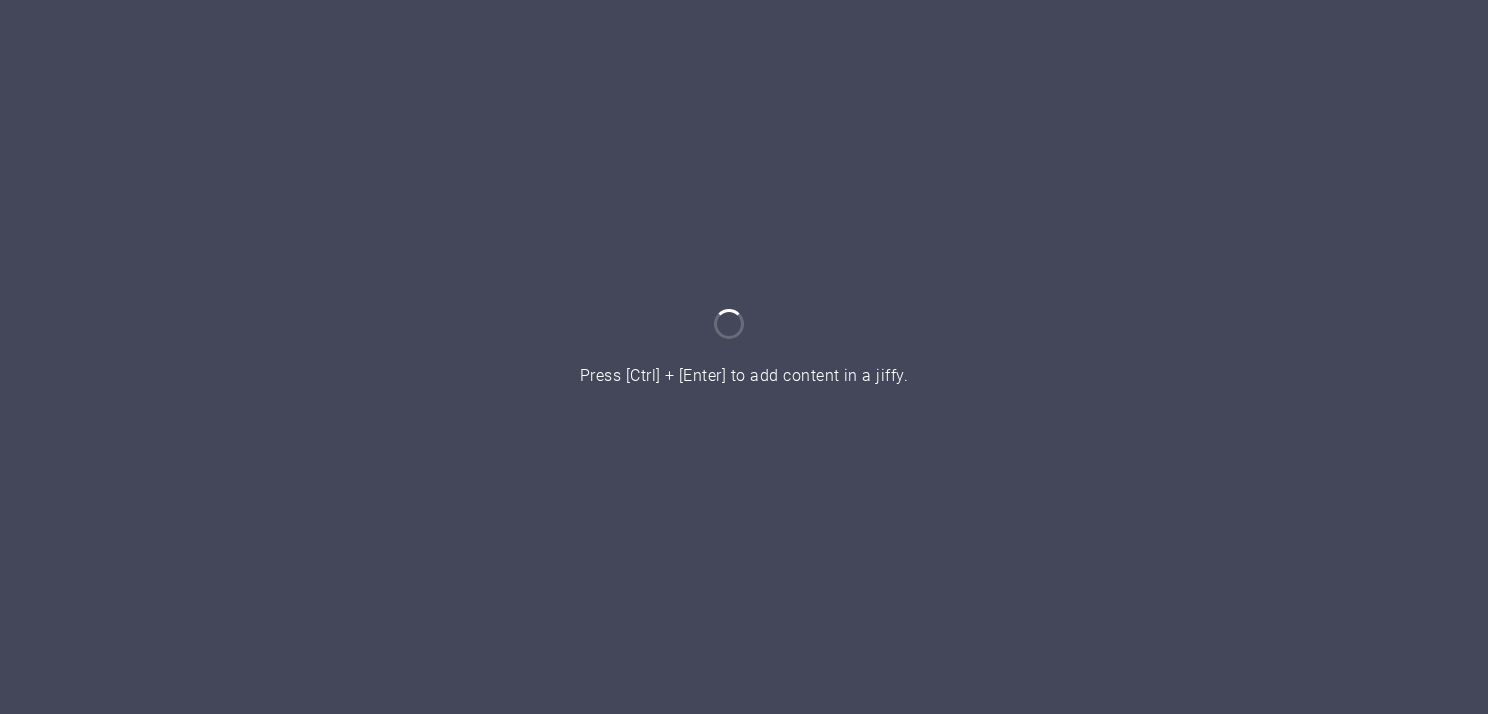 scroll, scrollTop: 0, scrollLeft: 0, axis: both 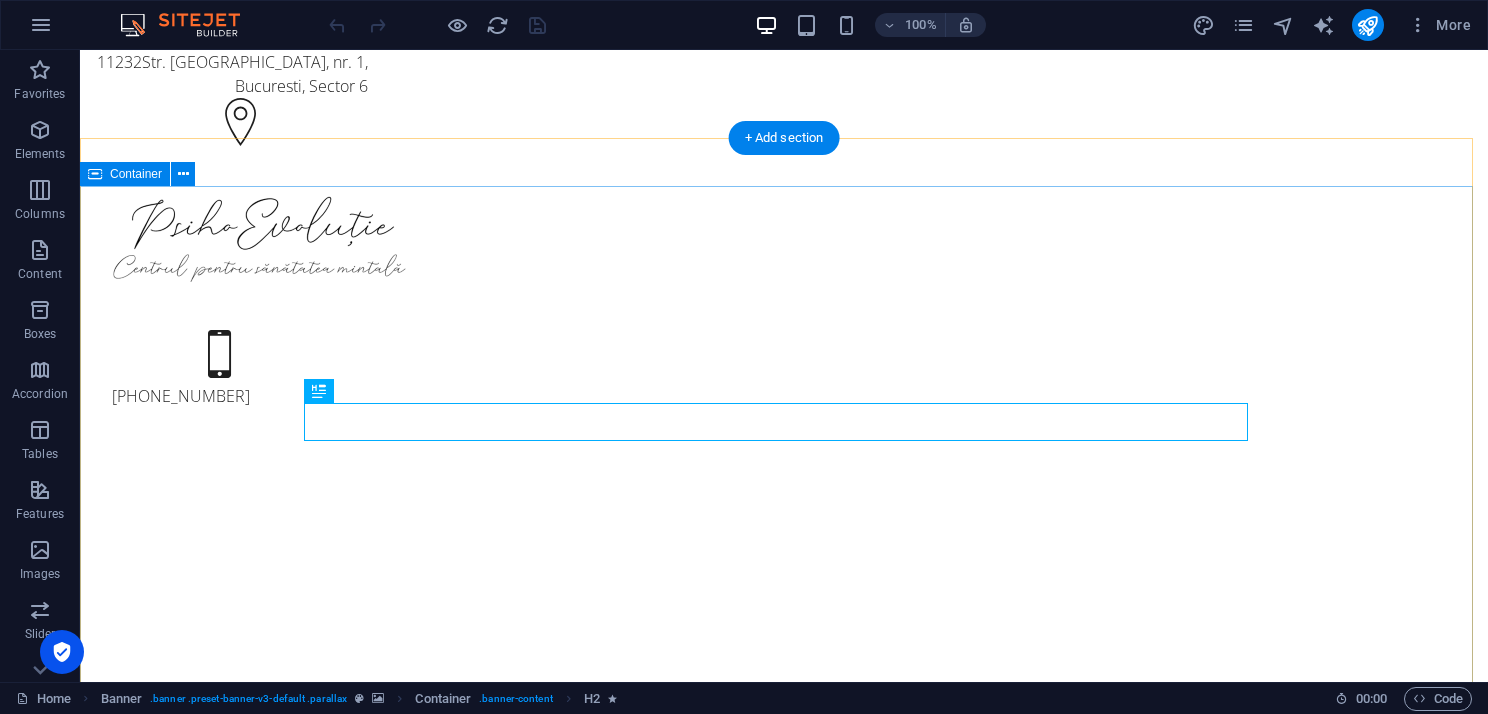 click on "psihoevolutie Centrul pentru Sanatate Mintala" at bounding box center (784, 1183) 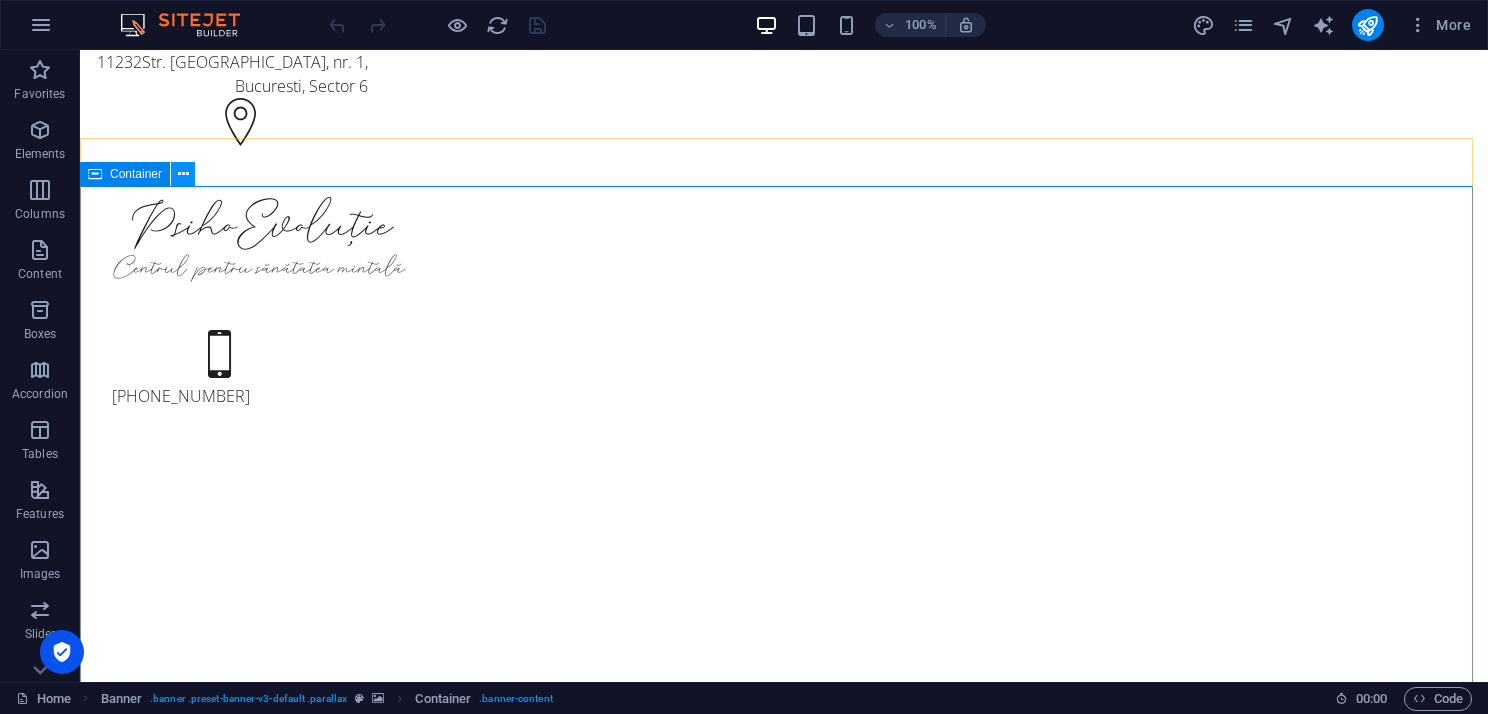click at bounding box center (183, 174) 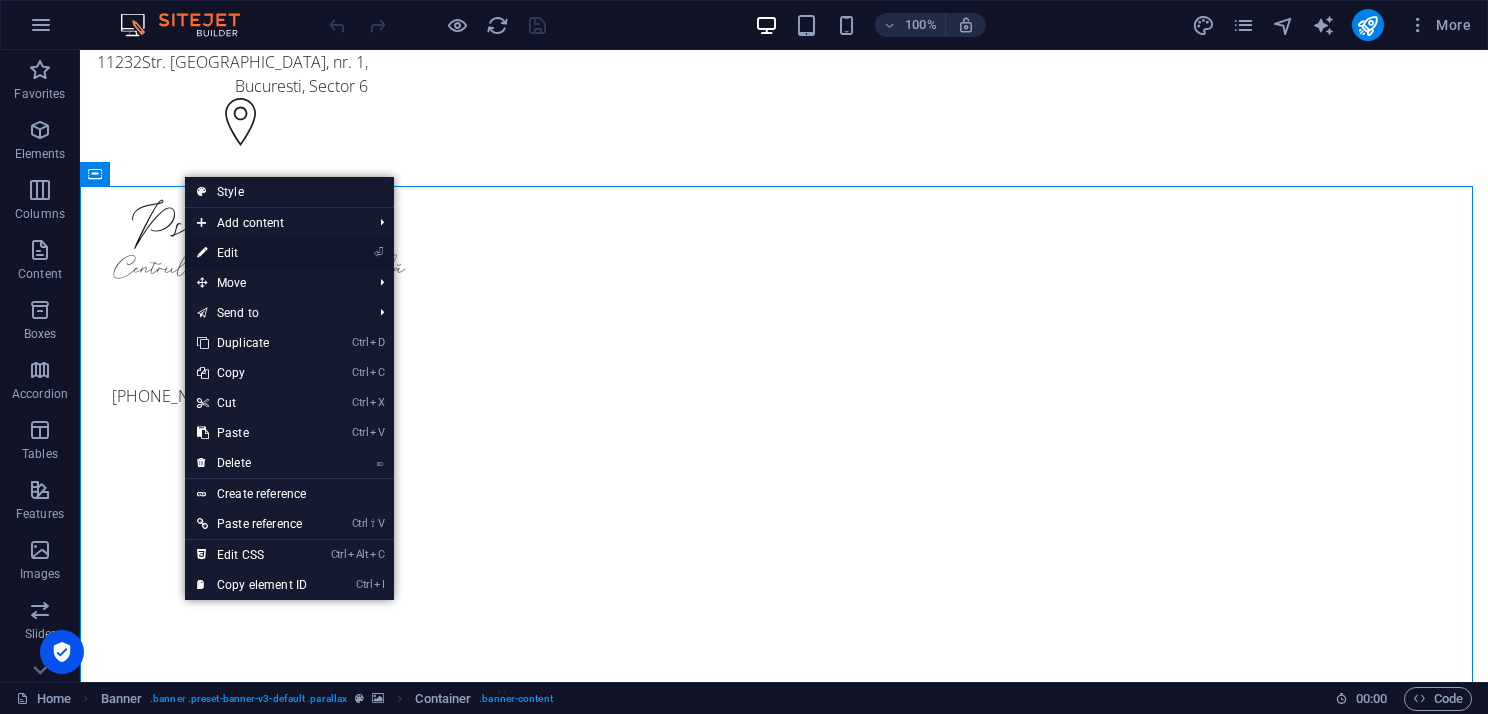 click on "⏎  Edit" at bounding box center (252, 253) 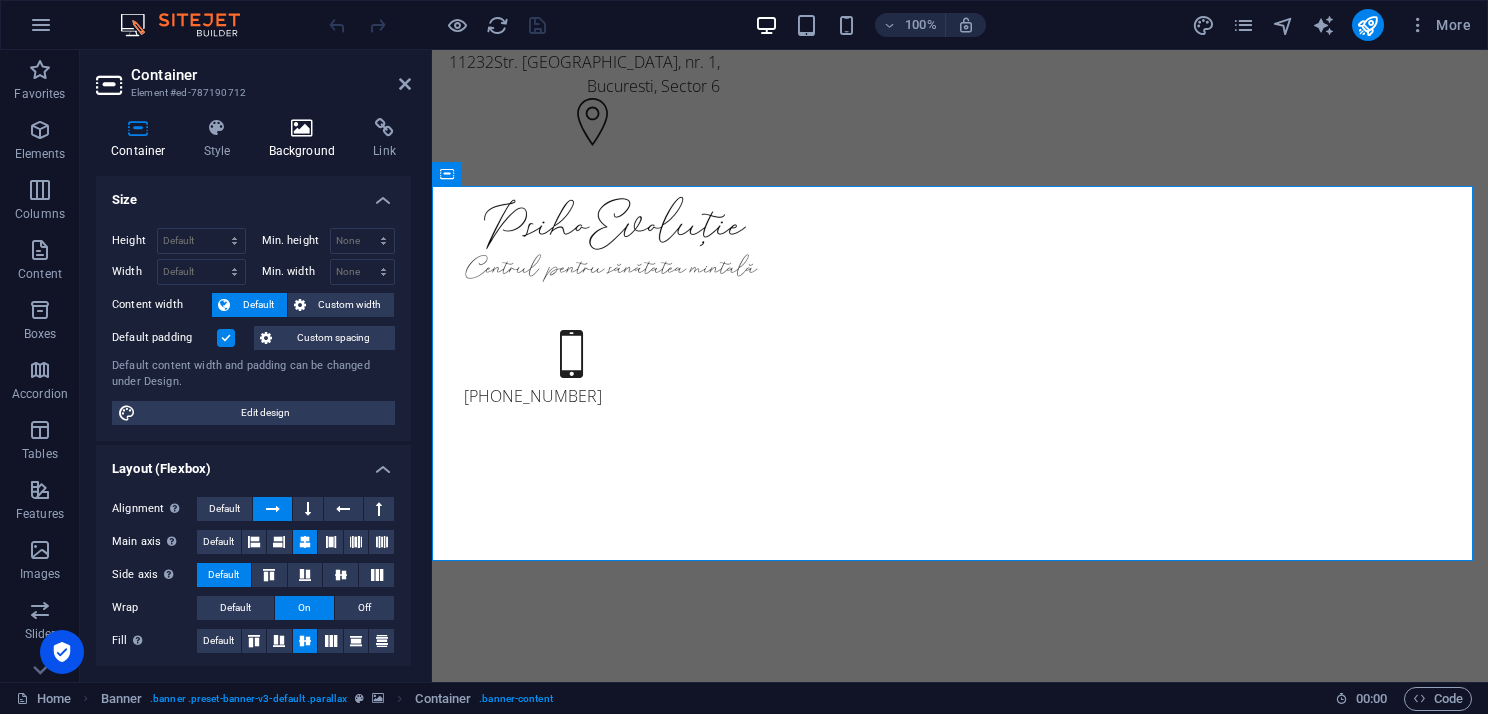 click on "Background" at bounding box center [306, 139] 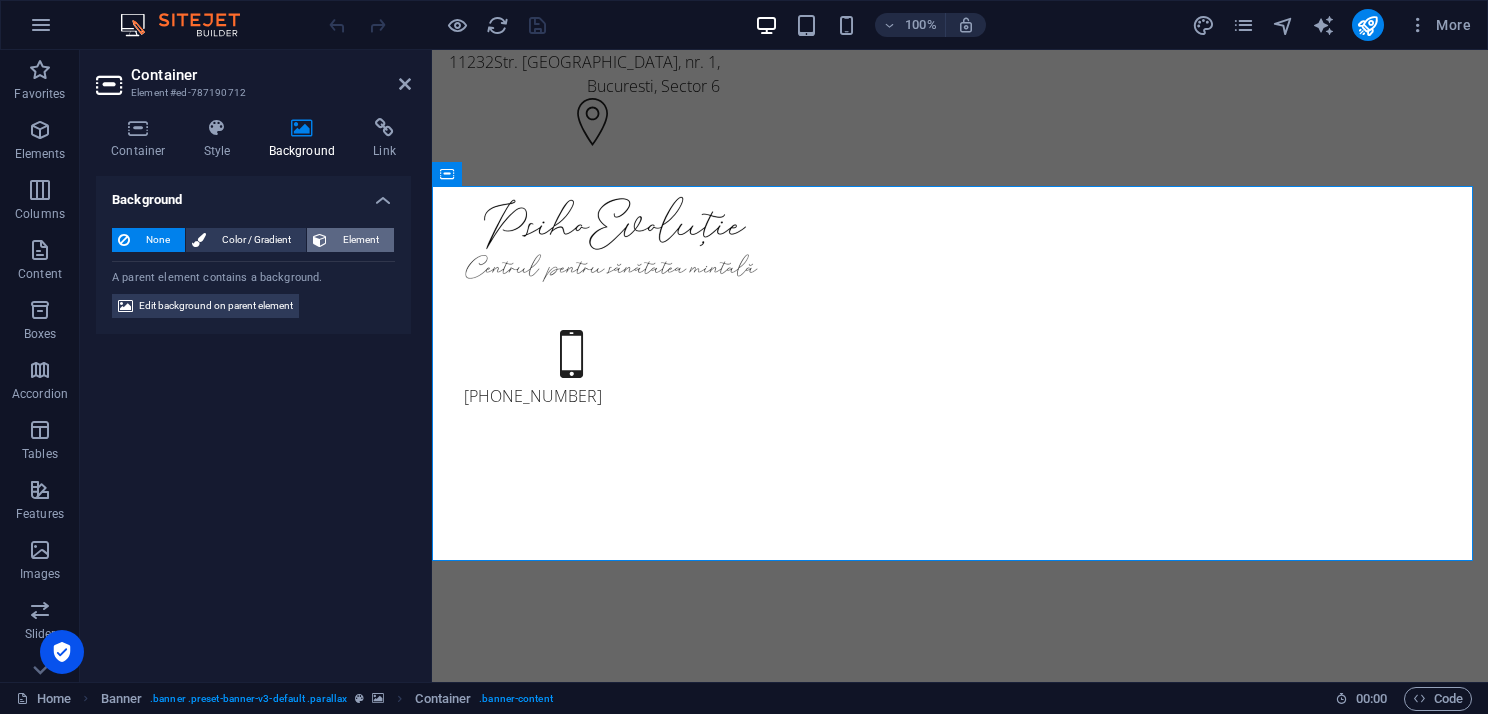 click on "Element" at bounding box center [360, 240] 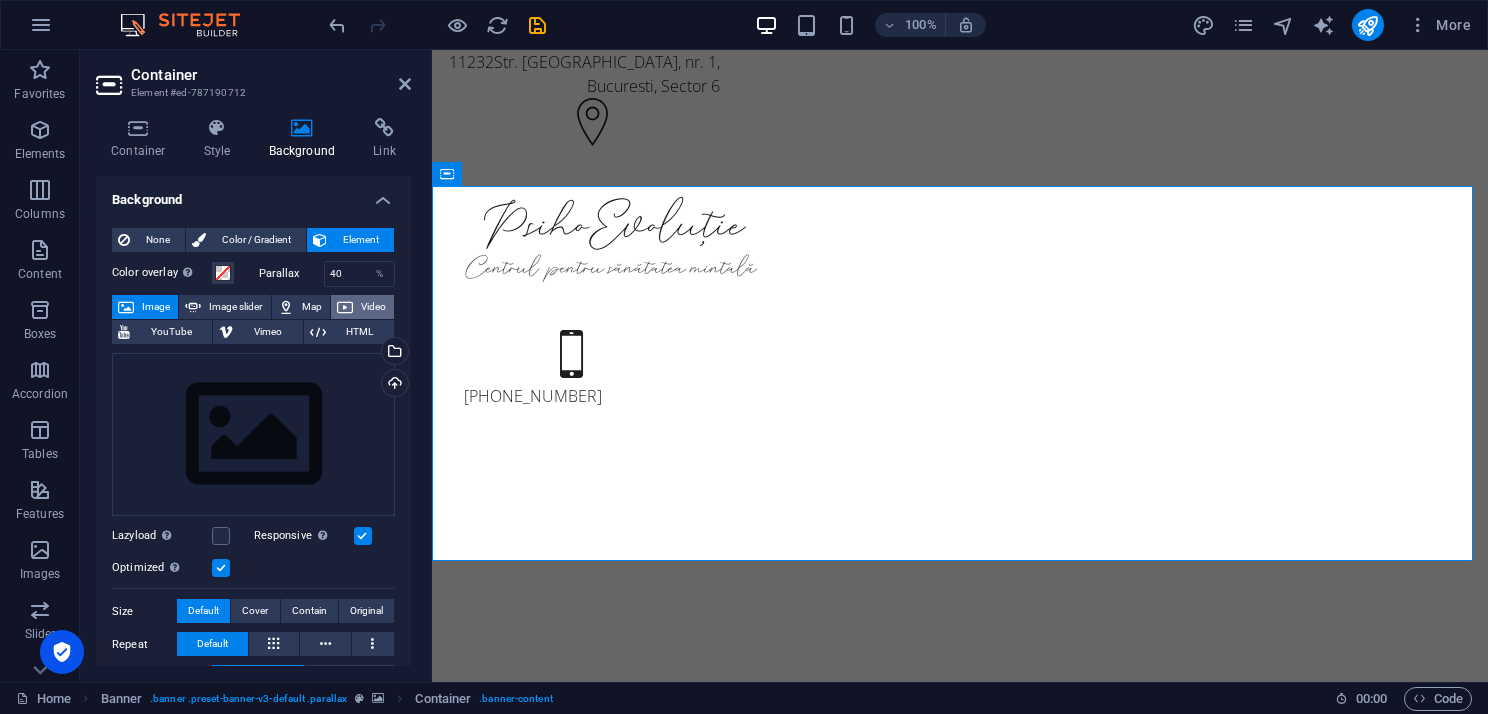 click on "Video" at bounding box center (373, 307) 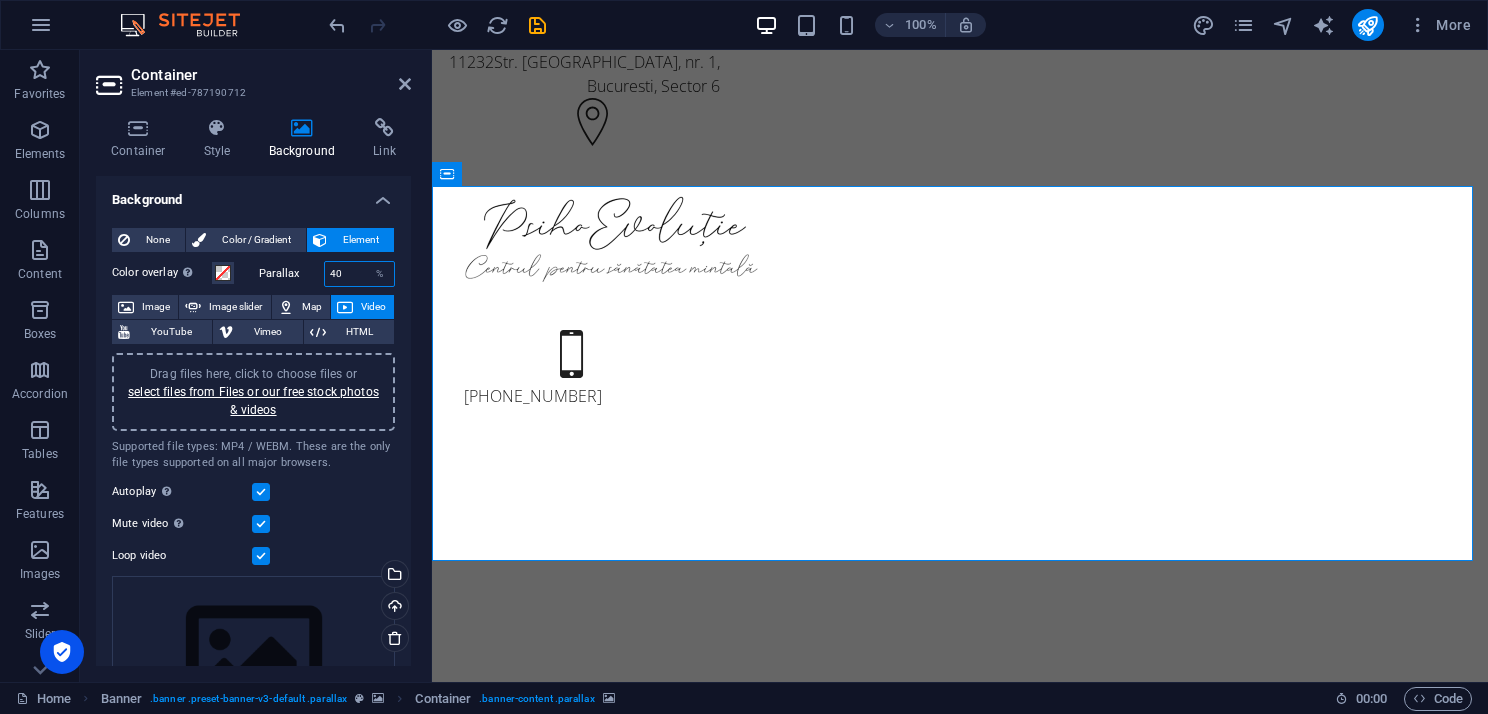 click on "40" at bounding box center [360, 274] 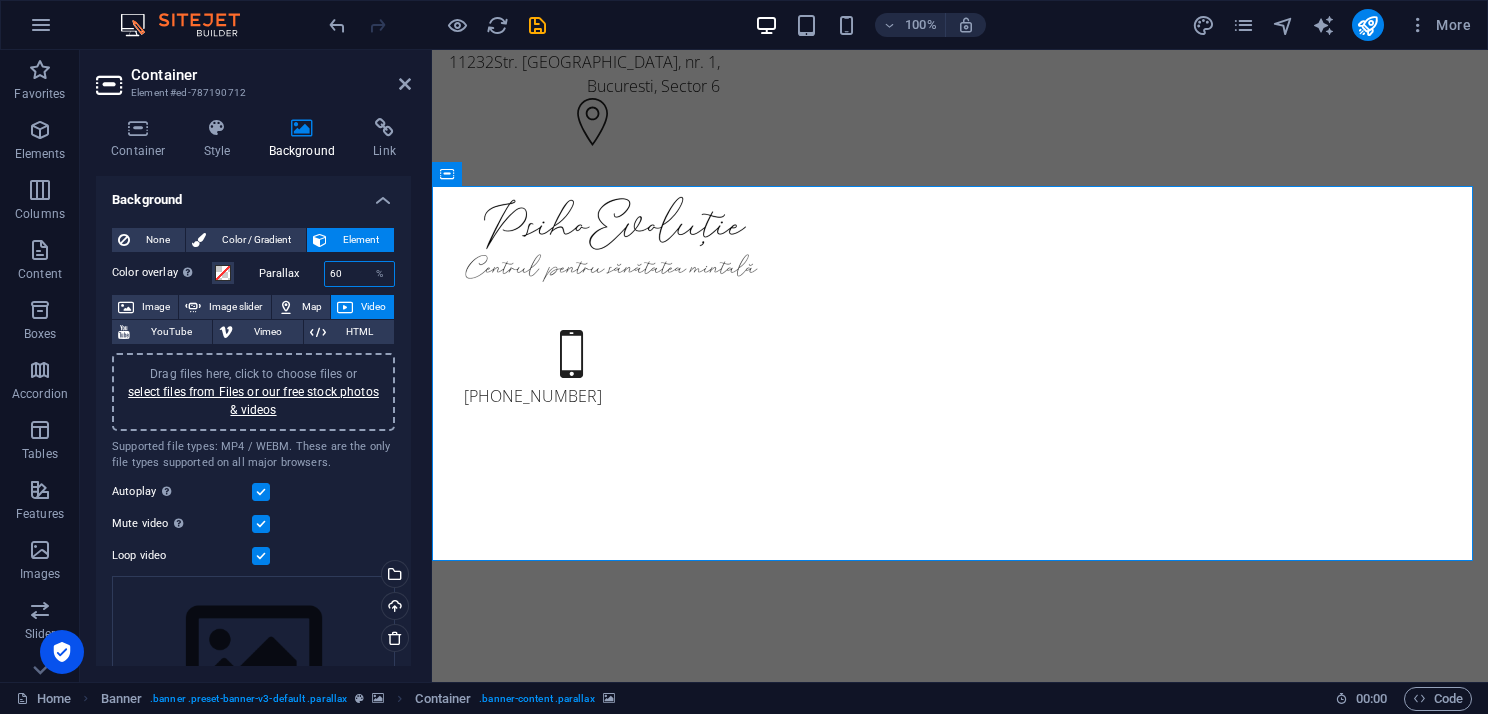 type on "6" 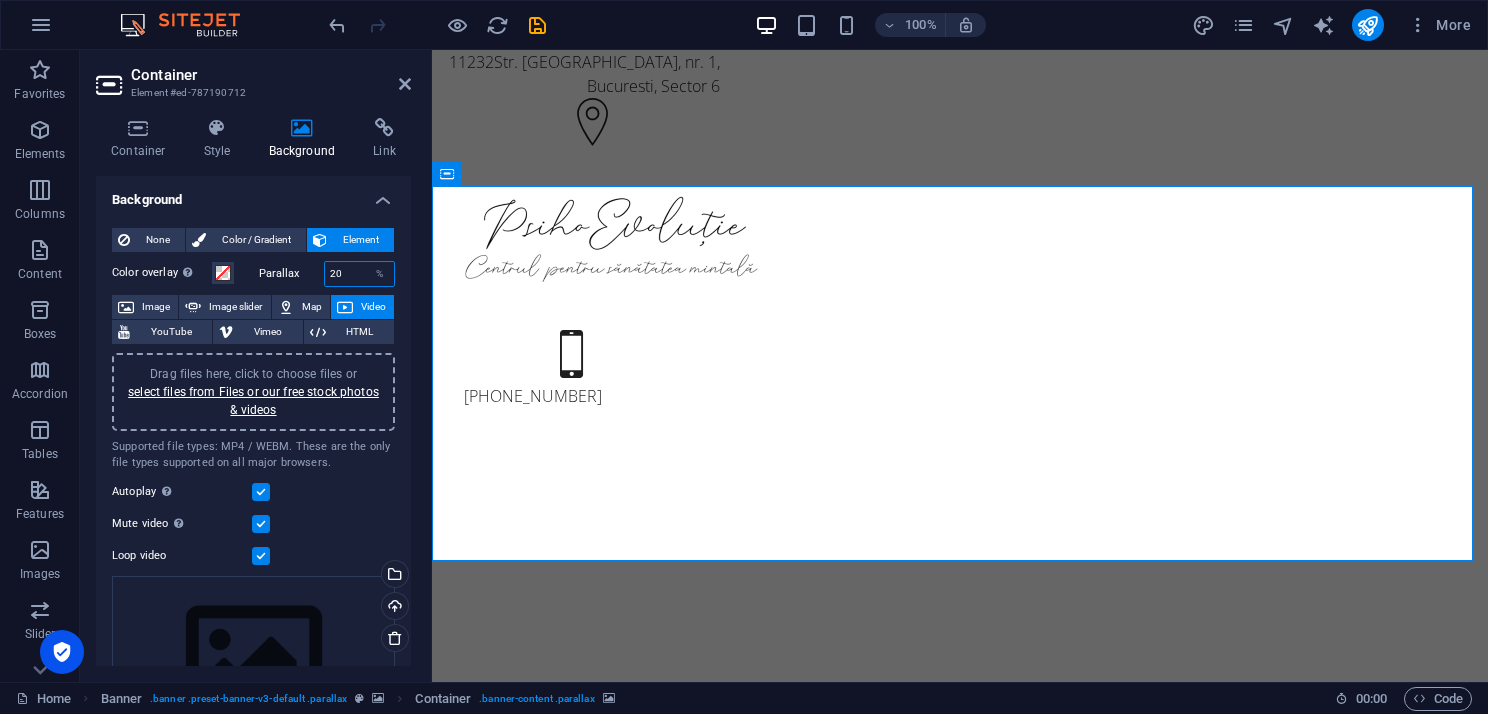 click on "20" at bounding box center [360, 274] 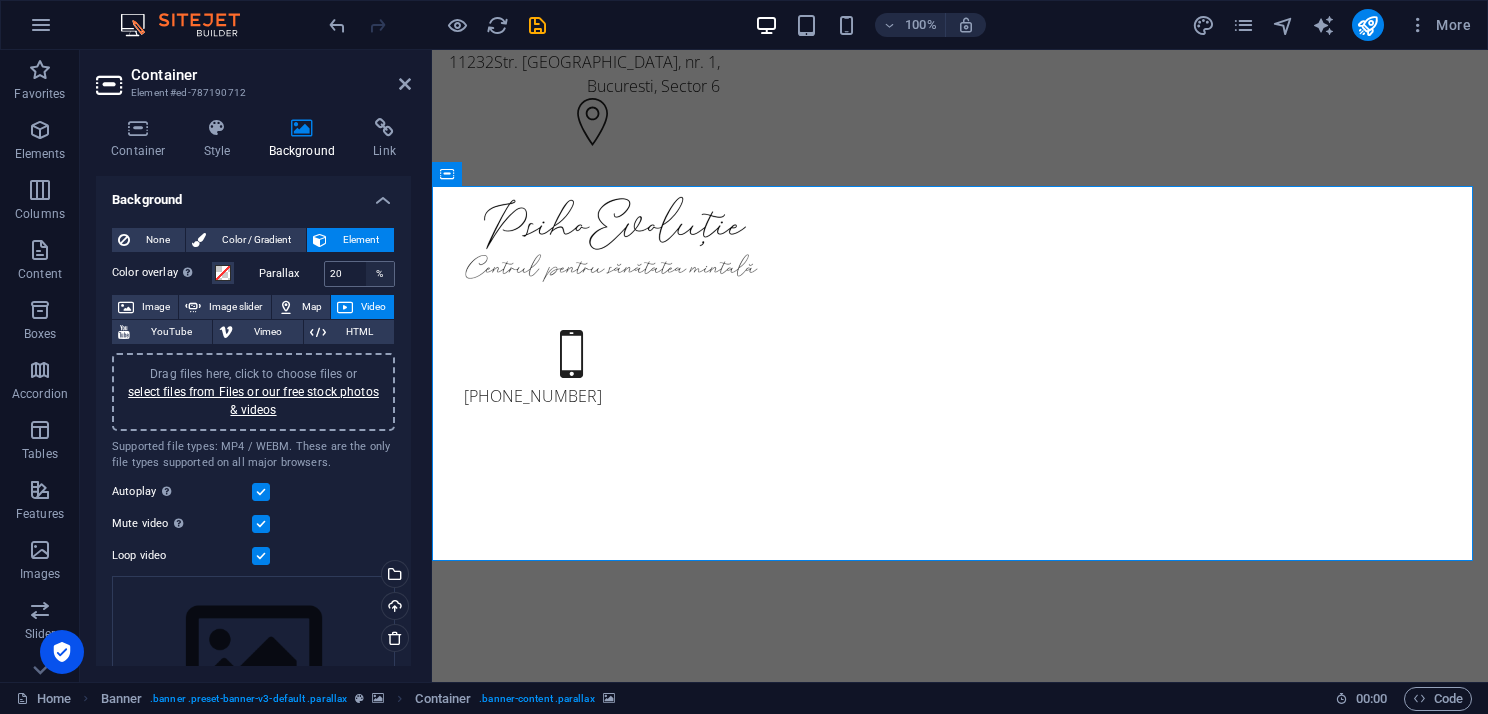 click on "%" at bounding box center [380, 274] 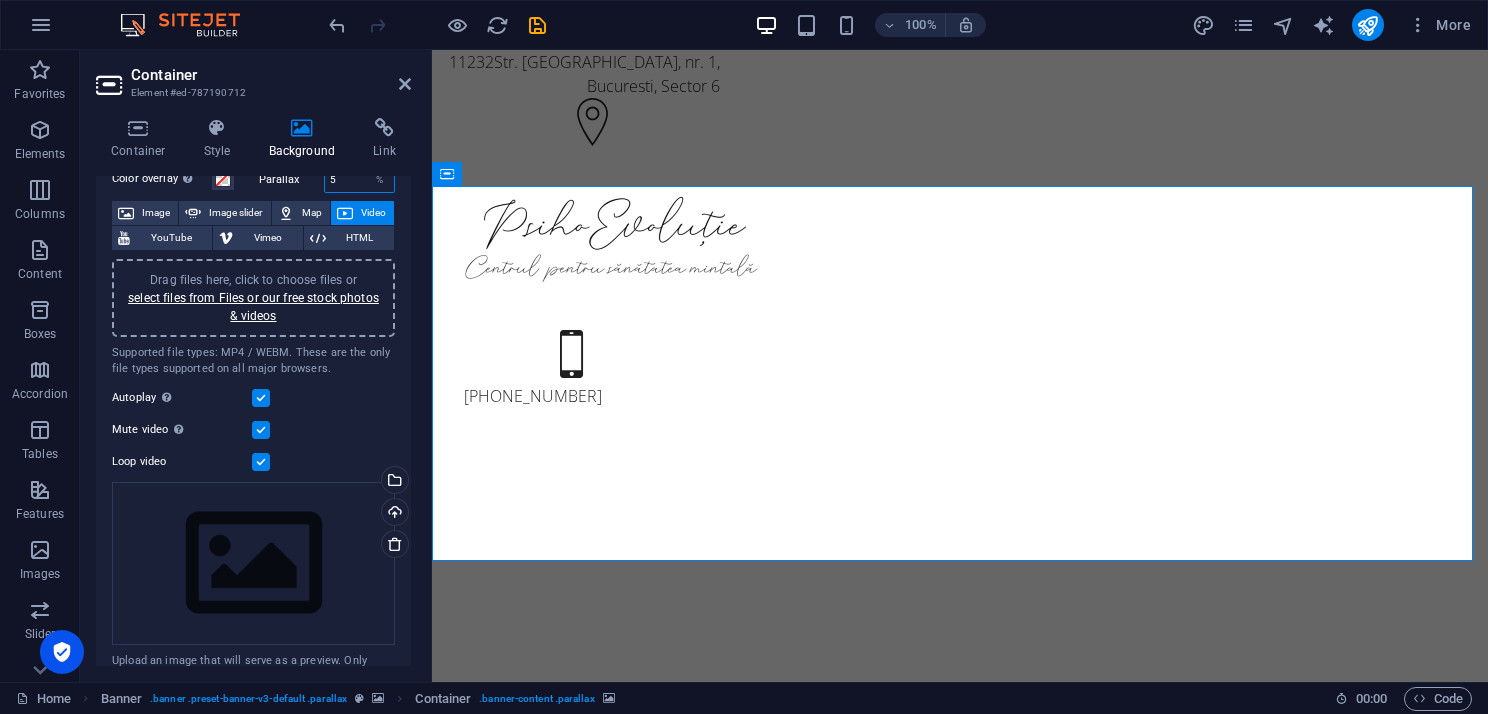 scroll, scrollTop: 191, scrollLeft: 0, axis: vertical 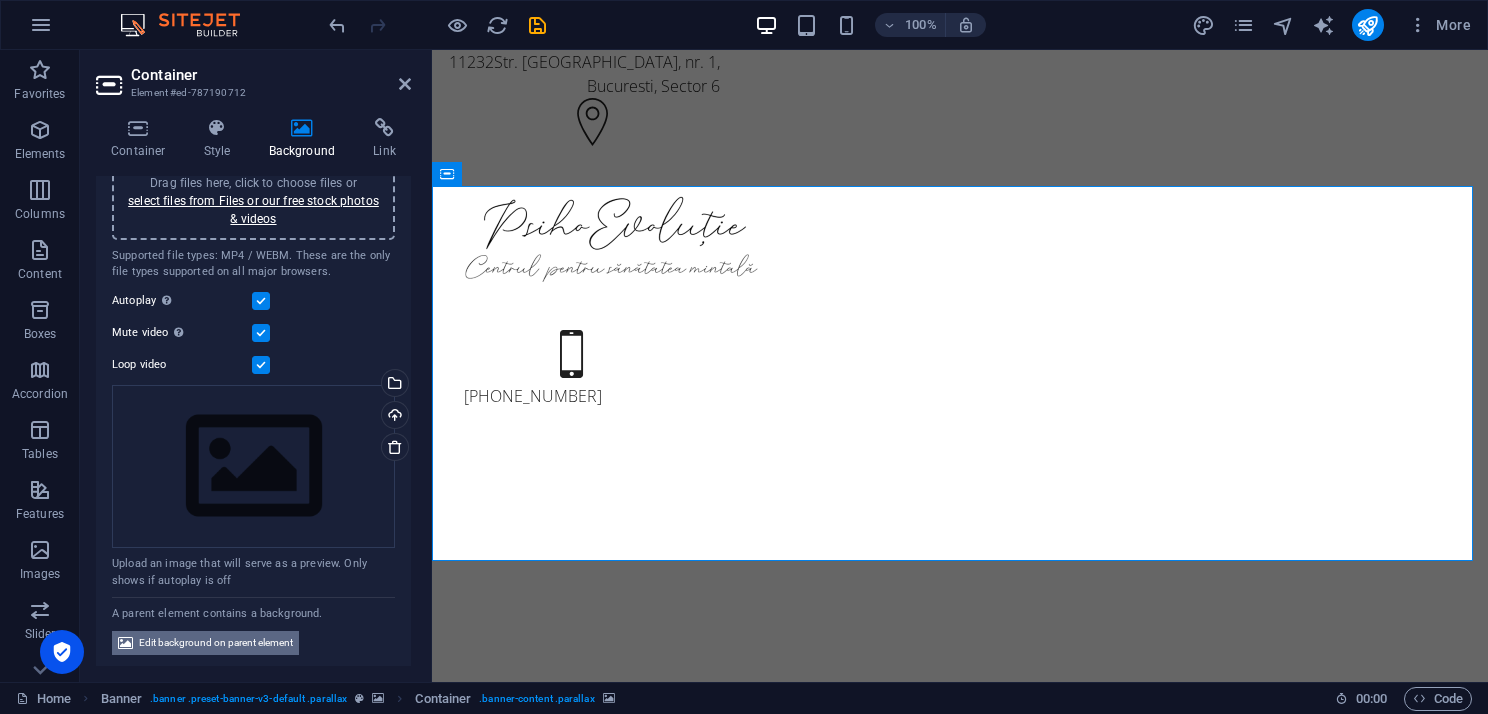 type on "5" 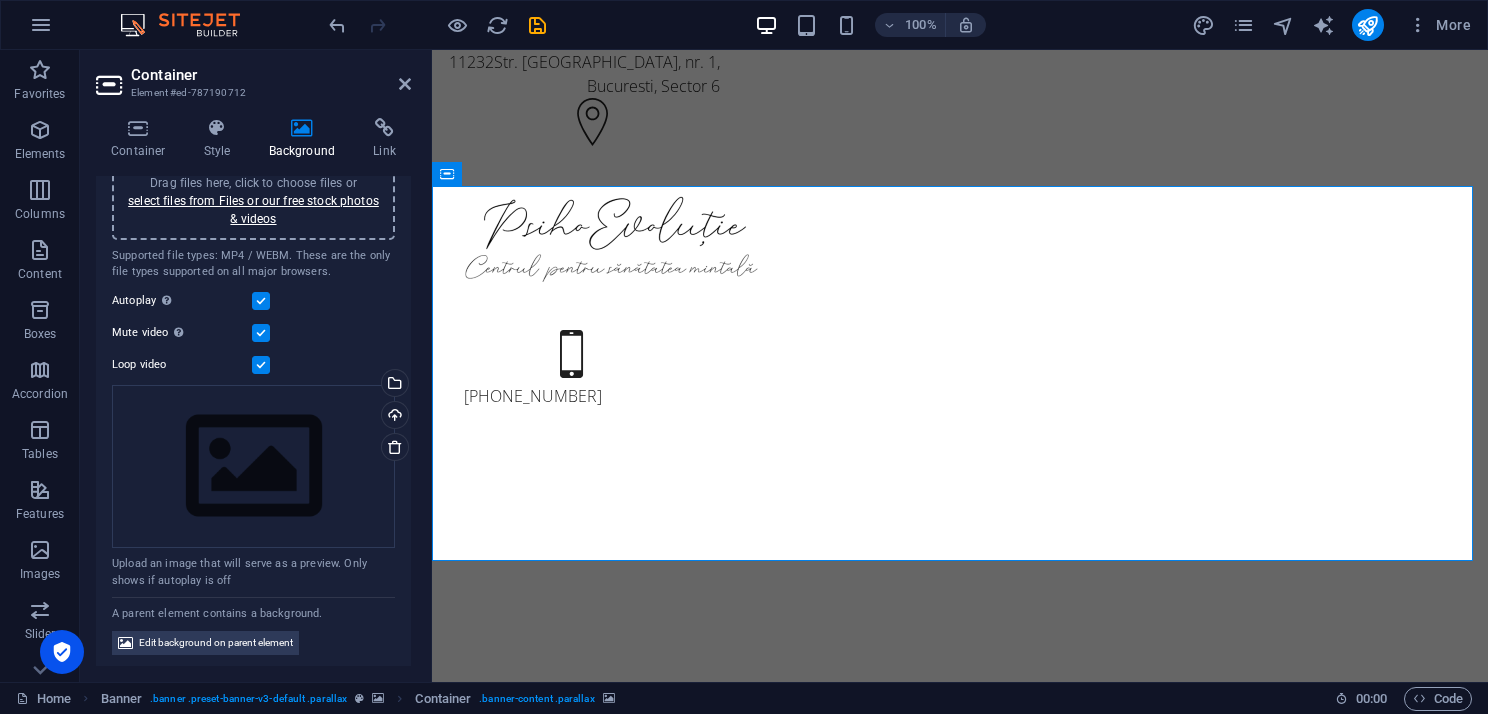 click on "Edit background on parent element" at bounding box center [216, 643] 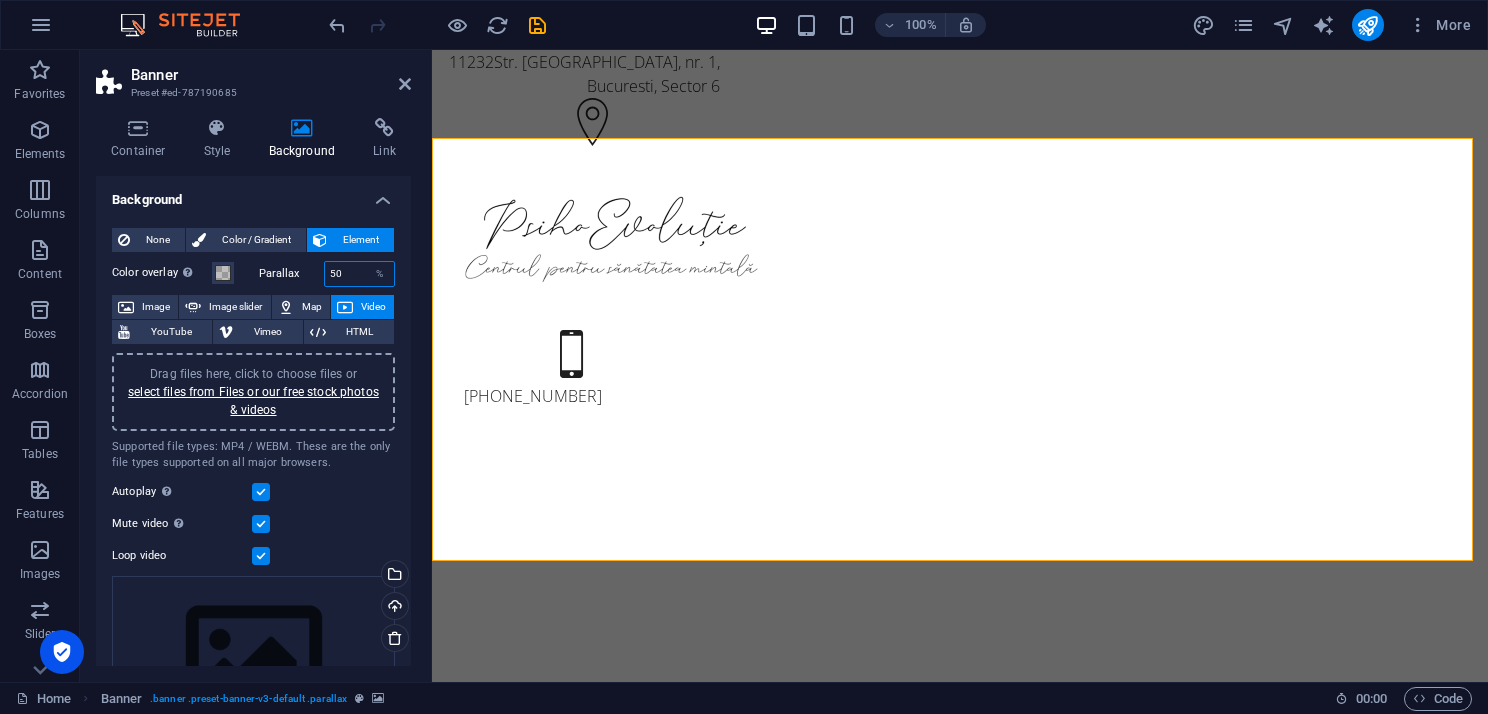 drag, startPoint x: 343, startPoint y: 270, endPoint x: 319, endPoint y: 270, distance: 24 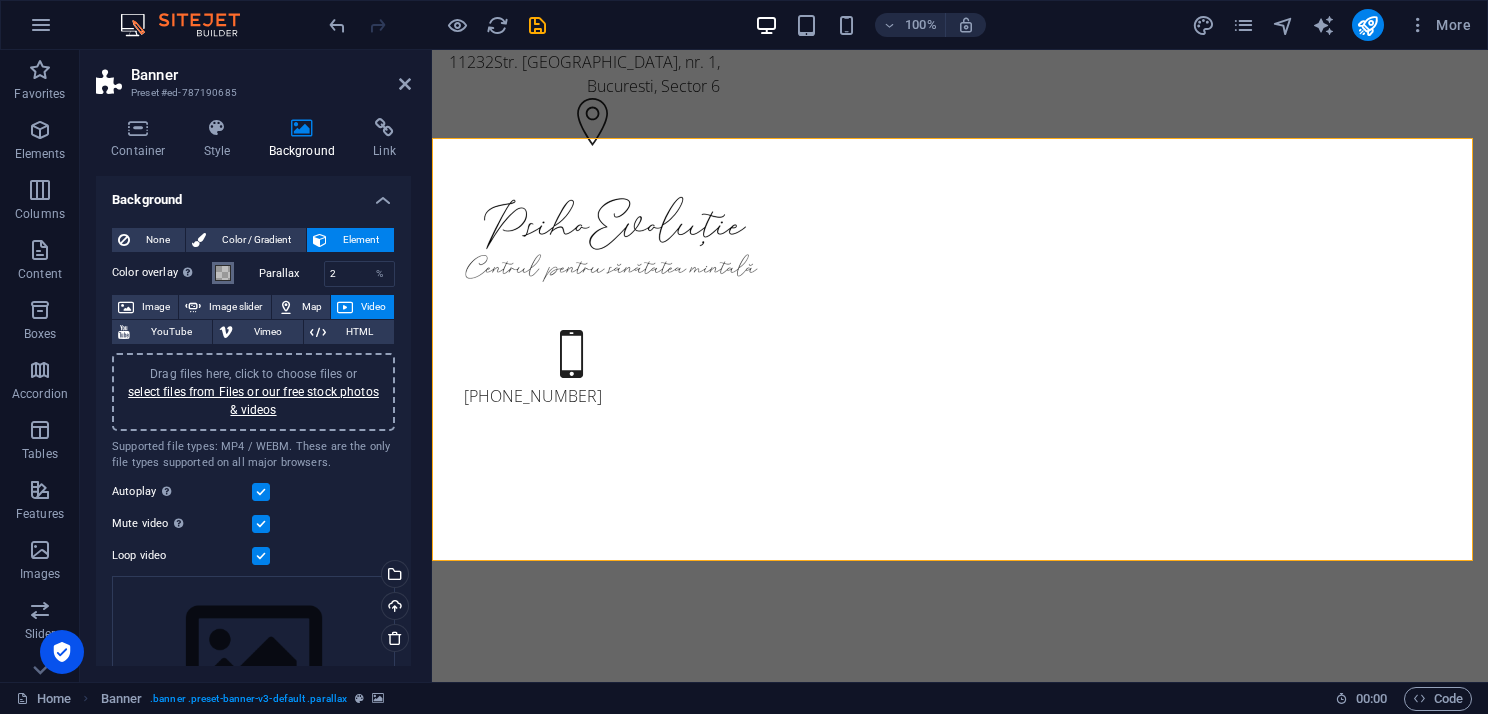 click at bounding box center [223, 273] 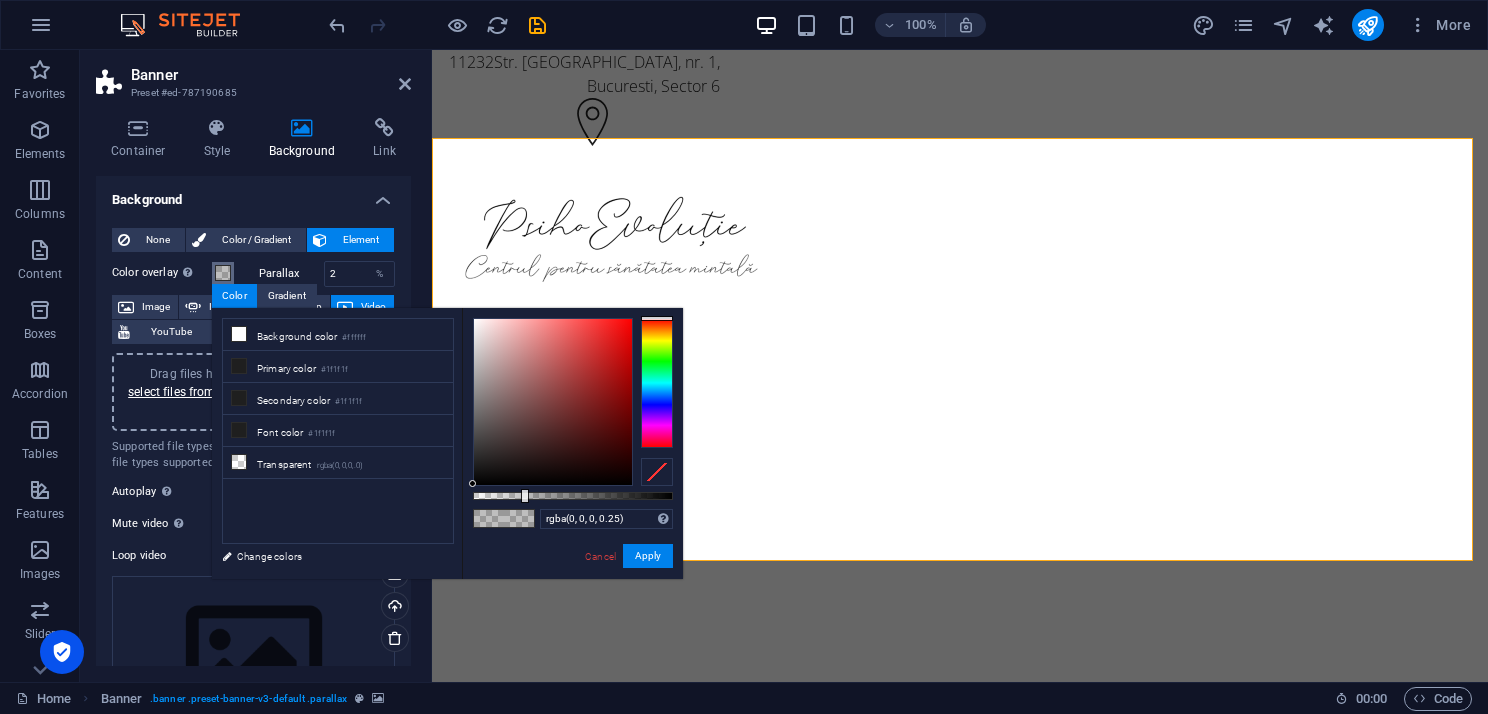 click at bounding box center (223, 273) 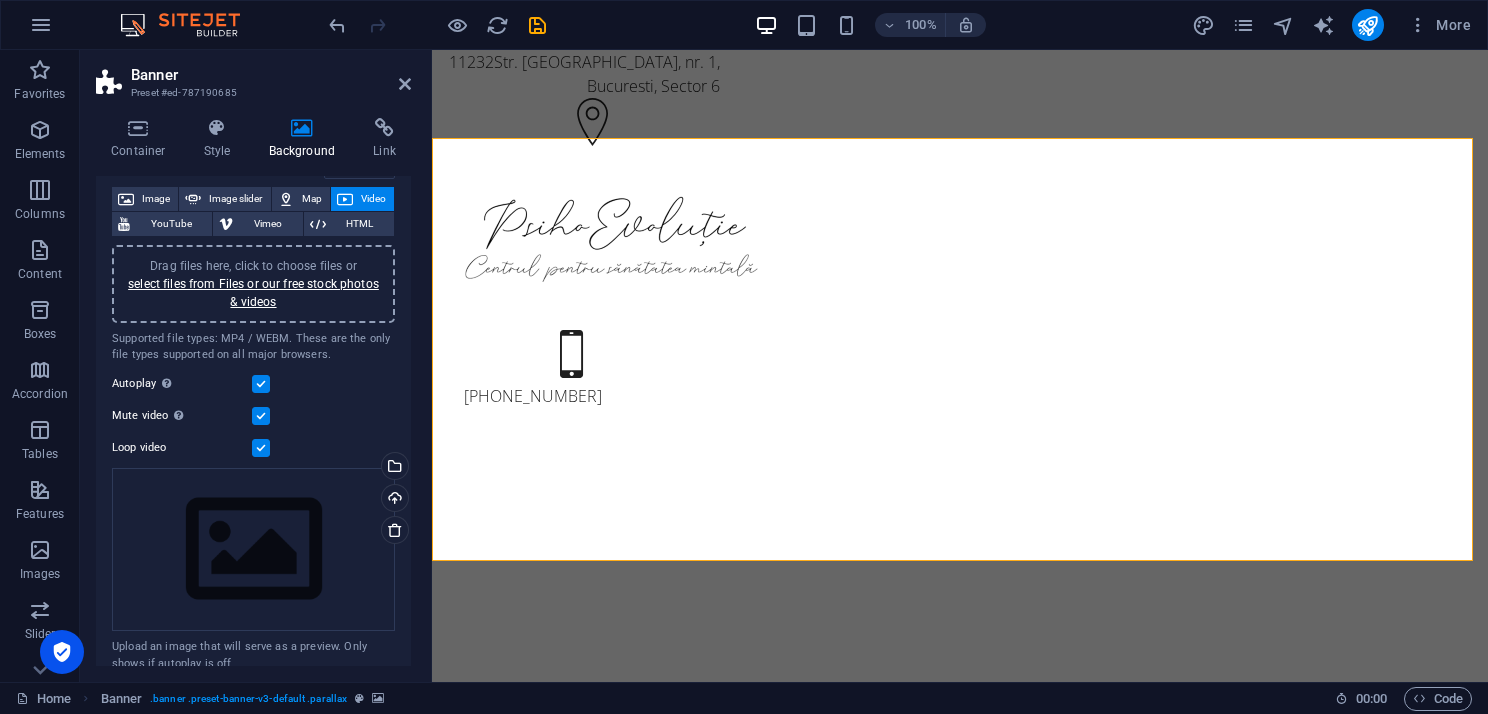 scroll, scrollTop: 126, scrollLeft: 0, axis: vertical 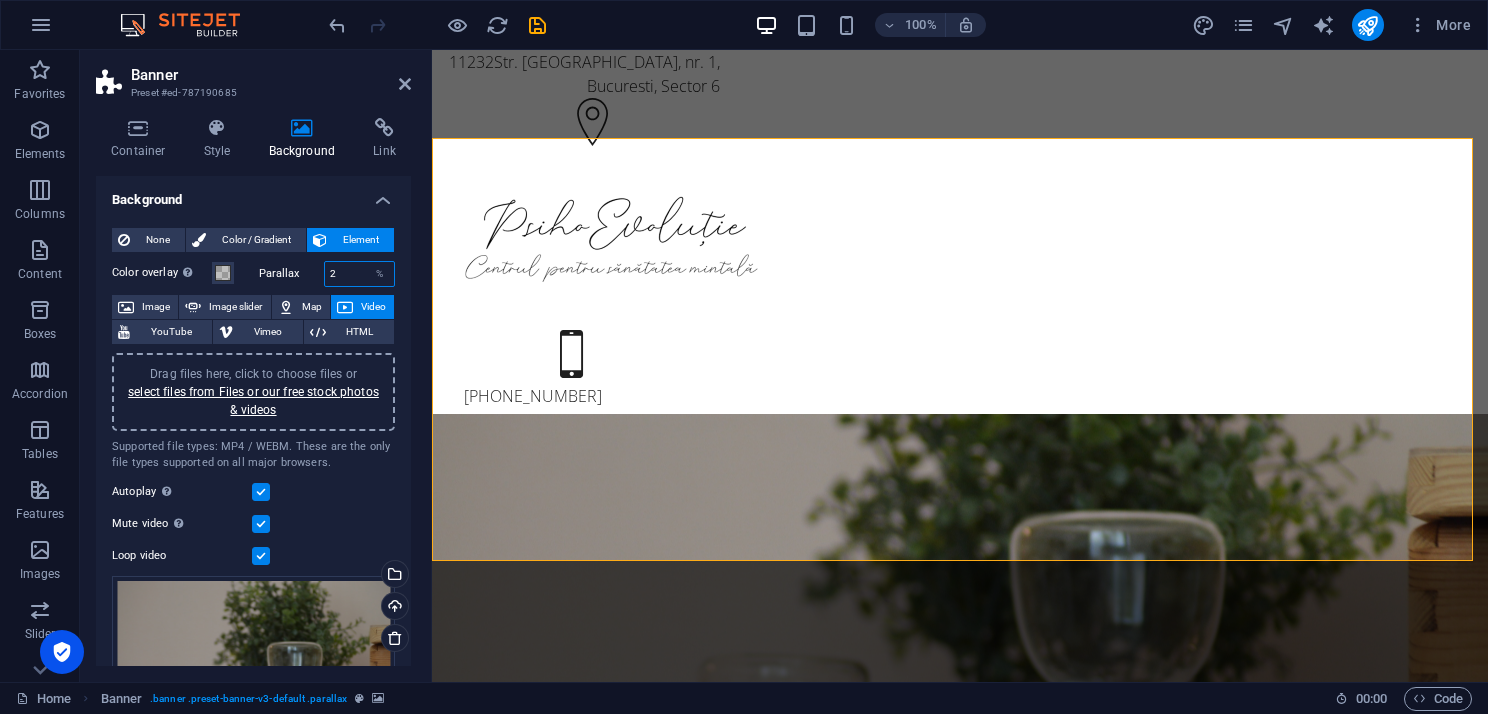 drag, startPoint x: 341, startPoint y: 276, endPoint x: 324, endPoint y: 277, distance: 17.029387 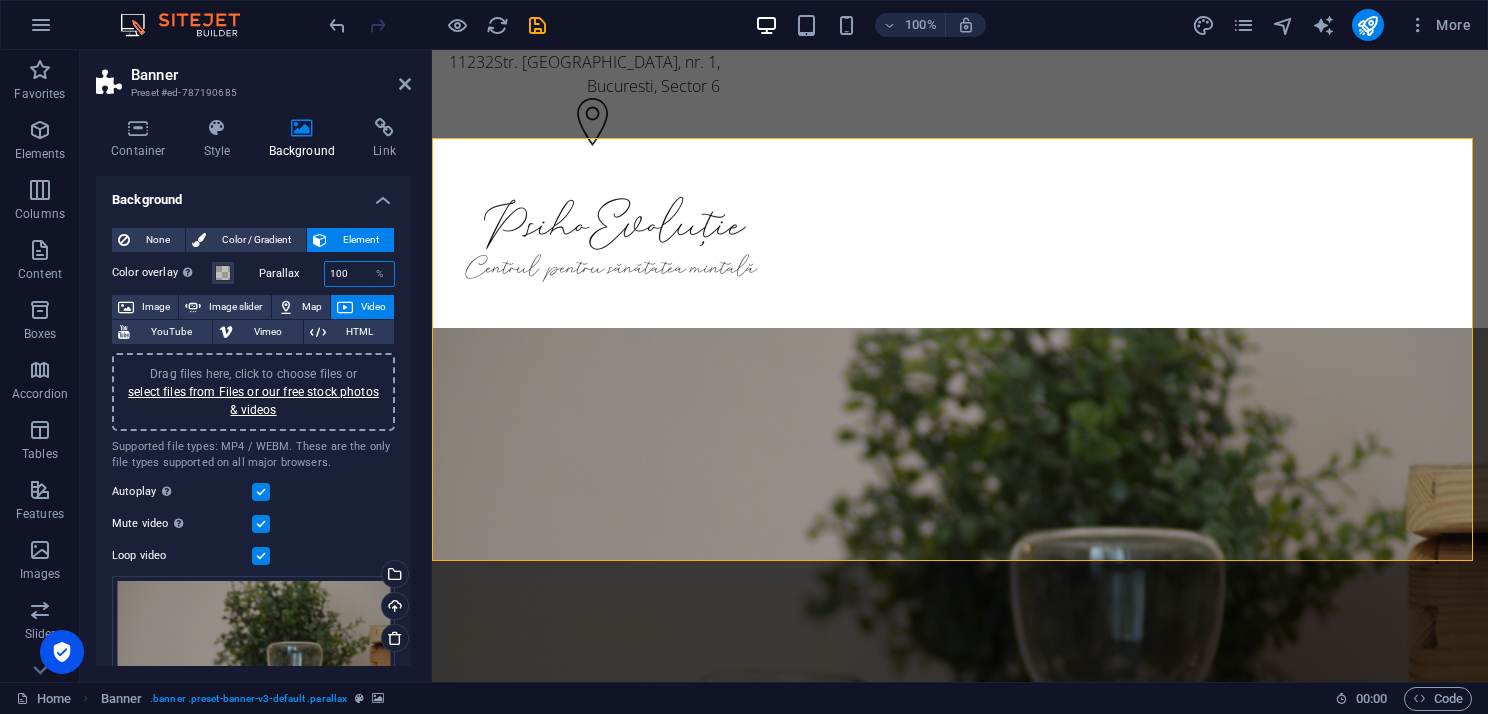 type on "100" 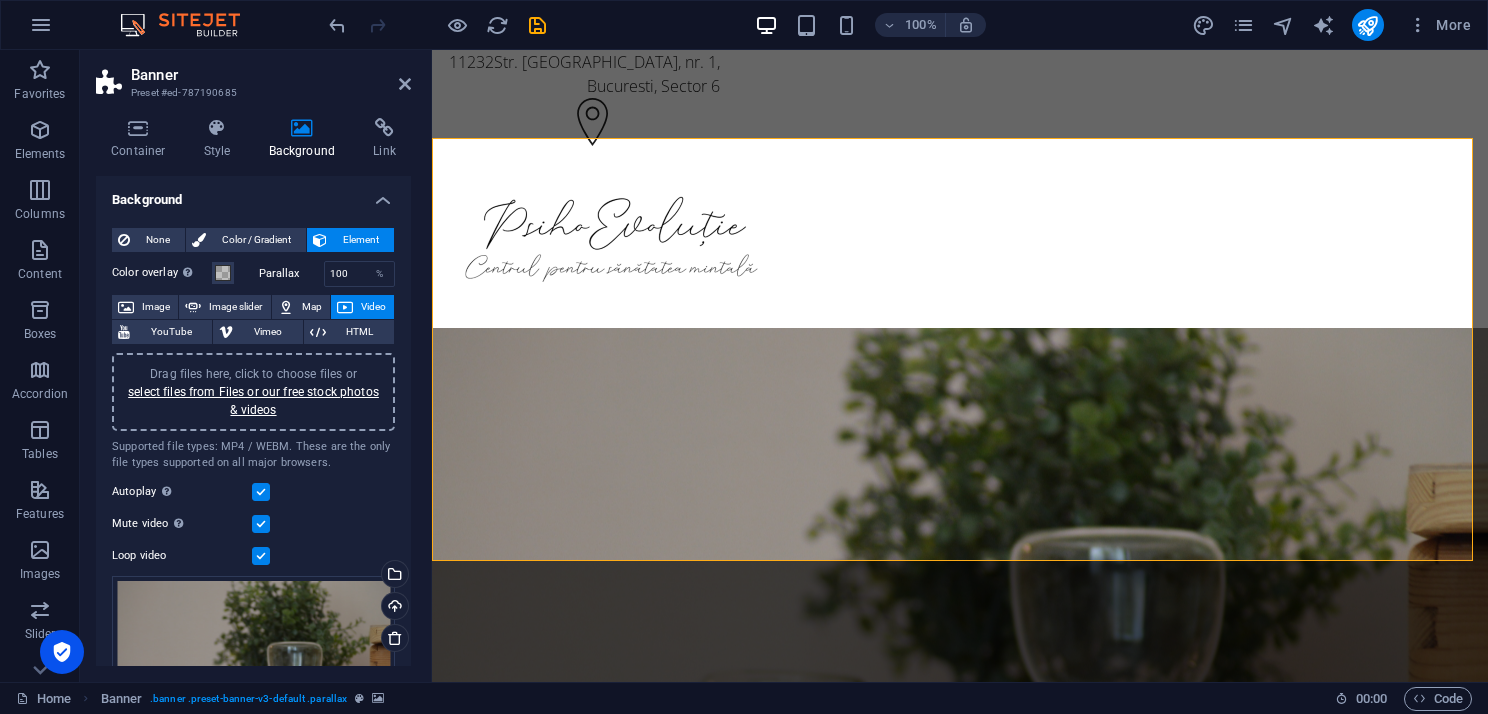 click on "Background" at bounding box center (253, 194) 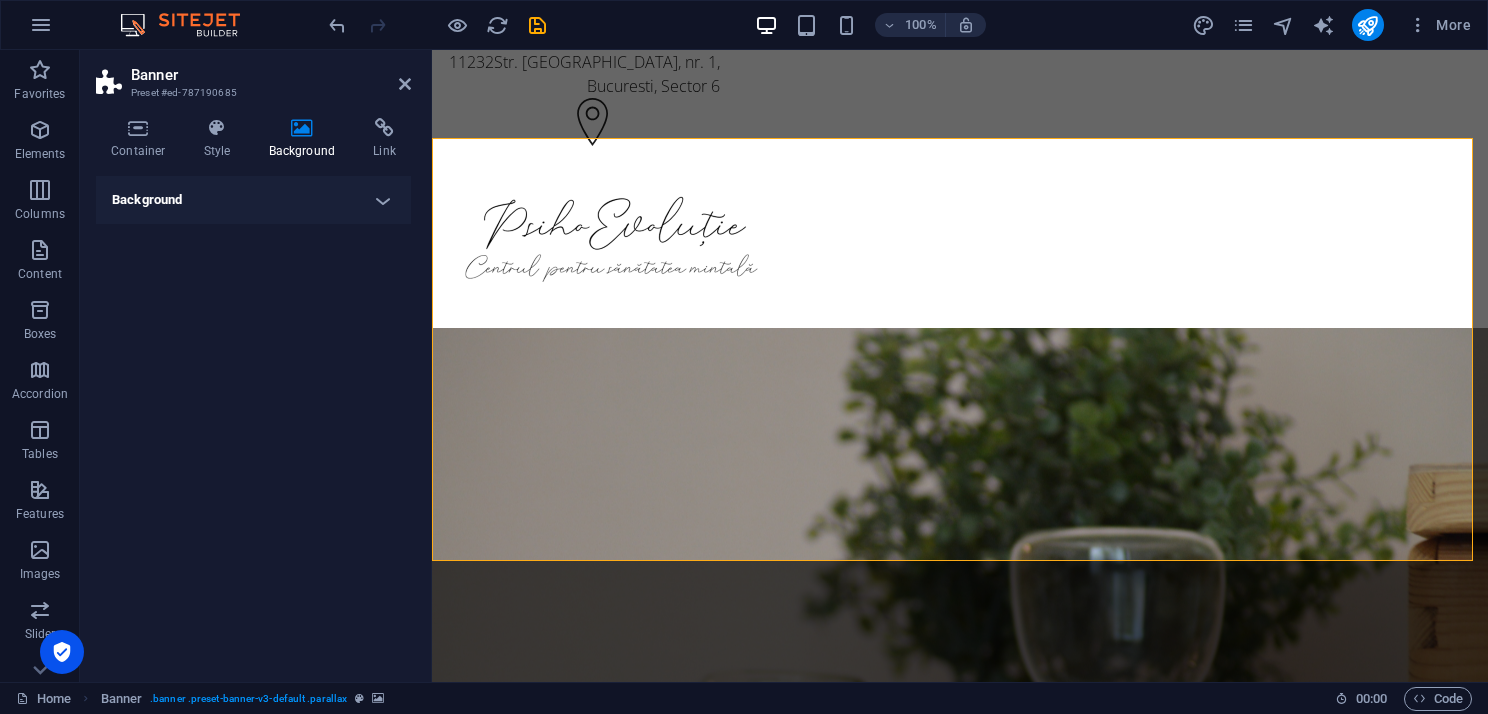 click on "Background" at bounding box center [253, 200] 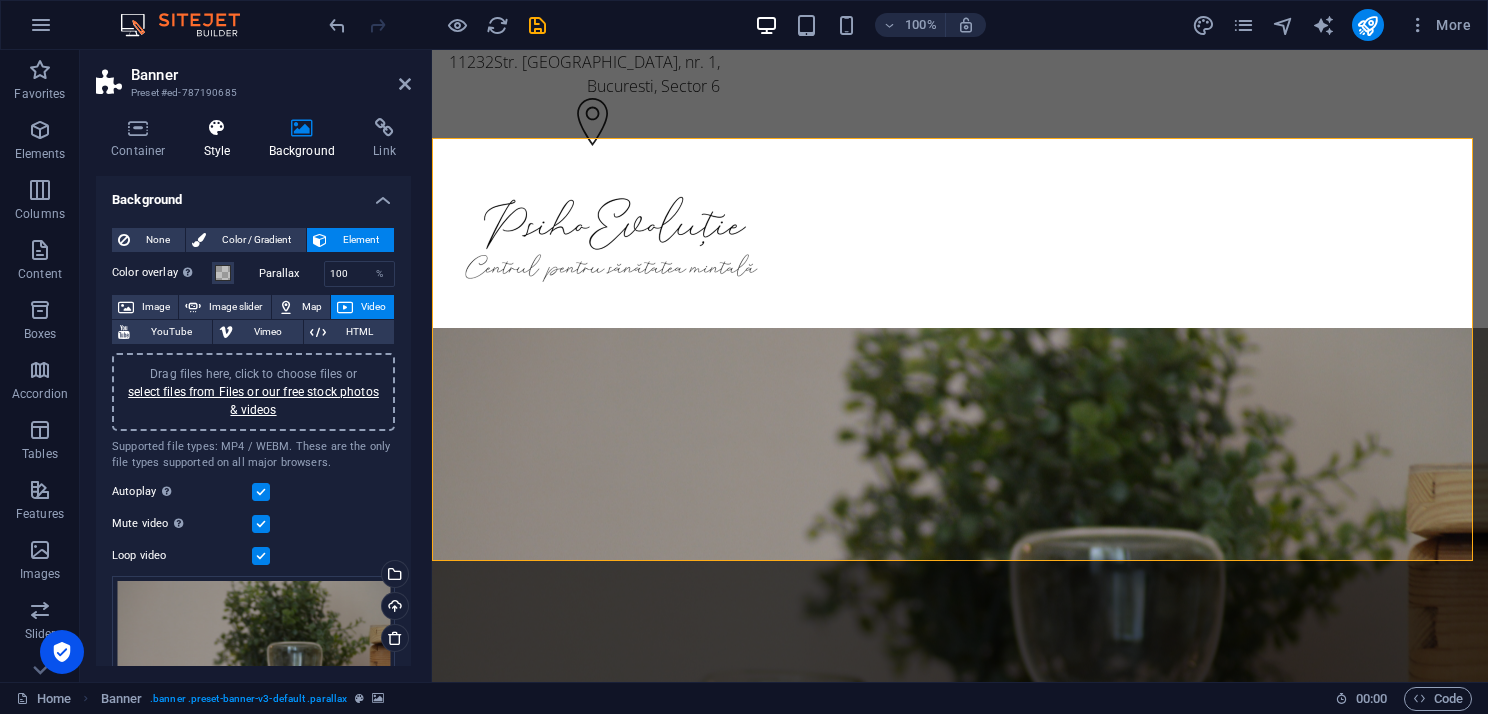 click on "Style" at bounding box center [221, 139] 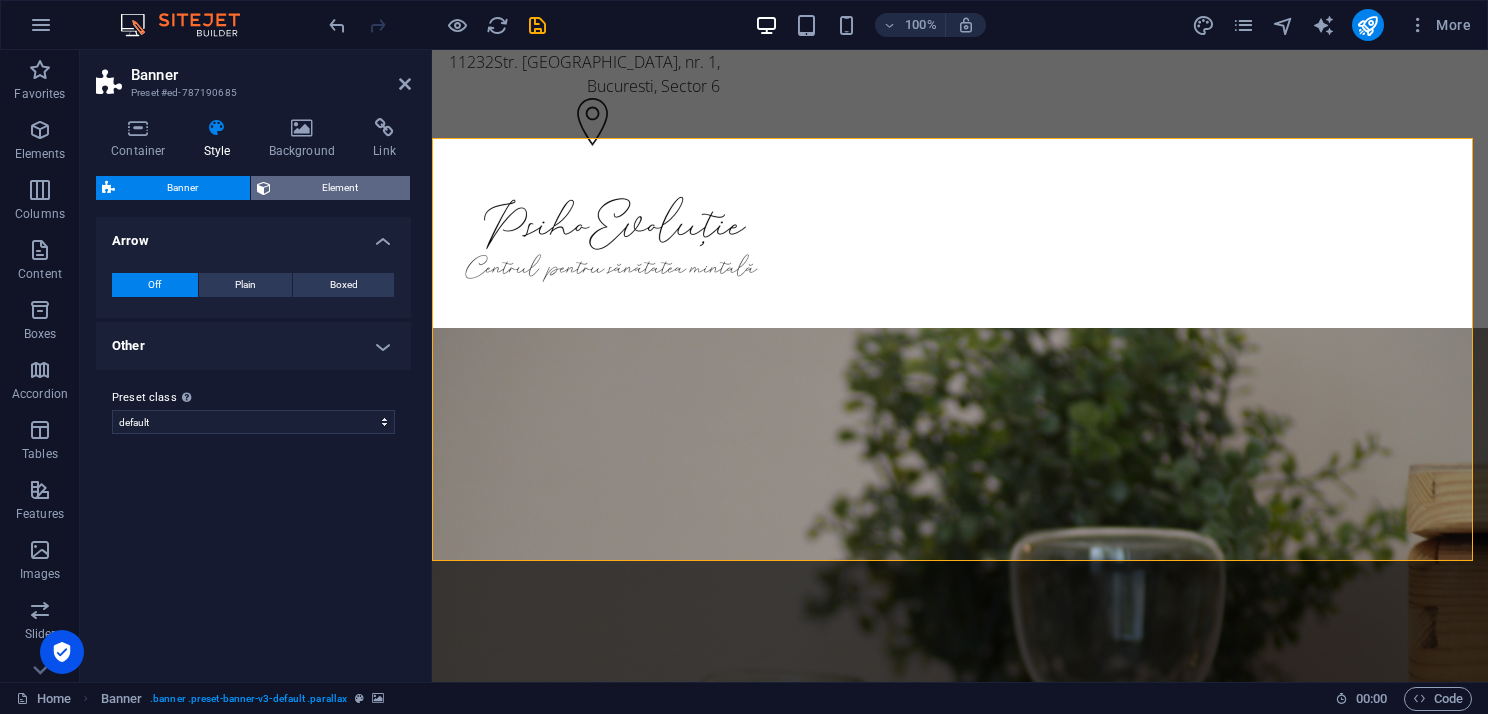 click on "Element" at bounding box center (341, 188) 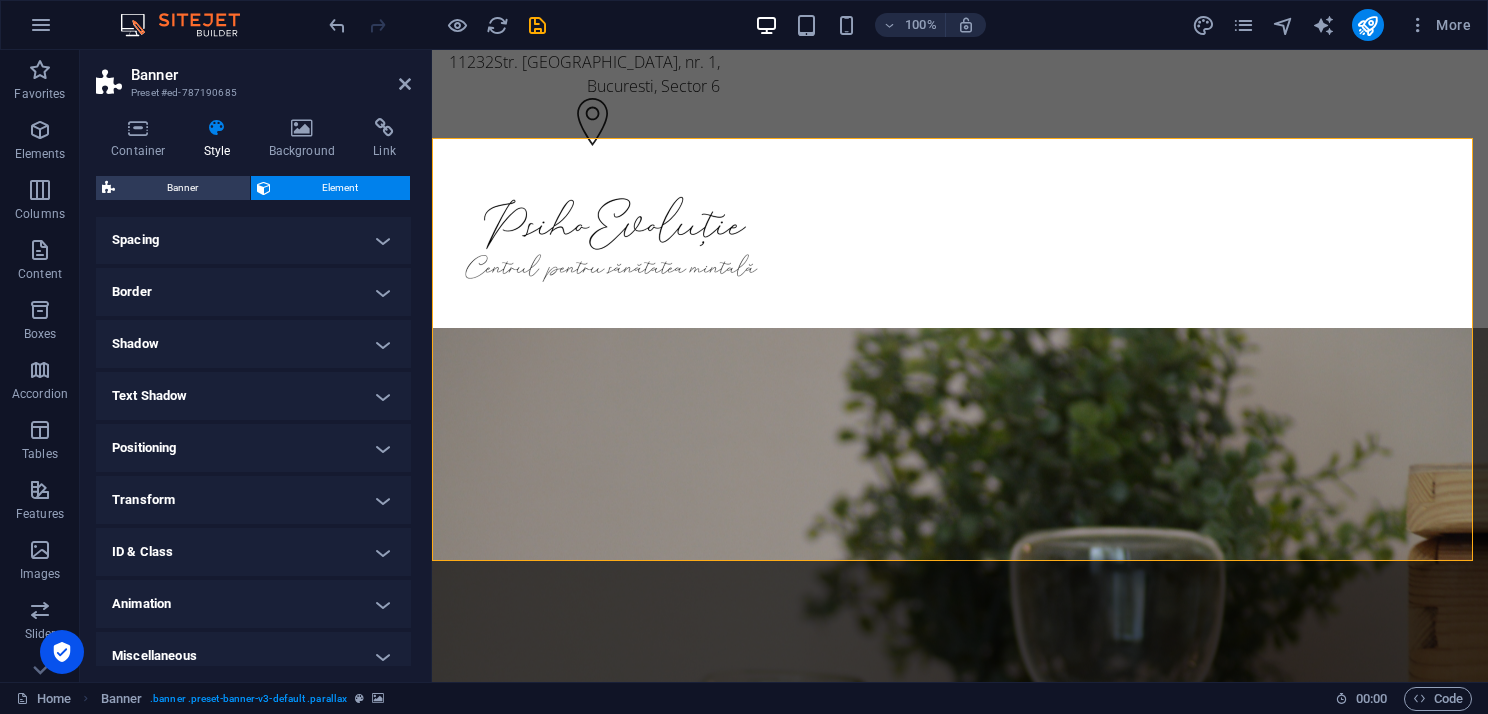 scroll, scrollTop: 185, scrollLeft: 0, axis: vertical 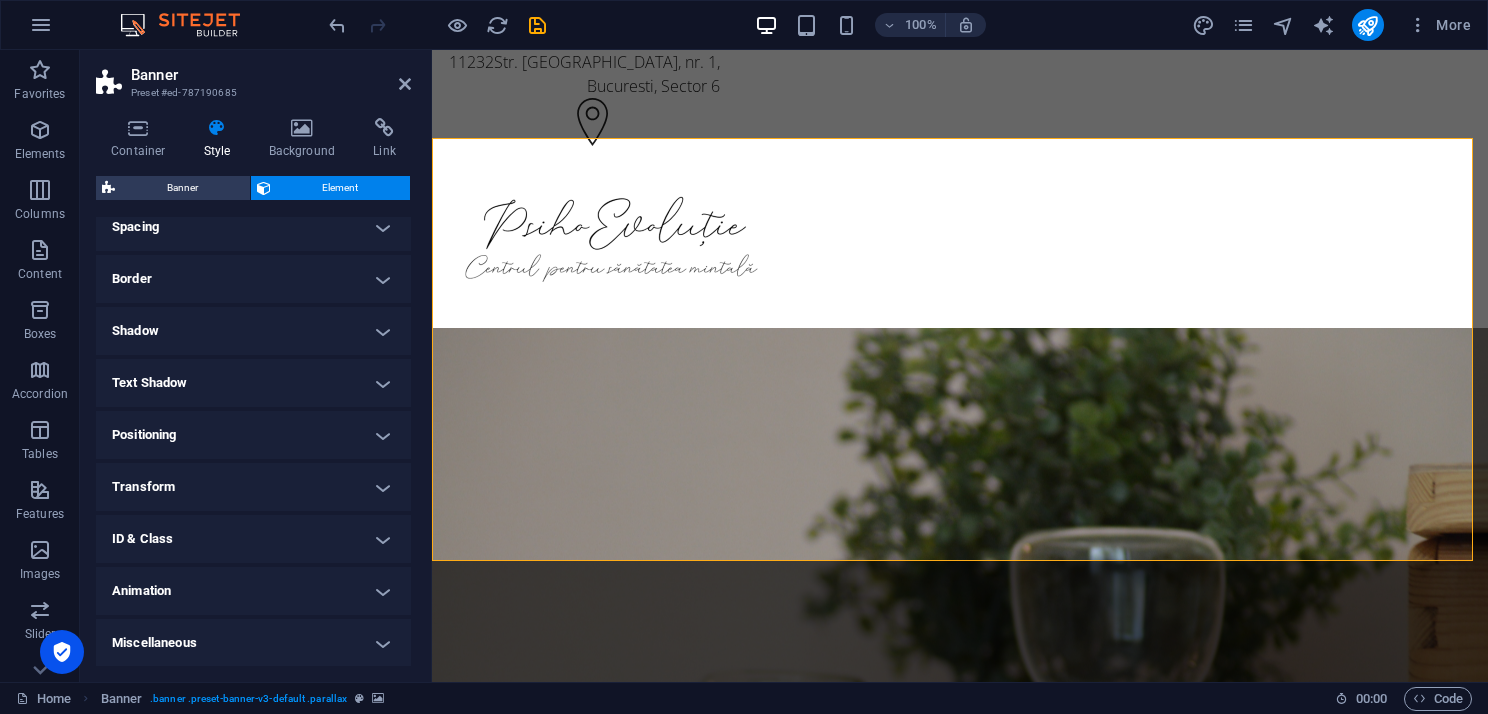 click on "Transform" at bounding box center (253, 487) 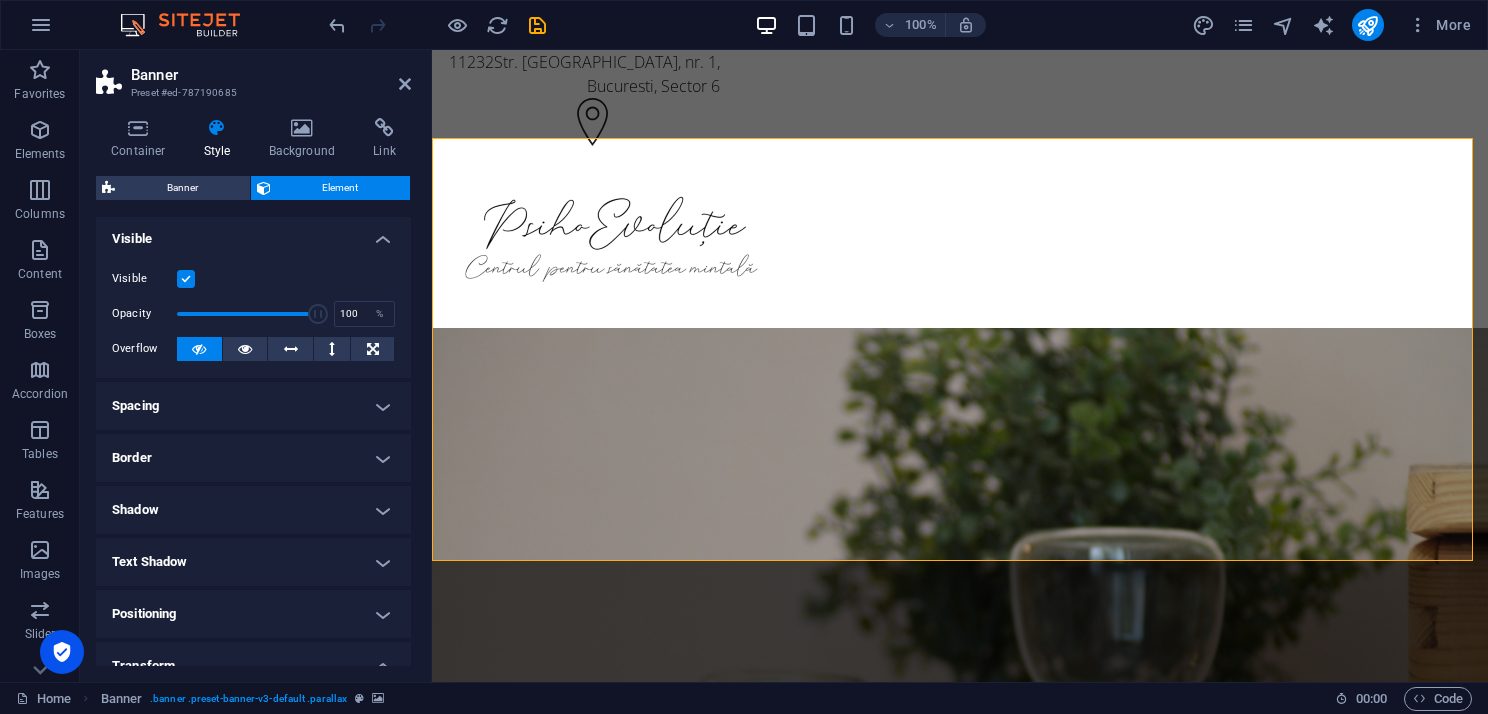 scroll, scrollTop: 0, scrollLeft: 0, axis: both 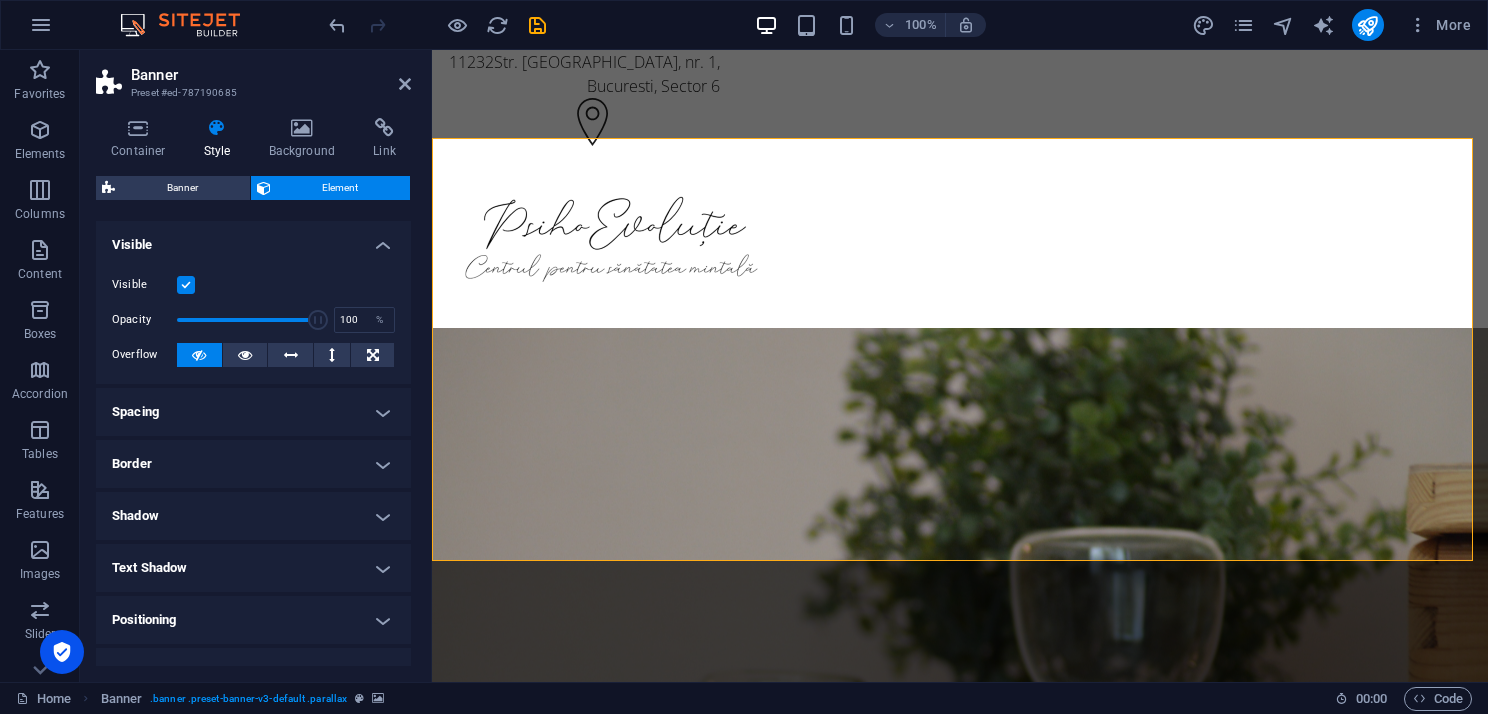 click on "Visible" at bounding box center (253, 239) 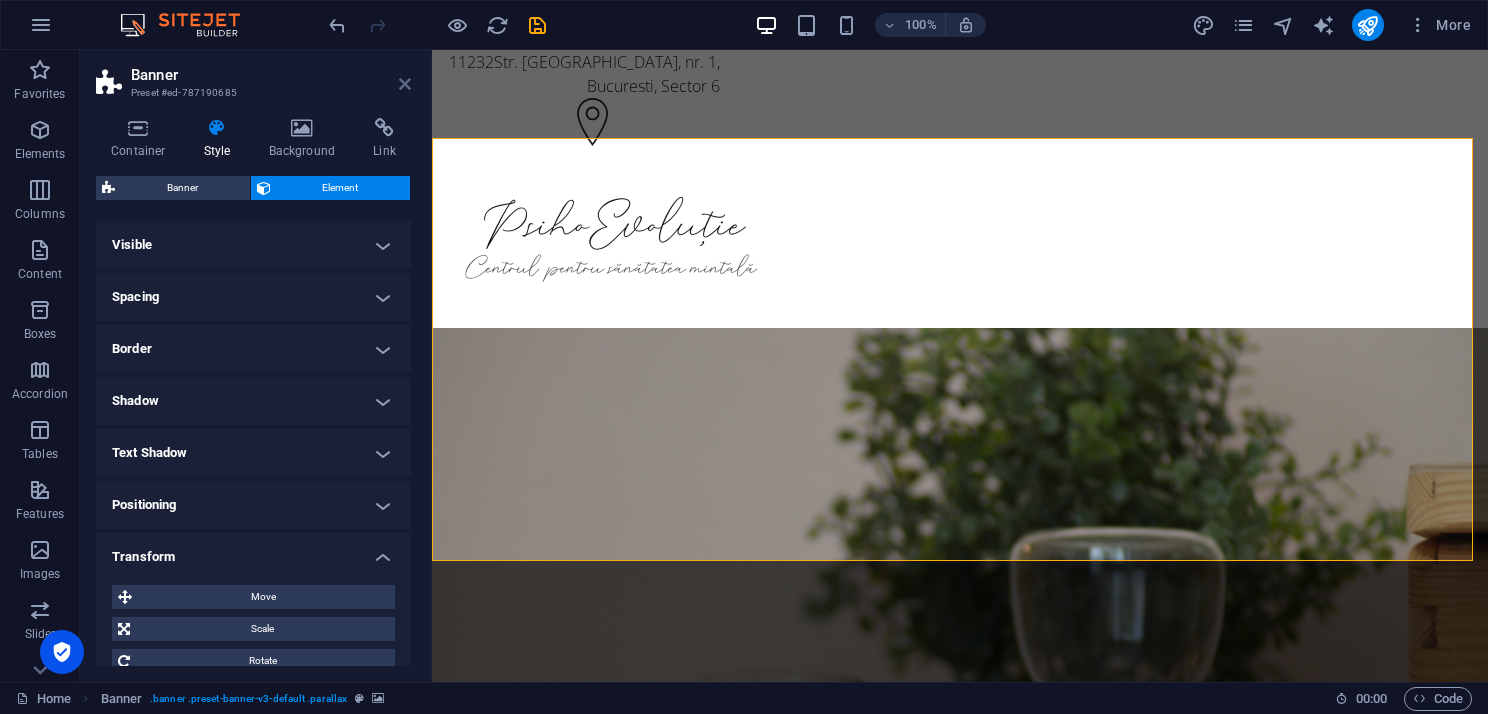click at bounding box center (405, 84) 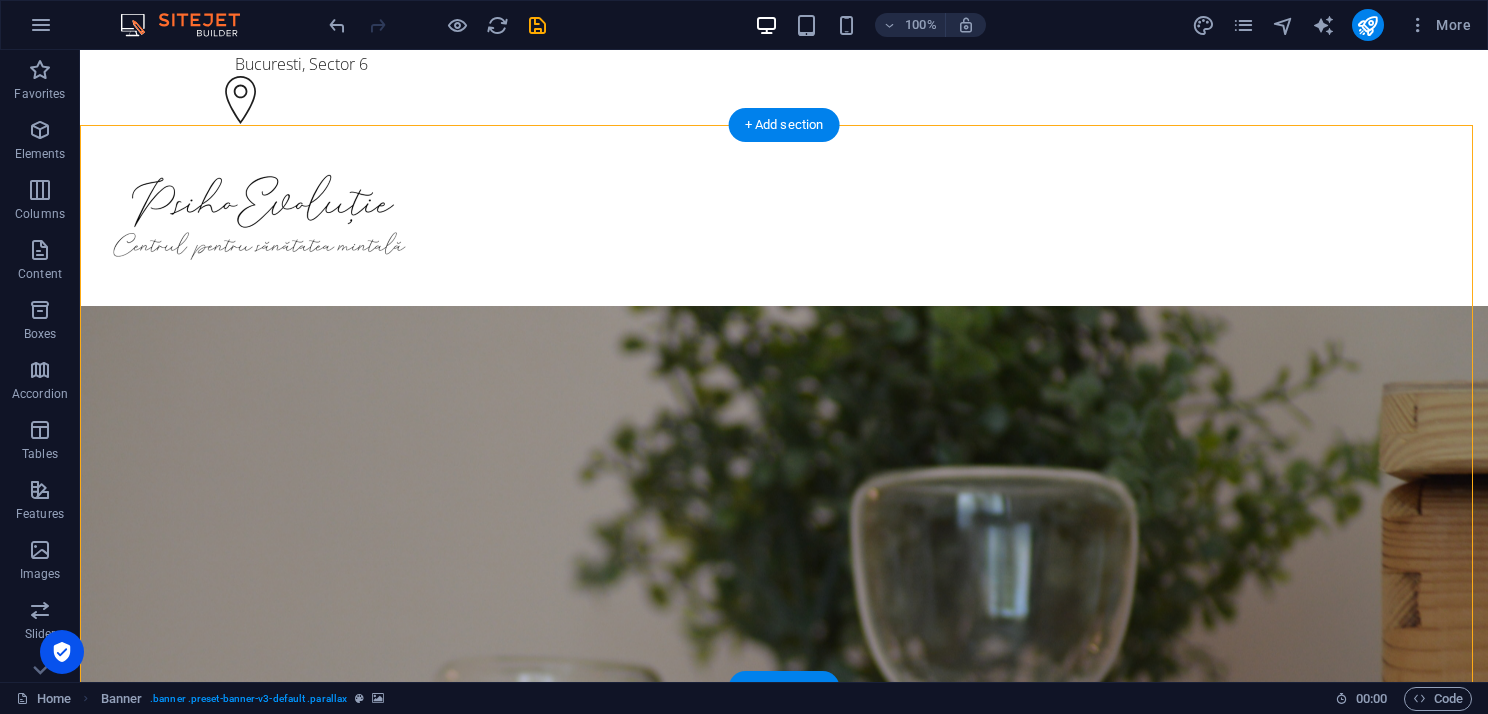 scroll, scrollTop: 0, scrollLeft: 0, axis: both 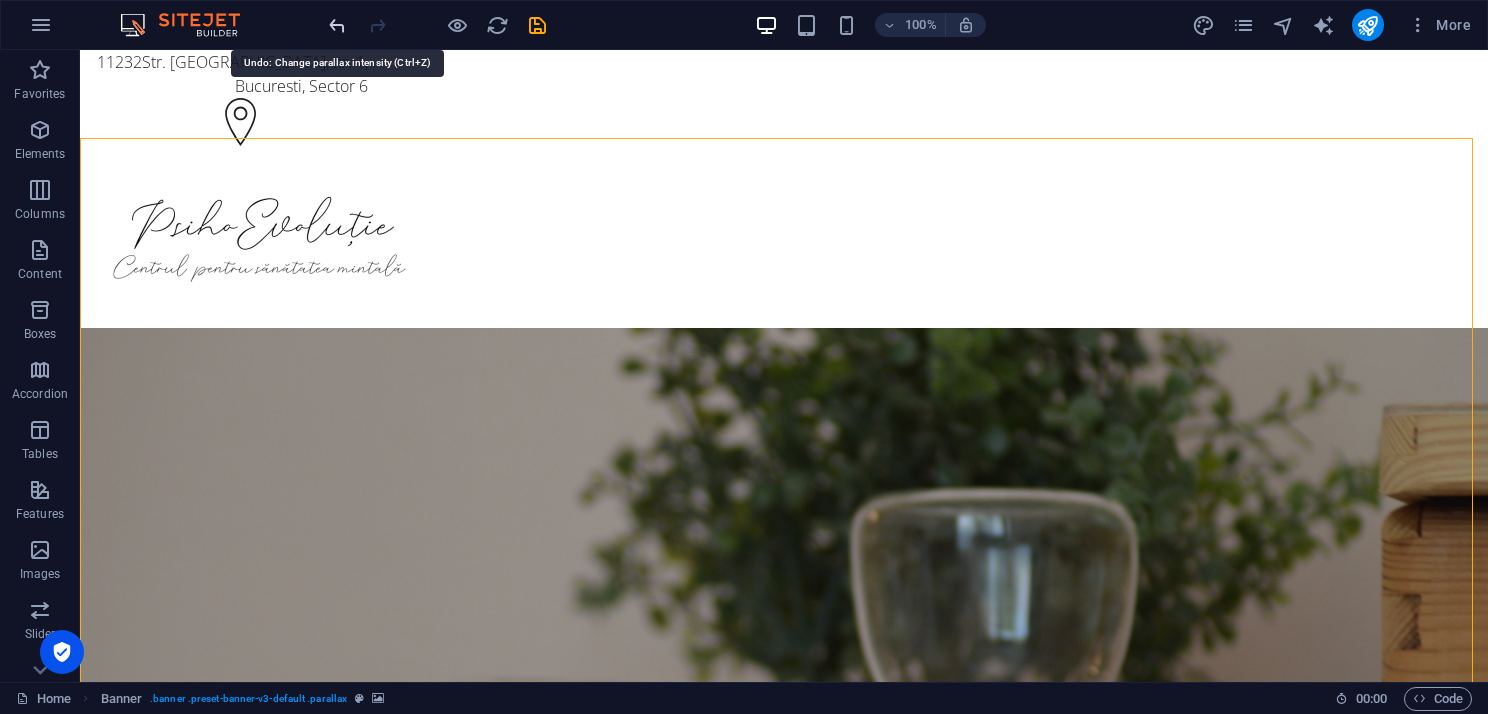 click at bounding box center [337, 25] 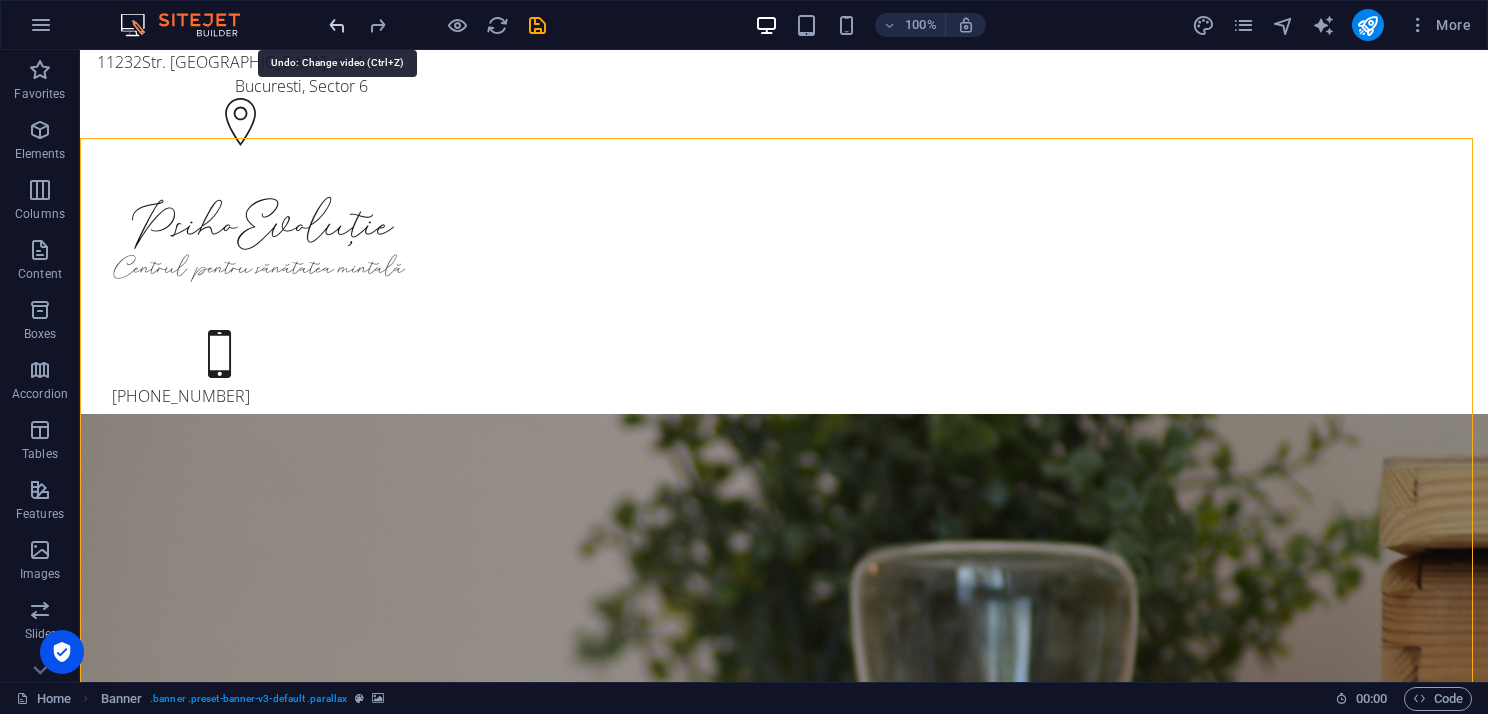 click at bounding box center (337, 25) 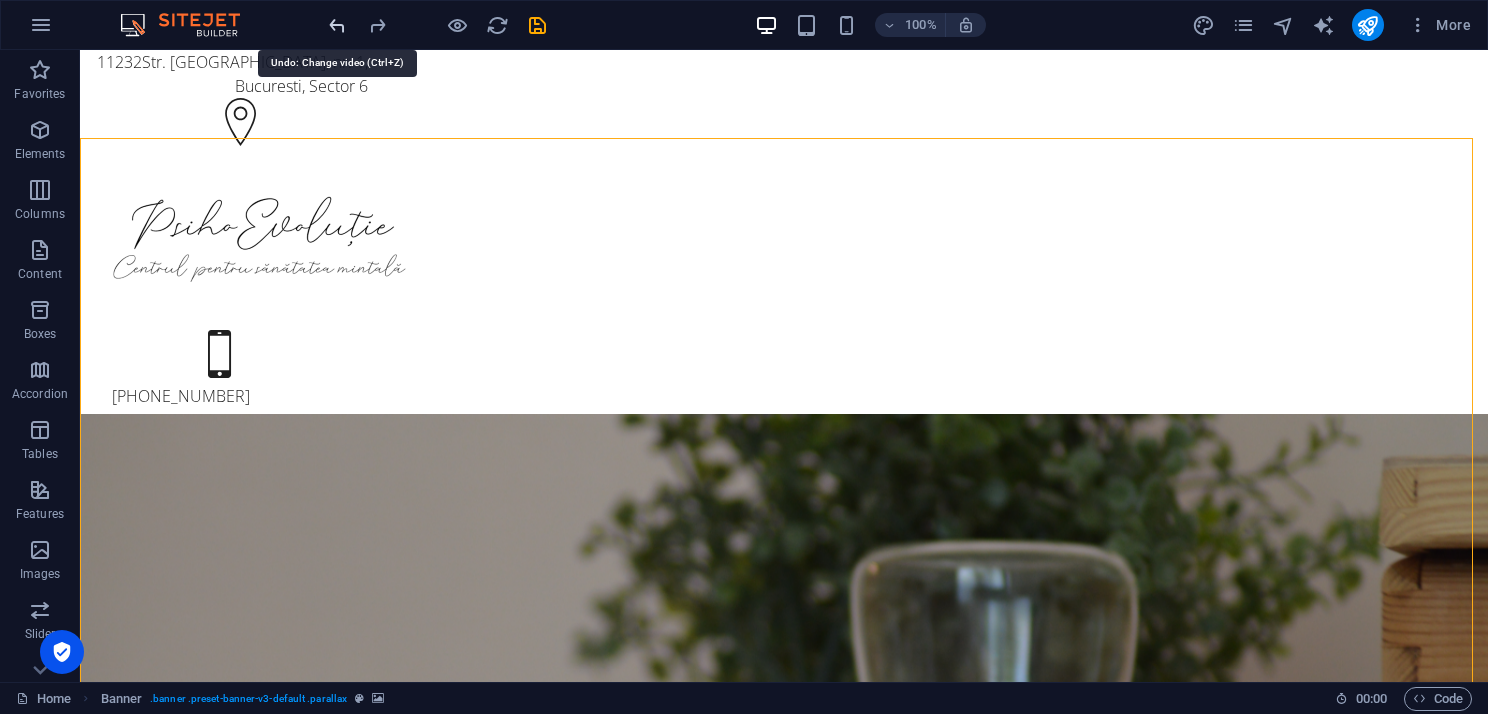 click at bounding box center (337, 25) 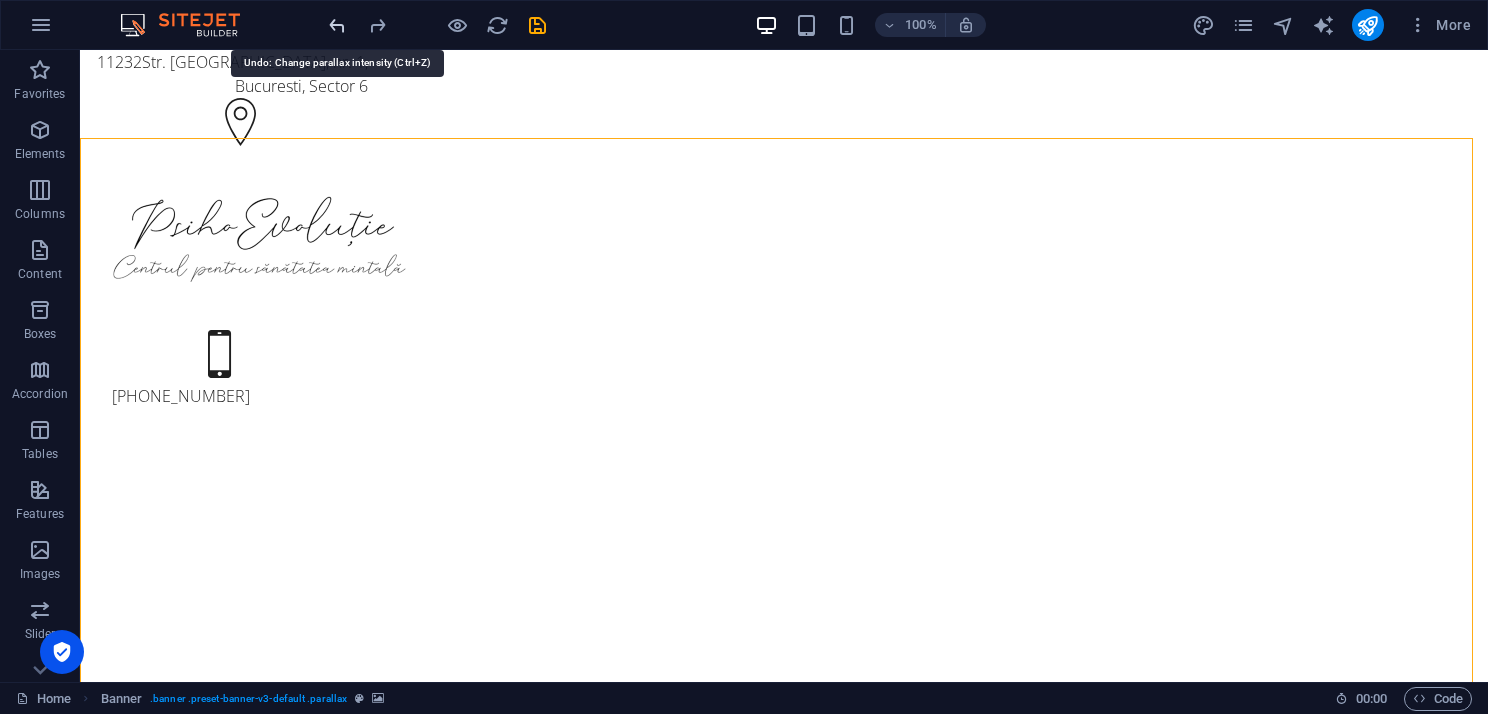 click at bounding box center (337, 25) 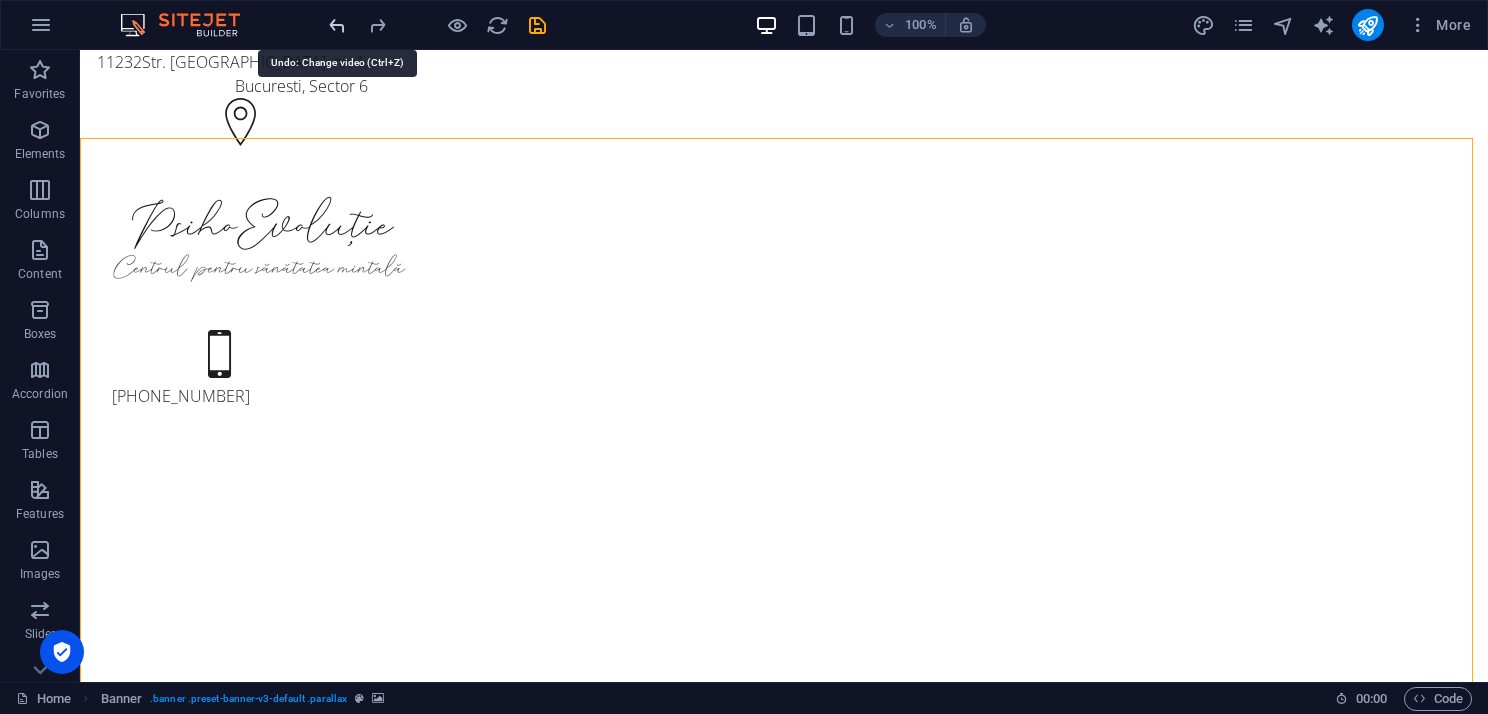click at bounding box center (337, 25) 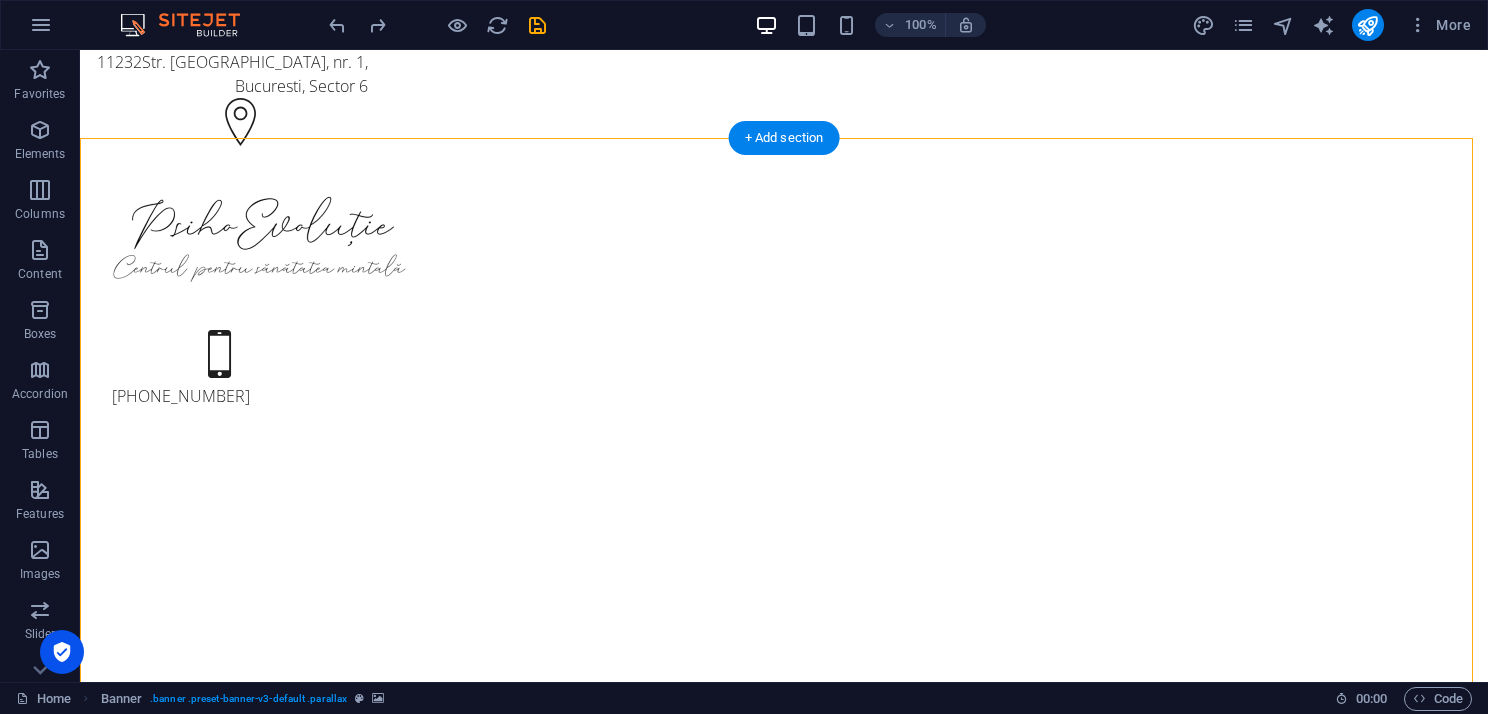 click at bounding box center (784, 1288) 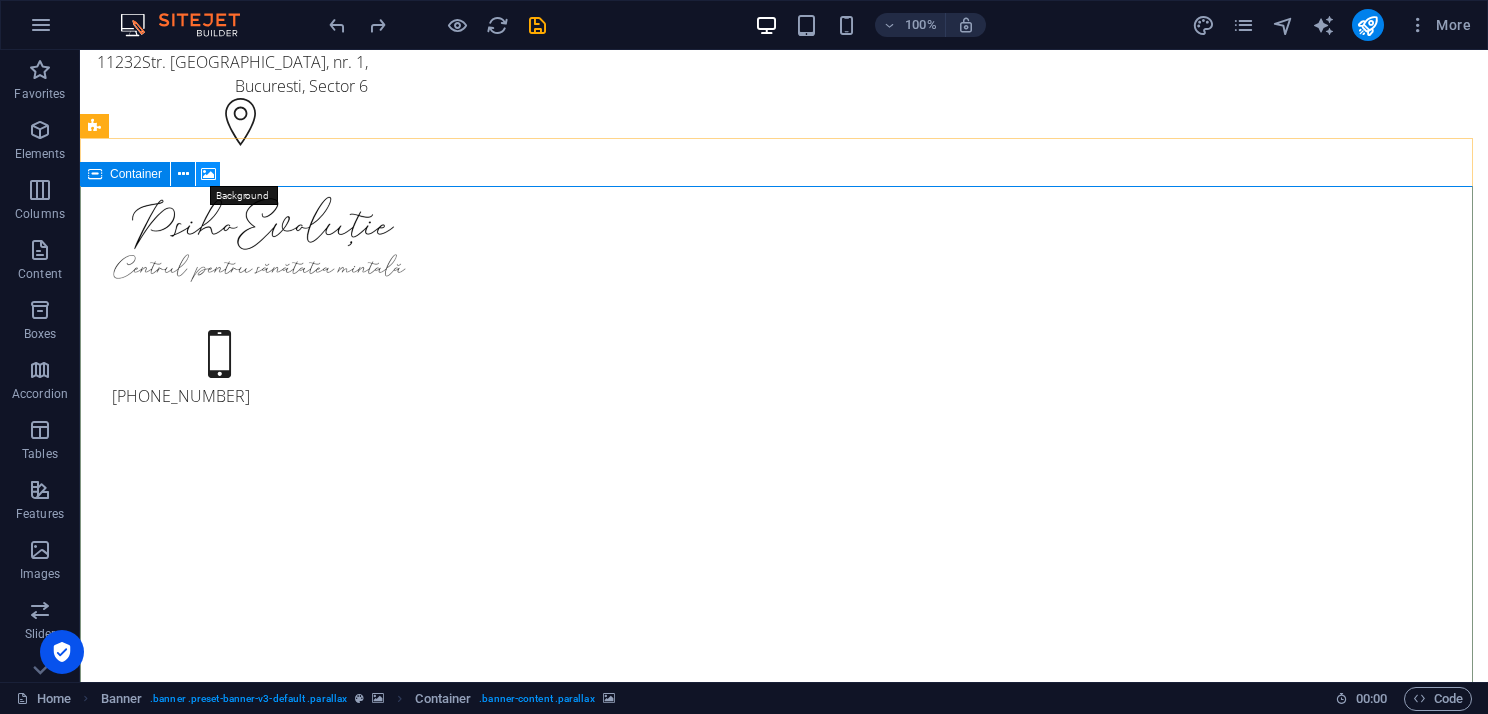 click at bounding box center [208, 174] 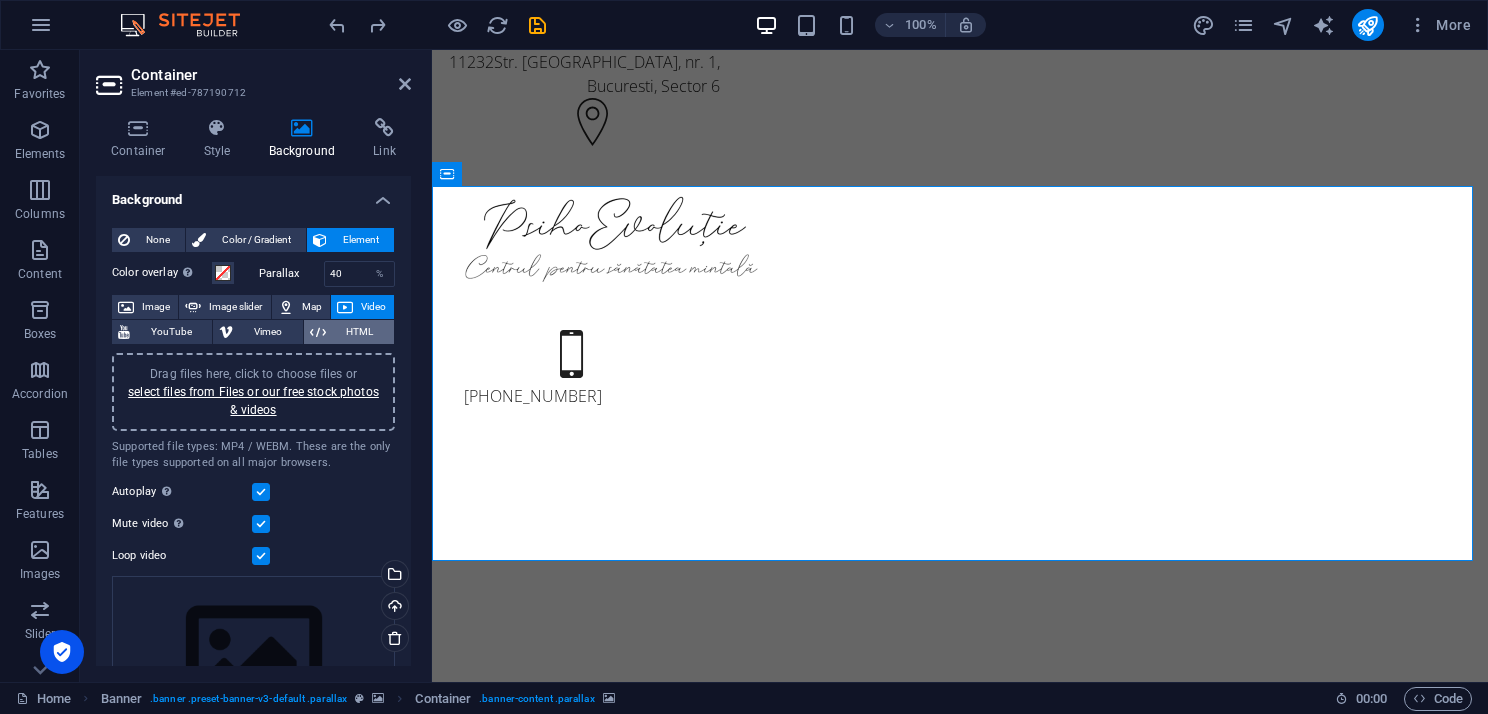 click on "HTML" at bounding box center (360, 332) 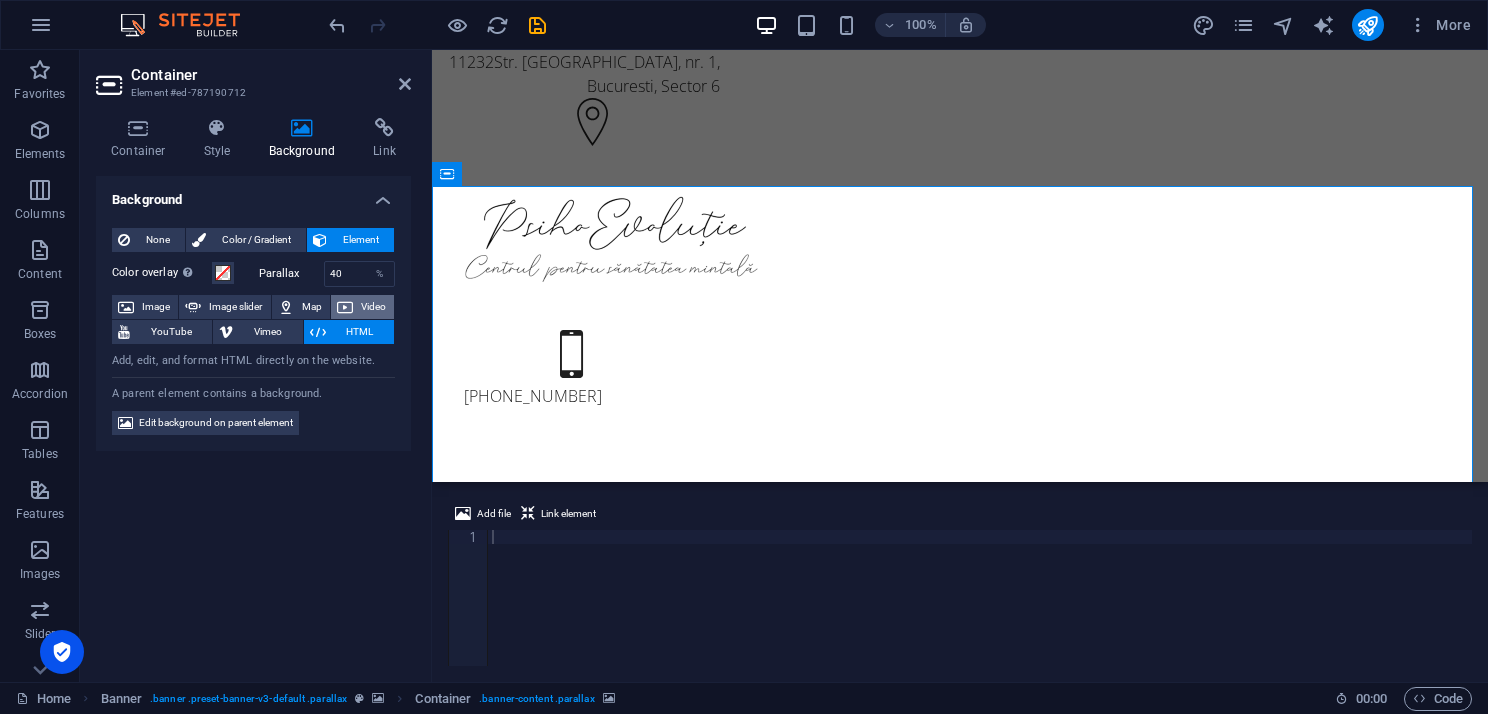 click on "Video" at bounding box center [362, 307] 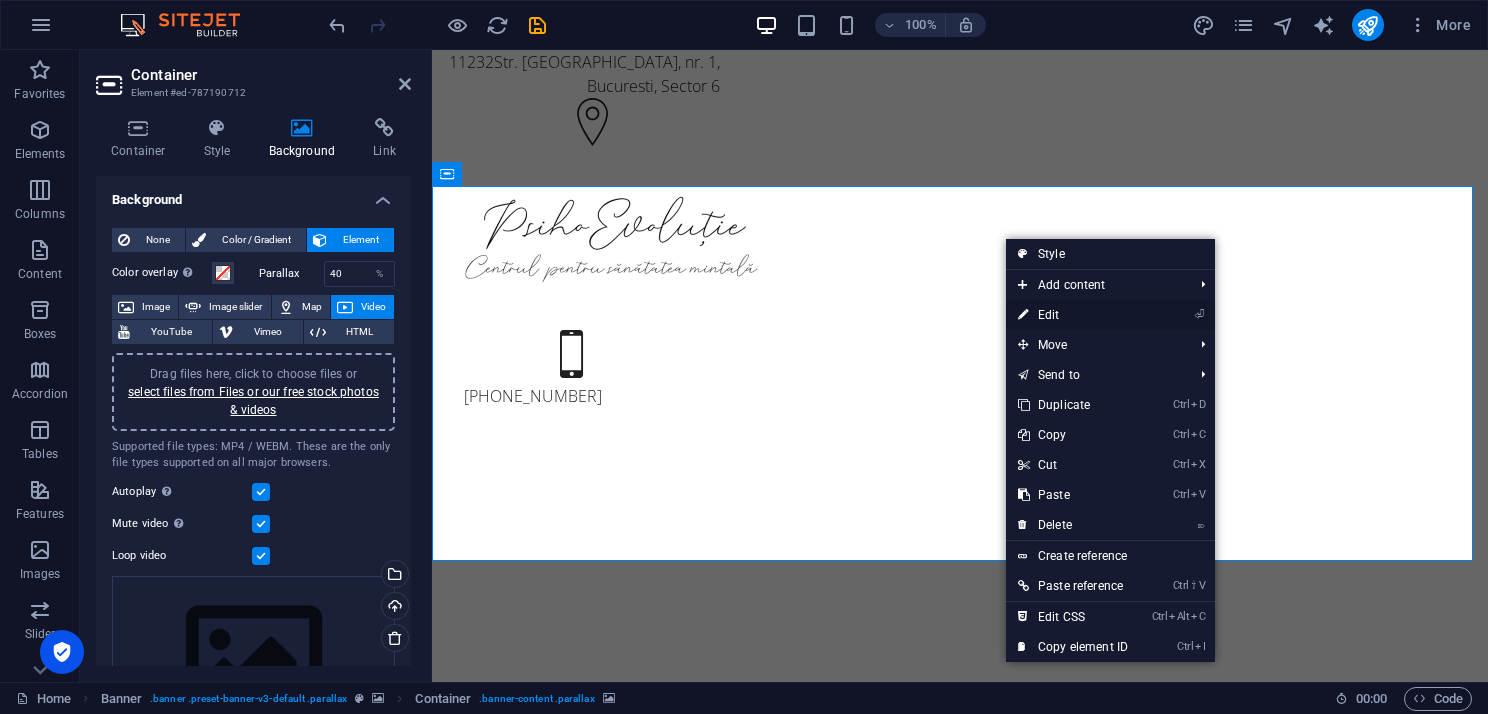 click on "⏎  Edit" at bounding box center [1073, 315] 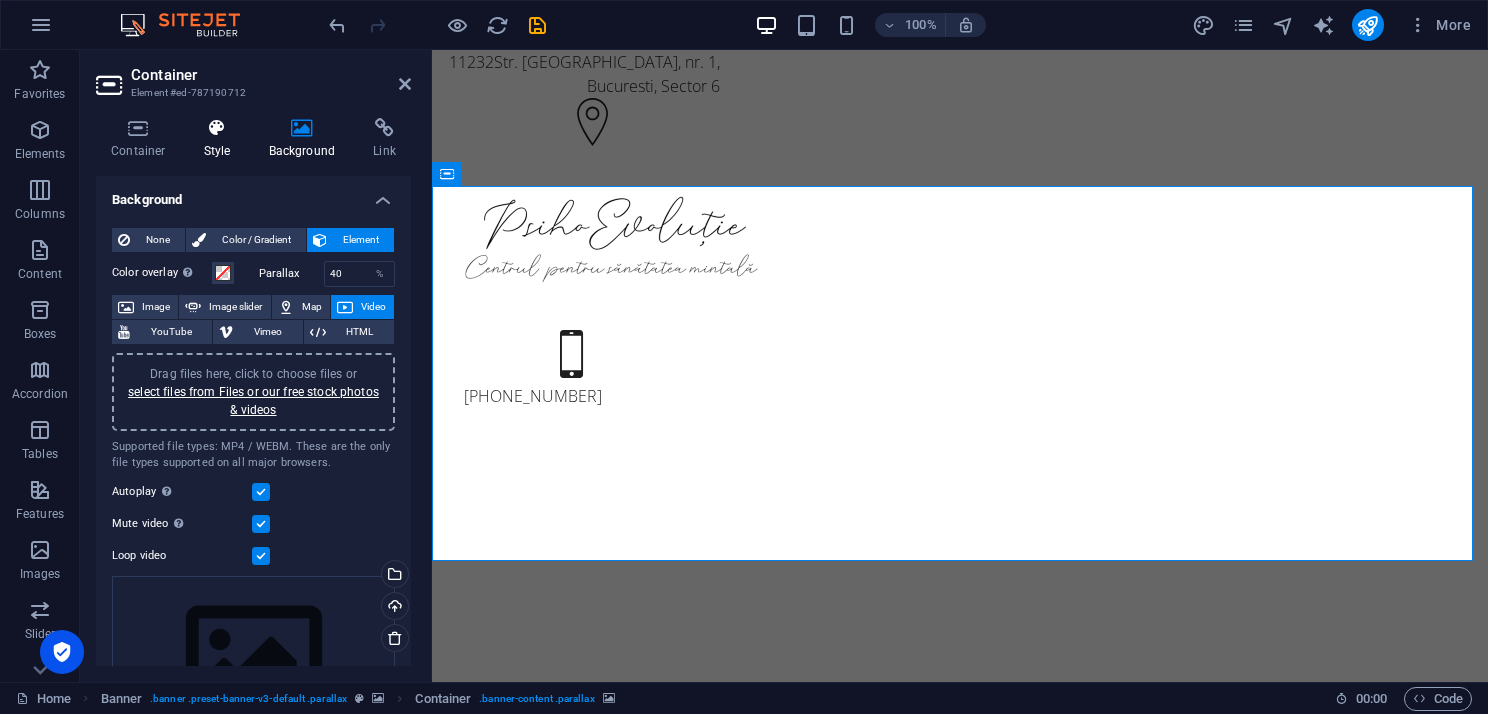 click on "Style" at bounding box center [221, 139] 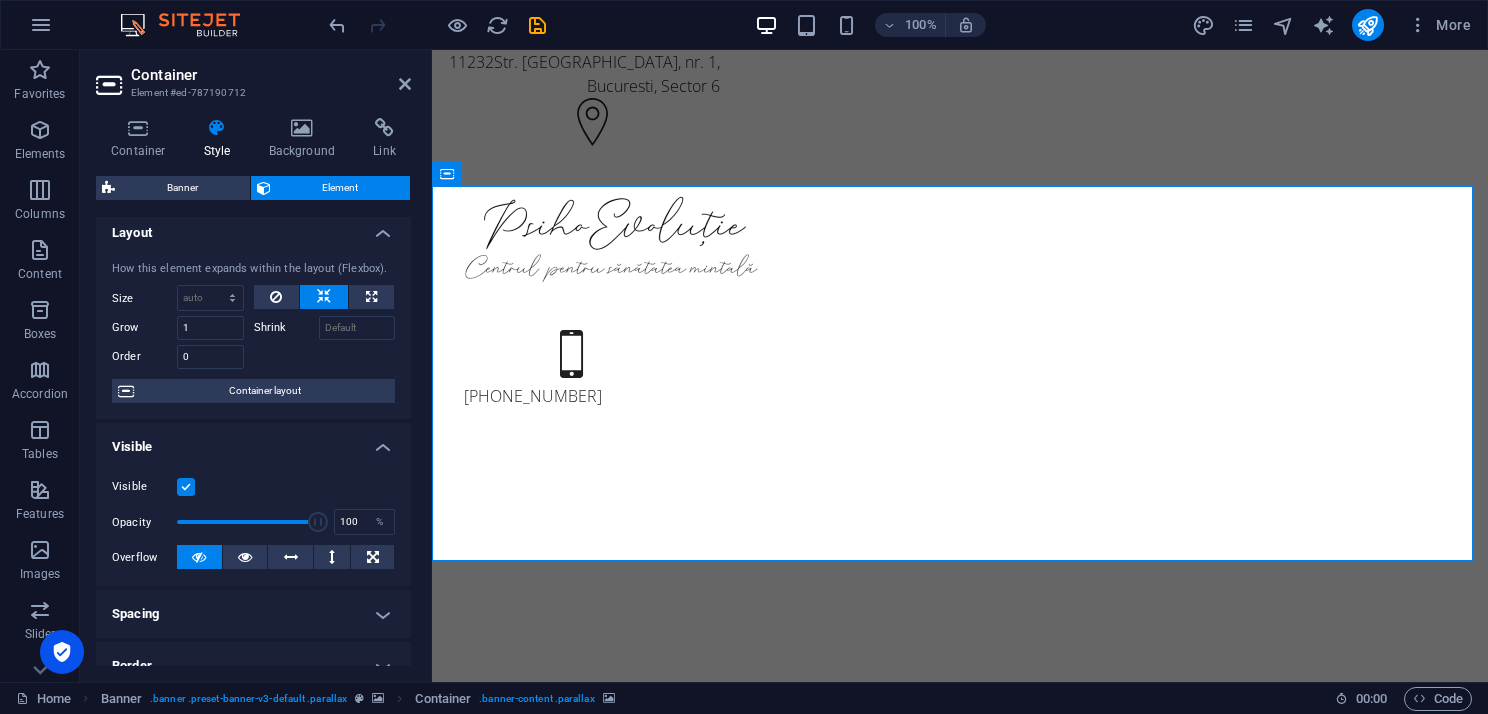 scroll, scrollTop: 0, scrollLeft: 0, axis: both 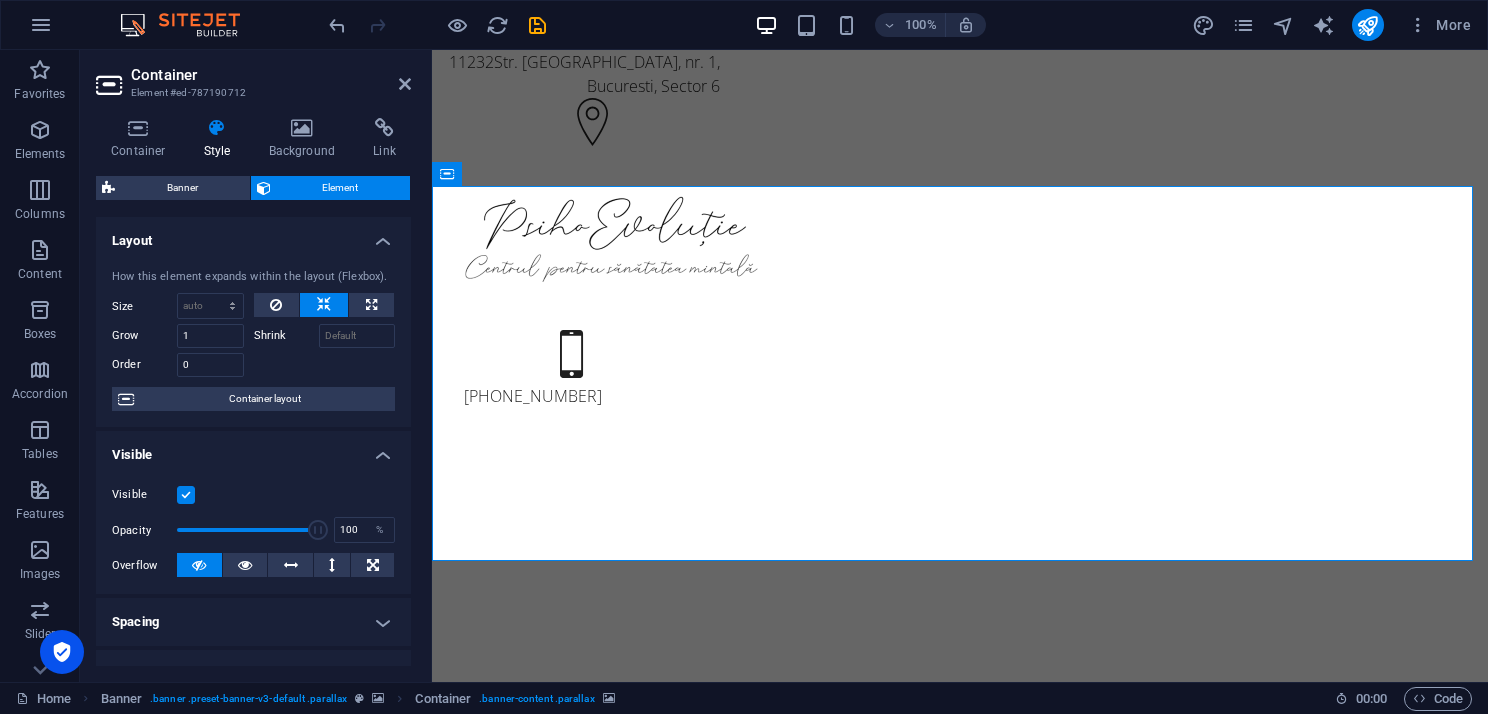 click on "Element" at bounding box center (341, 188) 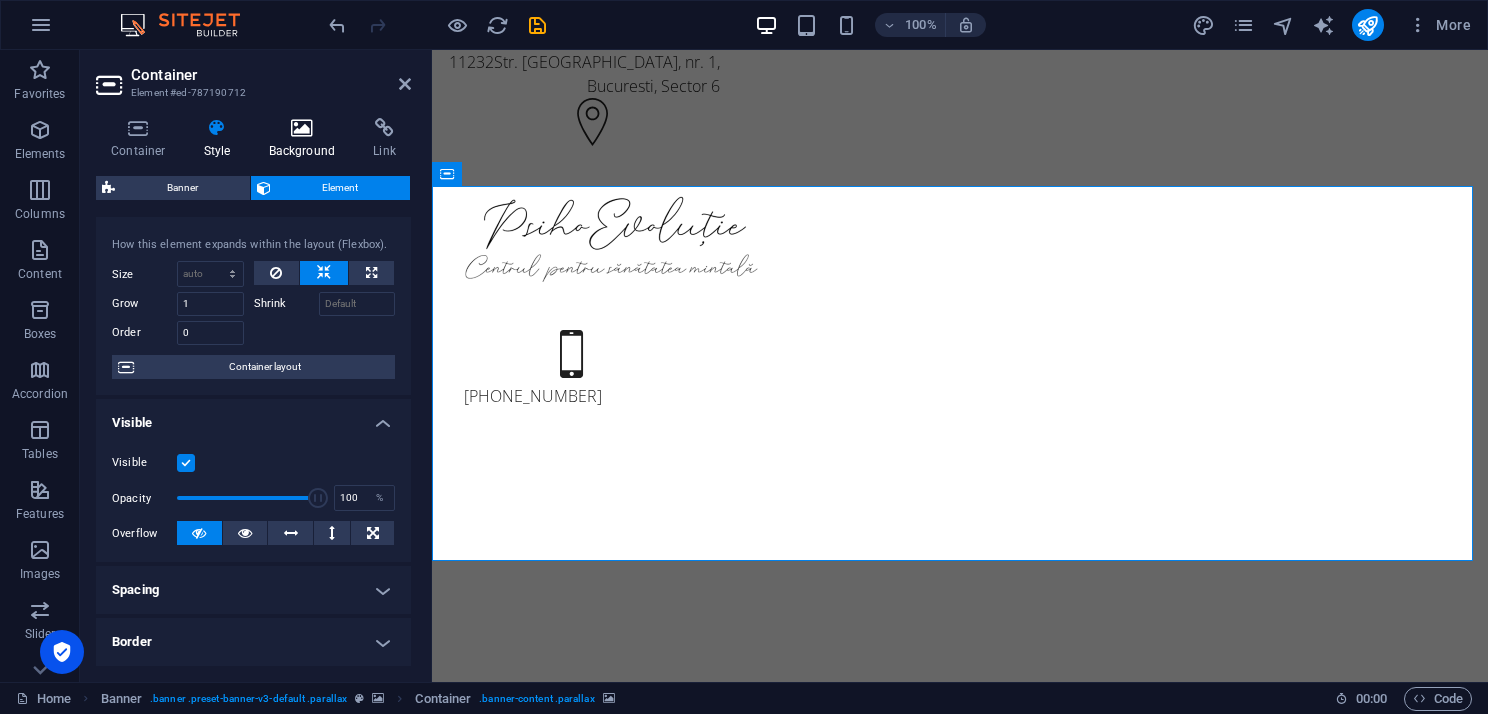 scroll, scrollTop: 0, scrollLeft: 0, axis: both 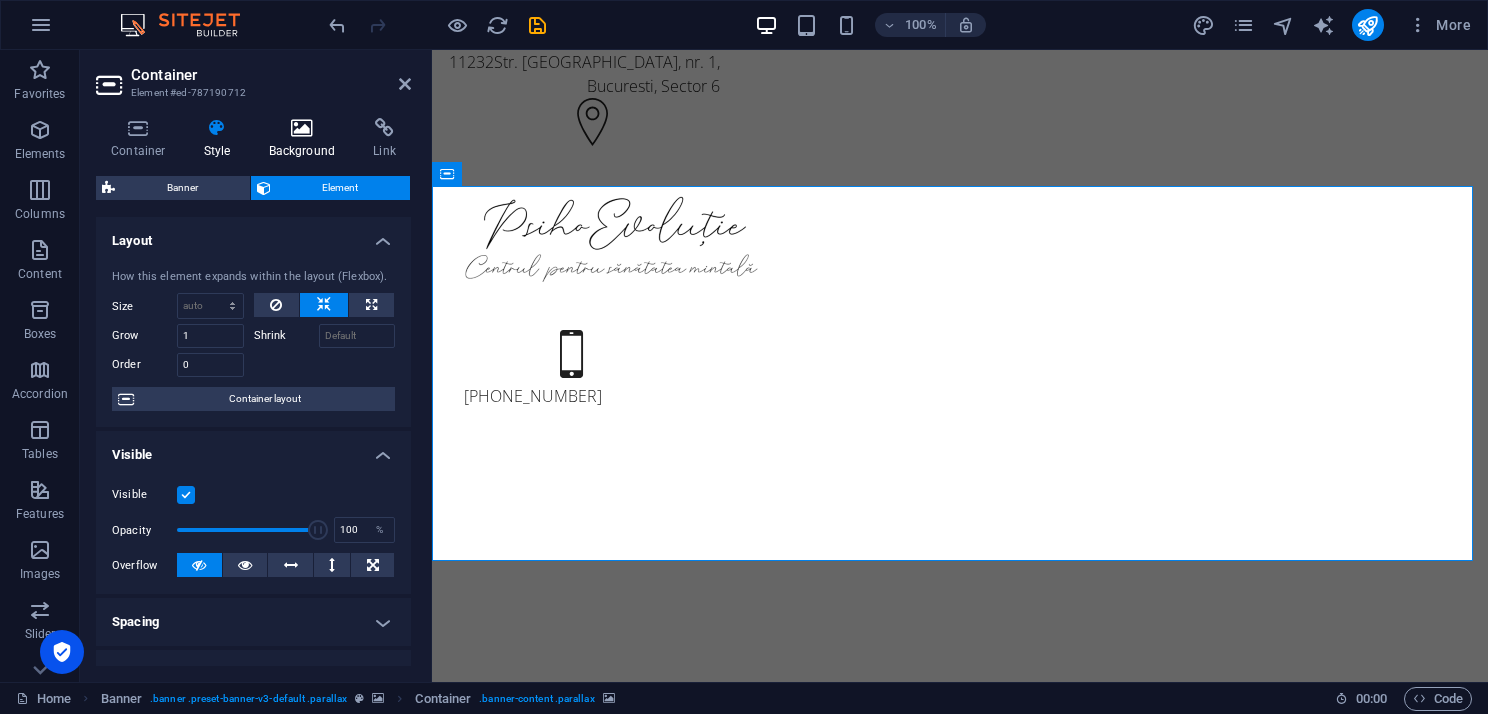click at bounding box center (302, 128) 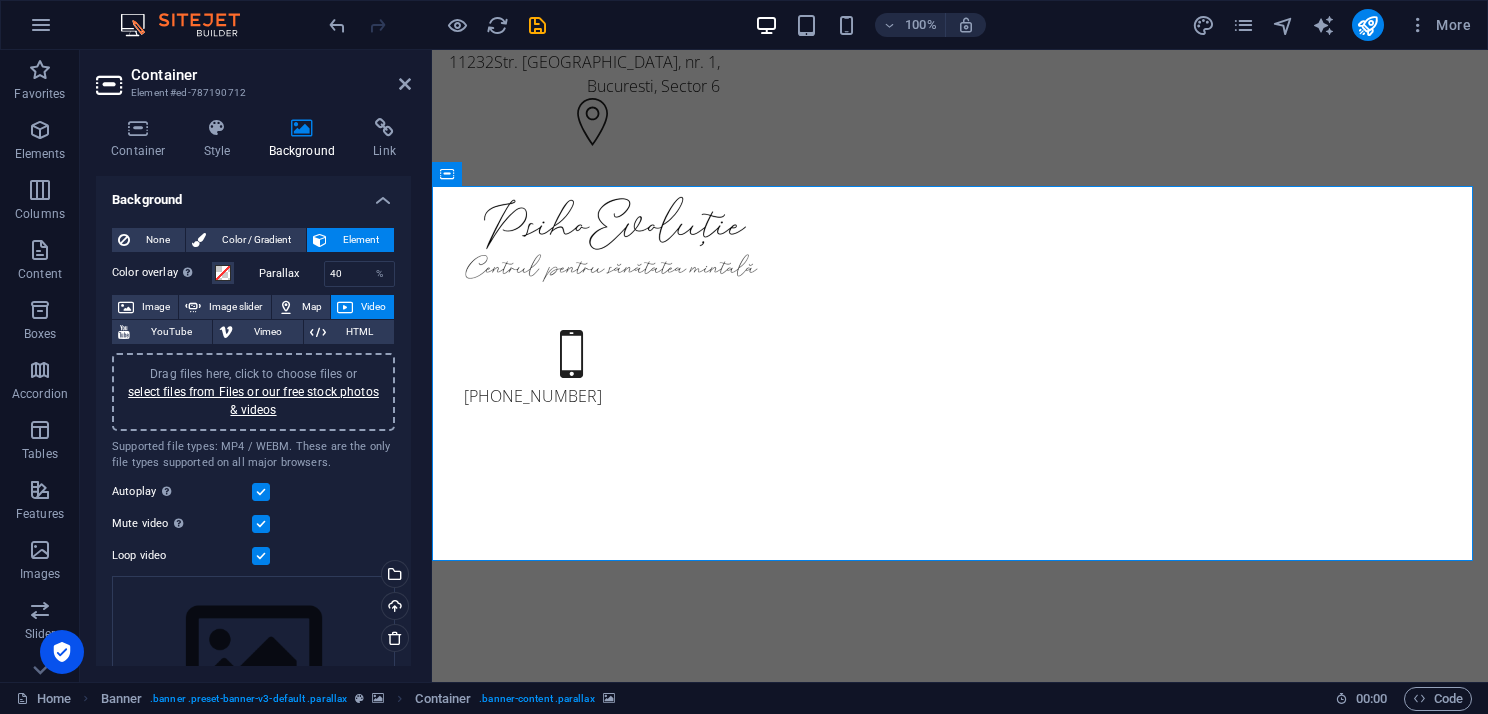 click on "Drag files here, click to choose files or select files from Files or our free stock photos & videos" at bounding box center [253, 392] 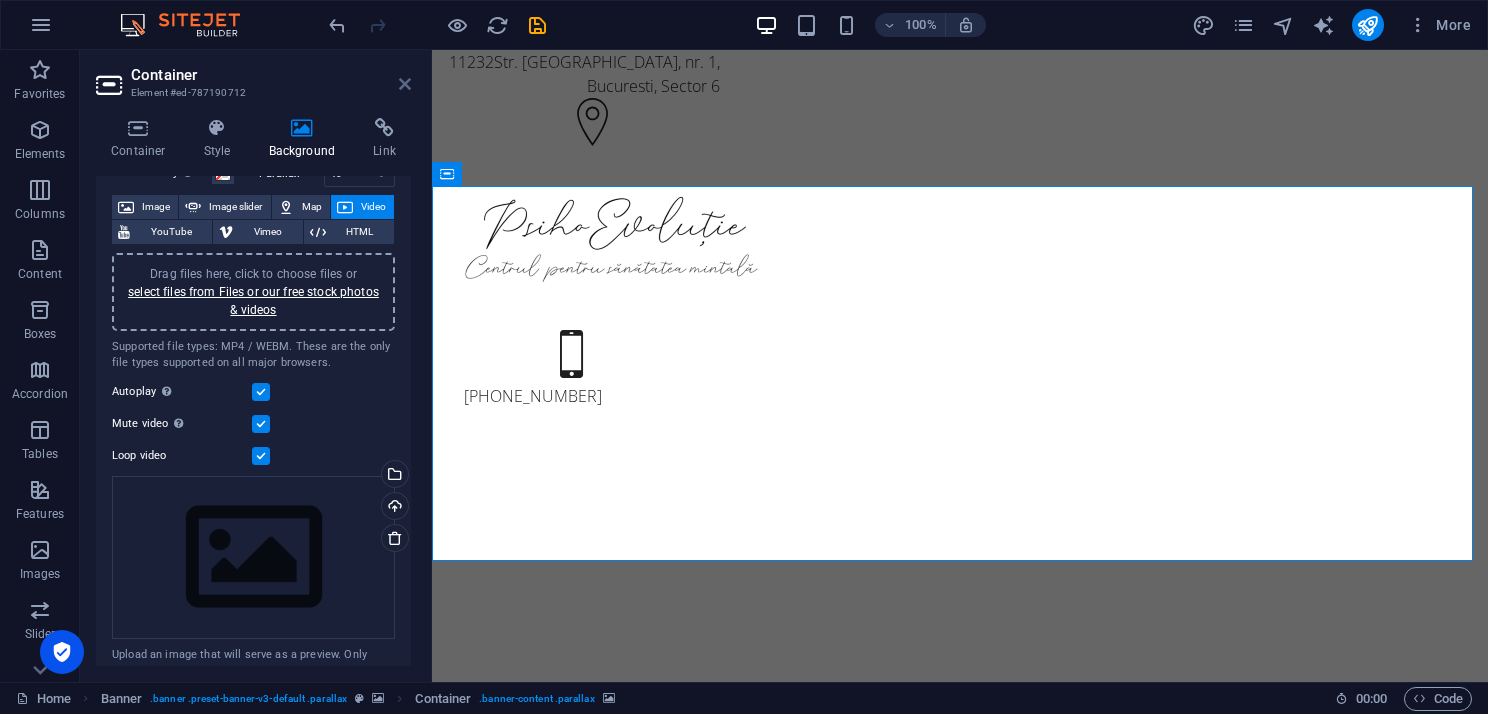 click at bounding box center (405, 84) 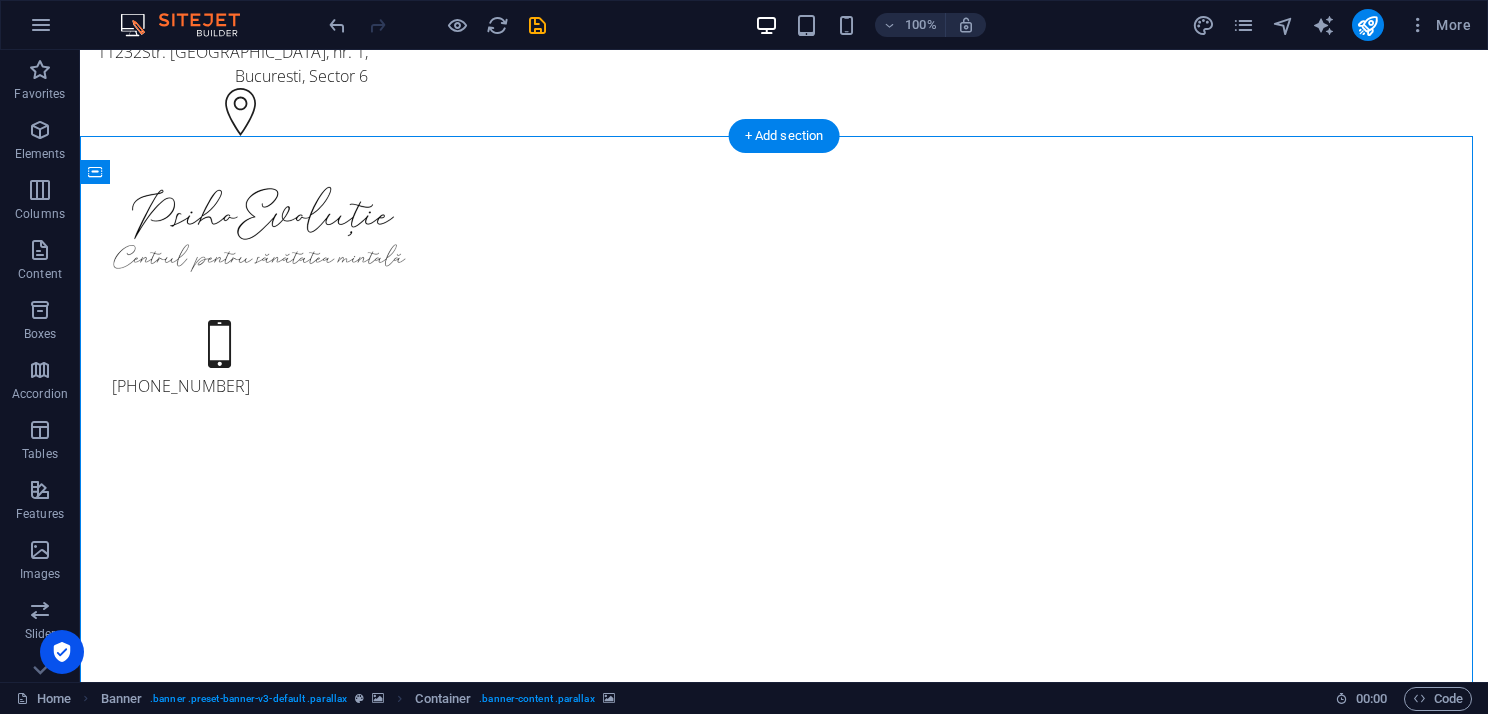 scroll, scrollTop: 0, scrollLeft: 0, axis: both 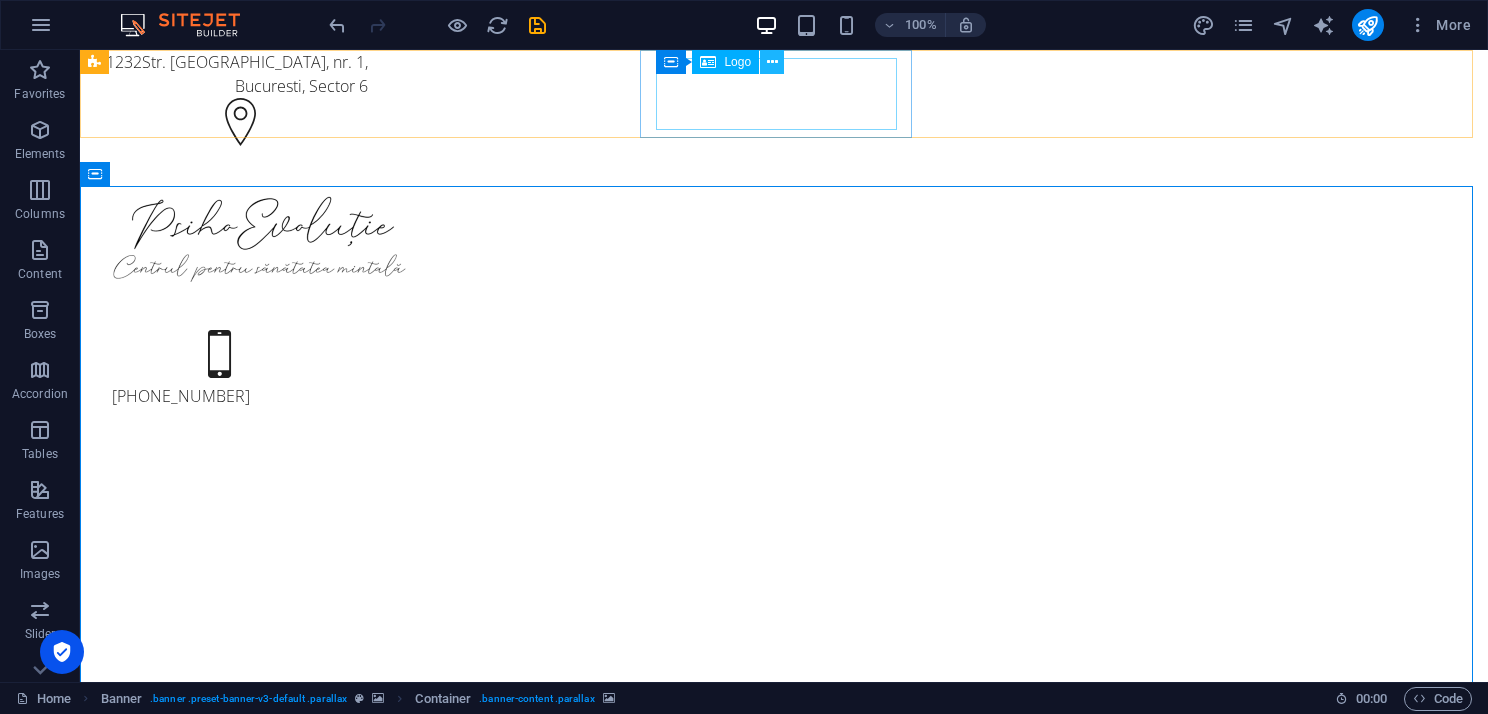click at bounding box center (772, 62) 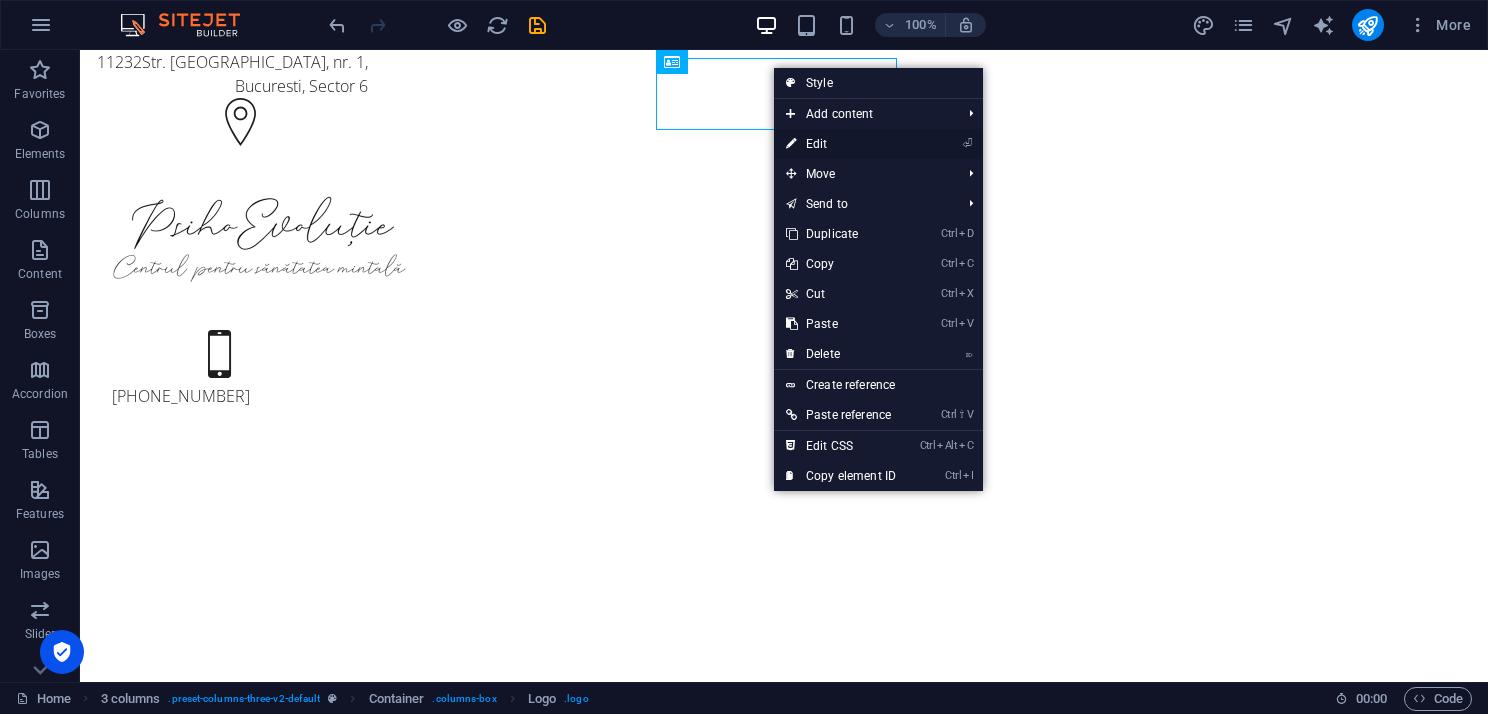 click on "⏎  Edit" at bounding box center [841, 144] 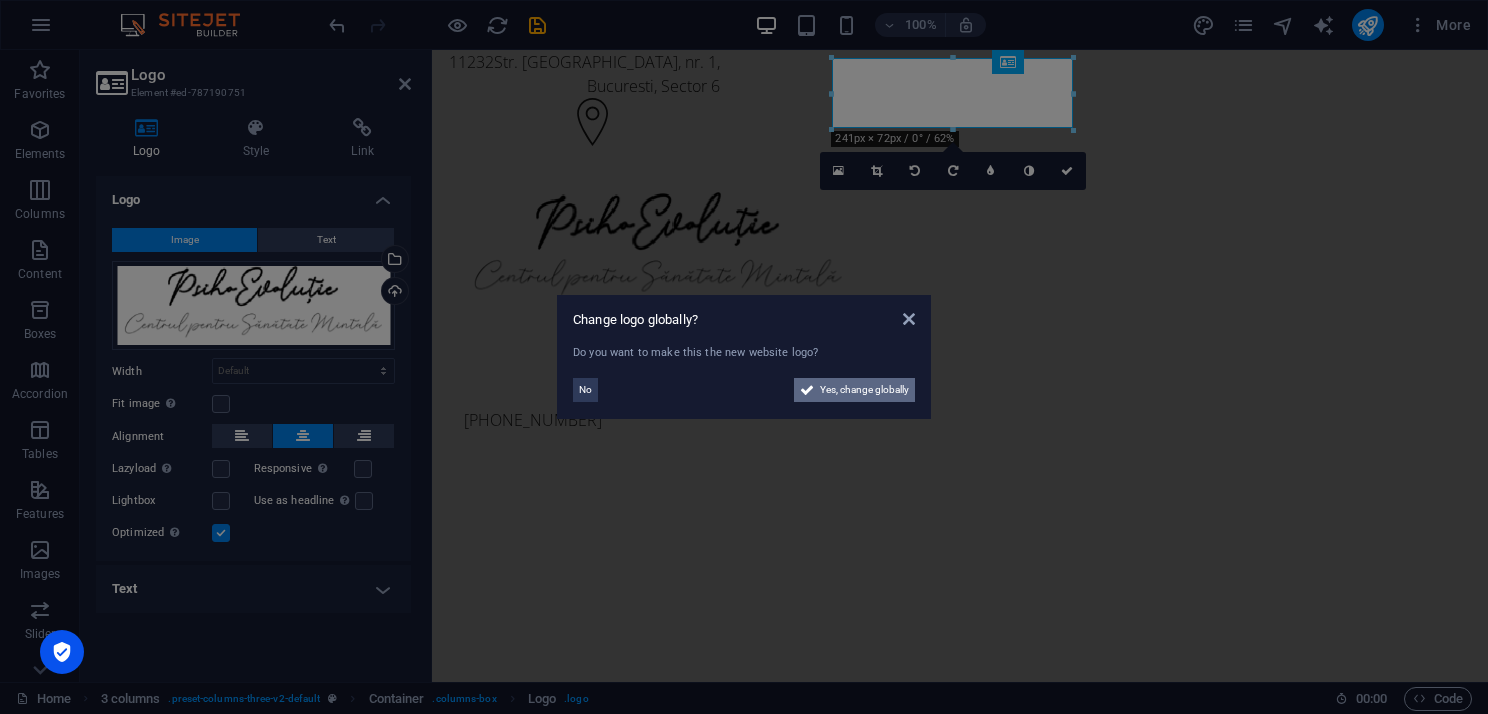 click on "Yes, change globally" at bounding box center [864, 390] 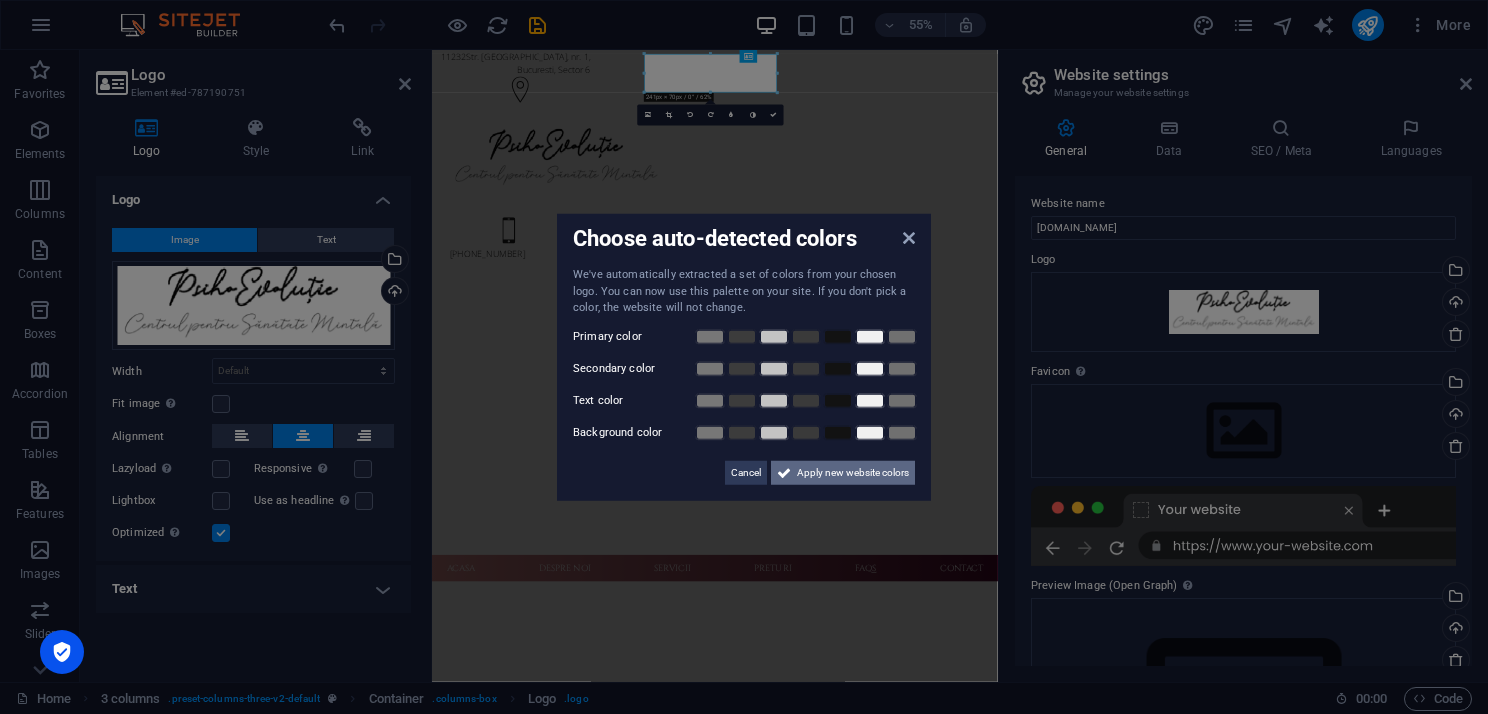 click on "Apply new website colors" at bounding box center (853, 472) 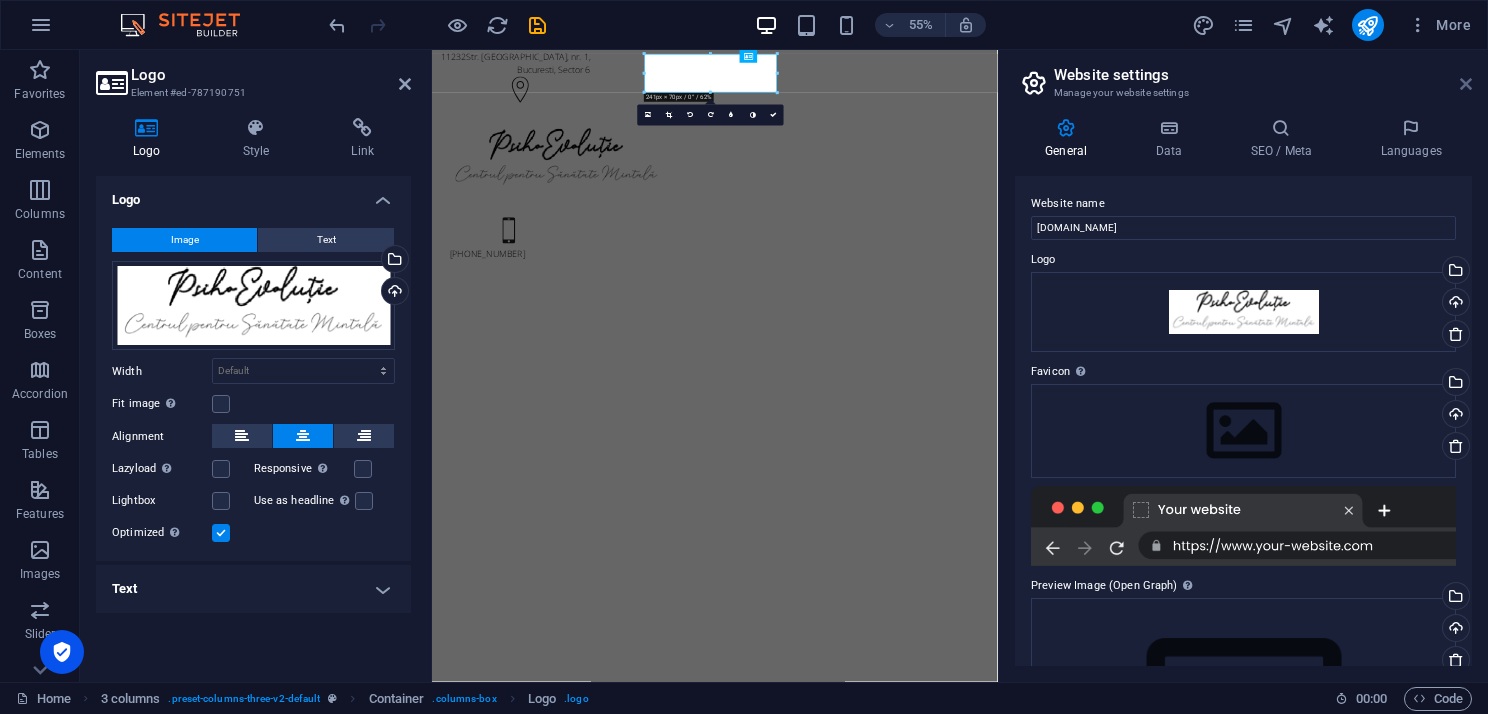 click at bounding box center (1466, 84) 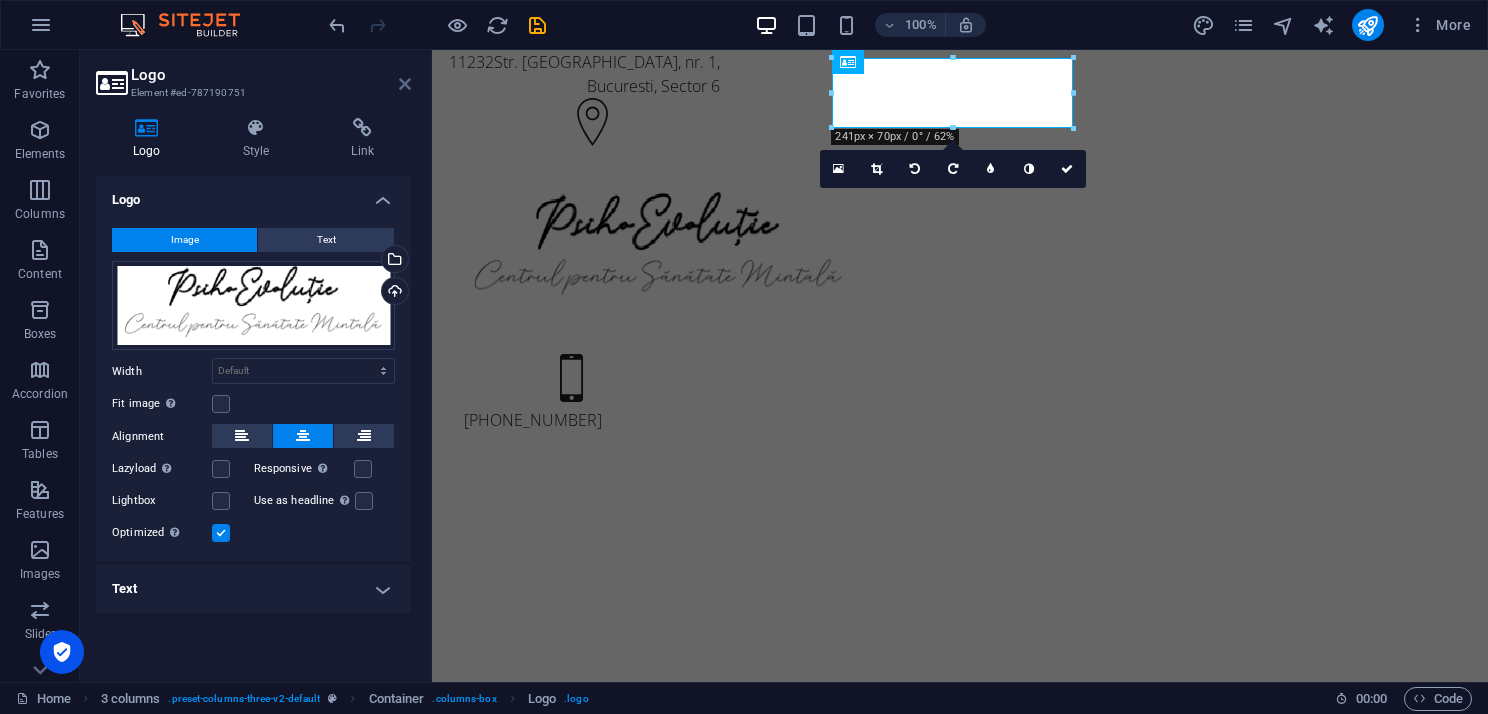 drag, startPoint x: 409, startPoint y: 87, endPoint x: 326, endPoint y: 44, distance: 93.47727 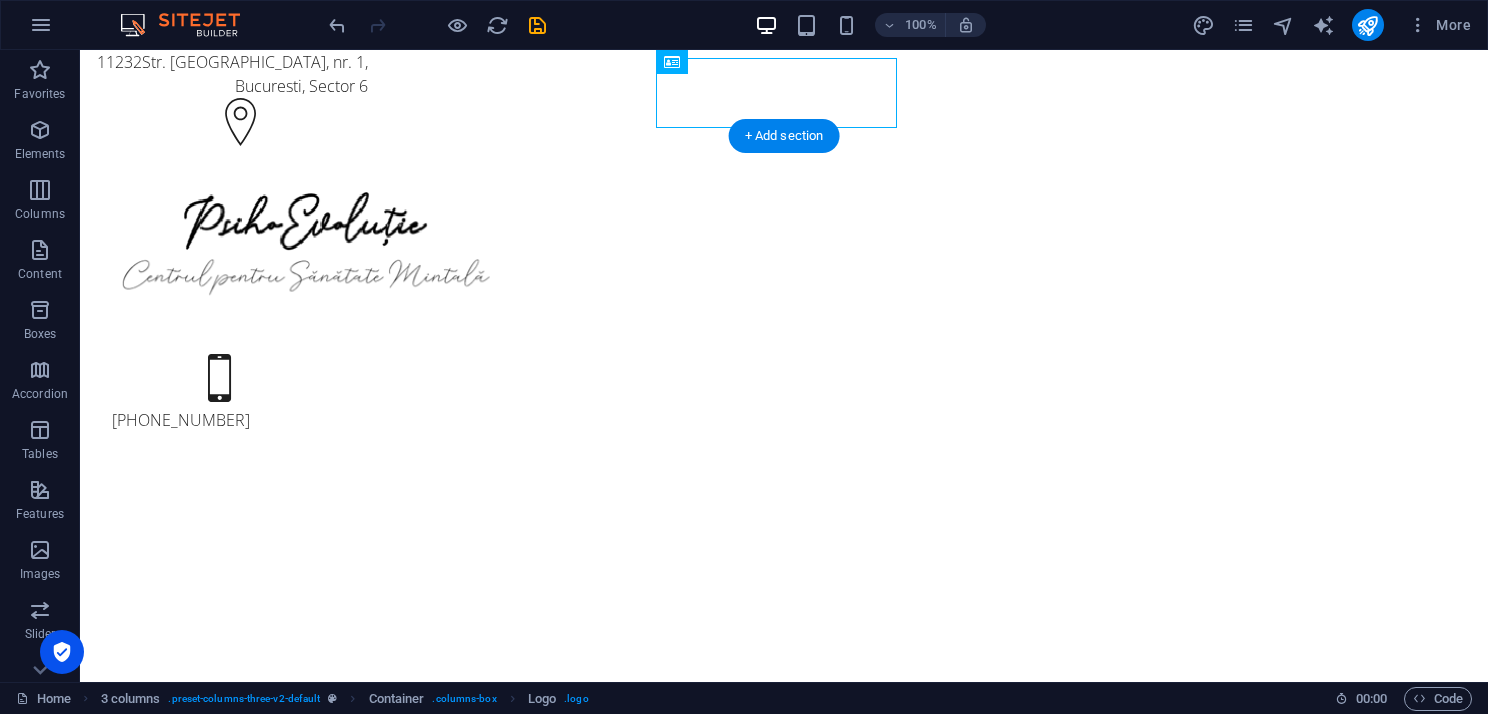 click at bounding box center [784, 1554] 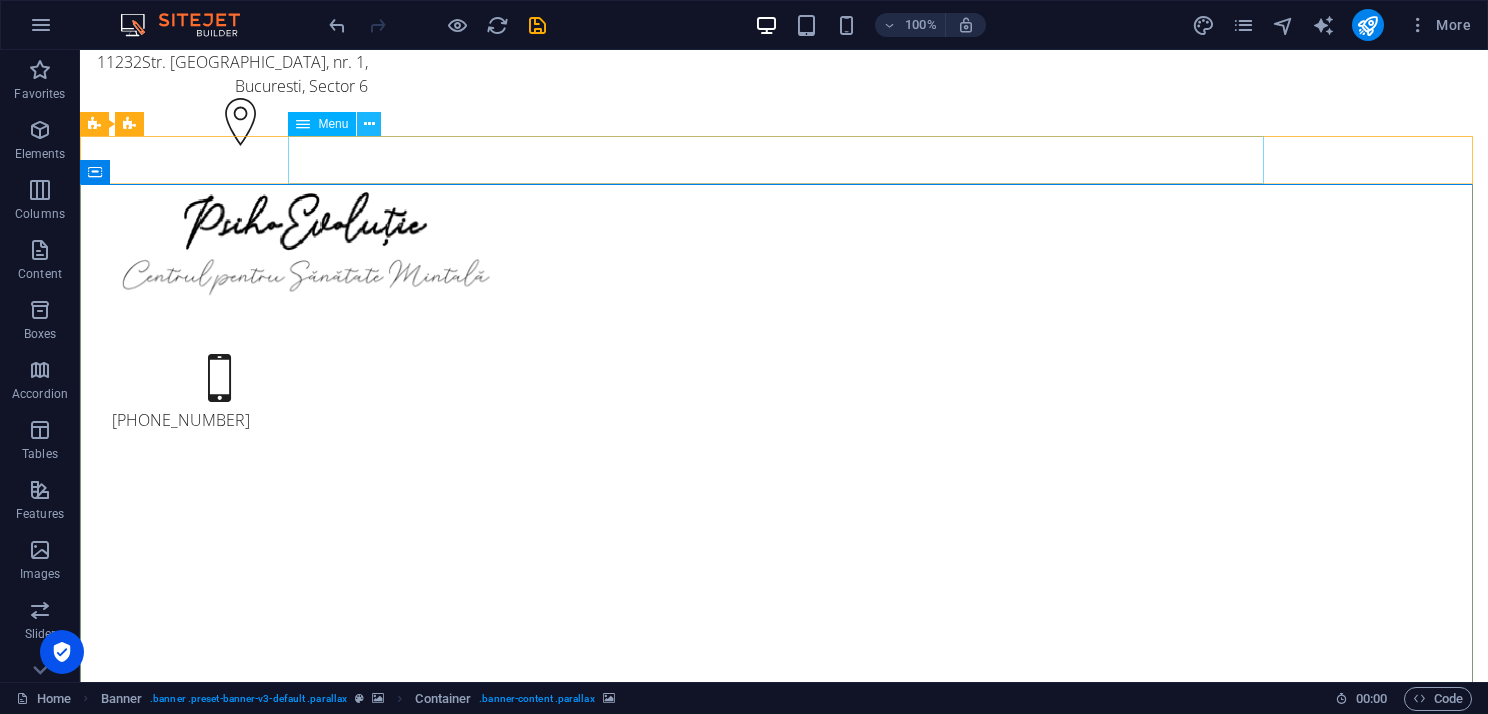 click at bounding box center [369, 124] 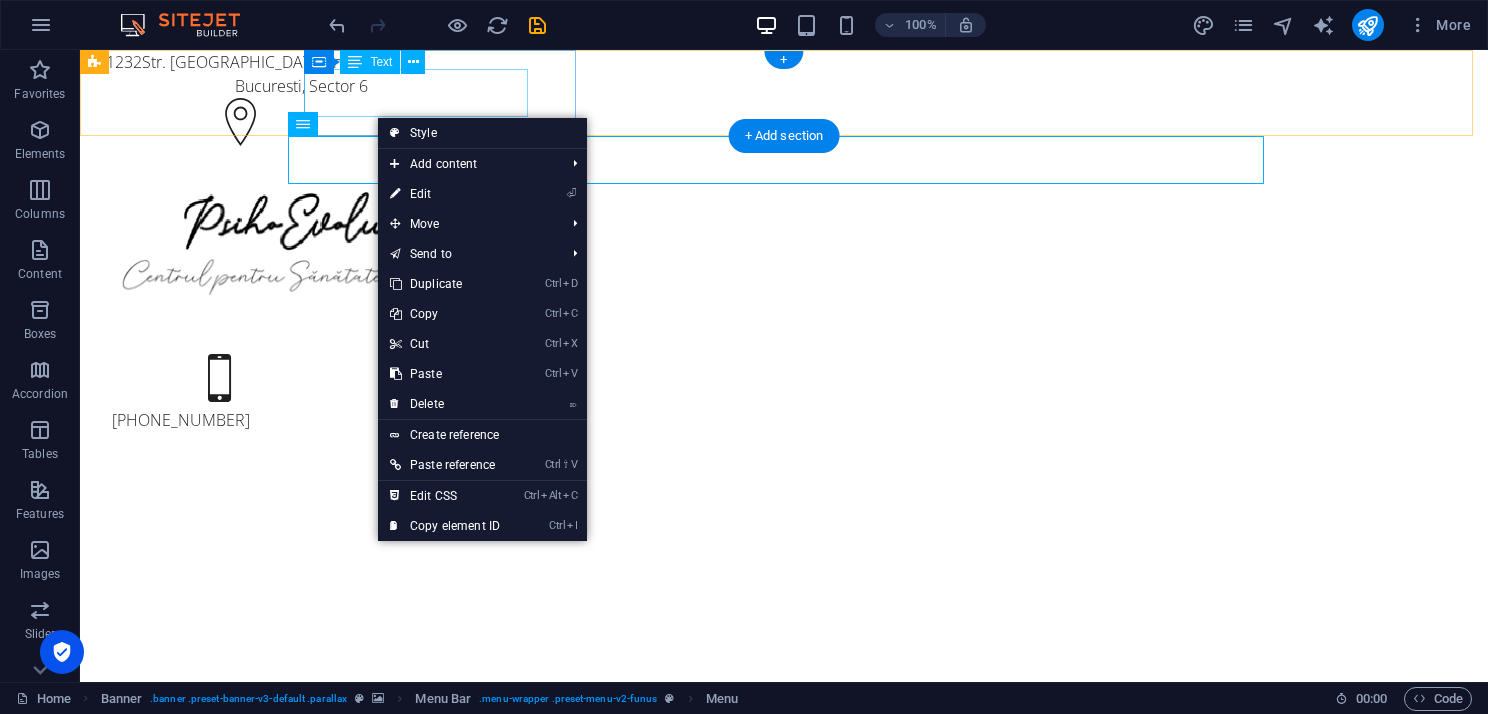 click on "[STREET_ADDRESS] [GEOGRAPHIC_DATA], nr. 1, [GEOGRAPHIC_DATA], Sector 6" at bounding box center [232, 74] 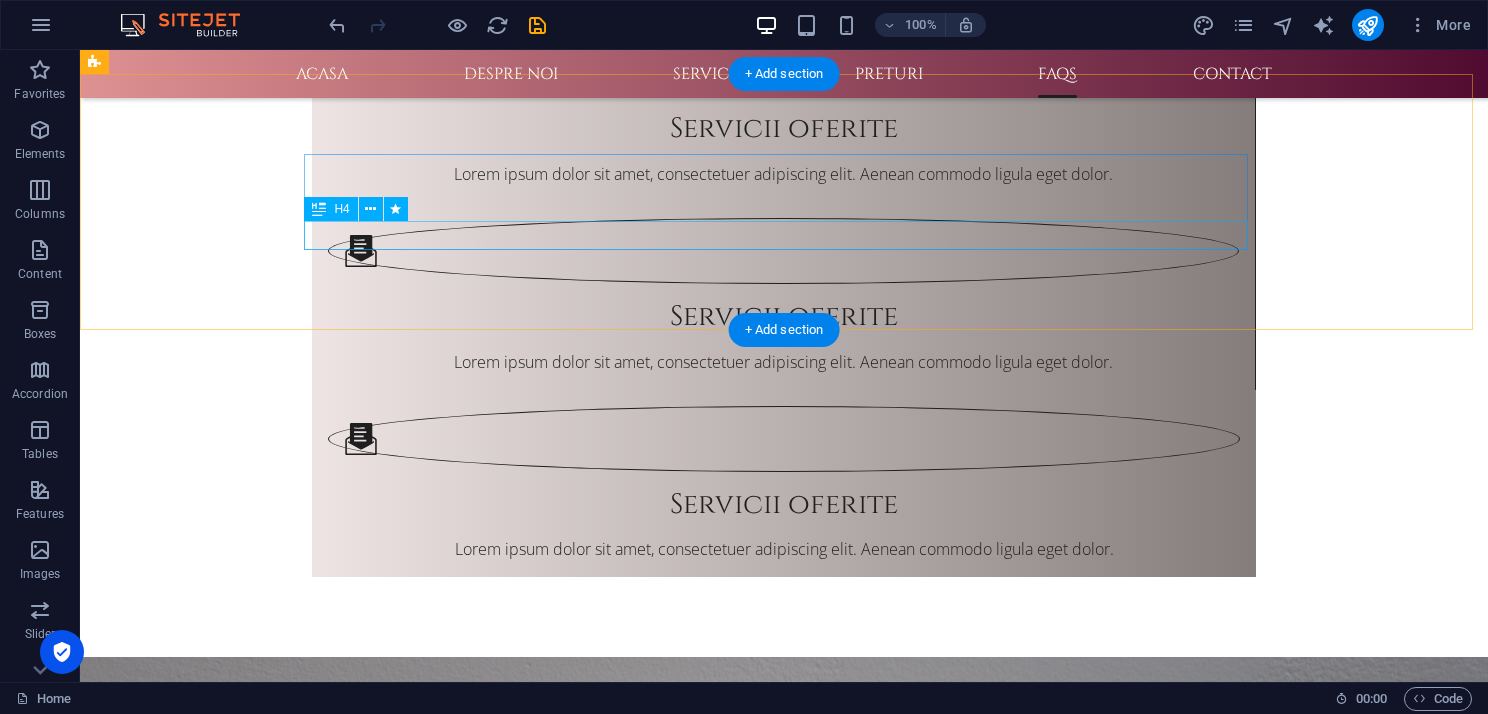 scroll, scrollTop: 3000, scrollLeft: 0, axis: vertical 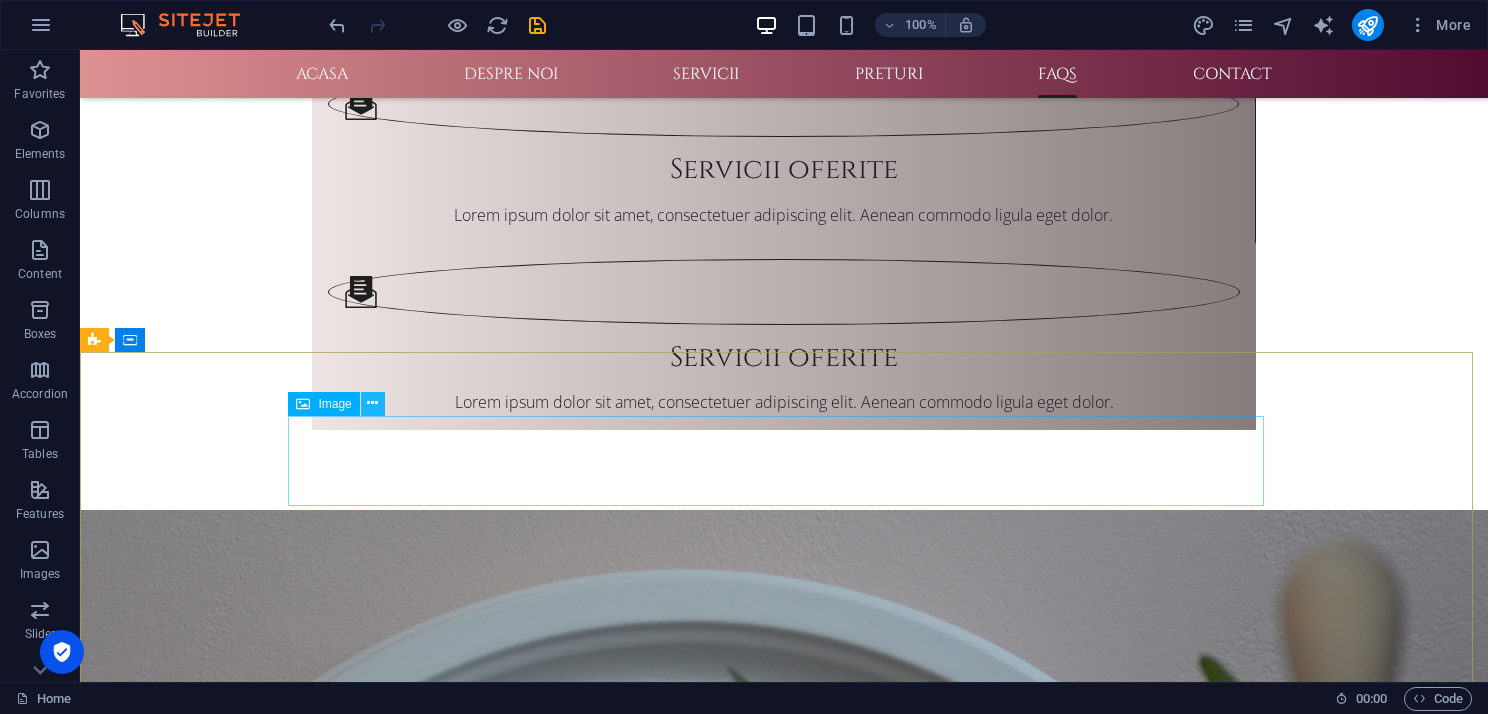 click at bounding box center (372, 403) 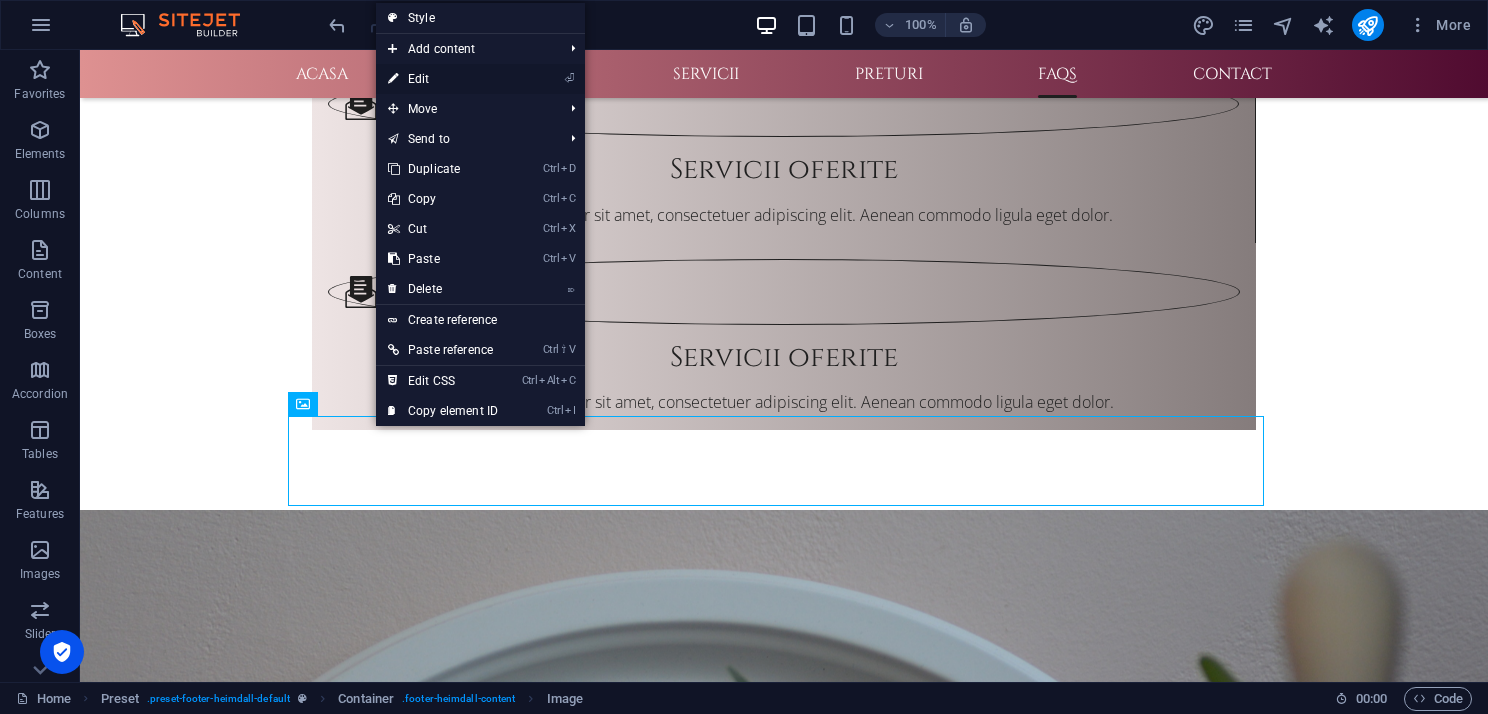 click on "⏎  Edit" at bounding box center [443, 79] 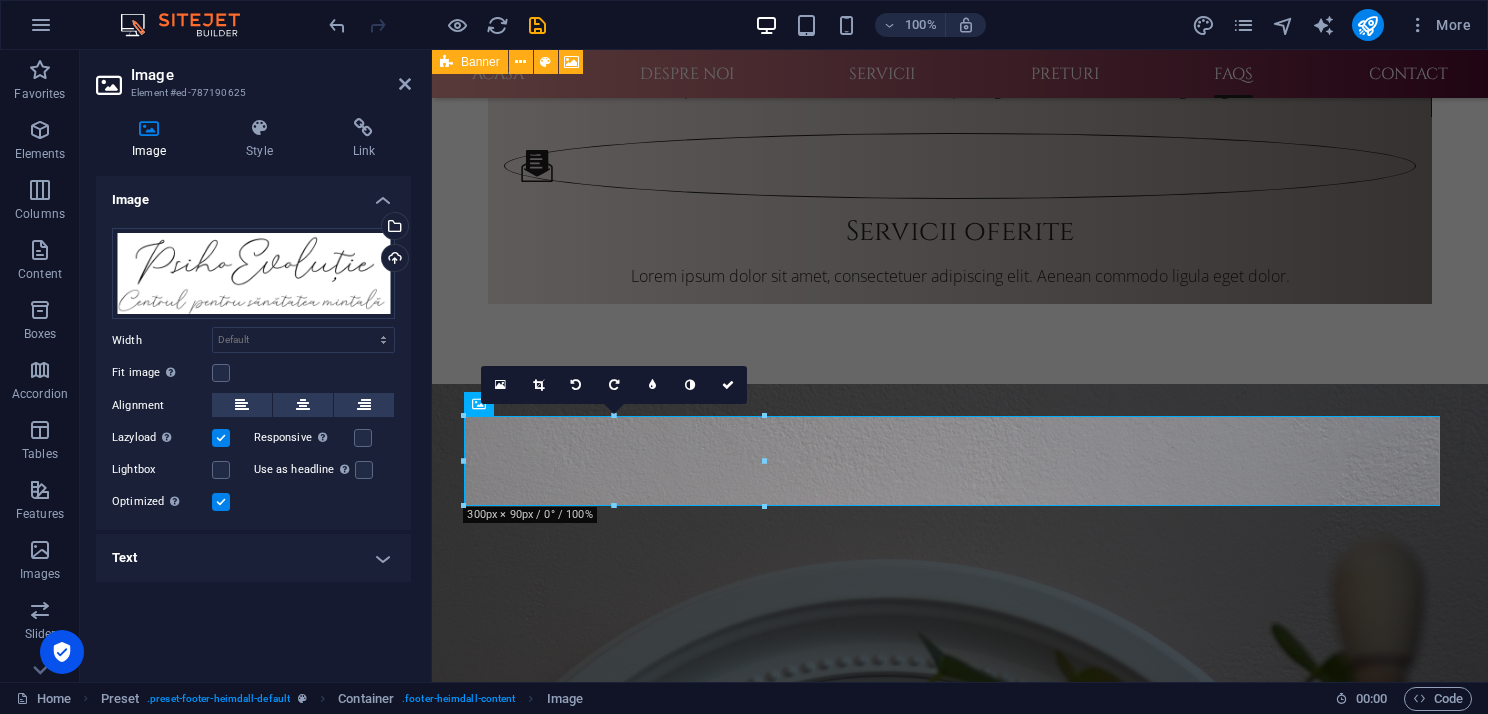scroll, scrollTop: 2955, scrollLeft: 0, axis: vertical 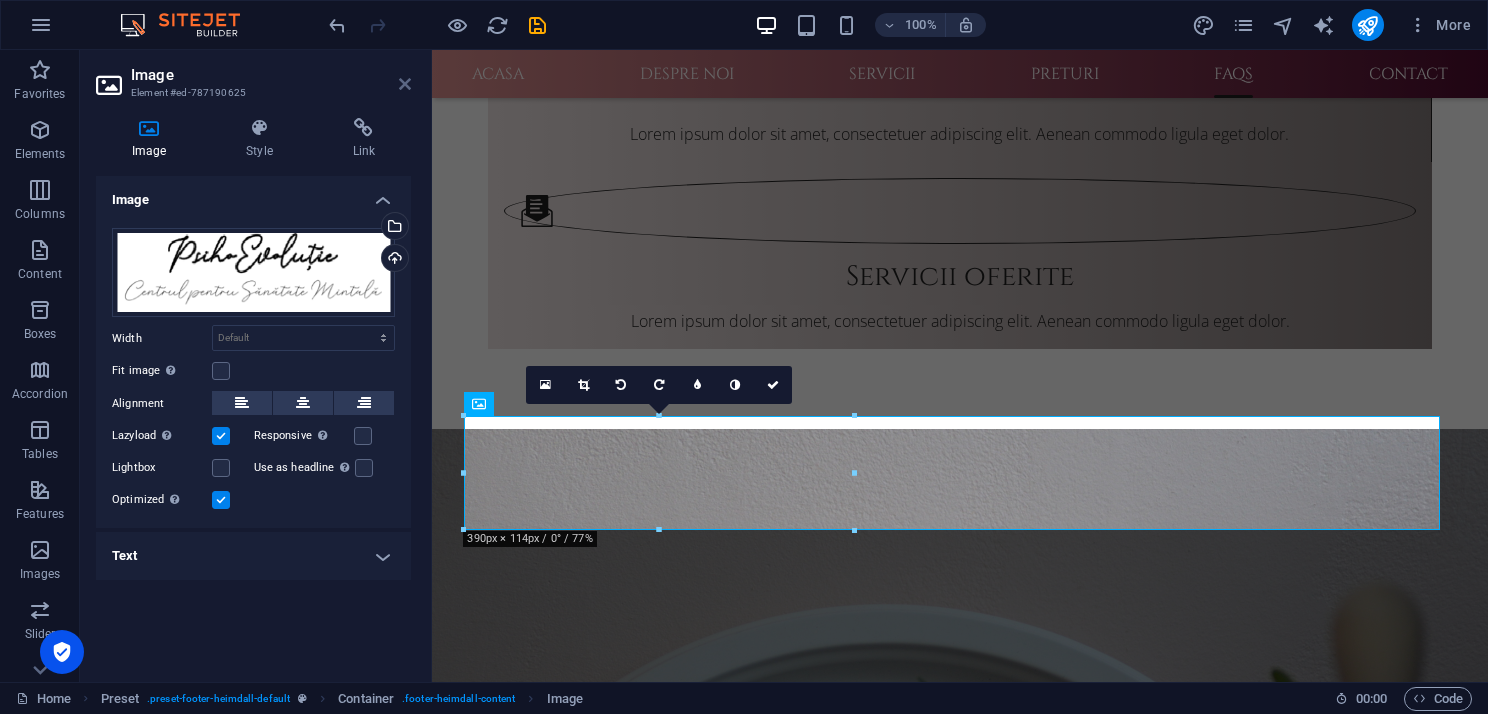 click at bounding box center [405, 84] 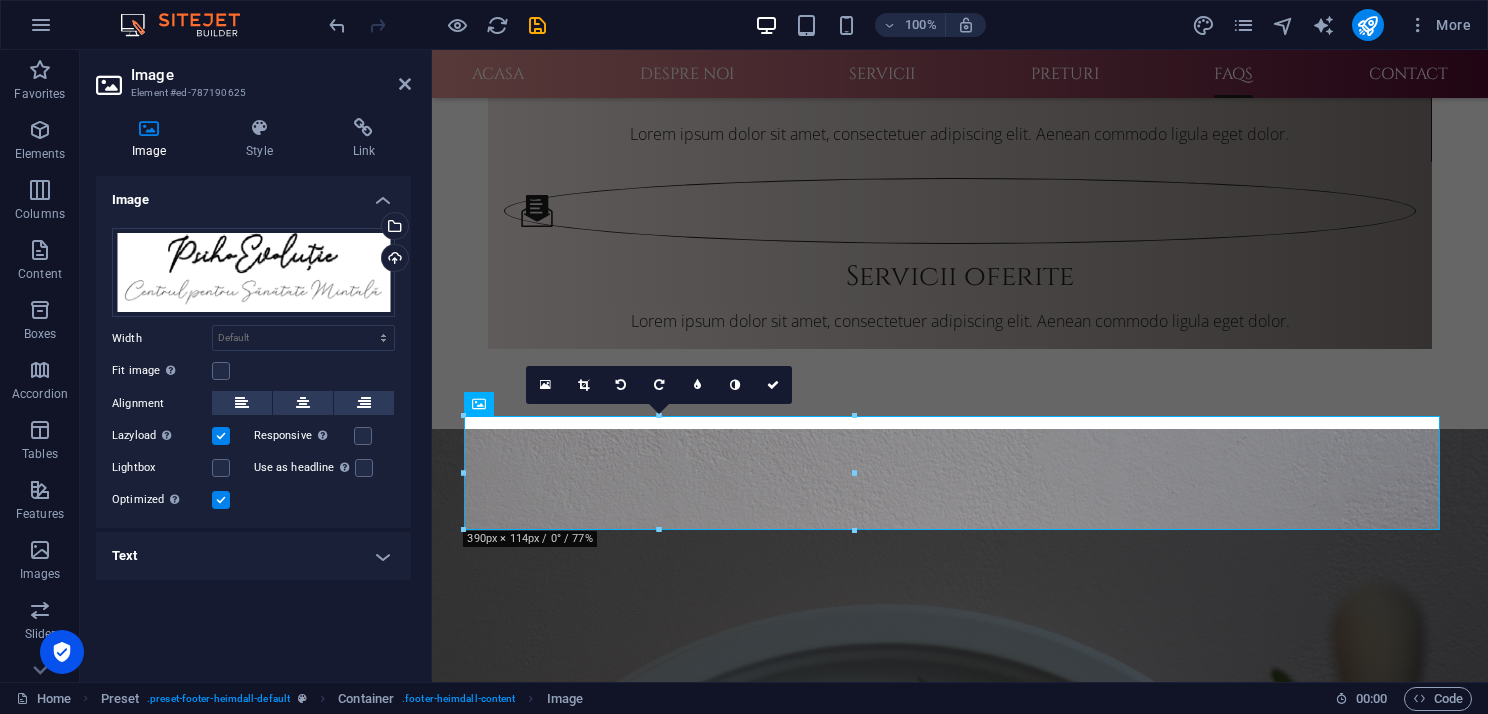 scroll, scrollTop: 3000, scrollLeft: 0, axis: vertical 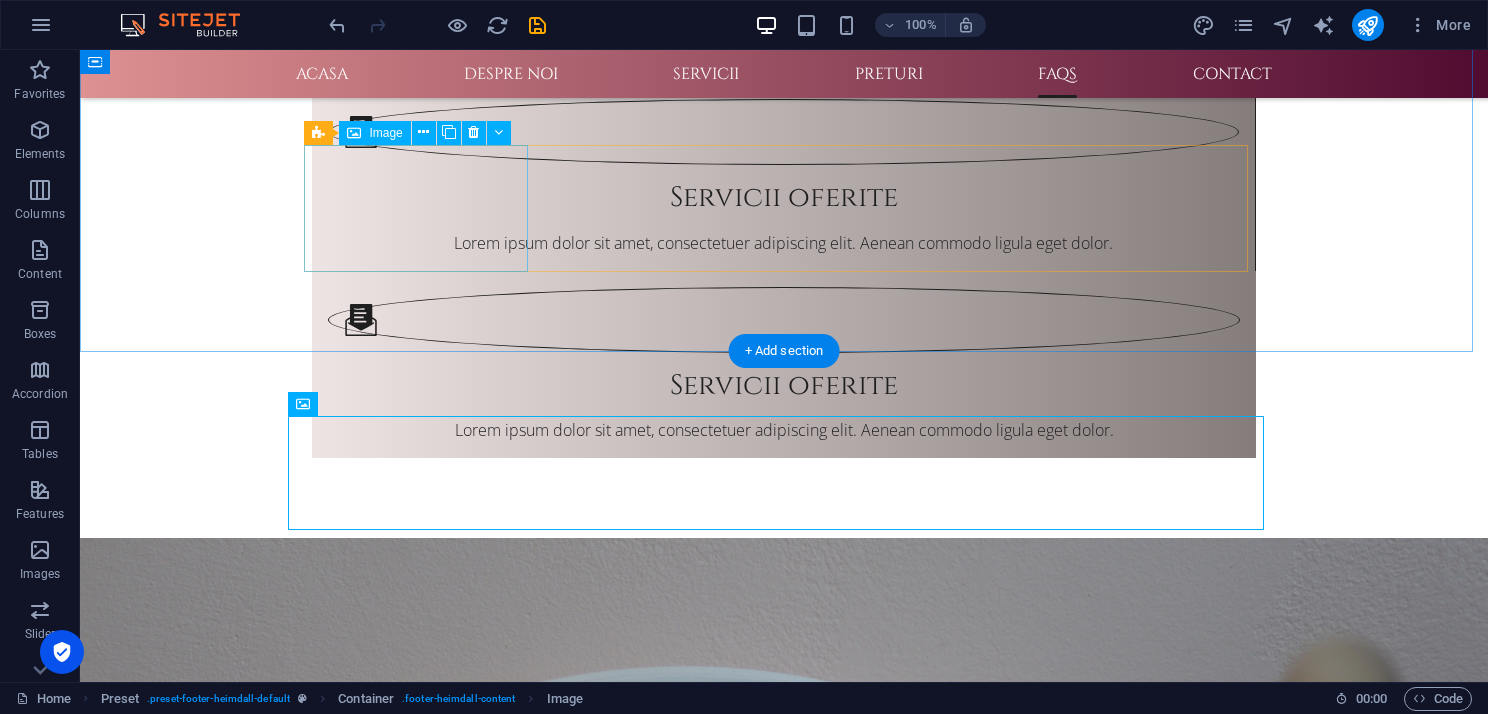 click at bounding box center [424, 4645] 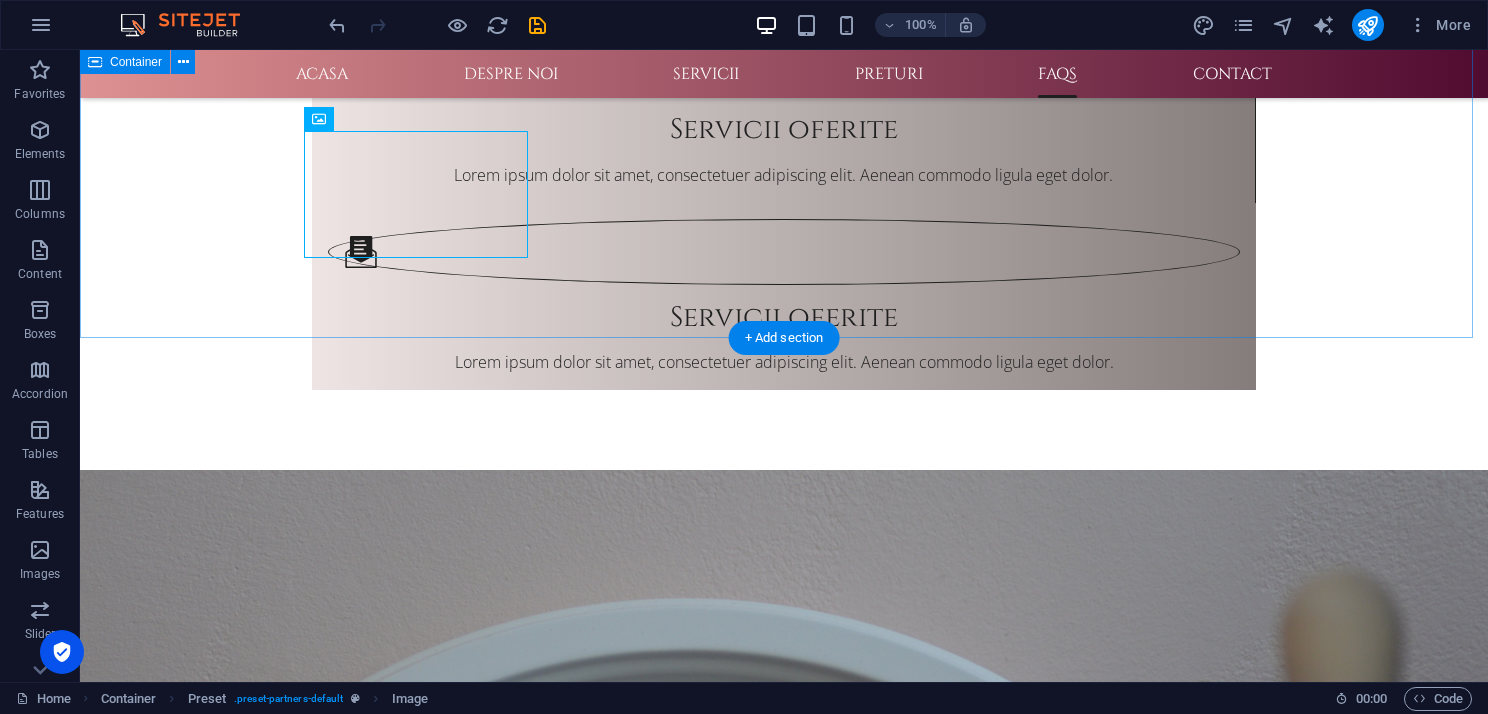 scroll, scrollTop: 3100, scrollLeft: 0, axis: vertical 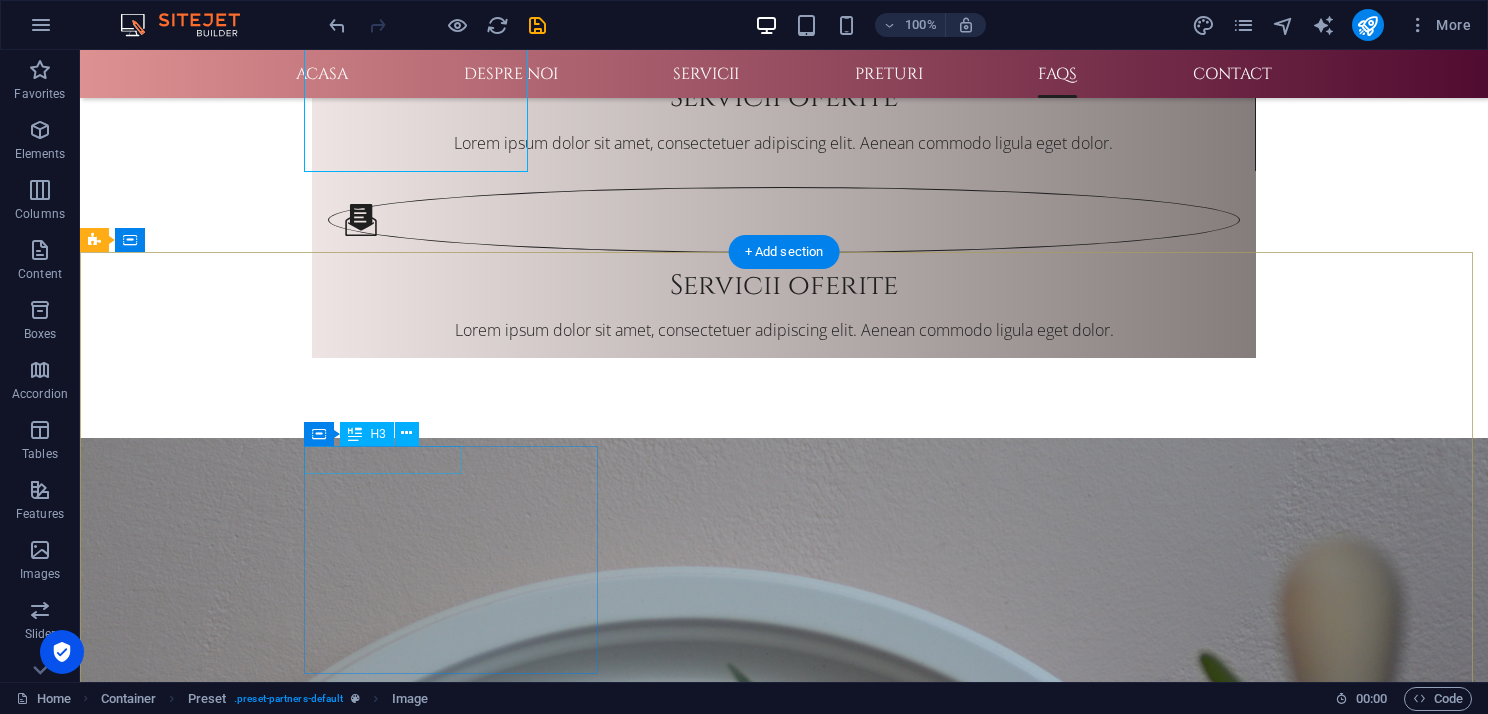 click on "Despre noi" at bounding box center [568, 5302] 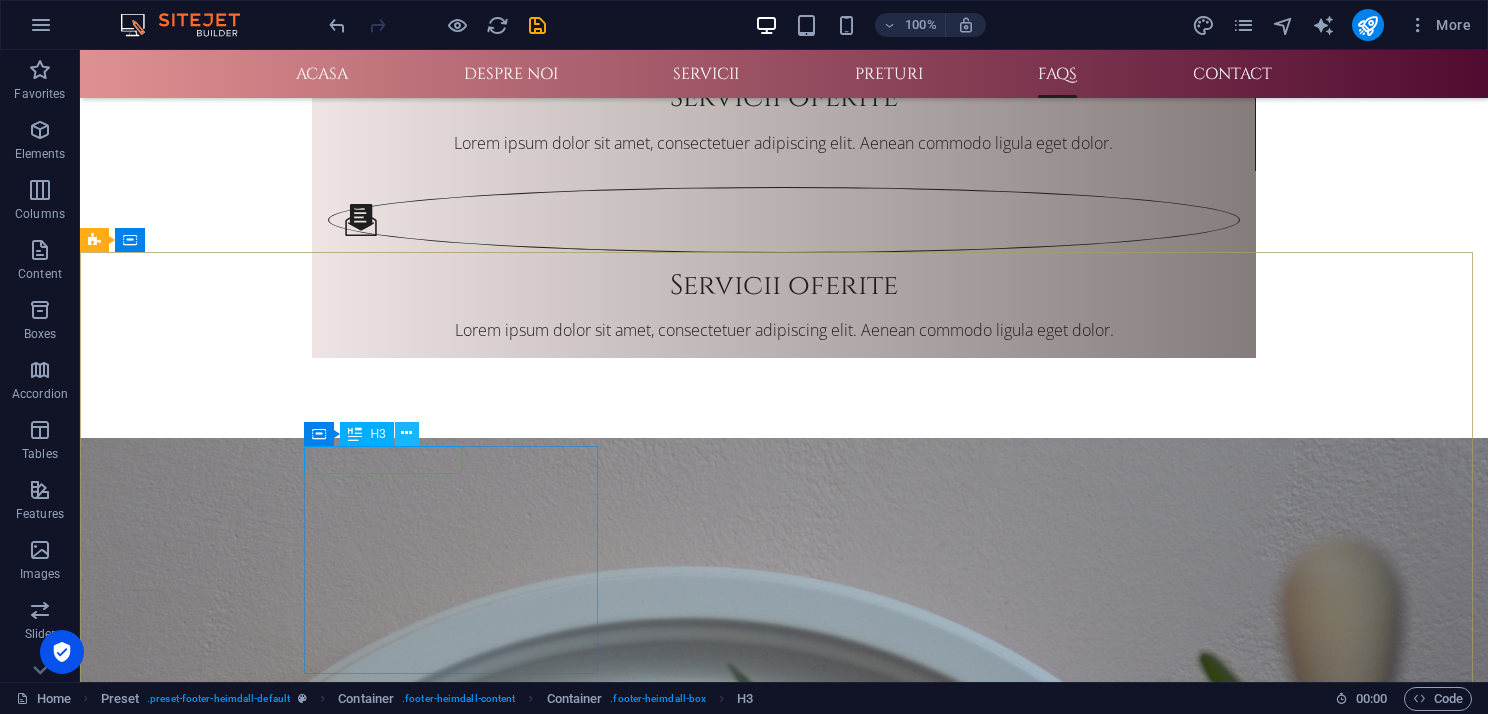 click at bounding box center (407, 434) 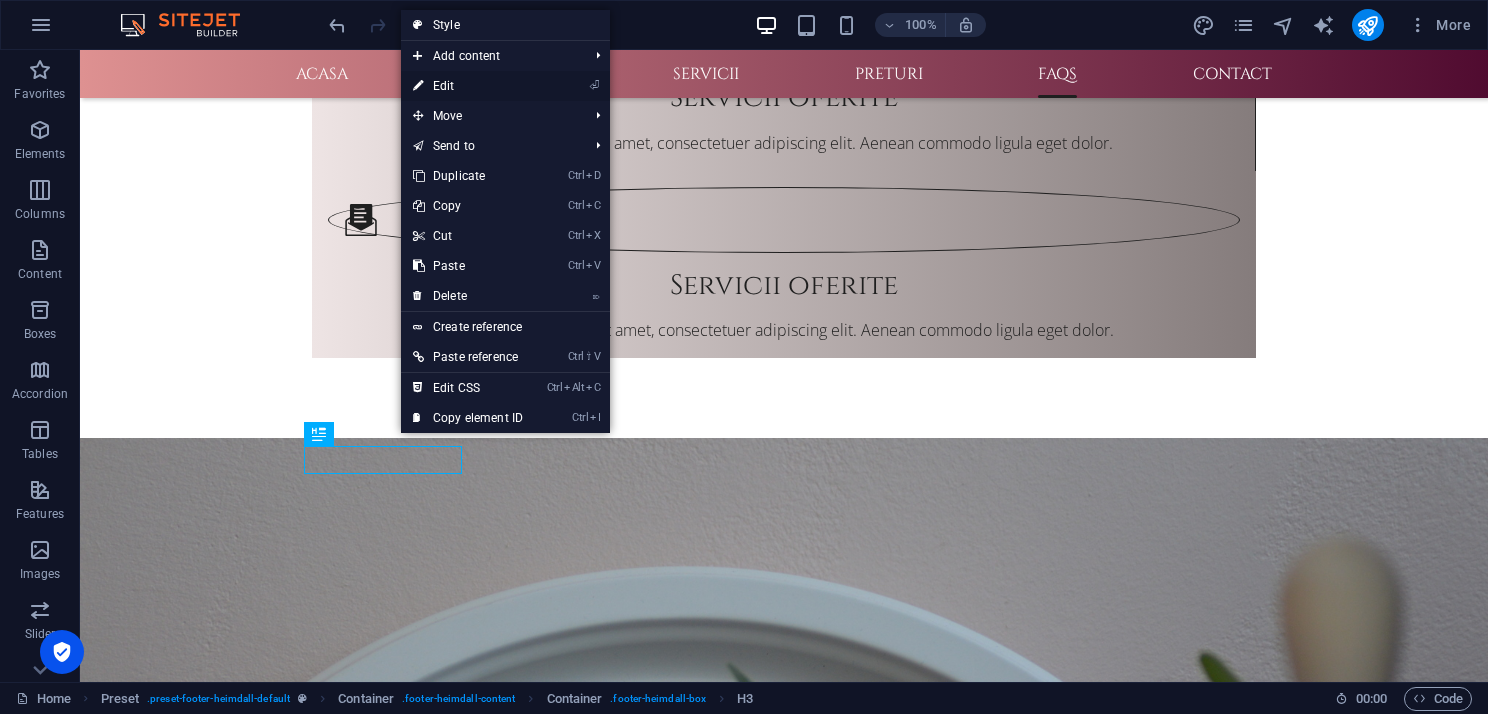 click on "⏎  Edit" at bounding box center (468, 86) 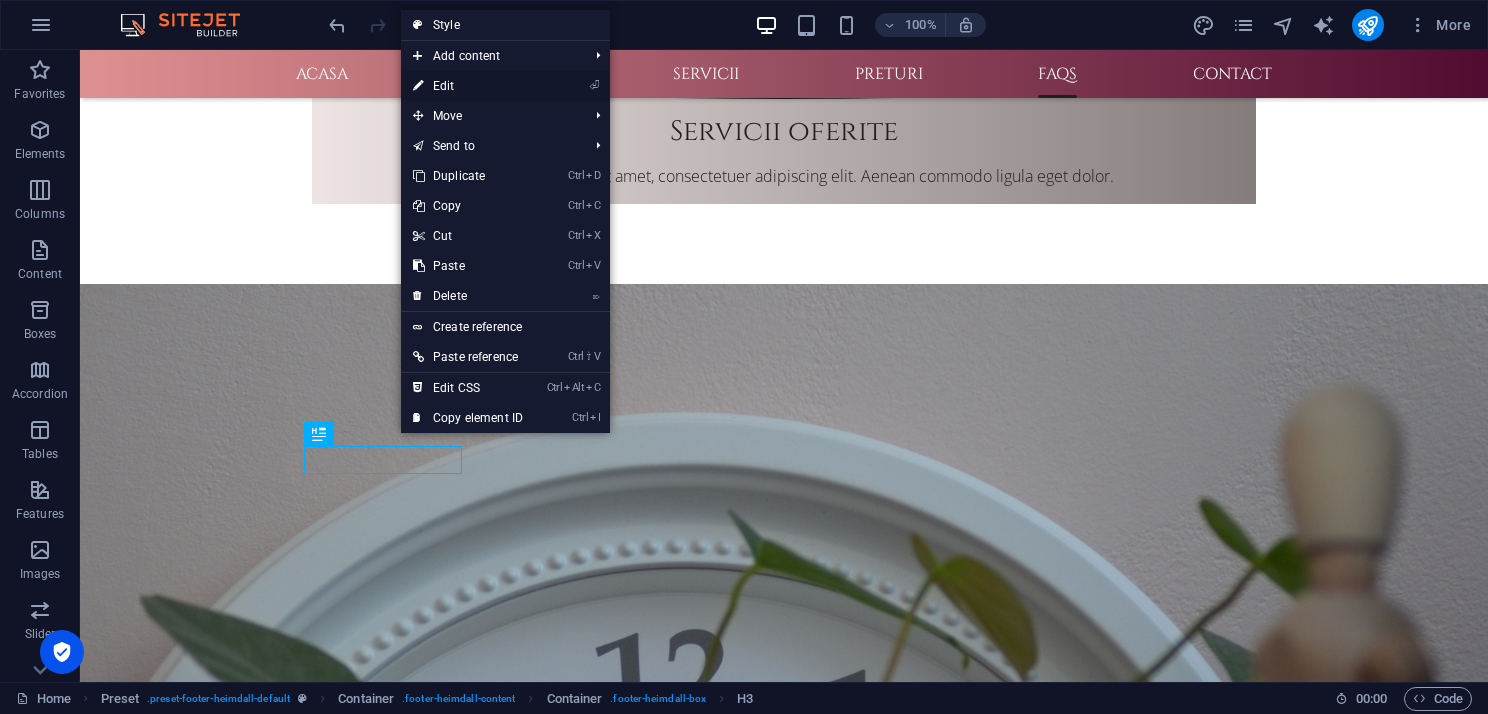 scroll, scrollTop: 3055, scrollLeft: 0, axis: vertical 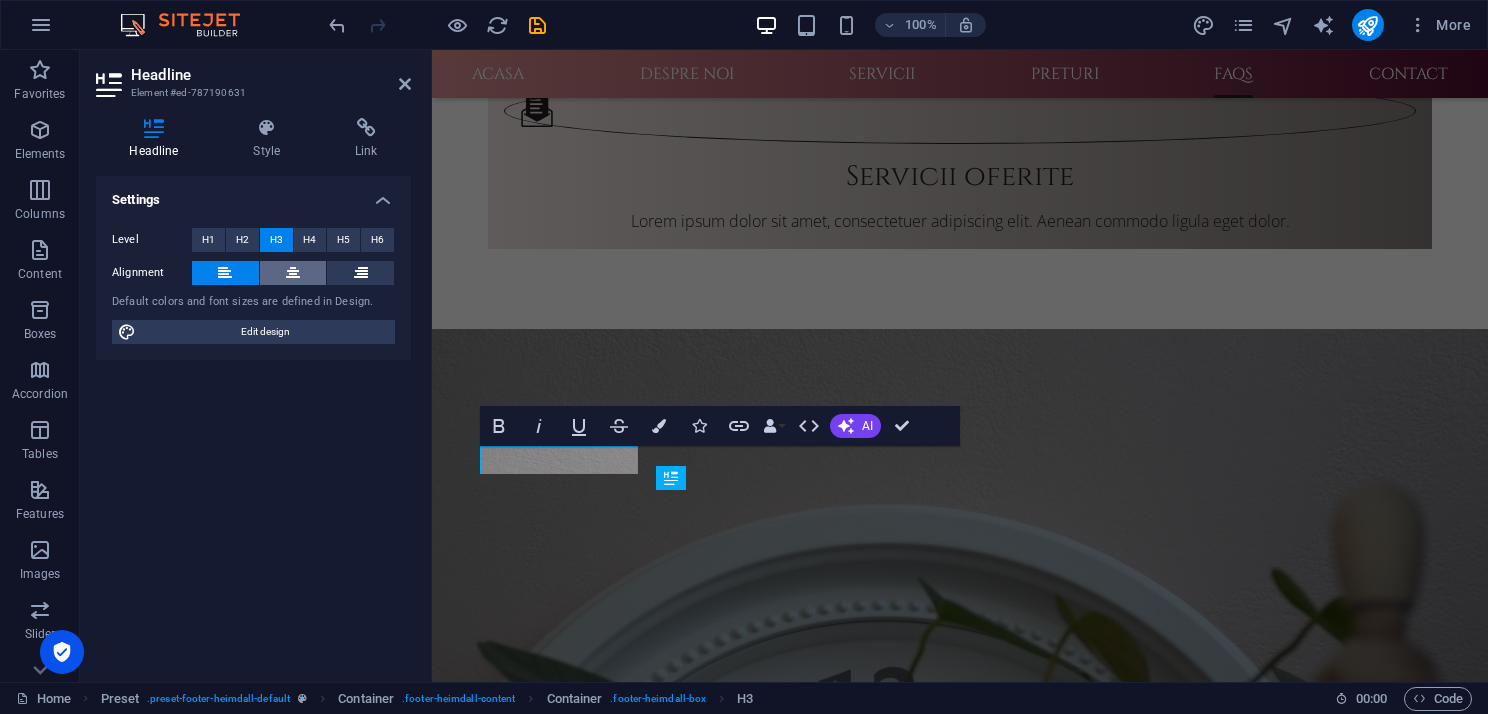 click at bounding box center [293, 273] 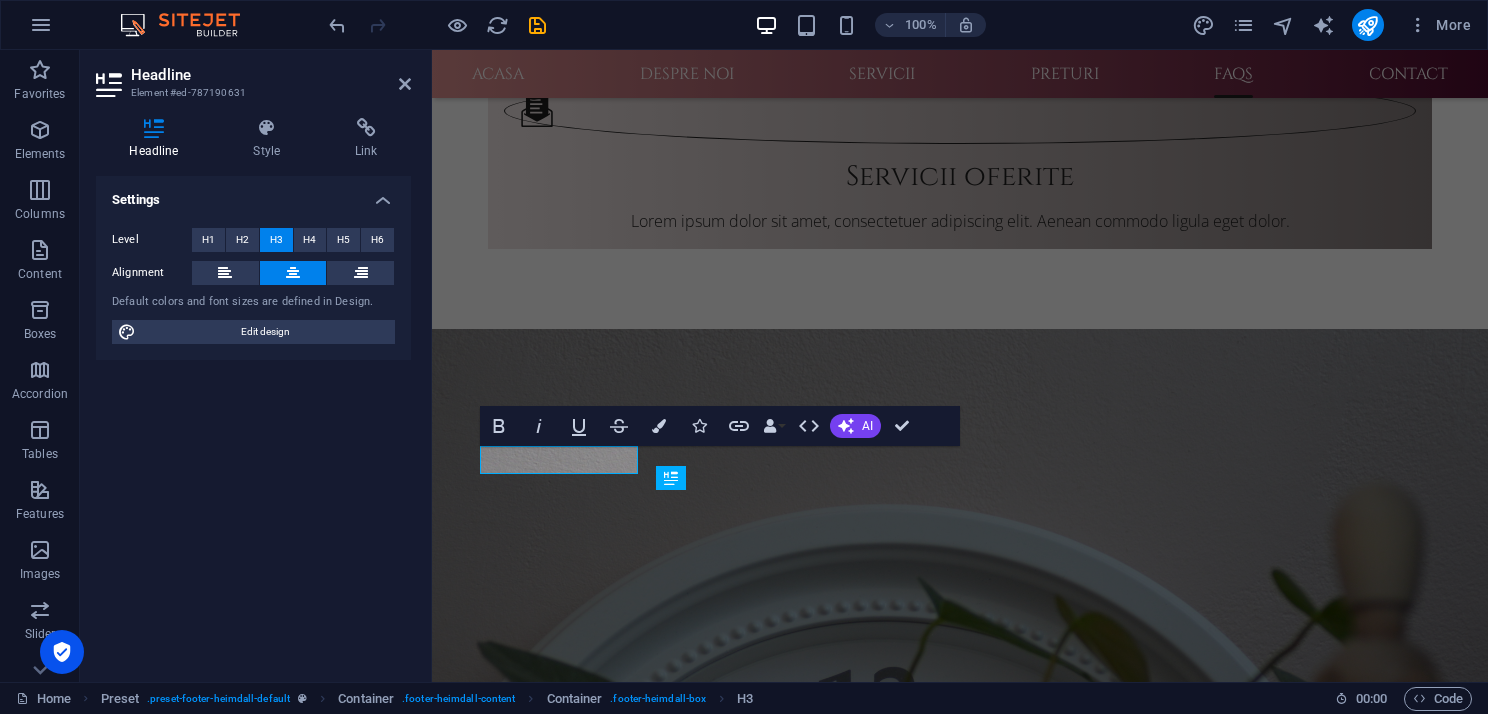 click at bounding box center [293, 273] 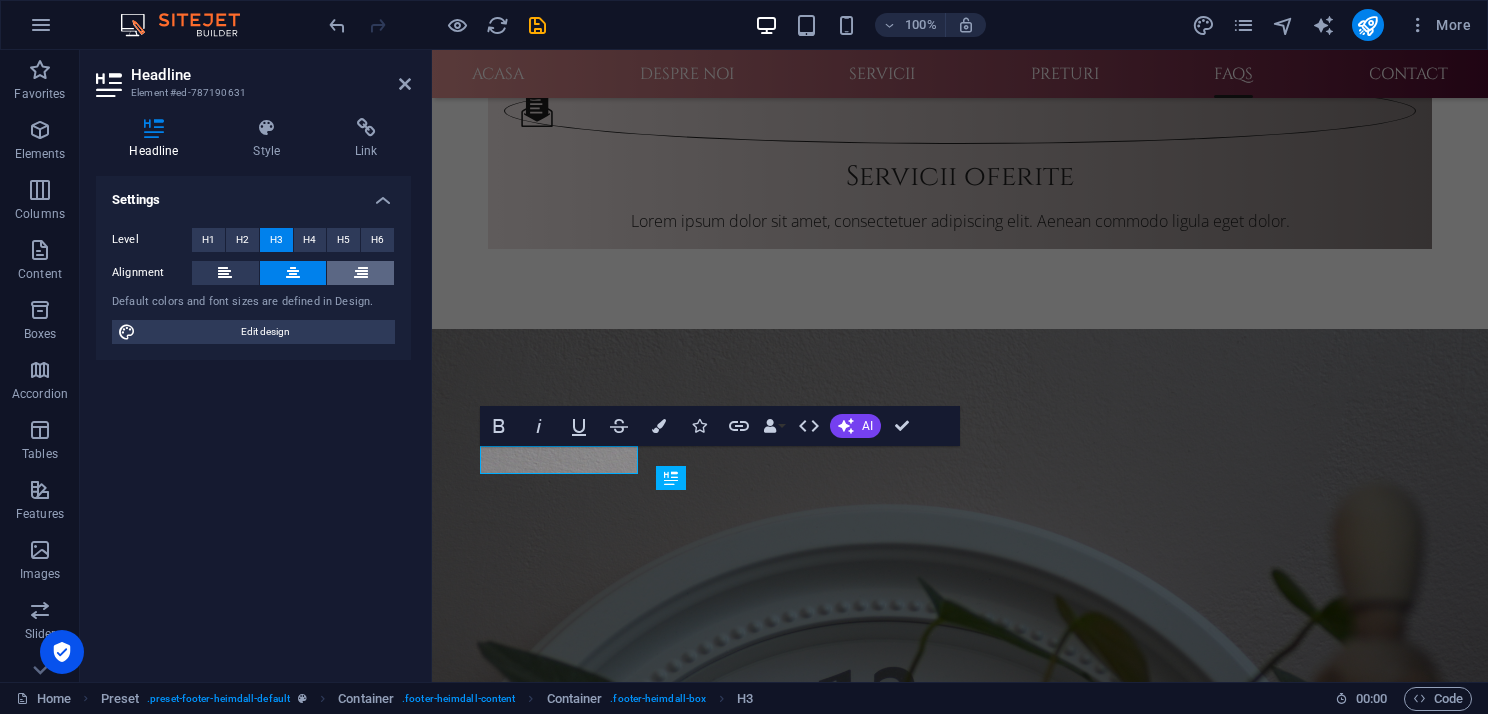 click at bounding box center (361, 273) 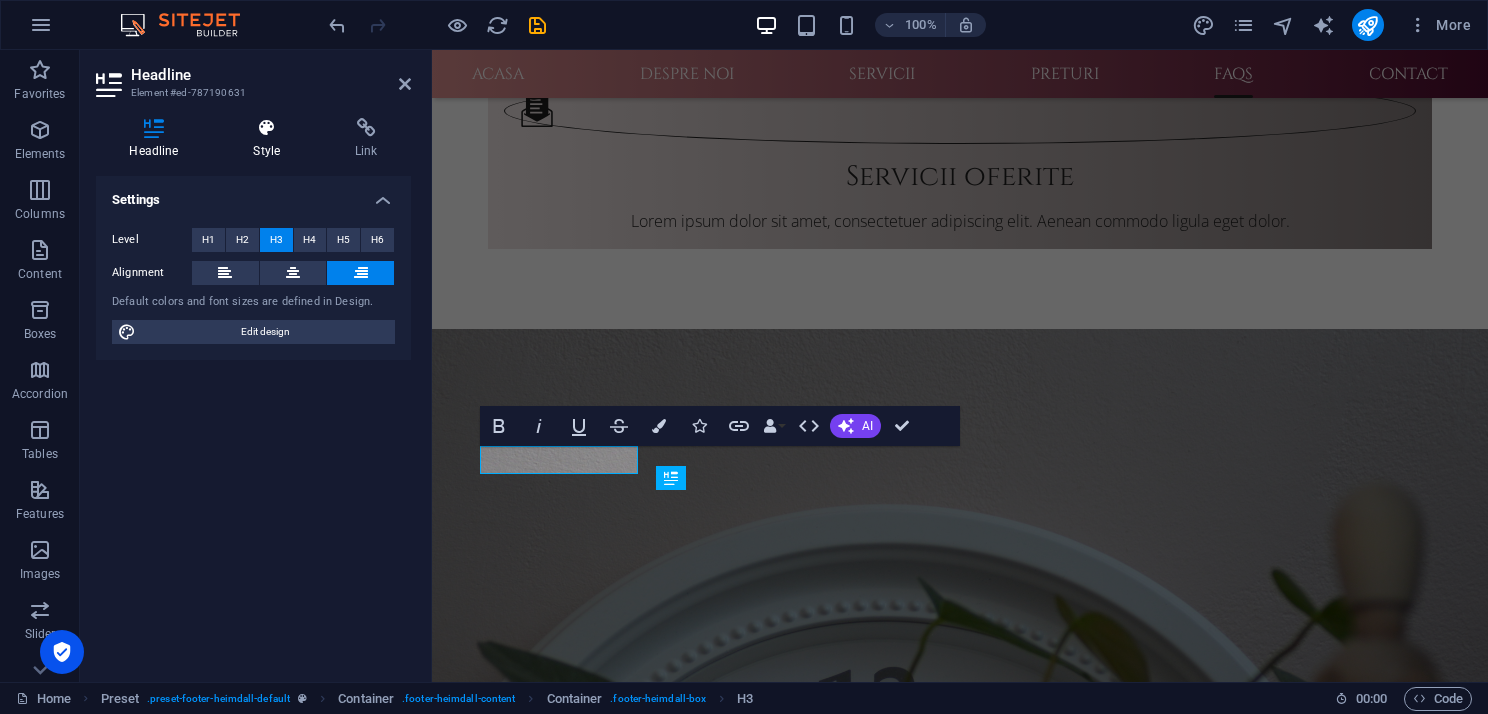 click at bounding box center [267, 128] 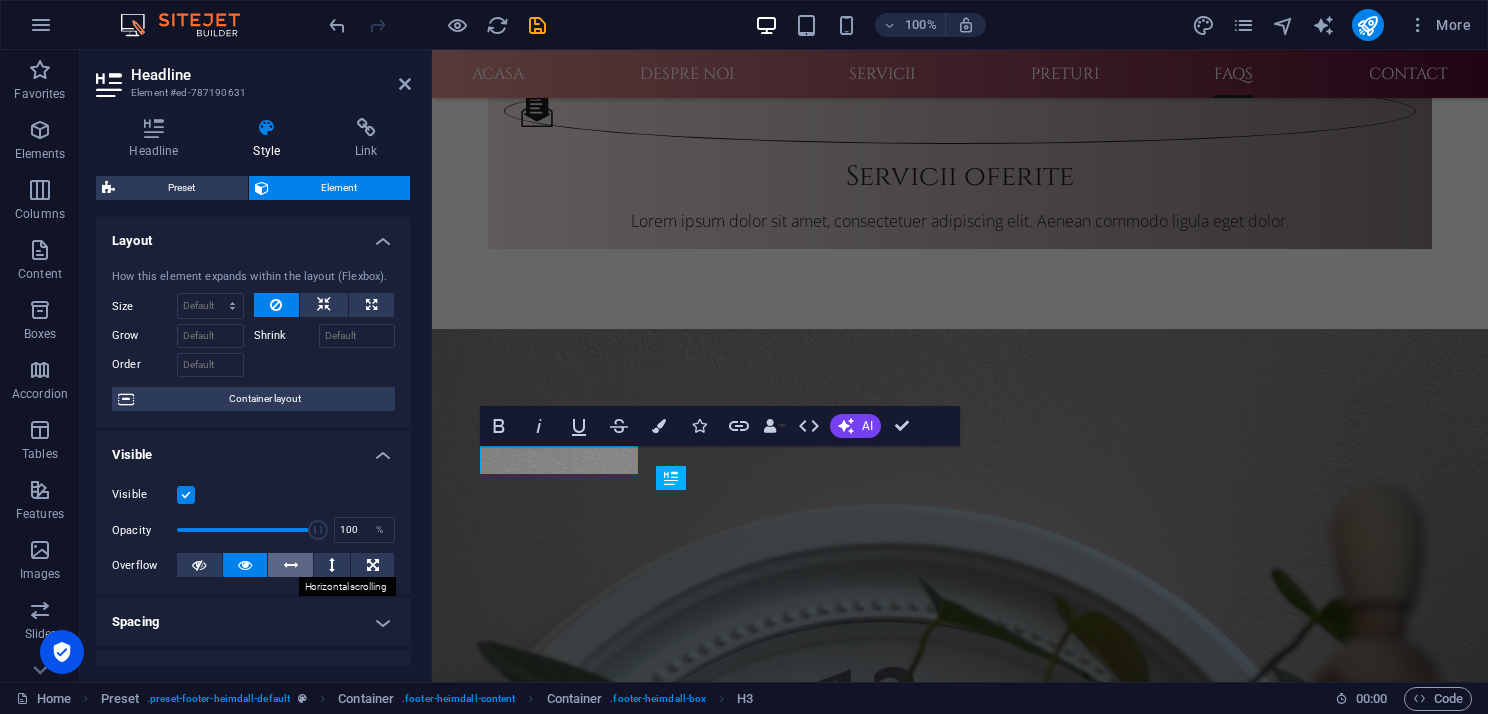 click at bounding box center (291, 565) 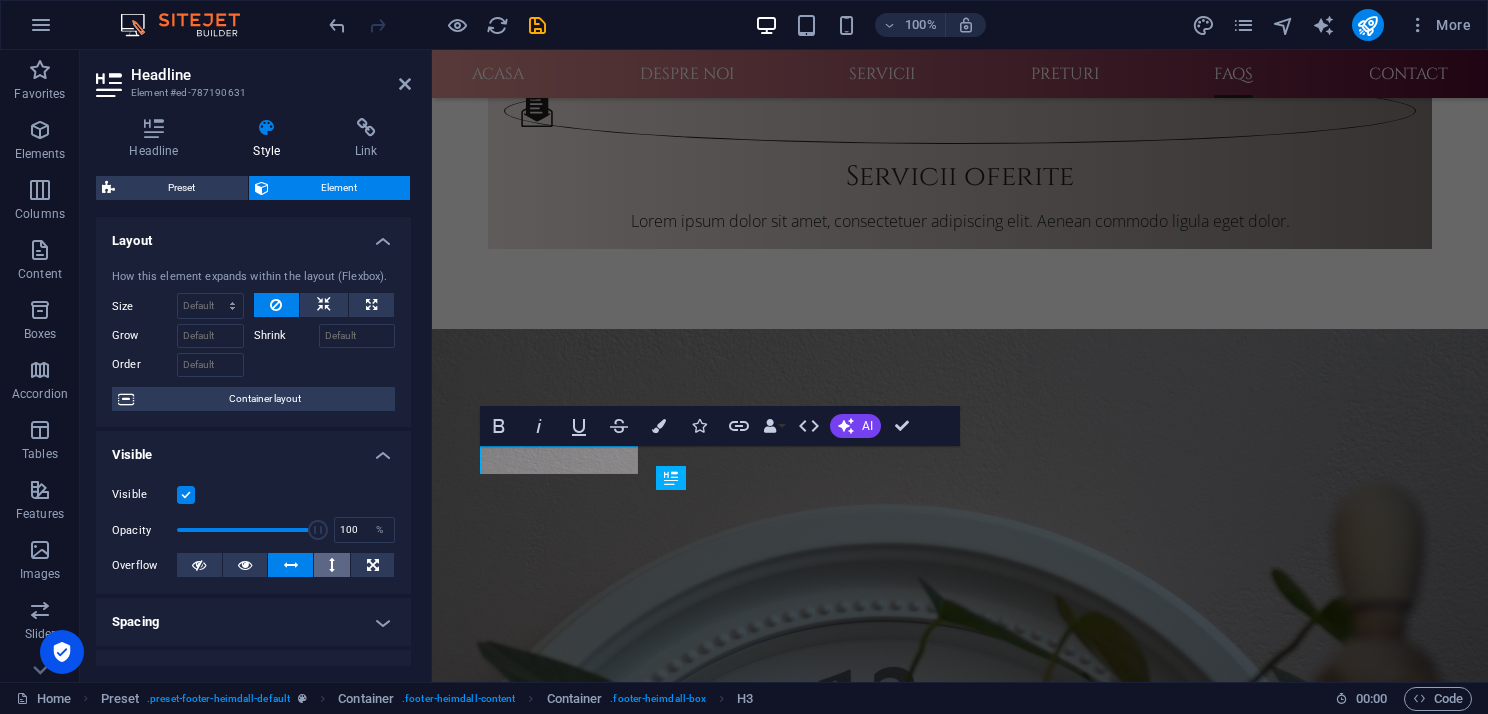 click at bounding box center (332, 565) 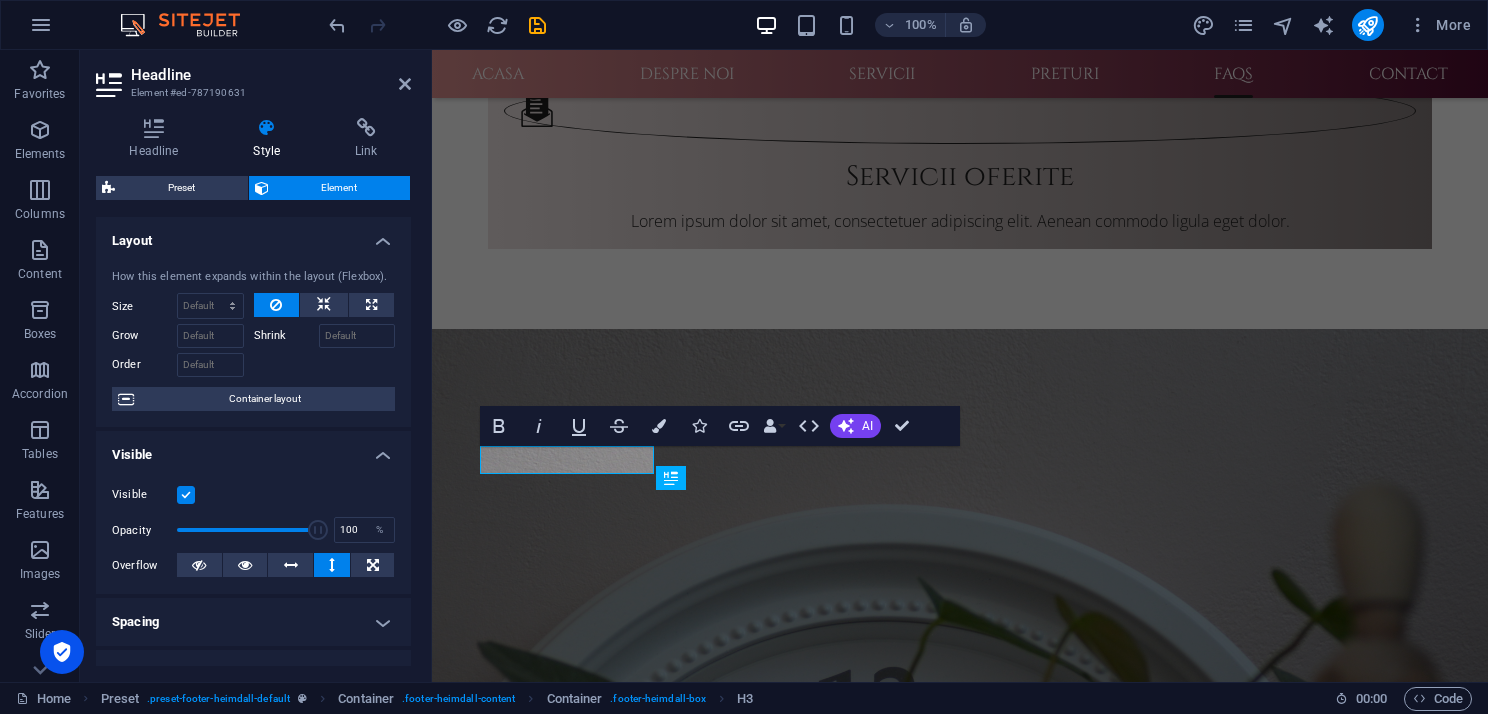 click at bounding box center [332, 565] 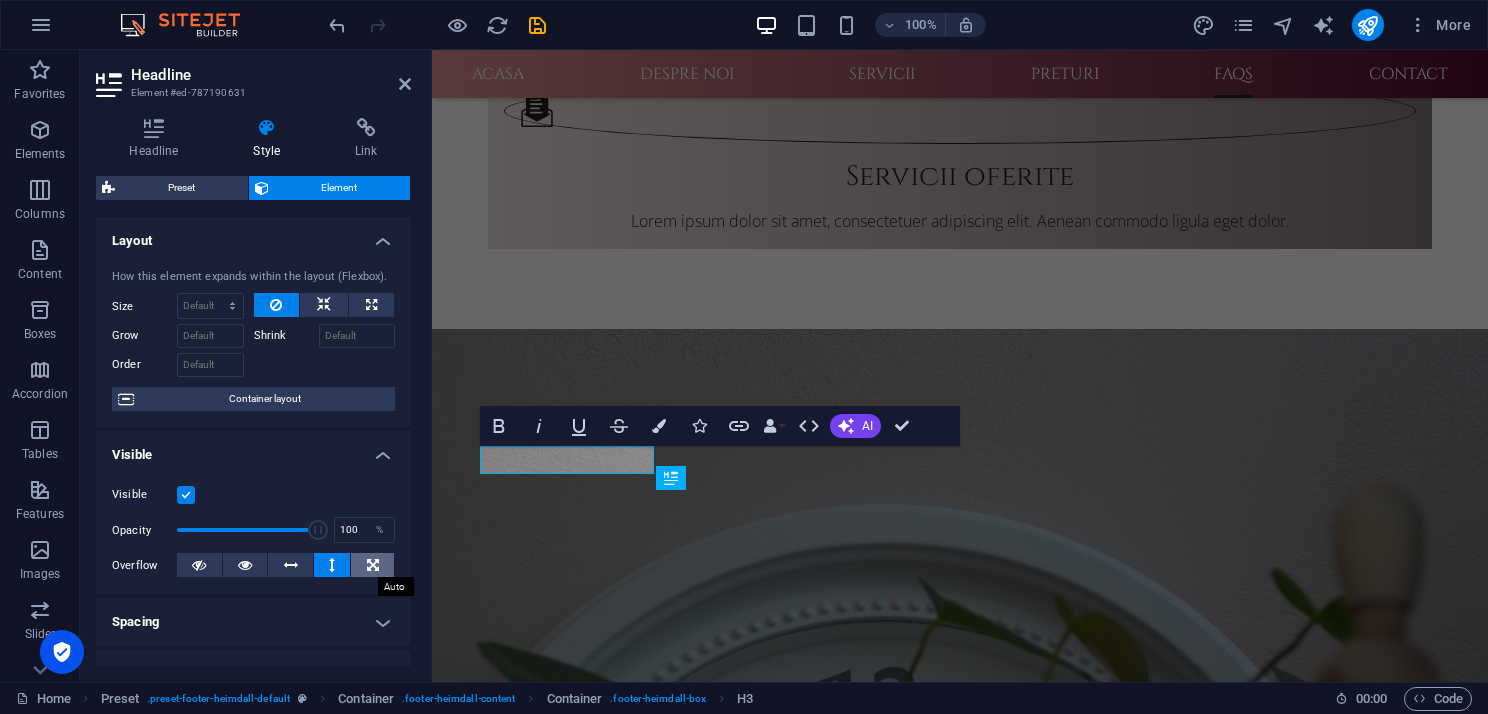 click at bounding box center [373, 565] 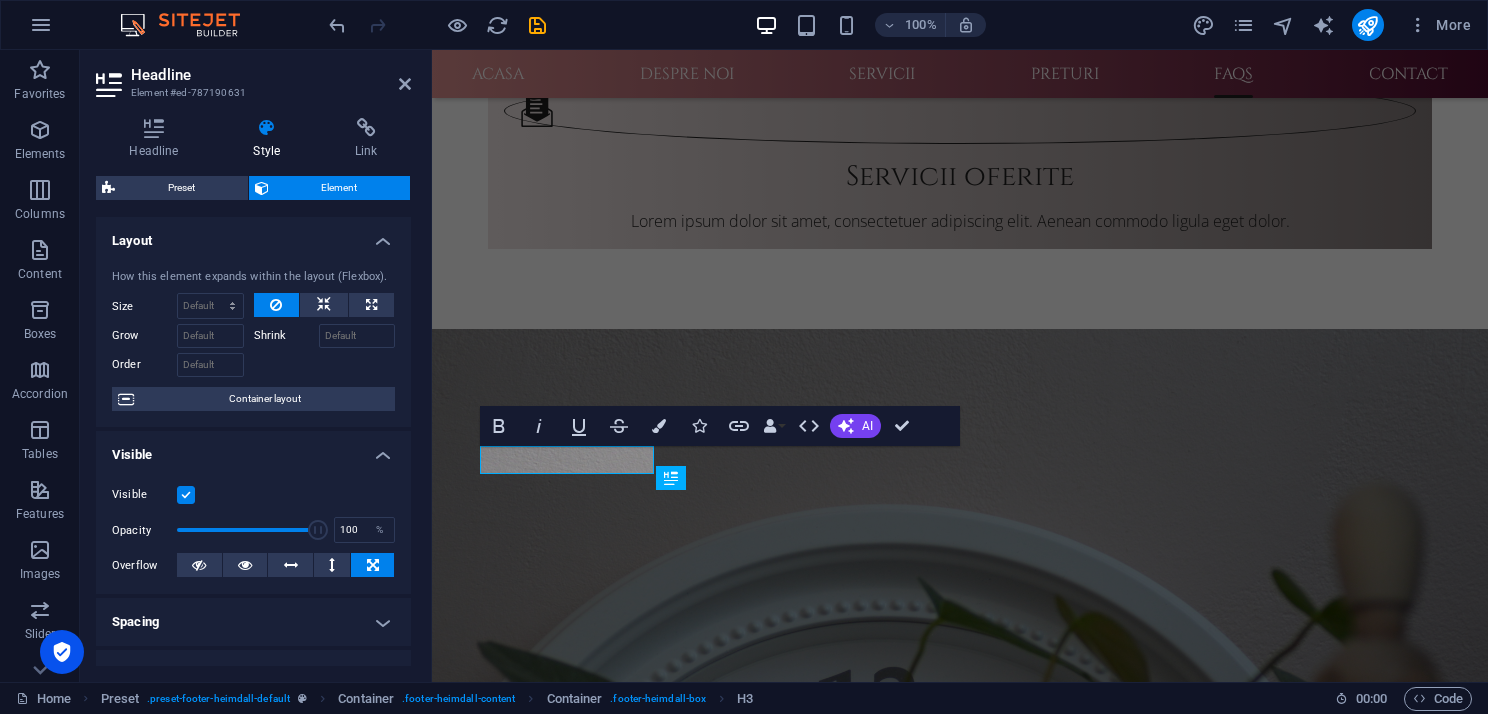 click on "Spacing" at bounding box center [253, 622] 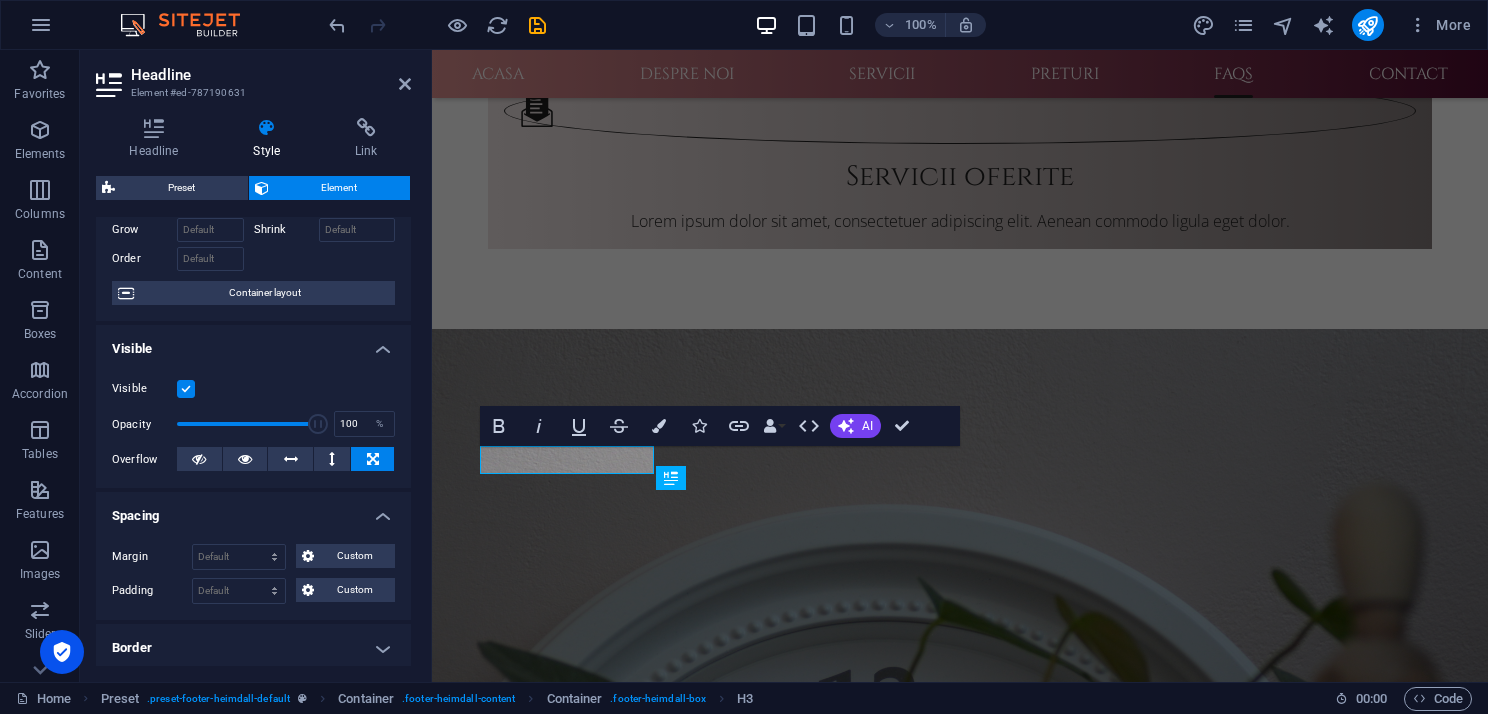 scroll, scrollTop: 0, scrollLeft: 0, axis: both 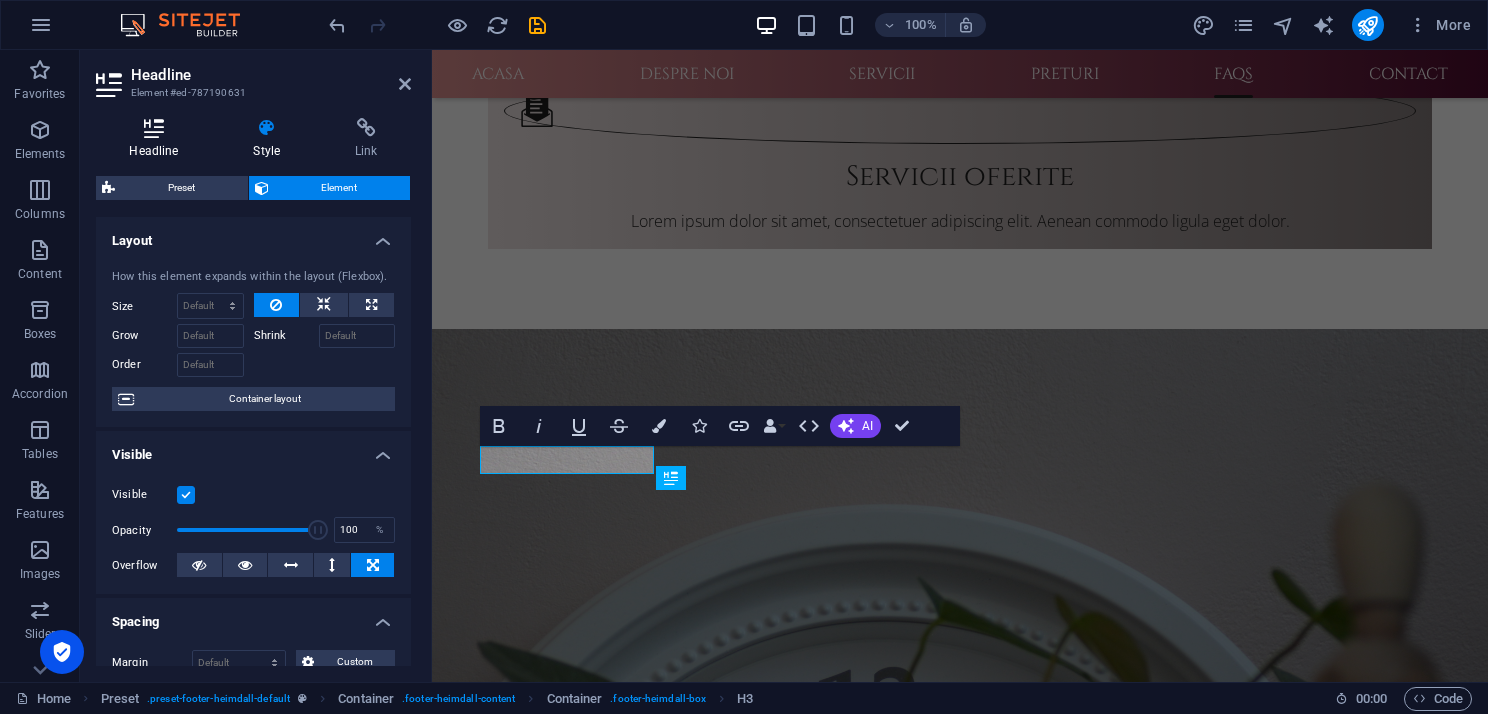 click at bounding box center [154, 128] 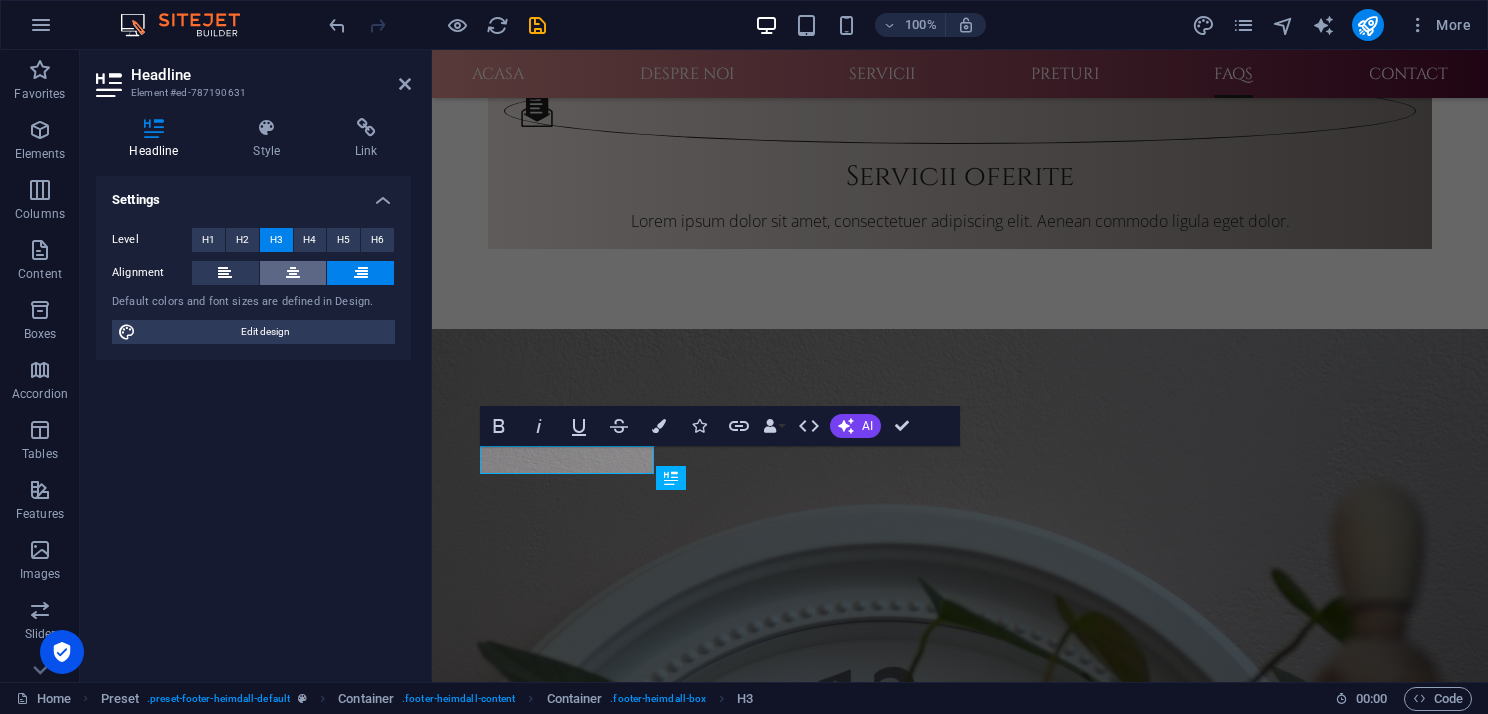 click at bounding box center (293, 273) 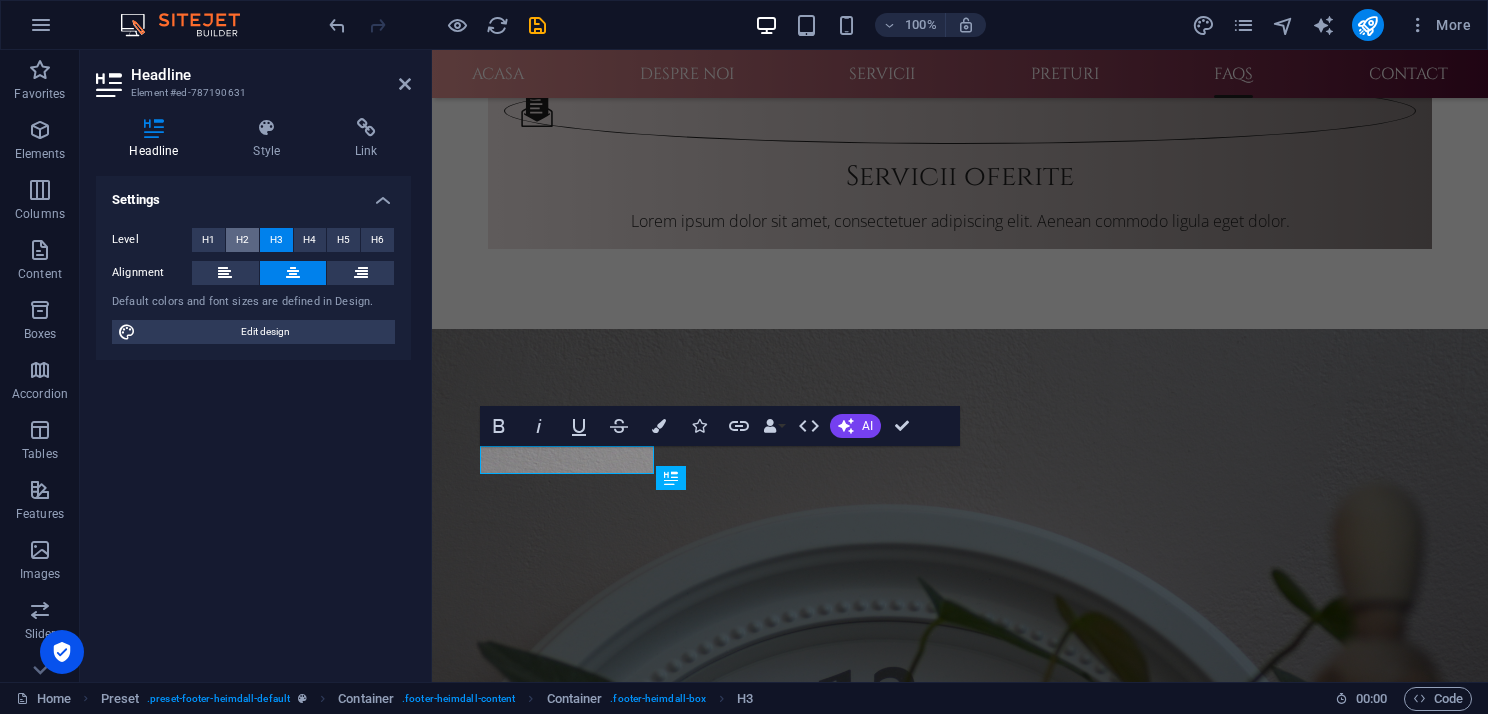 click on "H2" at bounding box center (242, 240) 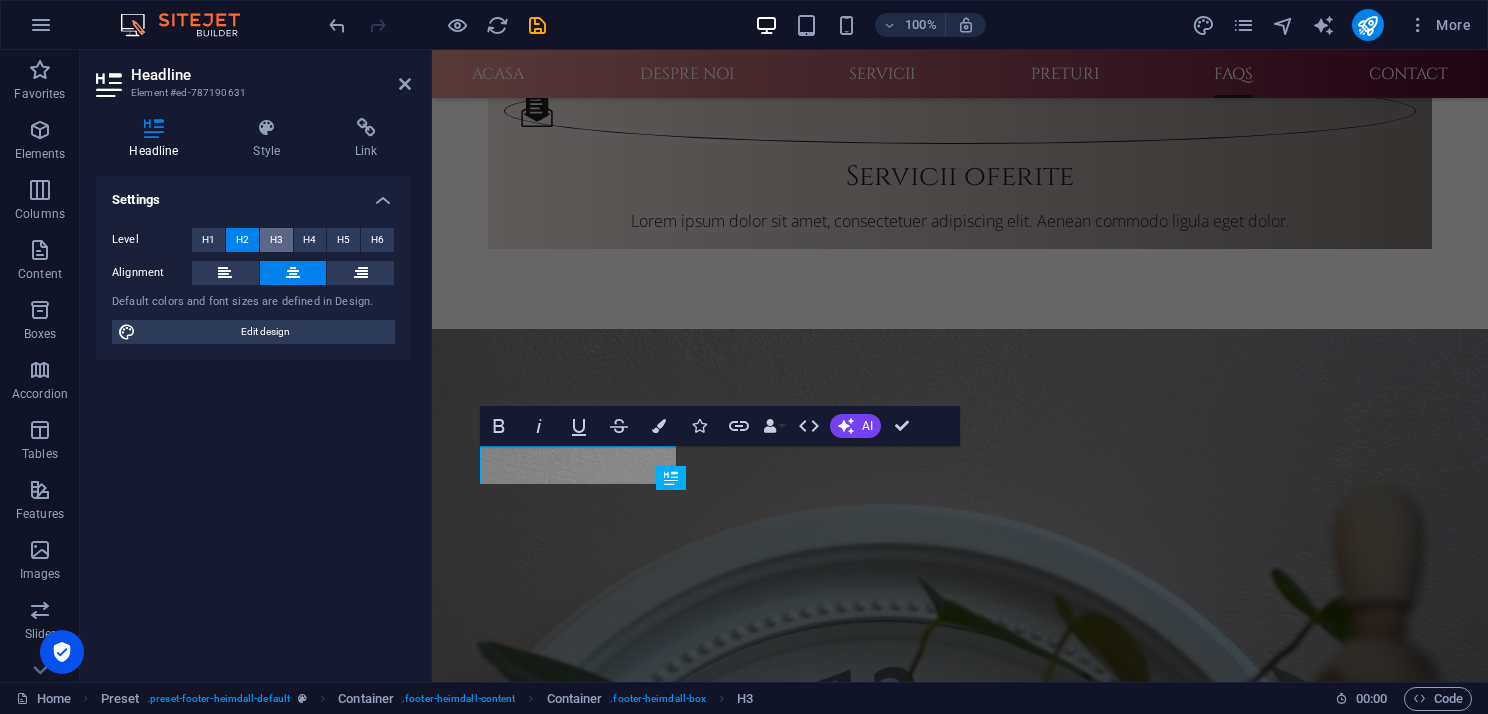 click on "H3" at bounding box center [276, 240] 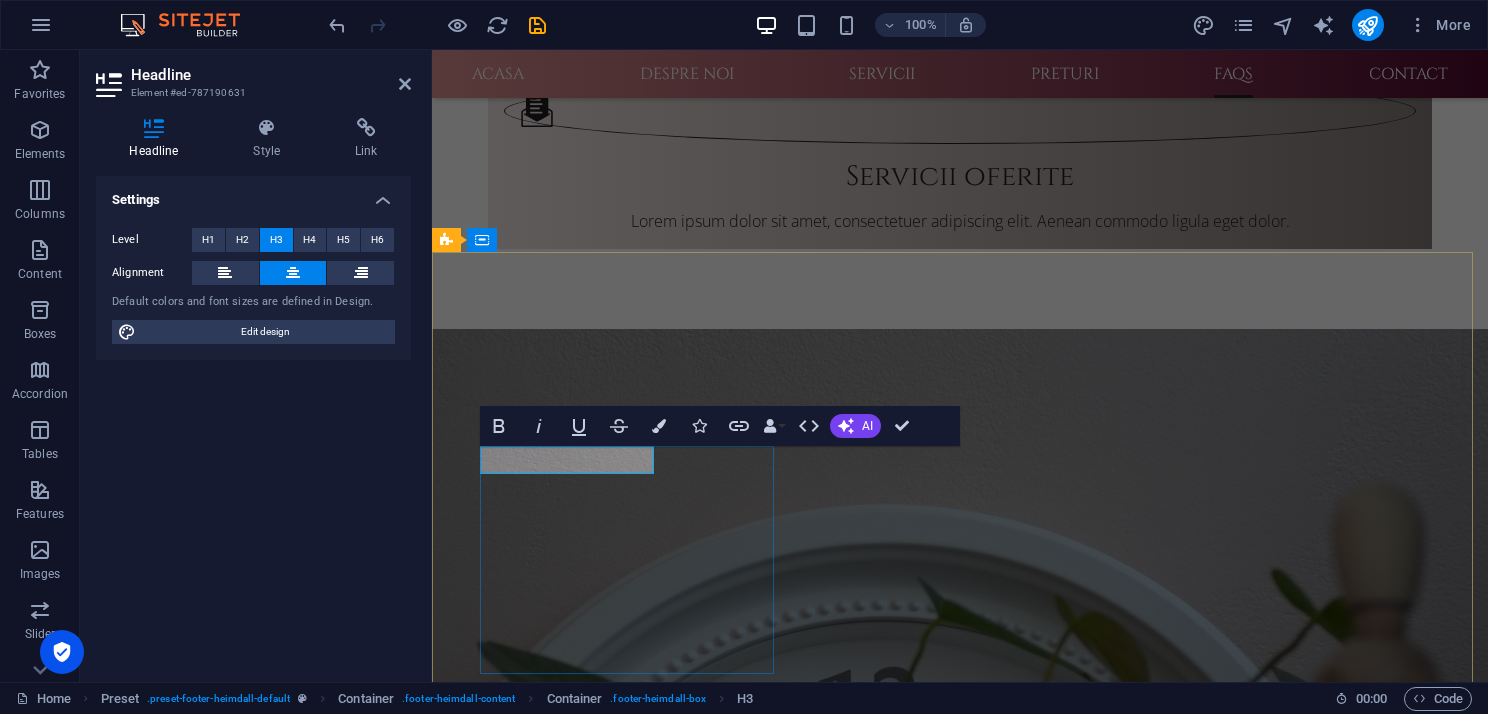 click on "Despre noi" at bounding box center [920, 5529] 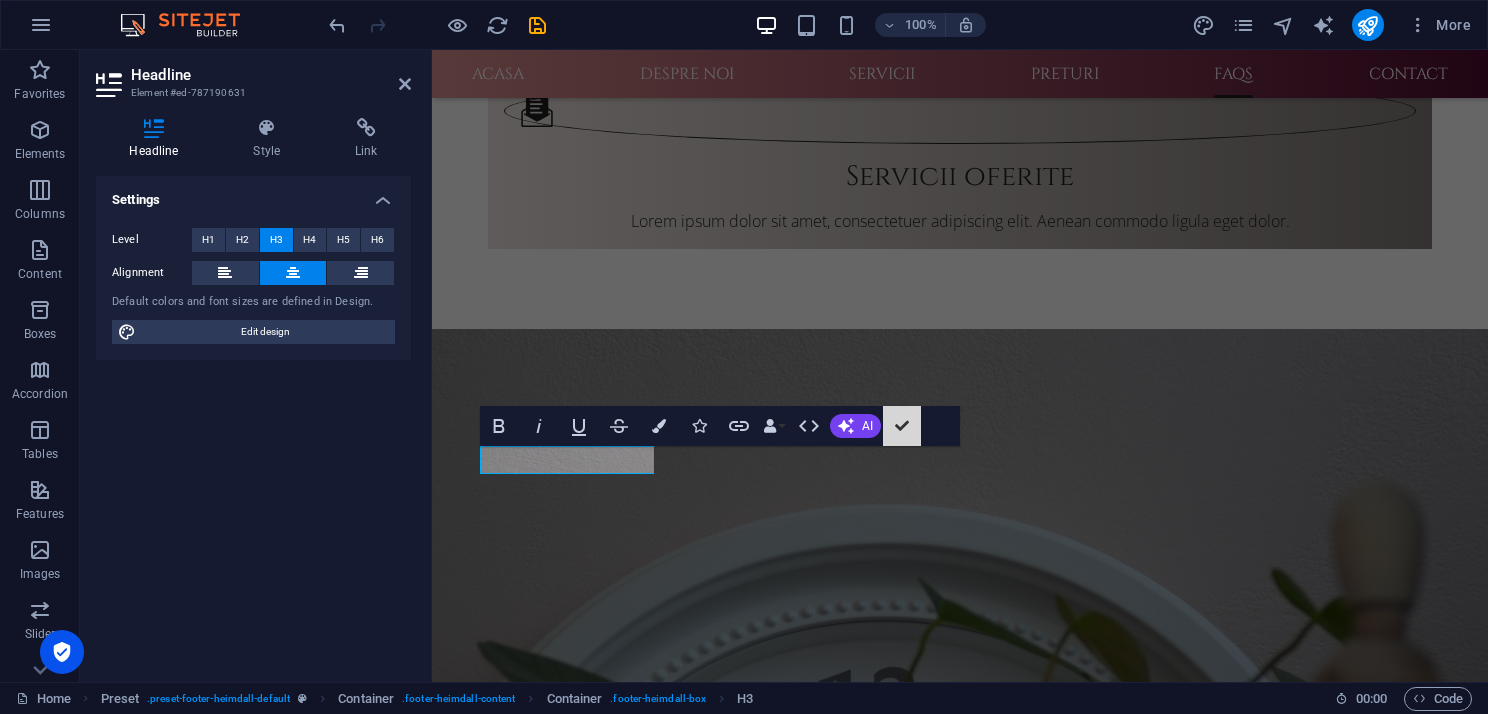 scroll, scrollTop: 3100, scrollLeft: 0, axis: vertical 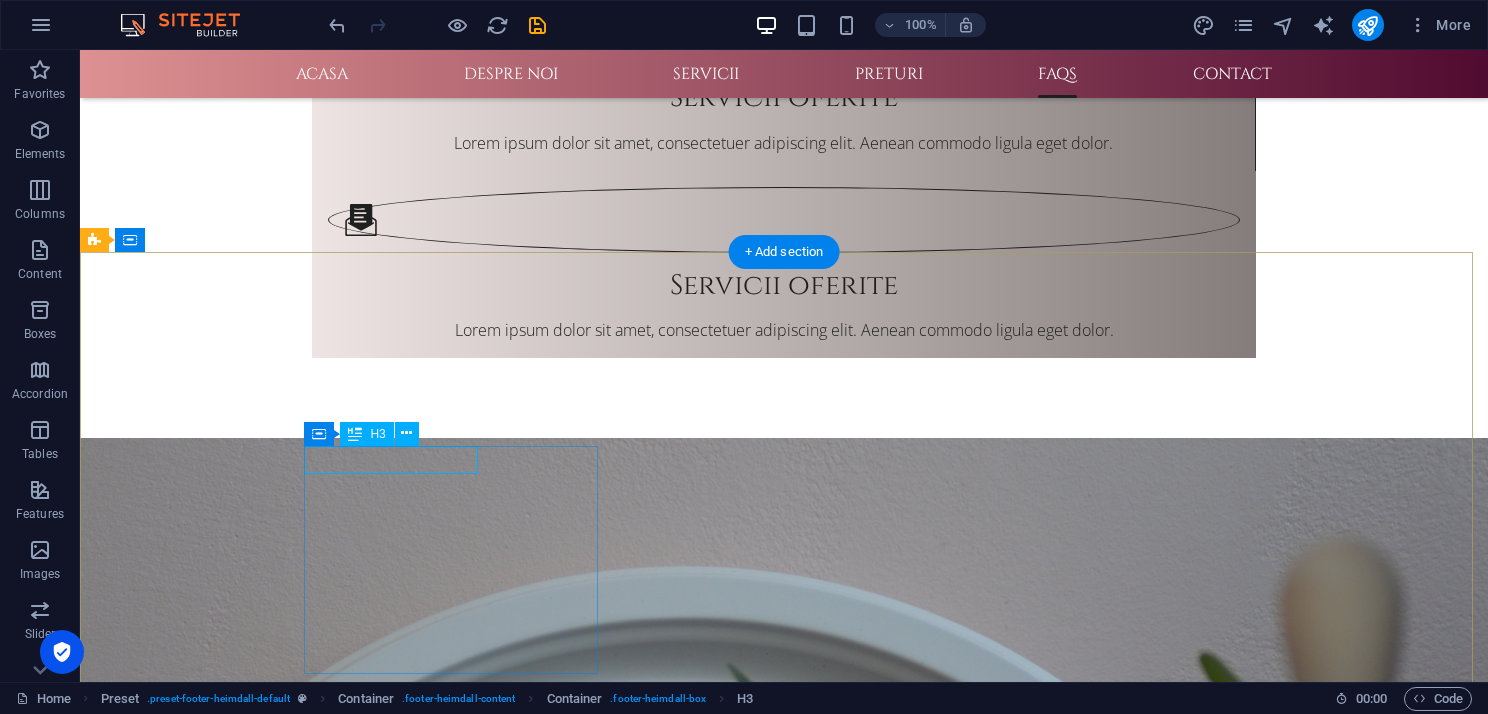 click on "Despre noi" at bounding box center (568, 5302) 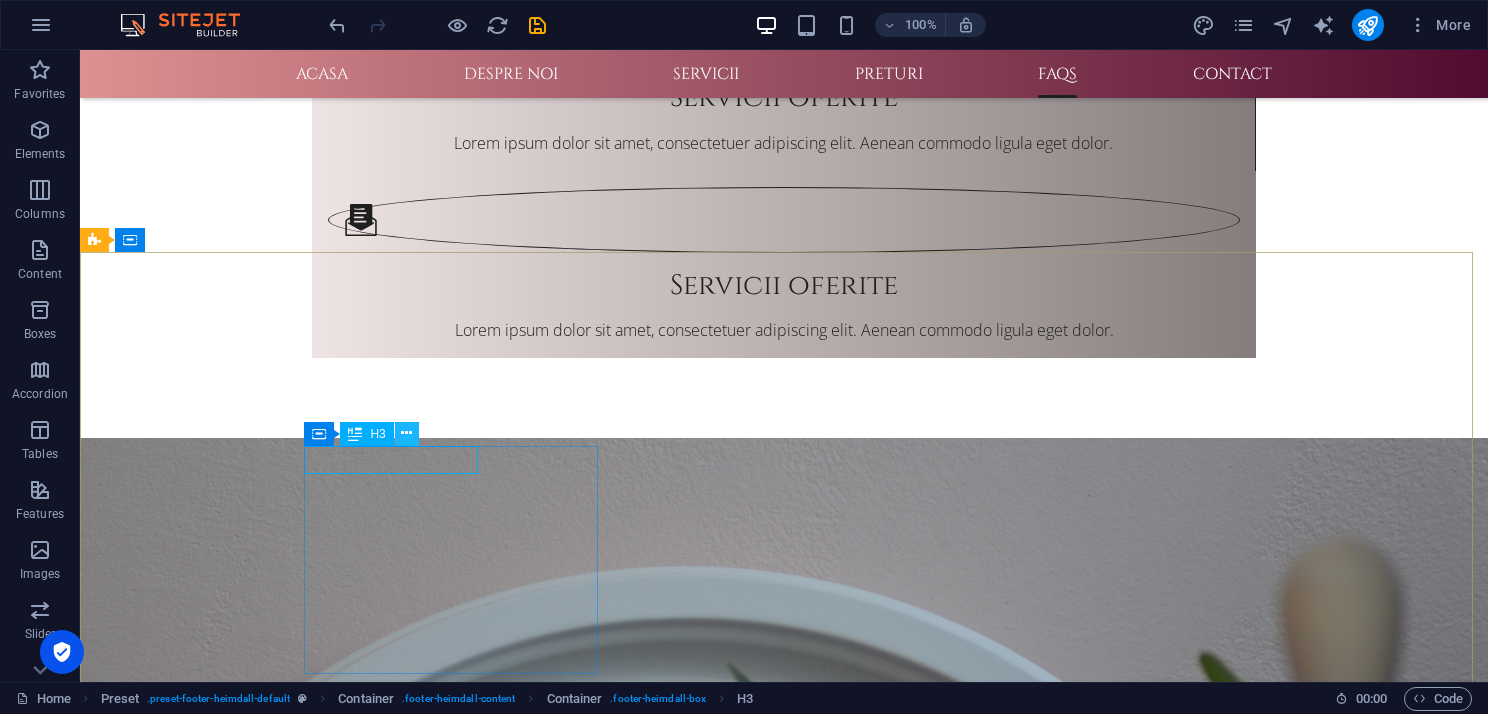 click at bounding box center [406, 433] 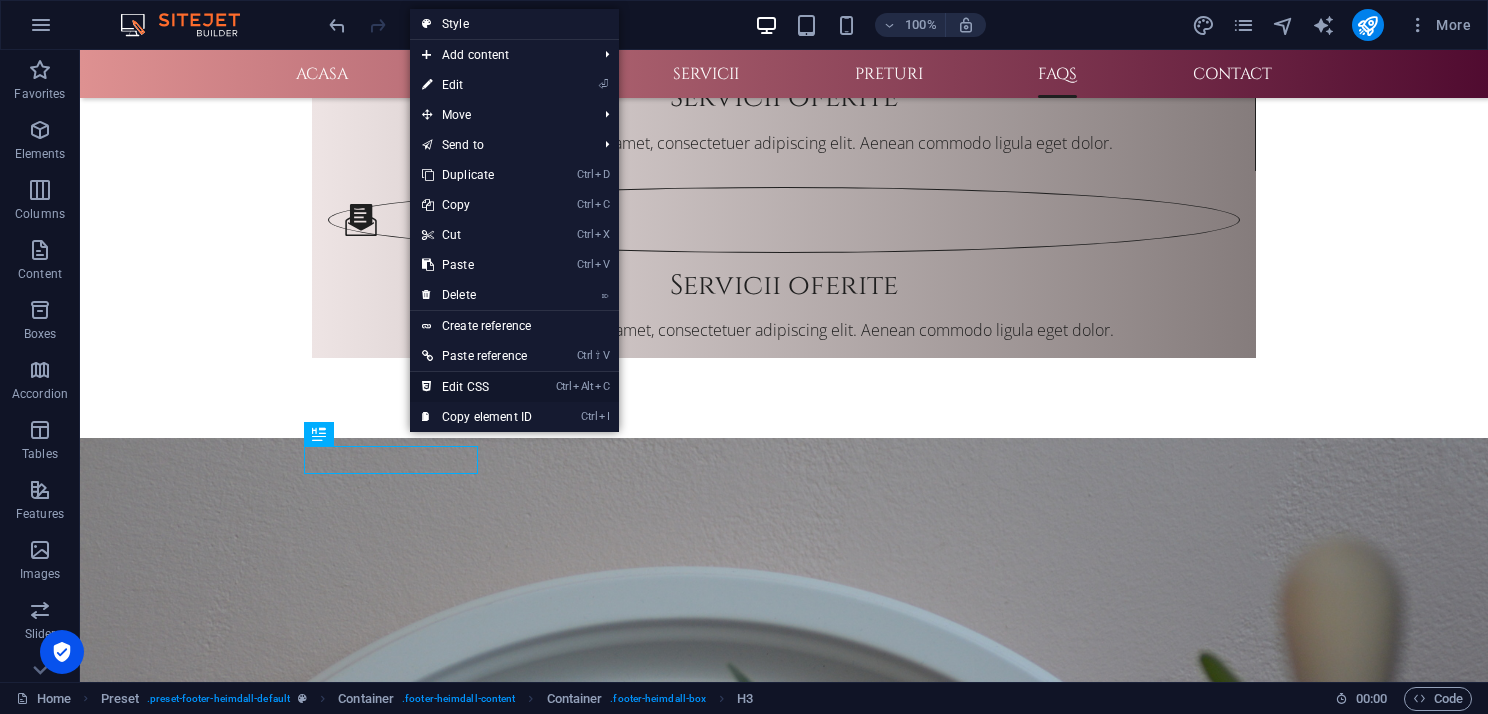 click on "Ctrl Alt C  Edit CSS" at bounding box center (477, 387) 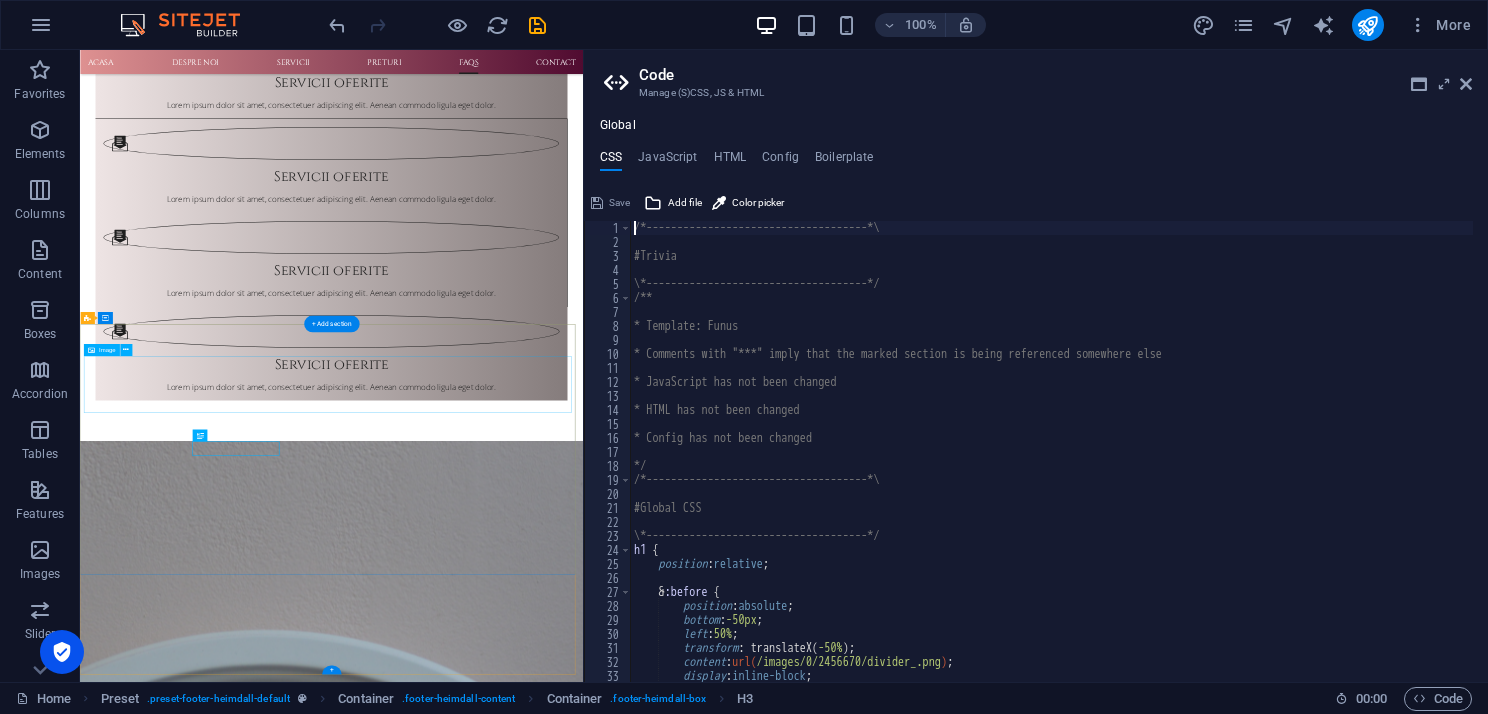 scroll, scrollTop: 2712, scrollLeft: 0, axis: vertical 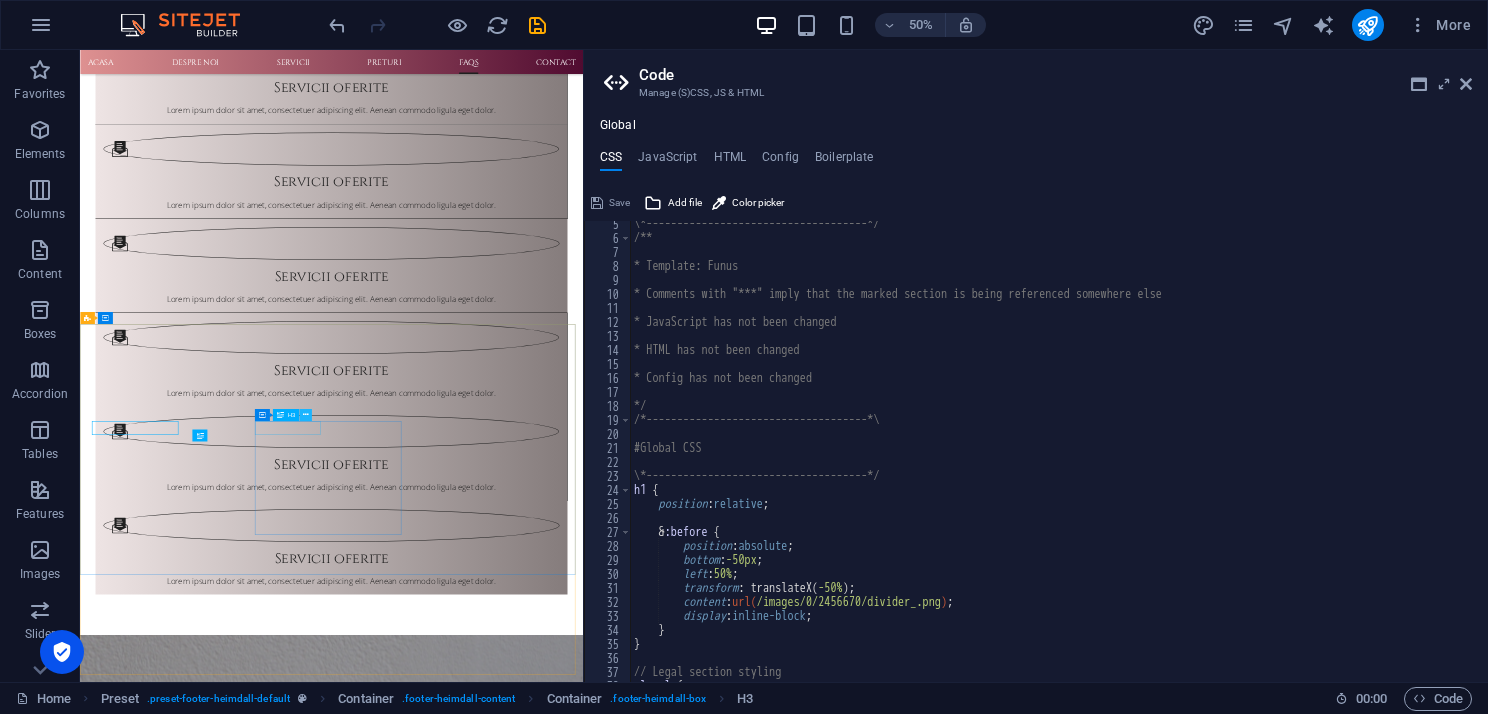 click at bounding box center [306, 415] 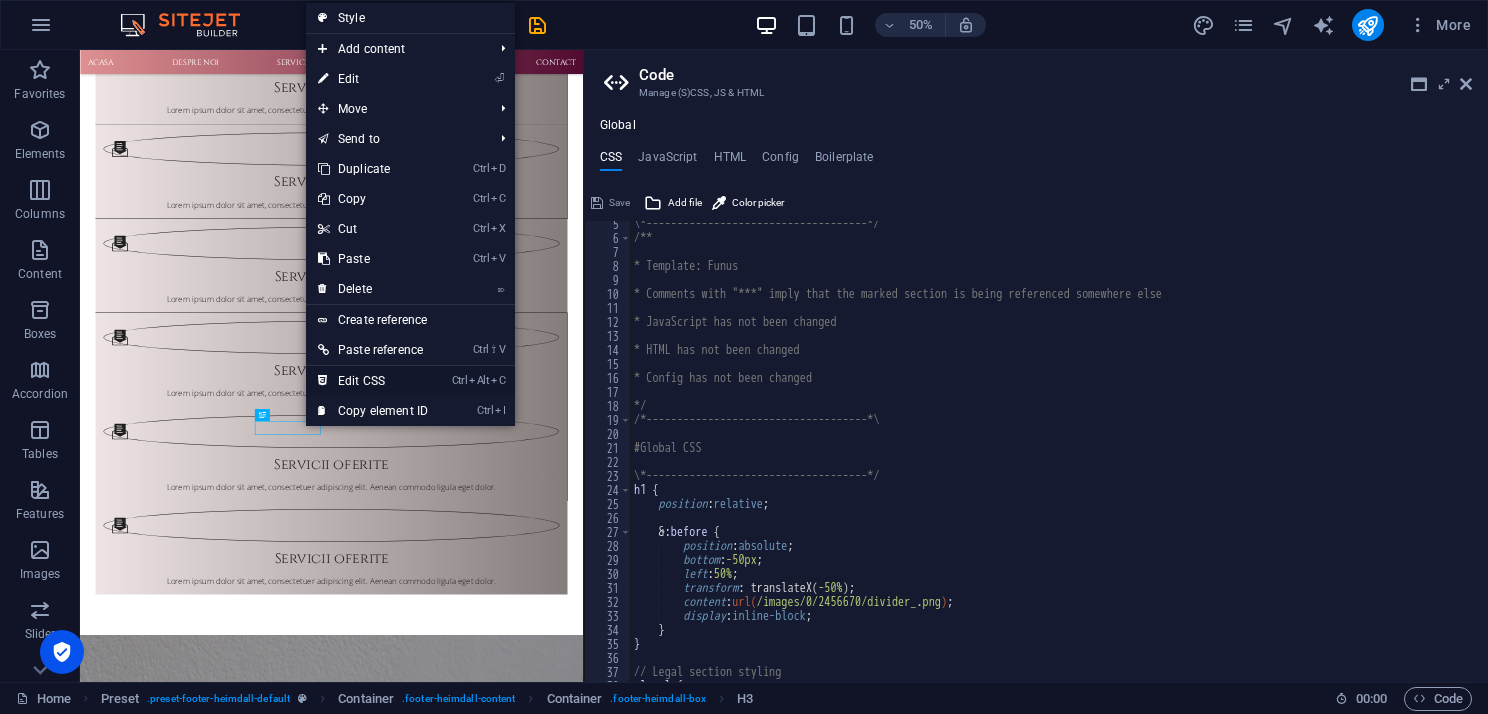 click on "Ctrl Alt C  Edit CSS" at bounding box center (373, 381) 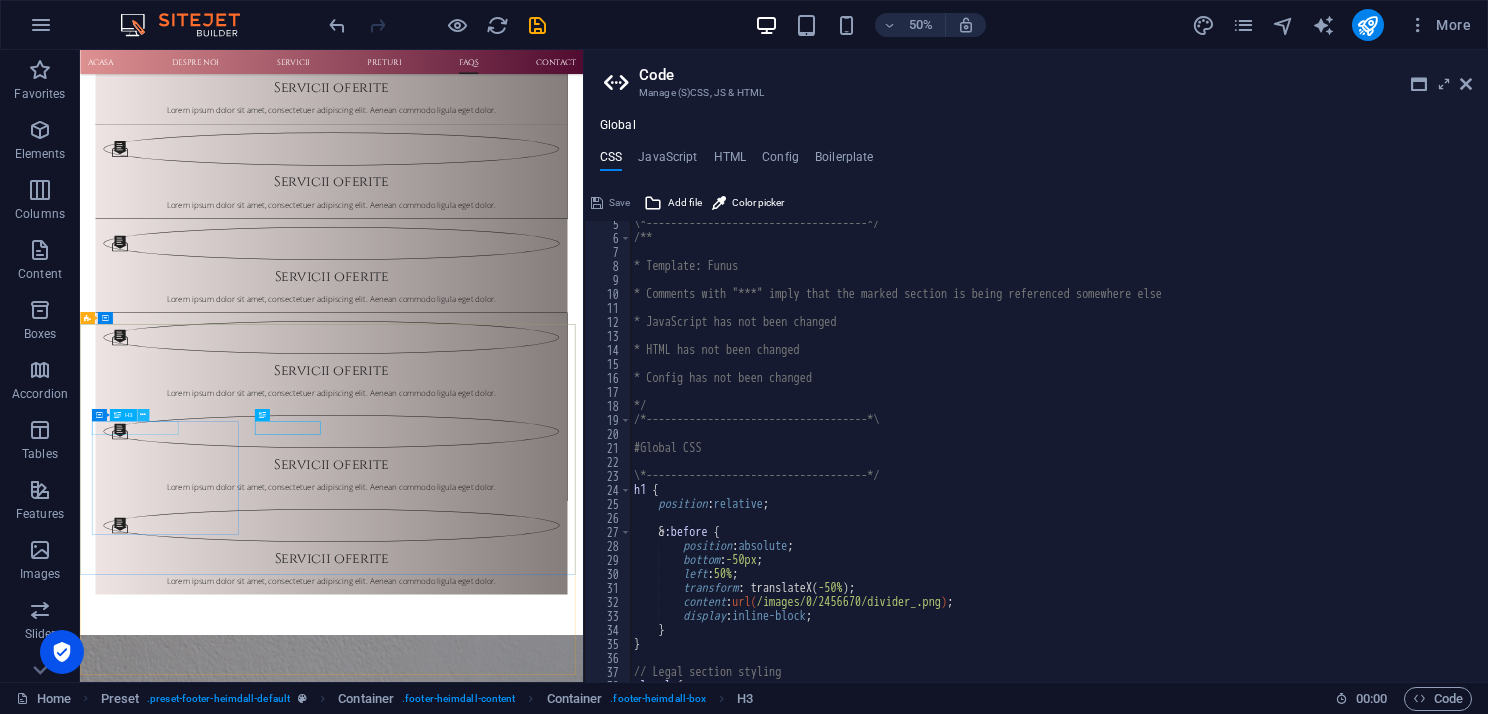 click at bounding box center (143, 415) 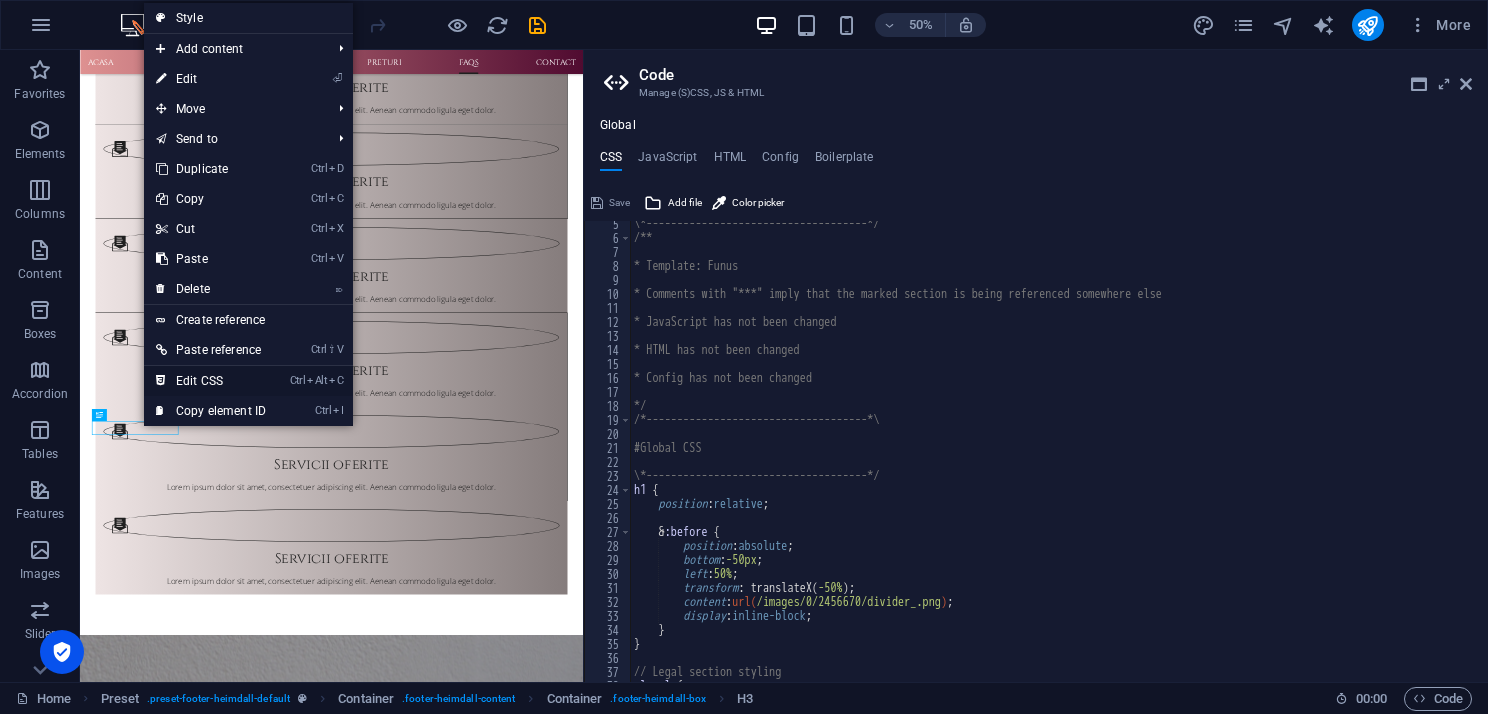 click on "Ctrl Alt C  Edit CSS" at bounding box center (211, 381) 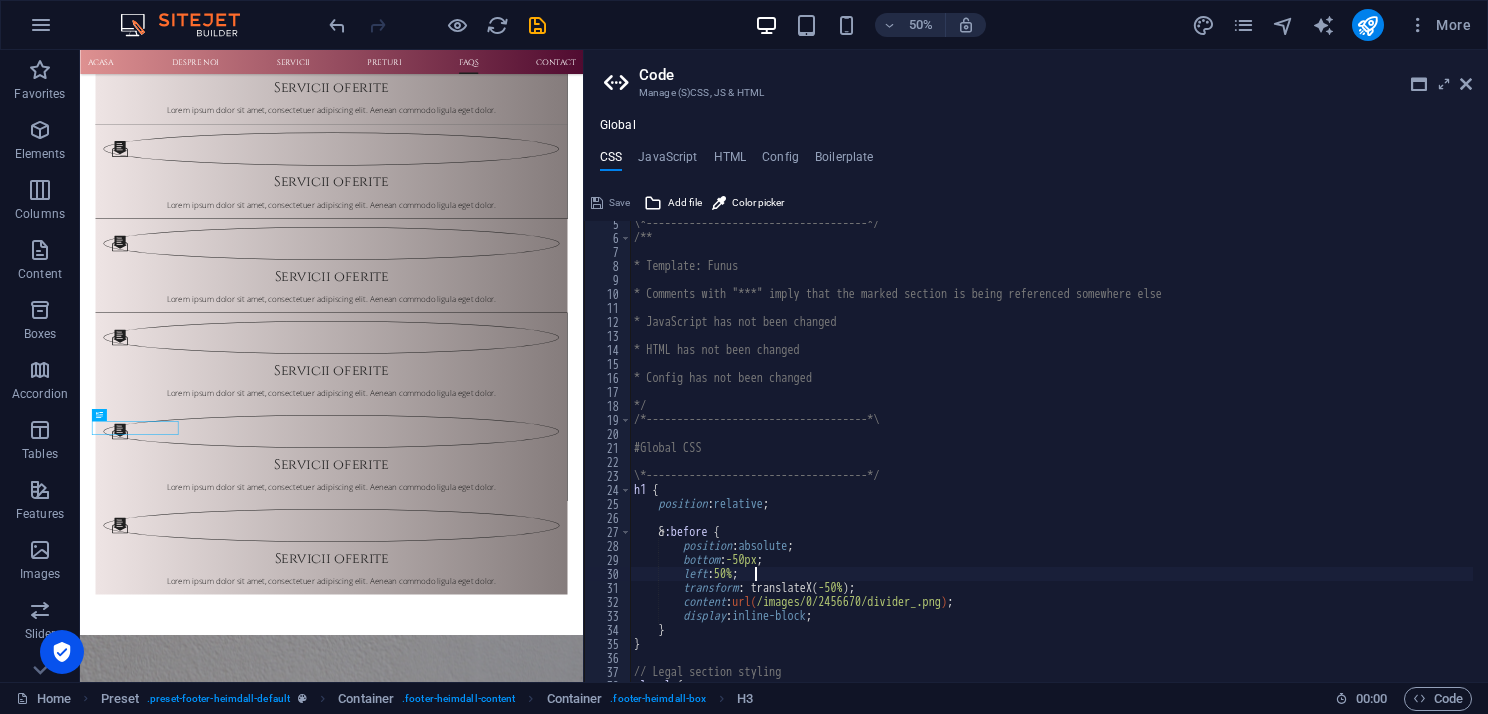 click on "\*------------------------------------*/ /**   * Template: Funus   * Comments with "***" imply that the marked section is being referenced somewhere else   * JavaScript has not been changed   * HTML has not been changed   * Config has not been changed   */ /*------------------------------------*\     #Global CSS \*------------------------------------*/ h1   {      position :  relative ;      & :before   {           position :  absolute ;           bottom :  -50px ;           left :  50% ;           transform : translateX ( -50% ) ;           content :  url( /images/0/2456670/divider_.png ) ;           display :  inline-block ;      } } // Legal section styling .legal   {" at bounding box center (1051, 462) 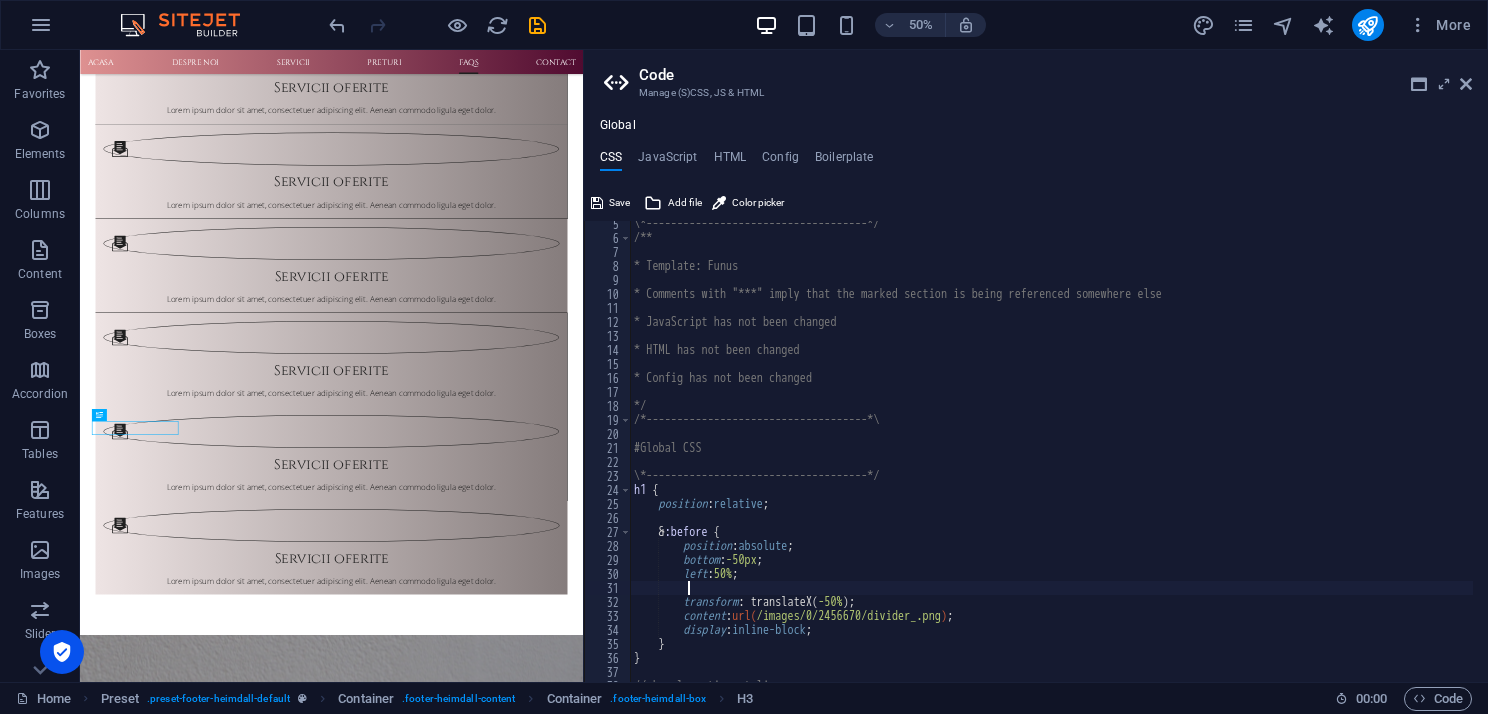 paste on "text-align: center;" 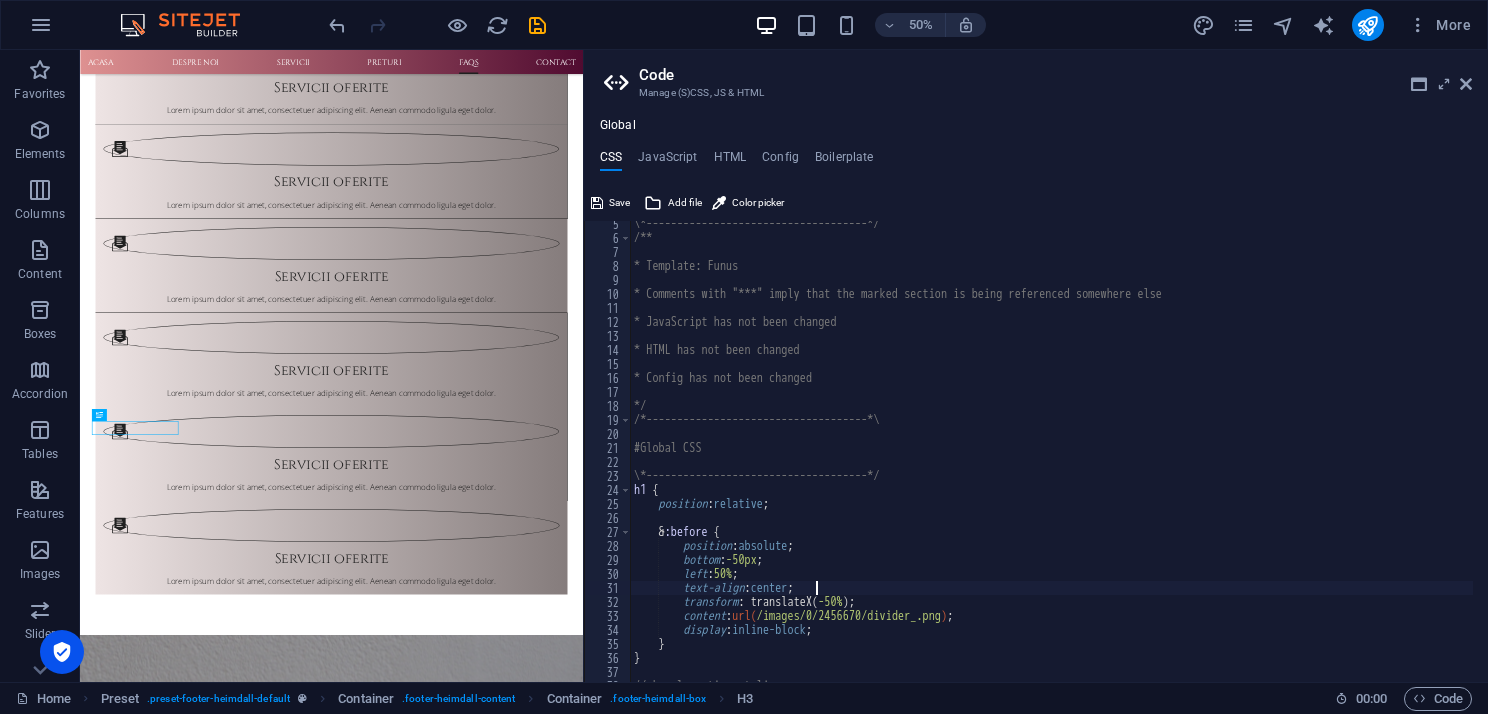type on "text-align: center;" 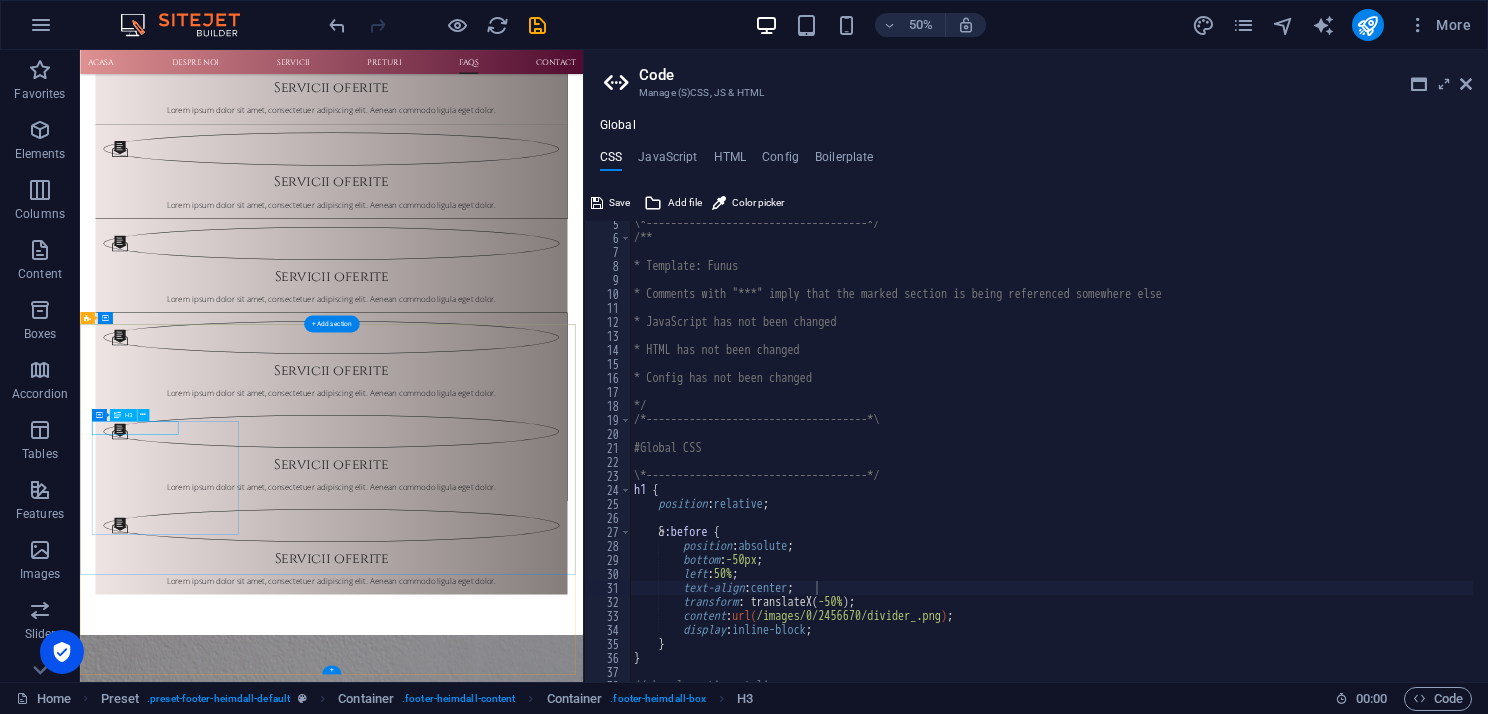 scroll, scrollTop: 4, scrollLeft: 0, axis: vertical 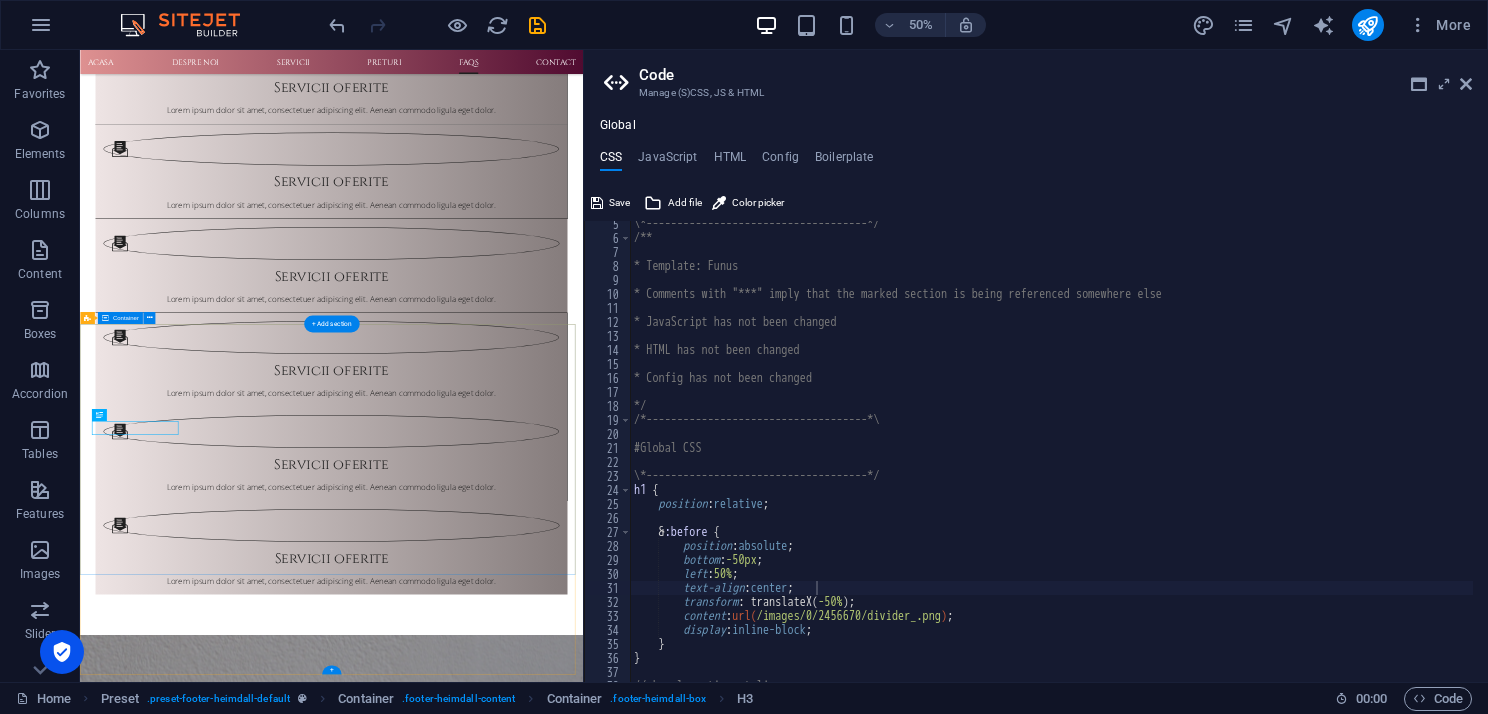 click on "Despre noi Ut wisi enim ad minim veniam, quis nostrud exerci tation ullamcorper suscipit lobortis nisl ut aliquip ex ea commodo consequat. Consetetur sadipscing elitr, sed diam nonumy eirmod tempor invidunt ut labore et dolore magna aliquyam erat, sed diam voluptua. Contact [STREET_ADDRESS]   +1-123-456-7890 [EMAIL_ADDRESS] Mo – Fr: 9:00 – 19:00 Sa – Su: 10:00 – 17:00  Navigare Acasa Despre Noi Servicii Preturi FAQs Contact Legal Notice Privacy" at bounding box center [583, 7008] 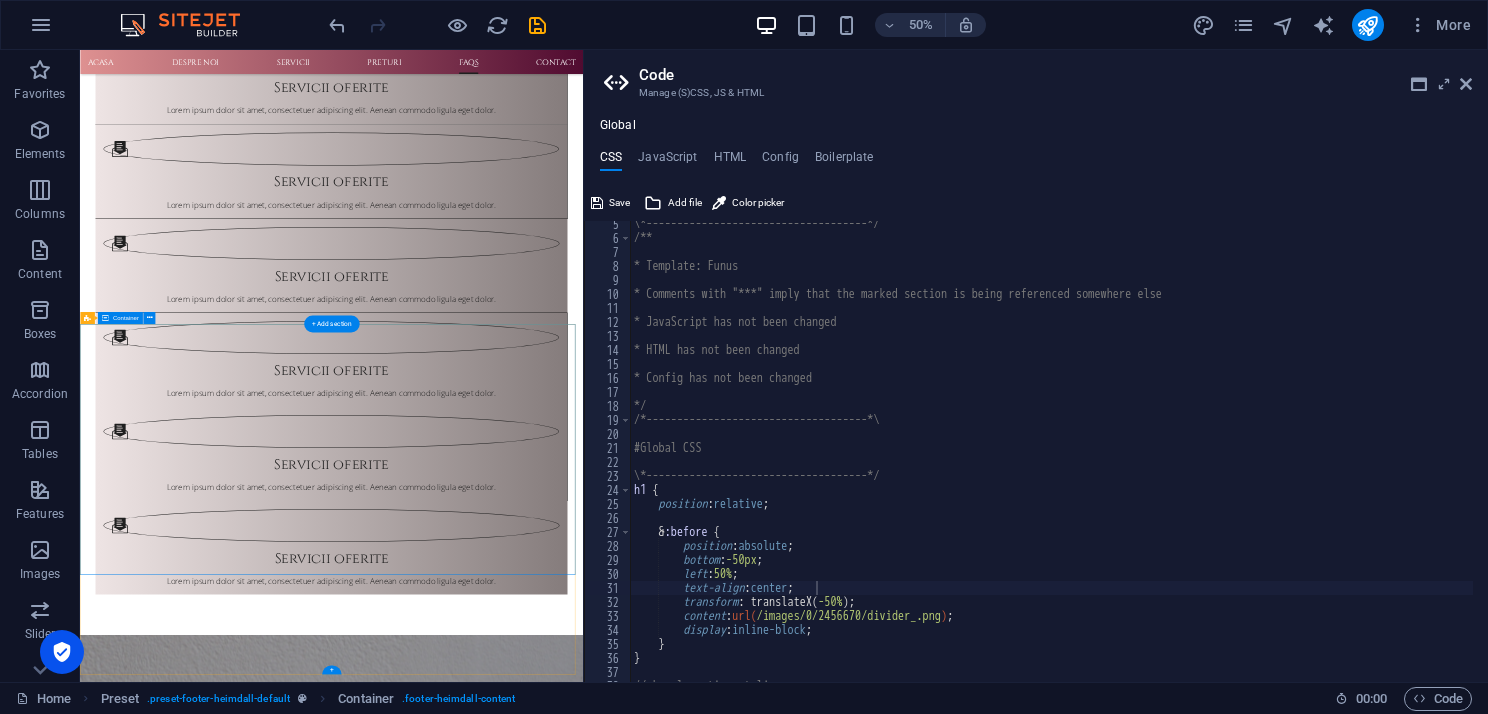 click on "Despre noi Ut wisi enim ad minim veniam, quis nostrud exerci tation ullamcorper suscipit lobortis nisl ut aliquip ex ea commodo consequat. Consetetur sadipscing elitr, sed diam nonumy eirmod tempor invidunt ut labore et dolore magna aliquyam erat, sed diam voluptua. Contact [STREET_ADDRESS]   +1-123-456-7890 [EMAIL_ADDRESS] Mo – Fr: 9:00 – 19:00 Sa – Su: 10:00 – 17:00  Navigare Acasa Despre Noi Servicii Preturi FAQs Contact Legal Notice Privacy" at bounding box center [583, 7008] 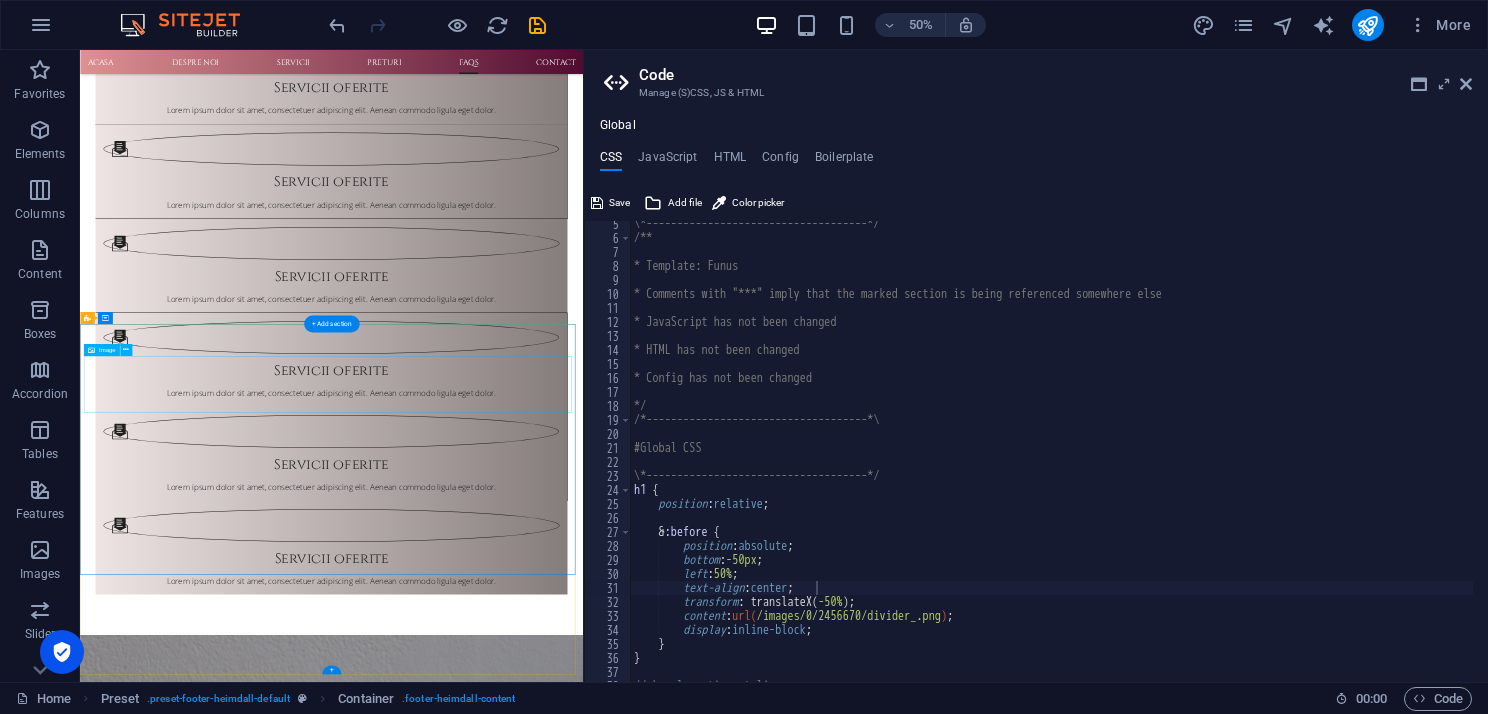click at bounding box center [568, 6681] 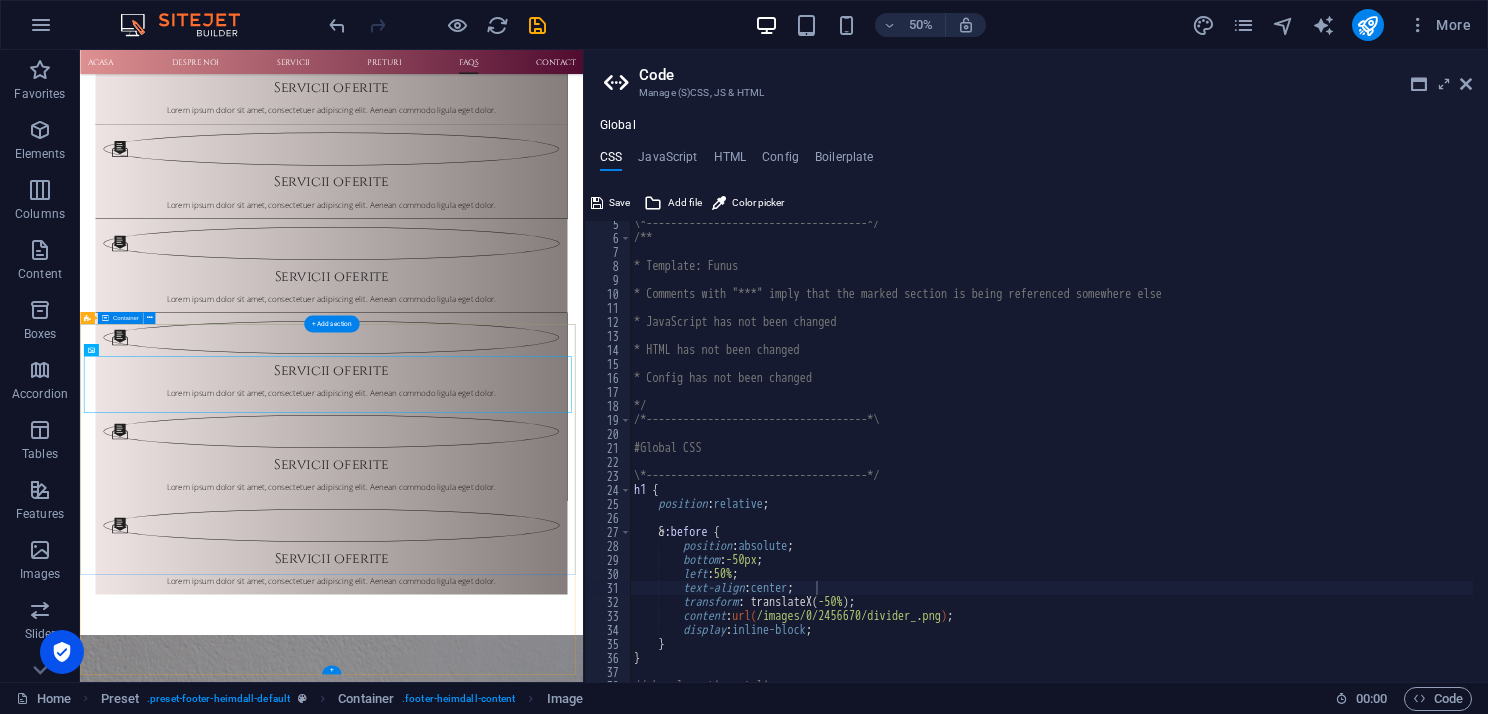 click on "Despre noi Ut wisi enim ad minim veniam, quis nostrud exerci tation ullamcorper suscipit lobortis nisl ut aliquip ex ea commodo consequat. Consetetur sadipscing elitr, sed diam nonumy eirmod tempor invidunt ut labore et dolore magna aliquyam erat, sed diam voluptua. Contact [STREET_ADDRESS]   +1-123-456-7890 [EMAIL_ADDRESS] Mo – Fr: 9:00 – 19:00 Sa – Su: 10:00 – 17:00  Navigare Acasa Despre Noi Servicii Preturi FAQs Contact Legal Notice Privacy" at bounding box center (583, 7008) 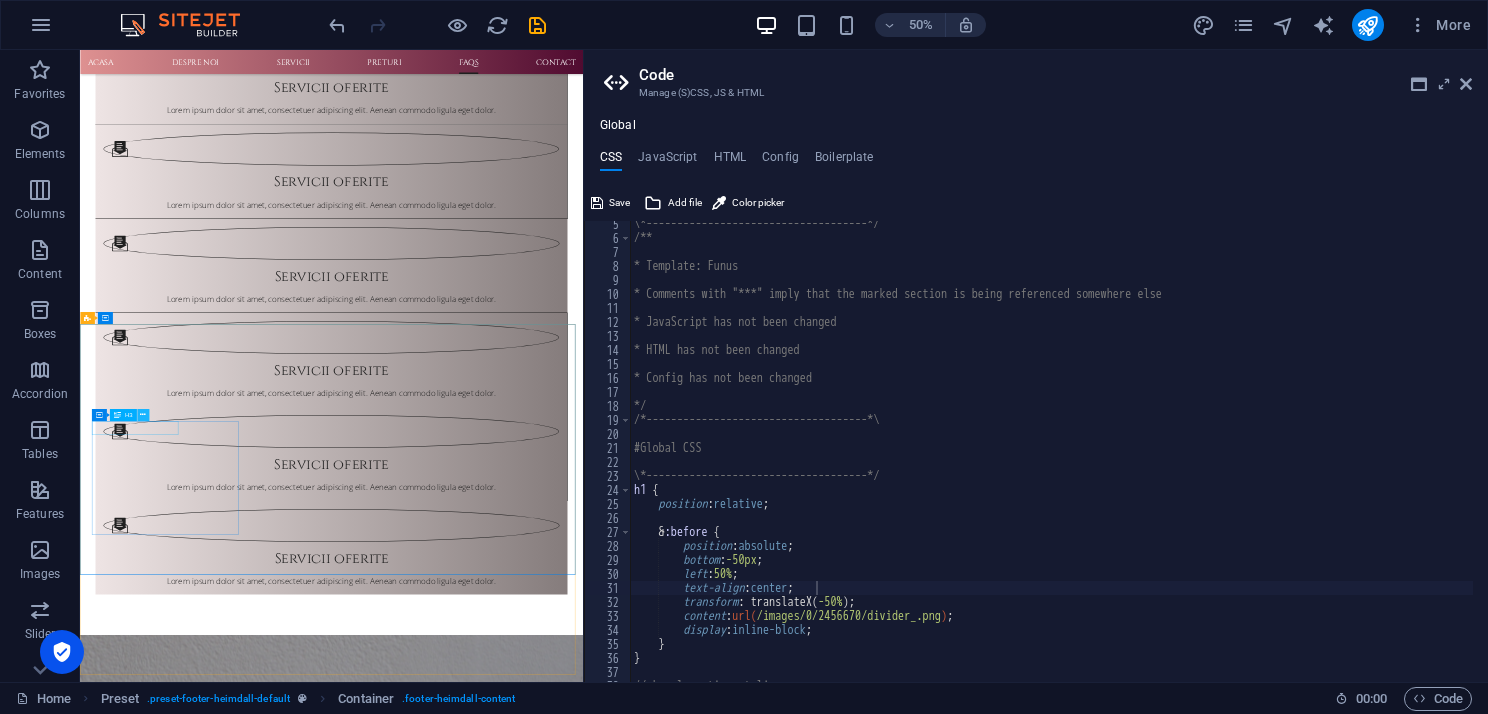 click at bounding box center [143, 415] 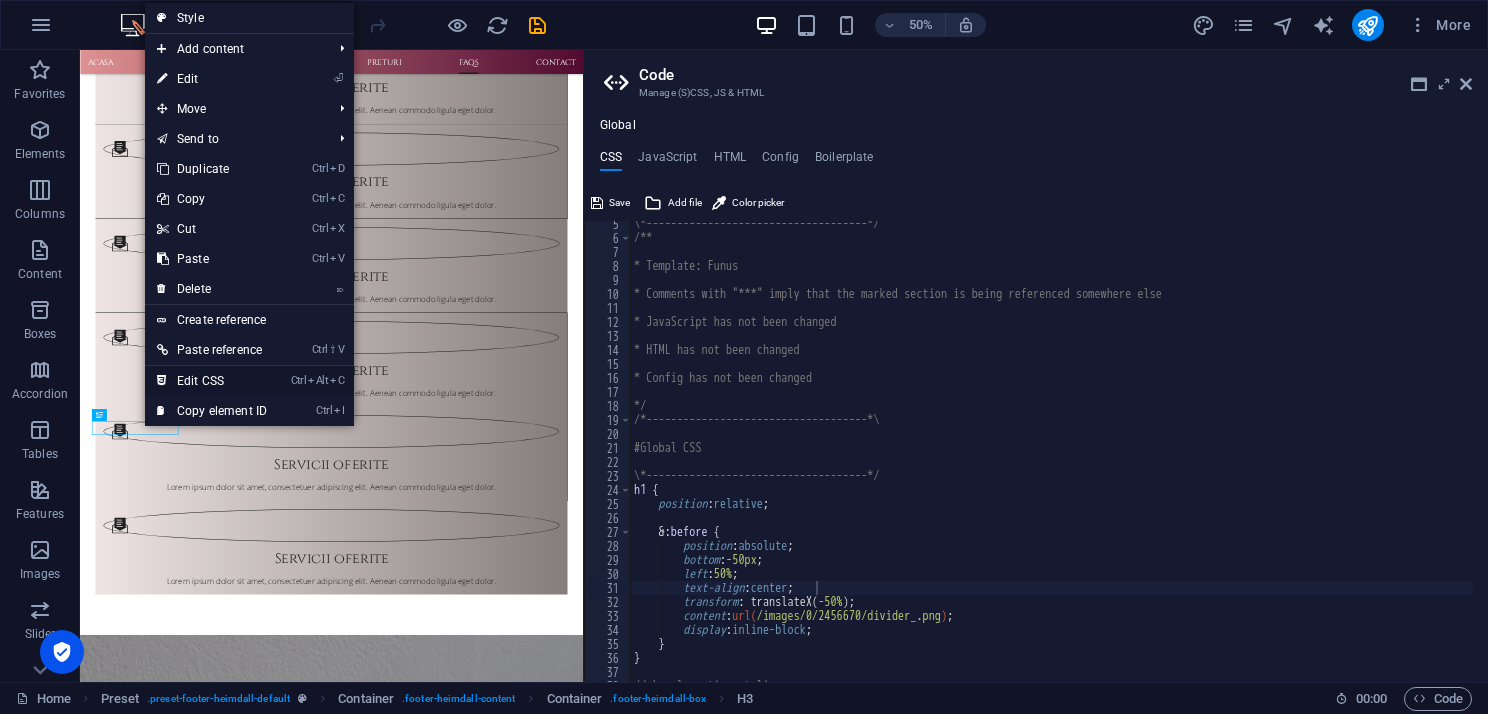 click on "Ctrl Alt C  Edit CSS" at bounding box center [212, 381] 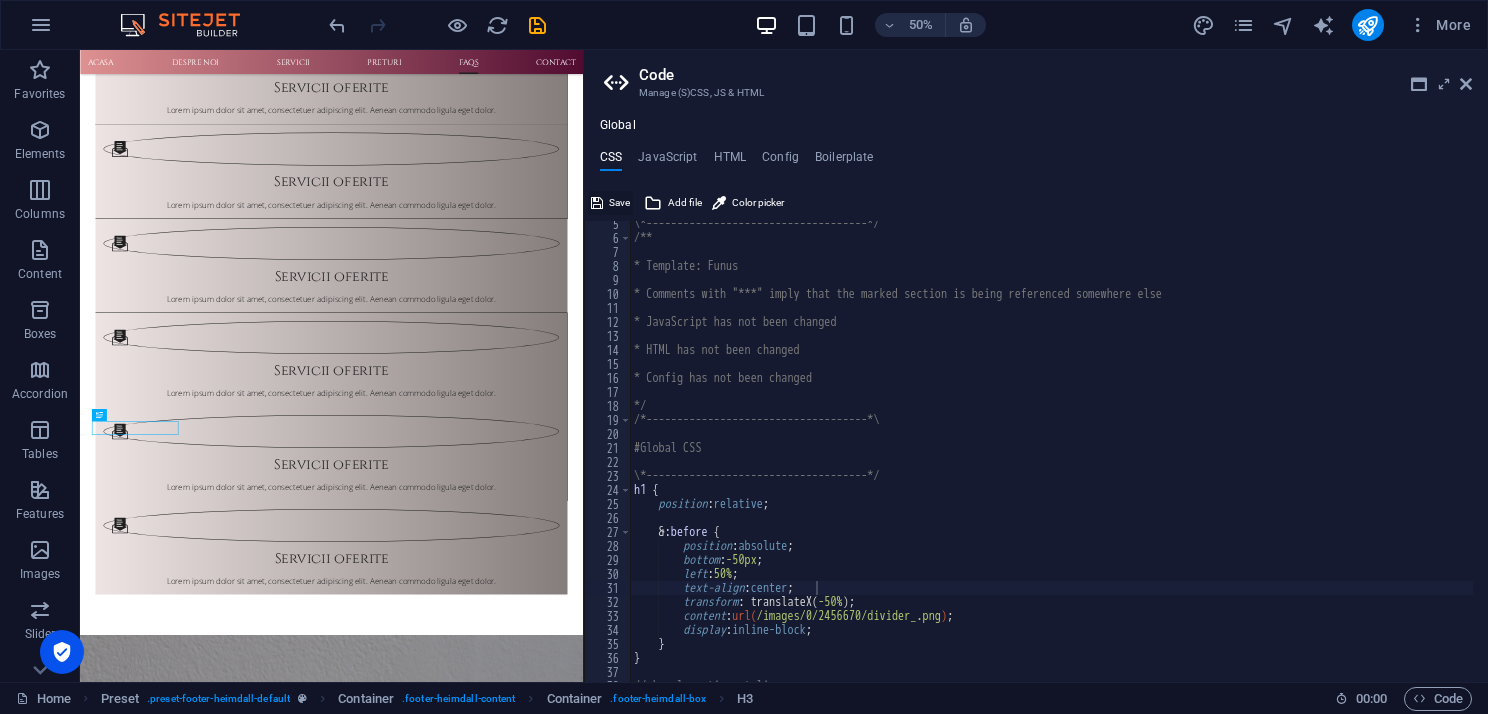 click on "Save" at bounding box center (619, 203) 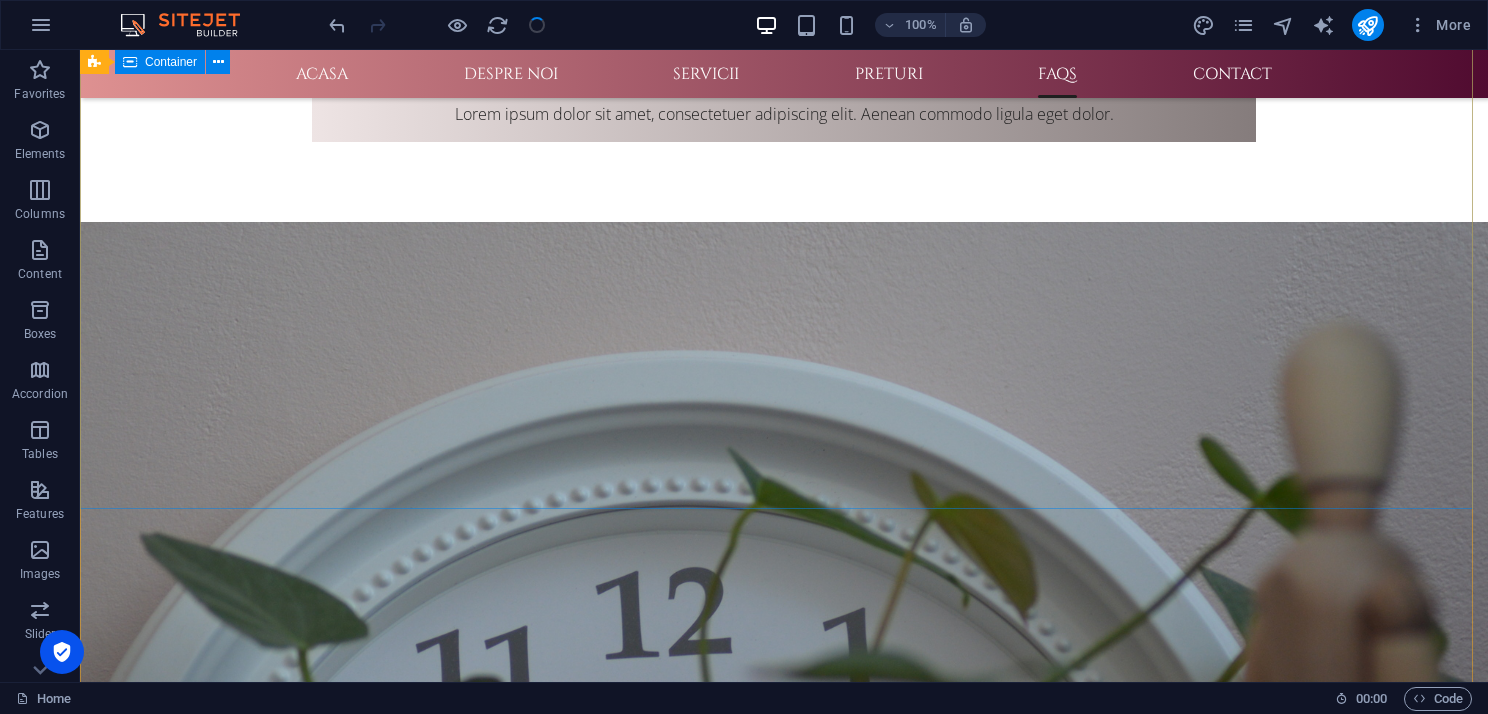 scroll, scrollTop: 3270, scrollLeft: 0, axis: vertical 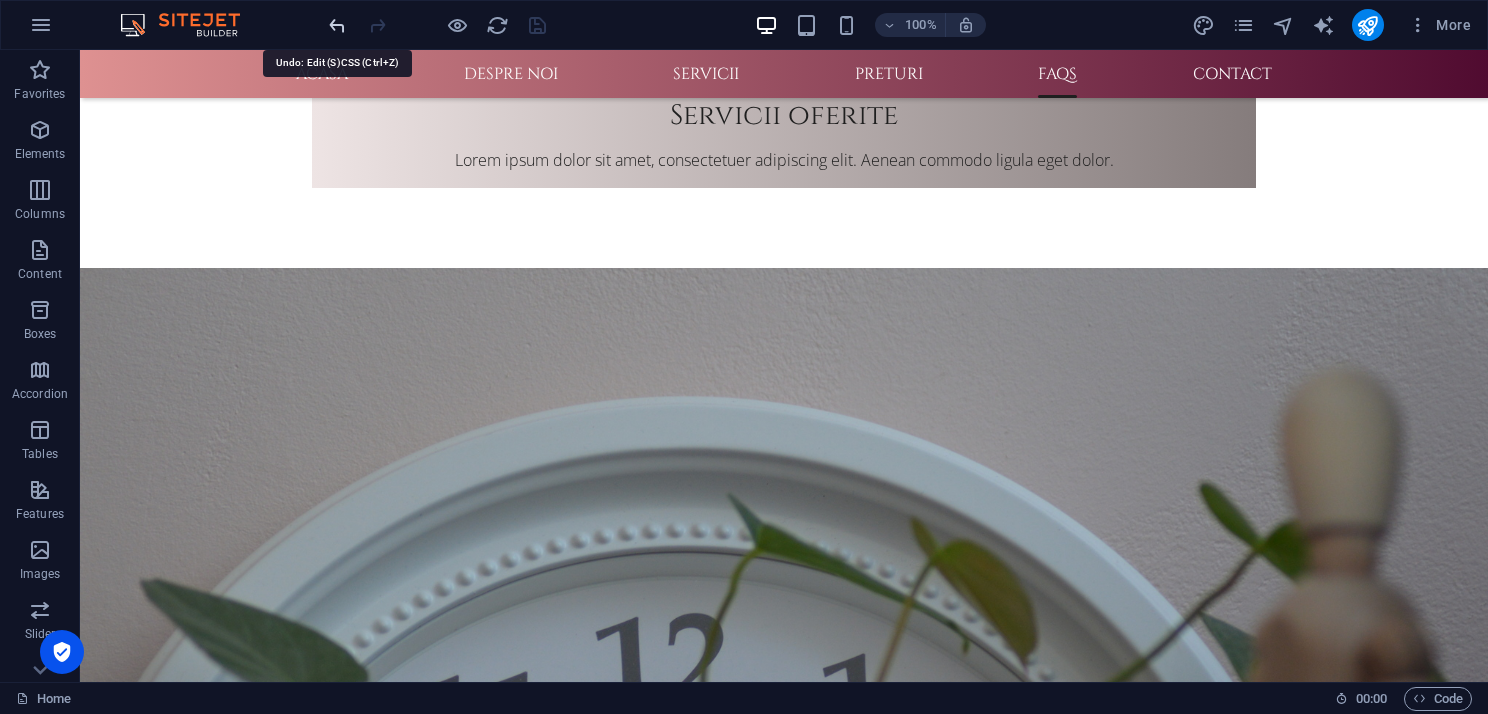 click at bounding box center [337, 25] 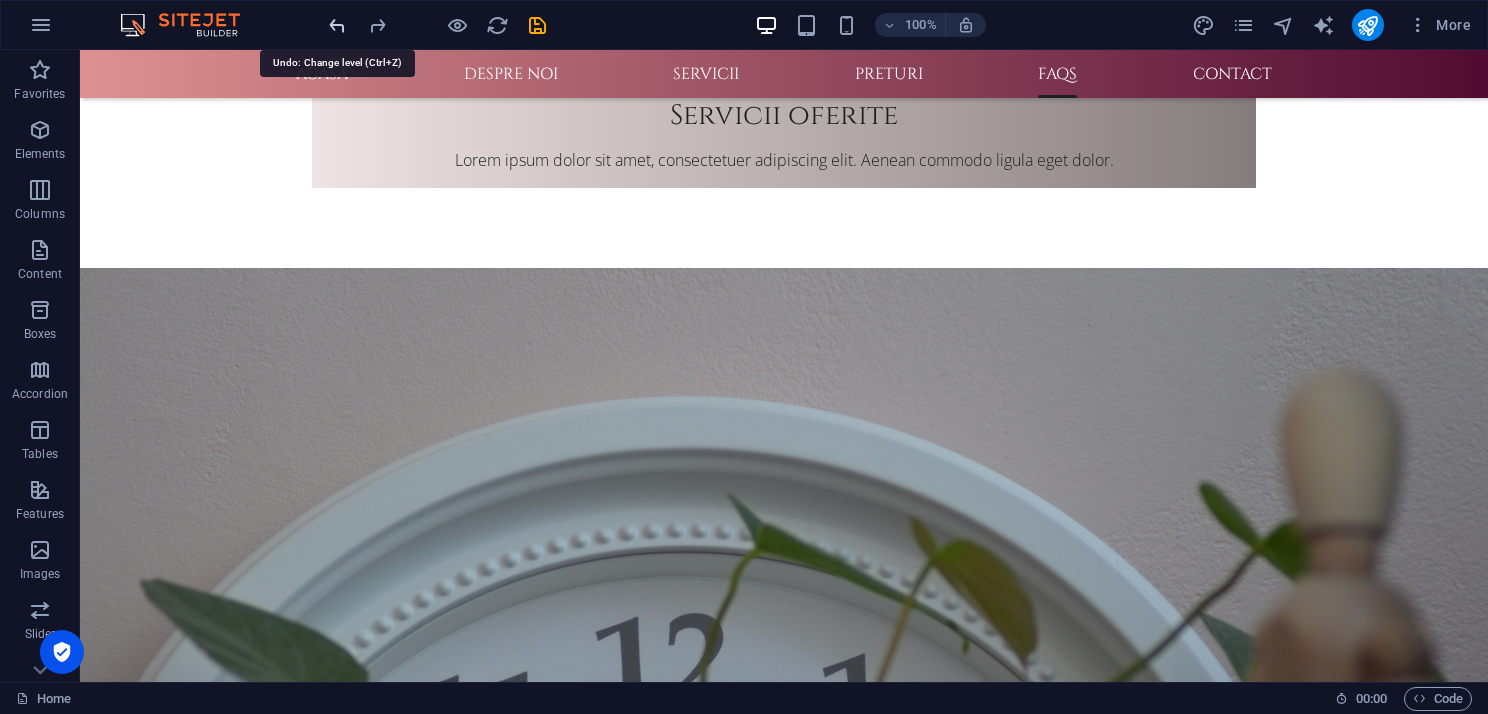 scroll, scrollTop: 2, scrollLeft: 0, axis: vertical 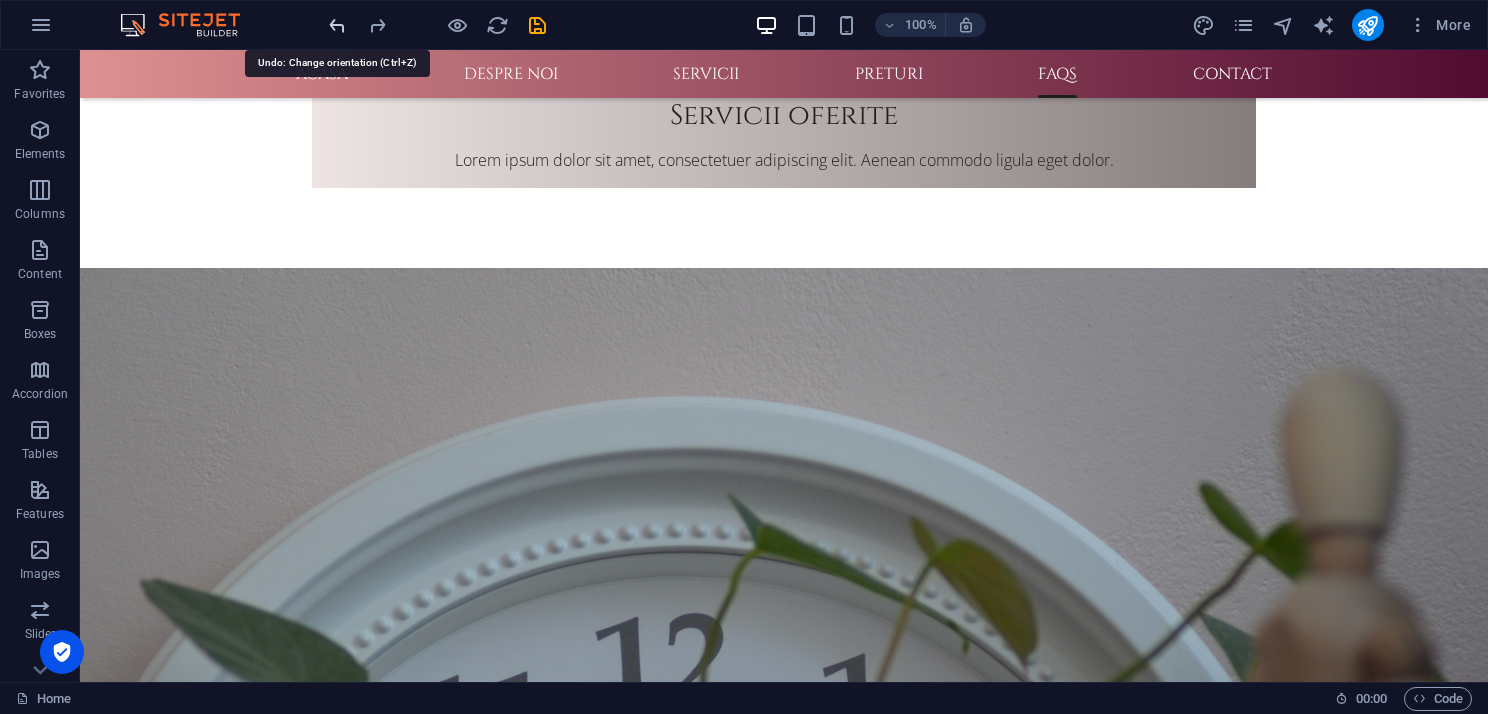 click at bounding box center (337, 25) 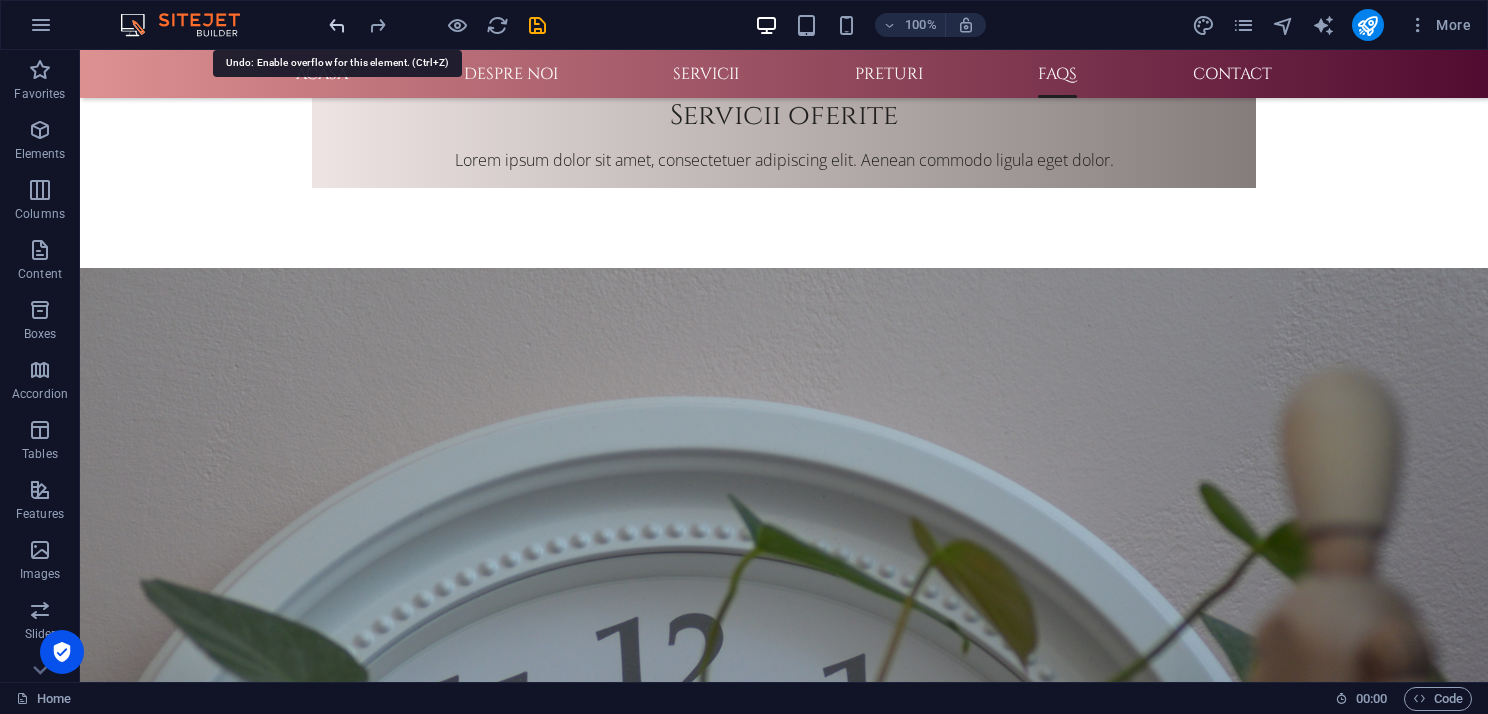 click at bounding box center (337, 25) 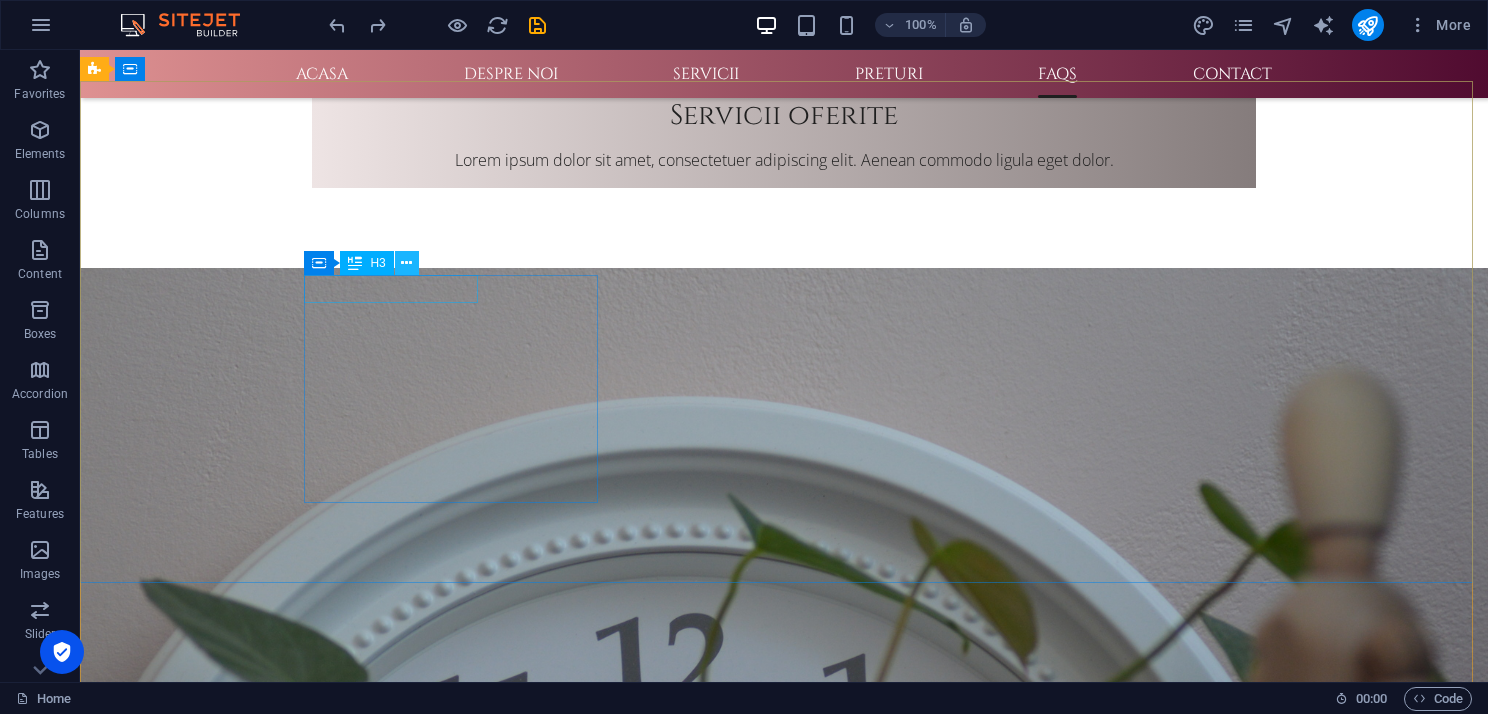 click at bounding box center (406, 263) 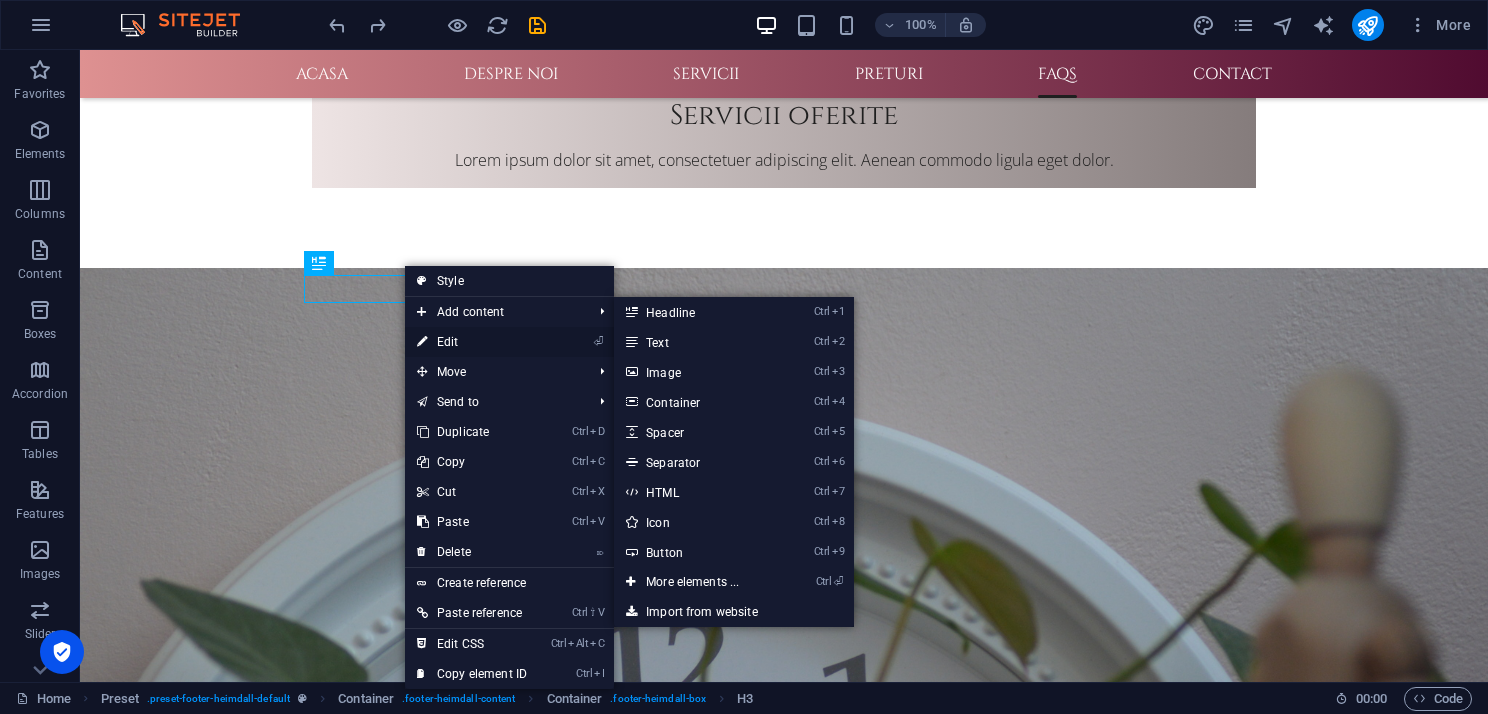 click on "⏎  Edit" at bounding box center (472, 342) 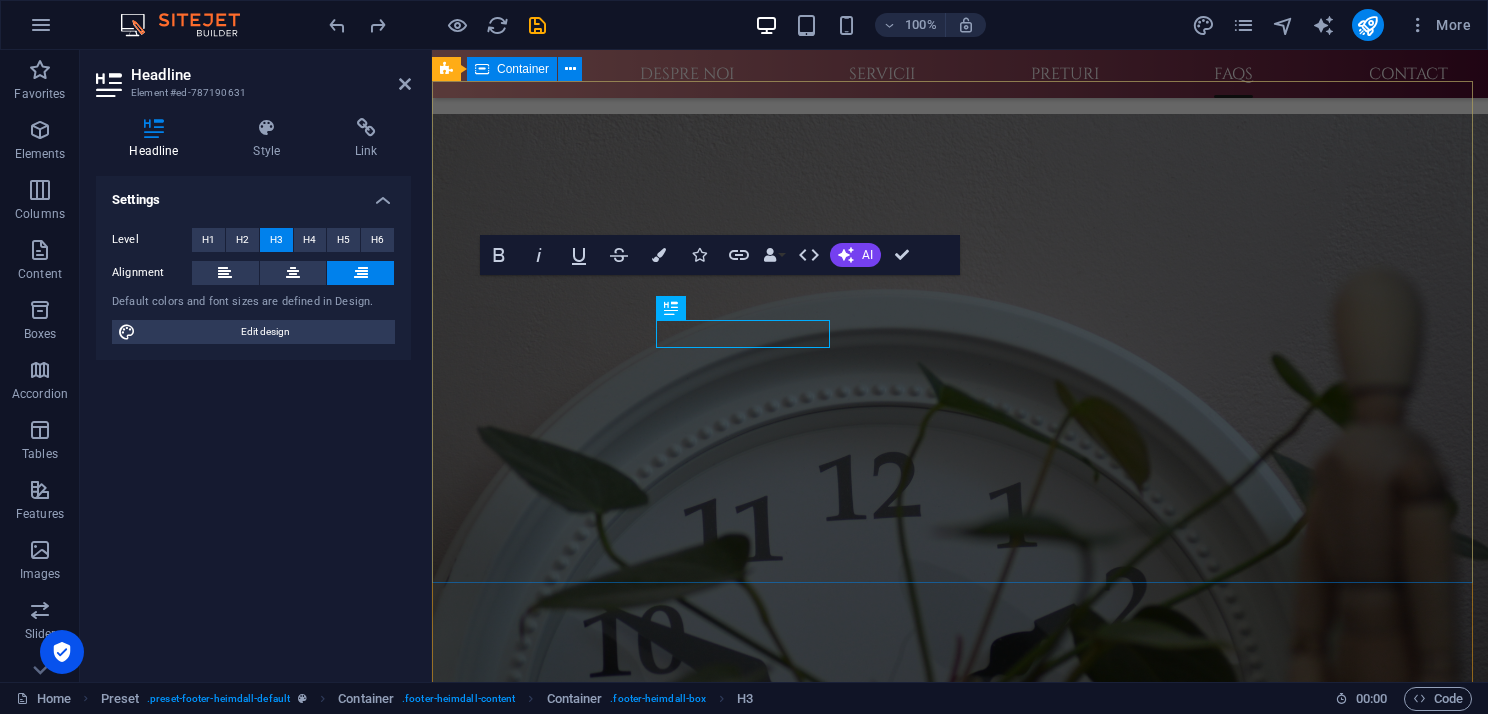 scroll, scrollTop: 3225, scrollLeft: 0, axis: vertical 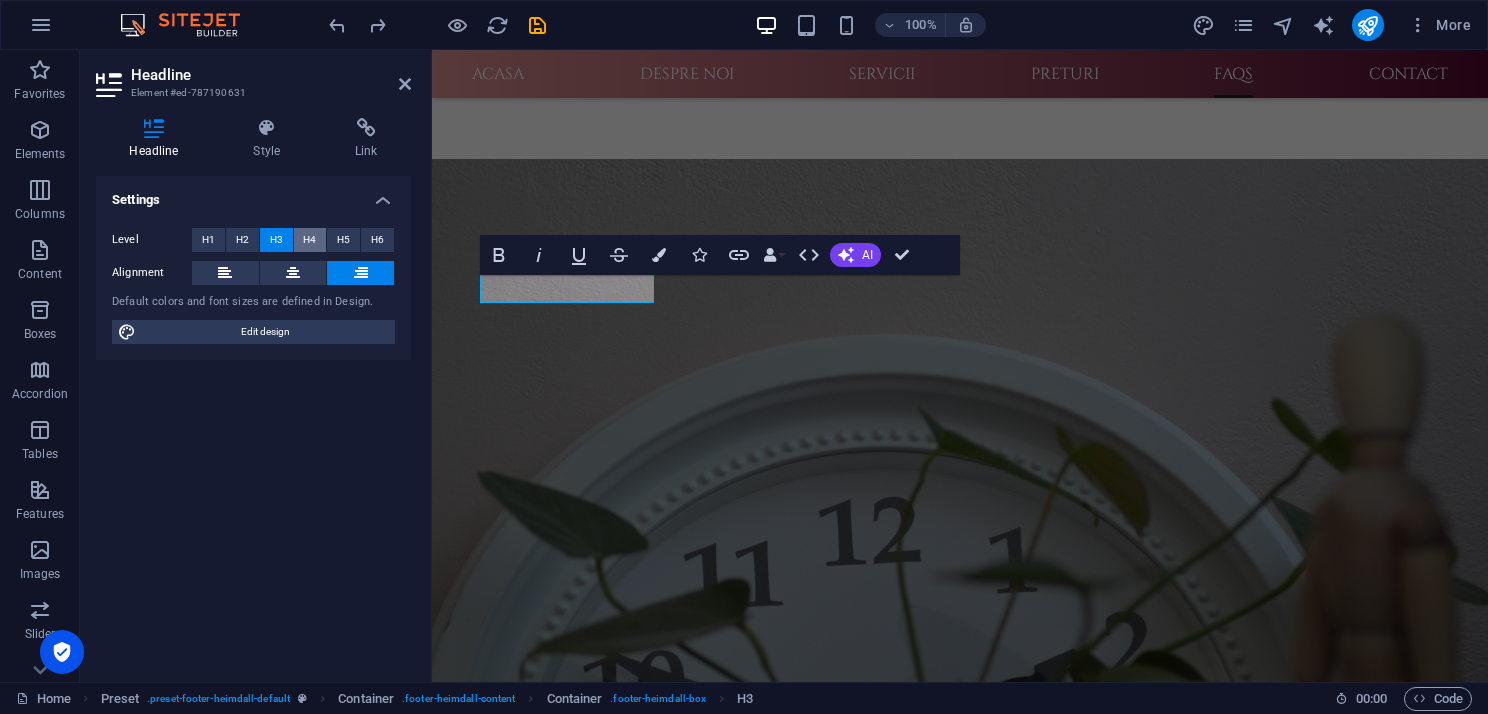 click on "H4" at bounding box center [309, 240] 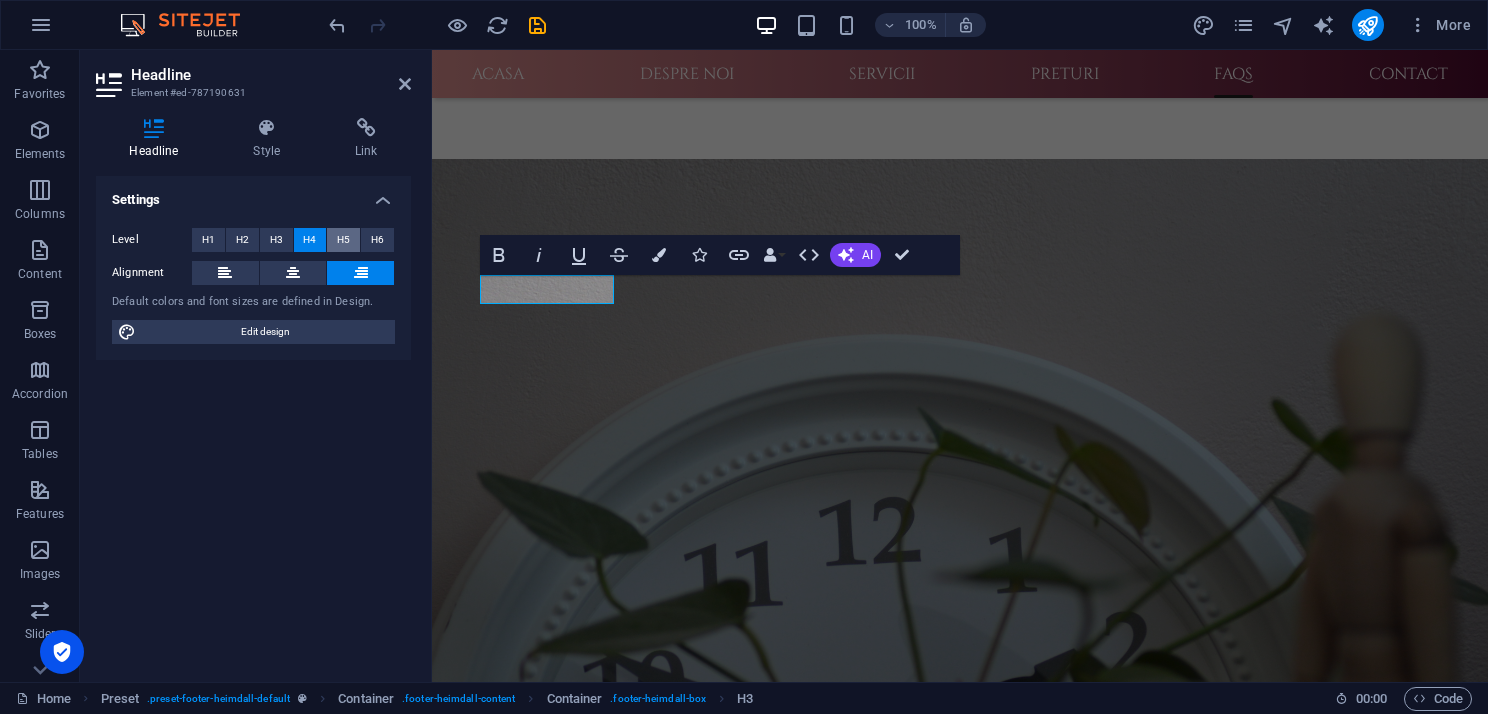 click on "H5" at bounding box center (343, 240) 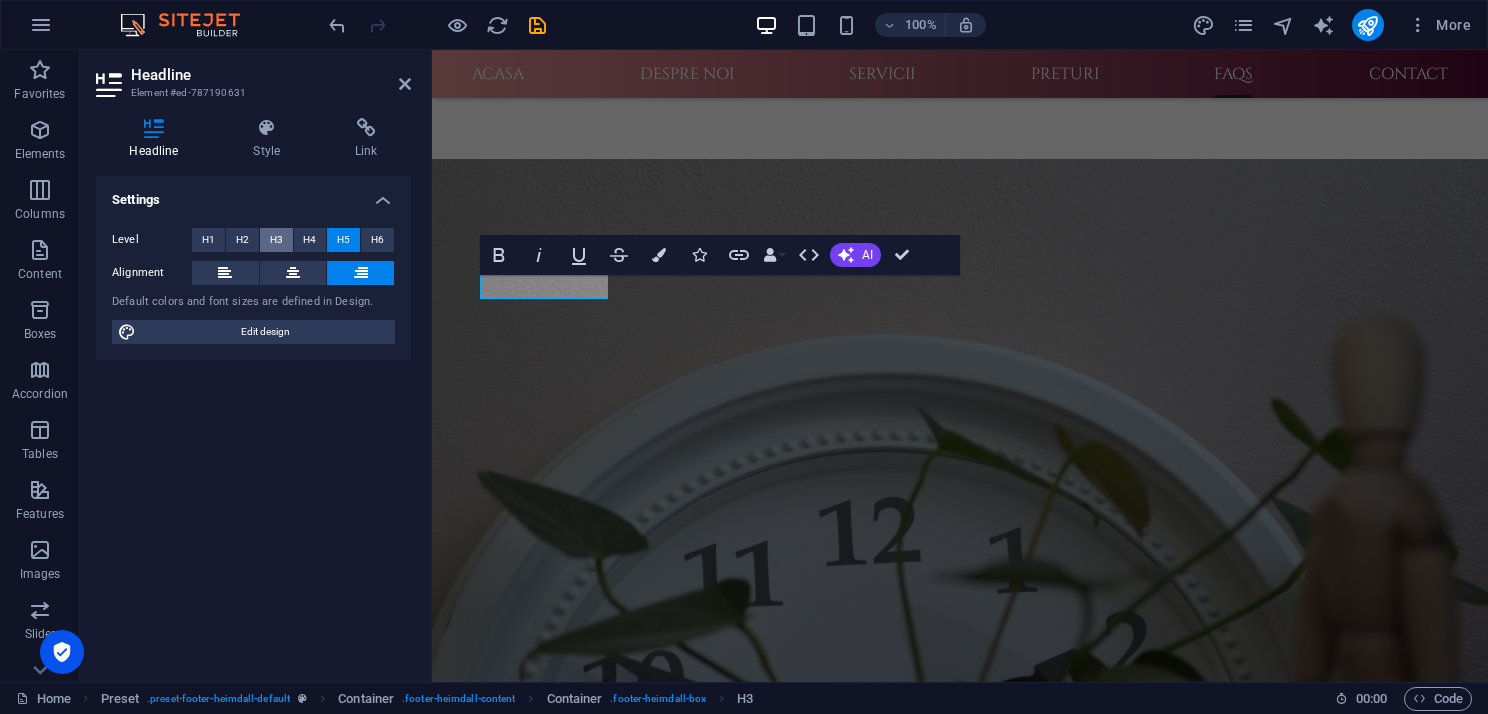 click on "H3" at bounding box center [276, 240] 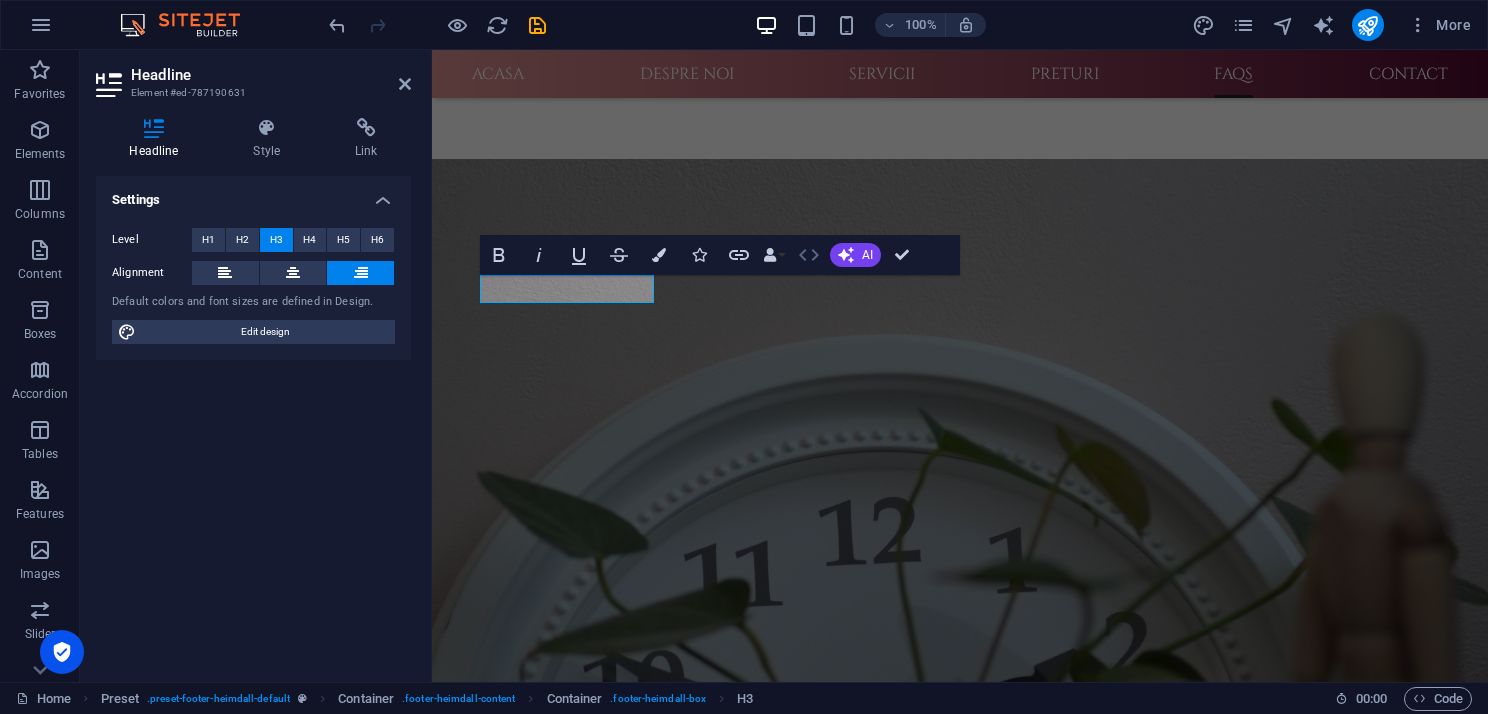 click 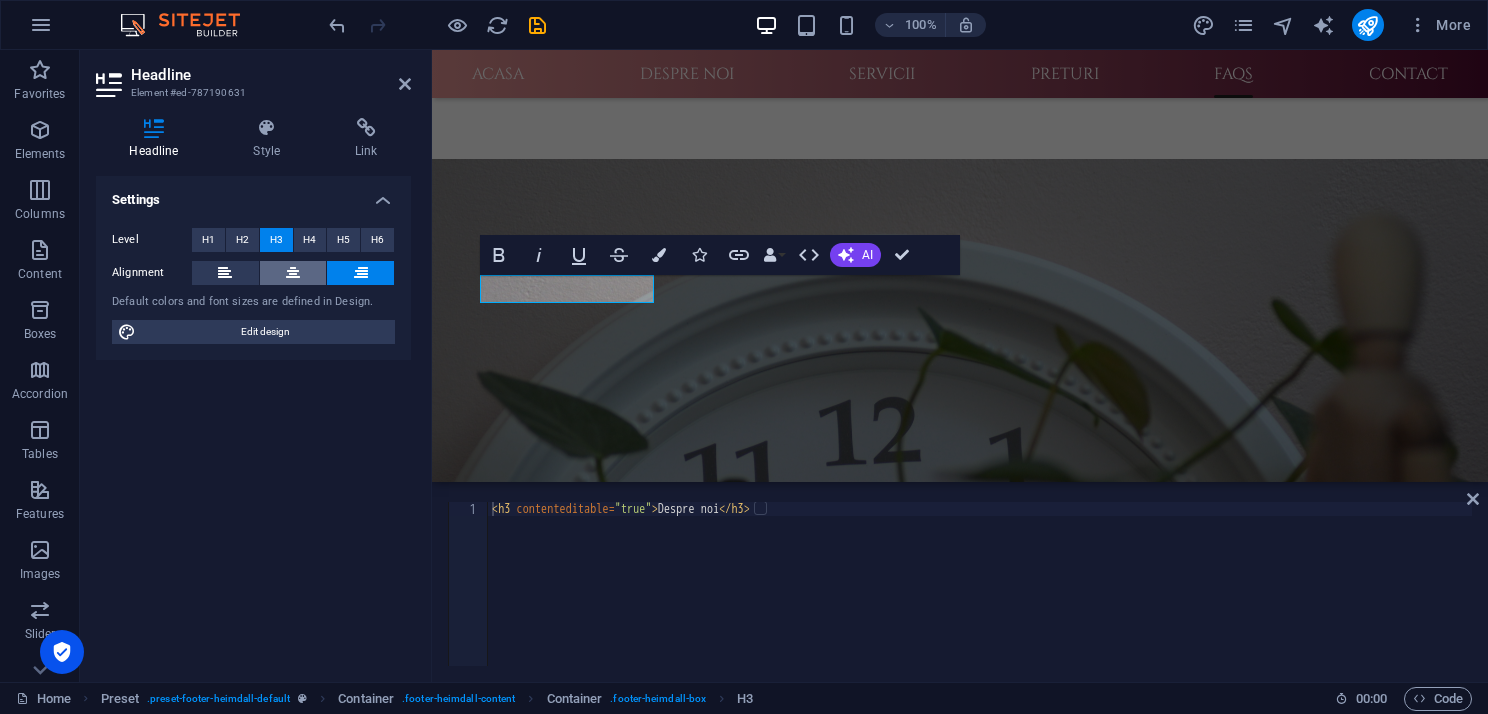 click at bounding box center (293, 273) 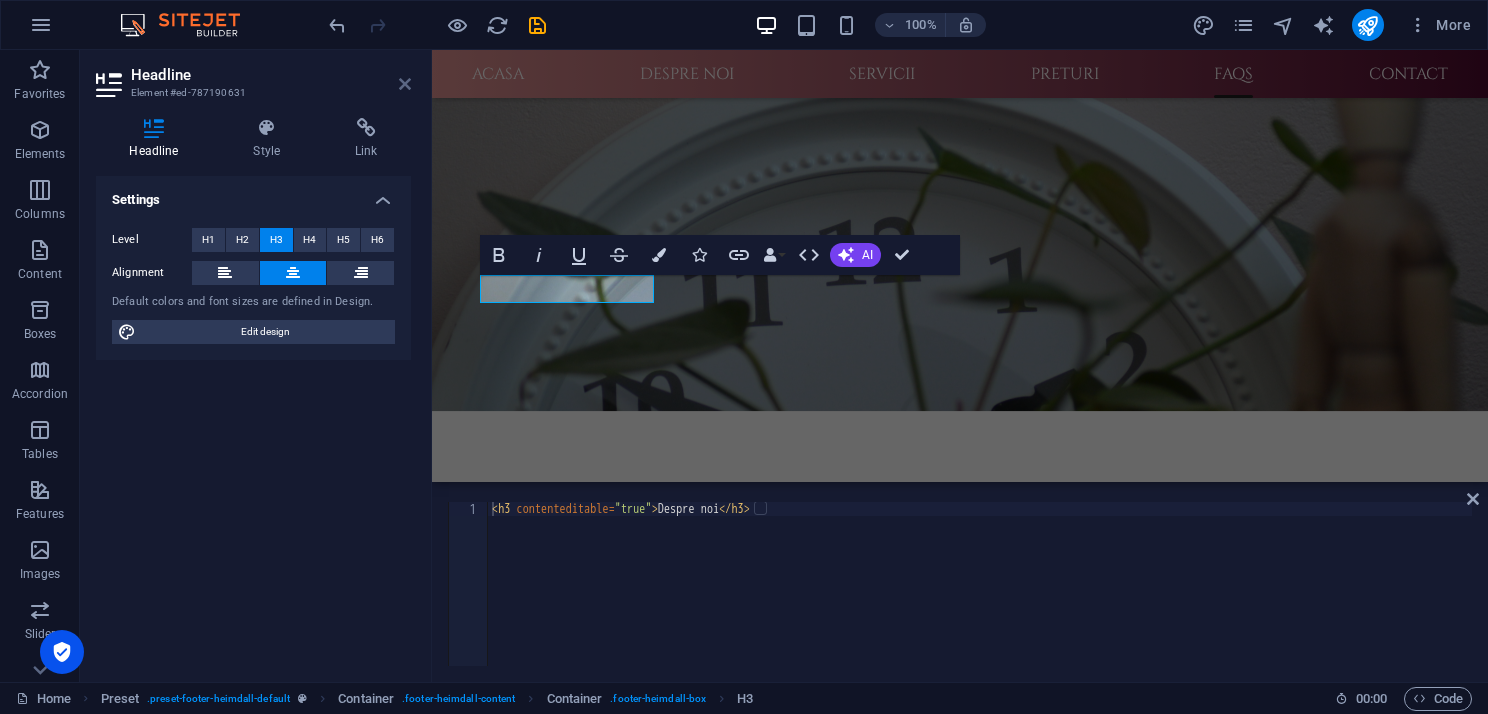 click at bounding box center [405, 84] 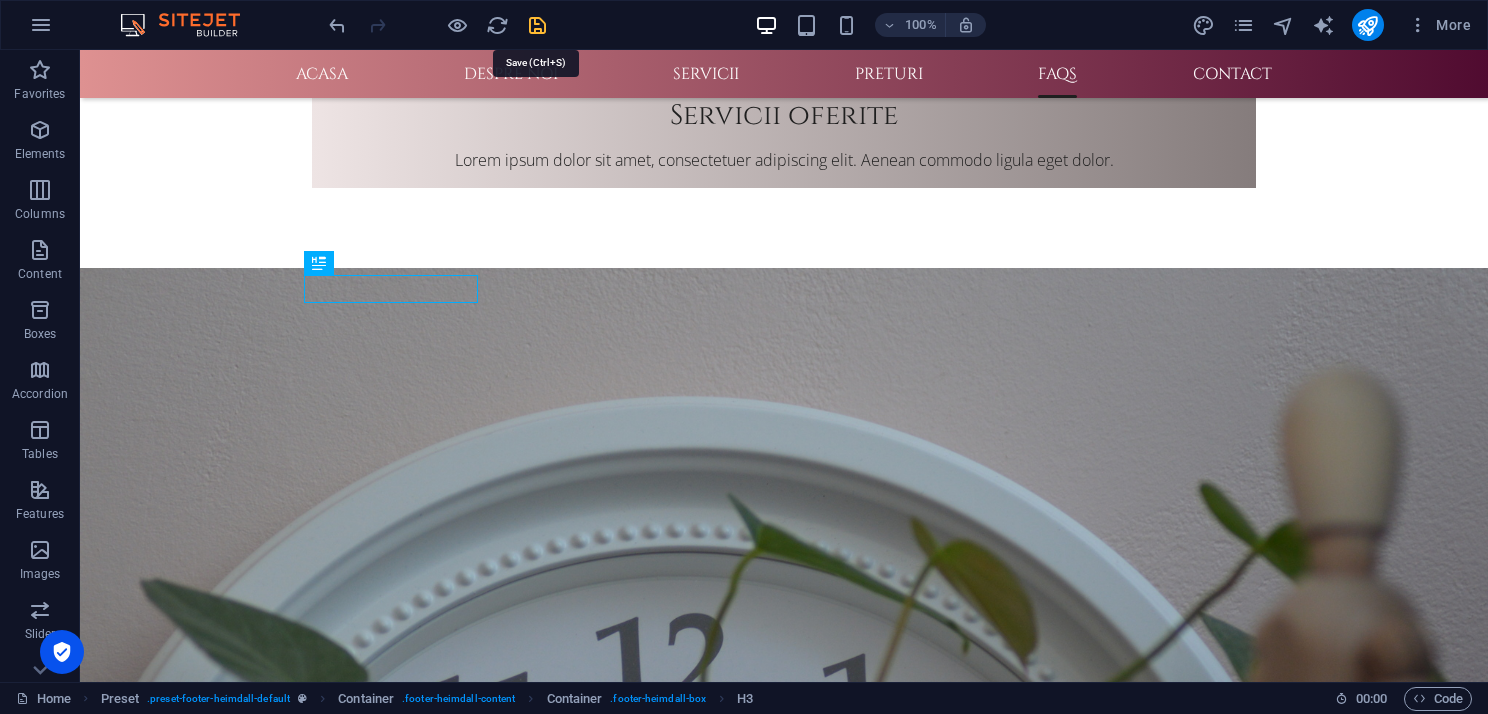 click at bounding box center (537, 25) 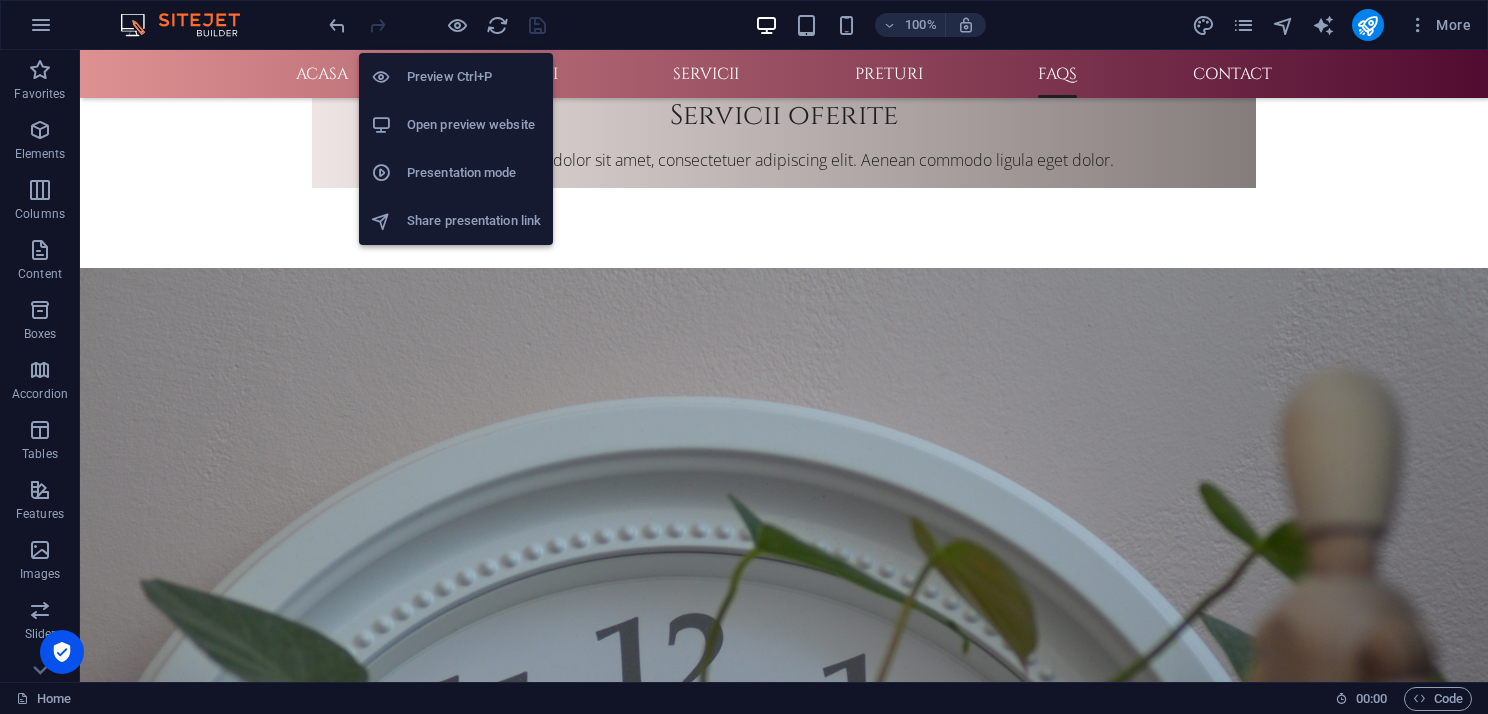 click on "Open preview website" at bounding box center [474, 125] 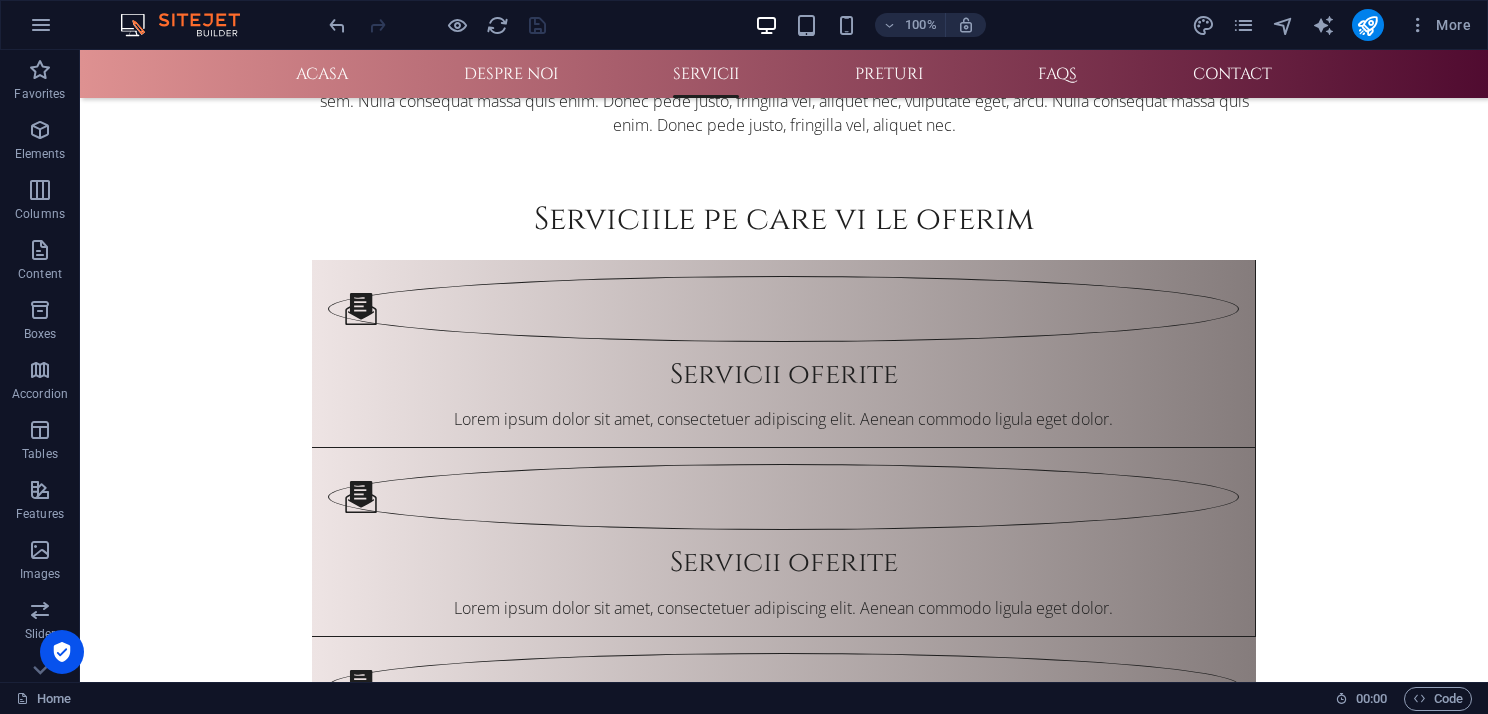 scroll, scrollTop: 2470, scrollLeft: 0, axis: vertical 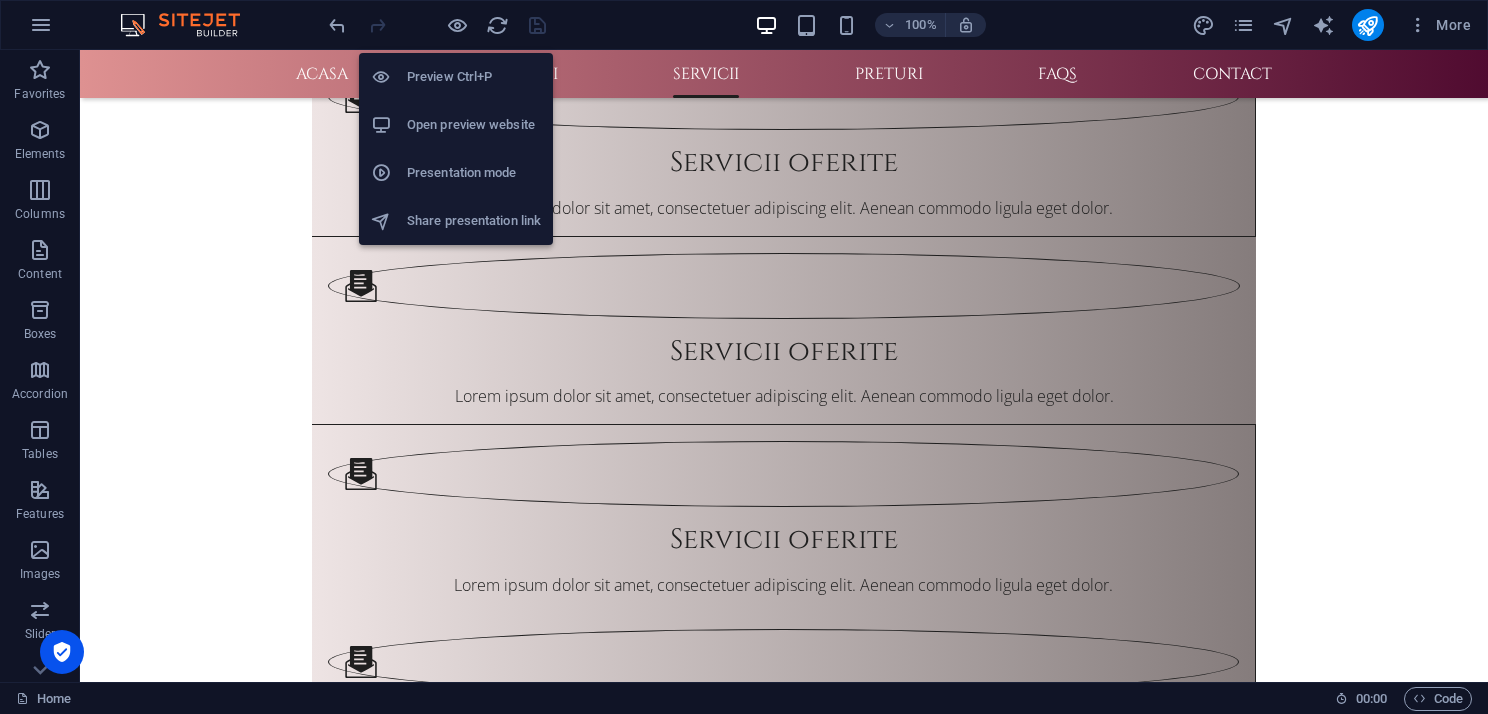 click on "Open preview website" at bounding box center [474, 125] 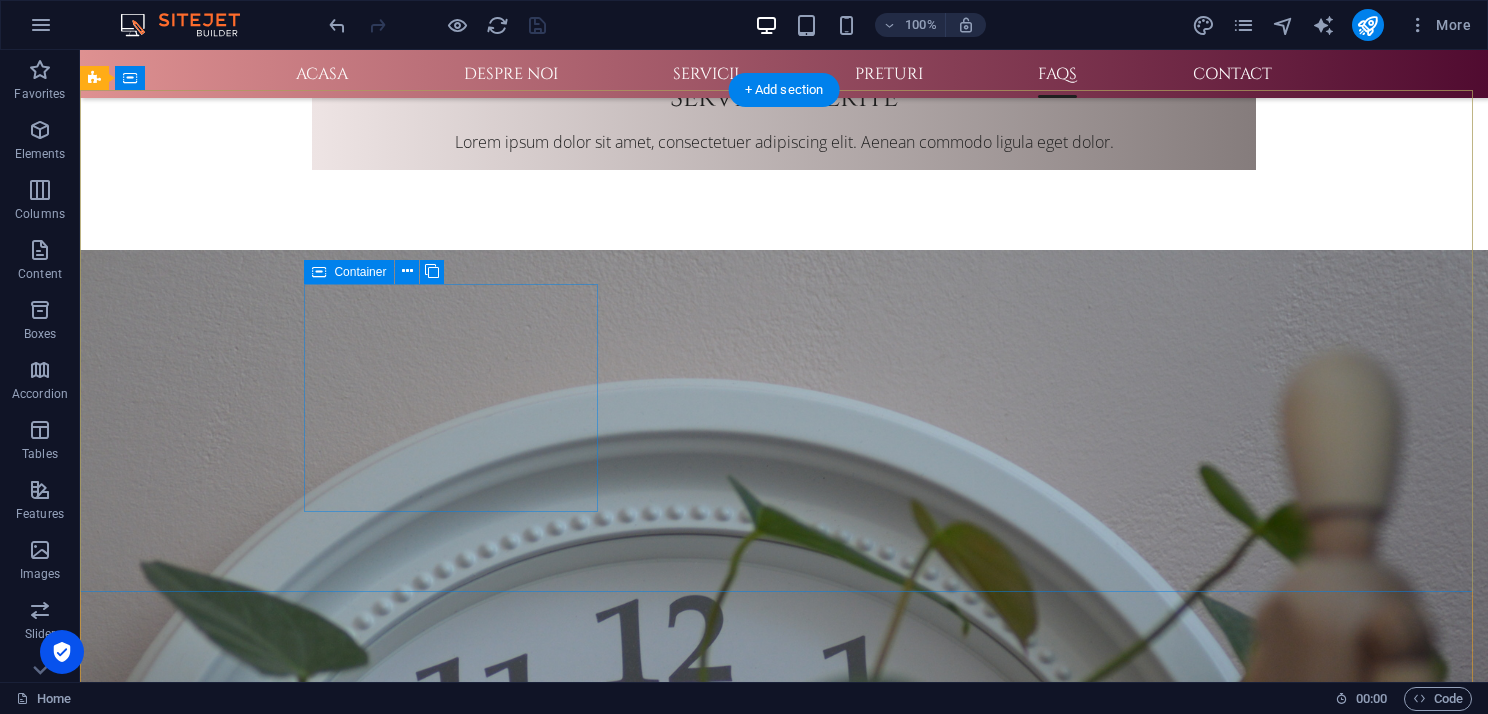 scroll, scrollTop: 3170, scrollLeft: 0, axis: vertical 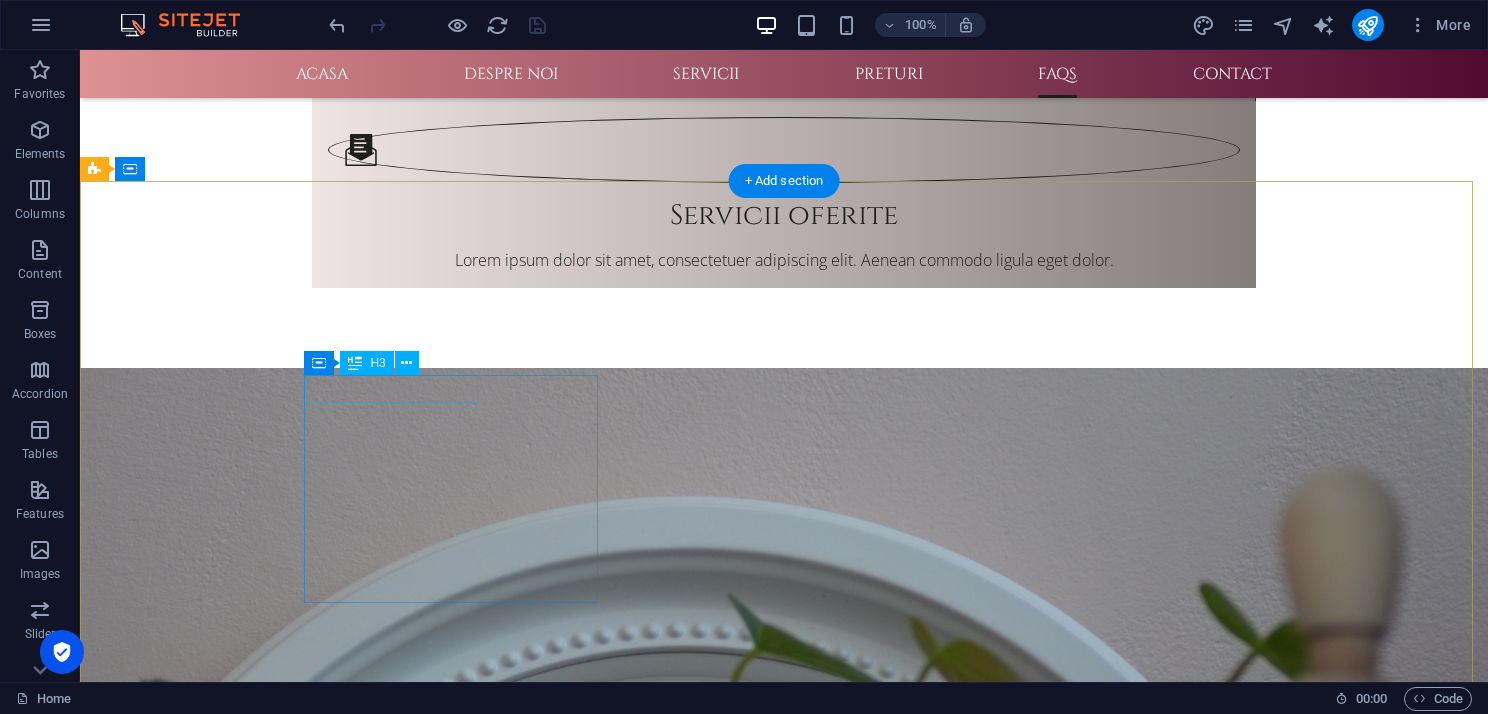 click on "Despre noi" at bounding box center (568, 5232) 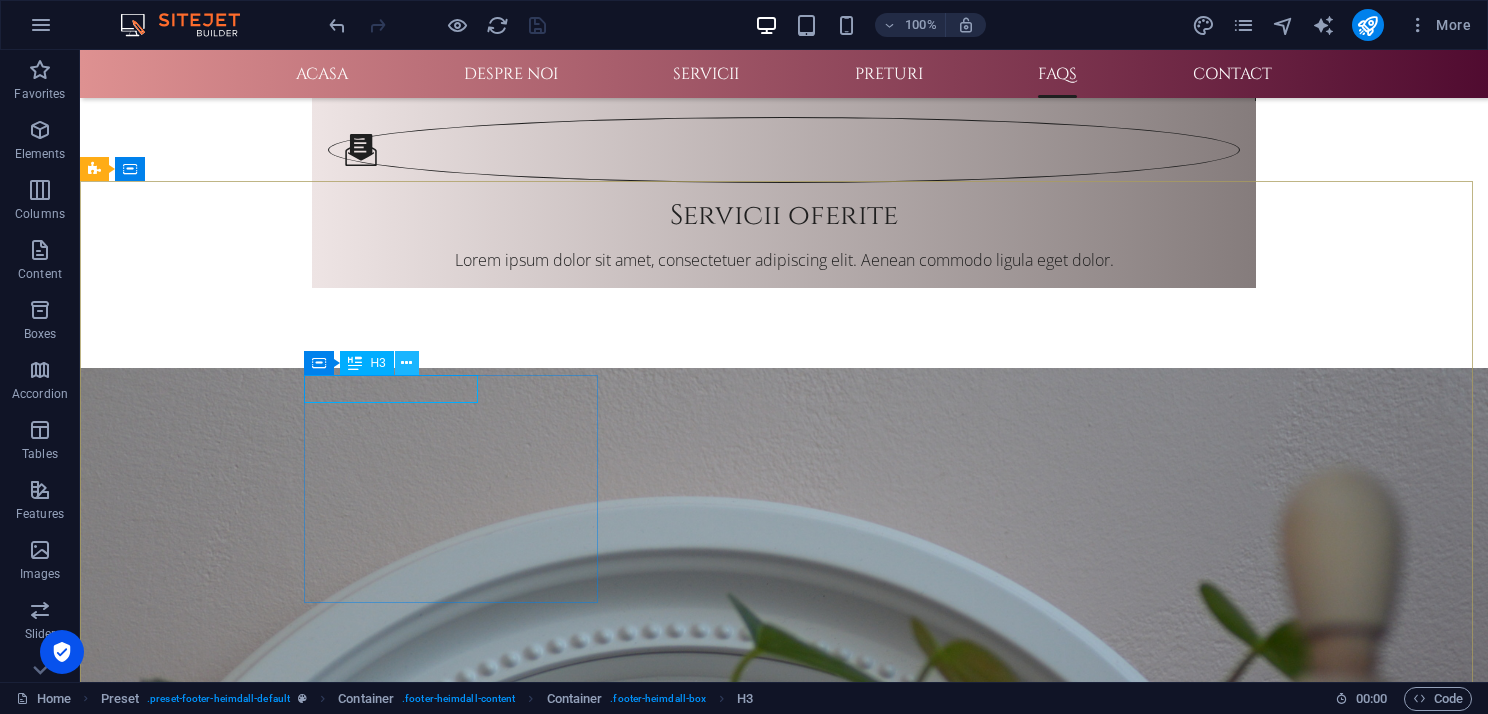 click at bounding box center (406, 363) 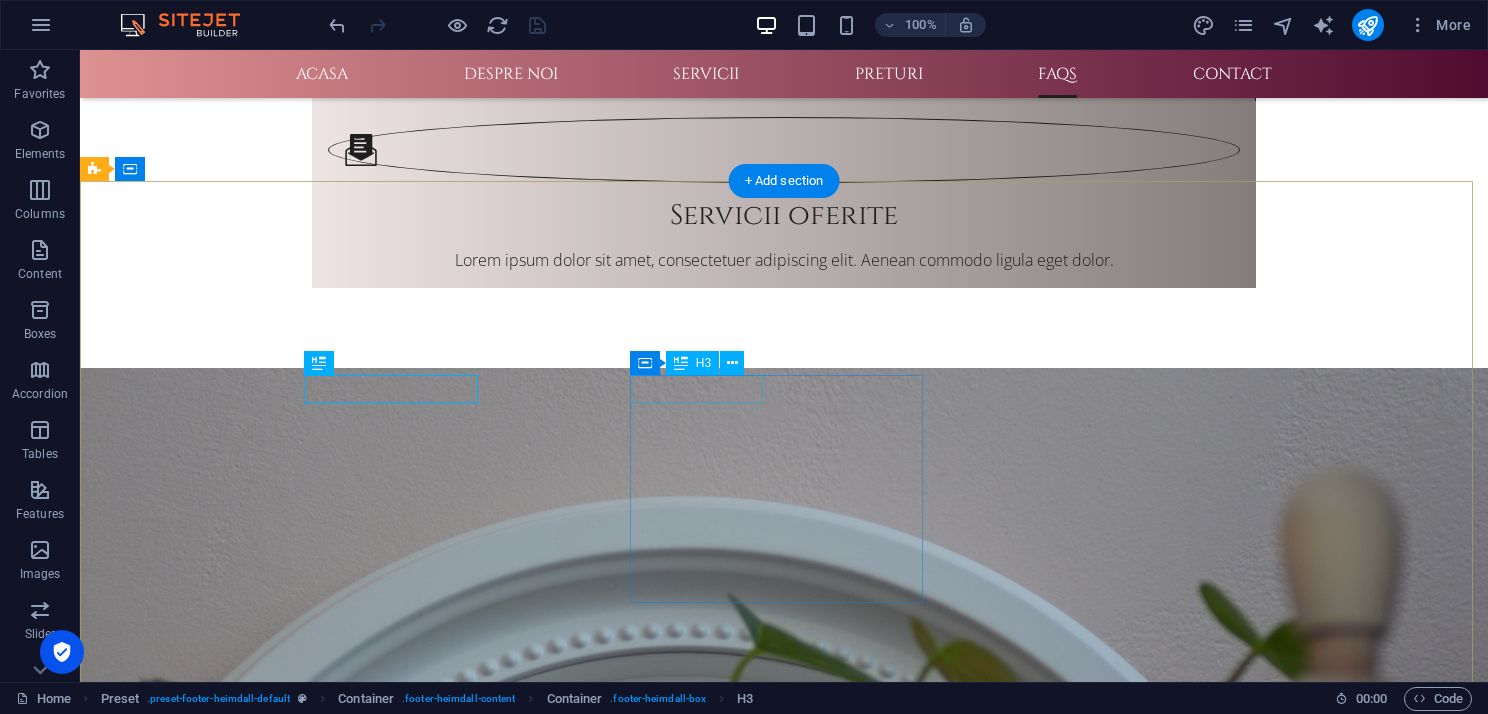 click on "Contact" at bounding box center (568, 5332) 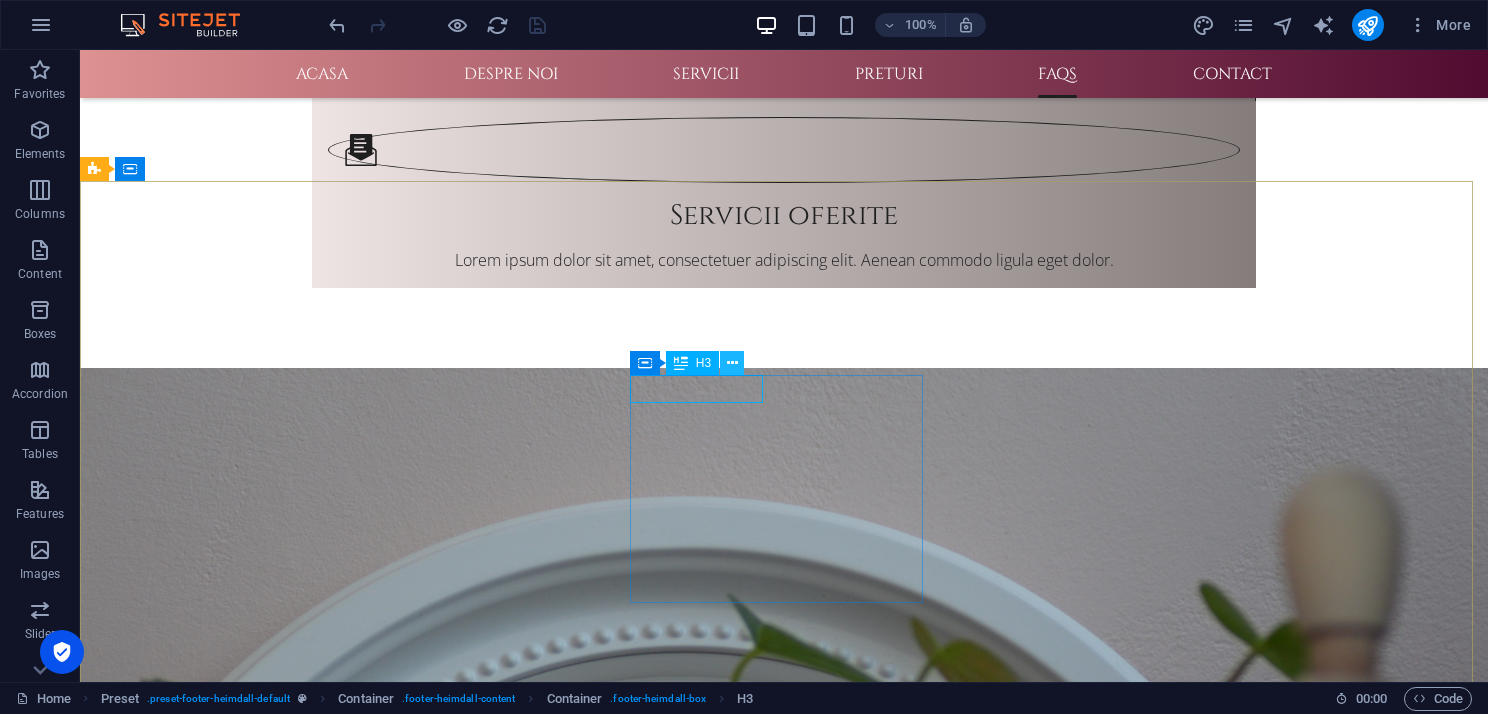click at bounding box center (732, 363) 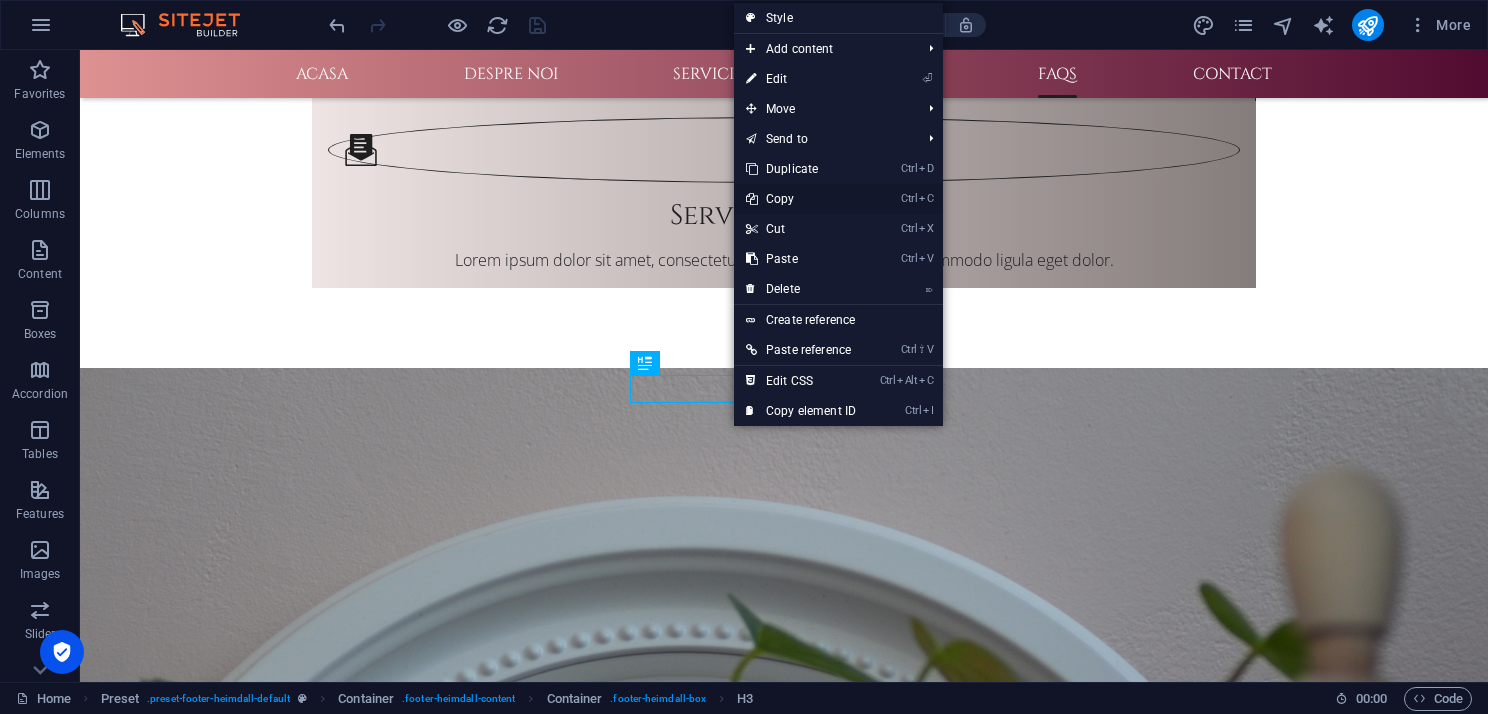 click on "Ctrl C  Copy" at bounding box center [801, 199] 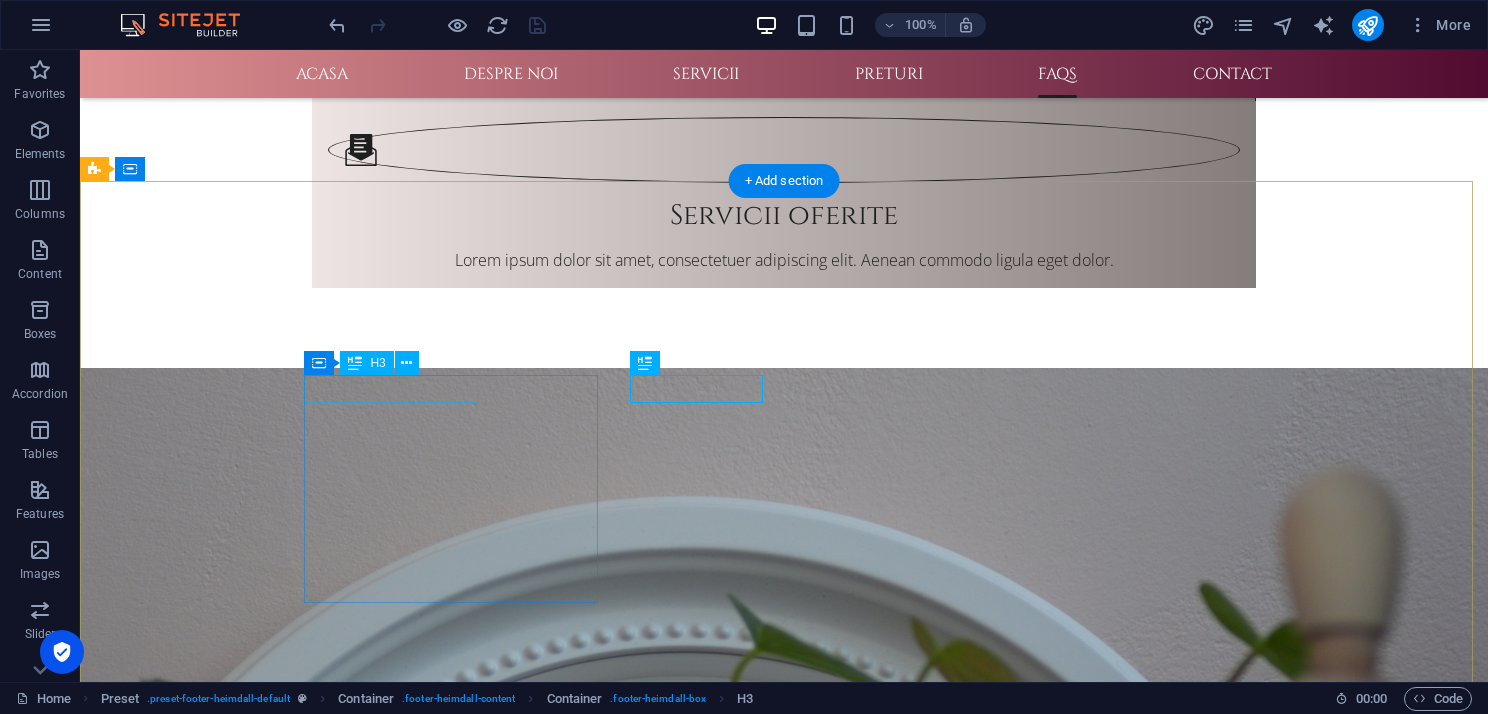 click on "Despre noi" at bounding box center [568, 5232] 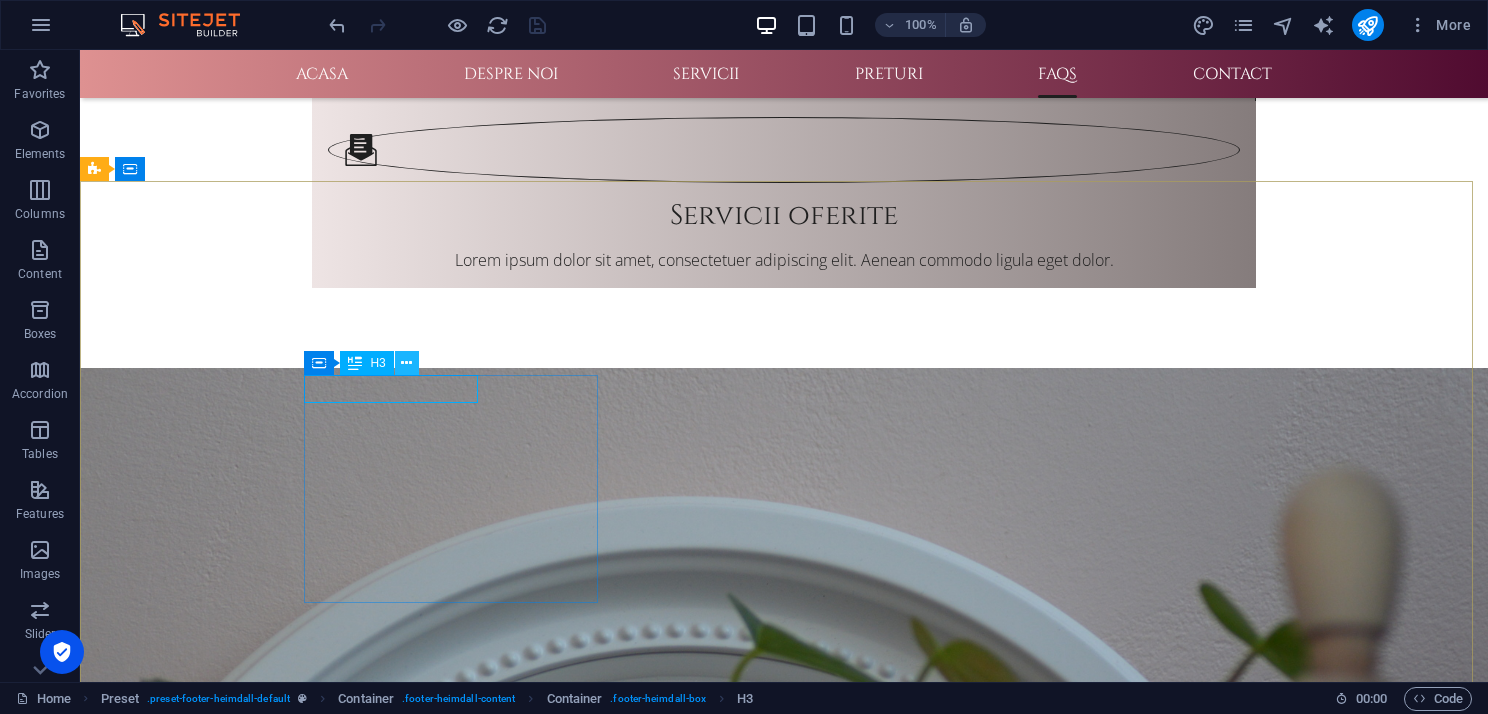 click at bounding box center [406, 363] 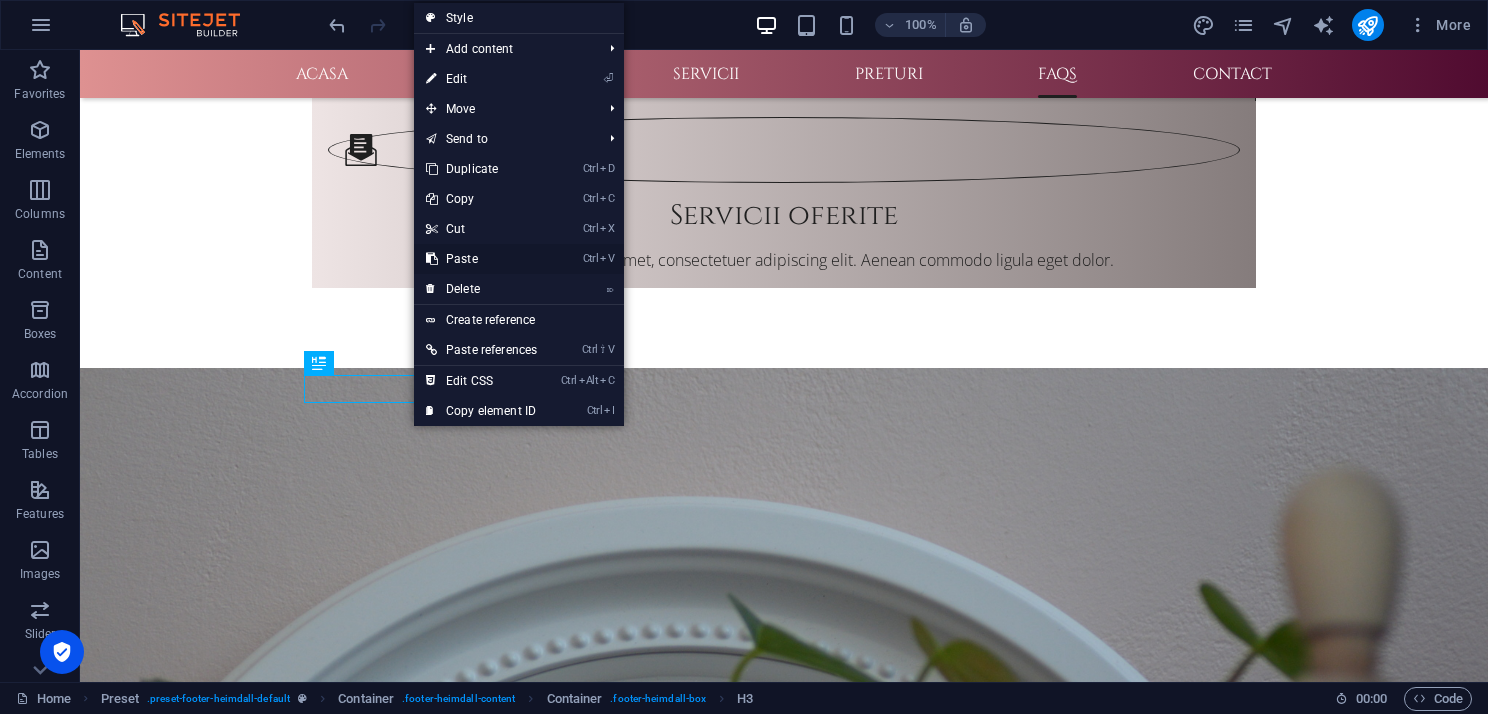 click on "Ctrl V  Paste" at bounding box center [481, 259] 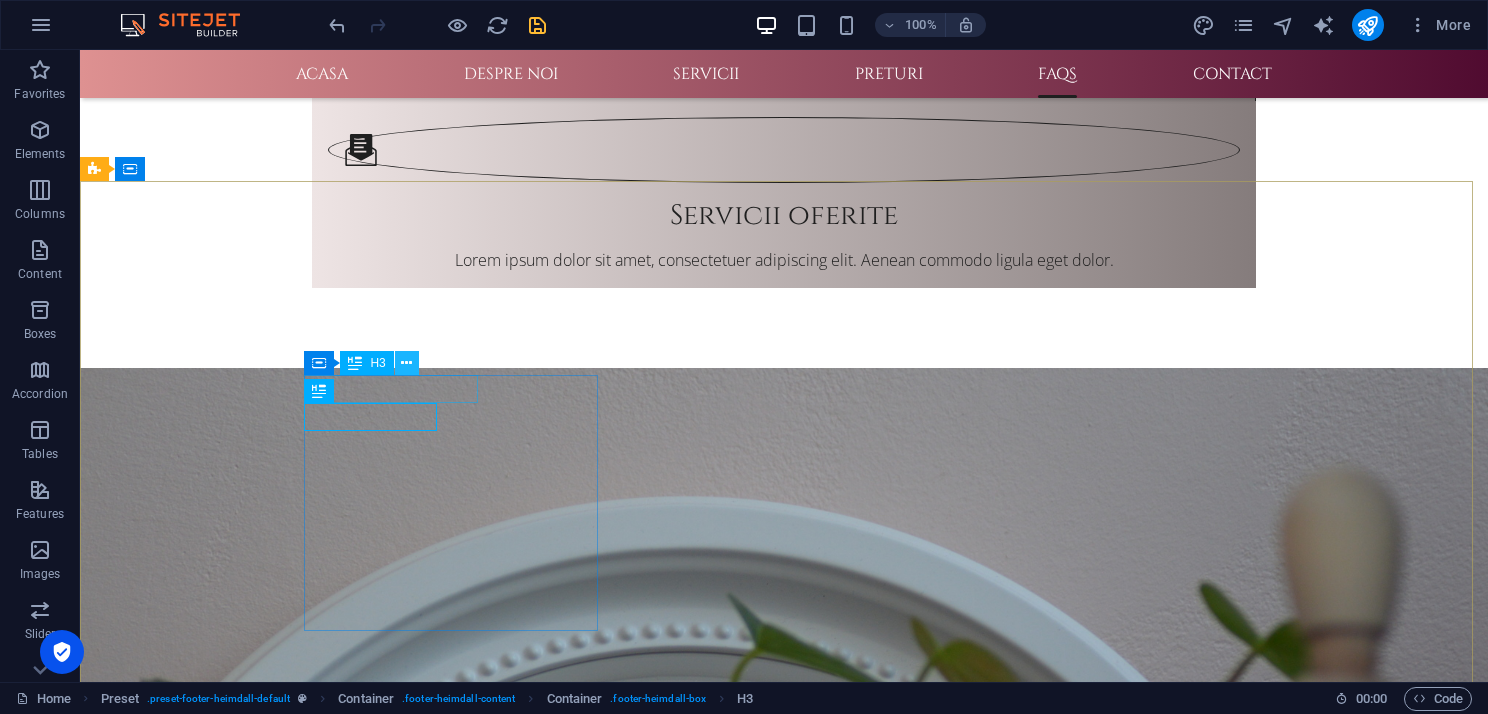 click at bounding box center [407, 363] 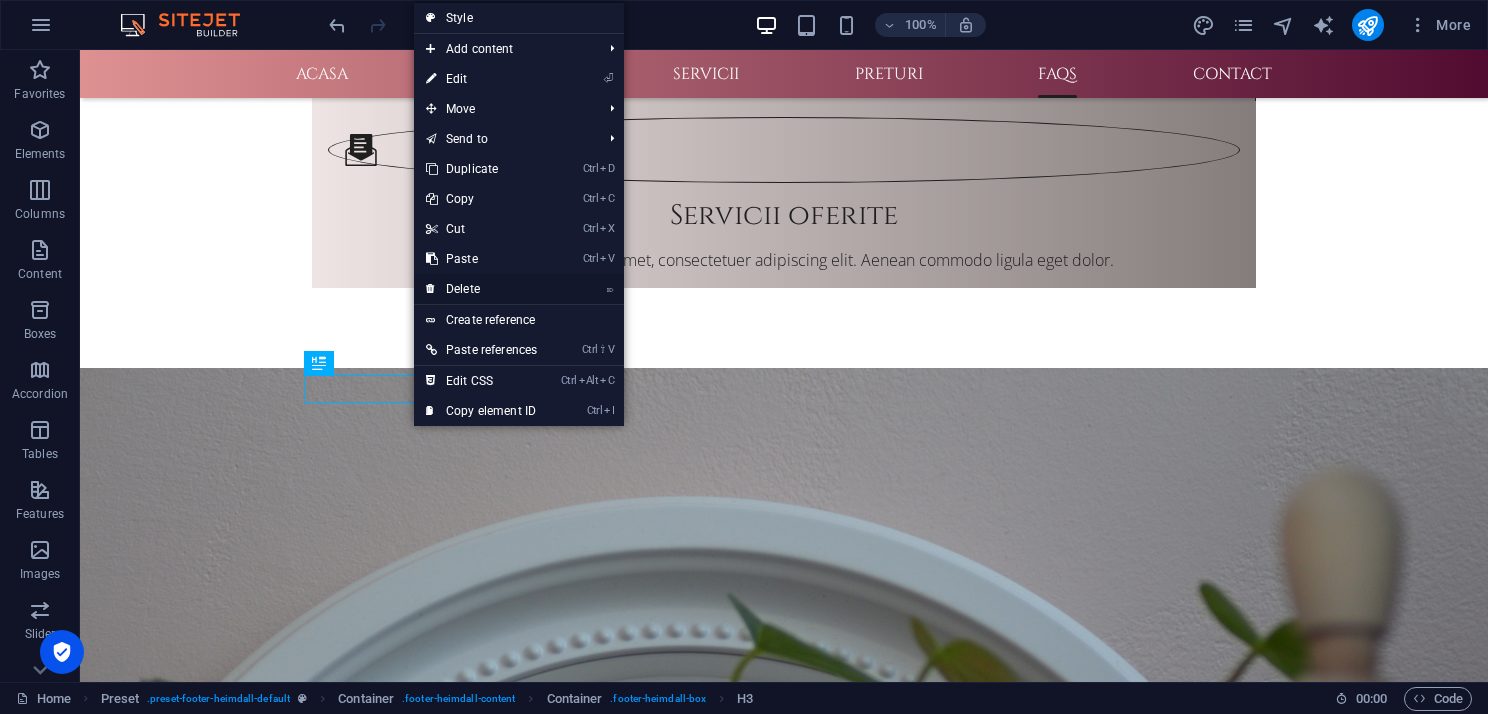 click on "⌦  Delete" at bounding box center (481, 289) 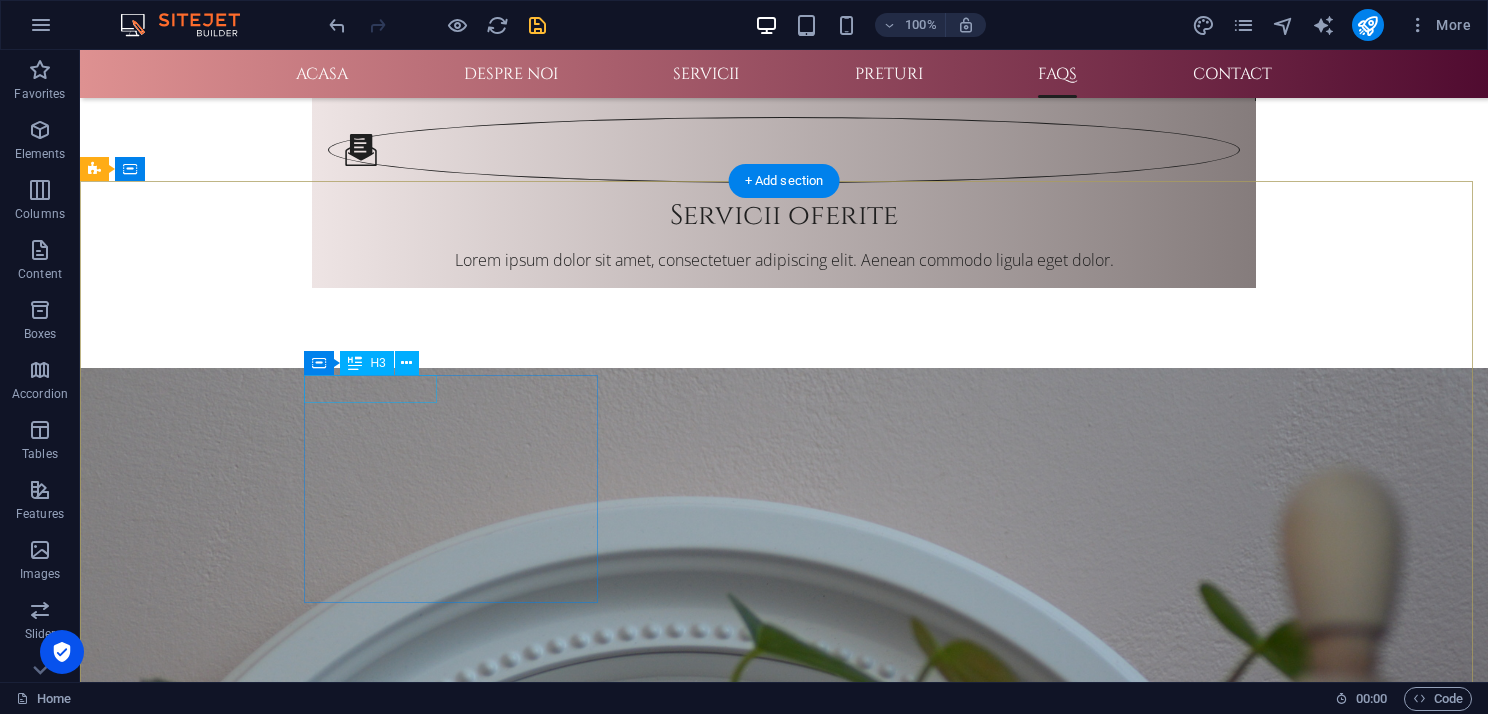 click on "Contact" at bounding box center [568, 5232] 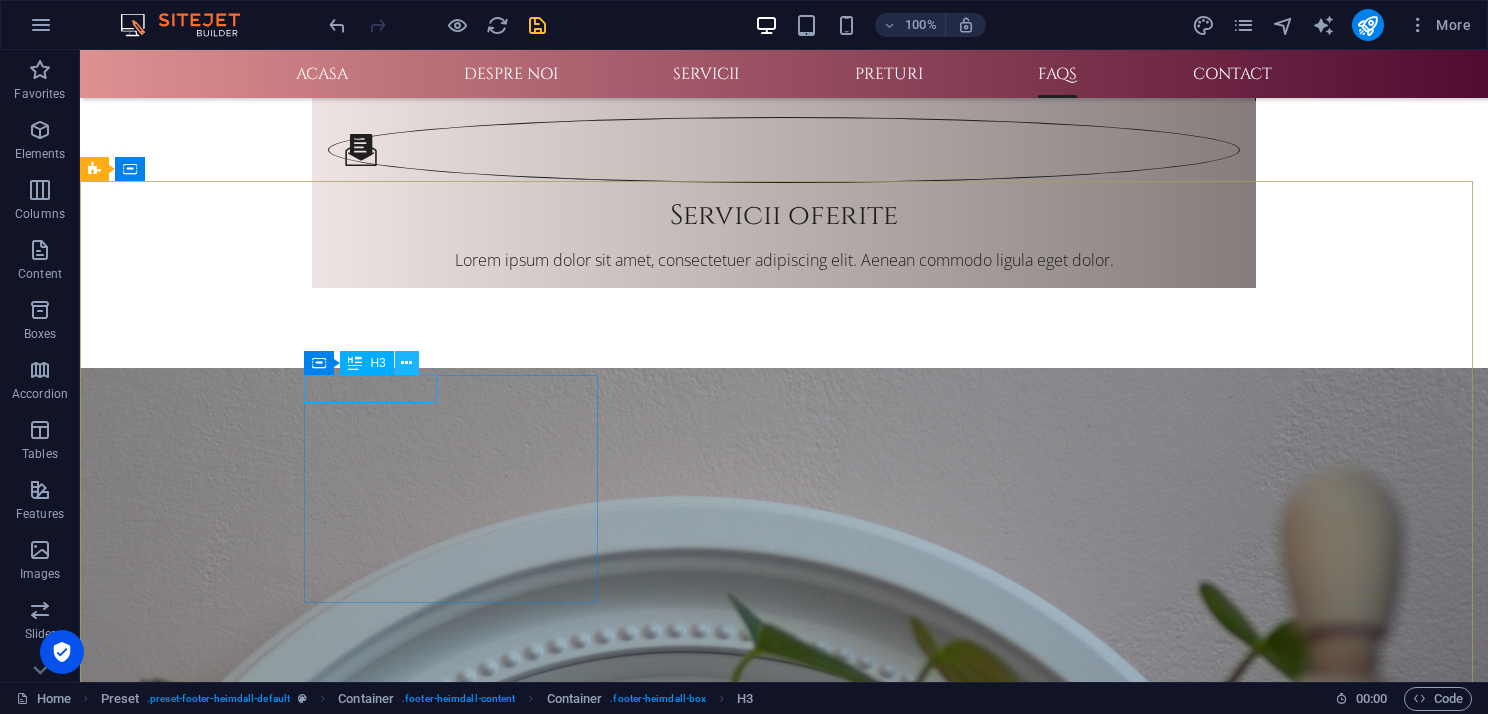 click at bounding box center (406, 363) 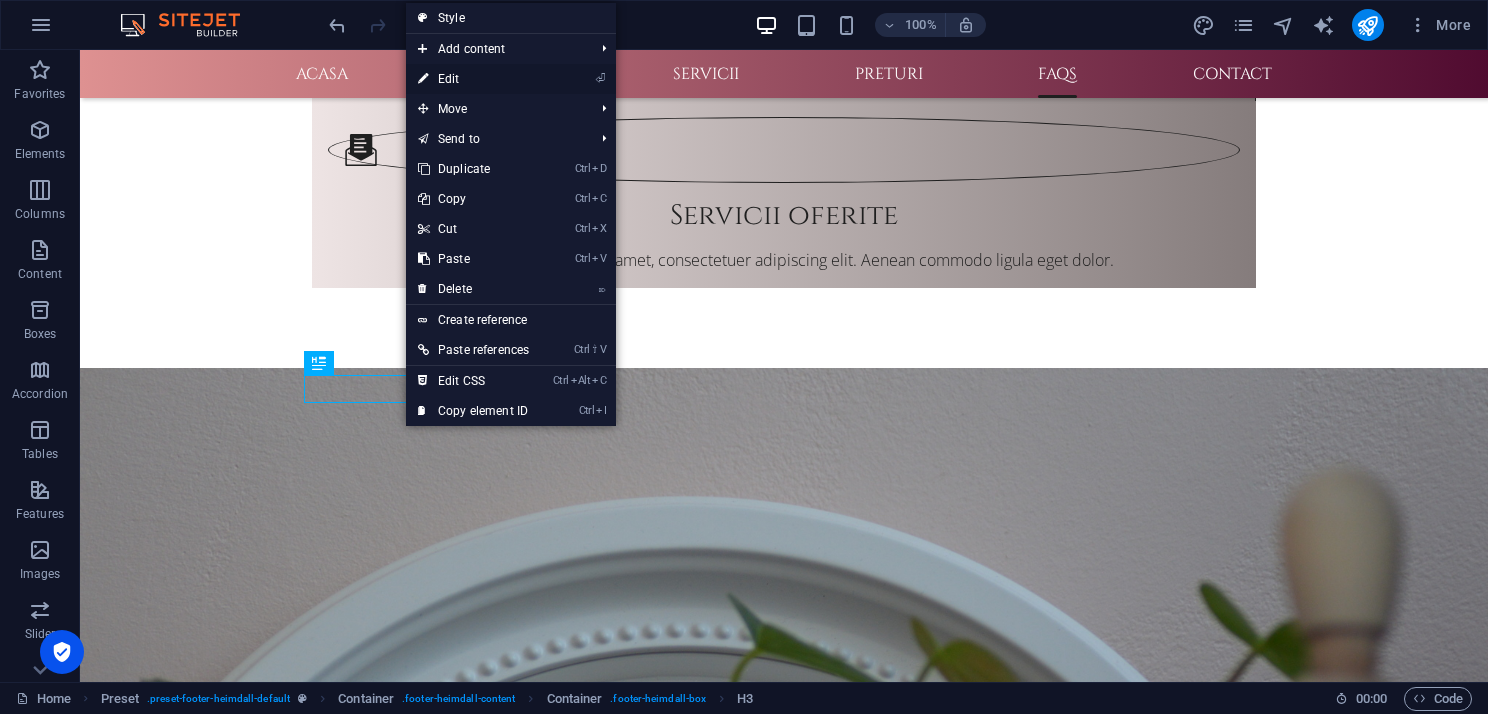 click on "⏎  Edit" at bounding box center [473, 79] 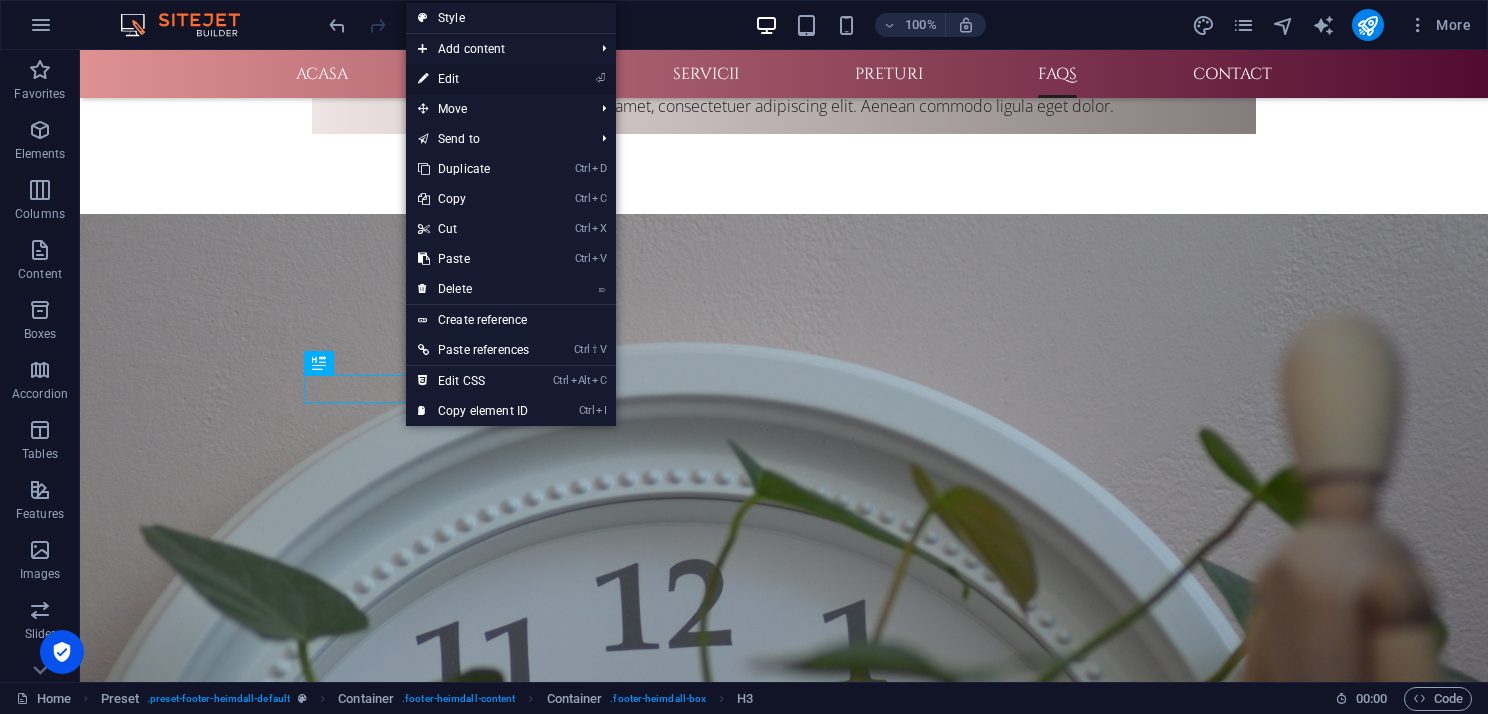 scroll, scrollTop: 3125, scrollLeft: 0, axis: vertical 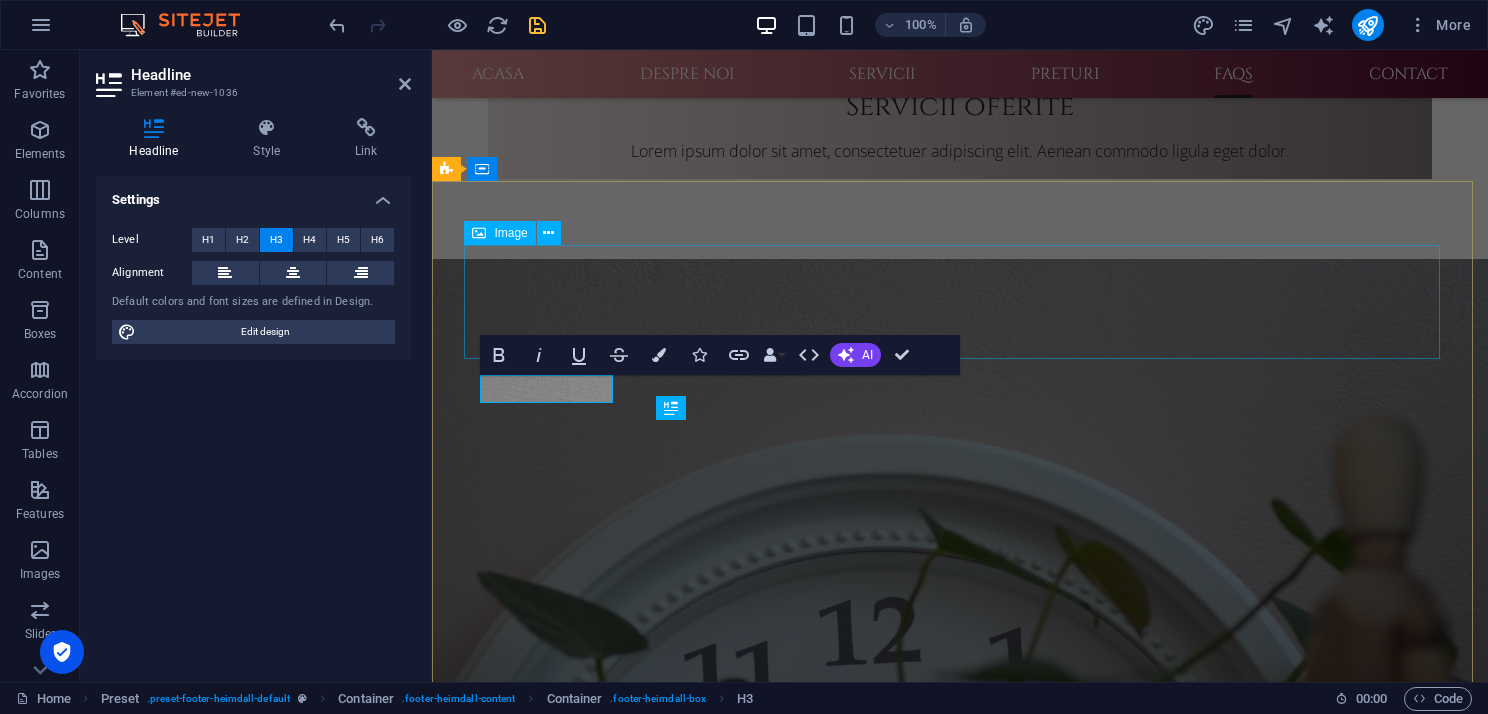 type 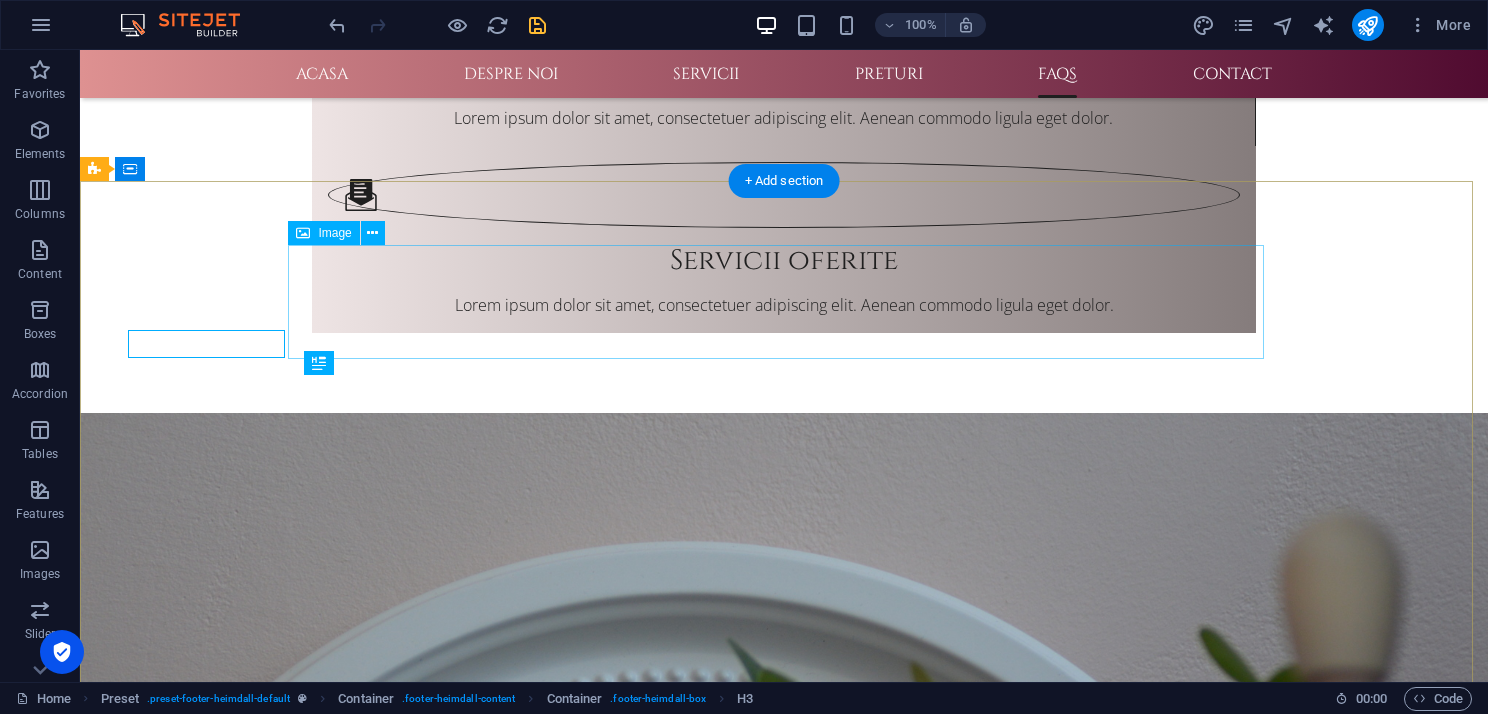 scroll, scrollTop: 3170, scrollLeft: 0, axis: vertical 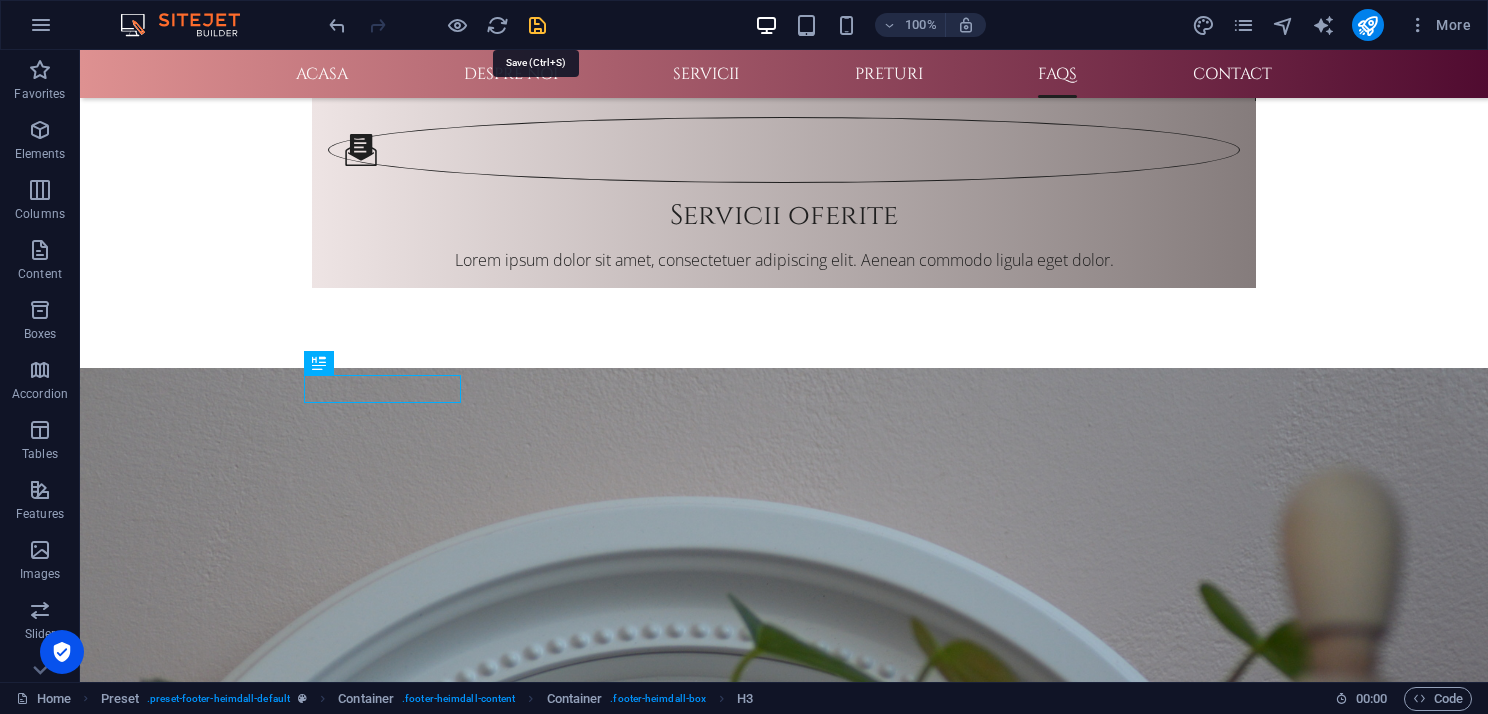 click at bounding box center (537, 25) 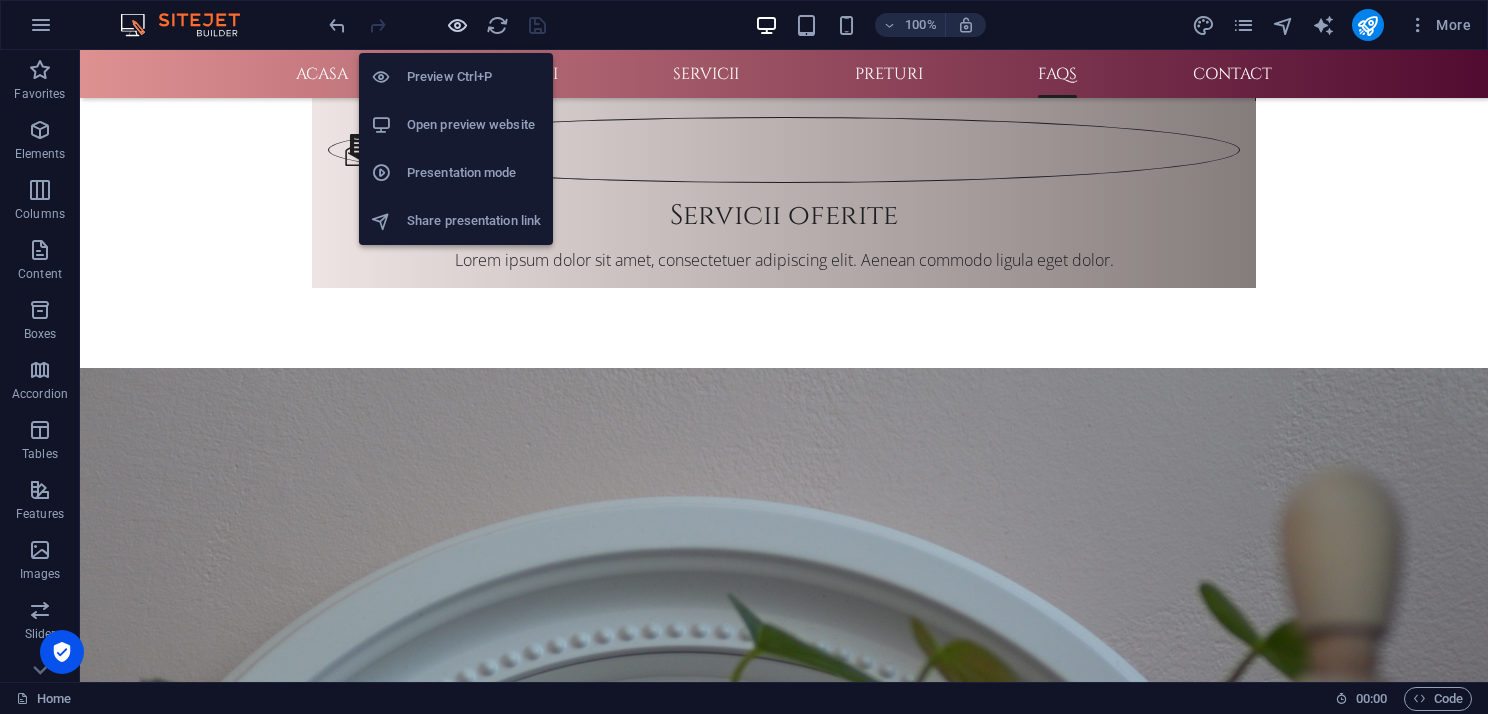click at bounding box center (457, 25) 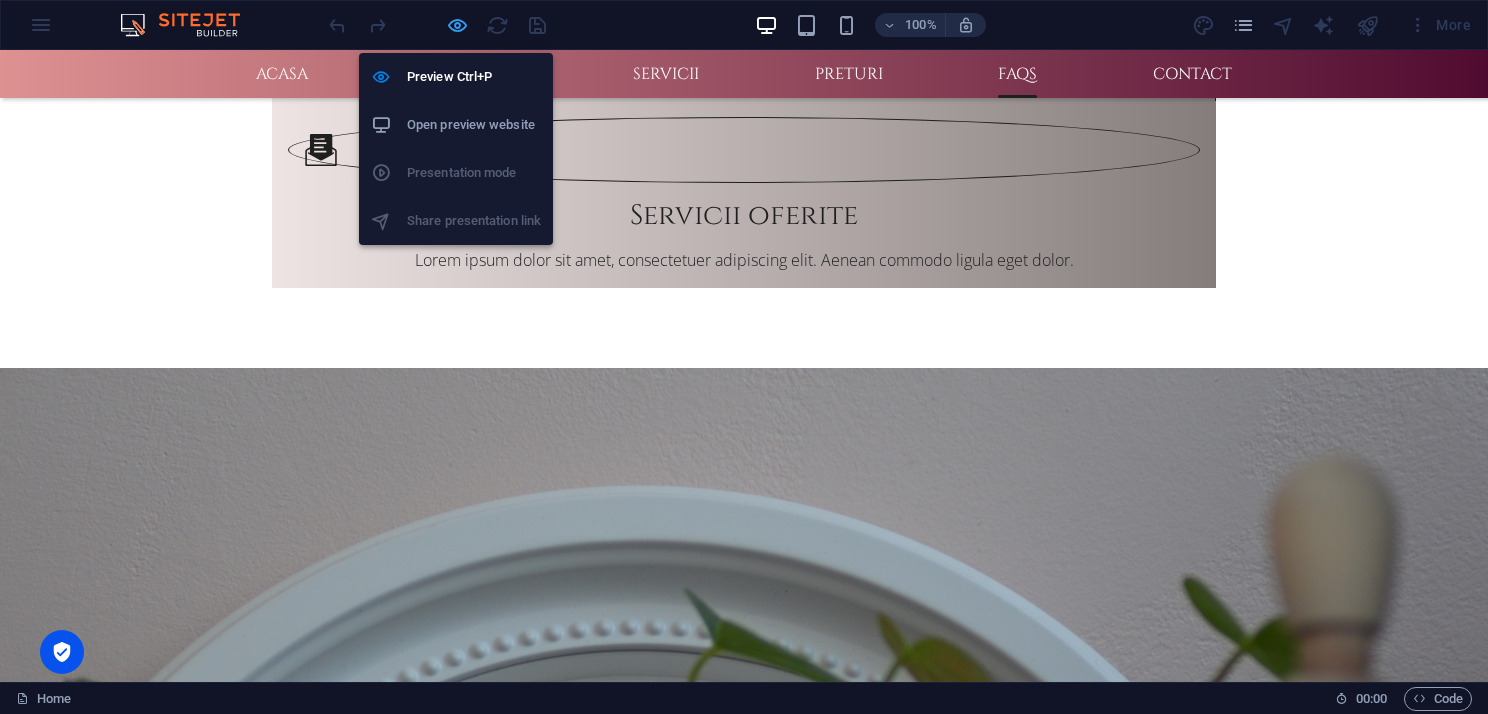 scroll, scrollTop: 3178, scrollLeft: 0, axis: vertical 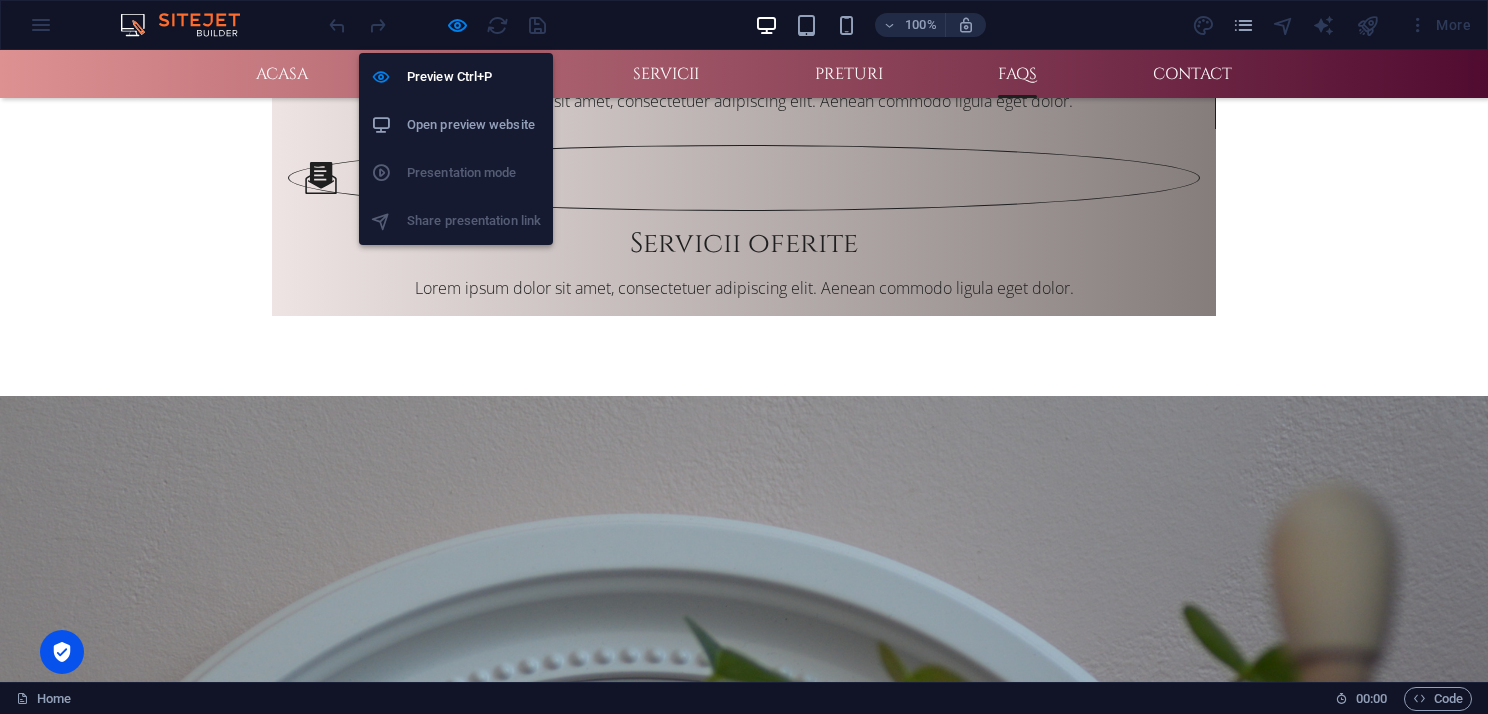 click on "Preview Ctrl+P Open preview website Presentation mode Share presentation link" at bounding box center [456, 149] 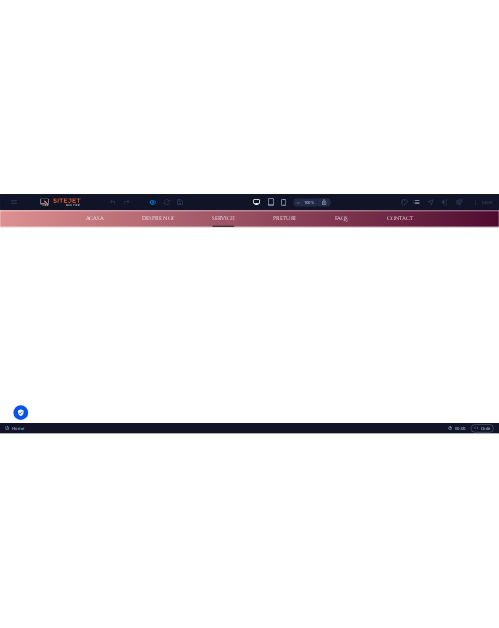 scroll, scrollTop: 1500, scrollLeft: 0, axis: vertical 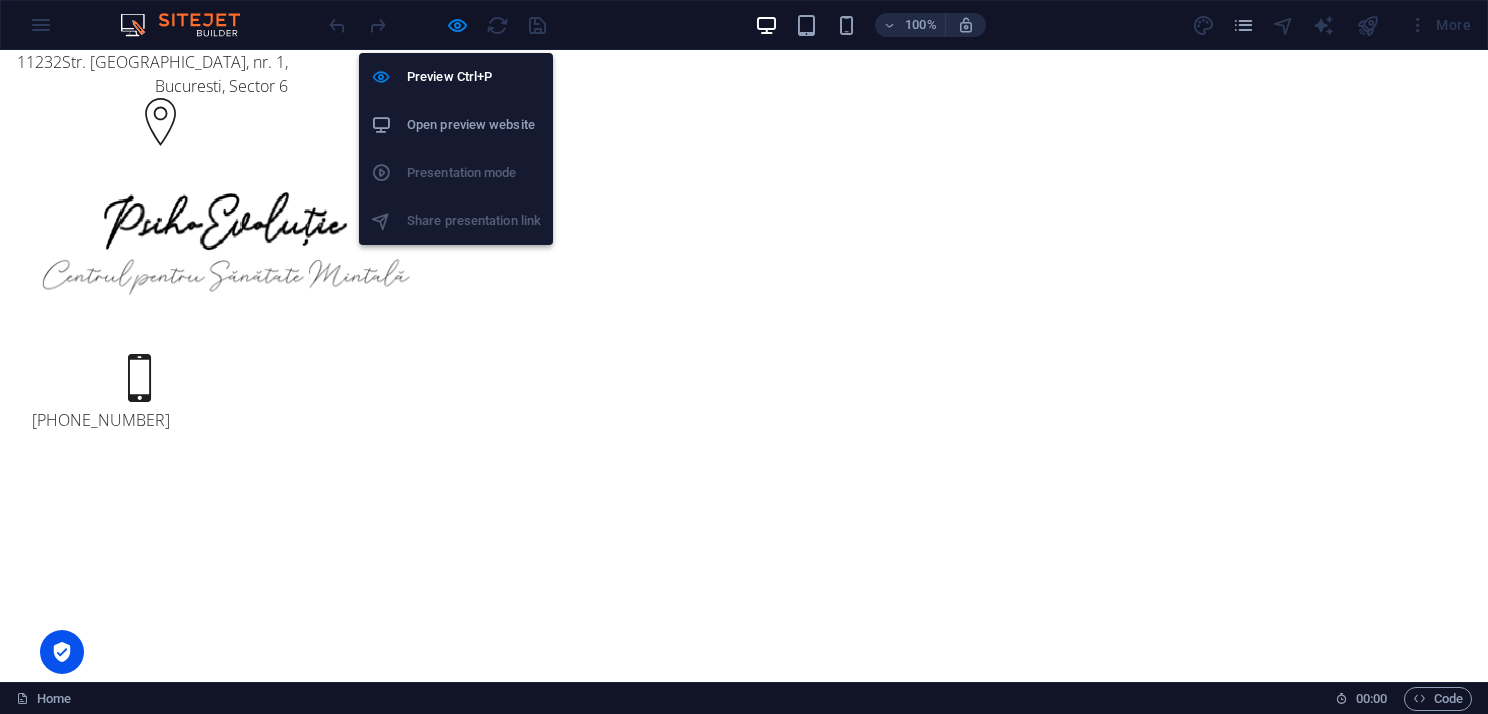 click on "Open preview website" at bounding box center [474, 125] 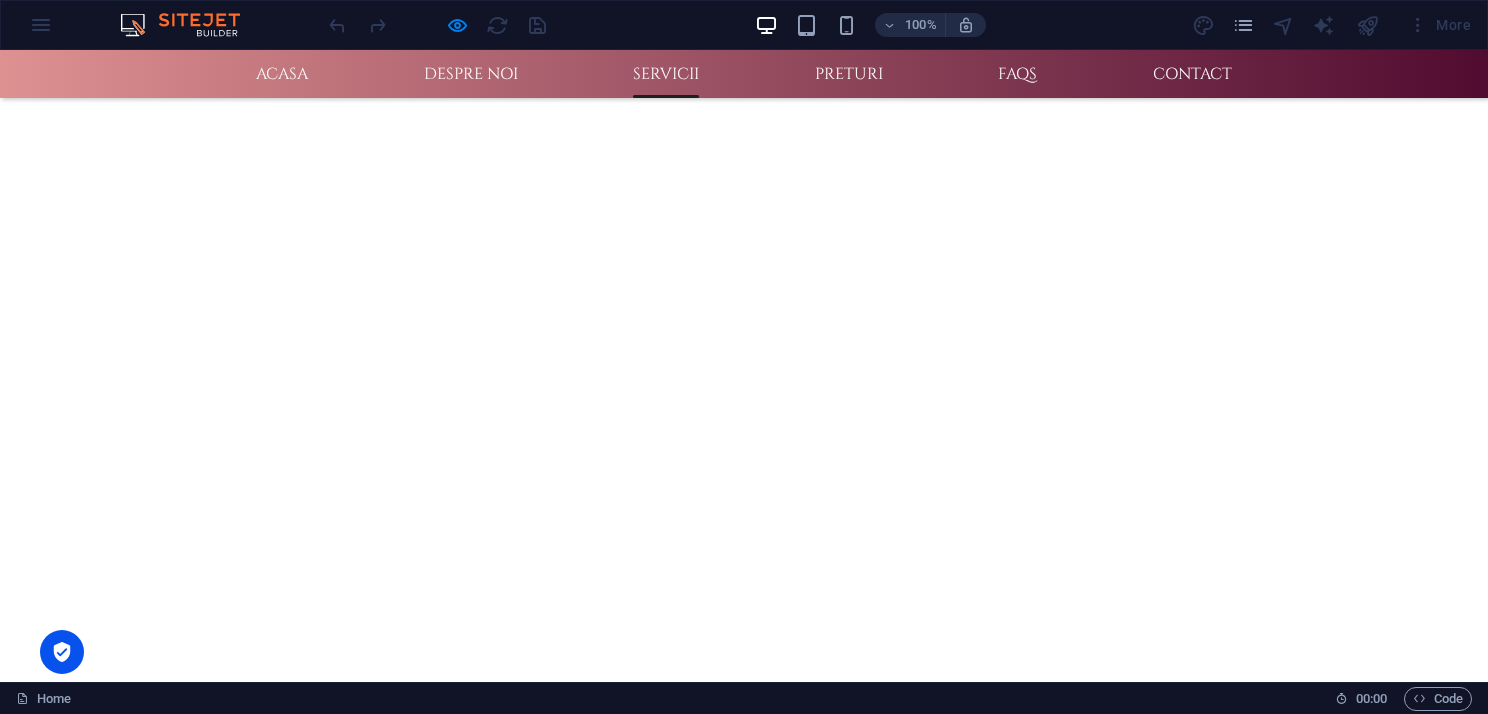 scroll, scrollTop: 900, scrollLeft: 0, axis: vertical 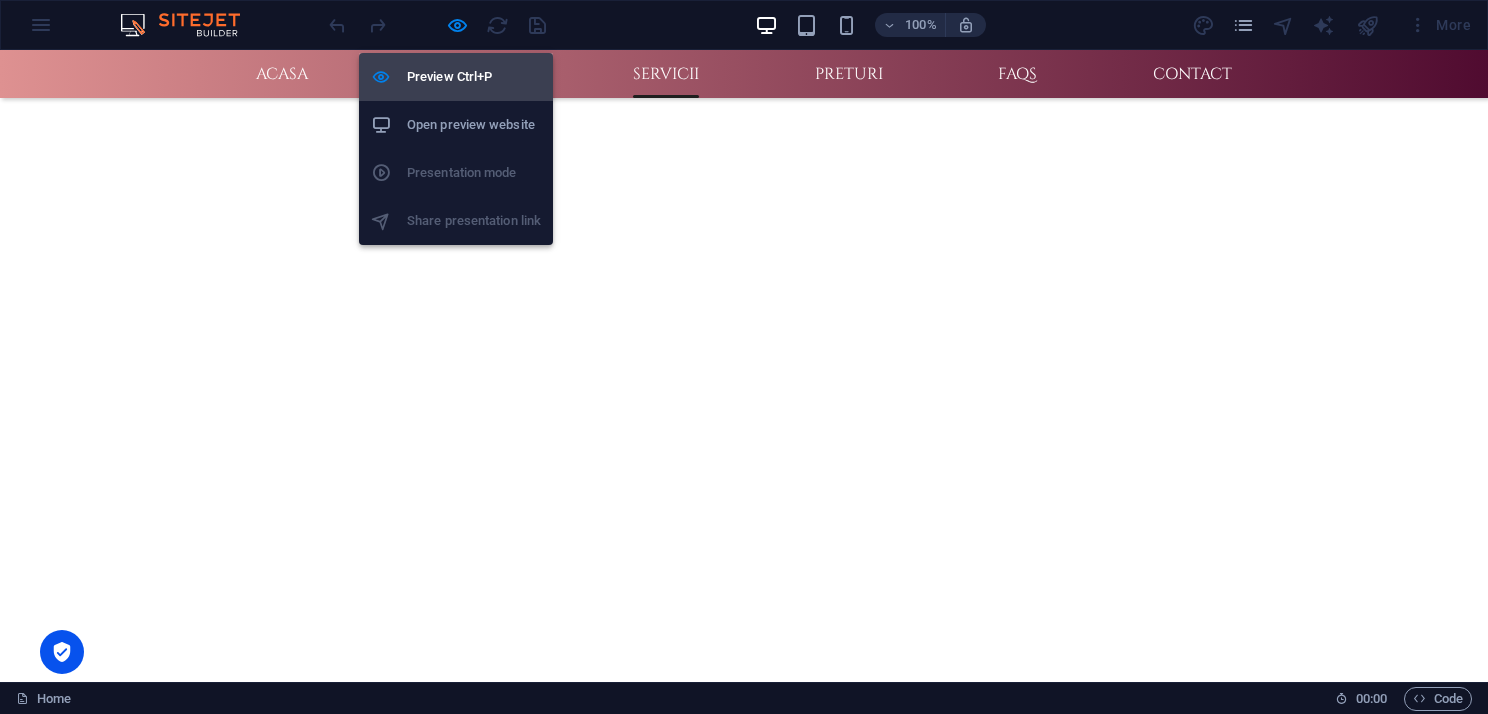 click on "Preview Ctrl+P" at bounding box center (474, 77) 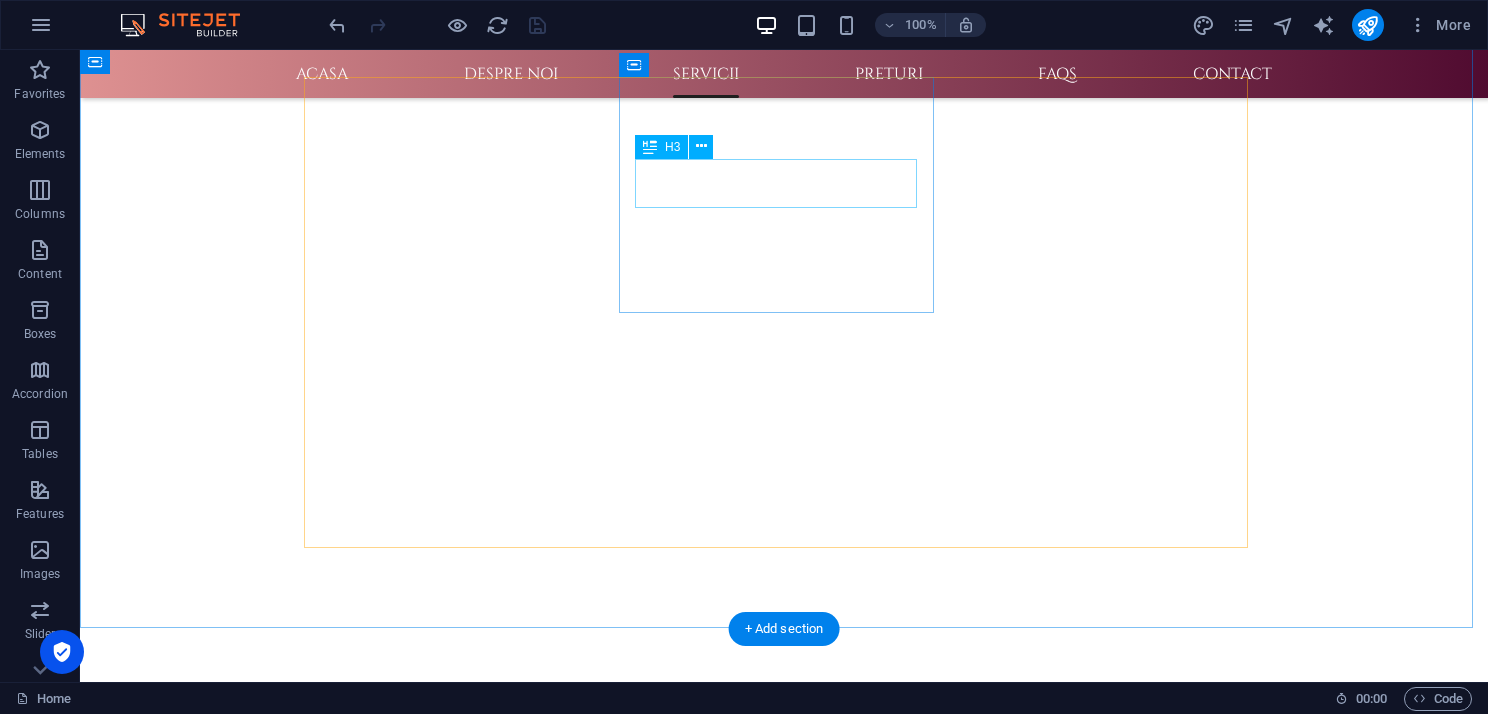 scroll, scrollTop: 1168, scrollLeft: 0, axis: vertical 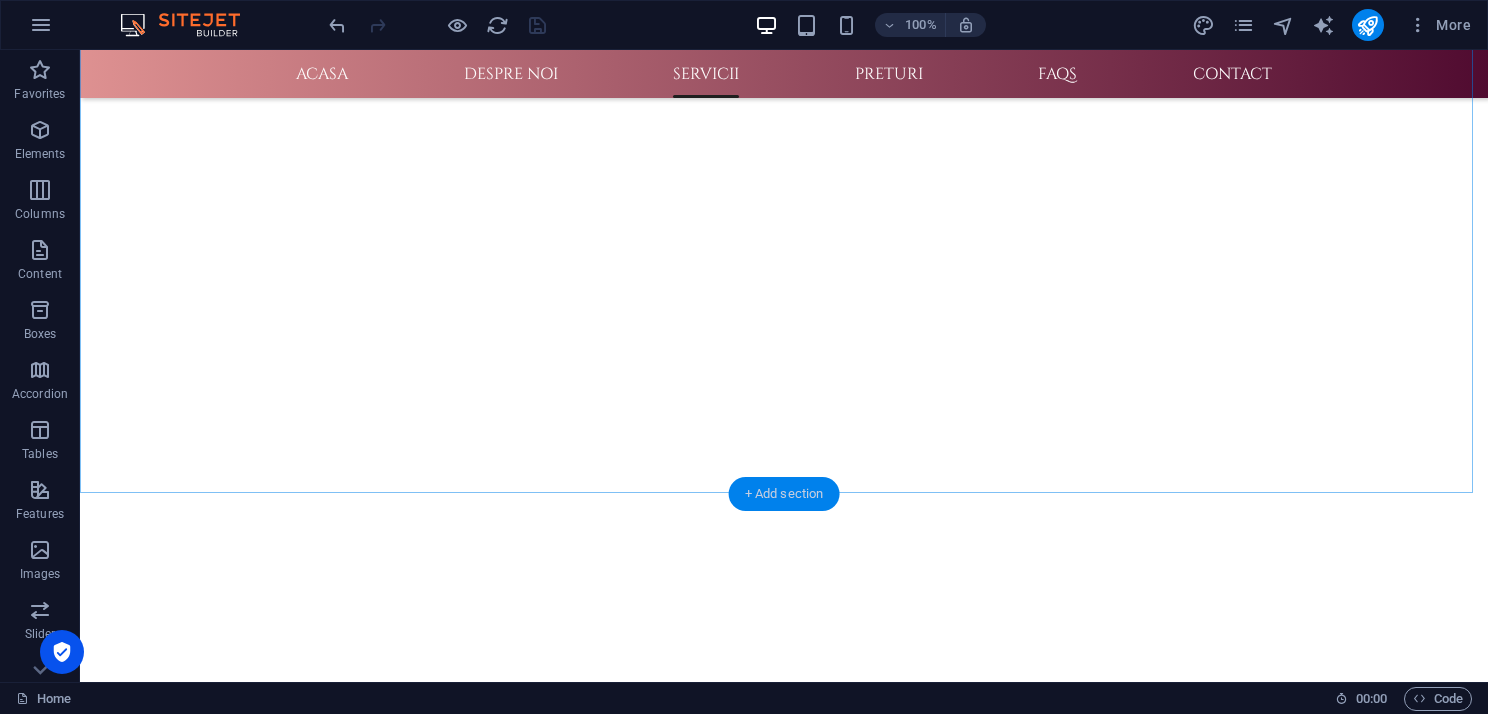 click on "+ Add section" at bounding box center (784, 494) 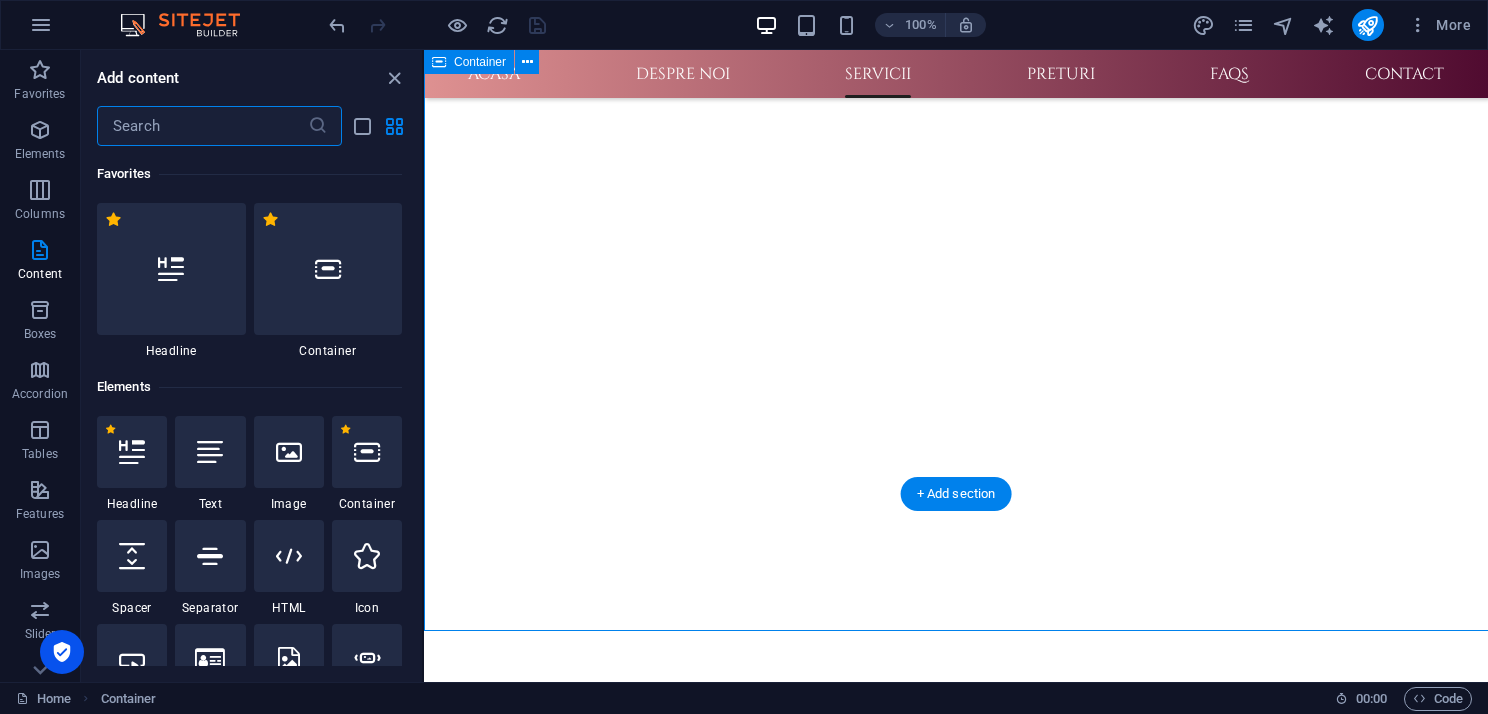 scroll, scrollTop: 1030, scrollLeft: 0, axis: vertical 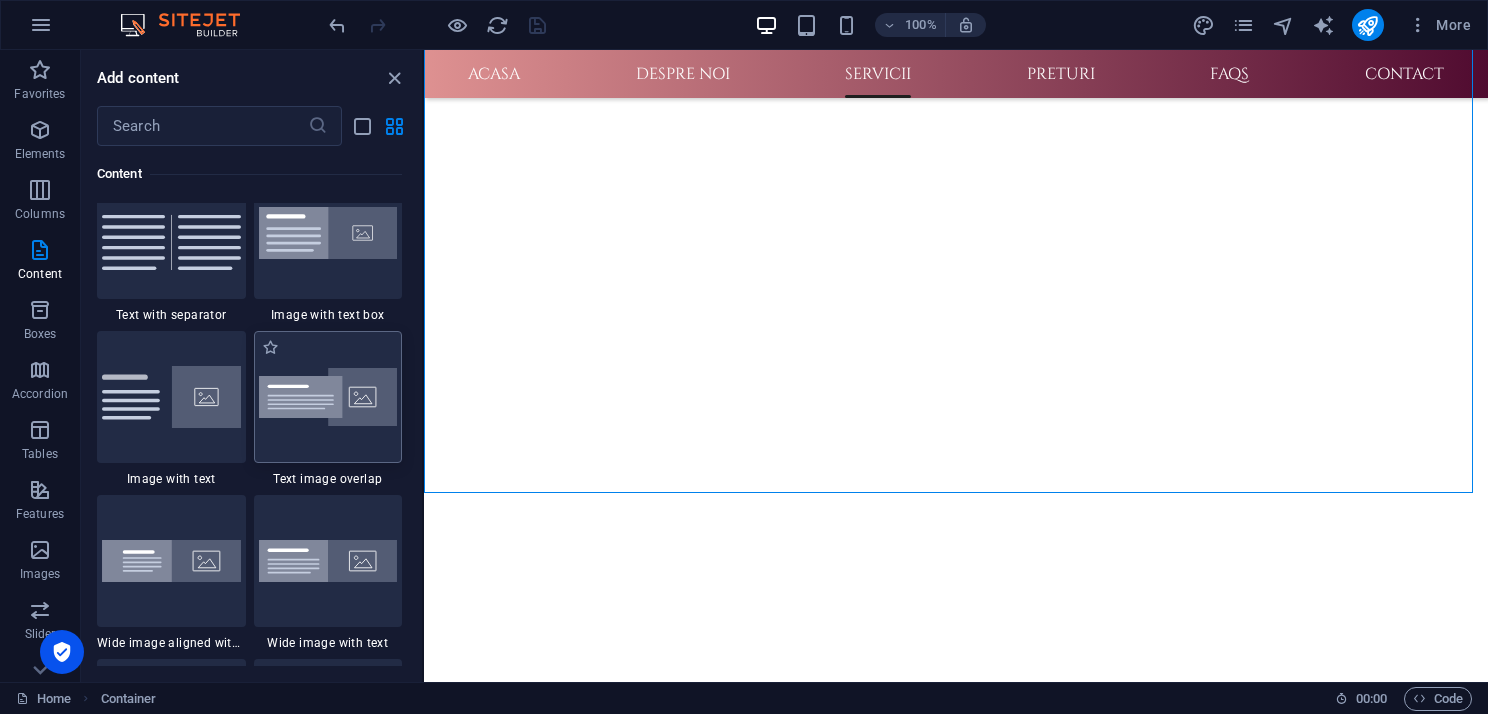 click at bounding box center (328, 397) 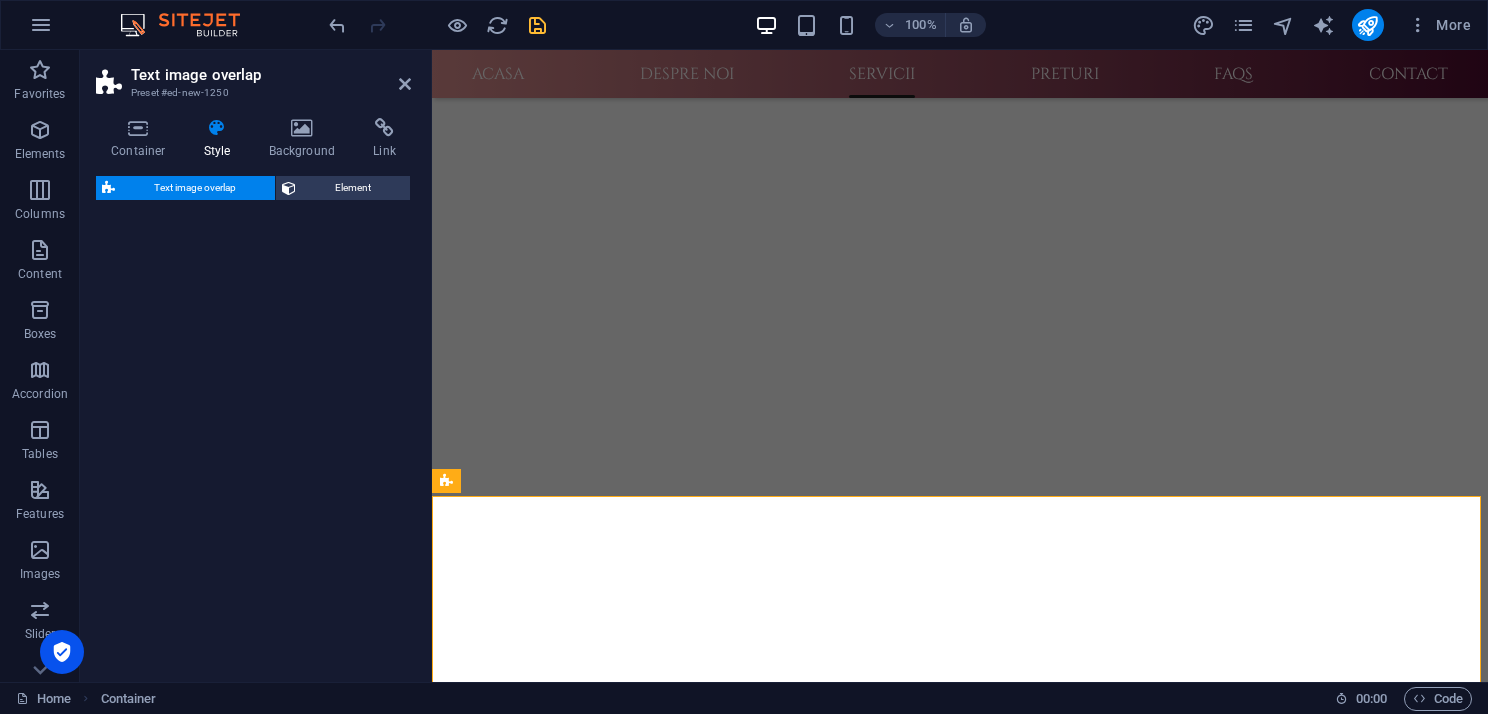 select on "rem" 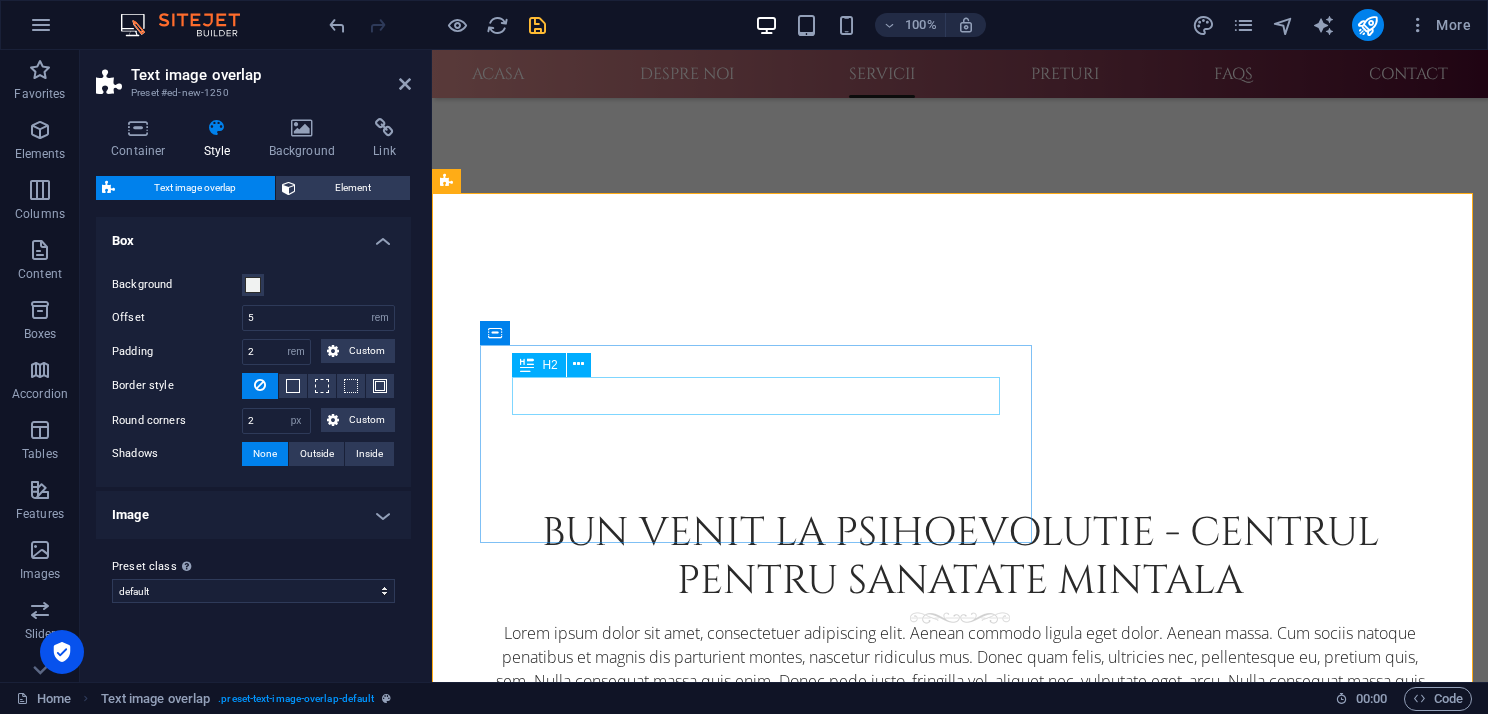 scroll, scrollTop: 1327, scrollLeft: 0, axis: vertical 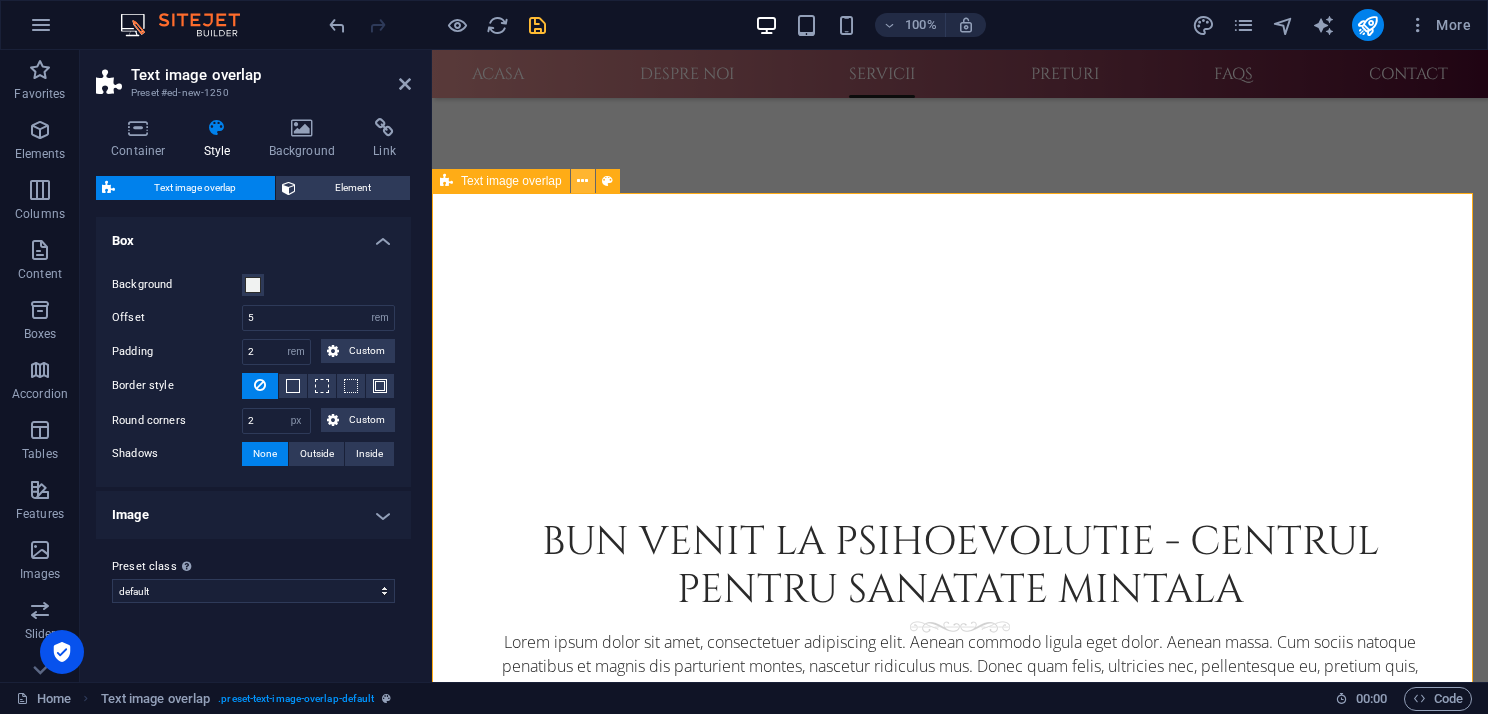 click at bounding box center [582, 181] 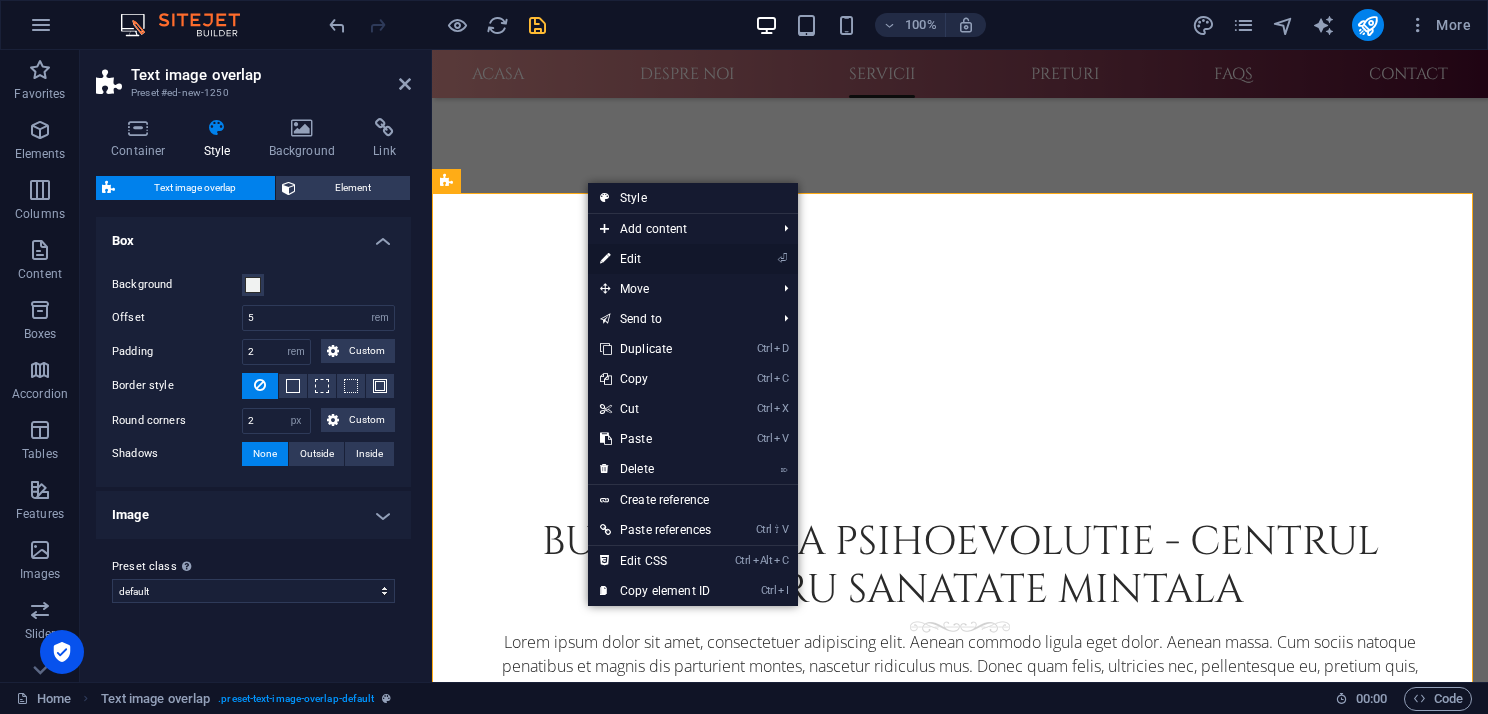 click on "⏎  Edit" at bounding box center (655, 259) 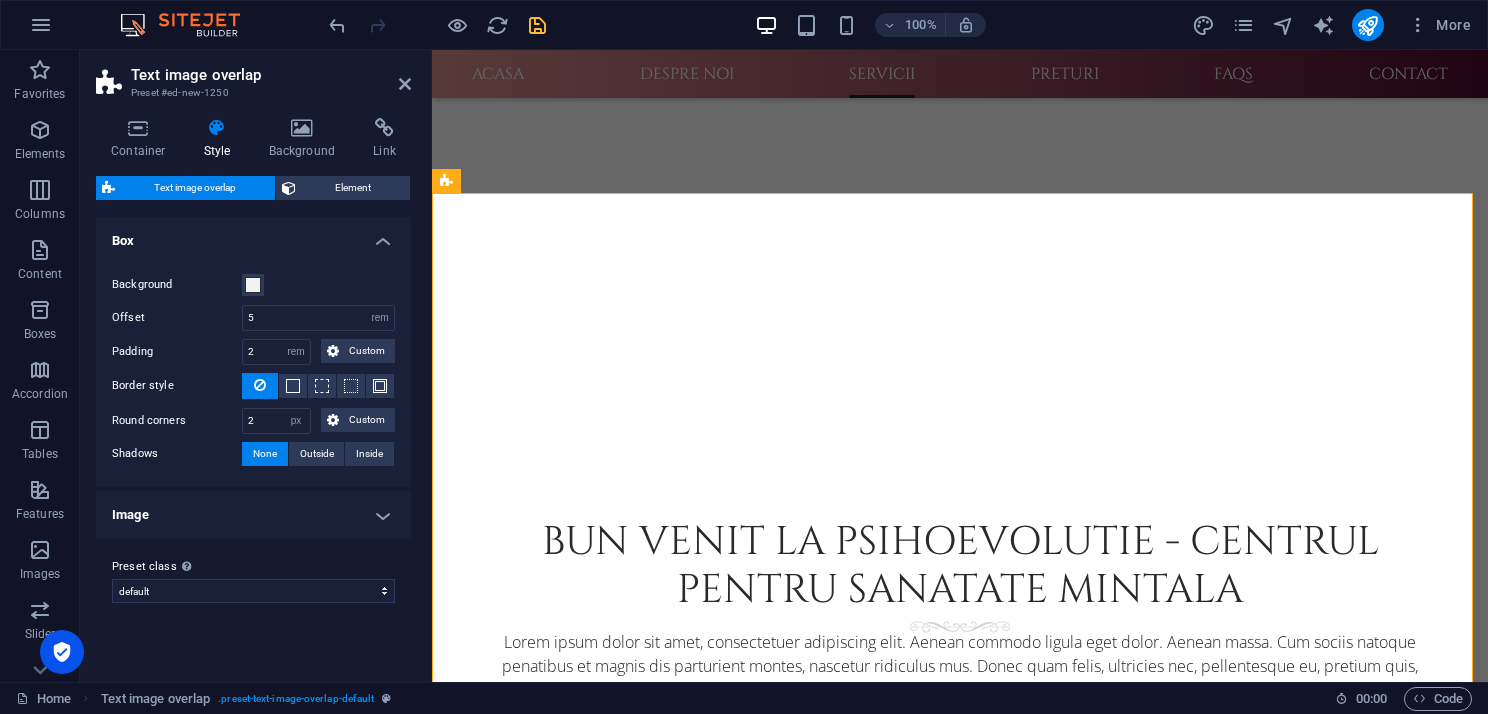 click at bounding box center (217, 128) 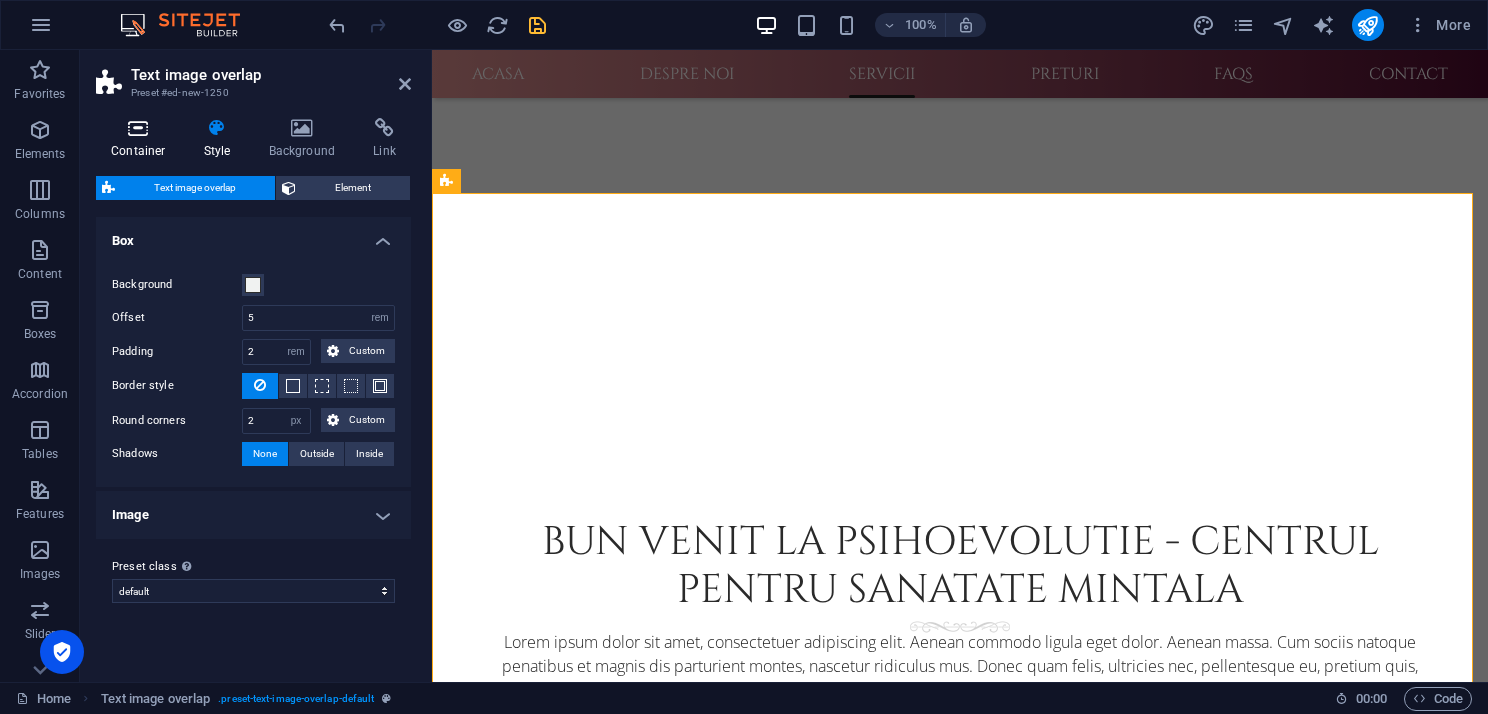 click at bounding box center (138, 128) 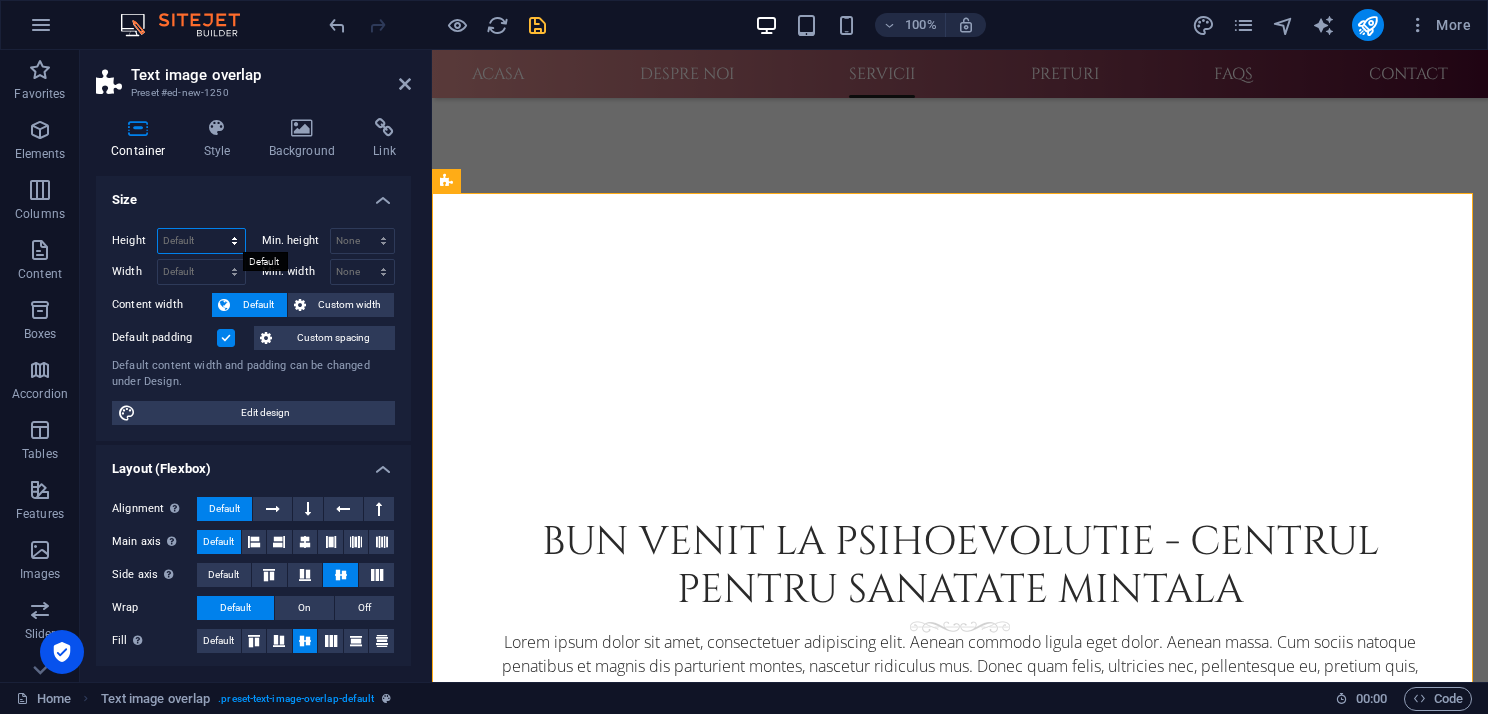 click on "Default px rem % vh vw" at bounding box center [201, 241] 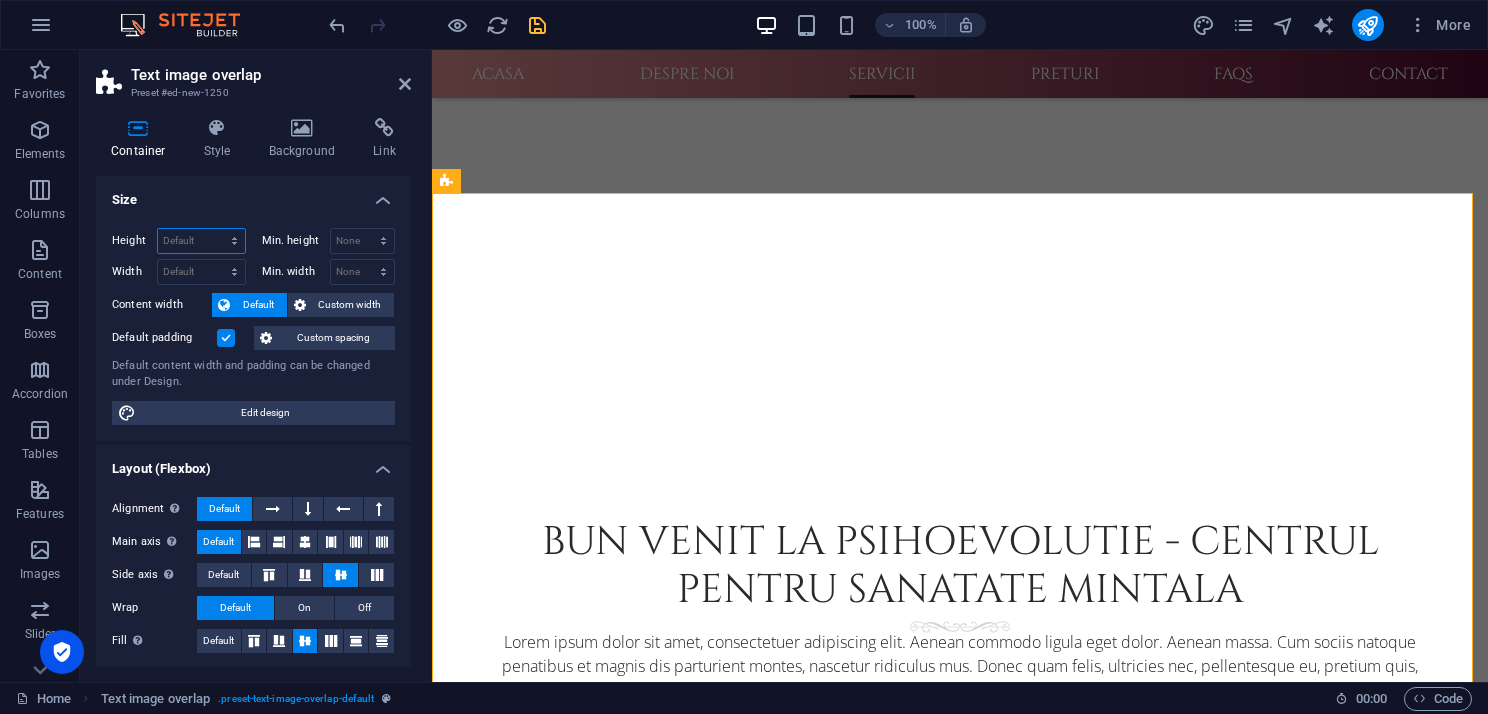 select on "rem" 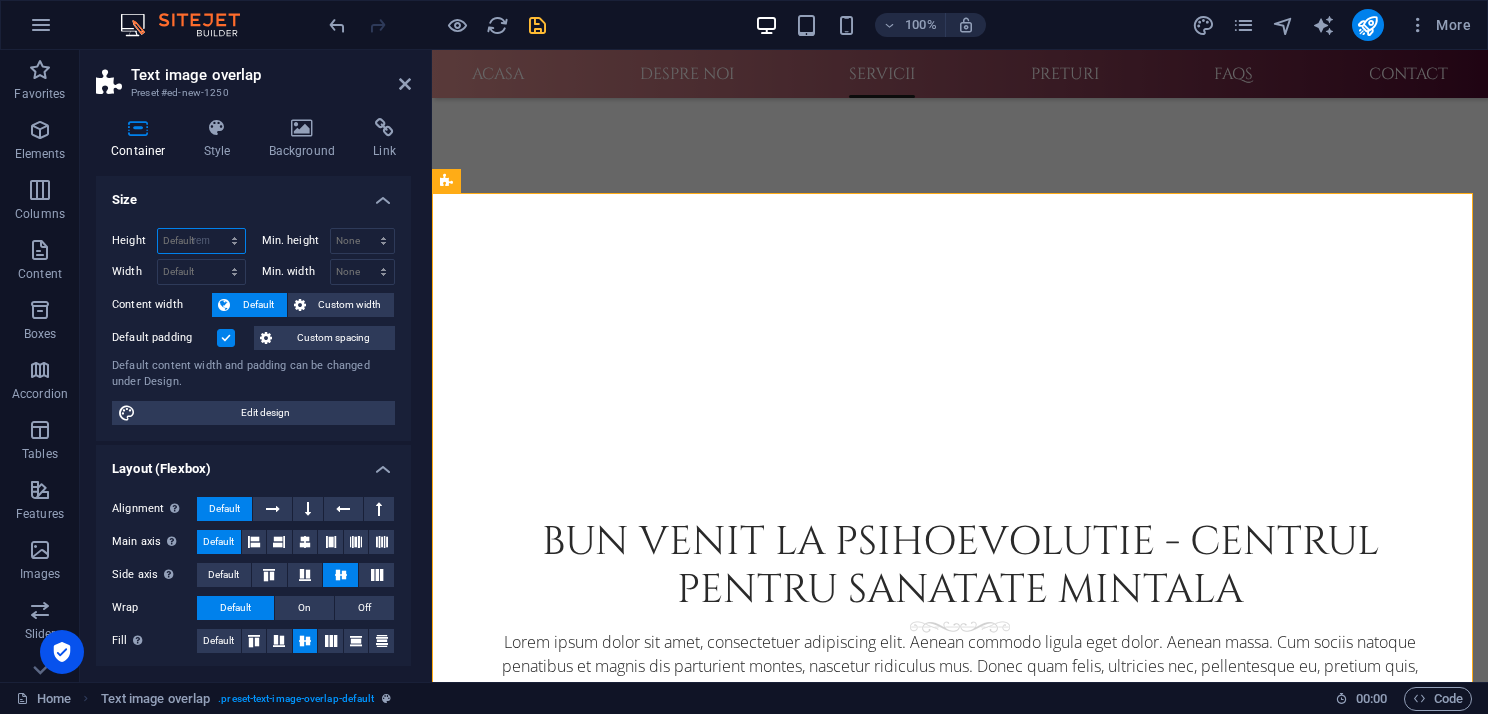 click on "Default px rem % vh vw" at bounding box center [201, 241] 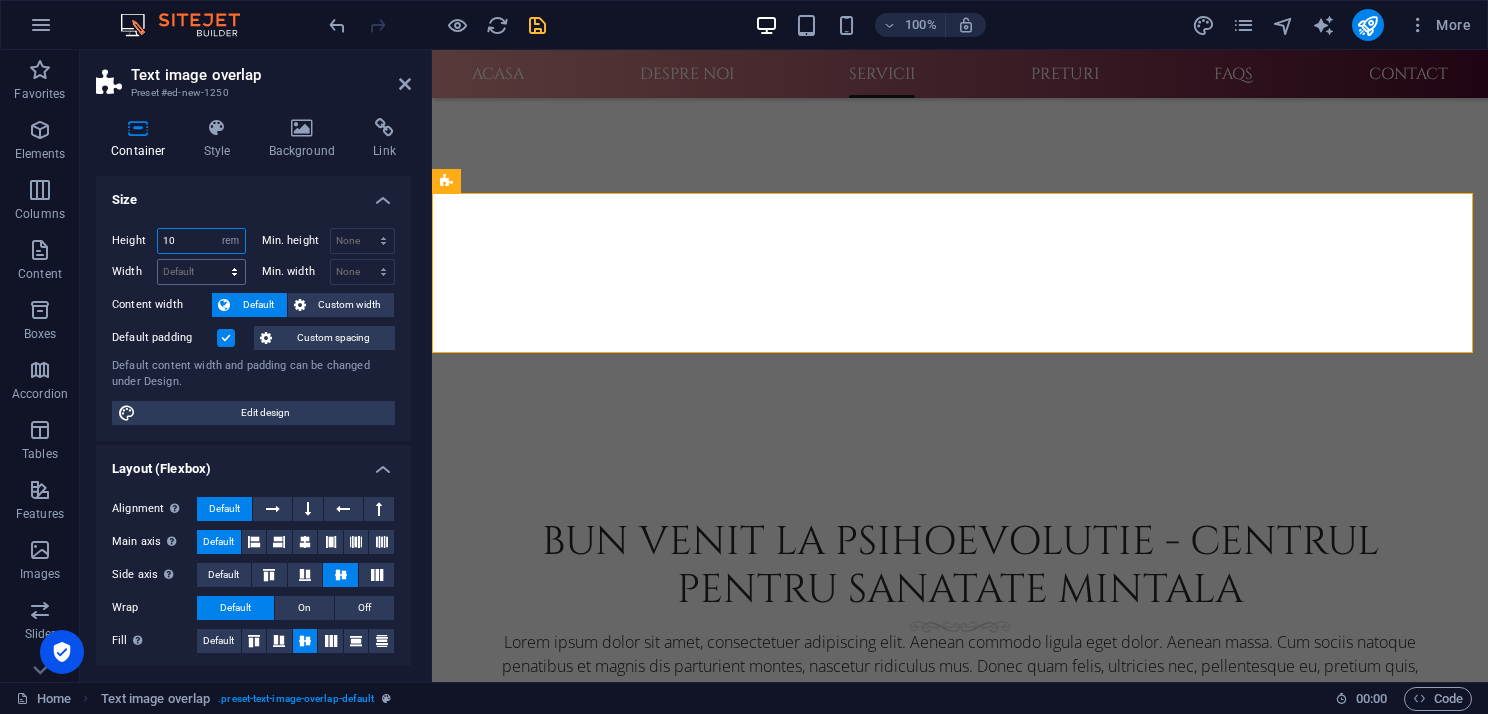 type on "10" 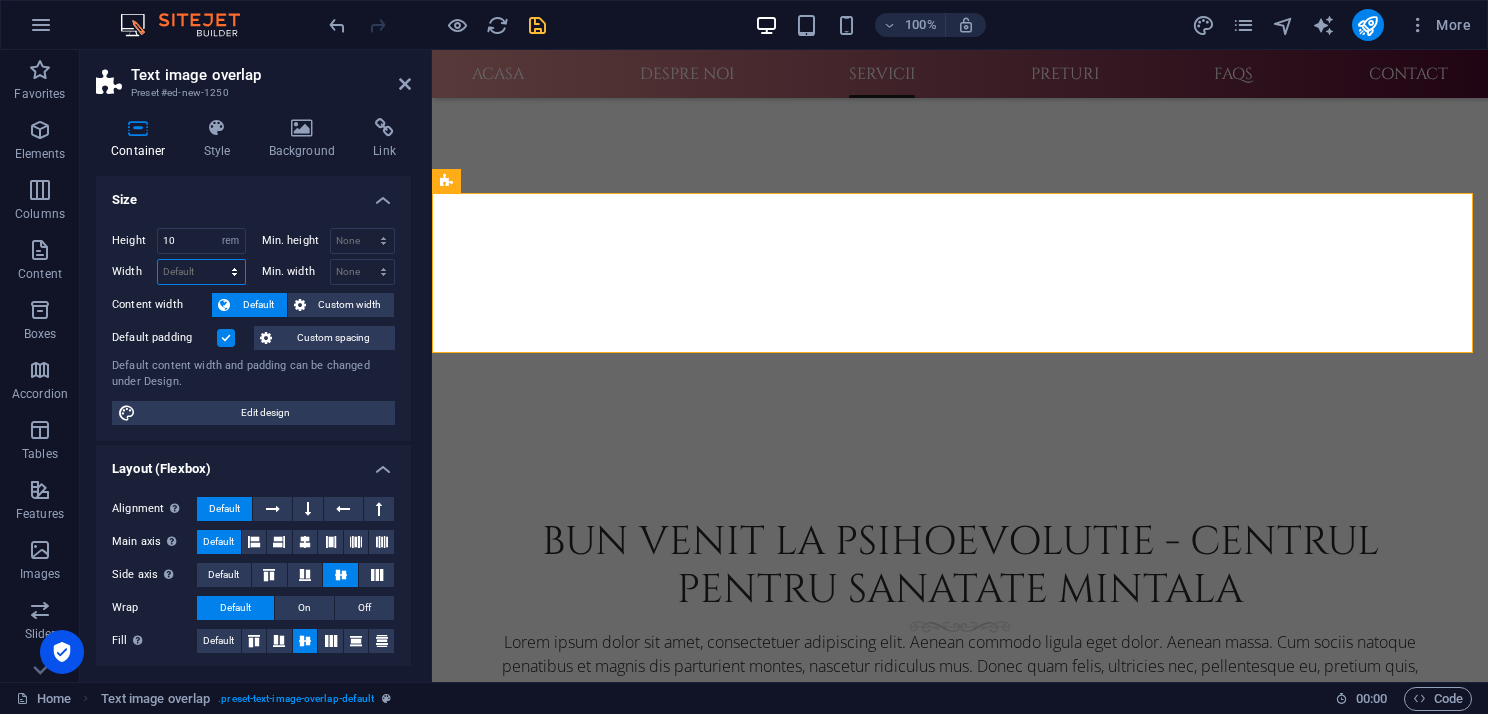 click on "Default px rem % em vh vw" at bounding box center (201, 272) 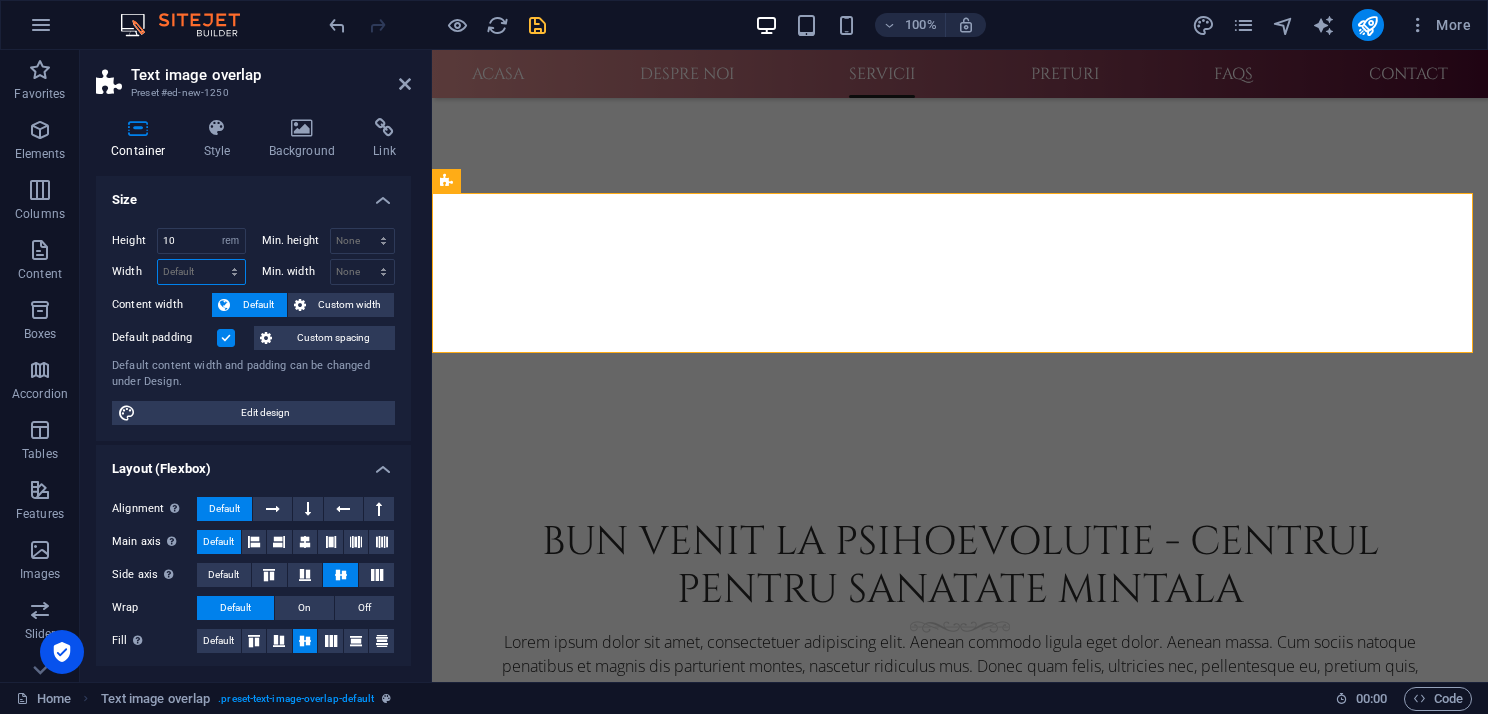 select on "rem" 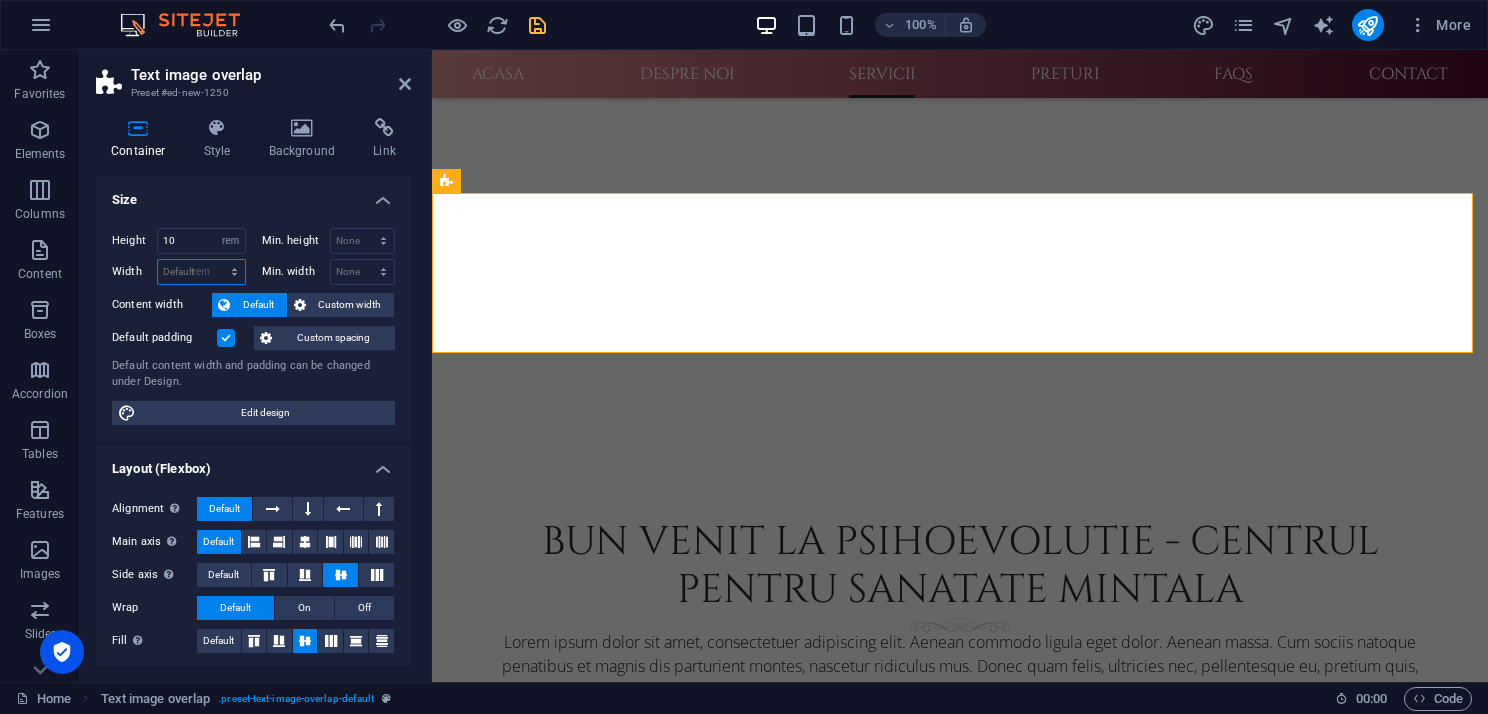 click on "Default px rem % em vh vw" at bounding box center [201, 272] 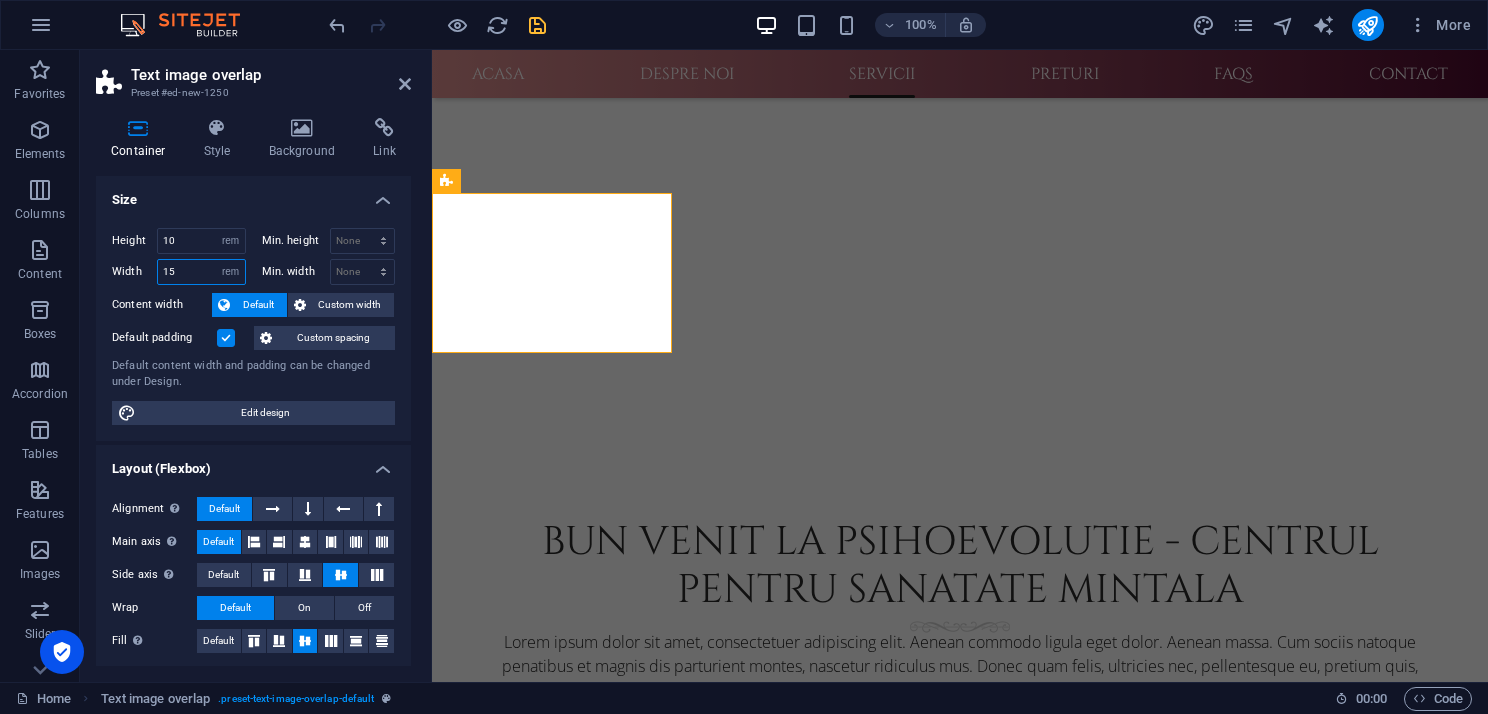 drag, startPoint x: 190, startPoint y: 266, endPoint x: 162, endPoint y: 268, distance: 28.071337 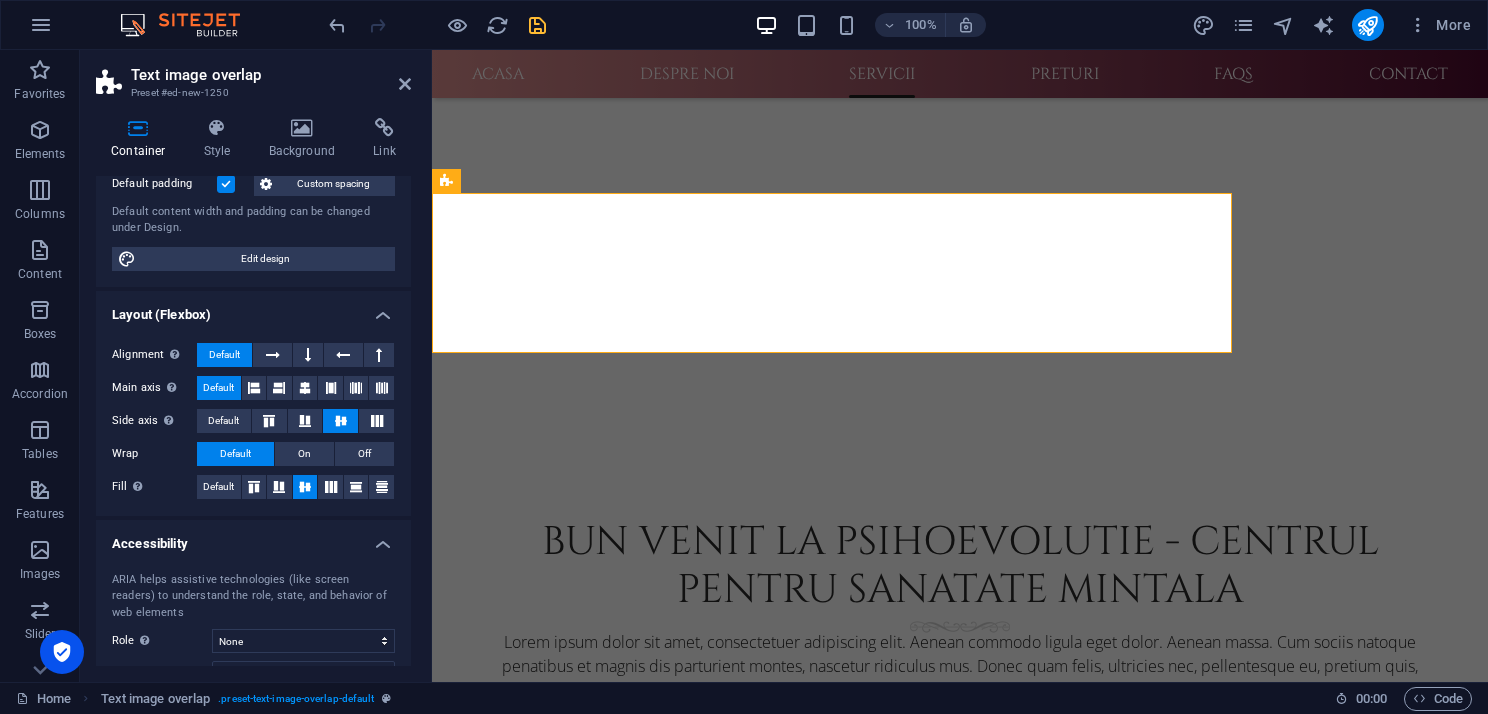 scroll, scrollTop: 200, scrollLeft: 0, axis: vertical 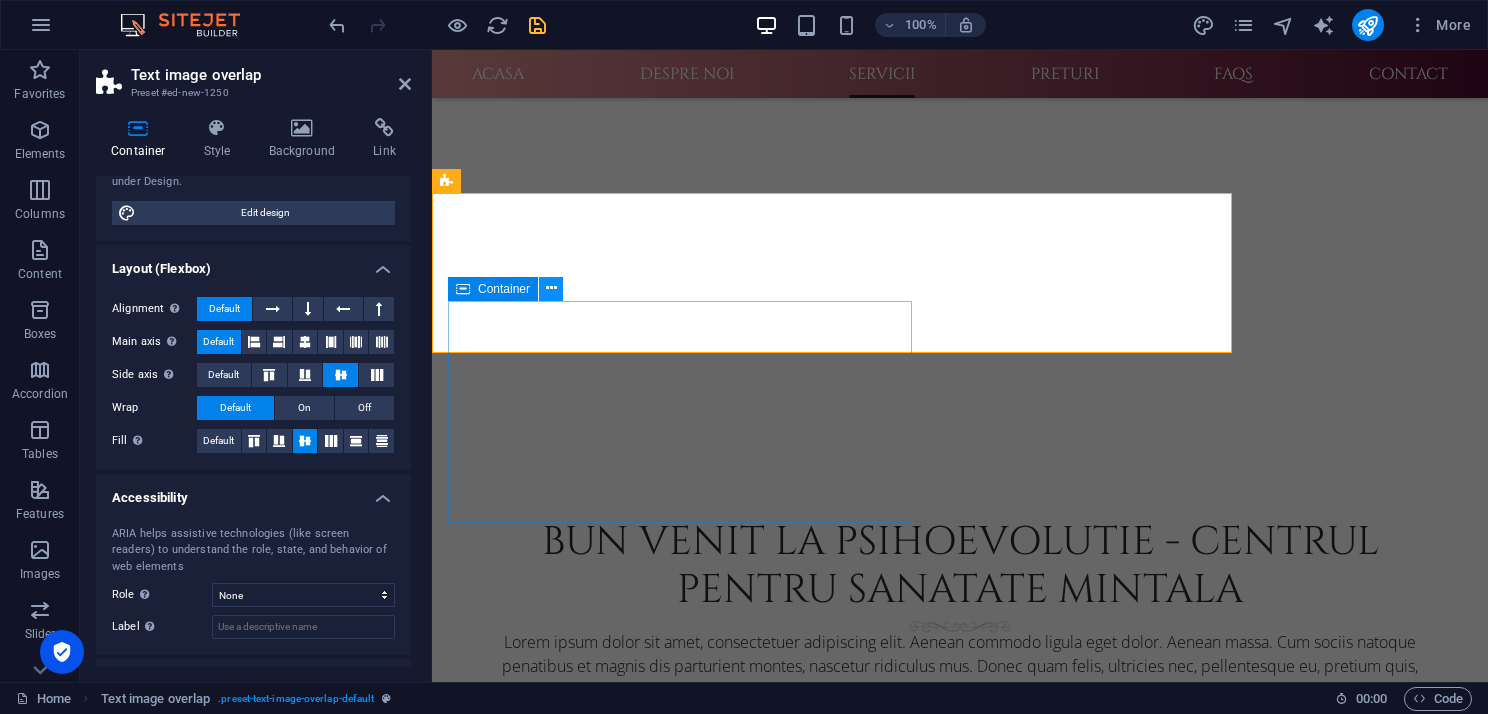 type on "50" 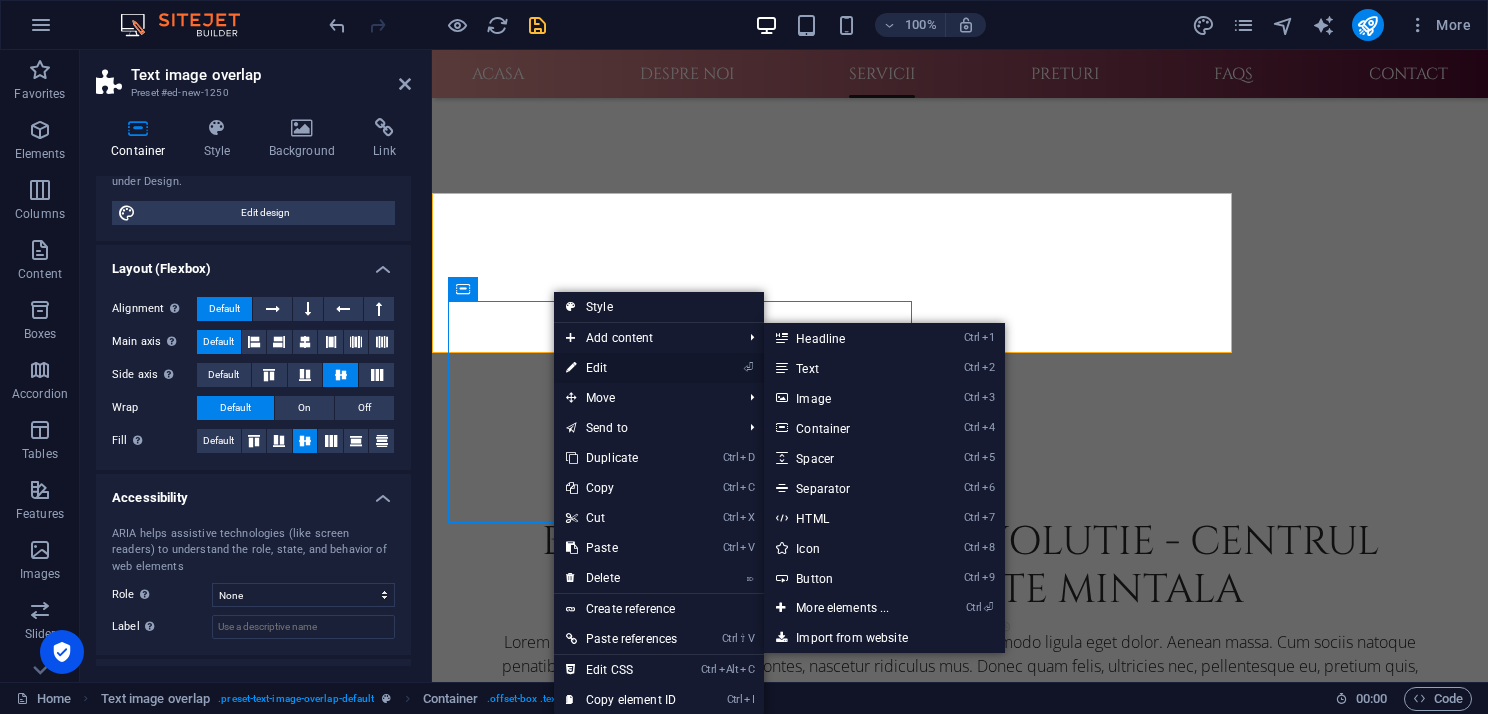 click on "⏎  Edit" at bounding box center [621, 368] 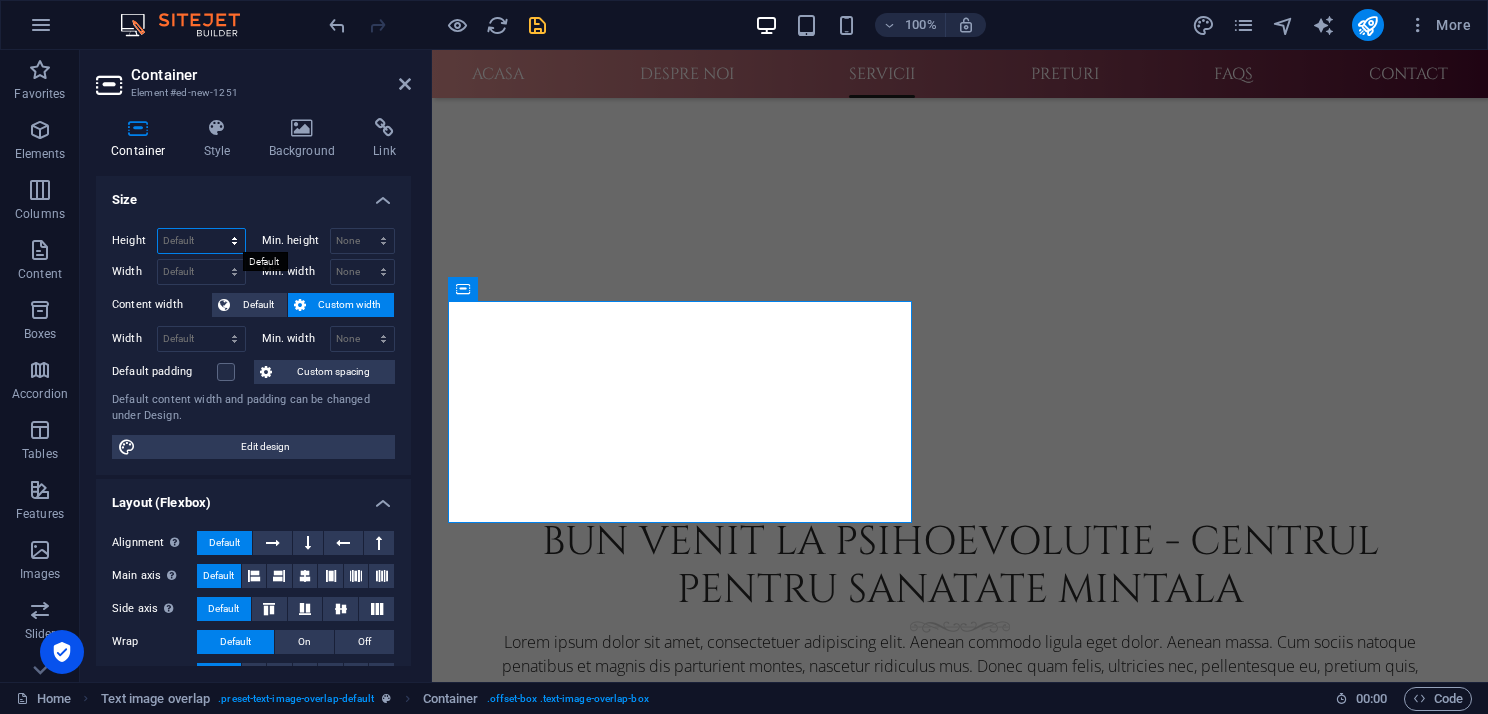 click on "Default px rem % vh vw" at bounding box center [201, 241] 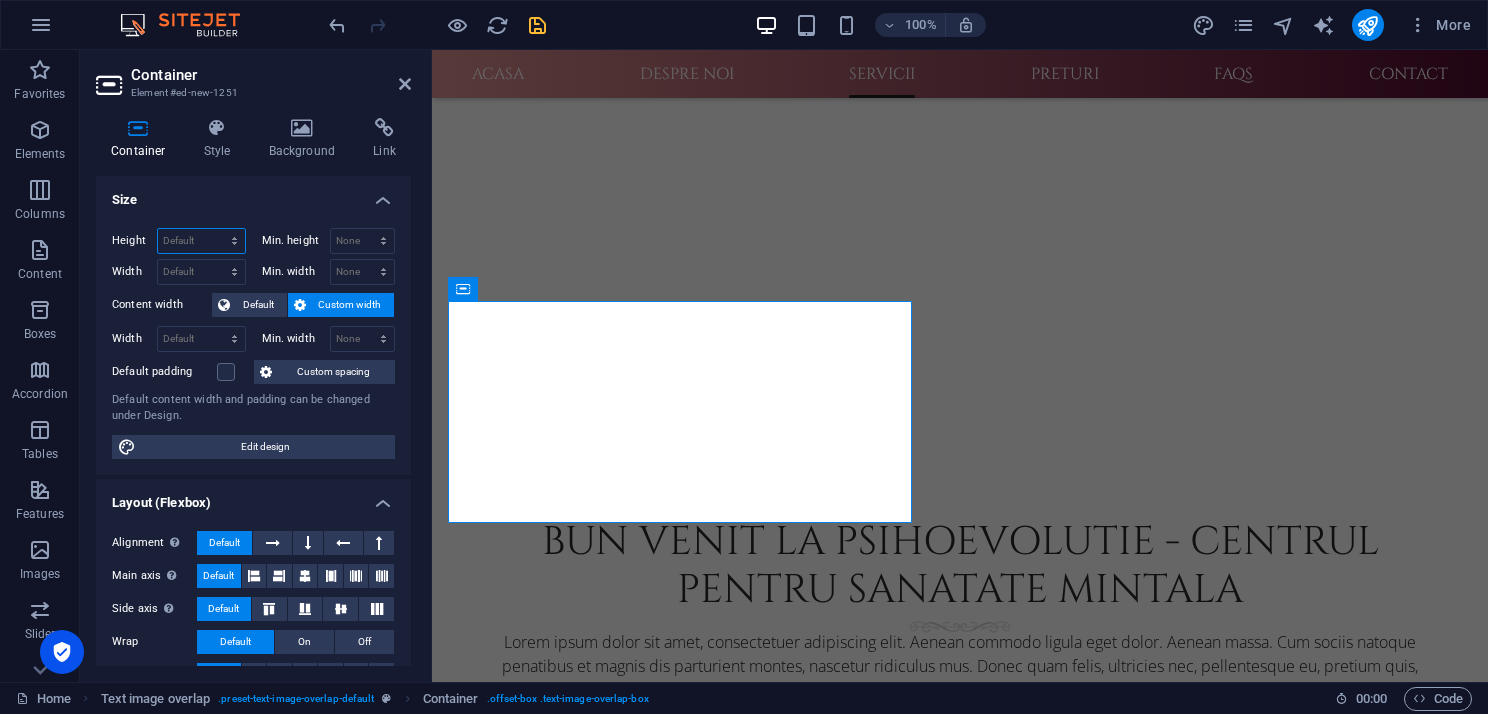 select on "rem" 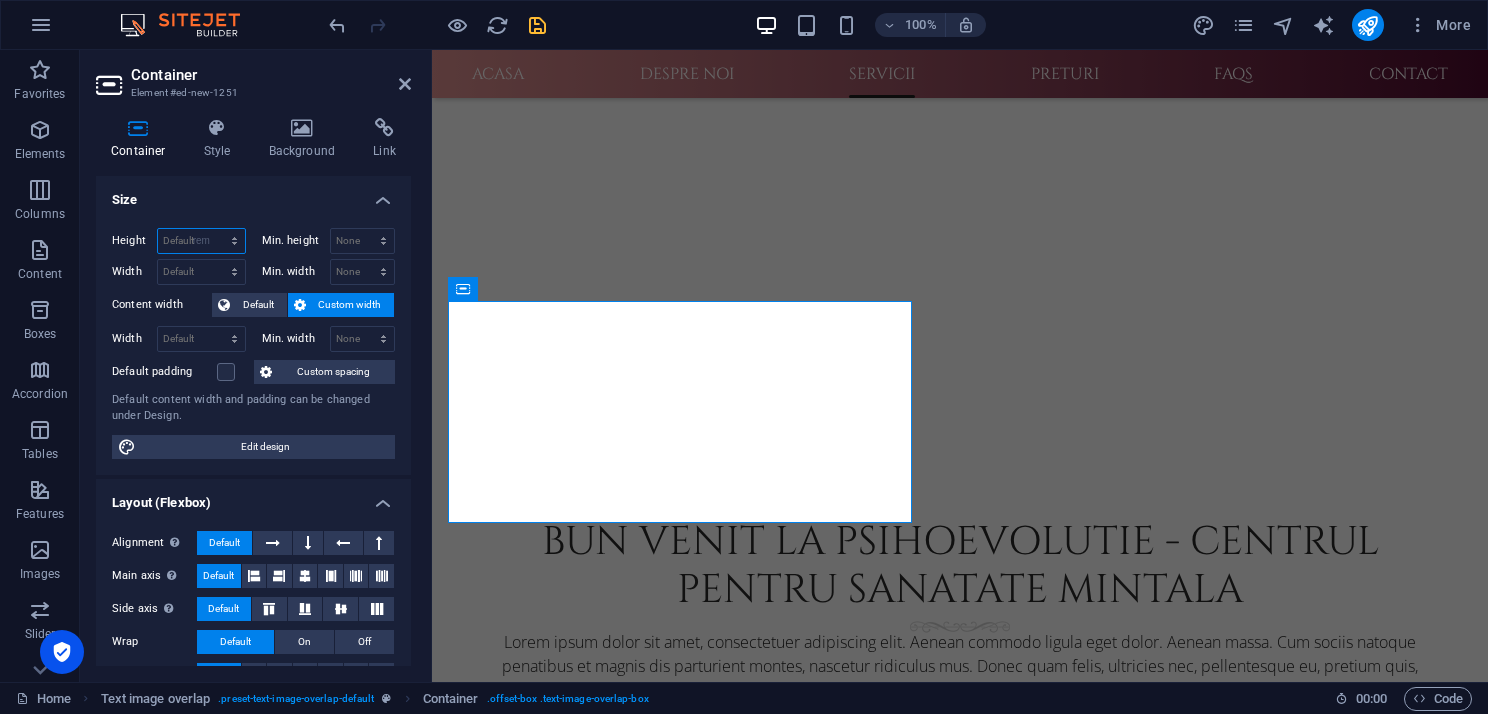 click on "Default px rem % vh vw" at bounding box center [201, 241] 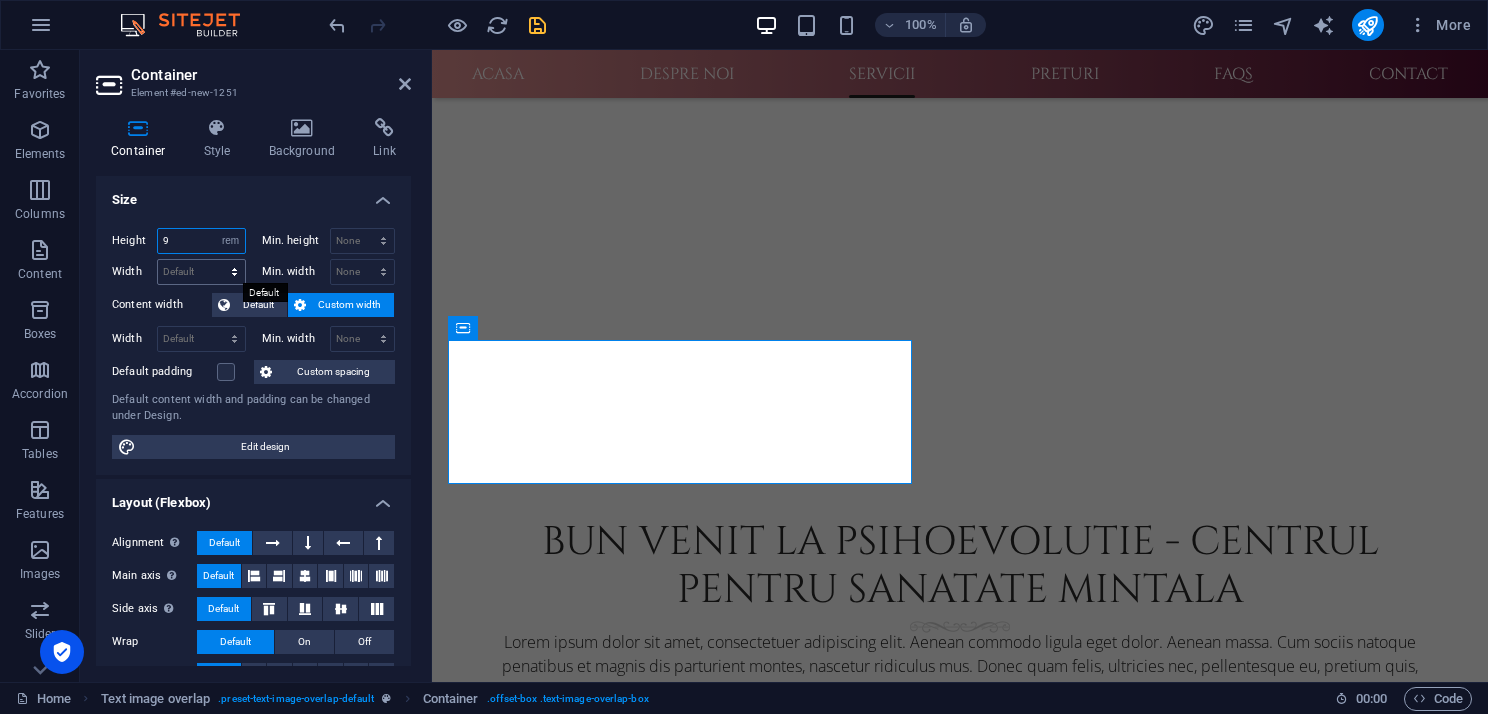type on "9" 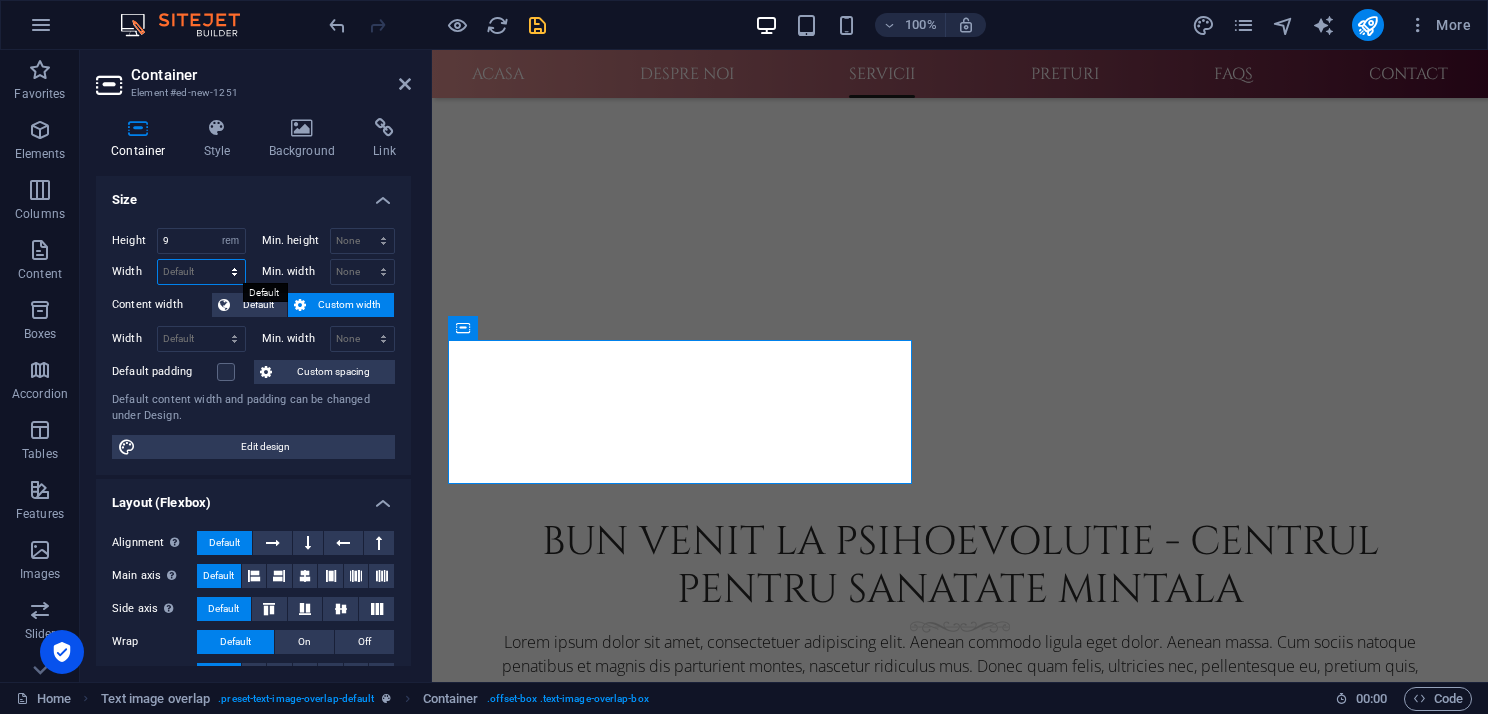 click on "Default px rem % em vh vw" at bounding box center (201, 272) 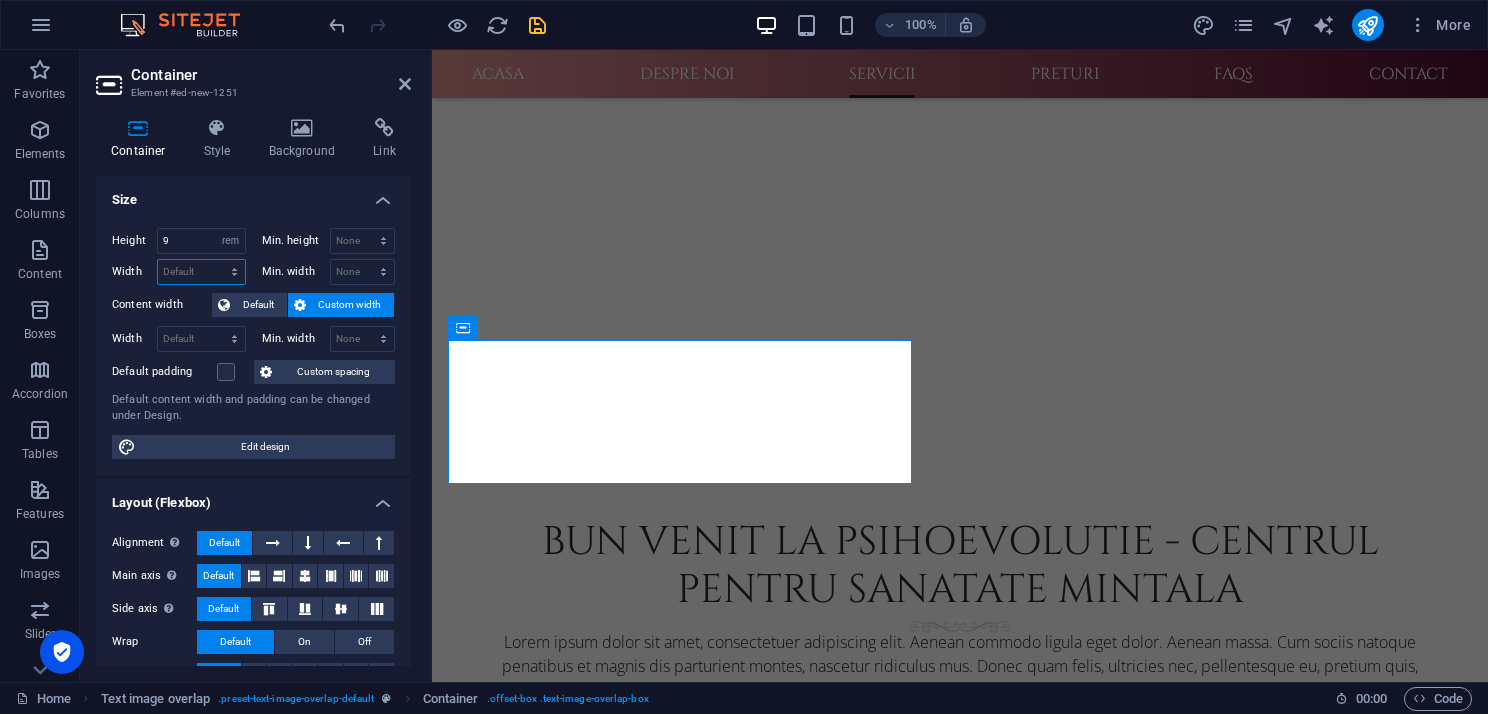 select on "rem" 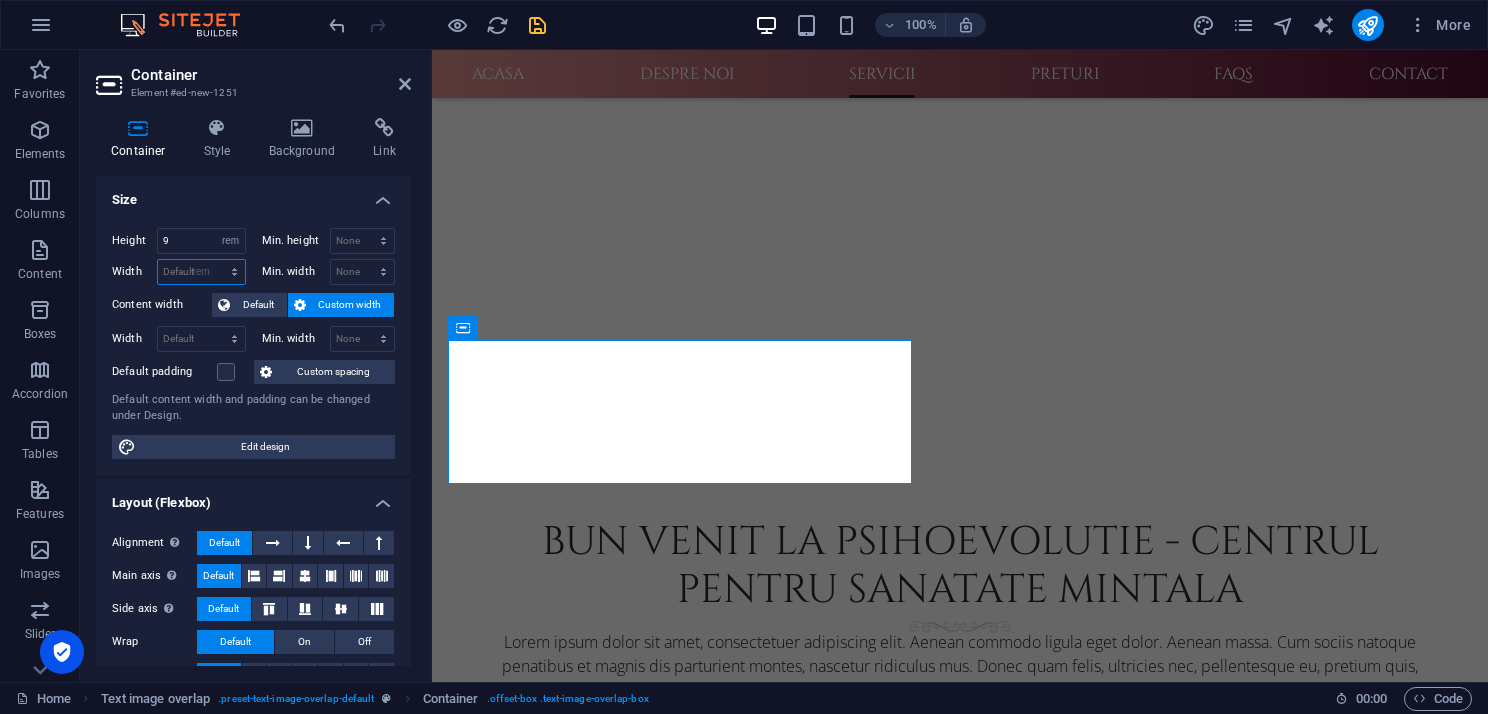 click on "Default px rem % em vh vw" at bounding box center (201, 272) 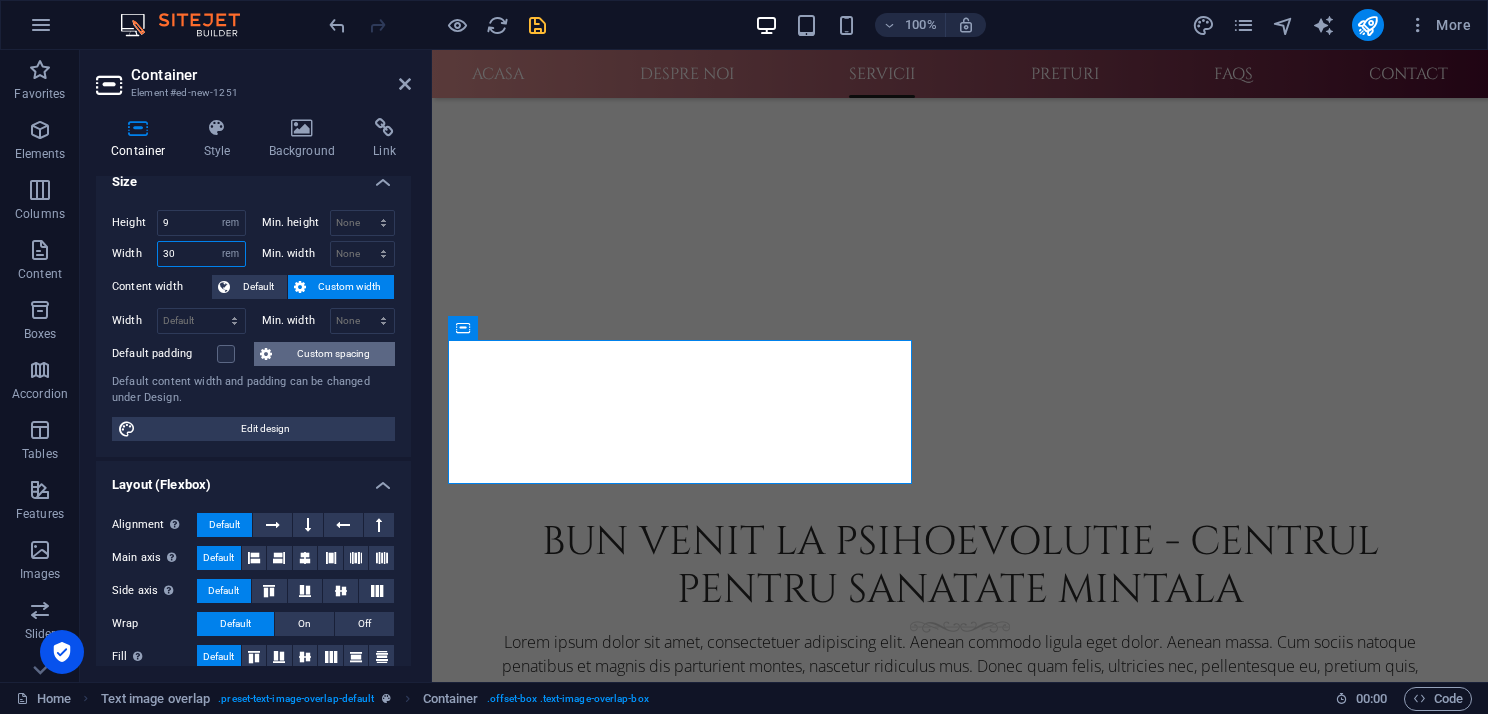 scroll, scrollTop: 17, scrollLeft: 0, axis: vertical 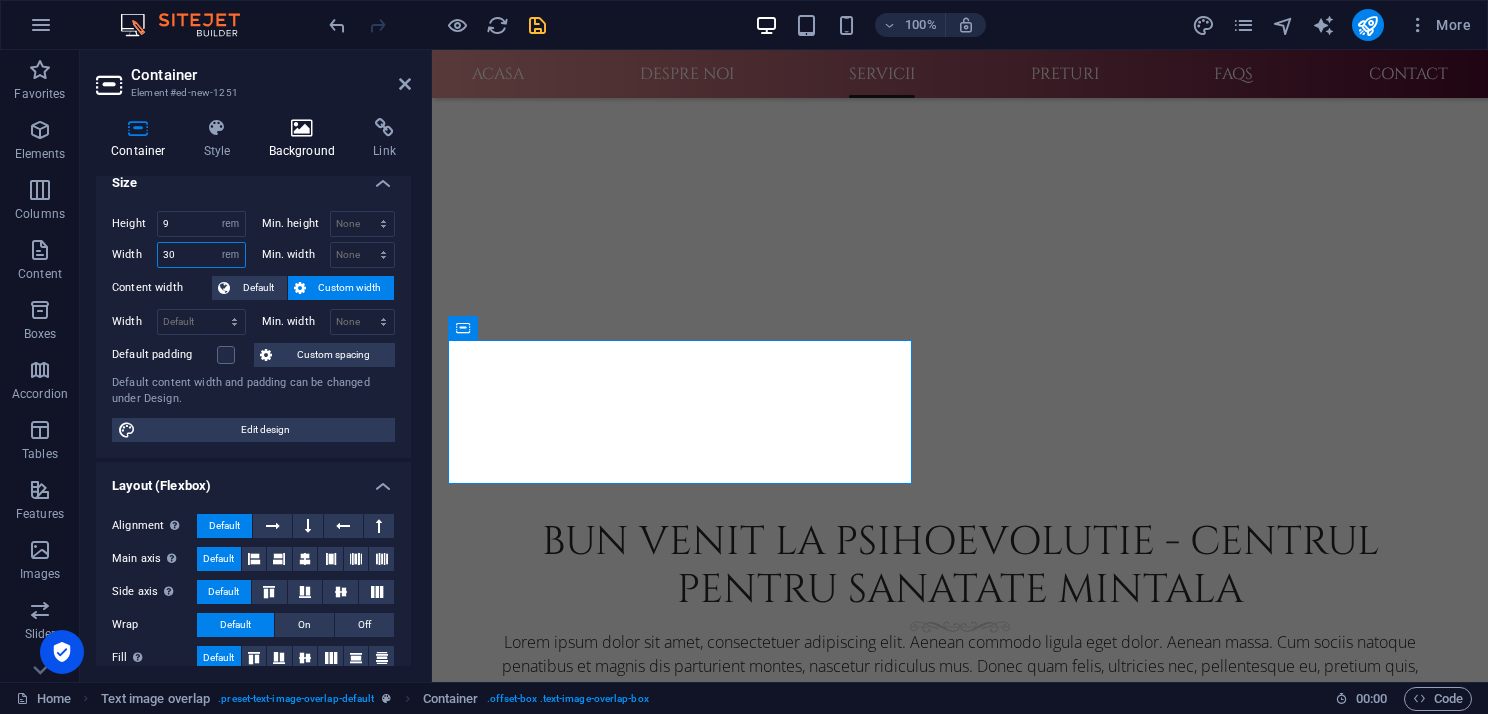 type on "30" 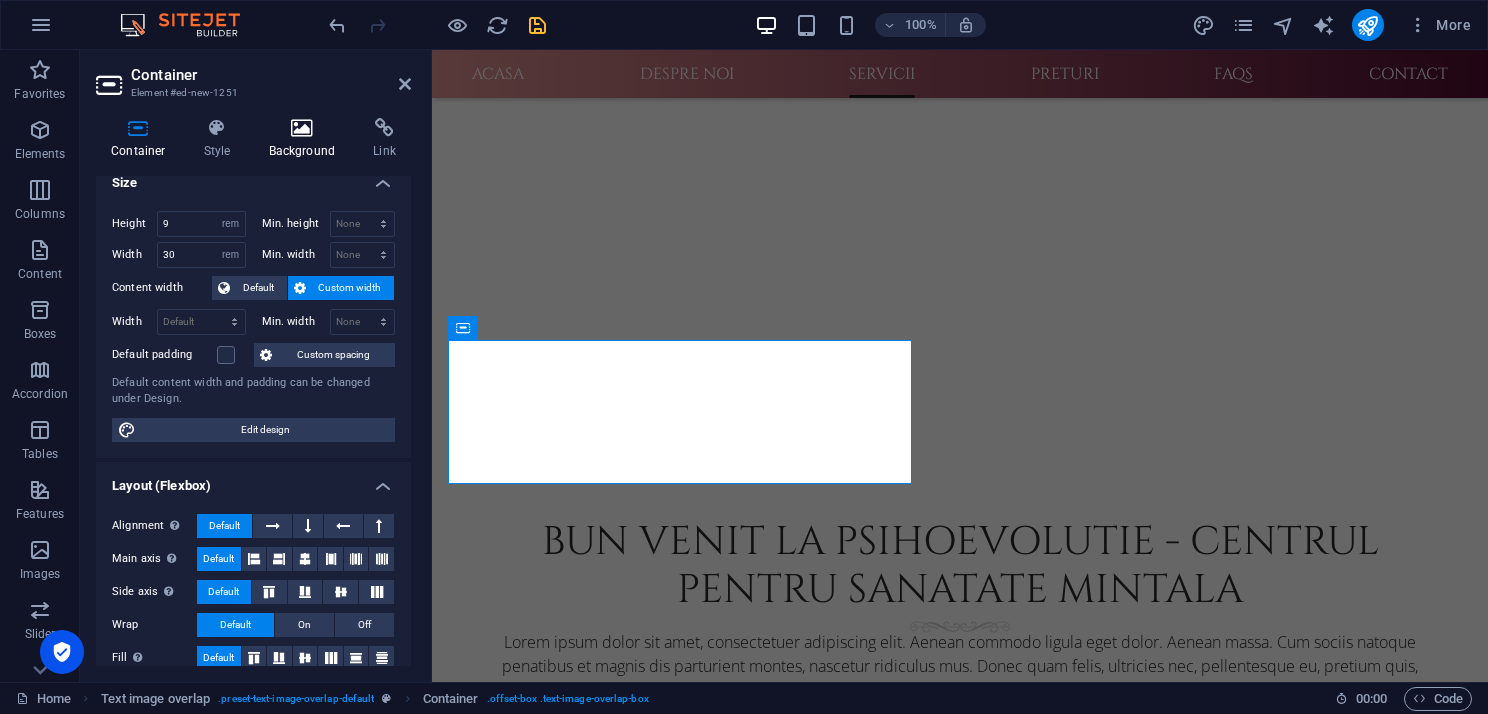 click at bounding box center (302, 128) 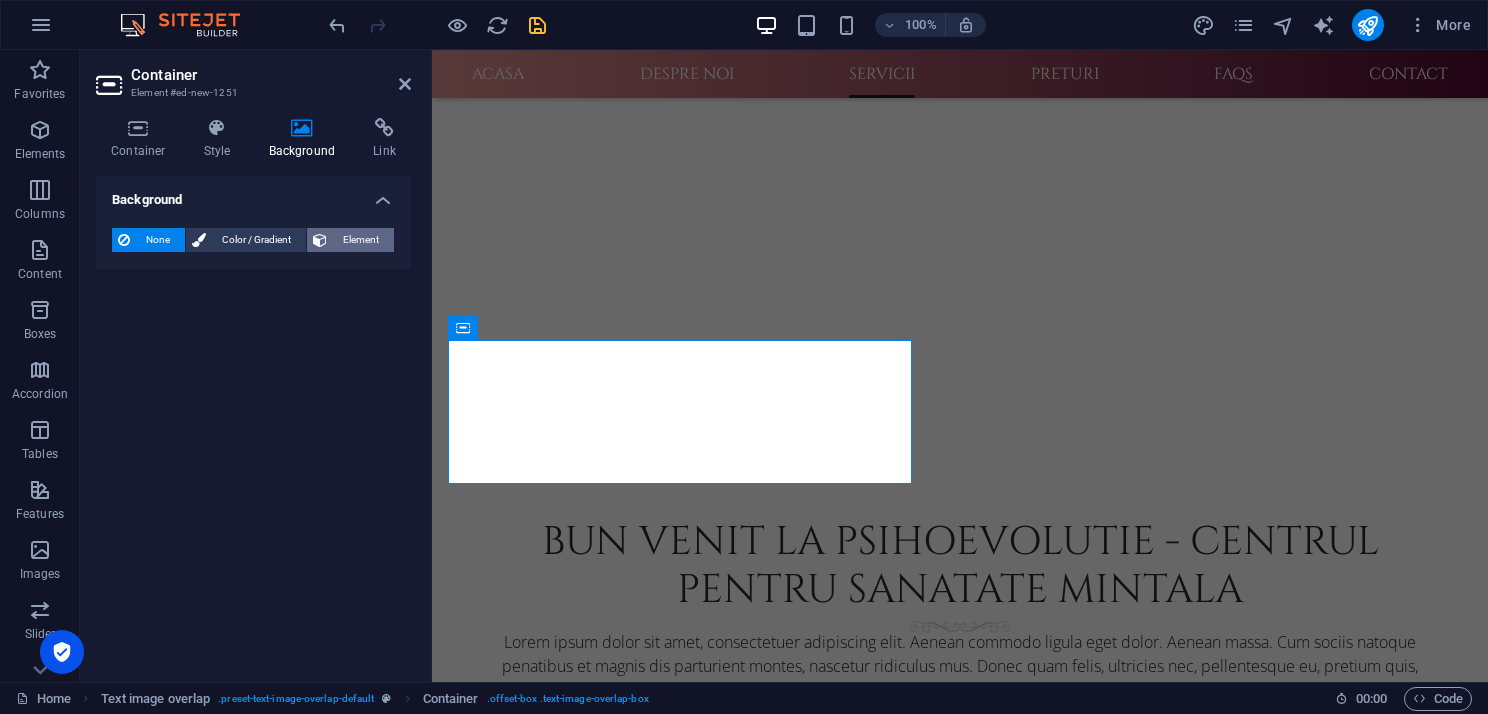 click on "Element" at bounding box center (360, 240) 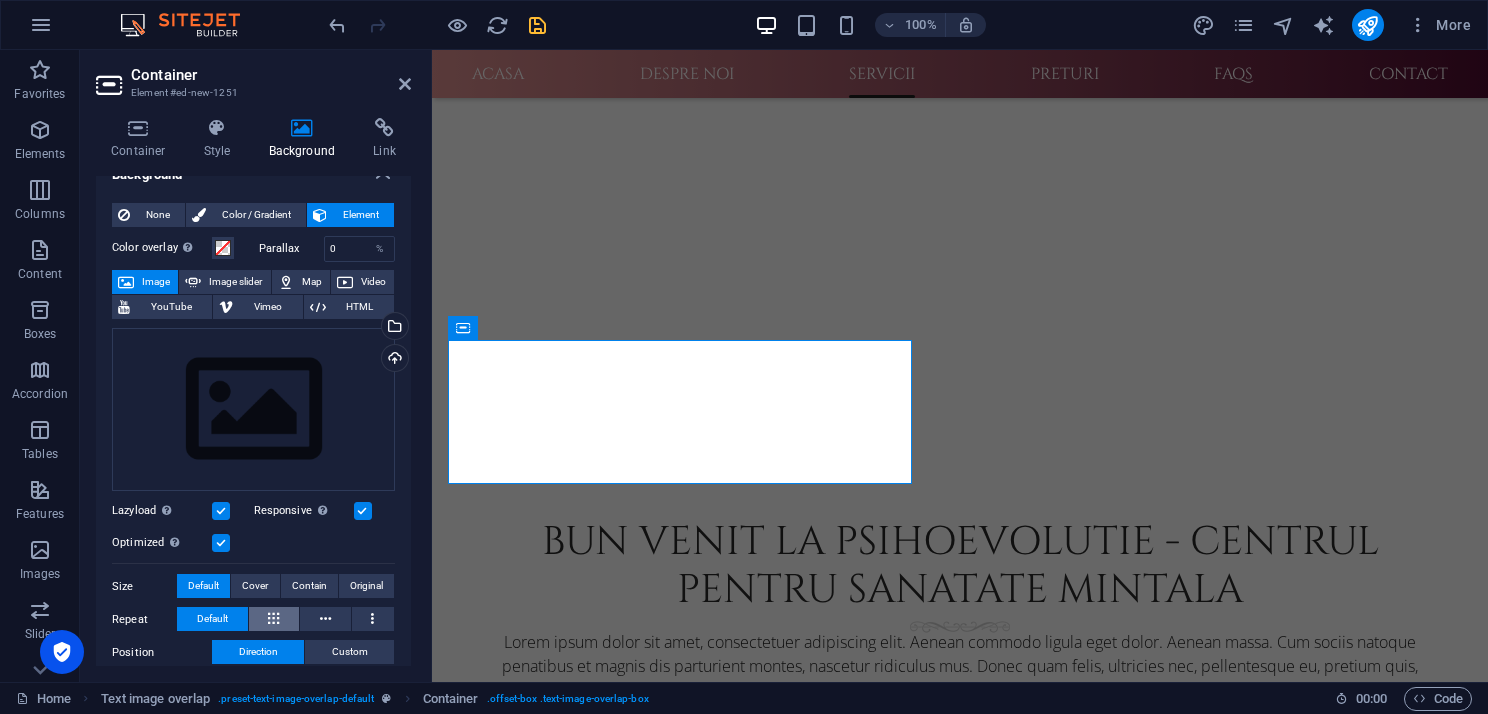scroll, scrollTop: 0, scrollLeft: 0, axis: both 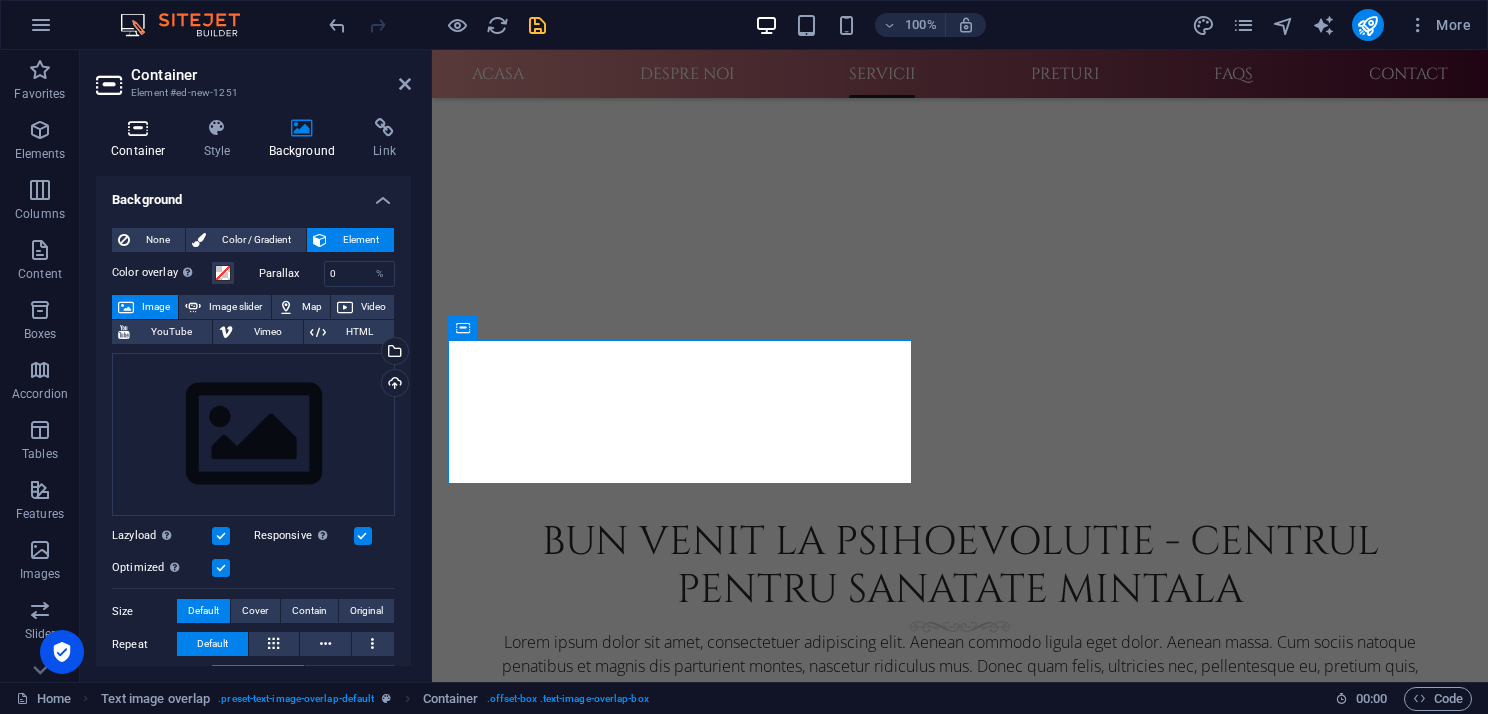 click at bounding box center (138, 128) 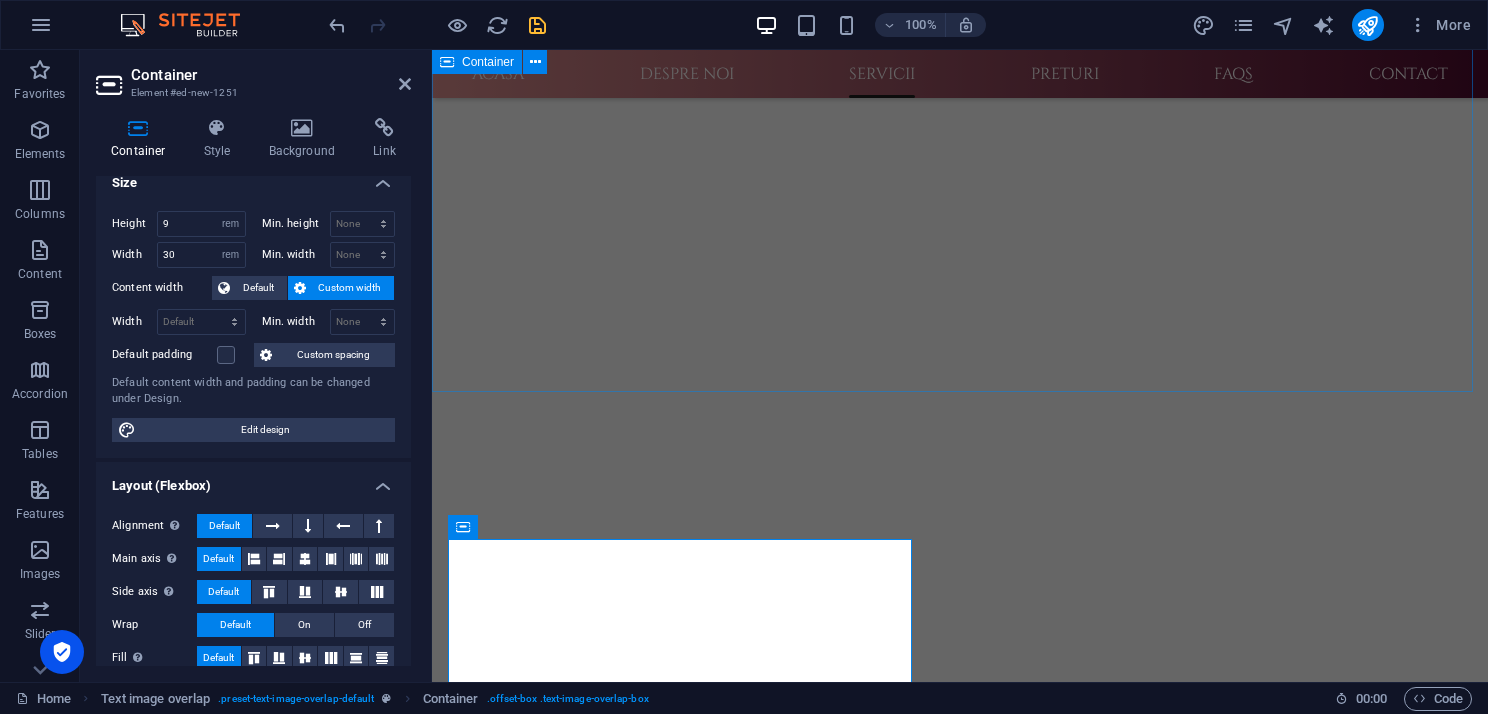 scroll, scrollTop: 1227, scrollLeft: 0, axis: vertical 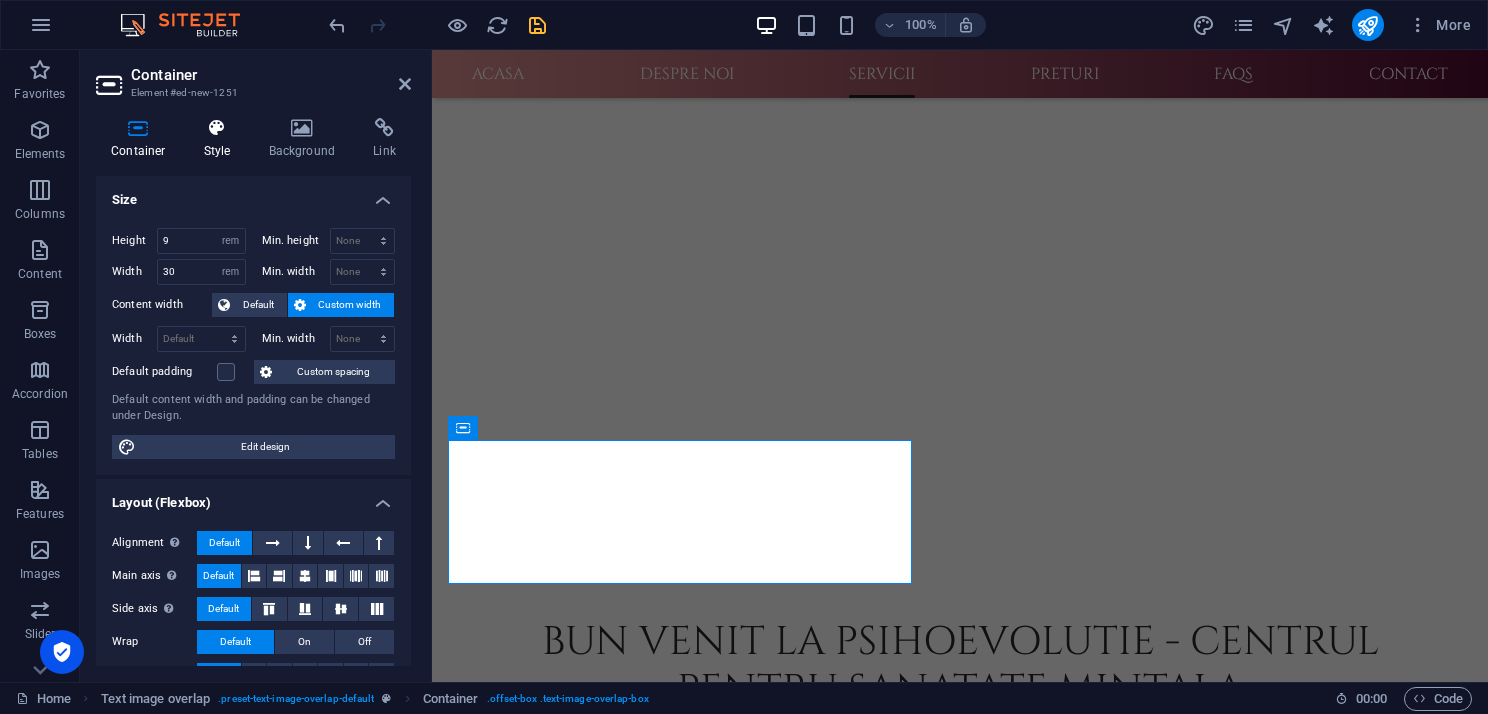 click at bounding box center (217, 128) 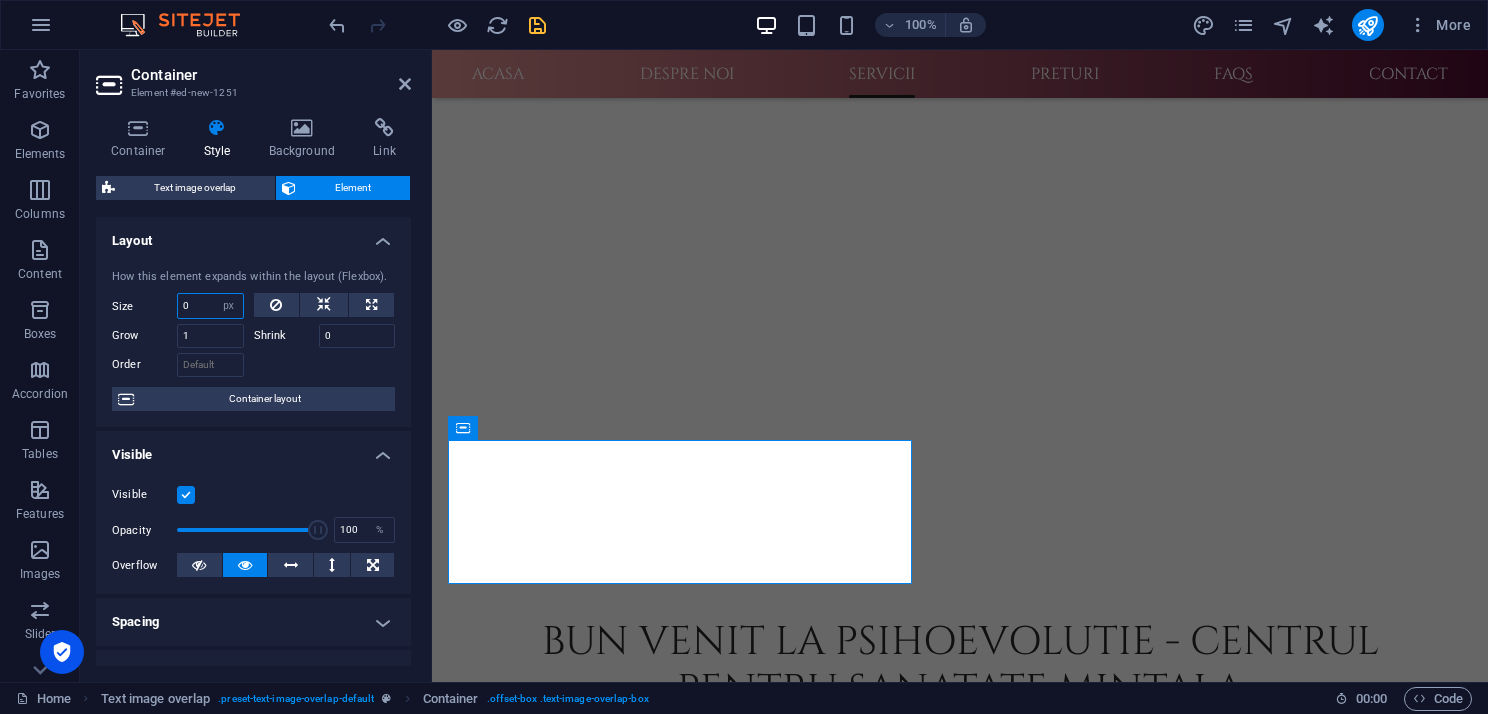 click on "0" at bounding box center [210, 306] 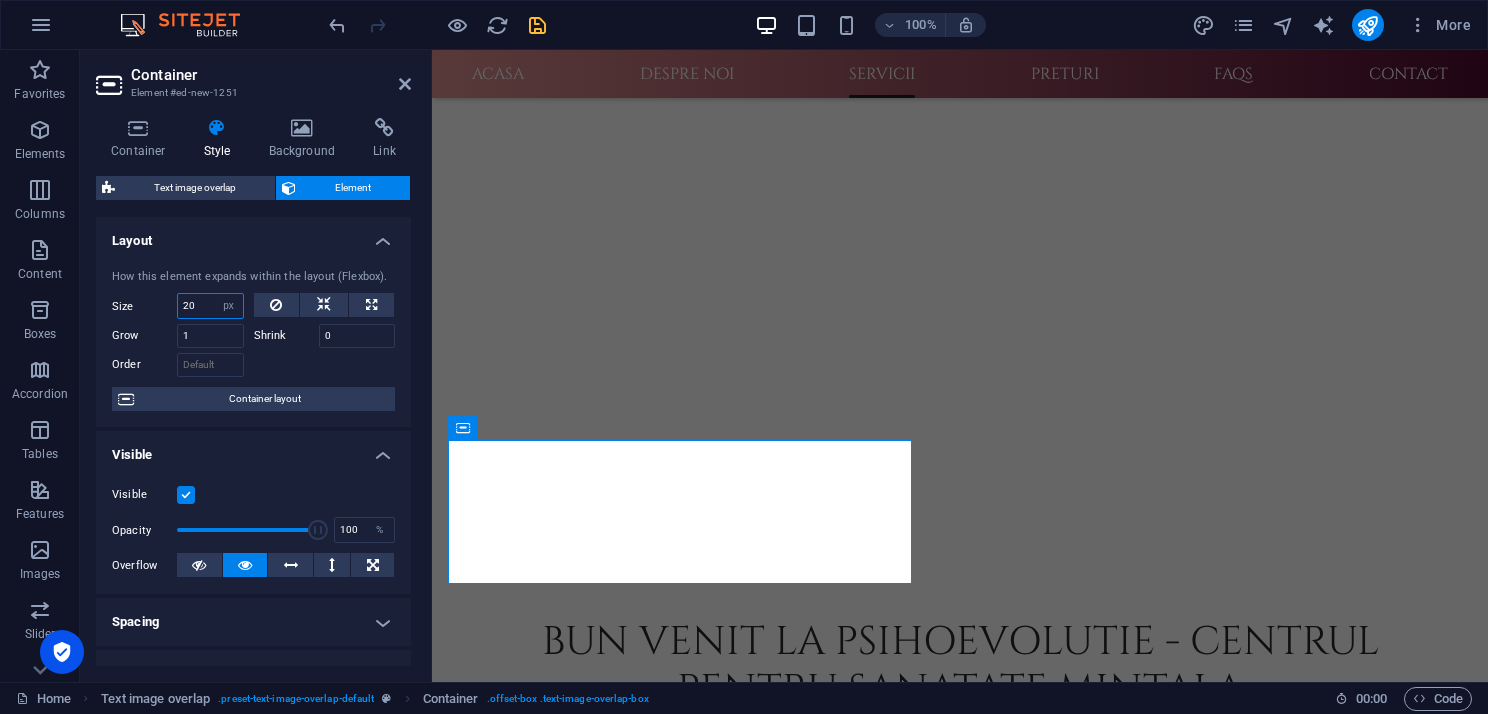 drag, startPoint x: 198, startPoint y: 307, endPoint x: 168, endPoint y: 307, distance: 30 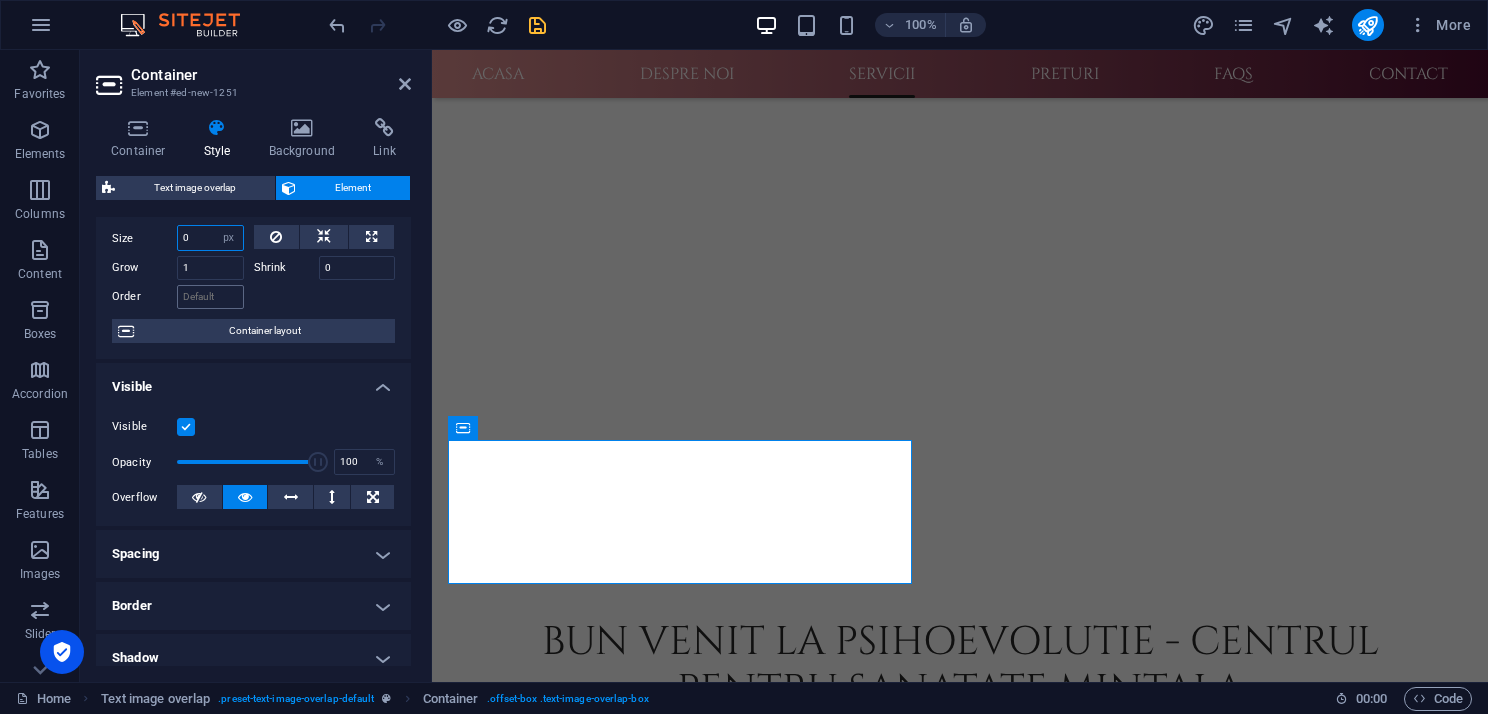 scroll, scrollTop: 100, scrollLeft: 0, axis: vertical 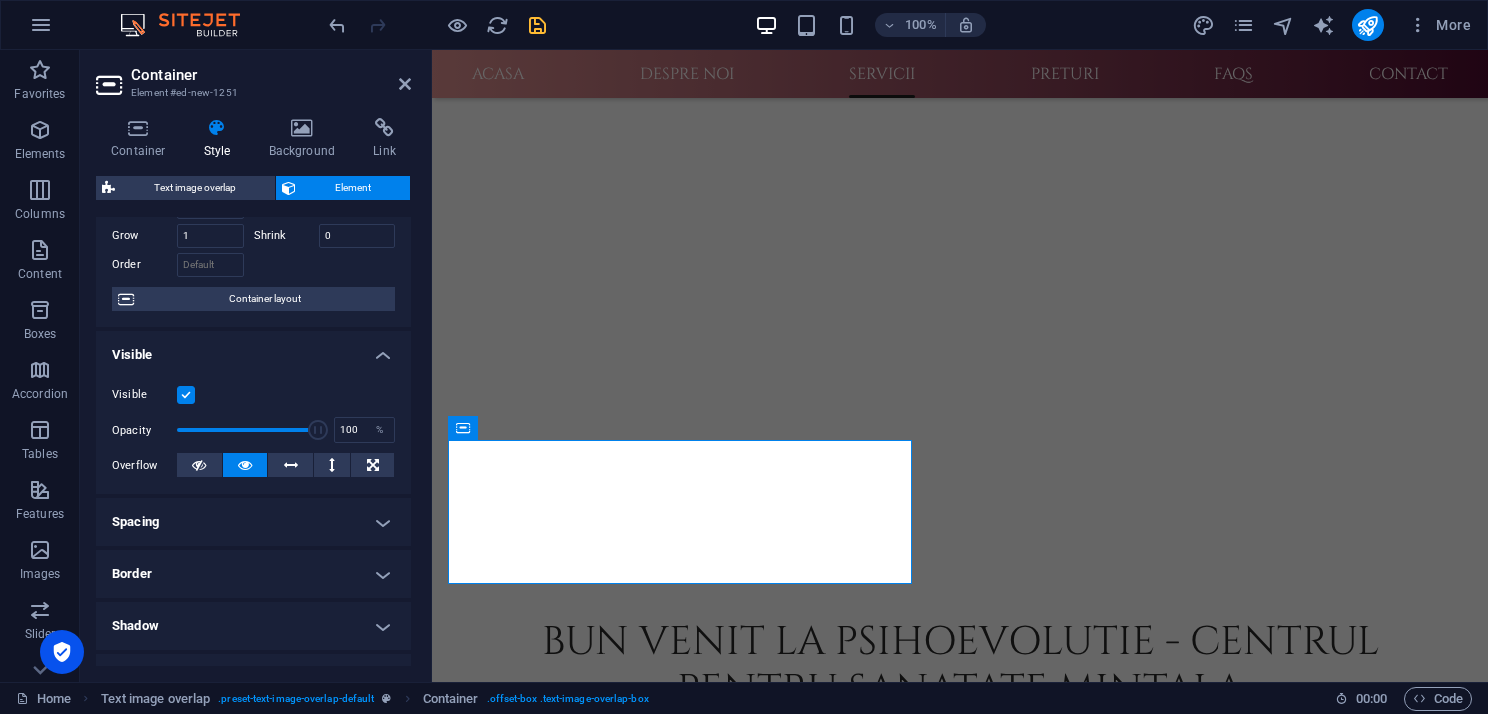 type on "70" 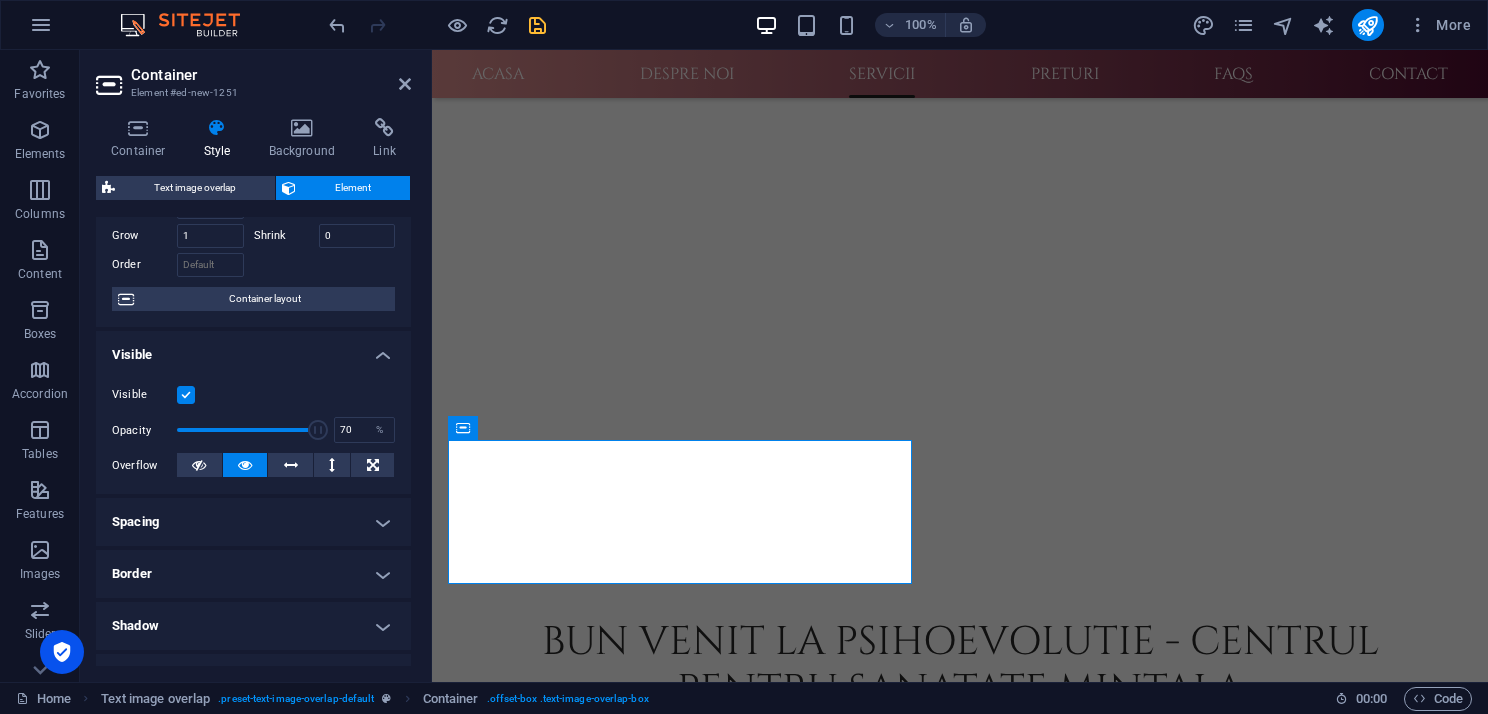 click at bounding box center (247, 430) 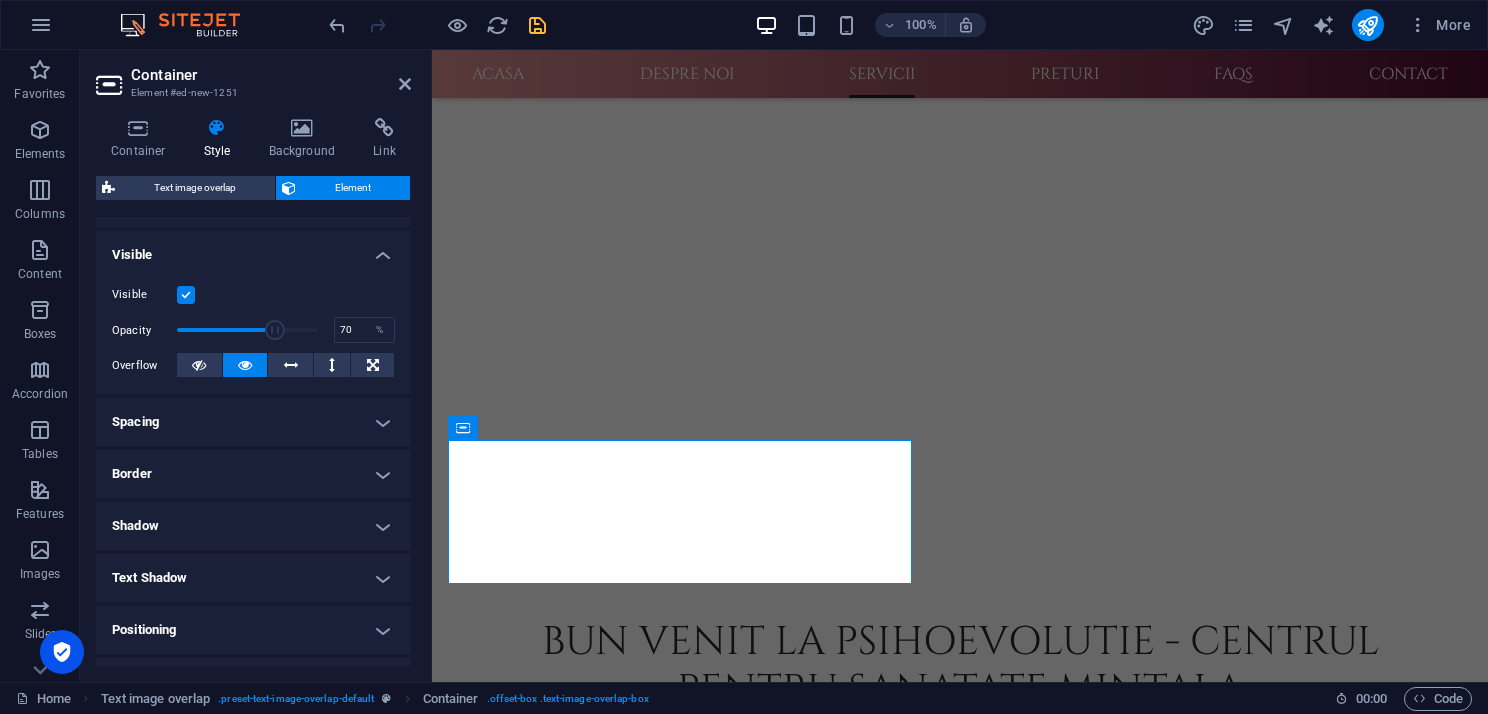scroll, scrollTop: 300, scrollLeft: 0, axis: vertical 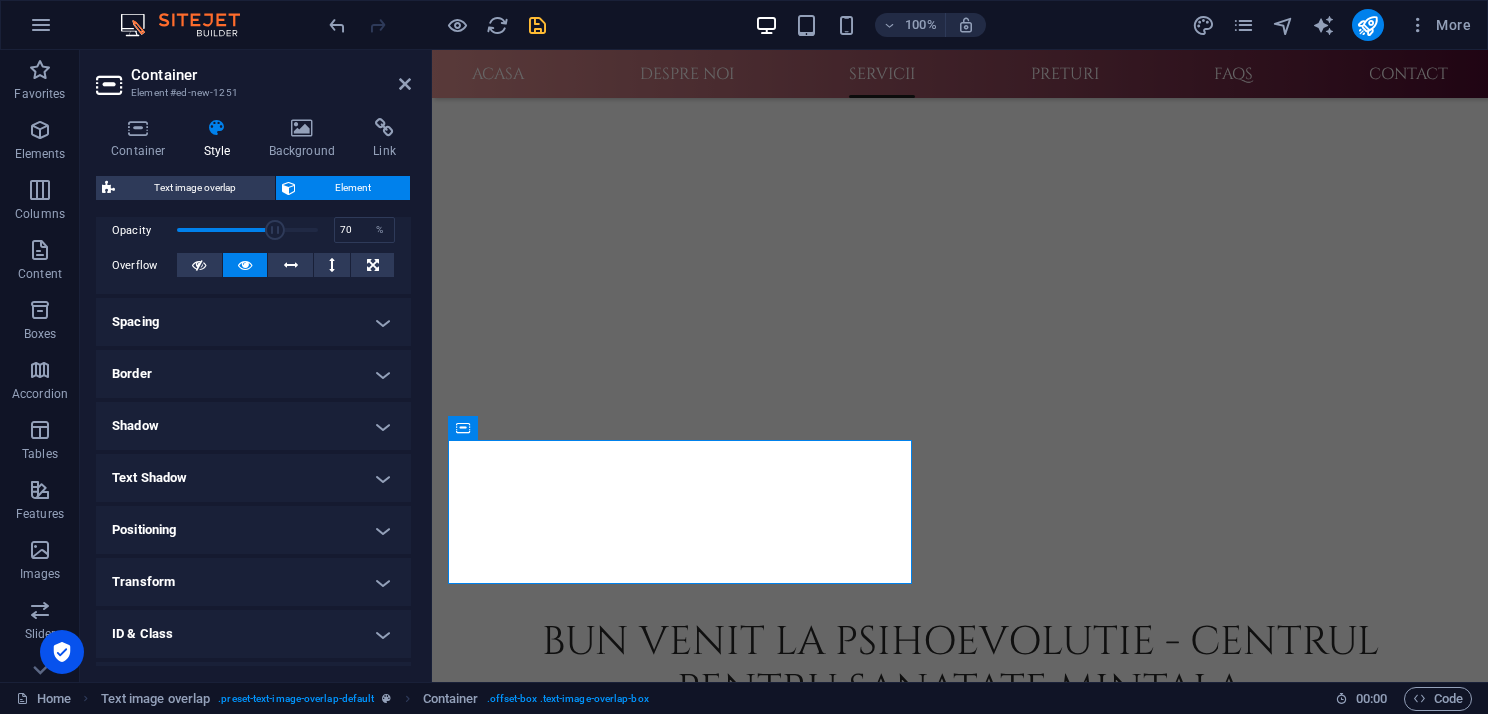 click on "Positioning" at bounding box center (253, 530) 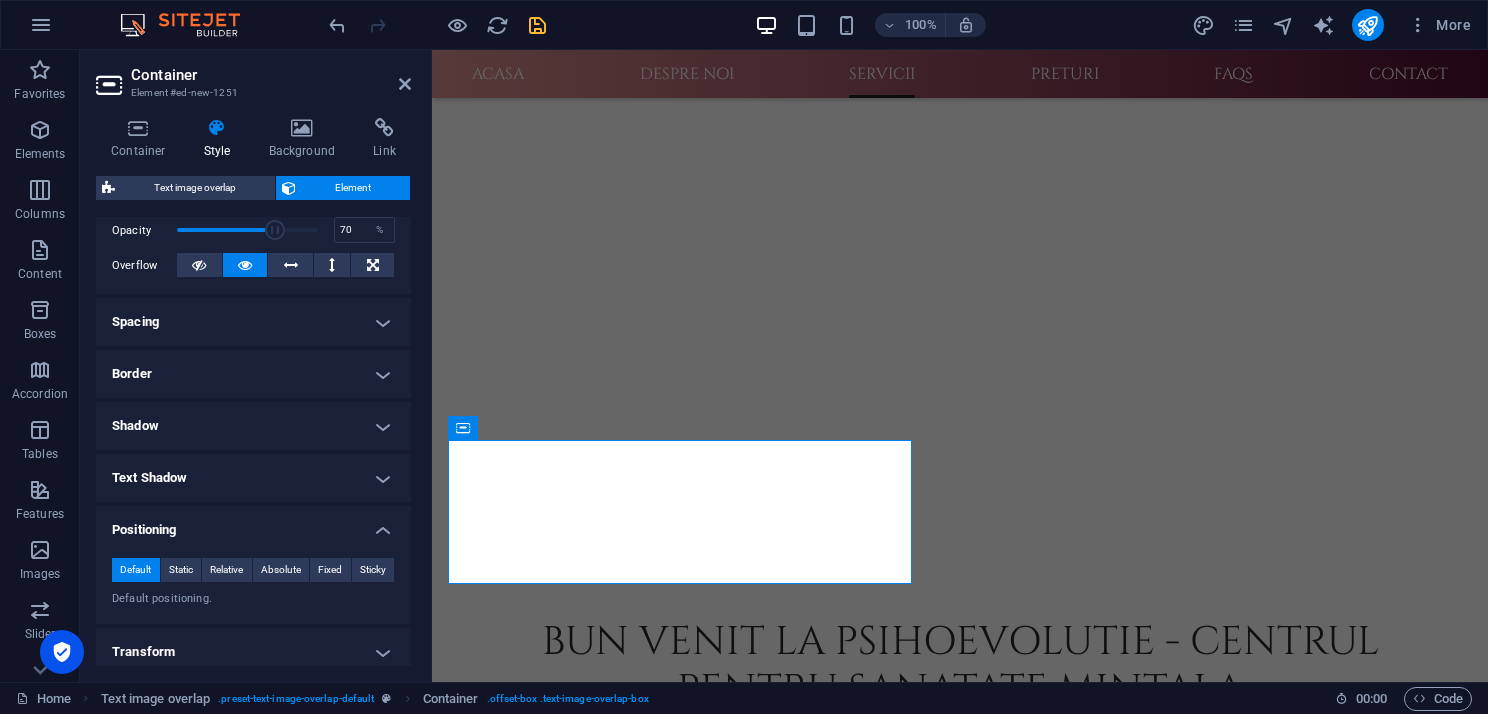 scroll, scrollTop: 400, scrollLeft: 0, axis: vertical 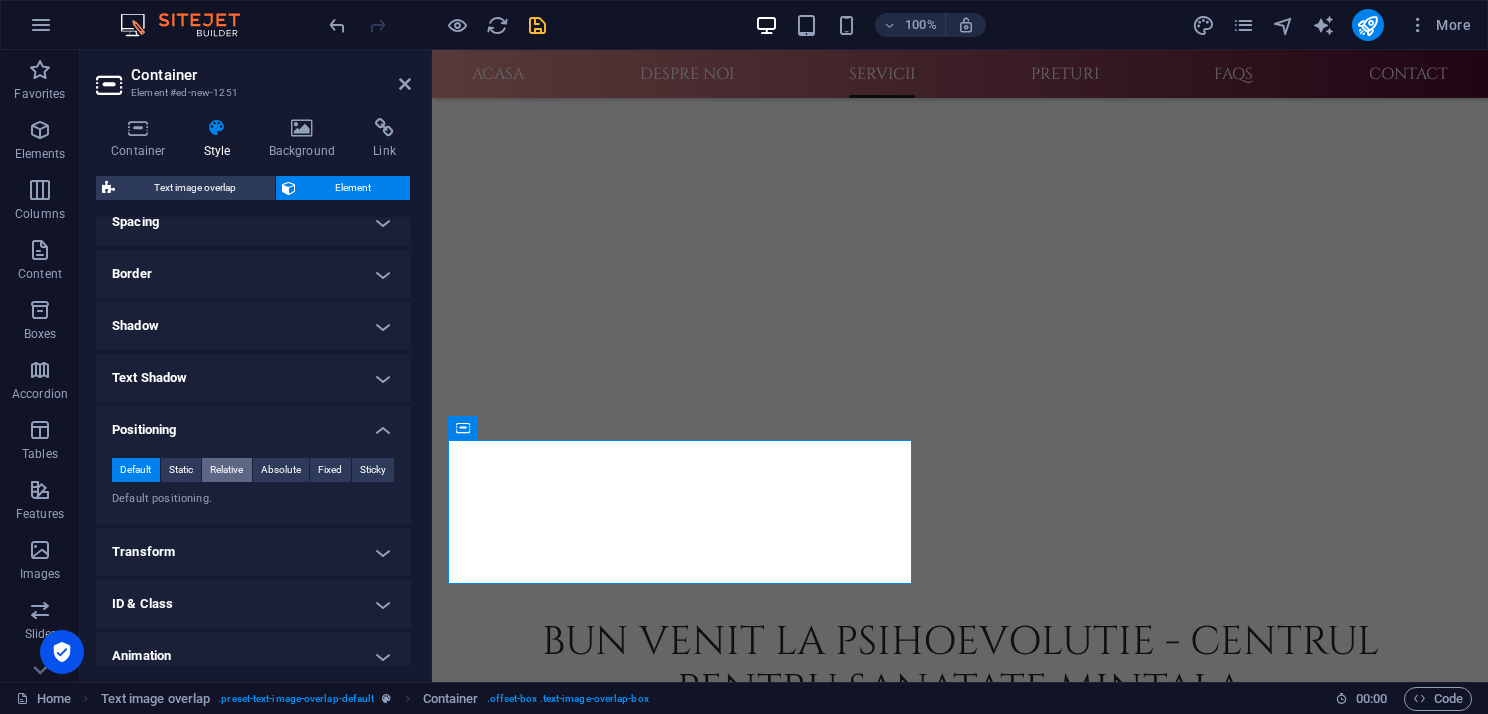 click on "Relative" at bounding box center (226, 470) 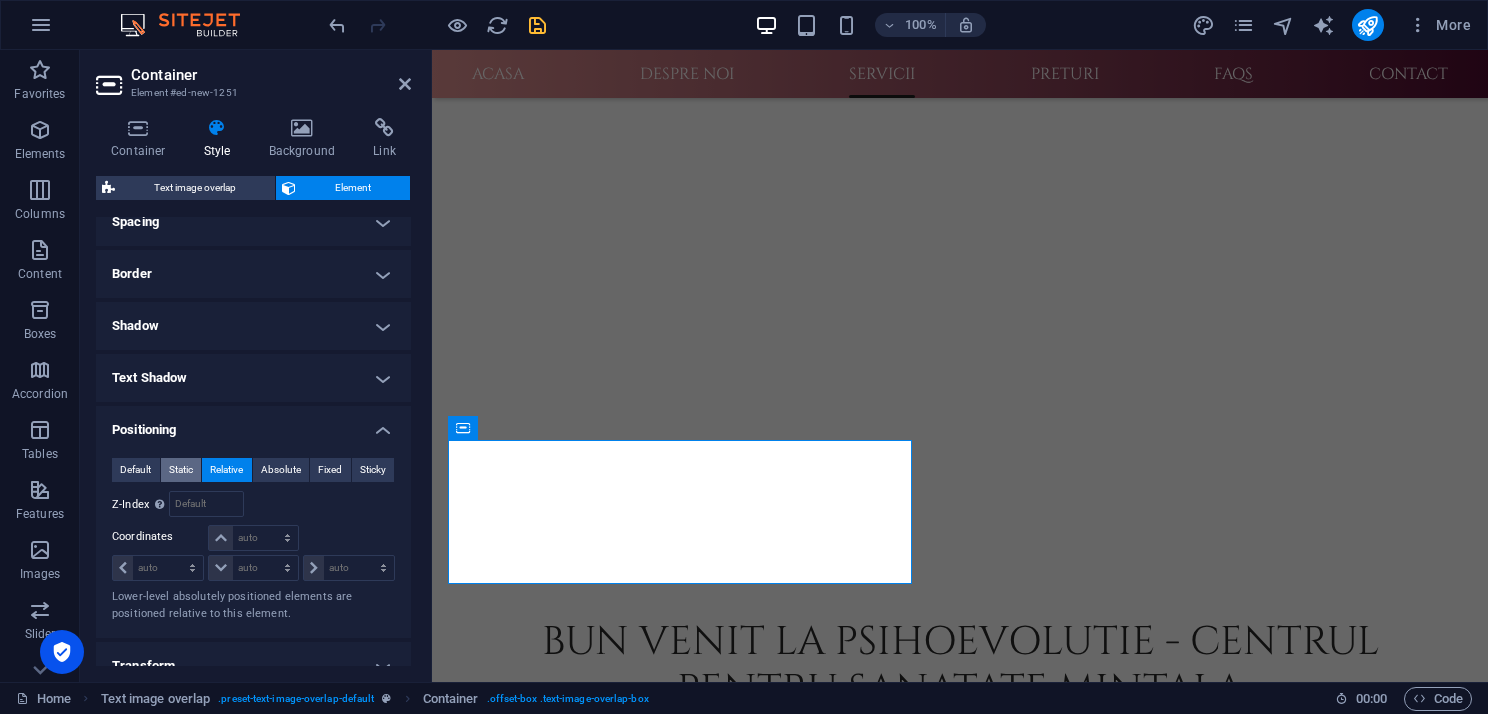 click on "Static" at bounding box center (181, 470) 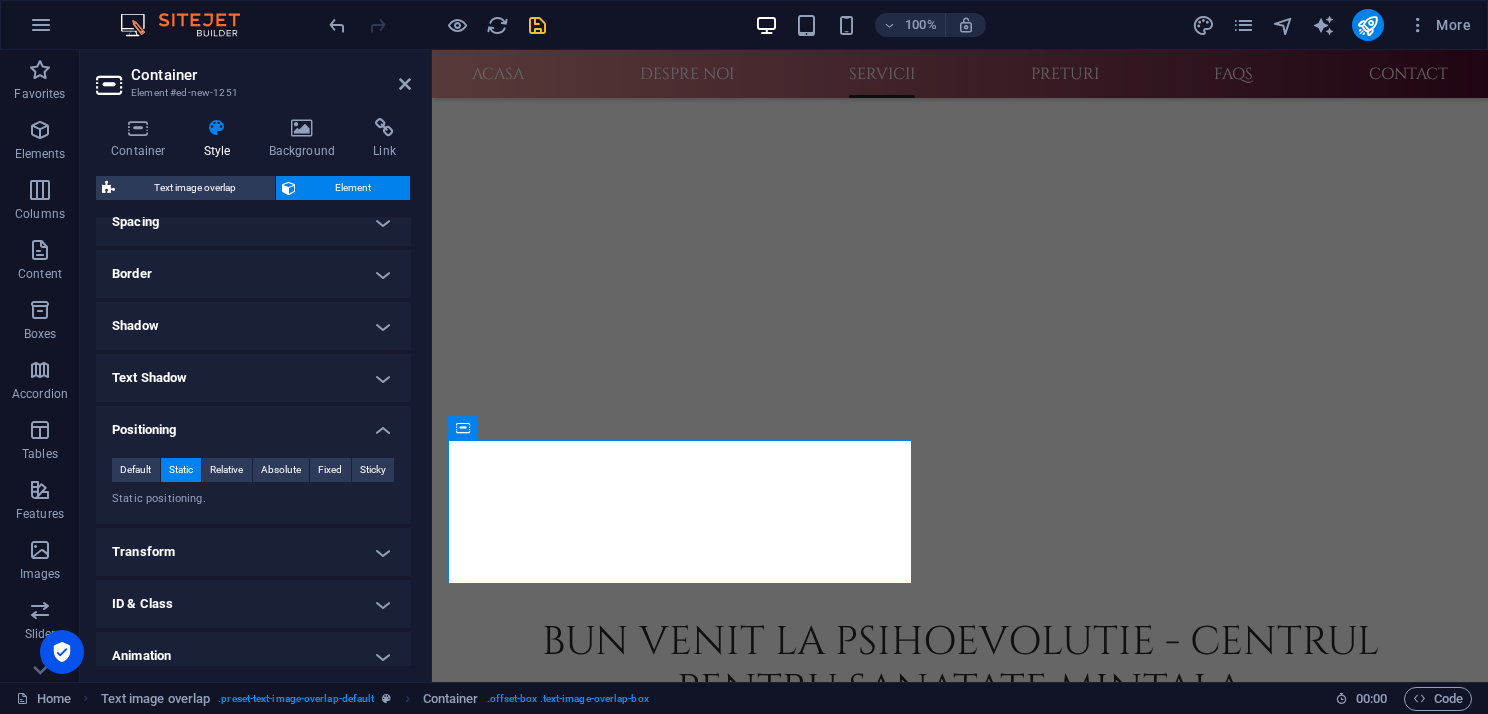 click on "Static" at bounding box center [181, 470] 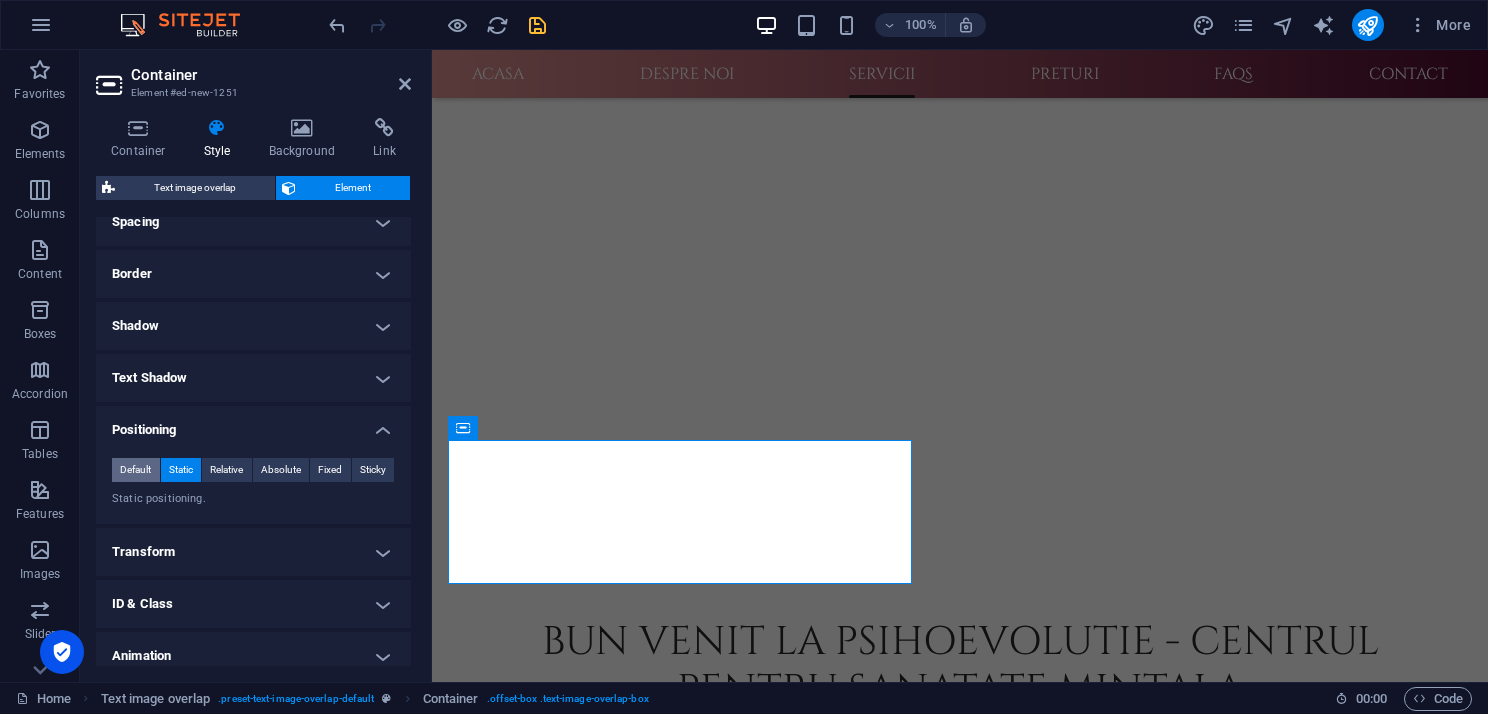 click on "Default" at bounding box center [135, 470] 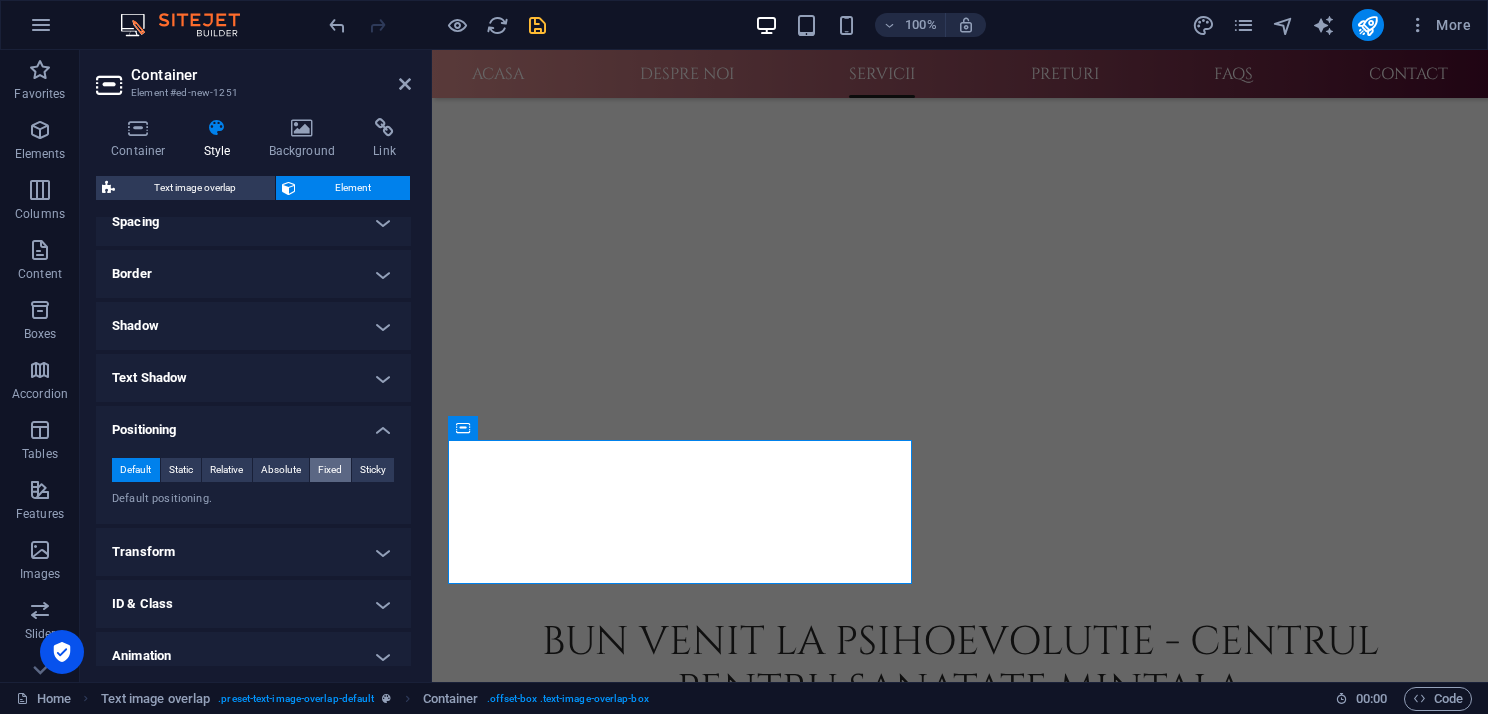 click on "Fixed" at bounding box center (330, 470) 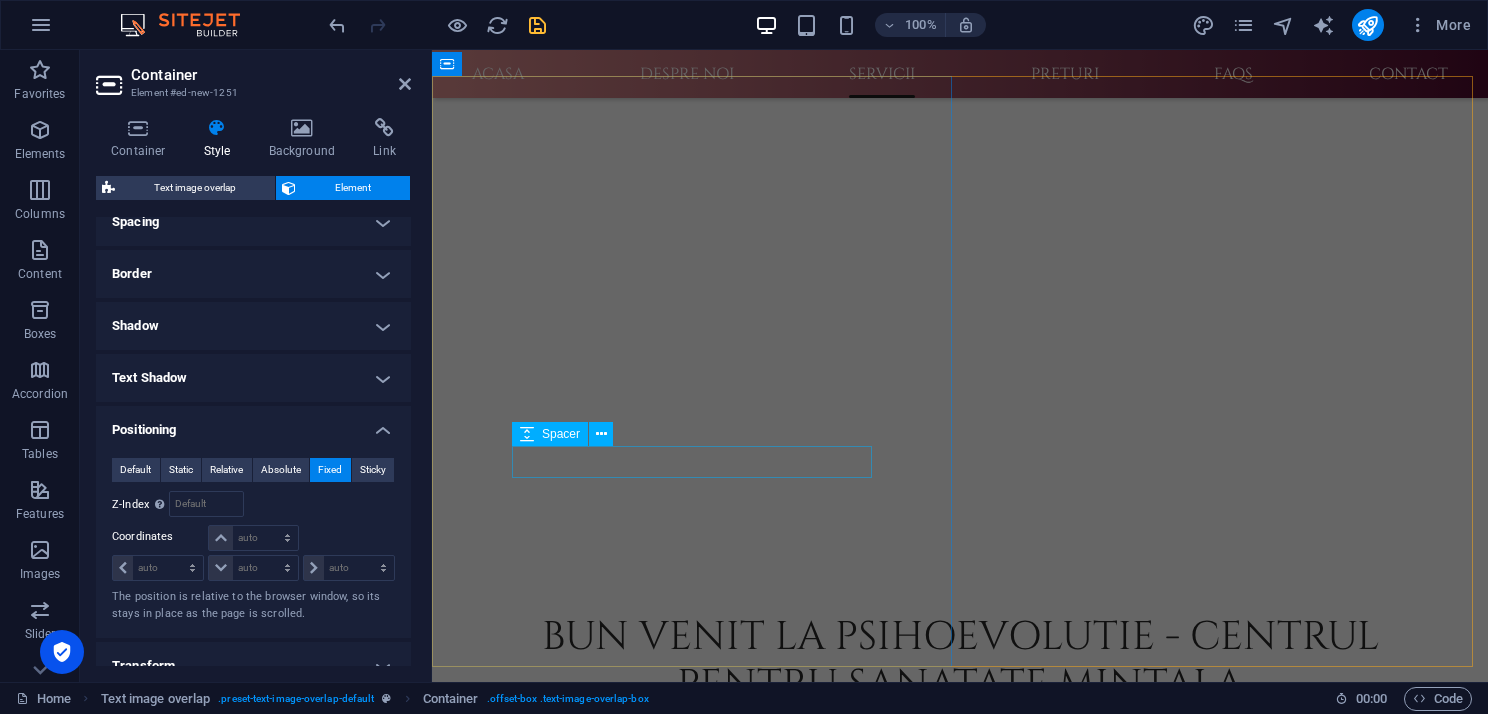 scroll, scrollTop: 1185, scrollLeft: 0, axis: vertical 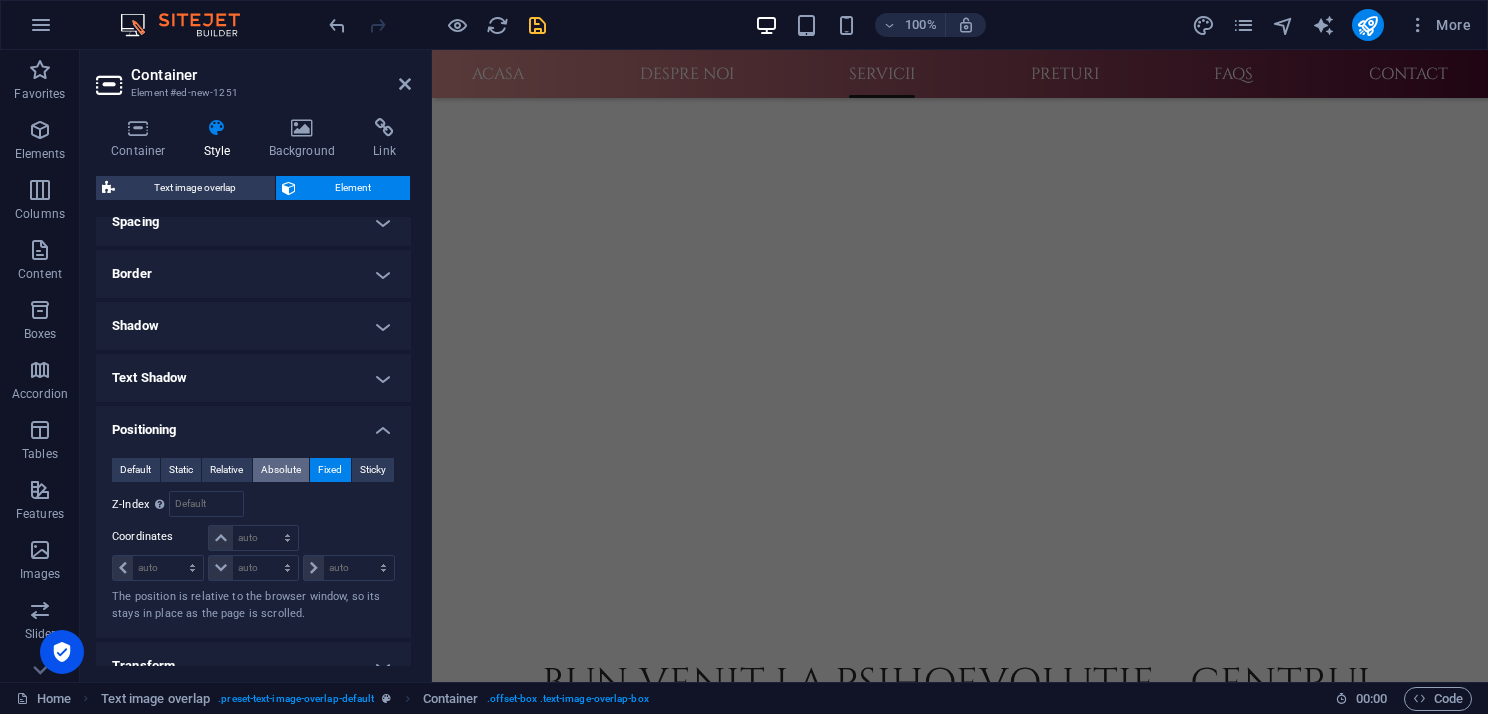 click on "Absolute" at bounding box center [281, 470] 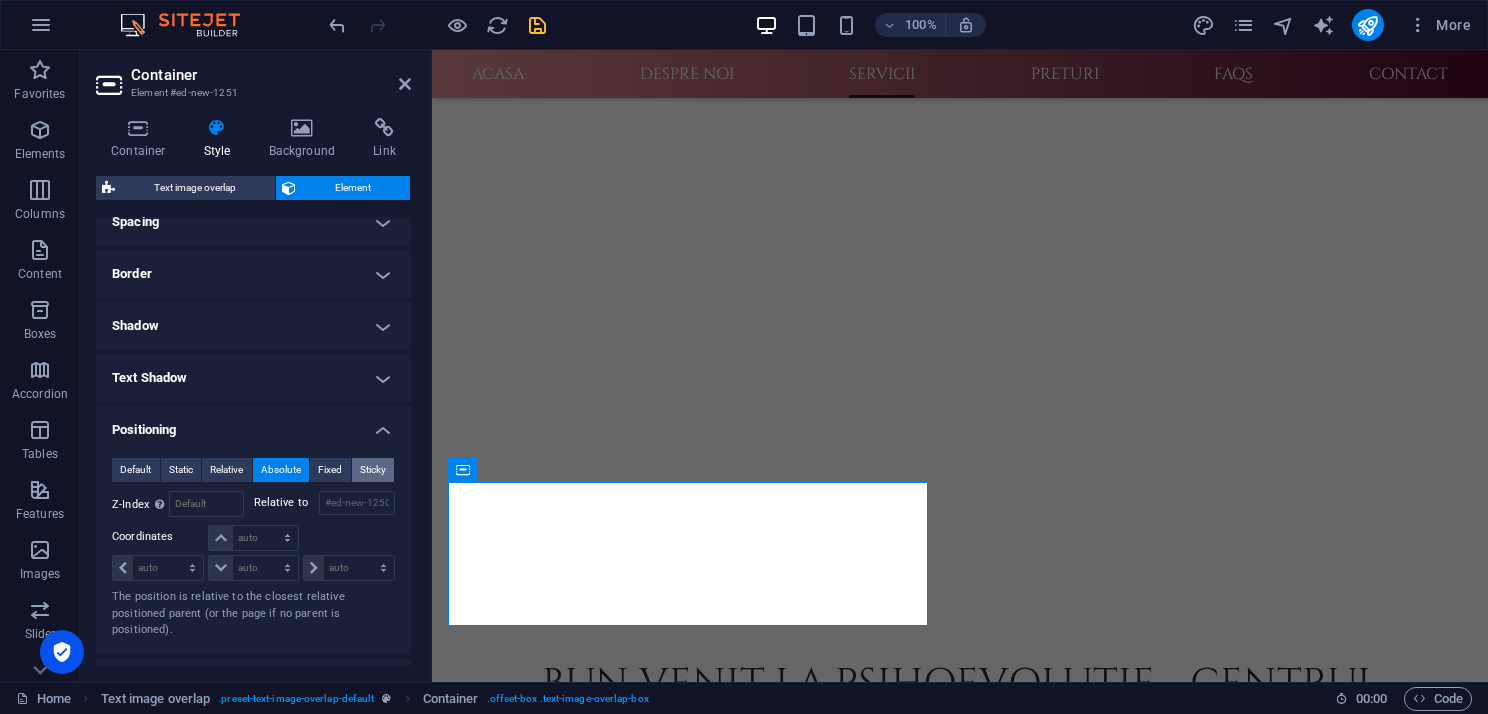 click on "Sticky" at bounding box center [373, 470] 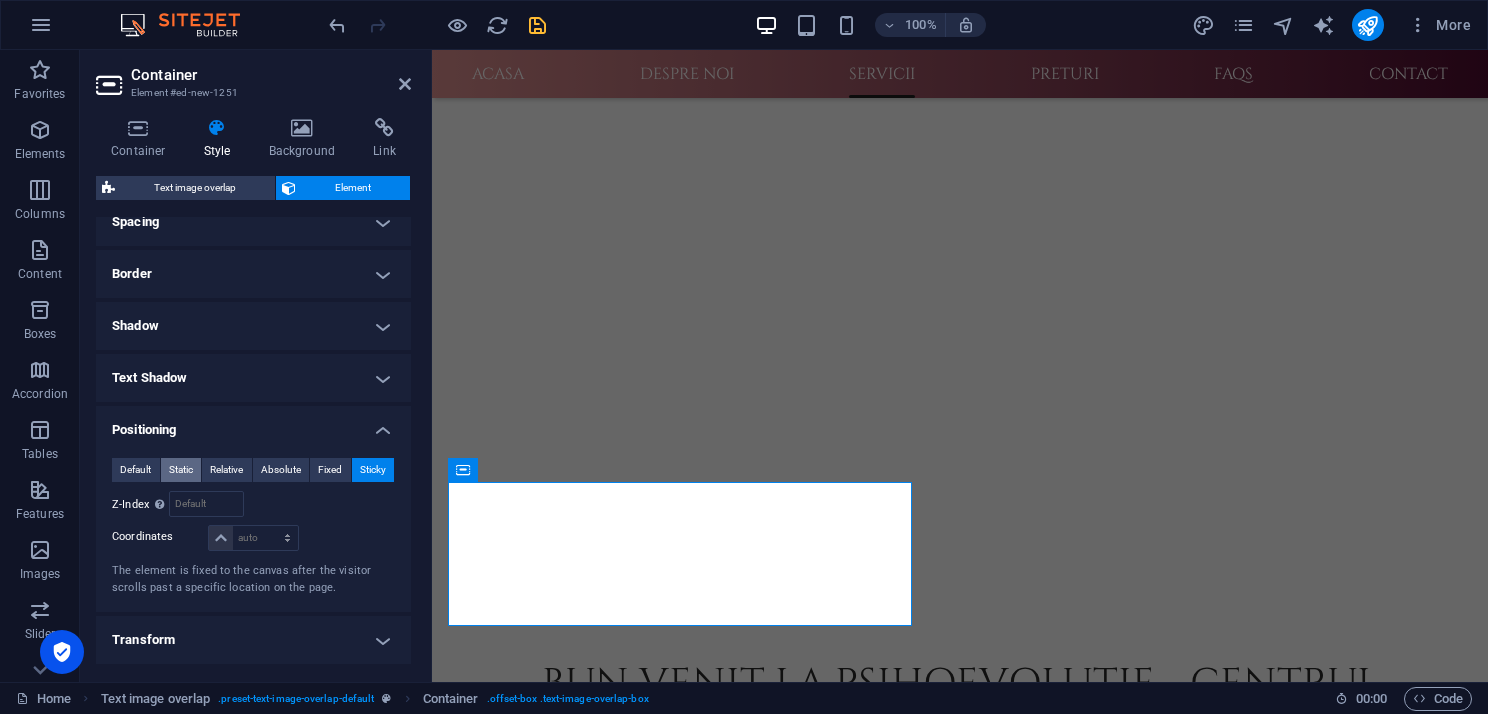 click on "Static" at bounding box center [181, 470] 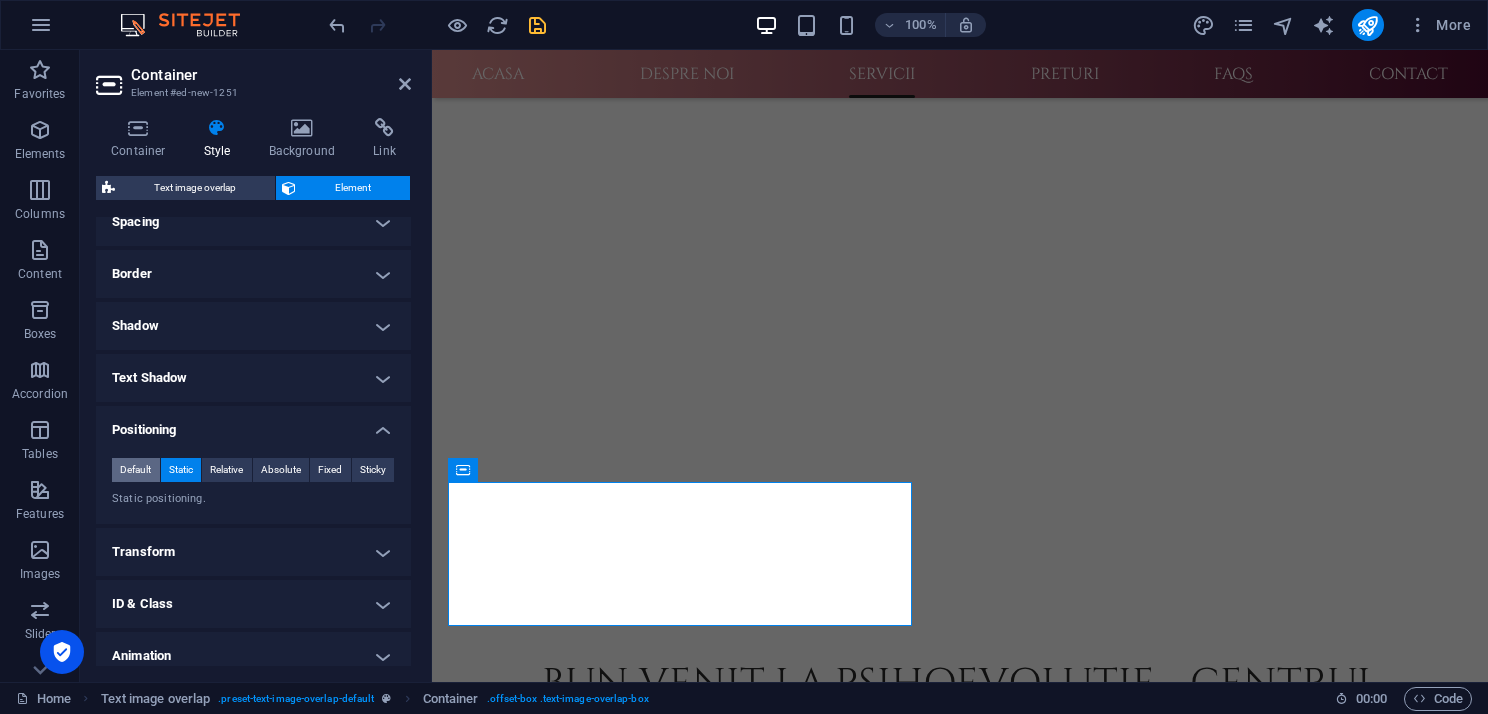 click on "Default" at bounding box center (135, 470) 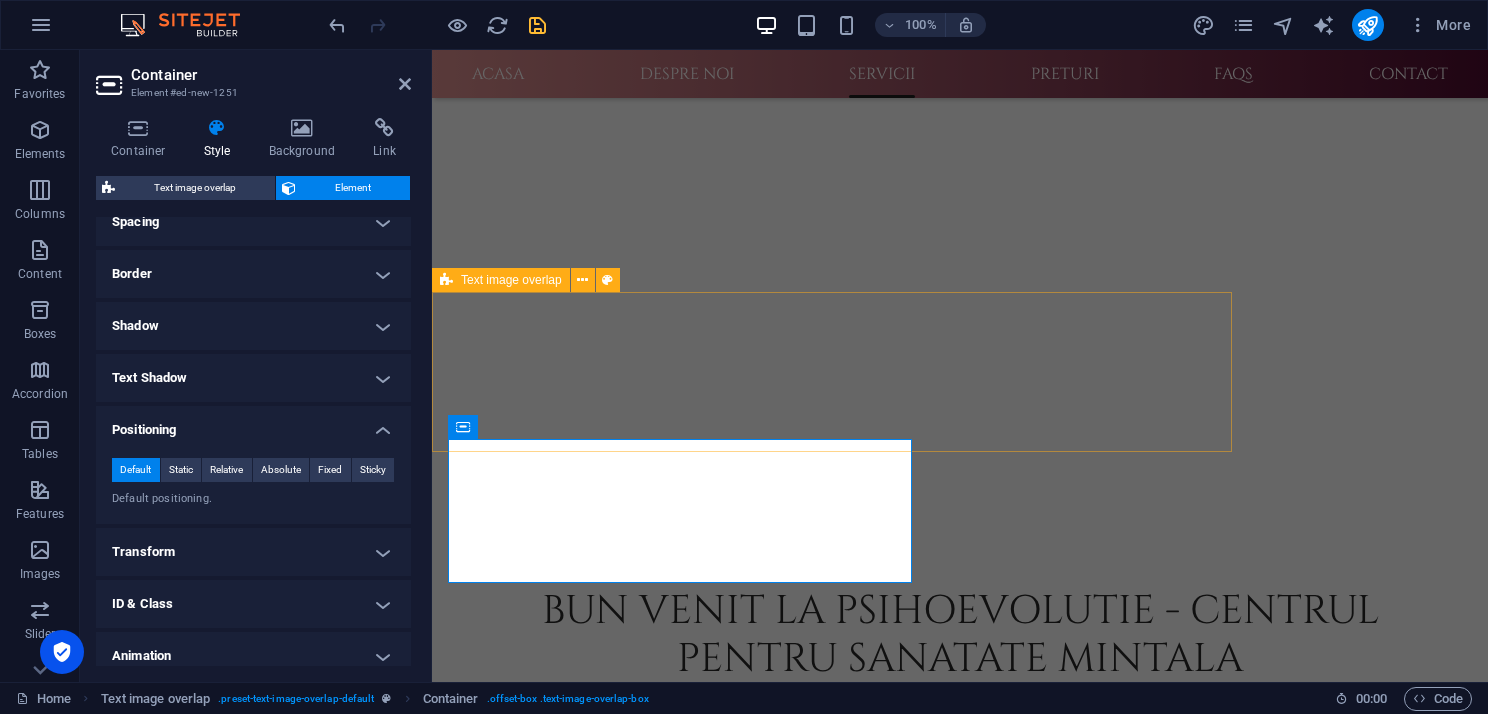 scroll, scrollTop: 1285, scrollLeft: 0, axis: vertical 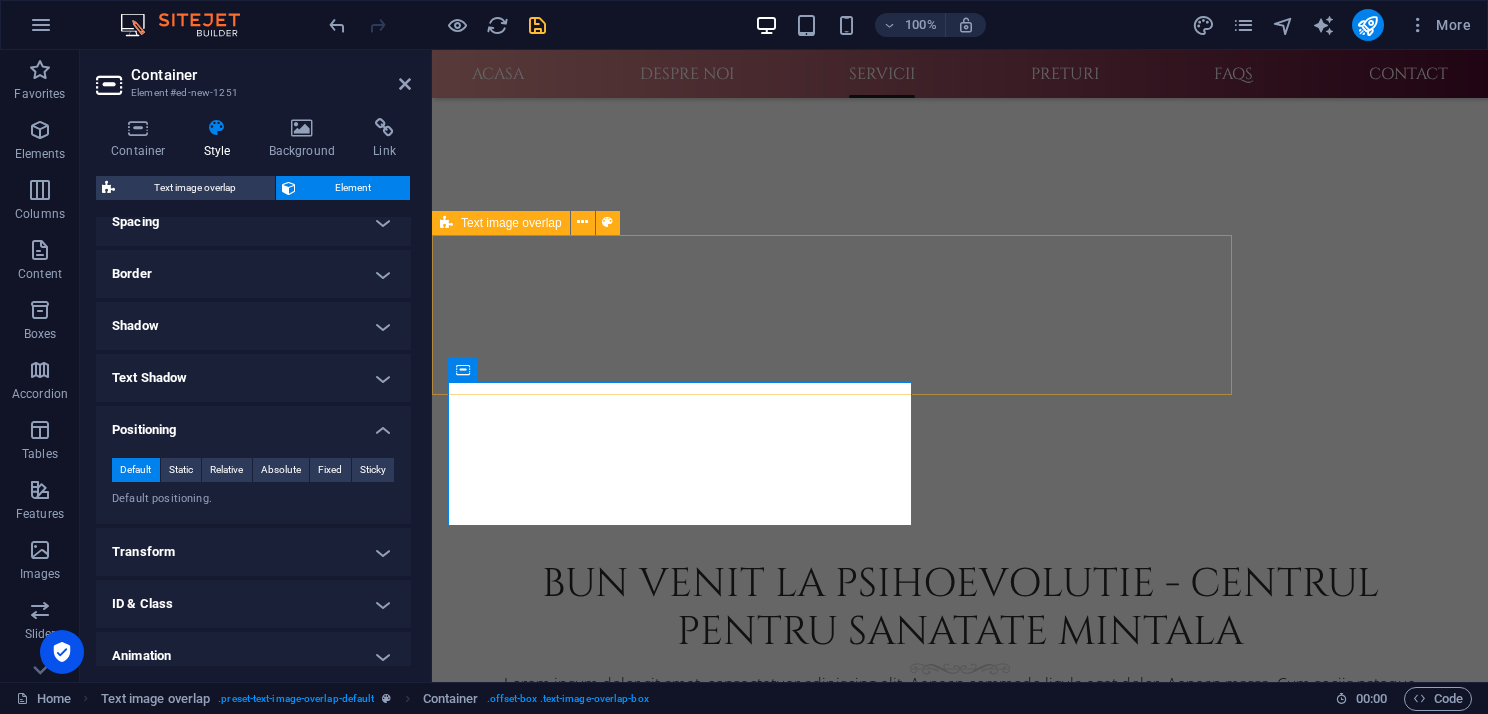 drag, startPoint x: 518, startPoint y: 388, endPoint x: 528, endPoint y: 284, distance: 104.47966 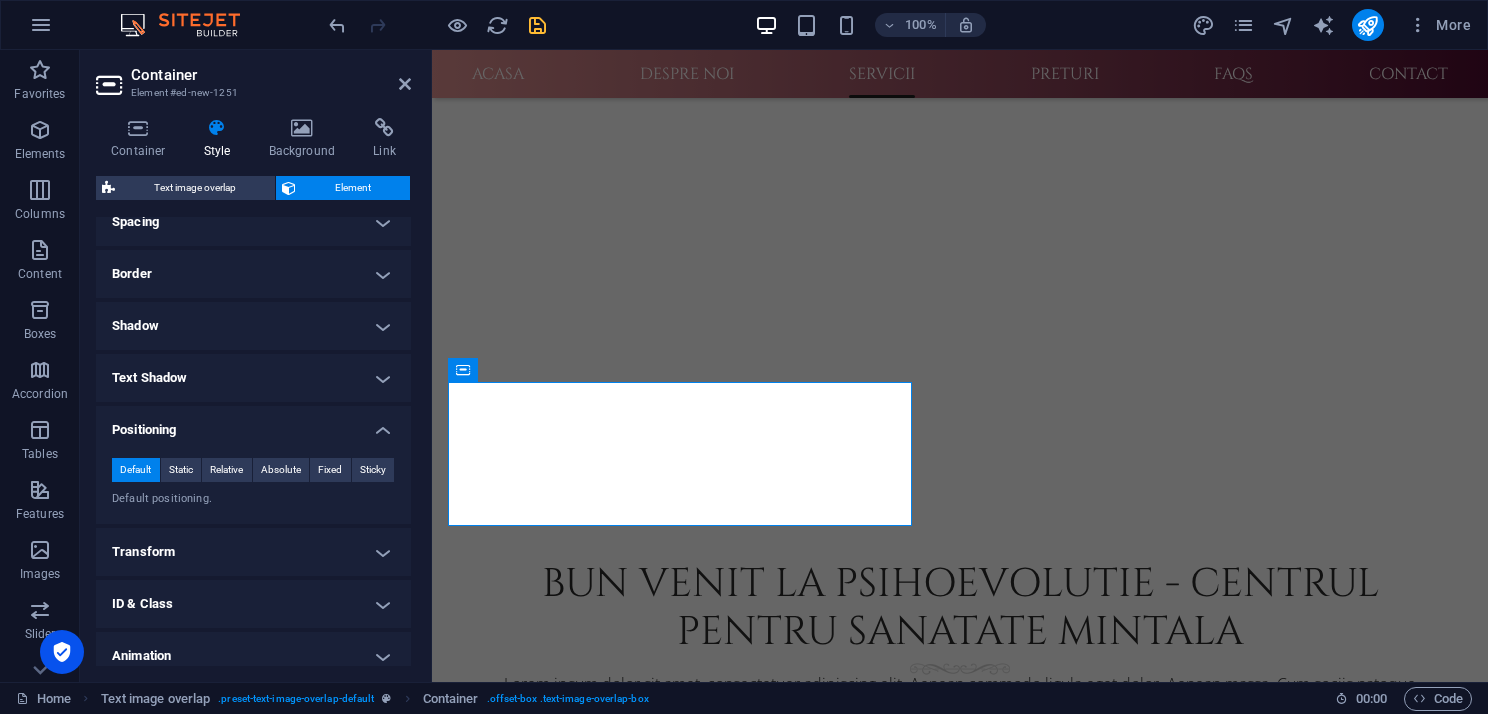 click on "Transform" at bounding box center (253, 552) 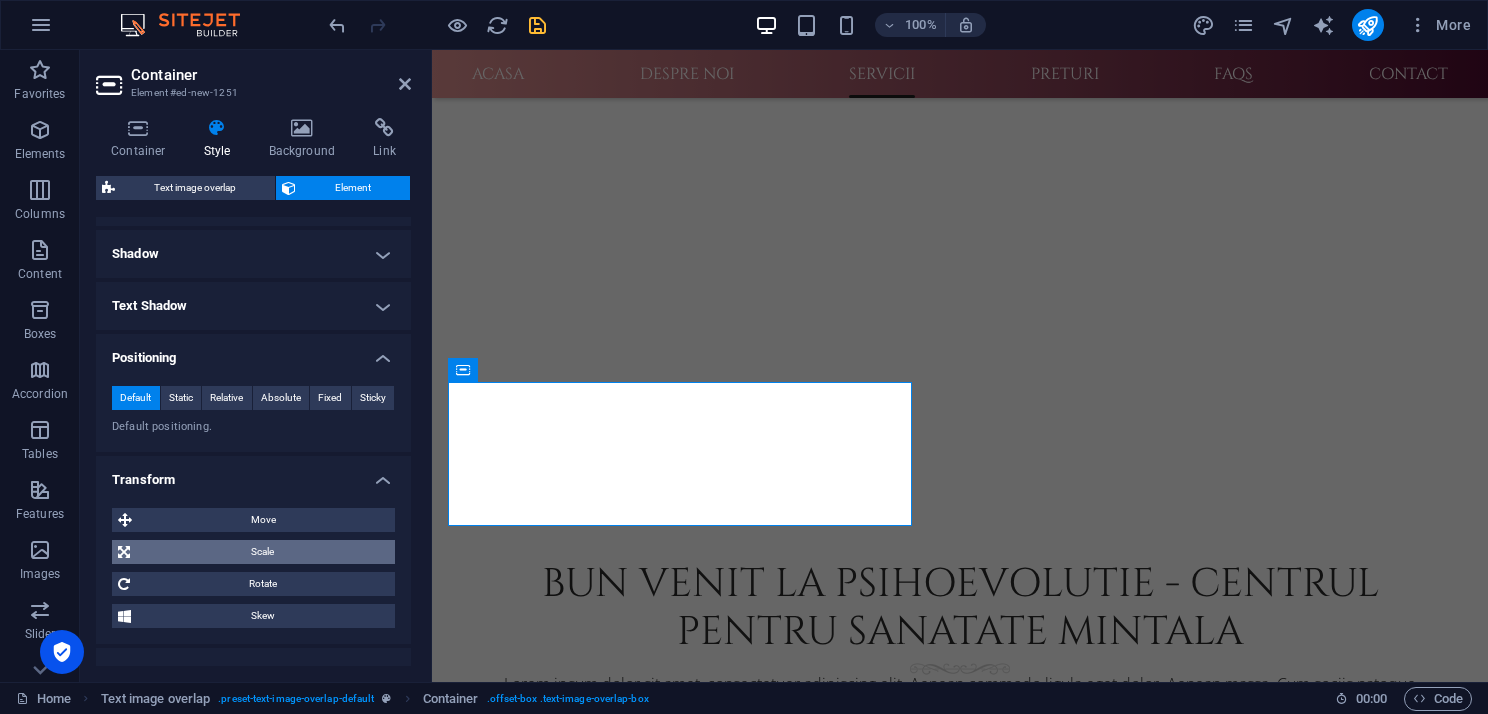 scroll, scrollTop: 500, scrollLeft: 0, axis: vertical 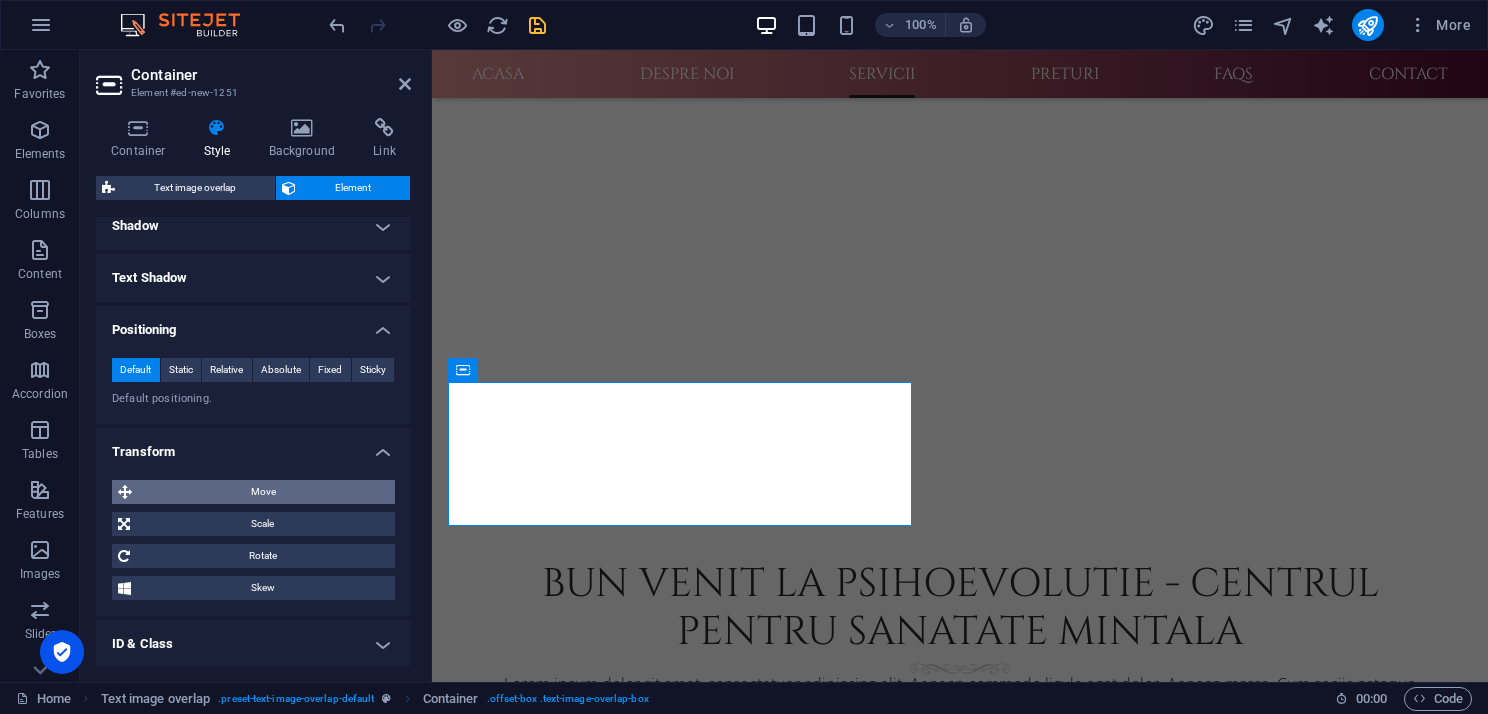 click on "Move" at bounding box center (263, 492) 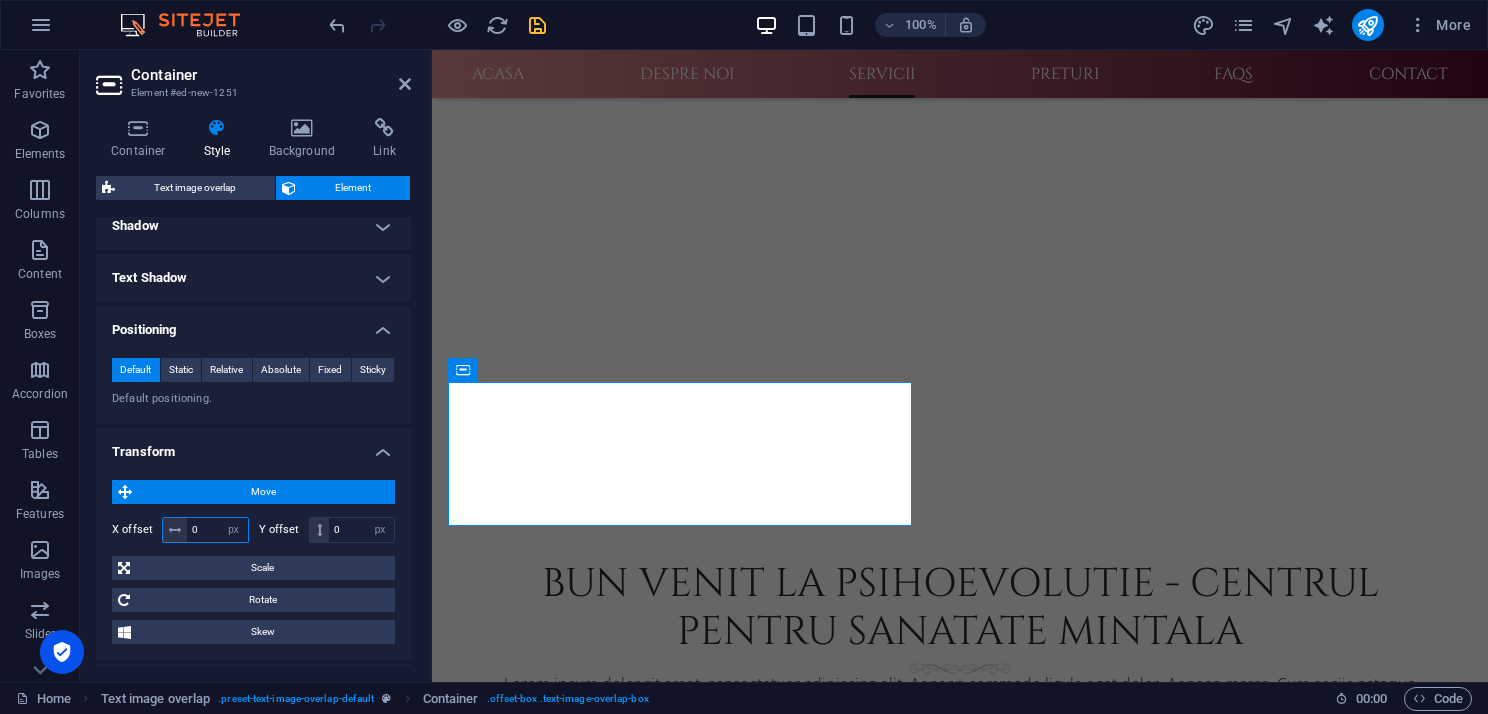 drag, startPoint x: 206, startPoint y: 528, endPoint x: 182, endPoint y: 526, distance: 24.083189 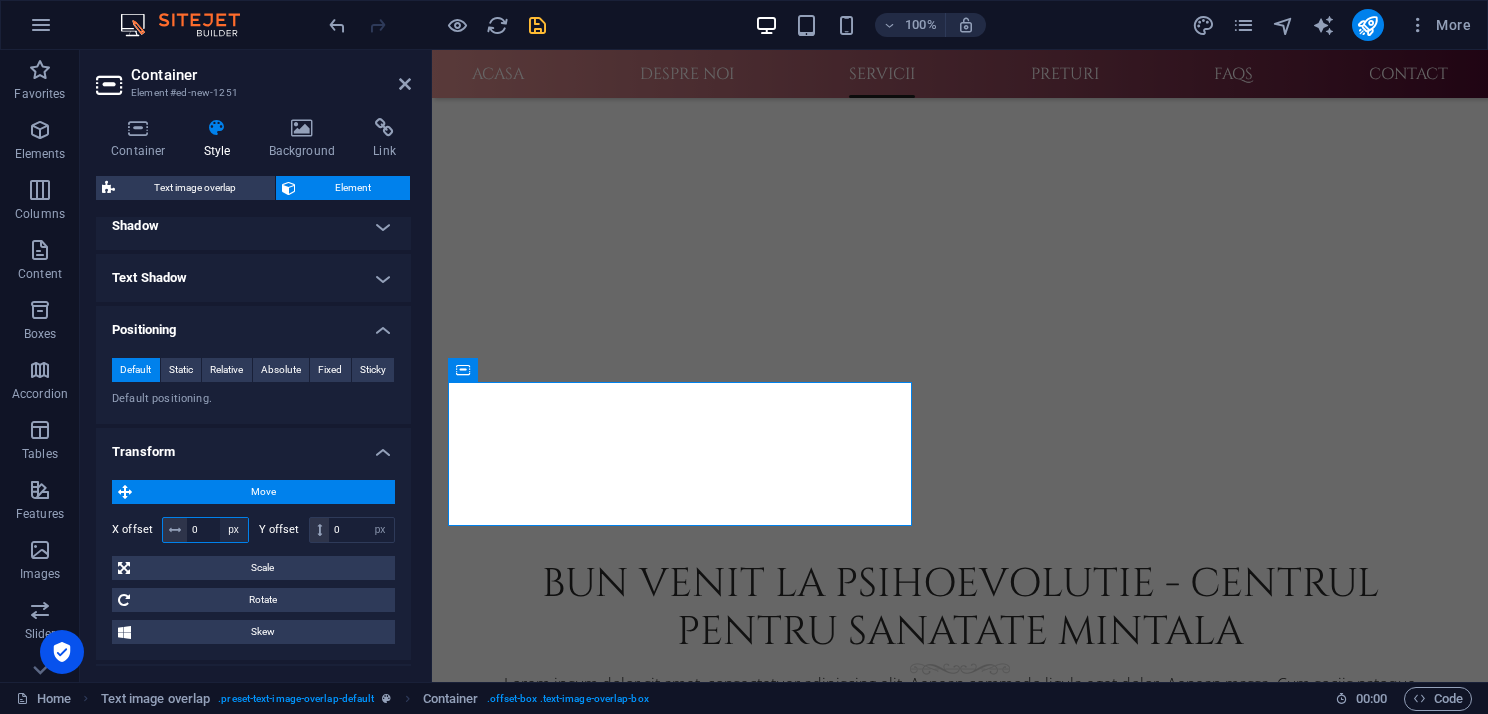 click on "px rem % em vh vw" at bounding box center [234, 530] 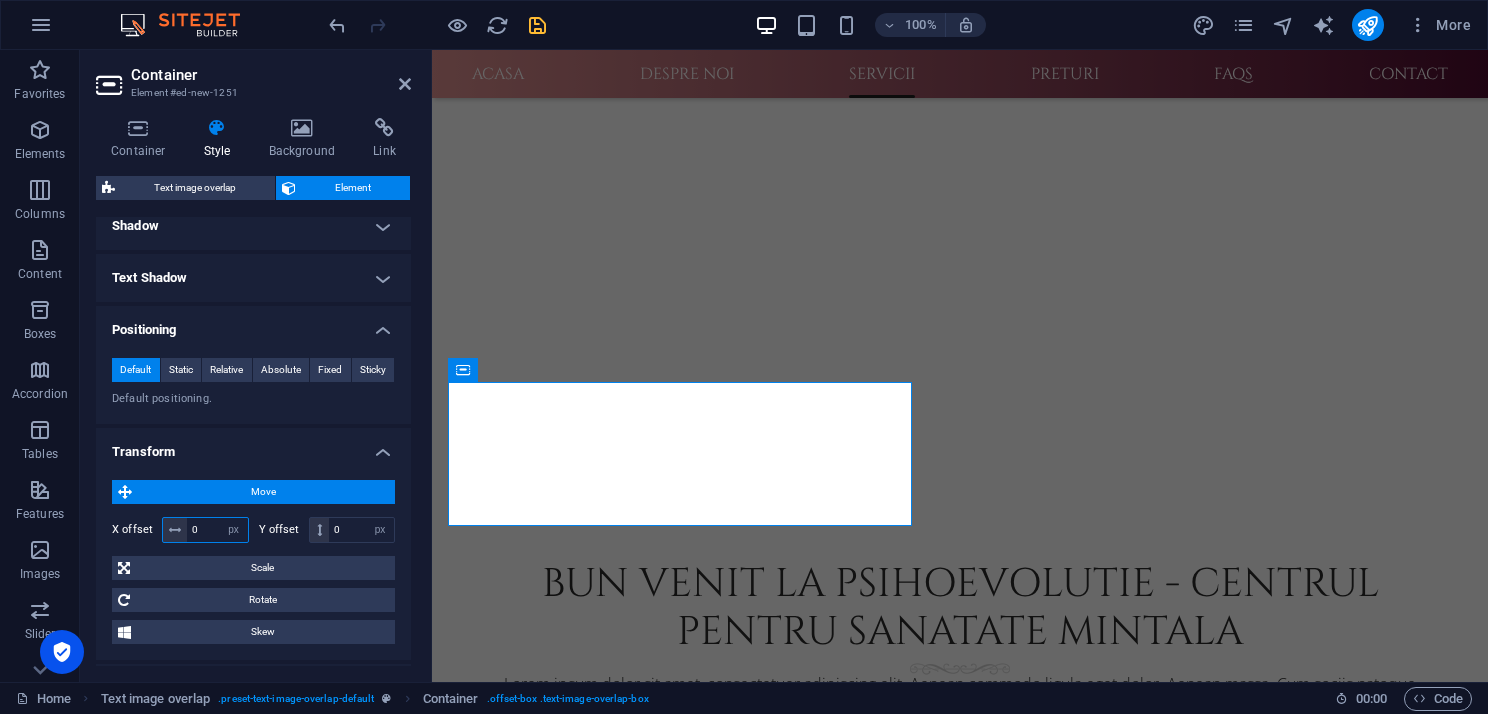 select on "rem" 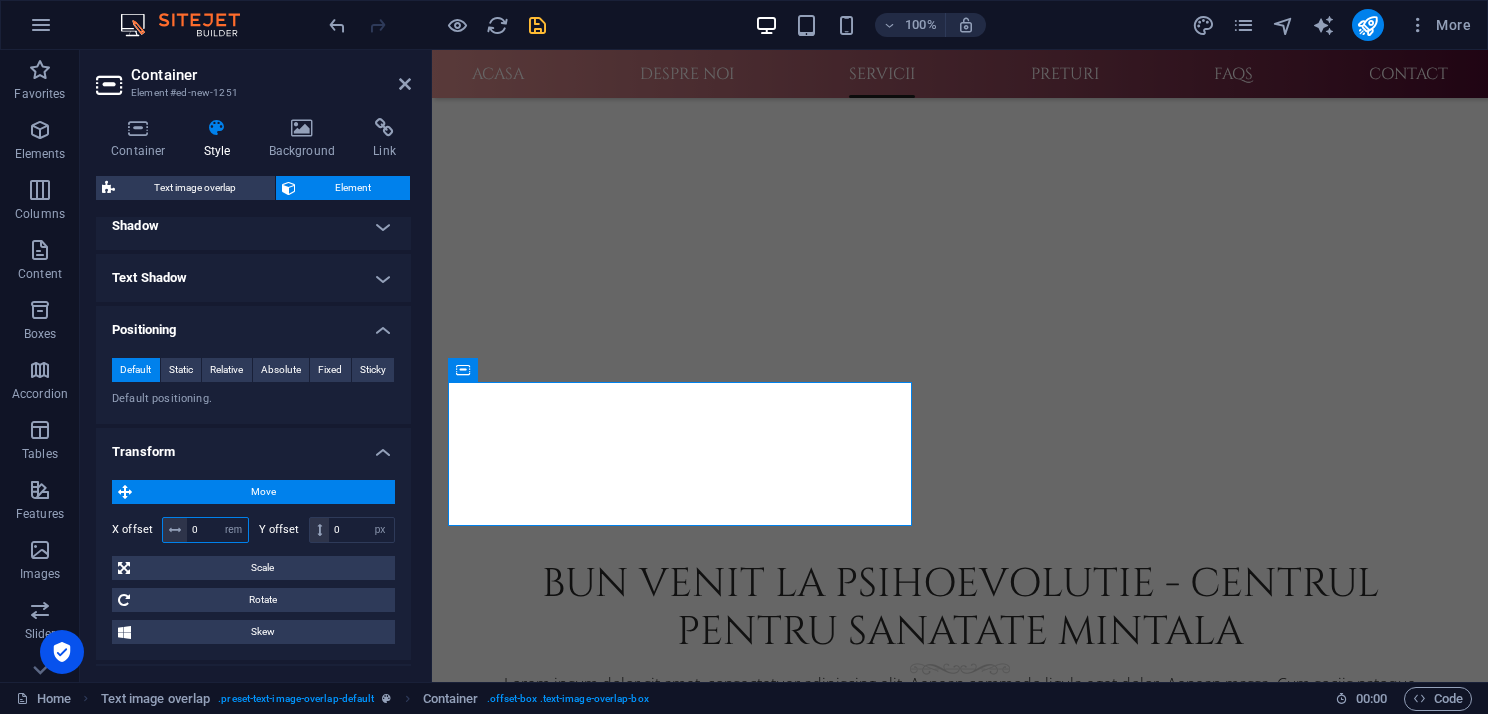 click on "px rem % em vh vw" at bounding box center (234, 530) 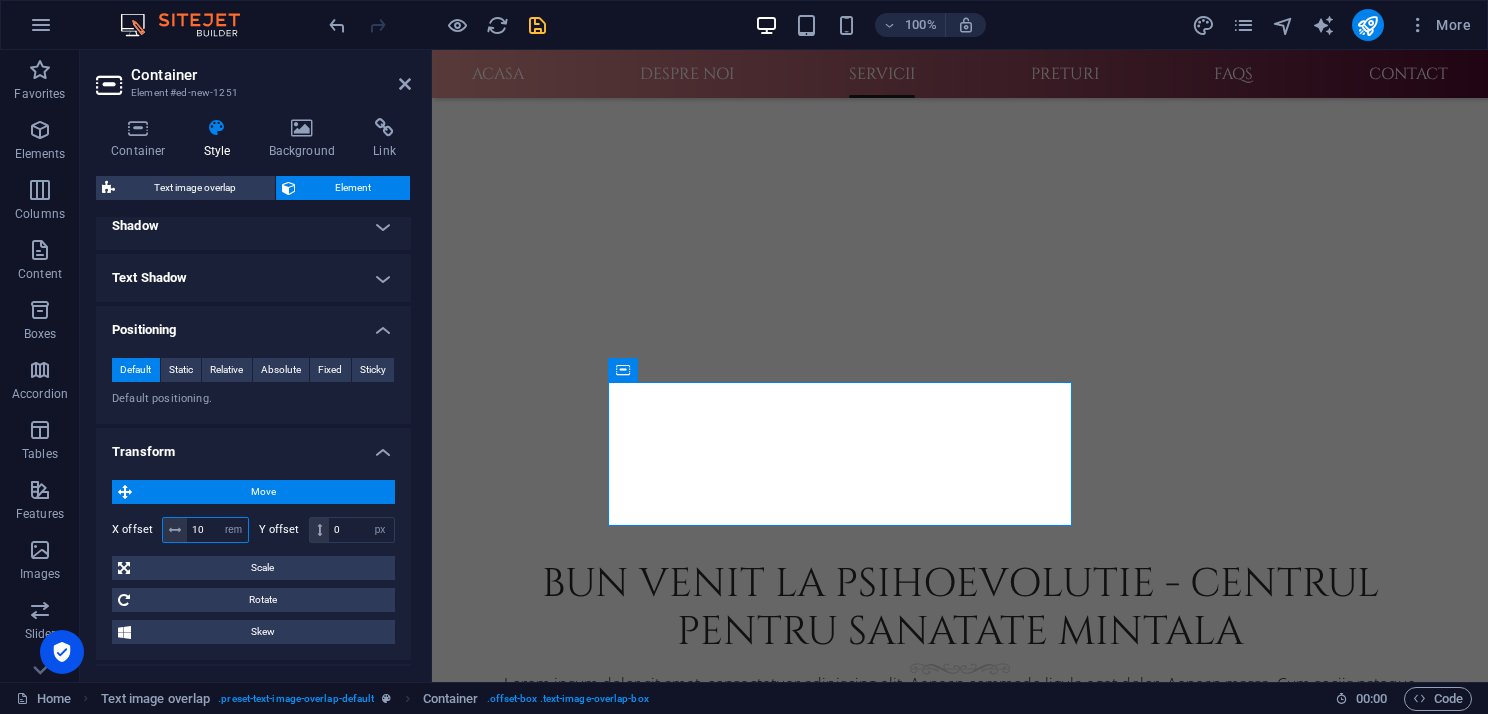 drag, startPoint x: 212, startPoint y: 532, endPoint x: 194, endPoint y: 529, distance: 18.248287 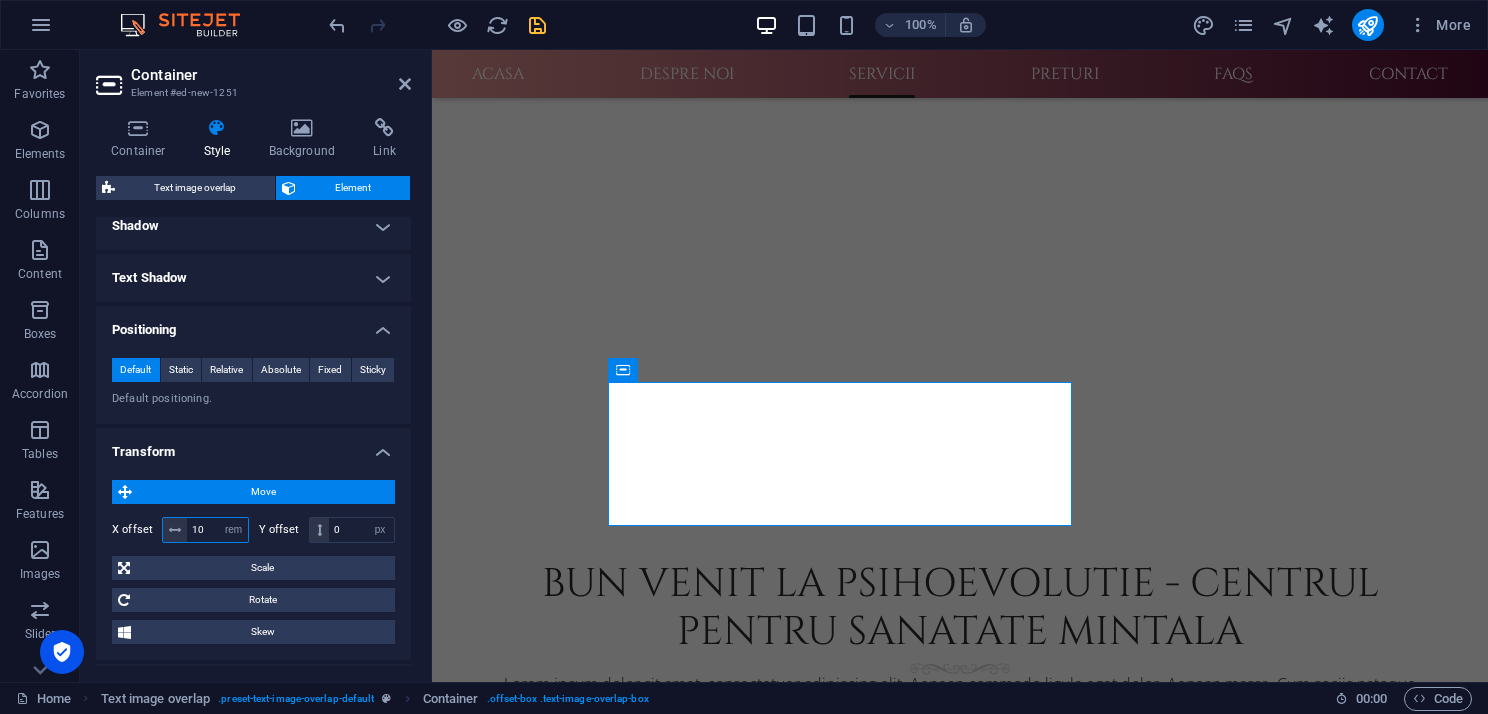click on "10" at bounding box center [217, 530] 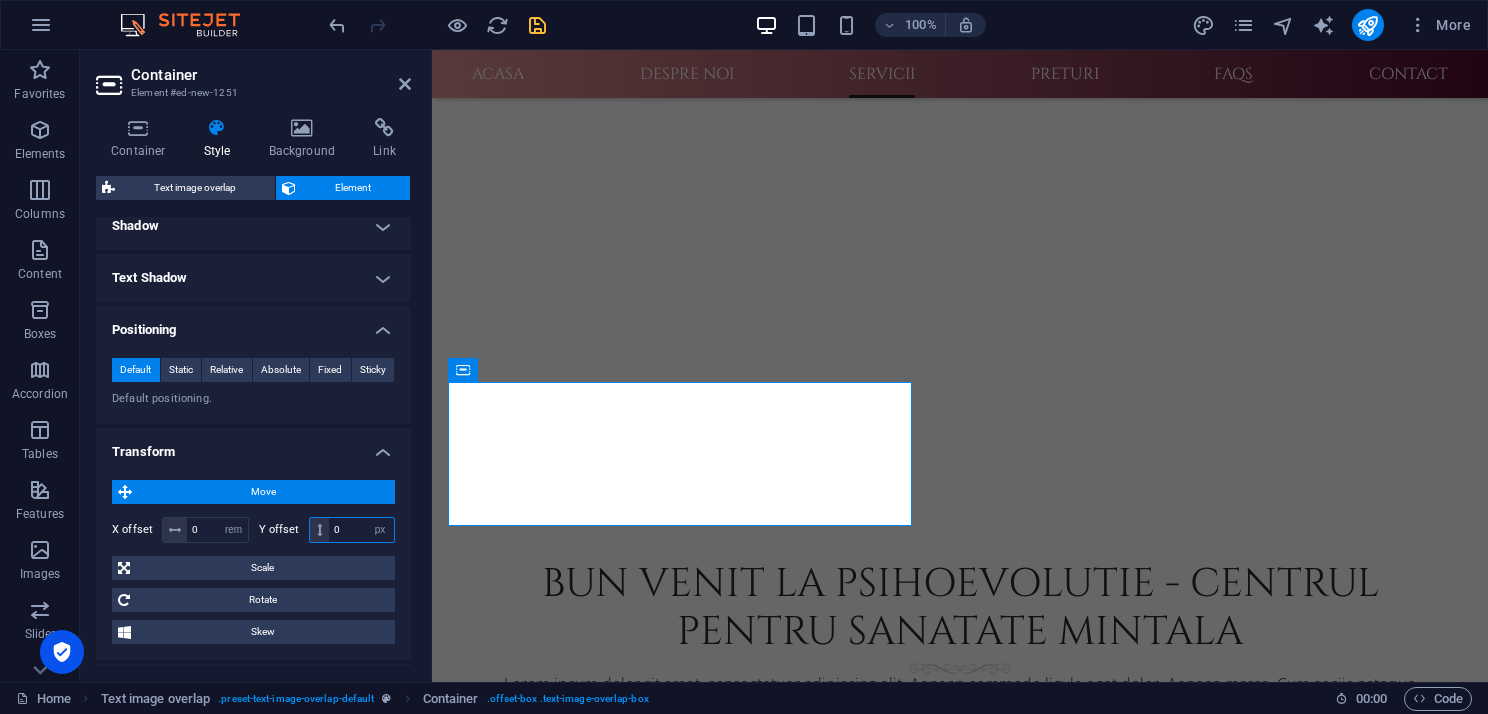 click on "0" at bounding box center (361, 530) 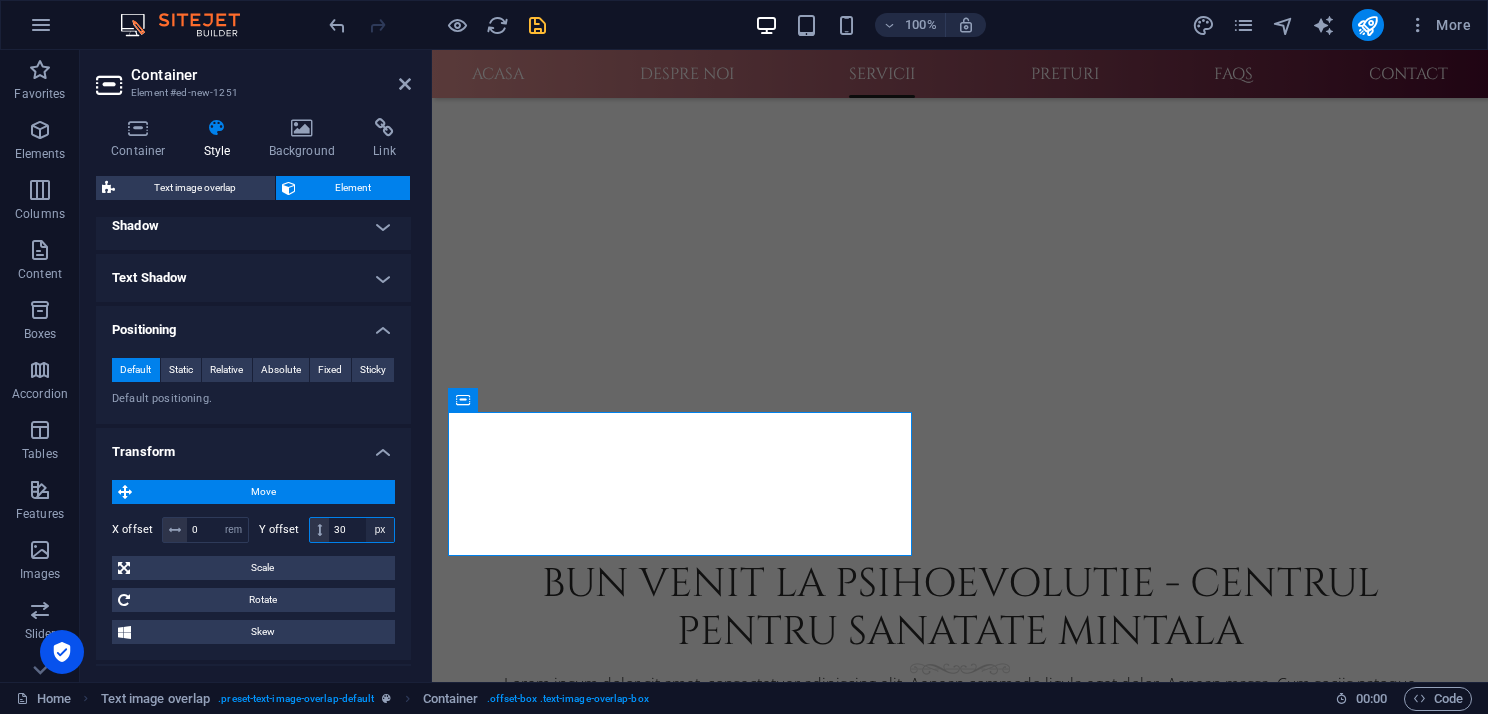 type on "30" 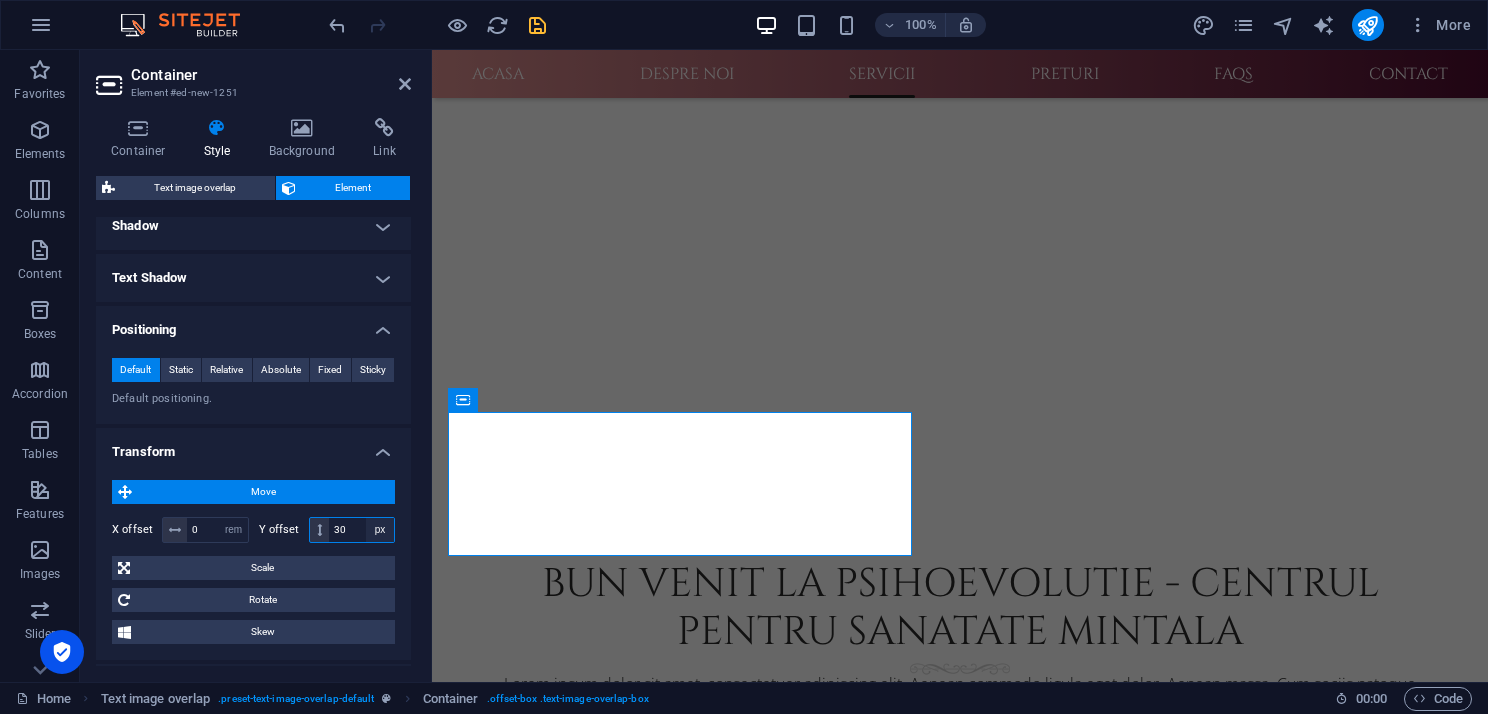 click on "px rem % em vh vw" at bounding box center (380, 530) 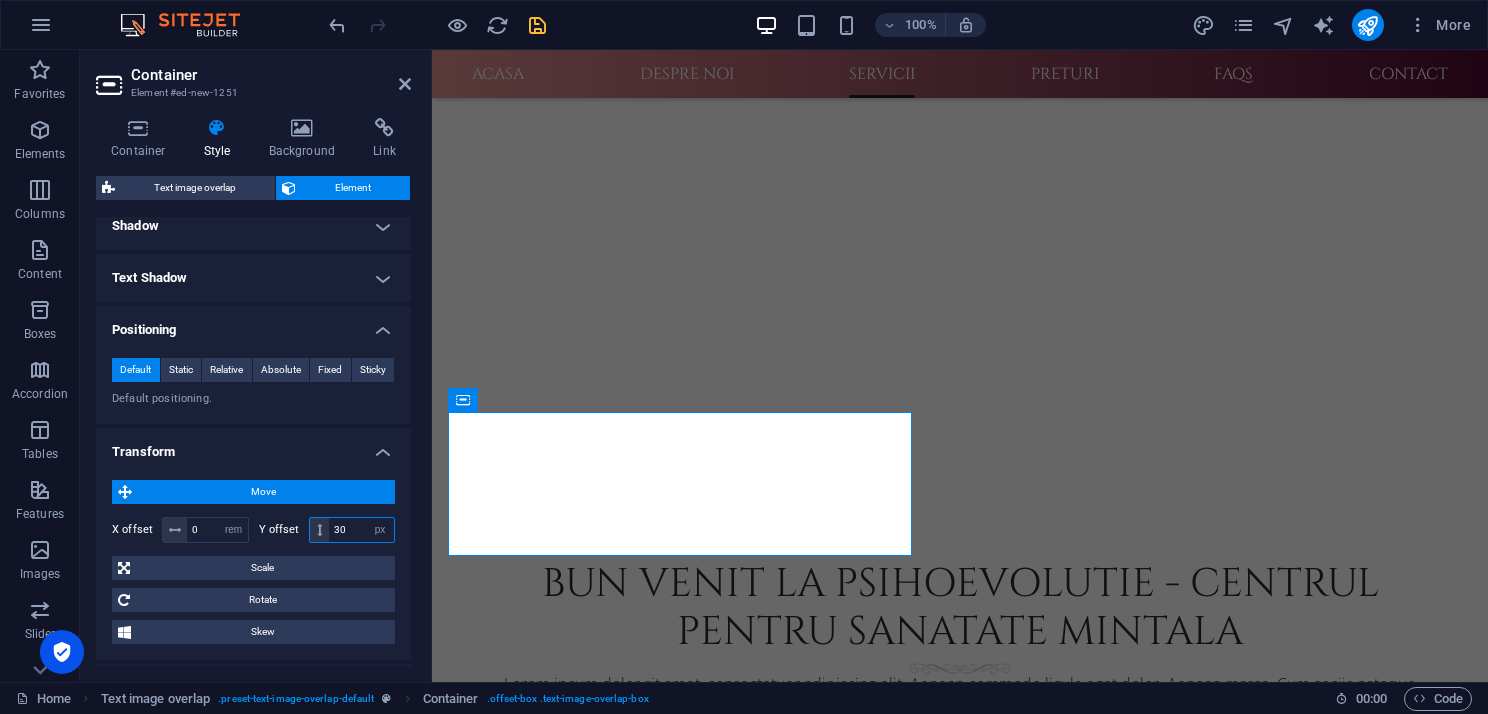select on "rem" 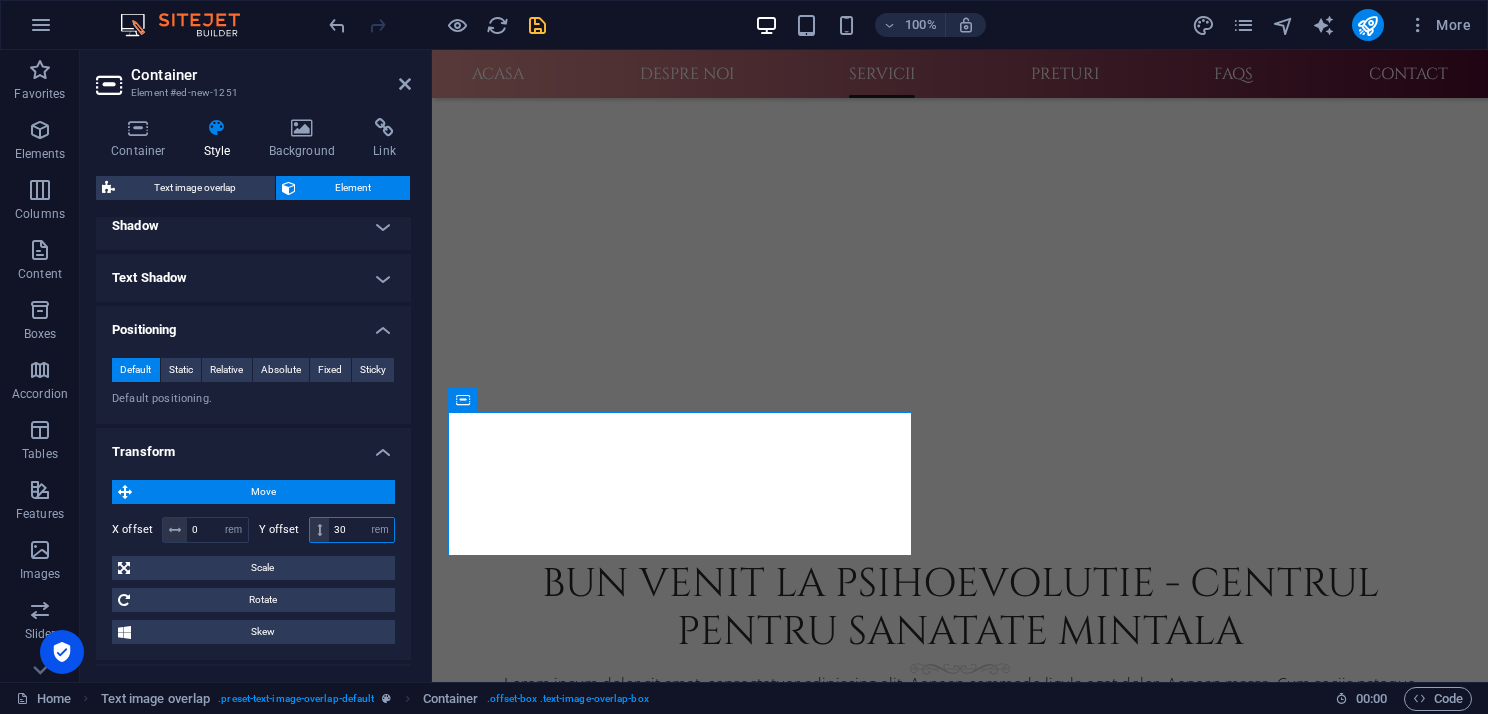 click on "px rem % em vh vw" at bounding box center [380, 530] 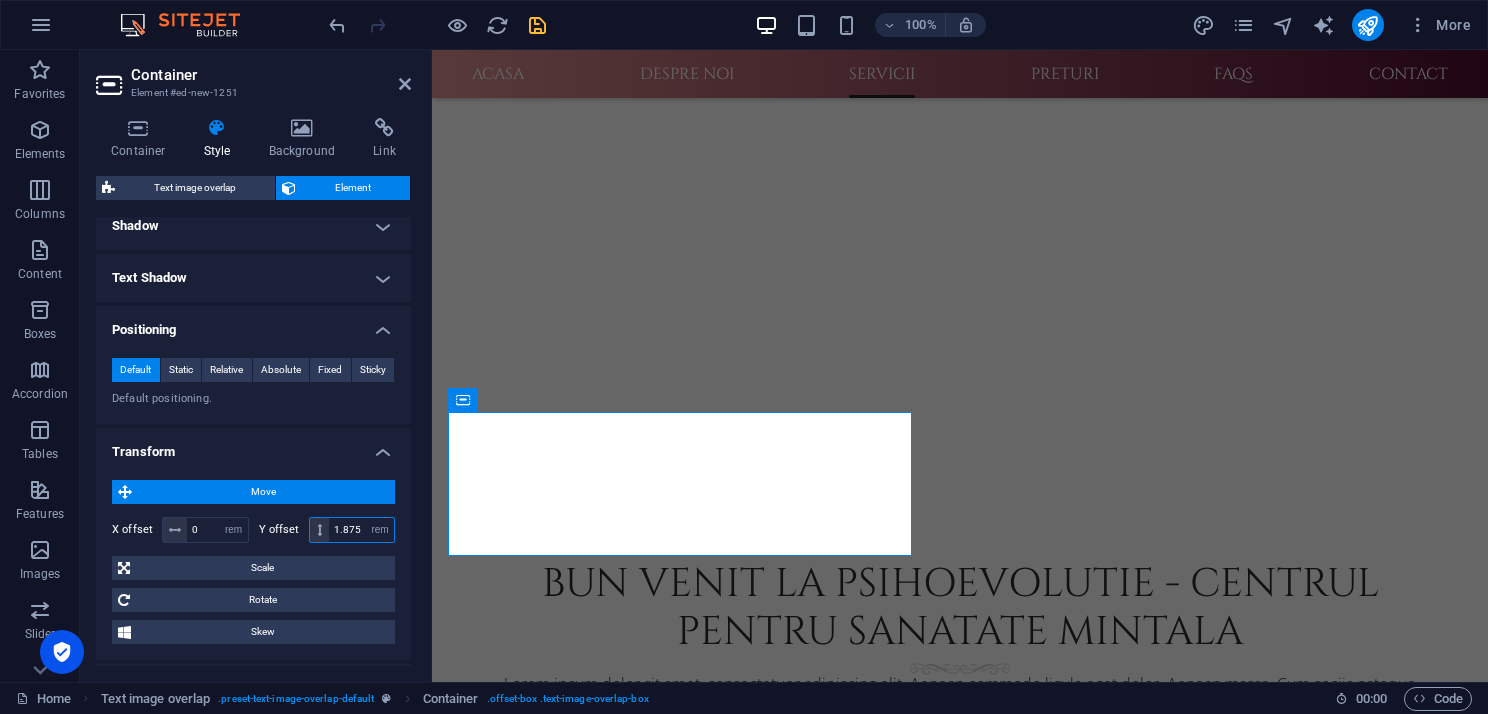 type on "3" 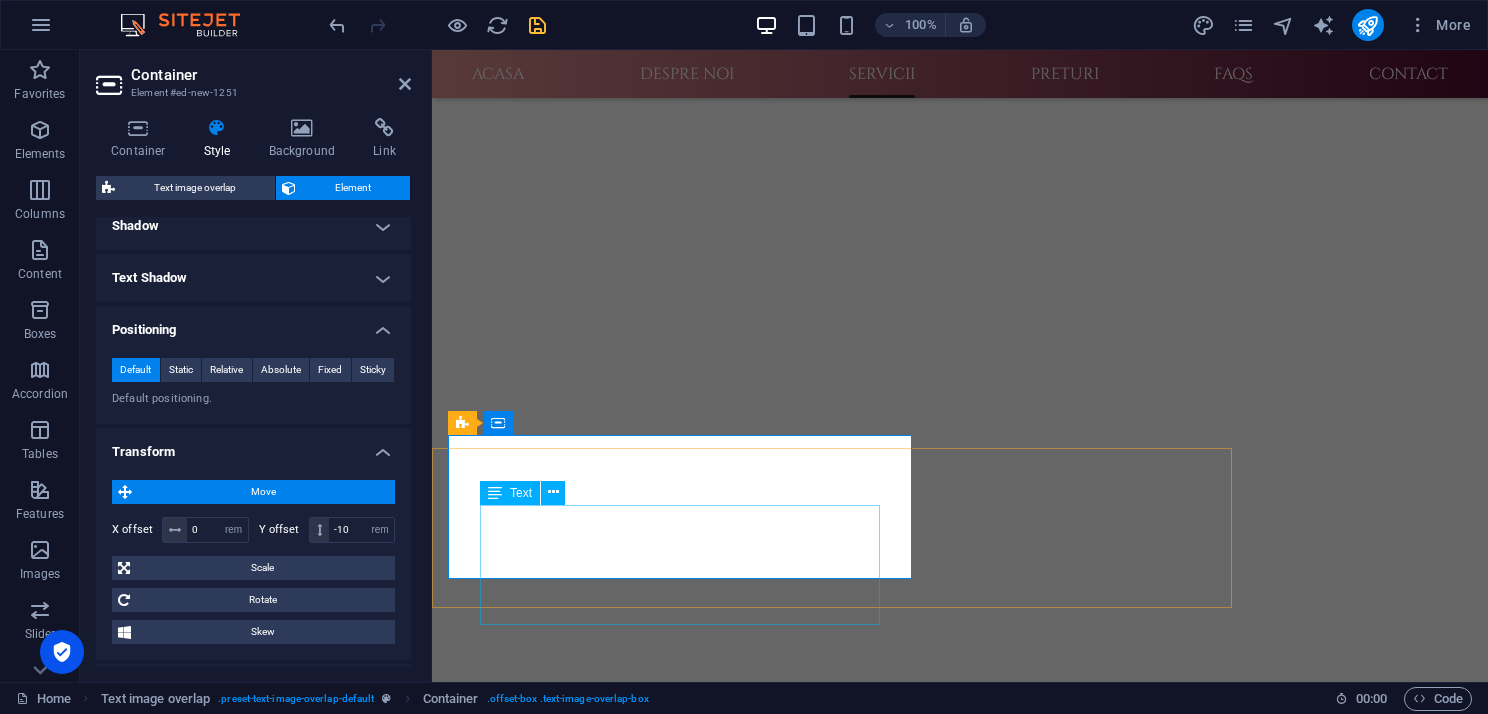 scroll, scrollTop: 1092, scrollLeft: 0, axis: vertical 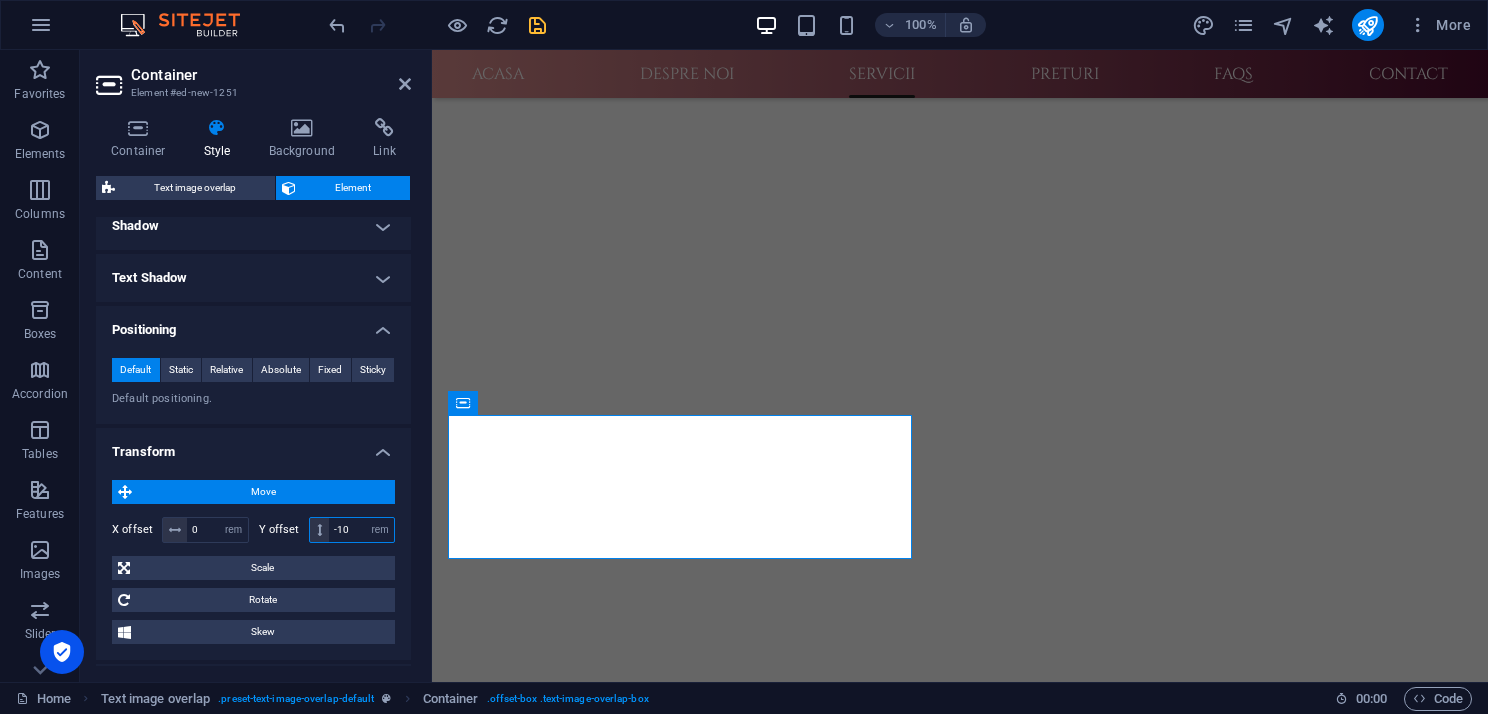 click on "-10" at bounding box center [361, 530] 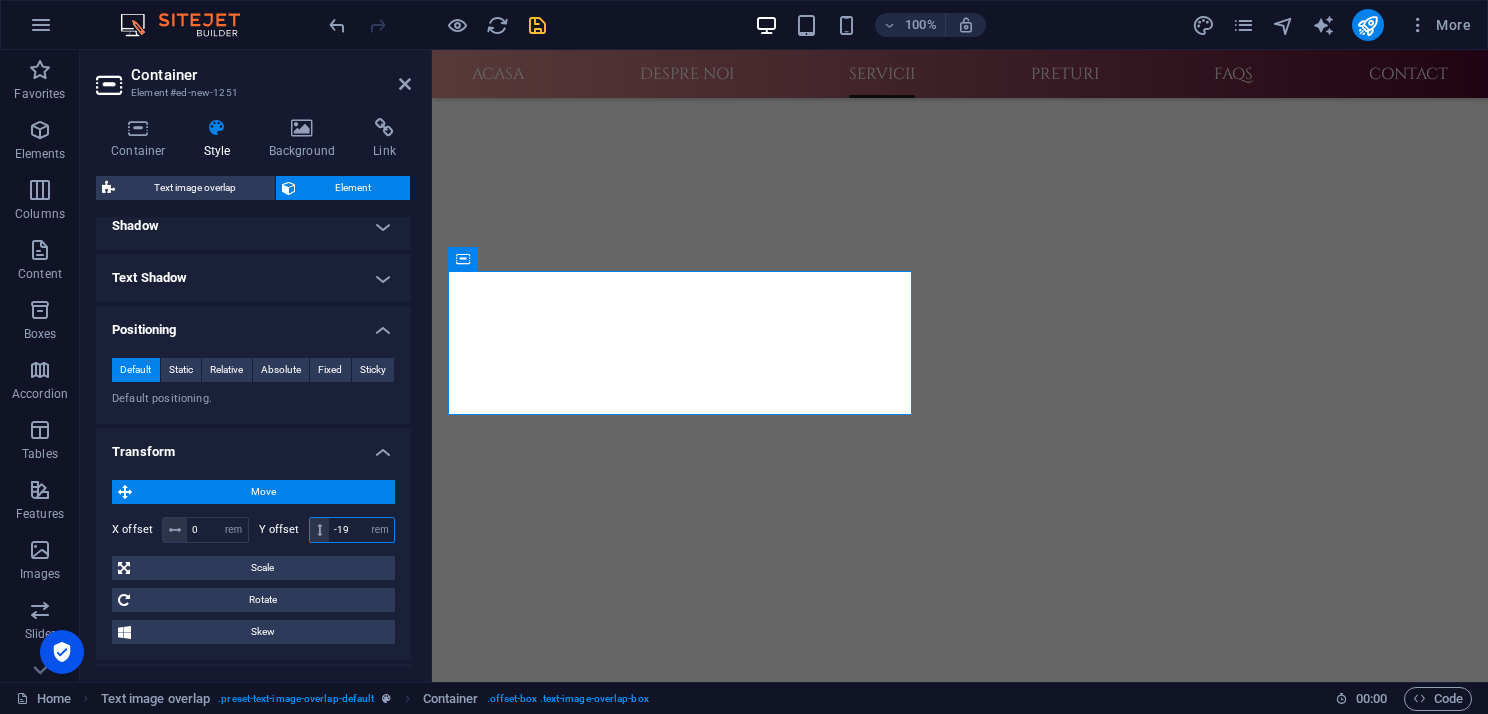 type on "-1" 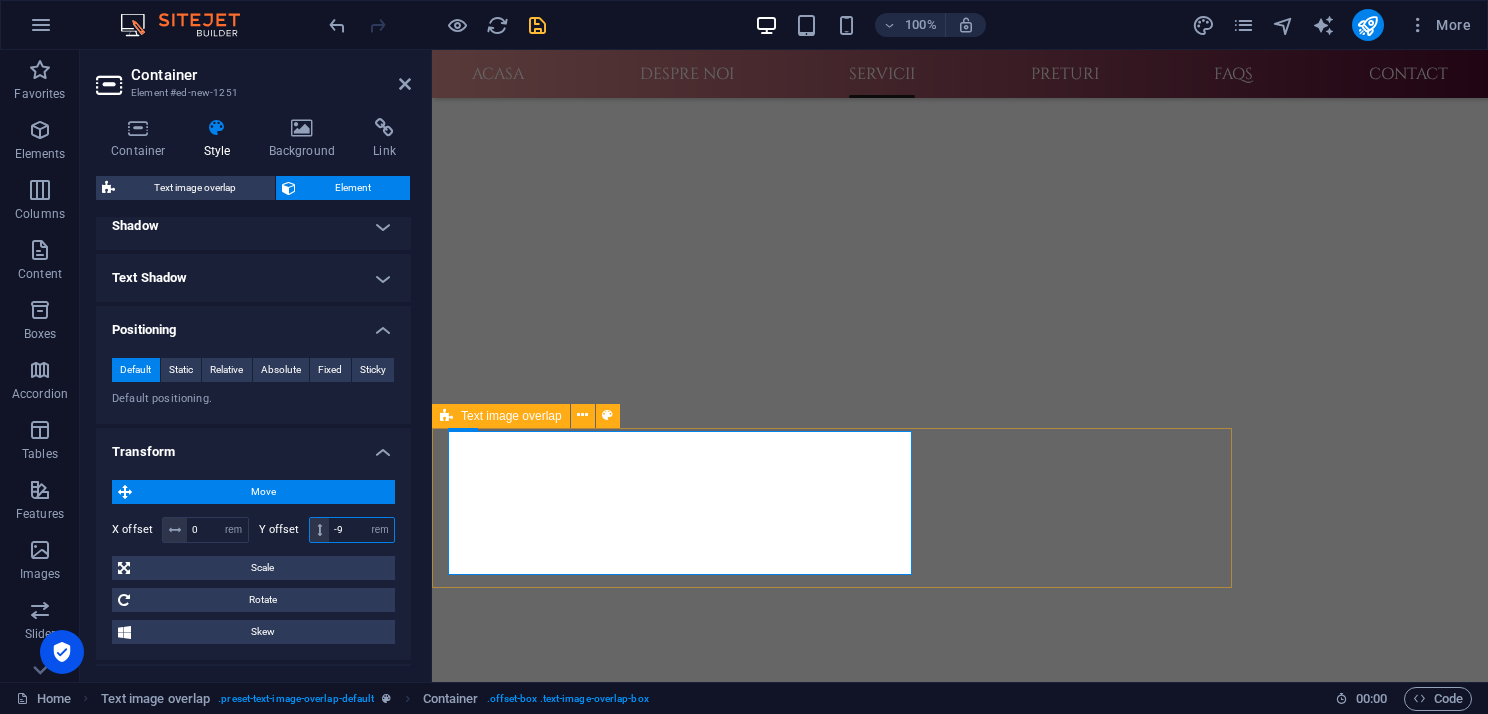 type on "-9" 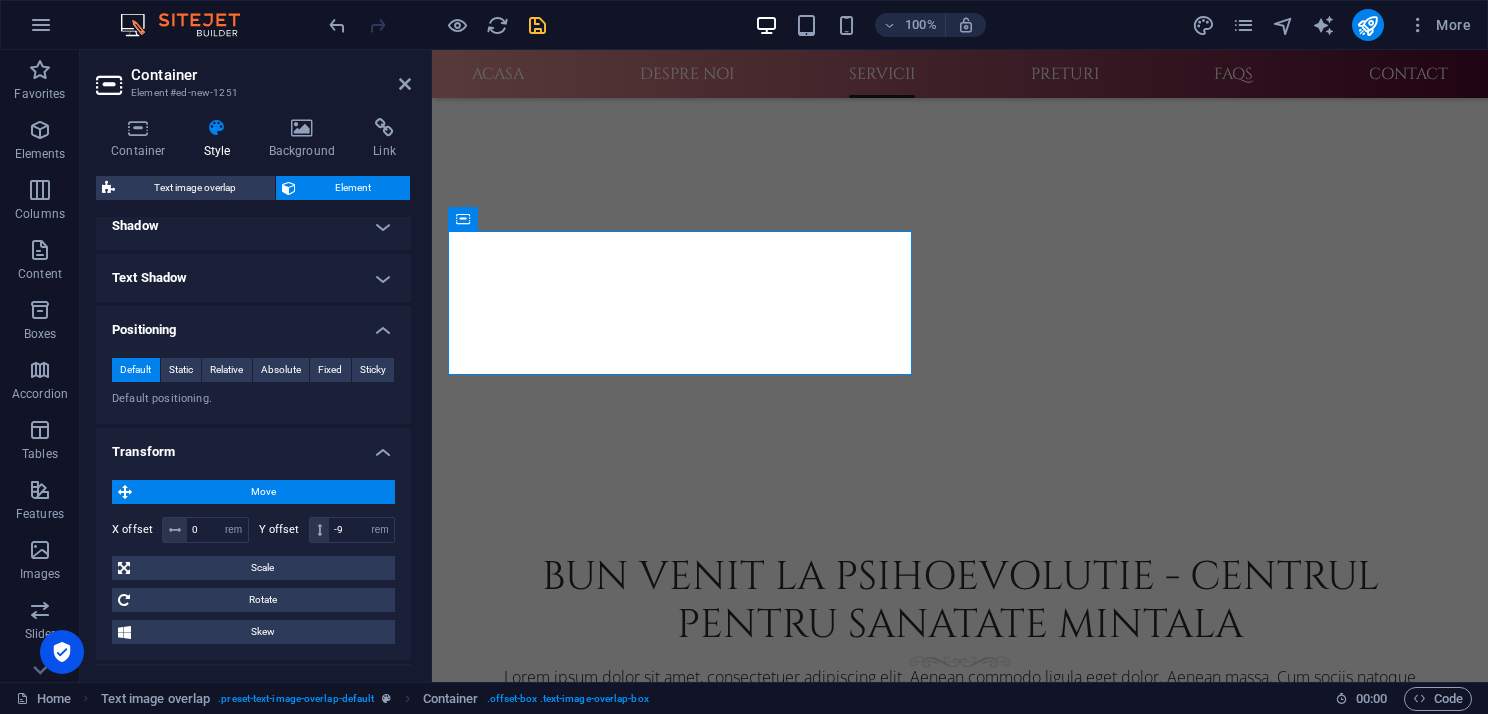 scroll, scrollTop: 1192, scrollLeft: 0, axis: vertical 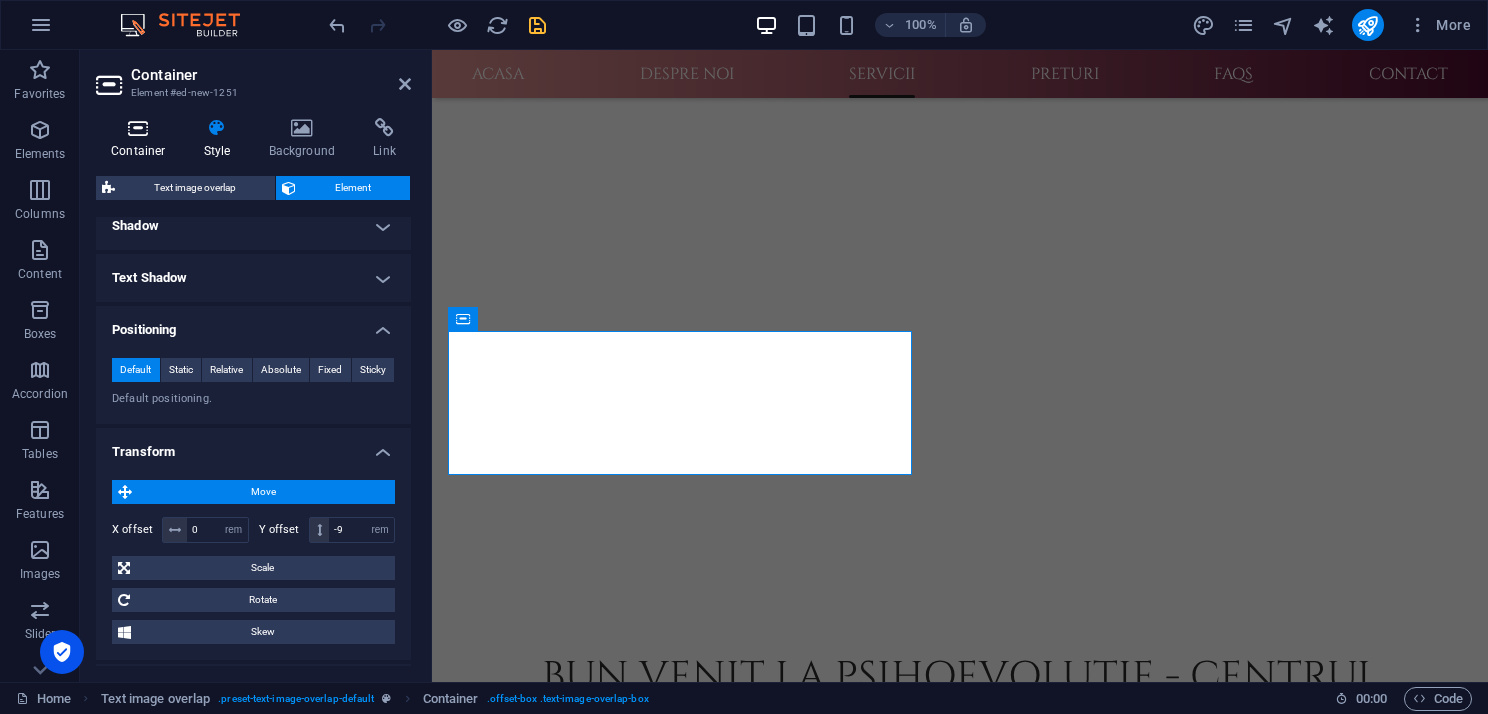 click at bounding box center [138, 128] 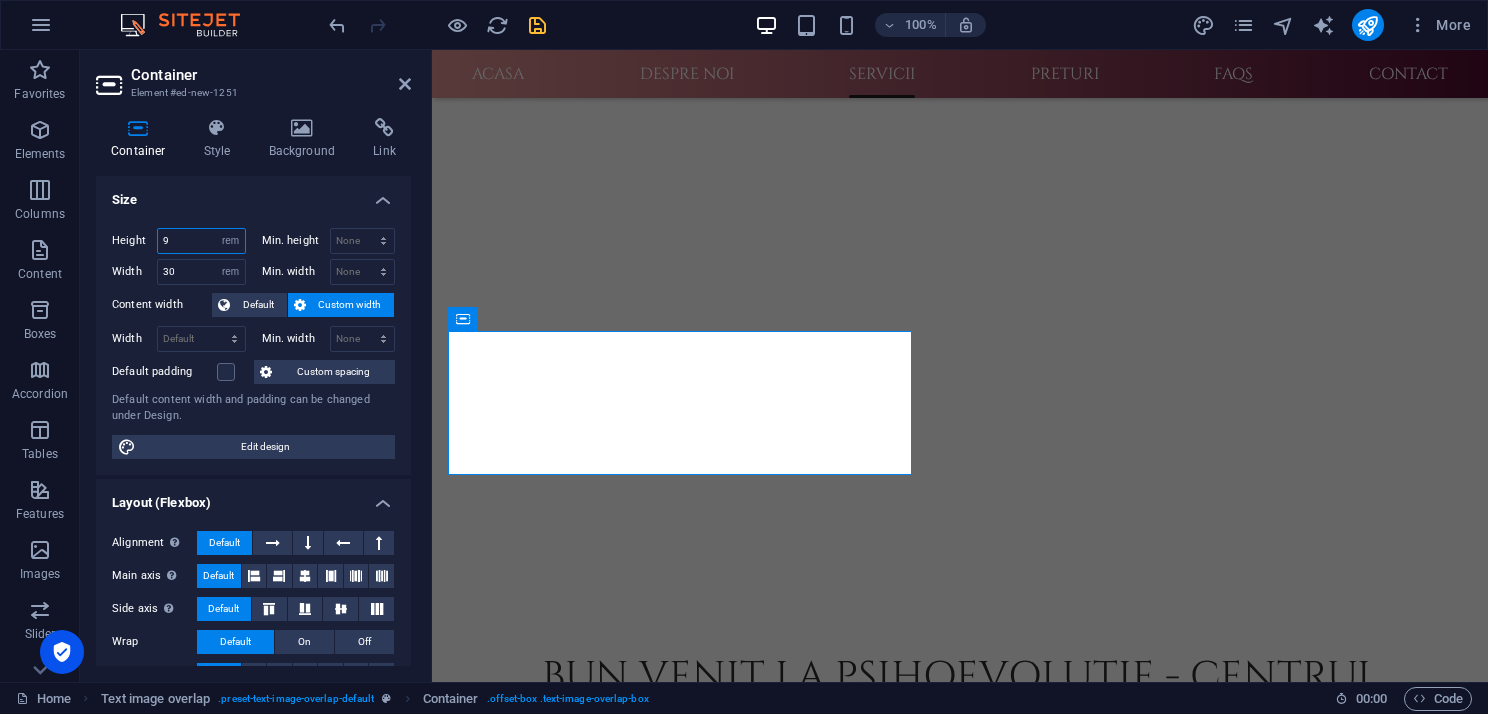 drag, startPoint x: 172, startPoint y: 240, endPoint x: 154, endPoint y: 242, distance: 18.110771 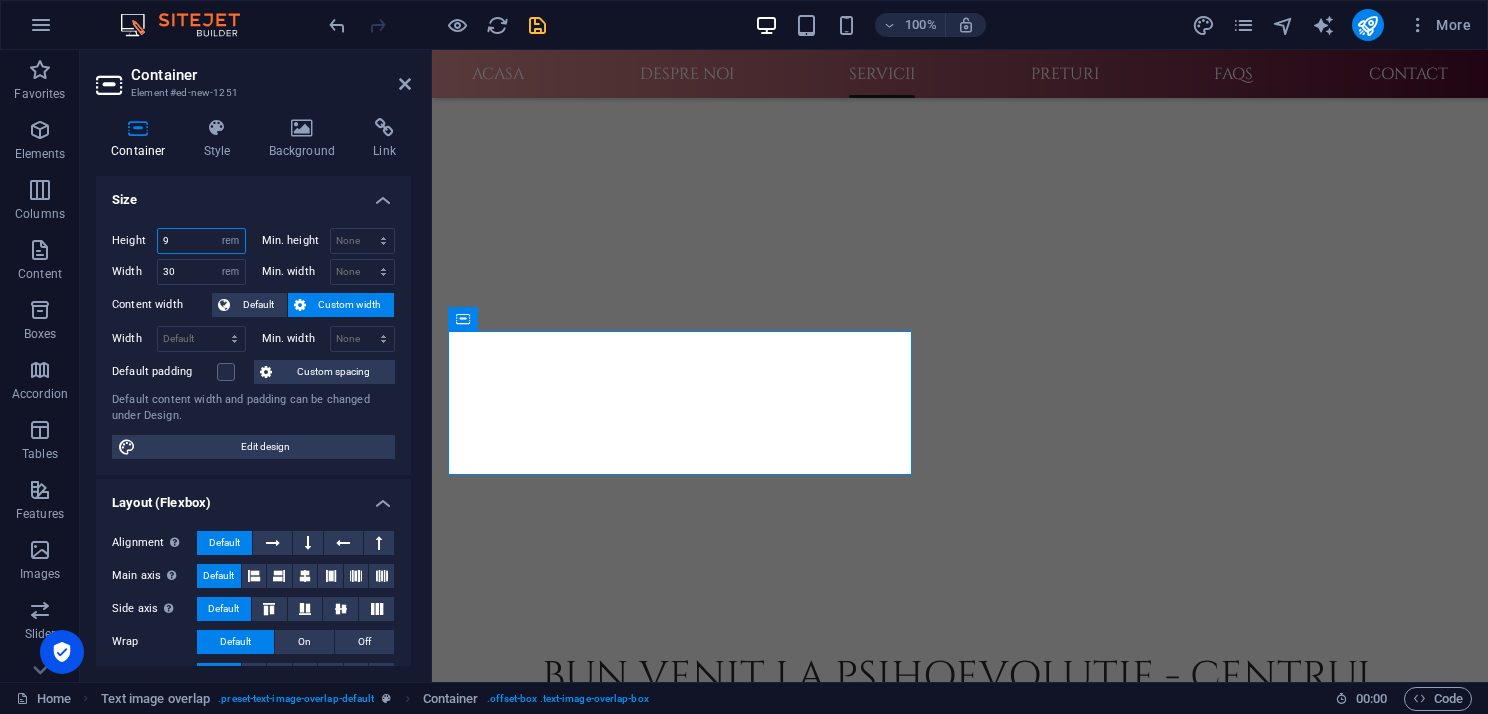 click on "Height 9 Default px rem % vh vw" at bounding box center [179, 241] 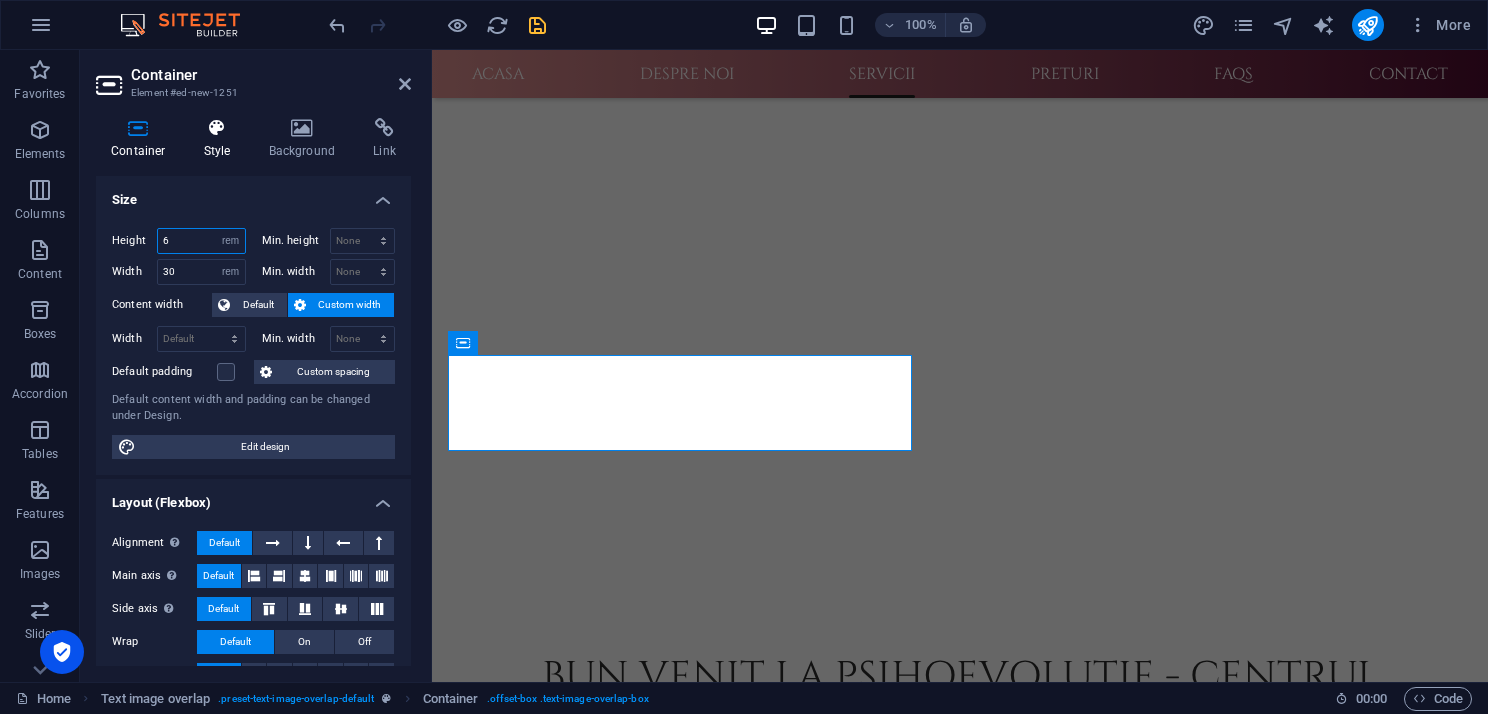 type on "6" 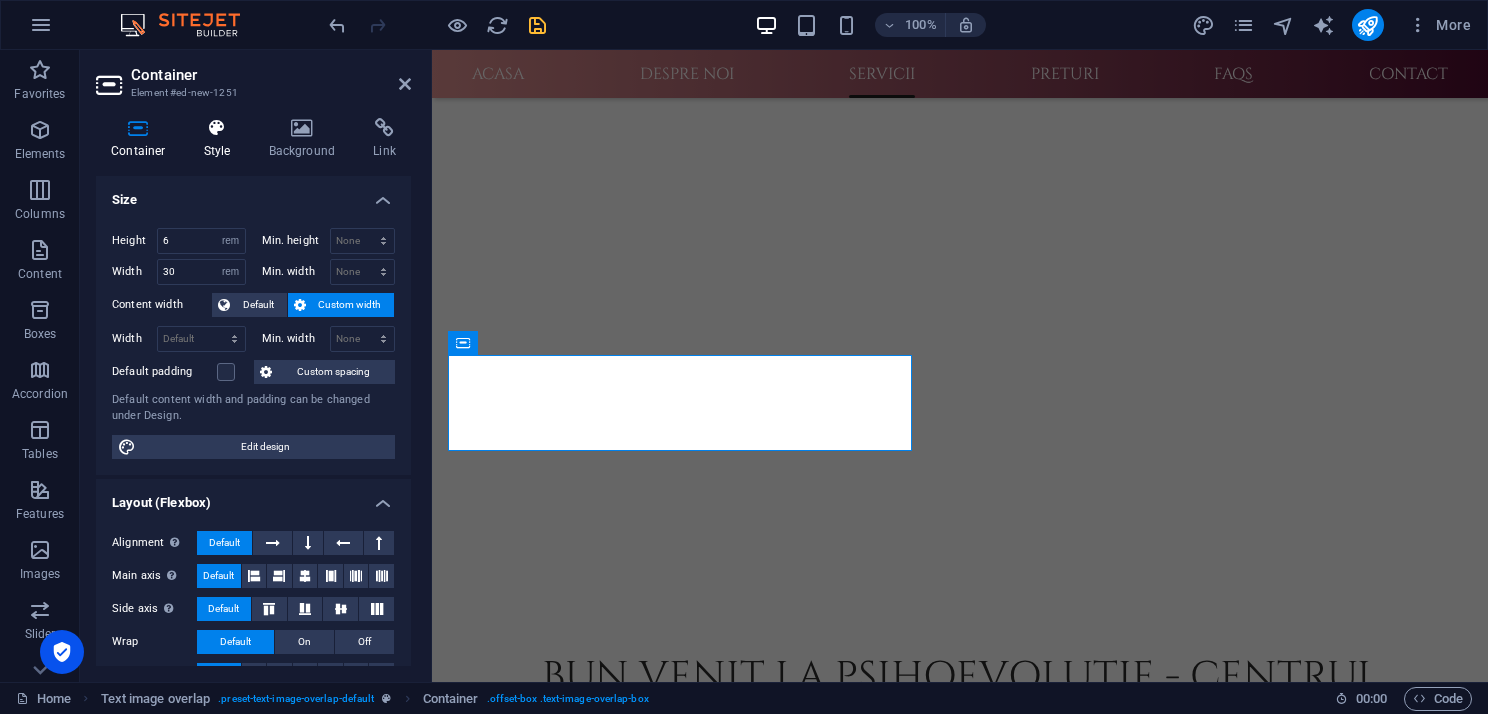 click at bounding box center (217, 128) 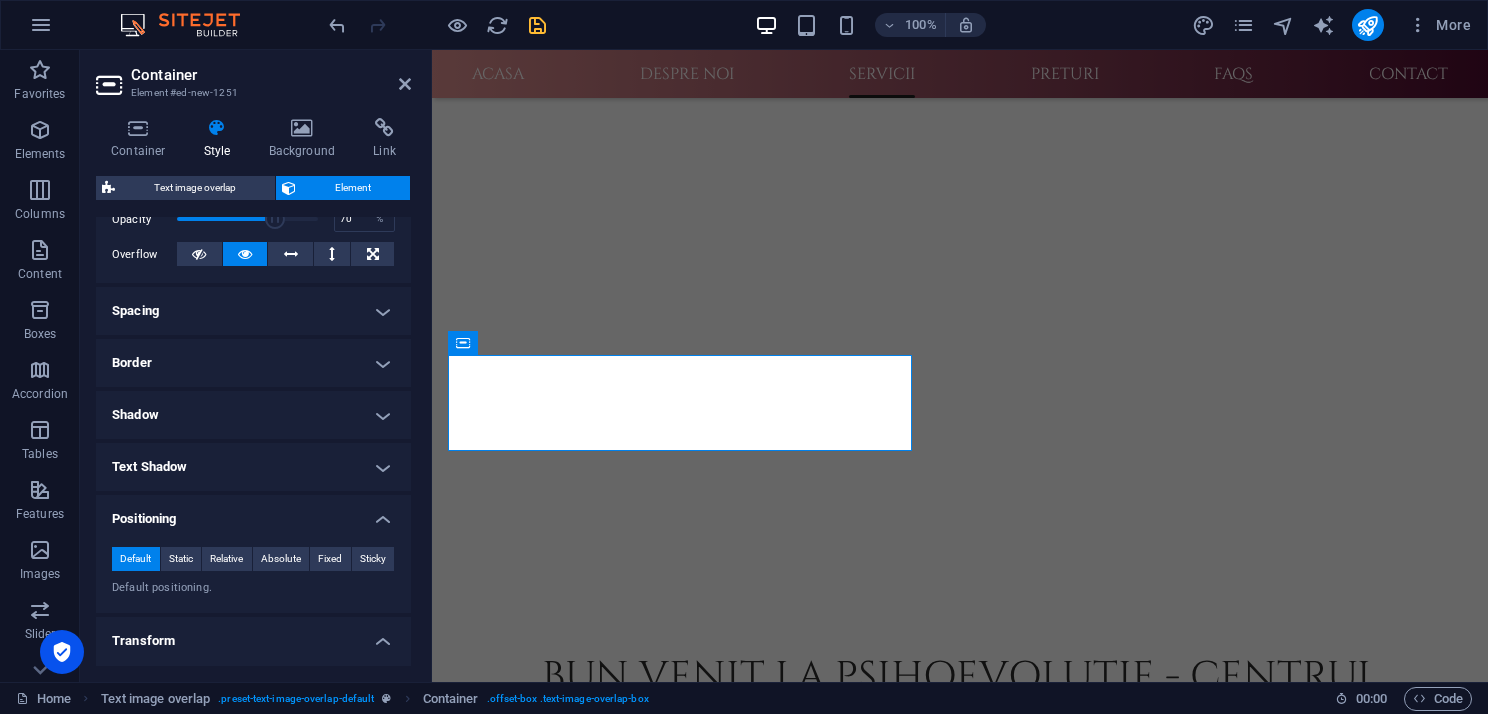 scroll, scrollTop: 248, scrollLeft: 0, axis: vertical 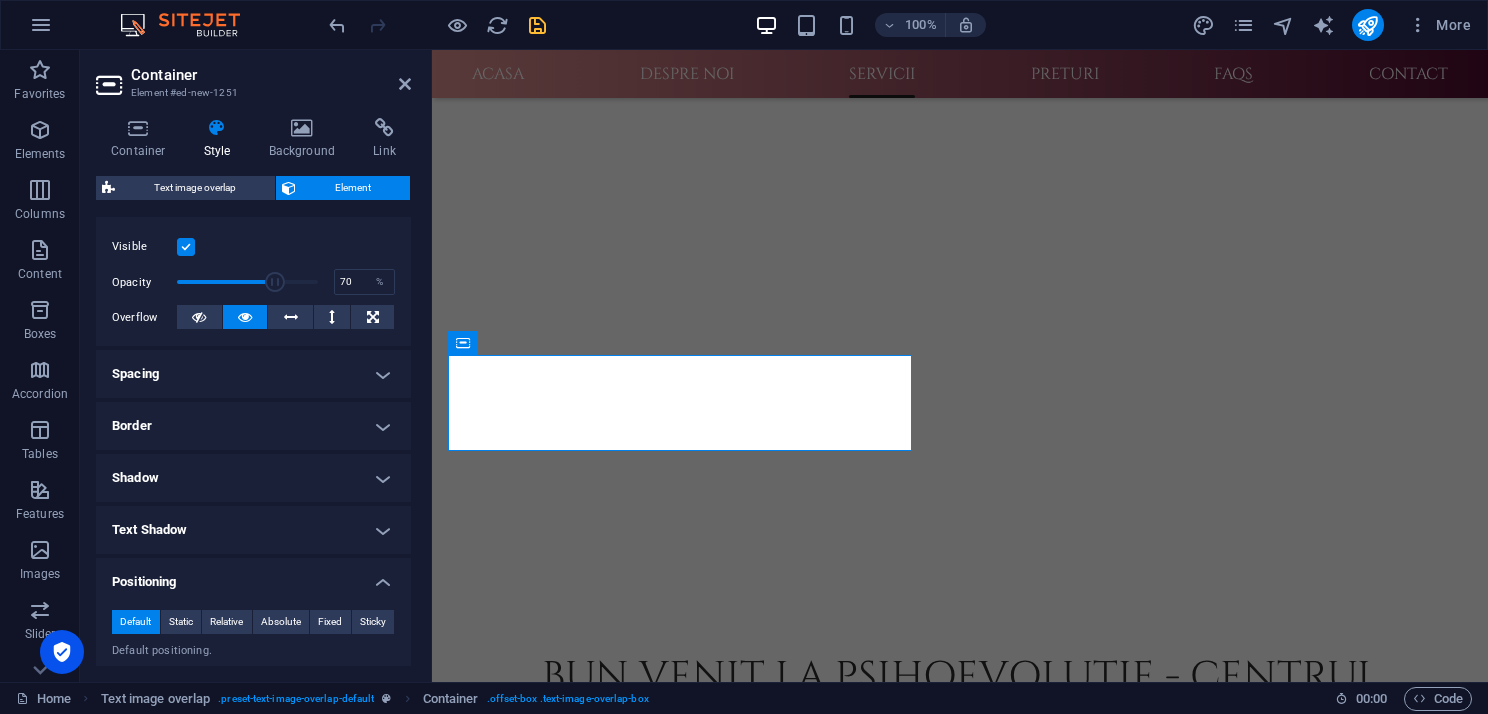 click on "Border" at bounding box center (253, 426) 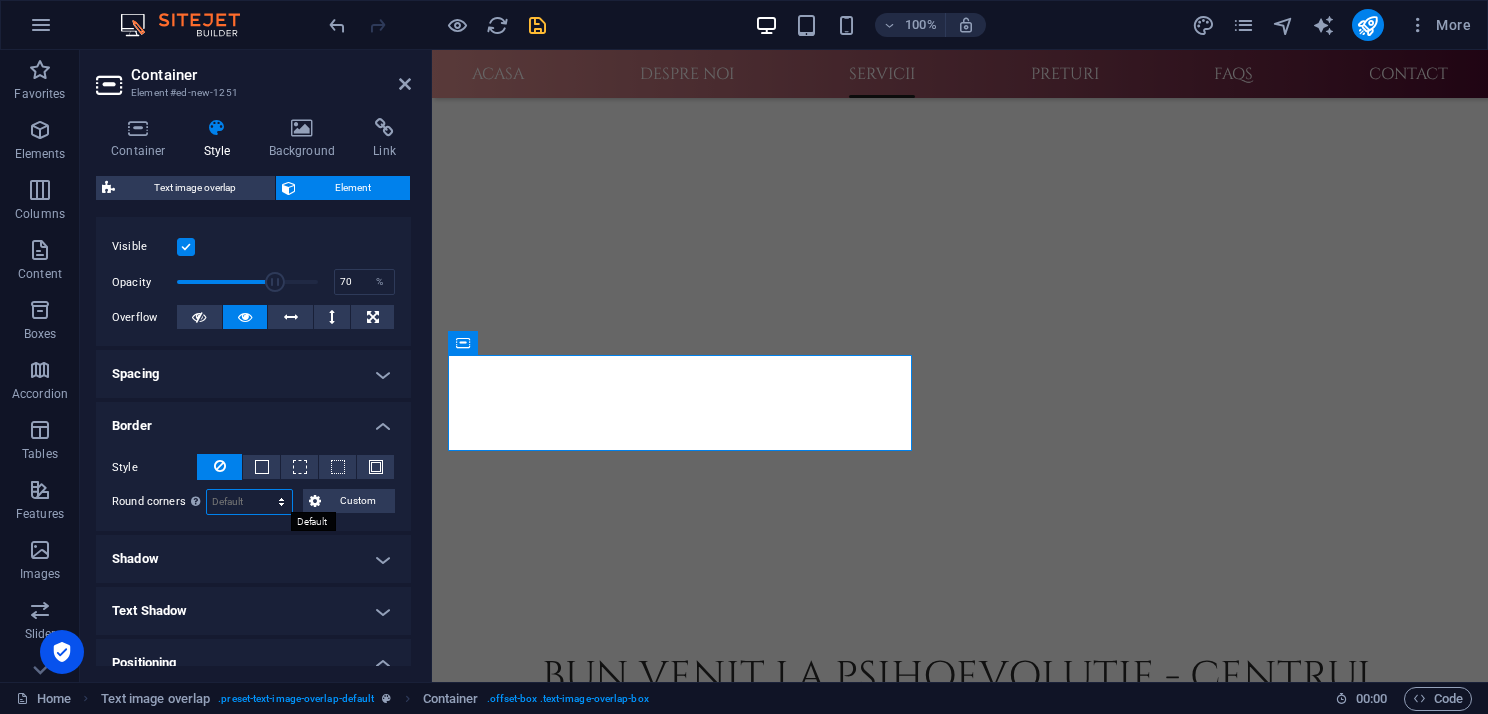 click on "Default px rem % vh vw Custom" at bounding box center (249, 502) 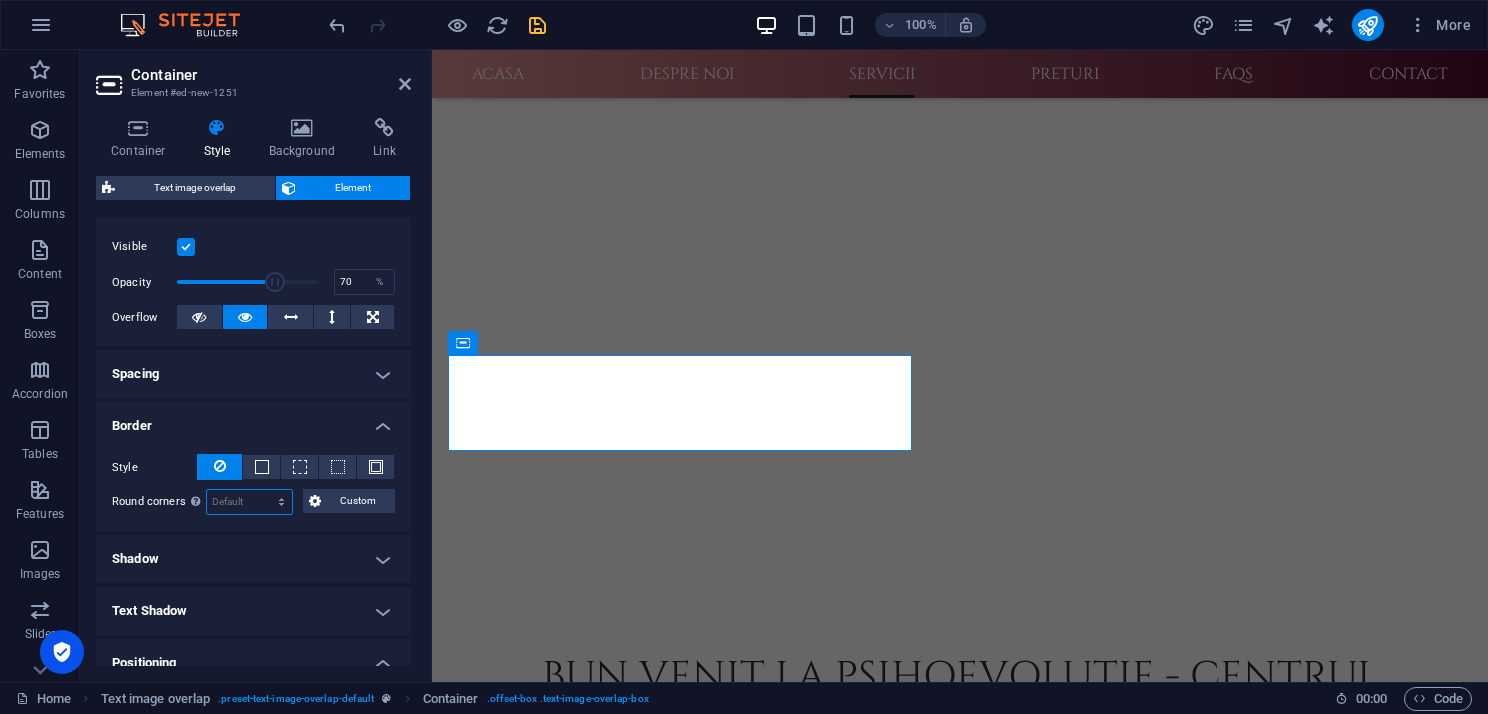 select on "px" 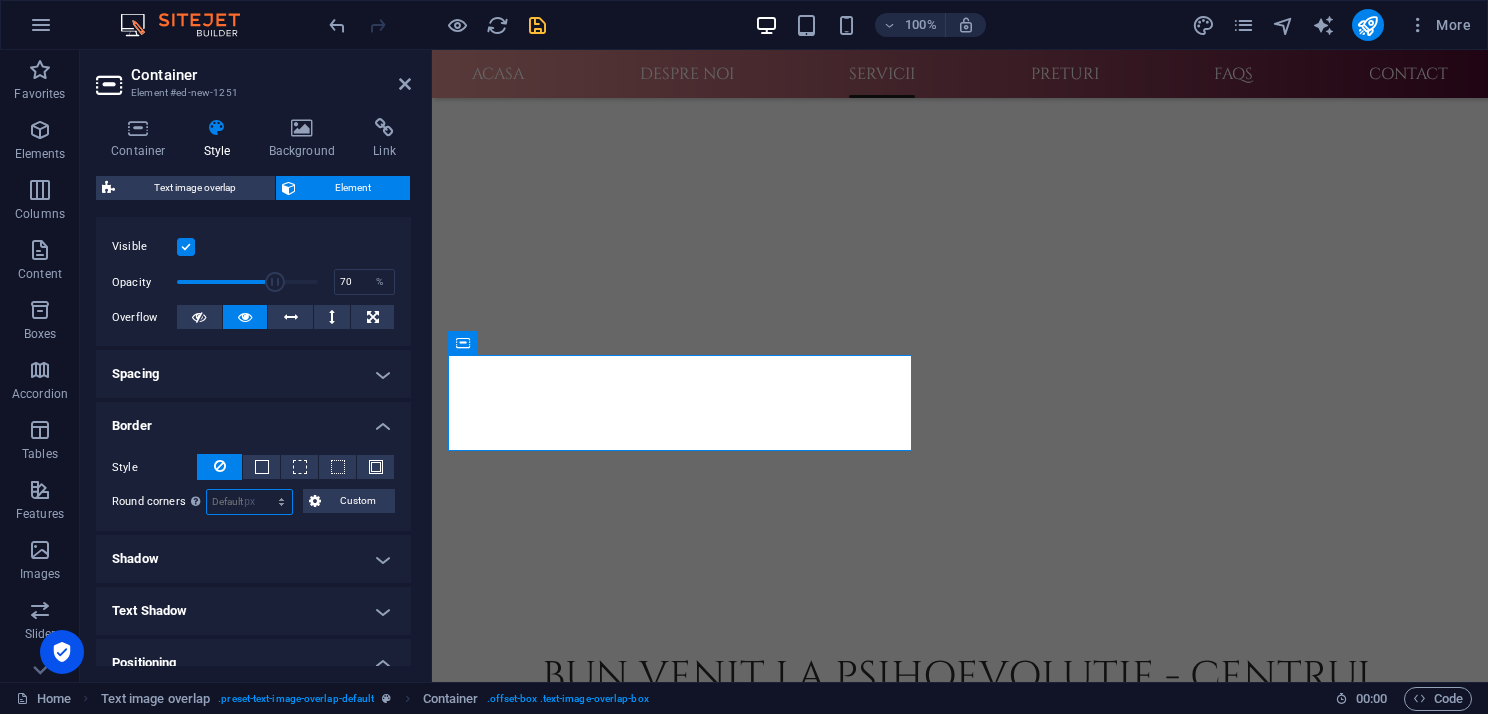 click on "Default px rem % vh vw Custom" at bounding box center [249, 502] 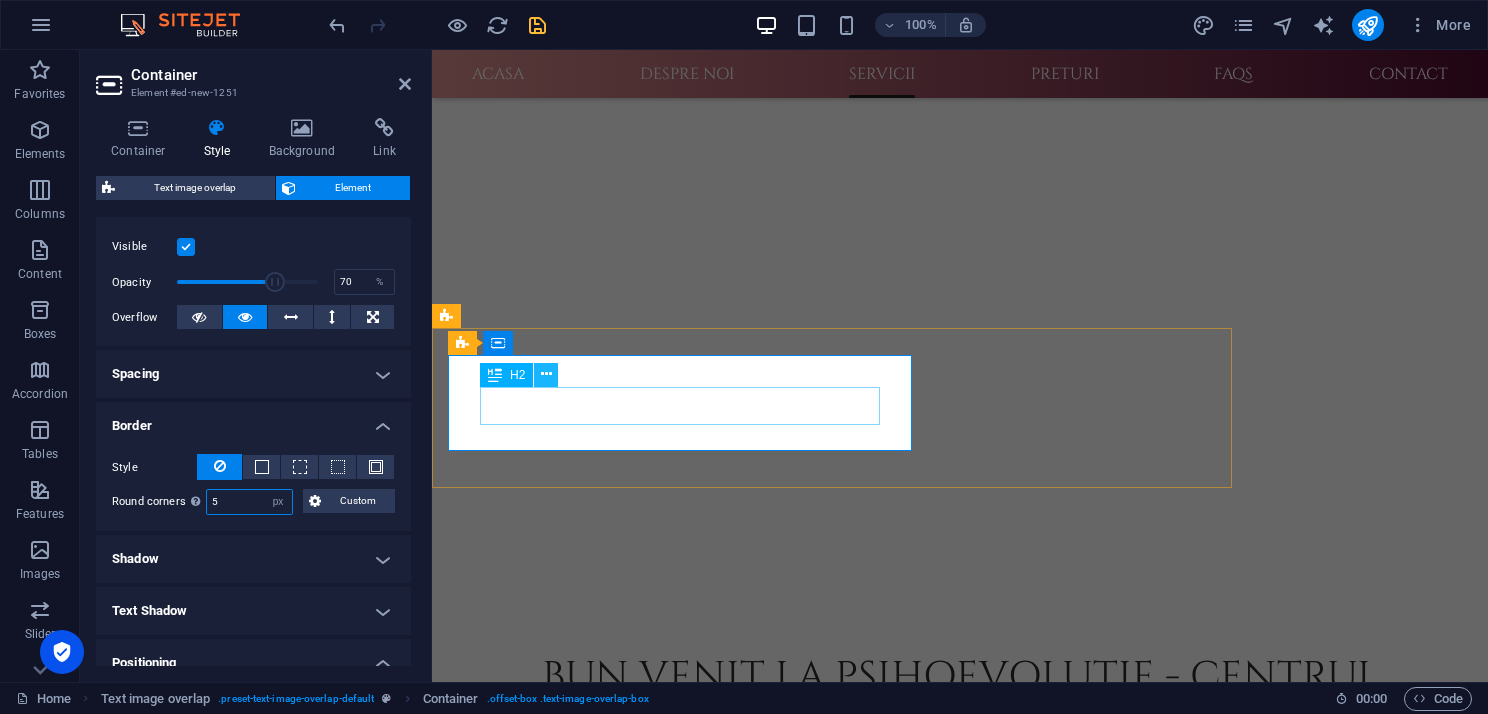 type on "5" 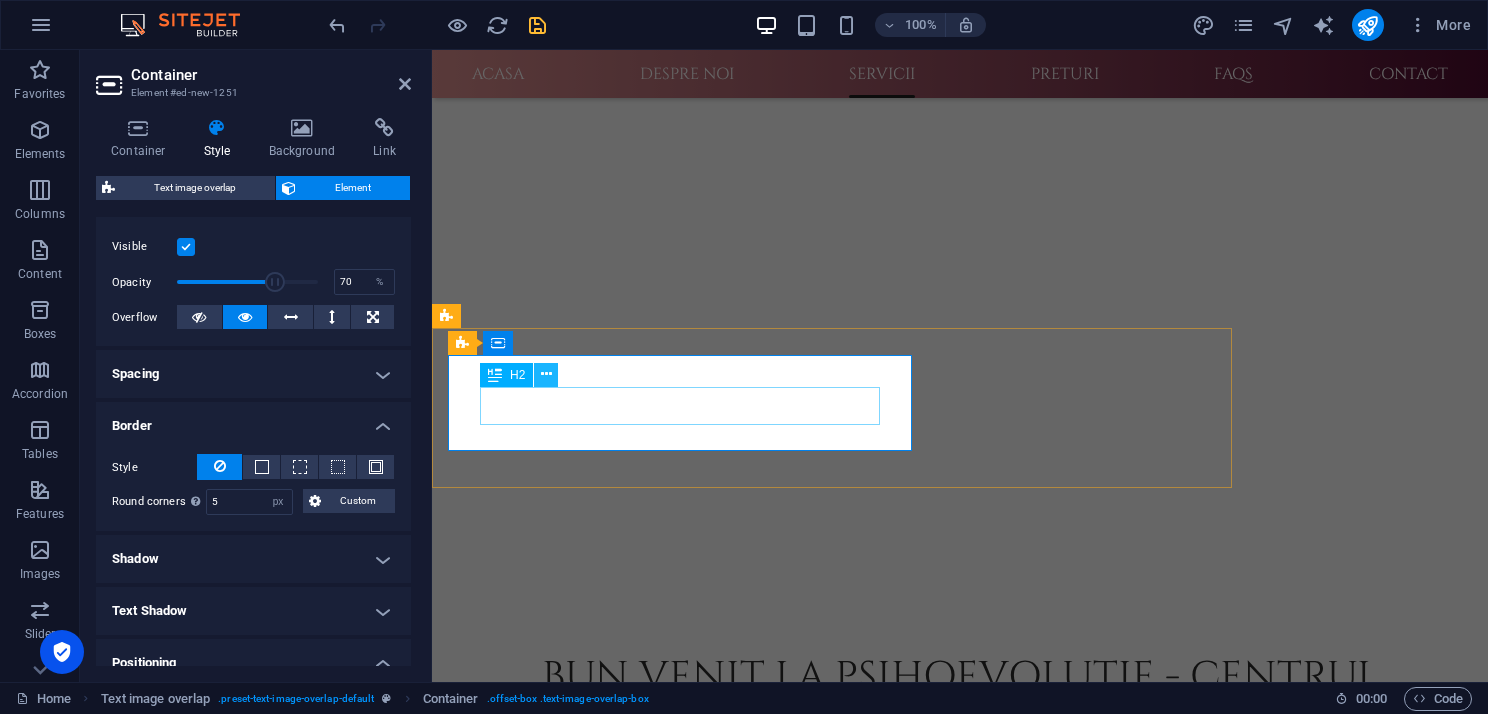 click at bounding box center (546, 374) 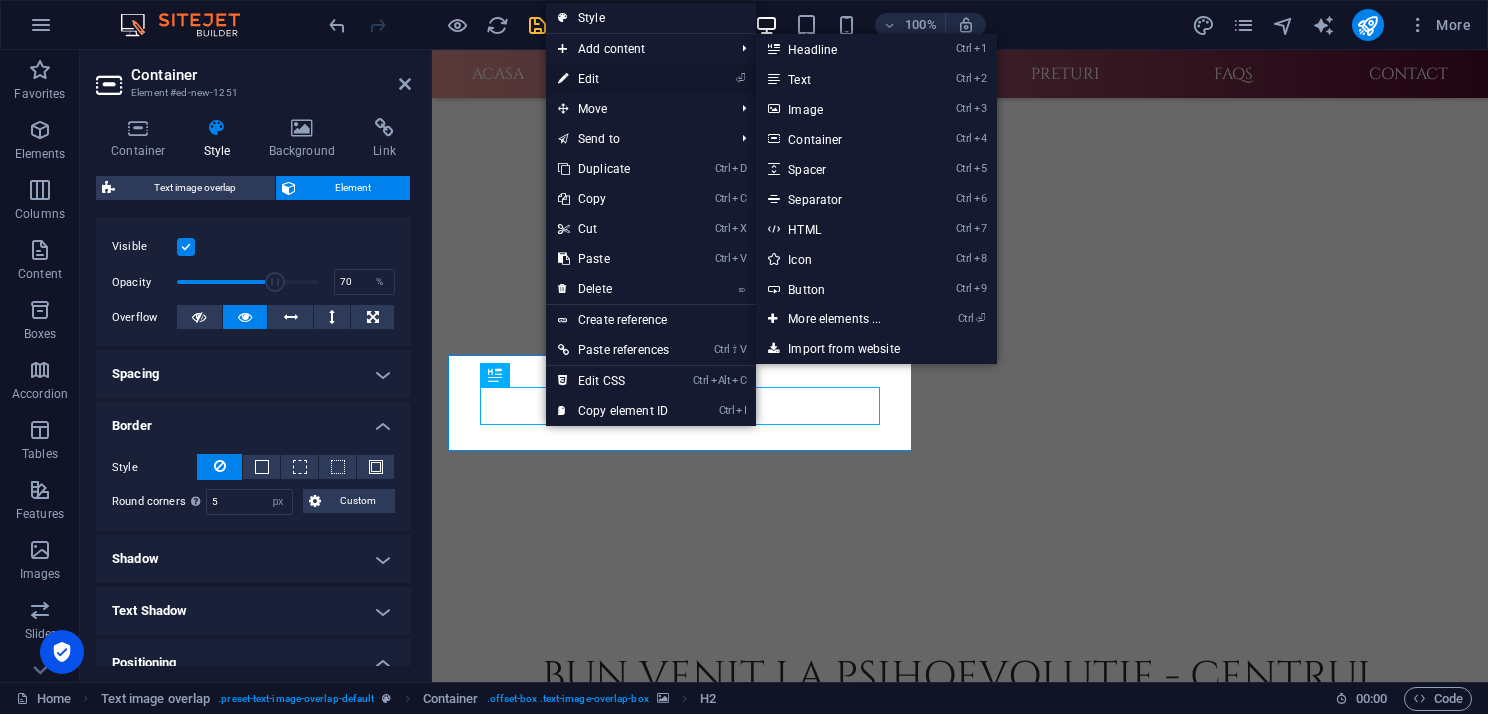 click on "⏎  Edit" at bounding box center [613, 79] 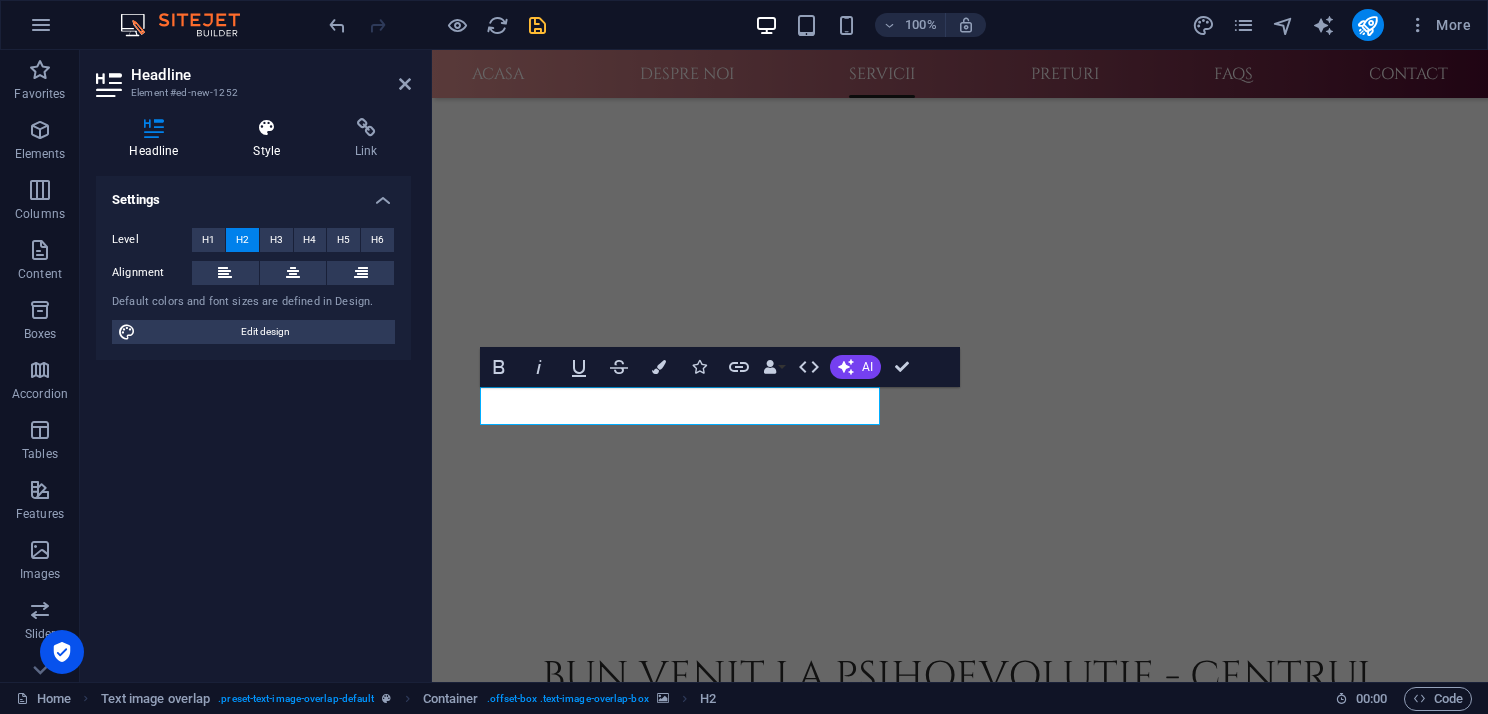 click on "Style" at bounding box center [271, 139] 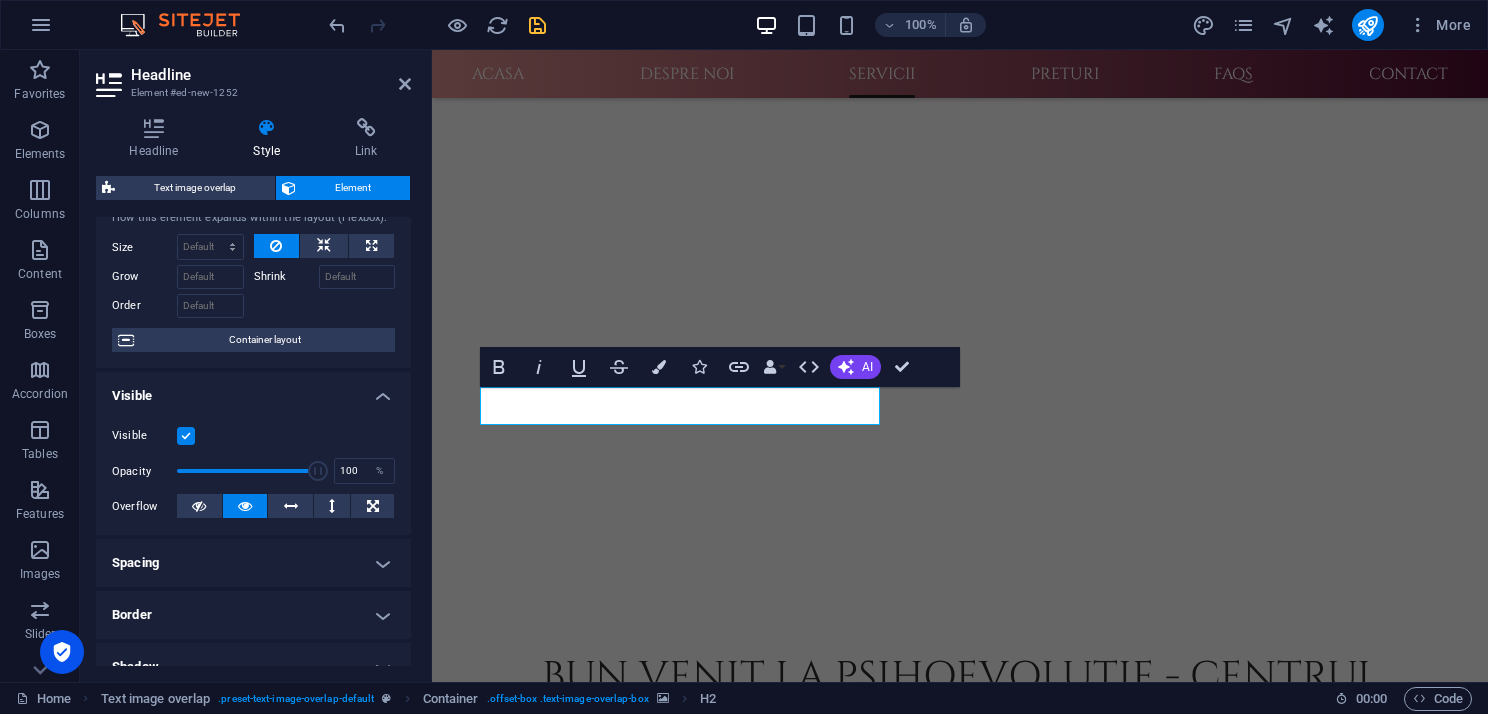 scroll, scrollTop: 100, scrollLeft: 0, axis: vertical 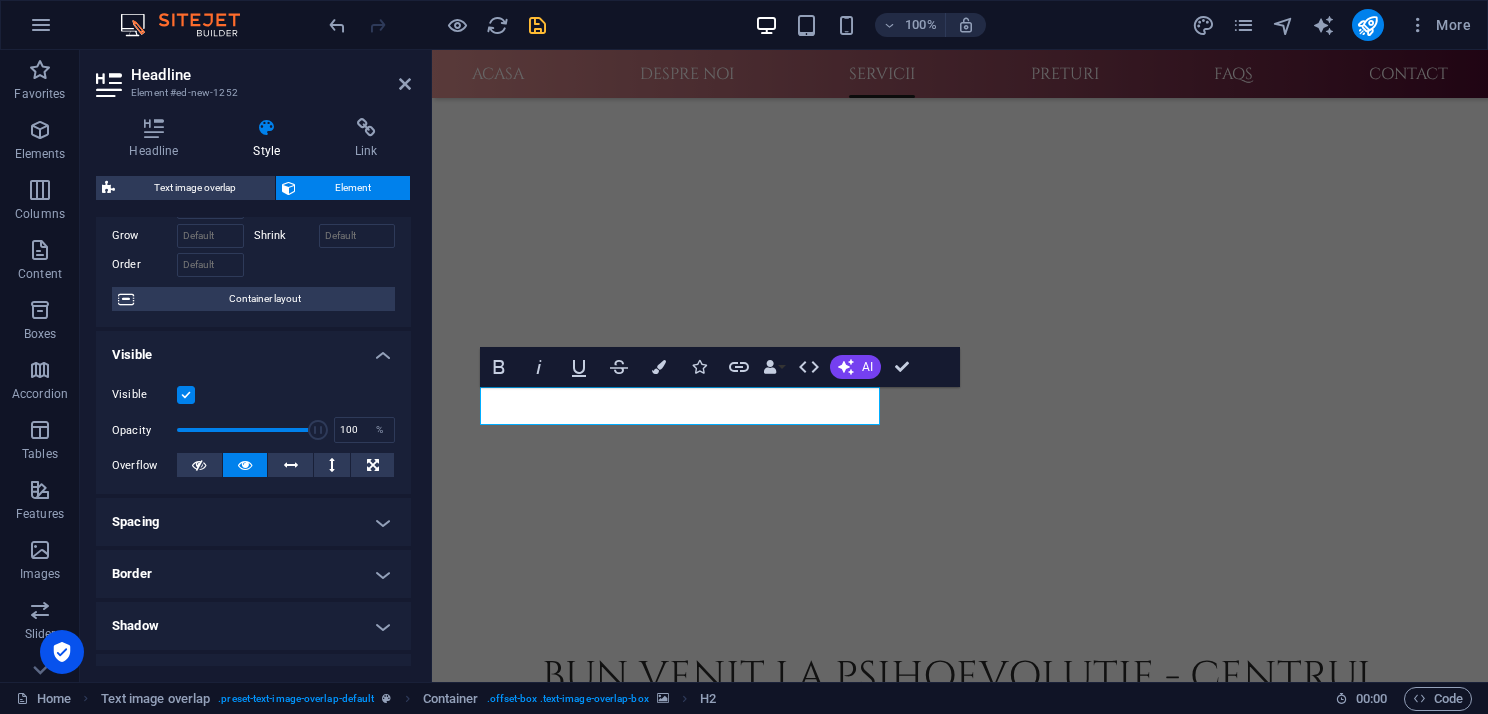 click on "Border" at bounding box center [253, 574] 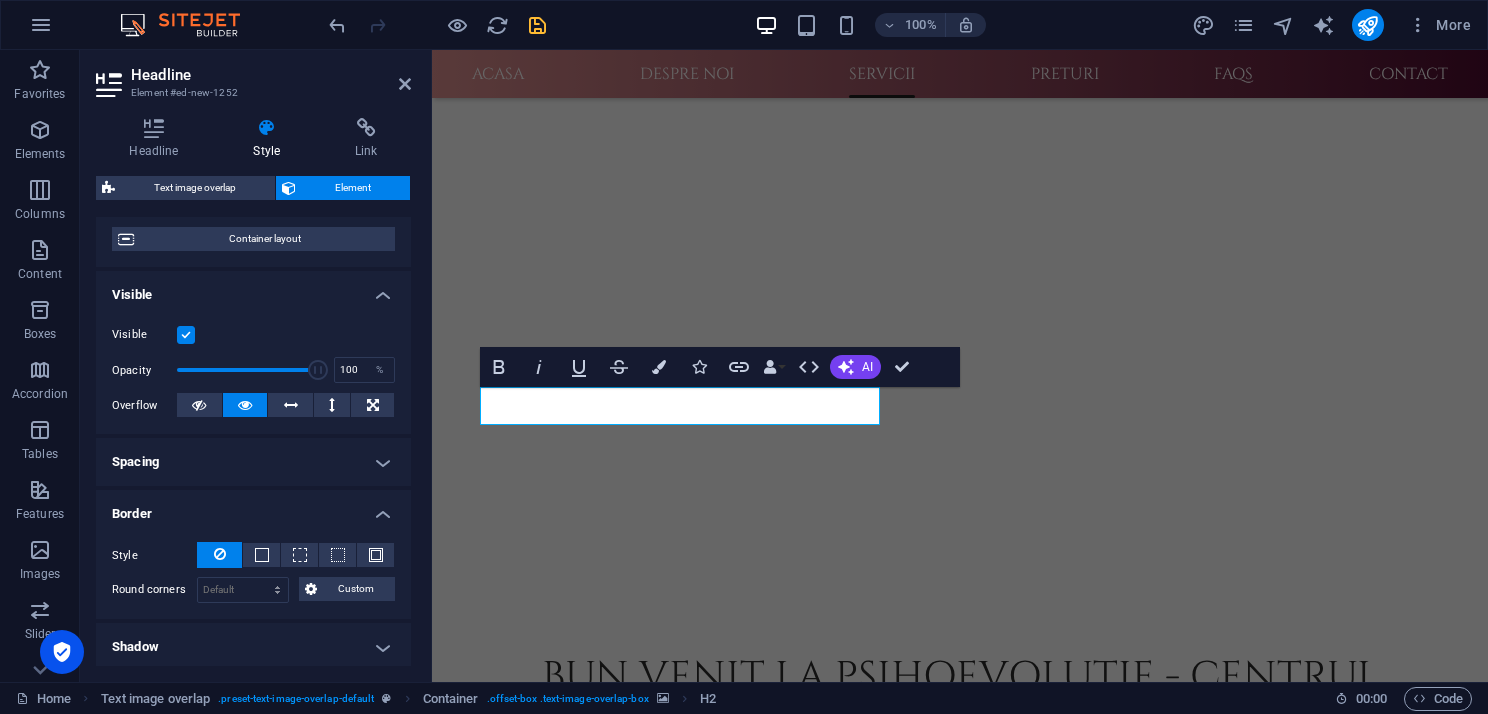 scroll, scrollTop: 200, scrollLeft: 0, axis: vertical 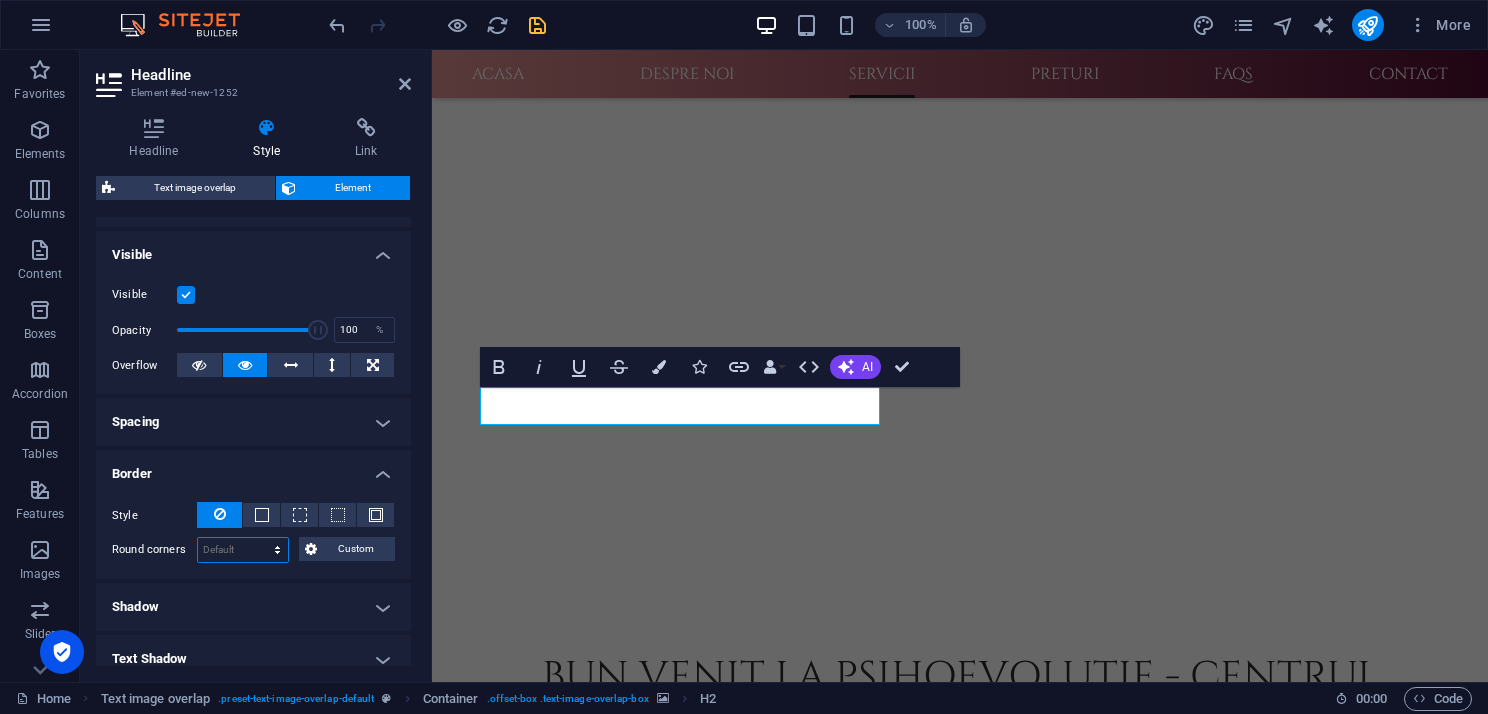 click on "Default px rem % vh vw Custom" at bounding box center (243, 550) 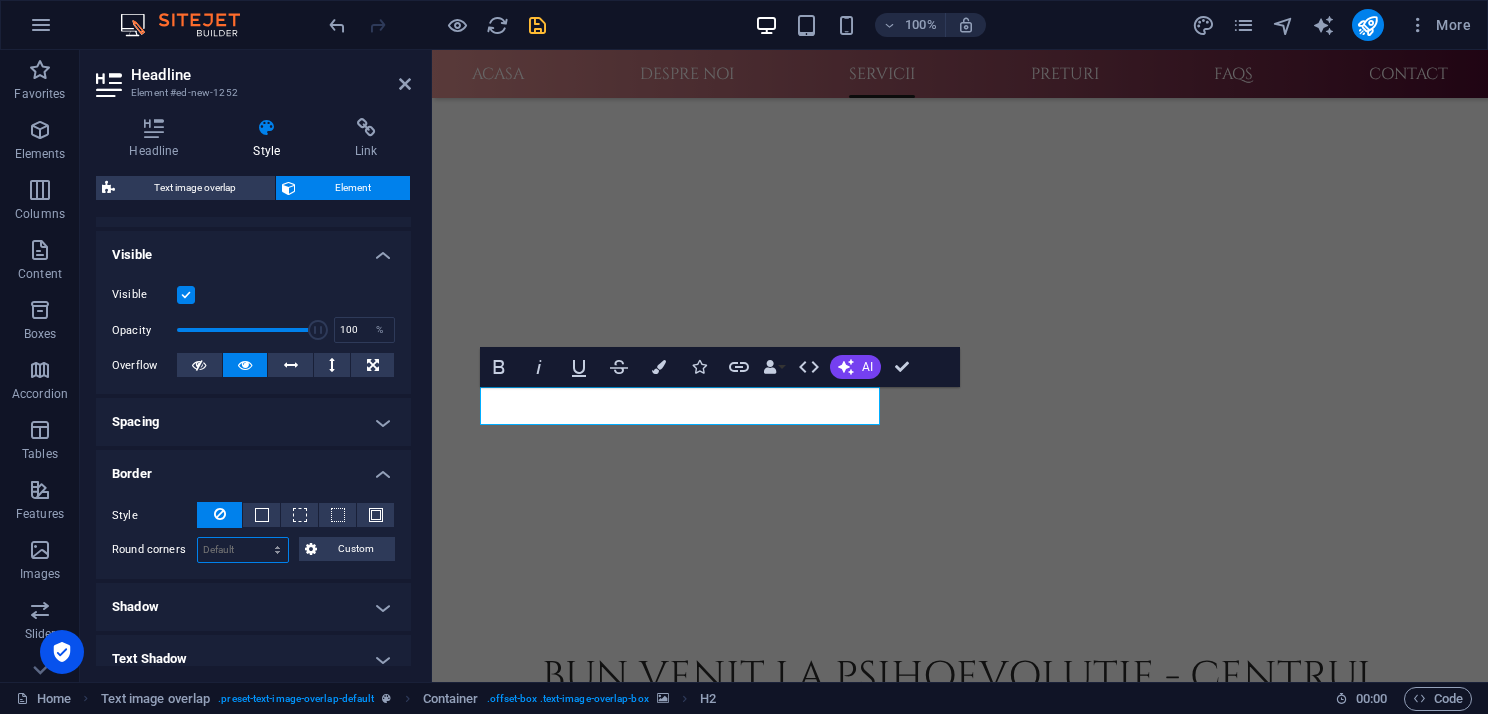 select on "px" 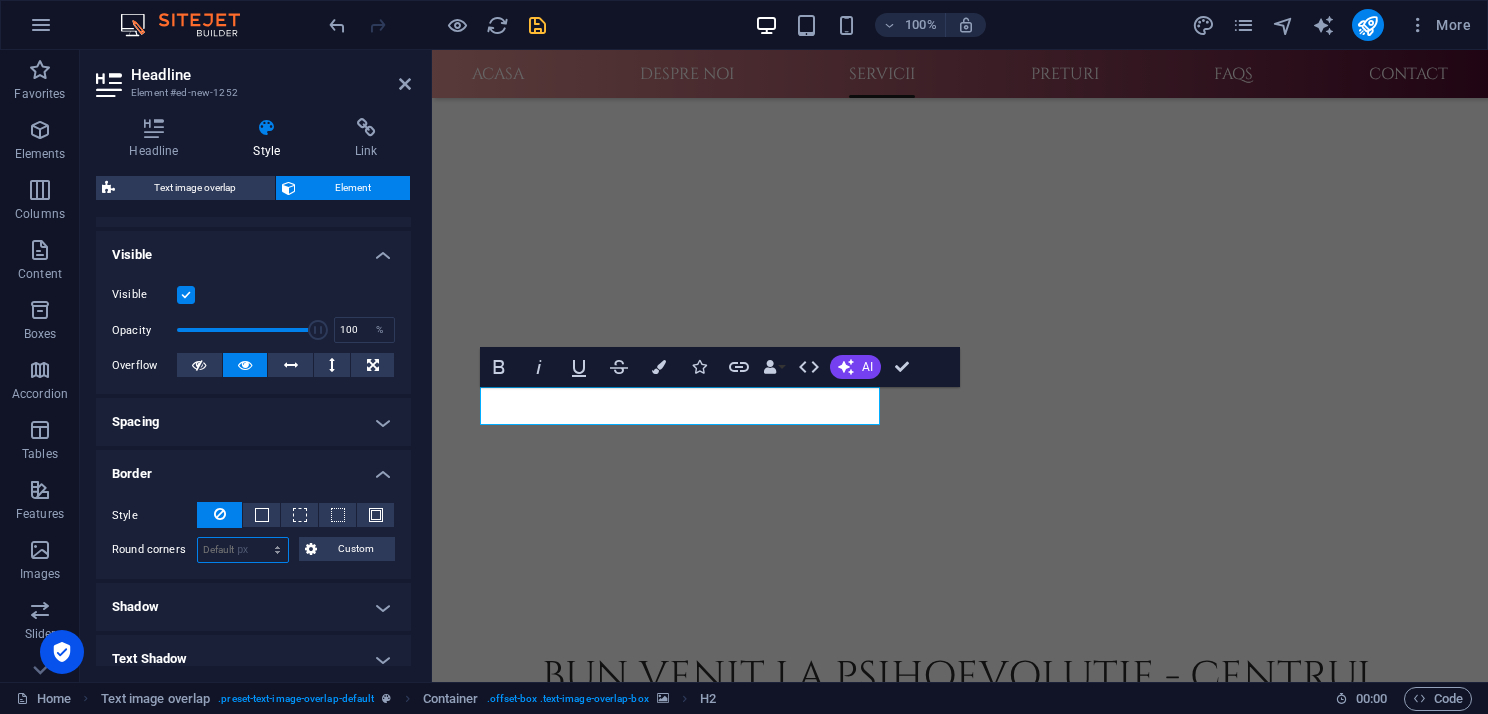 click on "Default px rem % vh vw Custom" at bounding box center (243, 550) 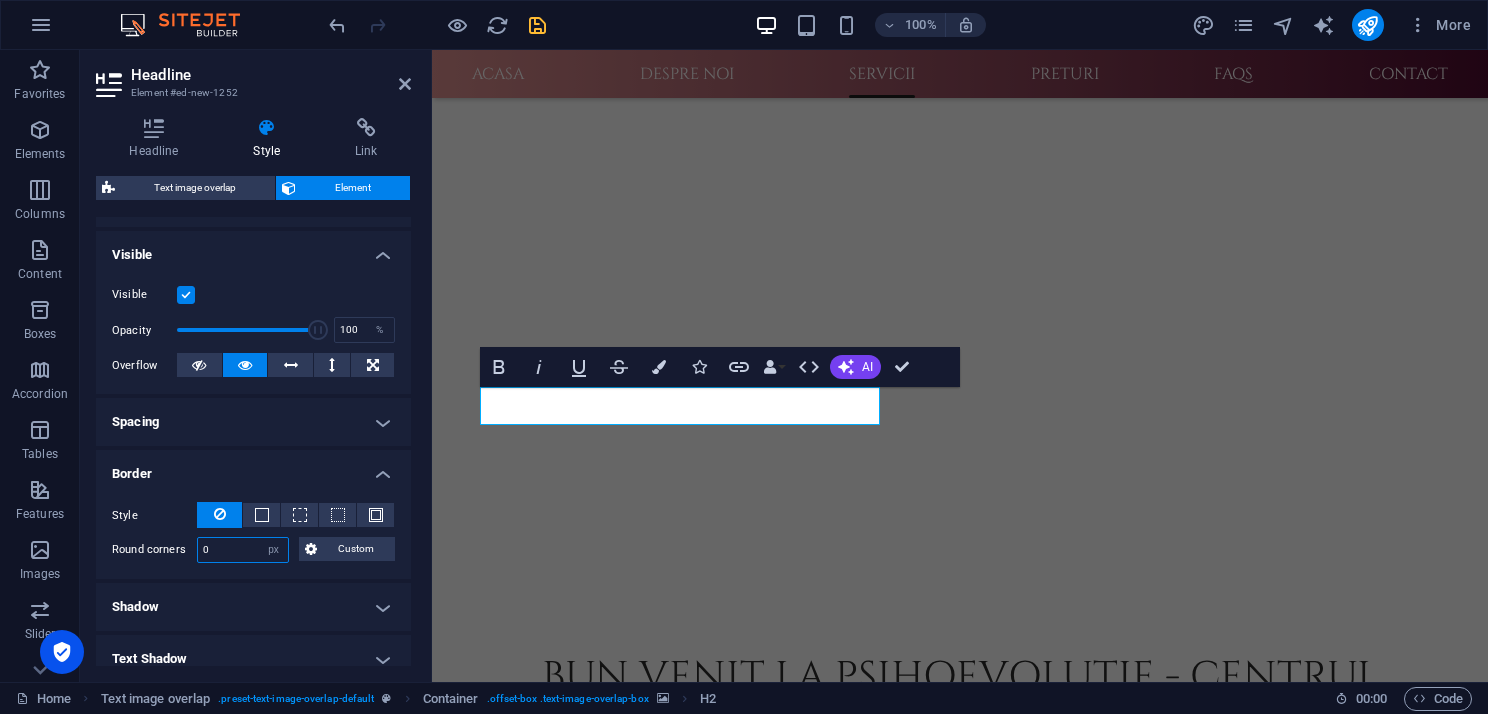 type on "5" 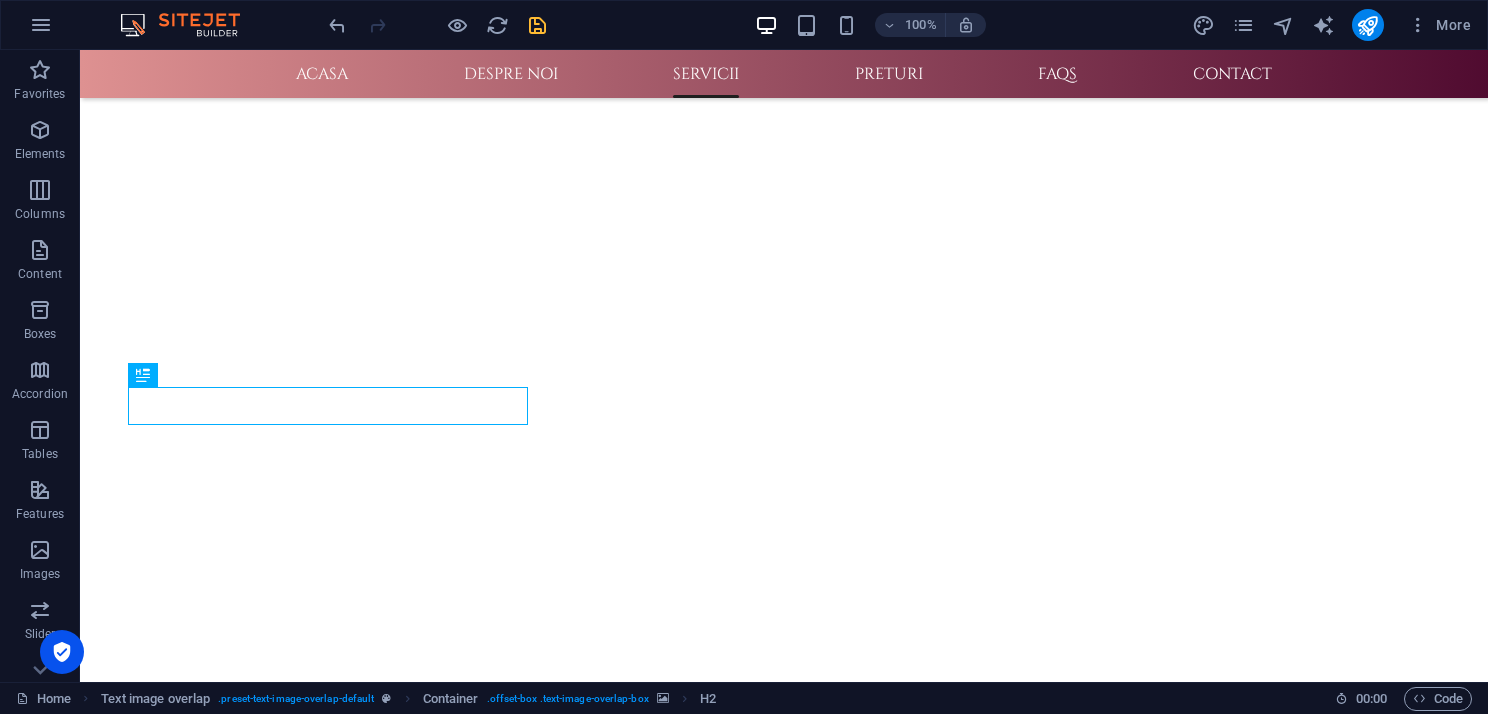 scroll, scrollTop: 1333, scrollLeft: 0, axis: vertical 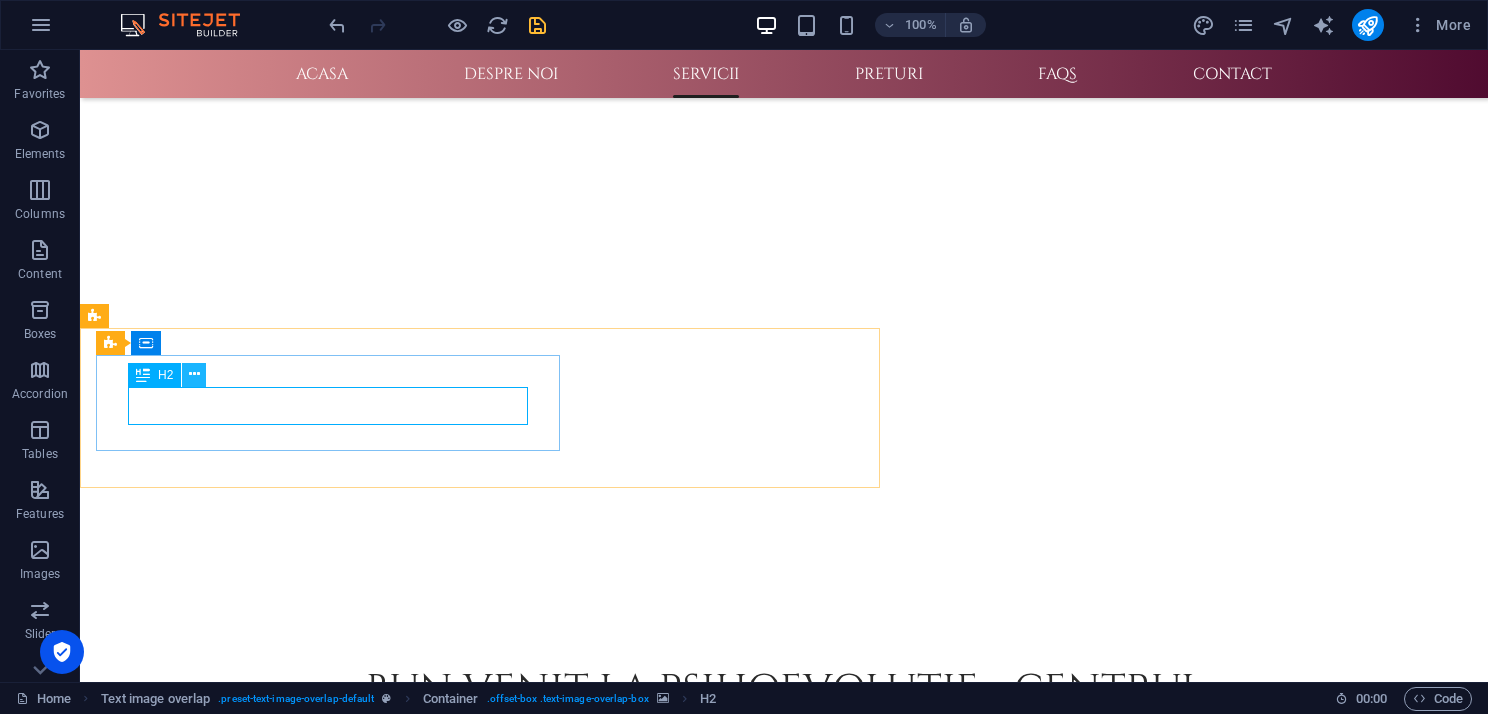 click at bounding box center (194, 374) 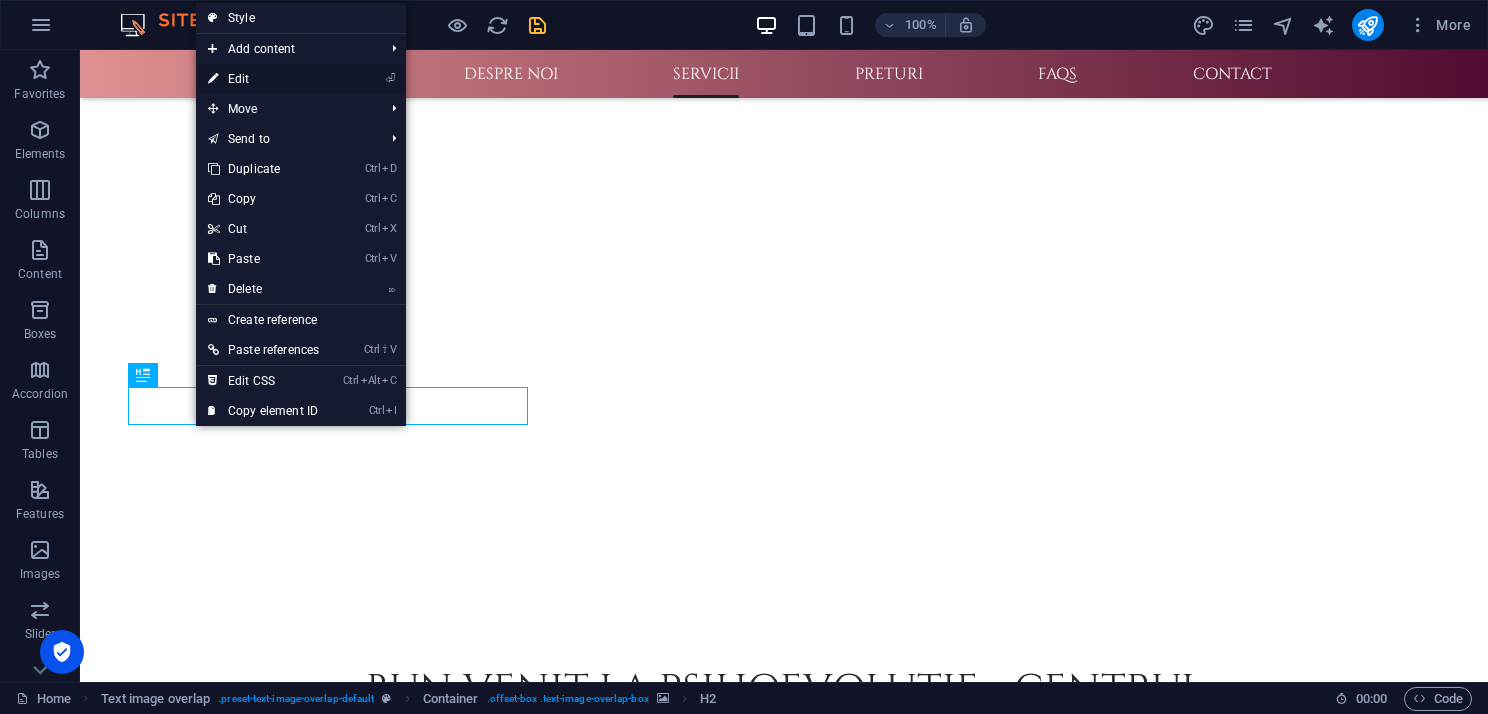 click on "⏎  Edit" at bounding box center [263, 79] 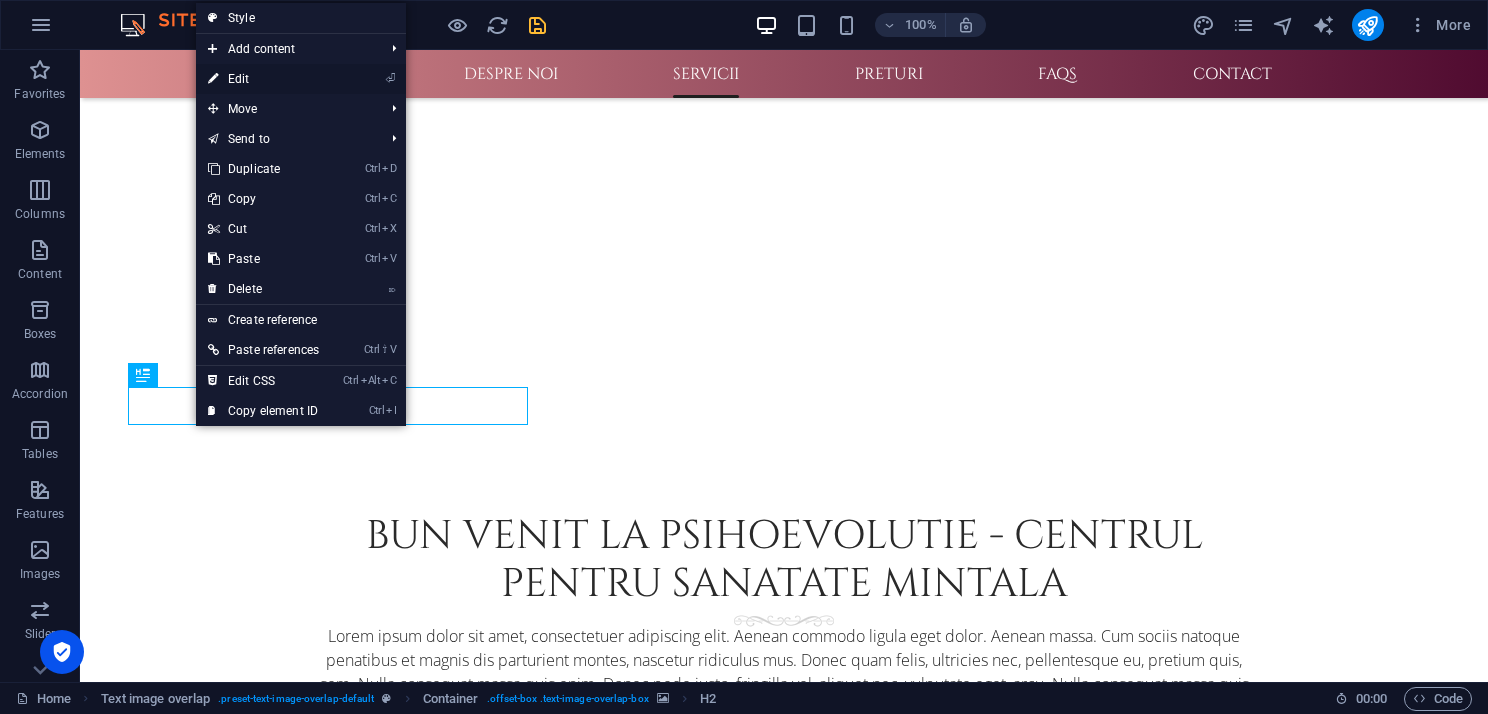 scroll, scrollTop: 1192, scrollLeft: 0, axis: vertical 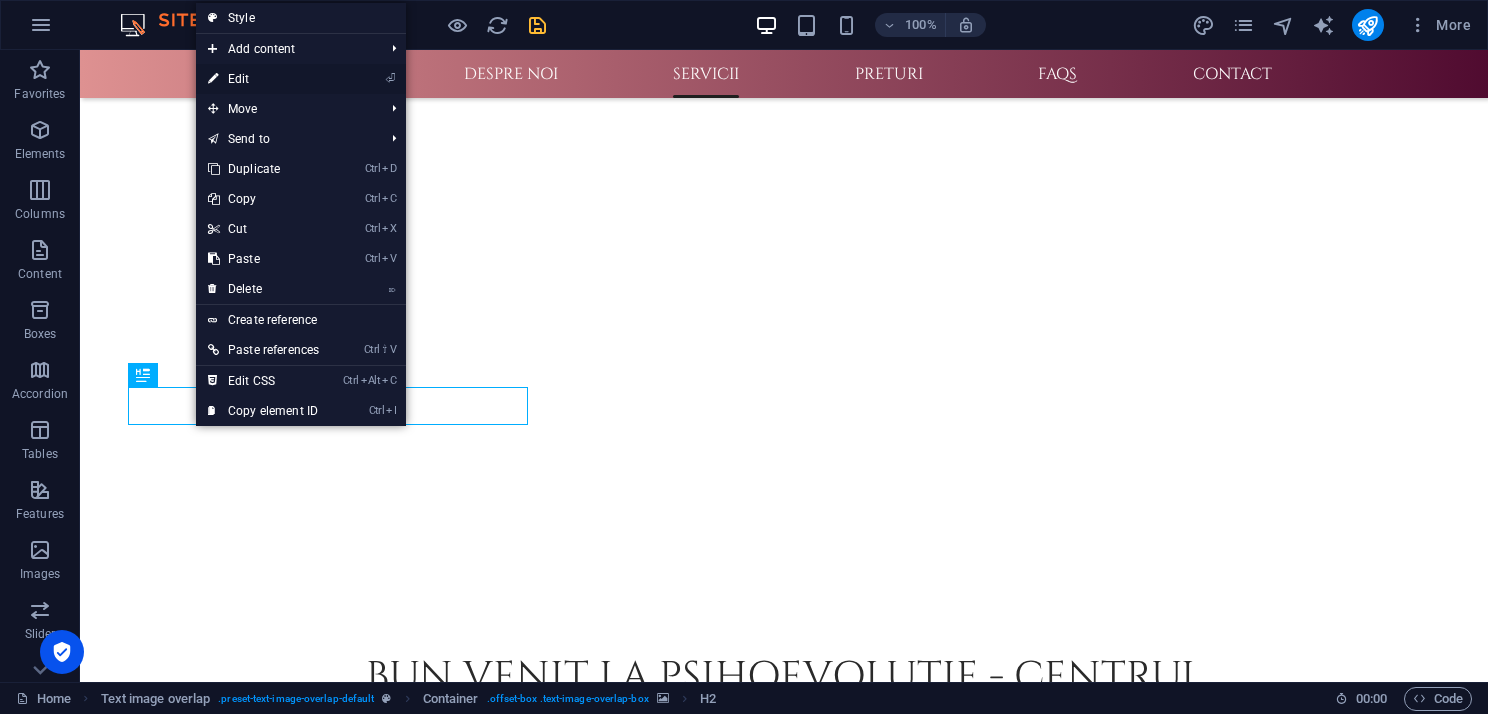 select on "px" 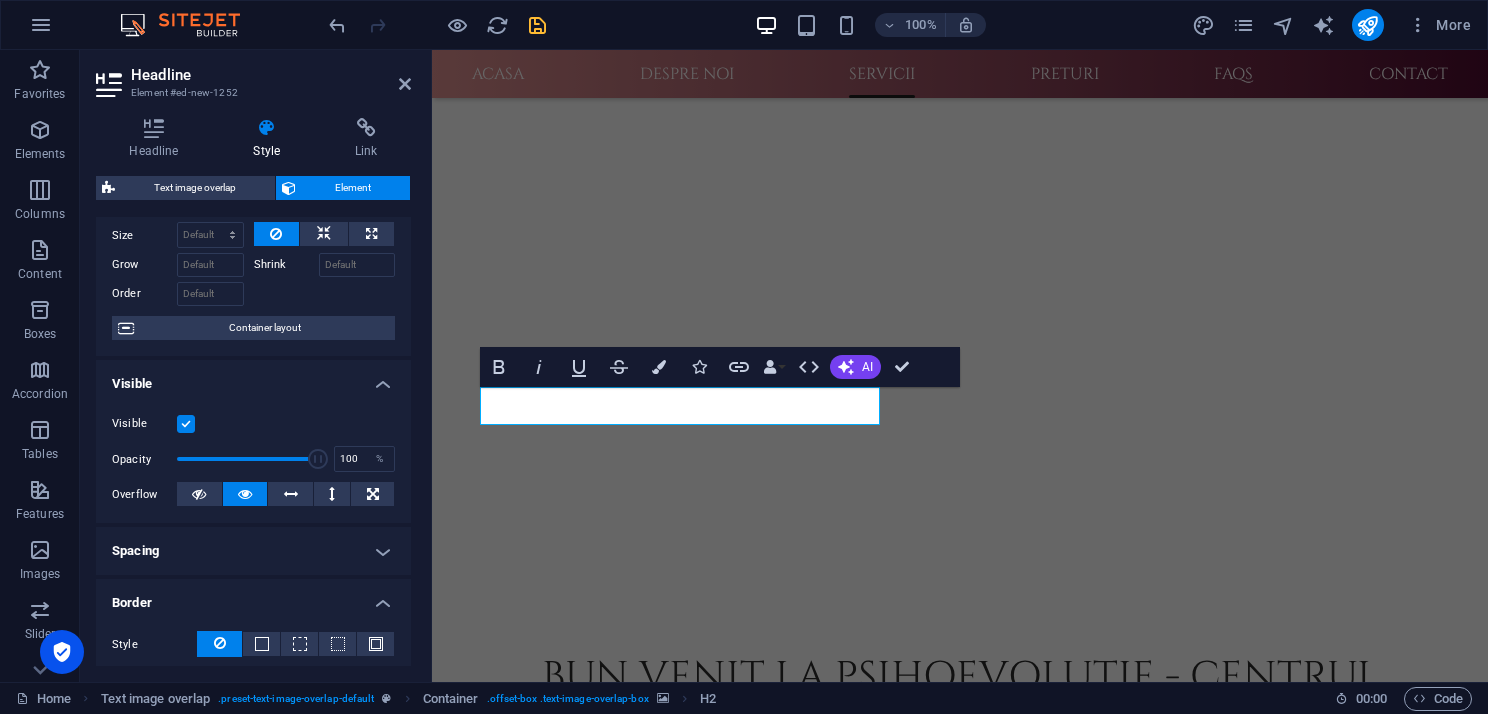 scroll, scrollTop: 200, scrollLeft: 0, axis: vertical 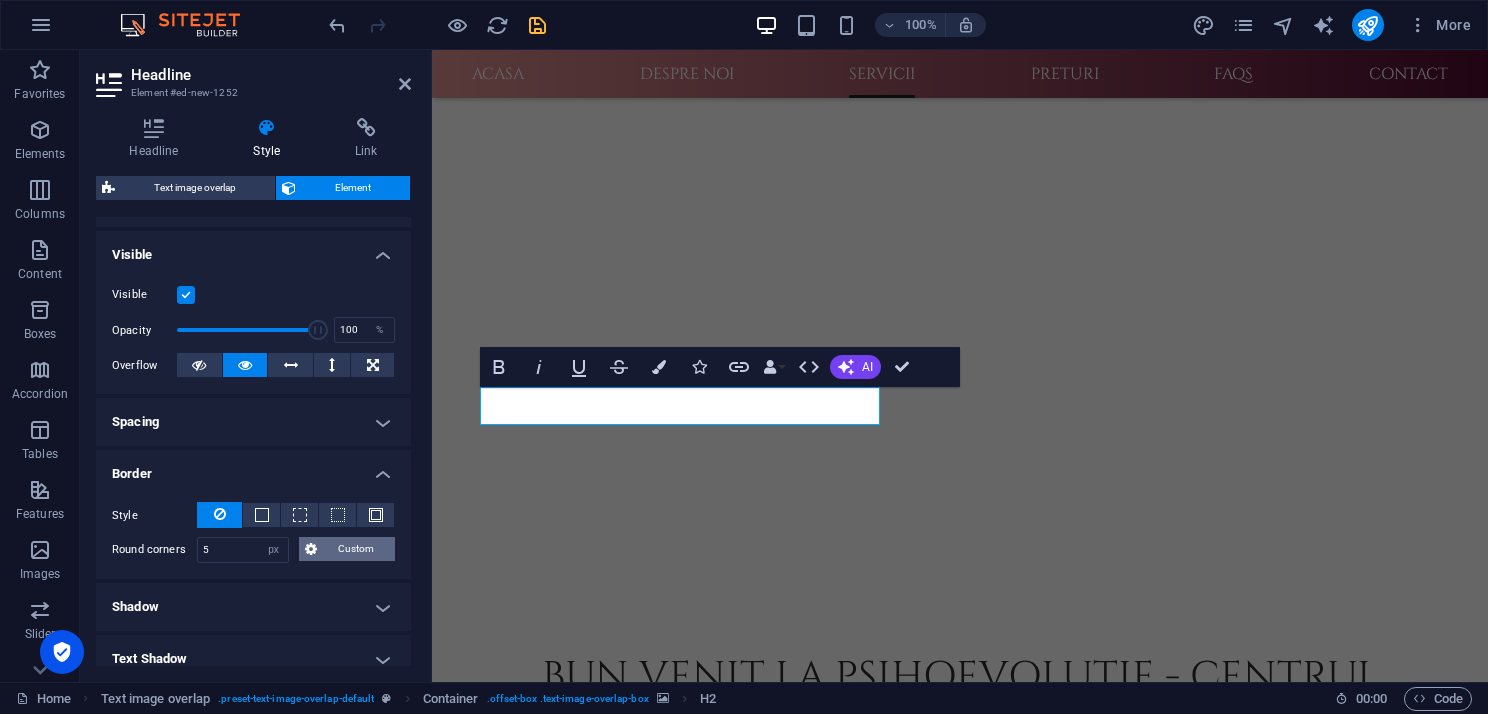 click on "Custom" at bounding box center (356, 549) 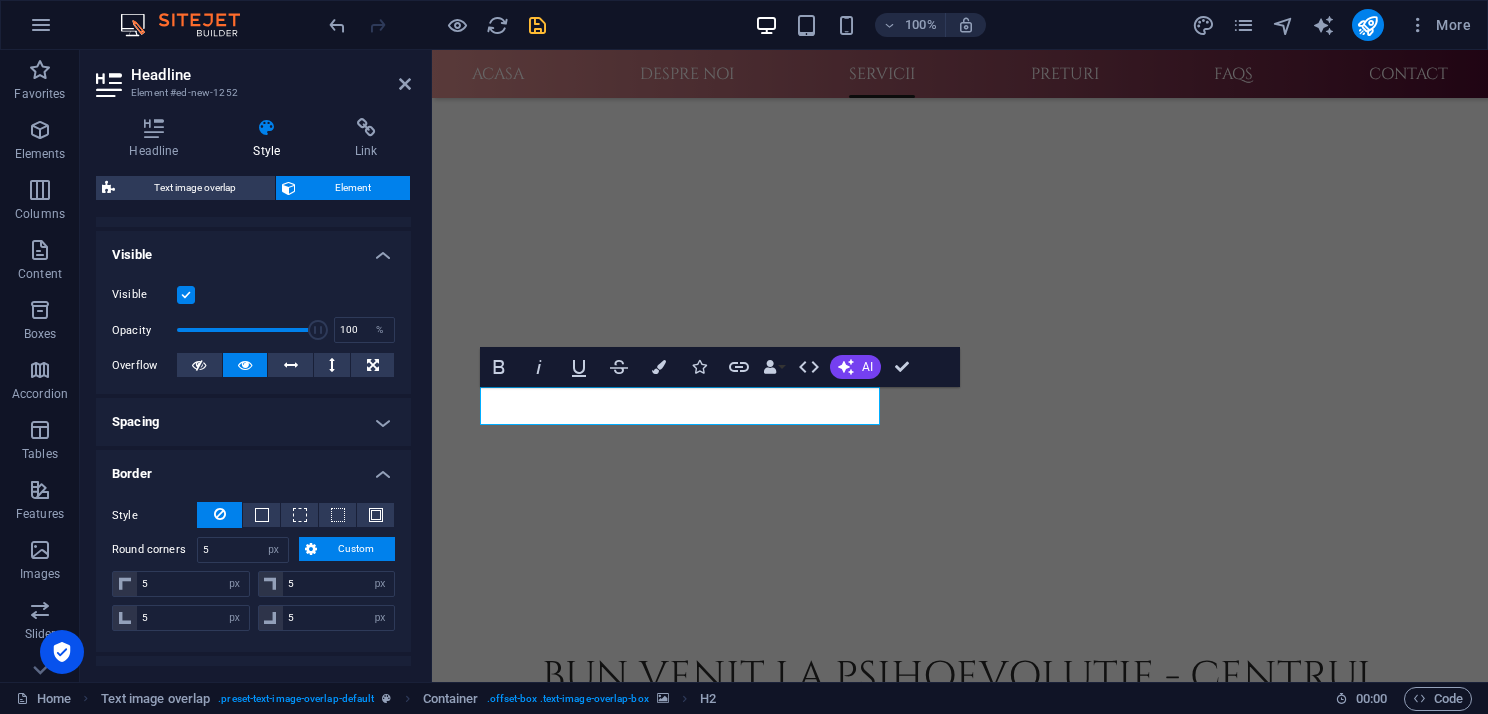 scroll, scrollTop: 300, scrollLeft: 0, axis: vertical 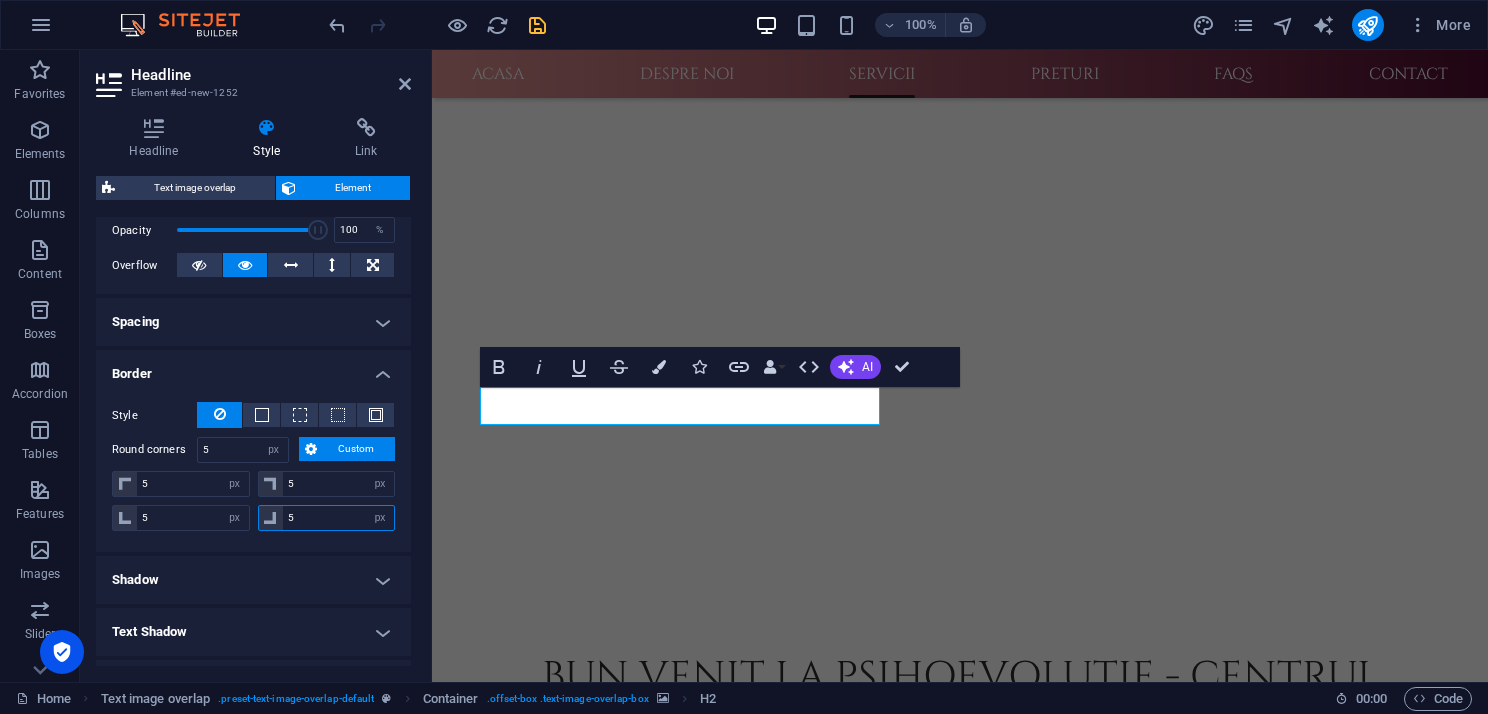 drag, startPoint x: 305, startPoint y: 517, endPoint x: 284, endPoint y: 519, distance: 21.095022 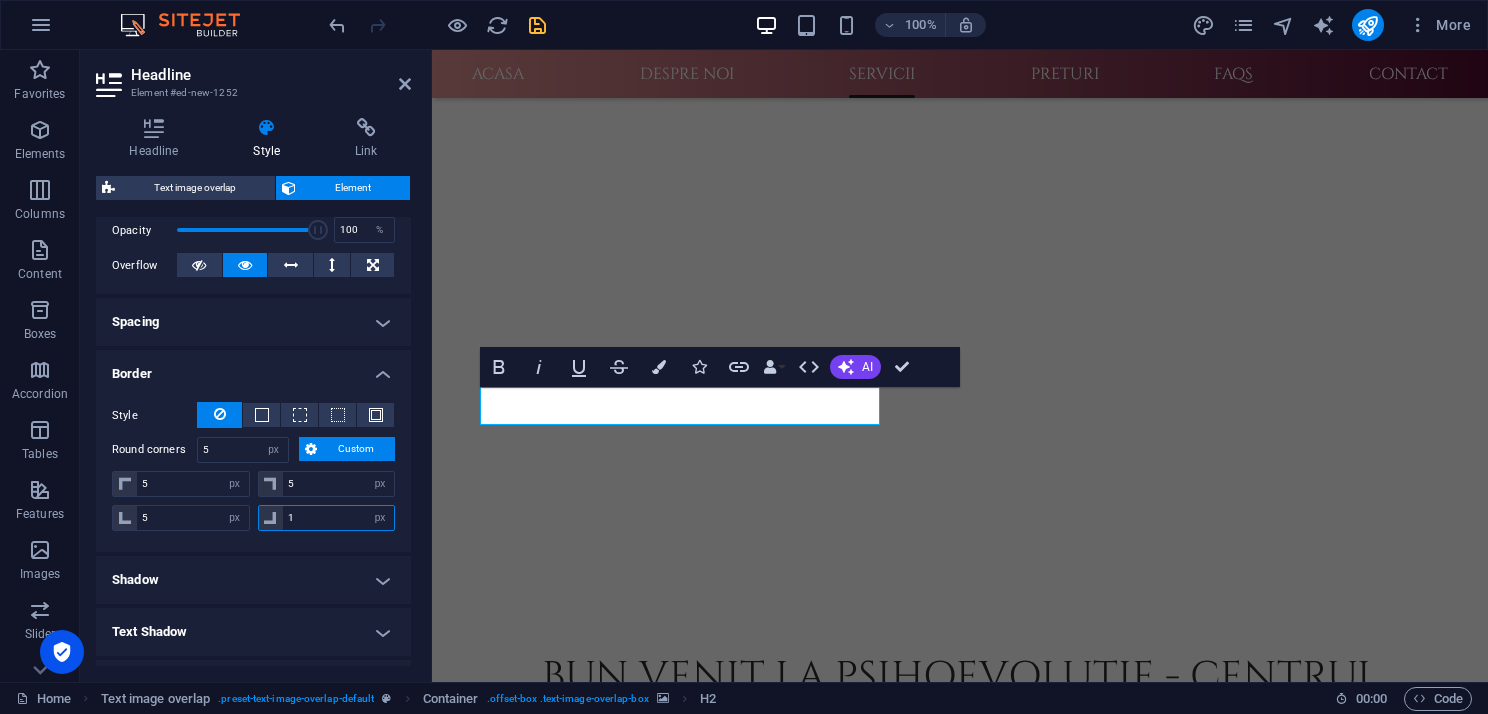 type on "10" 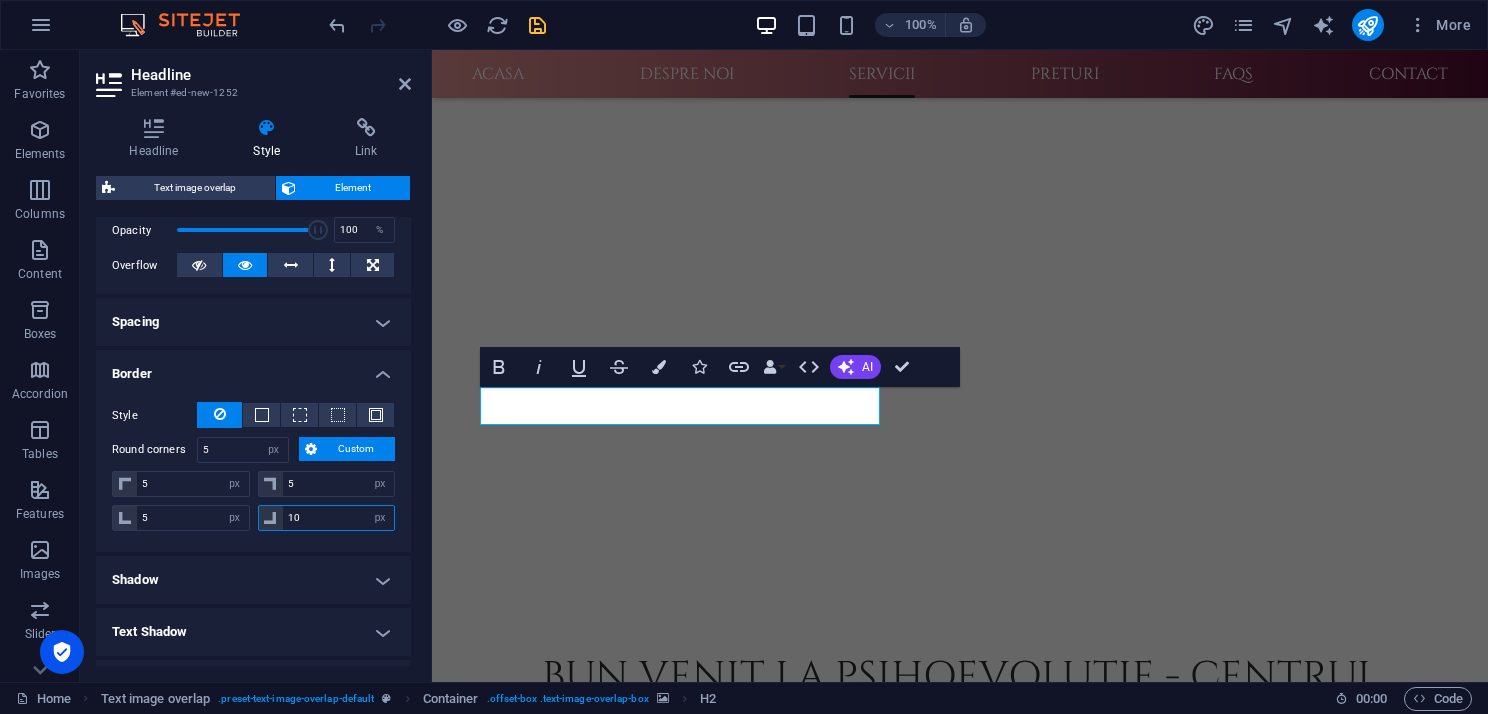 type 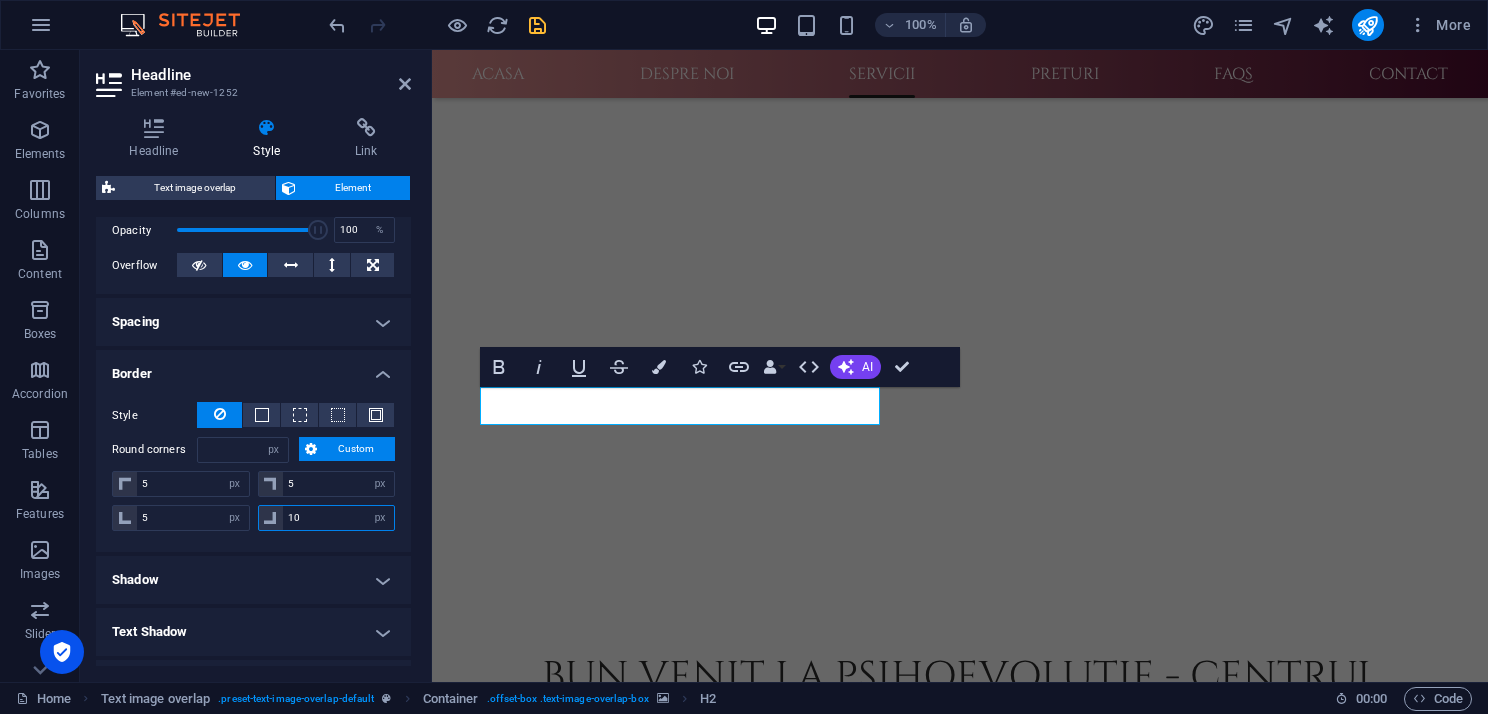 select on "DISABLED_OPTION_VALUE" 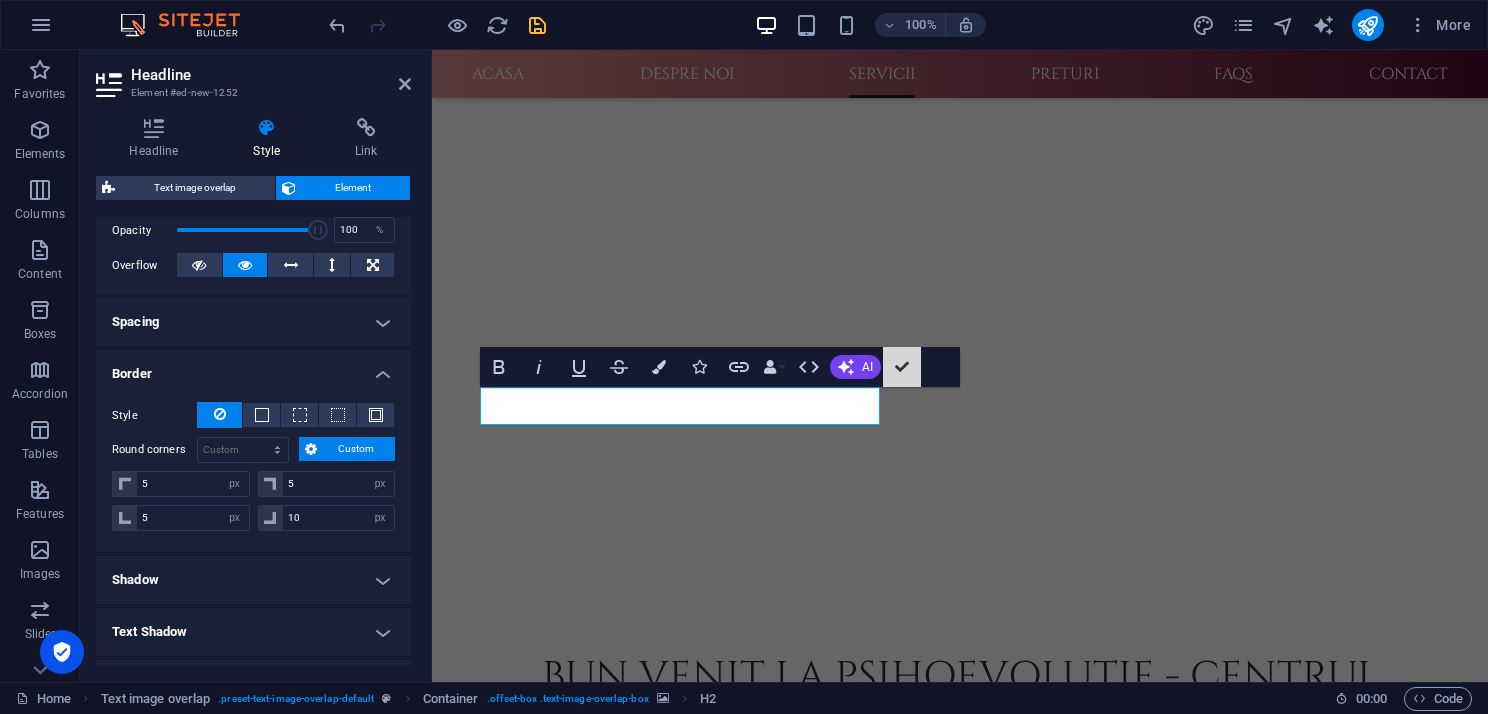 scroll, scrollTop: 1333, scrollLeft: 0, axis: vertical 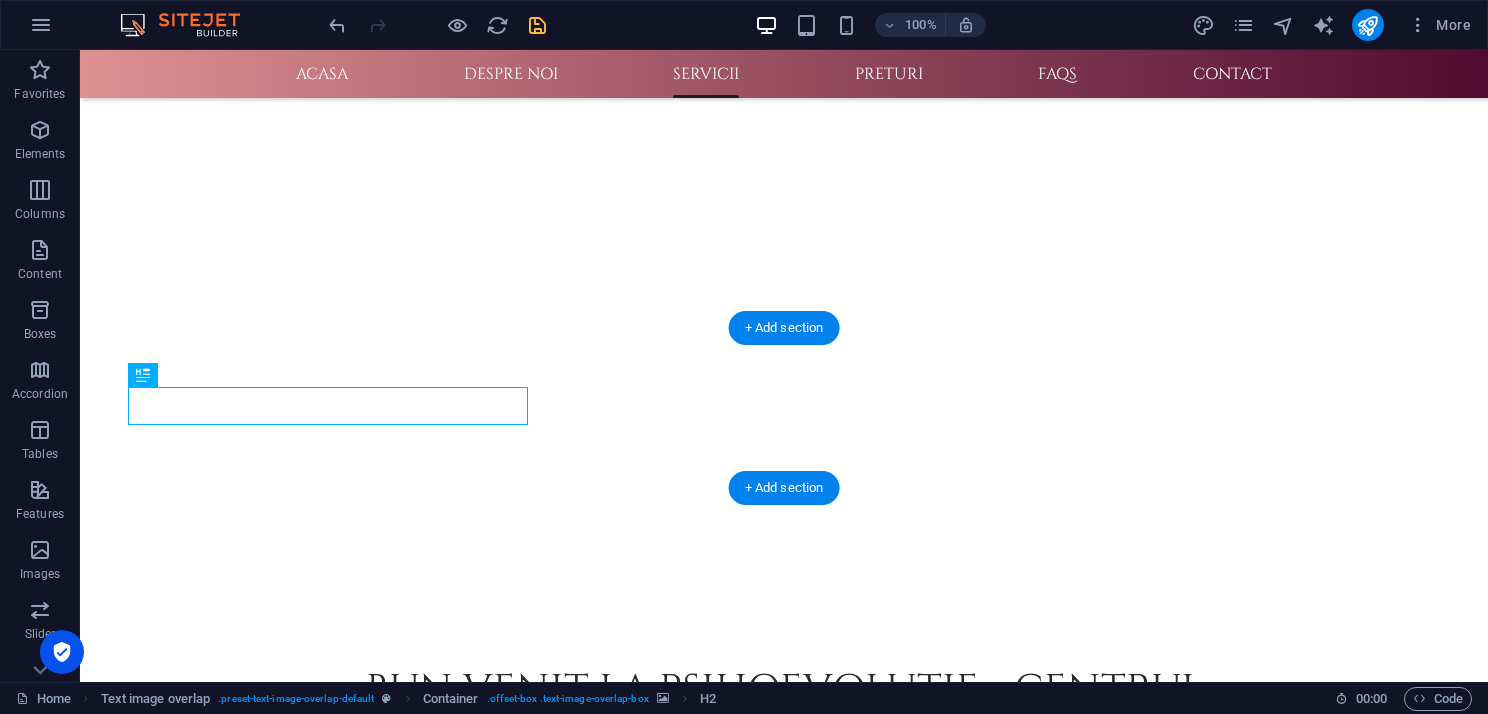 click at bounding box center [336, 2221] 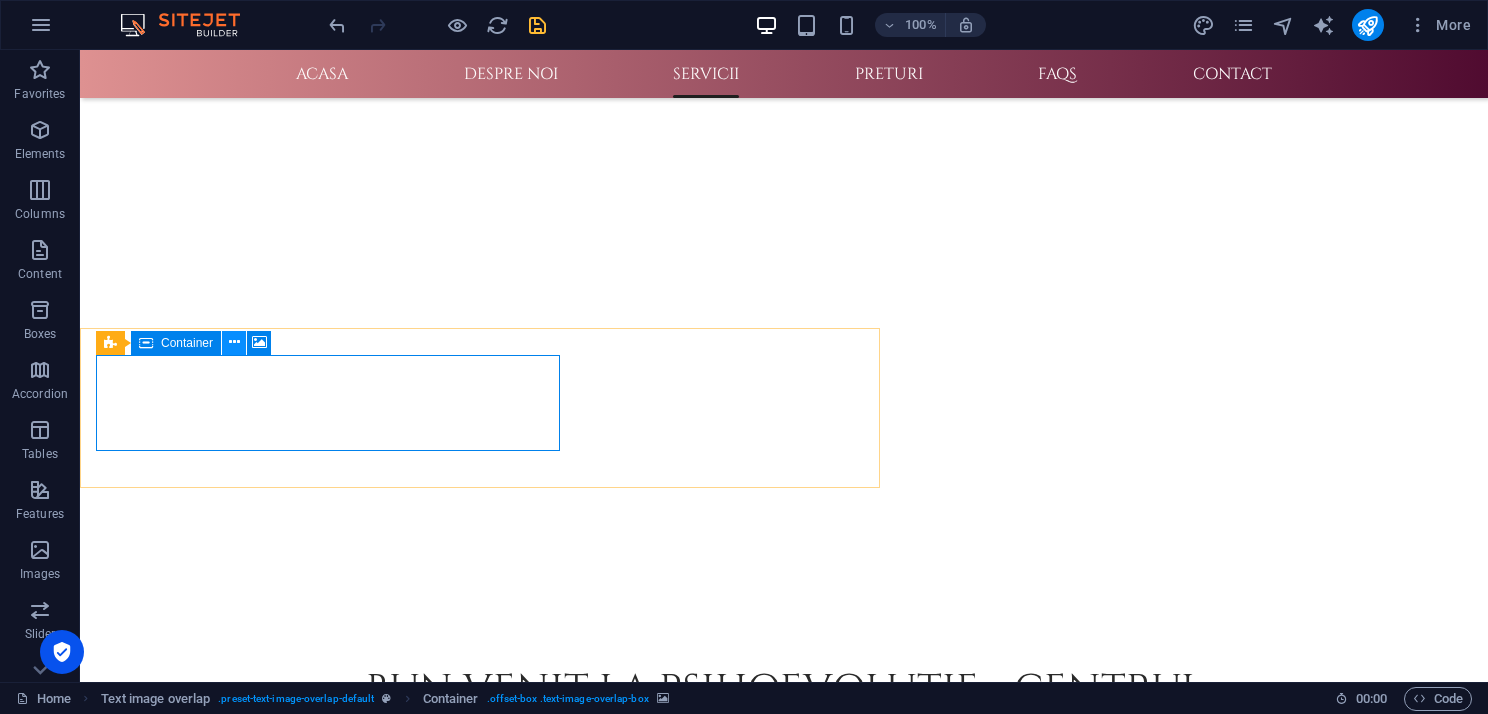 click at bounding box center [234, 342] 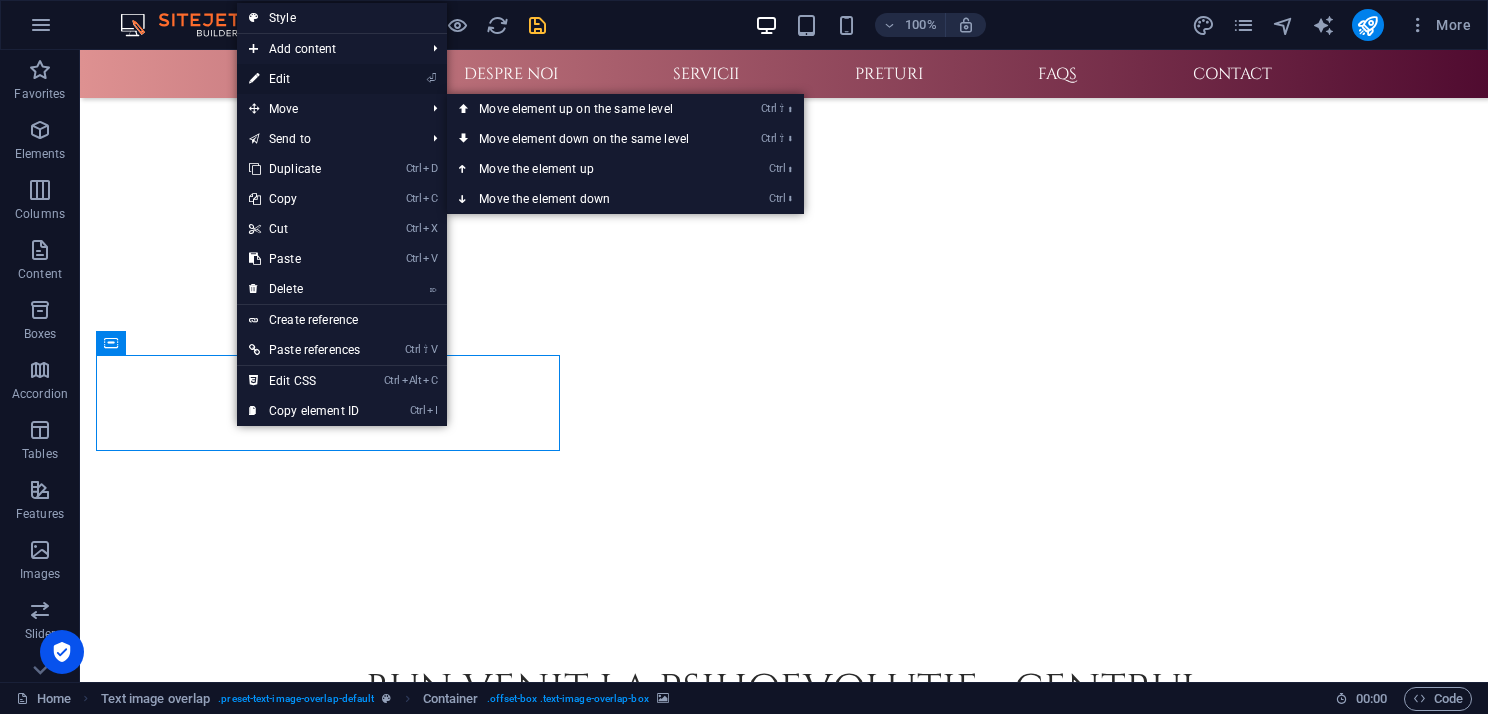 click on "⏎  Edit" at bounding box center [304, 79] 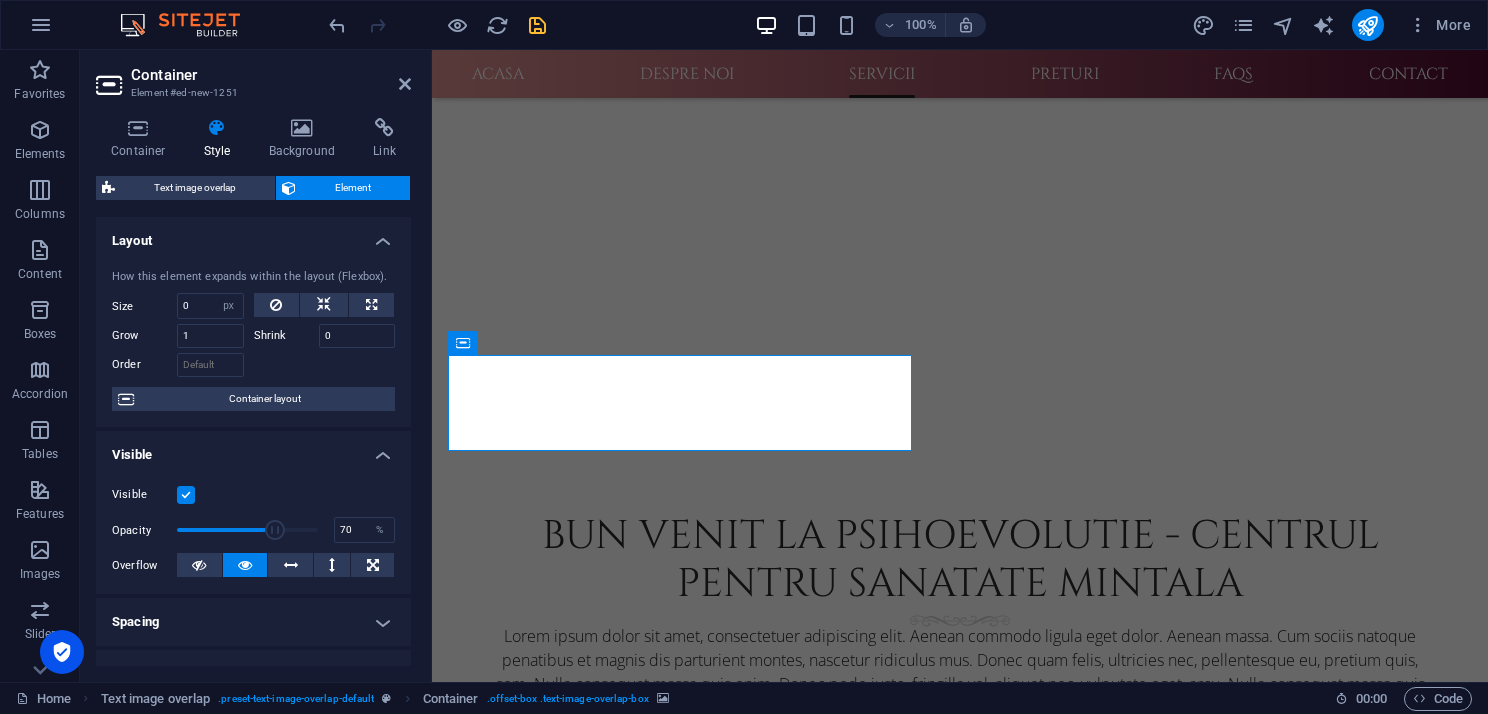 scroll, scrollTop: 1192, scrollLeft: 0, axis: vertical 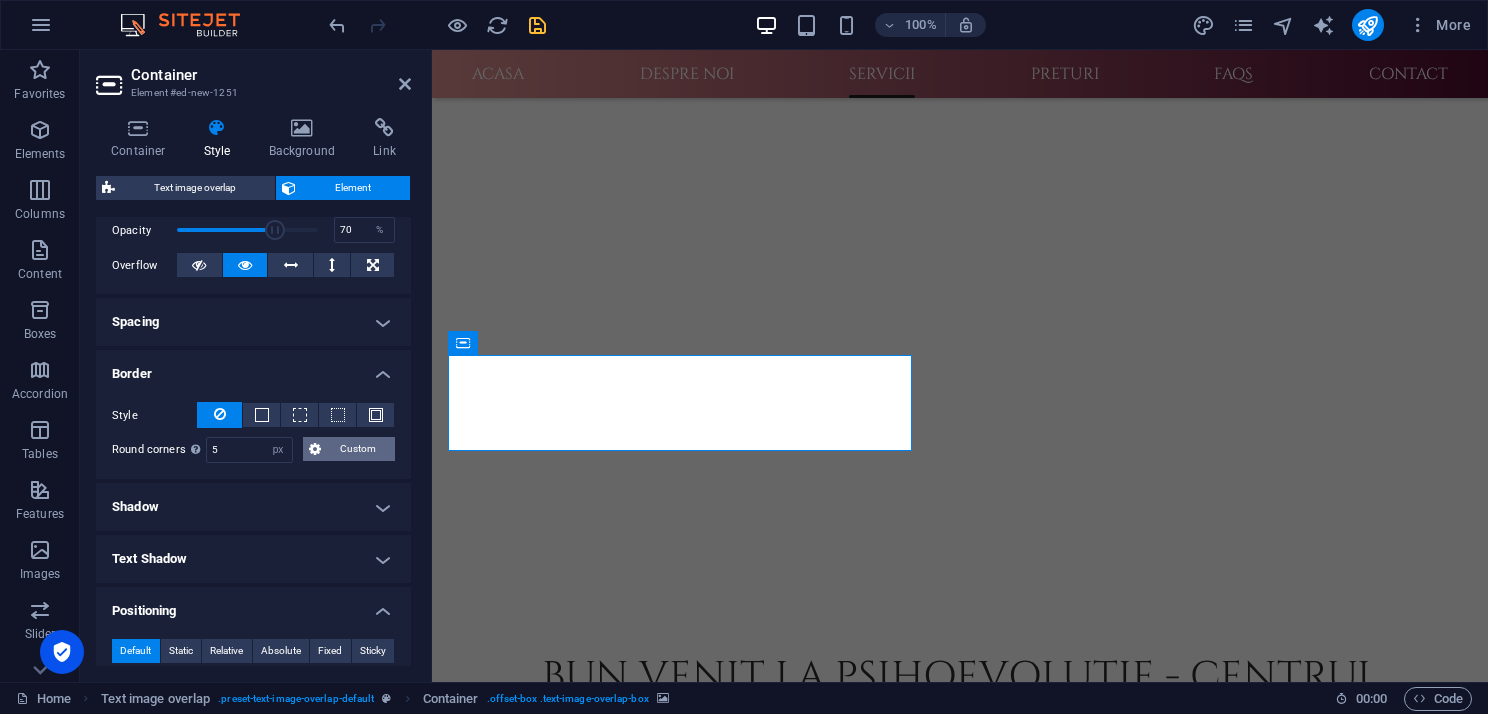 click on "Custom" at bounding box center [349, 449] 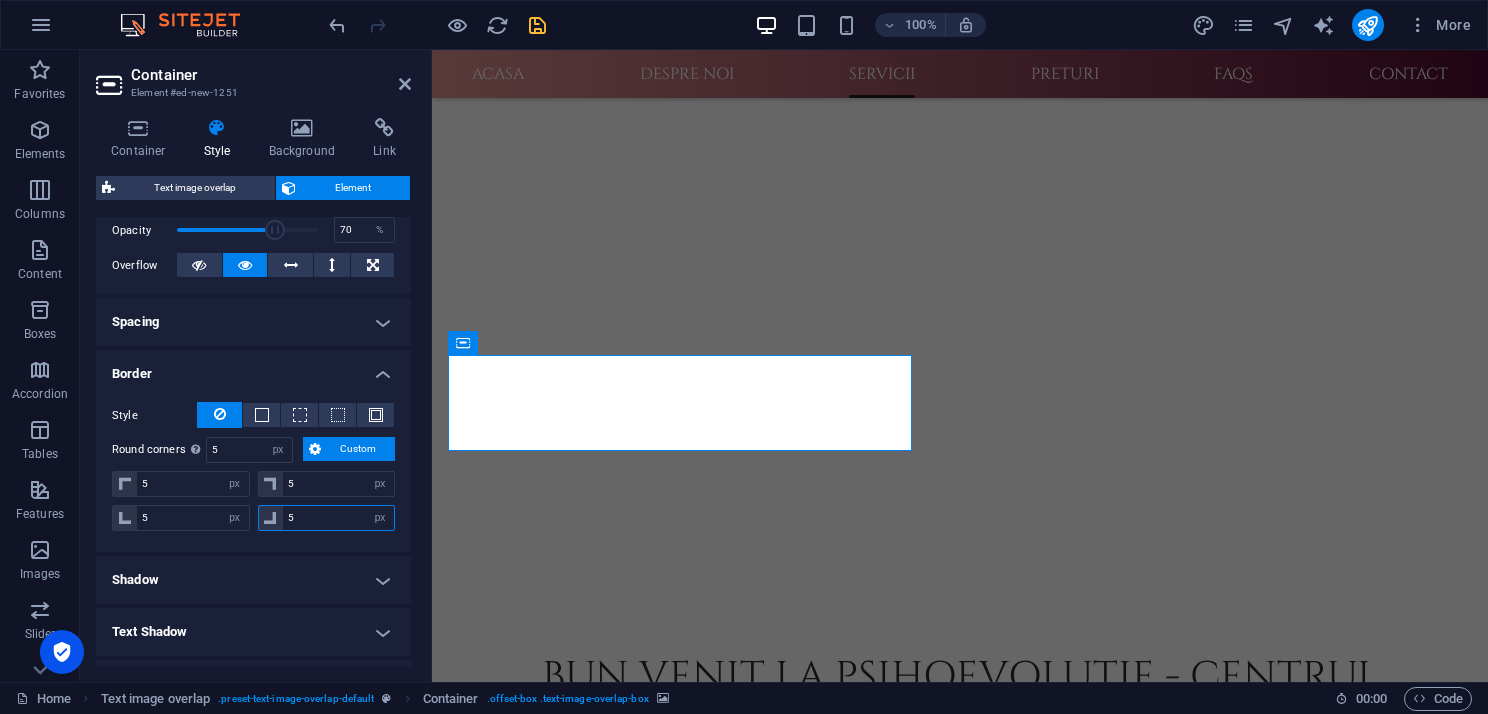 drag, startPoint x: 308, startPoint y: 516, endPoint x: 280, endPoint y: 516, distance: 28 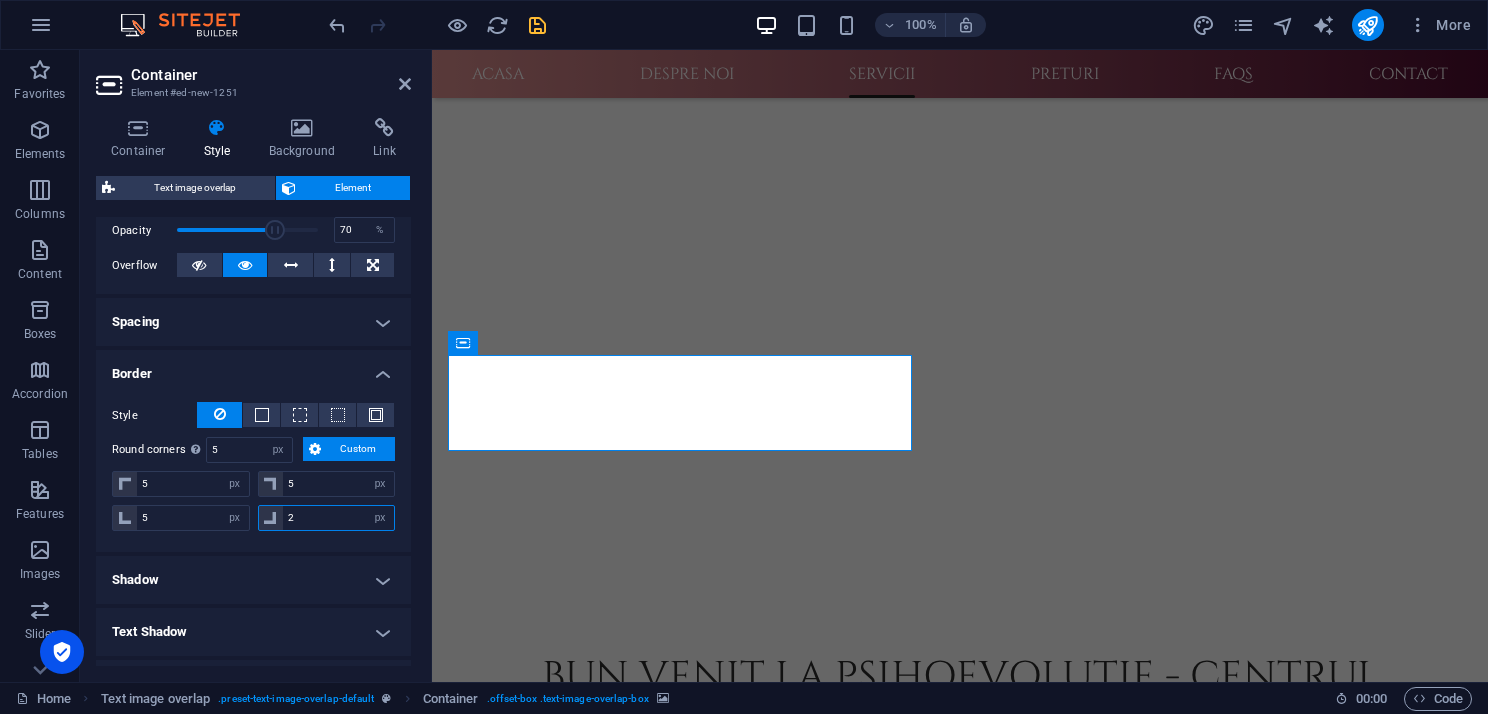 type on "20" 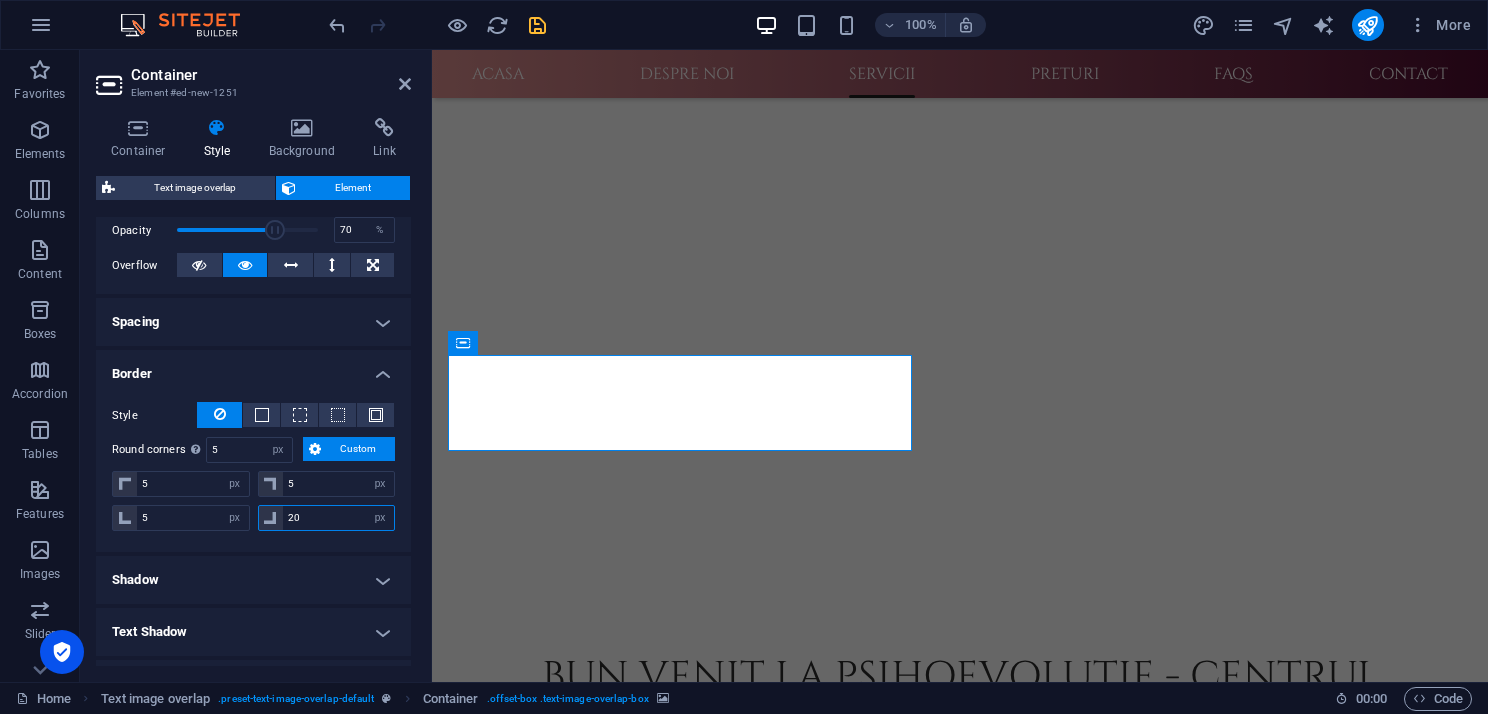 type 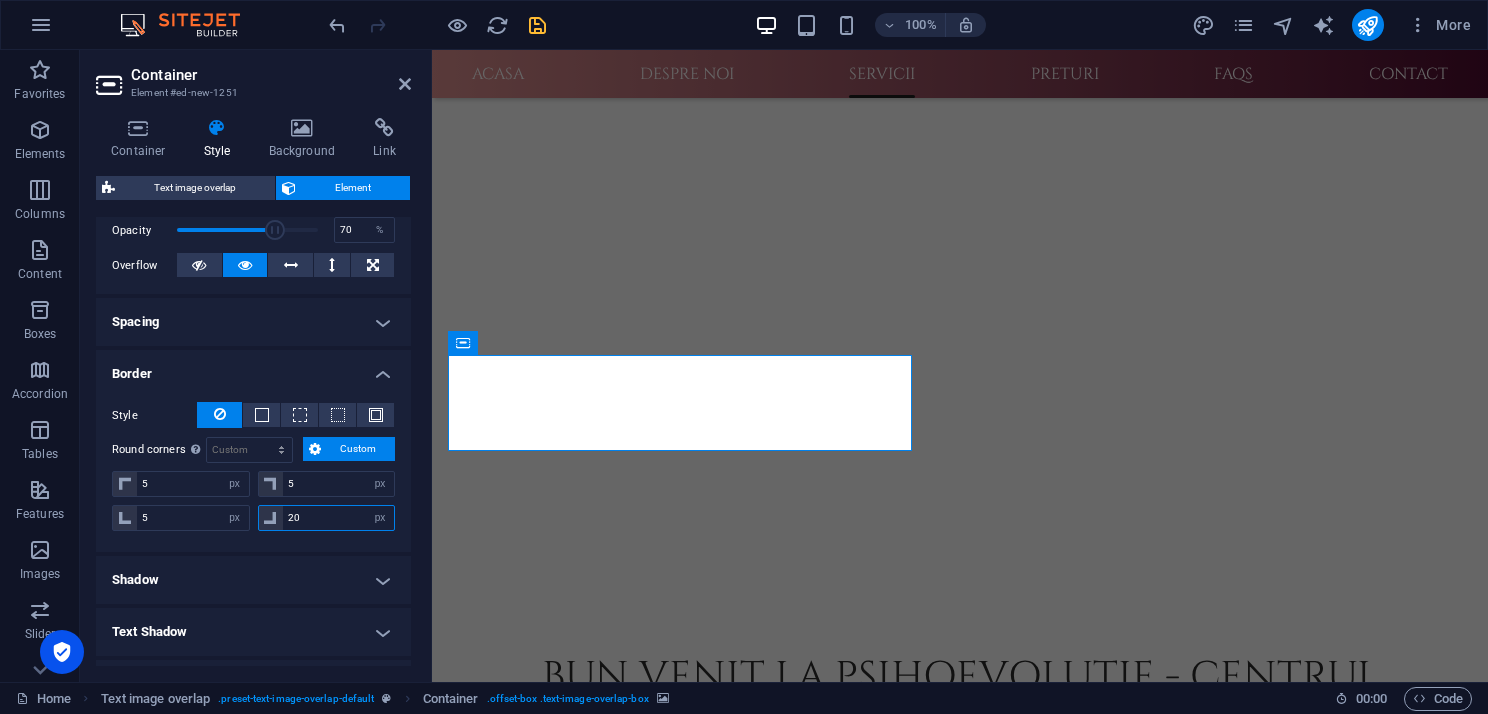 drag, startPoint x: 286, startPoint y: 516, endPoint x: 303, endPoint y: 516, distance: 17 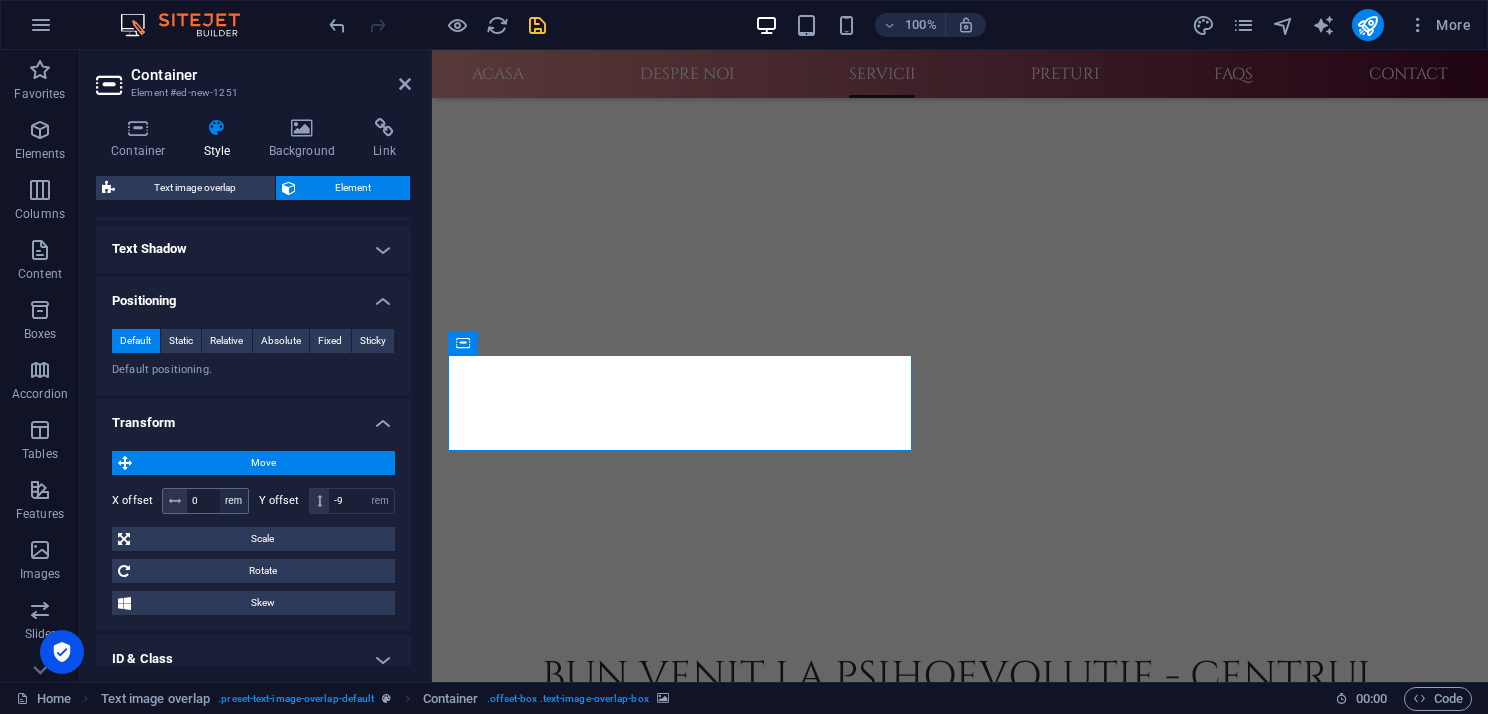 scroll, scrollTop: 700, scrollLeft: 0, axis: vertical 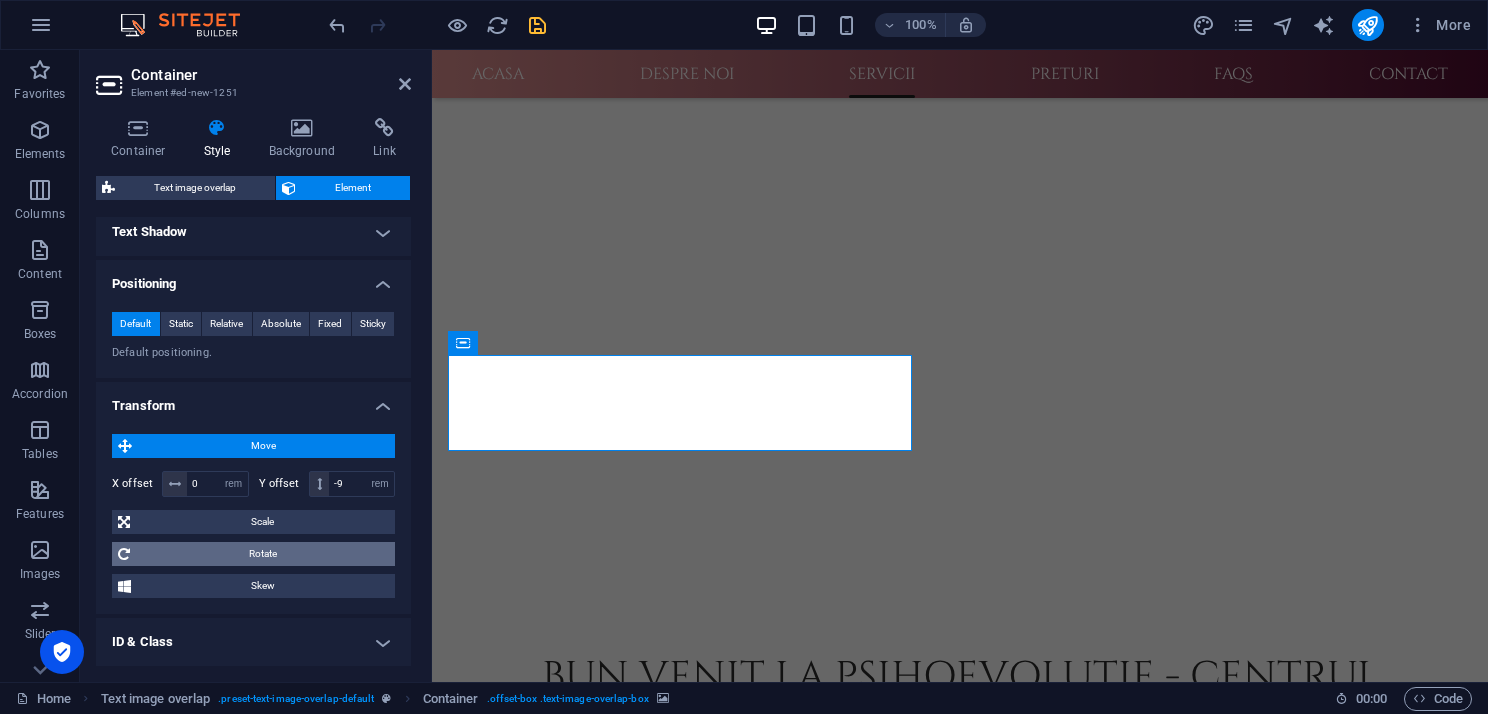type on "40" 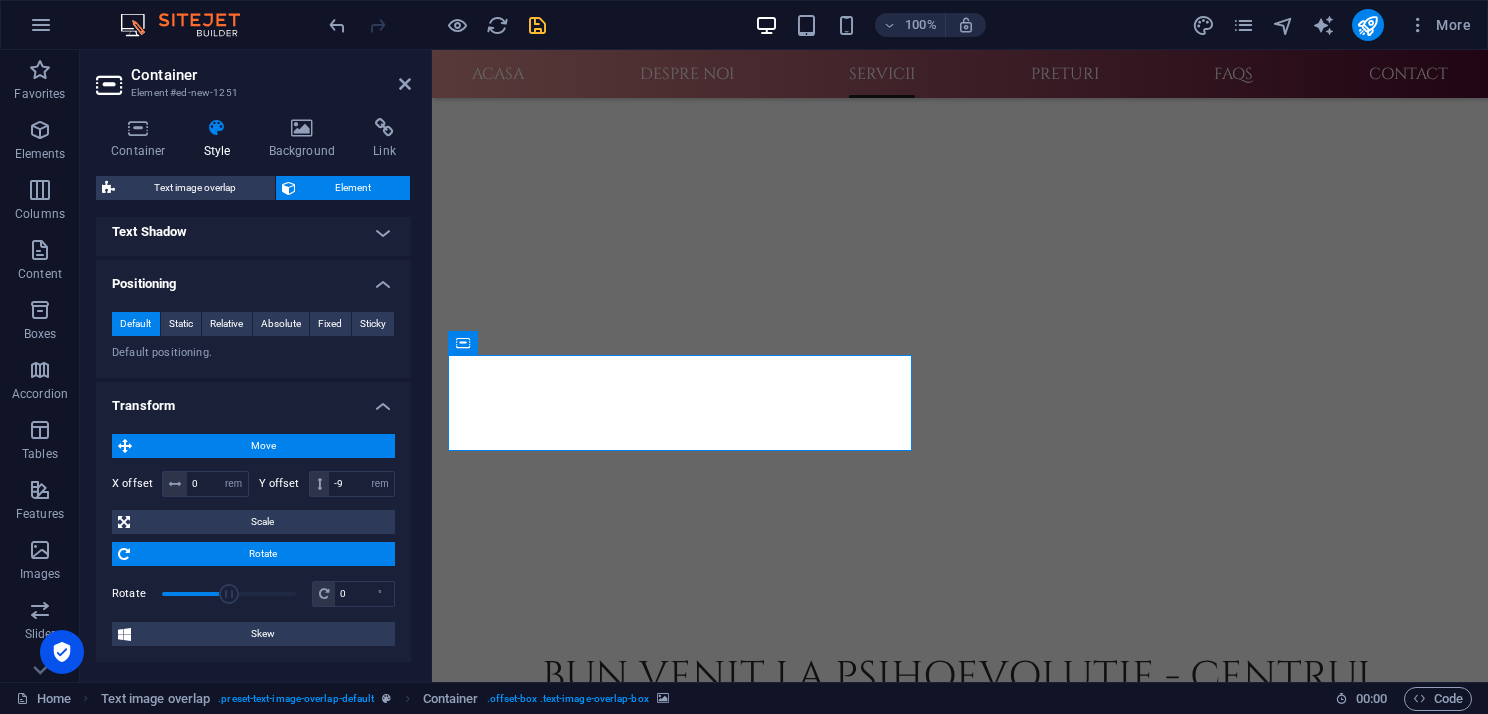 click on "Rotate" at bounding box center [262, 554] 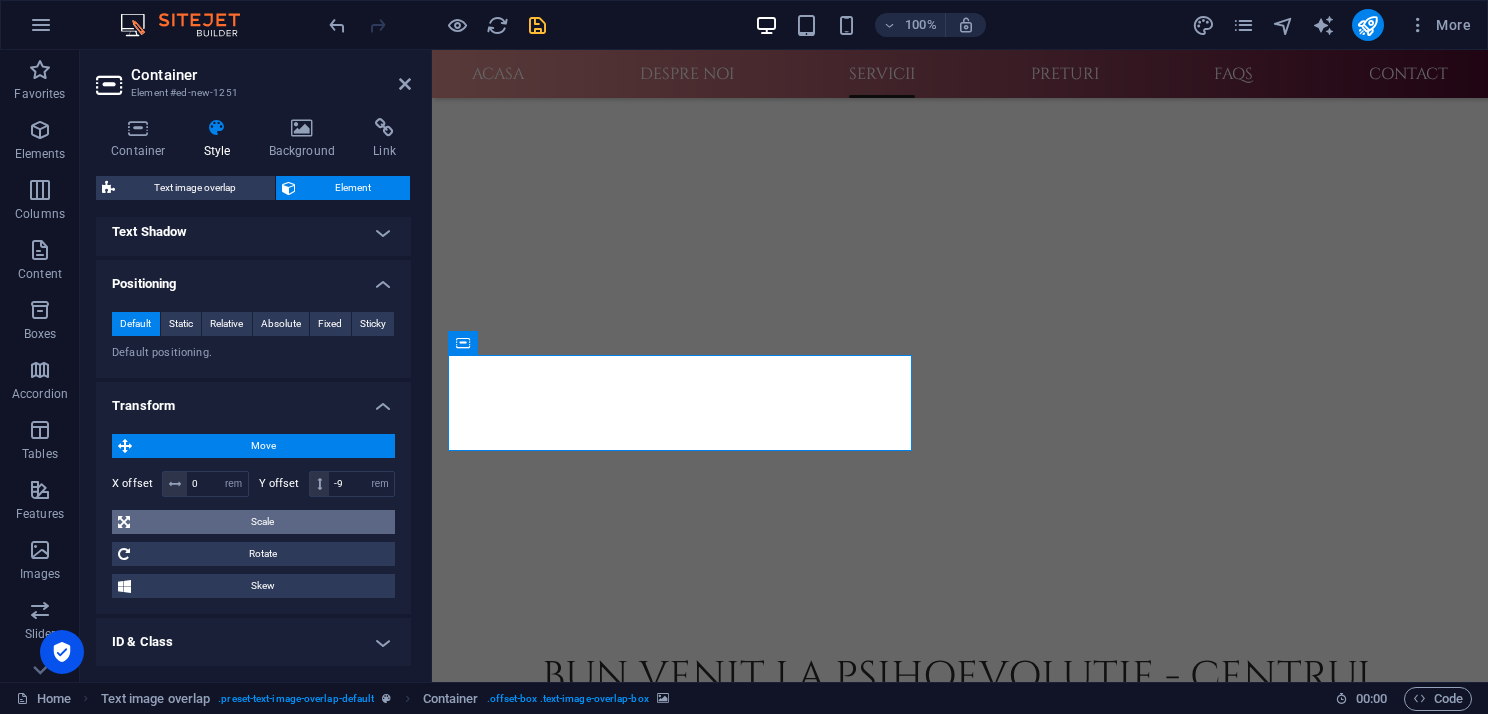 click on "Scale" at bounding box center (262, 522) 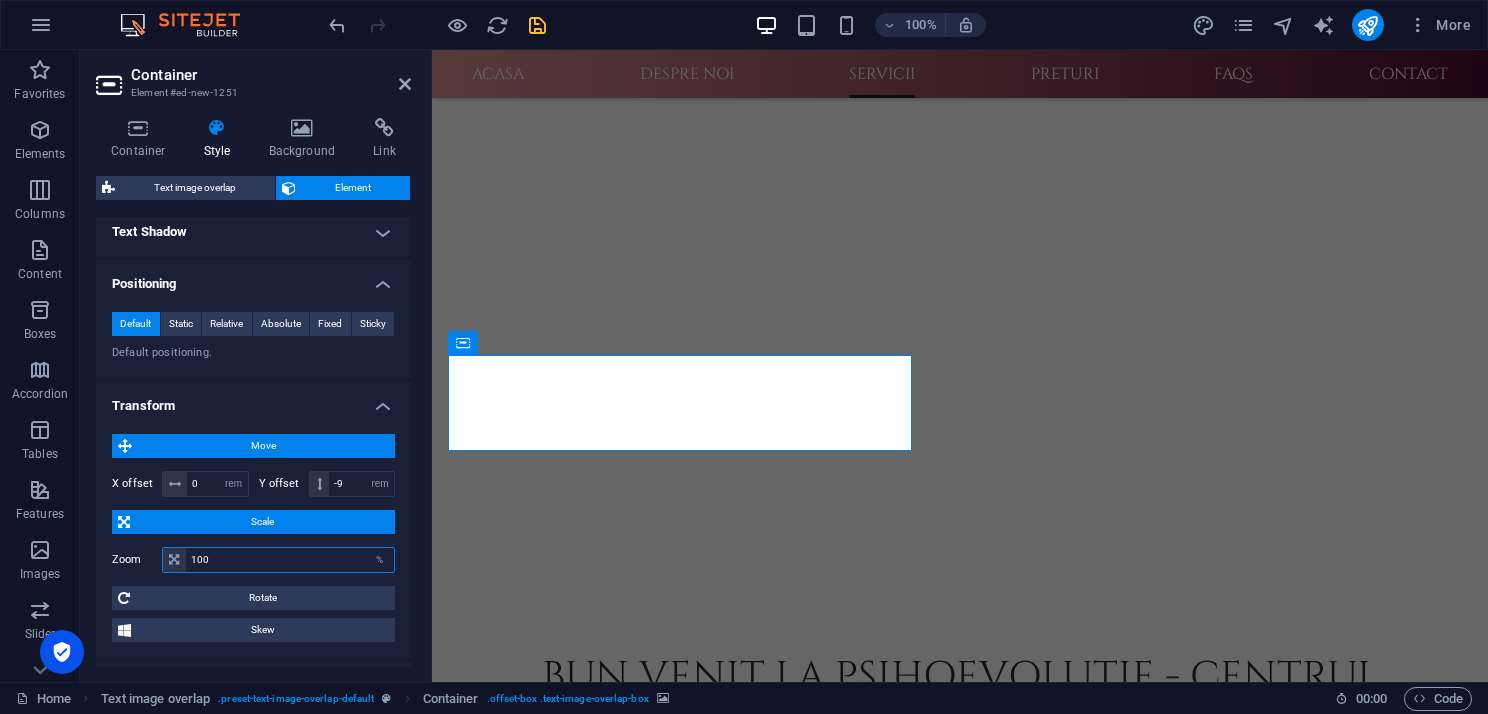 drag, startPoint x: 215, startPoint y: 557, endPoint x: 192, endPoint y: 557, distance: 23 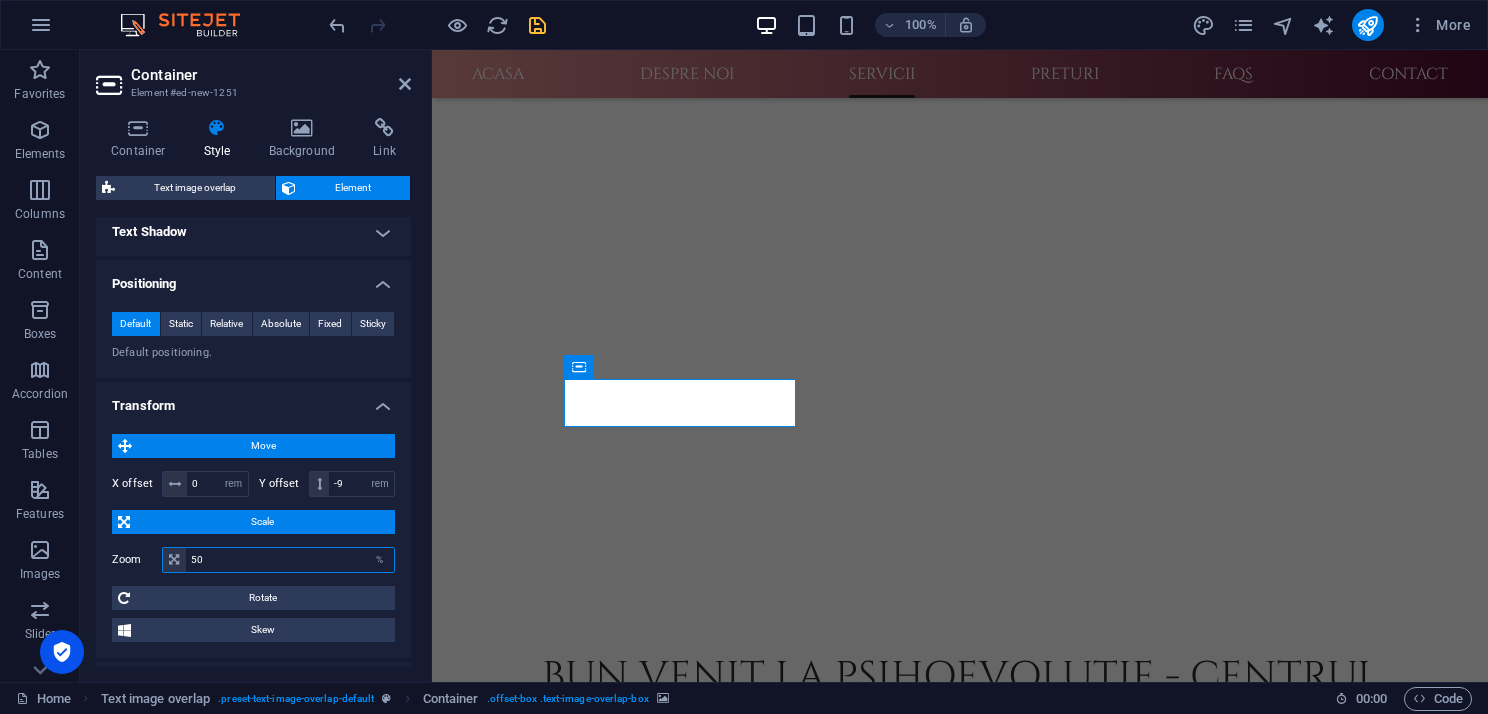 drag, startPoint x: 192, startPoint y: 556, endPoint x: 205, endPoint y: 557, distance: 13.038404 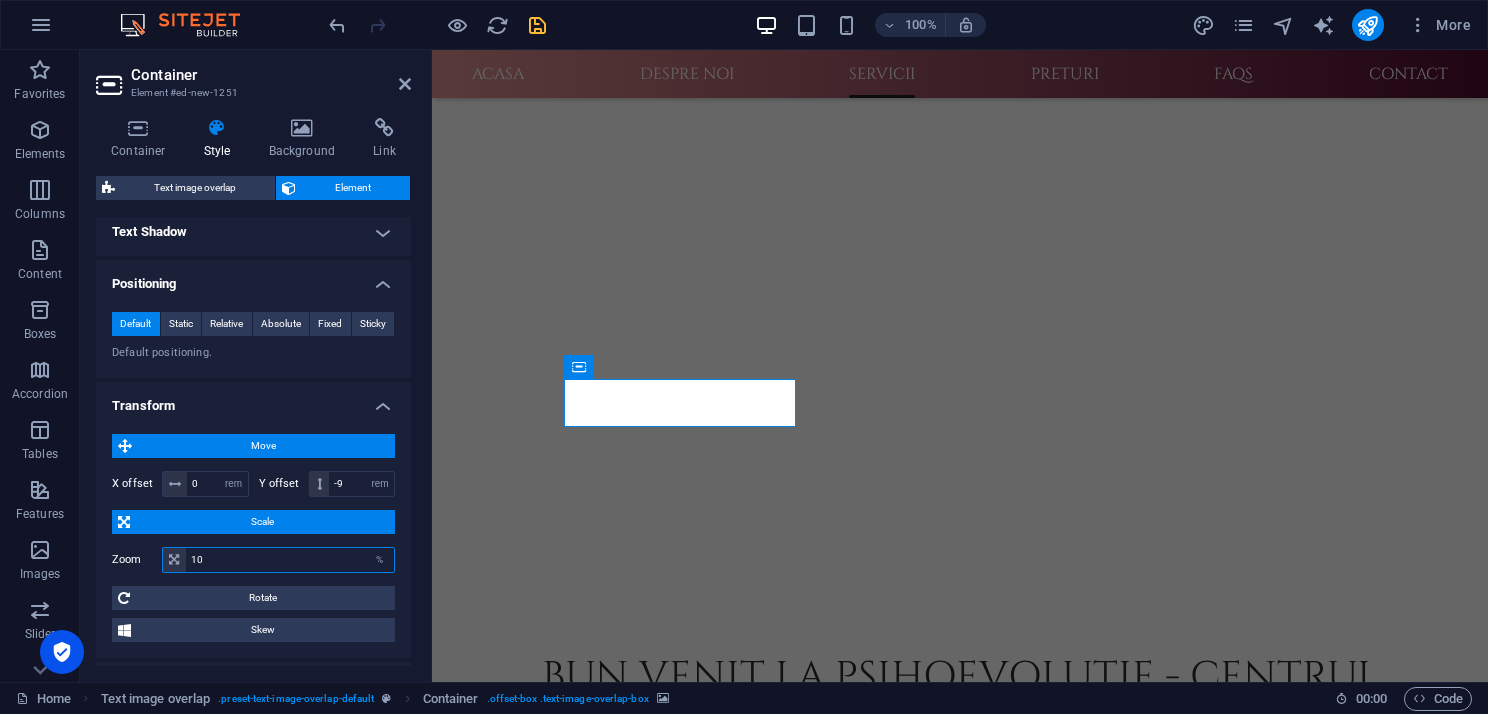 type on "100" 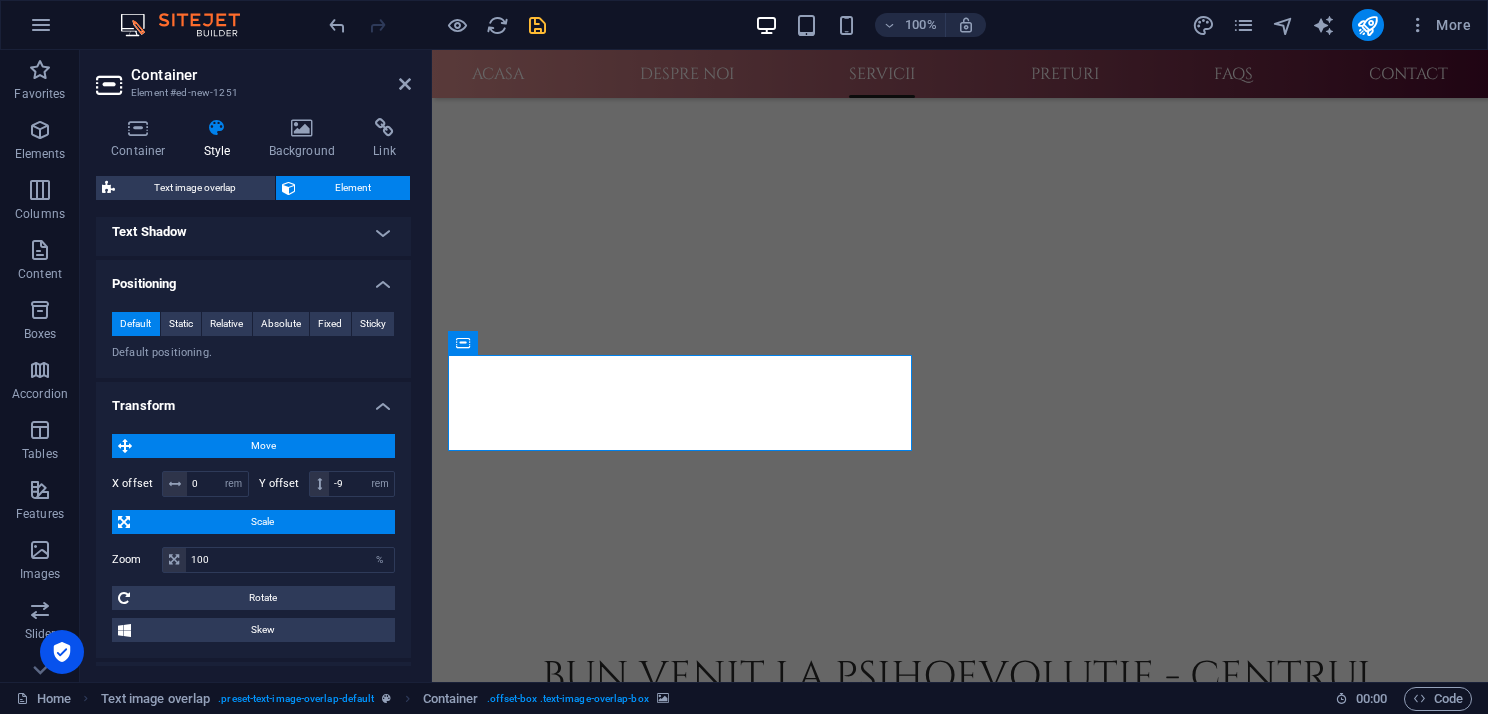 click on "Move" at bounding box center [263, 446] 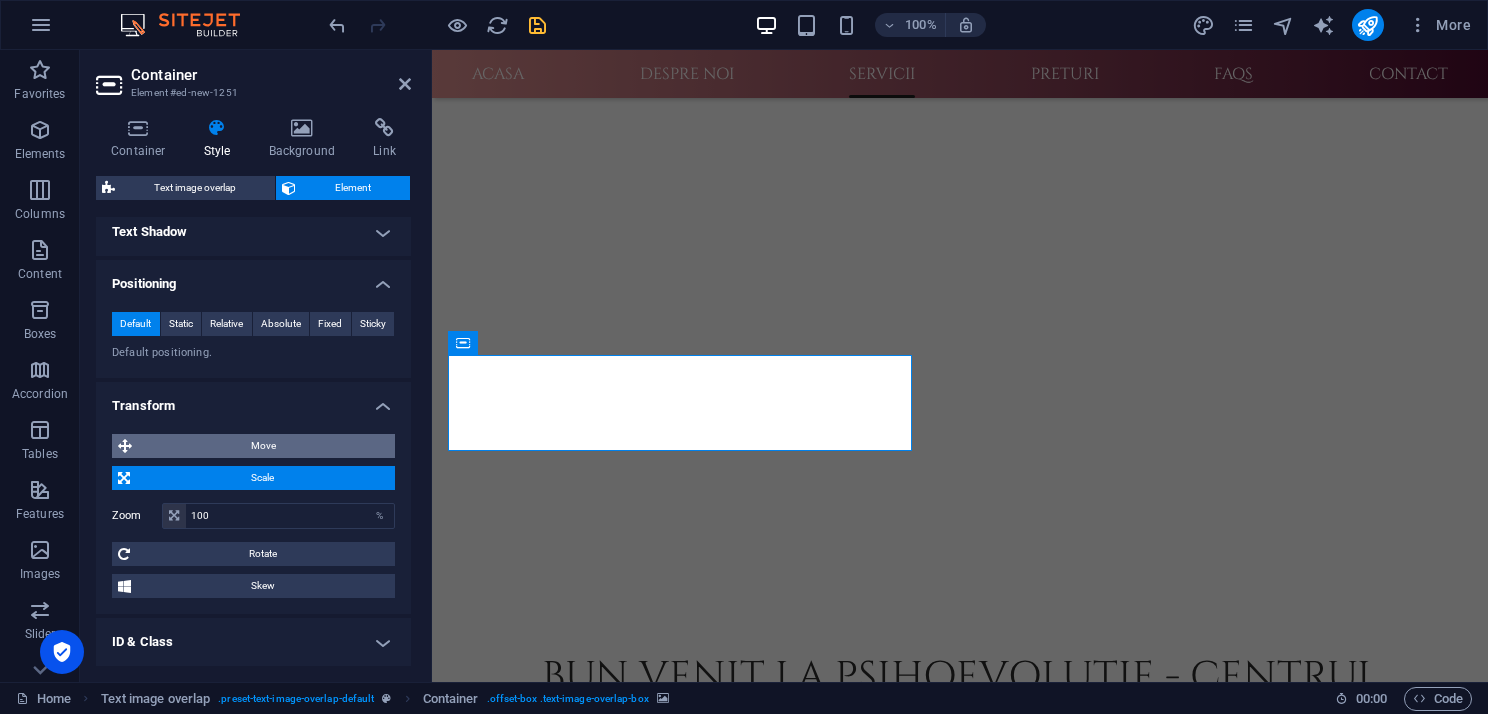 click on "Move" at bounding box center (263, 446) 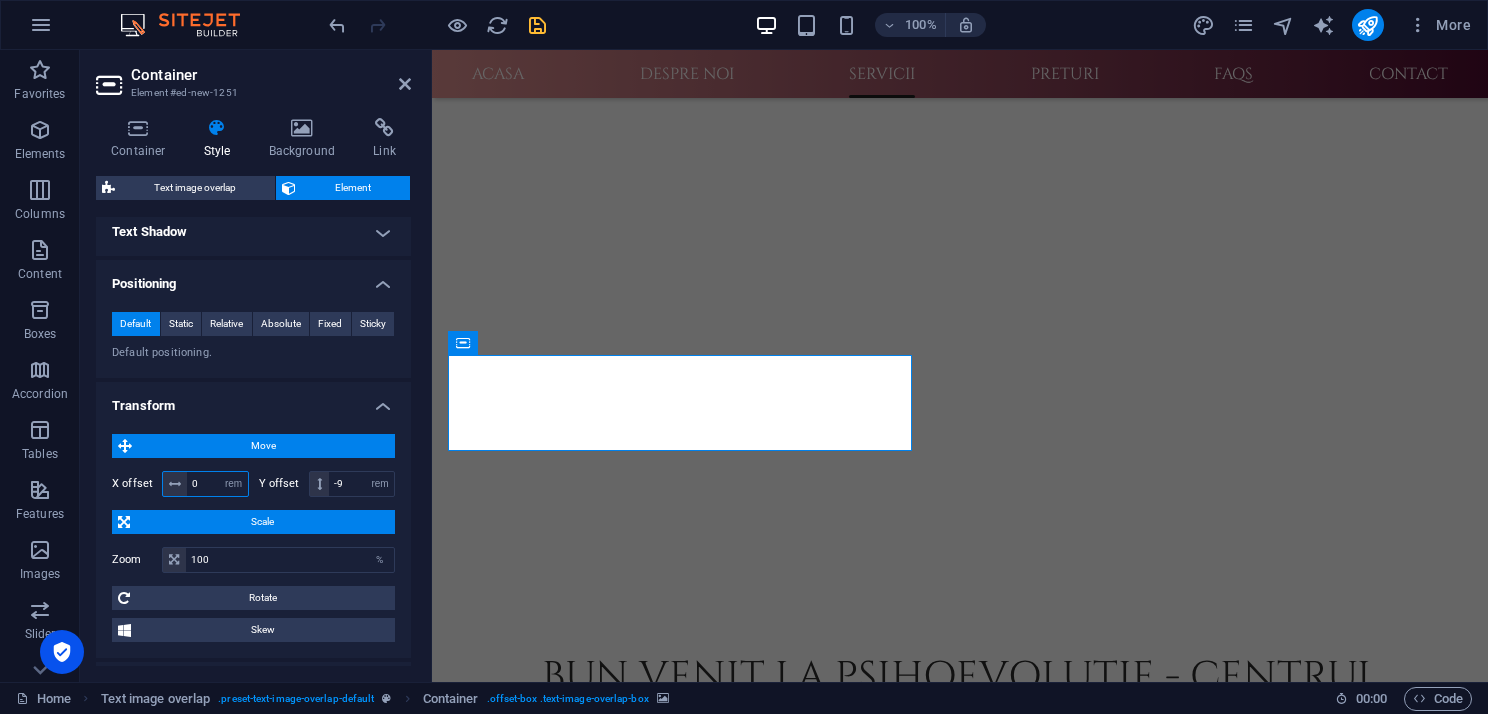 click on "0" at bounding box center [217, 484] 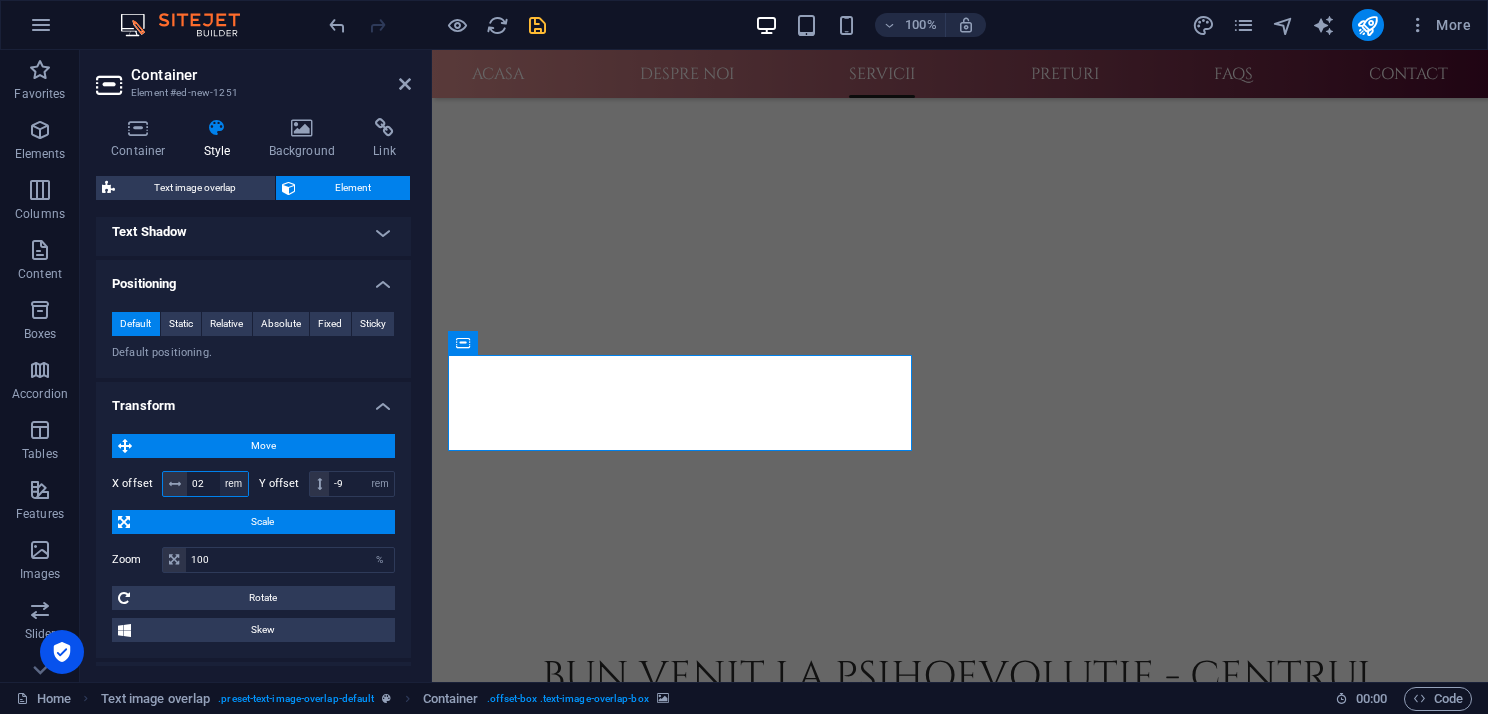type on "2" 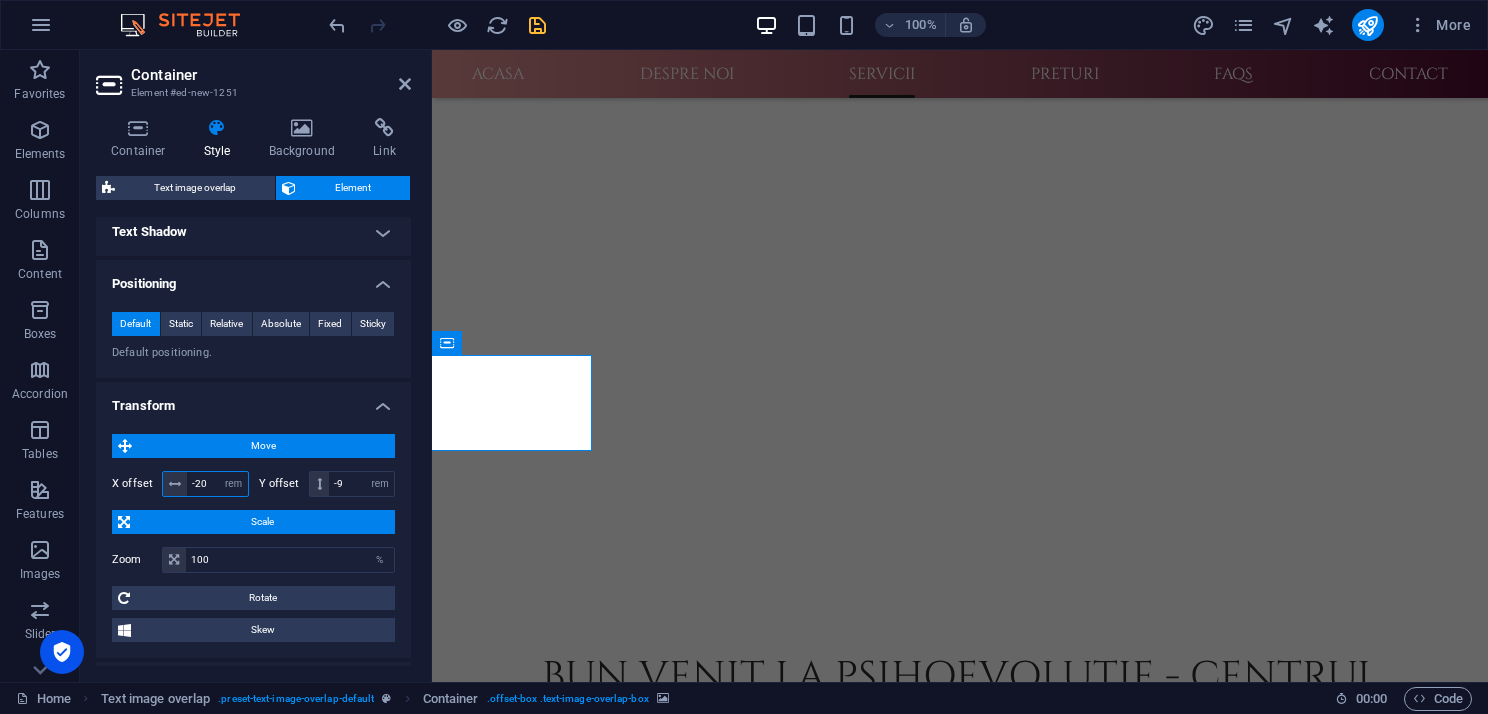 click on "-20" at bounding box center [217, 484] 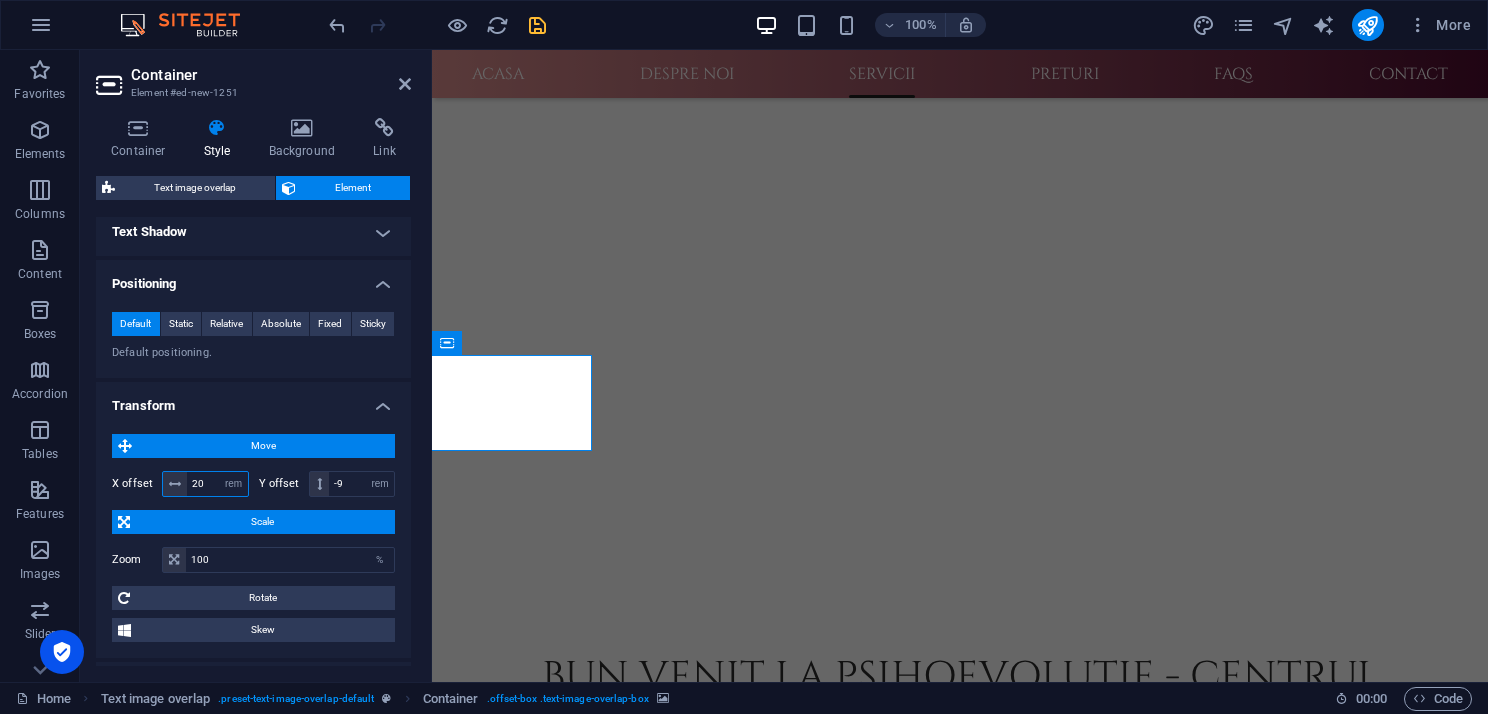 type on "0" 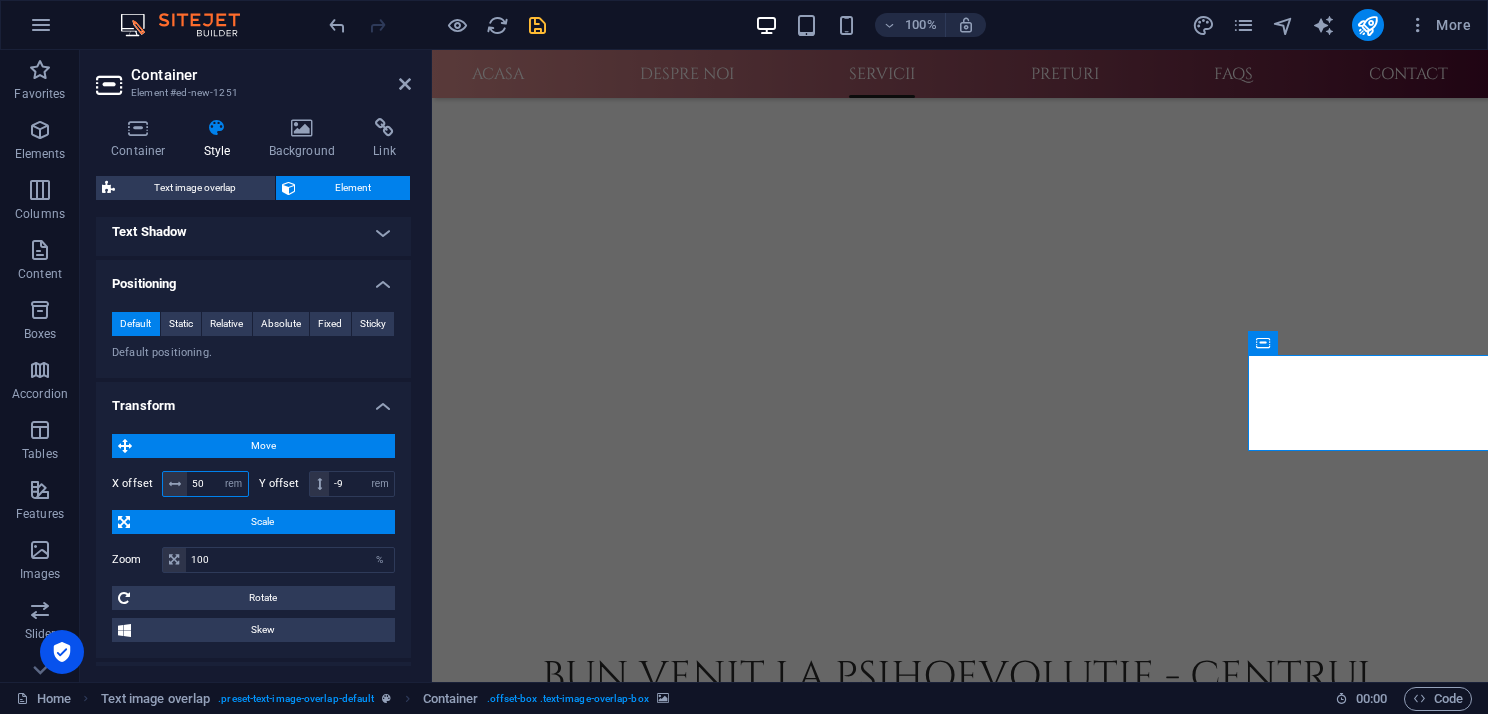 scroll, scrollTop: 800, scrollLeft: 0, axis: vertical 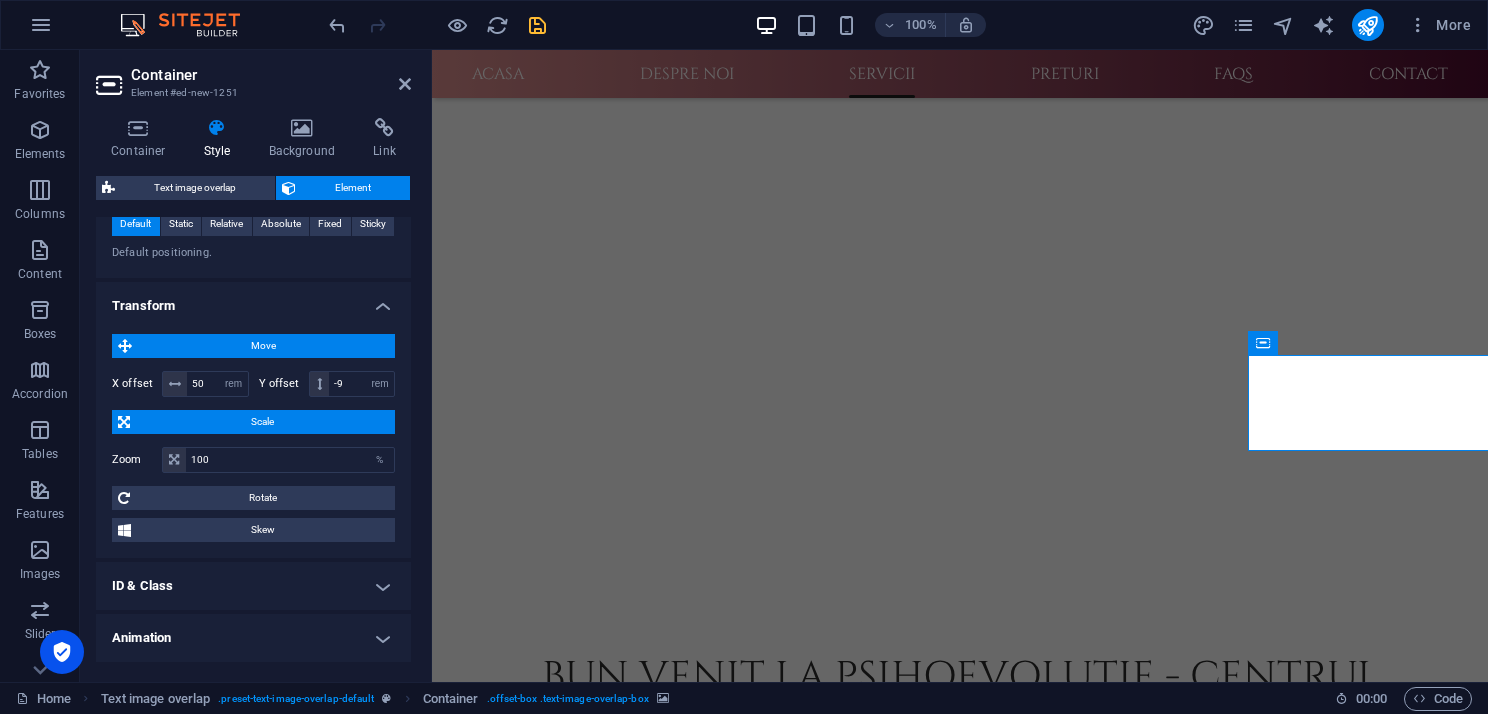 click on "Move" at bounding box center (263, 346) 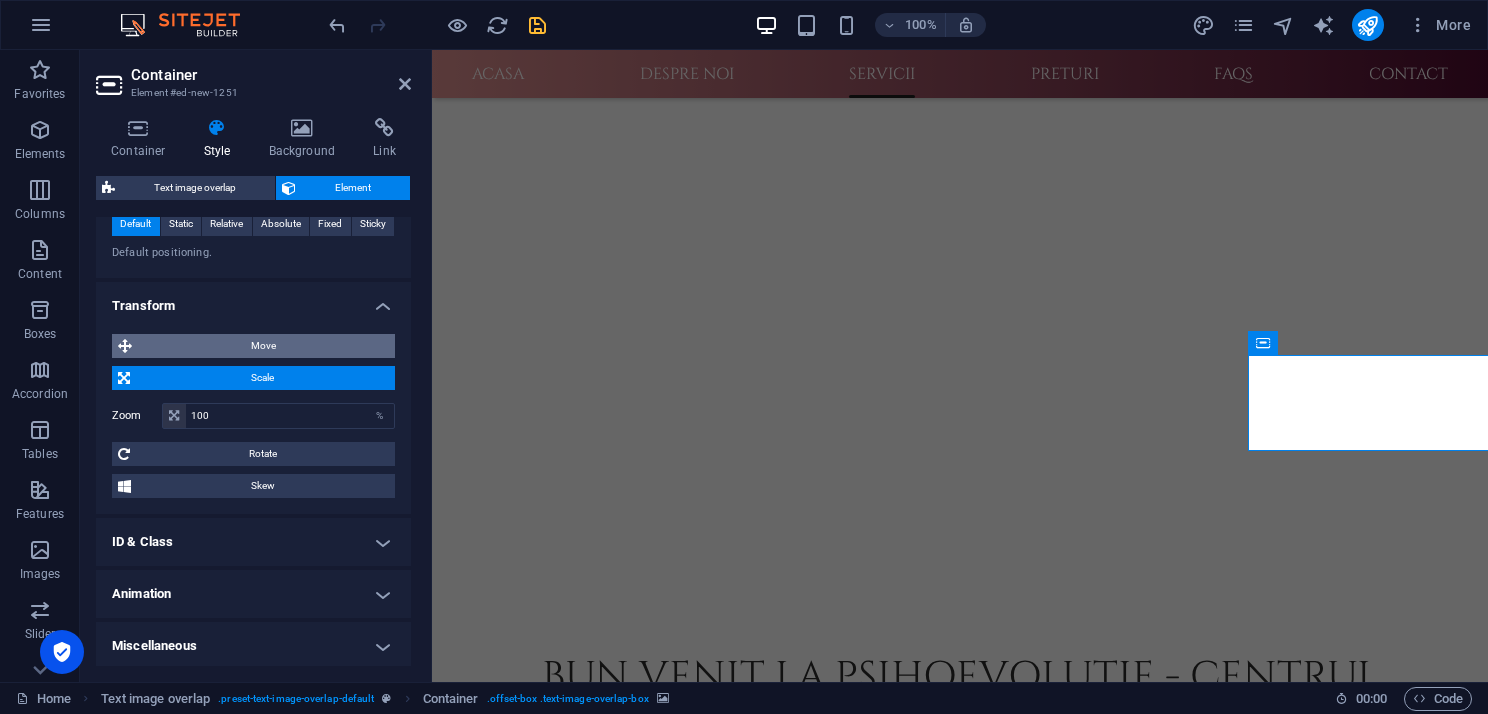click on "Move" at bounding box center (263, 346) 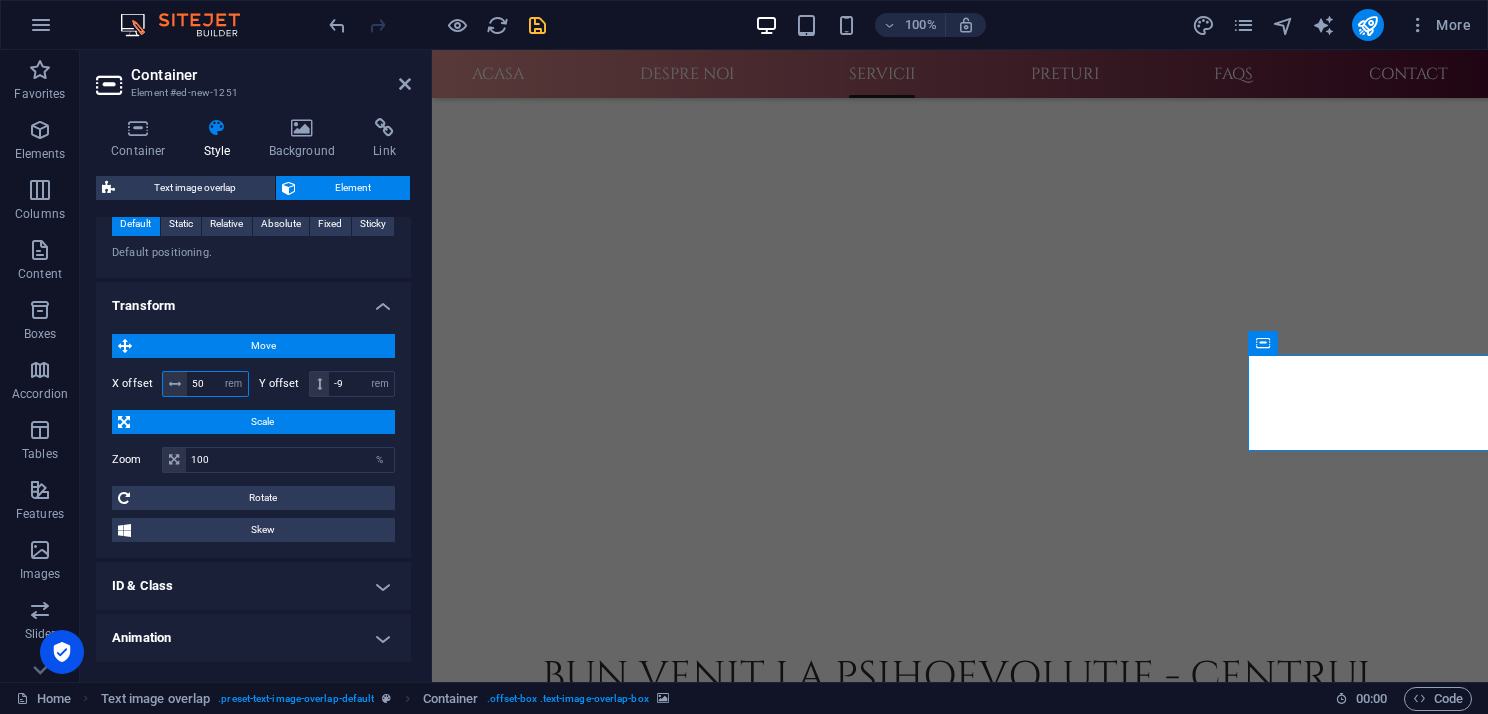 drag, startPoint x: 192, startPoint y: 380, endPoint x: 207, endPoint y: 380, distance: 15 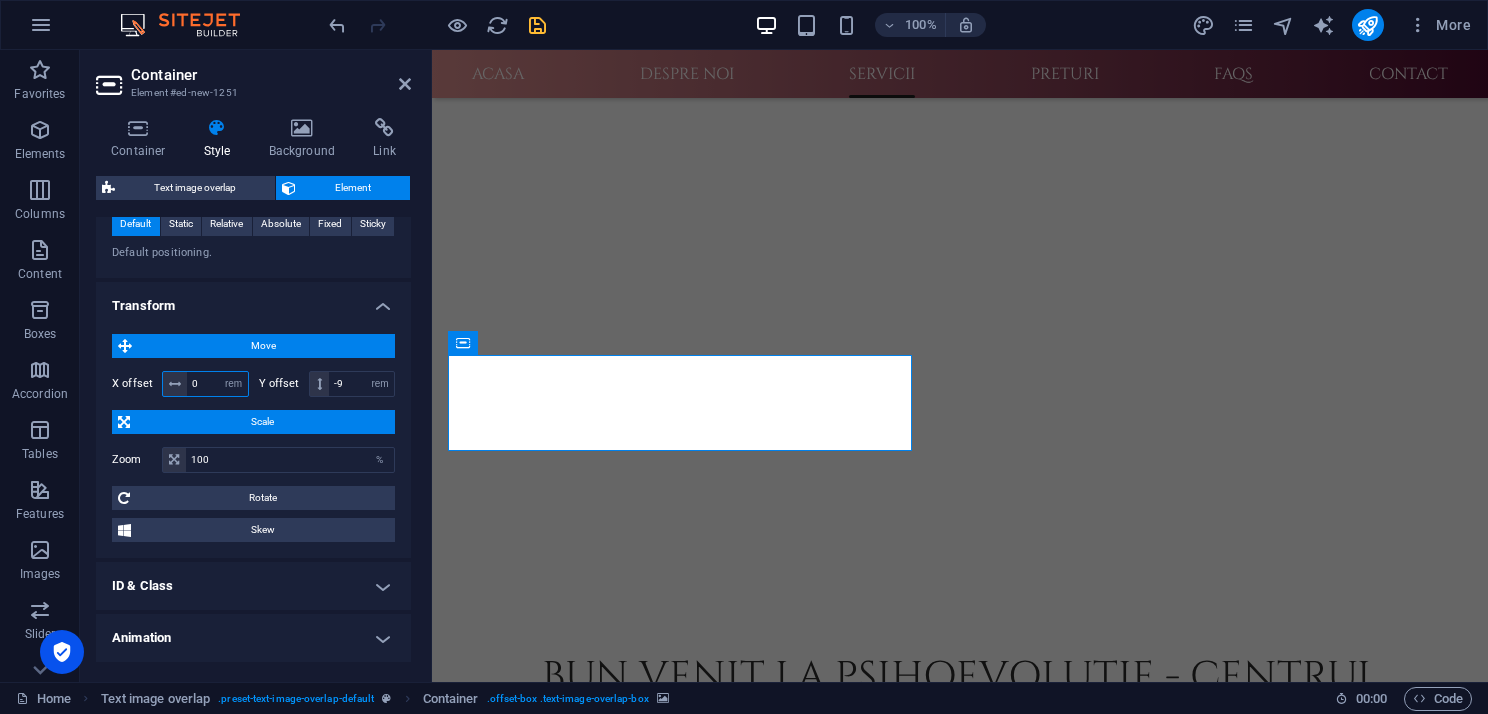 scroll, scrollTop: 844, scrollLeft: 0, axis: vertical 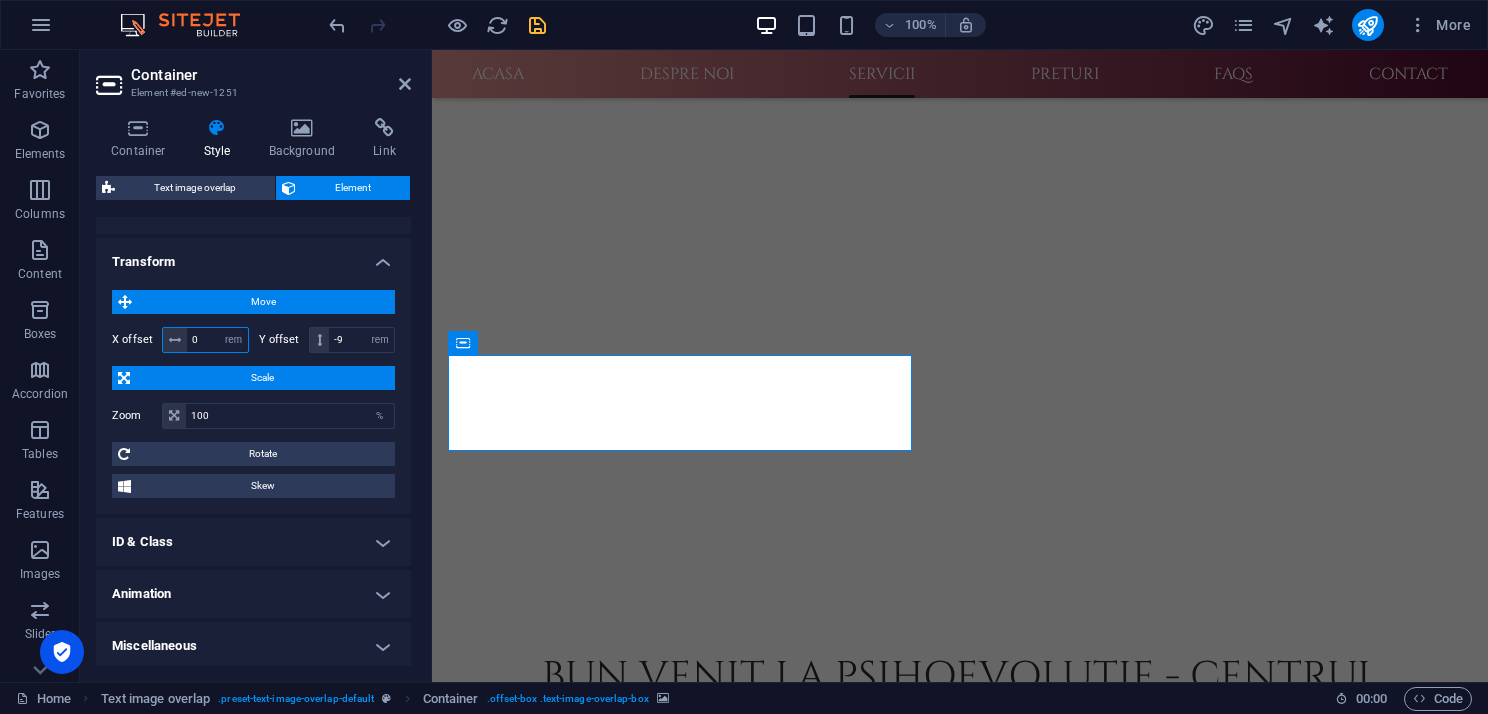 type on "0" 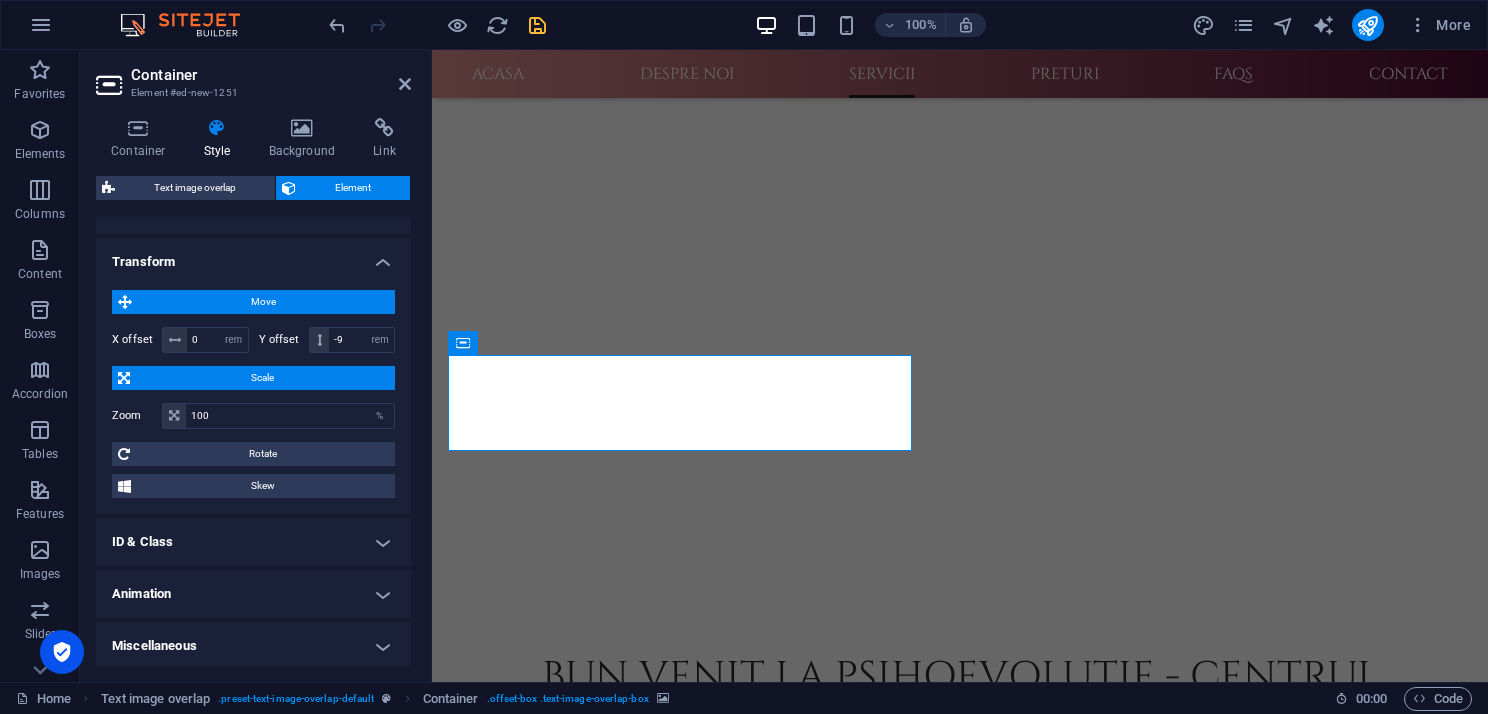 click on "Animation" at bounding box center (253, 594) 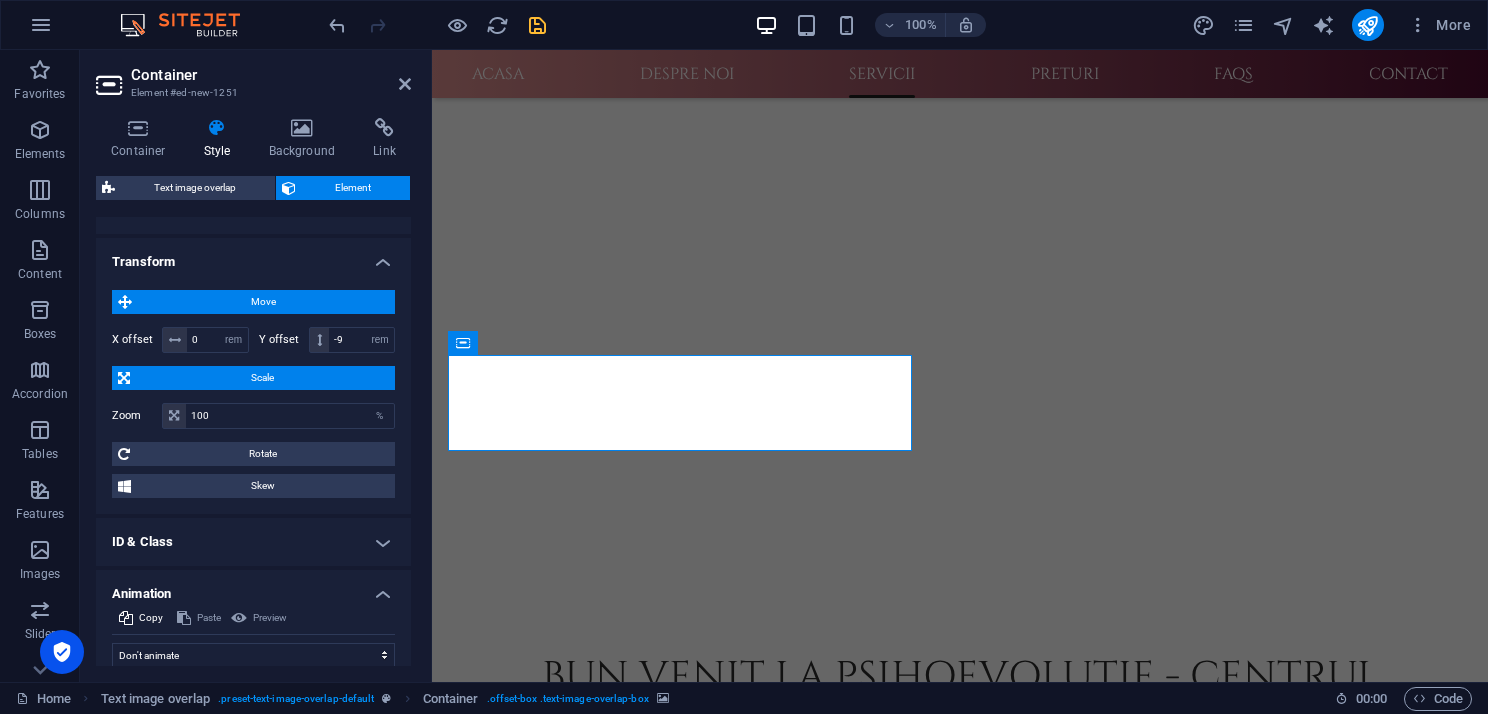 scroll, scrollTop: 909, scrollLeft: 0, axis: vertical 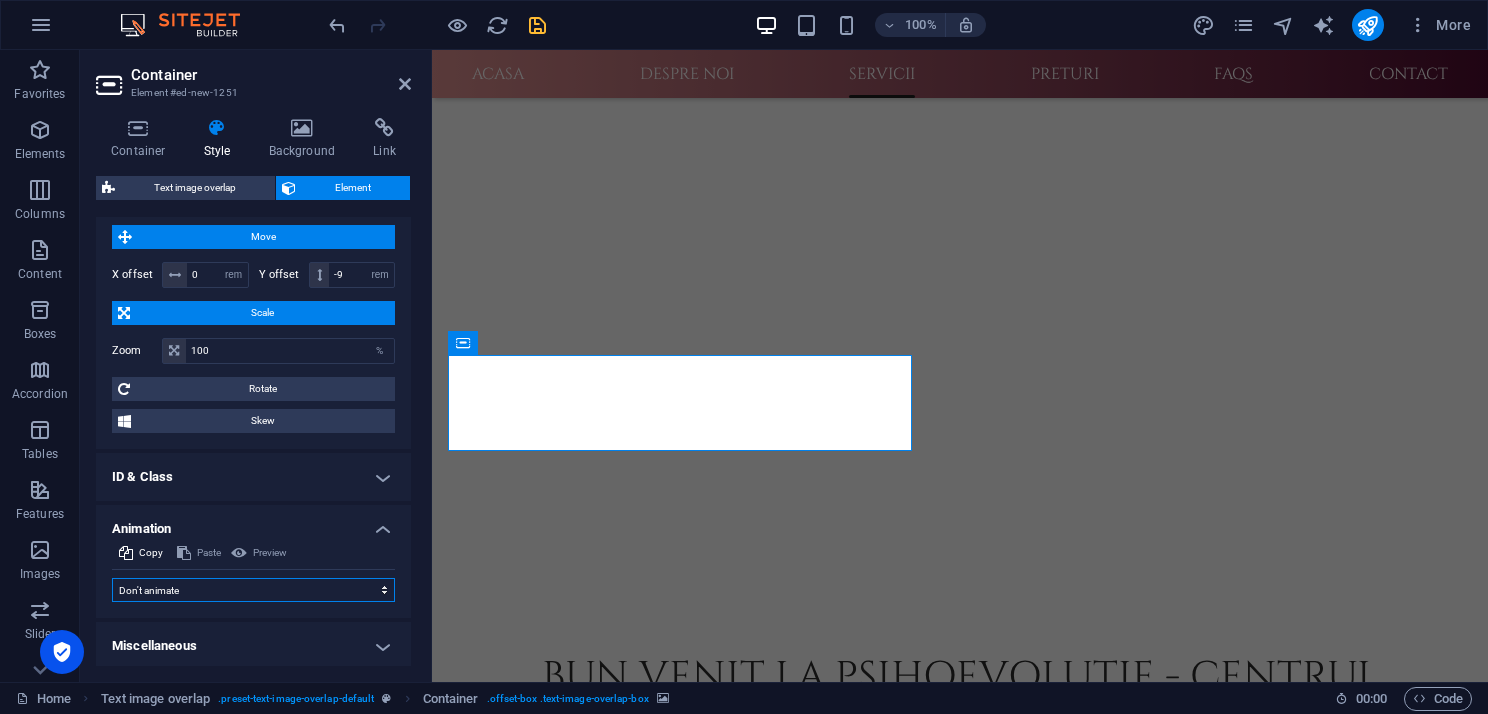 click on "Don't animate Show / Hide Slide up/down Zoom in/out Slide left to right Slide right to left Slide top to bottom Slide bottom to top Pulse Blink Open as overlay" at bounding box center (253, 590) 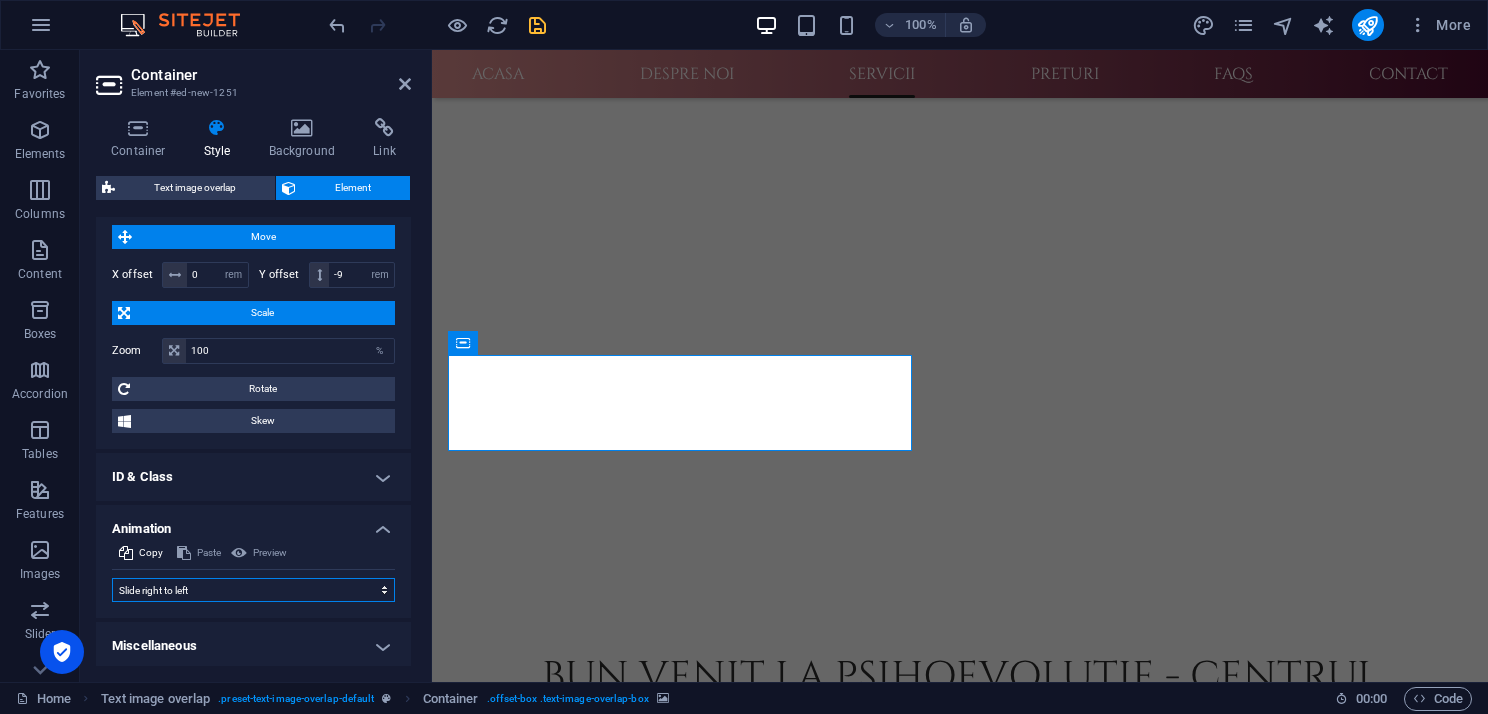 click on "Don't animate Show / Hide Slide up/down Zoom in/out Slide left to right Slide right to left Slide top to bottom Slide bottom to top Pulse Blink Open as overlay" at bounding box center [253, 590] 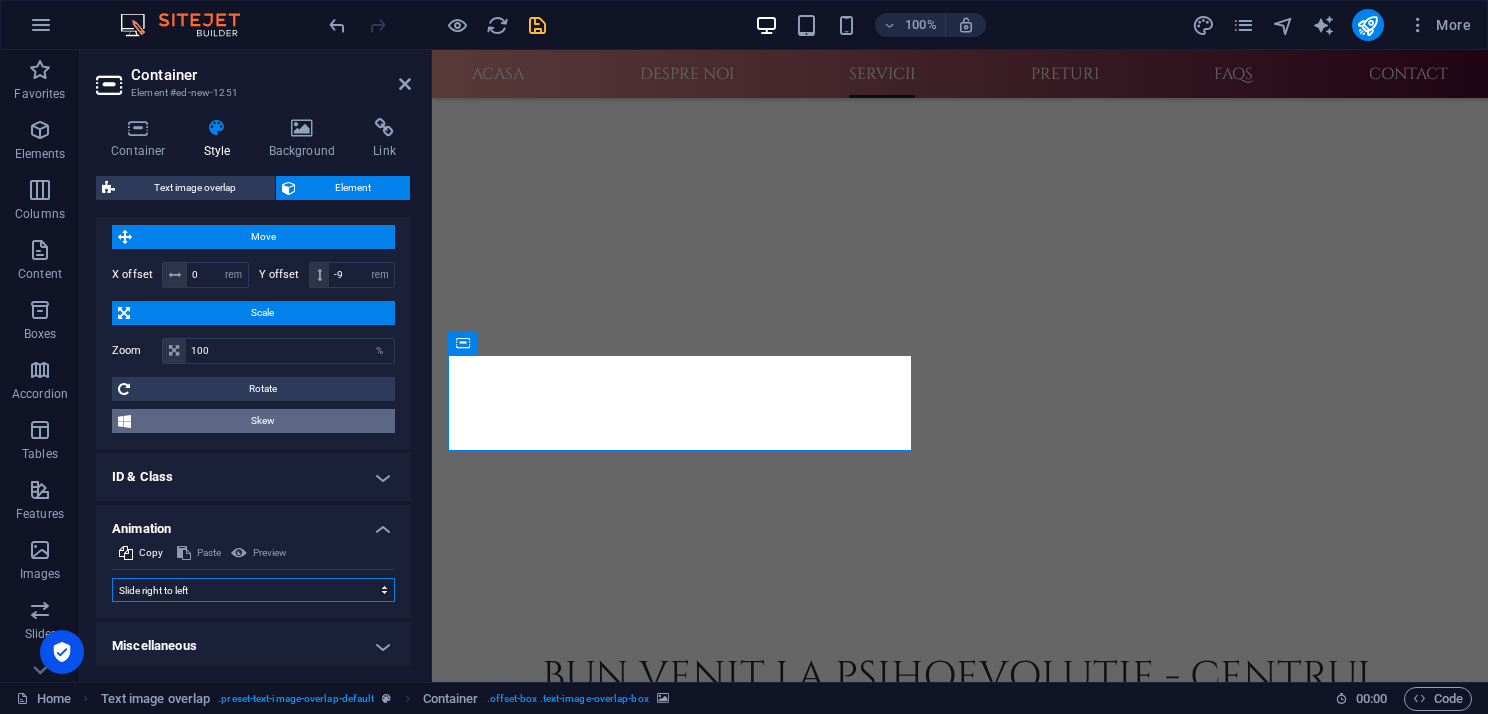 select on "scroll" 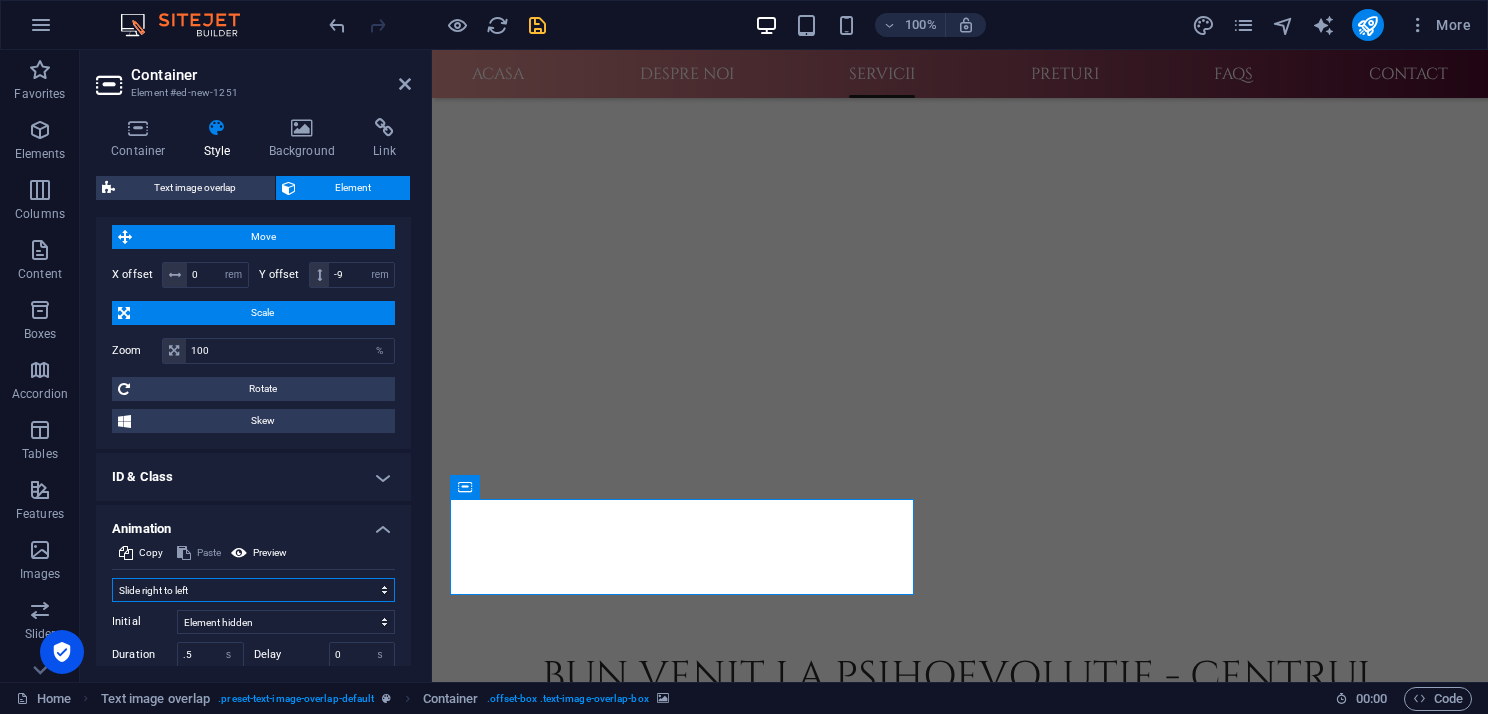 scroll, scrollTop: 1009, scrollLeft: 0, axis: vertical 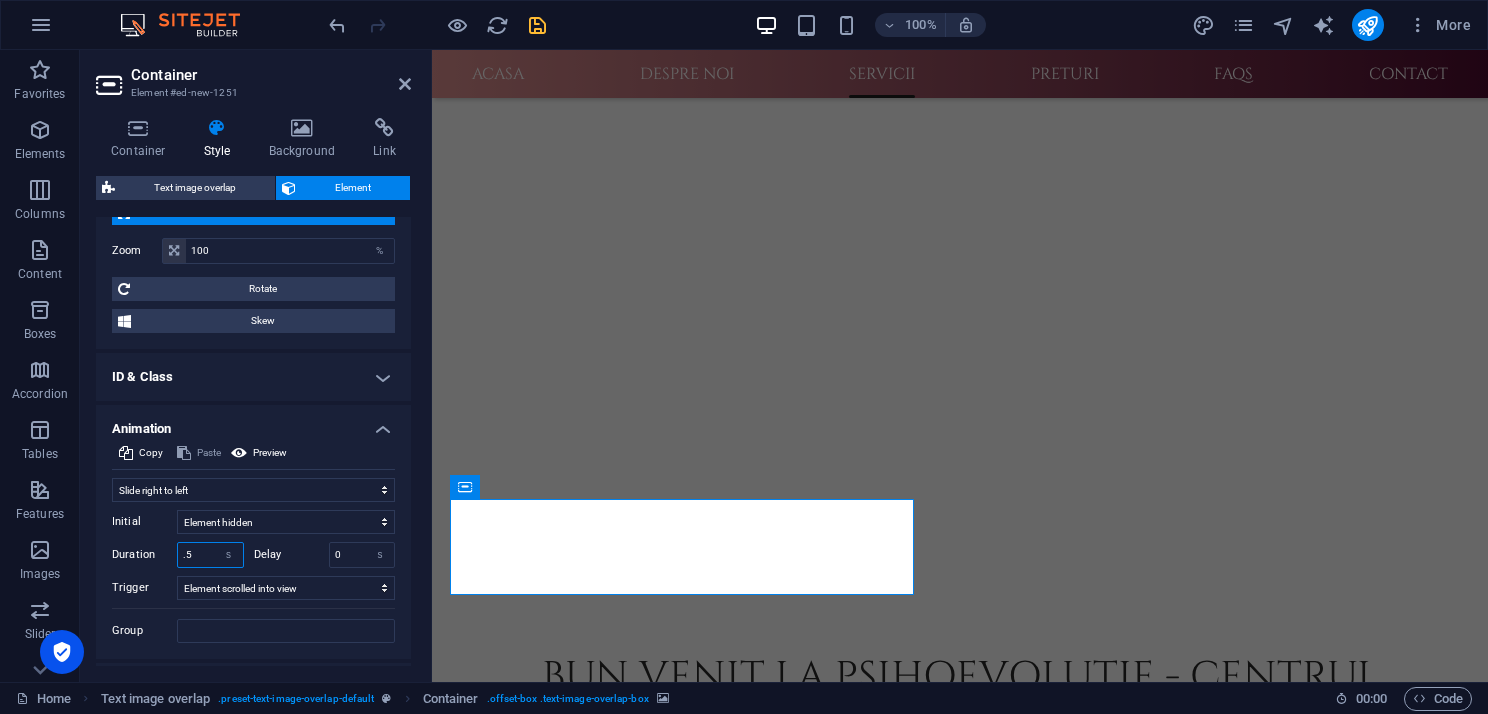 drag, startPoint x: 200, startPoint y: 547, endPoint x: 180, endPoint y: 547, distance: 20 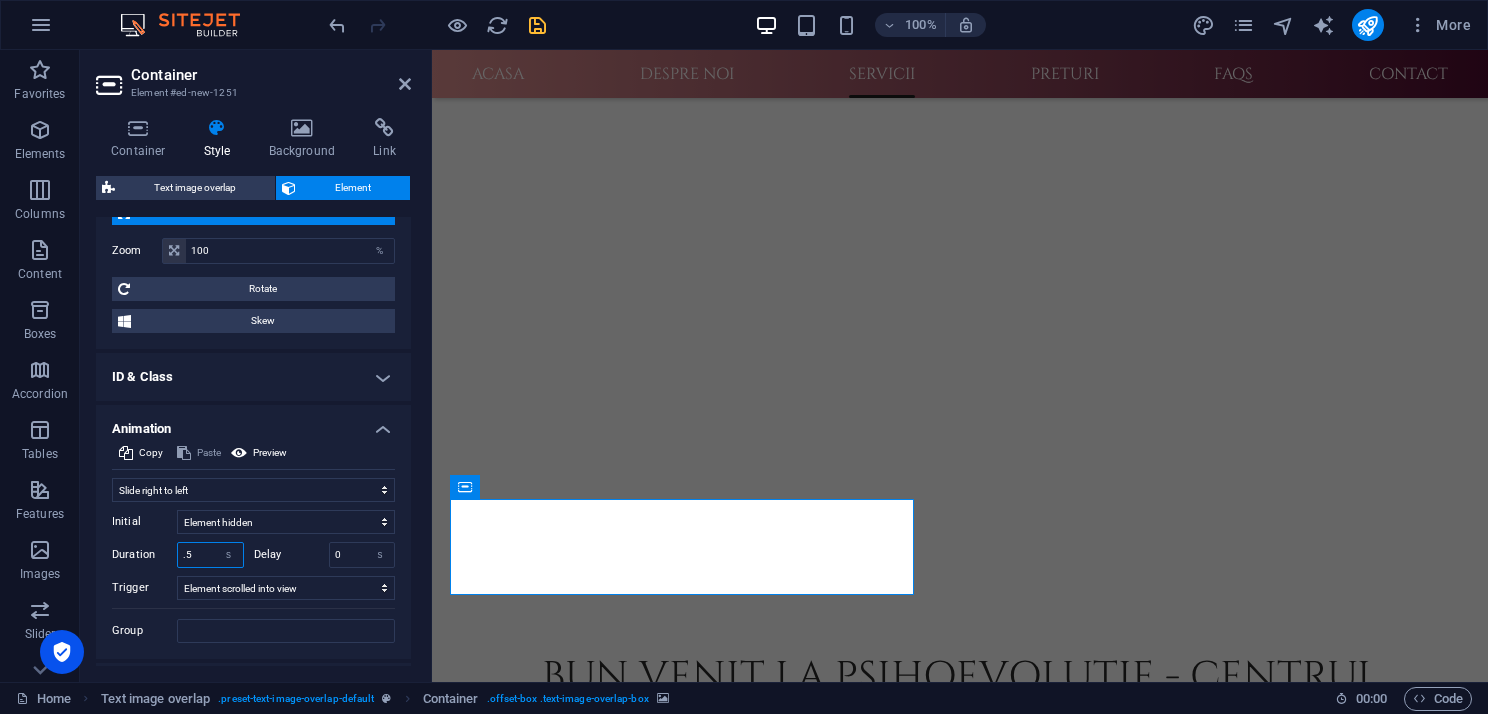 click on ".5" at bounding box center [210, 555] 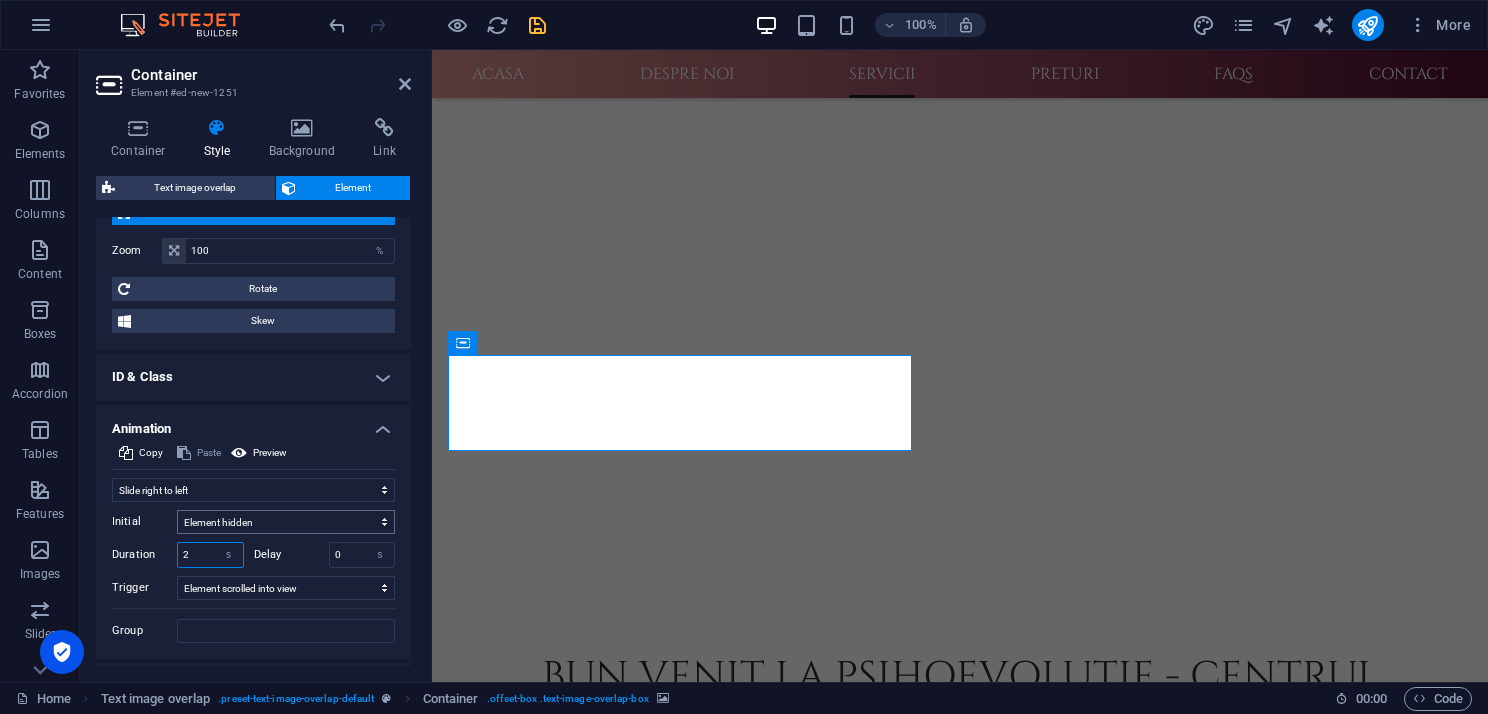type on "2" 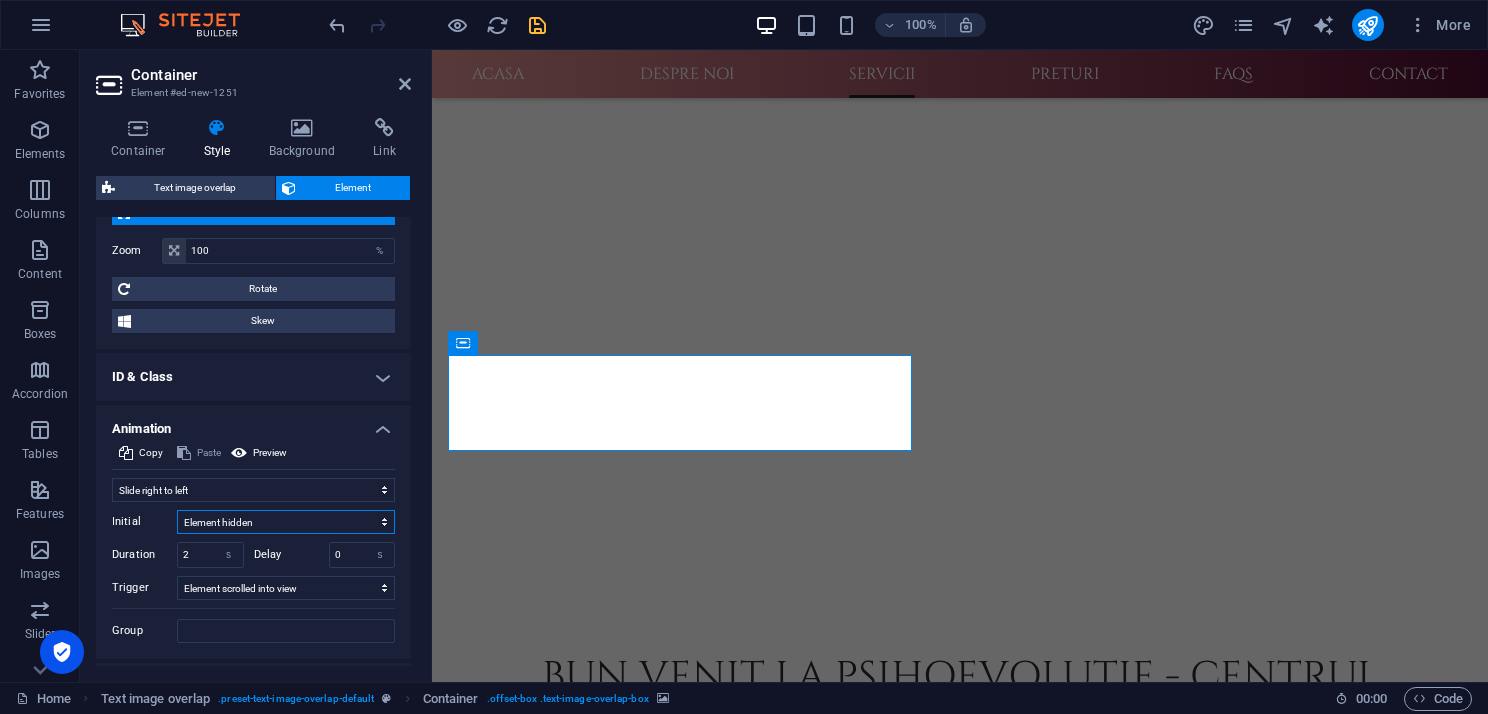 click on "Element hidden Element shown" at bounding box center (286, 522) 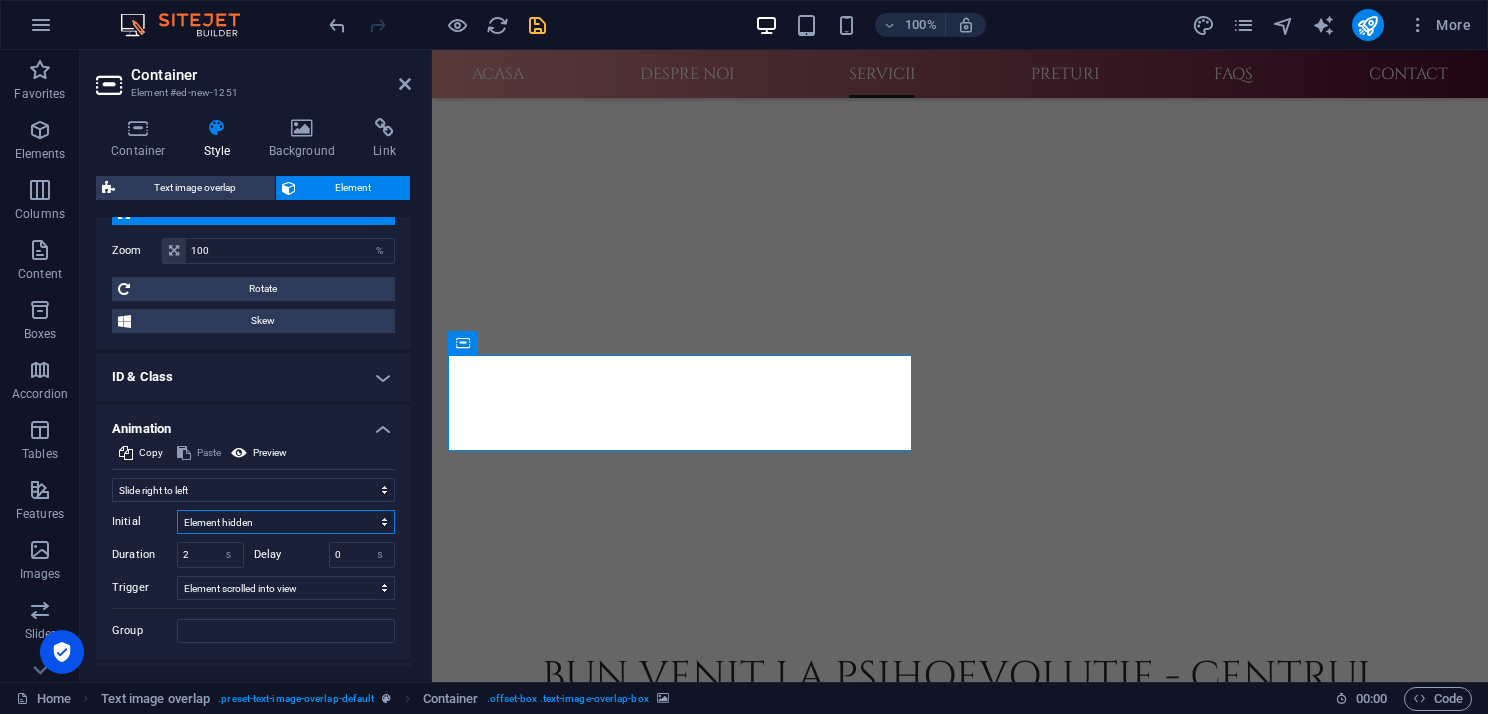 select on "show" 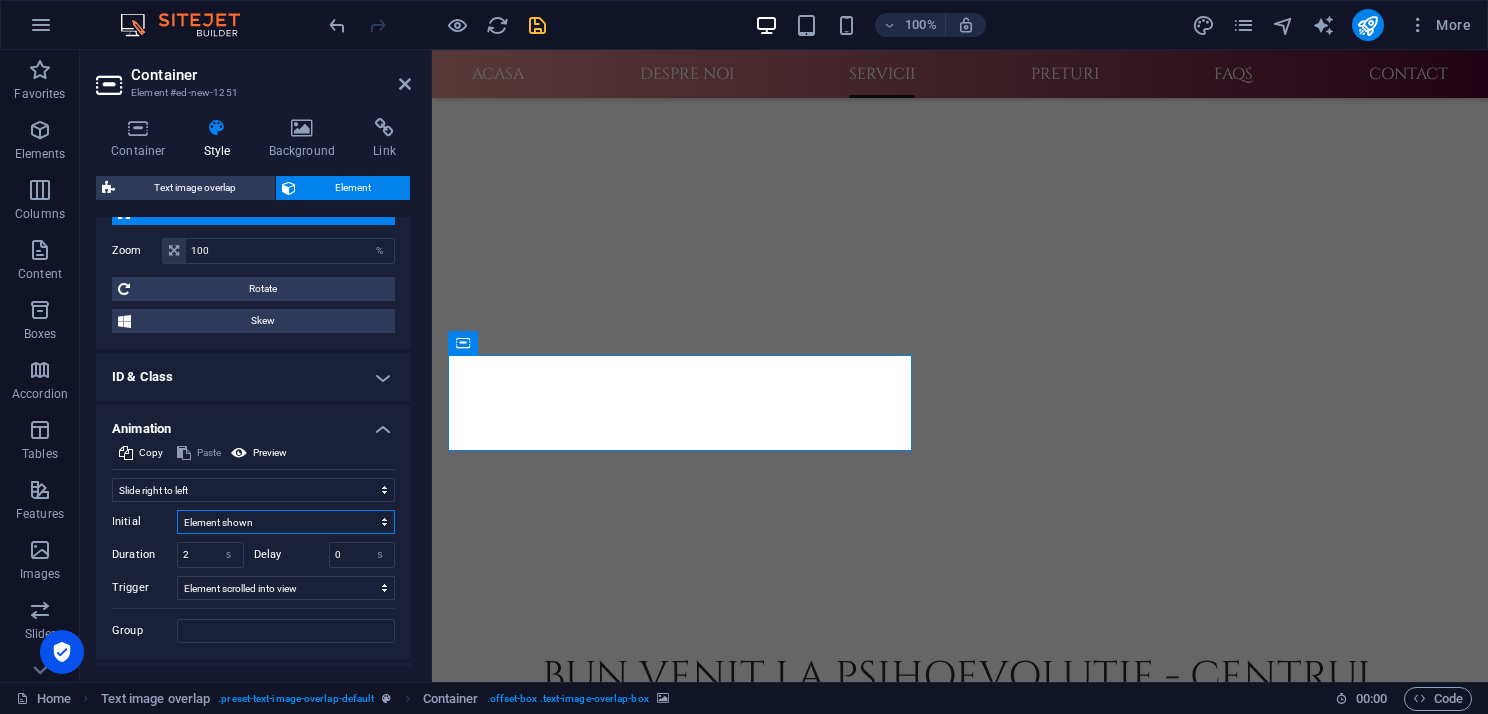 click on "Element hidden Element shown" at bounding box center [286, 522] 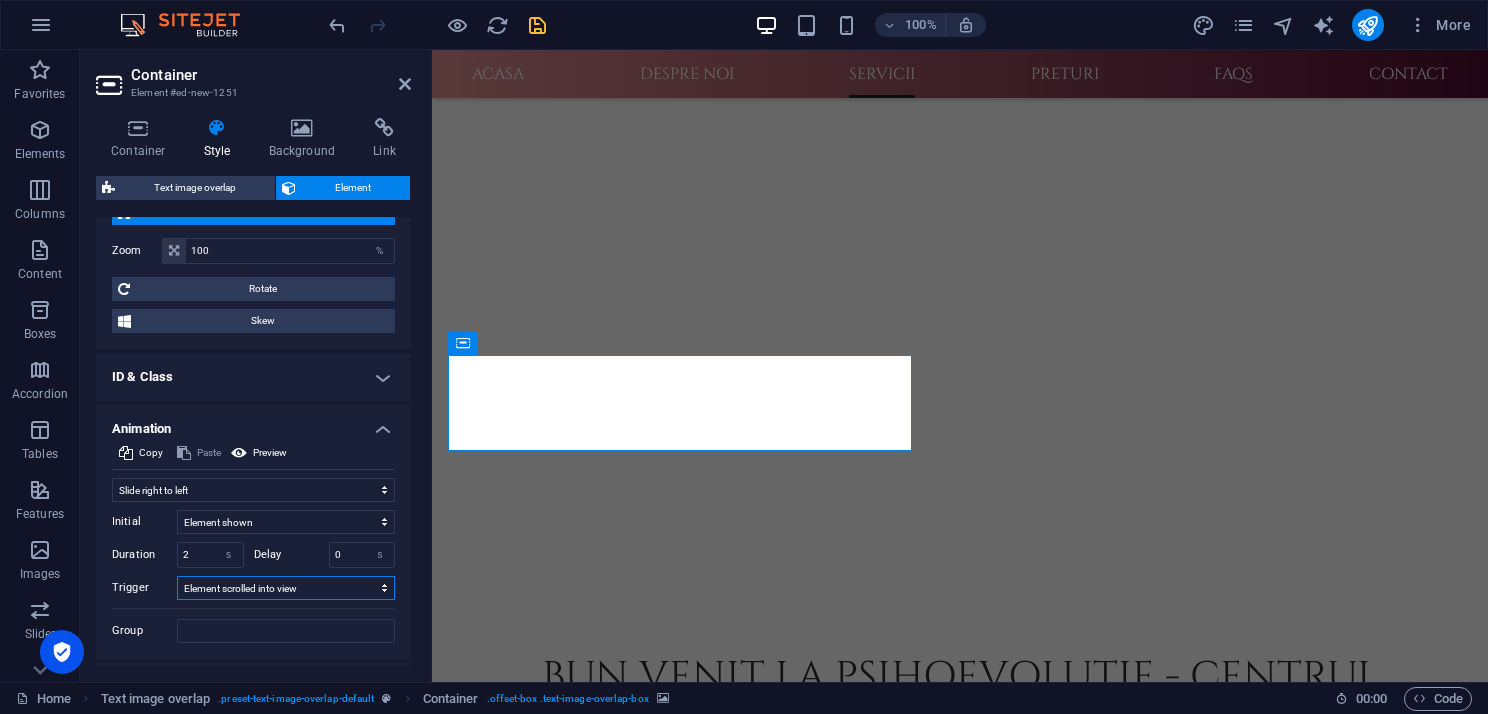 click on "No automatic trigger On page load Element scrolled into view" at bounding box center [286, 588] 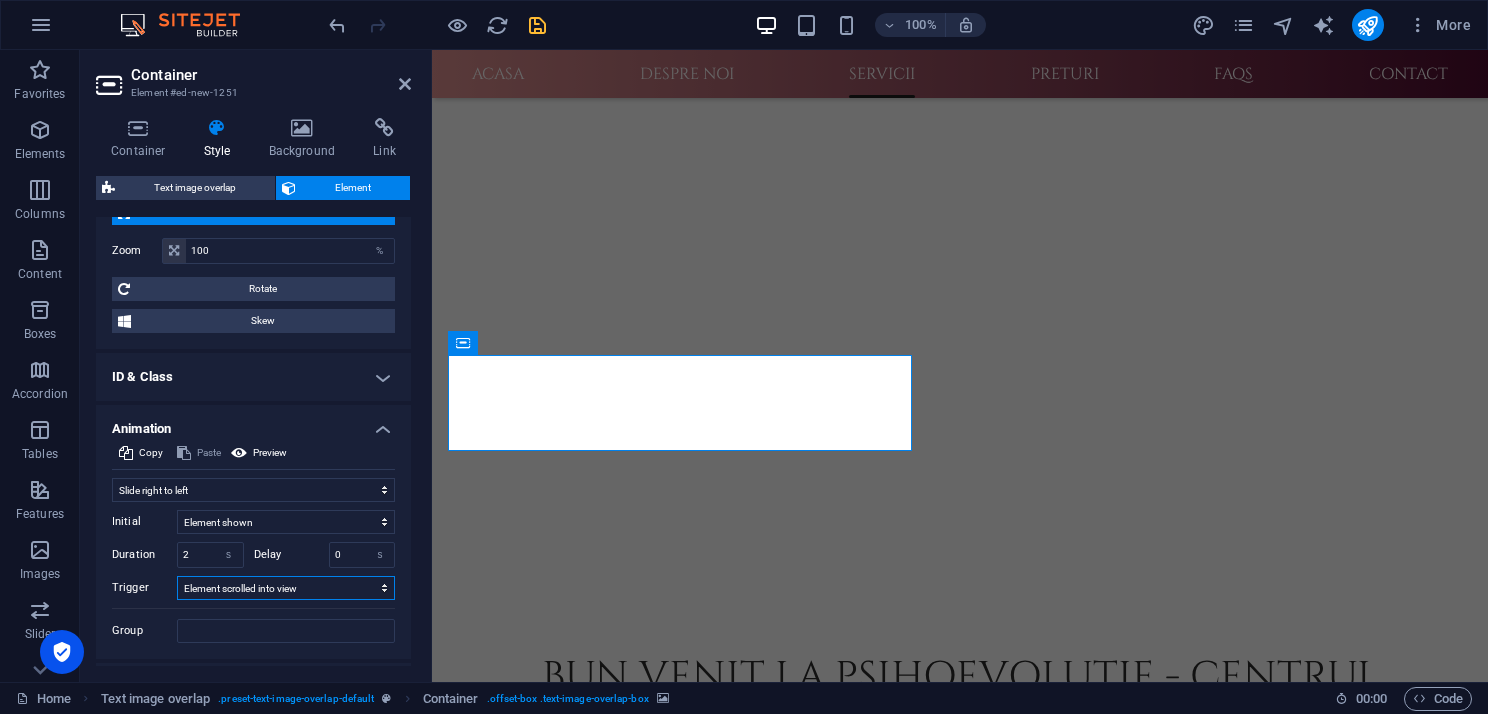 select on "onload" 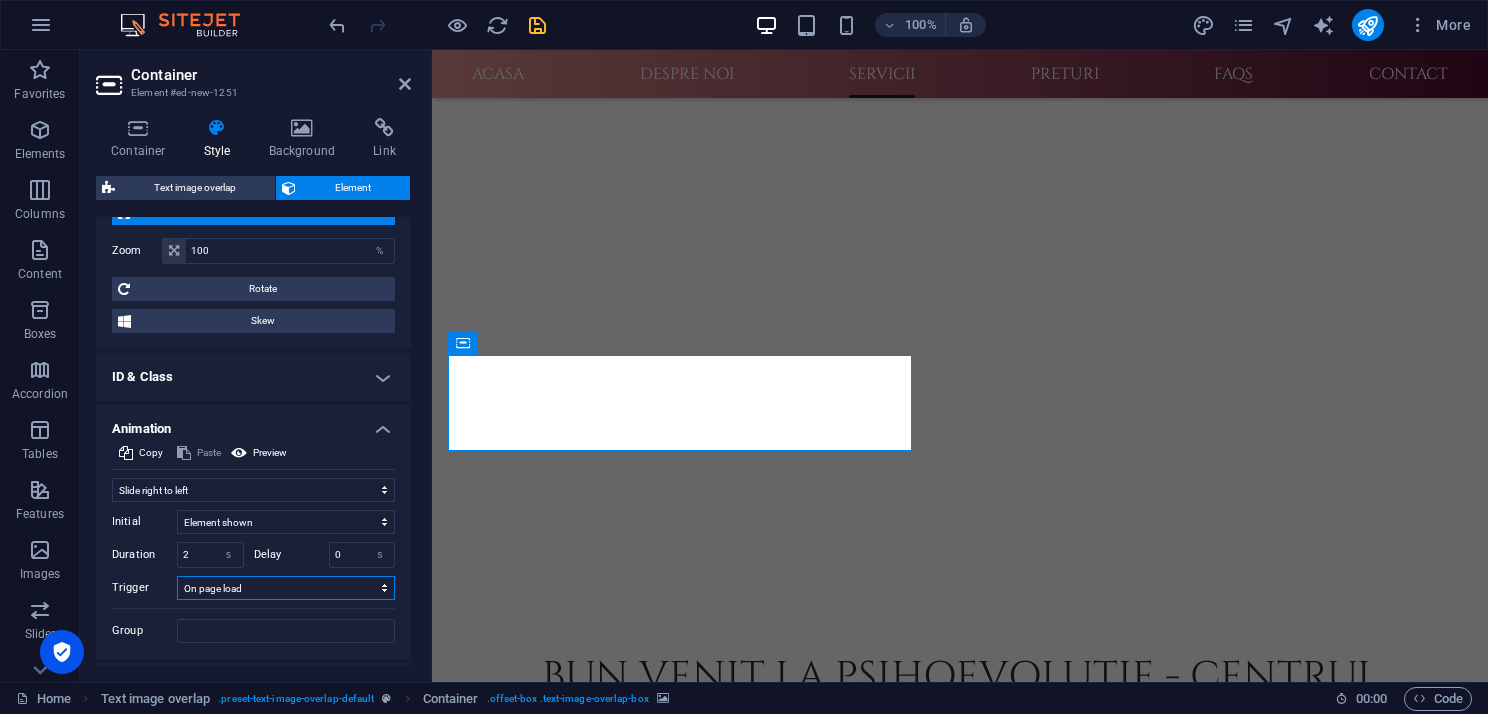 click on "No automatic trigger On page load Element scrolled into view" at bounding box center [286, 588] 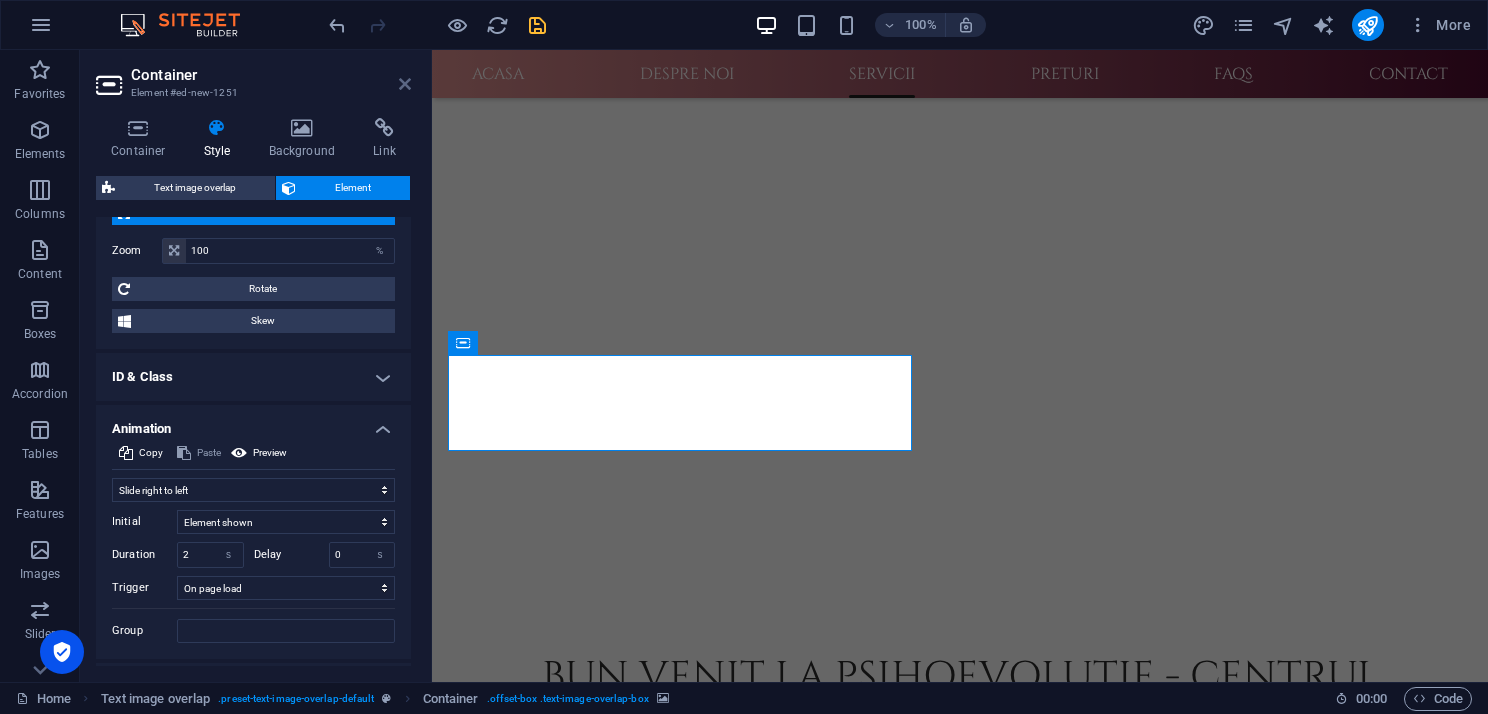drag, startPoint x: 405, startPoint y: 82, endPoint x: 326, endPoint y: 32, distance: 93.49332 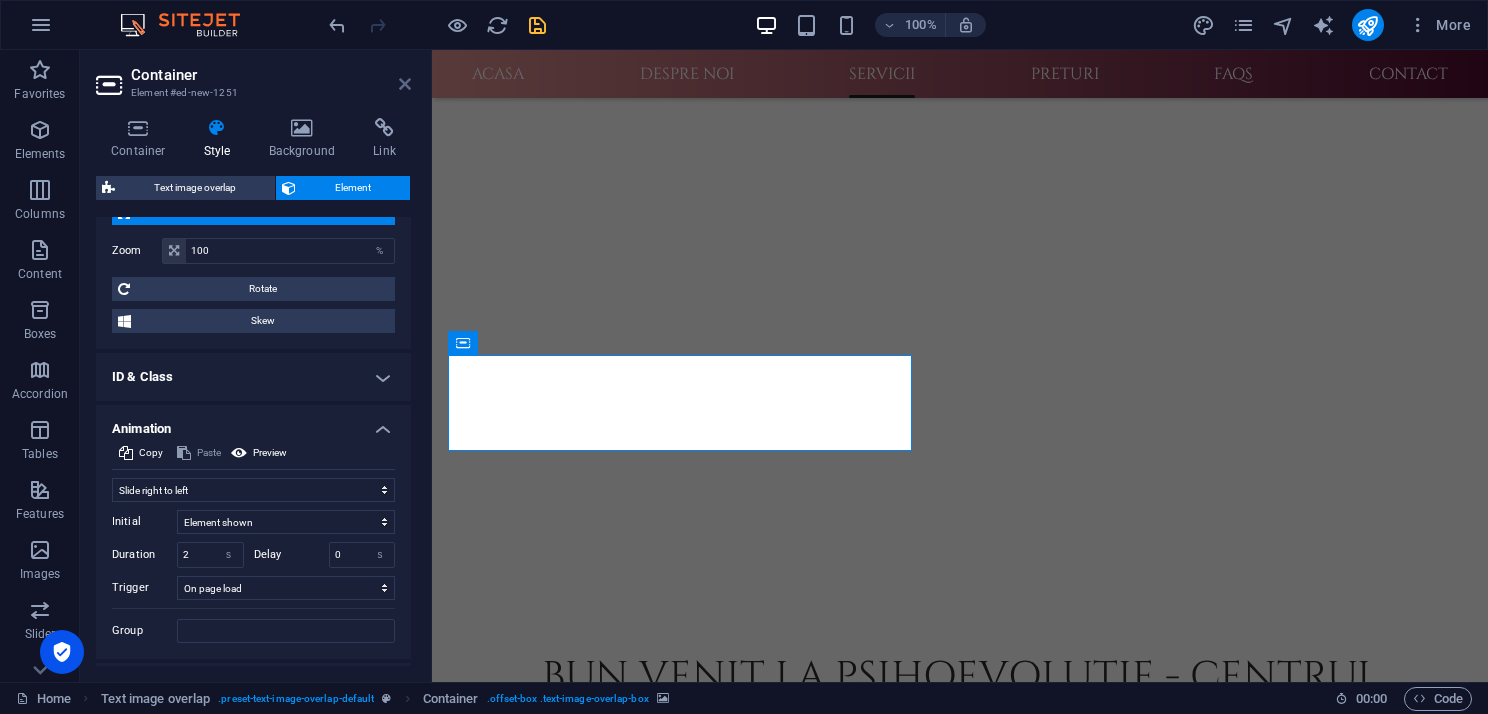 click at bounding box center [405, 84] 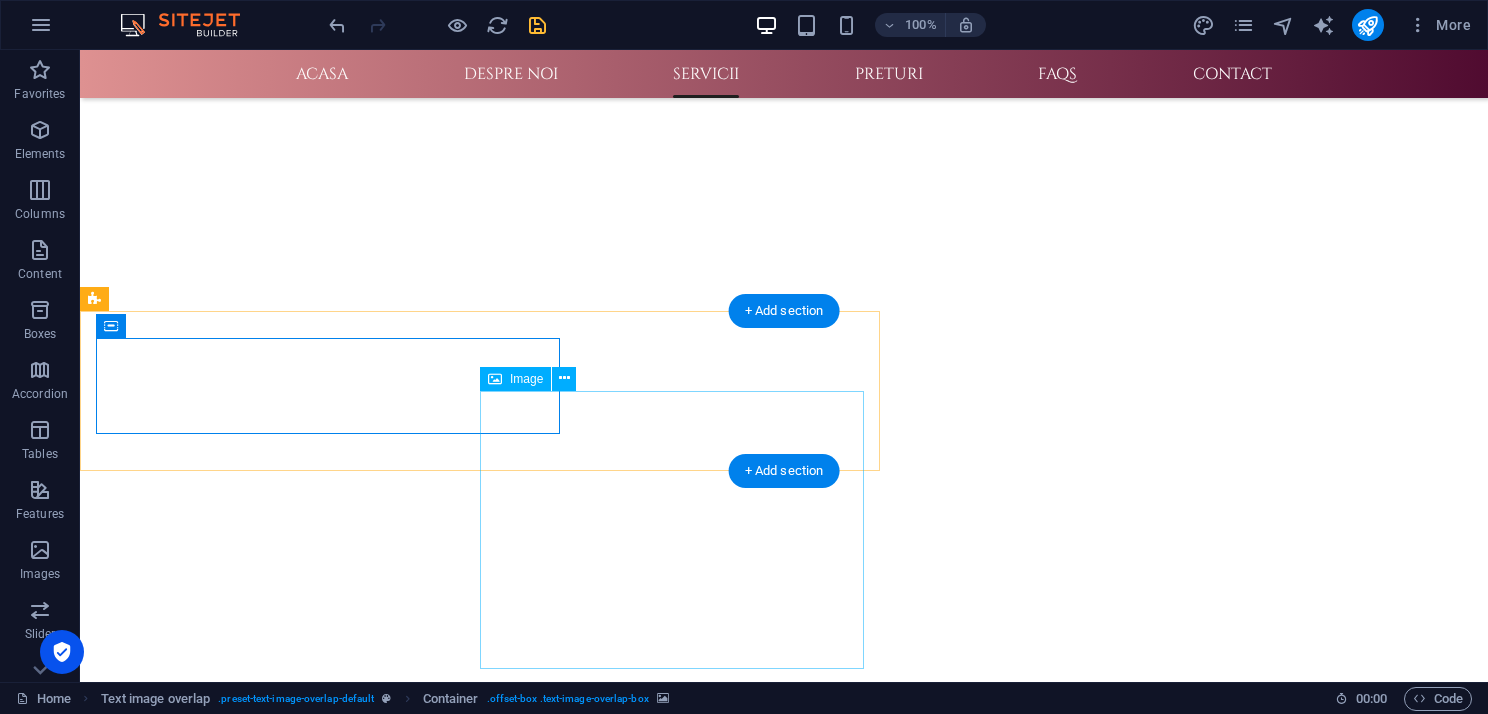scroll, scrollTop: 1433, scrollLeft: 0, axis: vertical 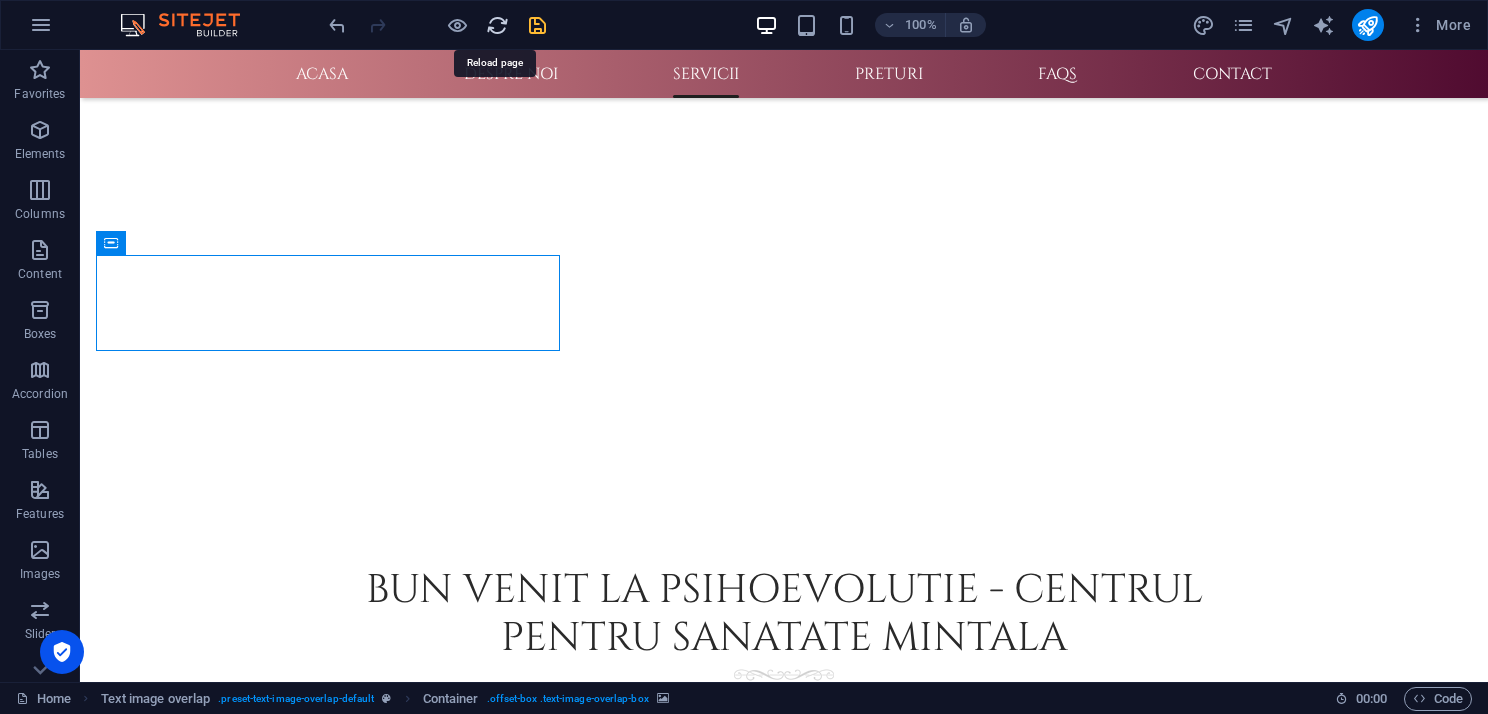 click at bounding box center (497, 25) 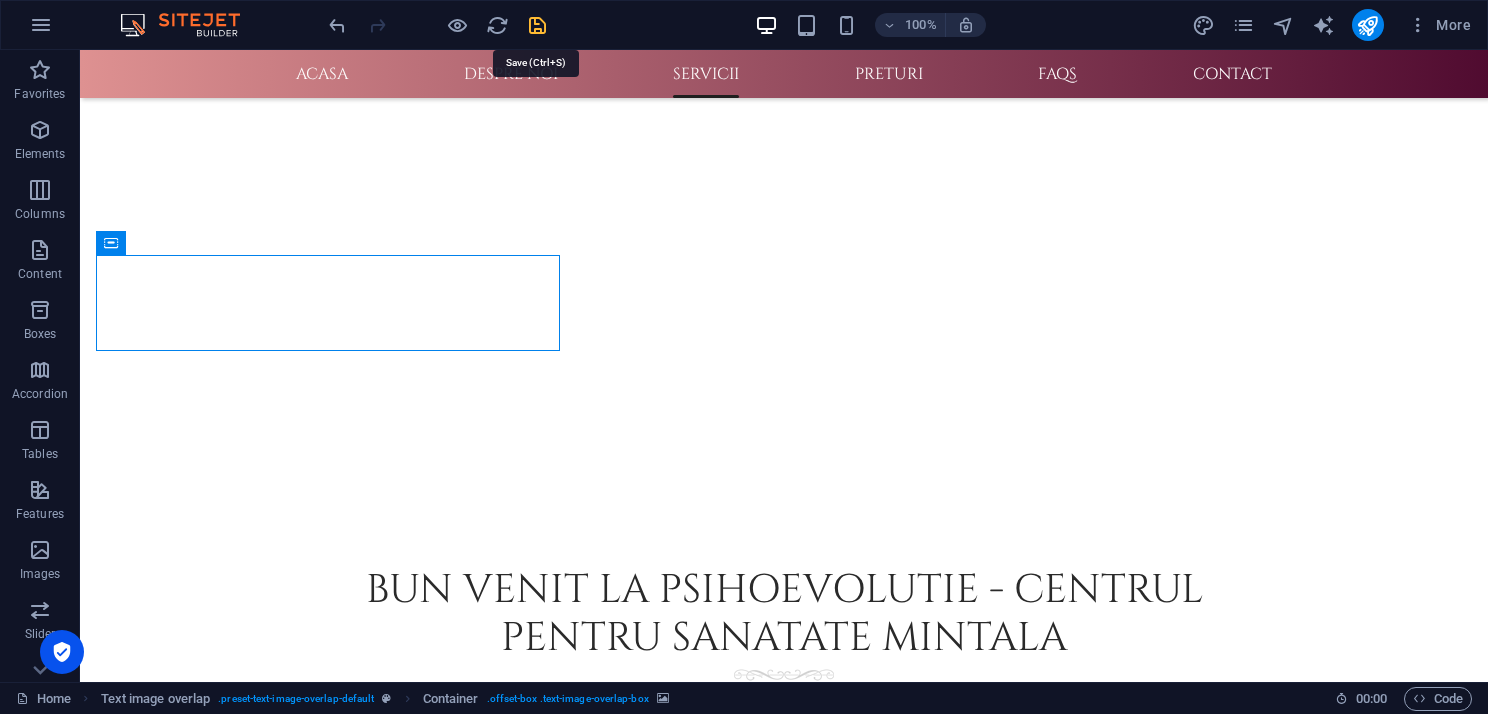 click at bounding box center [537, 25] 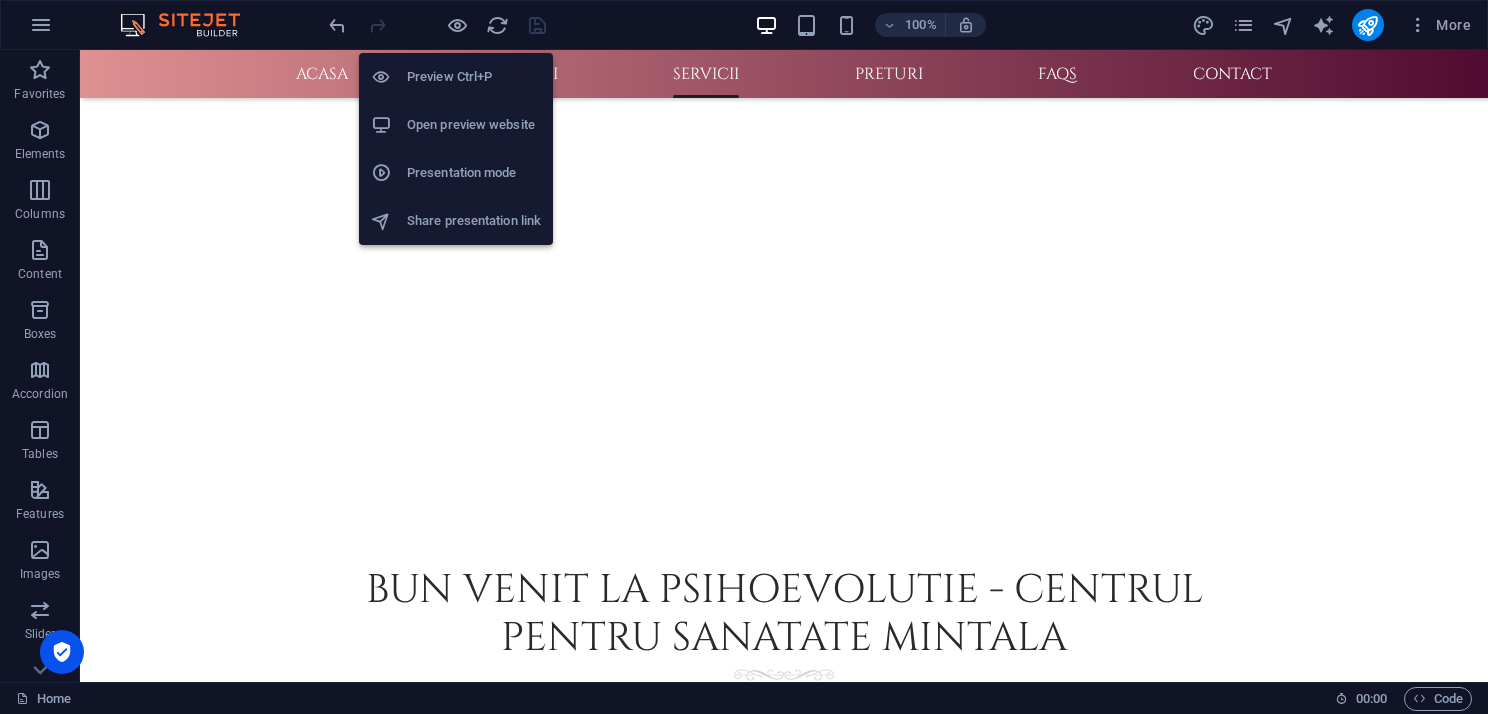 click on "Open preview website" at bounding box center (474, 125) 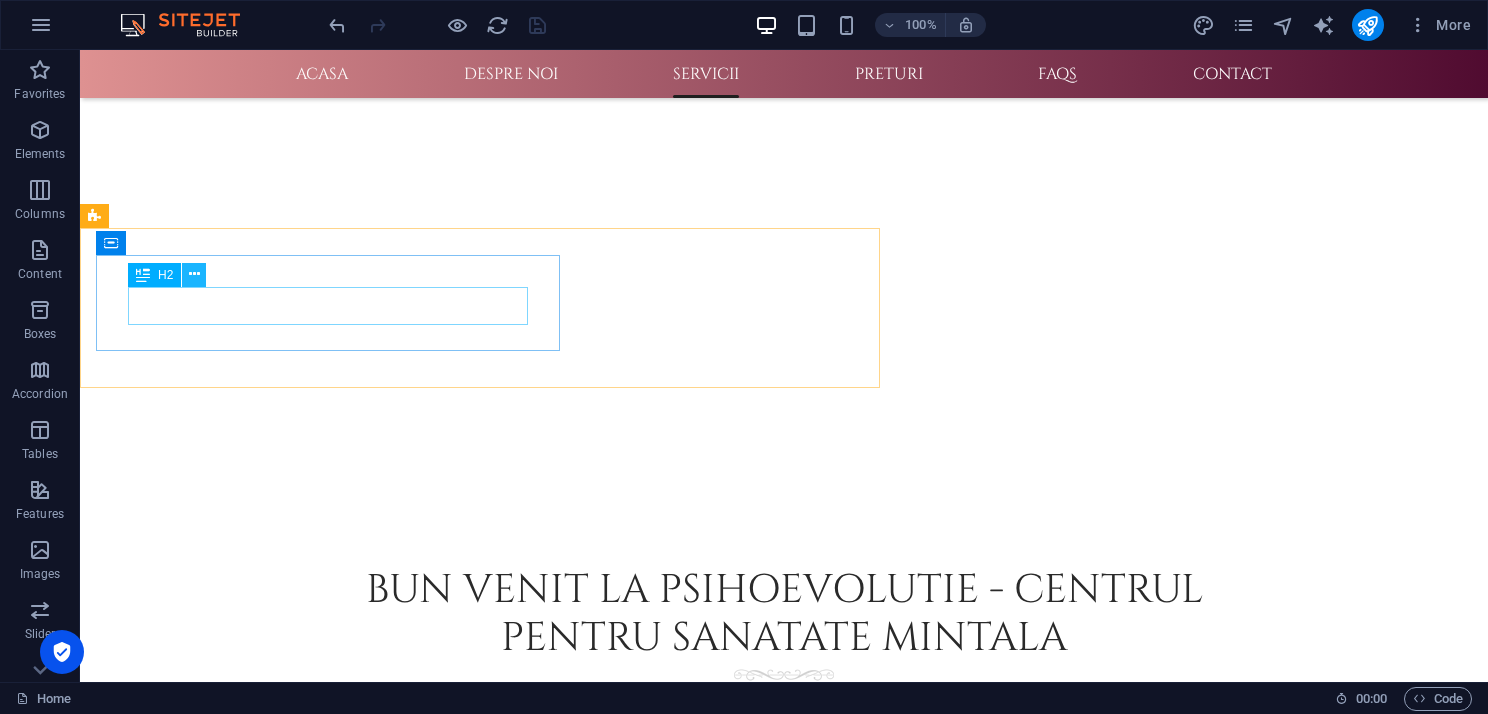 click at bounding box center (194, 274) 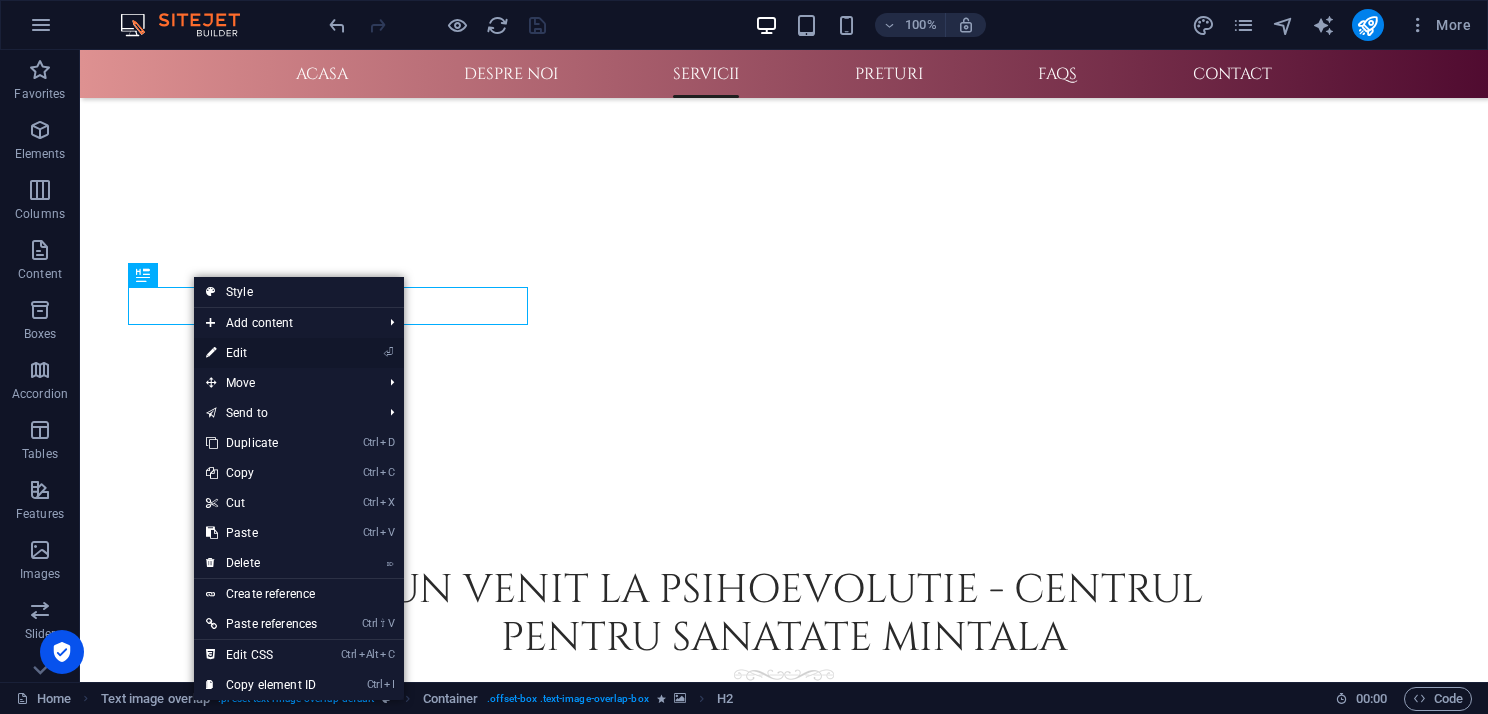 click on "⏎  Edit" at bounding box center (261, 353) 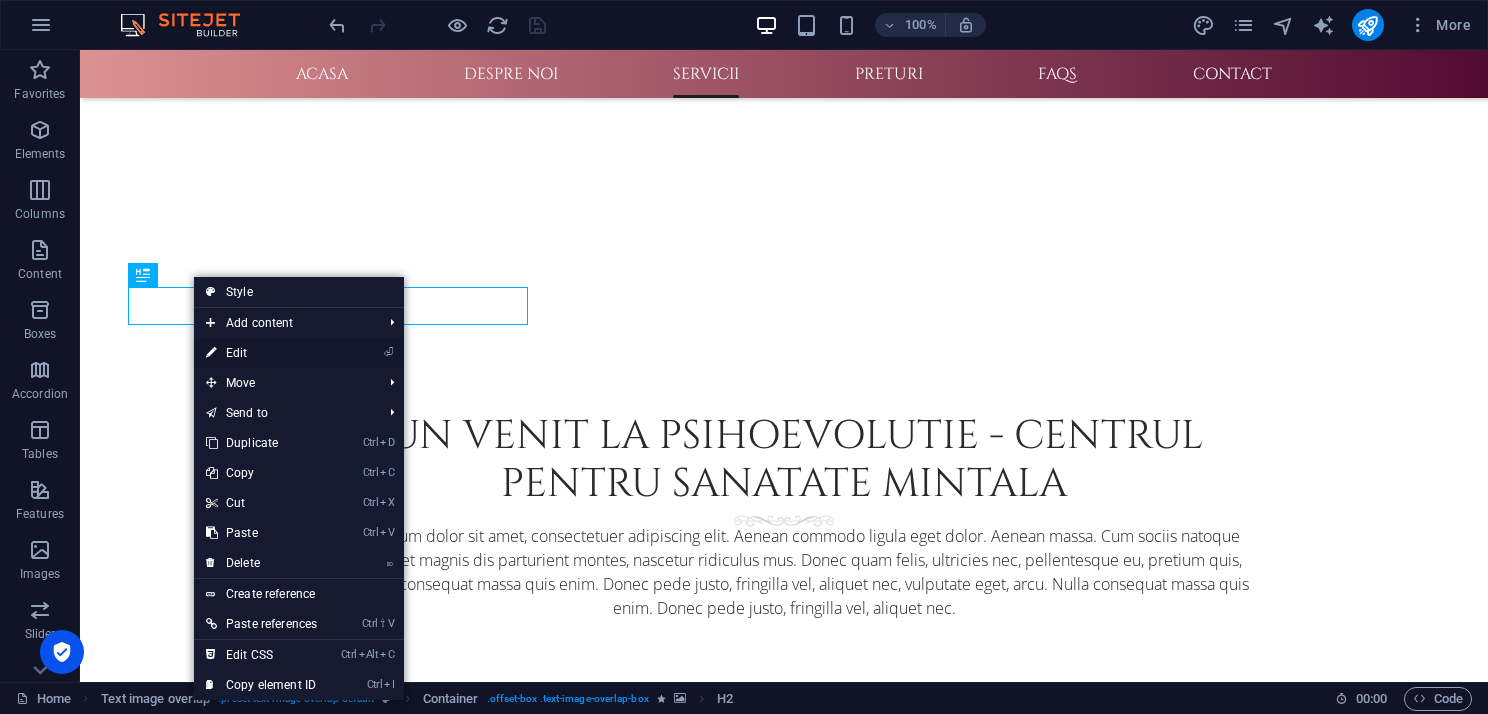 scroll, scrollTop: 1292, scrollLeft: 0, axis: vertical 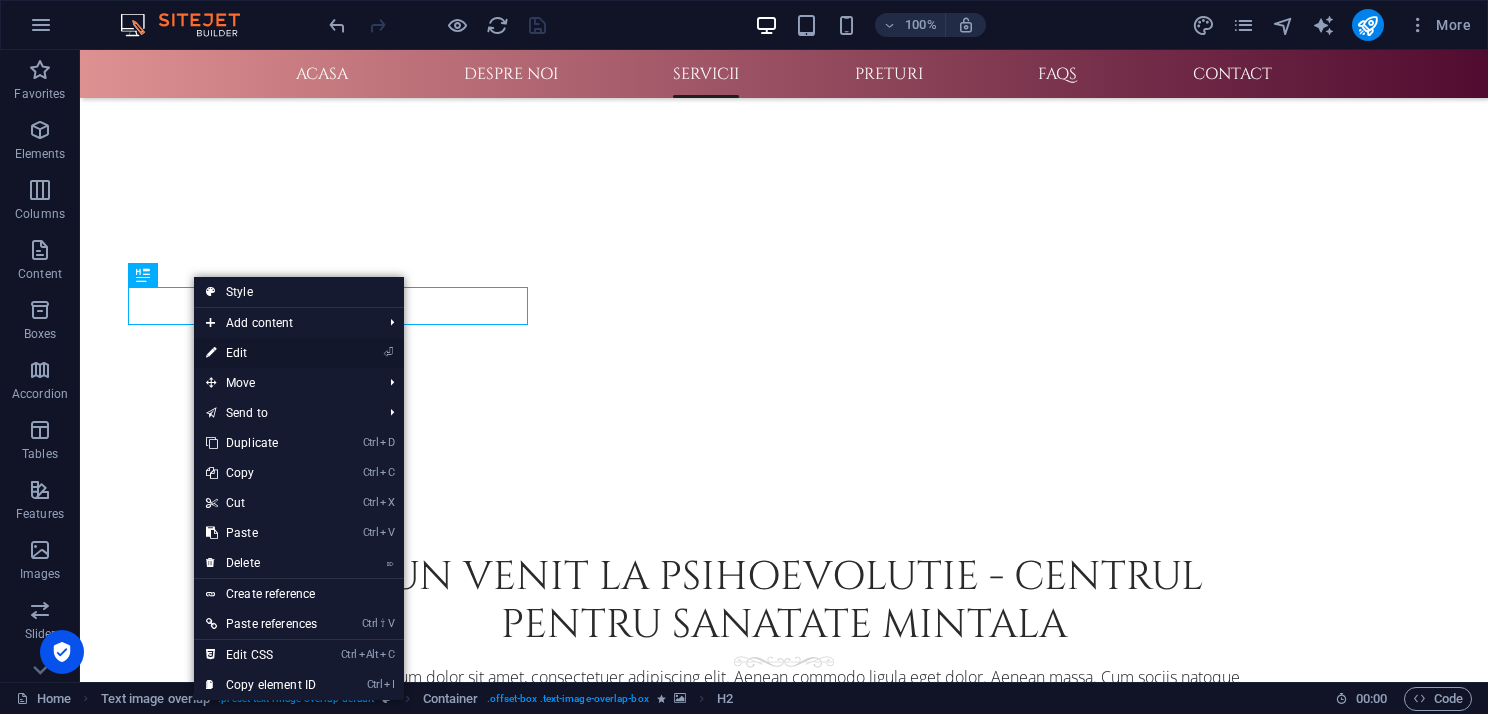 select on "px" 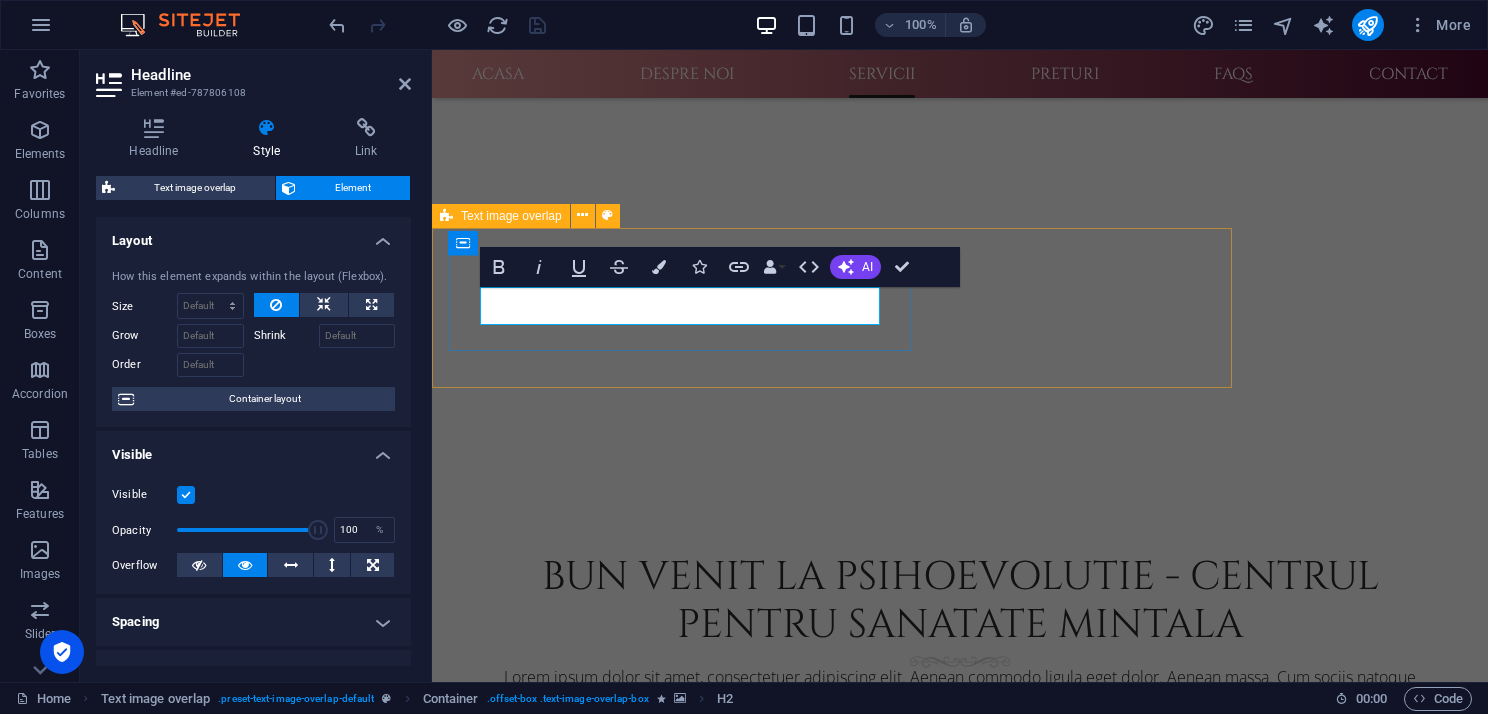 click on "New headline" at bounding box center [688, 2175] 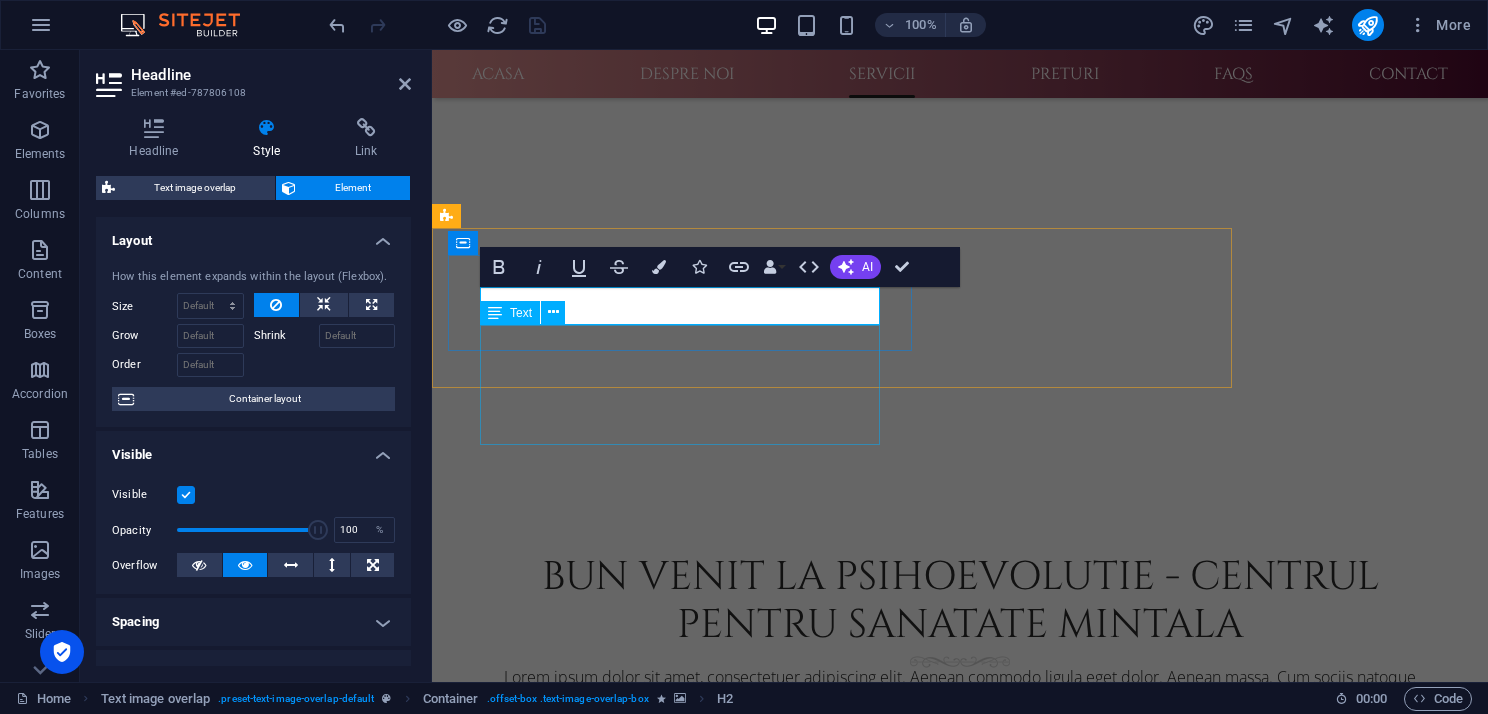 click on "Lorem ipsum dolor sit amet, consectetuer adipiscing elit. Aenean commodo ligula eget dolor. Lorem ipsum dolor sit amet, consectetuer adipiscing elit leget dolor. Lorem ipsum dolor sit amet, consectetuer adipiscing elit. Aenean commodo ligula eget dolor." at bounding box center (688, 2255) 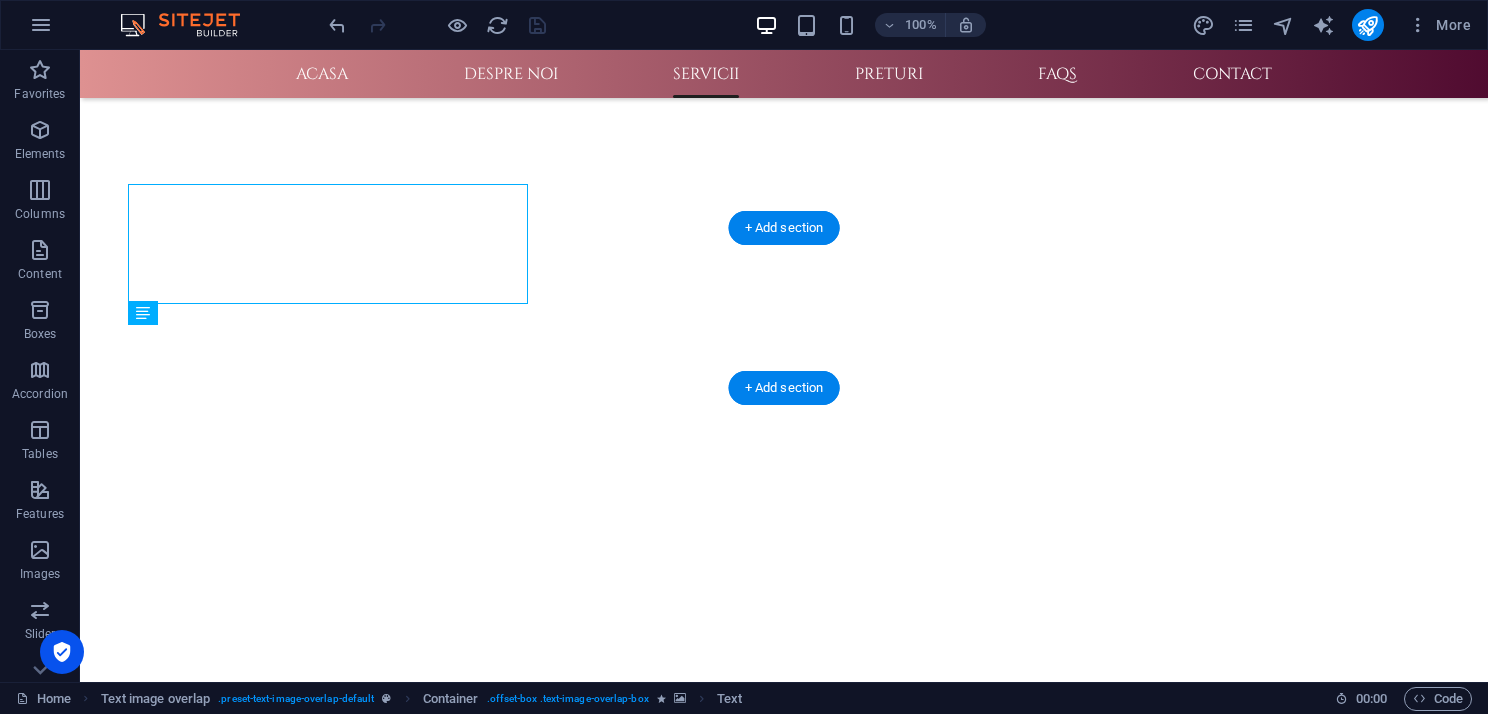 scroll, scrollTop: 1433, scrollLeft: 0, axis: vertical 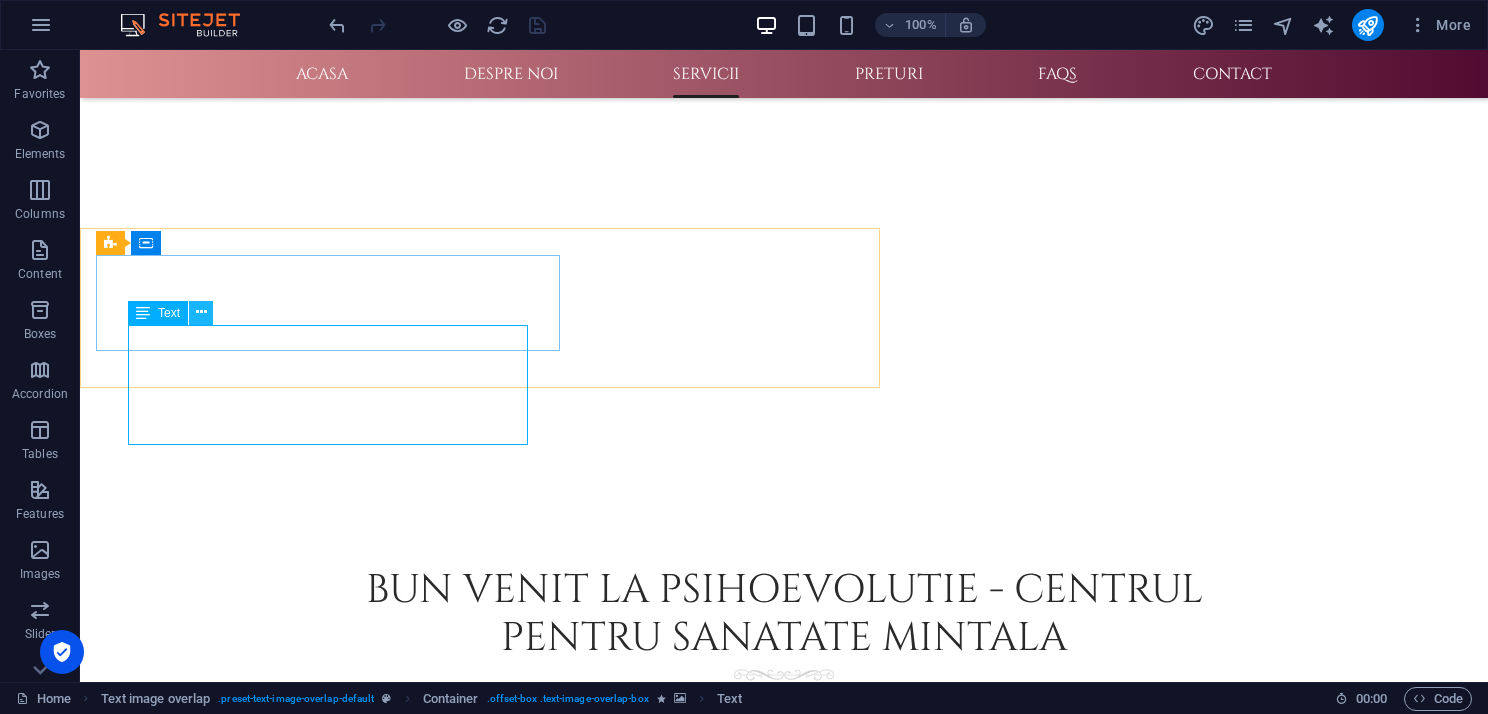 click at bounding box center [201, 312] 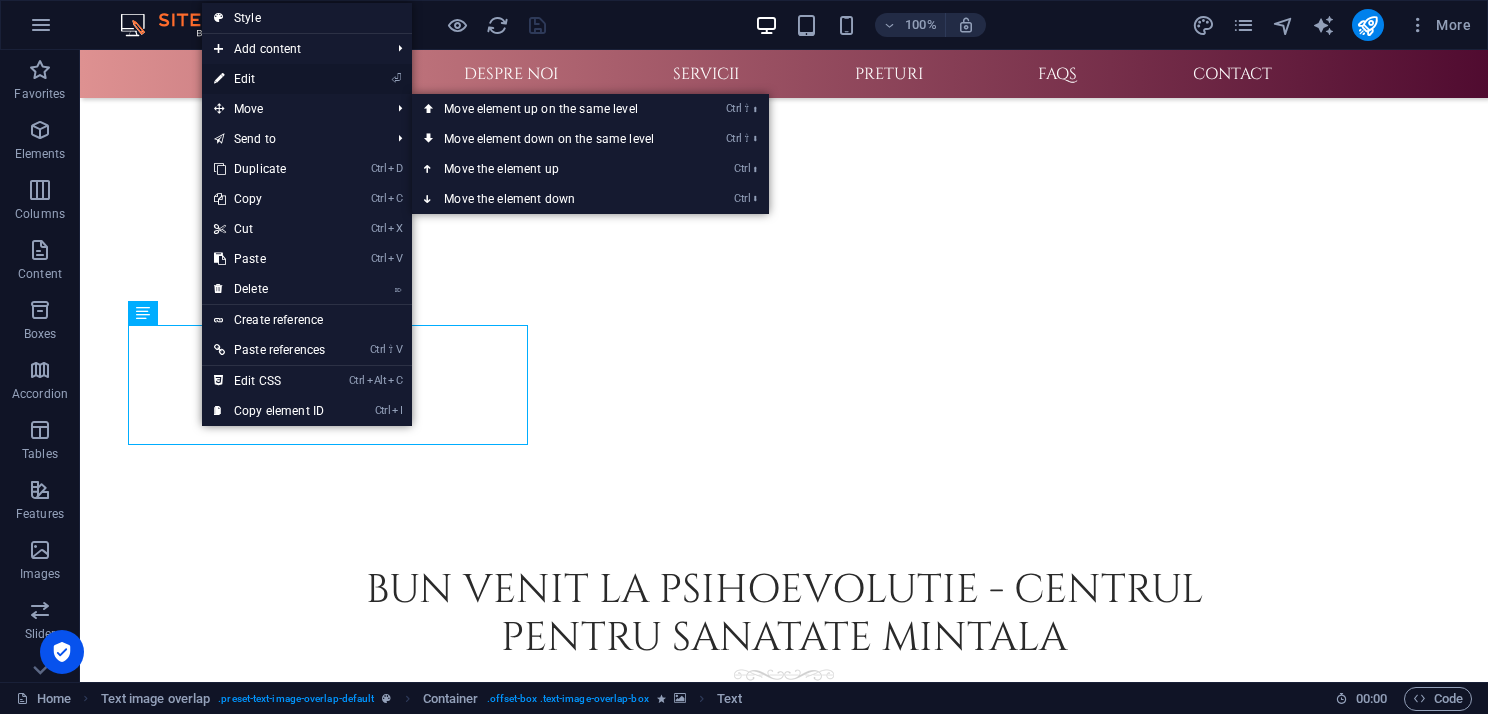 click on "⏎  Edit" at bounding box center (269, 79) 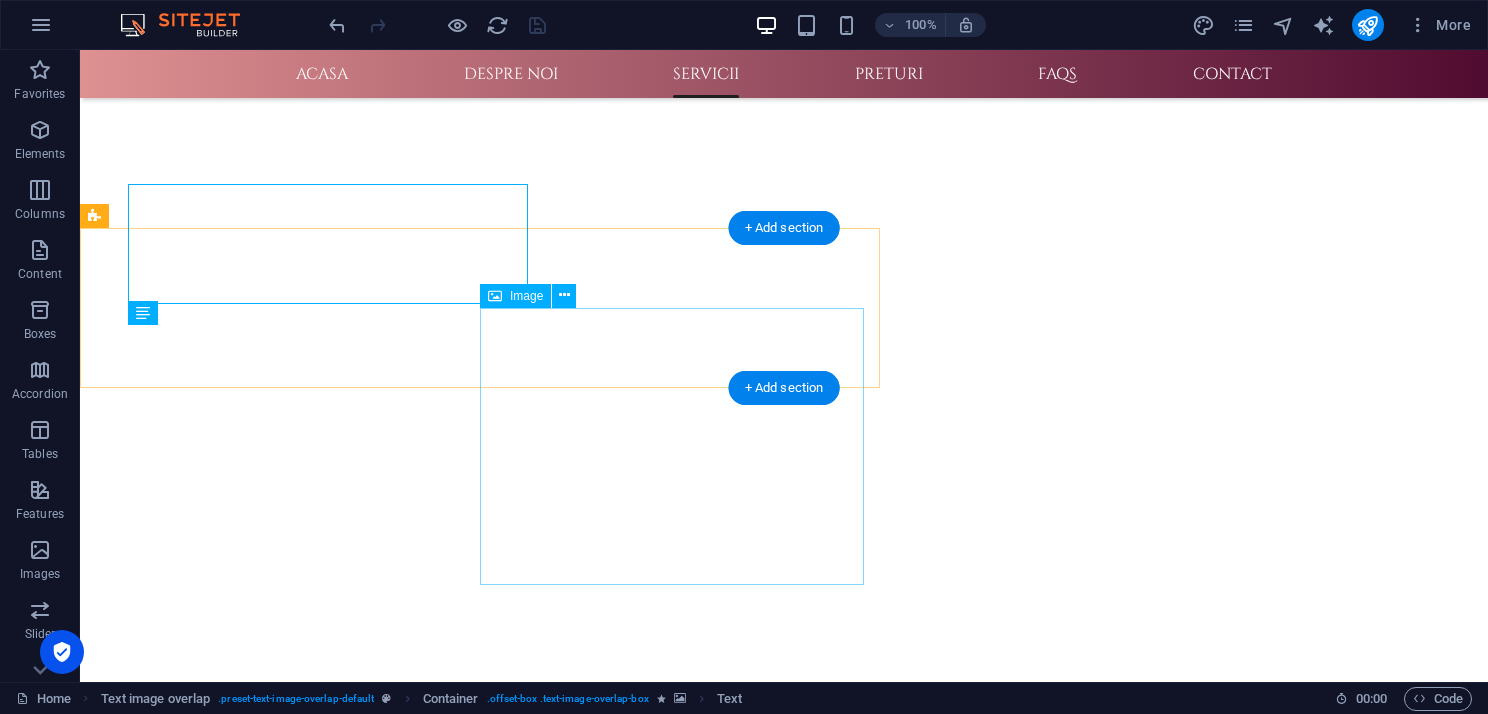 scroll, scrollTop: 1433, scrollLeft: 0, axis: vertical 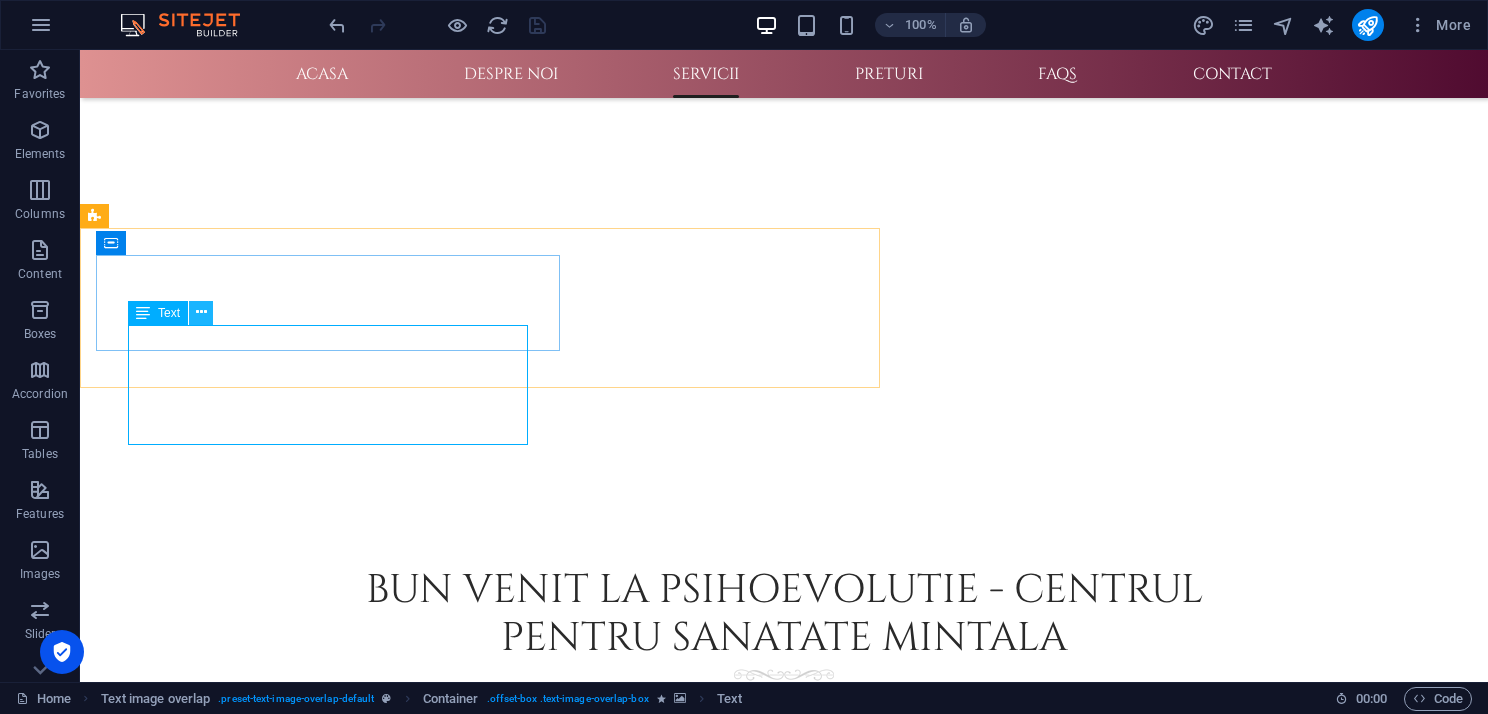 click at bounding box center (201, 312) 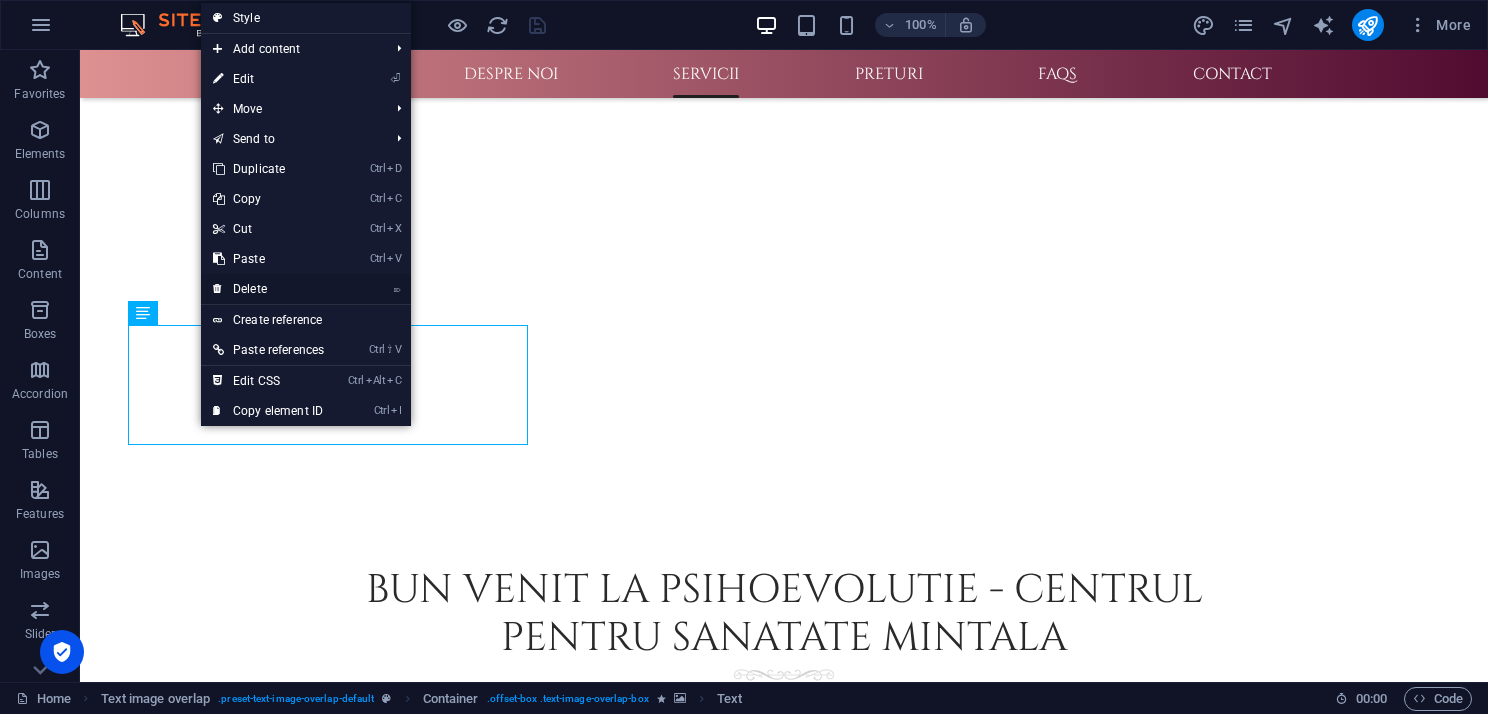 click on "⌦  Delete" at bounding box center [268, 289] 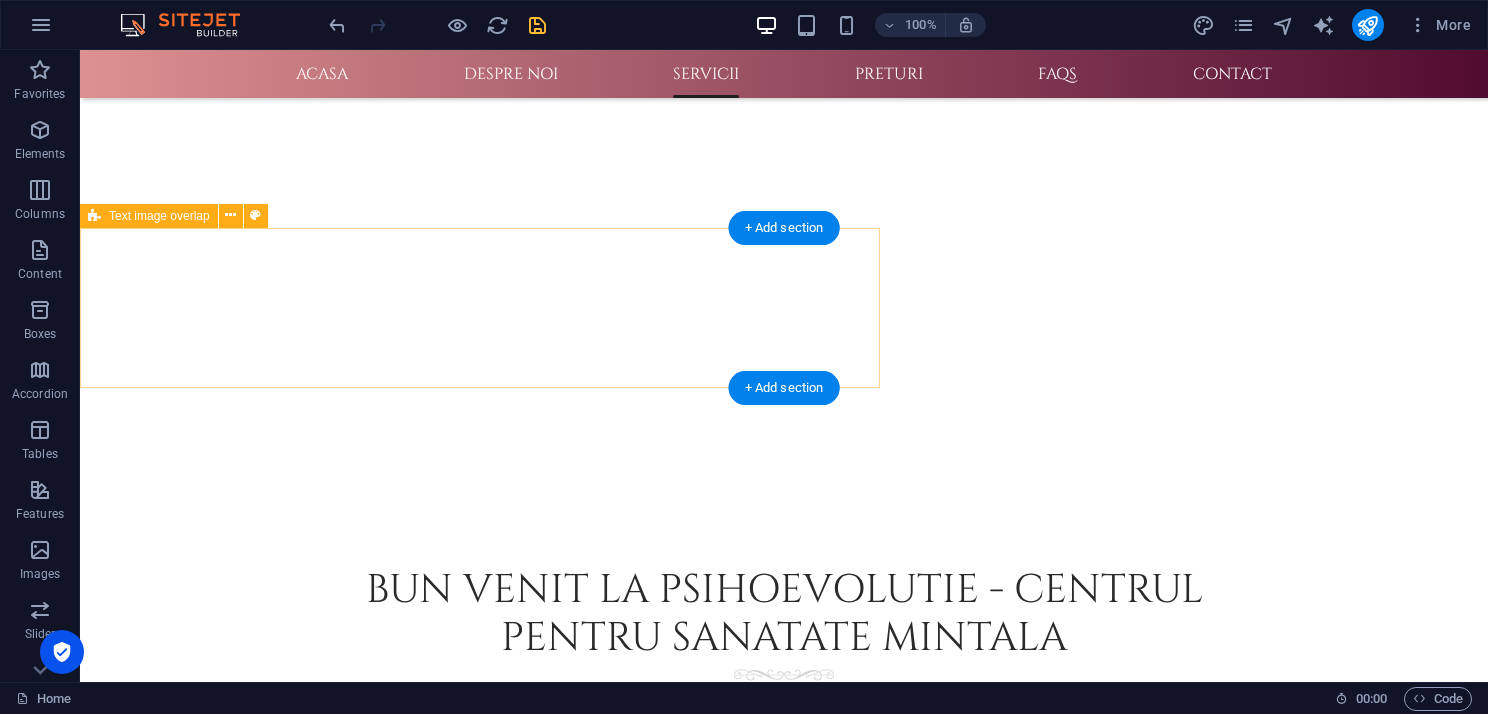 click at bounding box center [336, 2121] 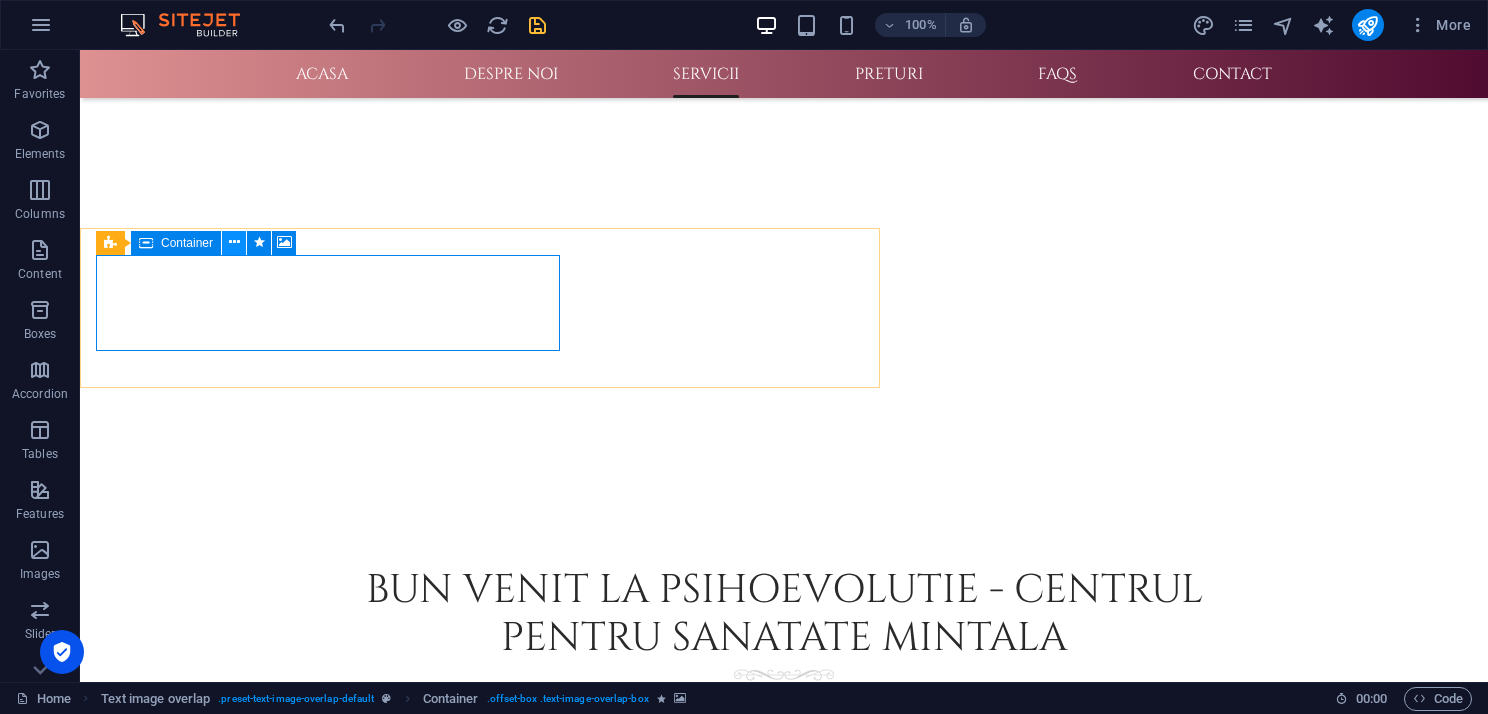 click at bounding box center [234, 242] 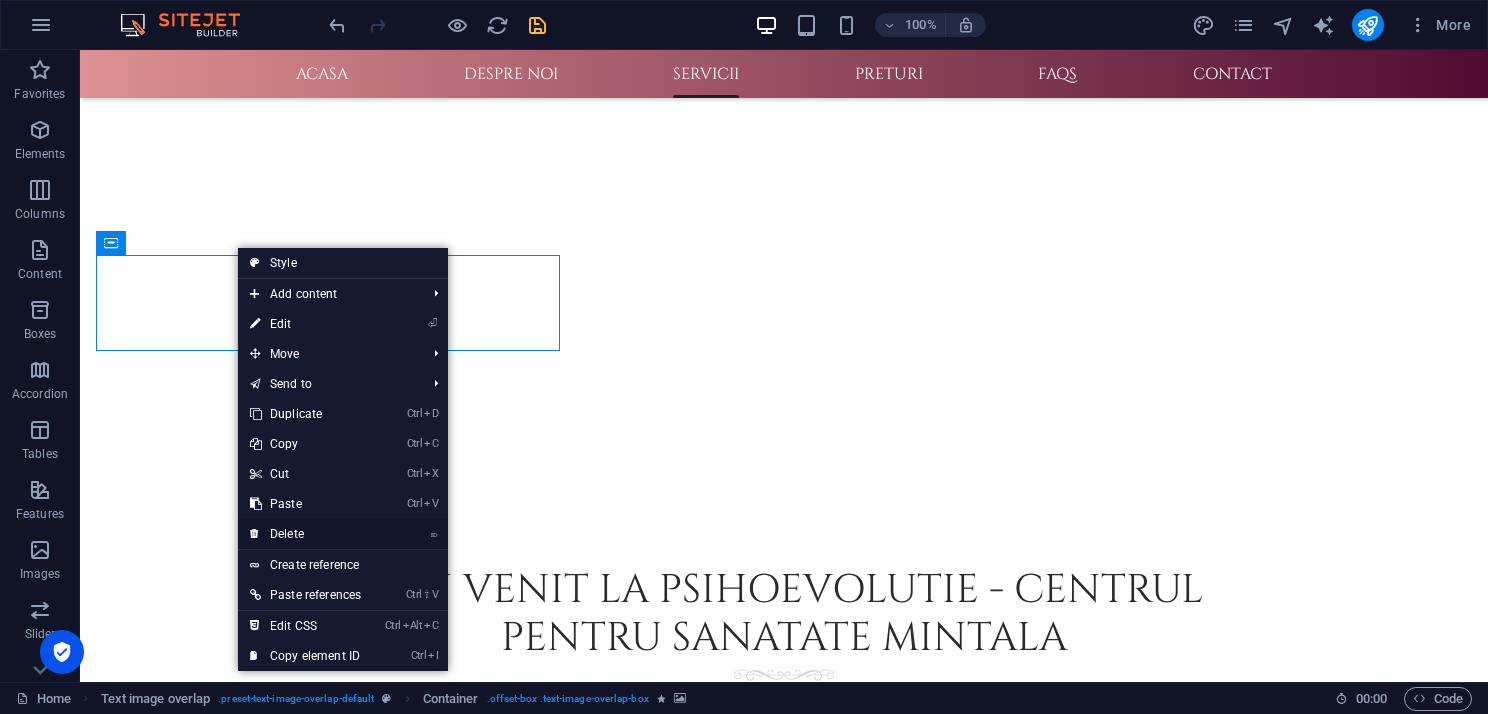 click on "⌦  Delete" at bounding box center [305, 534] 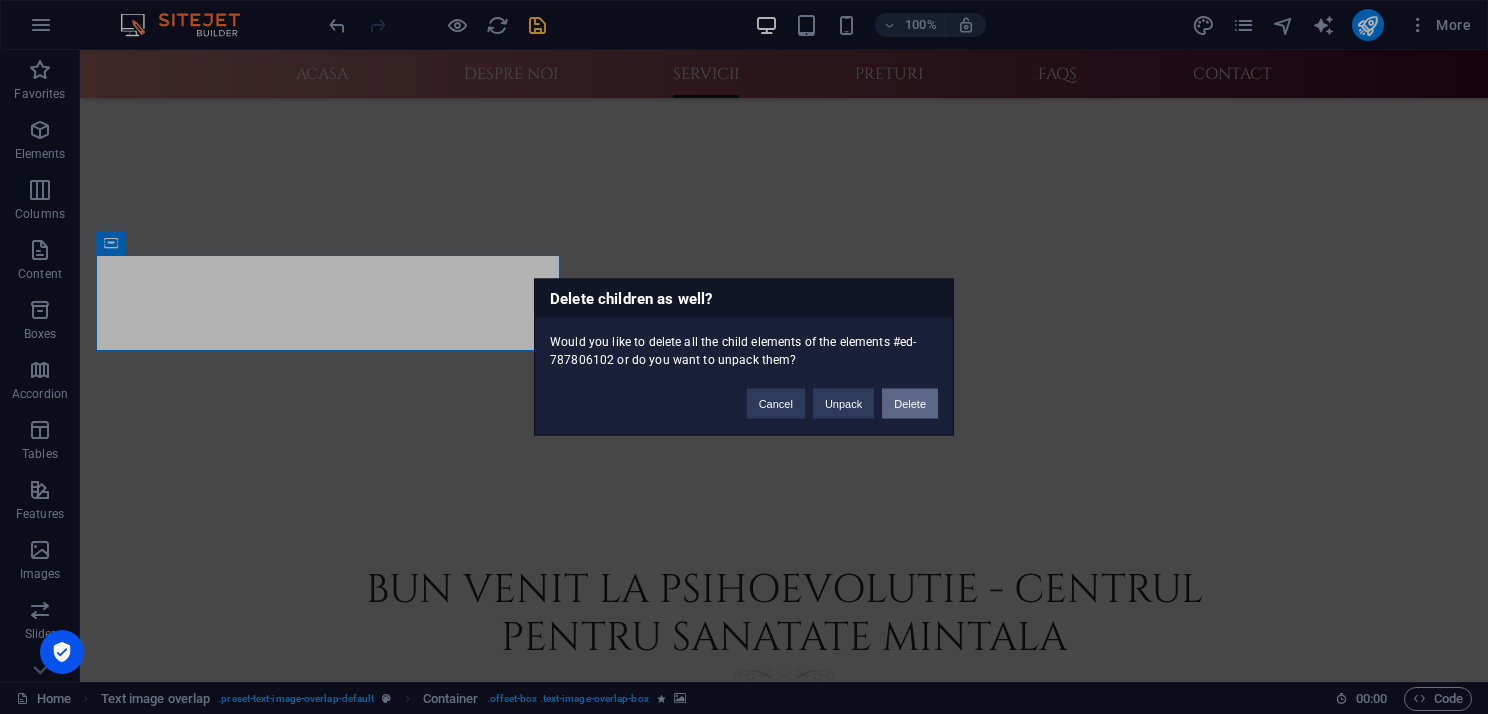 click on "Delete" at bounding box center (910, 404) 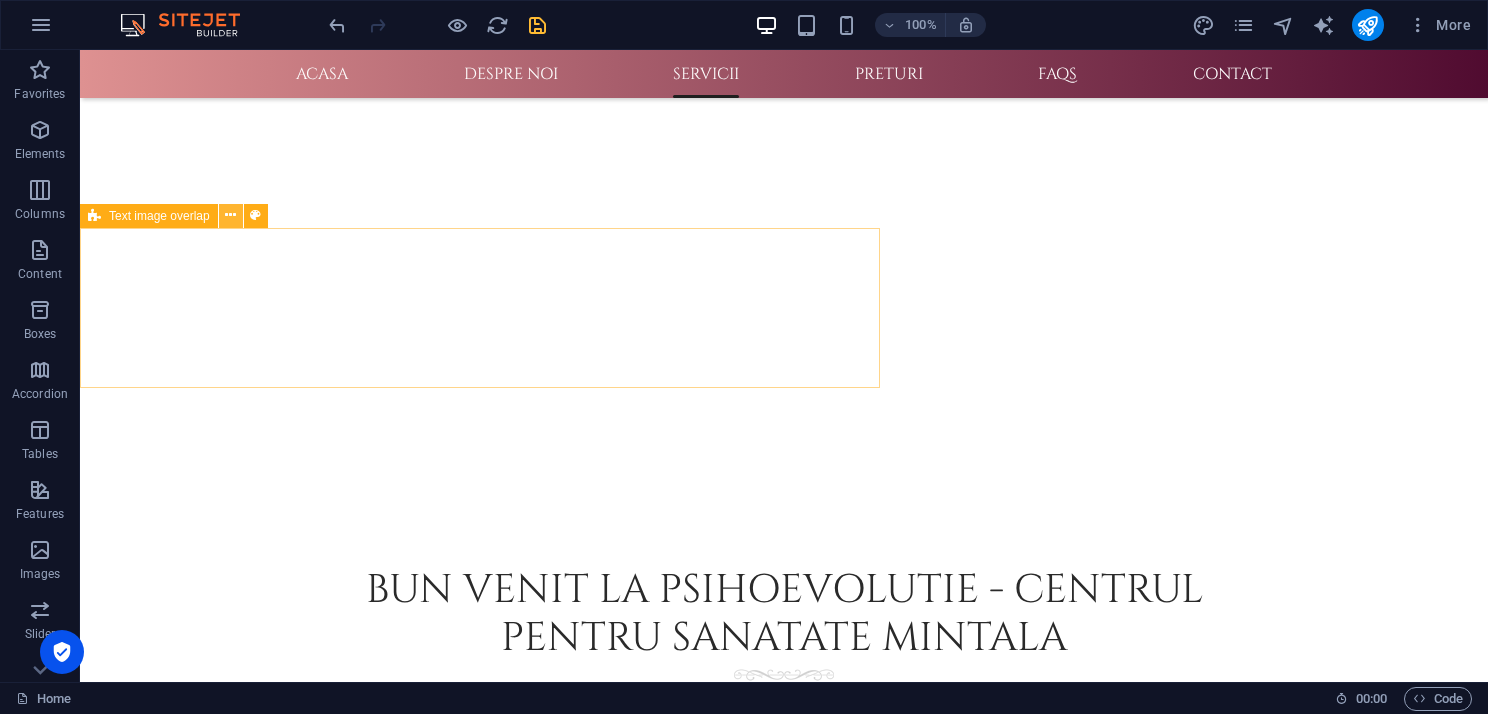 click at bounding box center (230, 215) 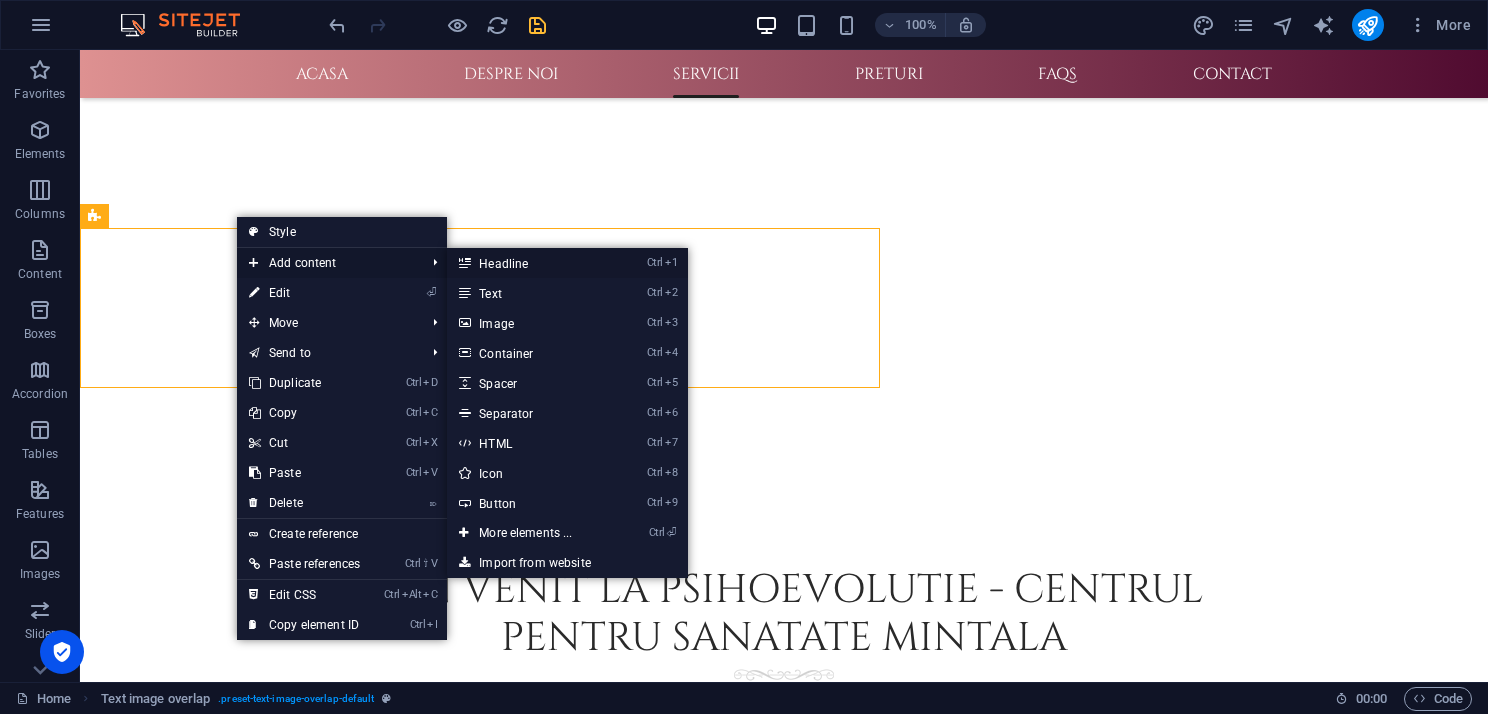 drag, startPoint x: 518, startPoint y: 265, endPoint x: 84, endPoint y: 216, distance: 436.75735 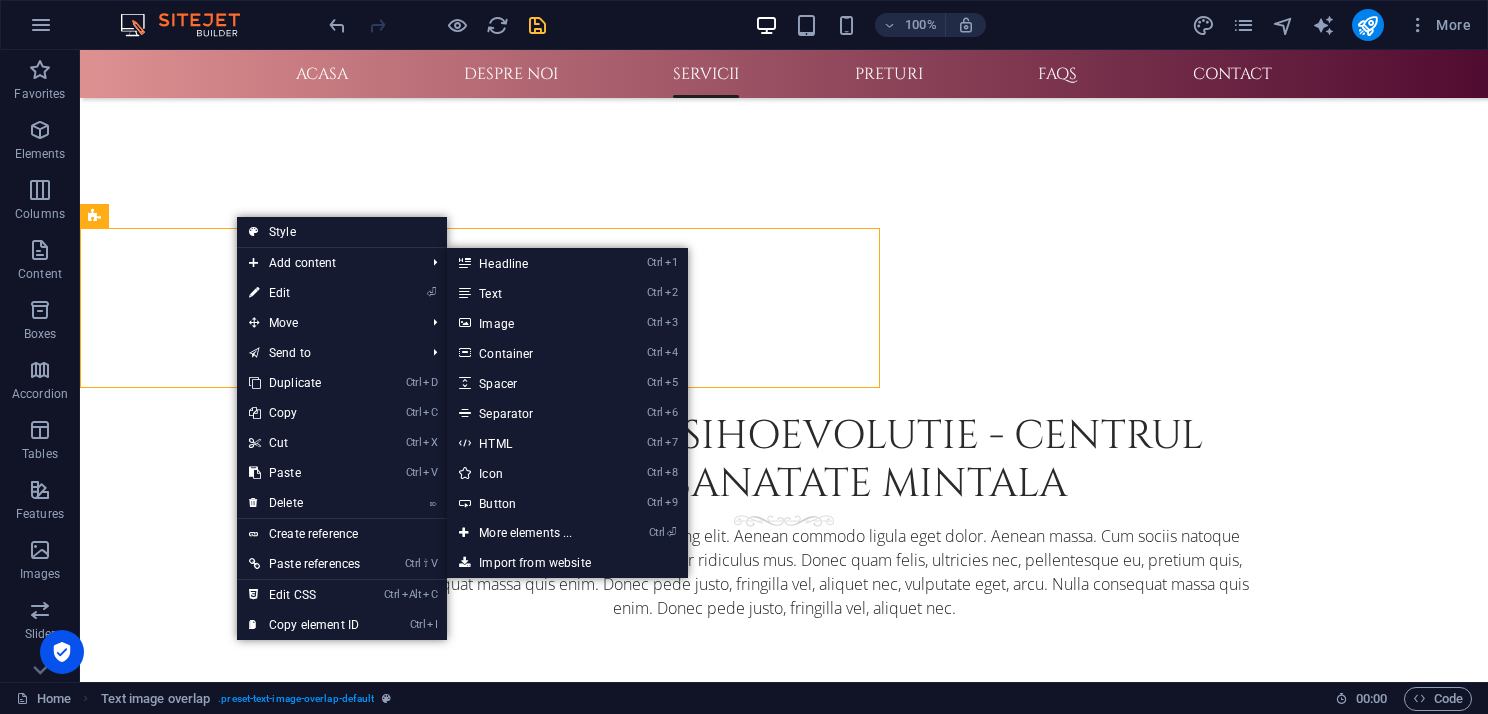 scroll, scrollTop: 1292, scrollLeft: 0, axis: vertical 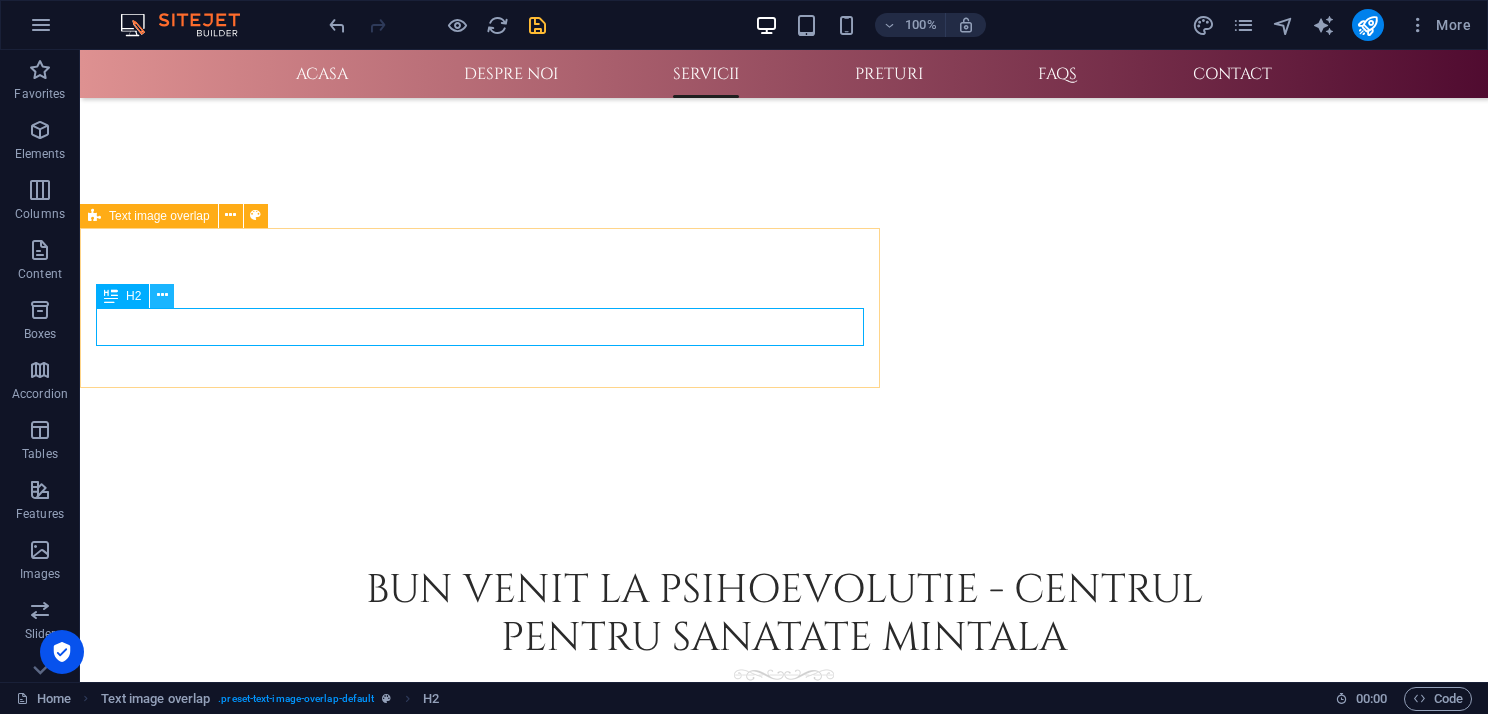 click at bounding box center [162, 295] 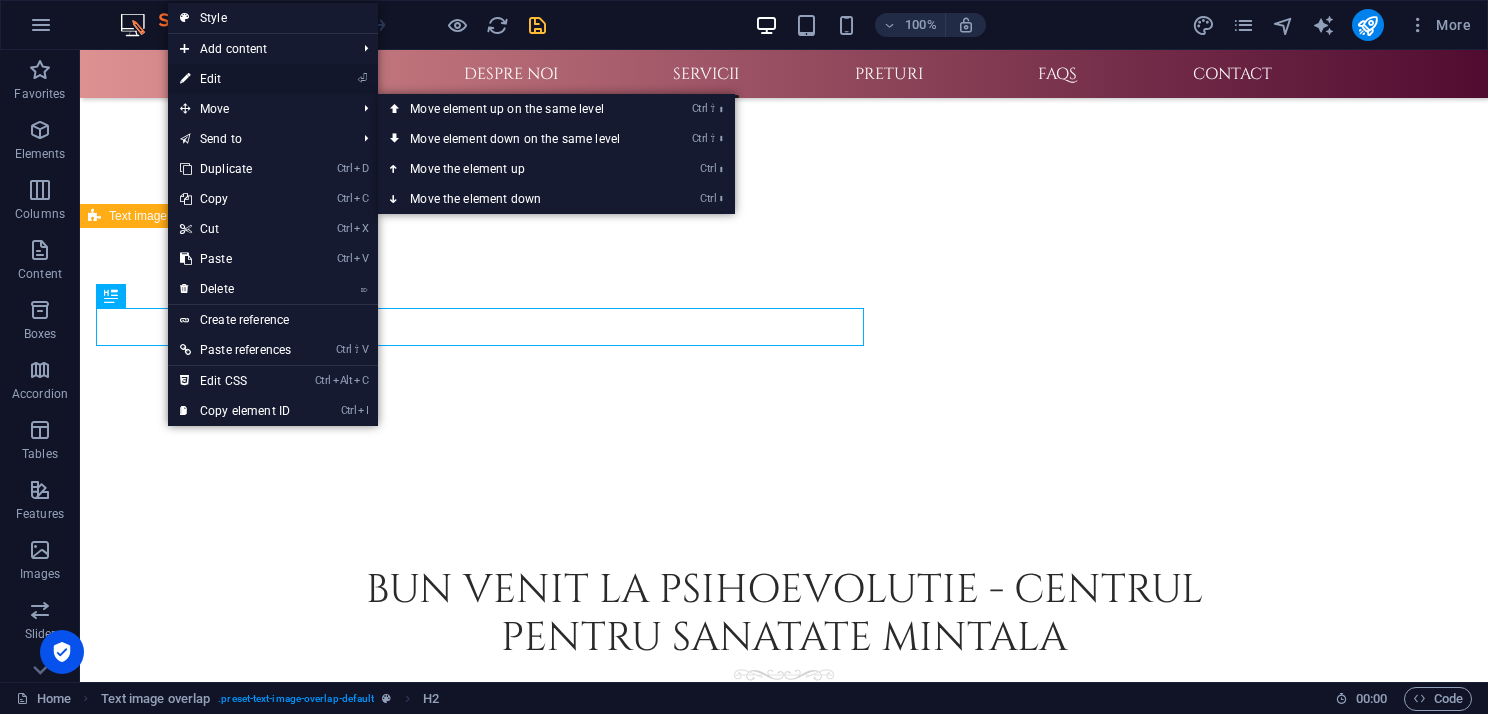click on "⏎  Edit" at bounding box center (235, 79) 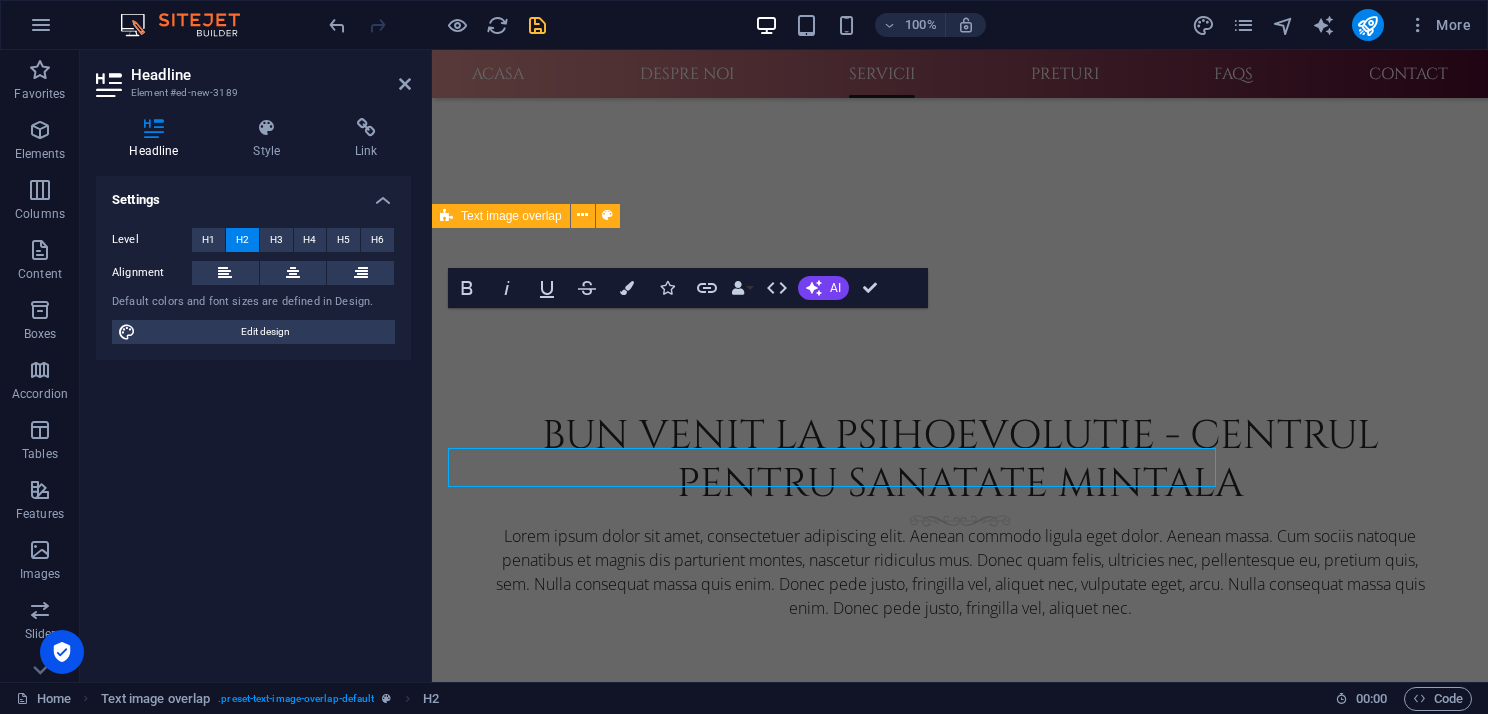 scroll, scrollTop: 1292, scrollLeft: 0, axis: vertical 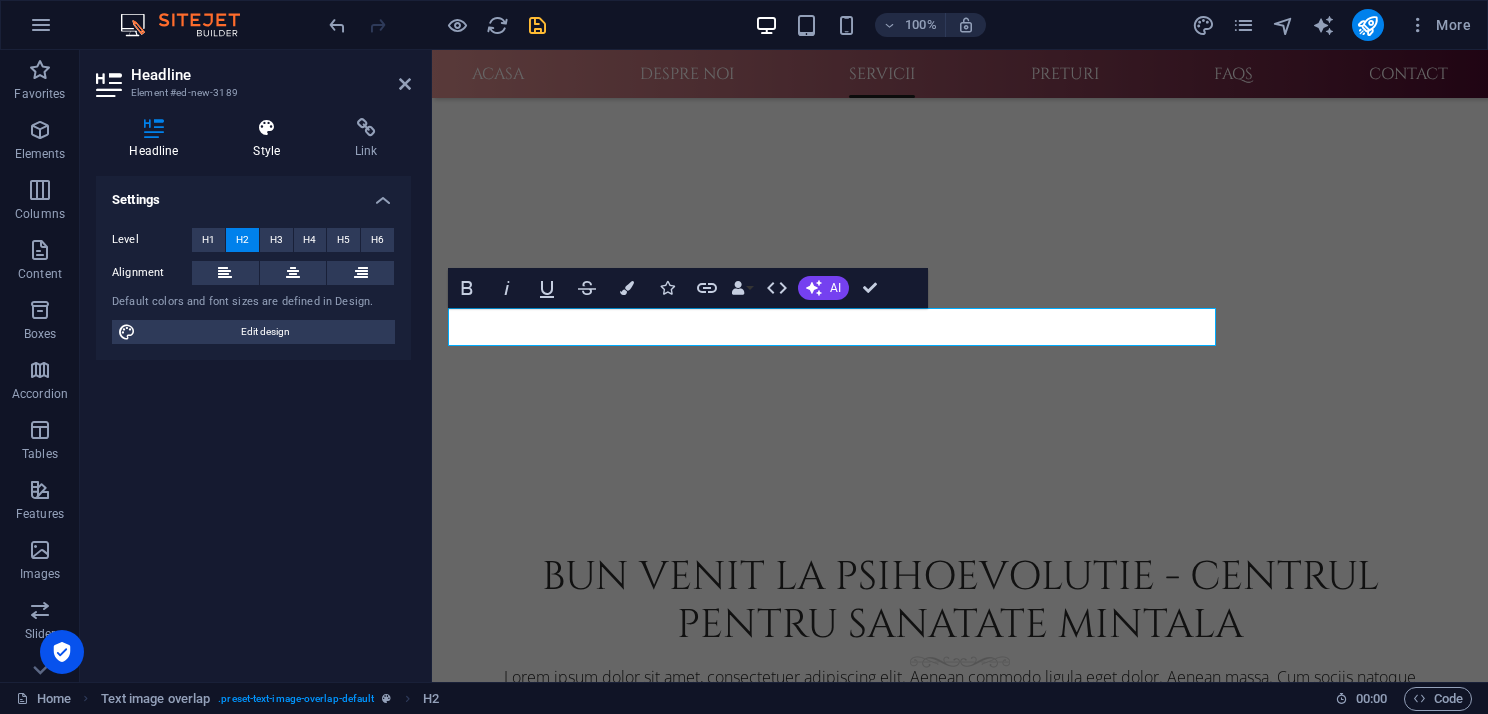 click at bounding box center [267, 128] 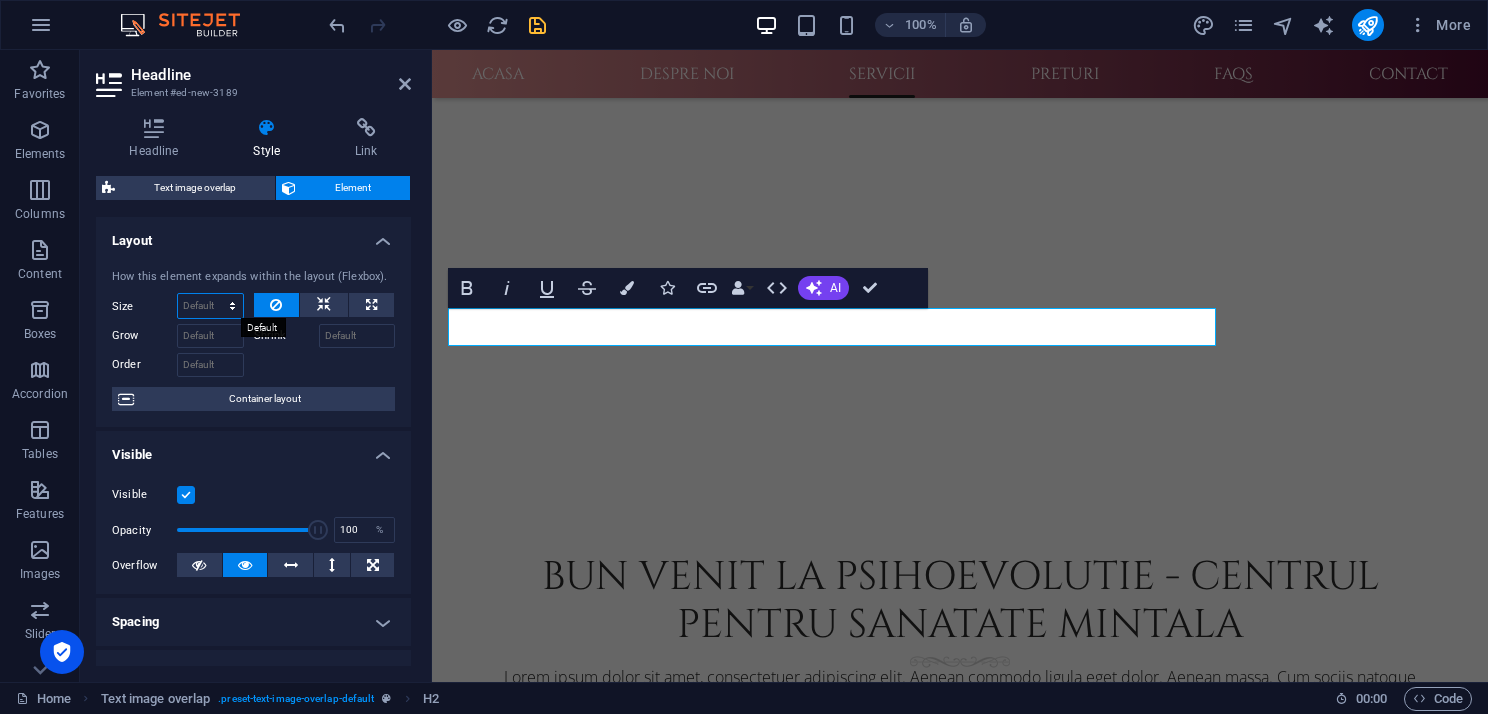 click on "Default auto px % 1/1 1/2 1/3 1/4 1/5 1/6 1/7 1/8 1/9 1/10" at bounding box center [210, 306] 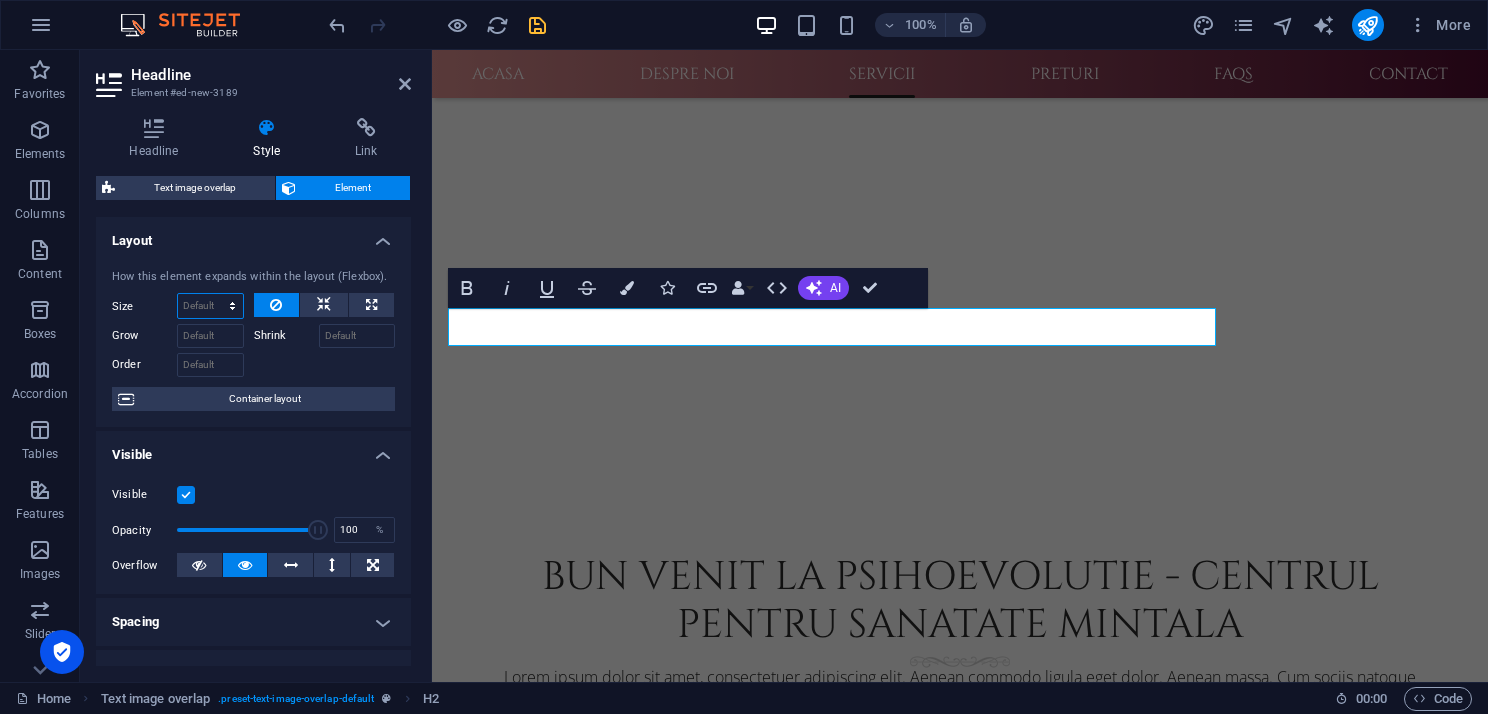 click on "Default auto px % 1/1 1/2 1/3 1/4 1/5 1/6 1/7 1/8 1/9 1/10" at bounding box center (210, 306) 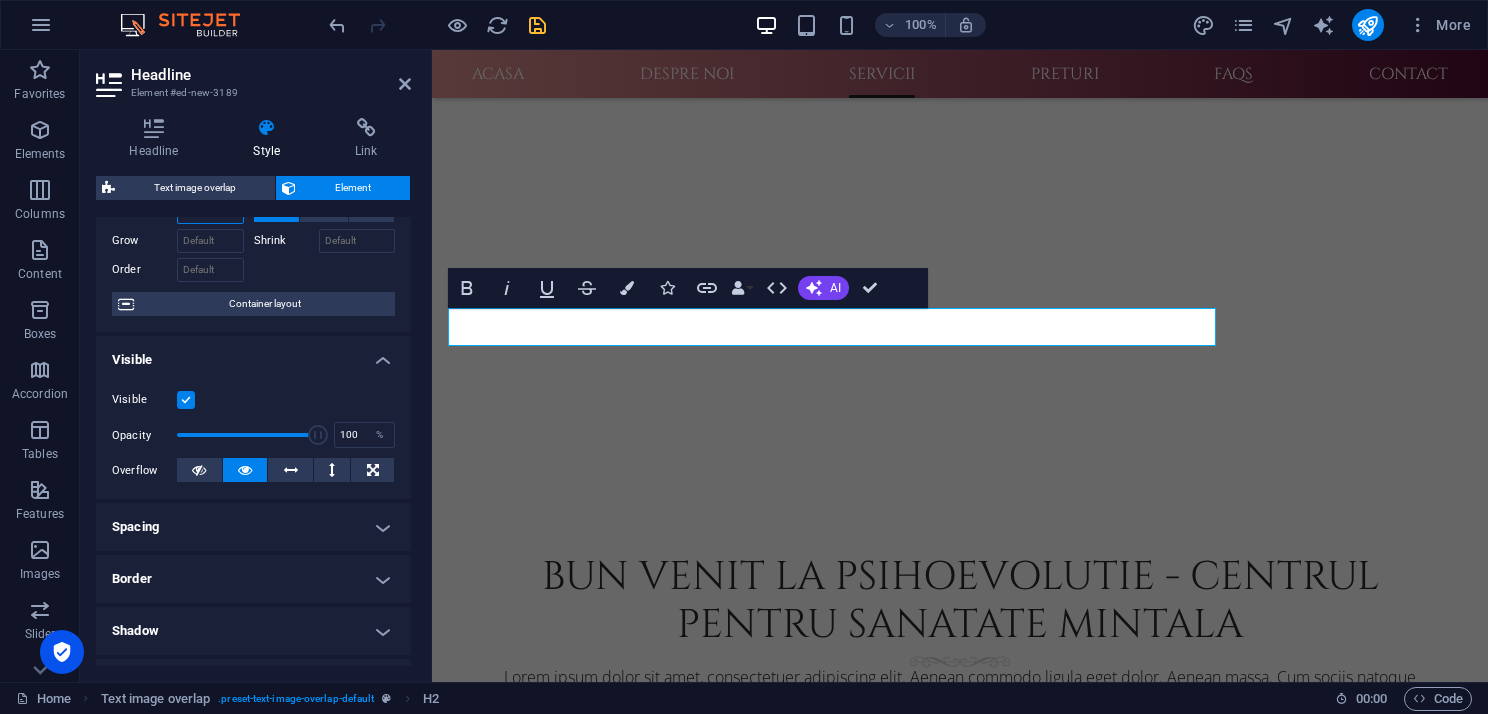 scroll, scrollTop: 0, scrollLeft: 0, axis: both 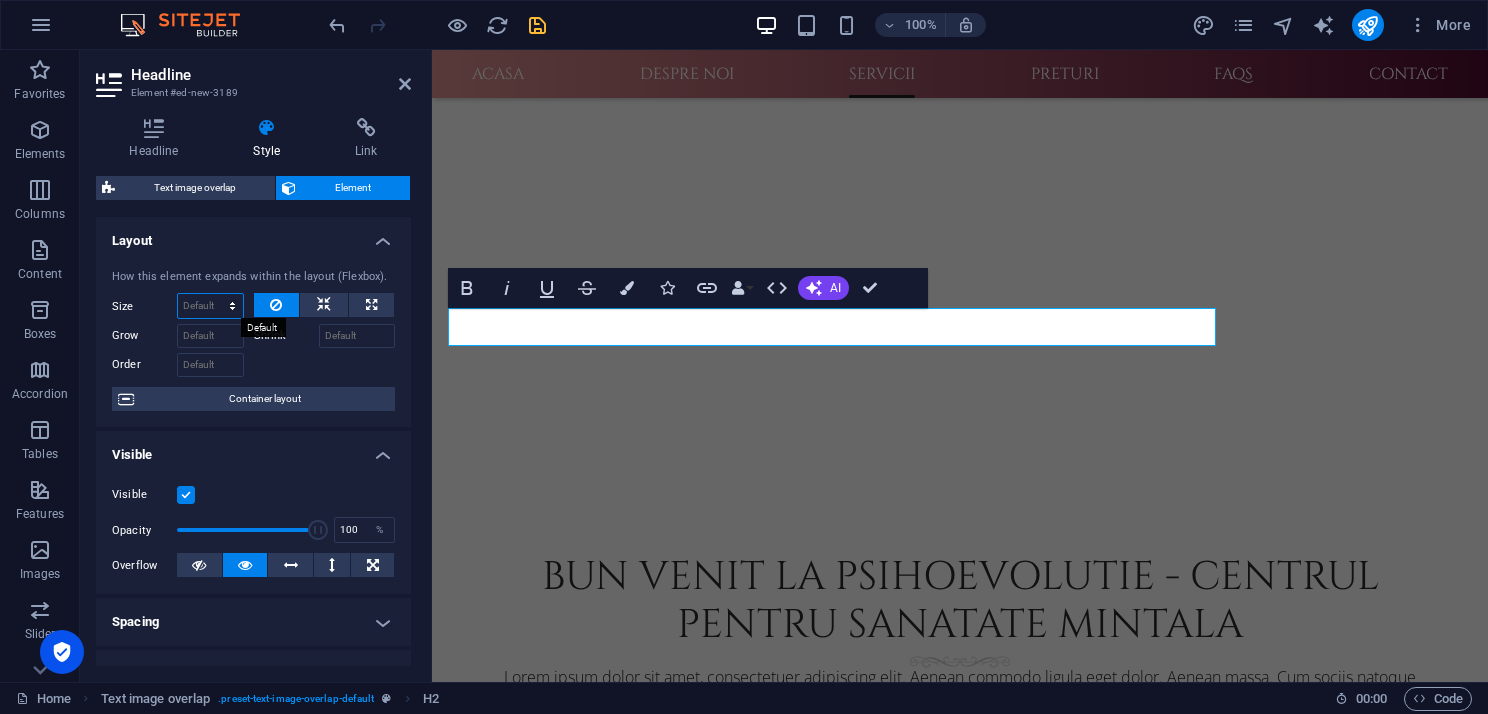 click on "Default auto px % 1/1 1/2 1/3 1/4 1/5 1/6 1/7 1/8 1/9 1/10" at bounding box center [210, 306] 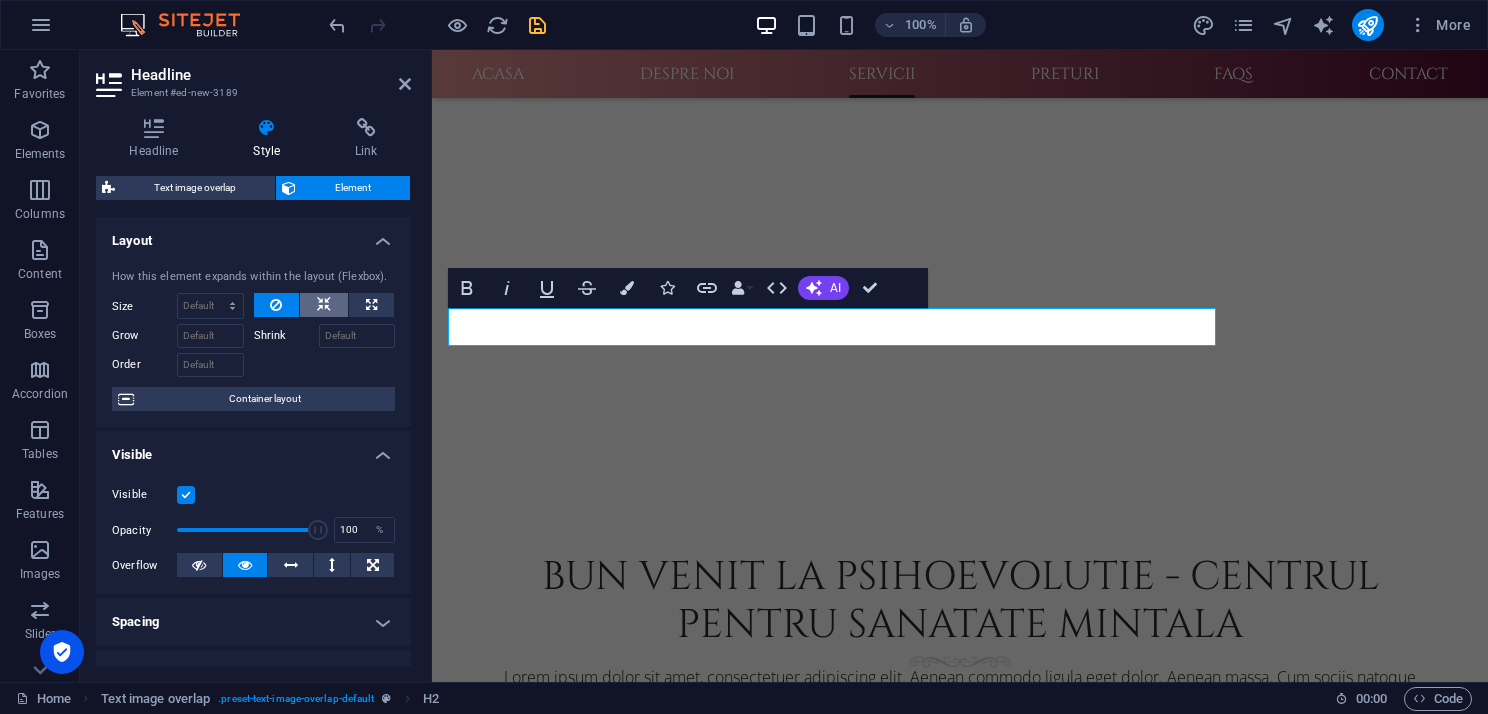 click at bounding box center (324, 305) 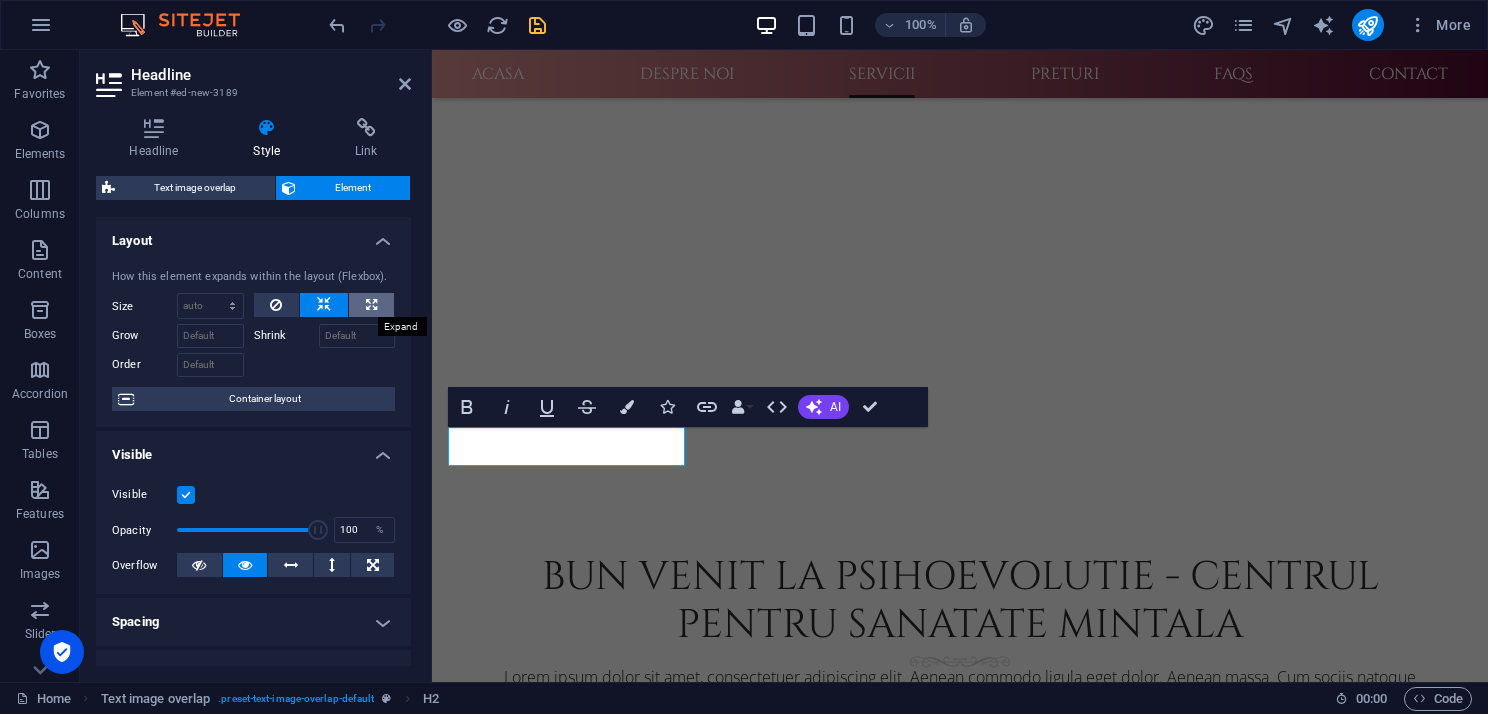 click at bounding box center [371, 305] 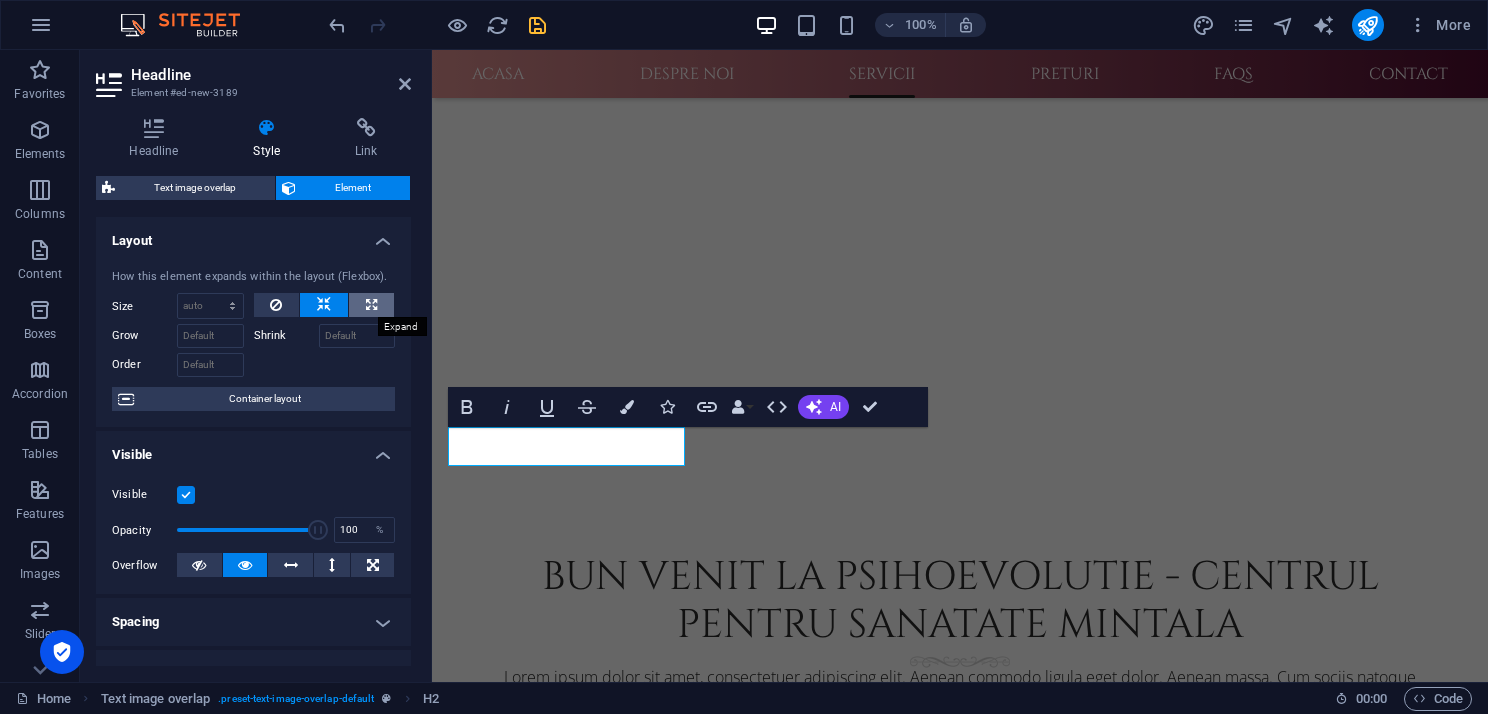type on "100" 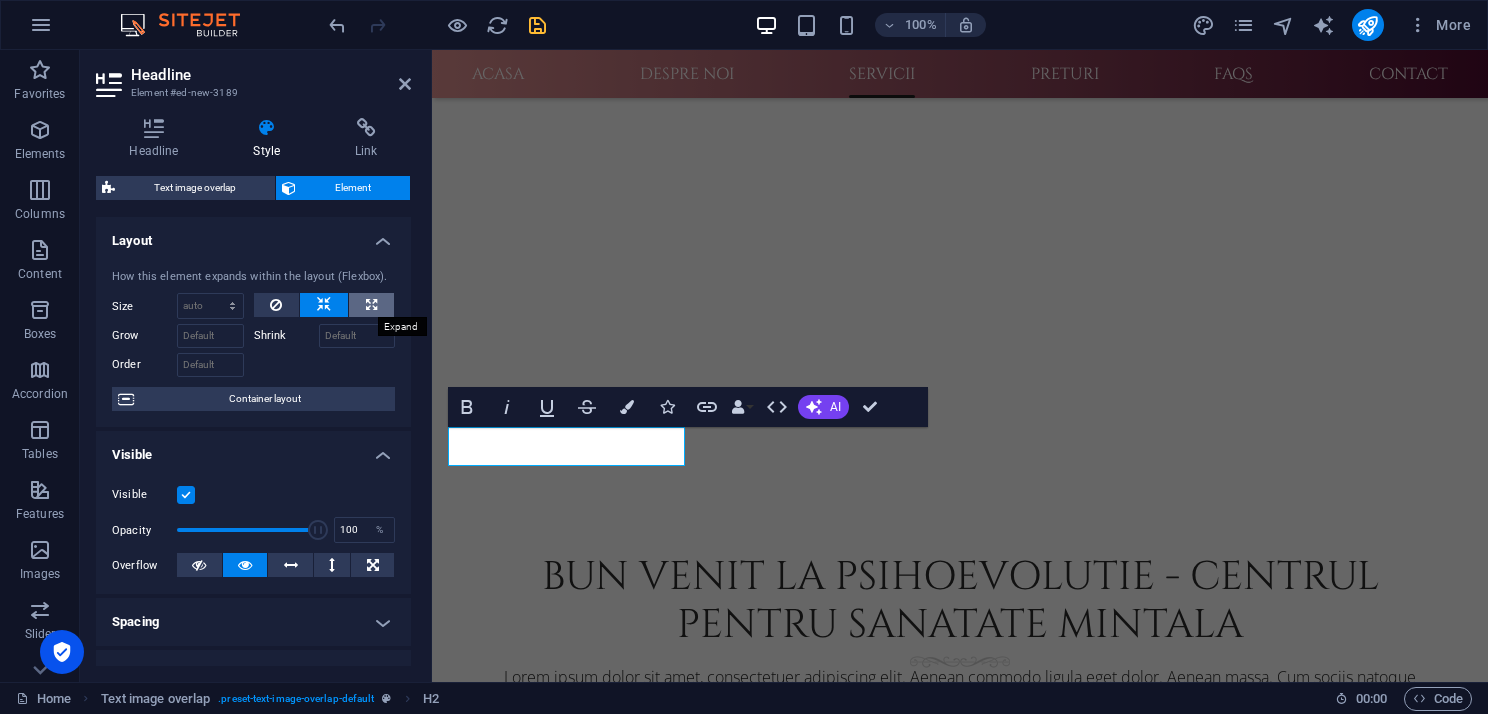 select on "%" 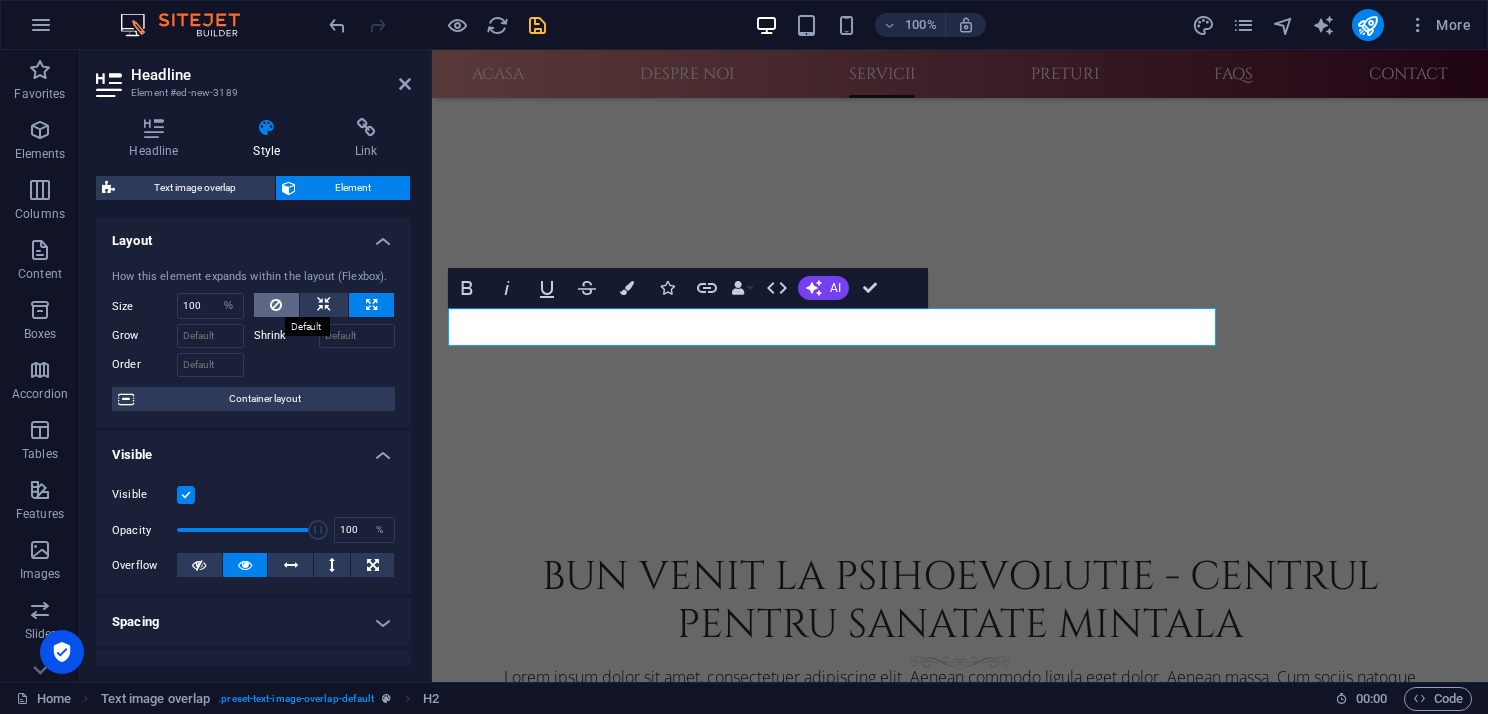 click at bounding box center (276, 305) 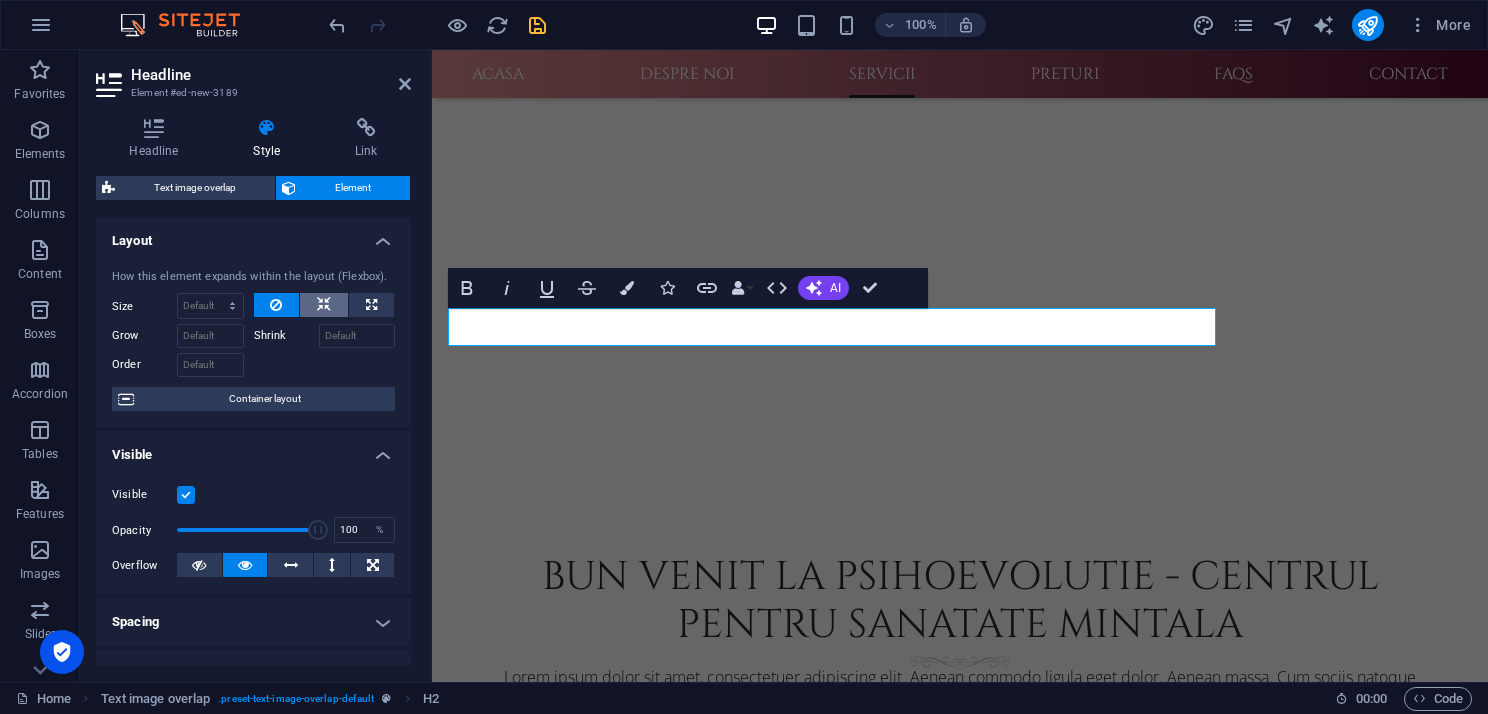 click at bounding box center (324, 305) 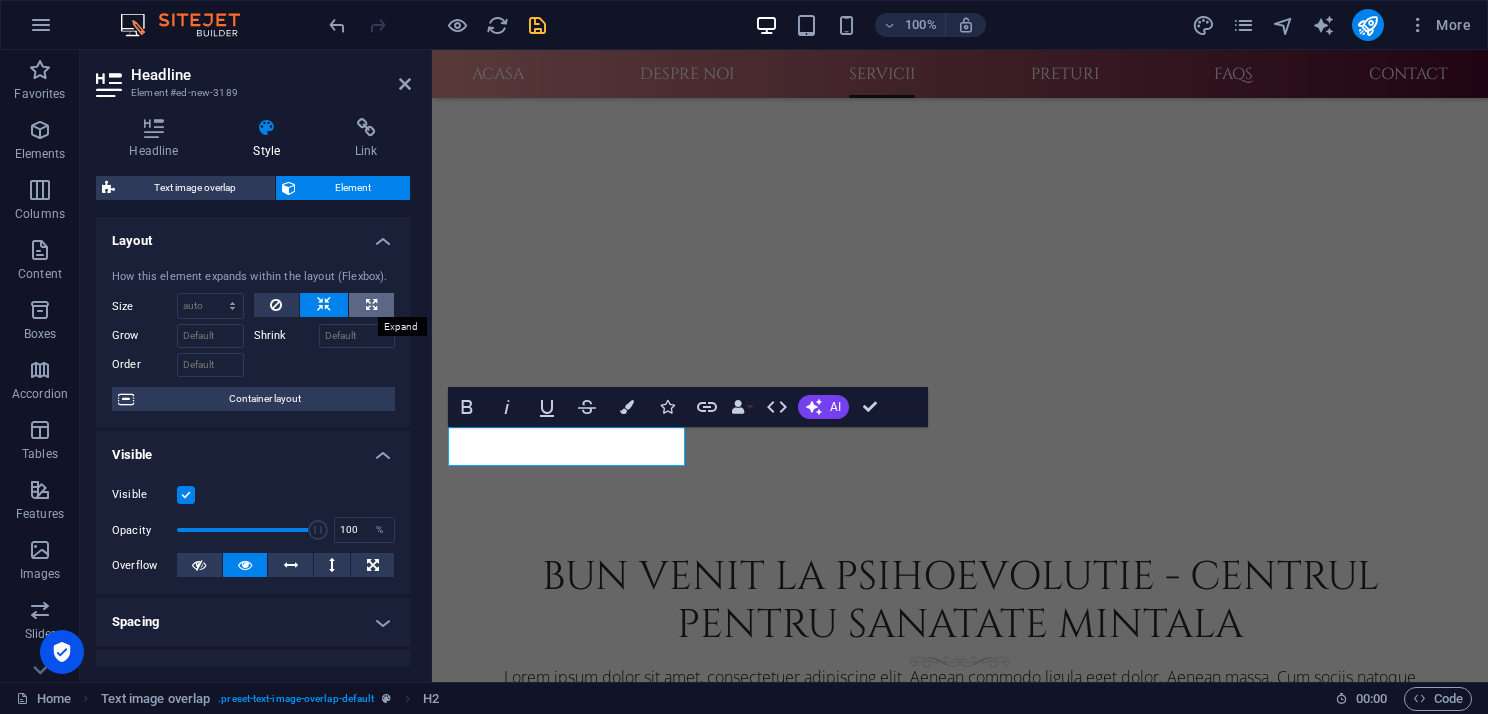 click at bounding box center [371, 305] 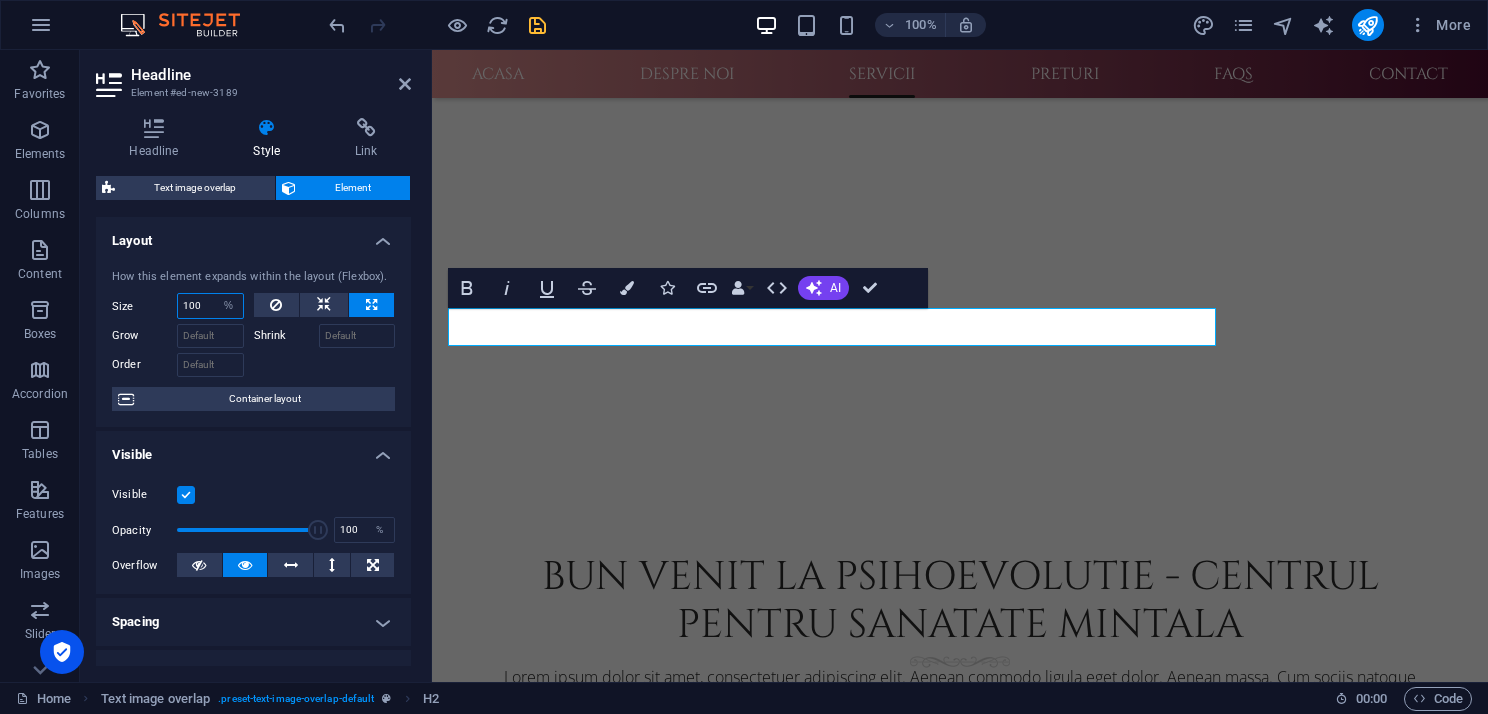drag, startPoint x: 195, startPoint y: 304, endPoint x: 174, endPoint y: 304, distance: 21 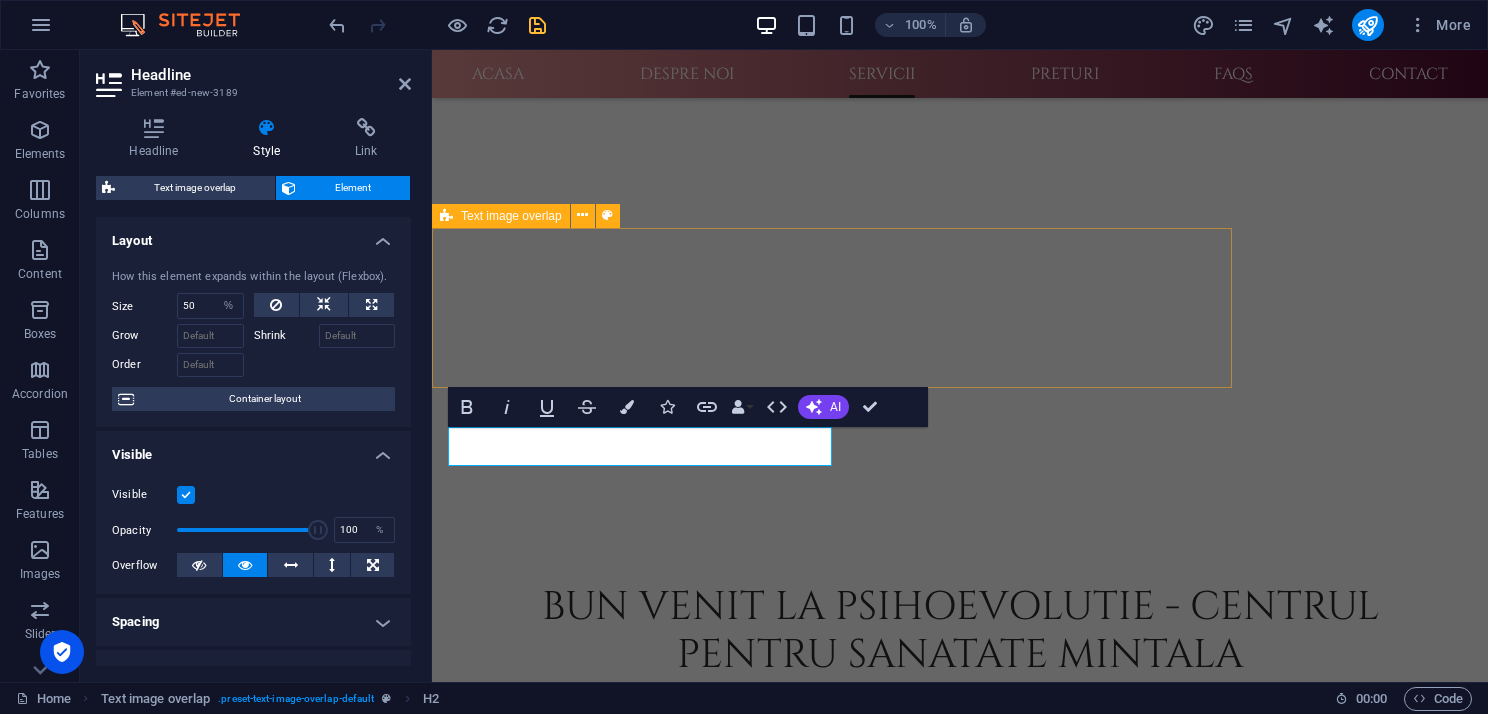 scroll, scrollTop: 1292, scrollLeft: 0, axis: vertical 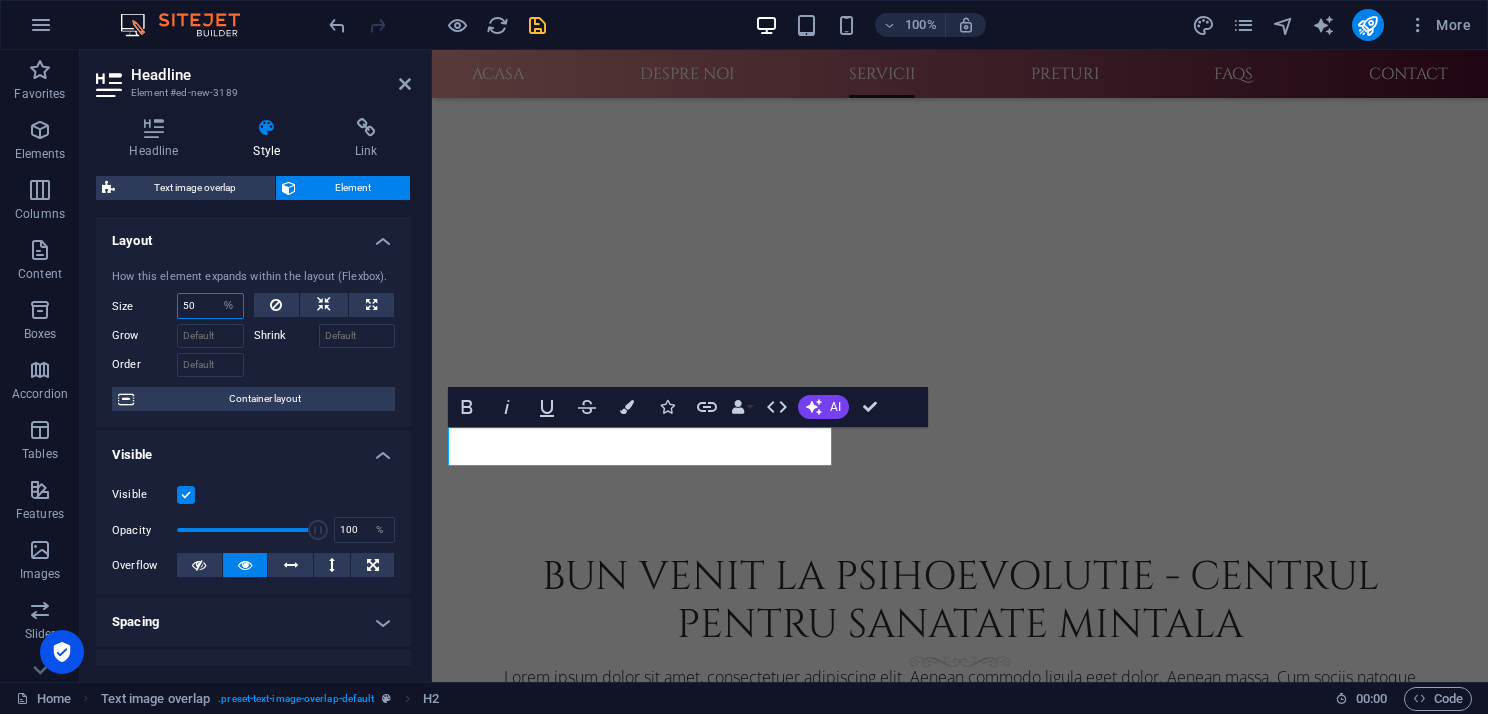 drag, startPoint x: 205, startPoint y: 303, endPoint x: 158, endPoint y: 302, distance: 47.010635 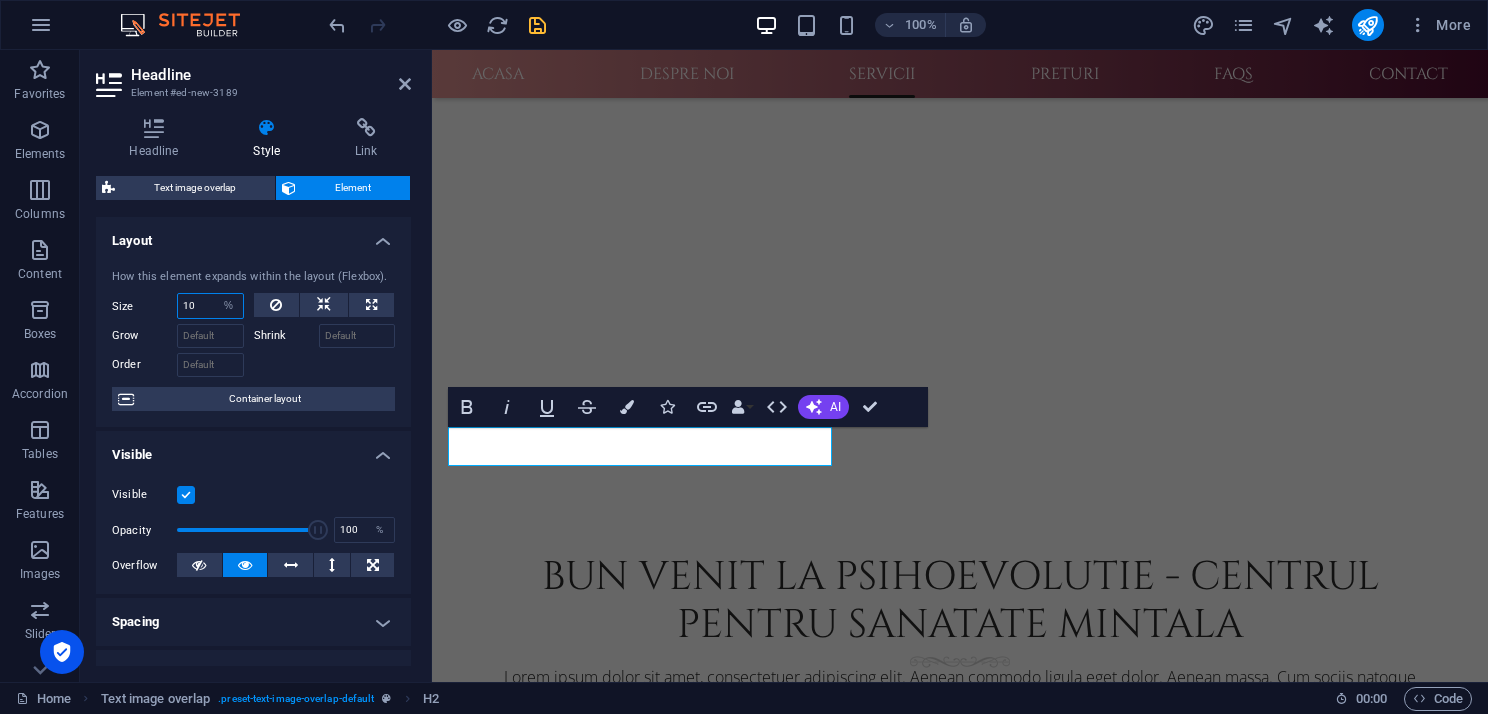 type on "100" 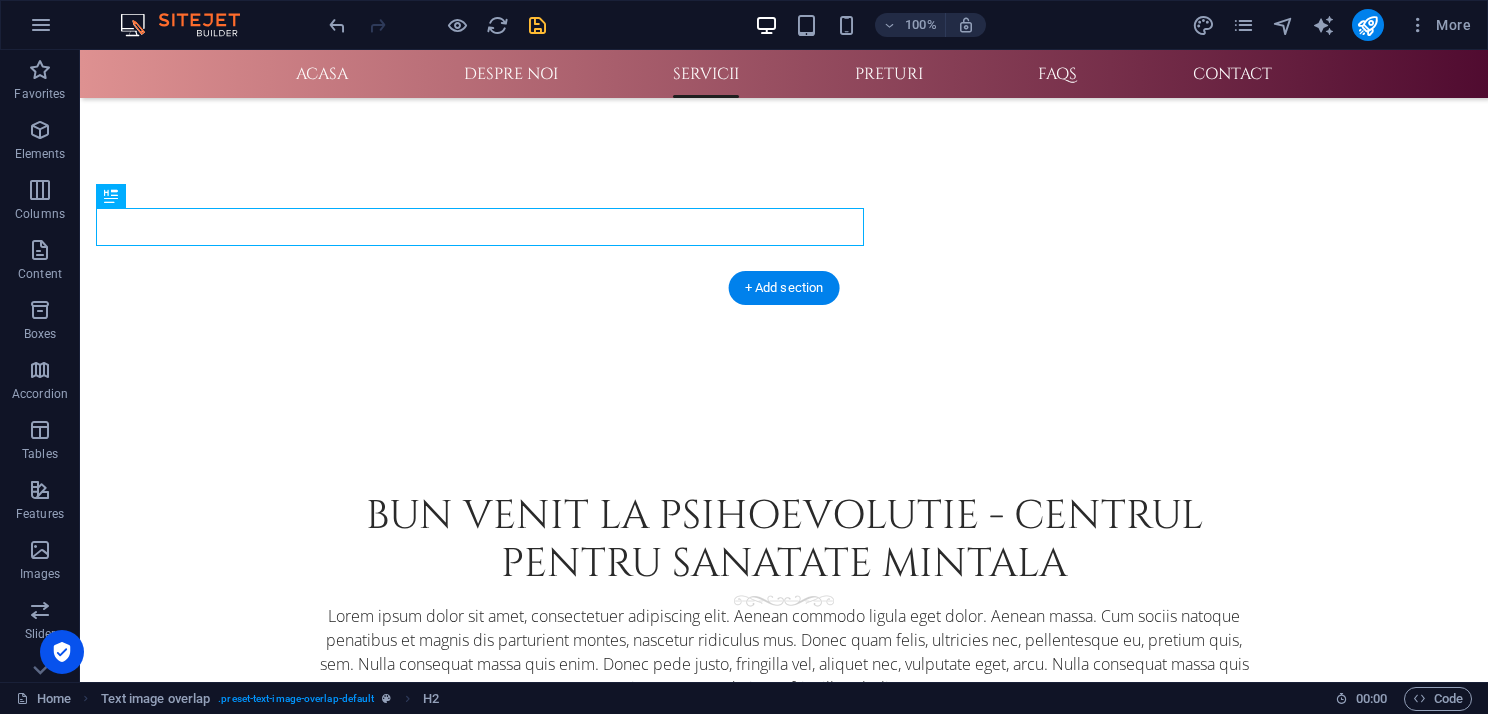 scroll, scrollTop: 1433, scrollLeft: 0, axis: vertical 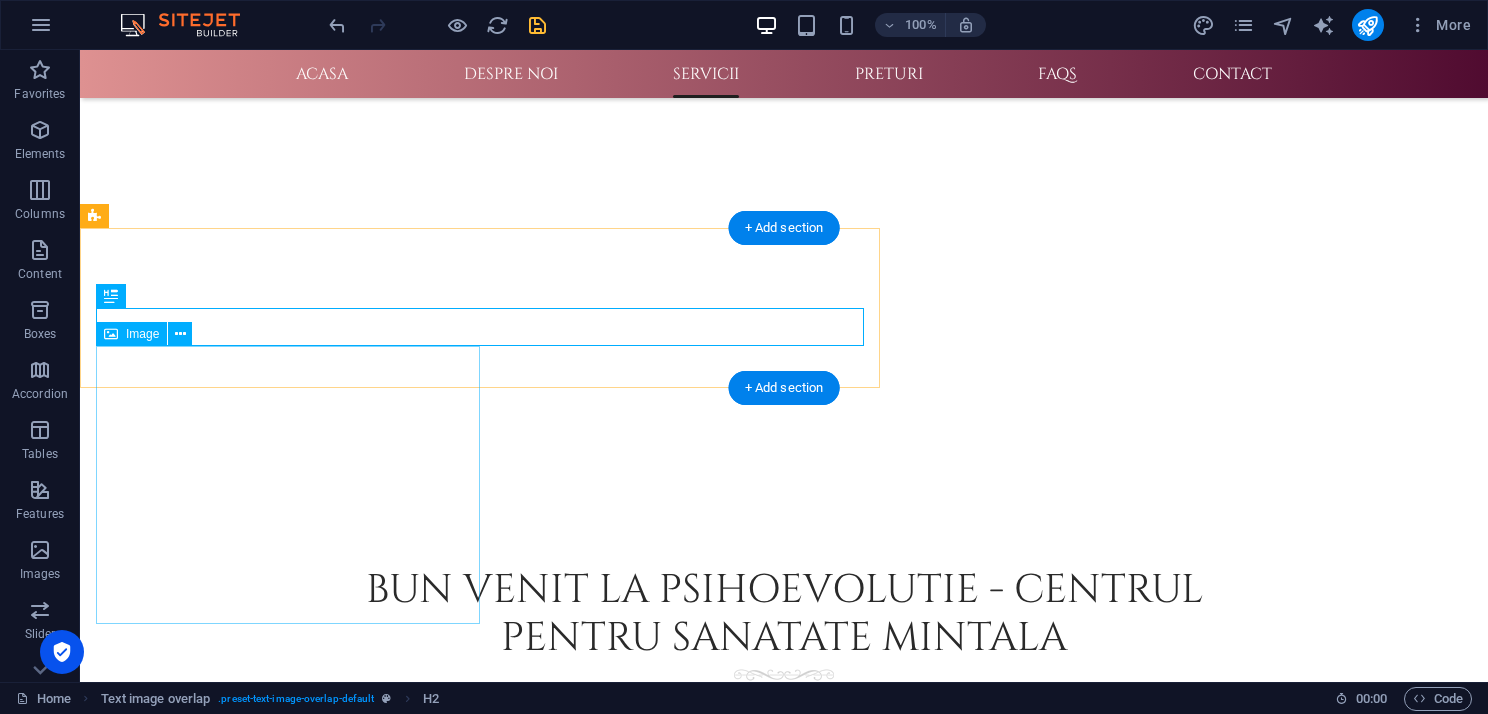 click at bounding box center (480, 2502) 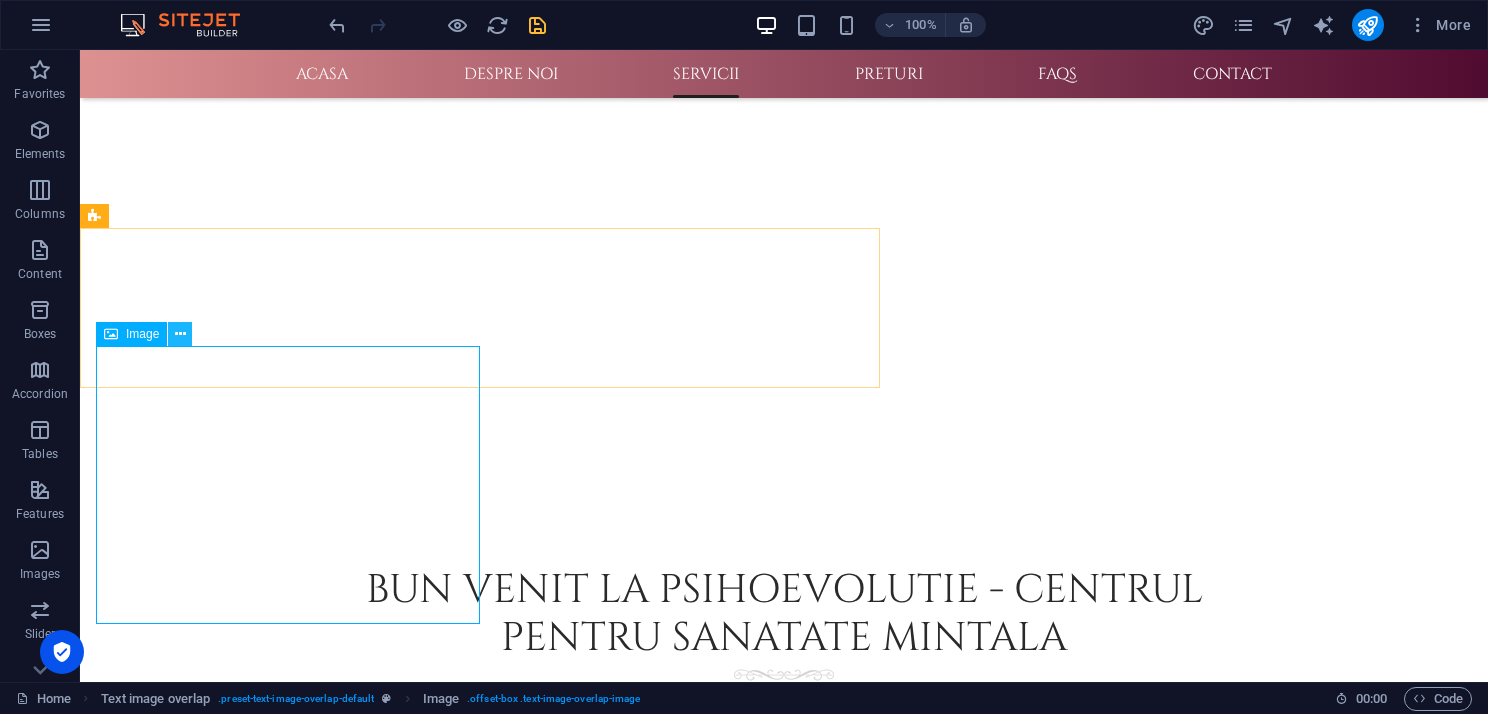 click at bounding box center [180, 334] 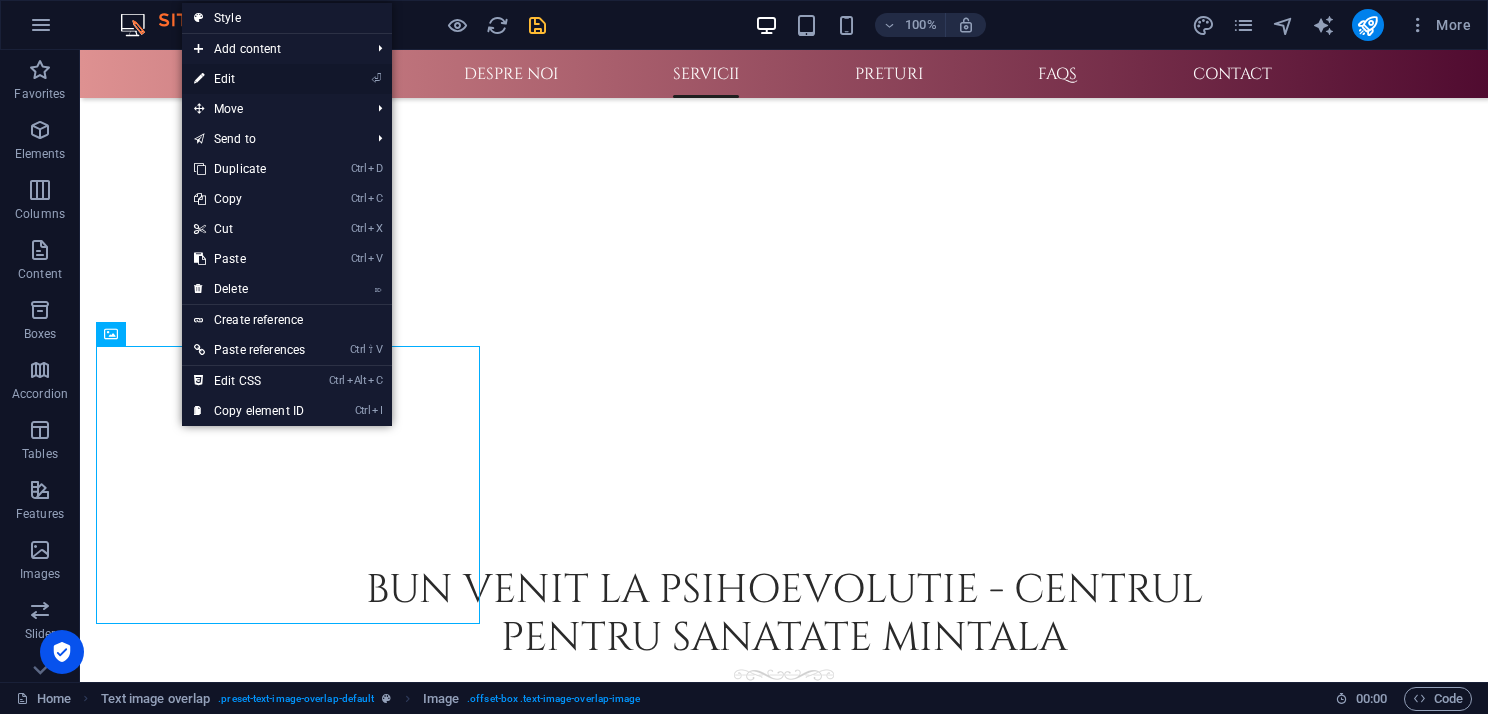click on "⏎  Edit" at bounding box center [249, 79] 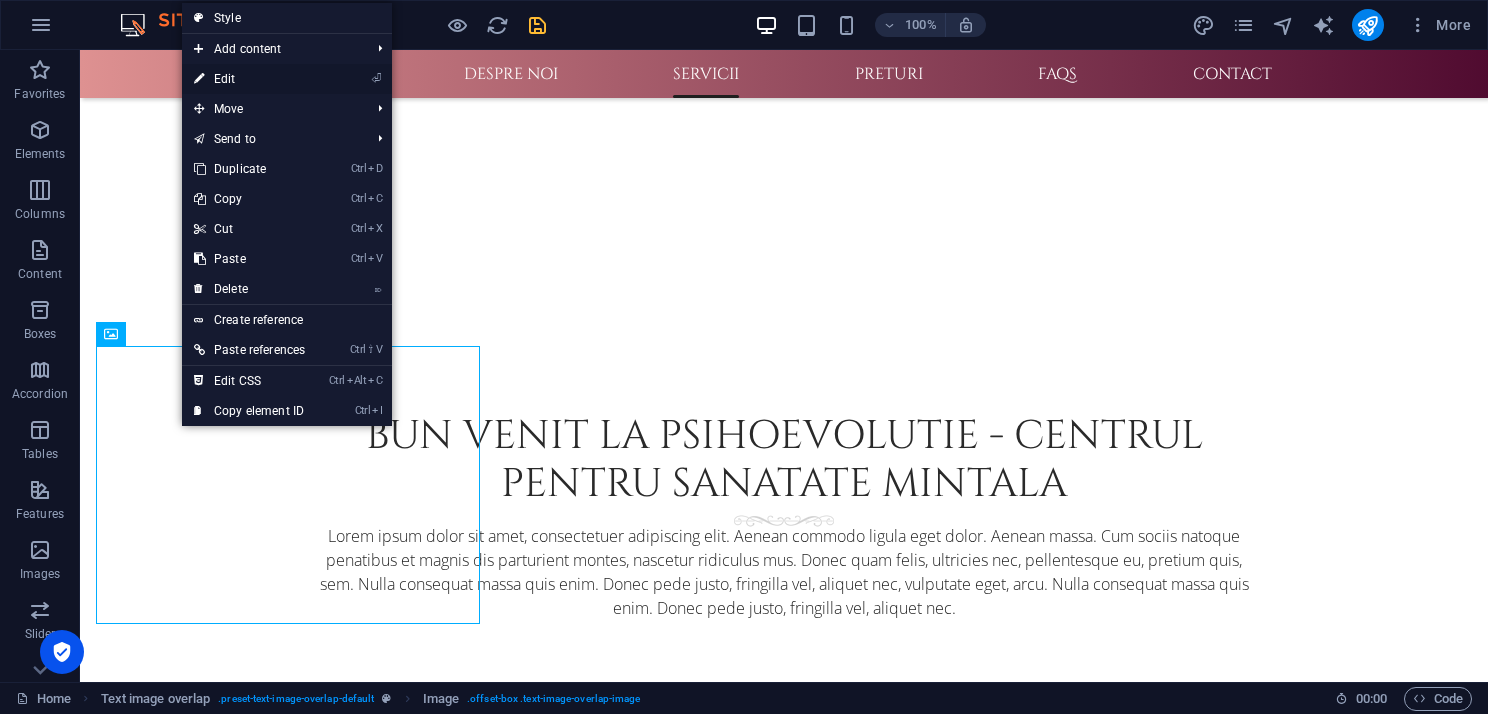 scroll, scrollTop: 1292, scrollLeft: 0, axis: vertical 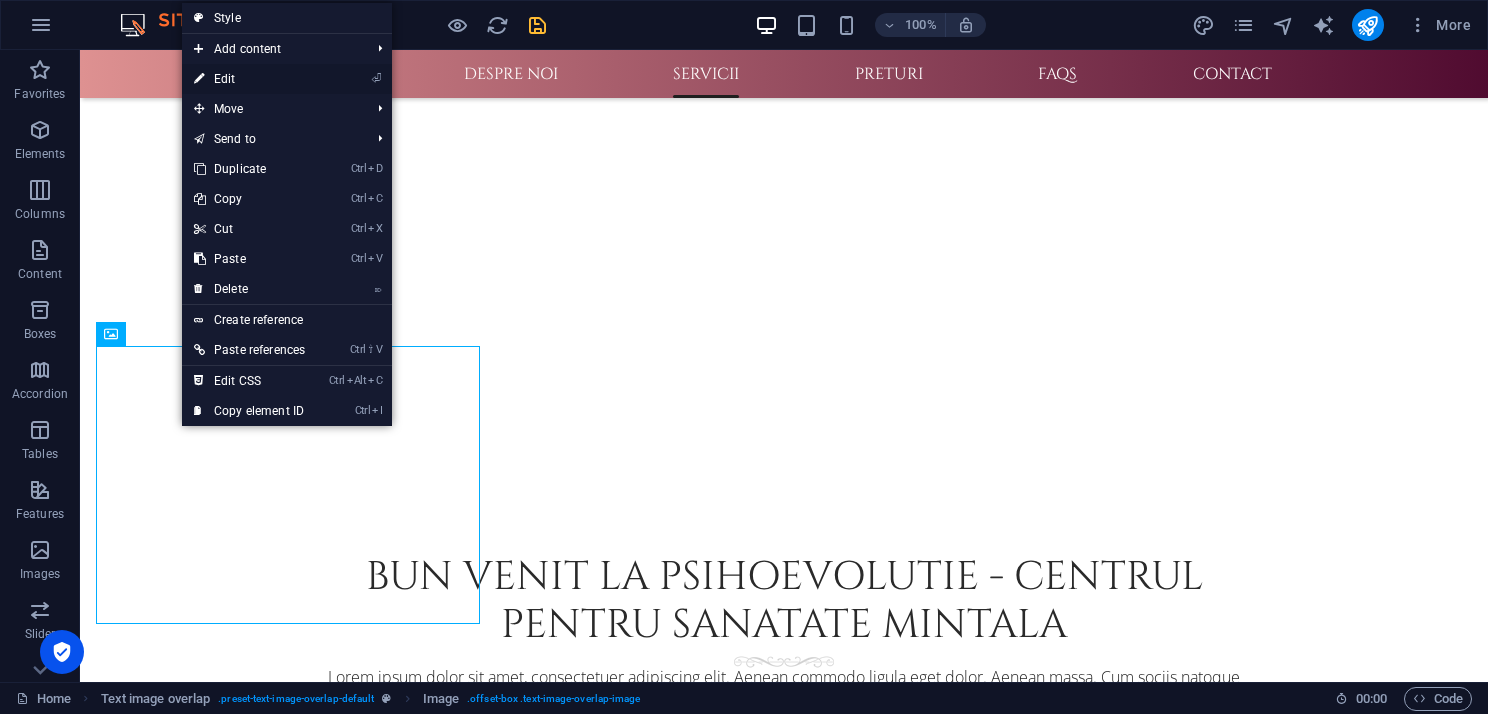 select on "%" 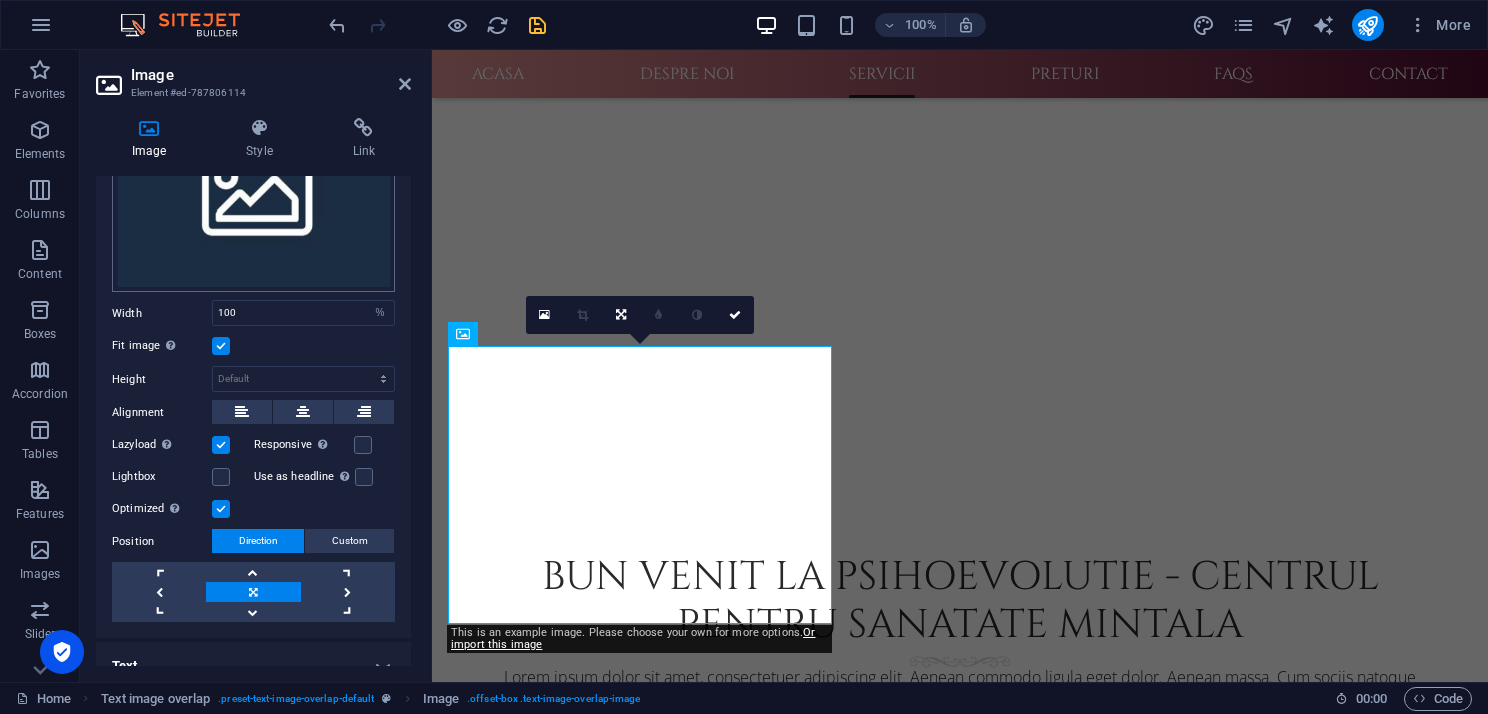 scroll, scrollTop: 163, scrollLeft: 0, axis: vertical 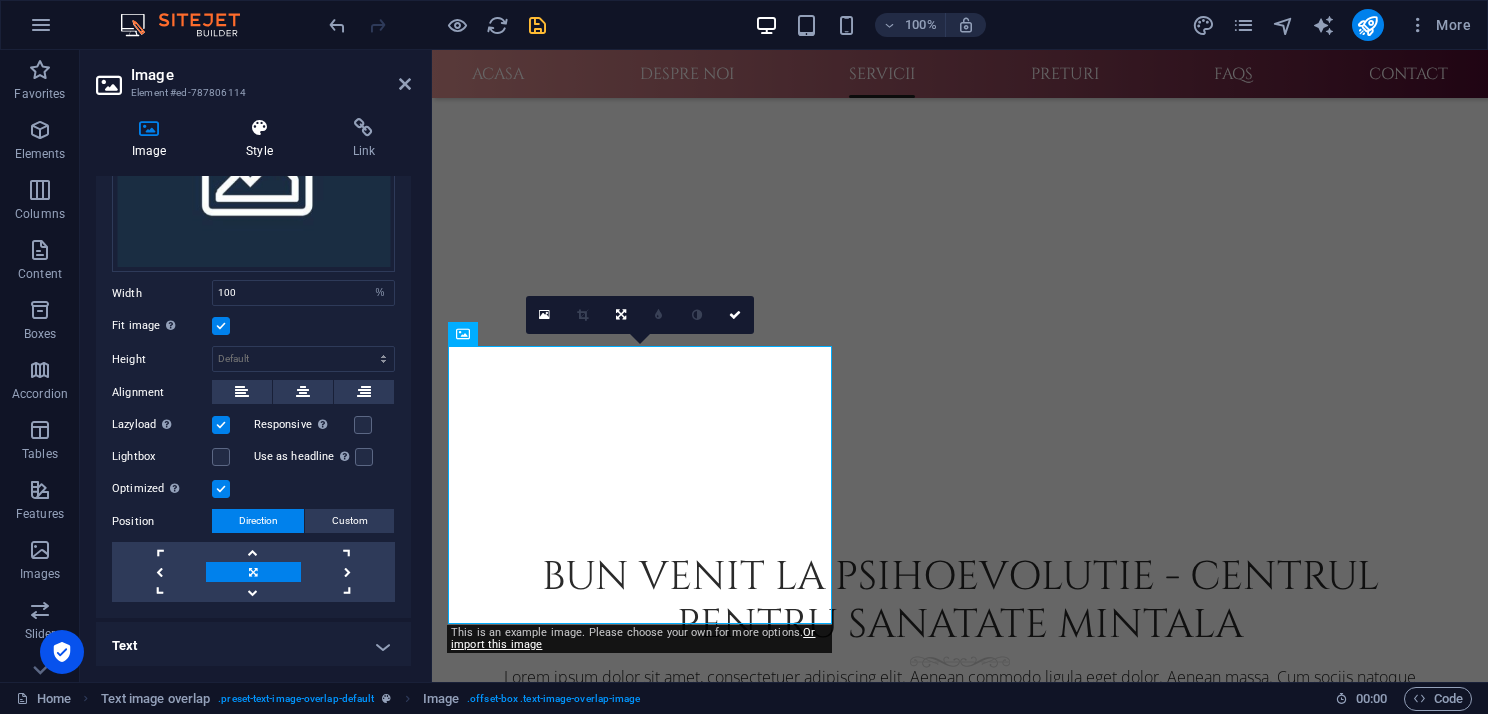 click at bounding box center [259, 128] 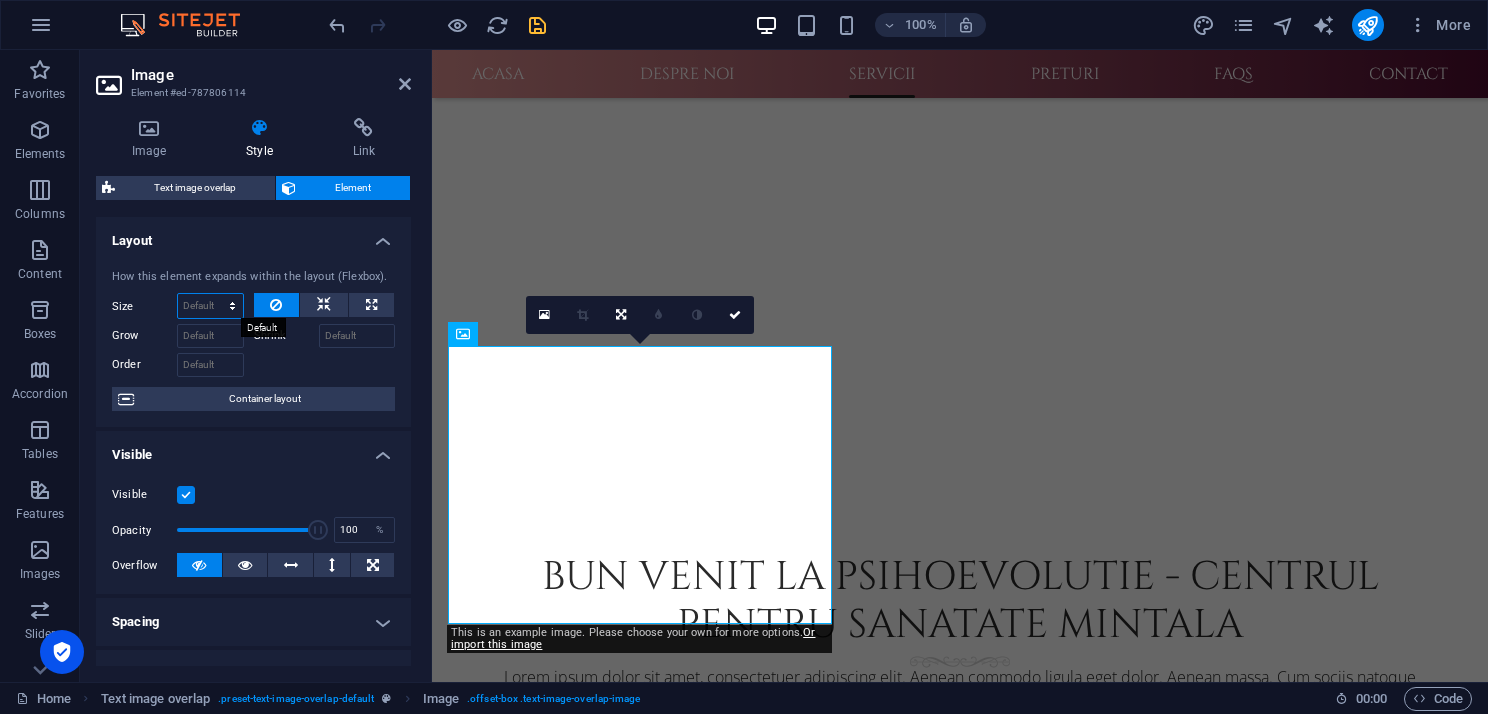 click on "Default auto px % 1/1 1/2 1/3 1/4 1/5 1/6 1/7 1/8 1/9 1/10" at bounding box center (210, 306) 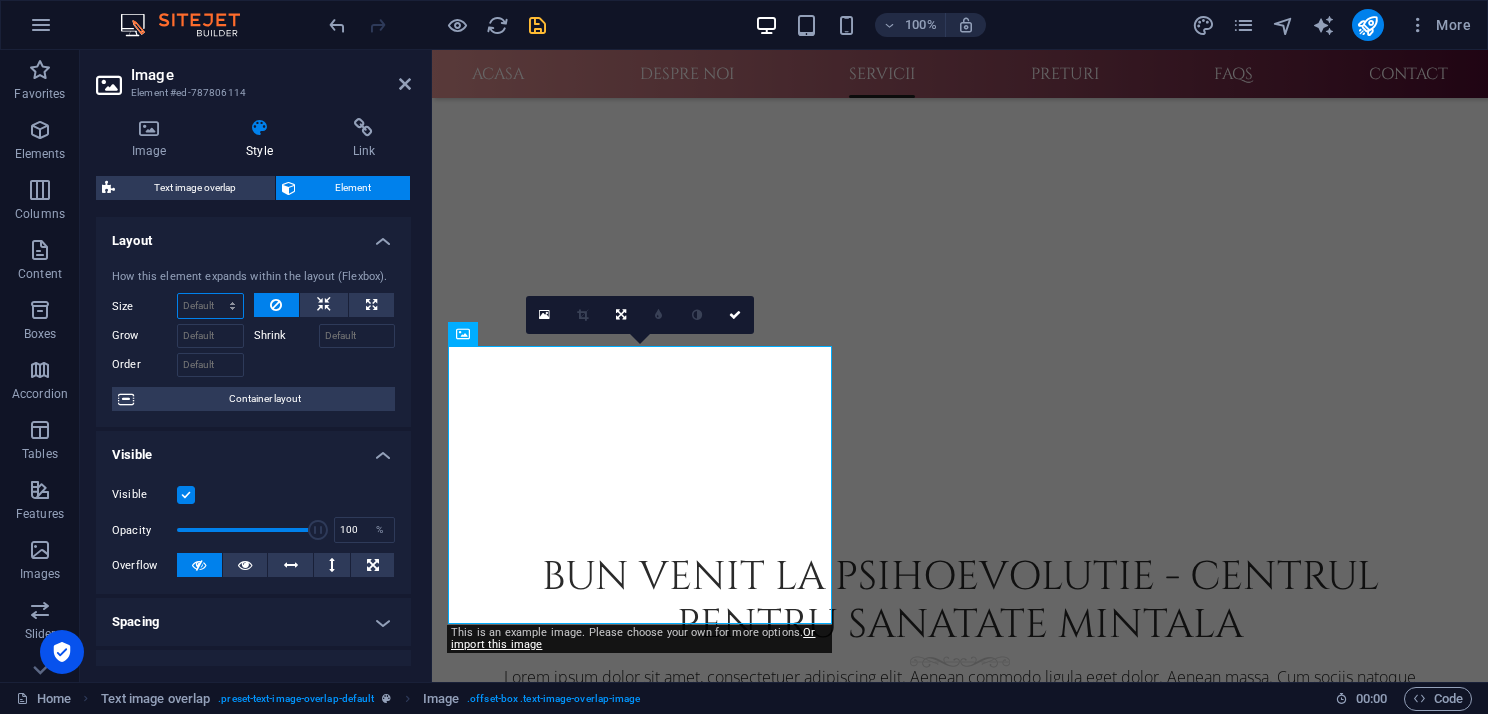 select on "%" 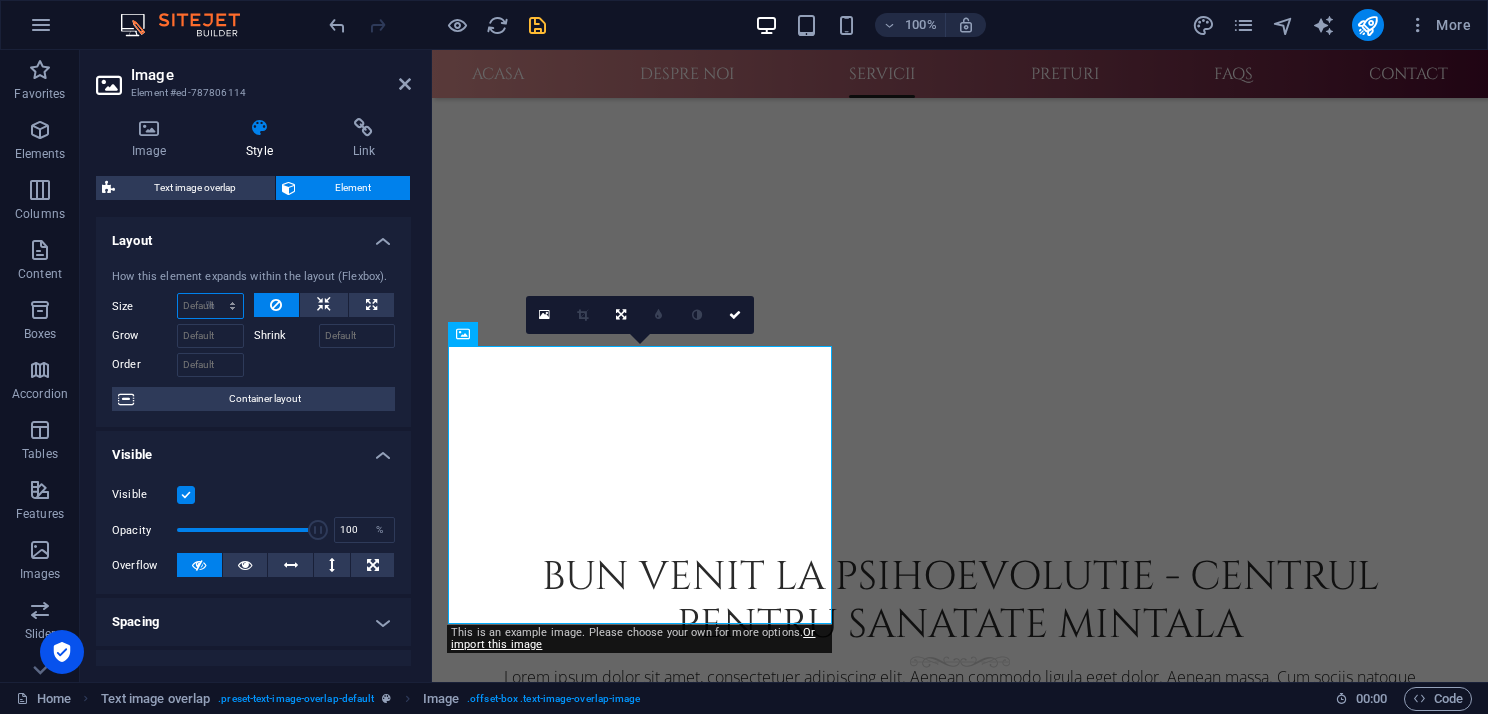click on "Default auto px % 1/1 1/2 1/3 1/4 1/5 1/6 1/7 1/8 1/9 1/10" at bounding box center (210, 306) 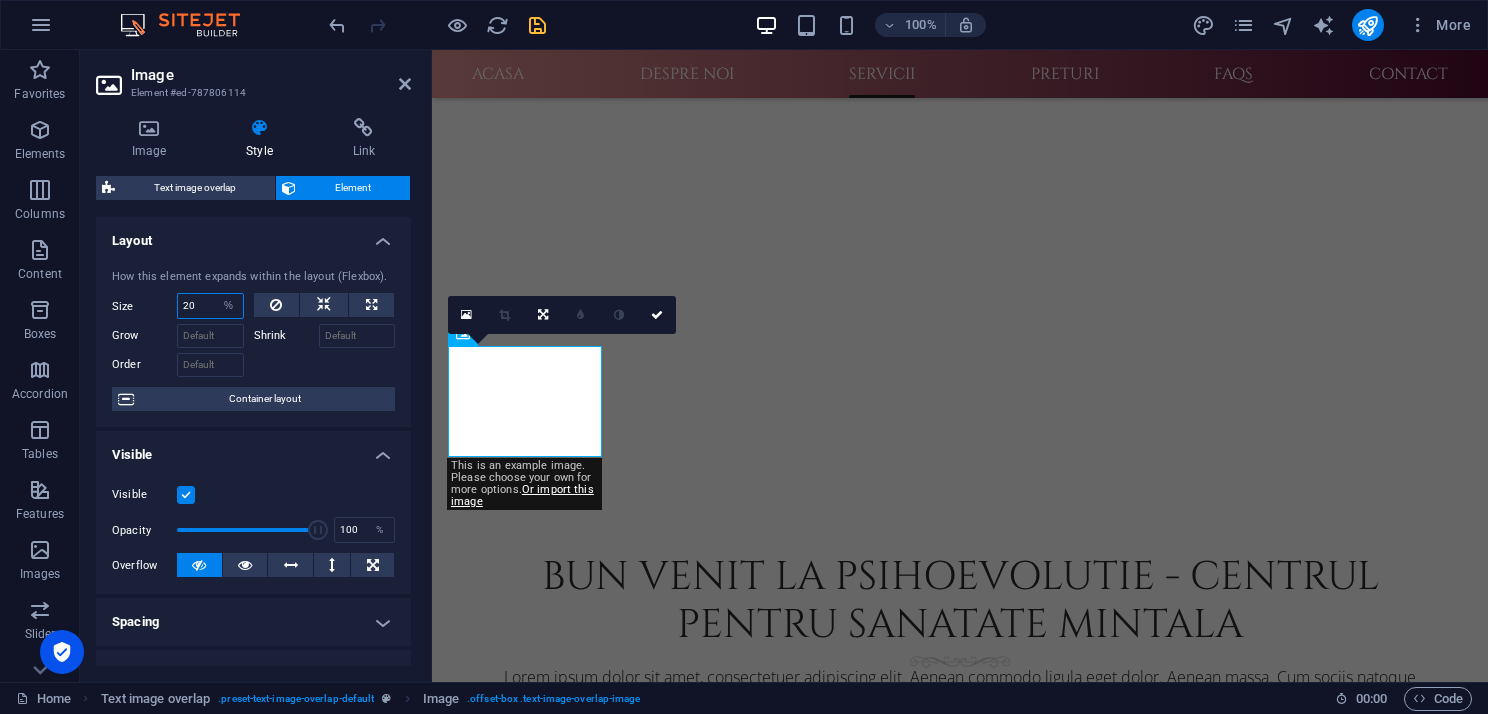 drag, startPoint x: 198, startPoint y: 302, endPoint x: 170, endPoint y: 302, distance: 28 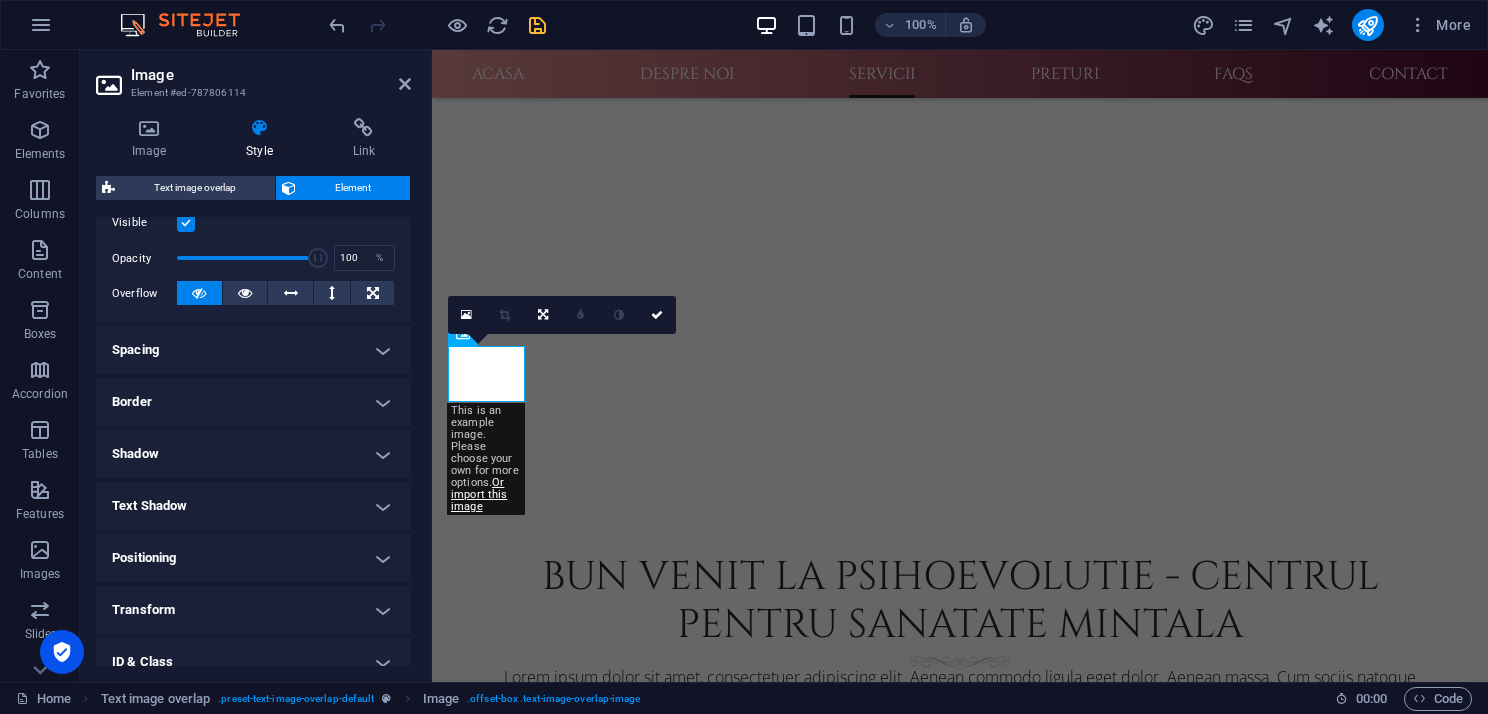 scroll, scrollTop: 300, scrollLeft: 0, axis: vertical 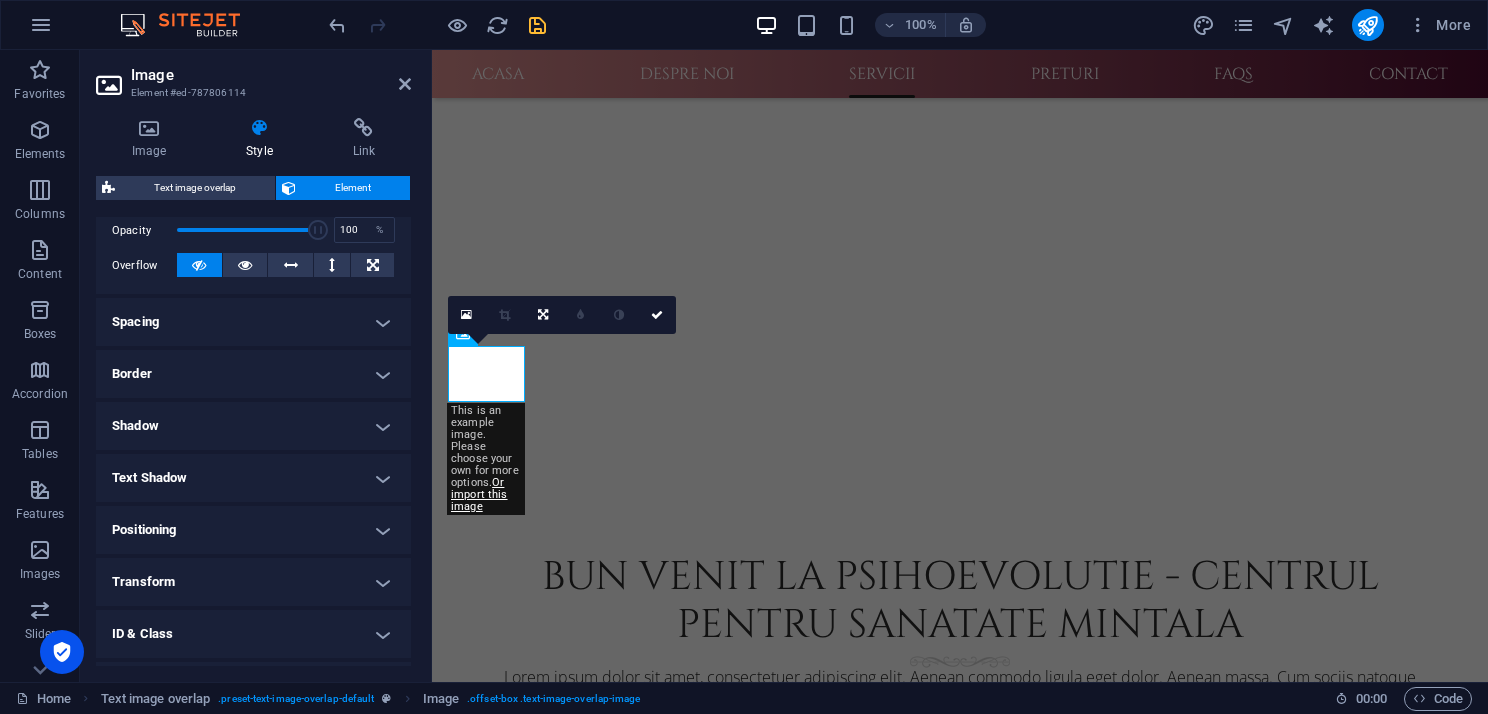 type on "10" 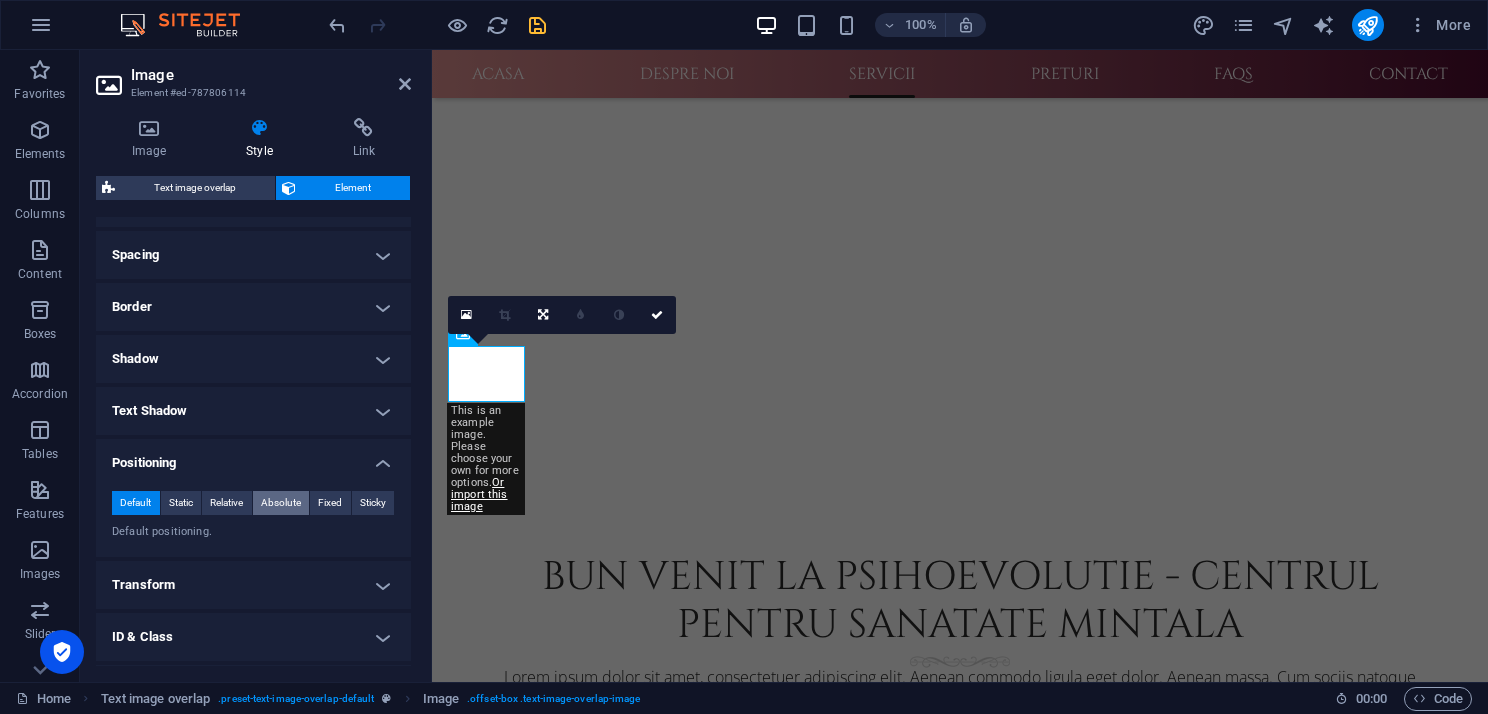 scroll, scrollTop: 400, scrollLeft: 0, axis: vertical 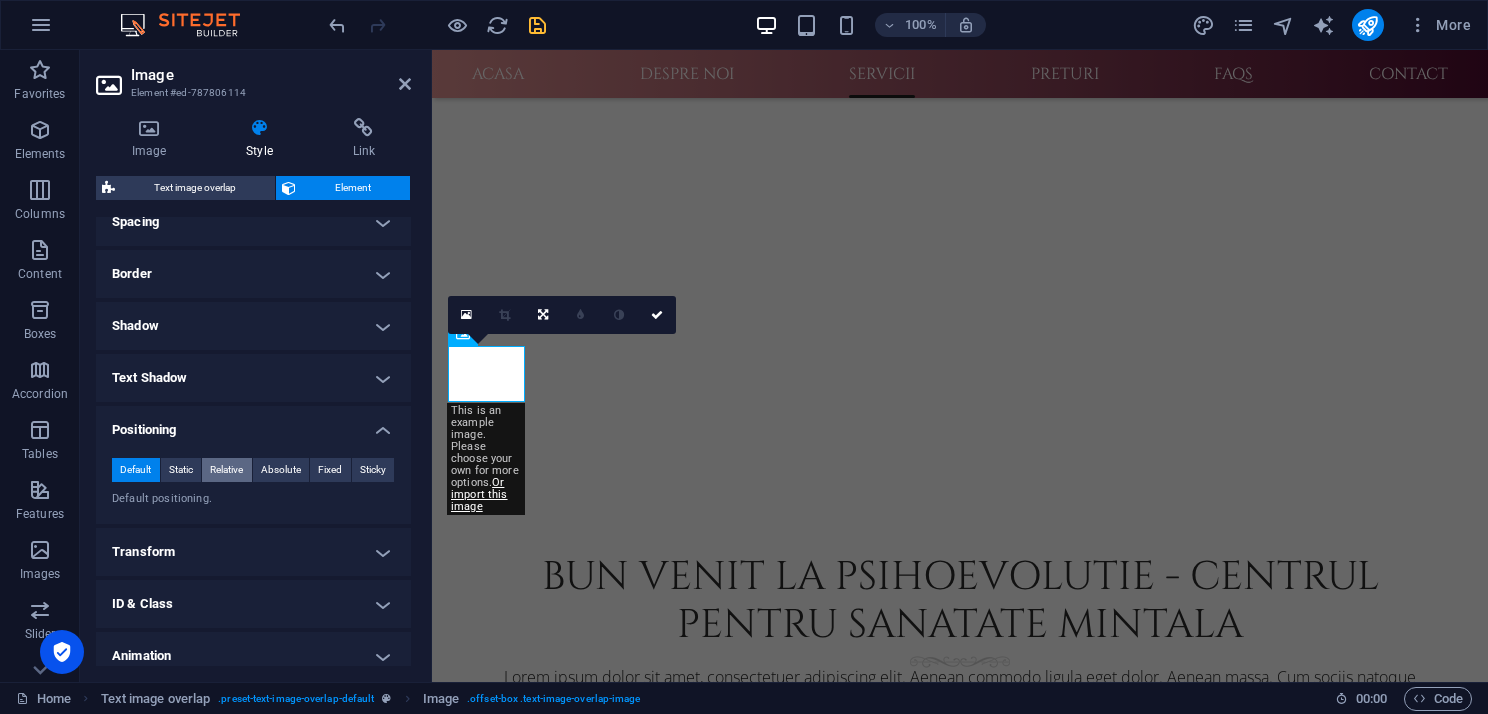 click on "Relative" at bounding box center [226, 470] 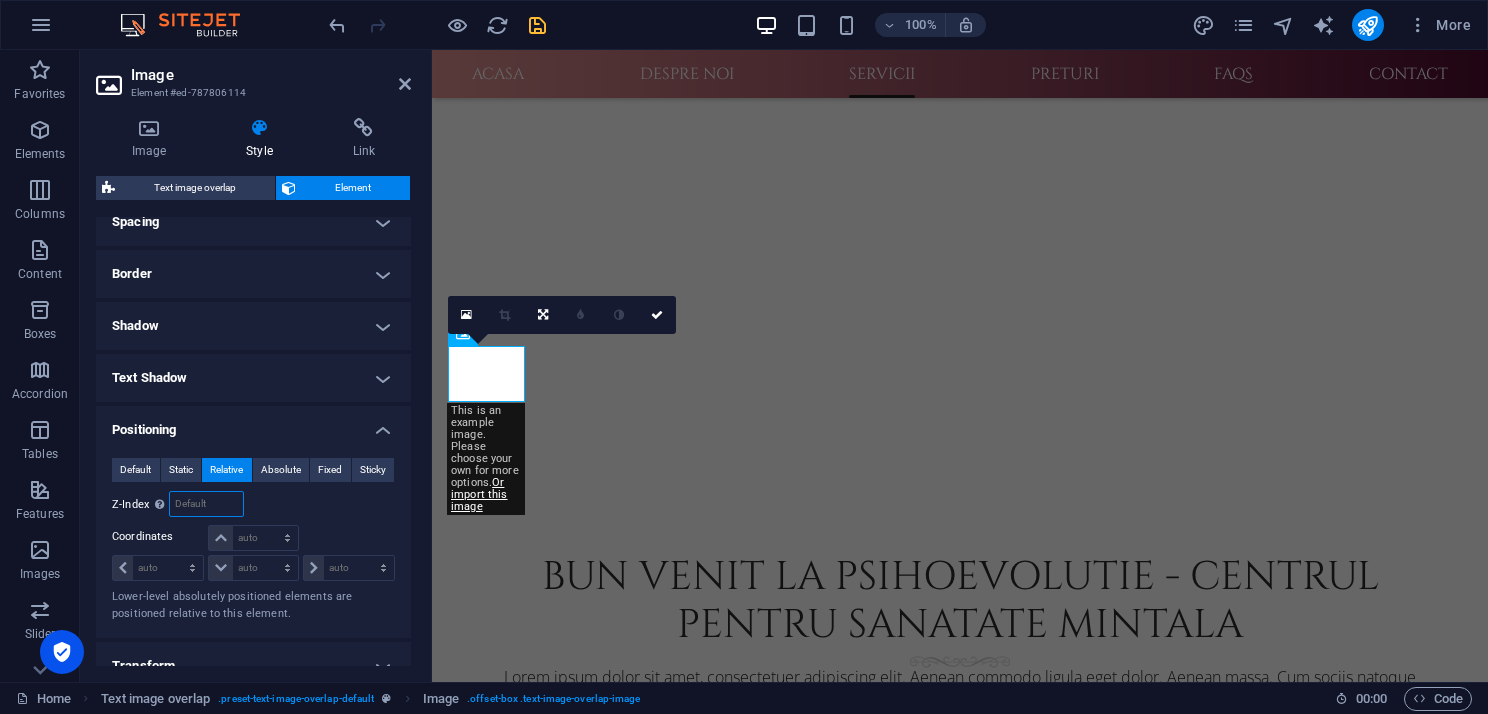 click at bounding box center [206, 504] 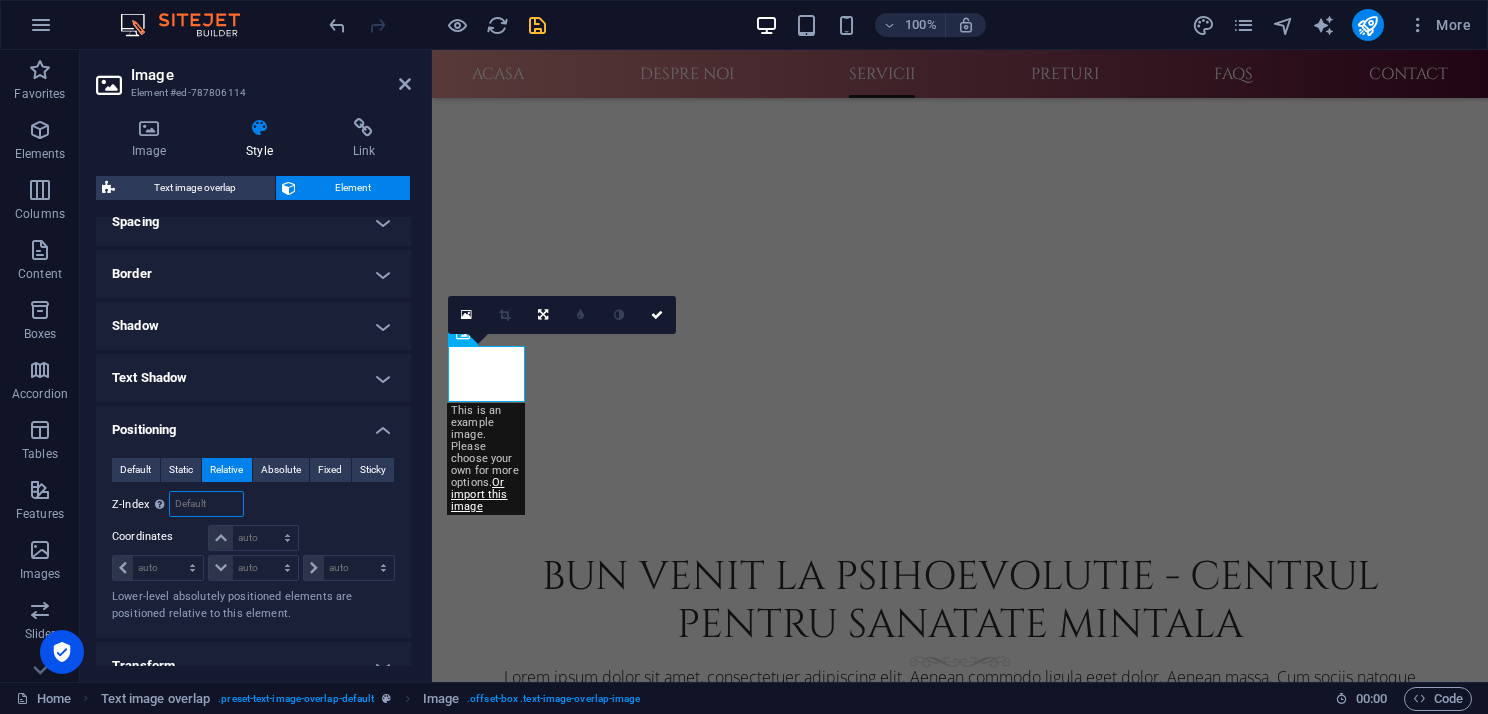 type on "2" 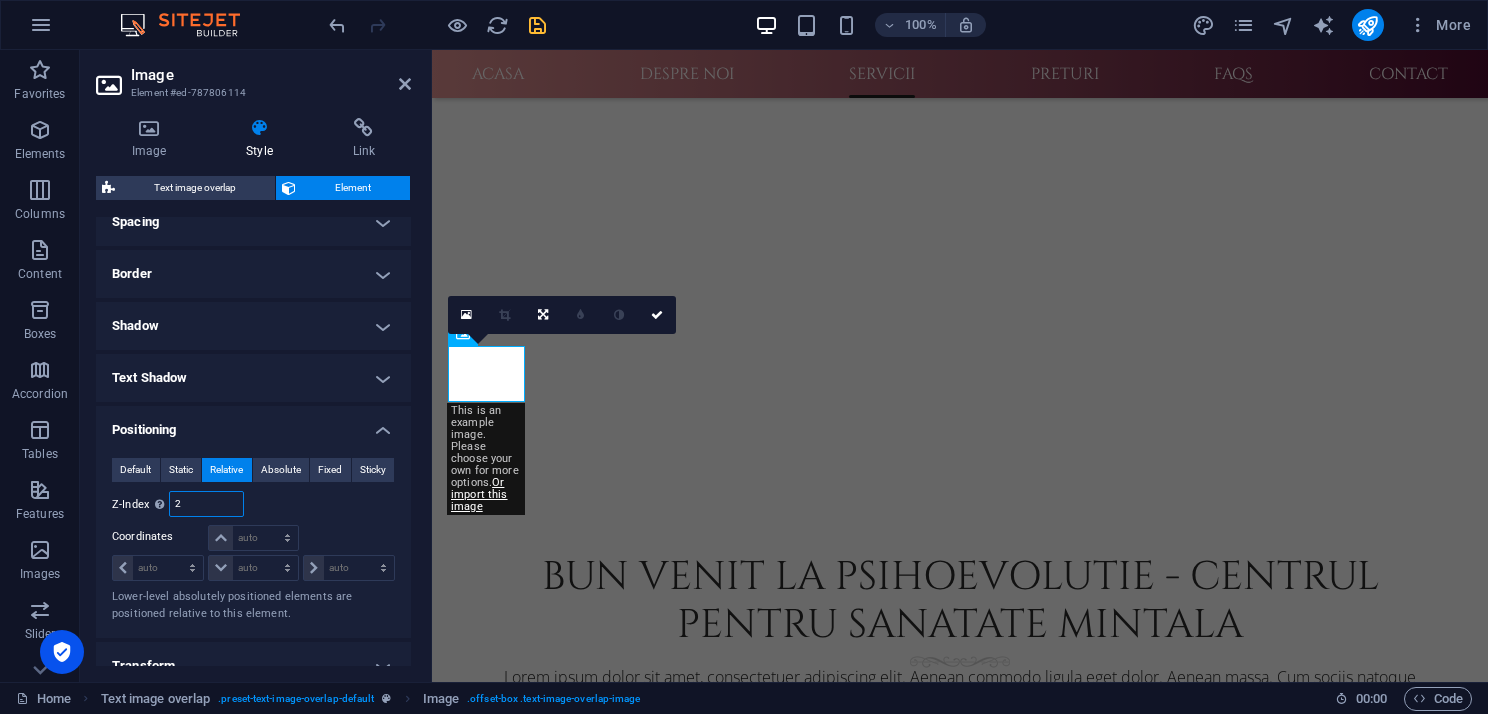 type 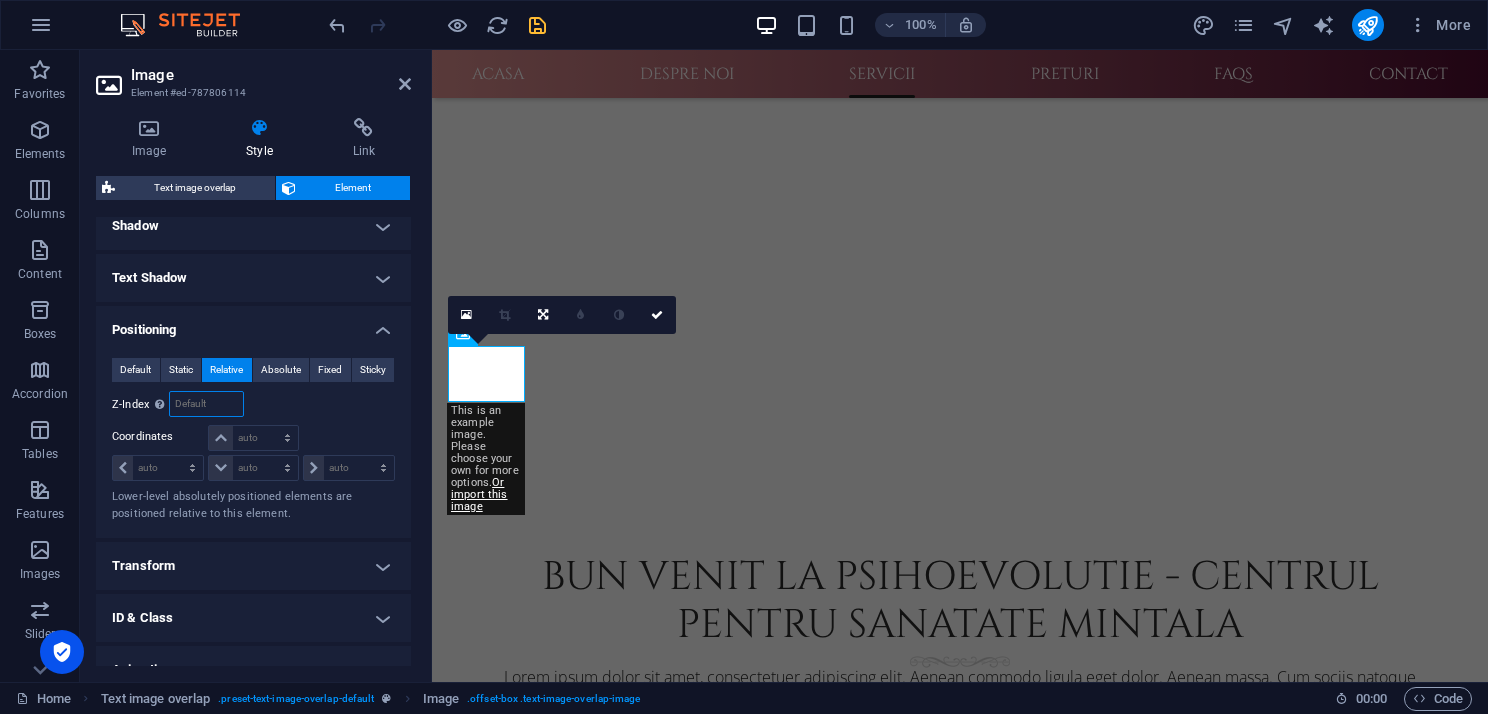 scroll, scrollTop: 578, scrollLeft: 0, axis: vertical 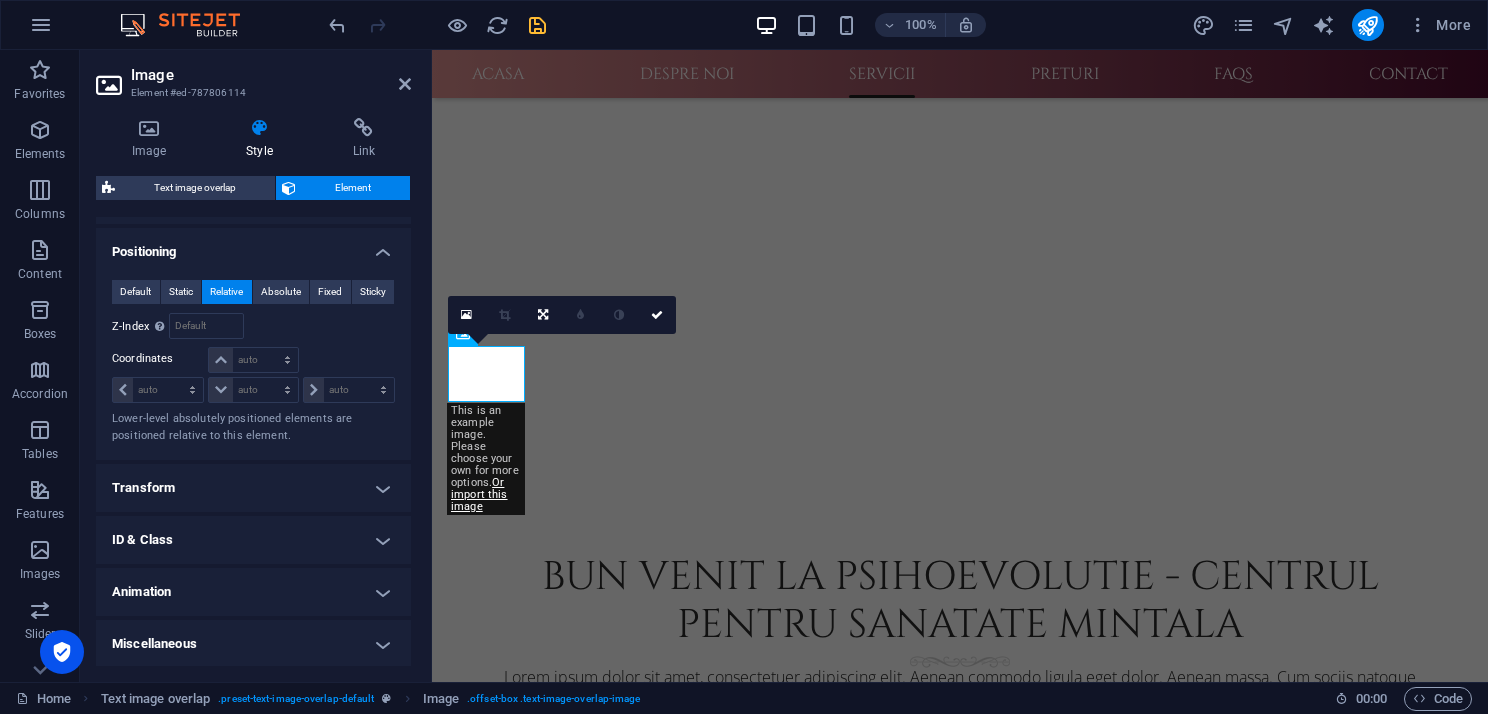 click on "Transform" at bounding box center (253, 488) 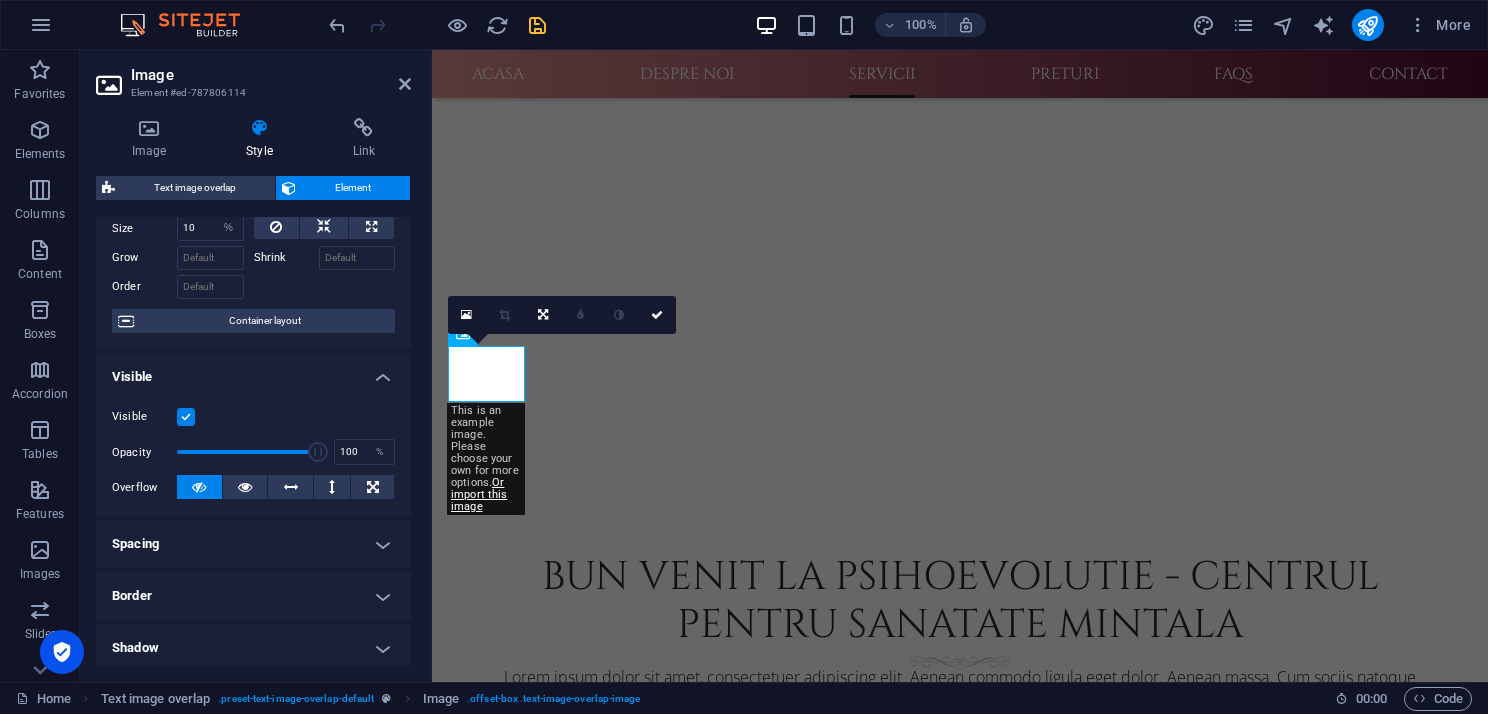 scroll, scrollTop: 0, scrollLeft: 0, axis: both 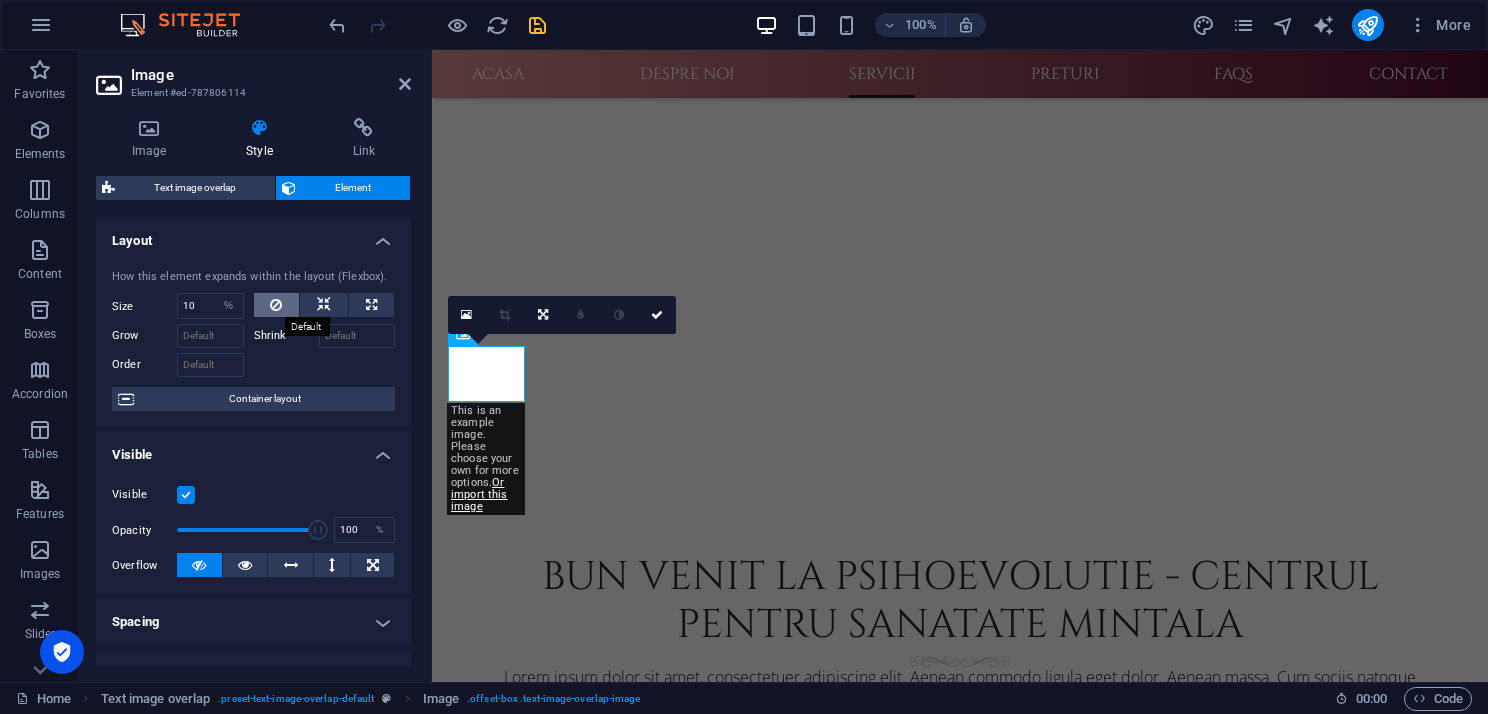 click at bounding box center (277, 305) 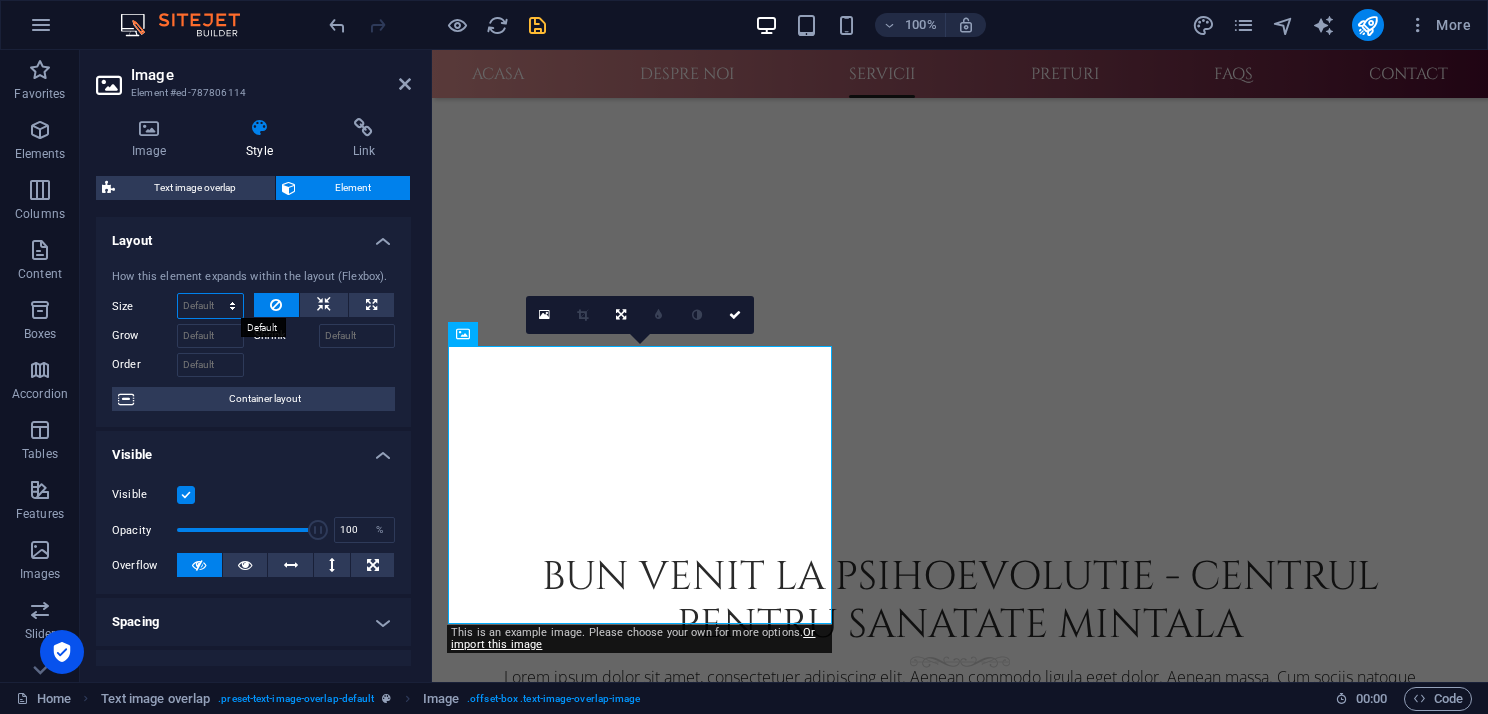 click on "Default auto px % 1/1 1/2 1/3 1/4 1/5 1/6 1/7 1/8 1/9 1/10" at bounding box center [210, 306] 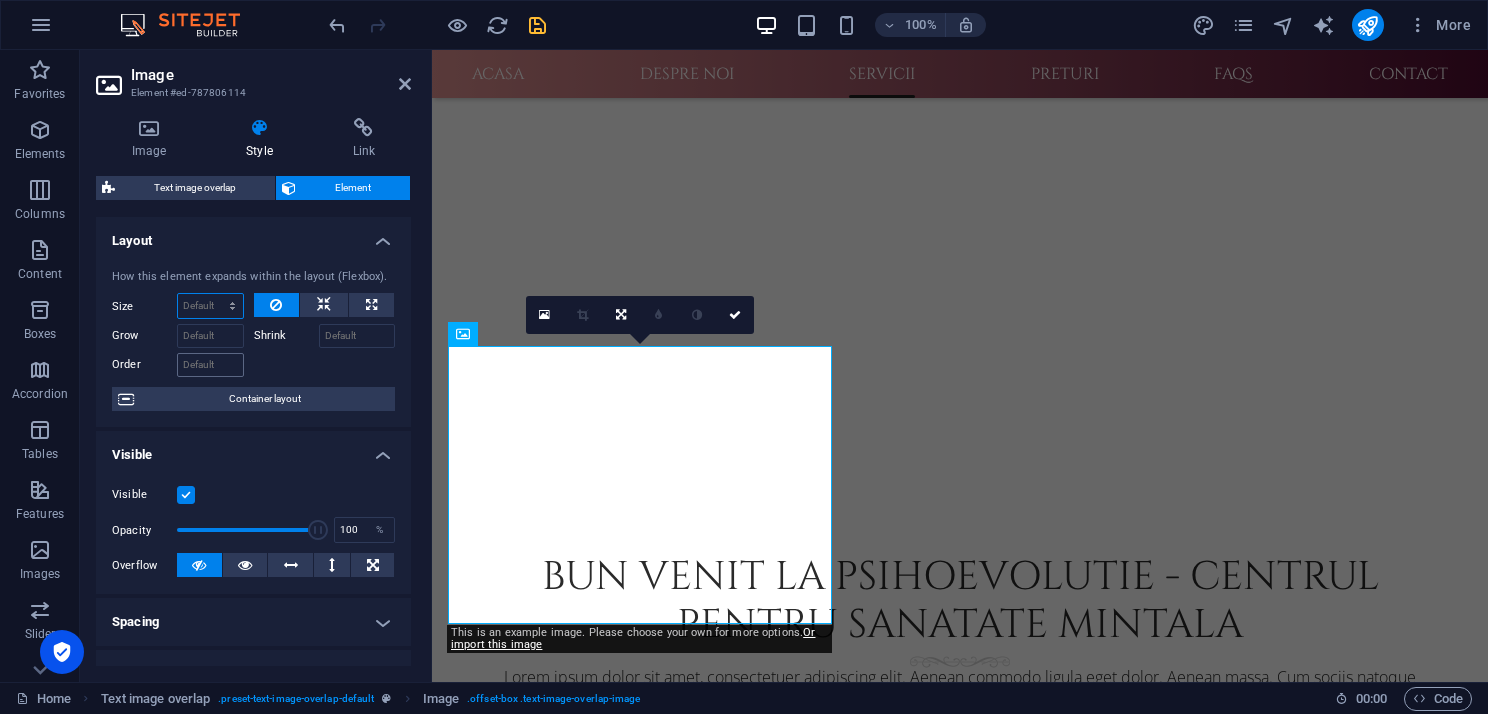 select on "%" 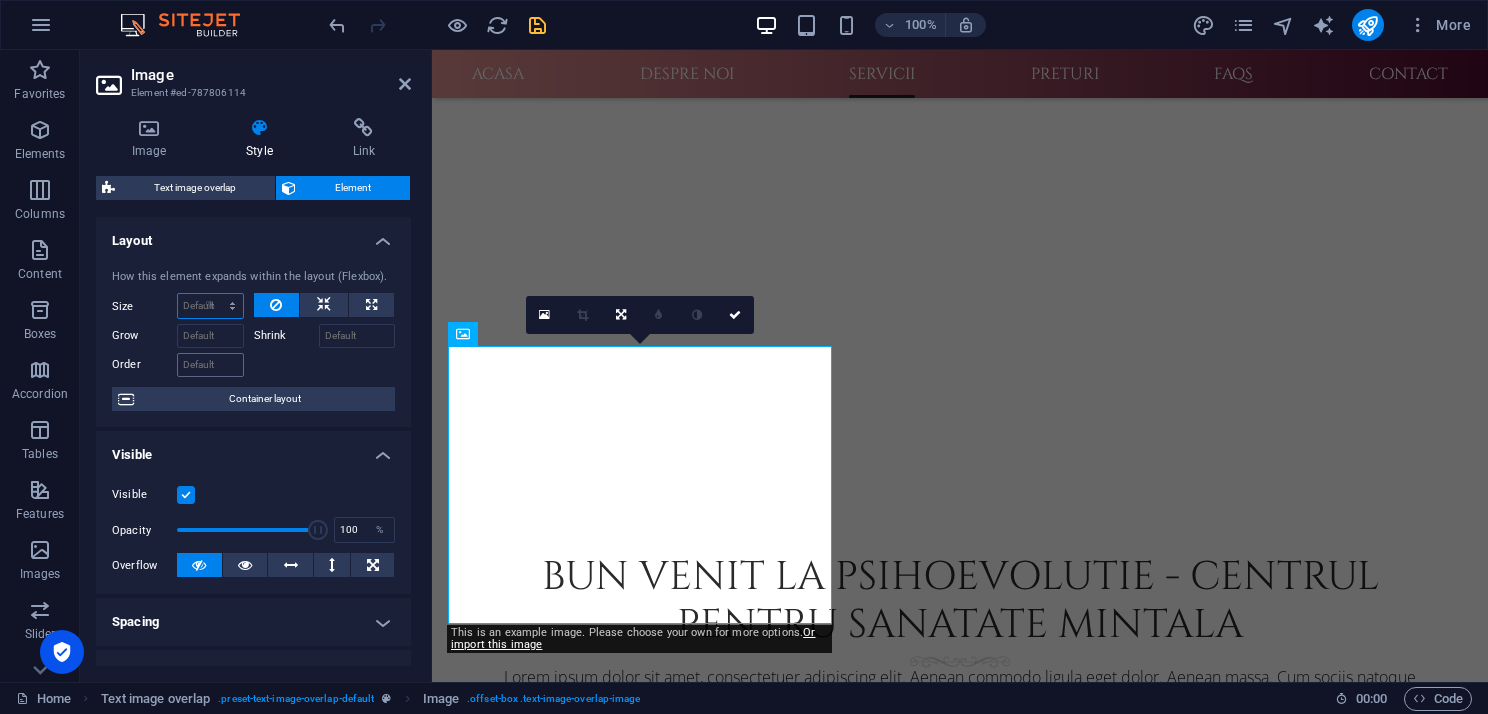 click on "Default auto px % 1/1 1/2 1/3 1/4 1/5 1/6 1/7 1/8 1/9 1/10" at bounding box center (210, 306) 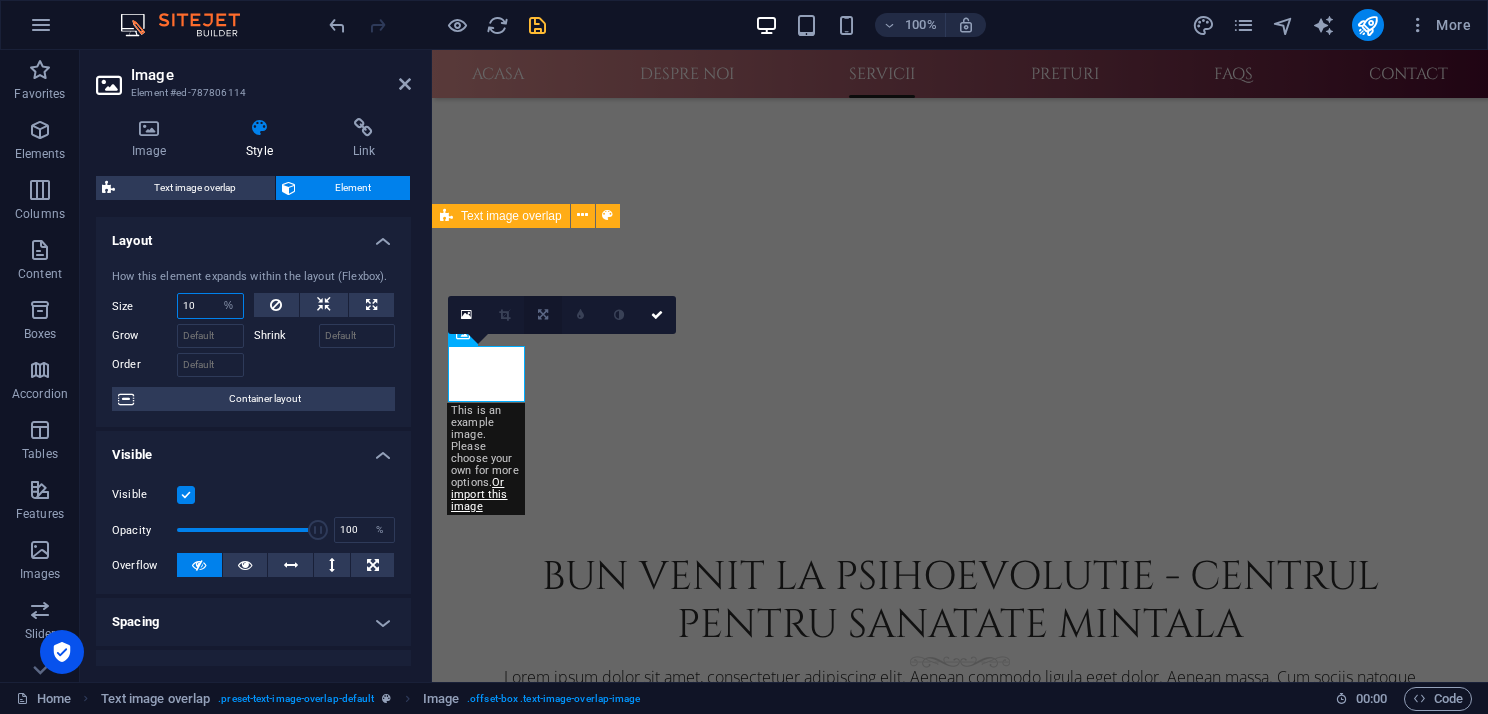 type on "10" 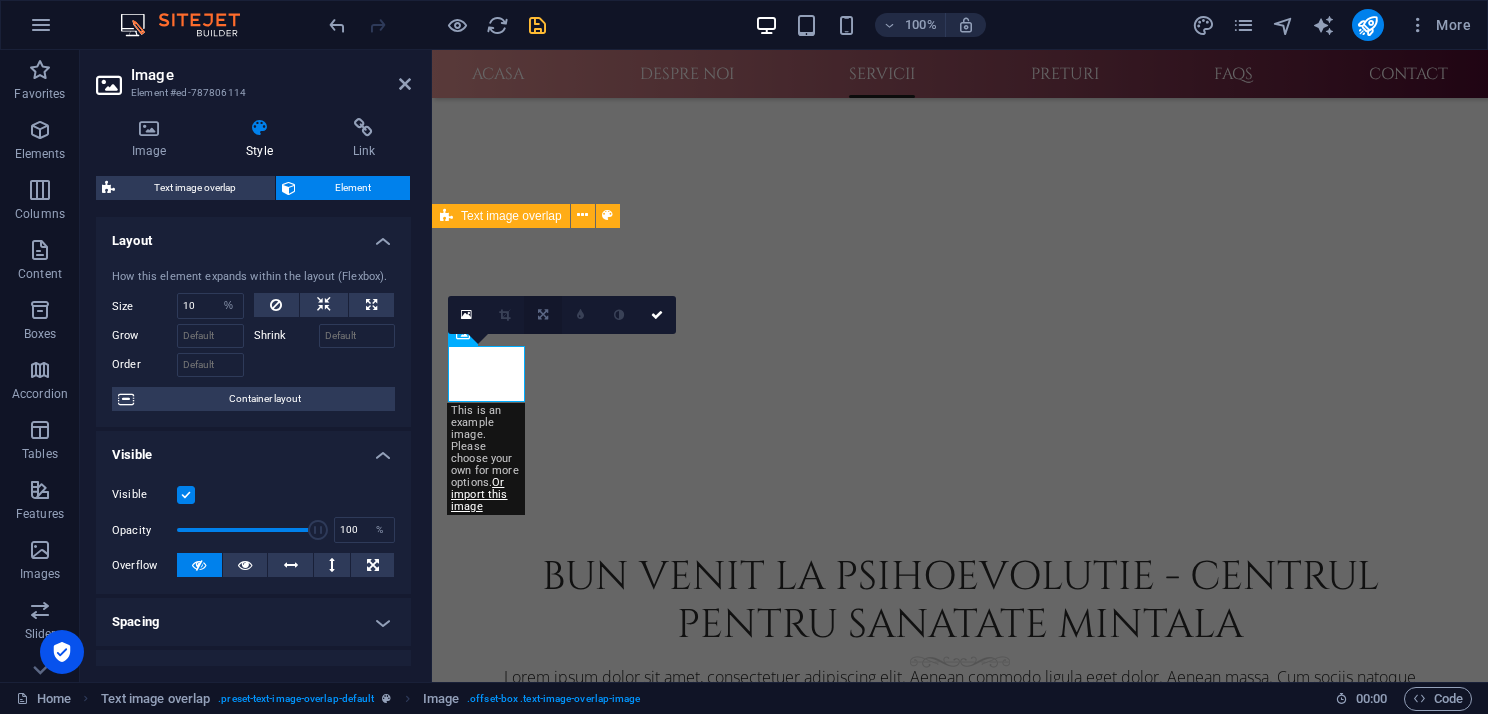 click at bounding box center [543, 315] 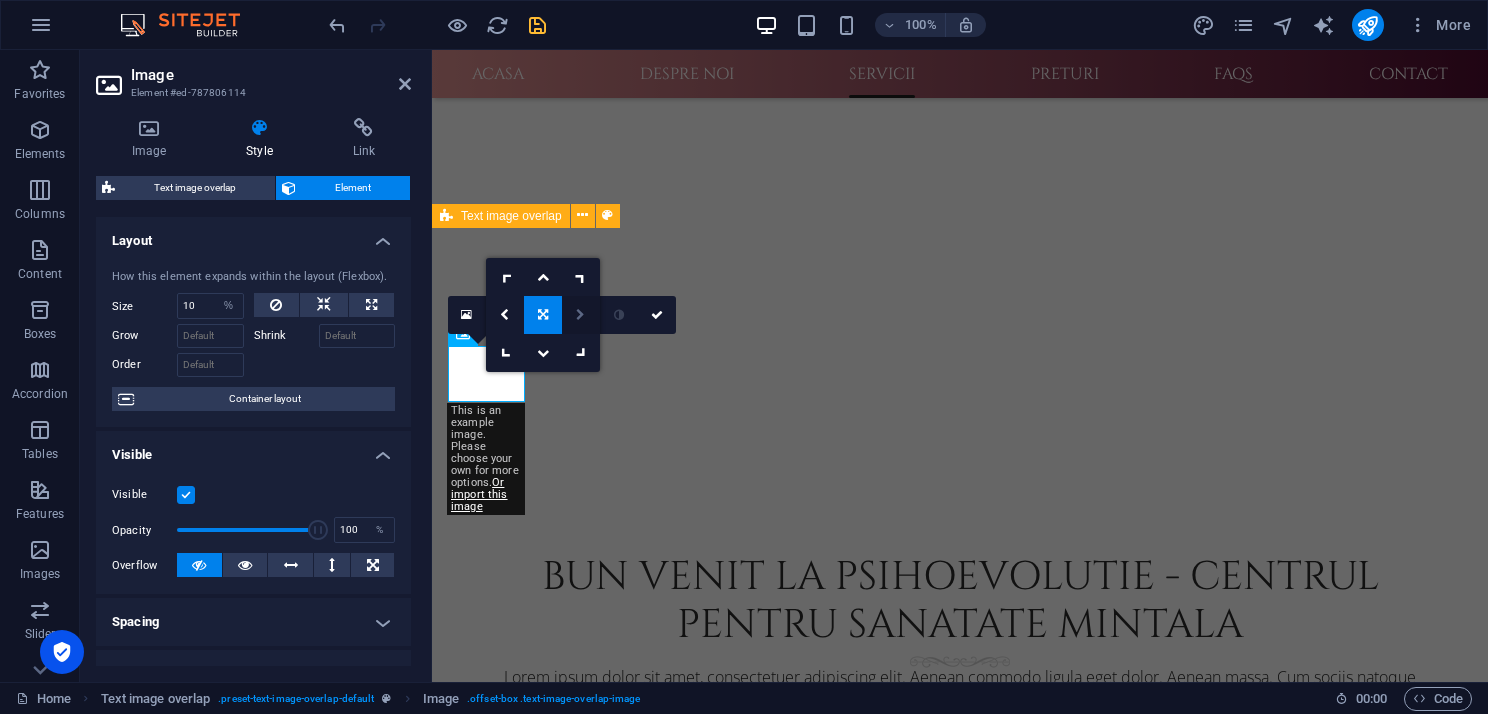 click at bounding box center [580, 315] 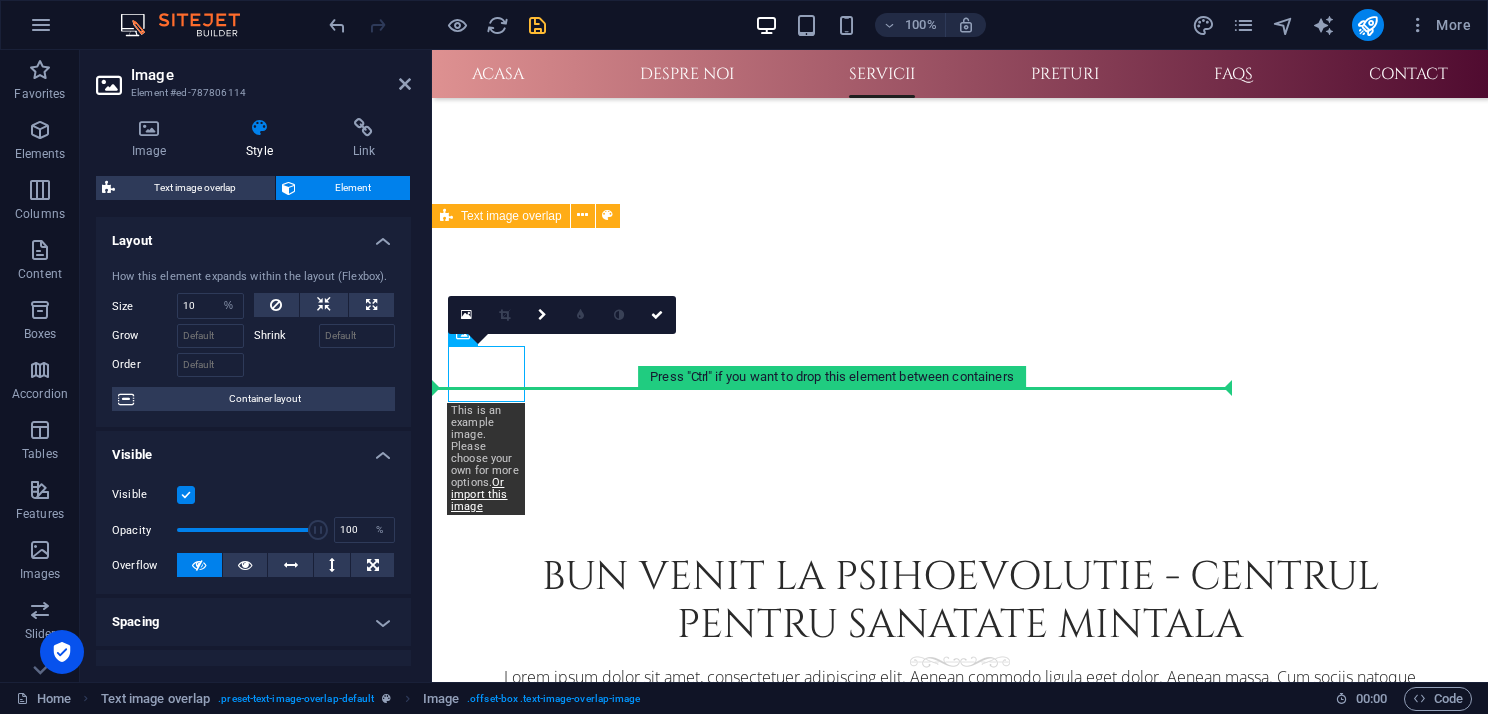 drag, startPoint x: 508, startPoint y: 368, endPoint x: 675, endPoint y: 349, distance: 168.07736 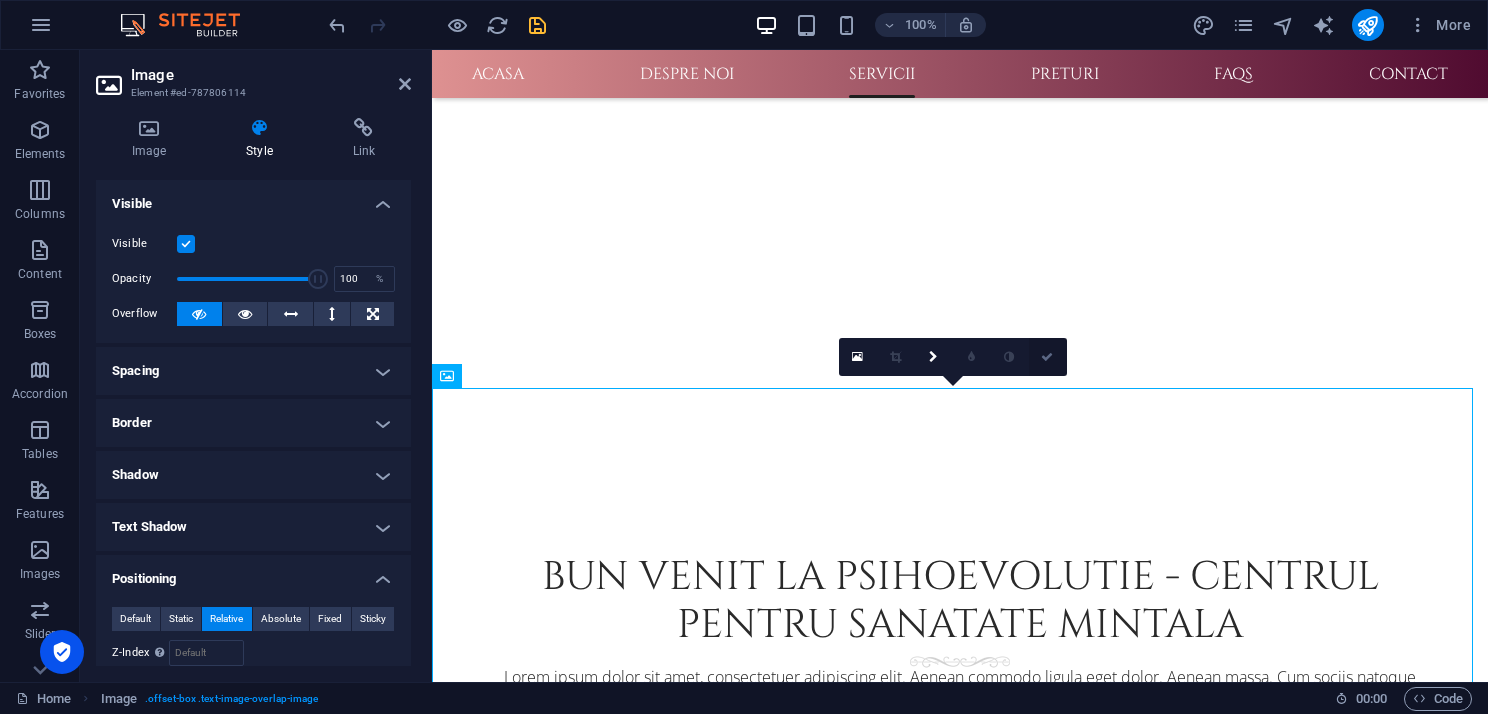 click at bounding box center (1047, 357) 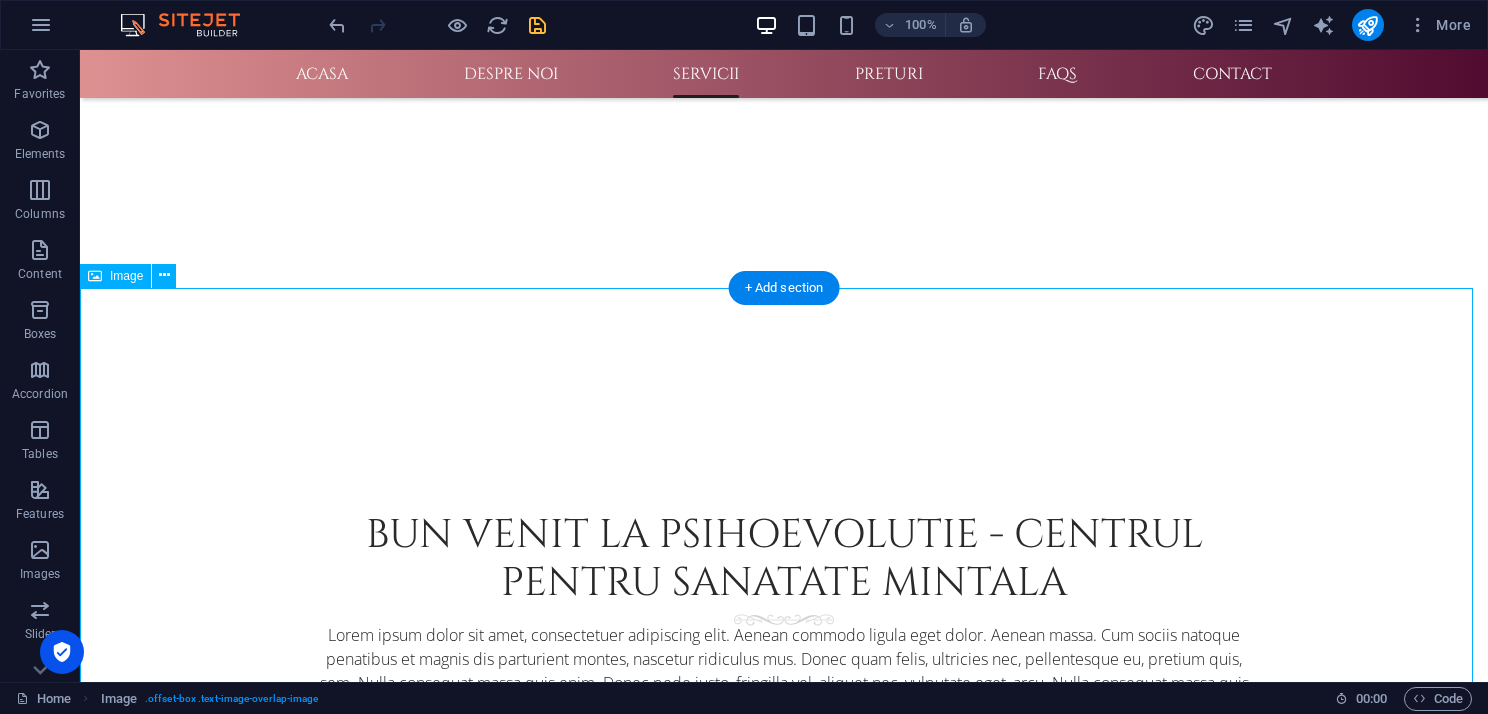 scroll, scrollTop: 1533, scrollLeft: 0, axis: vertical 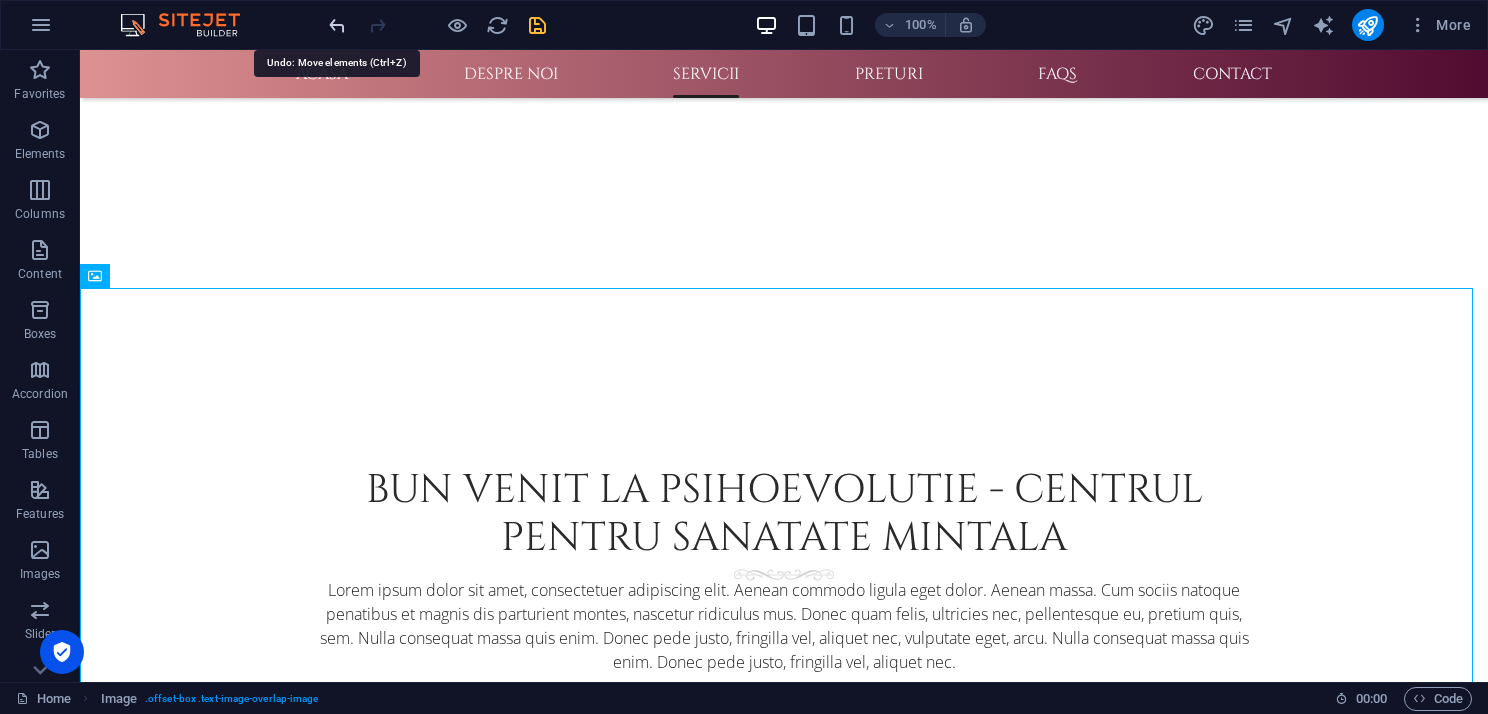 click at bounding box center [337, 25] 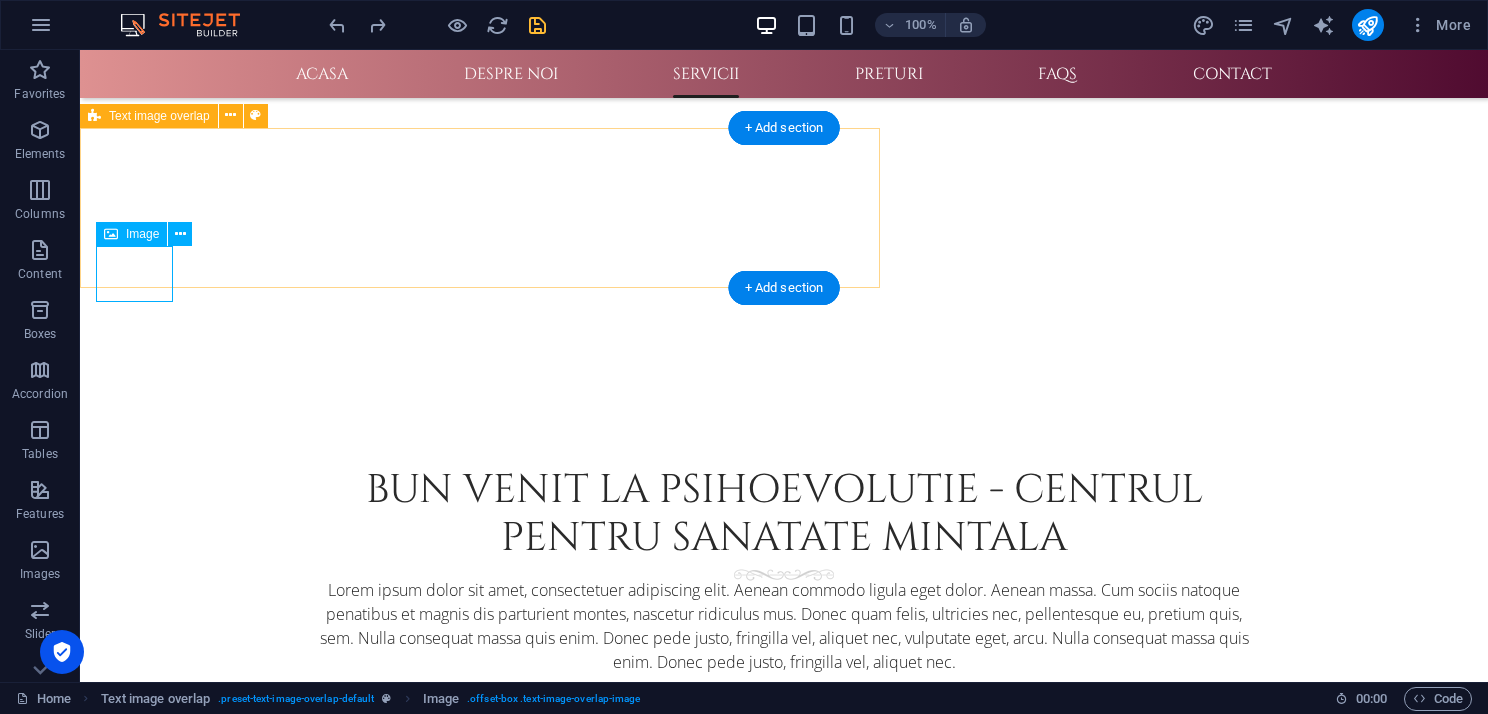 type 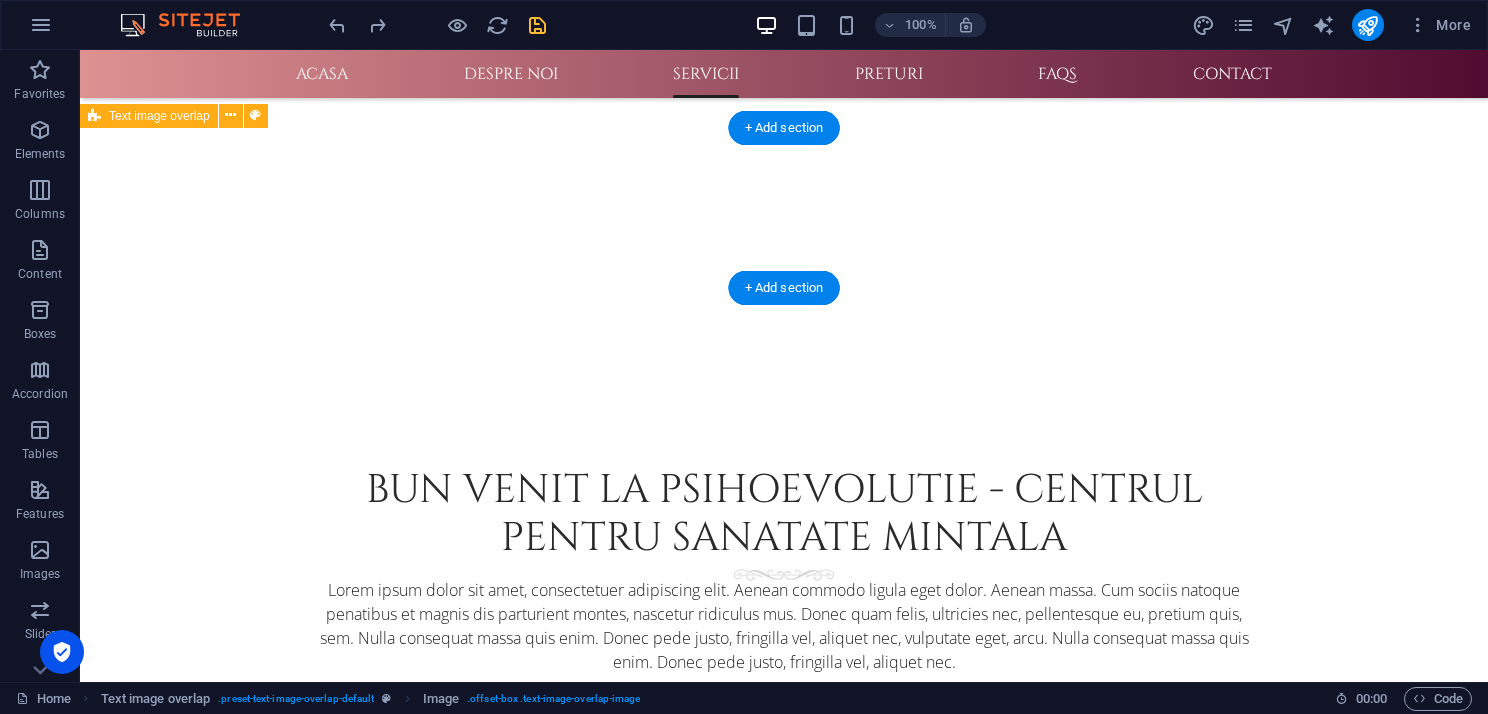 drag, startPoint x: 136, startPoint y: 258, endPoint x: 346, endPoint y: 234, distance: 211.36697 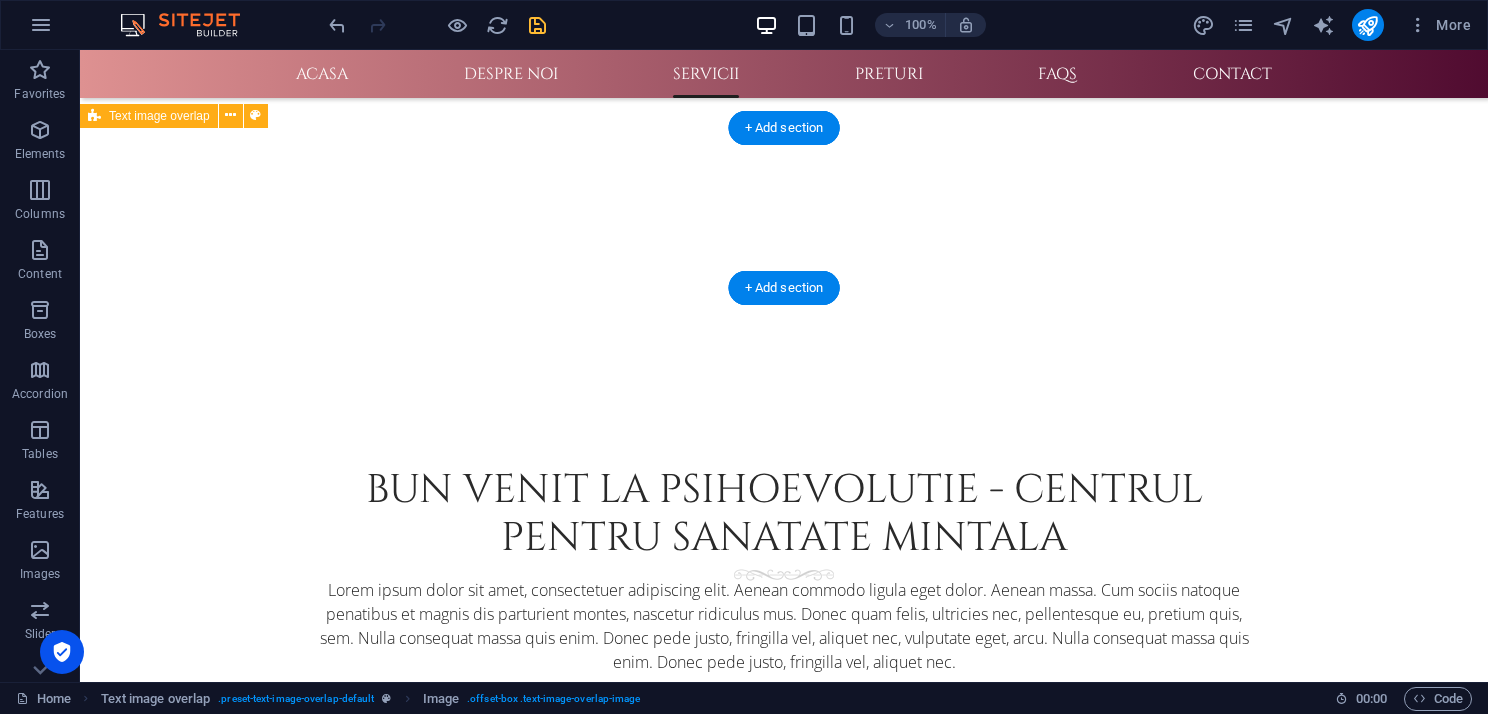 drag, startPoint x: 134, startPoint y: 224, endPoint x: 412, endPoint y: 215, distance: 278.14566 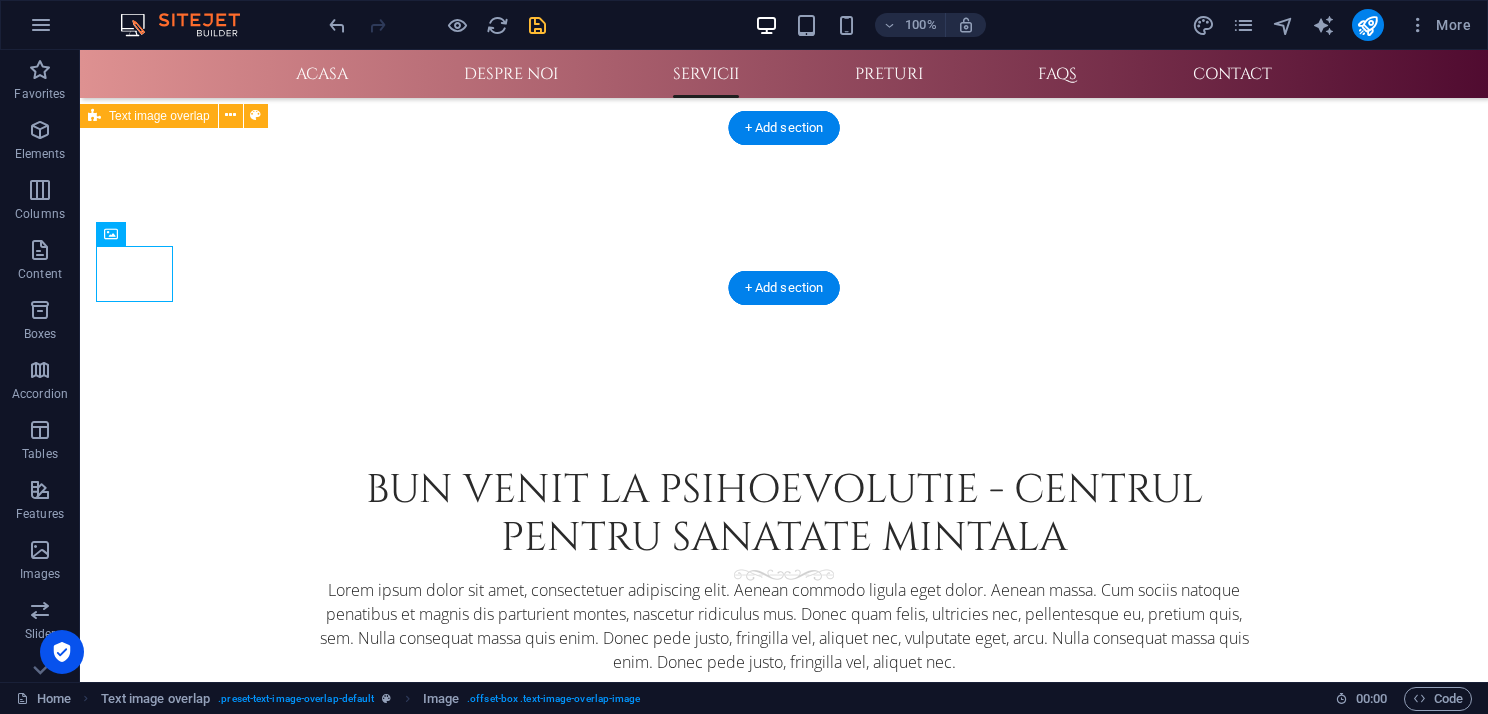 click on "New headline" at bounding box center (480, 2104) 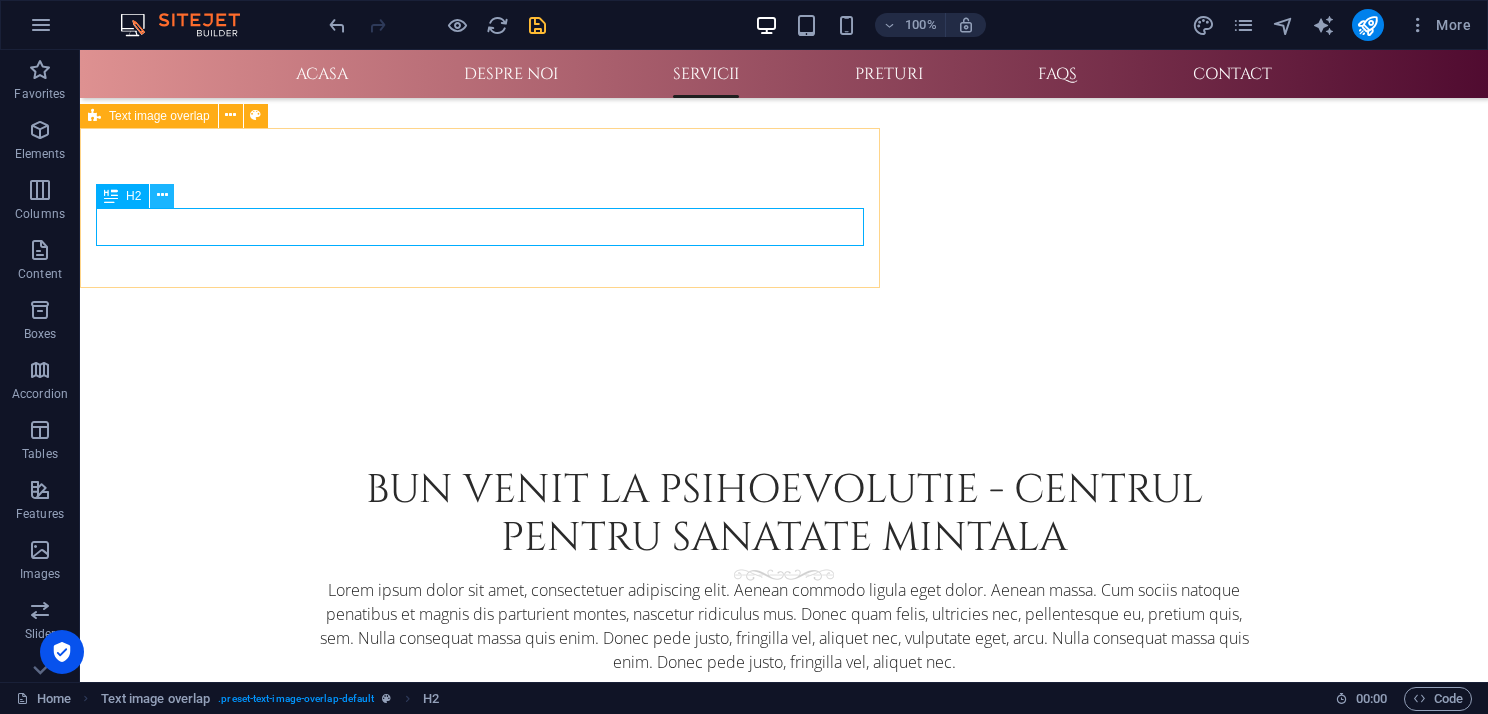click at bounding box center [162, 195] 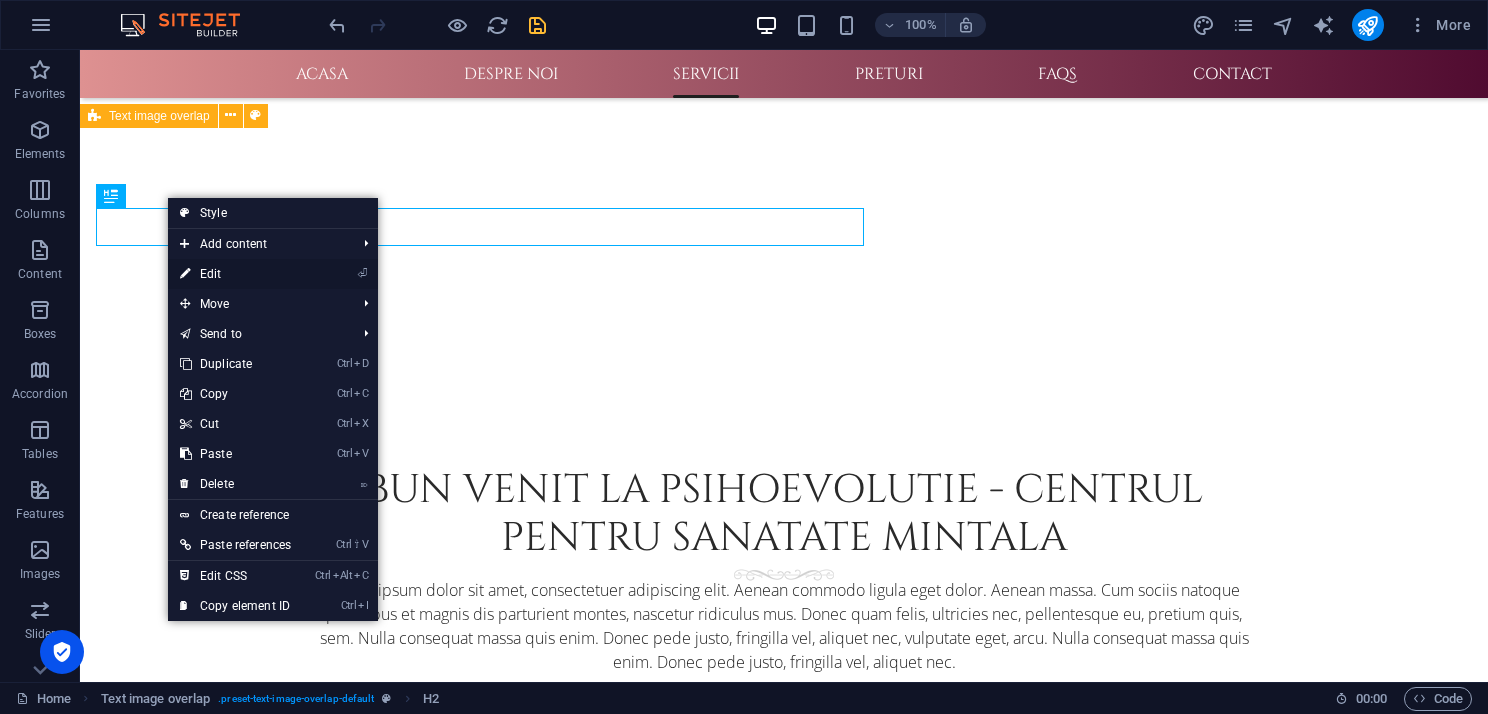 click on "⏎  Edit" at bounding box center (235, 274) 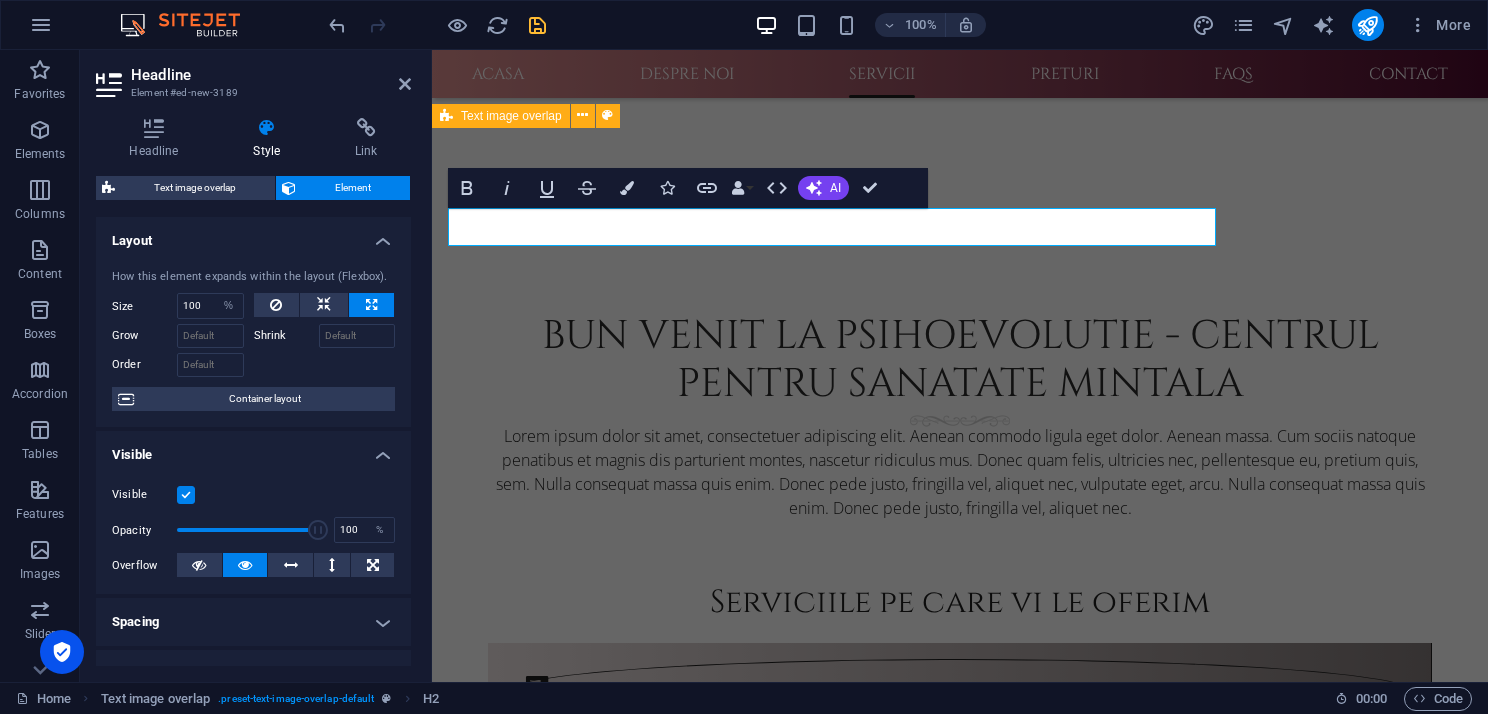 scroll, scrollTop: 1392, scrollLeft: 0, axis: vertical 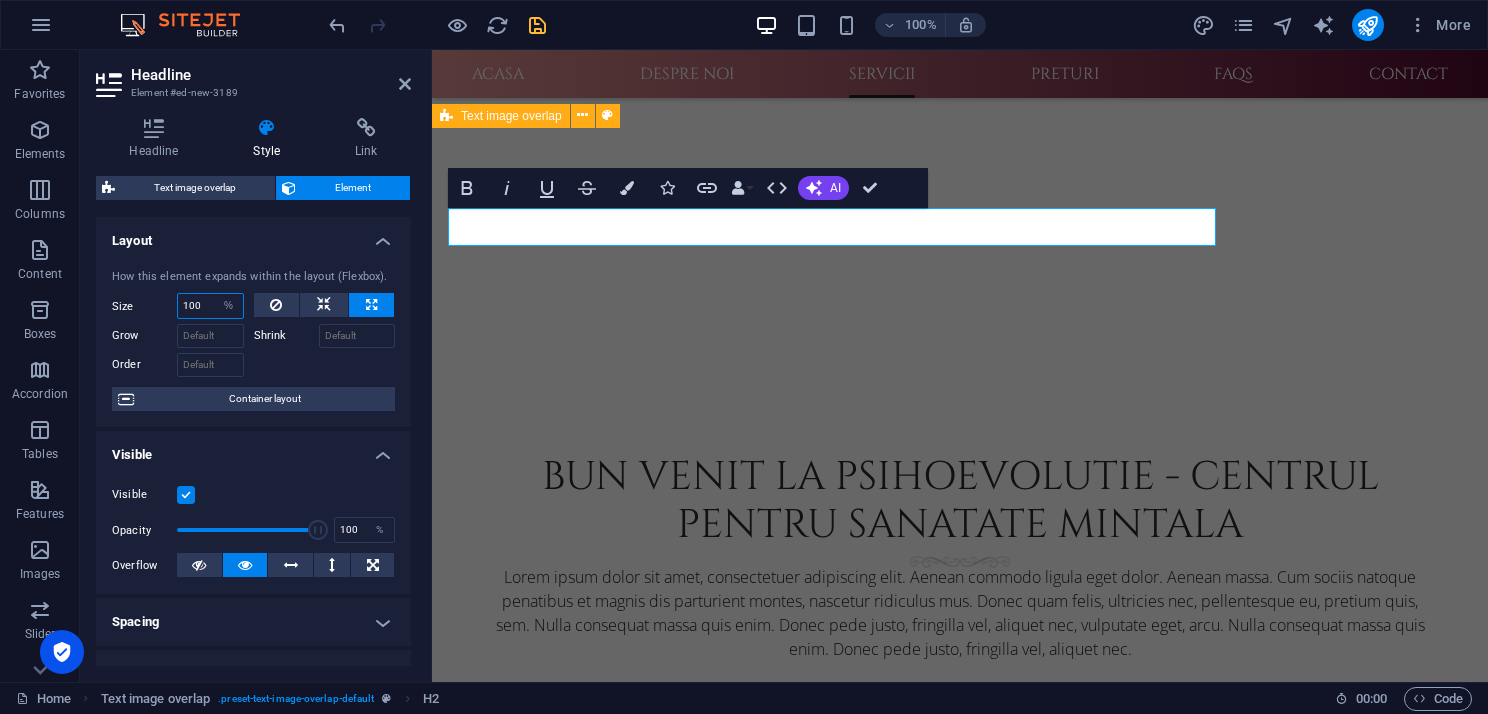 drag, startPoint x: 182, startPoint y: 304, endPoint x: 207, endPoint y: 303, distance: 25.019993 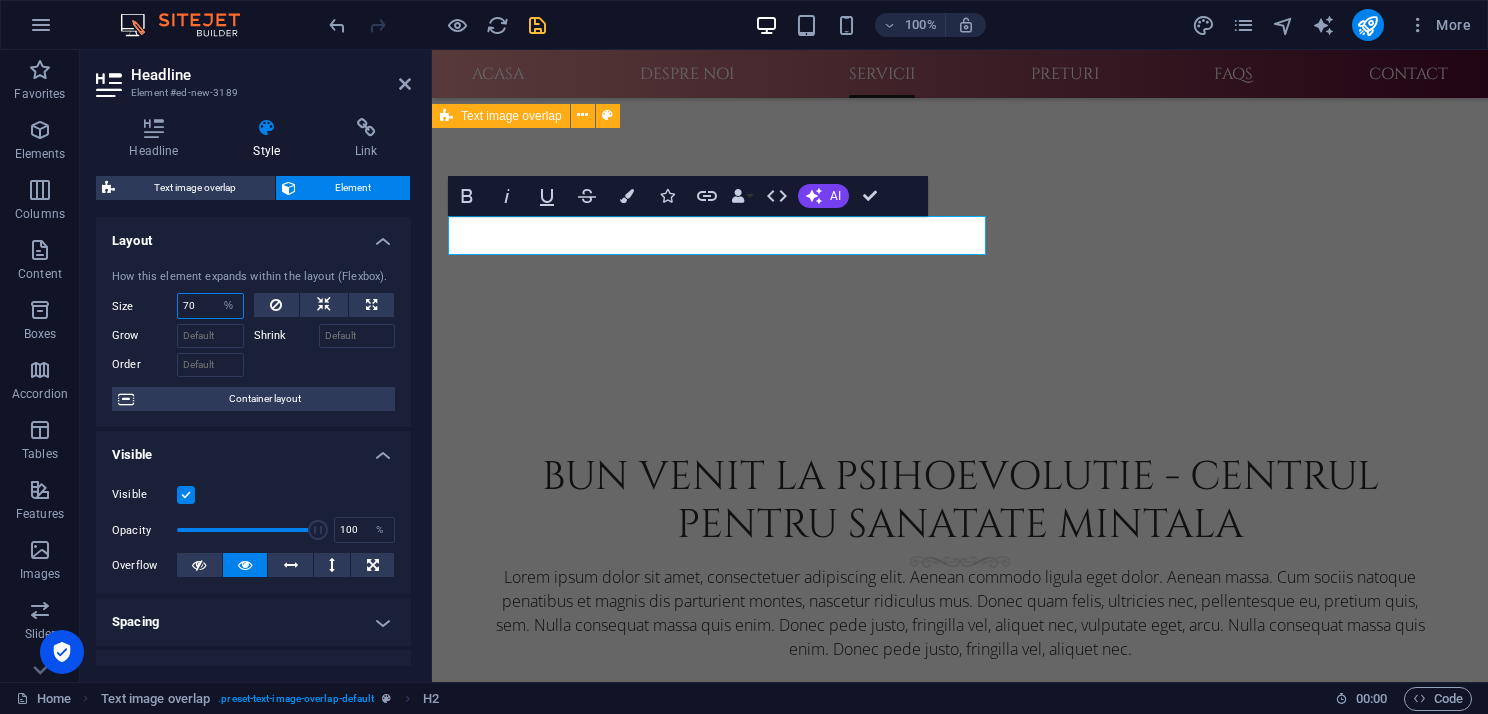drag, startPoint x: 193, startPoint y: 302, endPoint x: 183, endPoint y: 303, distance: 10.049875 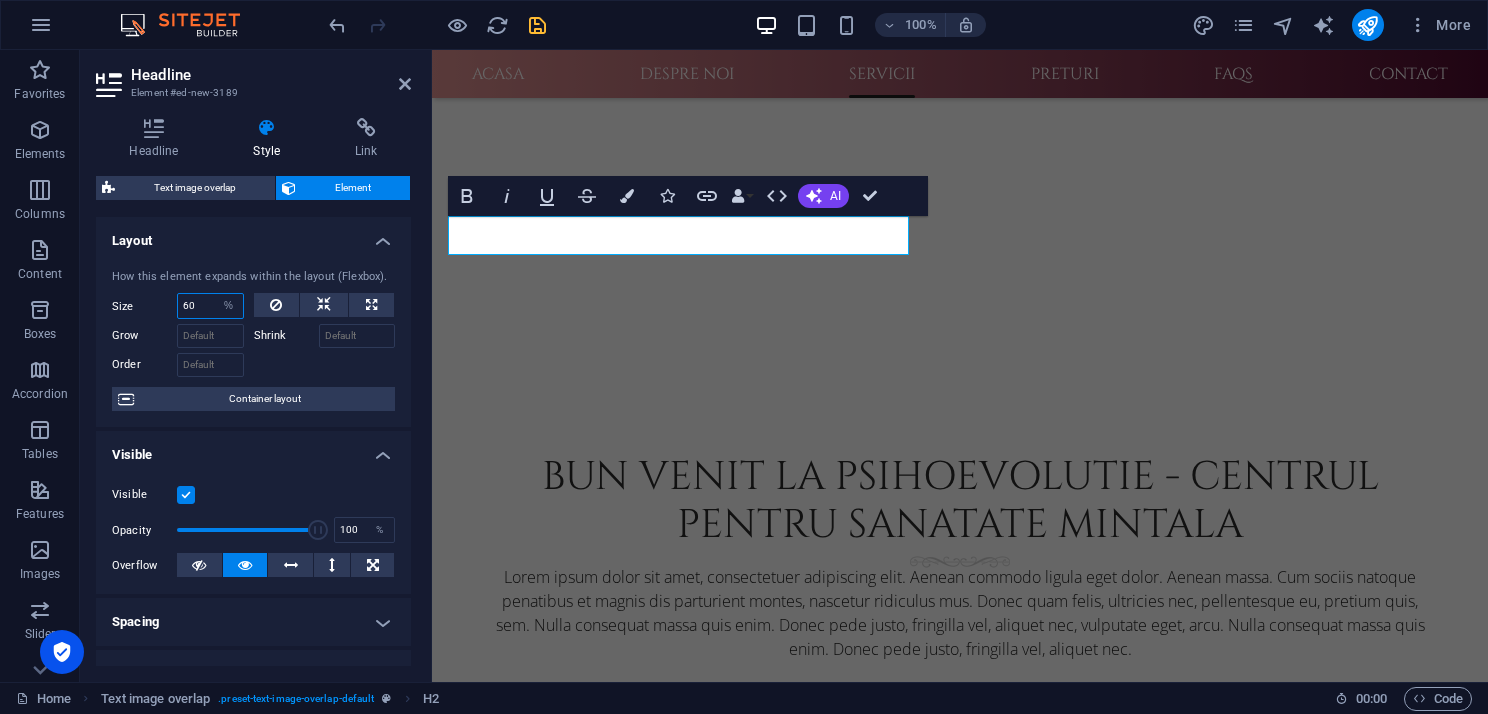 drag, startPoint x: 205, startPoint y: 304, endPoint x: 176, endPoint y: 304, distance: 29 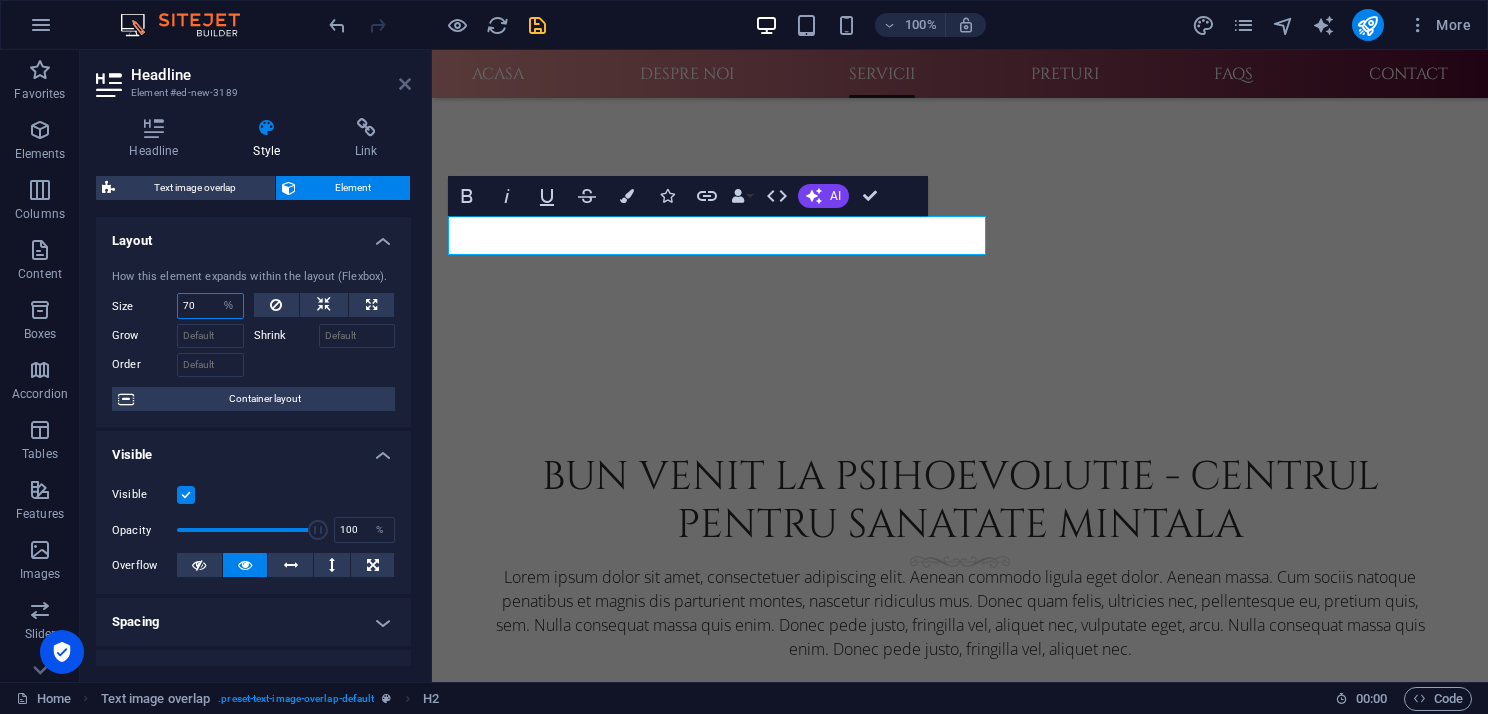 type on "70" 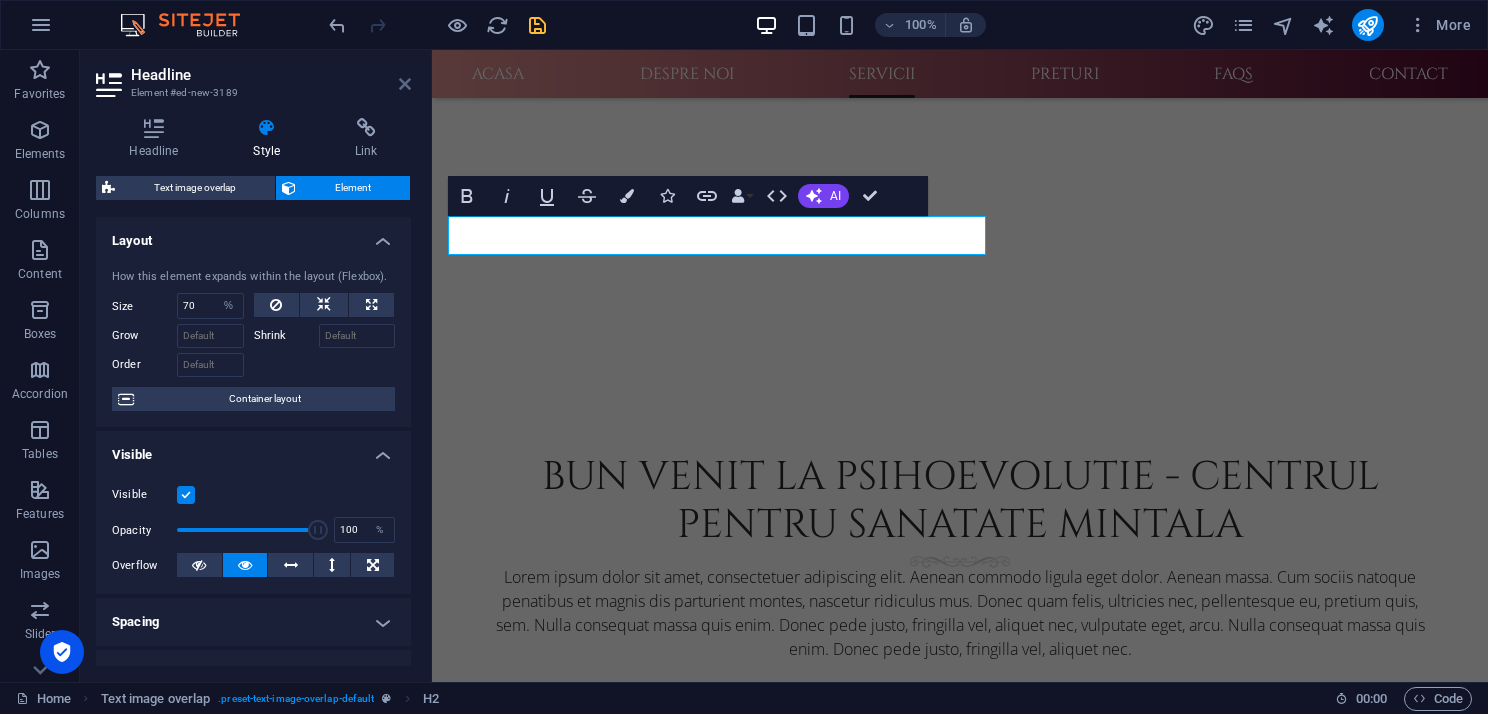 click at bounding box center [405, 84] 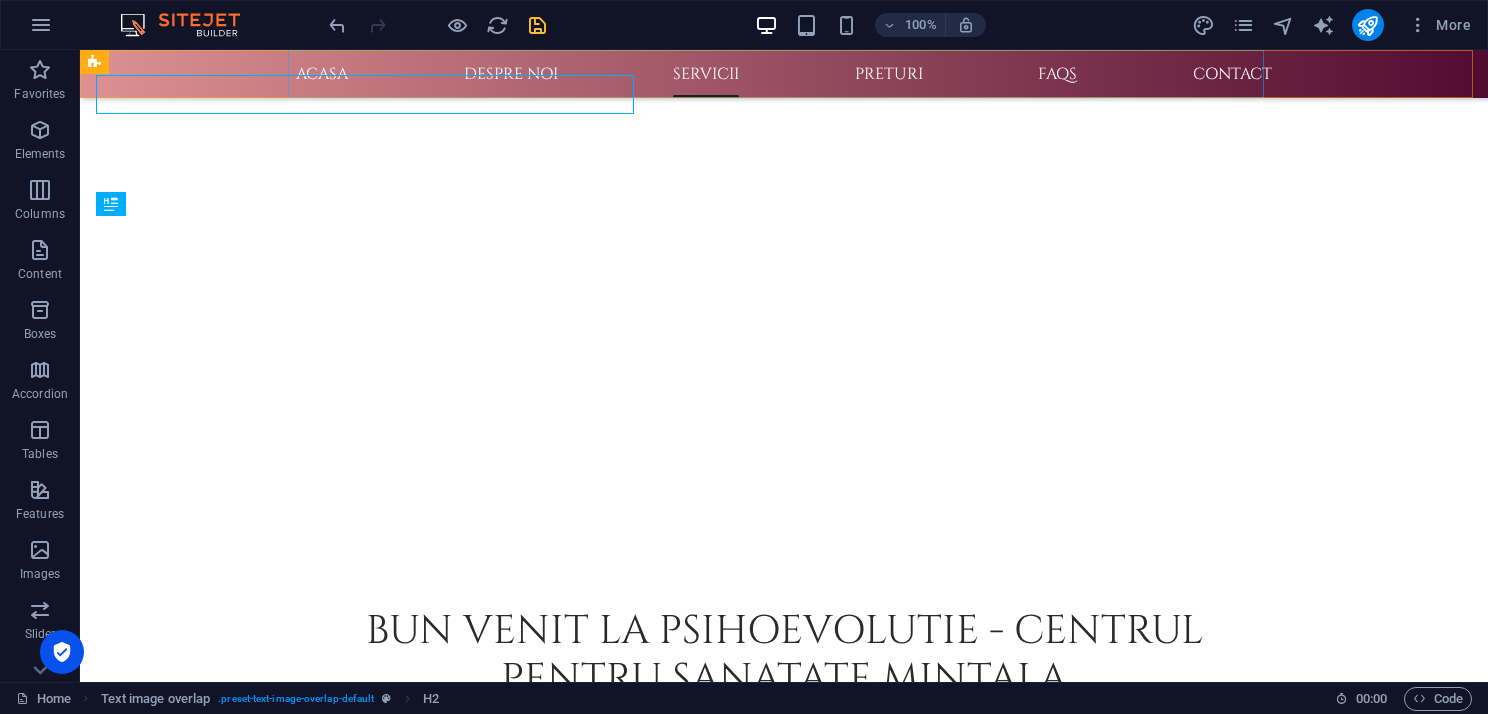scroll, scrollTop: 1533, scrollLeft: 0, axis: vertical 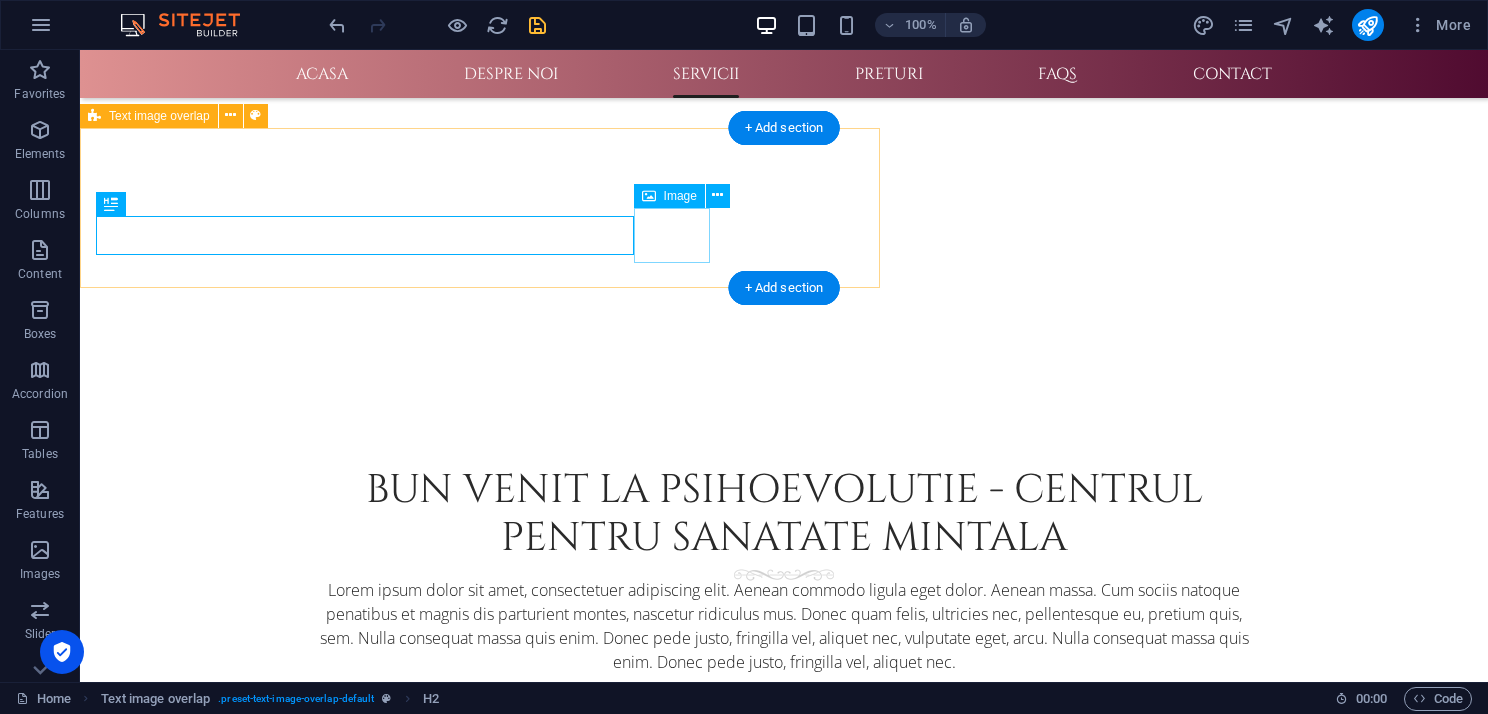 click at bounding box center [480, 2402] 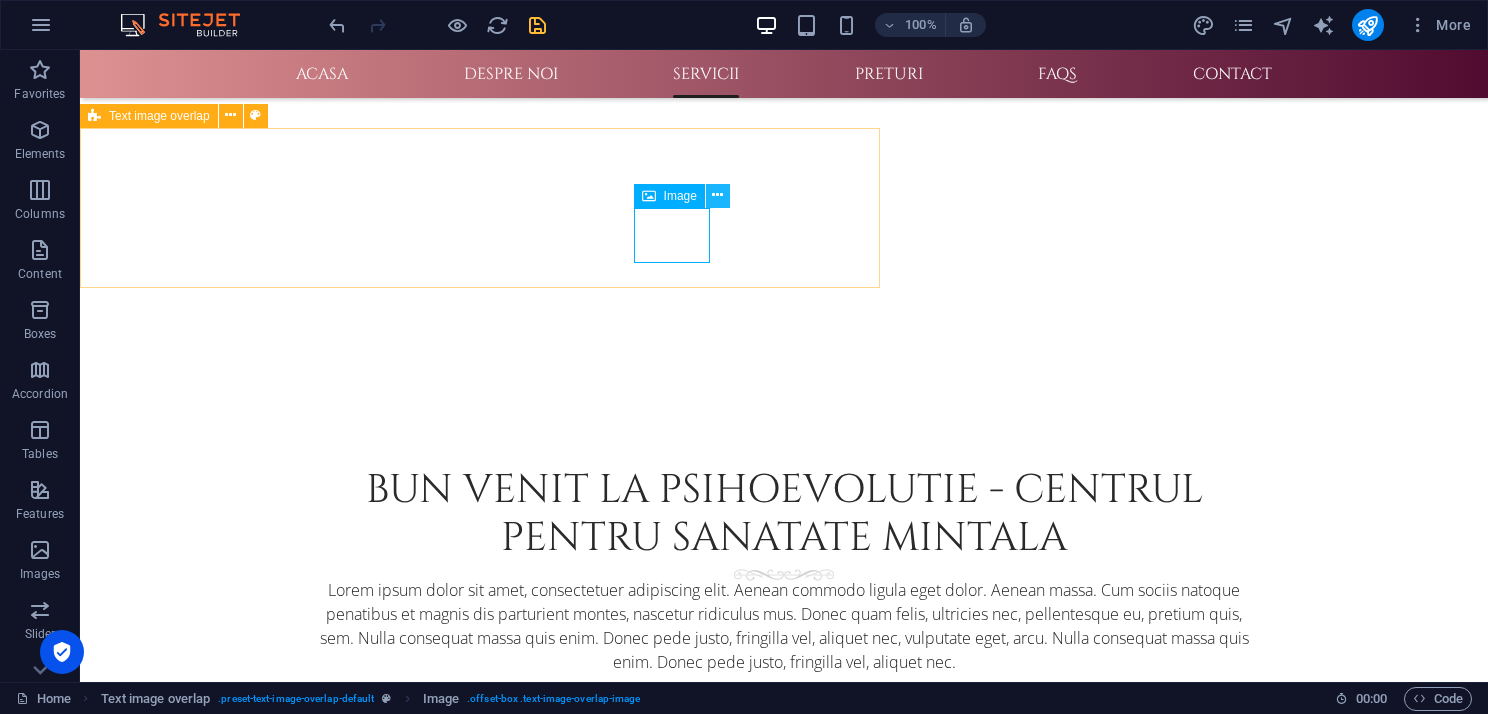 click at bounding box center (717, 195) 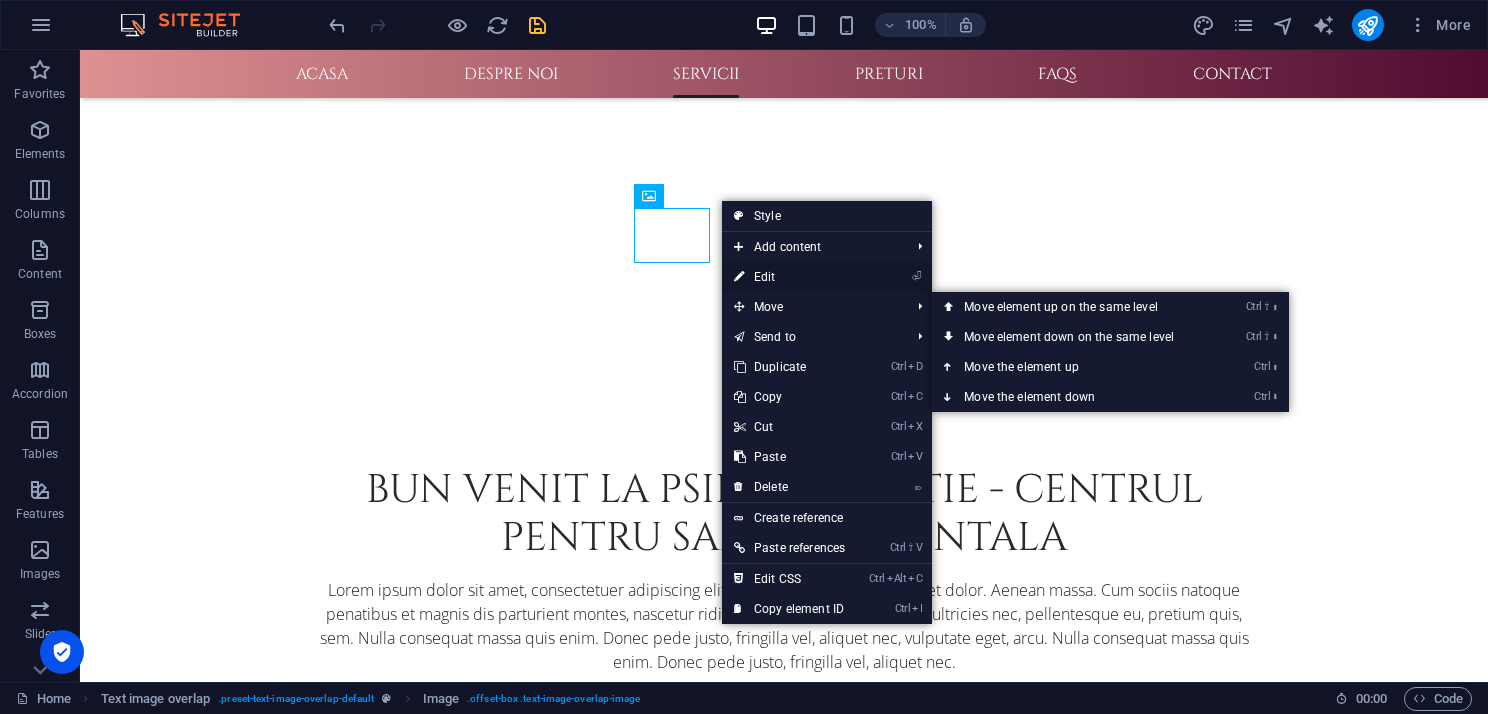 click on "⏎  Edit" at bounding box center (789, 277) 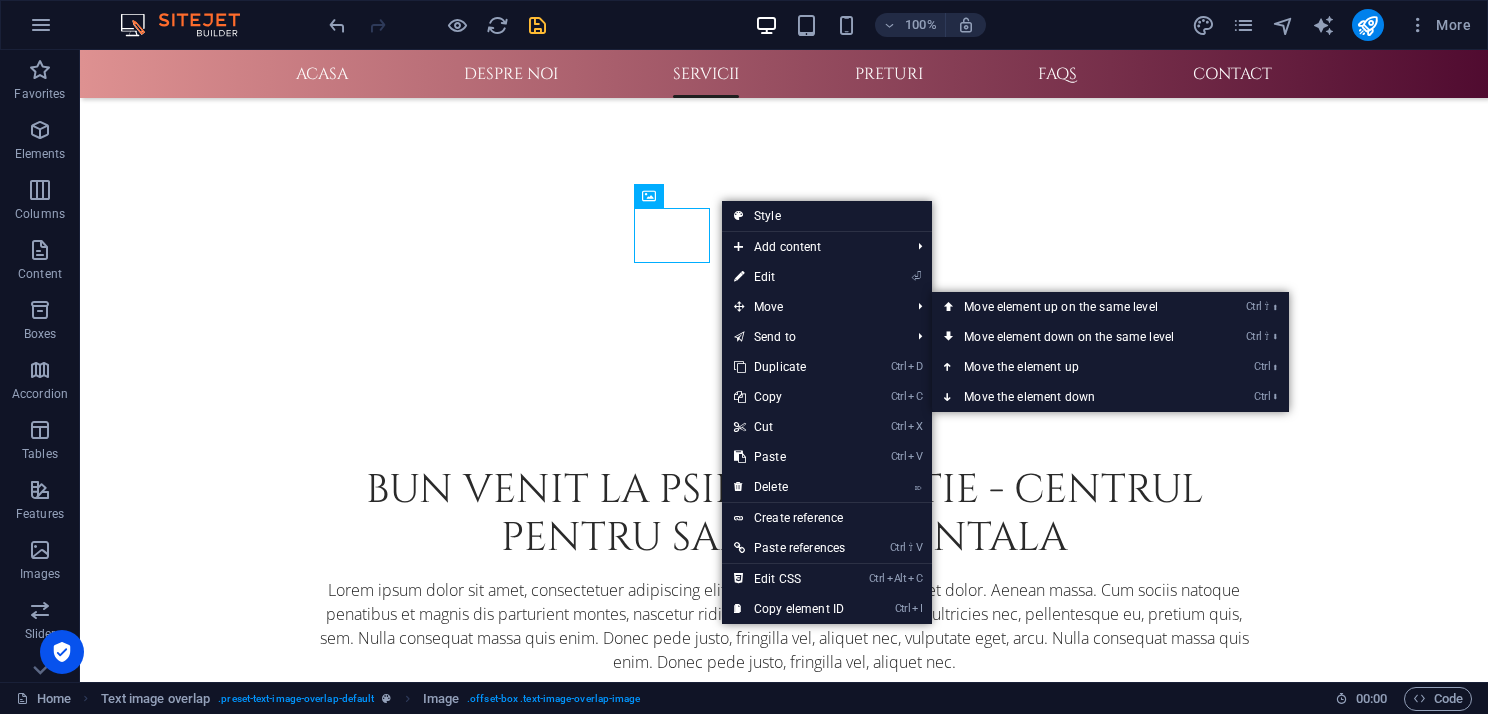 select on "%" 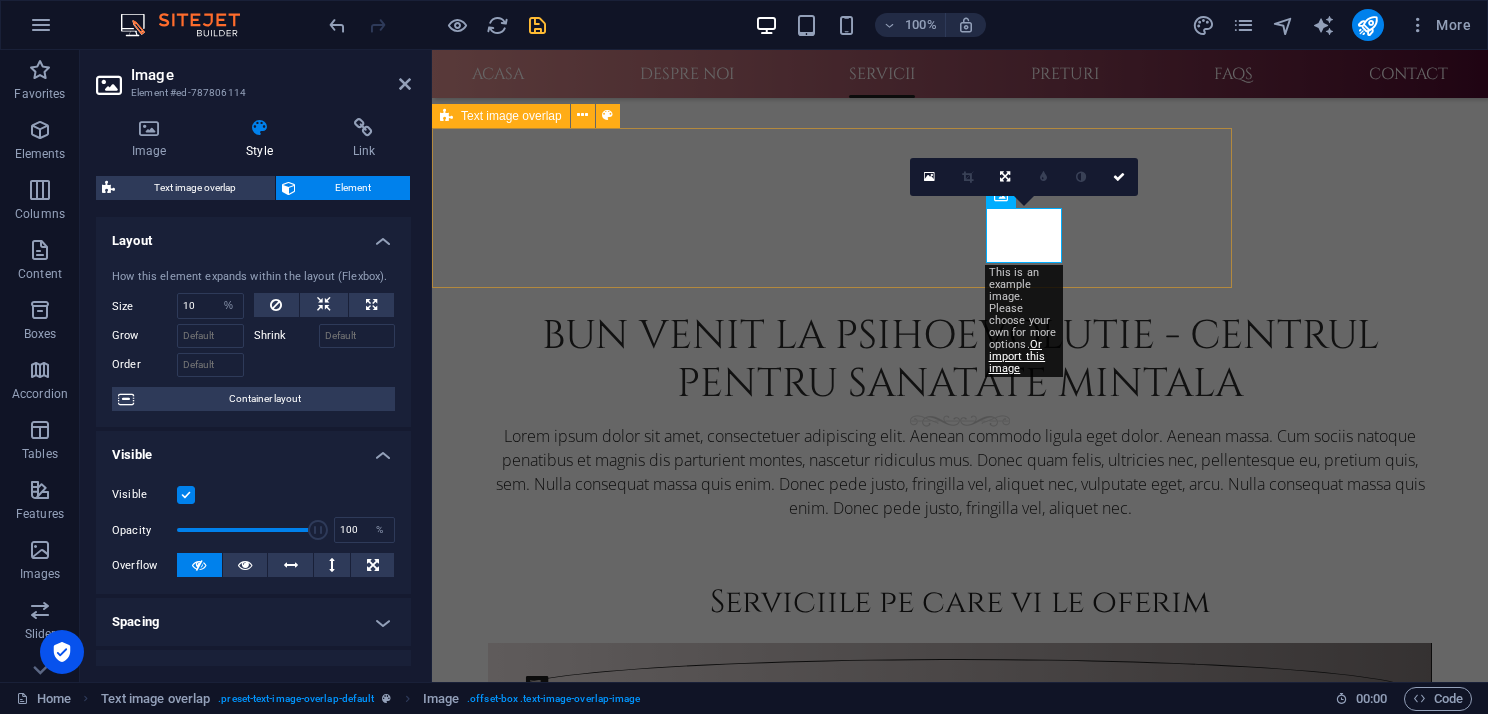 type on "2" 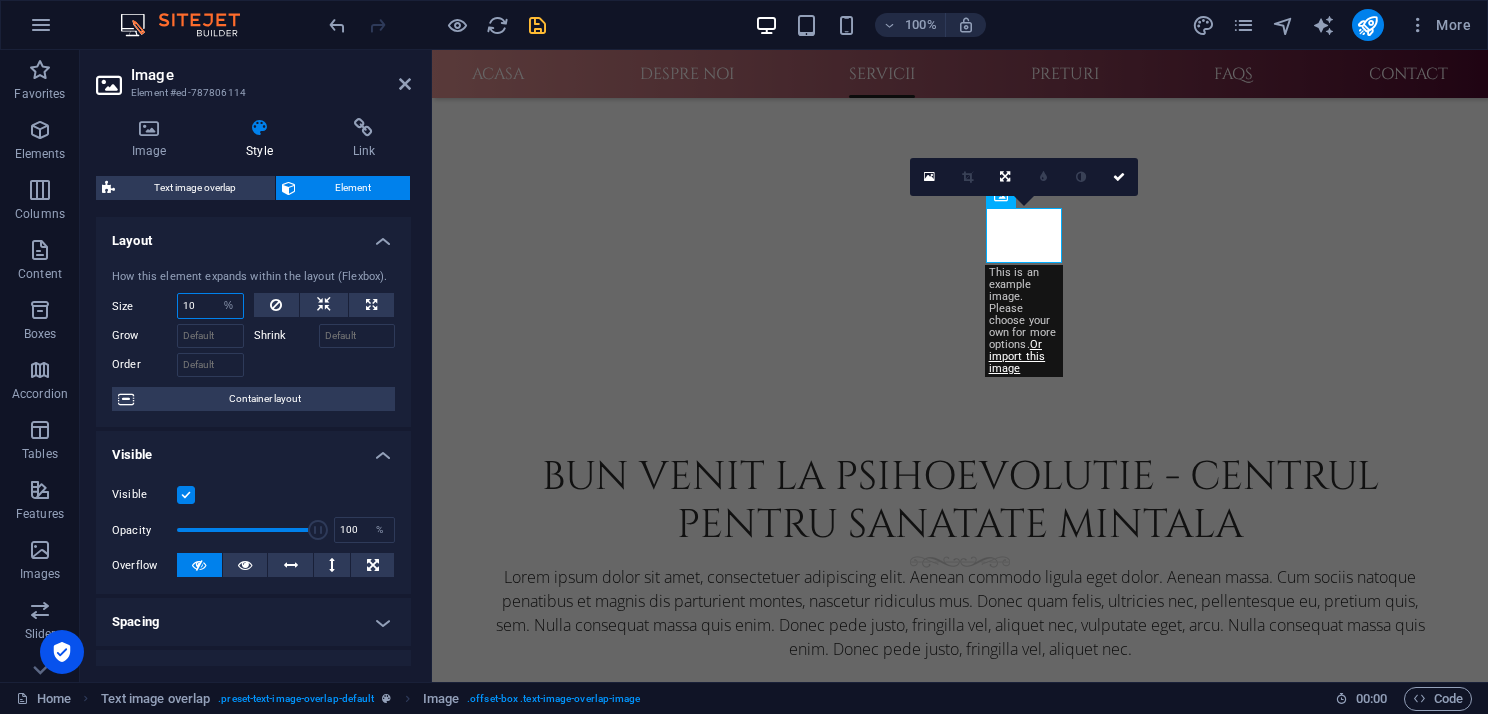 drag, startPoint x: 197, startPoint y: 306, endPoint x: 180, endPoint y: 304, distance: 17.117243 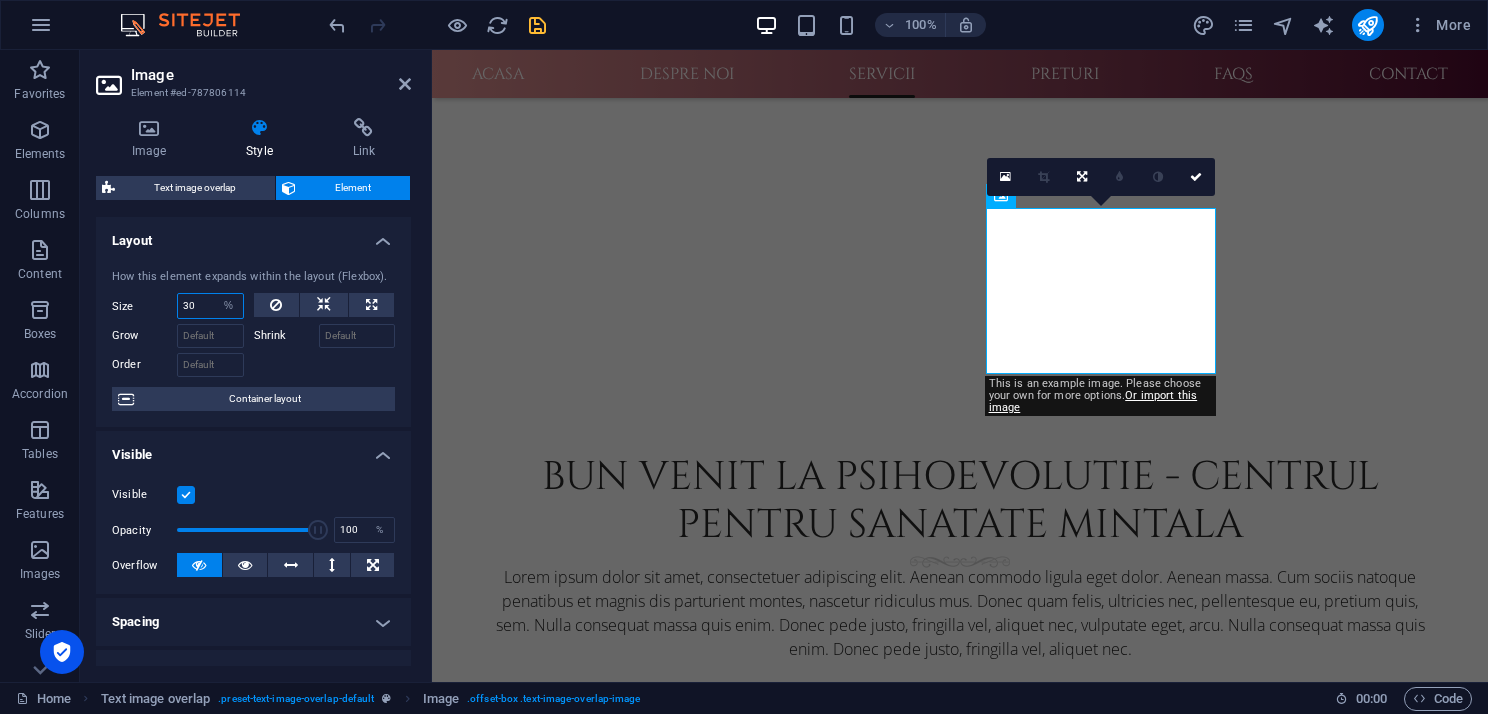 drag, startPoint x: 200, startPoint y: 307, endPoint x: 169, endPoint y: 304, distance: 31.144823 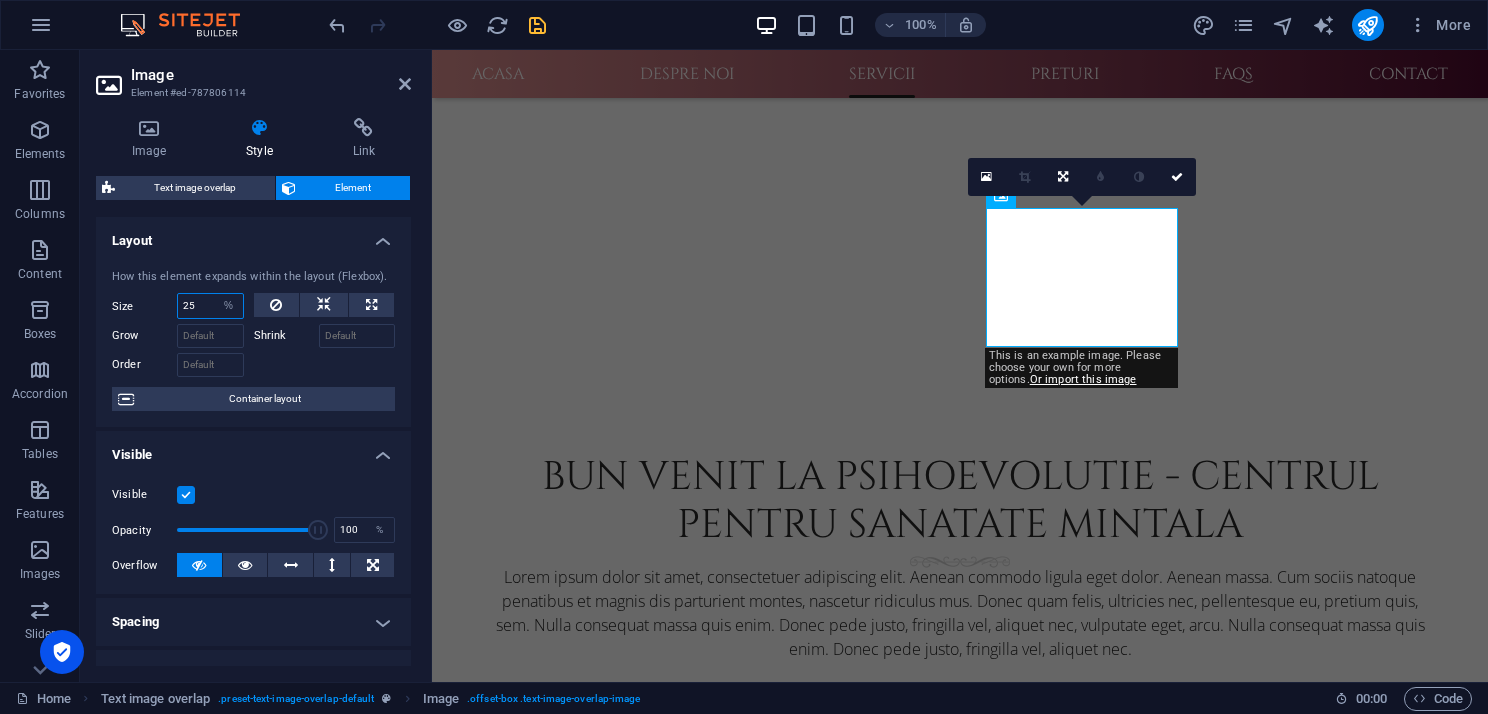 type on "25" 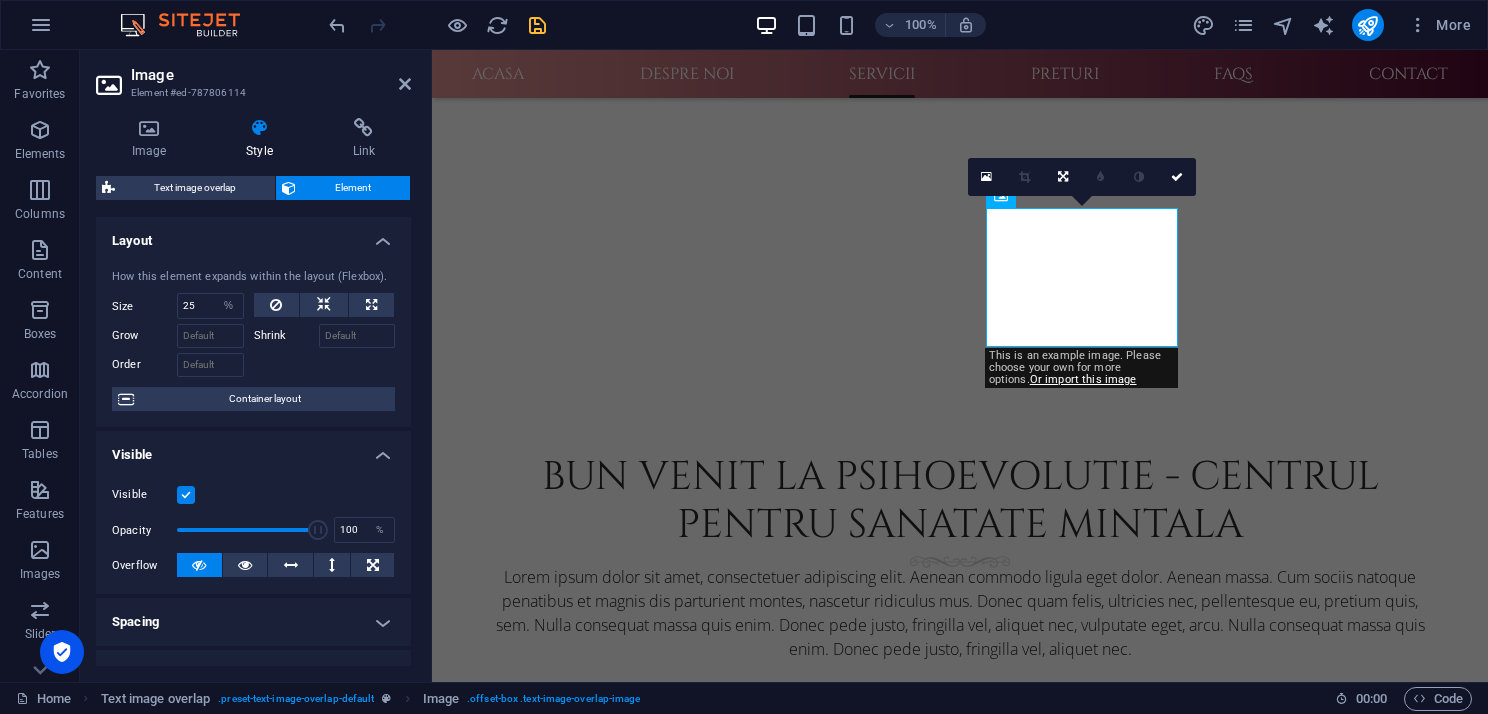 click on "Image Element #ed-787806114" at bounding box center [253, 76] 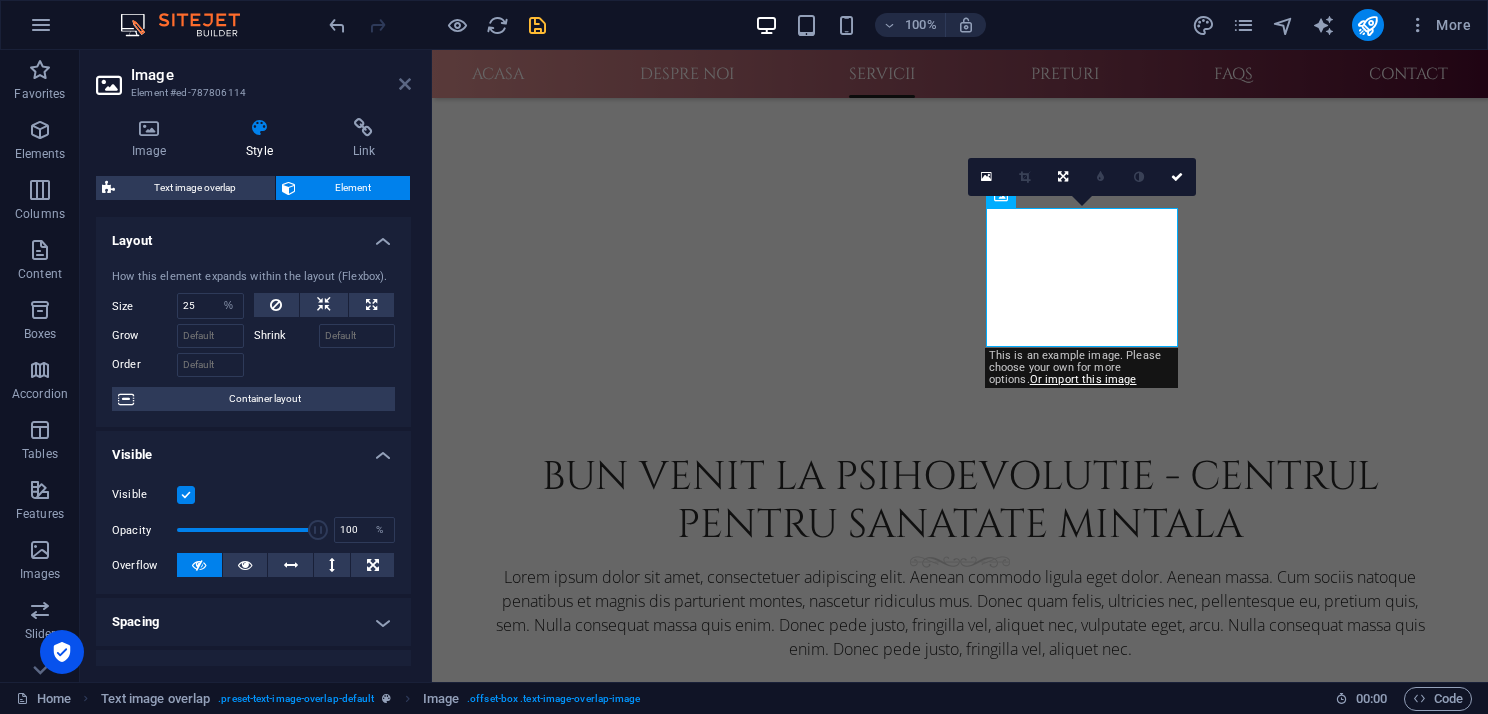 click at bounding box center [405, 84] 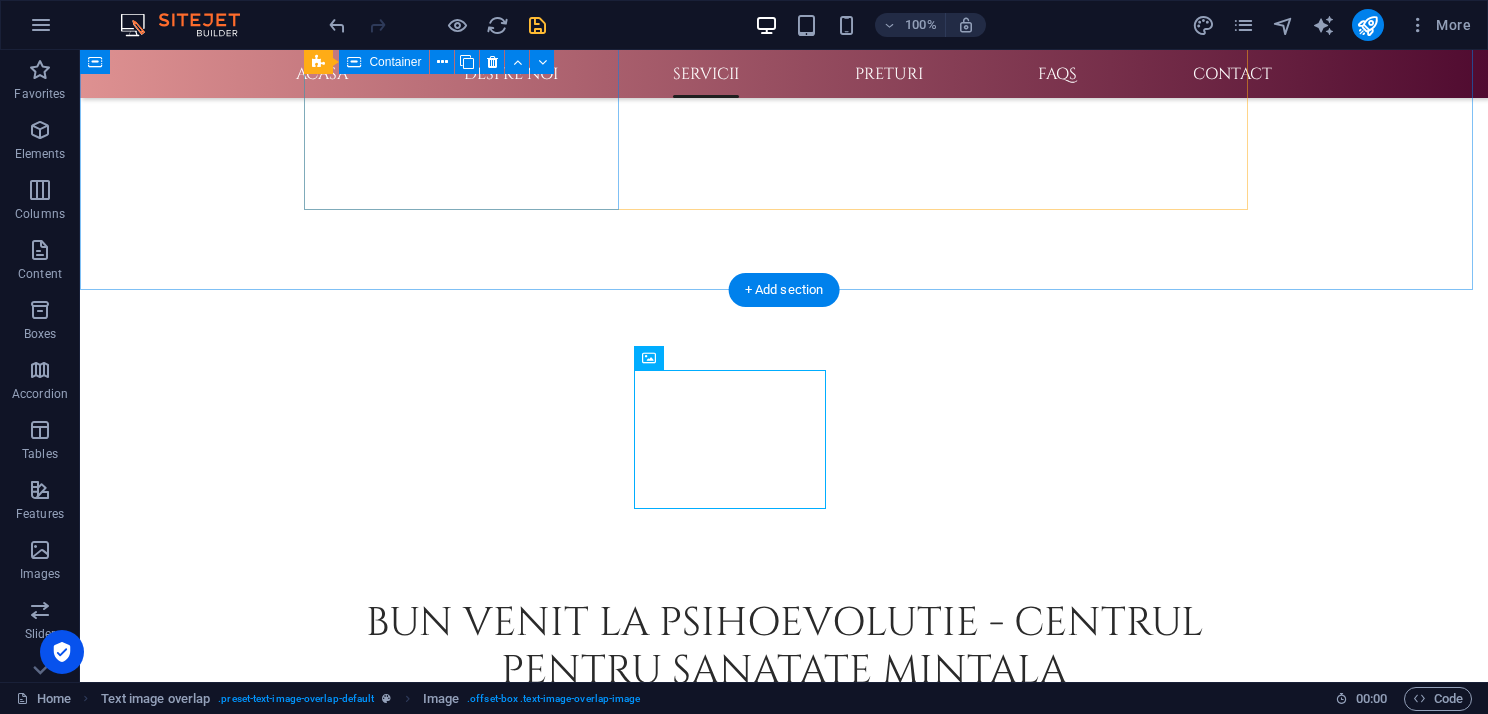 scroll, scrollTop: 1433, scrollLeft: 0, axis: vertical 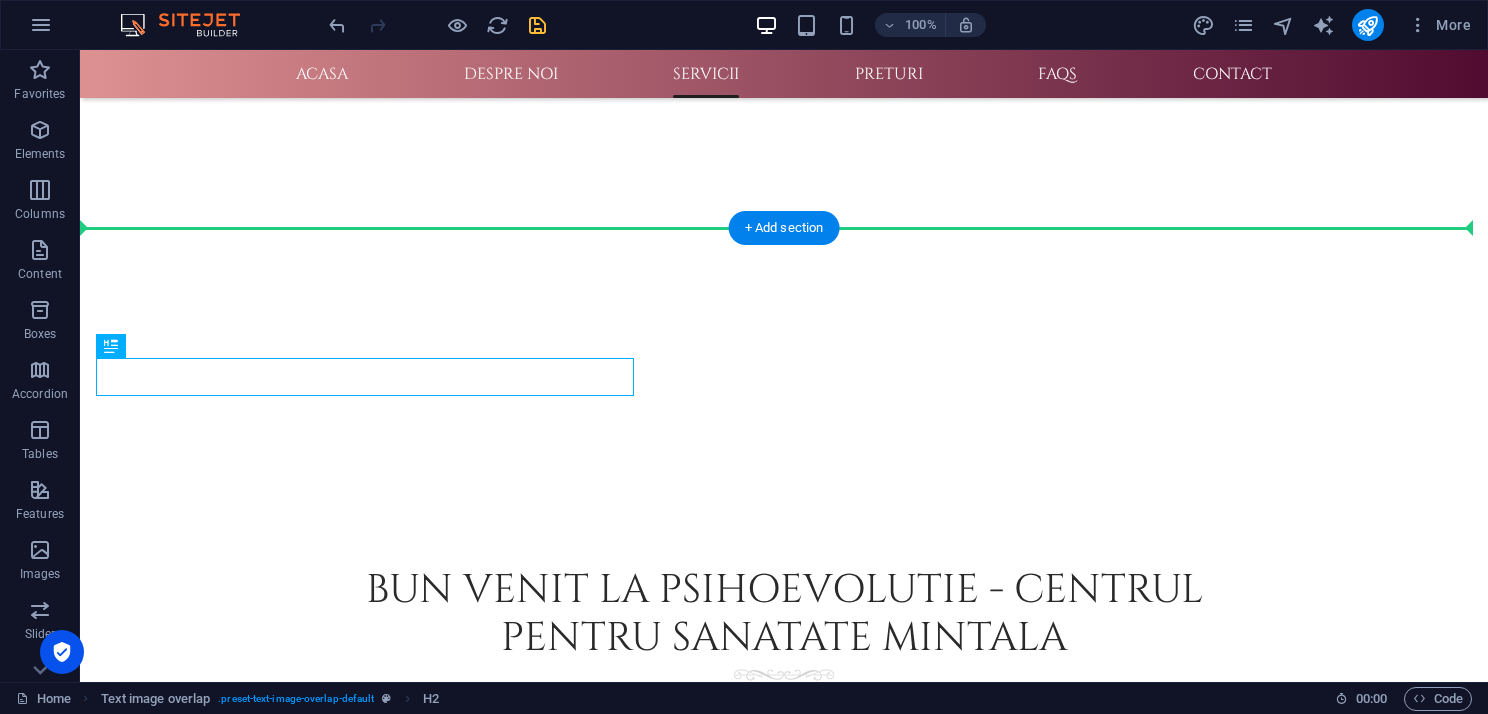 drag, startPoint x: 253, startPoint y: 368, endPoint x: 330, endPoint y: 186, distance: 197.61832 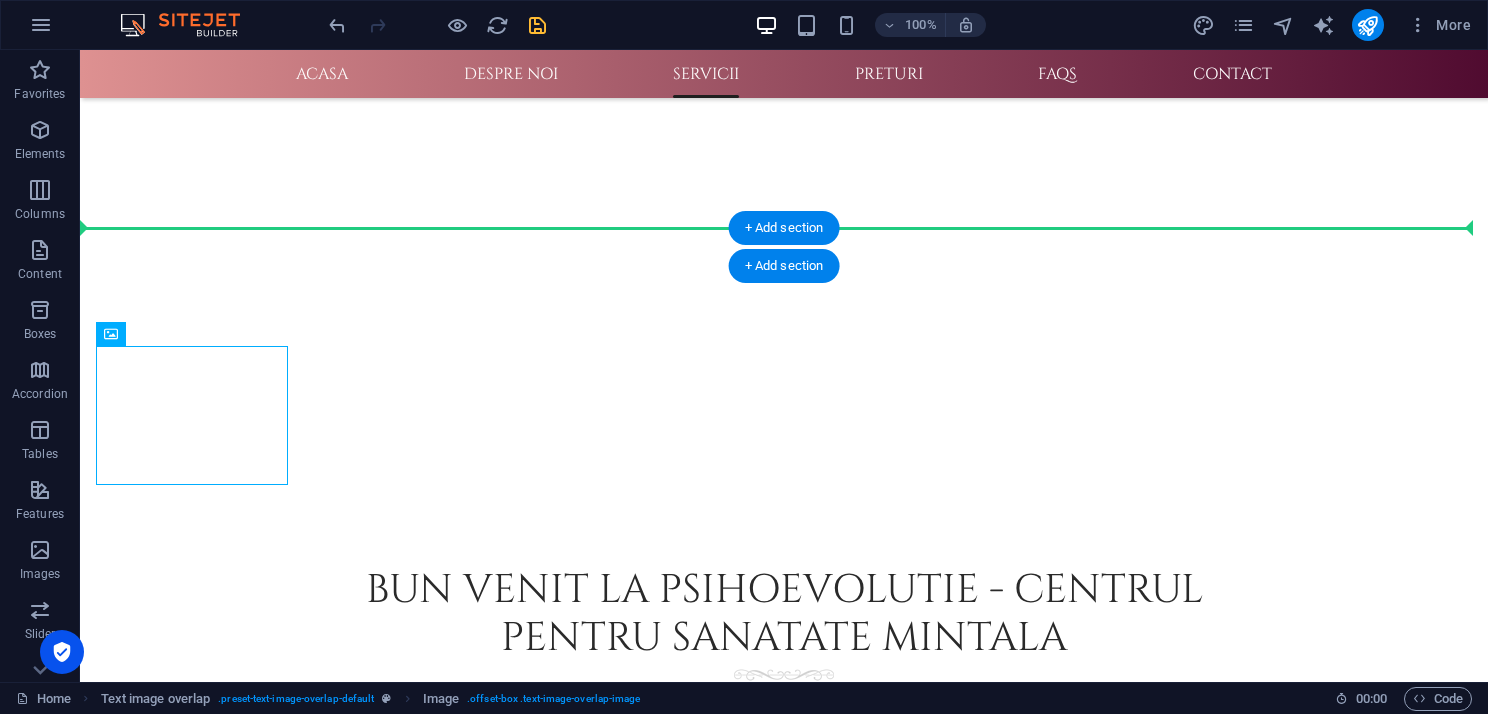 drag, startPoint x: 240, startPoint y: 368, endPoint x: 642, endPoint y: 246, distance: 420.10474 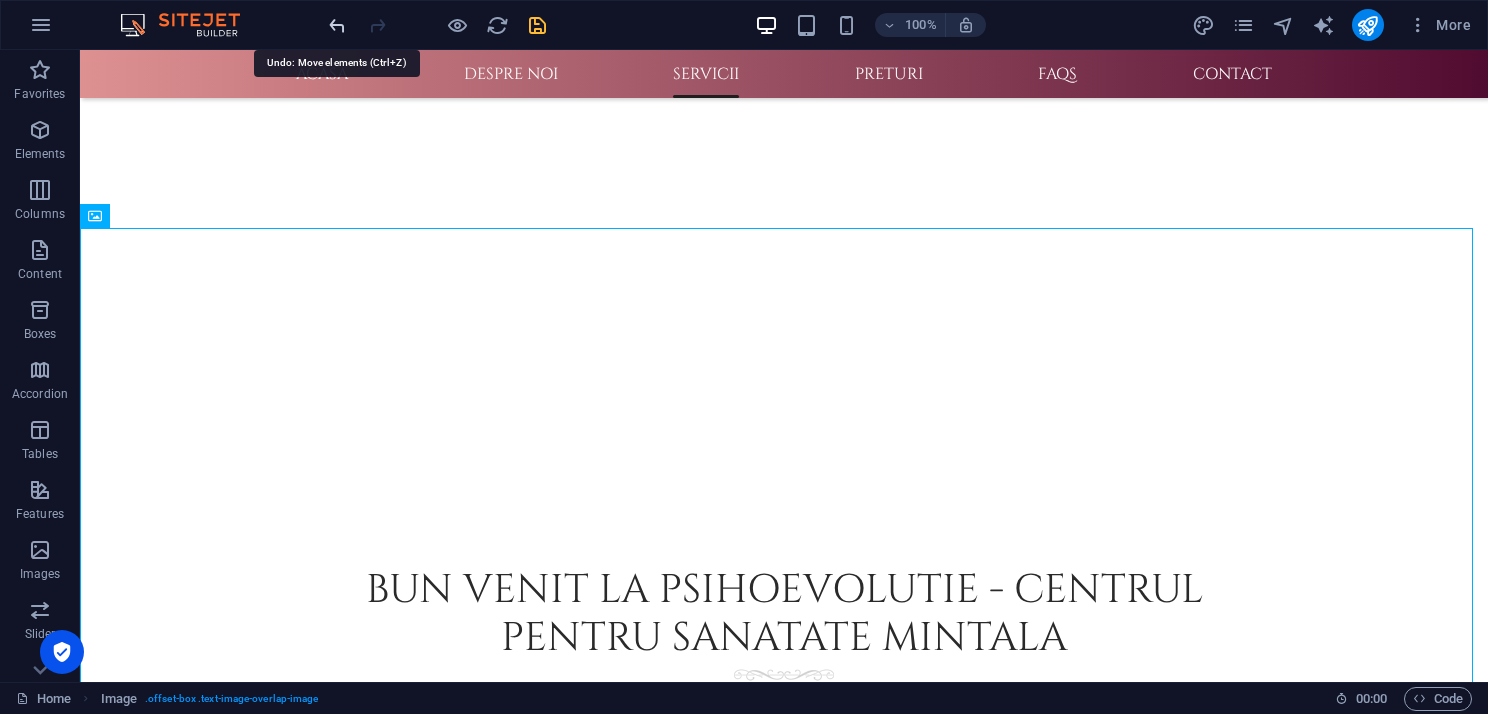 click at bounding box center (337, 25) 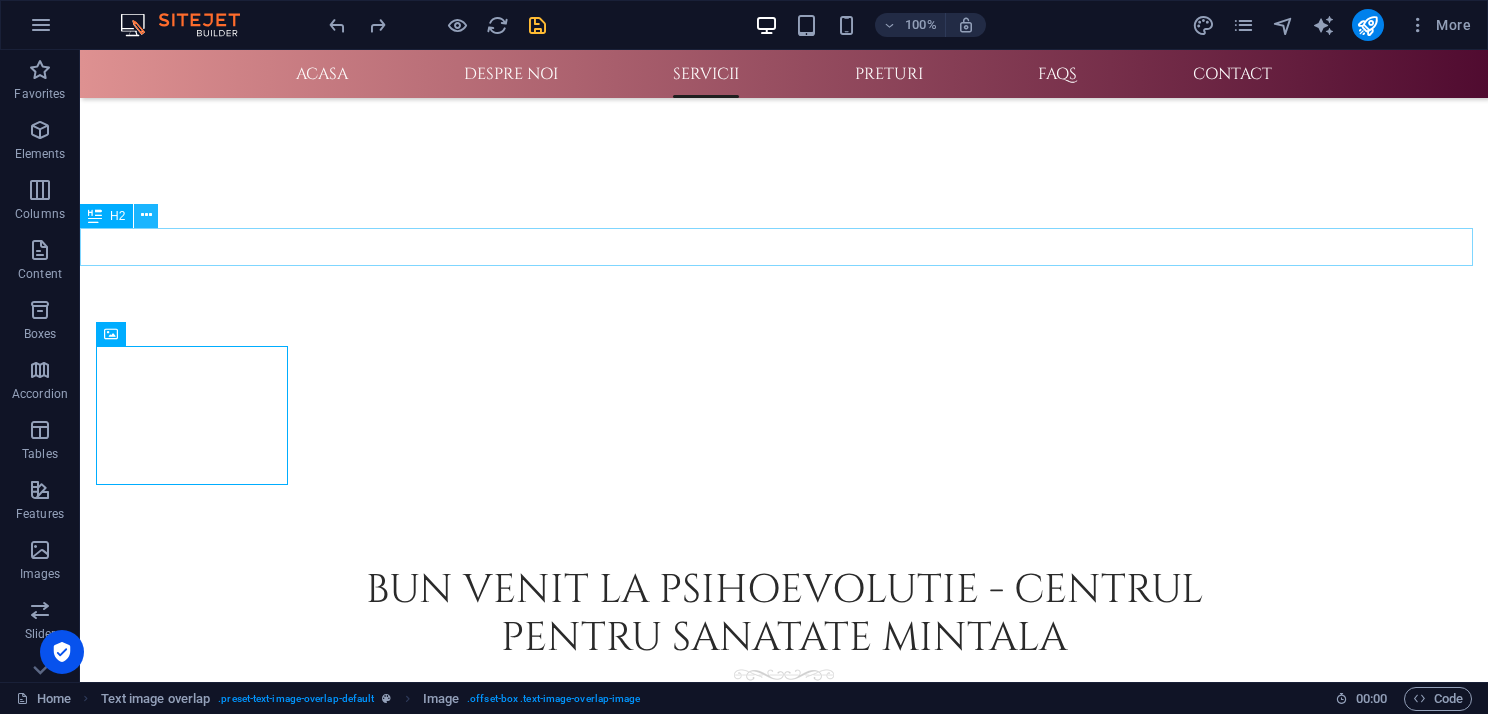 click at bounding box center (146, 216) 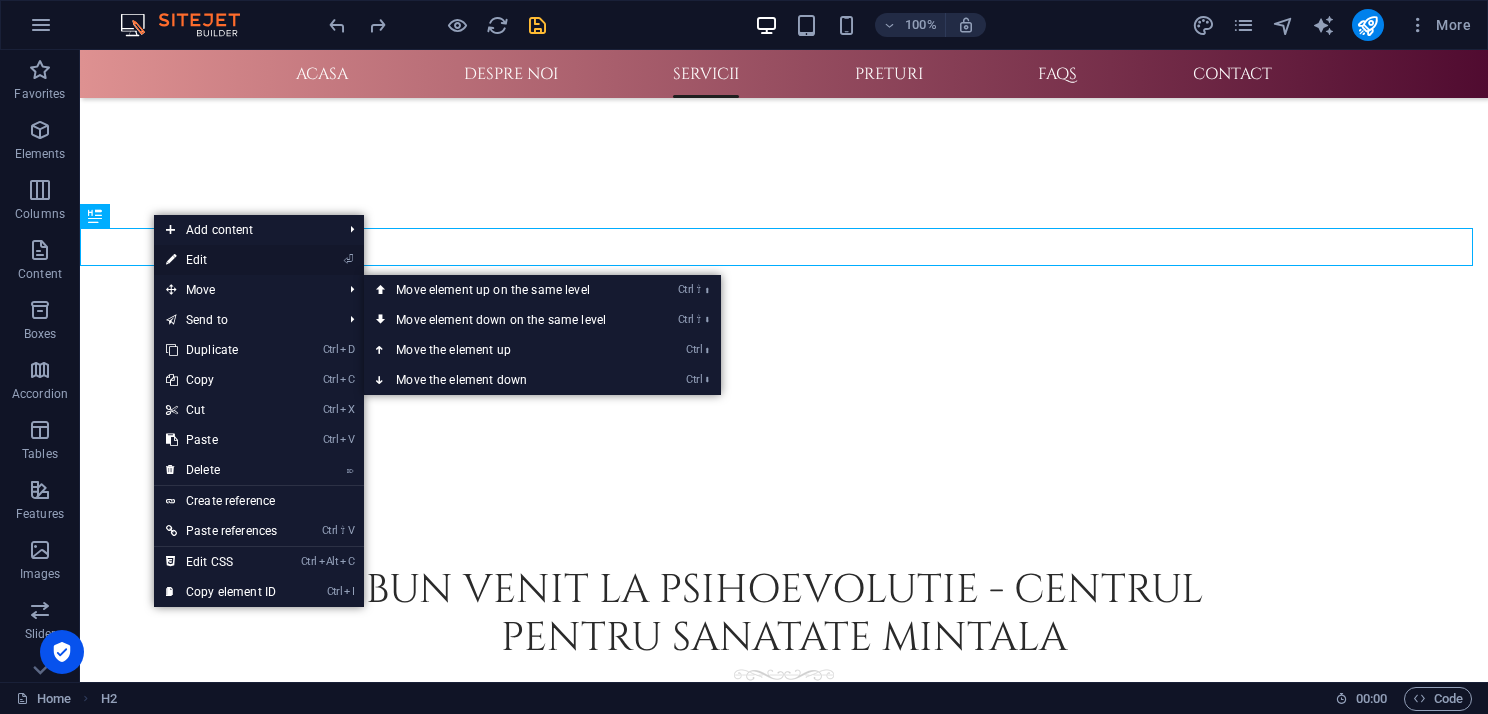 click on "⏎  Edit" at bounding box center [221, 260] 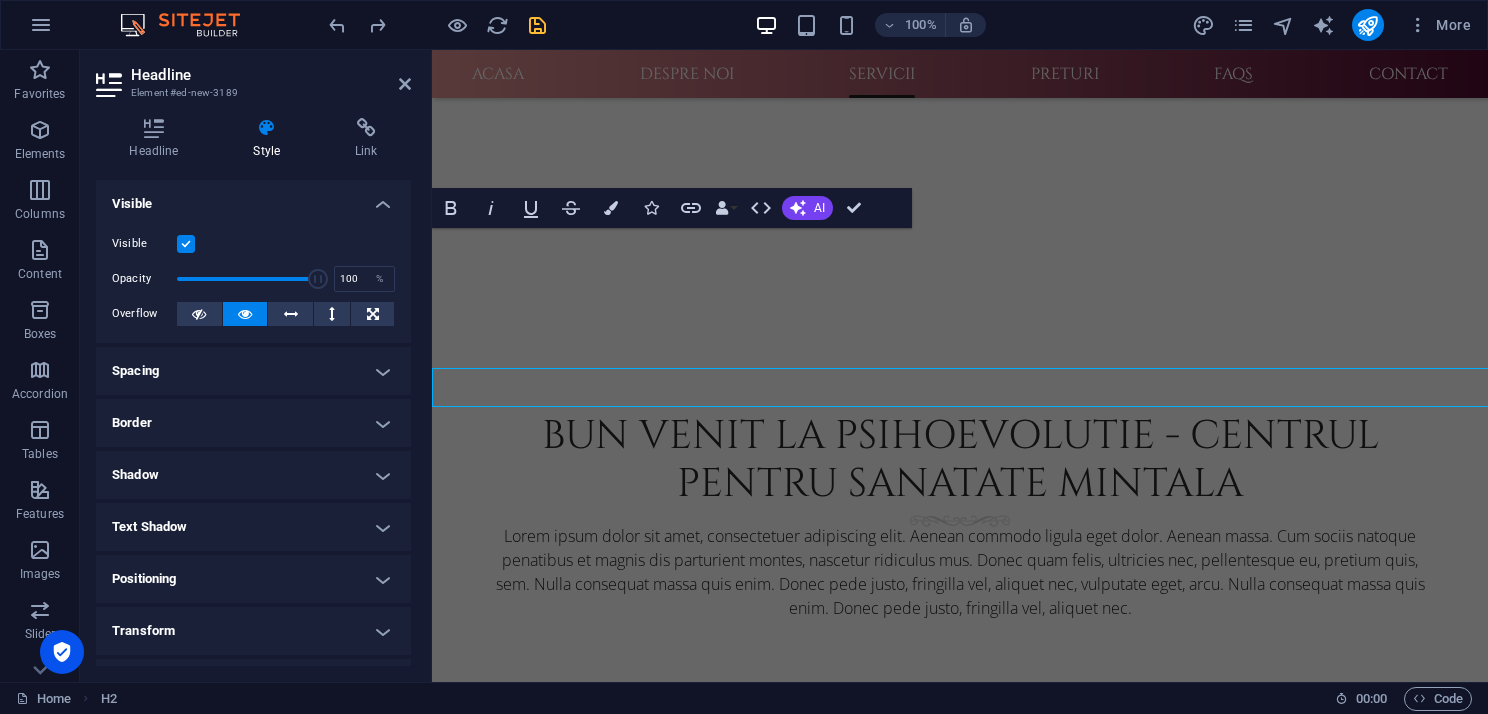 scroll, scrollTop: 1292, scrollLeft: 0, axis: vertical 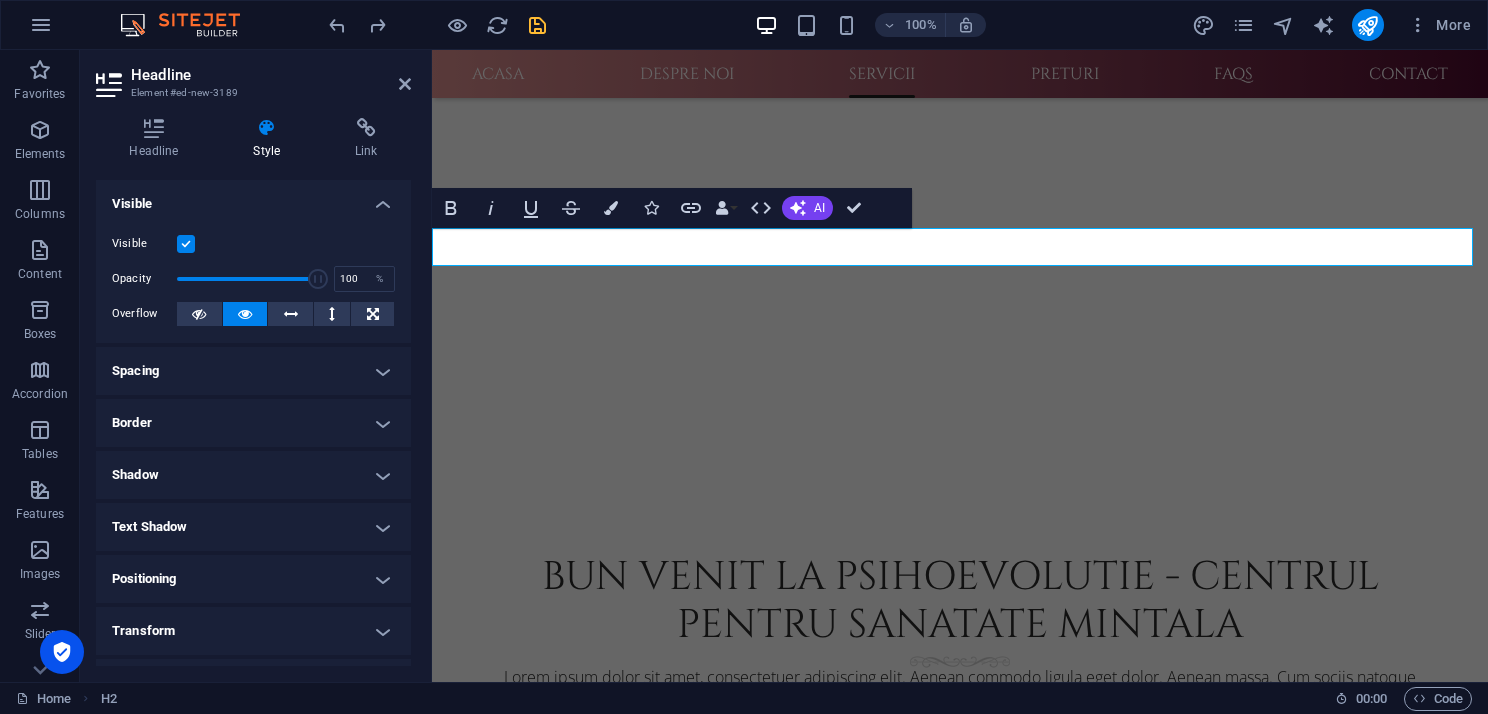 click on "Style" at bounding box center (271, 139) 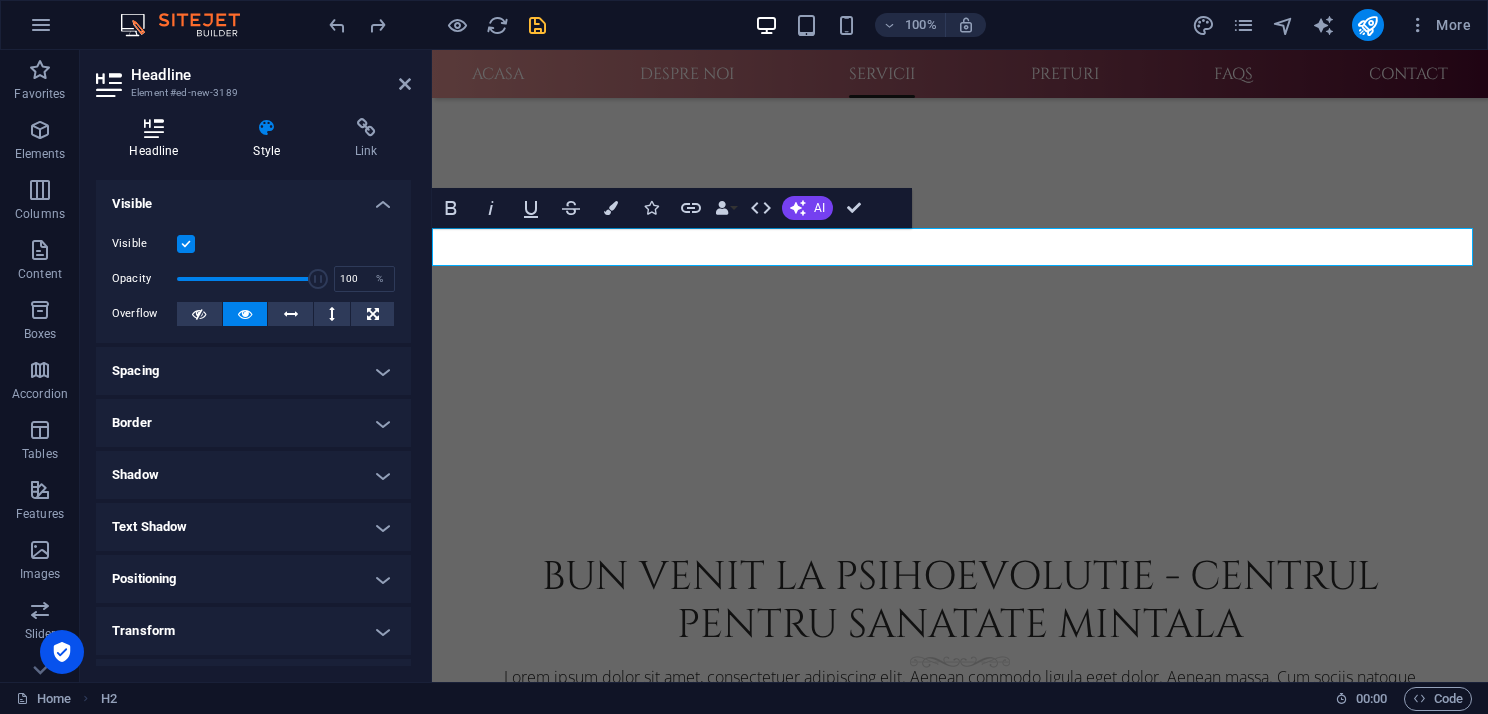 click at bounding box center (154, 128) 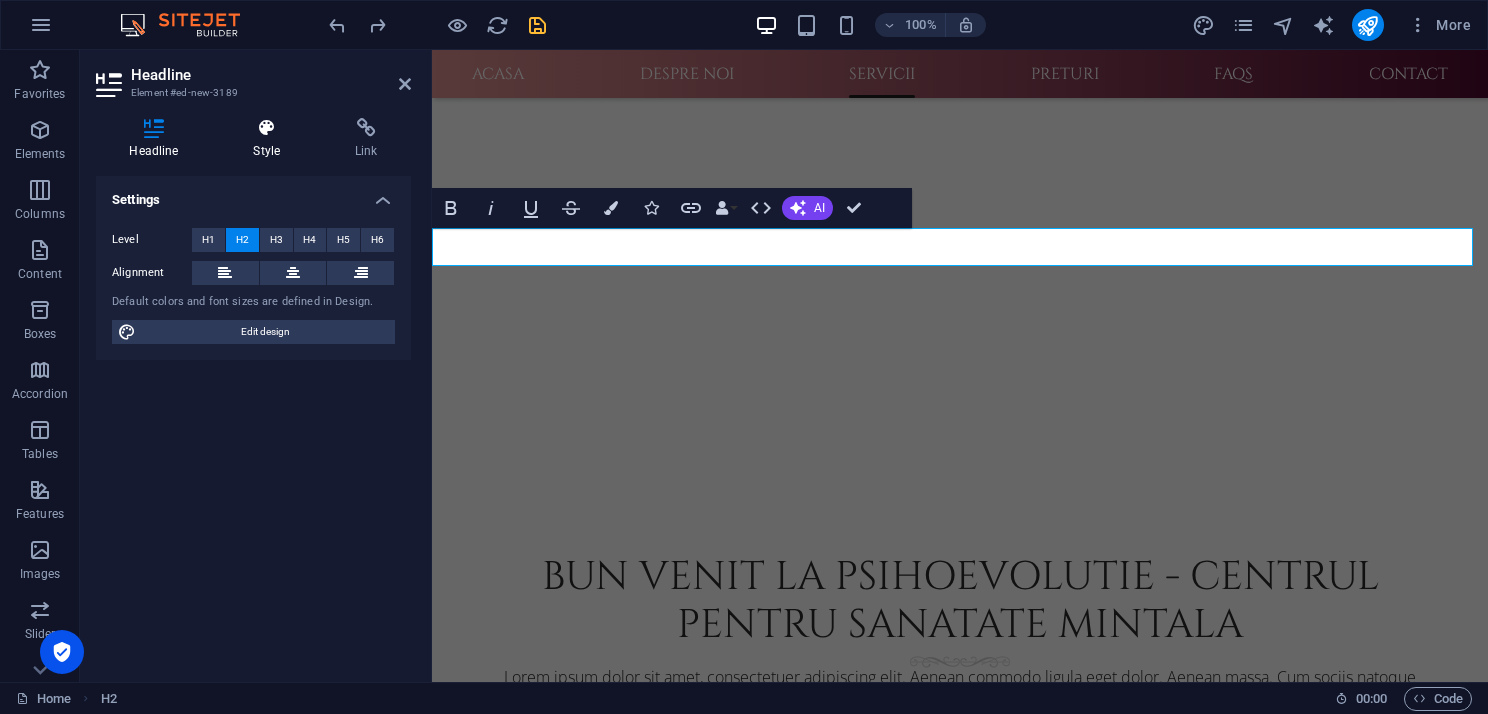 click at bounding box center [267, 128] 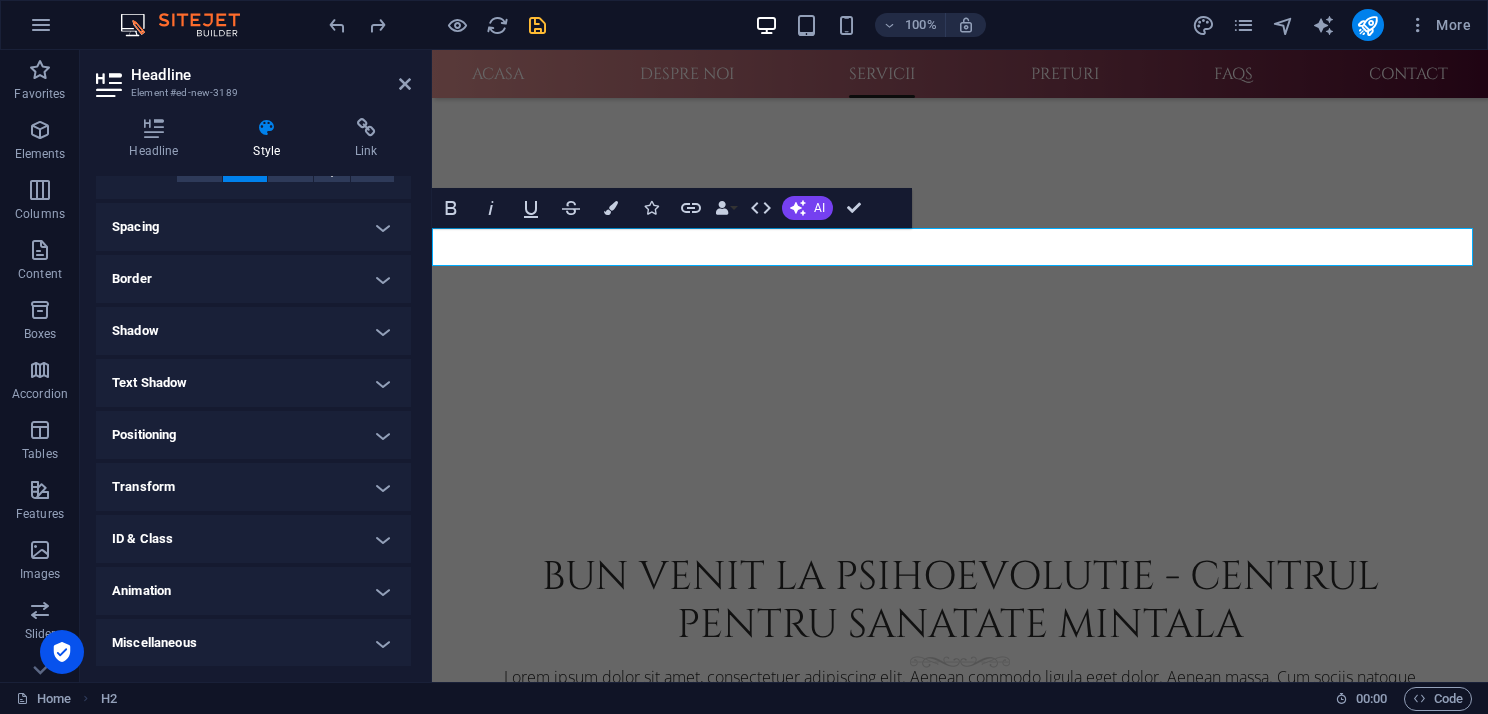 scroll, scrollTop: 44, scrollLeft: 0, axis: vertical 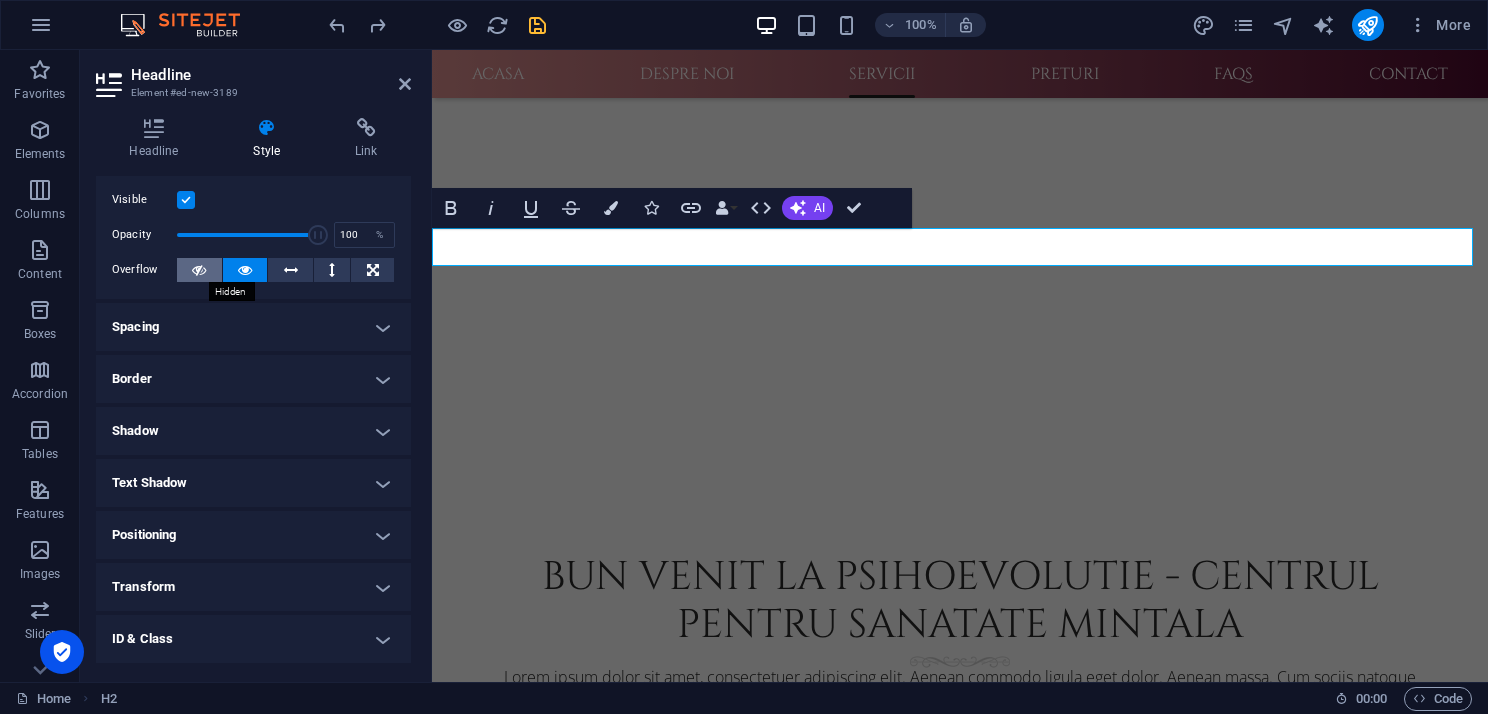 click at bounding box center [199, 270] 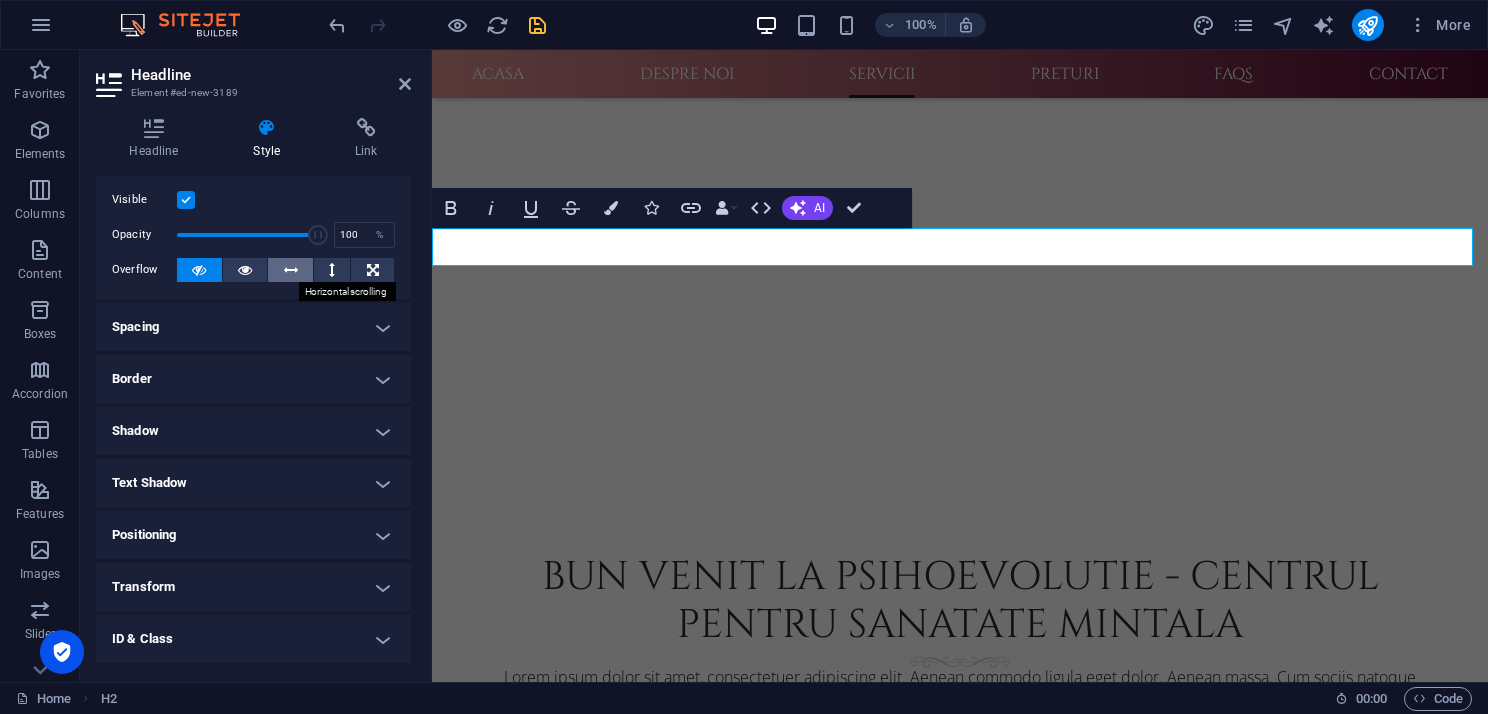 click at bounding box center (291, 270) 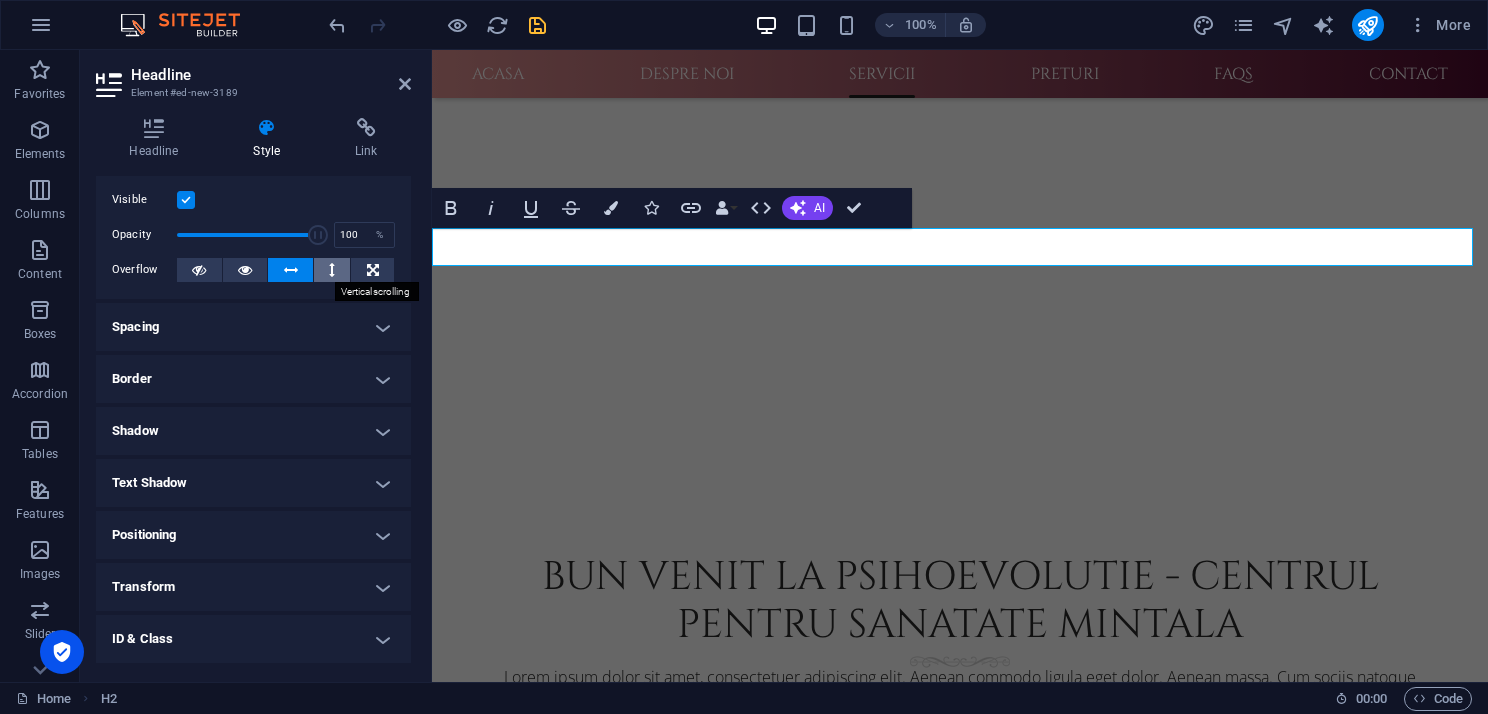 click at bounding box center (332, 270) 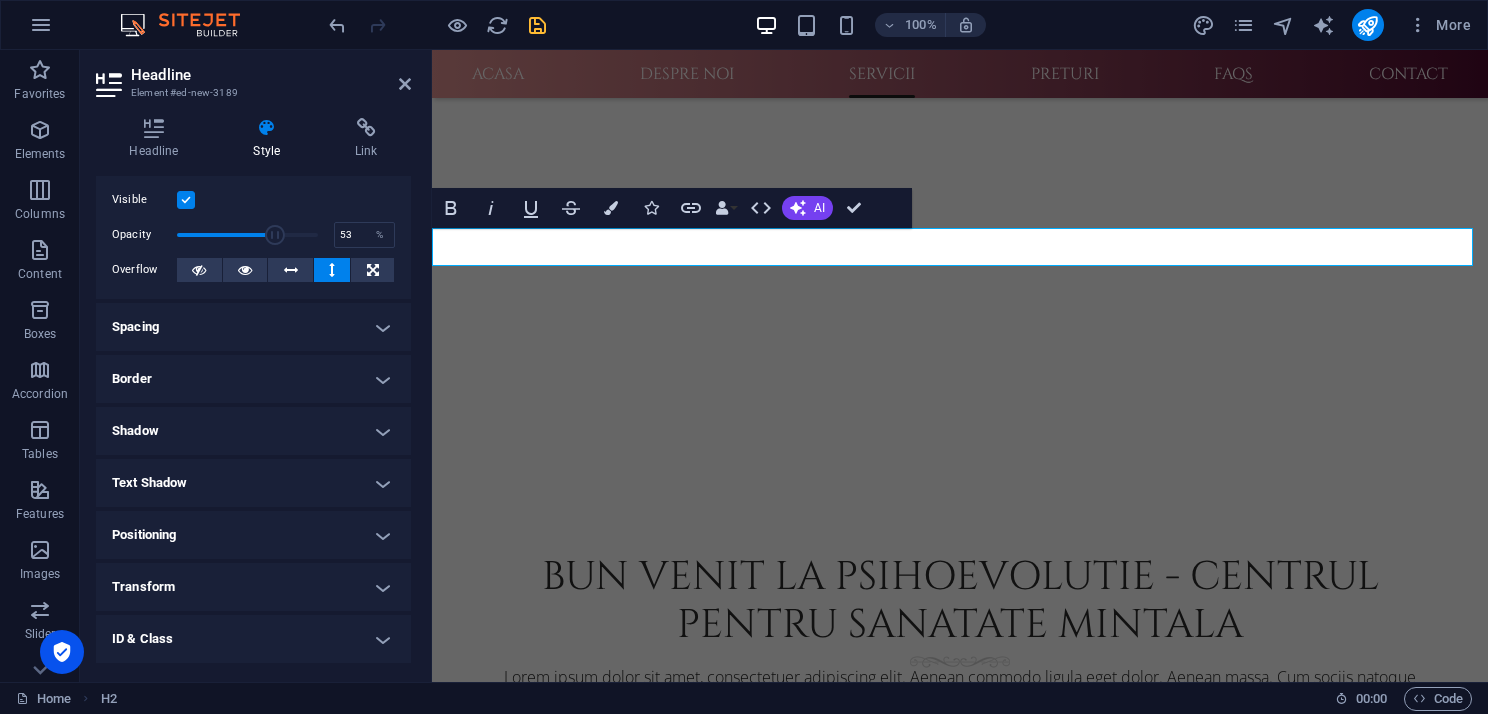type on "52" 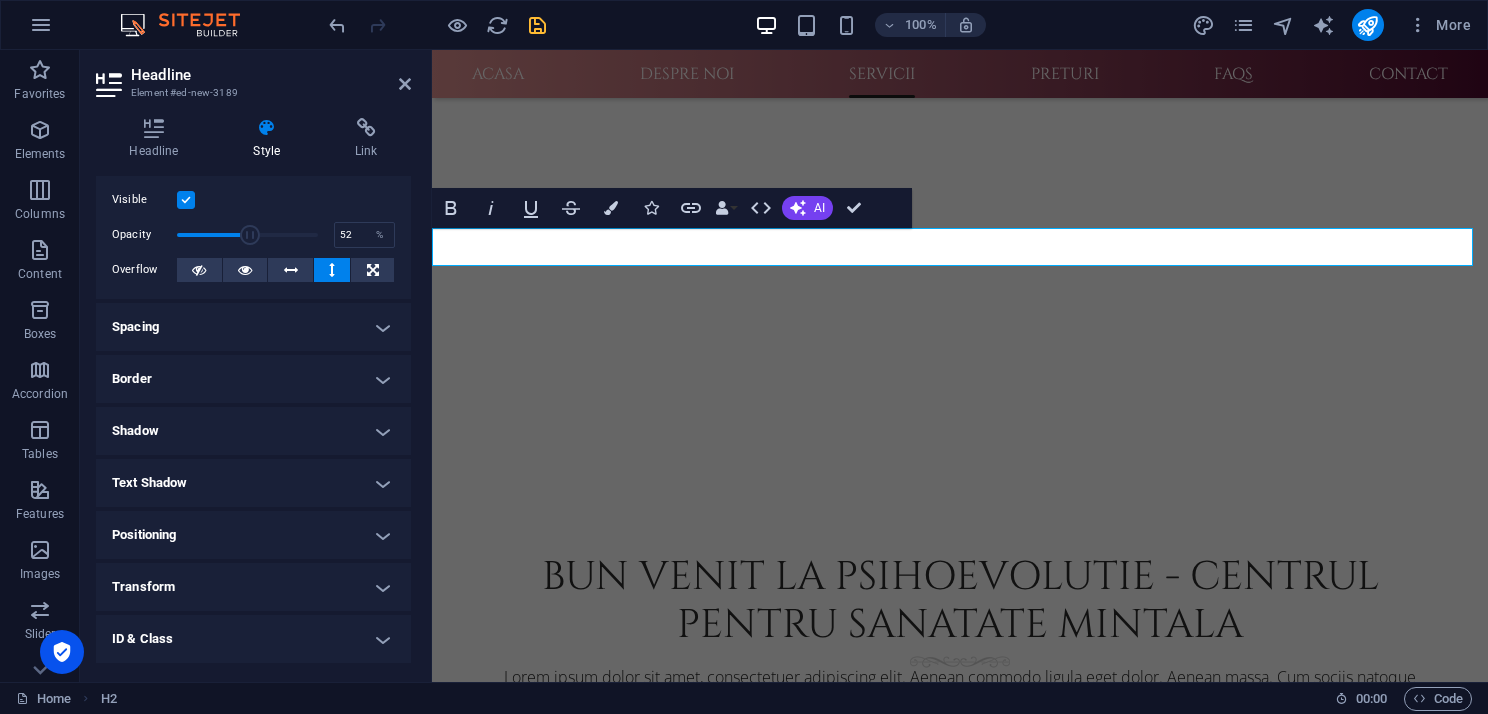 drag, startPoint x: 311, startPoint y: 232, endPoint x: 248, endPoint y: 232, distance: 63 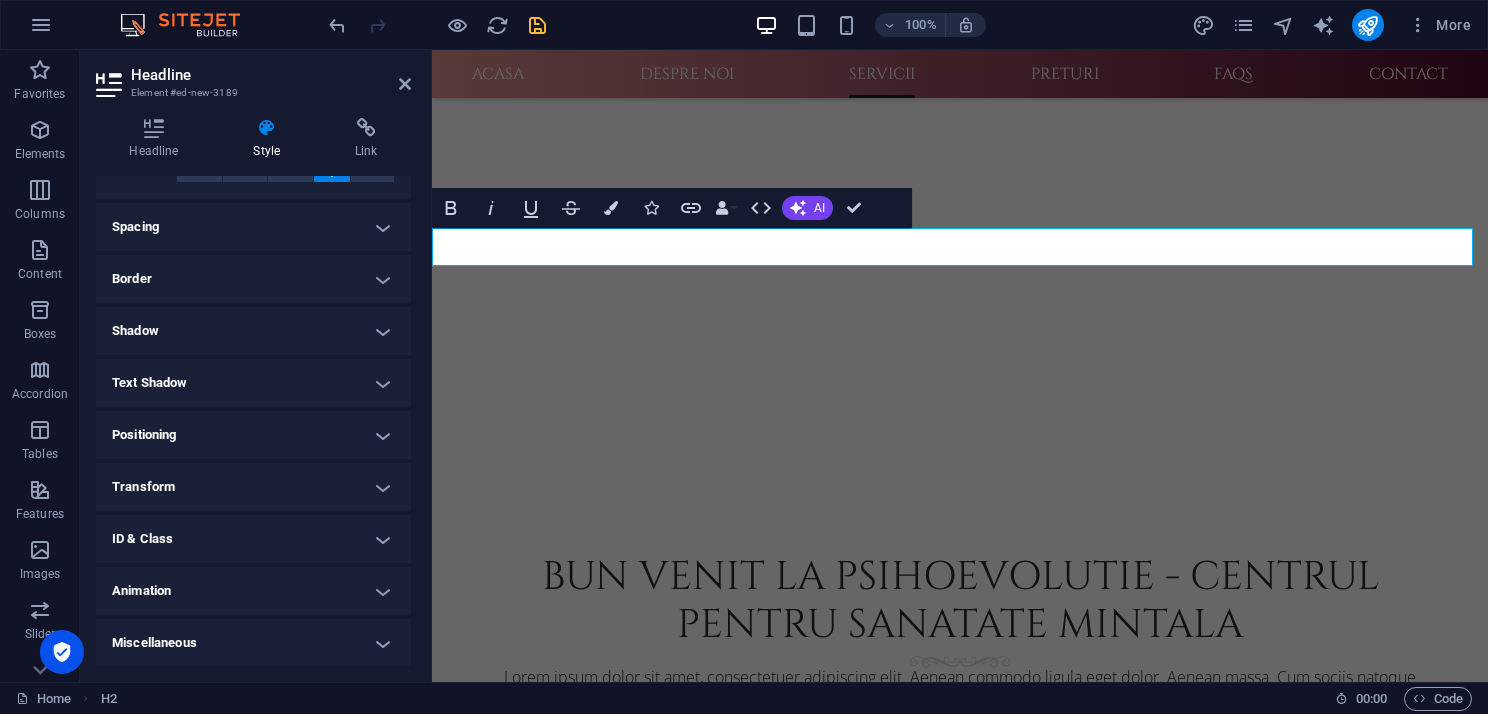 click on "Transform" at bounding box center (253, 487) 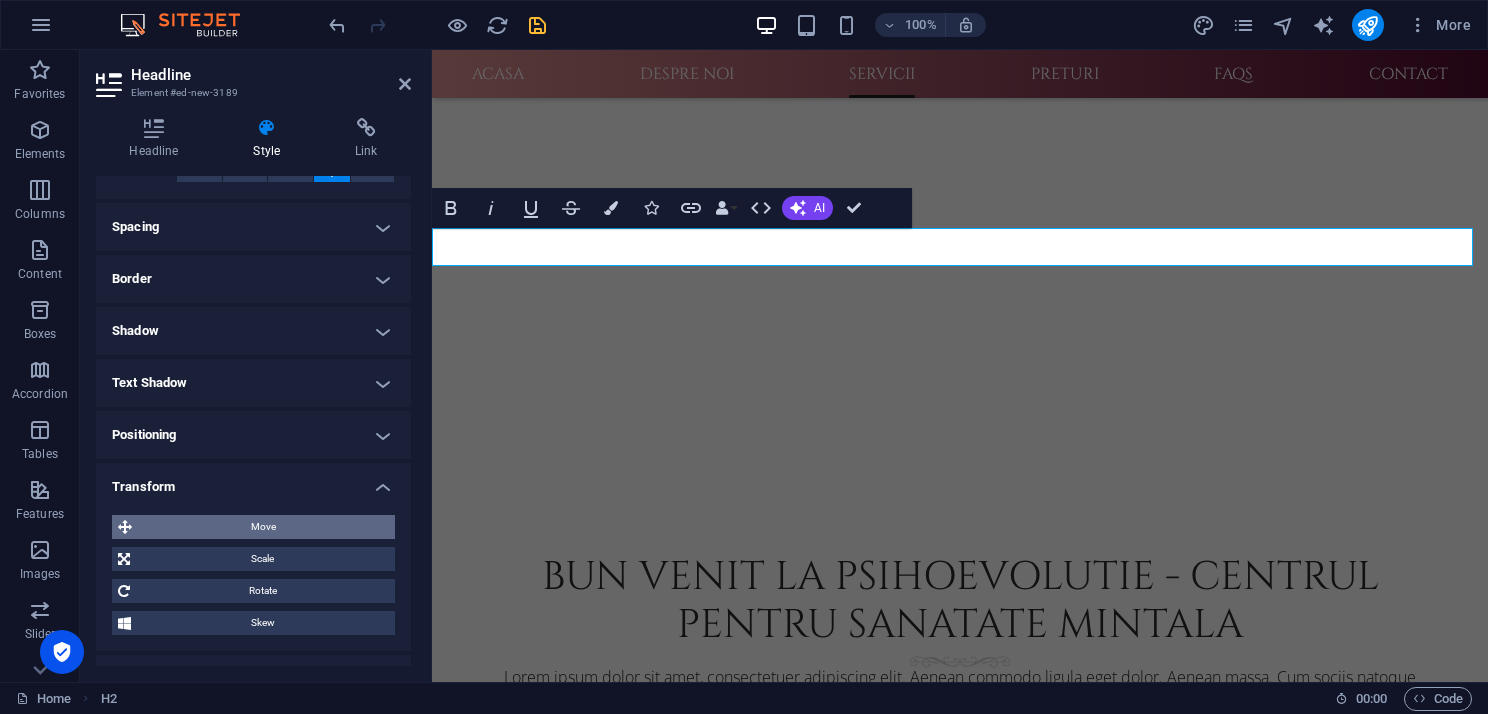 click on "Move" at bounding box center [263, 527] 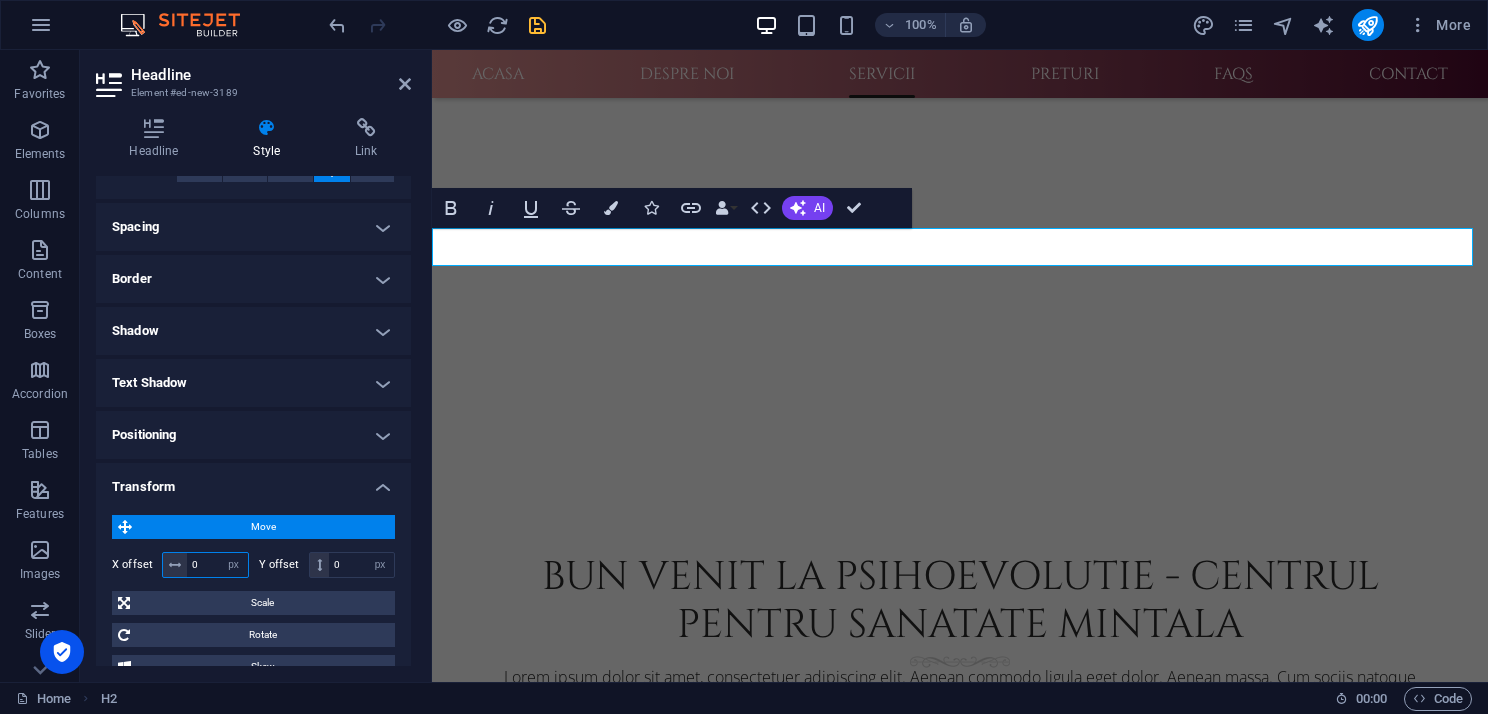 click on "0" at bounding box center (217, 565) 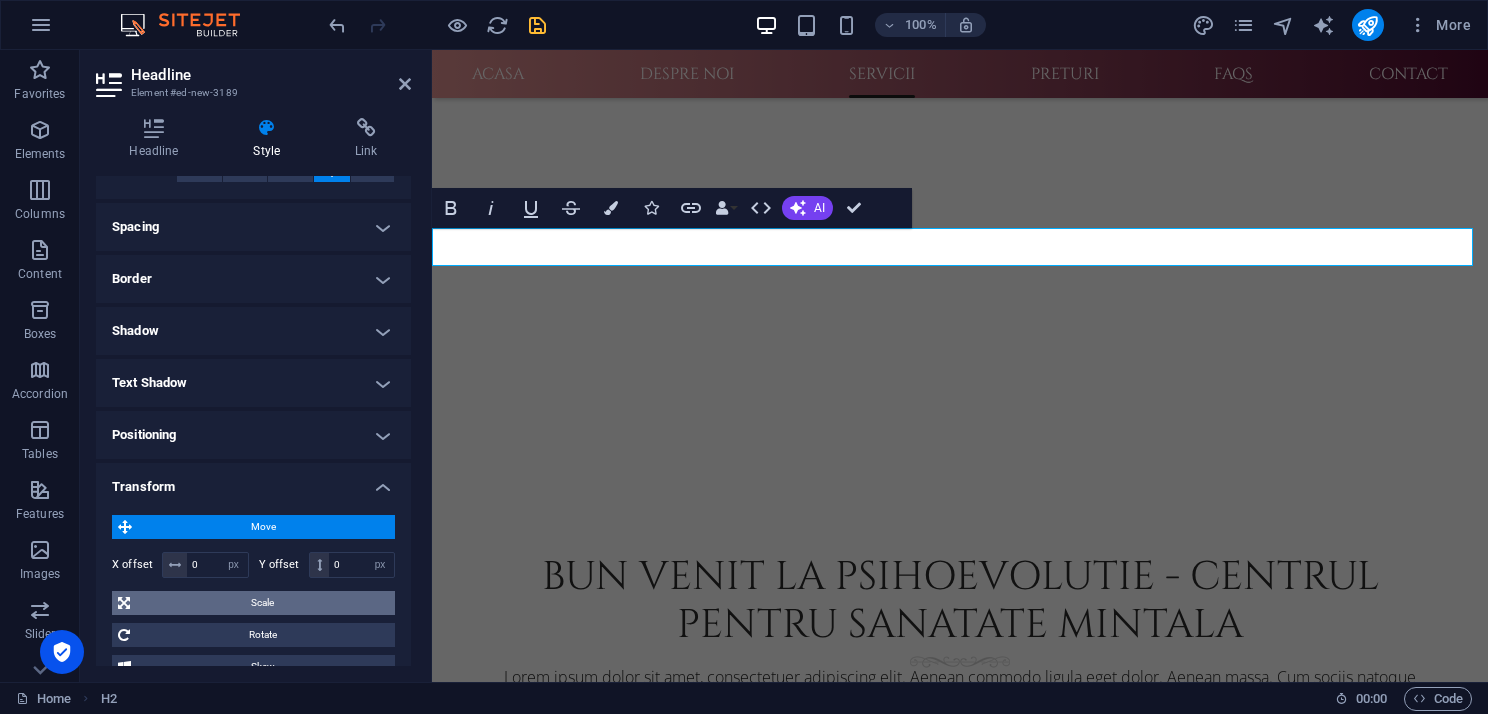 click on "Scale" at bounding box center [262, 603] 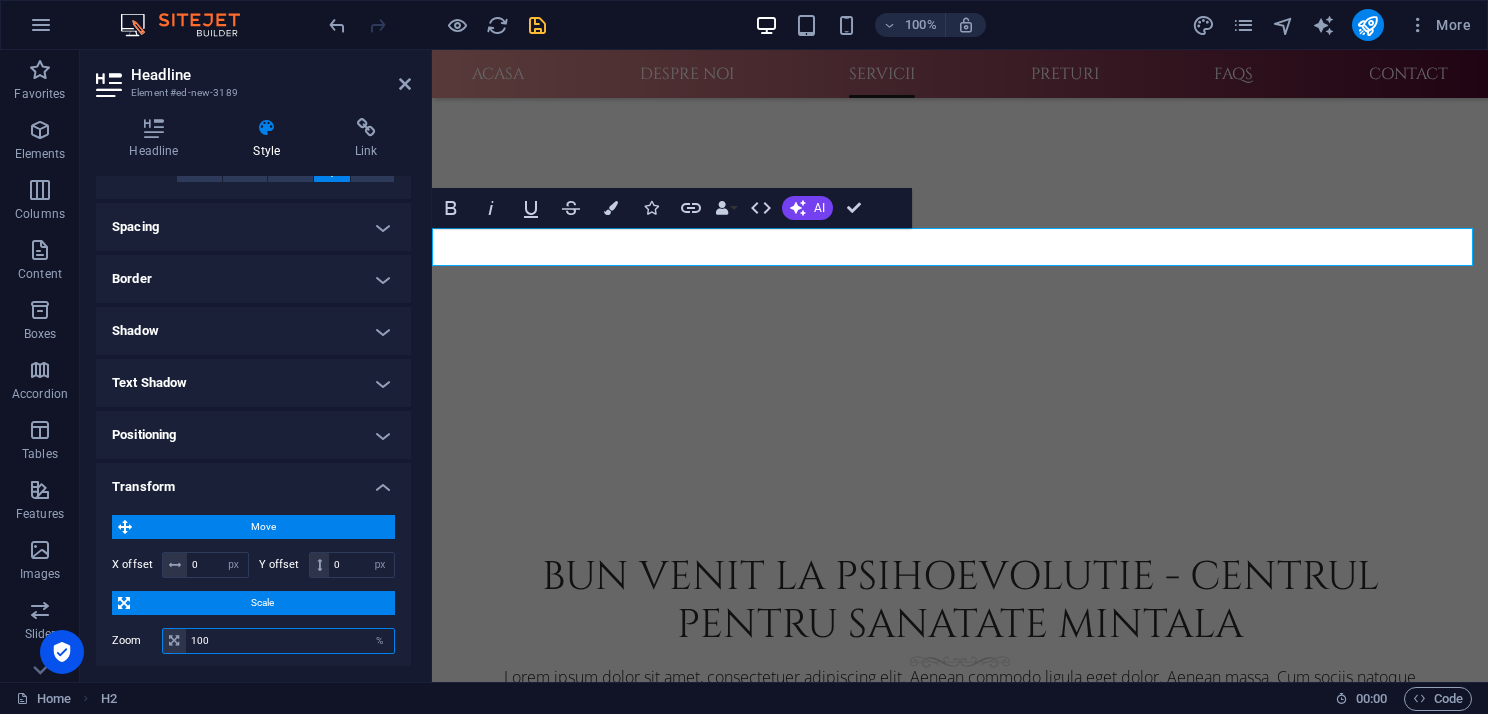 drag, startPoint x: 192, startPoint y: 641, endPoint x: 214, endPoint y: 640, distance: 22.022715 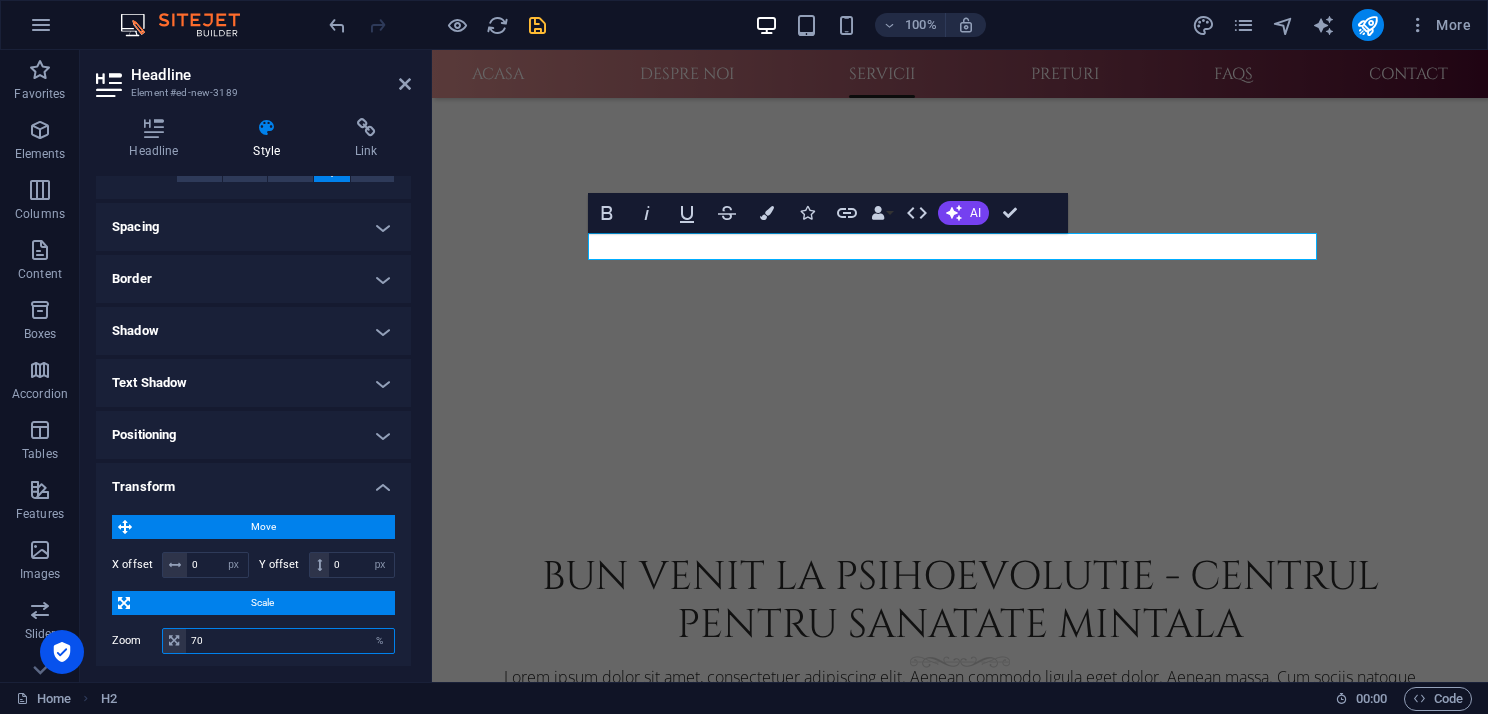 scroll, scrollTop: 244, scrollLeft: 0, axis: vertical 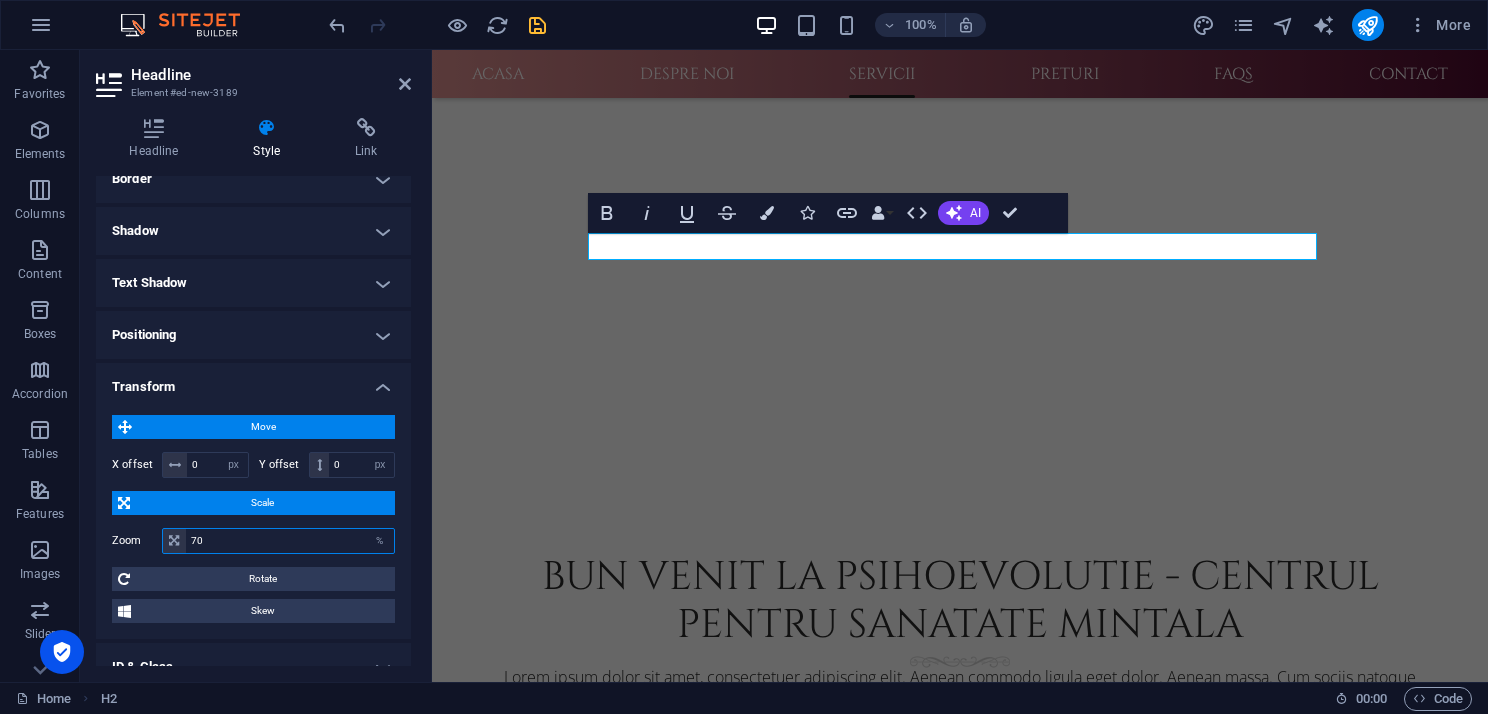 drag, startPoint x: 218, startPoint y: 540, endPoint x: 182, endPoint y: 542, distance: 36.05551 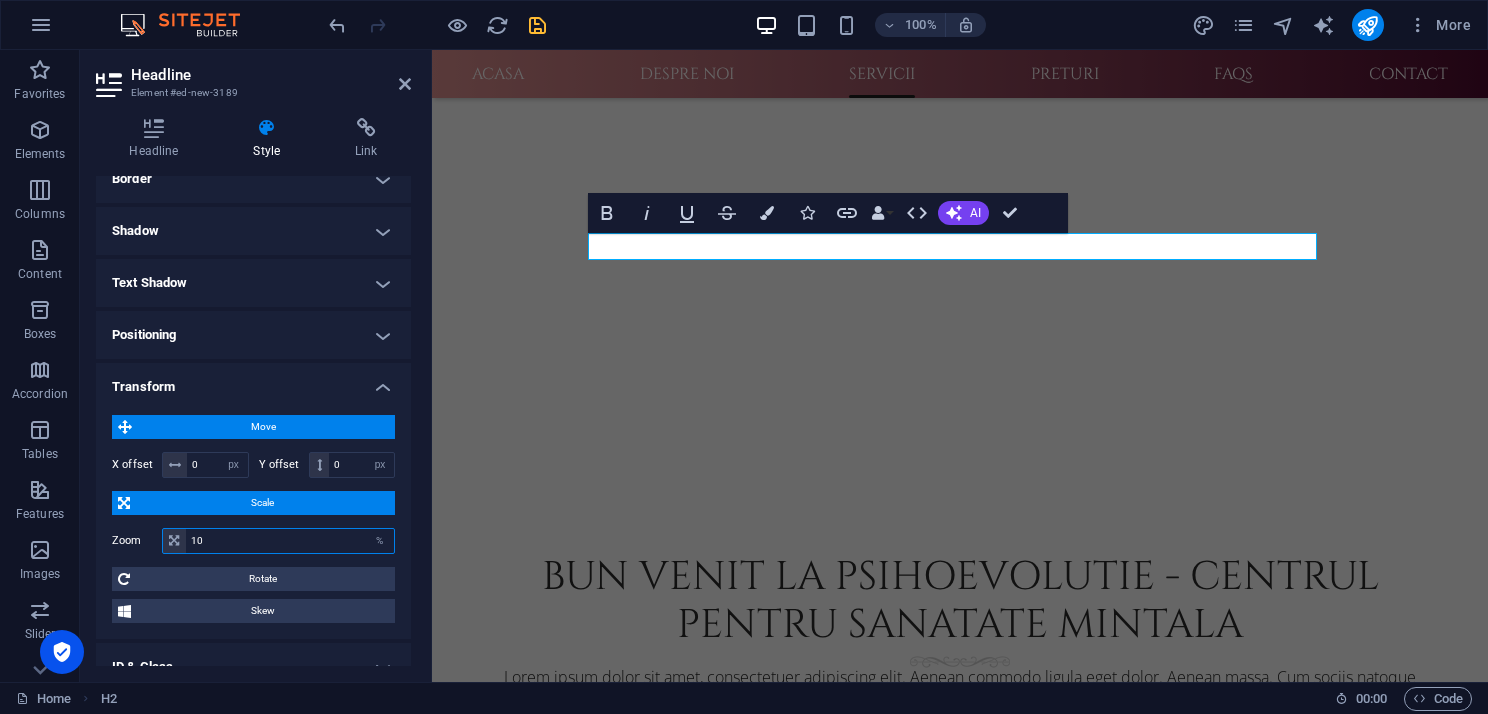 type on "100" 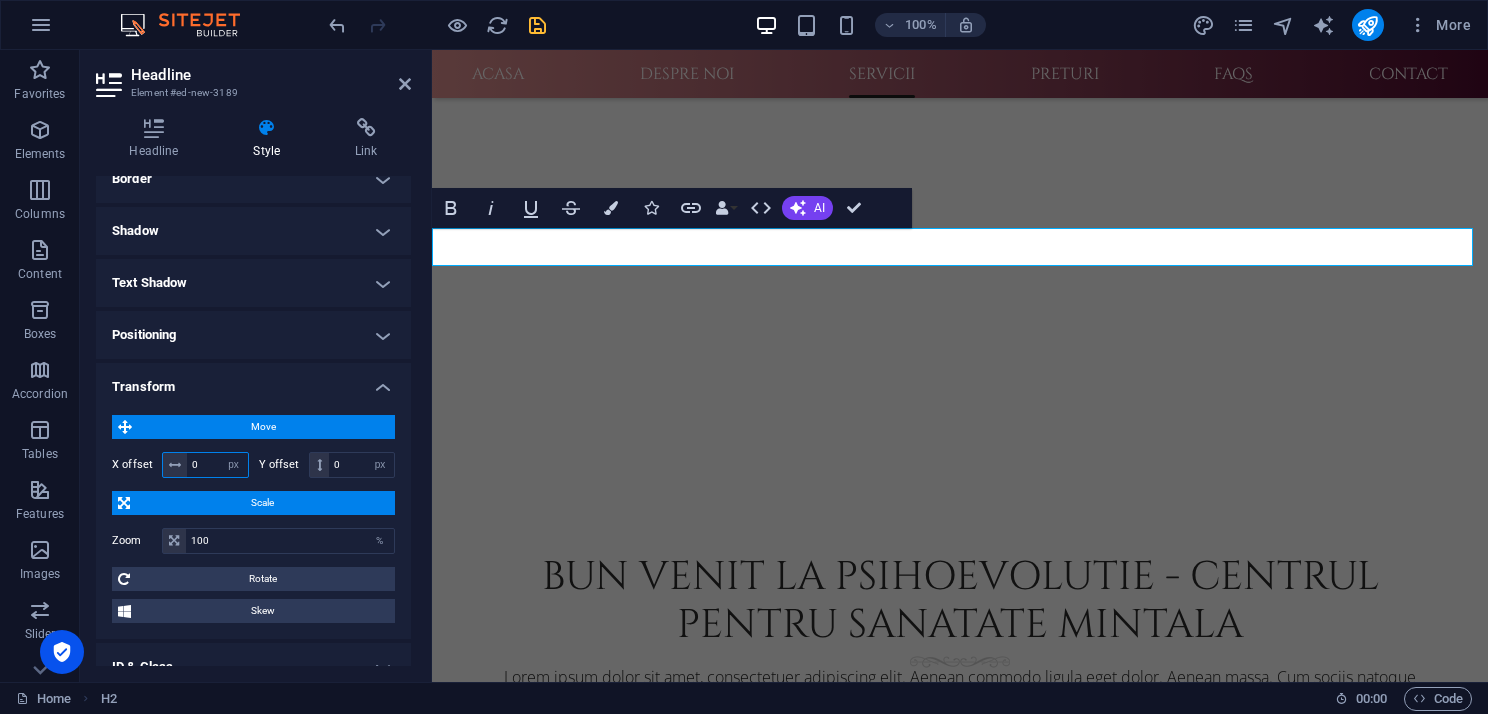 click on "0" at bounding box center [217, 465] 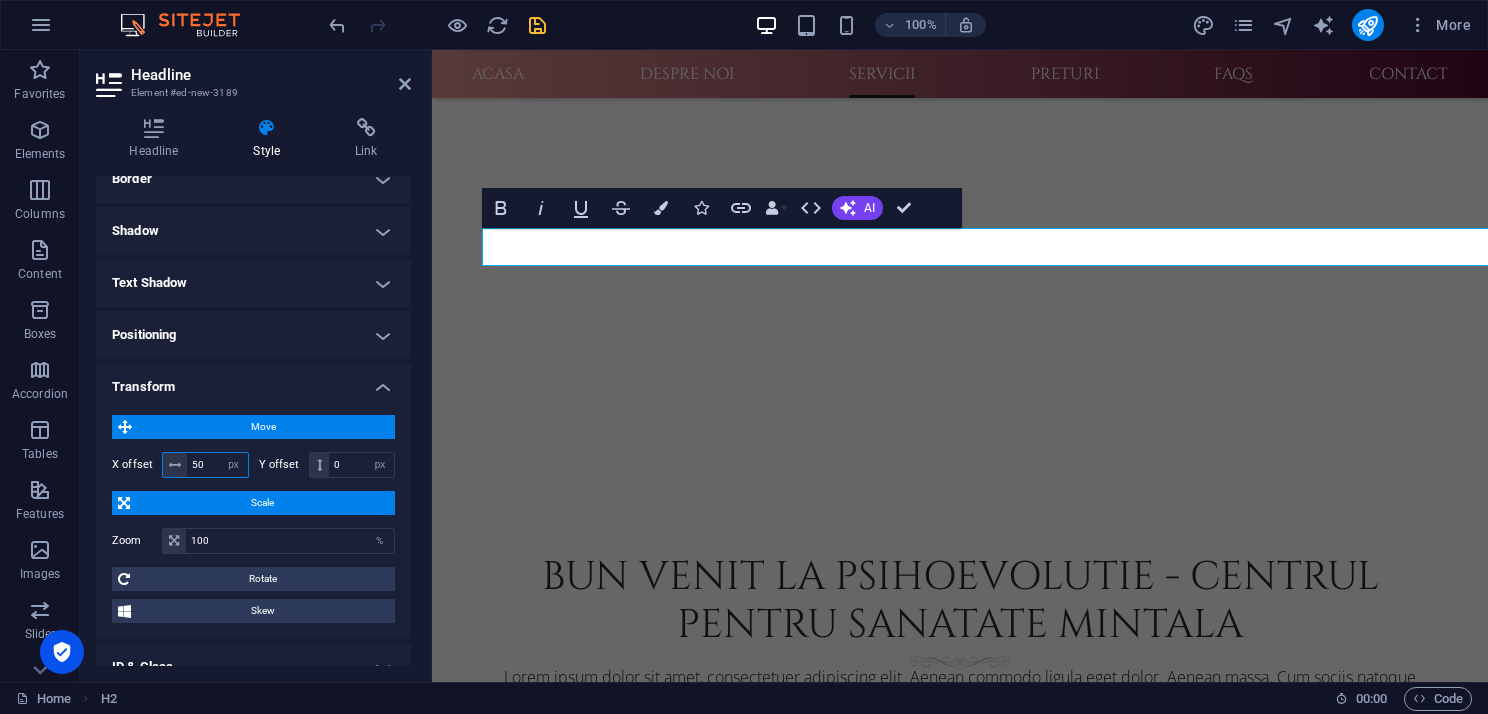 click on "50" at bounding box center [217, 465] 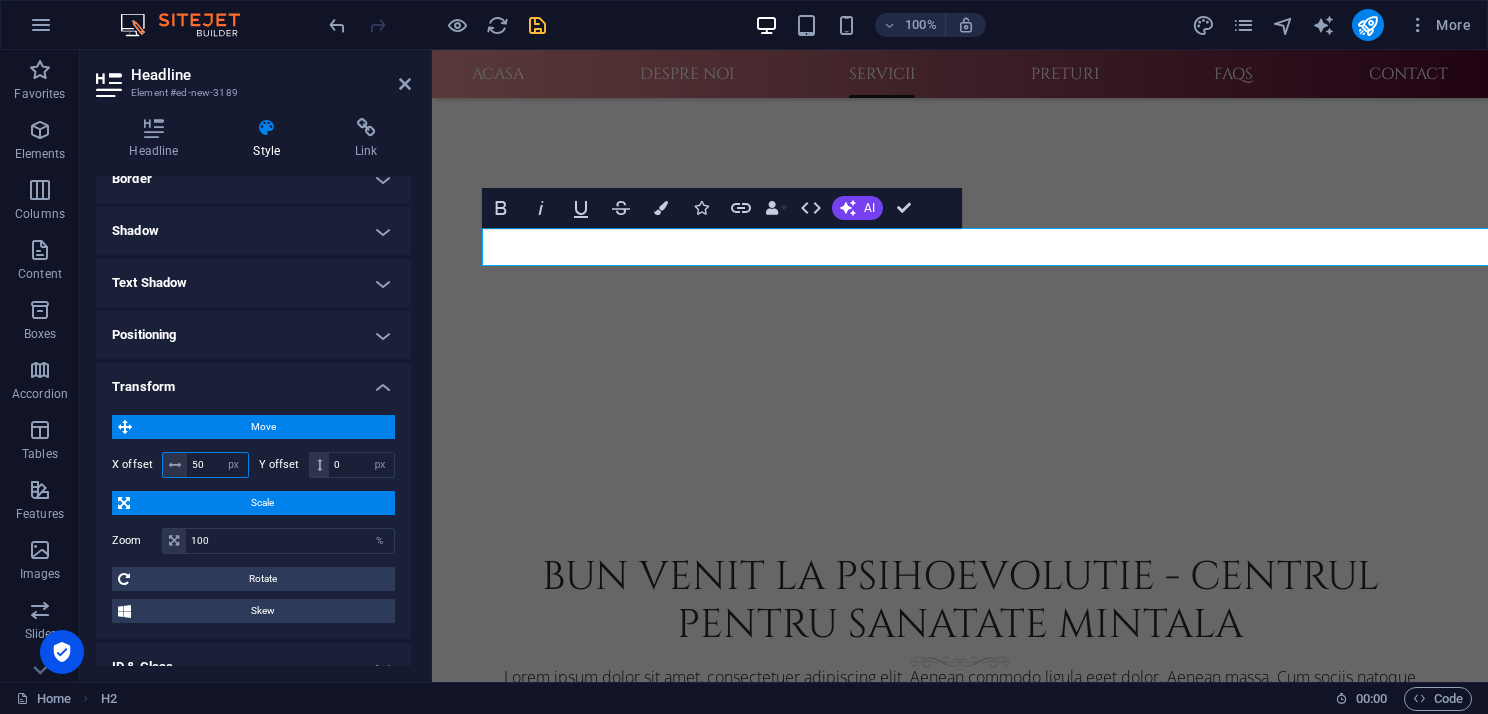 type on "0" 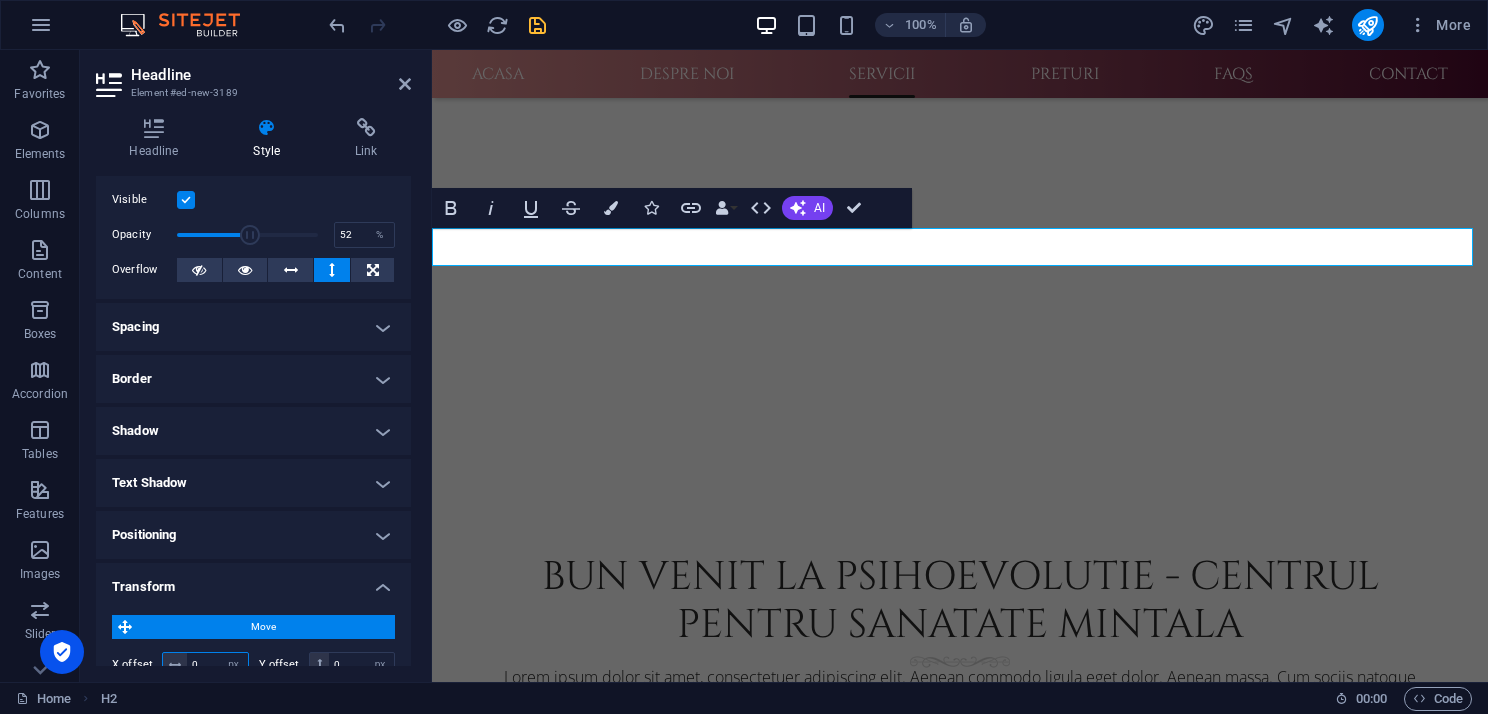 scroll, scrollTop: 0, scrollLeft: 0, axis: both 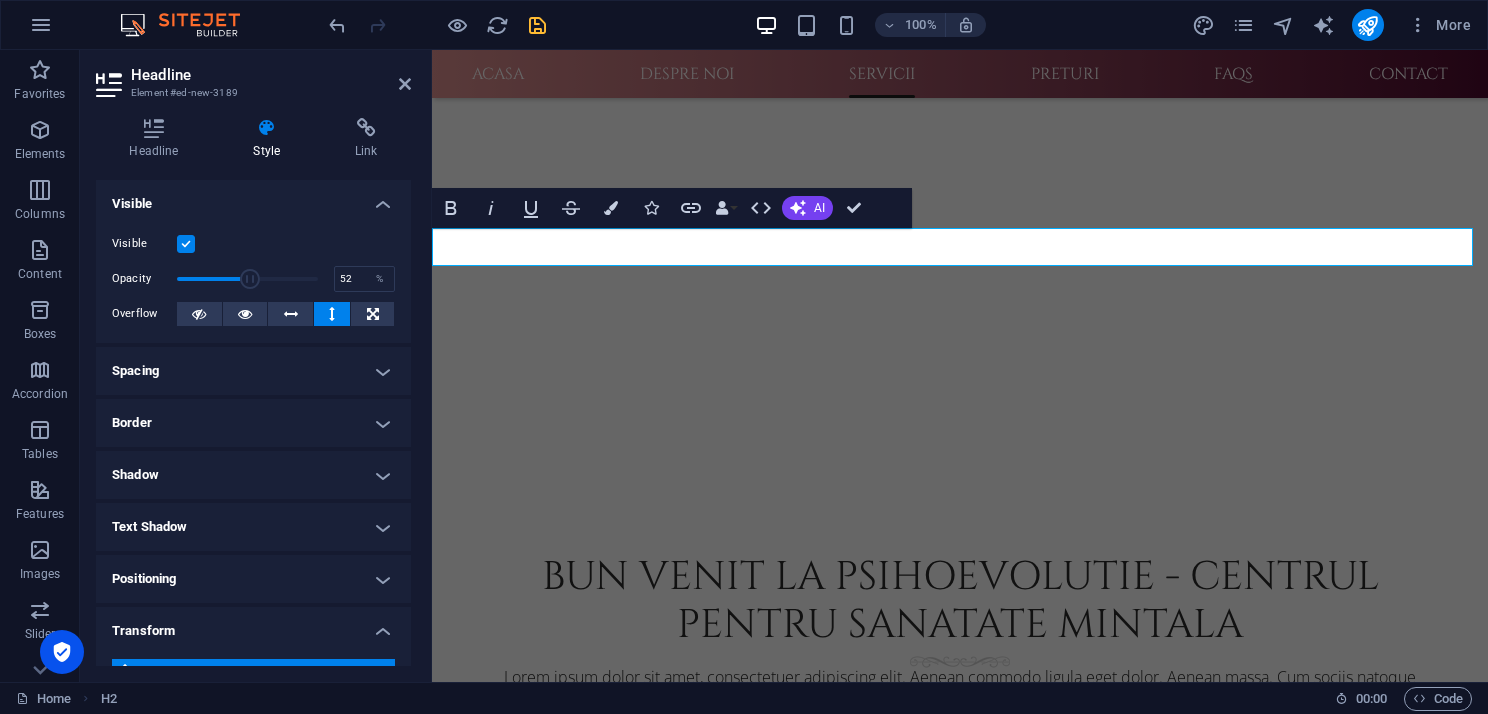 click on "Spacing" at bounding box center (253, 371) 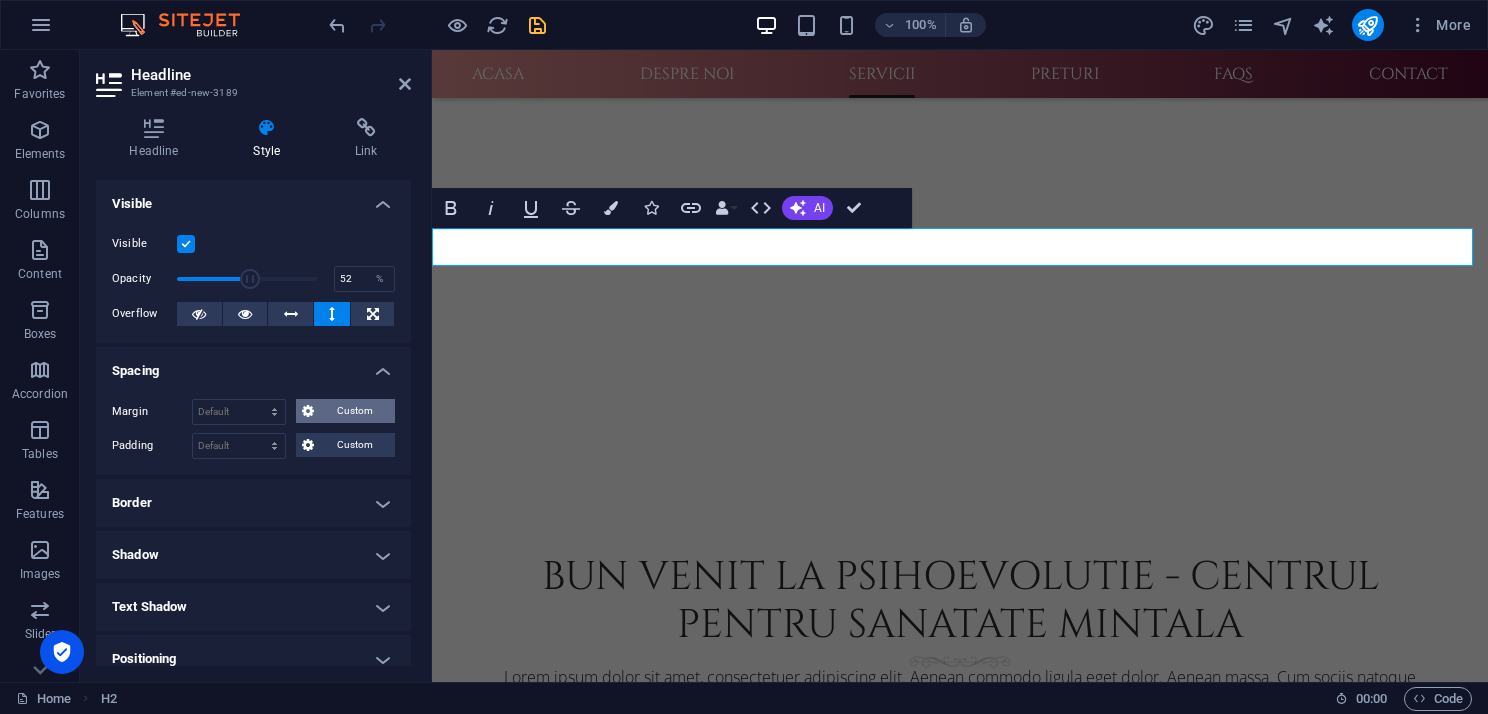 click on "Custom" at bounding box center [354, 411] 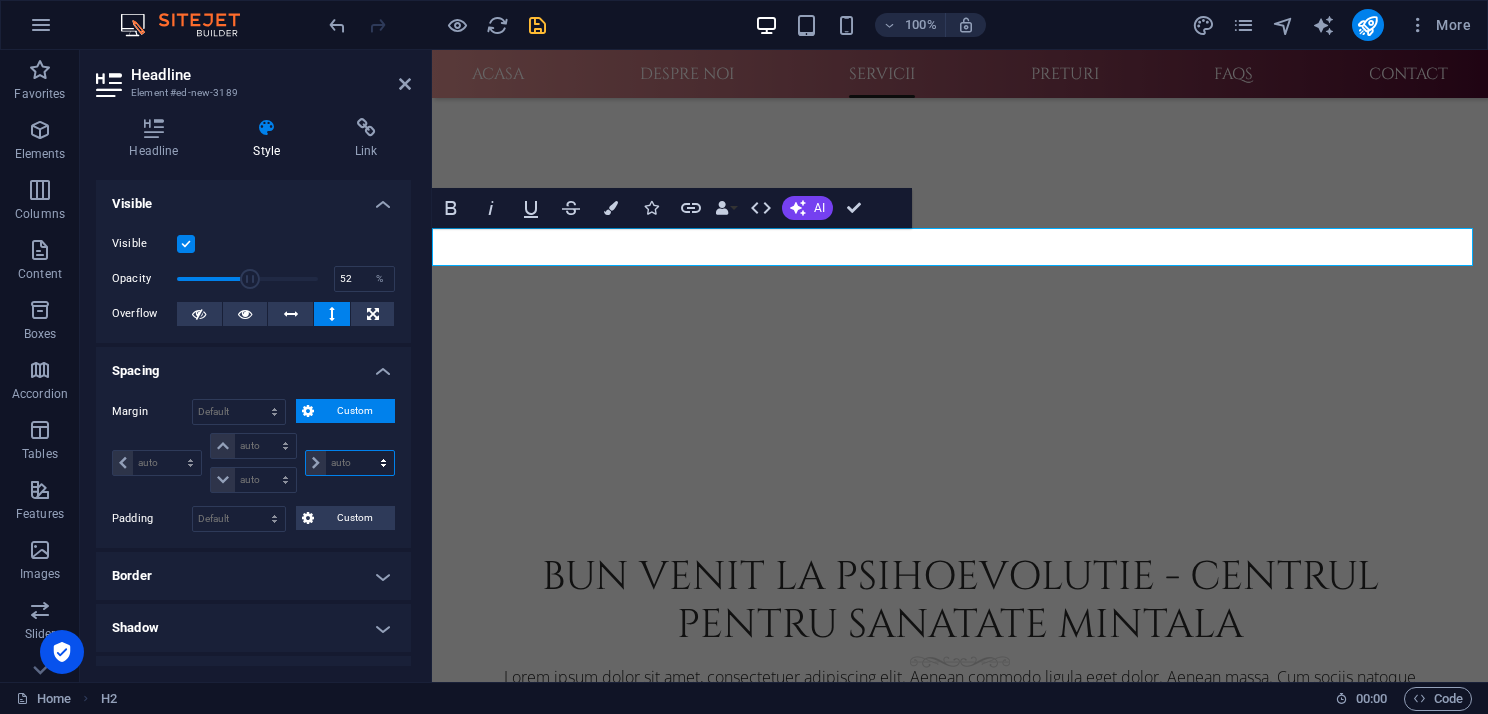 click on "auto px % rem vw vh" at bounding box center (350, 463) 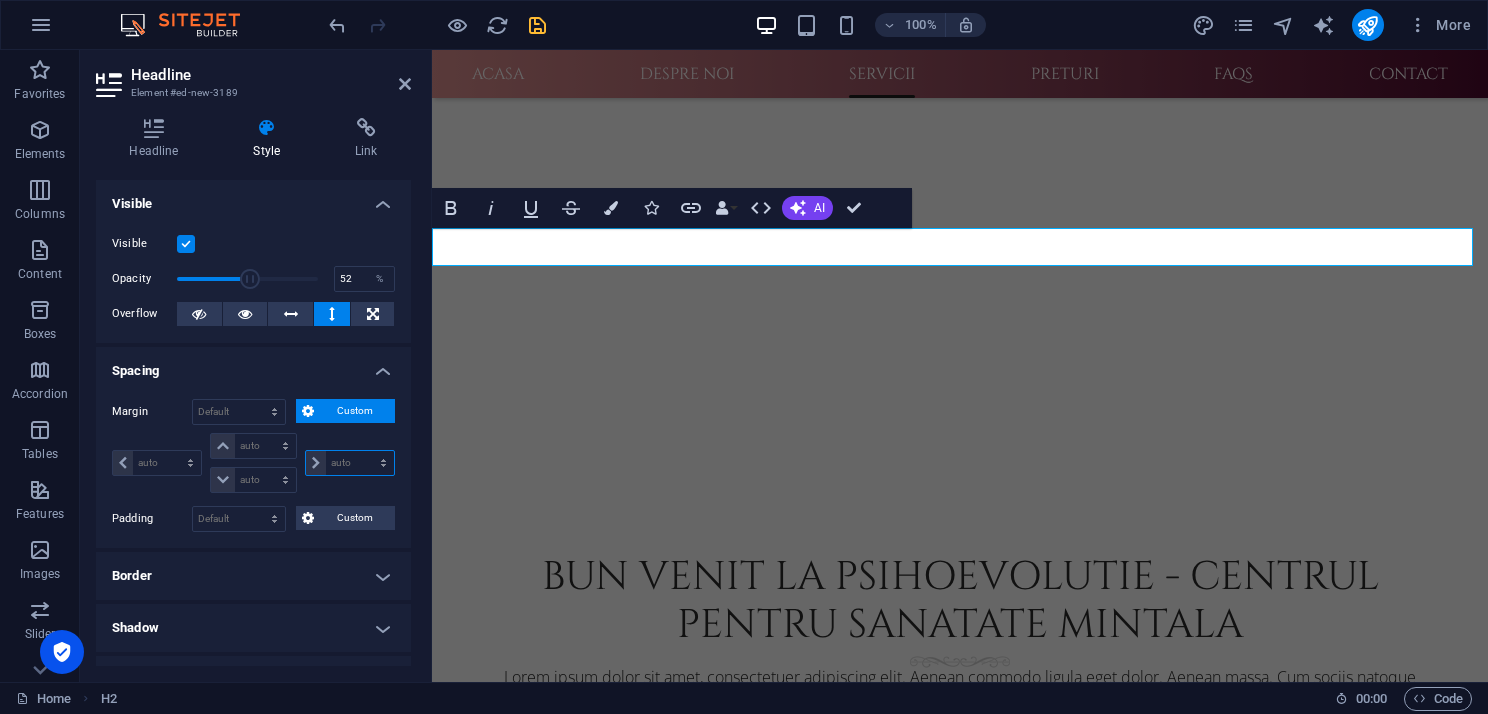 select on "rem" 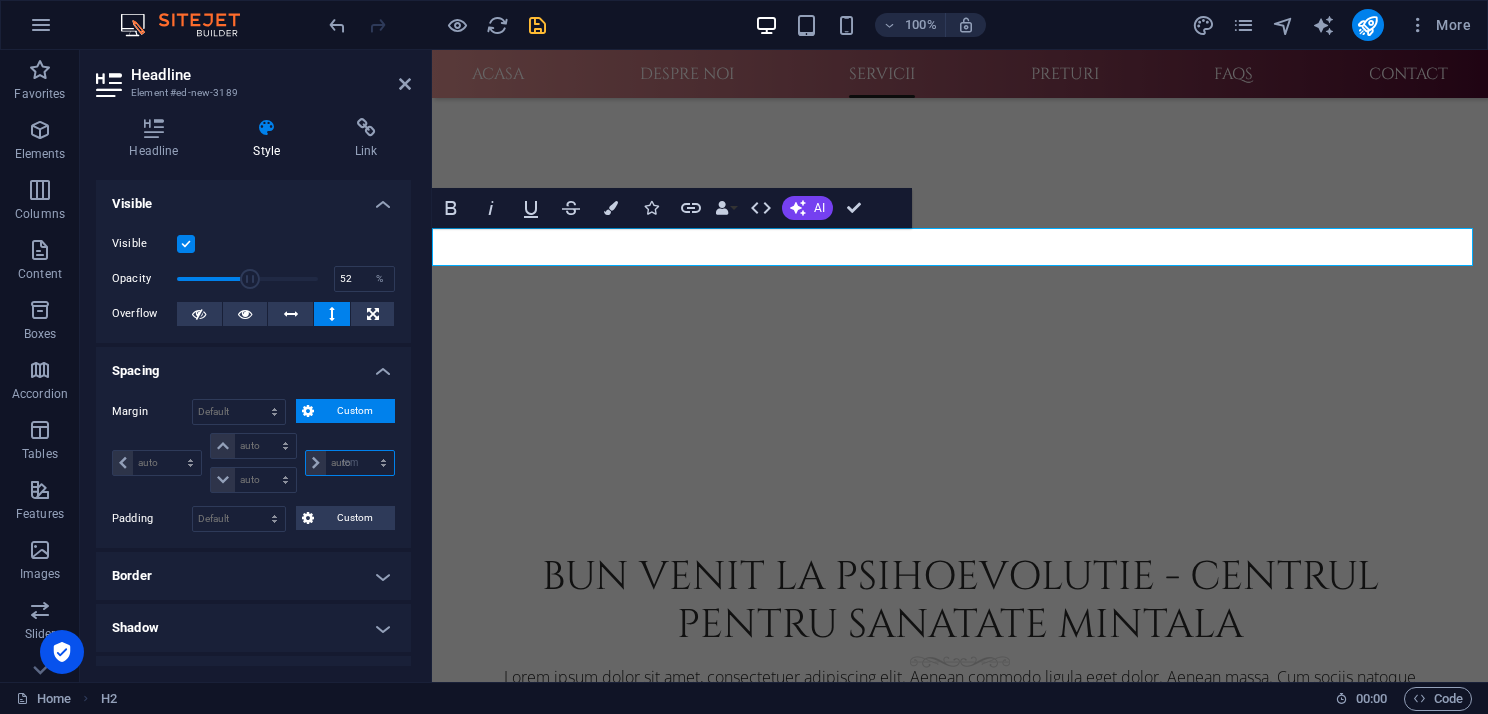 click on "auto px % rem vw vh" at bounding box center [350, 463] 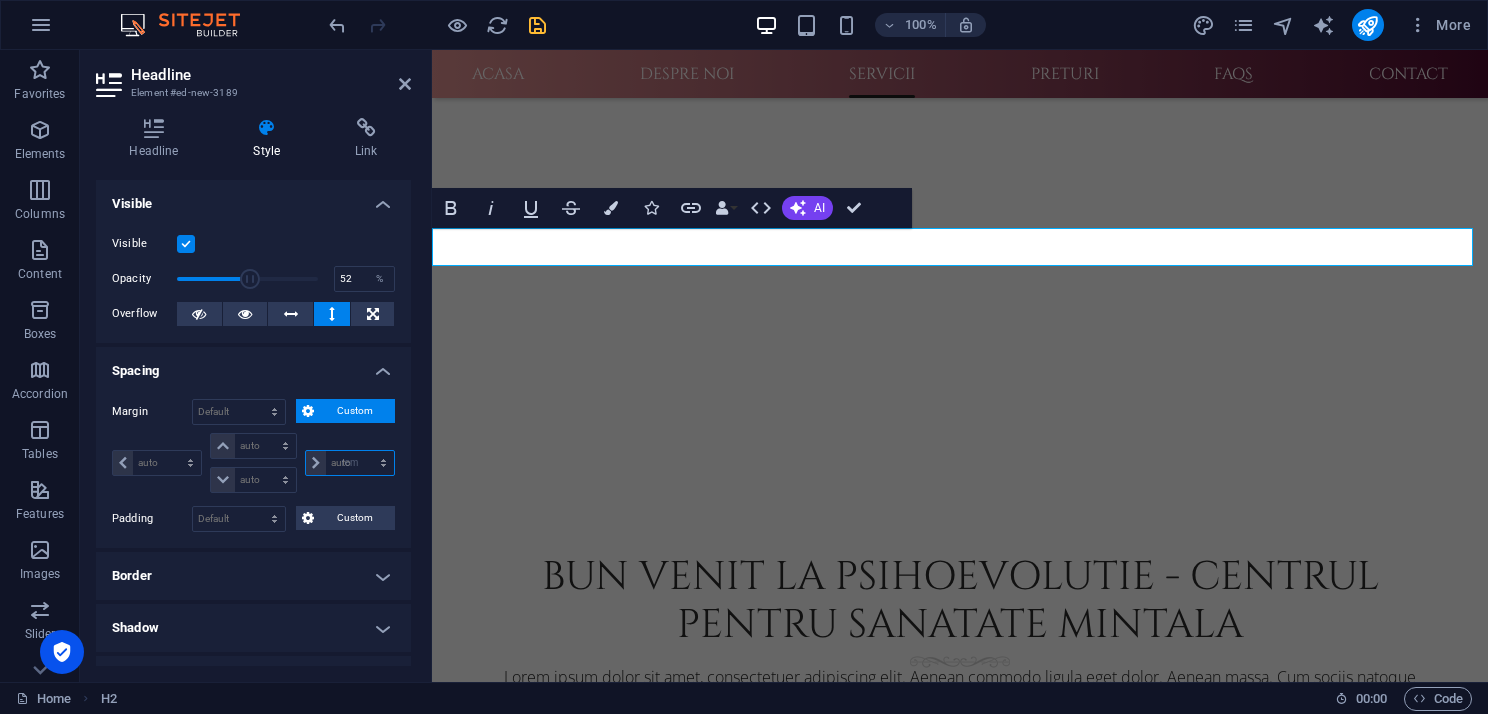 type on "0" 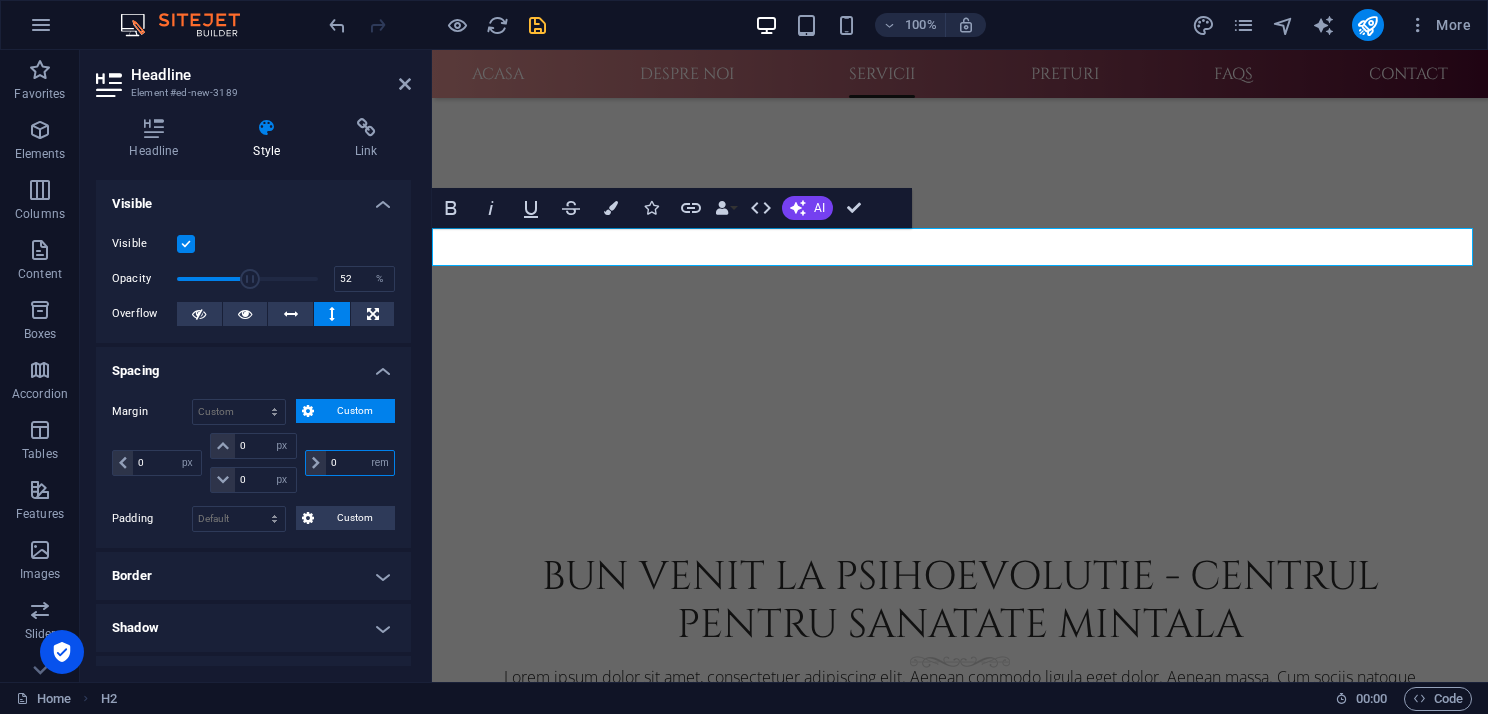 type on "5" 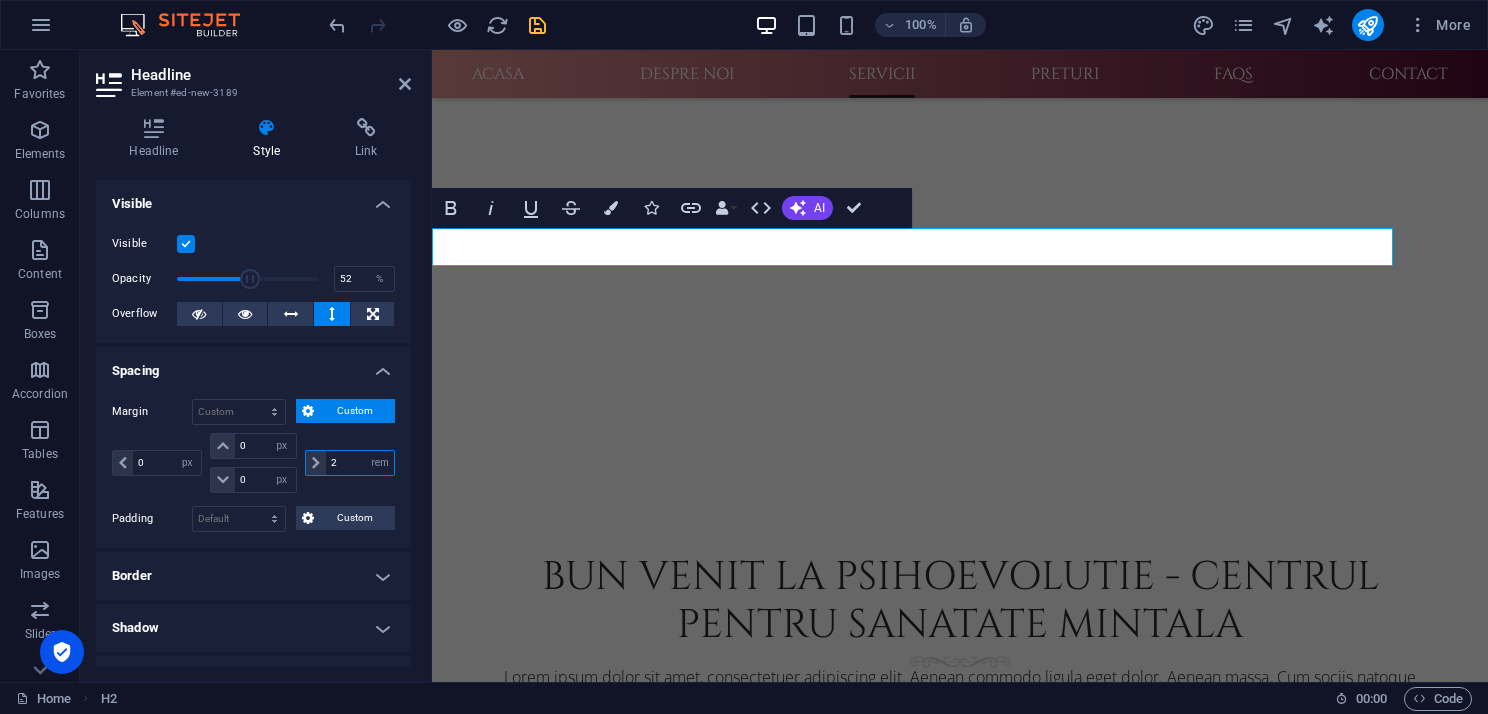 type on "20" 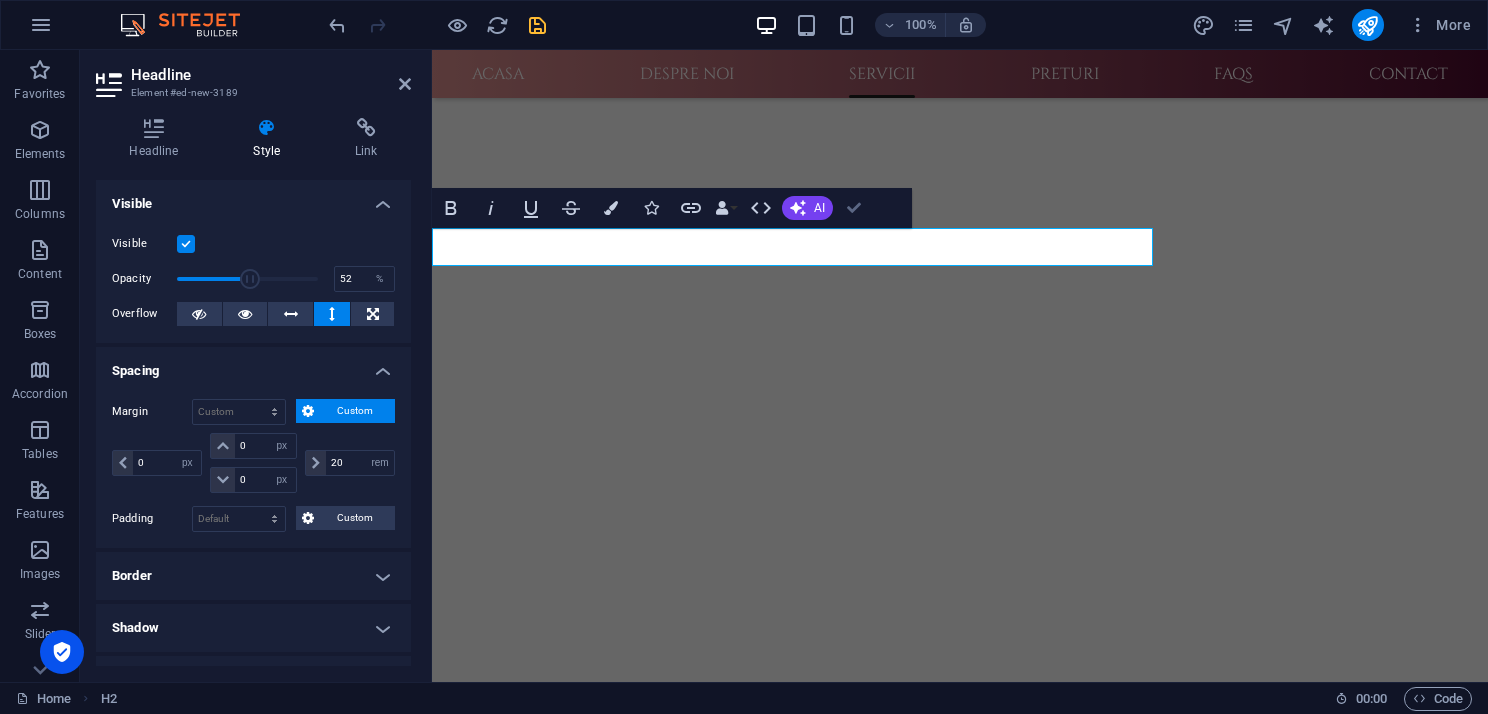 scroll, scrollTop: 1433, scrollLeft: 0, axis: vertical 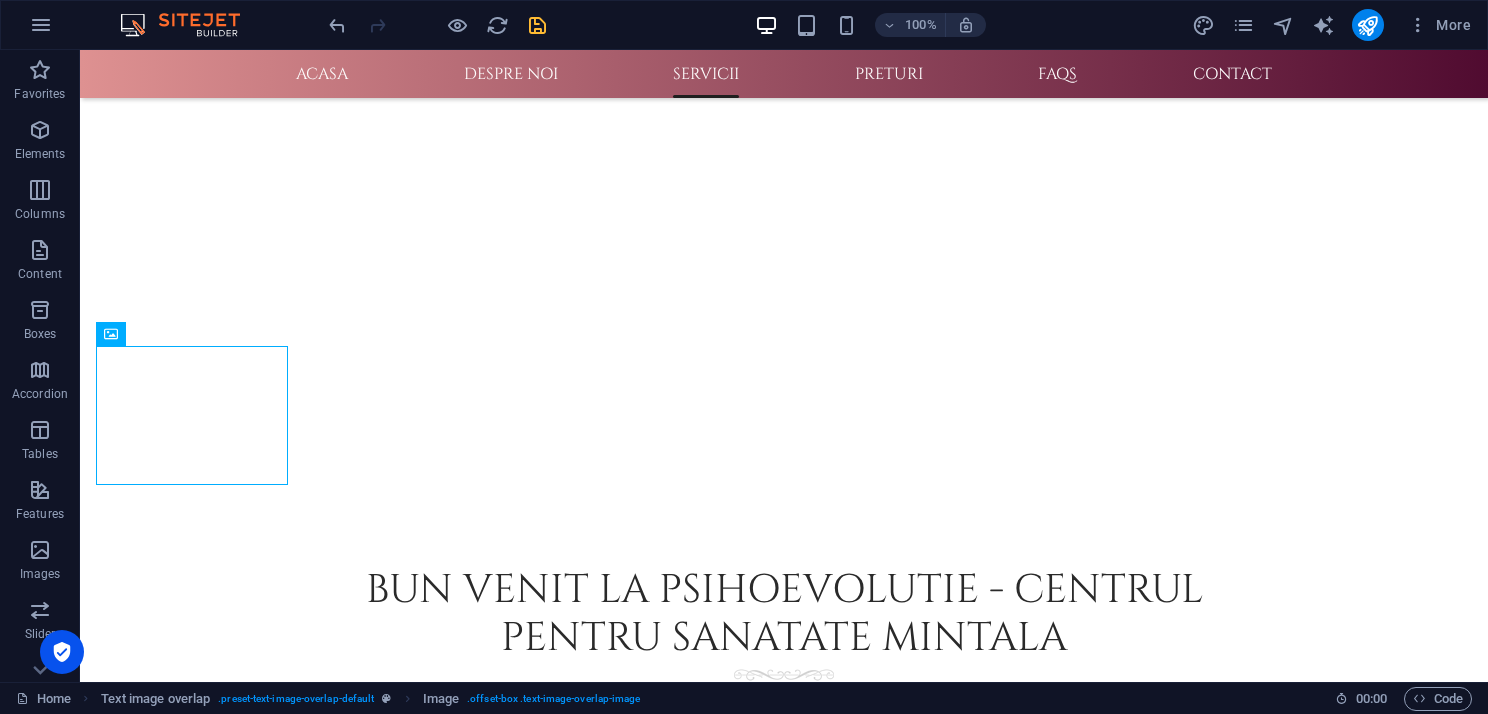drag, startPoint x: 254, startPoint y: 384, endPoint x: 1243, endPoint y: 243, distance: 999.0005 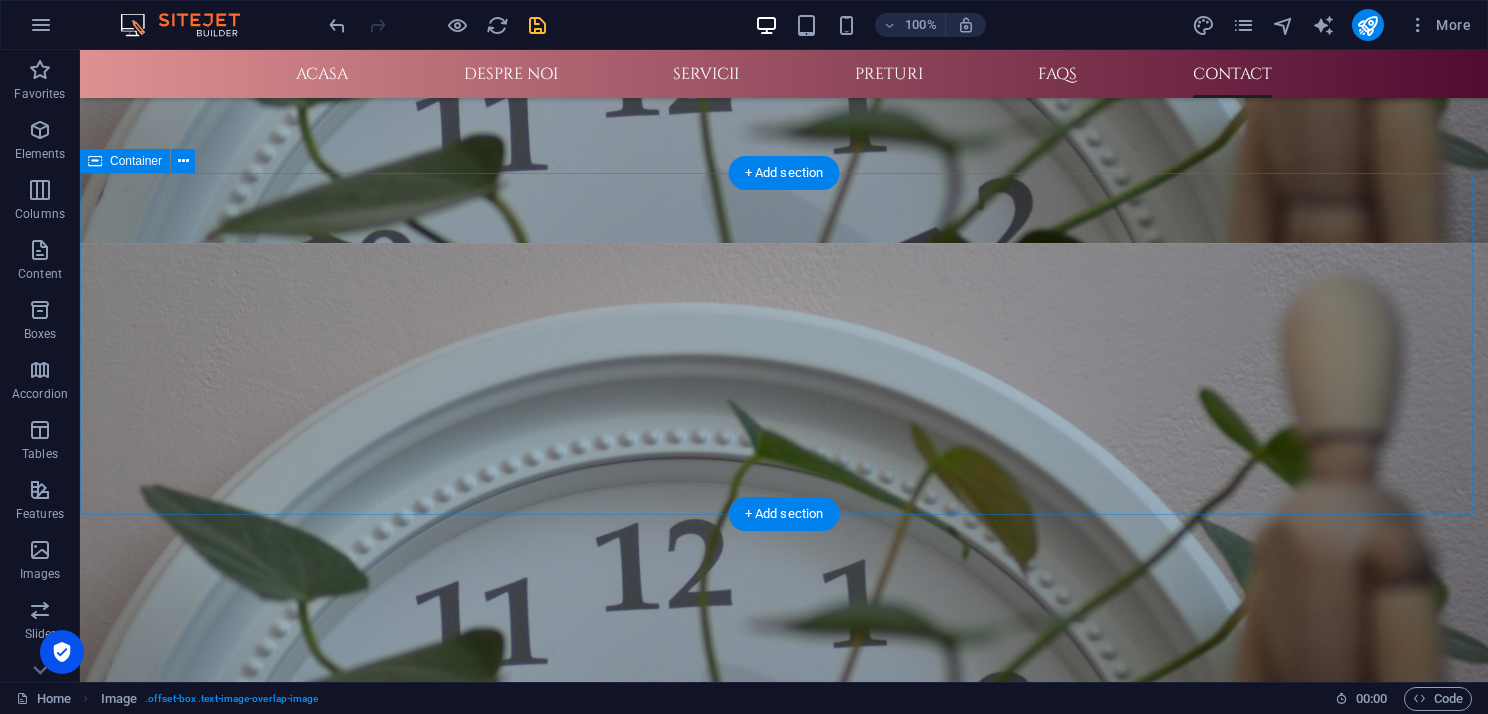 scroll, scrollTop: 4389, scrollLeft: 0, axis: vertical 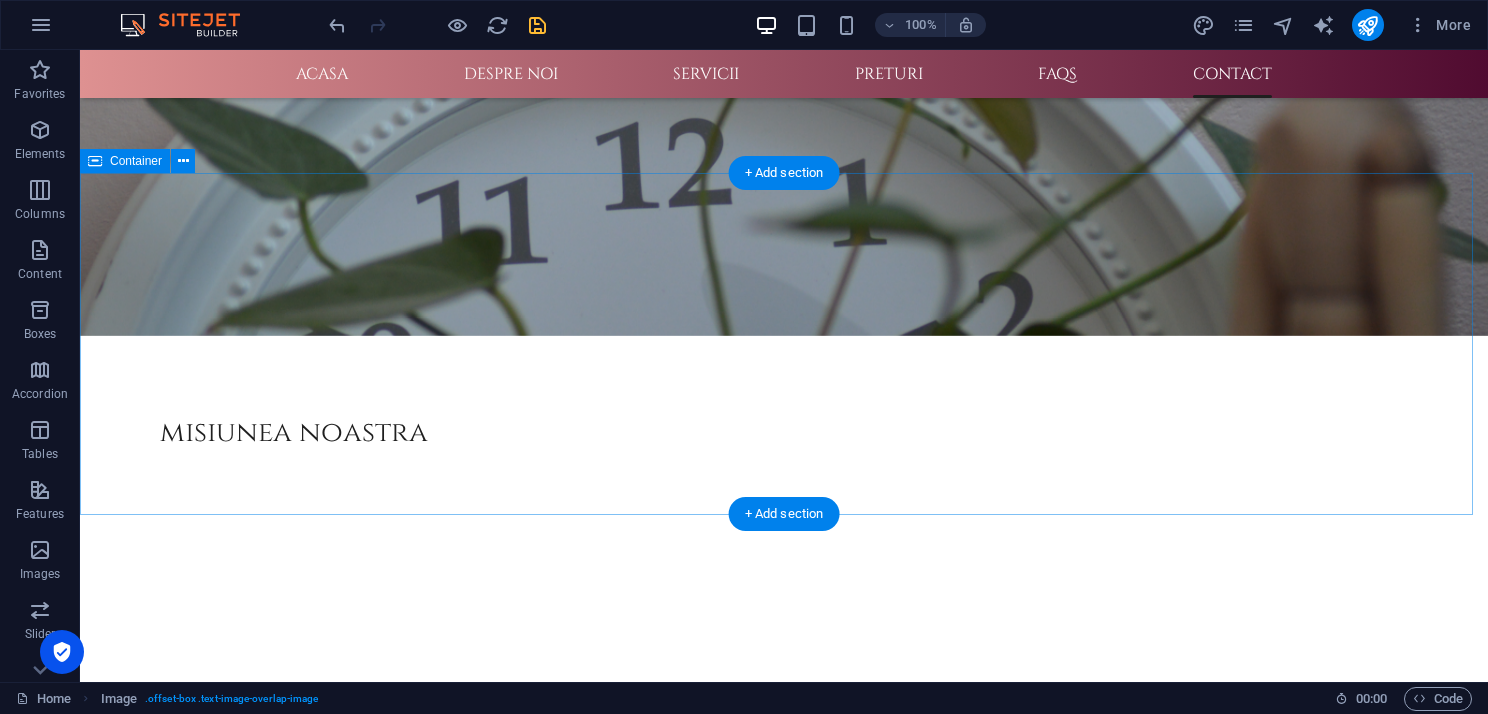 click on "[STREET_ADDRESS] Cetatea Histria, nr. 1, [GEOGRAPHIC_DATA], Sector 6 [PHONE_NUMBER] Acasa Despre Noi Servicii Preturi FAQs Contact psihoevolutie Centrul pentru Sanatate Mintala bun venit la psihoevolutie - centrul pentru sanatate mintala Lorem ipsum dolor sit amet, consectetuer adipiscing elit. Aenean commodo ligula eget dolor. Aenean massa. Cum sociis natoque penatibus et magnis dis parturient [PERSON_NAME], nascetur ridiculus mus. Donec [PERSON_NAME], ultricies nec, pellentesque eu, pretium quis, sem. Nulla consequat massa quis enim. Donec [PERSON_NAME], fringilla vel, aliquet nec, vulputate eget, arcu. Nulla consequat massa quis enim. Donec [PERSON_NAME], fringilla vel, aliquet nec. Serviciile pe care vi le oferim Servicii oferite Lorem ipsum dolor sit amet, consectetuer adipiscing elit. Aenean commodo ligula eget dolor.  Servicii oferite Lorem ipsum dolor sit amet, consectetuer adipiscing elit. Aenean commodo ligula eget dolor.  Servicii oferite [PERSON_NAME] oferite Servicii oferite Servicii oferite New headline Drop content here or" at bounding box center [784, 889] 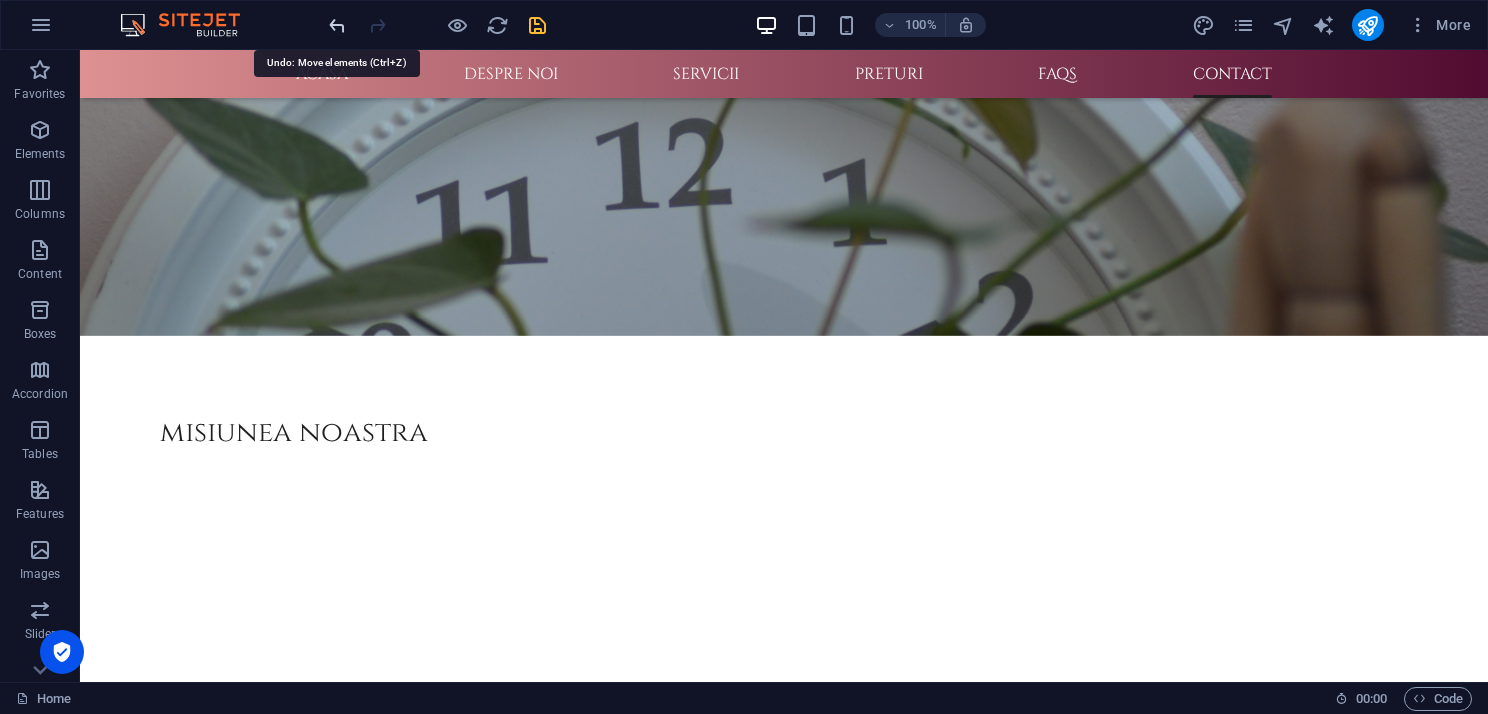 click at bounding box center (337, 25) 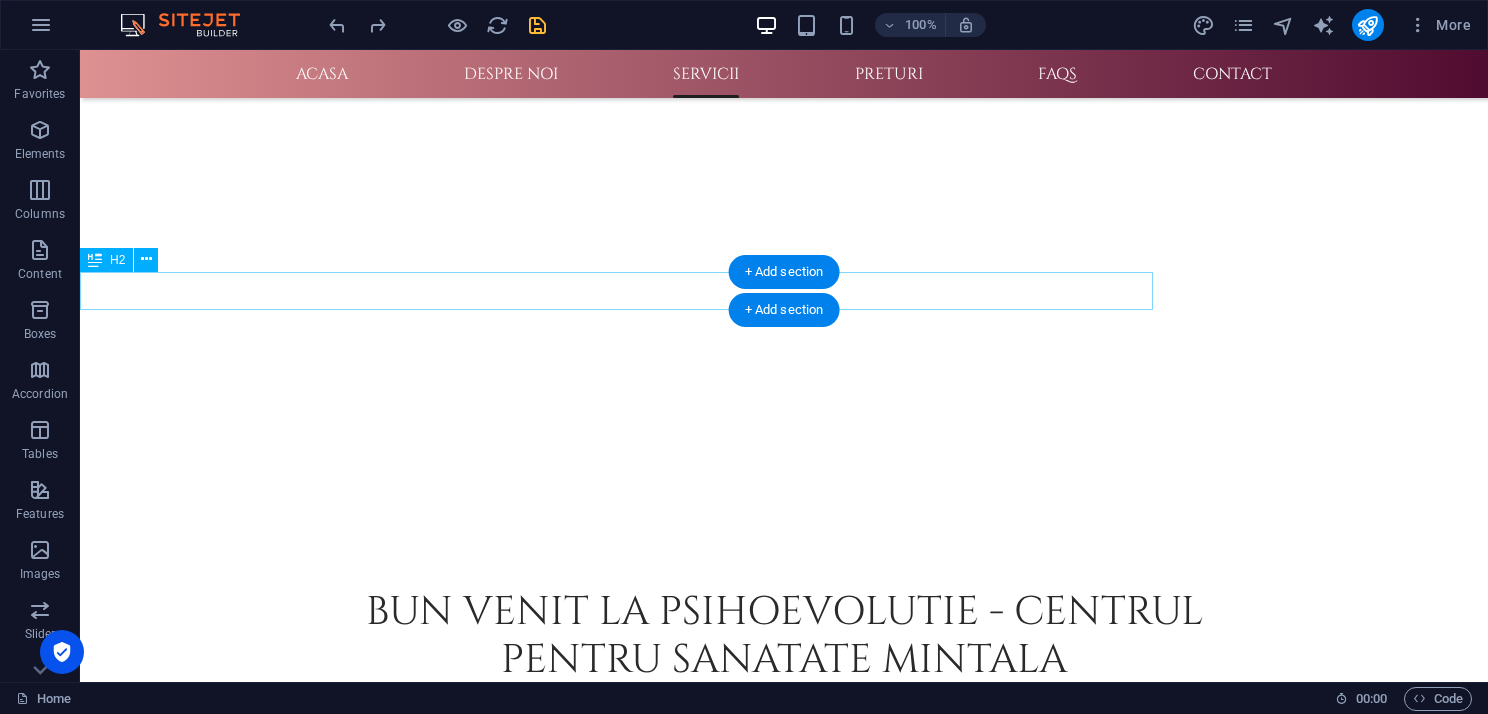 scroll, scrollTop: 1382, scrollLeft: 0, axis: vertical 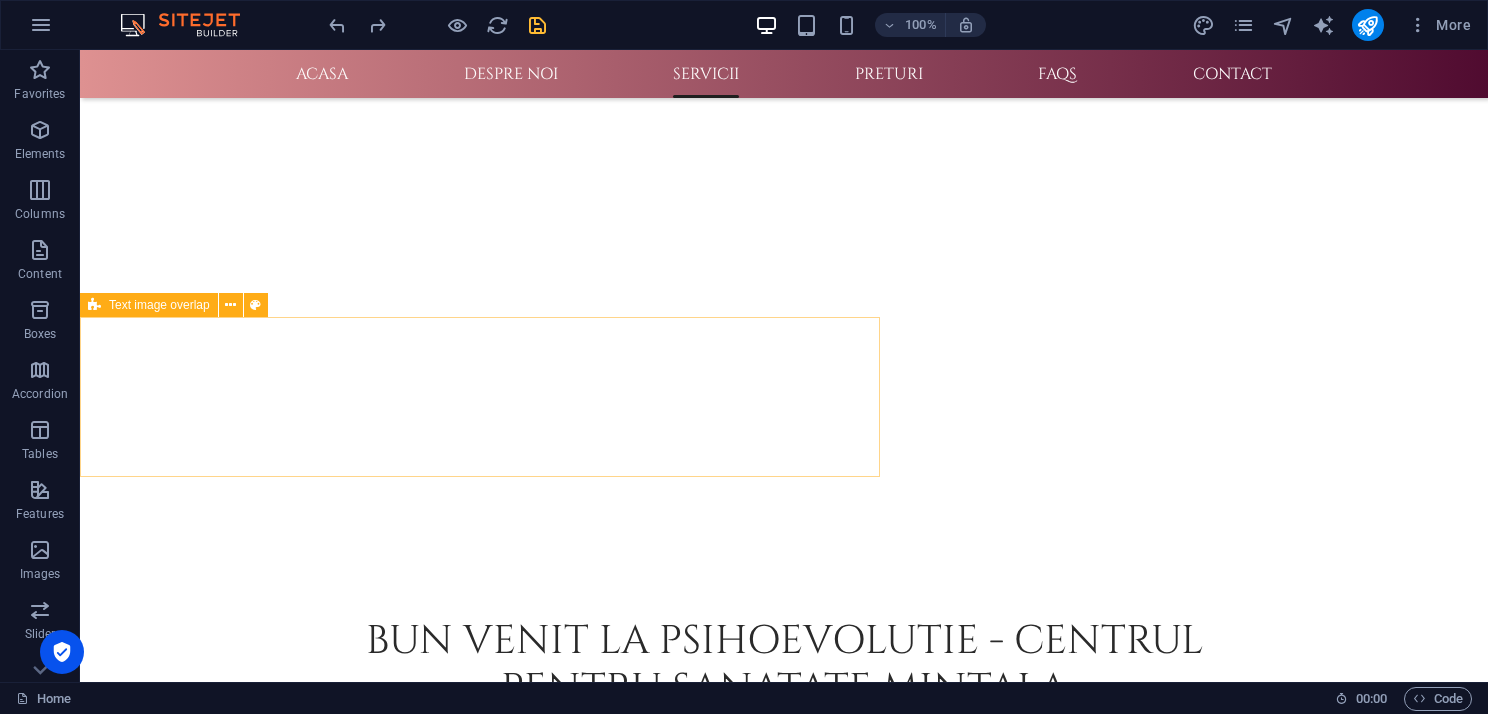 click on "Text image overlap" at bounding box center [180, 305] 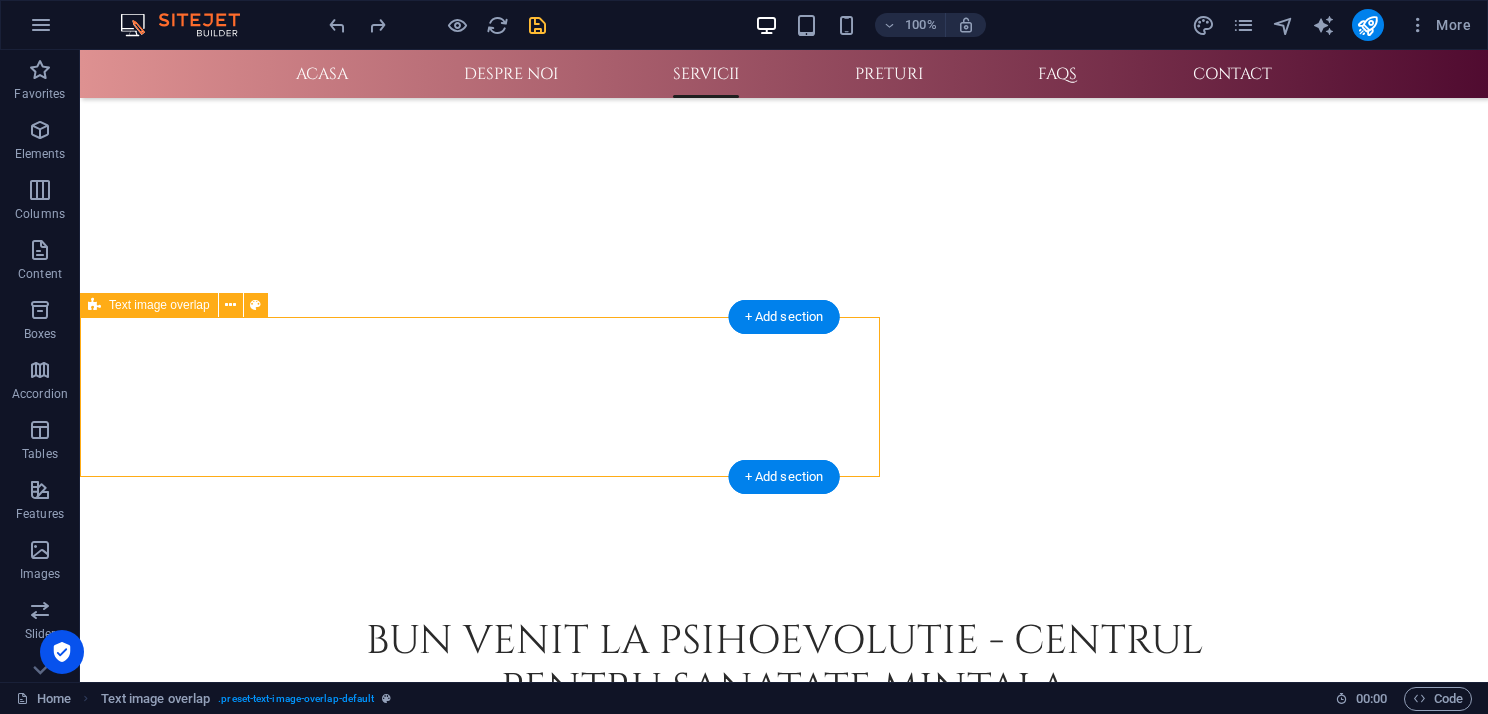 drag, startPoint x: 248, startPoint y: 418, endPoint x: 787, endPoint y: 375, distance: 540.71246 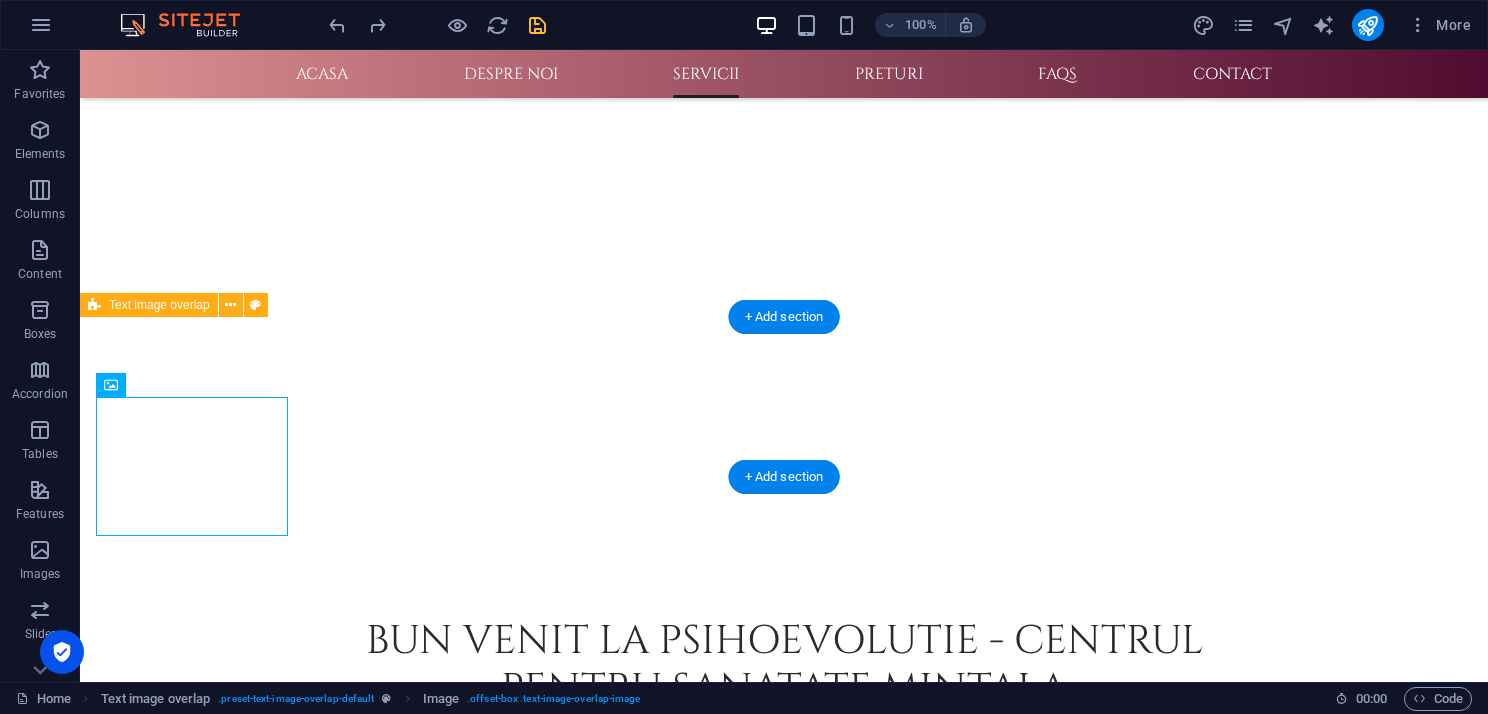 drag, startPoint x: 233, startPoint y: 420, endPoint x: 760, endPoint y: 361, distance: 530.29236 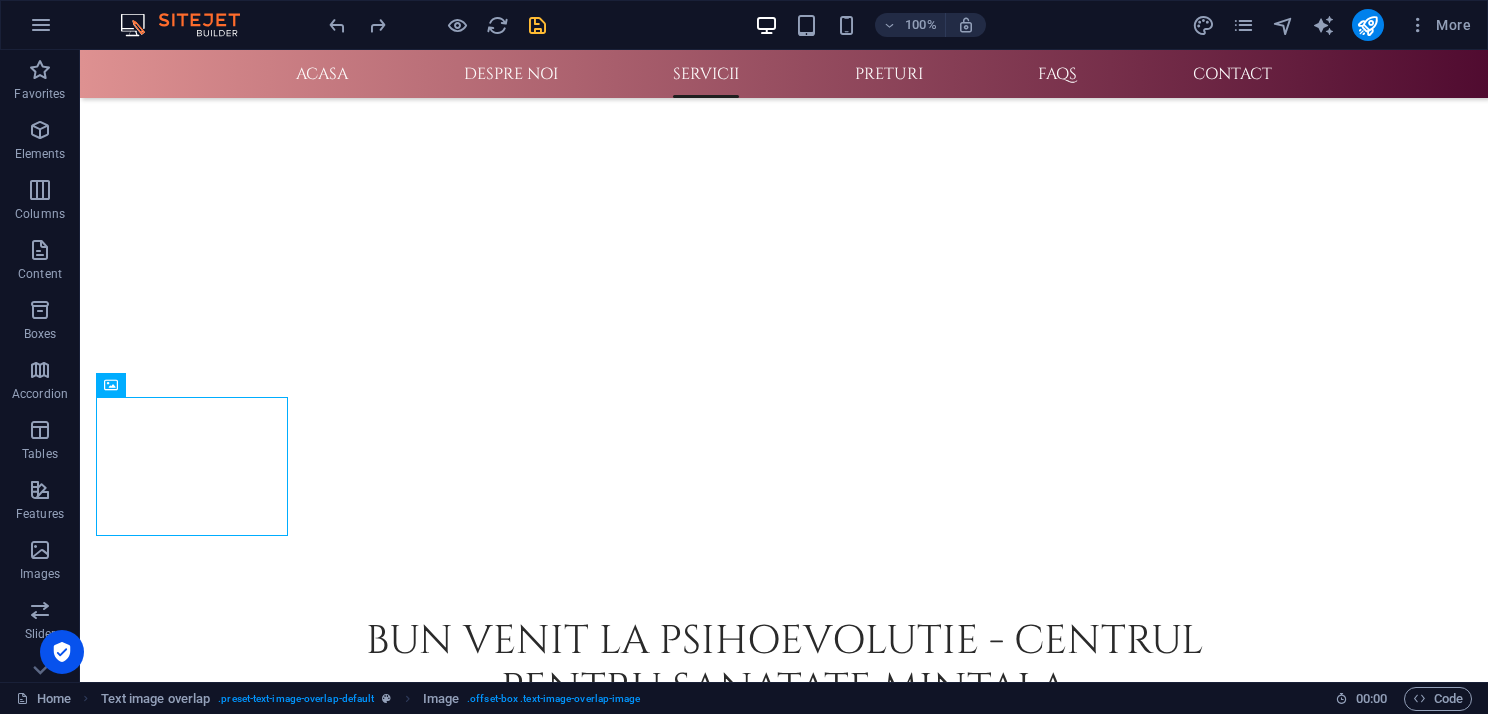 drag, startPoint x: 256, startPoint y: 409, endPoint x: 1223, endPoint y: 309, distance: 972.15686 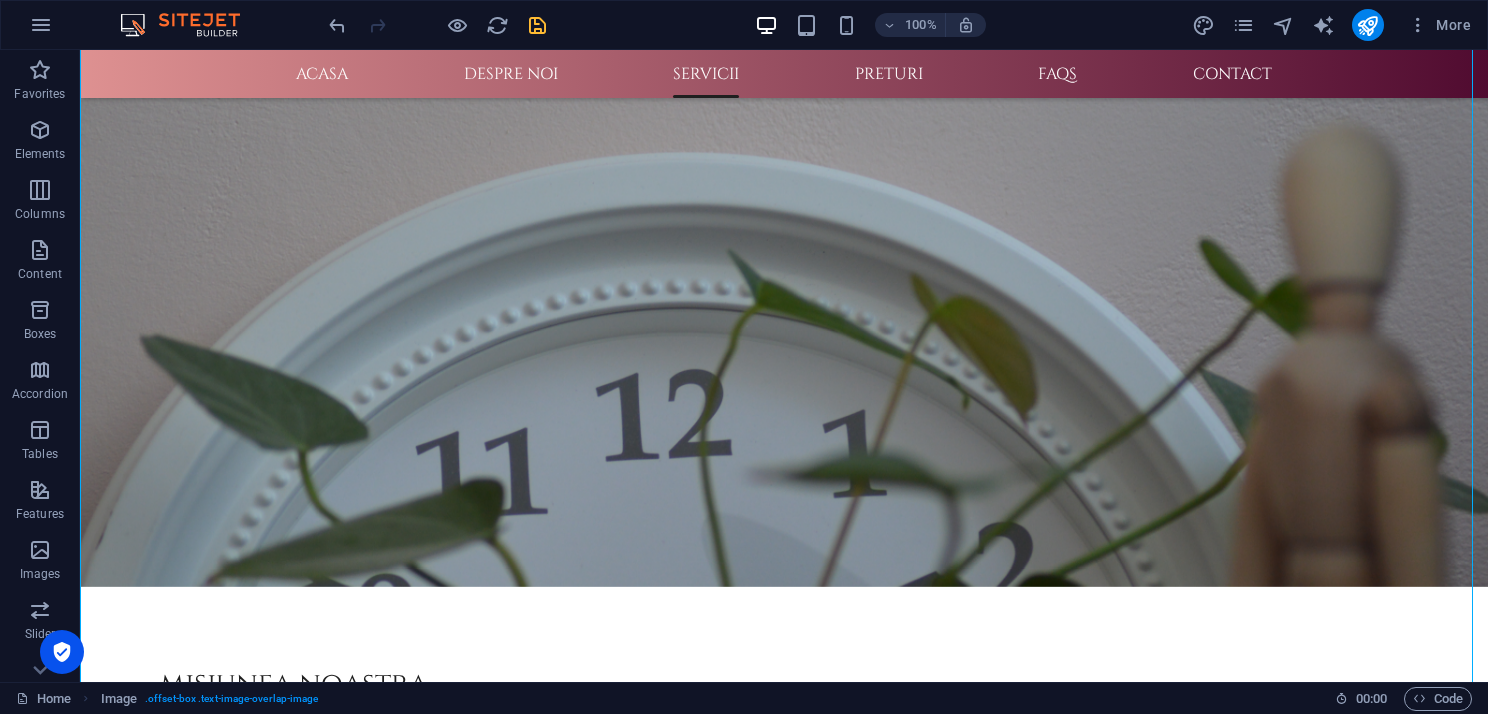 scroll, scrollTop: 4389, scrollLeft: 0, axis: vertical 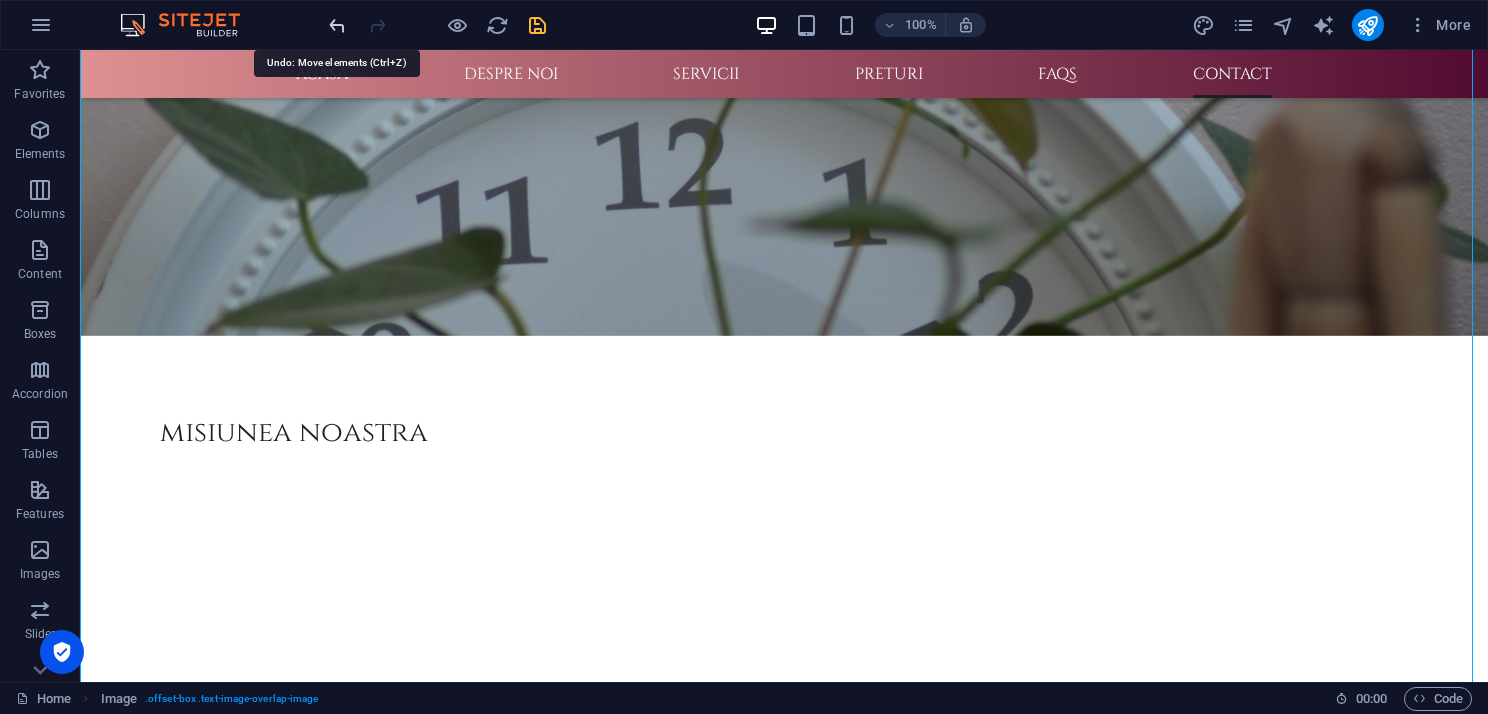 click at bounding box center [337, 25] 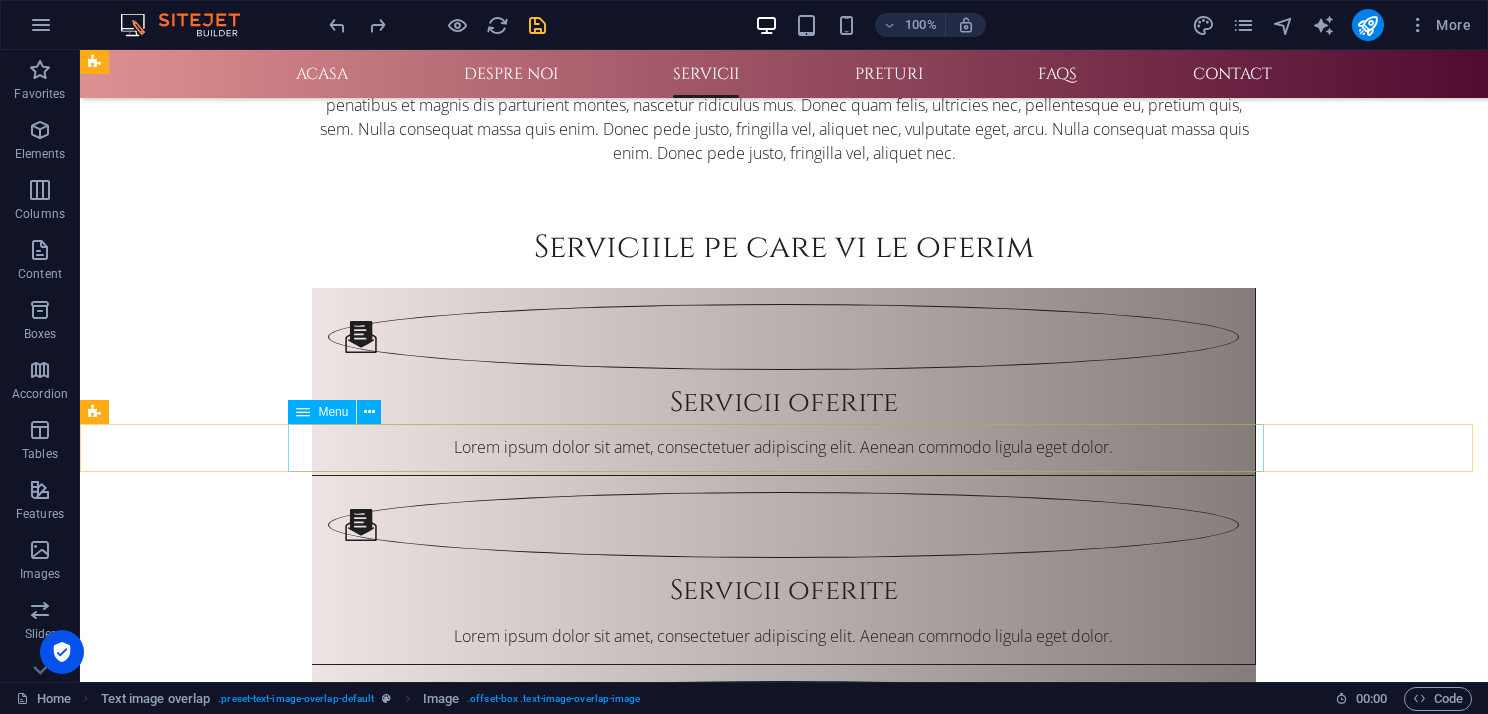 scroll, scrollTop: 1482, scrollLeft: 0, axis: vertical 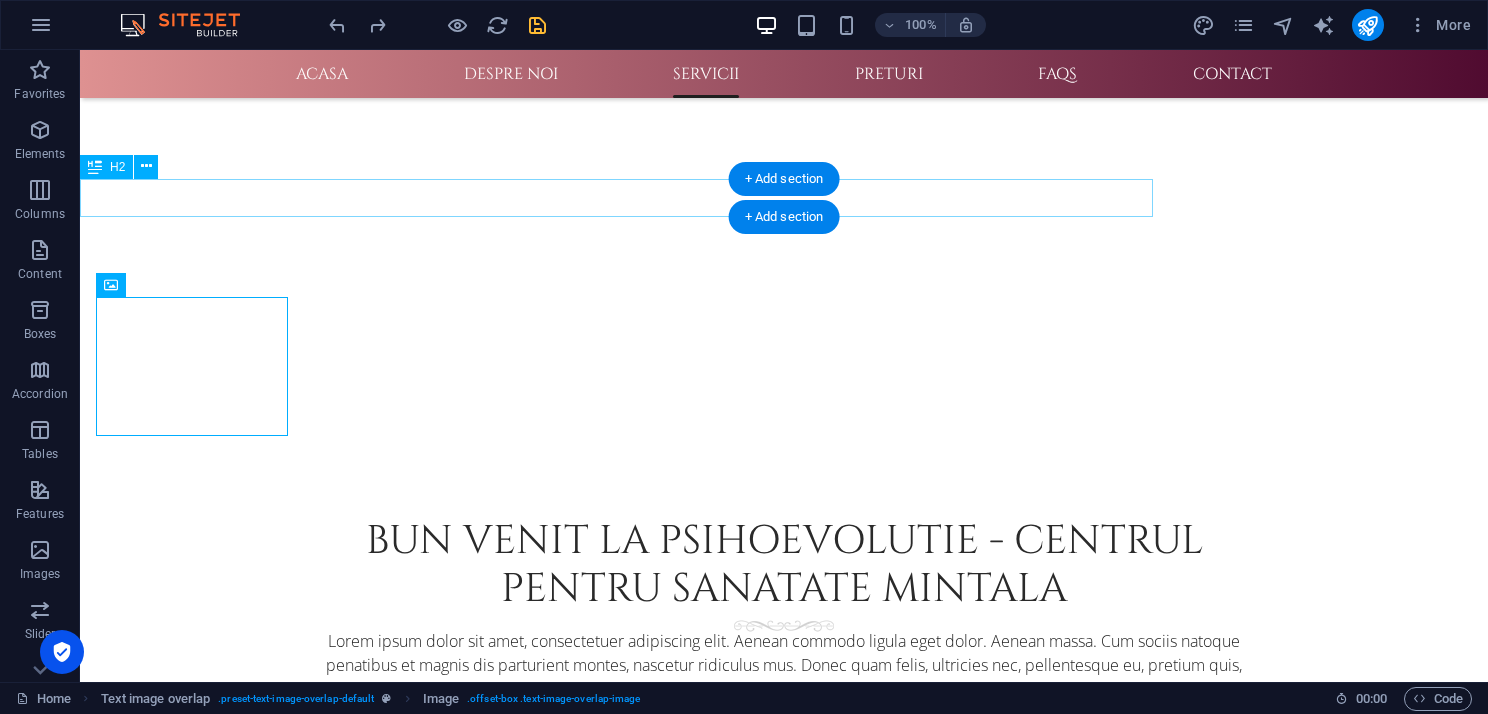 click on "New headline" at bounding box center (624, 2075) 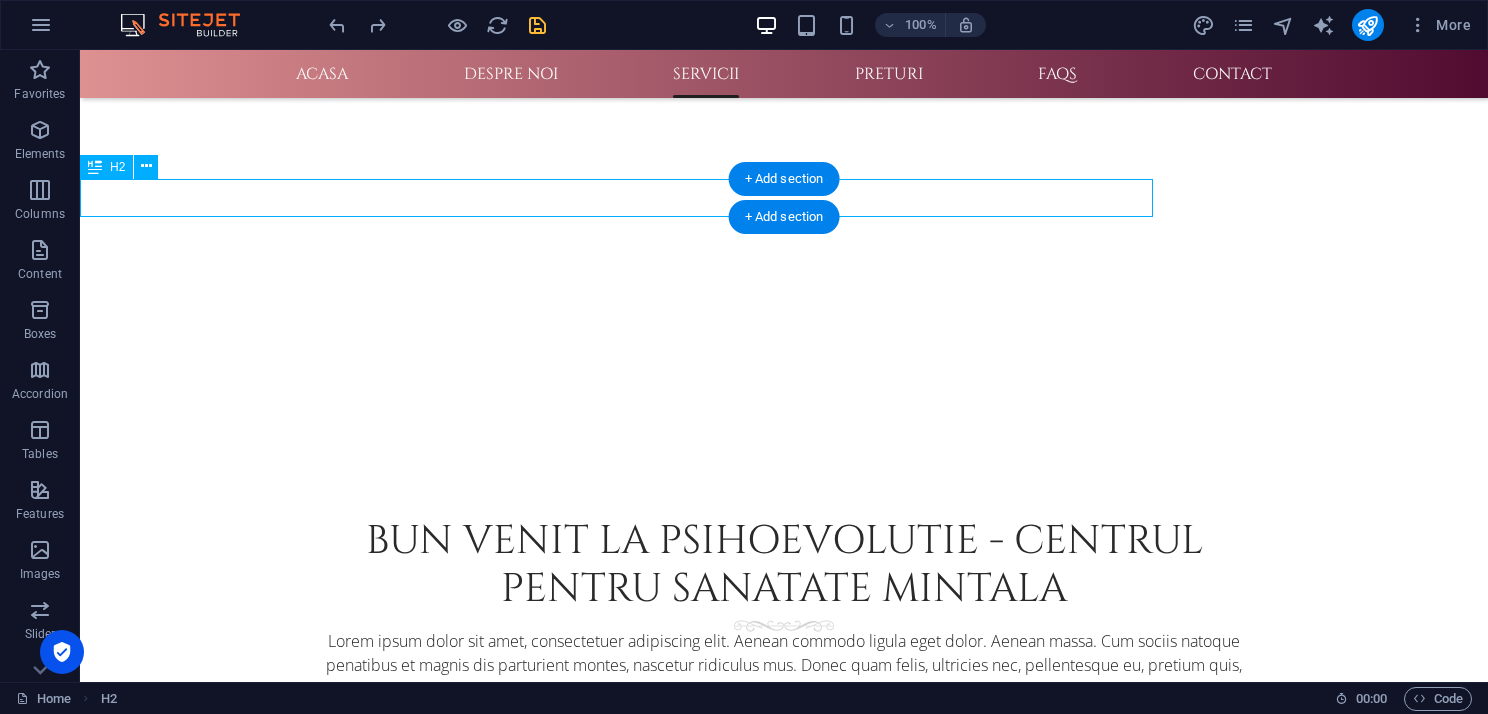 scroll, scrollTop: 2, scrollLeft: 0, axis: vertical 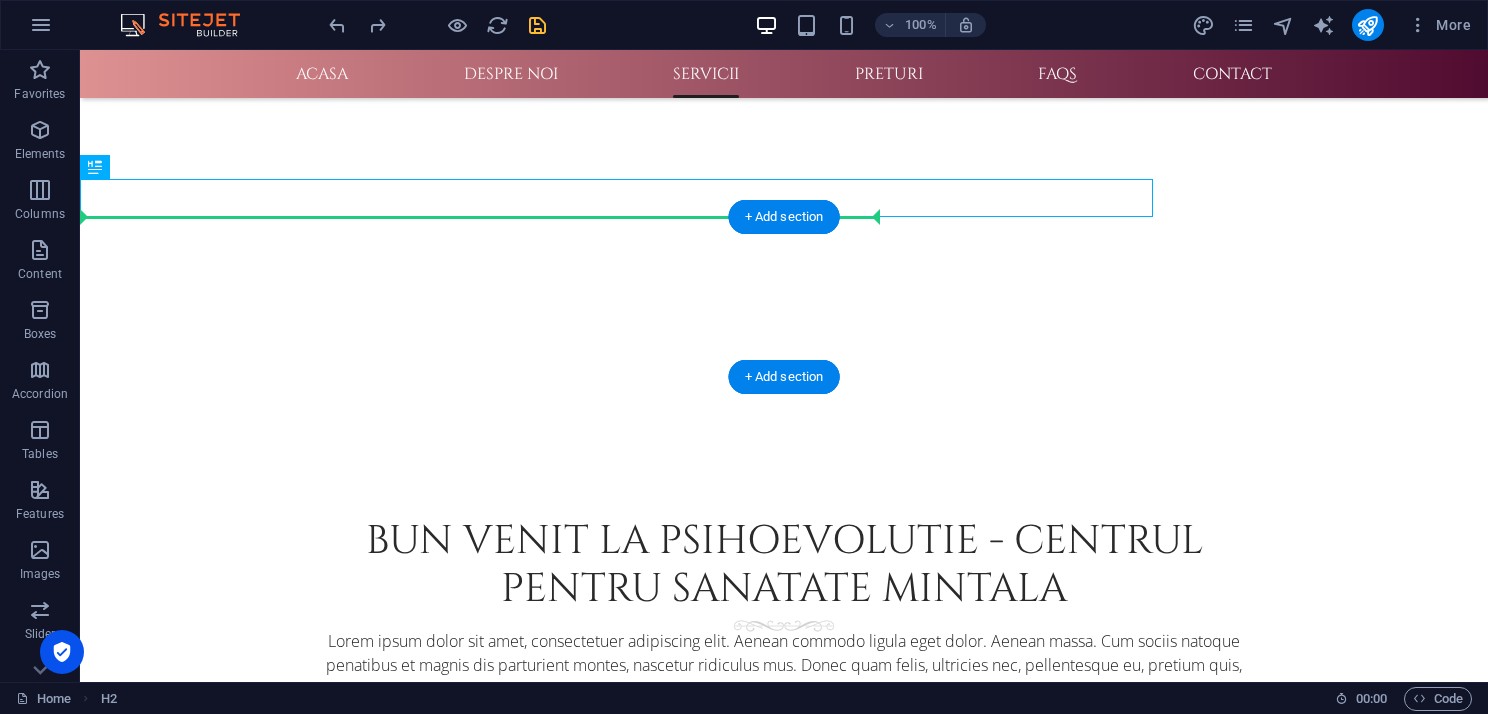 drag, startPoint x: 220, startPoint y: 196, endPoint x: 204, endPoint y: 251, distance: 57.280014 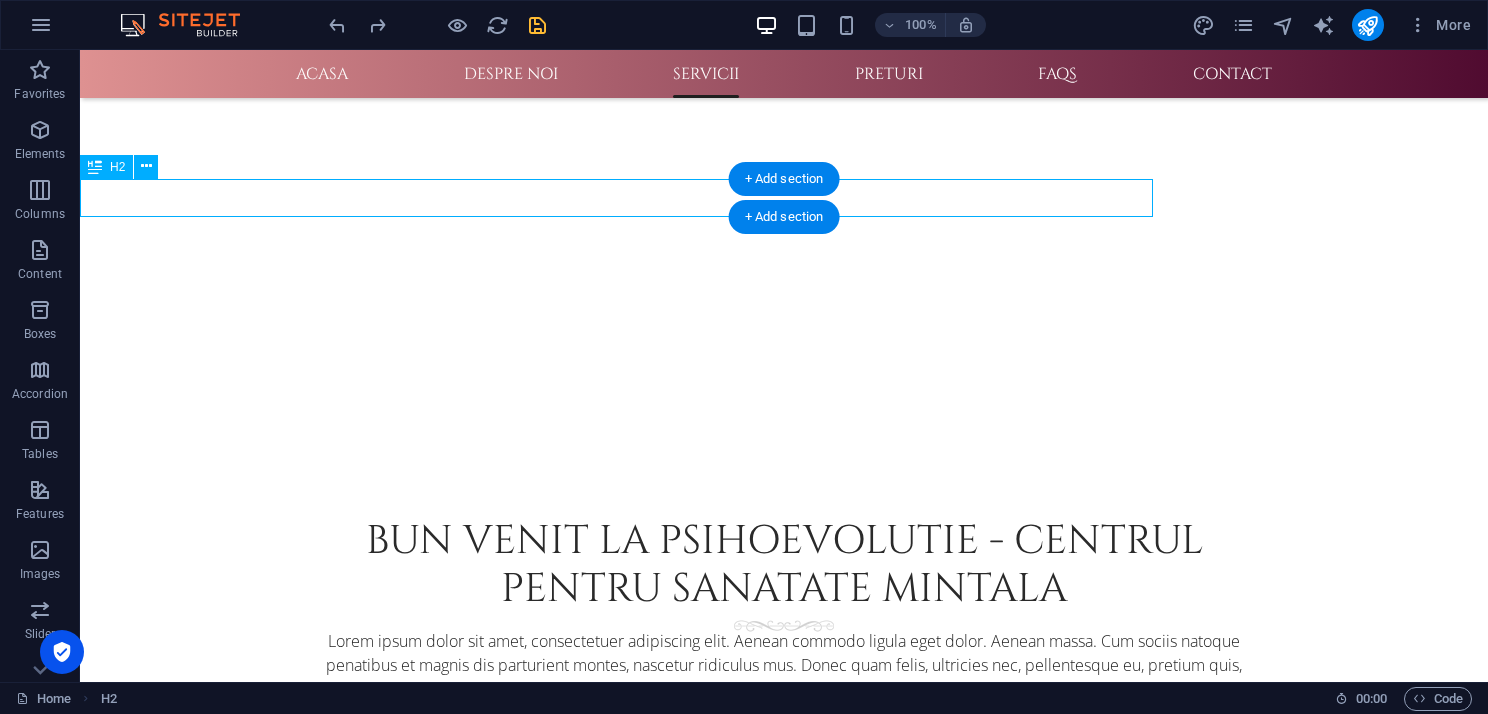 click on "New headline" at bounding box center [624, 2075] 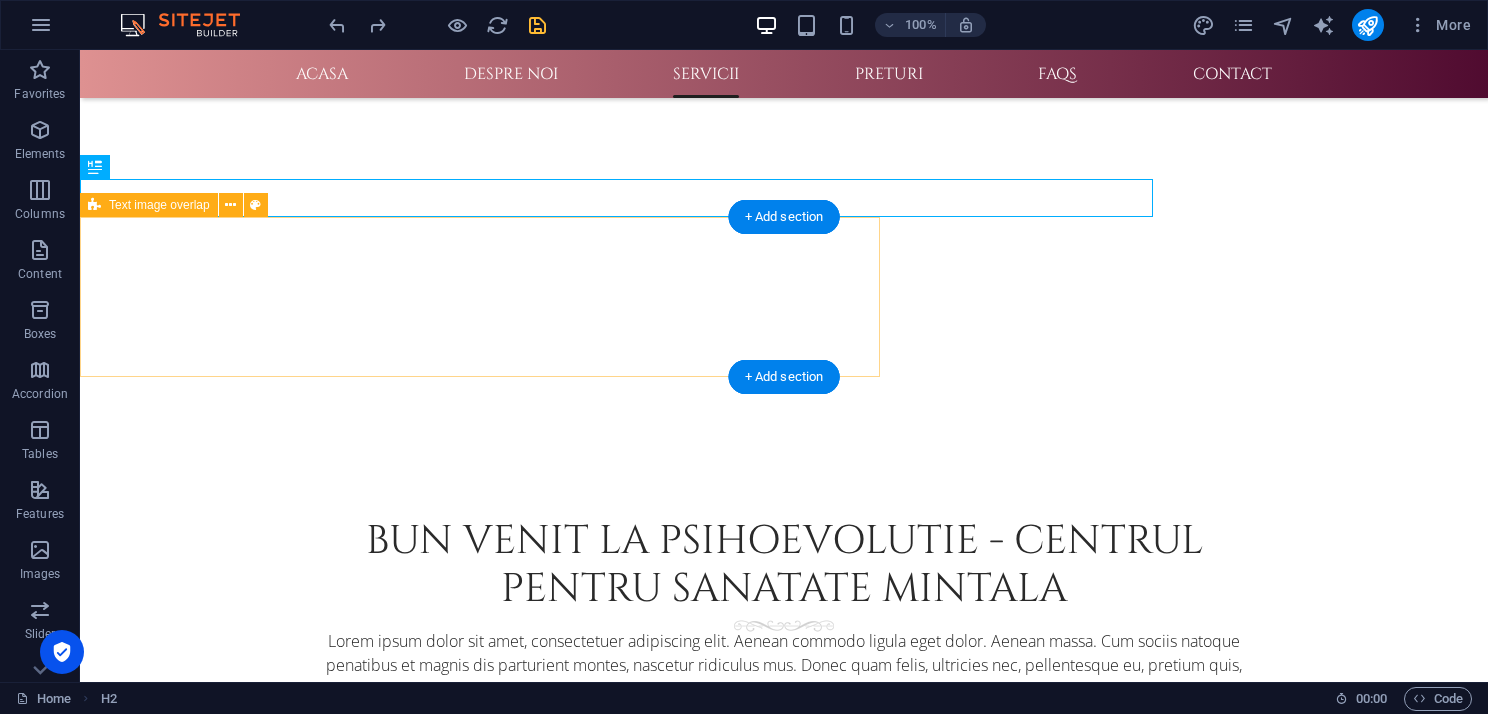 click at bounding box center [480, 2175] 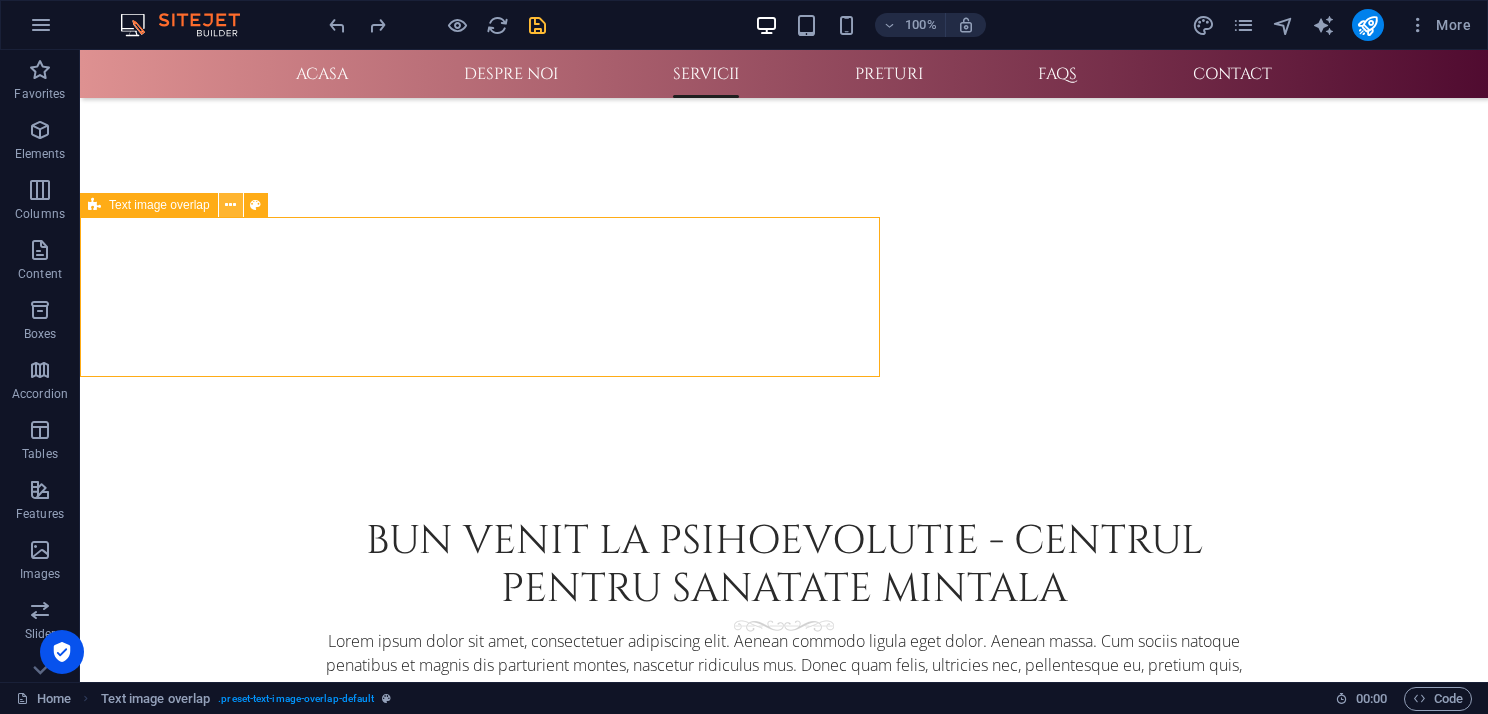 click at bounding box center [230, 205] 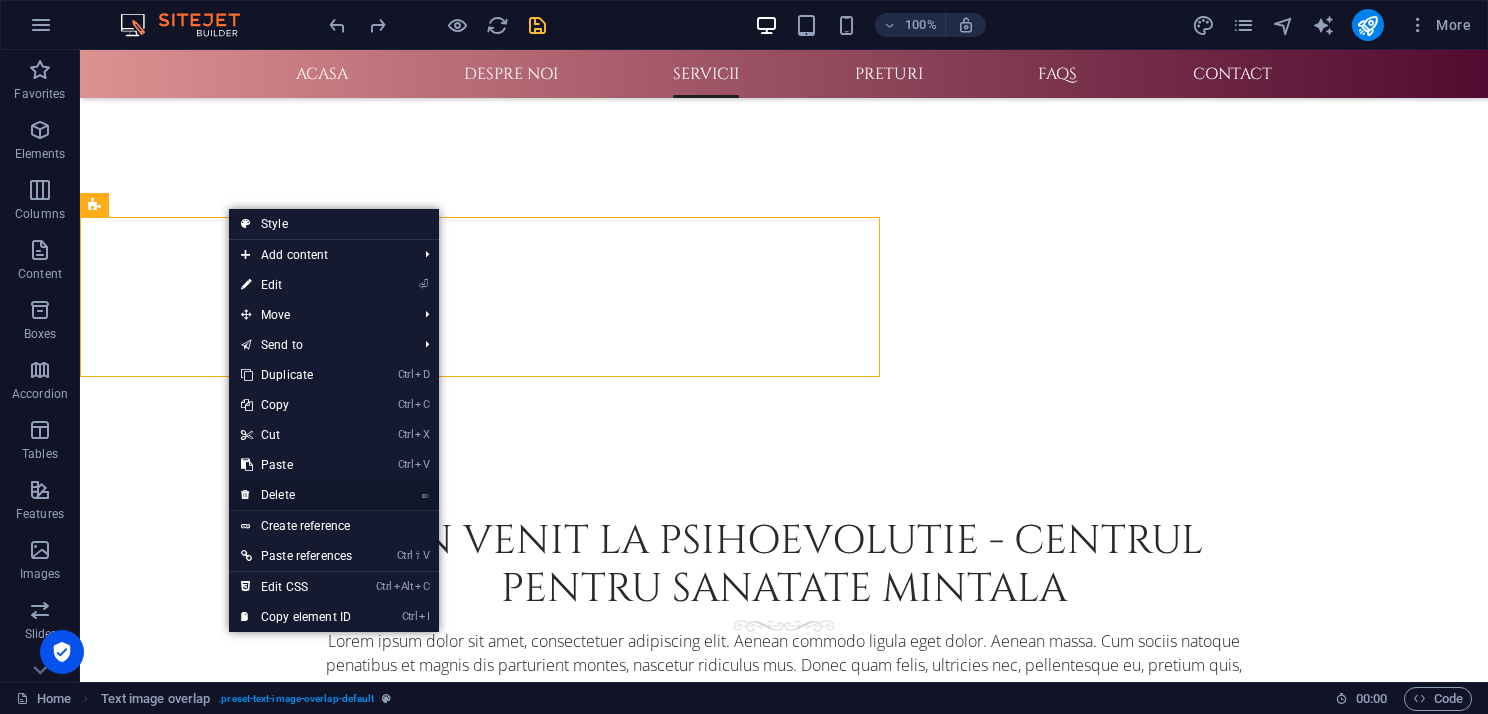 click on "⌦  Delete" at bounding box center (296, 495) 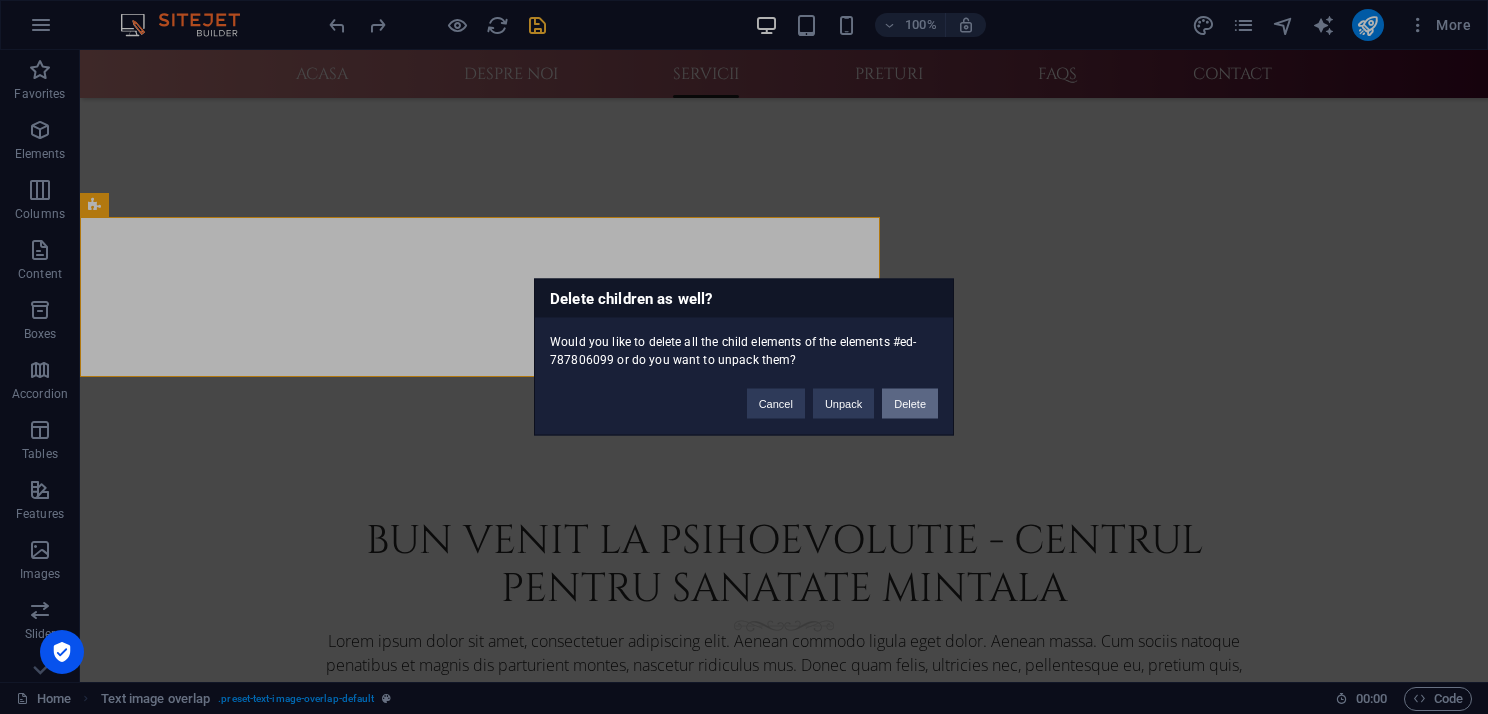 click on "Delete" at bounding box center (910, 404) 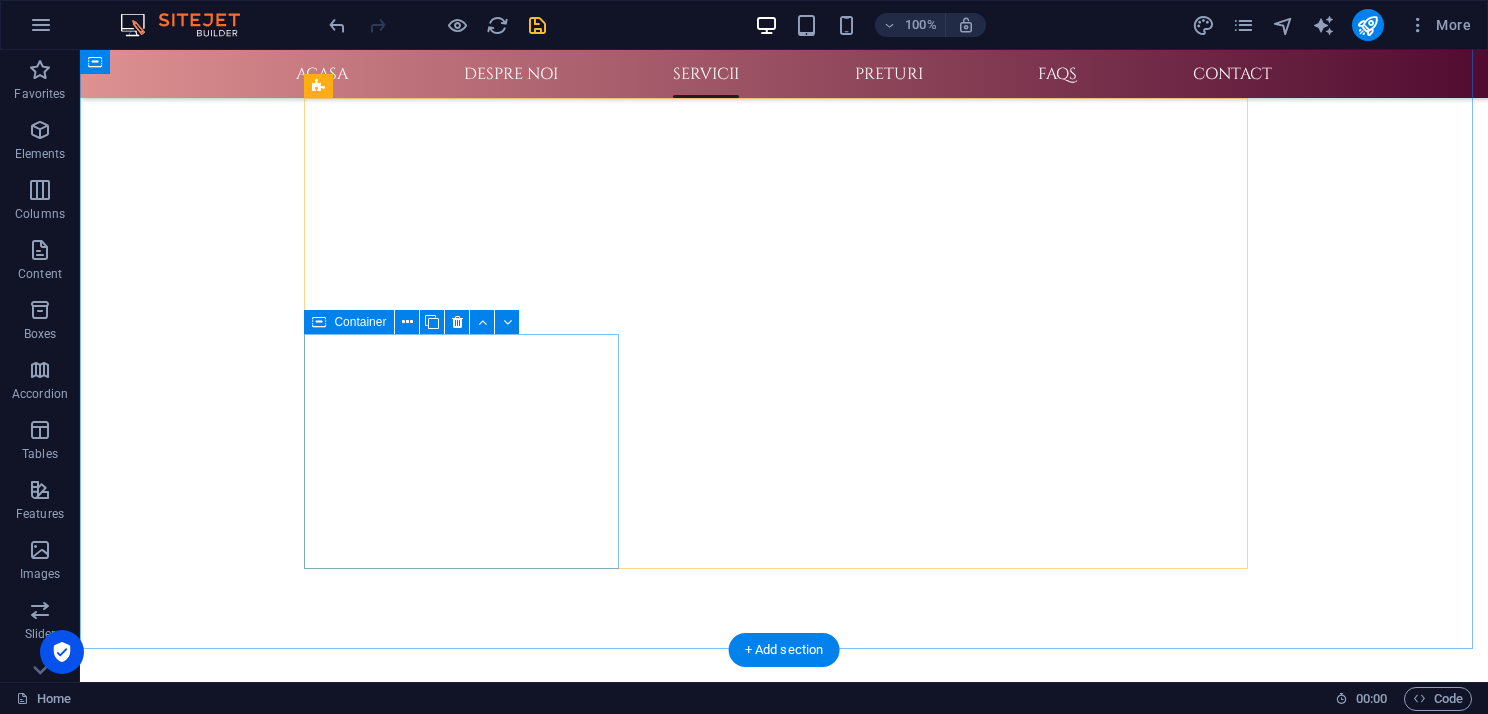 scroll, scrollTop: 982, scrollLeft: 0, axis: vertical 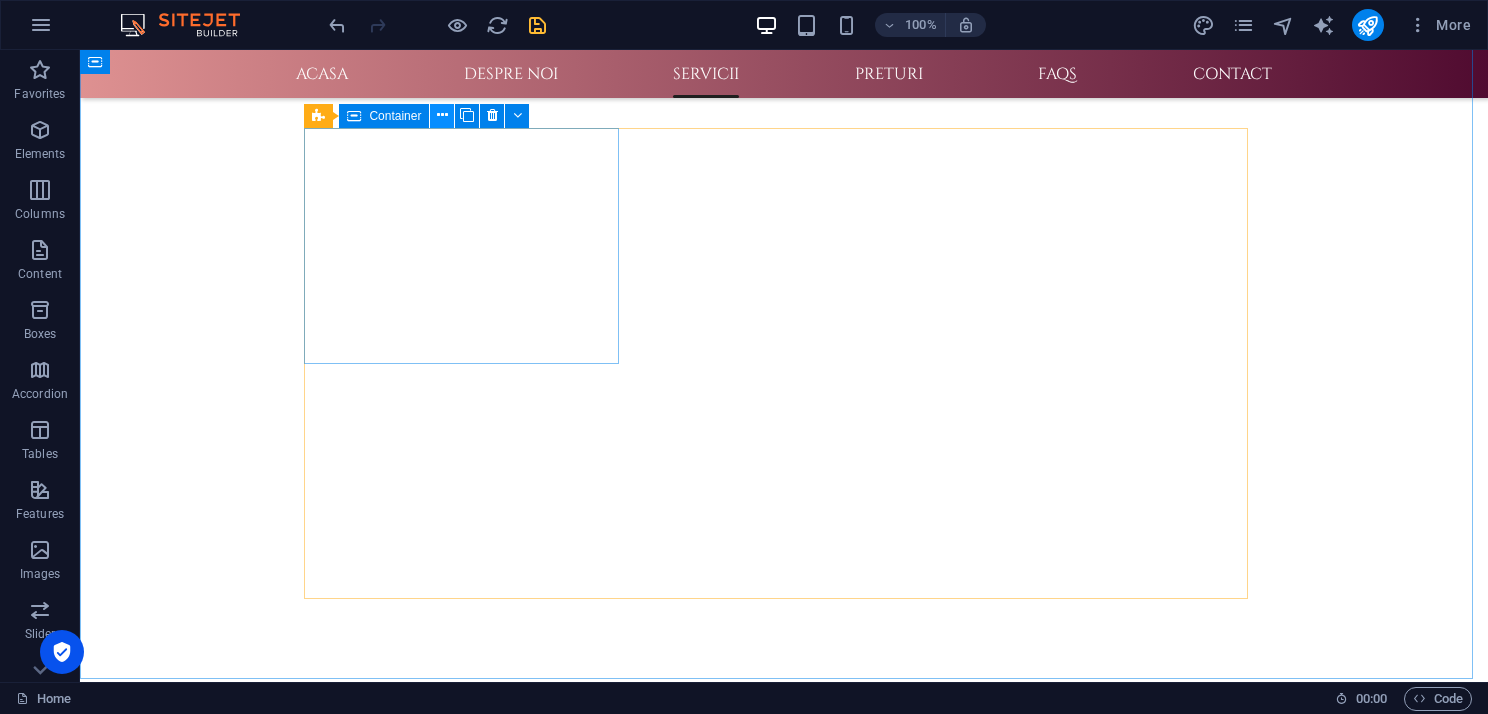 click at bounding box center [442, 116] 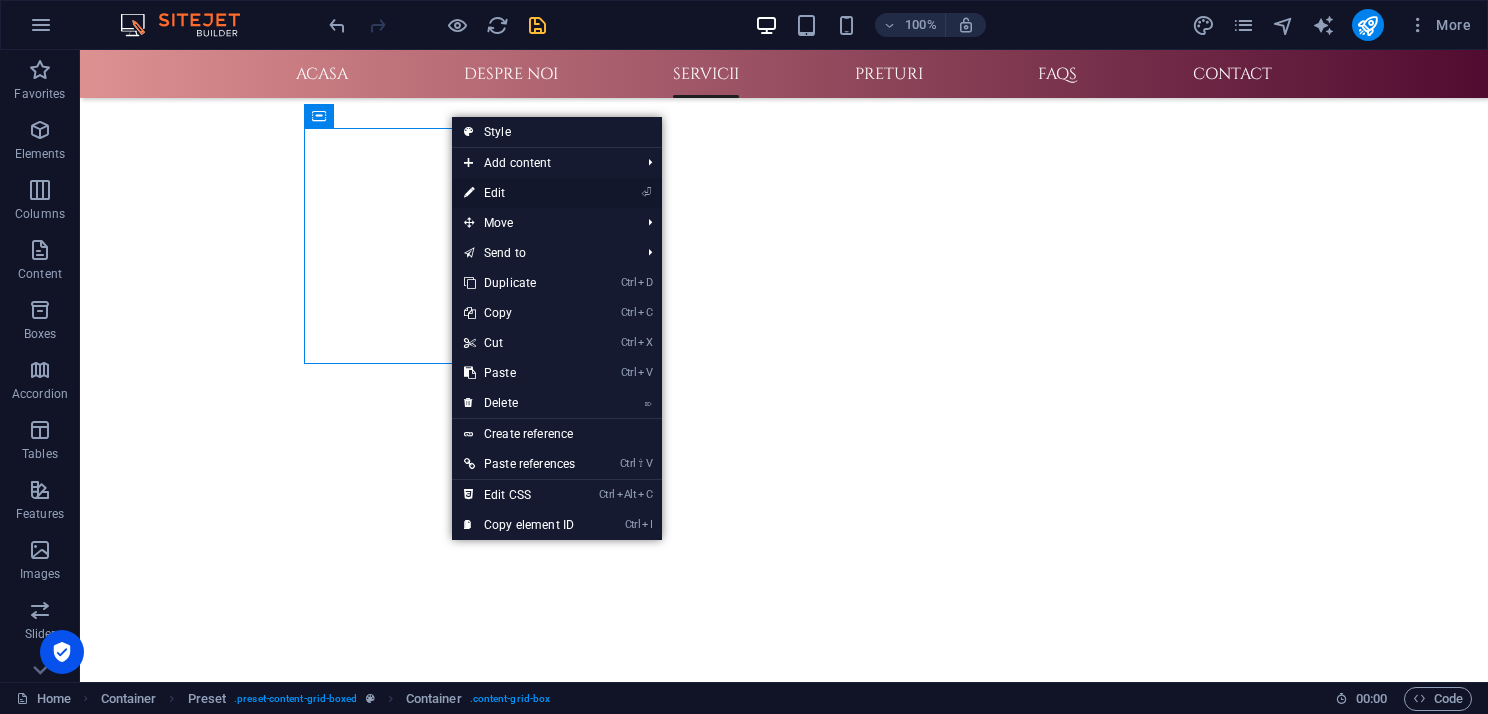 click on "⏎  Edit" at bounding box center [519, 193] 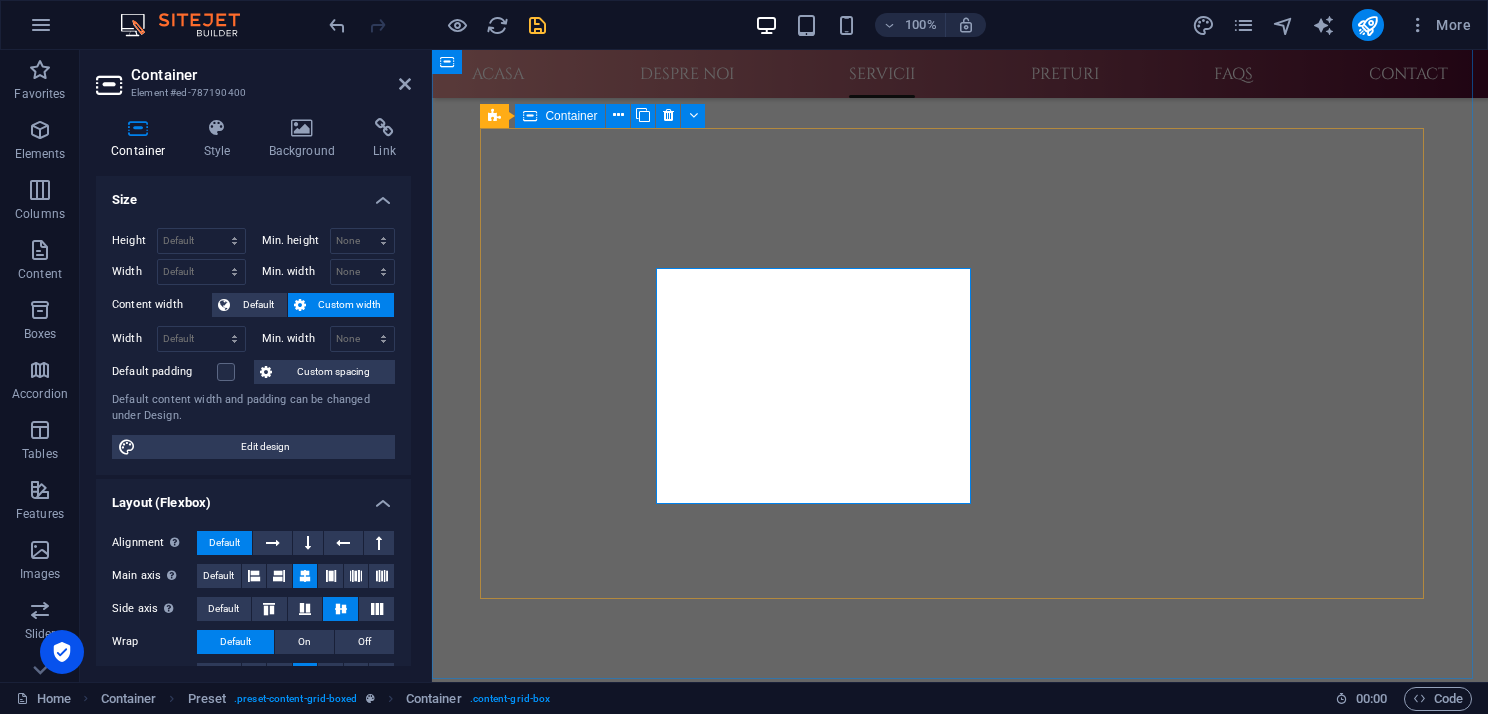 scroll, scrollTop: 841, scrollLeft: 0, axis: vertical 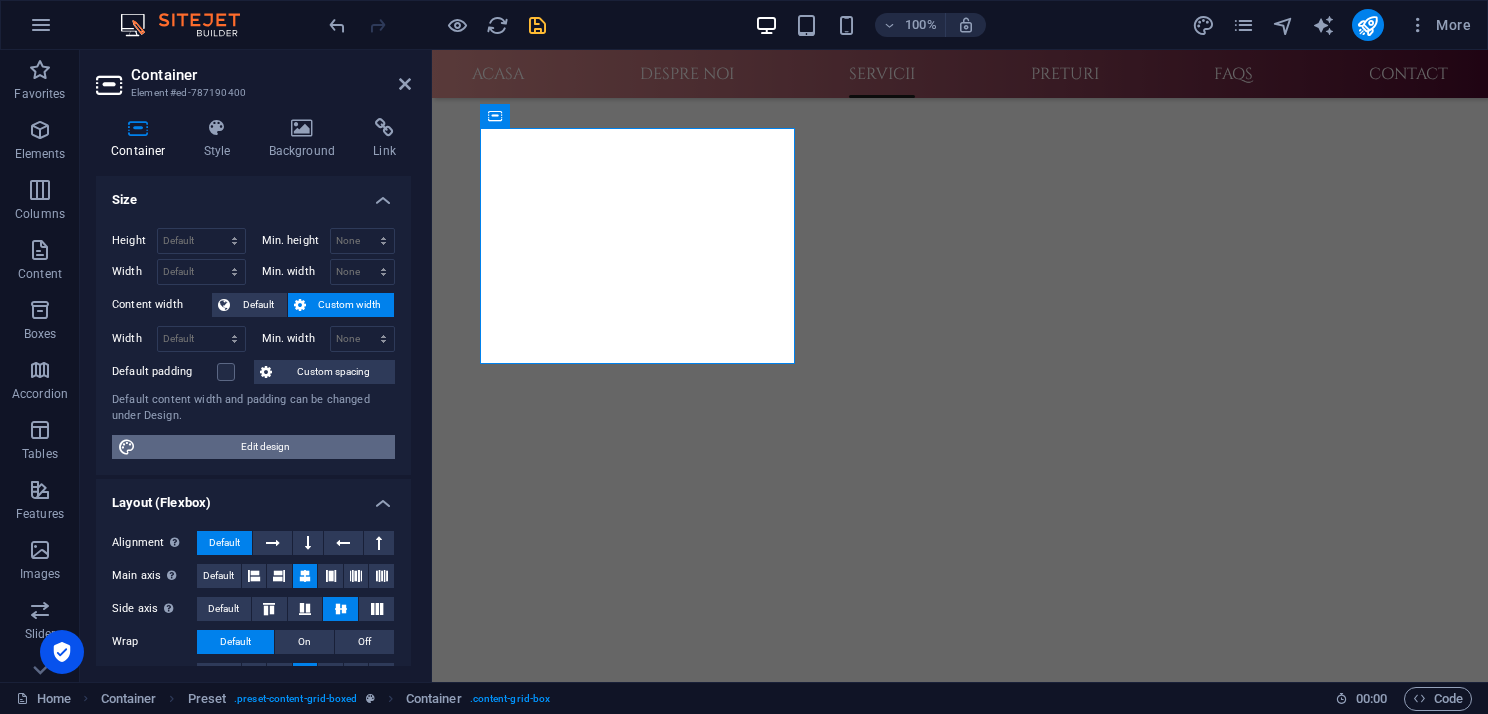 click on "Edit design" at bounding box center (265, 447) 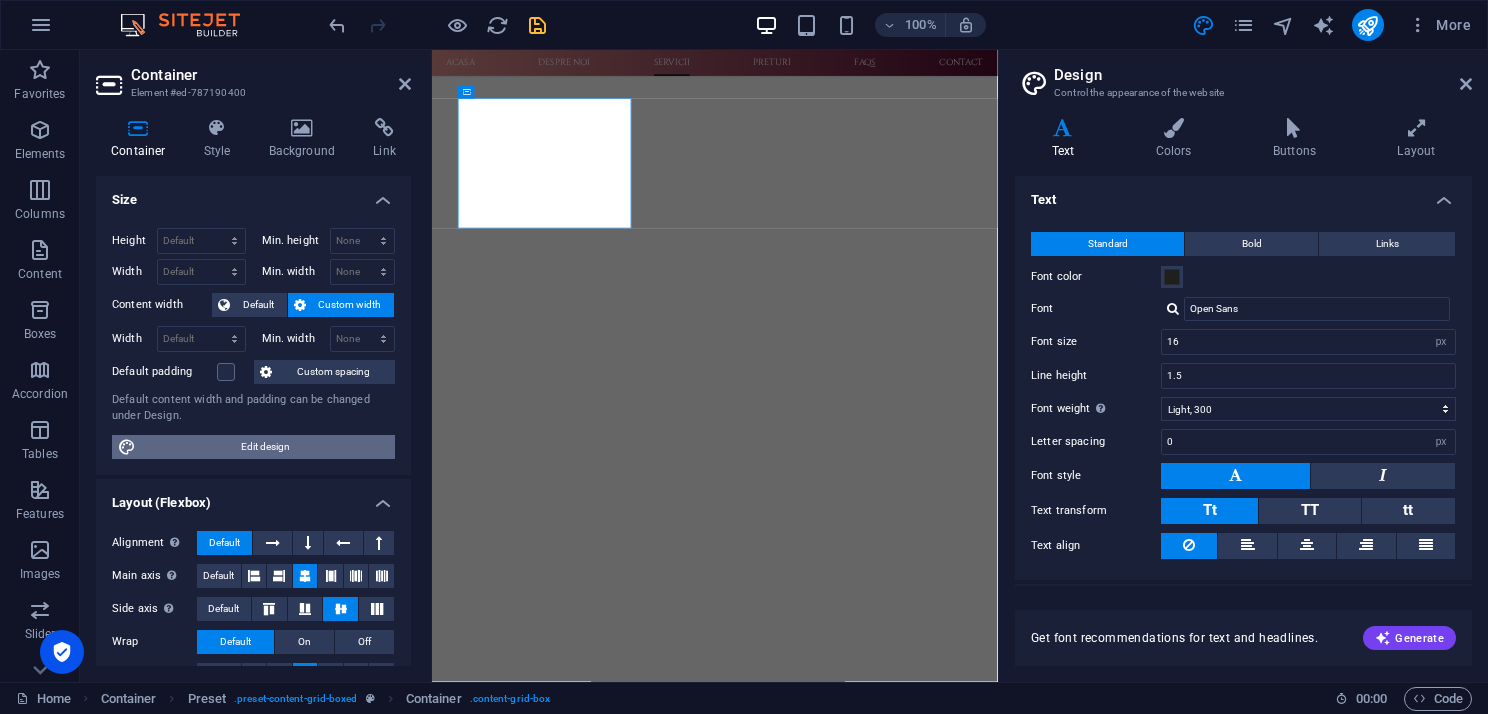 scroll, scrollTop: 830, scrollLeft: 0, axis: vertical 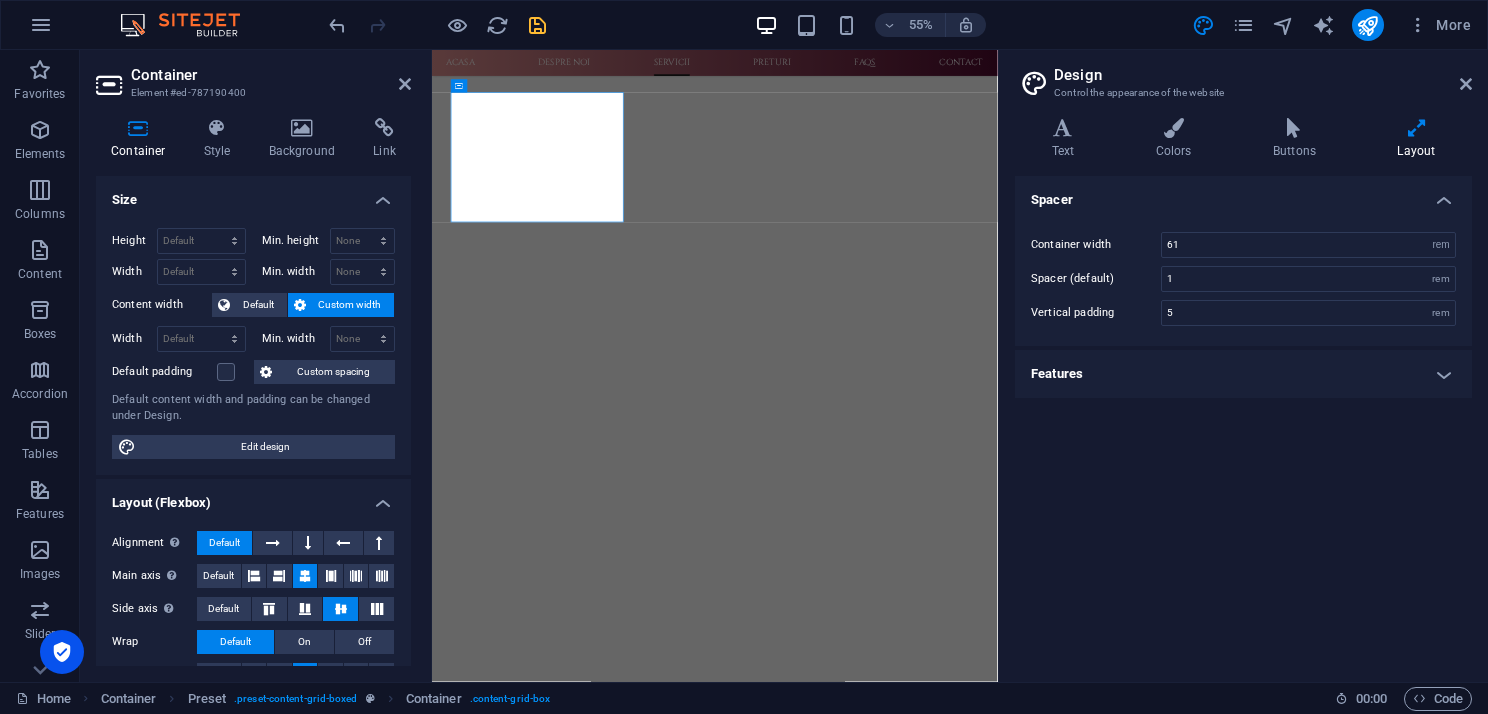 click on "Features" at bounding box center [1243, 374] 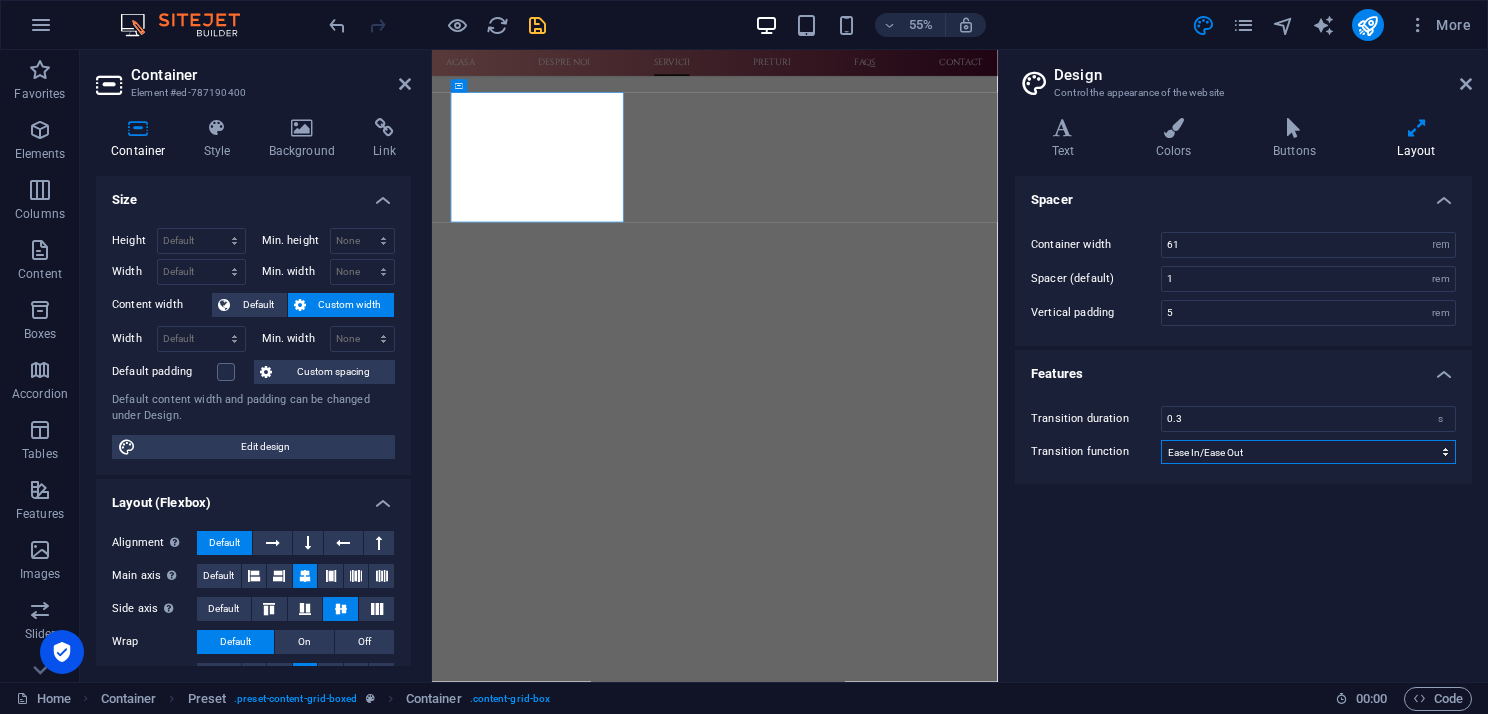 click on "Ease Ease In Ease Out Ease In/Ease Out Linear" at bounding box center (1308, 452) 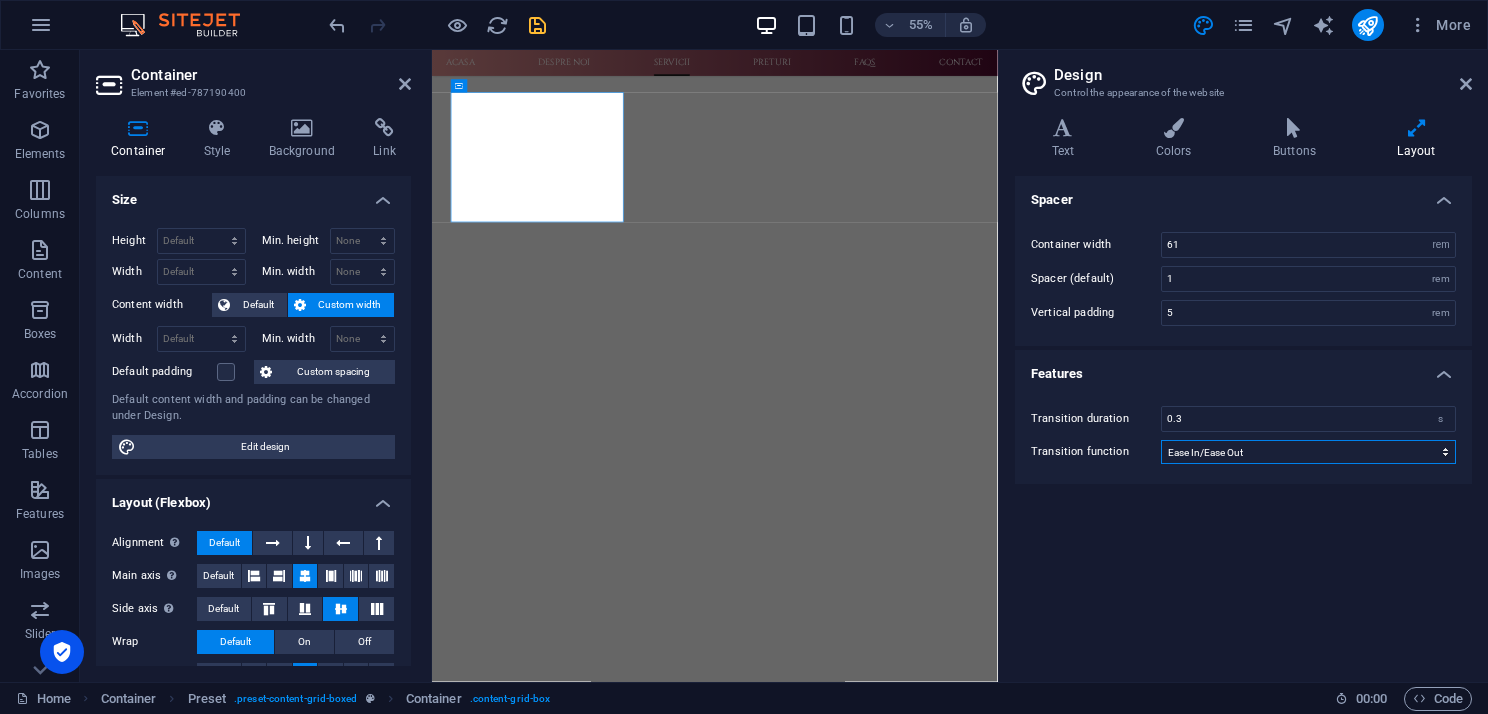click on "Ease Ease In Ease Out Ease In/Ease Out Linear" at bounding box center (1308, 452) 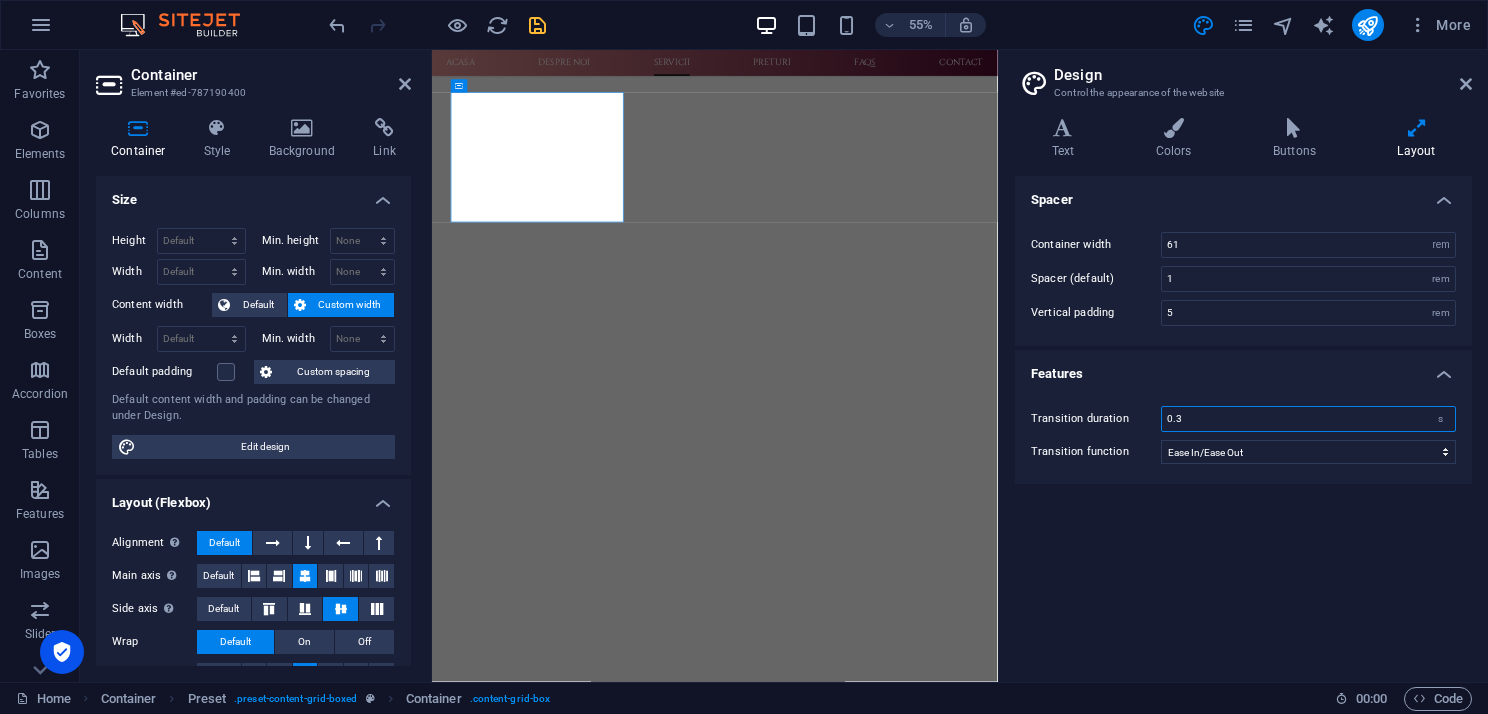 drag, startPoint x: 1167, startPoint y: 419, endPoint x: 1181, endPoint y: 417, distance: 14.142136 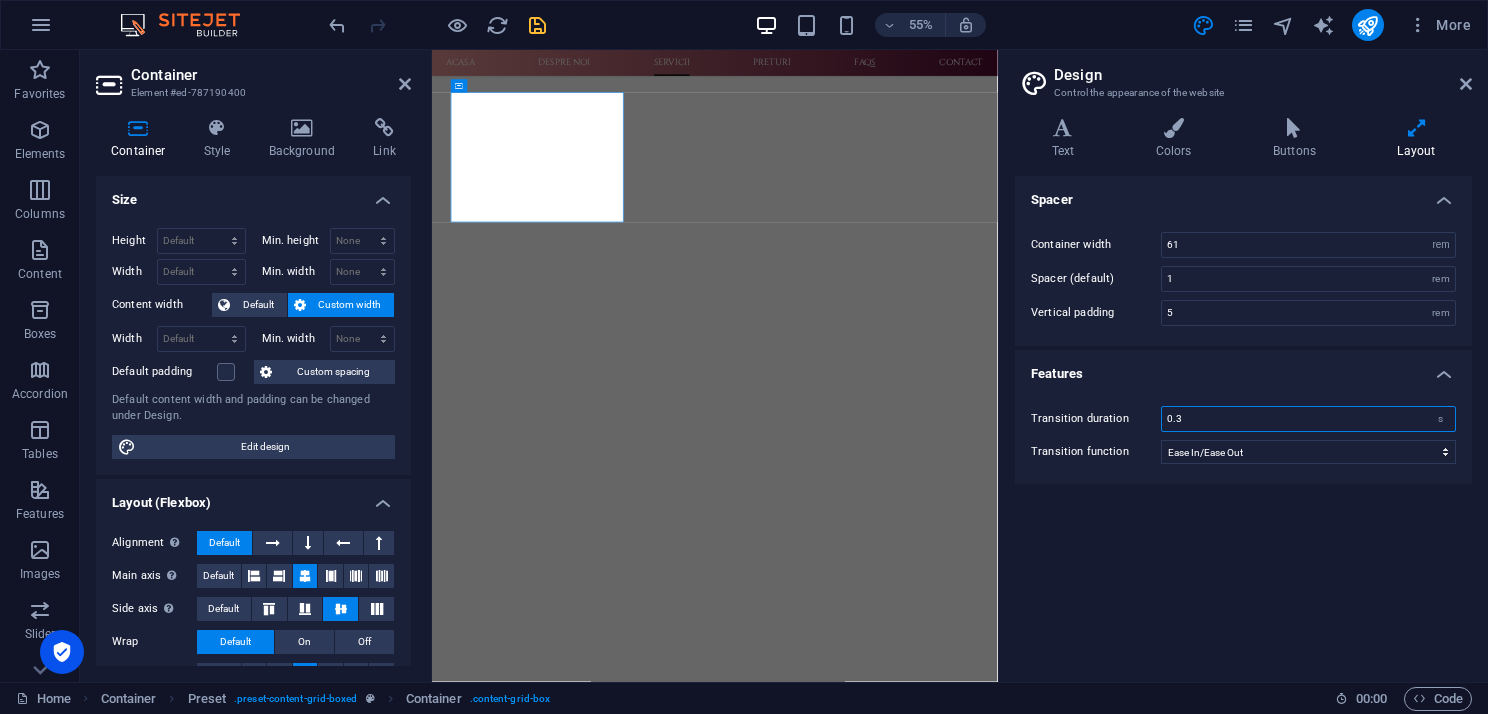 click on "0.3" at bounding box center [1308, 419] 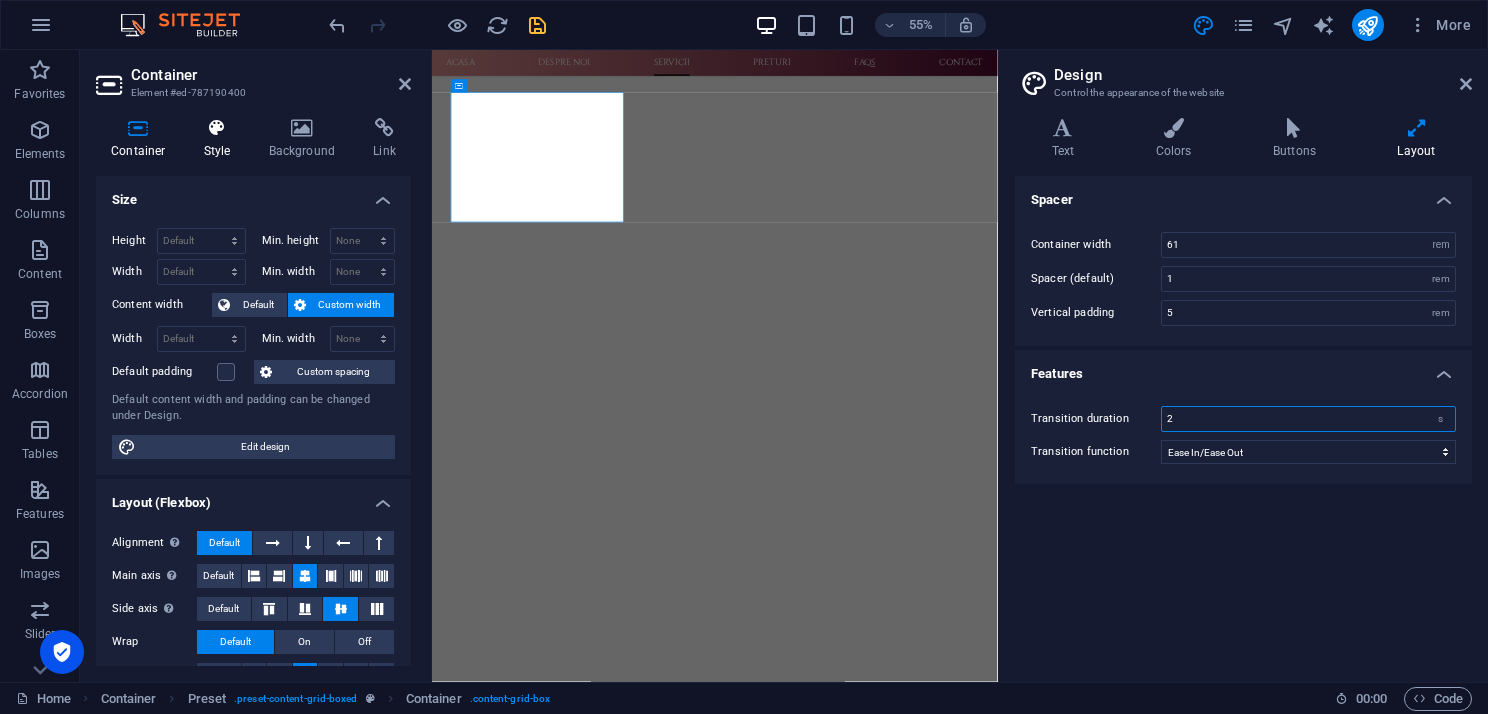 type on "2" 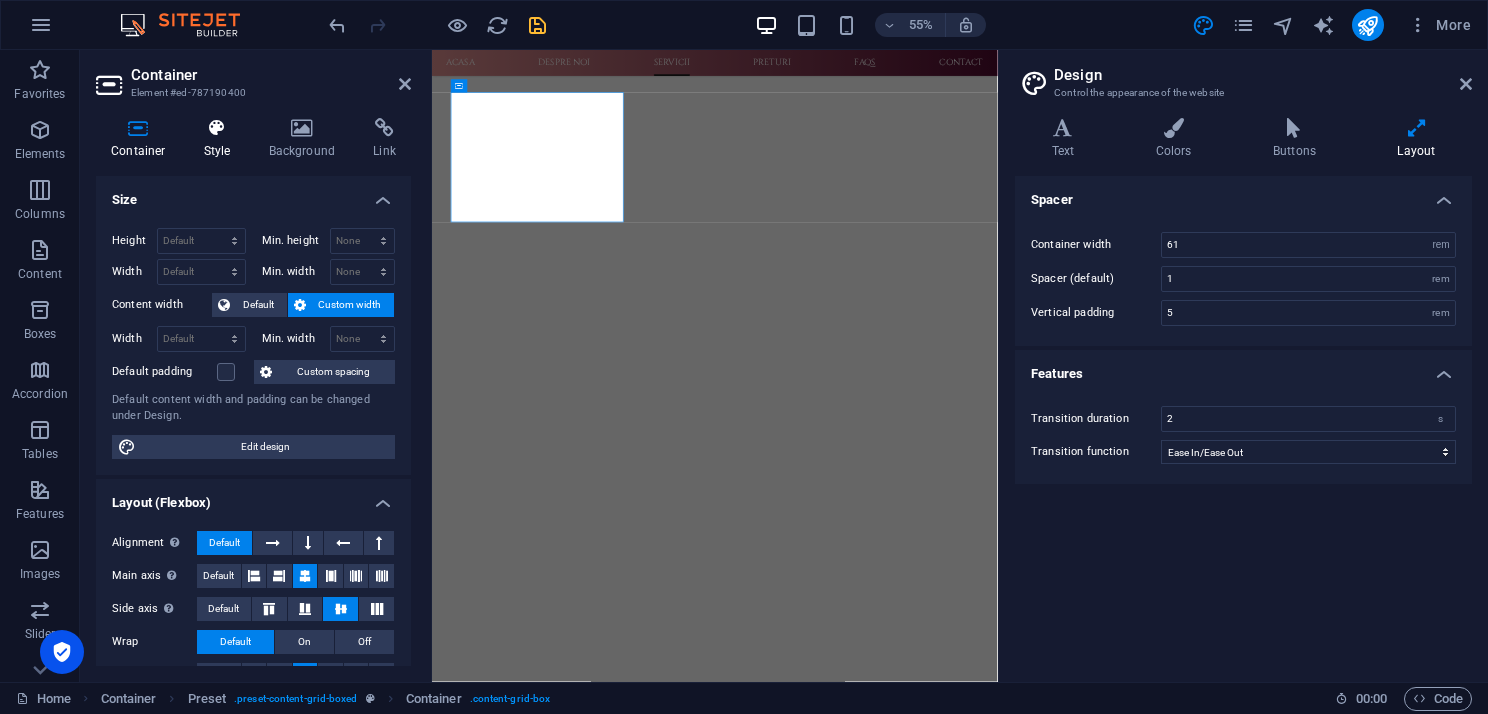 click at bounding box center [217, 128] 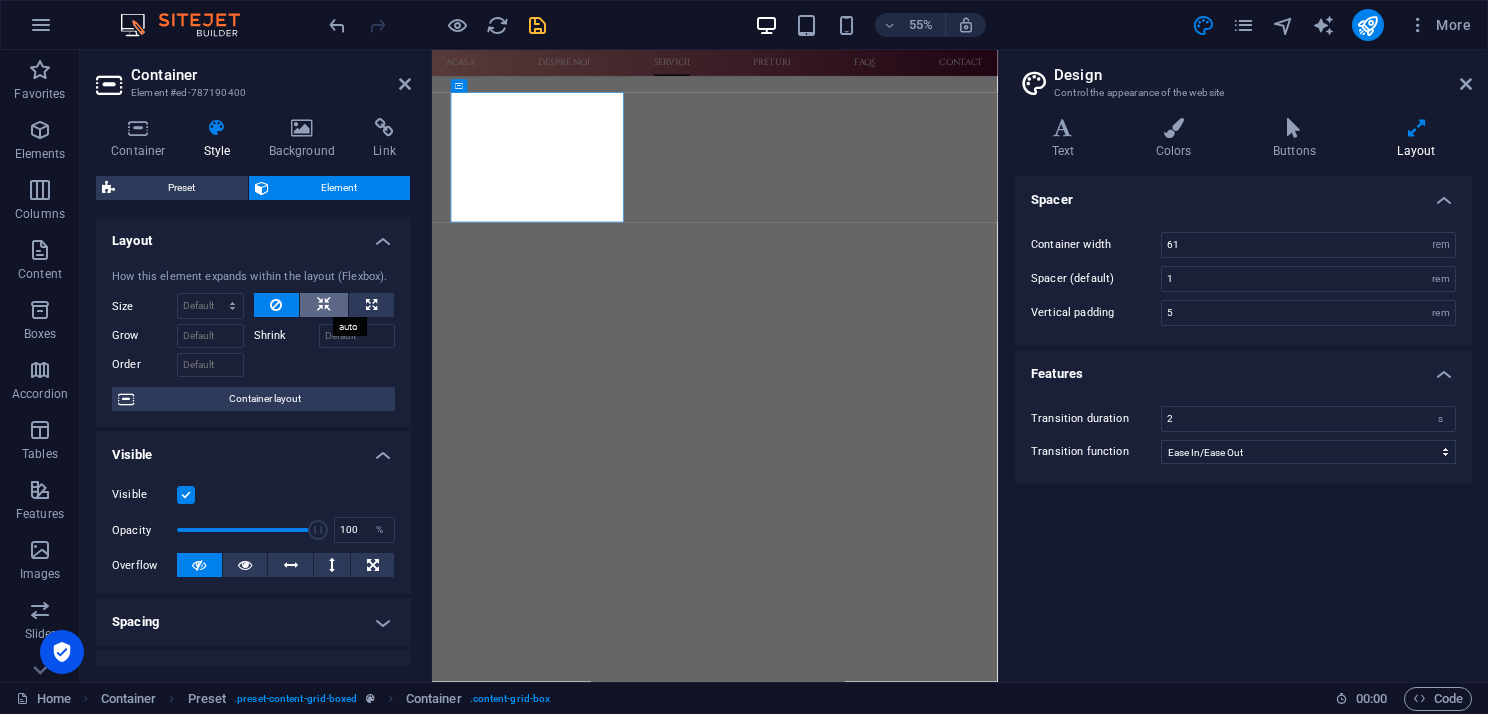 click at bounding box center [324, 305] 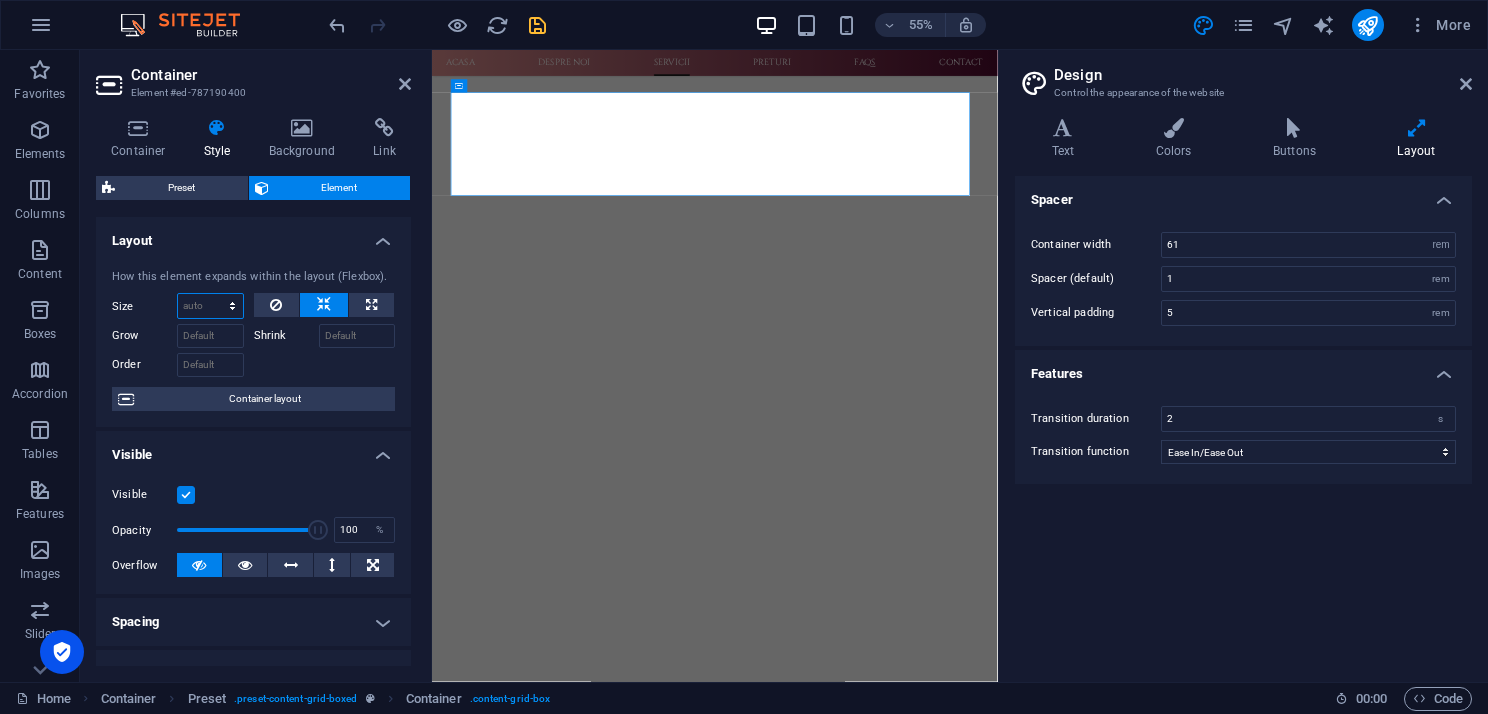 click on "Default auto px % 1/1 1/2 1/3 1/4 1/5 1/6 1/7 1/8 1/9 1/10" at bounding box center [210, 306] 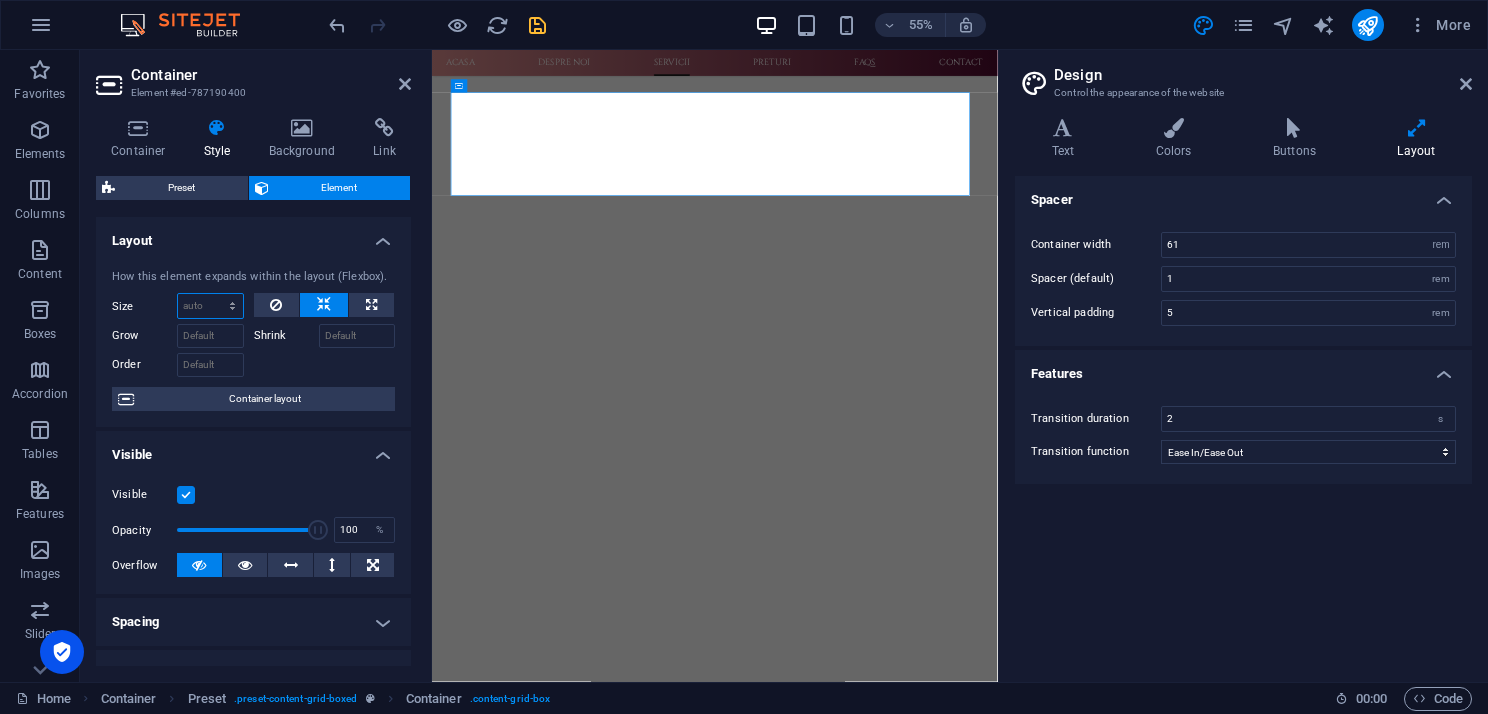 select on "1/2" 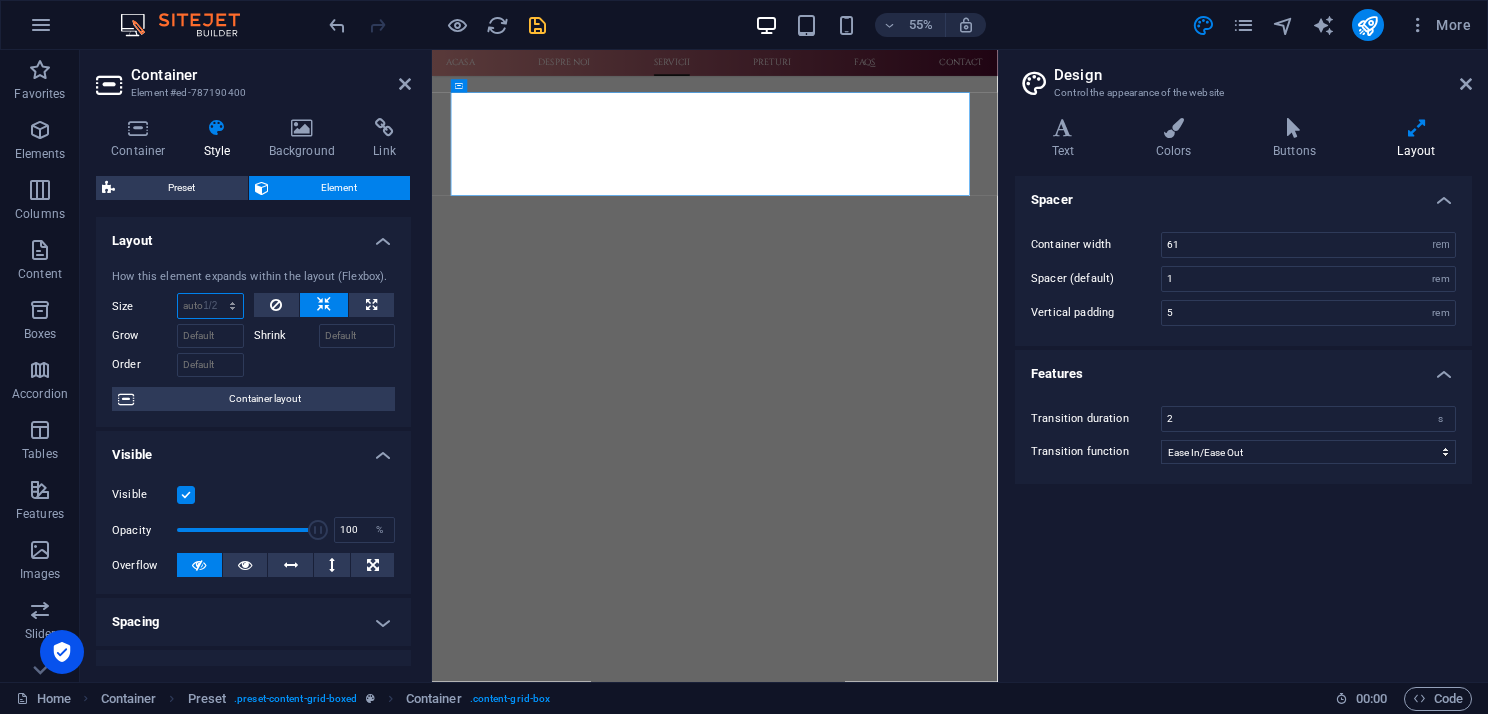 click on "Default auto px % 1/1 1/2 1/3 1/4 1/5 1/6 1/7 1/8 1/9 1/10" at bounding box center [210, 306] 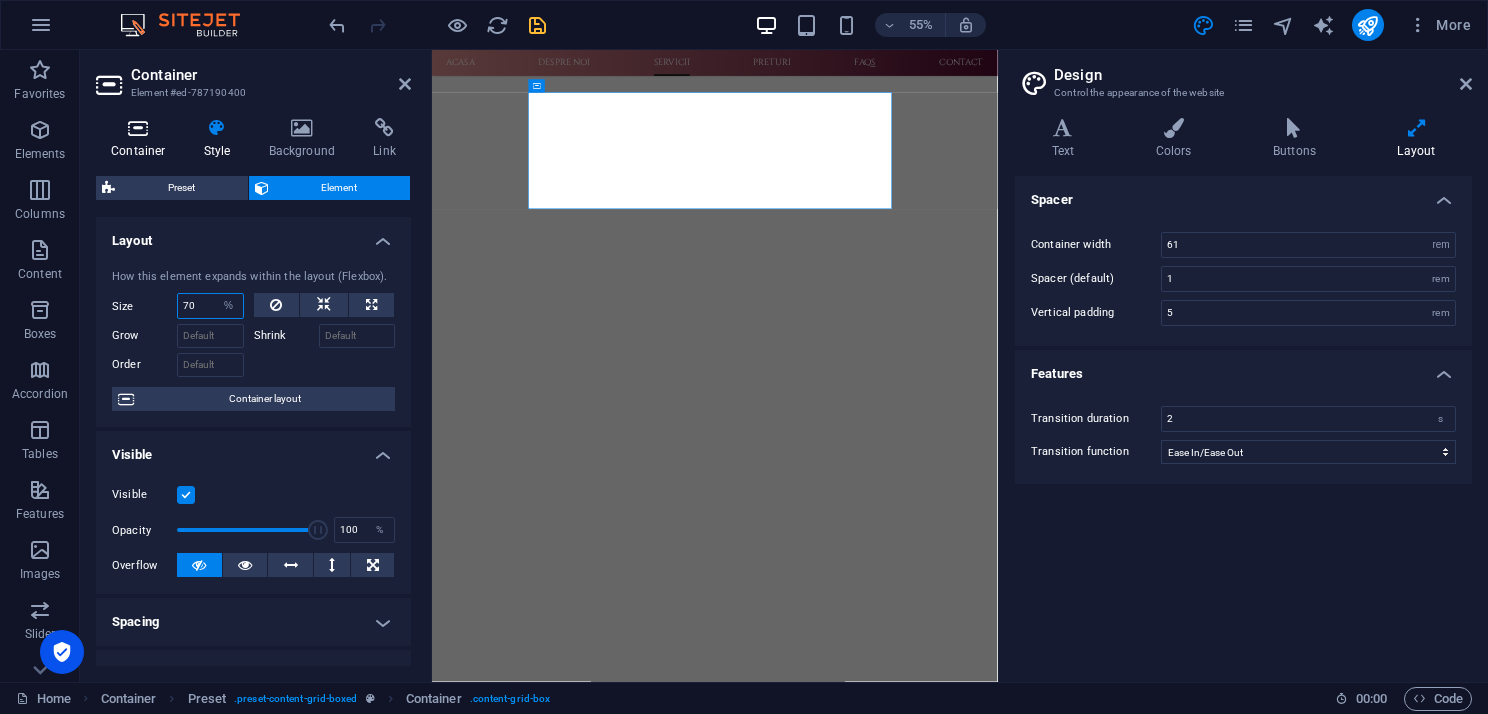type on "70" 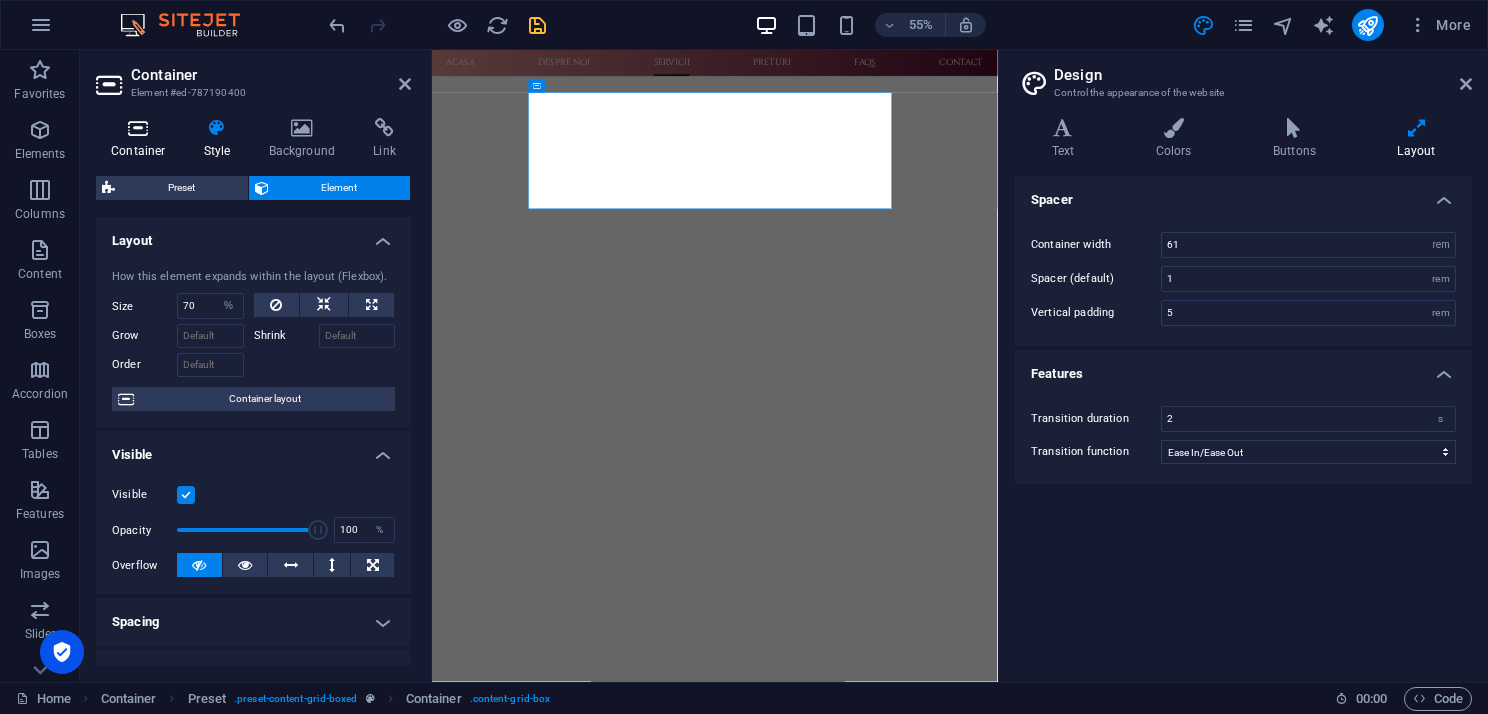 click at bounding box center (138, 128) 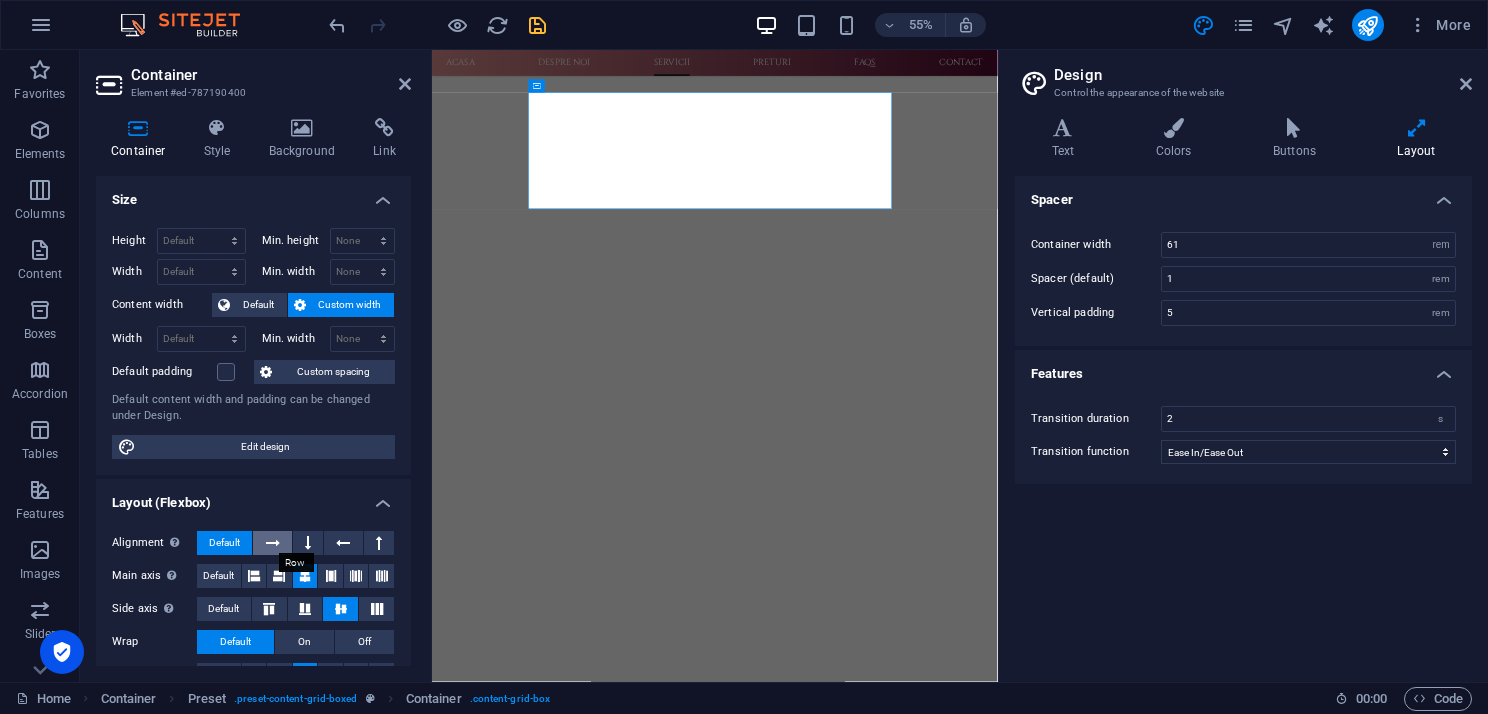 click at bounding box center (273, 543) 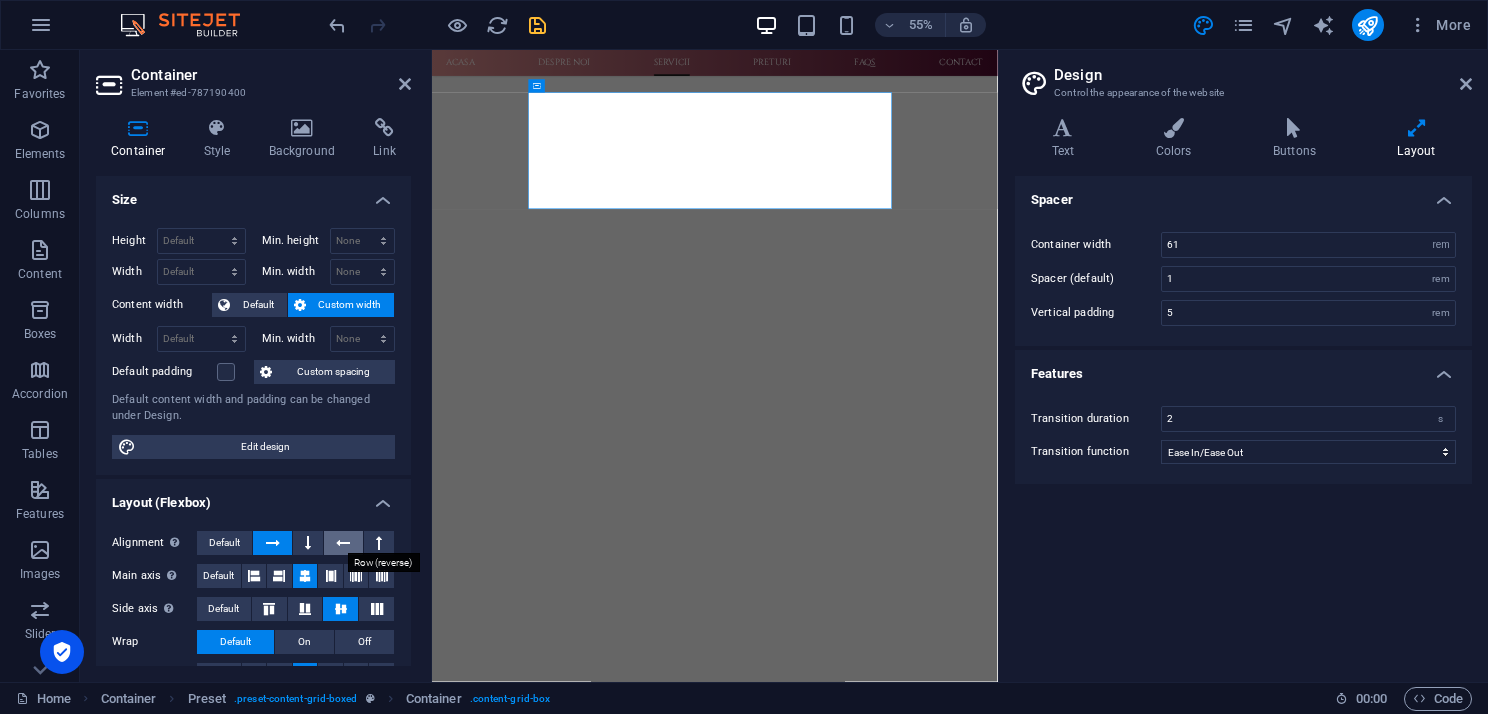 click at bounding box center (343, 543) 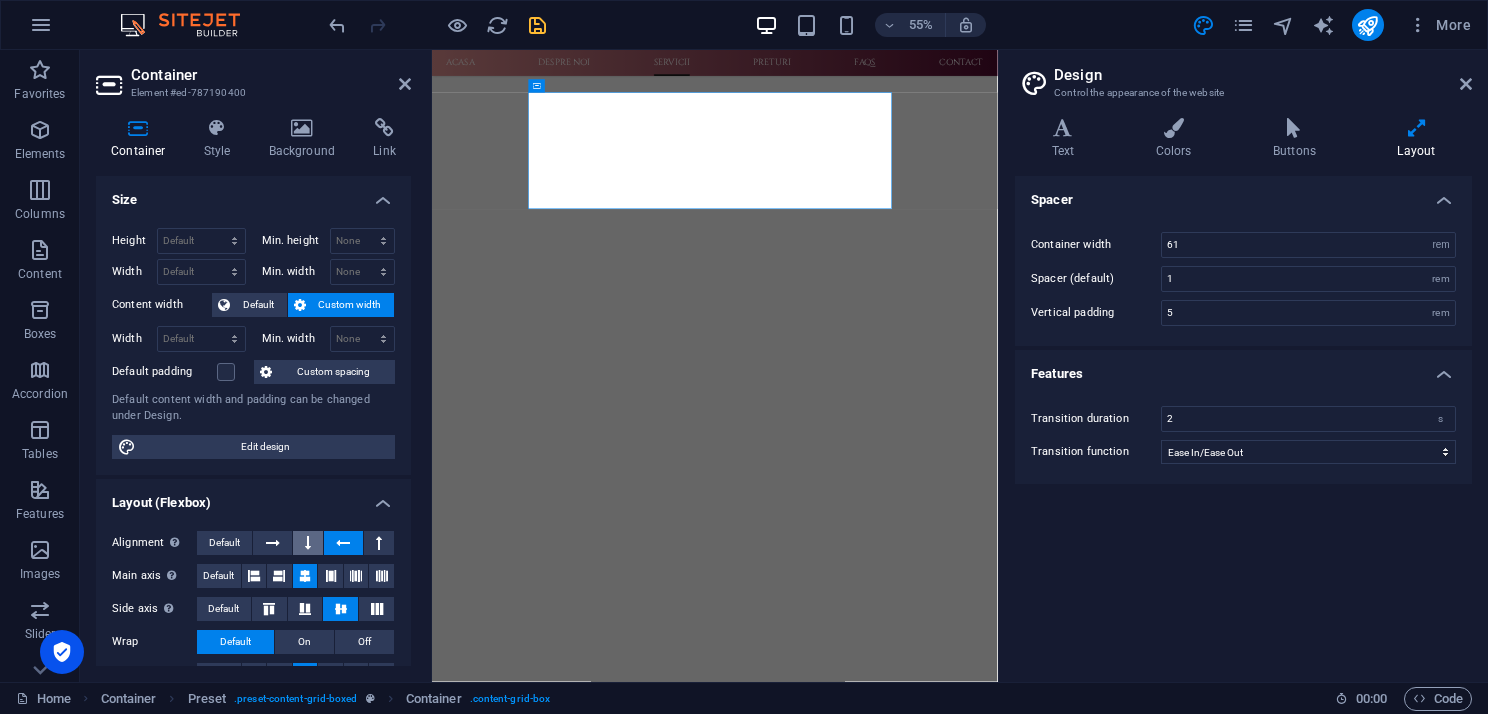 click at bounding box center [308, 543] 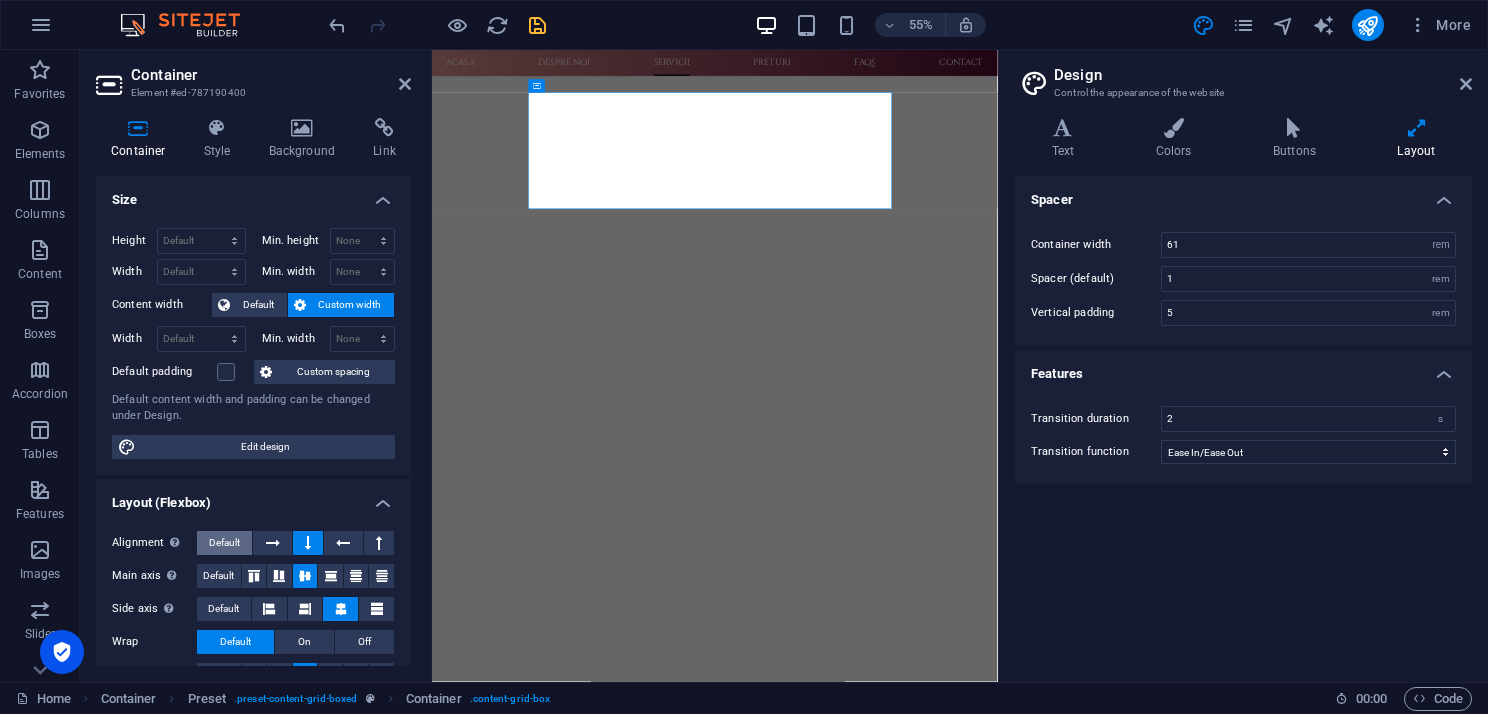 click on "Default" at bounding box center (224, 543) 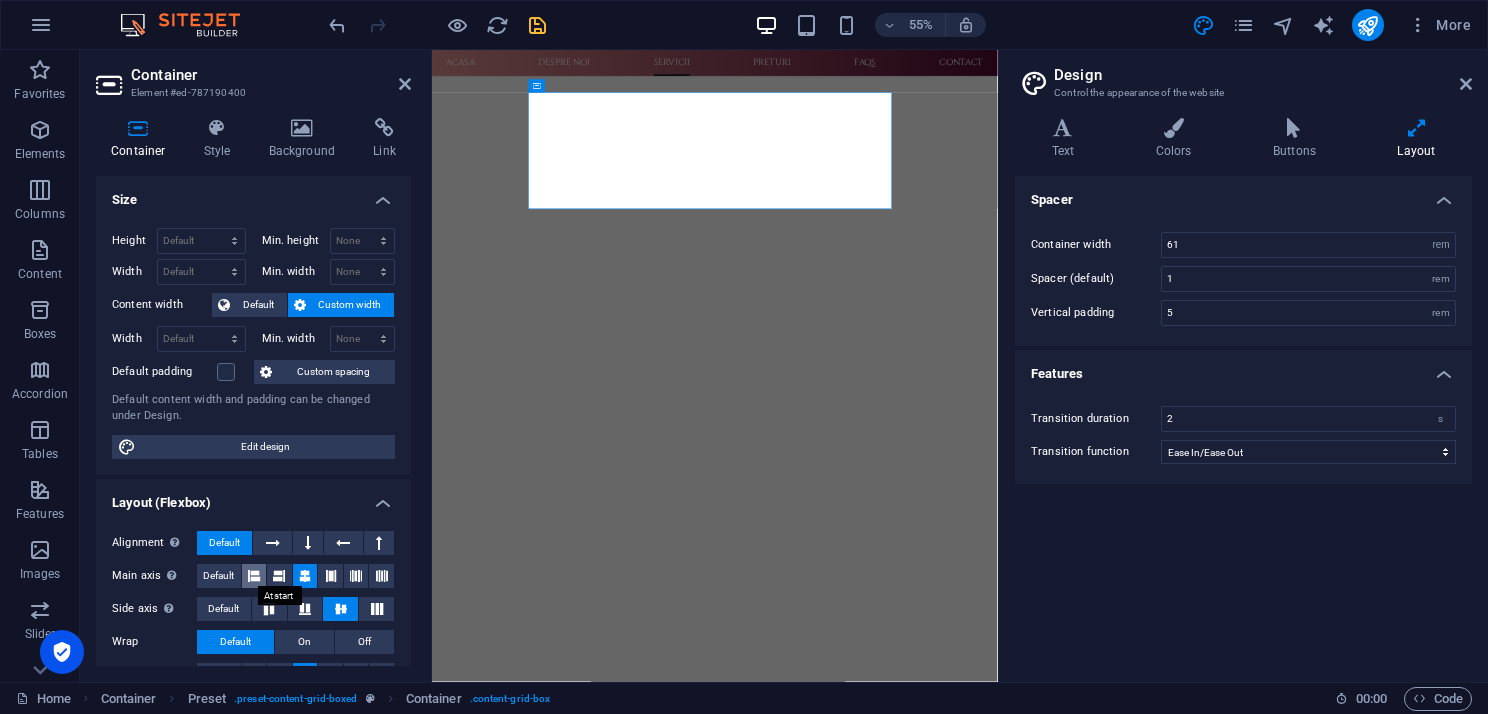click at bounding box center [254, 576] 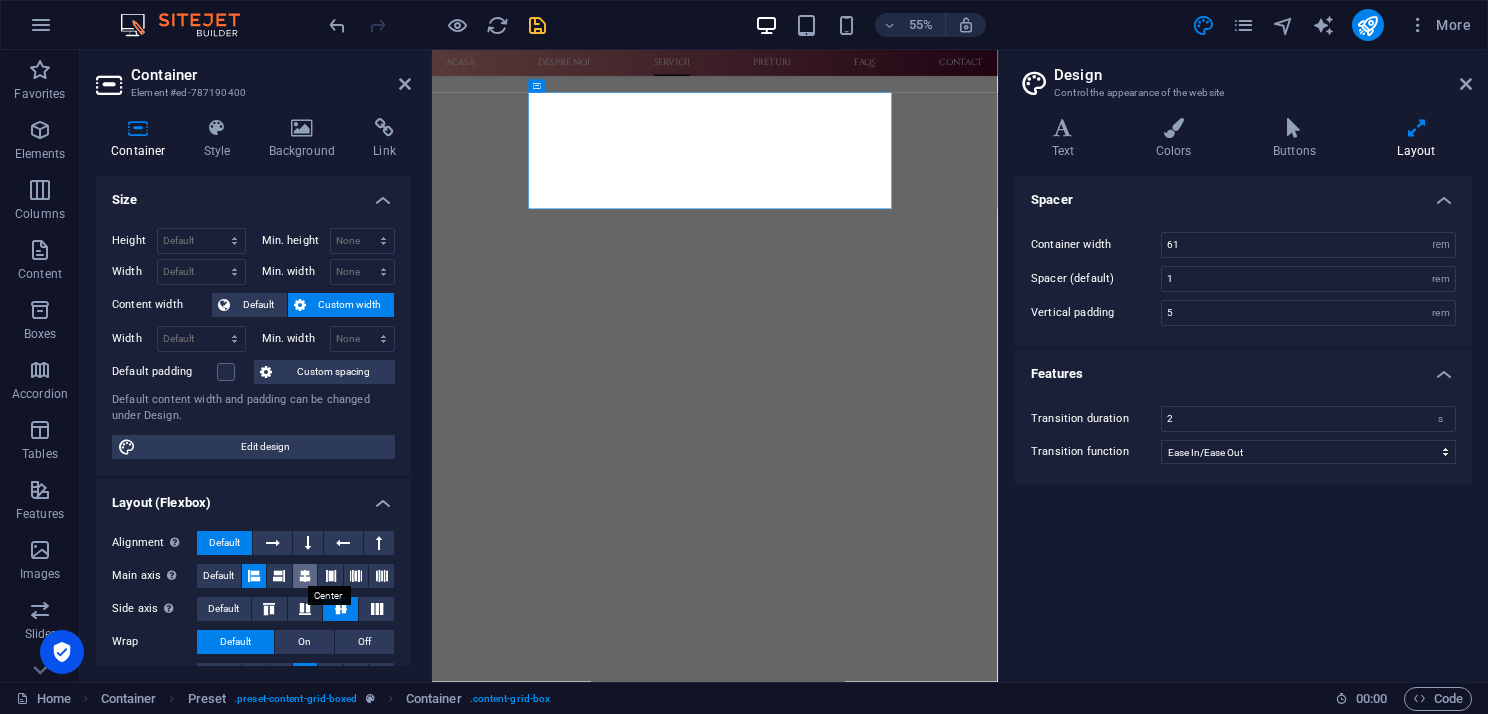 click at bounding box center [305, 576] 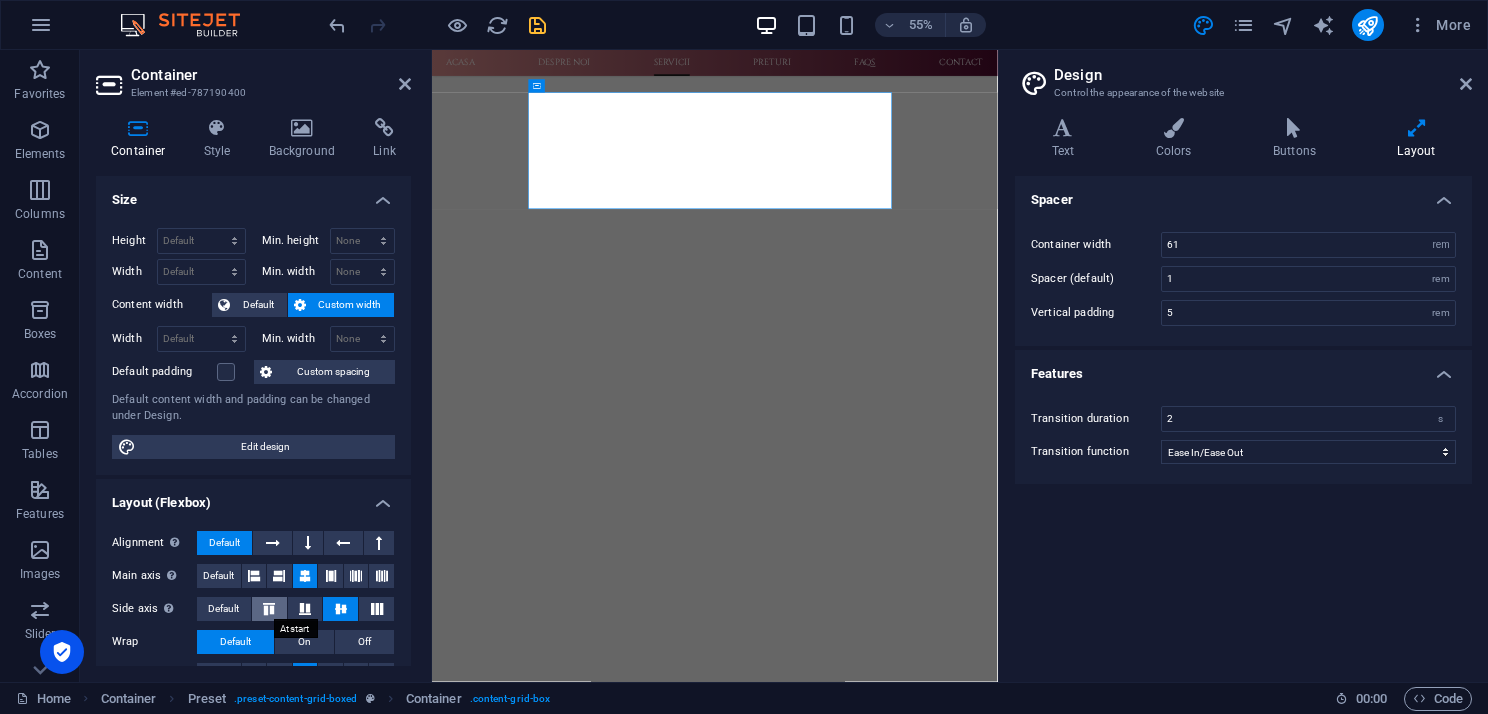 scroll, scrollTop: 100, scrollLeft: 0, axis: vertical 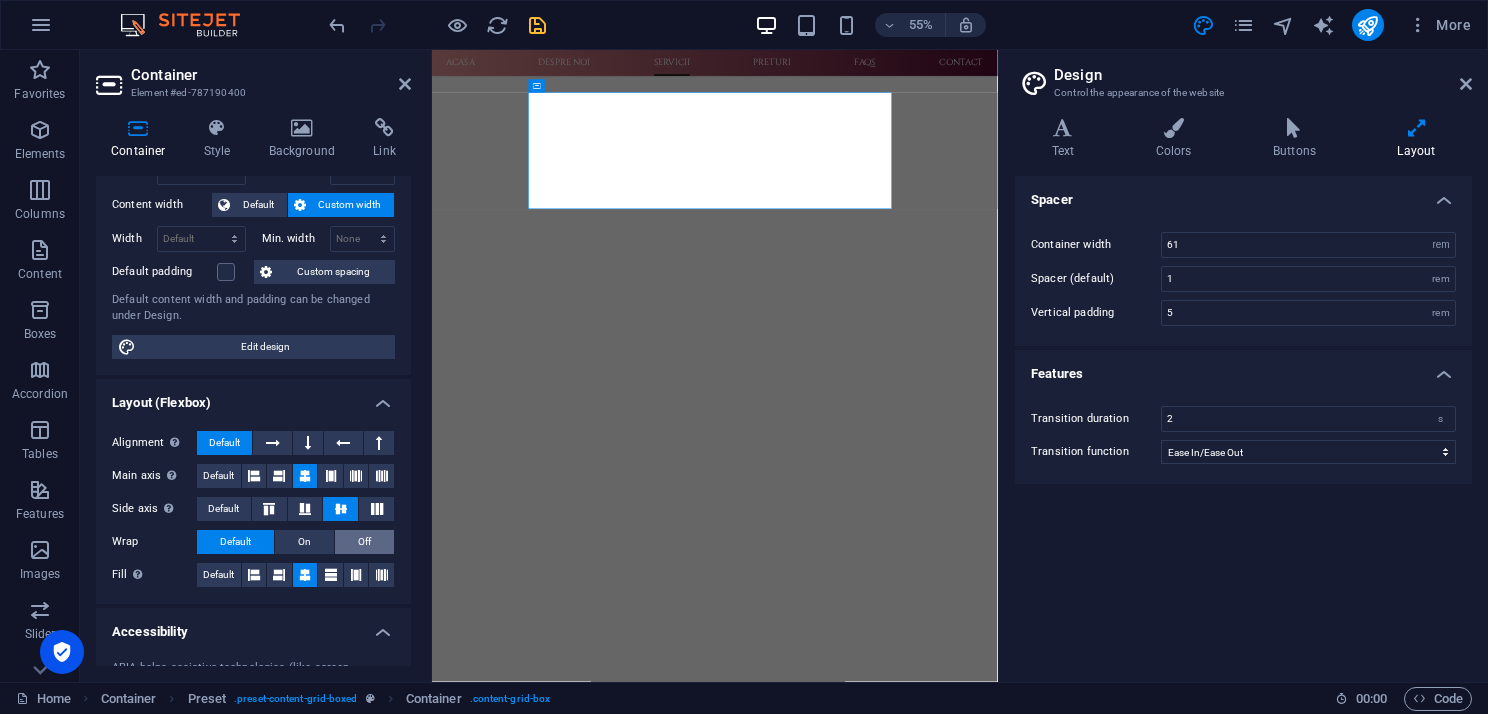 click on "Off" at bounding box center [364, 542] 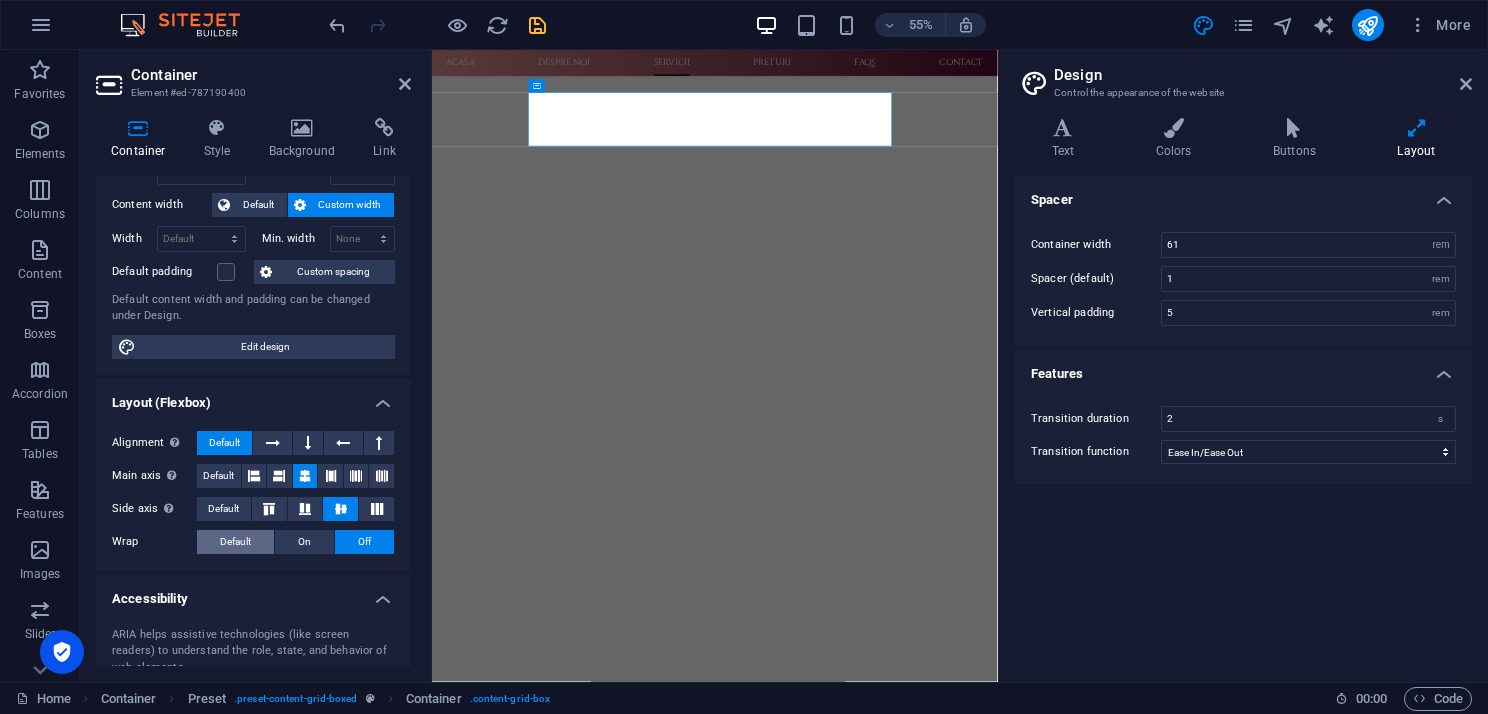 click on "Default" at bounding box center [235, 542] 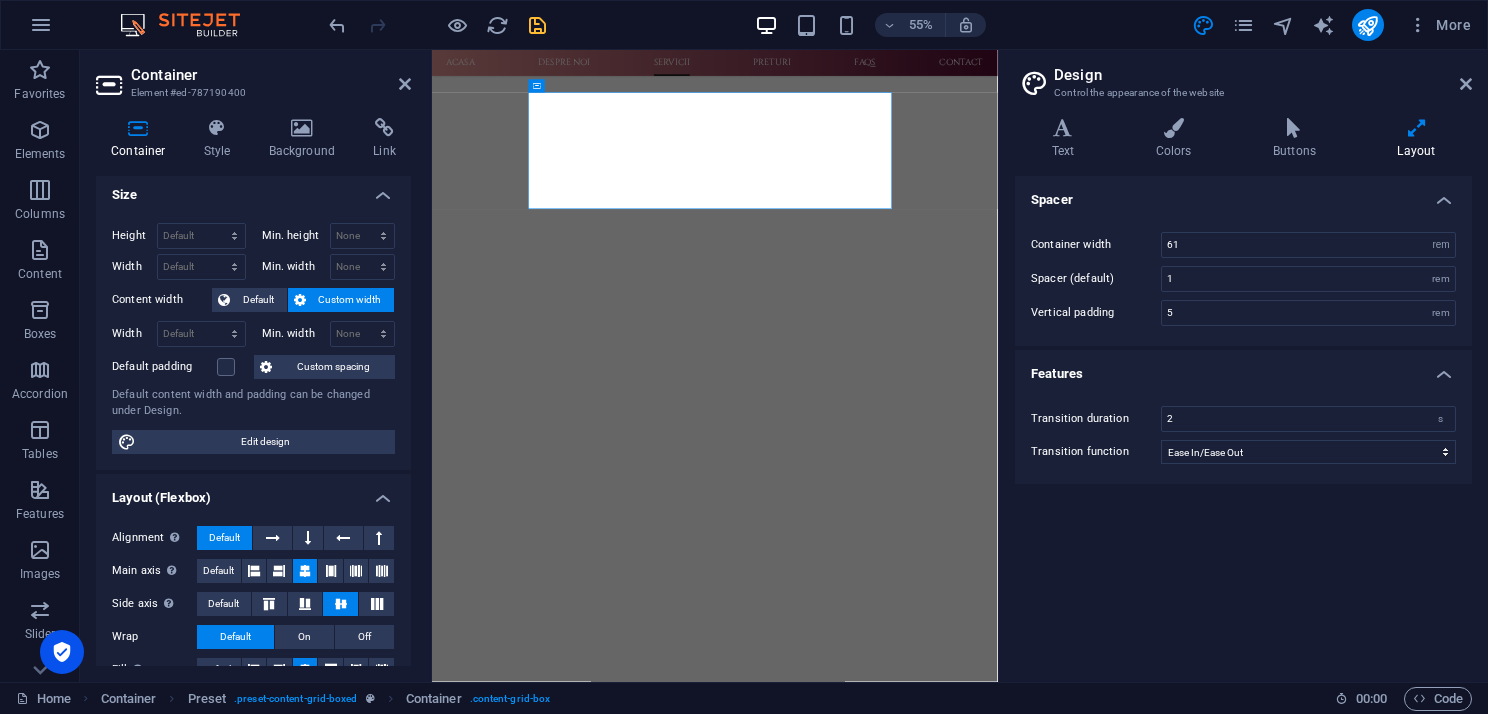 scroll, scrollTop: 0, scrollLeft: 0, axis: both 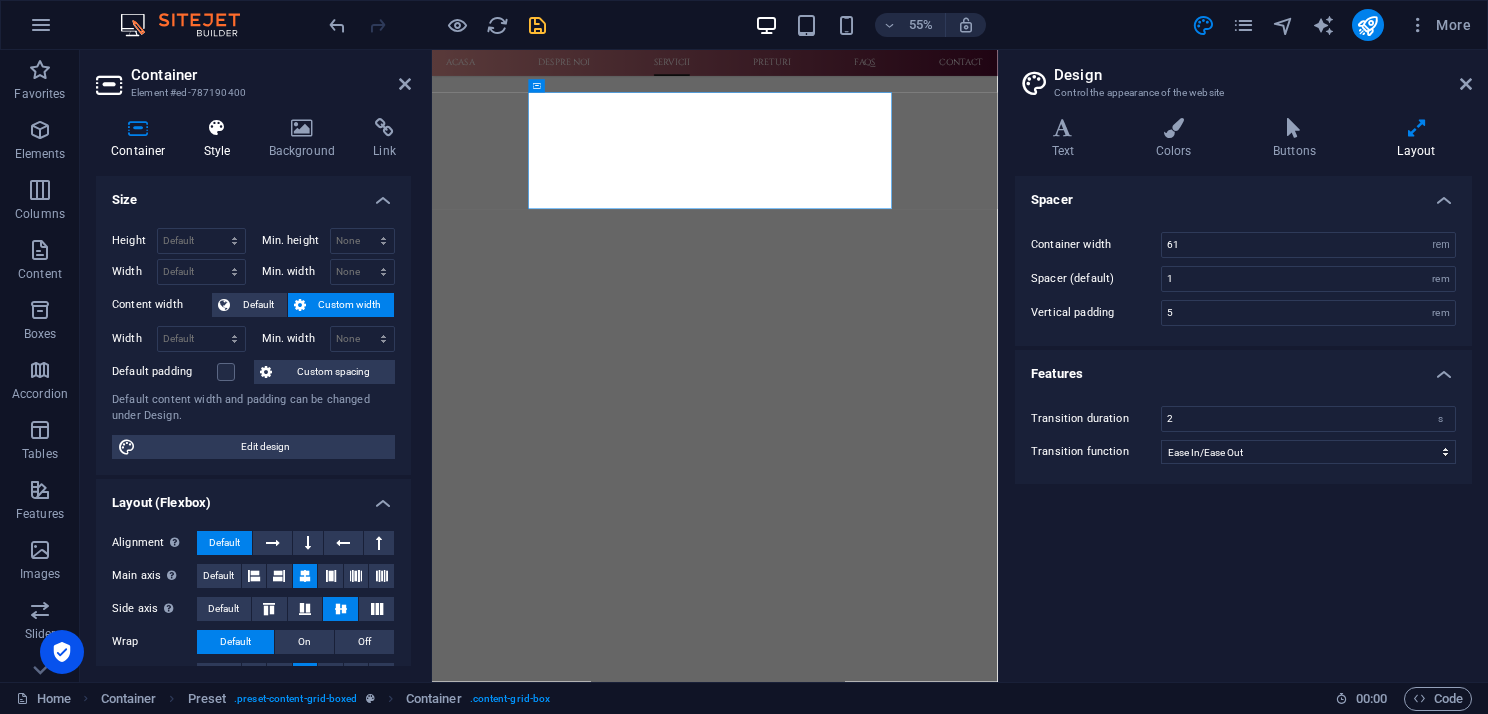 click on "Style" at bounding box center [221, 139] 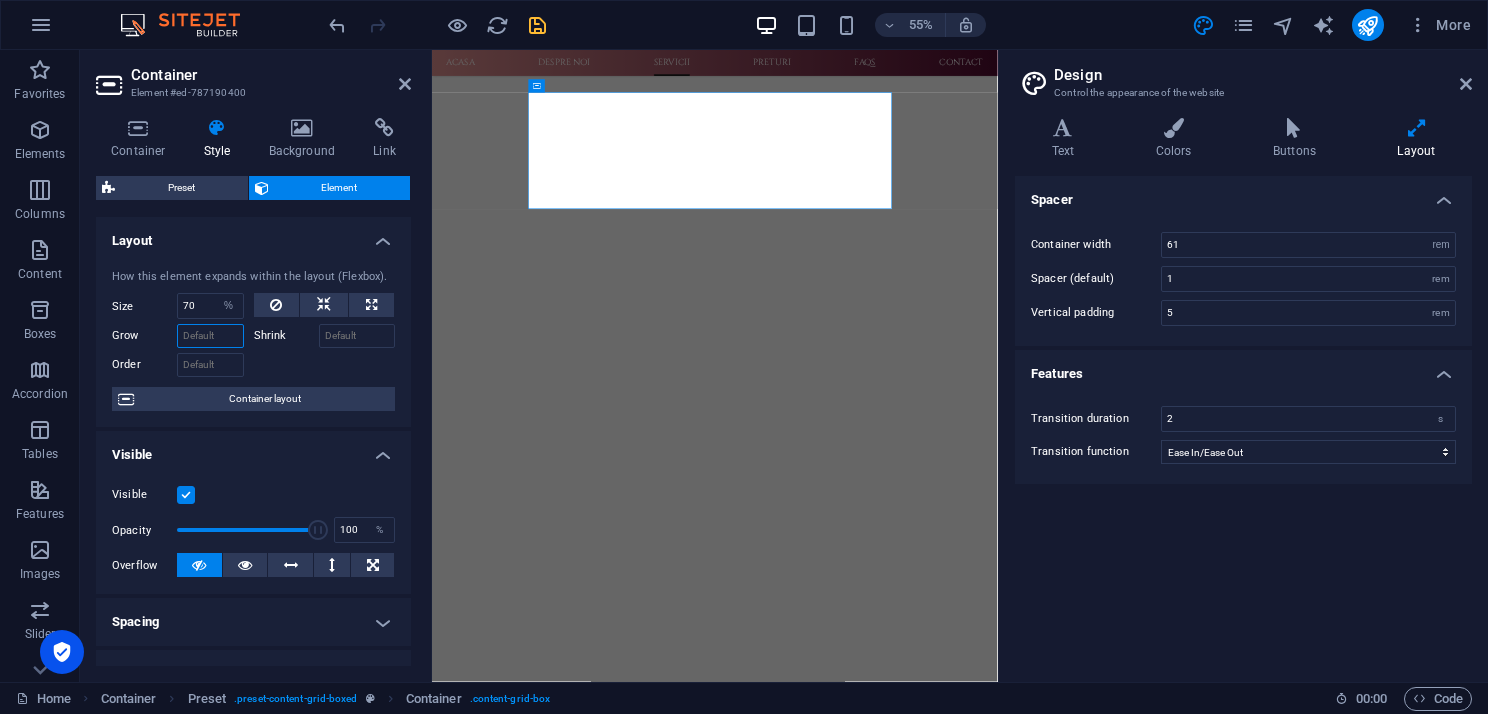 click on "Grow" at bounding box center (210, 336) 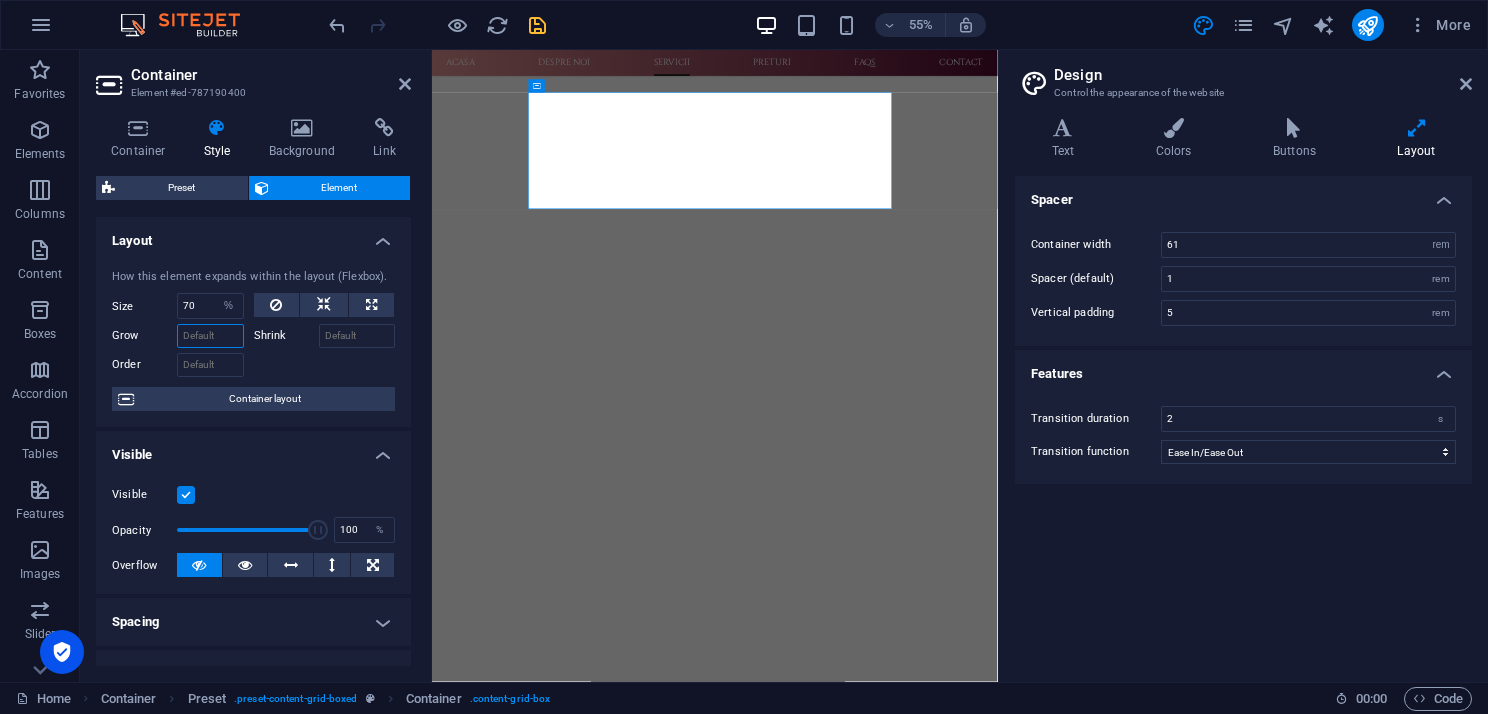 click on "Grow" at bounding box center (210, 336) 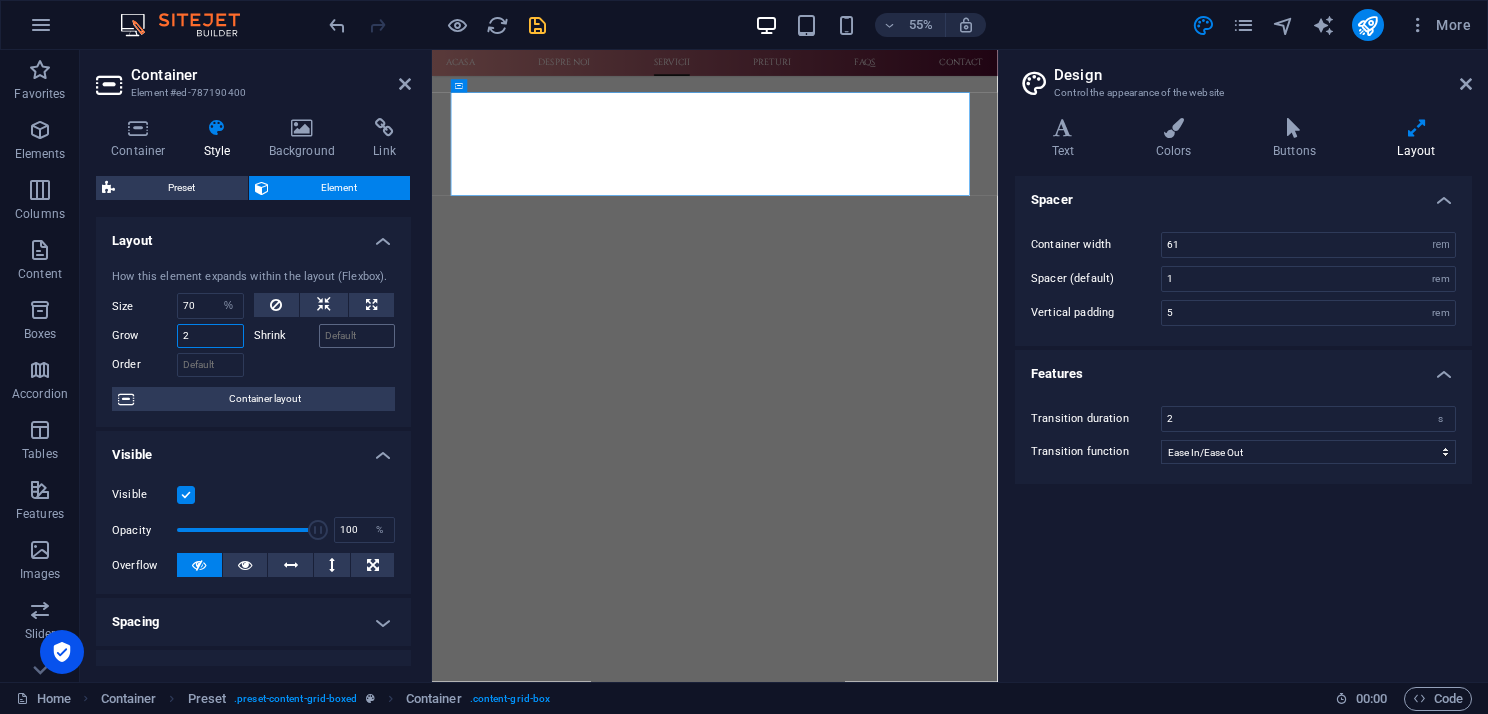type on "2" 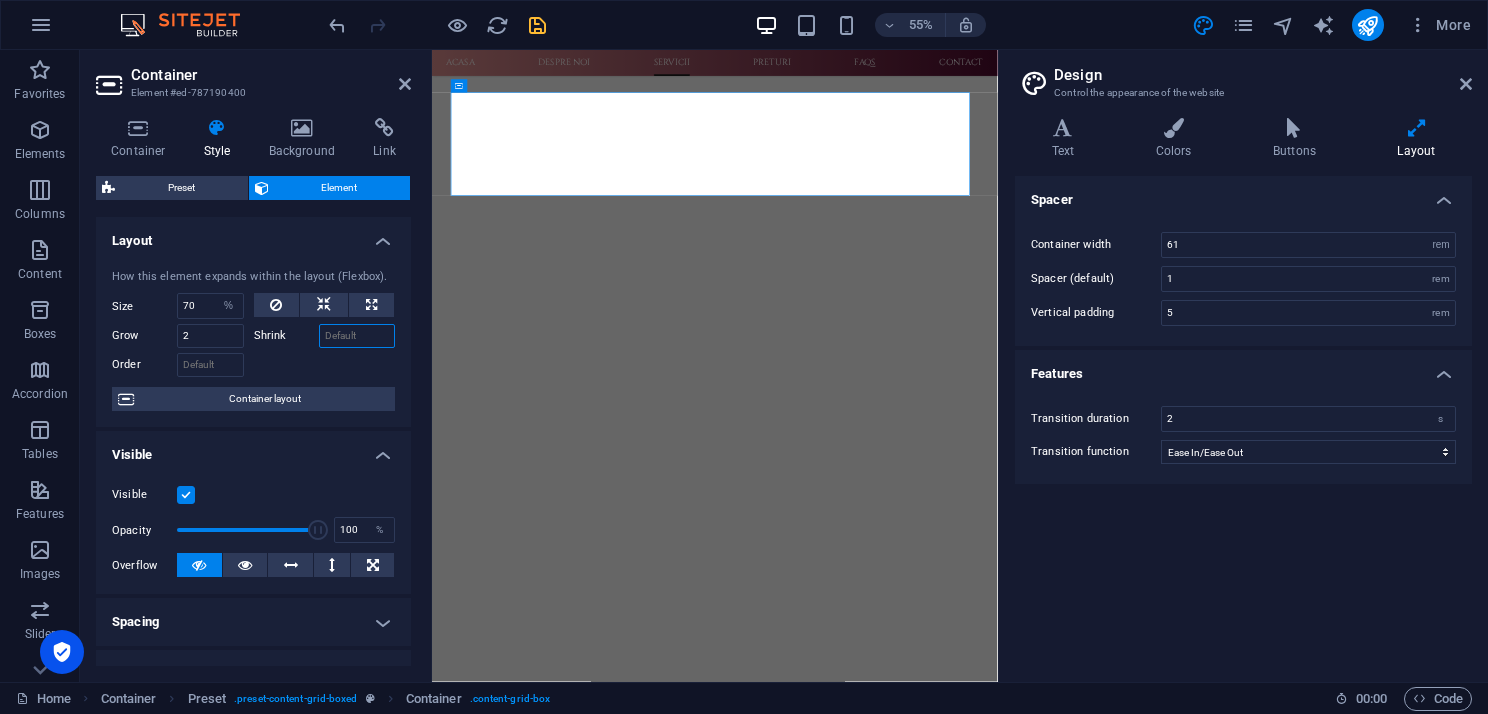 click on "Shrink" at bounding box center (357, 336) 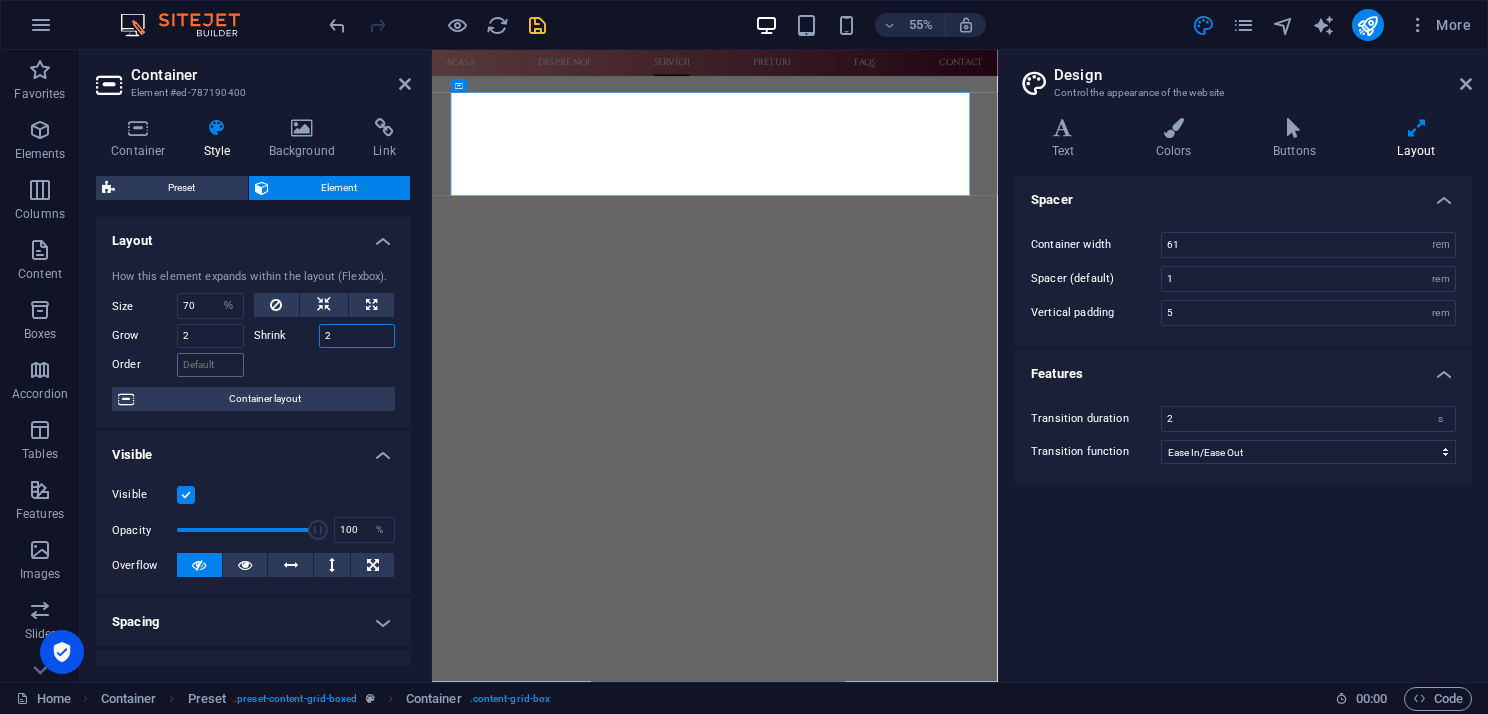 type on "2" 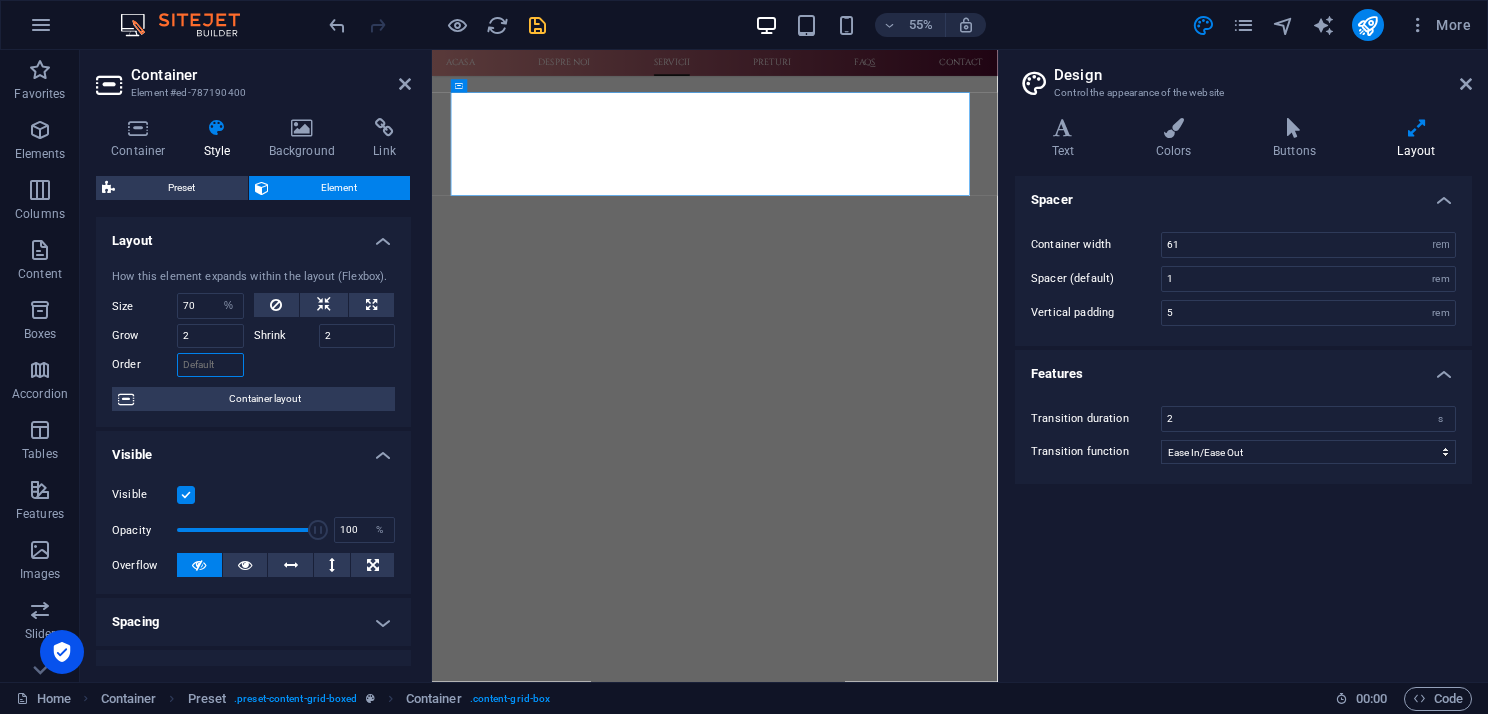 click on "Order" at bounding box center (210, 365) 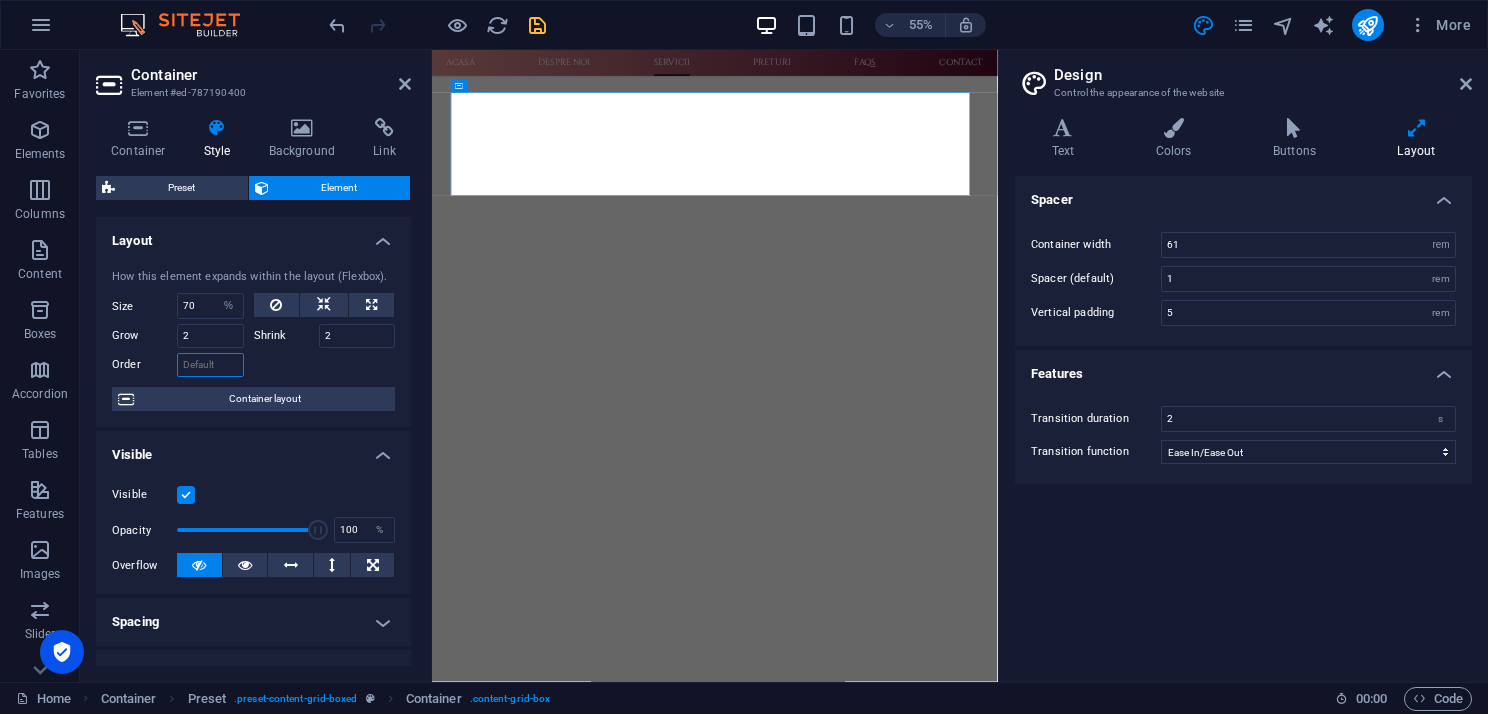 type on "1" 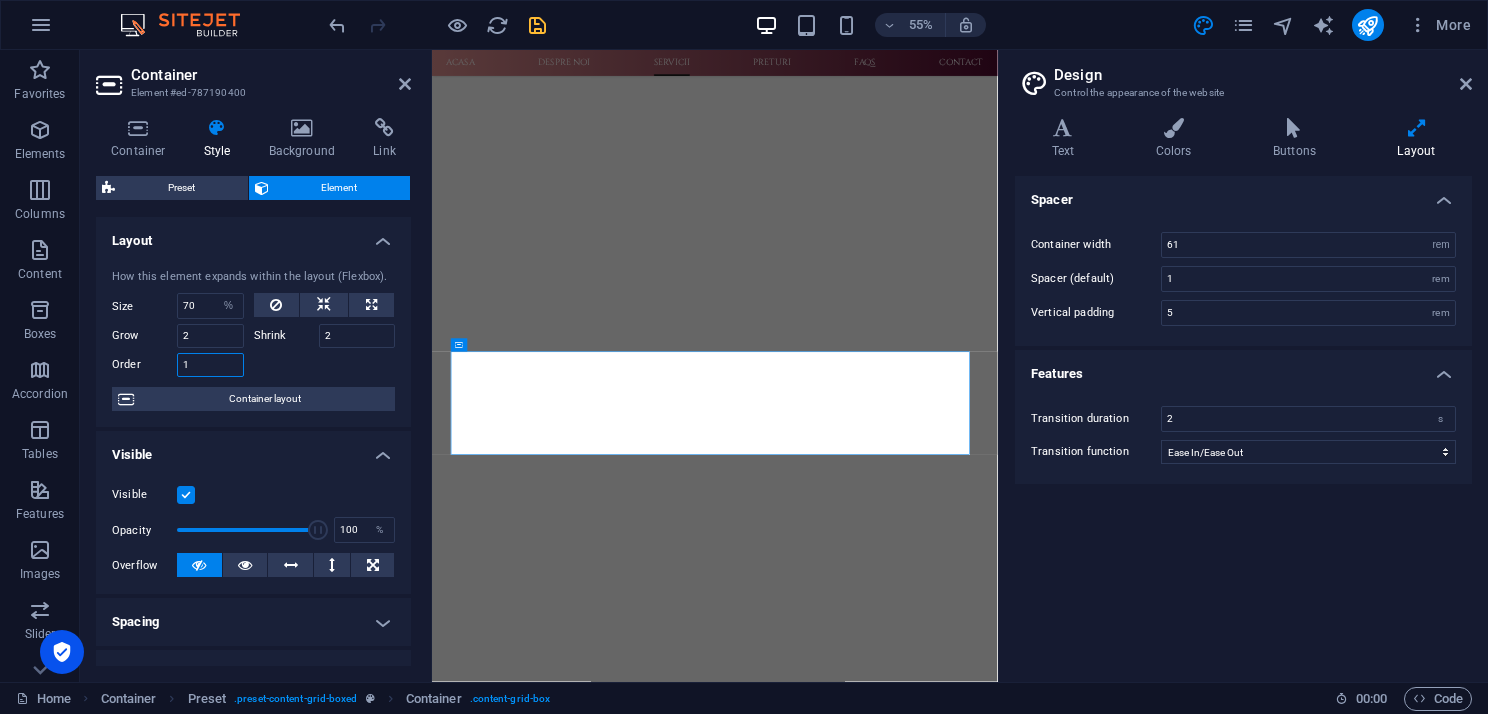 type 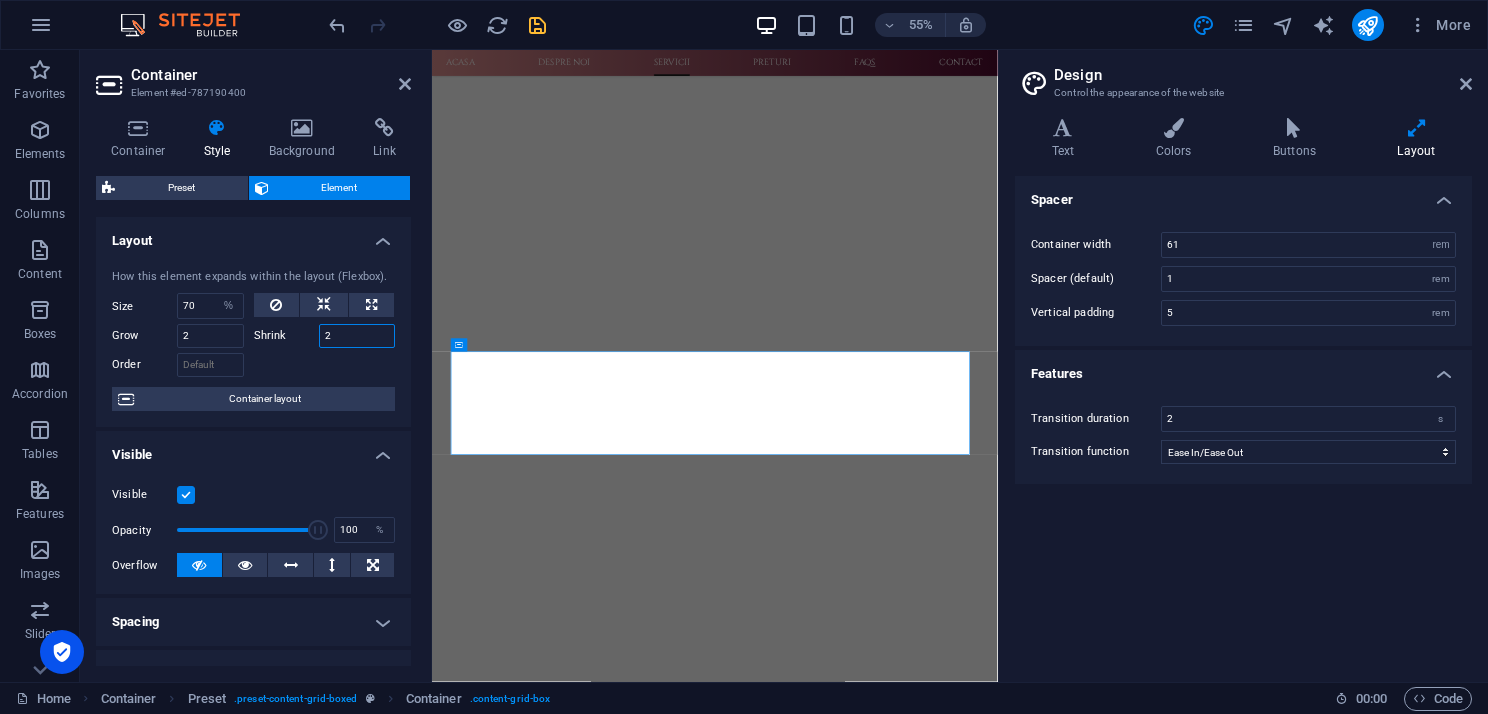 click on "2" at bounding box center [357, 336] 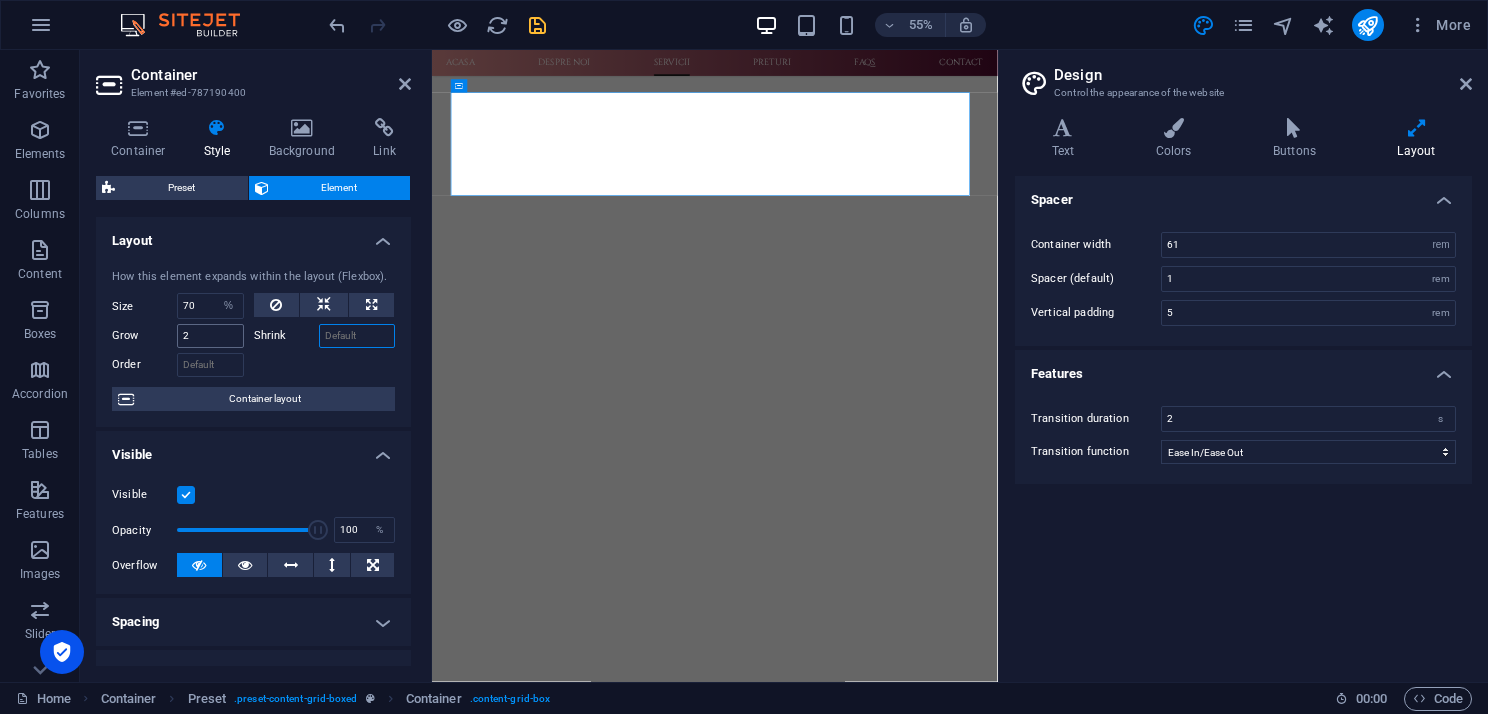 type 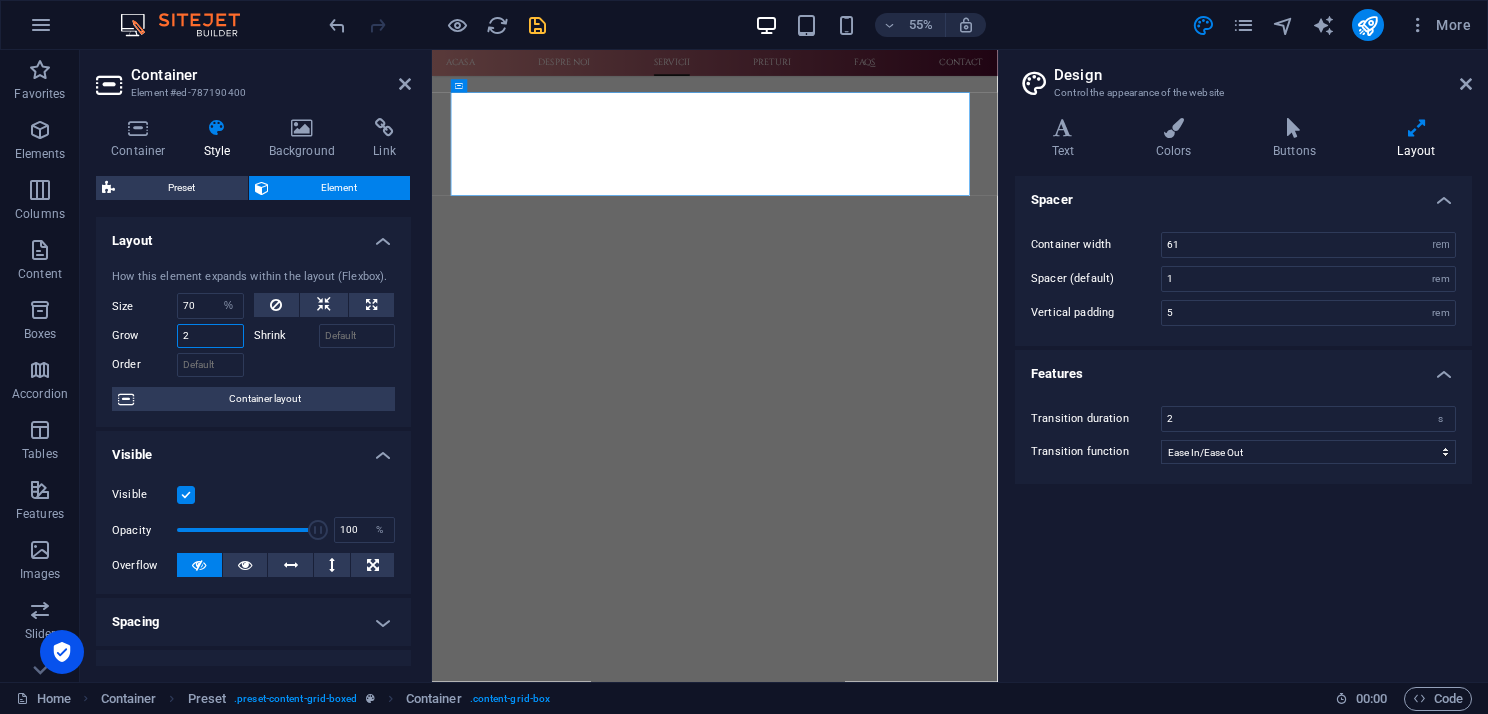 click on "2" at bounding box center [210, 336] 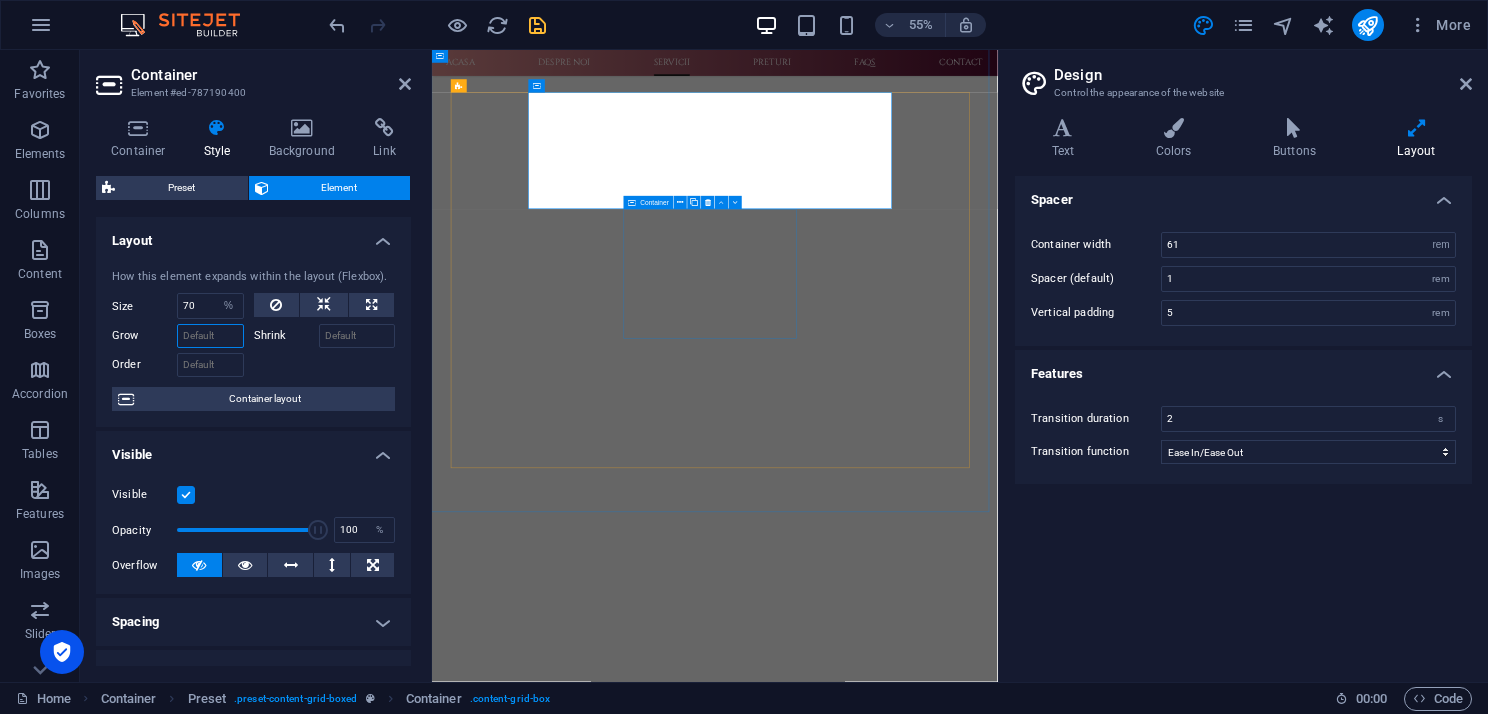 type 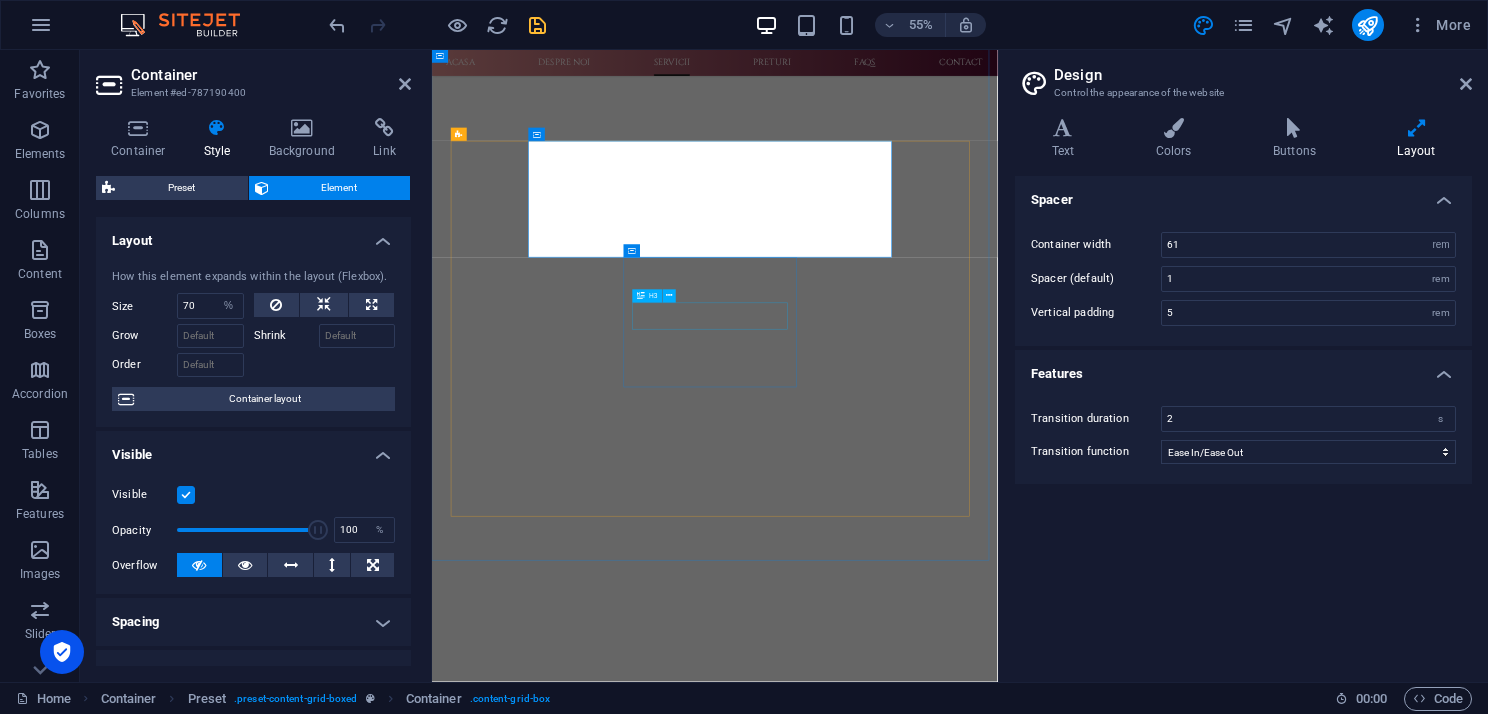 scroll, scrollTop: 730, scrollLeft: 0, axis: vertical 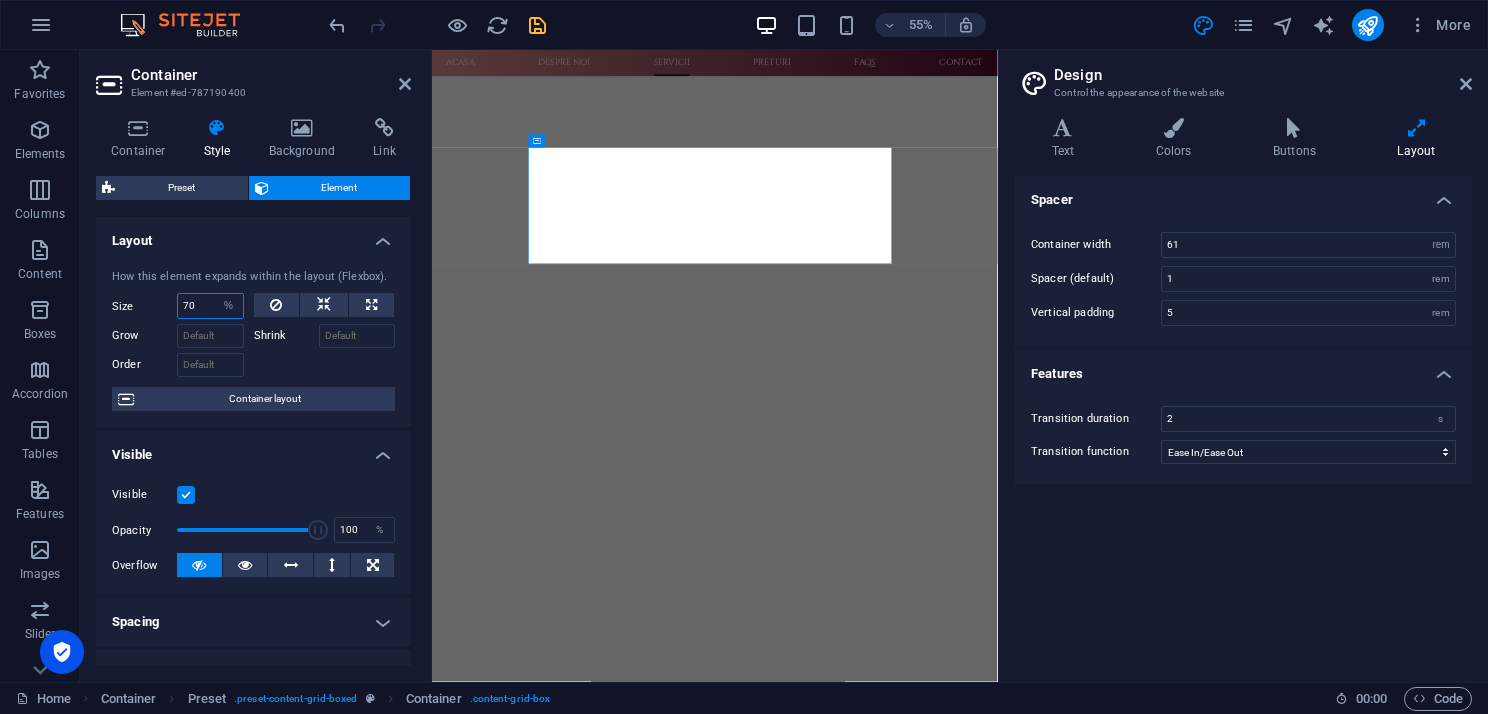 drag, startPoint x: 204, startPoint y: 307, endPoint x: 176, endPoint y: 305, distance: 28.071337 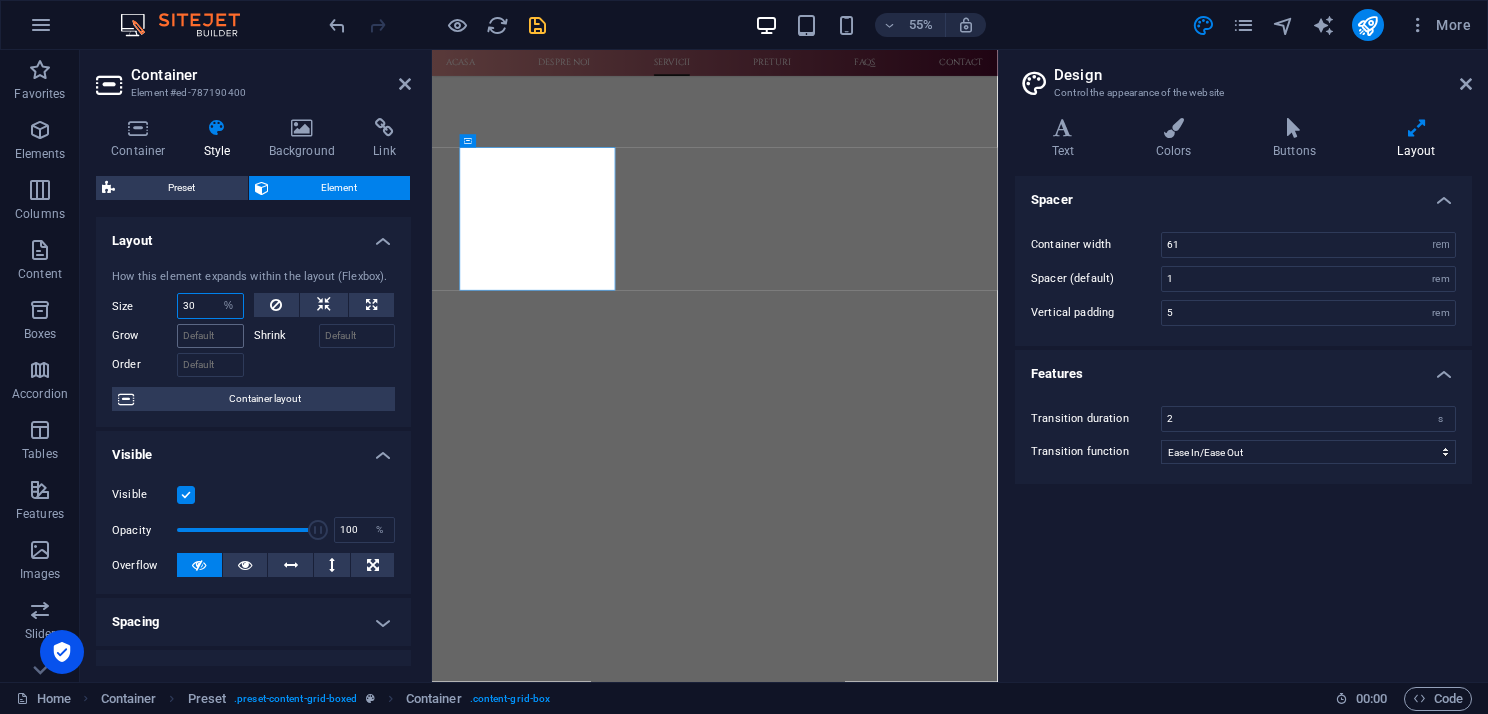type on "30" 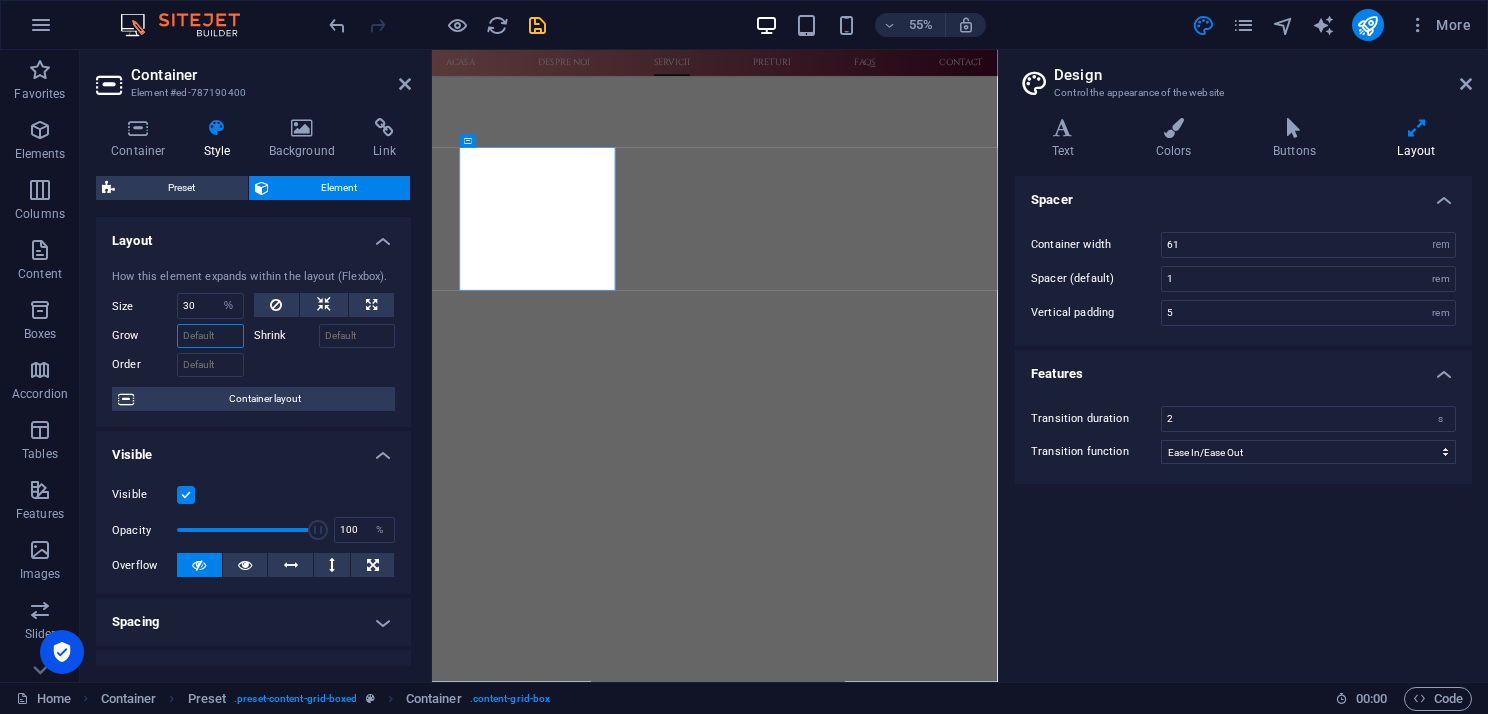 click on "Grow" at bounding box center (210, 336) 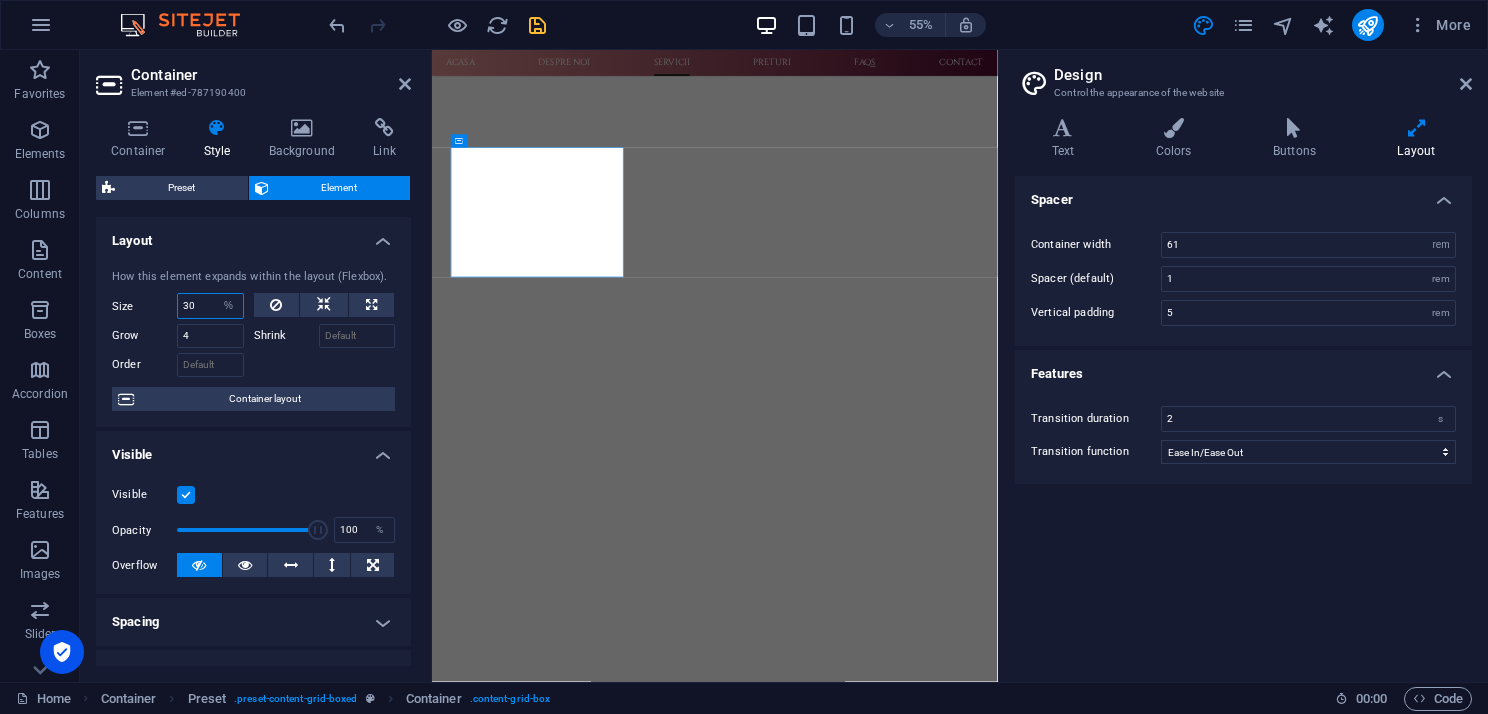 drag, startPoint x: 203, startPoint y: 305, endPoint x: 176, endPoint y: 305, distance: 27 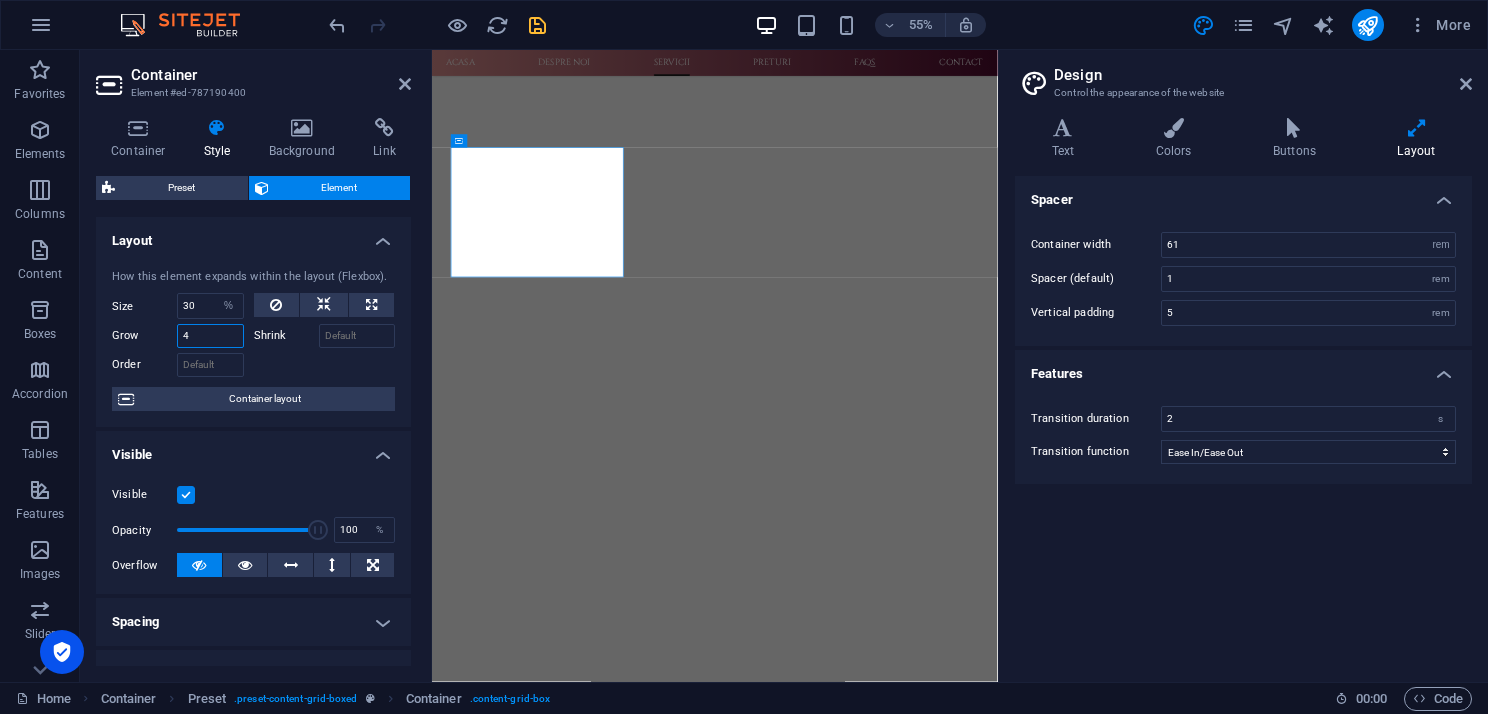 drag, startPoint x: 202, startPoint y: 337, endPoint x: 176, endPoint y: 335, distance: 26.076809 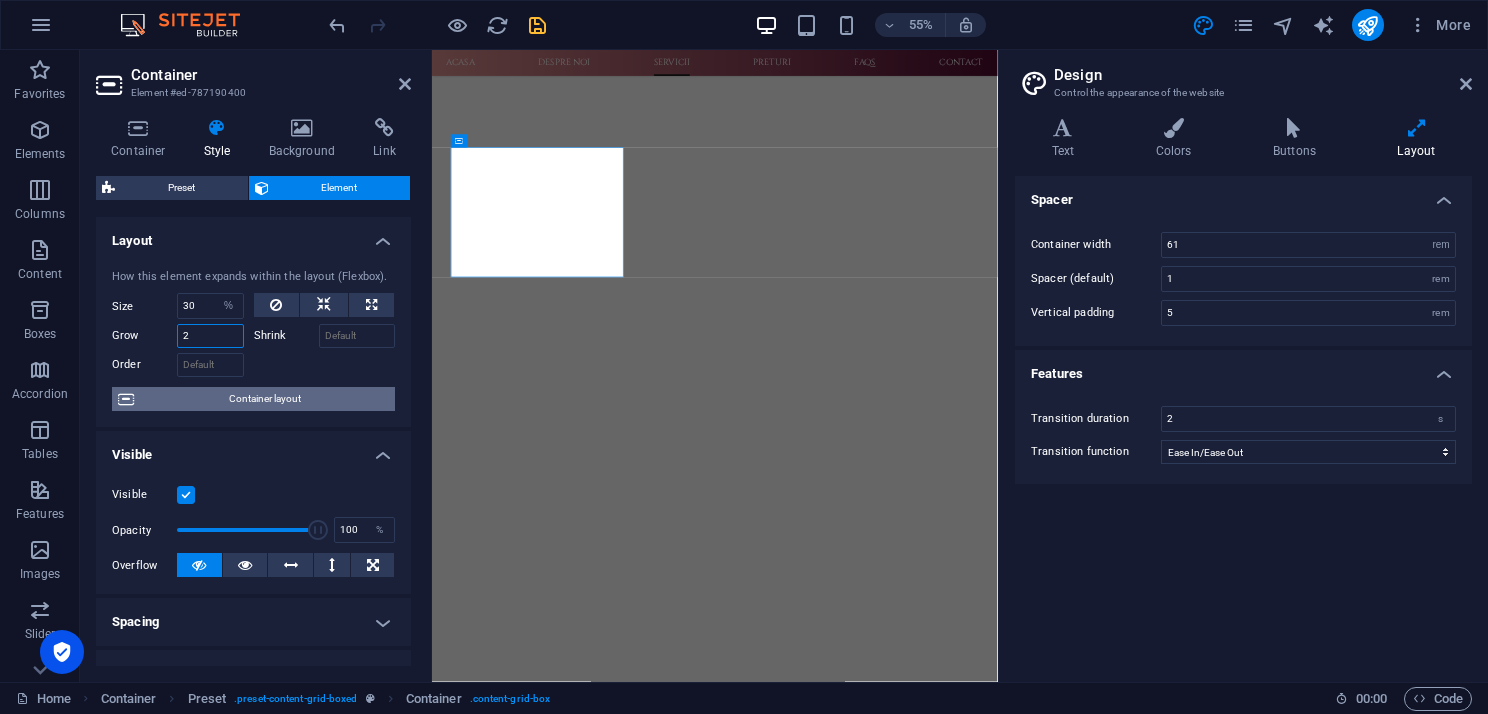 type on "2" 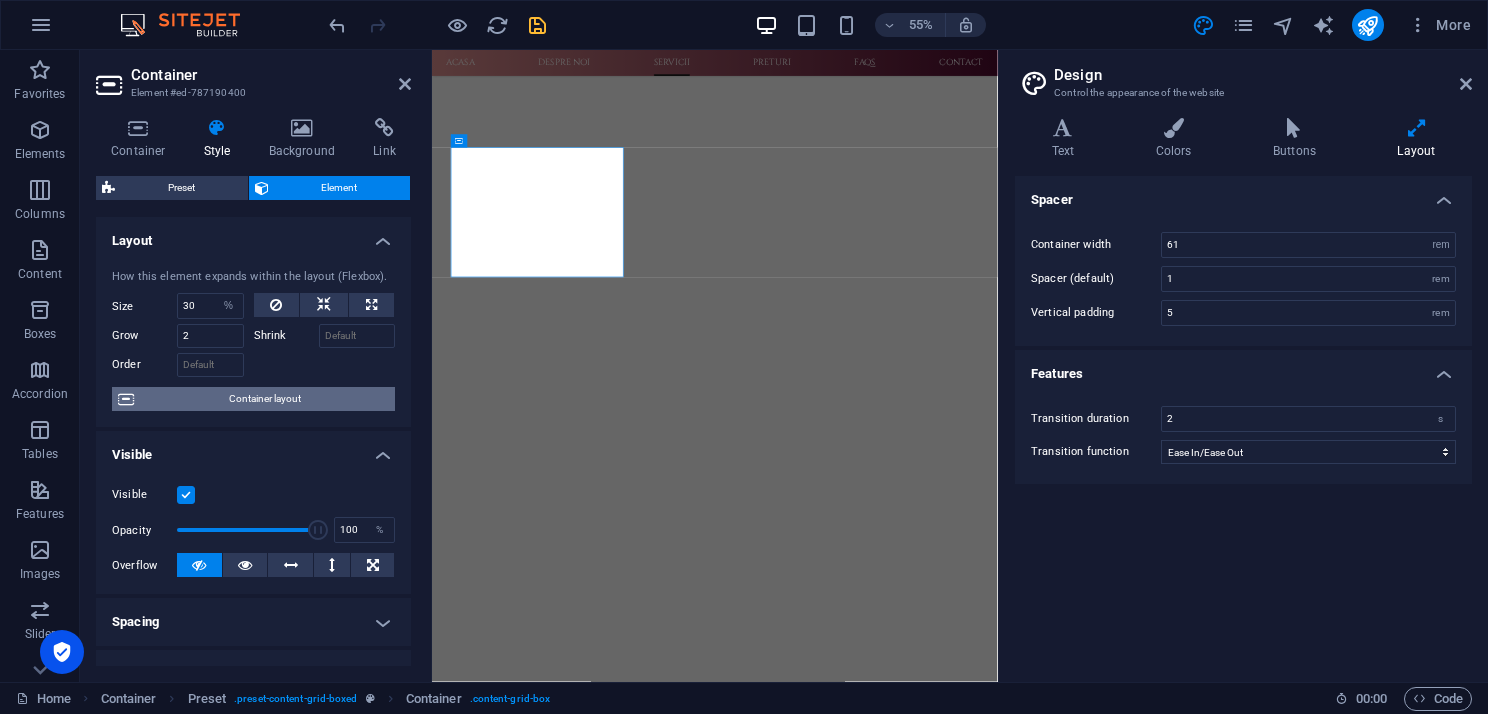 click on "Container layout" at bounding box center (264, 399) 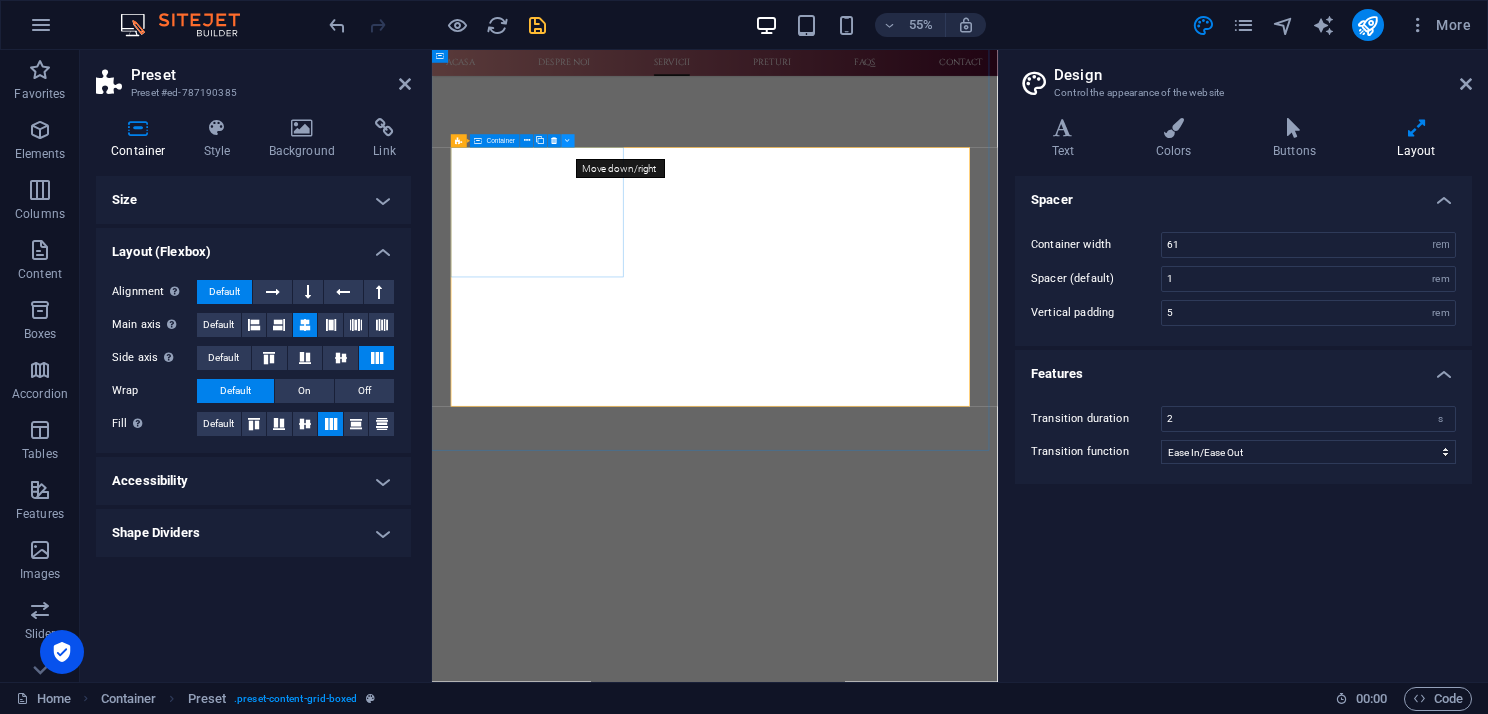 click at bounding box center [568, 142] 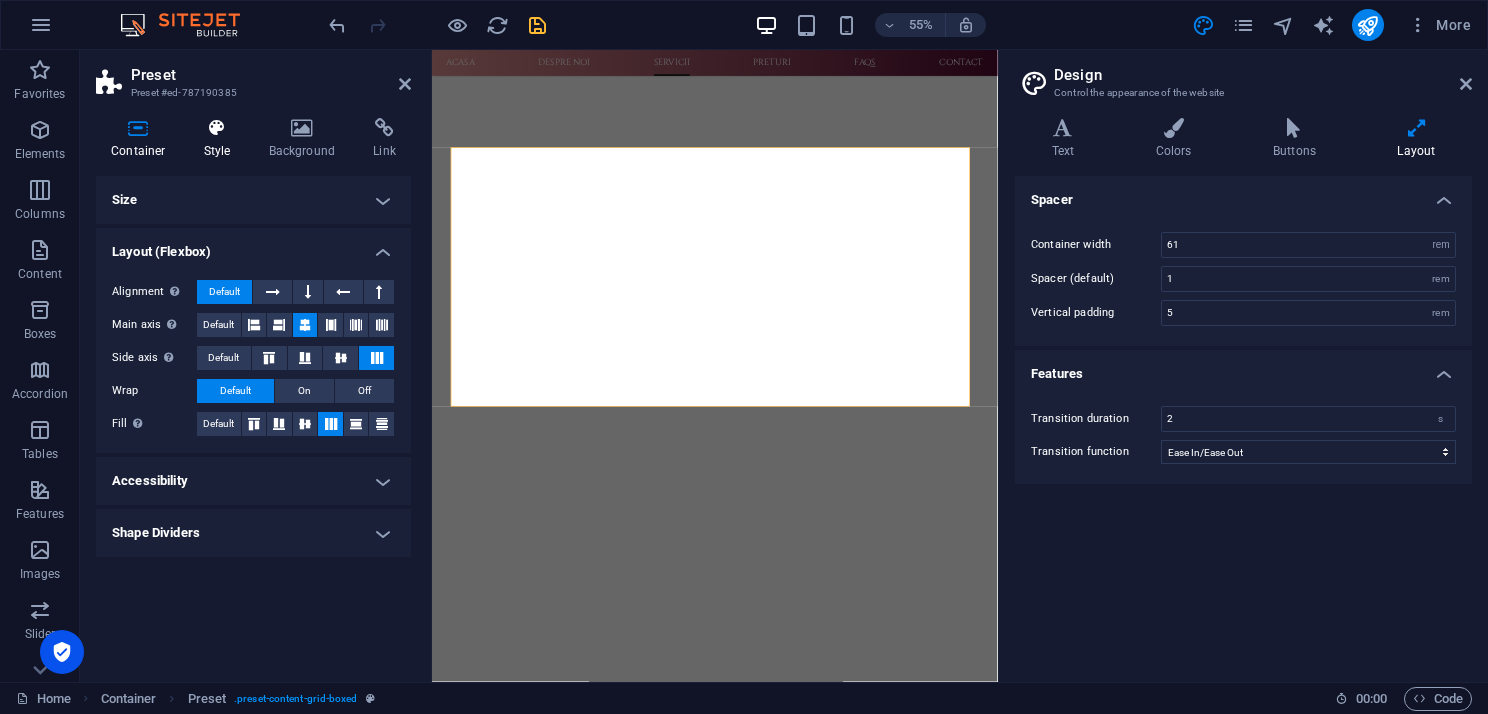 click at bounding box center [217, 128] 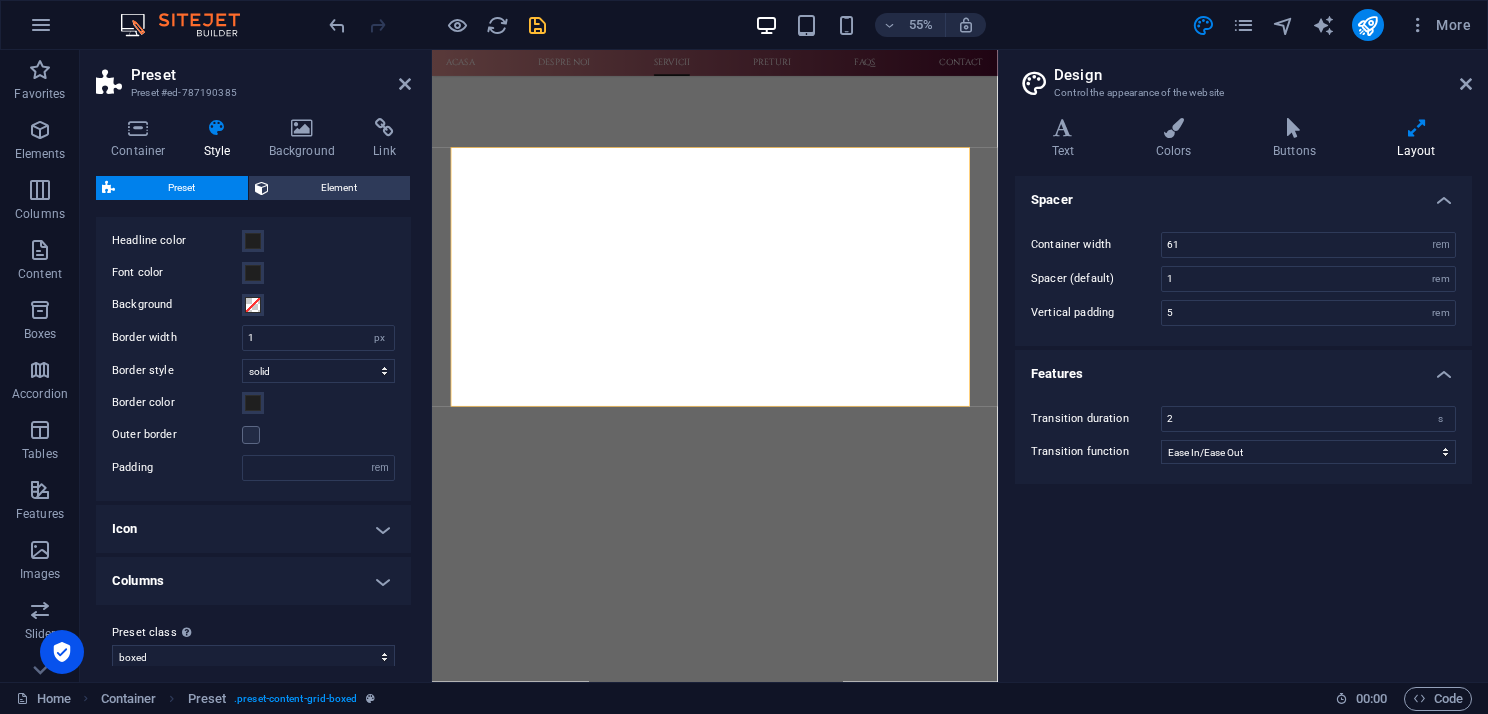 scroll, scrollTop: 61, scrollLeft: 0, axis: vertical 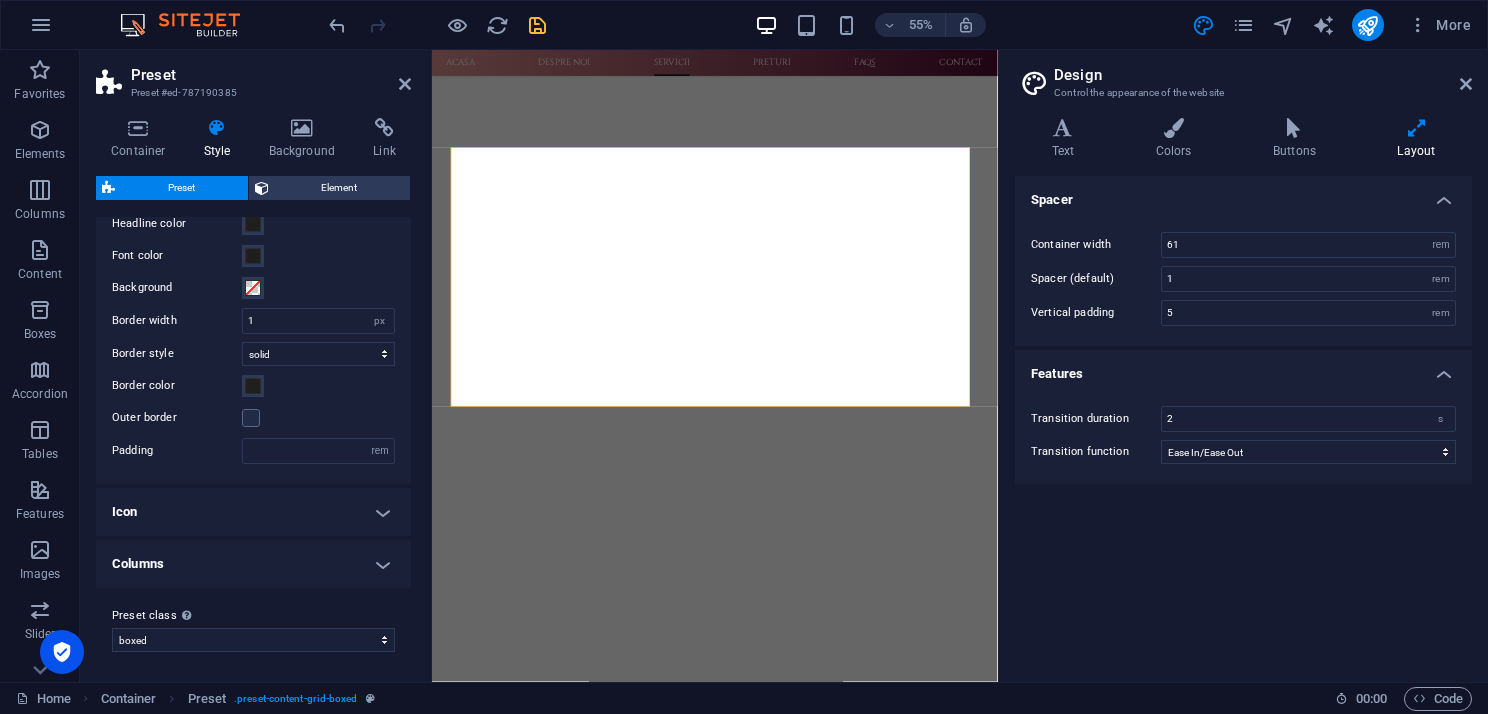 click on "Columns" at bounding box center (253, 564) 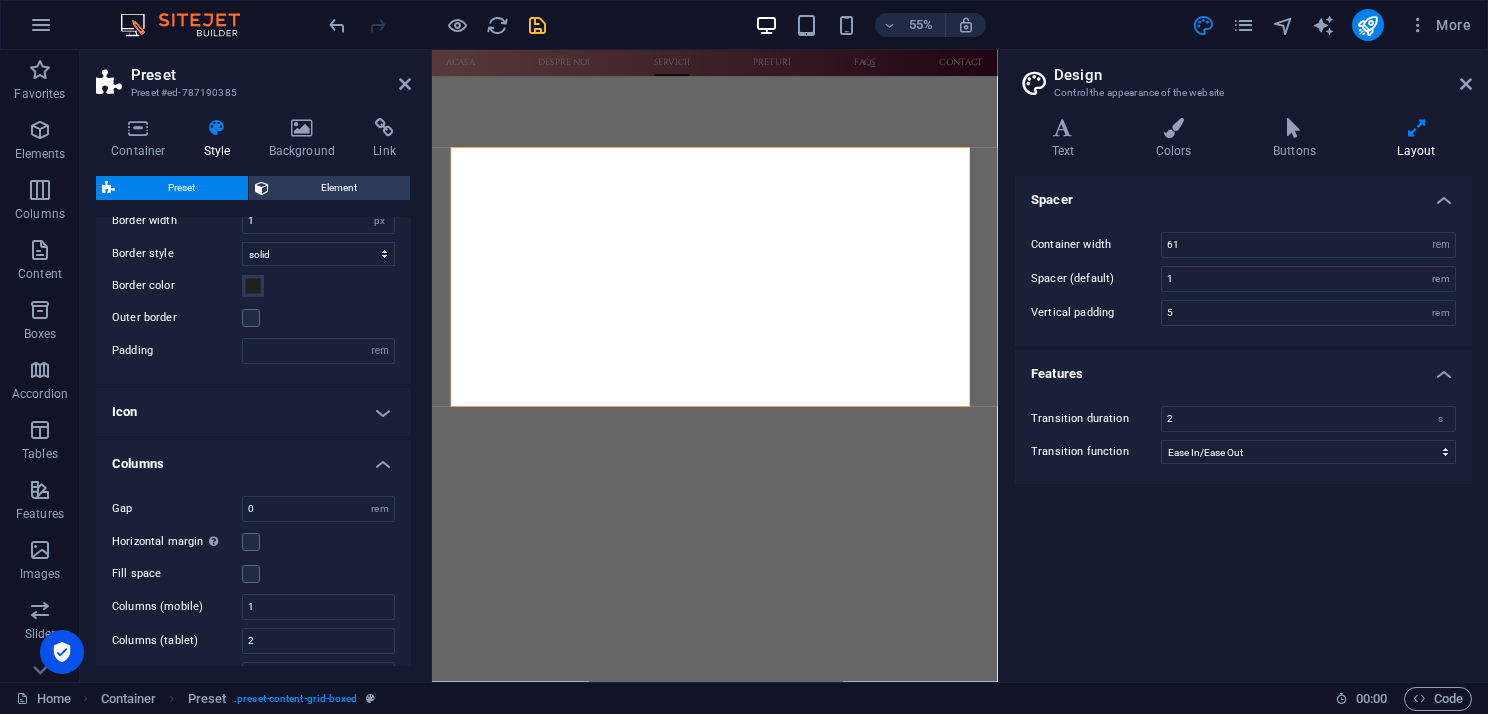 scroll, scrollTop: 261, scrollLeft: 0, axis: vertical 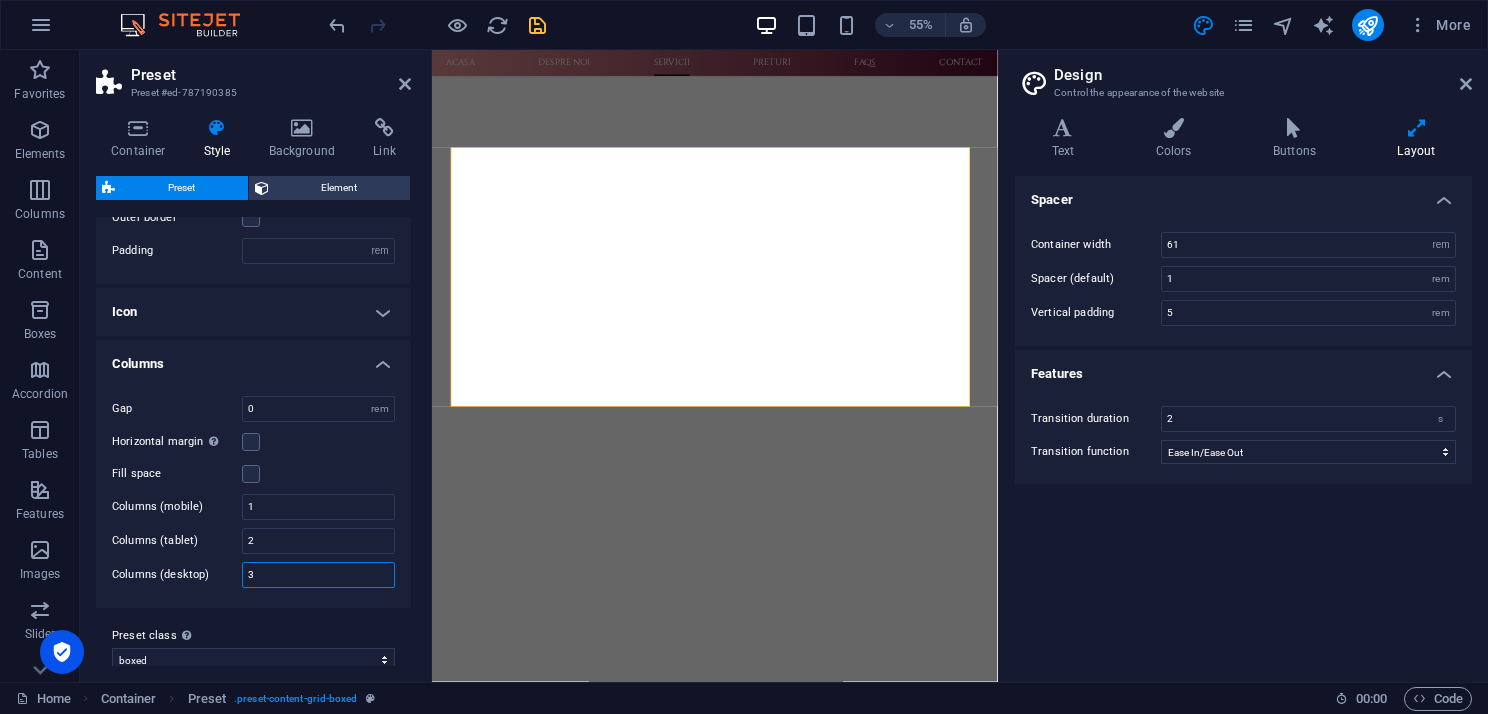 drag, startPoint x: 263, startPoint y: 572, endPoint x: 241, endPoint y: 572, distance: 22 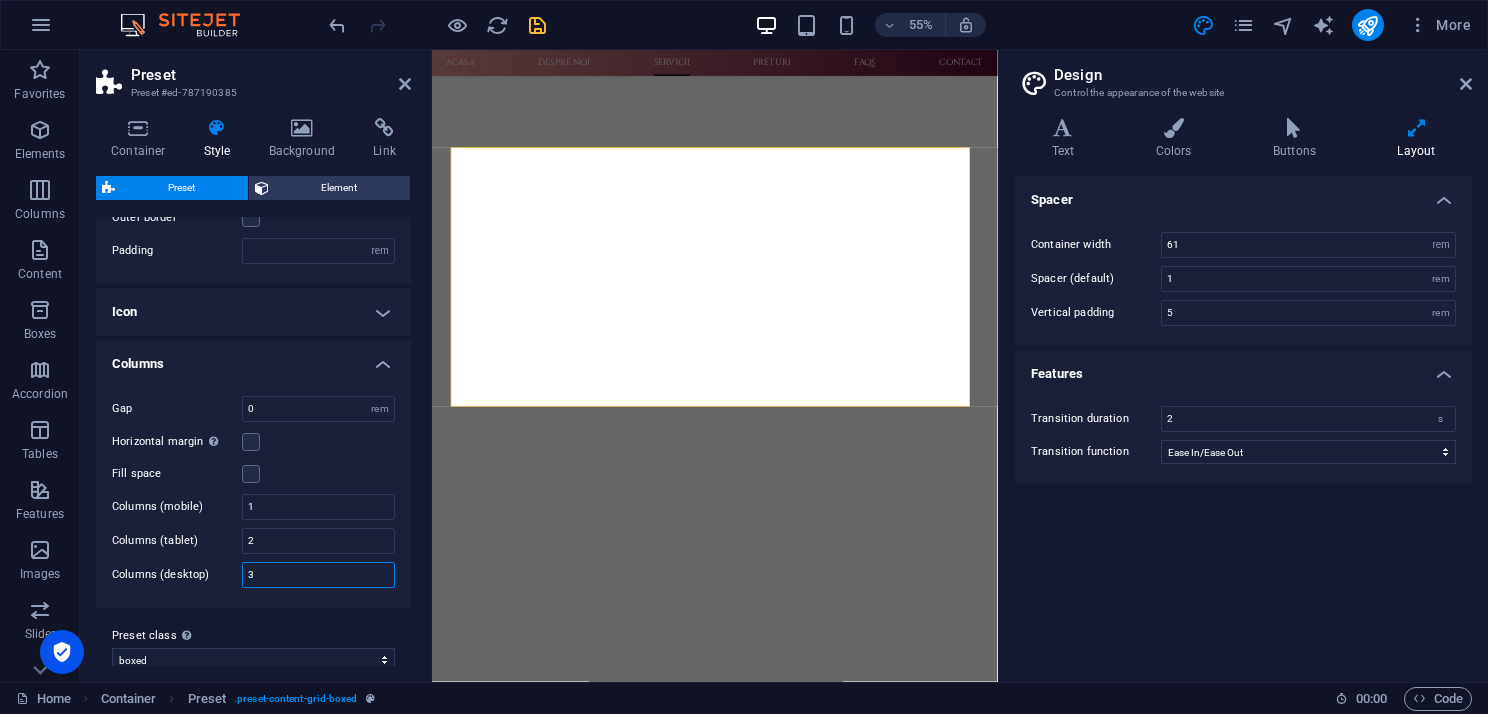 click on "3" at bounding box center [318, 575] 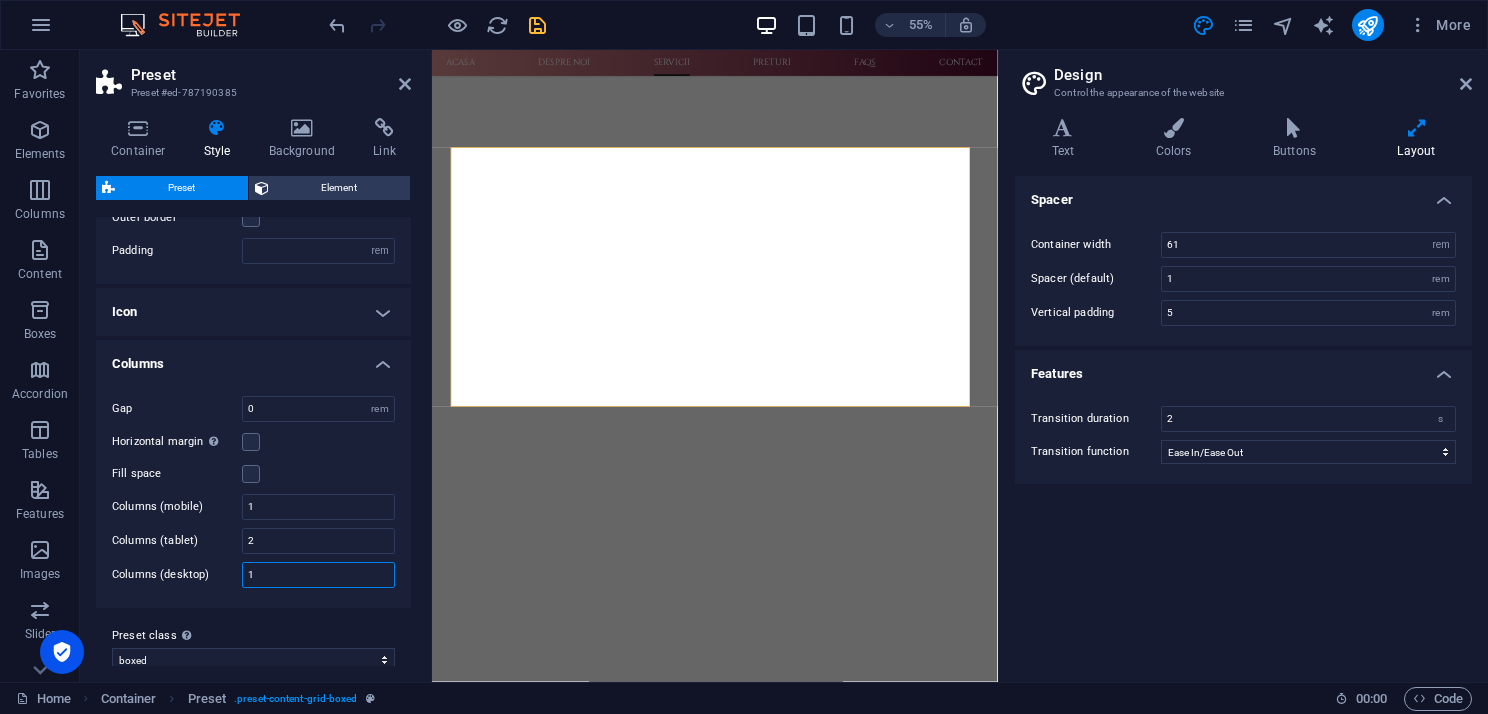 type 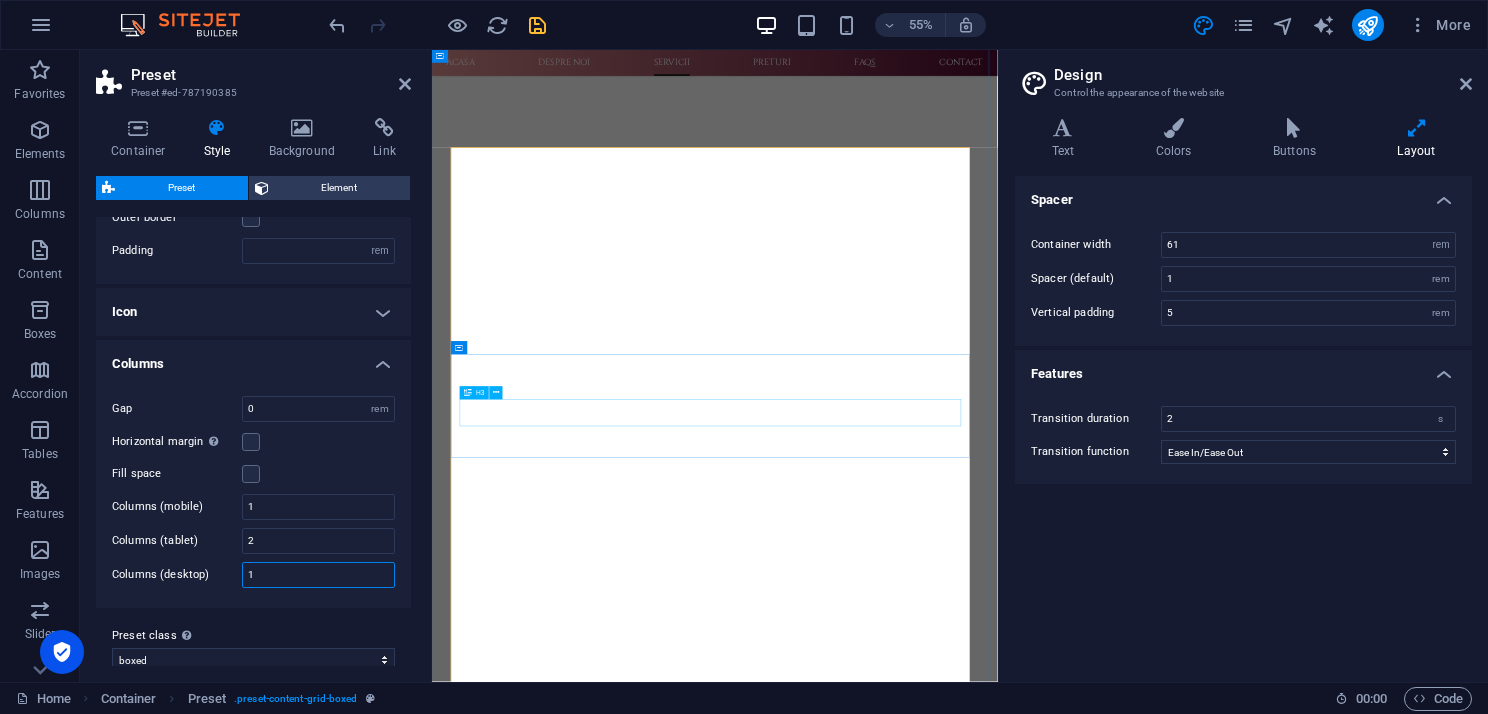 type on "1" 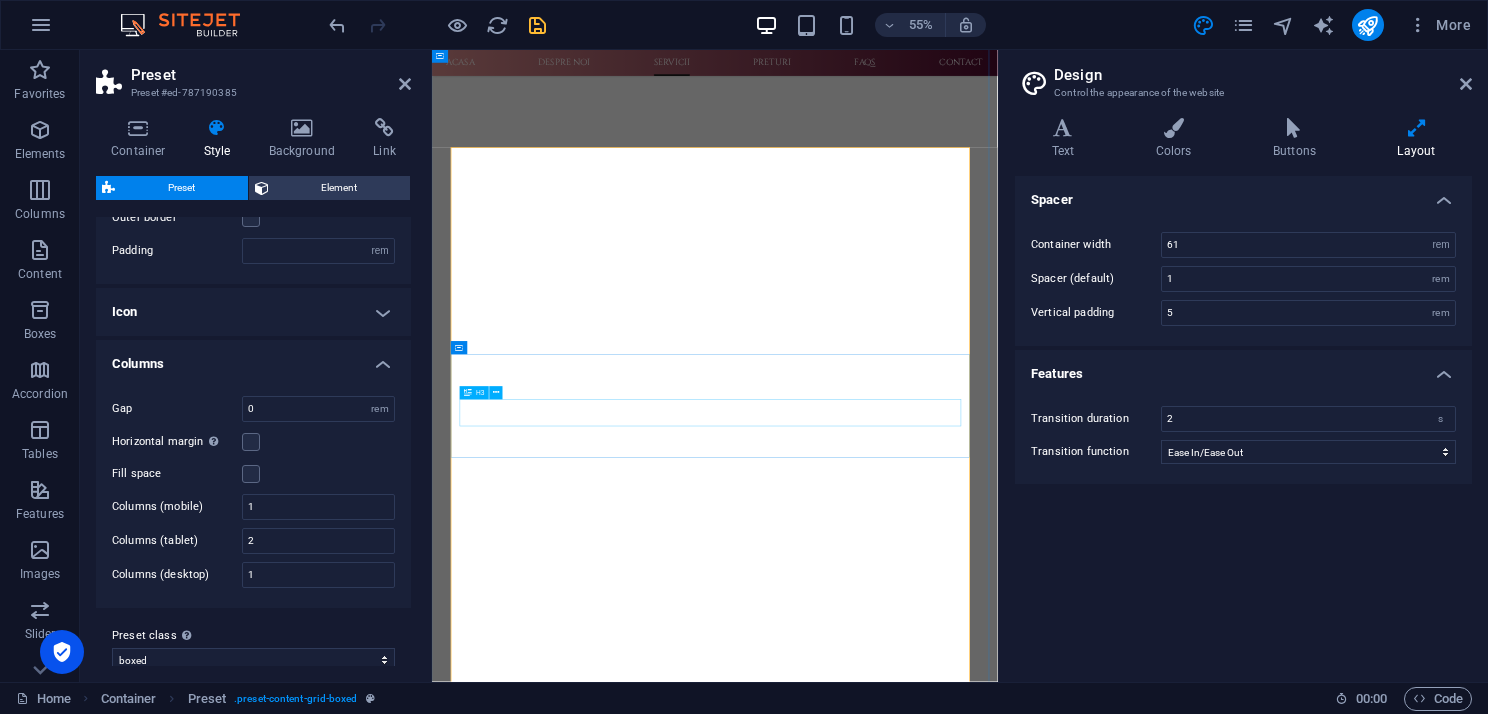 scroll, scrollTop: 930, scrollLeft: 0, axis: vertical 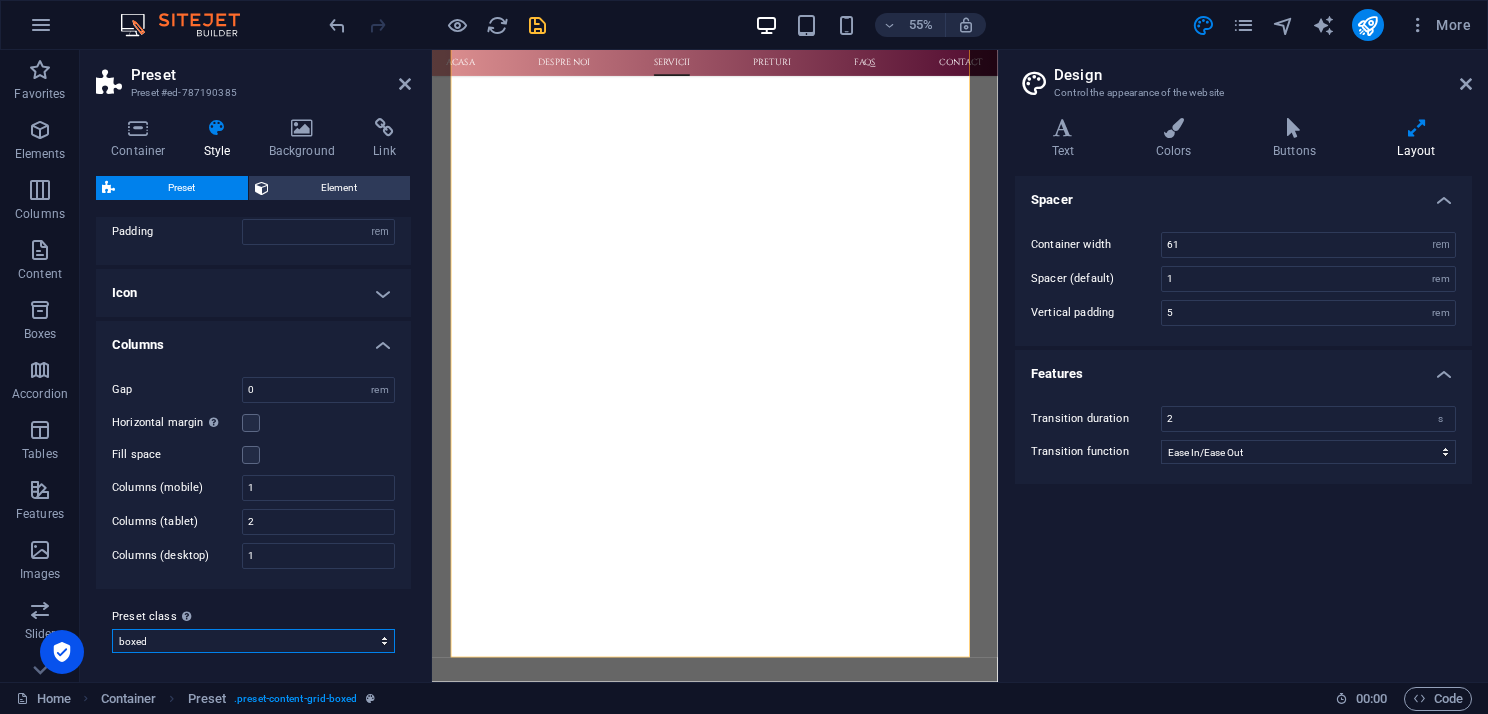 click on "boxed Add preset class" at bounding box center [253, 641] 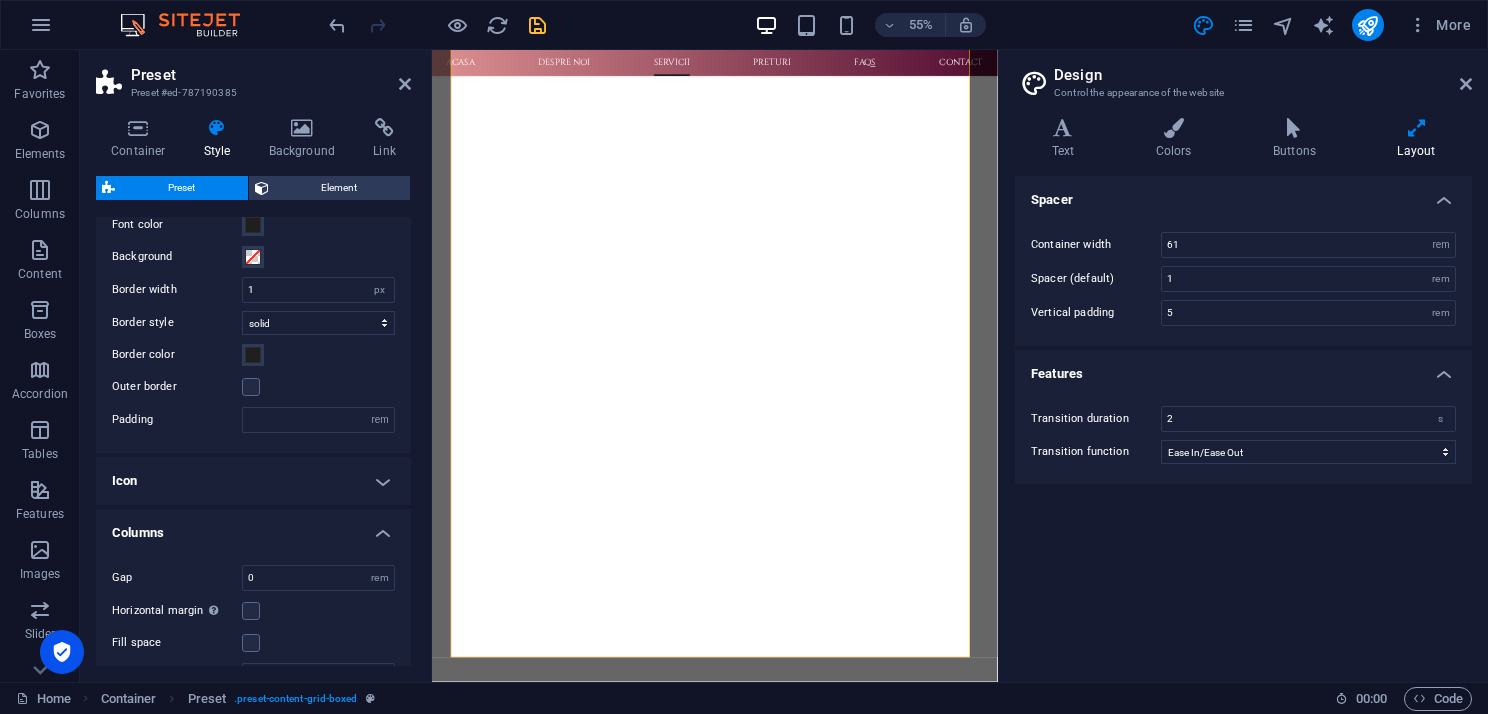scroll, scrollTop: 80, scrollLeft: 0, axis: vertical 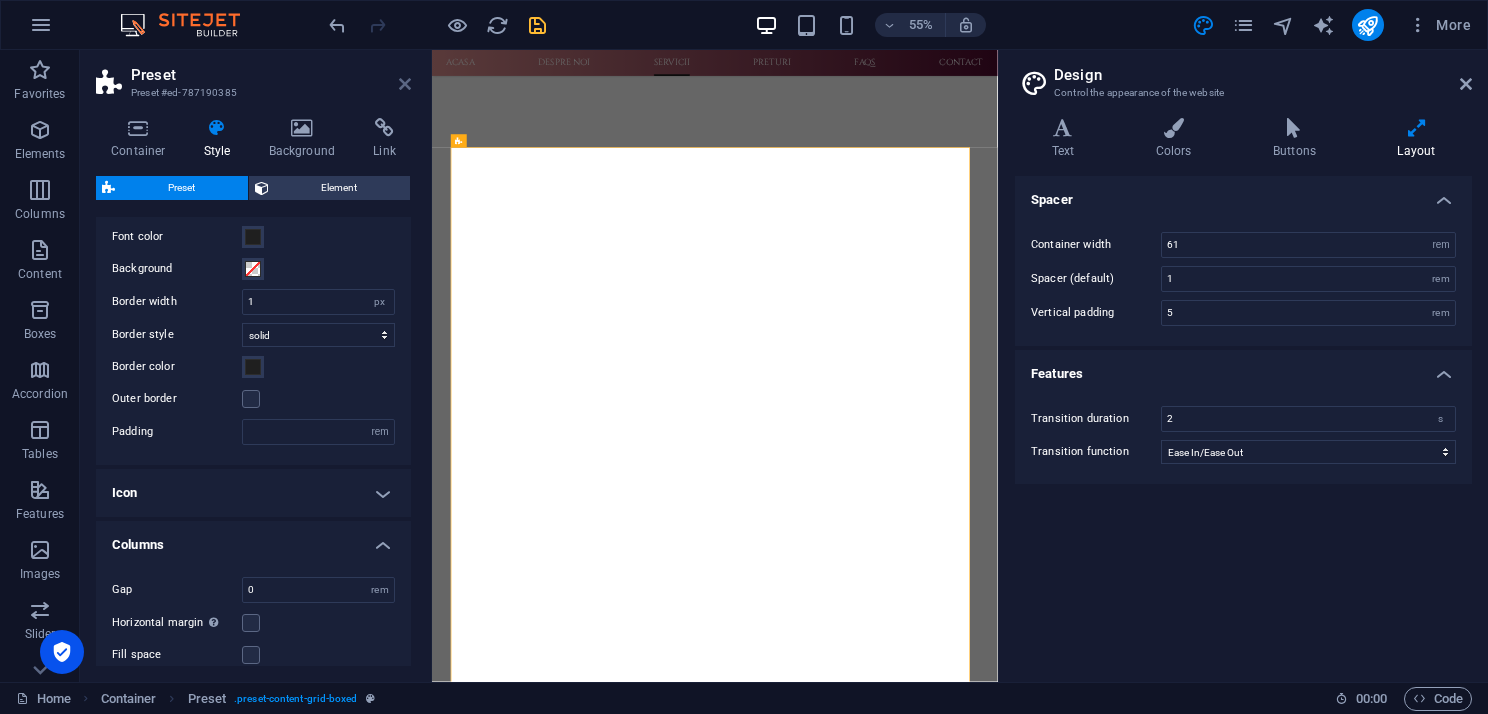click at bounding box center [405, 84] 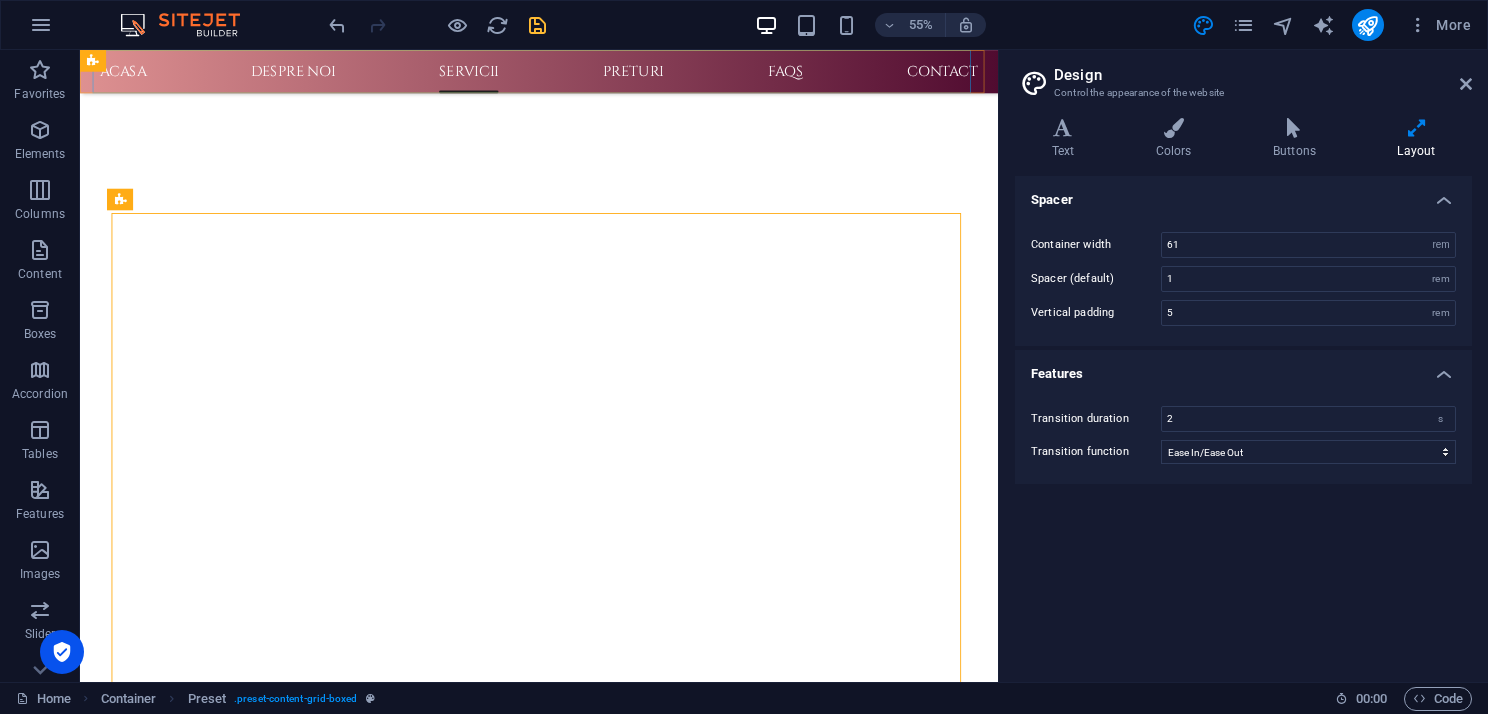 scroll, scrollTop: 727, scrollLeft: 0, axis: vertical 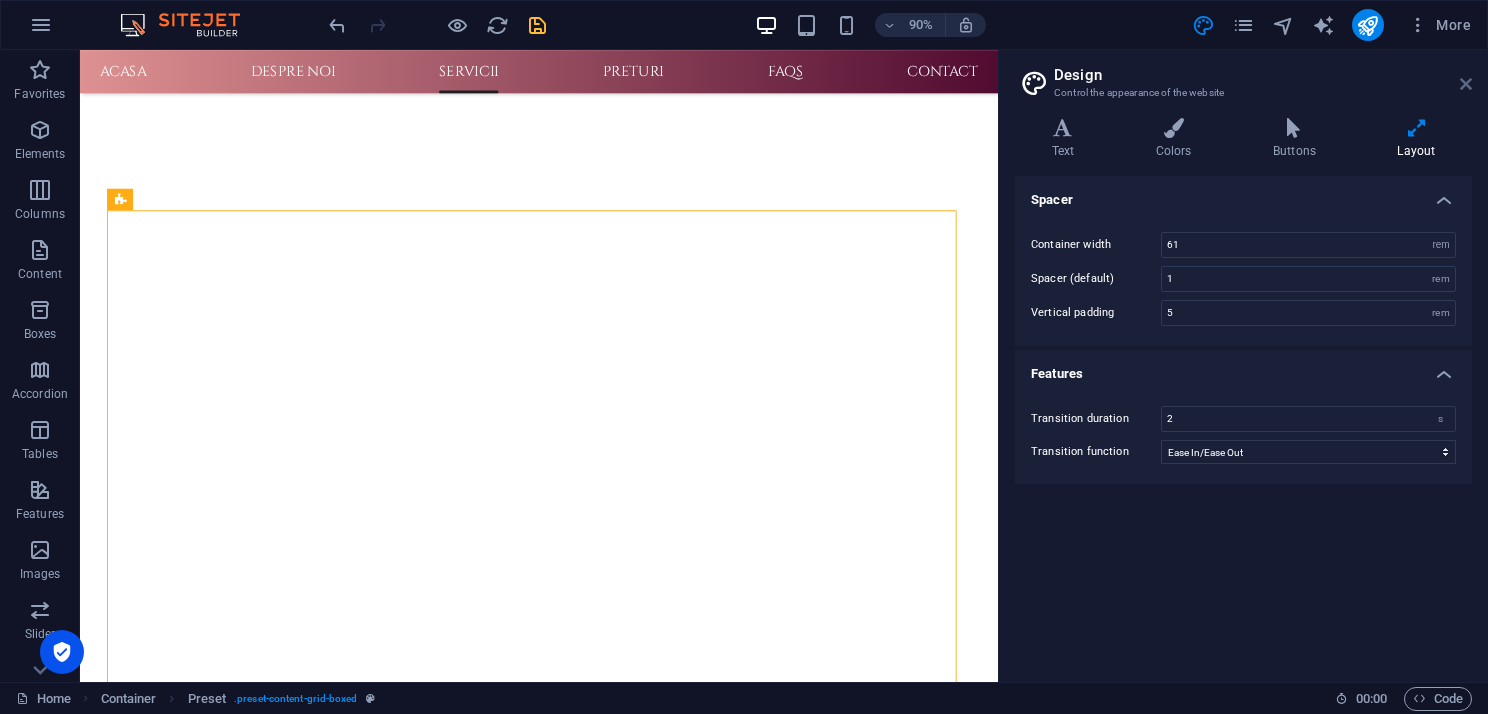 click at bounding box center (1466, 84) 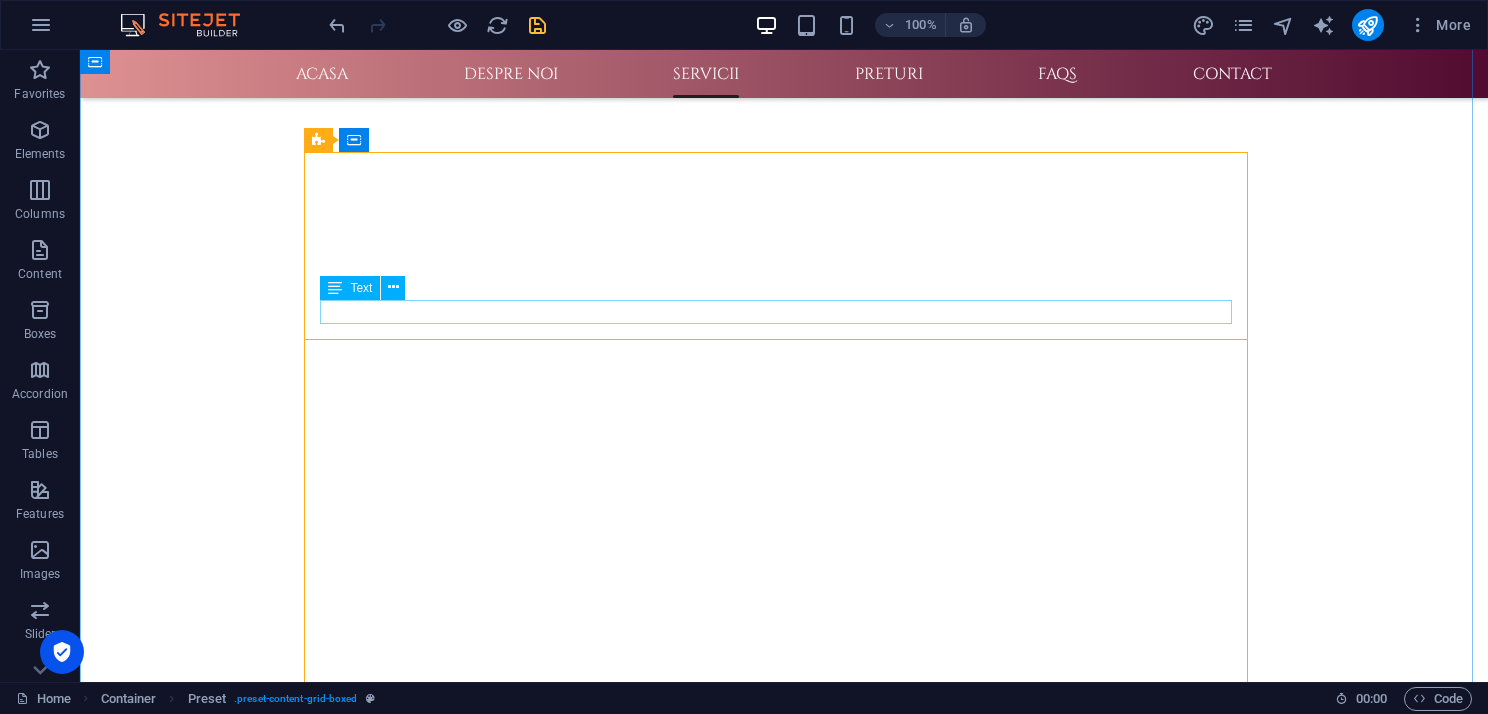scroll, scrollTop: 882, scrollLeft: 0, axis: vertical 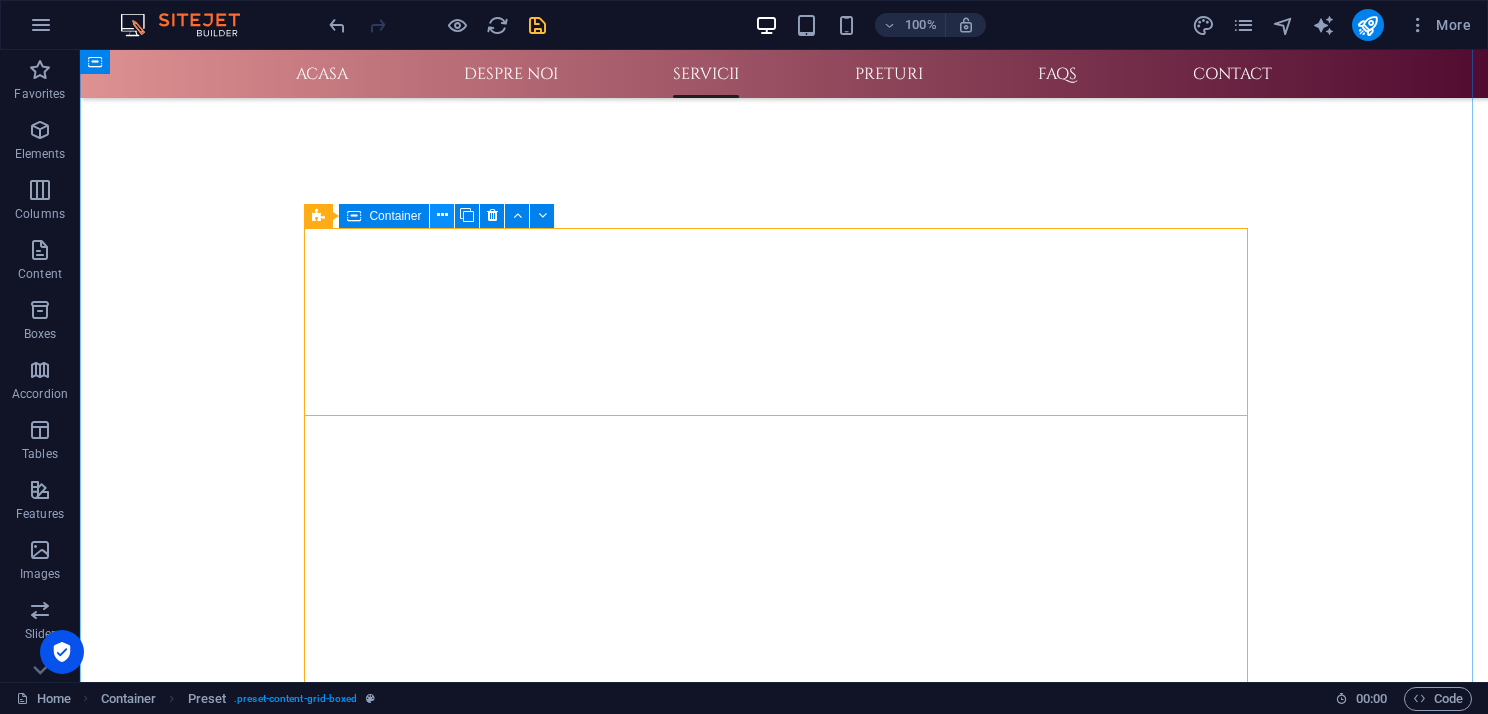 click at bounding box center [442, 215] 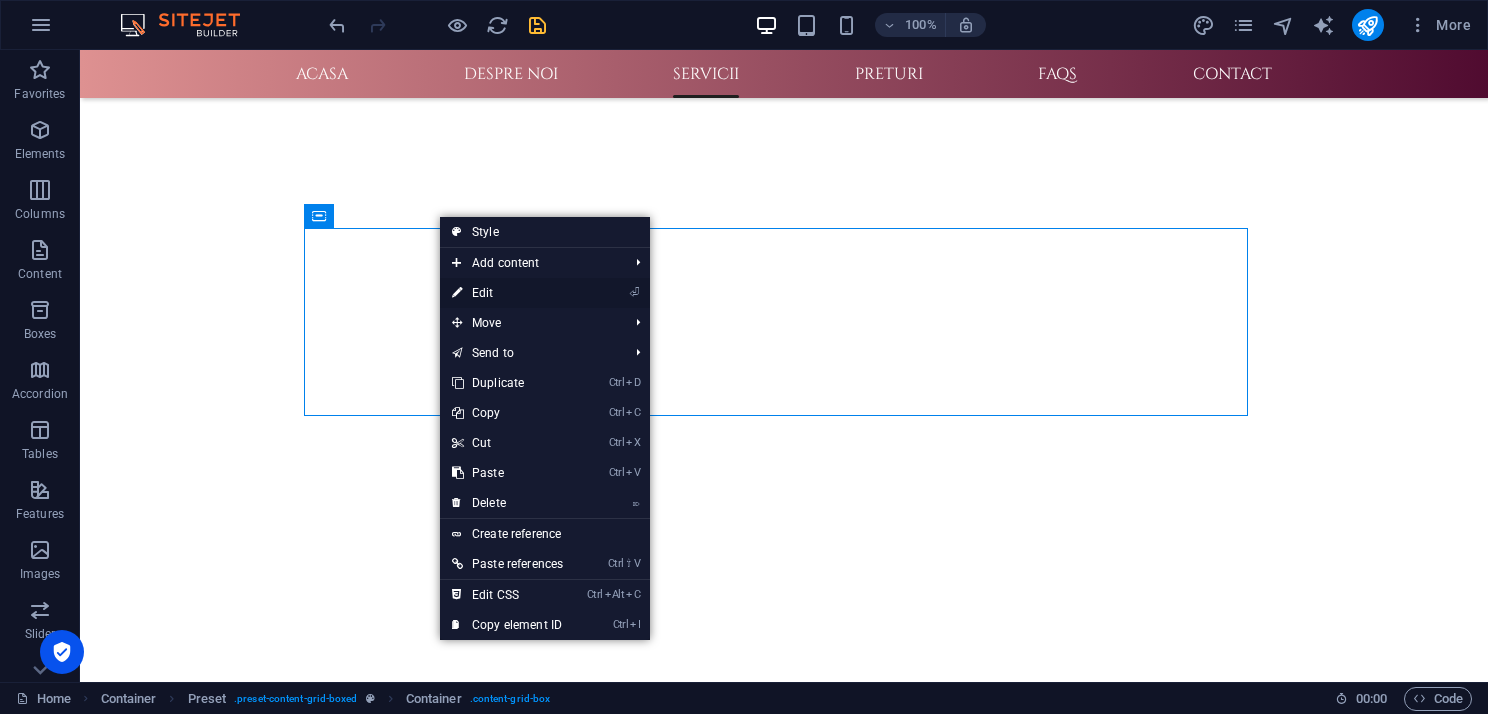 click on "⏎  Edit" at bounding box center (507, 293) 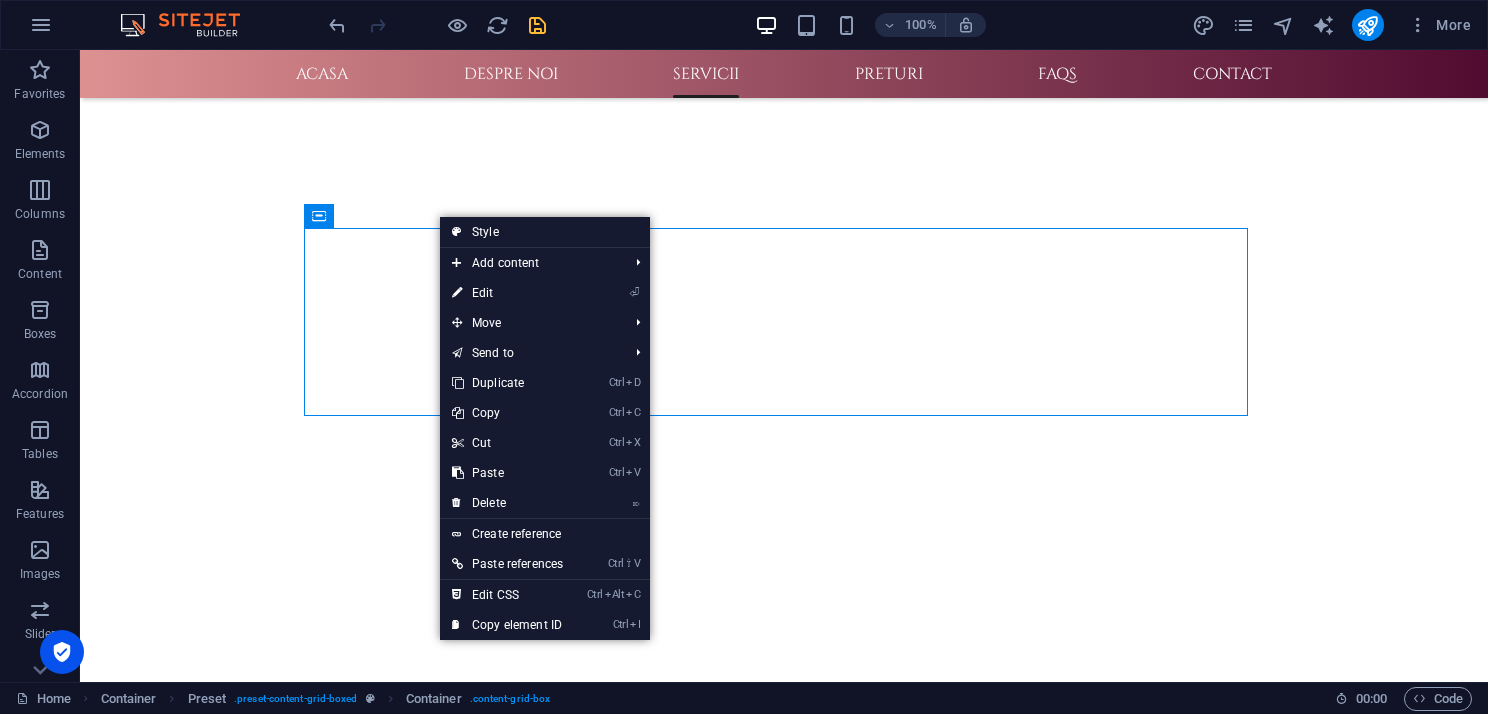 scroll, scrollTop: 741, scrollLeft: 0, axis: vertical 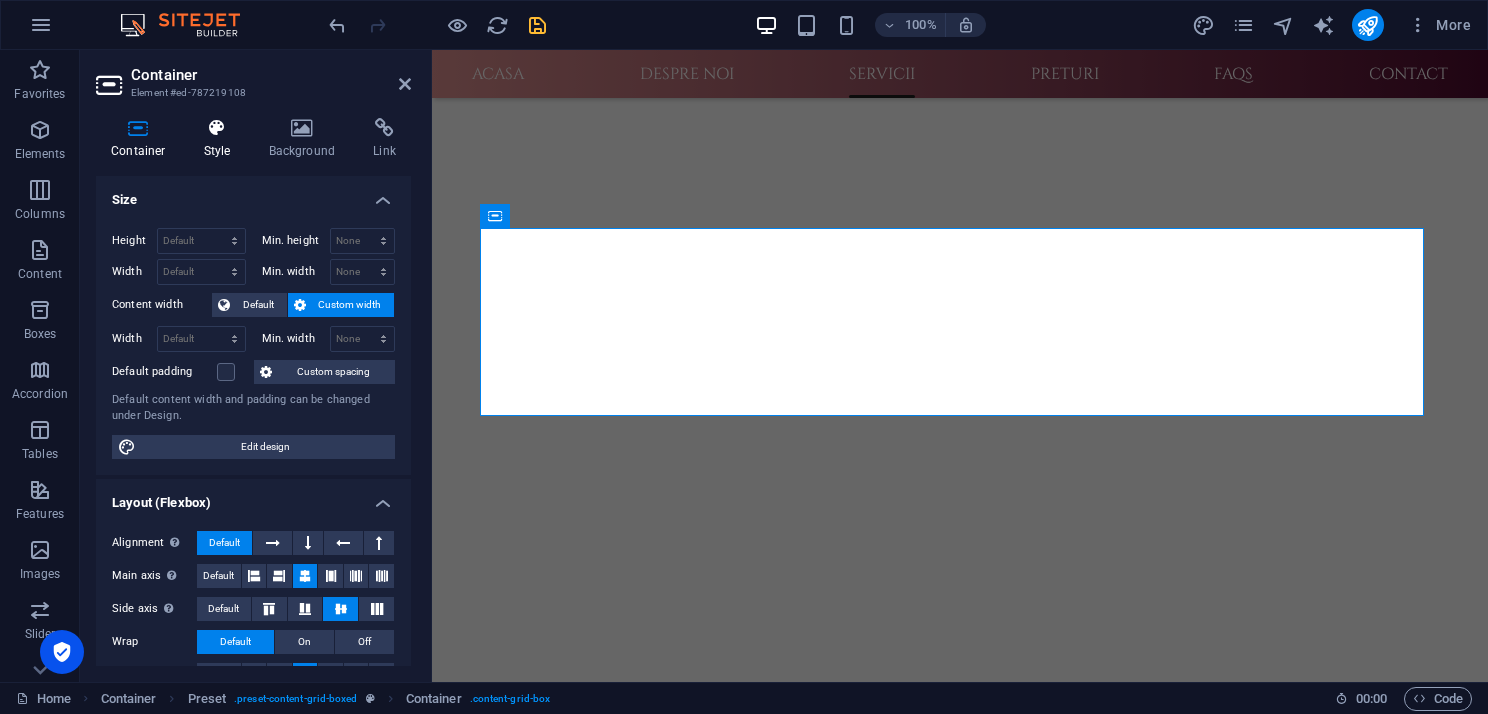 click on "Style" at bounding box center [221, 139] 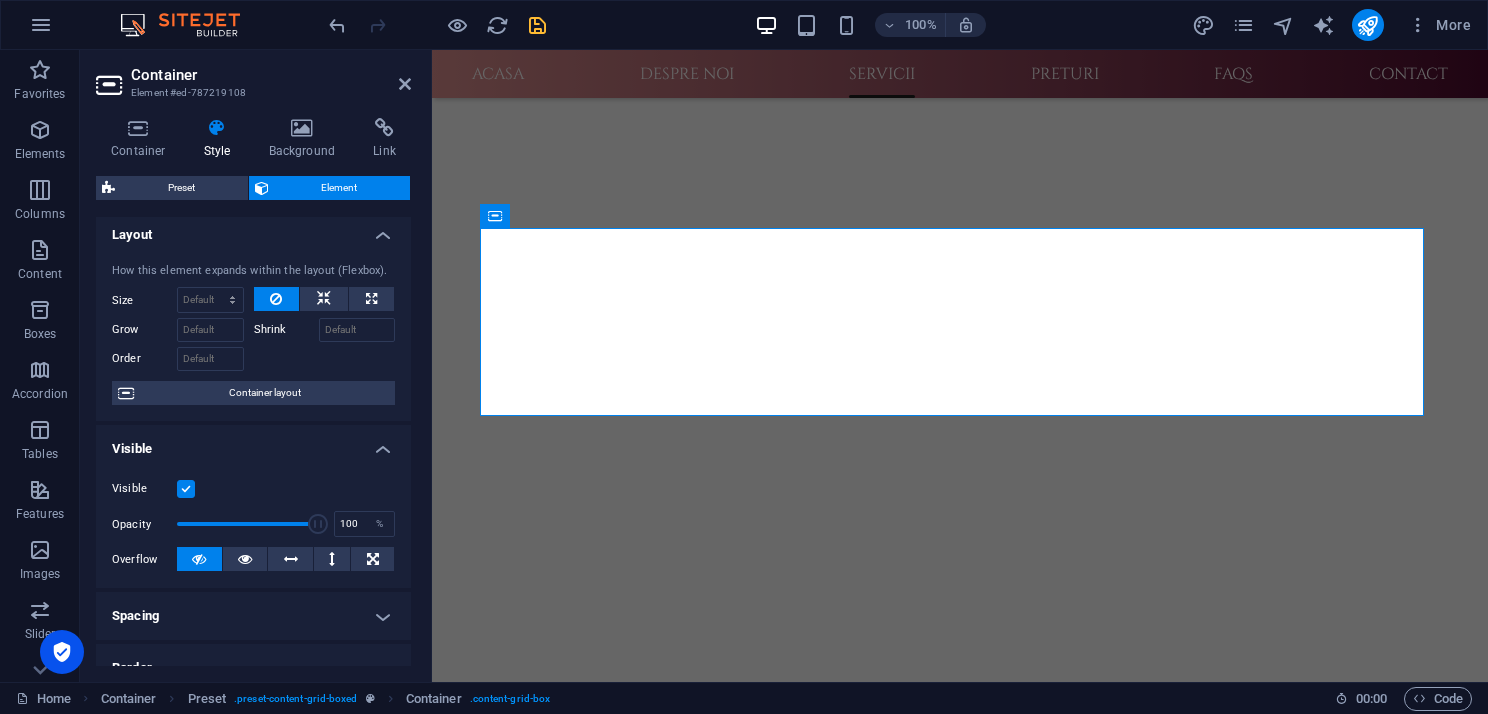 scroll, scrollTop: 0, scrollLeft: 0, axis: both 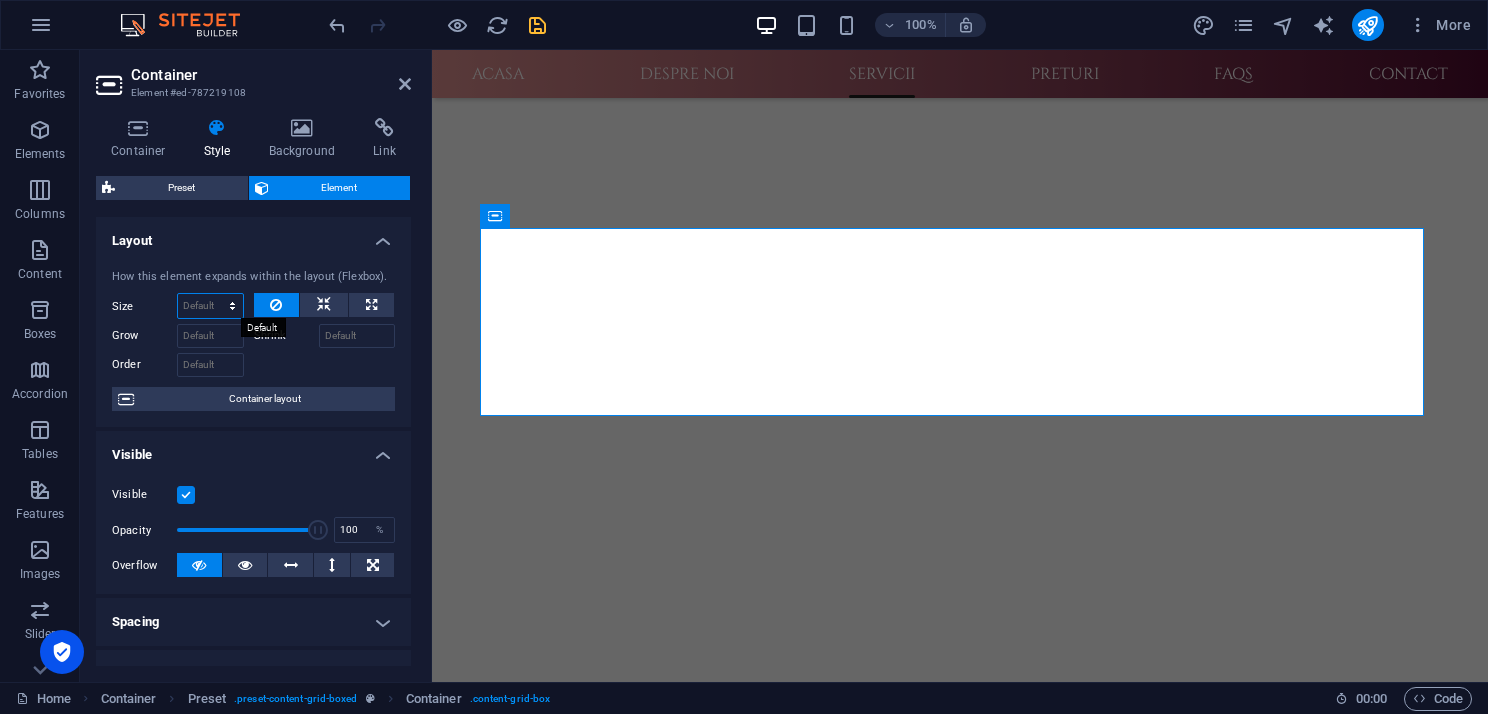 click on "Default auto px % 1/1 1/2 1/3 1/4 1/5 1/6 1/7 1/8 1/9 1/10" at bounding box center (210, 306) 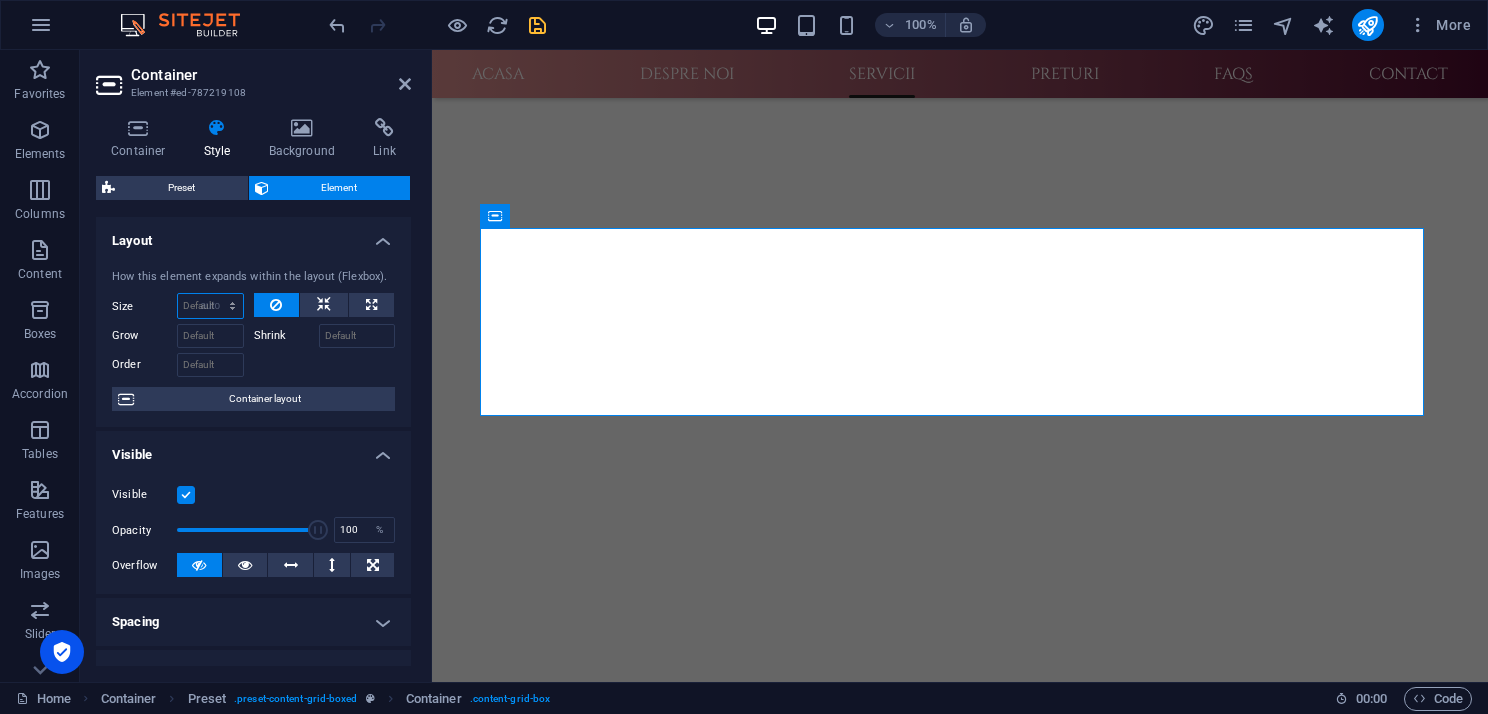click on "Default auto px % 1/1 1/2 1/3 1/4 1/5 1/6 1/7 1/8 1/9 1/10" at bounding box center (210, 306) 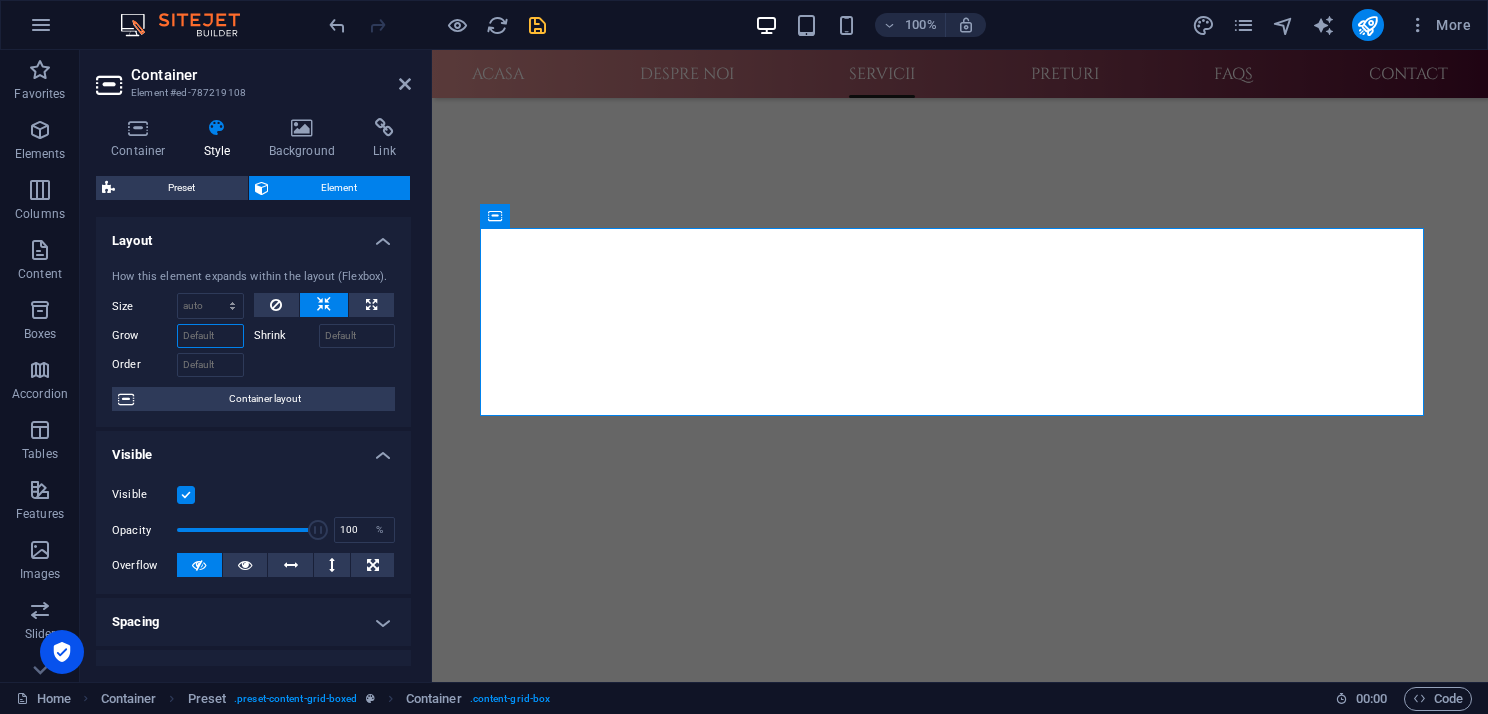 click on "Grow" at bounding box center (210, 336) 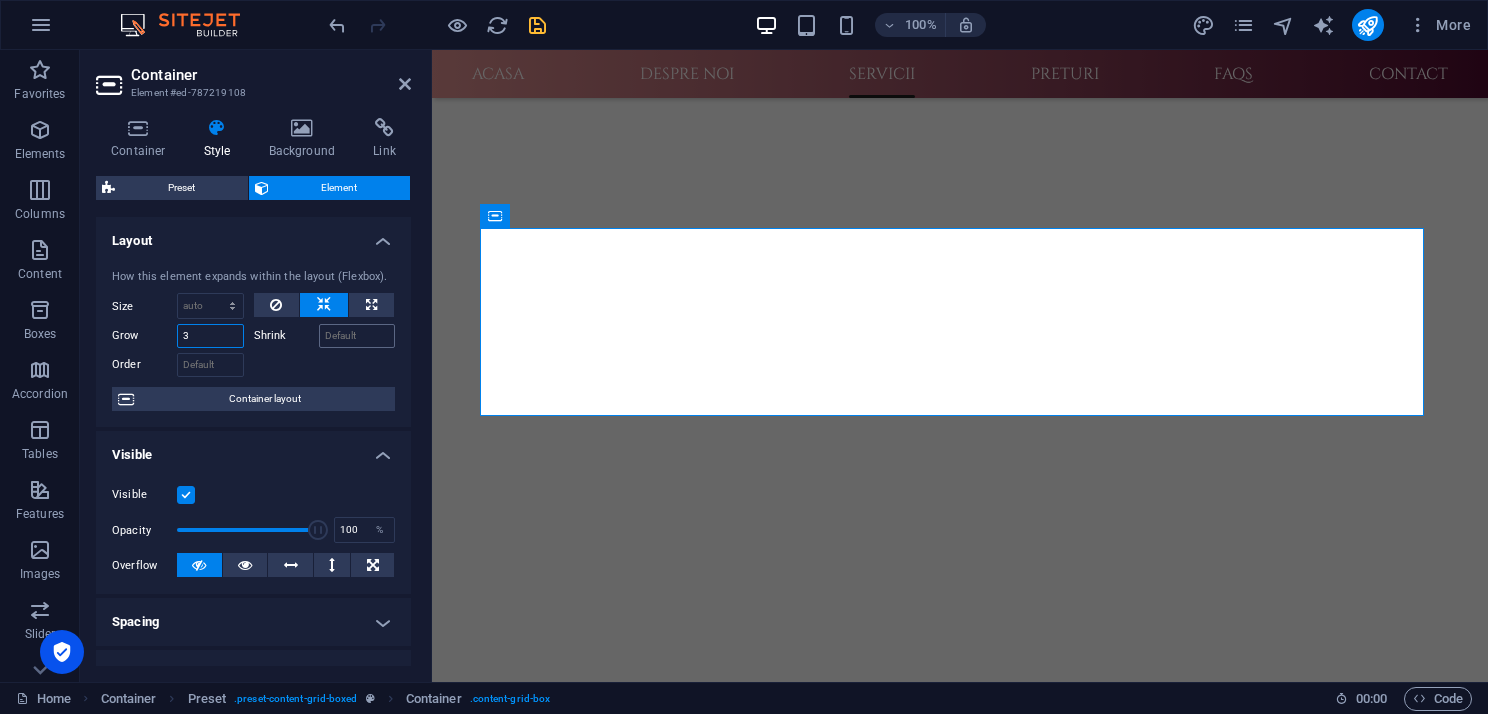 type on "3" 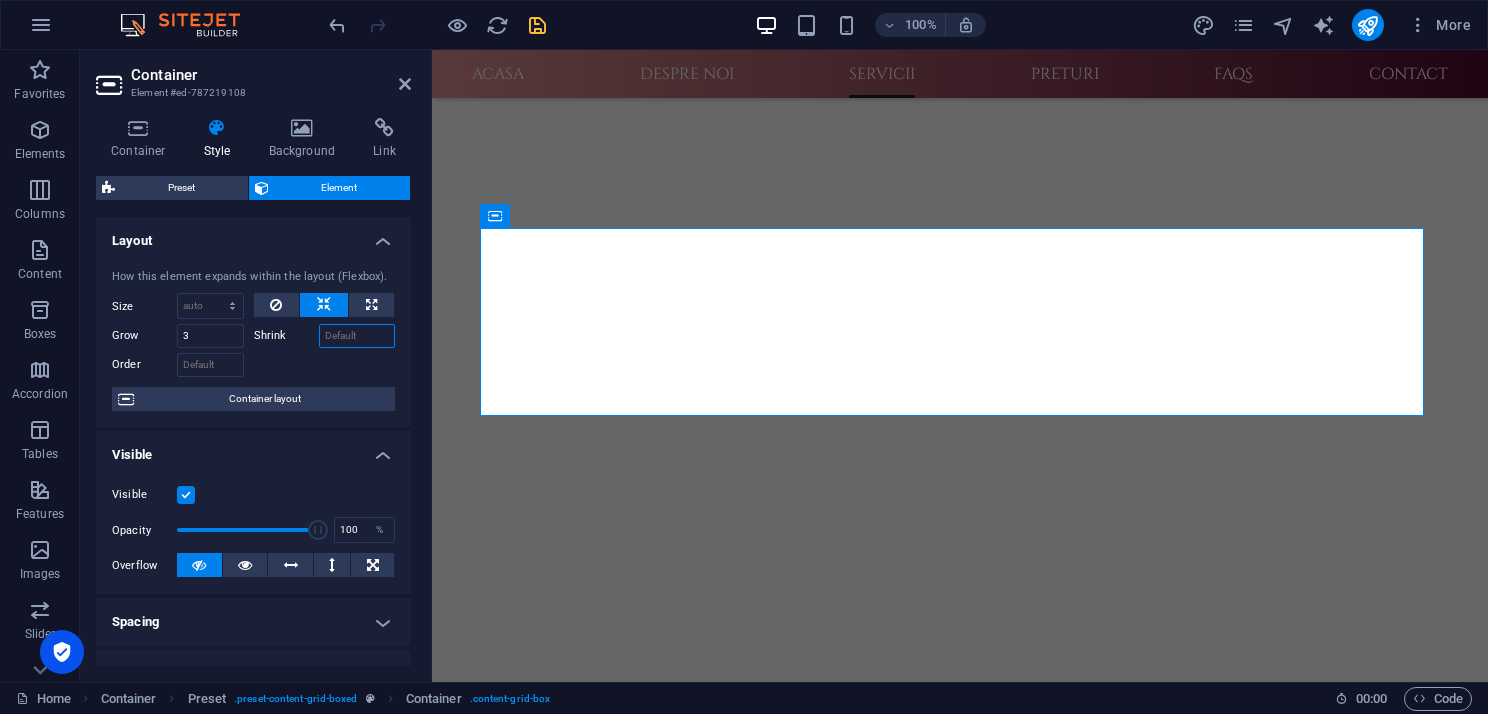 click on "Shrink" at bounding box center (357, 336) 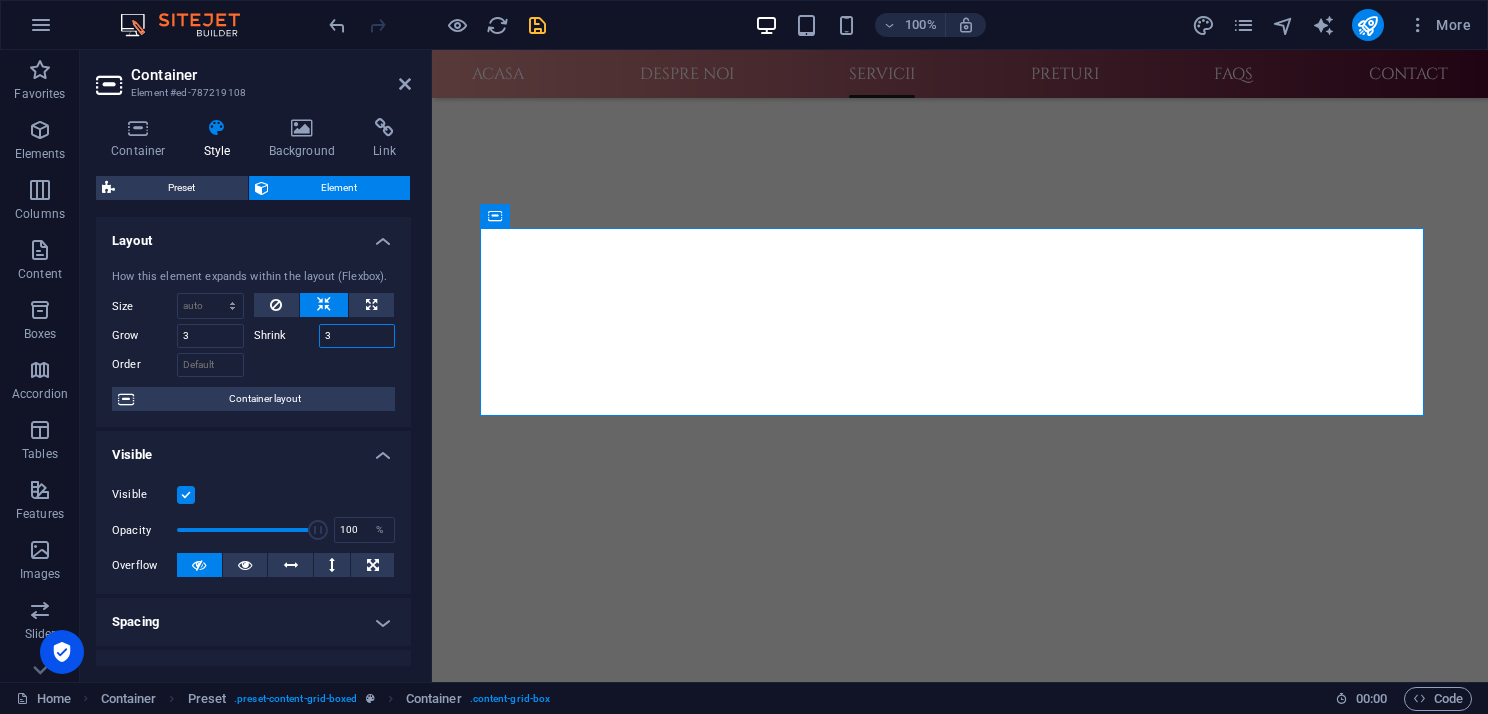 type on "3" 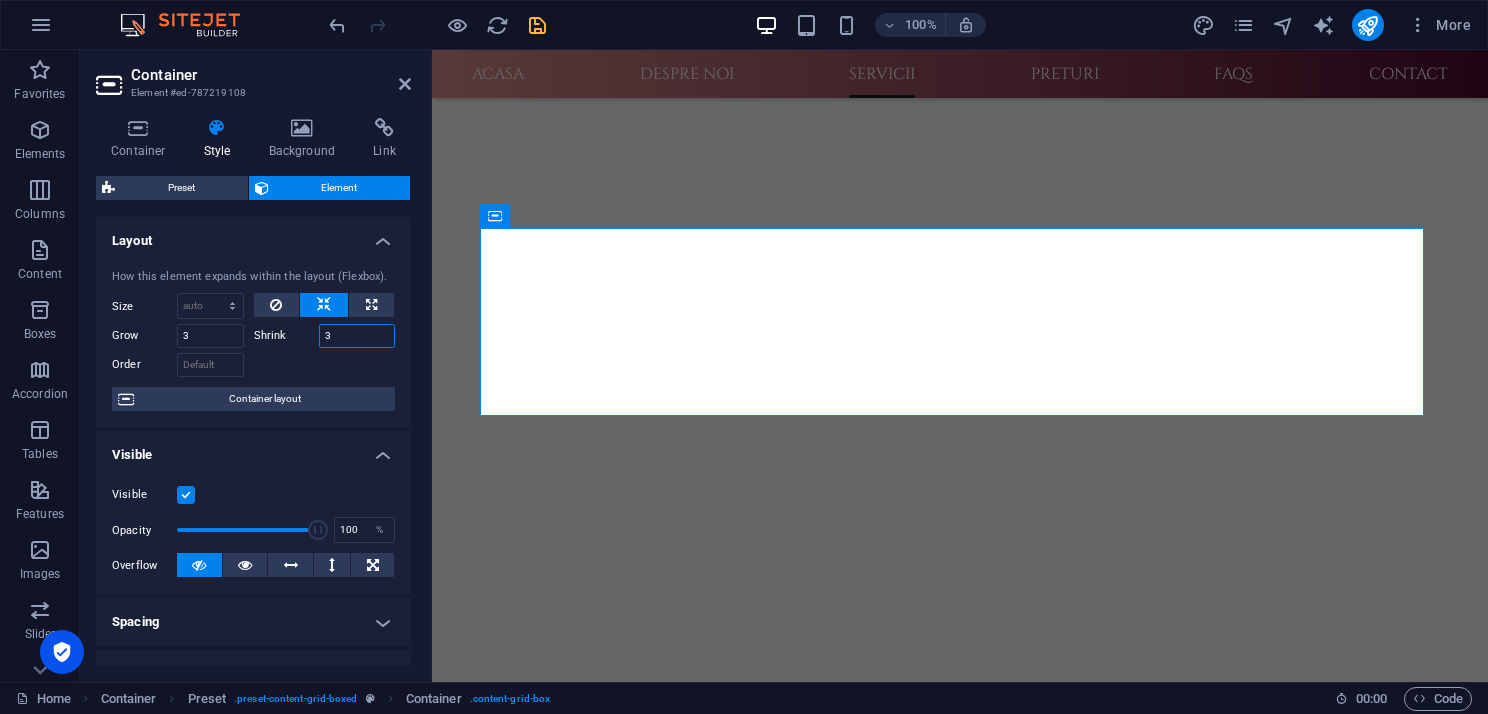 drag, startPoint x: 348, startPoint y: 336, endPoint x: 310, endPoint y: 340, distance: 38.209946 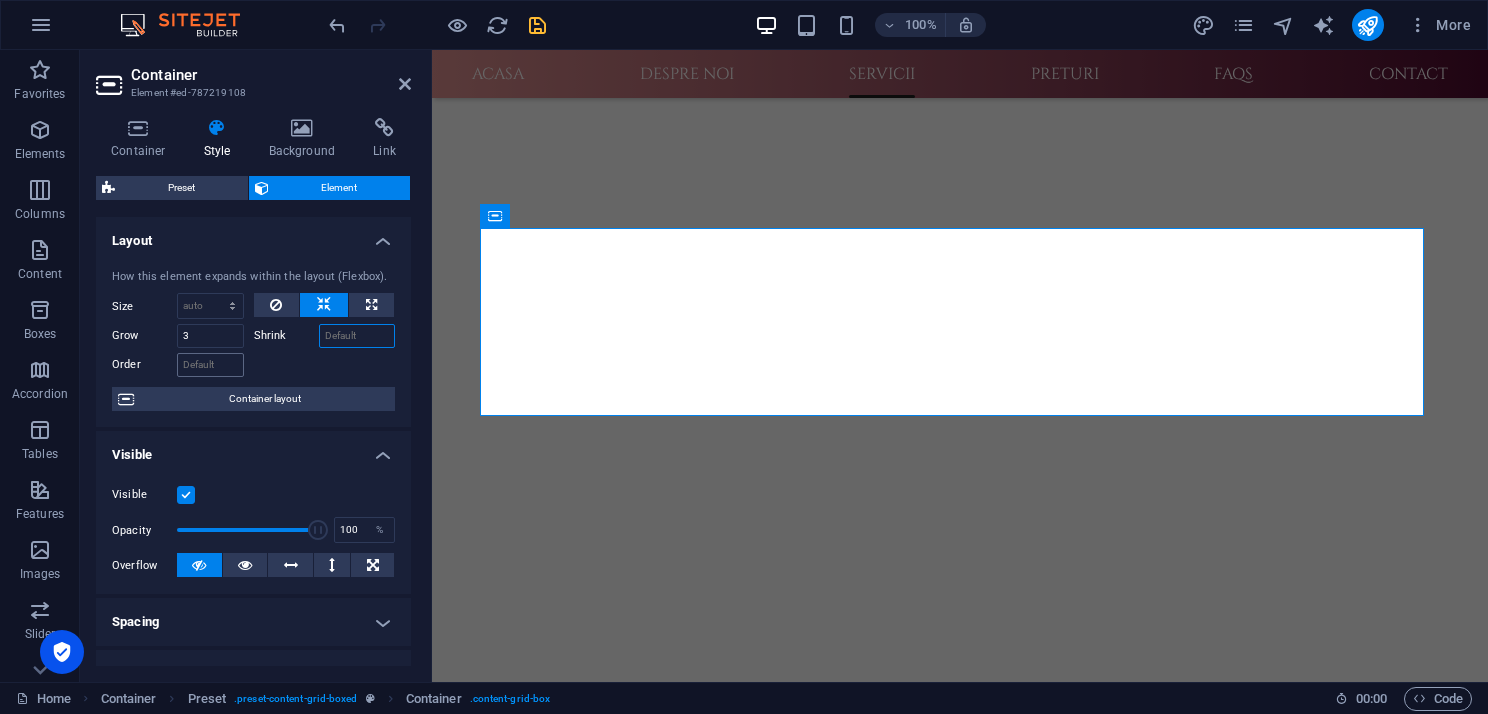 type 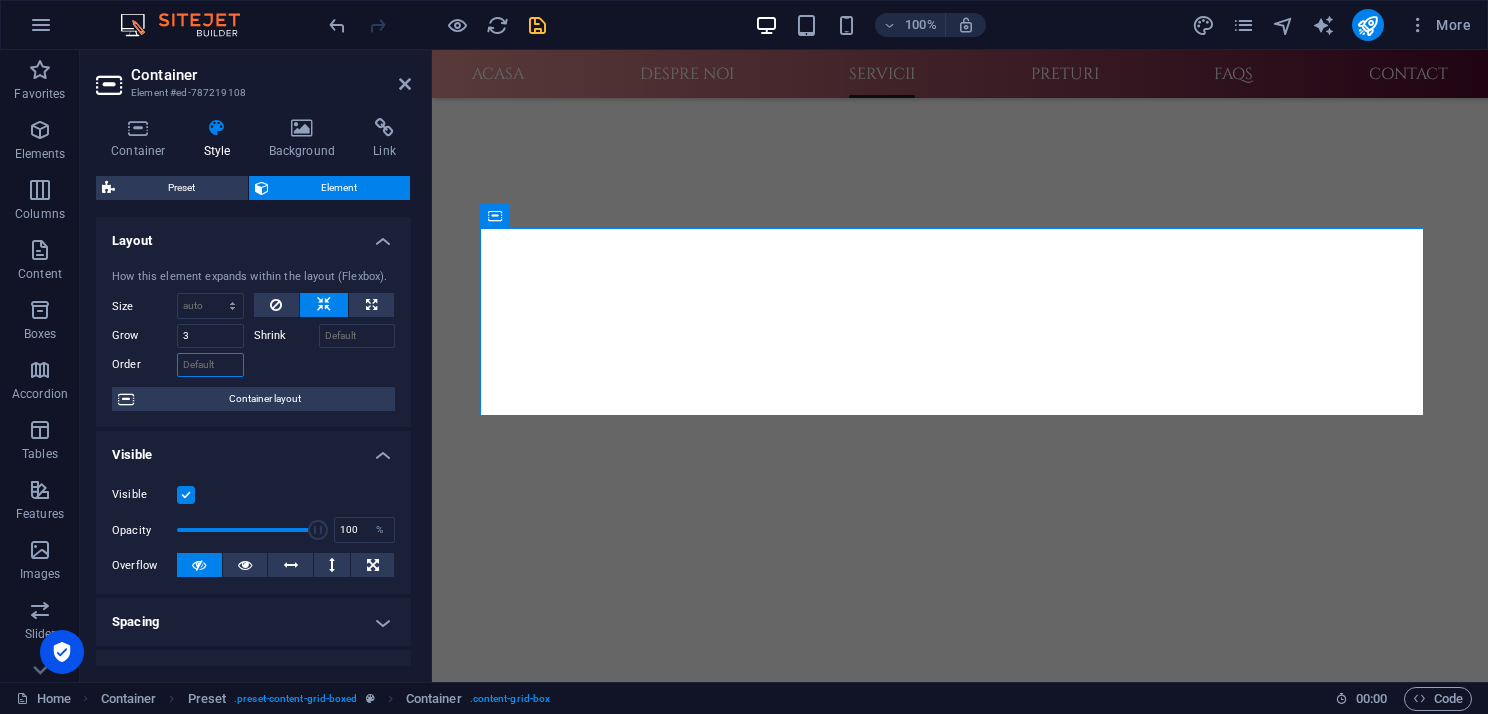 click on "Order" at bounding box center [210, 365] 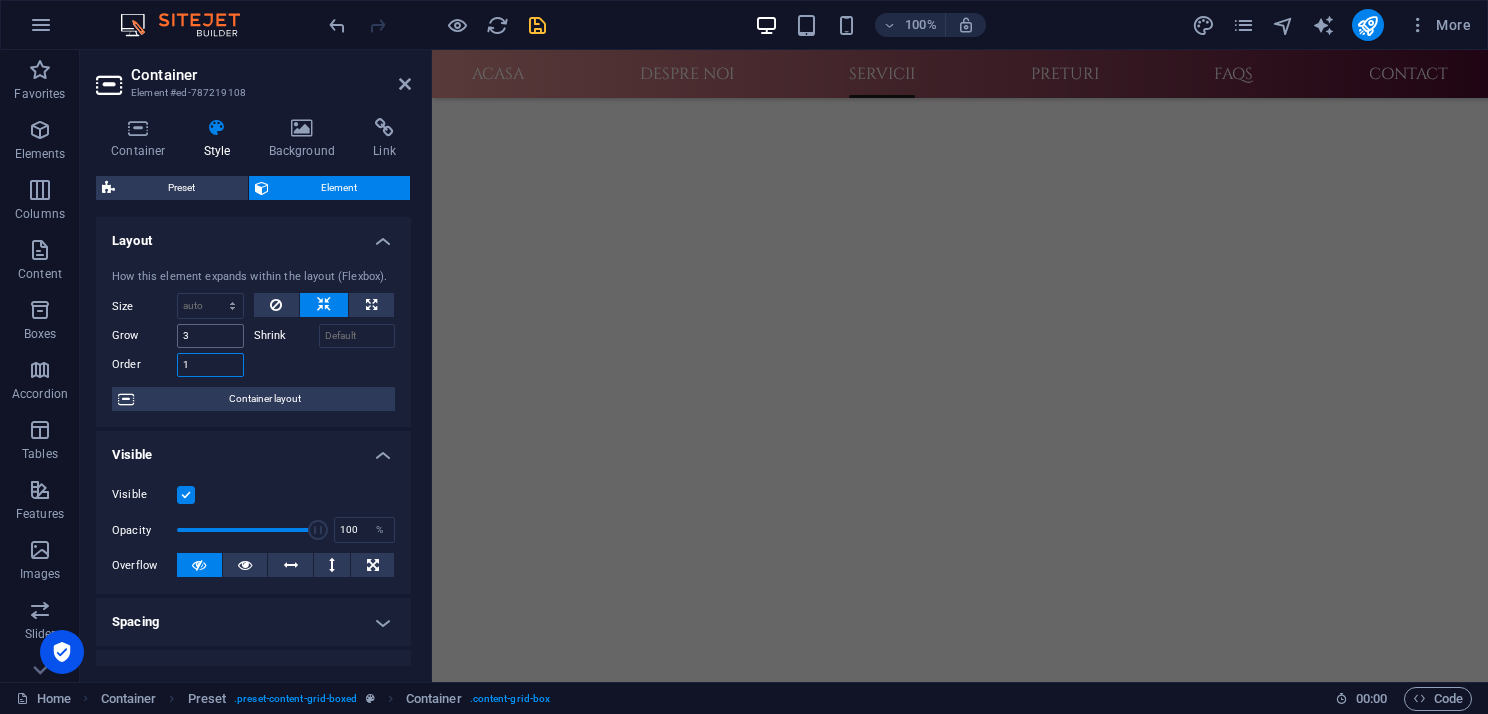 type on "1" 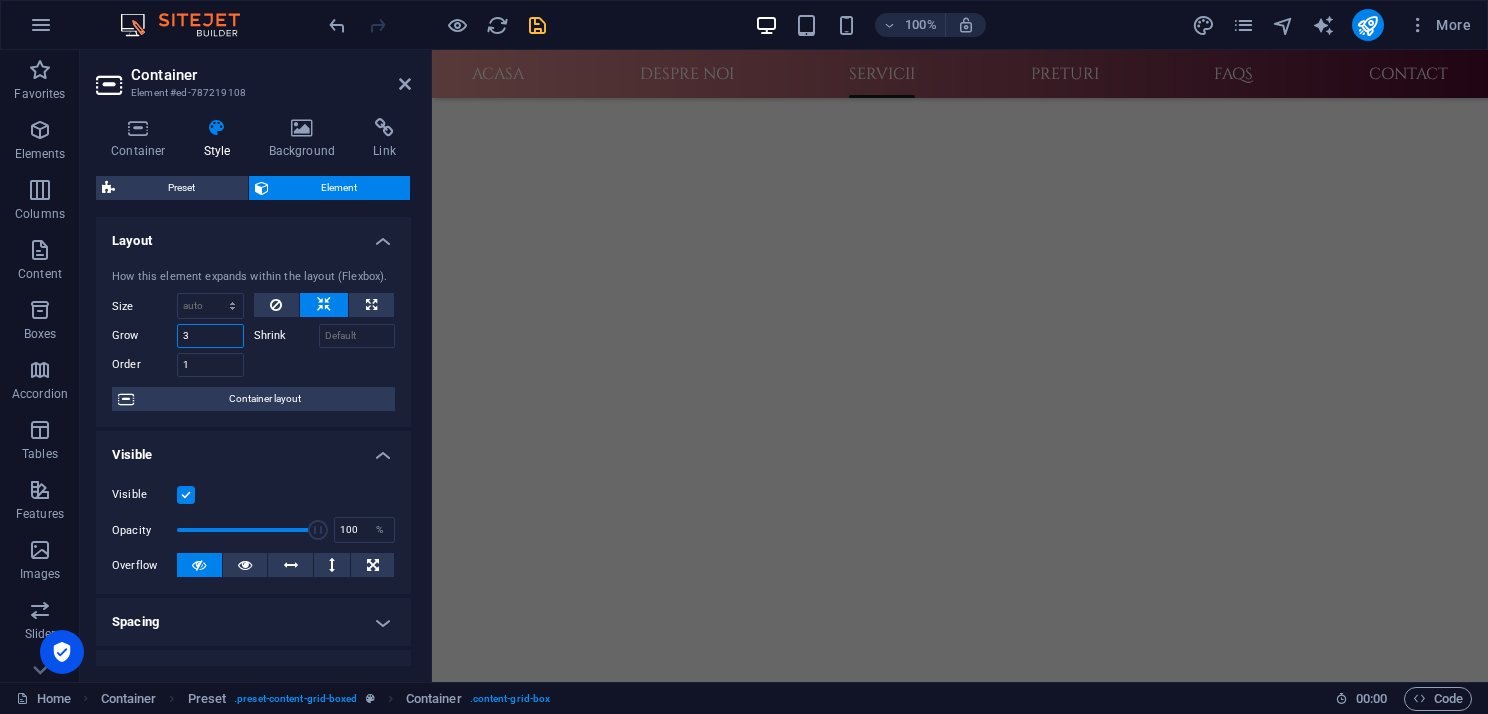 drag, startPoint x: 201, startPoint y: 336, endPoint x: 180, endPoint y: 337, distance: 21.023796 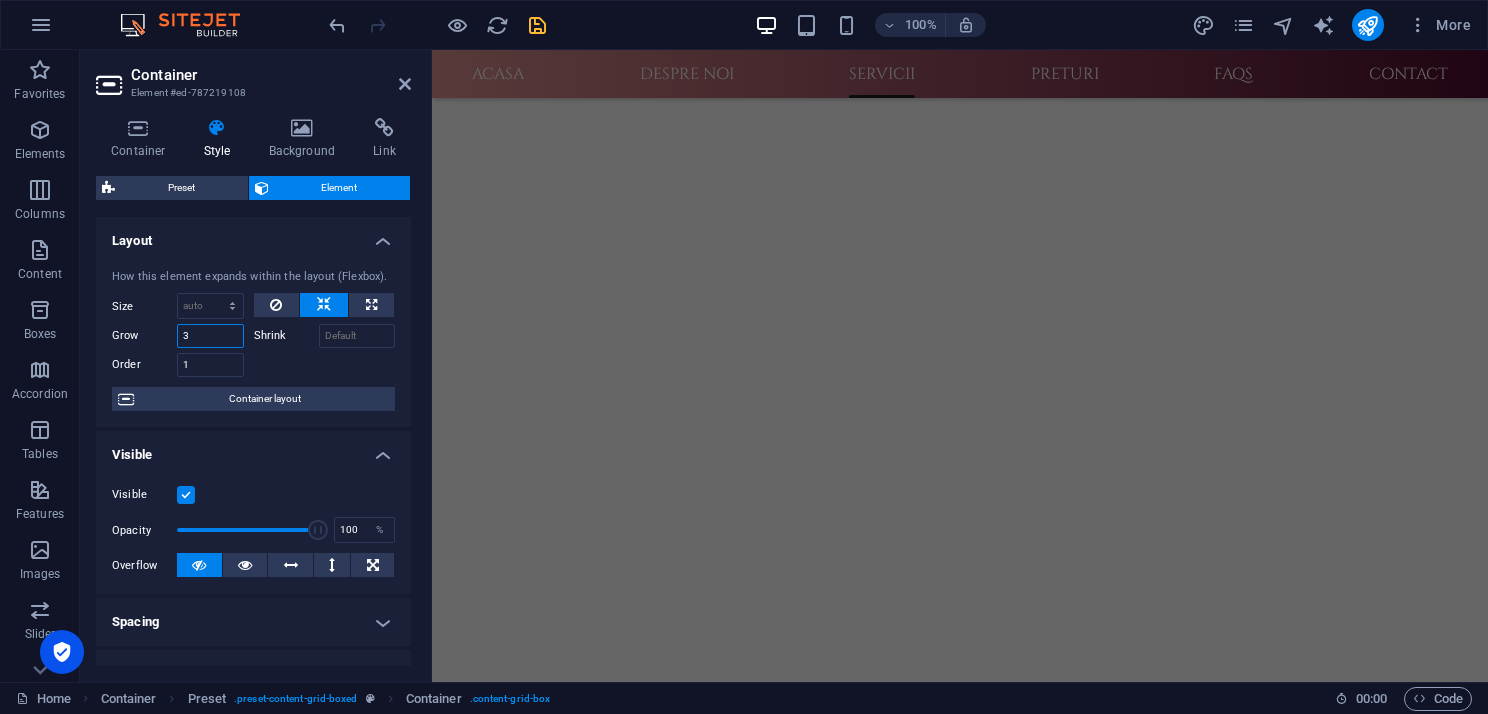 click on "3" at bounding box center [210, 336] 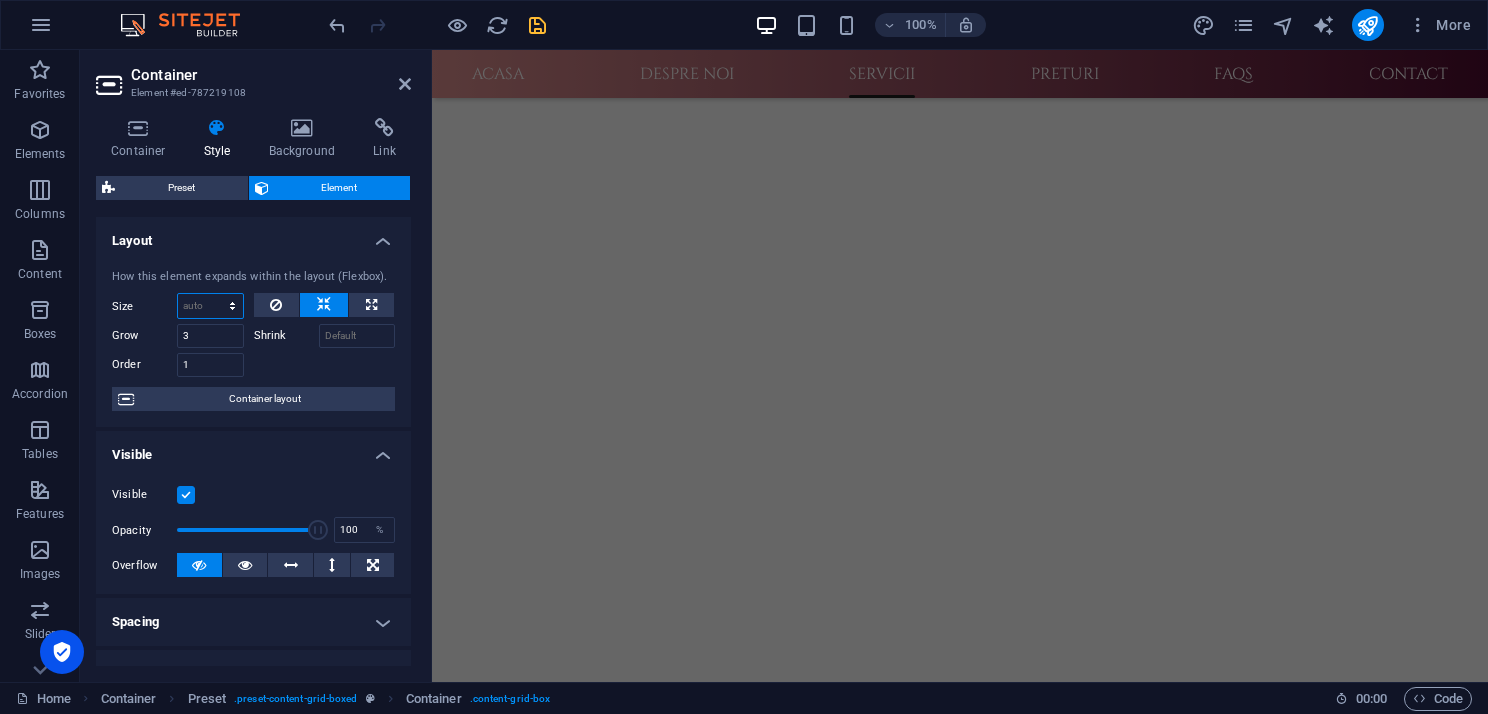 click on "Default auto px % 1/1 1/2 1/3 1/4 1/5 1/6 1/7 1/8 1/9 1/10" at bounding box center (210, 306) 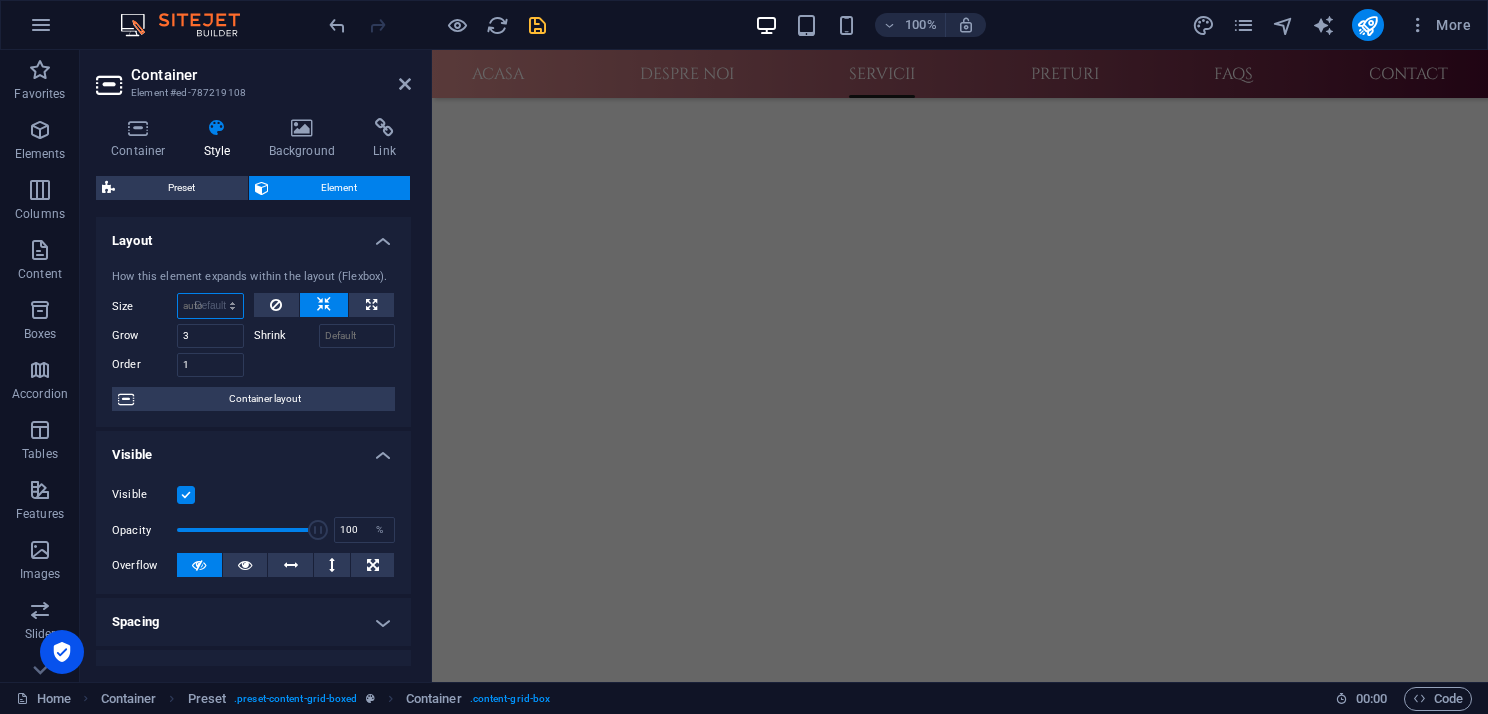 click on "Default auto px % 1/1 1/2 1/3 1/4 1/5 1/6 1/7 1/8 1/9 1/10" at bounding box center (210, 306) 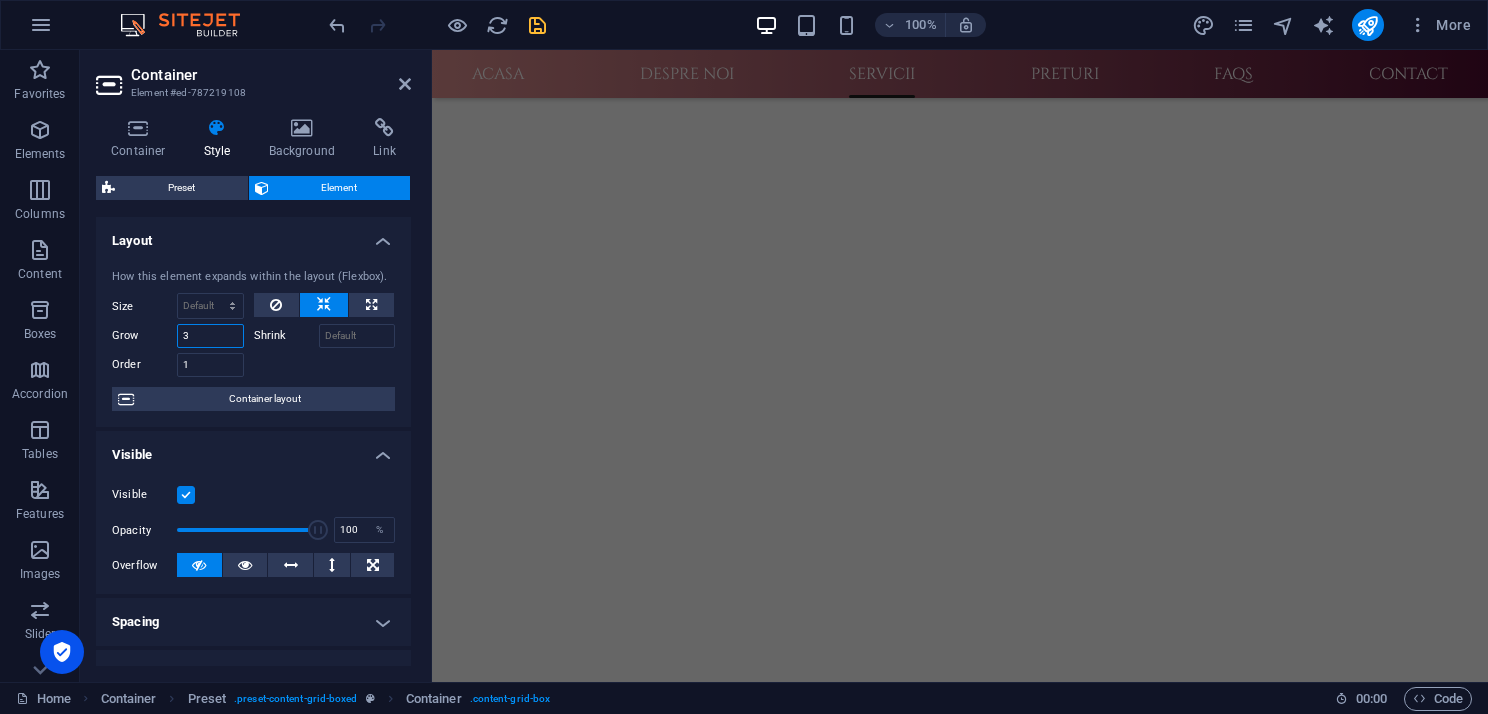 click on "3" at bounding box center [210, 336] 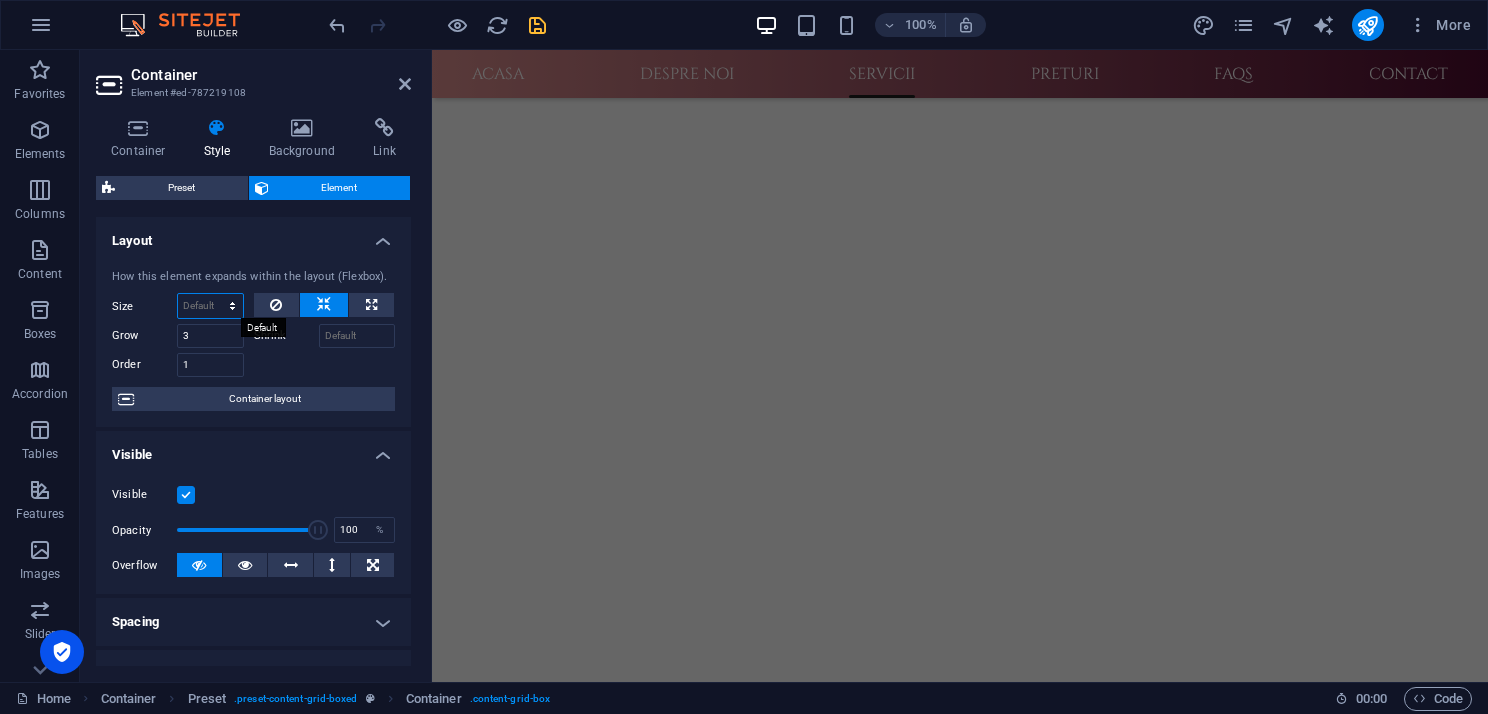 click on "Default auto px % 1/1 1/2 1/3 1/4 1/5 1/6 1/7 1/8 1/9 1/10" at bounding box center (210, 306) 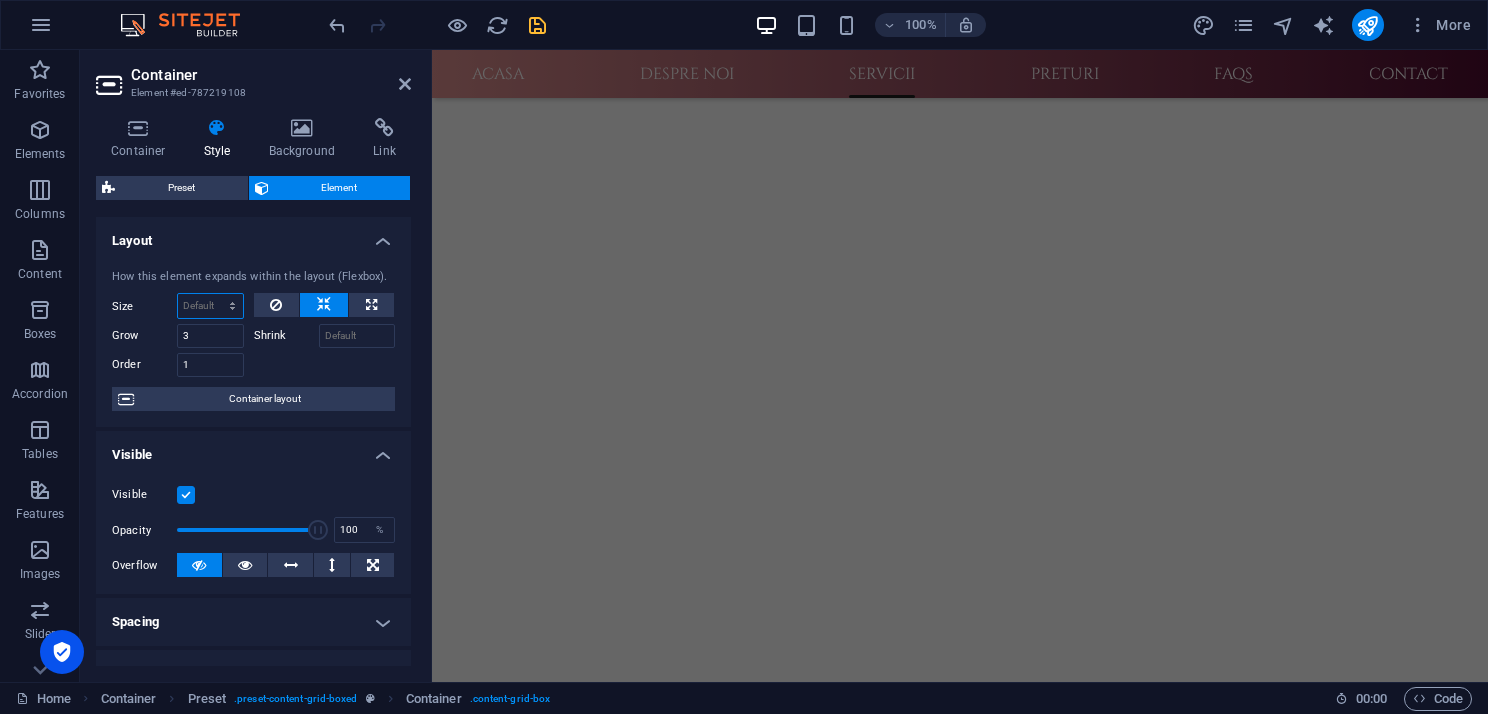 select on "1/9" 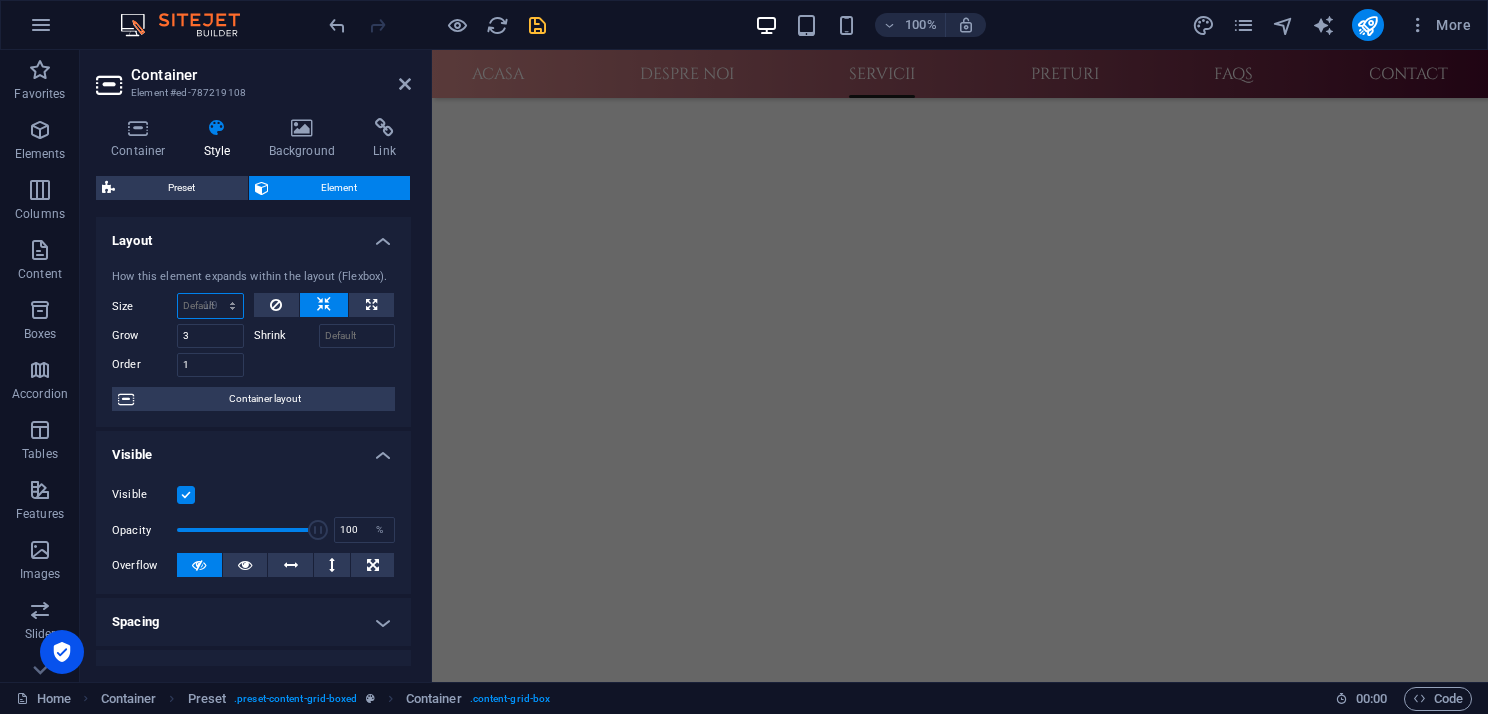 click on "Default auto px % 1/1 1/2 1/3 1/4 1/5 1/6 1/7 1/8 1/9 1/10" at bounding box center (210, 306) 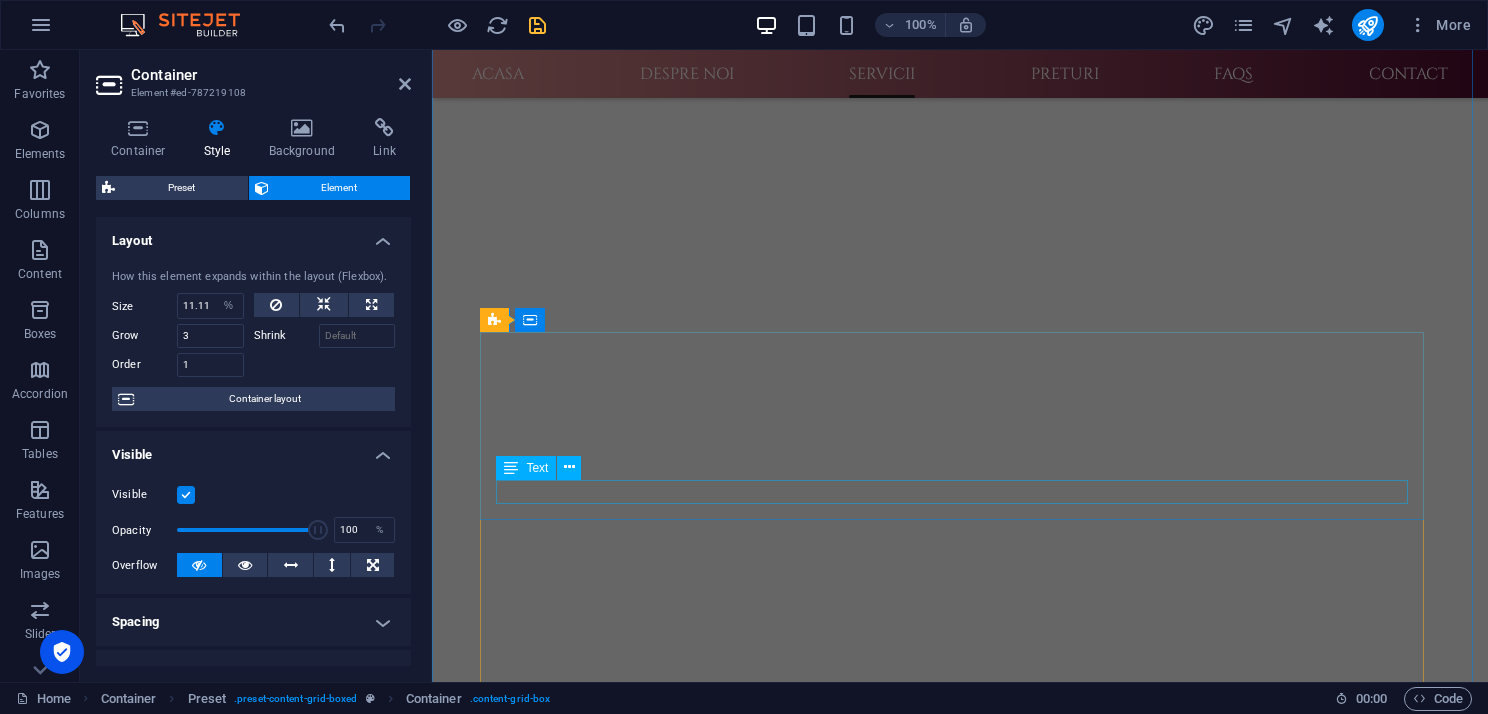 scroll, scrollTop: 636, scrollLeft: 0, axis: vertical 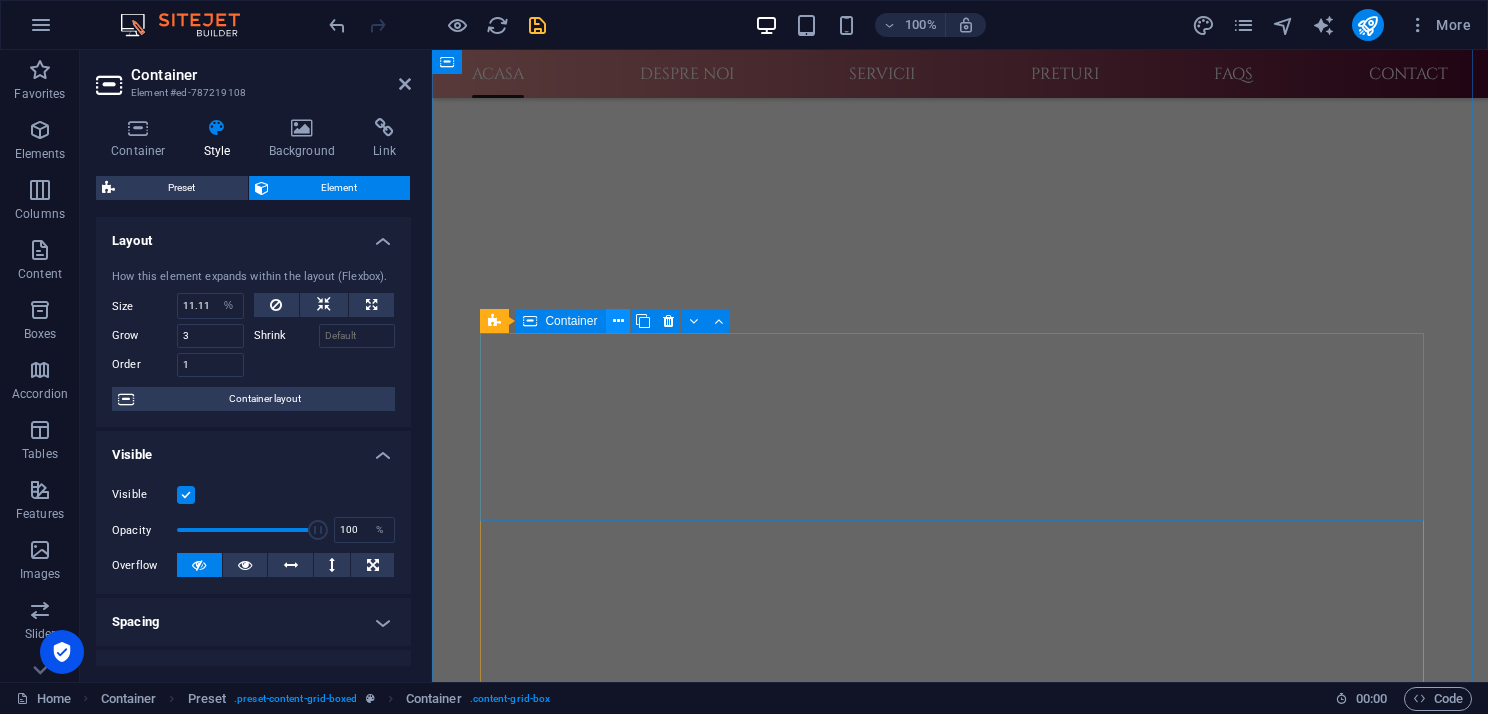 click at bounding box center [618, 321] 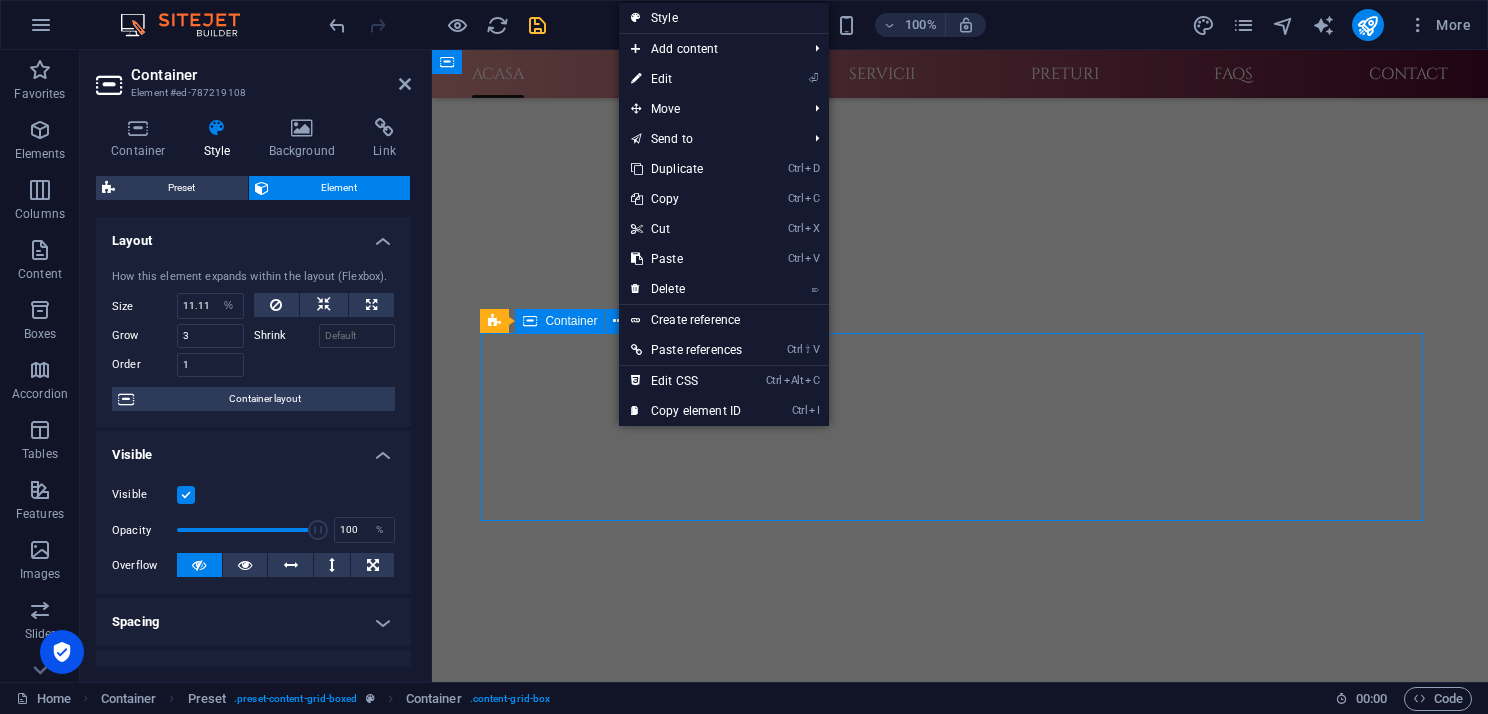 scroll, scrollTop: 776, scrollLeft: 0, axis: vertical 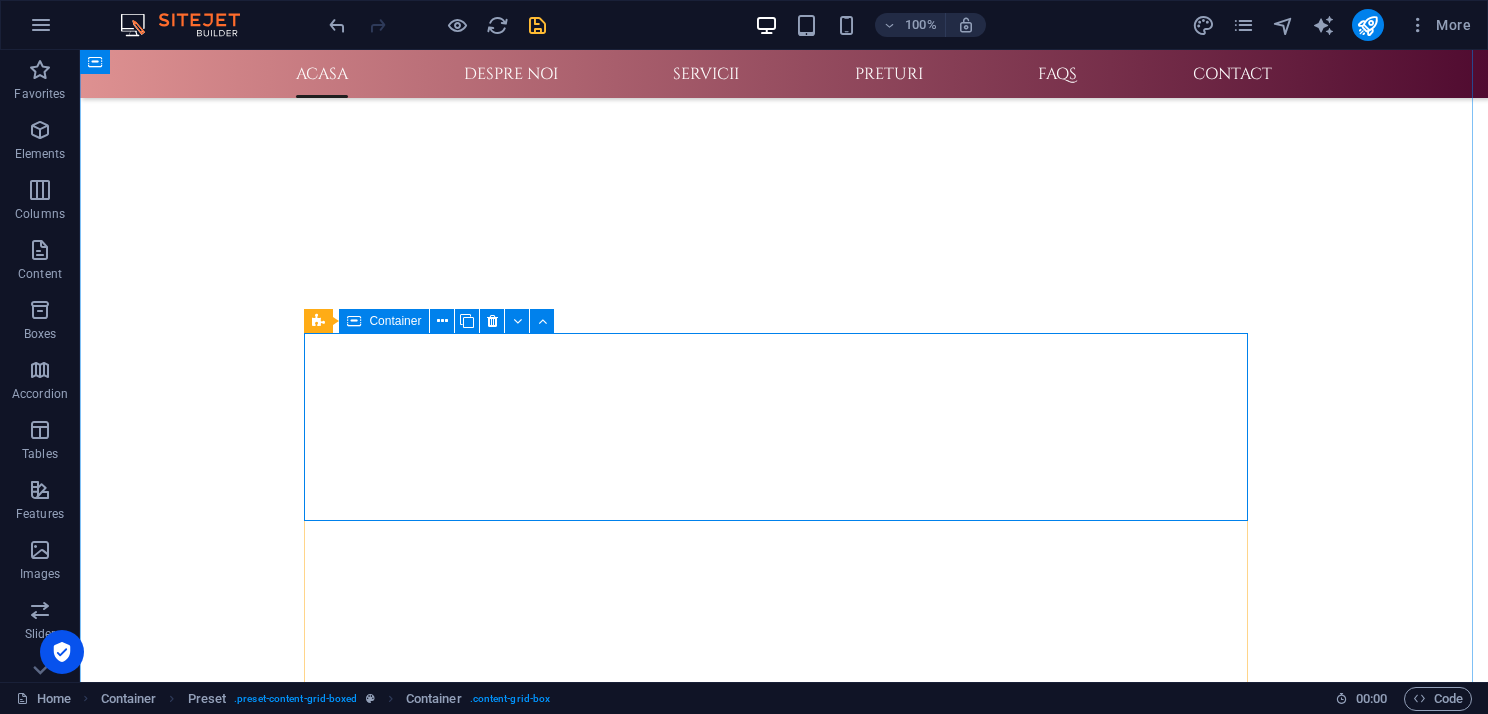 click on "Servicii oferite Lorem ipsum dolor sit amet, consectetuer adipiscing elit. Aenean commodo ligula eget dolor." at bounding box center (784, 1836) 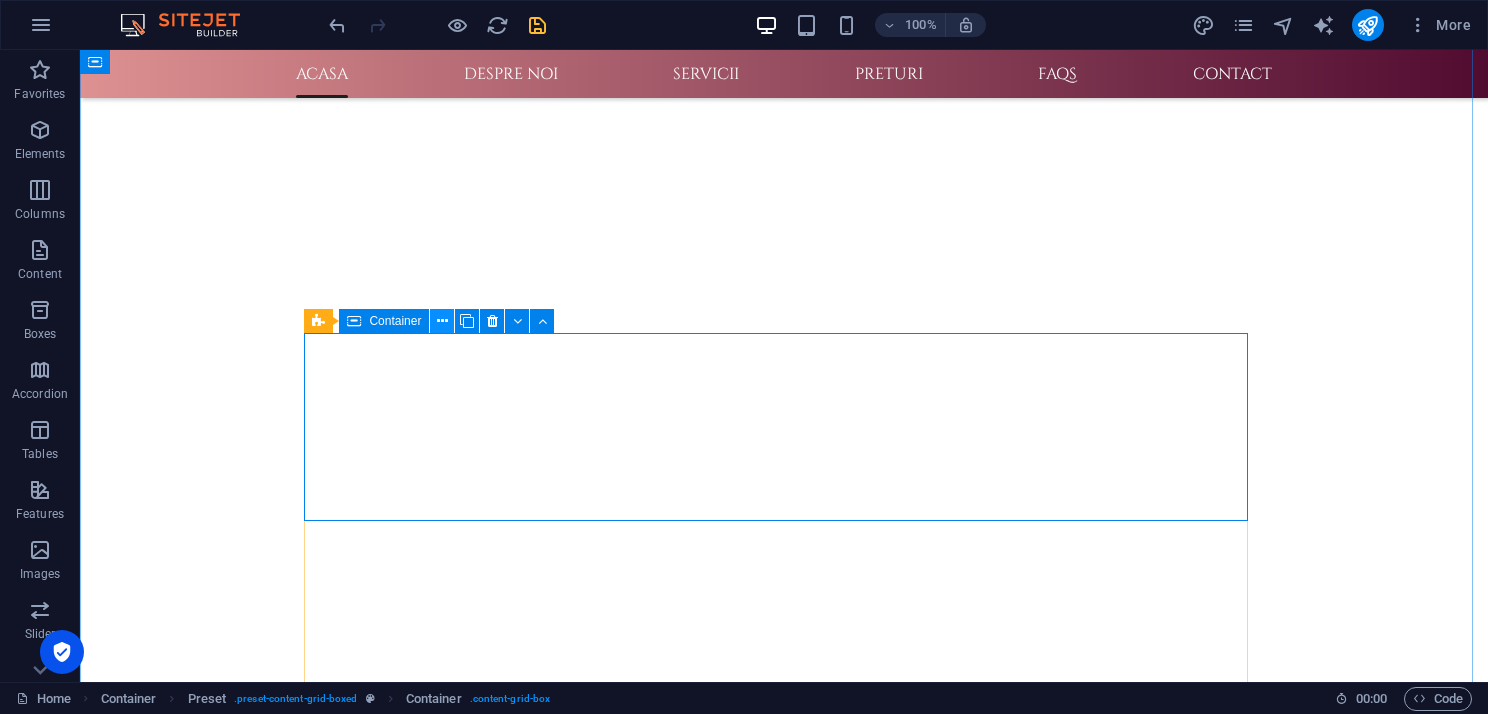click at bounding box center (442, 321) 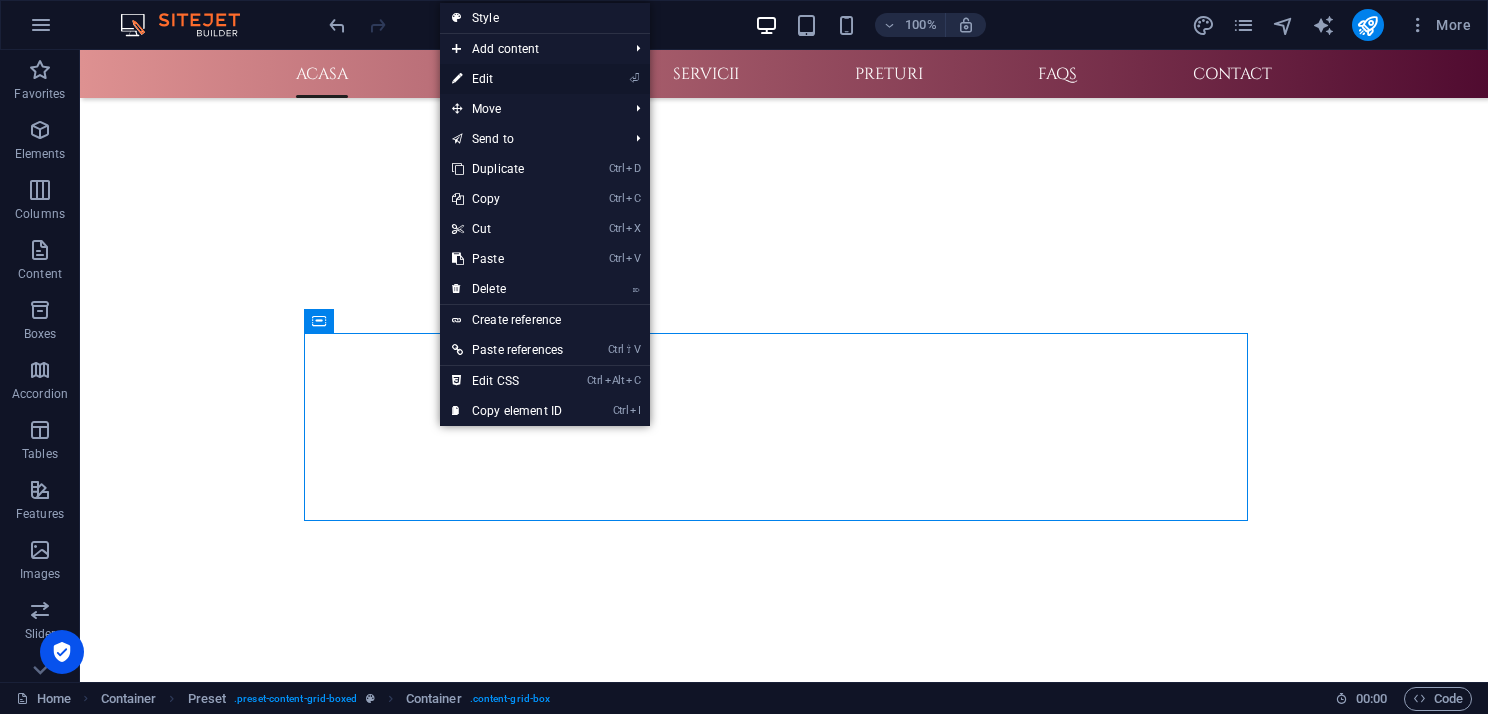 click on "⏎  Edit" at bounding box center [507, 79] 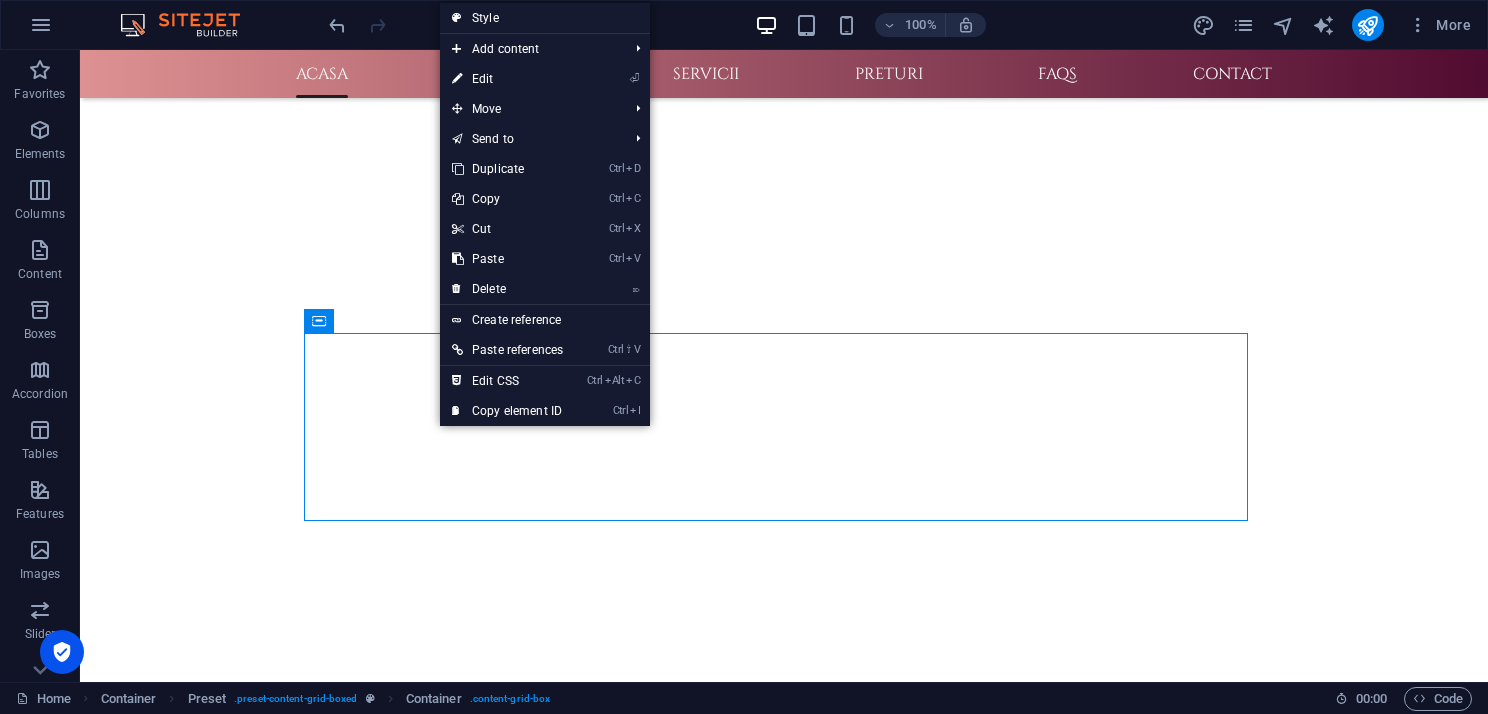 select on "%" 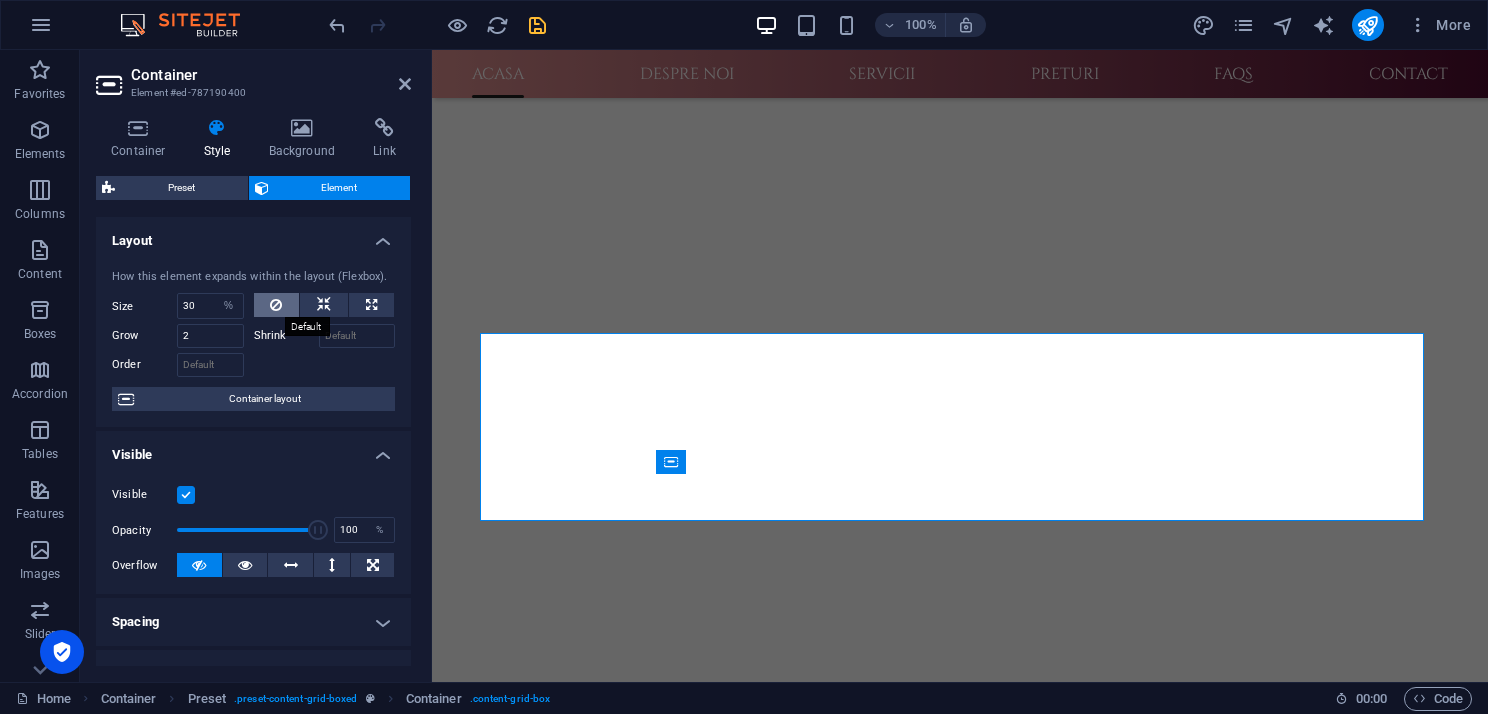 click at bounding box center [277, 305] 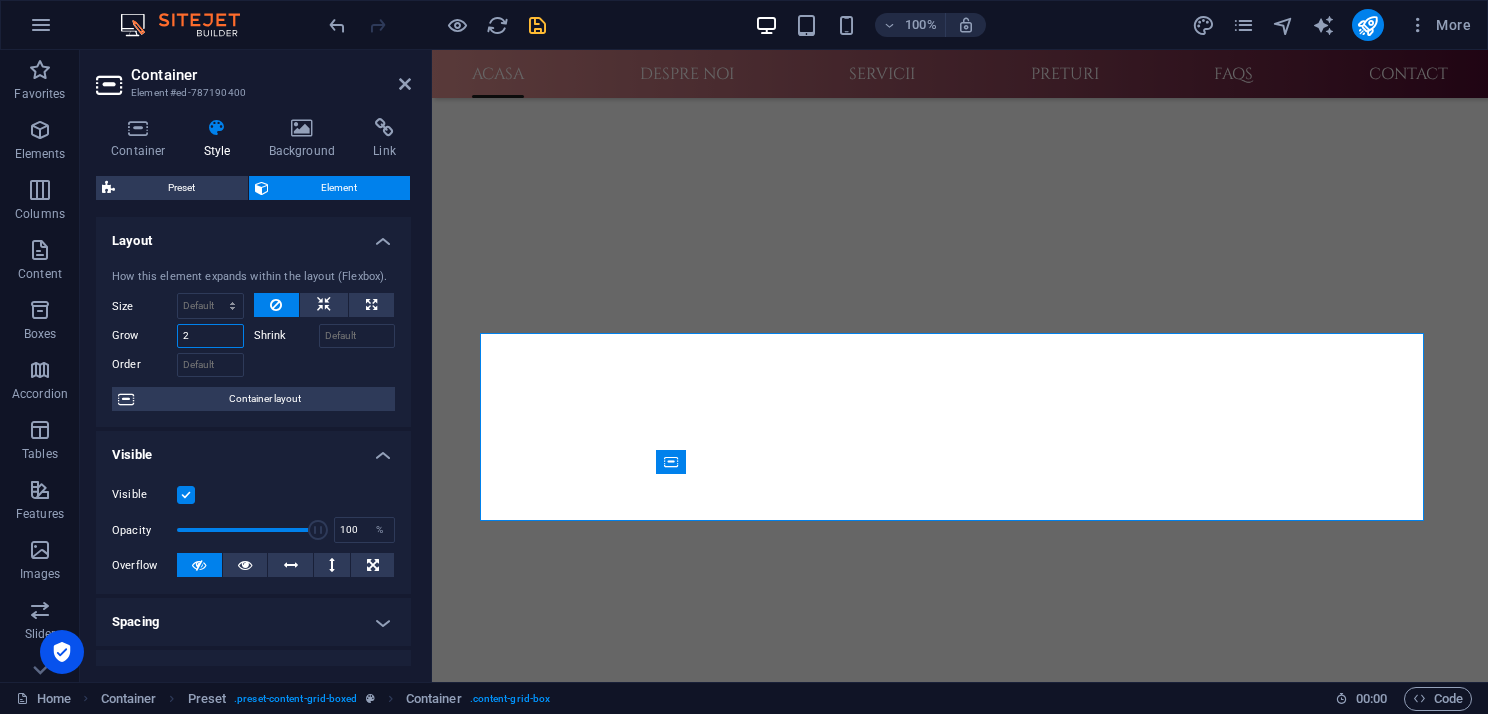 drag, startPoint x: 202, startPoint y: 334, endPoint x: 184, endPoint y: 332, distance: 18.110771 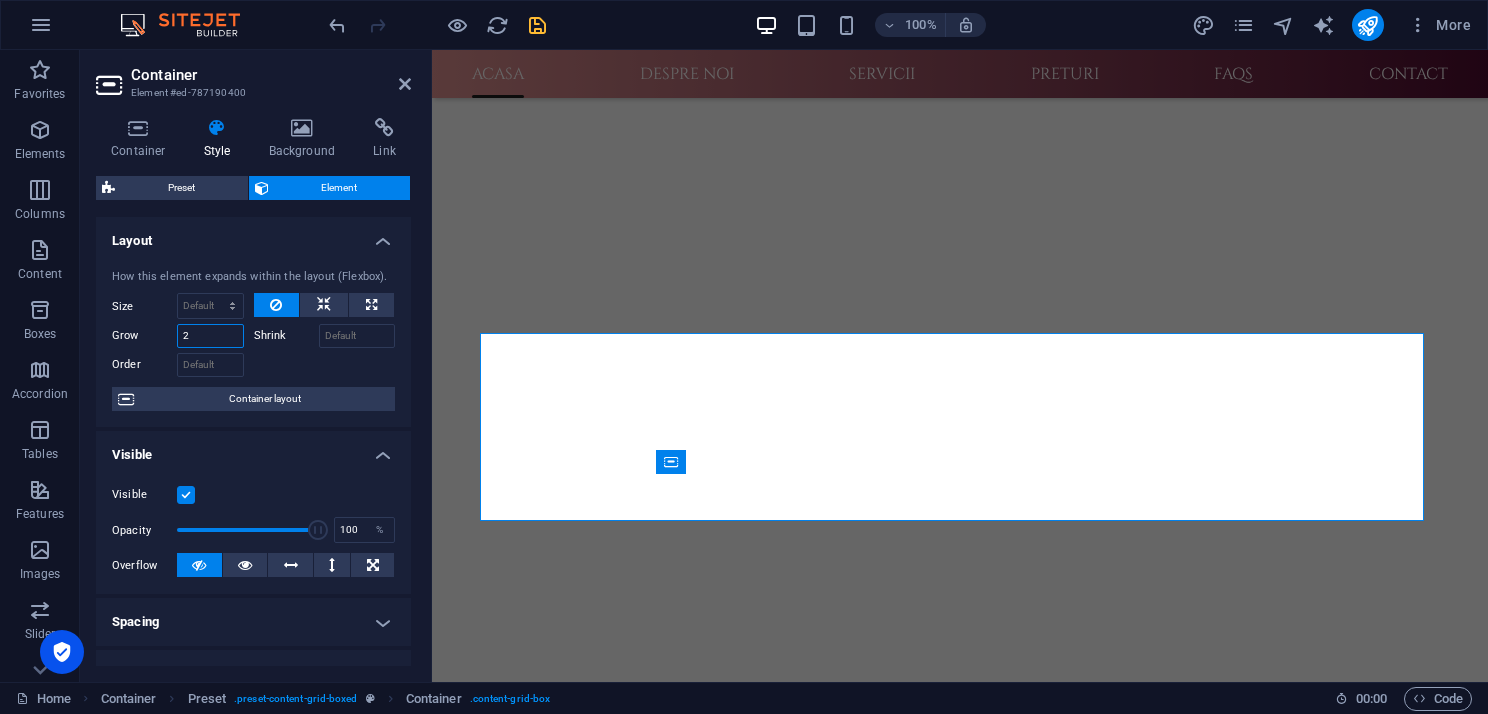 click on "2" at bounding box center (210, 336) 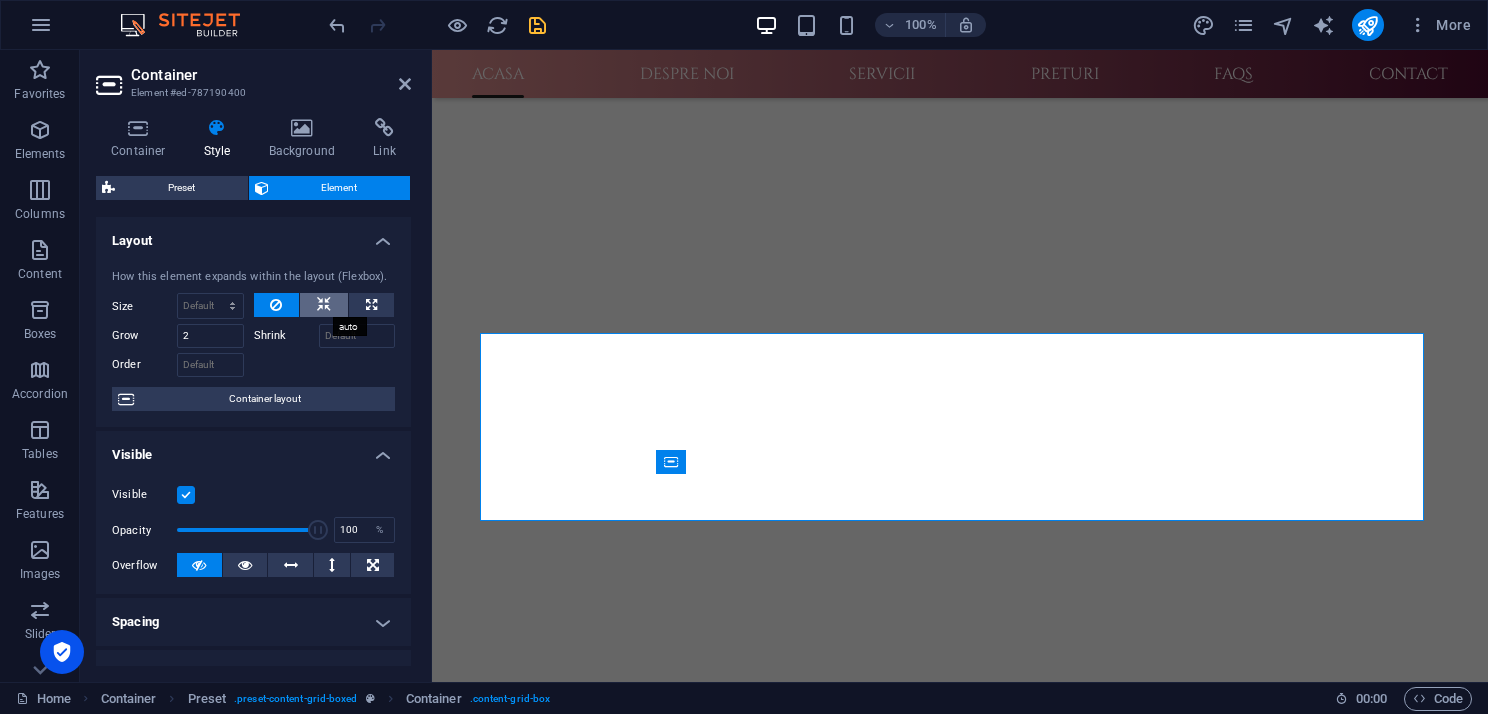 click at bounding box center (324, 305) 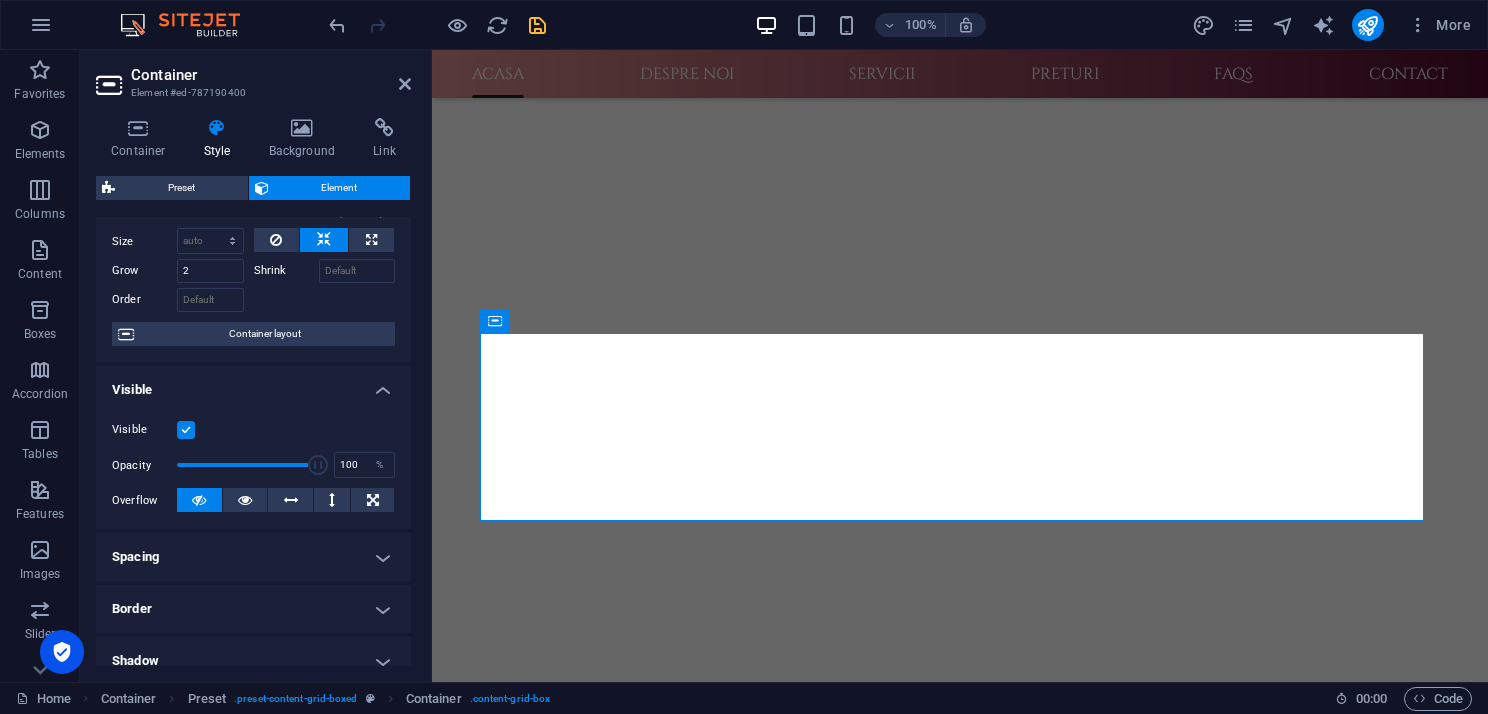 scroll, scrollTop: 100, scrollLeft: 0, axis: vertical 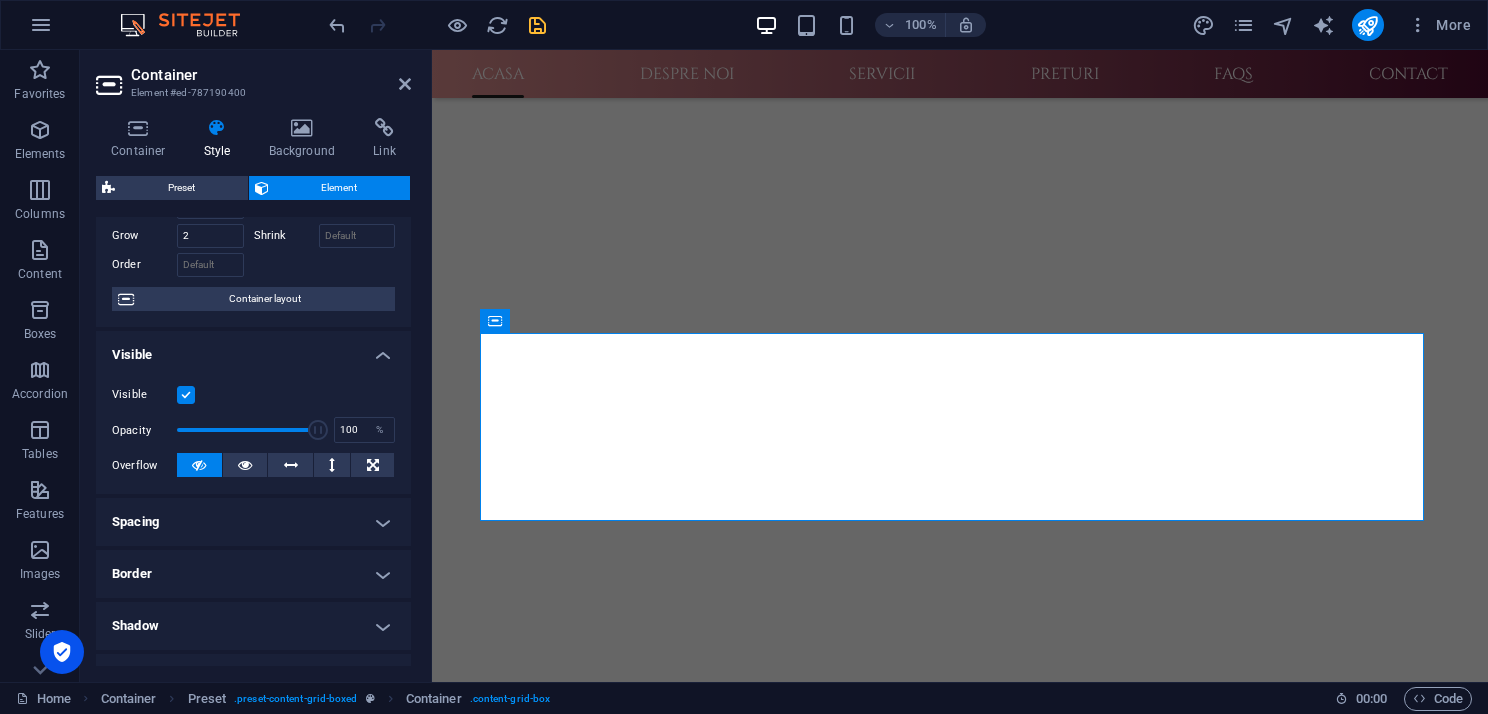 click on "Border" at bounding box center [253, 574] 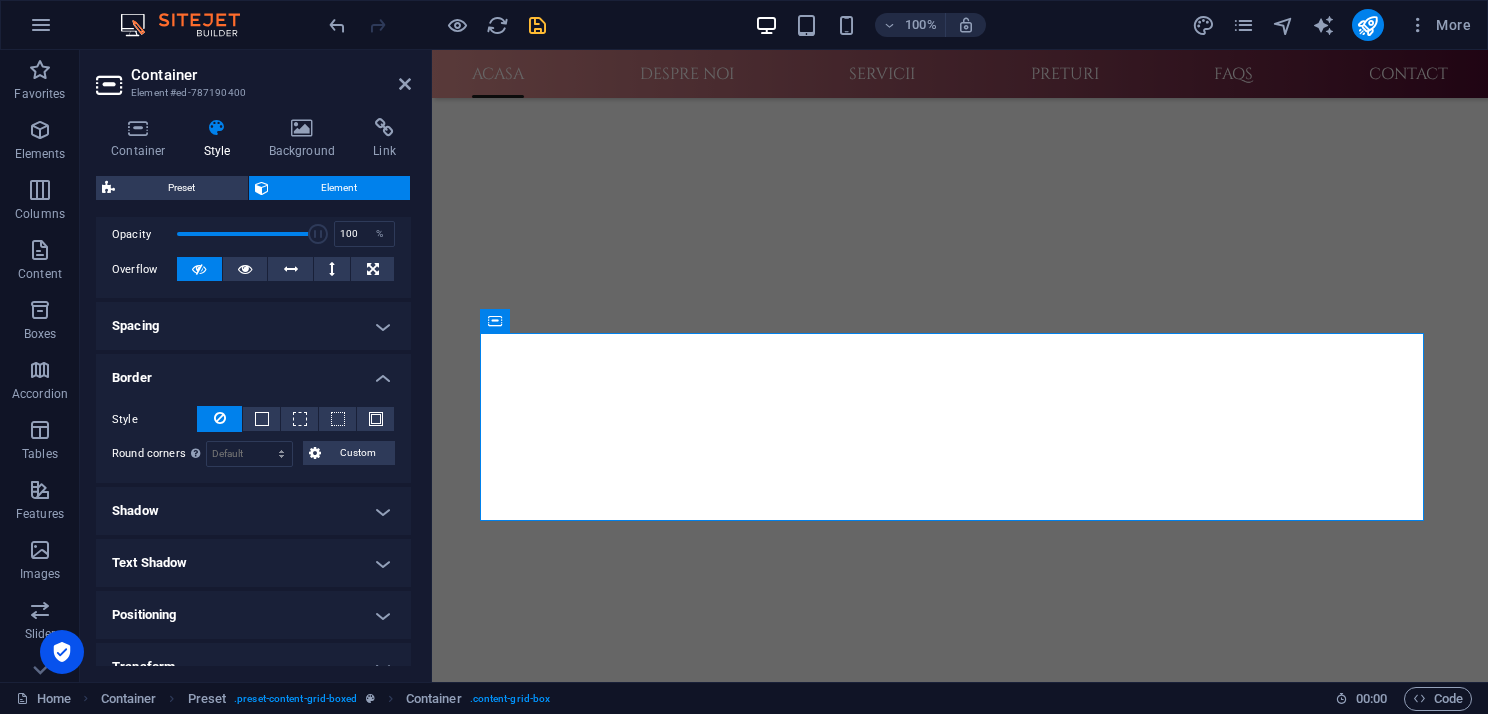 scroll, scrollTop: 300, scrollLeft: 0, axis: vertical 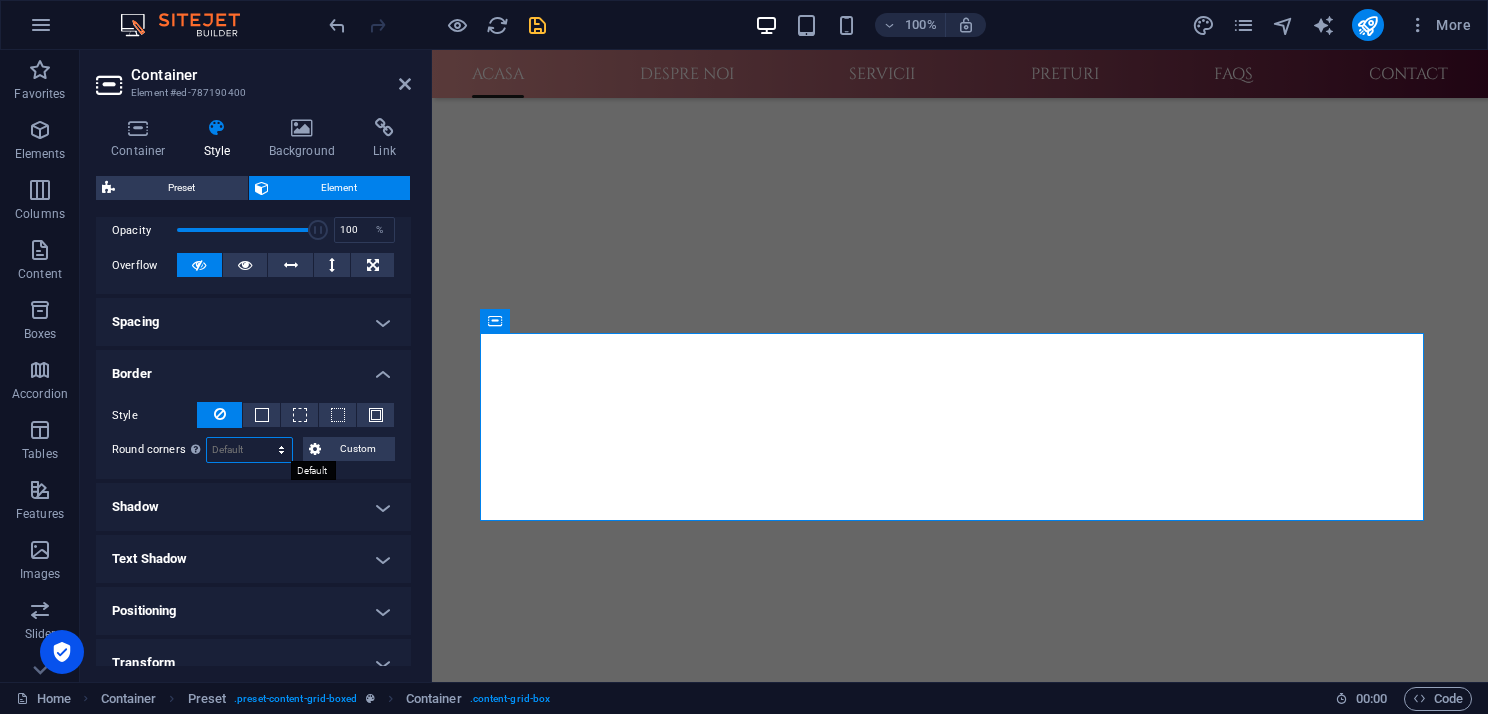 click on "Default px rem % vh vw Custom" at bounding box center (249, 450) 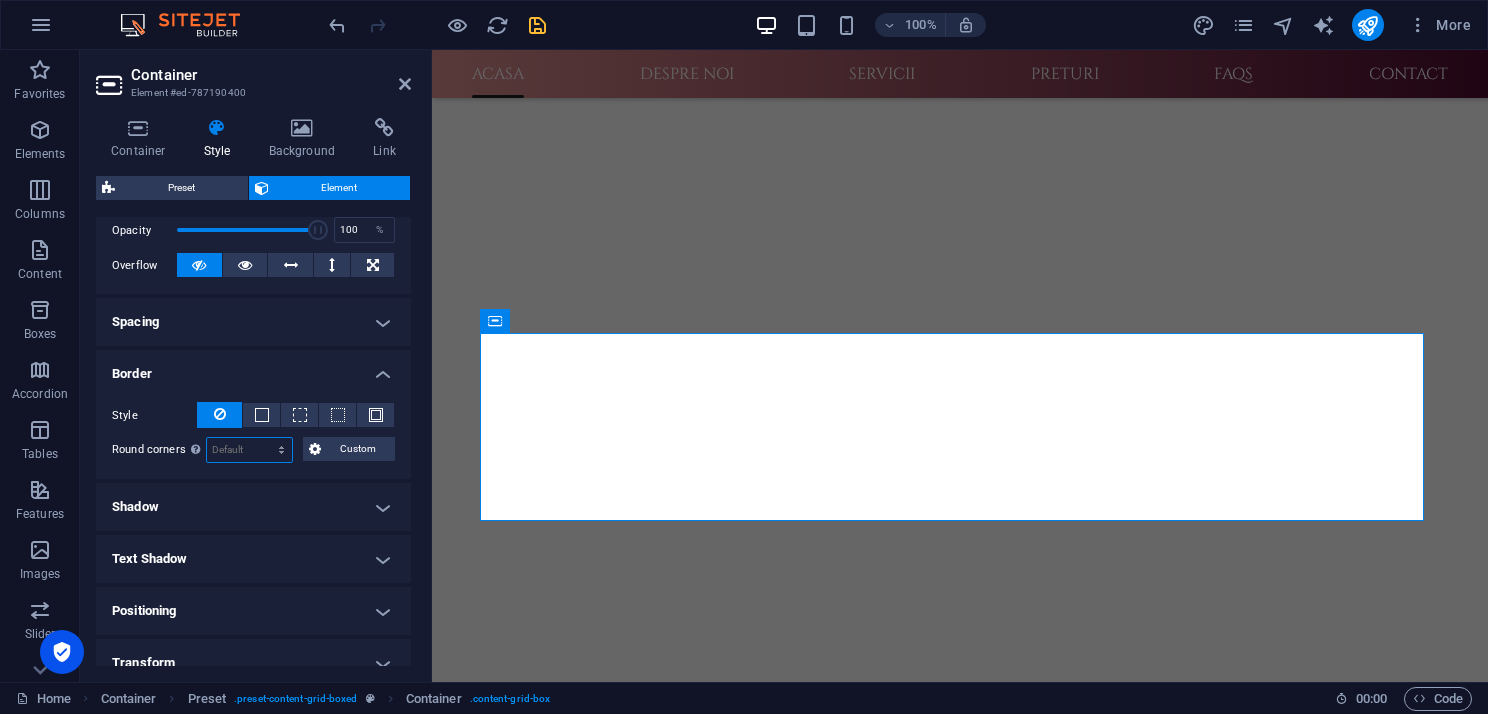 select on "px" 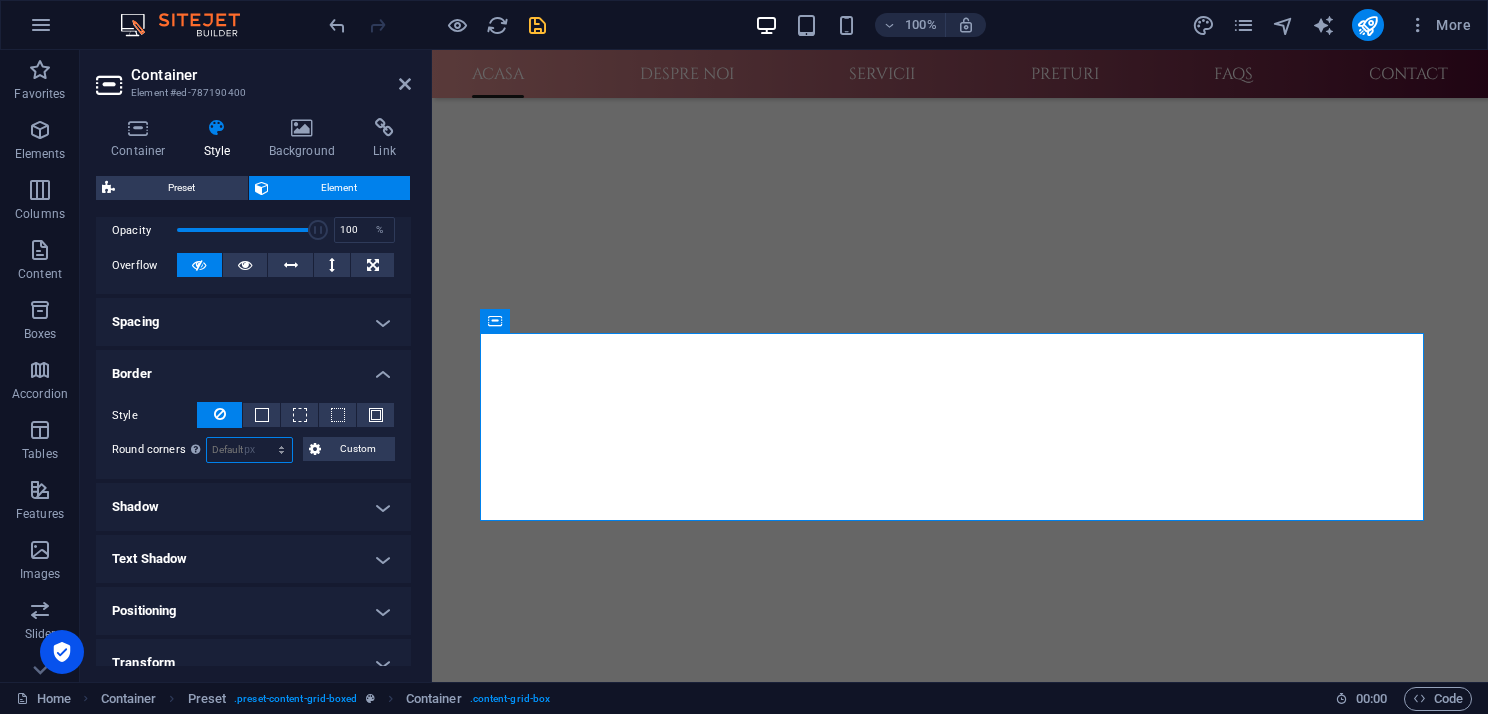 click on "Default px rem % vh vw Custom" at bounding box center [249, 450] 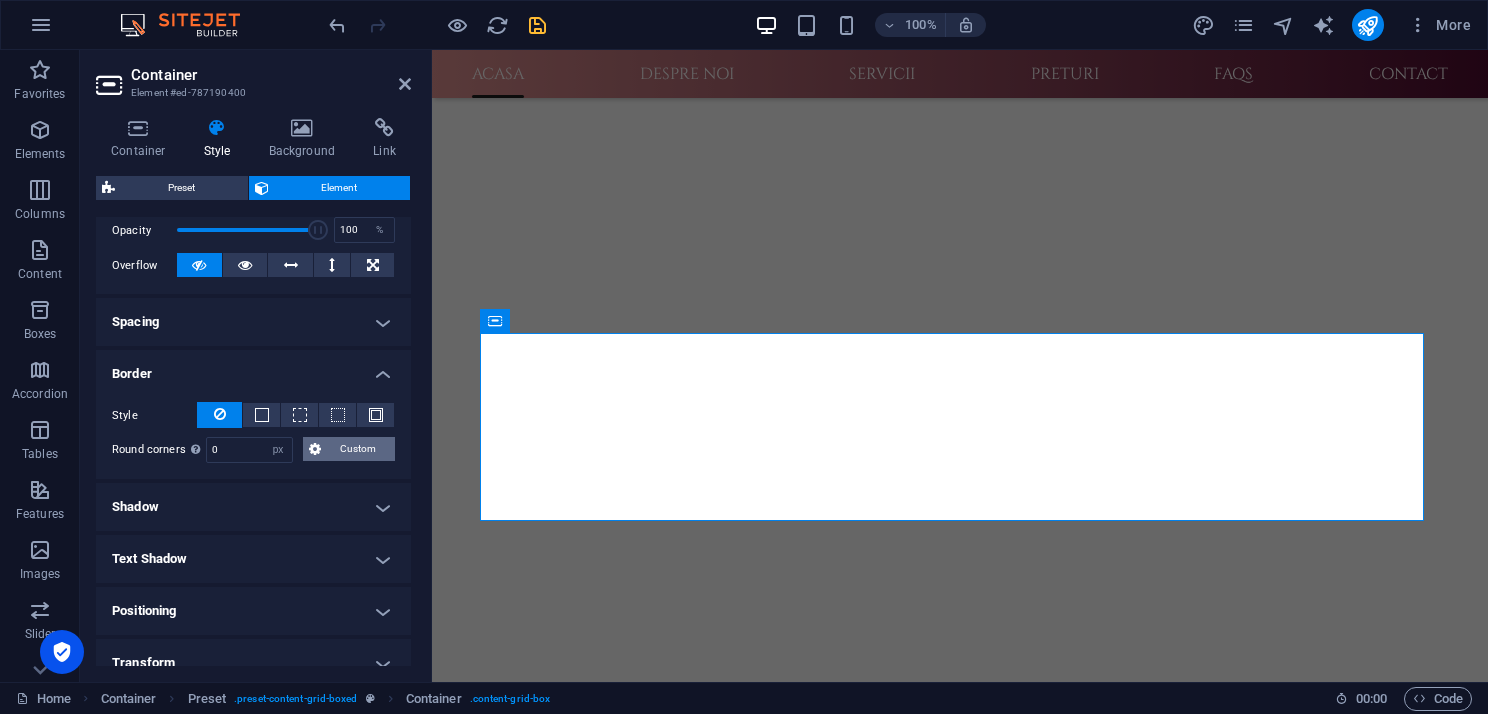 click on "Custom" at bounding box center [358, 449] 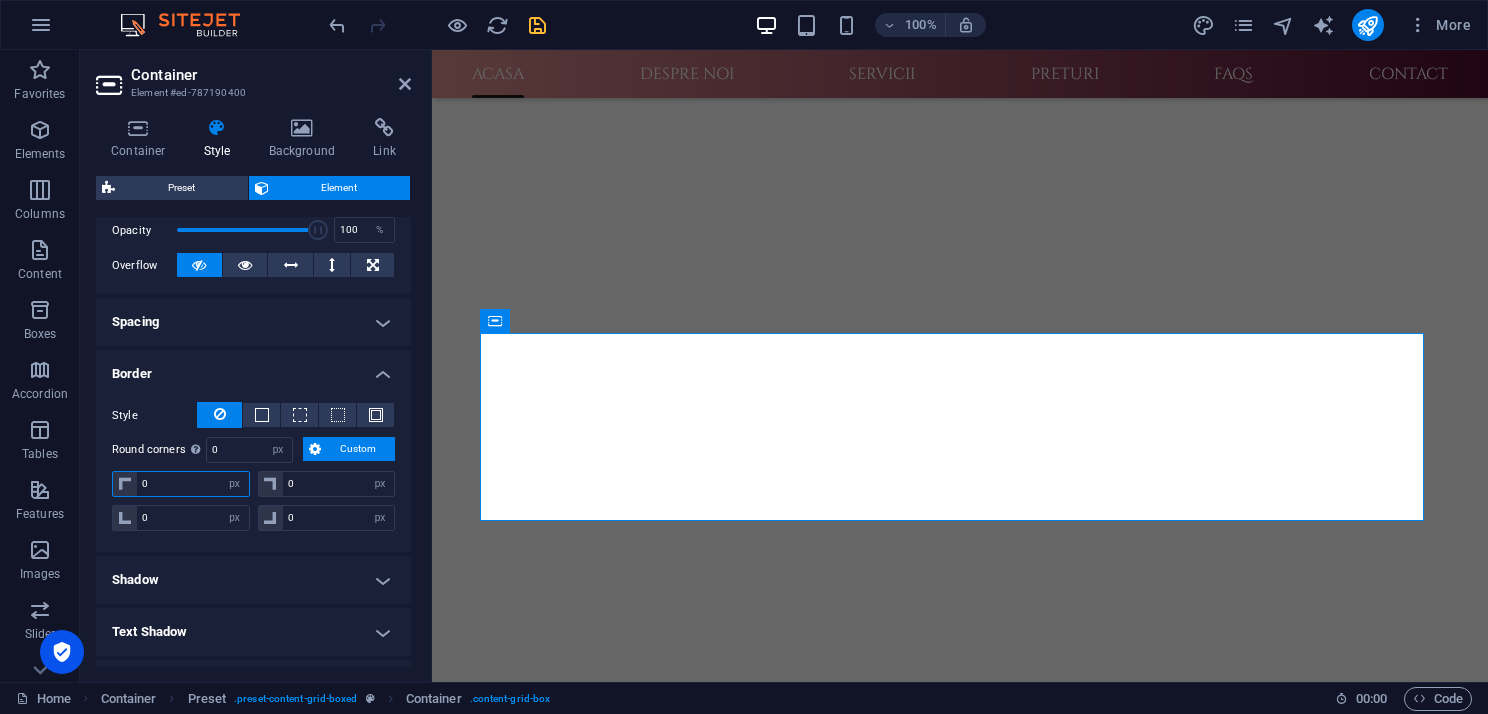 drag, startPoint x: 173, startPoint y: 480, endPoint x: 136, endPoint y: 480, distance: 37 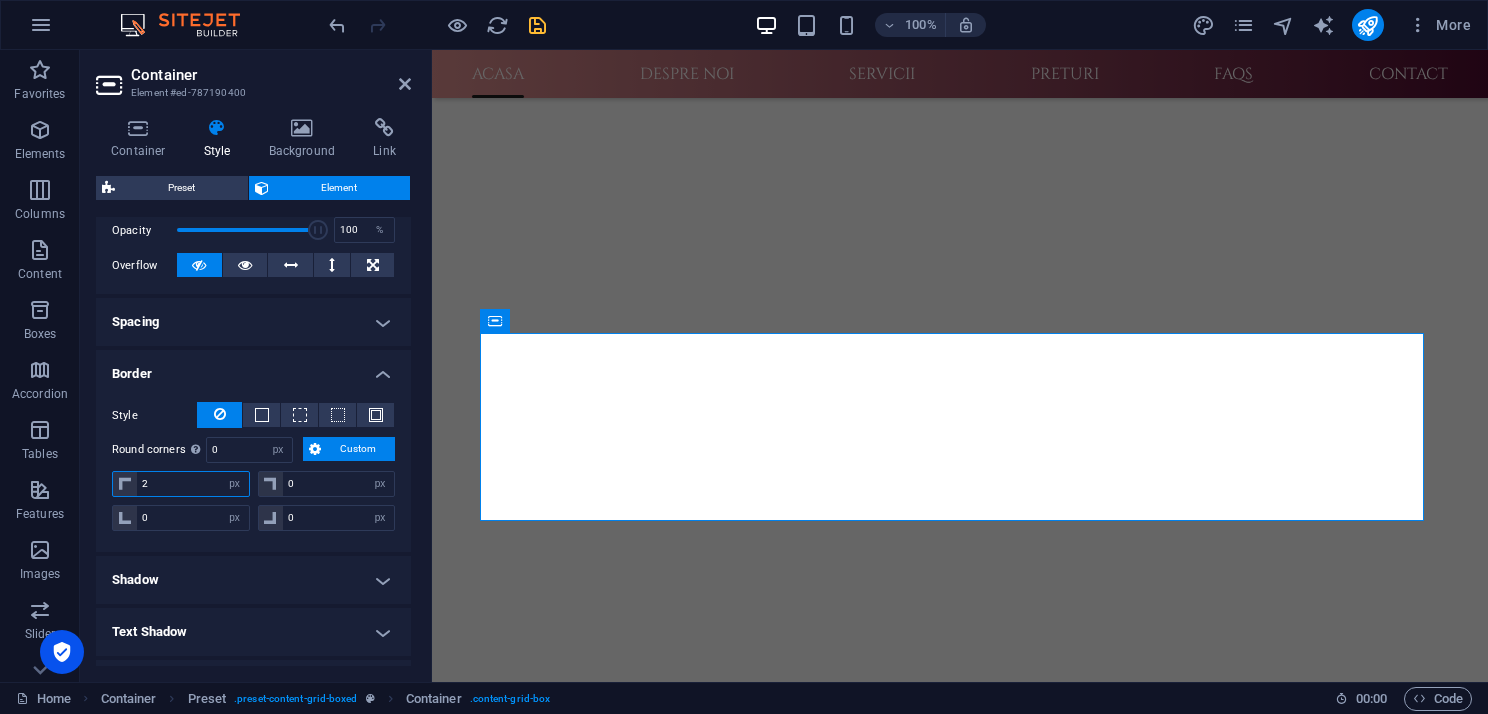 type on "20" 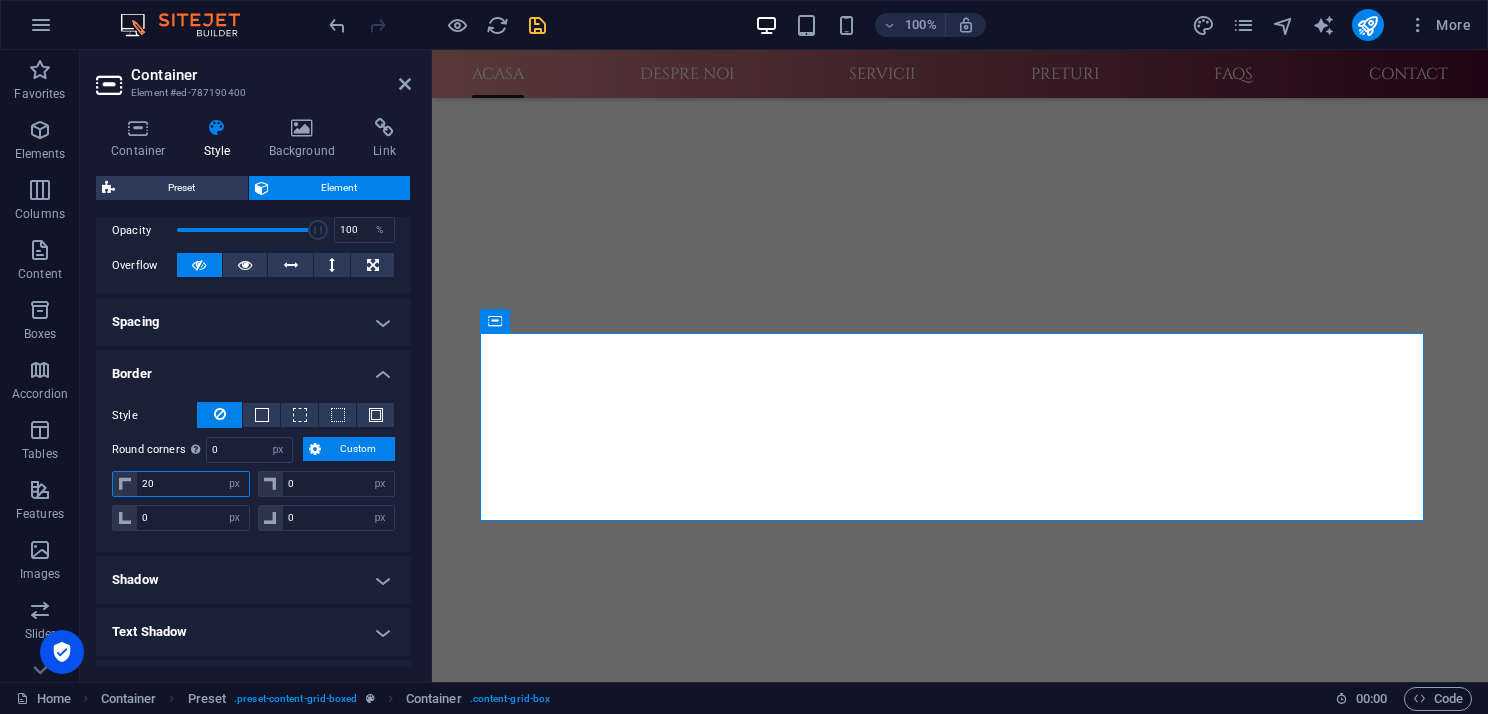 type 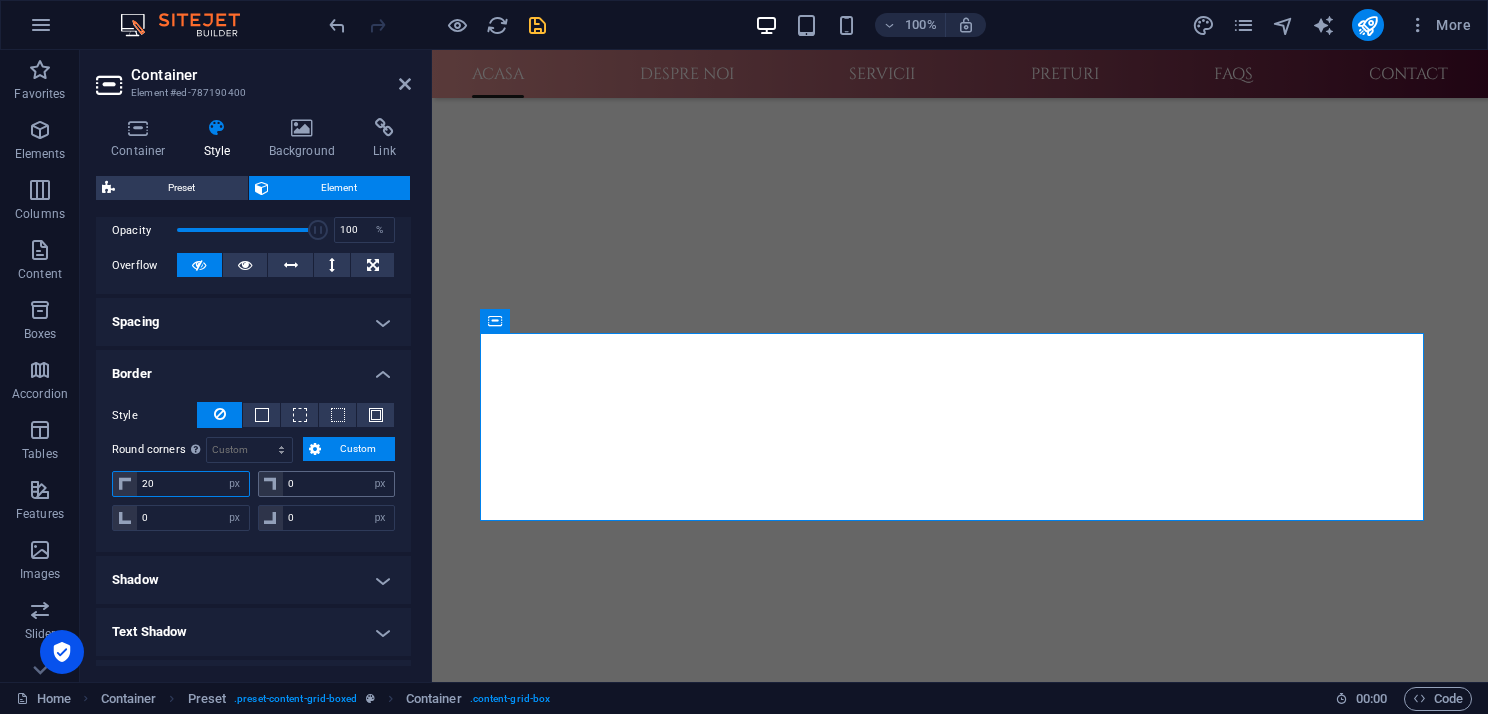 type on "20" 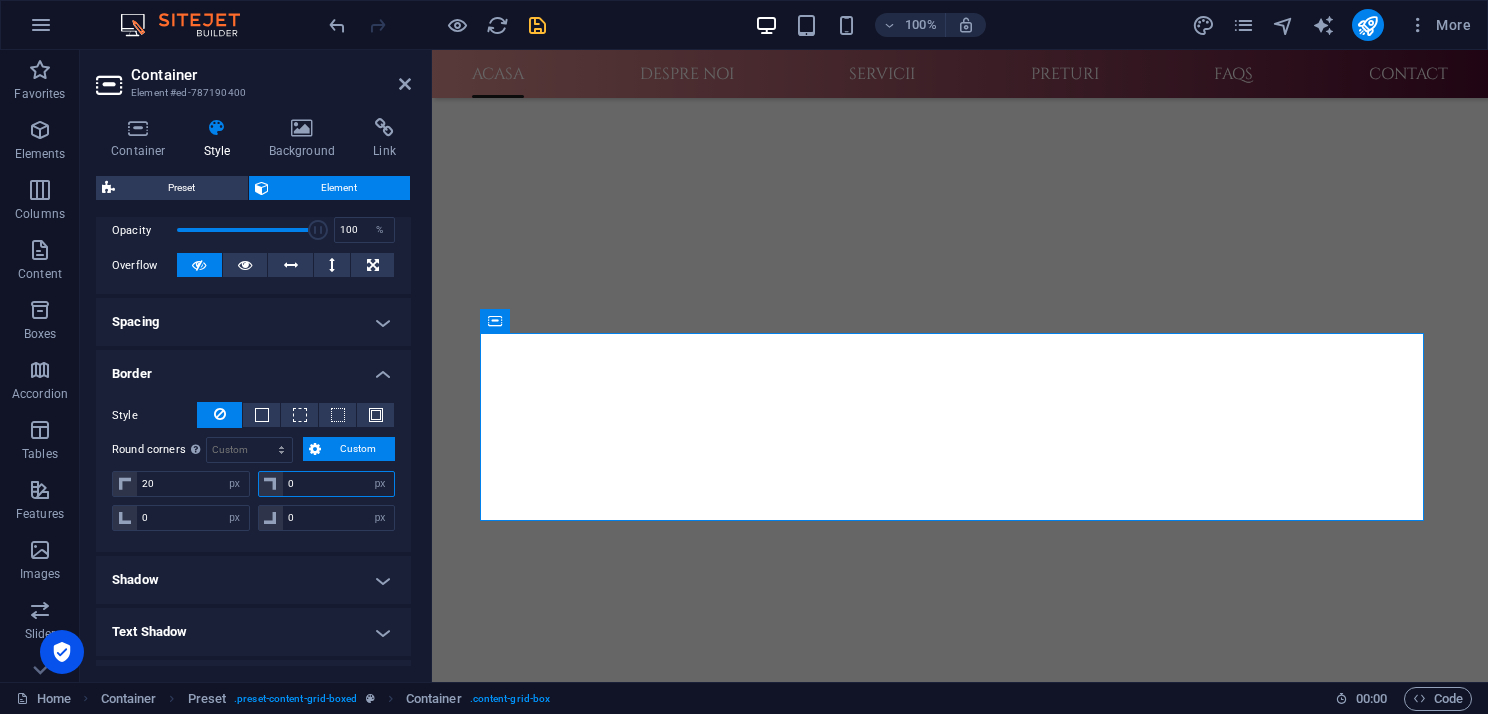 click on "0" at bounding box center (339, 484) 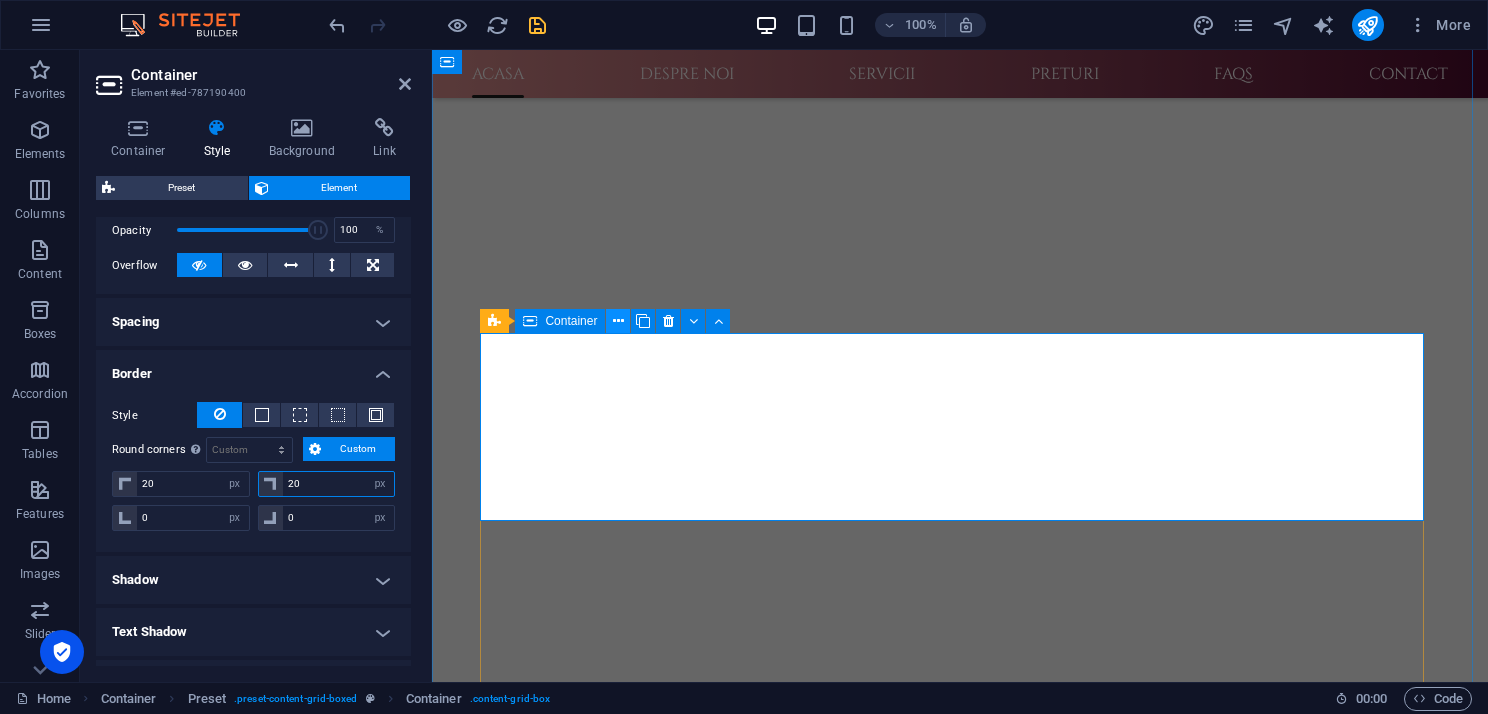 type on "20" 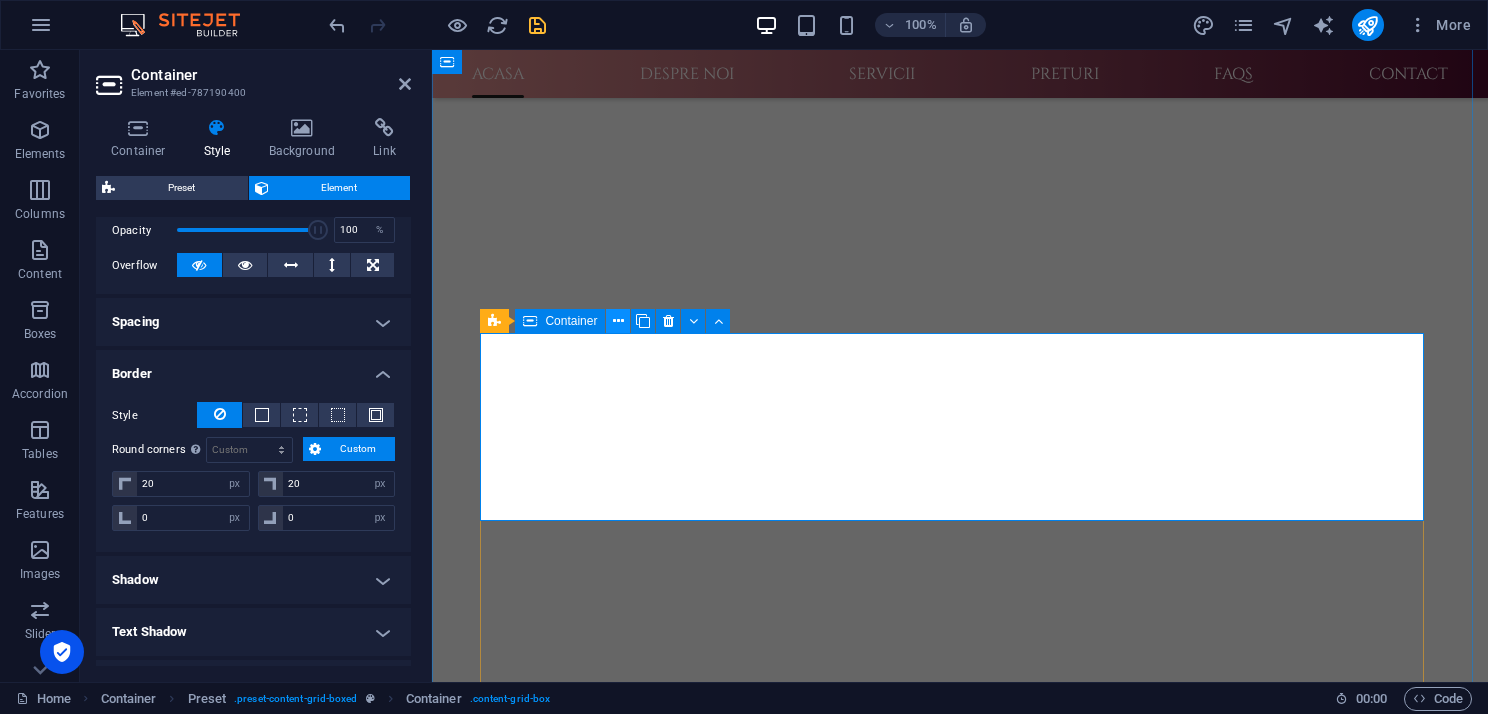 click at bounding box center (618, 321) 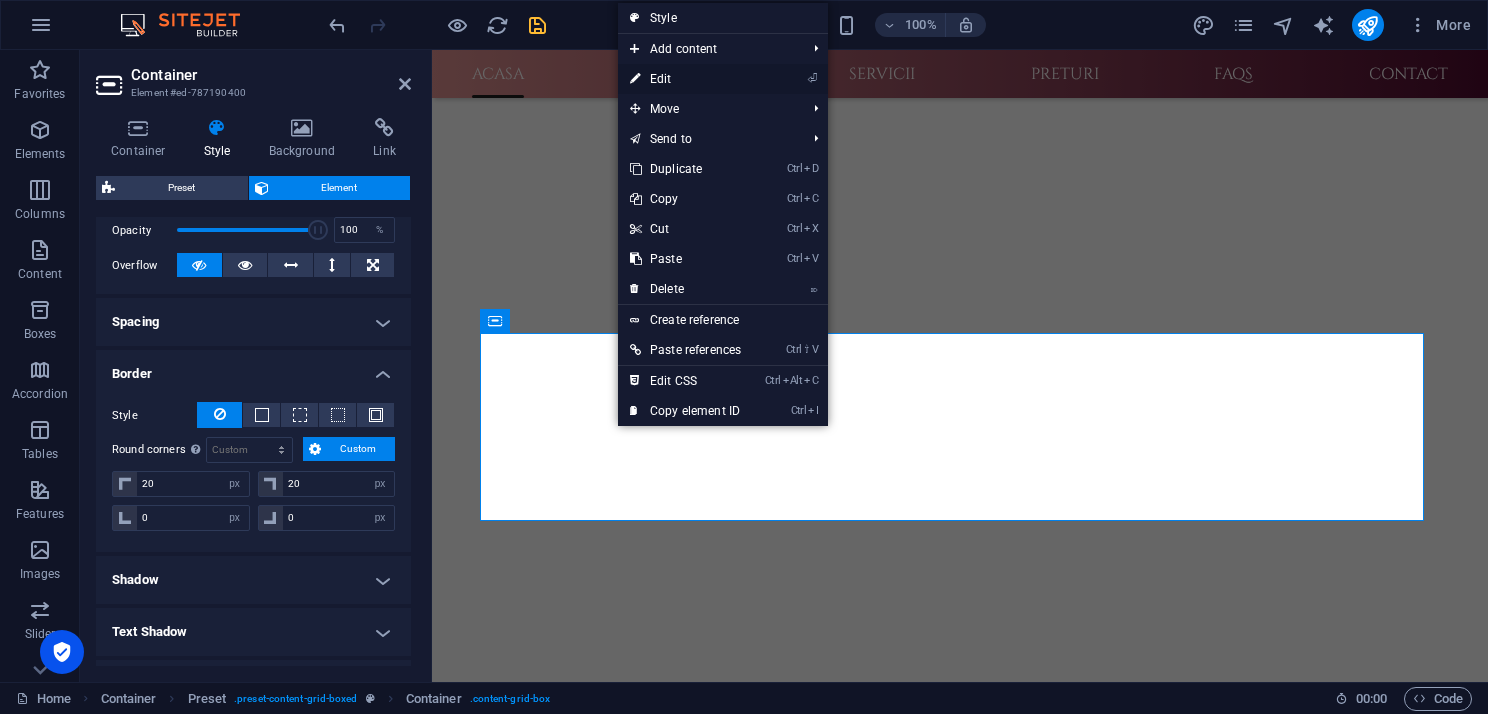 click on "⏎  Edit" at bounding box center (685, 79) 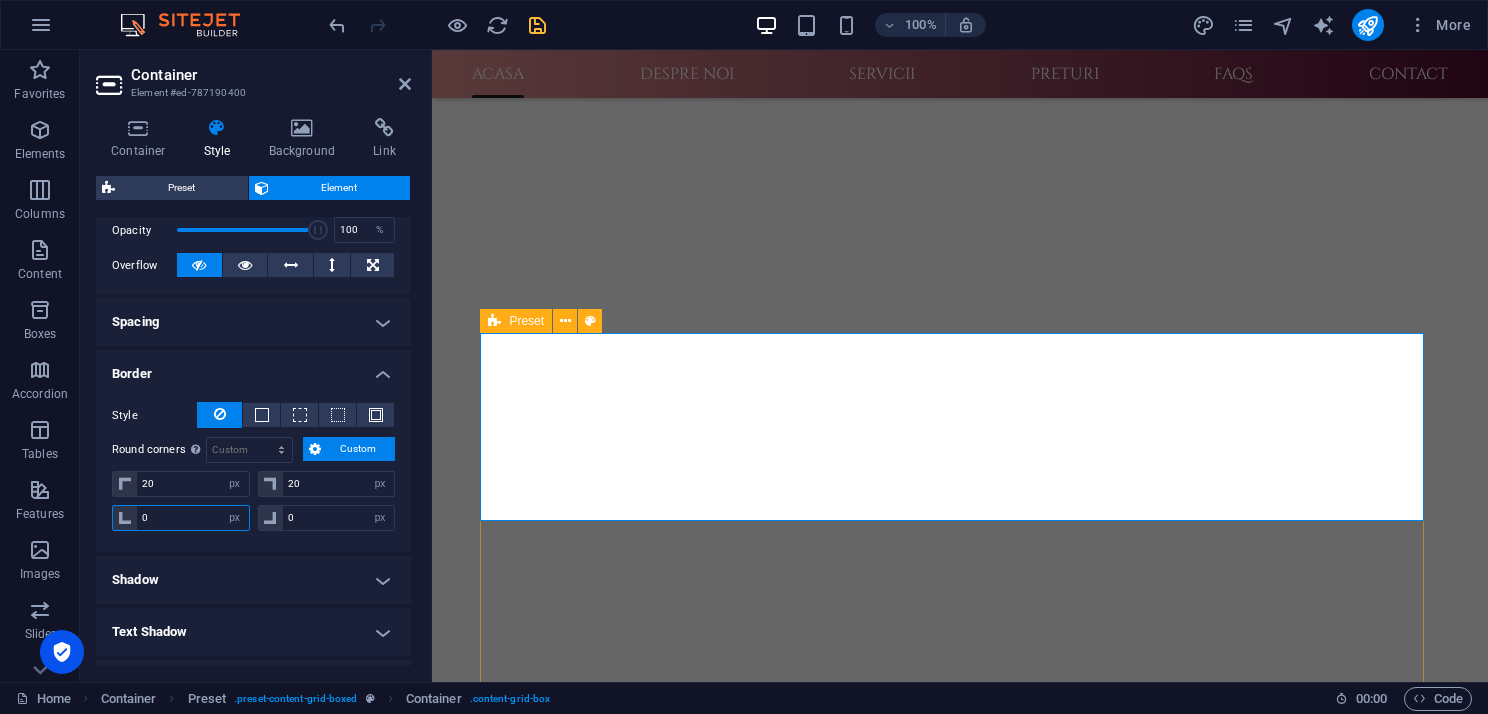 drag, startPoint x: 172, startPoint y: 512, endPoint x: 142, endPoint y: 512, distance: 30 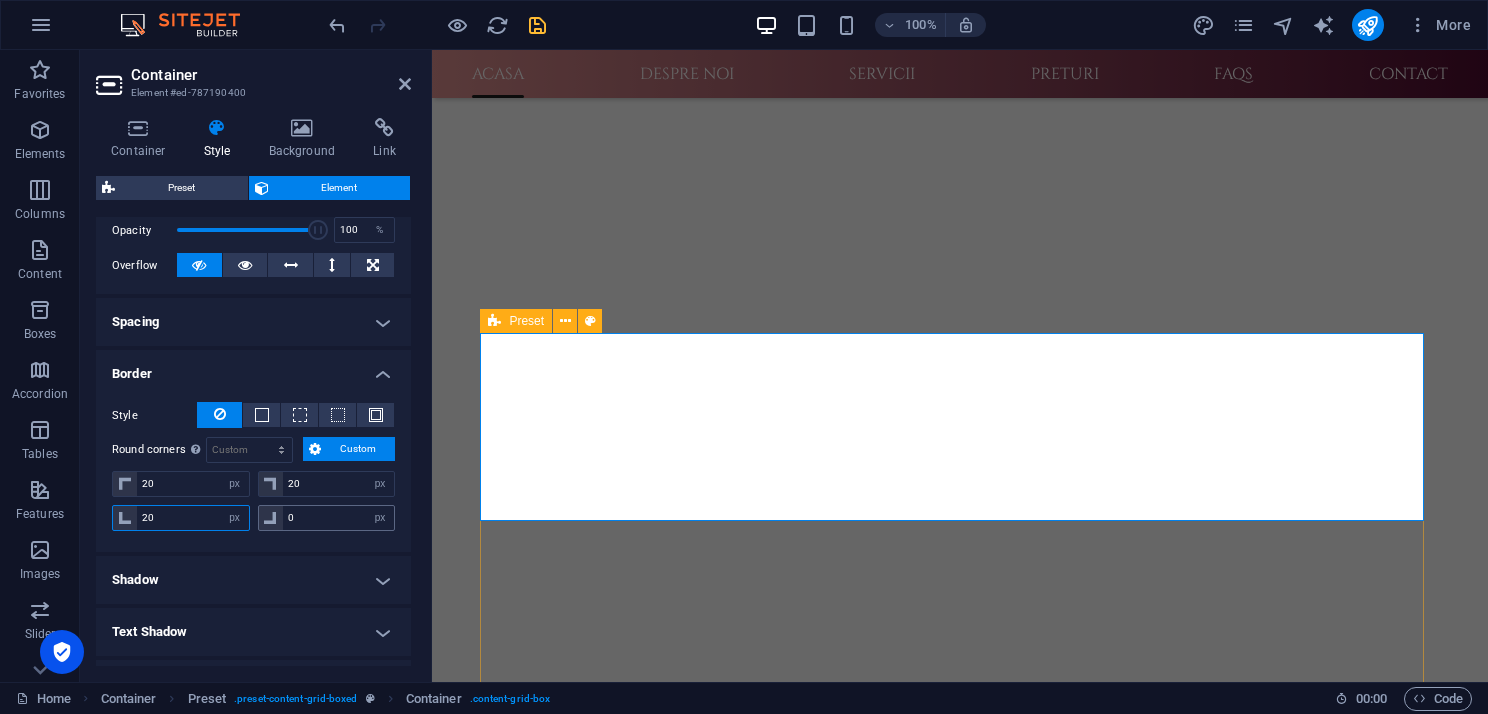 type on "20" 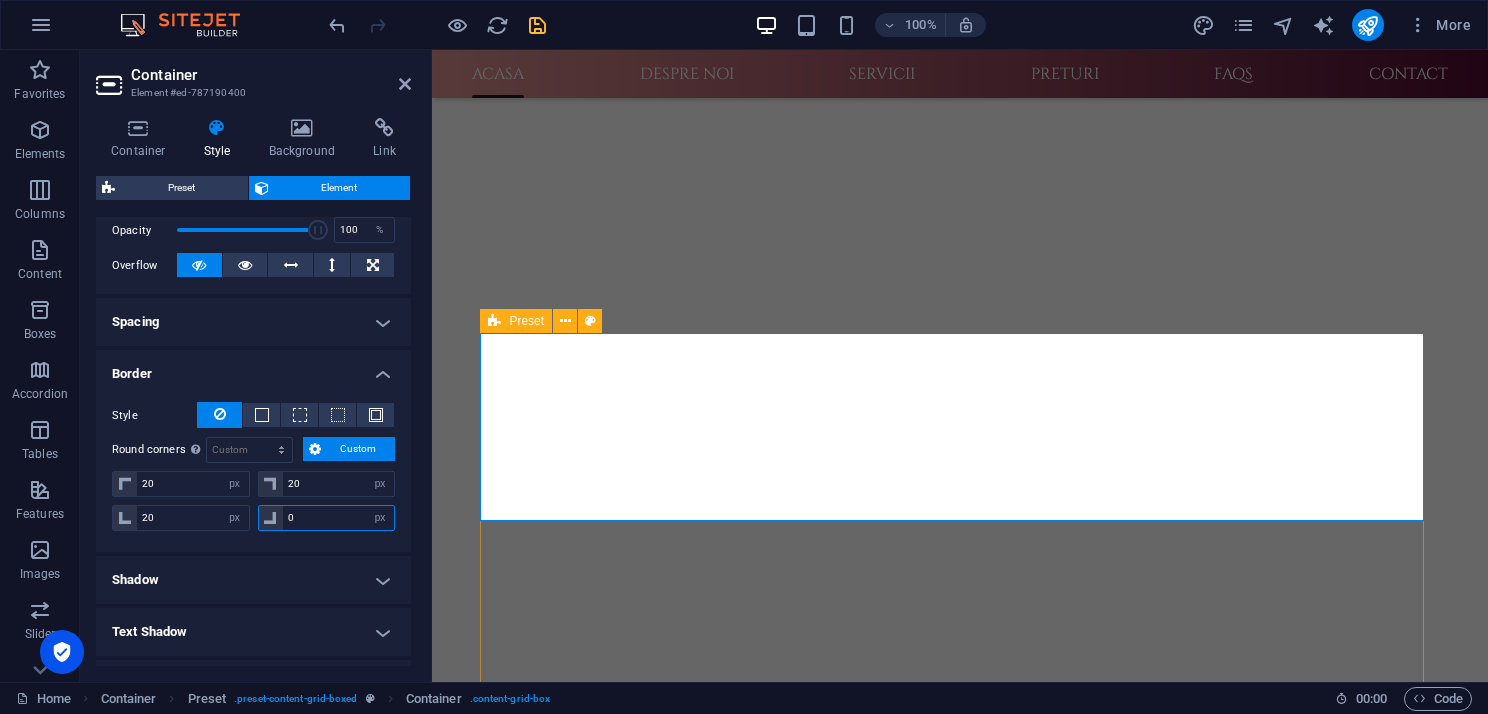 click on "0" at bounding box center (339, 518) 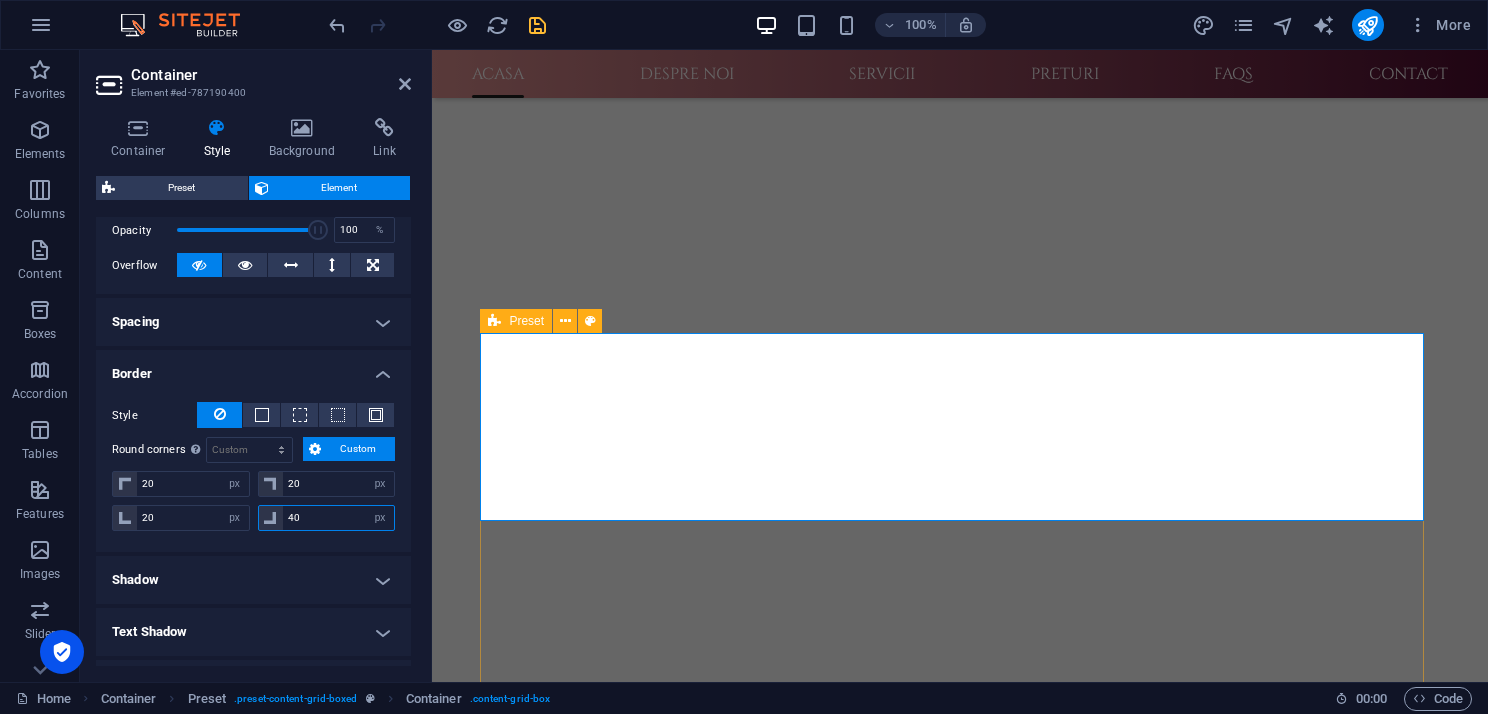 drag, startPoint x: 284, startPoint y: 516, endPoint x: 306, endPoint y: 513, distance: 22.203604 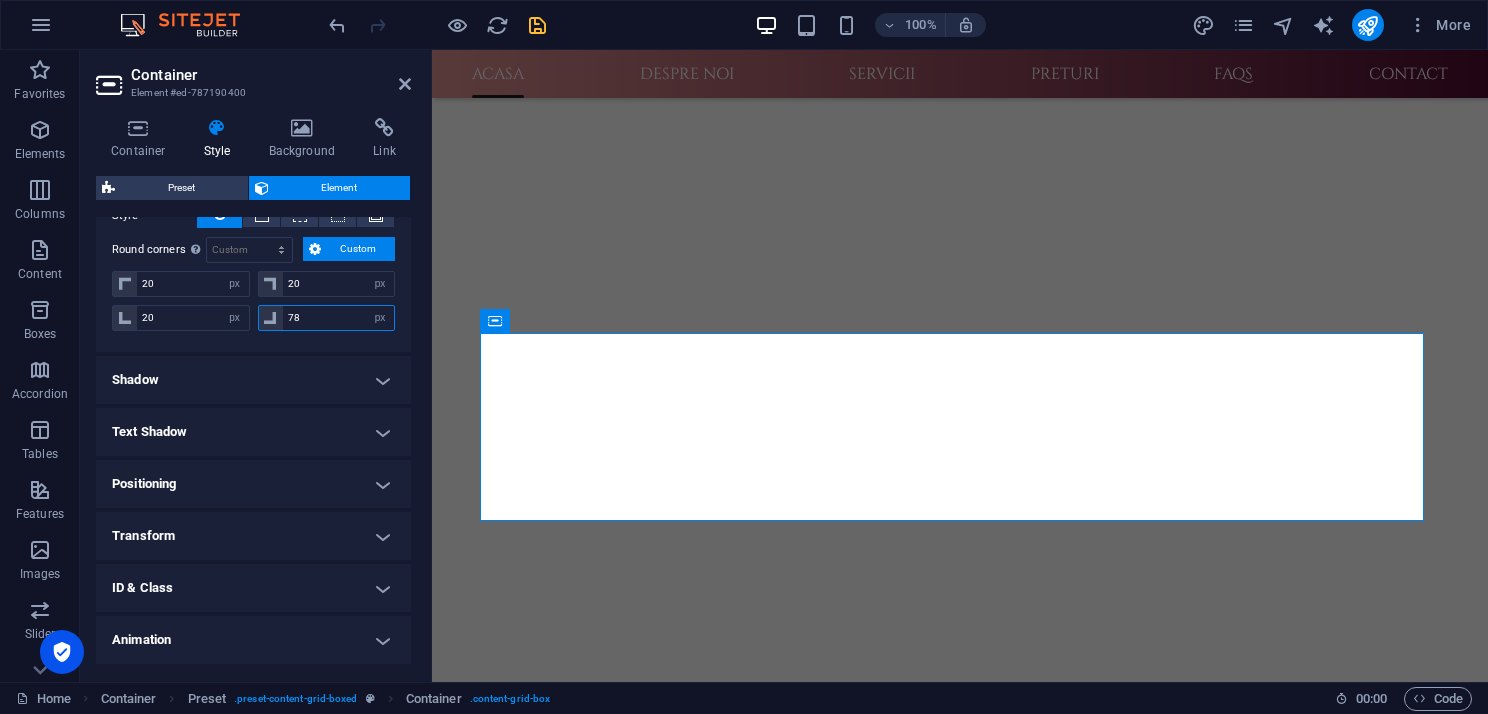 scroll, scrollTop: 548, scrollLeft: 0, axis: vertical 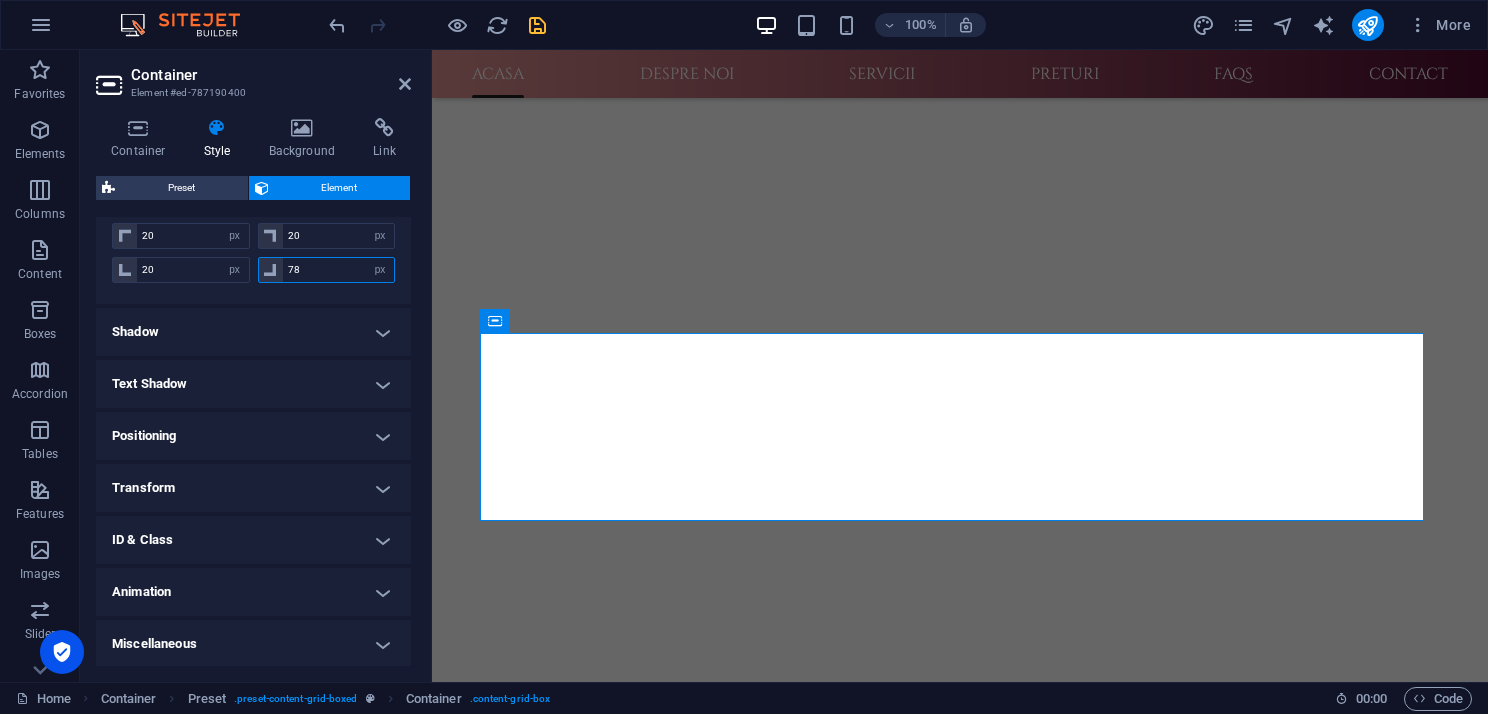 type on "78" 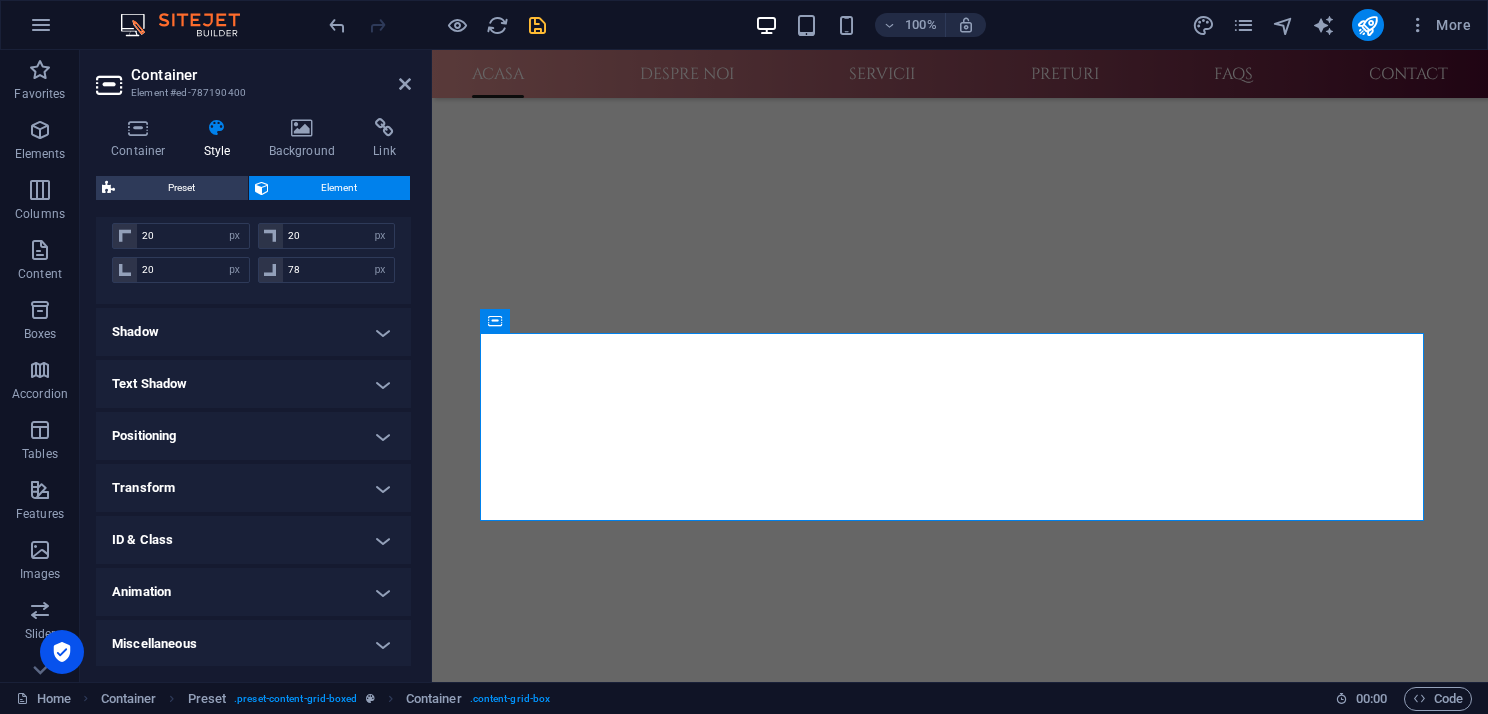 click on "Animation" at bounding box center (253, 592) 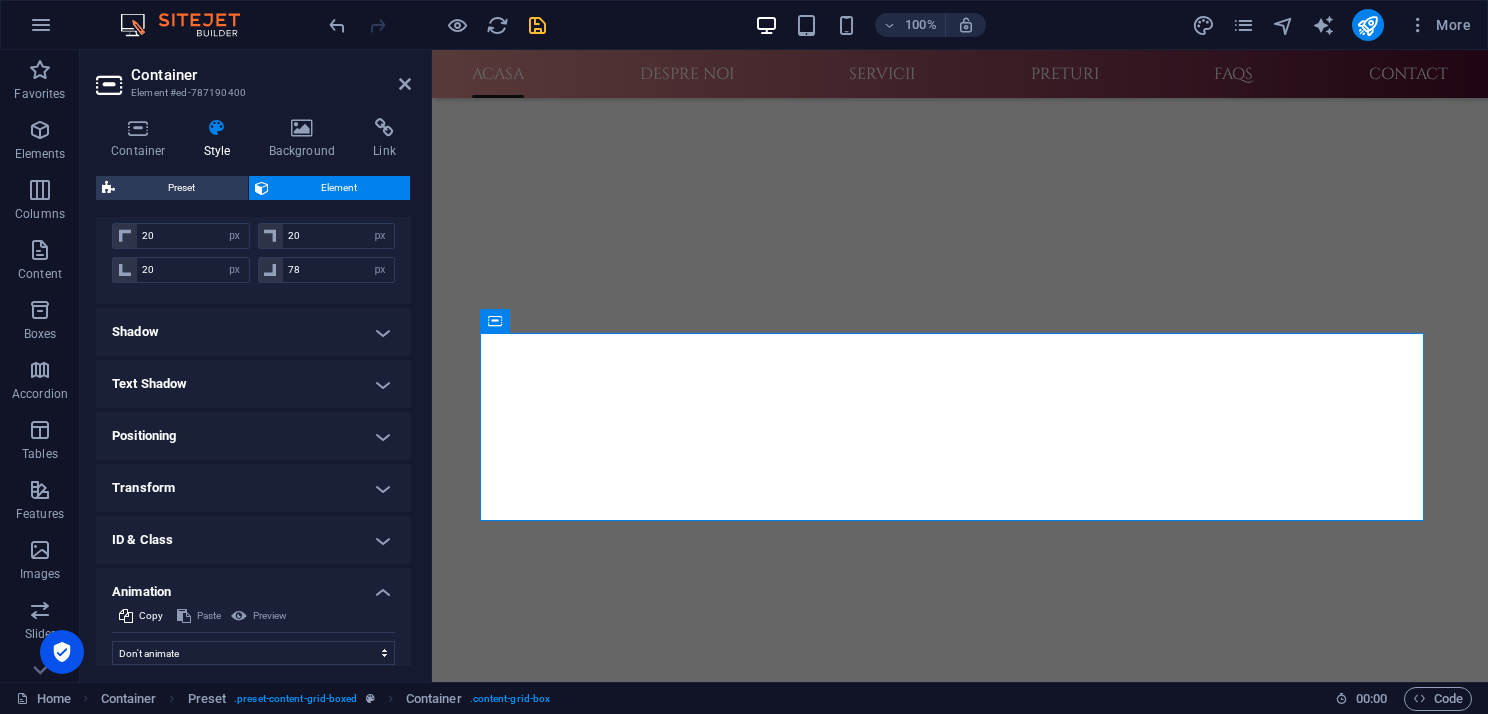 scroll, scrollTop: 612, scrollLeft: 0, axis: vertical 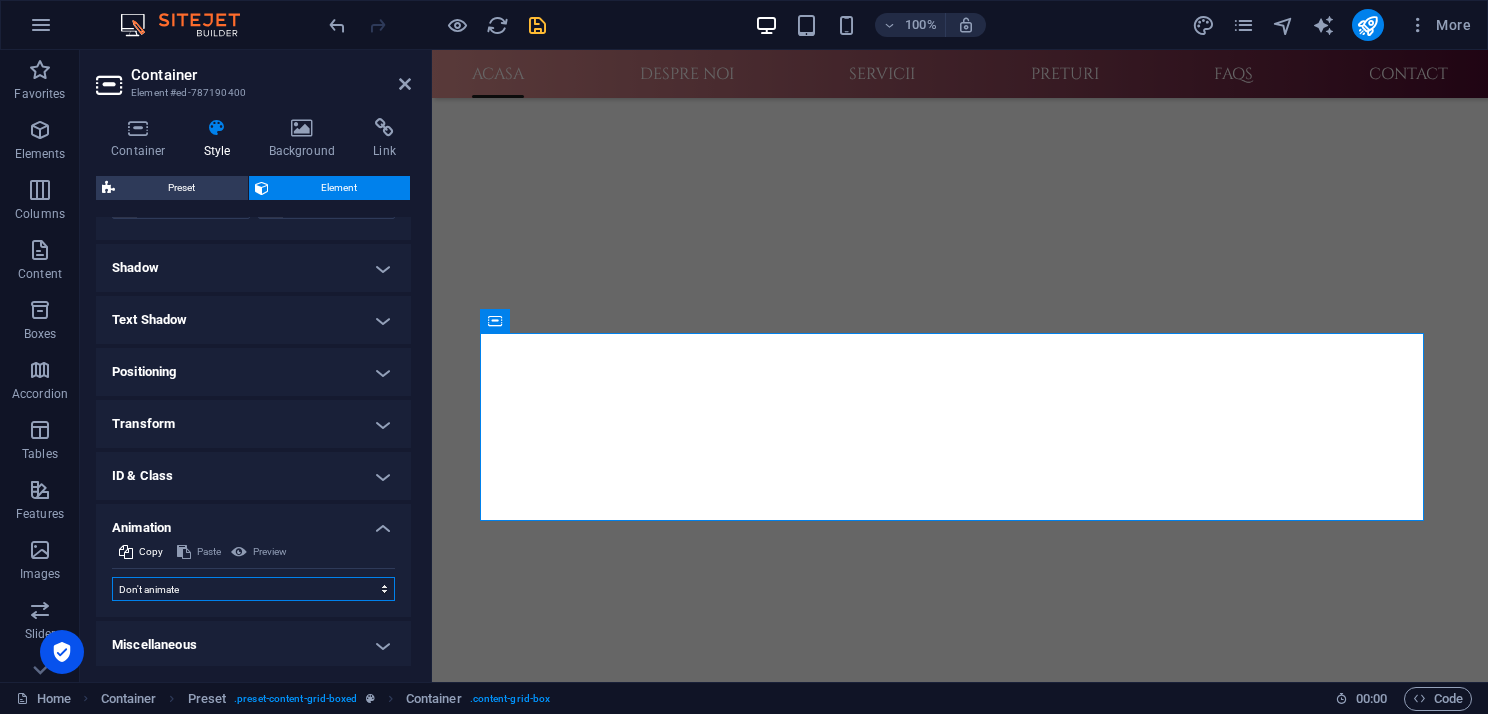 click on "Don't animate Show / Hide Slide up/down Zoom in/out Slide left to right Slide right to left Slide top to bottom Slide bottom to top Pulse Blink Open as overlay" at bounding box center (253, 589) 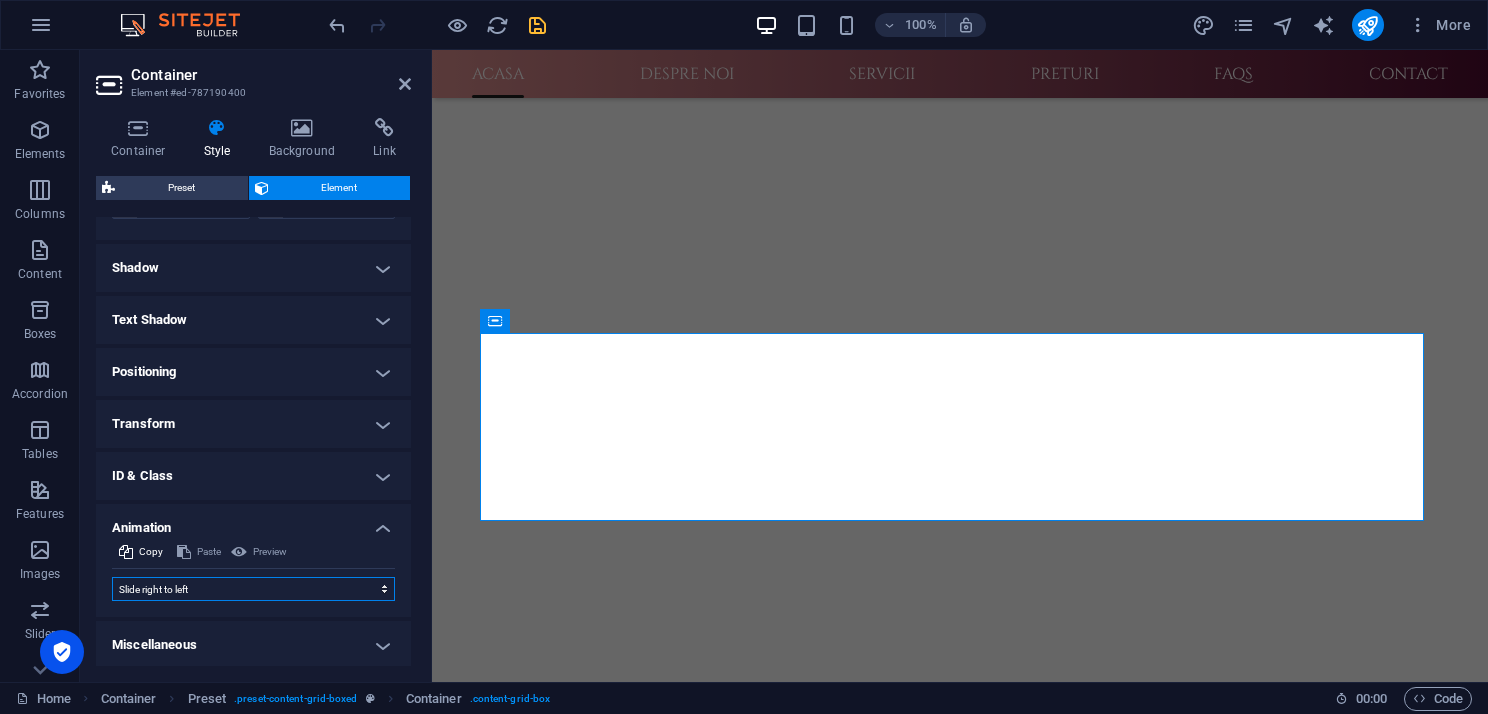 click on "Don't animate Show / Hide Slide up/down Zoom in/out Slide left to right Slide right to left Slide top to bottom Slide bottom to top Pulse Blink Open as overlay" at bounding box center [253, 589] 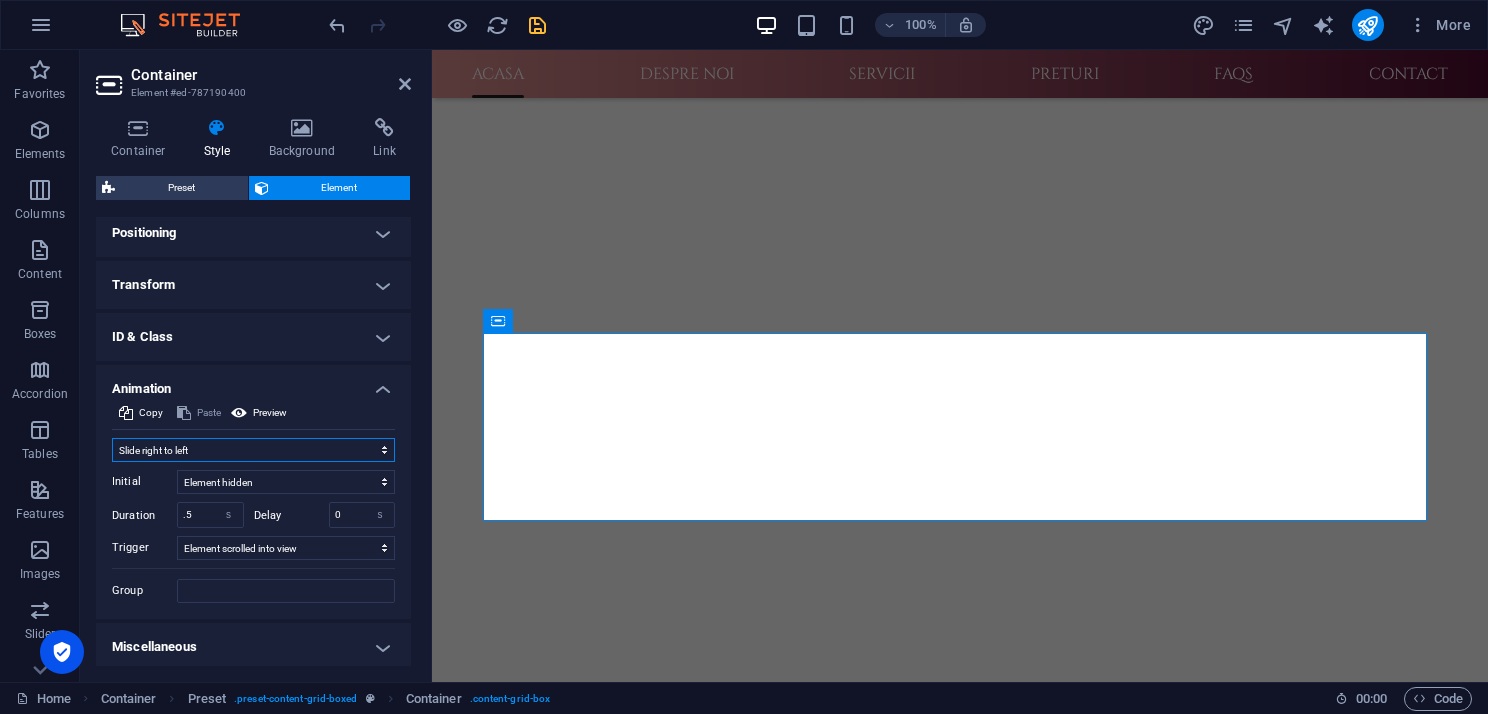 scroll, scrollTop: 752, scrollLeft: 0, axis: vertical 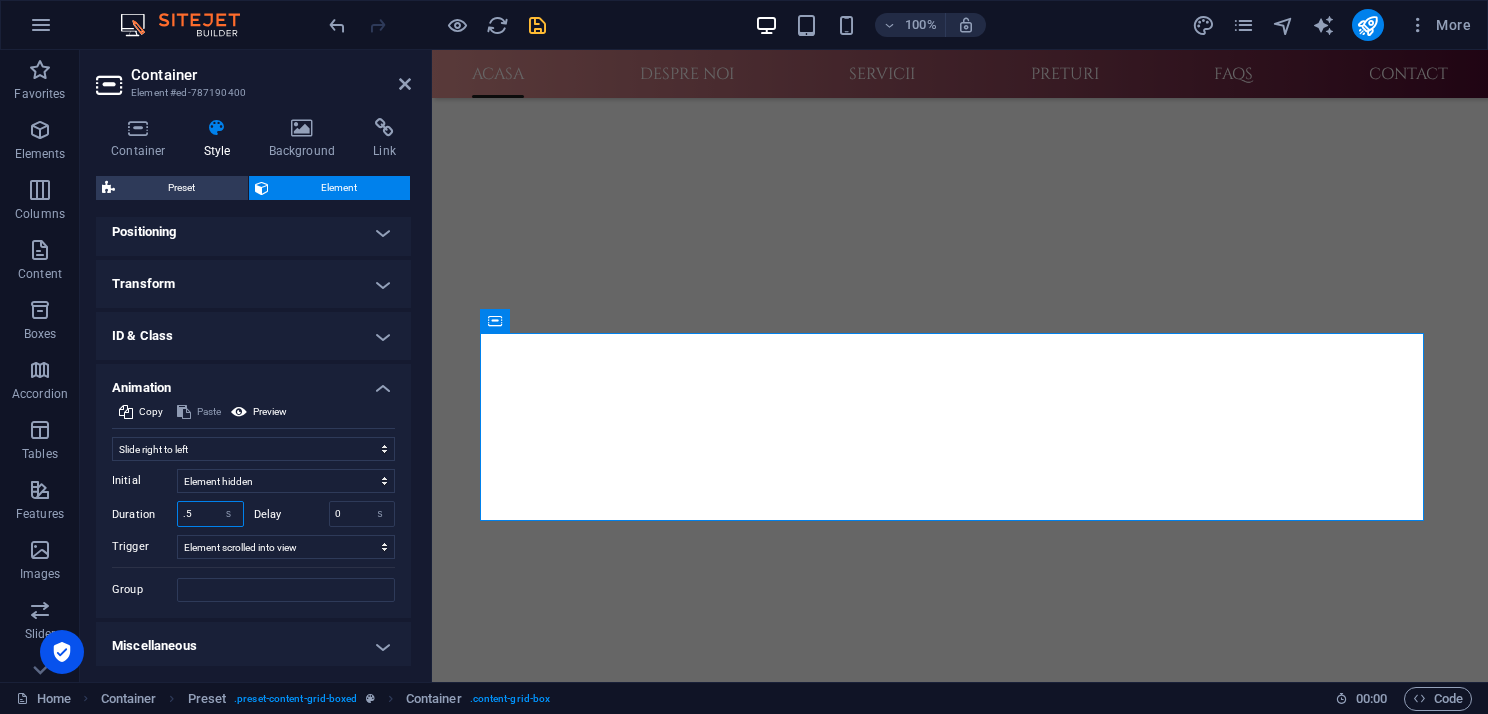 drag, startPoint x: 200, startPoint y: 512, endPoint x: 171, endPoint y: 511, distance: 29.017237 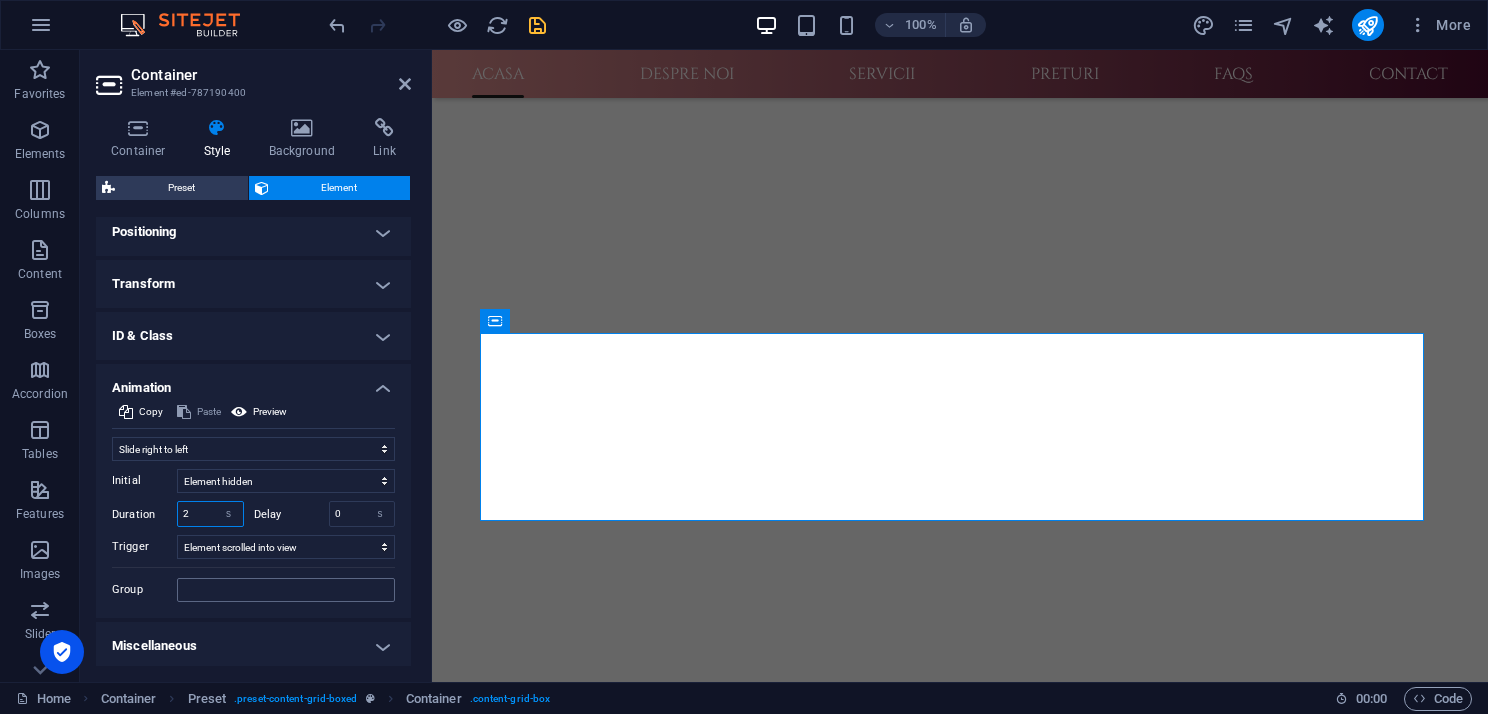 type on "2" 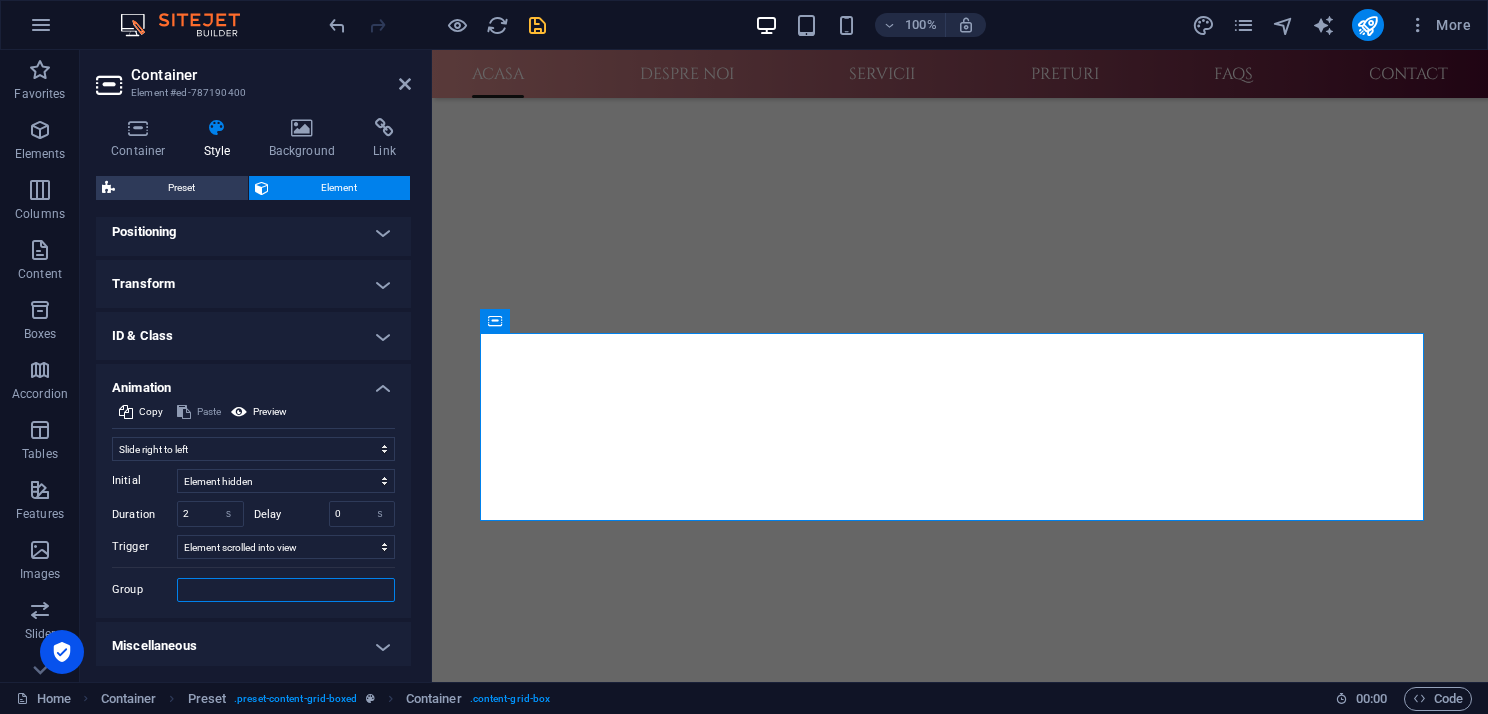 click on "Group" at bounding box center (286, 590) 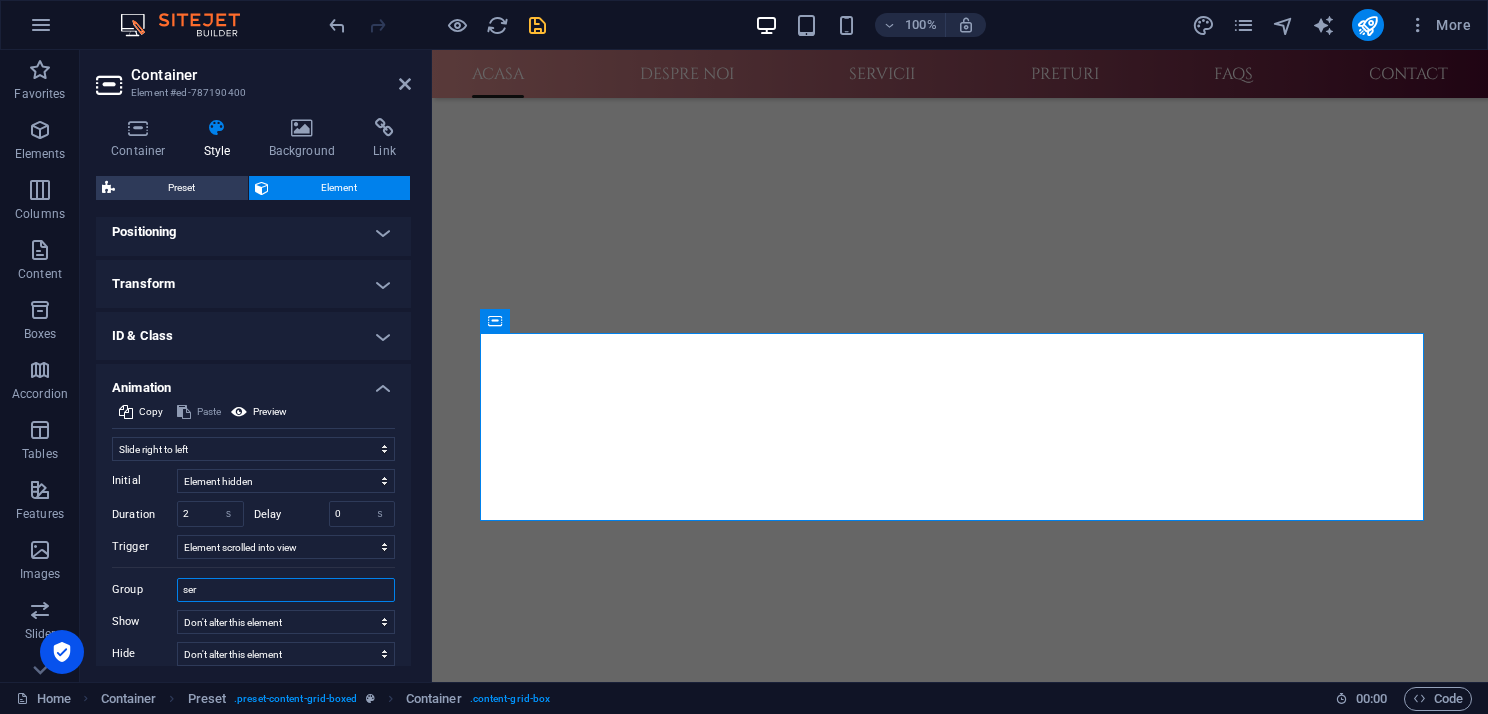 type on "serv" 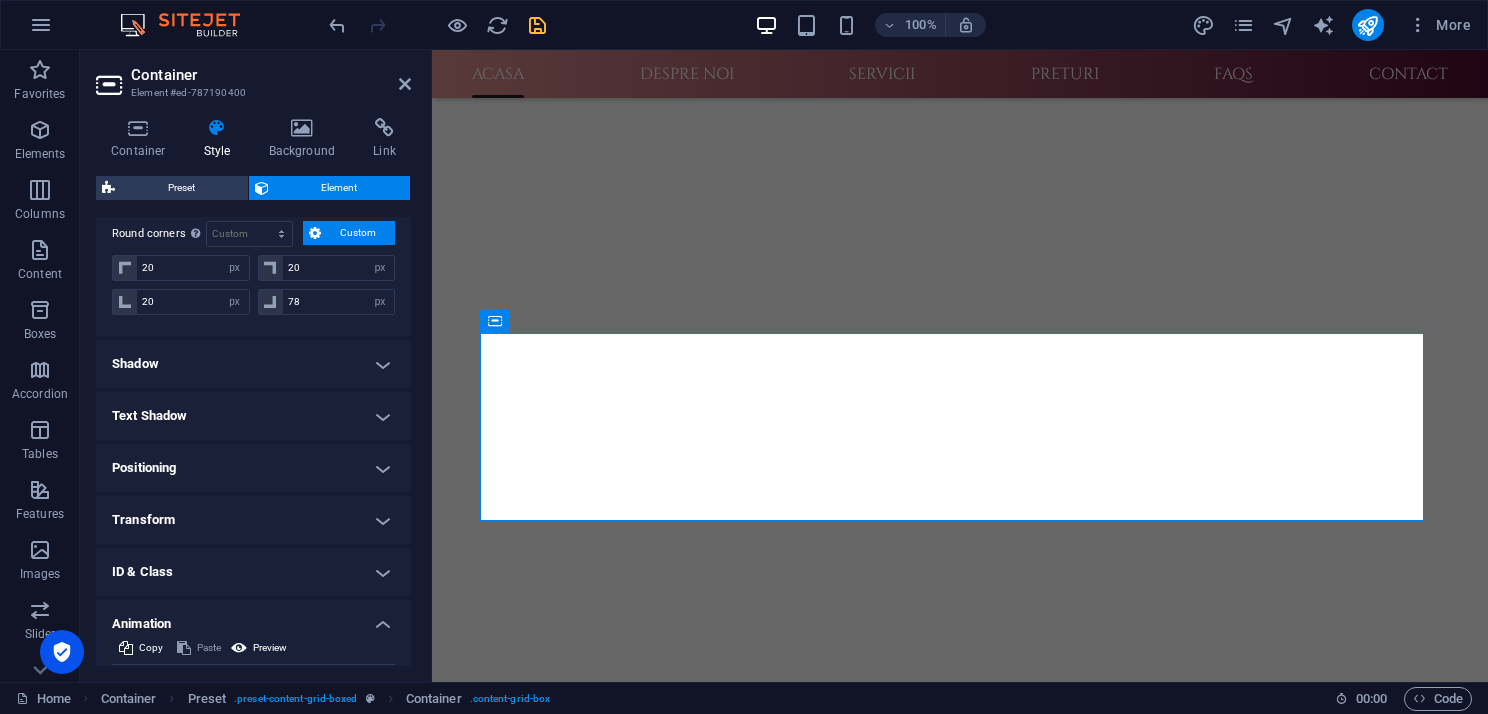 scroll, scrollTop: 716, scrollLeft: 0, axis: vertical 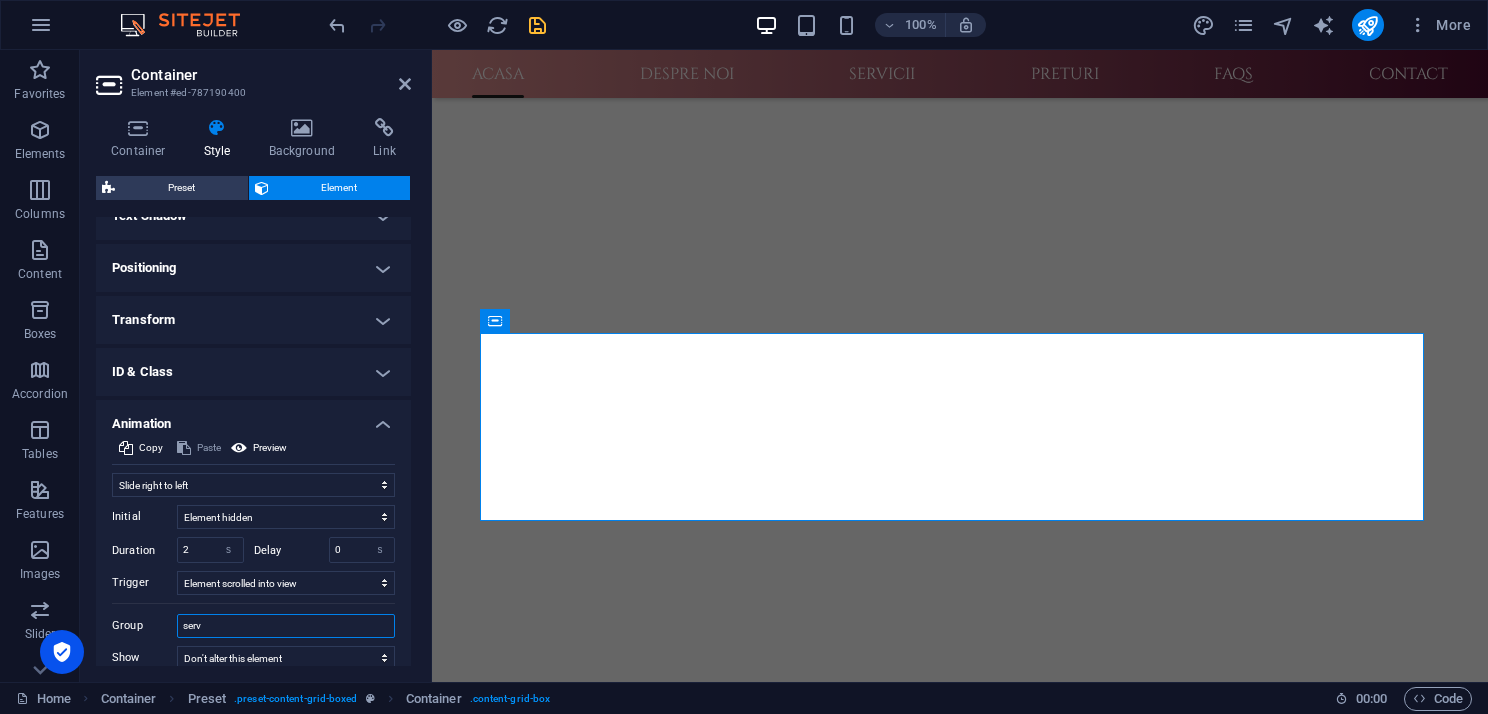 drag, startPoint x: 226, startPoint y: 622, endPoint x: 176, endPoint y: 620, distance: 50.039986 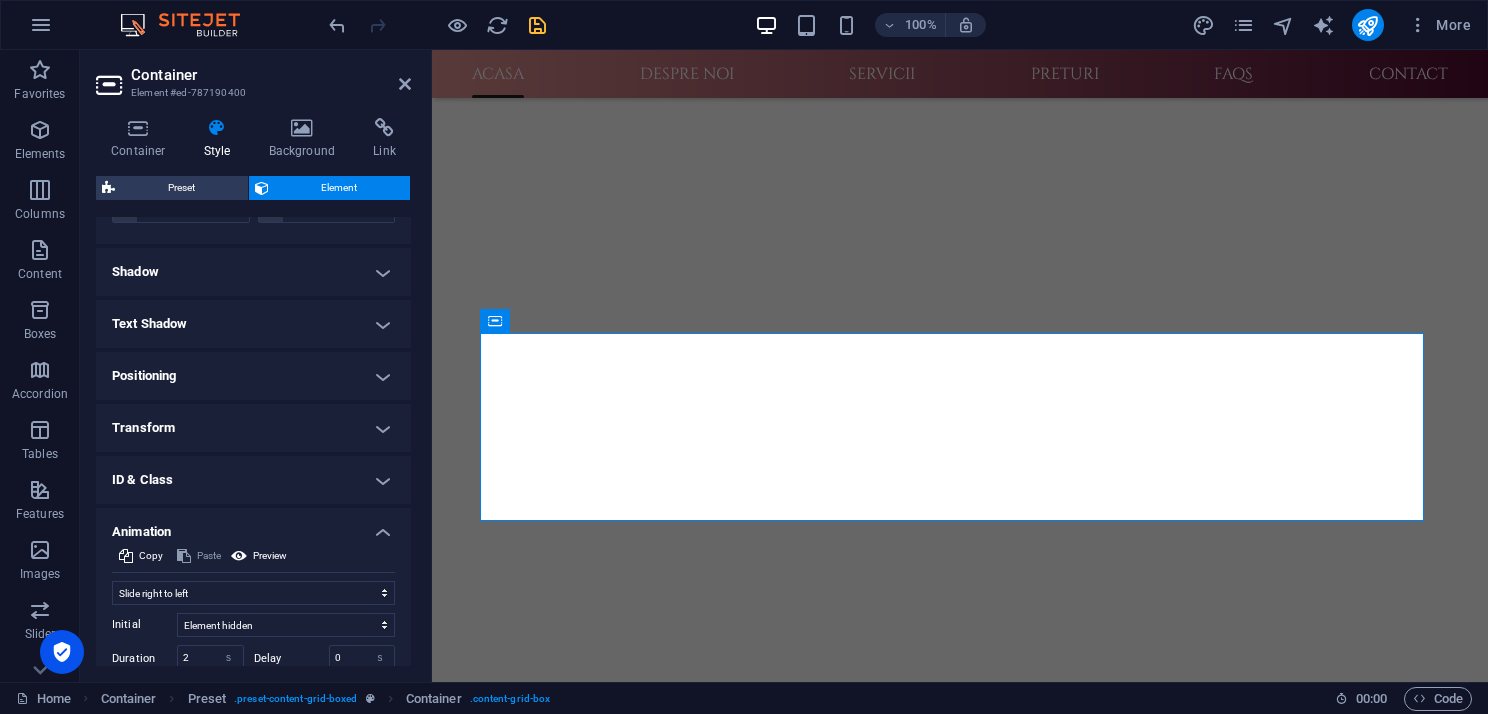 scroll, scrollTop: 716, scrollLeft: 0, axis: vertical 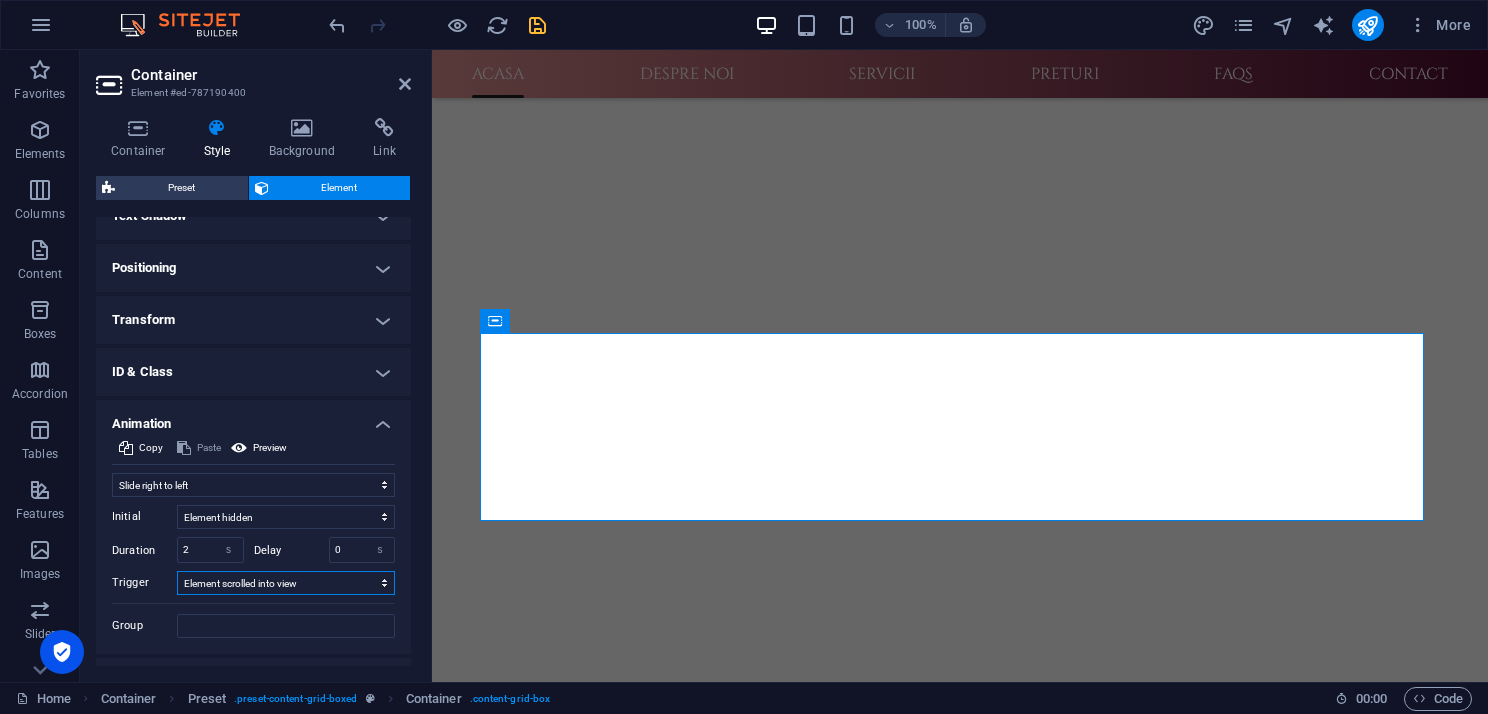 click on "No automatic trigger On page load Element scrolled into view" at bounding box center [286, 583] 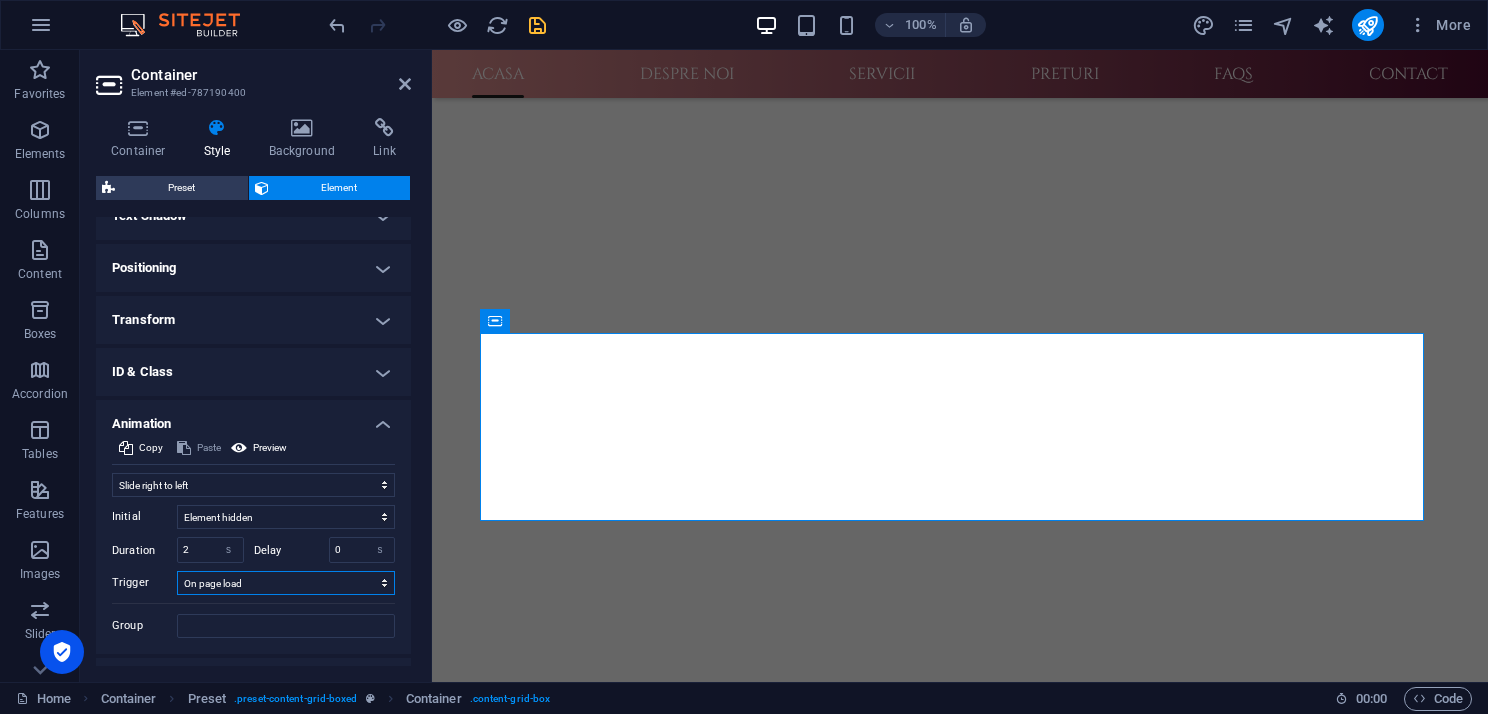 click on "No automatic trigger On page load Element scrolled into view" at bounding box center [286, 583] 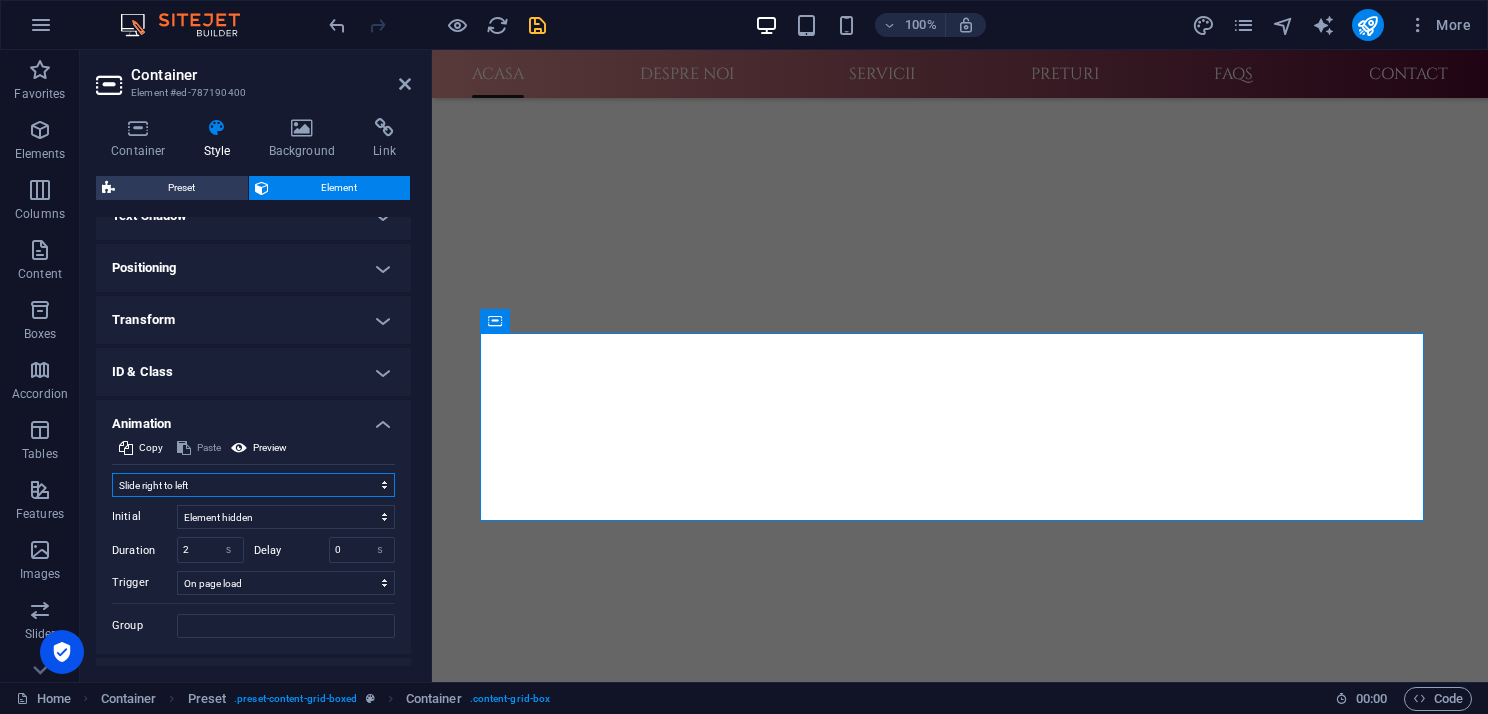 click on "Don't animate Show / Hide Slide up/down Zoom in/out Slide left to right Slide right to left Slide top to bottom Slide bottom to top Pulse Blink Open as overlay" at bounding box center [253, 485] 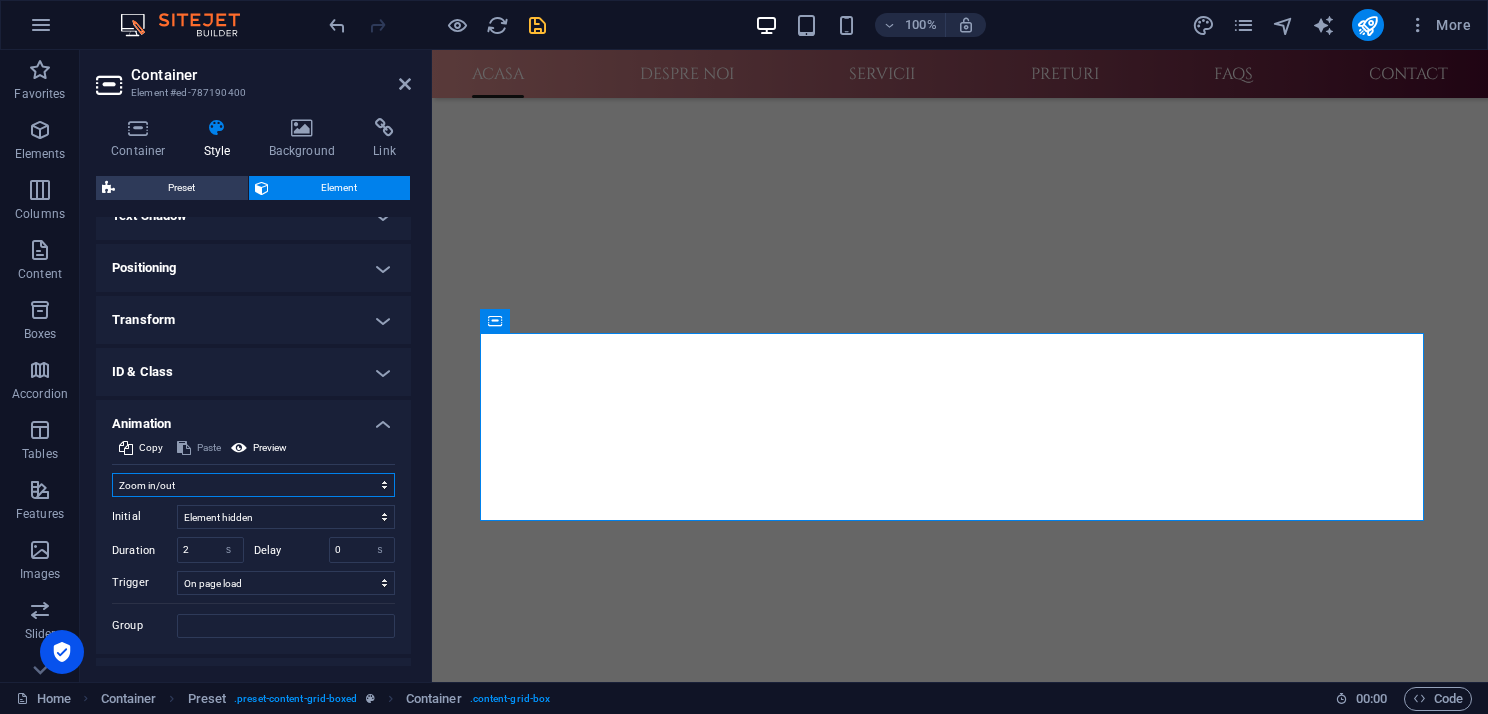click on "Don't animate Show / Hide Slide up/down Zoom in/out Slide left to right Slide right to left Slide top to bottom Slide bottom to top Pulse Blink Open as overlay" at bounding box center (253, 485) 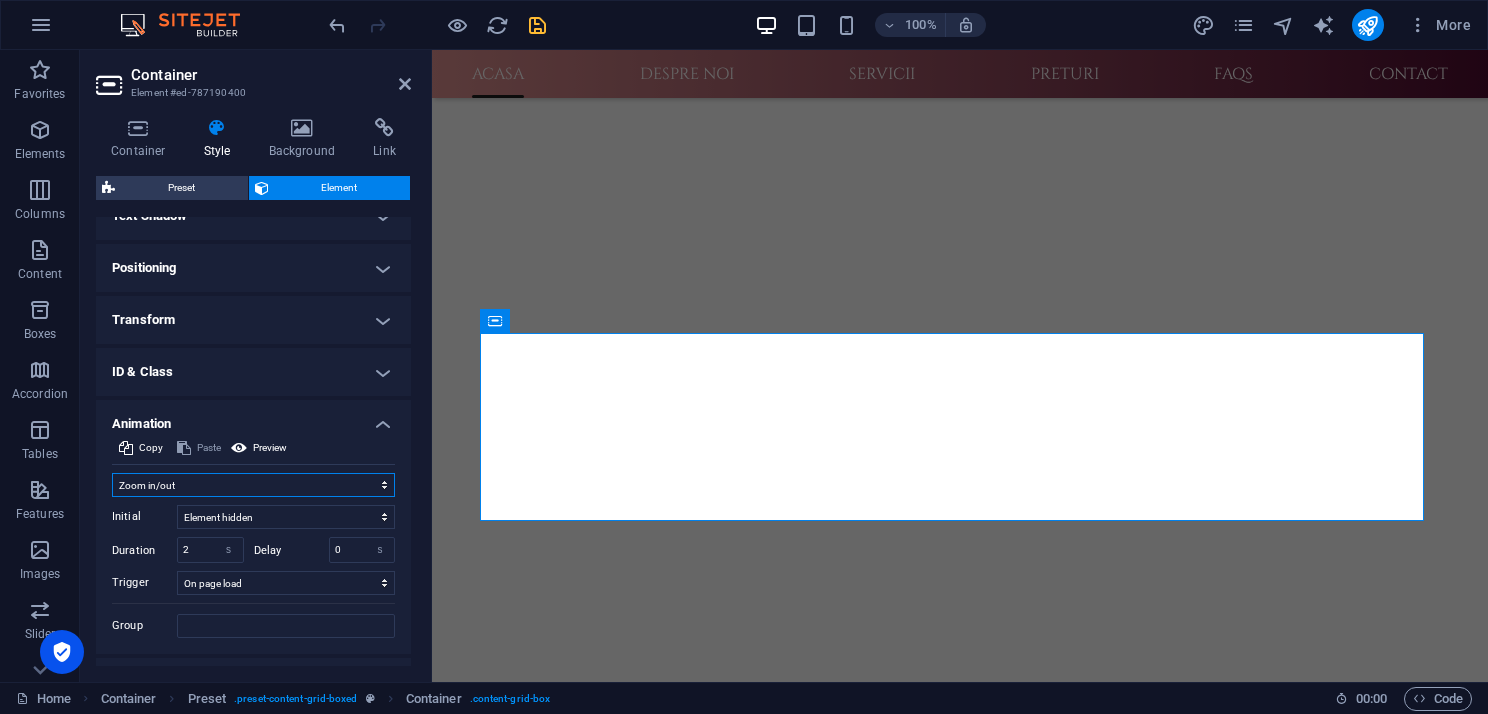 click on "Don't animate Show / Hide Slide up/down Zoom in/out Slide left to right Slide right to left Slide top to bottom Slide bottom to top Pulse Blink Open as overlay" at bounding box center (253, 485) 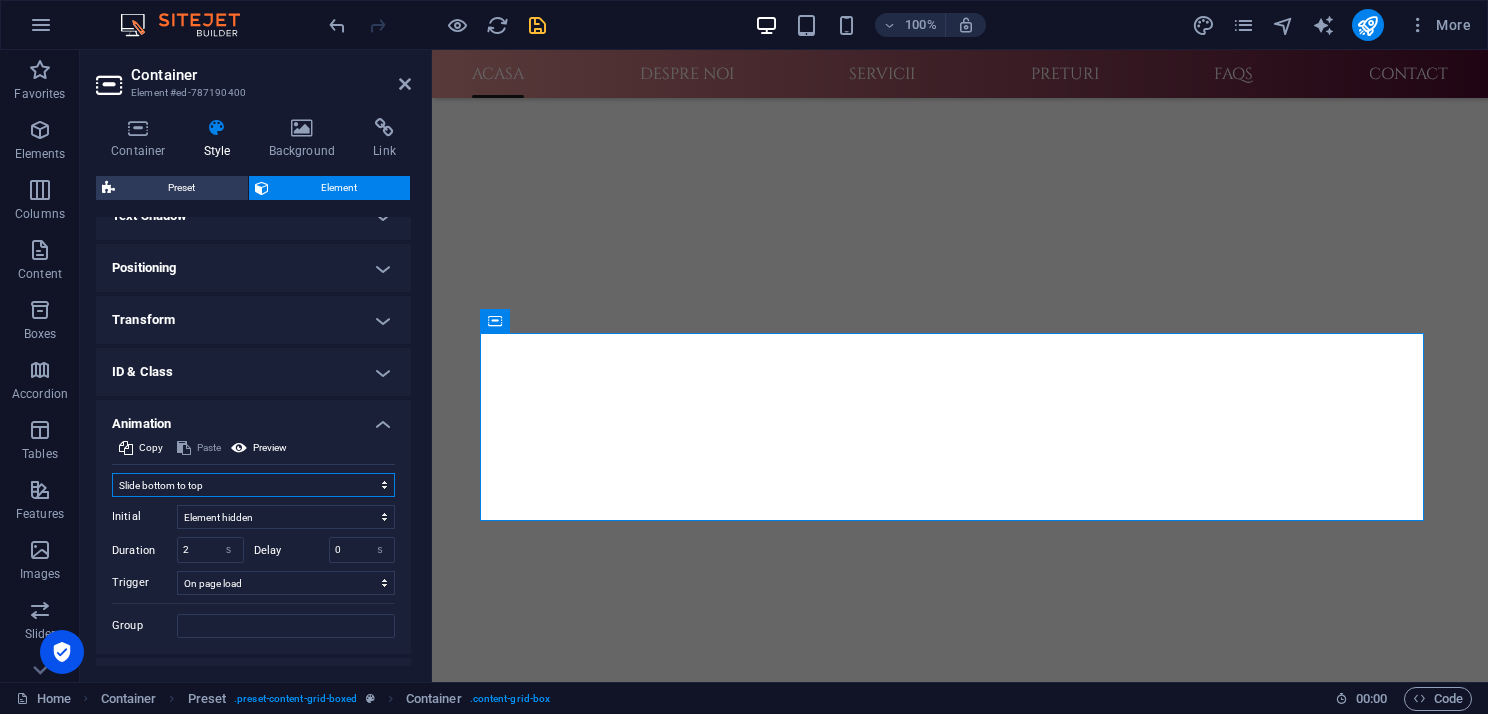 click on "Don't animate Show / Hide Slide up/down Zoom in/out Slide left to right Slide right to left Slide top to bottom Slide bottom to top Pulse Blink Open as overlay" at bounding box center (253, 485) 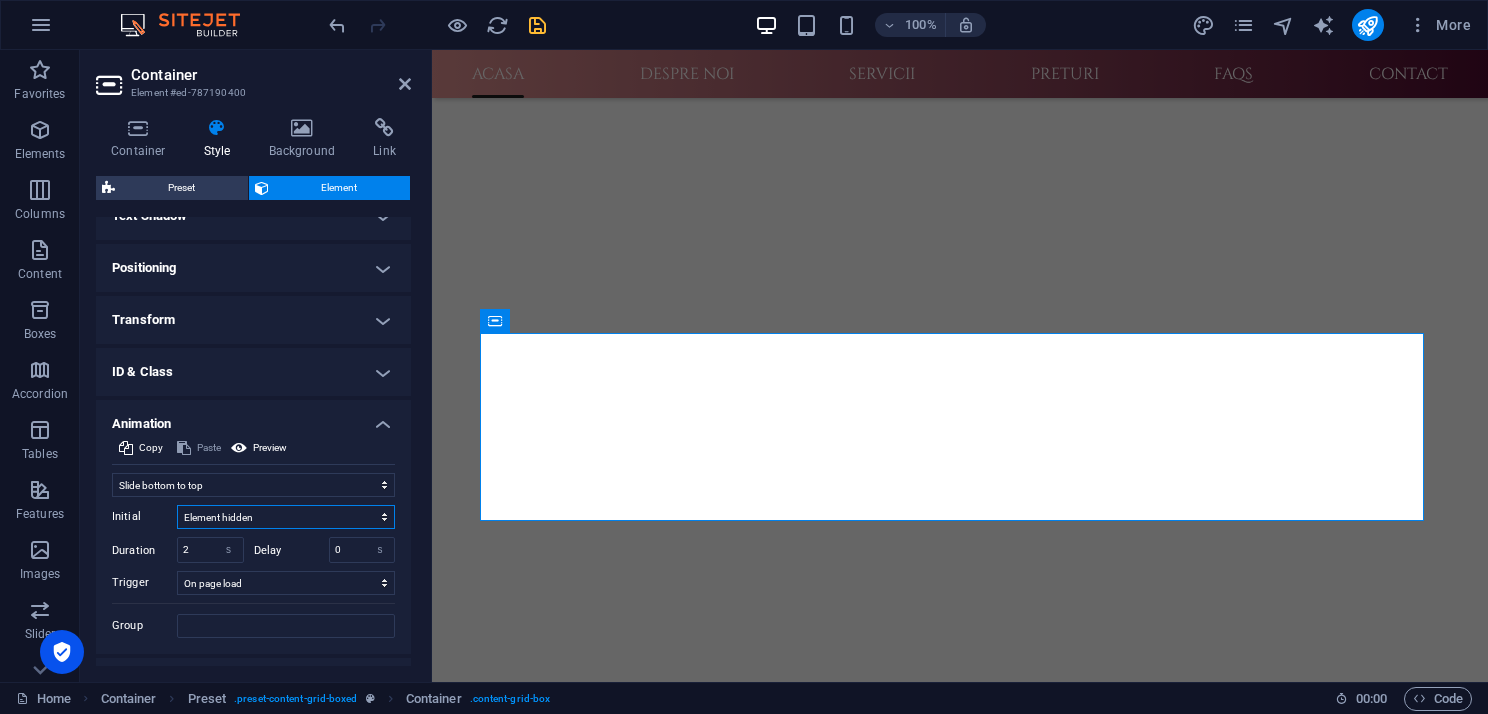 click on "Element hidden Element shown" at bounding box center [286, 517] 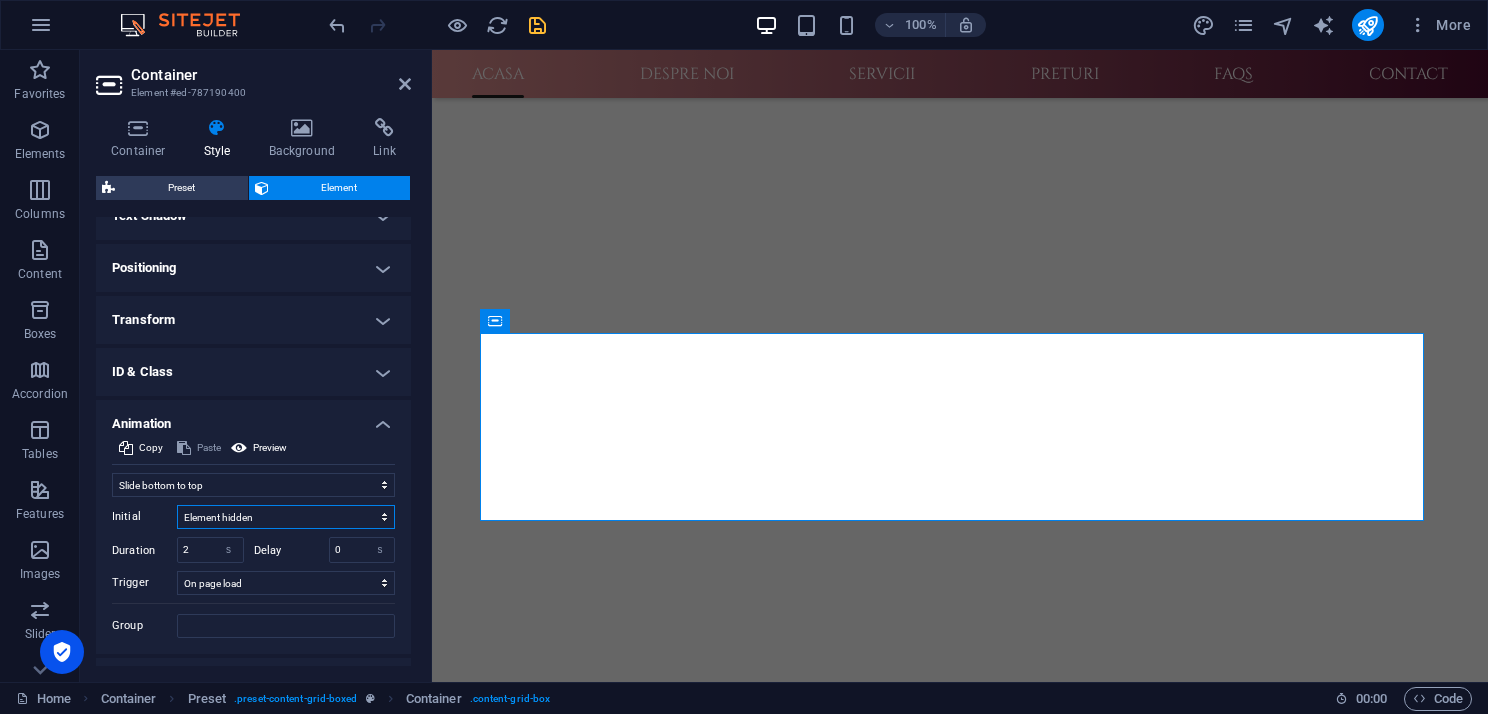 select on "show" 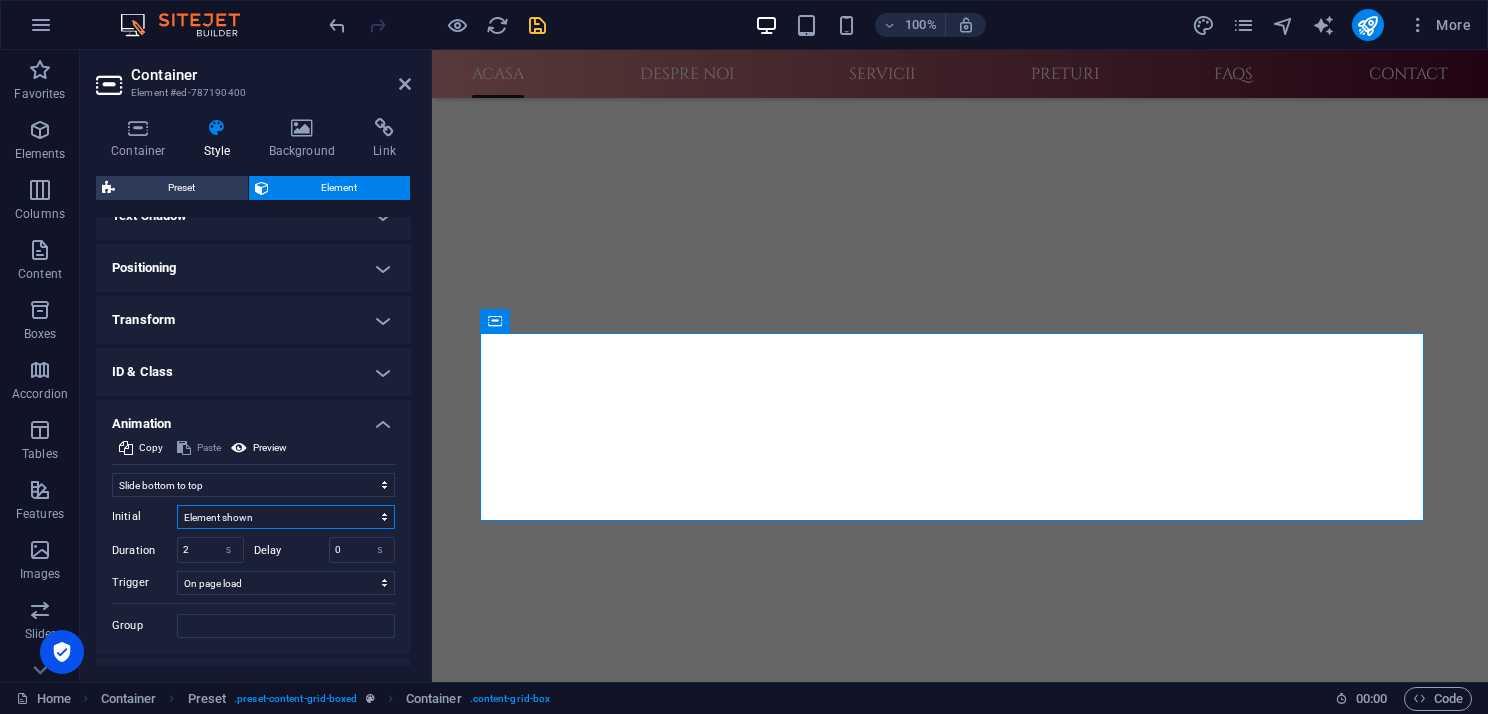 click on "Element hidden Element shown" at bounding box center (286, 517) 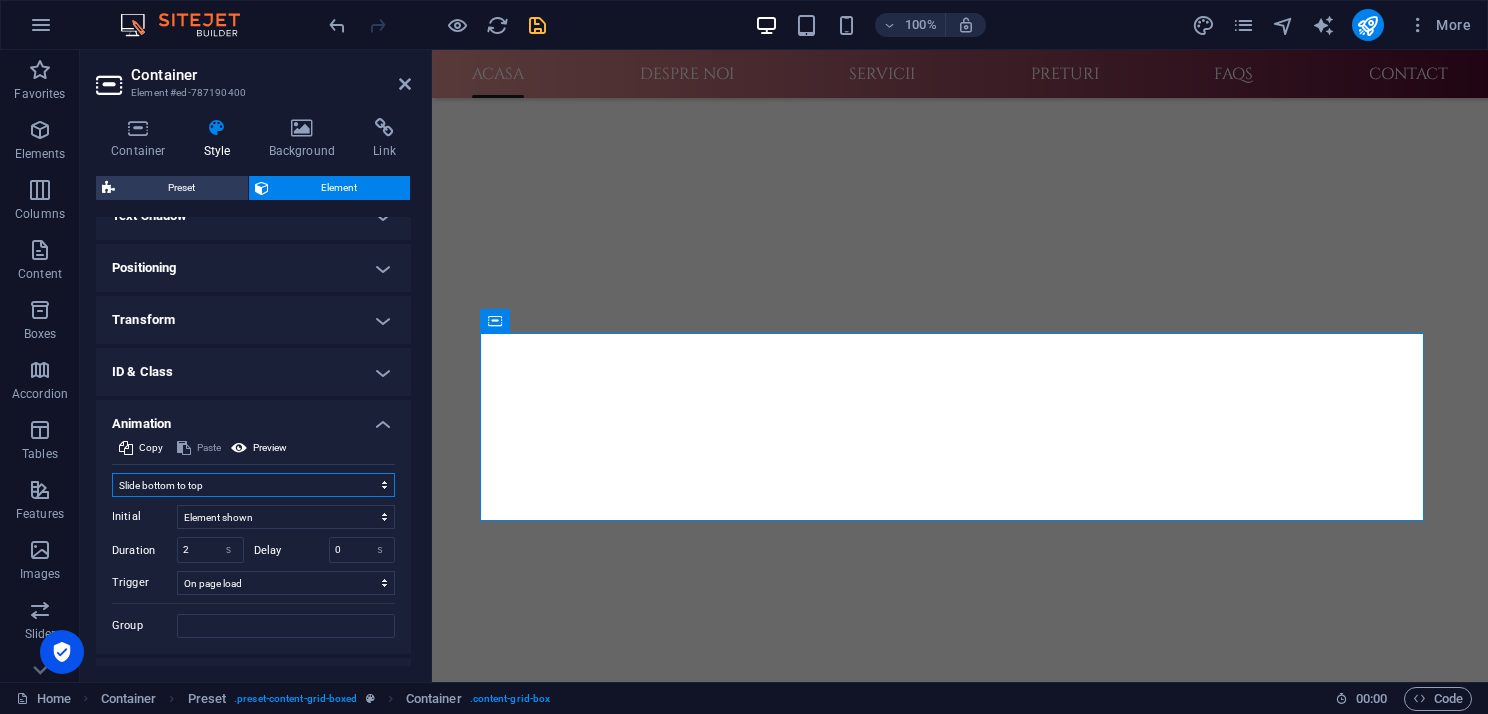 click on "Don't animate Show / Hide Slide up/down Zoom in/out Slide left to right Slide right to left Slide top to bottom Slide bottom to top Pulse Blink Open as overlay" at bounding box center (253, 485) 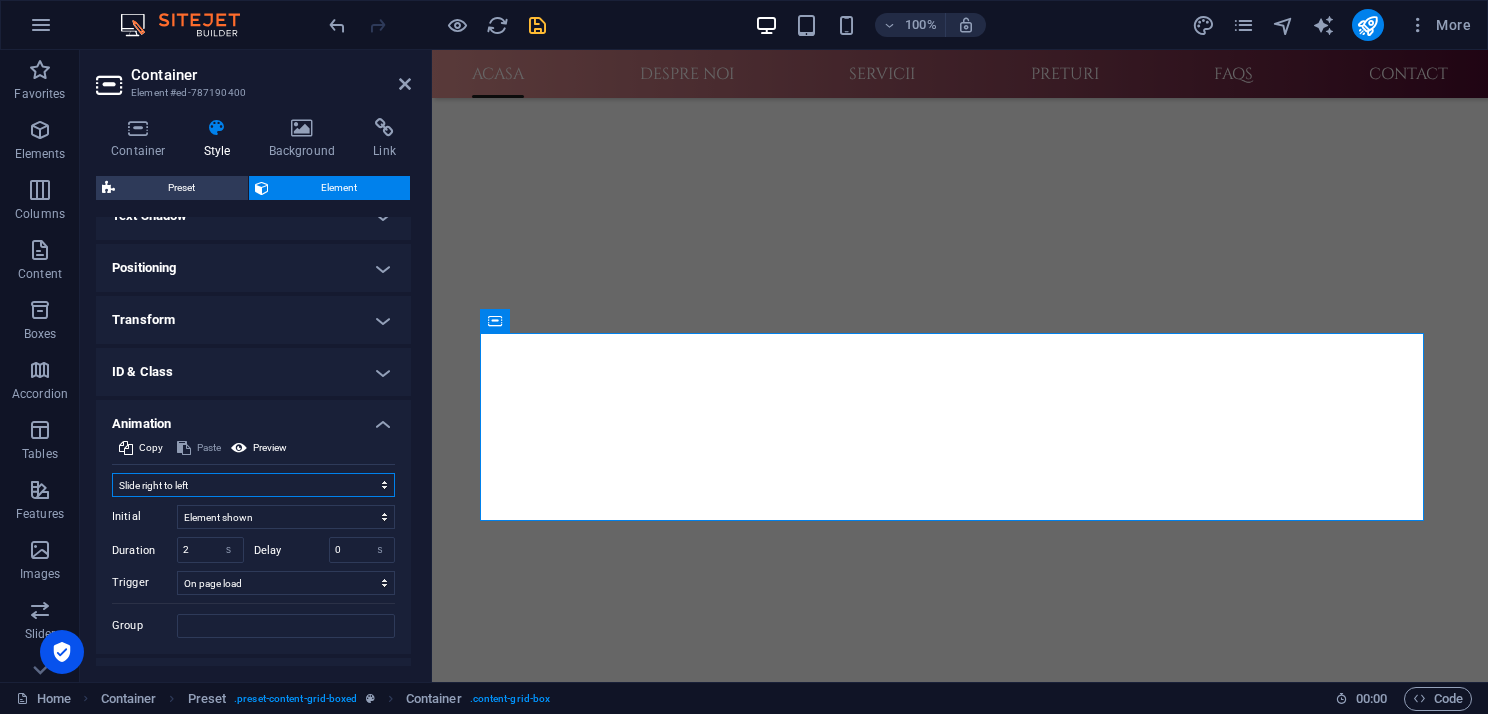 click on "Don't animate Show / Hide Slide up/down Zoom in/out Slide left to right Slide right to left Slide top to bottom Slide bottom to top Pulse Blink Open as overlay" at bounding box center [253, 485] 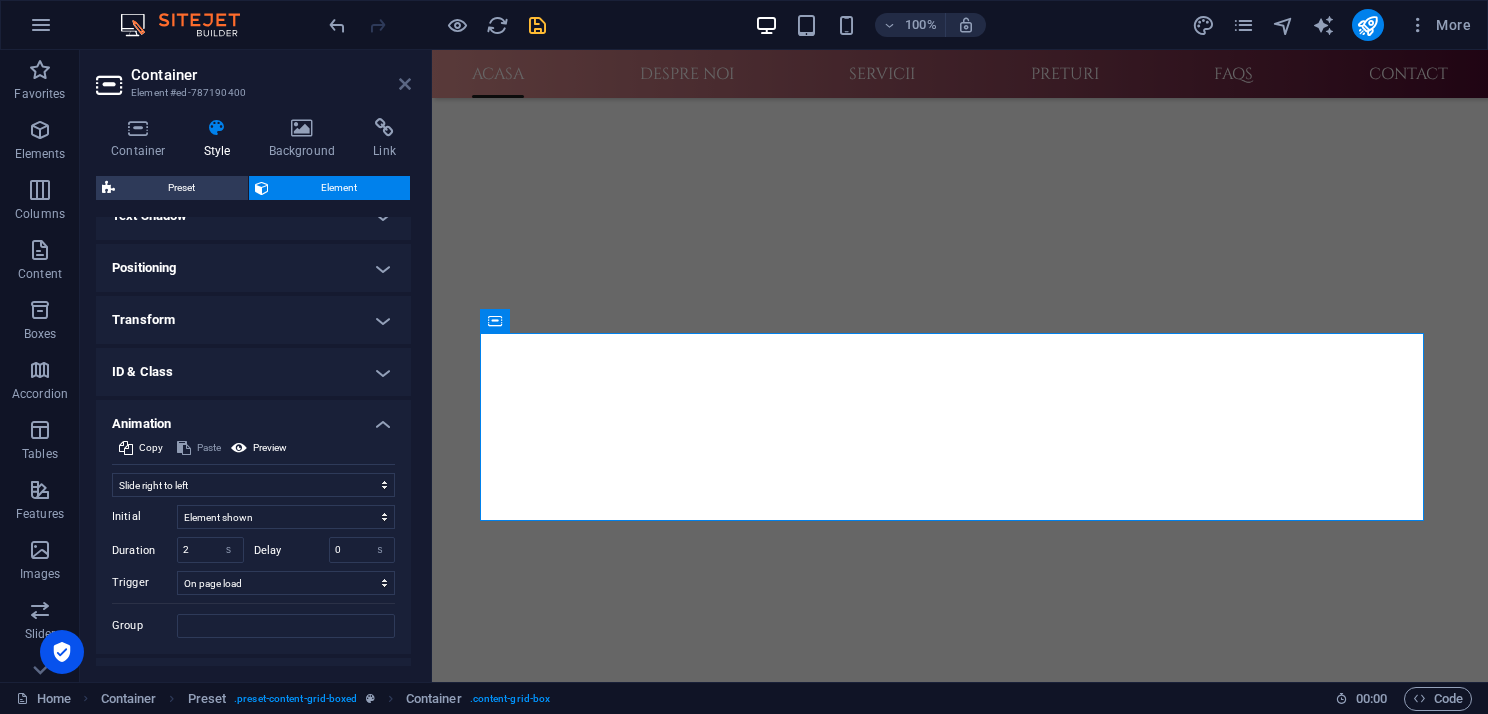 click at bounding box center [405, 84] 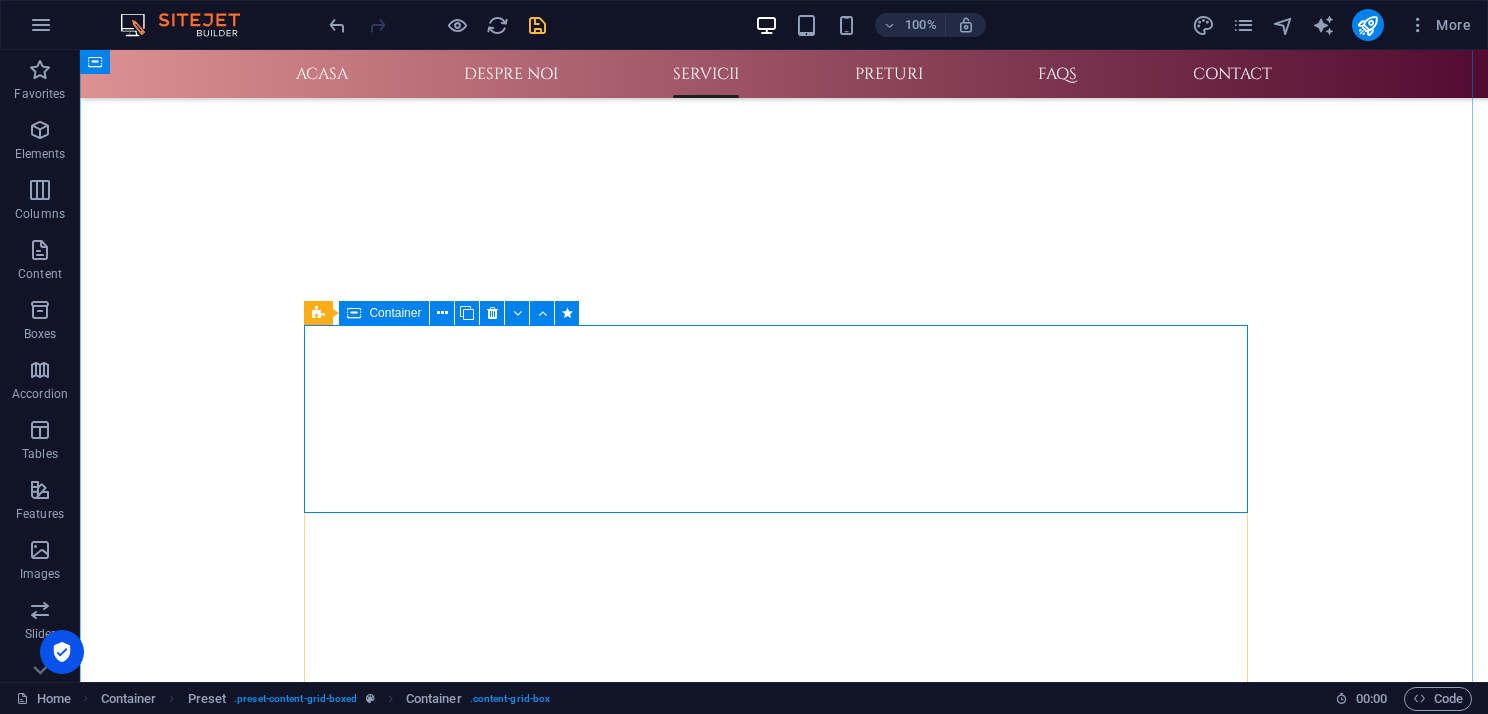 scroll, scrollTop: 776, scrollLeft: 0, axis: vertical 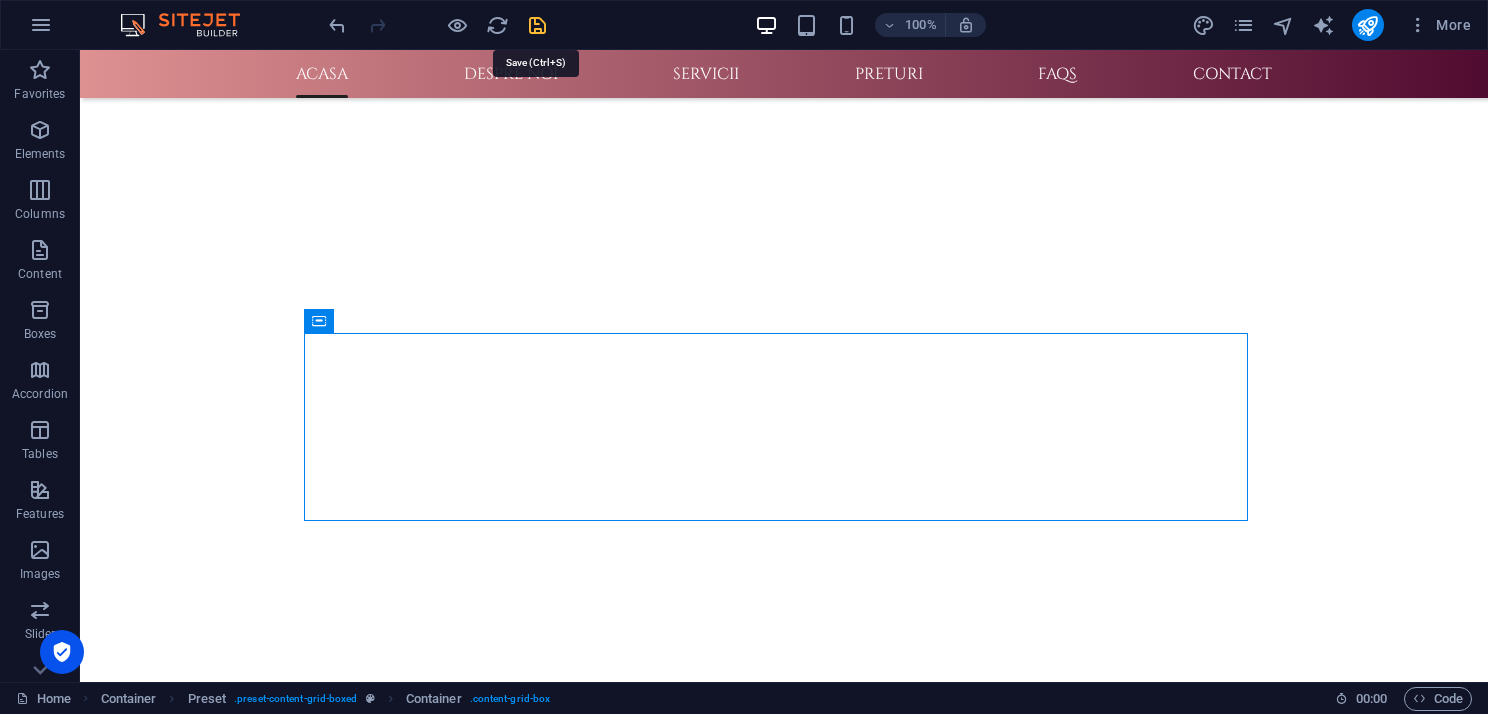 click at bounding box center [537, 25] 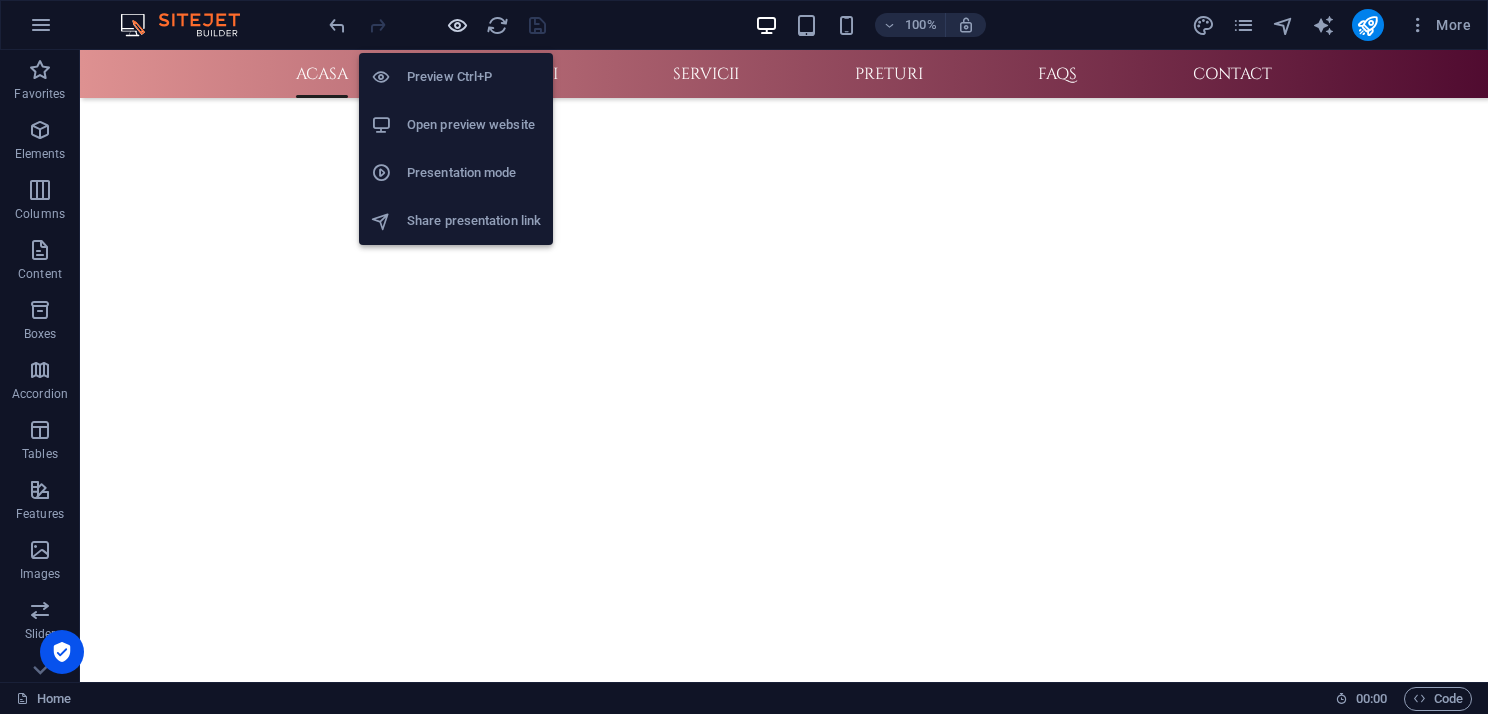 click at bounding box center (457, 25) 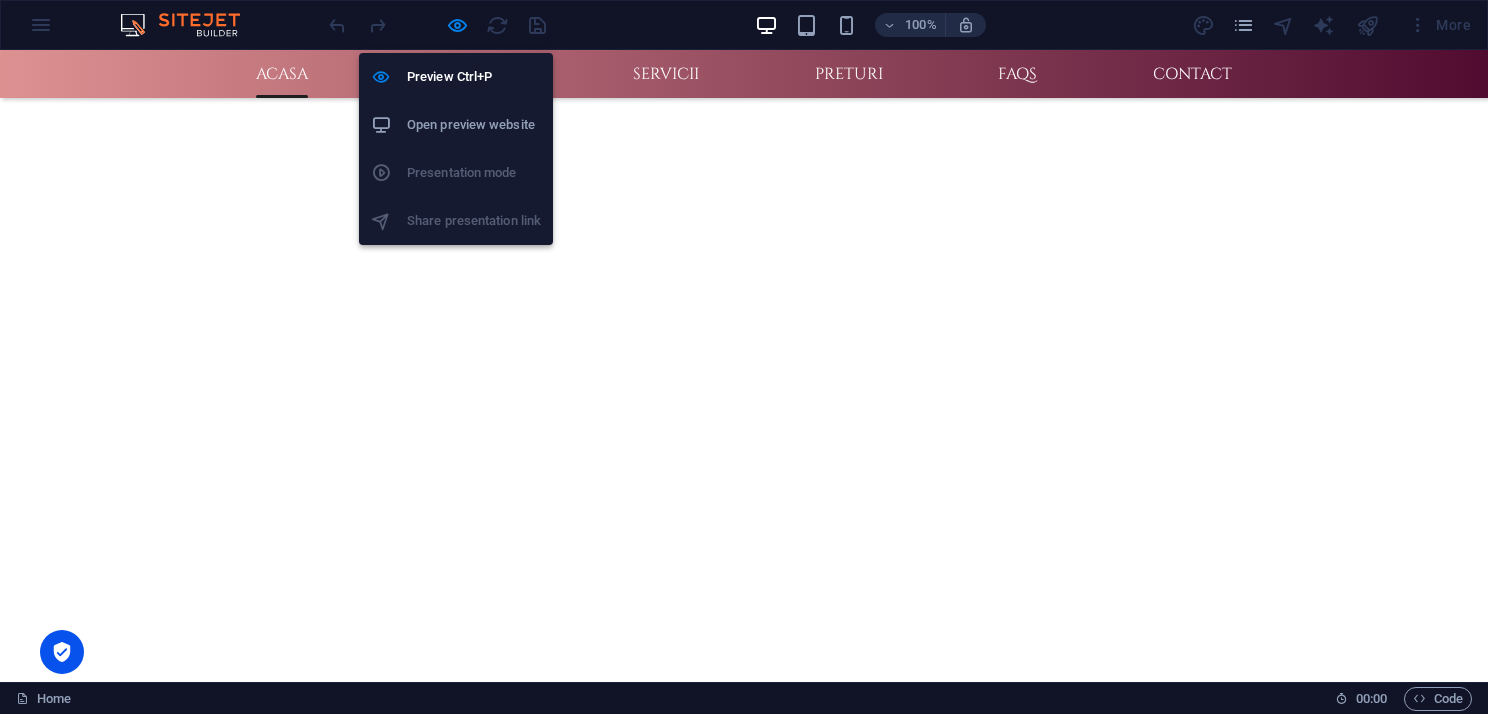 scroll, scrollTop: 808, scrollLeft: 0, axis: vertical 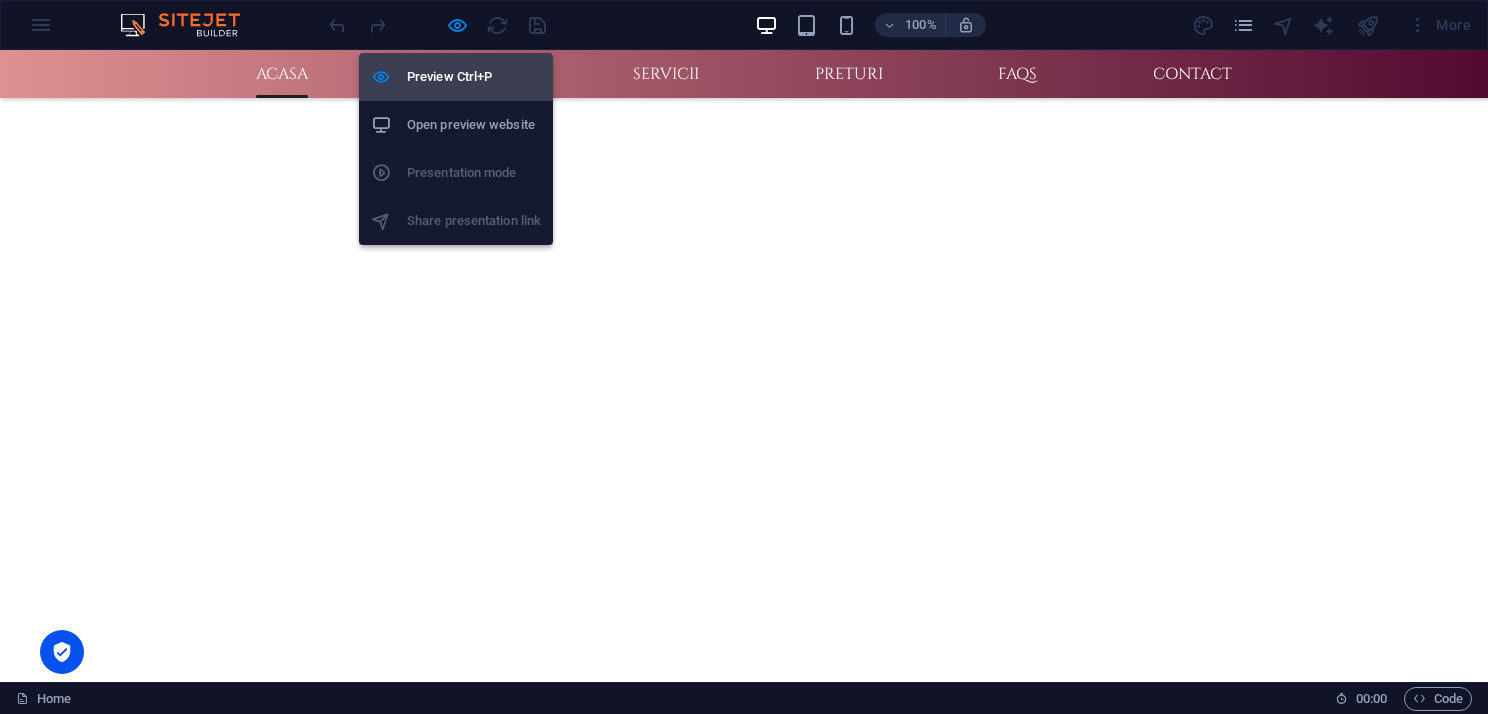 click on "Preview Ctrl+P" at bounding box center (474, 77) 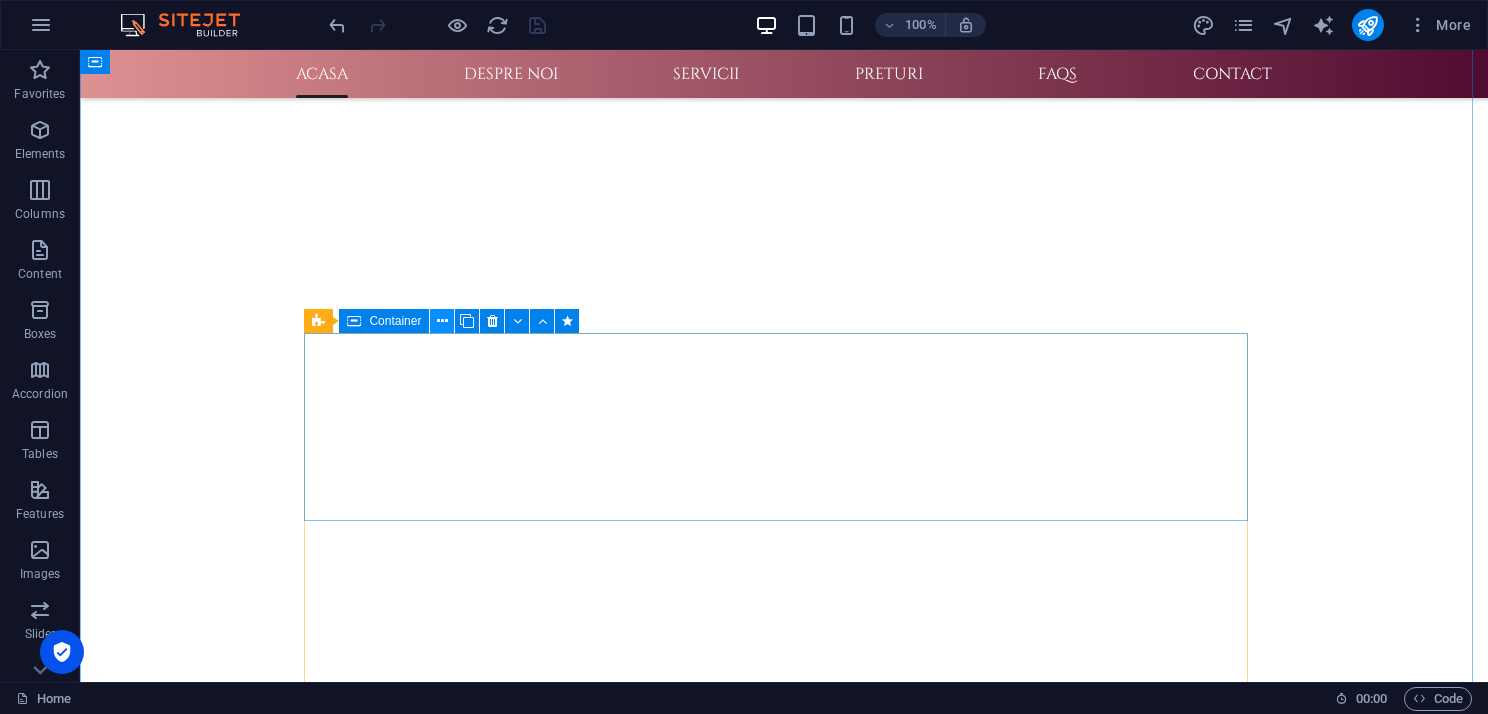 click at bounding box center [442, 321] 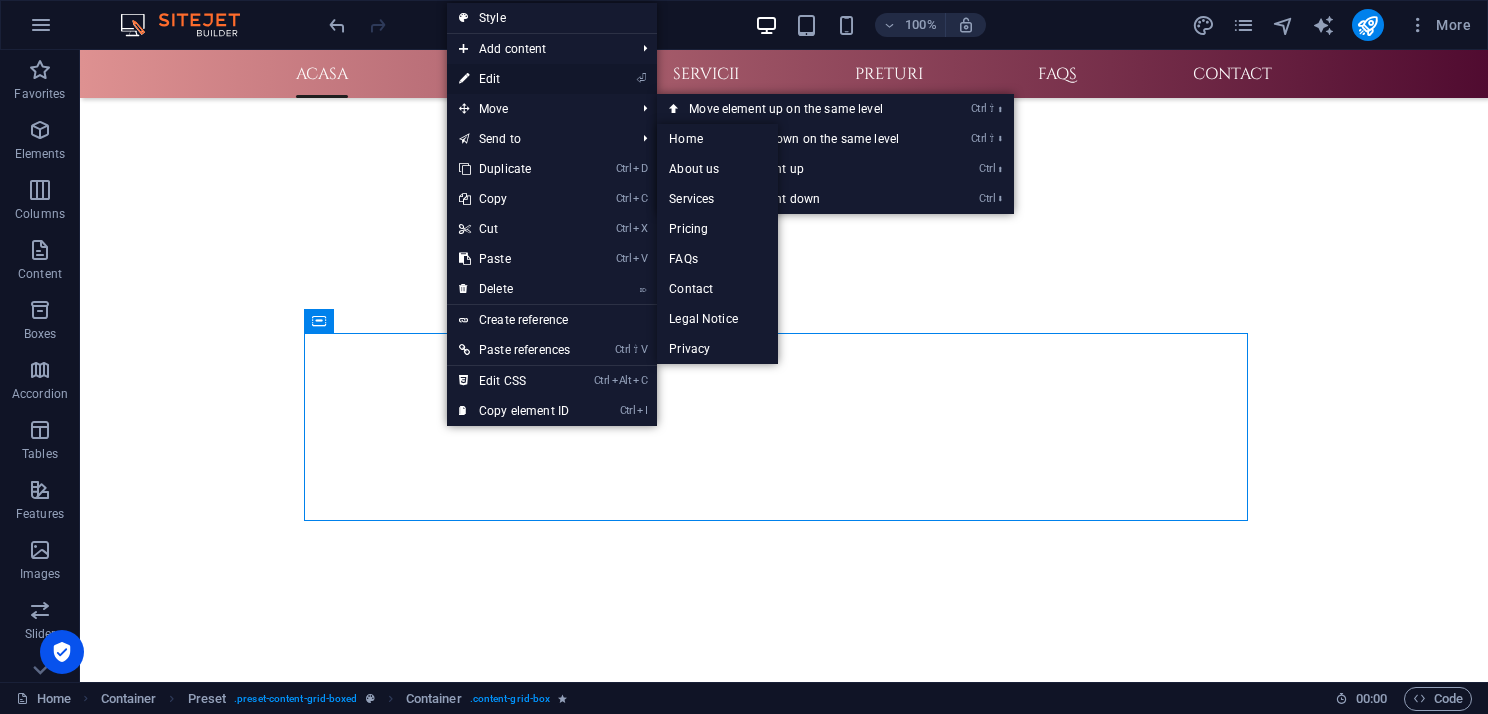 click on "⏎  Edit" at bounding box center (514, 79) 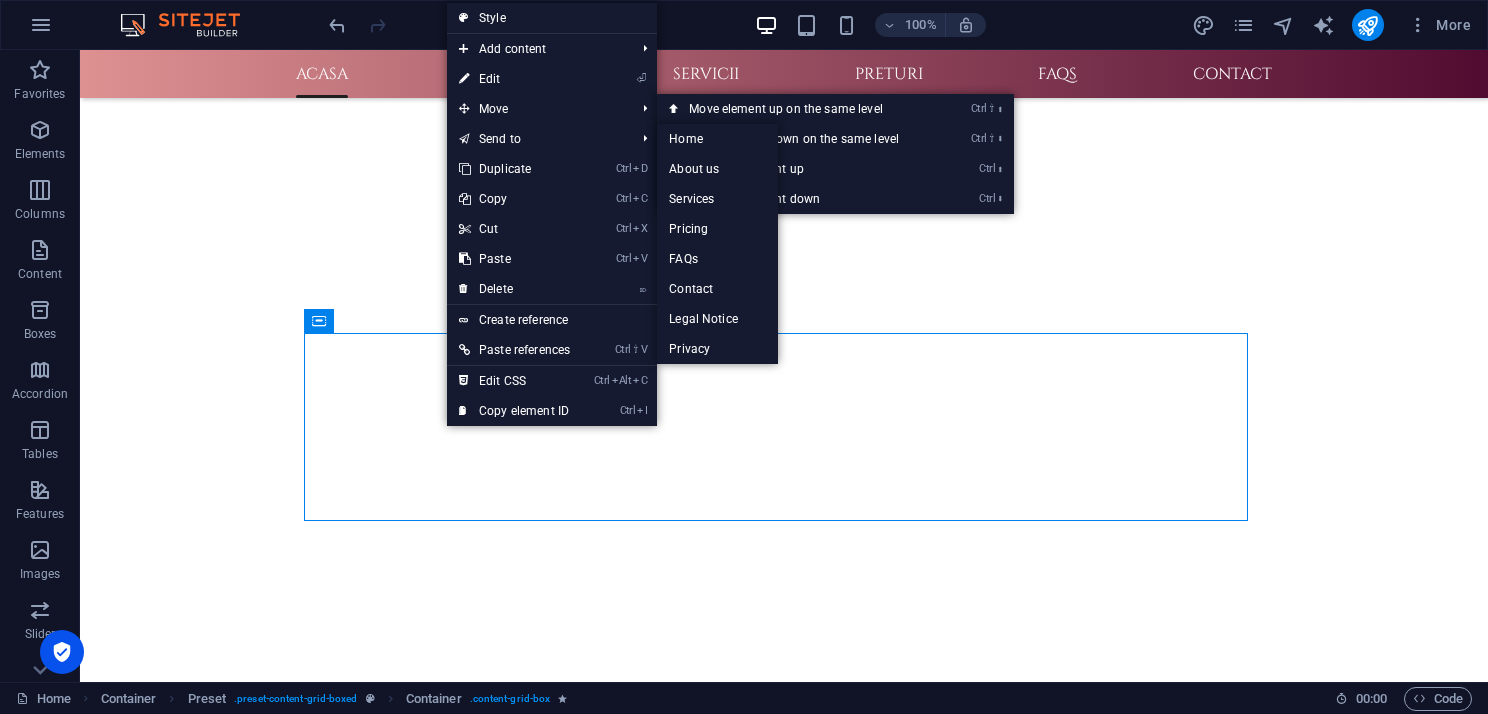 select on "px" 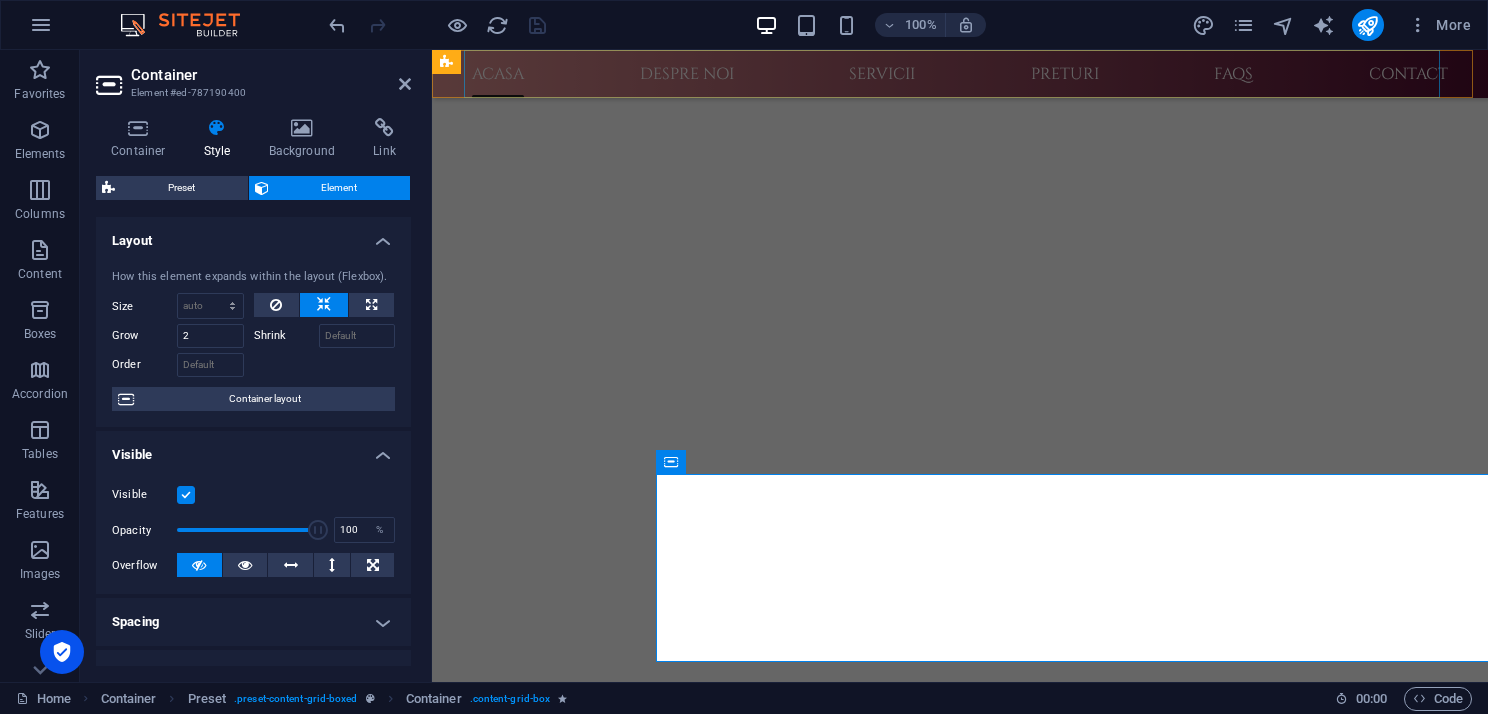 scroll, scrollTop: 636, scrollLeft: 0, axis: vertical 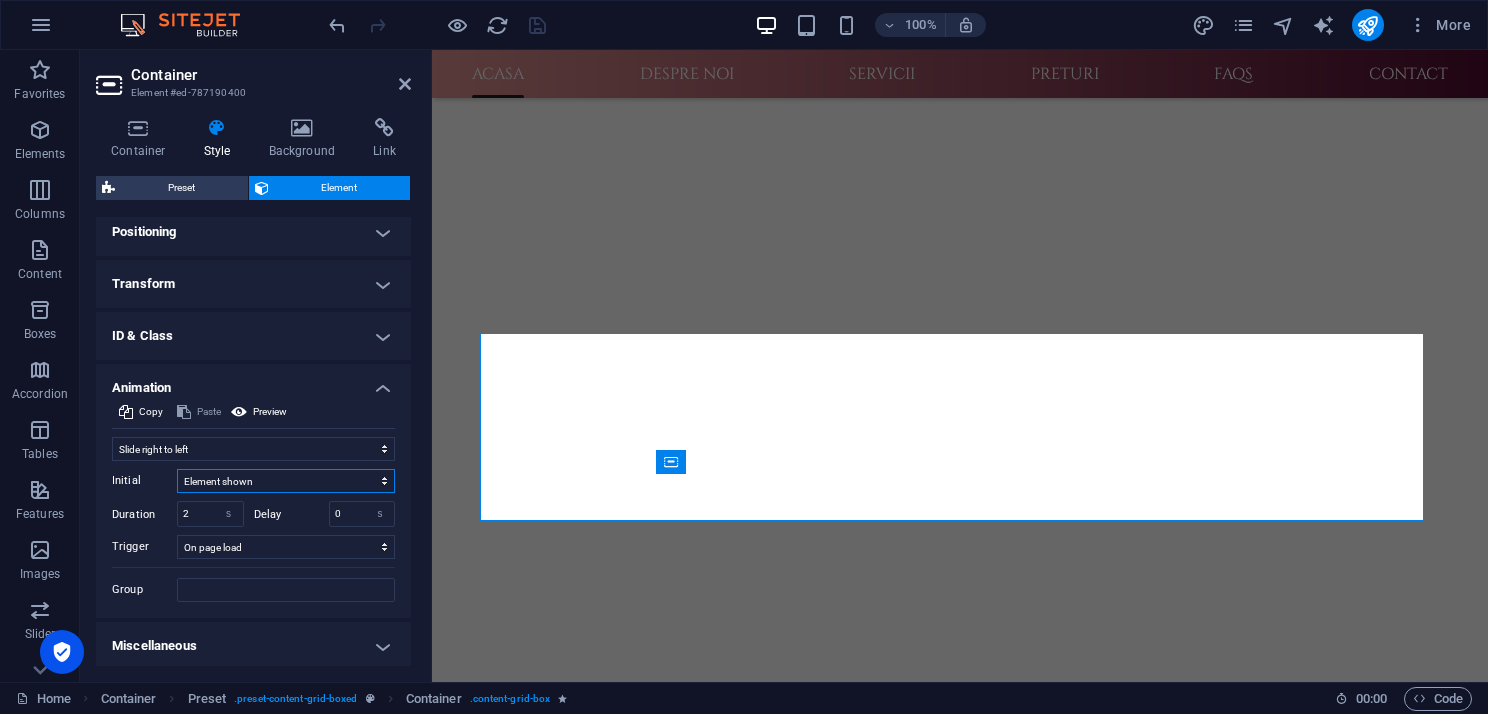 click on "Element hidden Element shown" at bounding box center (286, 481) 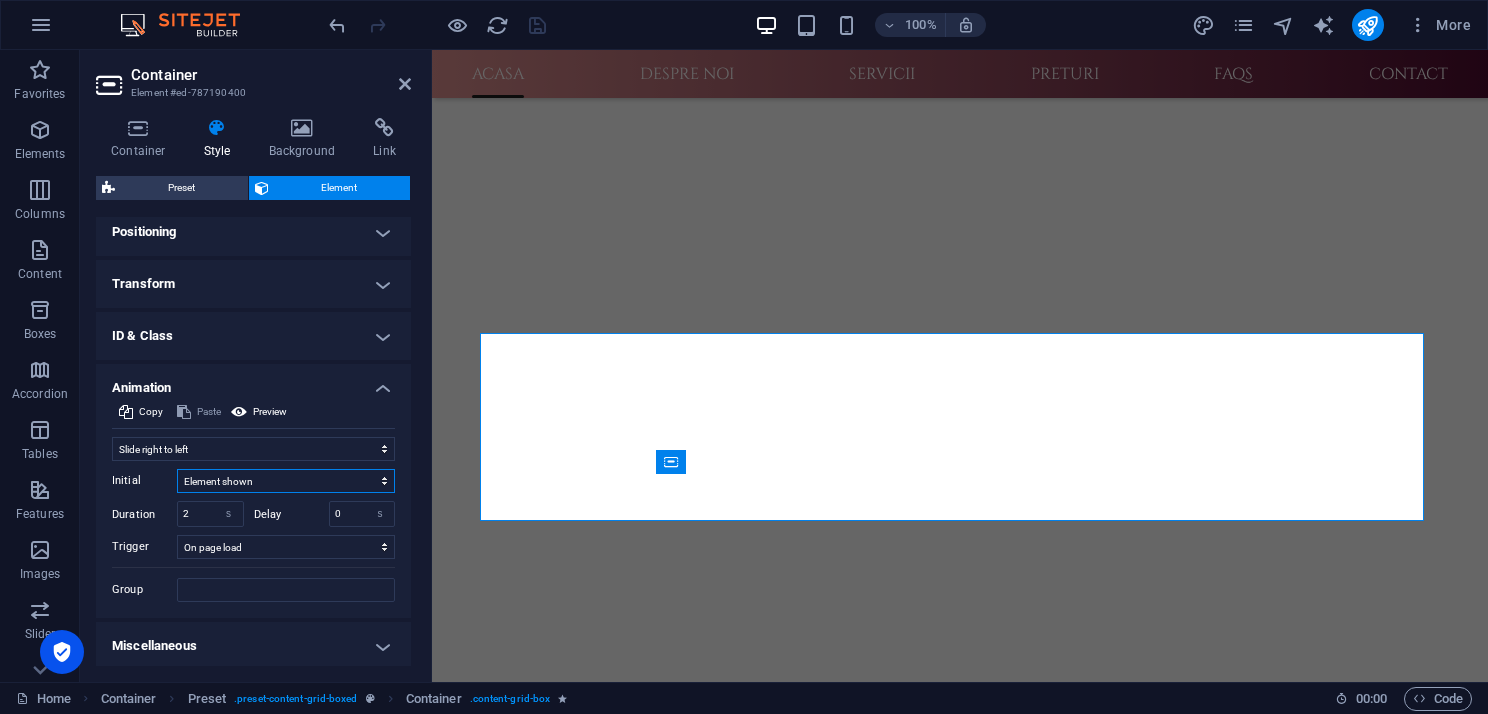 select on "hide" 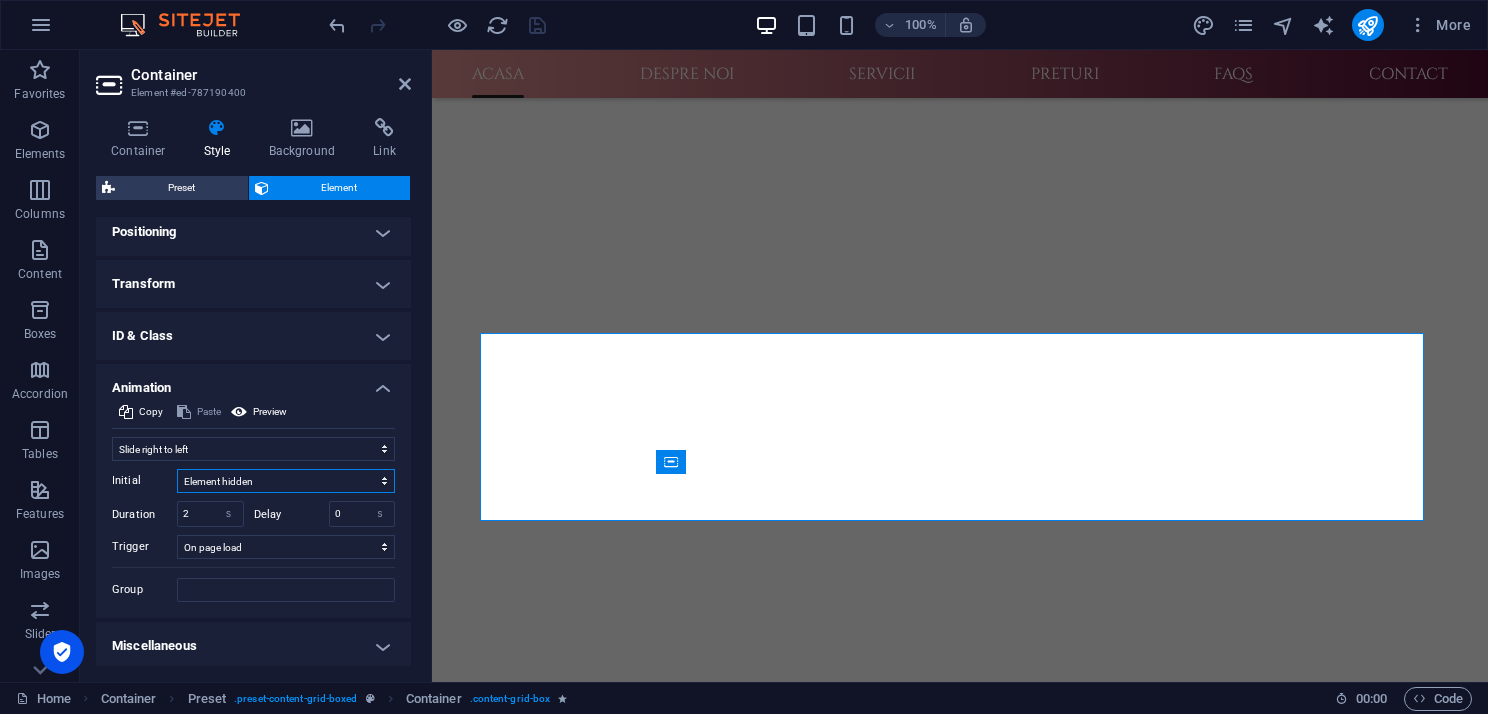 click on "Element hidden Element shown" at bounding box center [286, 481] 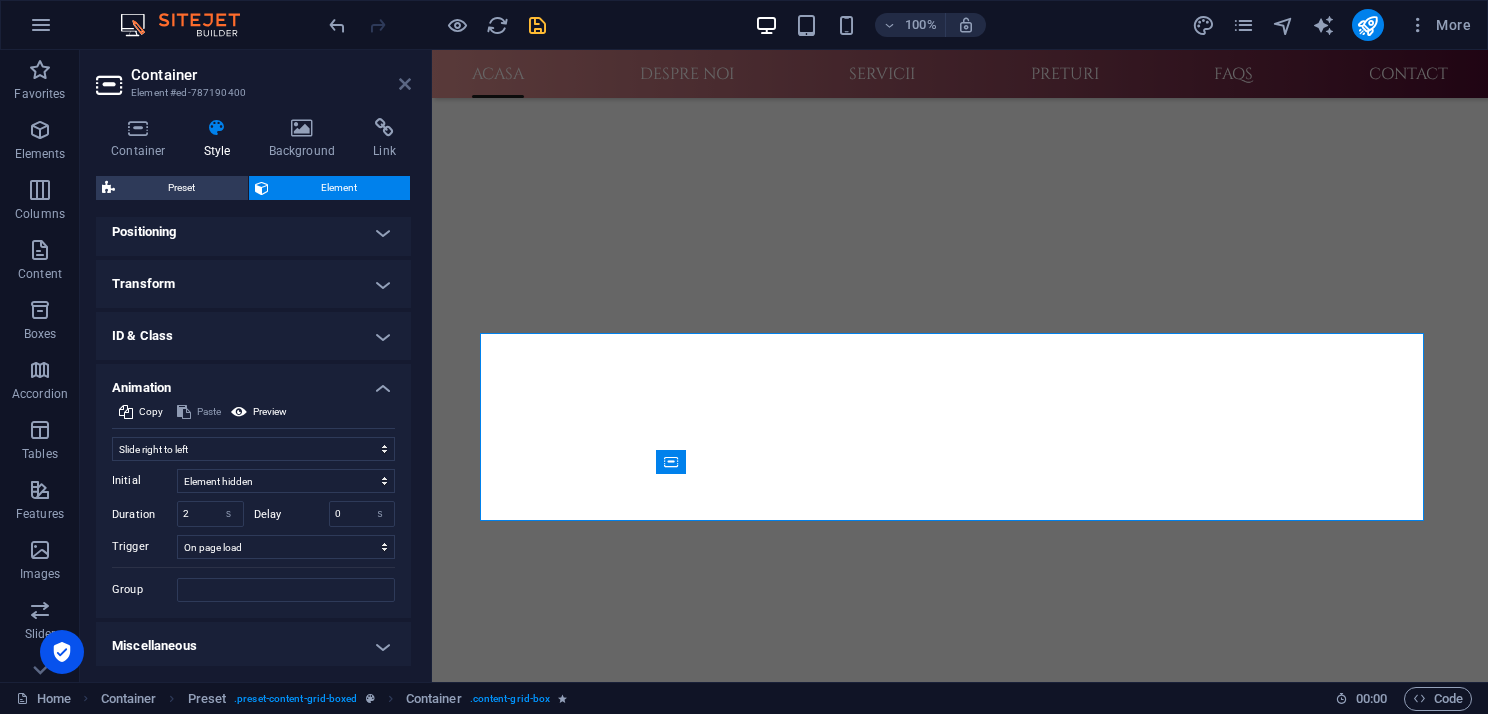 click at bounding box center [405, 84] 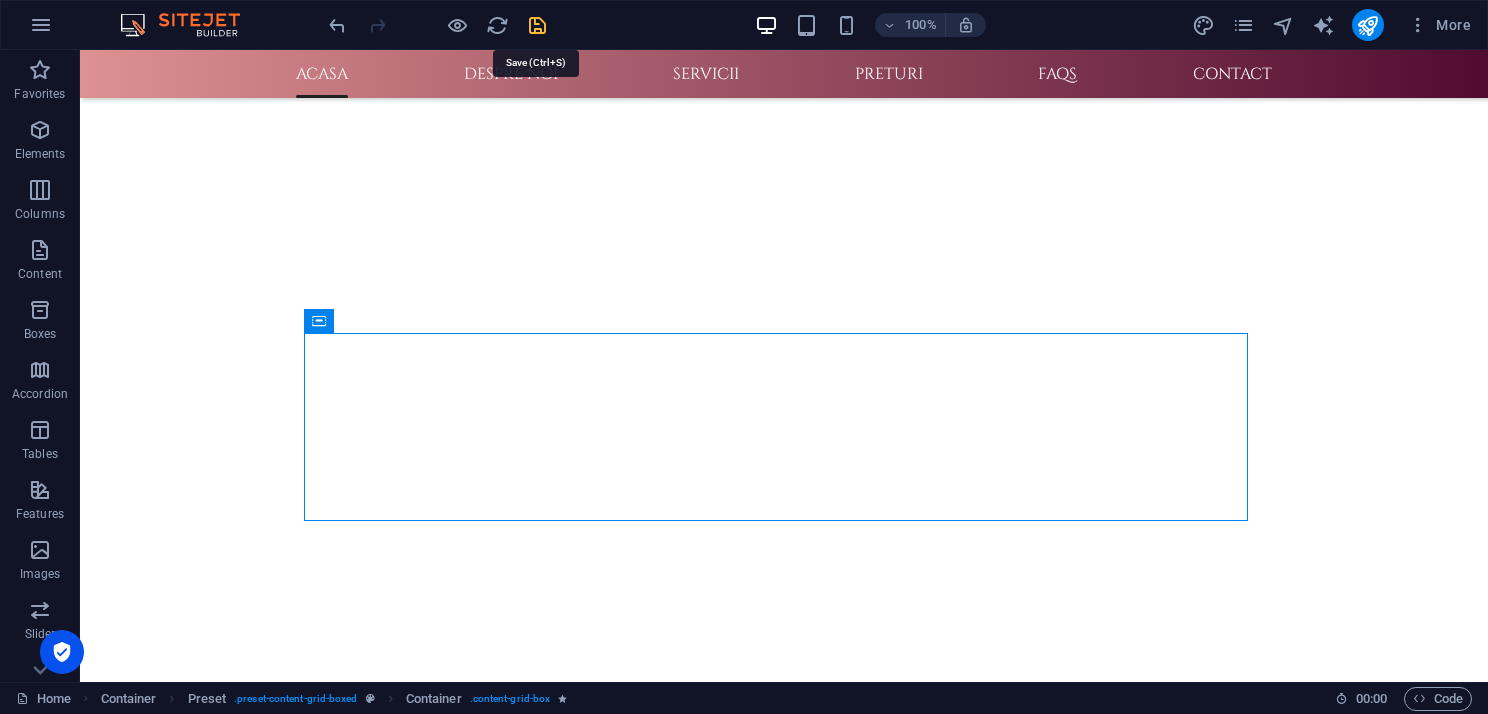 click at bounding box center (537, 25) 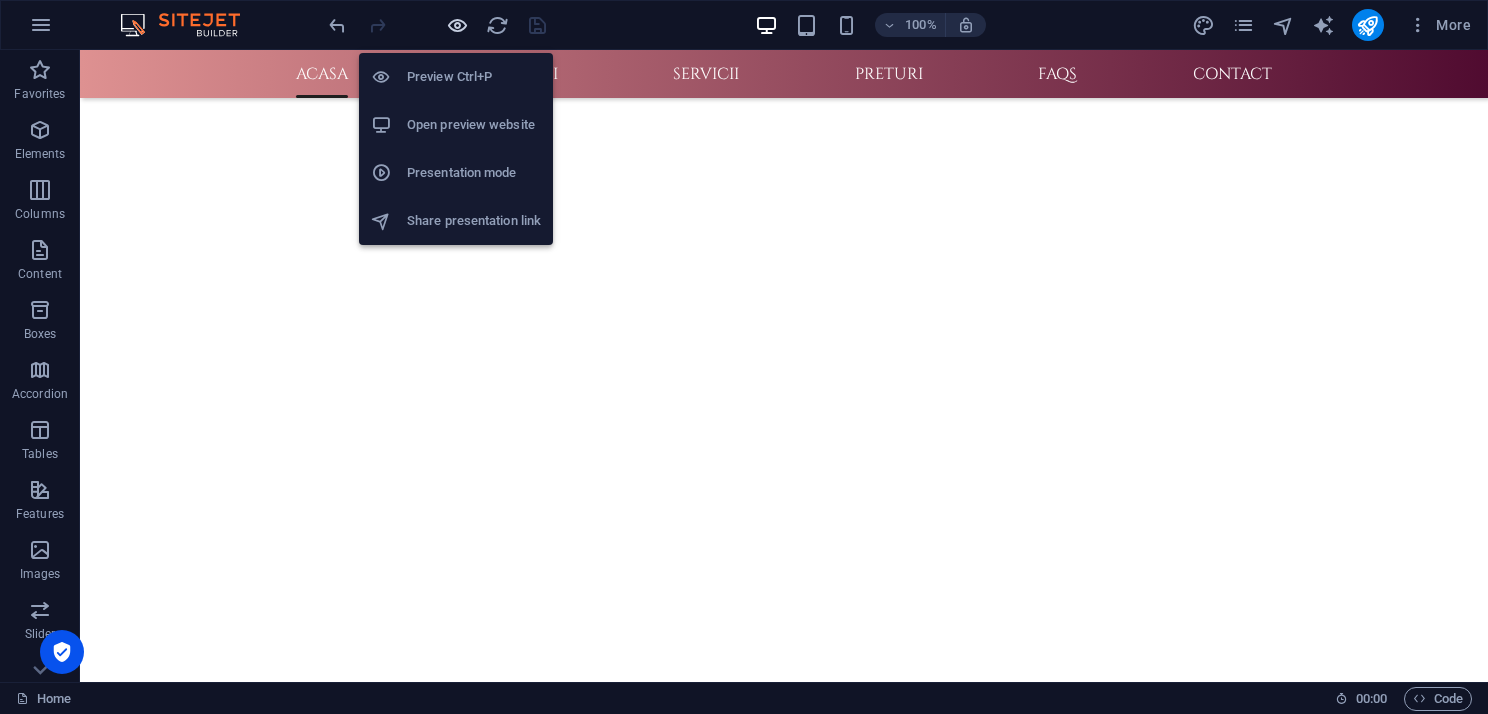 click at bounding box center [457, 25] 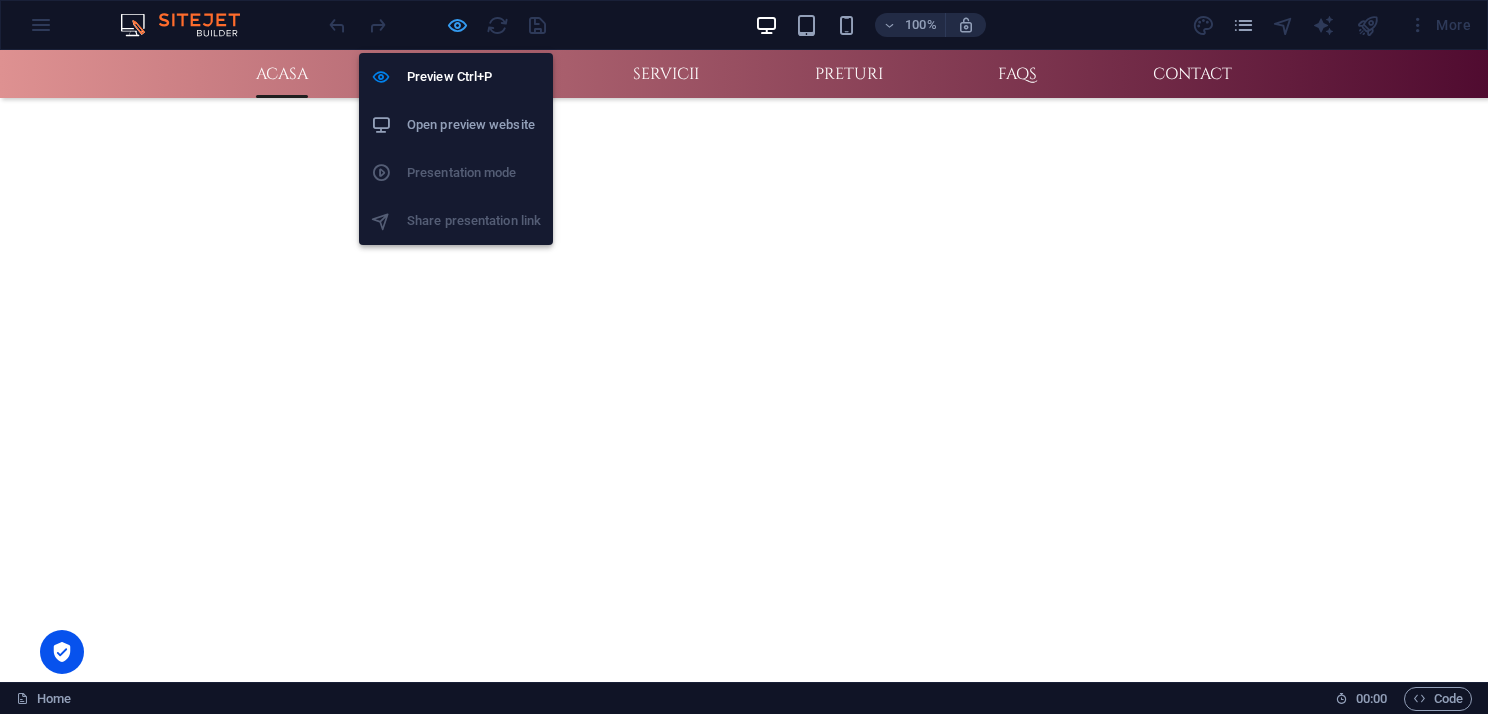 scroll, scrollTop: 808, scrollLeft: 0, axis: vertical 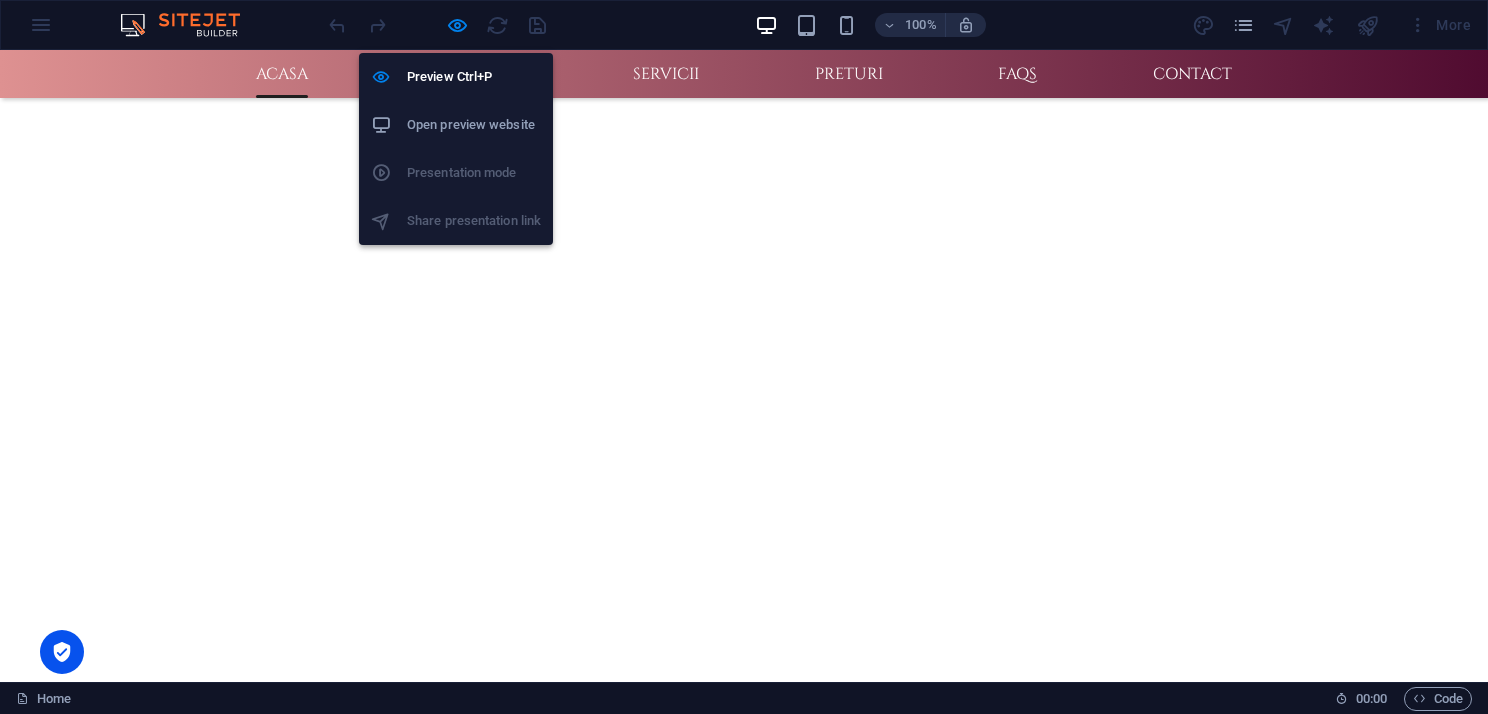 click on "Open preview website" at bounding box center (474, 125) 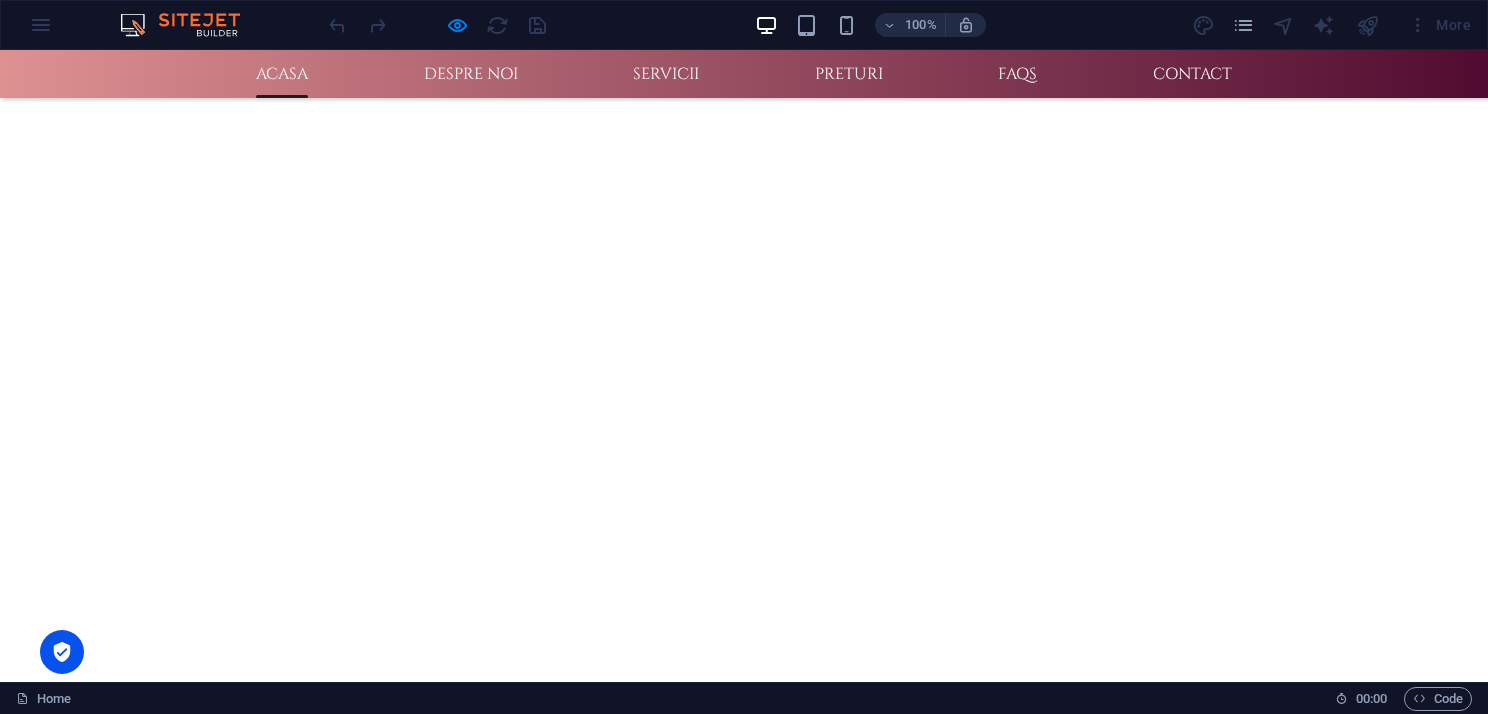 click on "Servicii oferite Lorem ipsum dolor sit amet, consectetuer adipiscing elit. Aenean commodo ligula eget dolor." at bounding box center [744, 1840] 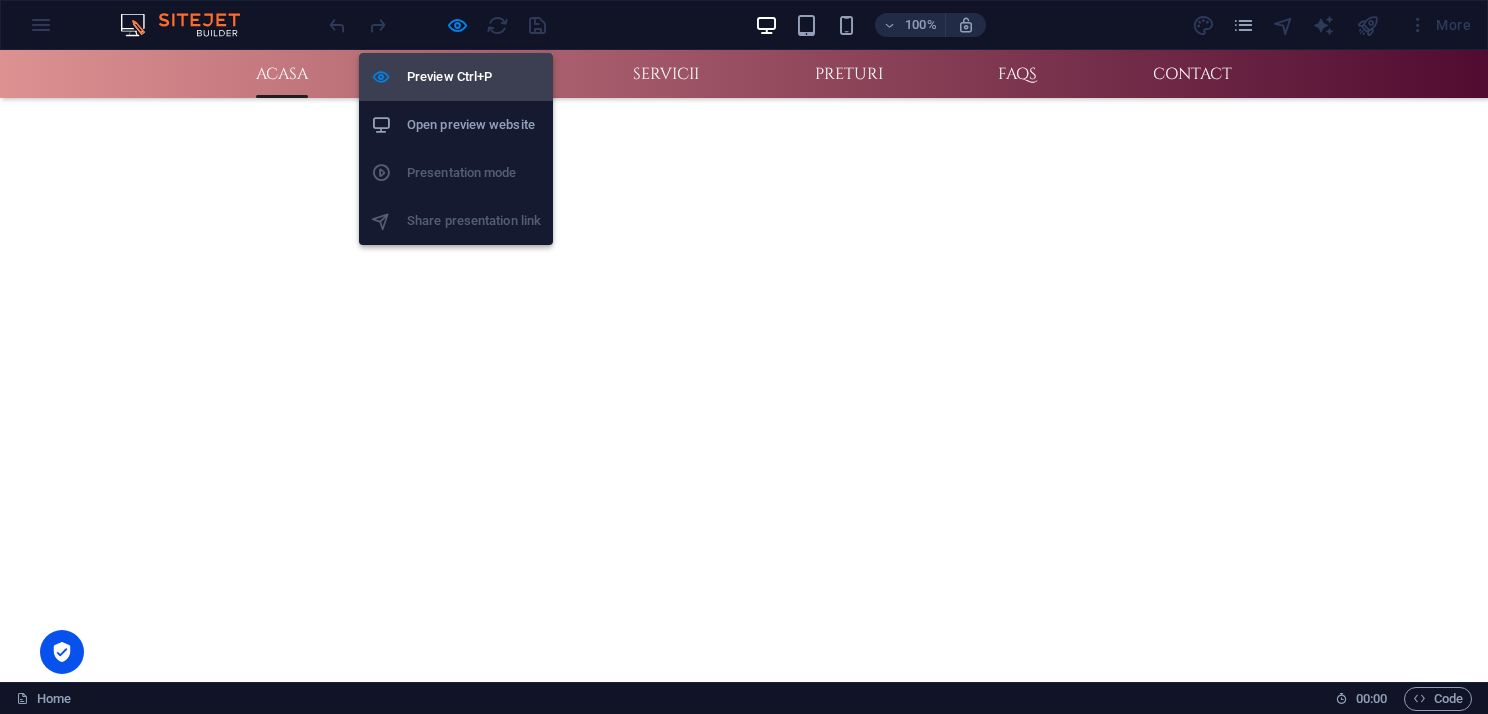 click on "Preview Ctrl+P" at bounding box center [474, 77] 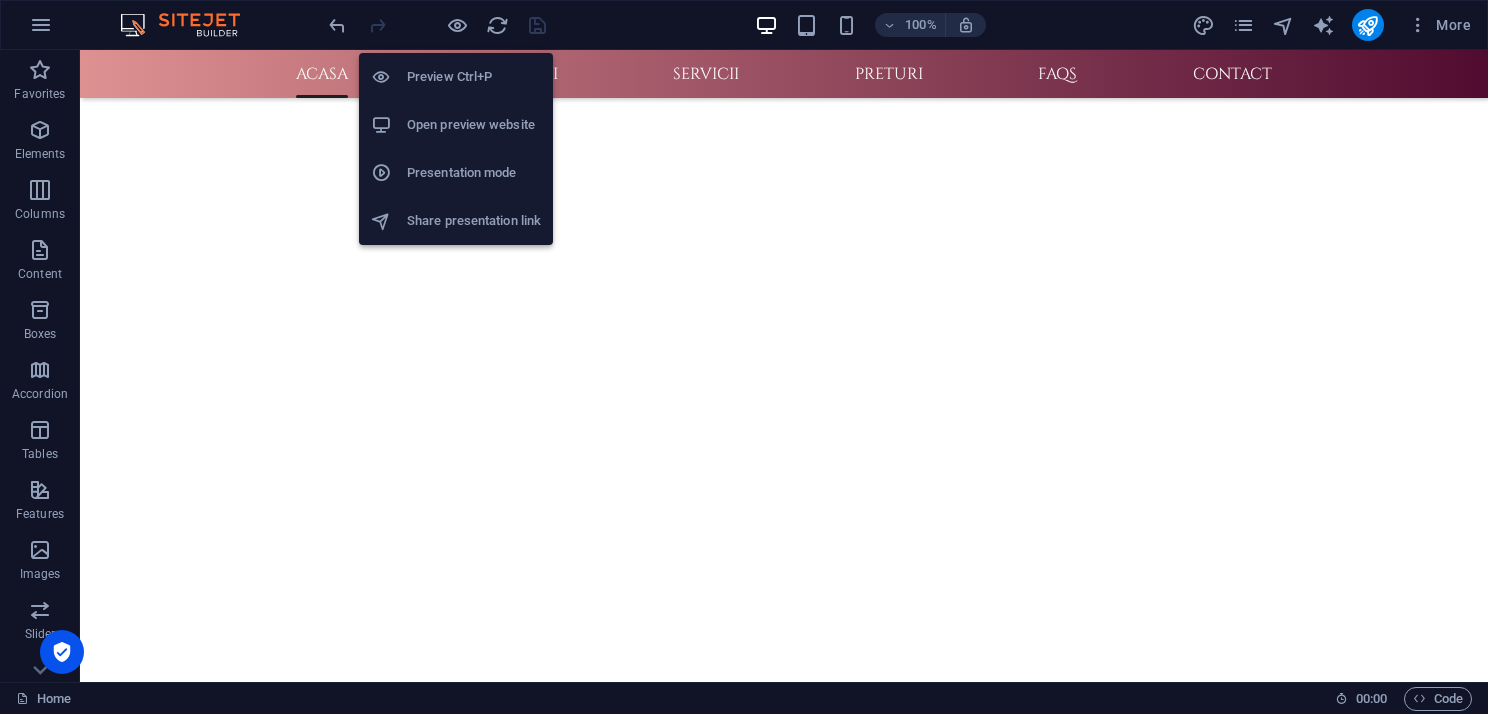 scroll, scrollTop: 776, scrollLeft: 0, axis: vertical 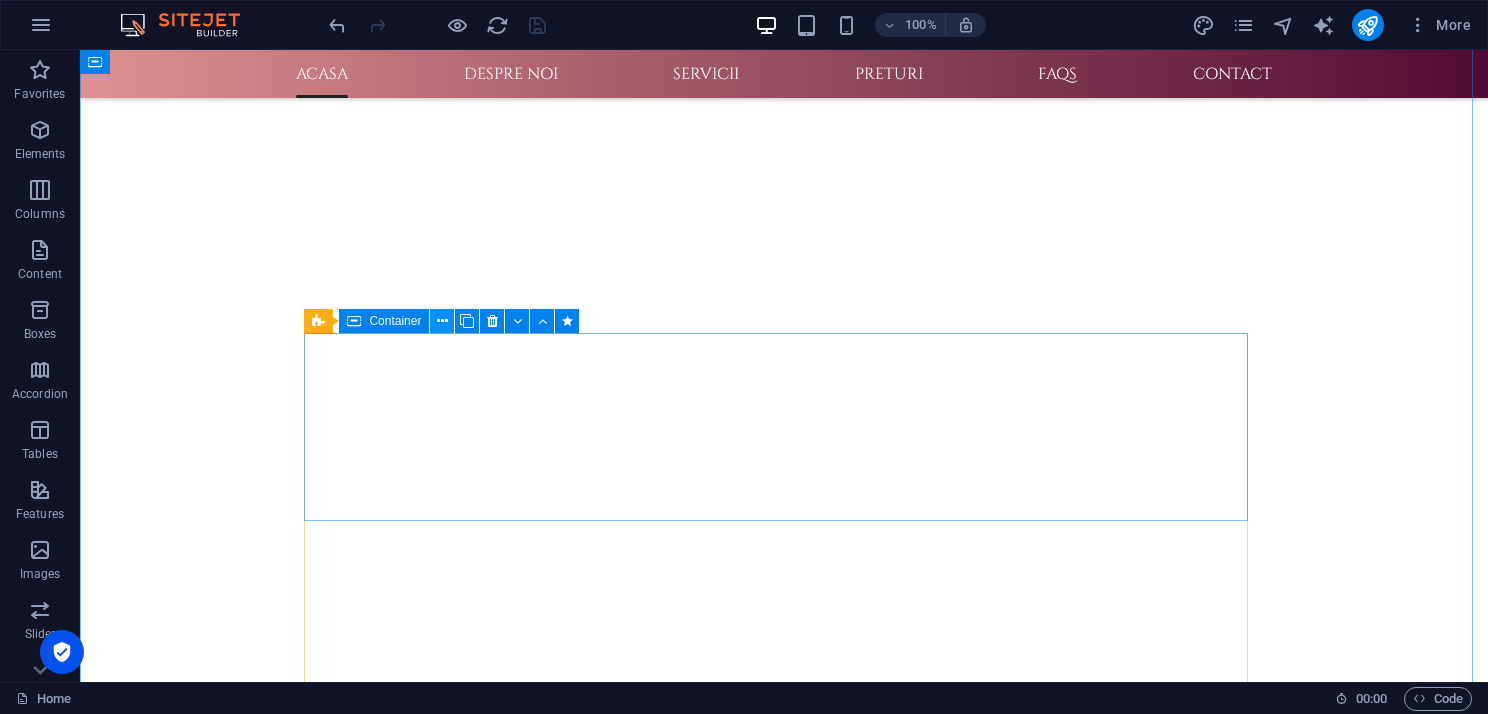 click at bounding box center (442, 321) 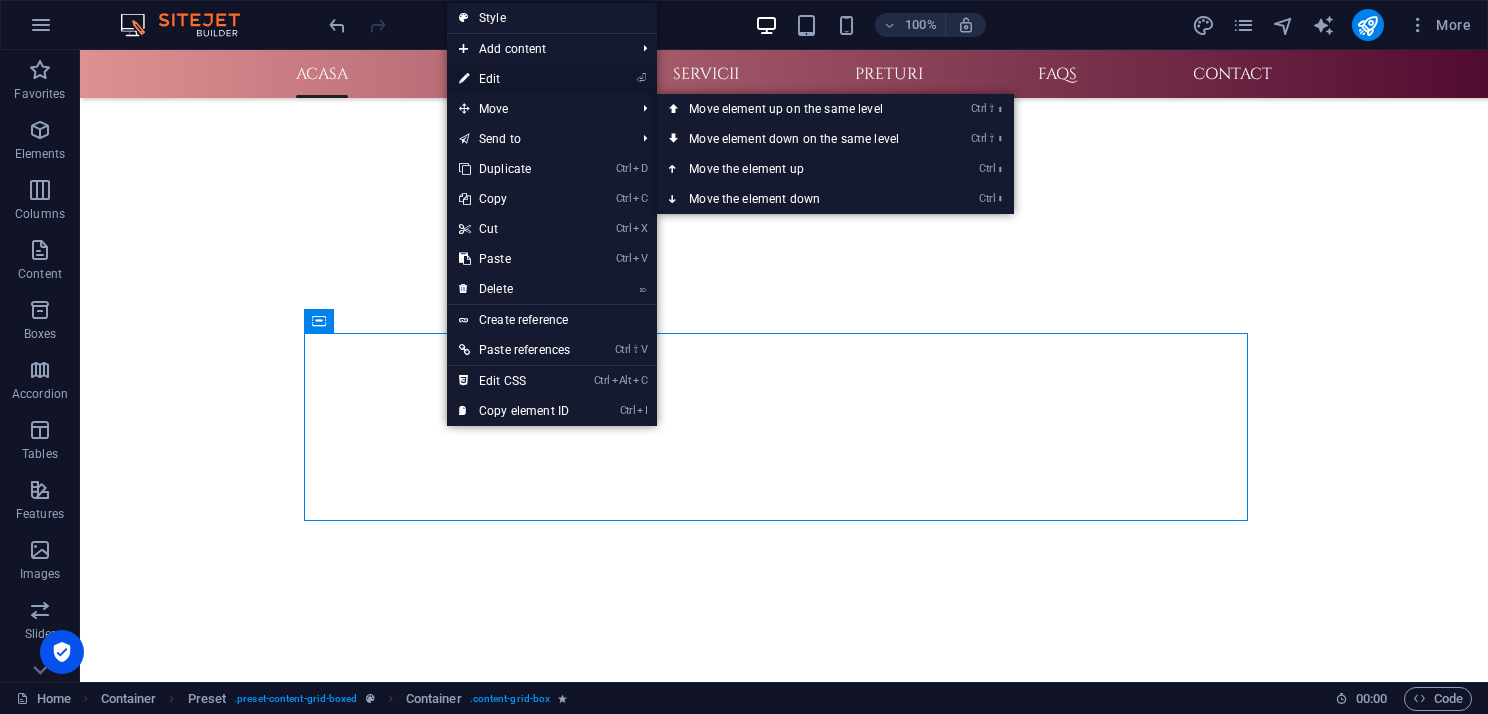 click on "⏎  Edit" at bounding box center [514, 79] 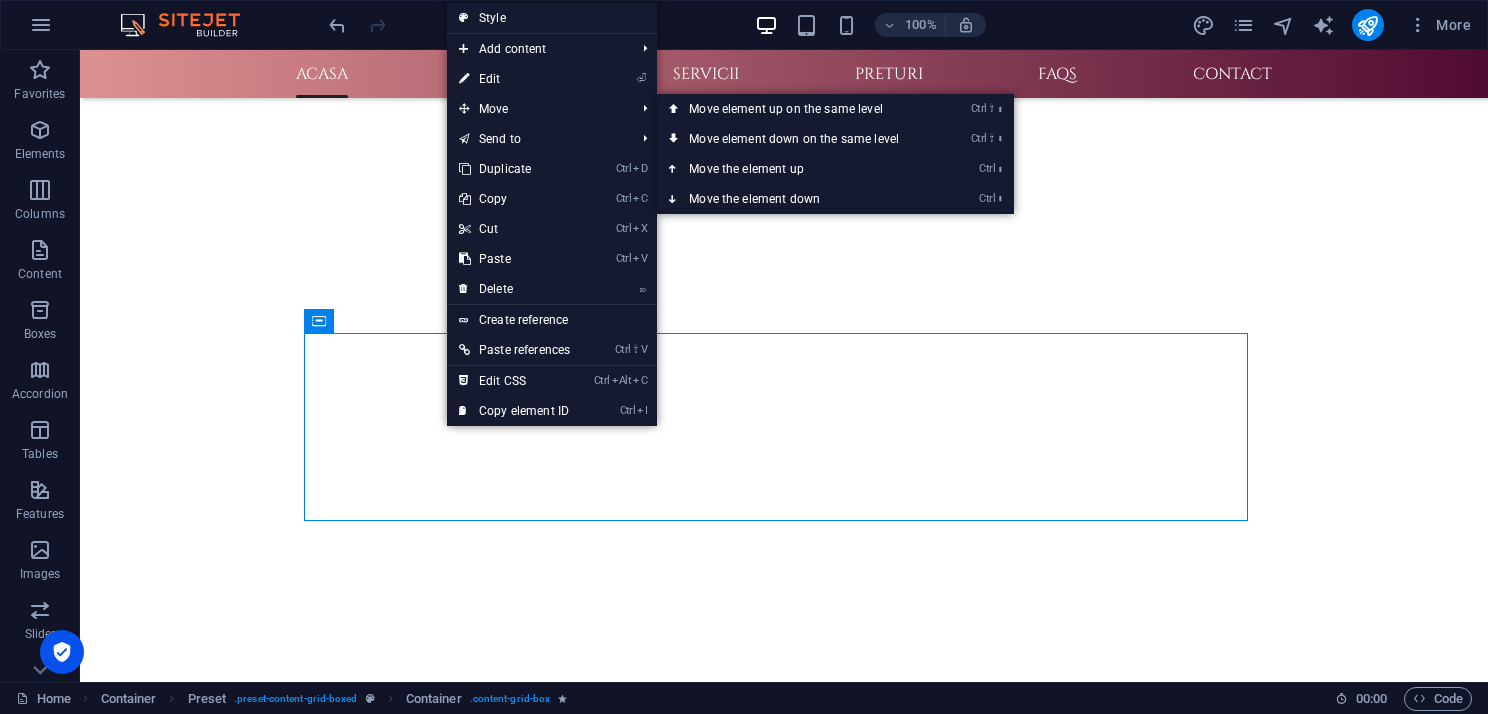 select on "px" 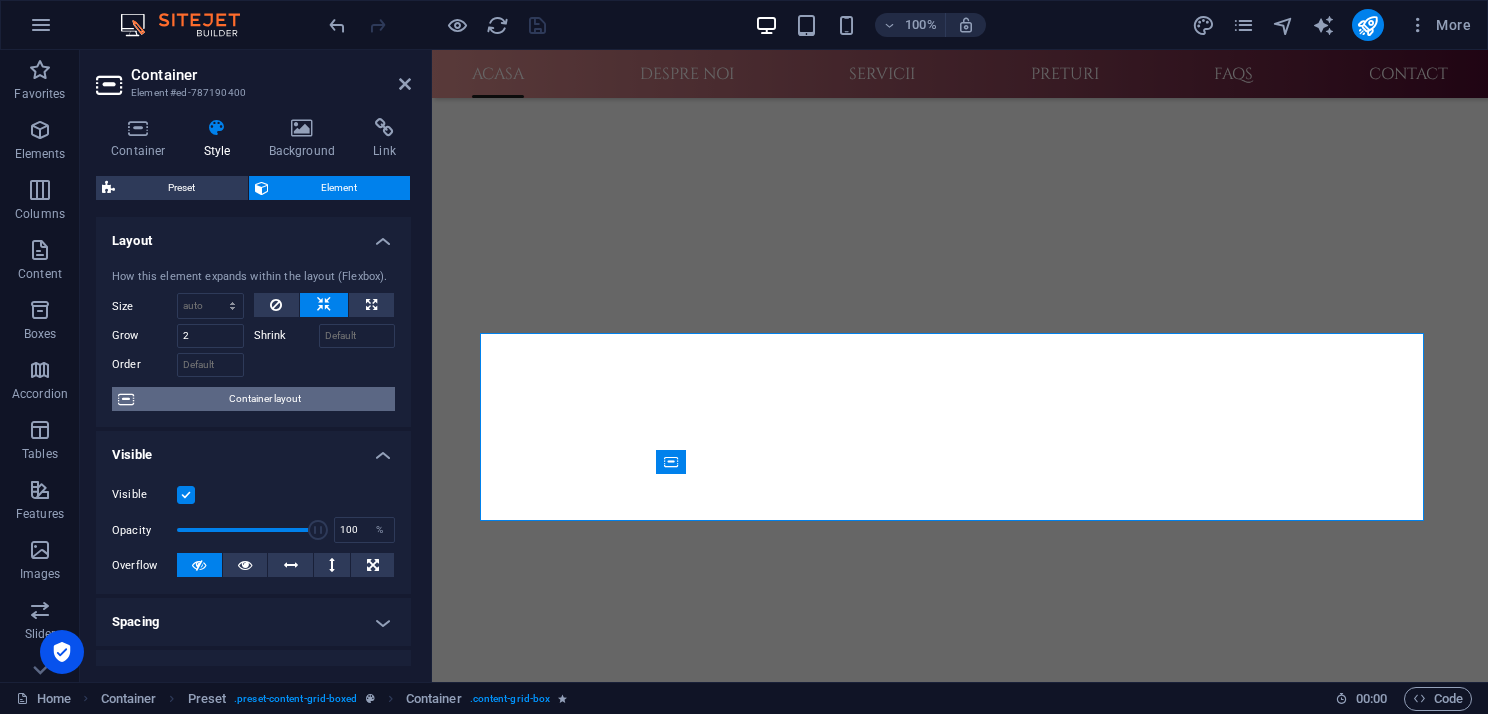 scroll, scrollTop: 636, scrollLeft: 0, axis: vertical 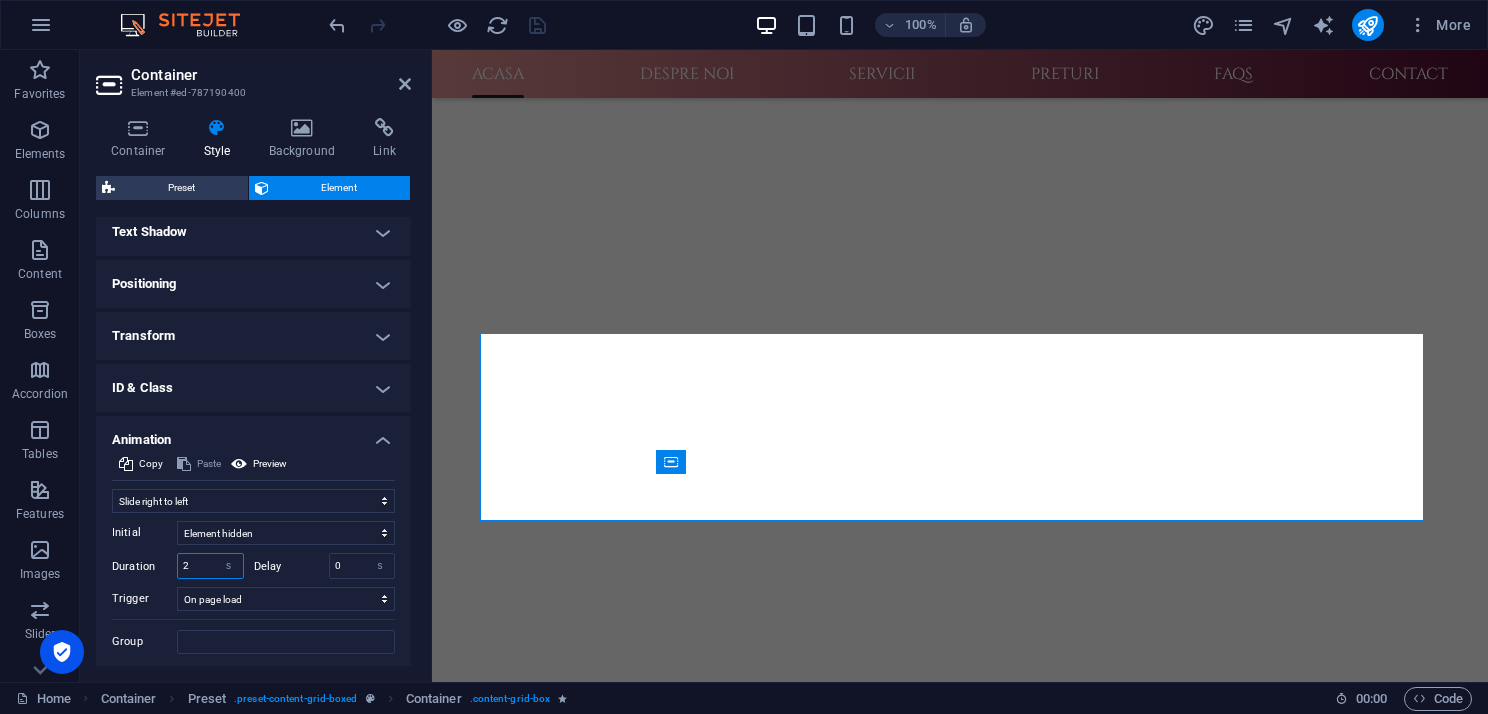 click on "2" at bounding box center (210, 566) 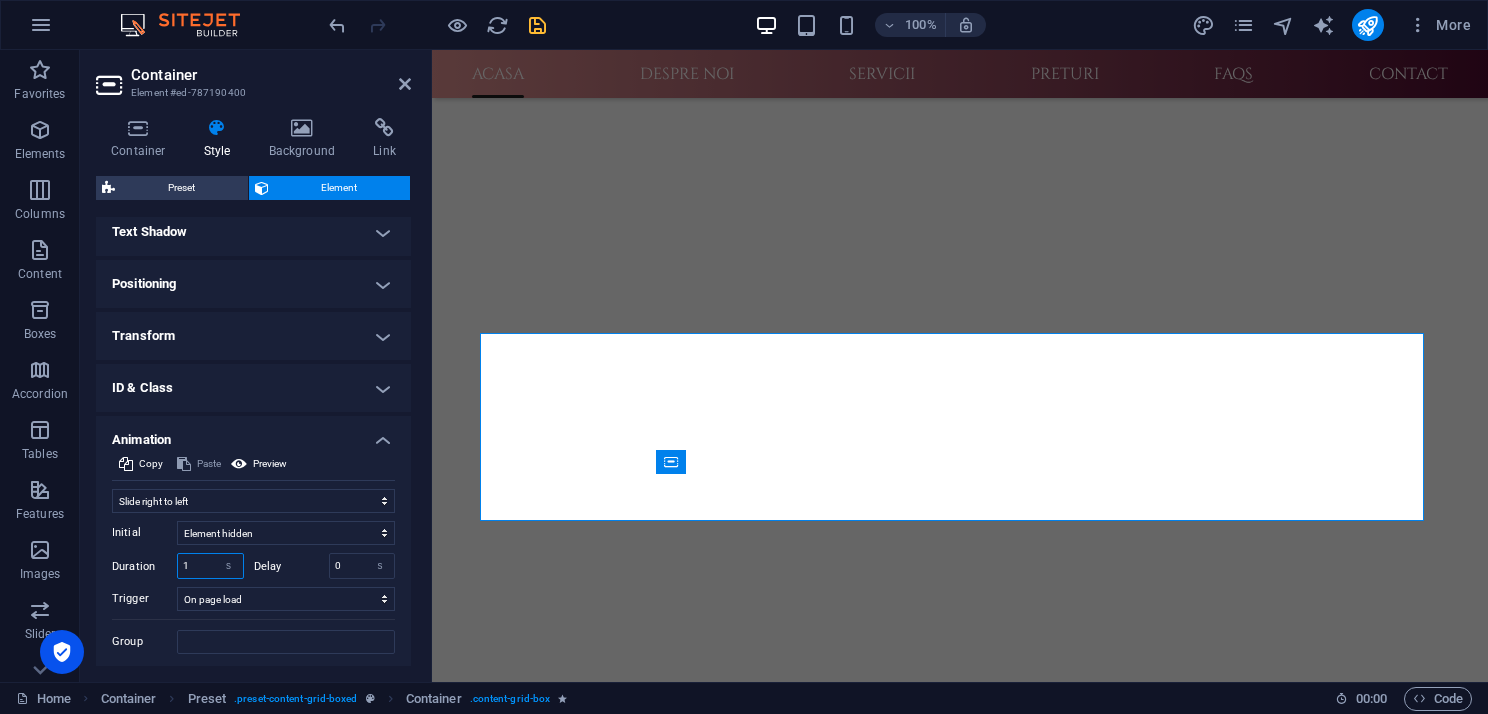 type on "1" 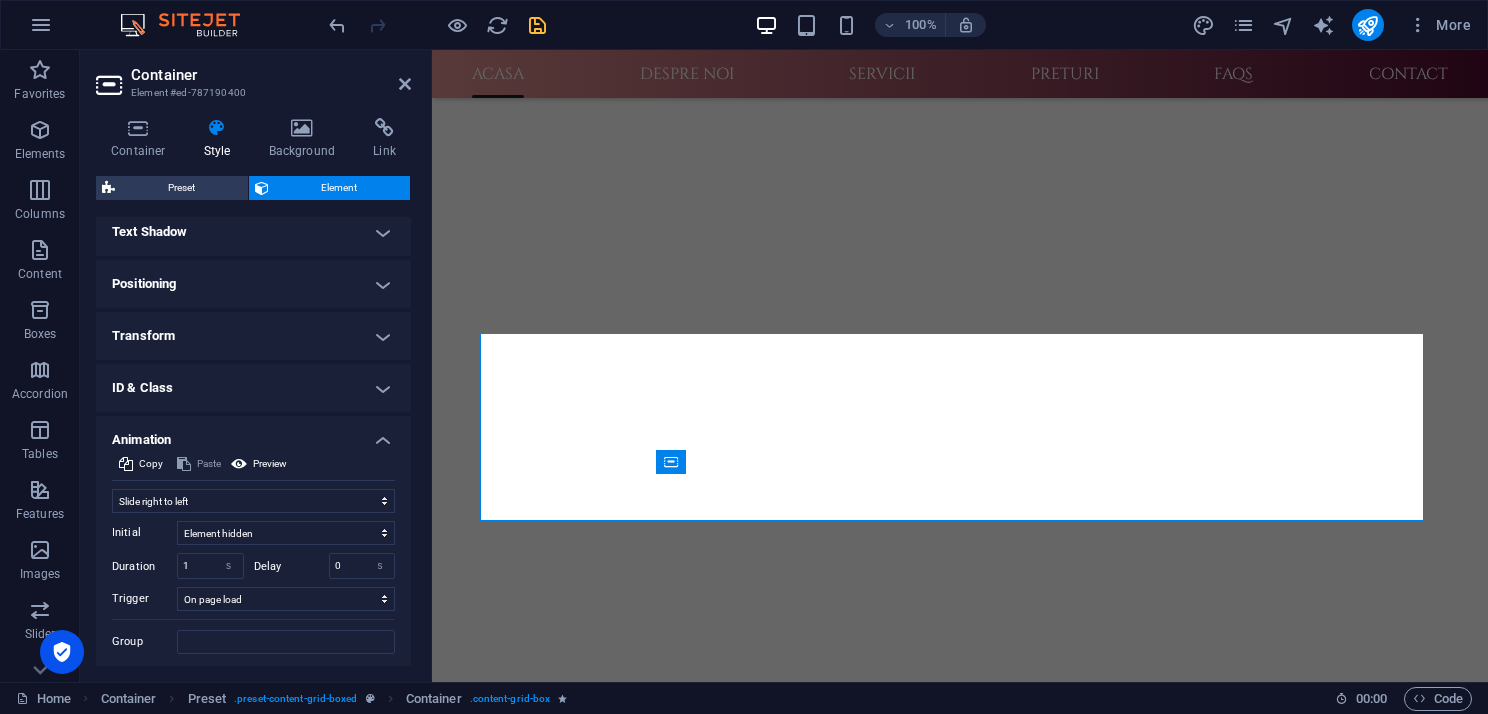 click on "Container Element #ed-787190400
Container Style Background Link Size Height Default px rem % vh vw Min. height None px rem % vh vw Width Default px rem % em vh vw Min. width None px rem % vh vw Content width Default Custom width Width Default px rem % em vh vw Min. width None px rem % vh vw Default padding Custom spacing Default content width and padding can be changed under Design. Edit design Layout (Flexbox) Alignment Determines the flex direction. Default Main axis Determine how elements should behave along the main axis inside this container (justify content). Default Side axis Control the vertical direction of the element inside of the container (align items). Default Wrap Default On Off Fill Controls the distances and direction of elements on the y-axis across several lines (align content). Default Accessibility ARIA helps assistive technologies (like screen readers) to understand the role, state, and behavior of web elements Role The ARIA role defines the purpose of an element.  None" at bounding box center [256, 366] 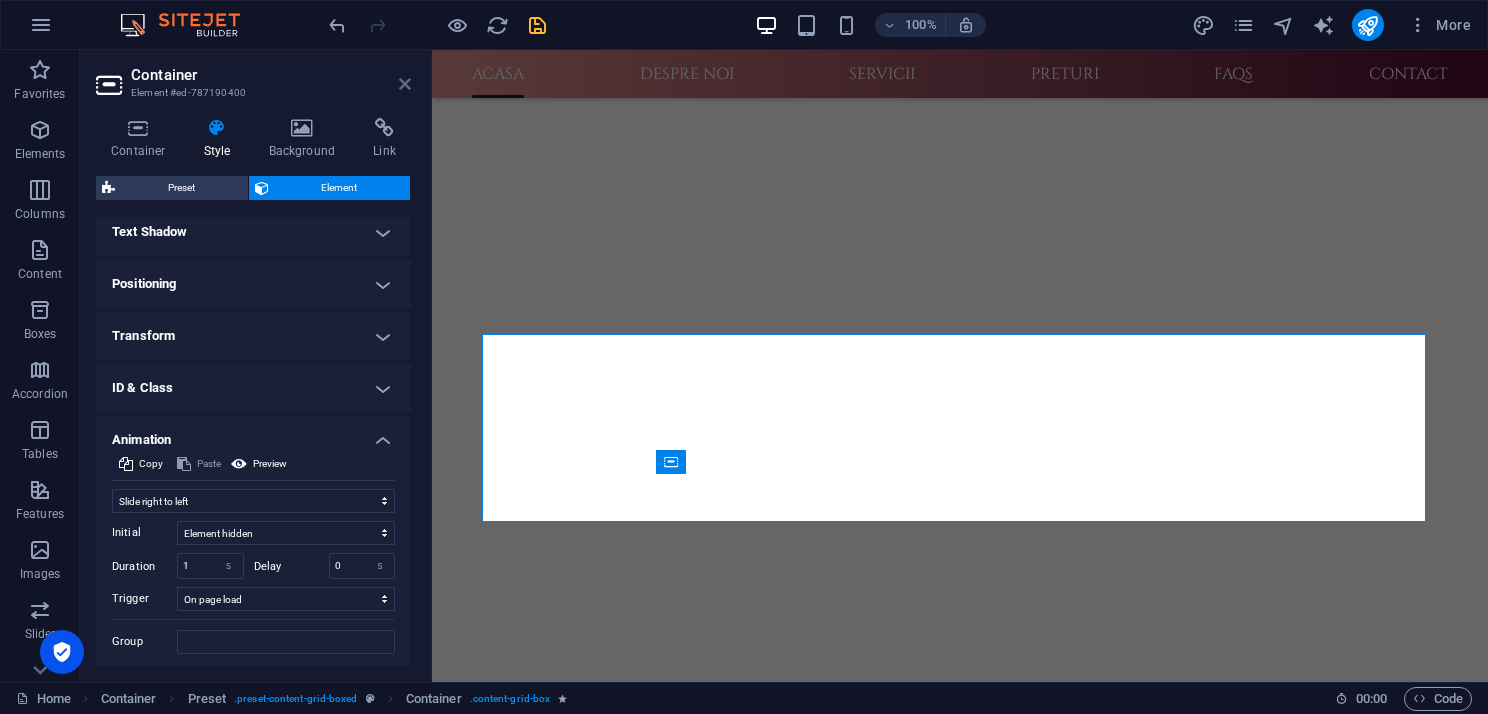 click at bounding box center (405, 84) 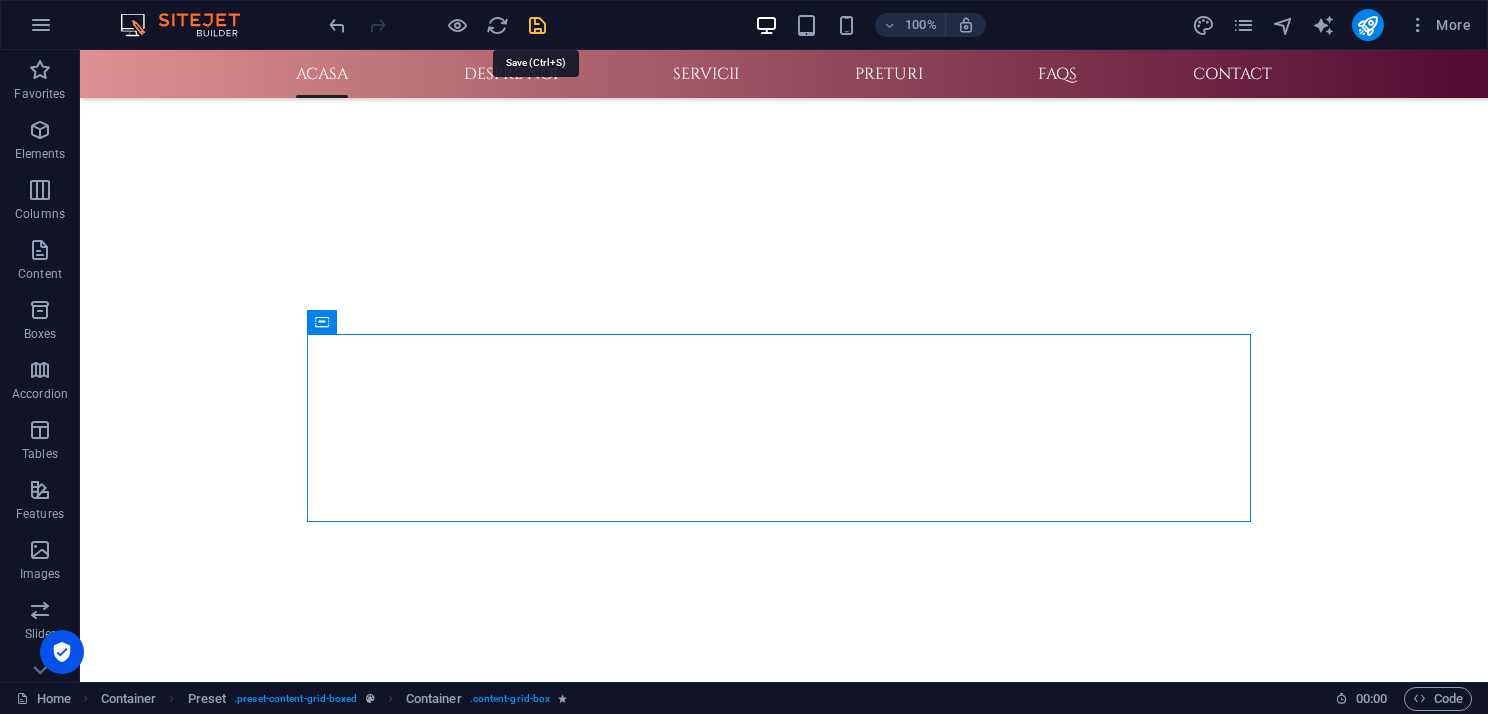 click at bounding box center [537, 25] 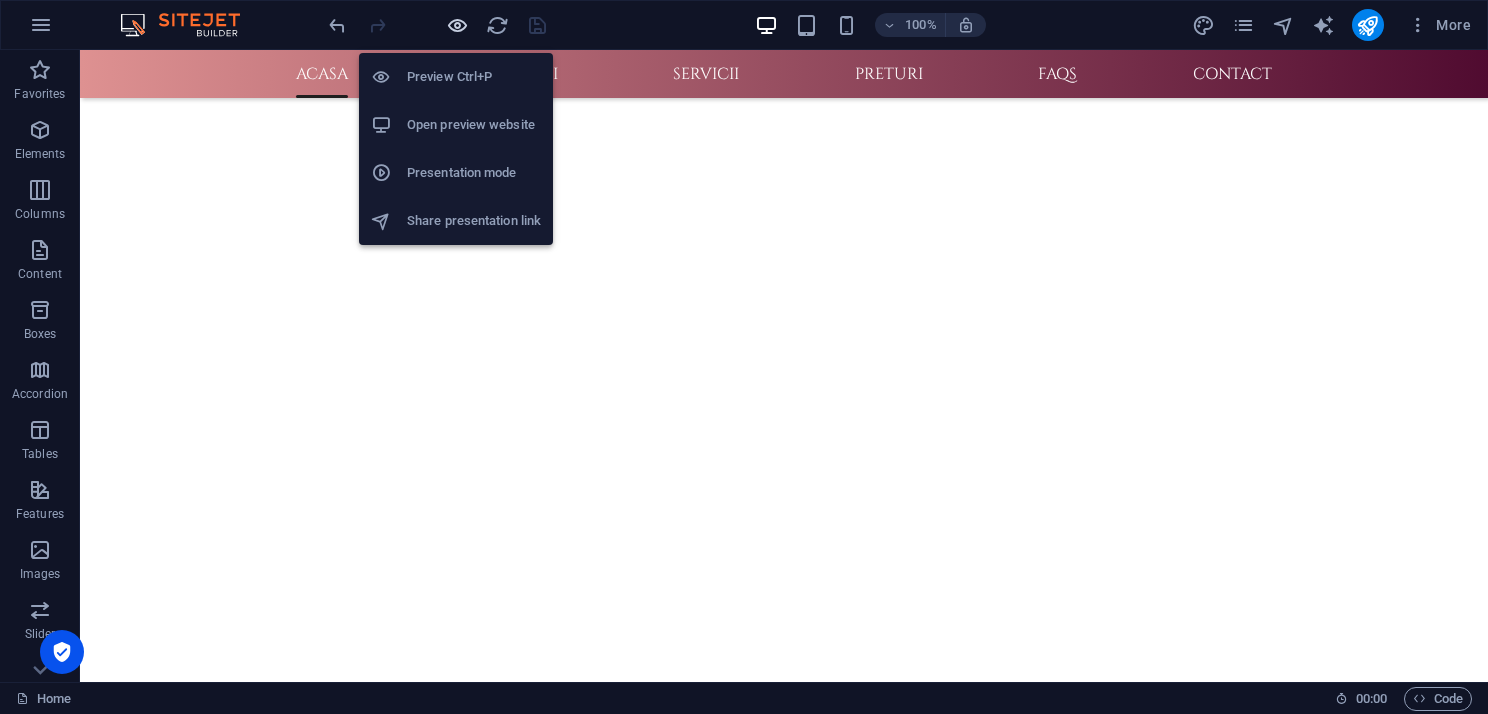 click at bounding box center [457, 25] 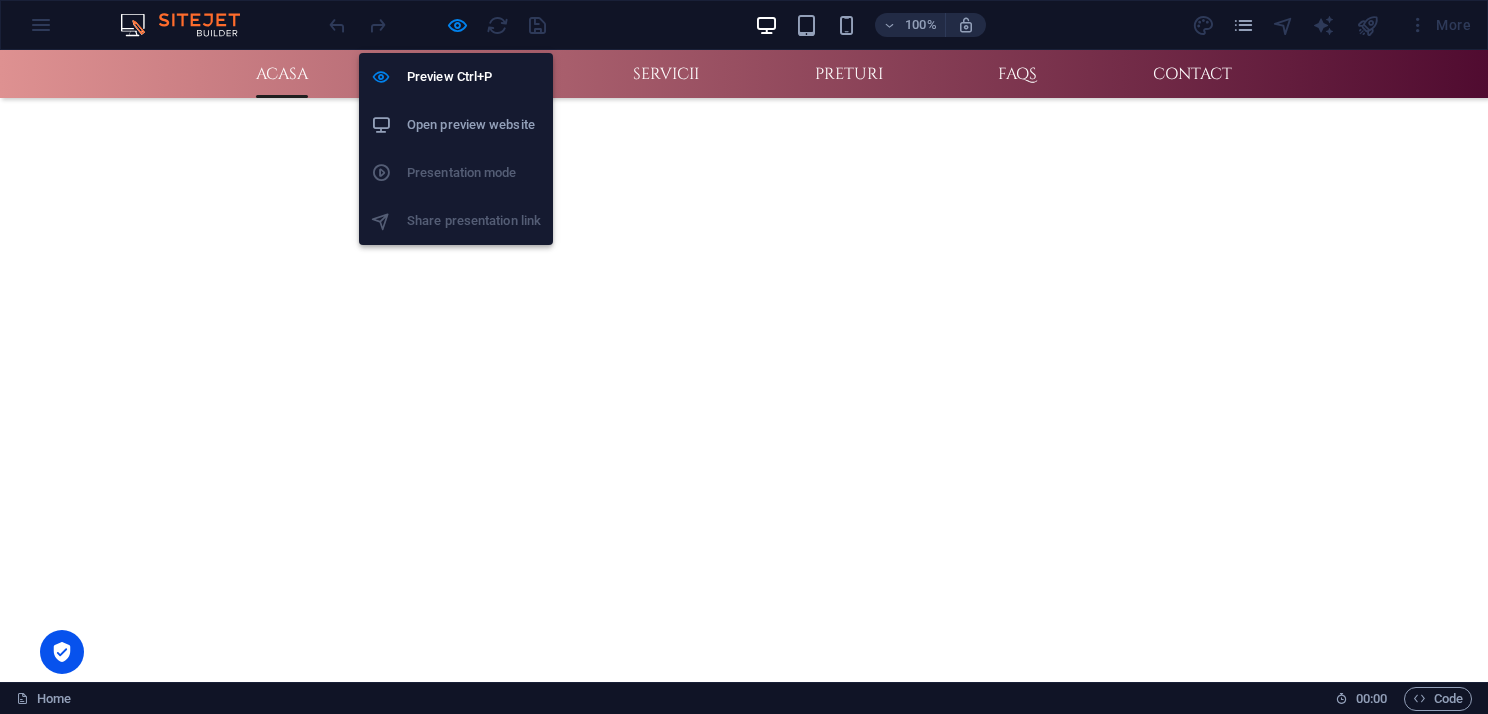 click on "Open preview website" at bounding box center [474, 125] 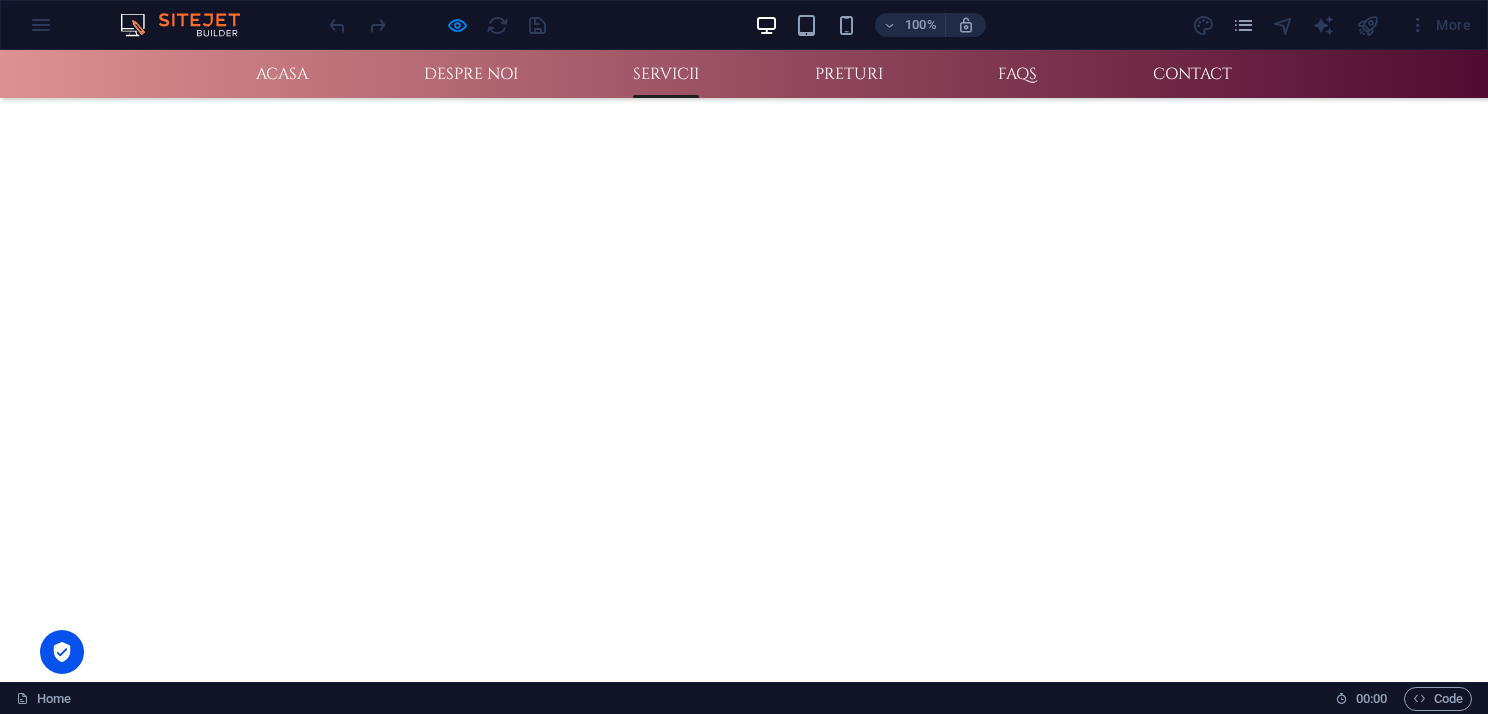 scroll, scrollTop: 908, scrollLeft: 0, axis: vertical 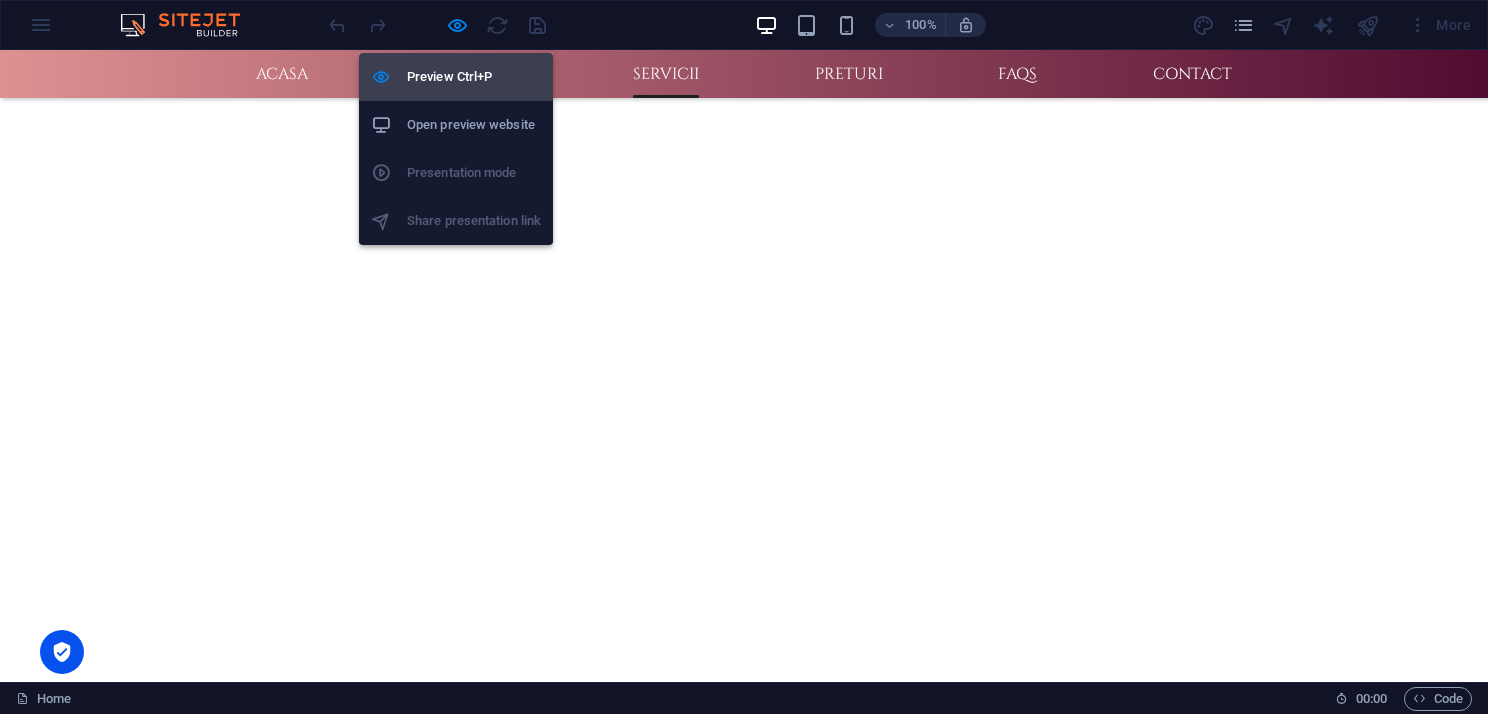 click on "Preview Ctrl+P" at bounding box center (474, 77) 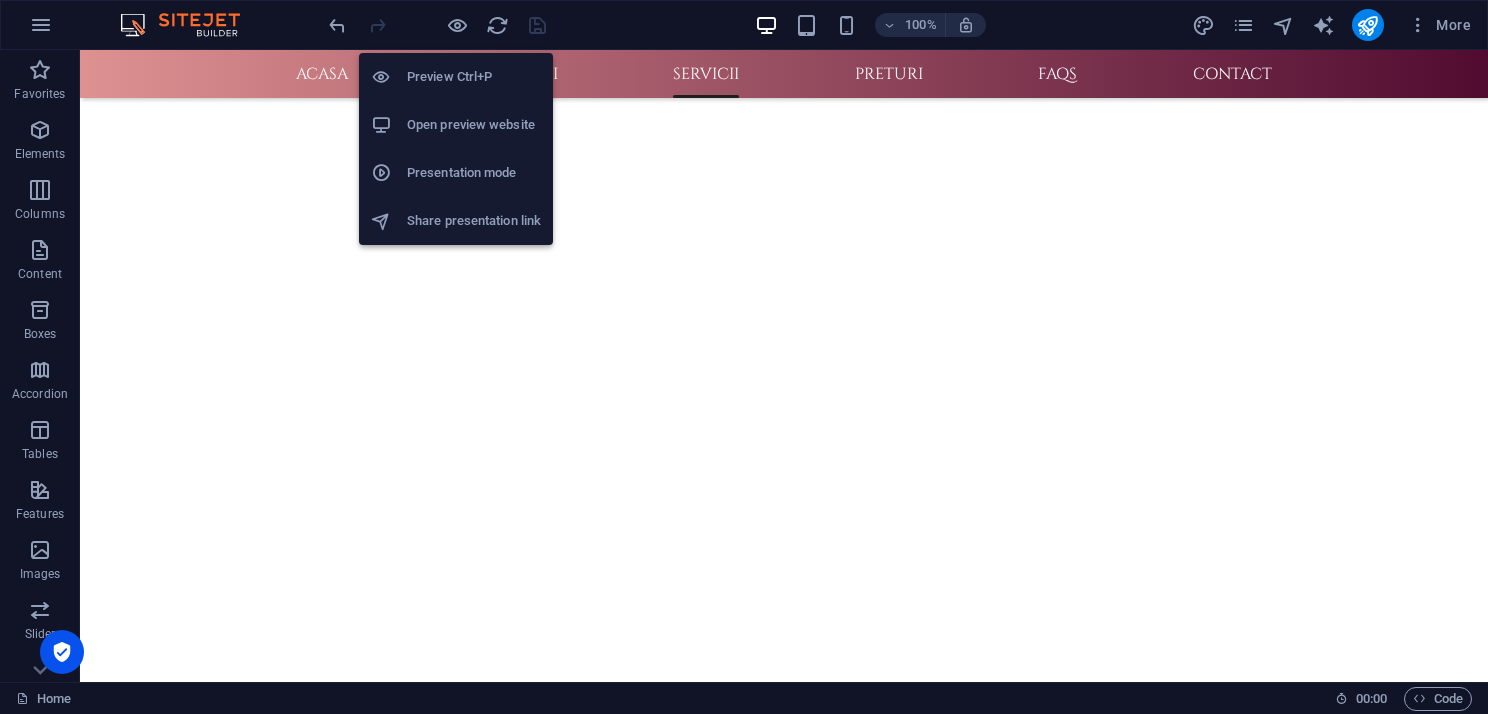scroll, scrollTop: 876, scrollLeft: 0, axis: vertical 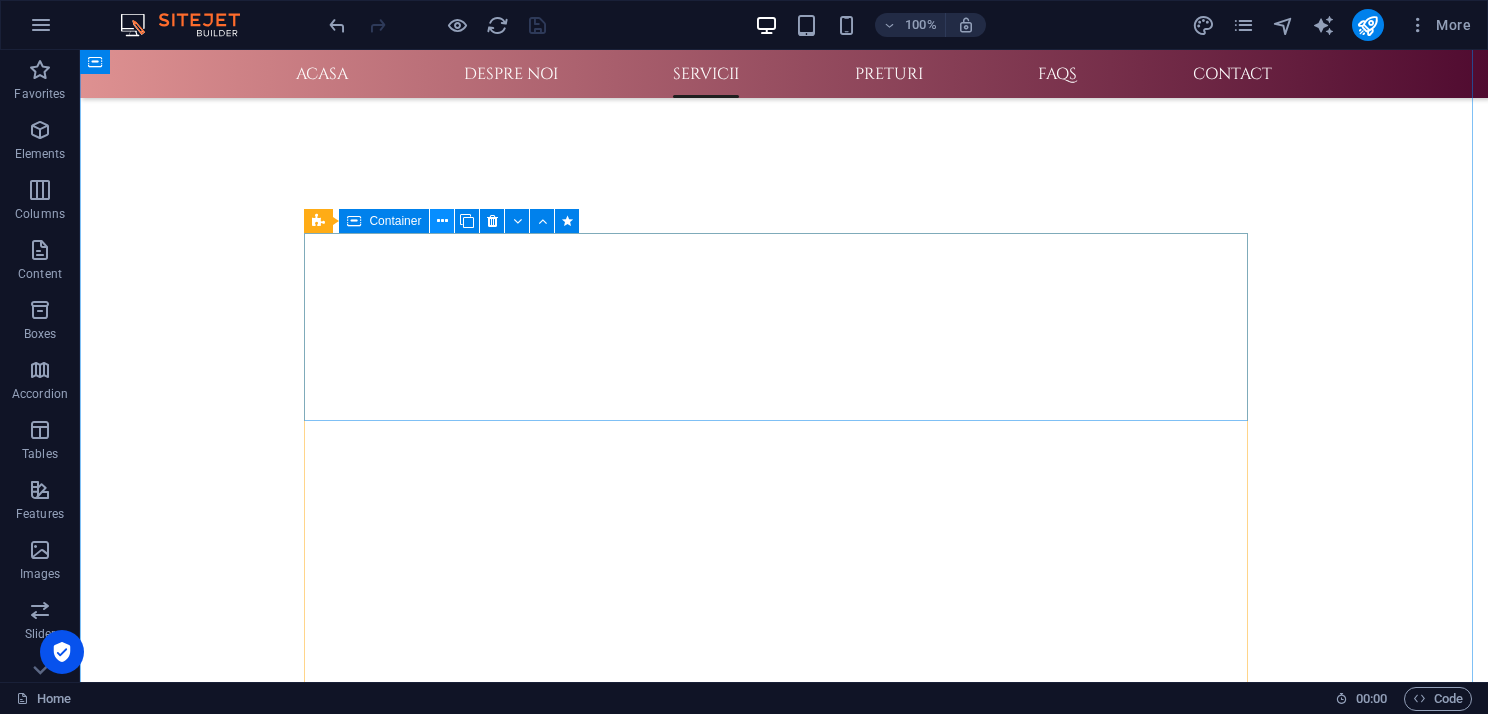 click at bounding box center [442, 221] 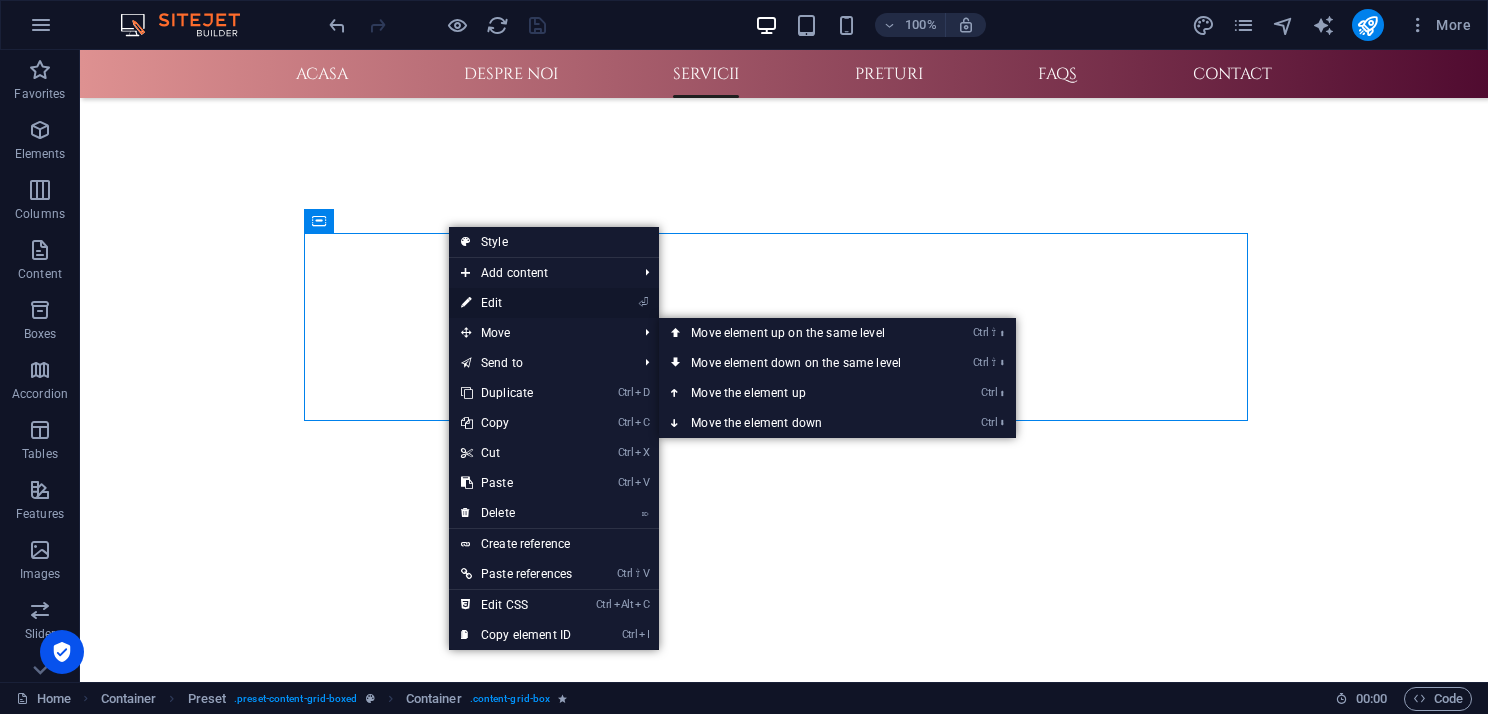 click on "⏎  Edit" at bounding box center [516, 303] 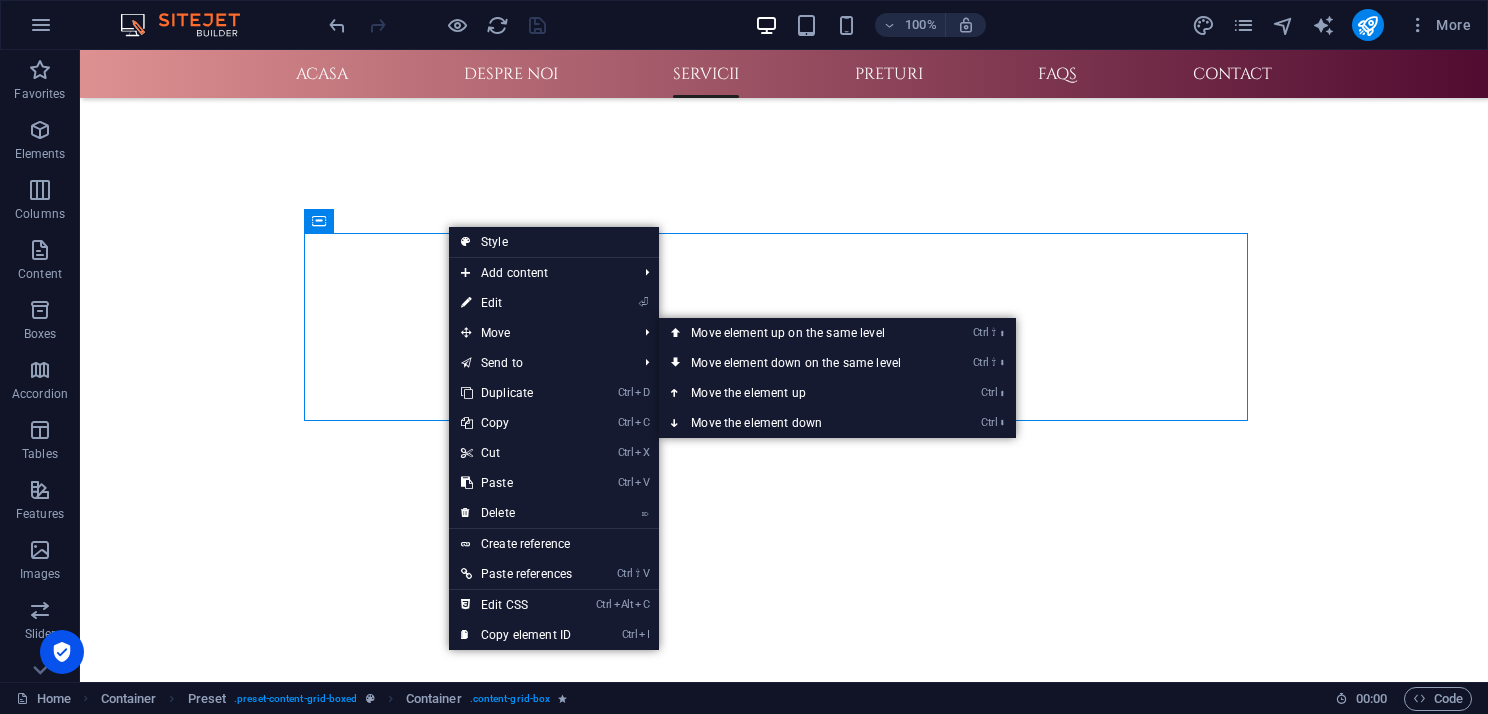 select on "px" 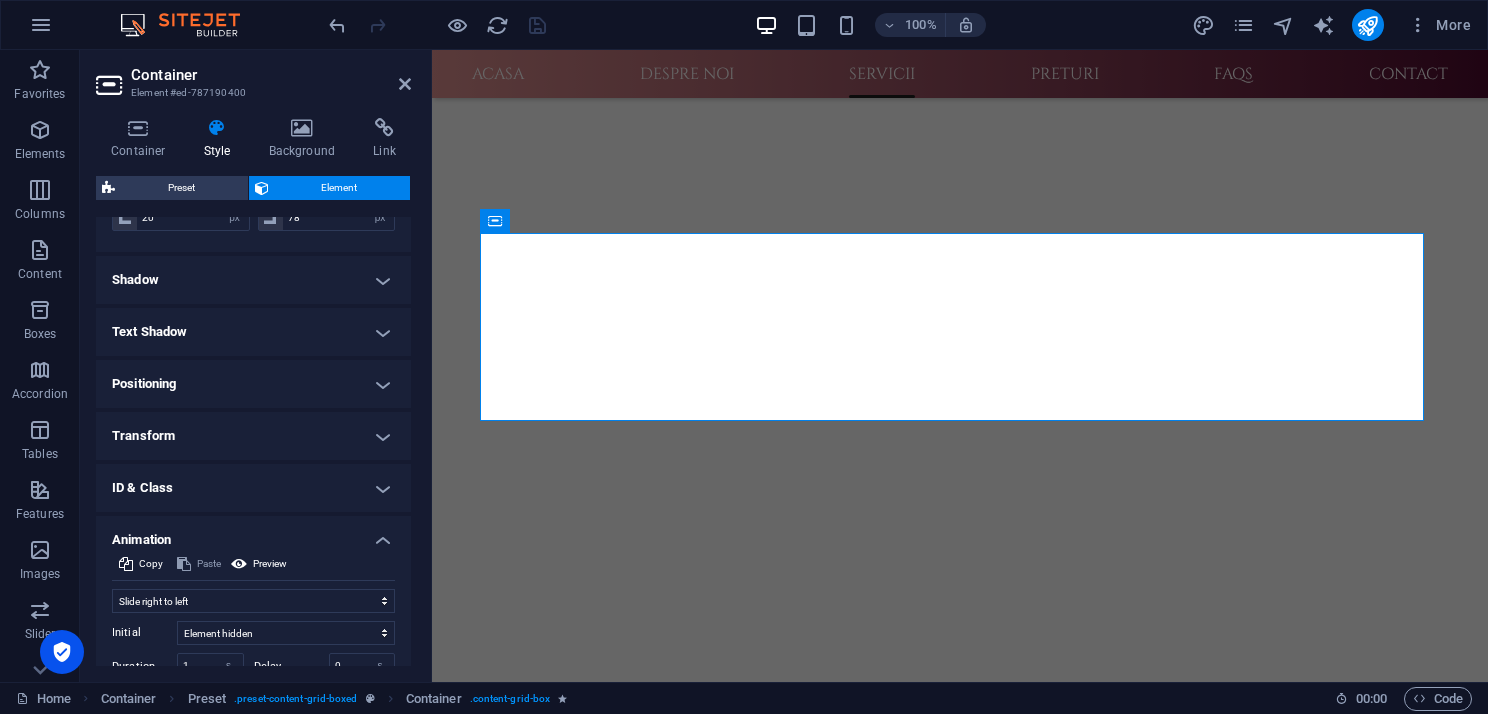 scroll, scrollTop: 752, scrollLeft: 0, axis: vertical 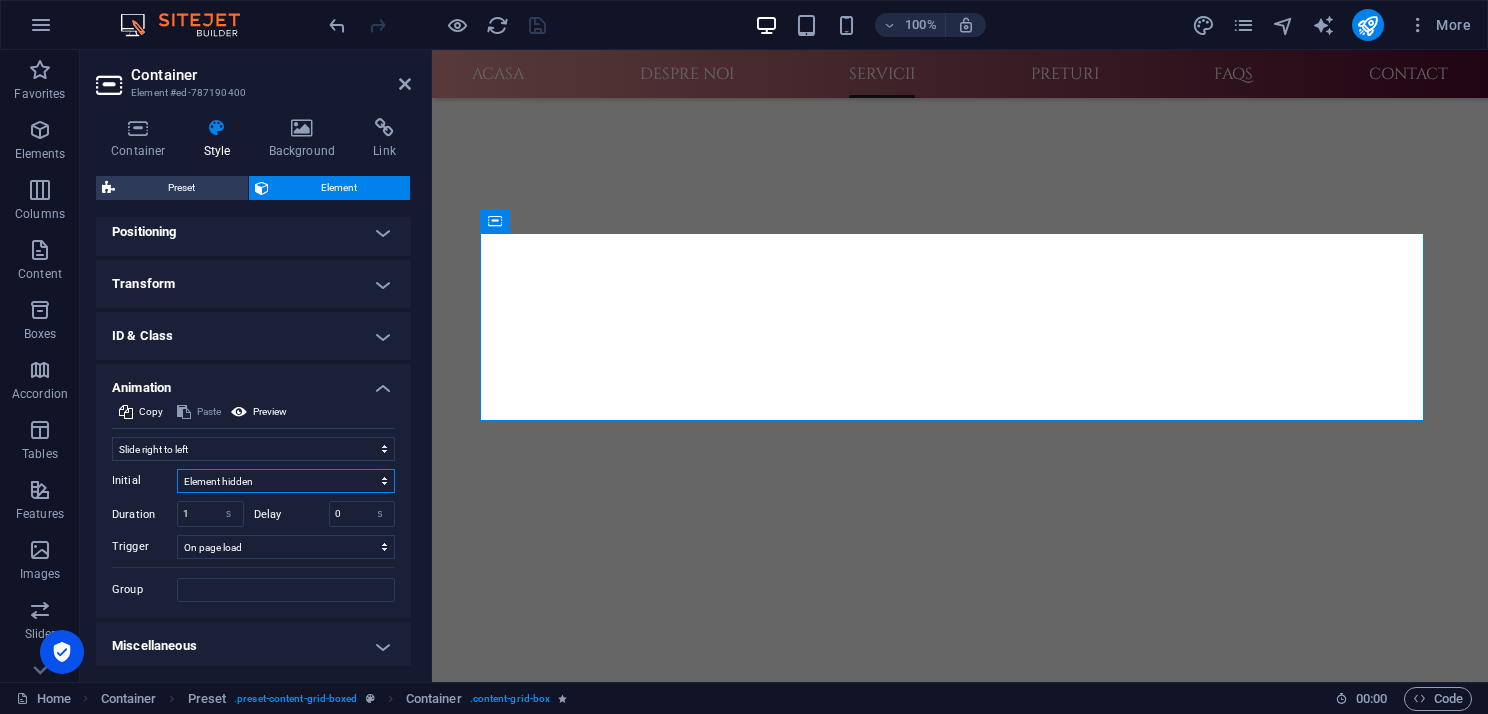 click on "Element hidden Element shown" at bounding box center [286, 481] 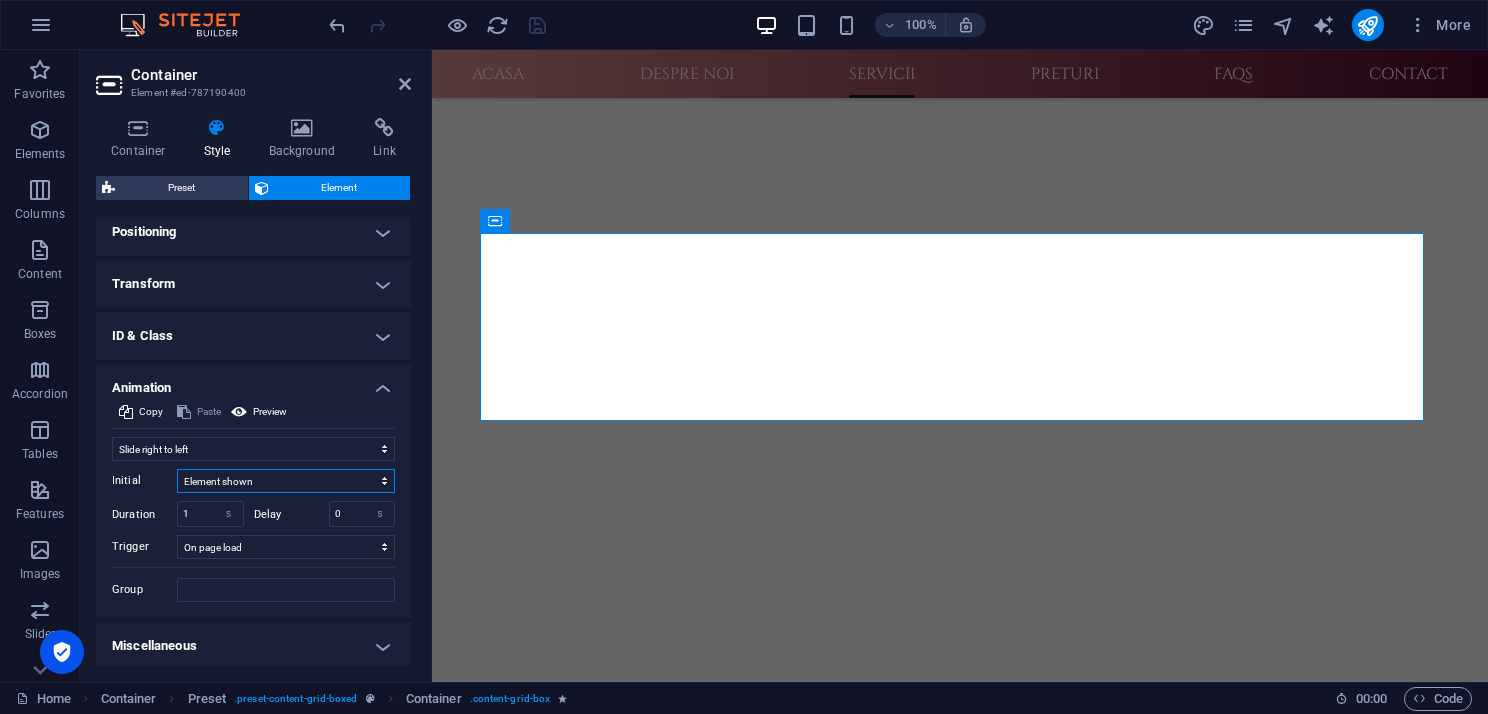 click on "Element hidden Element shown" at bounding box center (286, 481) 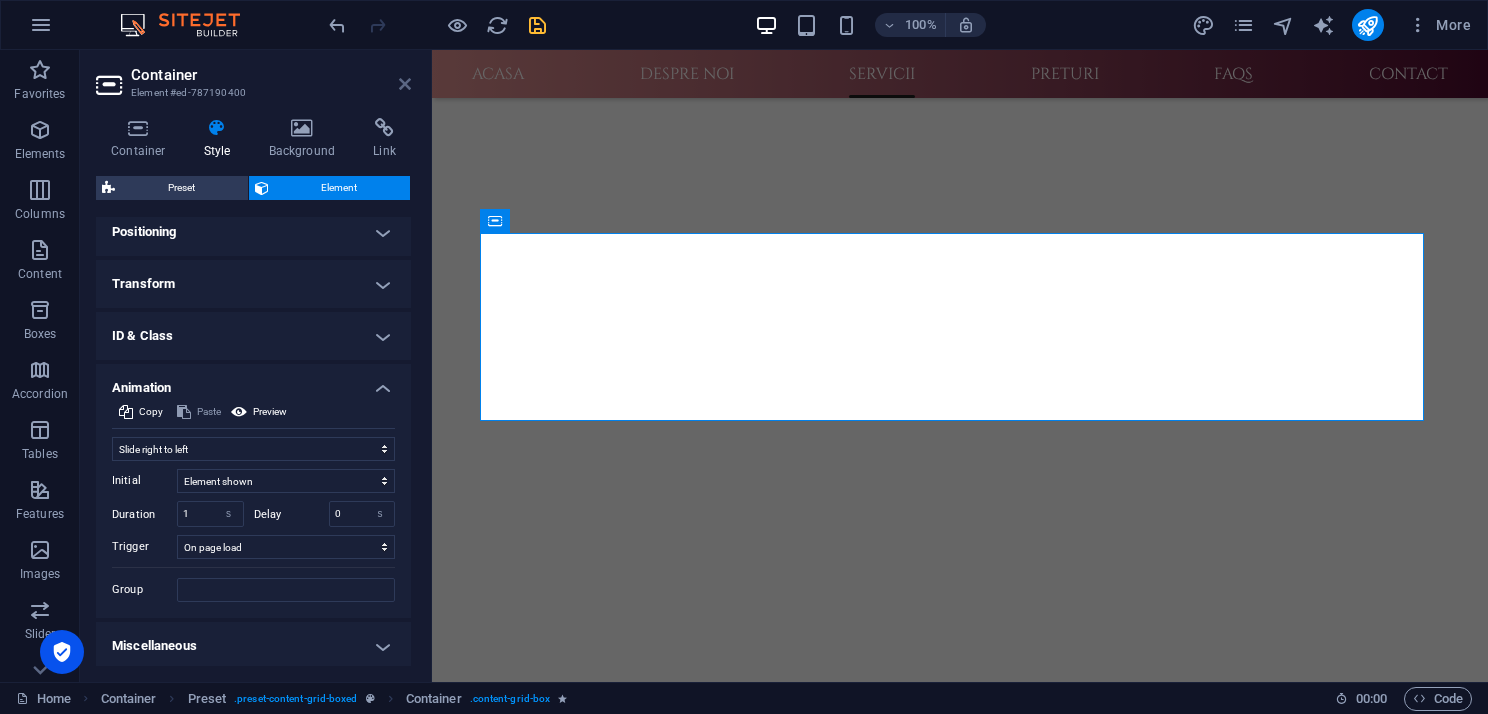 click at bounding box center [405, 84] 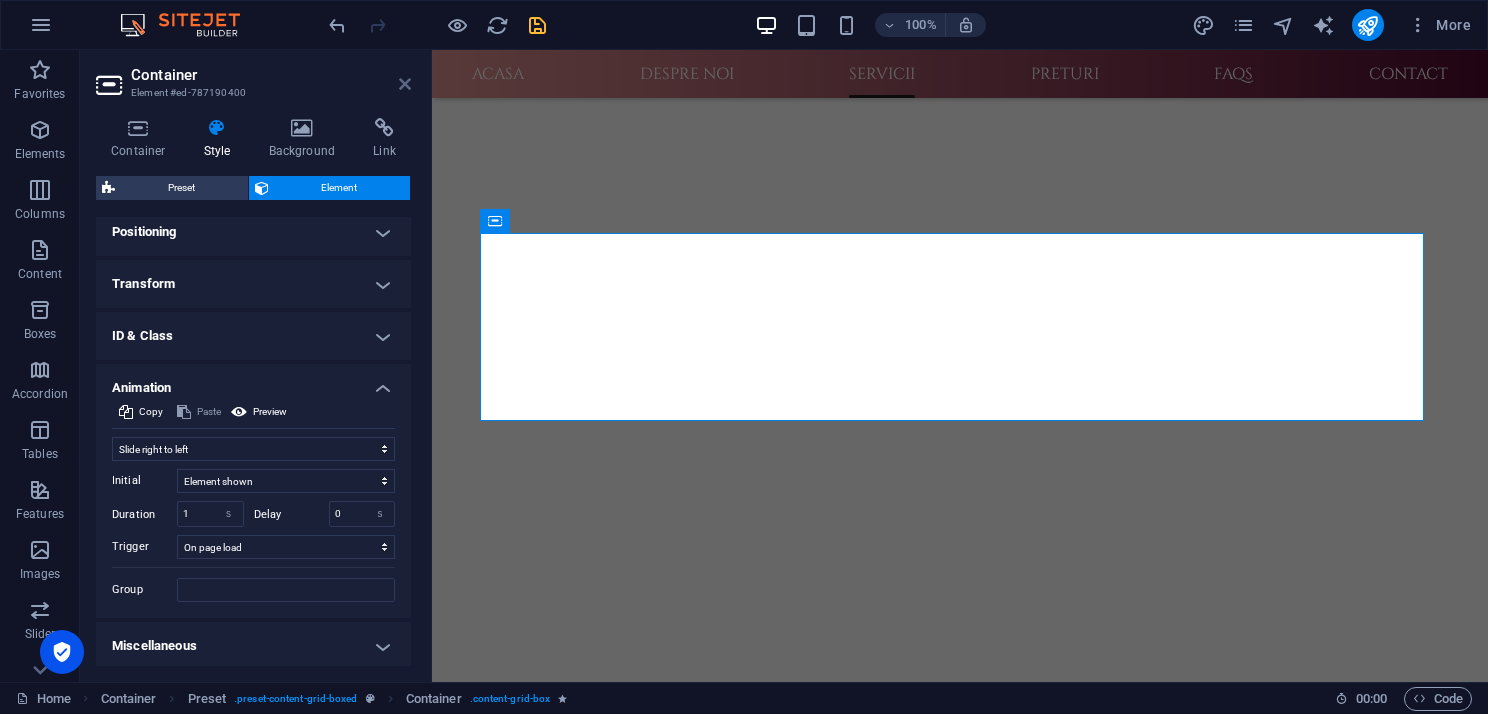 scroll, scrollTop: 876, scrollLeft: 0, axis: vertical 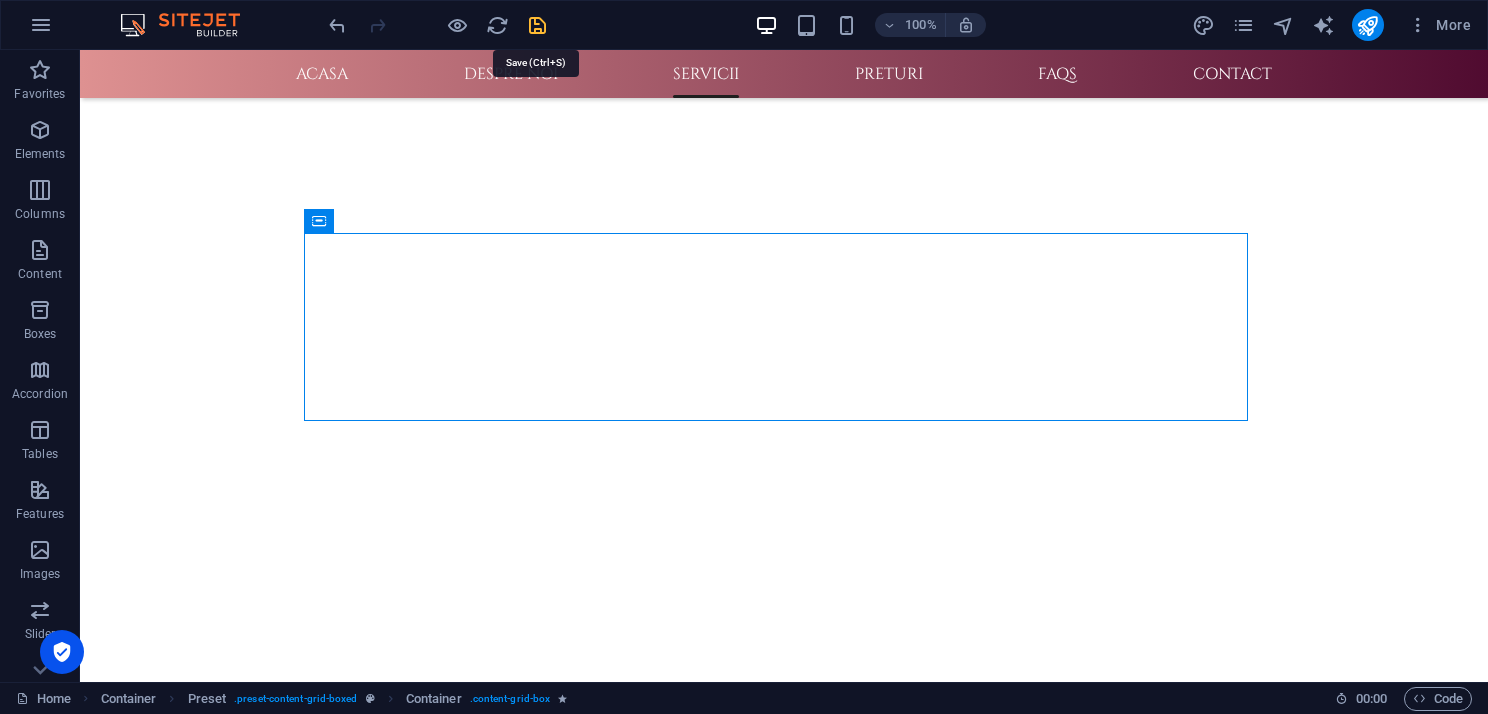 click at bounding box center [537, 25] 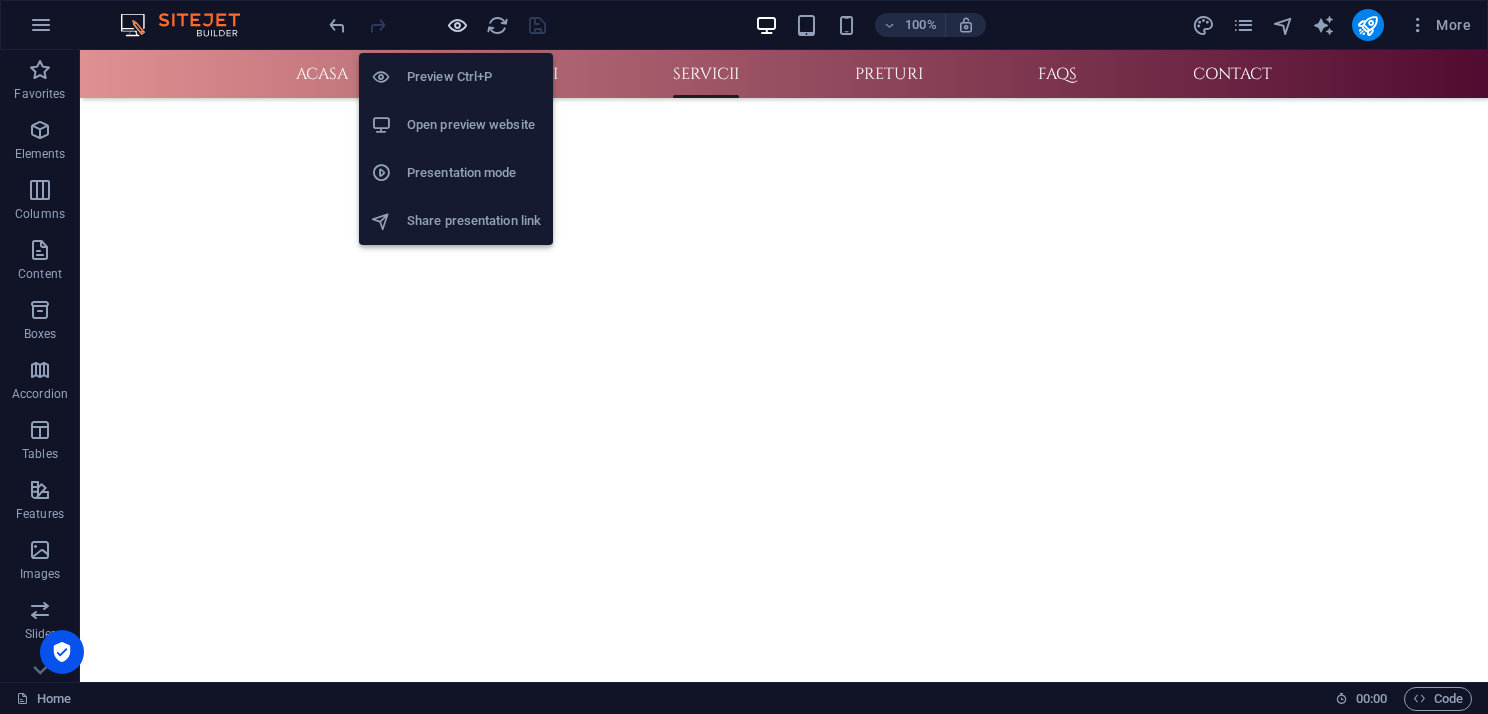 click at bounding box center (457, 25) 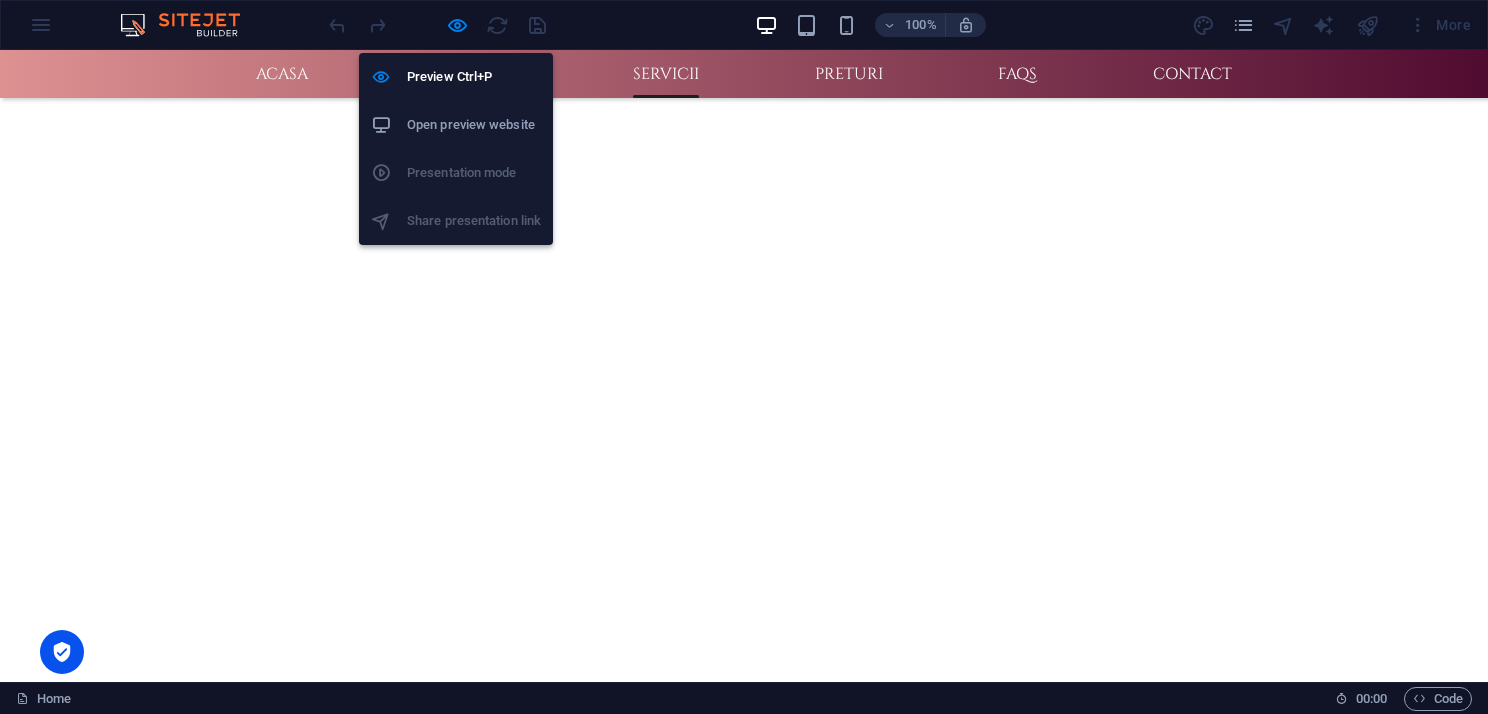 scroll, scrollTop: 908, scrollLeft: 0, axis: vertical 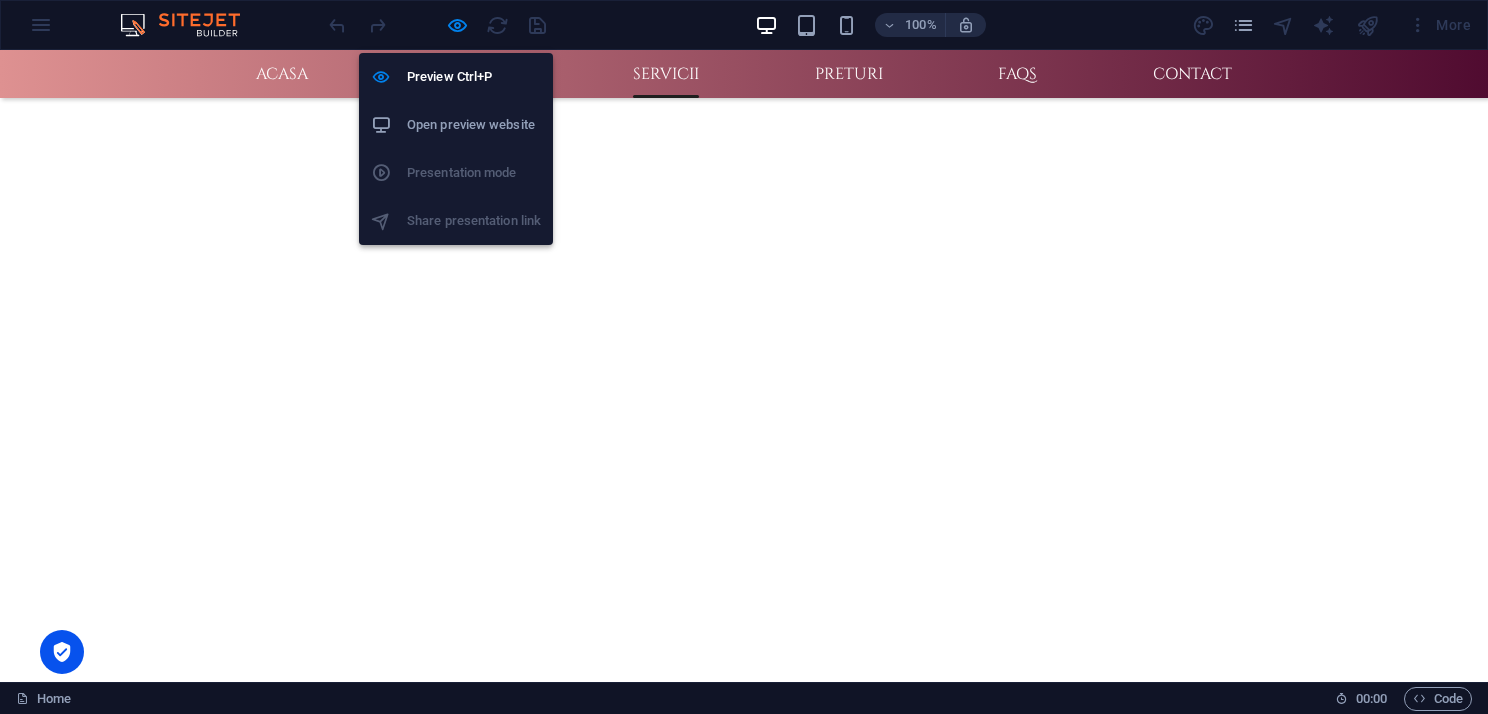 click on "Open preview website" at bounding box center (474, 125) 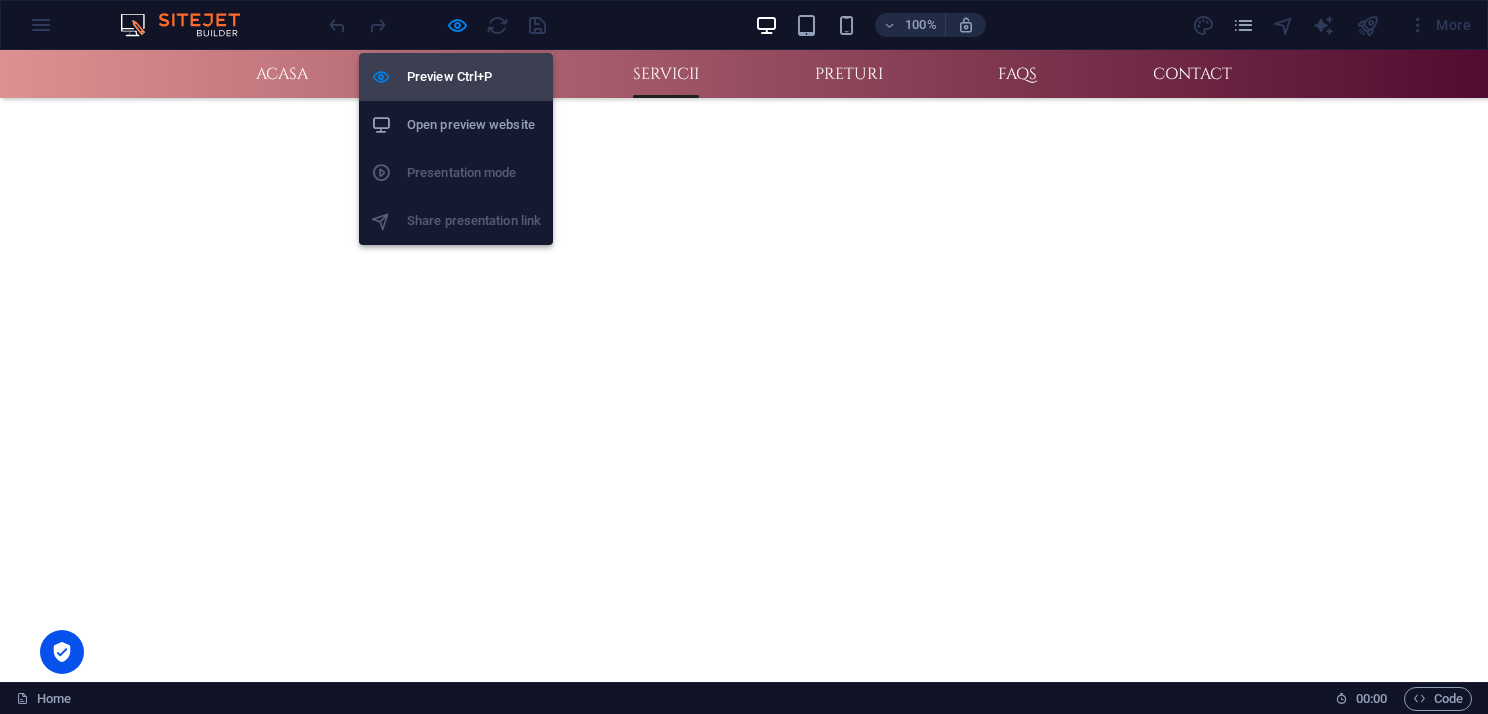 drag, startPoint x: 435, startPoint y: 80, endPoint x: 367, endPoint y: 236, distance: 170.17638 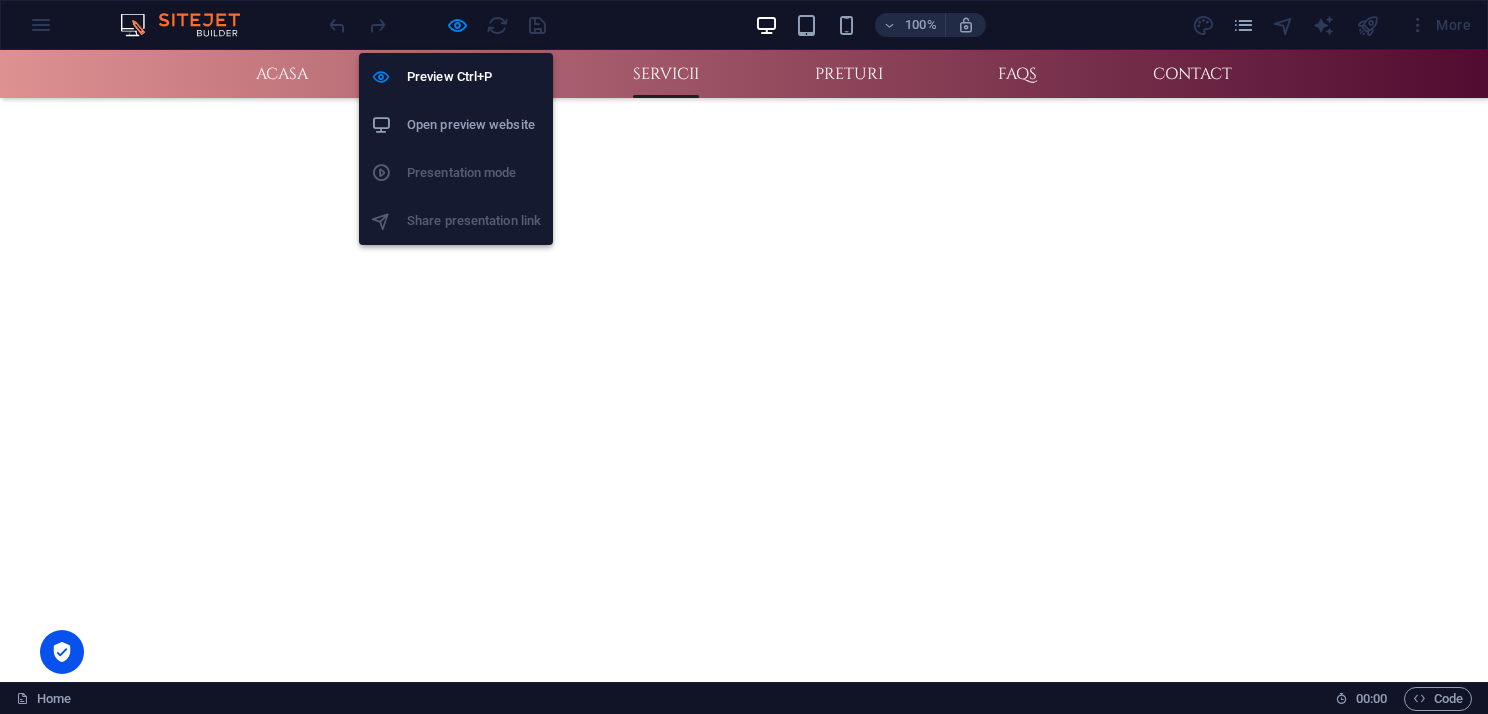 click on "Preview Ctrl+P" at bounding box center (474, 77) 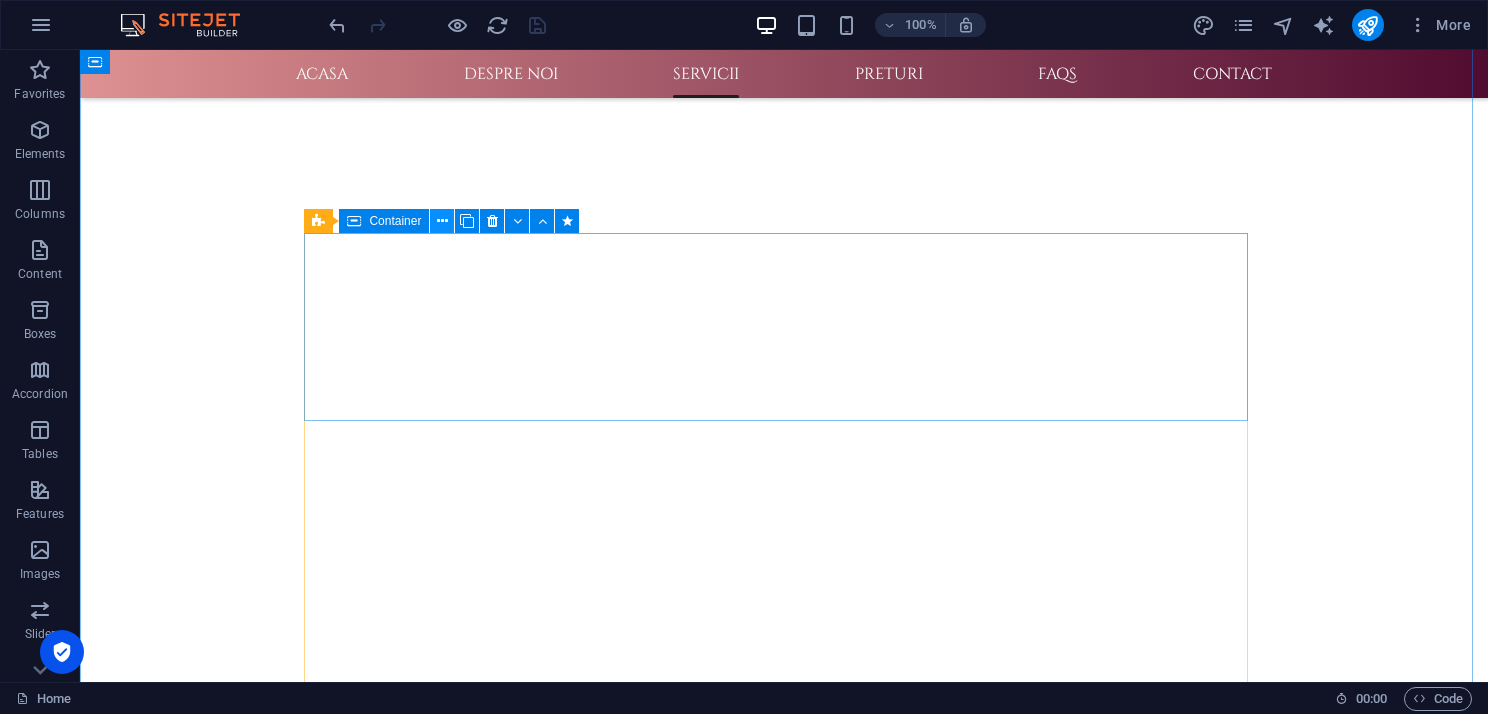 click at bounding box center [442, 221] 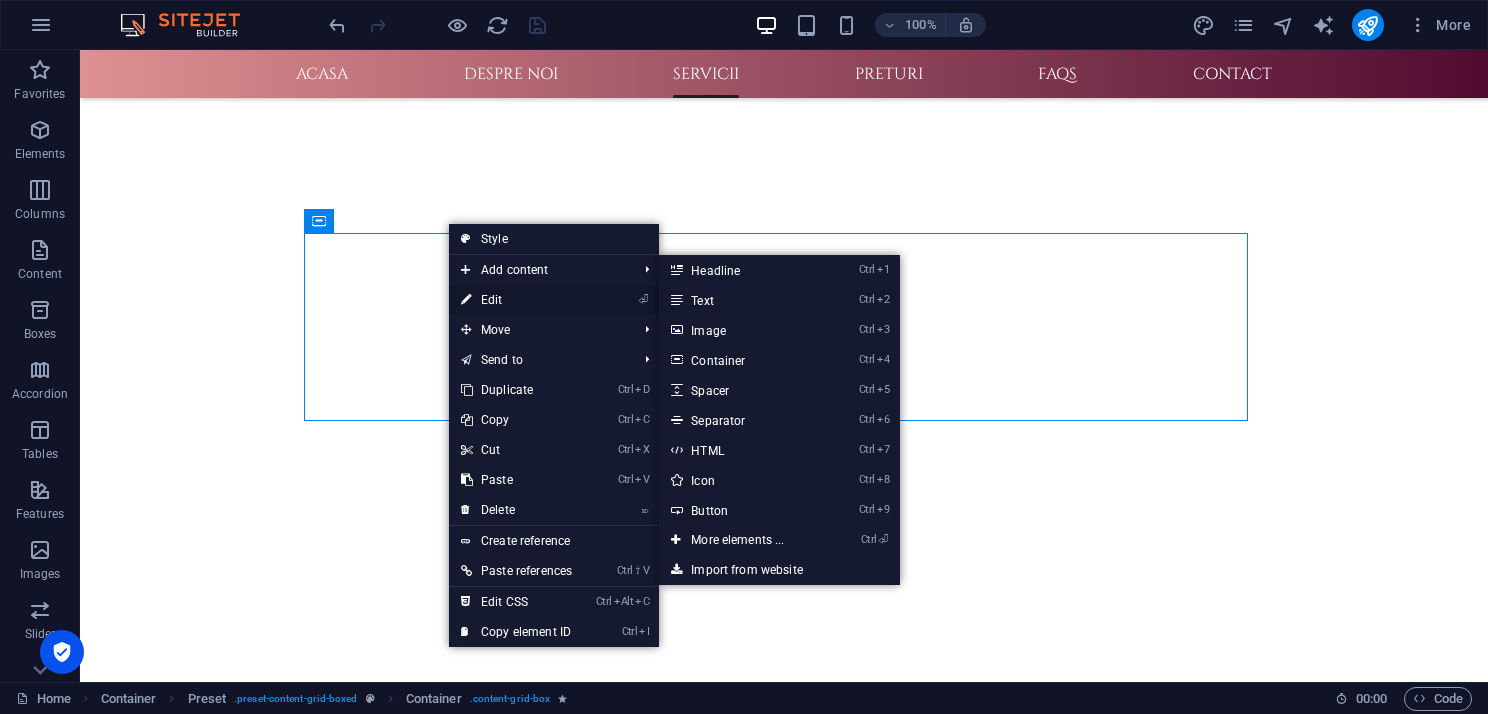 click on "⏎  Edit" at bounding box center (516, 300) 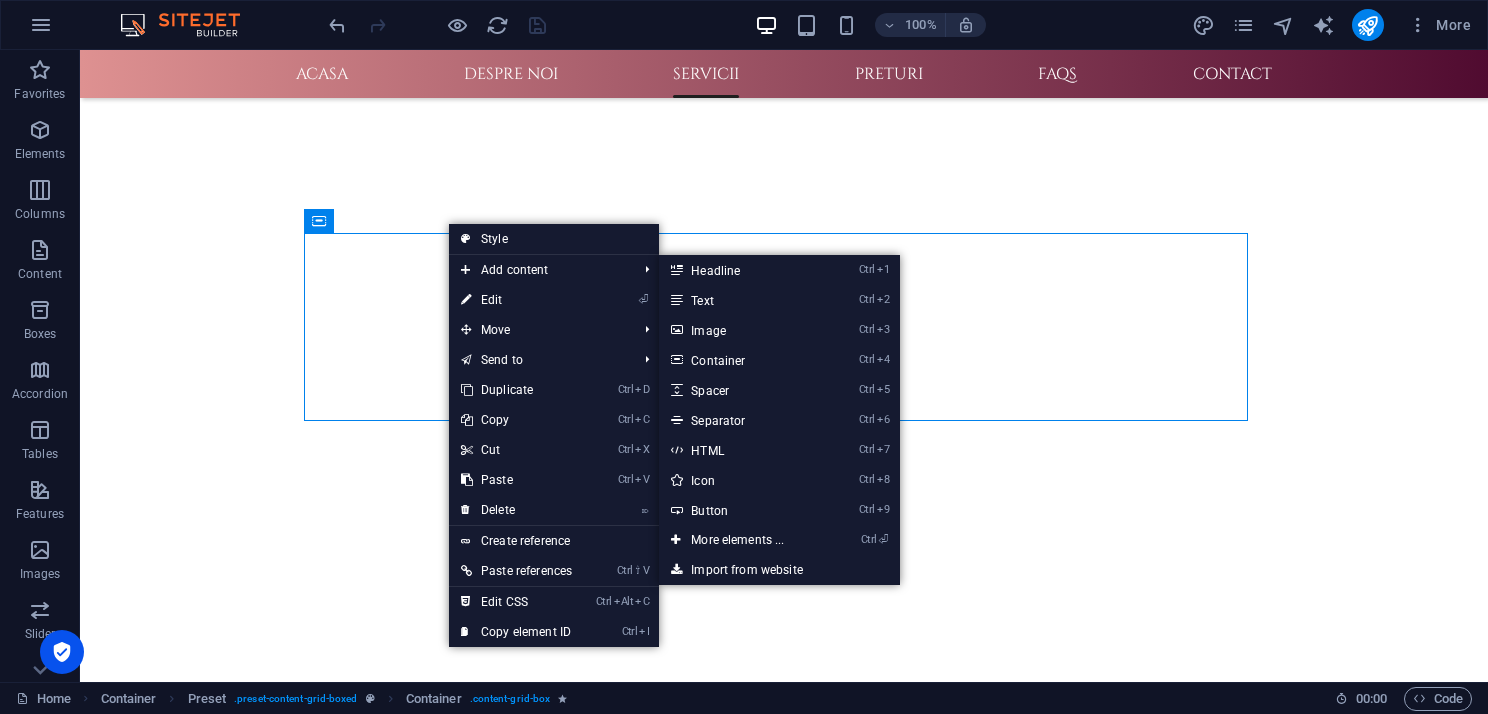 select on "px" 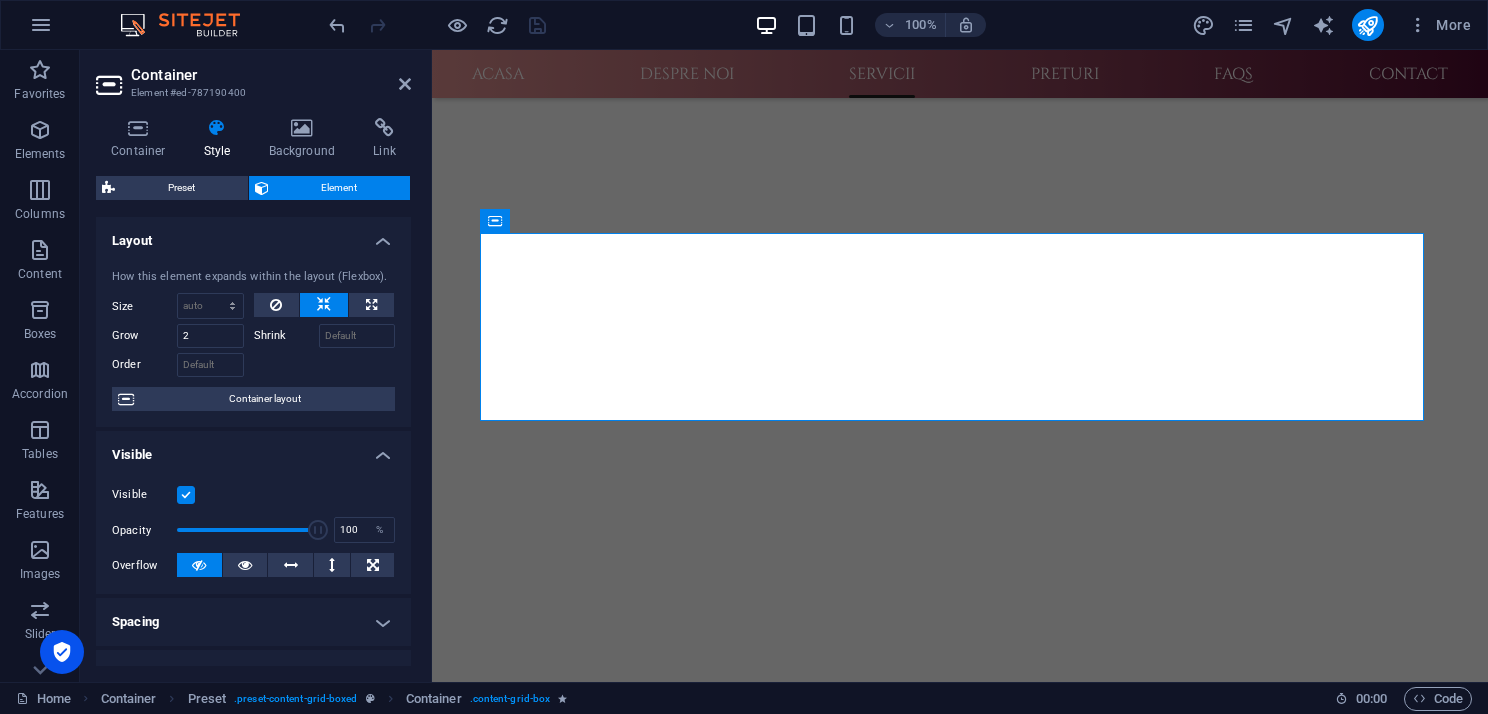 scroll, scrollTop: 736, scrollLeft: 0, axis: vertical 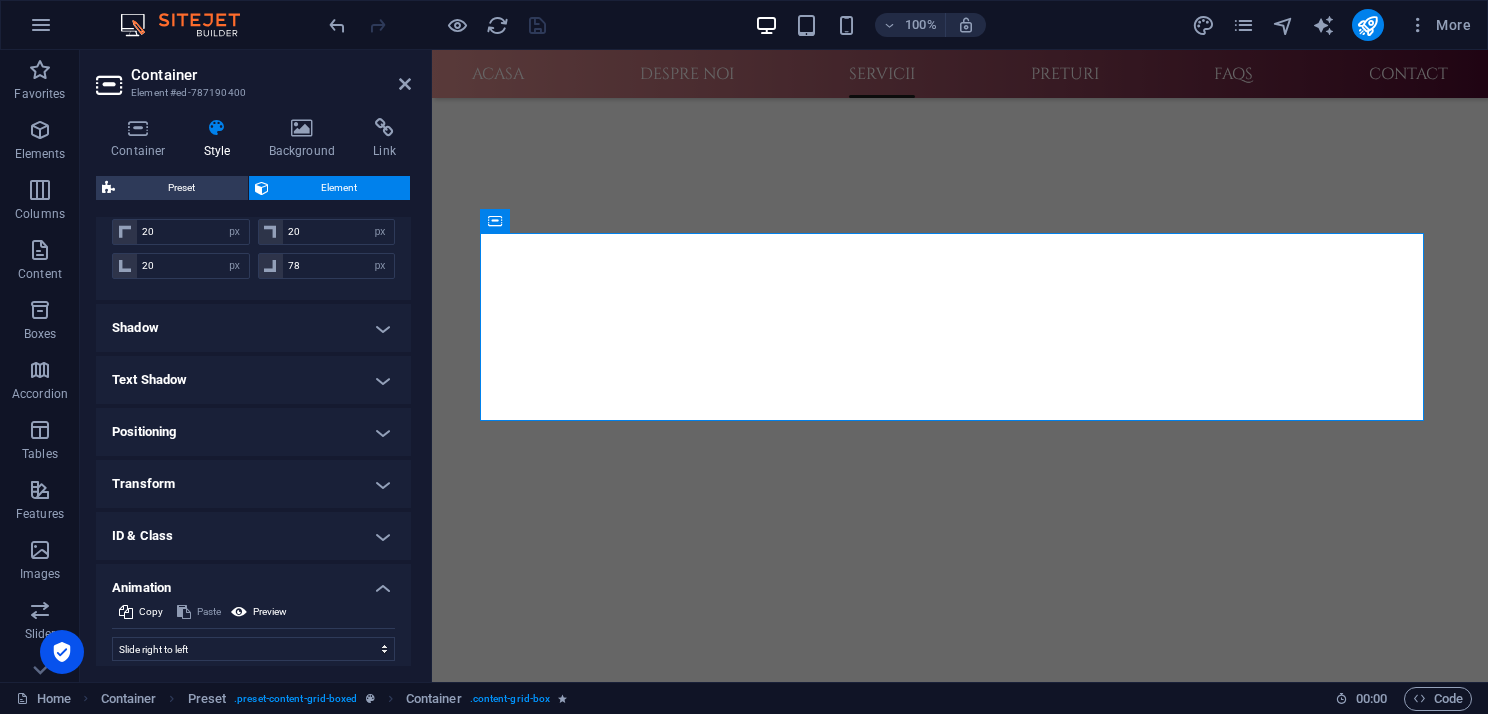 click on "Positioning" at bounding box center (253, 432) 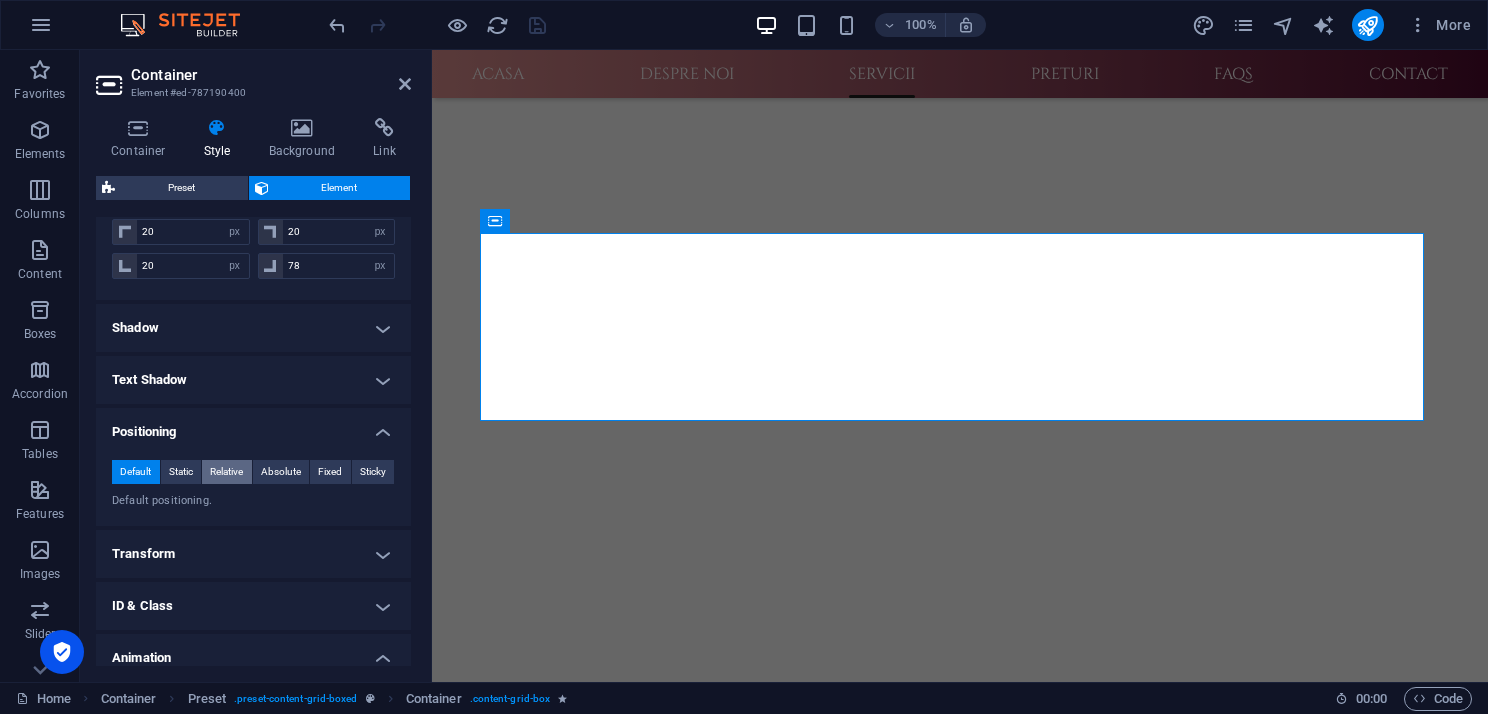 click on "Relative" at bounding box center [226, 472] 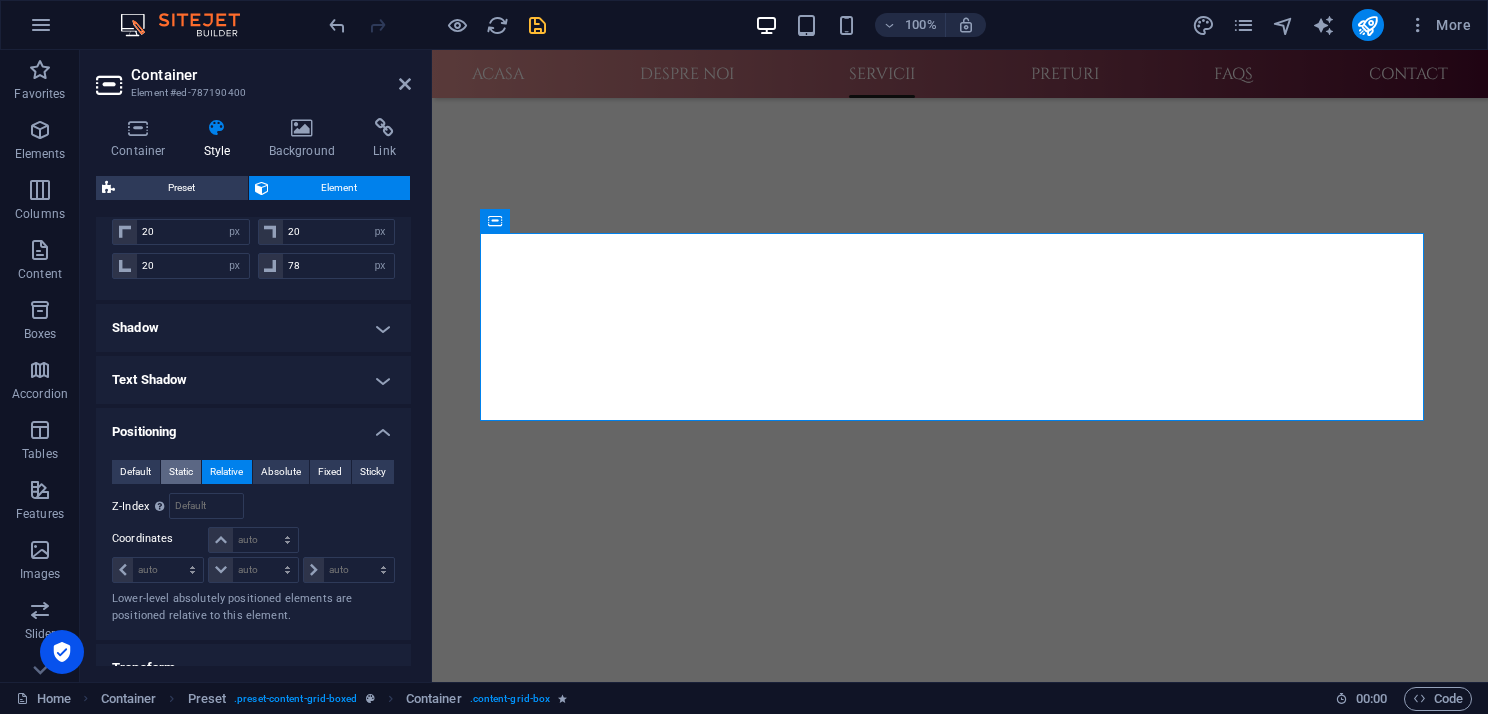 click on "Static" at bounding box center (181, 472) 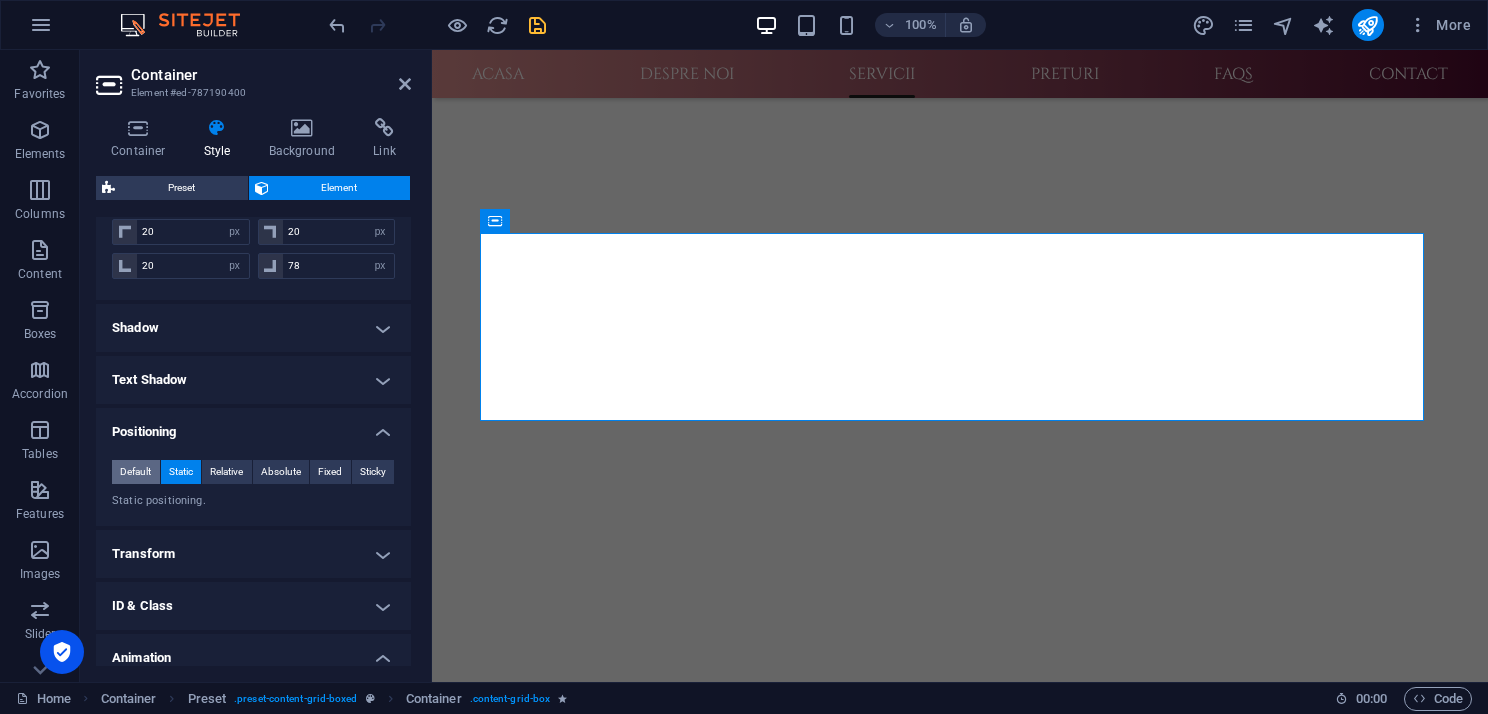 click on "Default" at bounding box center (135, 472) 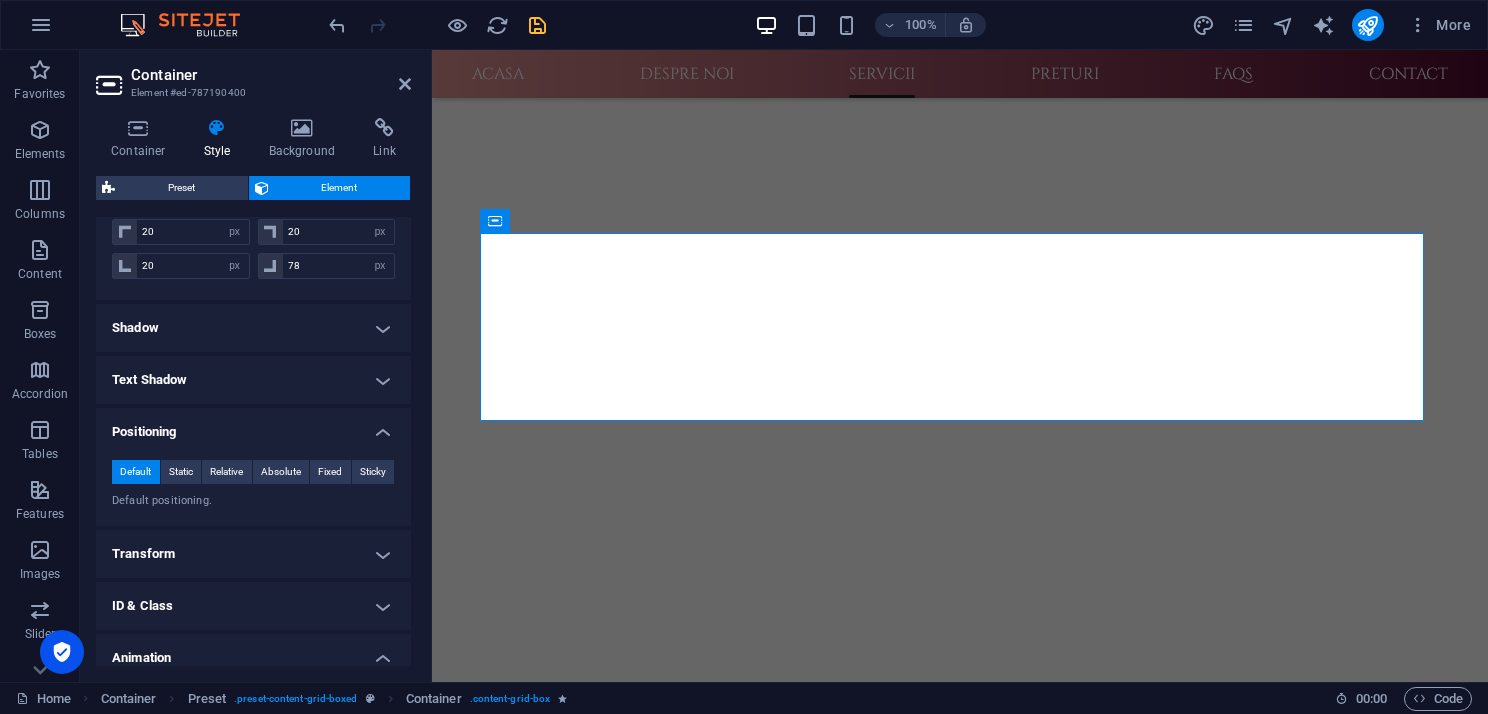 scroll, scrollTop: 452, scrollLeft: 0, axis: vertical 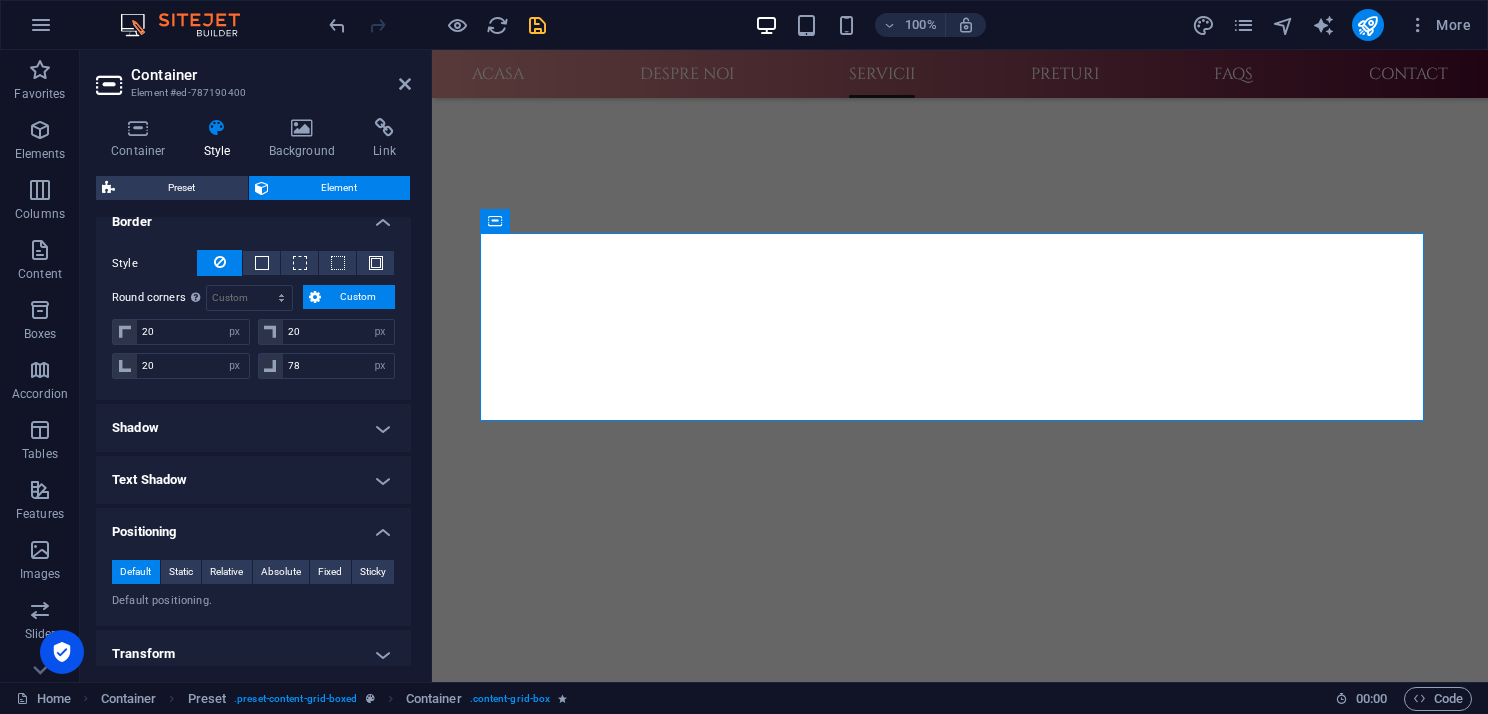 click on "Shadow" at bounding box center [253, 428] 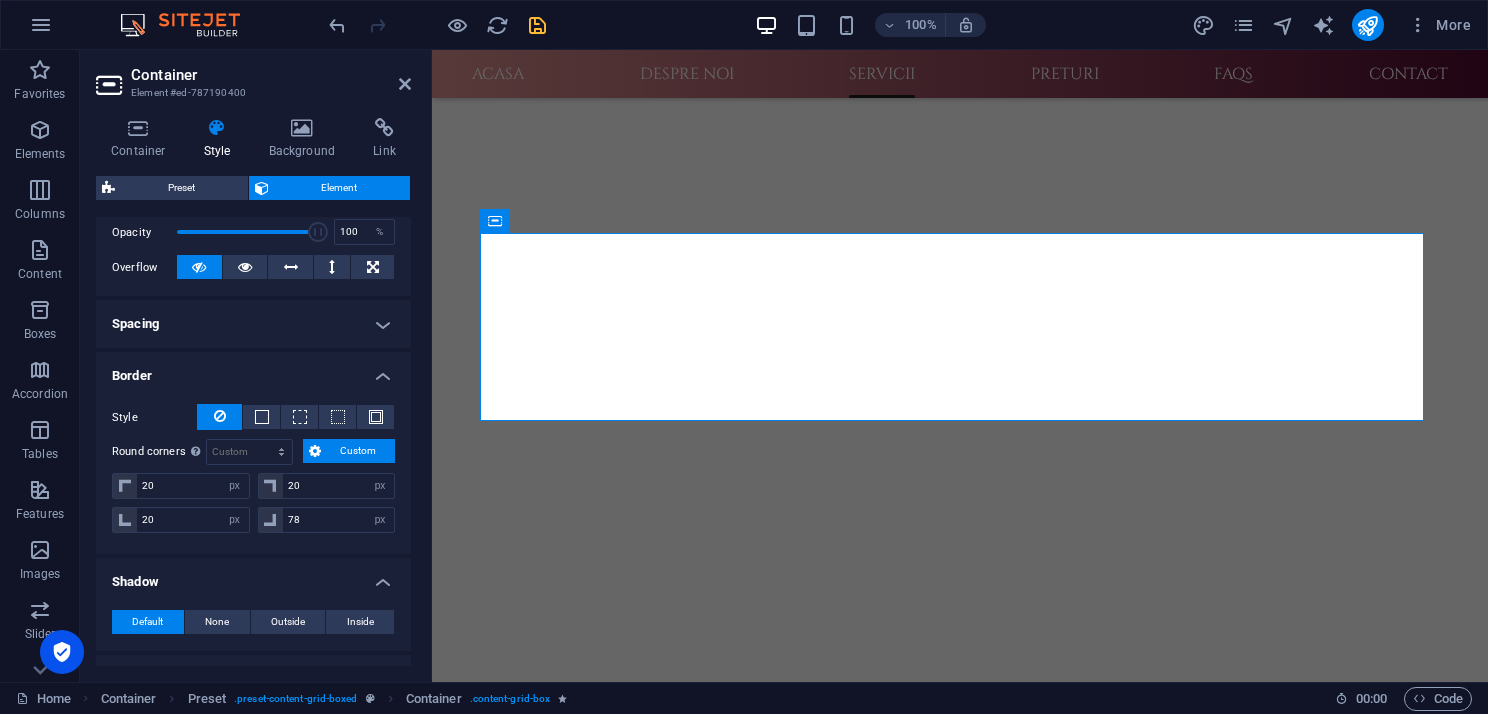 scroll, scrollTop: 252, scrollLeft: 0, axis: vertical 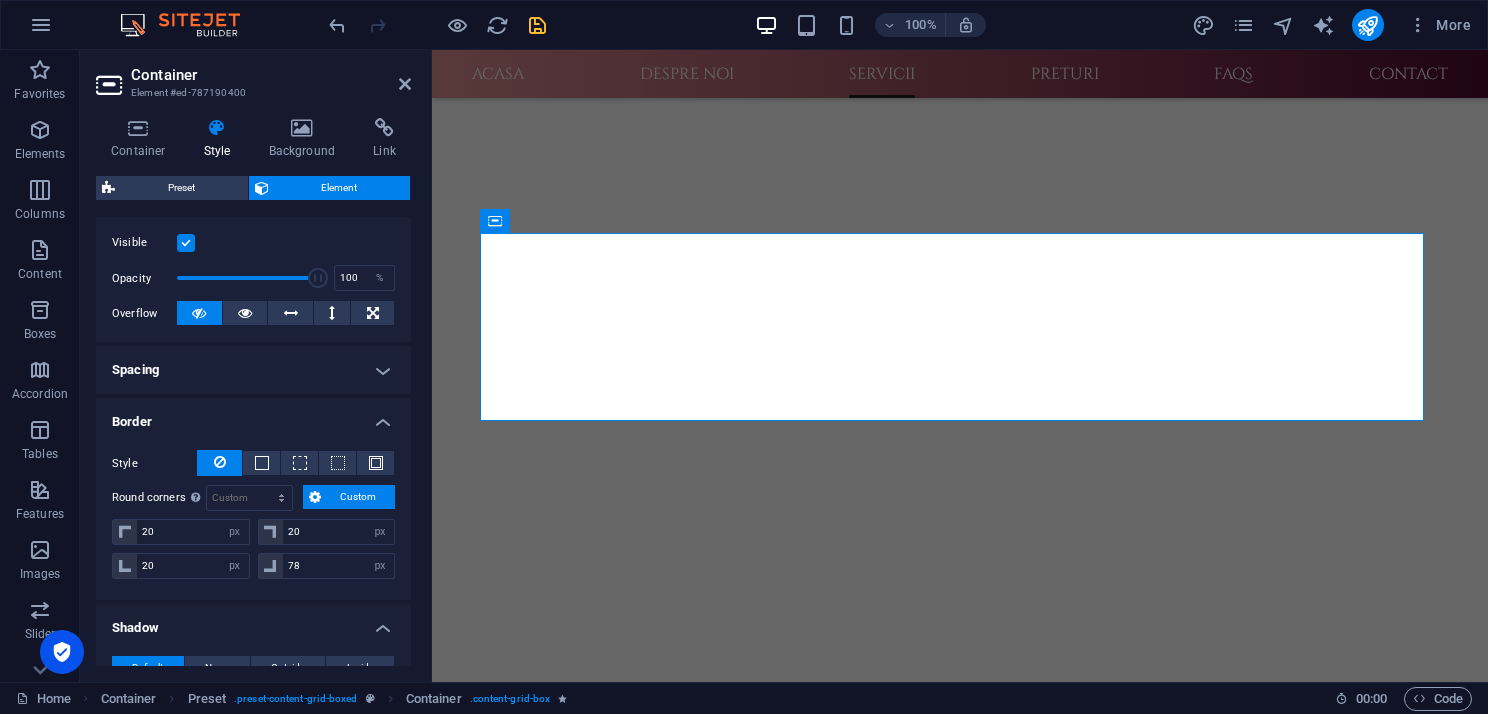 type on "72" 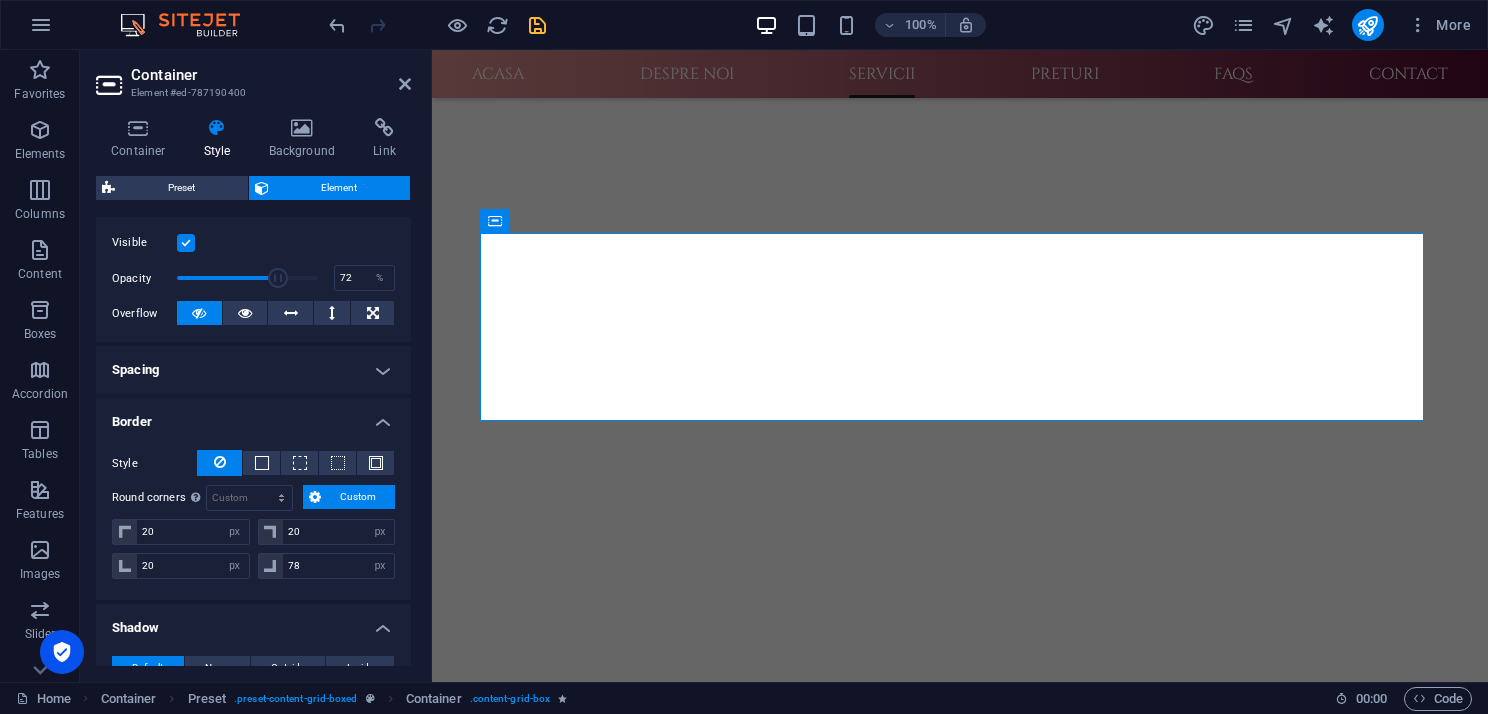 click at bounding box center (247, 278) 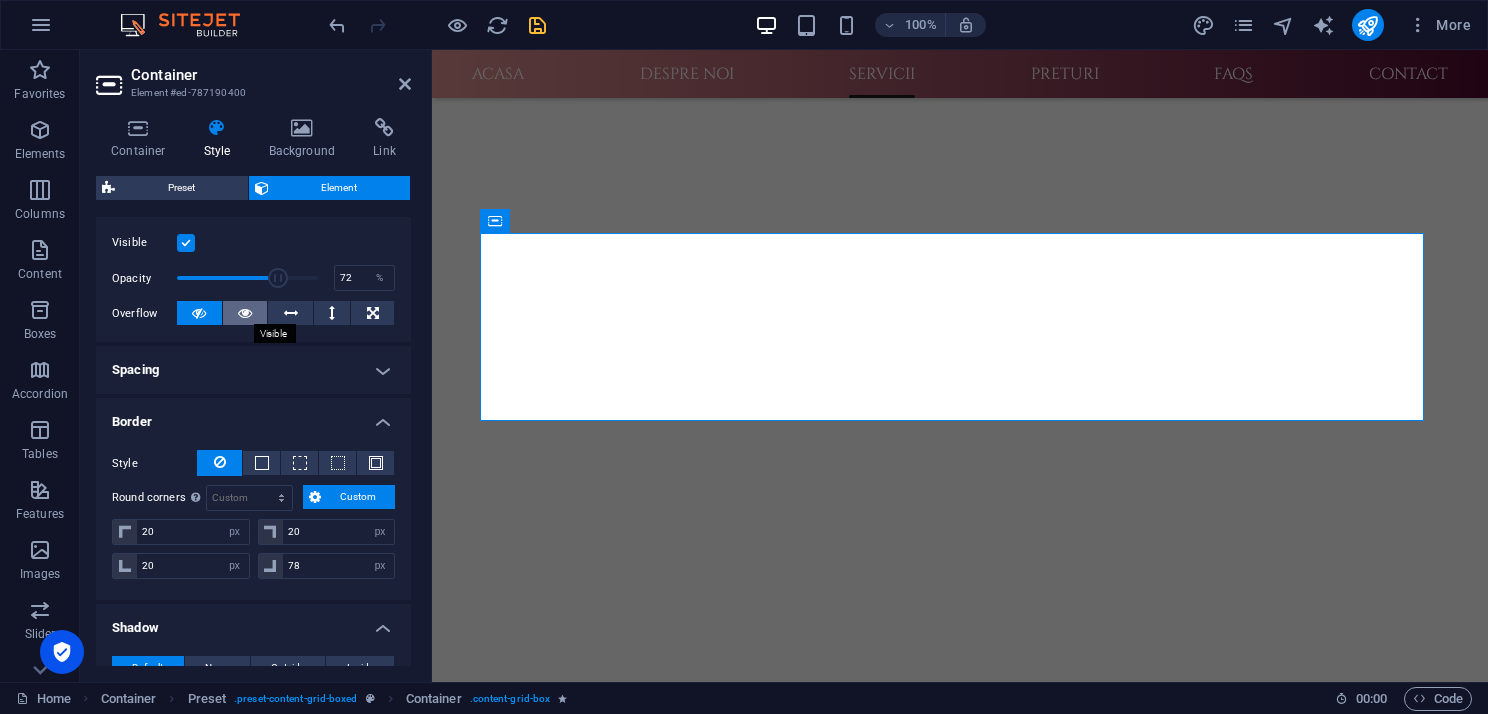 click at bounding box center [245, 313] 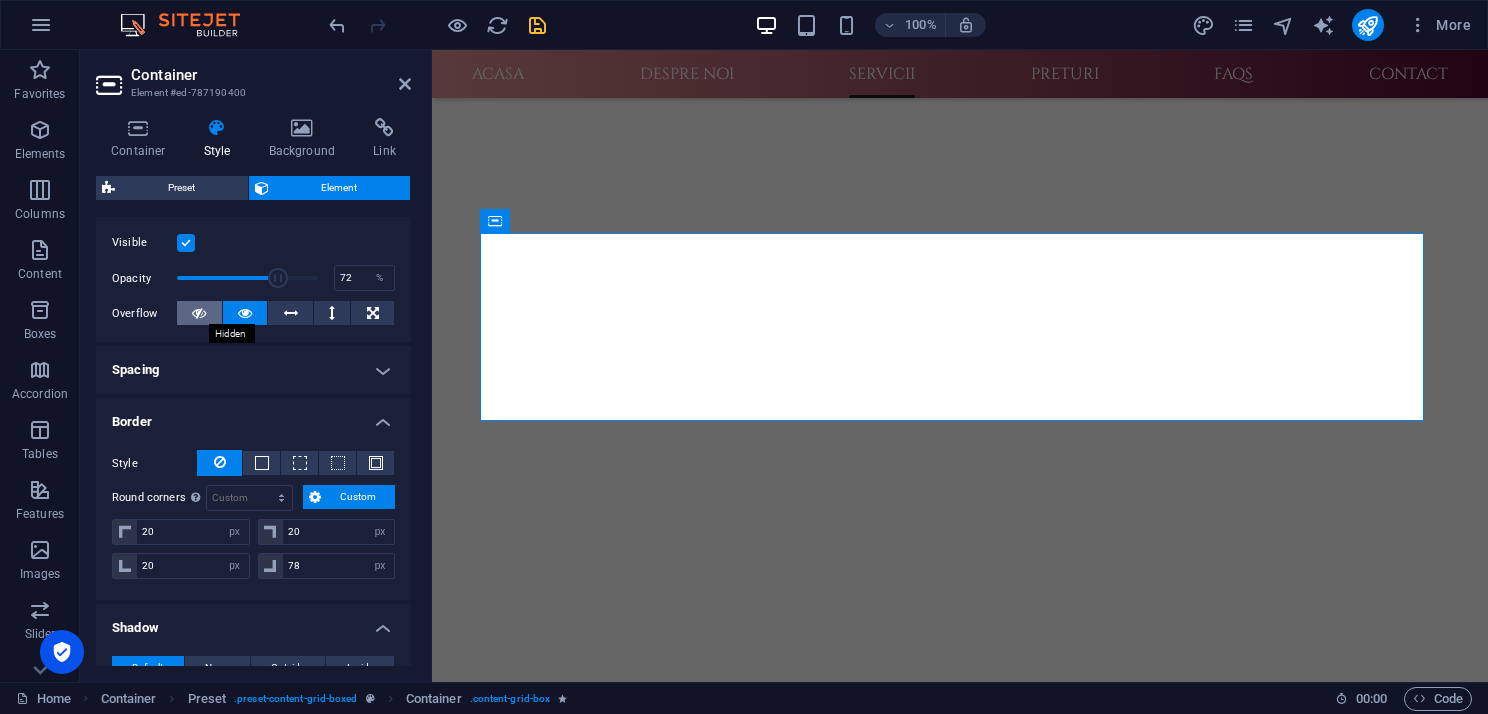 click at bounding box center [199, 313] 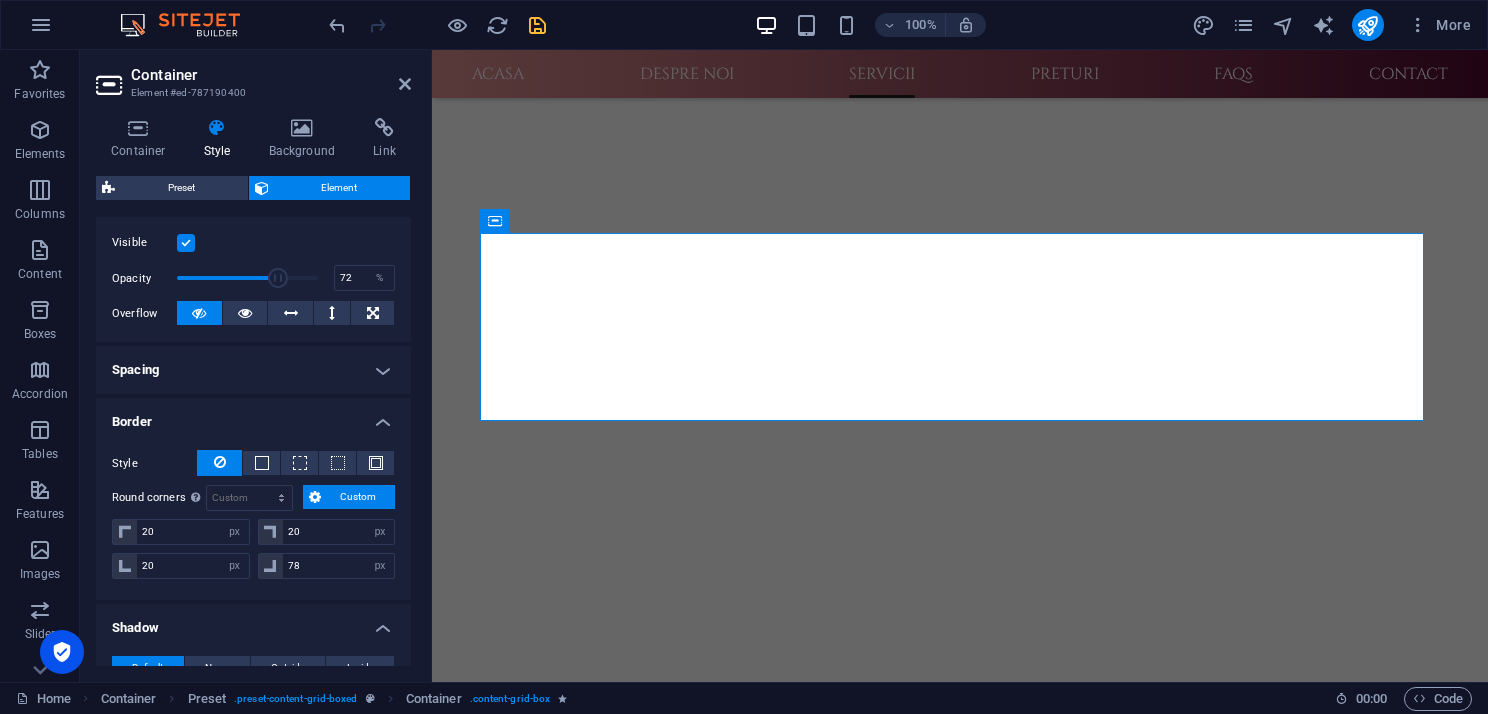 click on "Spacing" at bounding box center [253, 370] 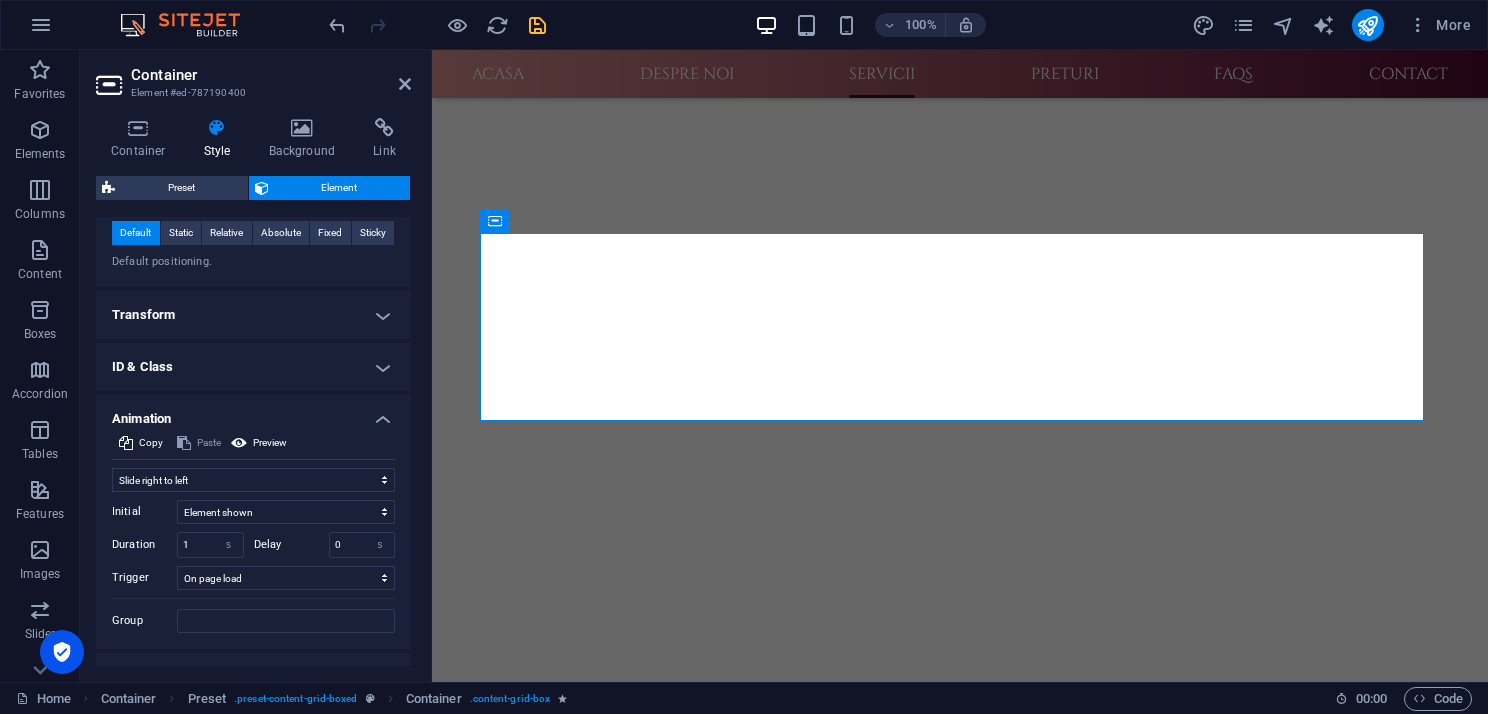 scroll, scrollTop: 947, scrollLeft: 0, axis: vertical 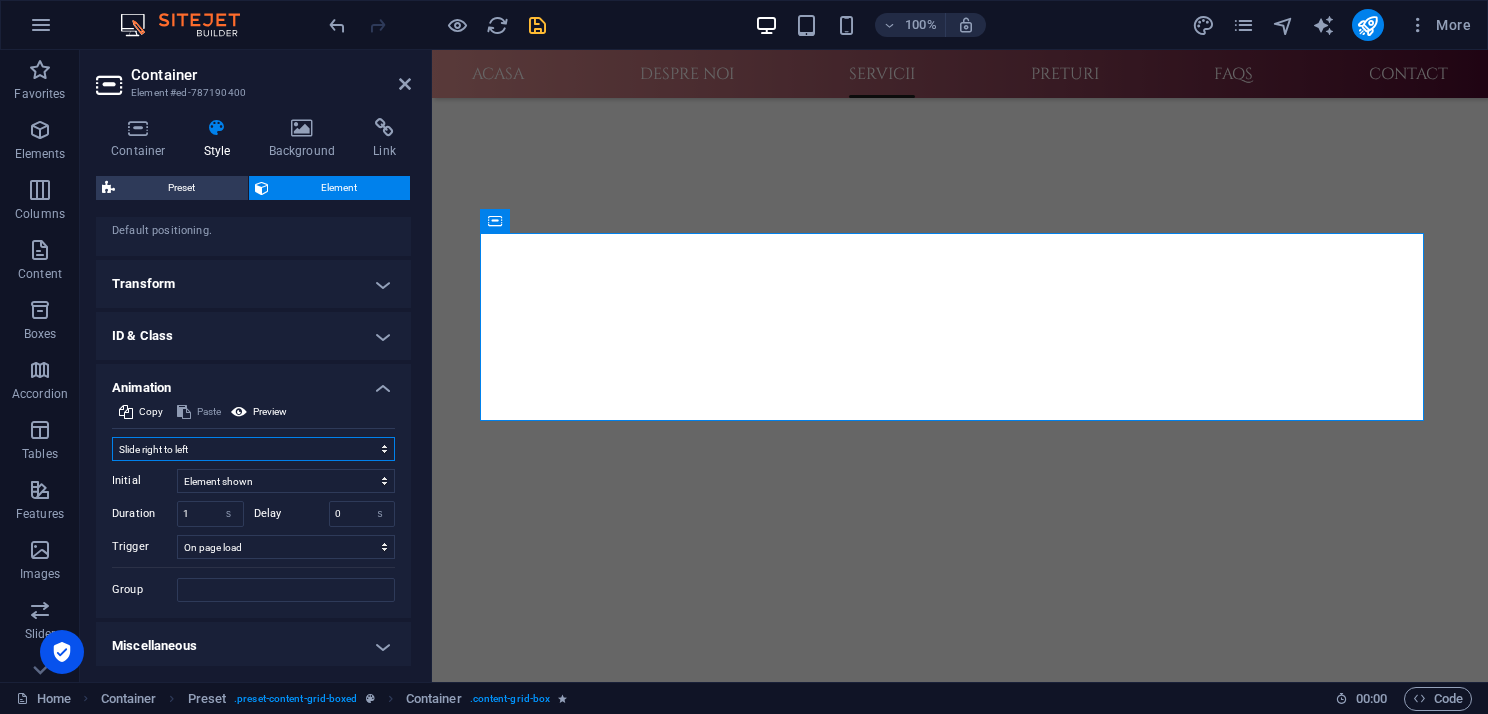 click on "Don't animate Show / Hide Slide up/down Zoom in/out Slide left to right Slide right to left Slide top to bottom Slide bottom to top Pulse Blink Open as overlay" at bounding box center (253, 449) 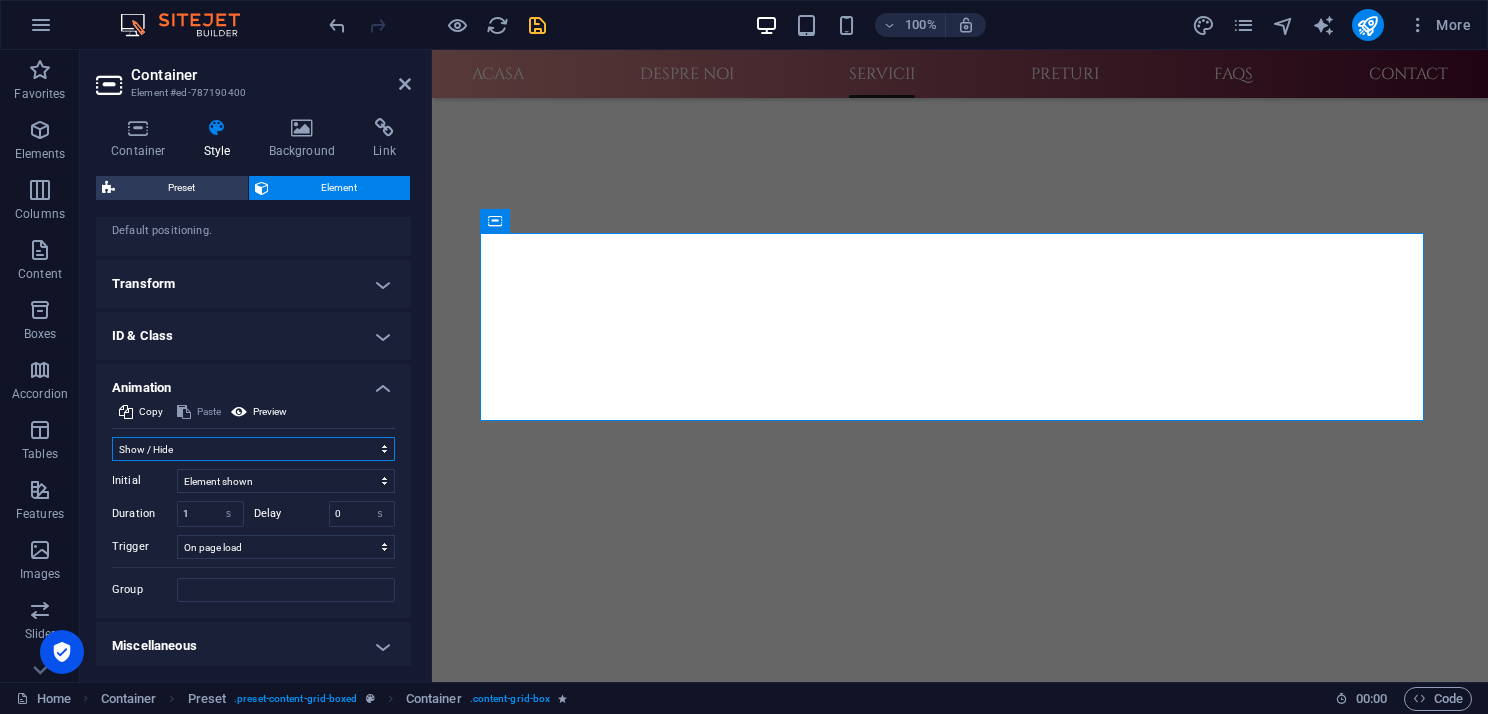 click on "Don't animate Show / Hide Slide up/down Zoom in/out Slide left to right Slide right to left Slide top to bottom Slide bottom to top Pulse Blink Open as overlay" at bounding box center [253, 449] 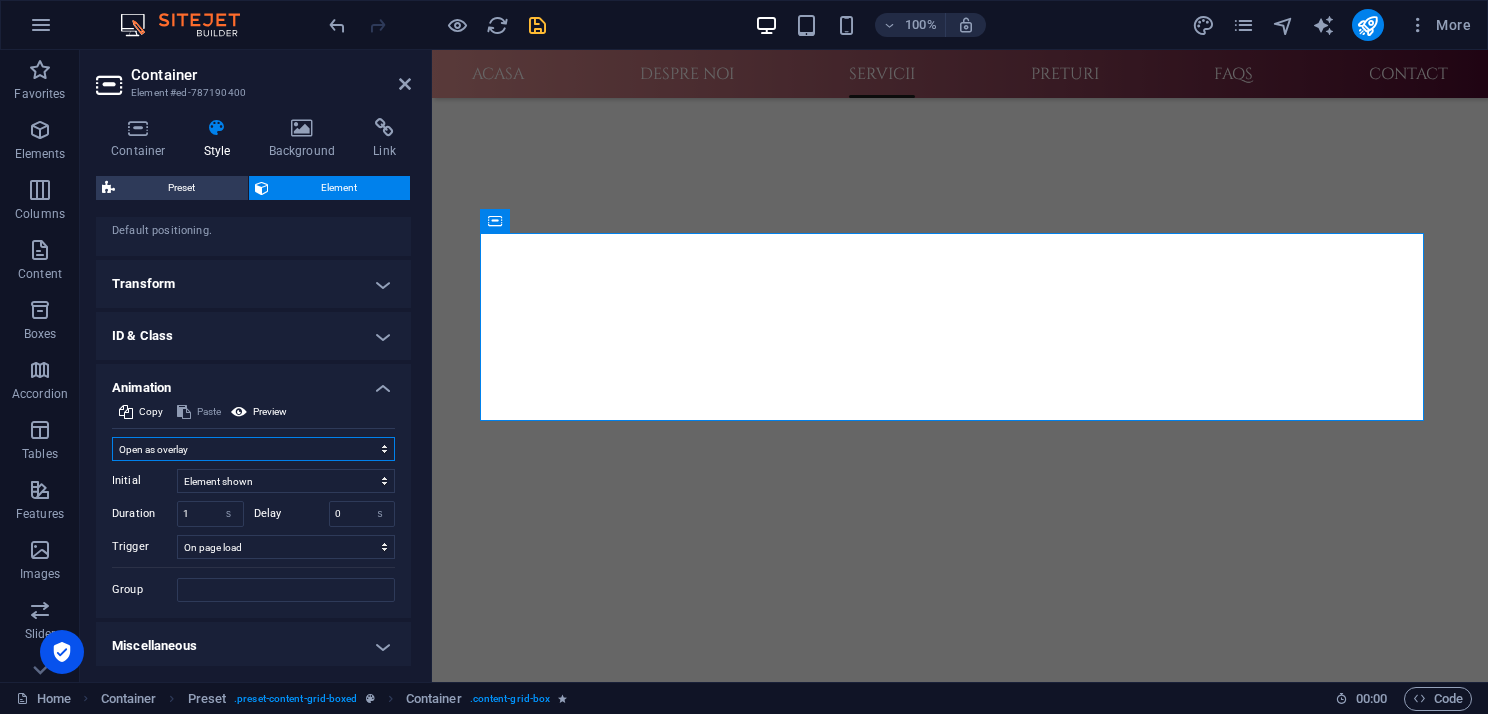 click on "Don't animate Show / Hide Slide up/down Zoom in/out Slide left to right Slide right to left Slide top to bottom Slide bottom to top Pulse Blink Open as overlay" at bounding box center [253, 449] 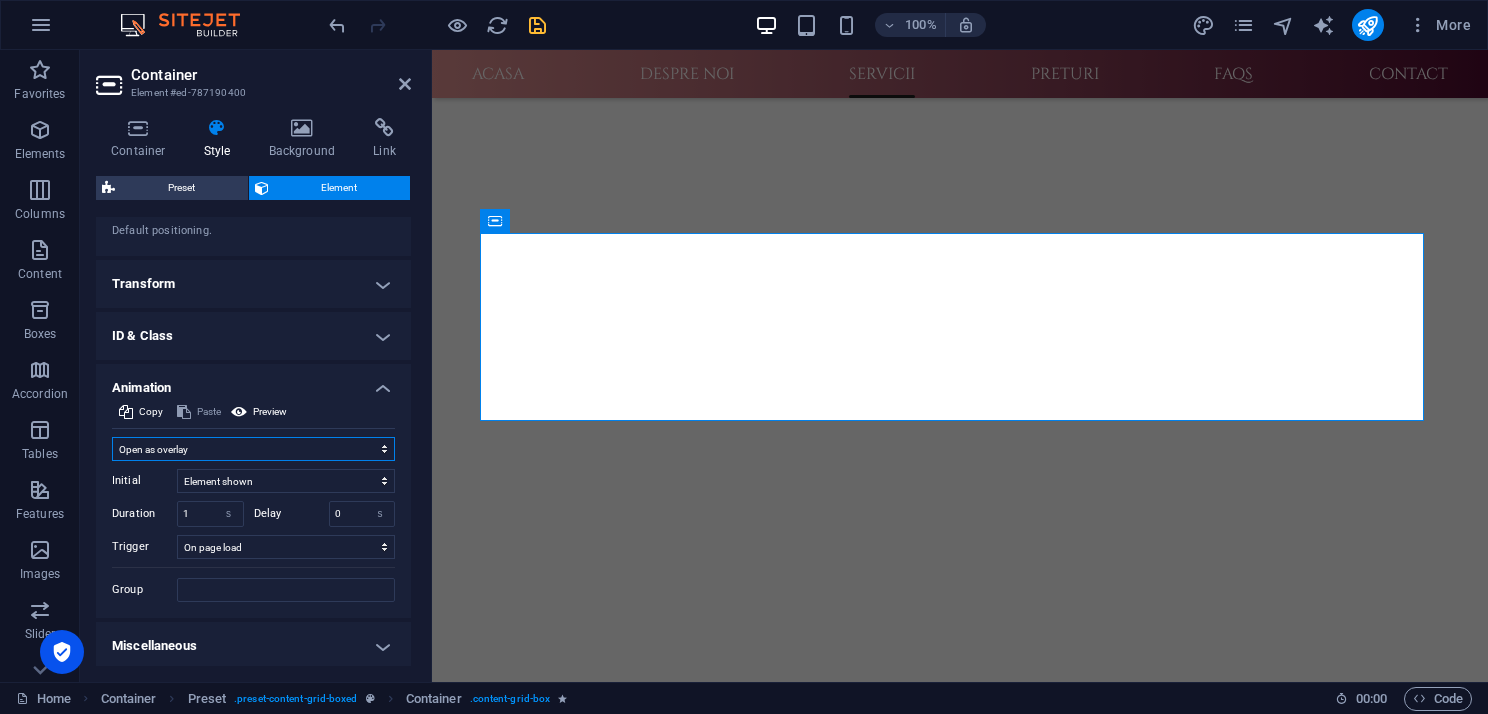 scroll, scrollTop: 932, scrollLeft: 0, axis: vertical 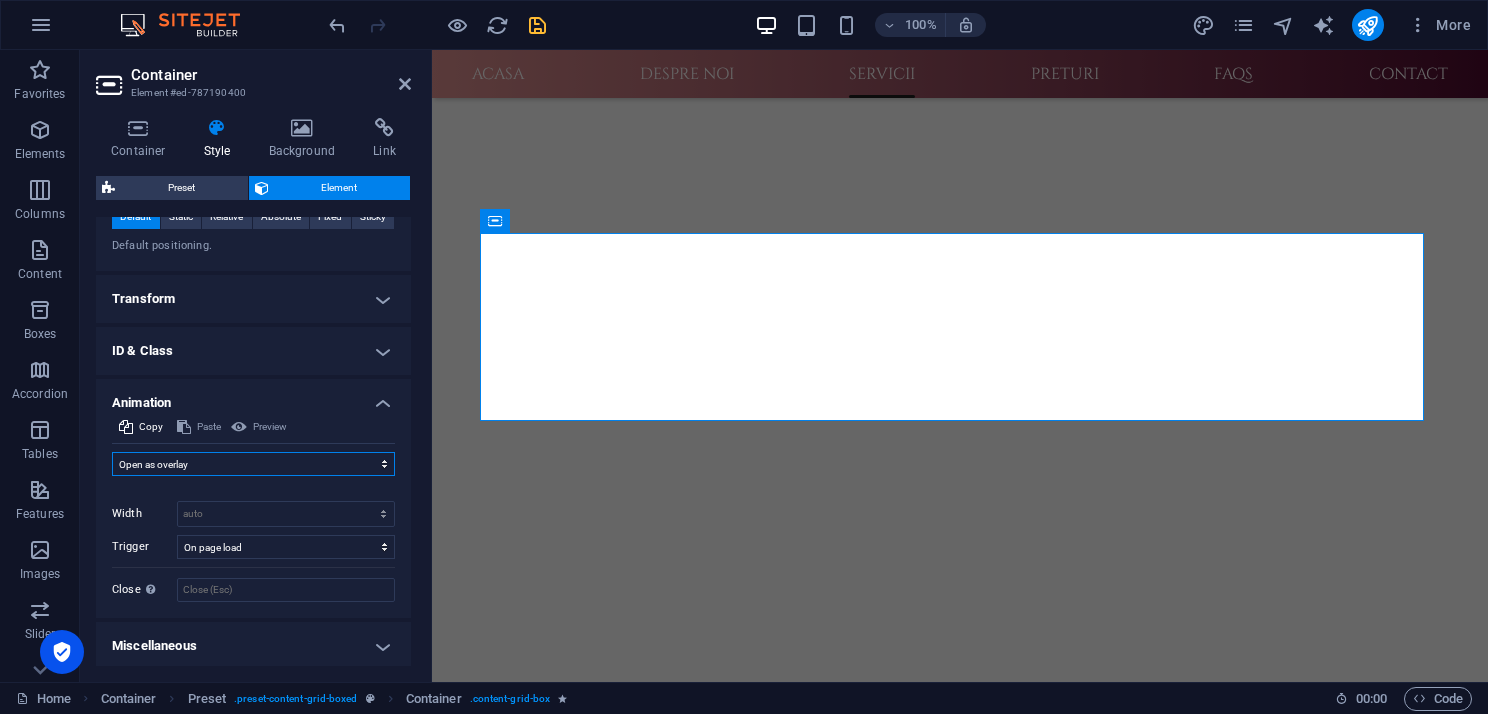 click on "Don't animate Show / Hide Slide up/down Zoom in/out Slide left to right Slide right to left Slide top to bottom Slide bottom to top Pulse Blink Open as overlay" at bounding box center [253, 464] 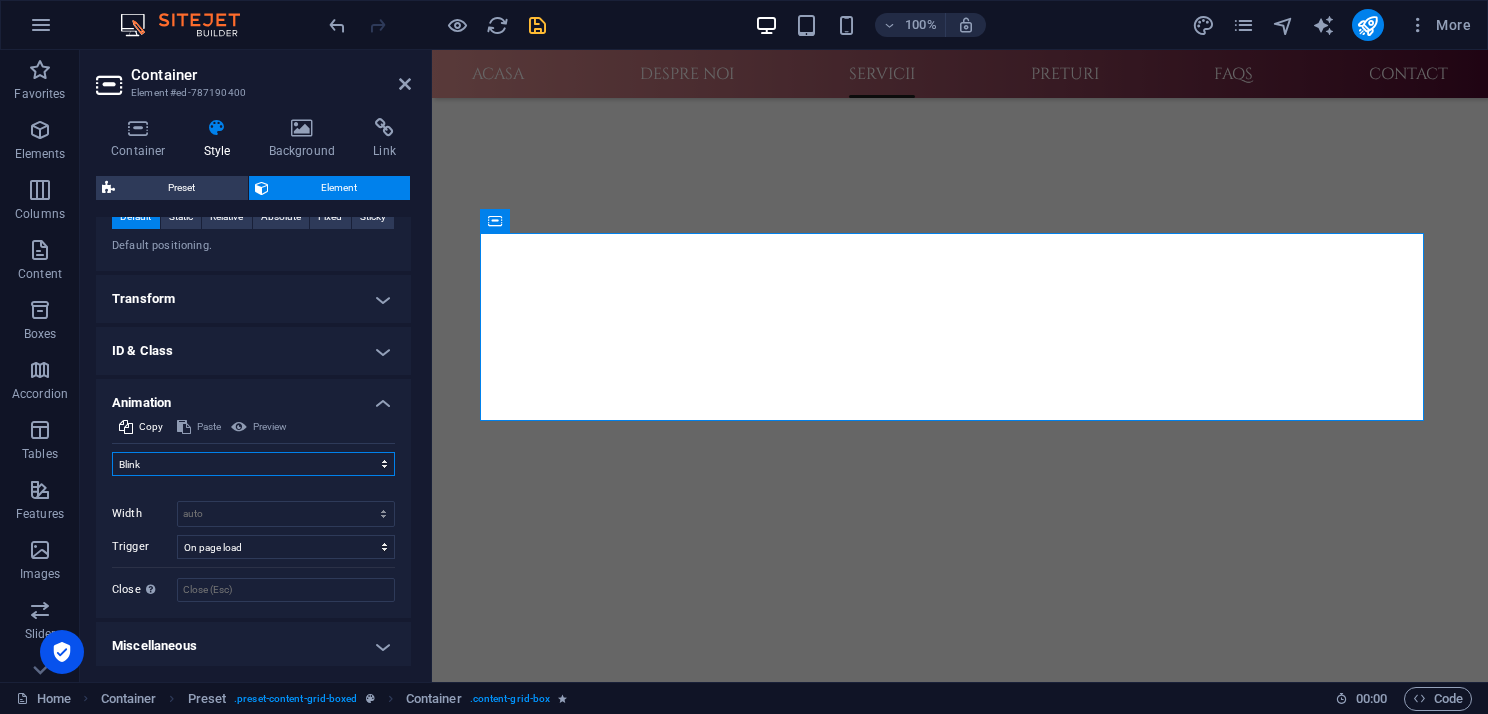 click on "Don't animate Show / Hide Slide up/down Zoom in/out Slide left to right Slide right to left Slide top to bottom Slide bottom to top Pulse Blink Open as overlay" at bounding box center (253, 464) 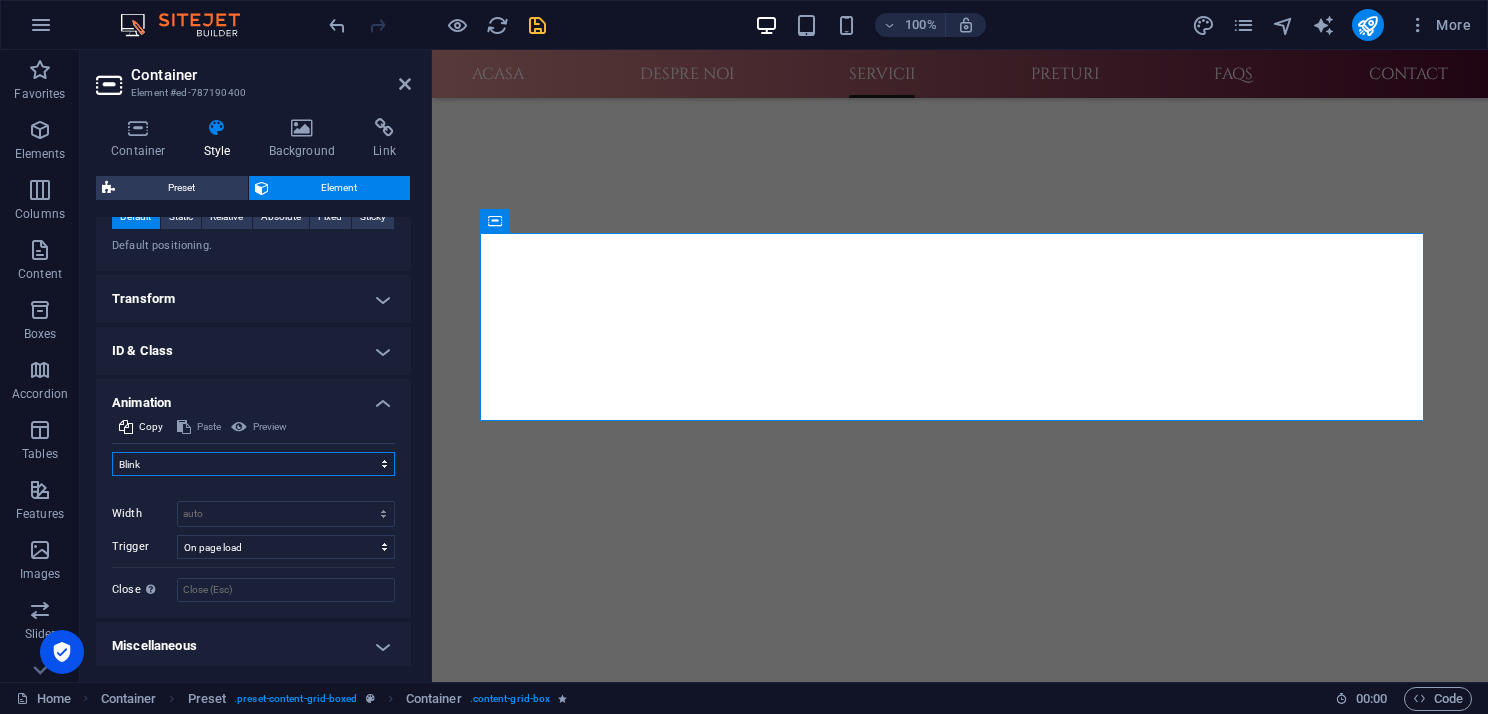 scroll, scrollTop: 923, scrollLeft: 0, axis: vertical 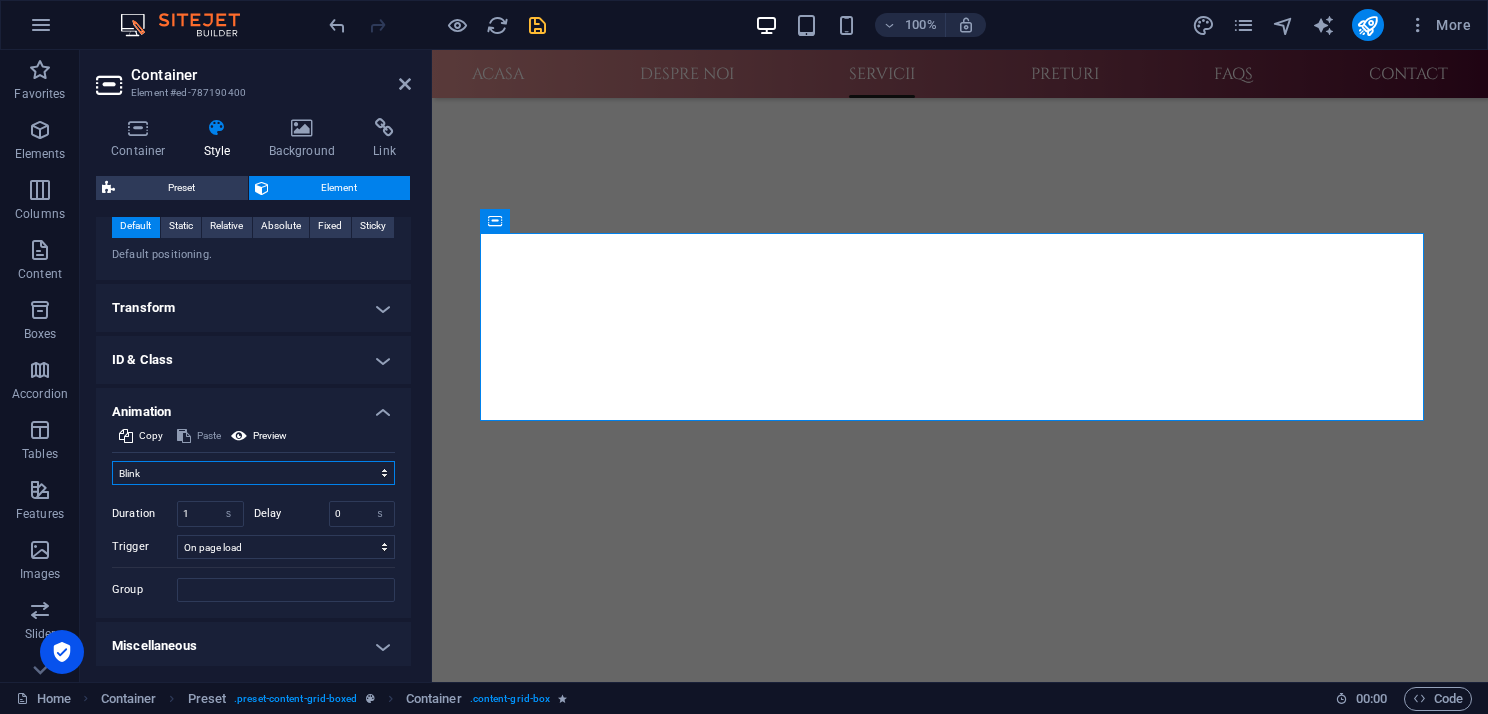 click on "Don't animate Show / Hide Slide up/down Zoom in/out Slide left to right Slide right to left Slide top to bottom Slide bottom to top Pulse Blink Open as overlay" at bounding box center [253, 473] 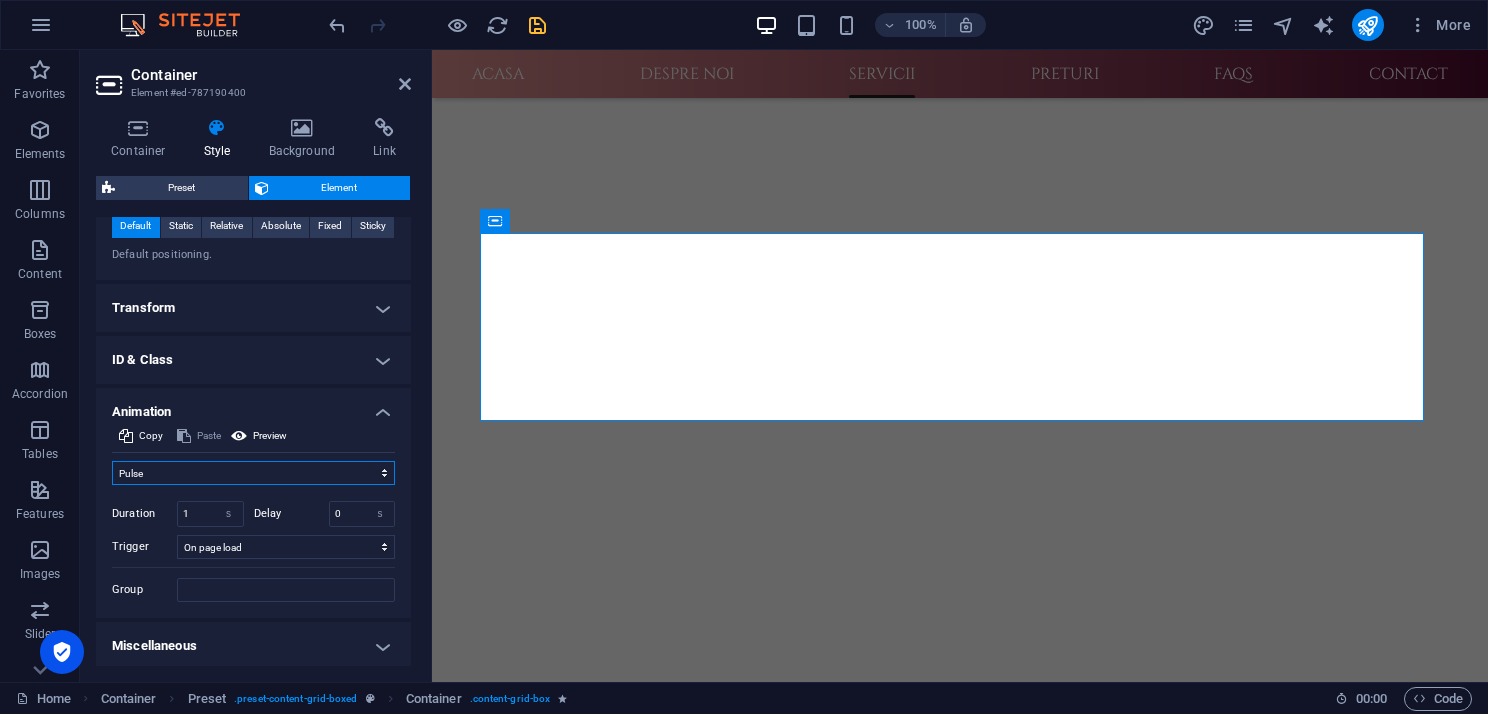 click on "Don't animate Show / Hide Slide up/down Zoom in/out Slide left to right Slide right to left Slide top to bottom Slide bottom to top Pulse Blink Open as overlay" at bounding box center [253, 473] 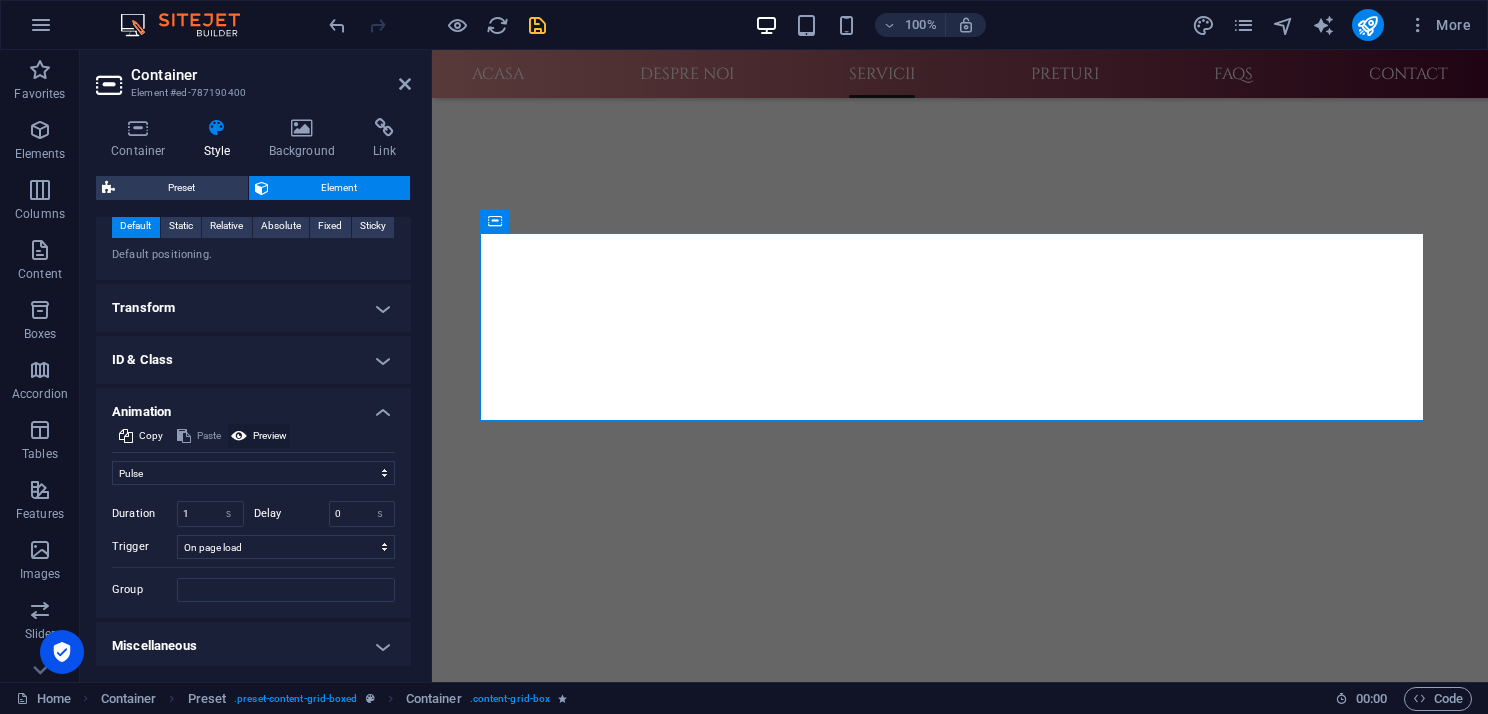 click on "Preview" at bounding box center [270, 436] 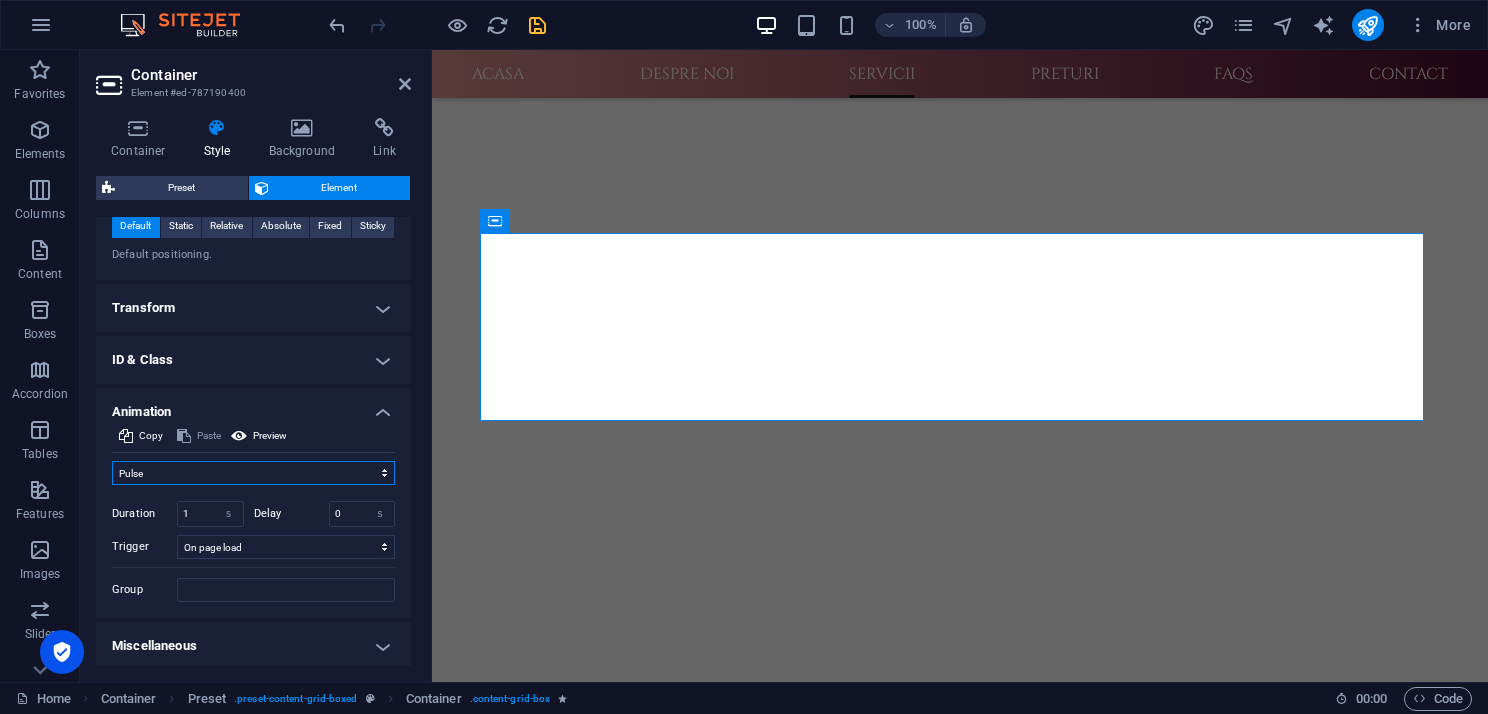 click on "Don't animate Show / Hide Slide up/down Zoom in/out Slide left to right Slide right to left Slide top to bottom Slide bottom to top Pulse Blink Open as overlay" at bounding box center (253, 473) 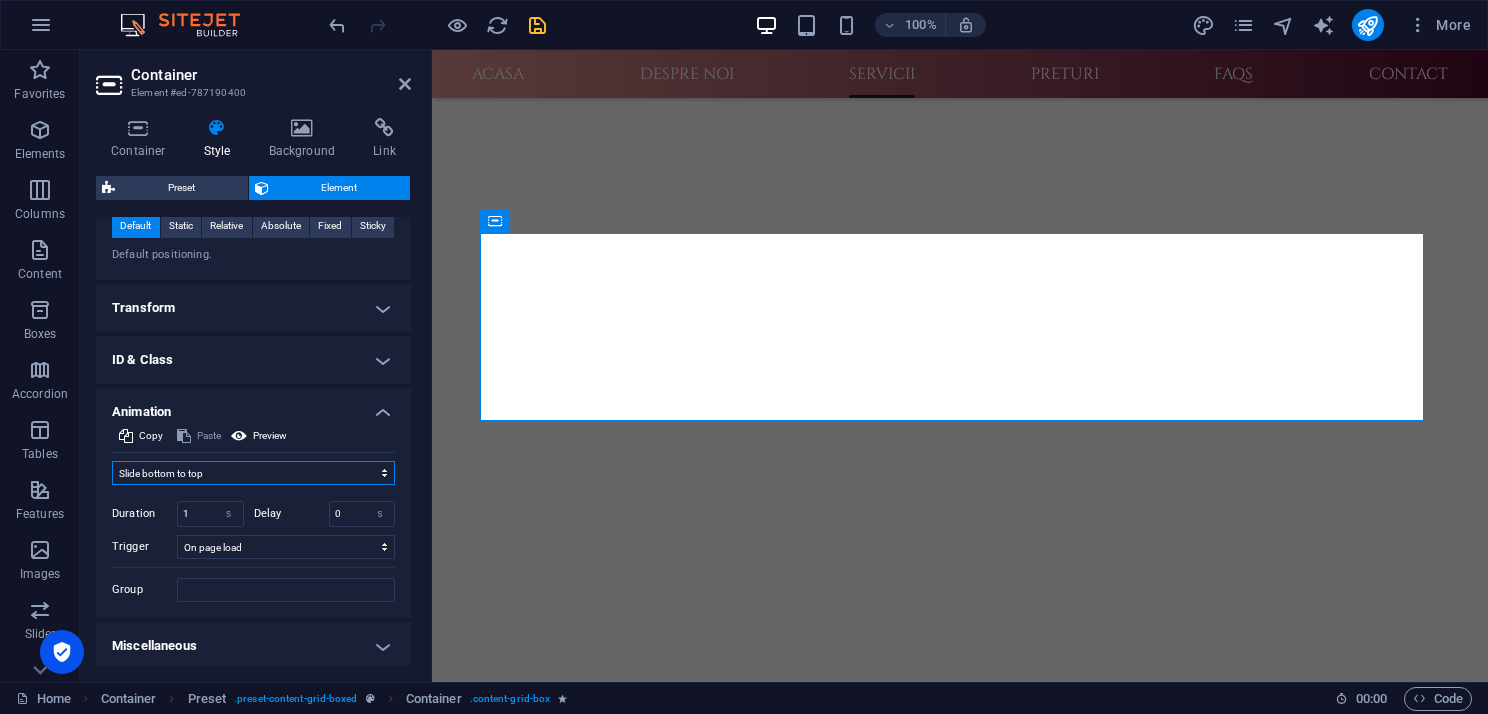 click on "Don't animate Show / Hide Slide up/down Zoom in/out Slide left to right Slide right to left Slide top to bottom Slide bottom to top Pulse Blink Open as overlay" at bounding box center (253, 473) 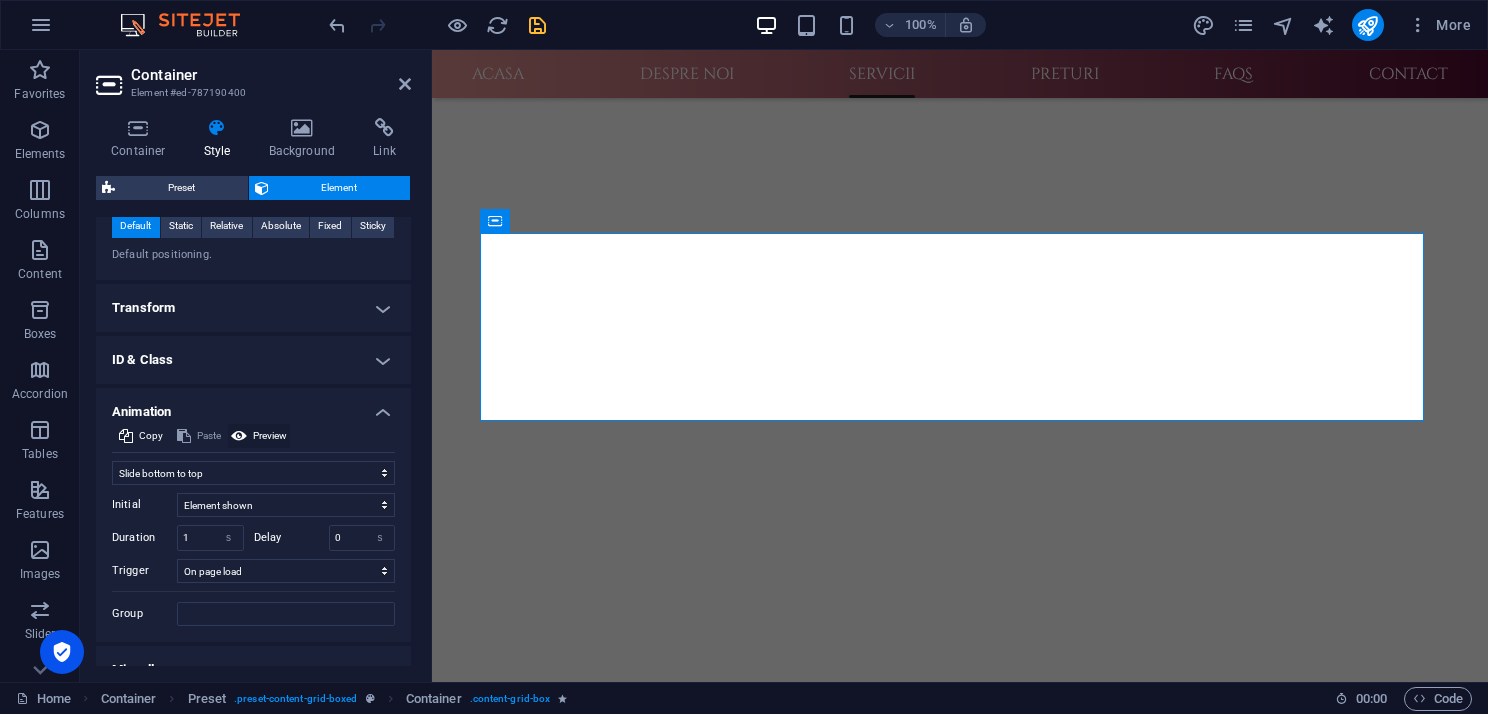 click on "Preview" at bounding box center (270, 436) 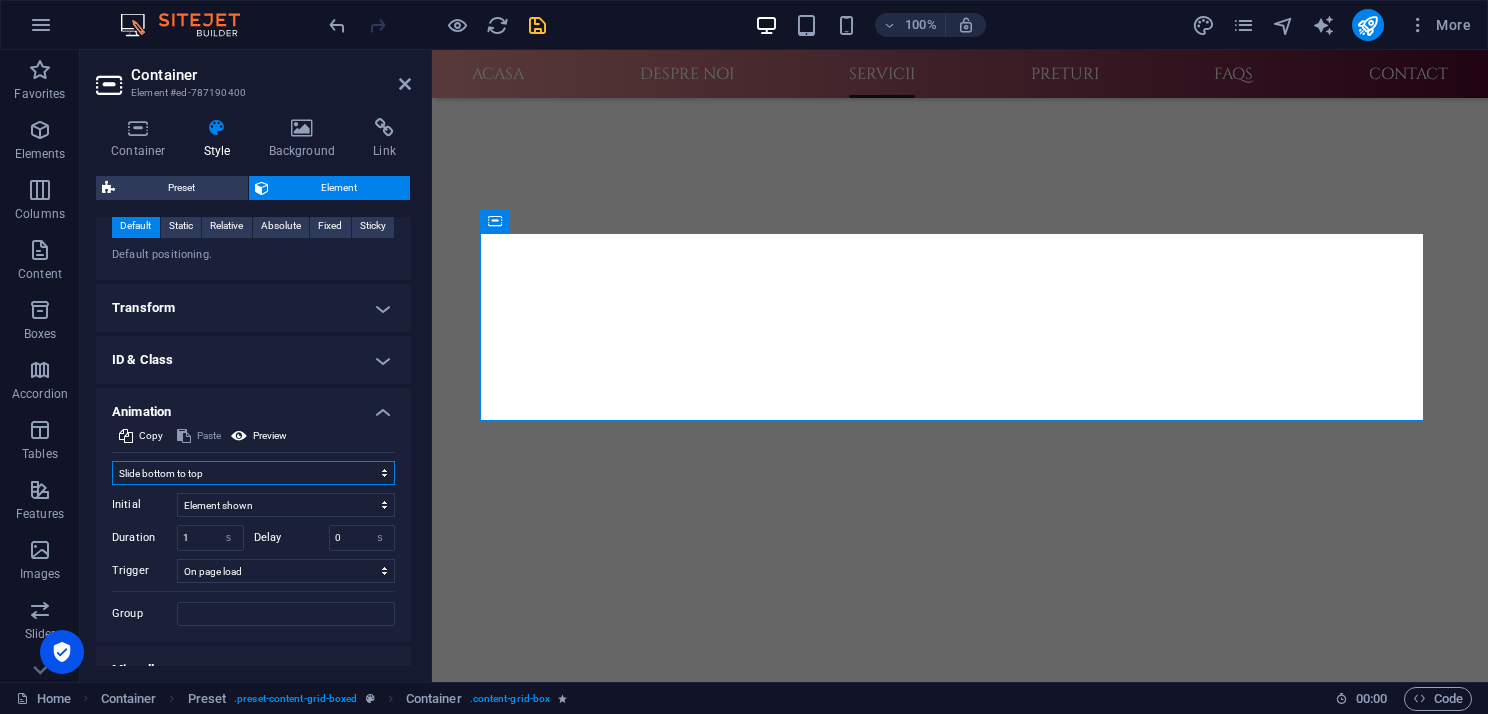 click on "Don't animate Show / Hide Slide up/down Zoom in/out Slide left to right Slide right to left Slide top to bottom Slide bottom to top Pulse Blink Open as overlay" at bounding box center [253, 473] 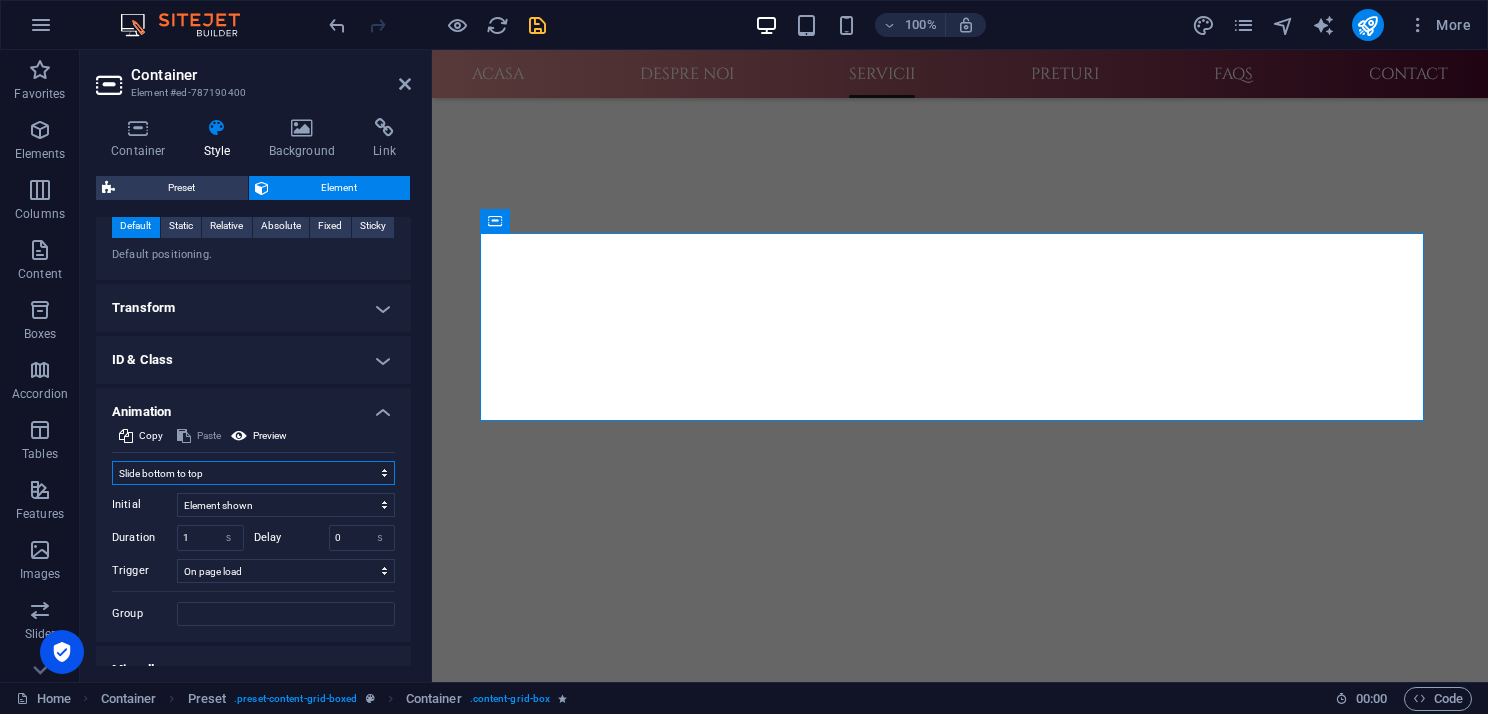 select on "move-right-to-left" 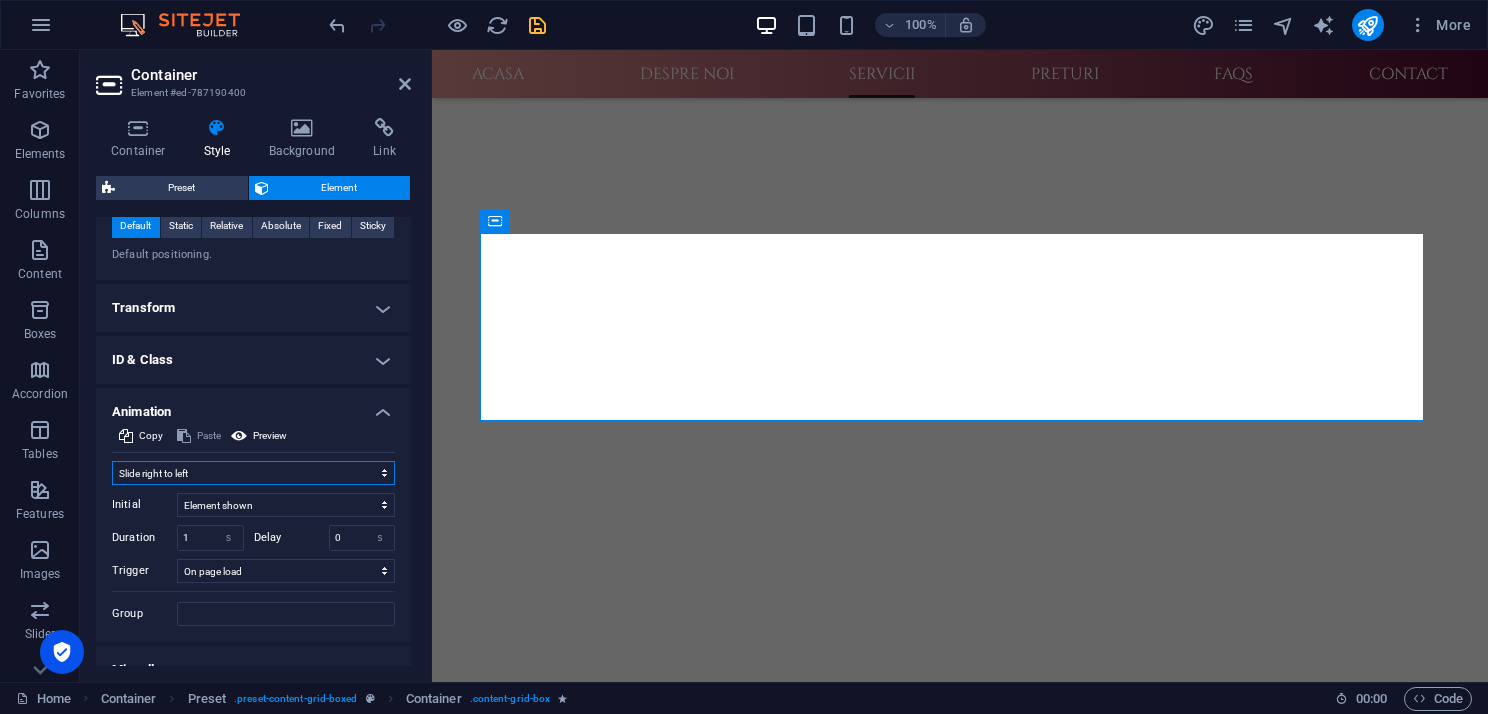 click on "Don't animate Show / Hide Slide up/down Zoom in/out Slide left to right Slide right to left Slide top to bottom Slide bottom to top Pulse Blink Open as overlay" at bounding box center [253, 473] 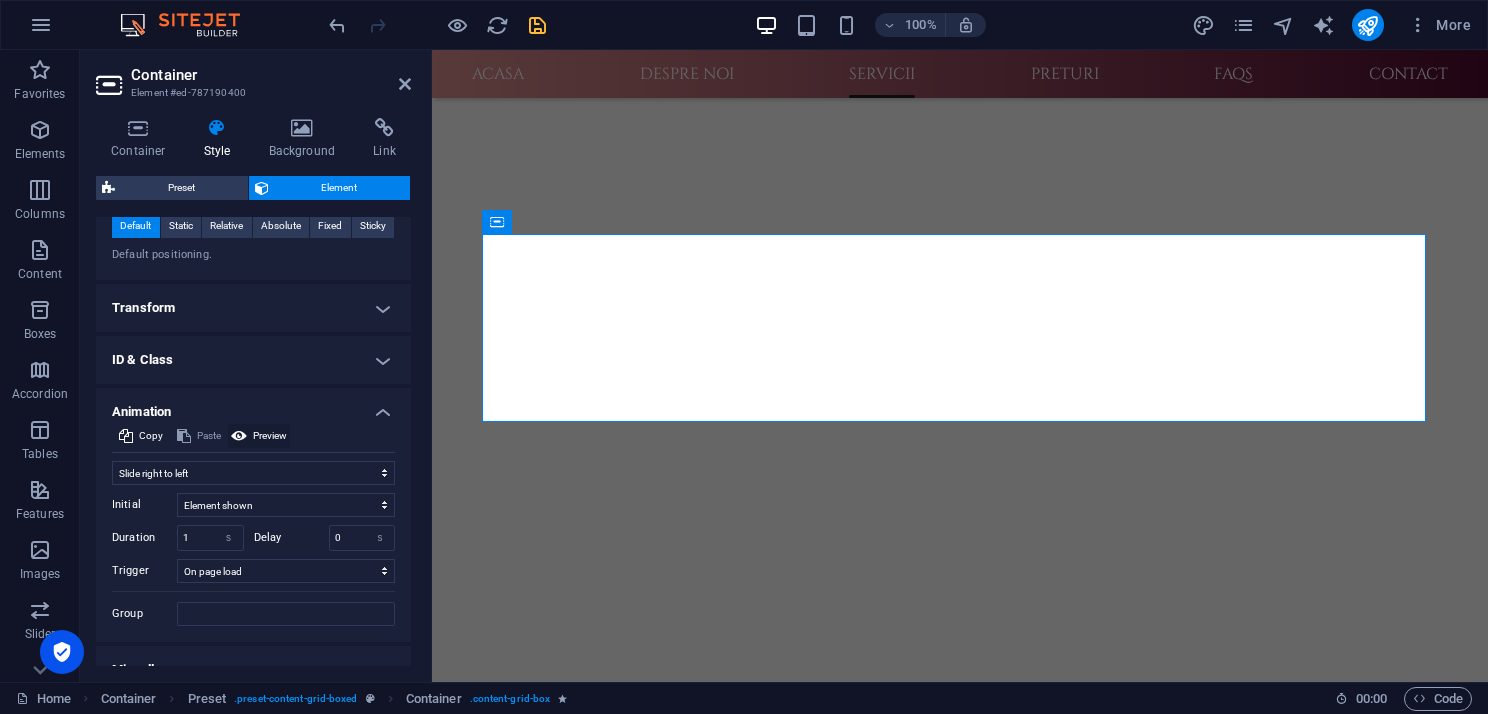 click on "Preview" at bounding box center [270, 436] 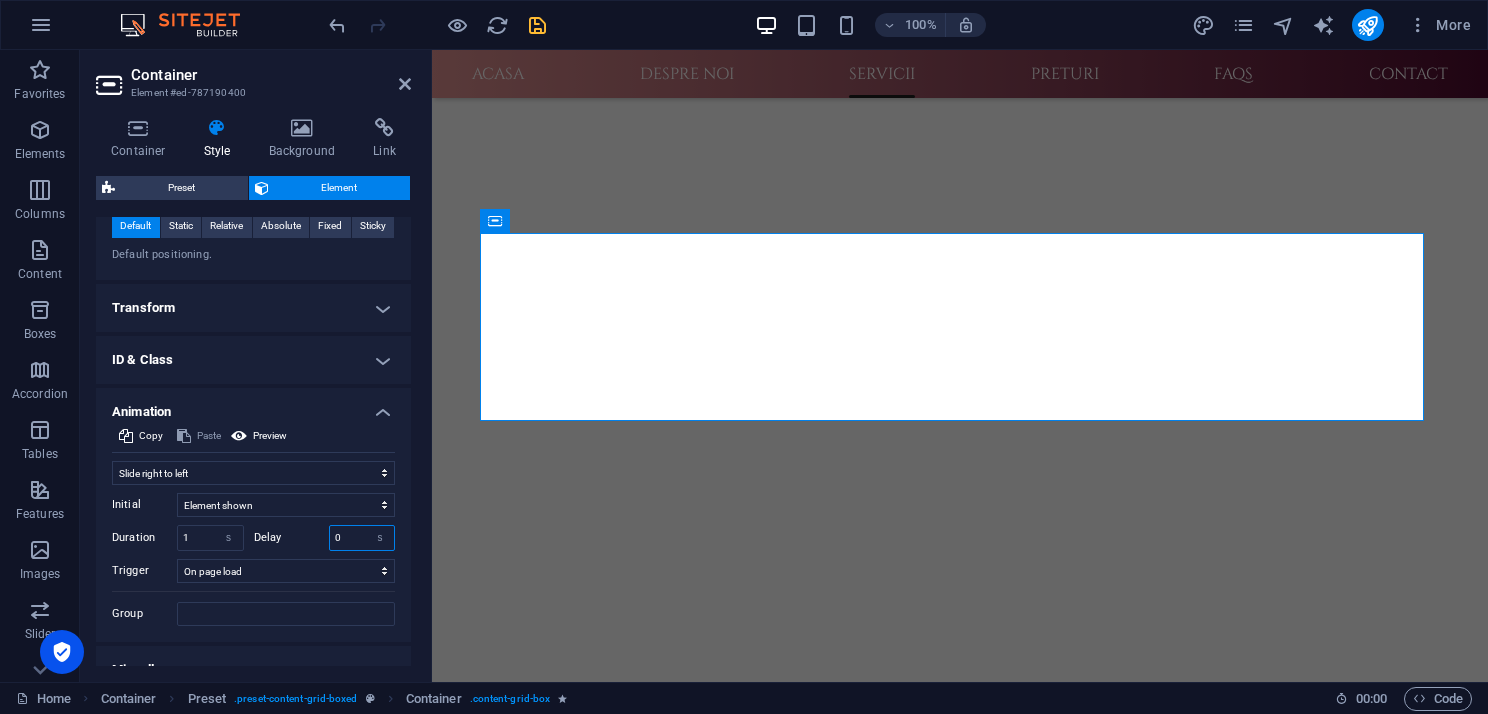 click on "0" at bounding box center (362, 538) 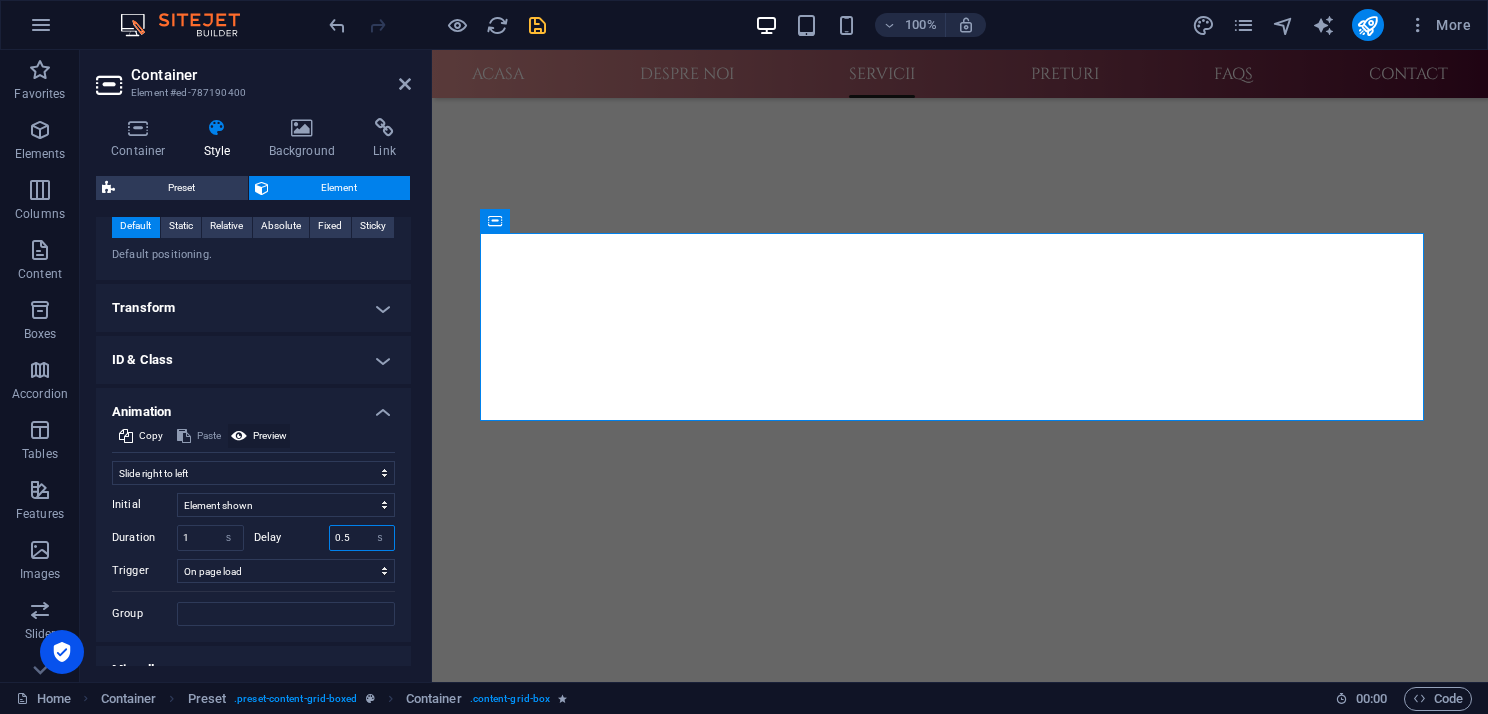 type on "0.5" 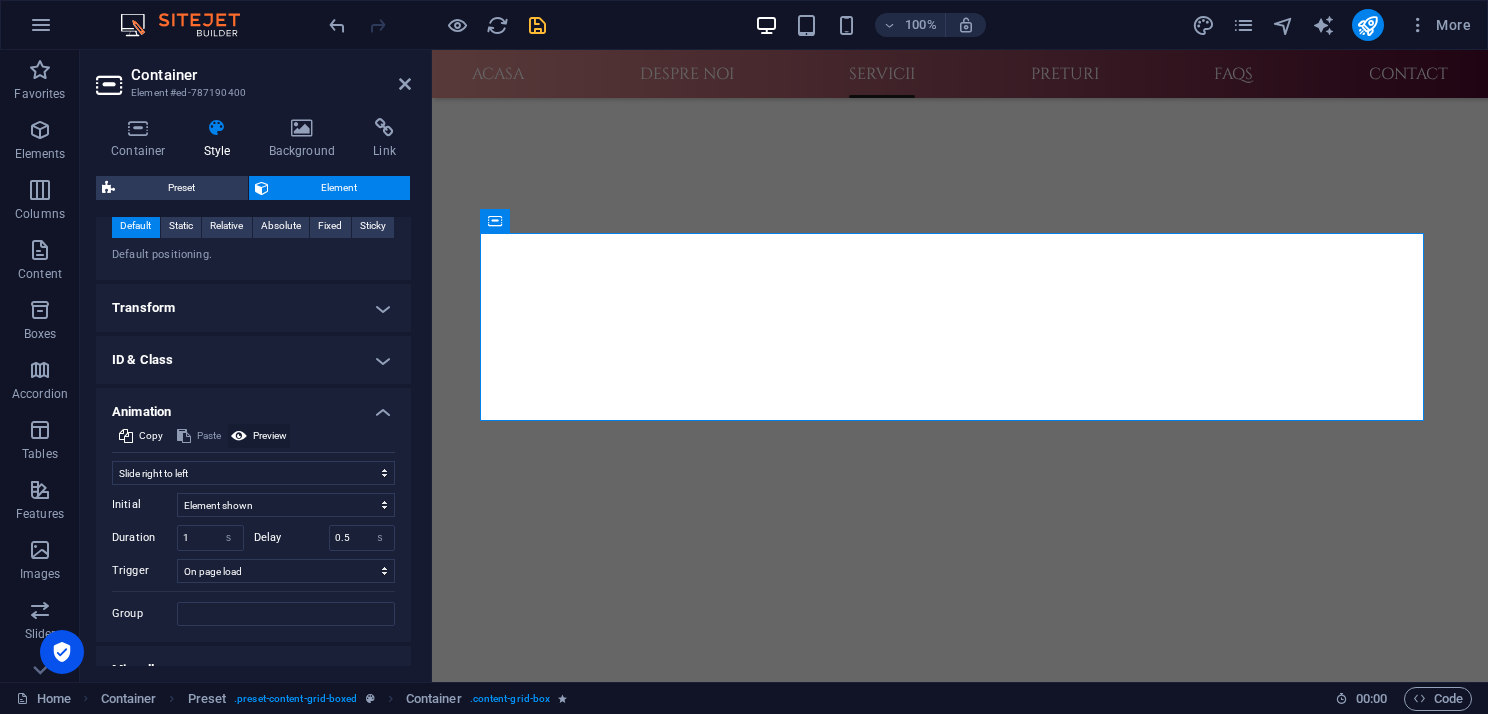 click on "Preview" at bounding box center (270, 436) 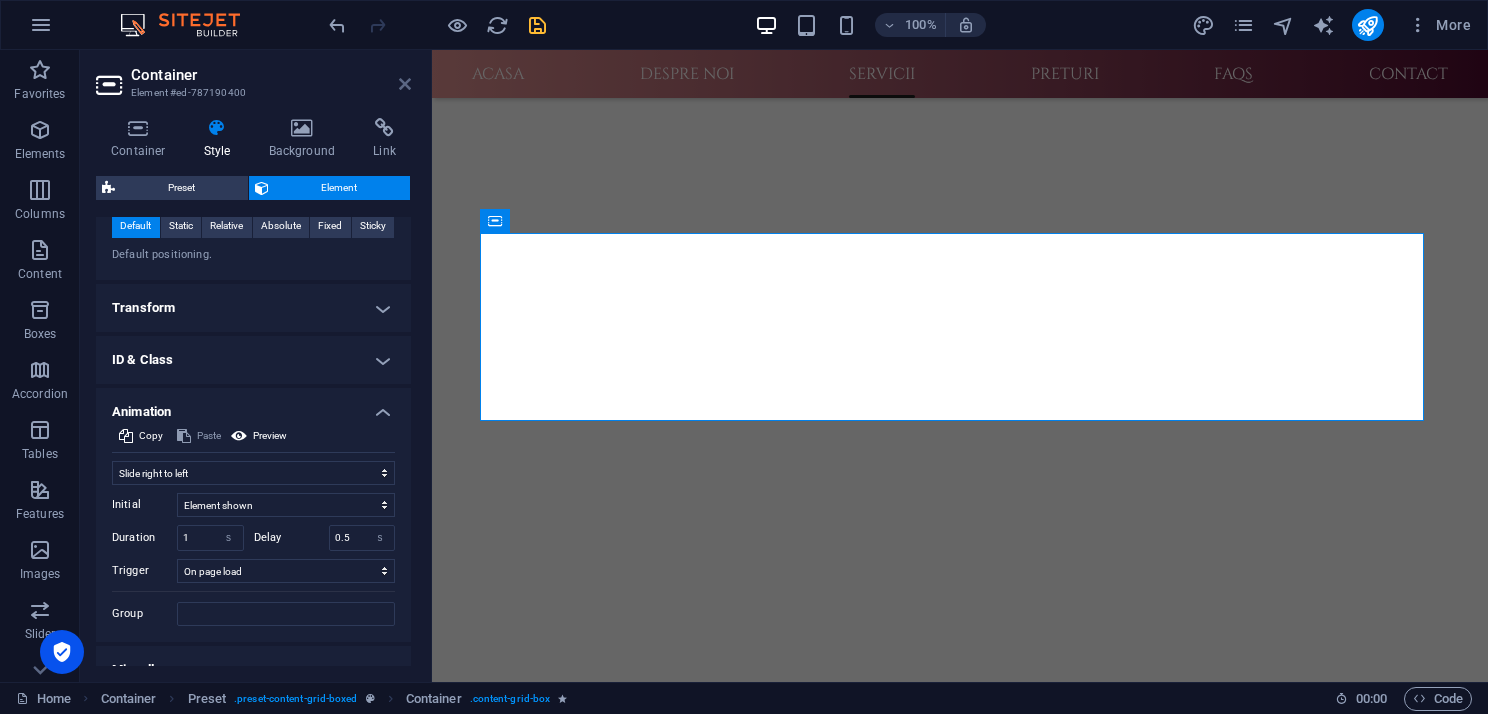 drag, startPoint x: 408, startPoint y: 88, endPoint x: 400, endPoint y: 70, distance: 19.697716 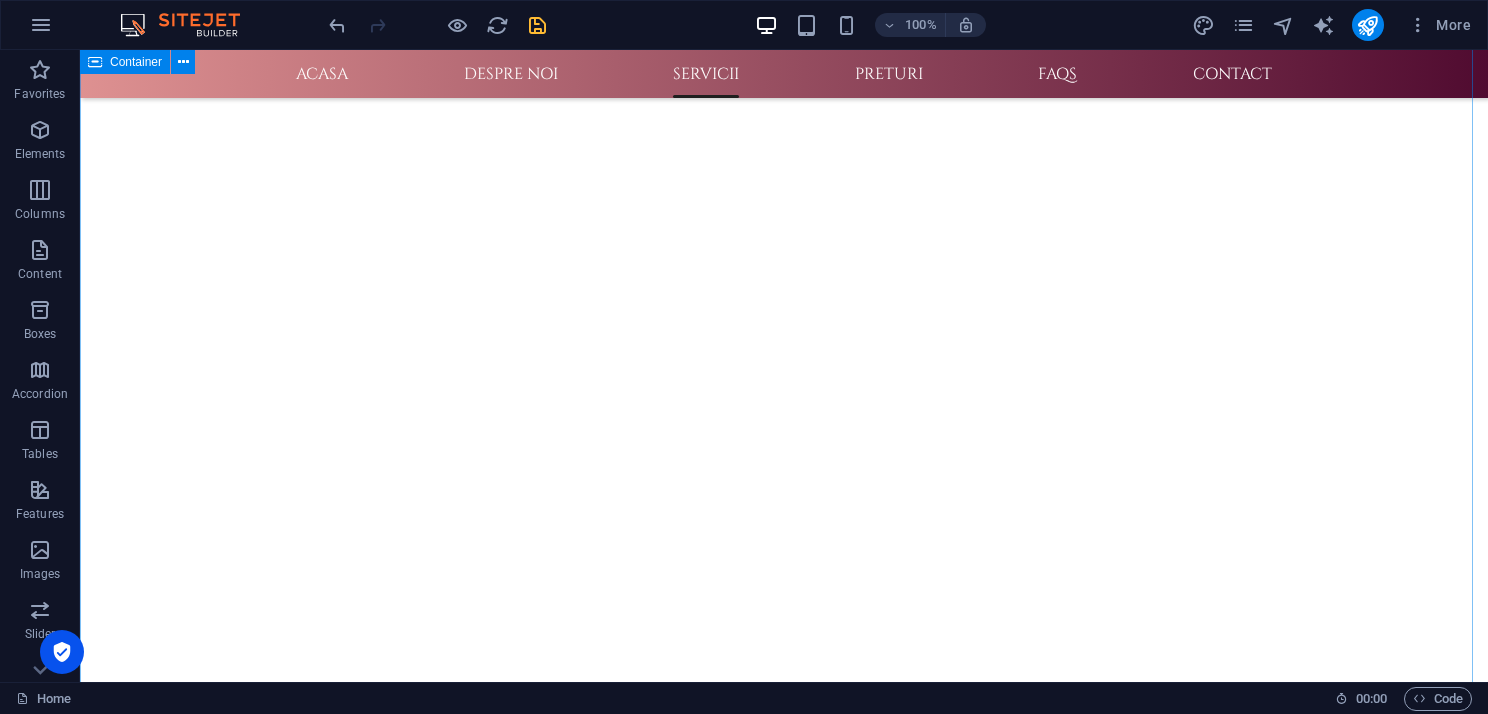 scroll, scrollTop: 1000, scrollLeft: 0, axis: vertical 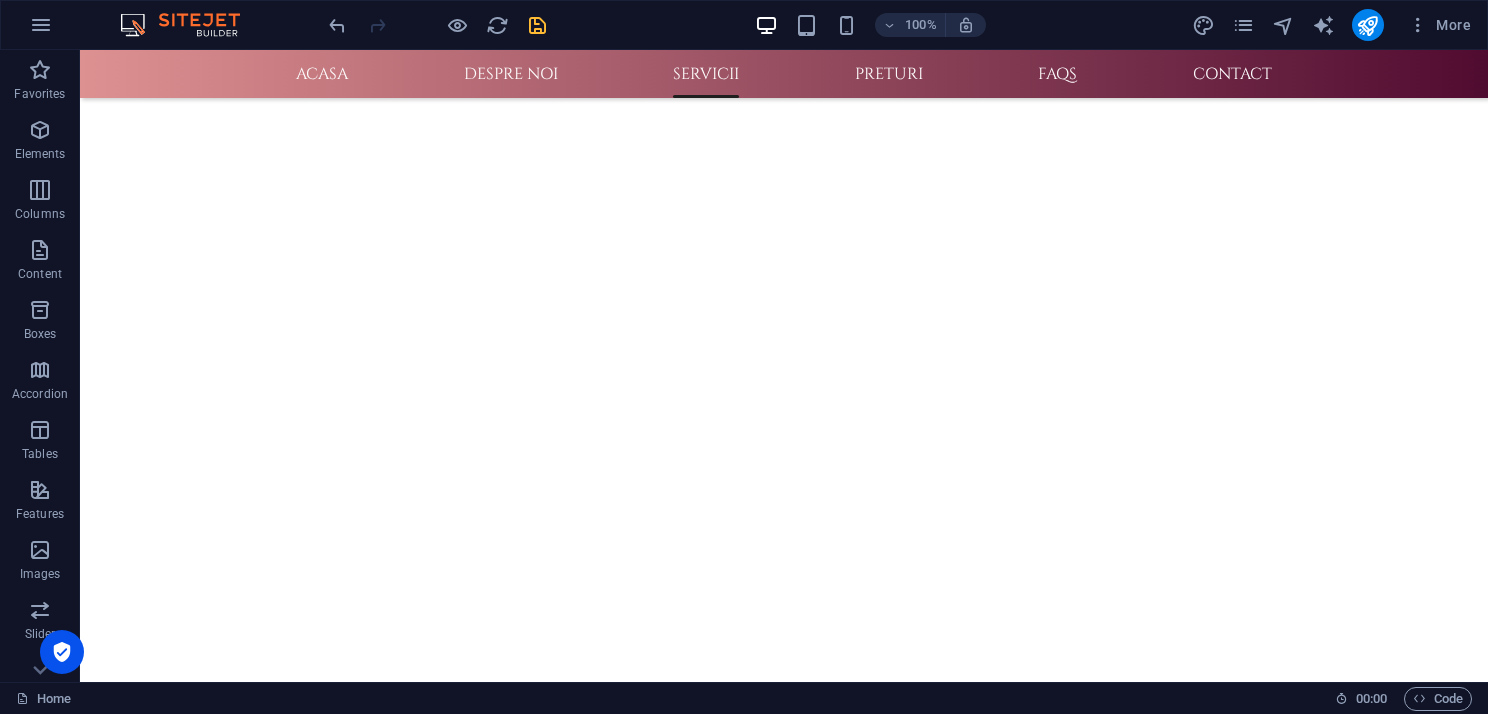 click at bounding box center (537, 25) 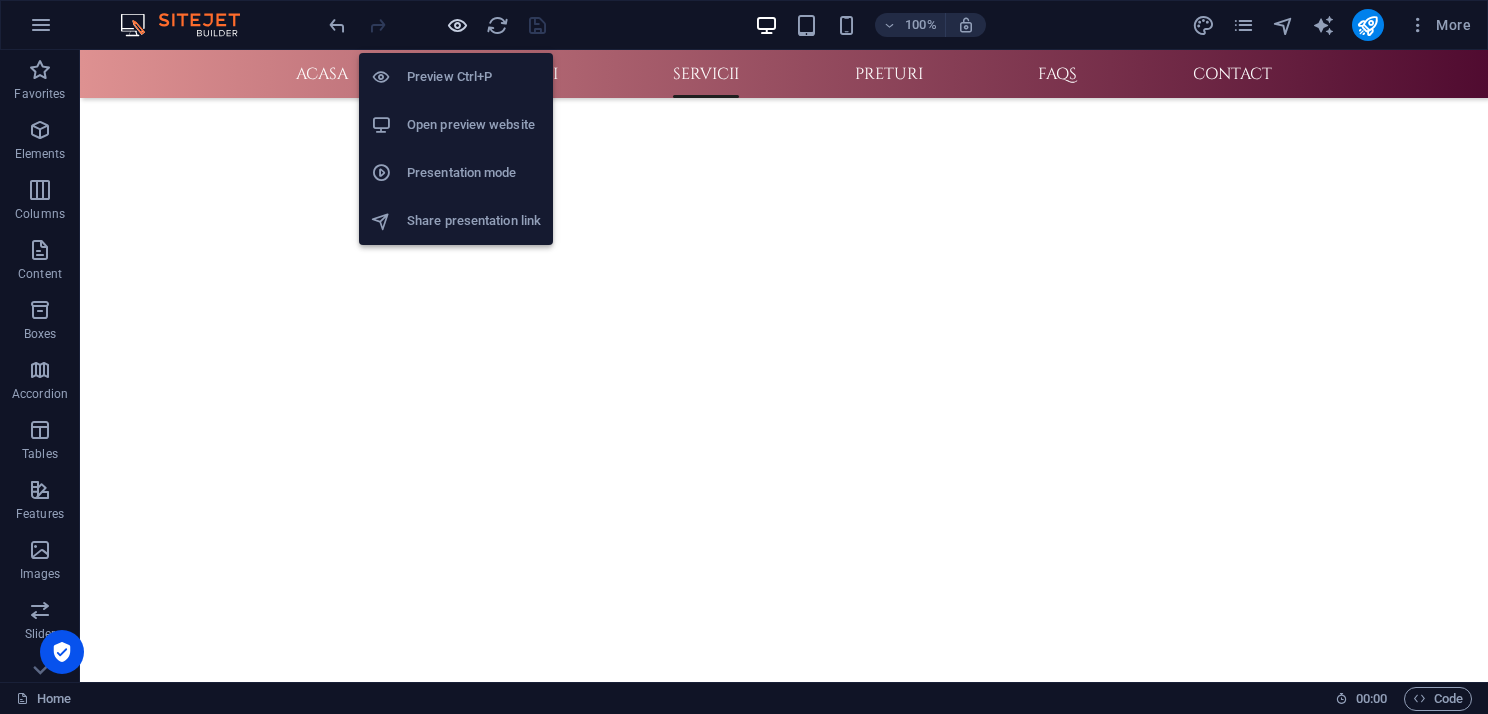 click at bounding box center [457, 25] 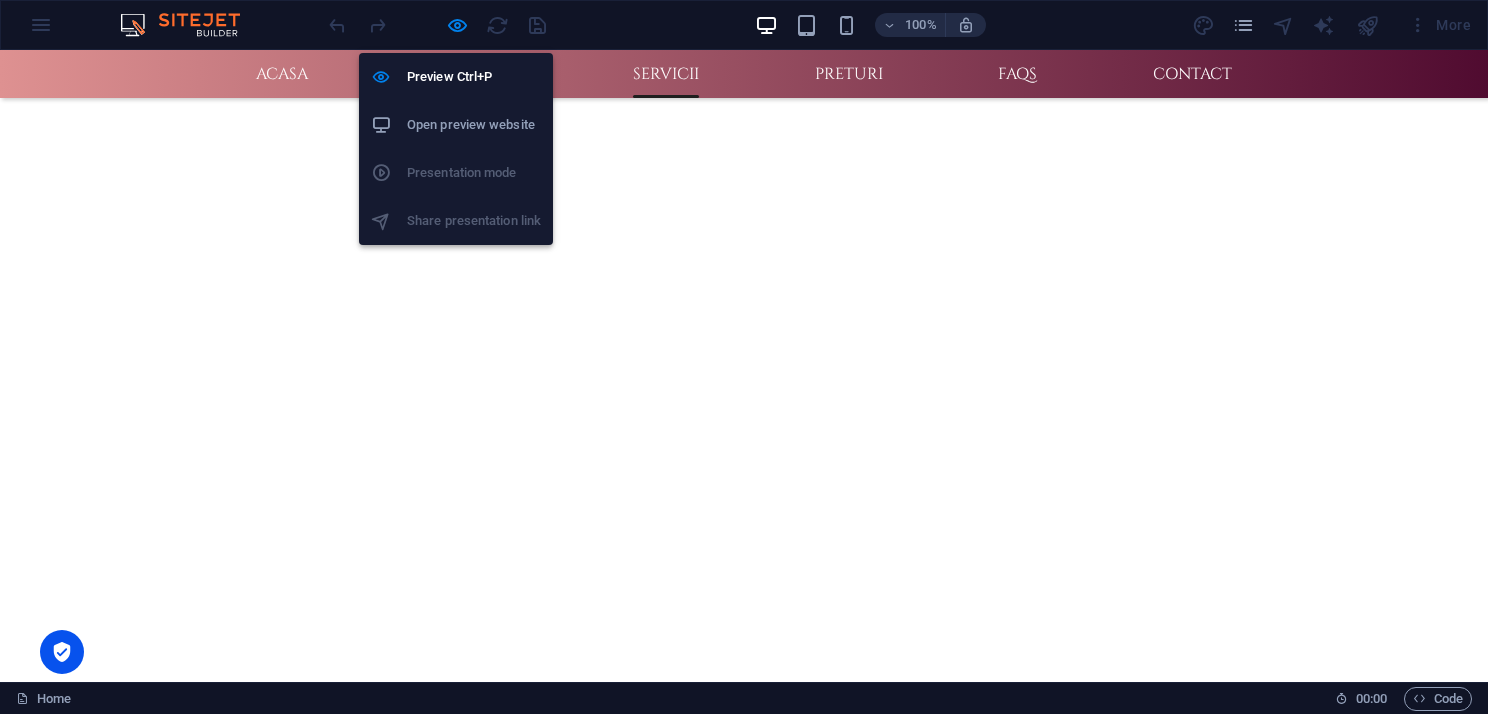 click on "Open preview website" at bounding box center (474, 125) 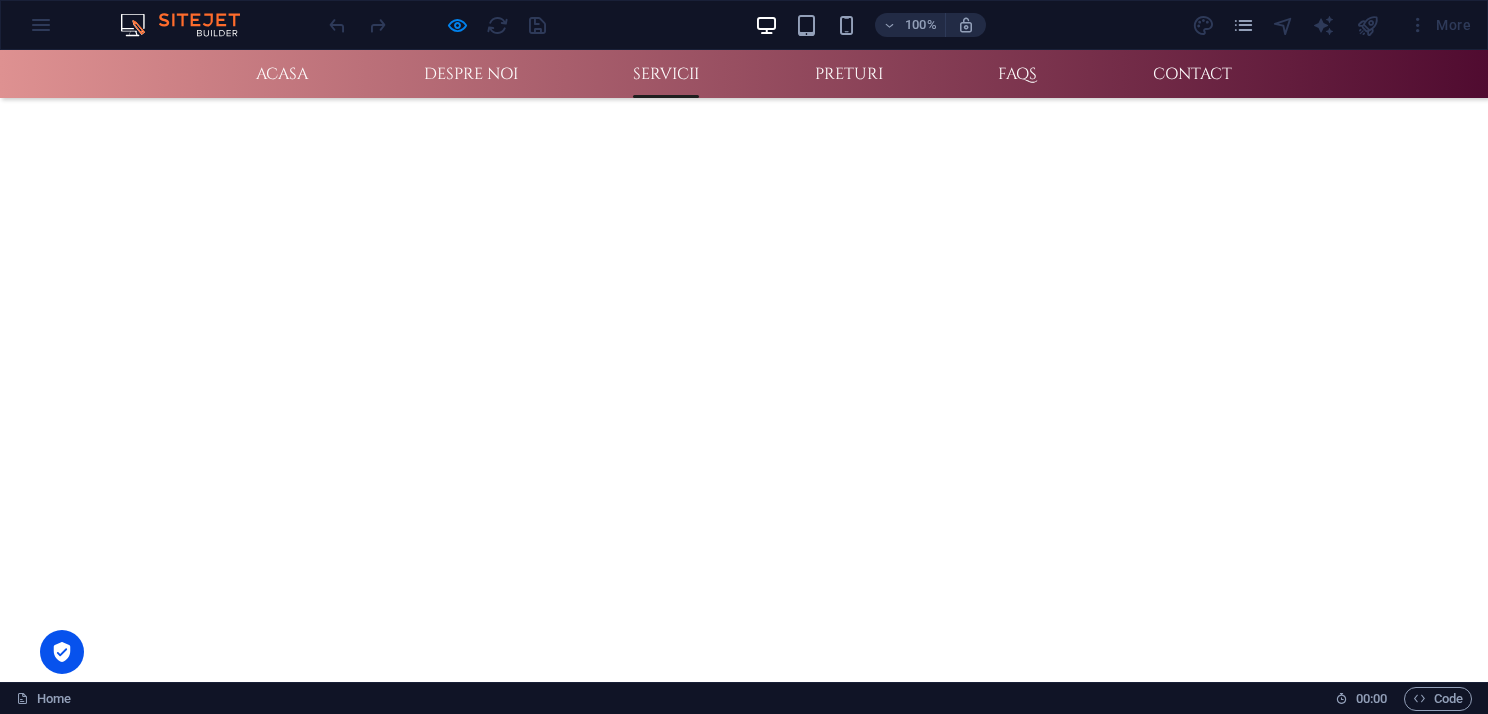 scroll, scrollTop: 832, scrollLeft: 0, axis: vertical 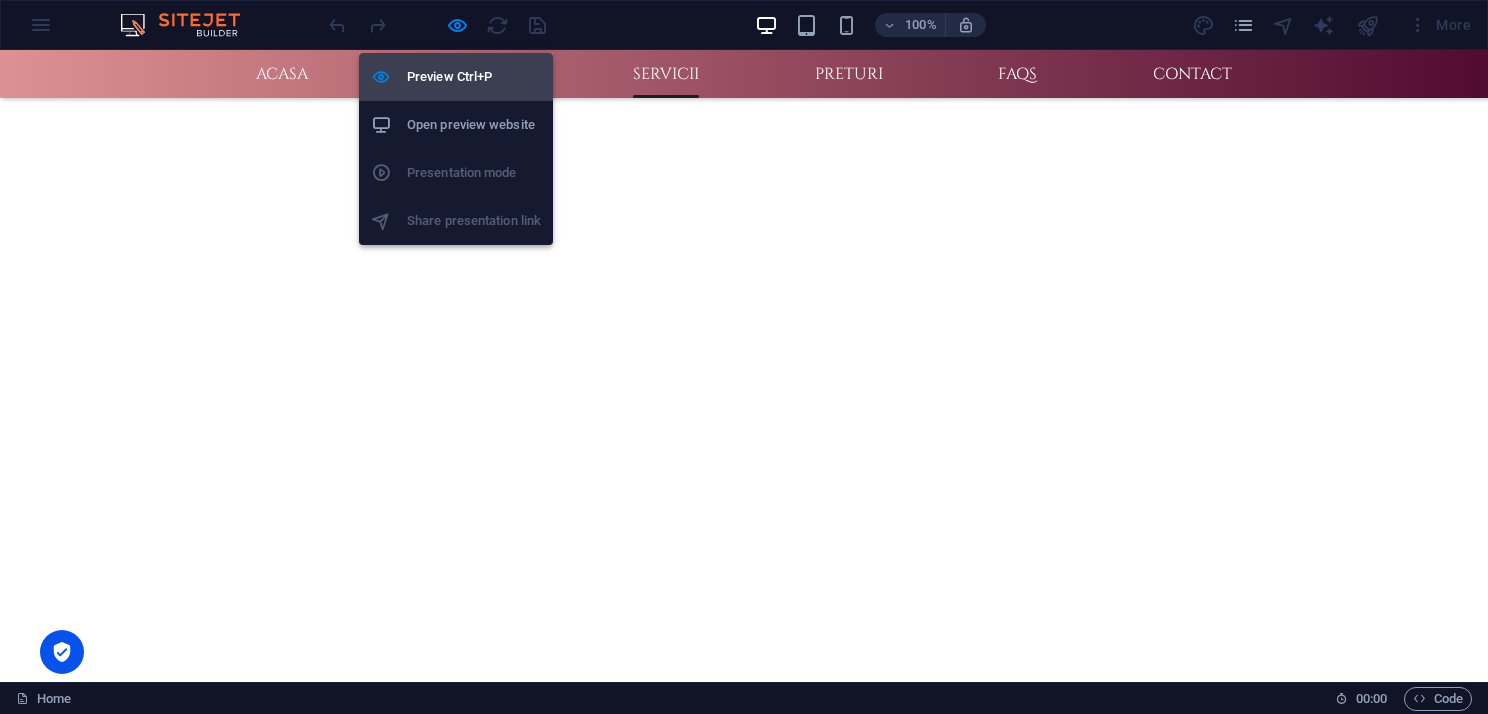 drag, startPoint x: 453, startPoint y: 24, endPoint x: 453, endPoint y: 67, distance: 43 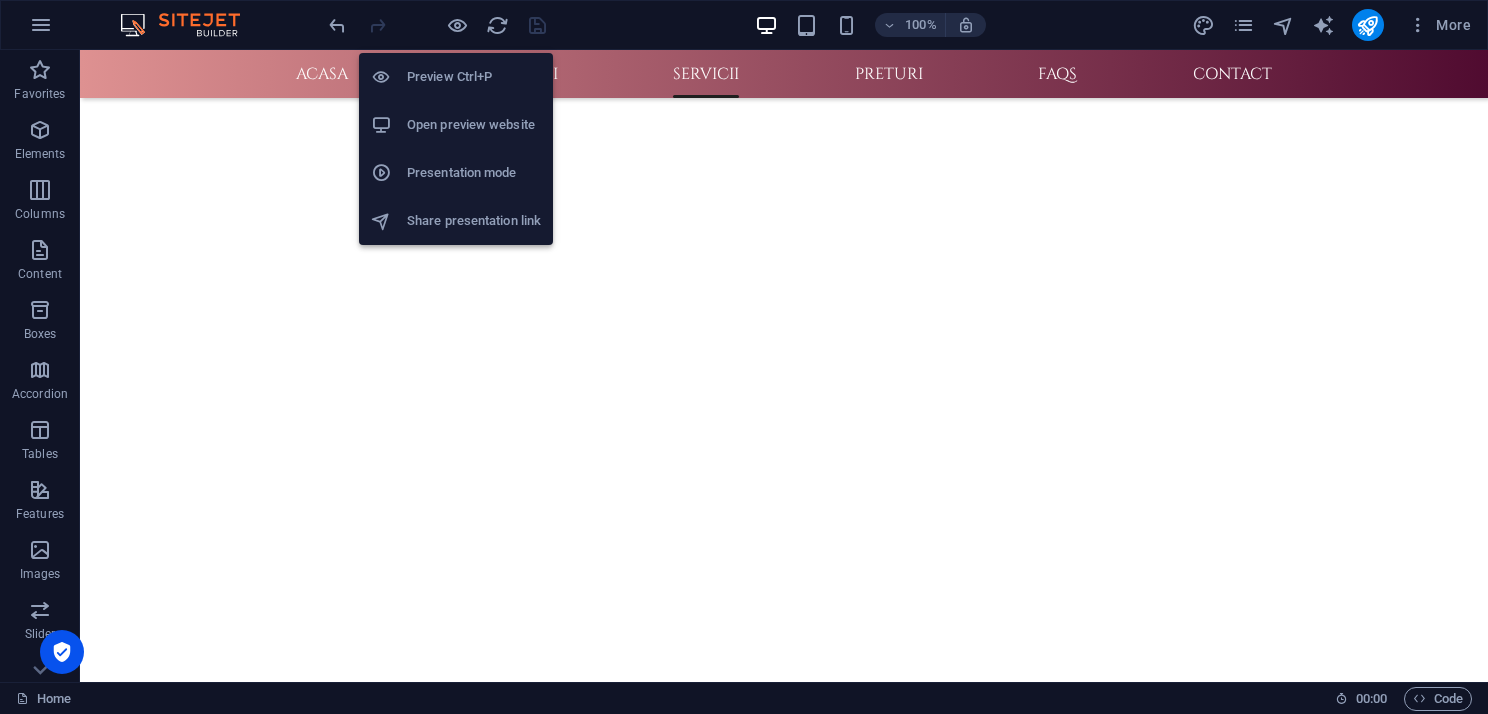 click on "Preview Ctrl+P" at bounding box center [474, 77] 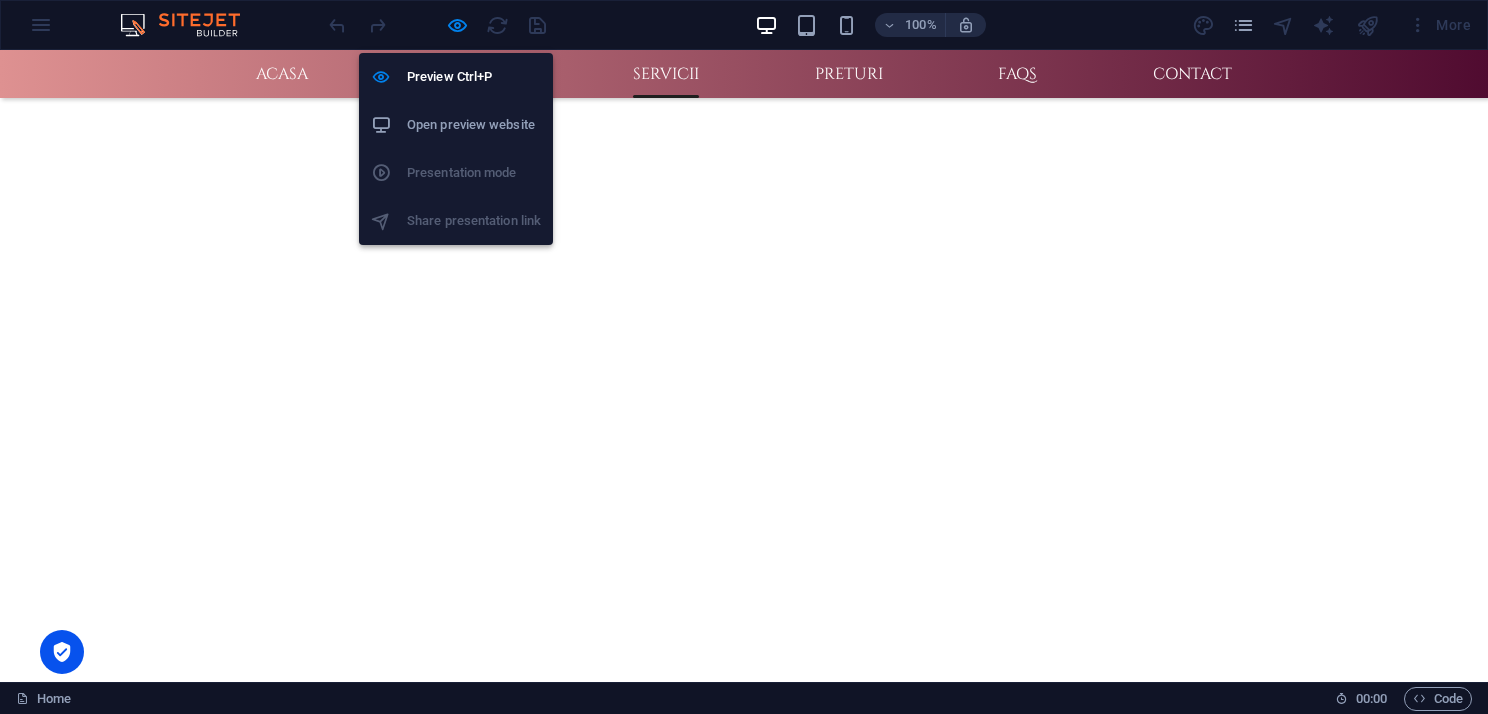 scroll, scrollTop: 832, scrollLeft: 0, axis: vertical 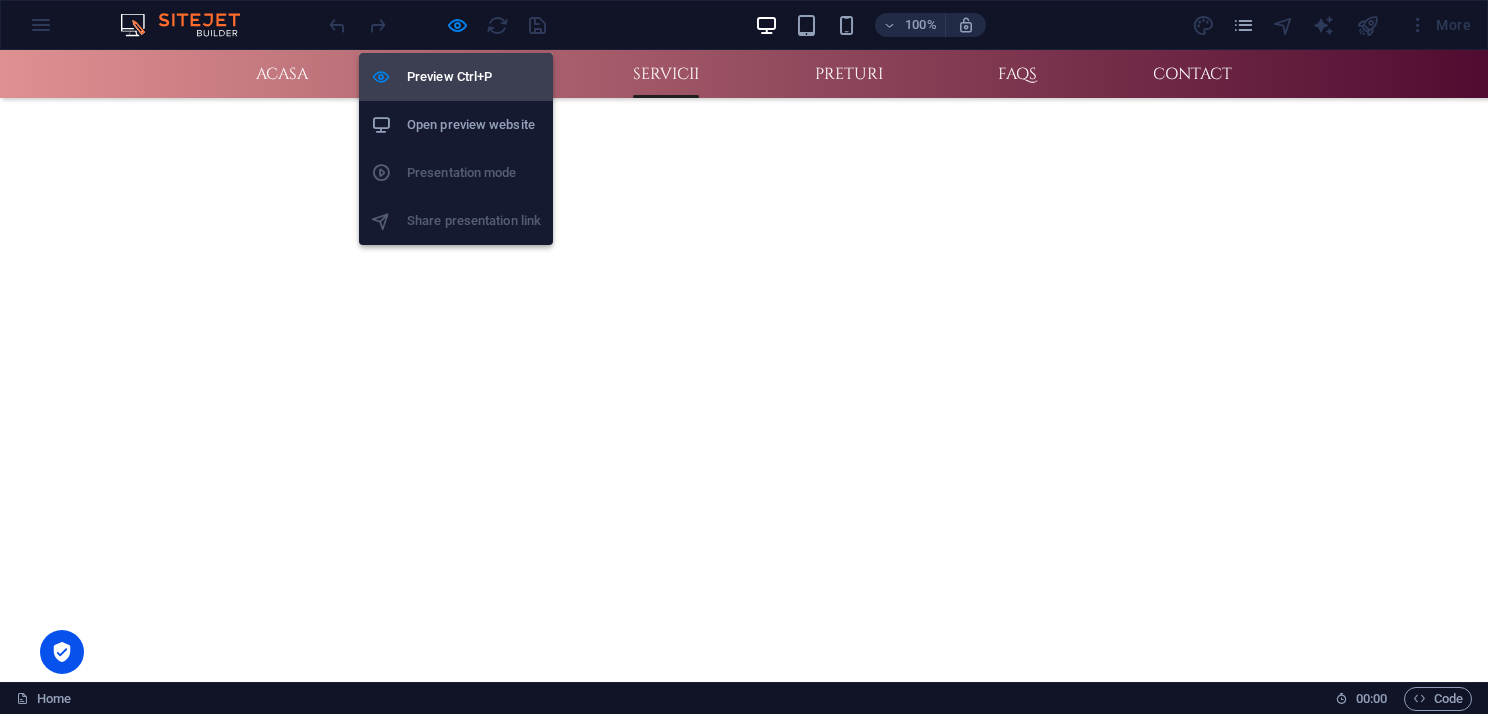 click on "Preview Ctrl+P" at bounding box center [474, 77] 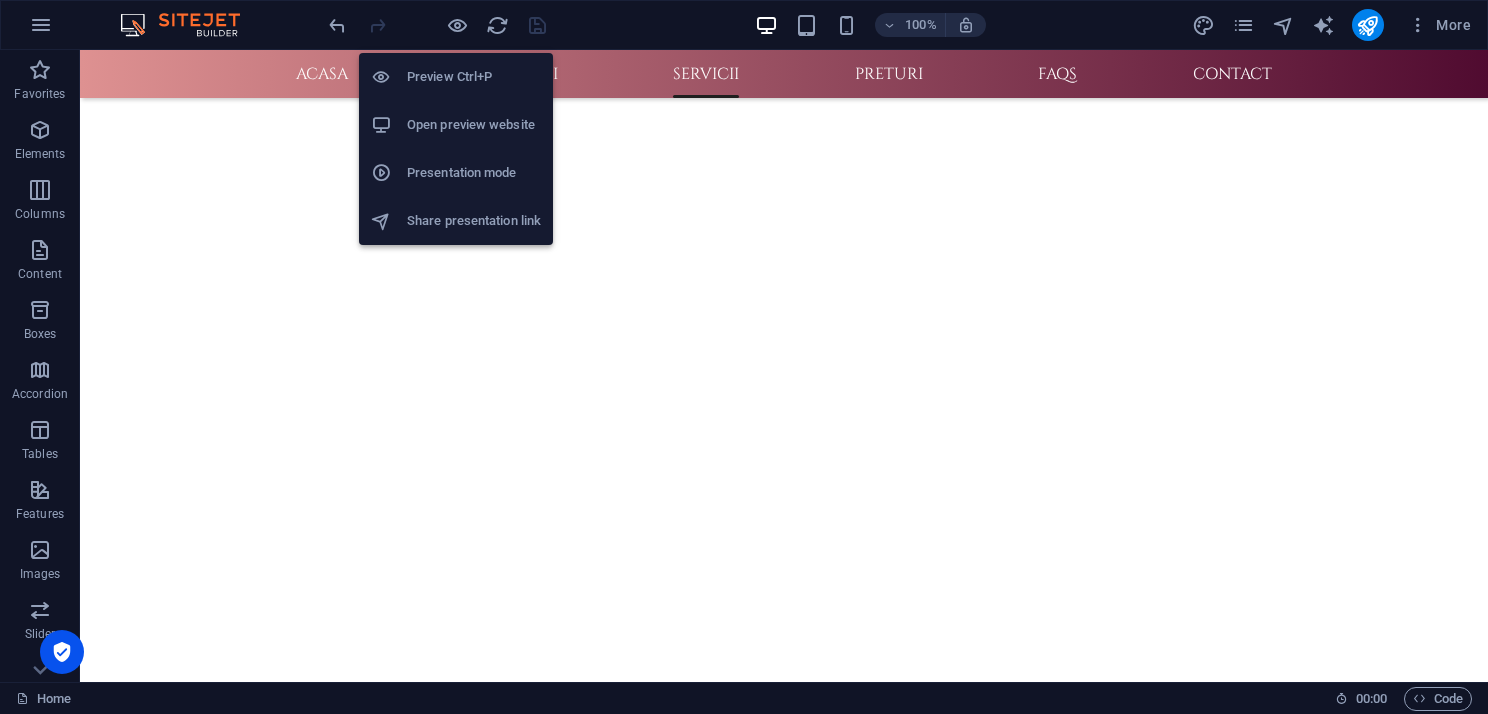 scroll, scrollTop: 800, scrollLeft: 0, axis: vertical 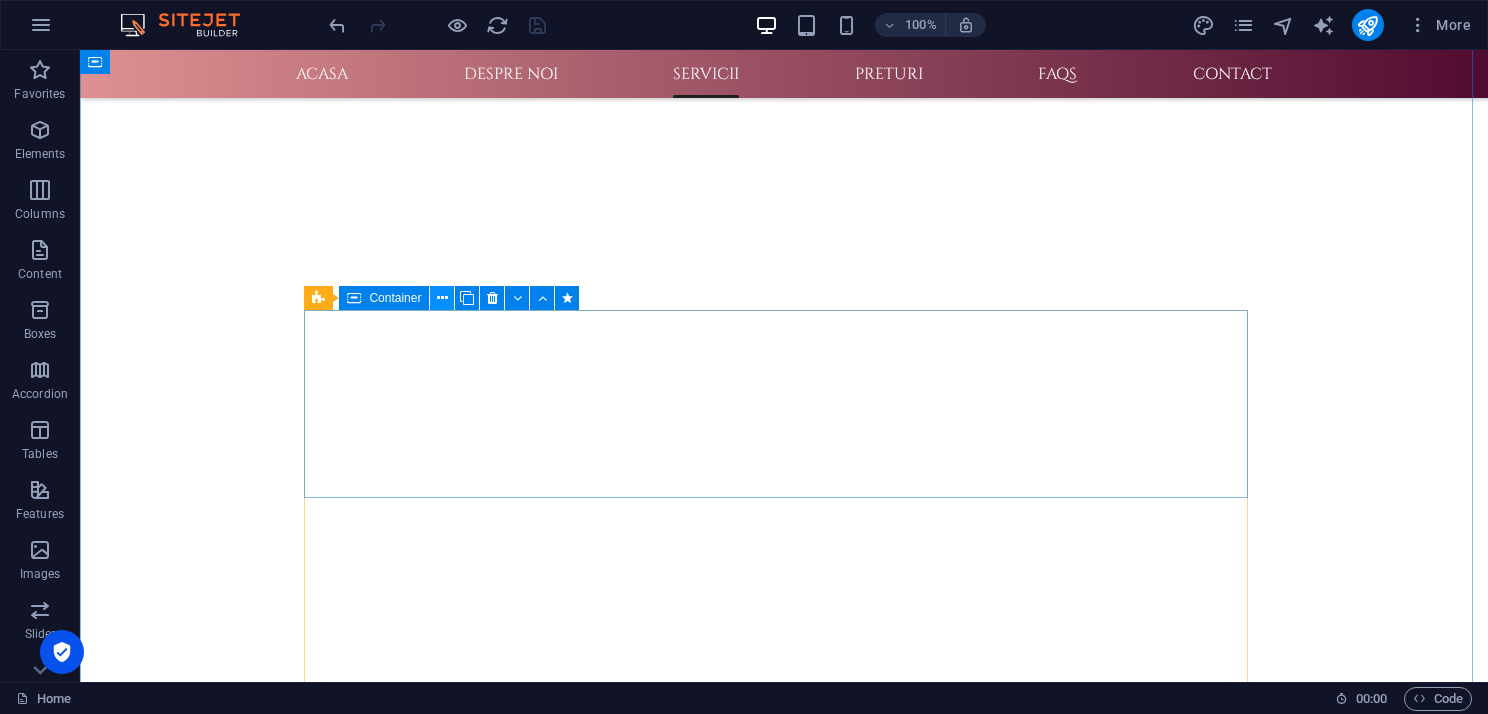 click at bounding box center (442, 298) 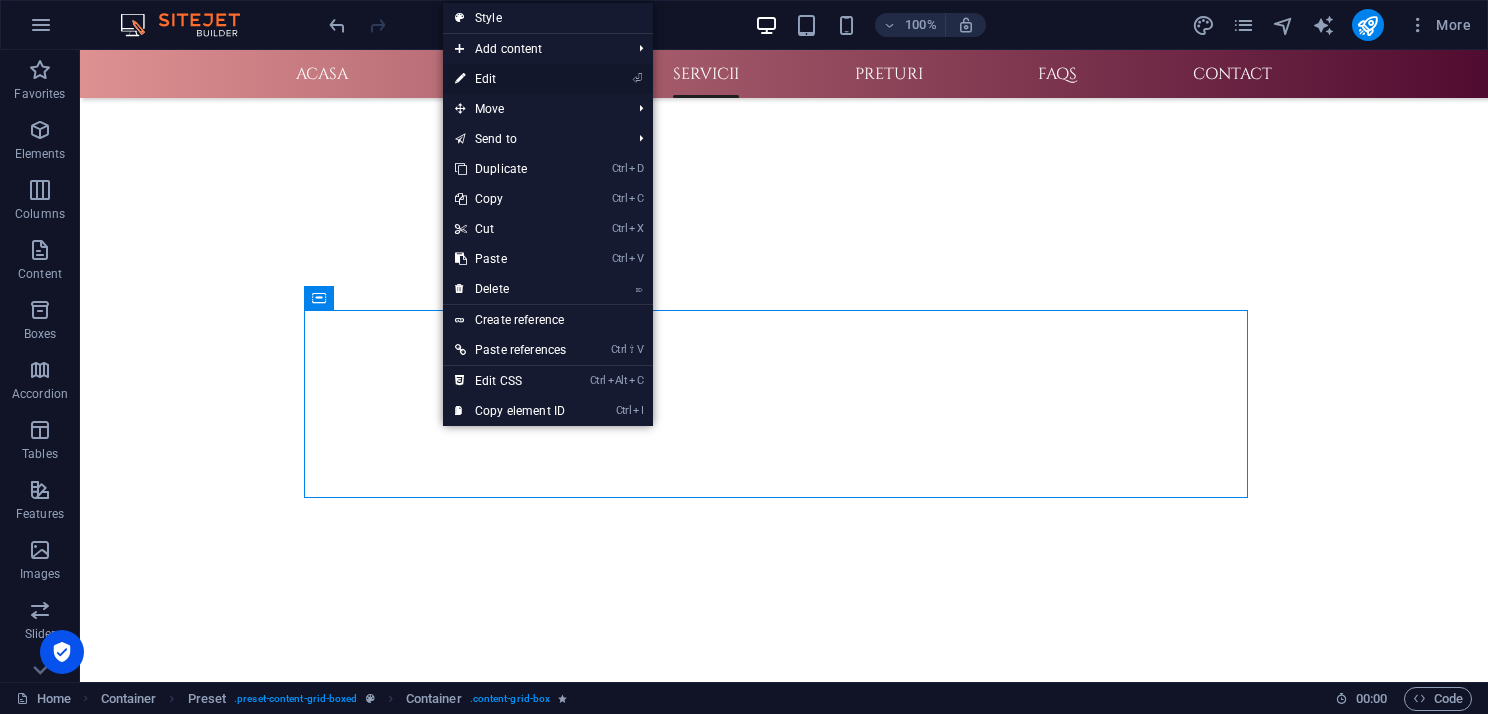 click on "⏎  Edit" at bounding box center (510, 79) 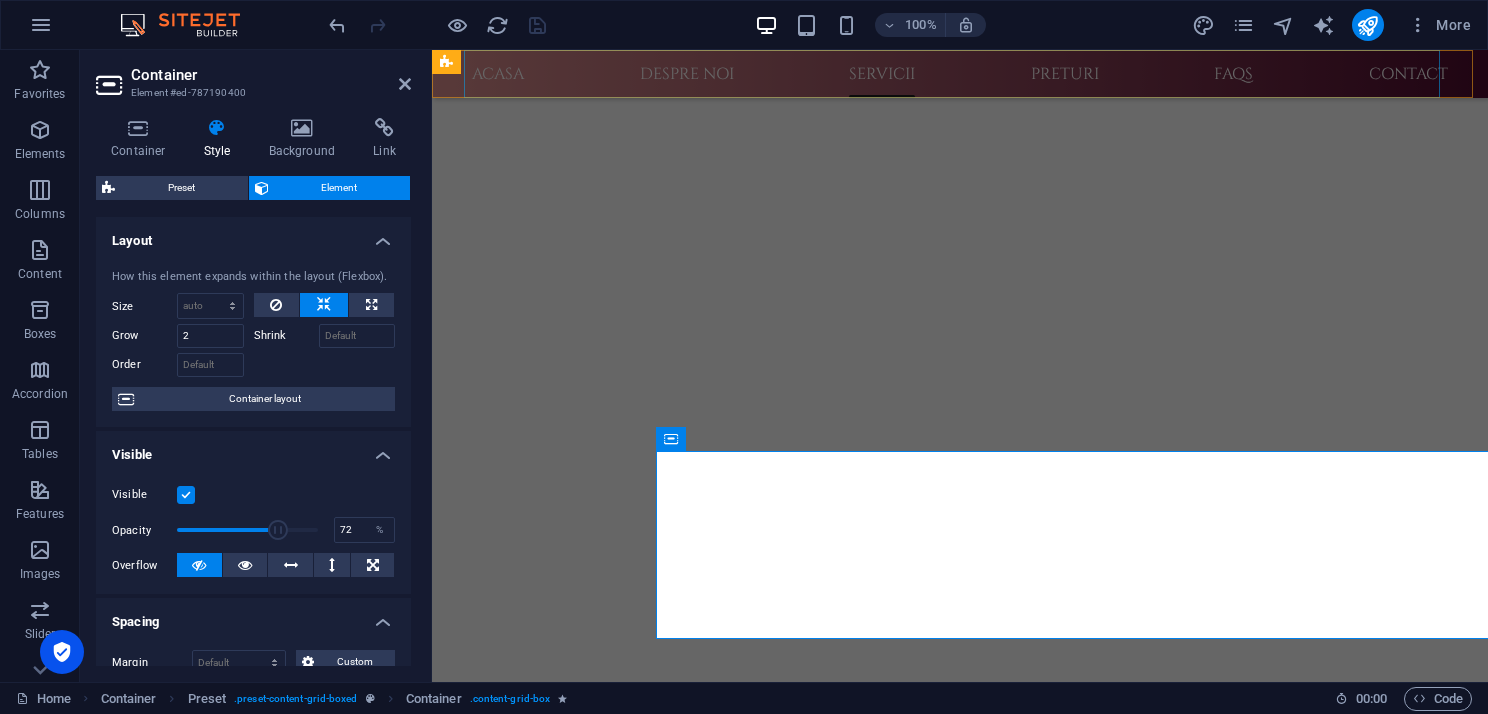 scroll, scrollTop: 659, scrollLeft: 0, axis: vertical 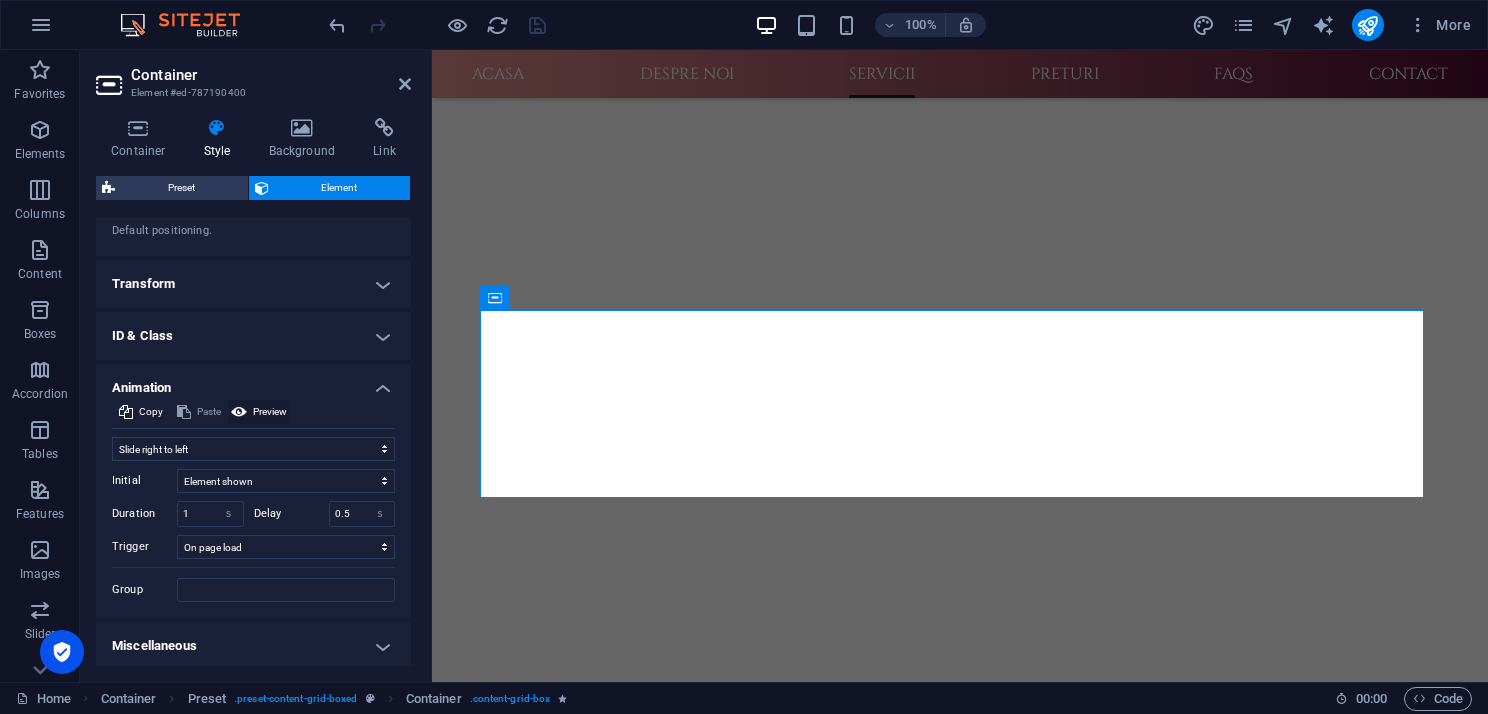 click on "Preview" at bounding box center (270, 412) 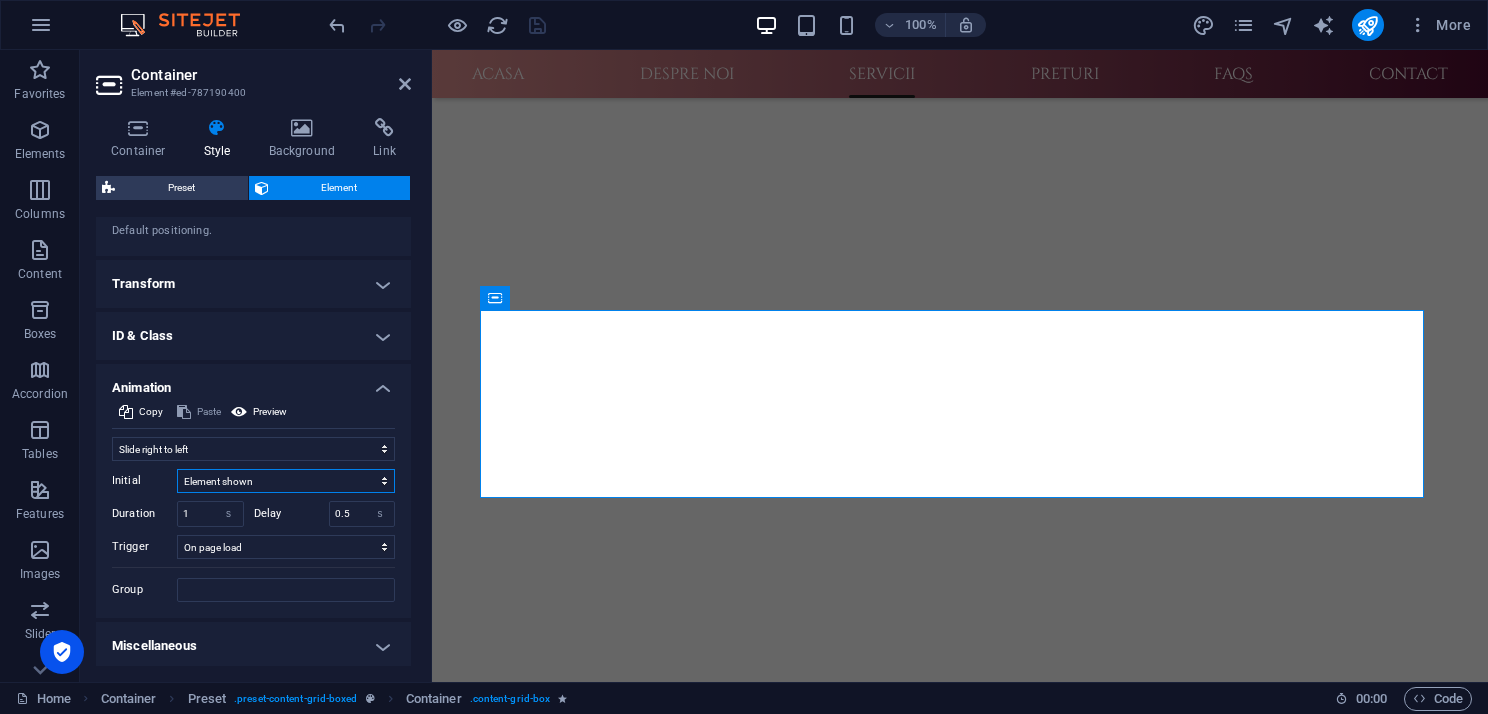click on "Element hidden Element shown" at bounding box center (286, 481) 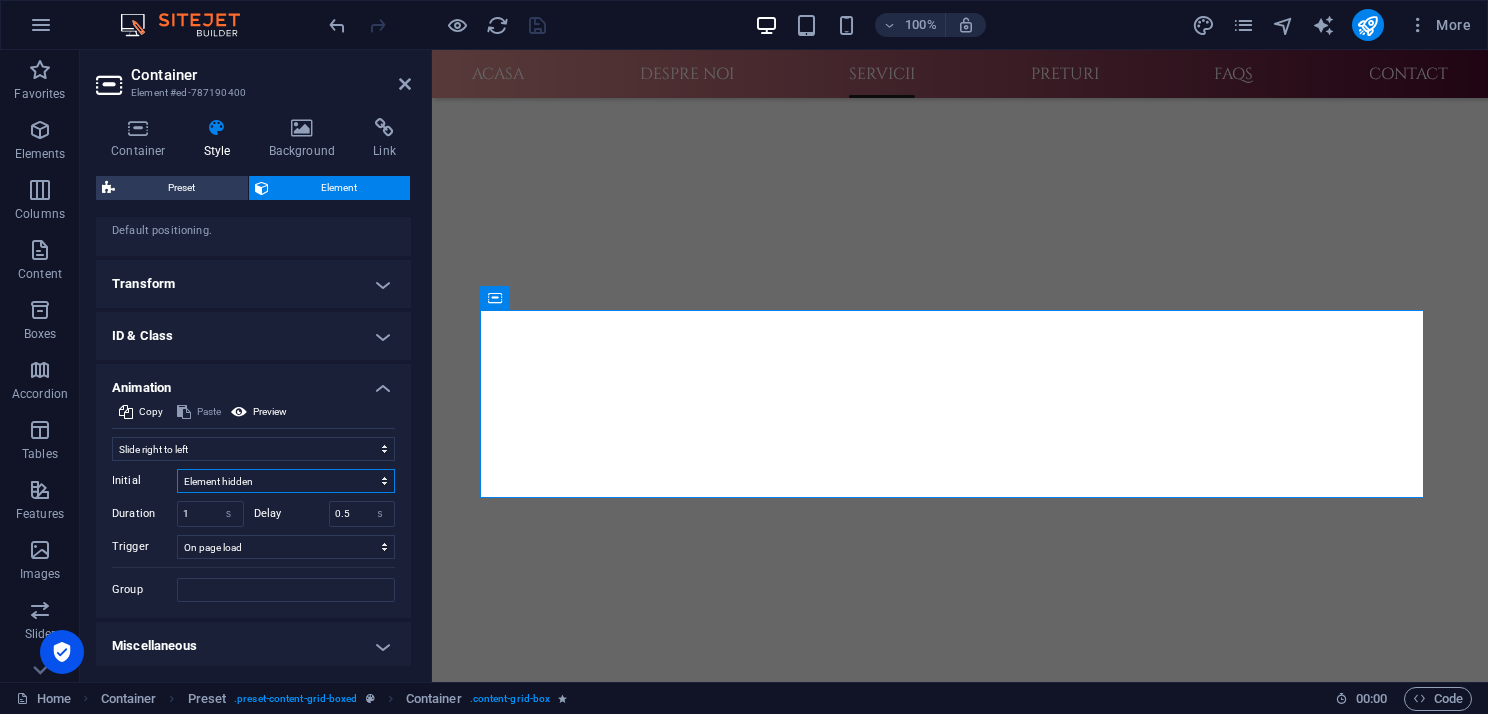 click on "Element hidden Element shown" at bounding box center (286, 481) 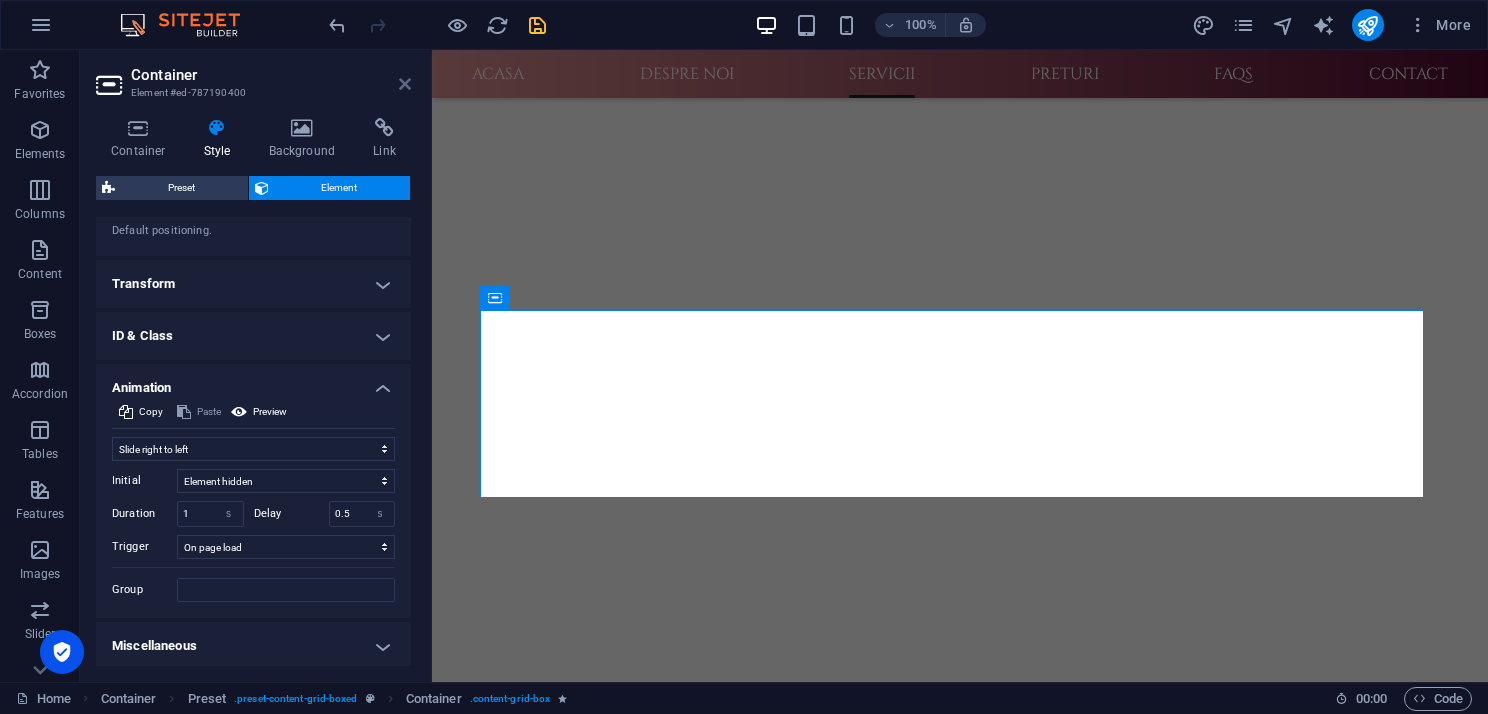 click at bounding box center (405, 84) 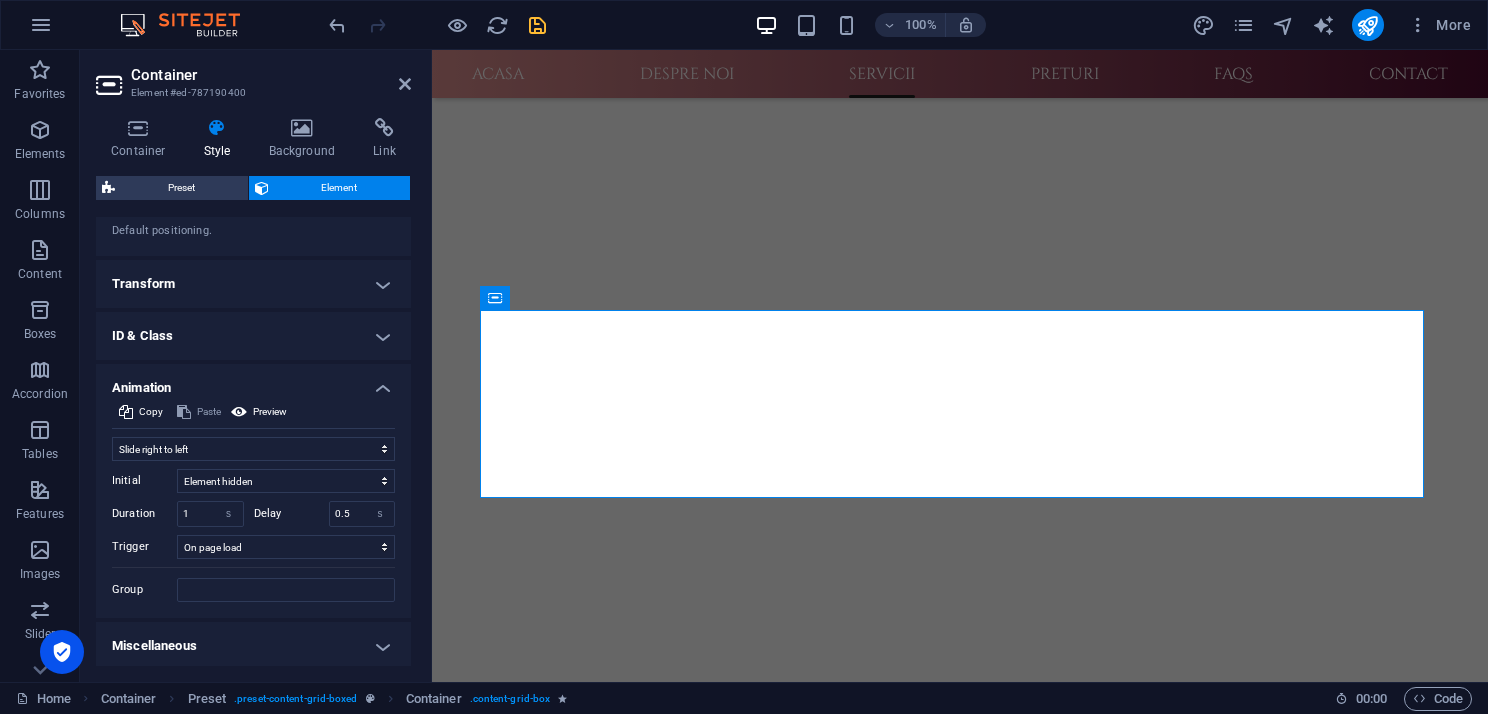 scroll, scrollTop: 800, scrollLeft: 0, axis: vertical 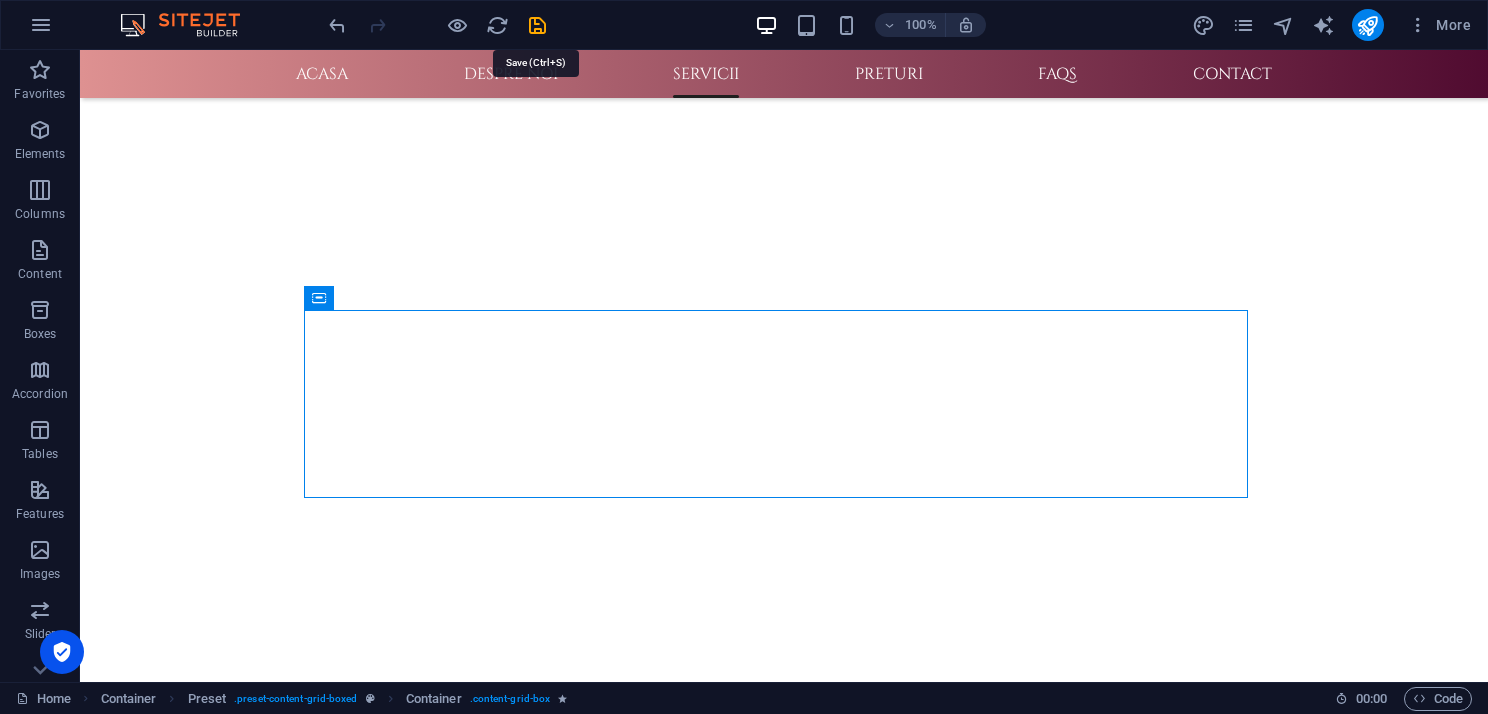 click at bounding box center (537, 25) 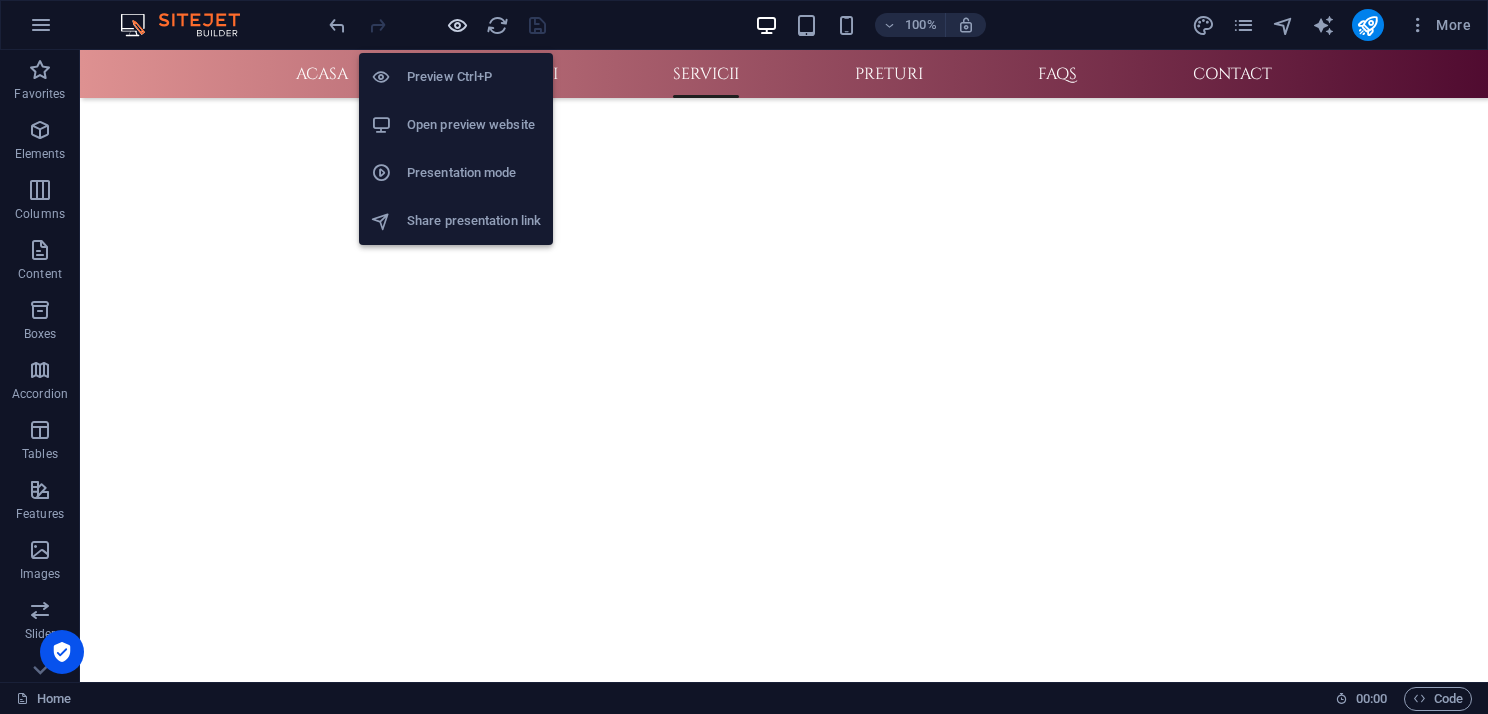click at bounding box center [457, 25] 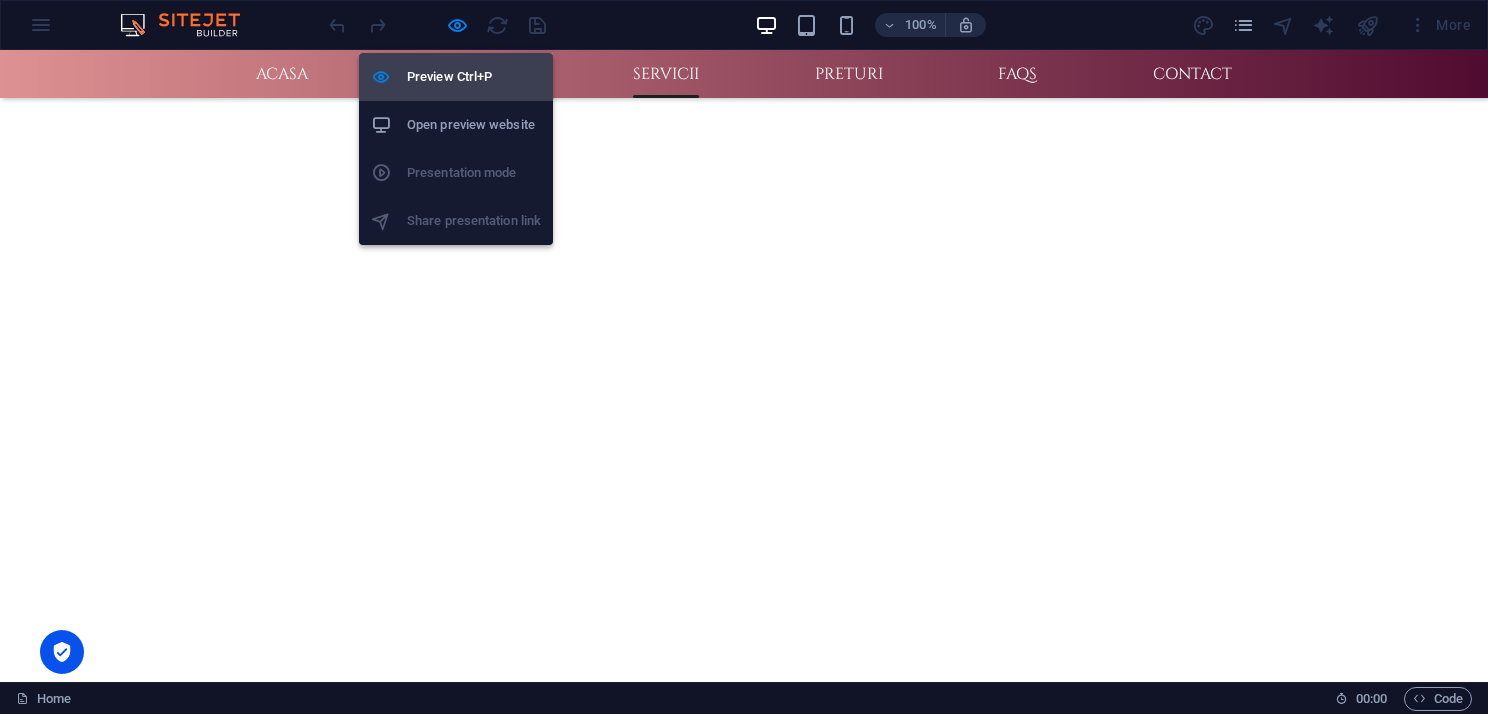 scroll, scrollTop: 832, scrollLeft: 0, axis: vertical 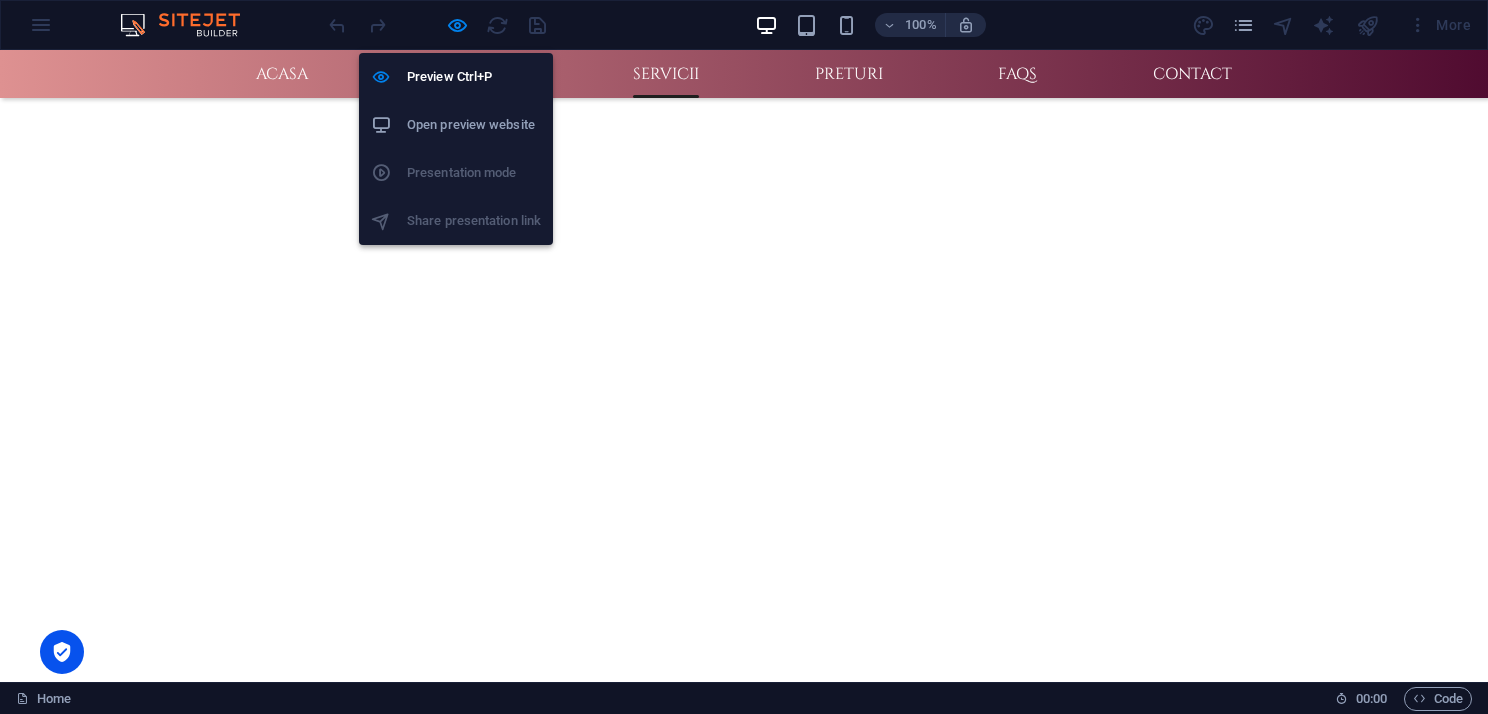 click on "Open preview website" at bounding box center [474, 125] 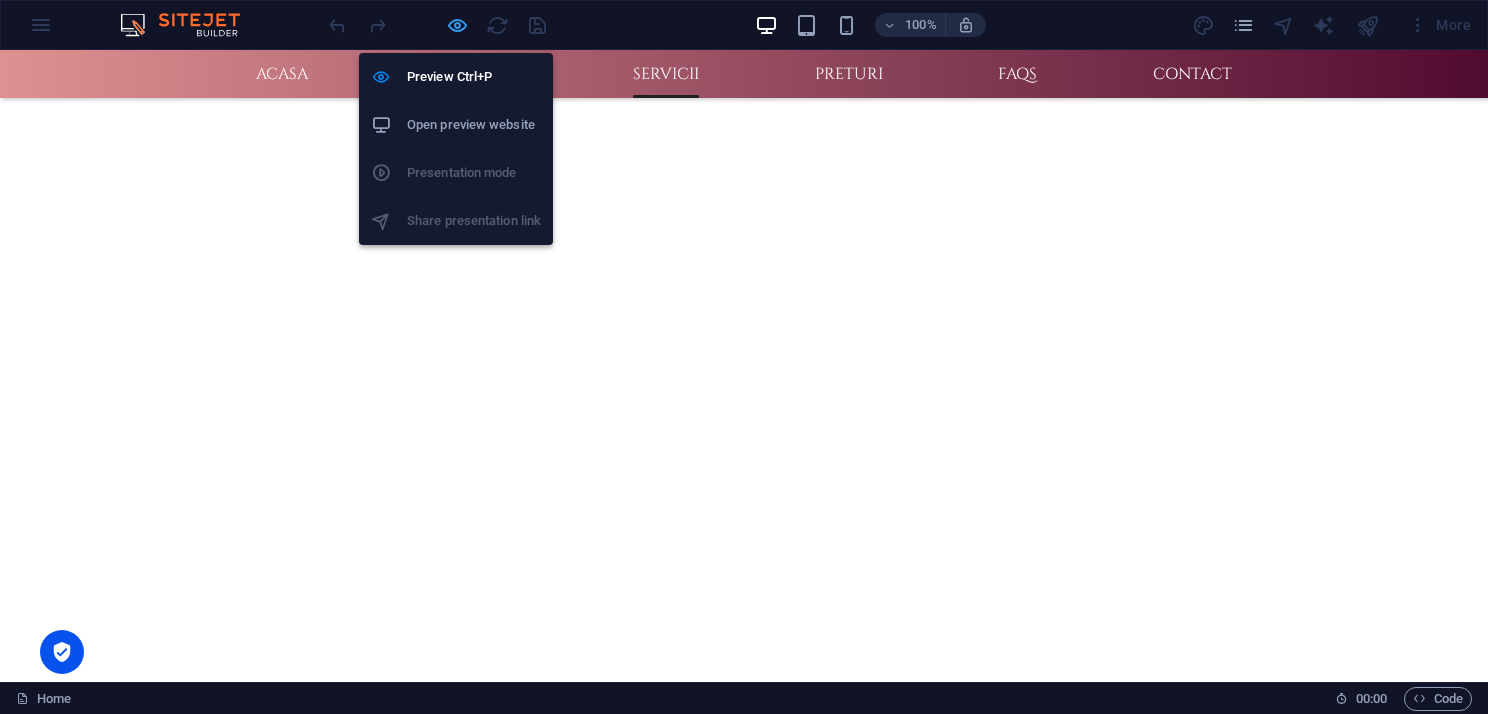 click at bounding box center (457, 25) 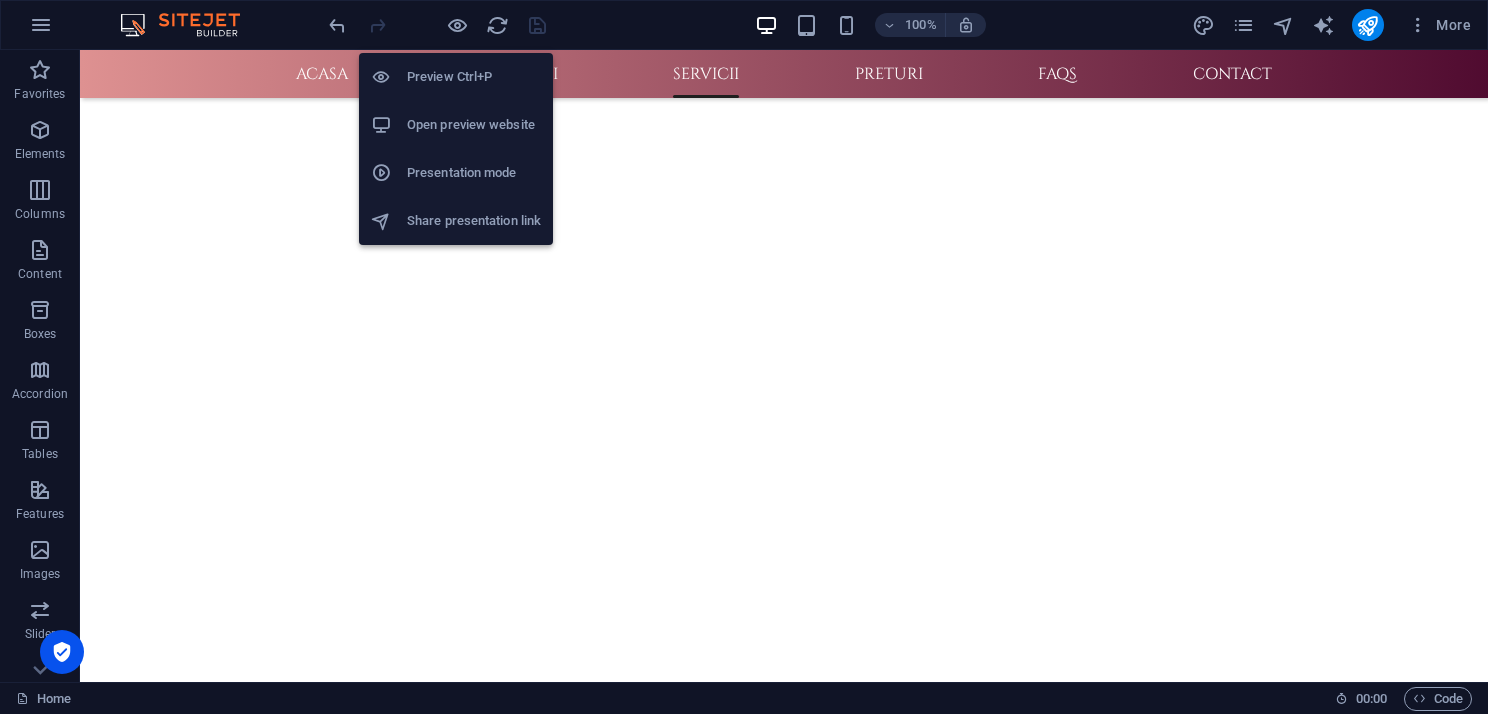 click on "Preview Ctrl+P" at bounding box center (474, 77) 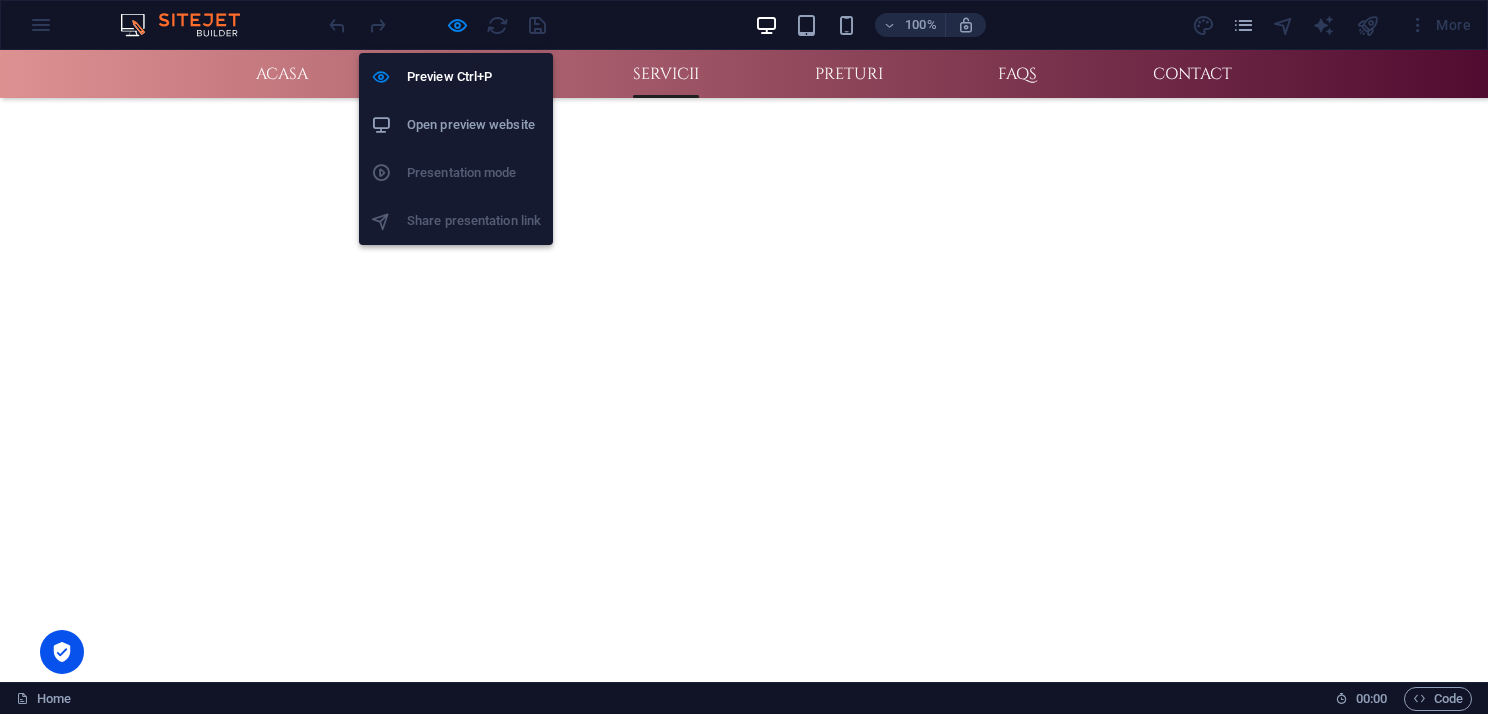 scroll, scrollTop: 832, scrollLeft: 0, axis: vertical 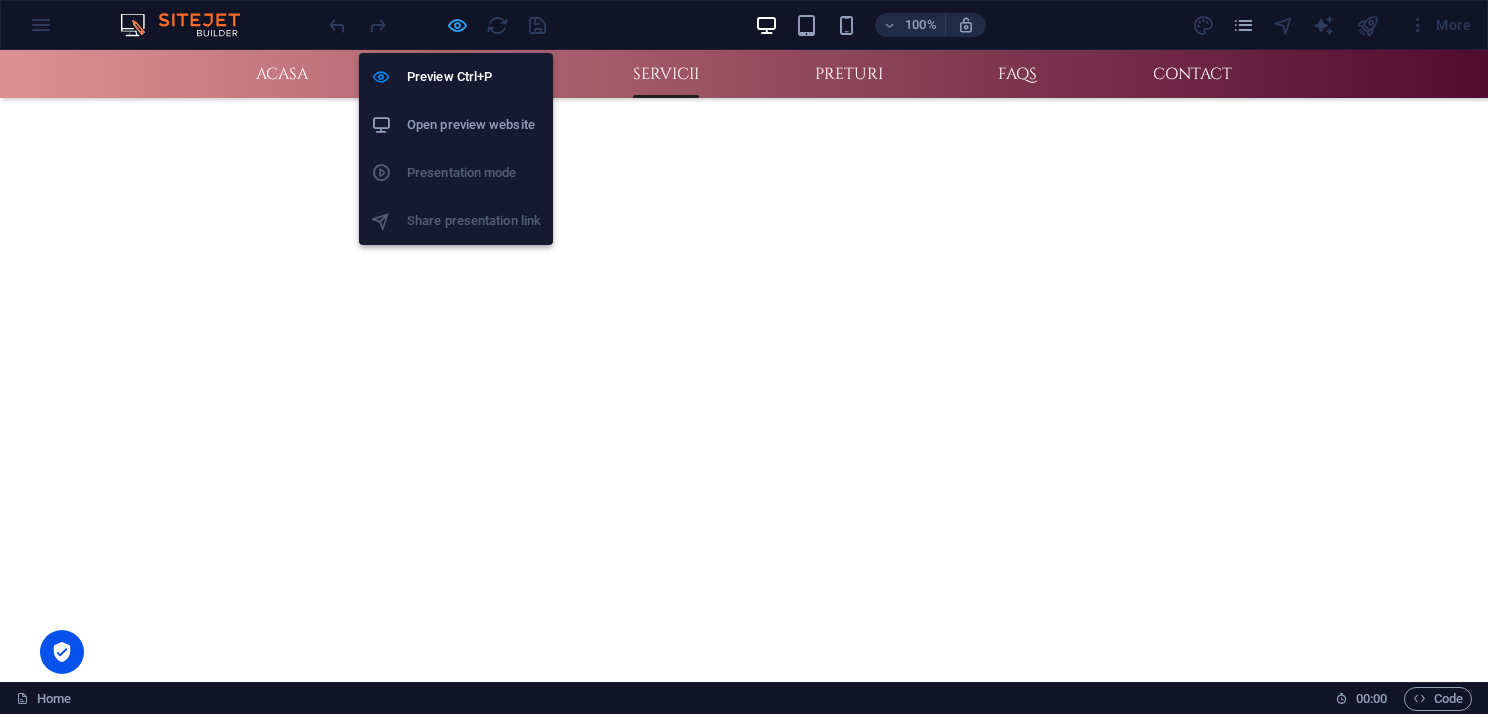 click at bounding box center [457, 25] 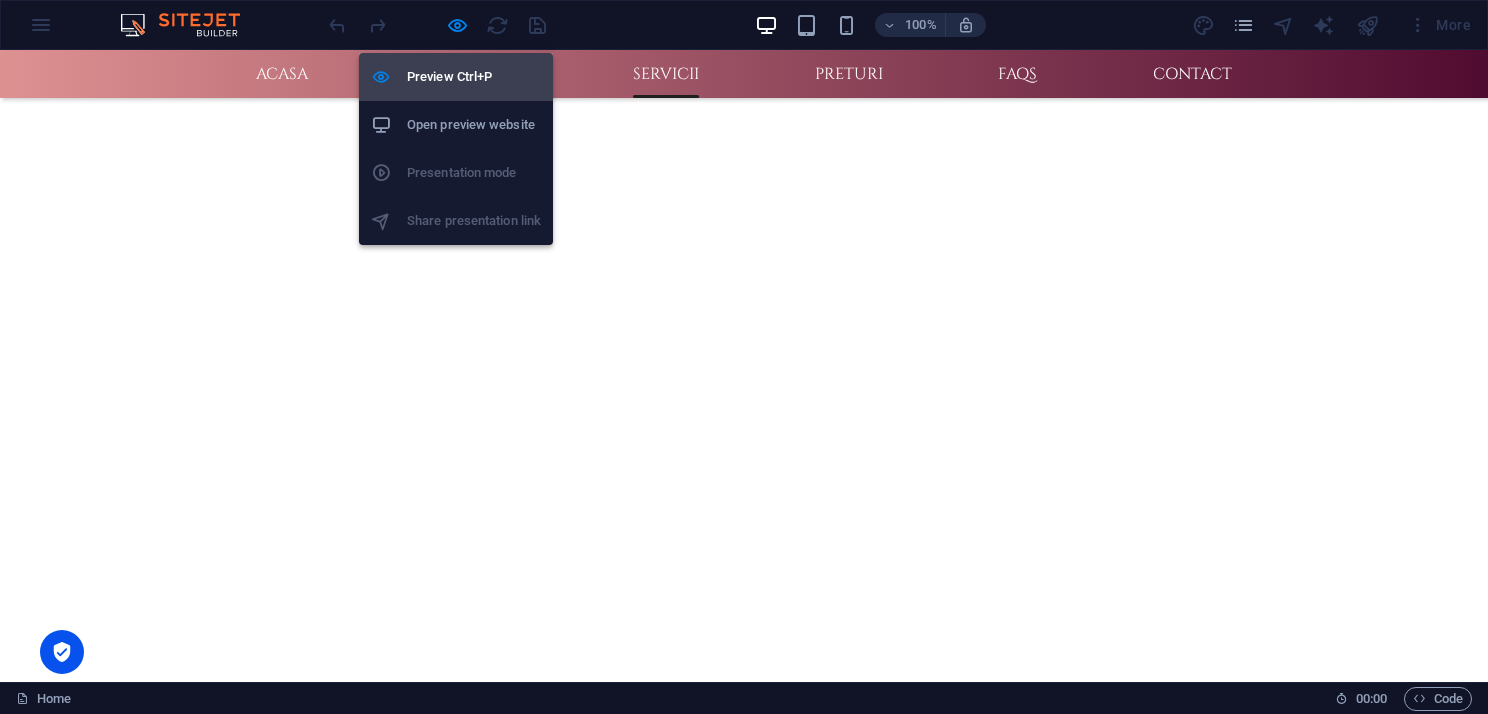 click on "Preview Ctrl+P" at bounding box center [474, 77] 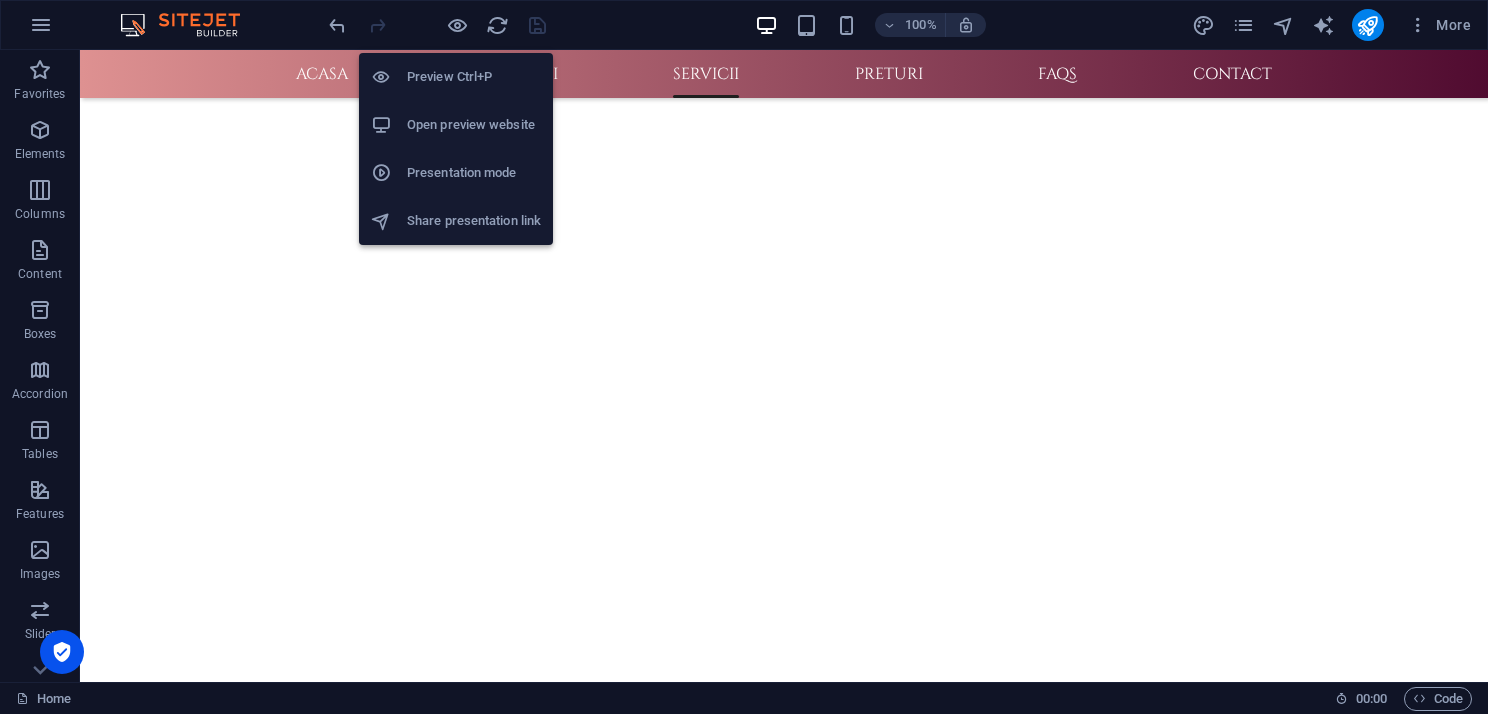 scroll, scrollTop: 800, scrollLeft: 0, axis: vertical 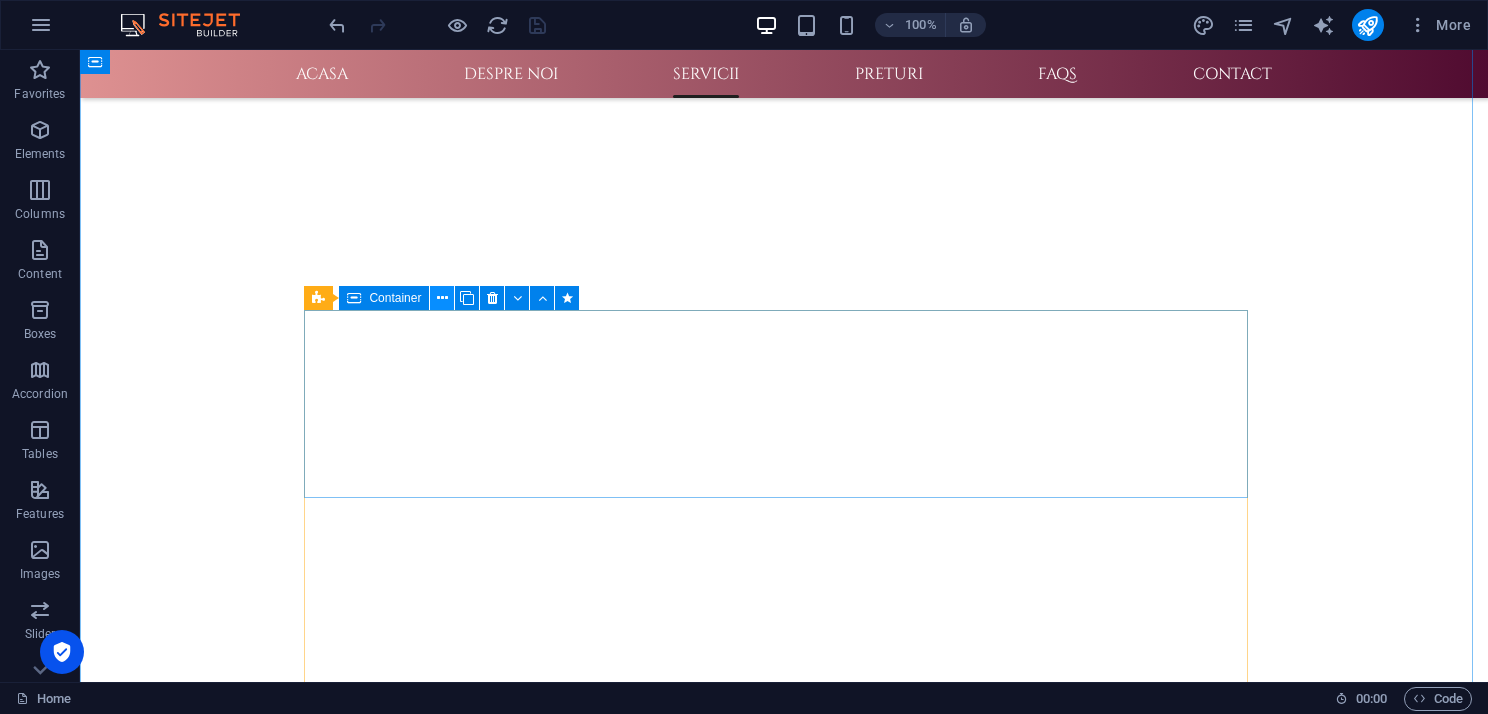 click at bounding box center (442, 298) 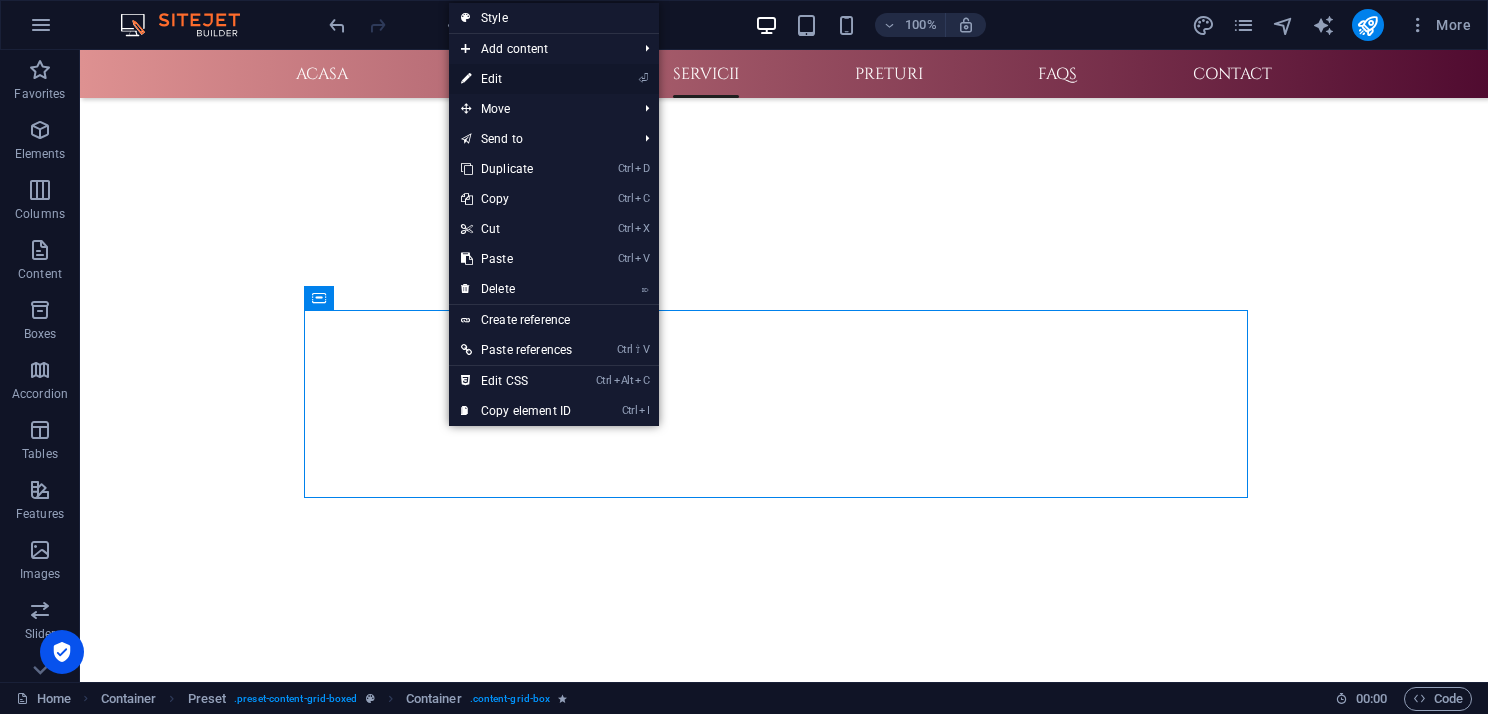 click on "⏎  Edit" at bounding box center (516, 79) 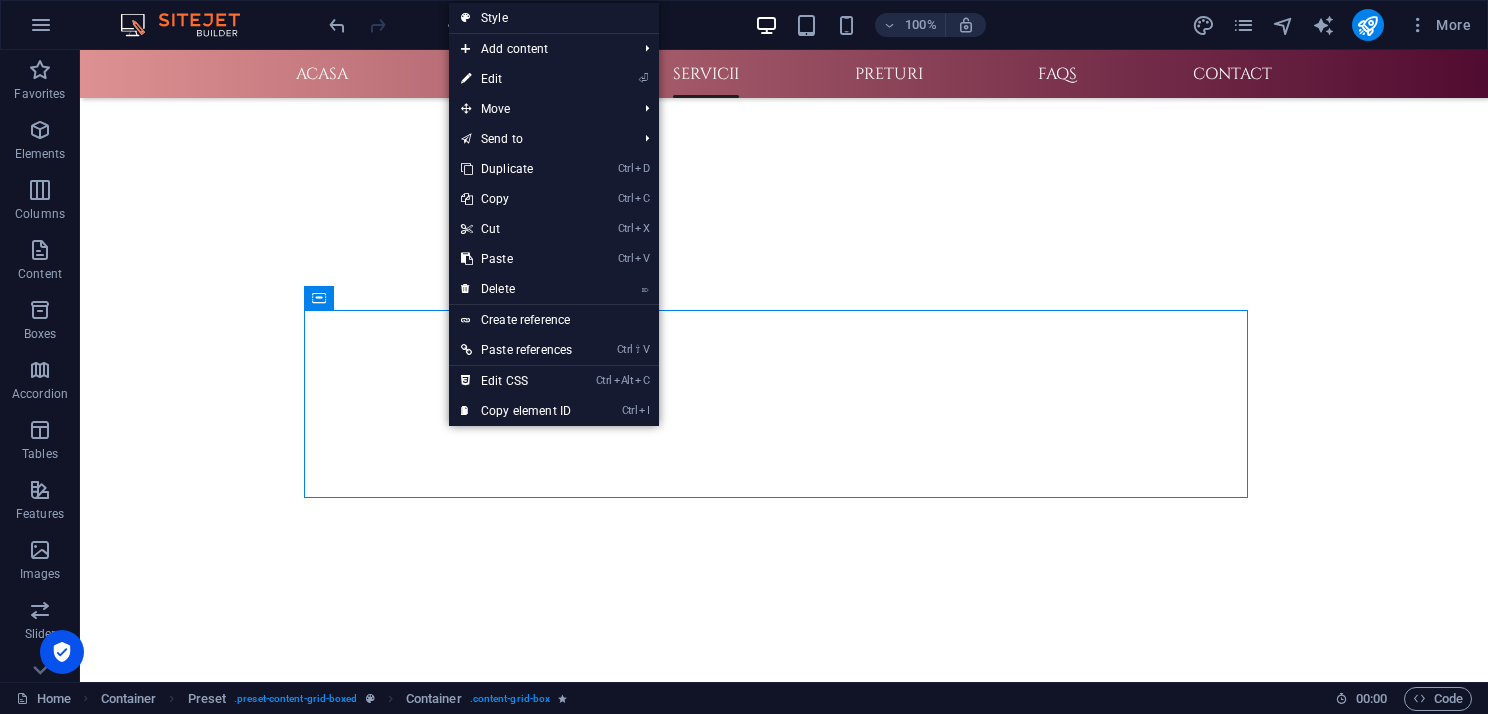 scroll, scrollTop: 659, scrollLeft: 0, axis: vertical 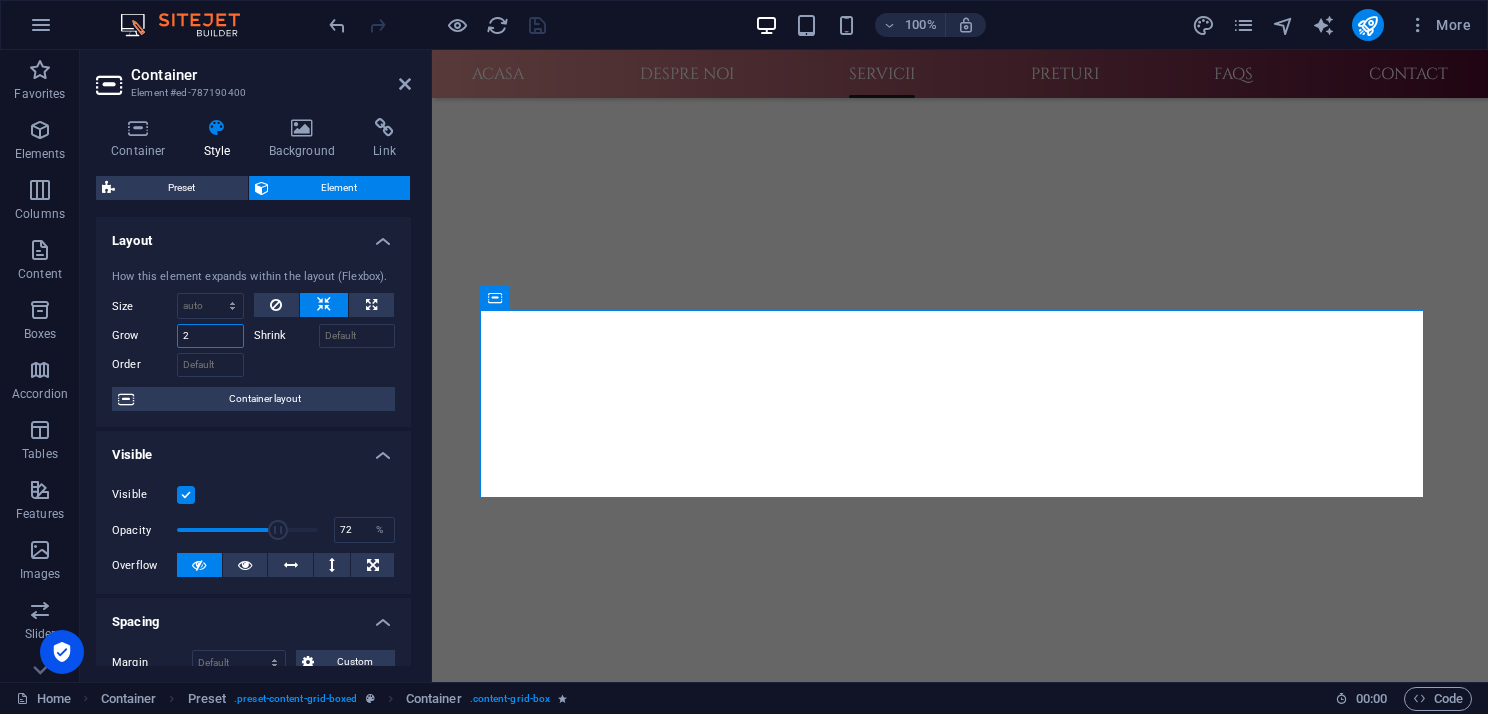 drag, startPoint x: 203, startPoint y: 337, endPoint x: 182, endPoint y: 336, distance: 21.023796 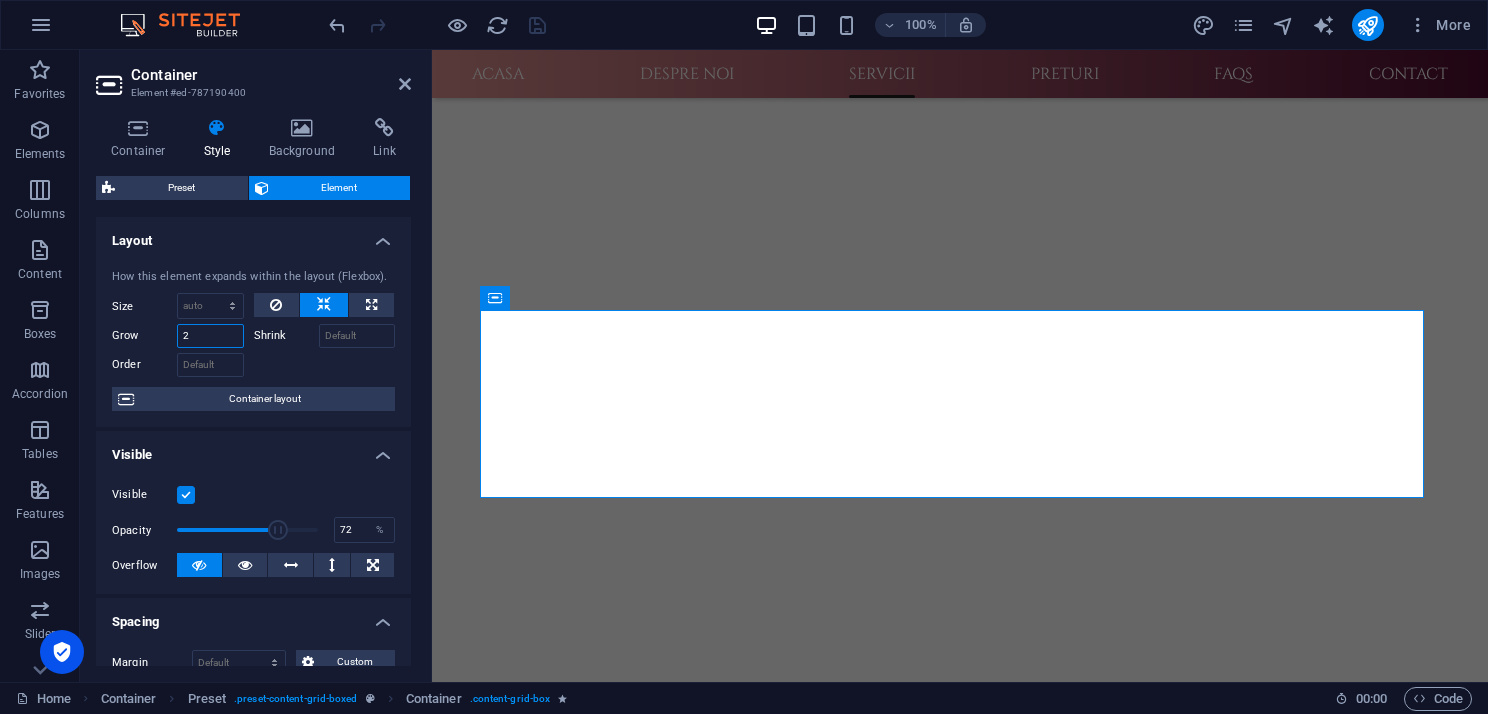 click on "2" at bounding box center (210, 336) 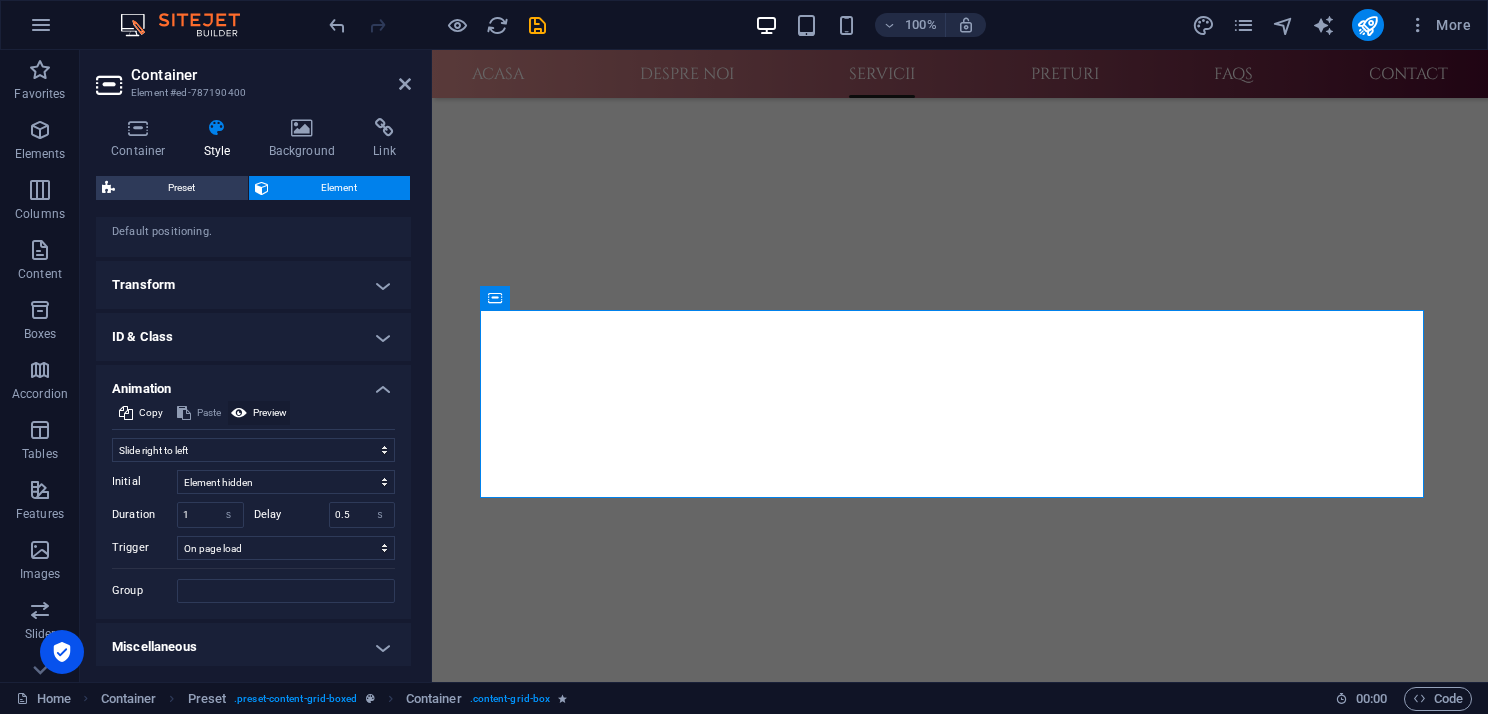 scroll, scrollTop: 947, scrollLeft: 0, axis: vertical 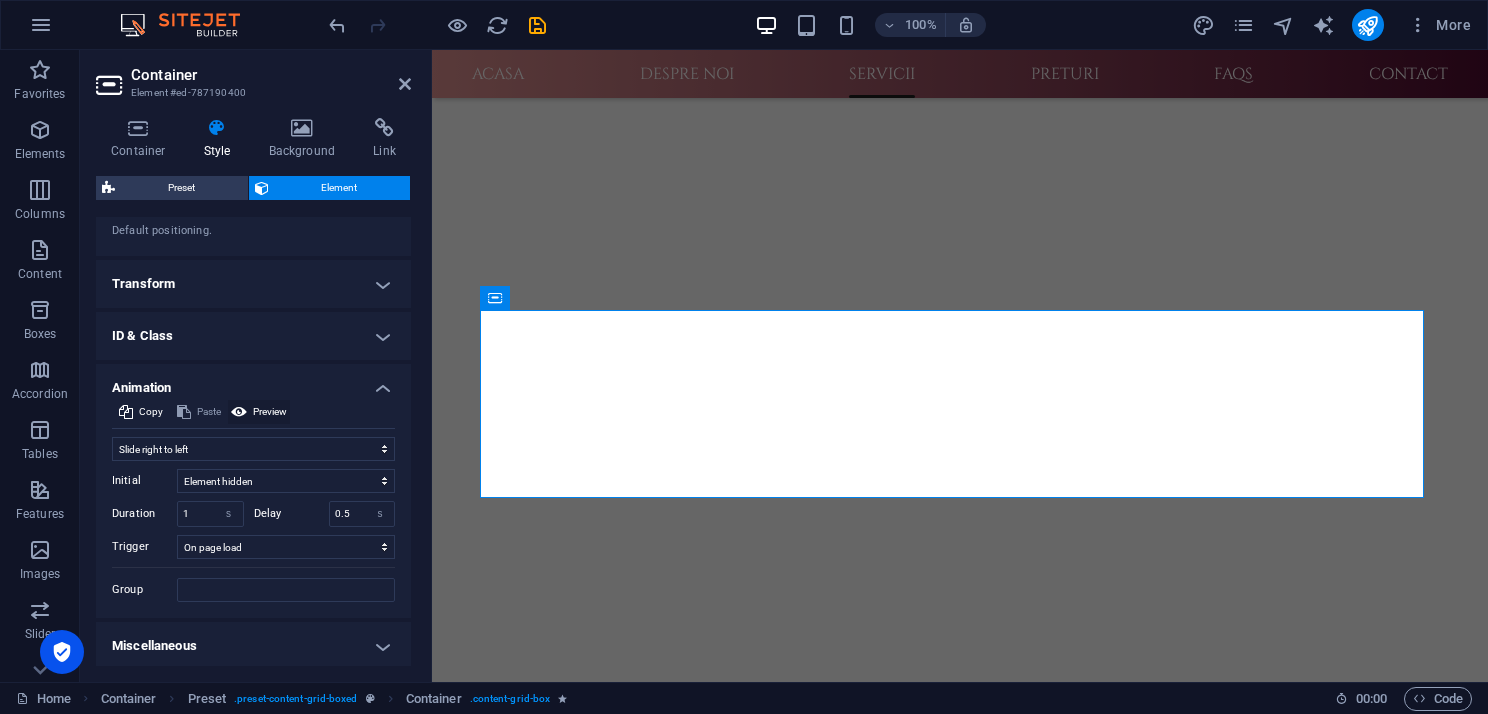 click on "Preview" at bounding box center (270, 412) 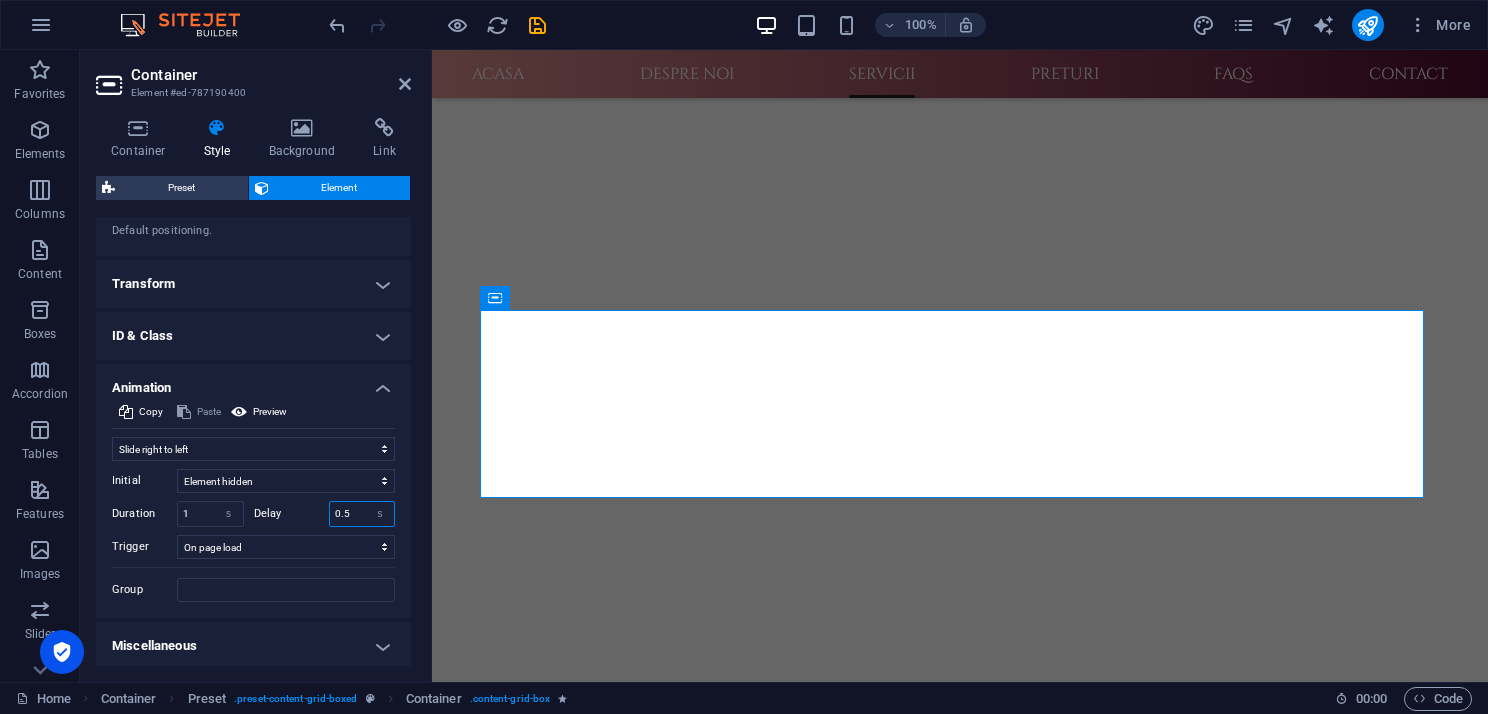 click on "0.5" at bounding box center [362, 514] 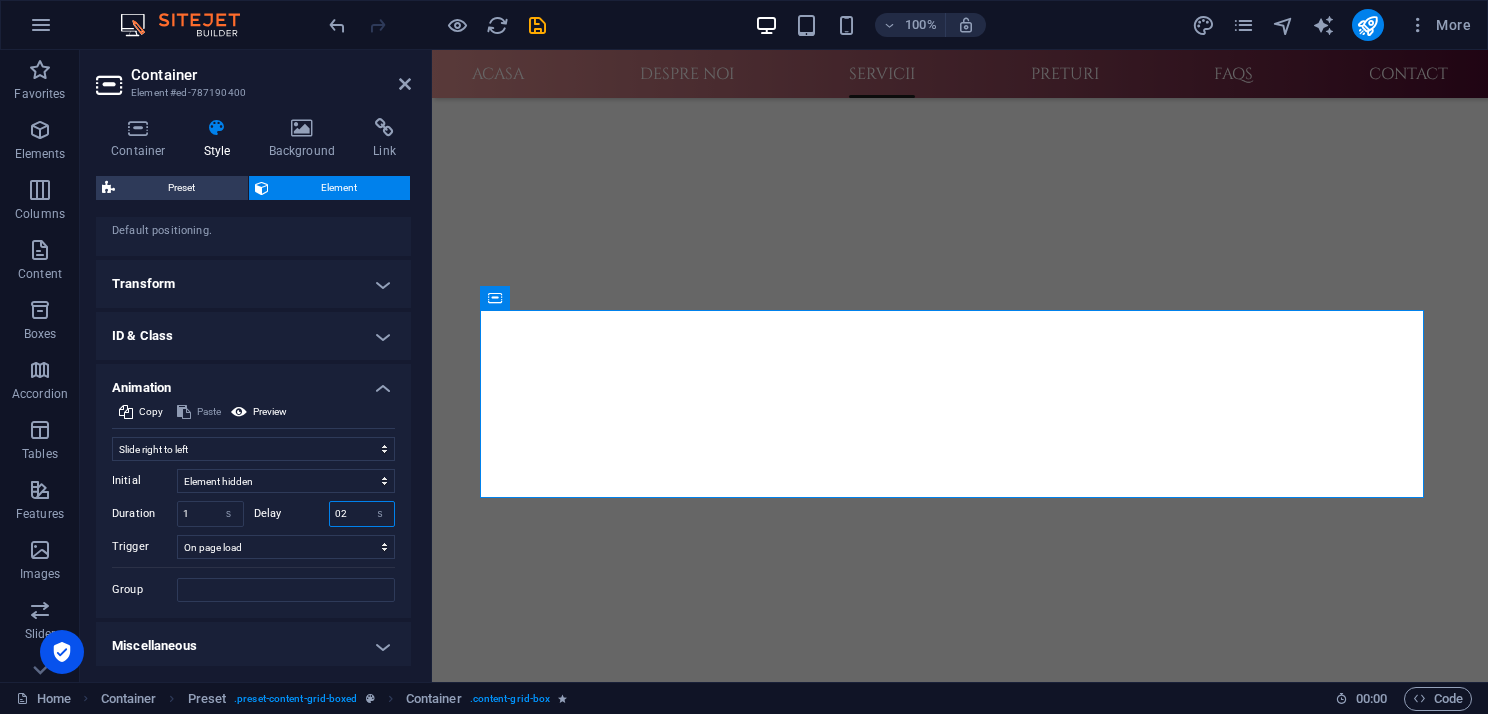 click on "02" at bounding box center [362, 514] 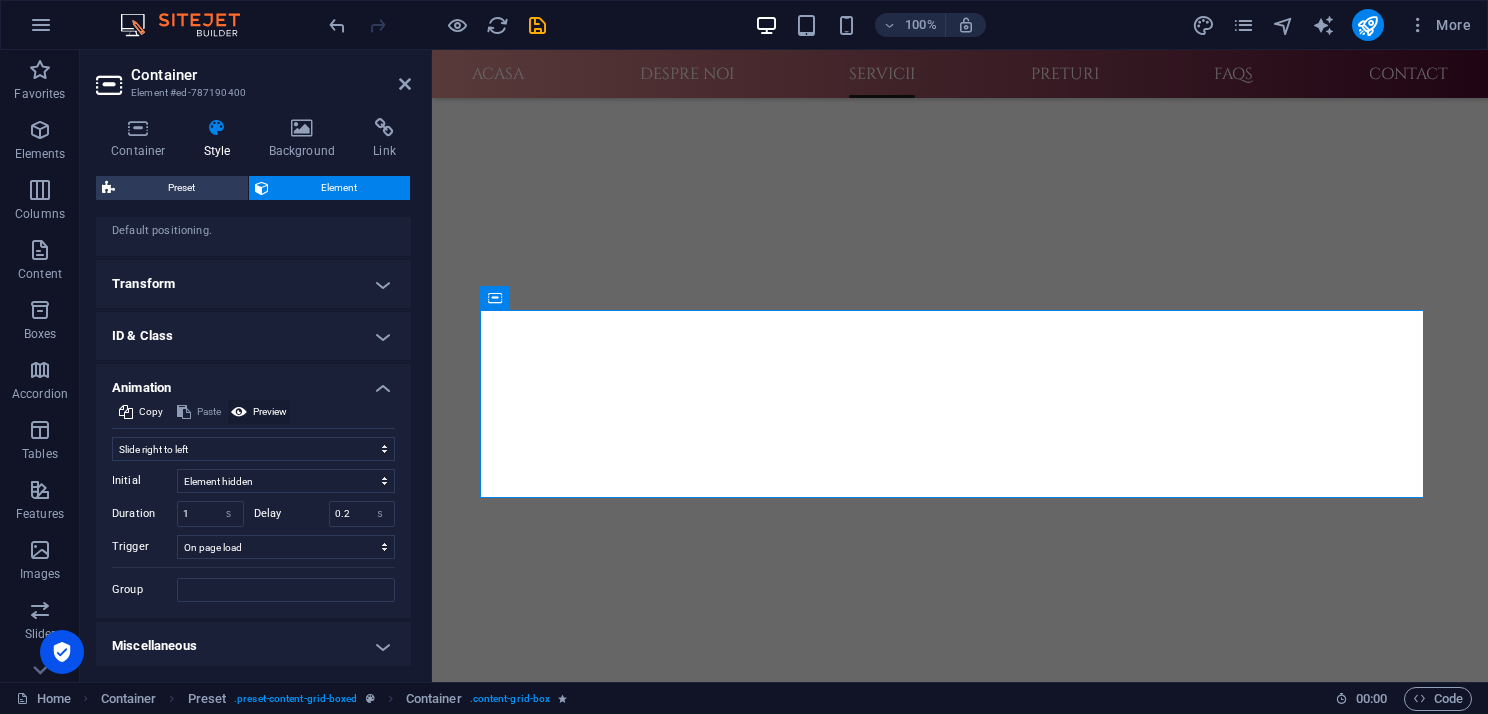 click on "Preview" at bounding box center [270, 412] 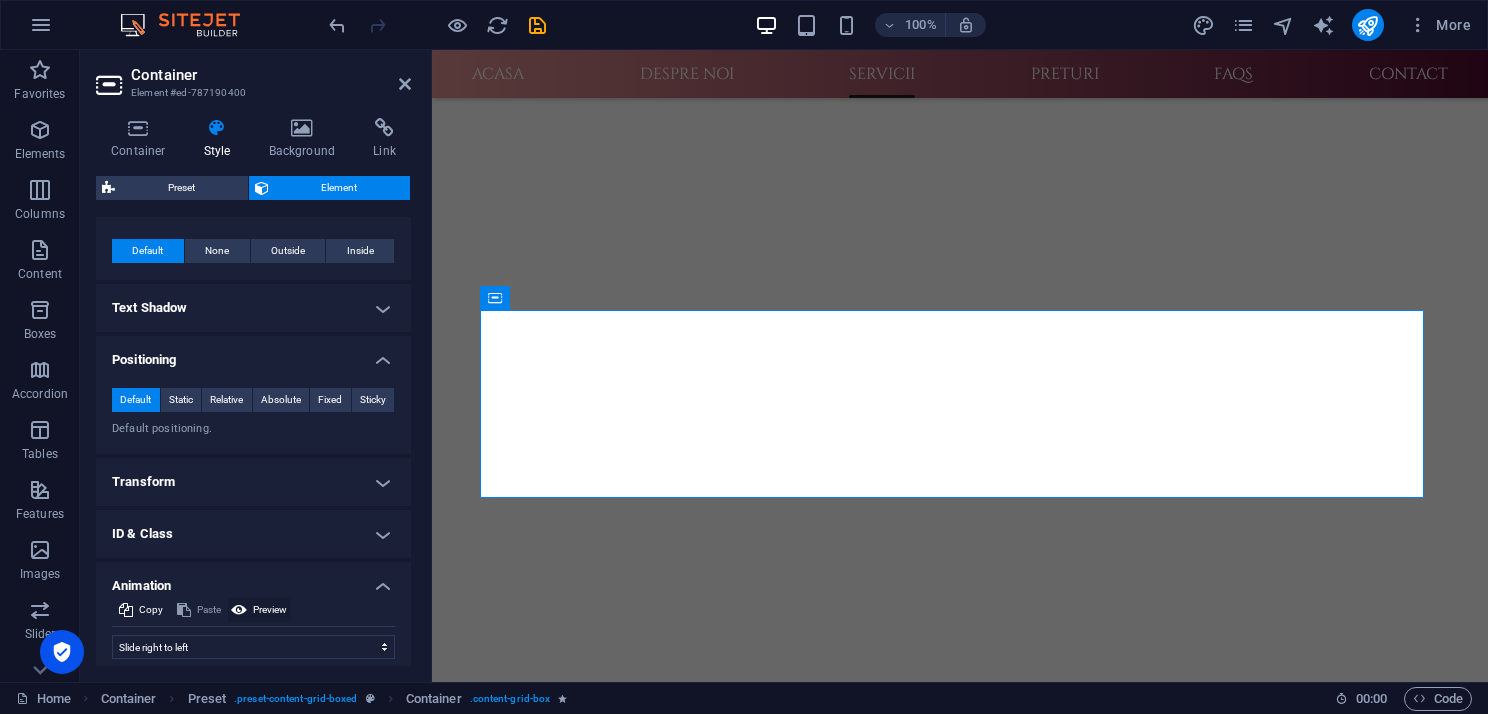 scroll, scrollTop: 747, scrollLeft: 0, axis: vertical 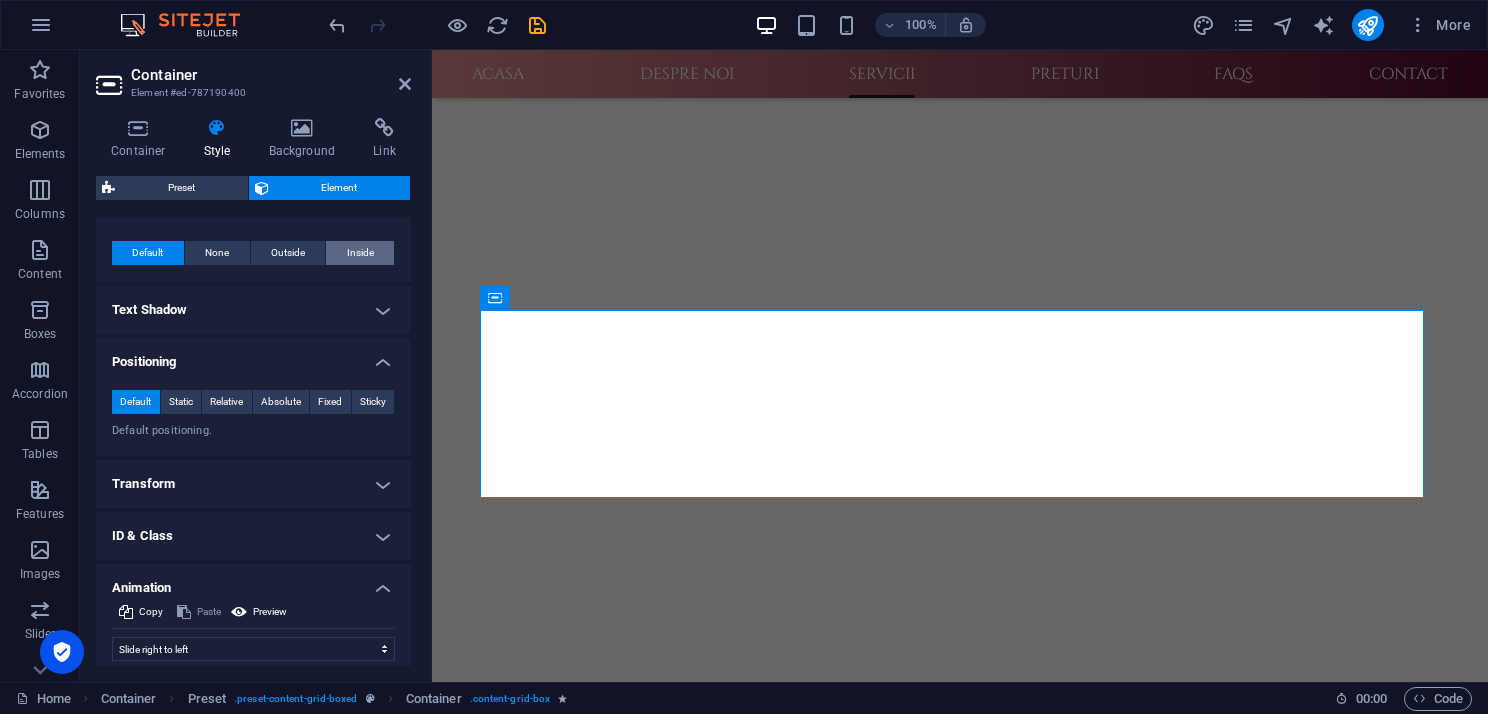 click on "Inside" at bounding box center [360, 253] 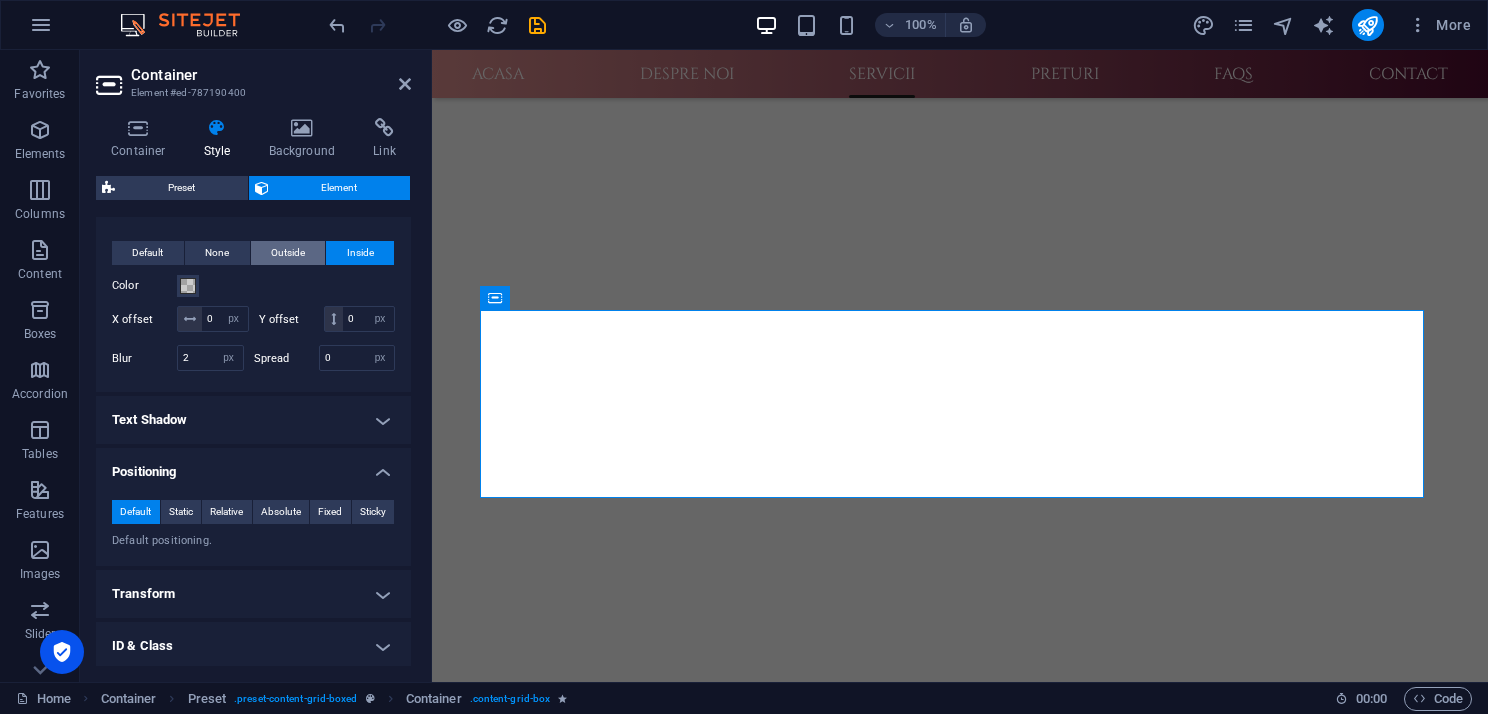 click on "Outside" at bounding box center (288, 253) 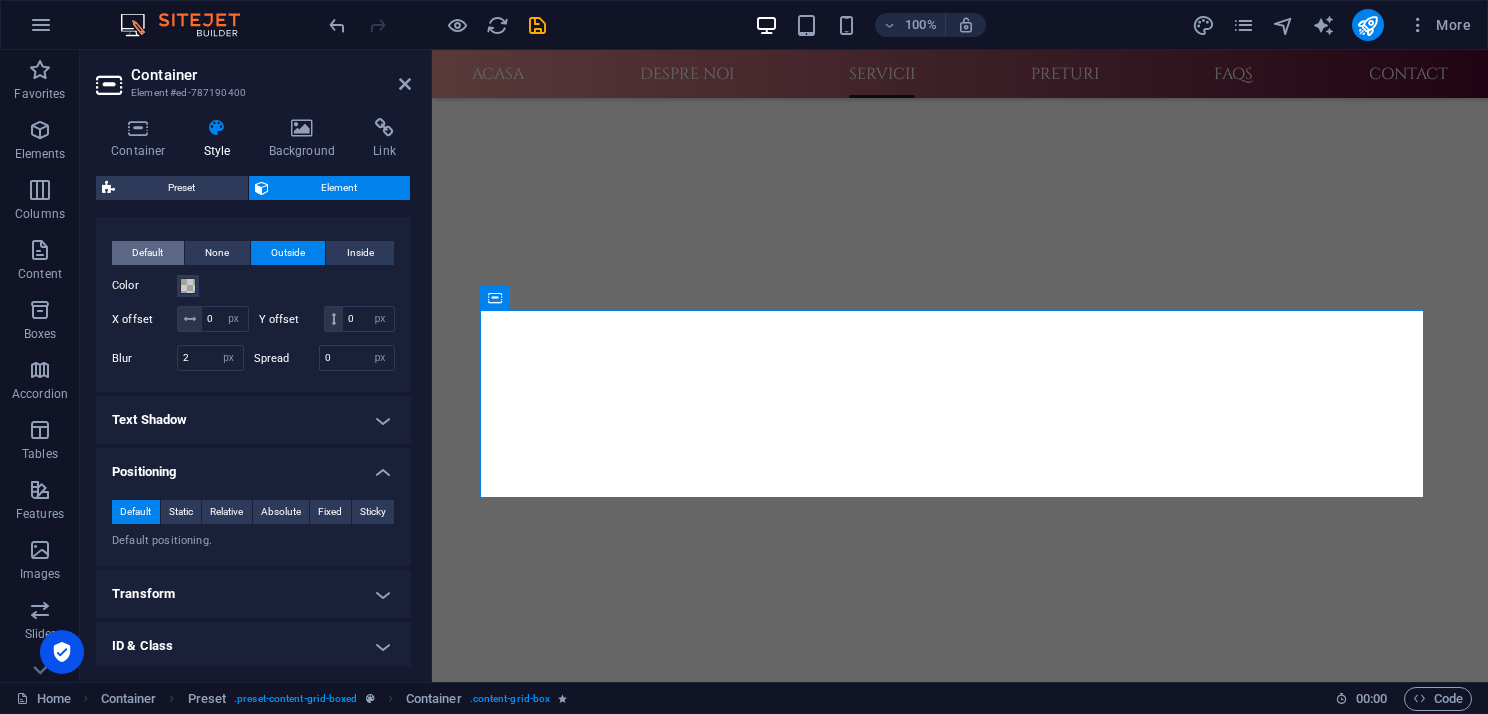 click on "Default" at bounding box center (147, 253) 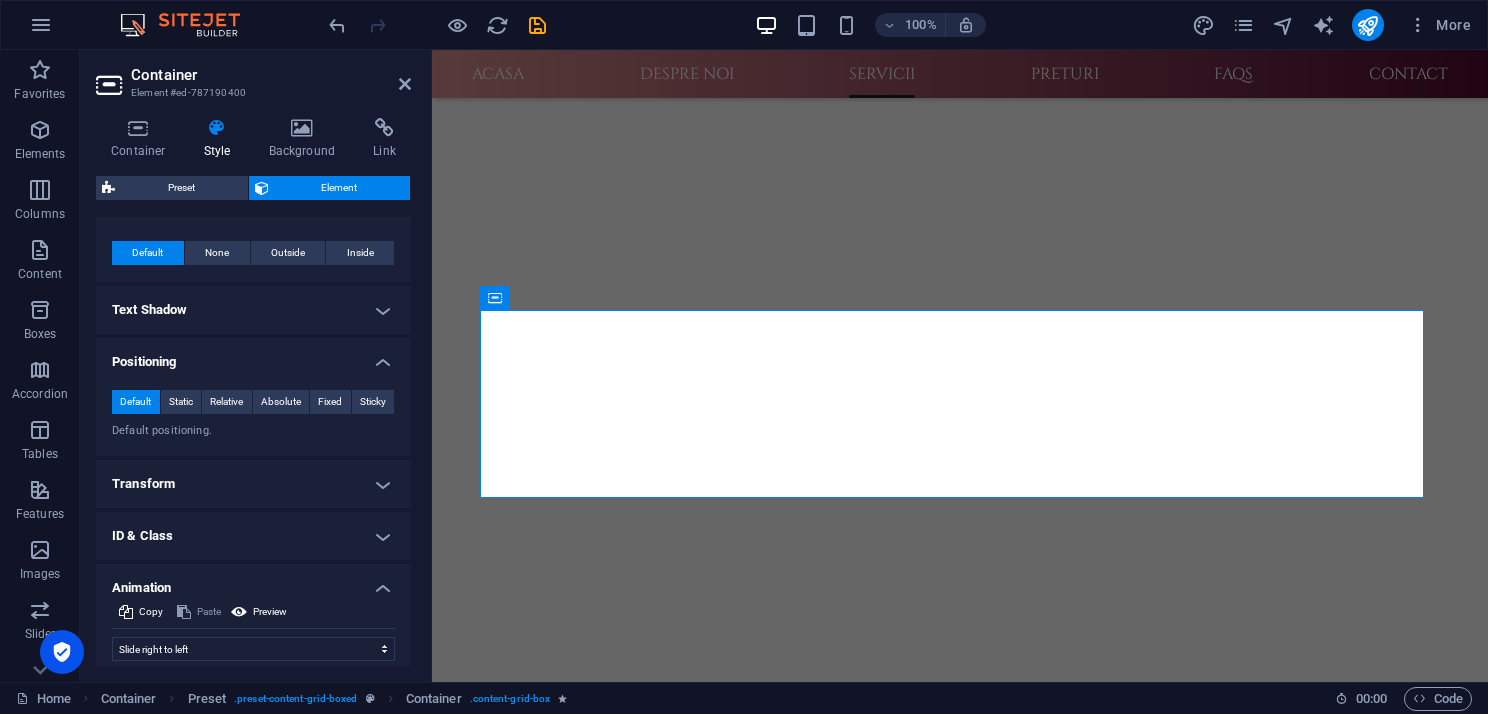click on "Text Shadow" at bounding box center (253, 310) 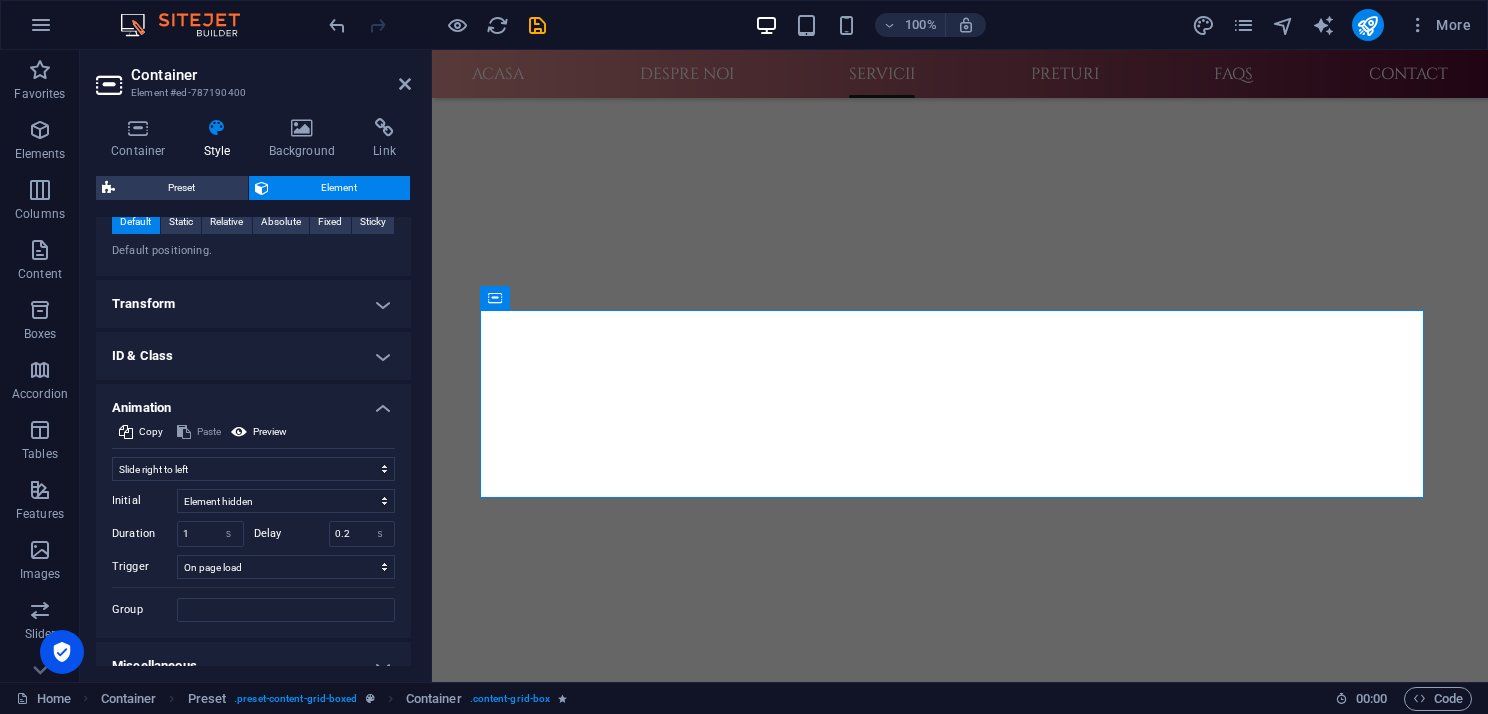 scroll, scrollTop: 992, scrollLeft: 0, axis: vertical 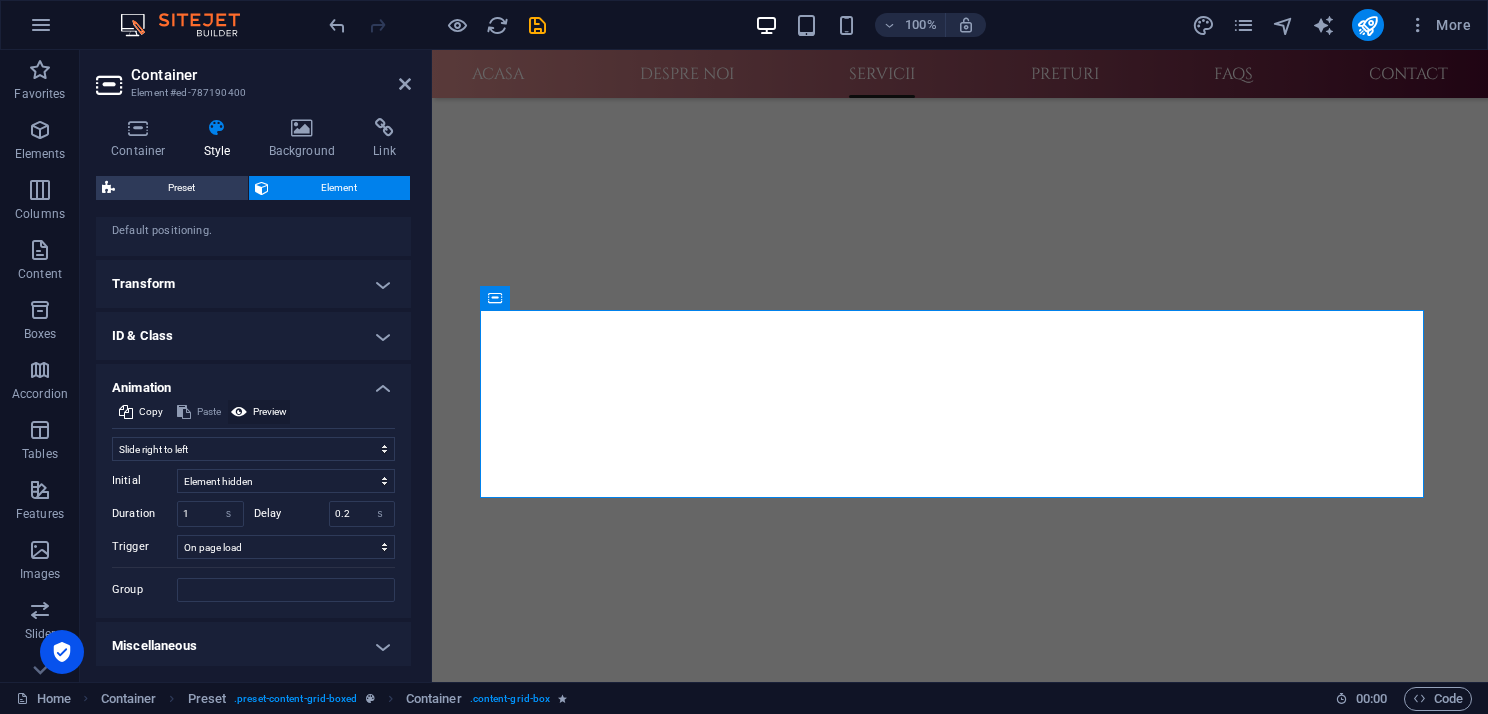 click on "Preview" at bounding box center [270, 412] 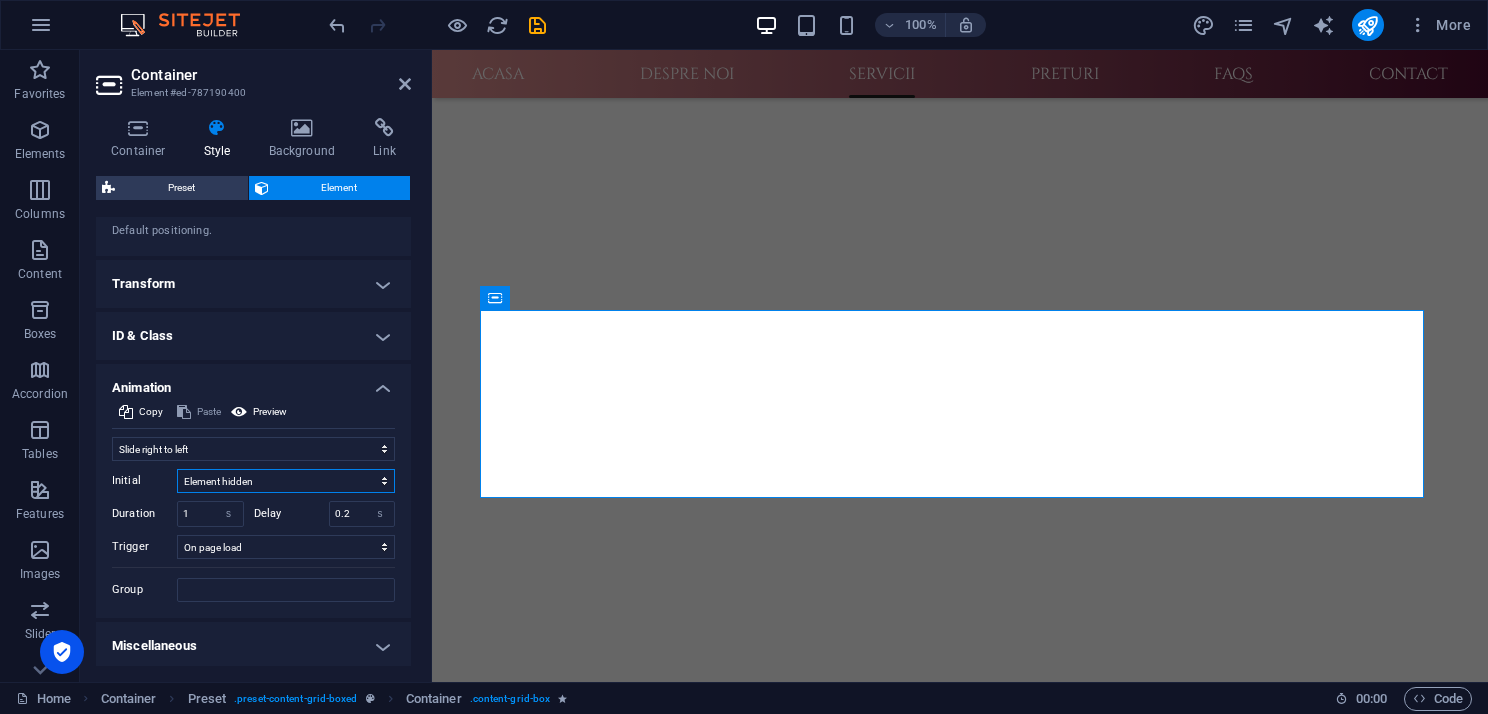 click on "Element hidden Element shown" at bounding box center [286, 481] 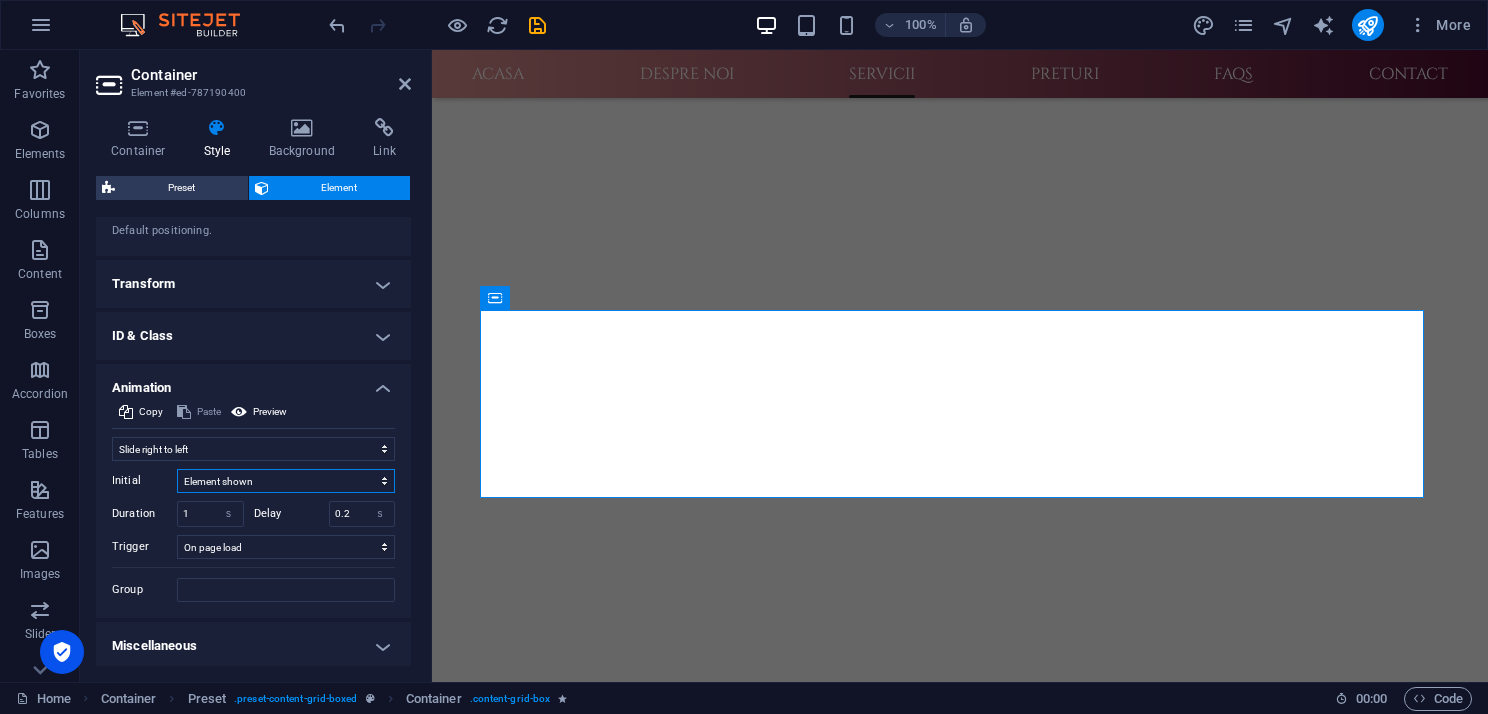 click on "Element hidden Element shown" at bounding box center [286, 481] 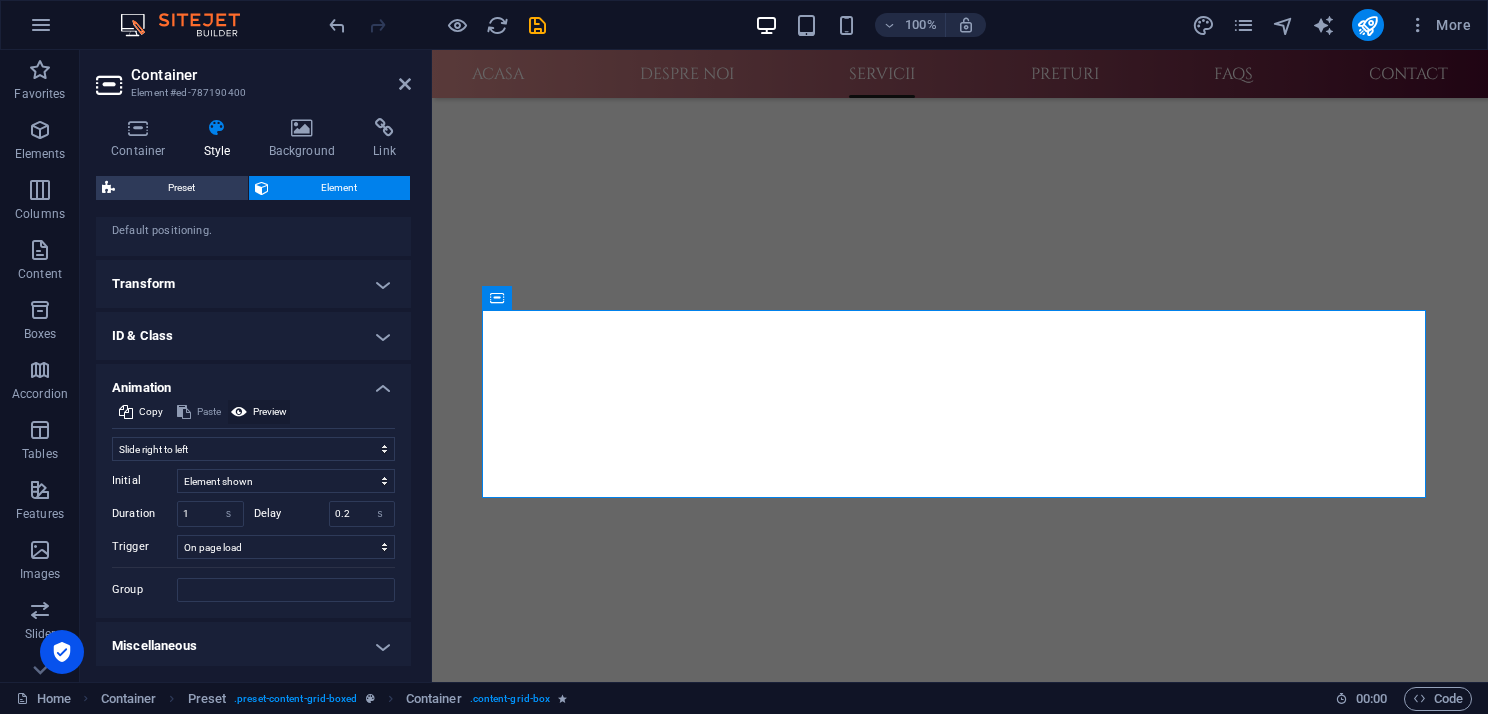click on "Preview" at bounding box center [270, 412] 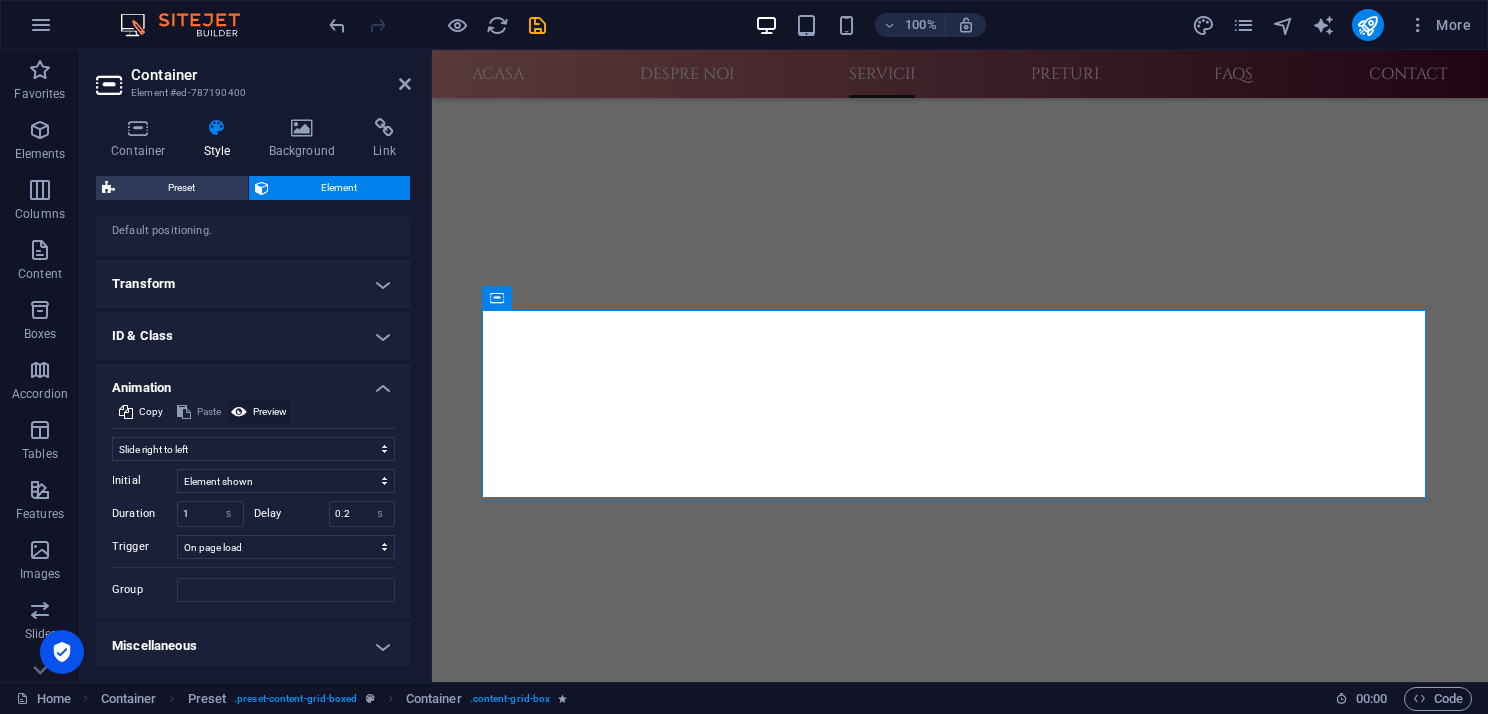 click on "Preview" at bounding box center (270, 412) 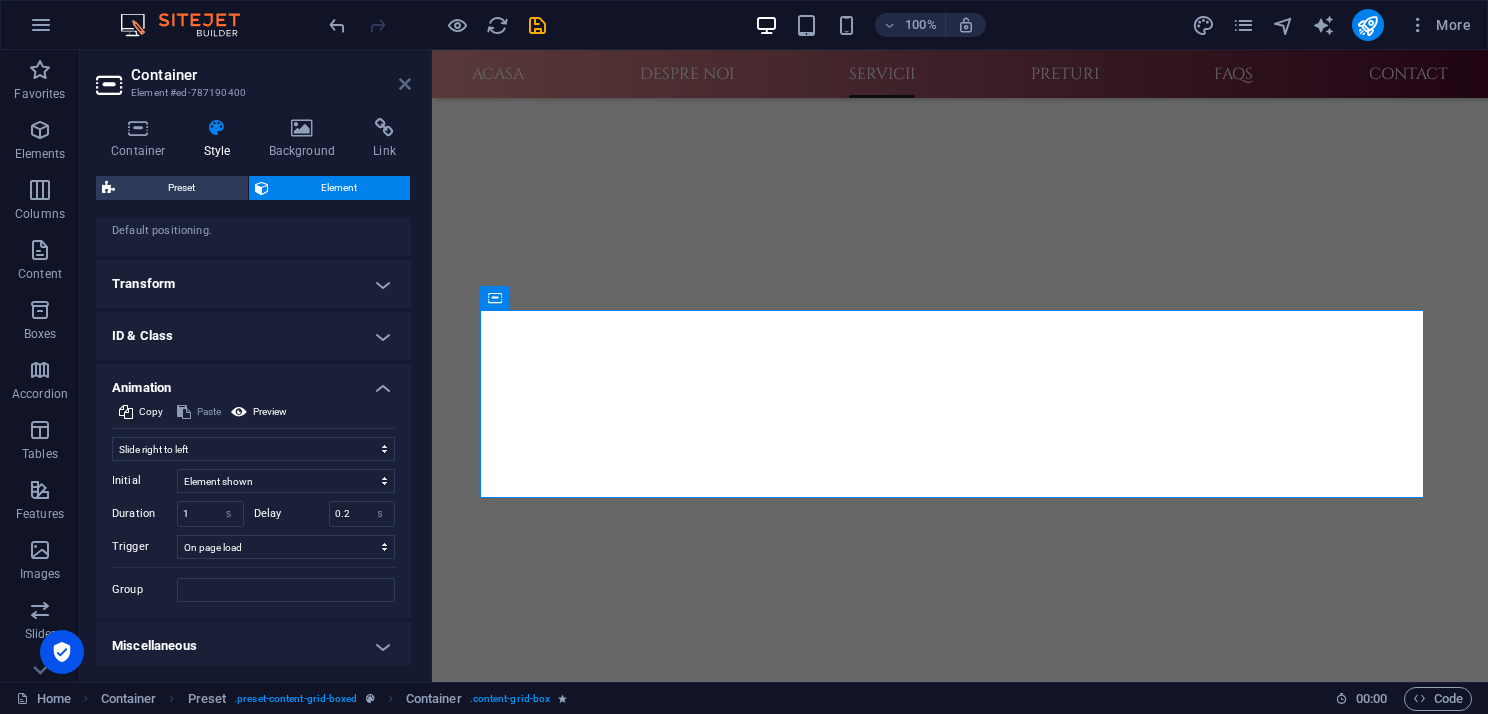 click at bounding box center [405, 84] 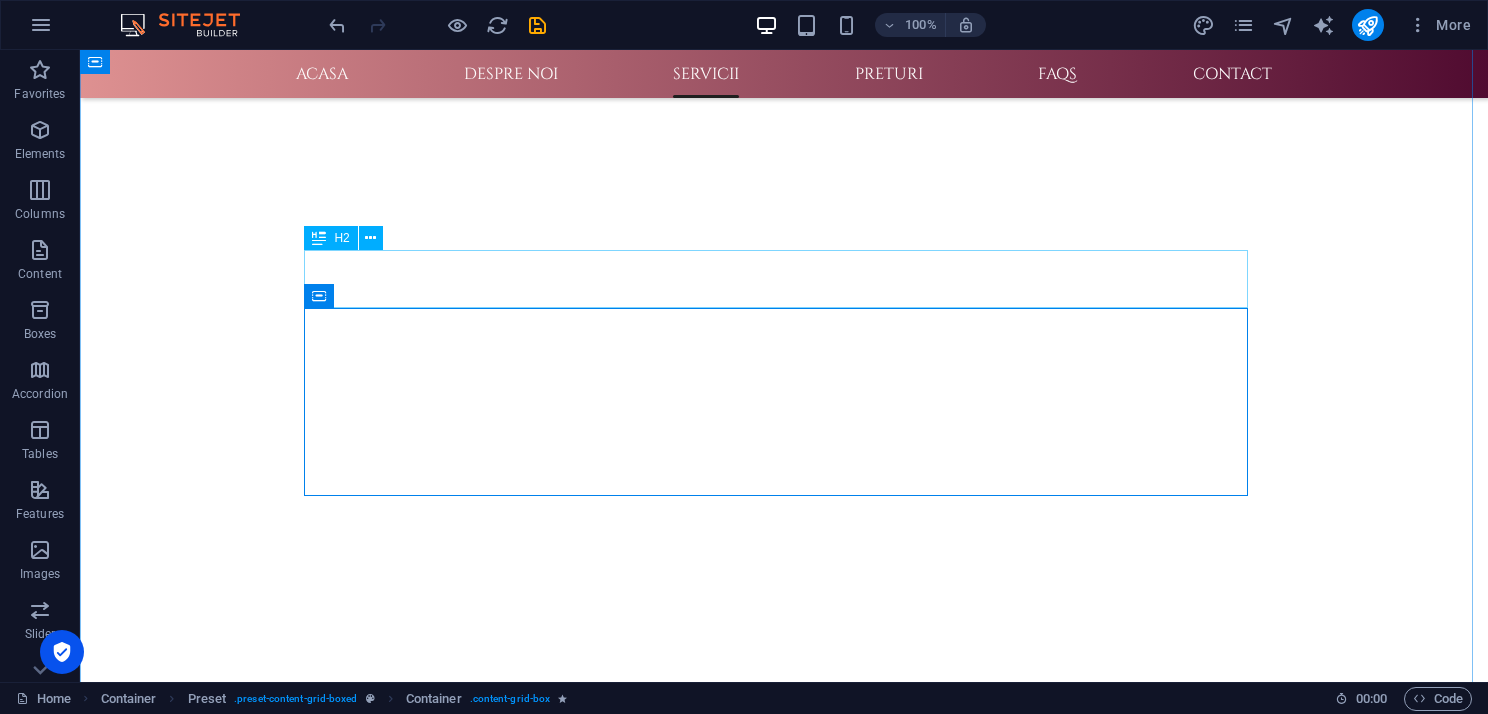 scroll, scrollTop: 800, scrollLeft: 0, axis: vertical 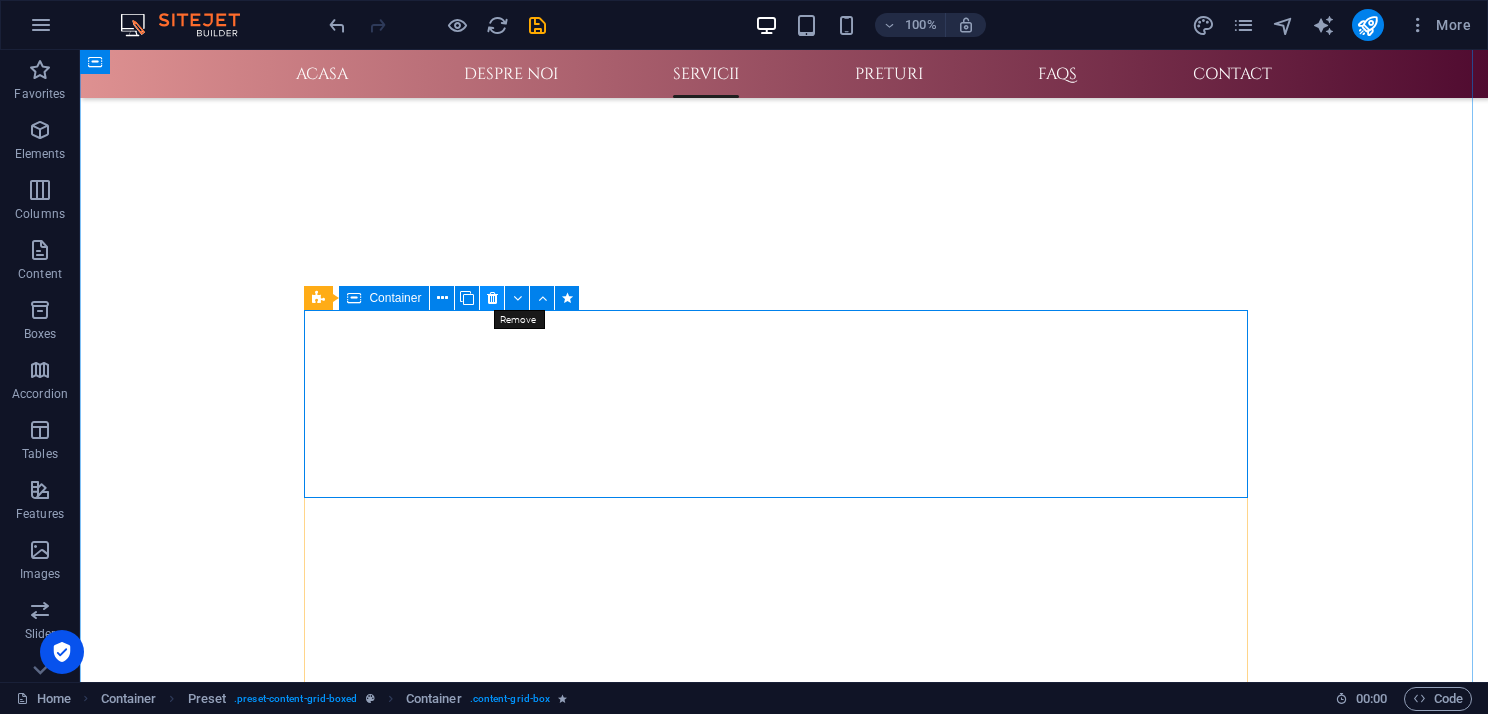 click at bounding box center [492, 298] 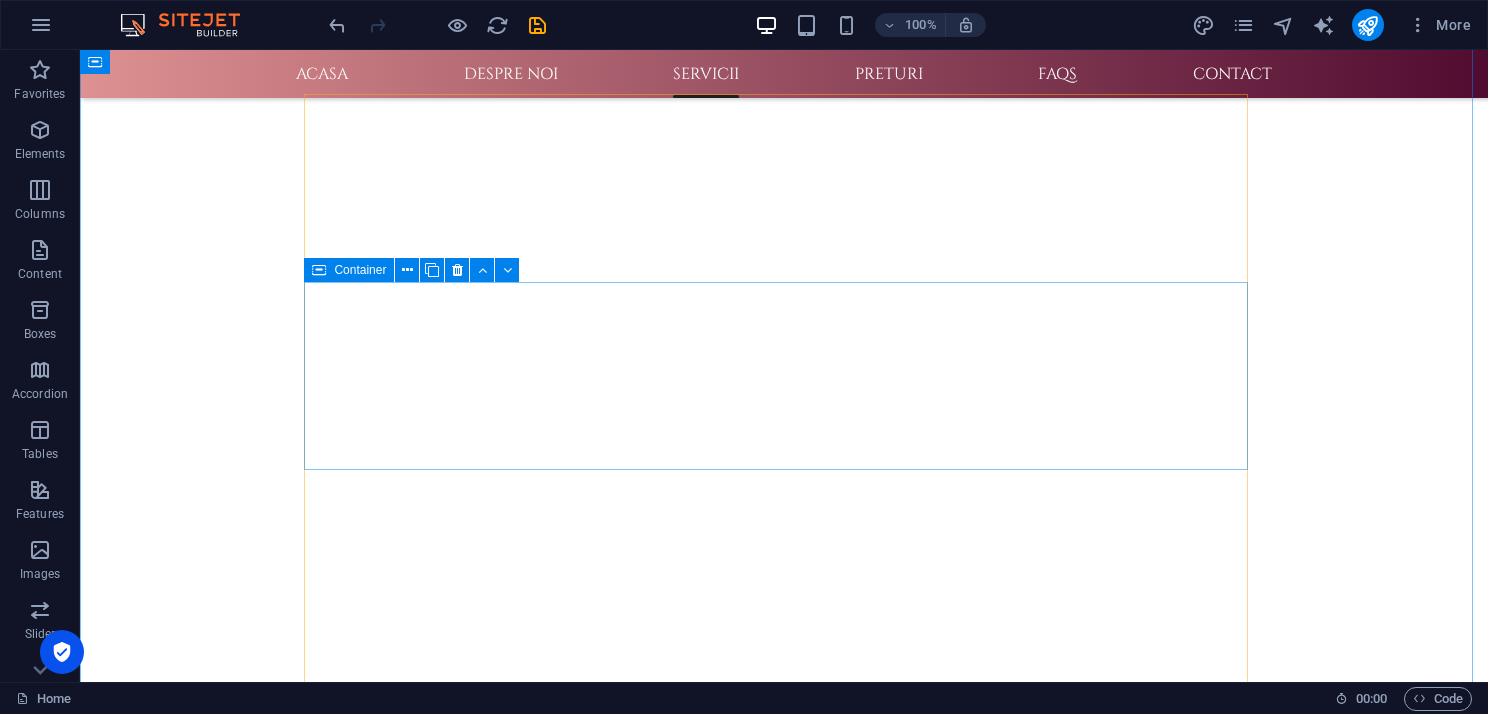 scroll, scrollTop: 800, scrollLeft: 0, axis: vertical 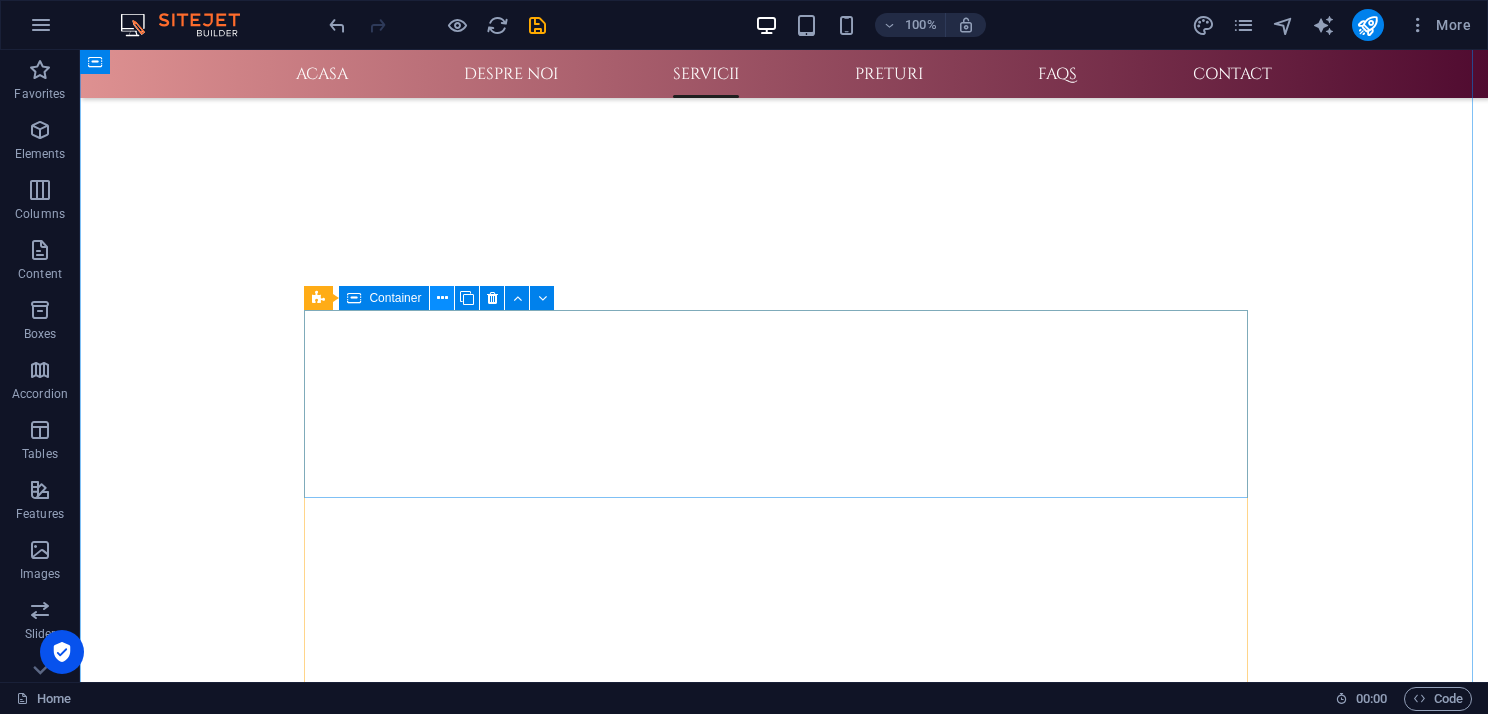 click at bounding box center (442, 298) 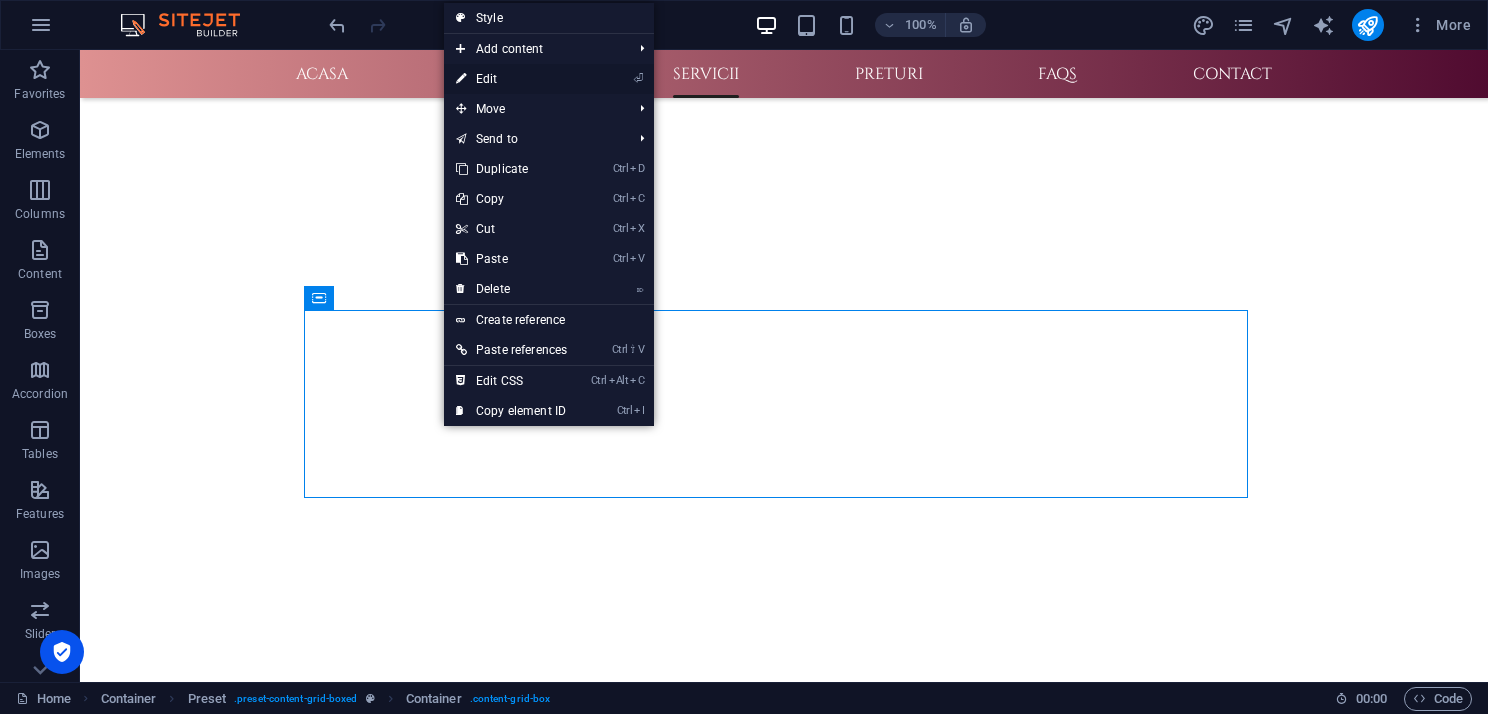 drag, startPoint x: 493, startPoint y: 80, endPoint x: 0, endPoint y: 236, distance: 517.09283 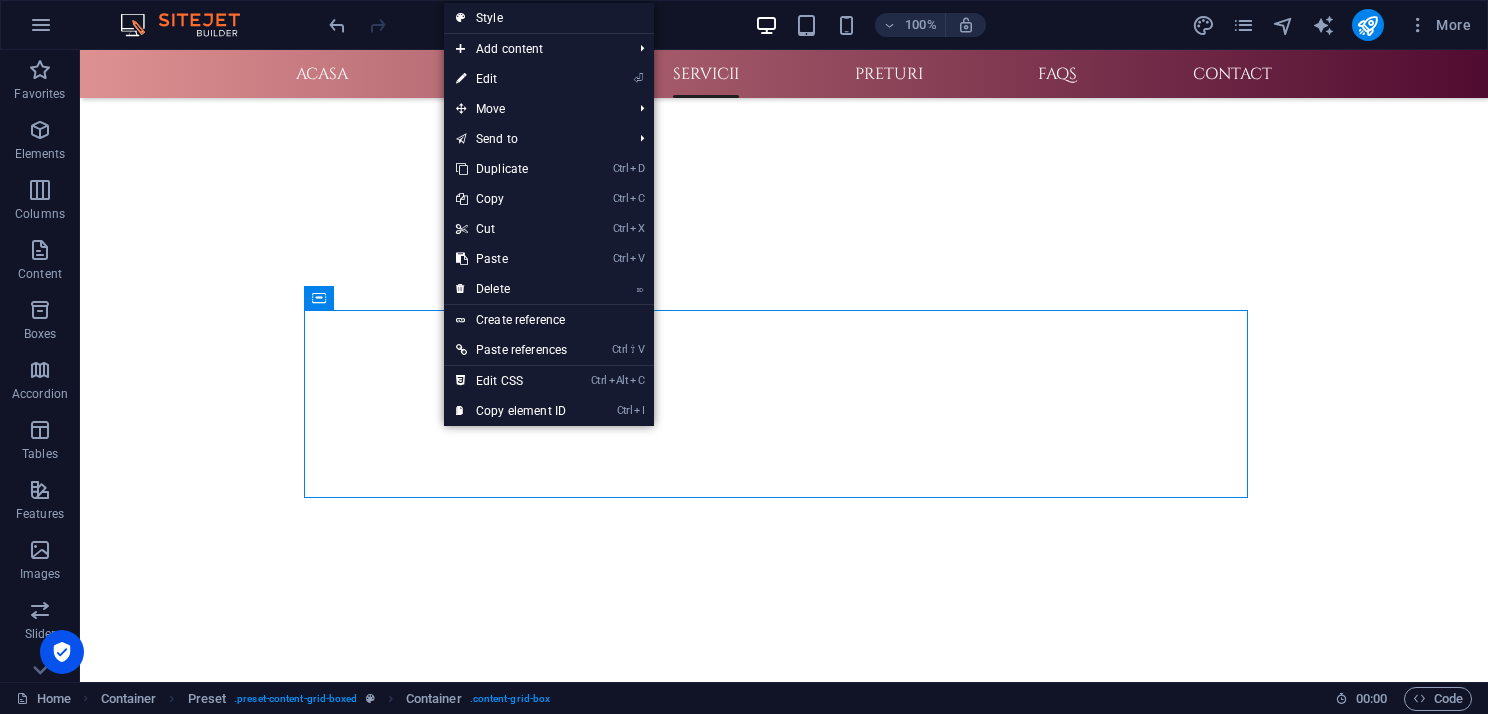 scroll, scrollTop: 659, scrollLeft: 0, axis: vertical 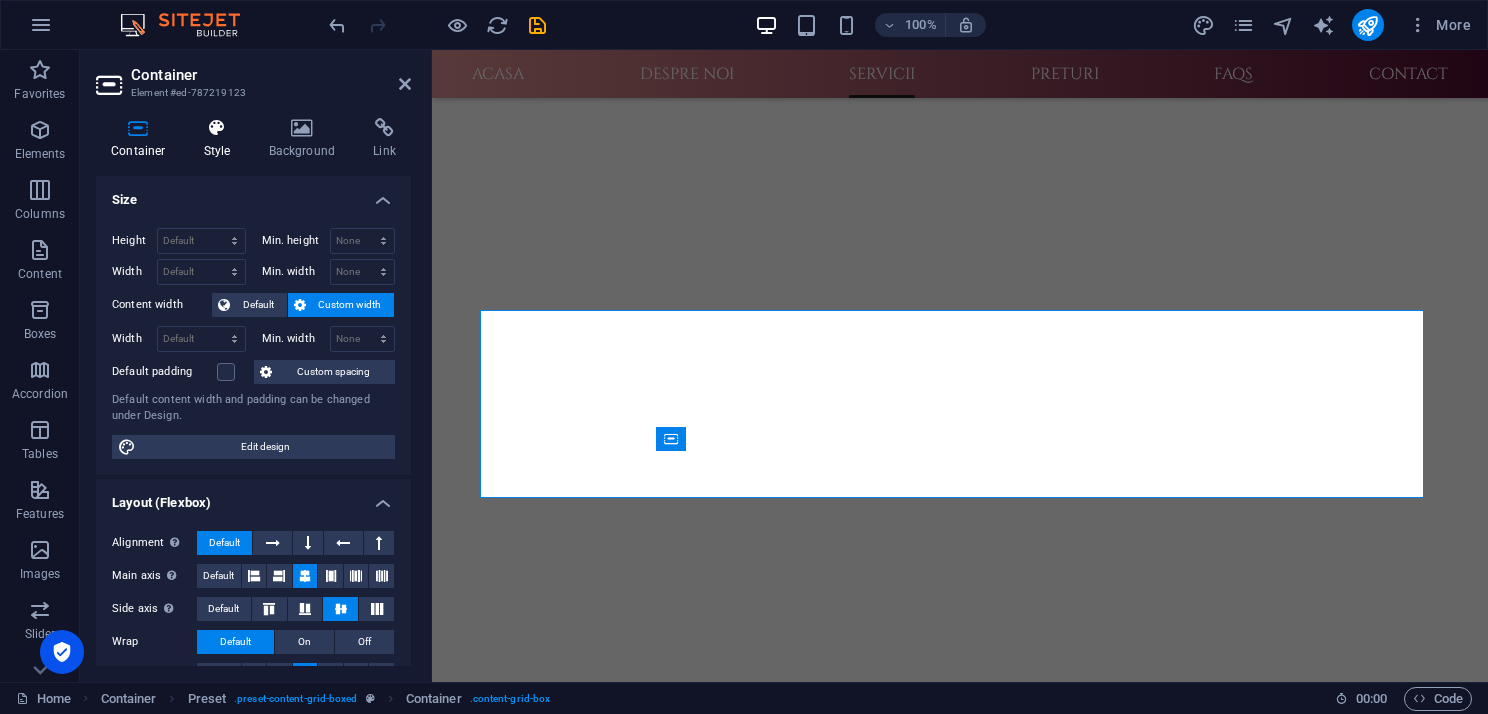 click at bounding box center [217, 128] 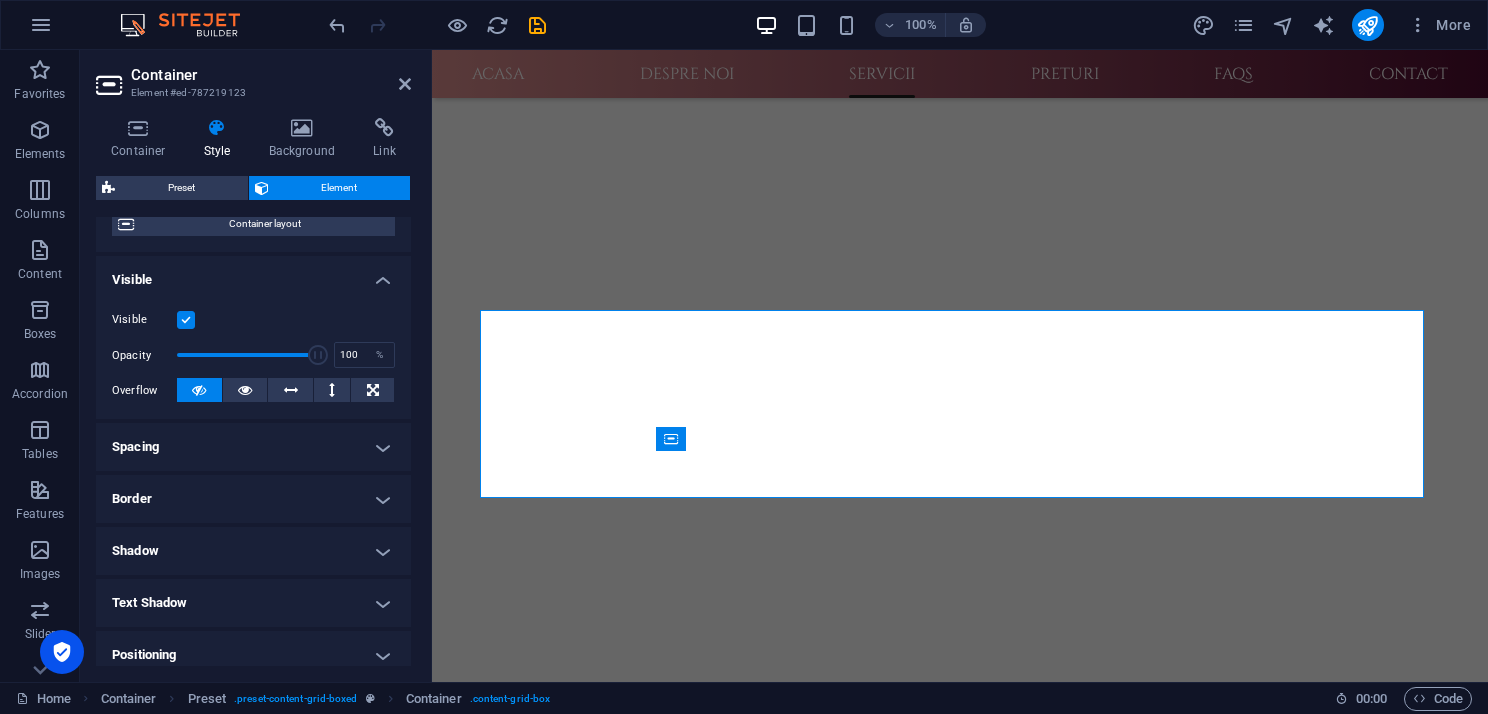 scroll, scrollTop: 395, scrollLeft: 0, axis: vertical 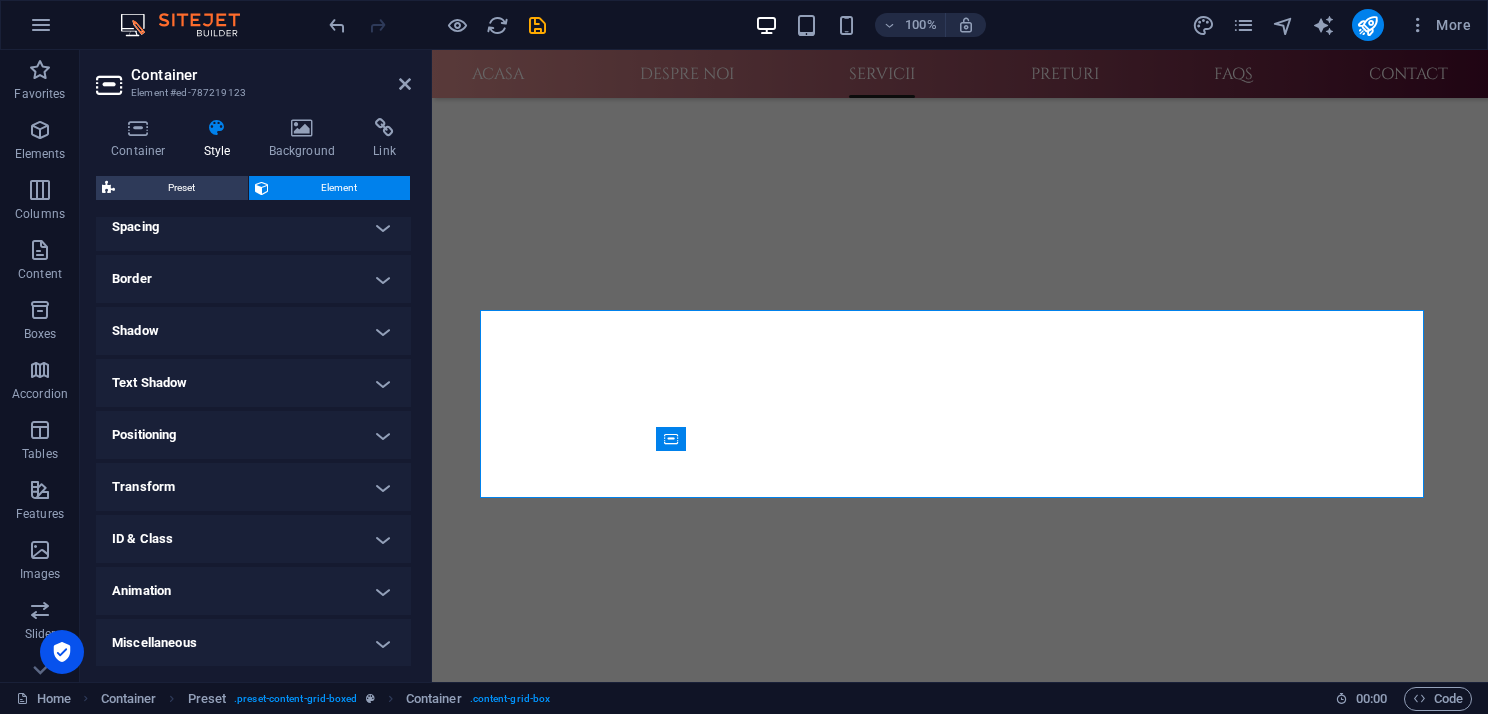 click on "Animation" at bounding box center [253, 591] 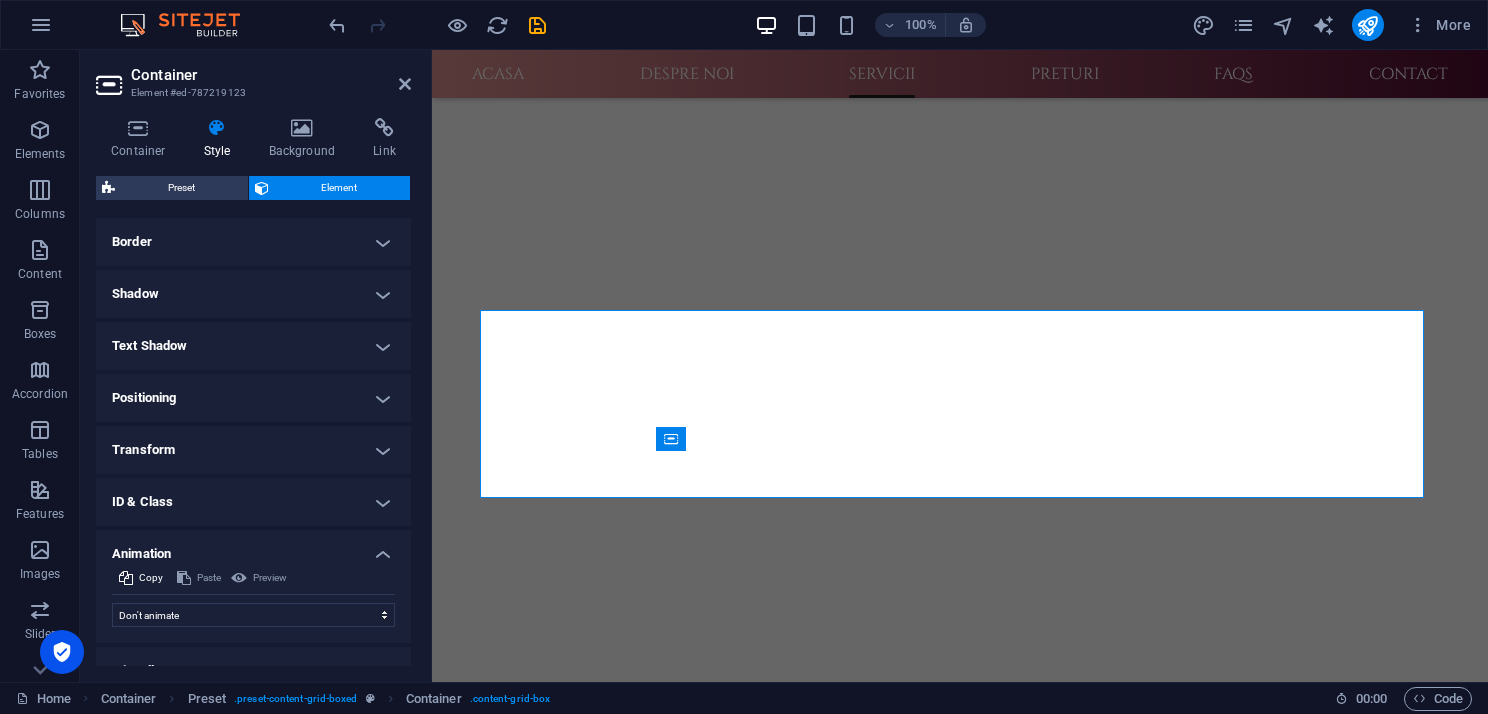 scroll, scrollTop: 460, scrollLeft: 0, axis: vertical 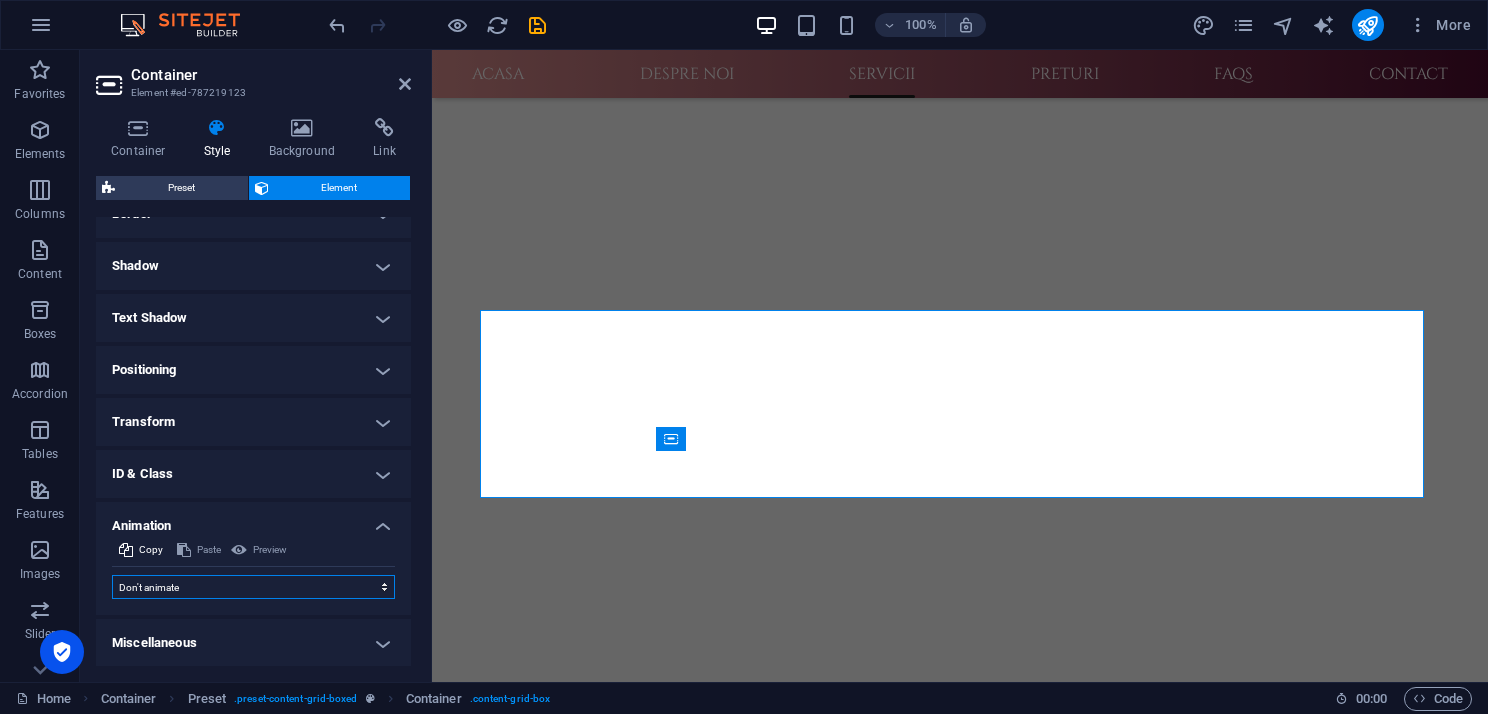 click on "Don't animate Show / Hide Slide up/down Zoom in/out Slide left to right Slide right to left Slide top to bottom Slide bottom to top Pulse Blink Open as overlay" at bounding box center [253, 587] 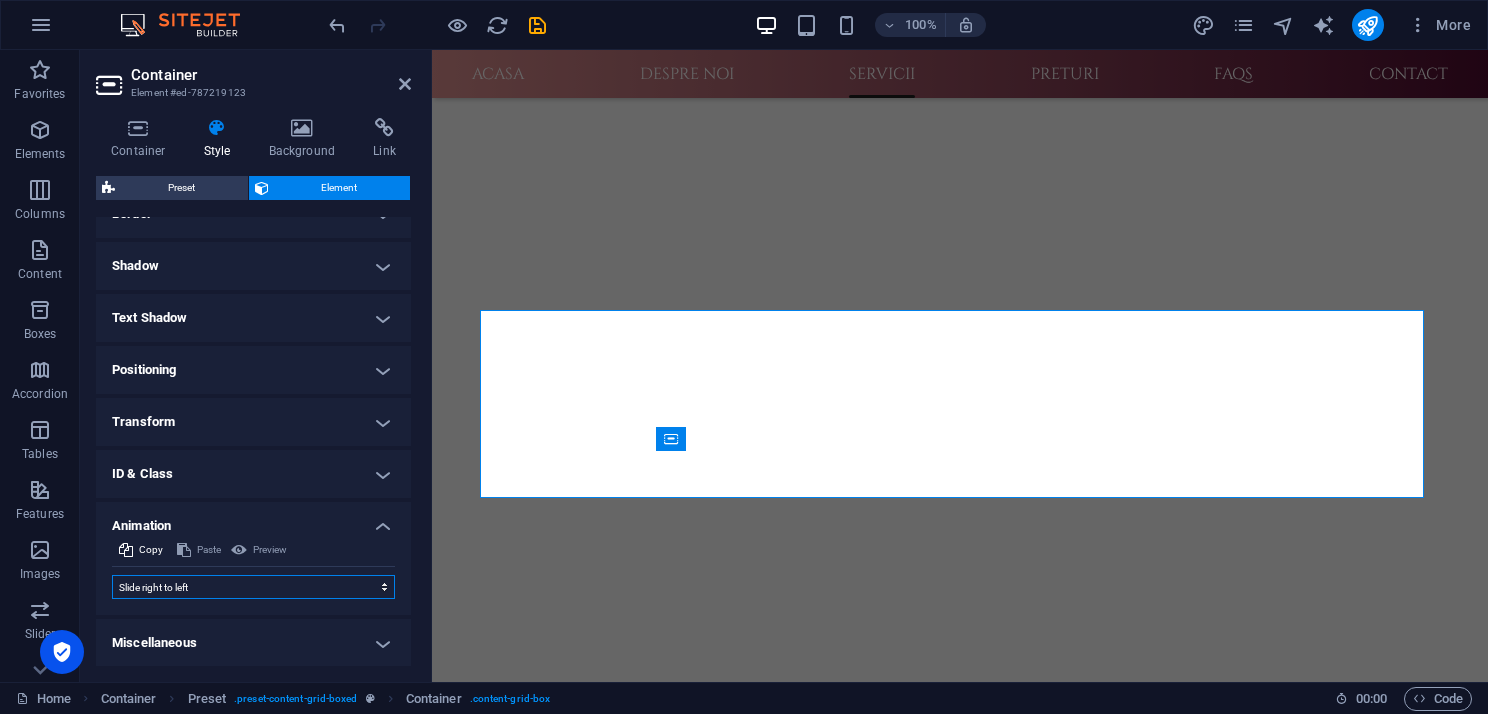 click on "Don't animate Show / Hide Slide up/down Zoom in/out Slide left to right Slide right to left Slide top to bottom Slide bottom to top Pulse Blink Open as overlay" at bounding box center [253, 587] 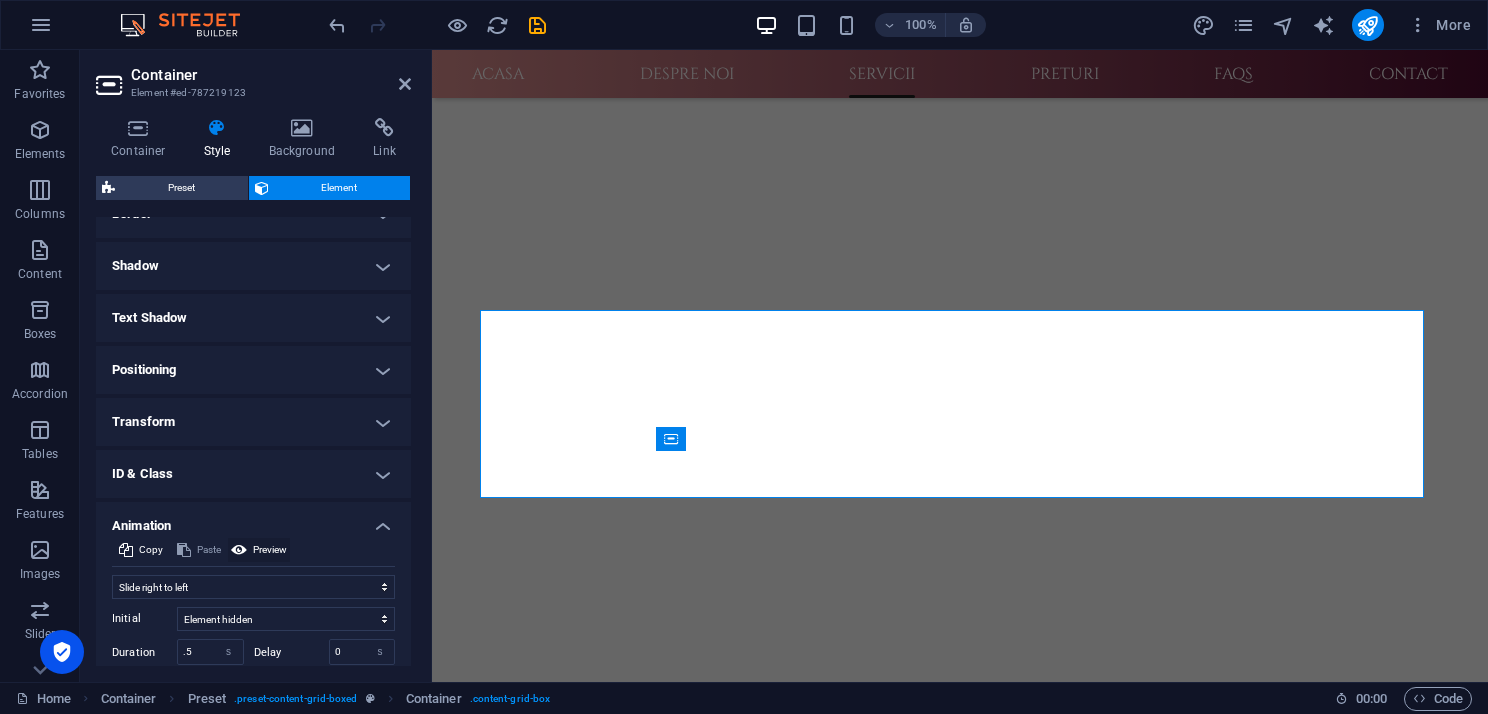 click on "Preview" at bounding box center [270, 550] 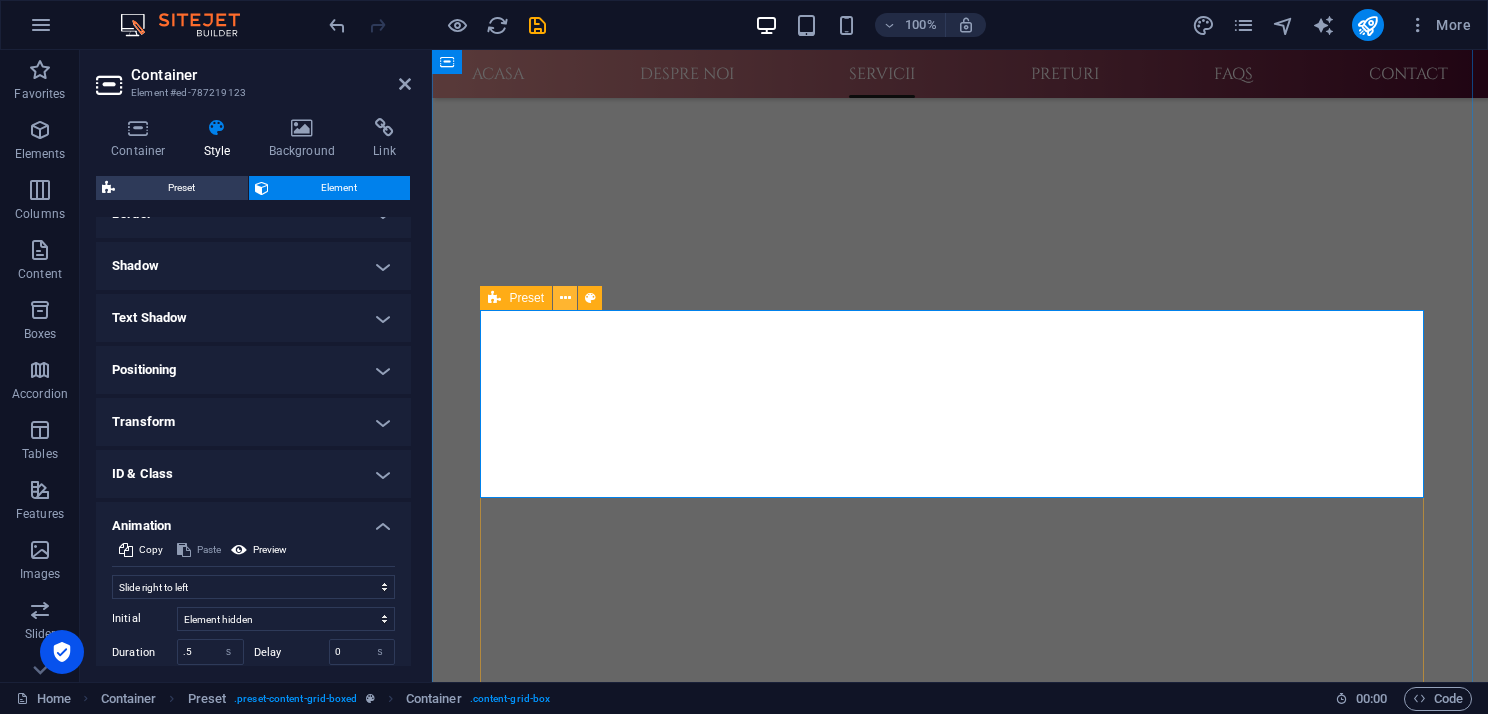click at bounding box center [565, 298] 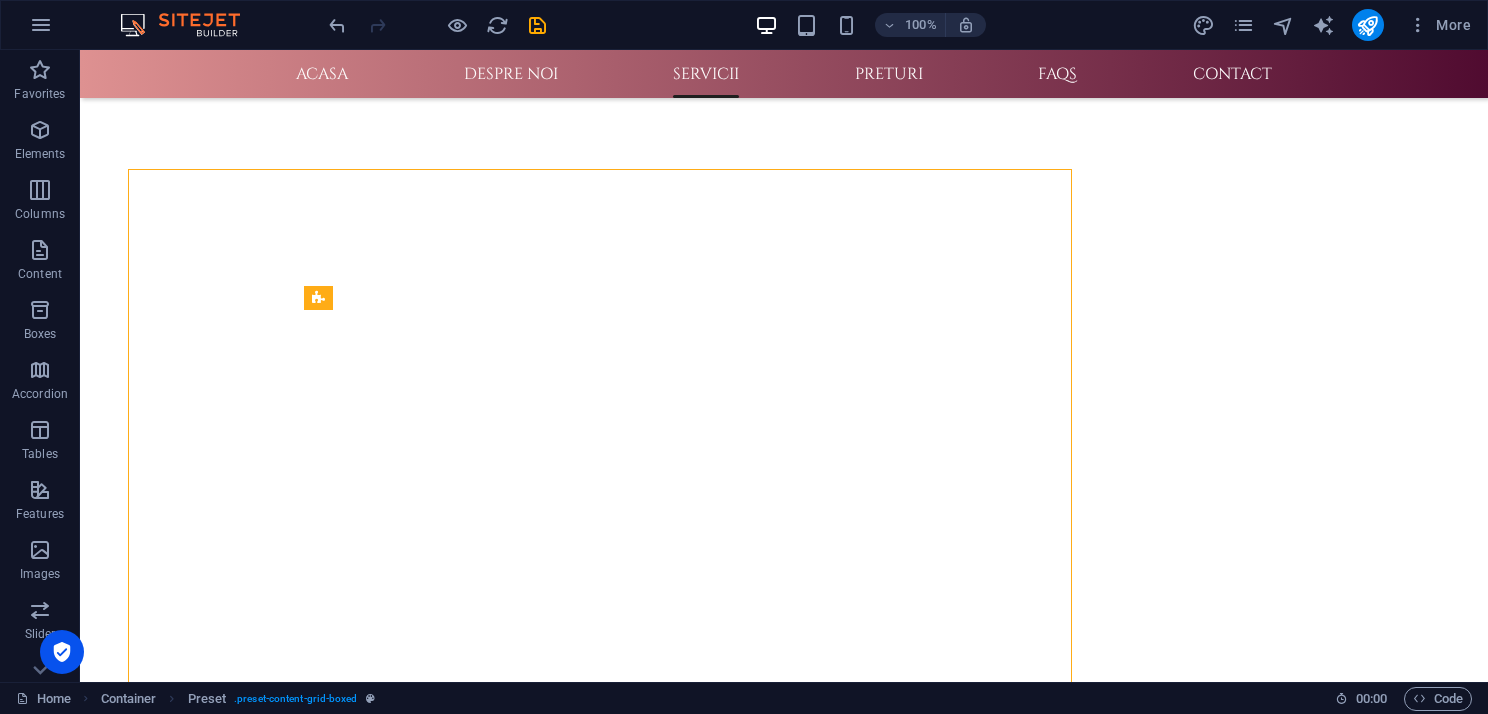 scroll, scrollTop: 800, scrollLeft: 0, axis: vertical 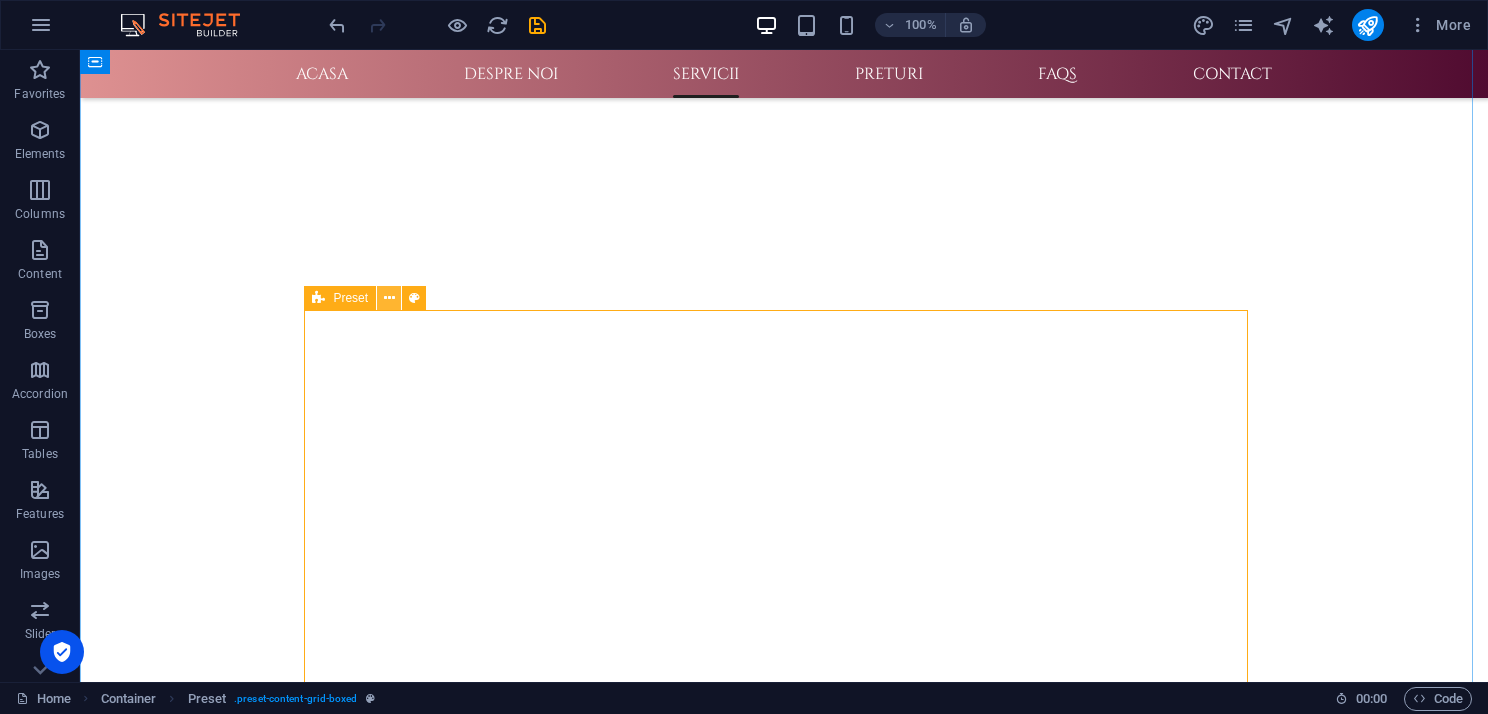 click at bounding box center (389, 298) 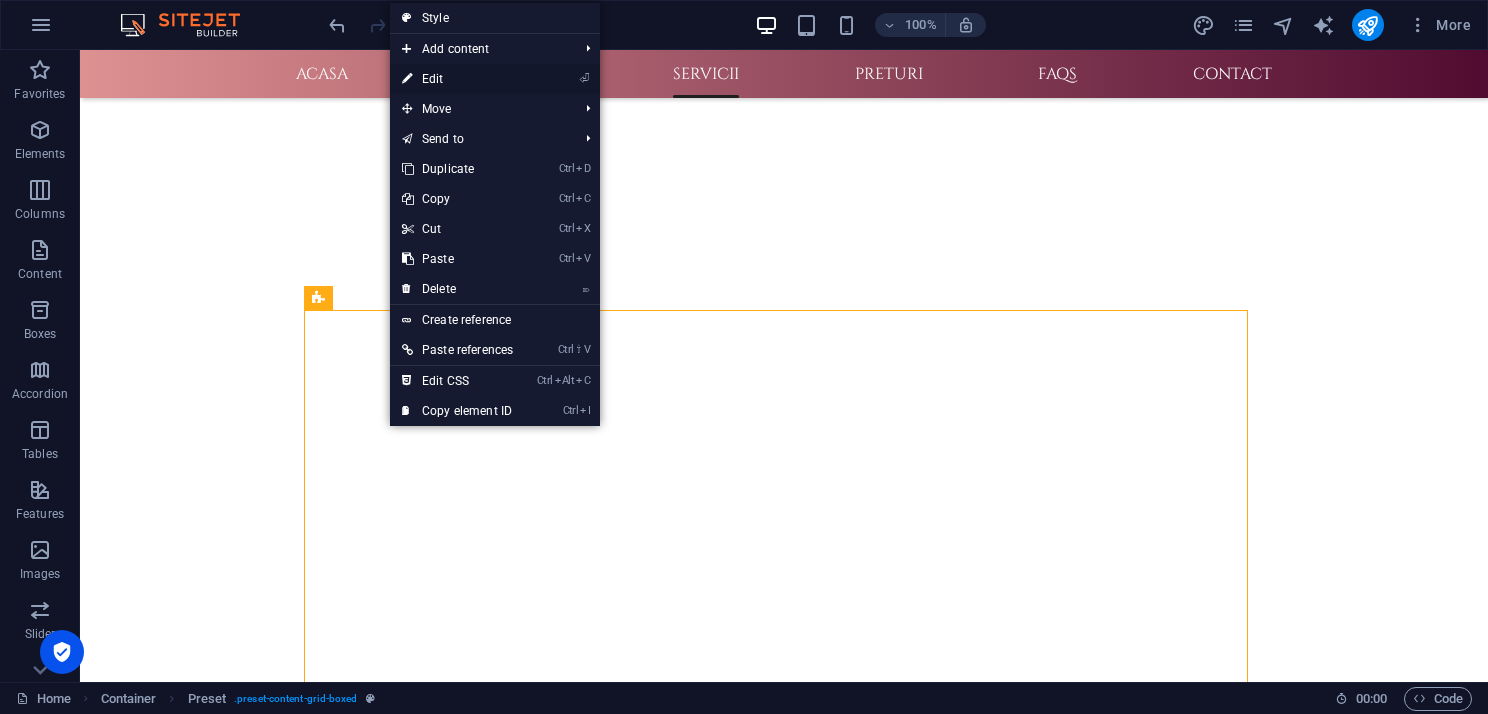 drag, startPoint x: 451, startPoint y: 80, endPoint x: 18, endPoint y: 30, distance: 435.8773 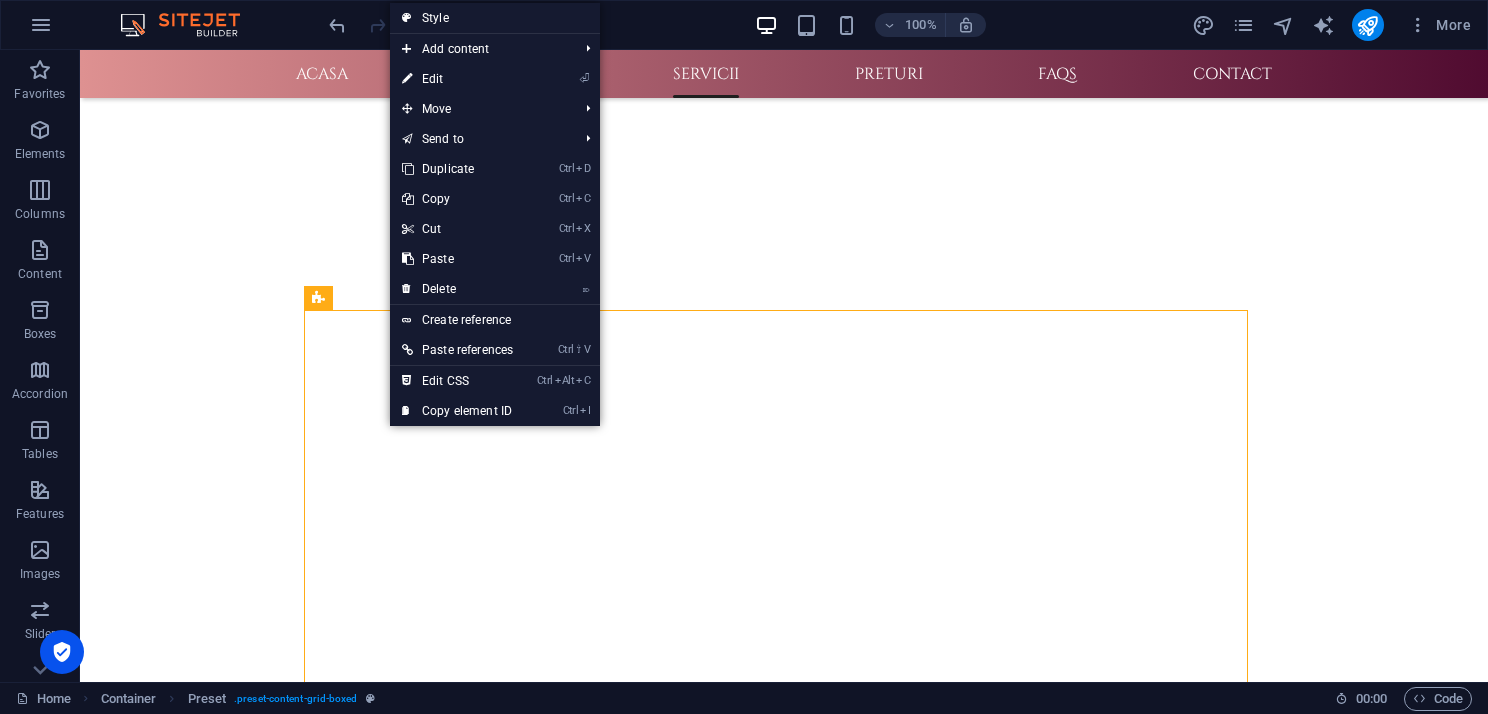 scroll, scrollTop: 659, scrollLeft: 0, axis: vertical 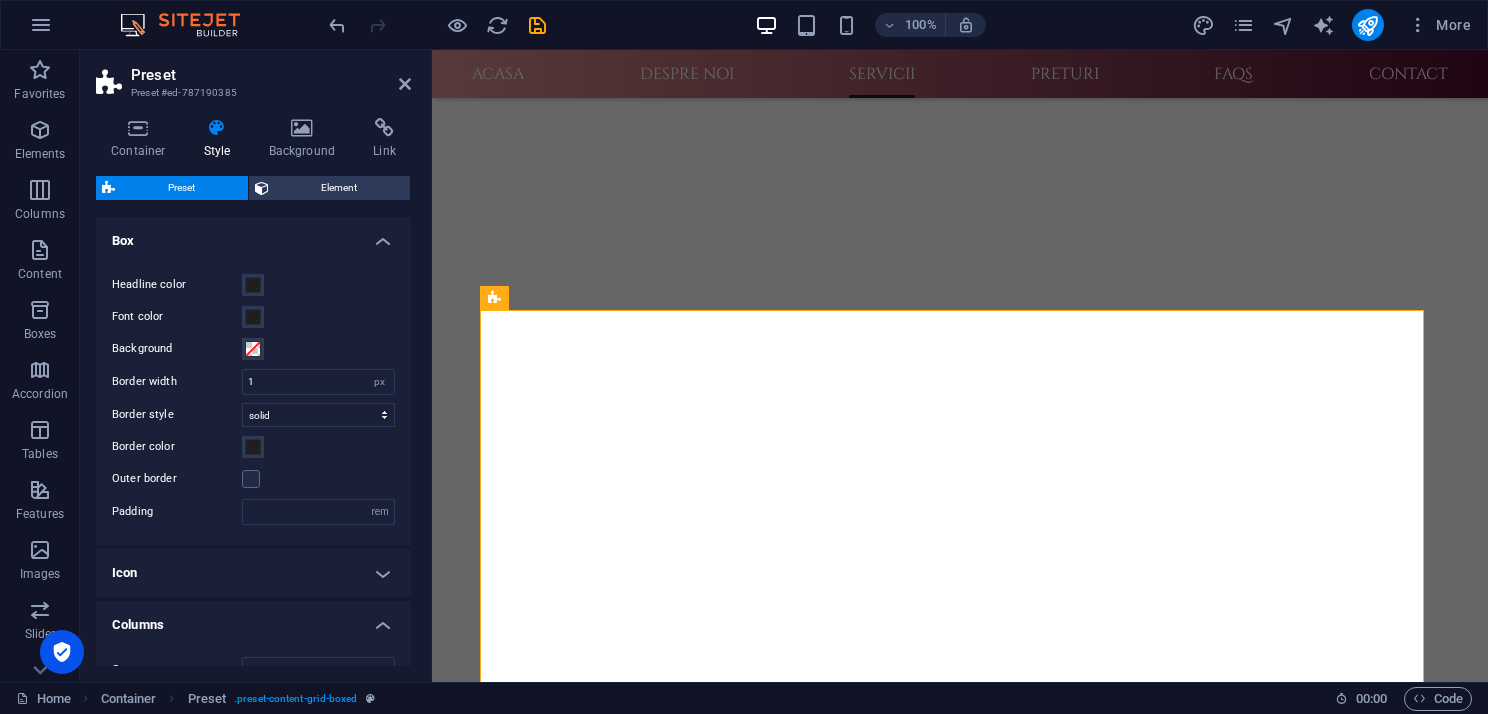 click on "Style" at bounding box center [221, 139] 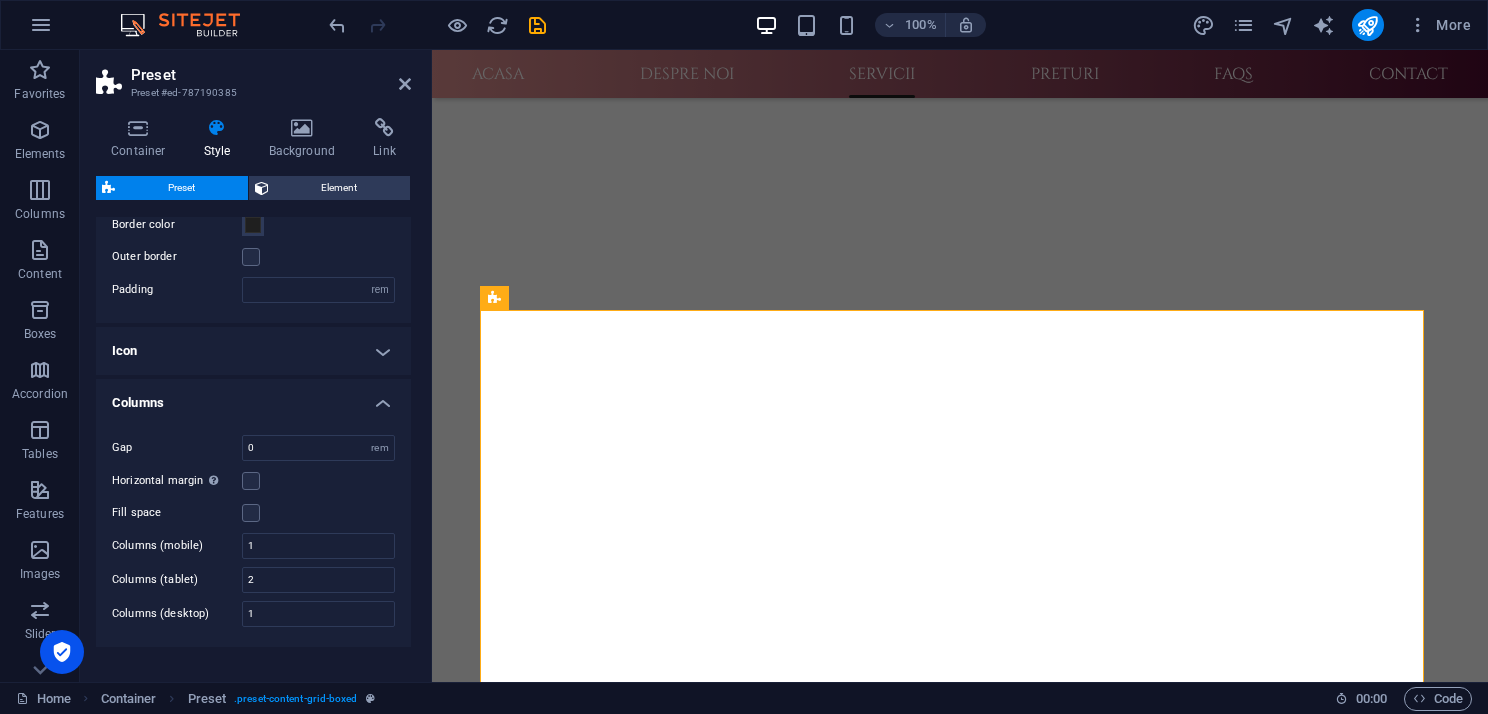 scroll, scrollTop: 280, scrollLeft: 0, axis: vertical 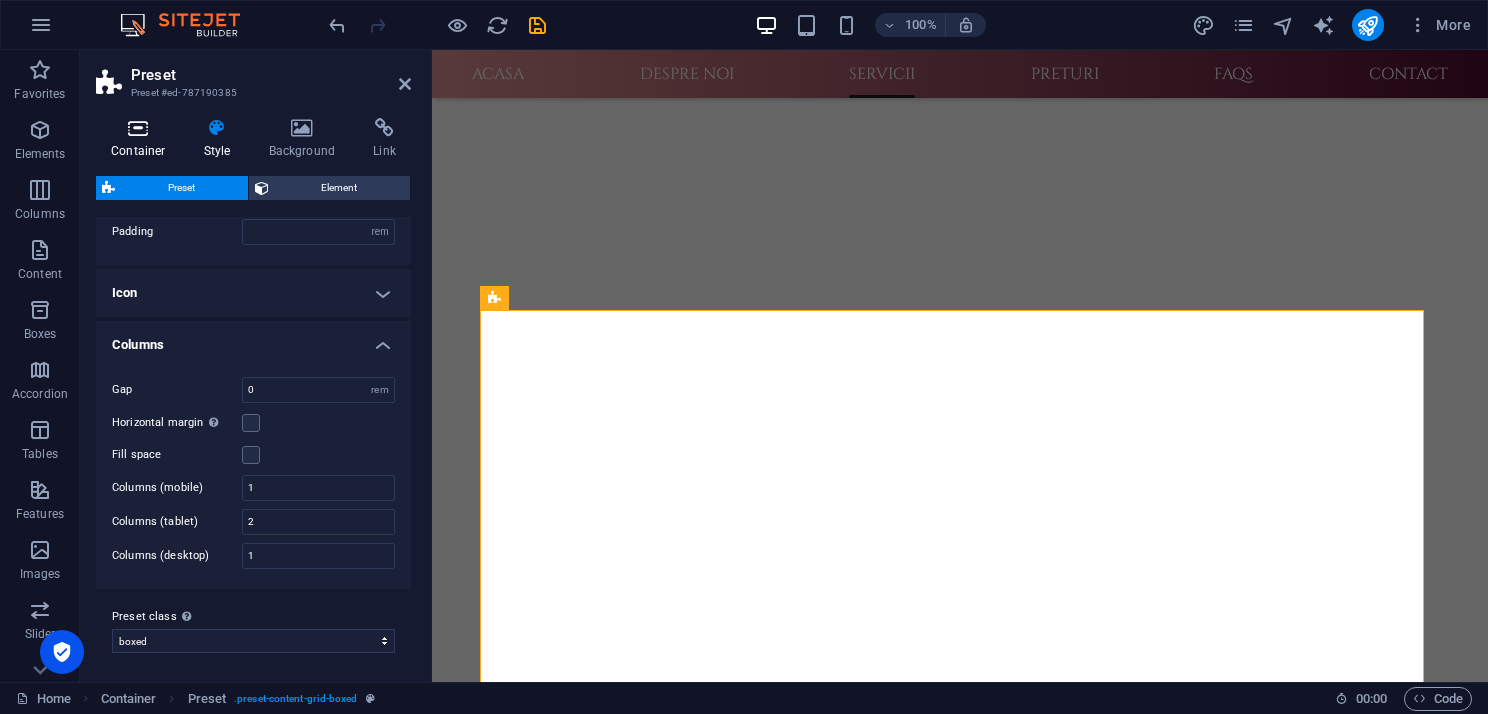 click on "Container" at bounding box center (142, 139) 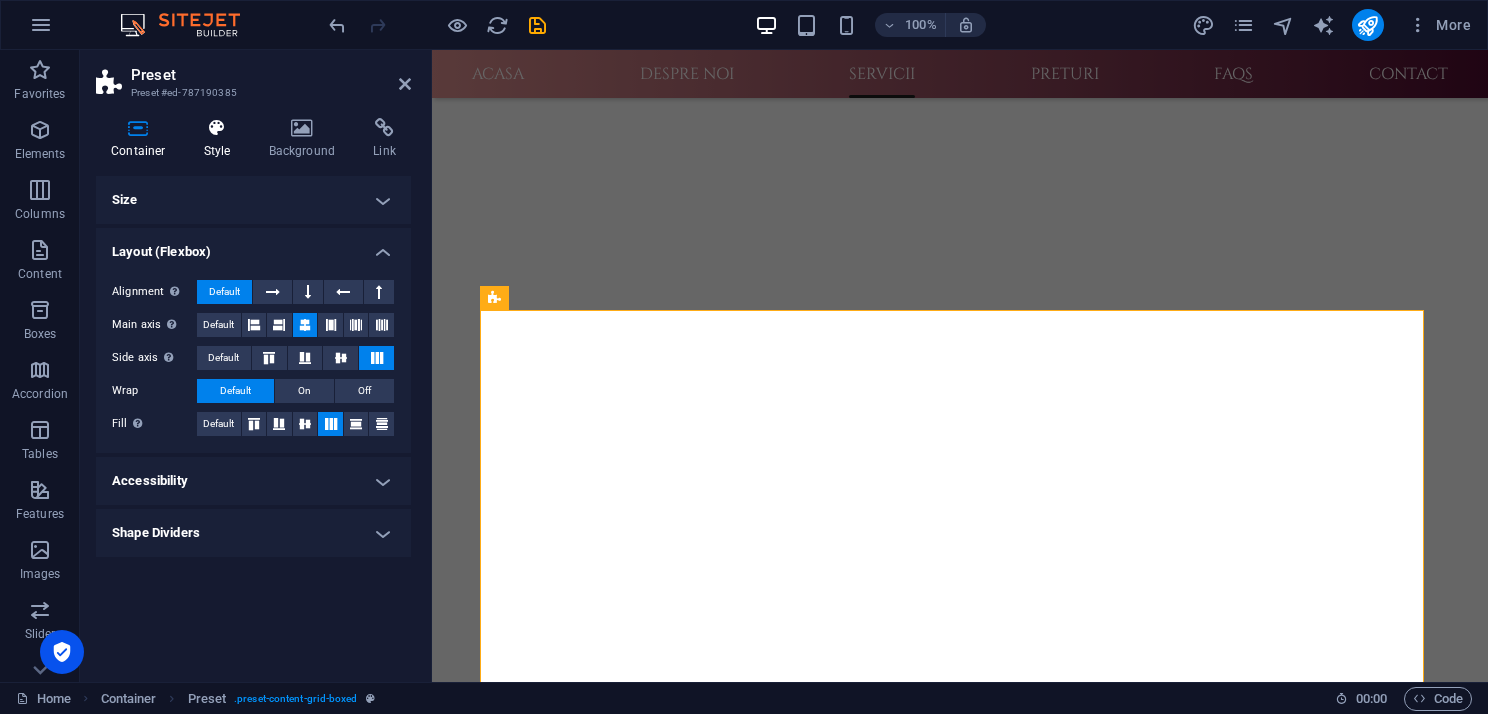 click on "Style" at bounding box center (221, 139) 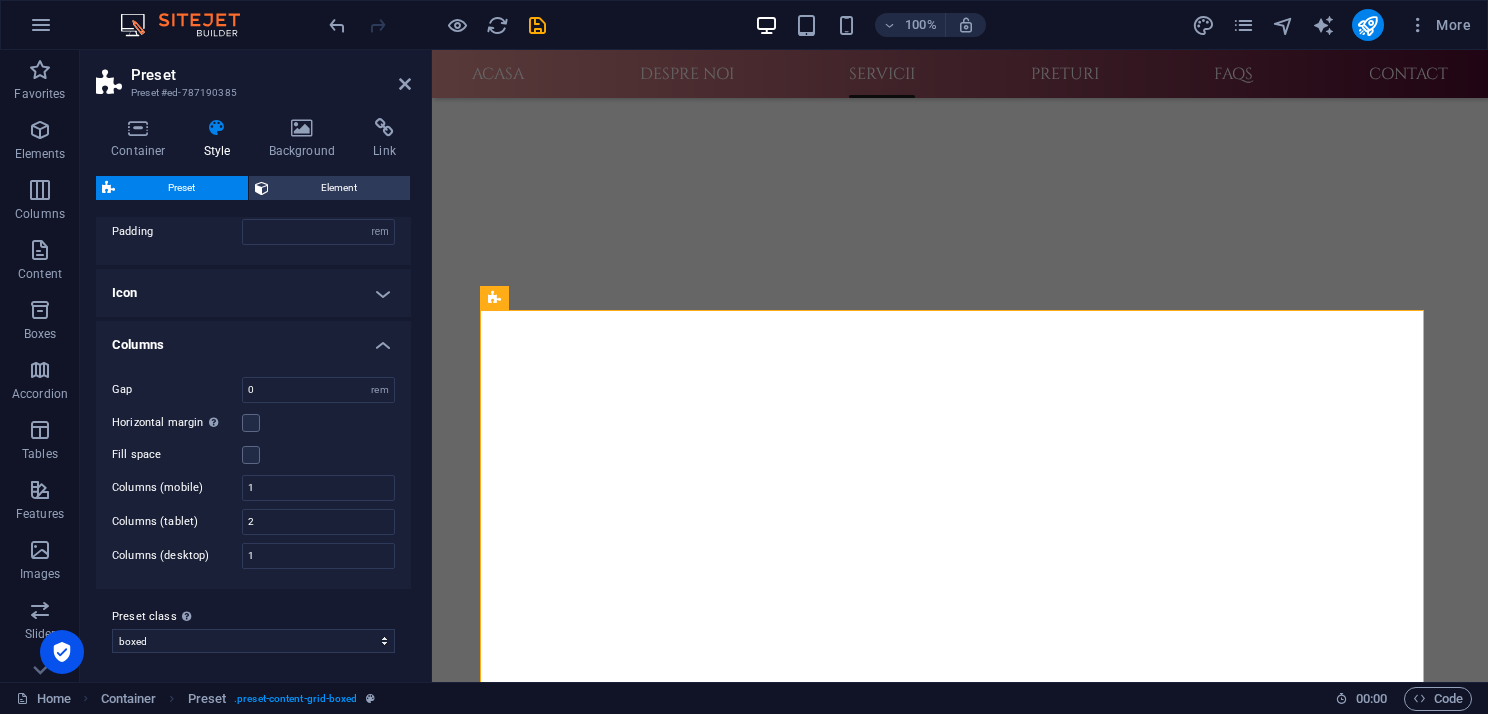click on "Icon" at bounding box center [253, 293] 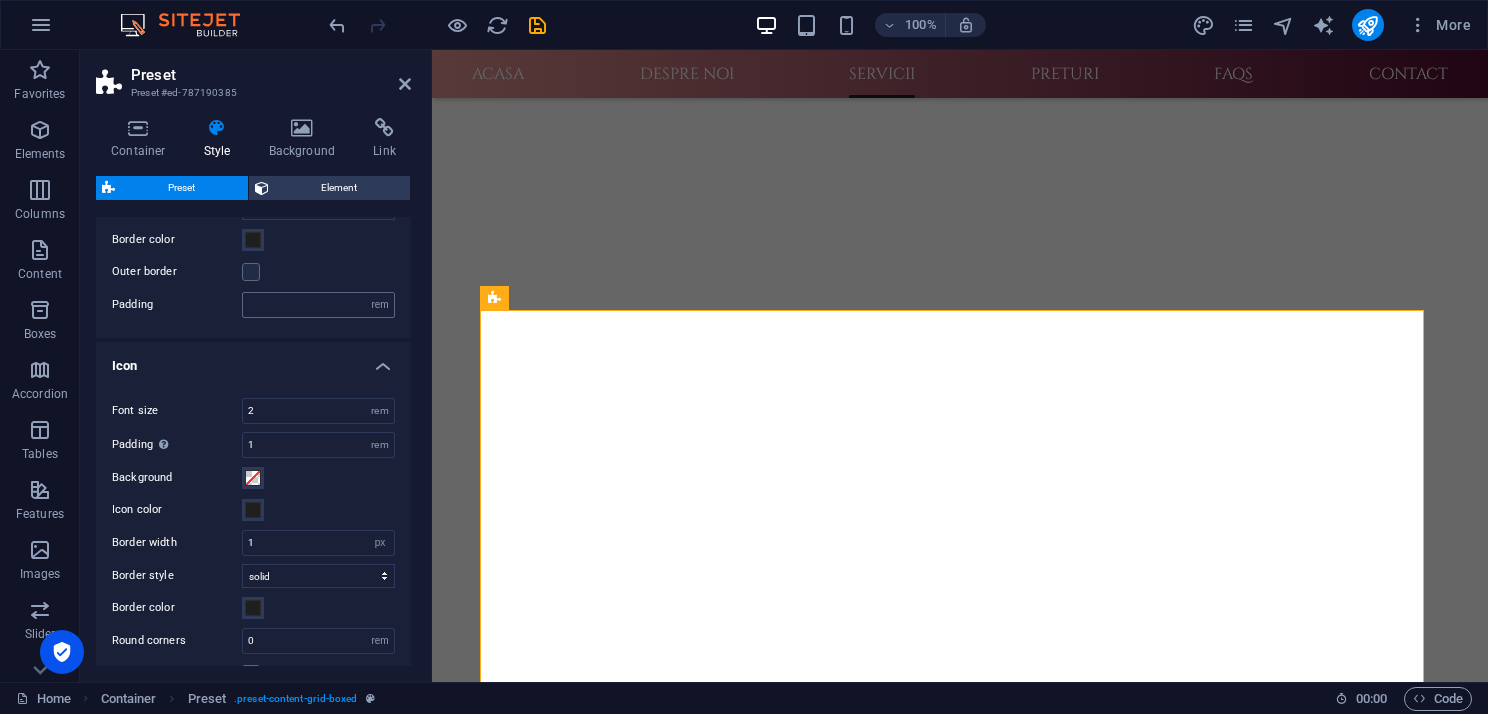 scroll, scrollTop: 194, scrollLeft: 0, axis: vertical 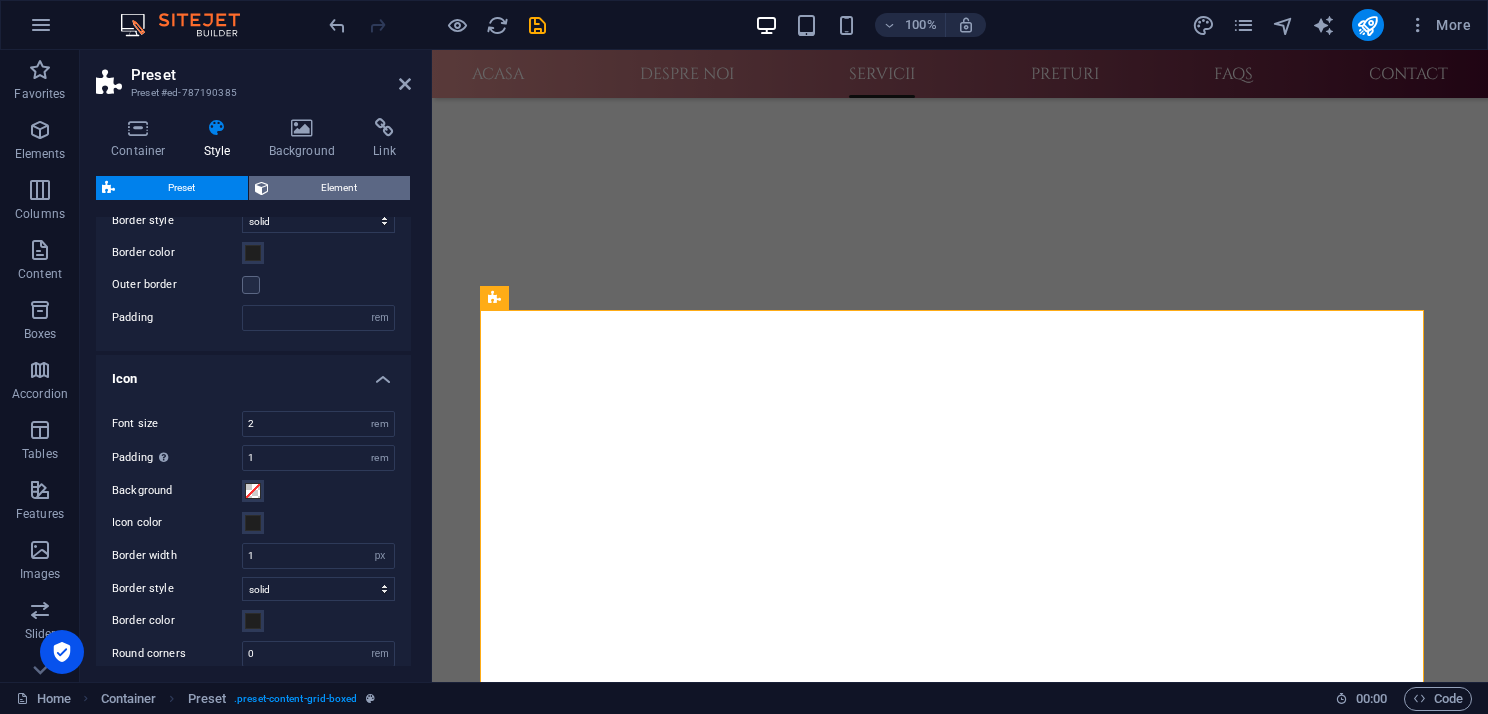 click on "Element" at bounding box center [340, 188] 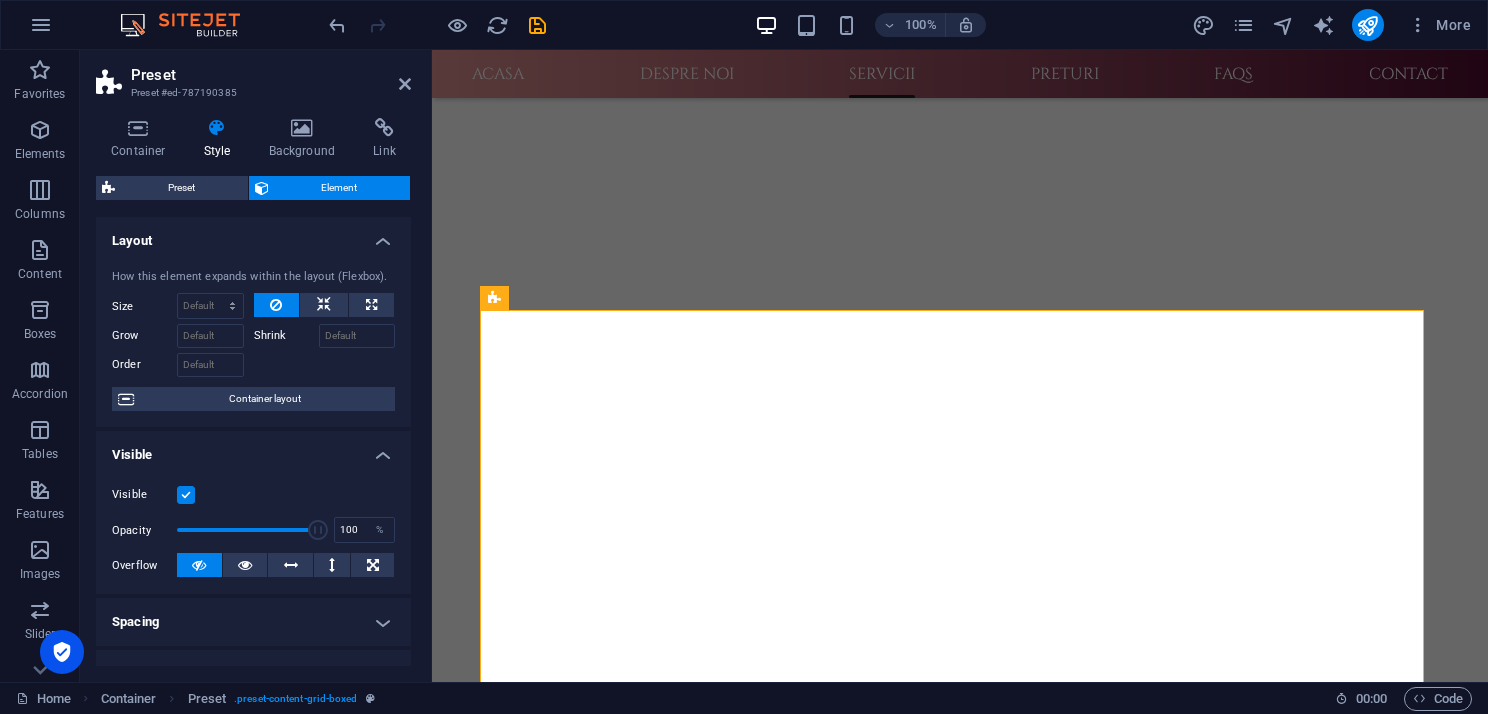 scroll, scrollTop: 395, scrollLeft: 0, axis: vertical 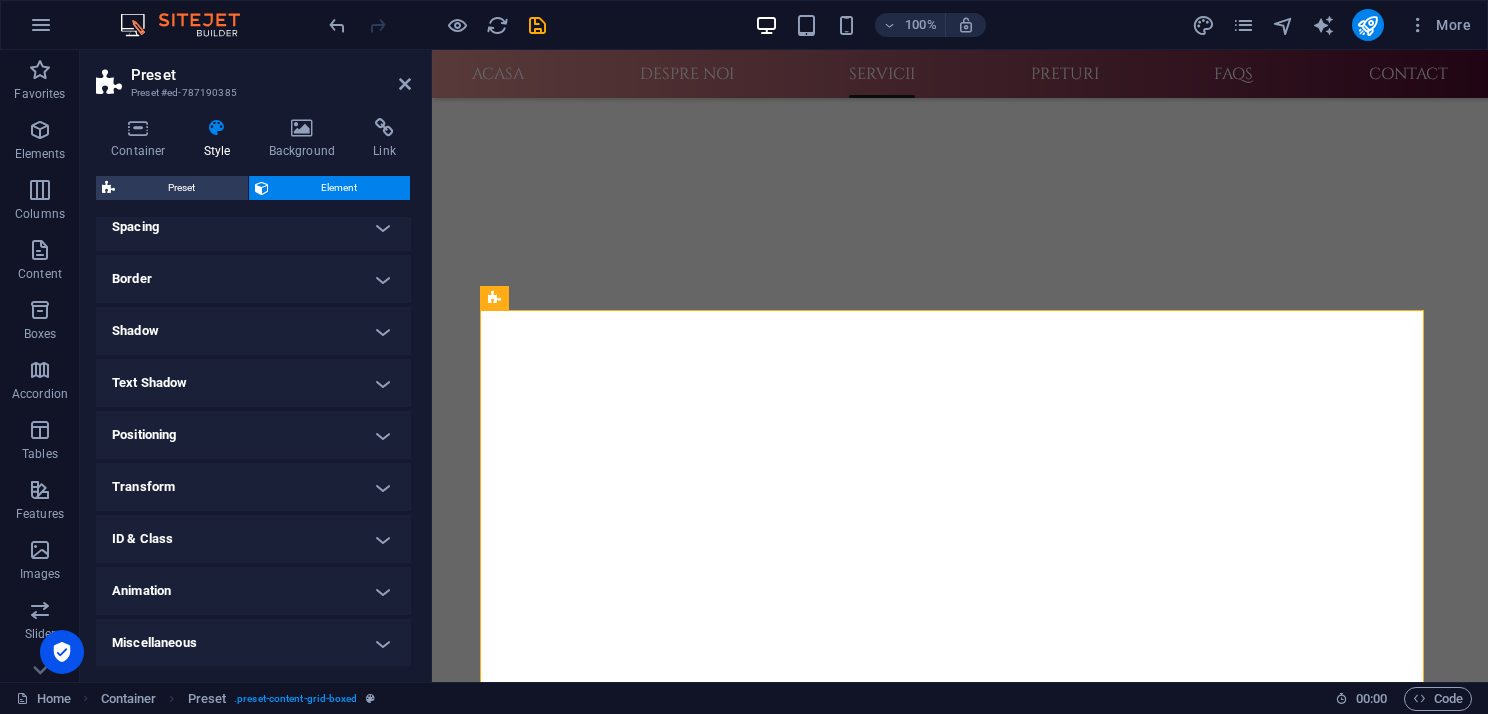 click on "Animation" at bounding box center [253, 591] 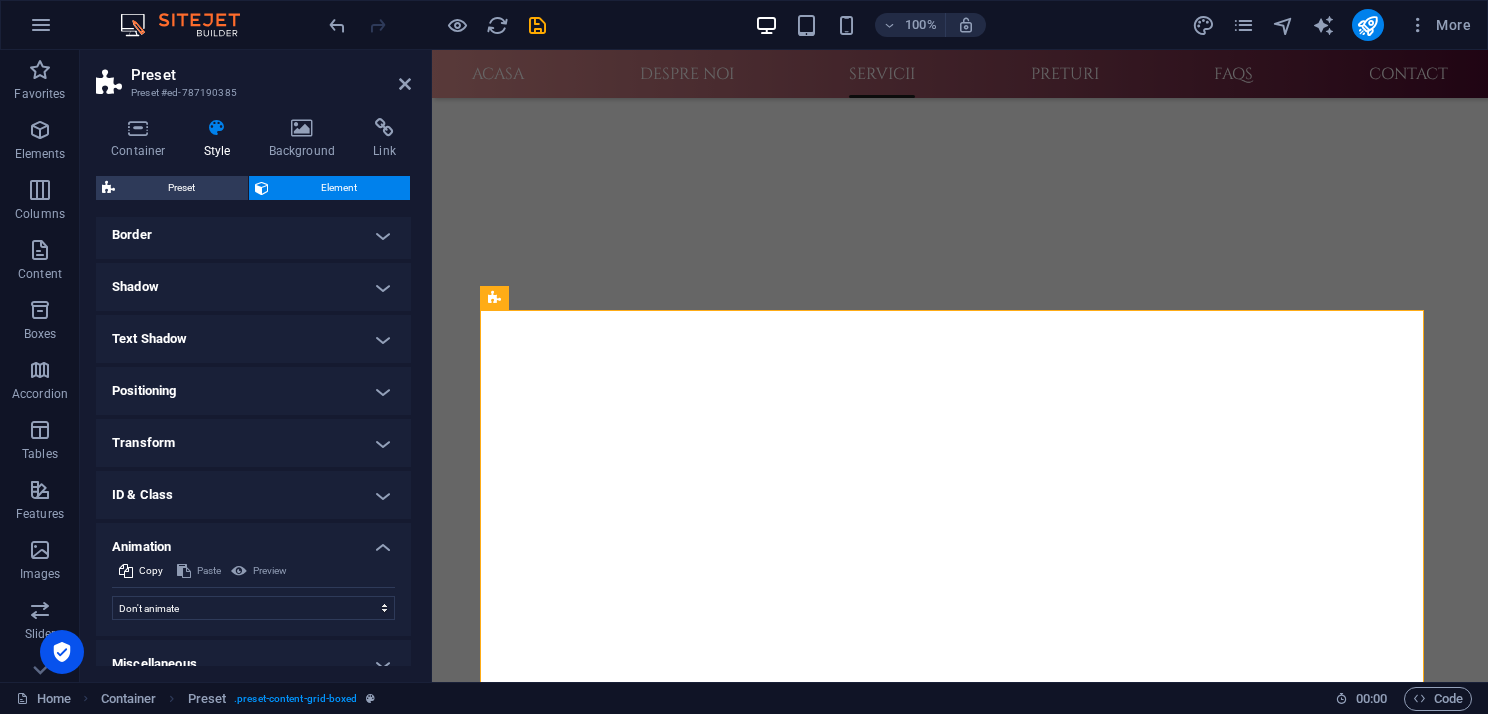 scroll, scrollTop: 460, scrollLeft: 0, axis: vertical 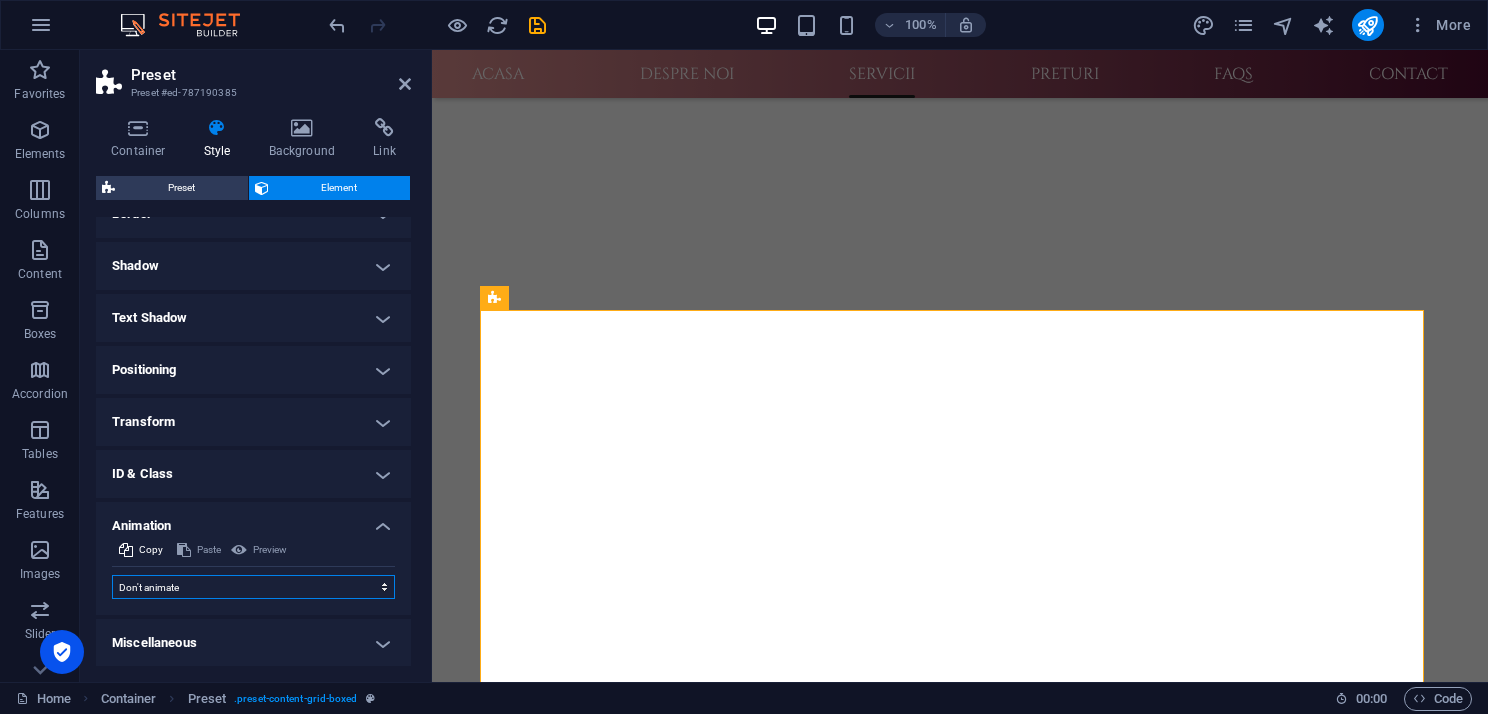 click on "Don't animate Show / Hide Slide up/down Zoom in/out Slide left to right Slide right to left Slide top to bottom Slide bottom to top Pulse Blink Open as overlay" at bounding box center [253, 587] 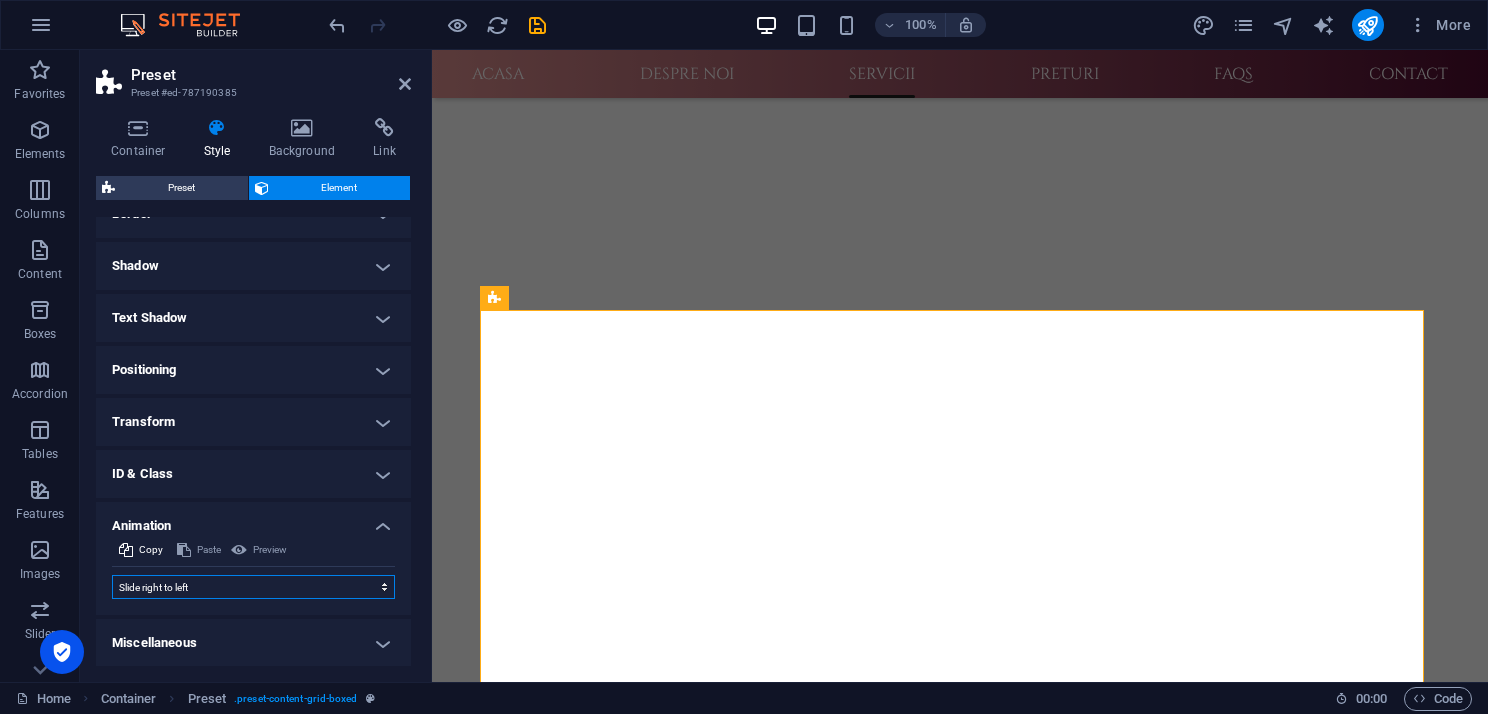 click on "Don't animate Show / Hide Slide up/down Zoom in/out Slide left to right Slide right to left Slide top to bottom Slide bottom to top Pulse Blink Open as overlay" at bounding box center [253, 587] 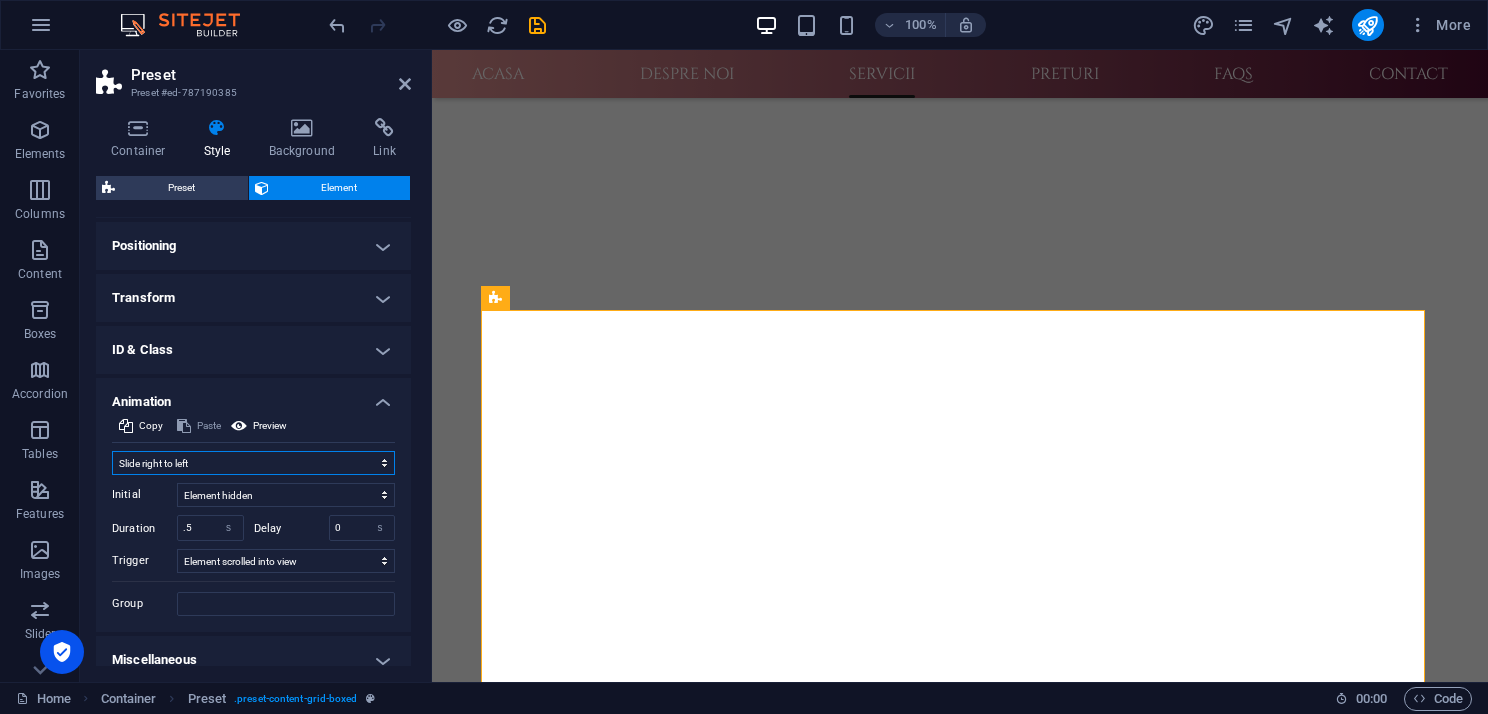 scroll, scrollTop: 600, scrollLeft: 0, axis: vertical 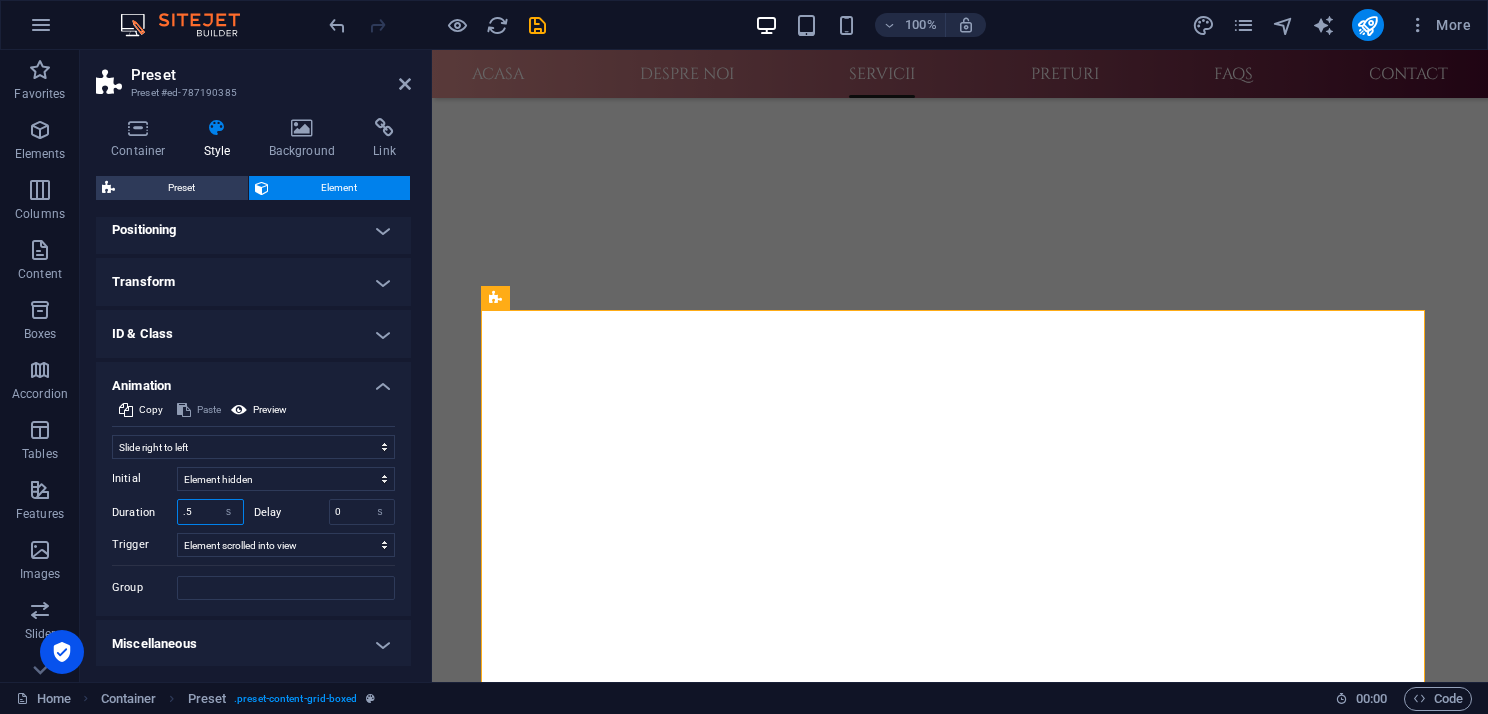 drag, startPoint x: 180, startPoint y: 508, endPoint x: 195, endPoint y: 507, distance: 15.033297 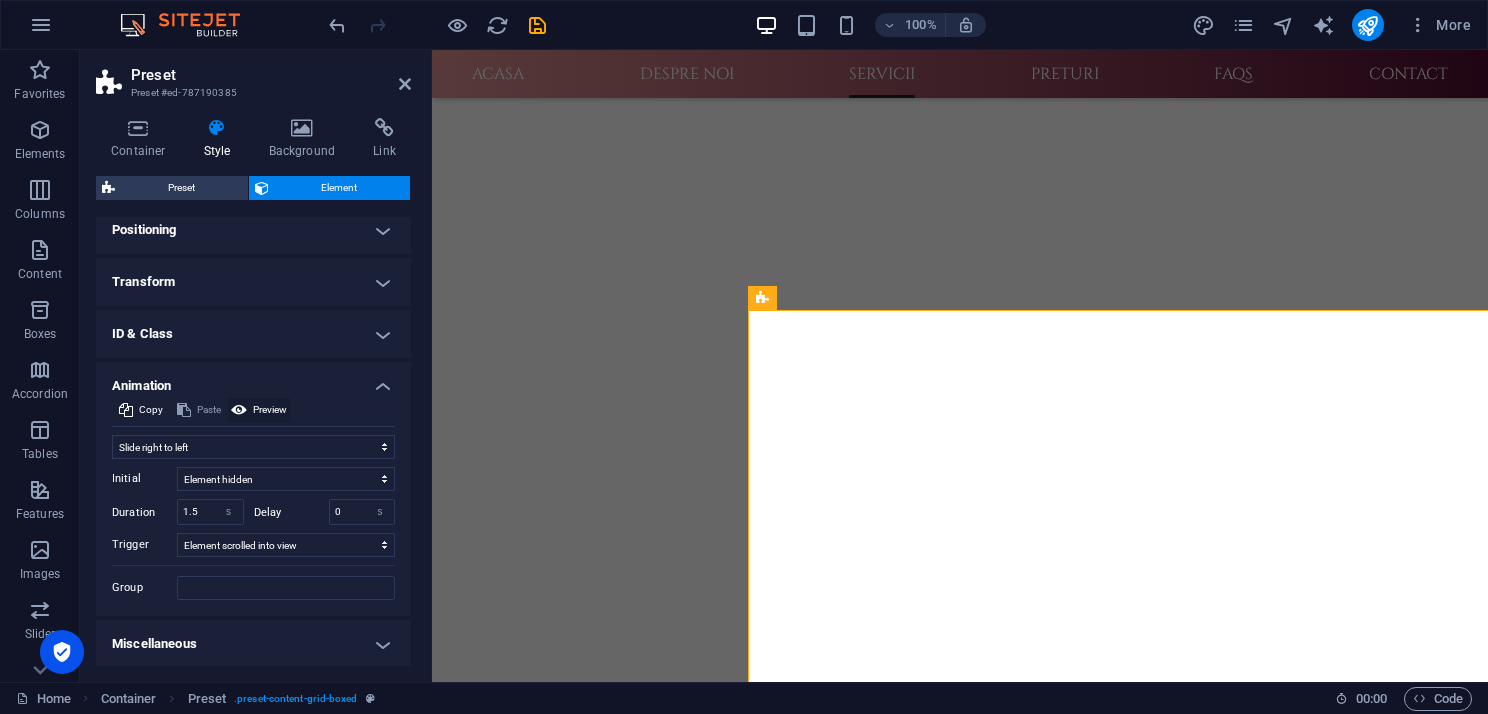 click on "Preview" at bounding box center (270, 410) 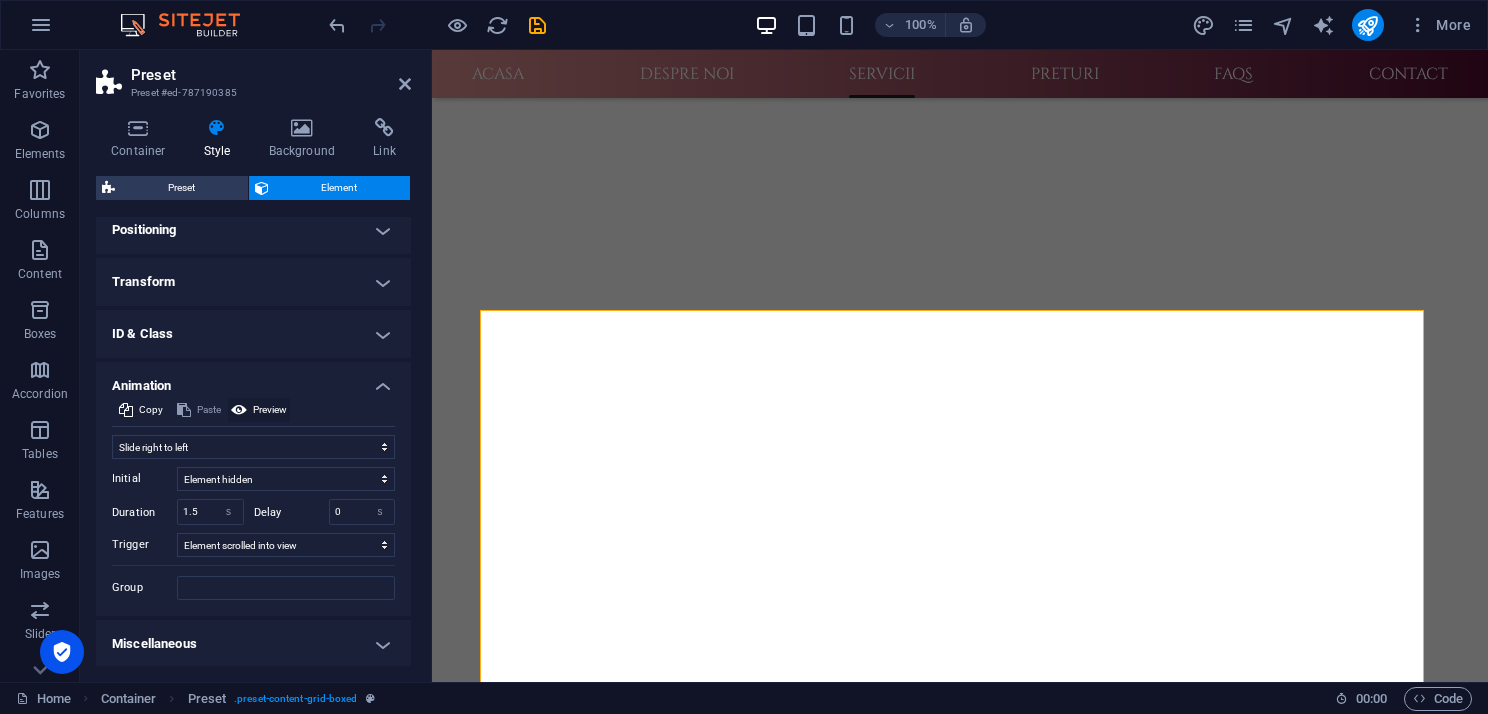 click on "Preview" at bounding box center [270, 410] 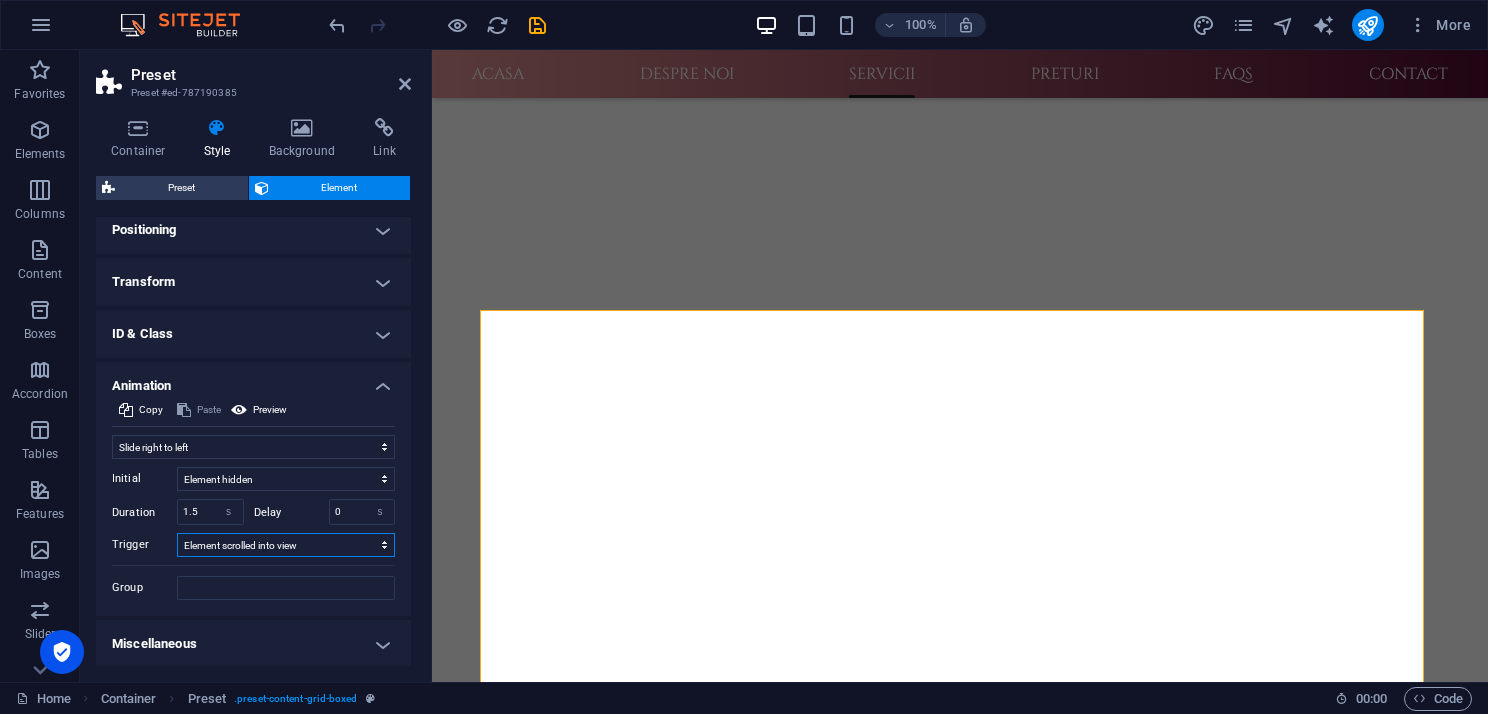 click on "No automatic trigger On page load Element scrolled into view" at bounding box center (286, 545) 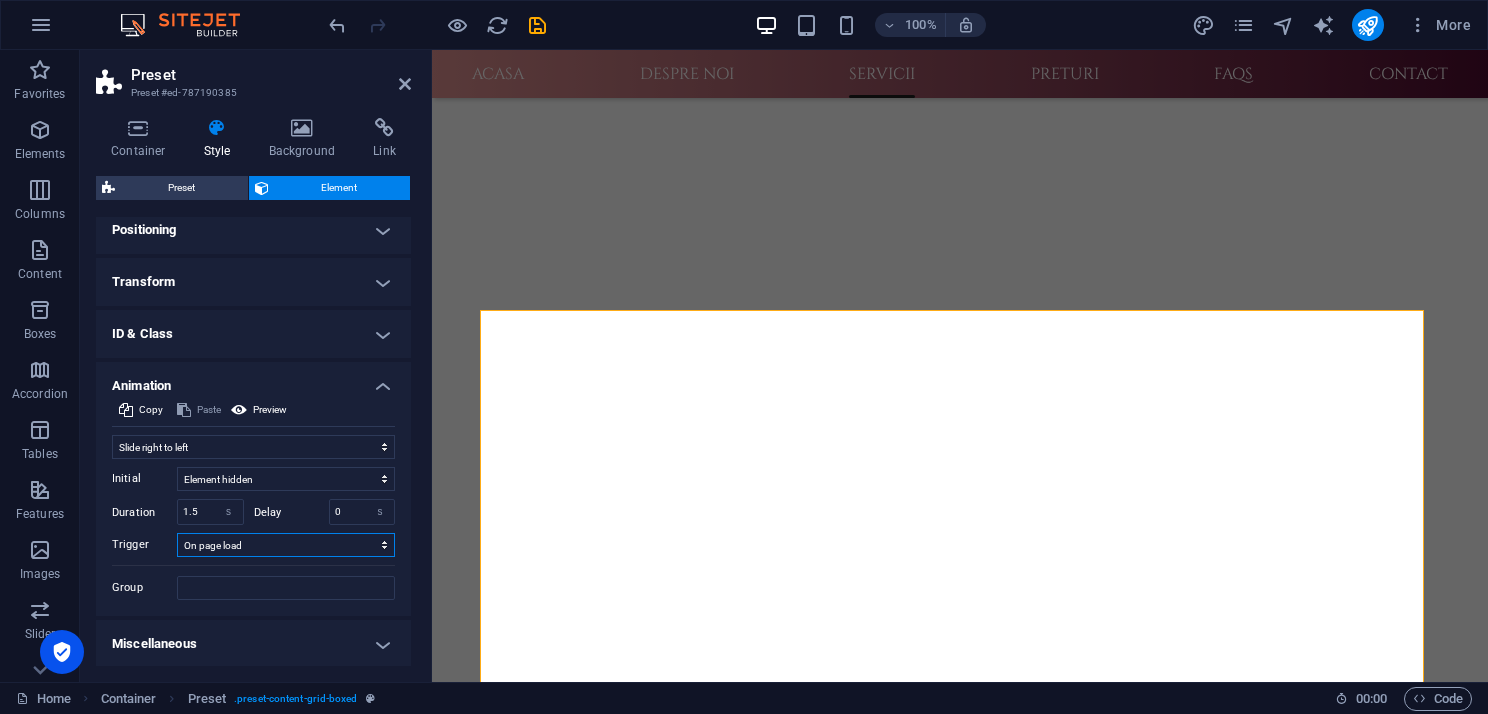click on "No automatic trigger On page load Element scrolled into view" at bounding box center [286, 545] 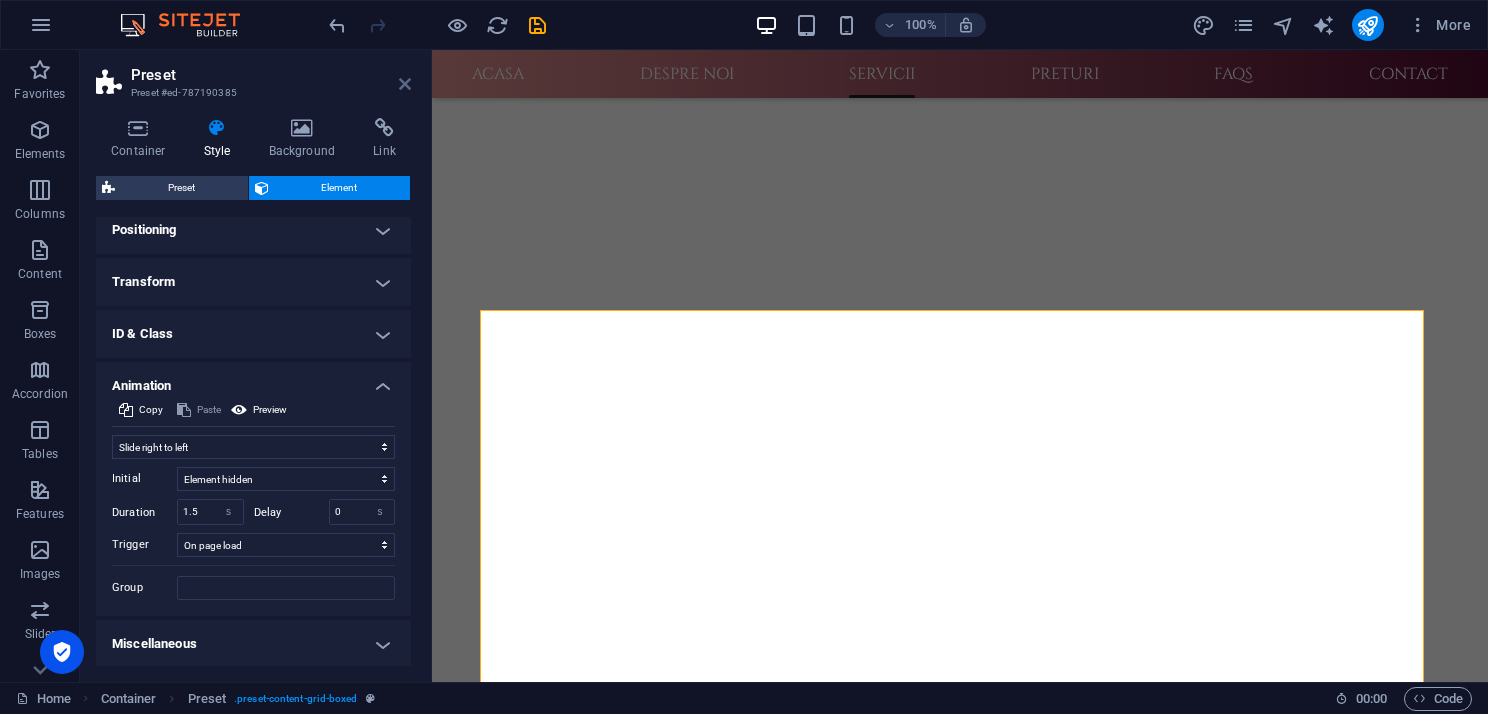 click at bounding box center (405, 84) 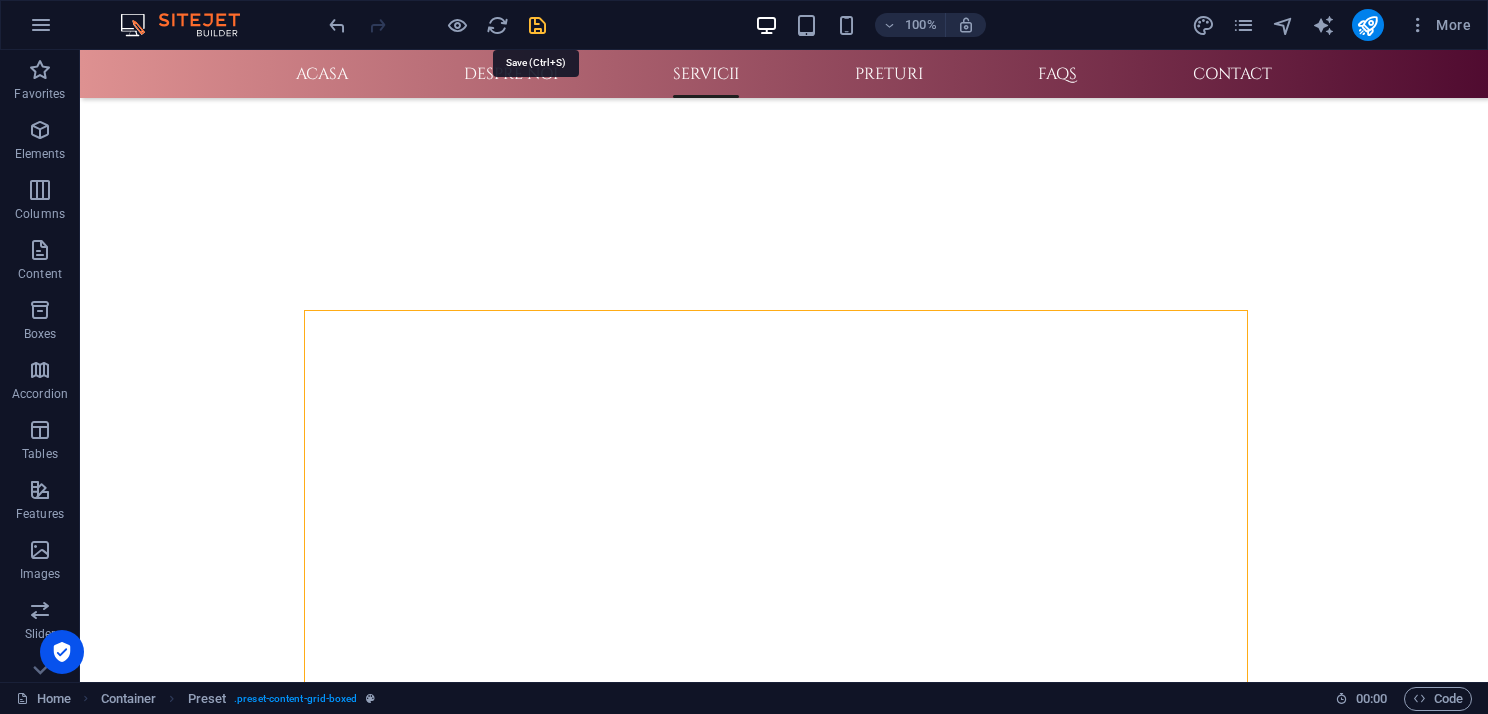 click at bounding box center [537, 25] 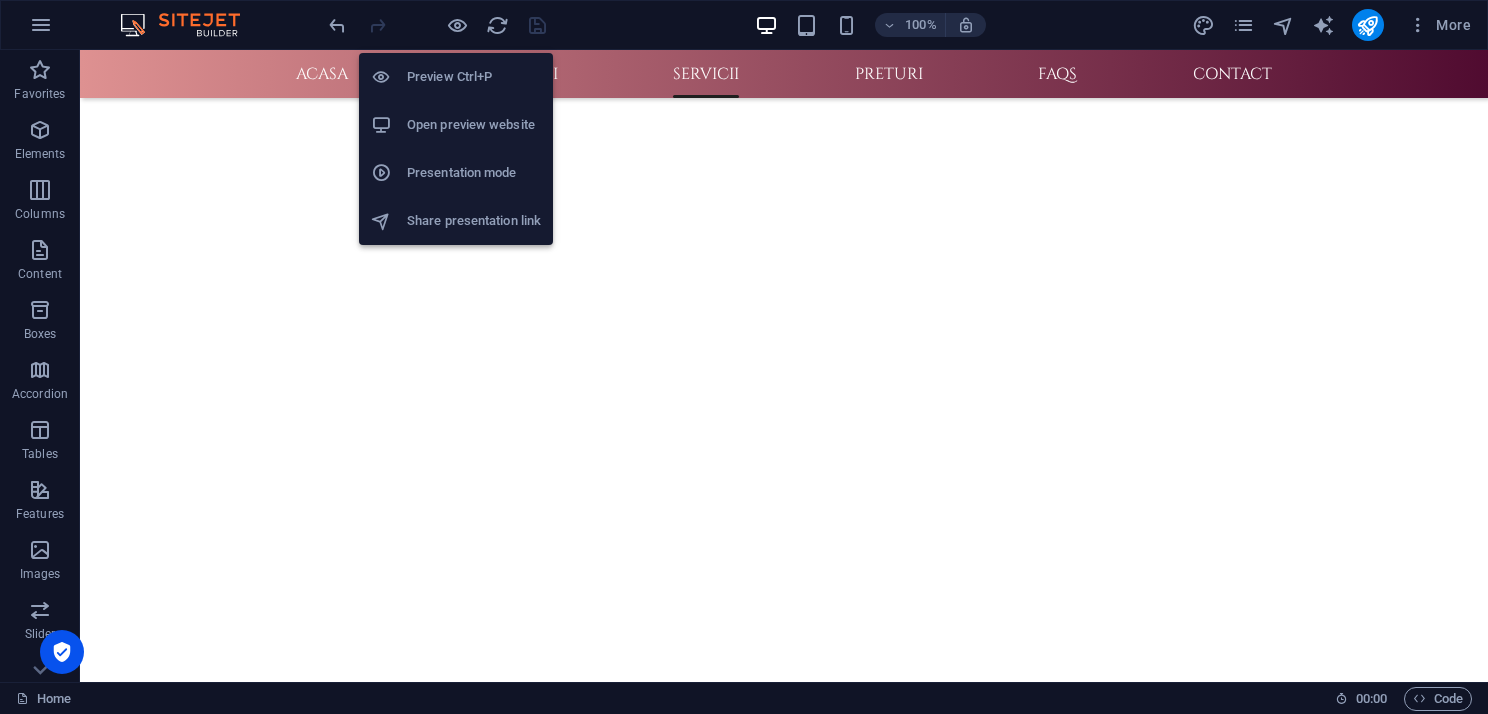 click on "Open preview website" at bounding box center [474, 125] 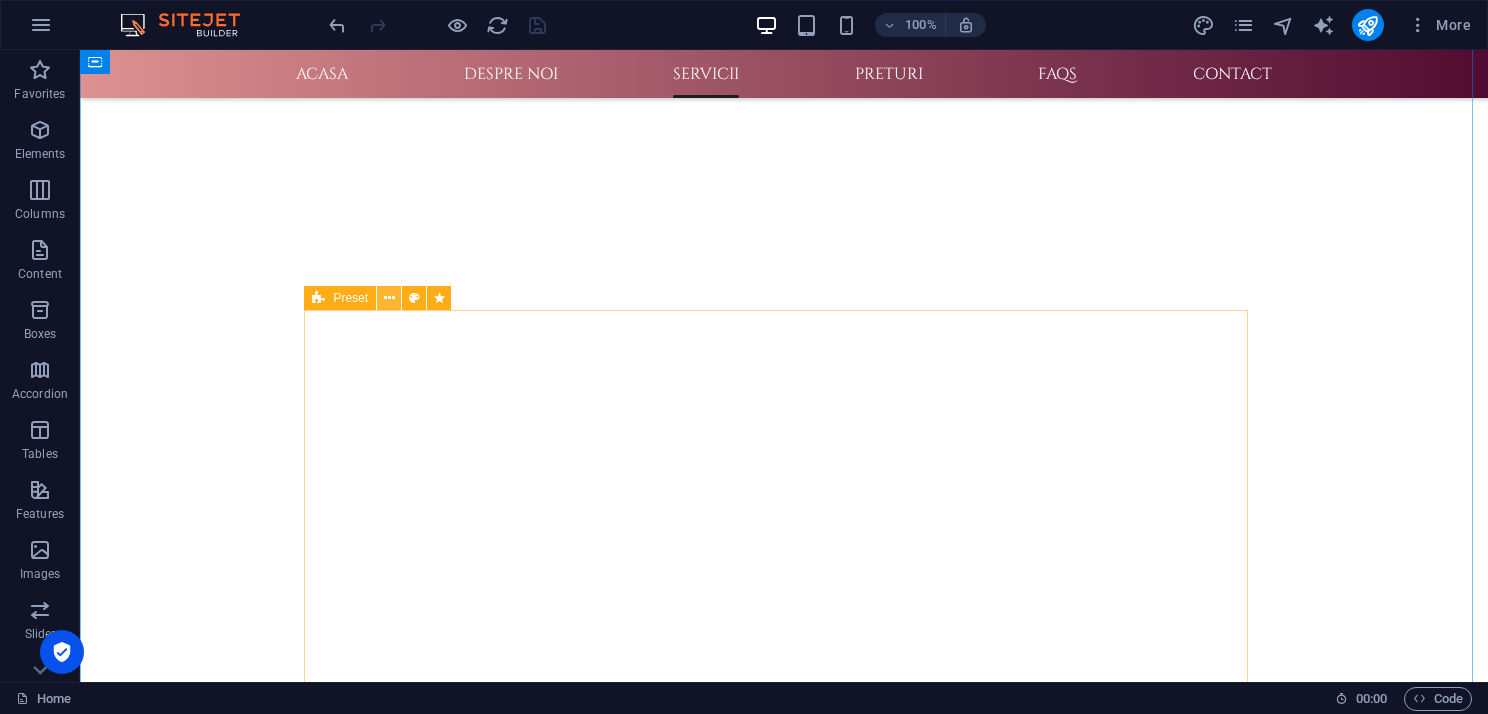 click at bounding box center [389, 298] 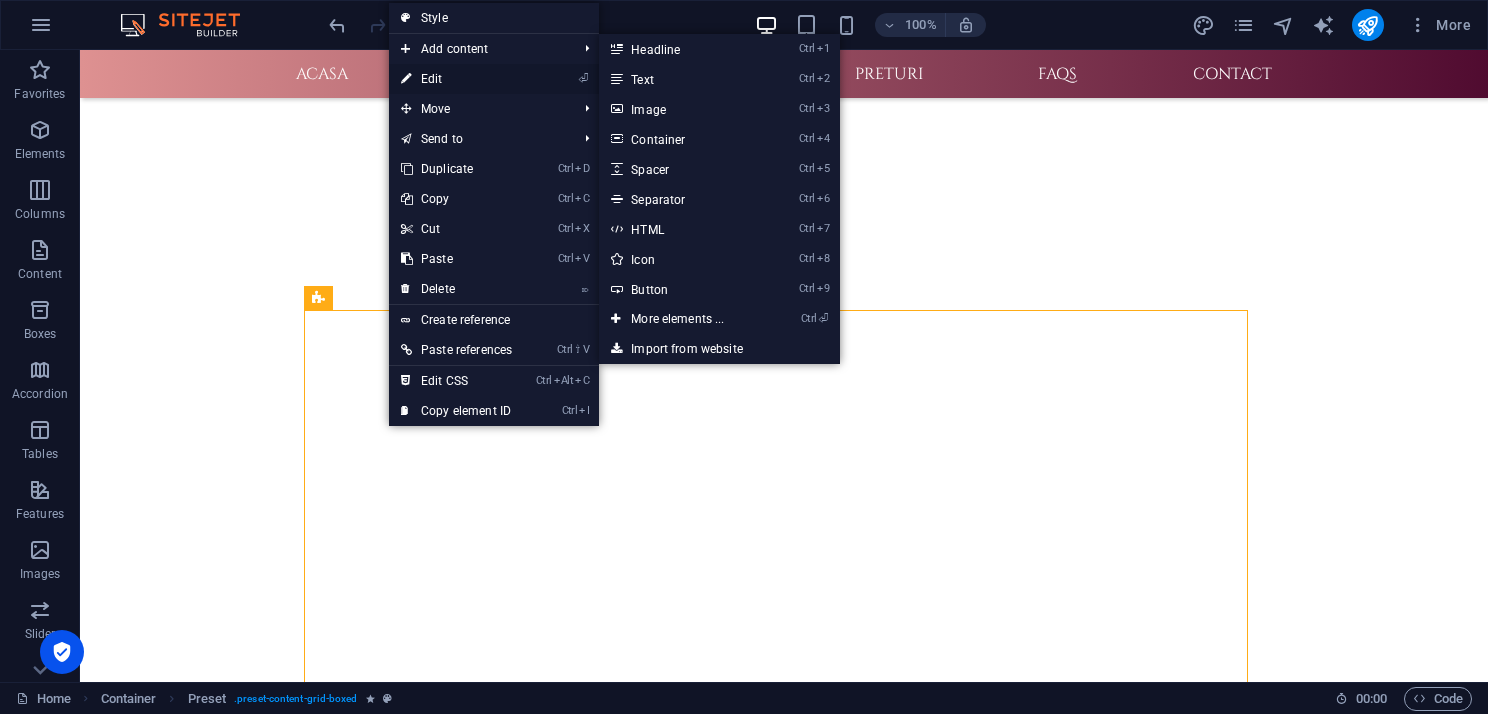 click on "⏎  Edit" at bounding box center [456, 79] 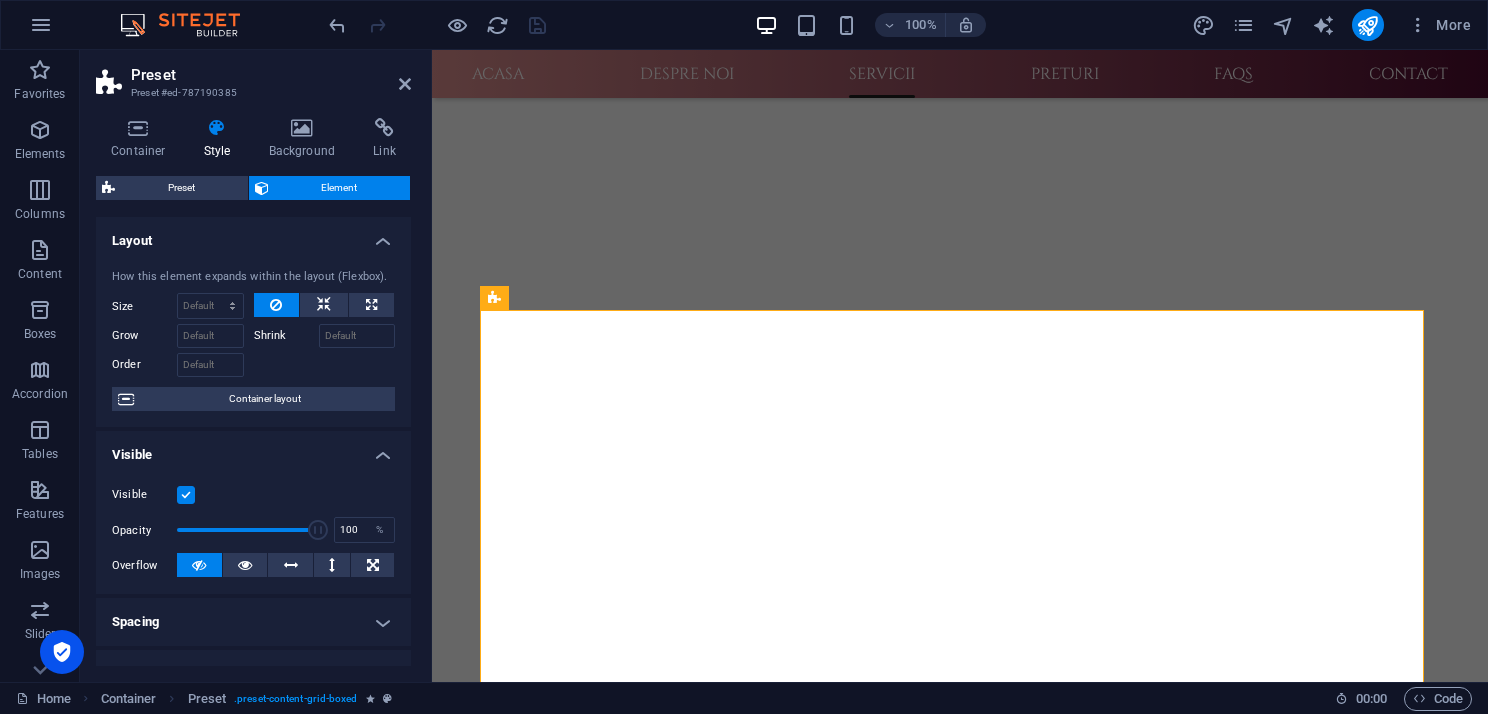 scroll, scrollTop: 659, scrollLeft: 0, axis: vertical 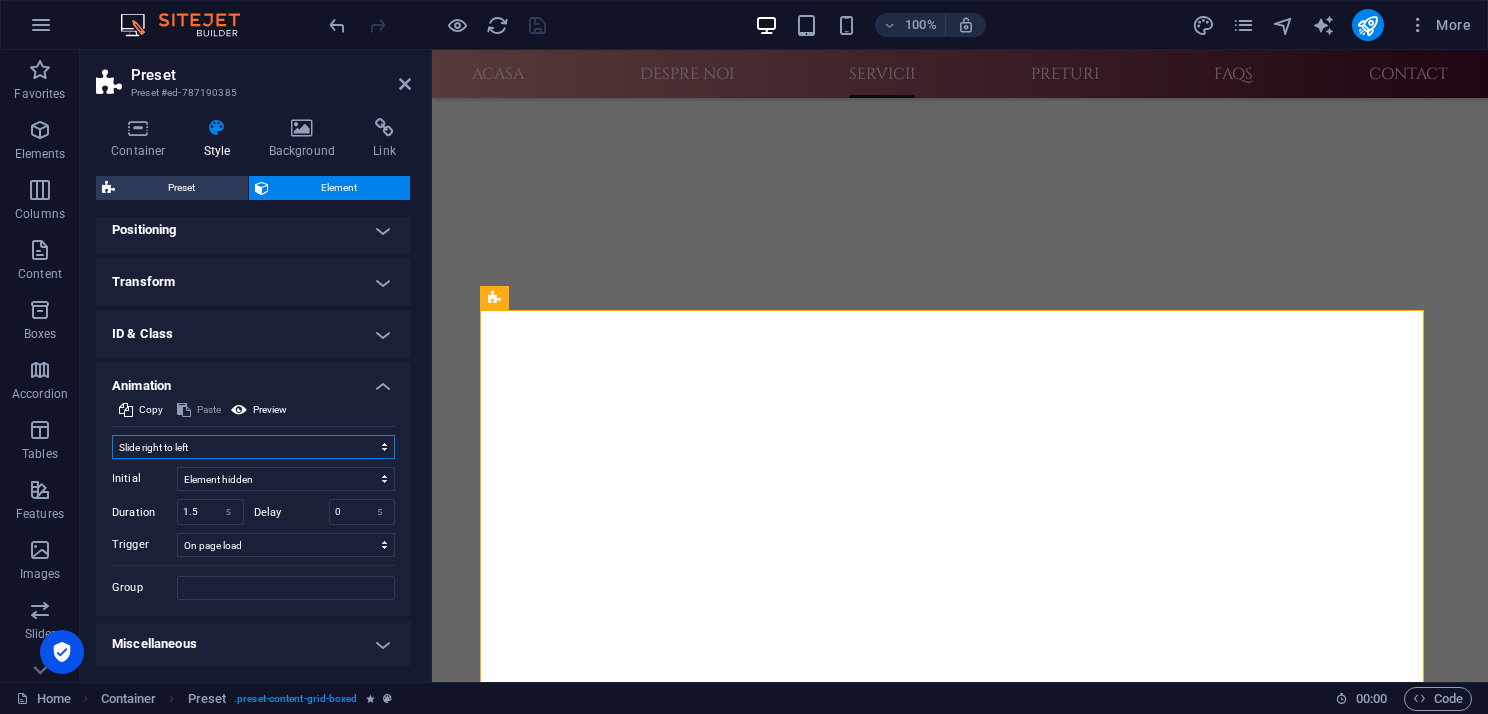 click on "Don't animate Show / Hide Slide up/down Zoom in/out Slide left to right Slide right to left Slide top to bottom Slide bottom to top Pulse Blink Open as overlay" at bounding box center [253, 447] 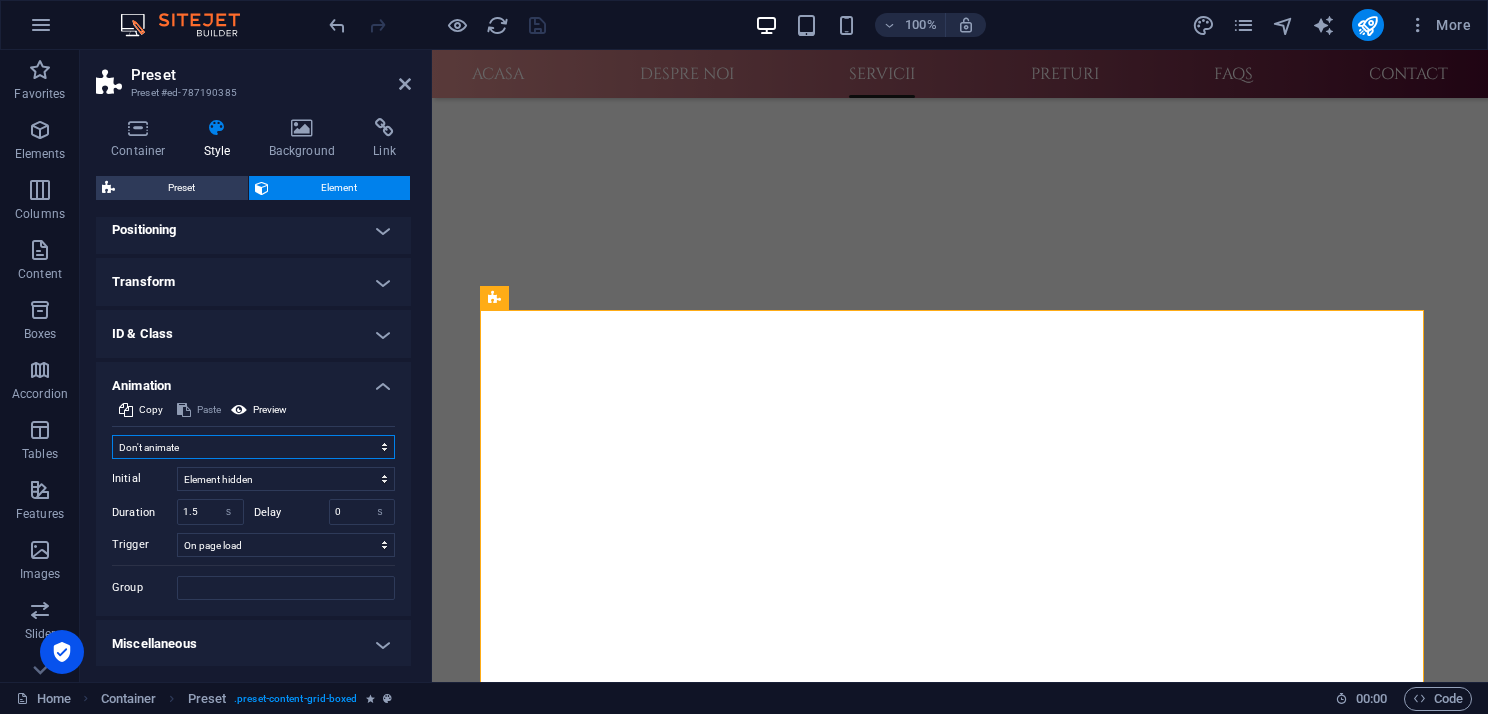 click on "Don't animate Show / Hide Slide up/down Zoom in/out Slide left to right Slide right to left Slide top to bottom Slide bottom to top Pulse Blink Open as overlay" at bounding box center [253, 447] 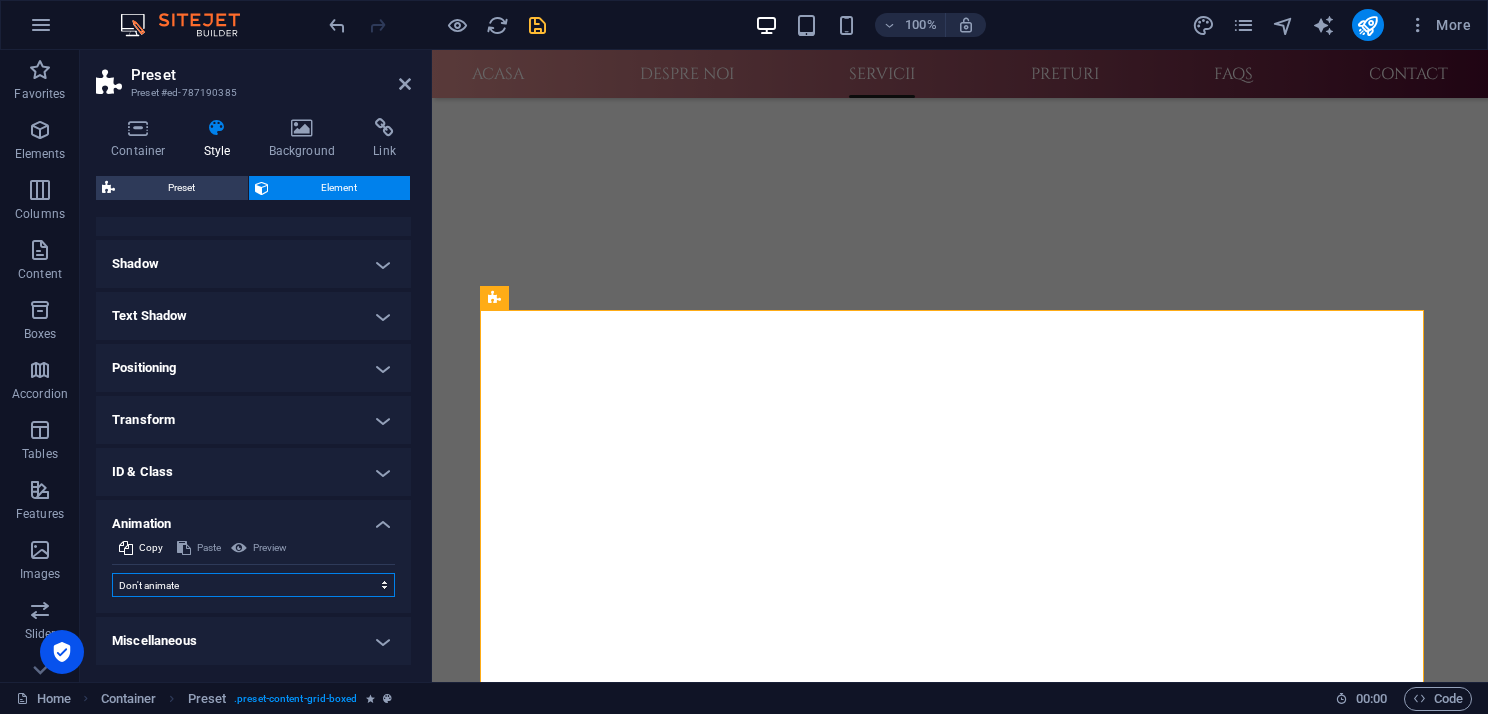 scroll, scrollTop: 460, scrollLeft: 0, axis: vertical 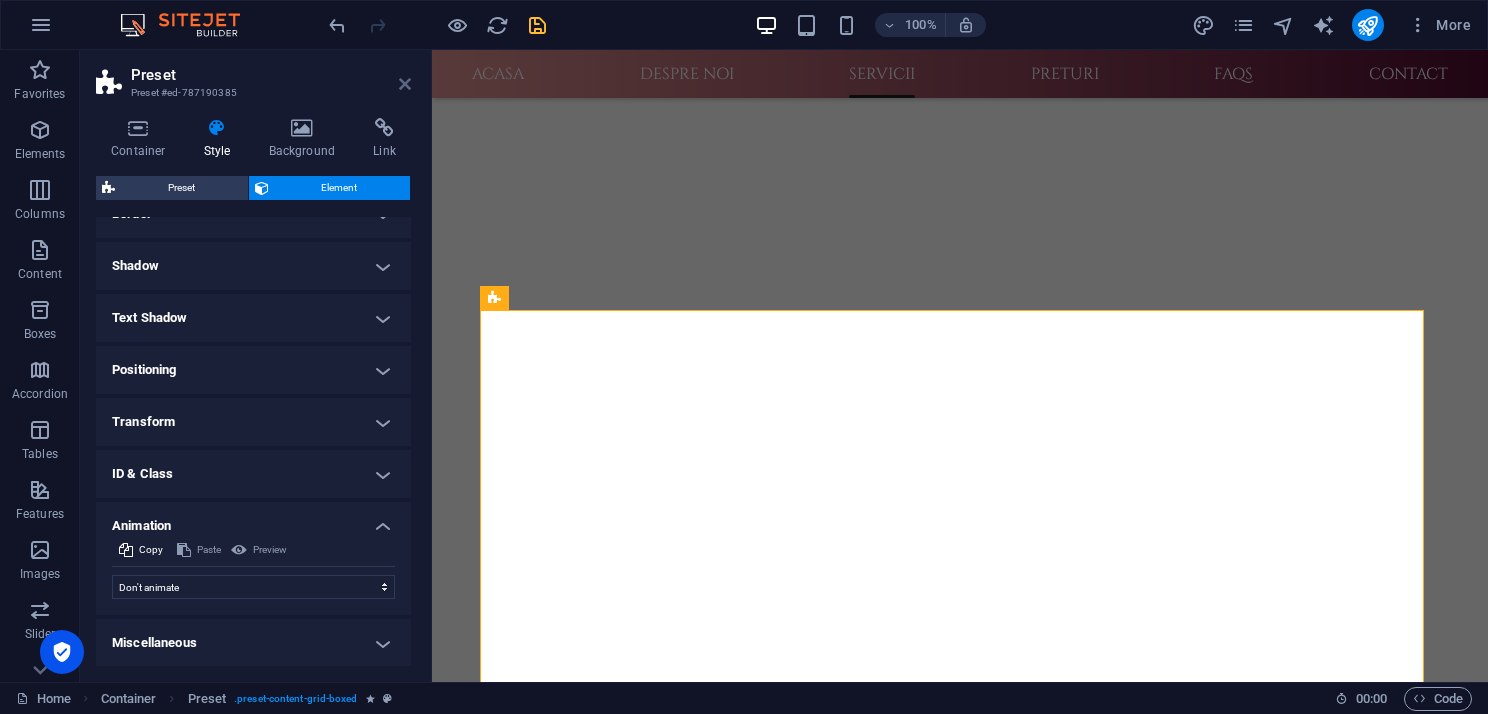 click at bounding box center (405, 84) 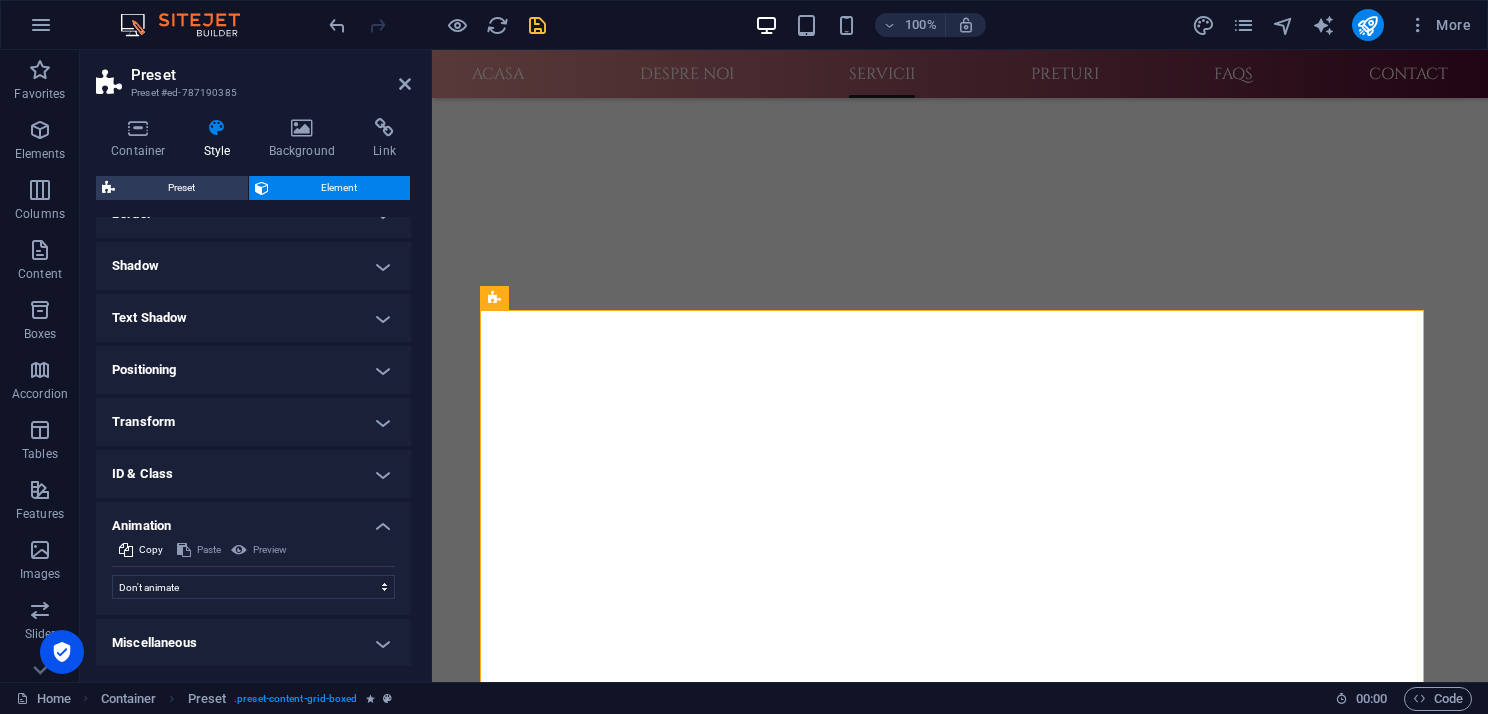 scroll, scrollTop: 800, scrollLeft: 0, axis: vertical 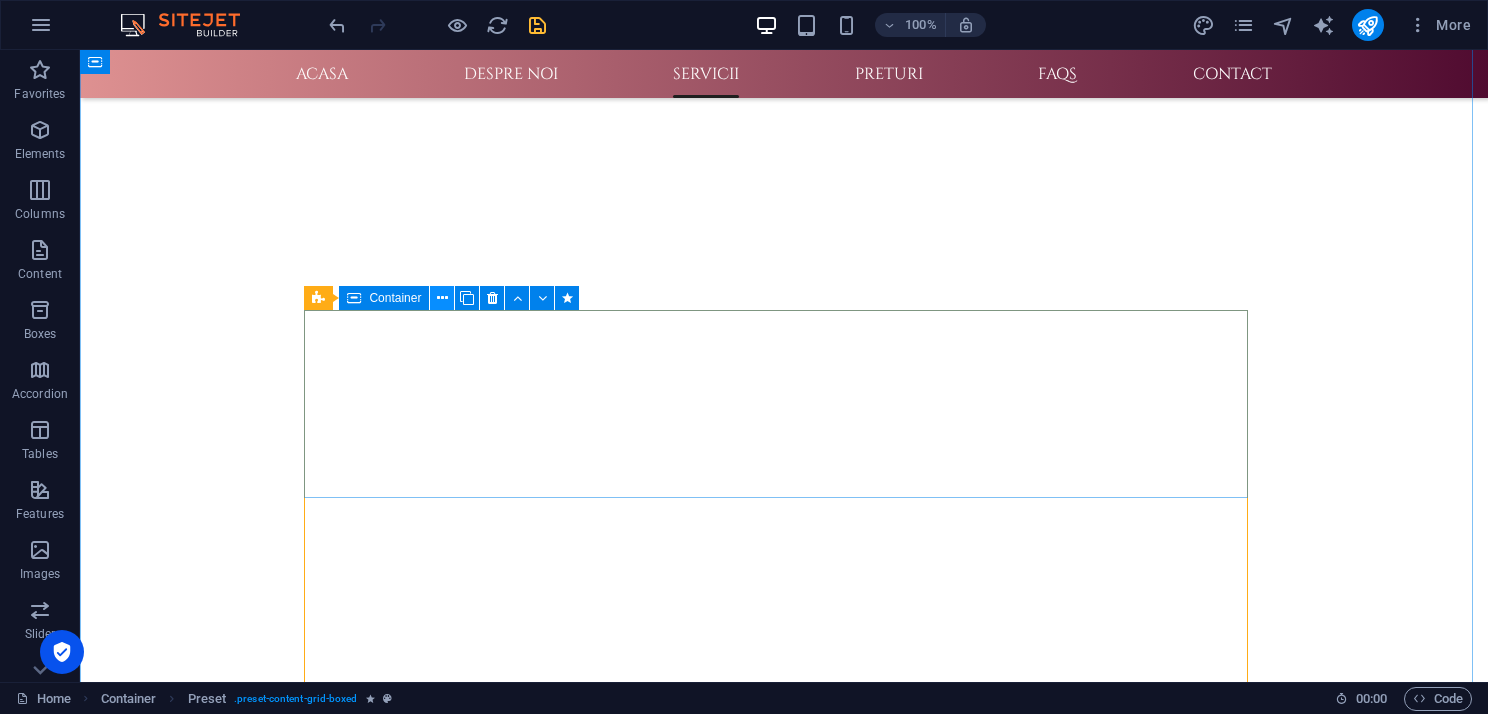 click at bounding box center (442, 298) 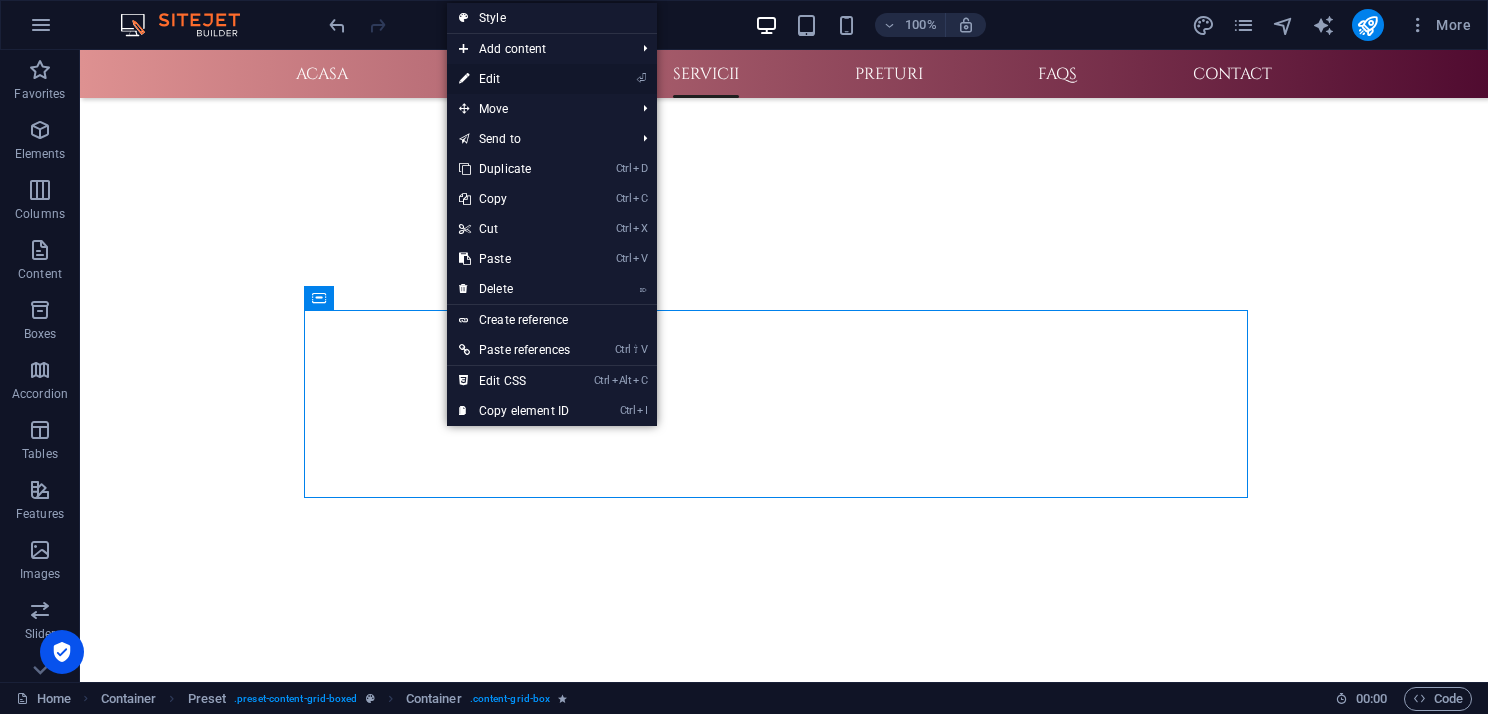 drag, startPoint x: 500, startPoint y: 78, endPoint x: 2, endPoint y: 109, distance: 498.96393 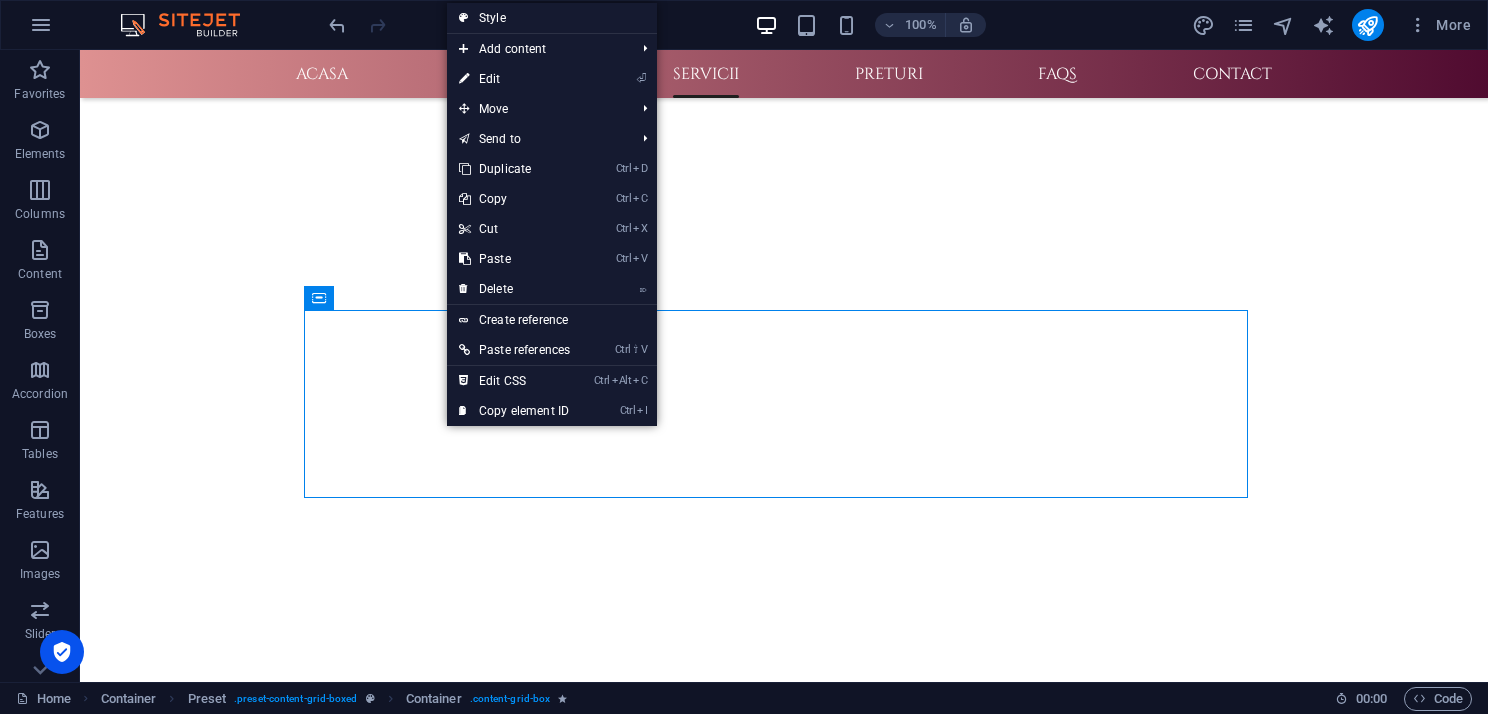 scroll, scrollTop: 659, scrollLeft: 0, axis: vertical 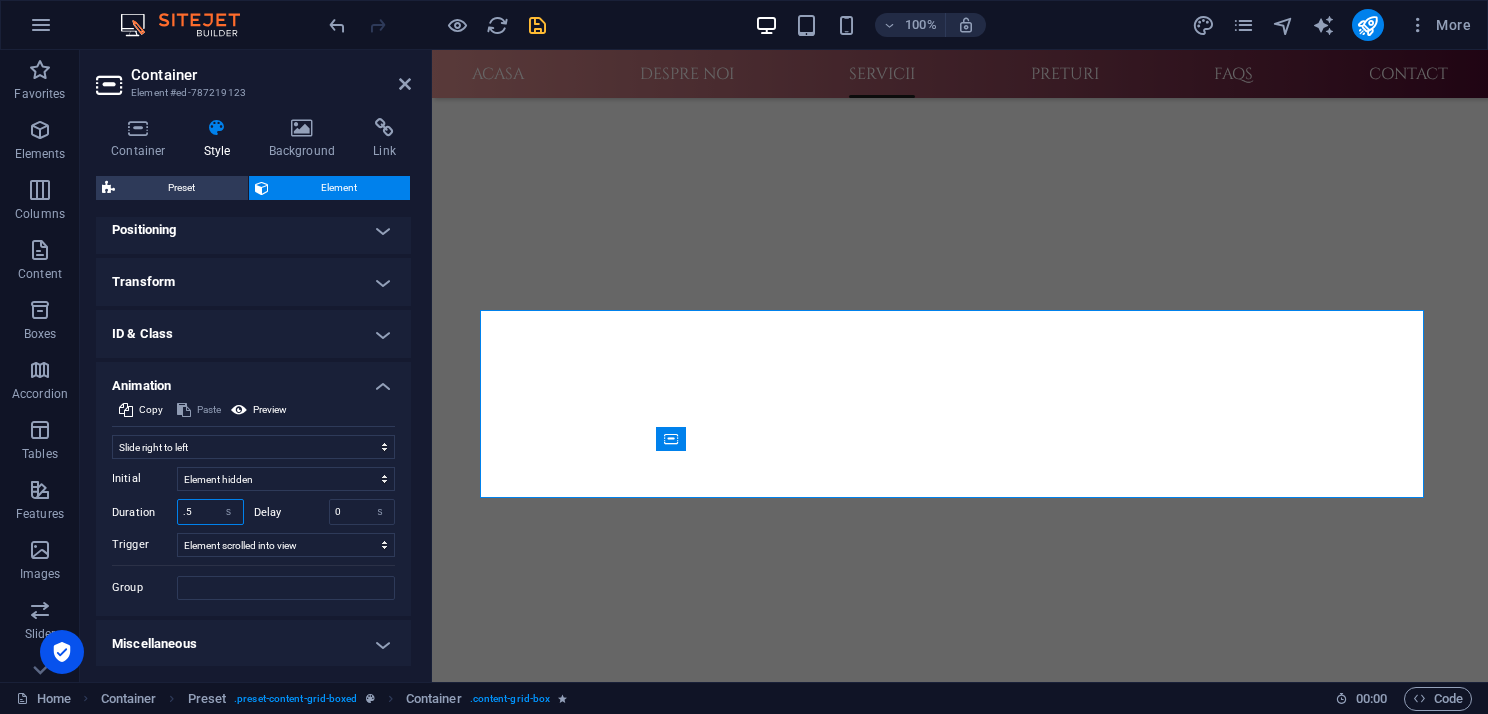 click on ".5" at bounding box center [210, 512] 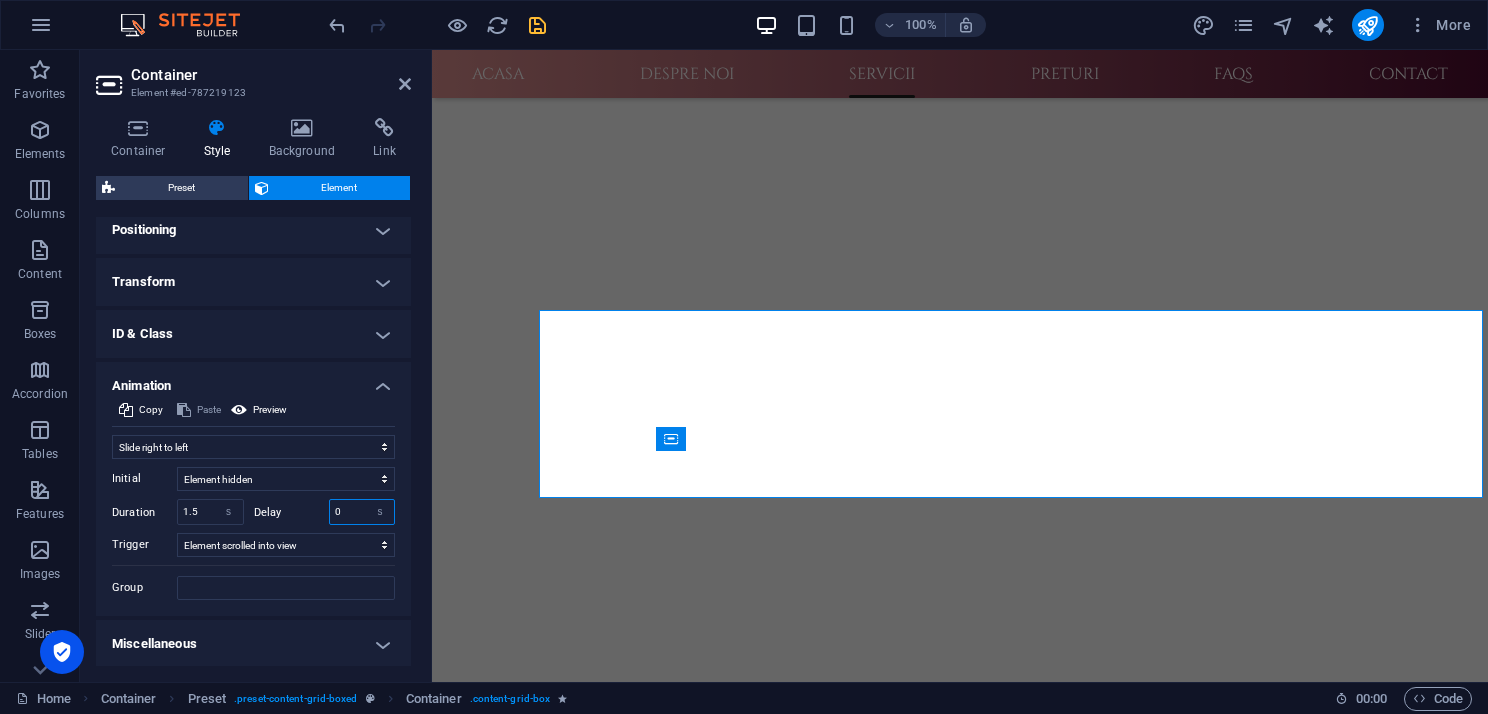 click on "0" at bounding box center (362, 512) 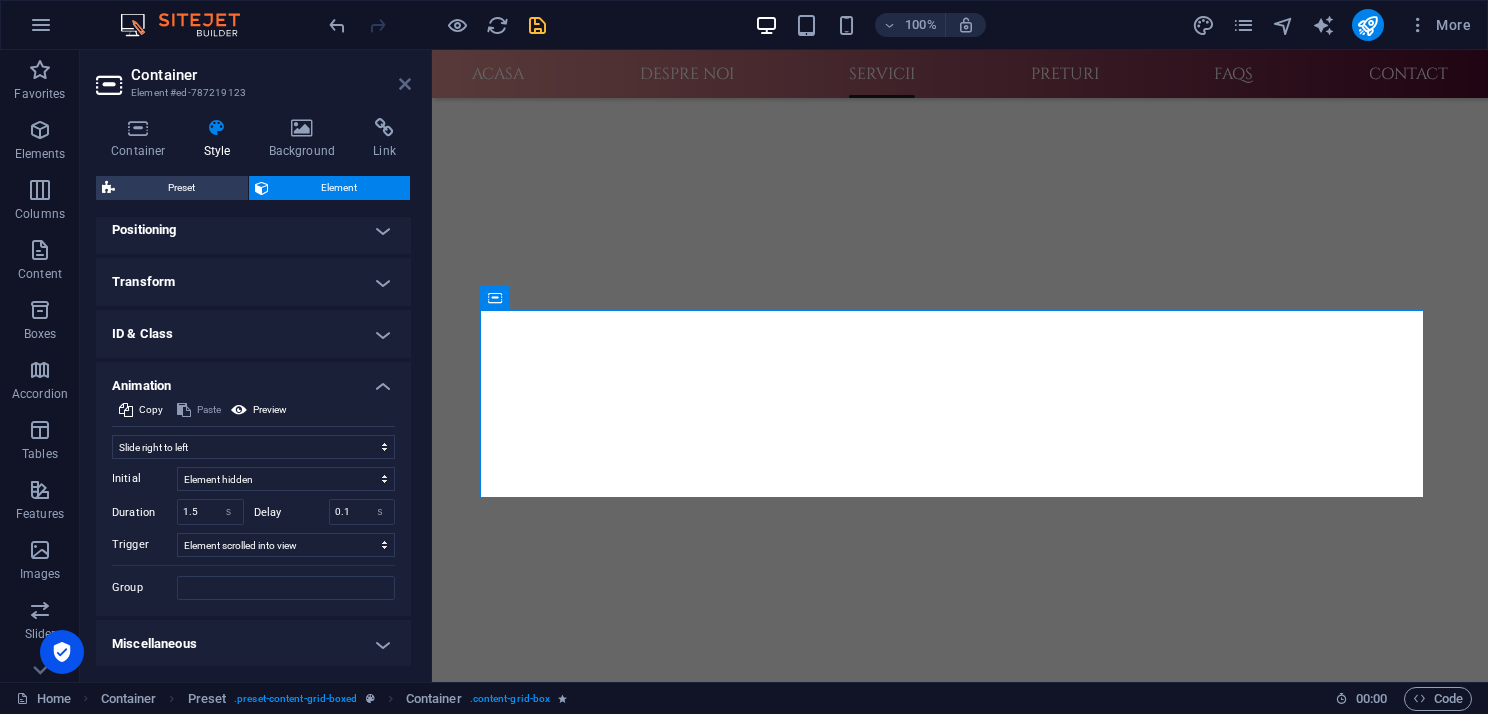 click at bounding box center [405, 84] 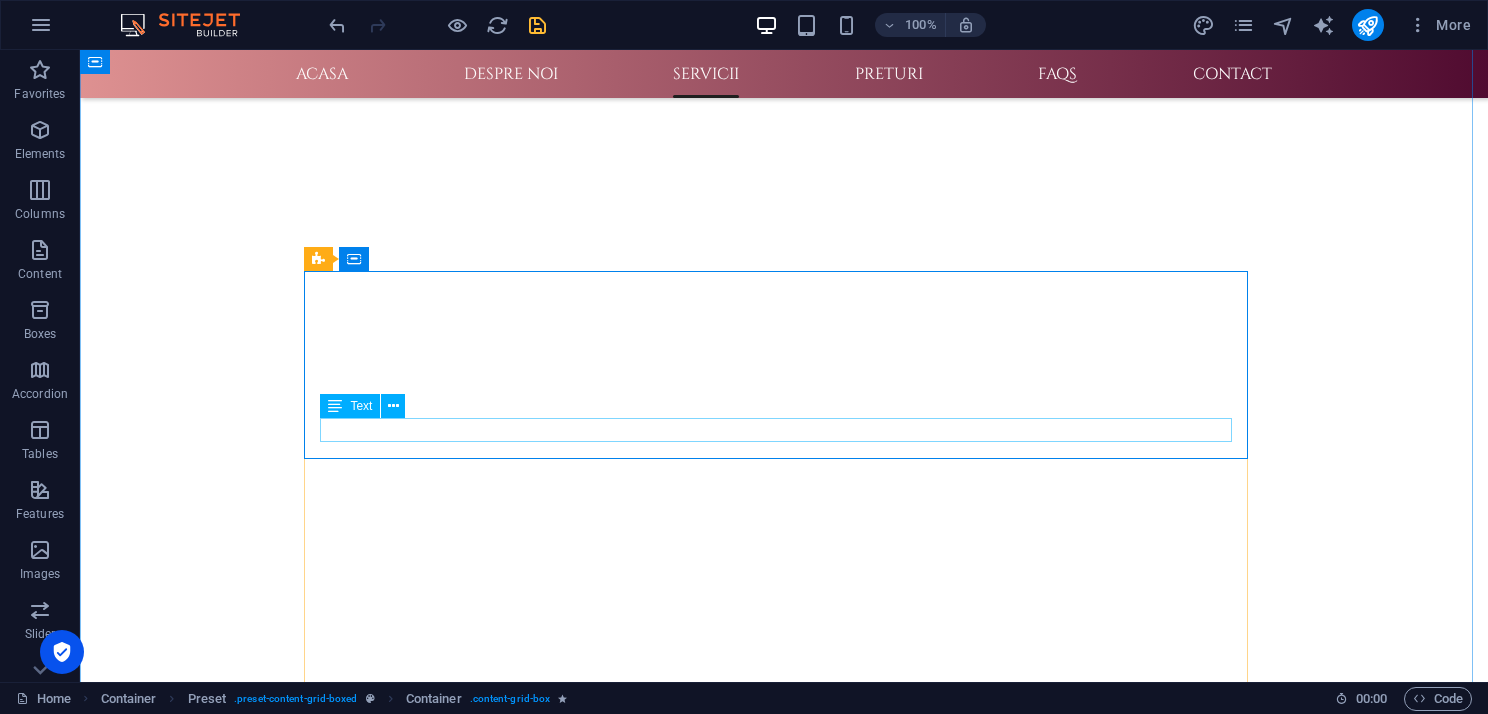 scroll, scrollTop: 900, scrollLeft: 0, axis: vertical 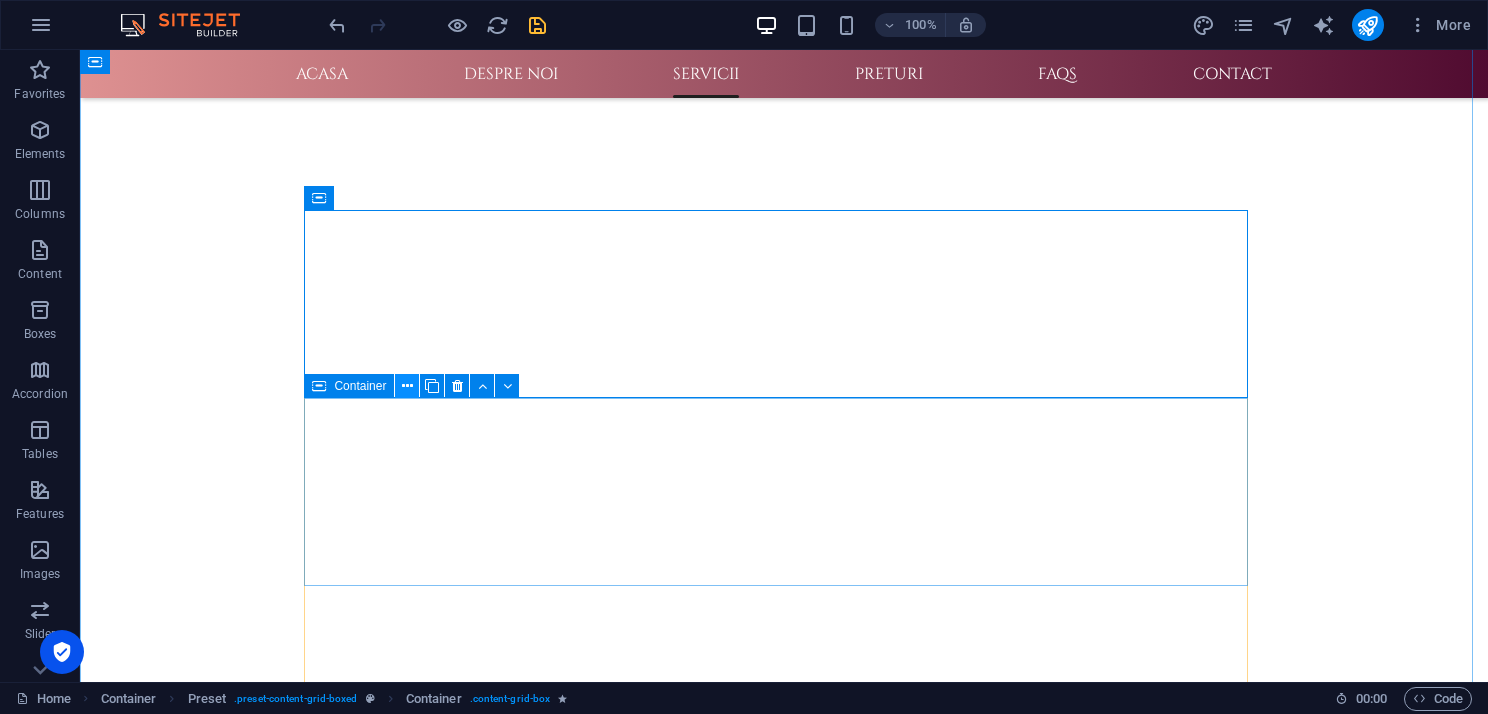 click at bounding box center [407, 386] 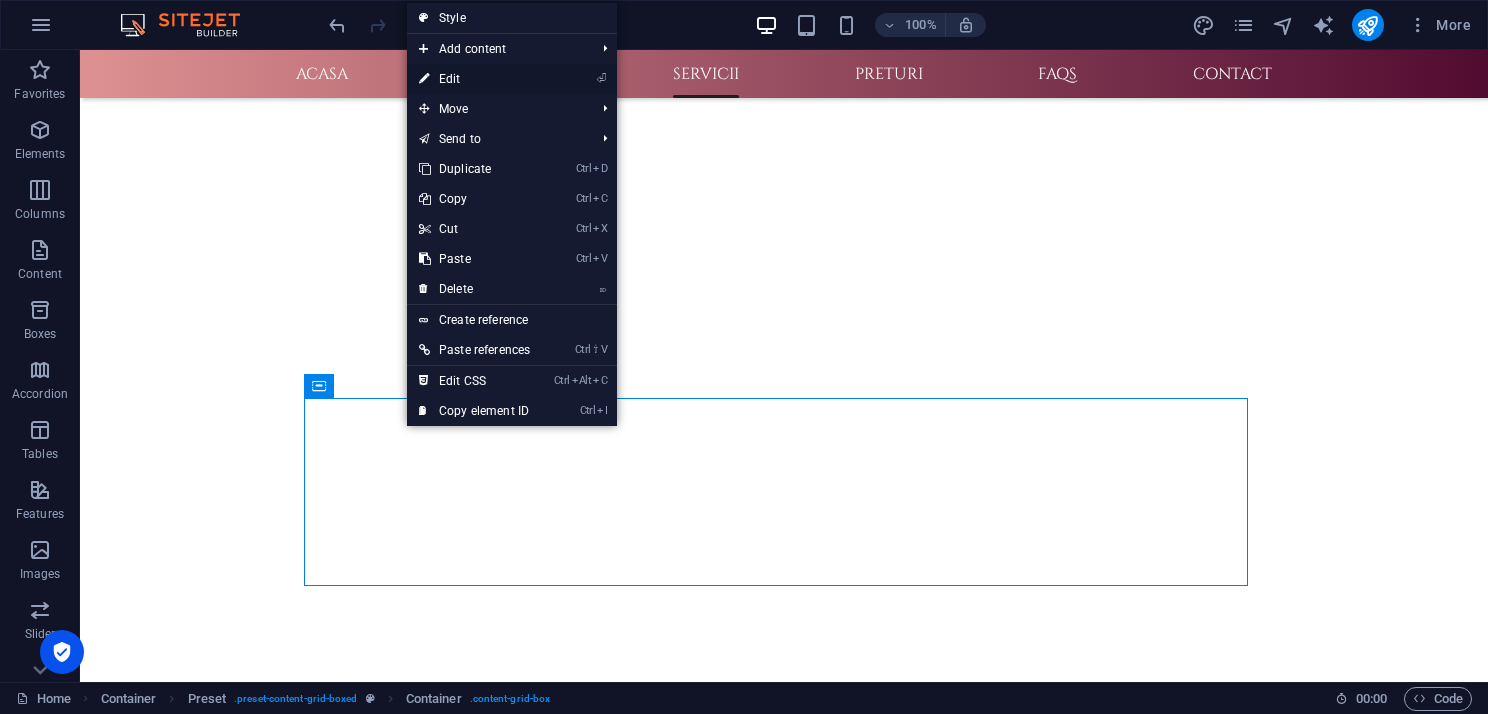 drag, startPoint x: 461, startPoint y: 80, endPoint x: 20, endPoint y: 36, distance: 443.18958 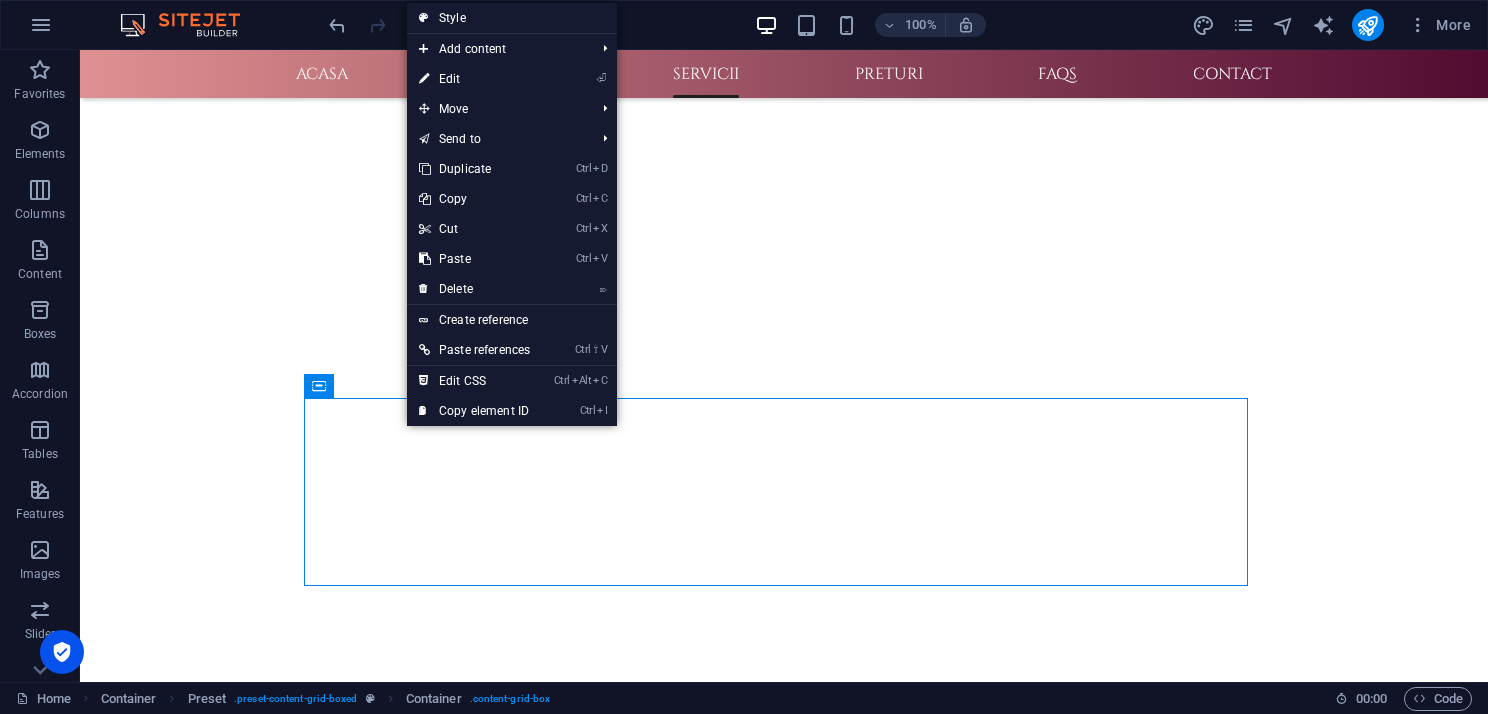 scroll, scrollTop: 759, scrollLeft: 0, axis: vertical 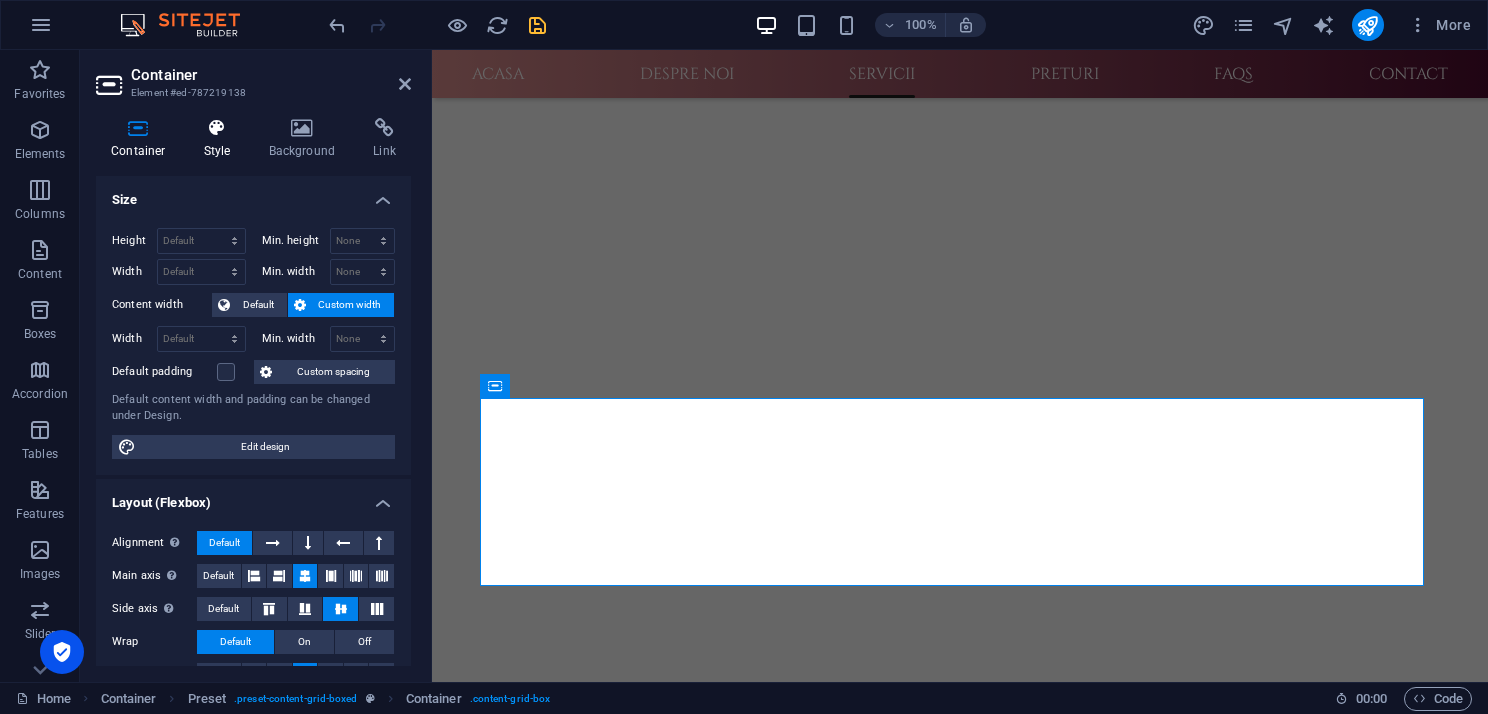 click at bounding box center [217, 128] 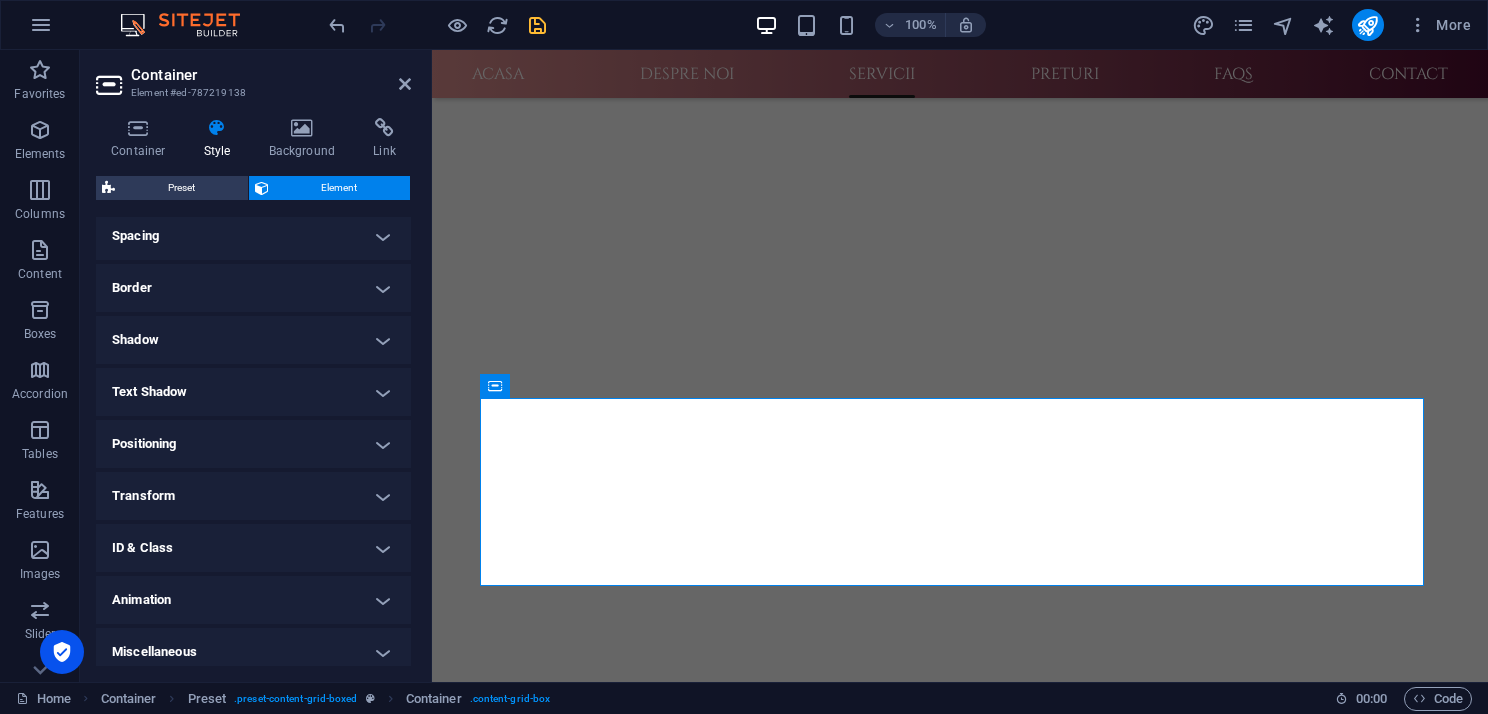 scroll, scrollTop: 395, scrollLeft: 0, axis: vertical 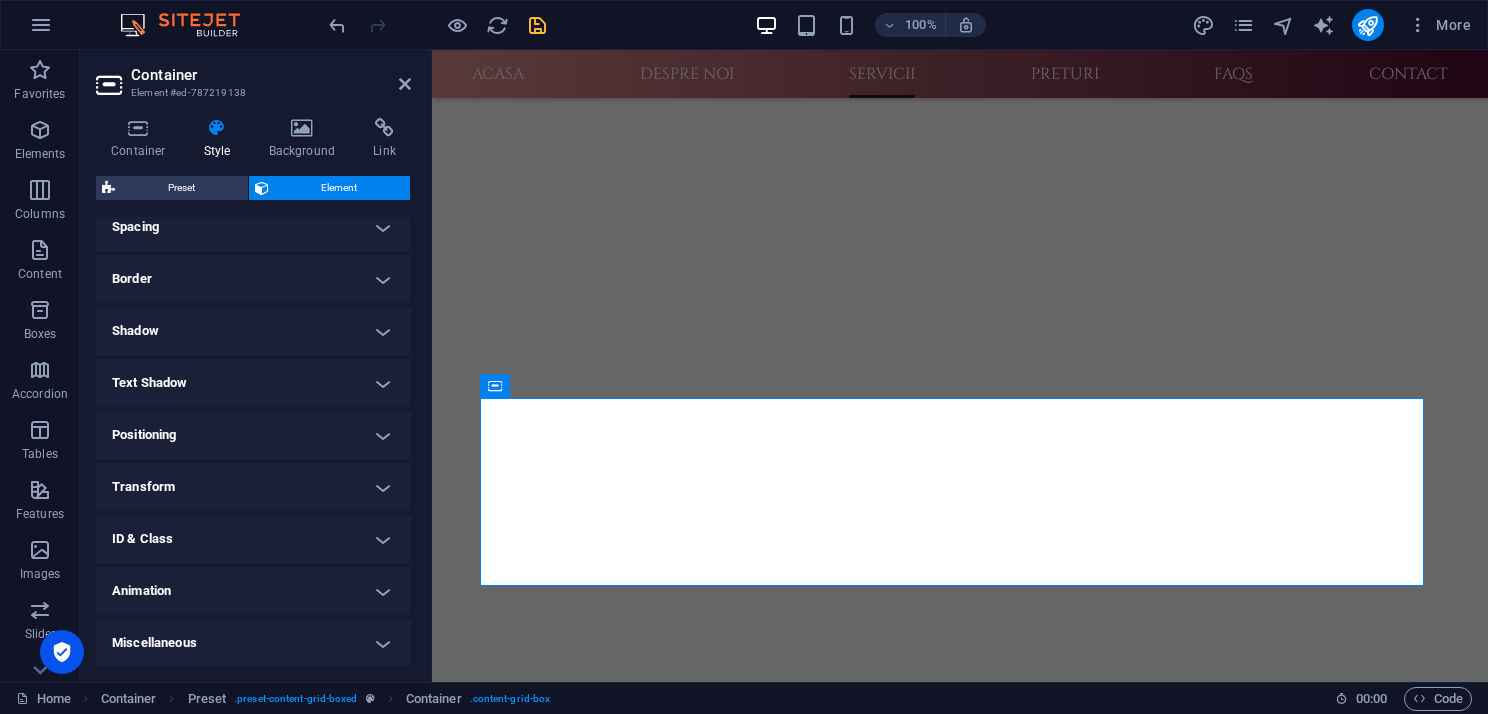 click on "Animation" at bounding box center [253, 591] 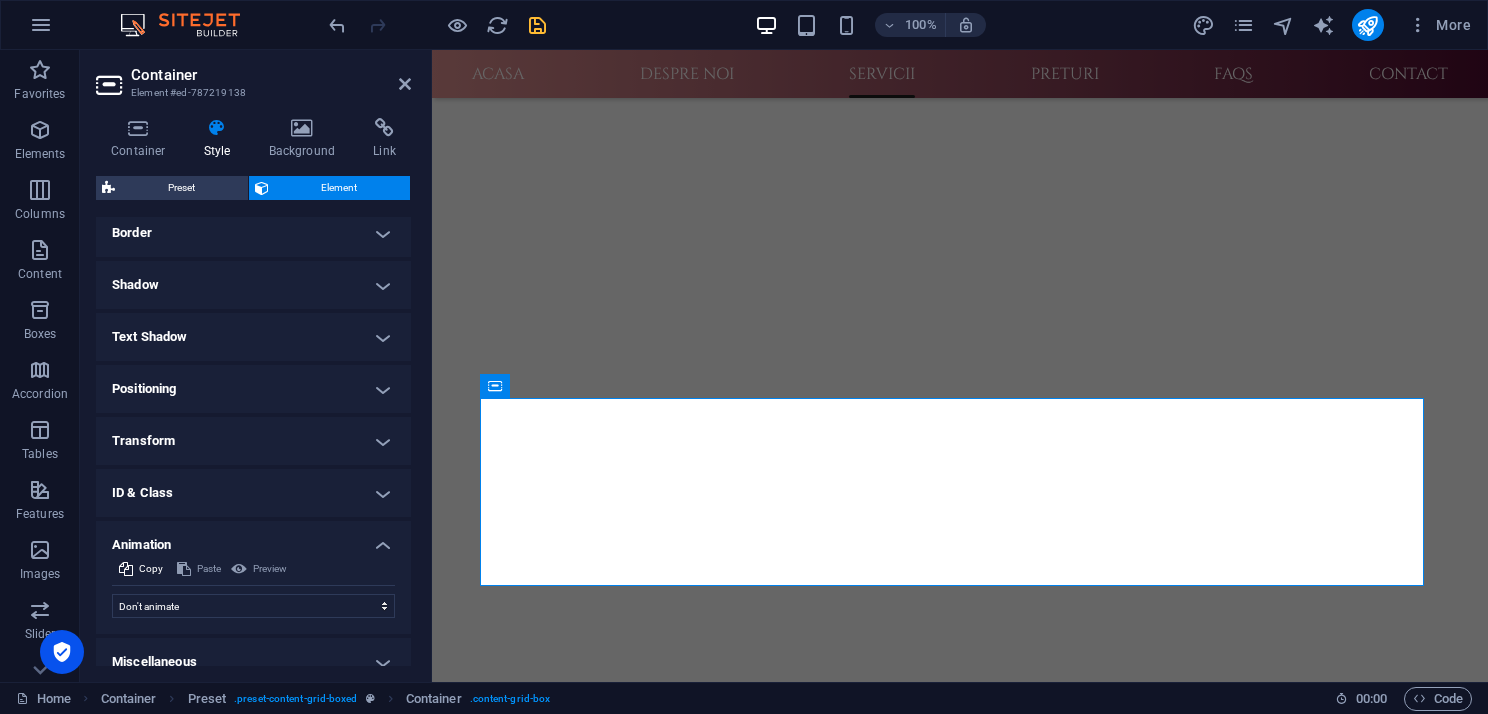 scroll, scrollTop: 460, scrollLeft: 0, axis: vertical 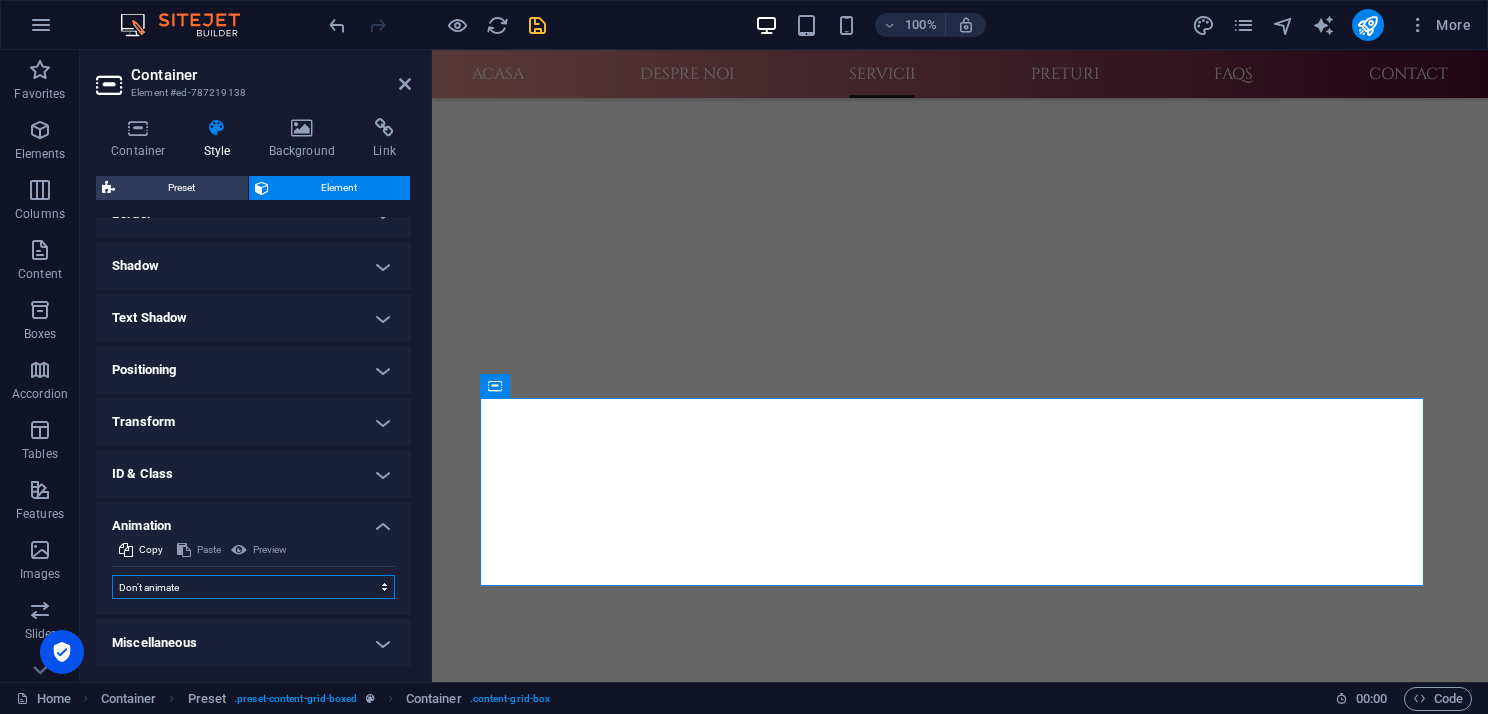 click on "Don't animate Show / Hide Slide up/down Zoom in/out Slide left to right Slide right to left Slide top to bottom Slide bottom to top Pulse Blink Open as overlay" at bounding box center (253, 587) 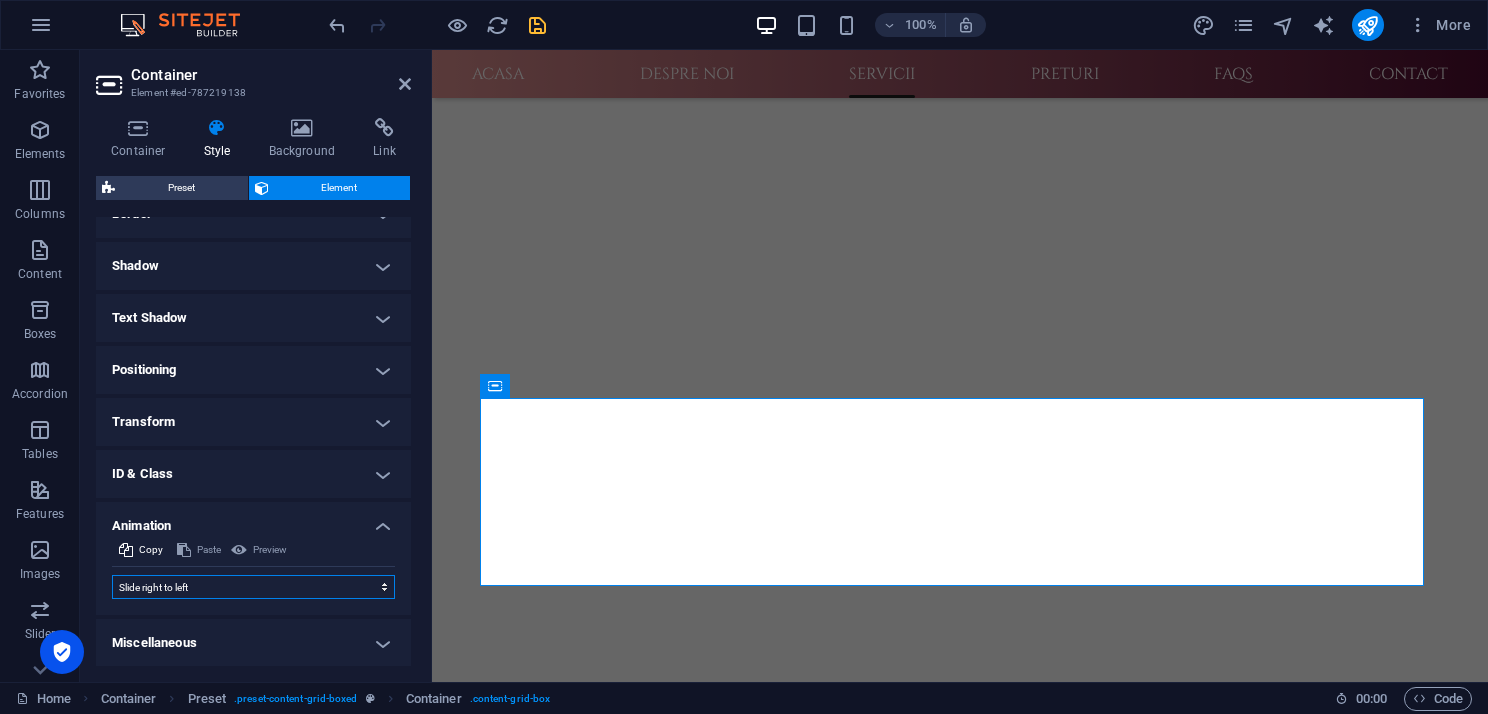 click on "Don't animate Show / Hide Slide up/down Zoom in/out Slide left to right Slide right to left Slide top to bottom Slide bottom to top Pulse Blink Open as overlay" at bounding box center (253, 587) 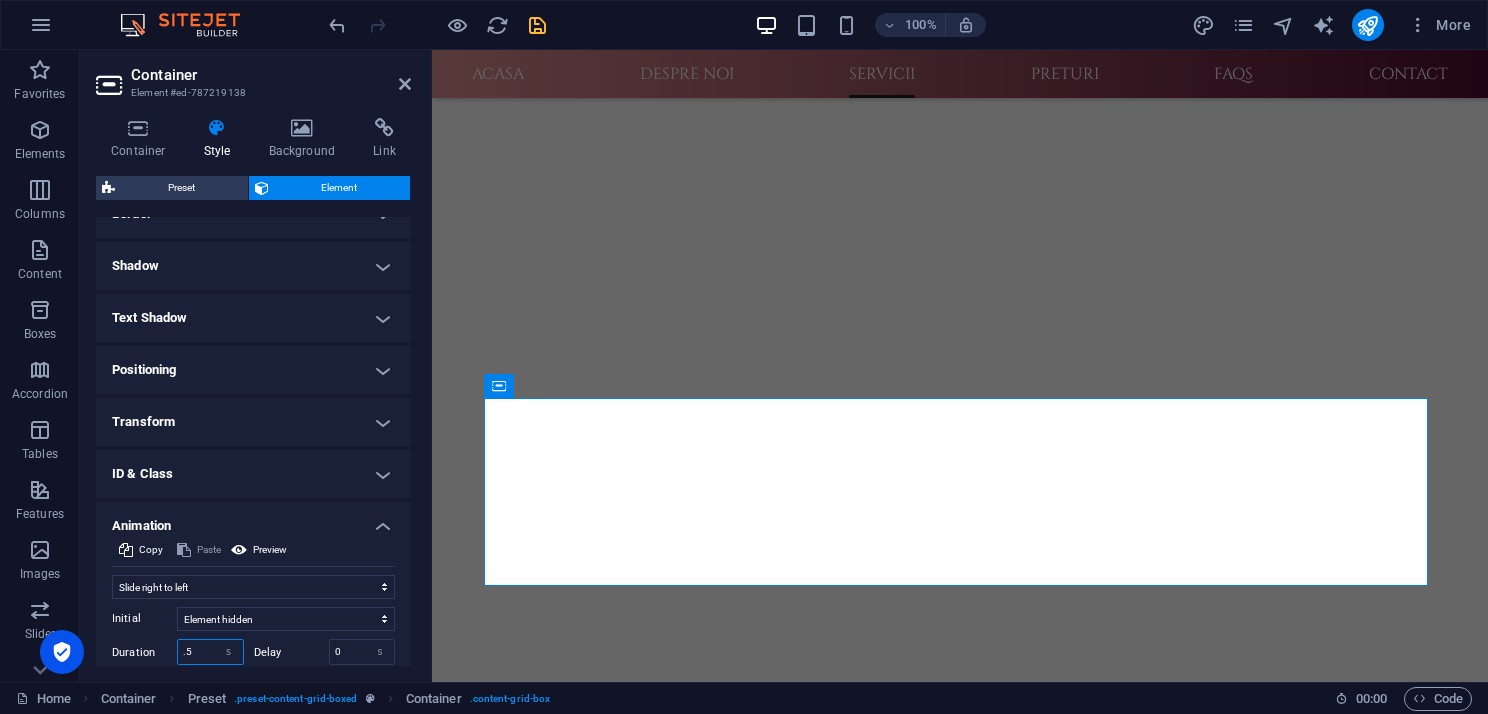 click on ".5" at bounding box center [210, 652] 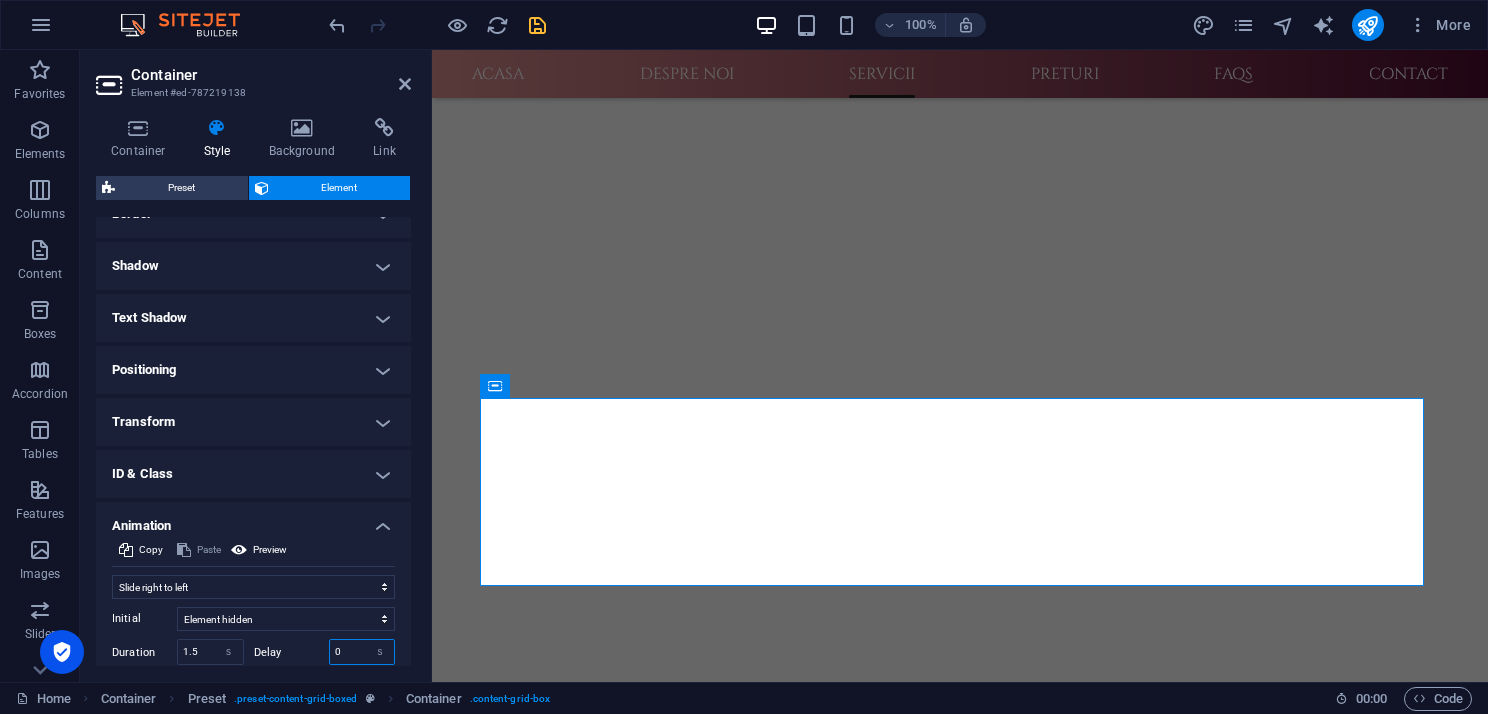 click on "0" at bounding box center (362, 652) 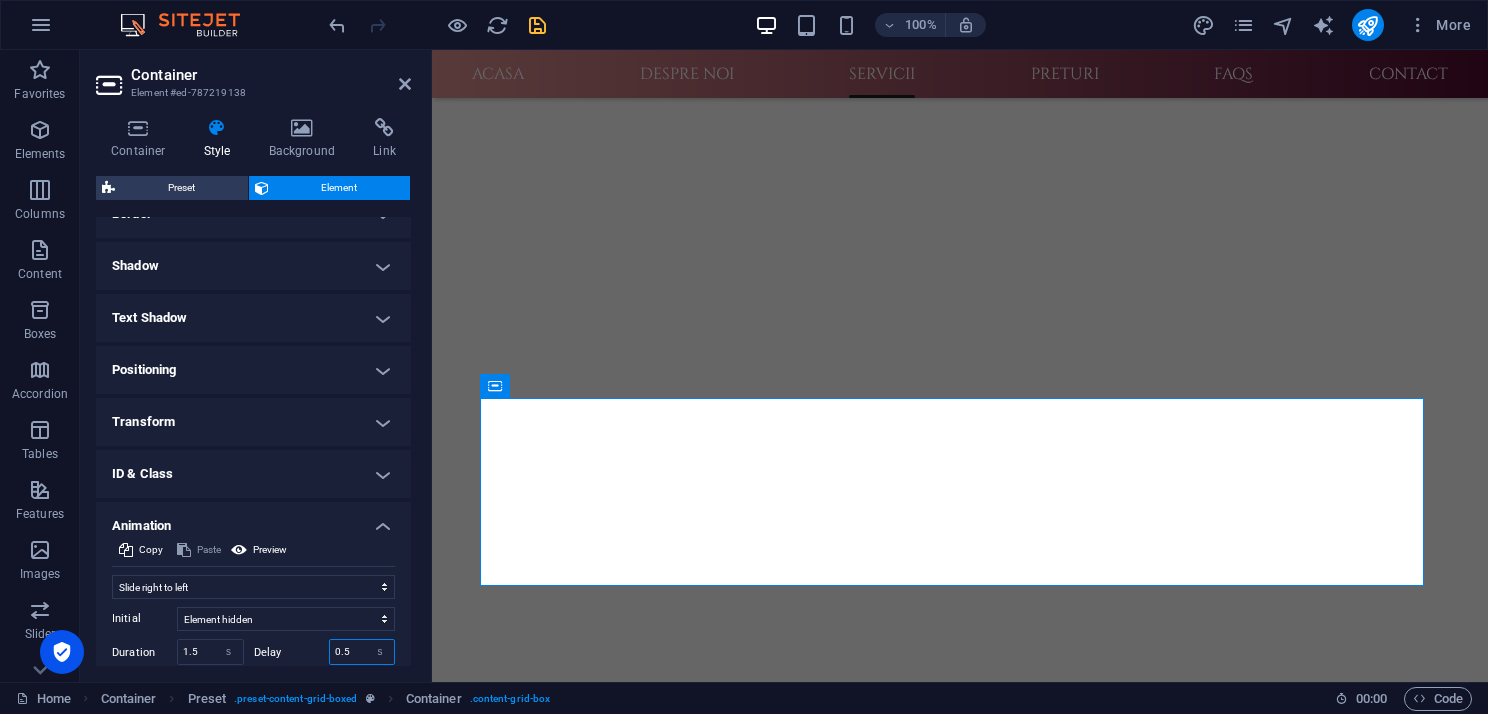 scroll, scrollTop: 600, scrollLeft: 0, axis: vertical 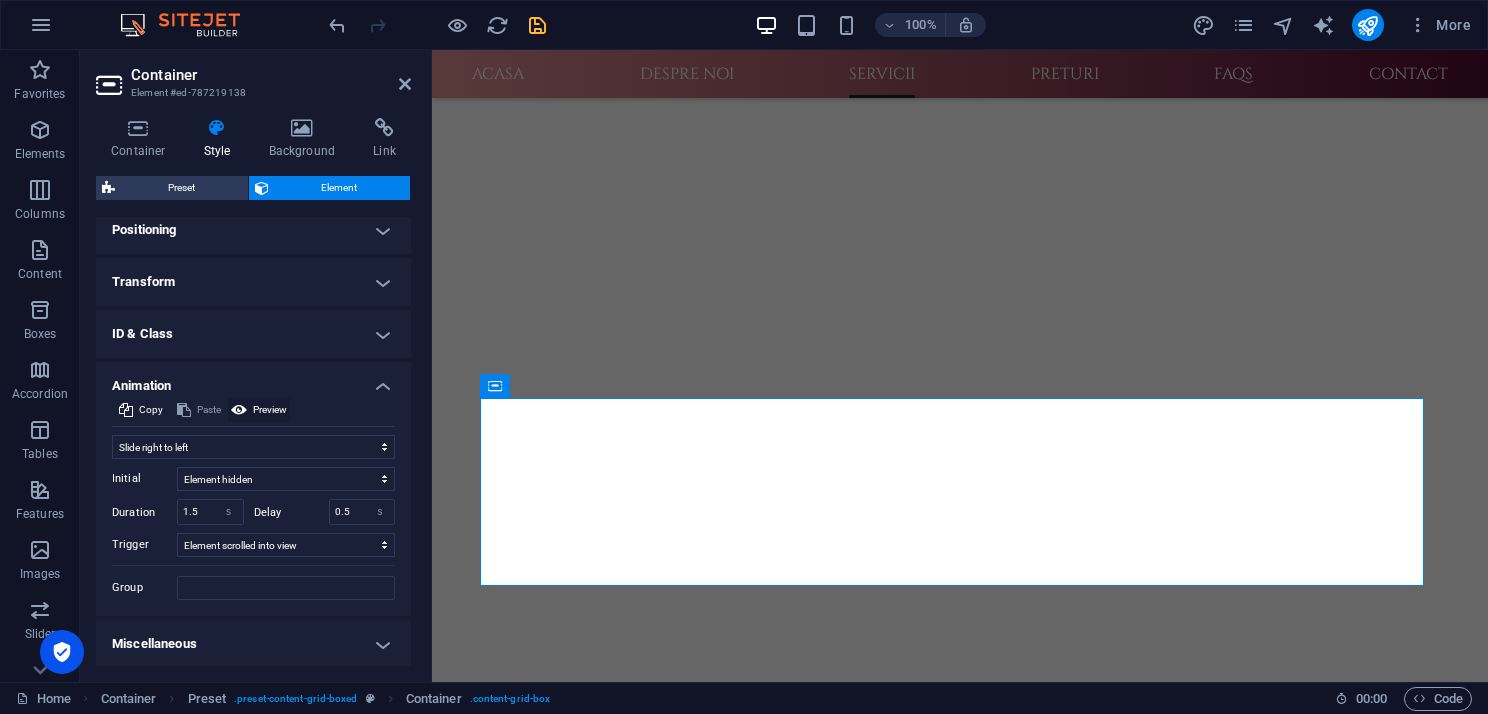 click on "Preview" at bounding box center (270, 410) 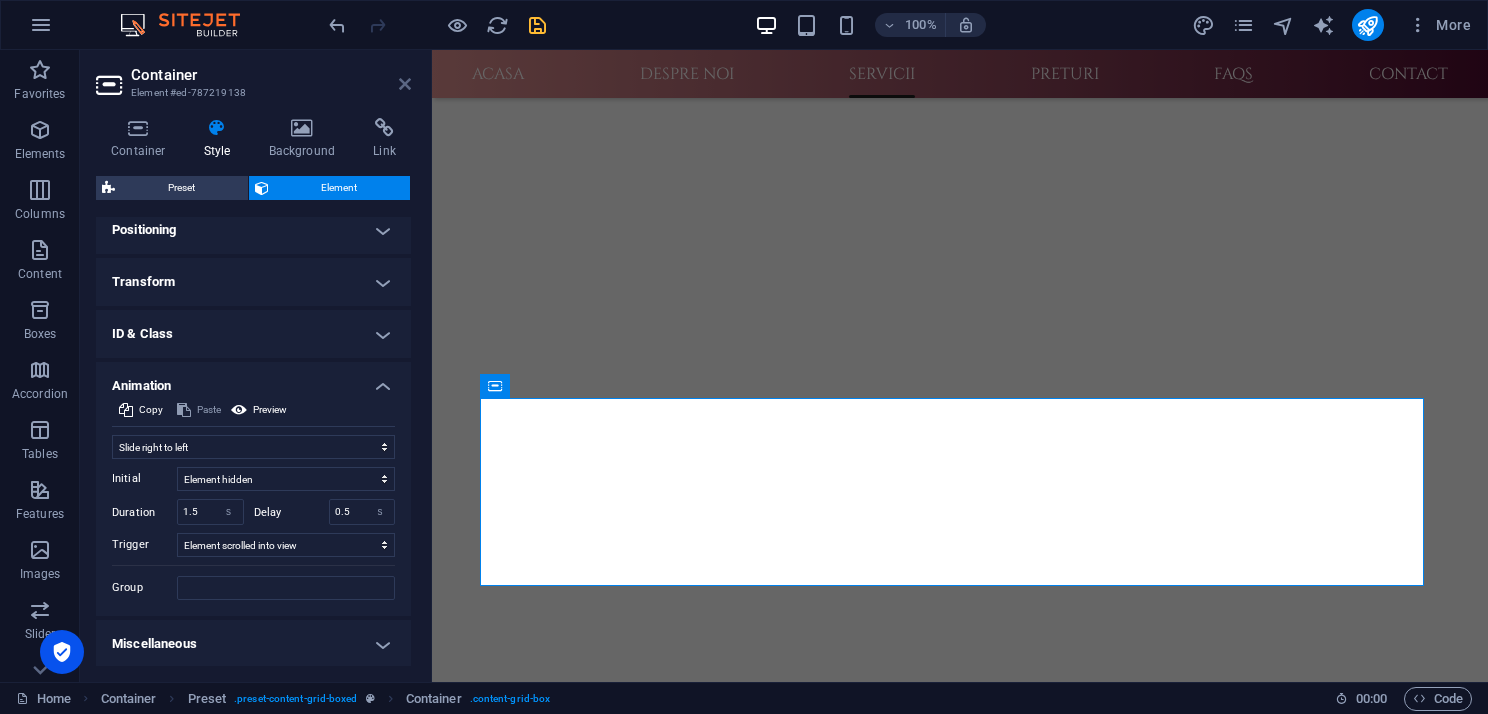 drag, startPoint x: 404, startPoint y: 80, endPoint x: 480, endPoint y: 298, distance: 230.86794 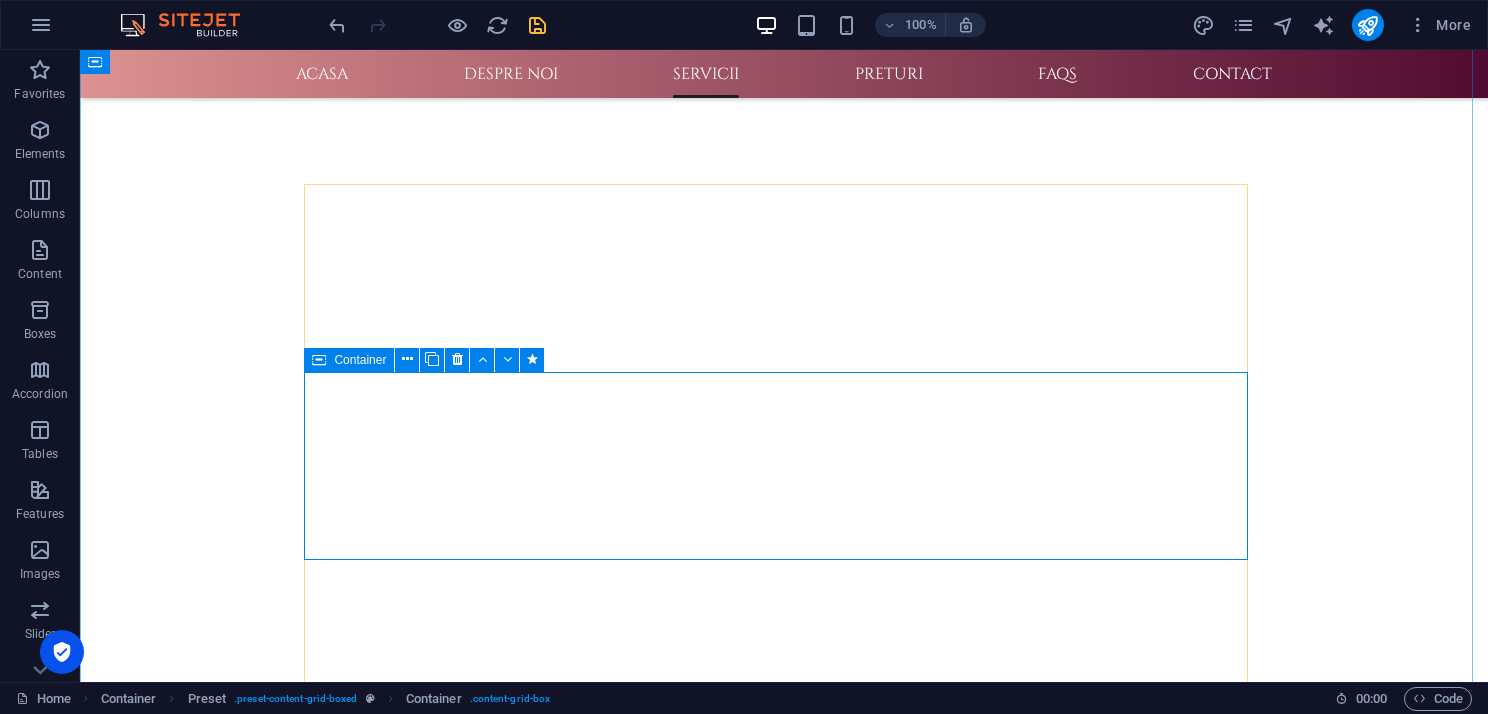 scroll, scrollTop: 1100, scrollLeft: 0, axis: vertical 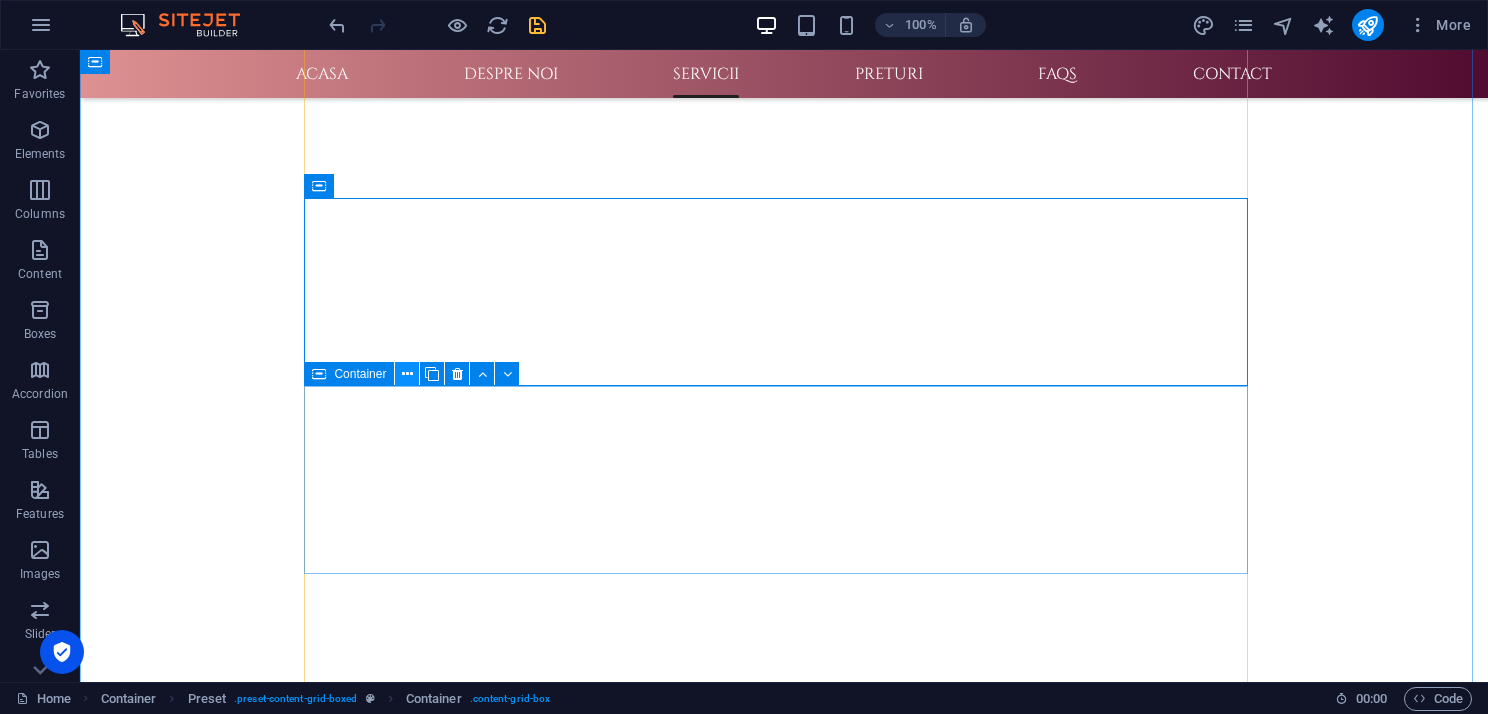click at bounding box center (407, 374) 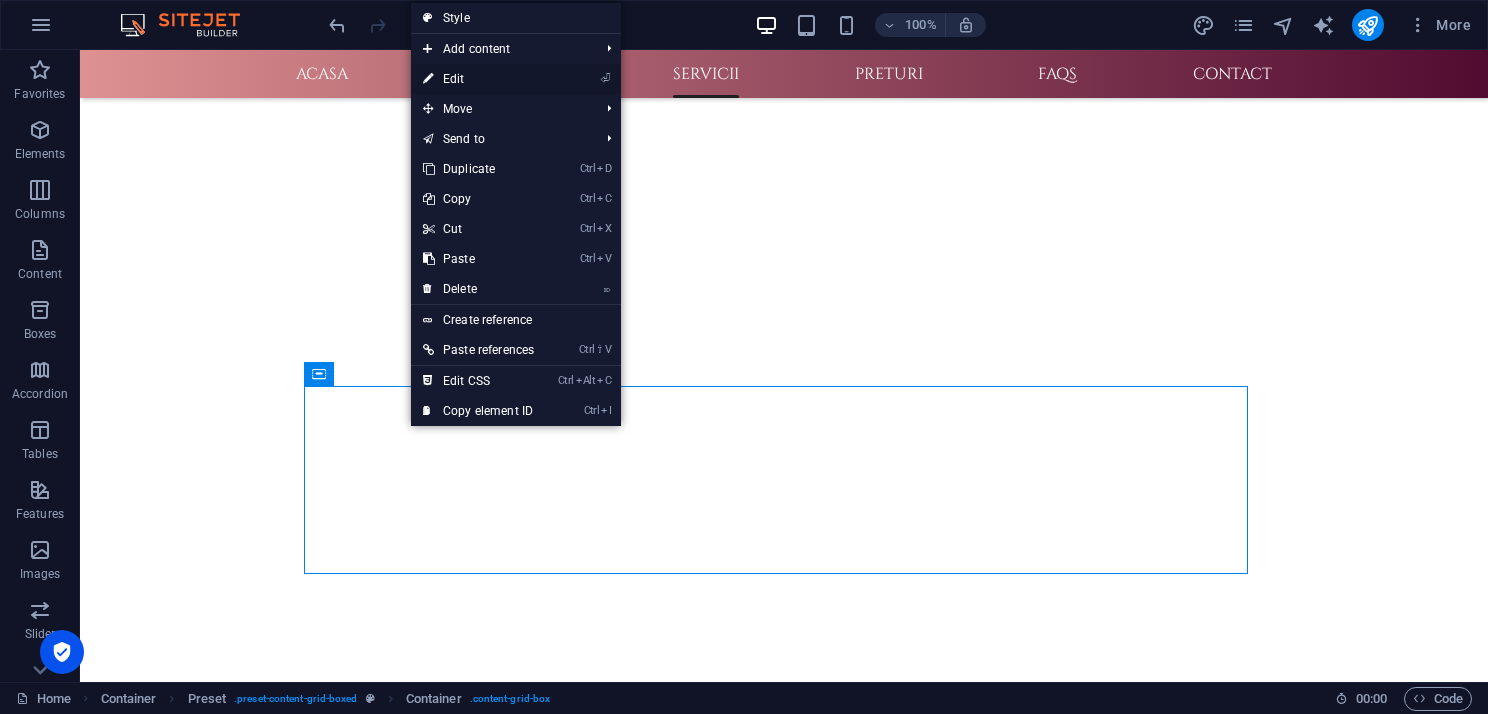 drag, startPoint x: 452, startPoint y: 78, endPoint x: 20, endPoint y: 29, distance: 434.77005 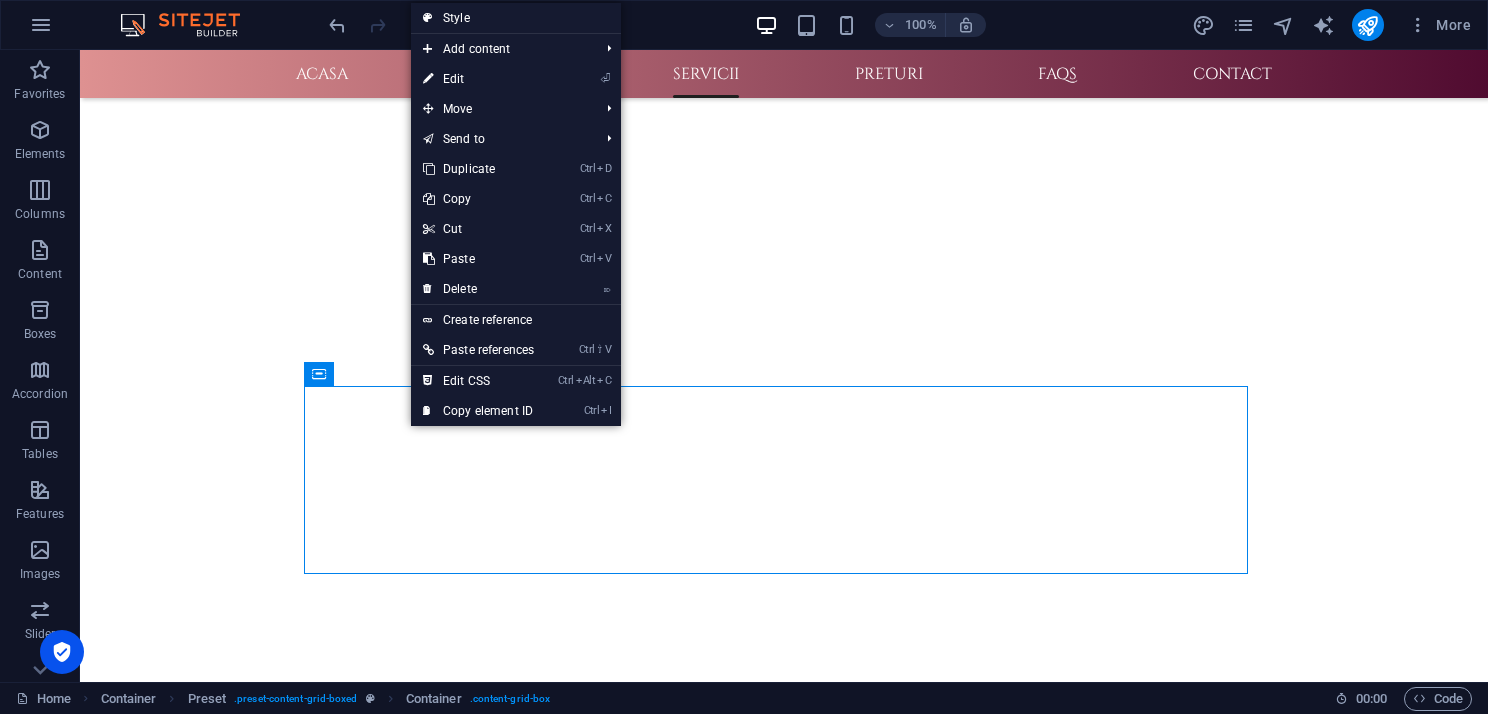 scroll, scrollTop: 959, scrollLeft: 0, axis: vertical 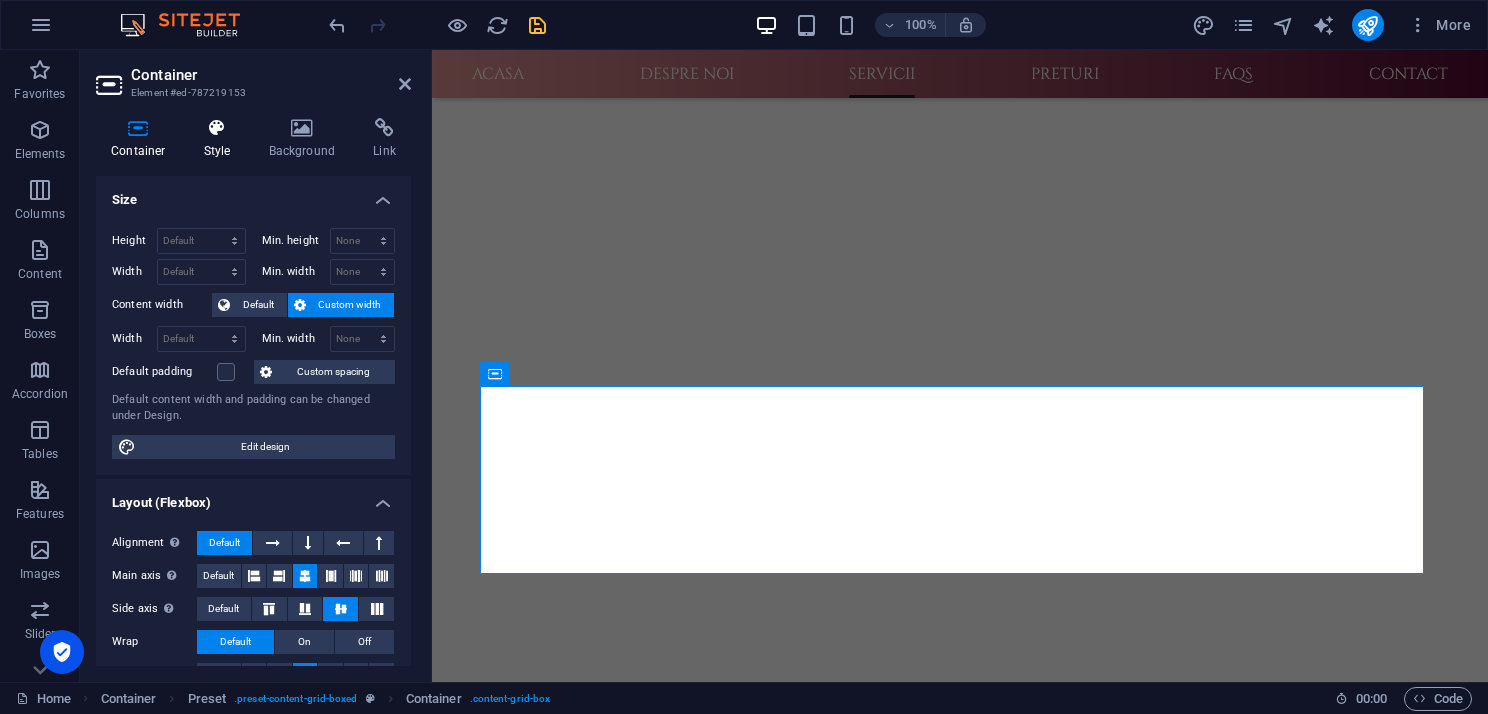 click on "Style" at bounding box center (221, 139) 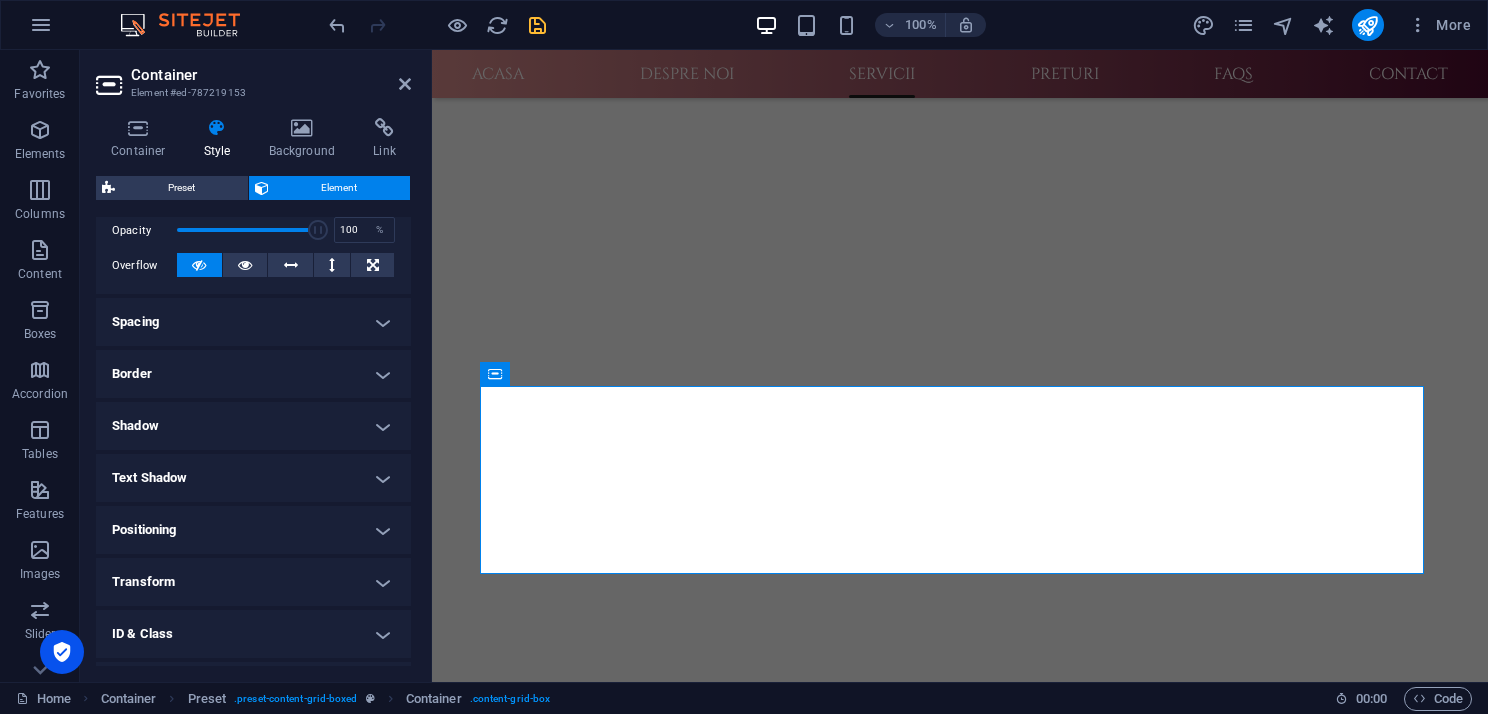 scroll, scrollTop: 395, scrollLeft: 0, axis: vertical 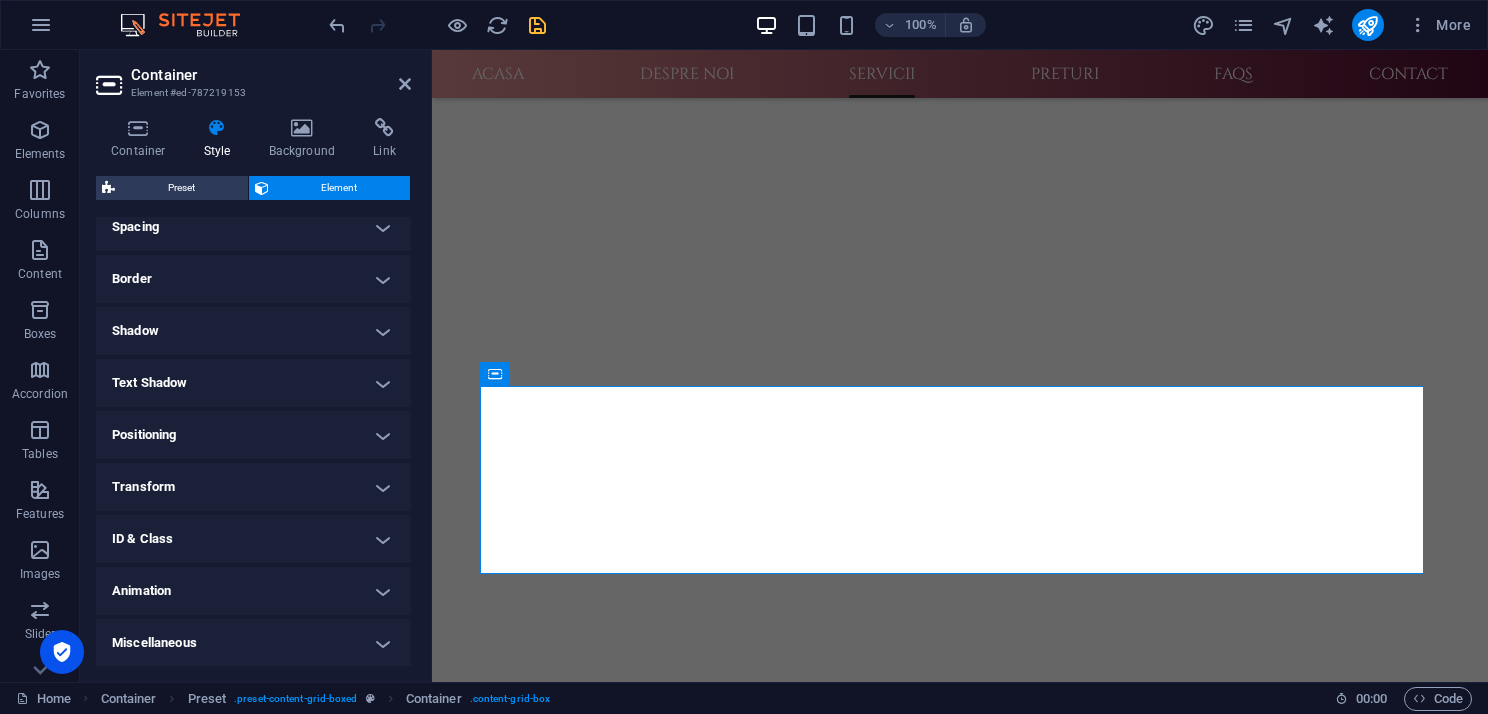 click on "Animation" at bounding box center (253, 591) 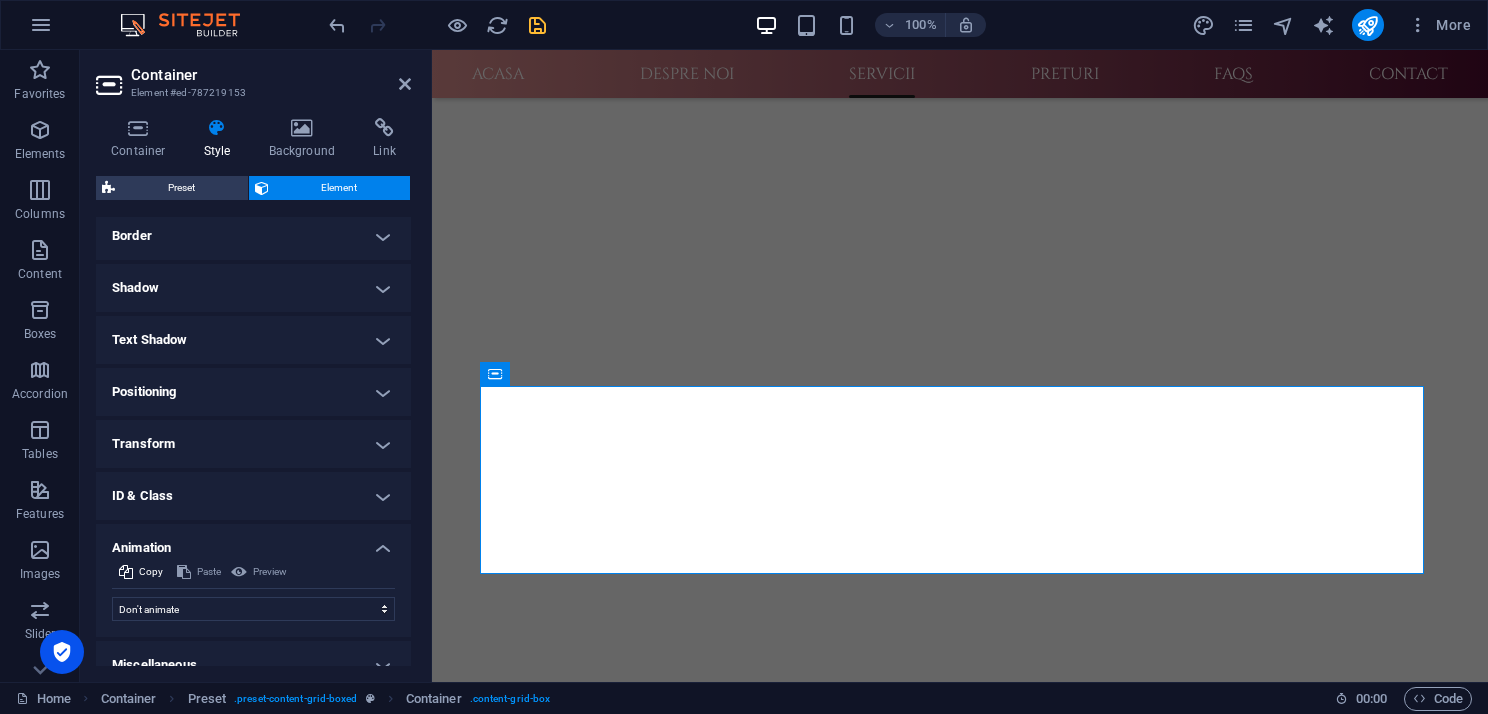 scroll, scrollTop: 460, scrollLeft: 0, axis: vertical 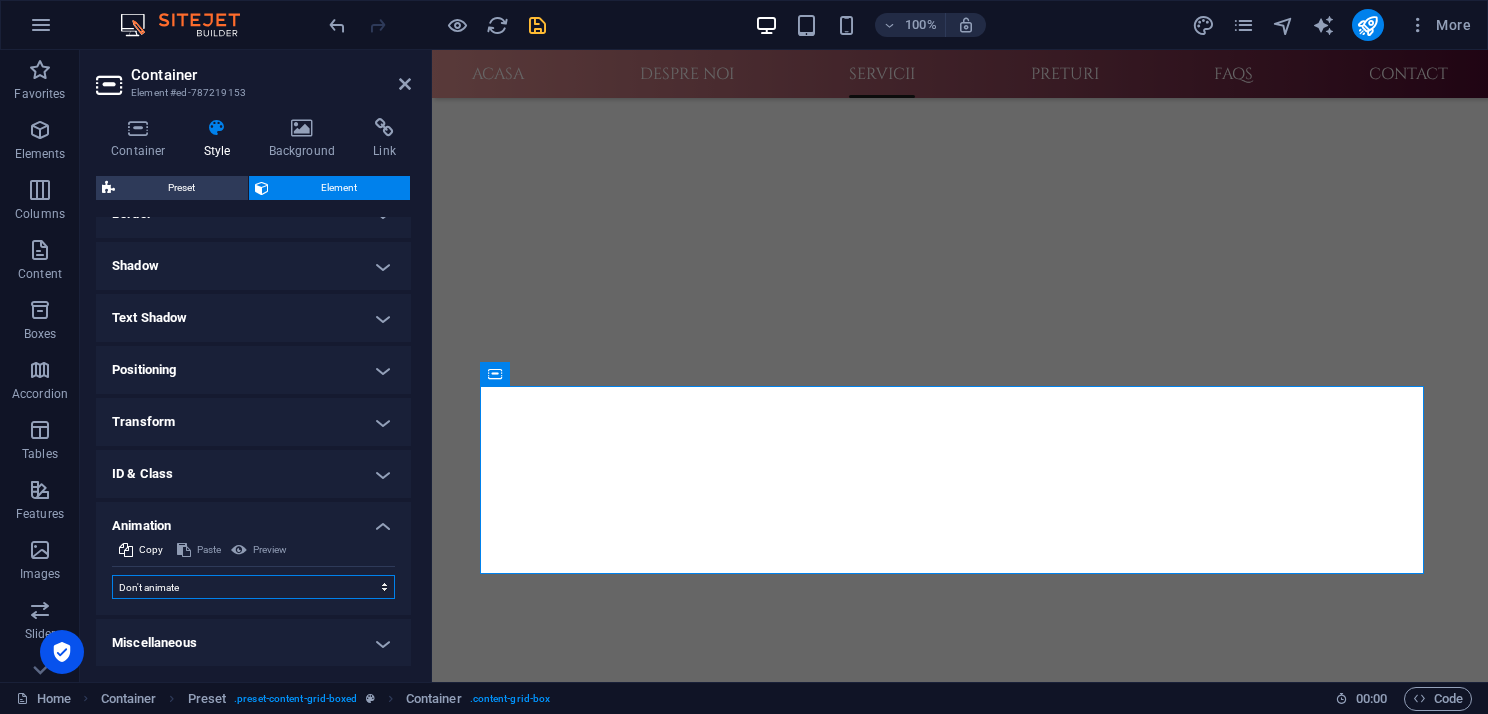 click on "Don't animate Show / Hide Slide up/down Zoom in/out Slide left to right Slide right to left Slide top to bottom Slide bottom to top Pulse Blink Open as overlay" at bounding box center [253, 587] 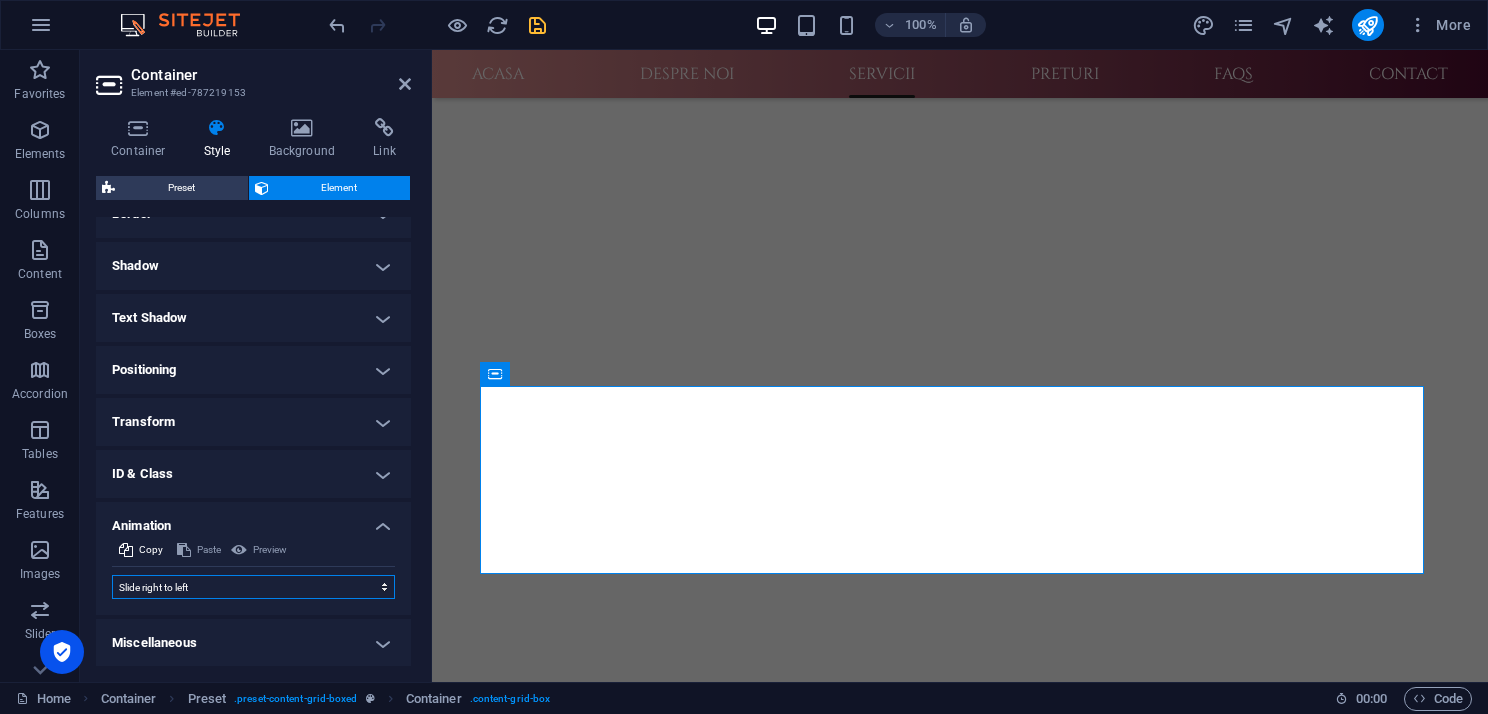 click on "Don't animate Show / Hide Slide up/down Zoom in/out Slide left to right Slide right to left Slide top to bottom Slide bottom to top Pulse Blink Open as overlay" at bounding box center (253, 587) 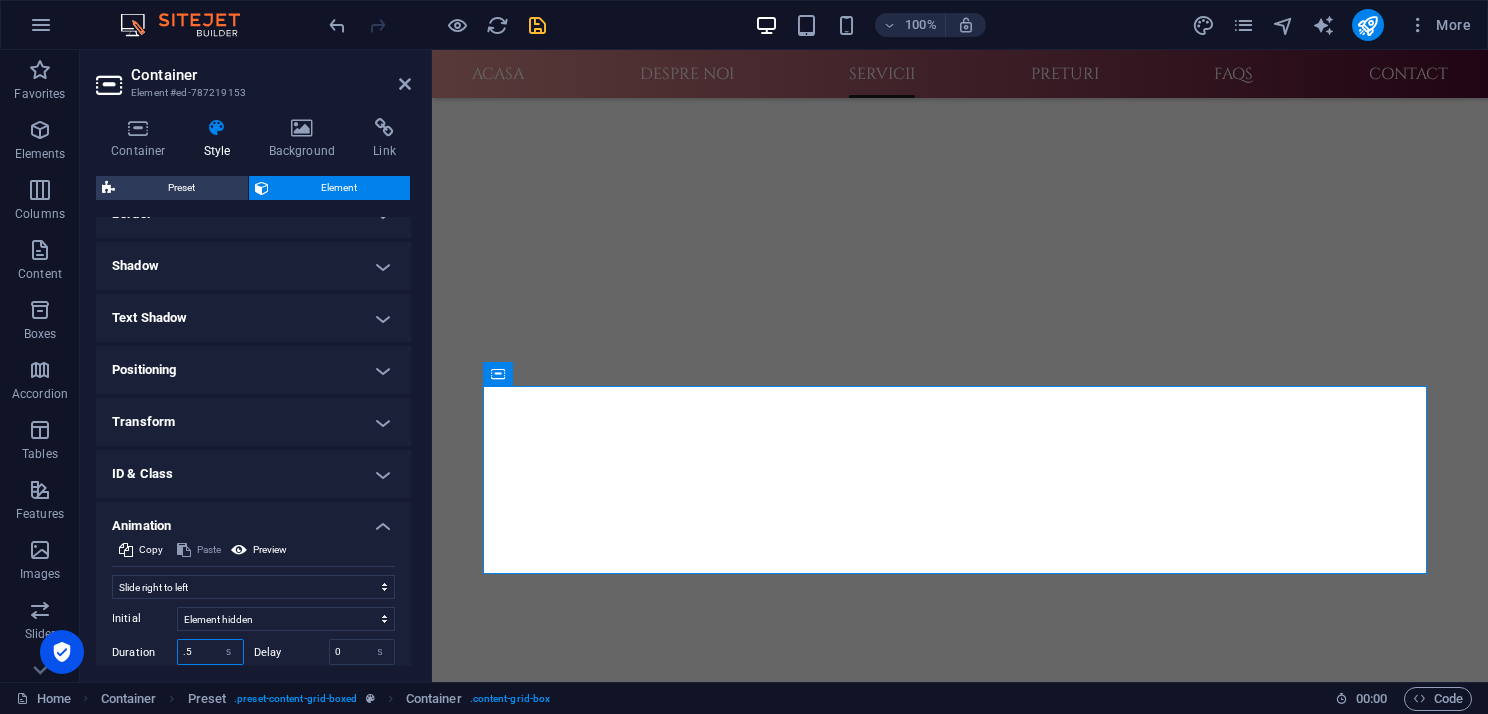click on ".5" at bounding box center [210, 652] 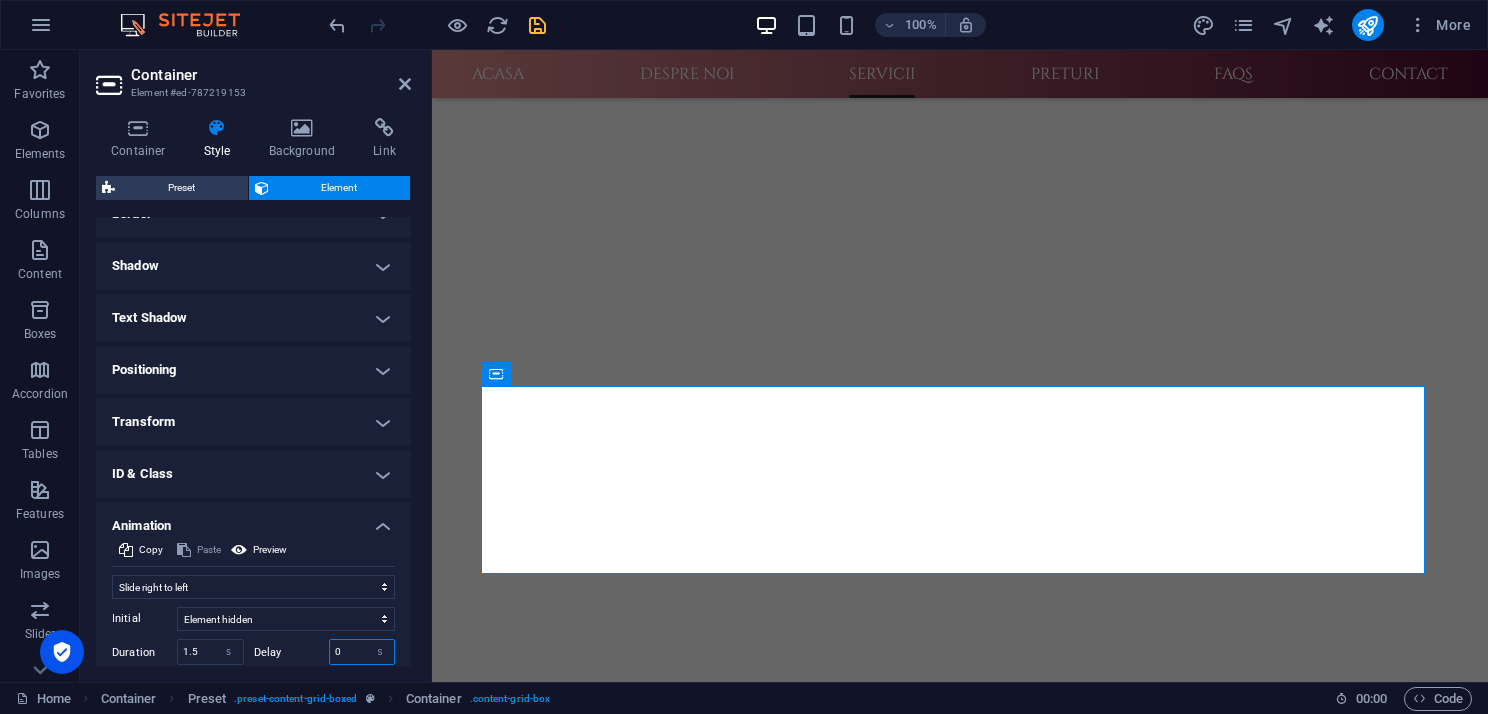 click on "0" at bounding box center [362, 652] 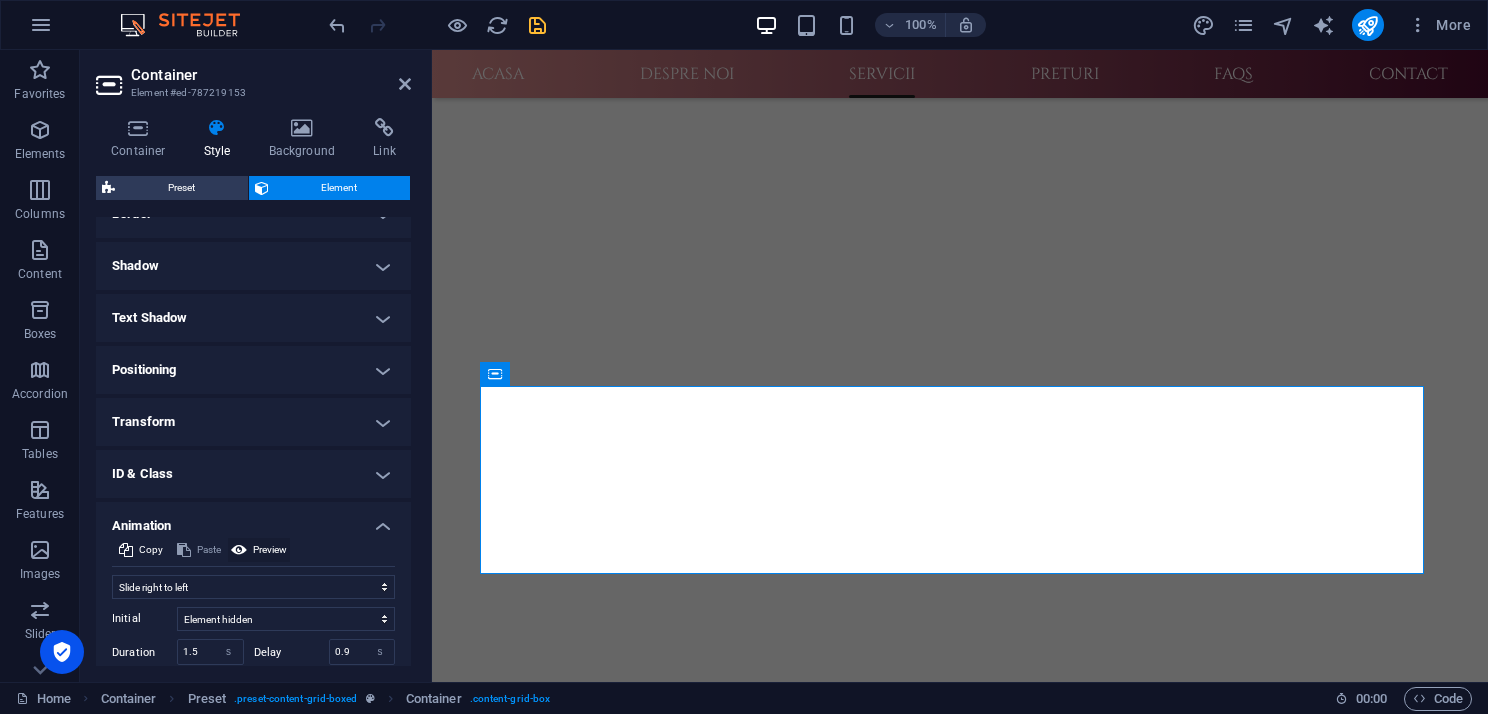 click on "Preview" at bounding box center (270, 550) 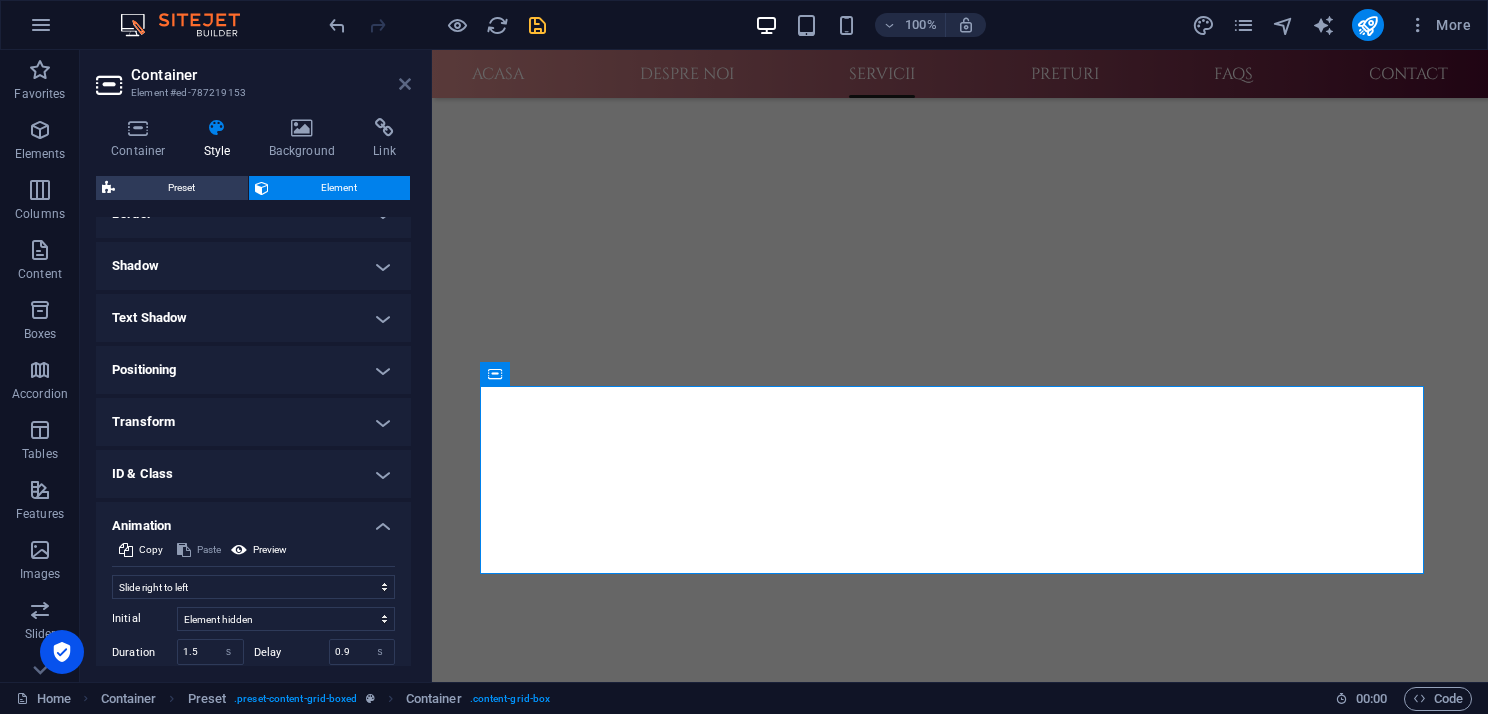 click at bounding box center [405, 84] 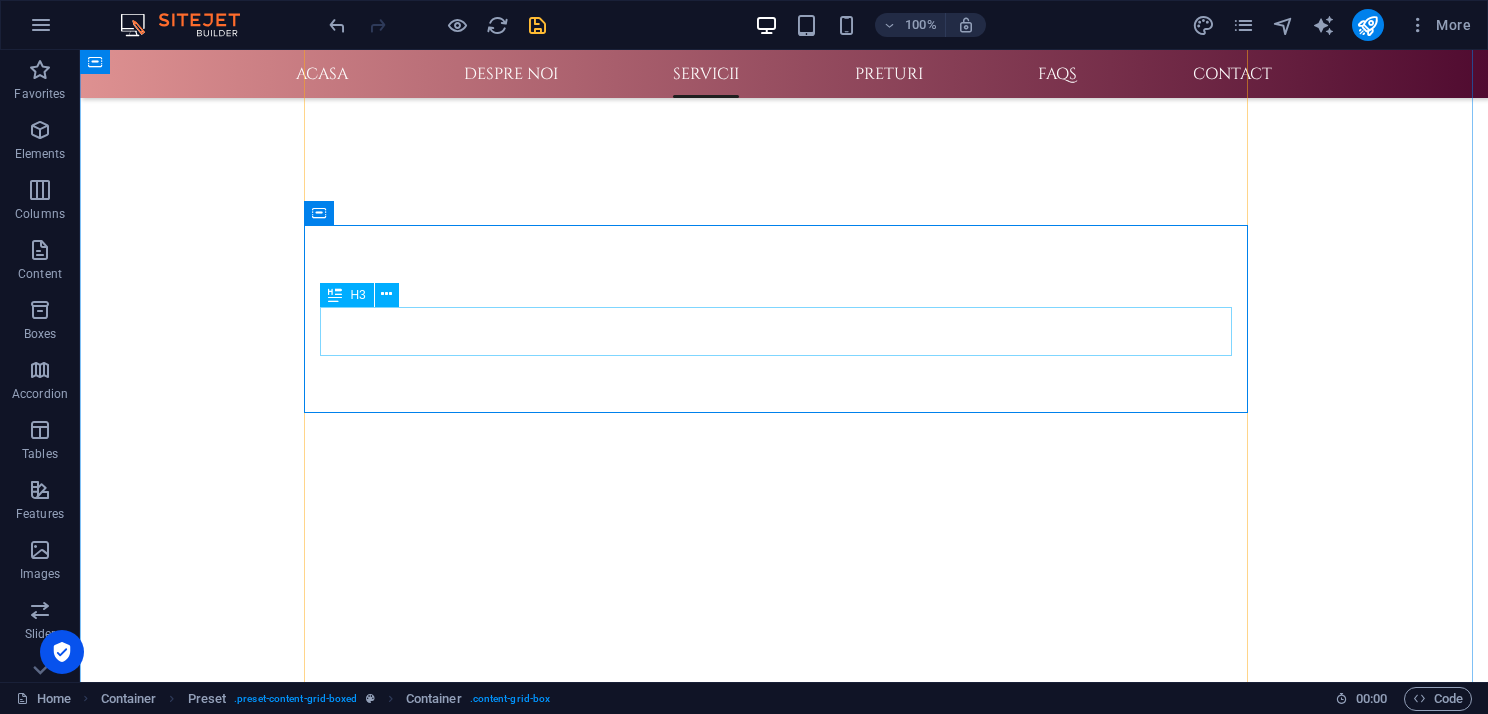 scroll, scrollTop: 1300, scrollLeft: 0, axis: vertical 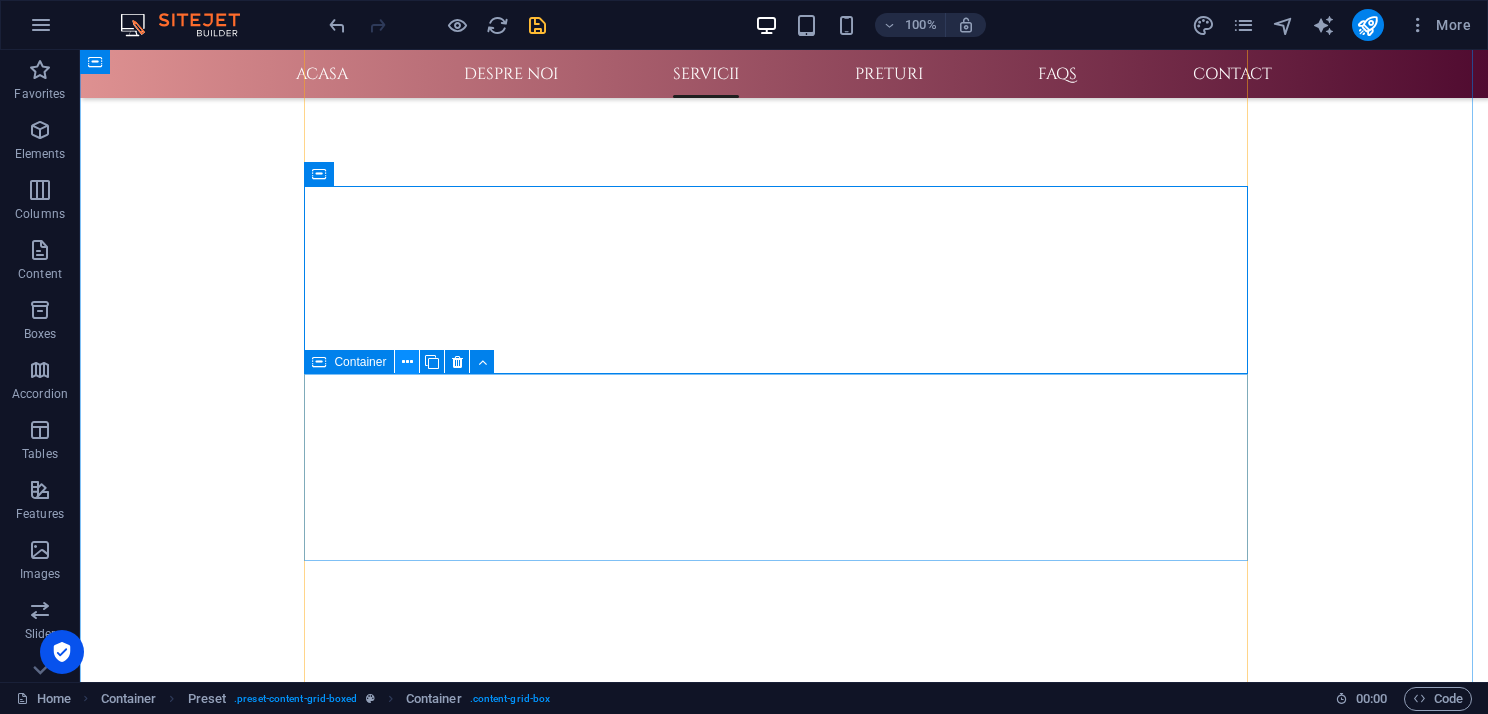 click at bounding box center (407, 362) 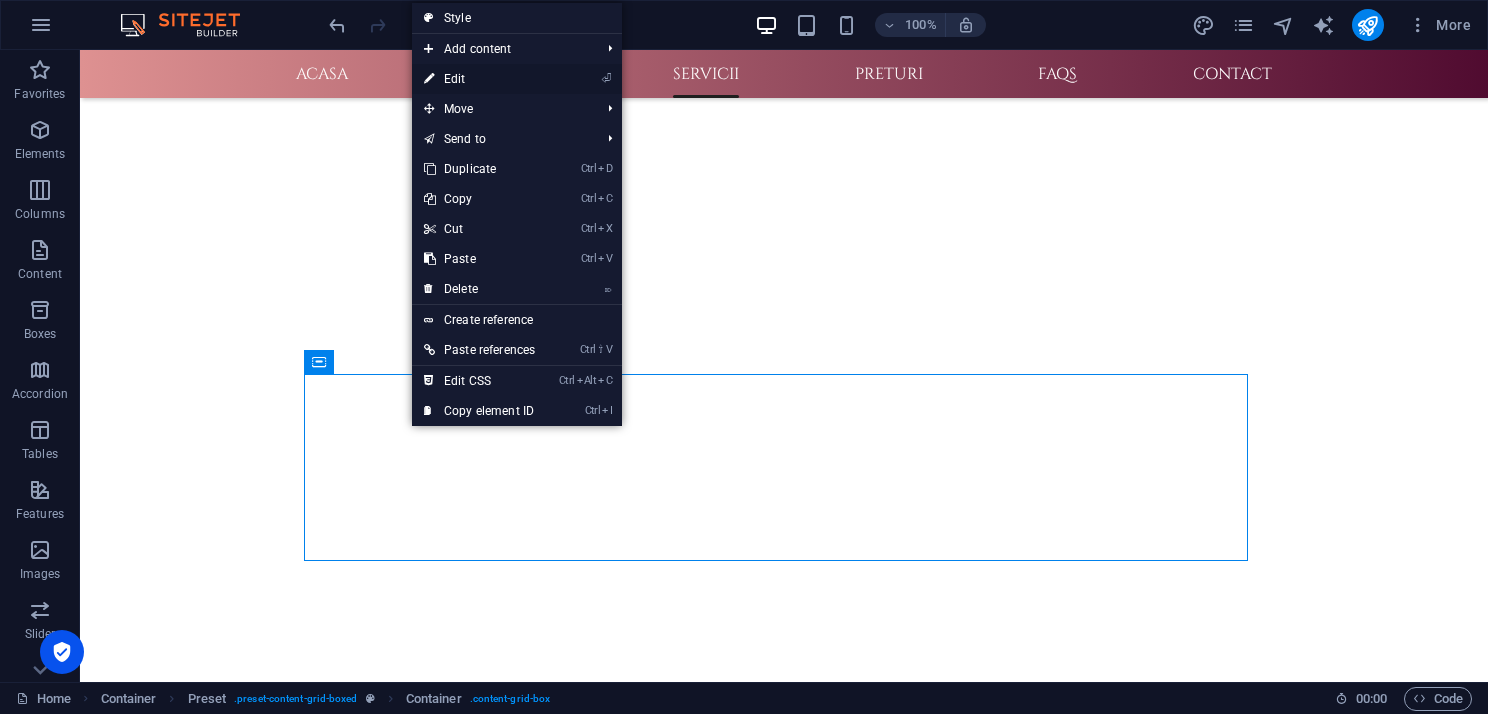 drag, startPoint x: 455, startPoint y: 84, endPoint x: 23, endPoint y: 33, distance: 435 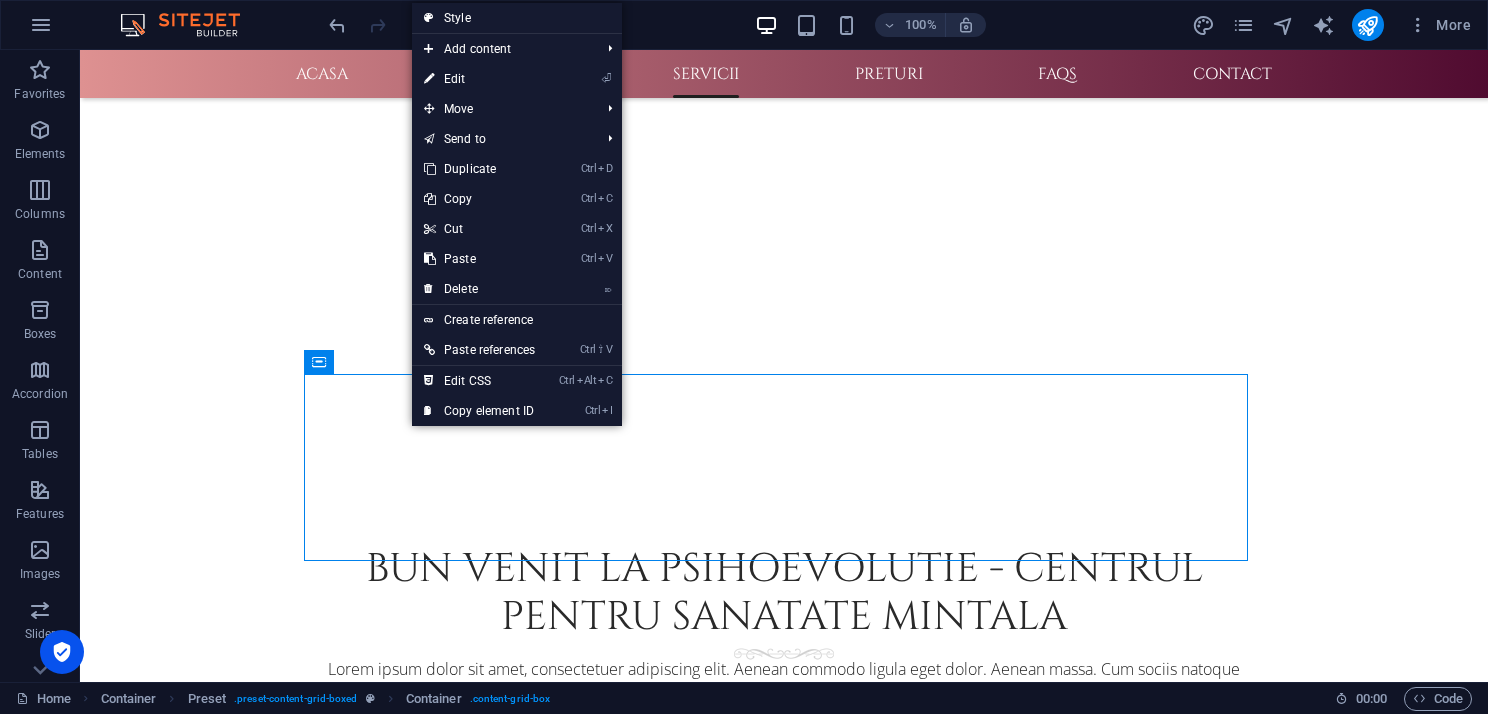 scroll, scrollTop: 1159, scrollLeft: 0, axis: vertical 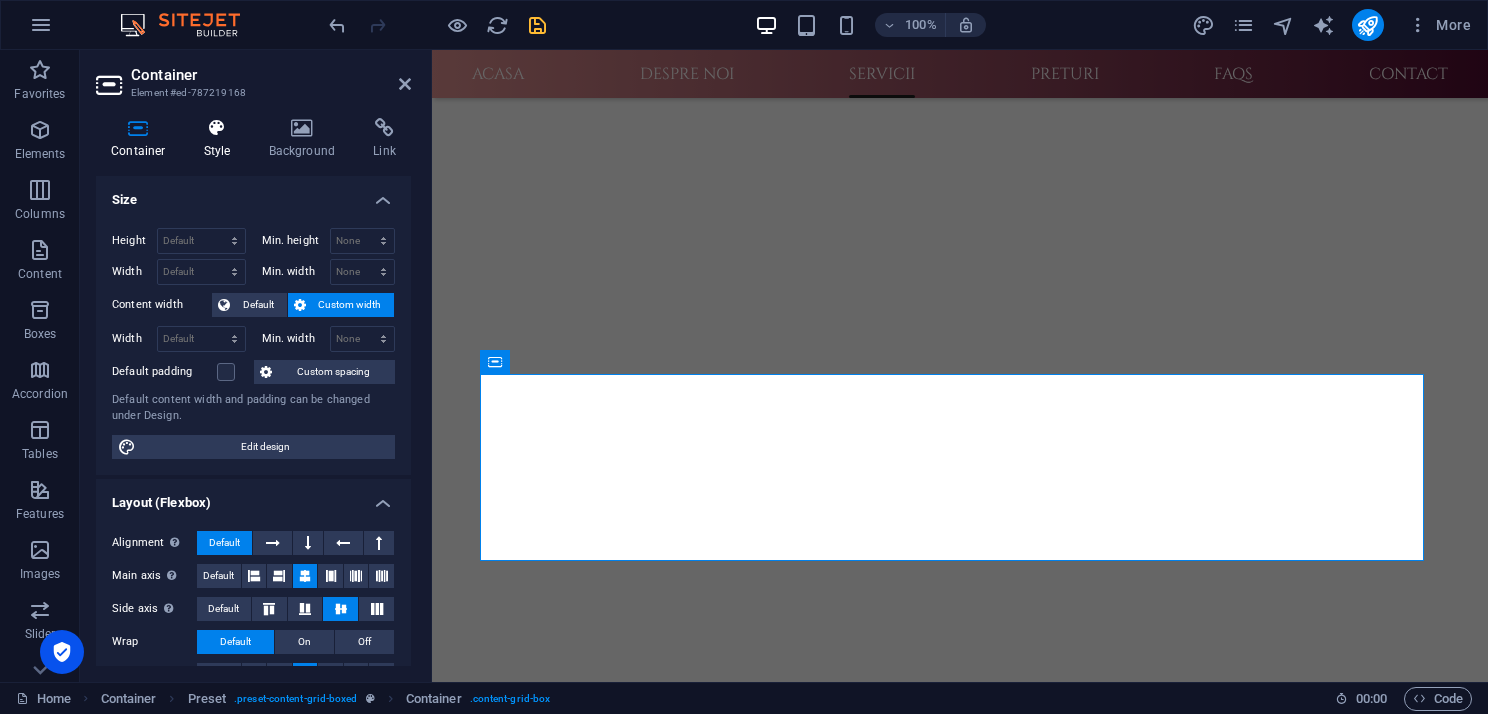 click at bounding box center [217, 128] 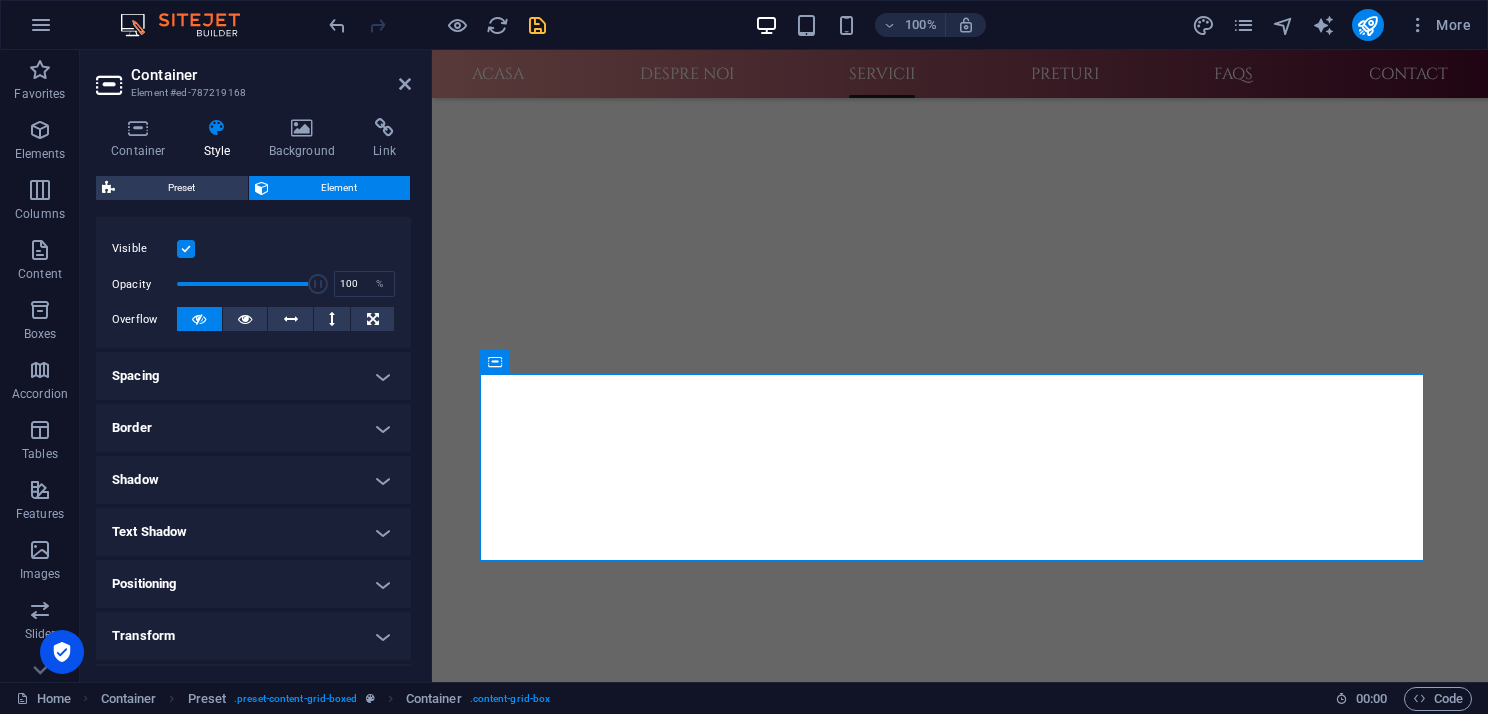 scroll, scrollTop: 395, scrollLeft: 0, axis: vertical 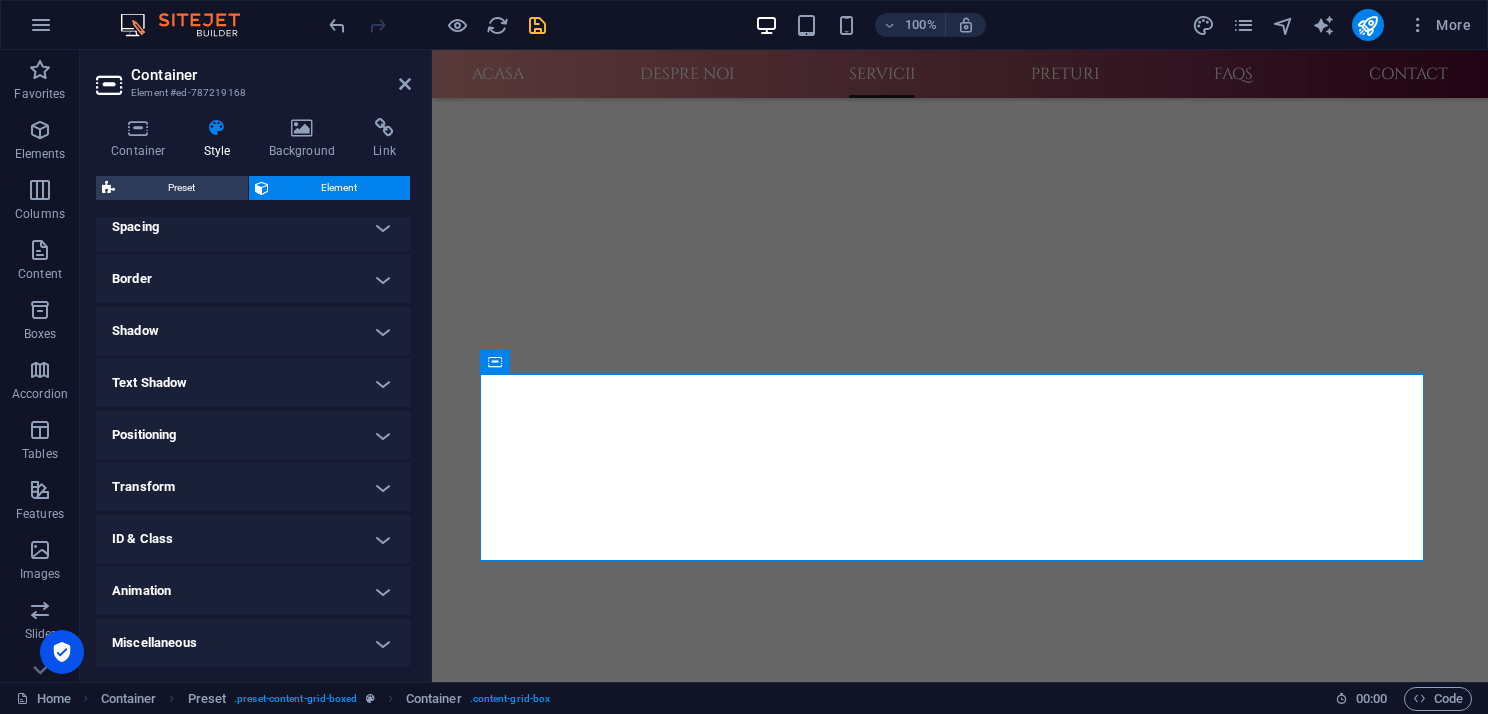 click on "Animation" at bounding box center (253, 591) 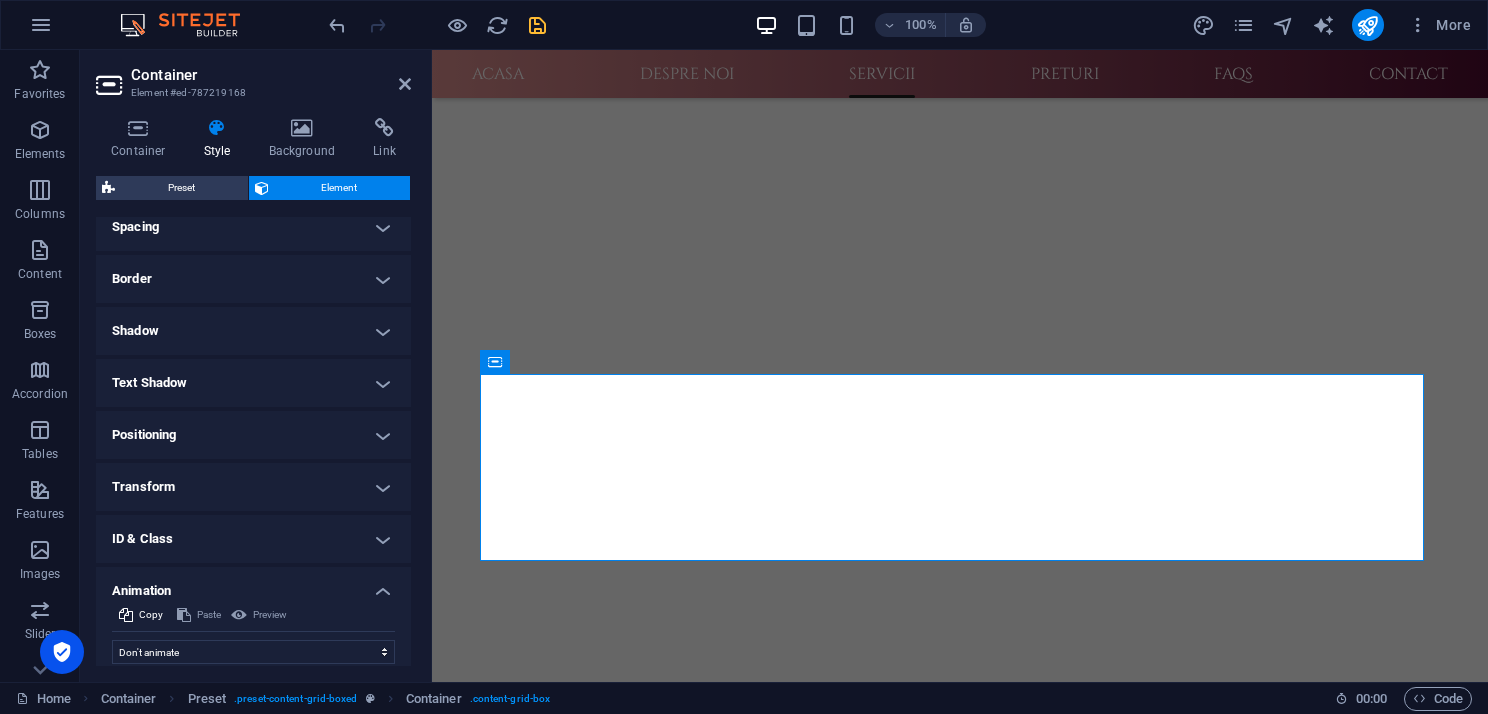 scroll, scrollTop: 460, scrollLeft: 0, axis: vertical 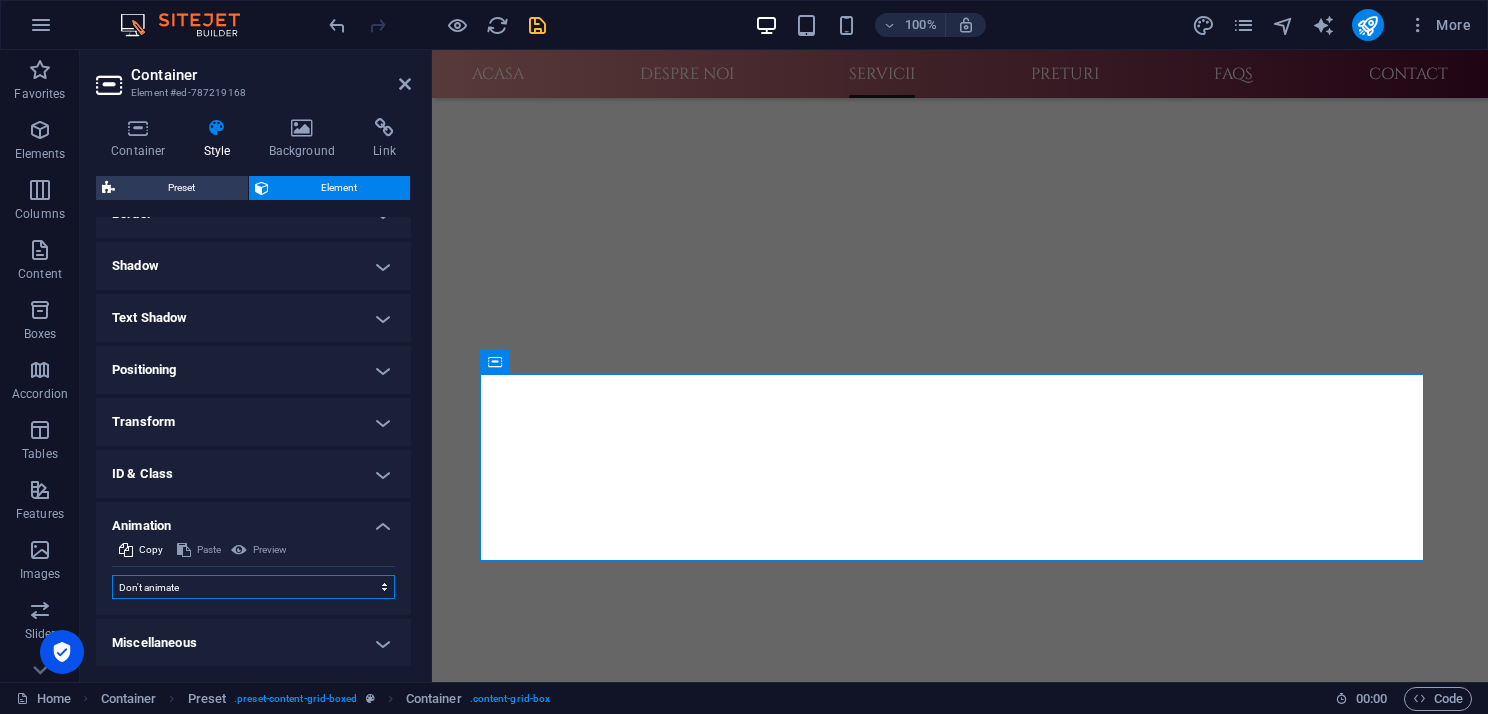 click on "Don't animate Show / Hide Slide up/down Zoom in/out Slide left to right Slide right to left Slide top to bottom Slide bottom to top Pulse Blink Open as overlay" at bounding box center (253, 587) 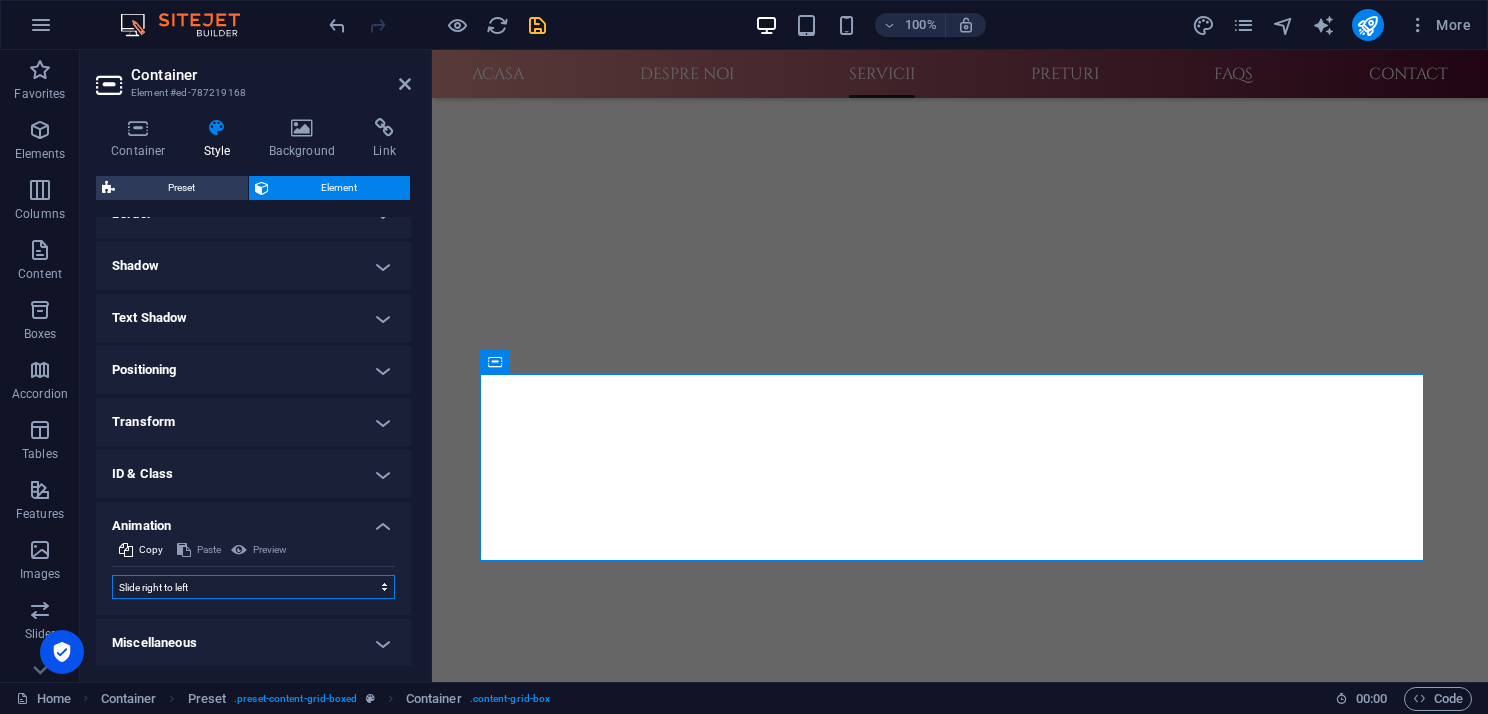click on "Don't animate Show / Hide Slide up/down Zoom in/out Slide left to right Slide right to left Slide top to bottom Slide bottom to top Pulse Blink Open as overlay" at bounding box center (253, 587) 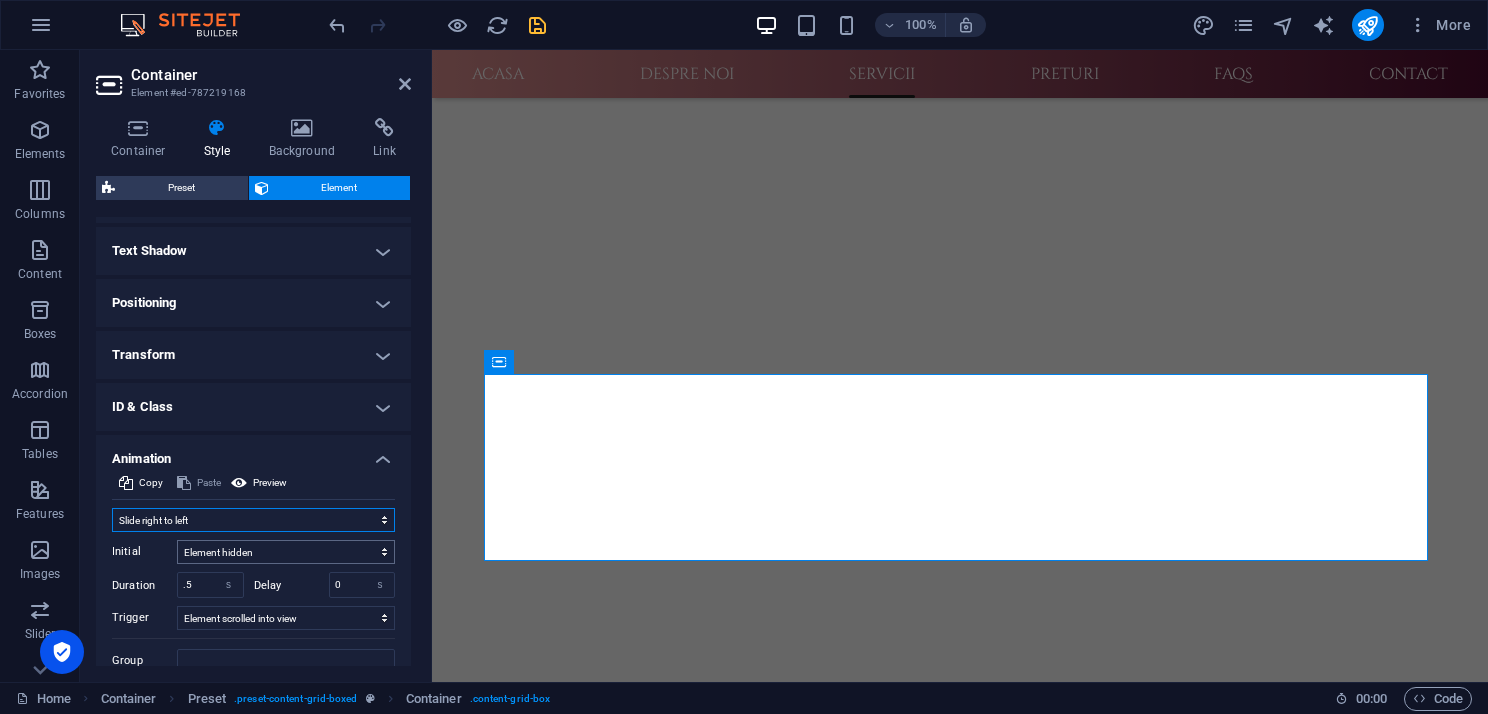 scroll, scrollTop: 600, scrollLeft: 0, axis: vertical 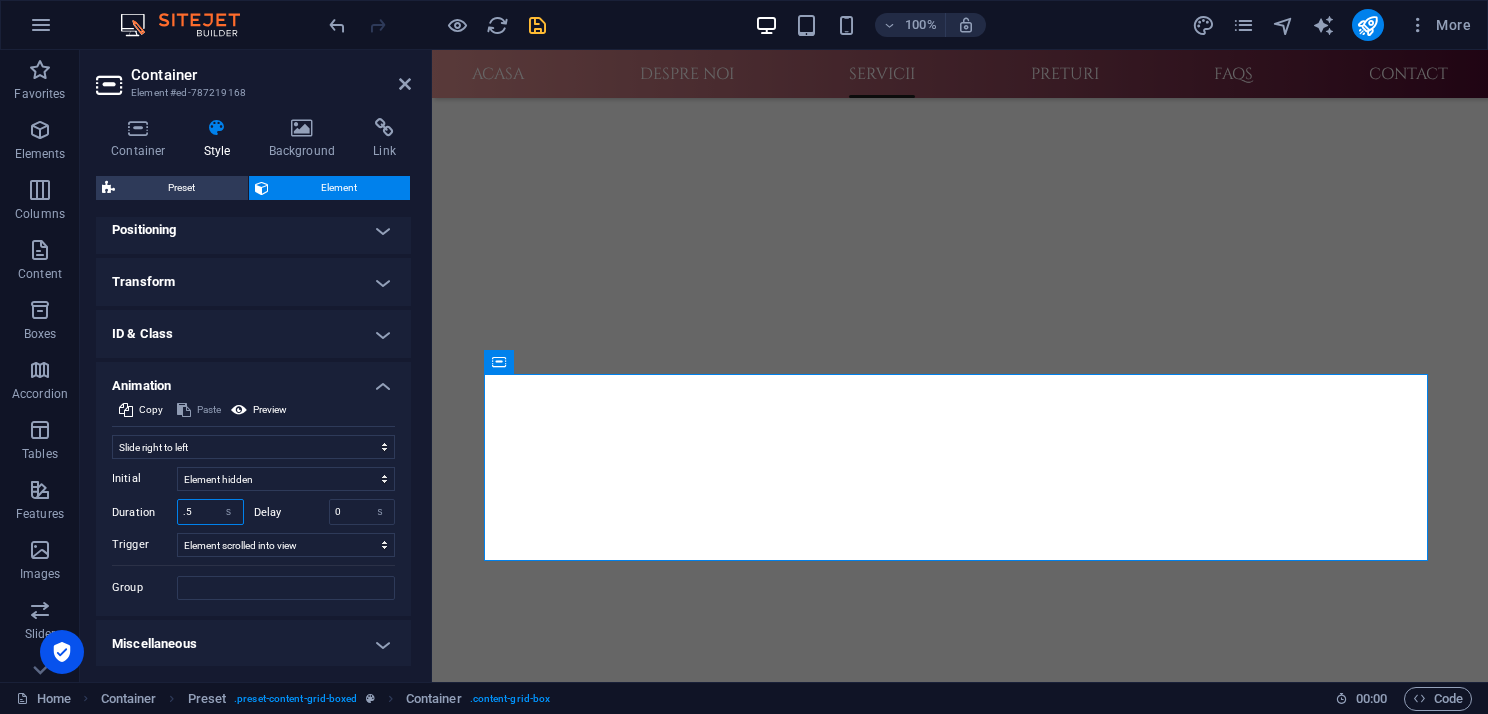 click on ".5" at bounding box center (210, 512) 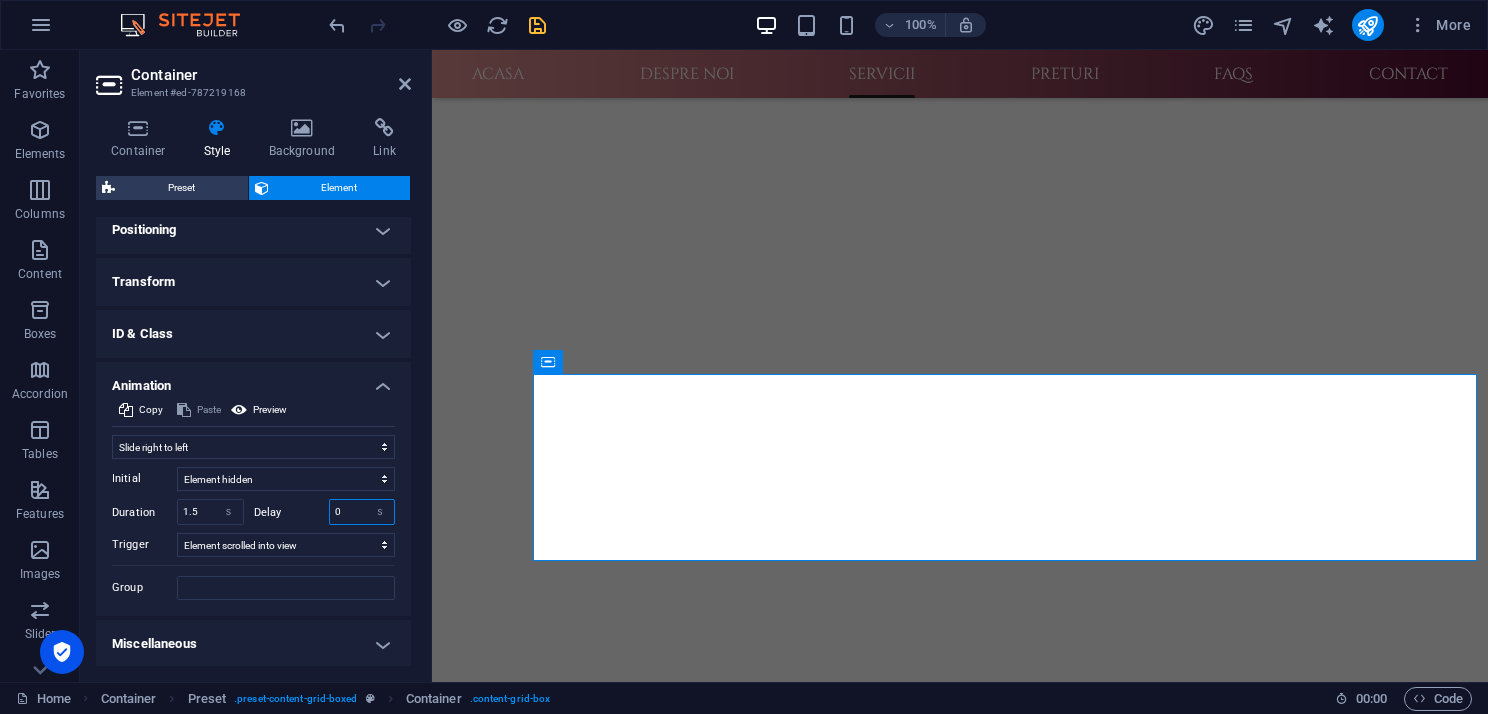 click on "0" at bounding box center [362, 512] 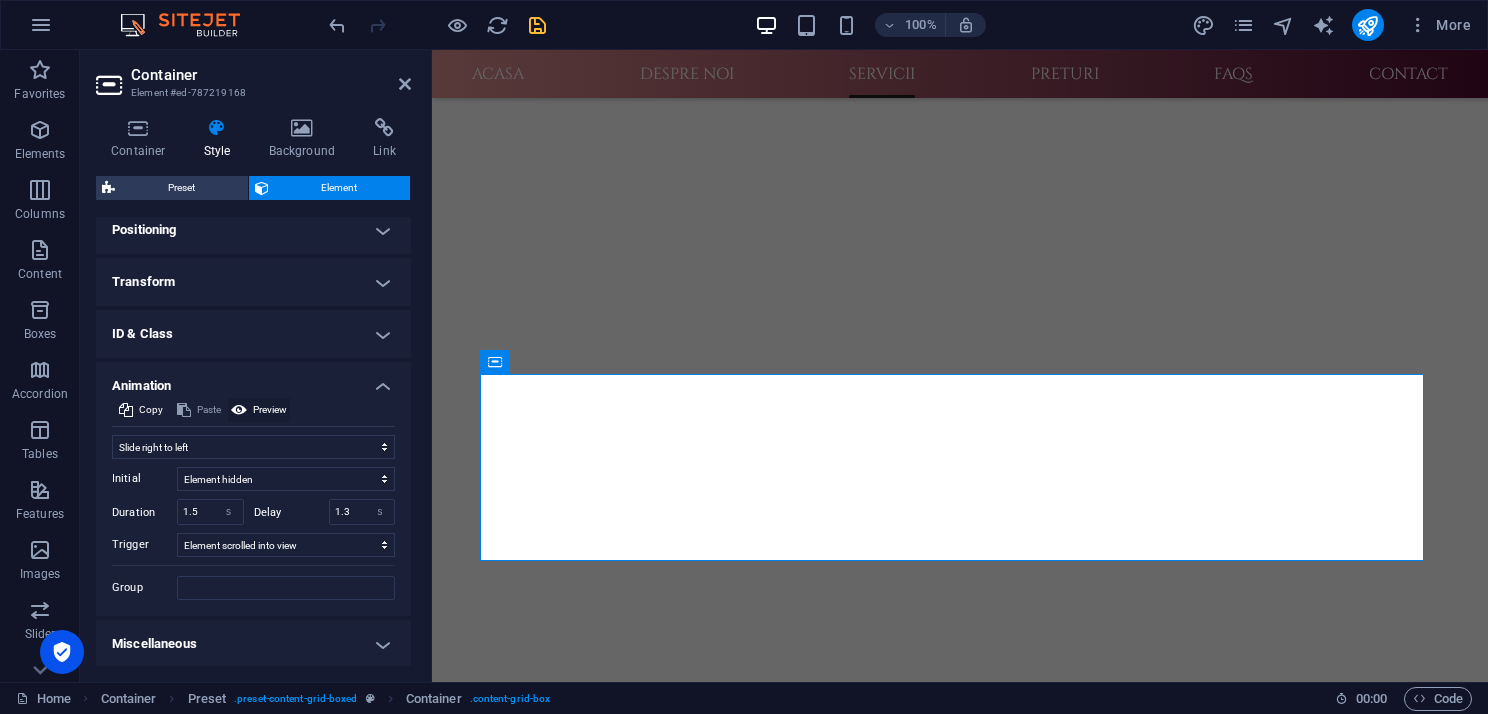 click on "Preview" at bounding box center [270, 410] 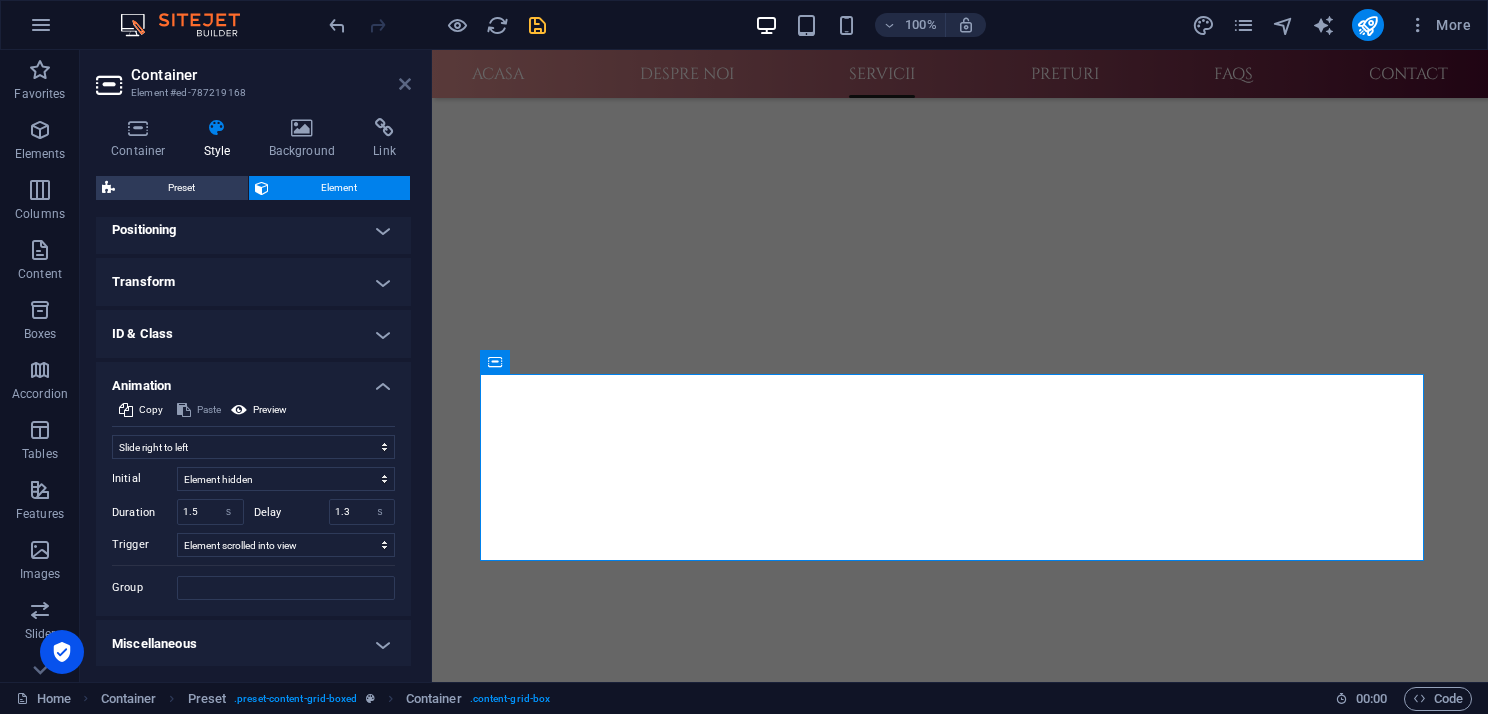 click at bounding box center (405, 84) 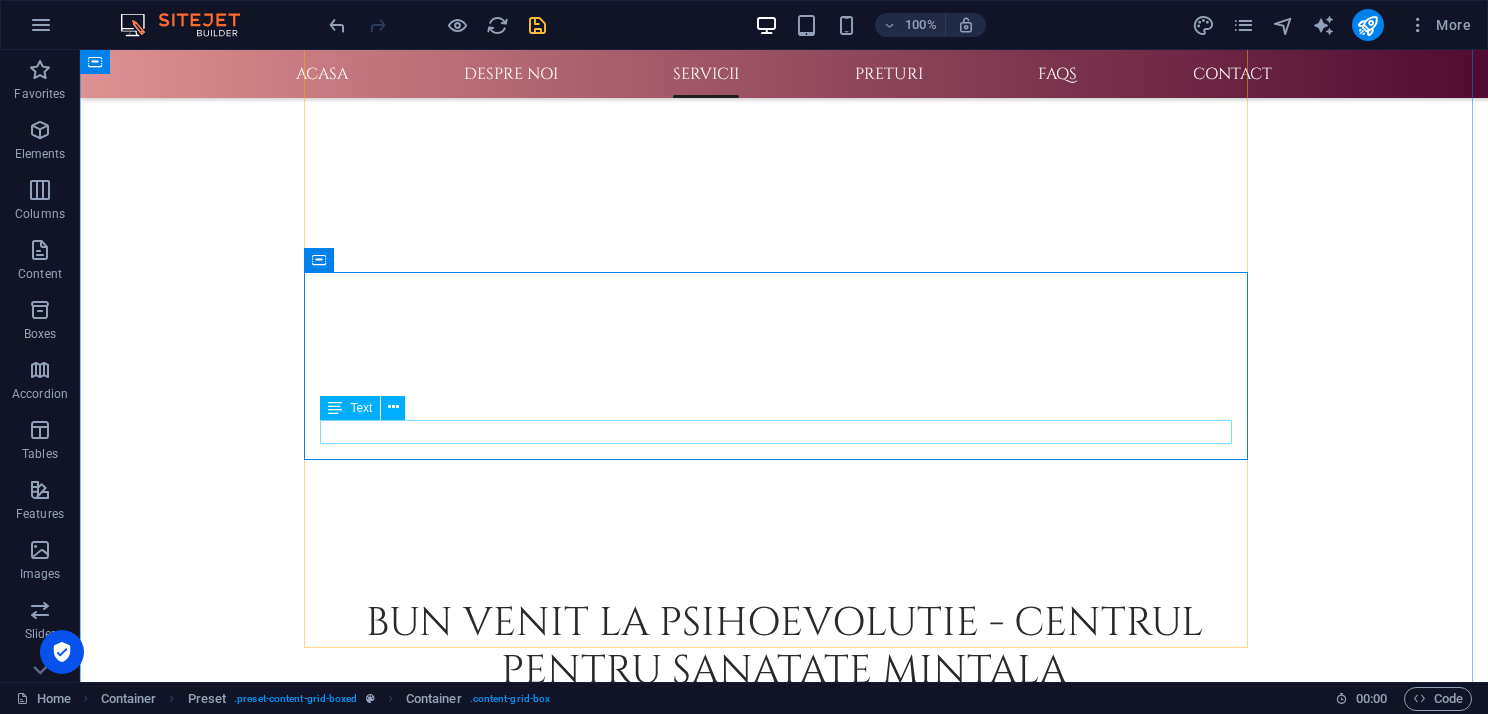 scroll, scrollTop: 1500, scrollLeft: 0, axis: vertical 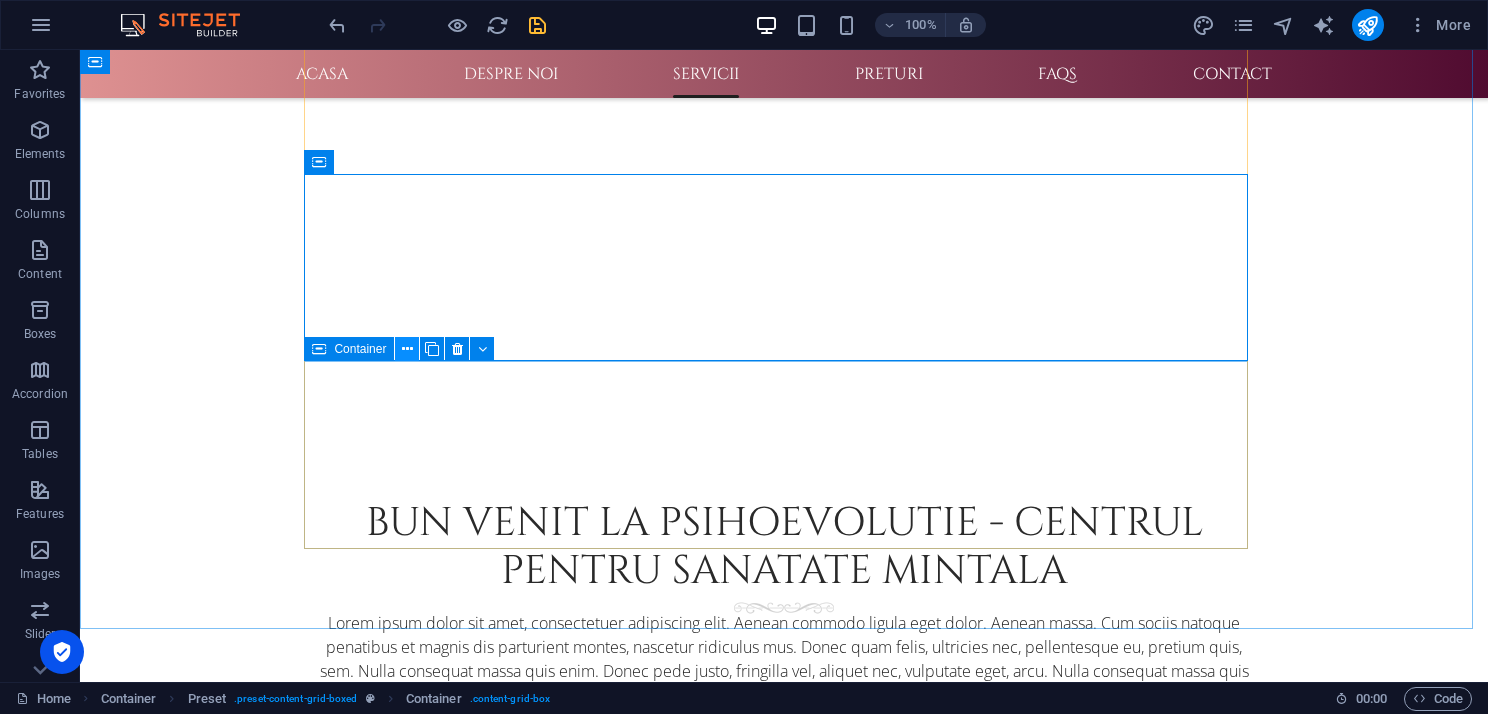 click at bounding box center [407, 349] 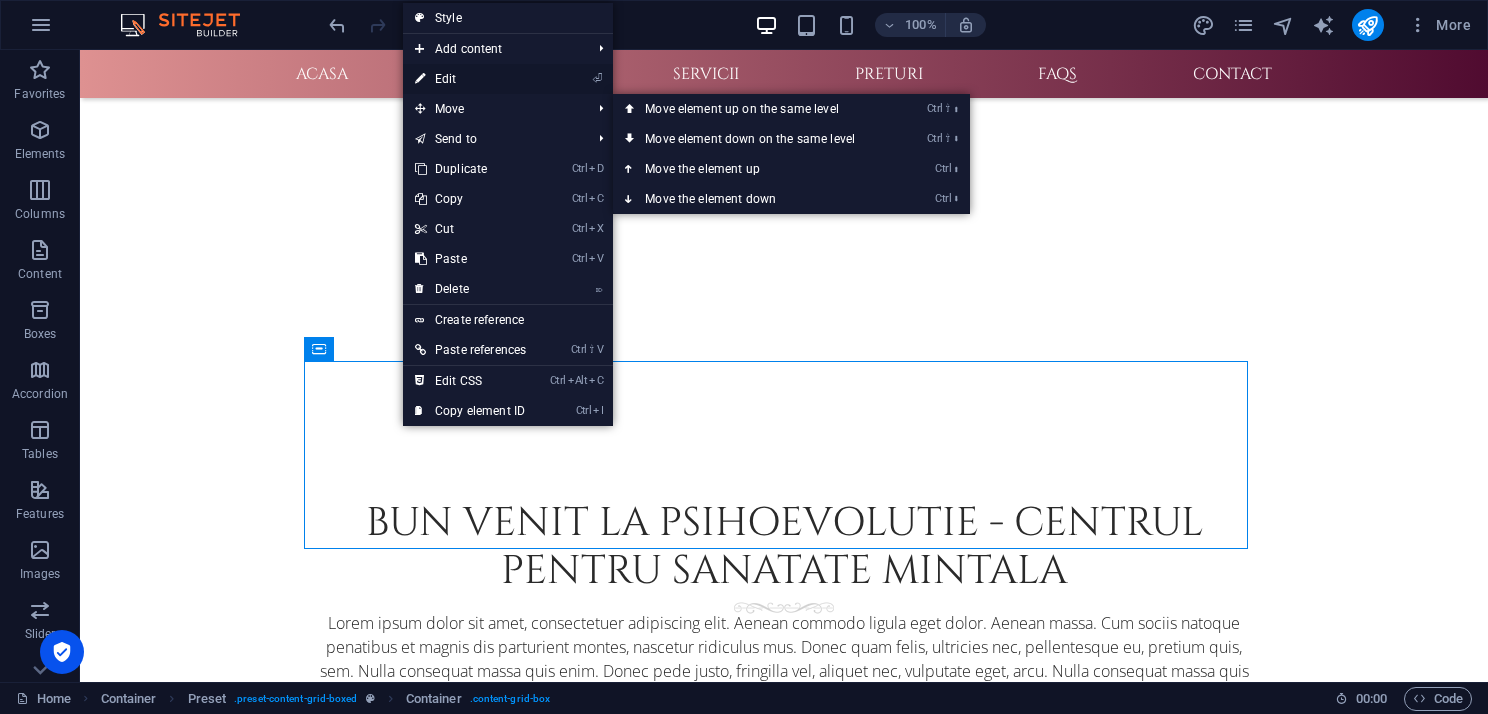 click on "⏎  Edit" at bounding box center (470, 79) 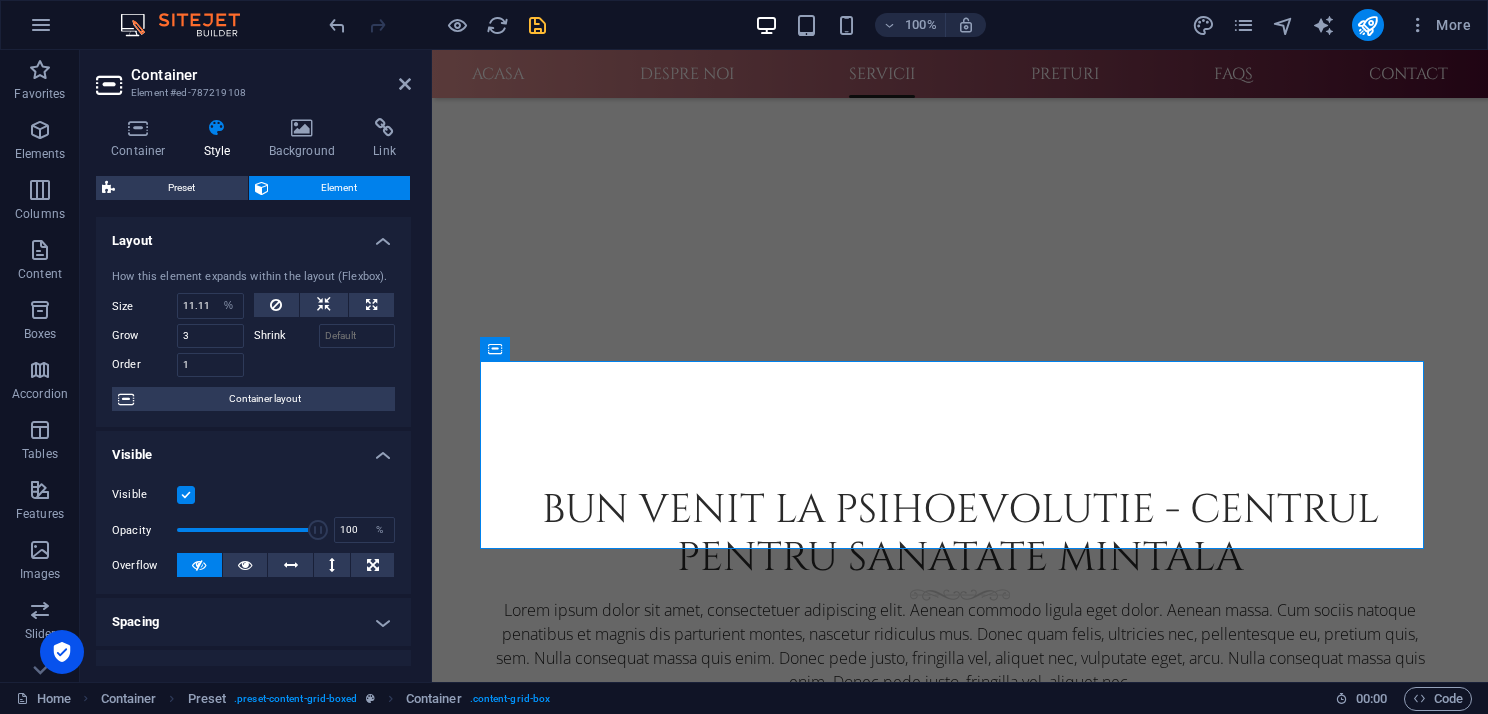 click at bounding box center (217, 128) 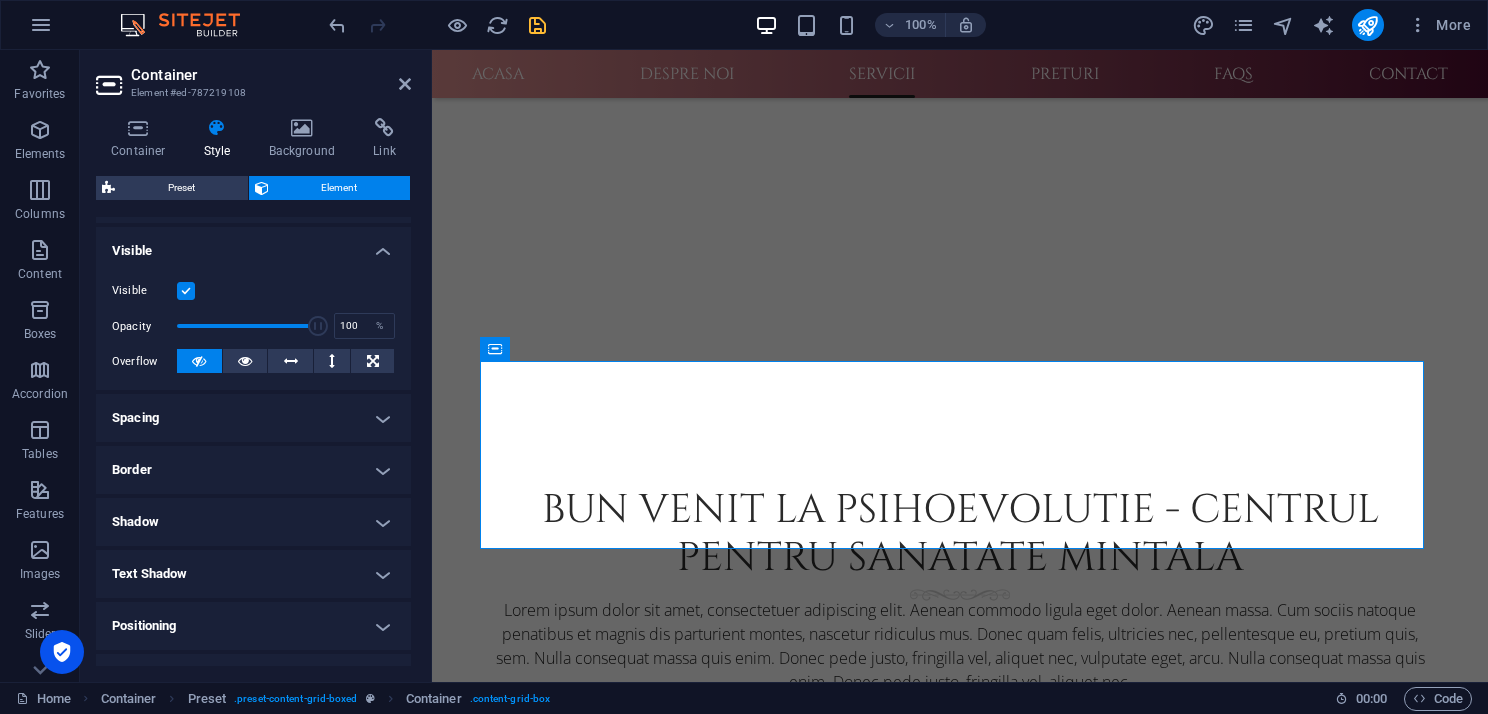 scroll, scrollTop: 395, scrollLeft: 0, axis: vertical 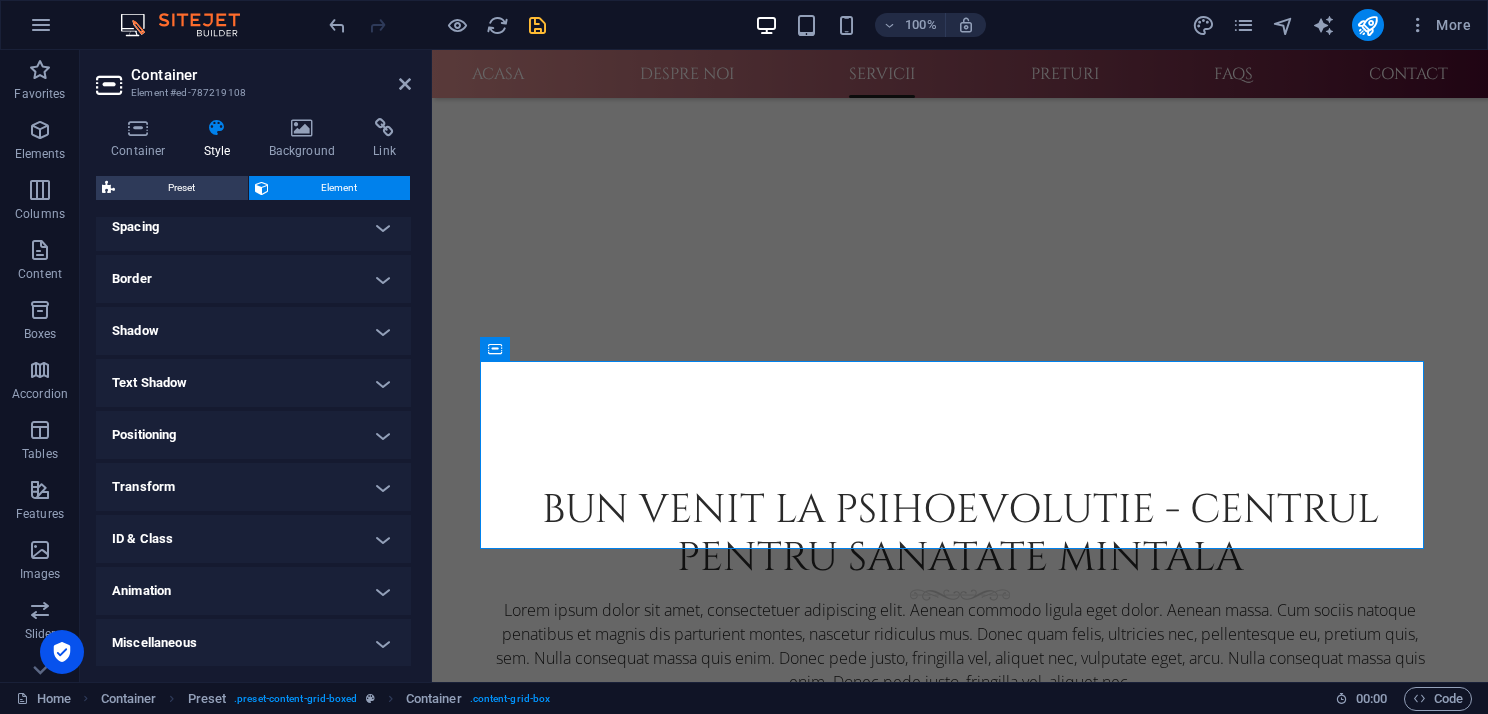 click on "Animation" at bounding box center (253, 591) 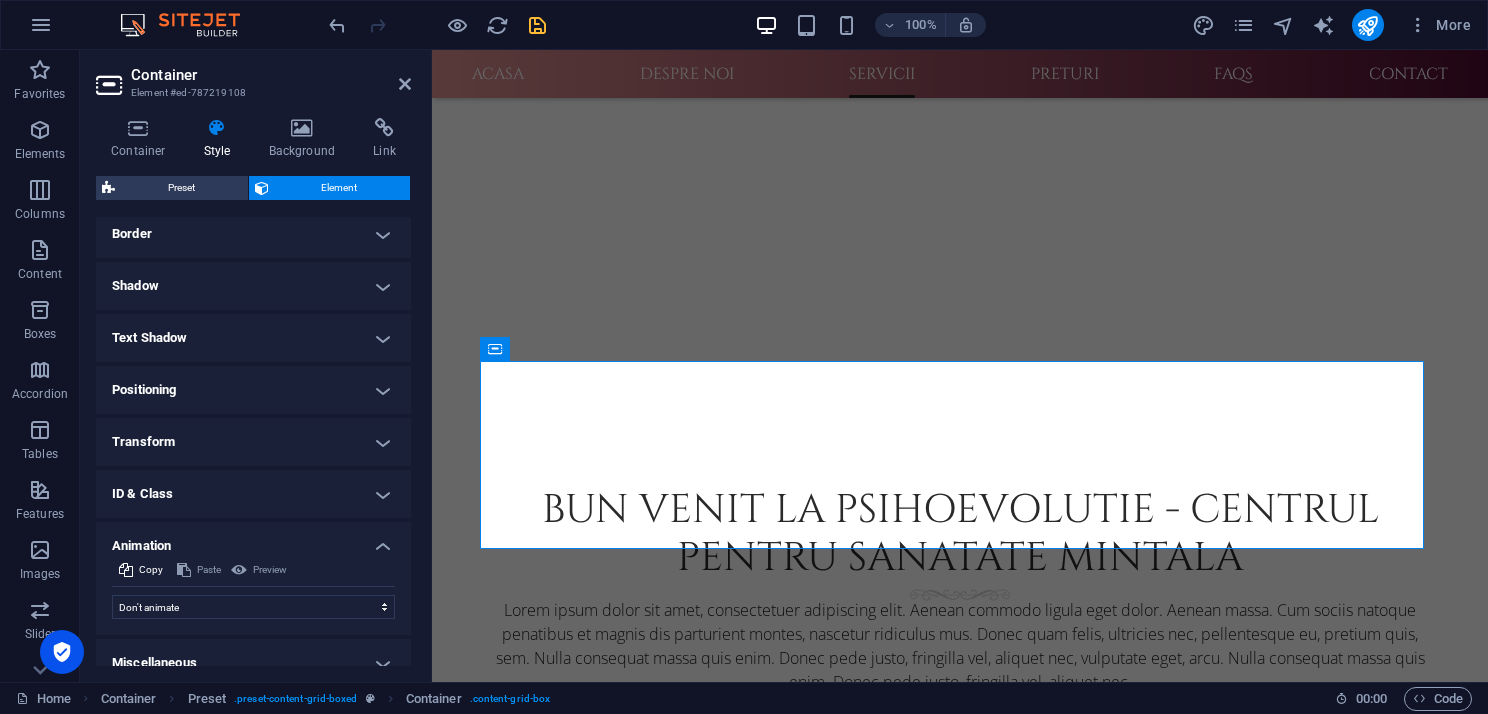 scroll, scrollTop: 460, scrollLeft: 0, axis: vertical 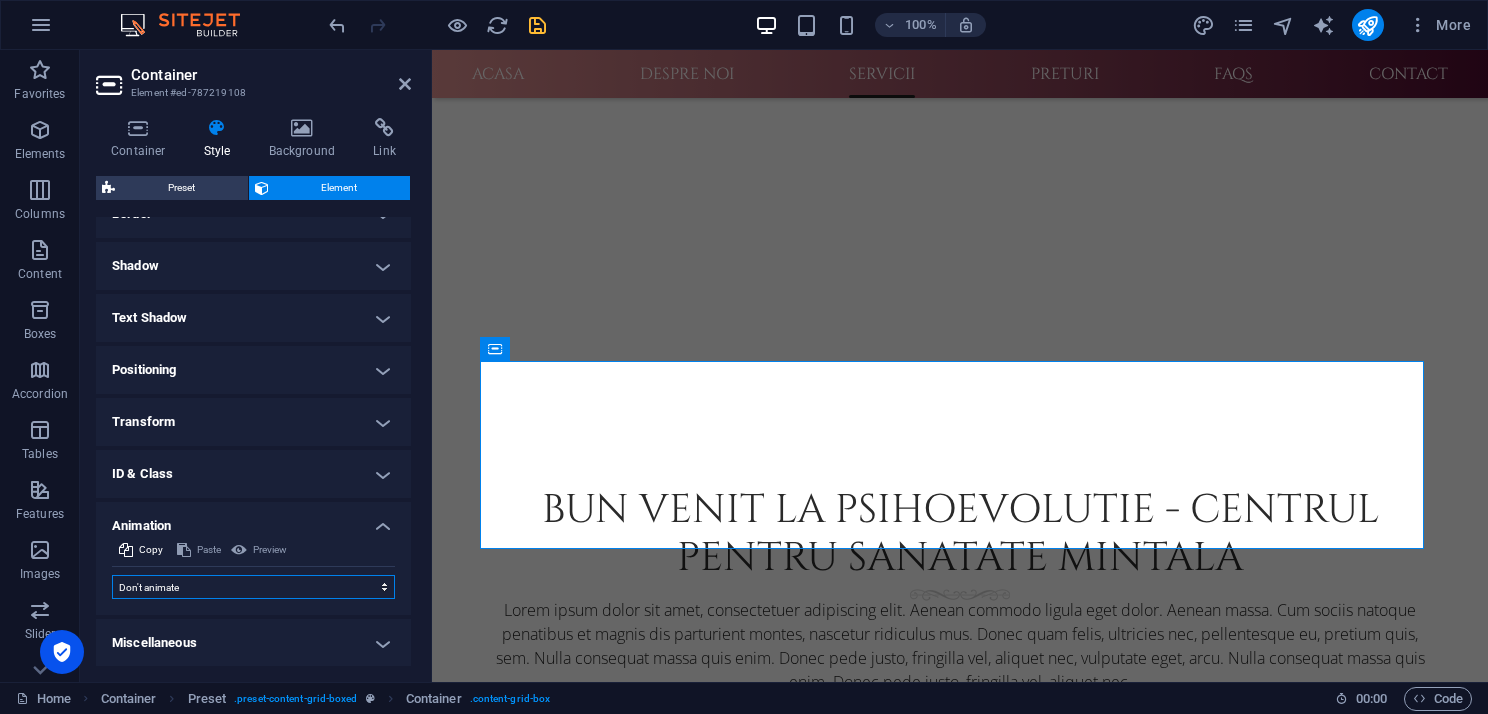 click on "Don't animate Show / Hide Slide up/down Zoom in/out Slide left to right Slide right to left Slide top to bottom Slide bottom to top Pulse Blink Open as overlay" at bounding box center (253, 587) 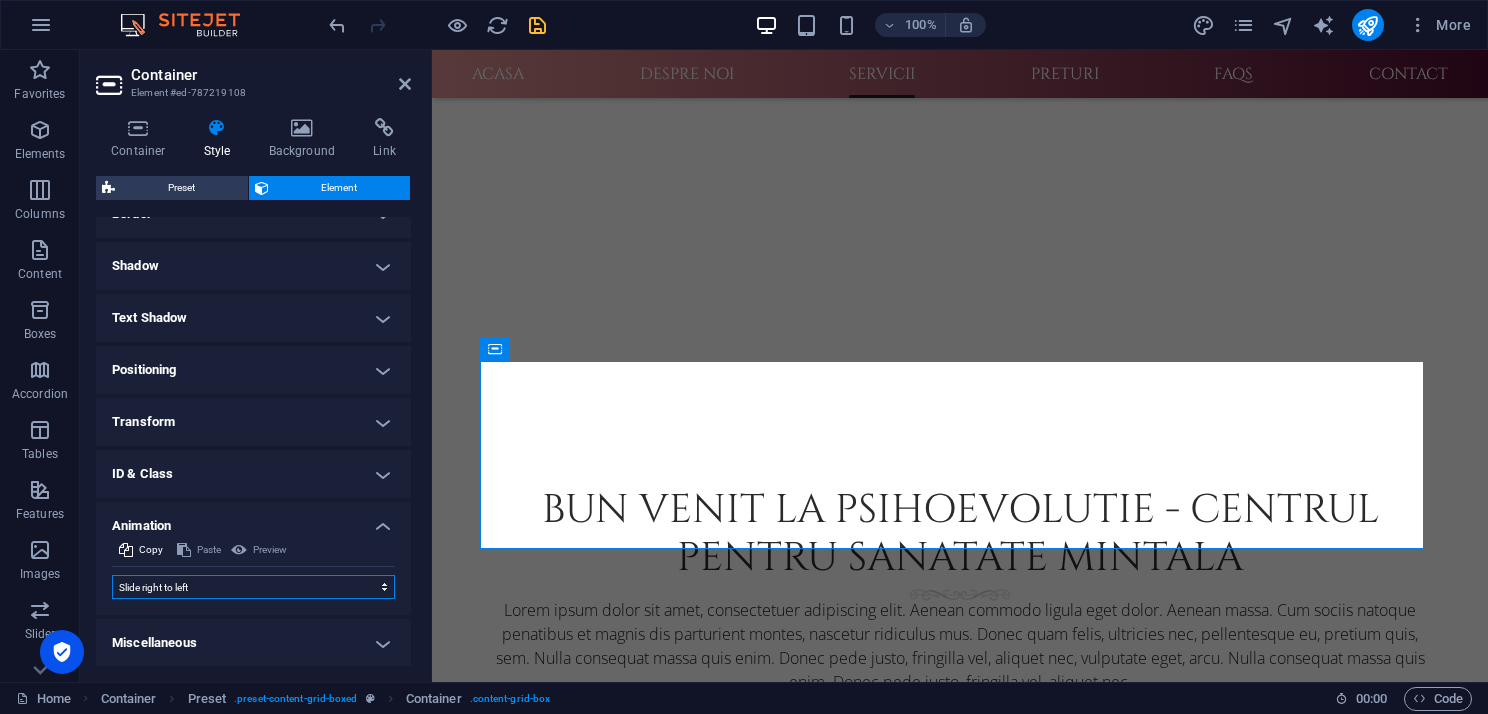 click on "Don't animate Show / Hide Slide up/down Zoom in/out Slide left to right Slide right to left Slide top to bottom Slide bottom to top Pulse Blink Open as overlay" at bounding box center [253, 587] 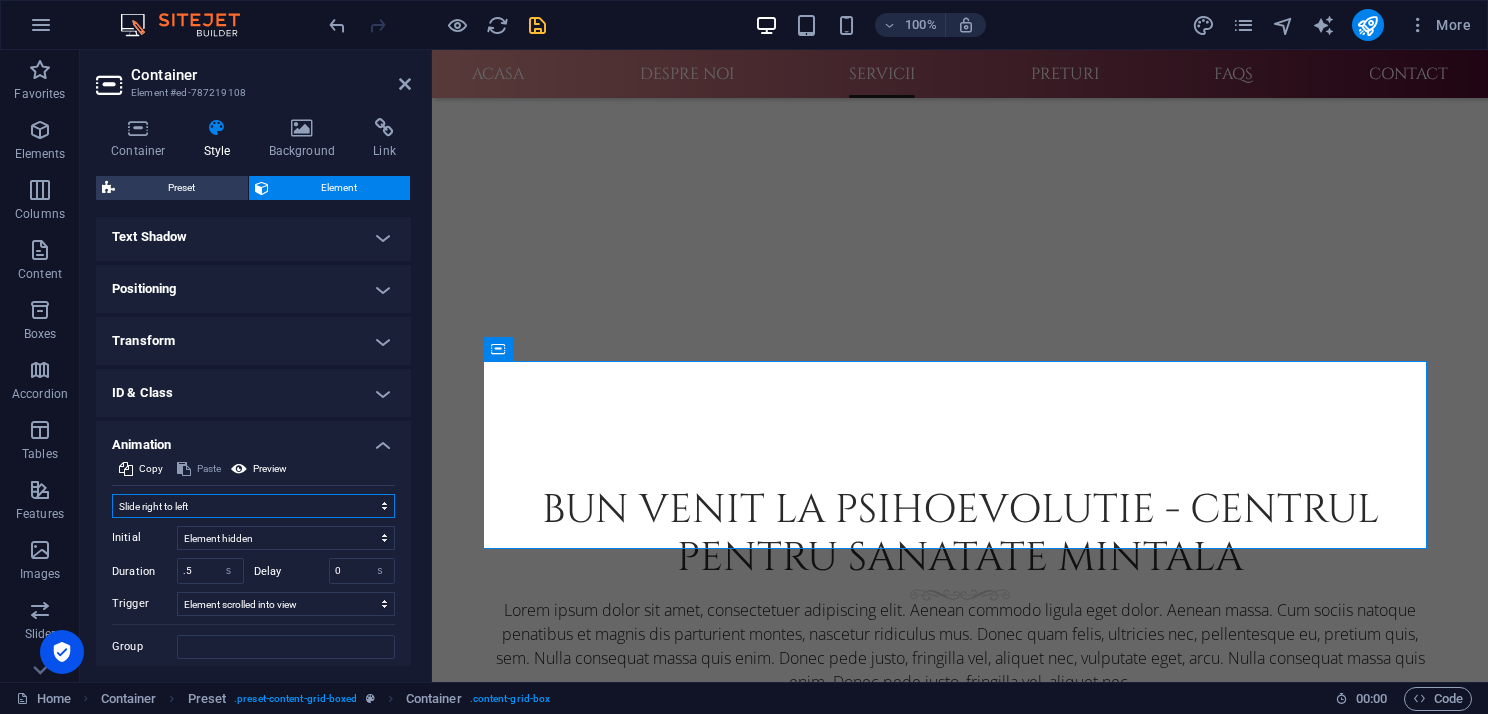 scroll, scrollTop: 600, scrollLeft: 0, axis: vertical 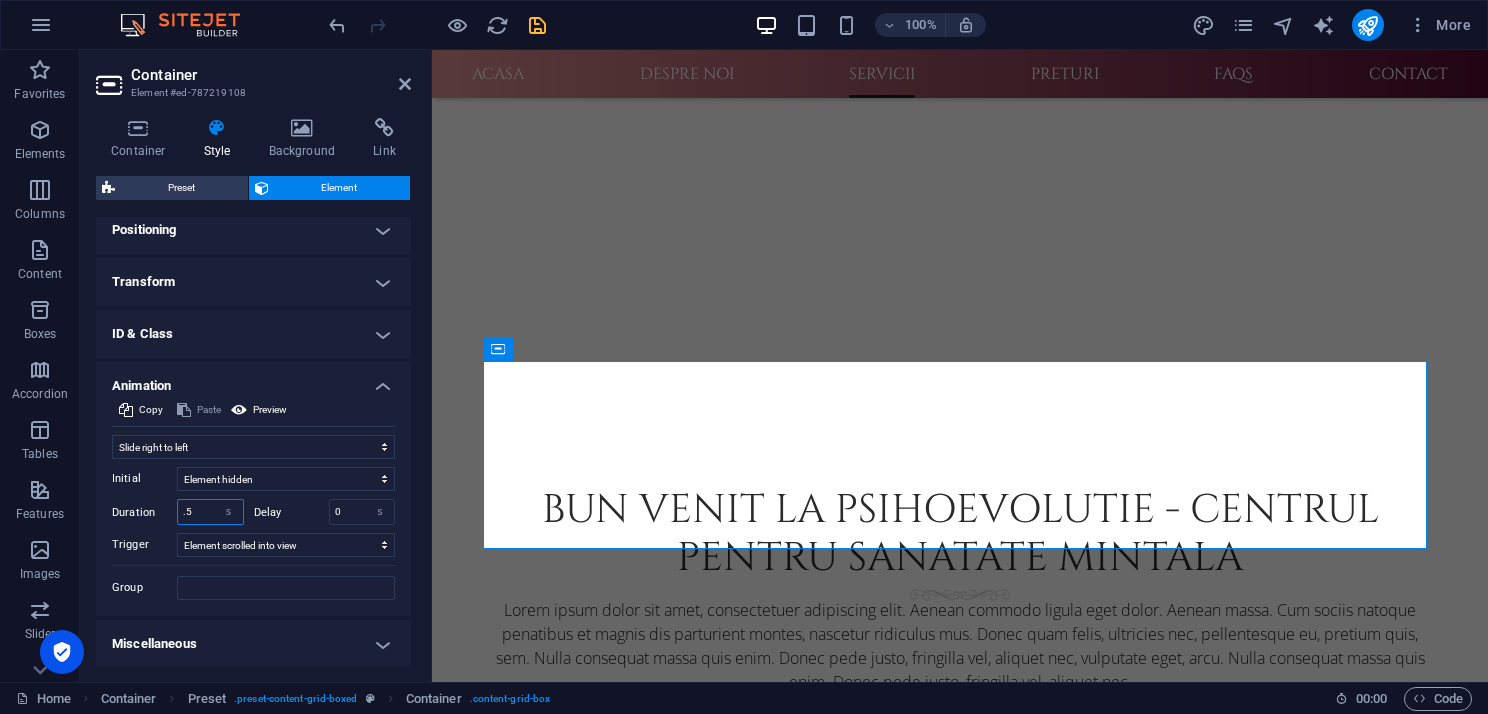 click on ".5" at bounding box center [210, 512] 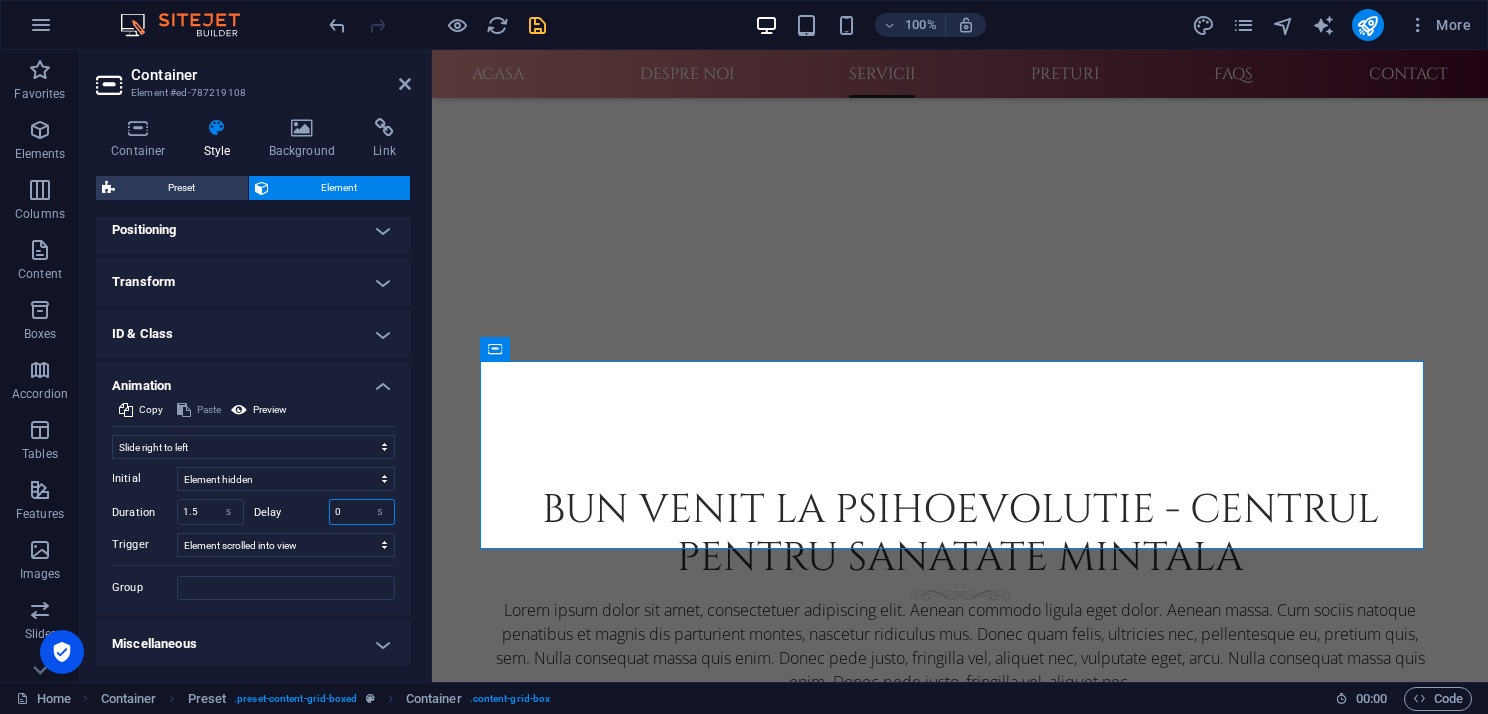 click on "0" at bounding box center [362, 512] 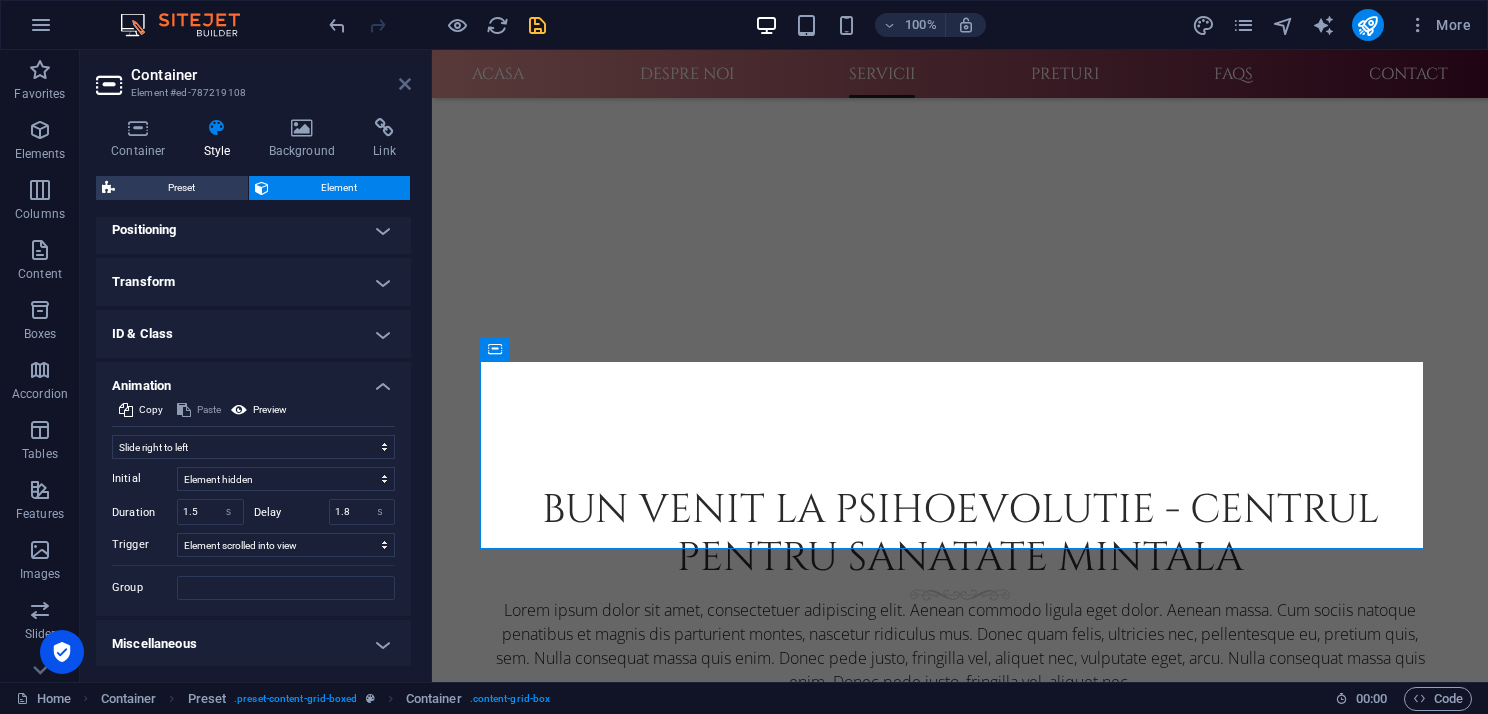 click at bounding box center [405, 84] 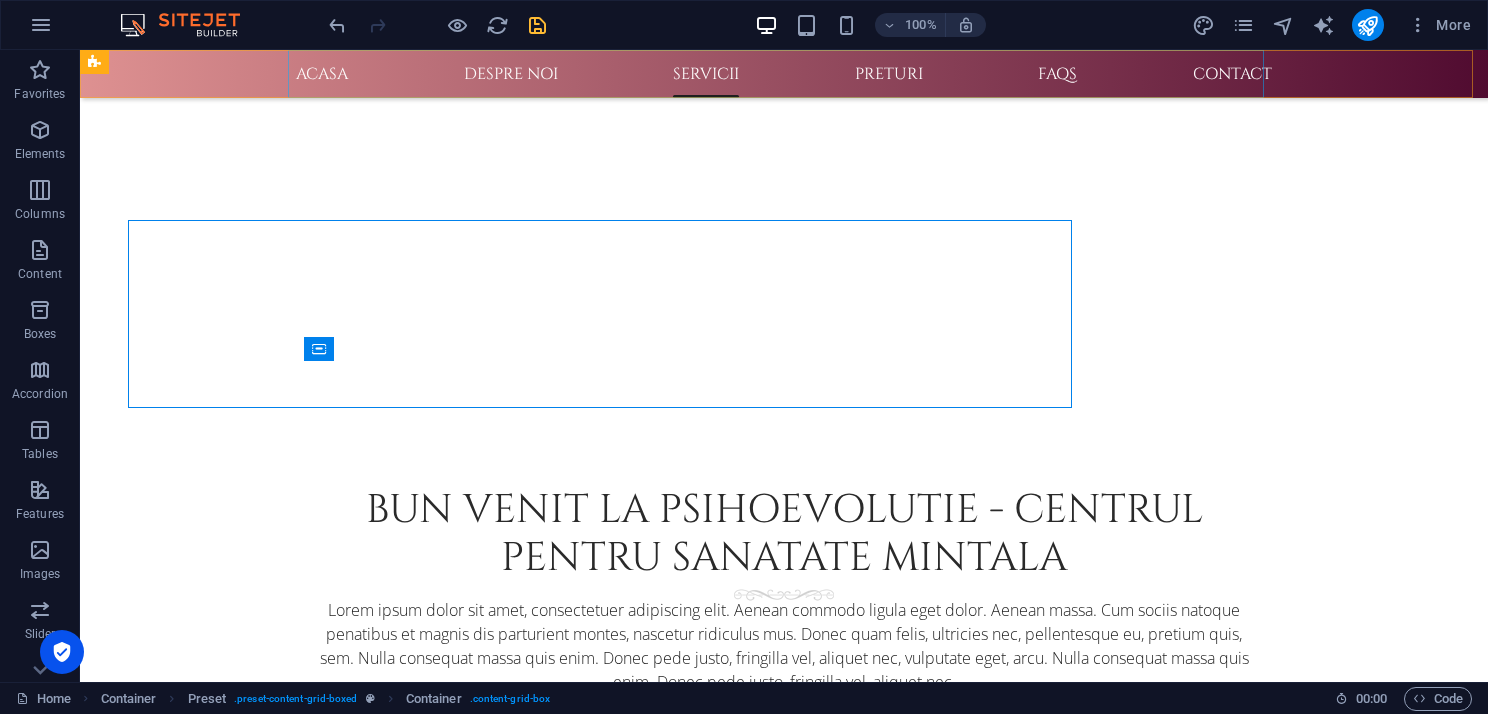 scroll, scrollTop: 1500, scrollLeft: 0, axis: vertical 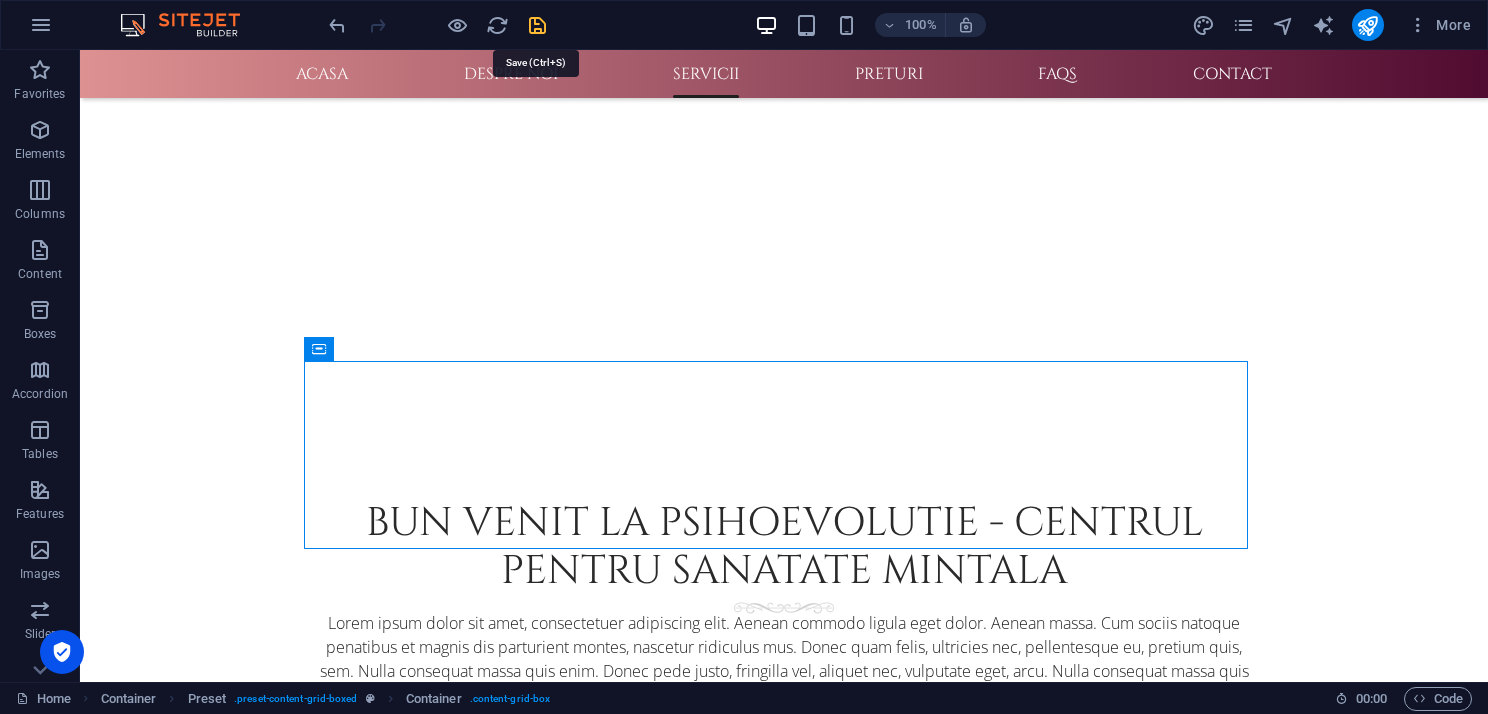 click at bounding box center [537, 25] 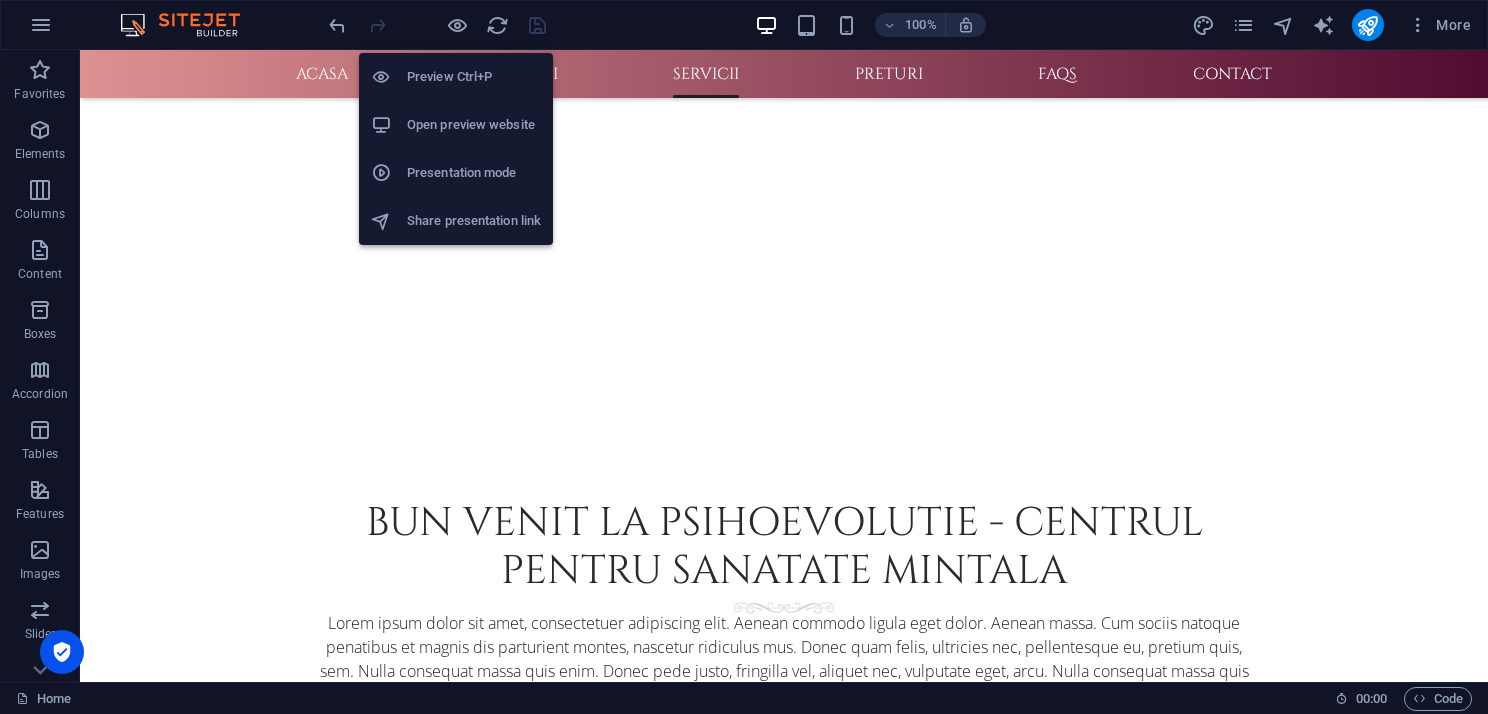 click on "Open preview website" at bounding box center [474, 125] 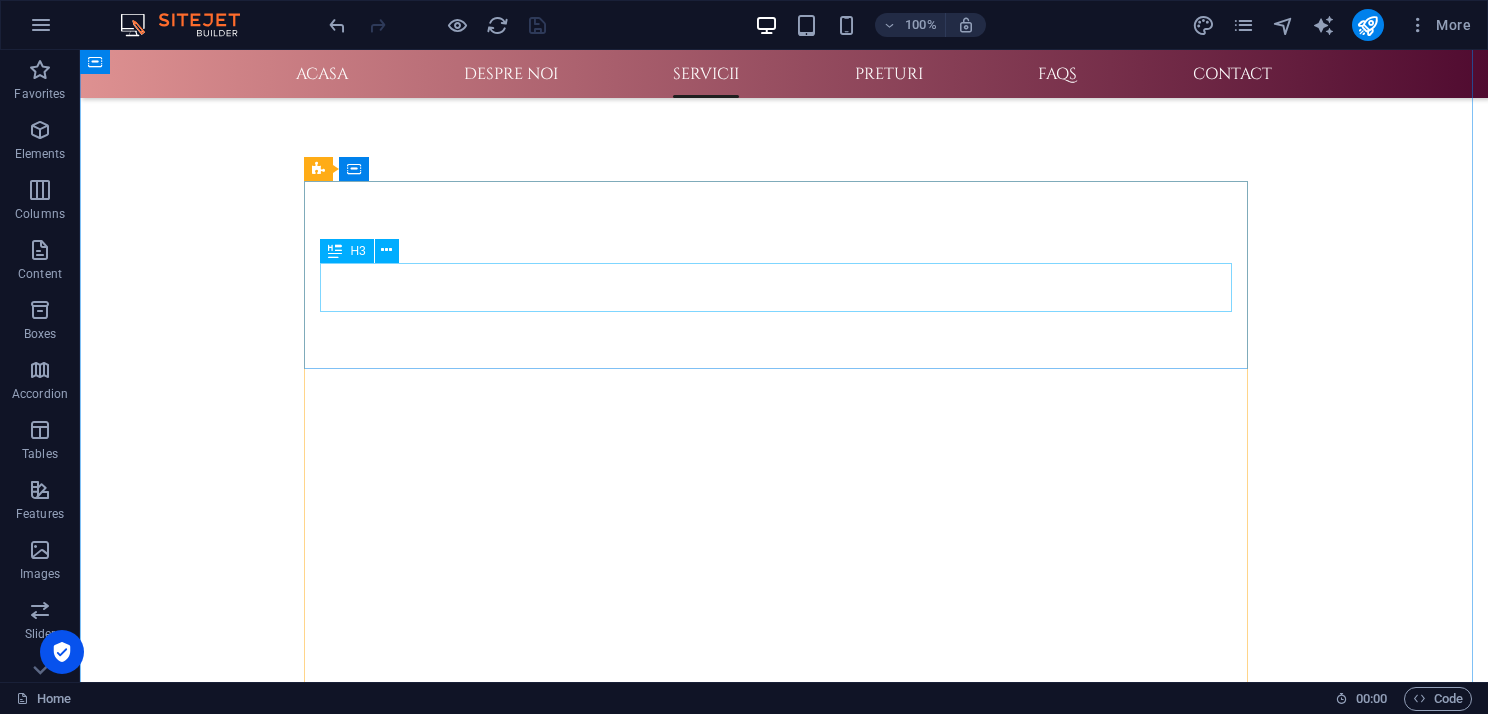 scroll, scrollTop: 900, scrollLeft: 0, axis: vertical 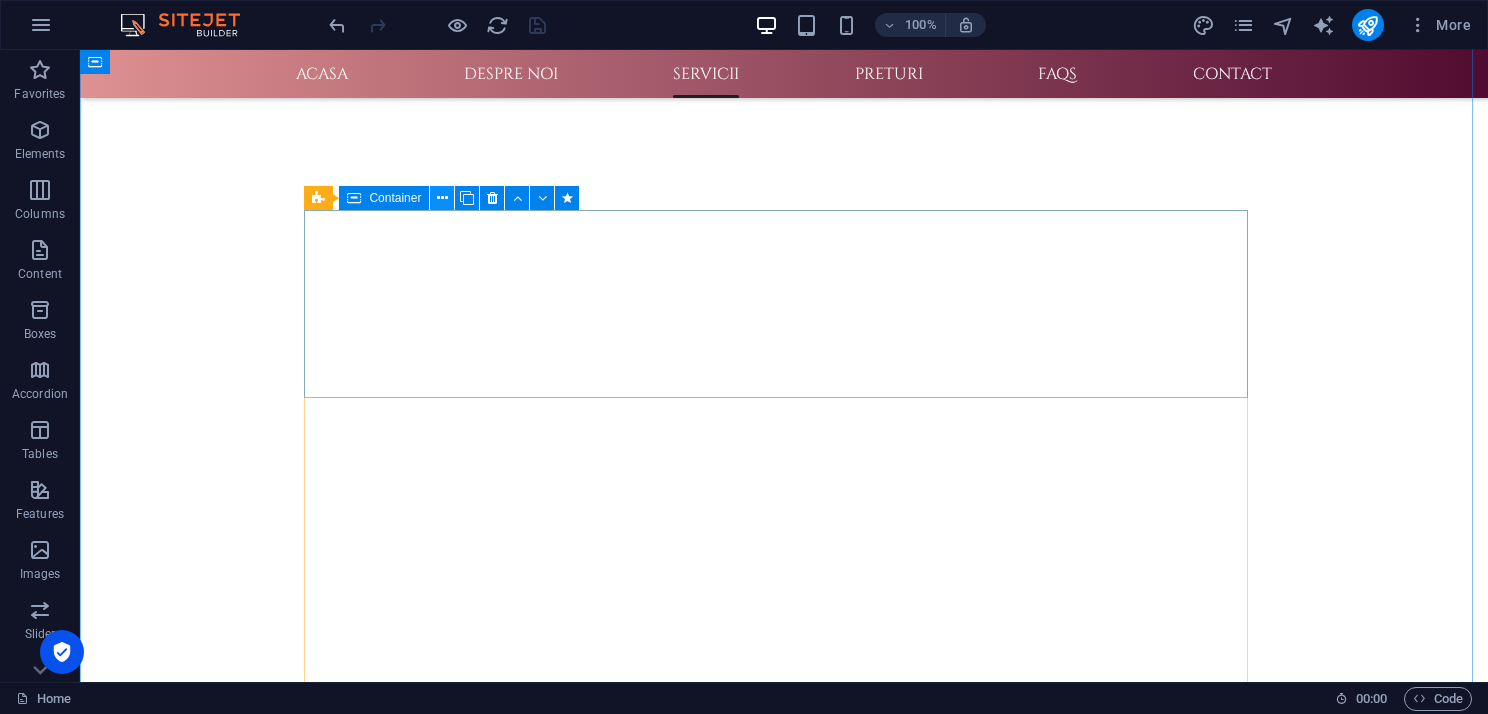 click at bounding box center (442, 198) 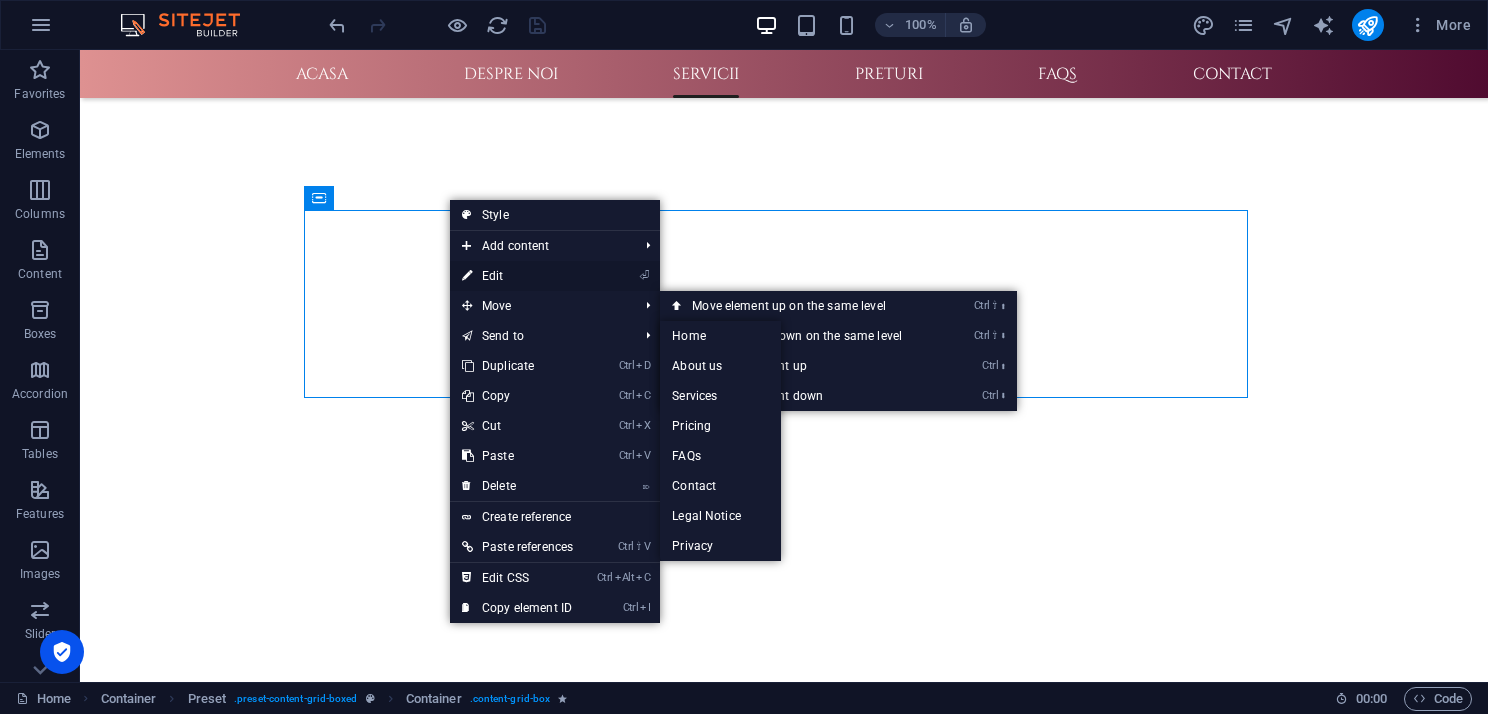click on "⏎  Edit" at bounding box center [517, 276] 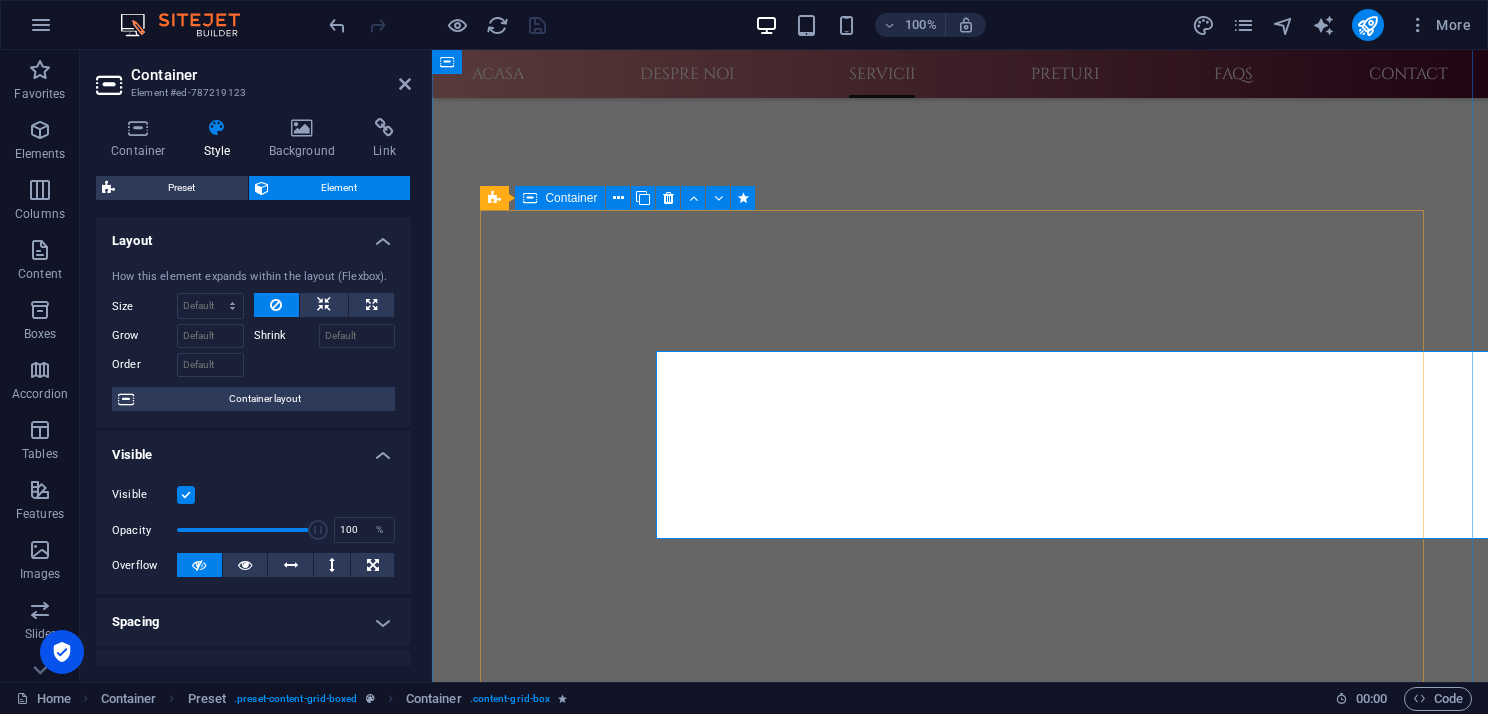 scroll, scrollTop: 759, scrollLeft: 0, axis: vertical 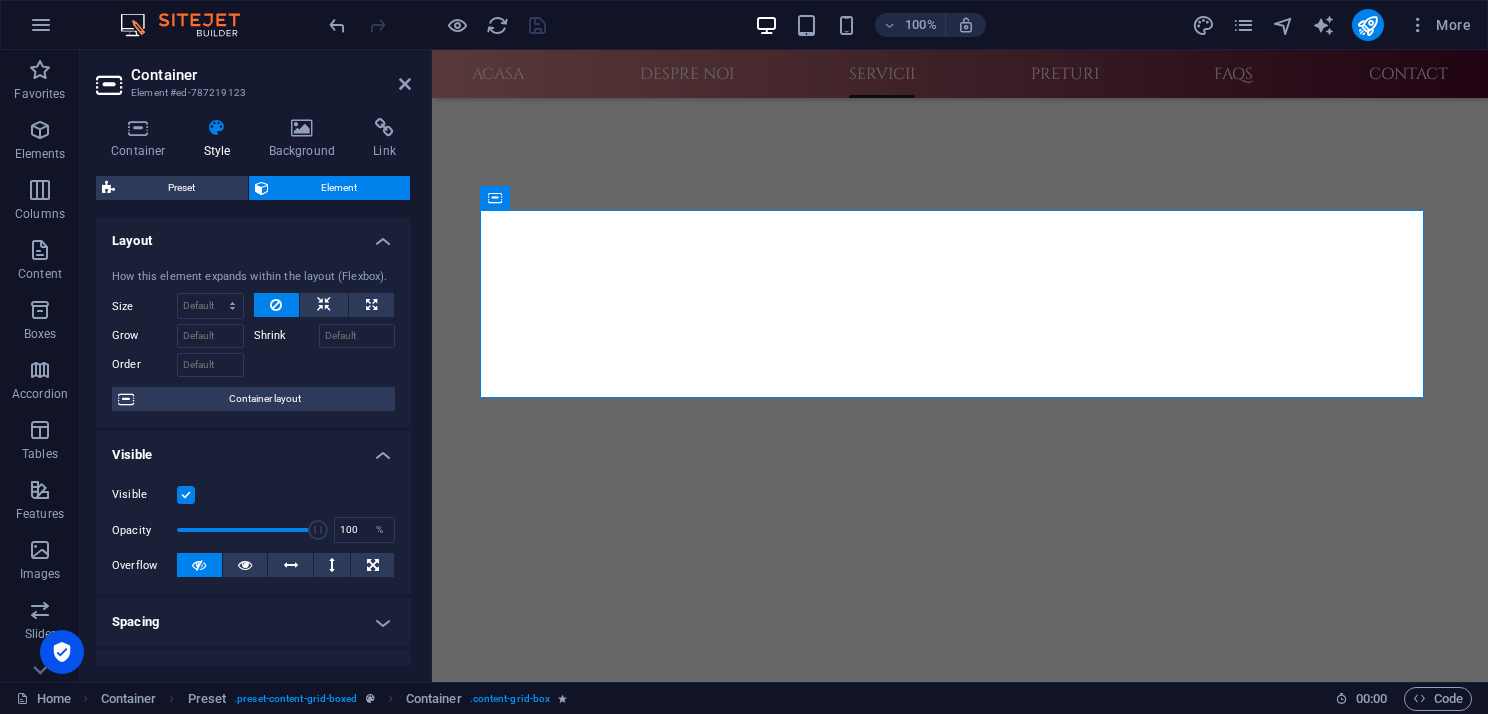 drag, startPoint x: 224, startPoint y: 134, endPoint x: 217, endPoint y: 150, distance: 17.464249 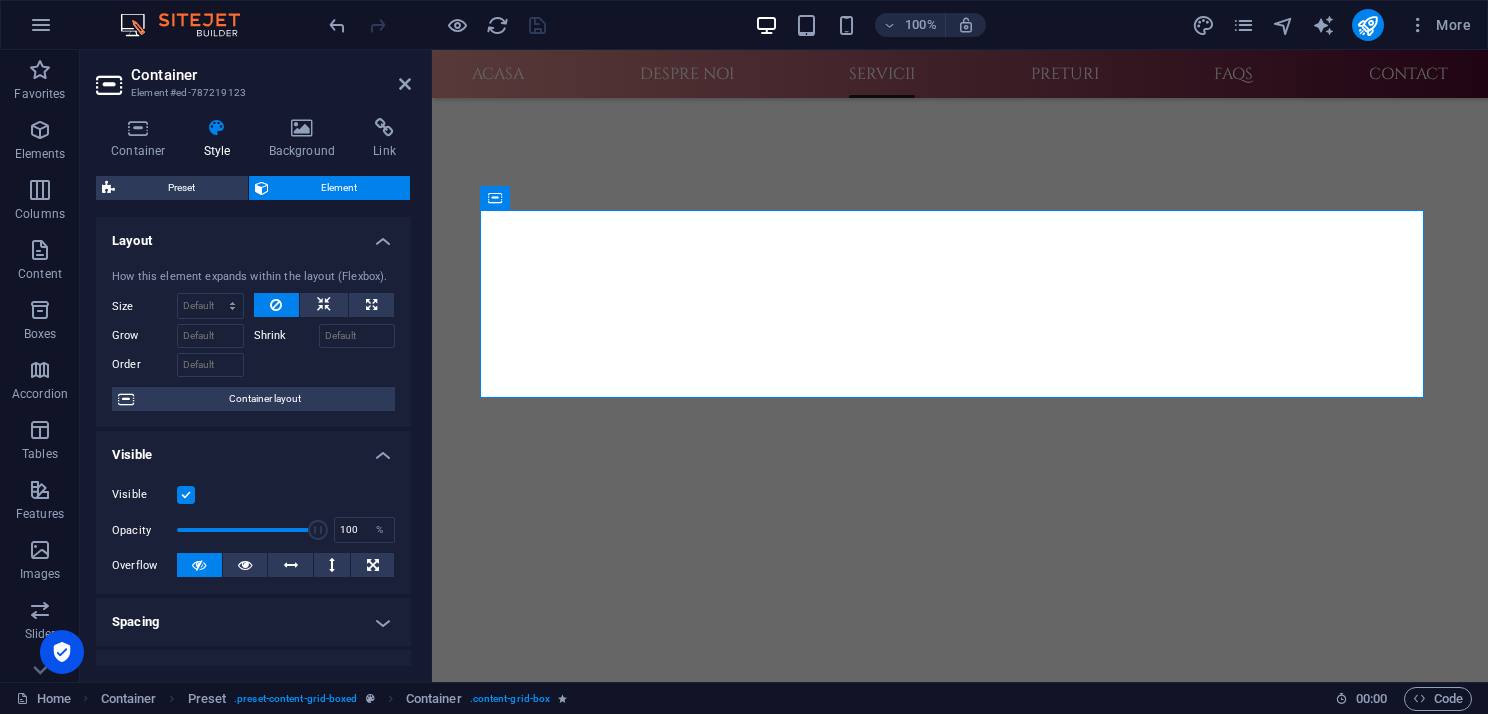 click at bounding box center [217, 128] 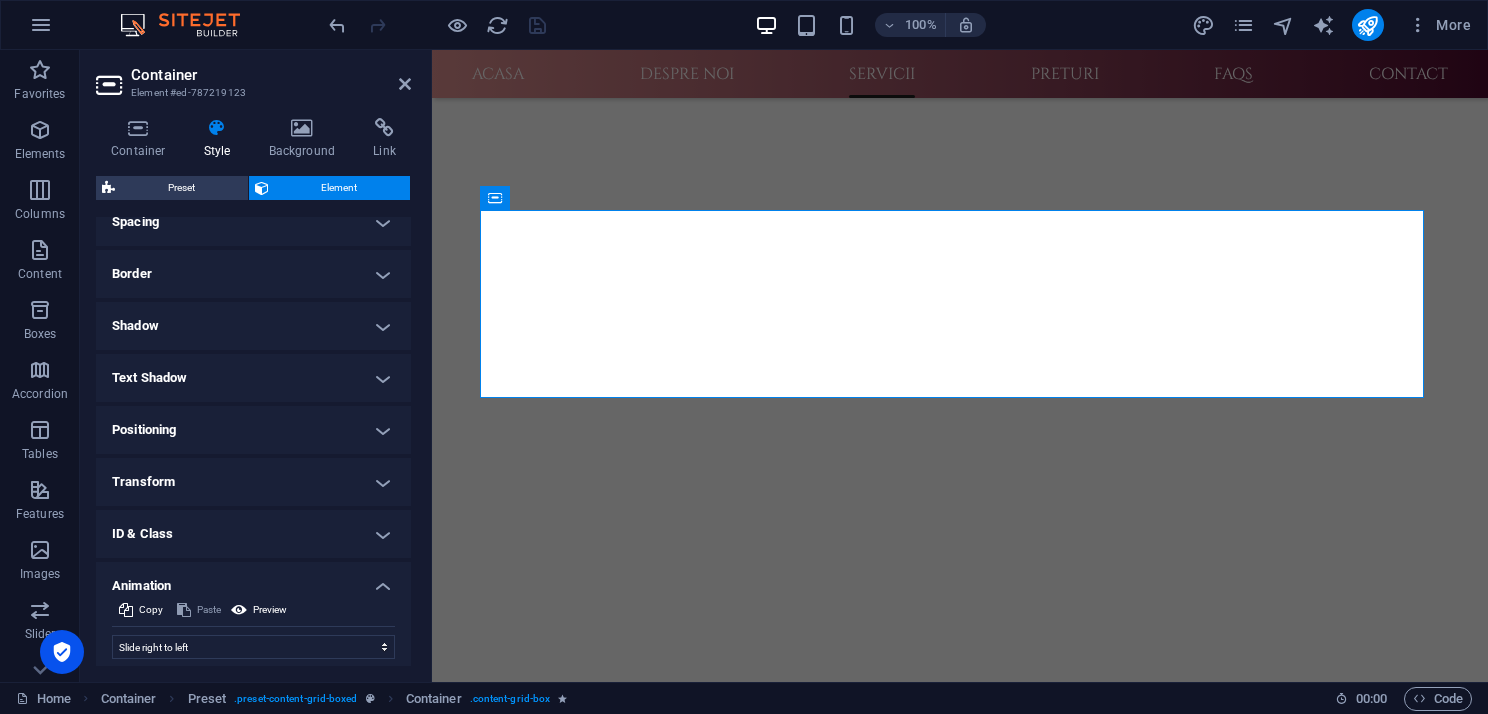 scroll, scrollTop: 600, scrollLeft: 0, axis: vertical 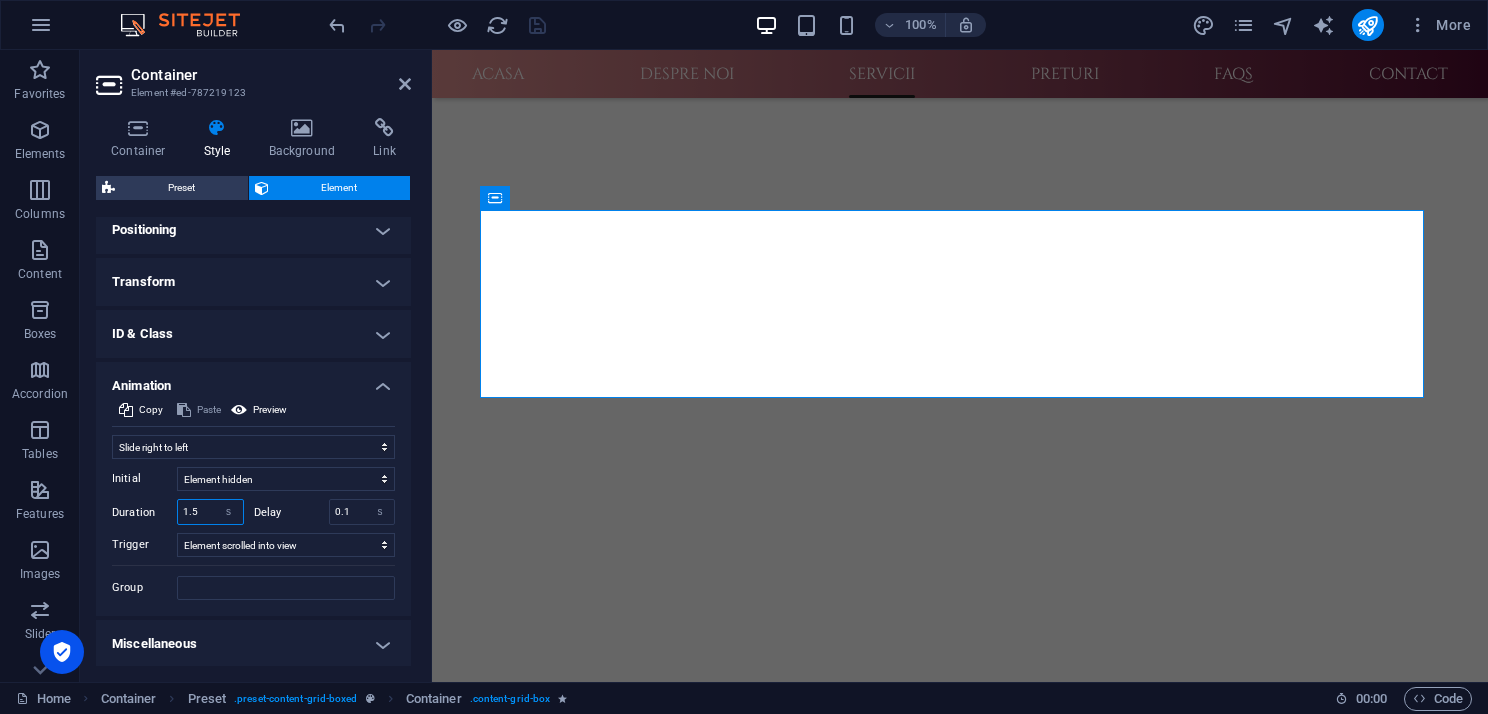 drag, startPoint x: 182, startPoint y: 509, endPoint x: 196, endPoint y: 508, distance: 14.035668 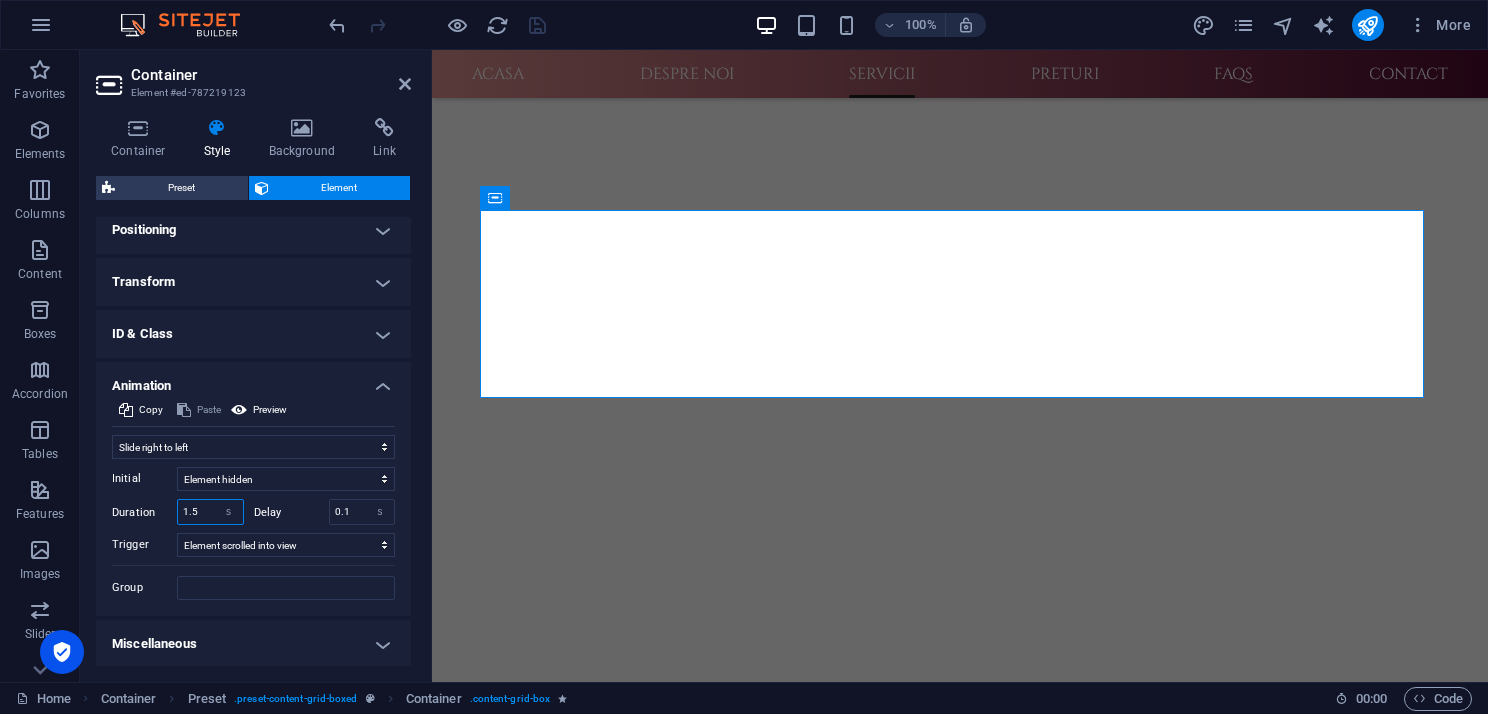 click on "1.5" at bounding box center [210, 512] 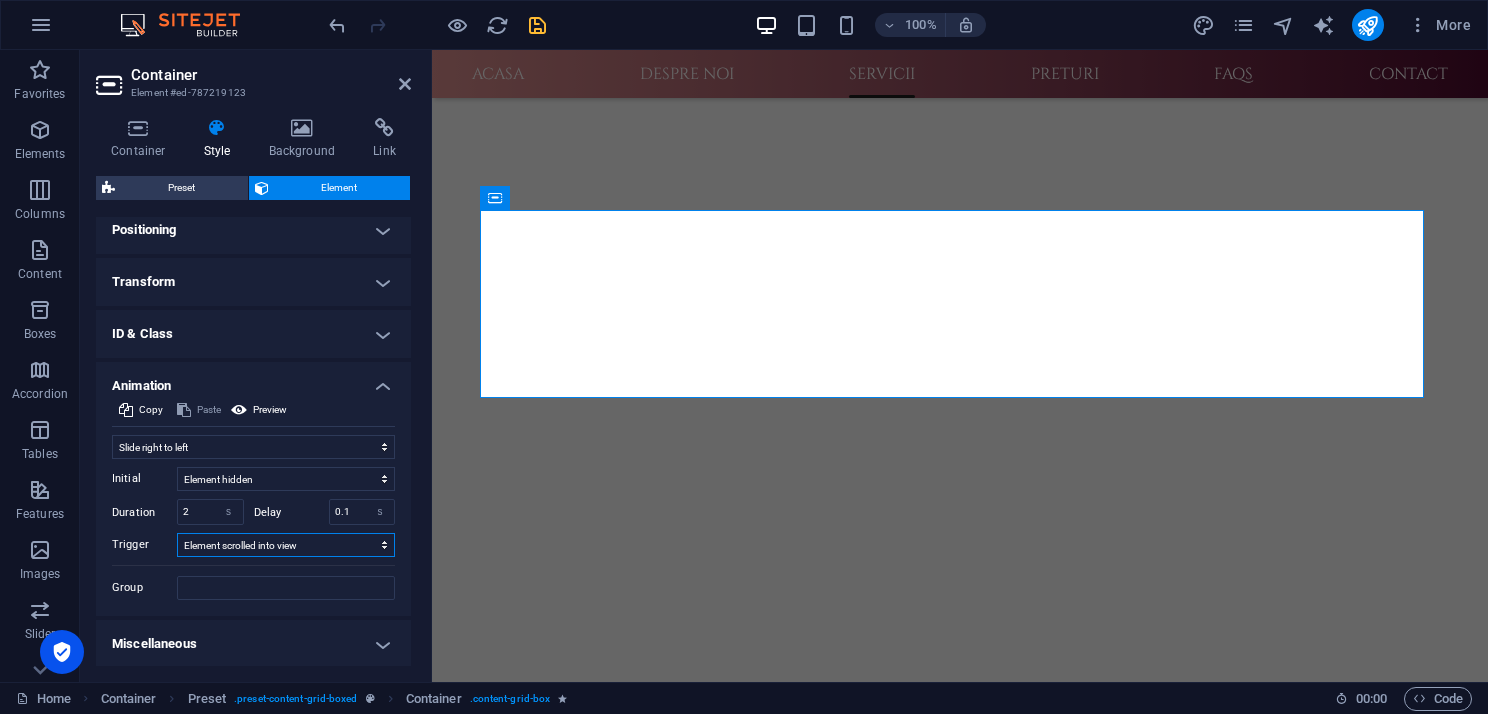 click on "No automatic trigger On page load Element scrolled into view" at bounding box center [286, 545] 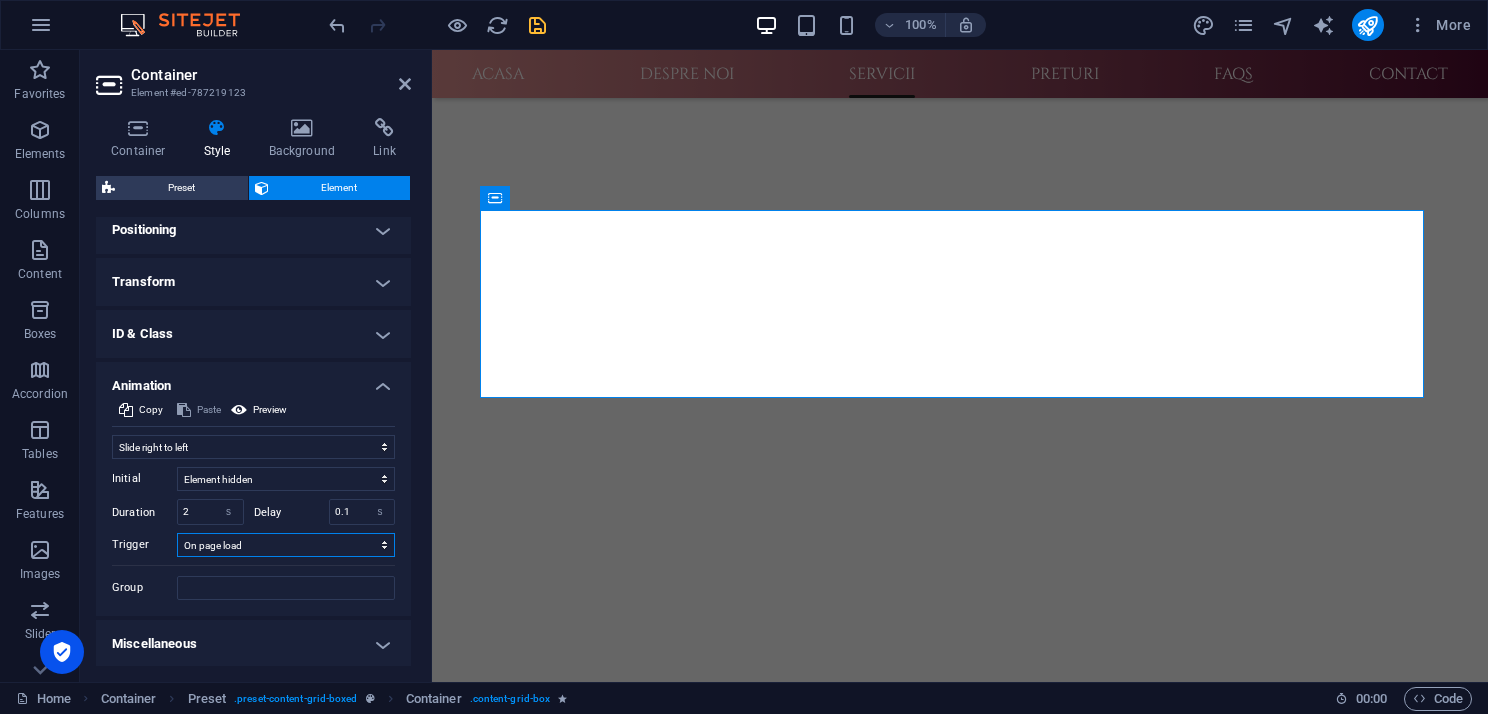 click on "No automatic trigger On page load Element scrolled into view" at bounding box center (286, 545) 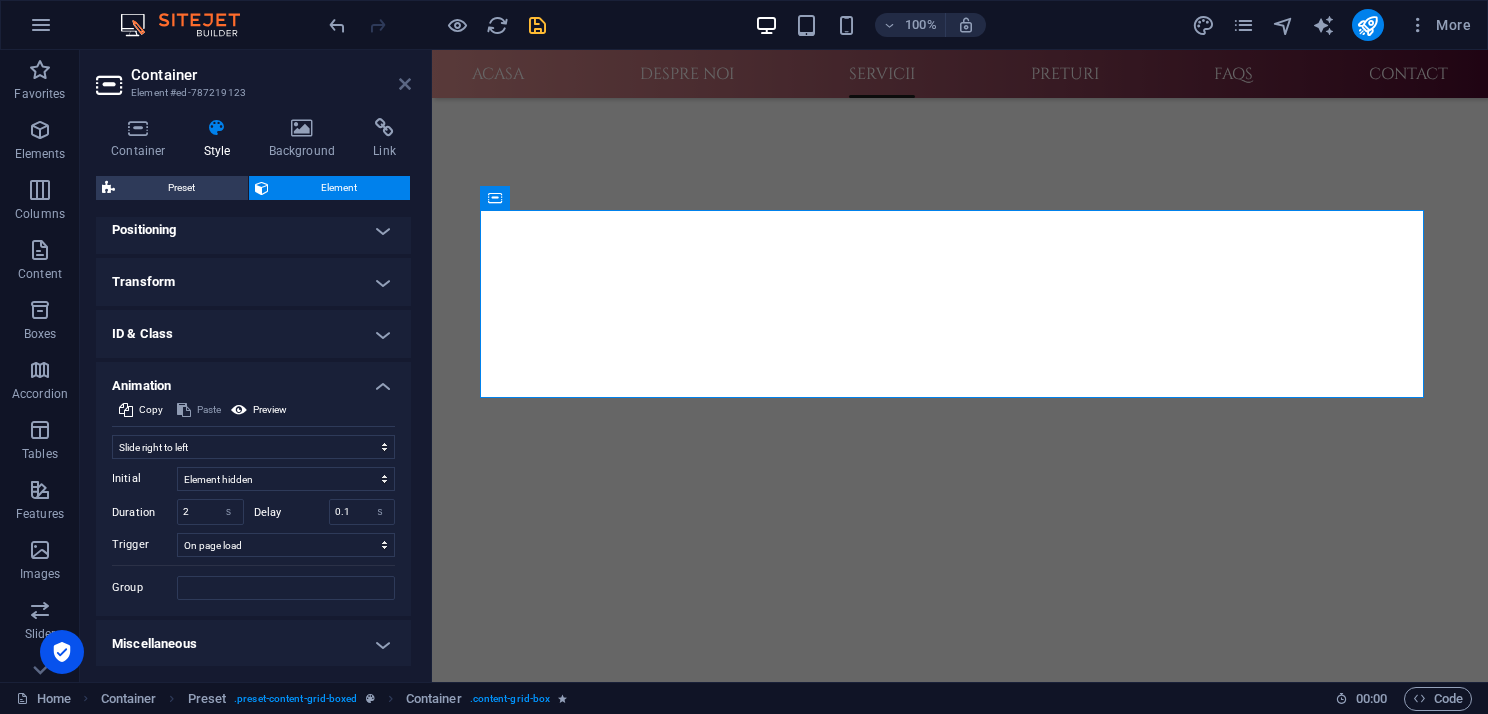 drag, startPoint x: 407, startPoint y: 85, endPoint x: 357, endPoint y: 55, distance: 58.30952 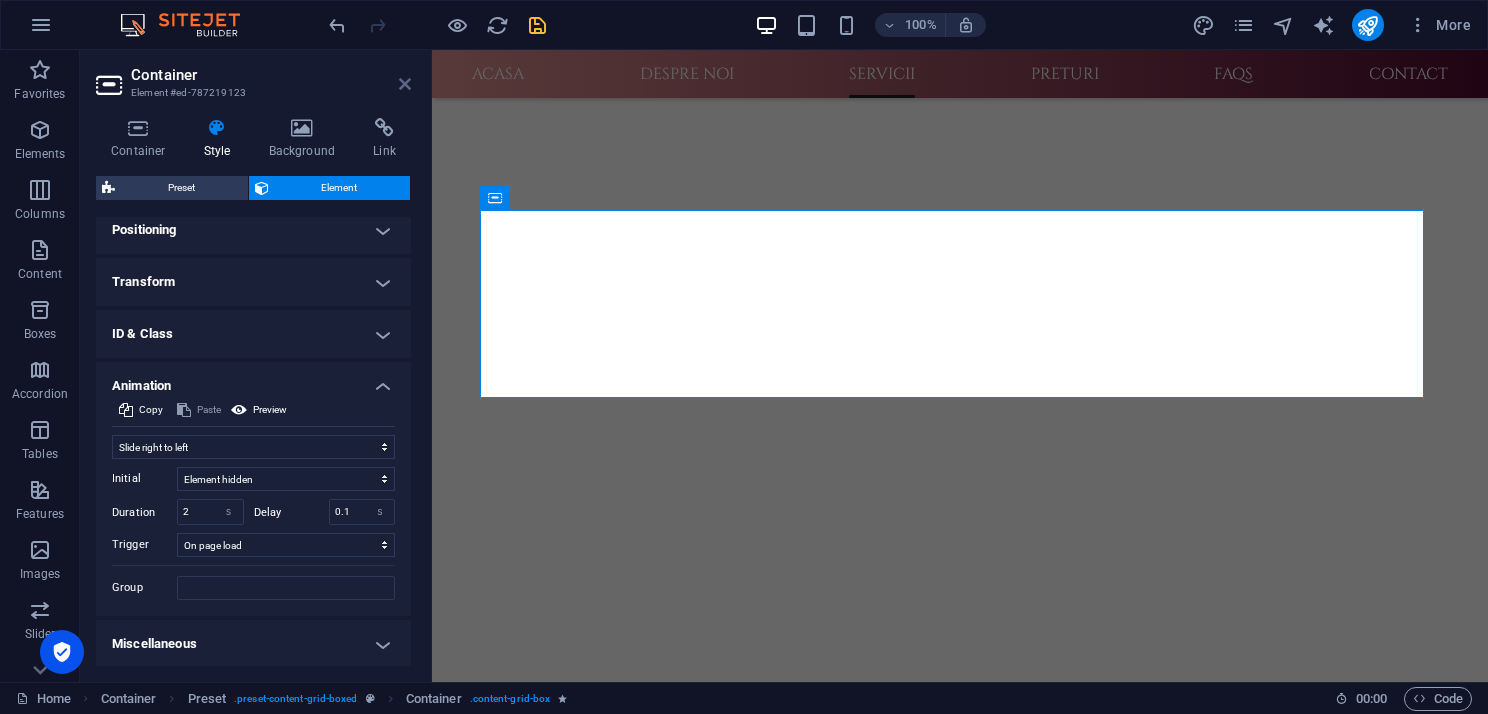 click at bounding box center [405, 84] 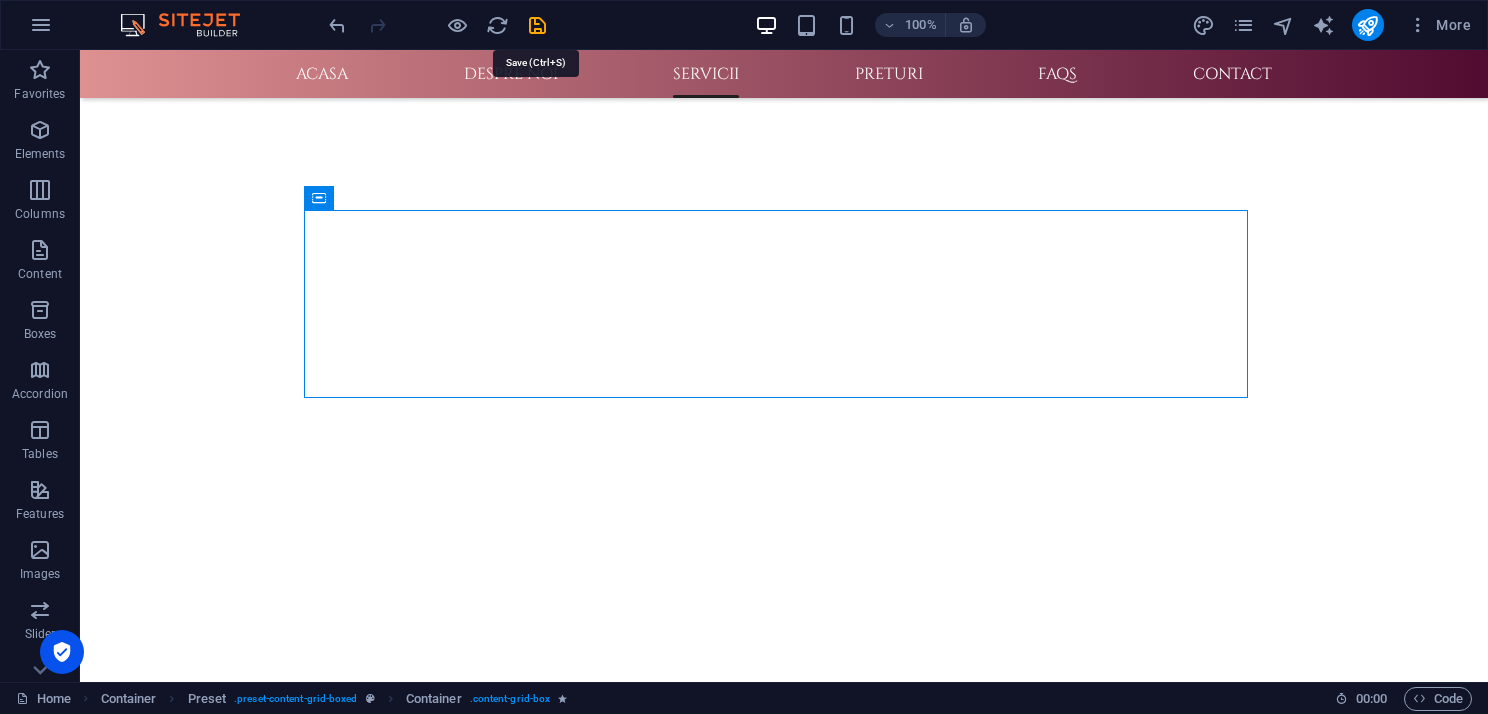 click at bounding box center [537, 25] 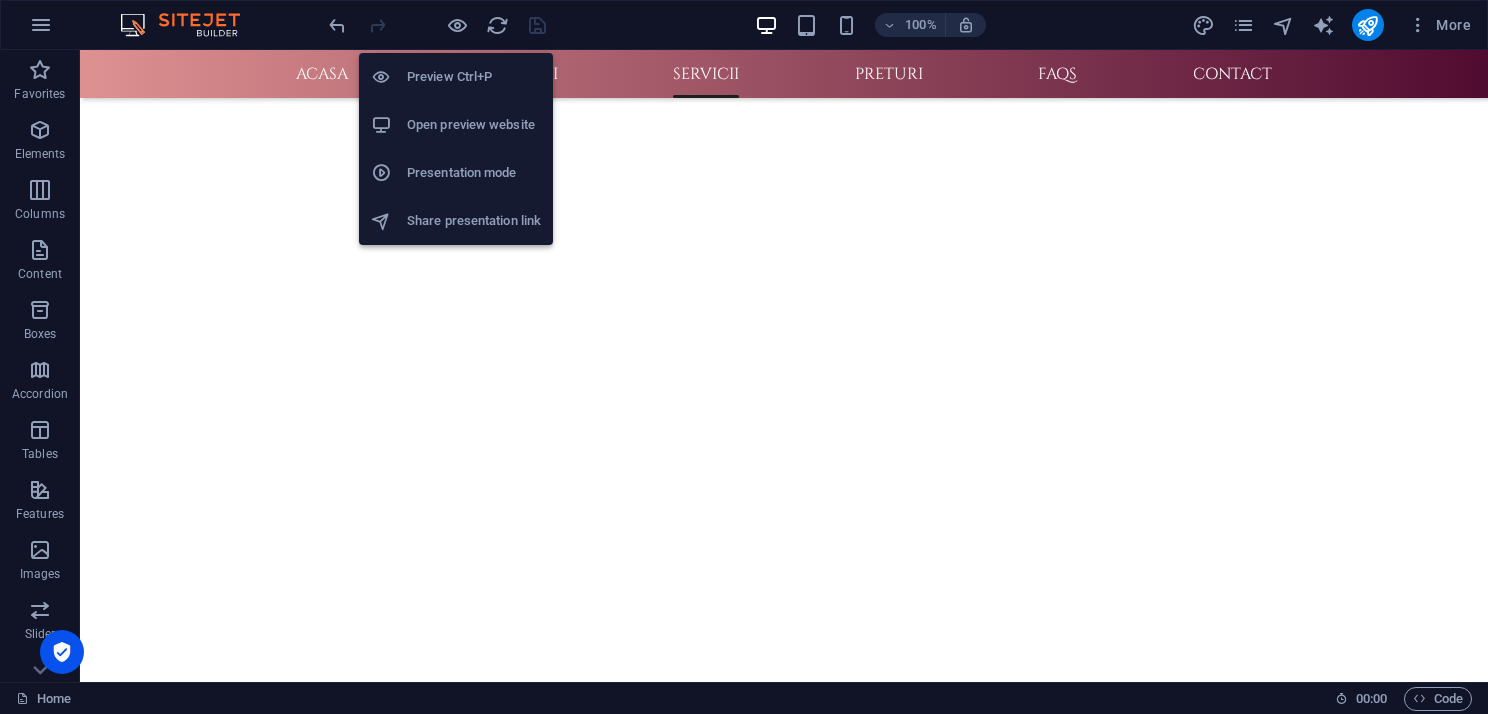 click on "Open preview website" at bounding box center [474, 125] 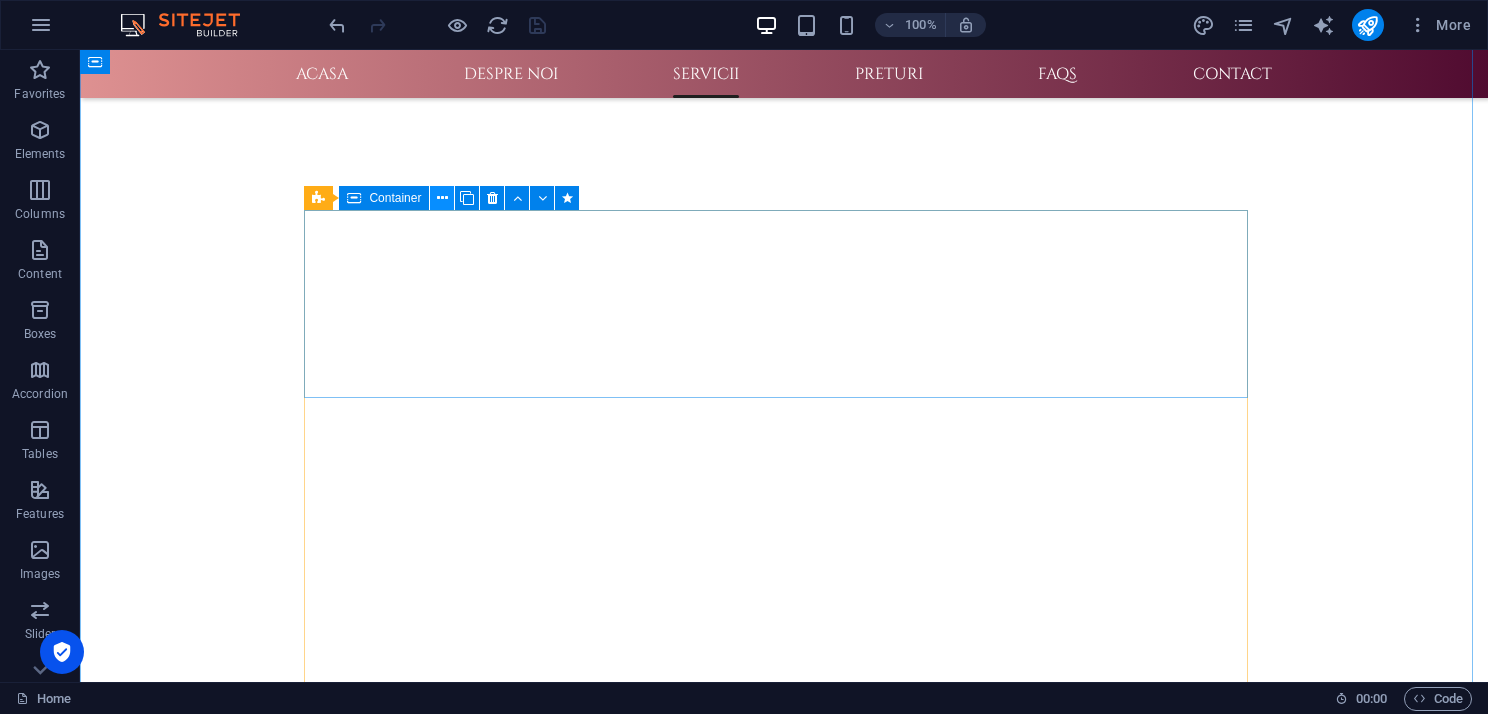 click at bounding box center (442, 198) 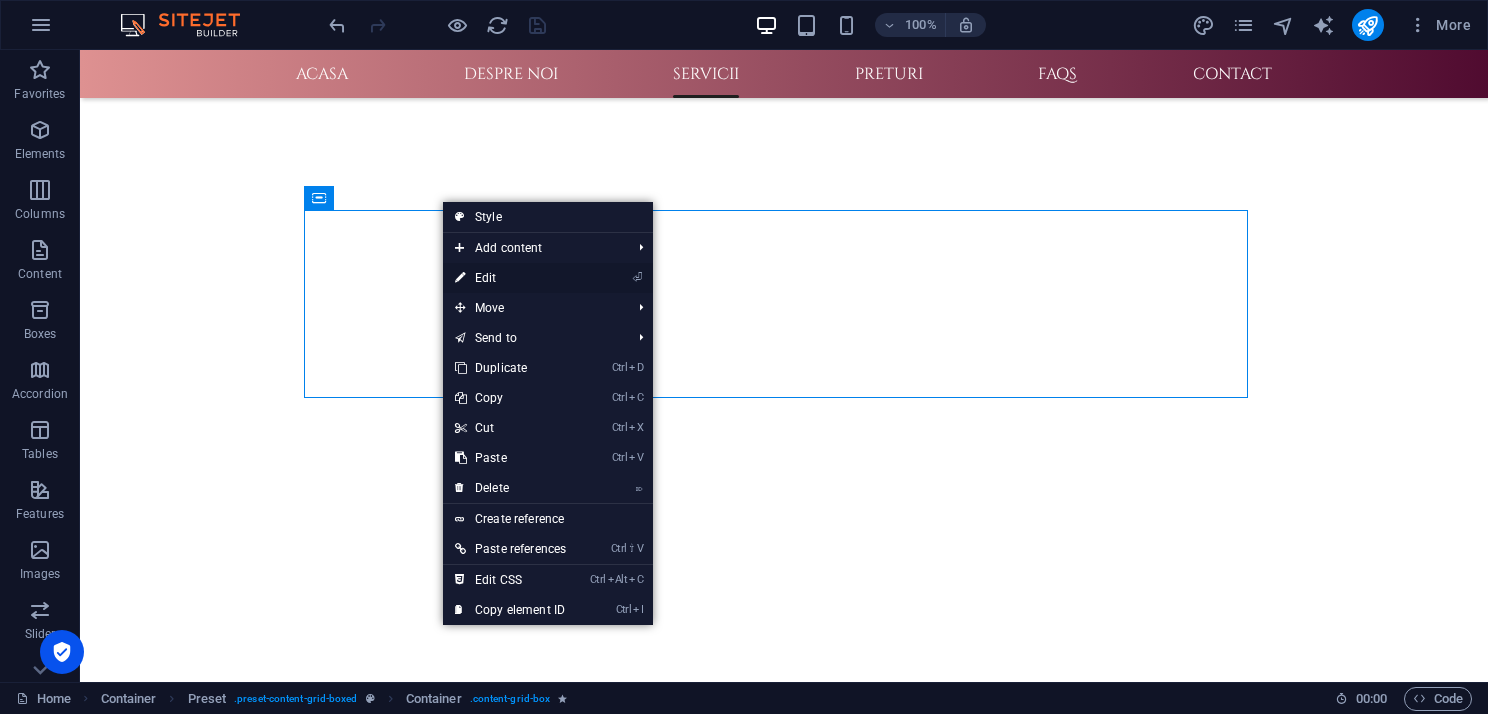 click on "⏎  Edit" at bounding box center (510, 278) 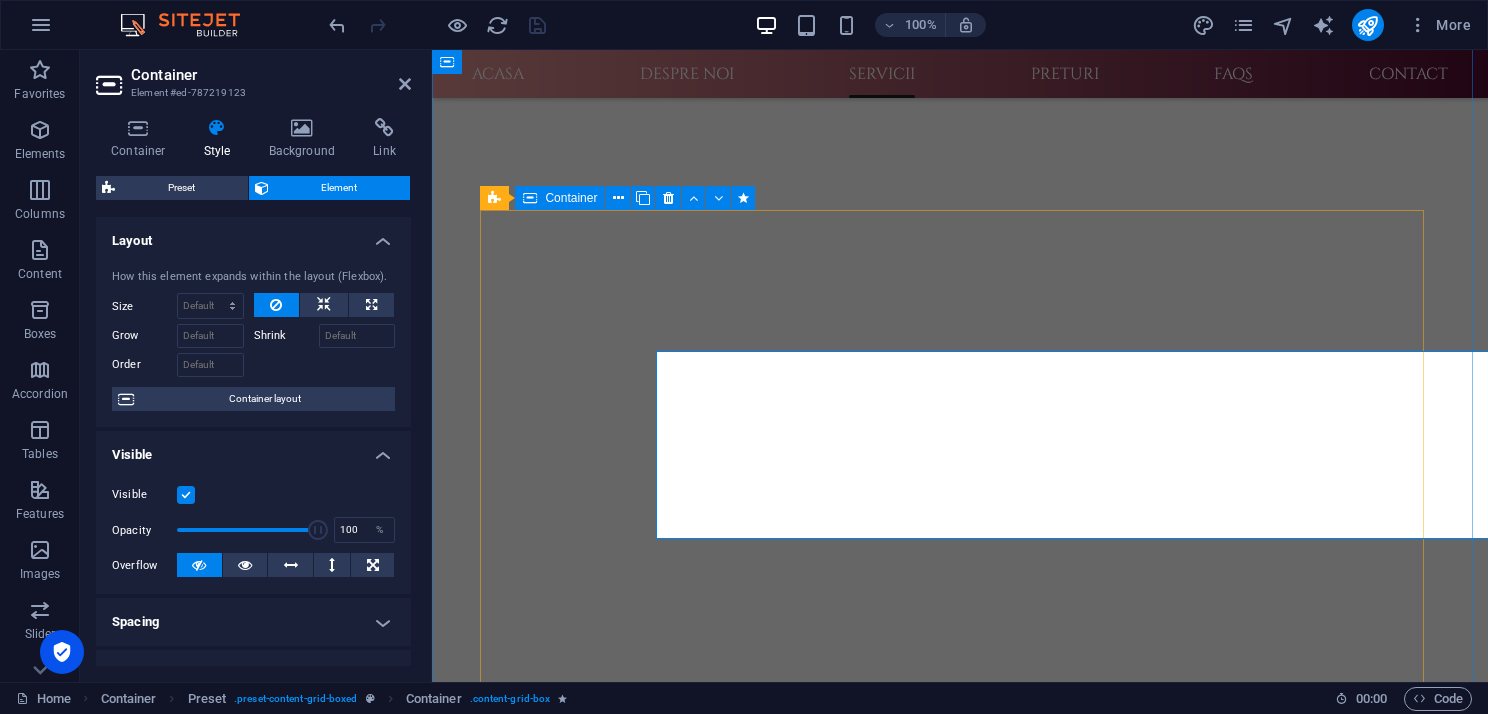 scroll, scrollTop: 759, scrollLeft: 0, axis: vertical 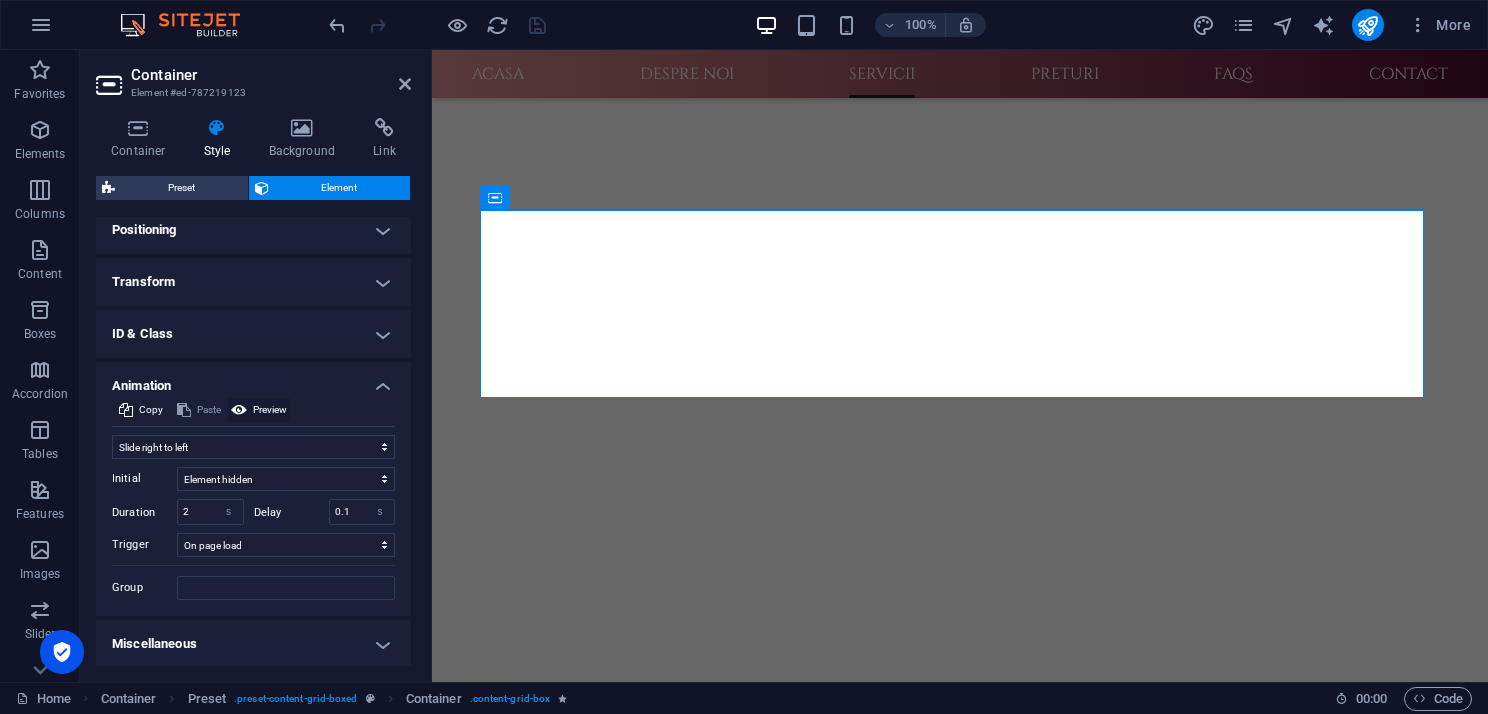 click on "Preview" at bounding box center (270, 410) 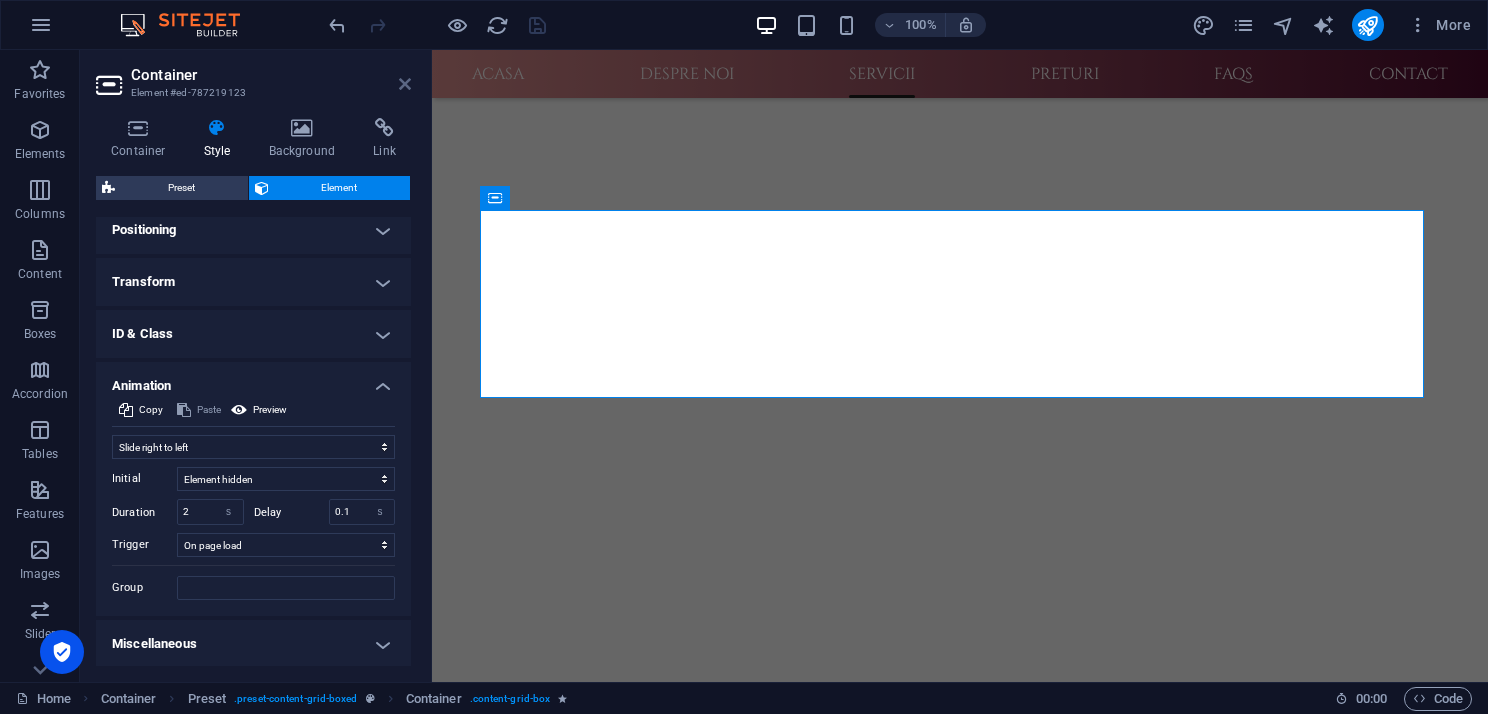 click at bounding box center (405, 84) 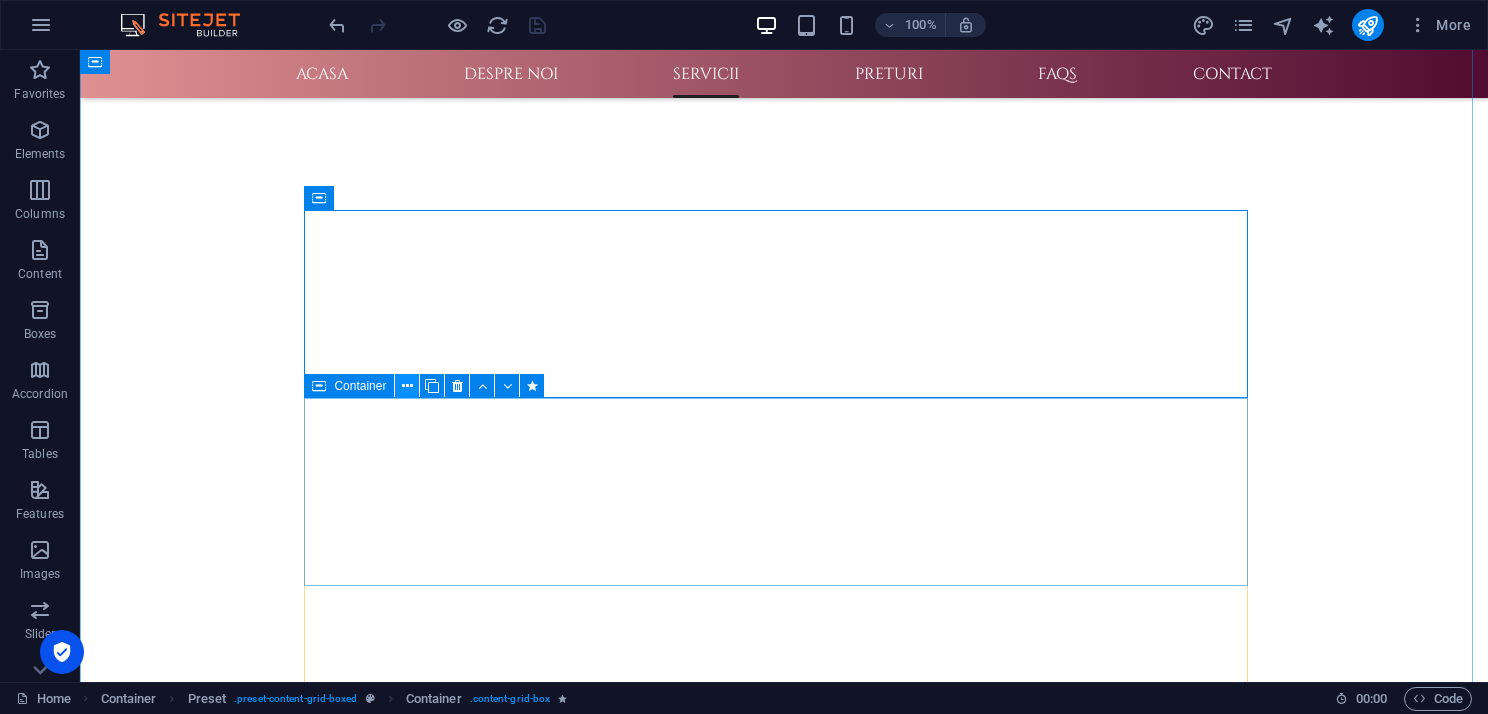 click at bounding box center [407, 386] 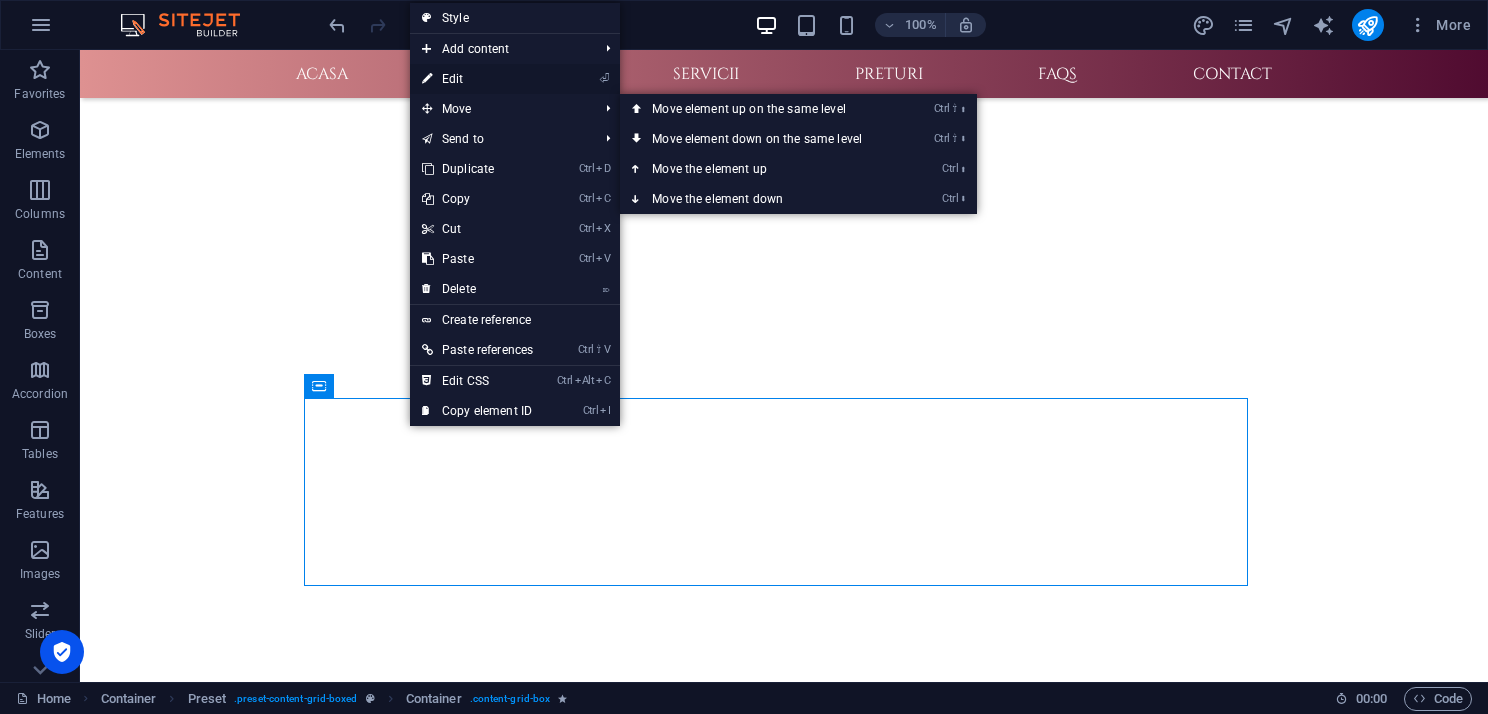 click on "⏎  Edit" at bounding box center (477, 79) 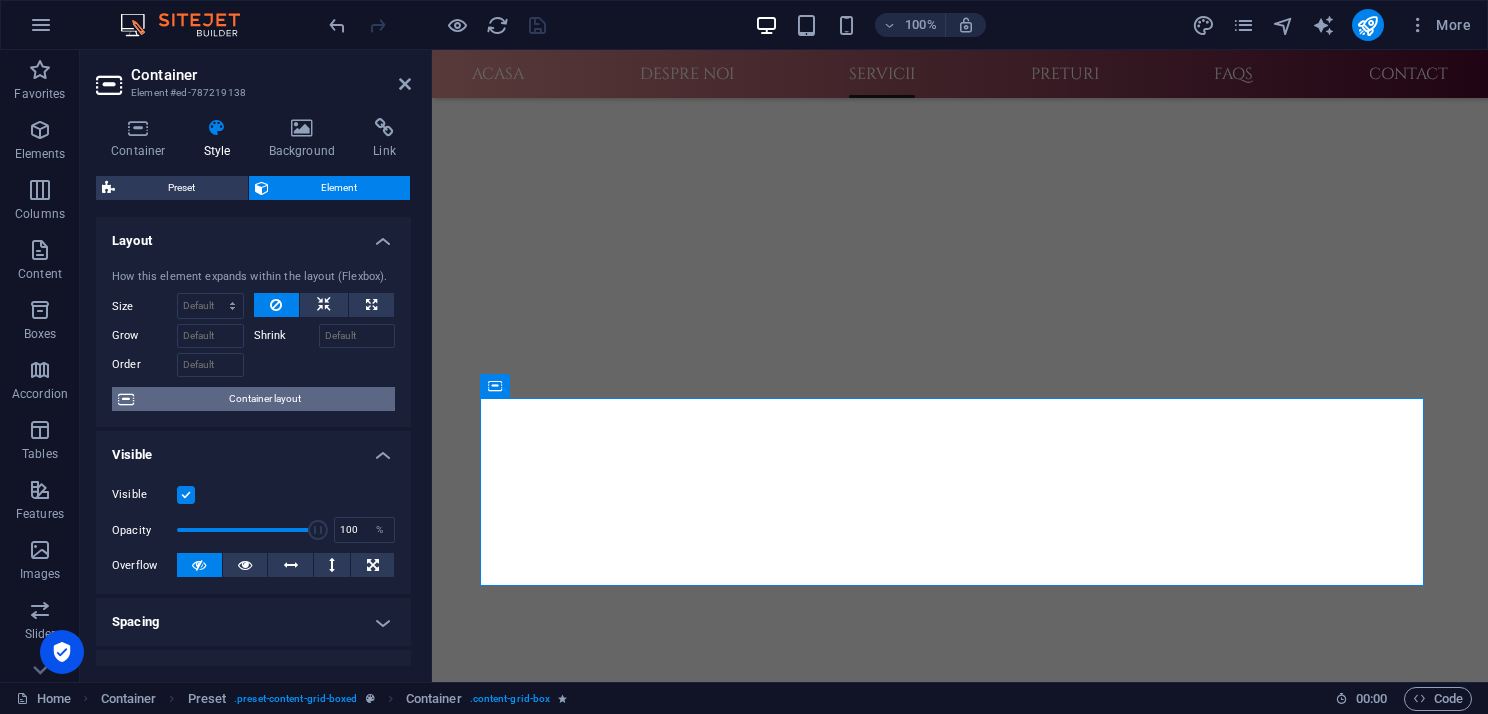 scroll, scrollTop: 759, scrollLeft: 0, axis: vertical 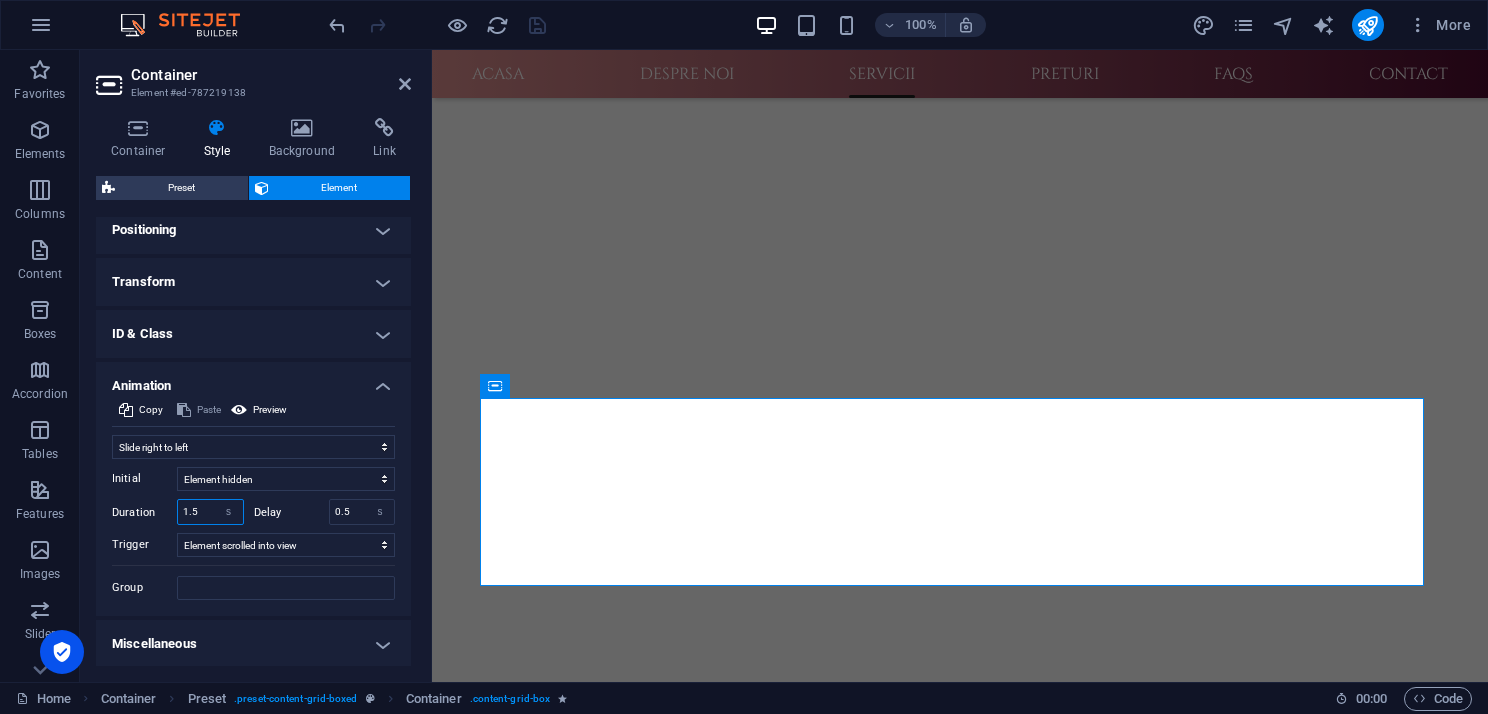 drag, startPoint x: 198, startPoint y: 508, endPoint x: 170, endPoint y: 504, distance: 28.284271 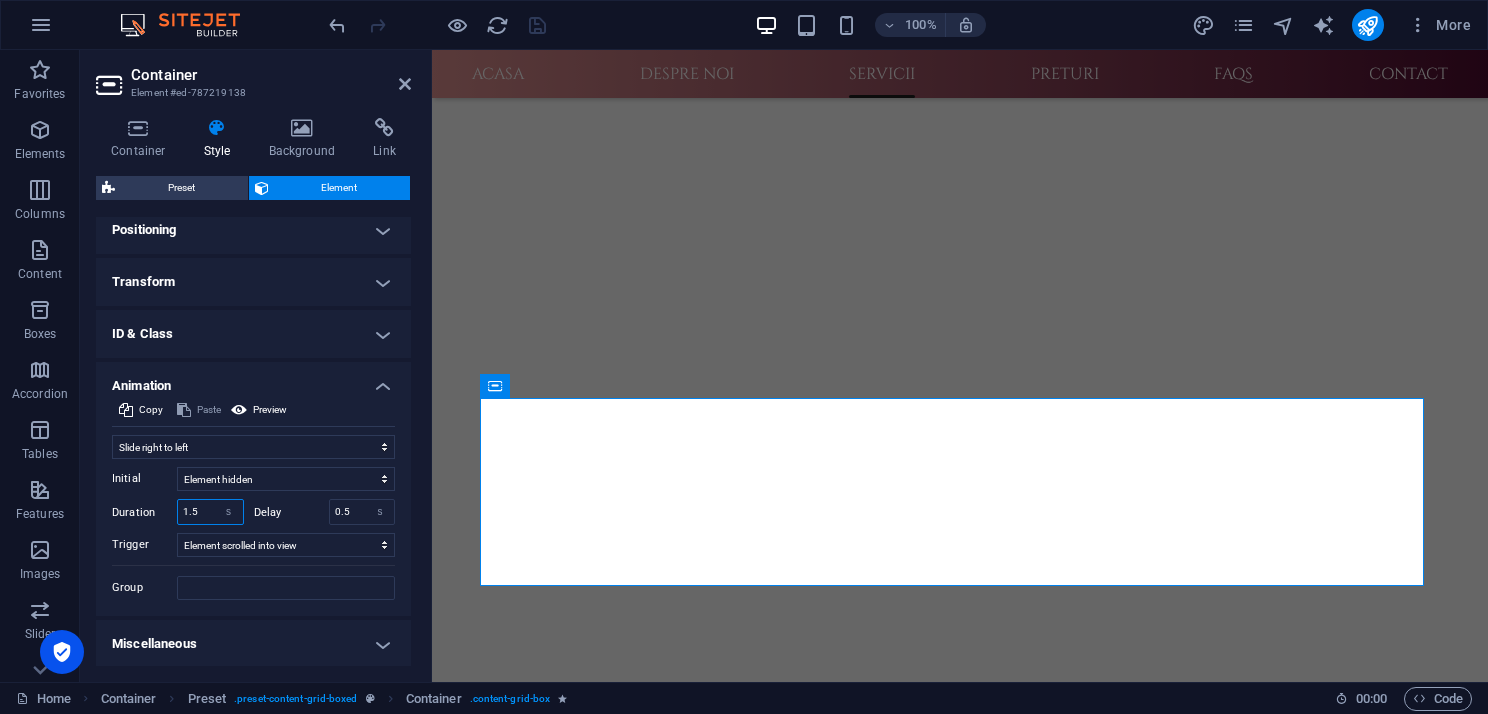 click on "Duration 1.5 s ms" at bounding box center [178, 512] 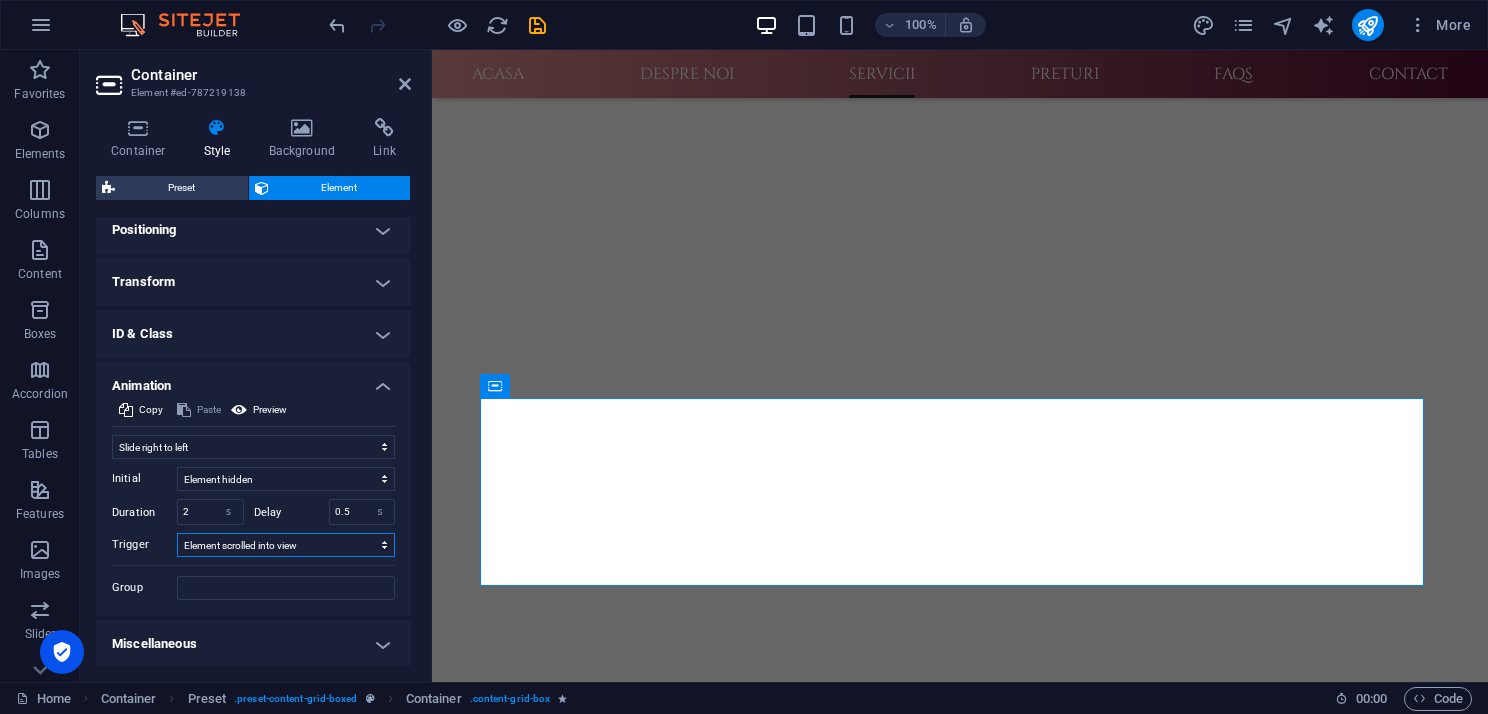 click on "No automatic trigger On page load Element scrolled into view" at bounding box center (286, 545) 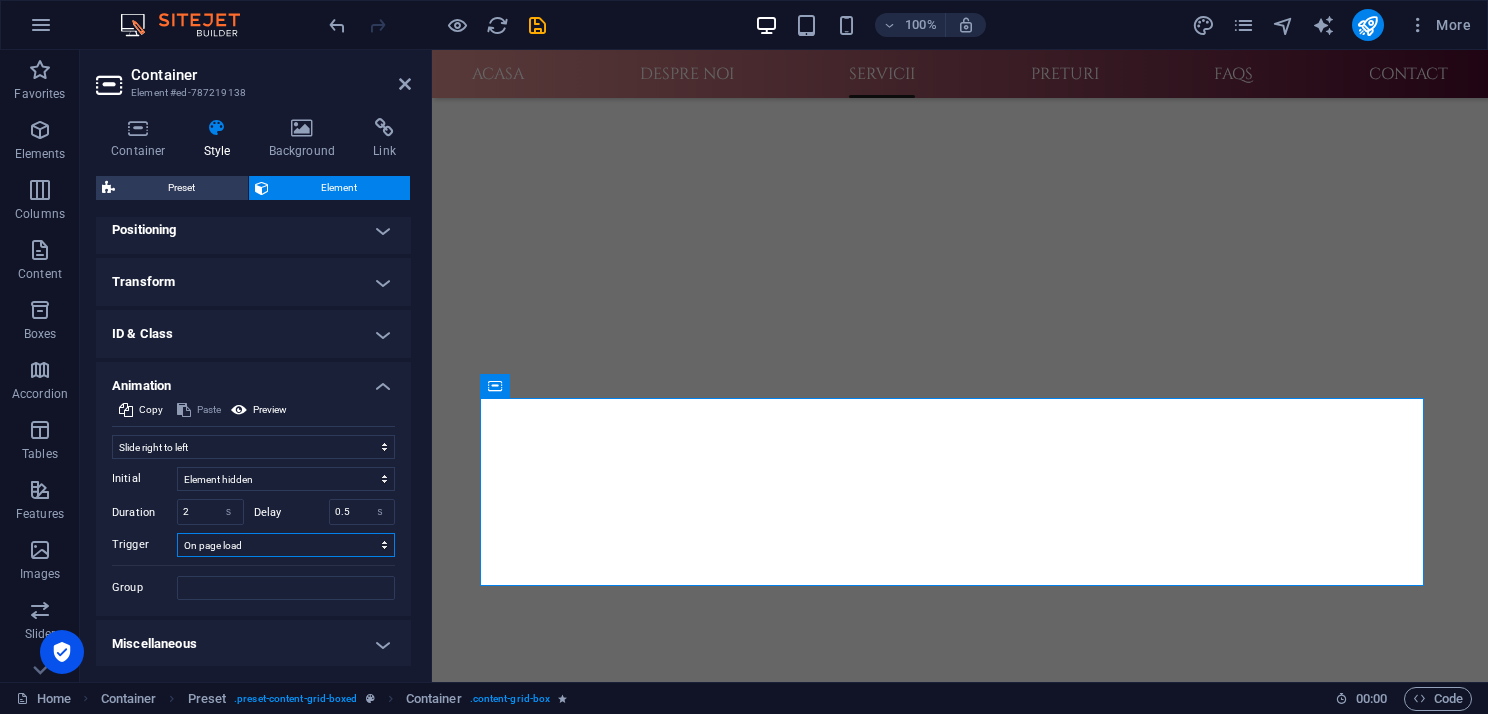 click on "No automatic trigger On page load Element scrolled into view" at bounding box center [286, 545] 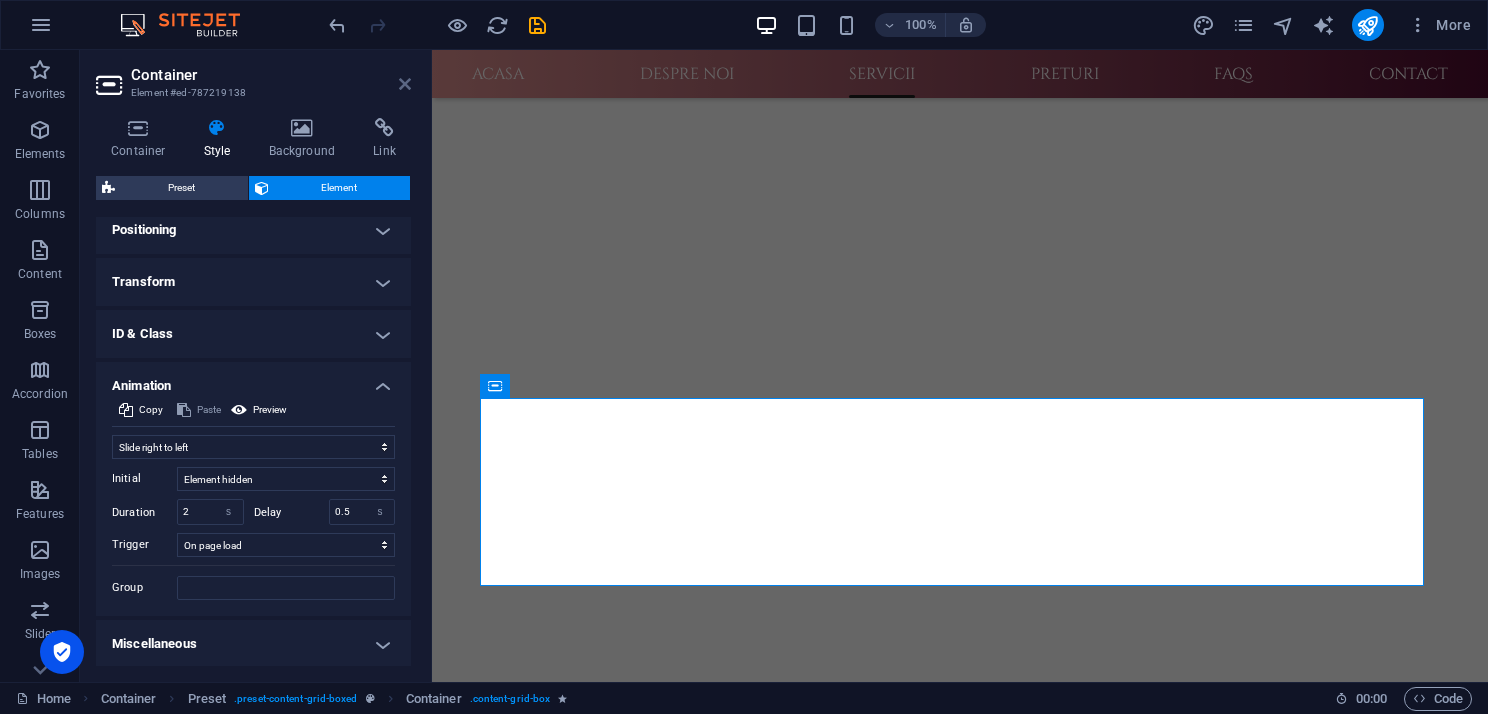click at bounding box center [405, 84] 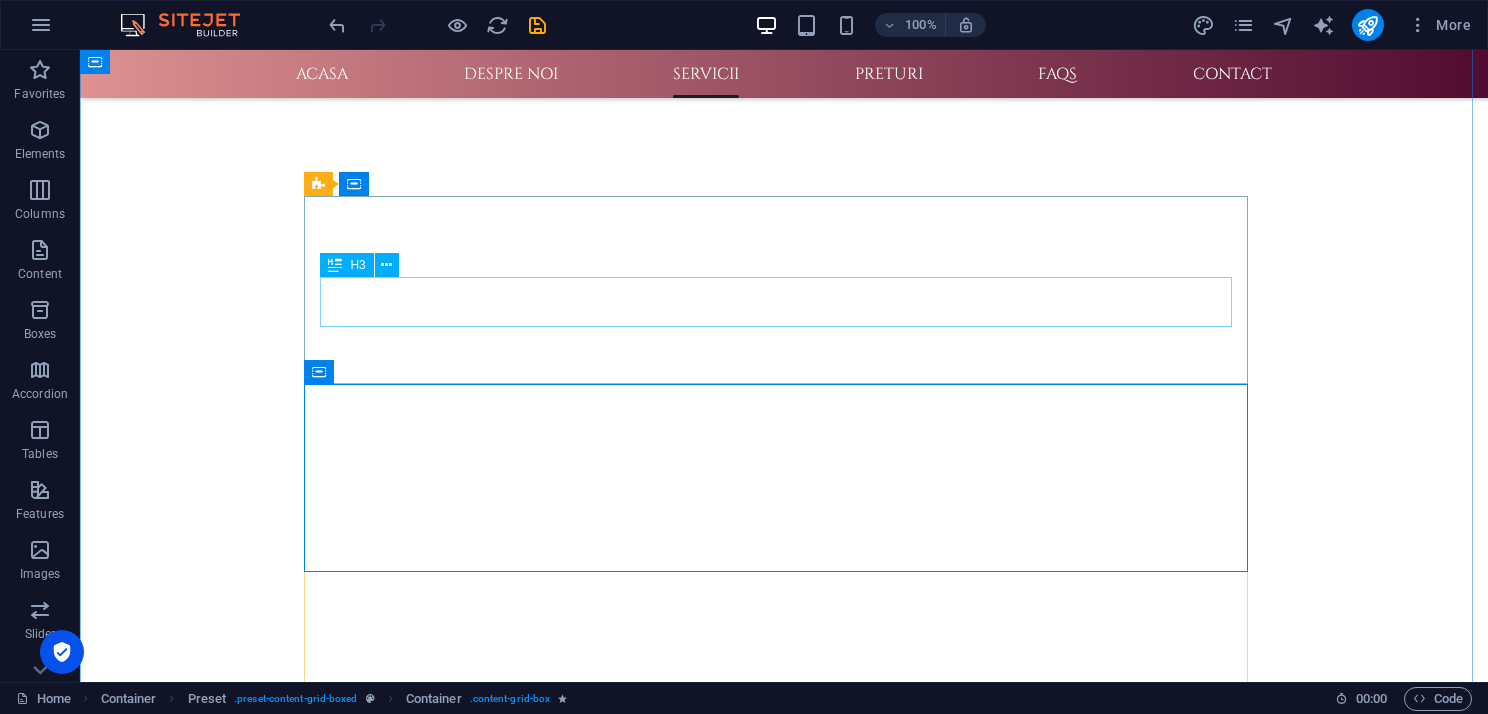 scroll, scrollTop: 1100, scrollLeft: 0, axis: vertical 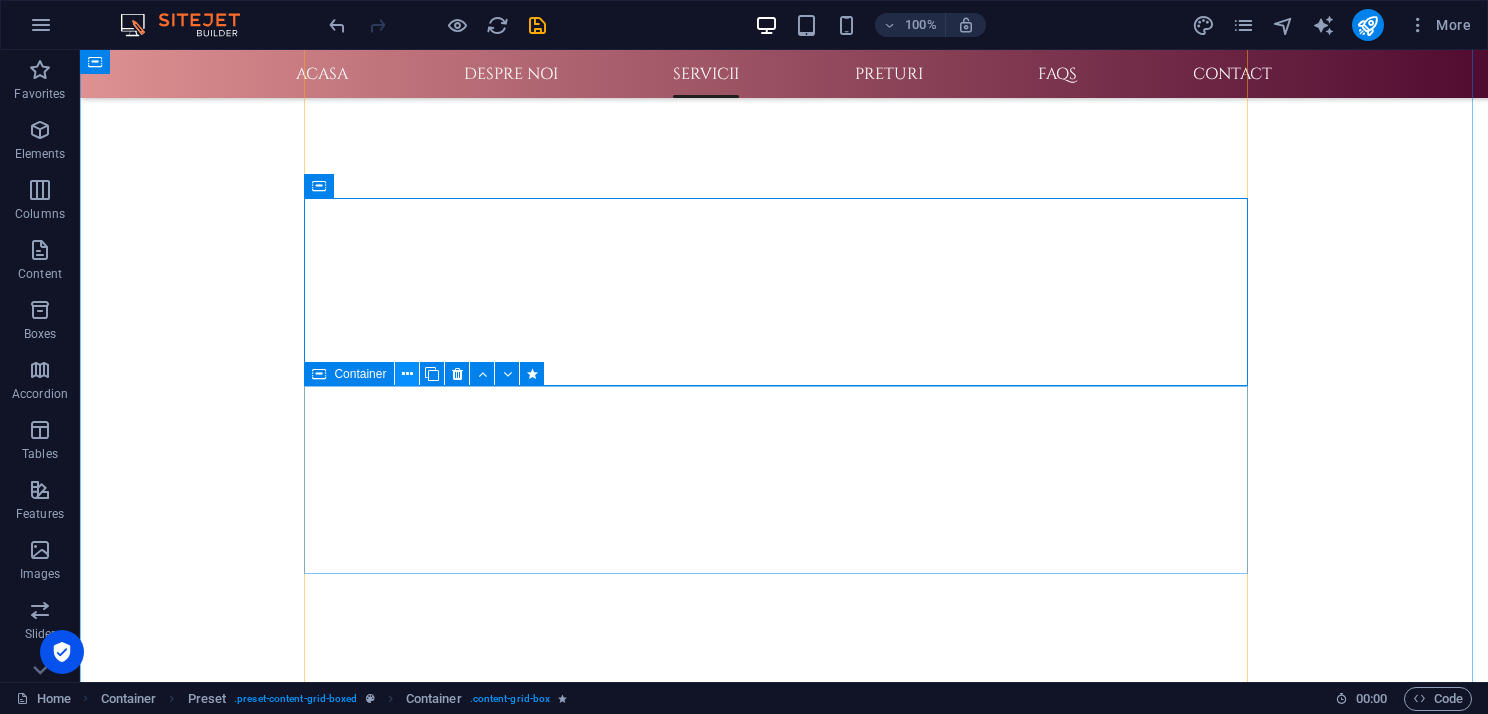 click at bounding box center [407, 374] 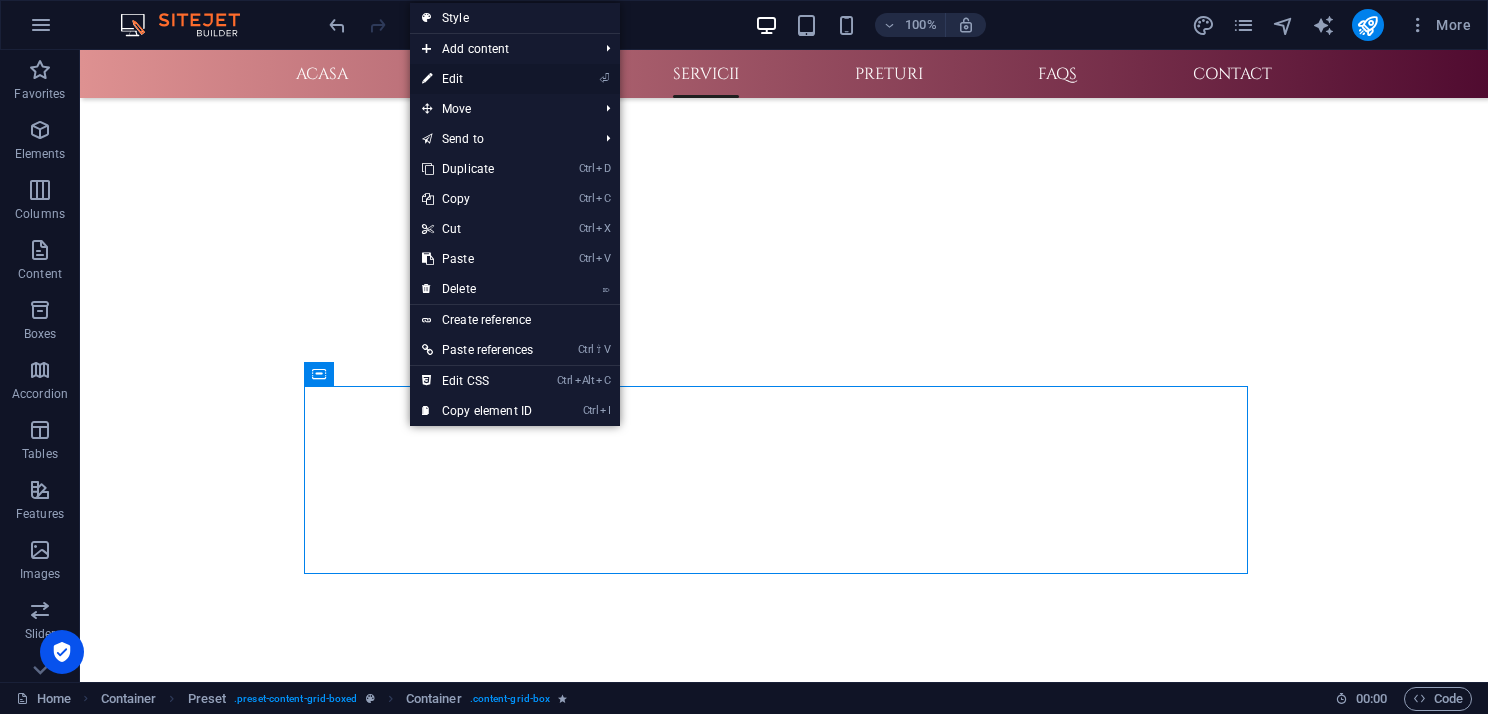 click on "⏎  Edit" at bounding box center [477, 79] 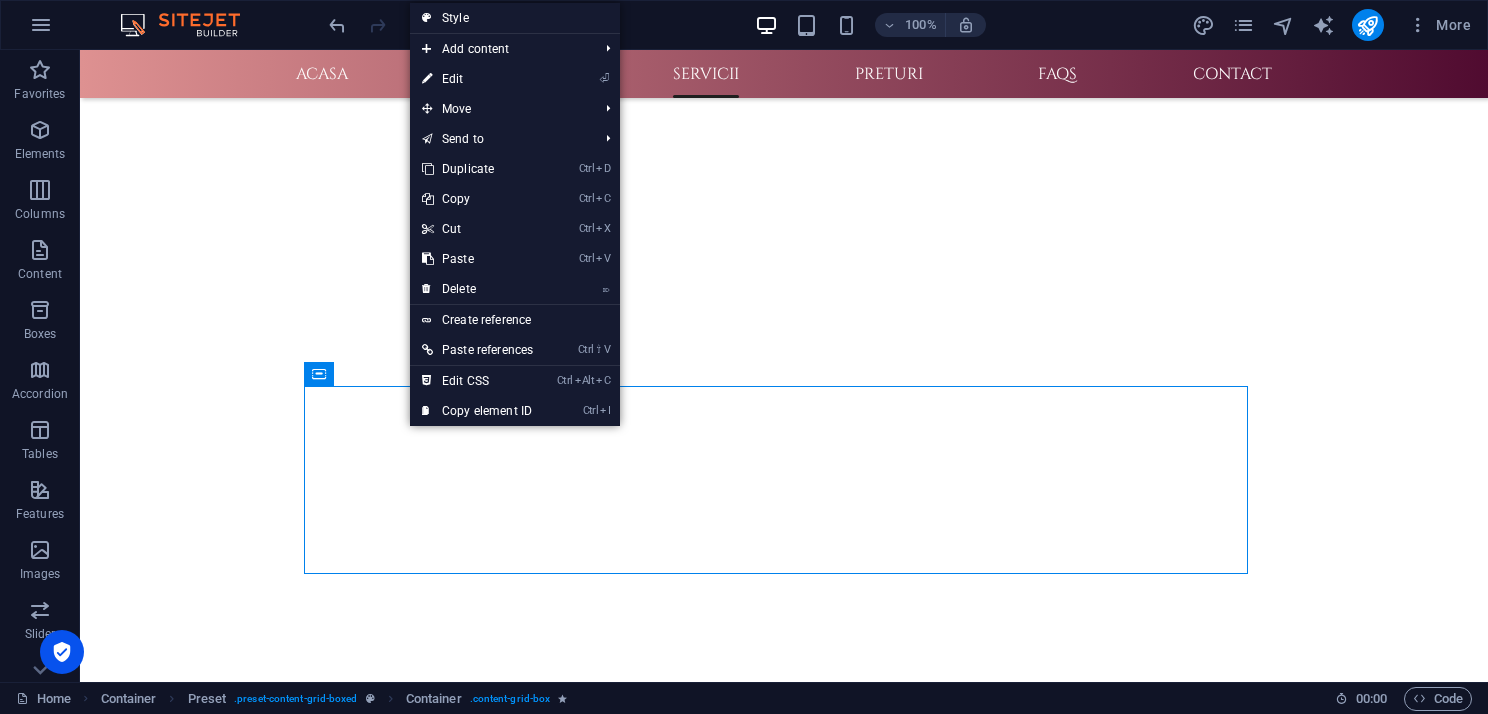 scroll, scrollTop: 959, scrollLeft: 0, axis: vertical 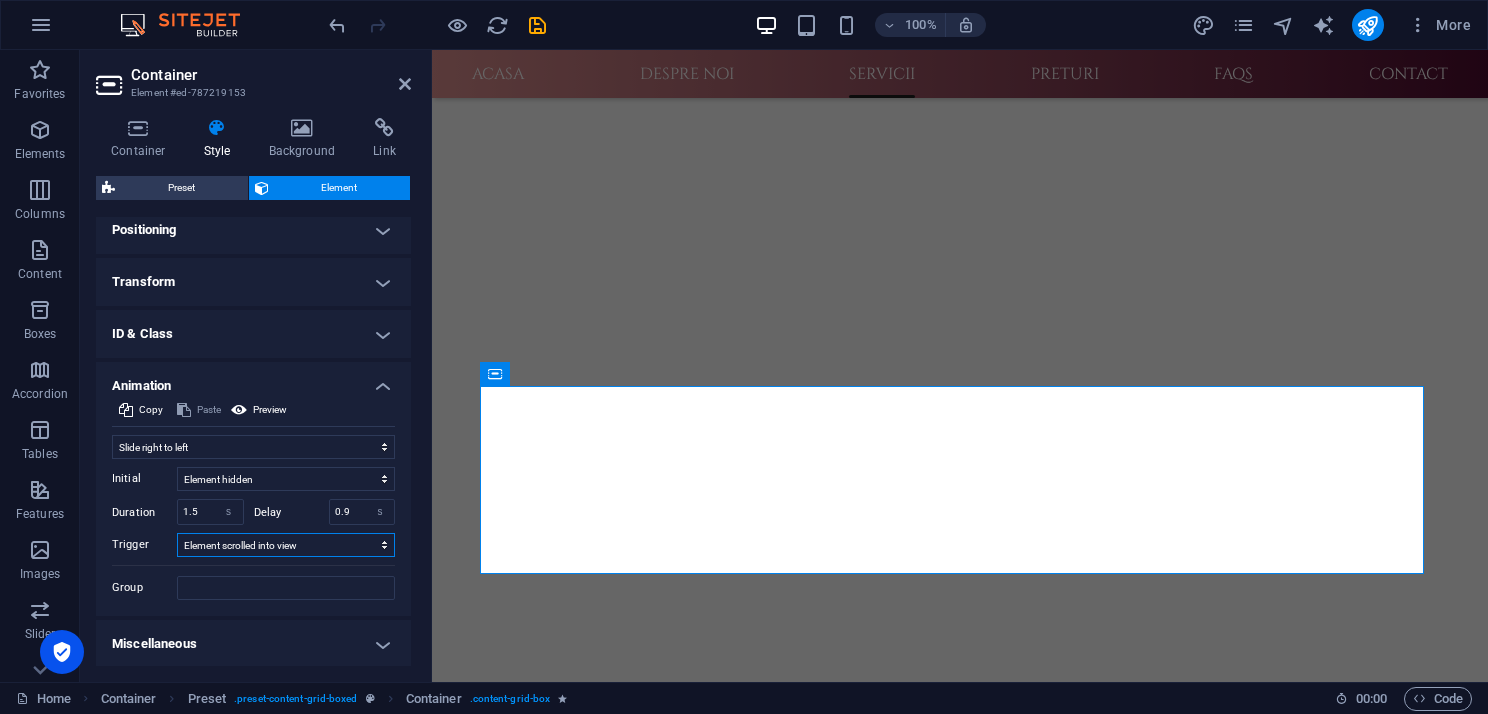 click on "No automatic trigger On page load Element scrolled into view" at bounding box center (286, 545) 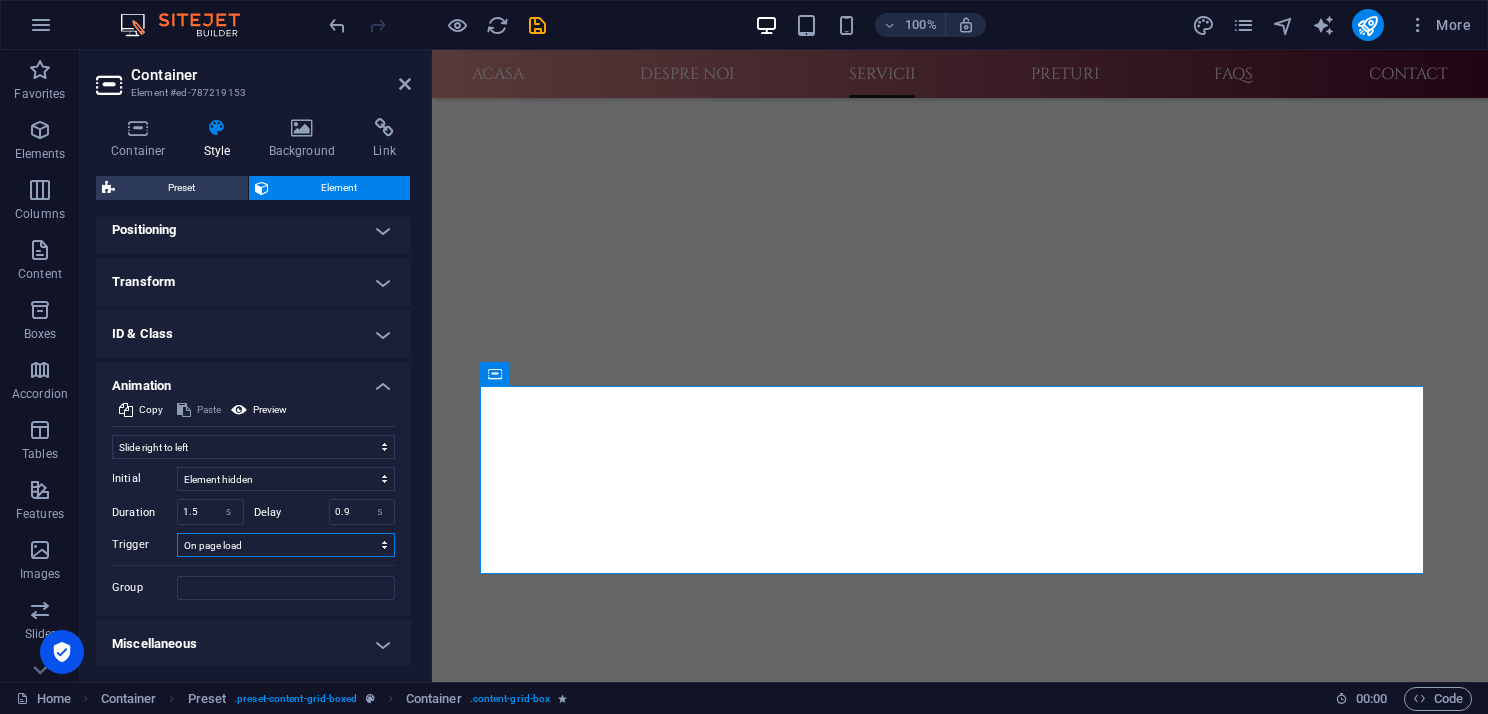click on "No automatic trigger On page load Element scrolled into view" at bounding box center [286, 545] 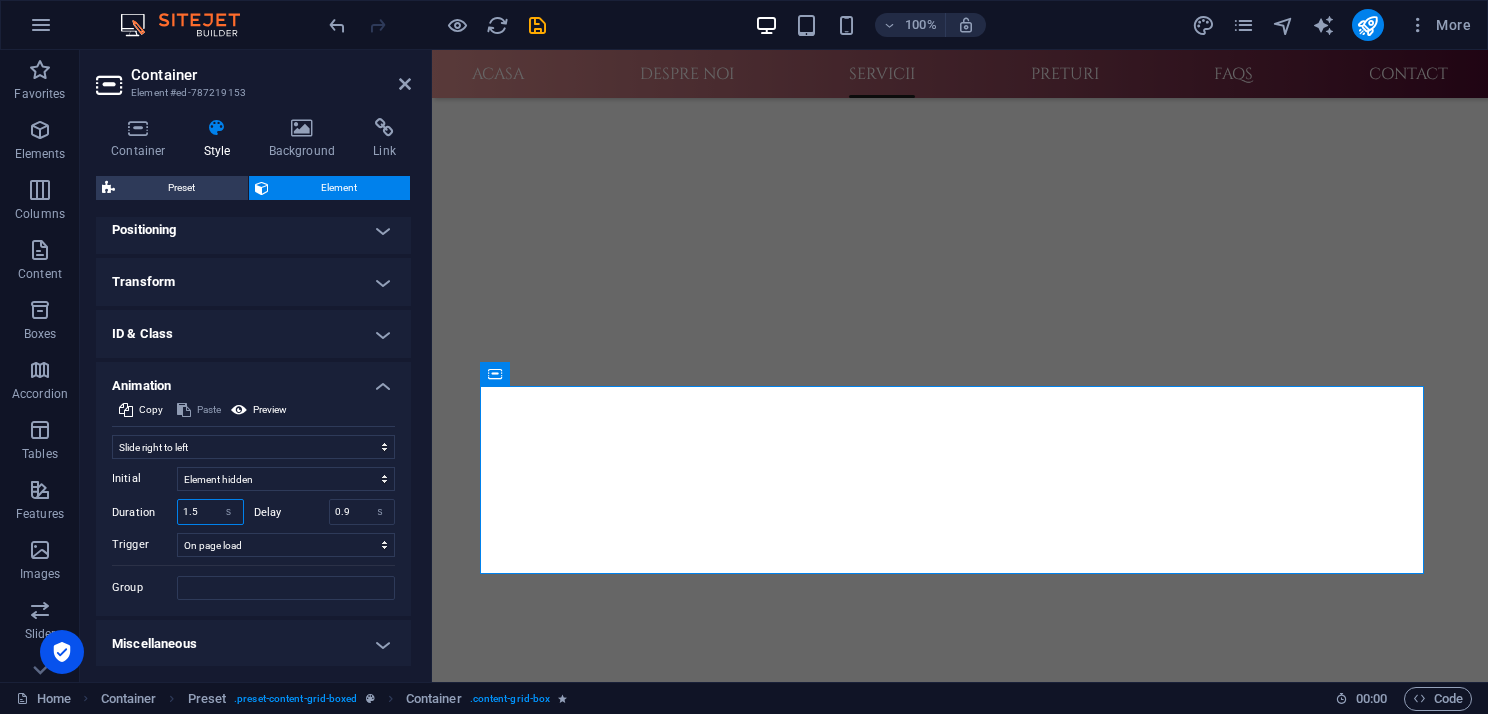 drag, startPoint x: 195, startPoint y: 510, endPoint x: 164, endPoint y: 506, distance: 31.257 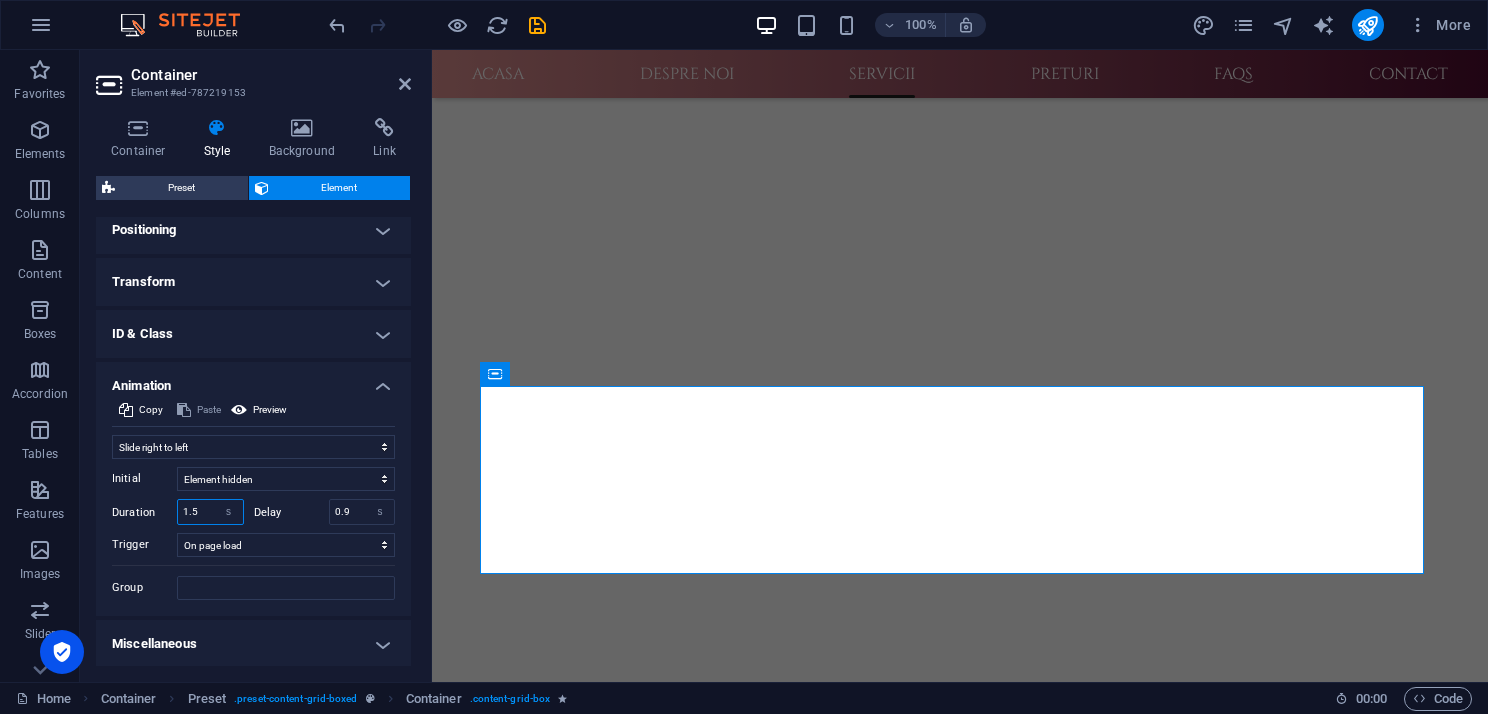 click on "Duration 1.5 s ms" at bounding box center (178, 512) 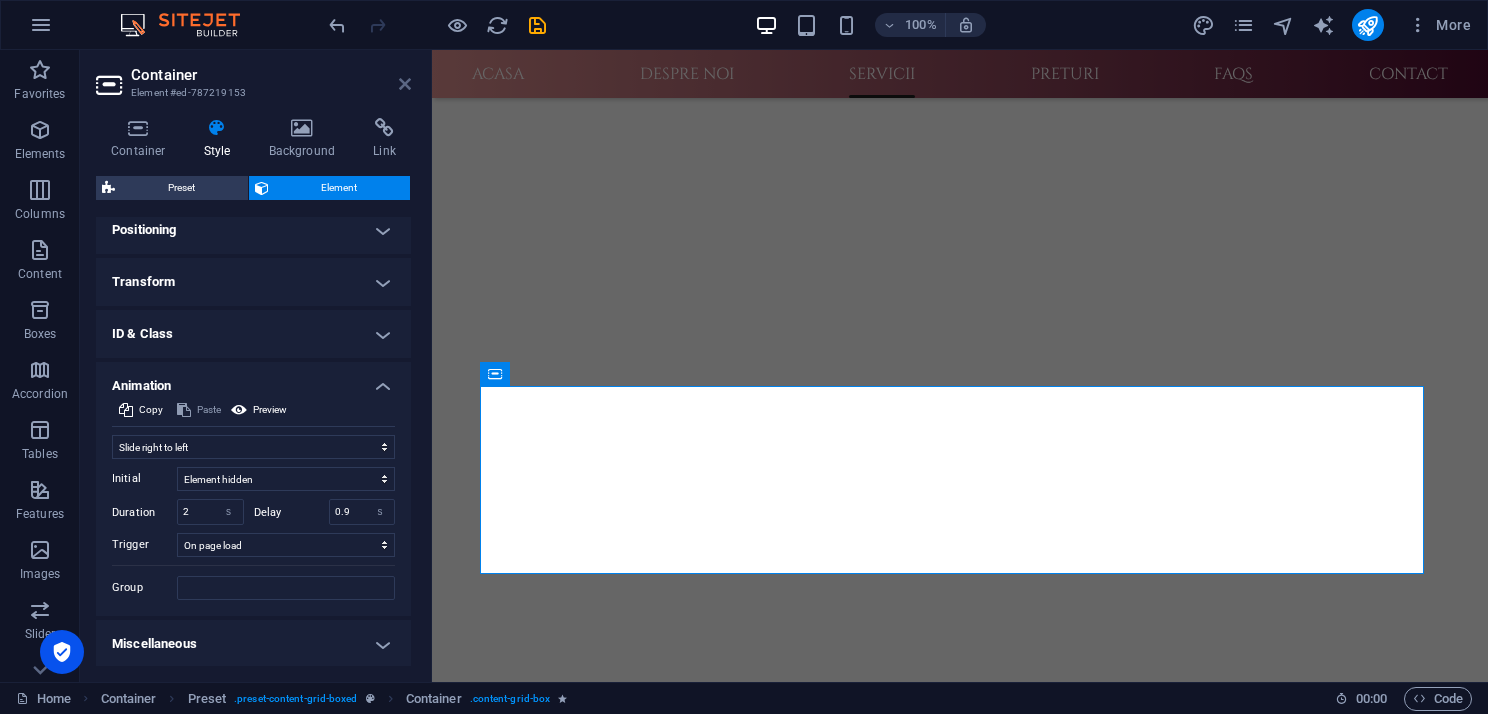 click at bounding box center (405, 84) 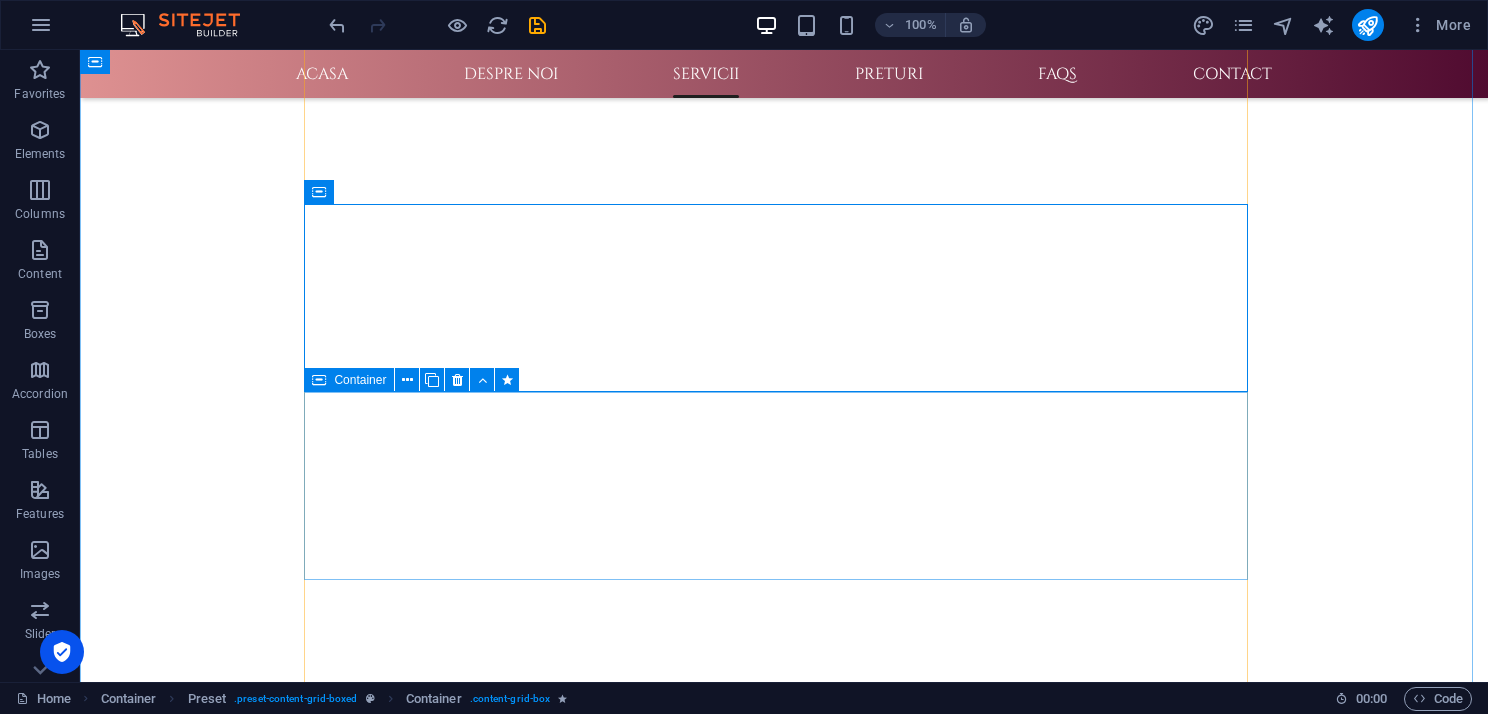 scroll, scrollTop: 1400, scrollLeft: 0, axis: vertical 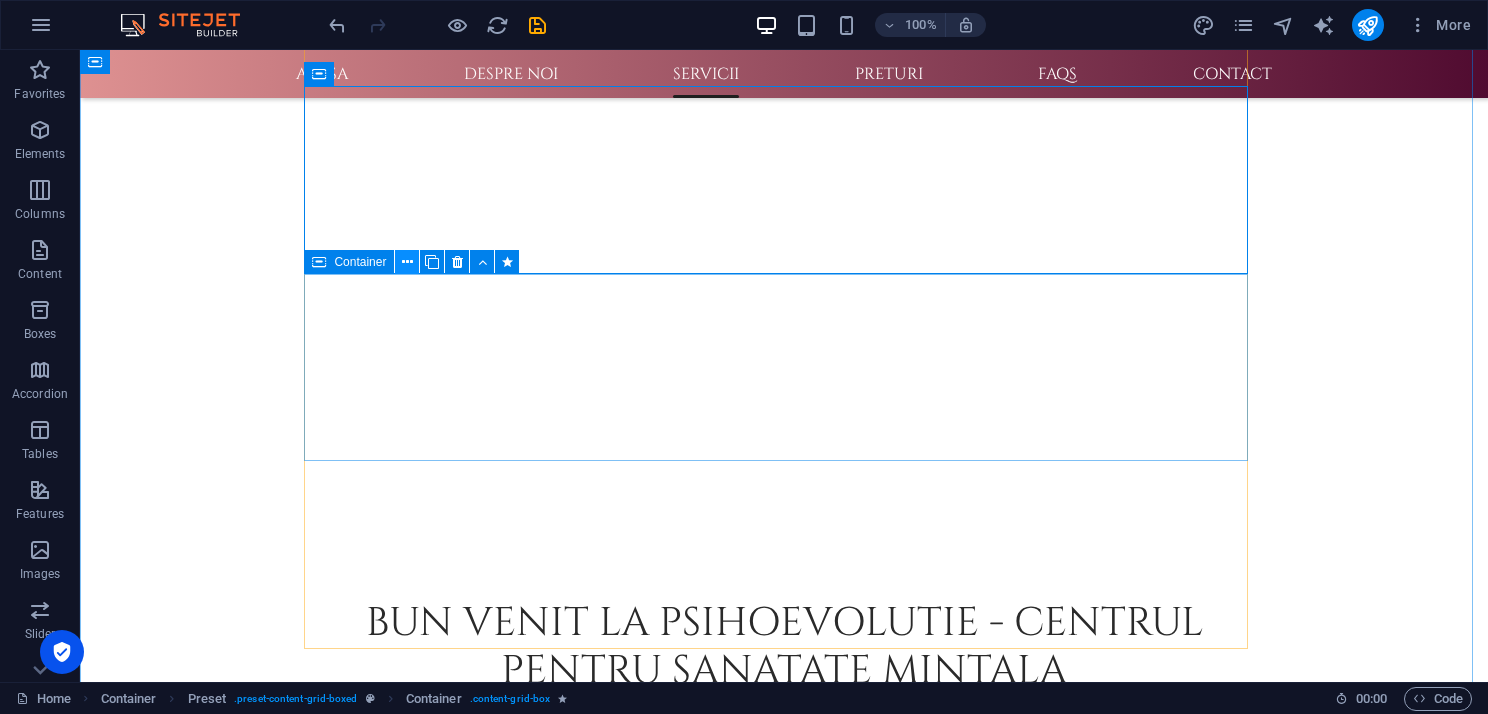 click at bounding box center [407, 262] 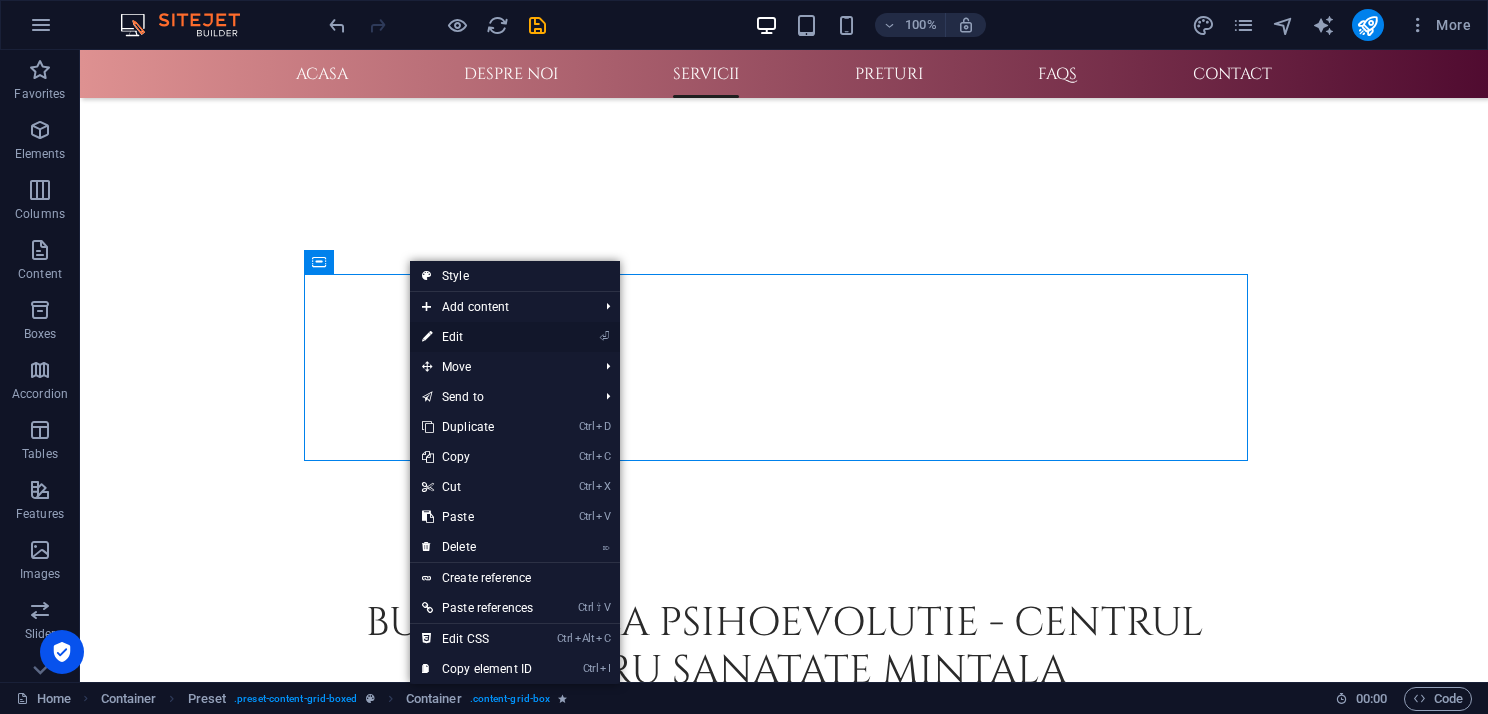 click on "⏎  Edit" at bounding box center [477, 337] 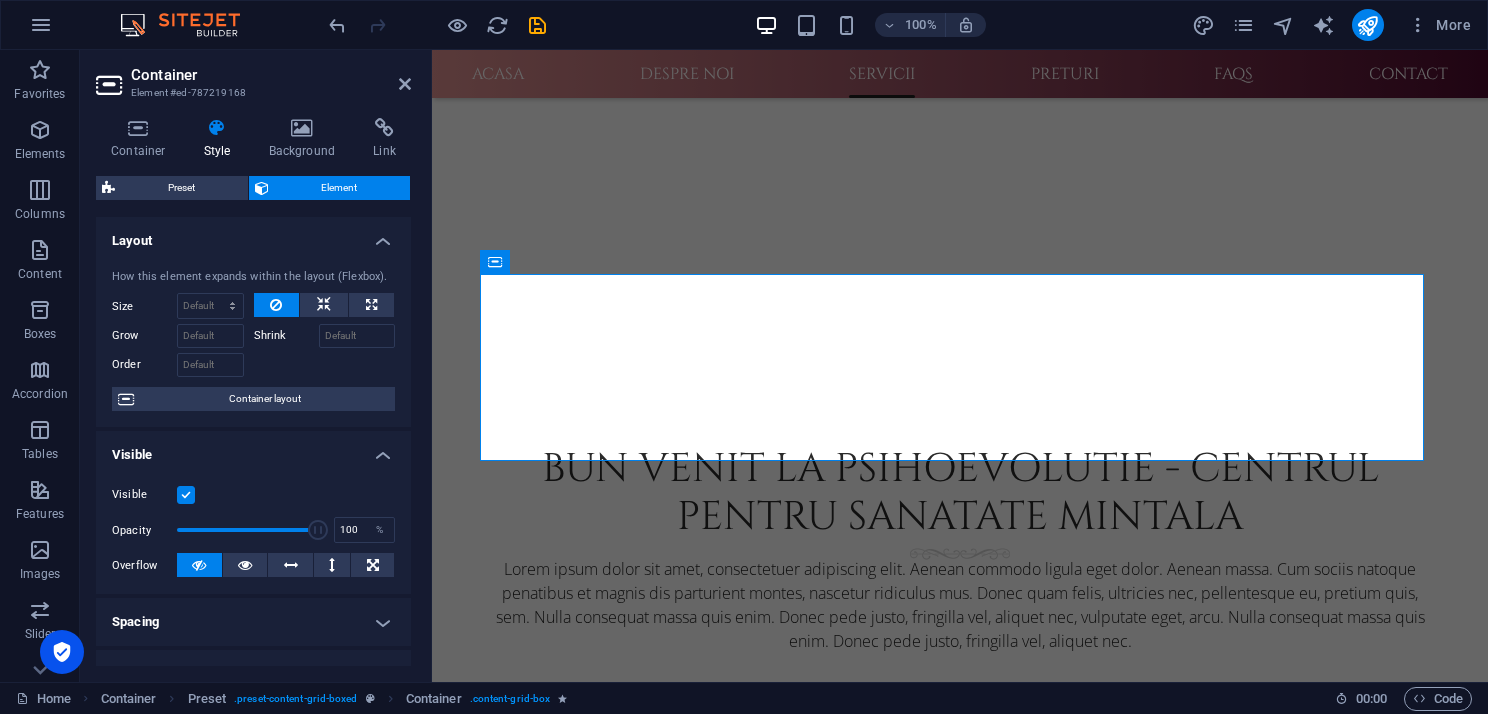 scroll, scrollTop: 1259, scrollLeft: 0, axis: vertical 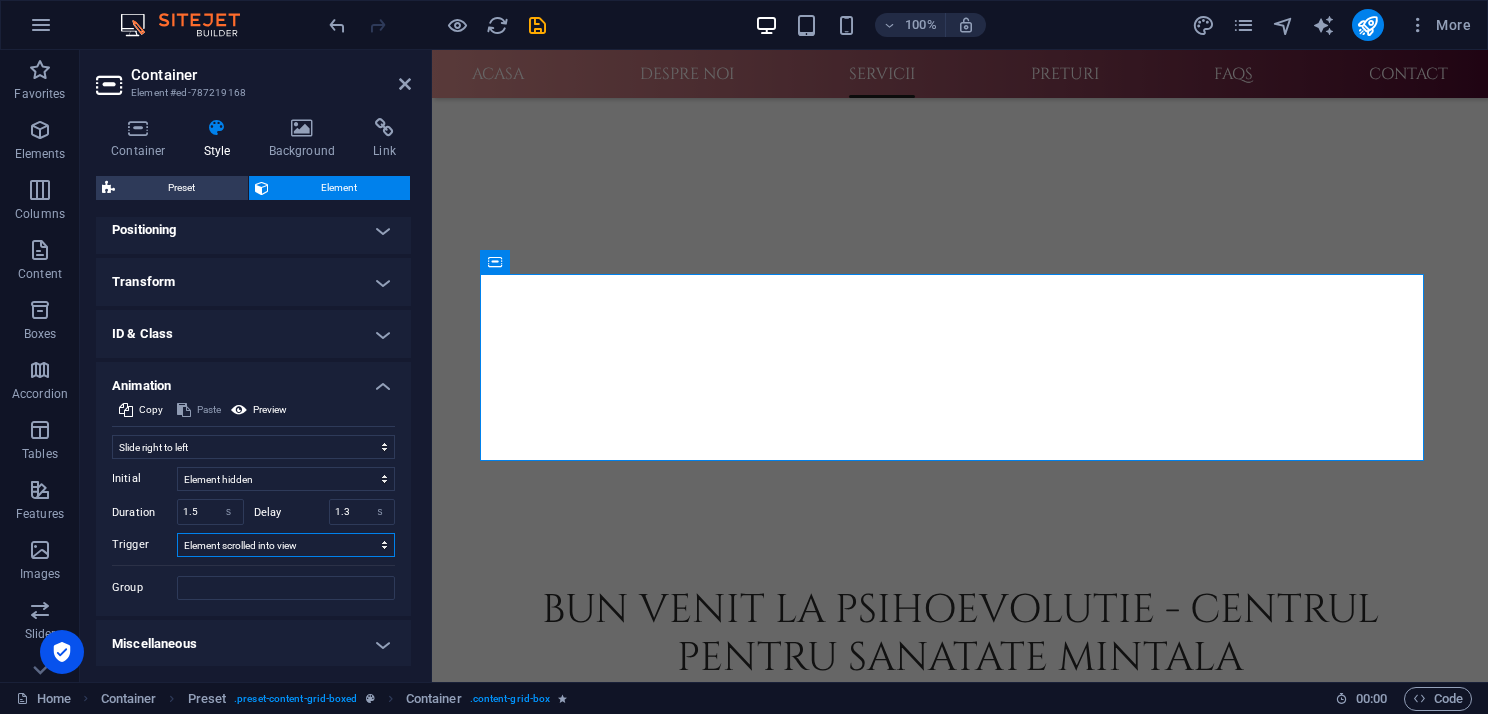 click on "No automatic trigger On page load Element scrolled into view" at bounding box center [286, 545] 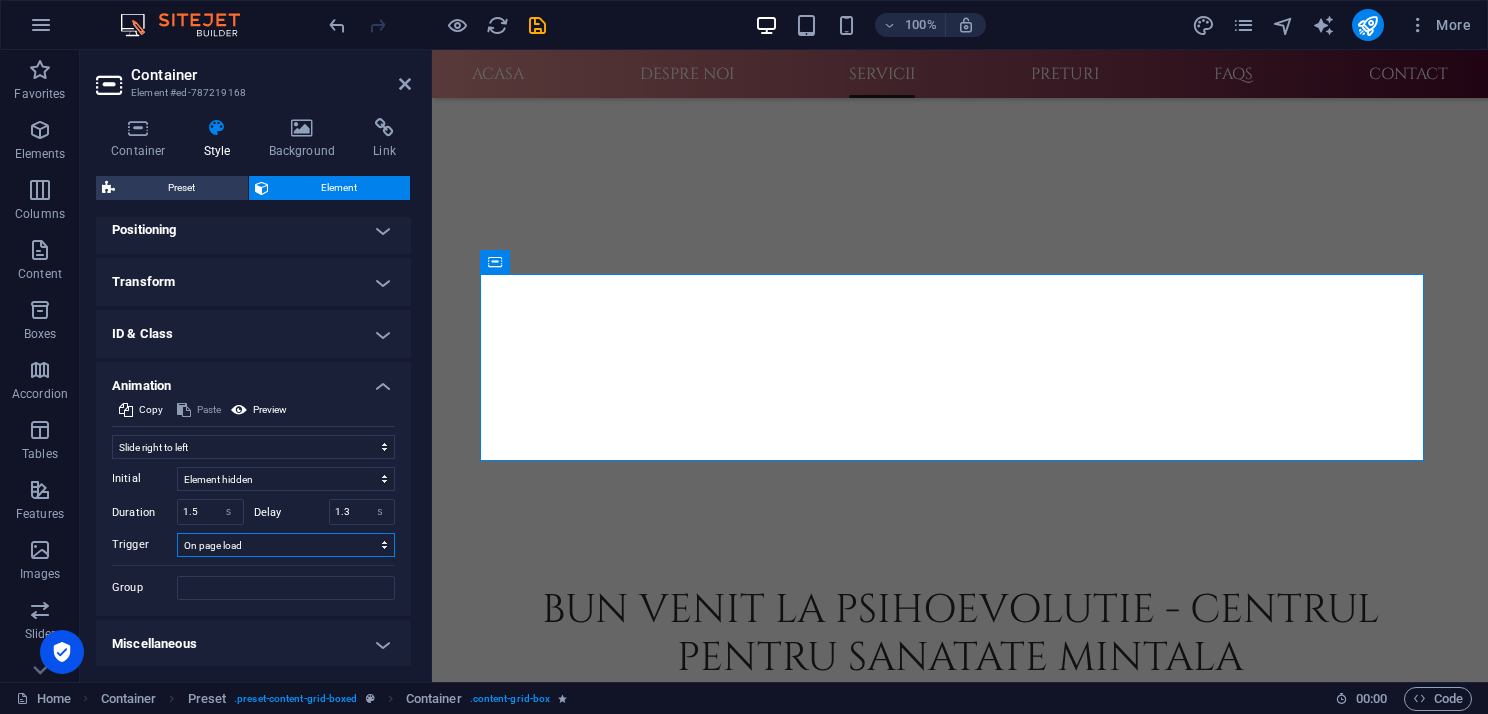 click on "No automatic trigger On page load Element scrolled into view" at bounding box center [286, 545] 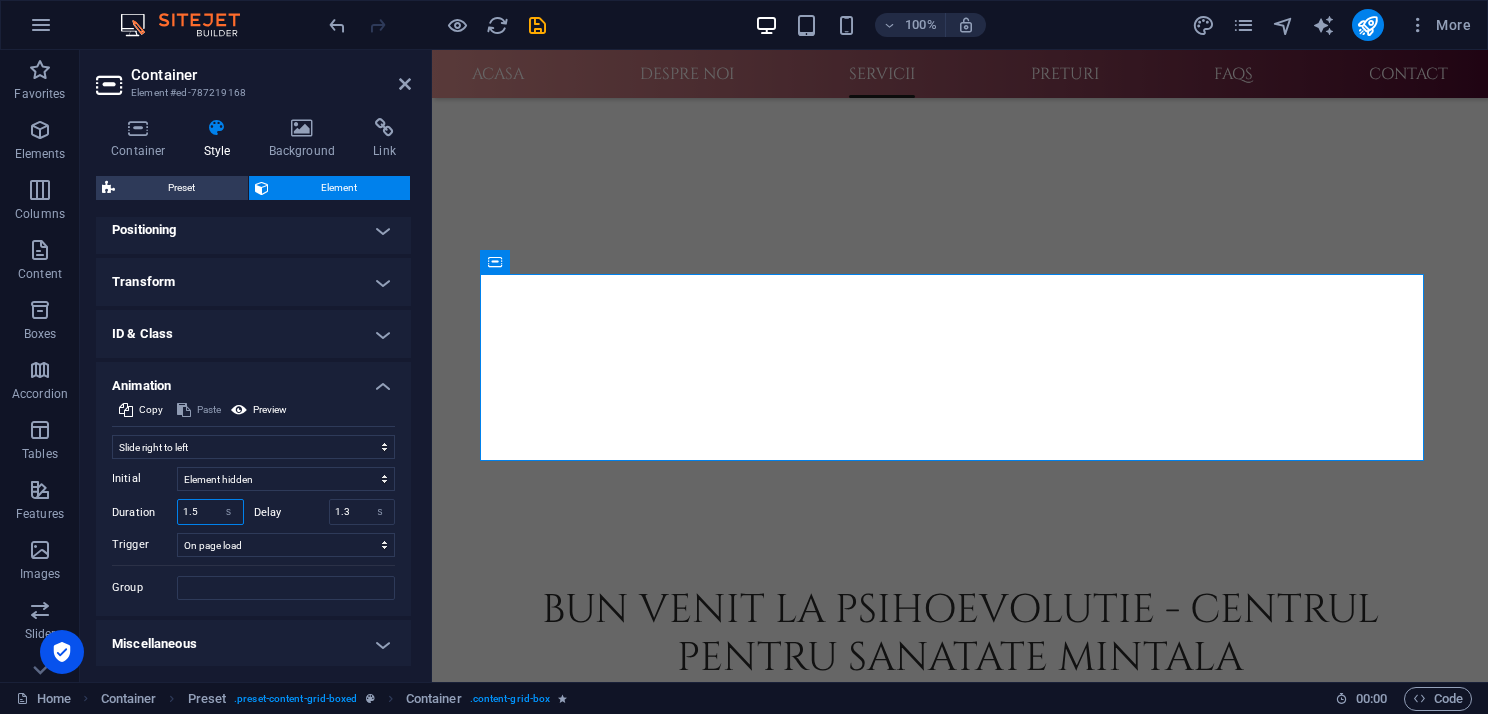 drag, startPoint x: 198, startPoint y: 509, endPoint x: 167, endPoint y: 505, distance: 31.257 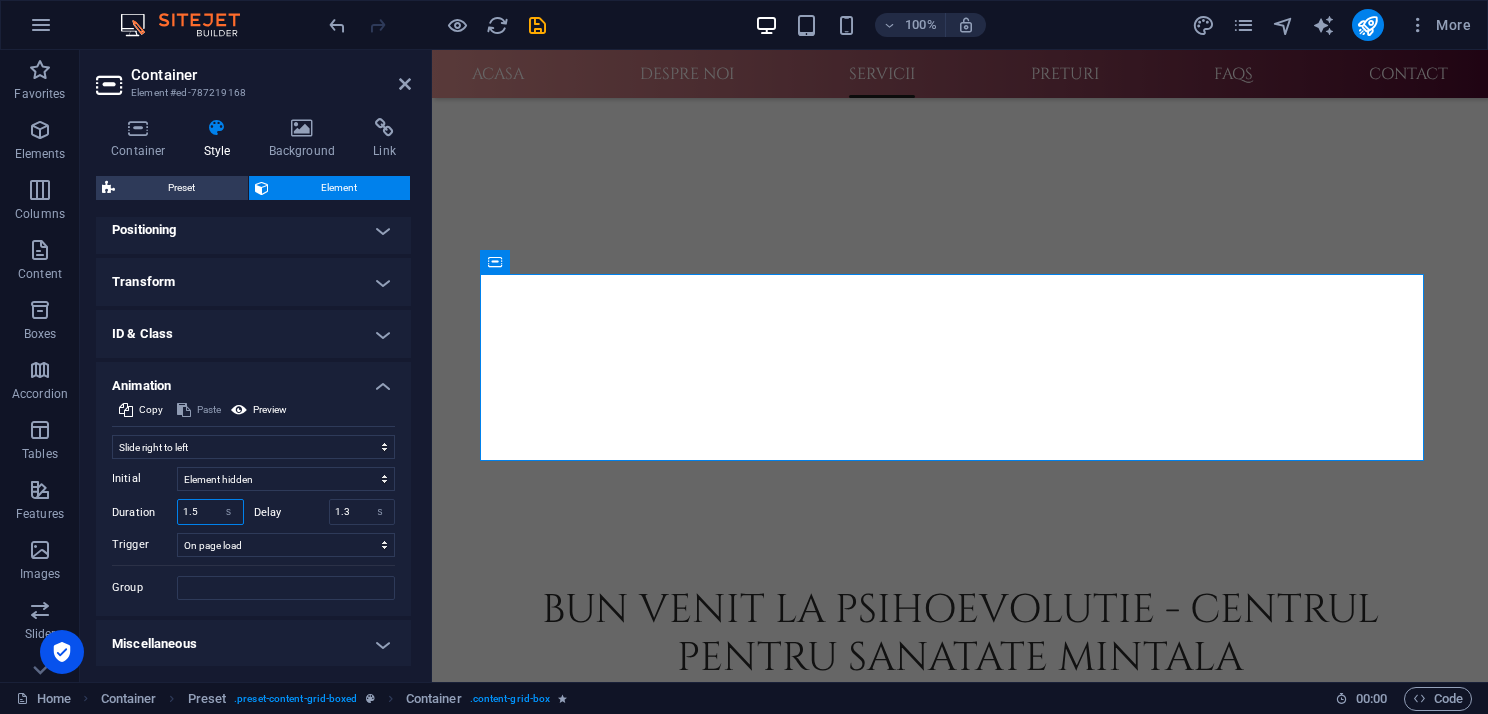 click on "Duration 1.5 s ms" at bounding box center [178, 512] 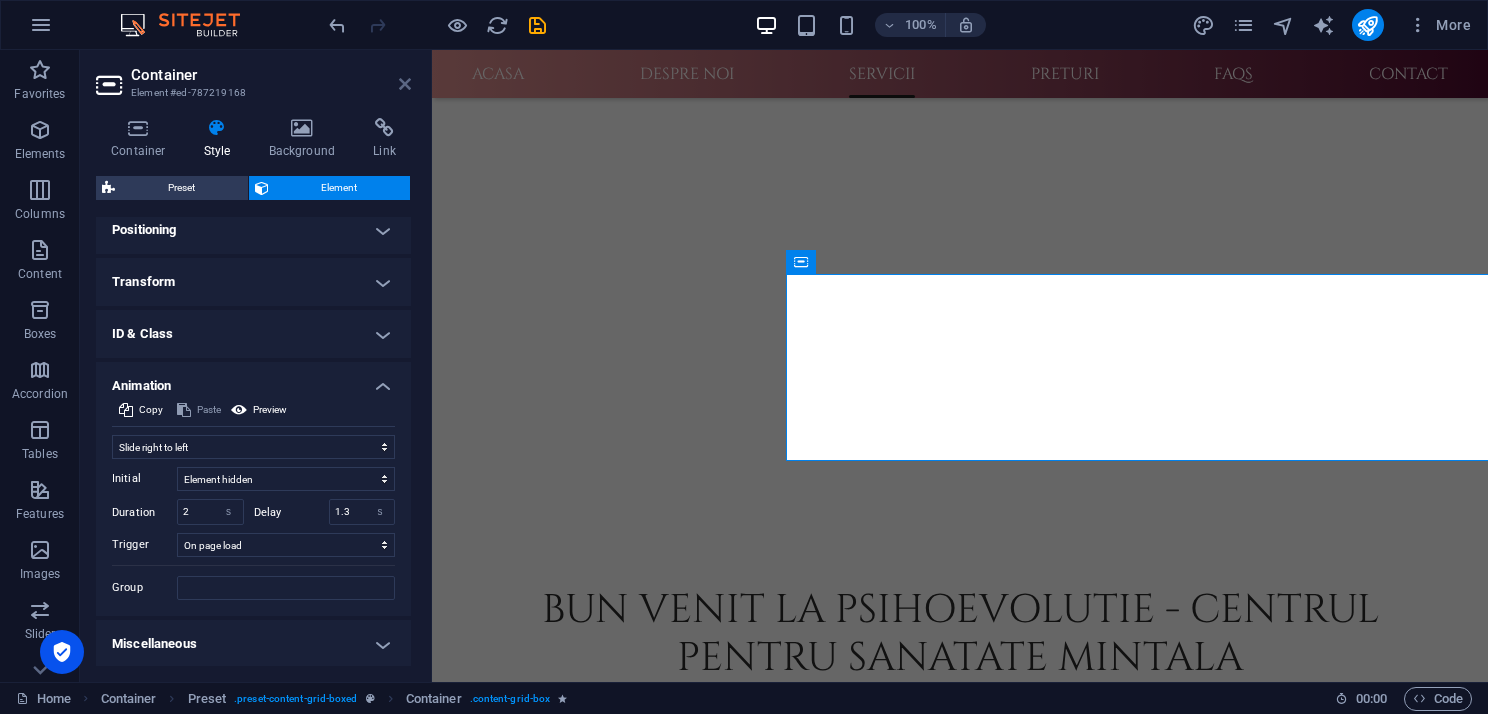 click at bounding box center [405, 84] 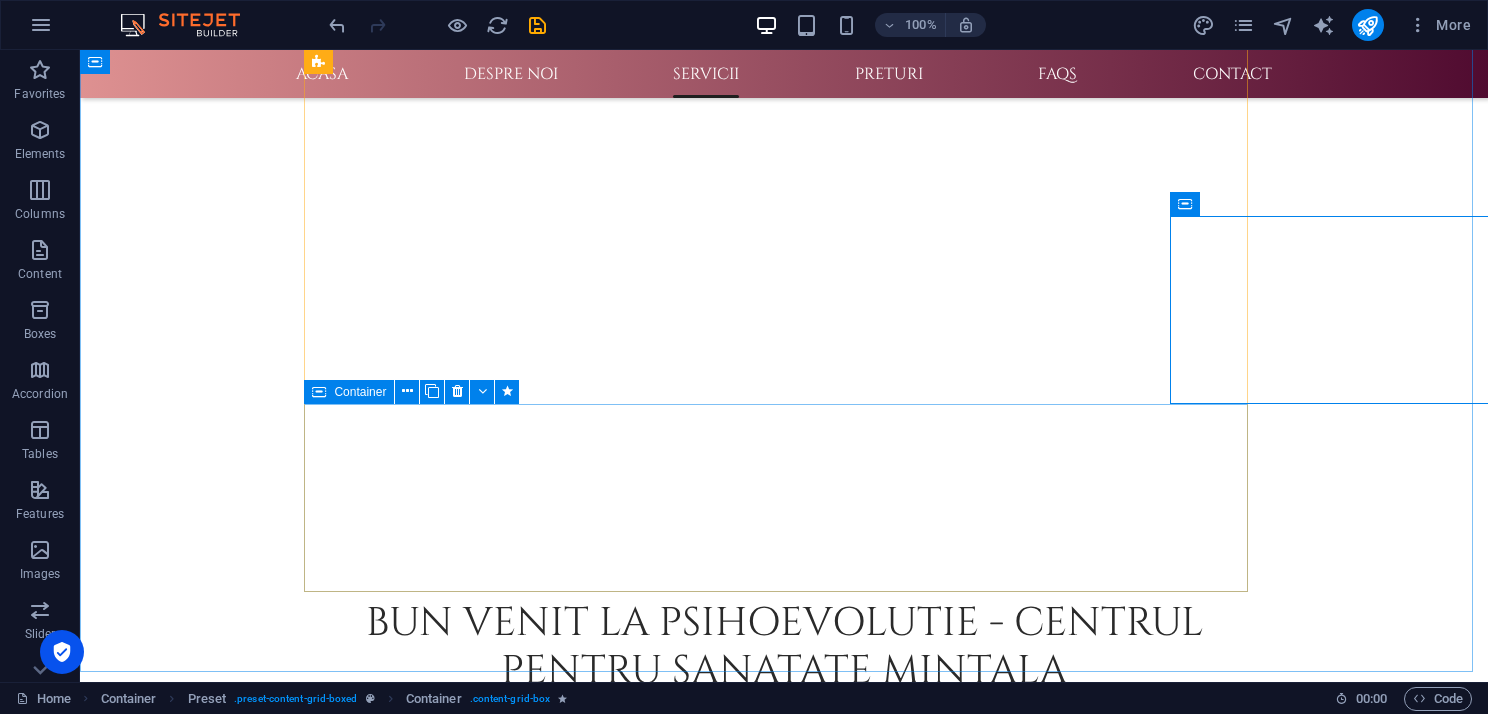 scroll, scrollTop: 1500, scrollLeft: 0, axis: vertical 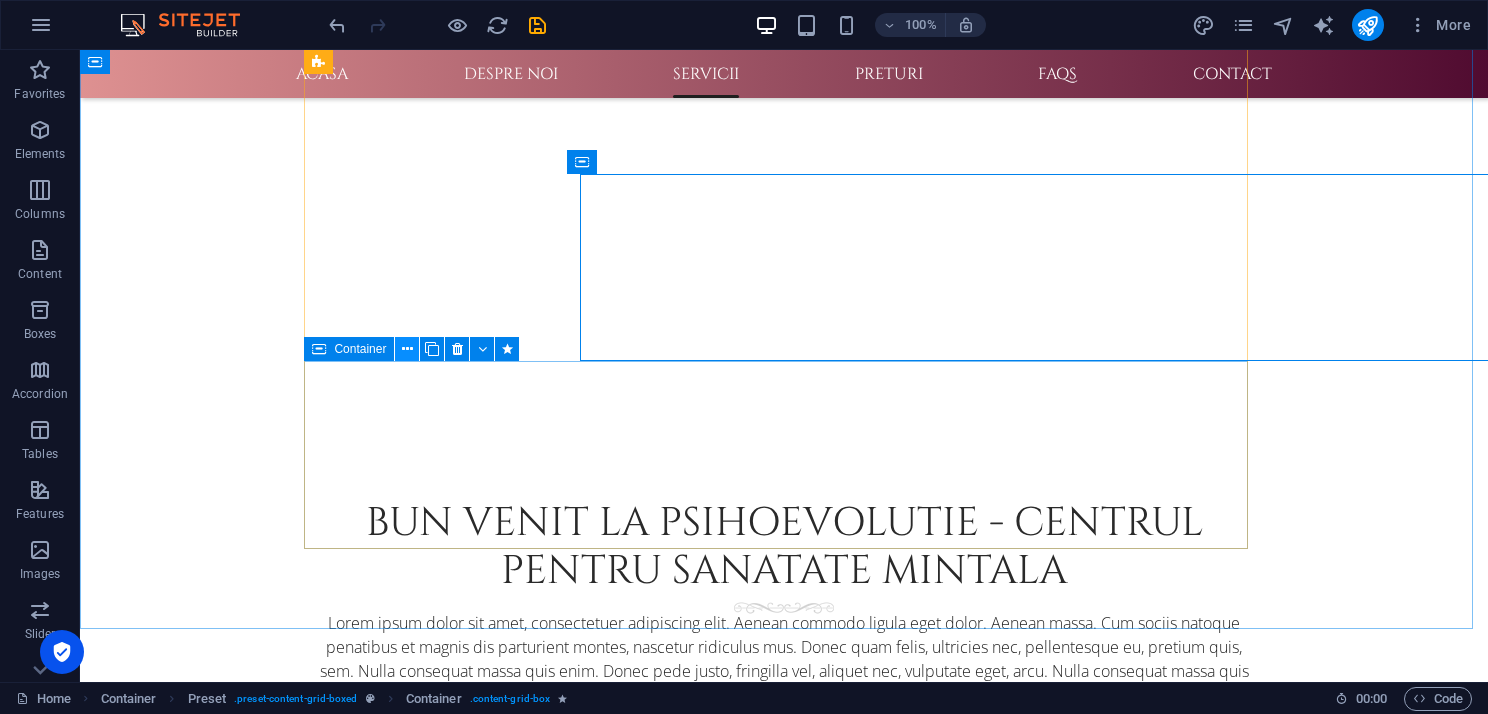 click at bounding box center (407, 349) 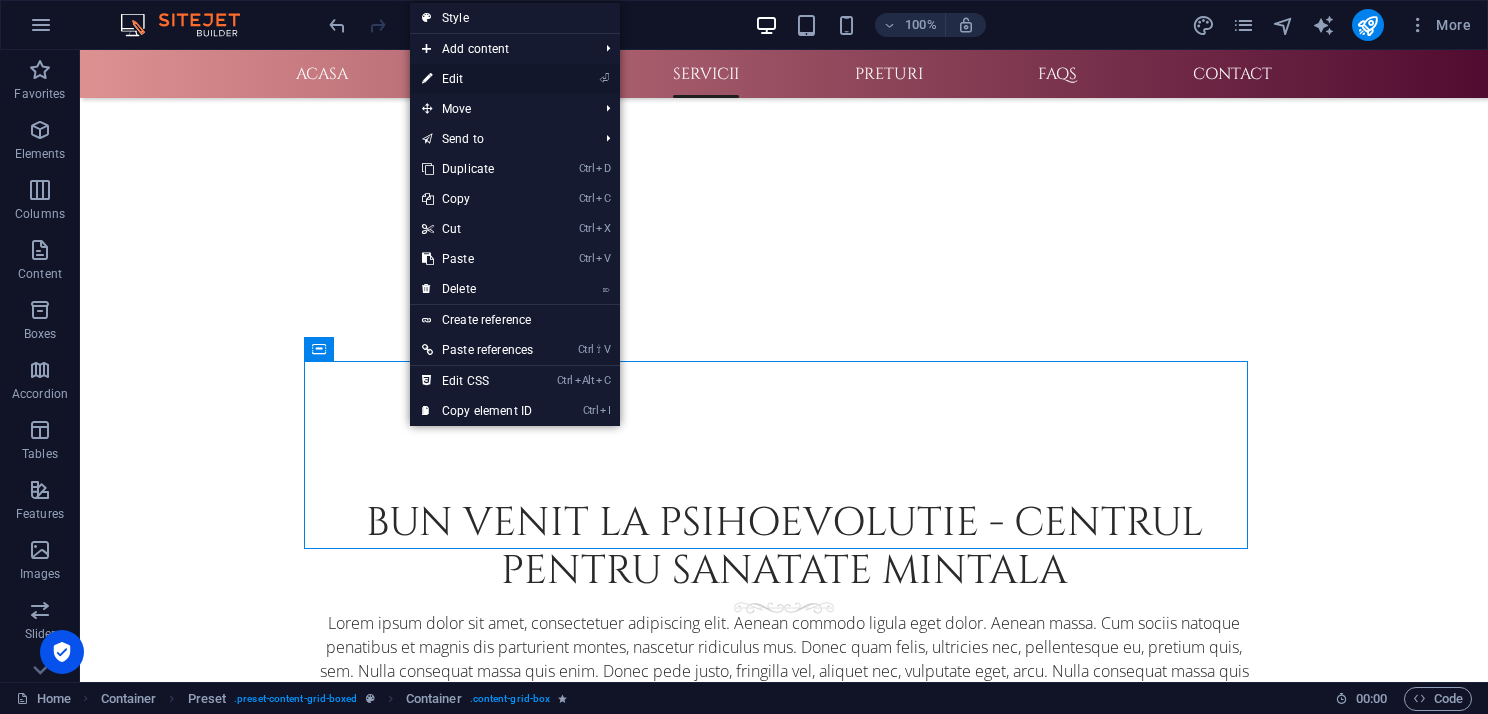 click on "⏎  Edit" at bounding box center (477, 79) 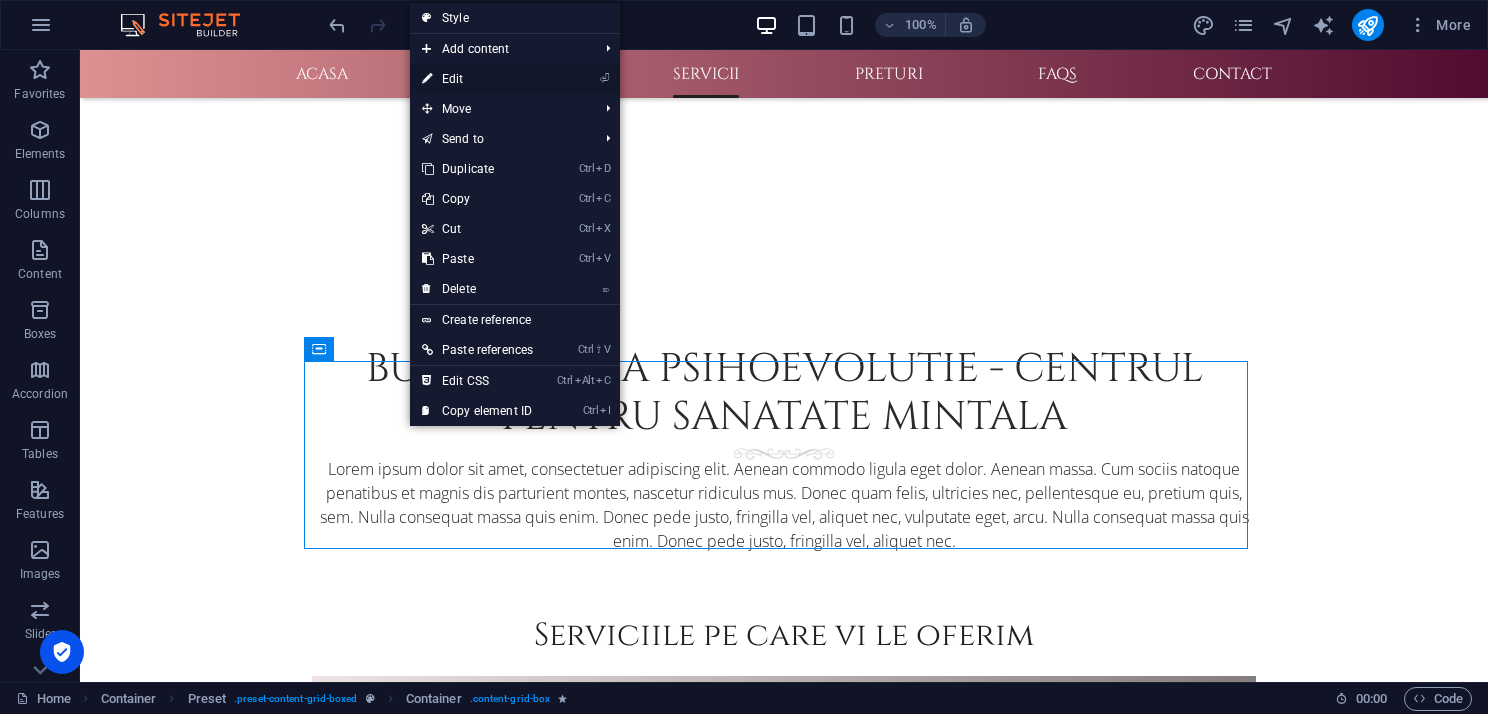 scroll, scrollTop: 1359, scrollLeft: 0, axis: vertical 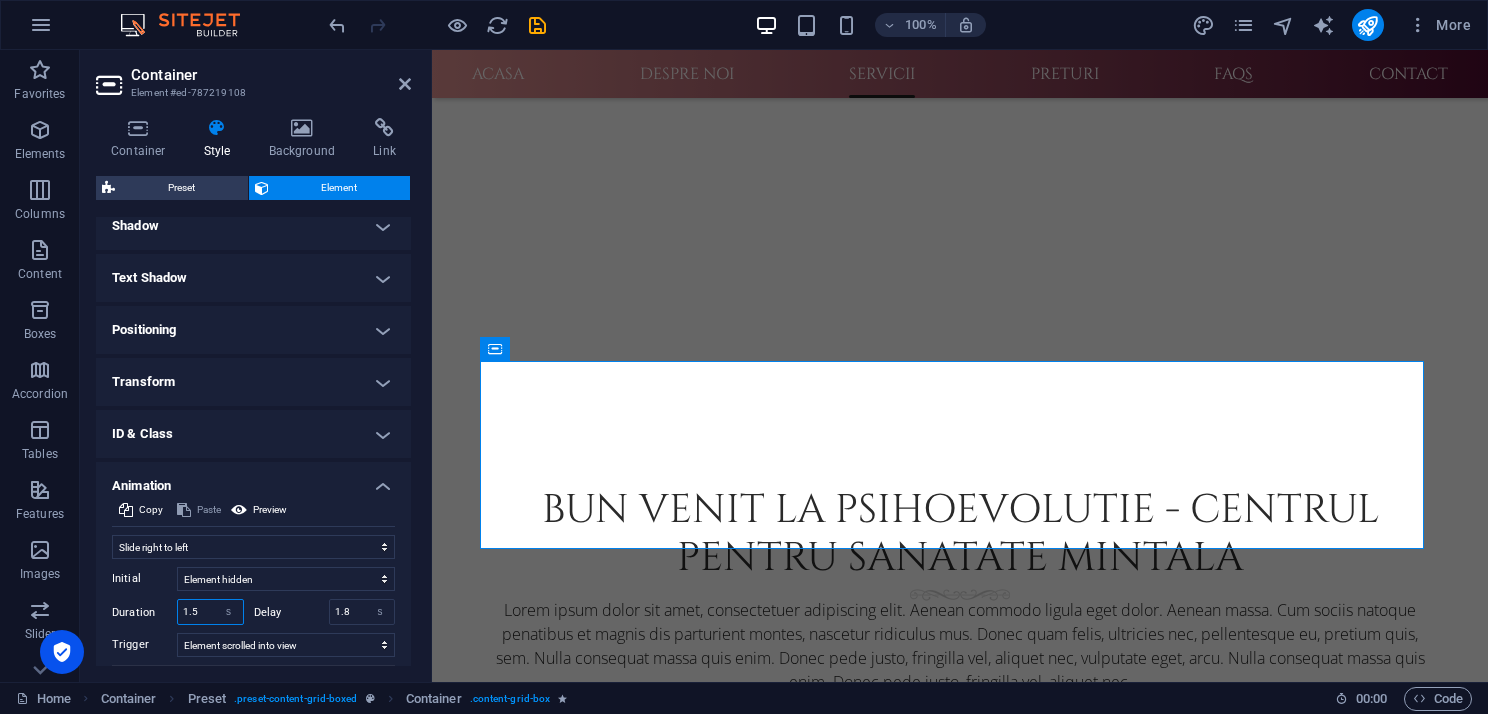 drag, startPoint x: 206, startPoint y: 609, endPoint x: 176, endPoint y: 605, distance: 30.265491 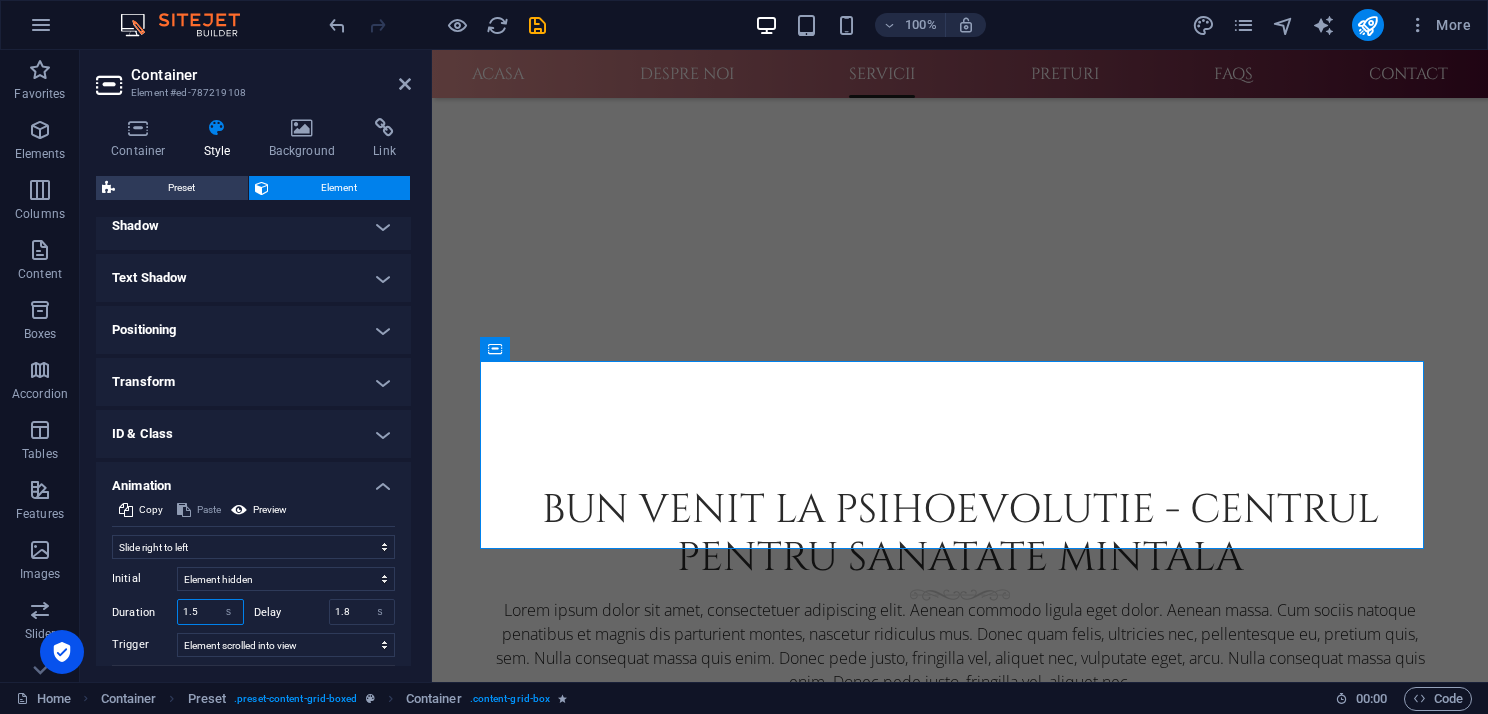click on "Duration 1.5 s ms" at bounding box center [178, 612] 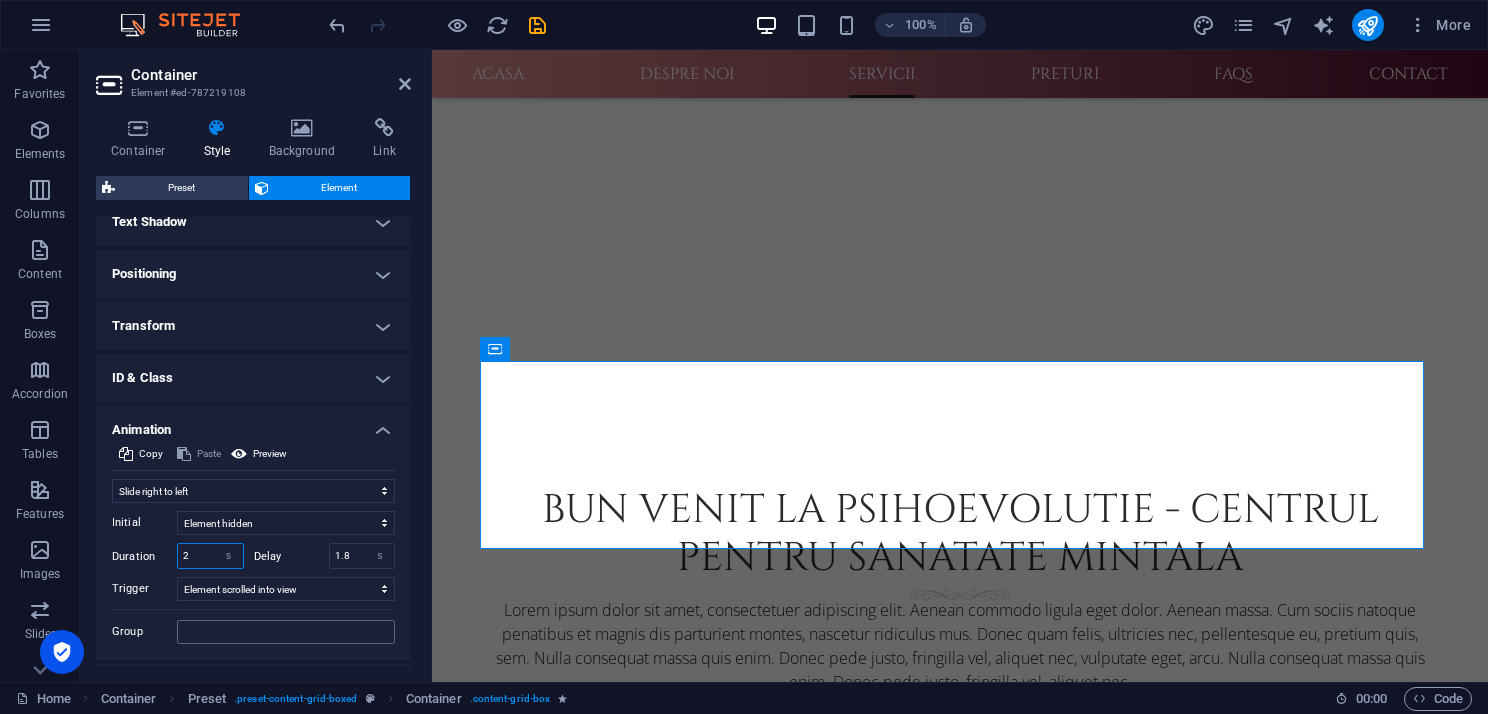 scroll, scrollTop: 600, scrollLeft: 0, axis: vertical 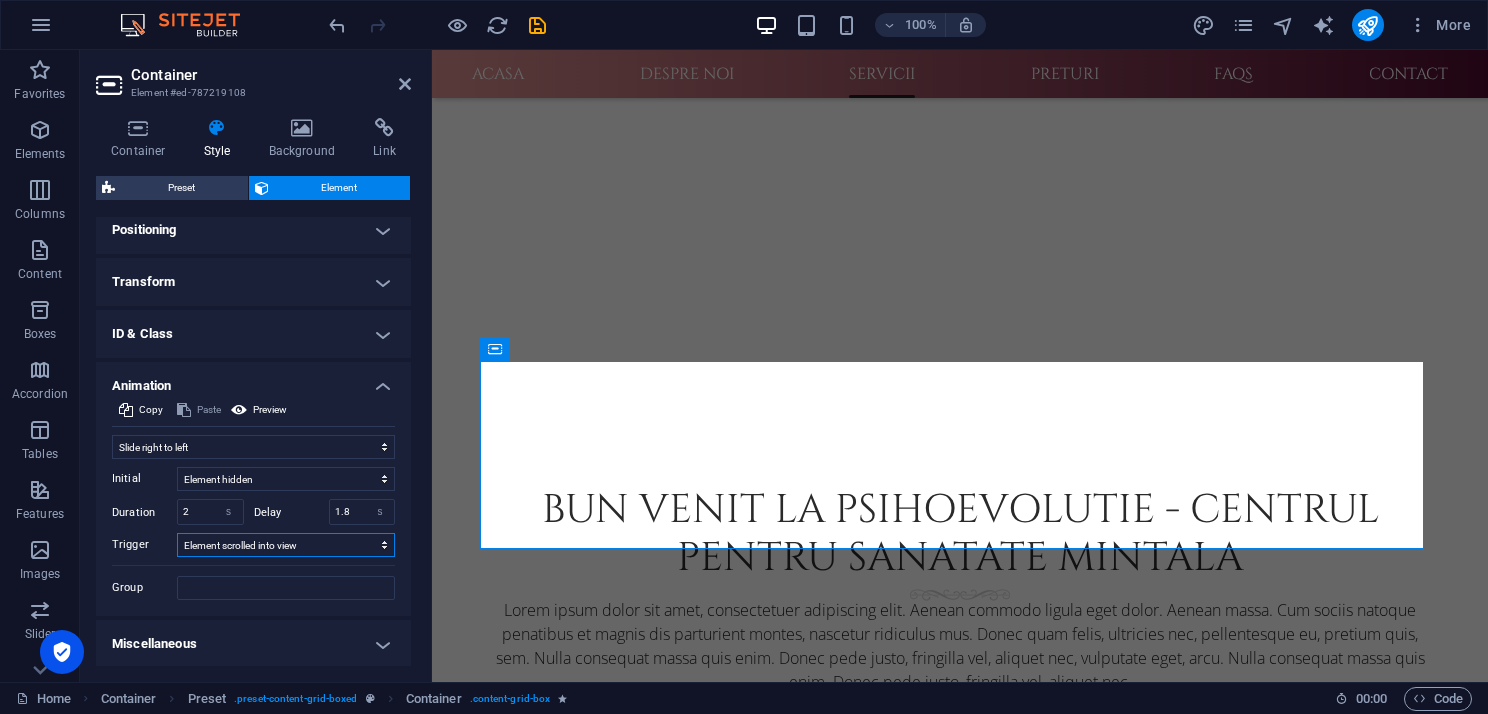 click on "No automatic trigger On page load Element scrolled into view" at bounding box center (286, 545) 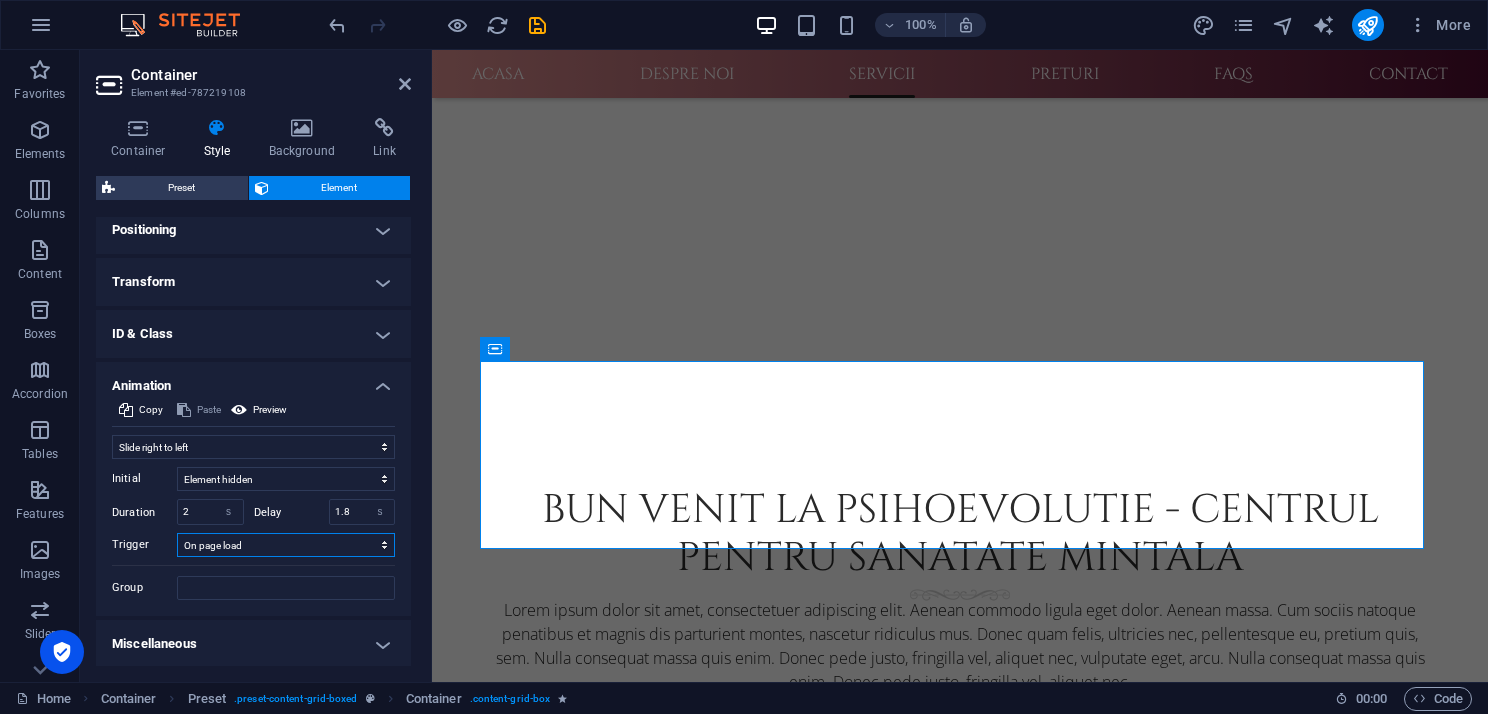 click on "No automatic trigger On page load Element scrolled into view" at bounding box center (286, 545) 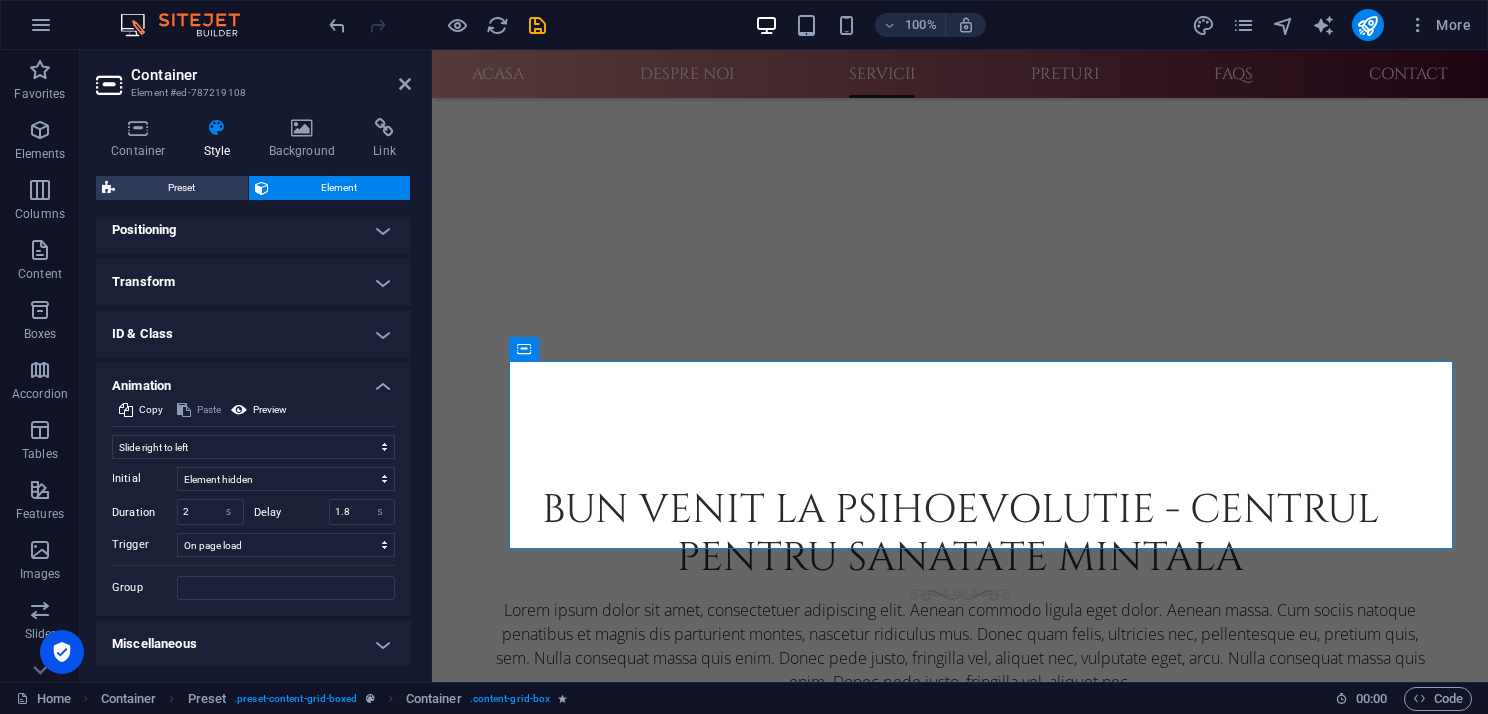 click on "Container Element #ed-787219108
Container Style Background Link Size Height Default px rem % vh vw Min. height None px rem % vh vw Width Default px rem % em vh vw Min. width None px rem % vh vw Content width Default Custom width Width Default px rem % em vh vw Min. width None px rem % vh vw Default padding Custom spacing Default content width and padding can be changed under Design. Edit design Layout (Flexbox) Alignment Determines the flex direction. Default Main axis Determine how elements should behave along the main axis inside this container (justify content). Default Side axis Control the vertical direction of the element inside of the container (align items). Default Wrap Default On Off Fill Controls the distances and direction of elements on the y-axis across several lines (align content). Default Accessibility ARIA helps assistive technologies (like screen readers) to understand the role, state, and behavior of web elements Role The ARIA role defines the purpose of an element.  None" at bounding box center (256, 366) 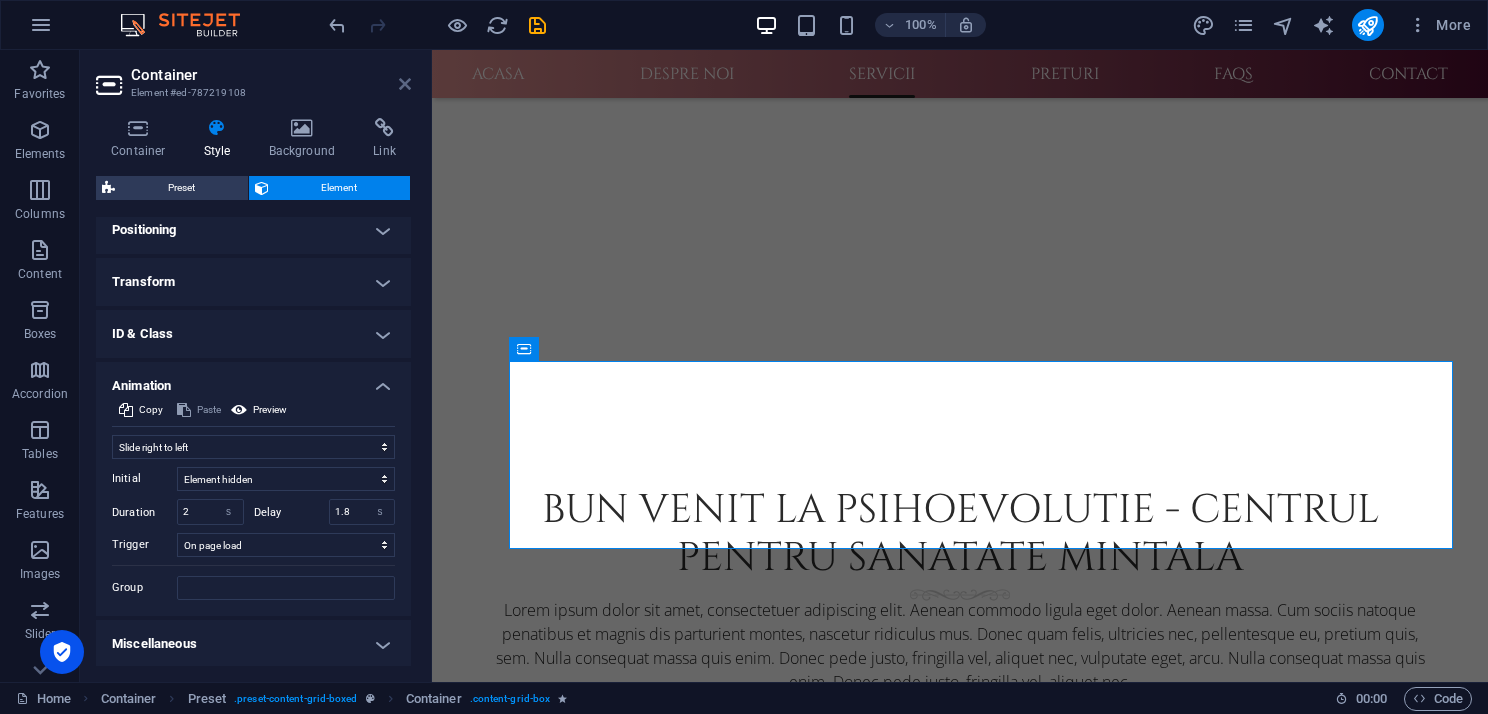 click on "Container Element #ed-787219108
Container Style Background Link Size Height Default px rem % vh vw Min. height None px rem % vh vw Width Default px rem % em vh vw Min. width None px rem % vh vw Content width Default Custom width Width Default px rem % em vh vw Min. width None px rem % vh vw Default padding Custom spacing Default content width and padding can be changed under Design. Edit design Layout (Flexbox) Alignment Determines the flex direction. Default Main axis Determine how elements should behave along the main axis inside this container (justify content). Default Side axis Control the vertical direction of the element inside of the container (align items). Default Wrap Default On Off Fill Controls the distances and direction of elements on the y-axis across several lines (align content). Default Accessibility ARIA helps assistive technologies (like screen readers) to understand the role, state, and behavior of web elements Role The ARIA role defines the purpose of an element.  None" at bounding box center [256, 366] 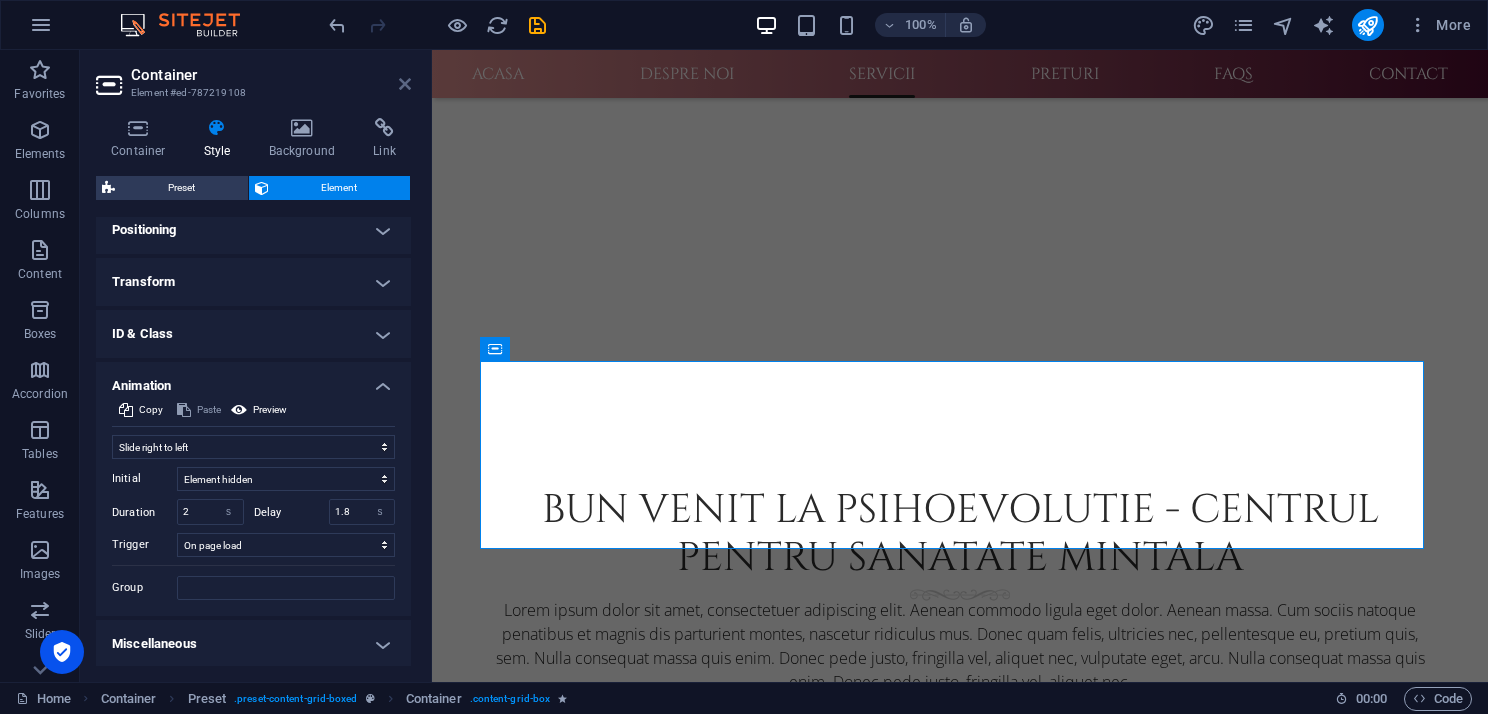 click at bounding box center [405, 84] 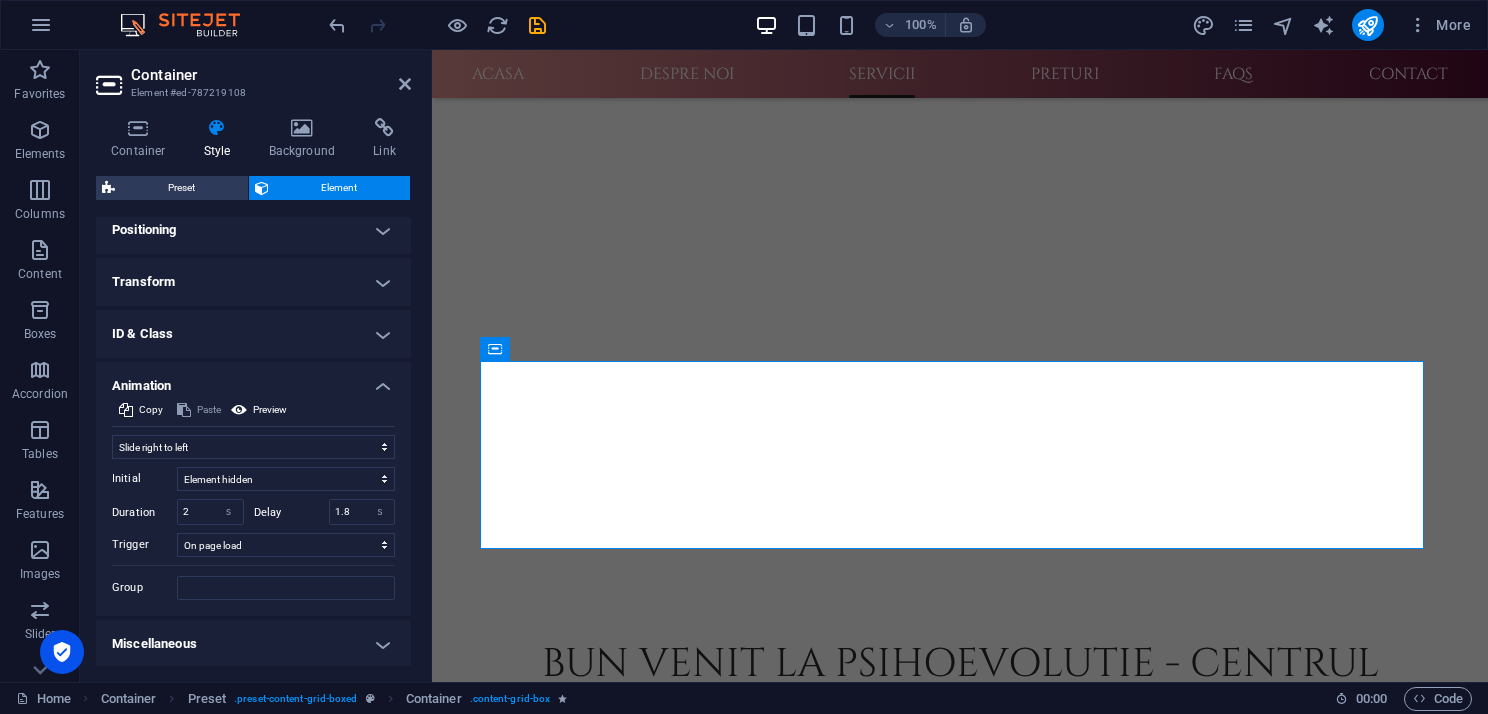 scroll, scrollTop: 1500, scrollLeft: 0, axis: vertical 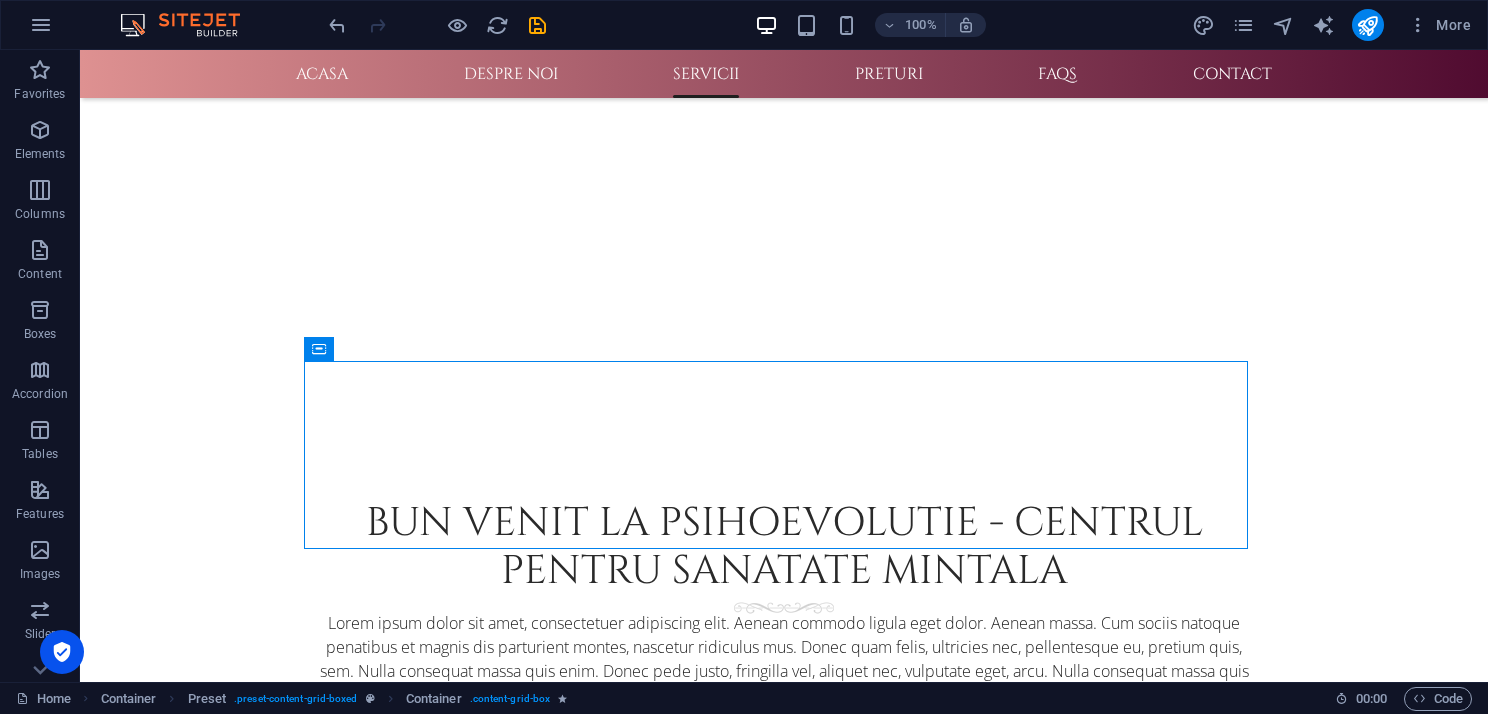 click at bounding box center (537, 25) 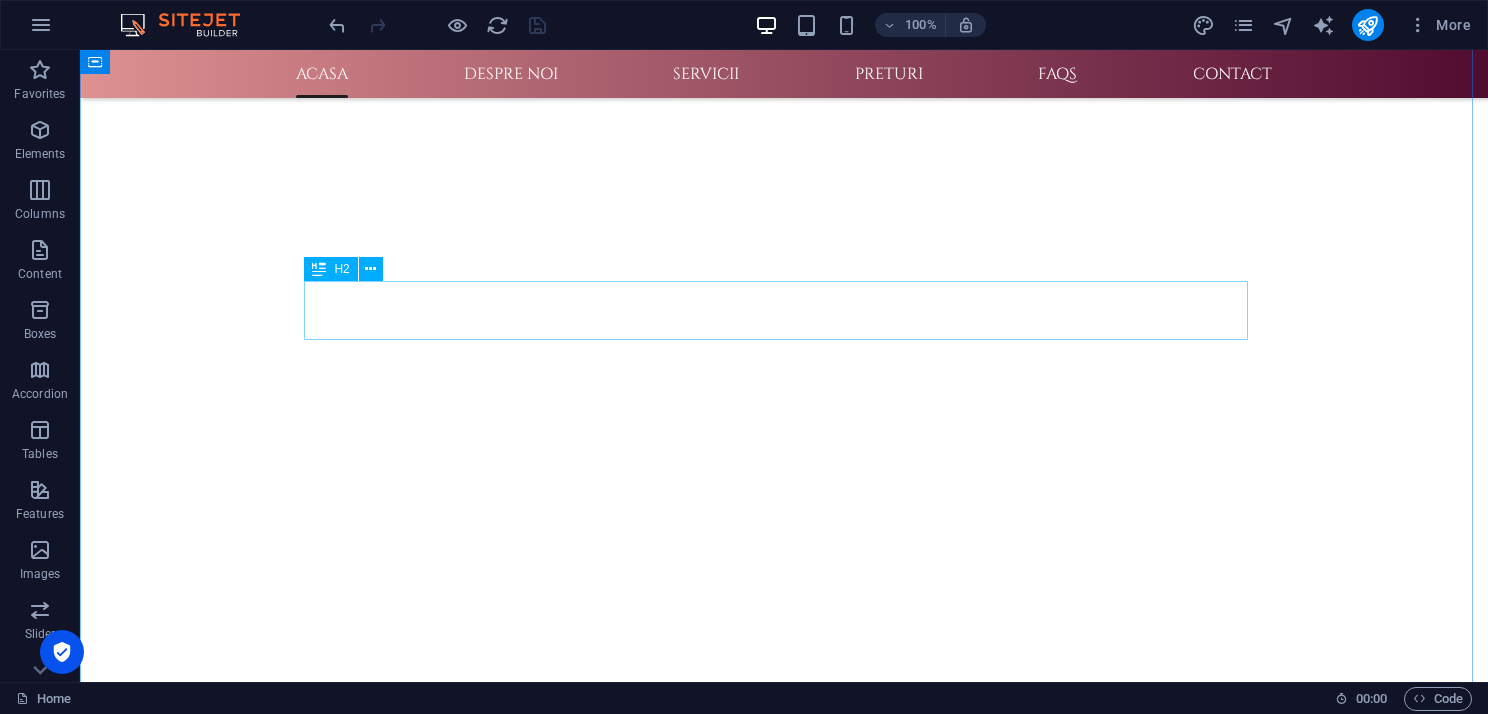 scroll, scrollTop: 700, scrollLeft: 0, axis: vertical 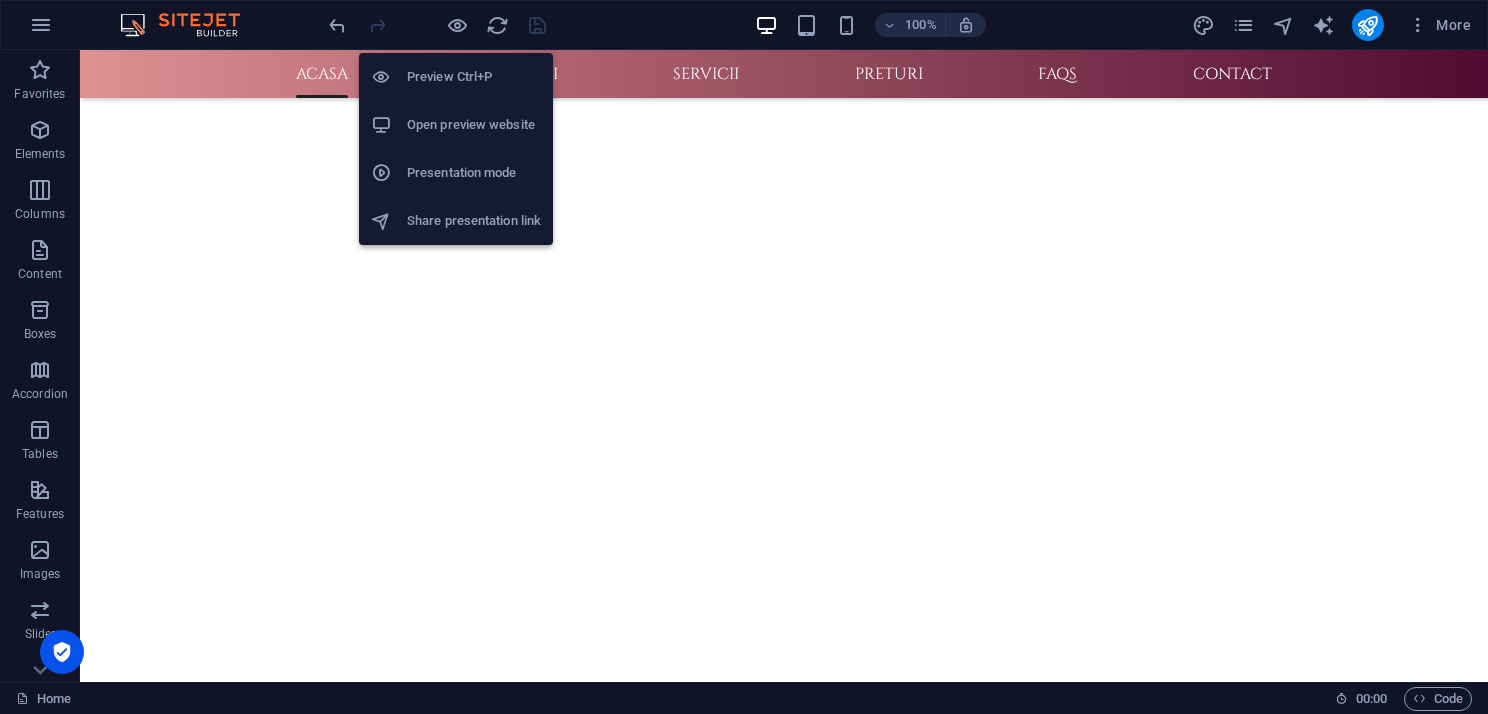 click on "Presentation mode" at bounding box center [474, 173] 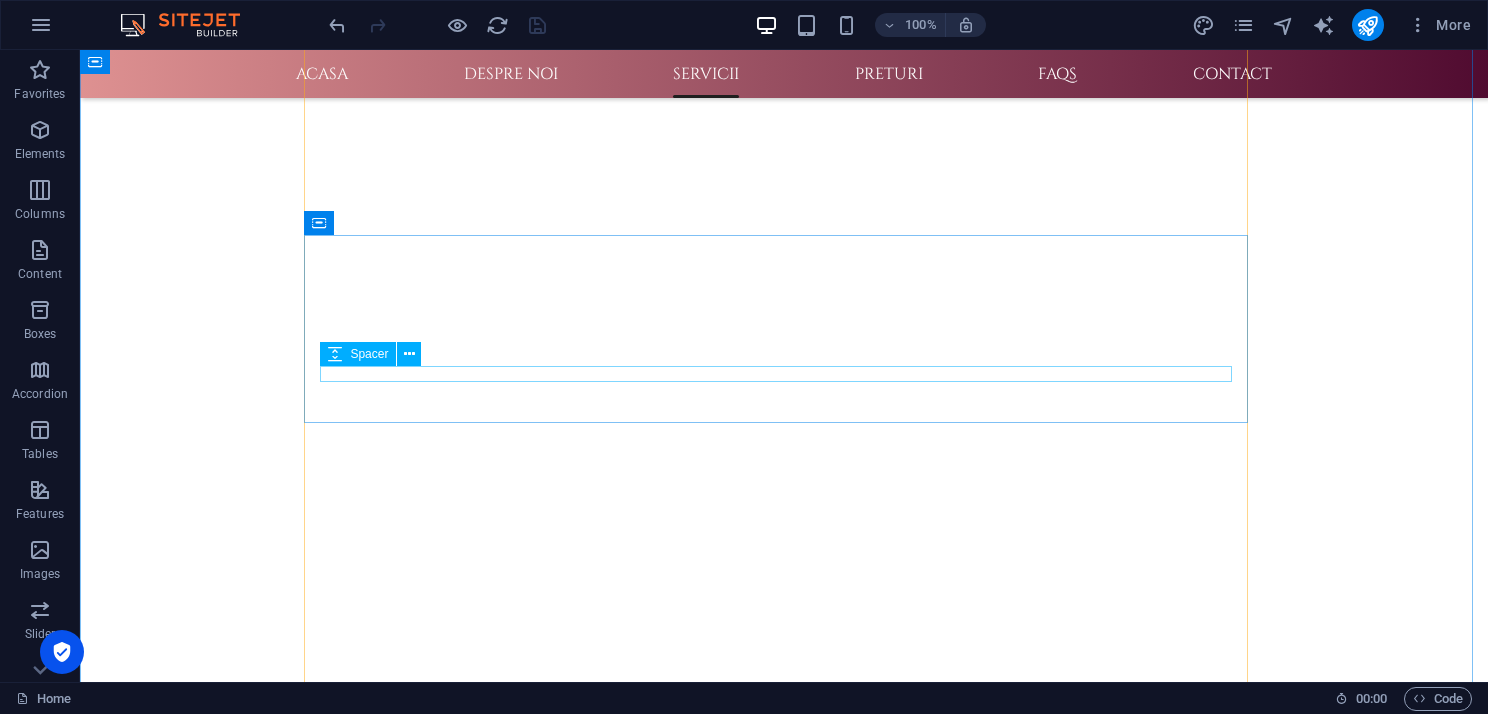 scroll, scrollTop: 1200, scrollLeft: 0, axis: vertical 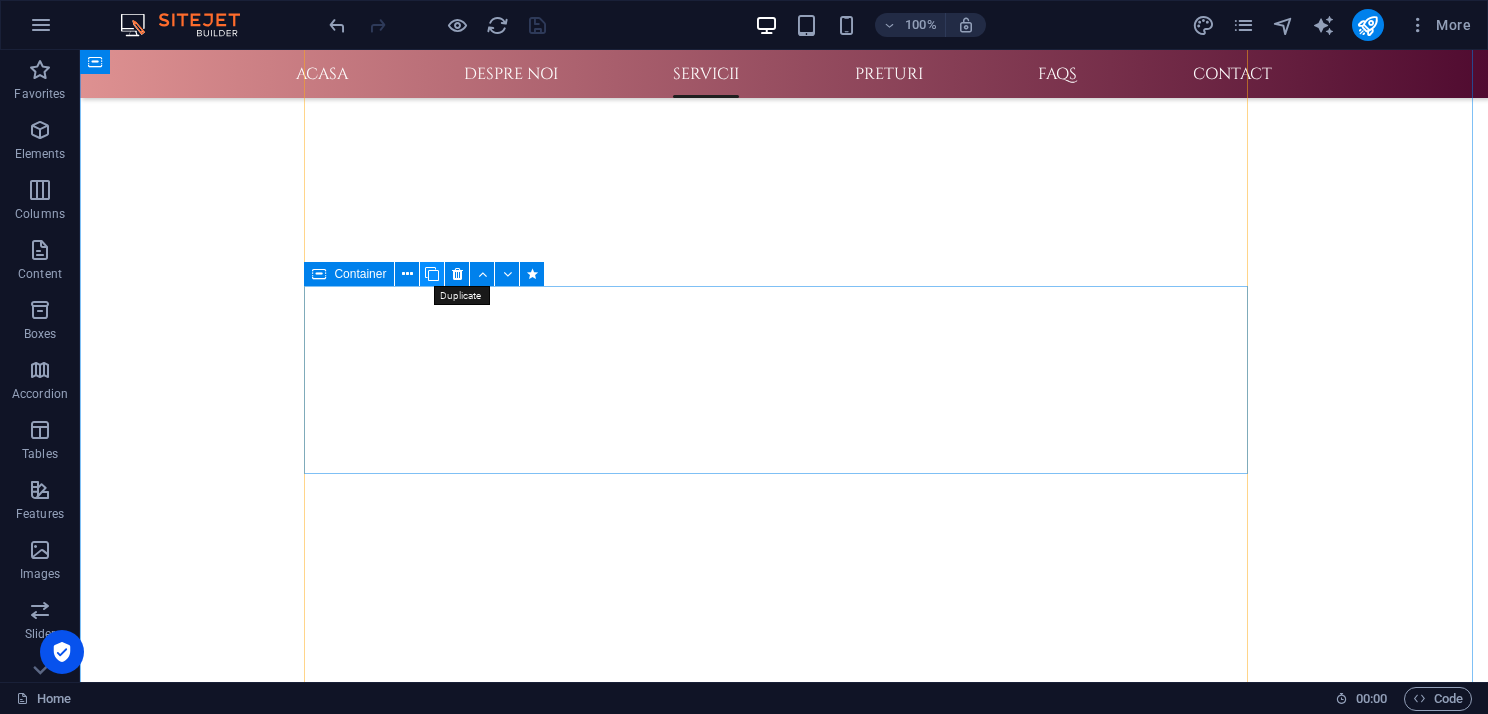 click at bounding box center (432, 274) 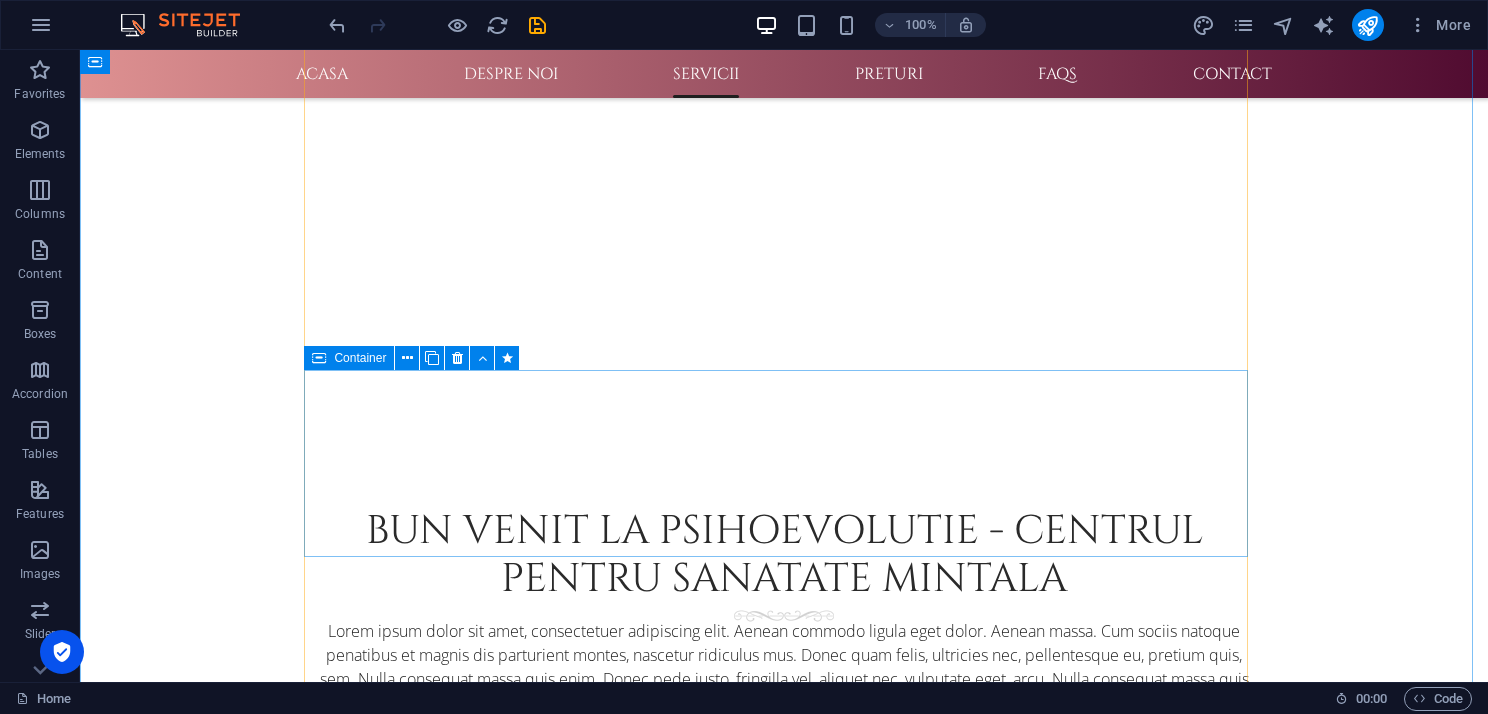 scroll, scrollTop: 1488, scrollLeft: 0, axis: vertical 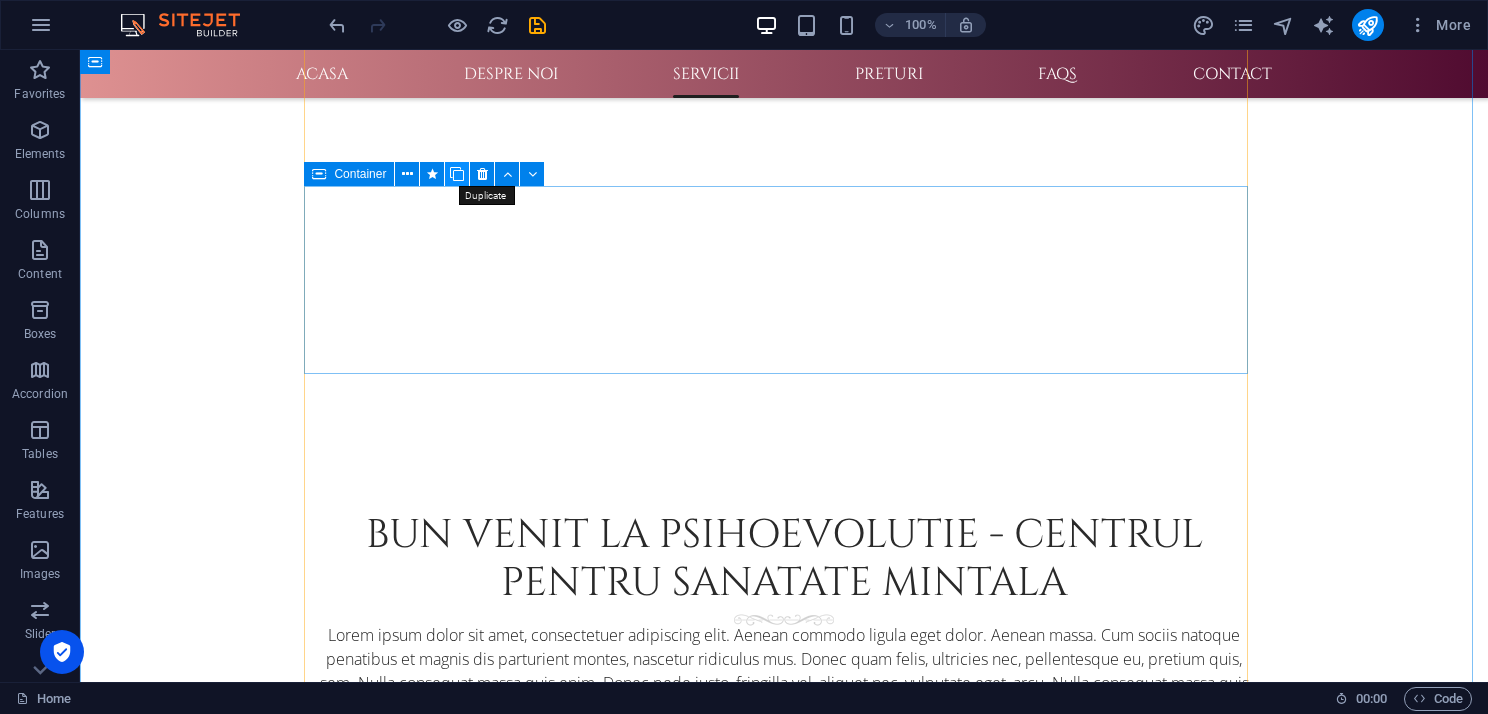 click at bounding box center (457, 174) 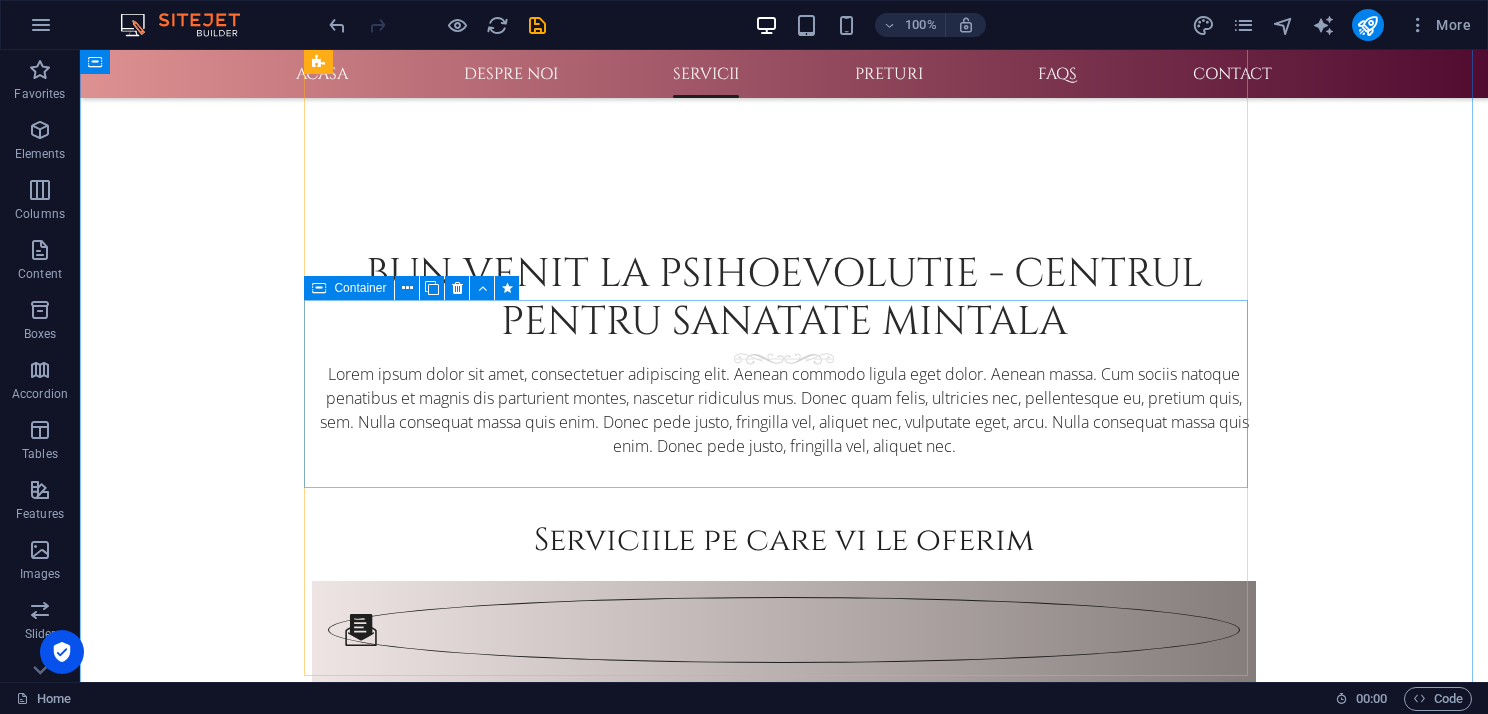 scroll, scrollTop: 1876, scrollLeft: 0, axis: vertical 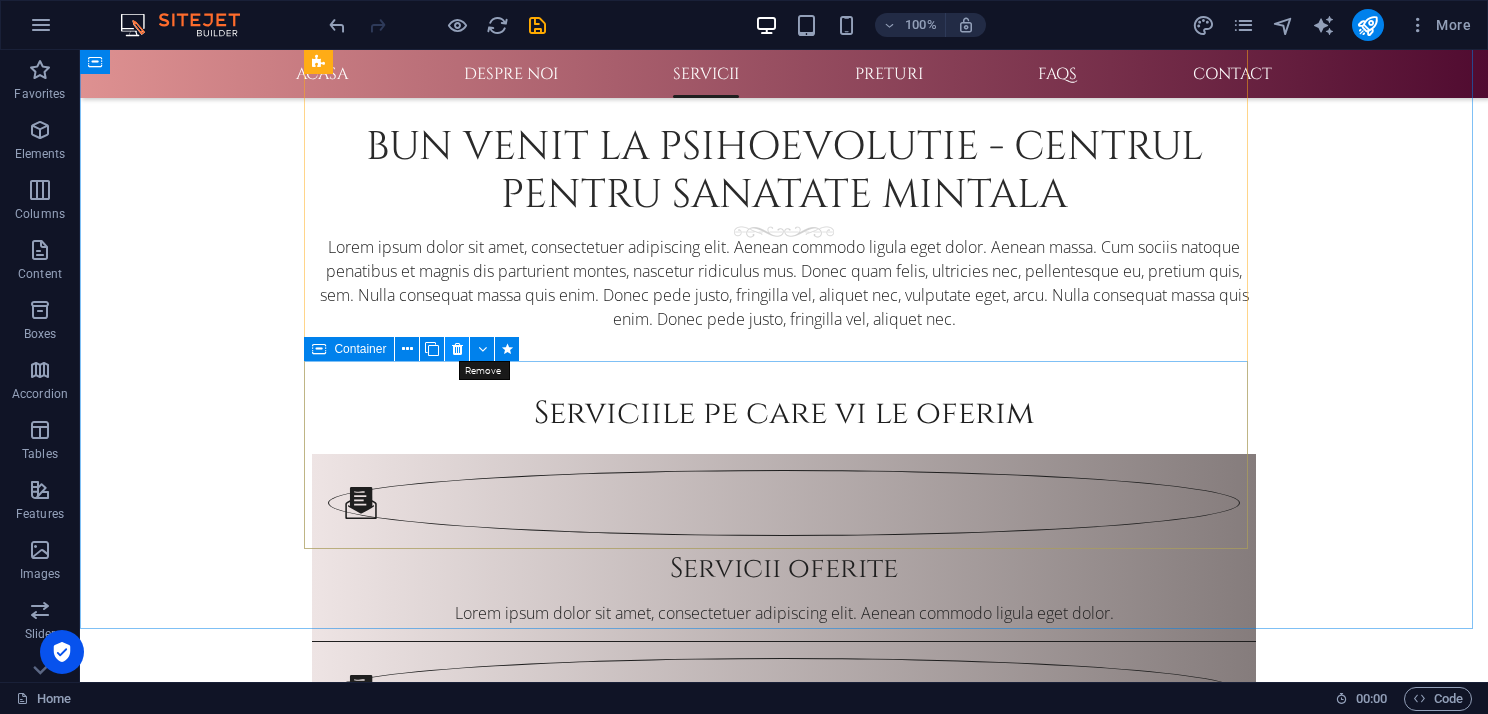 click at bounding box center (457, 349) 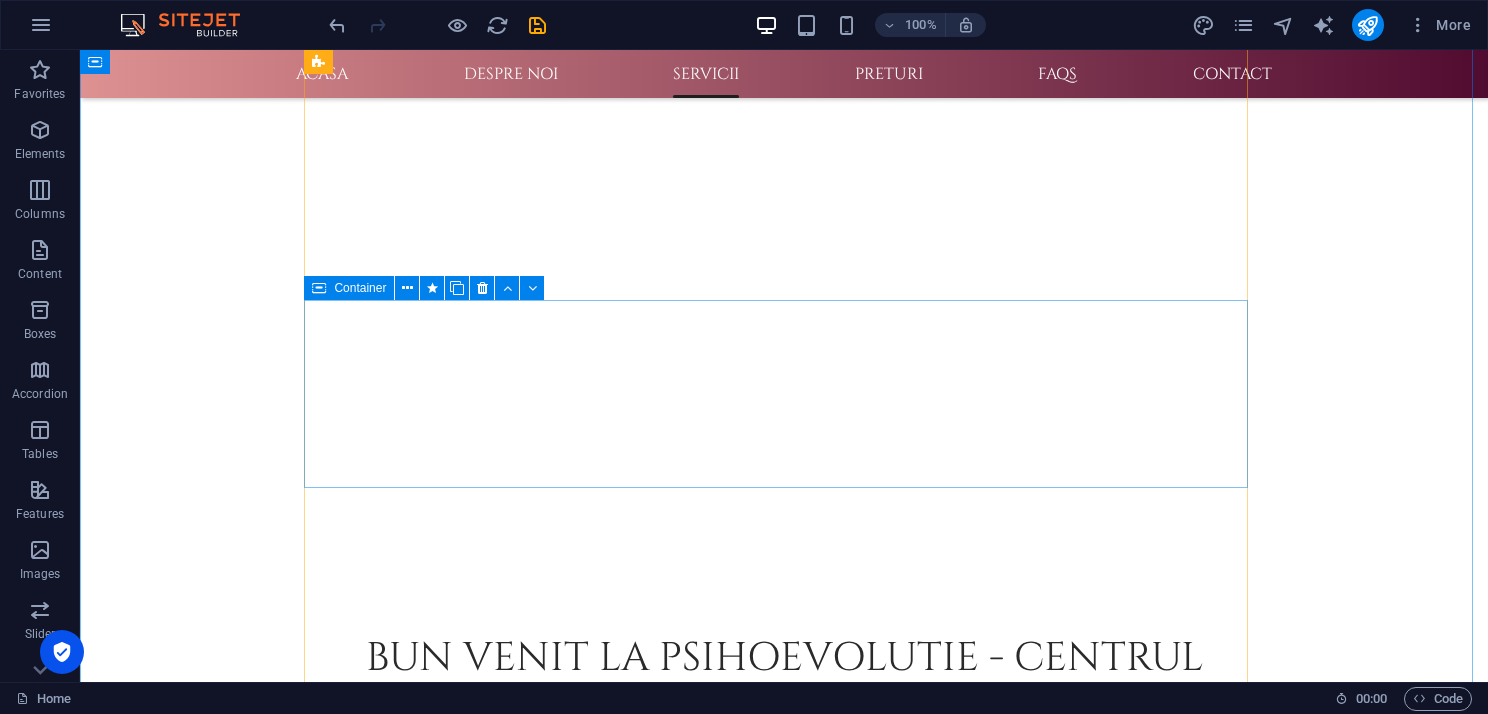 scroll, scrollTop: 1376, scrollLeft: 0, axis: vertical 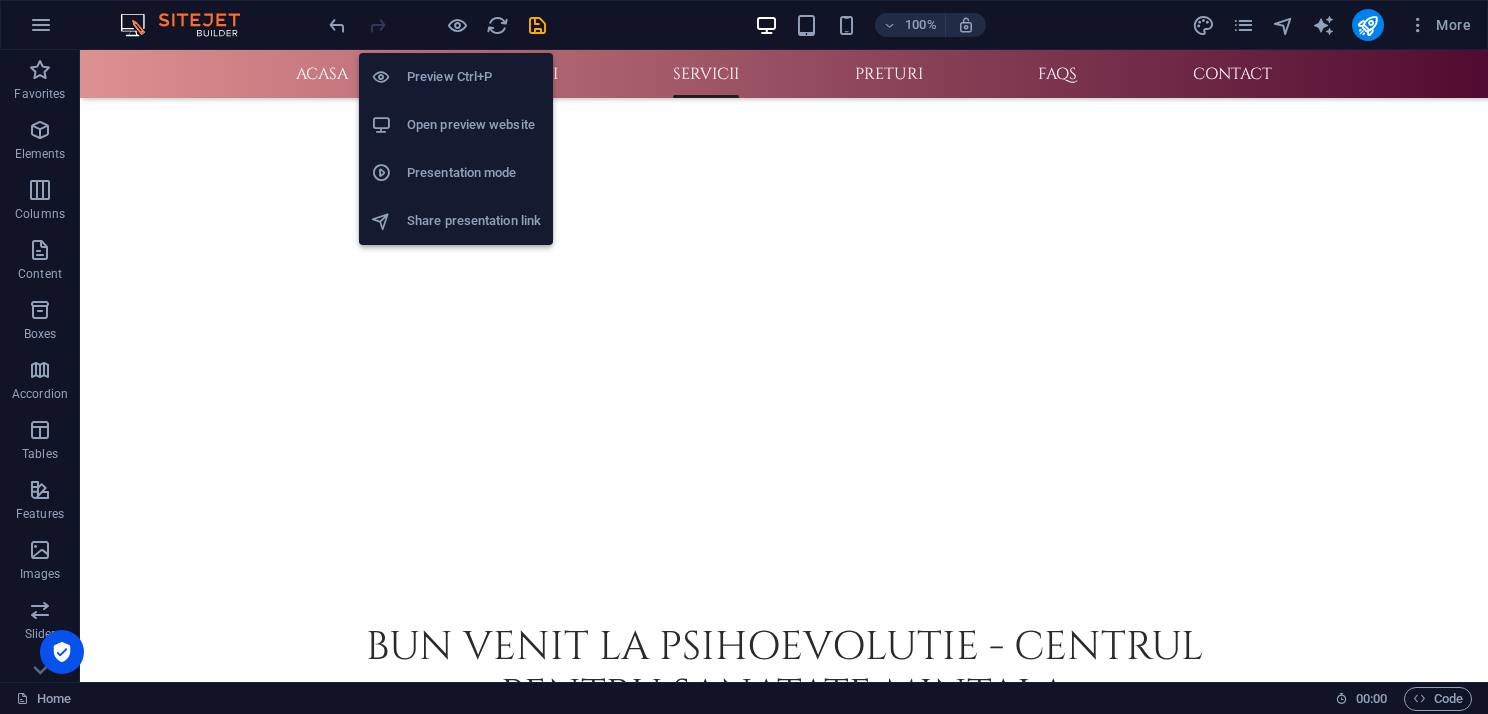 click on "Open preview website" at bounding box center (474, 125) 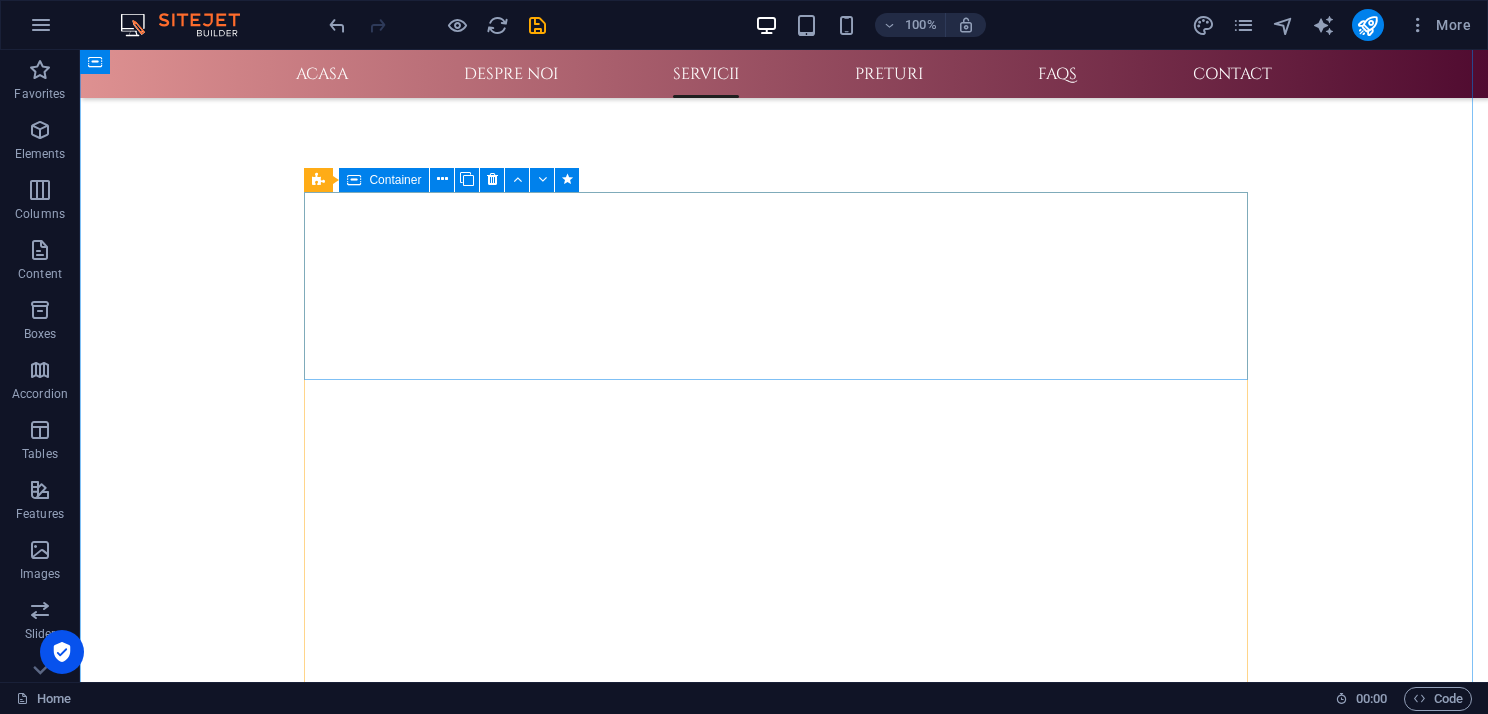 scroll, scrollTop: 876, scrollLeft: 0, axis: vertical 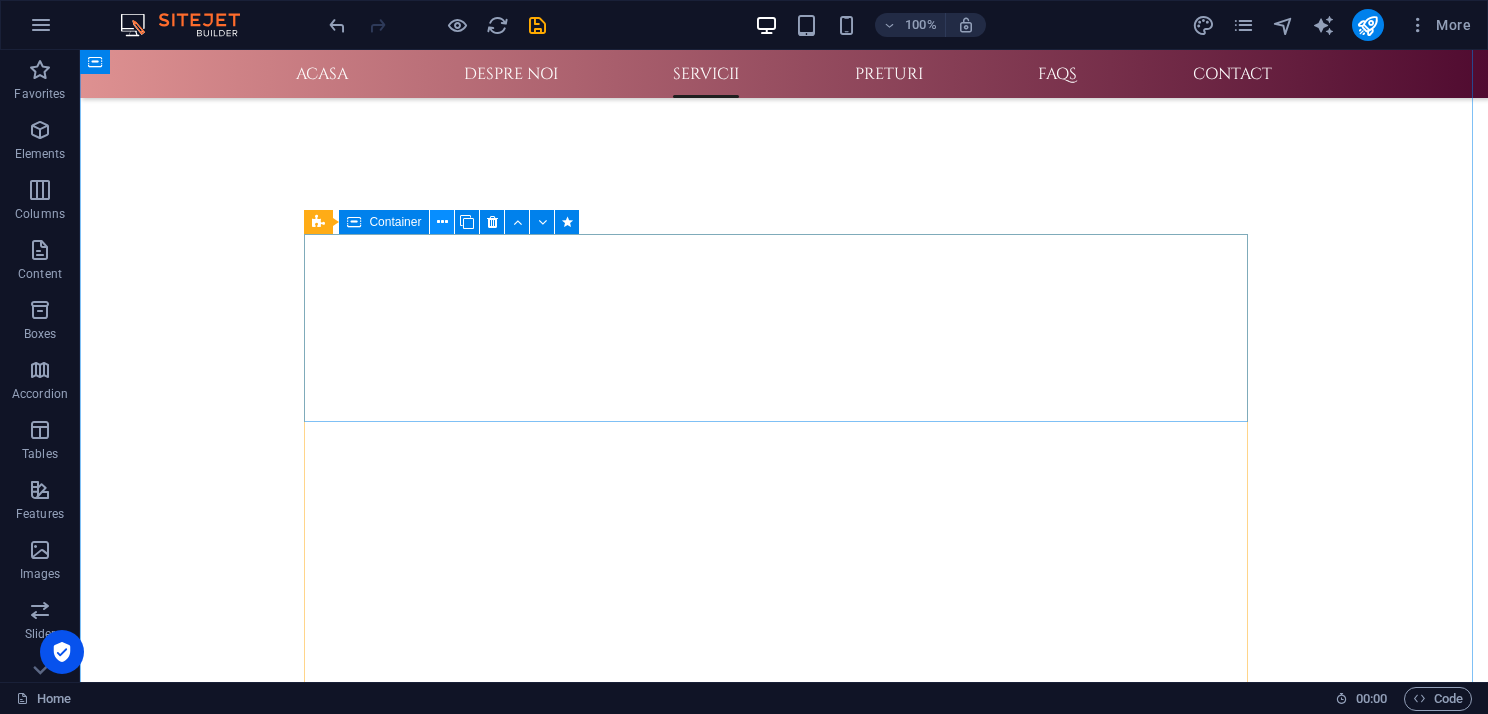 click at bounding box center (442, 222) 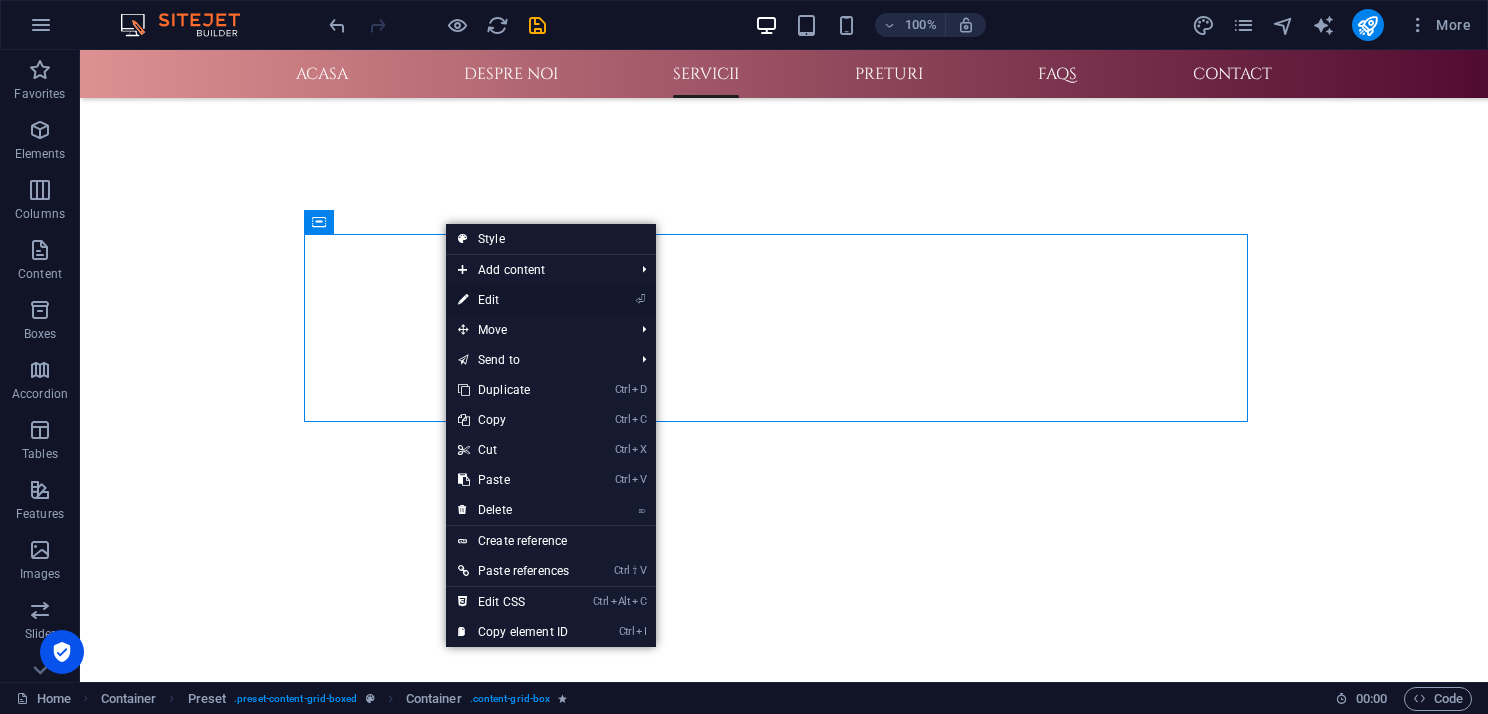 click on "⏎  Edit" at bounding box center (513, 300) 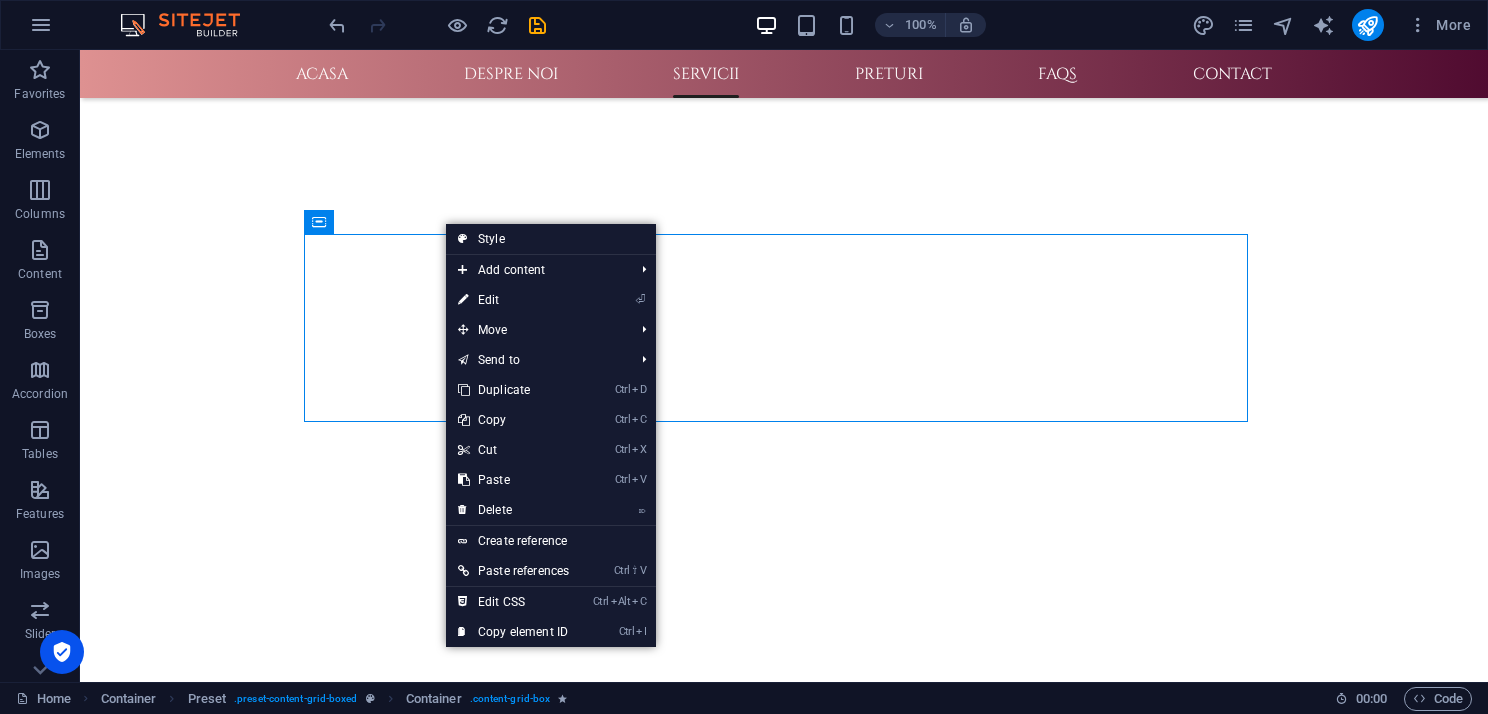 scroll, scrollTop: 735, scrollLeft: 0, axis: vertical 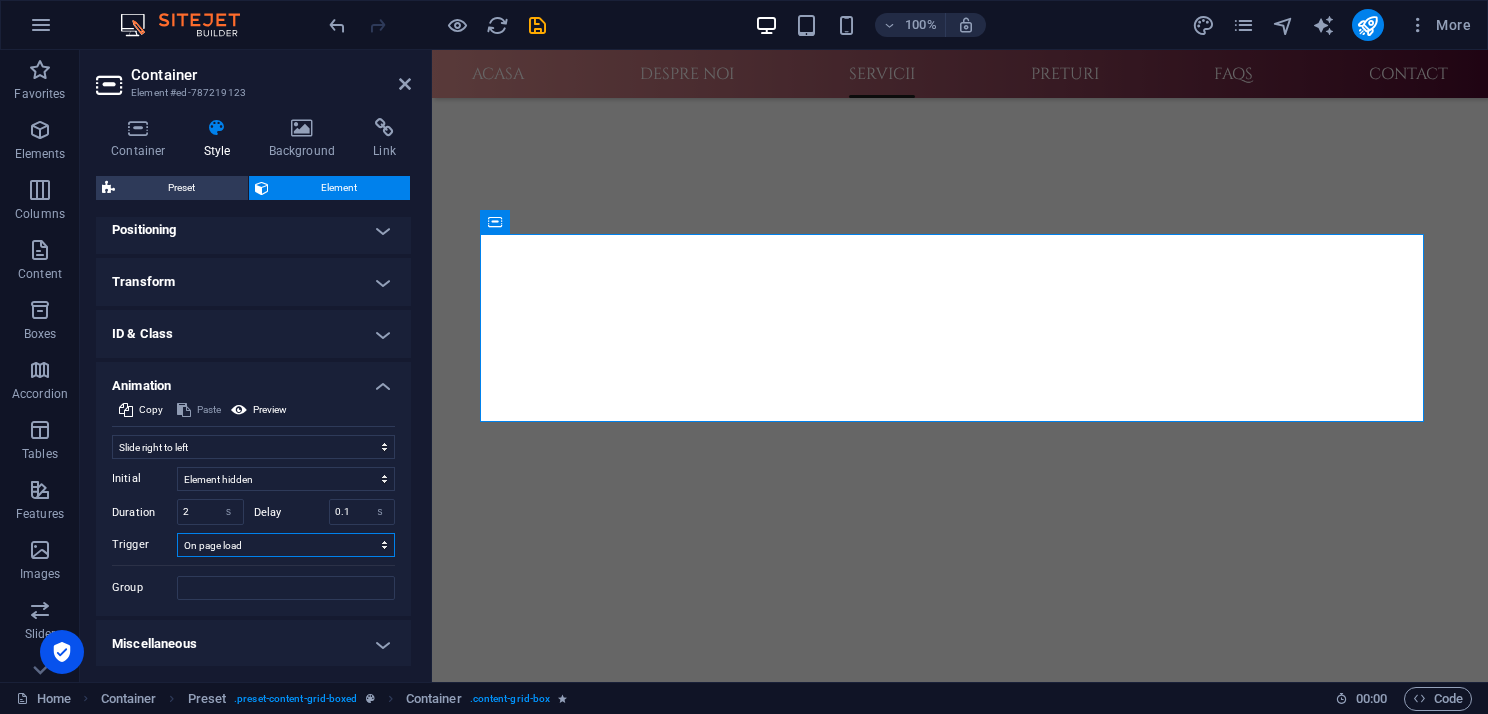 click on "No automatic trigger On page load Element scrolled into view" at bounding box center (286, 545) 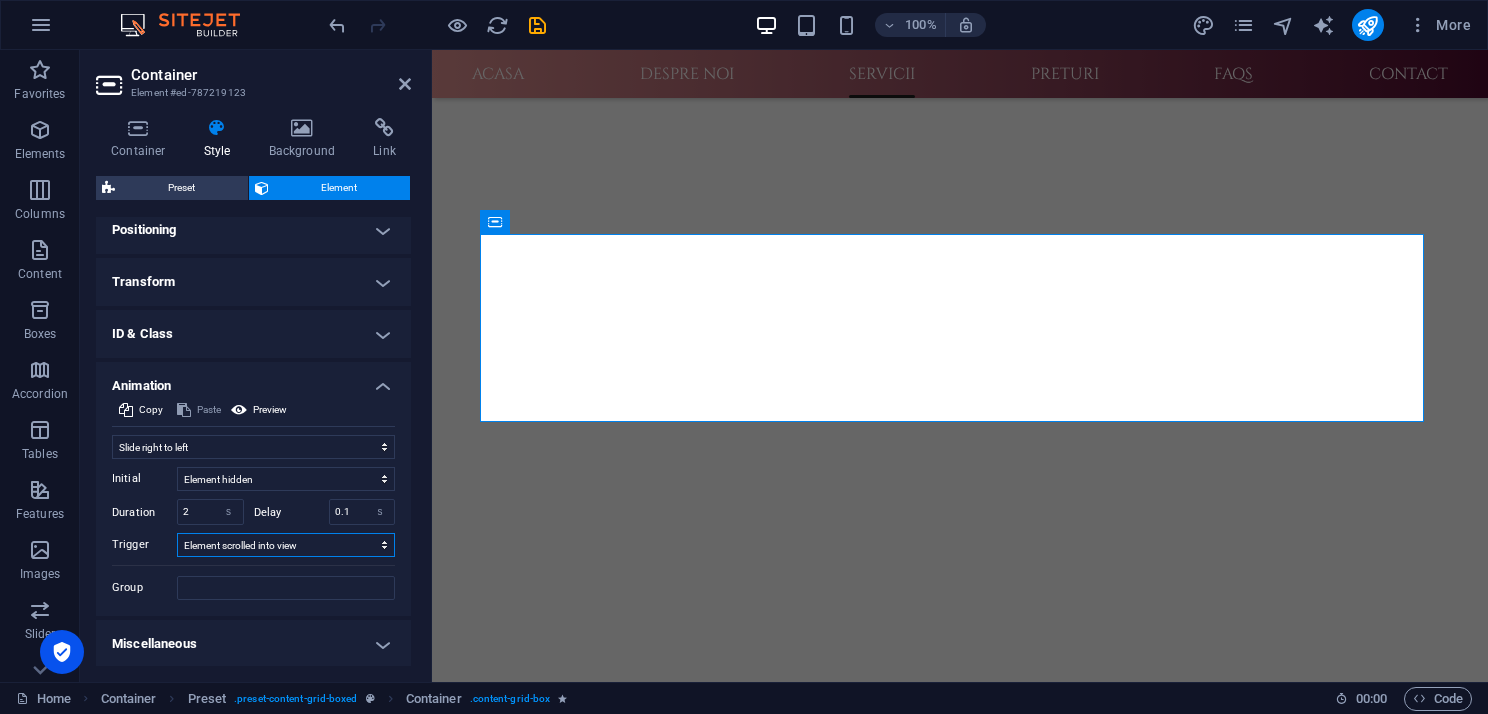 click on "No automatic trigger On page load Element scrolled into view" at bounding box center [286, 545] 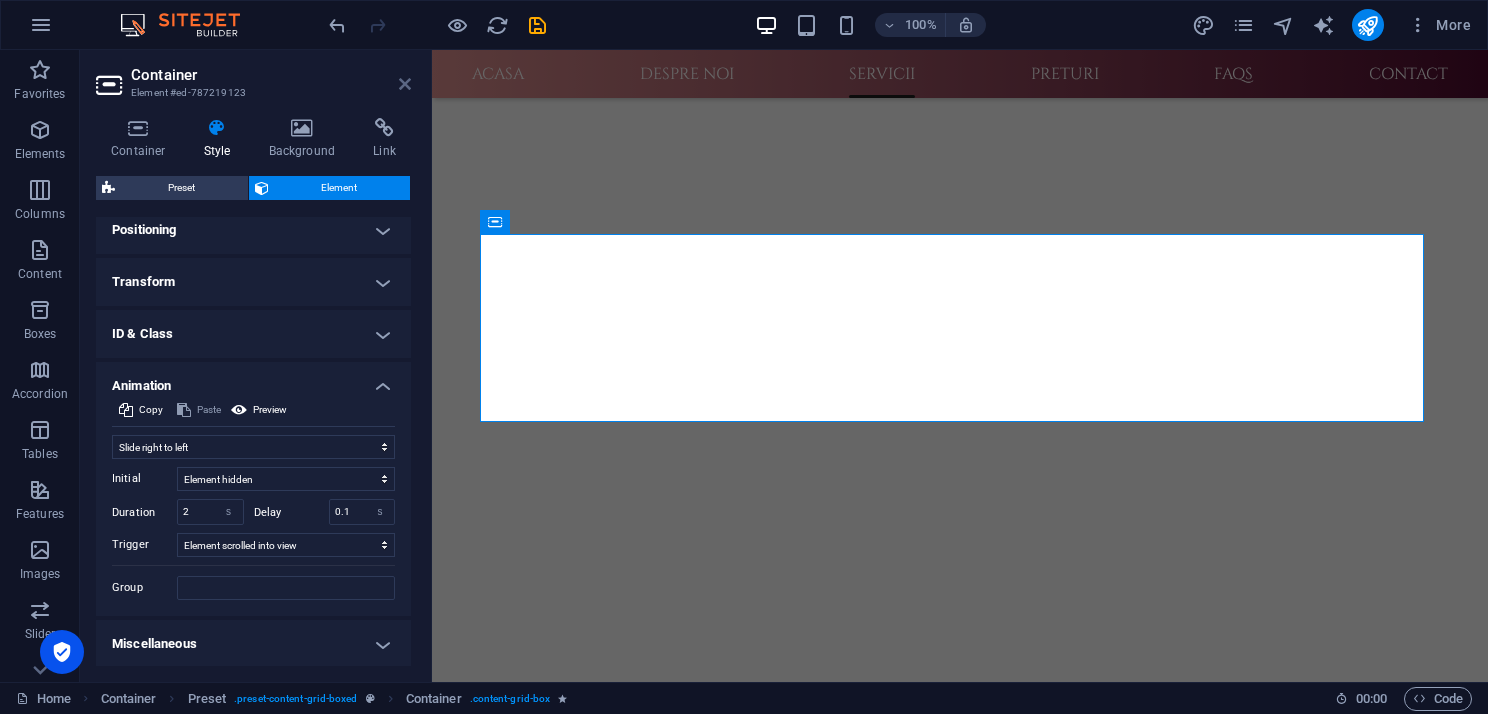 click at bounding box center [405, 84] 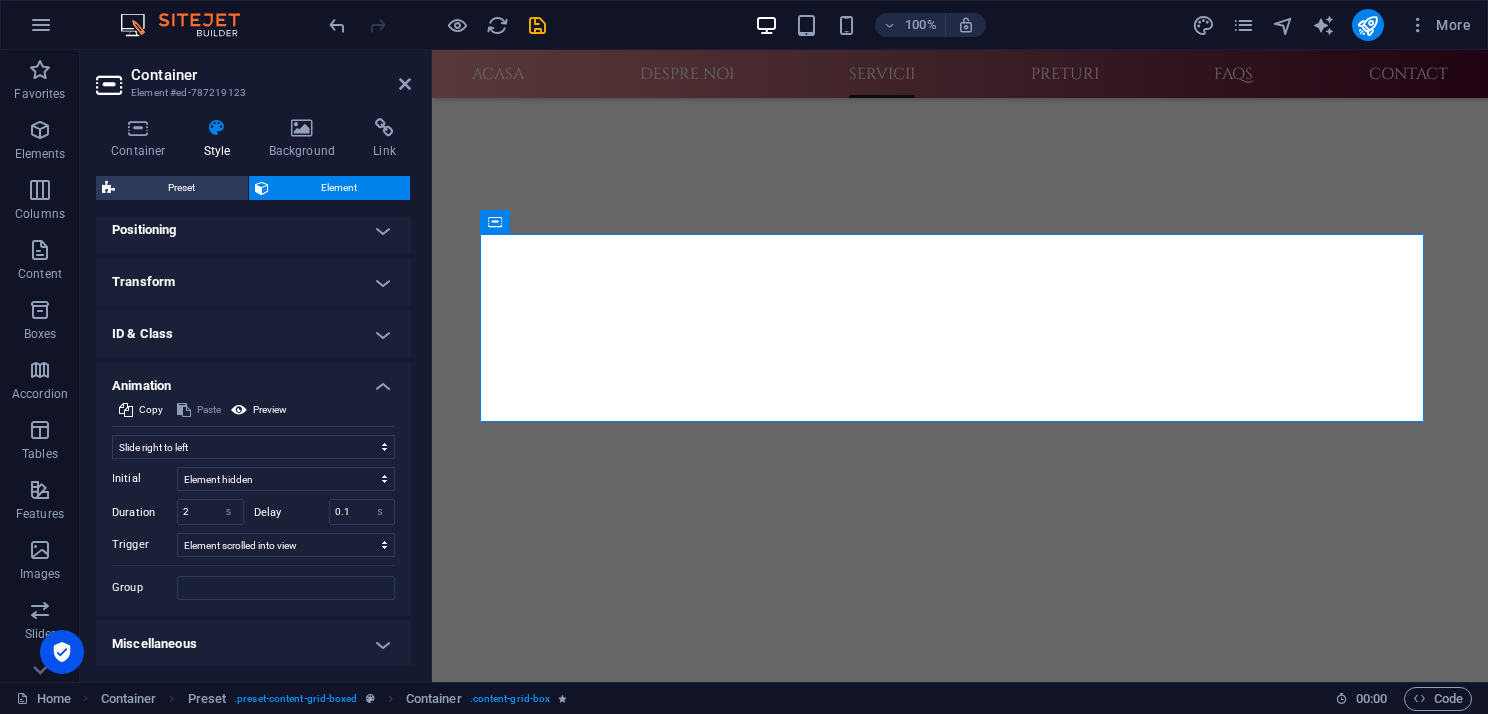 scroll, scrollTop: 876, scrollLeft: 0, axis: vertical 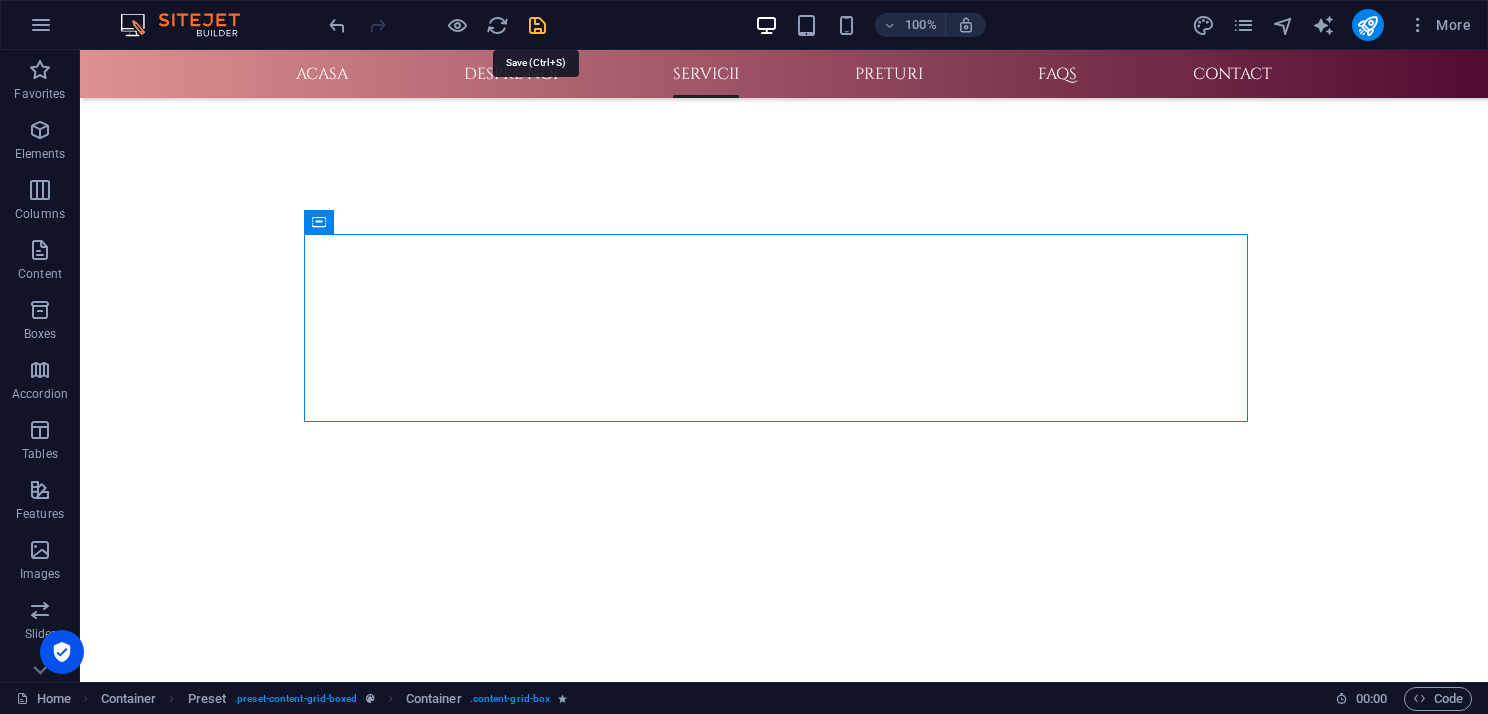 click at bounding box center (537, 25) 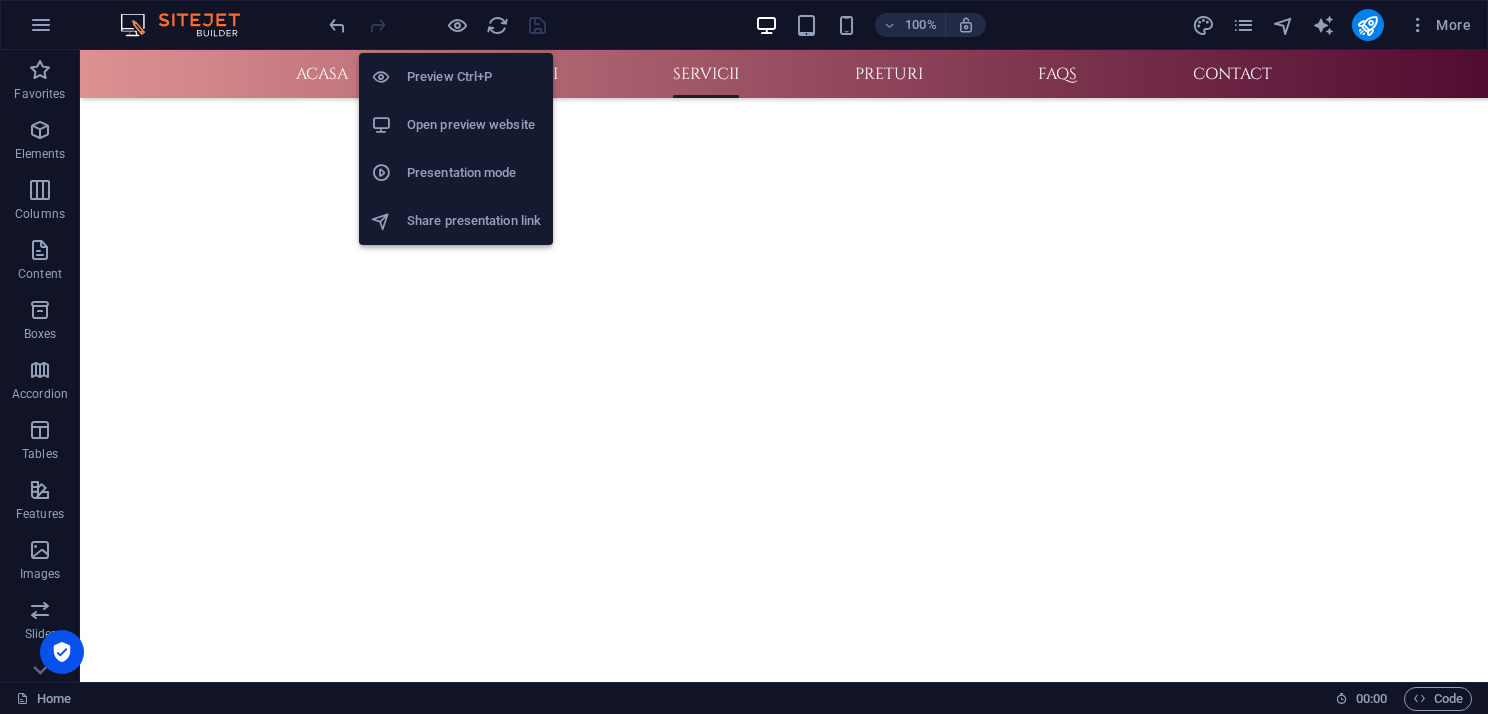 click on "Open preview website" at bounding box center (474, 125) 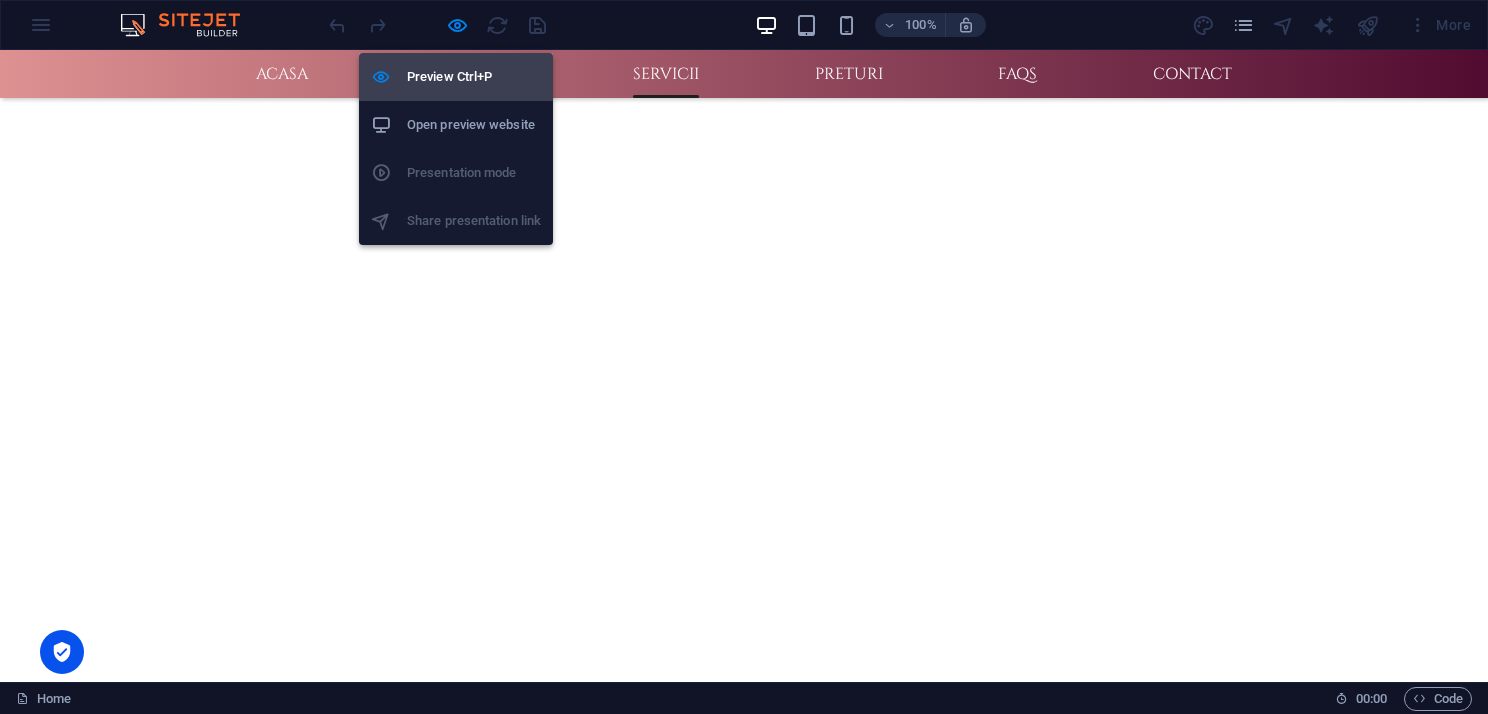 click on "Preview Ctrl+P" at bounding box center [474, 77] 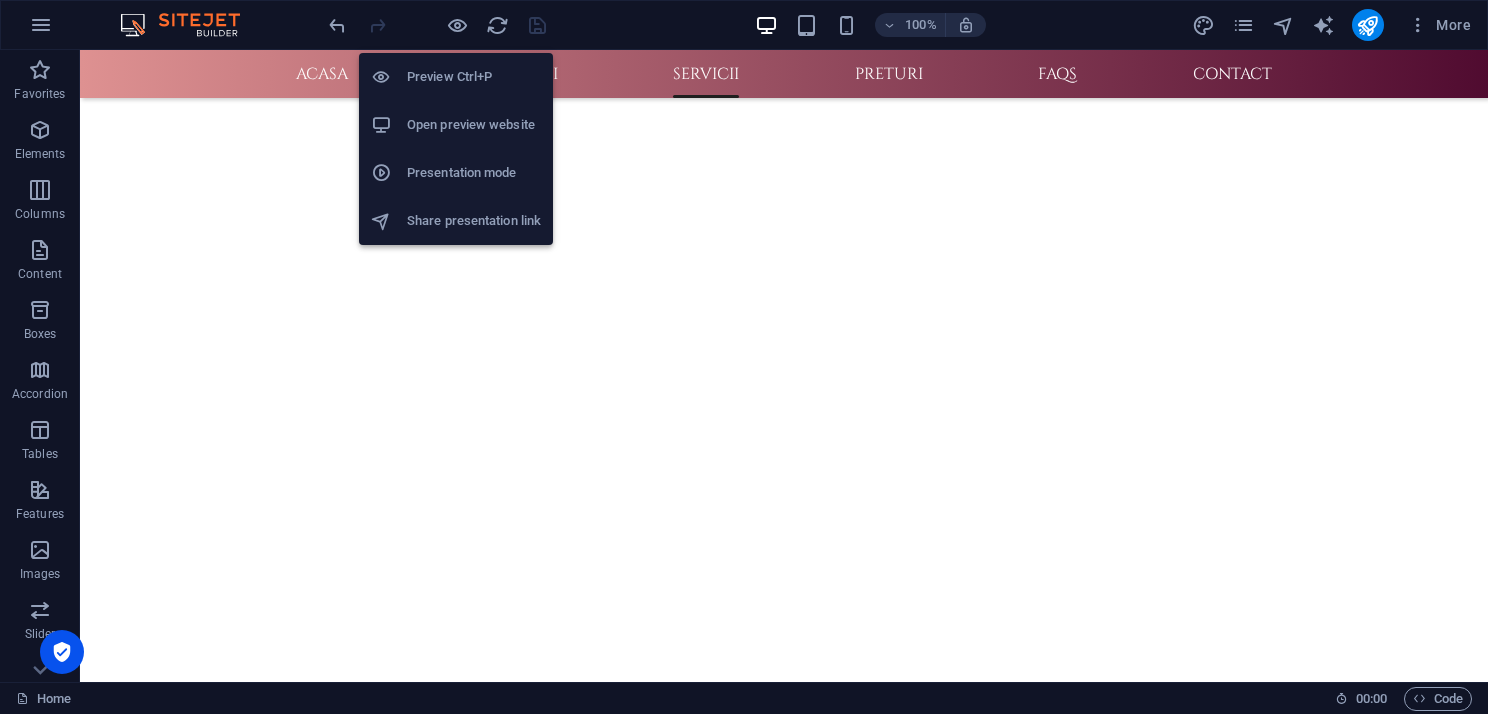 scroll, scrollTop: 876, scrollLeft: 0, axis: vertical 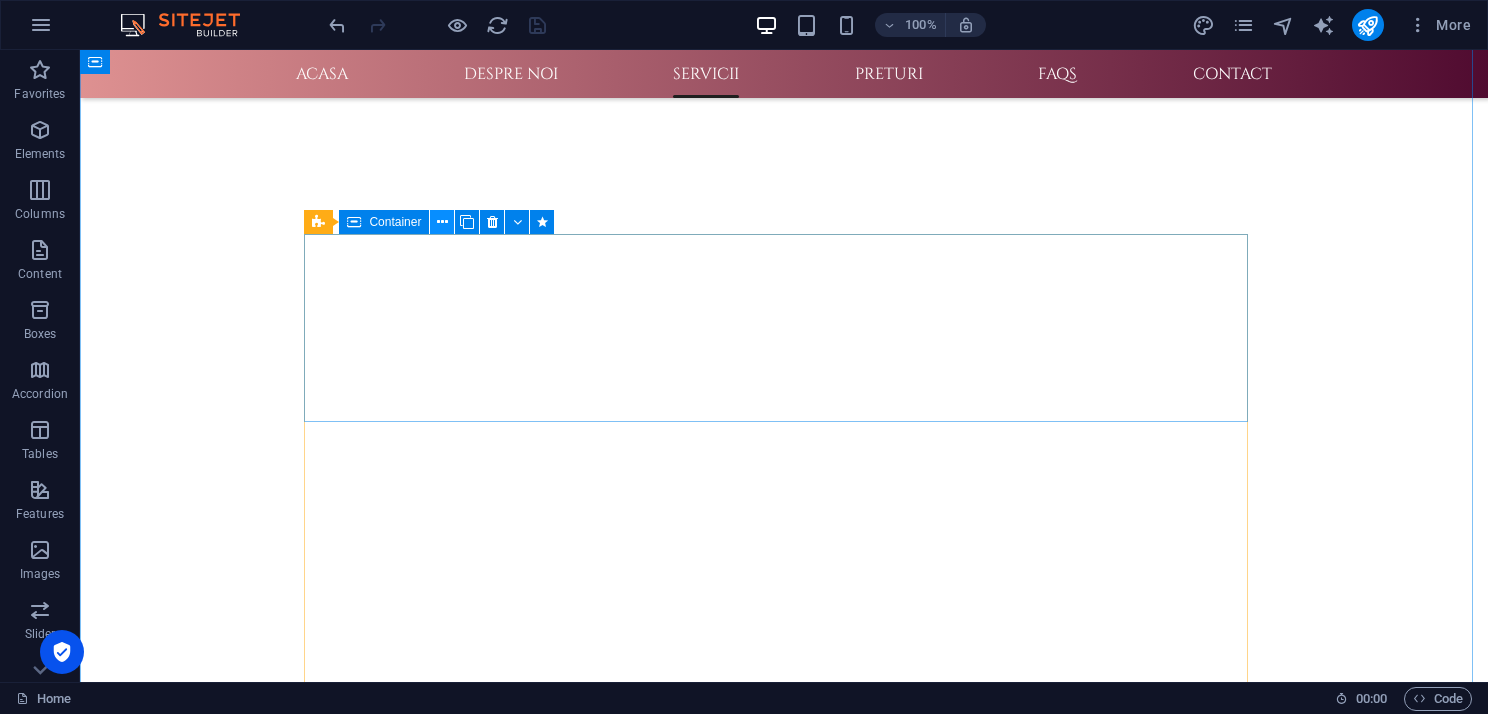 click at bounding box center [442, 222] 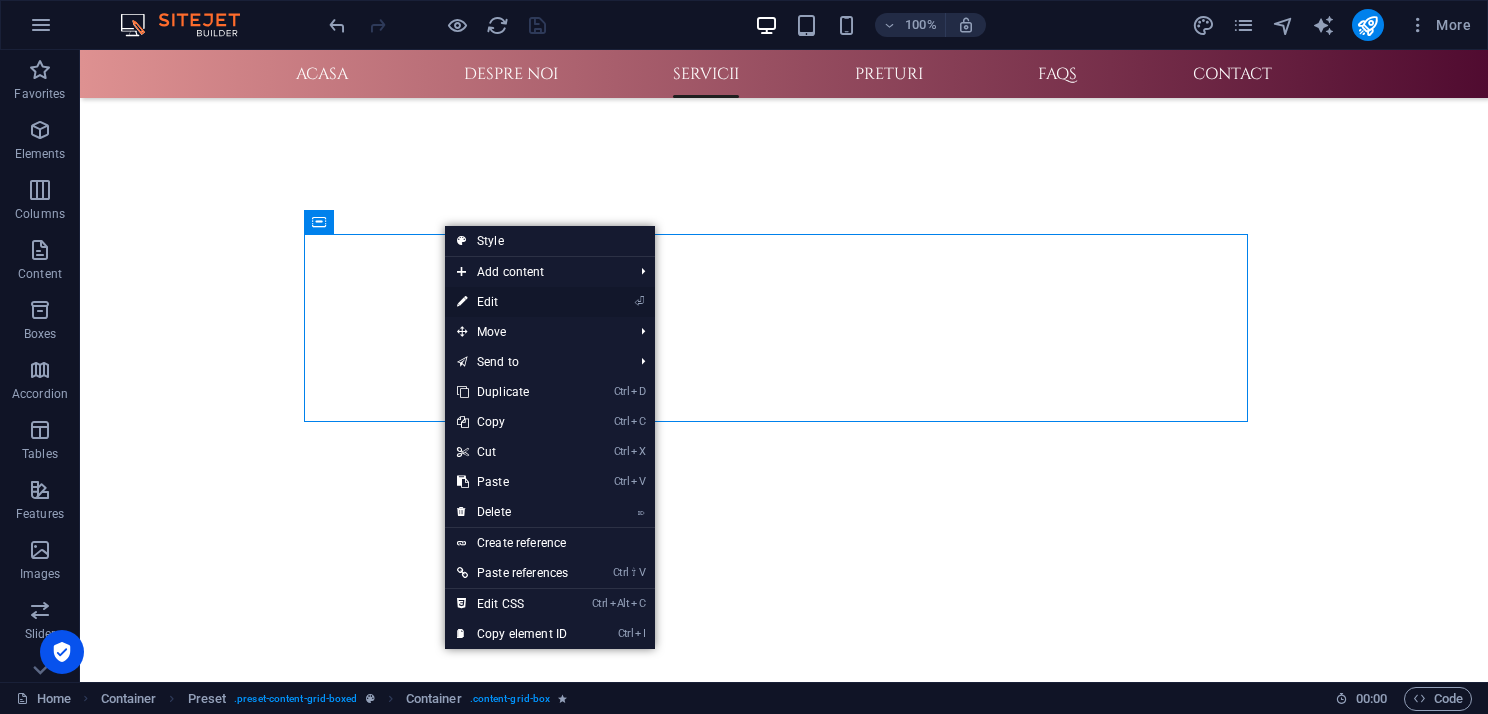 click on "⏎  Edit" at bounding box center (512, 302) 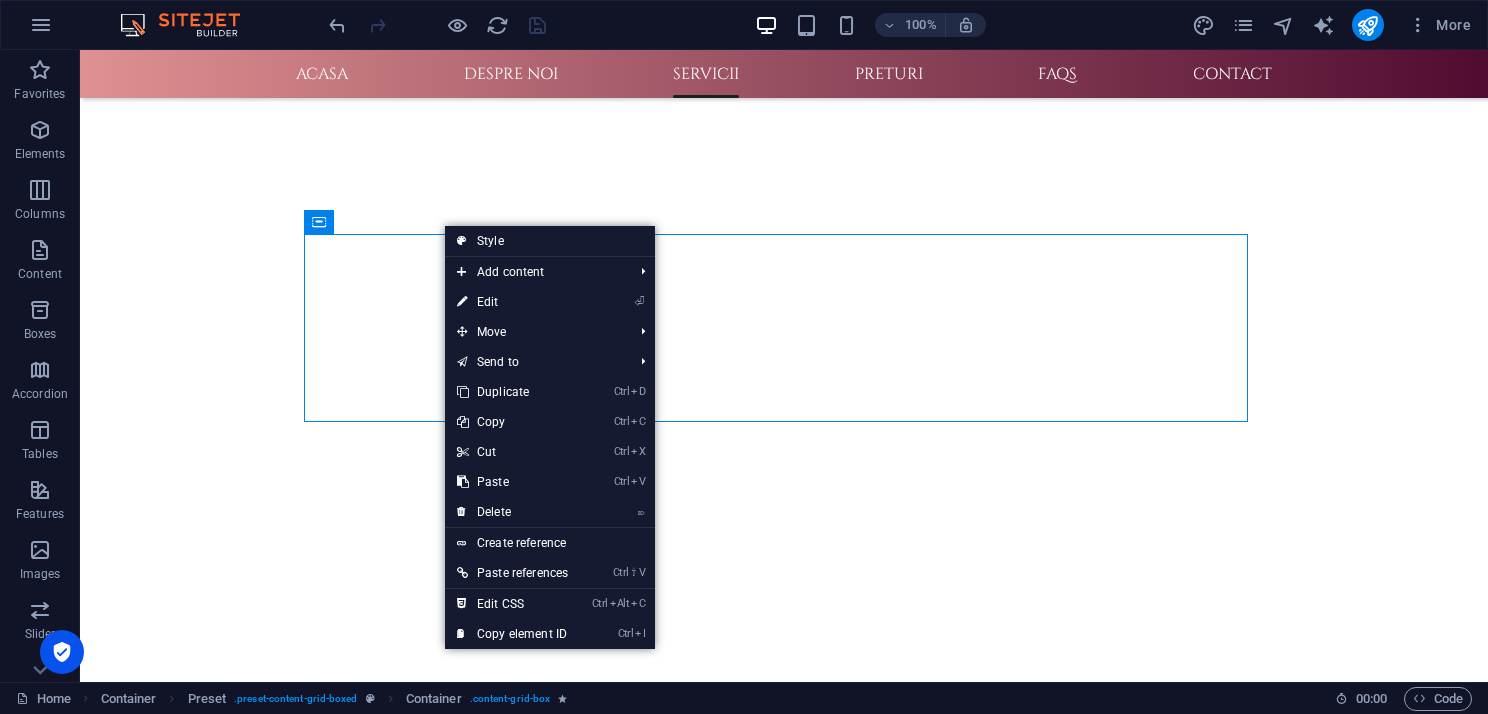 scroll, scrollTop: 735, scrollLeft: 0, axis: vertical 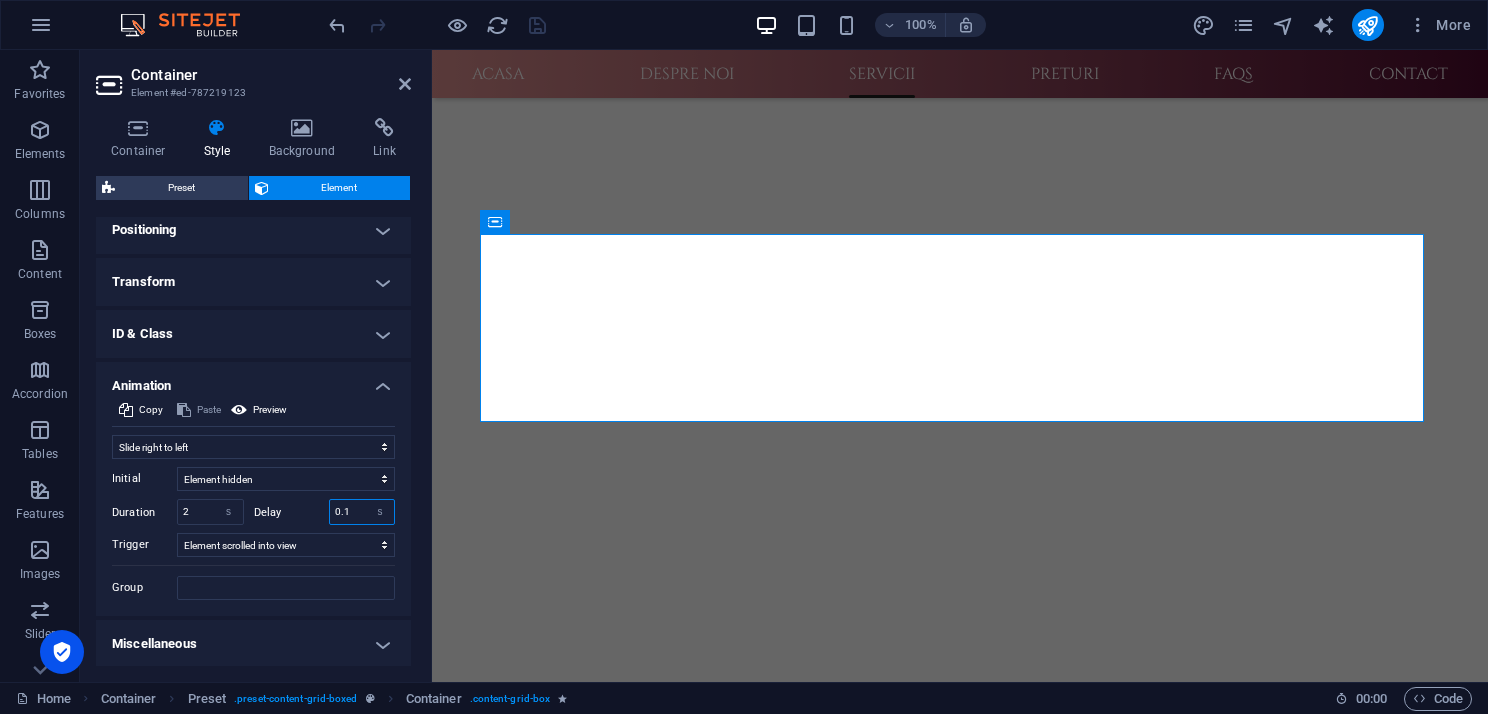 drag, startPoint x: 340, startPoint y: 506, endPoint x: 357, endPoint y: 497, distance: 19.235384 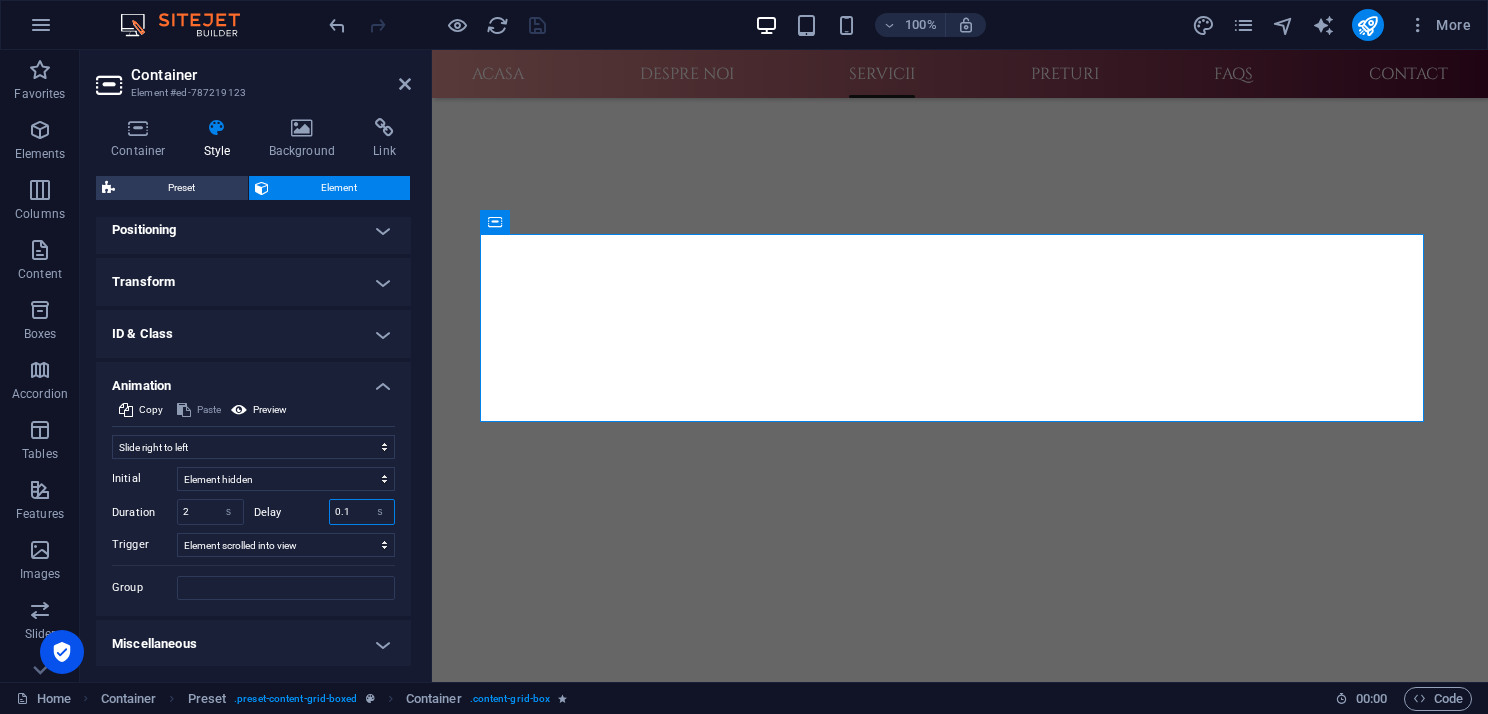 click on "0.1" at bounding box center [362, 512] 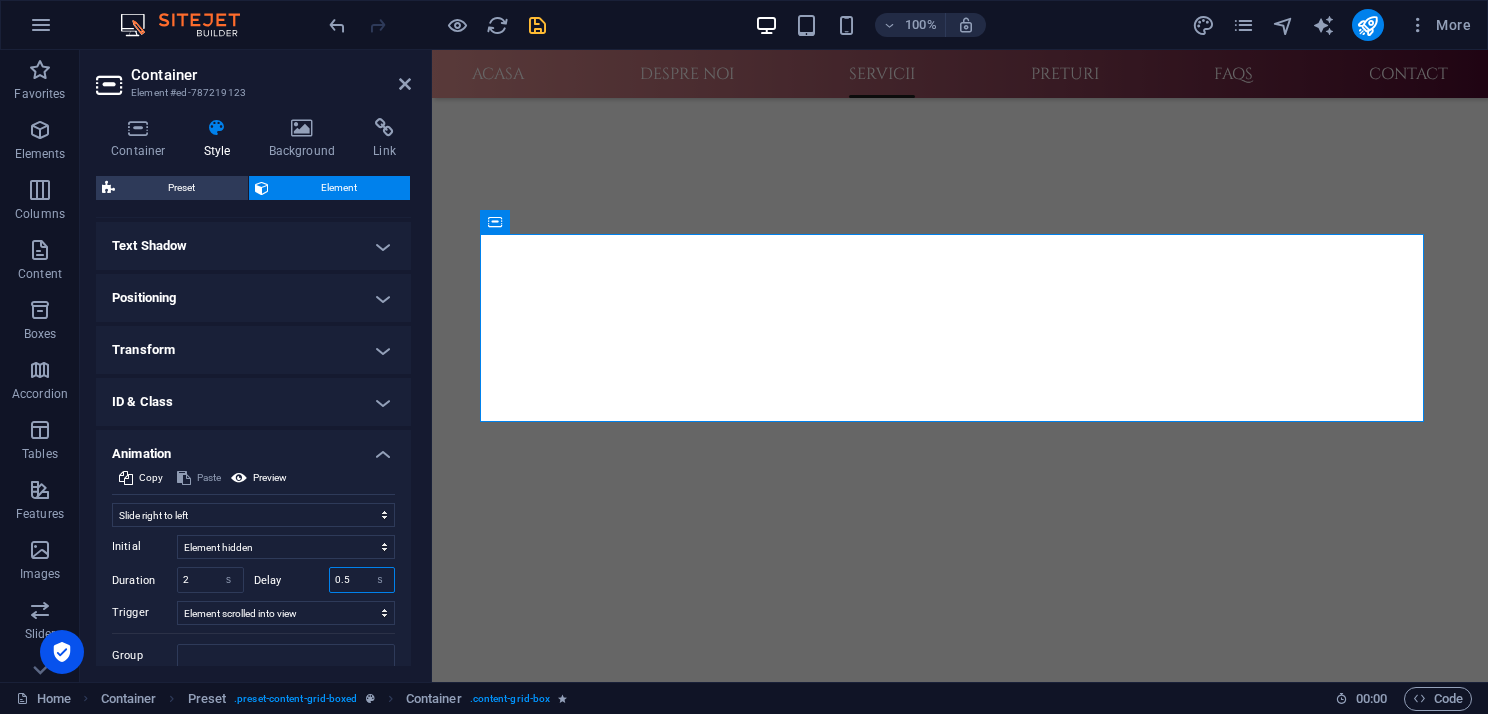 scroll, scrollTop: 600, scrollLeft: 0, axis: vertical 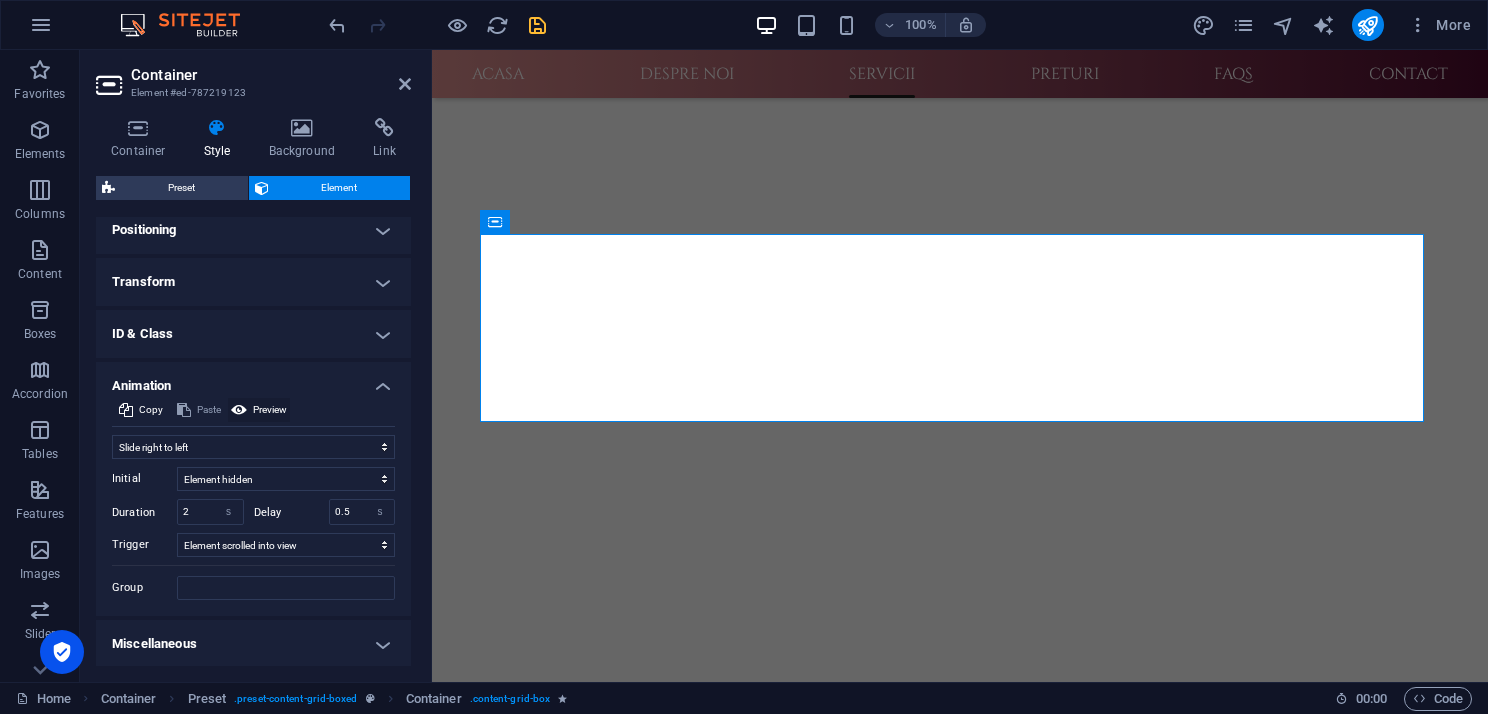 click on "Preview" at bounding box center [270, 410] 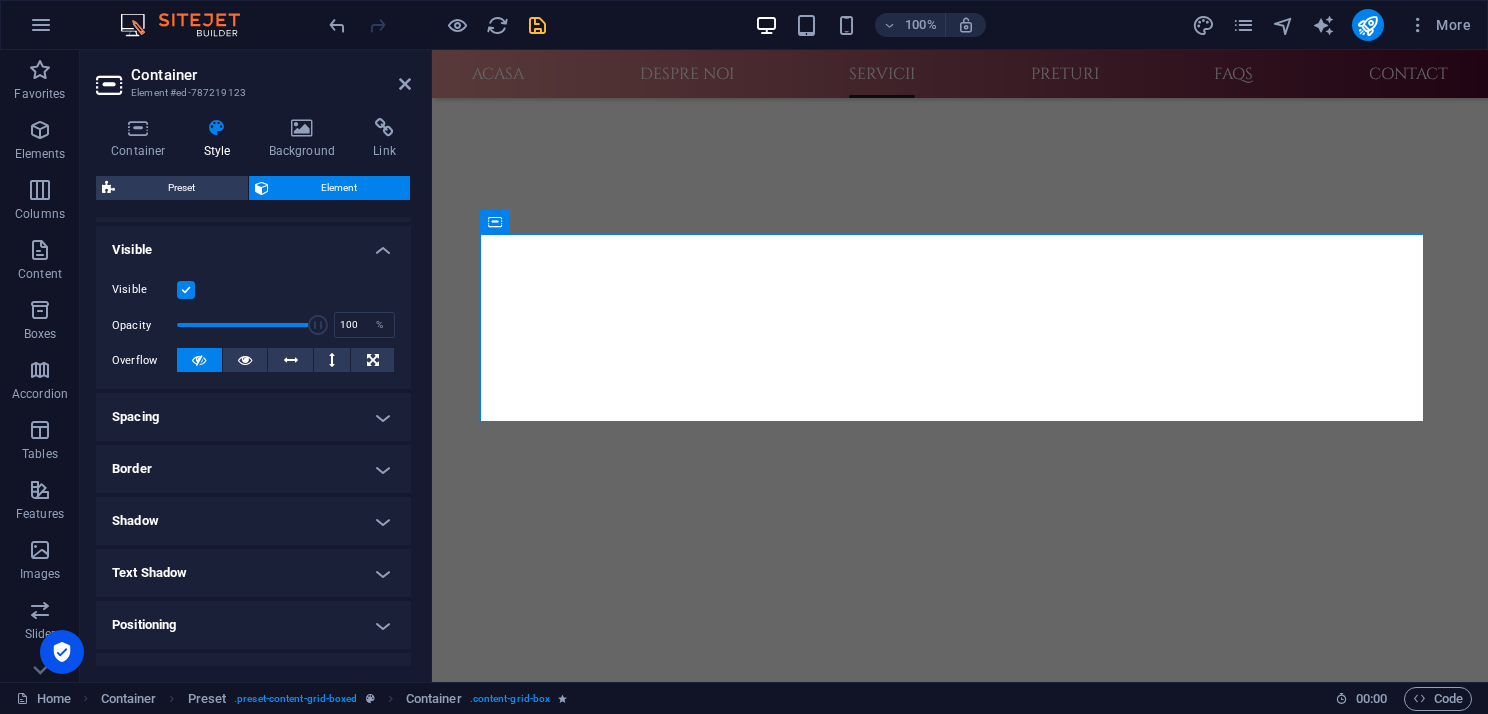 scroll, scrollTop: 400, scrollLeft: 0, axis: vertical 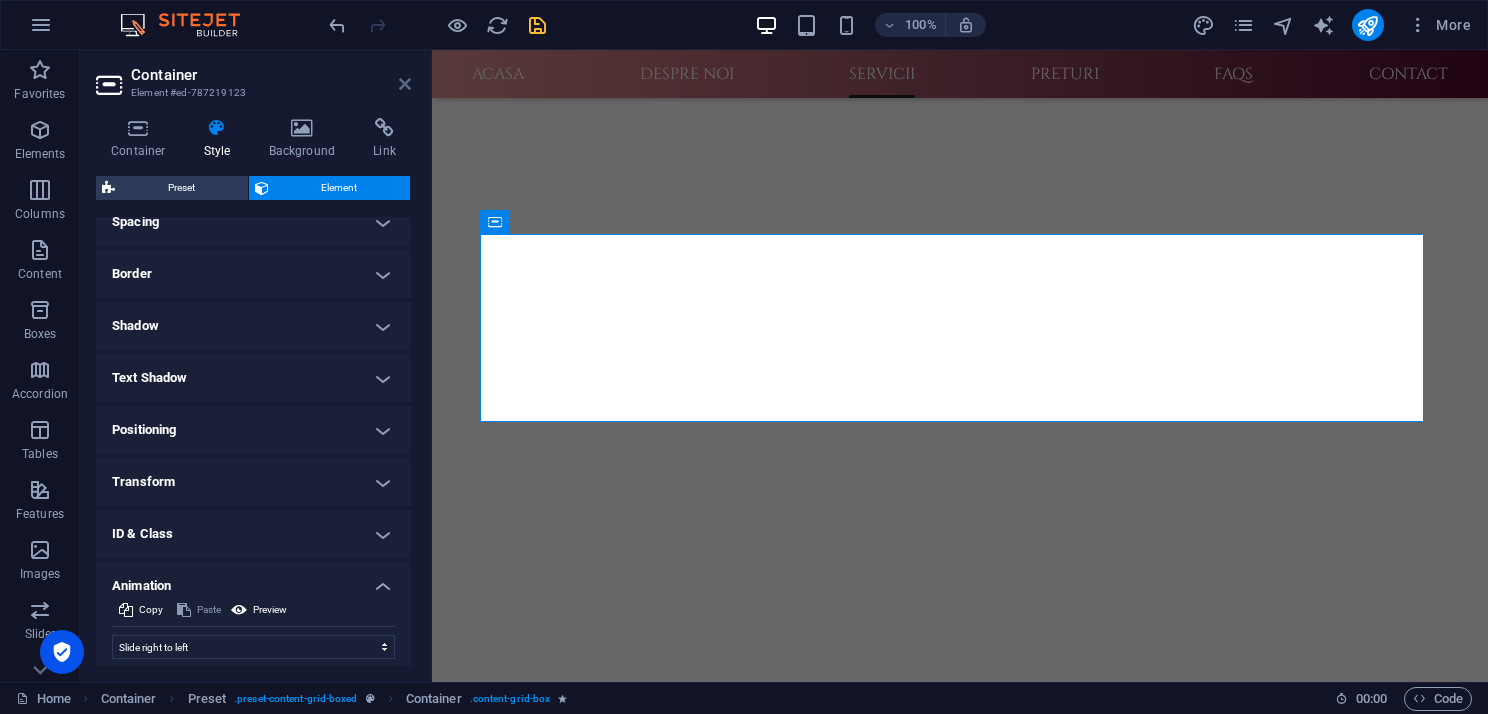 click at bounding box center [405, 84] 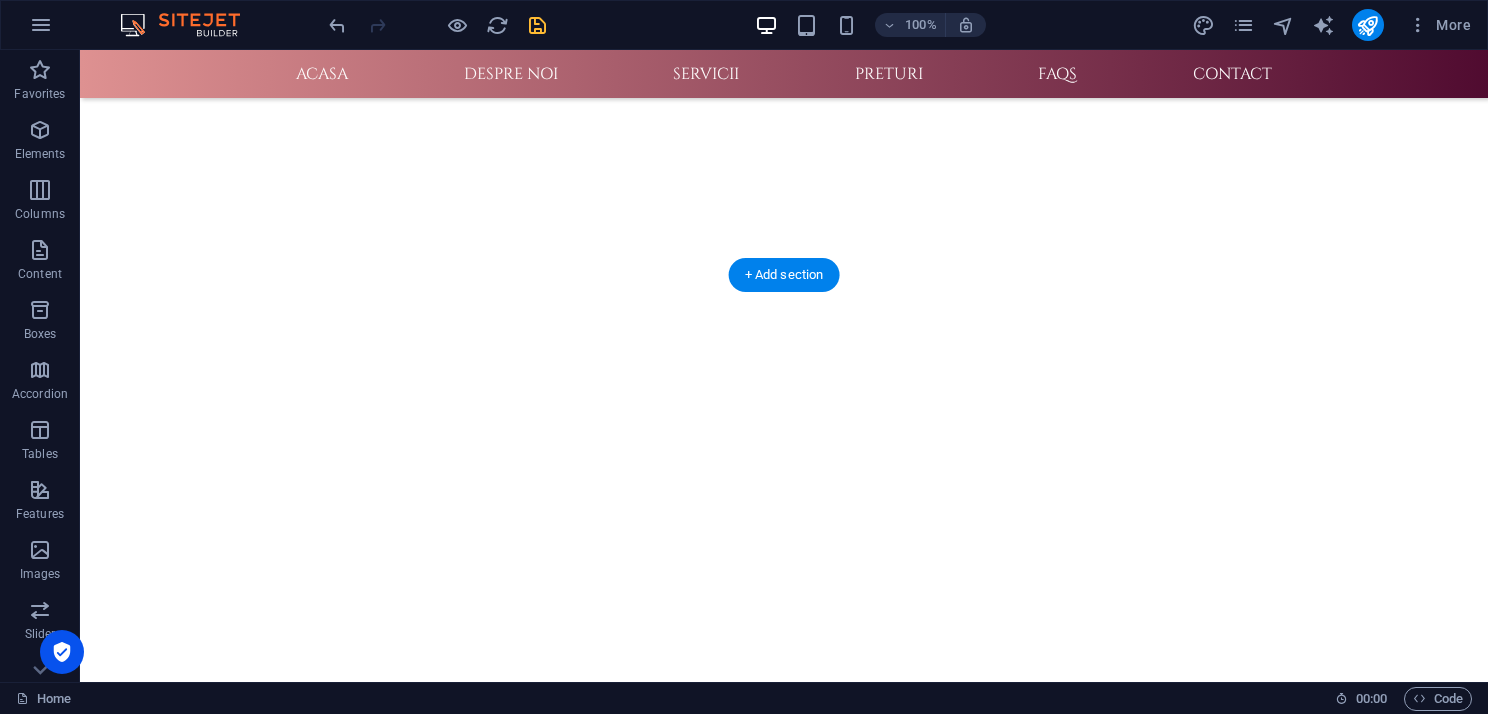 scroll, scrollTop: 376, scrollLeft: 0, axis: vertical 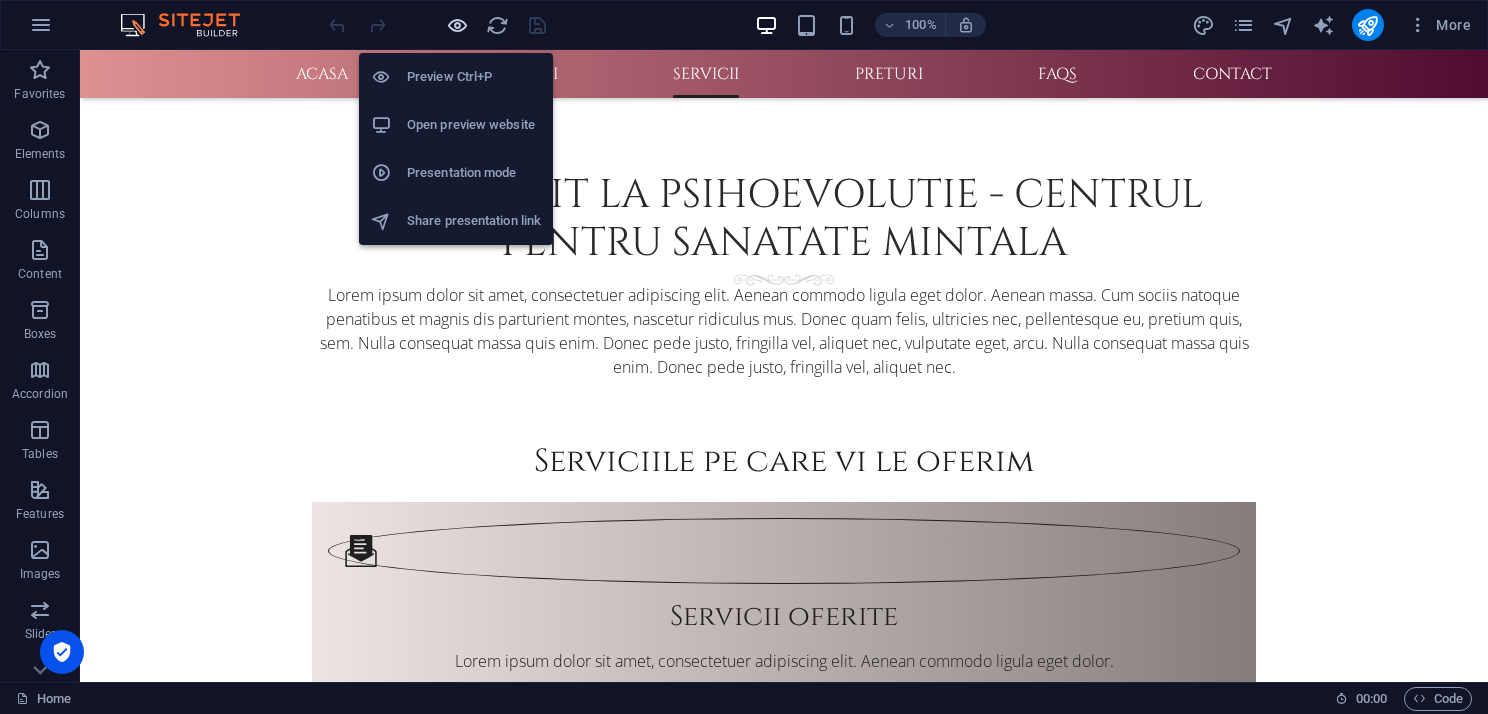 click at bounding box center (457, 25) 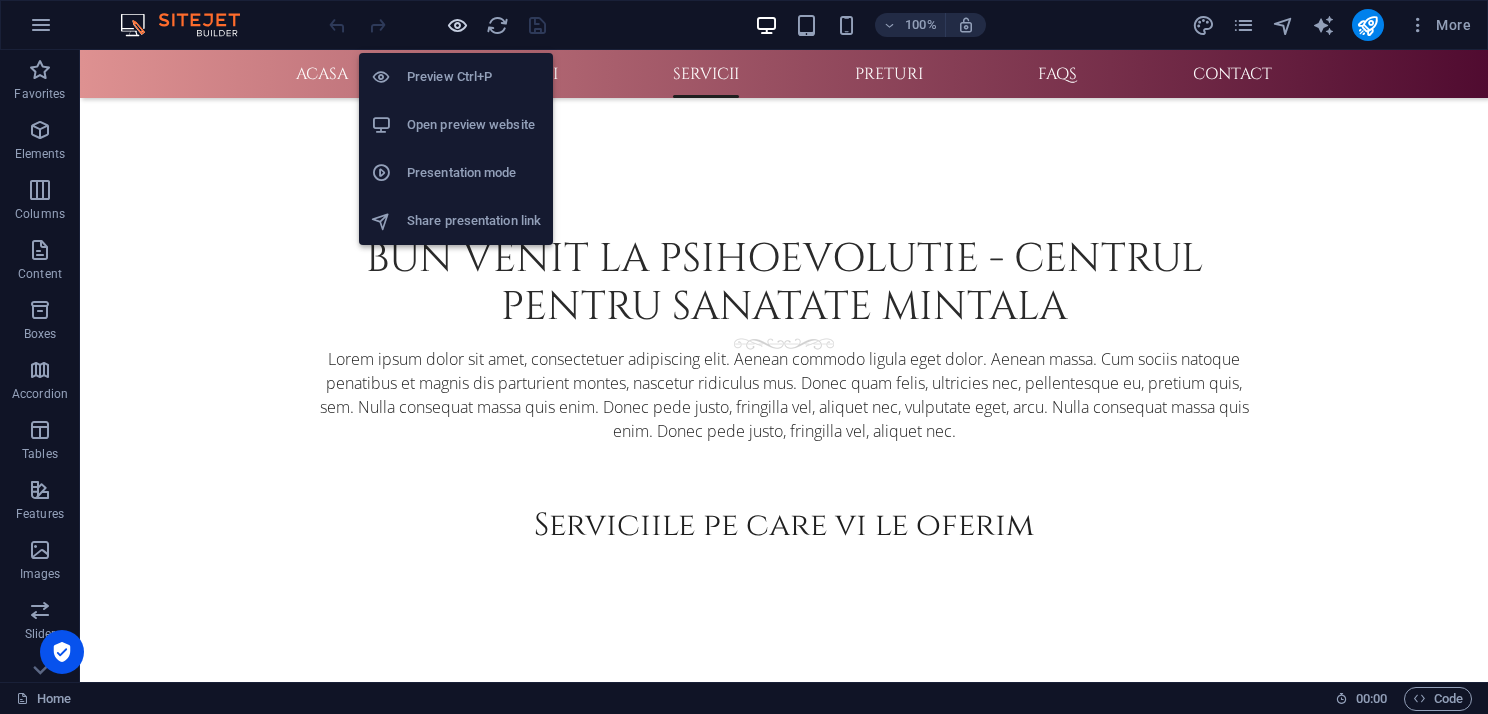 scroll, scrollTop: 1832, scrollLeft: 0, axis: vertical 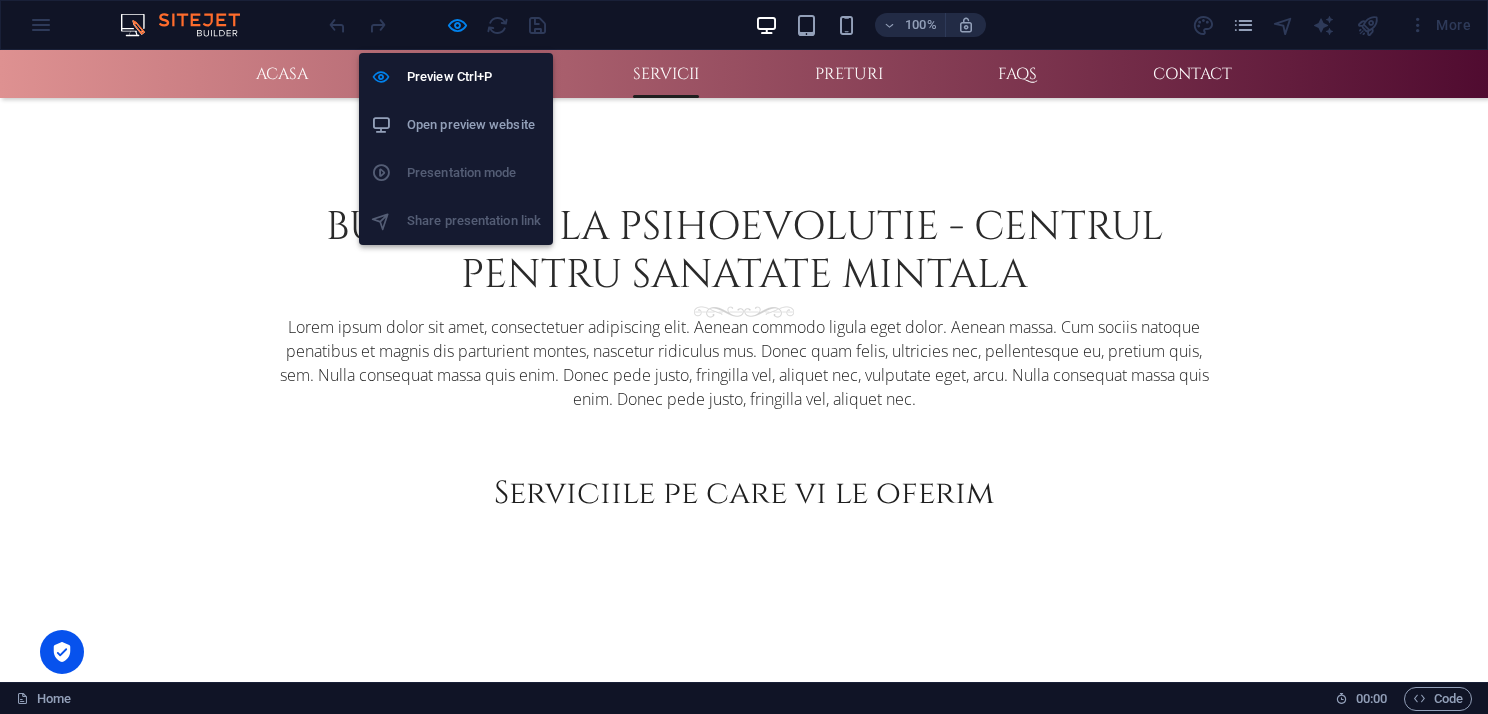 click on "Open preview website" at bounding box center [474, 125] 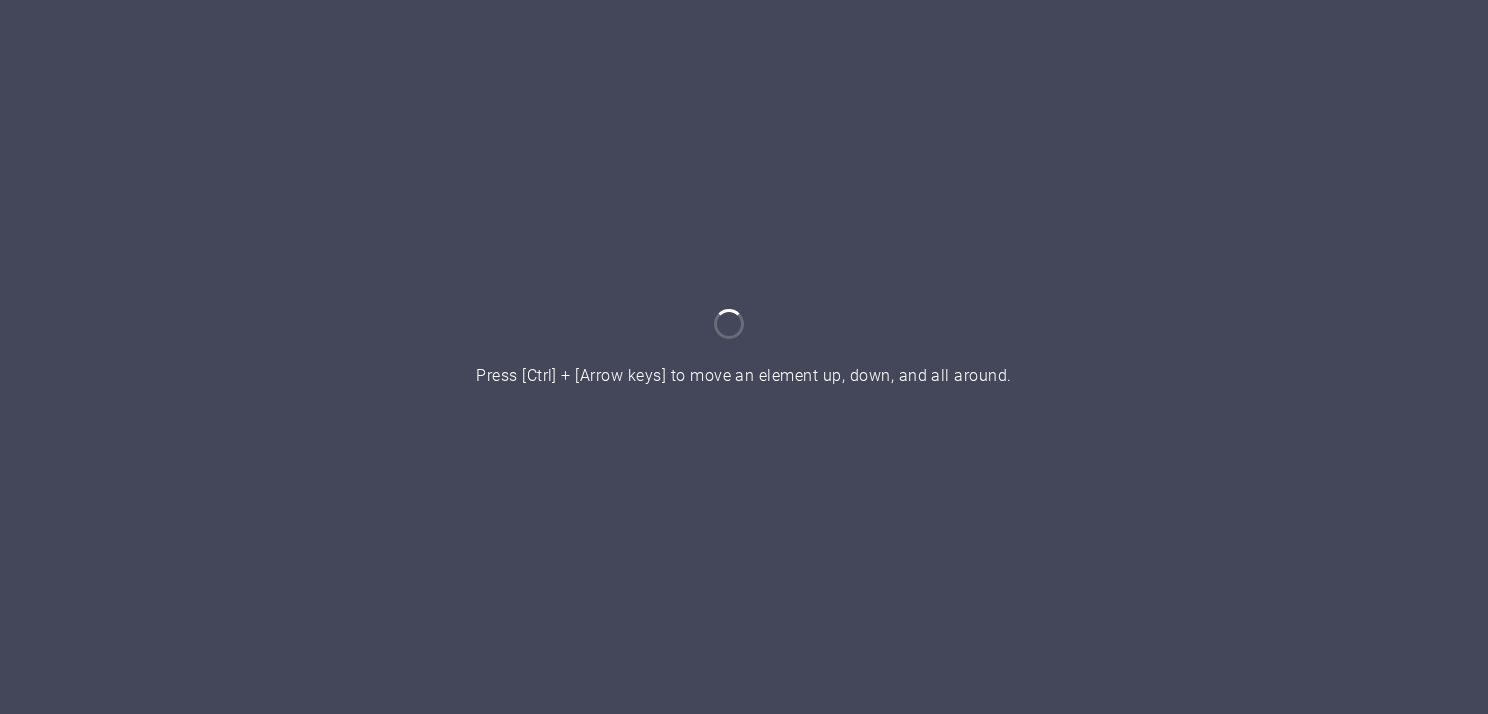 scroll, scrollTop: 0, scrollLeft: 0, axis: both 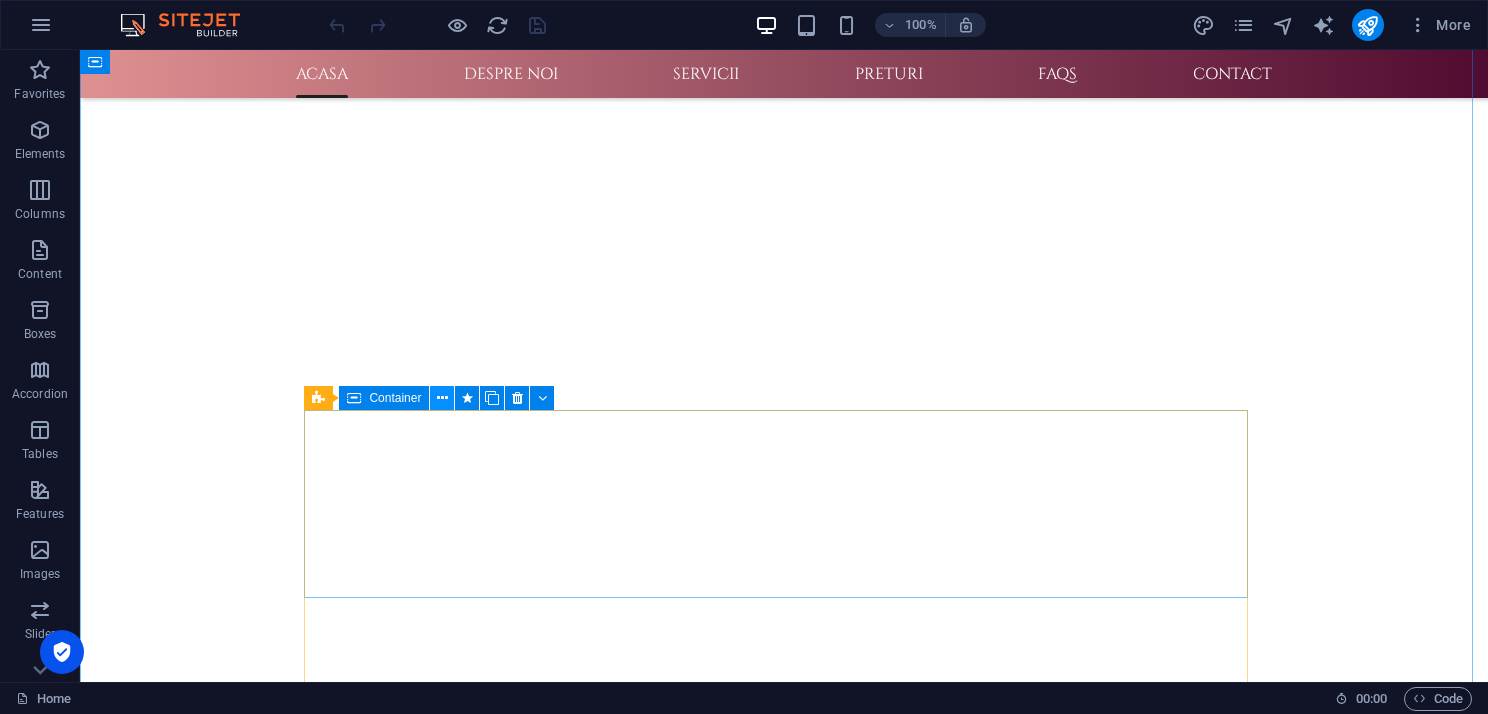 click at bounding box center [442, 398] 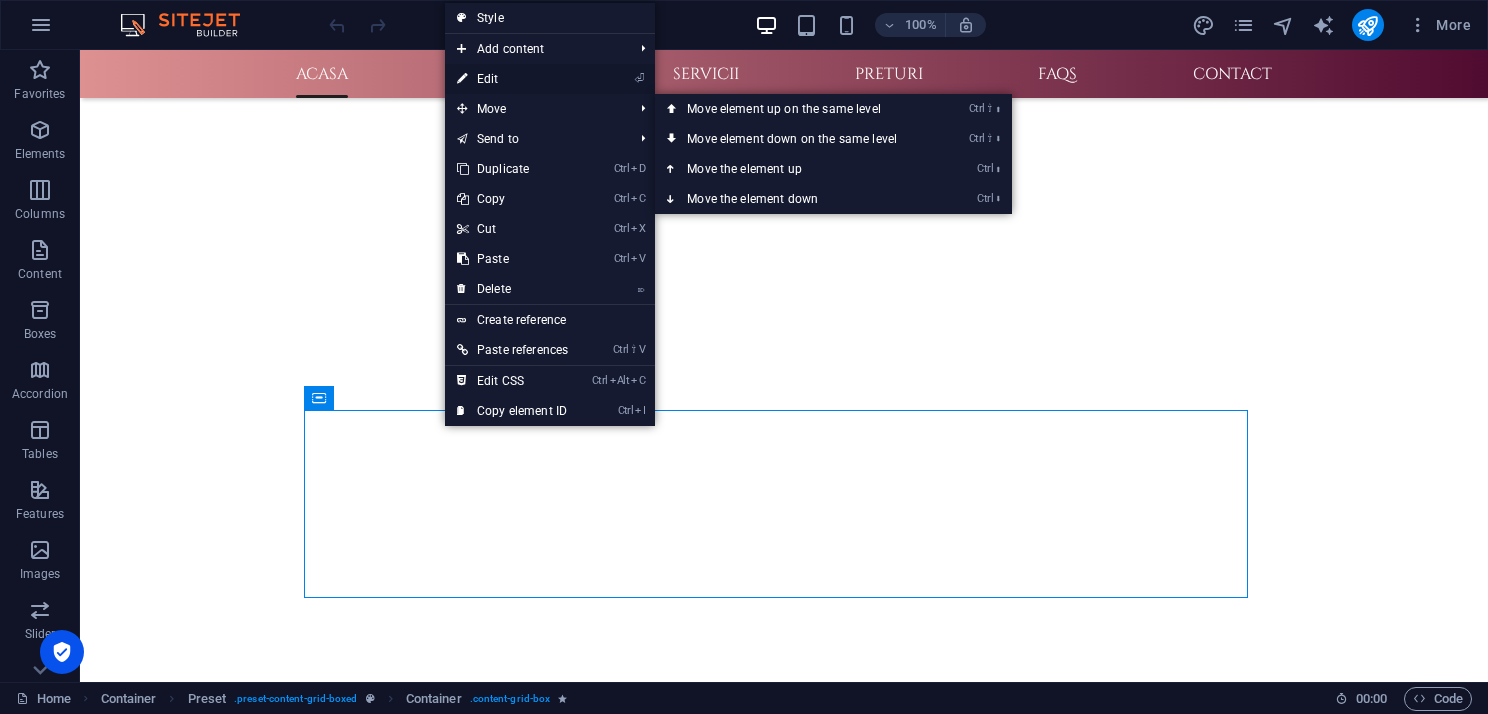 click on "⏎  Edit" at bounding box center [512, 79] 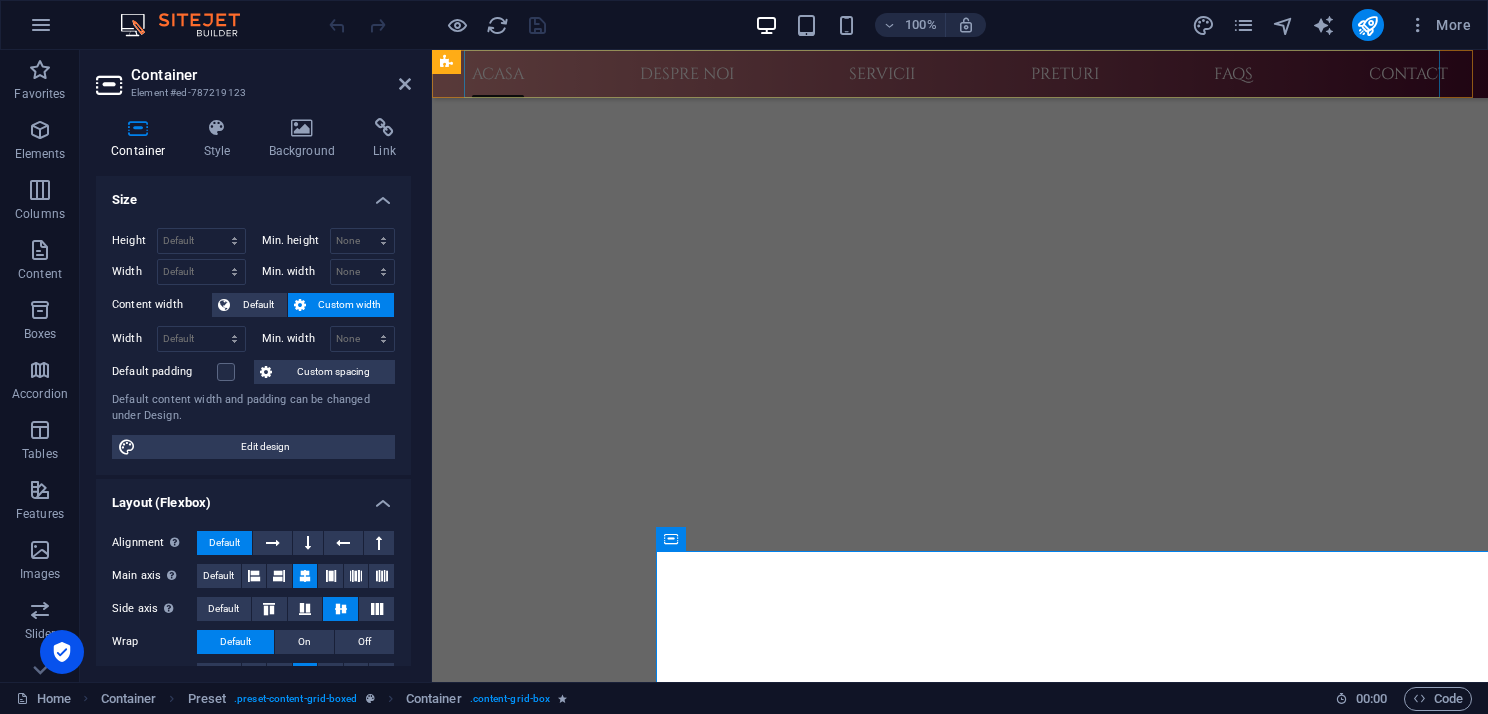 scroll, scrollTop: 559, scrollLeft: 0, axis: vertical 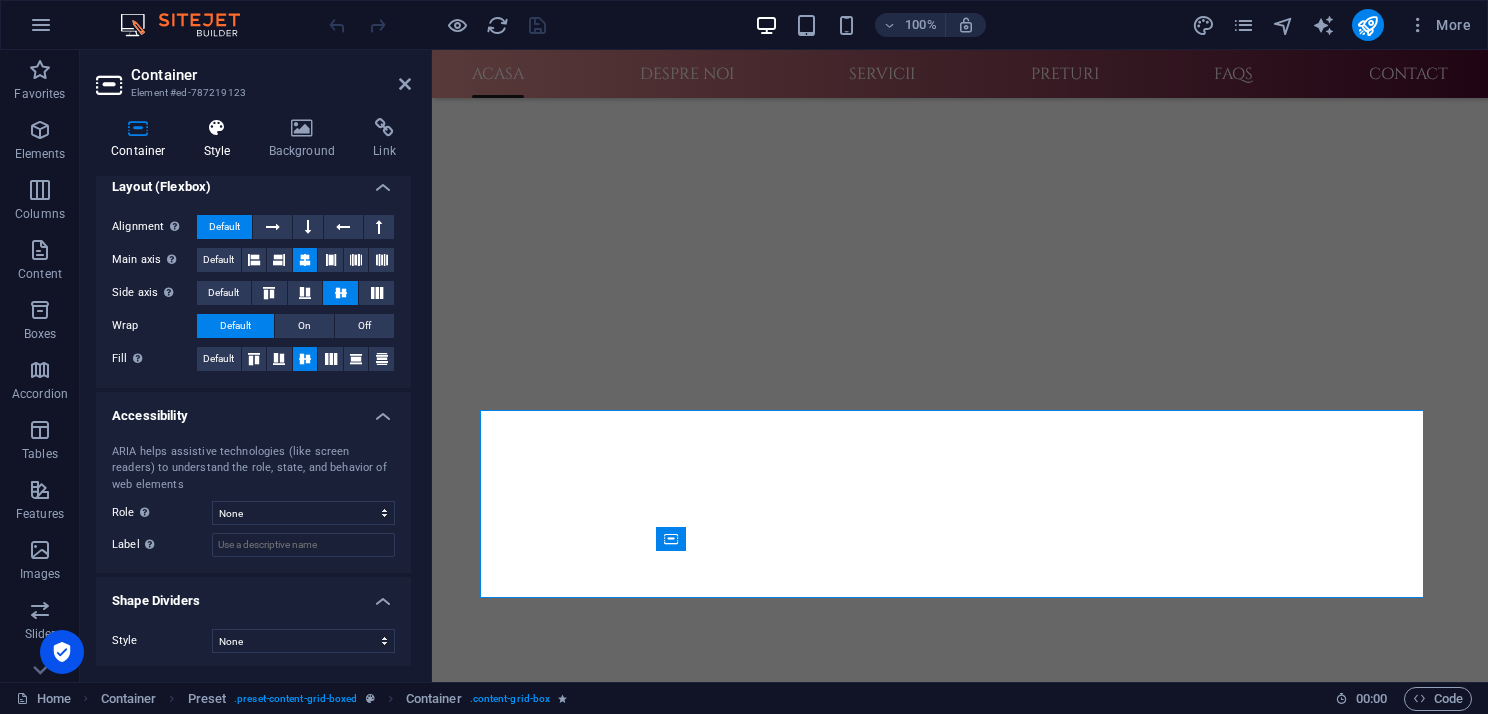 click at bounding box center [217, 128] 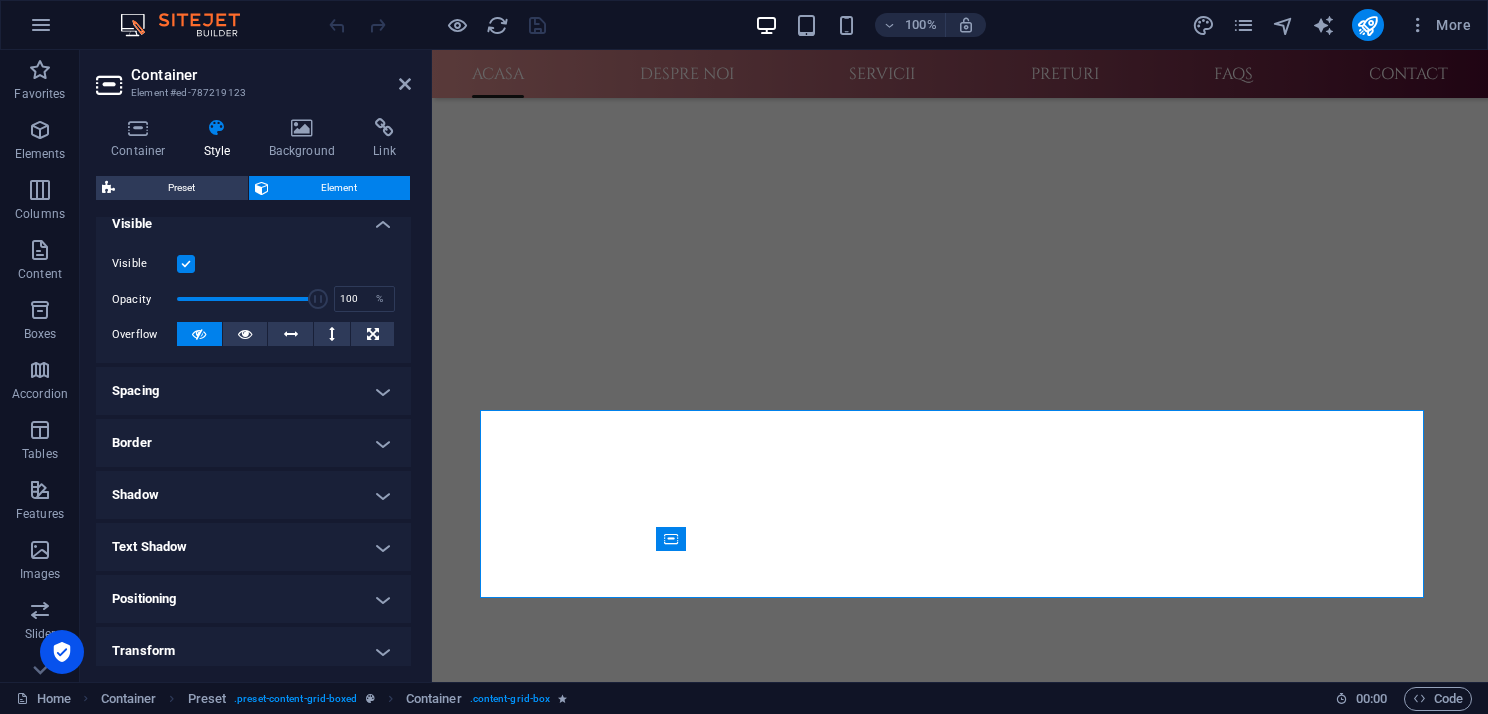 scroll, scrollTop: 395, scrollLeft: 0, axis: vertical 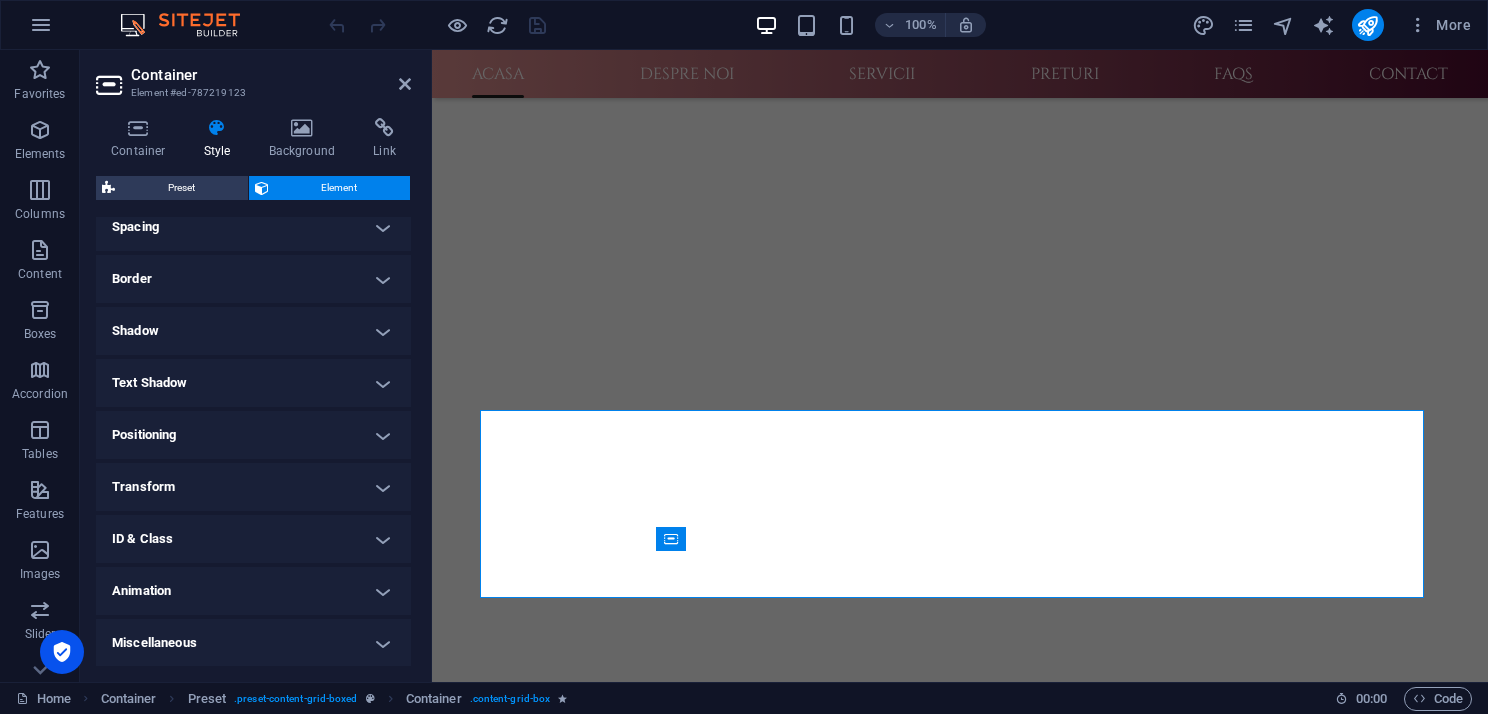 click on "Animation" at bounding box center (253, 591) 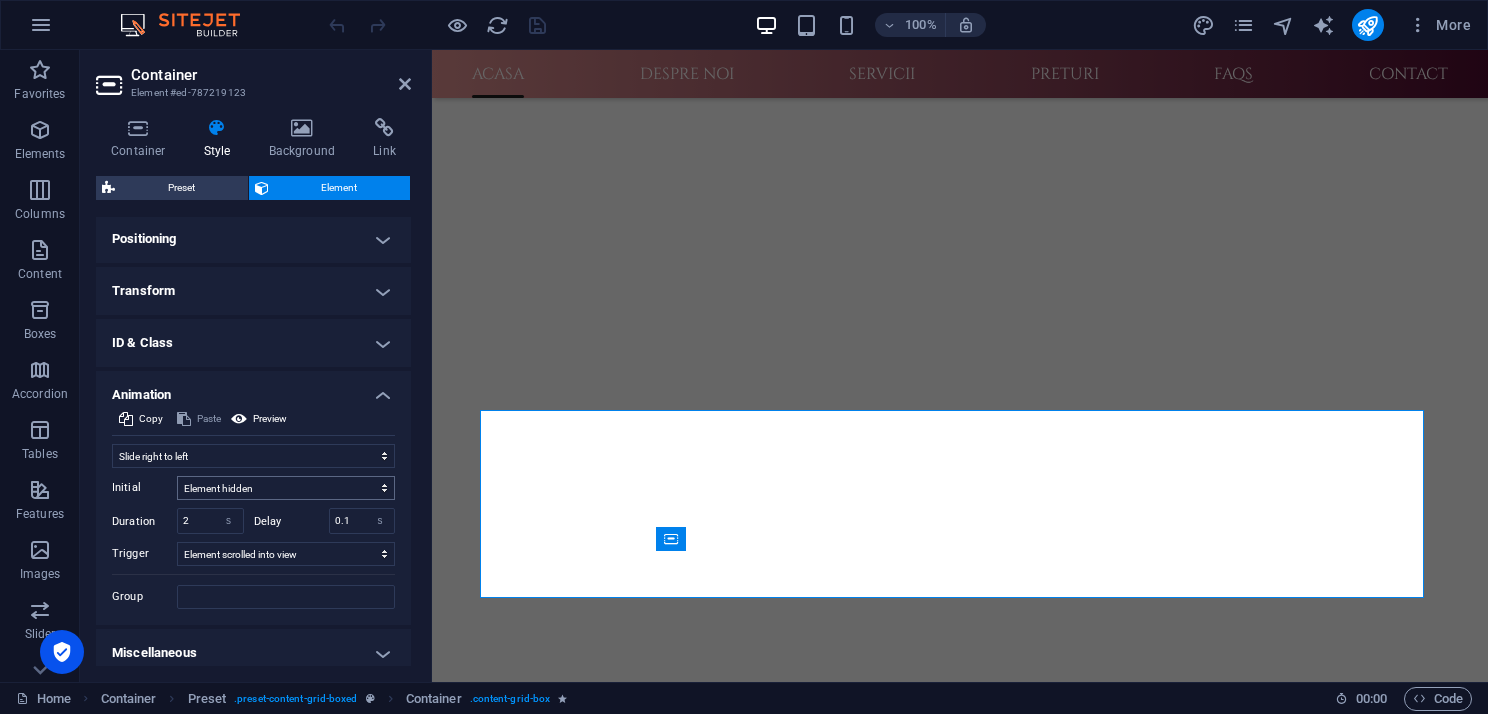 scroll, scrollTop: 595, scrollLeft: 0, axis: vertical 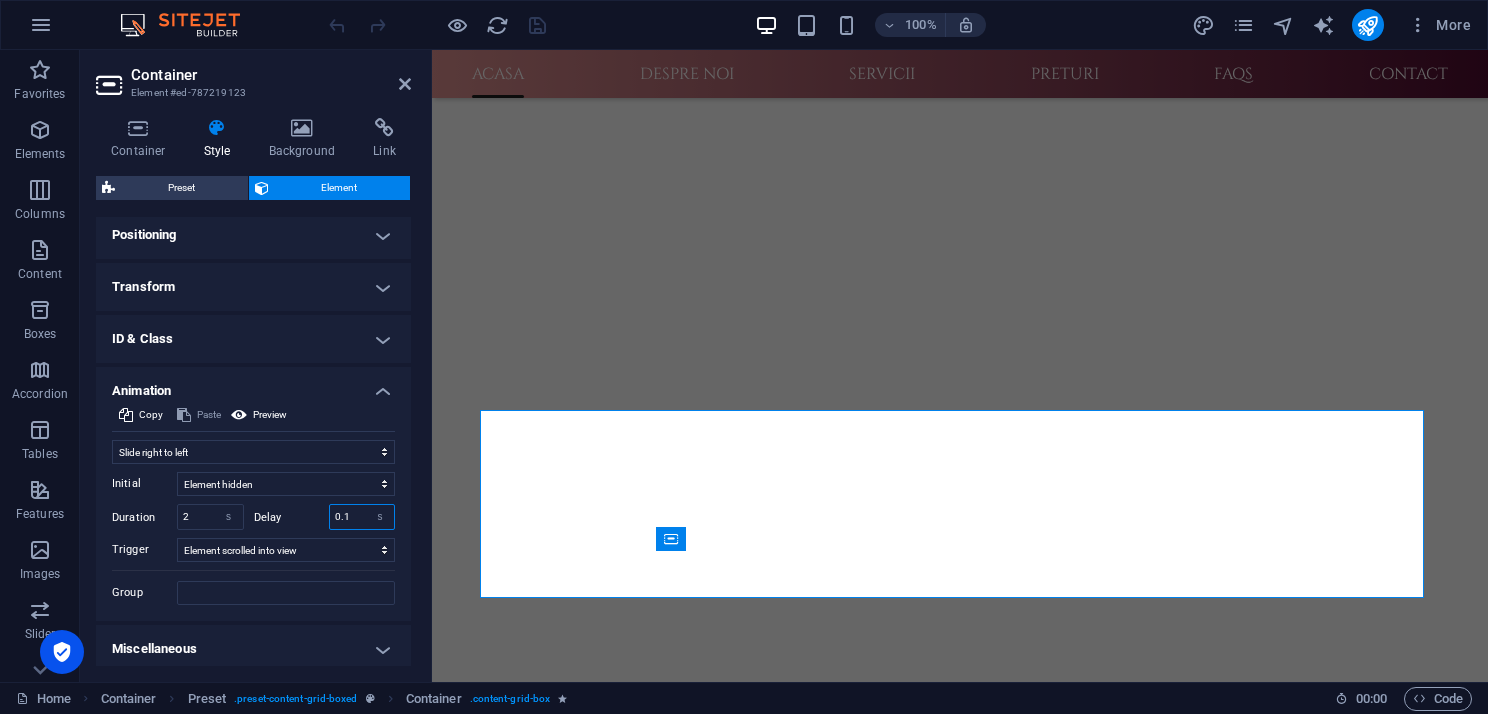 drag, startPoint x: 340, startPoint y: 515, endPoint x: 358, endPoint y: 515, distance: 18 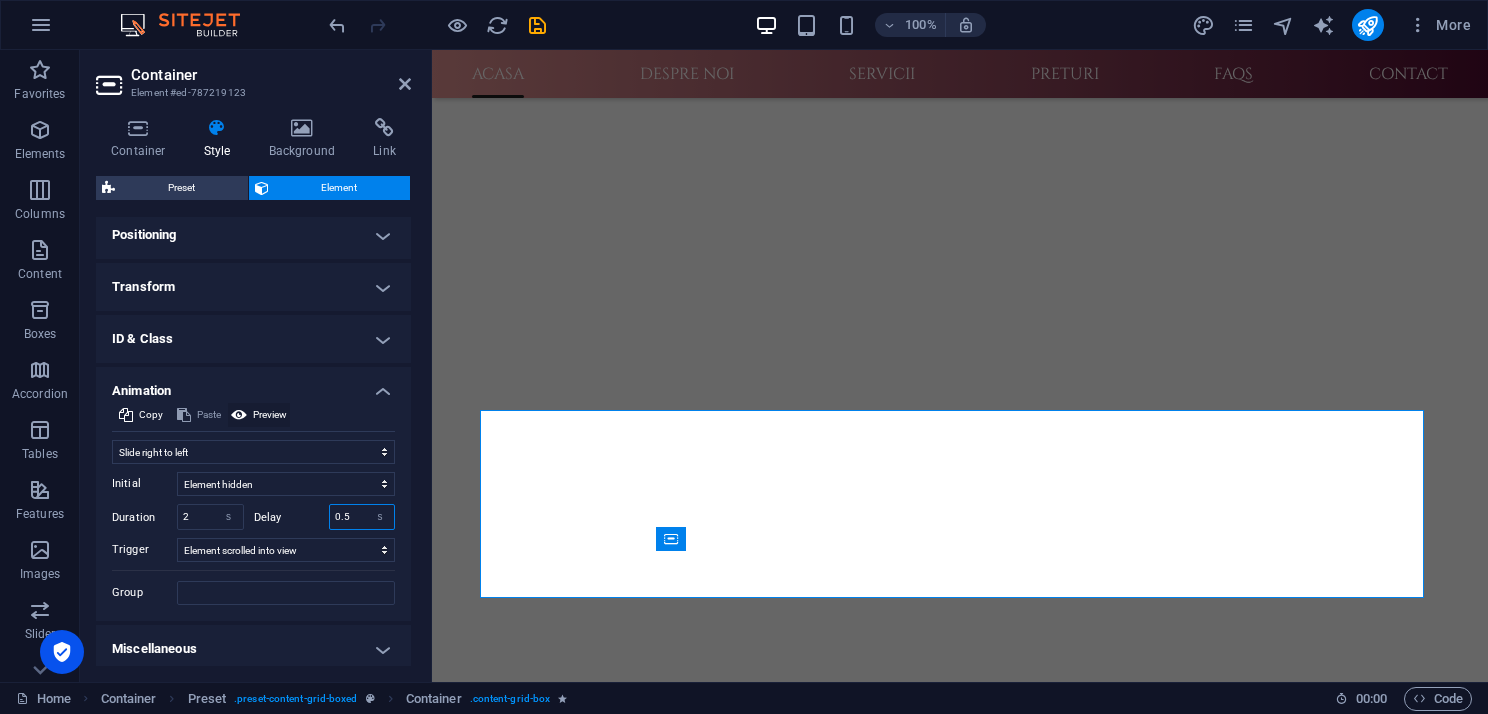 type on "0.5" 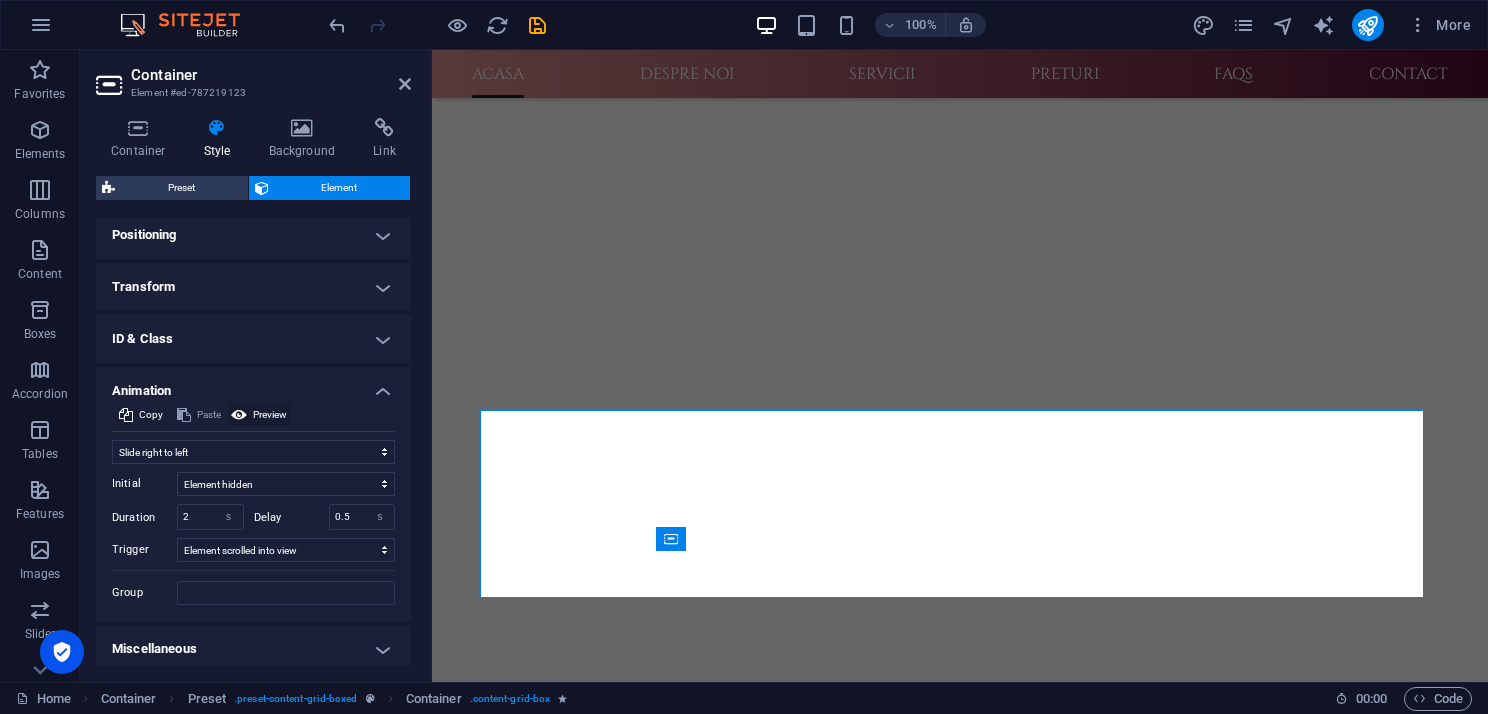 click on "Preview" at bounding box center (270, 415) 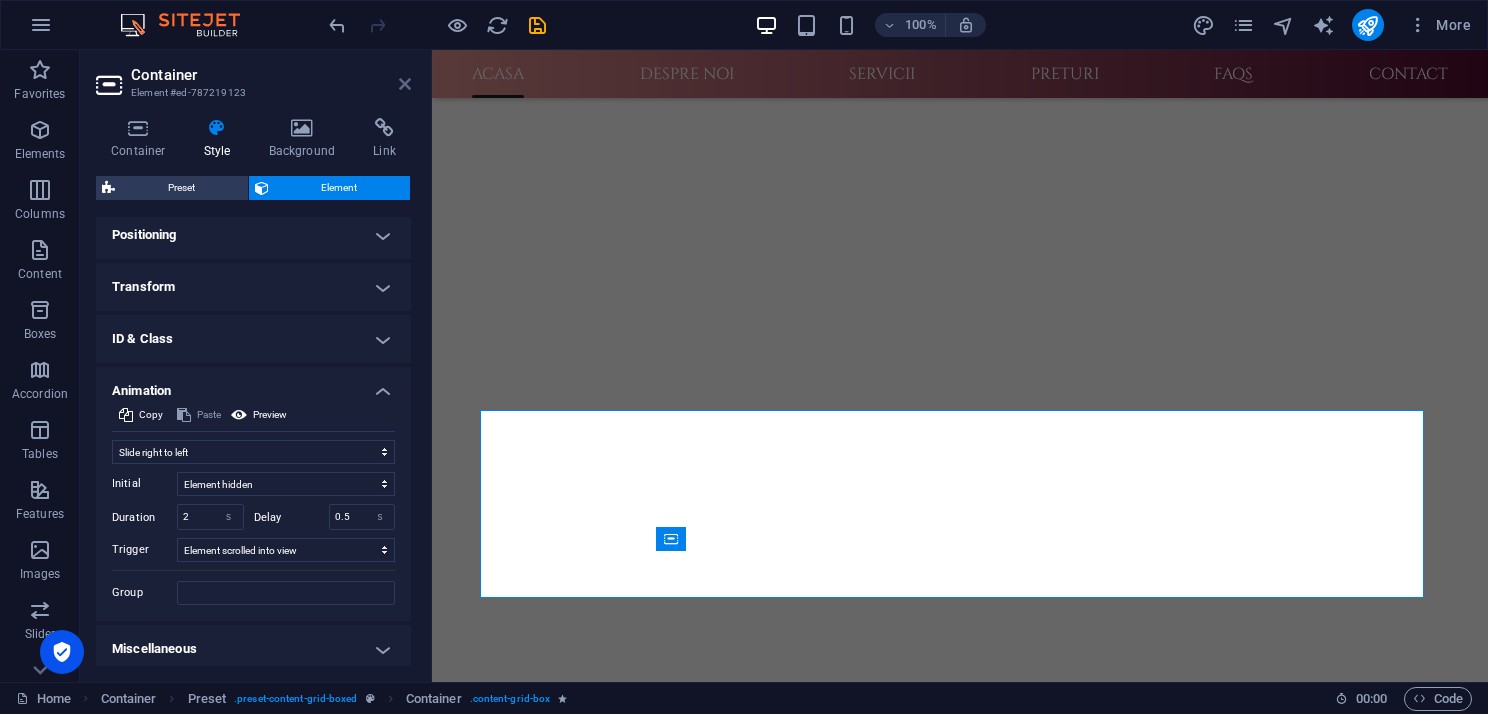 click at bounding box center [405, 84] 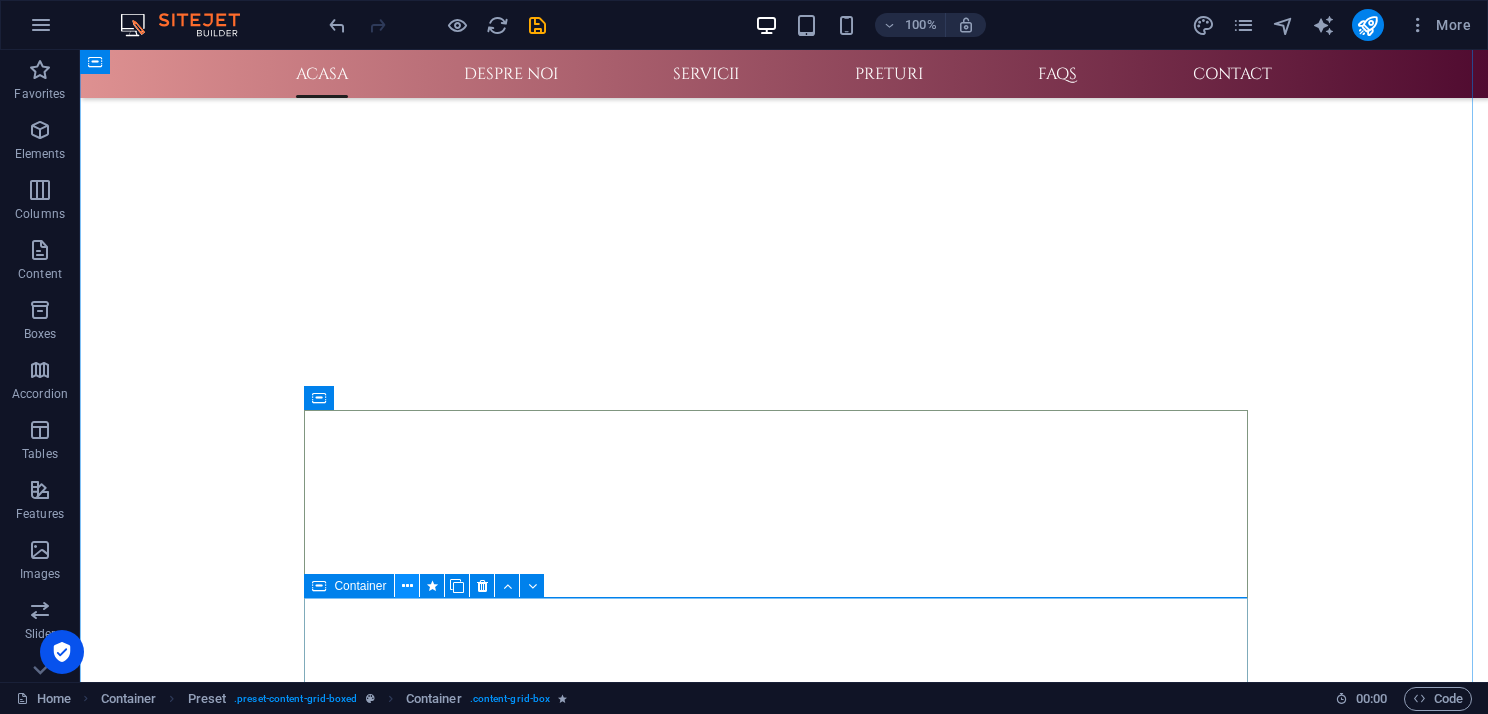 click at bounding box center (407, 586) 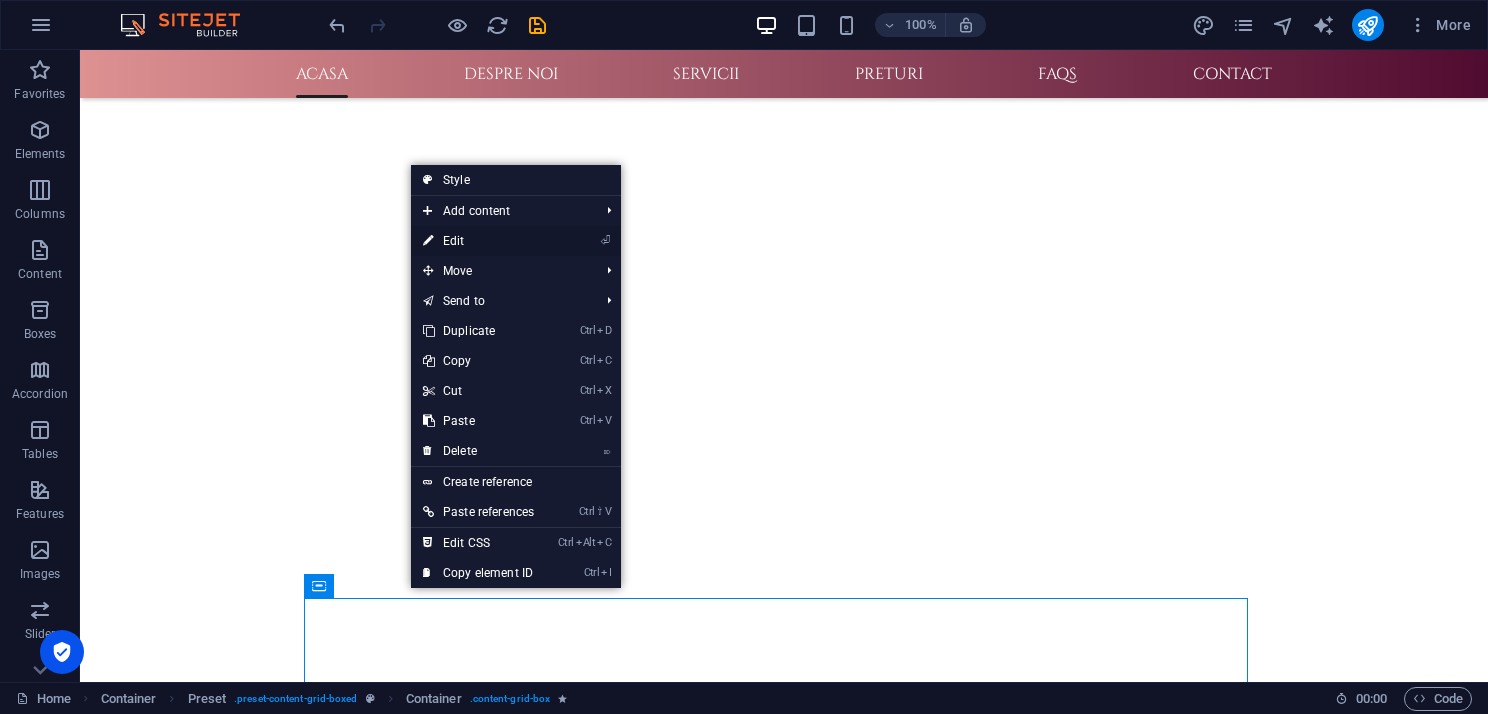 click on "⏎  Edit" at bounding box center (478, 241) 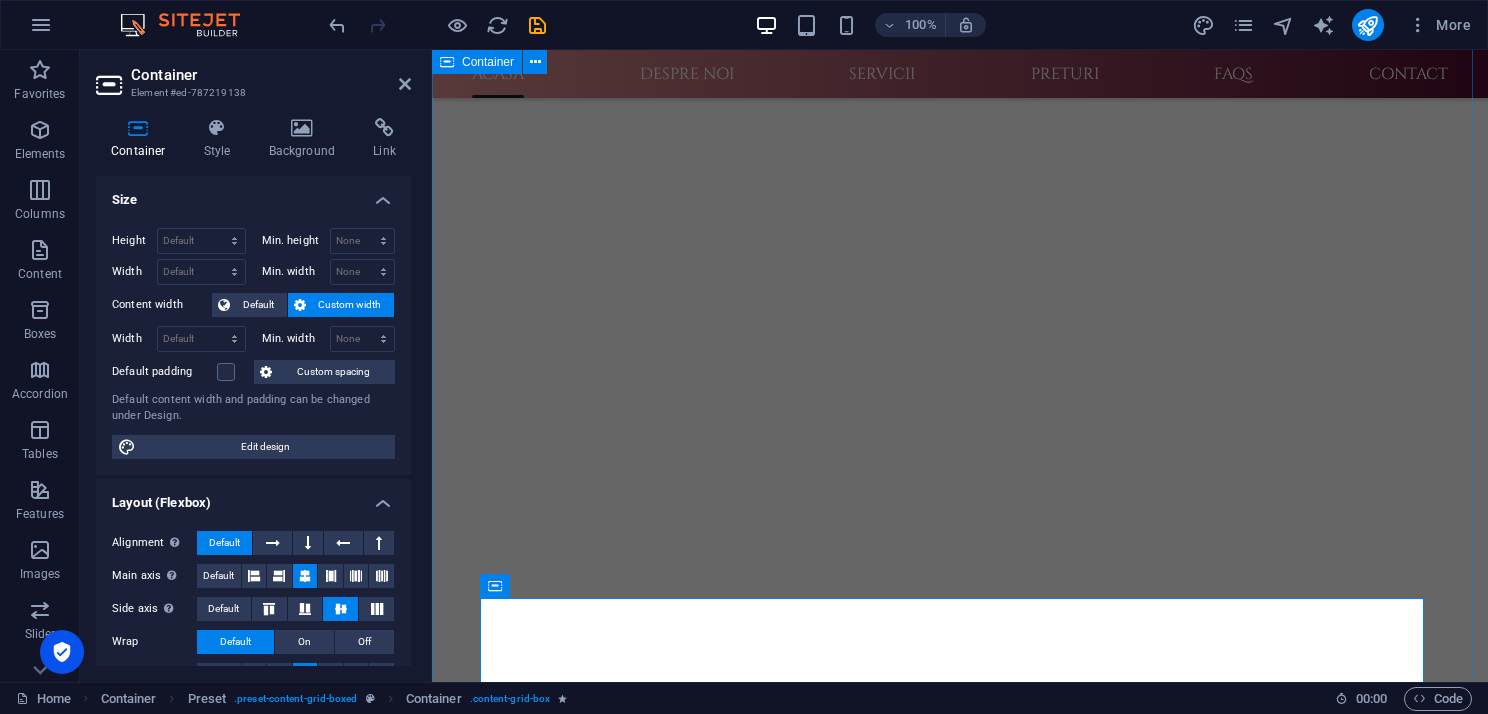 scroll, scrollTop: 559, scrollLeft: 0, axis: vertical 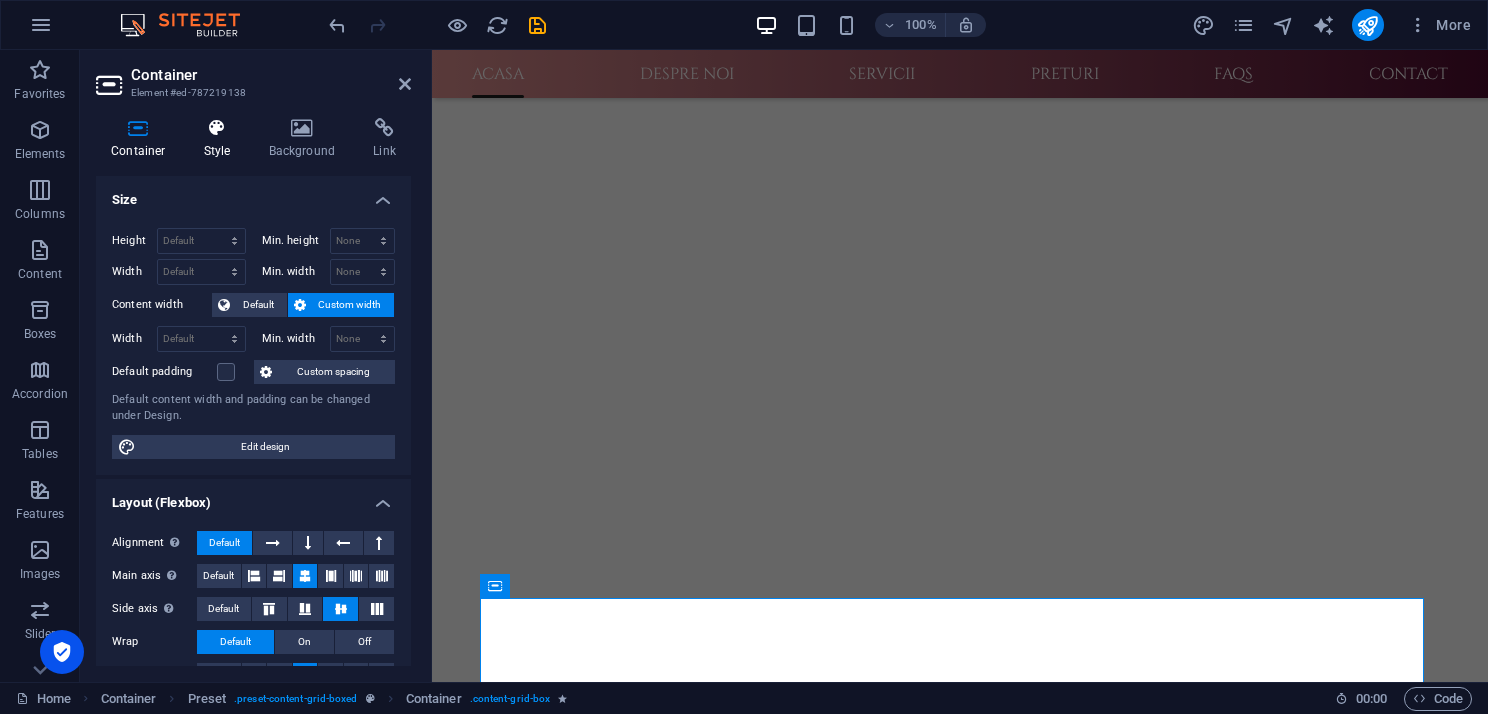 click at bounding box center (217, 128) 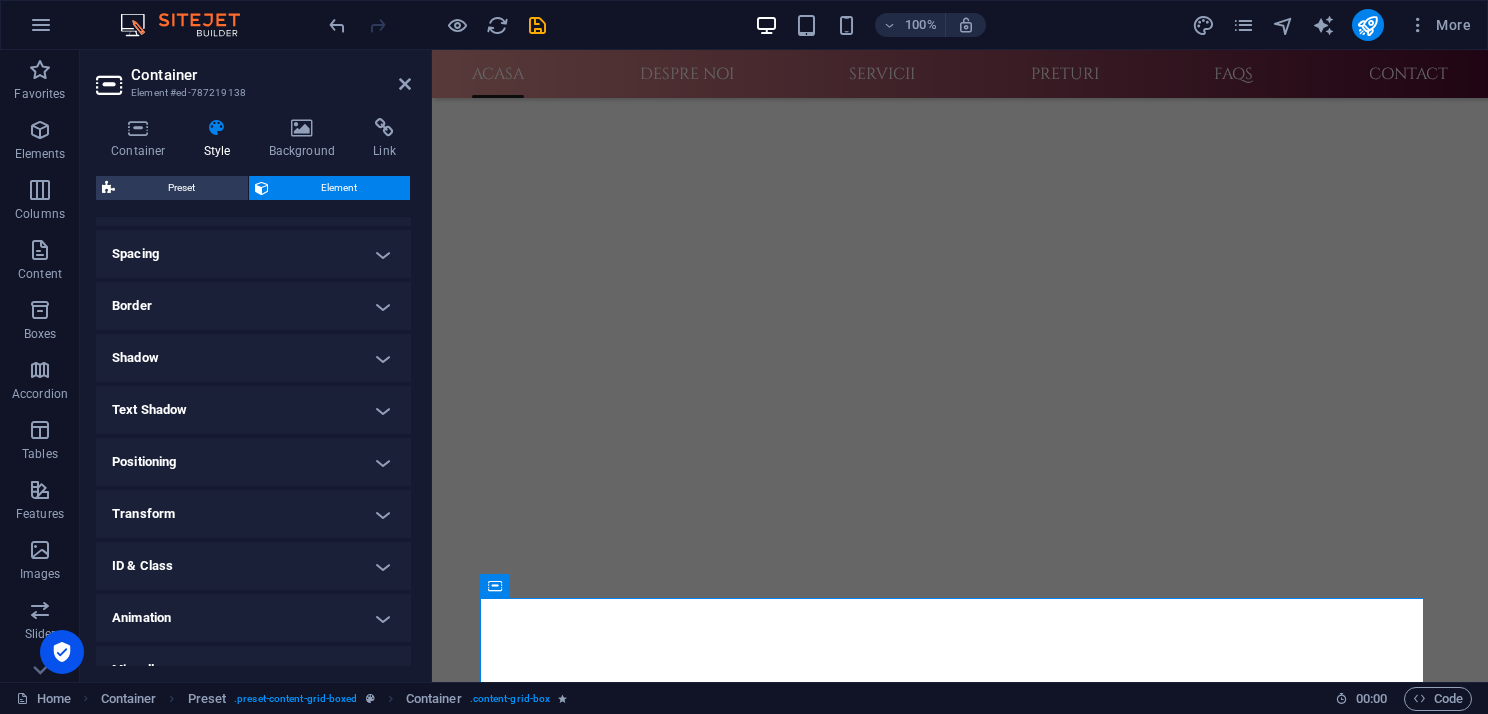 scroll, scrollTop: 395, scrollLeft: 0, axis: vertical 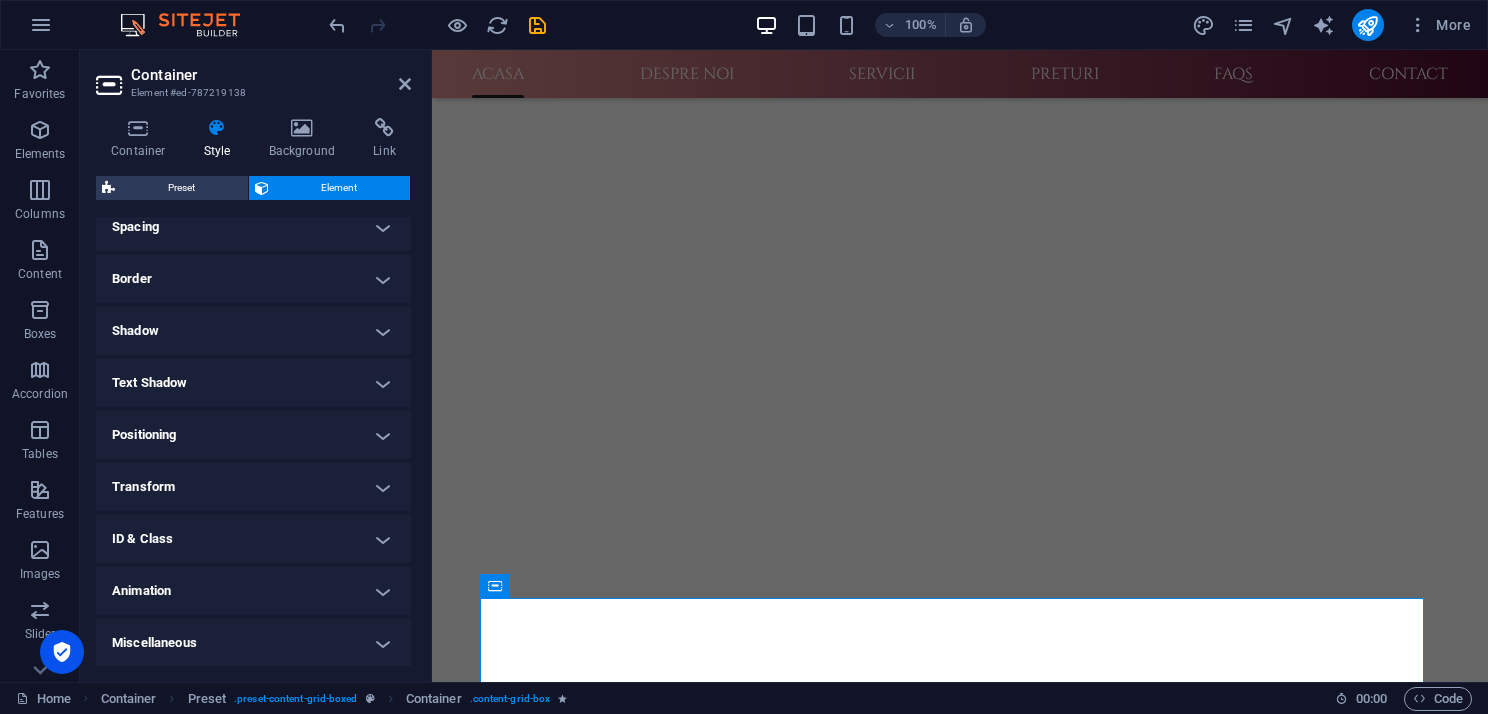 click on "Animation" at bounding box center (253, 591) 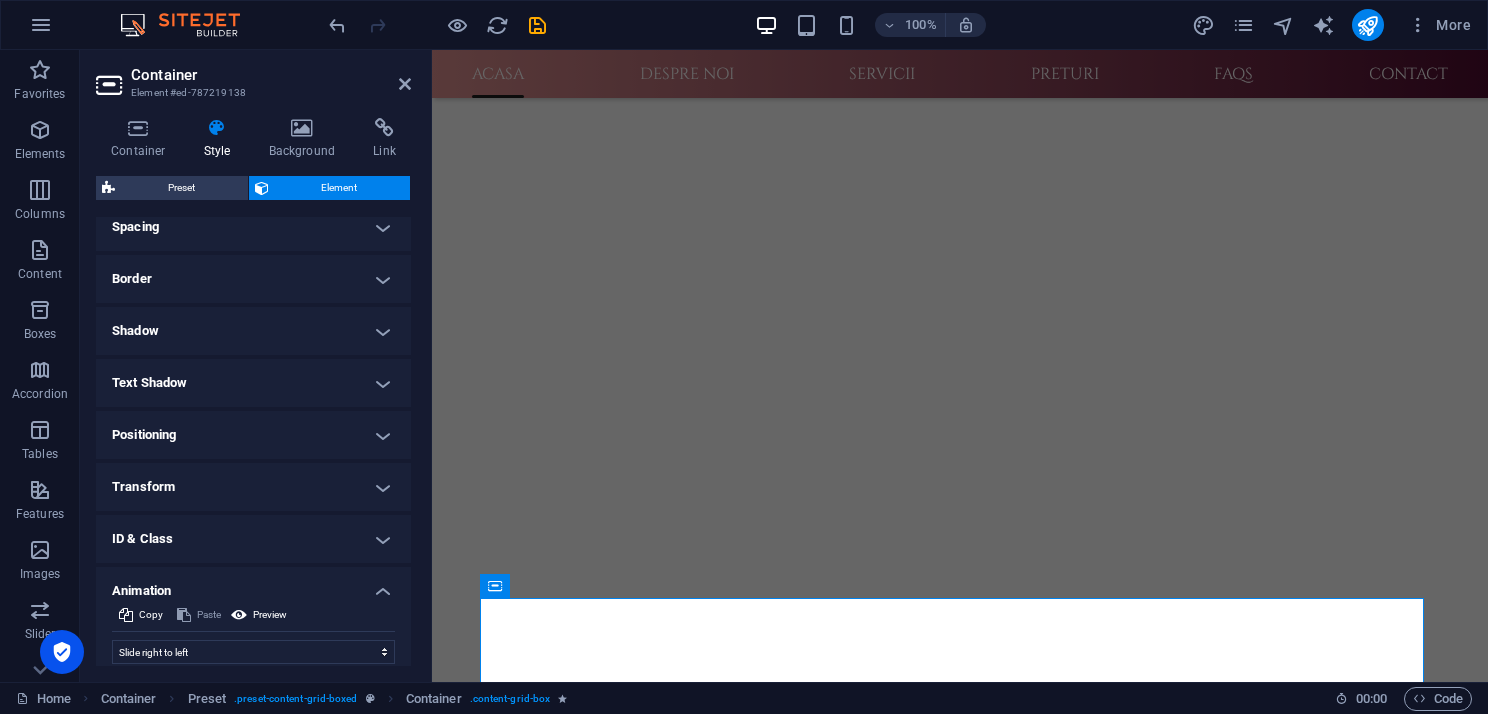 scroll, scrollTop: 600, scrollLeft: 0, axis: vertical 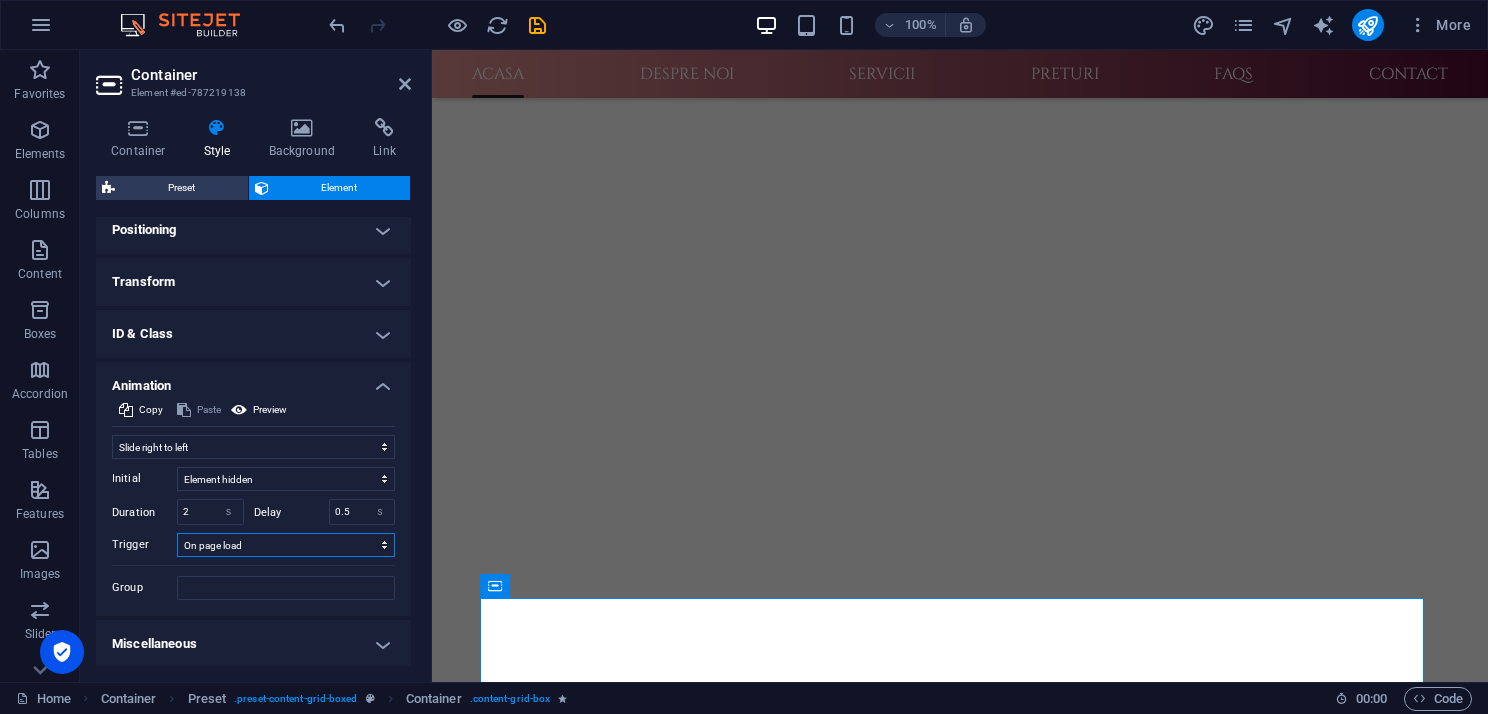 click on "No automatic trigger On page load Element scrolled into view" at bounding box center [286, 545] 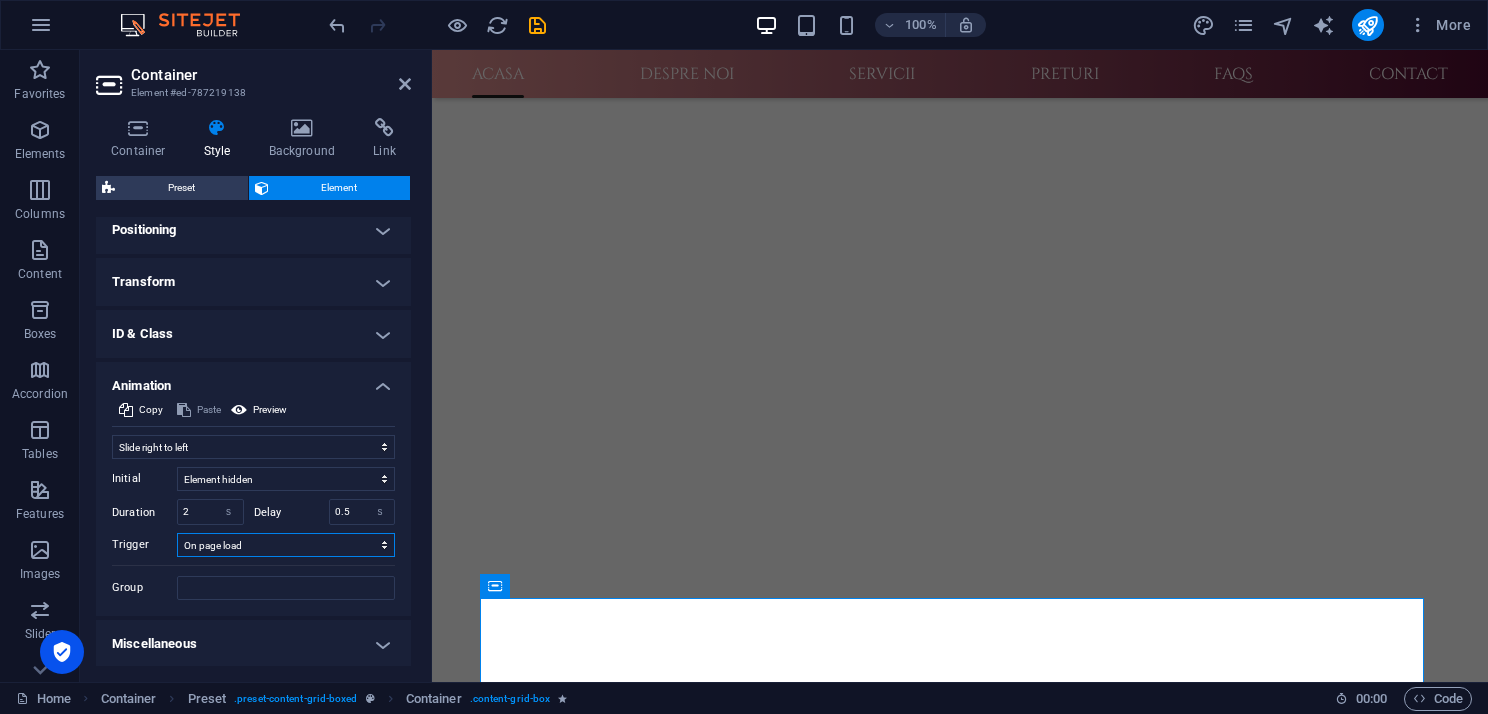 select on "scroll" 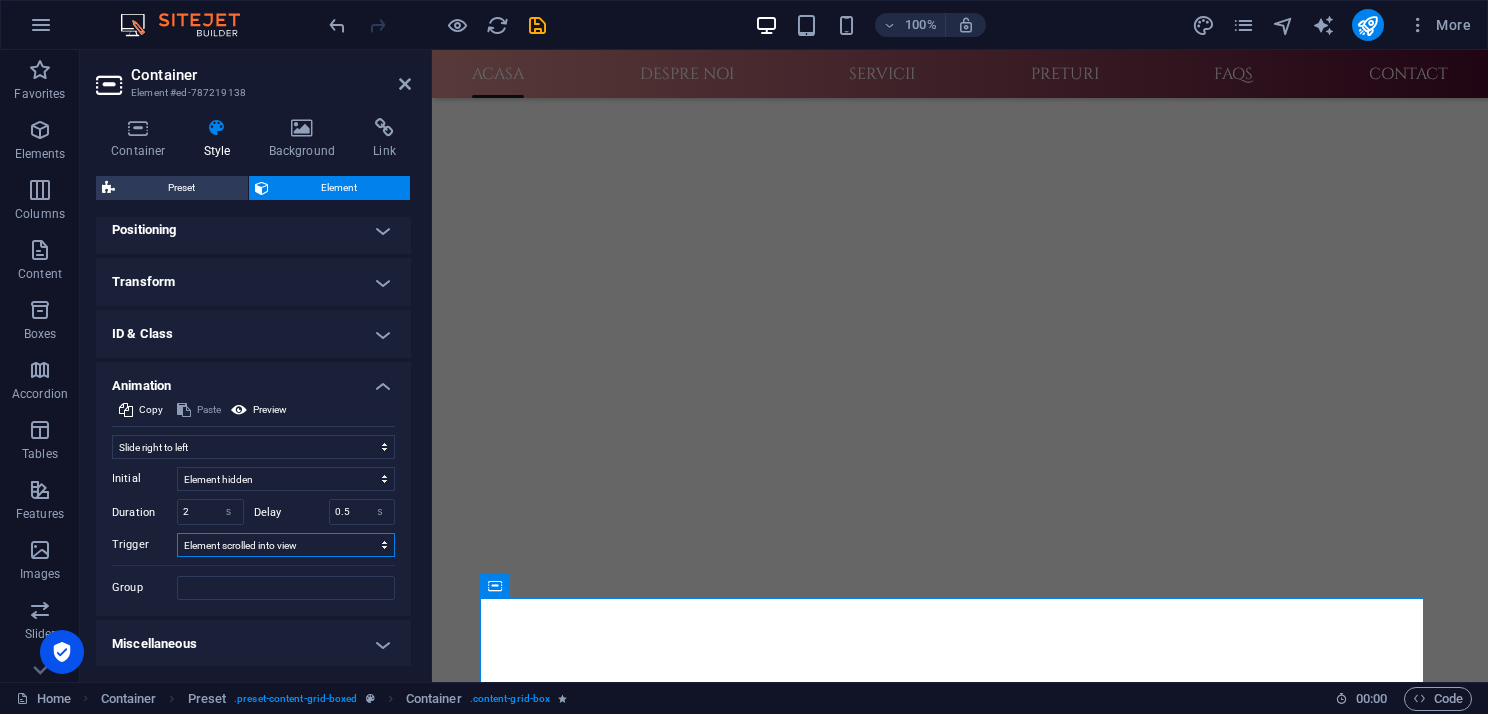 click on "No automatic trigger On page load Element scrolled into view" at bounding box center [286, 545] 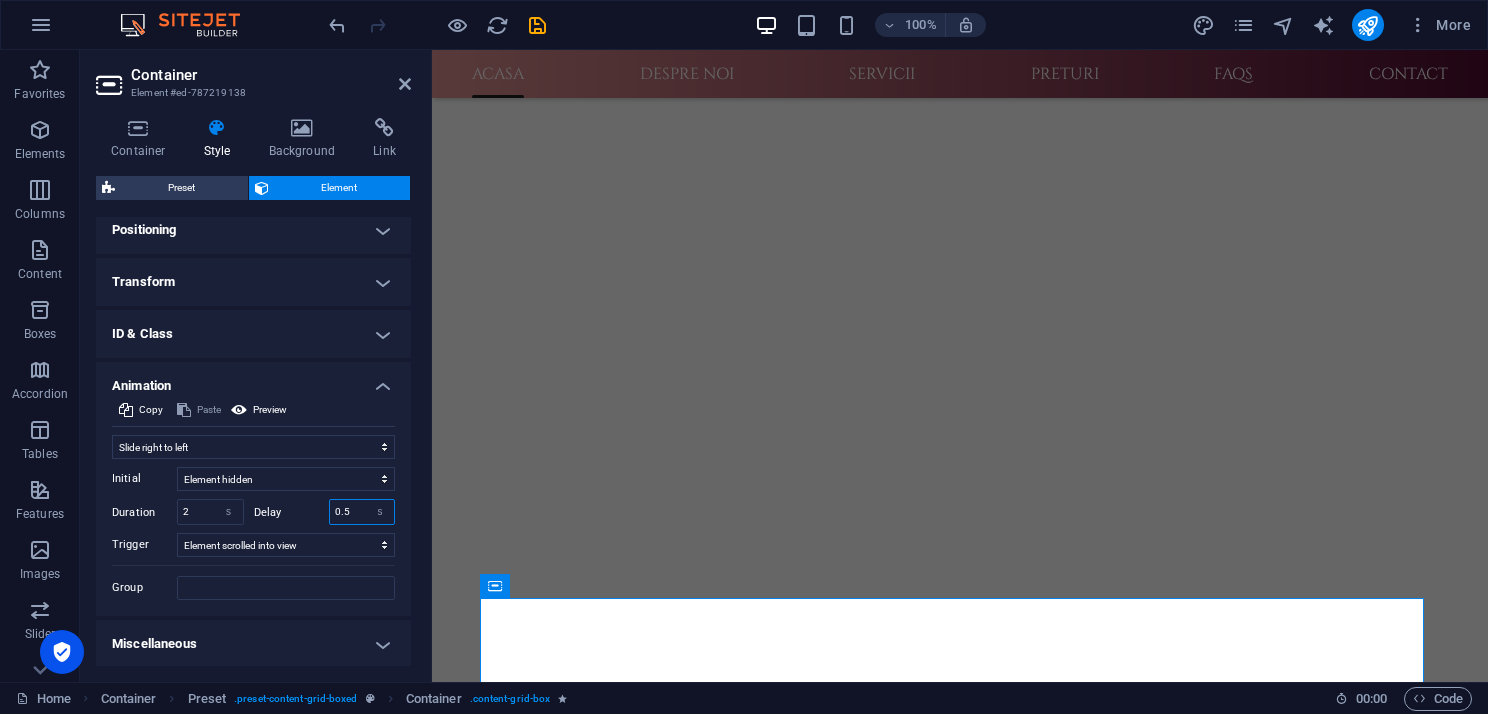 drag, startPoint x: 332, startPoint y: 508, endPoint x: 348, endPoint y: 508, distance: 16 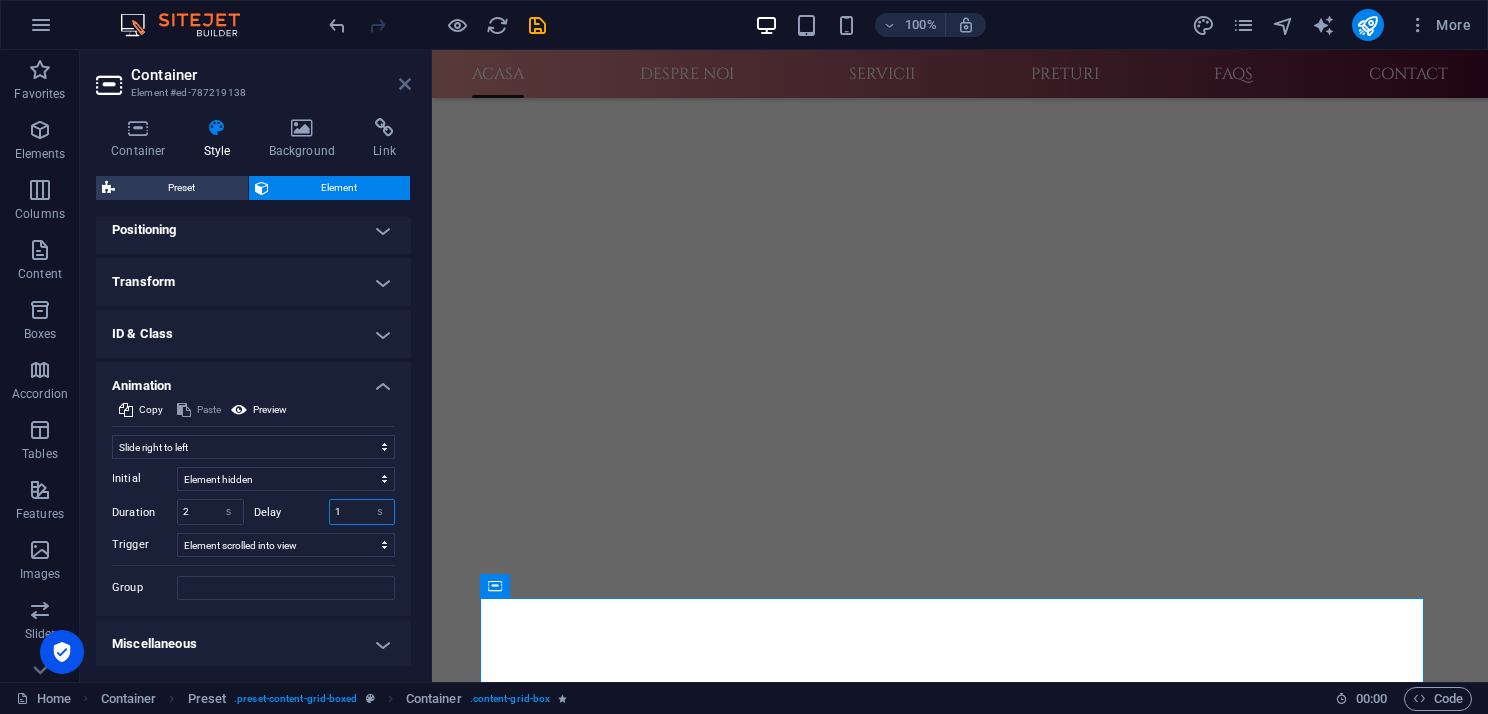 type on "1" 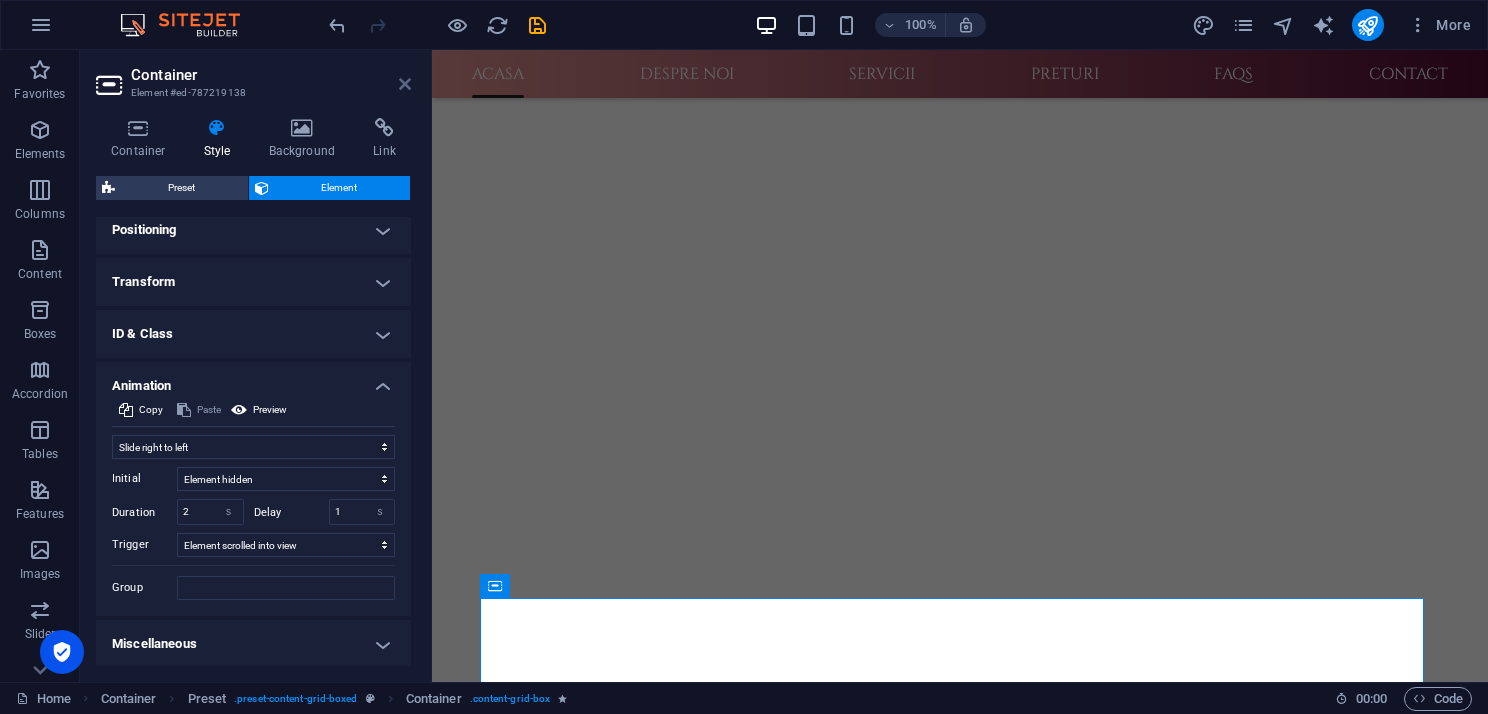 click at bounding box center [405, 84] 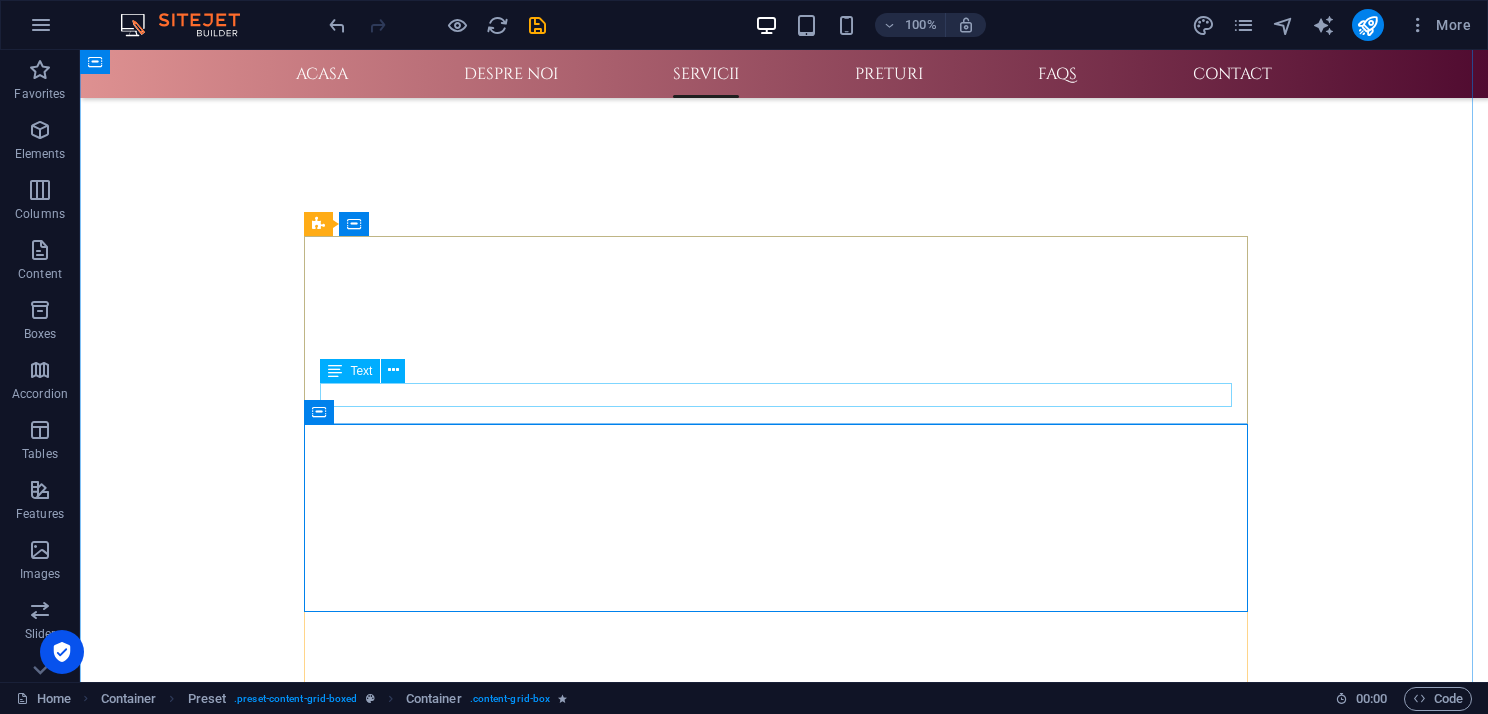 scroll, scrollTop: 1000, scrollLeft: 0, axis: vertical 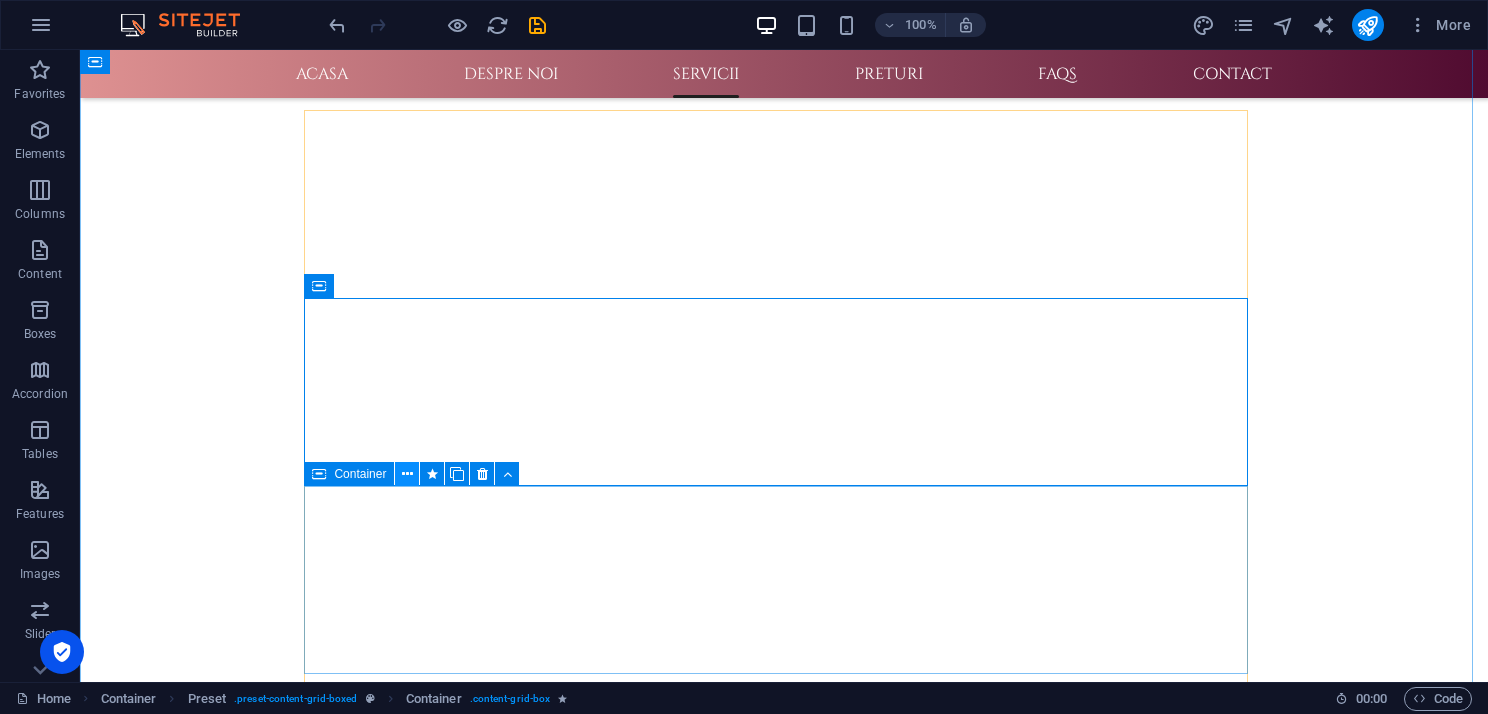 click at bounding box center (407, 474) 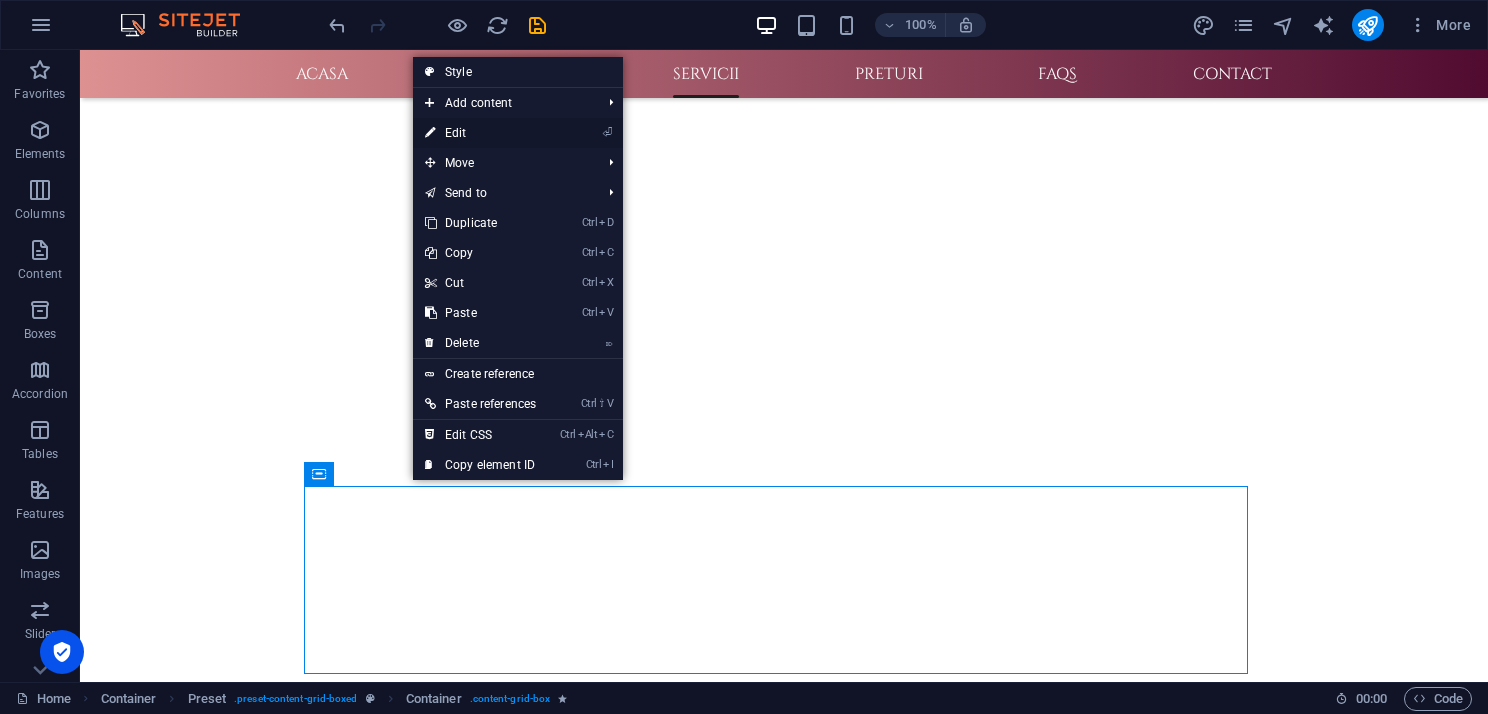 drag, startPoint x: 464, startPoint y: 131, endPoint x: 8, endPoint y: 109, distance: 456.5304 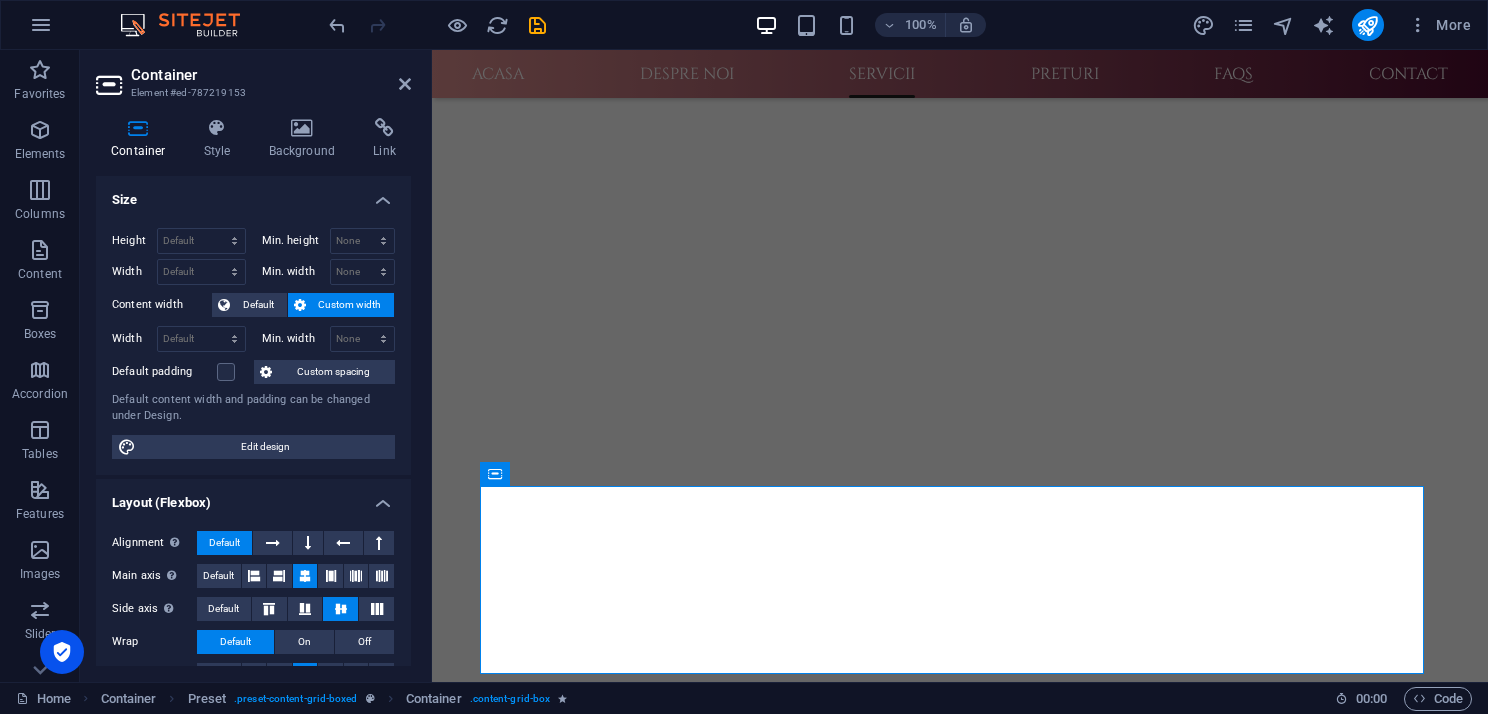 scroll, scrollTop: 859, scrollLeft: 0, axis: vertical 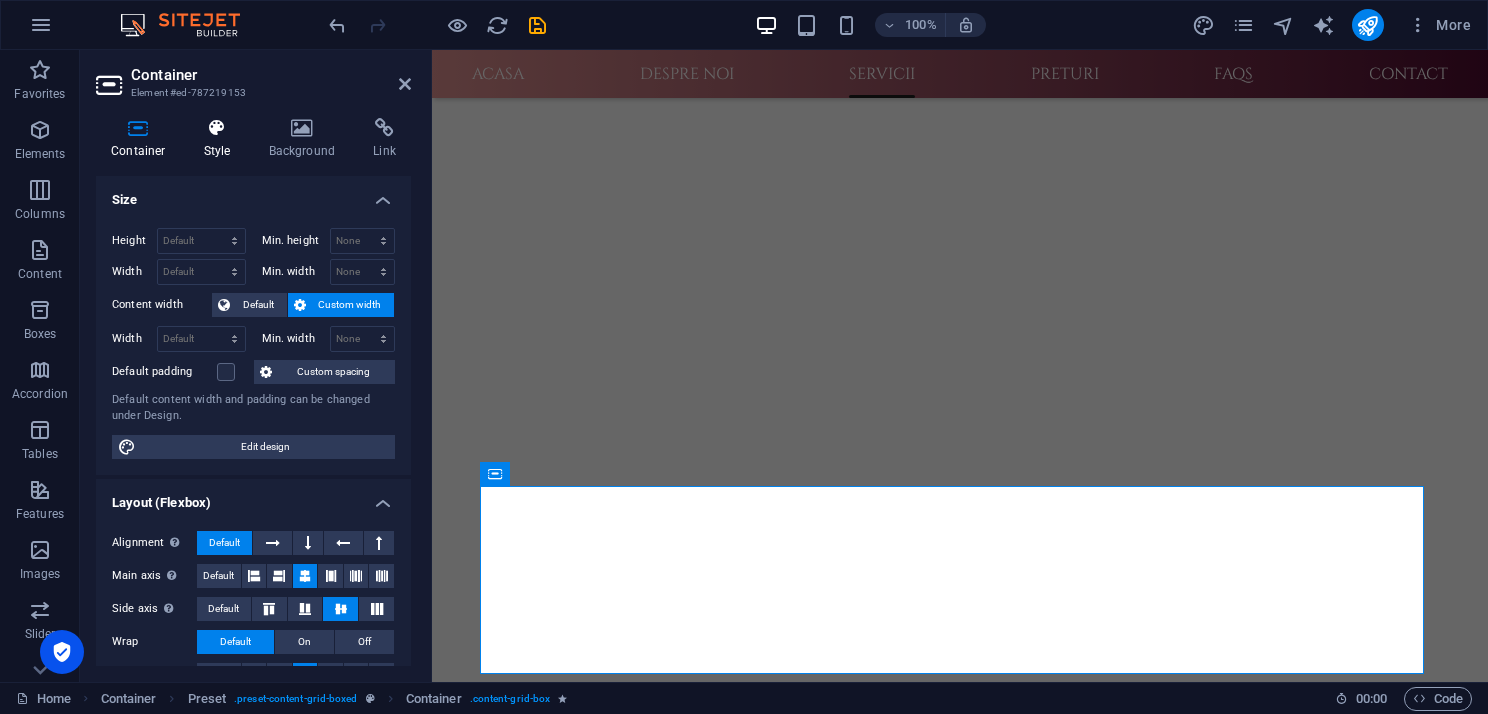 click at bounding box center [217, 128] 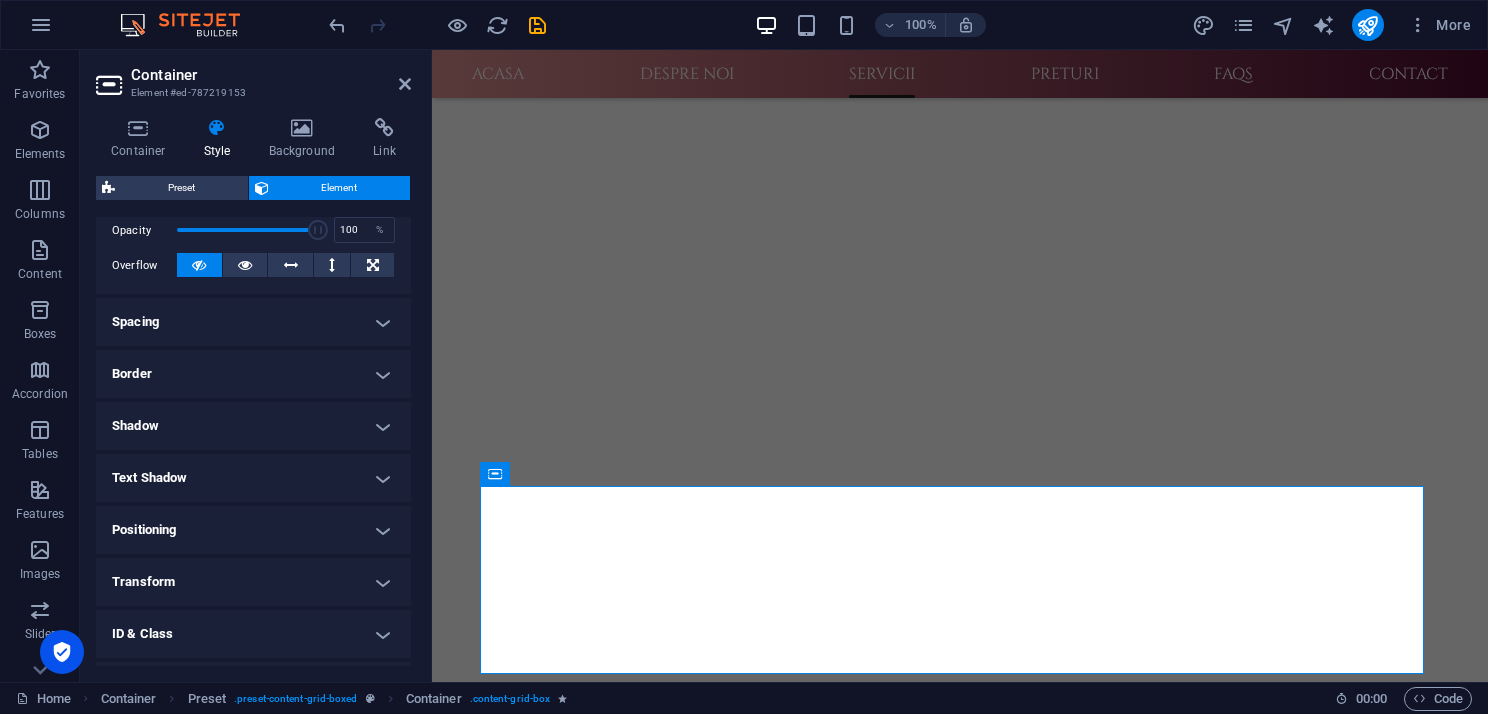 scroll, scrollTop: 395, scrollLeft: 0, axis: vertical 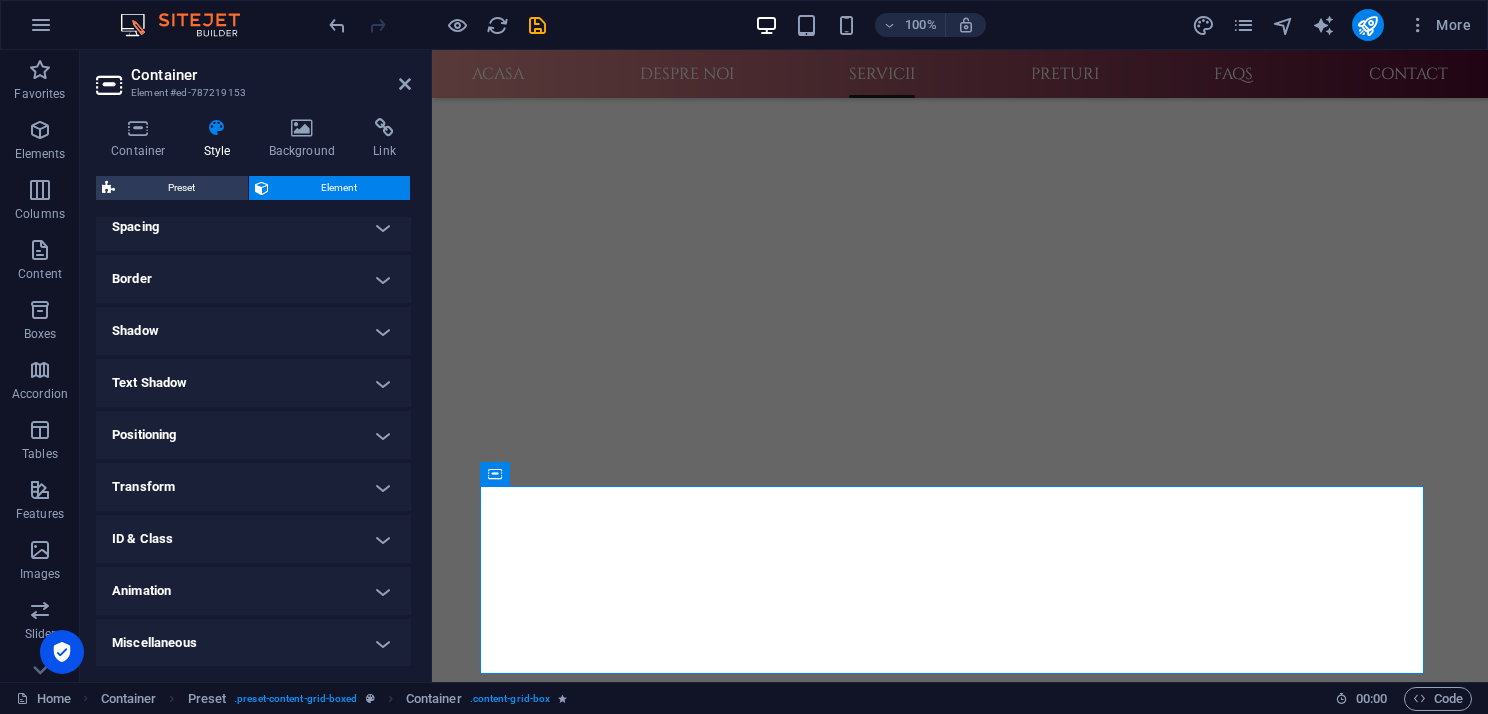 click on "Animation" at bounding box center (253, 591) 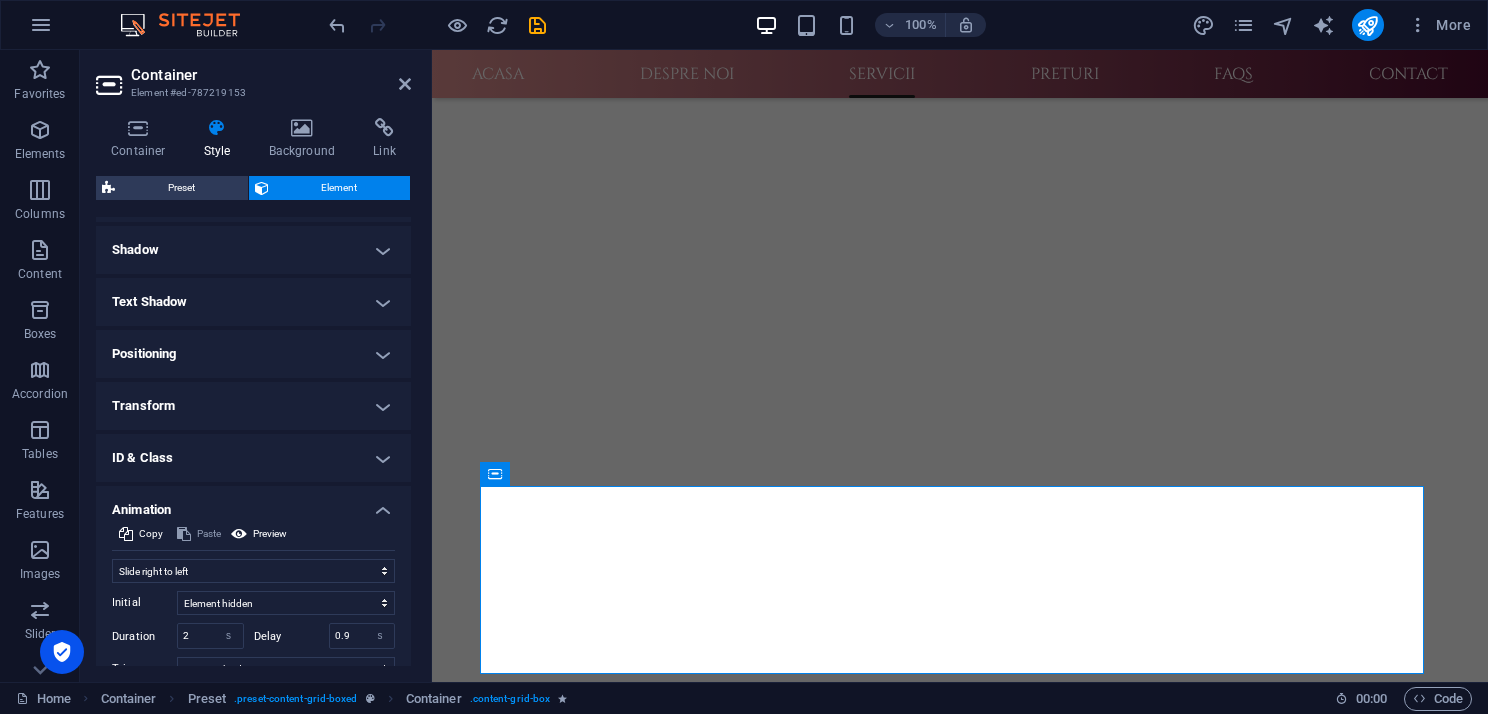 scroll, scrollTop: 595, scrollLeft: 0, axis: vertical 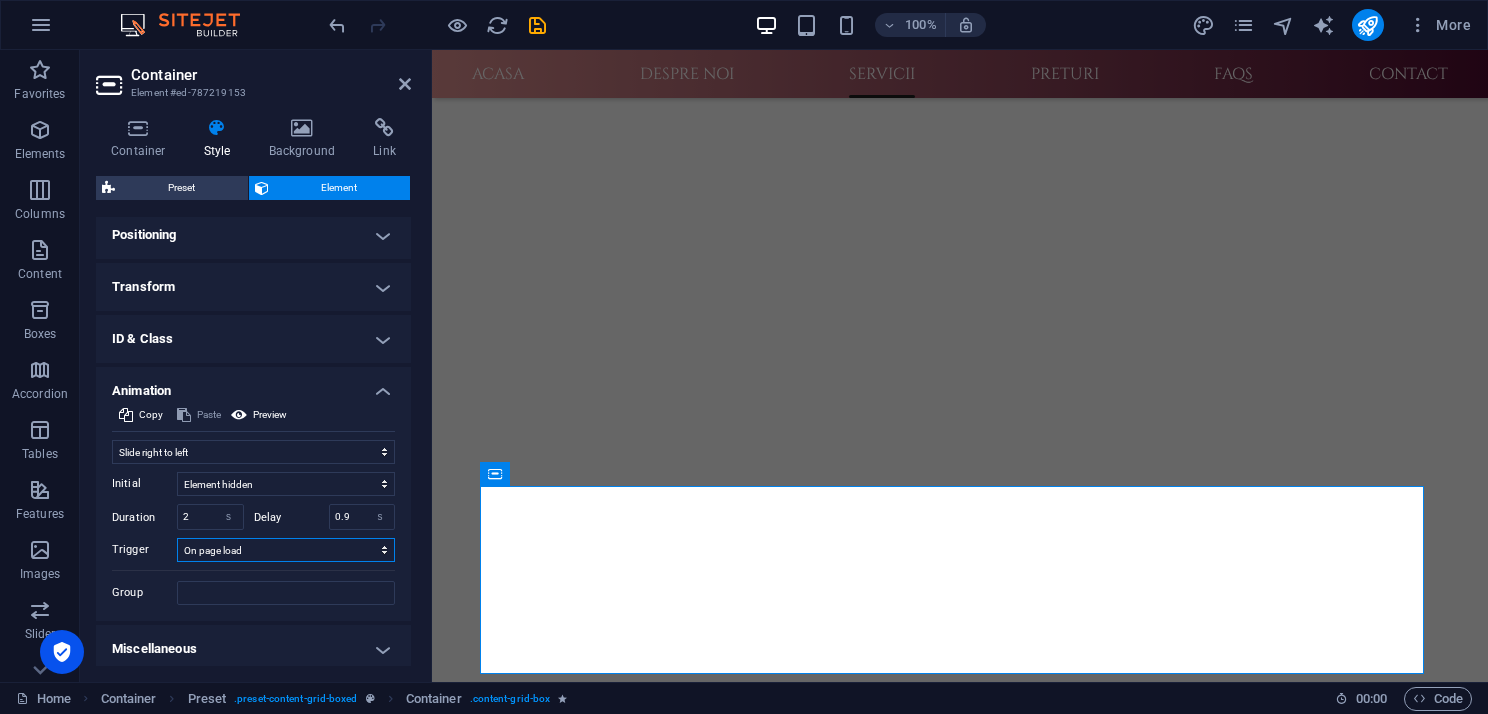 click on "No automatic trigger On page load Element scrolled into view" at bounding box center (286, 550) 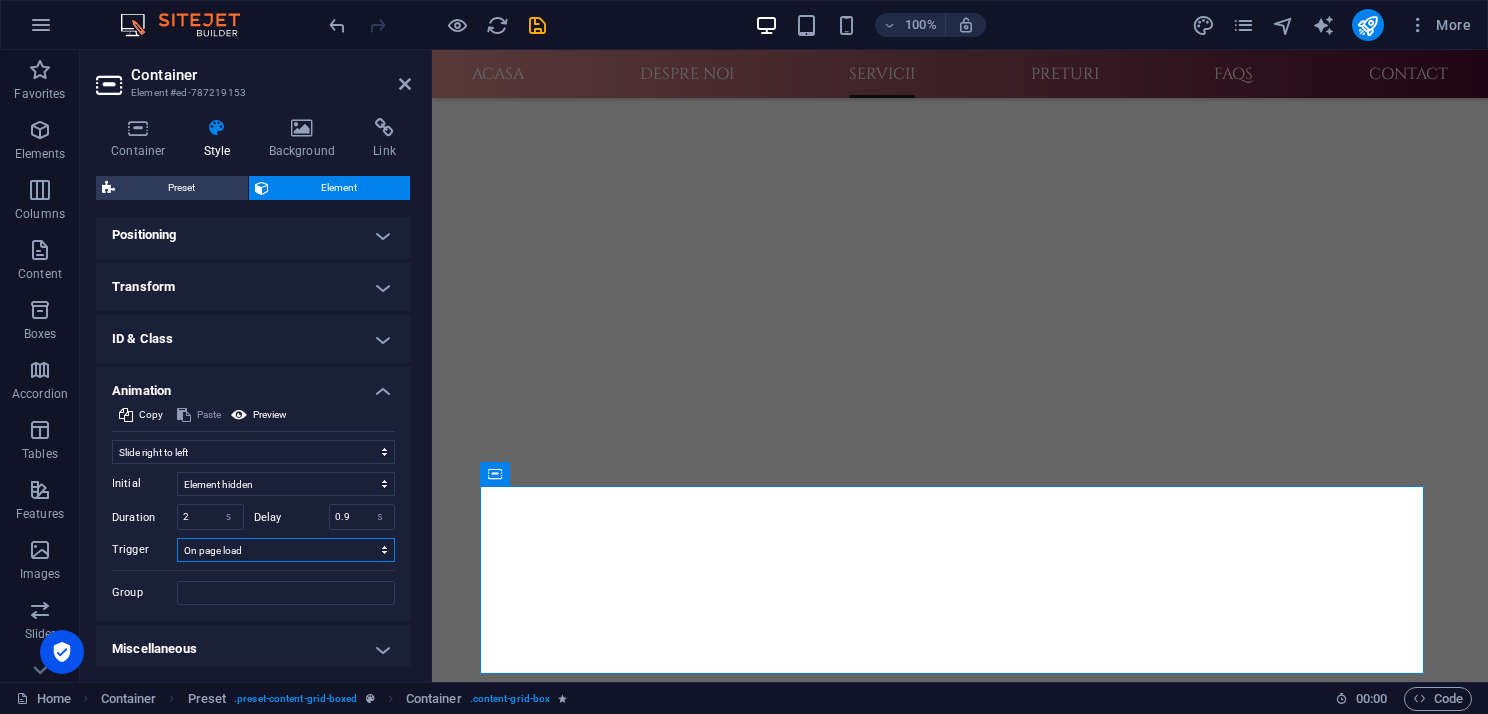 select on "scroll" 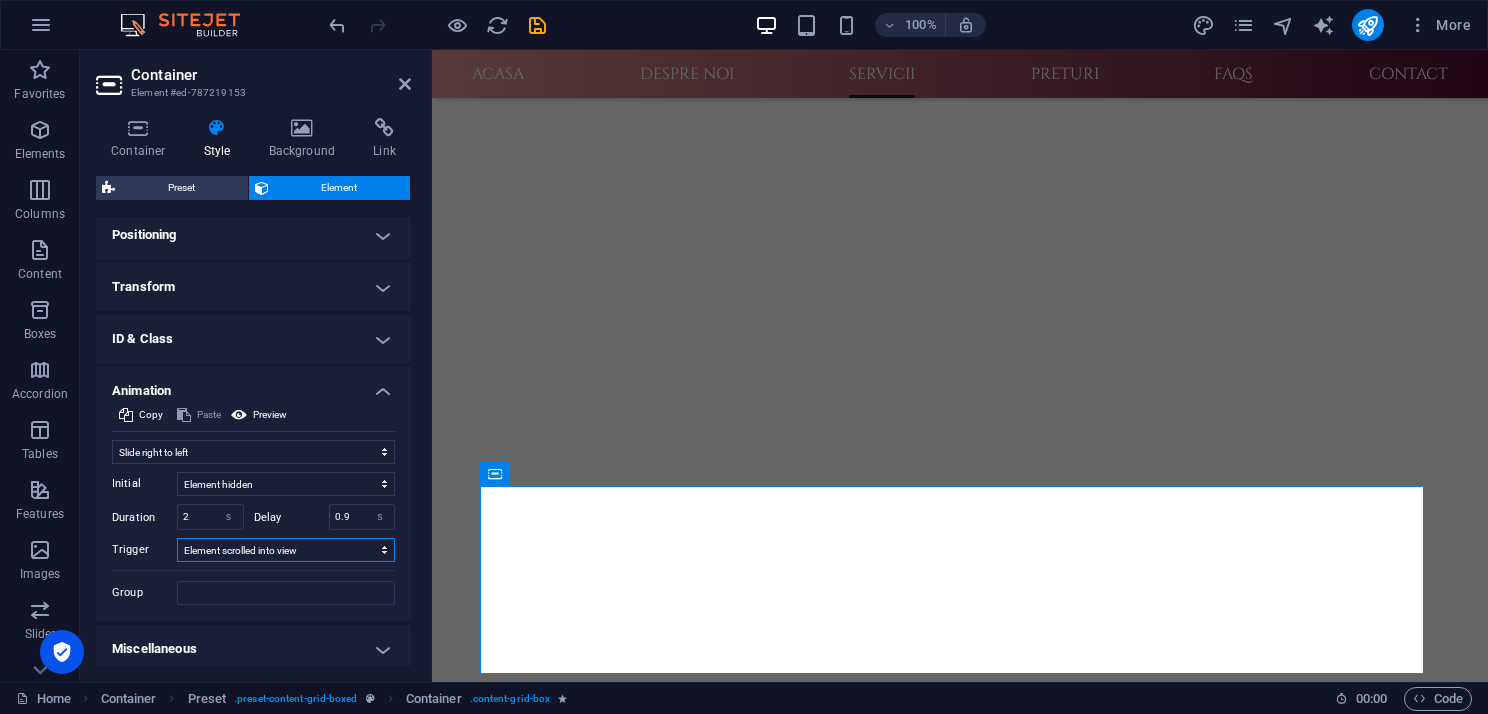 click on "No automatic trigger On page load Element scrolled into view" at bounding box center (286, 550) 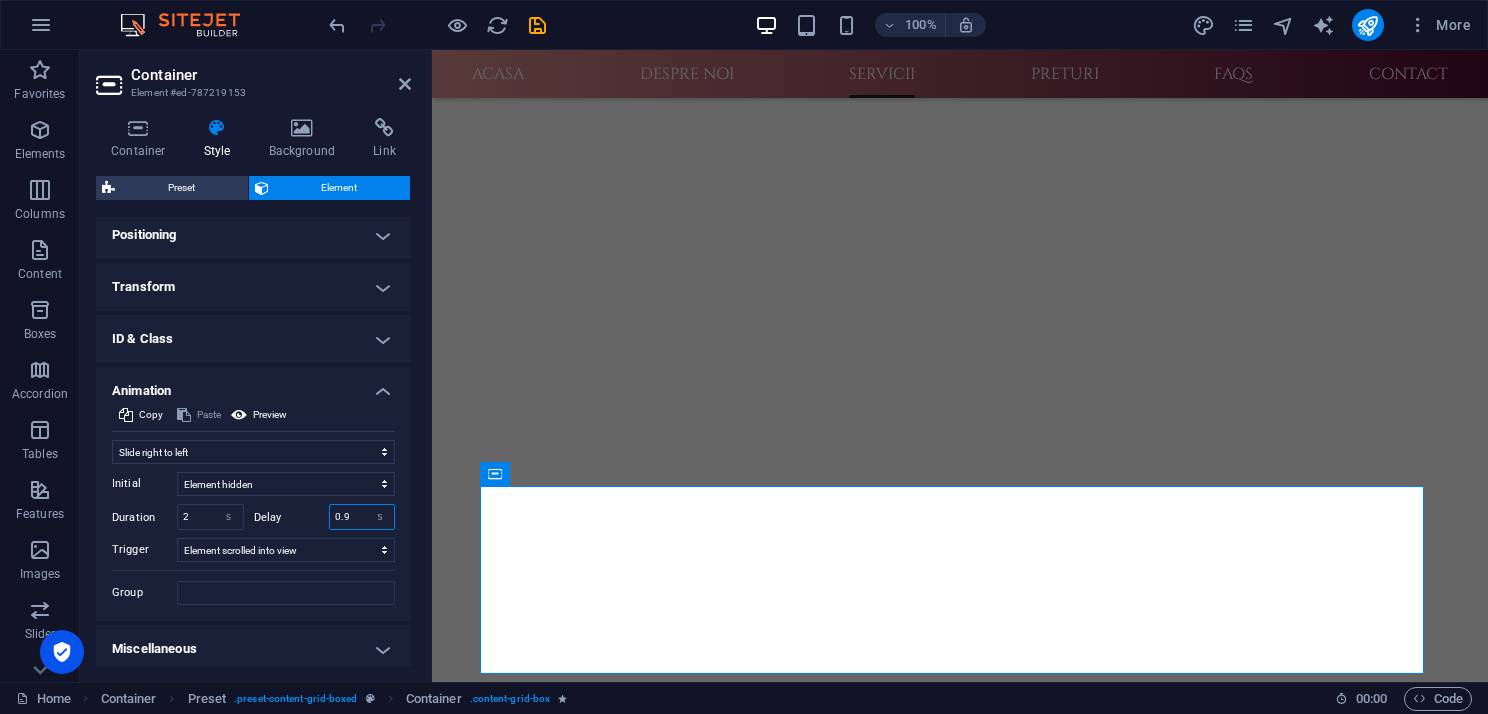 drag, startPoint x: 332, startPoint y: 514, endPoint x: 355, endPoint y: 516, distance: 23.086792 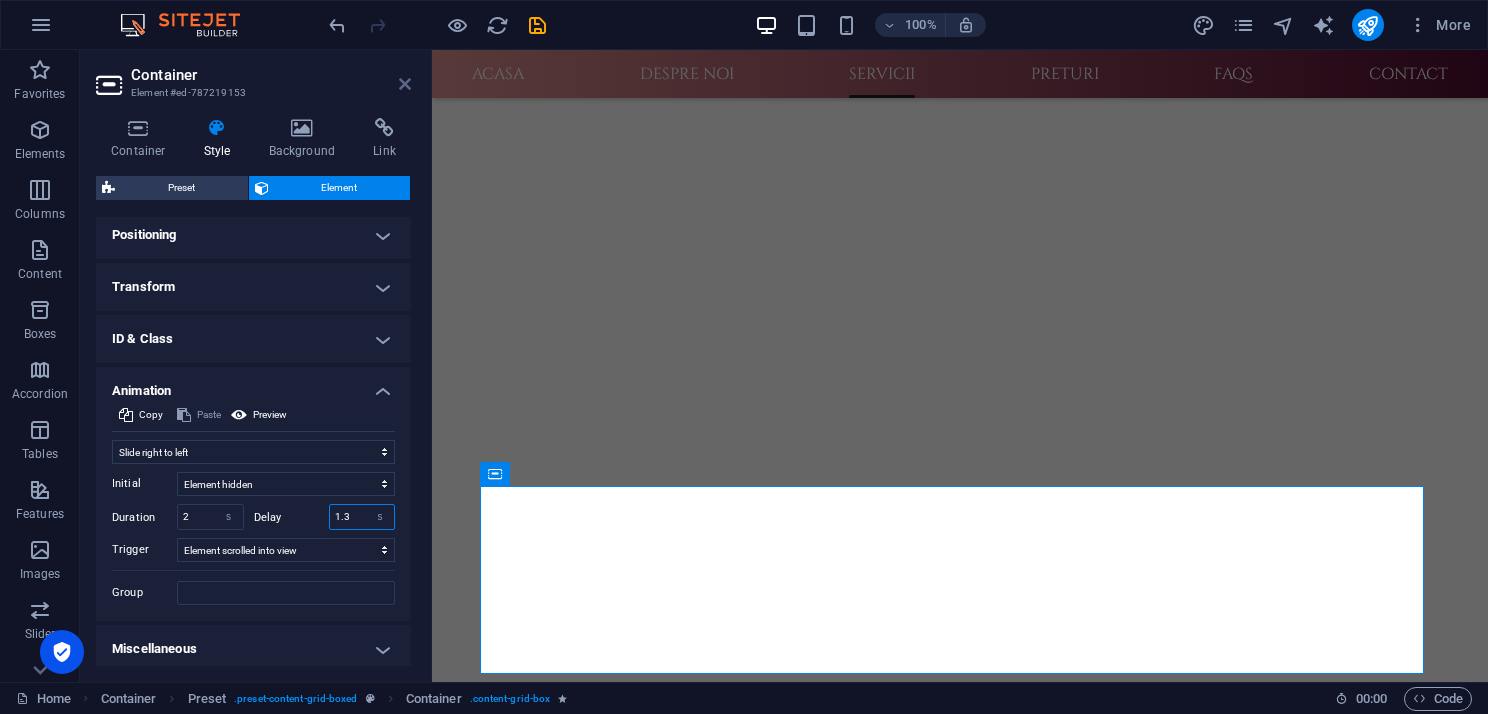type on "1.3" 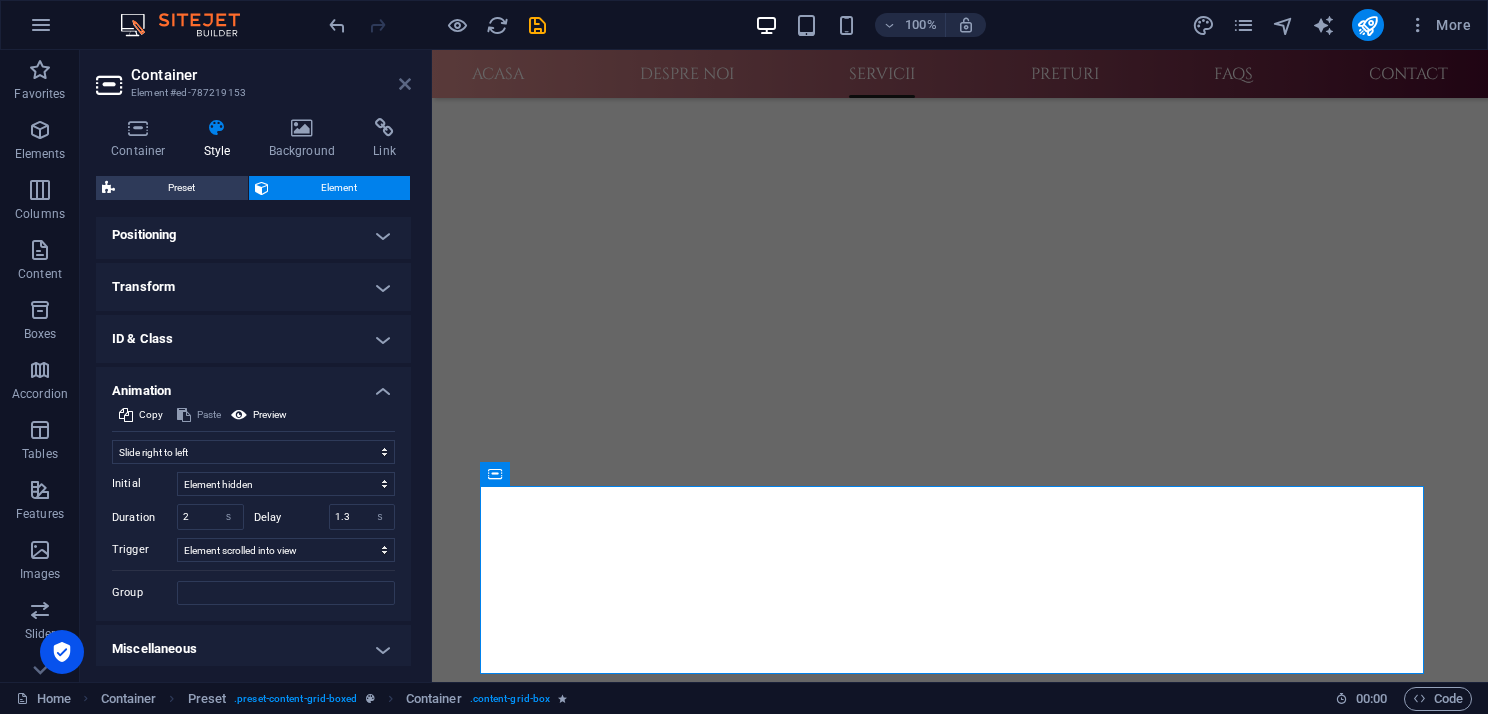 click at bounding box center (405, 84) 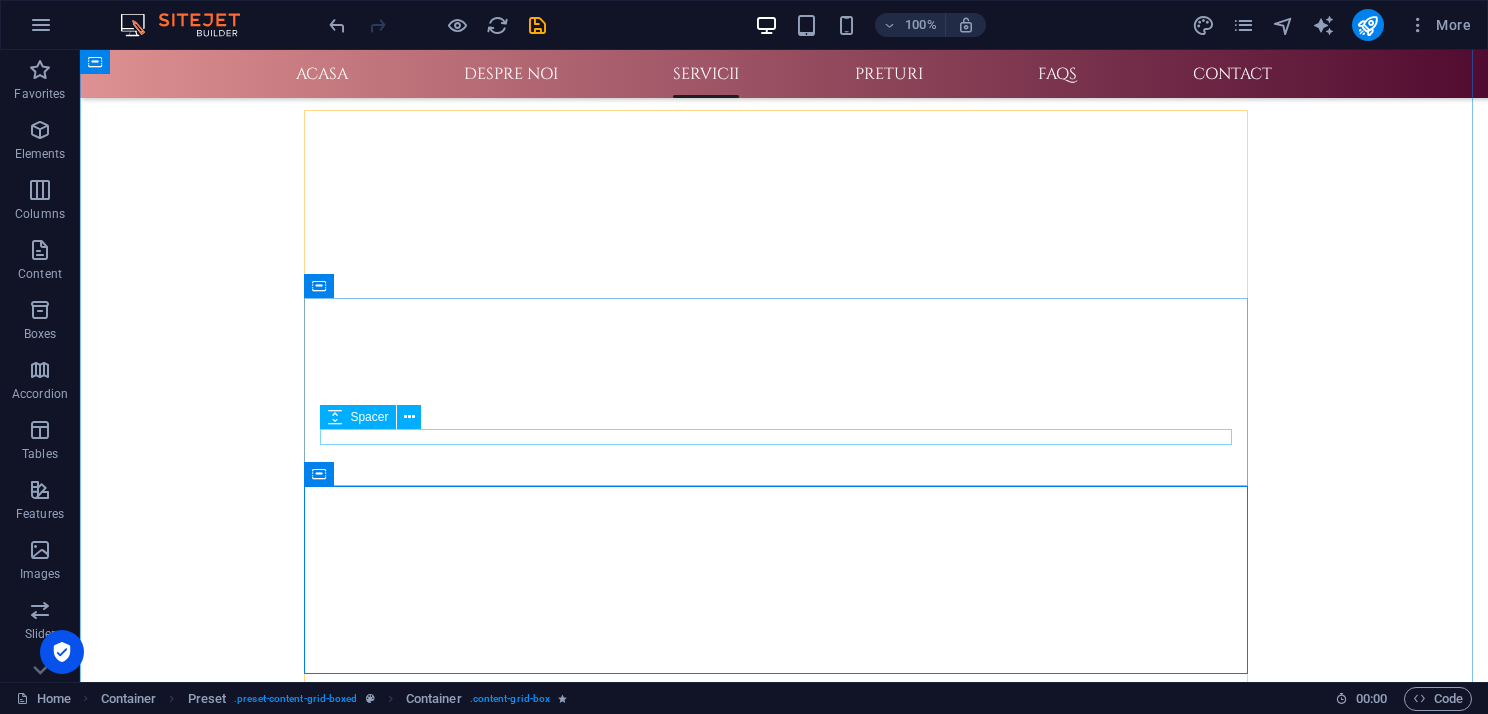 scroll, scrollTop: 1200, scrollLeft: 0, axis: vertical 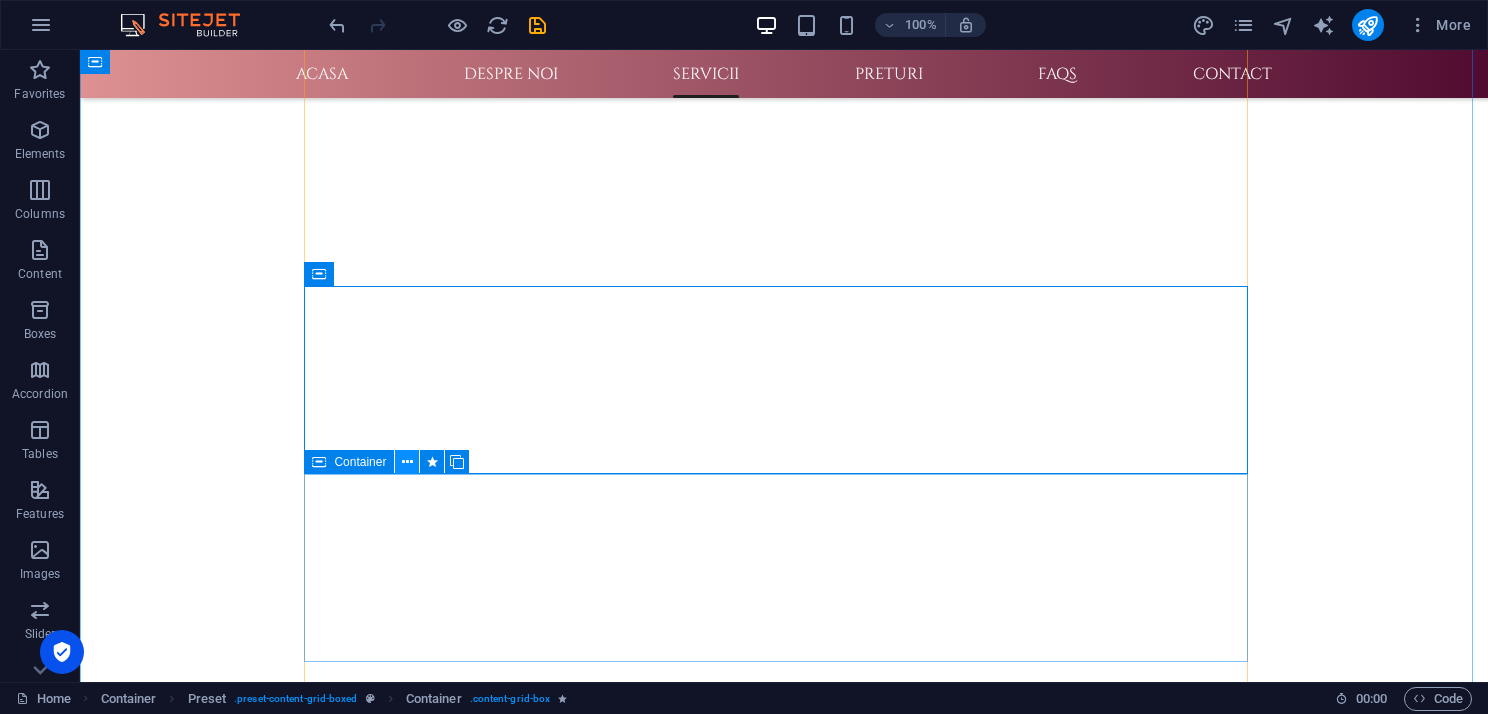 click at bounding box center (407, 462) 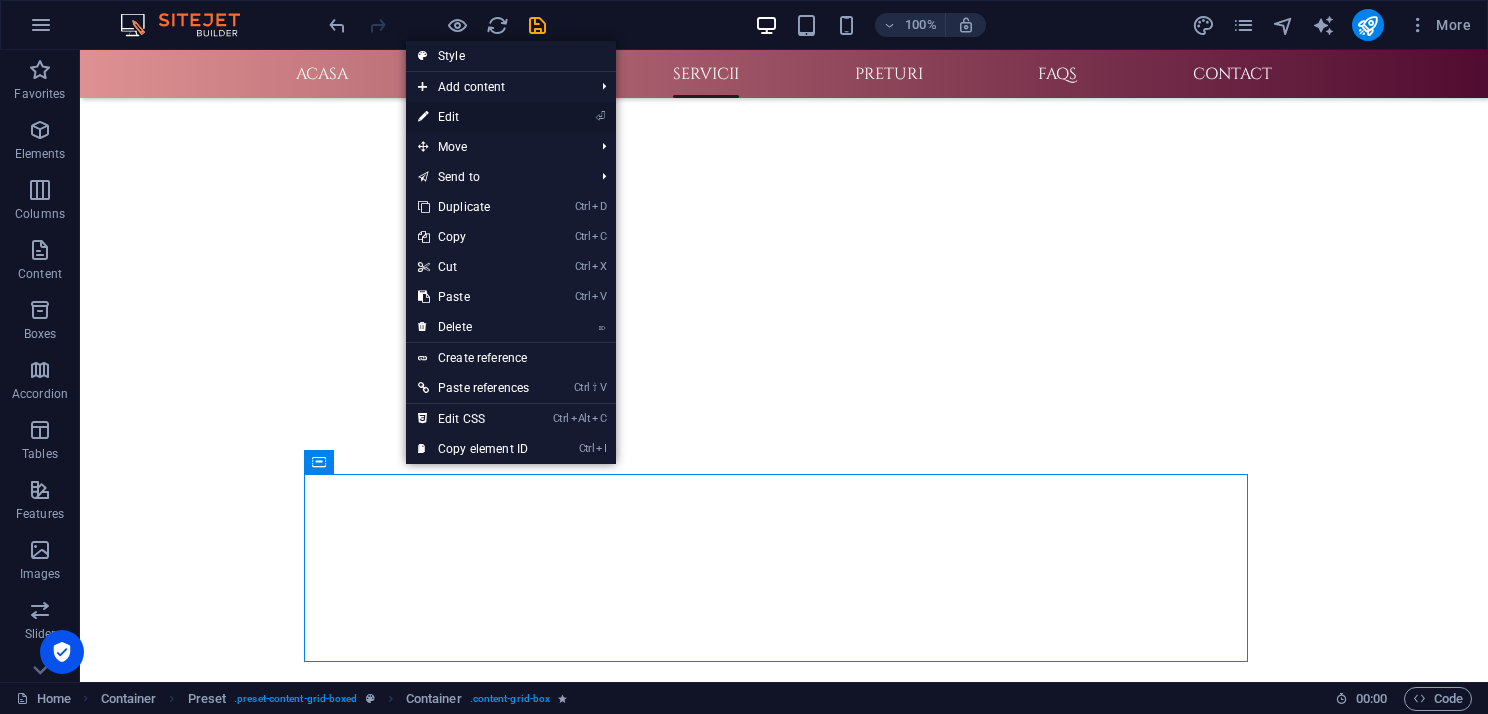 click on "⏎  Edit" at bounding box center [473, 117] 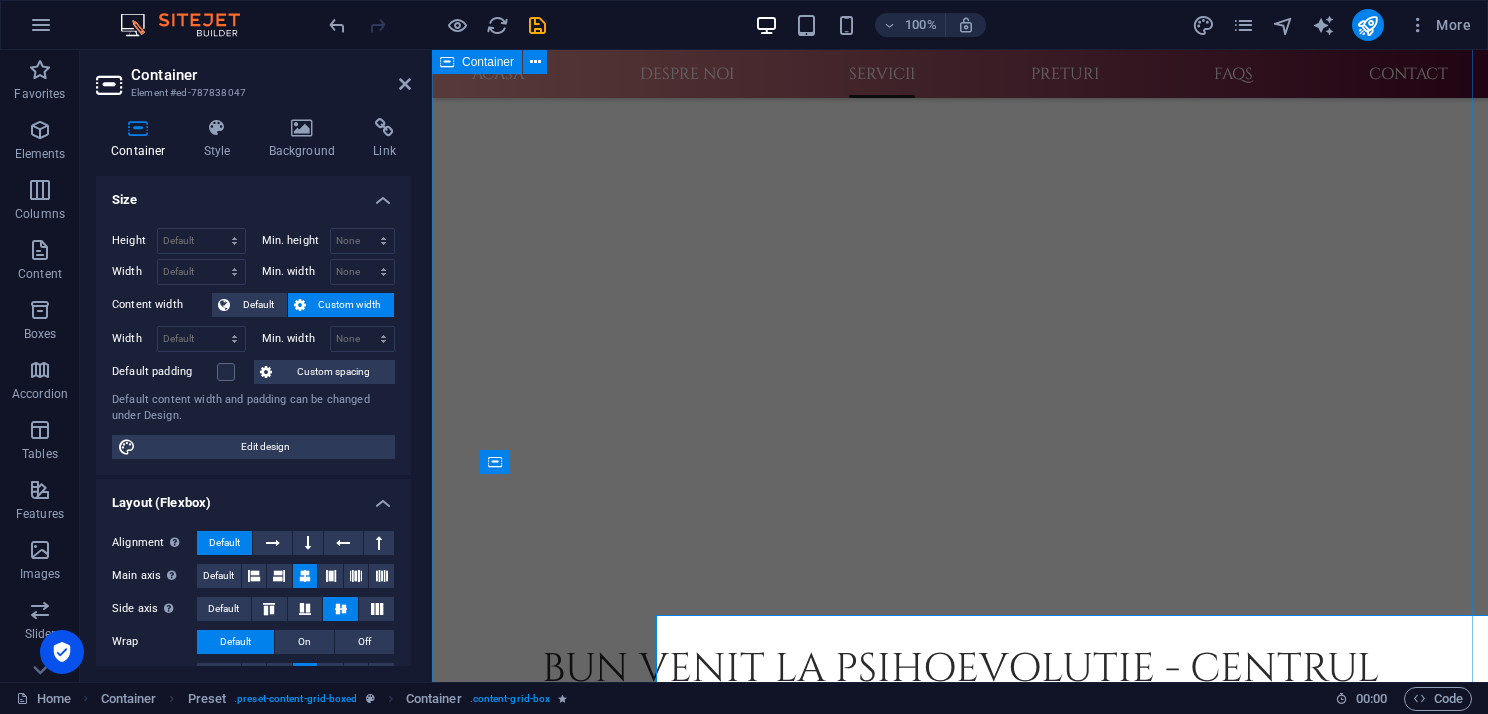 scroll, scrollTop: 1059, scrollLeft: 0, axis: vertical 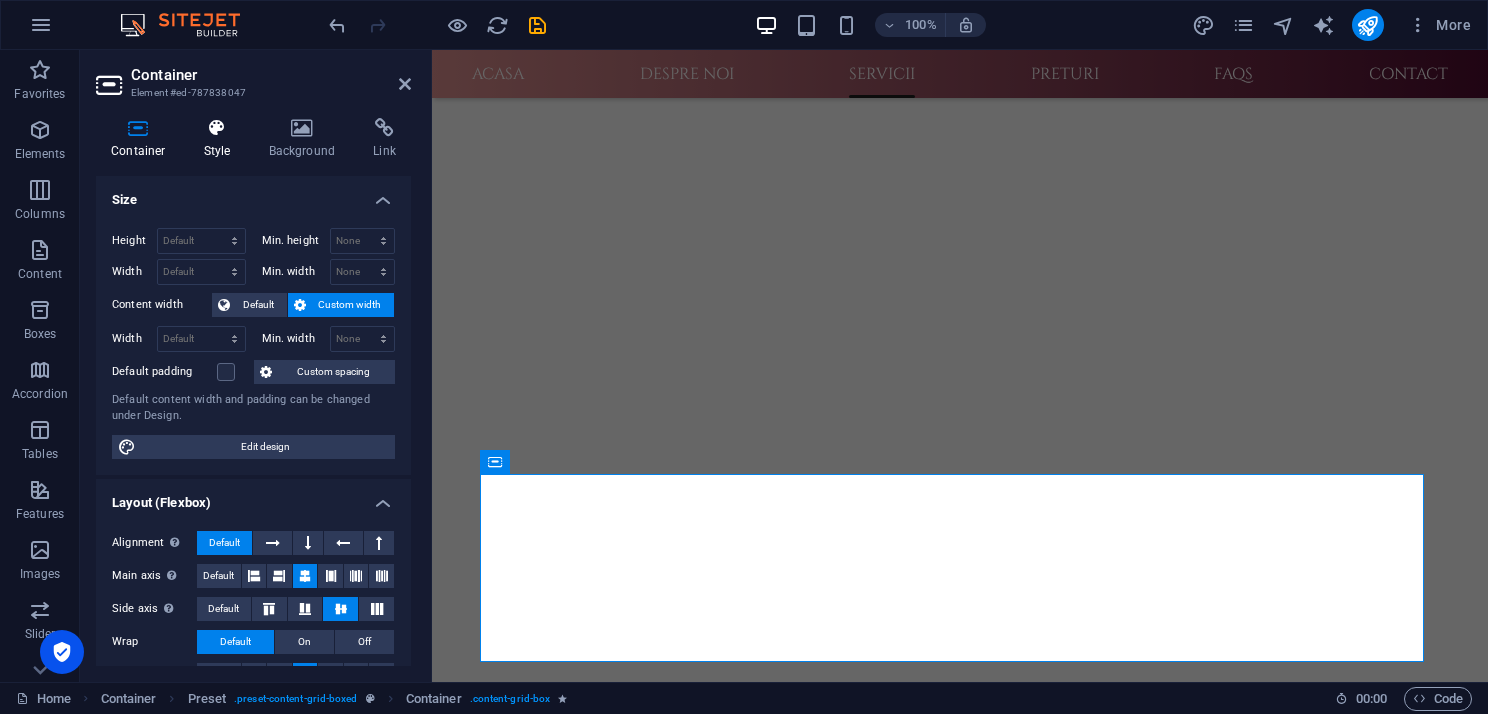 click at bounding box center (217, 128) 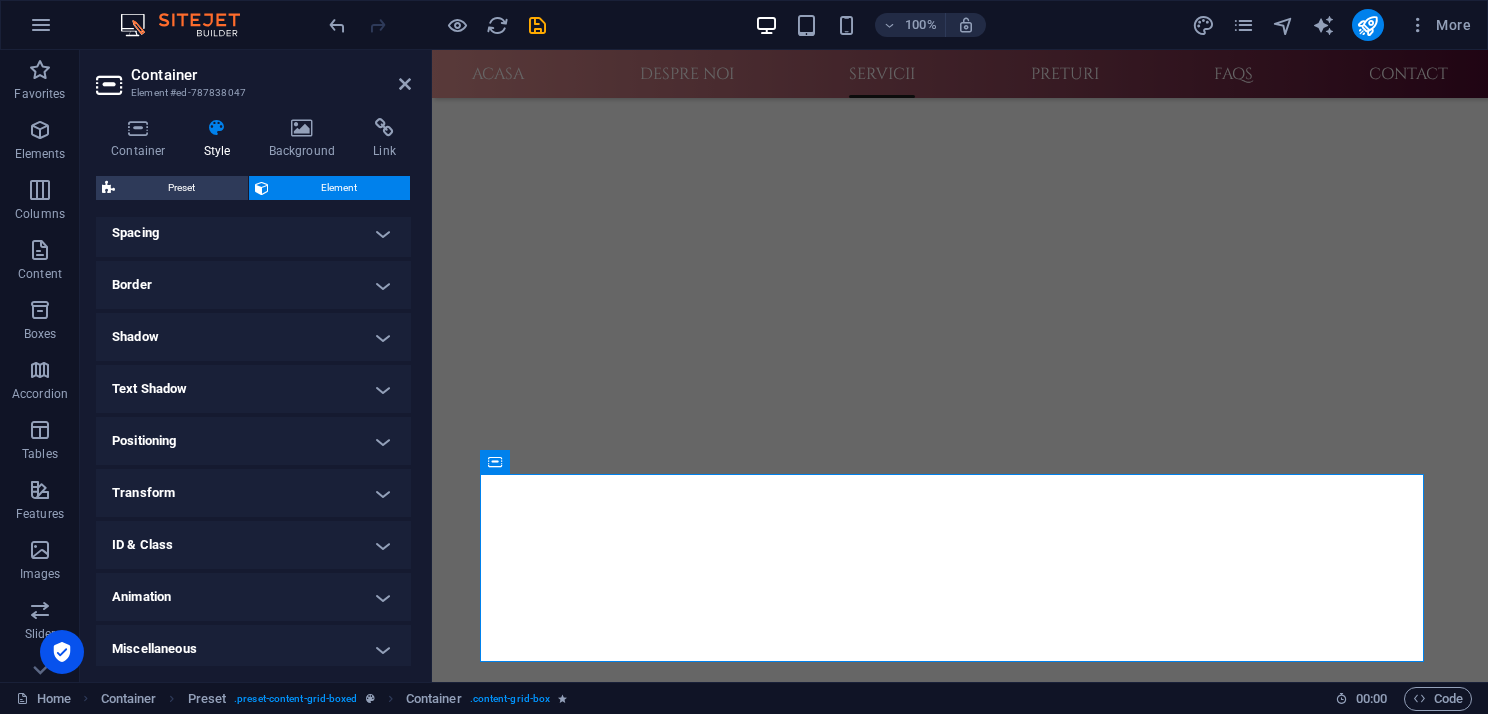 scroll, scrollTop: 395, scrollLeft: 0, axis: vertical 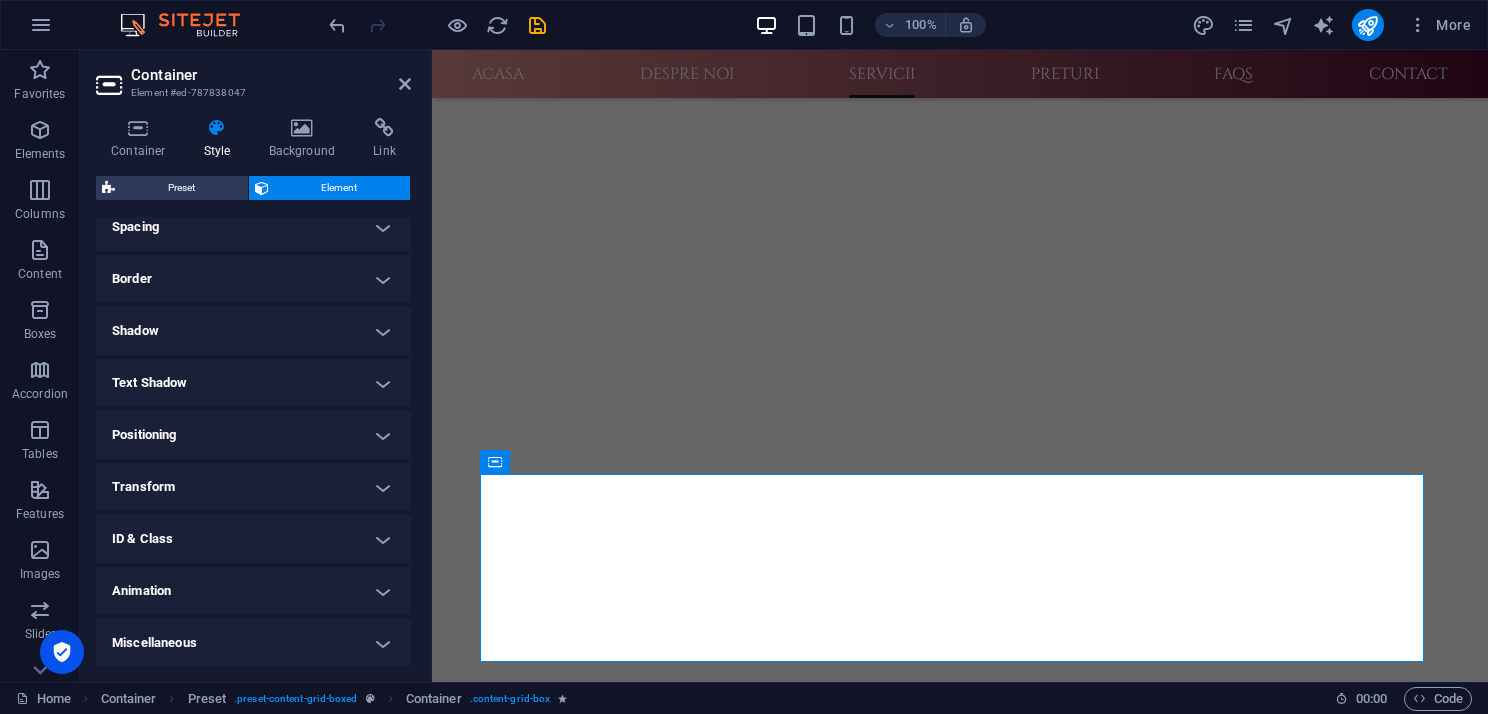 drag, startPoint x: 218, startPoint y: 596, endPoint x: 228, endPoint y: 590, distance: 11.661903 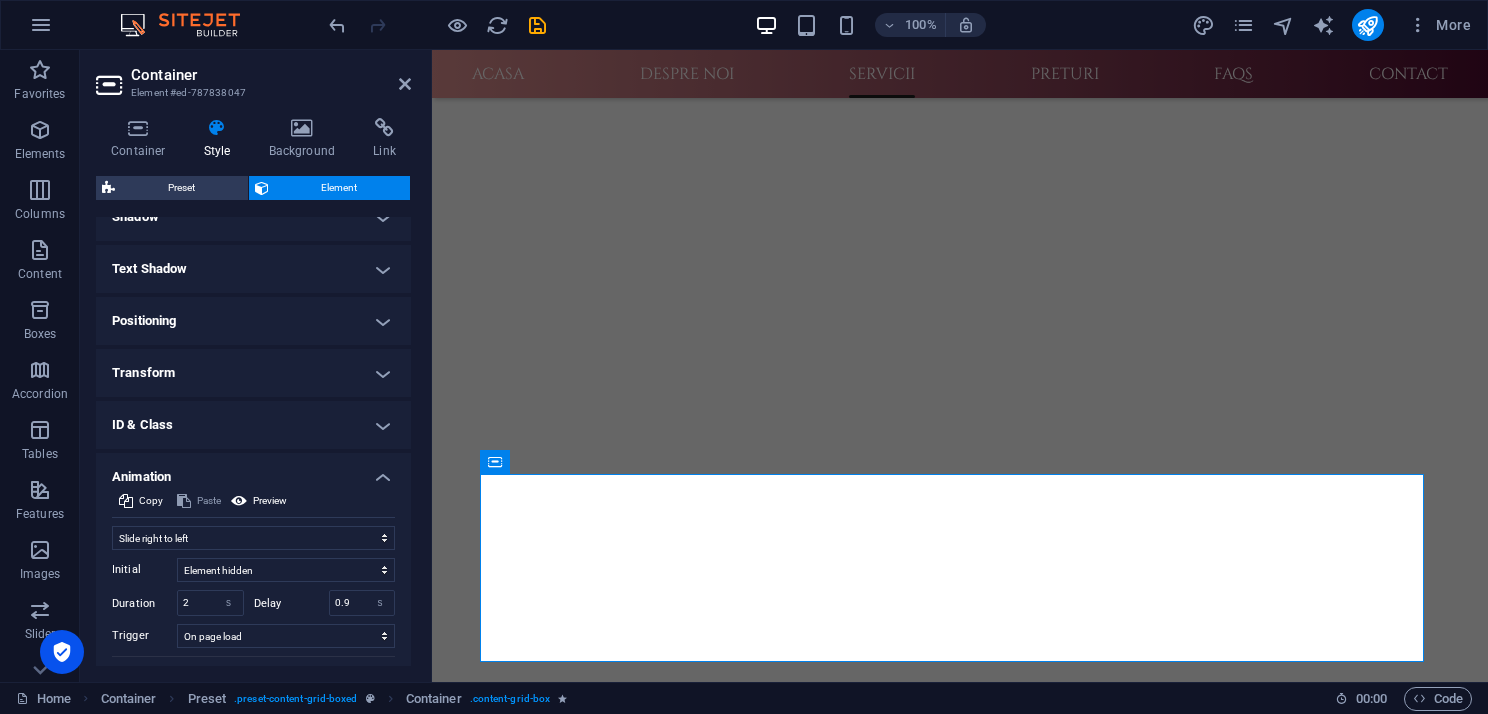 scroll, scrollTop: 595, scrollLeft: 0, axis: vertical 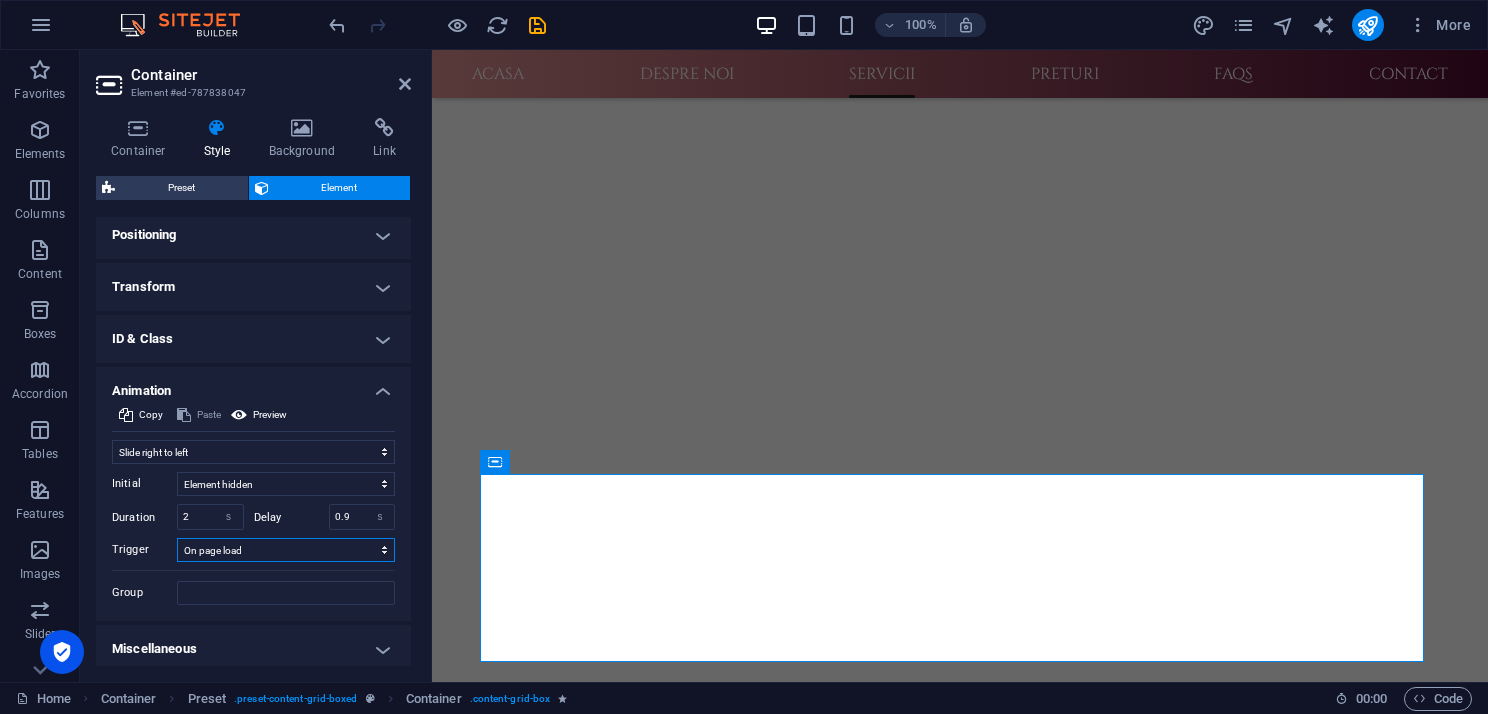 click on "No automatic trigger On page load Element scrolled into view" at bounding box center (286, 550) 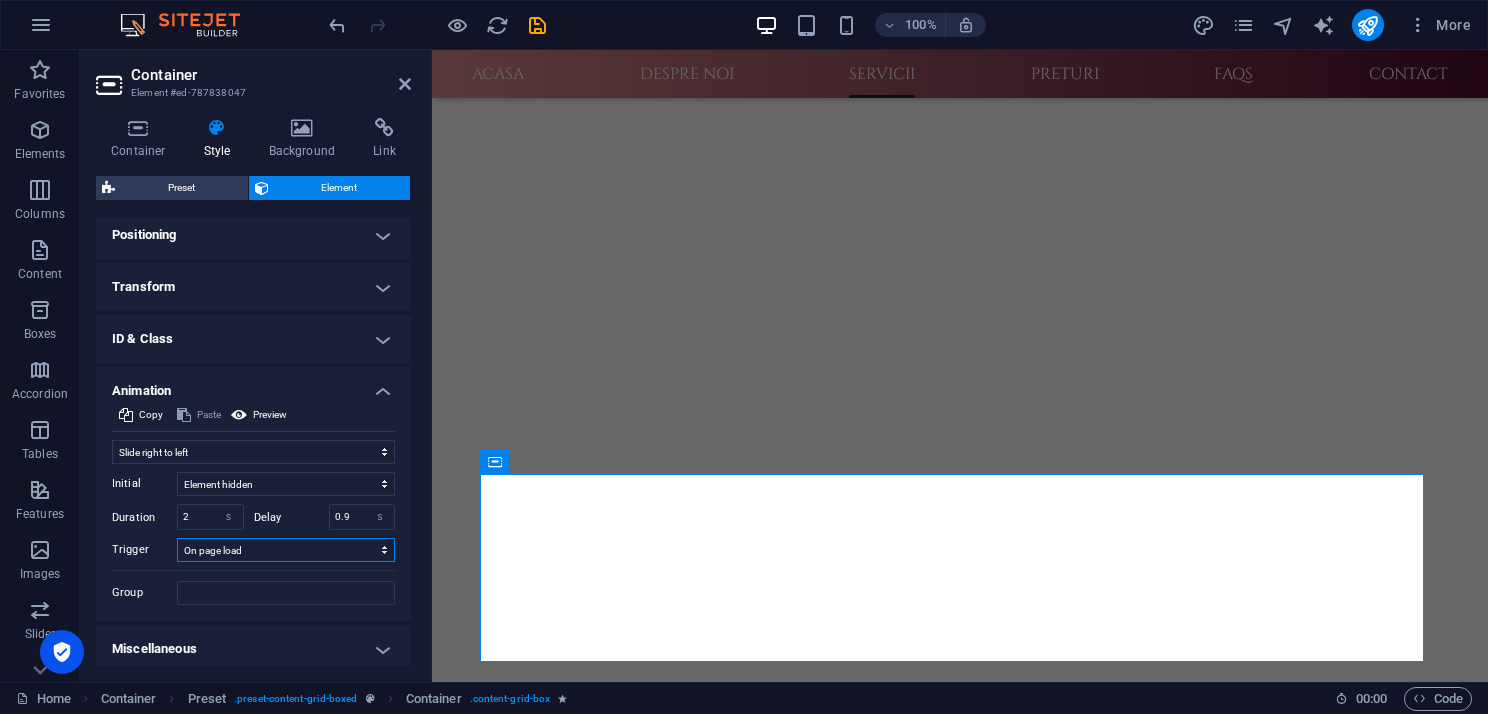 select on "scroll" 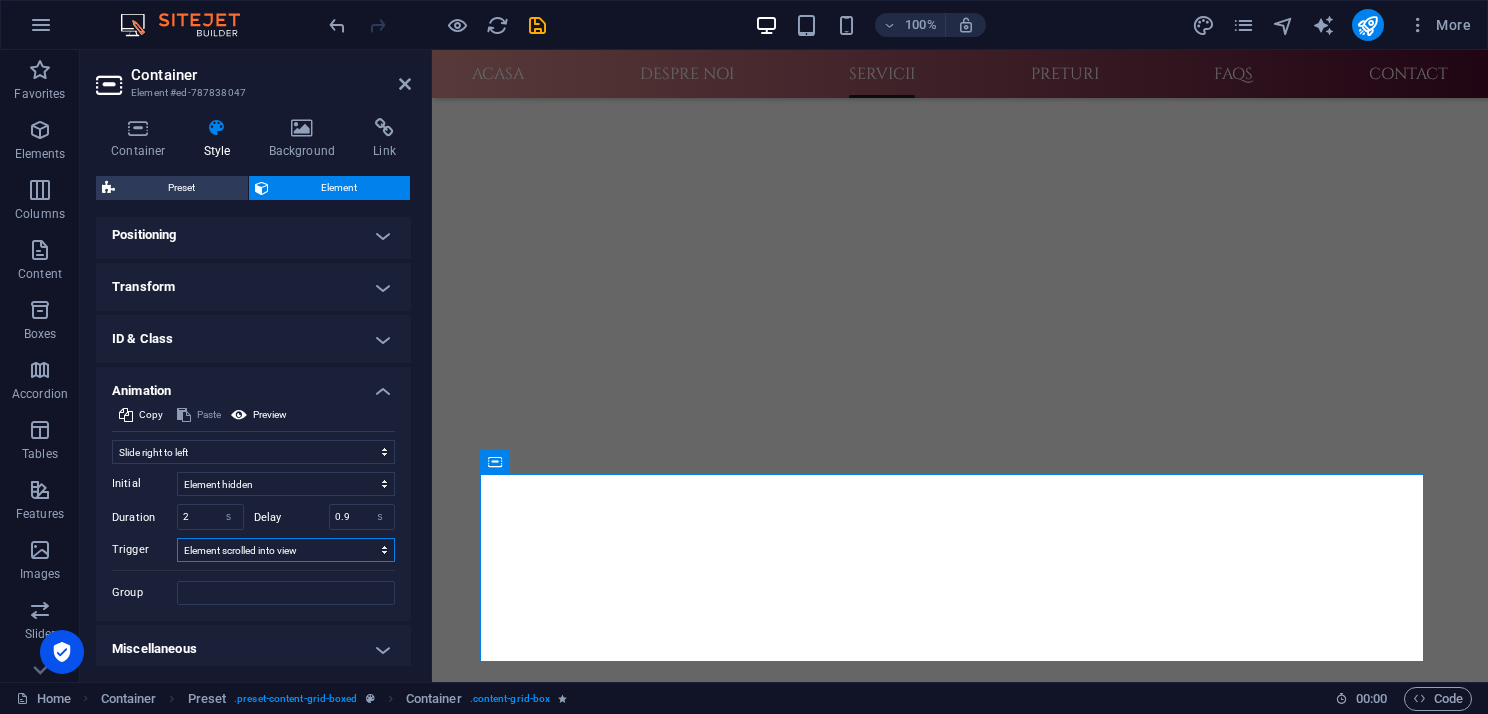 click on "No automatic trigger On page load Element scrolled into view" at bounding box center (286, 550) 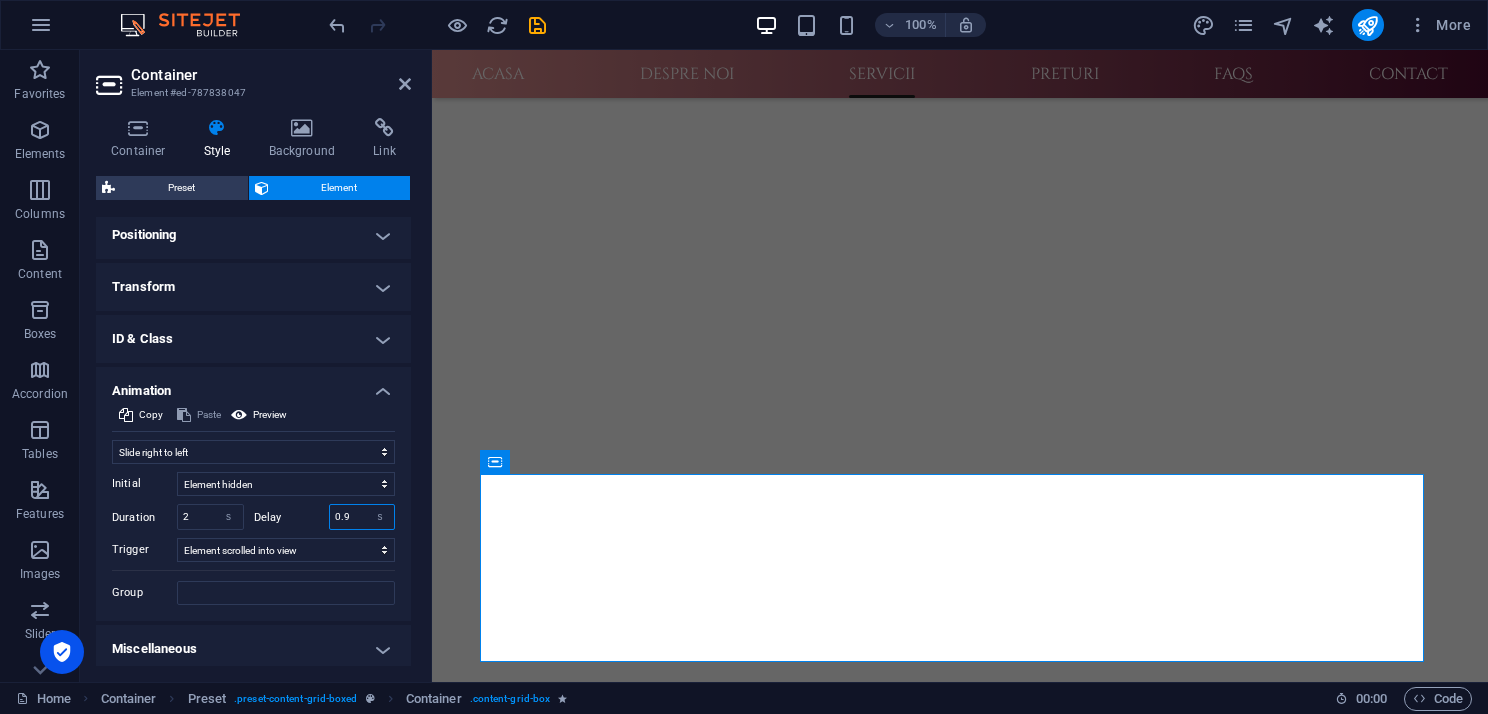 drag, startPoint x: 332, startPoint y: 515, endPoint x: 360, endPoint y: 513, distance: 28.071337 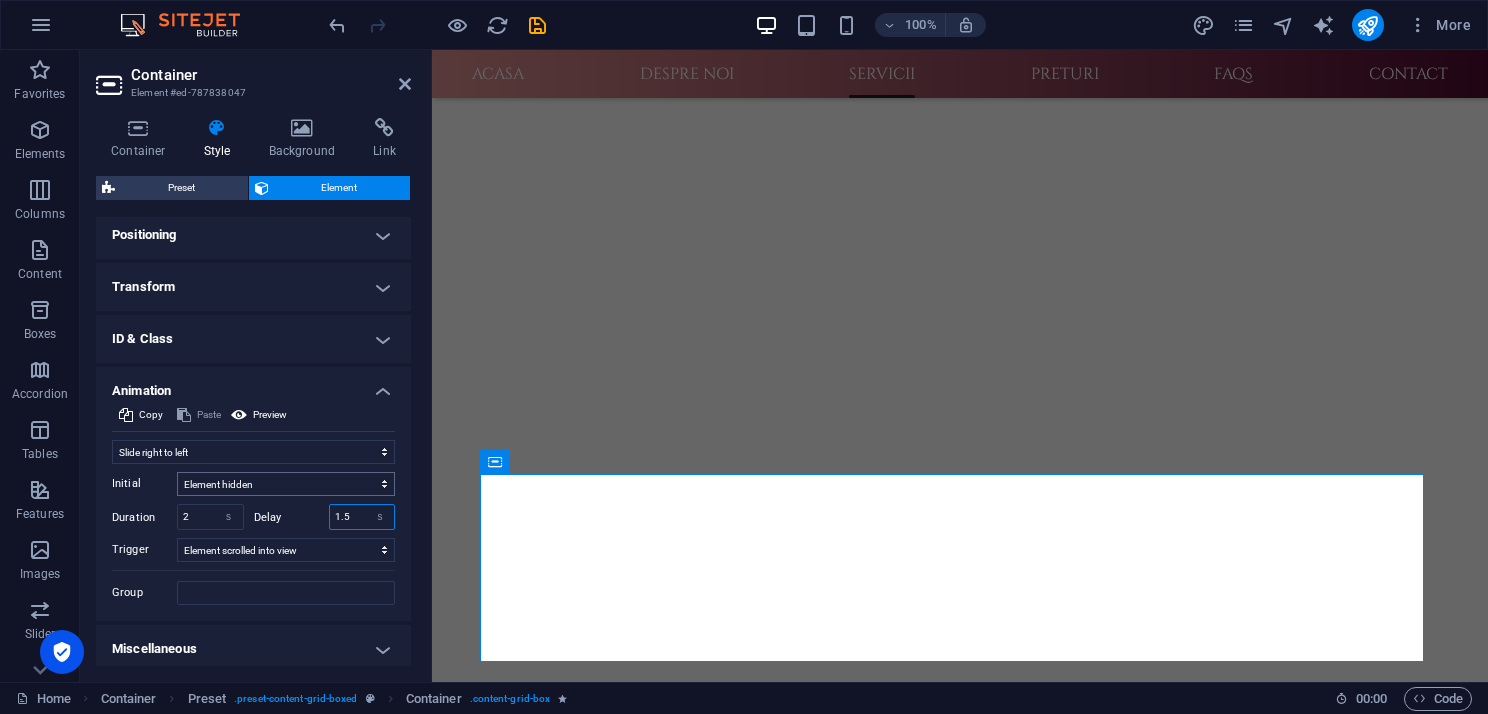 scroll, scrollTop: 600, scrollLeft: 0, axis: vertical 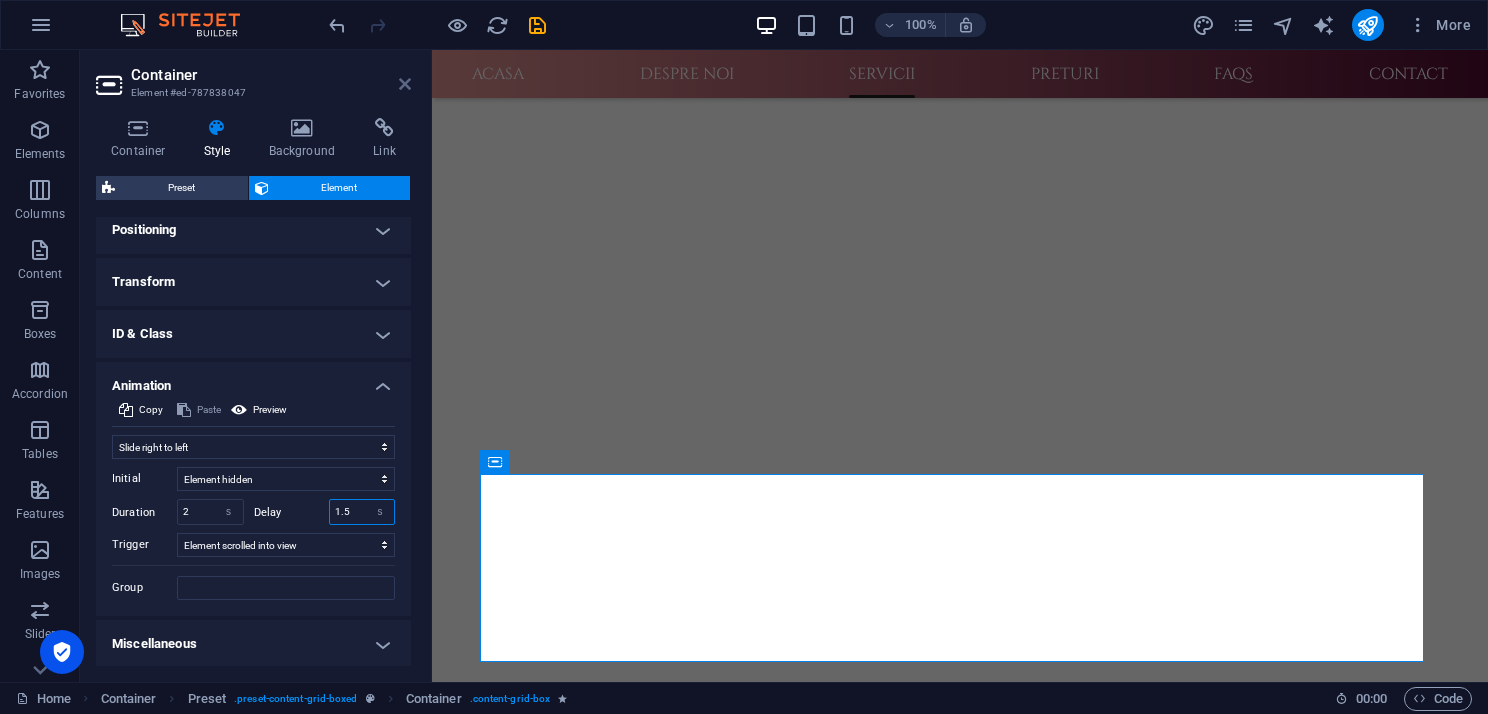 type on "1.5" 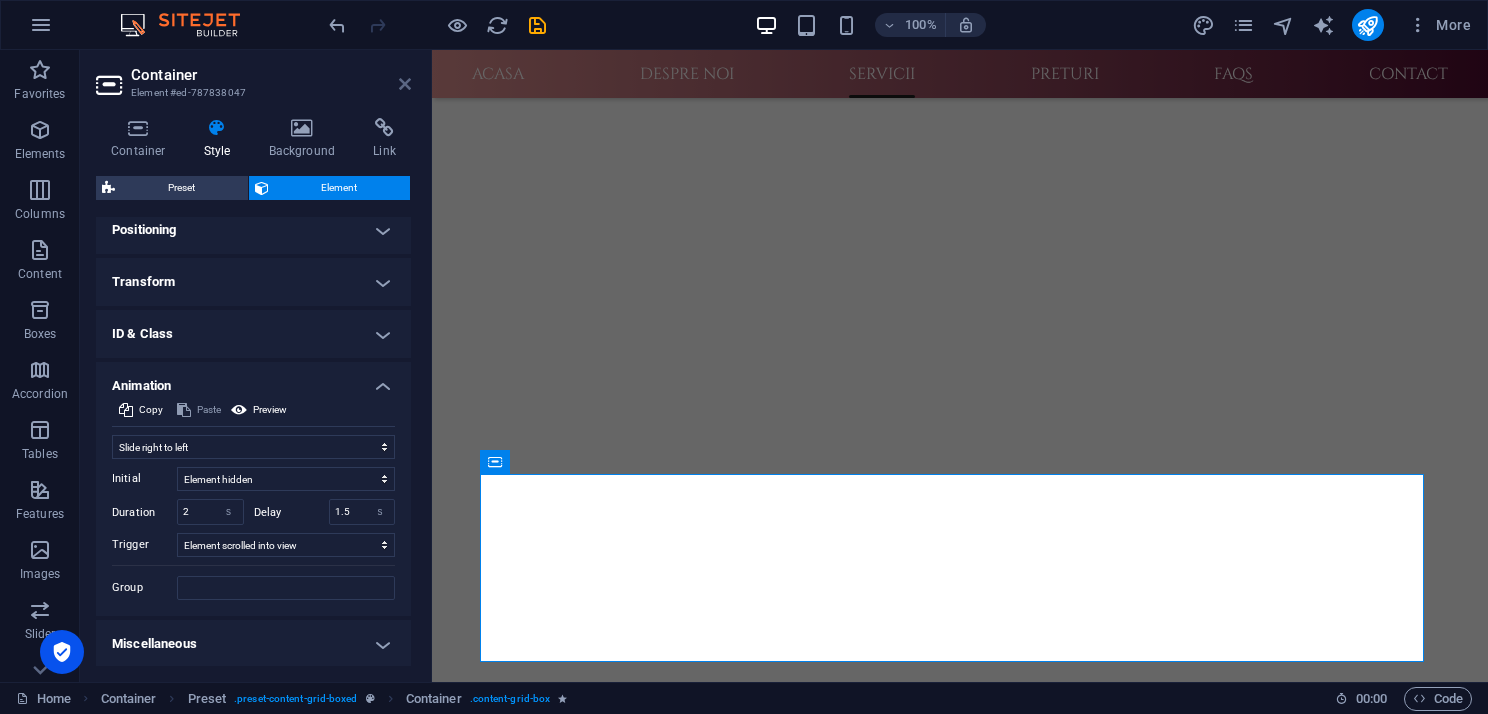 click at bounding box center (405, 84) 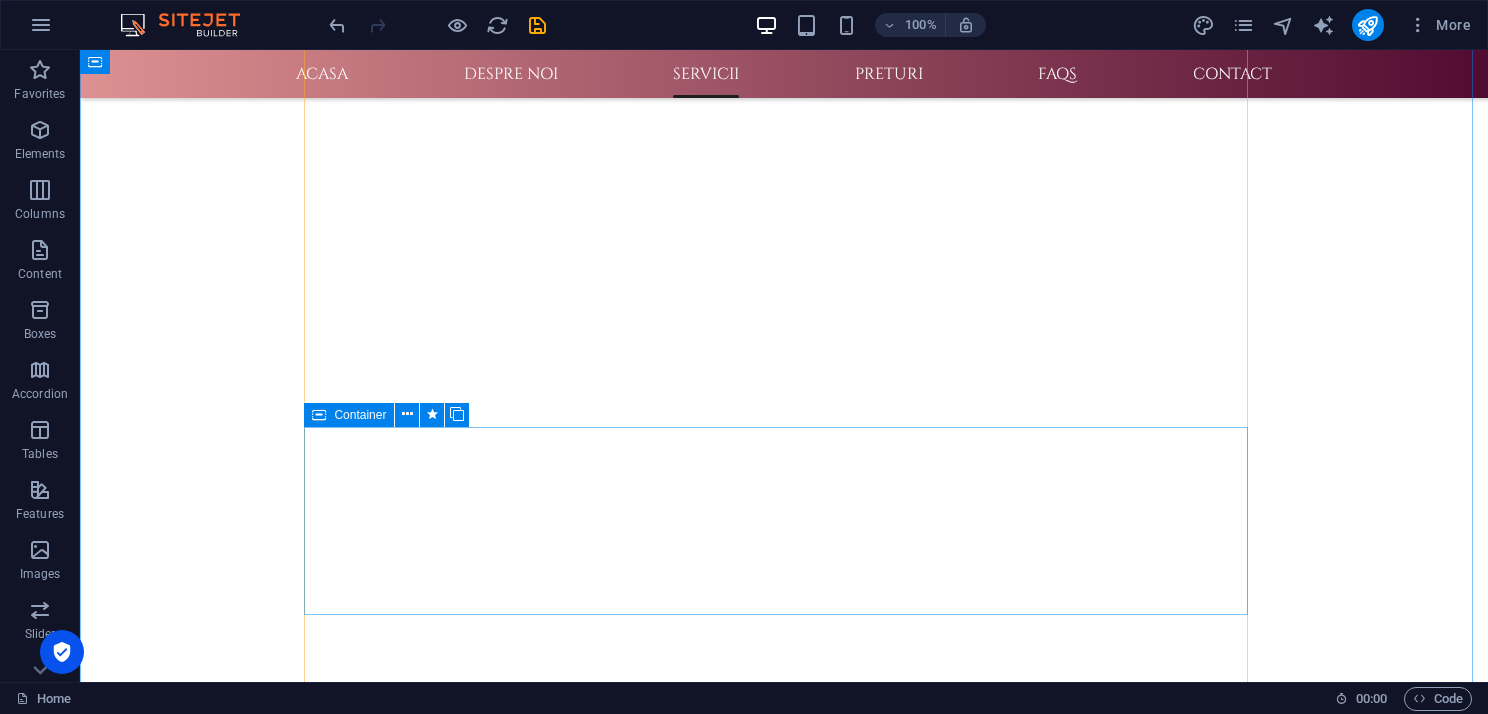 scroll, scrollTop: 1400, scrollLeft: 0, axis: vertical 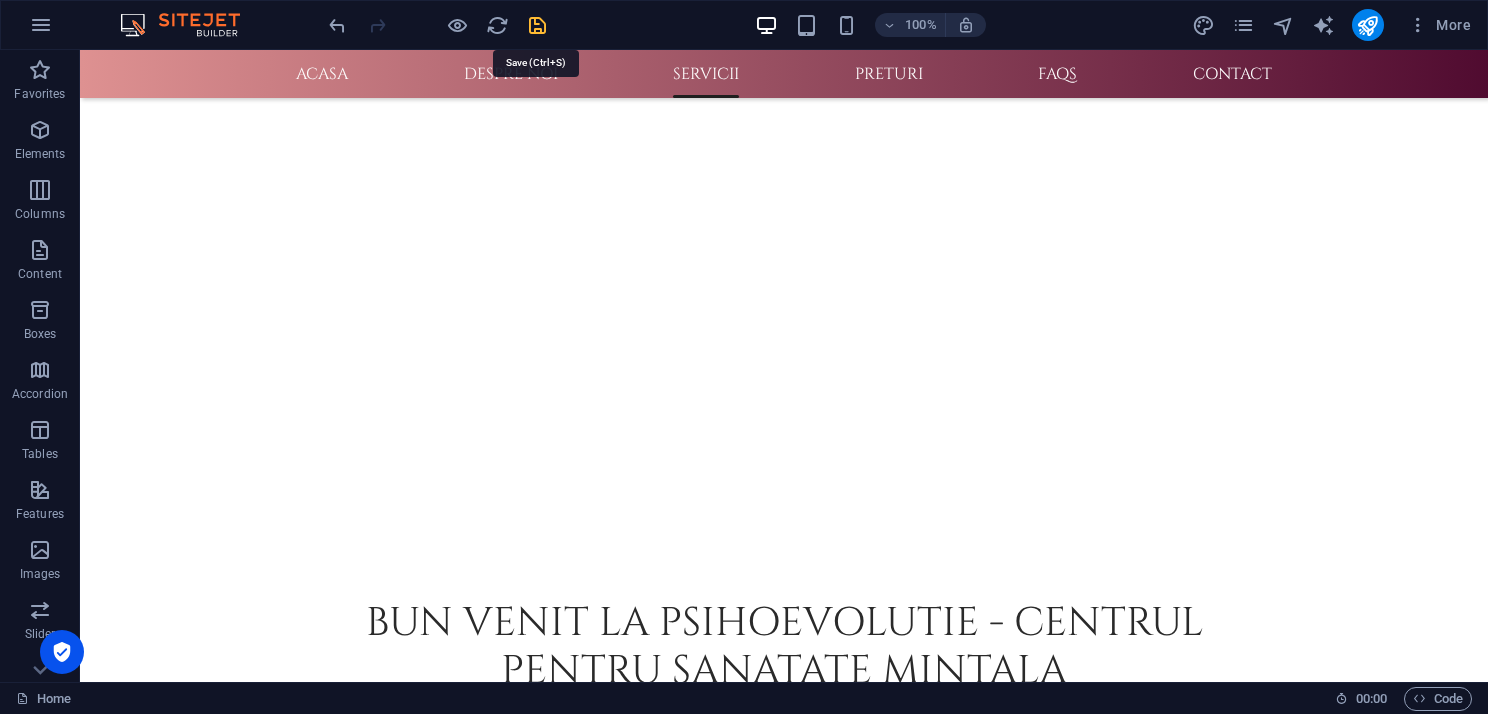 click at bounding box center [537, 25] 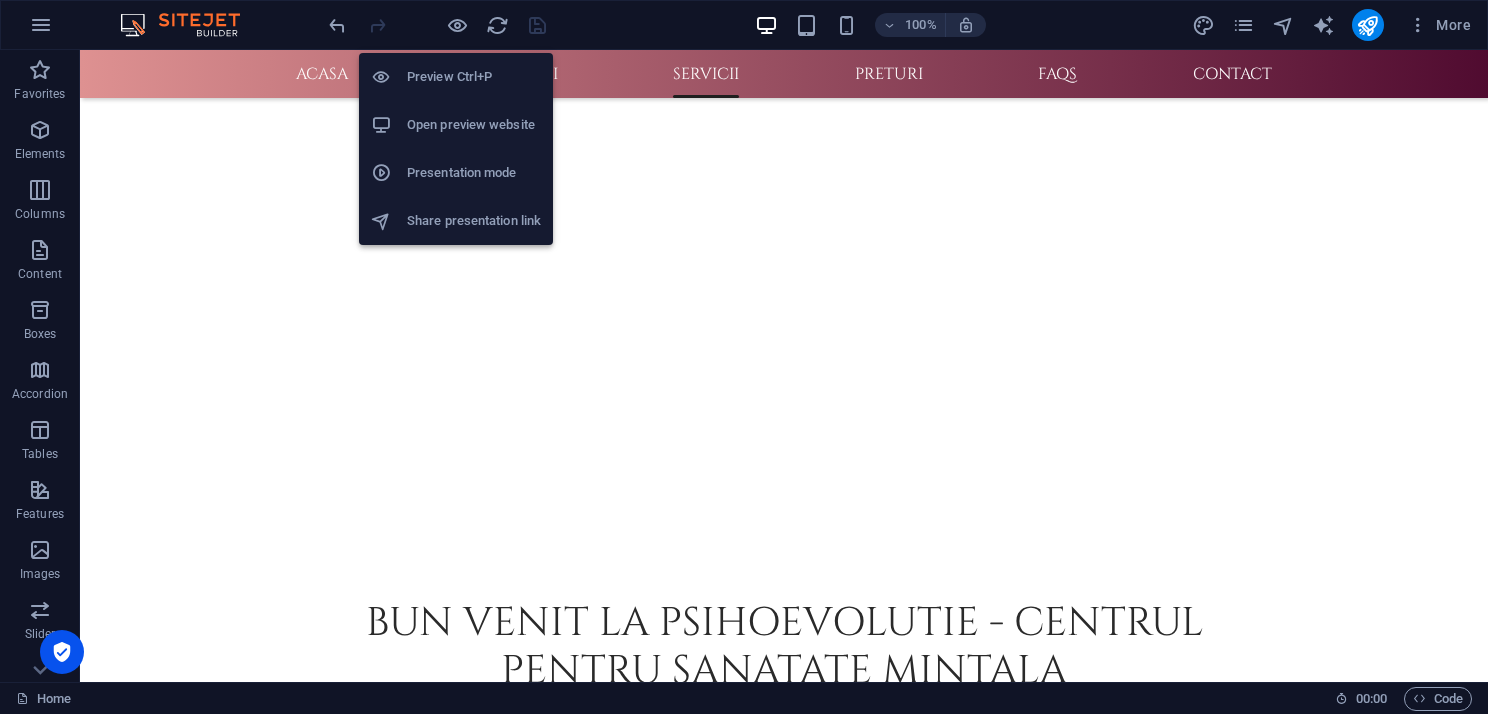 click on "Open preview website" at bounding box center [474, 125] 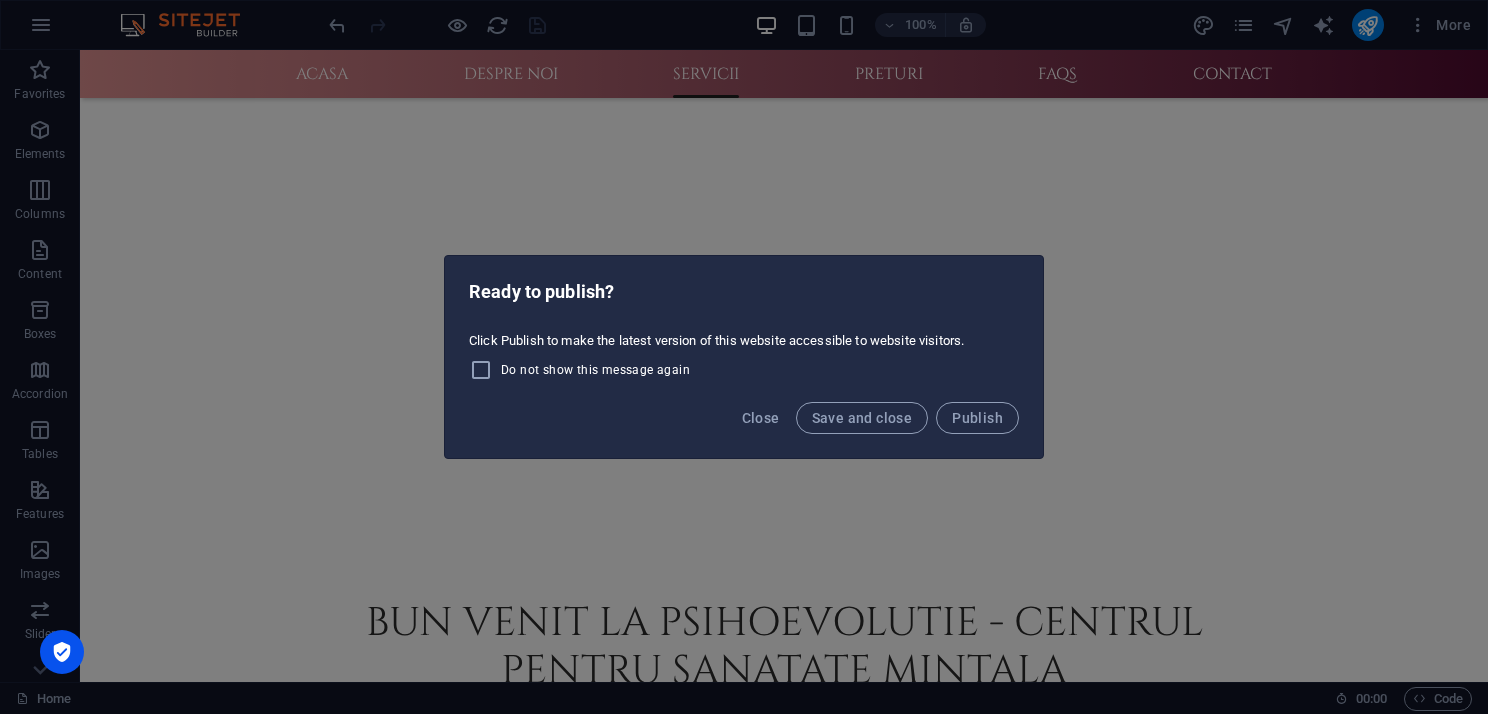 click on "Ready to publish? Click Publish to make the latest version of this website accessible to website visitors. Do not show this message again Close Save and close Publish" at bounding box center [744, 357] 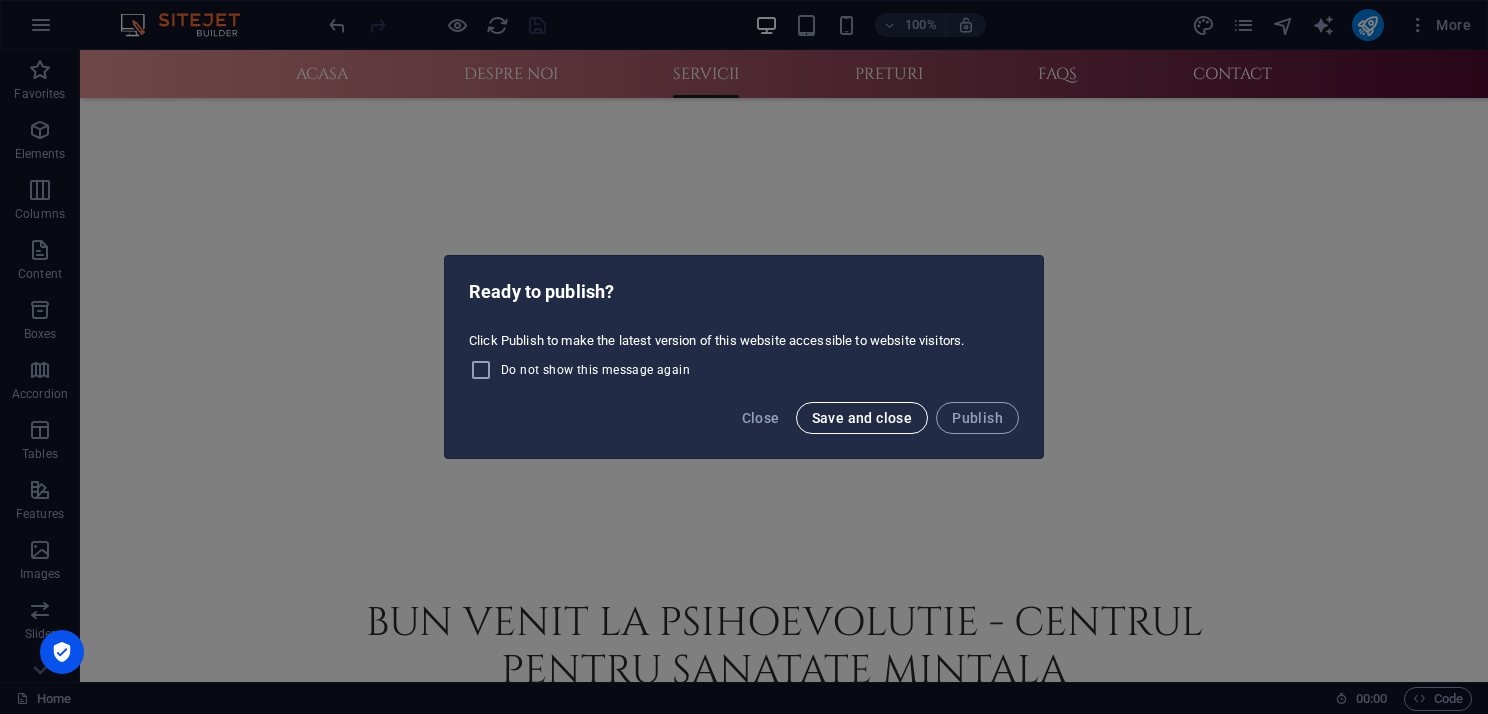 click on "Save and close" at bounding box center [862, 418] 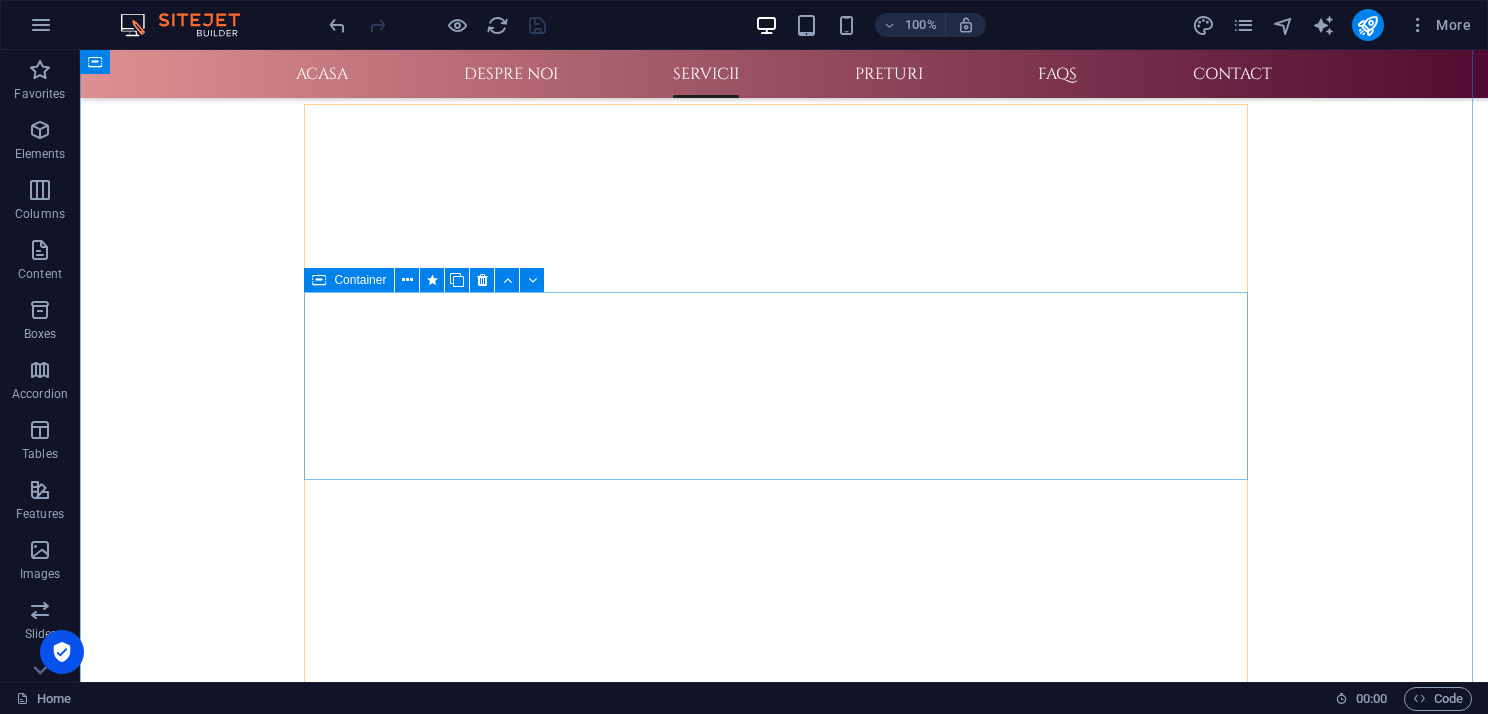scroll, scrollTop: 900, scrollLeft: 0, axis: vertical 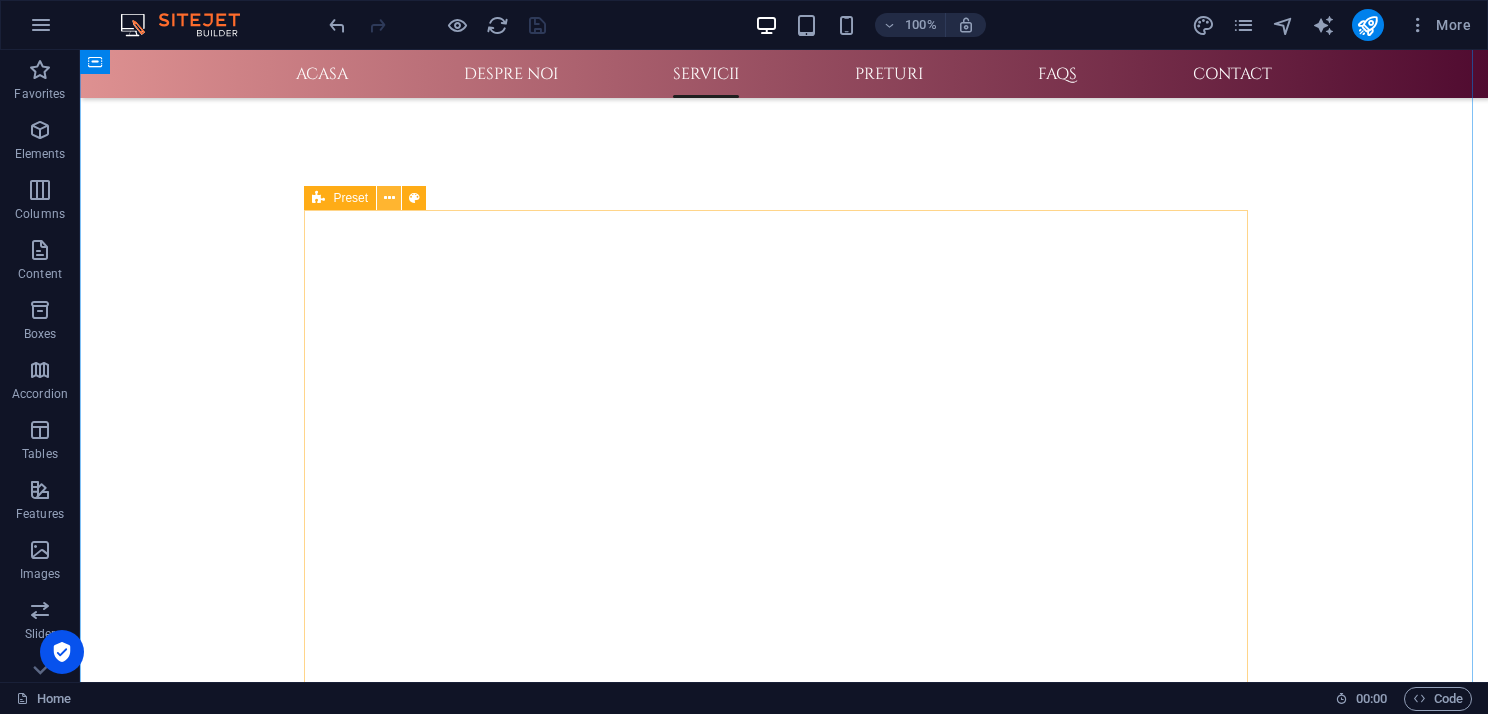 click at bounding box center (389, 198) 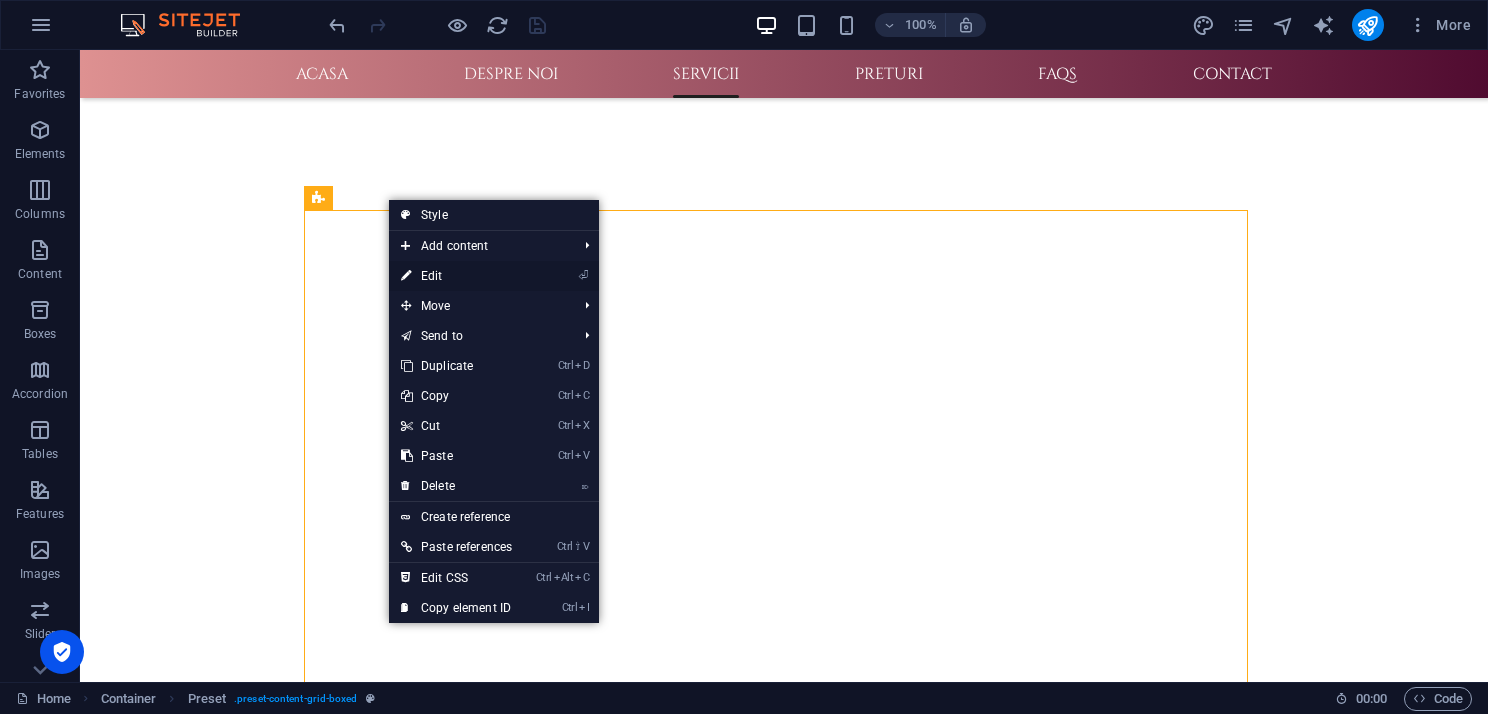 click on "⏎  Edit" at bounding box center (456, 276) 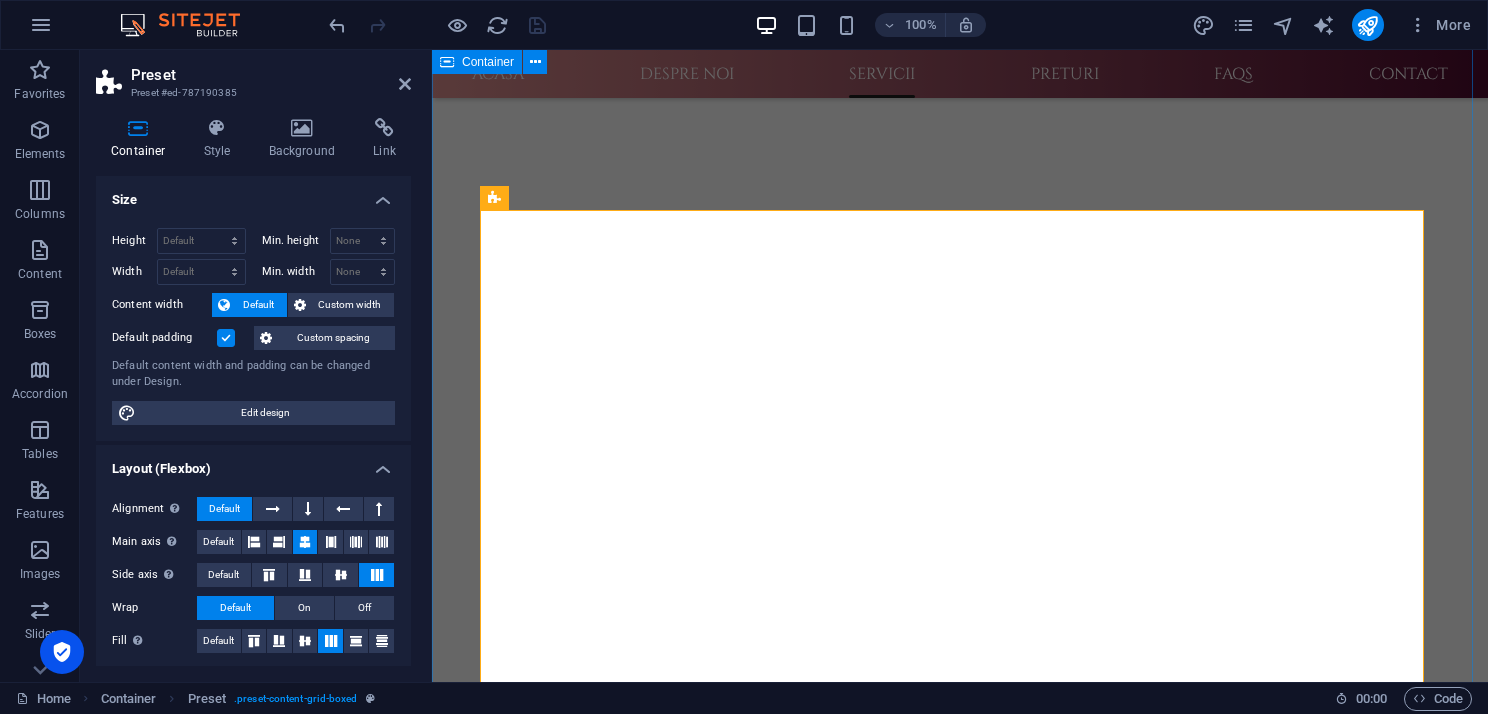 scroll, scrollTop: 759, scrollLeft: 0, axis: vertical 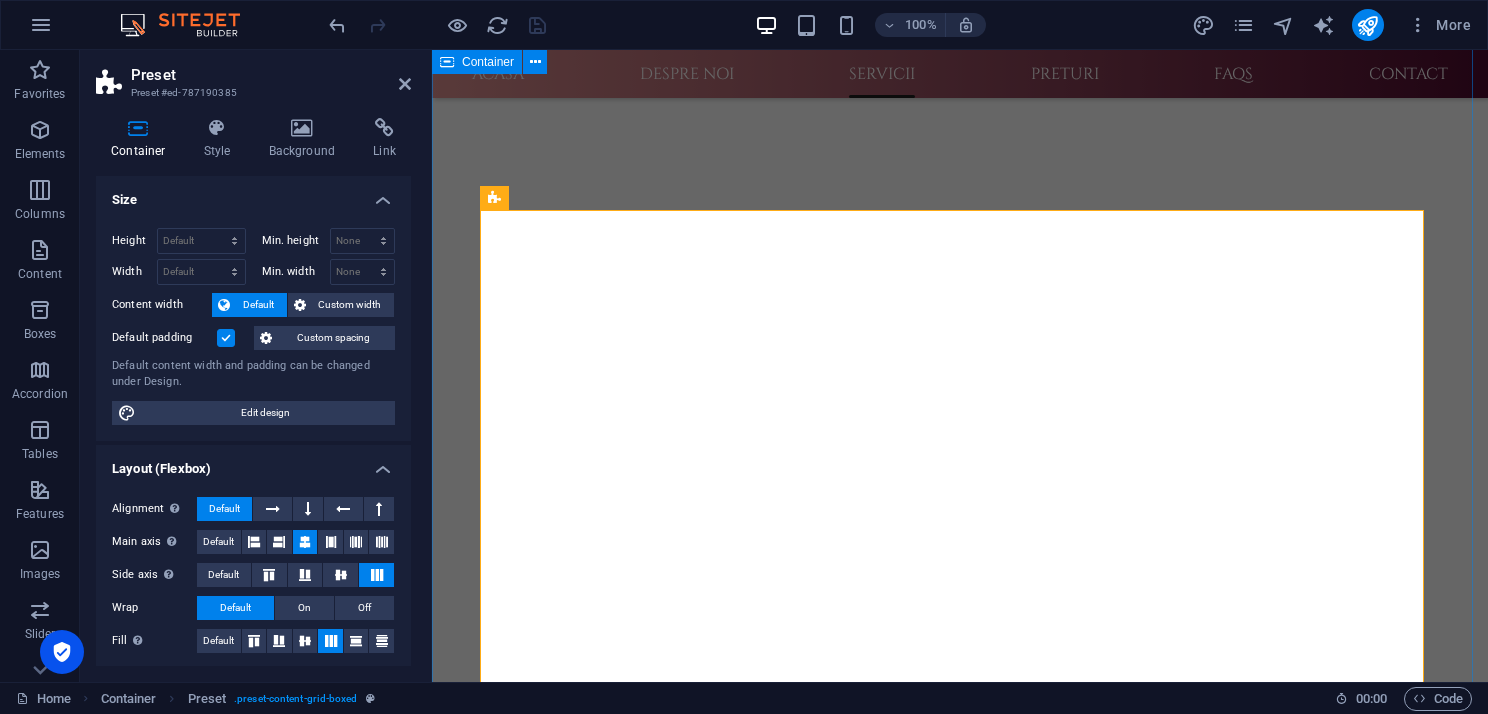 type 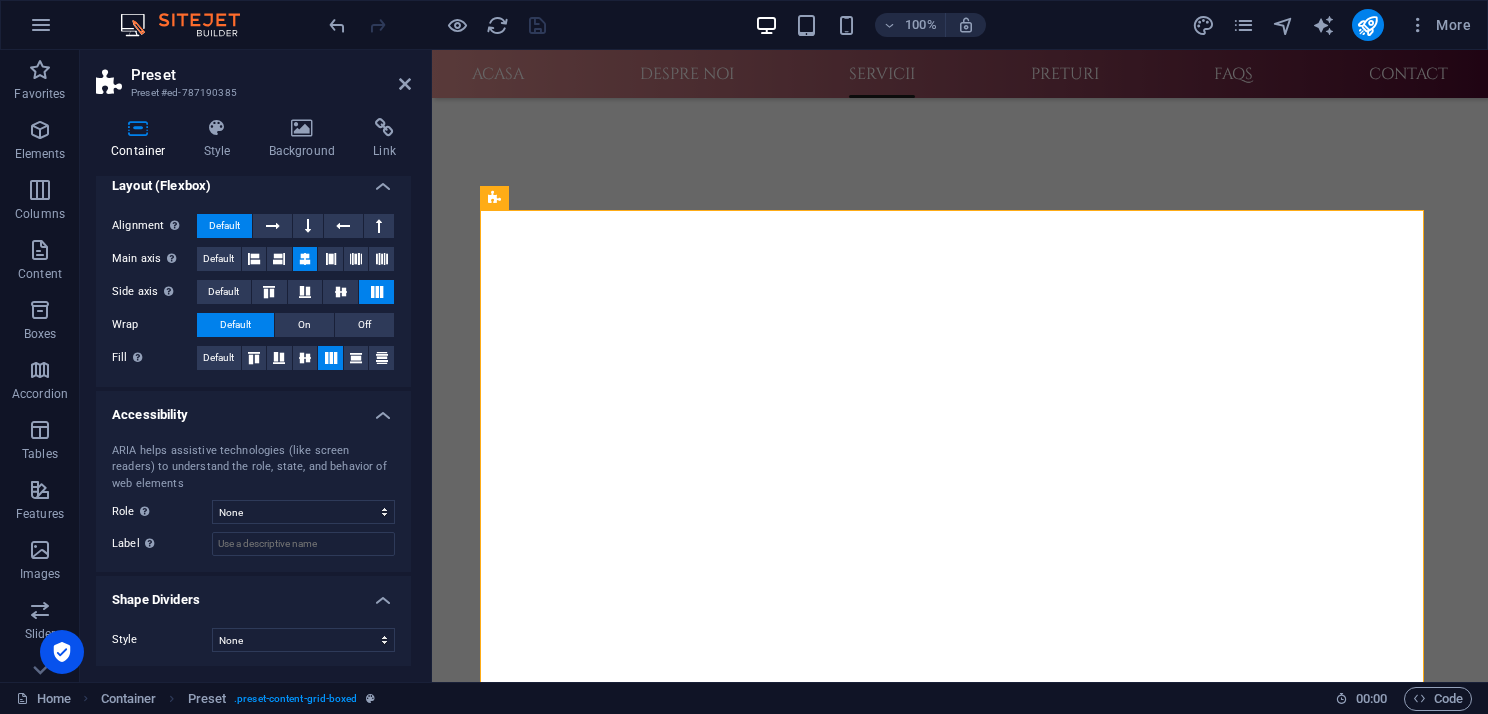 scroll, scrollTop: 0, scrollLeft: 0, axis: both 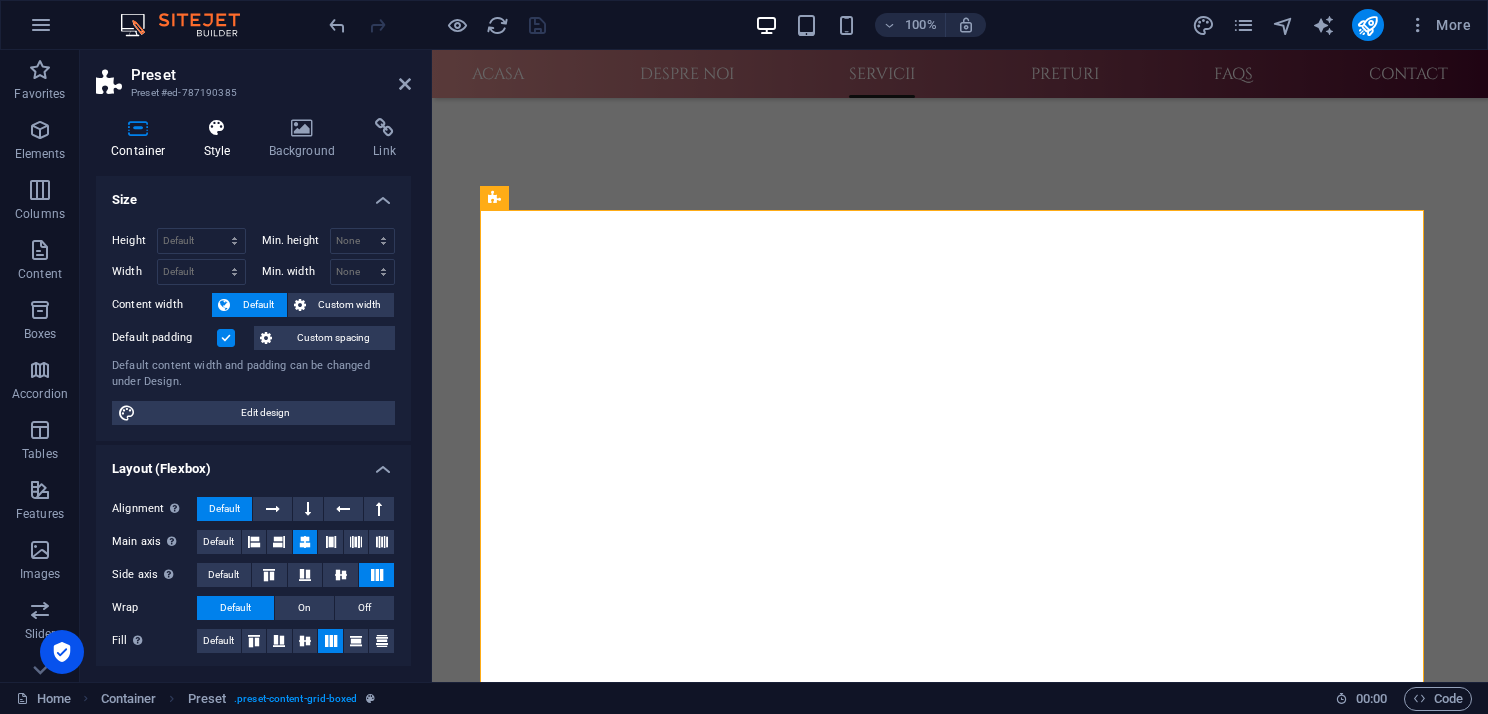 click at bounding box center (217, 128) 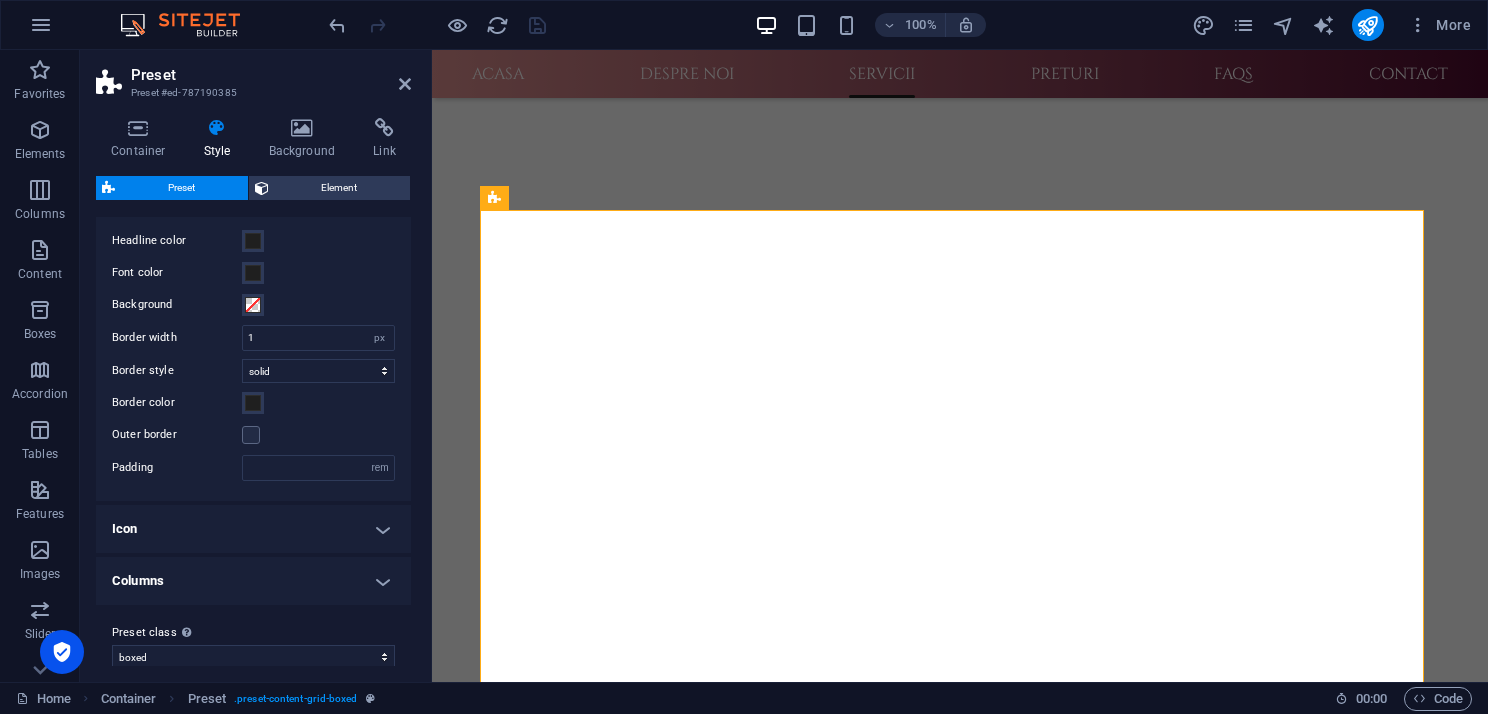 scroll, scrollTop: 61, scrollLeft: 0, axis: vertical 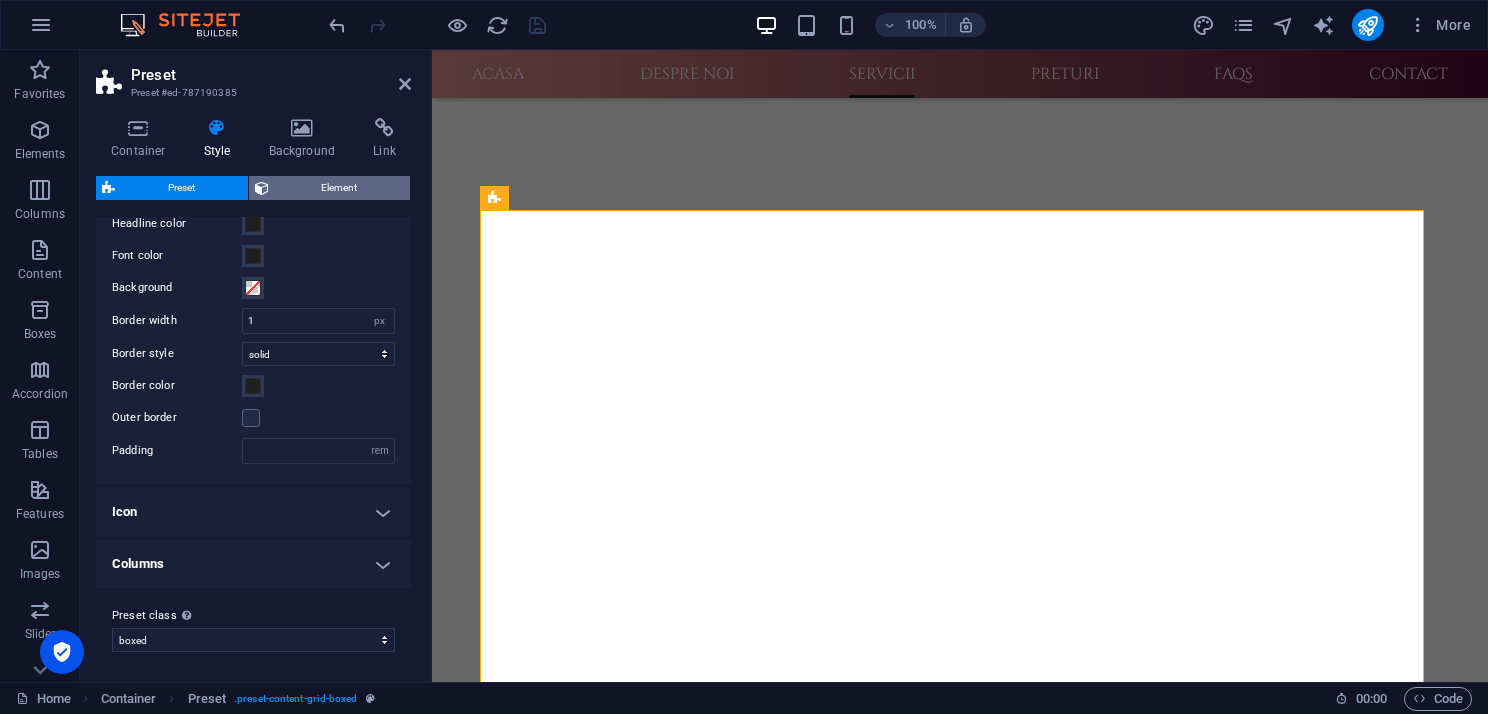 click on "Element" at bounding box center [340, 188] 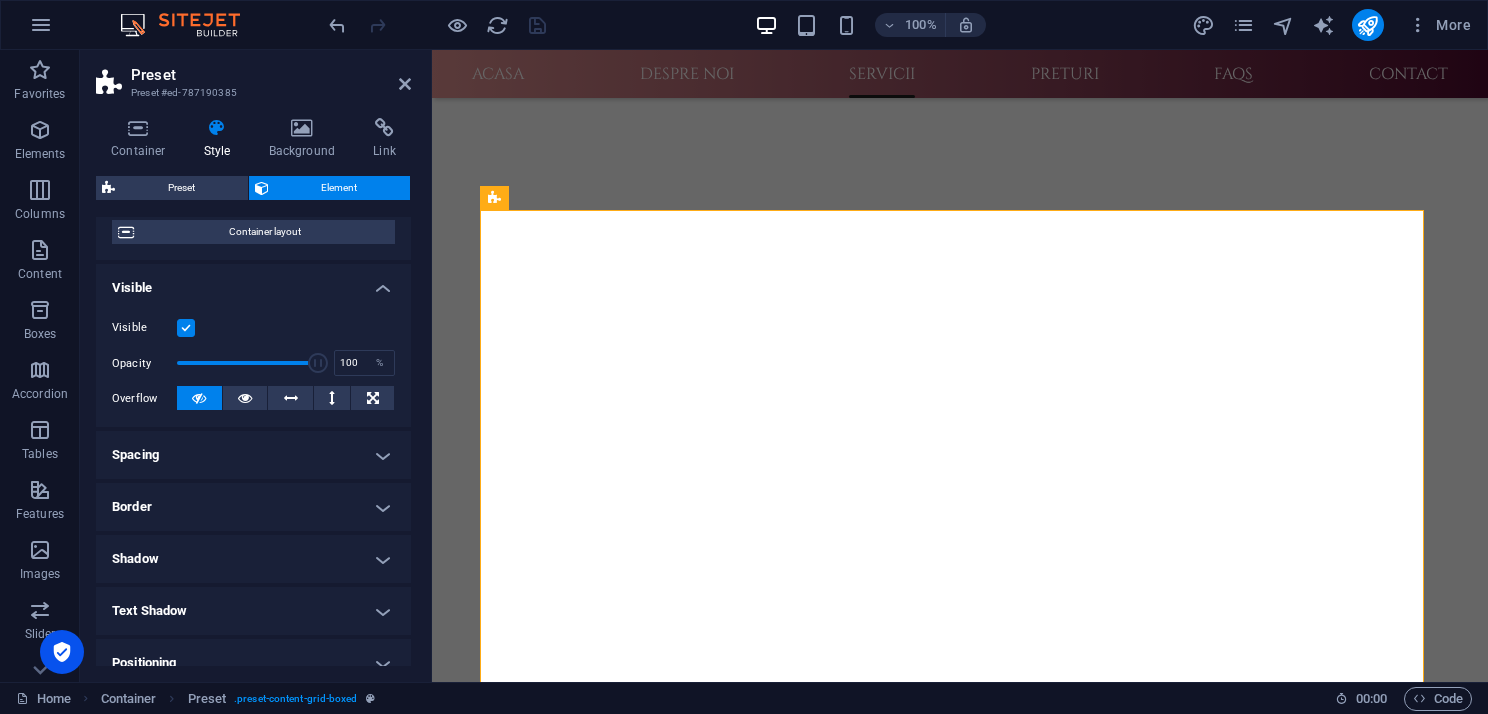 scroll, scrollTop: 395, scrollLeft: 0, axis: vertical 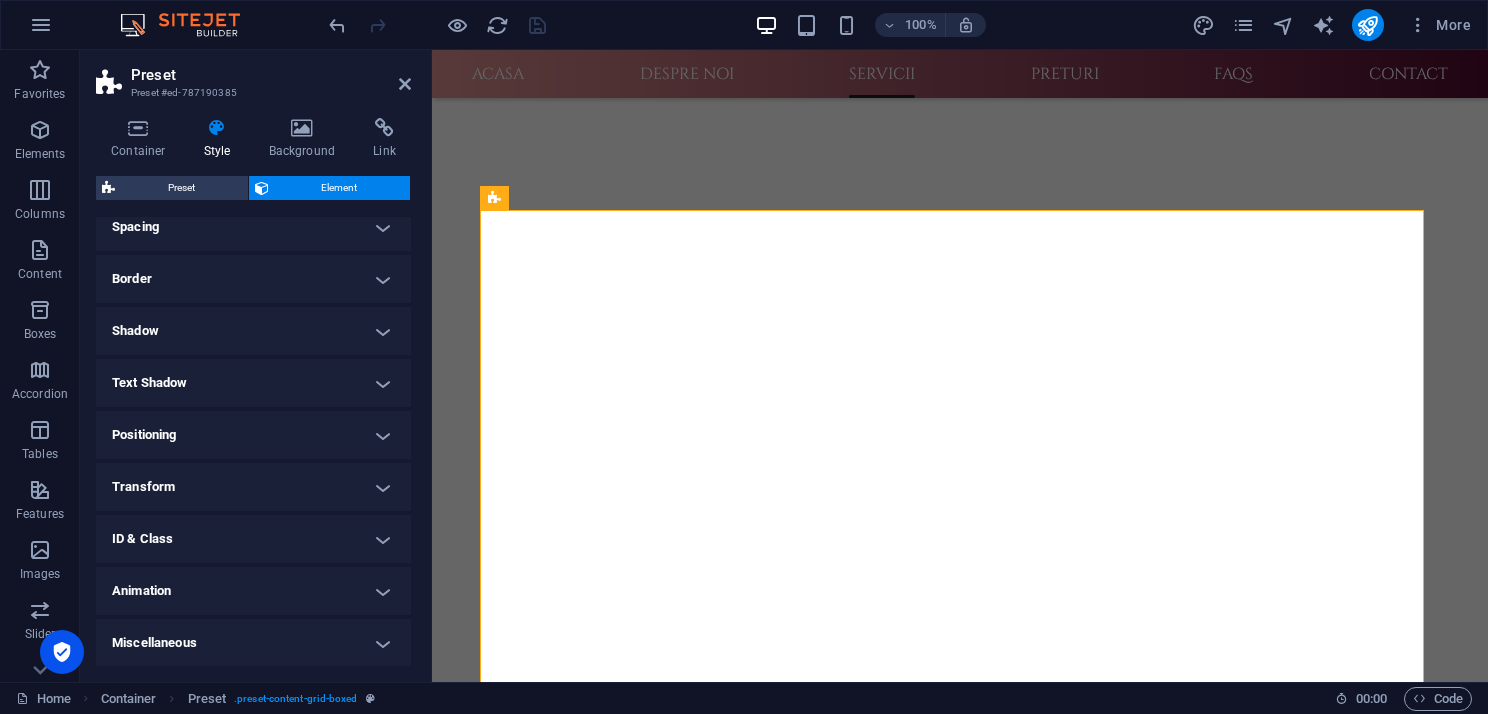 click on "Animation" at bounding box center [253, 591] 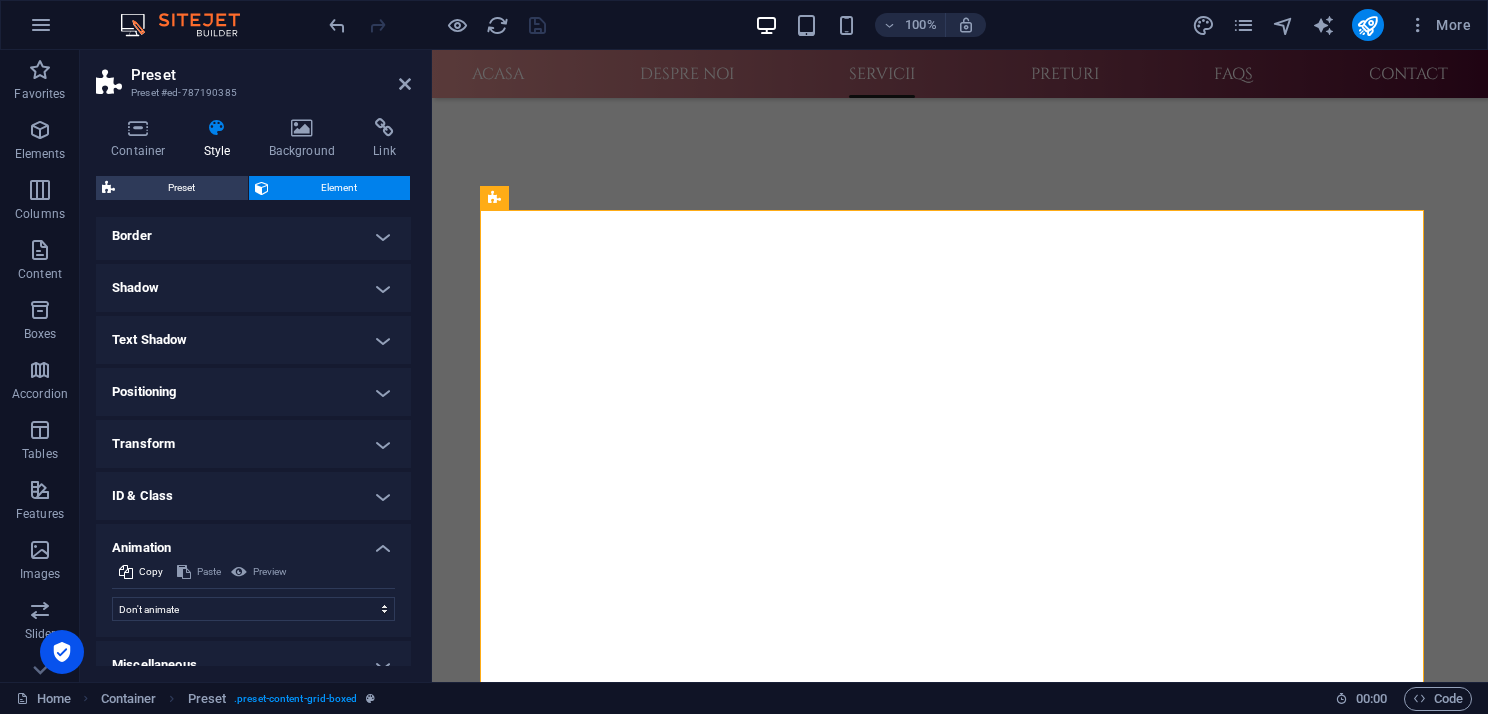 scroll, scrollTop: 460, scrollLeft: 0, axis: vertical 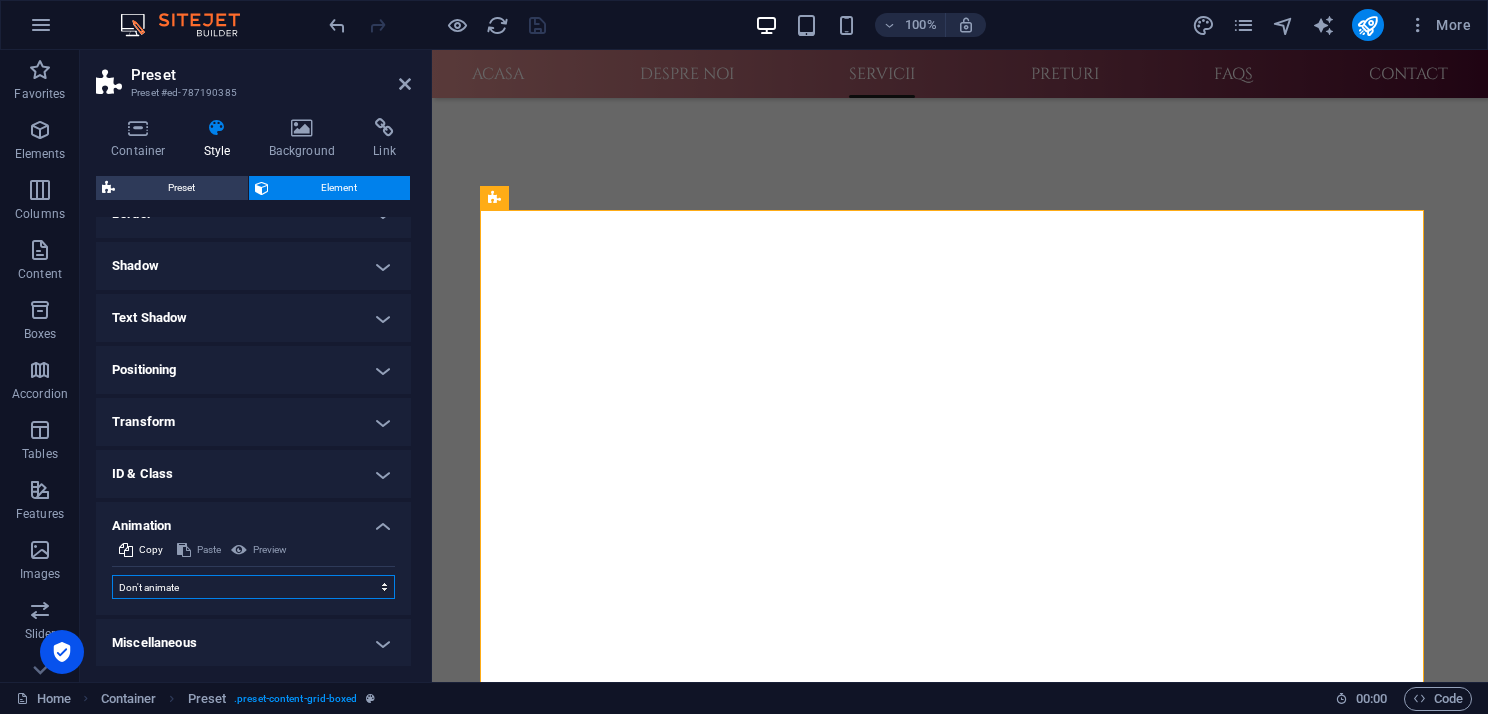 click on "Don't animate Show / Hide Slide up/down Zoom in/out Slide left to right Slide right to left Slide top to bottom Slide bottom to top Pulse Blink Open as overlay" at bounding box center [253, 587] 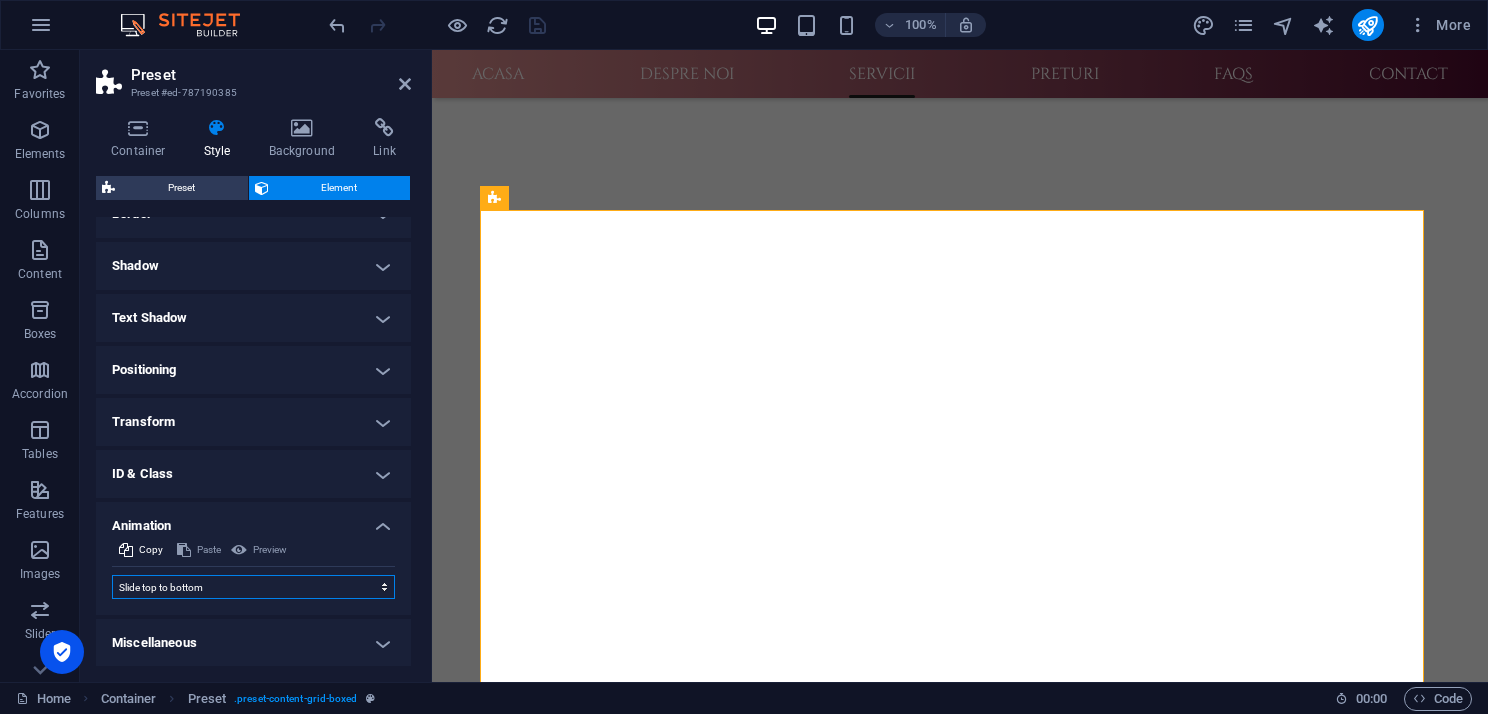 click on "Don't animate Show / Hide Slide up/down Zoom in/out Slide left to right Slide right to left Slide top to bottom Slide bottom to top Pulse Blink Open as overlay" at bounding box center (253, 587) 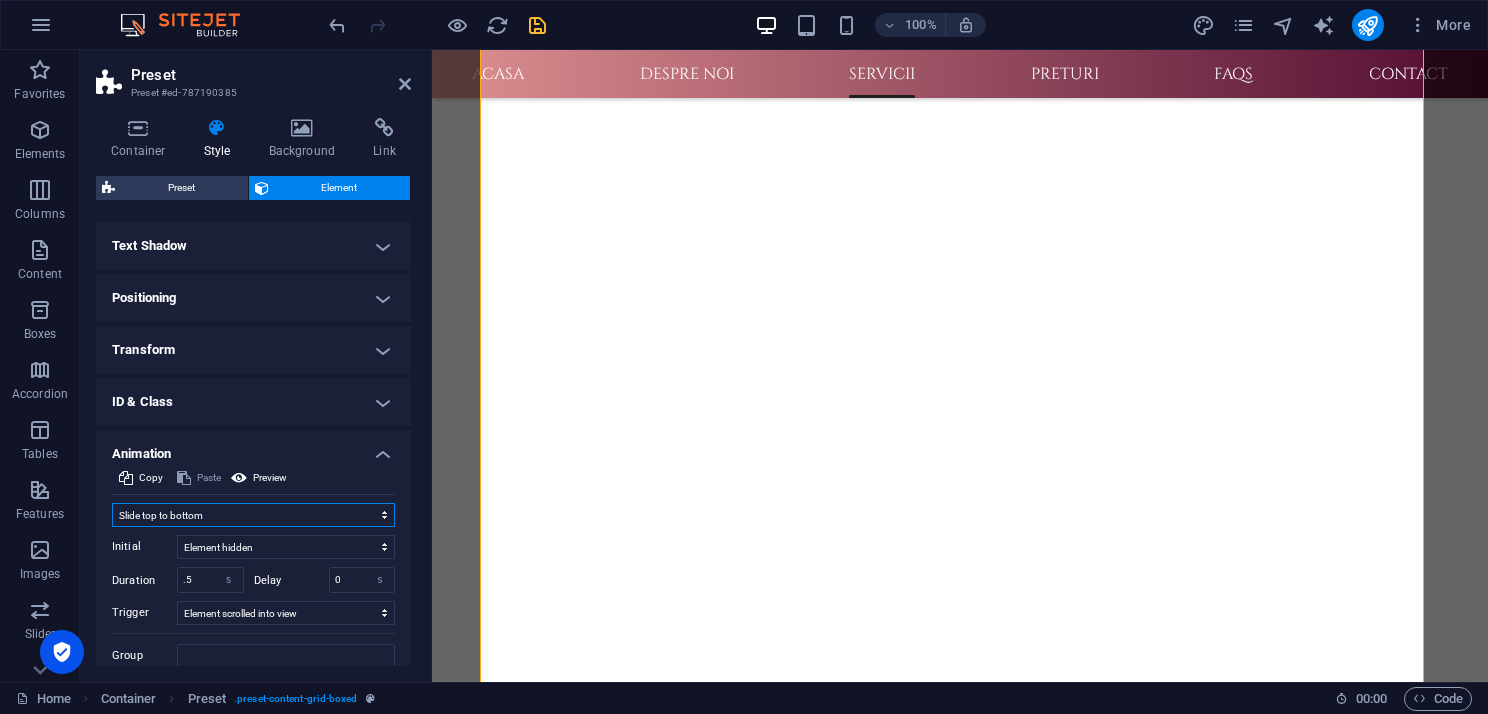 scroll, scrollTop: 560, scrollLeft: 0, axis: vertical 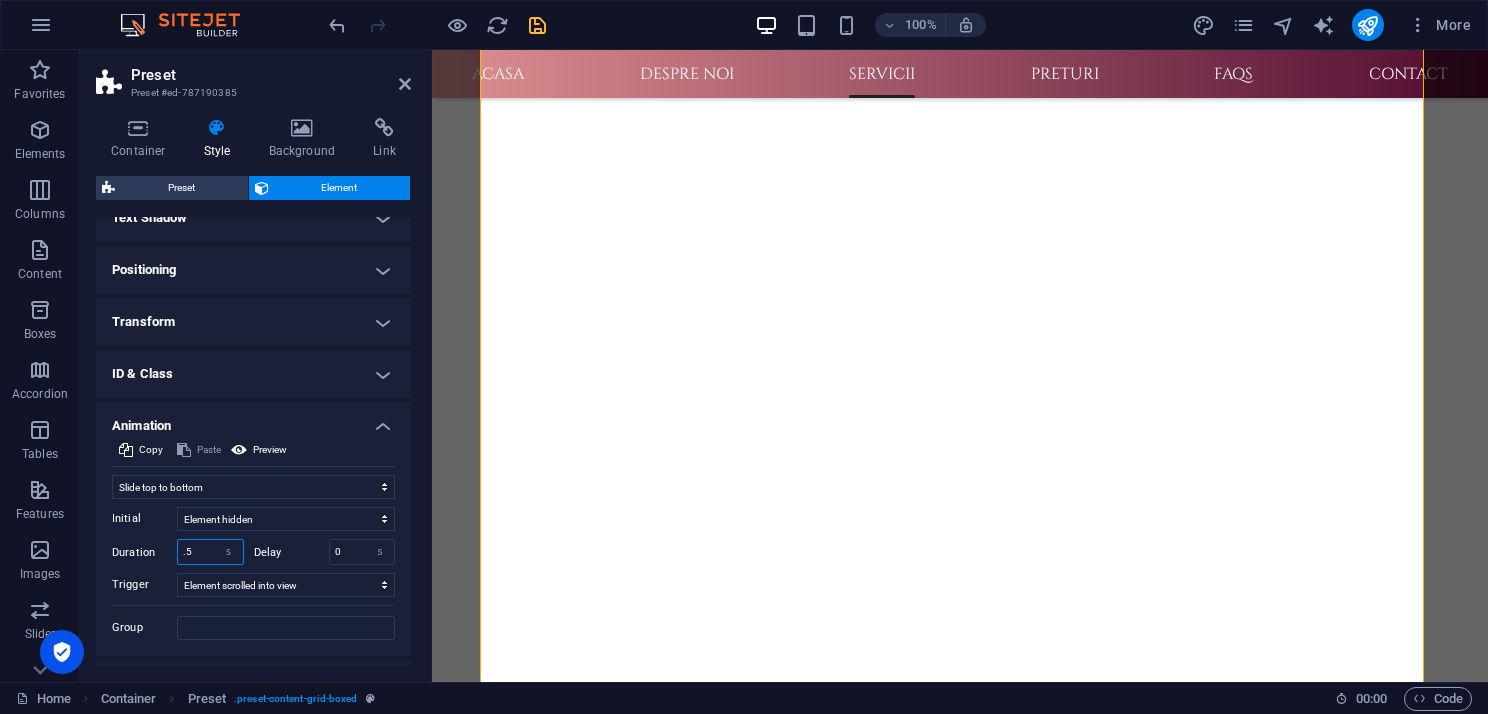 drag, startPoint x: 198, startPoint y: 549, endPoint x: 178, endPoint y: 549, distance: 20 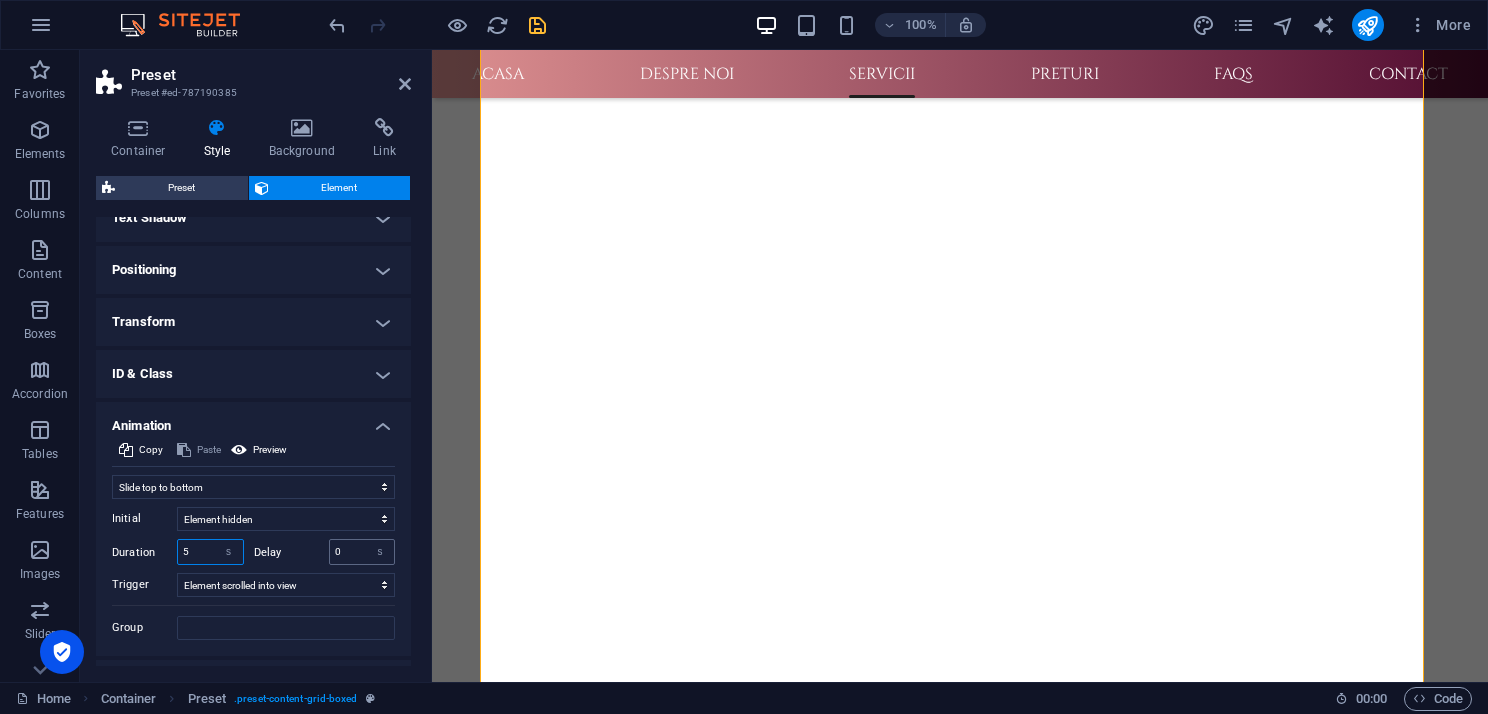 type on "5" 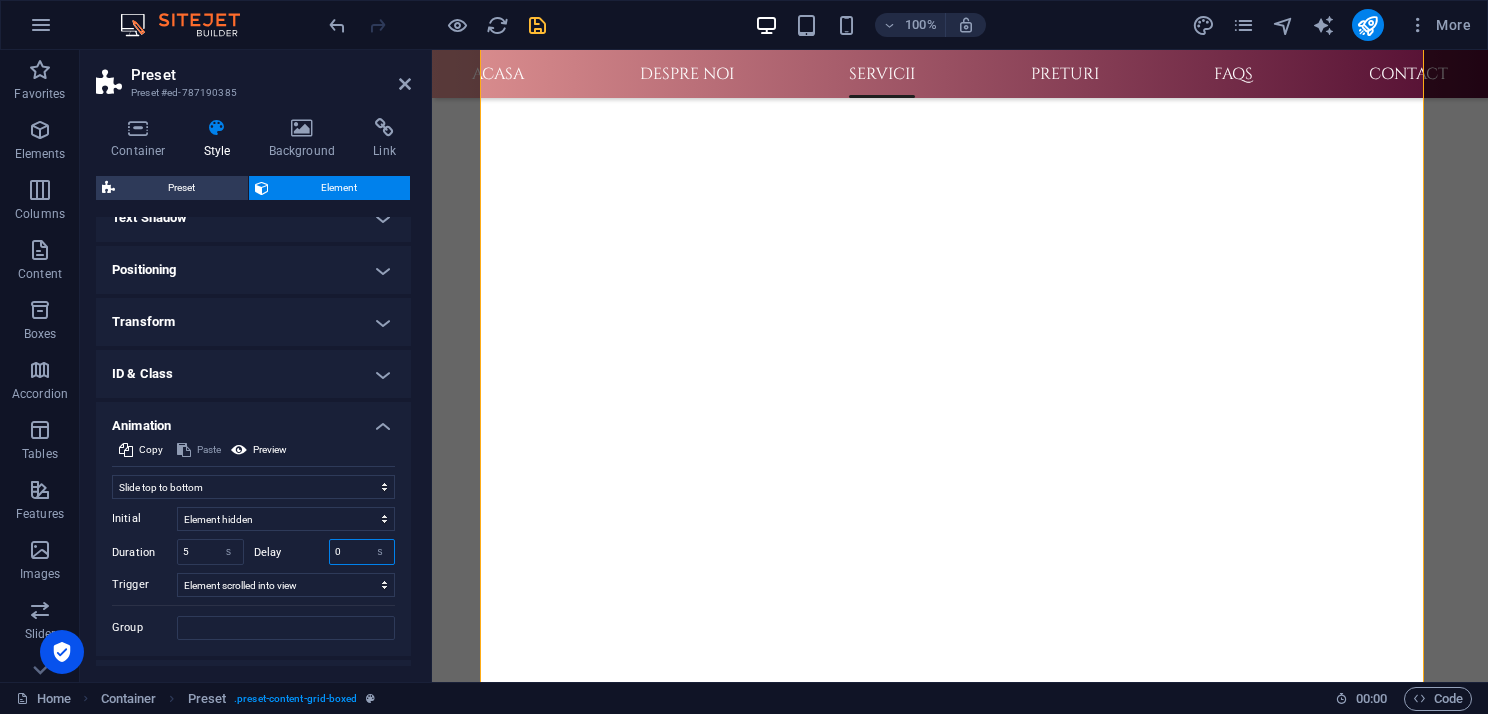 click on "0" at bounding box center [362, 552] 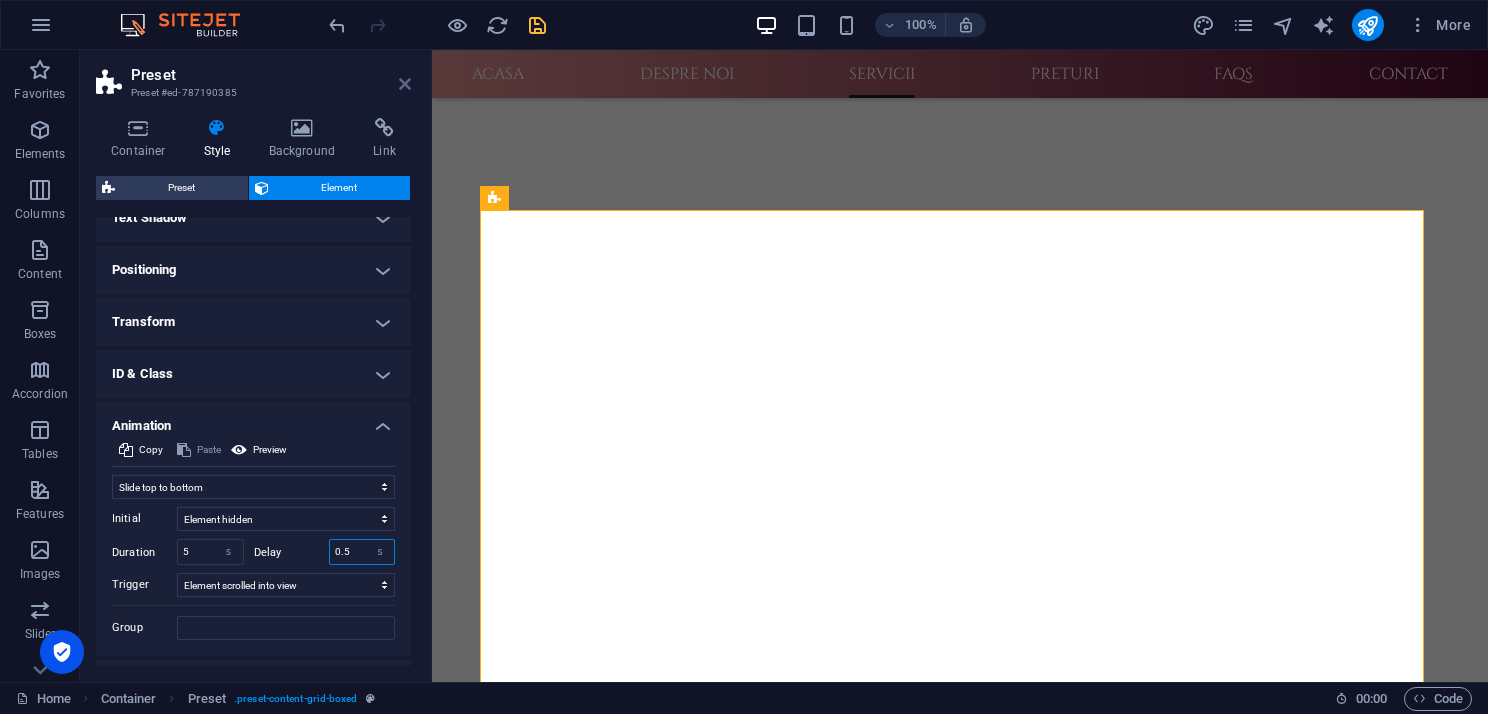 type on "0.5" 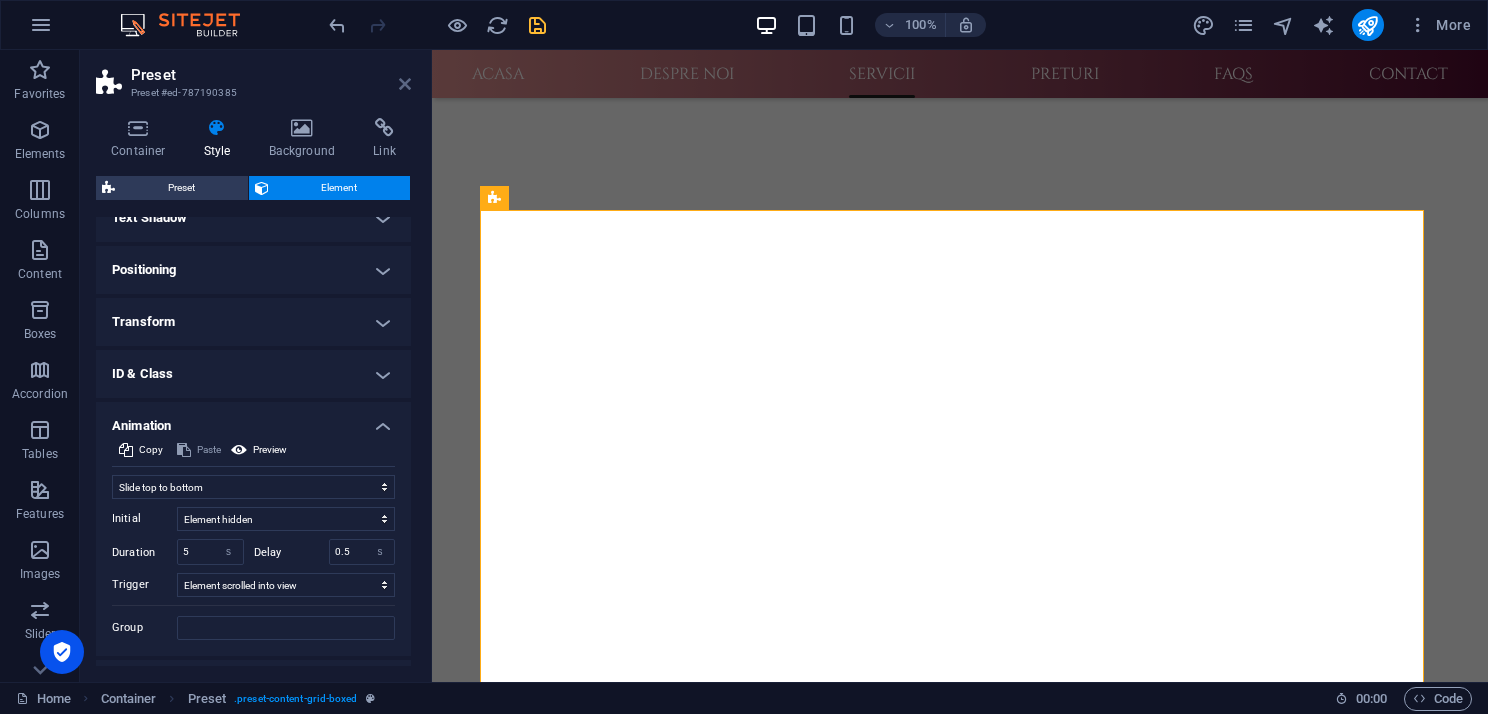 click at bounding box center [405, 84] 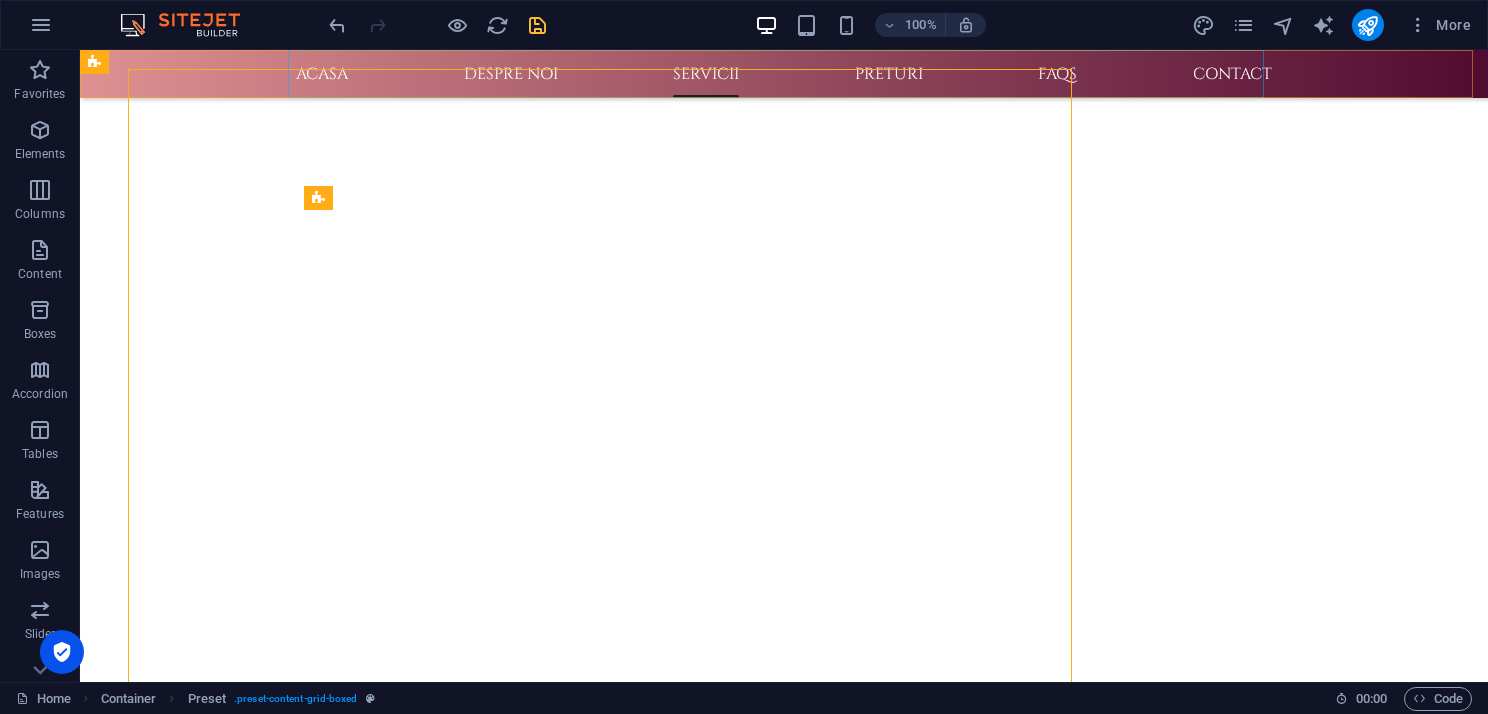scroll, scrollTop: 900, scrollLeft: 0, axis: vertical 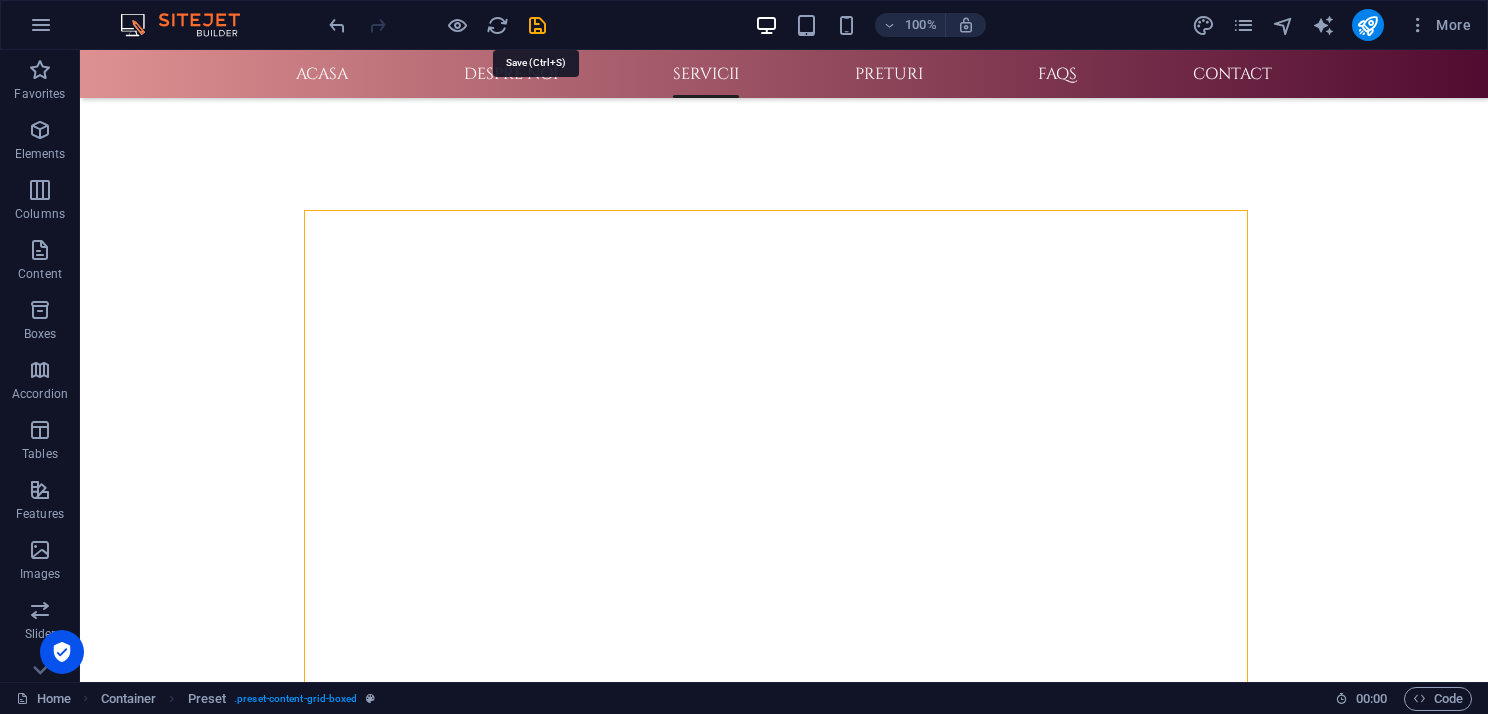 click at bounding box center (537, 25) 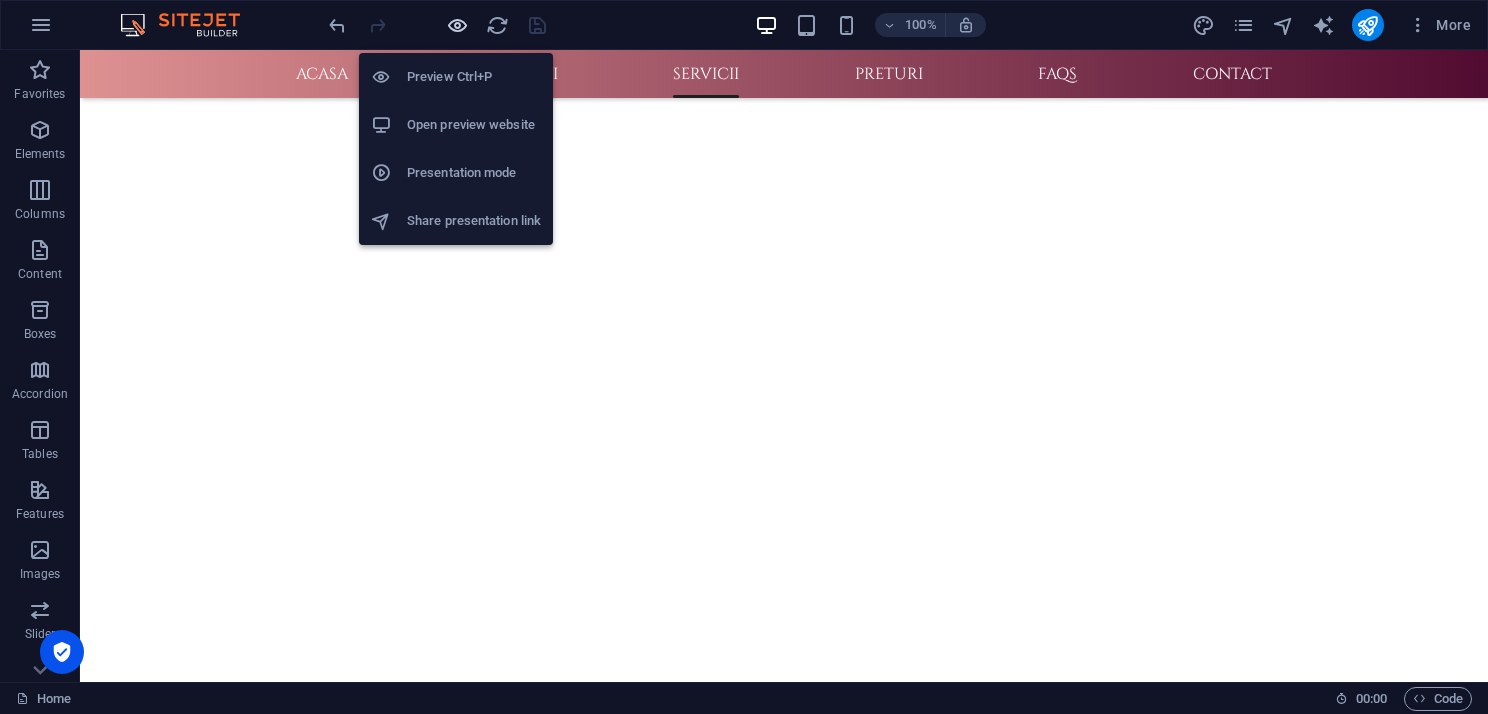 click at bounding box center (457, 25) 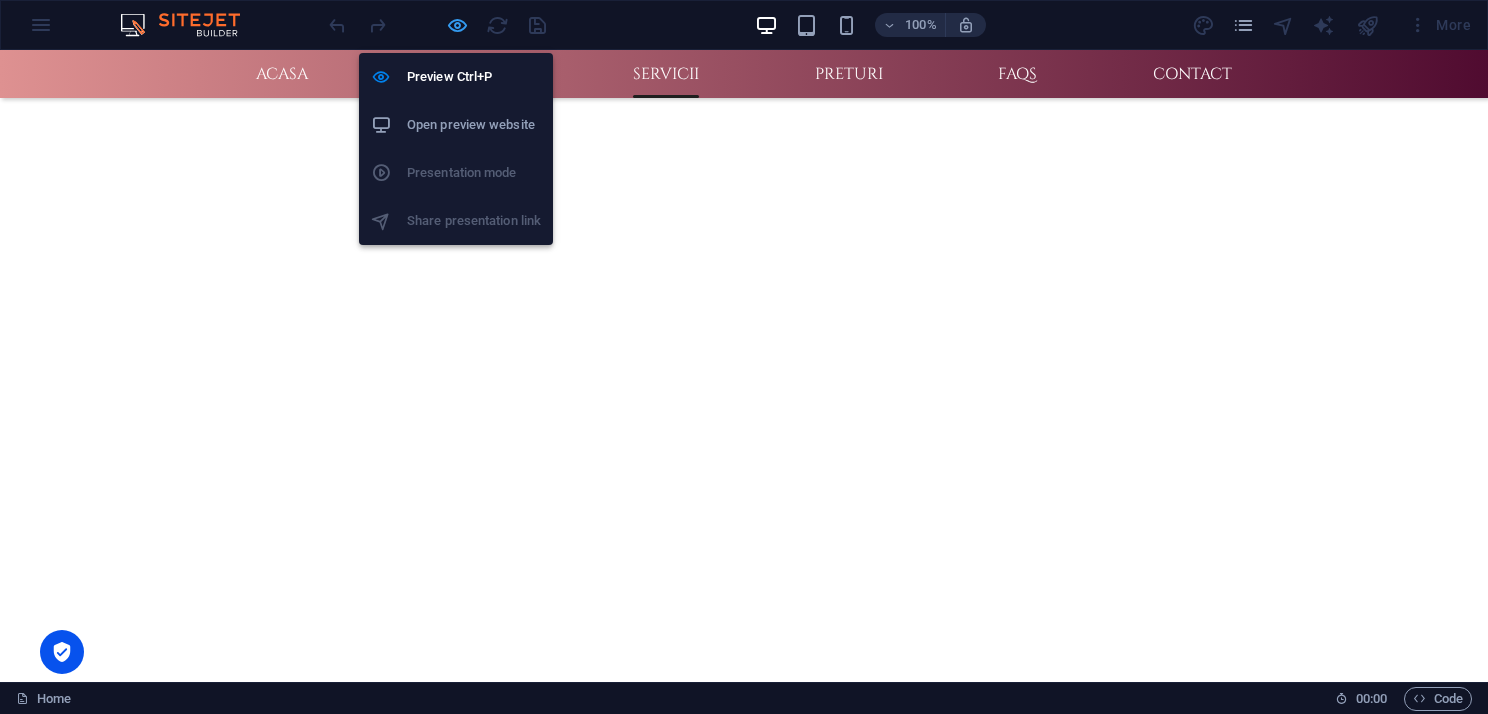 click at bounding box center (457, 25) 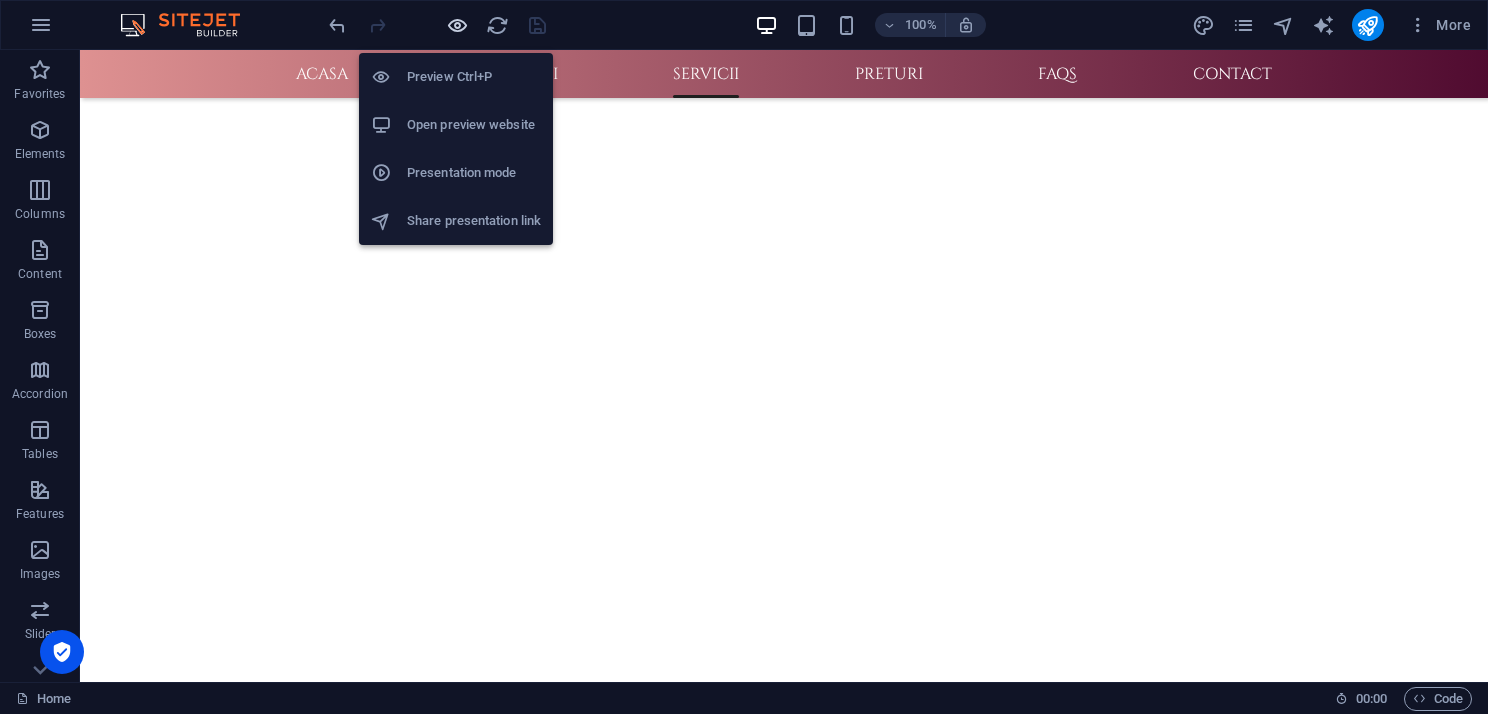 scroll, scrollTop: 900, scrollLeft: 0, axis: vertical 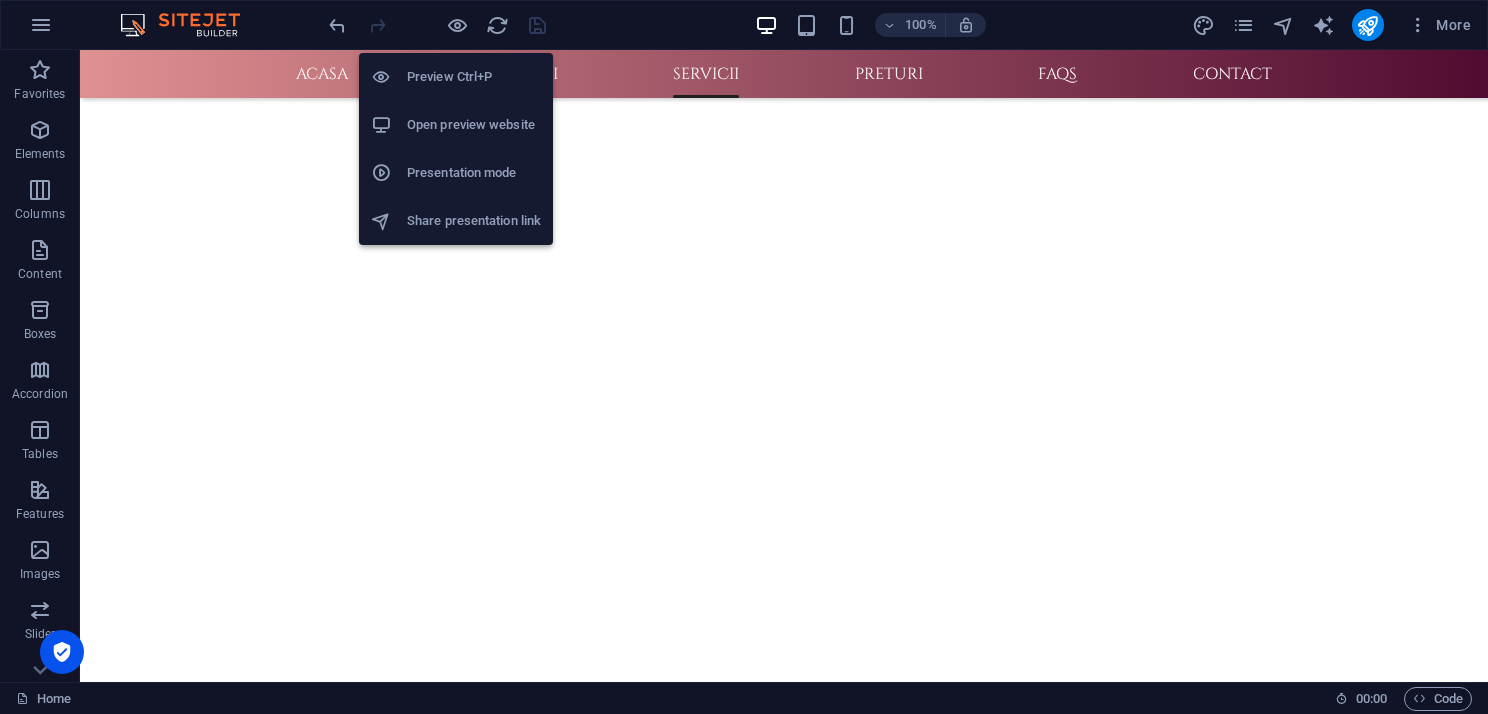 click on "Open preview website" at bounding box center [474, 125] 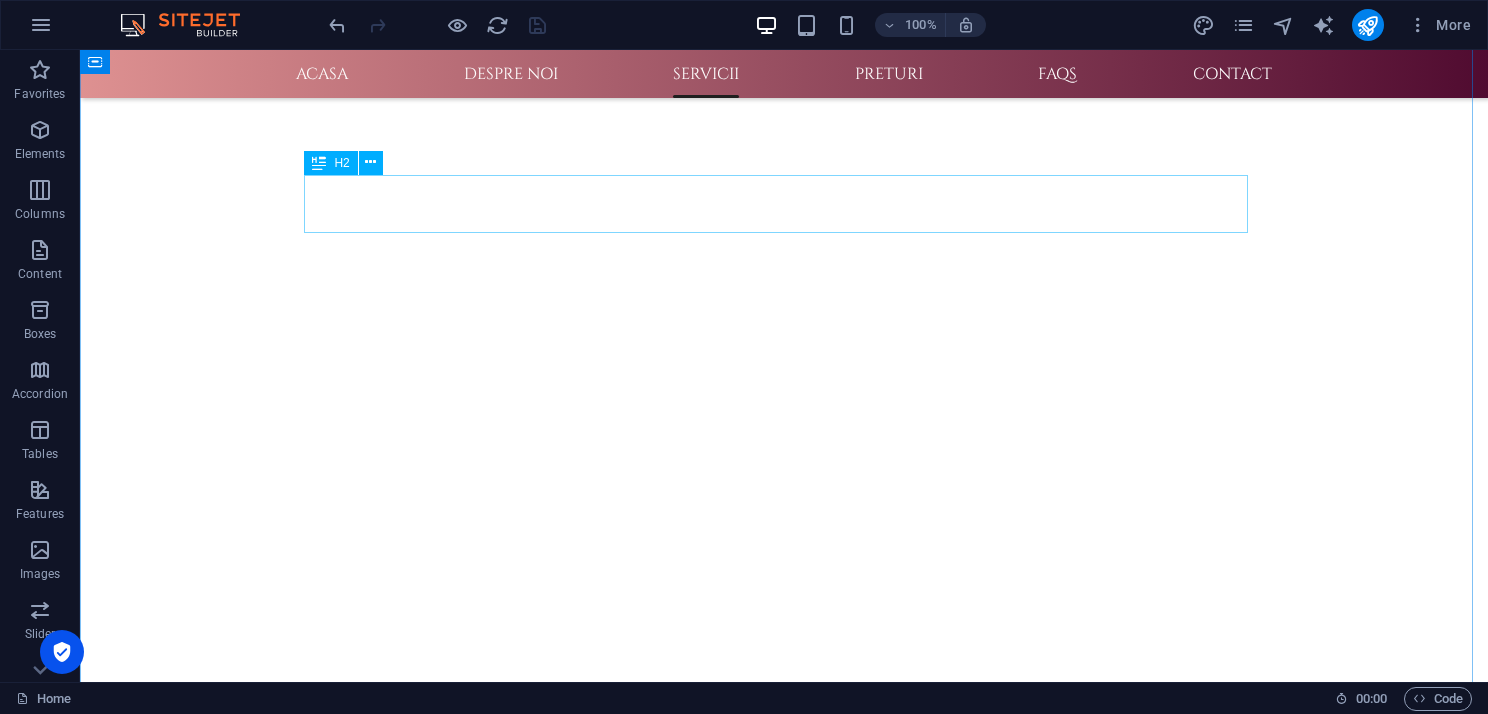 scroll, scrollTop: 800, scrollLeft: 0, axis: vertical 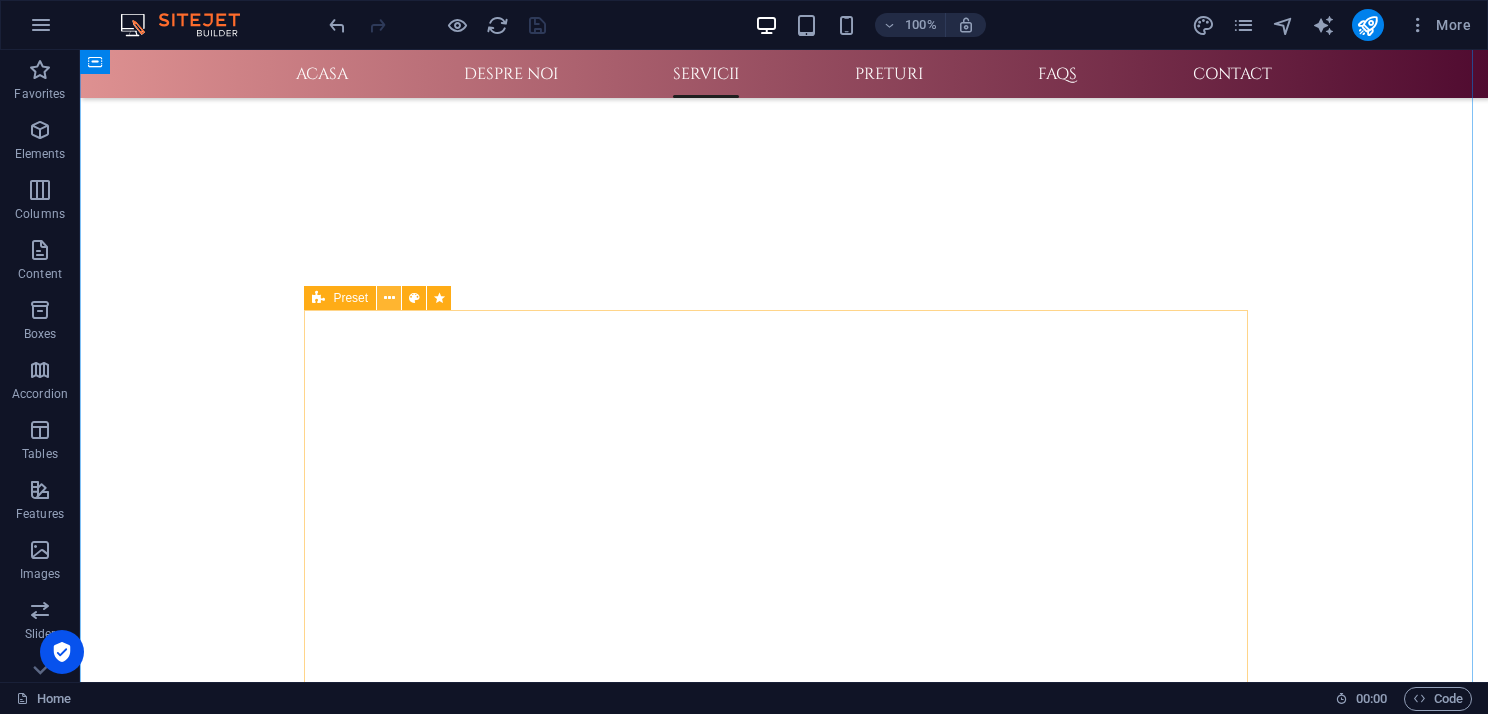 click at bounding box center [389, 298] 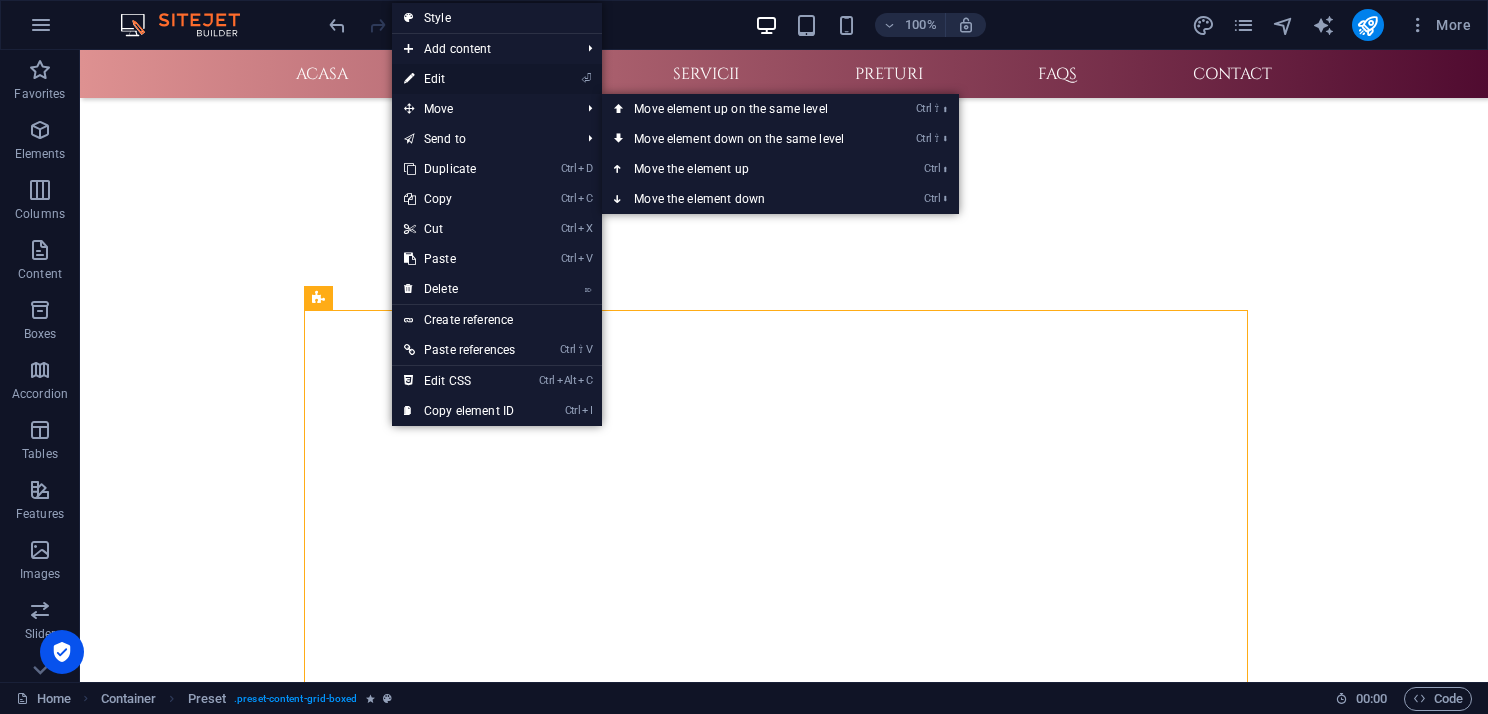 click on "⏎  Edit" at bounding box center [459, 79] 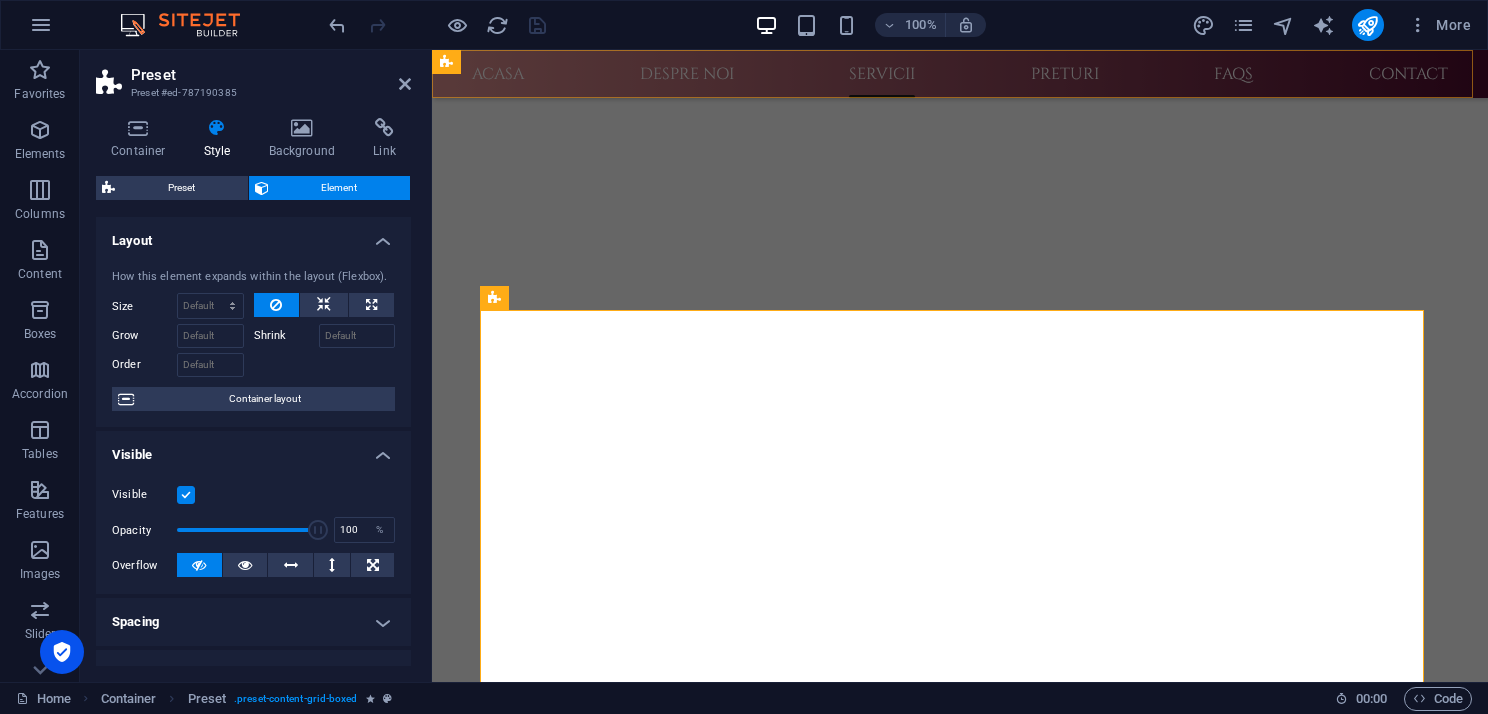 scroll, scrollTop: 659, scrollLeft: 0, axis: vertical 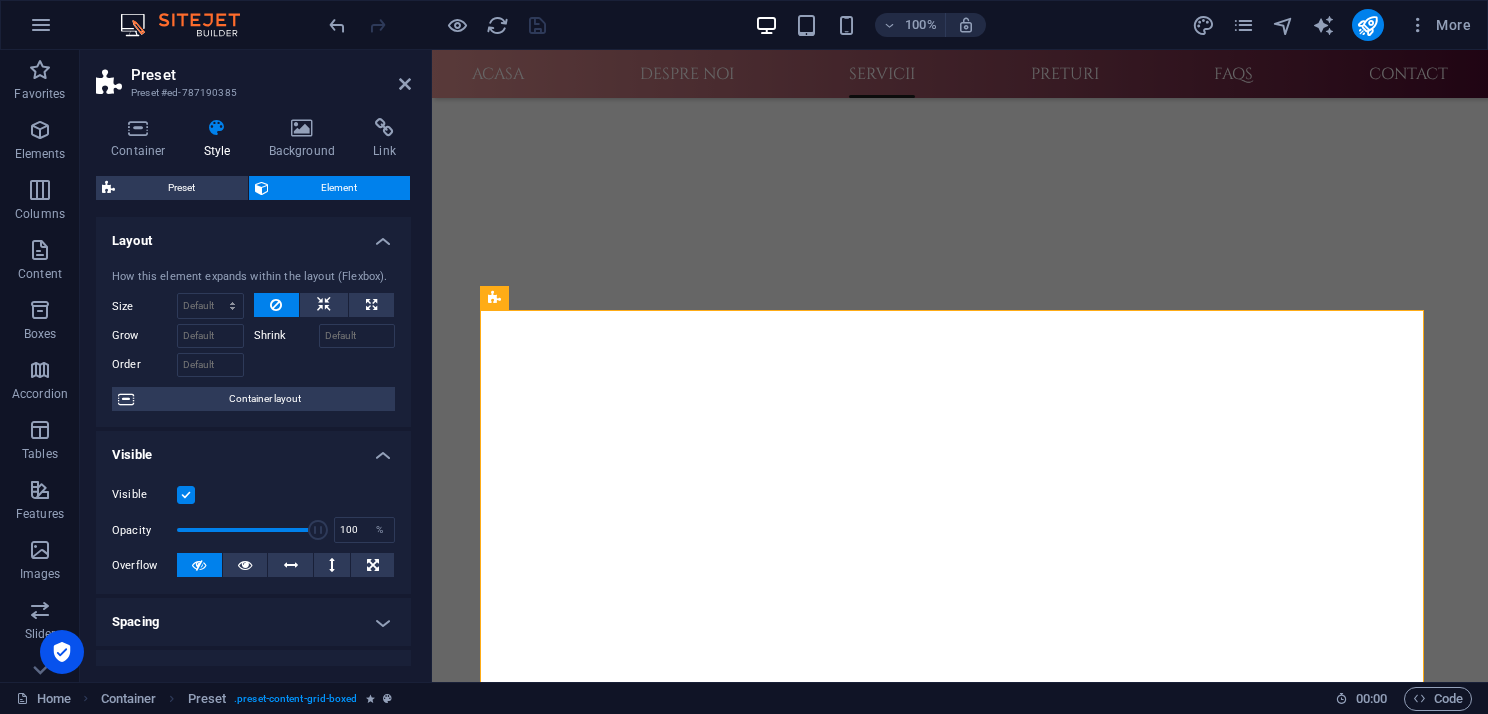 click at bounding box center [217, 128] 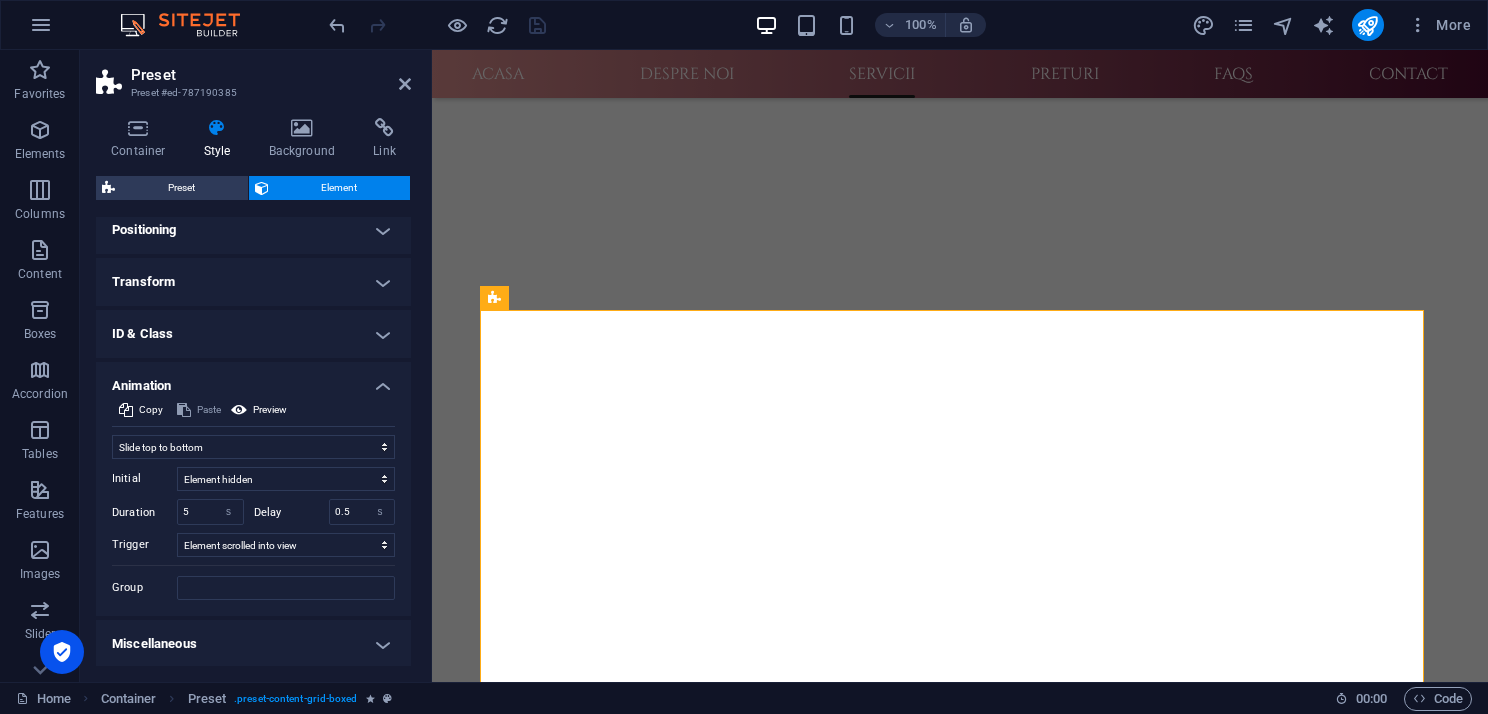 scroll, scrollTop: 600, scrollLeft: 0, axis: vertical 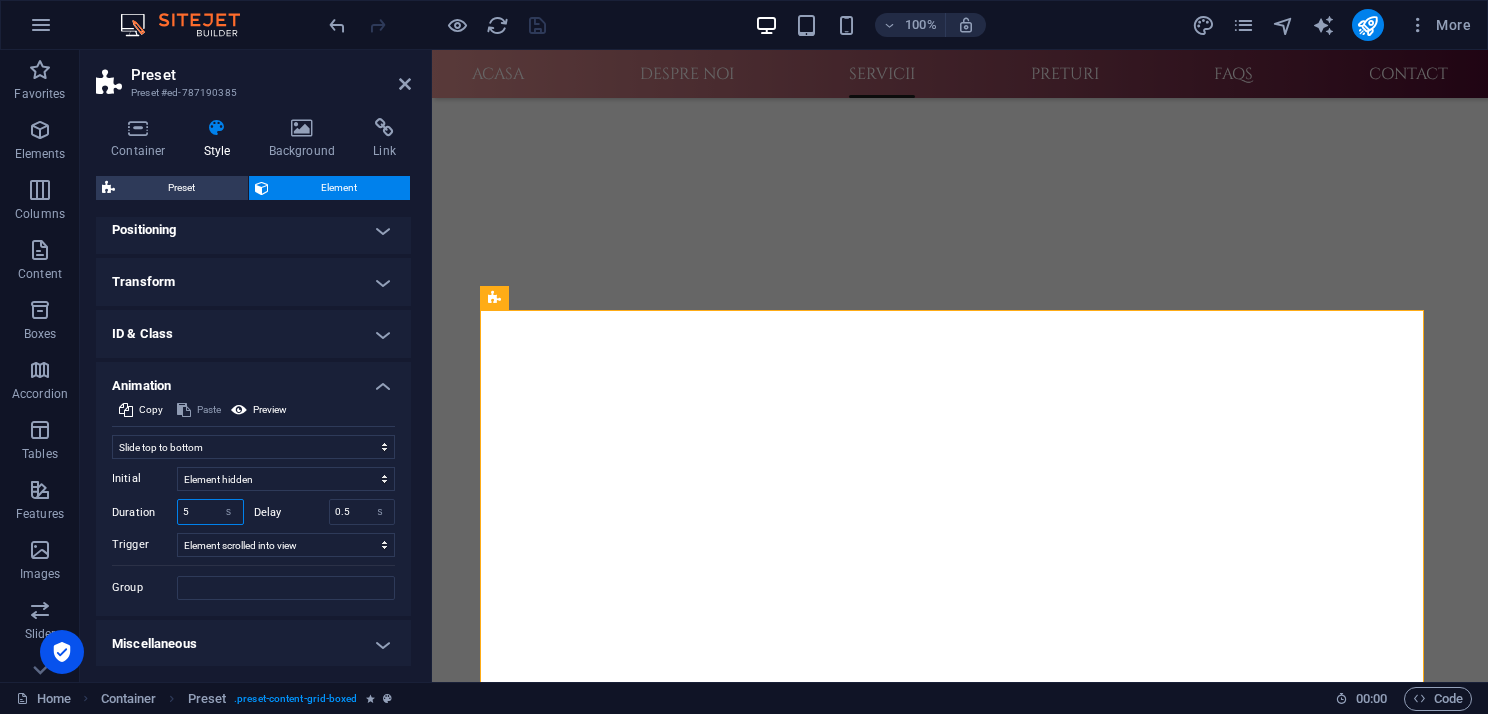 drag, startPoint x: 190, startPoint y: 511, endPoint x: 180, endPoint y: 513, distance: 10.198039 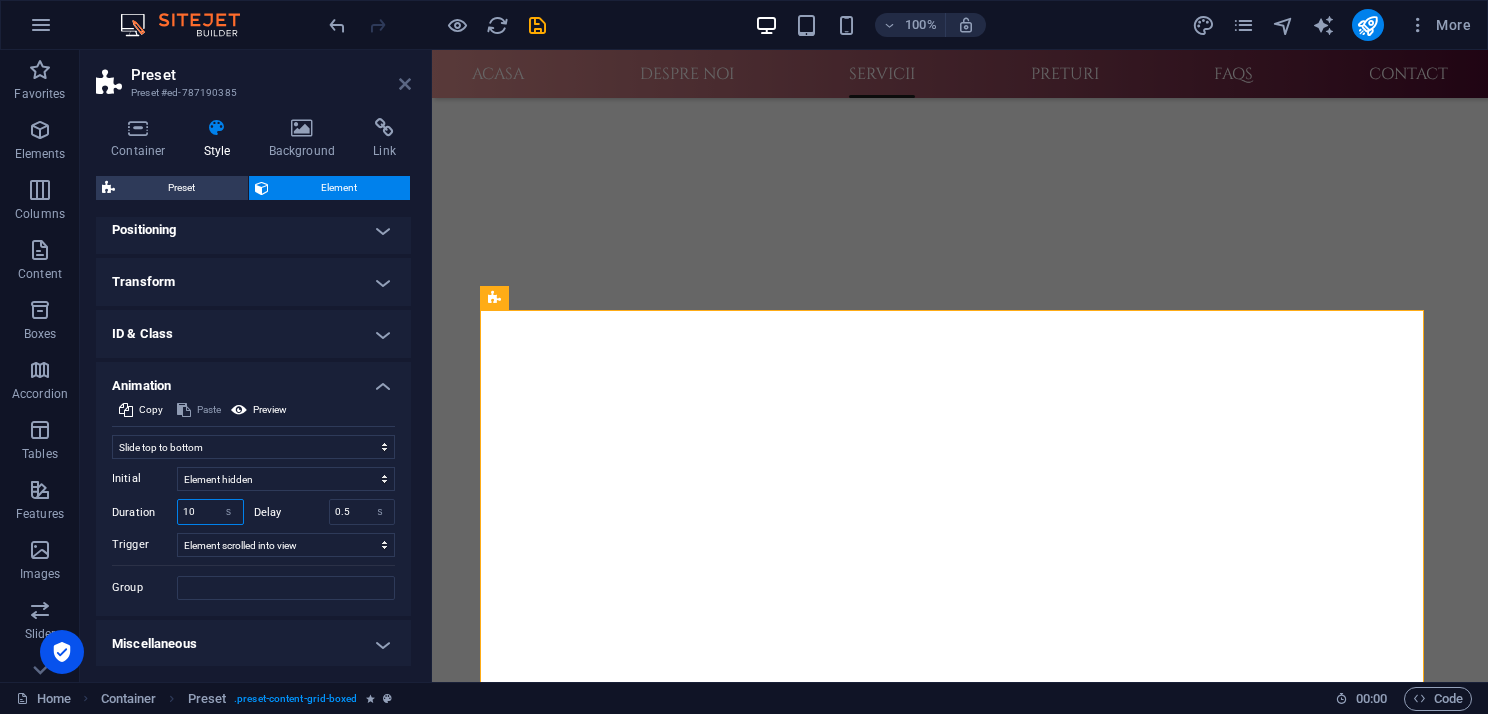 type on "10" 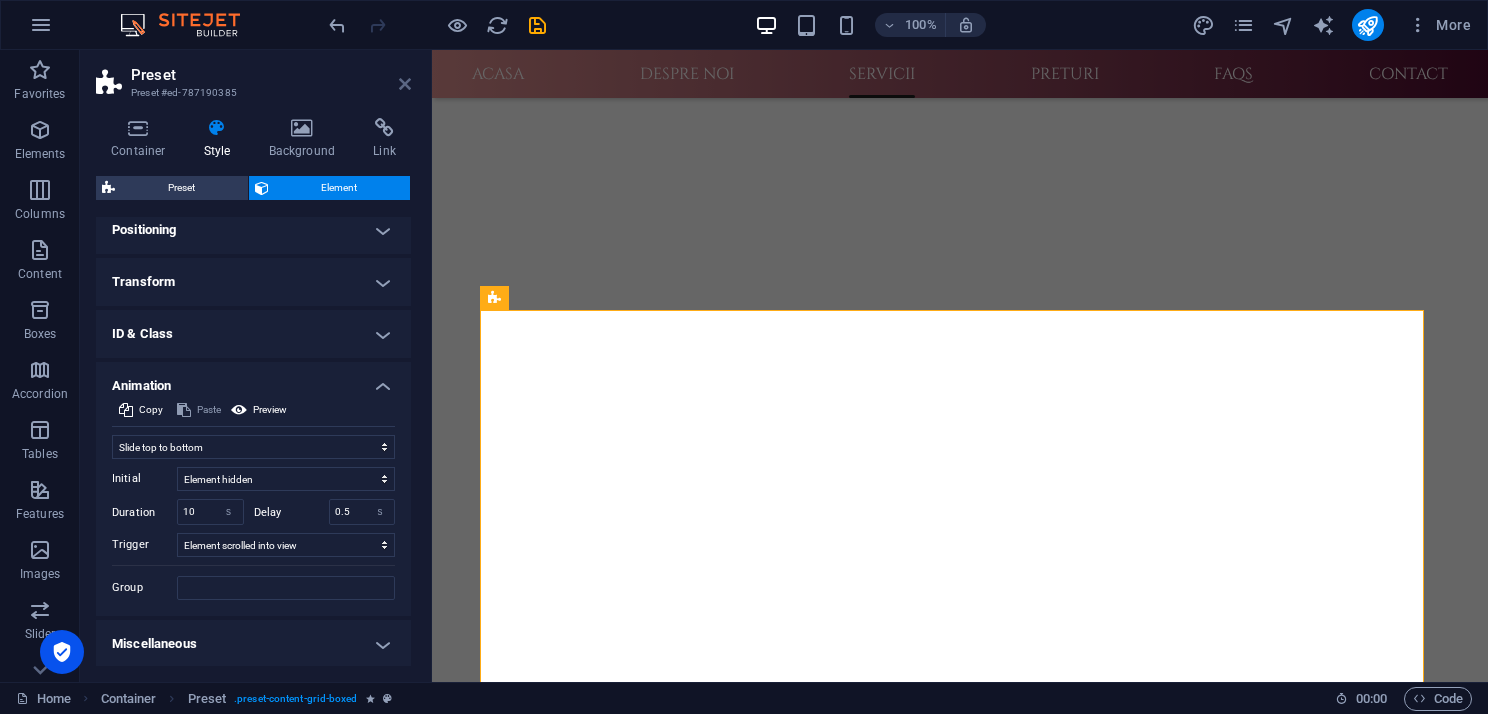 click at bounding box center [405, 84] 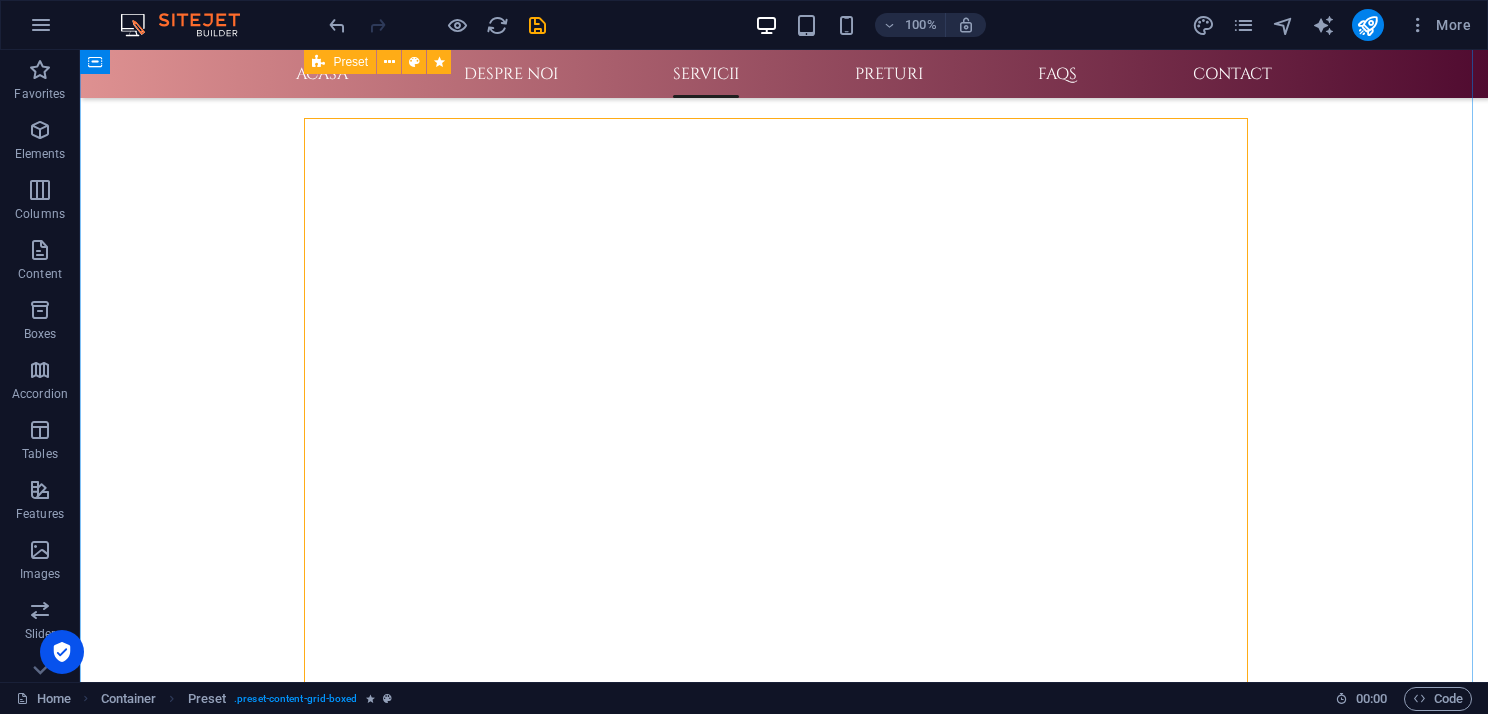 scroll, scrollTop: 800, scrollLeft: 0, axis: vertical 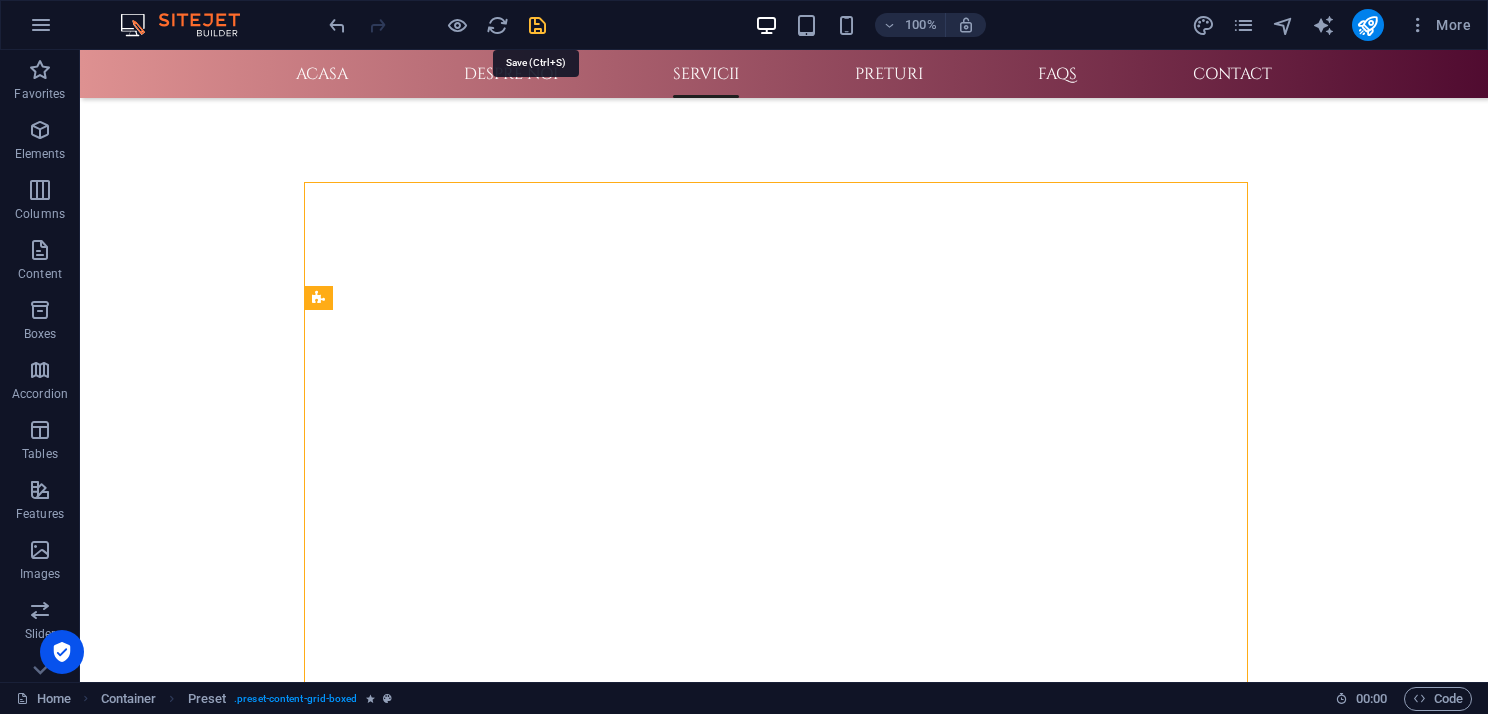 click at bounding box center (537, 25) 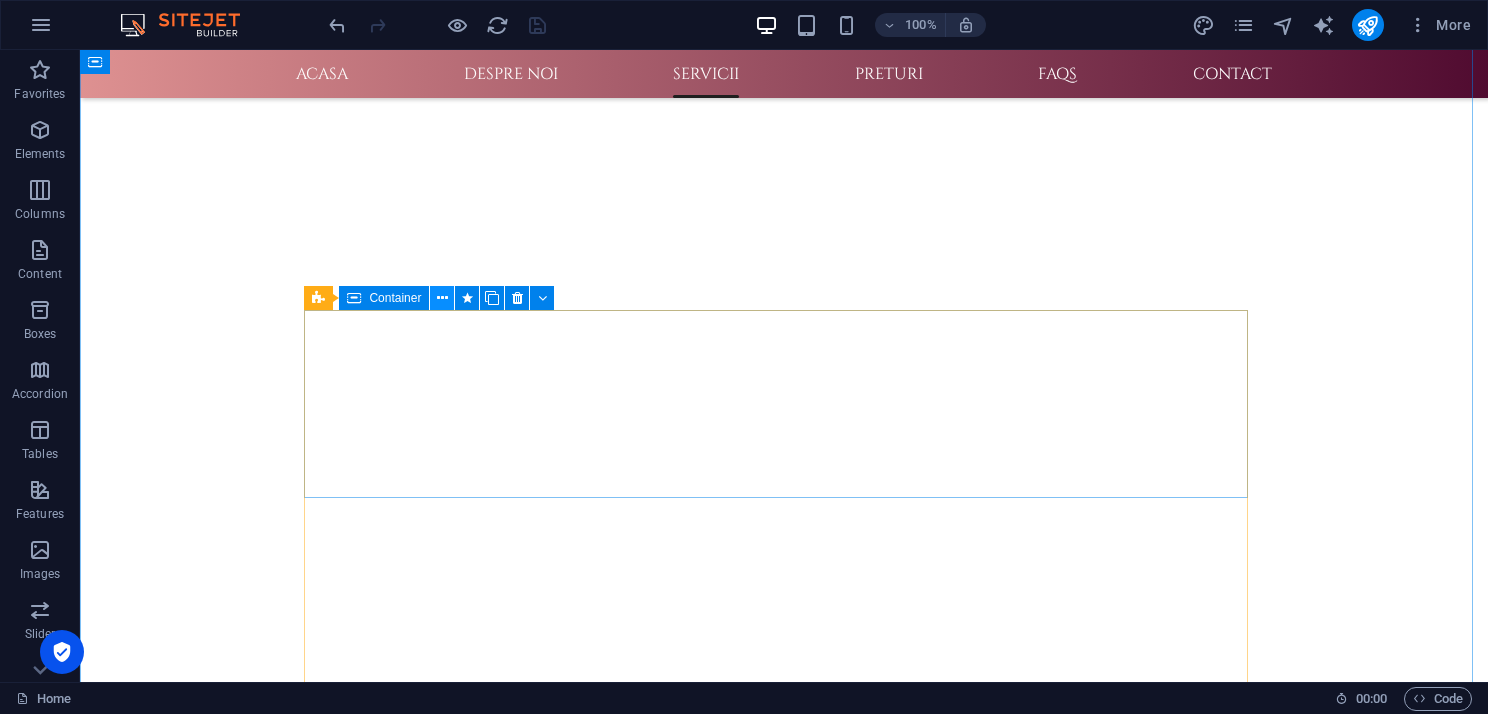 click at bounding box center (442, 298) 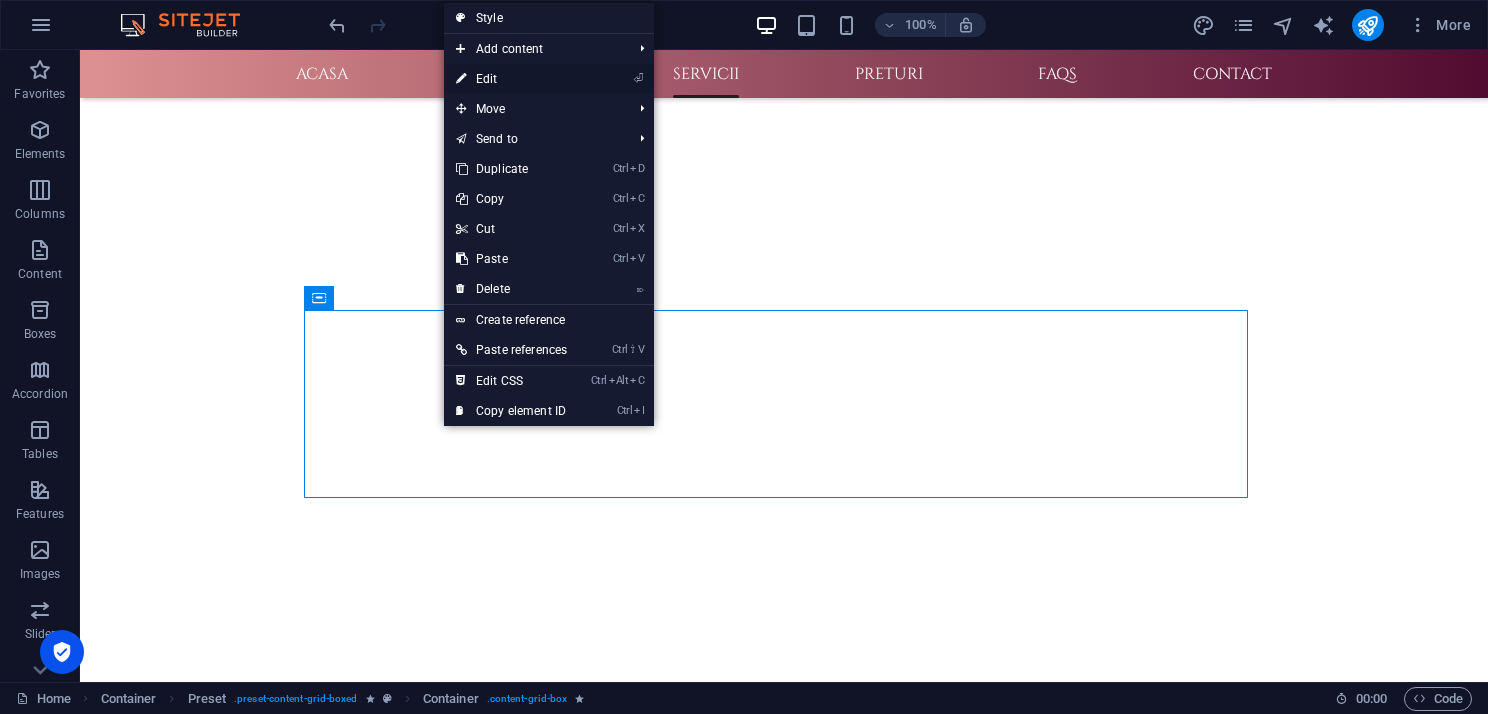 click on "⏎  Edit" at bounding box center [511, 79] 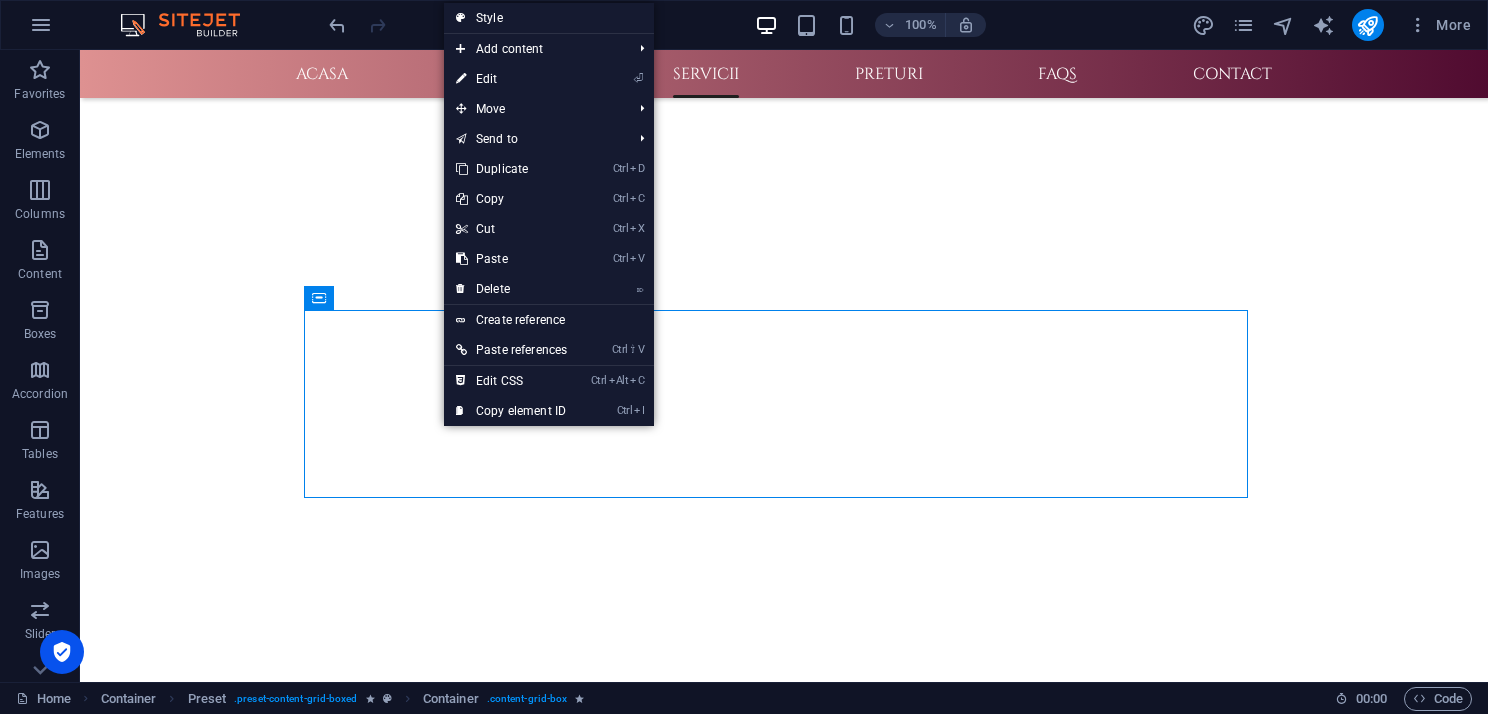 scroll, scrollTop: 659, scrollLeft: 0, axis: vertical 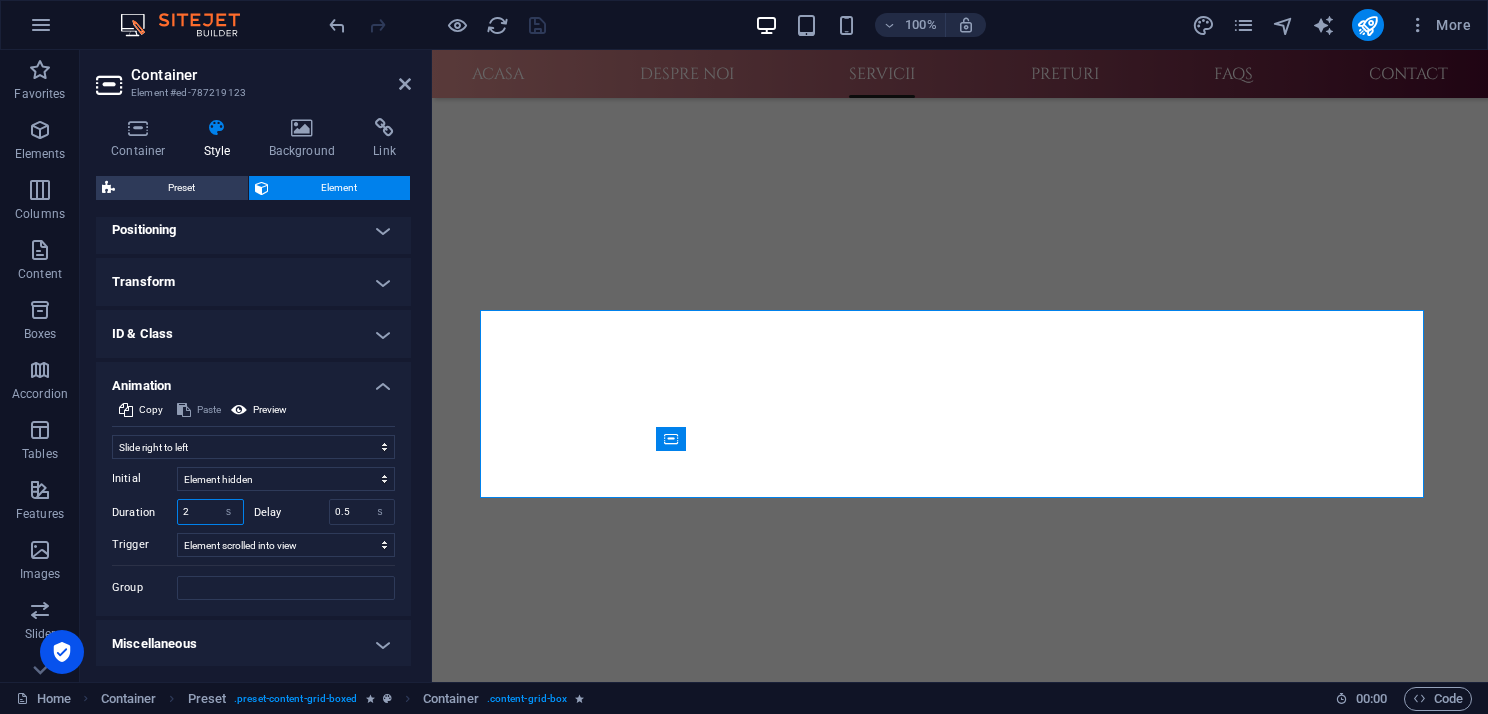 drag, startPoint x: 192, startPoint y: 511, endPoint x: 180, endPoint y: 510, distance: 12.0415945 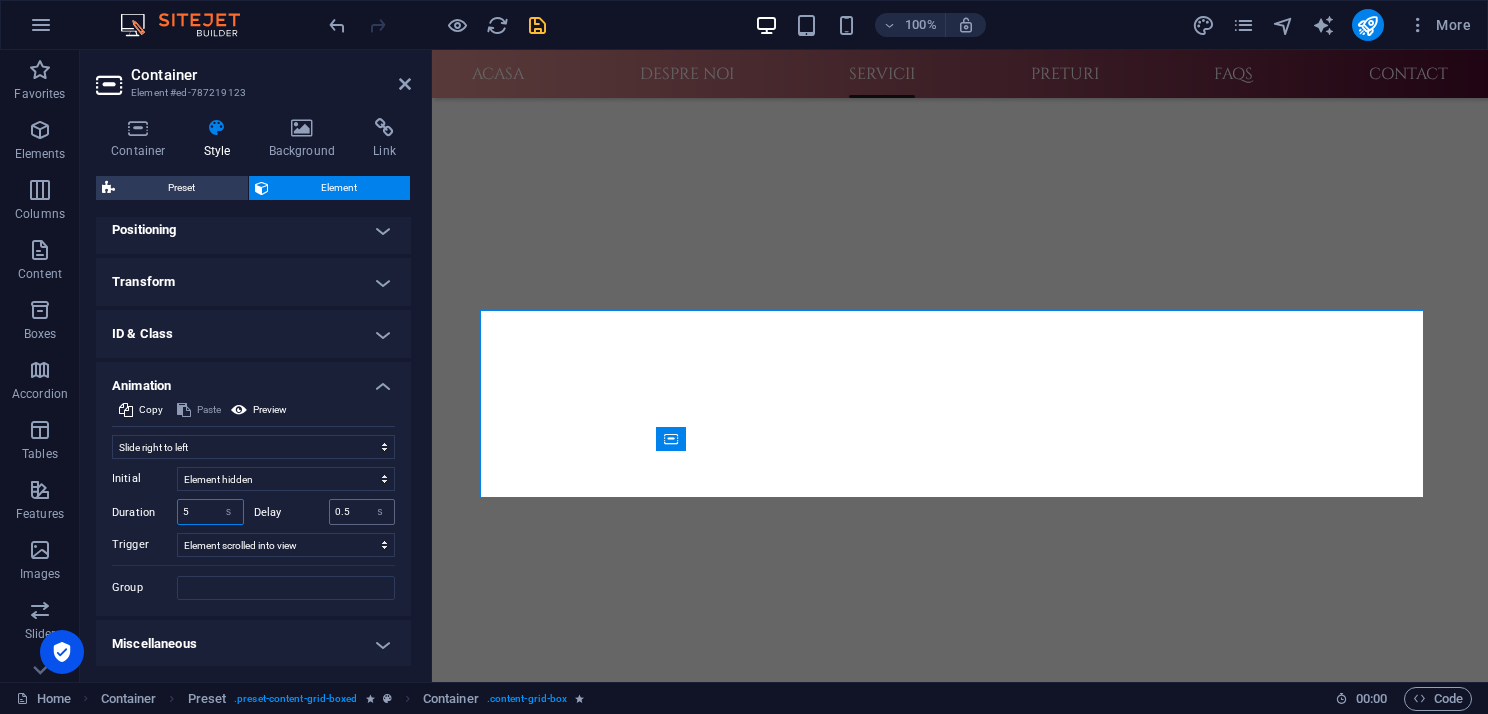 type on "5" 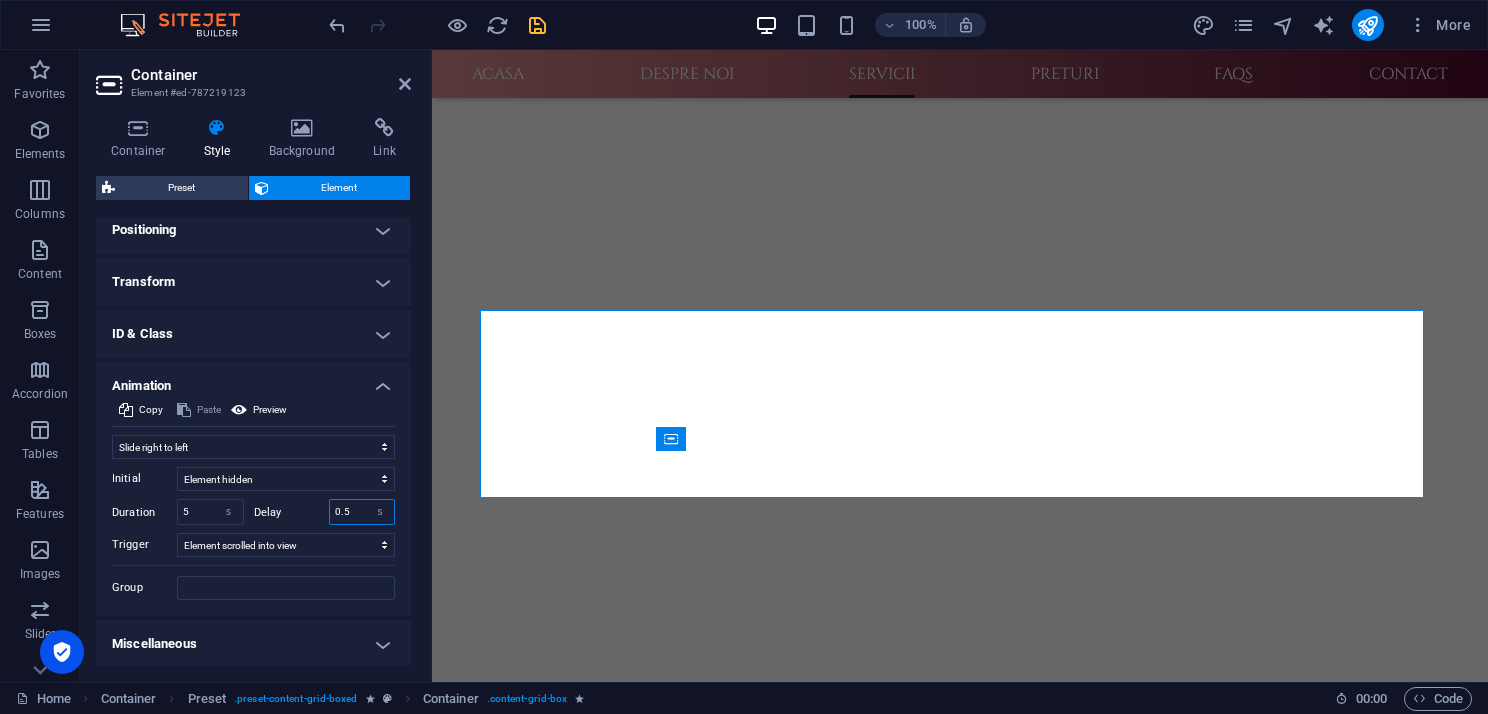 drag, startPoint x: 331, startPoint y: 509, endPoint x: 349, endPoint y: 512, distance: 18.248287 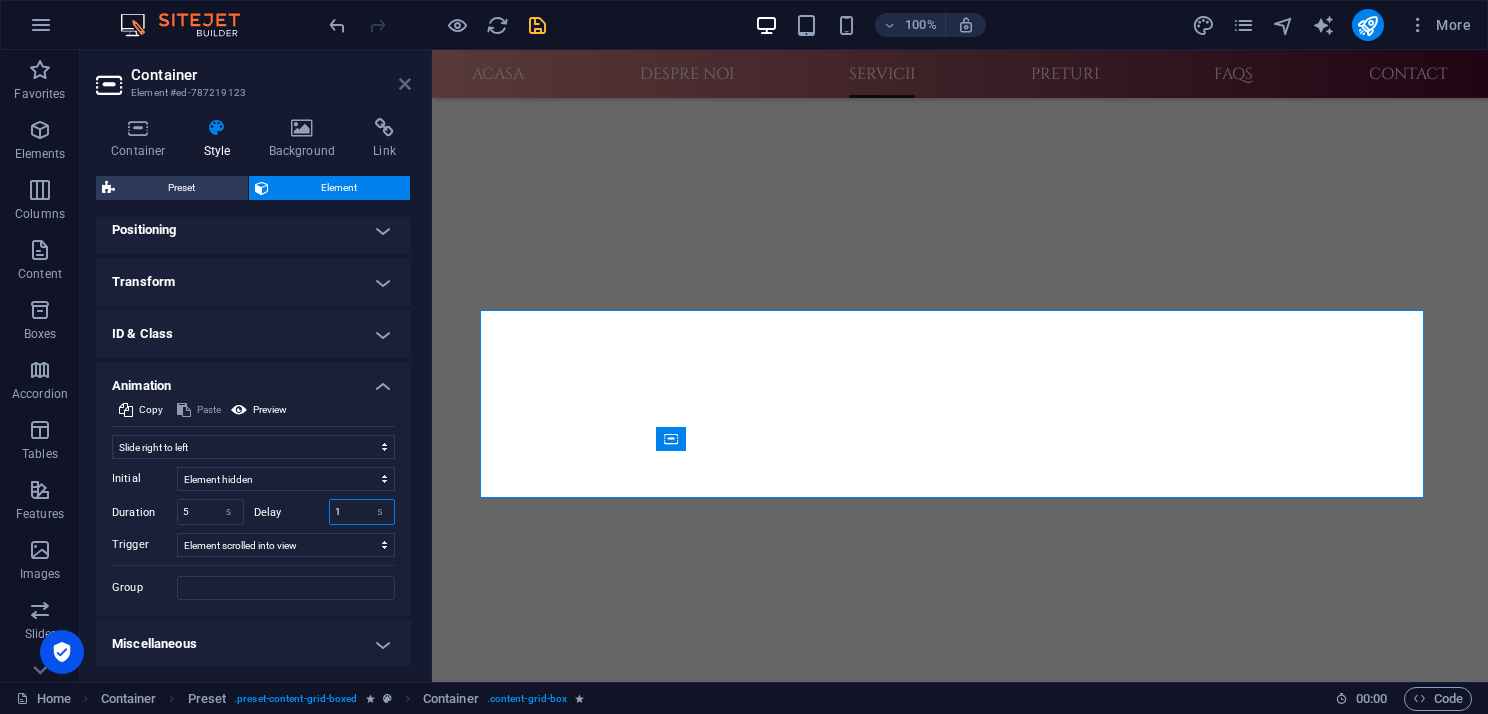 type on "1" 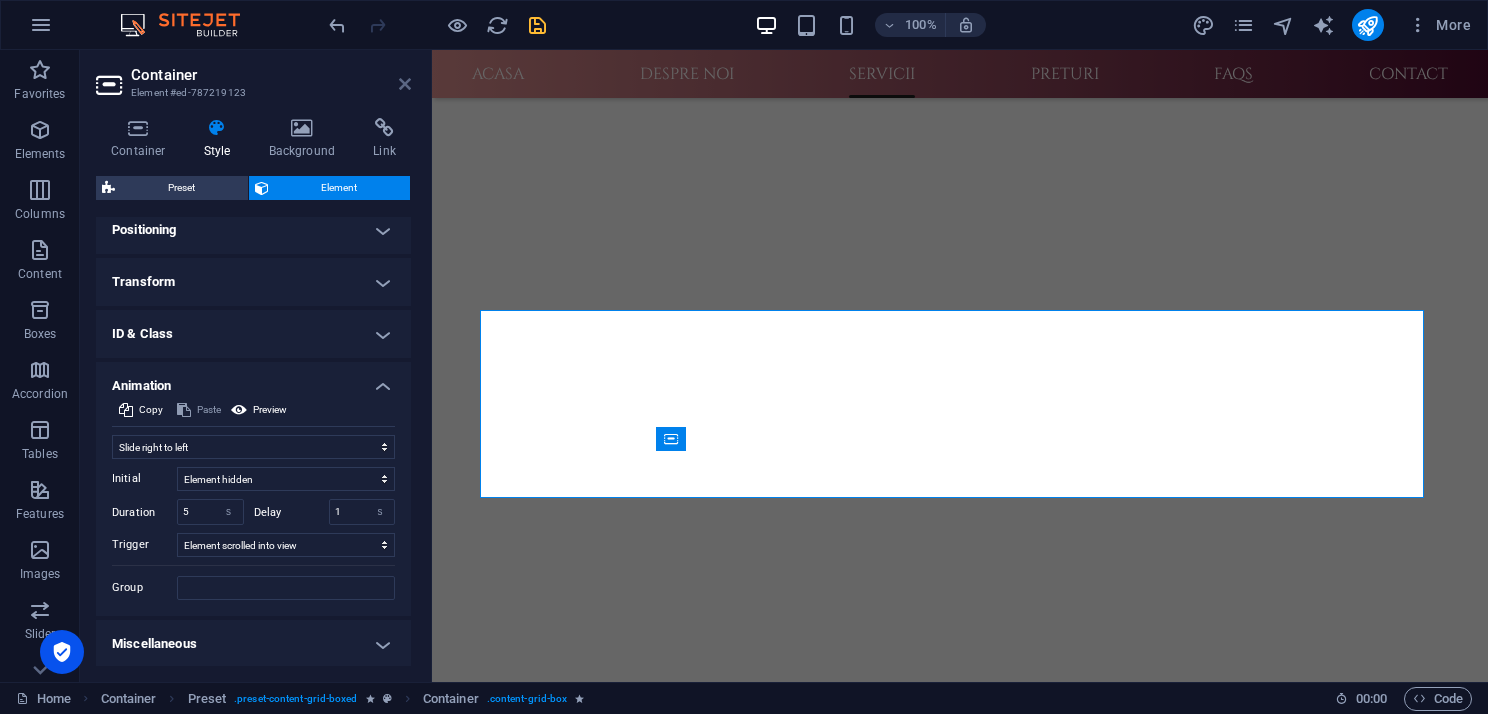 click at bounding box center (405, 84) 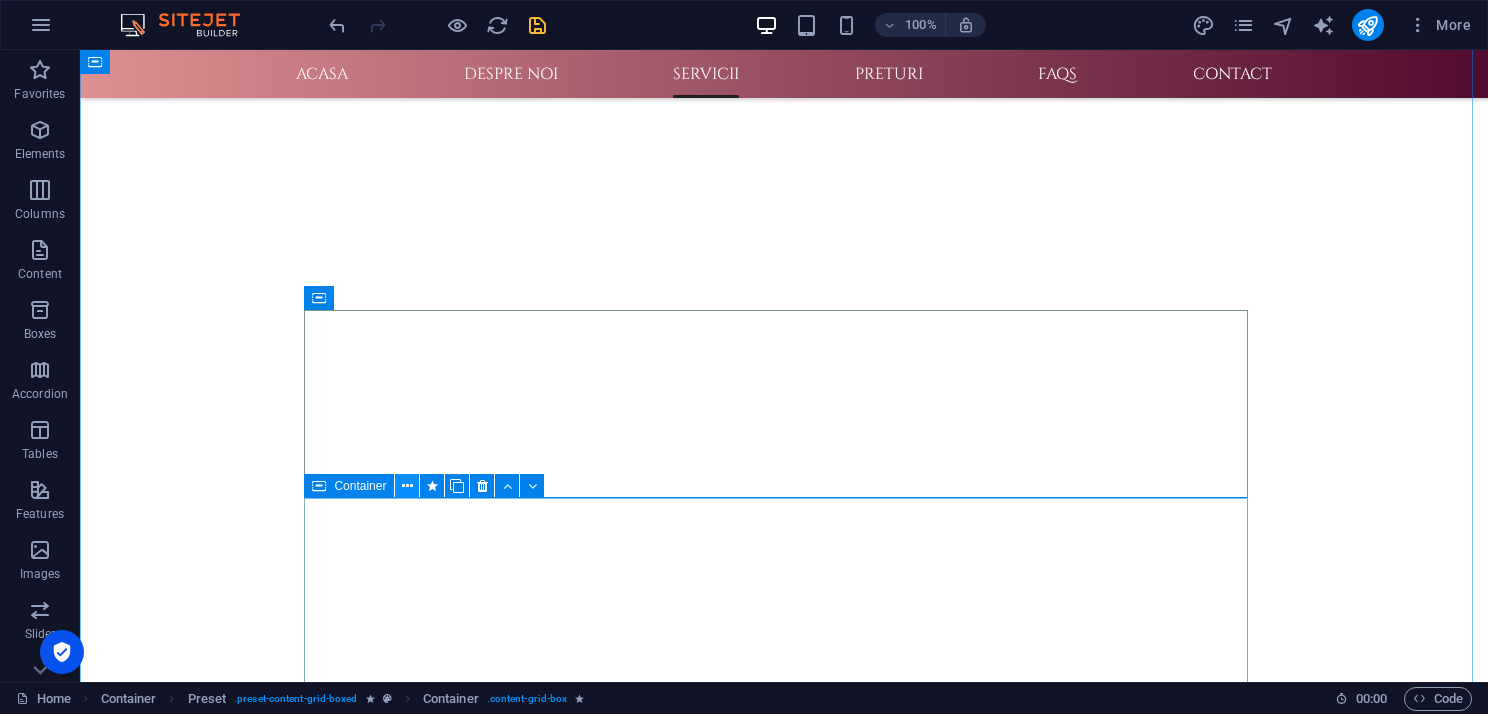 click at bounding box center [407, 486] 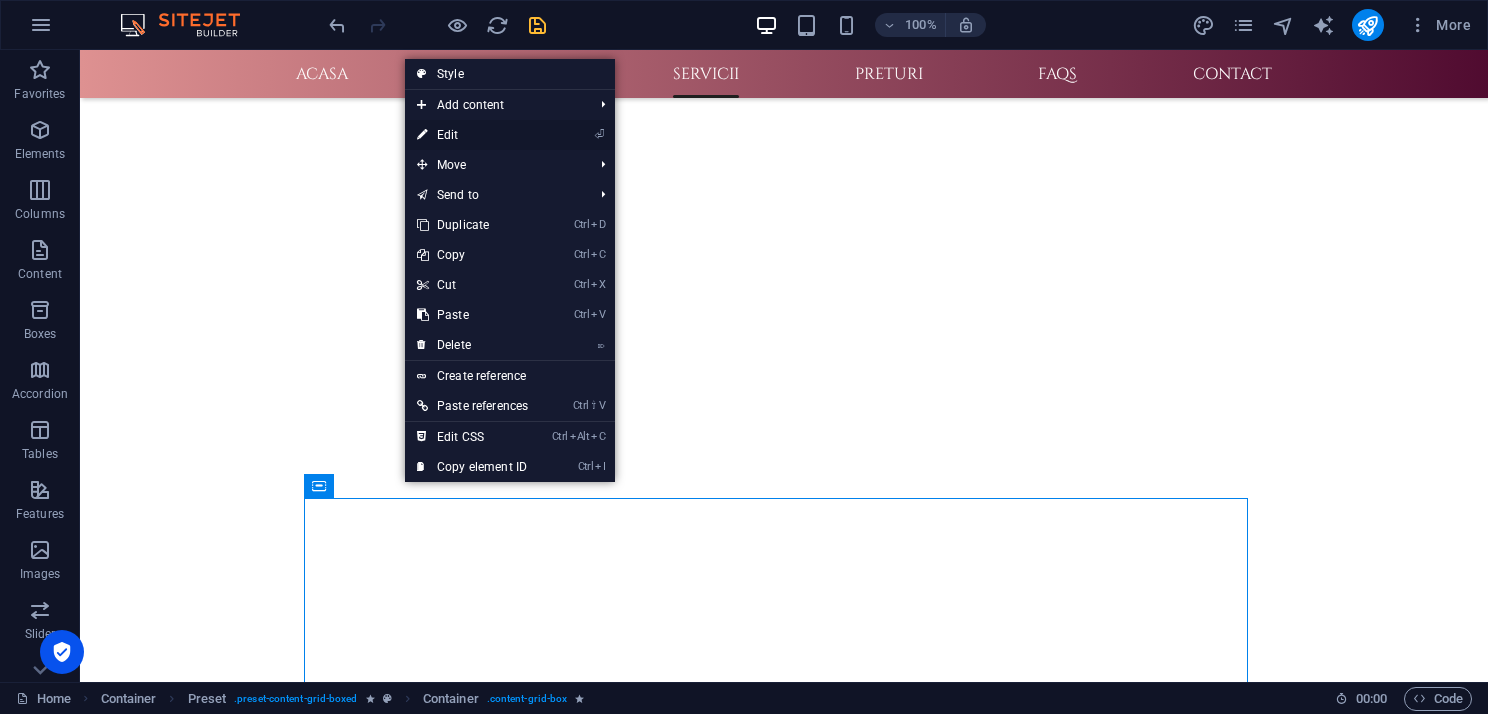click on "⏎  Edit" at bounding box center [472, 135] 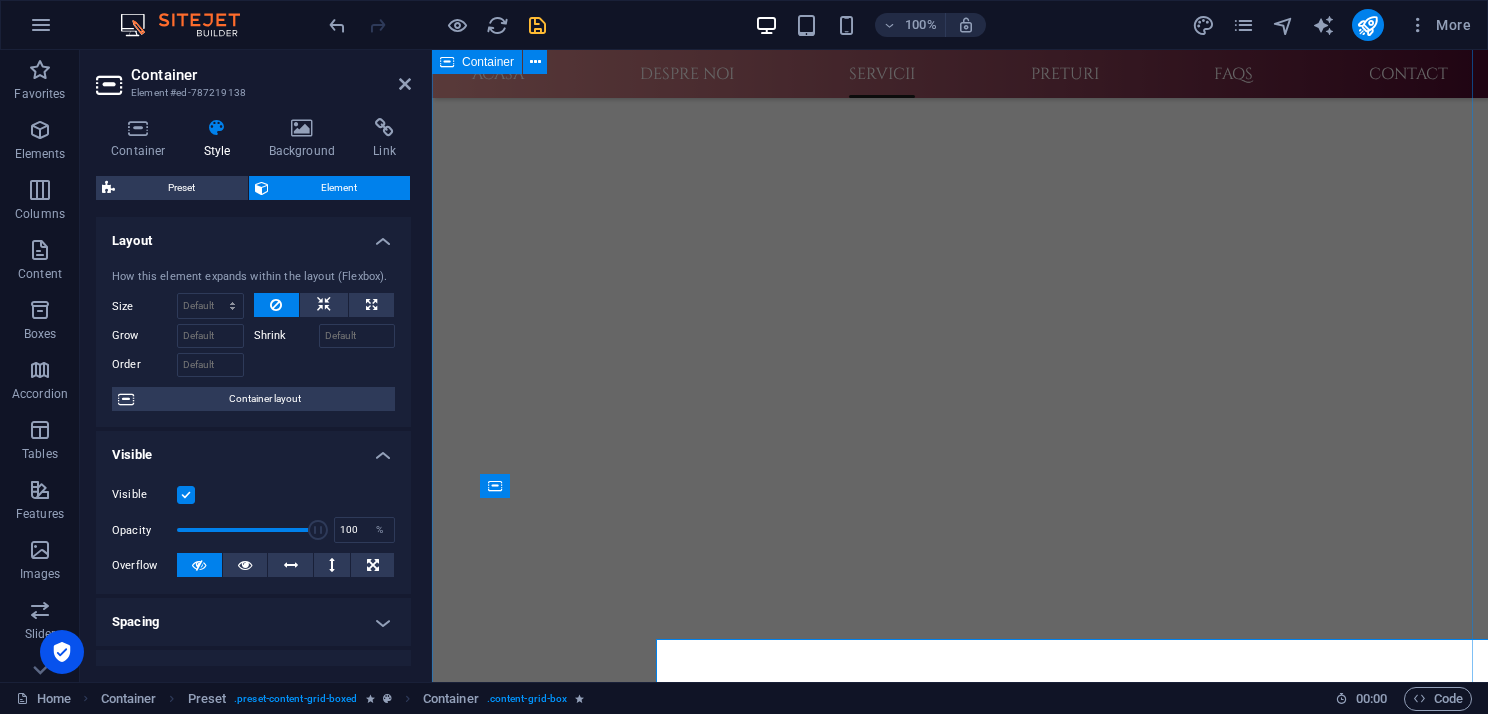 scroll, scrollTop: 659, scrollLeft: 0, axis: vertical 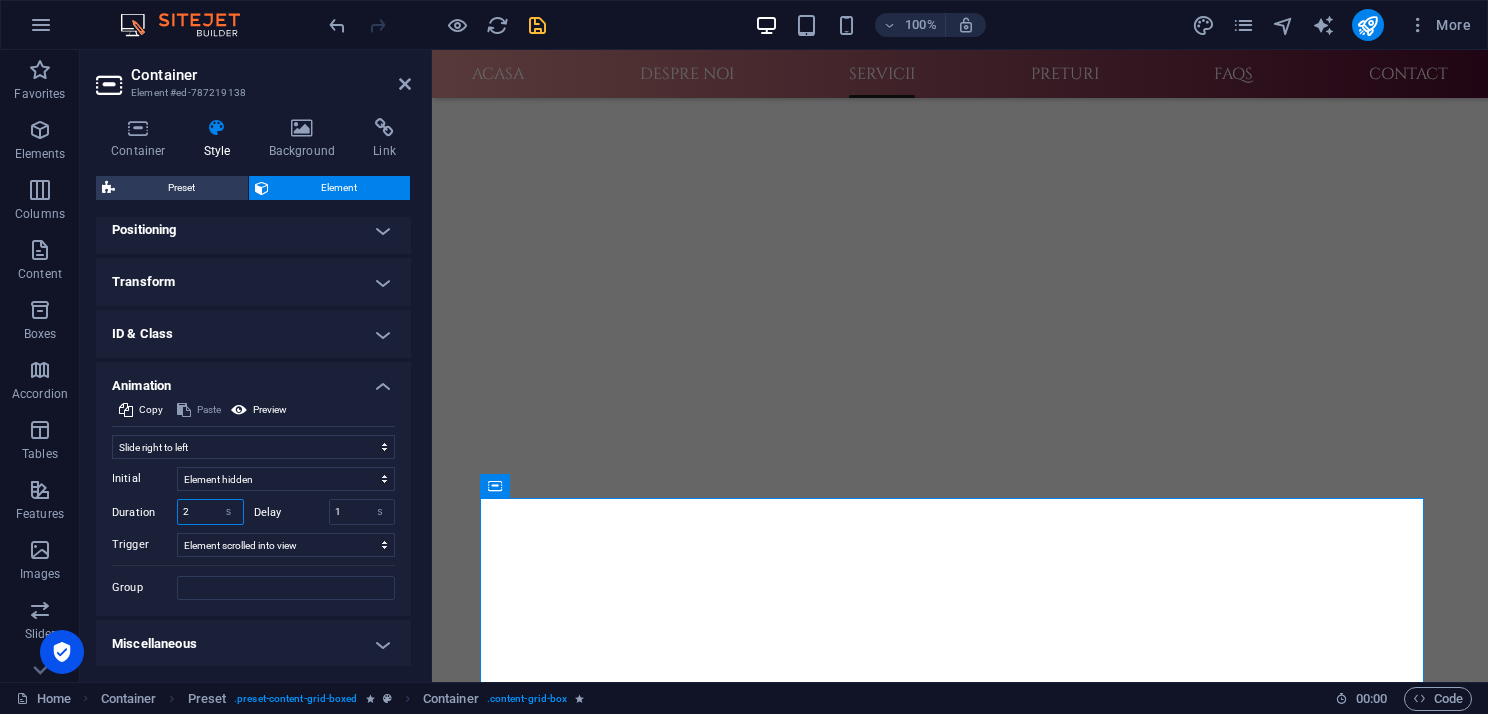 drag, startPoint x: 196, startPoint y: 507, endPoint x: 180, endPoint y: 507, distance: 16 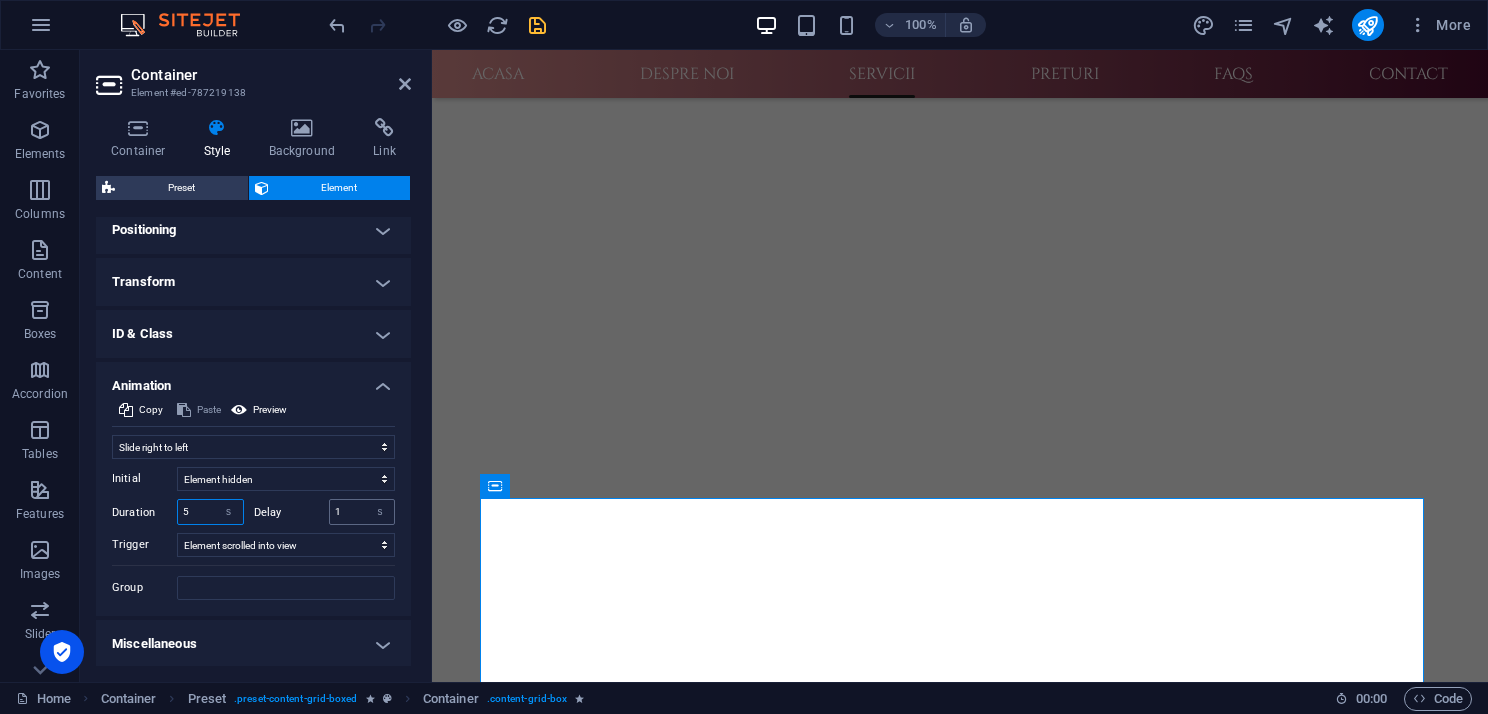 type on "5" 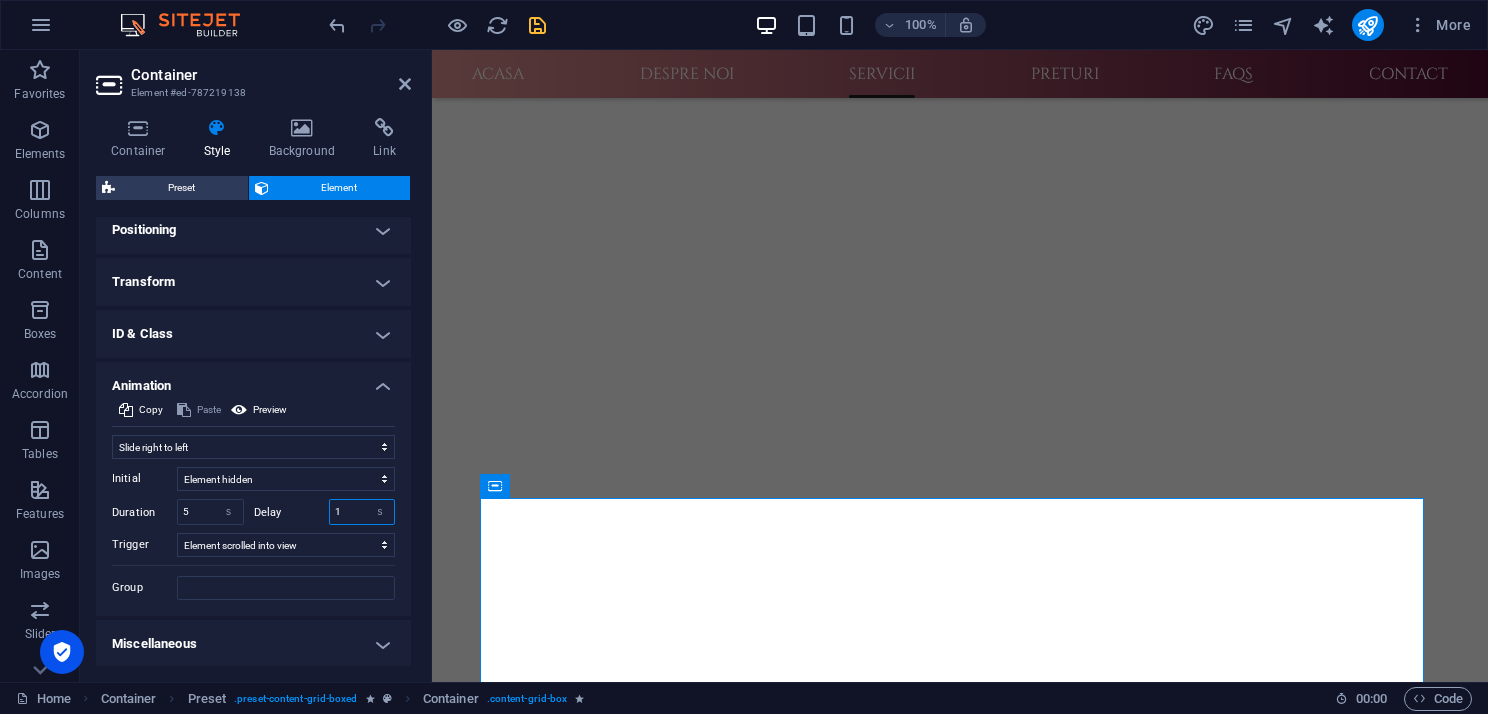 drag, startPoint x: 338, startPoint y: 512, endPoint x: 327, endPoint y: 512, distance: 11 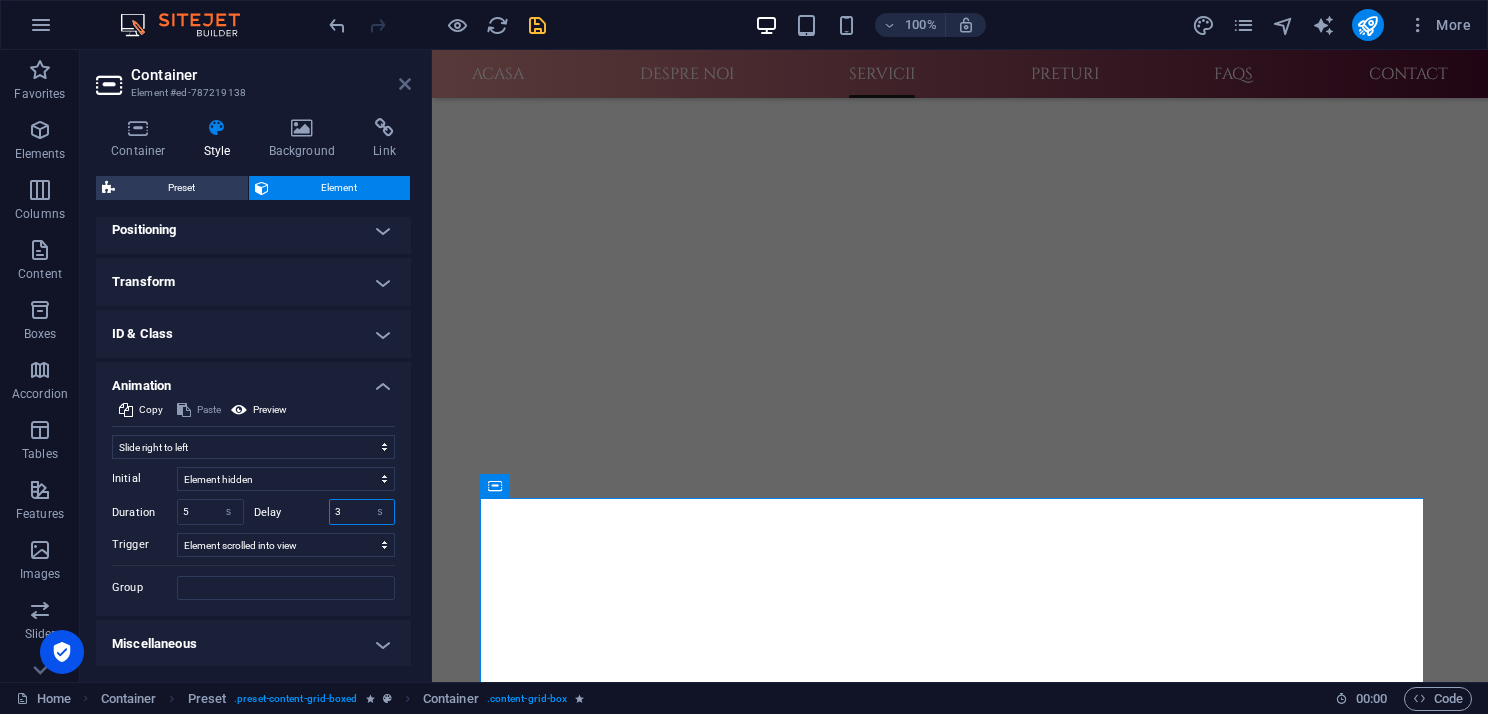 type on "3" 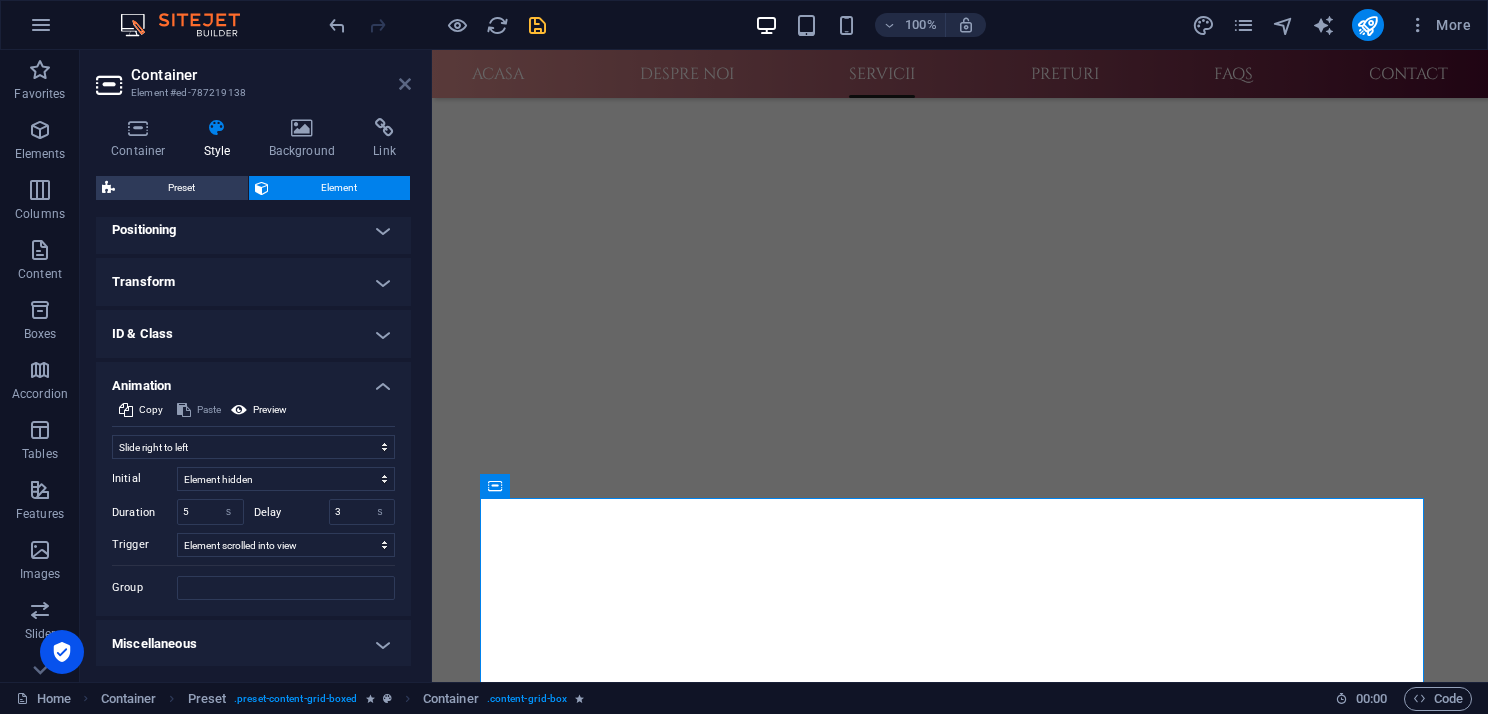 click at bounding box center (405, 84) 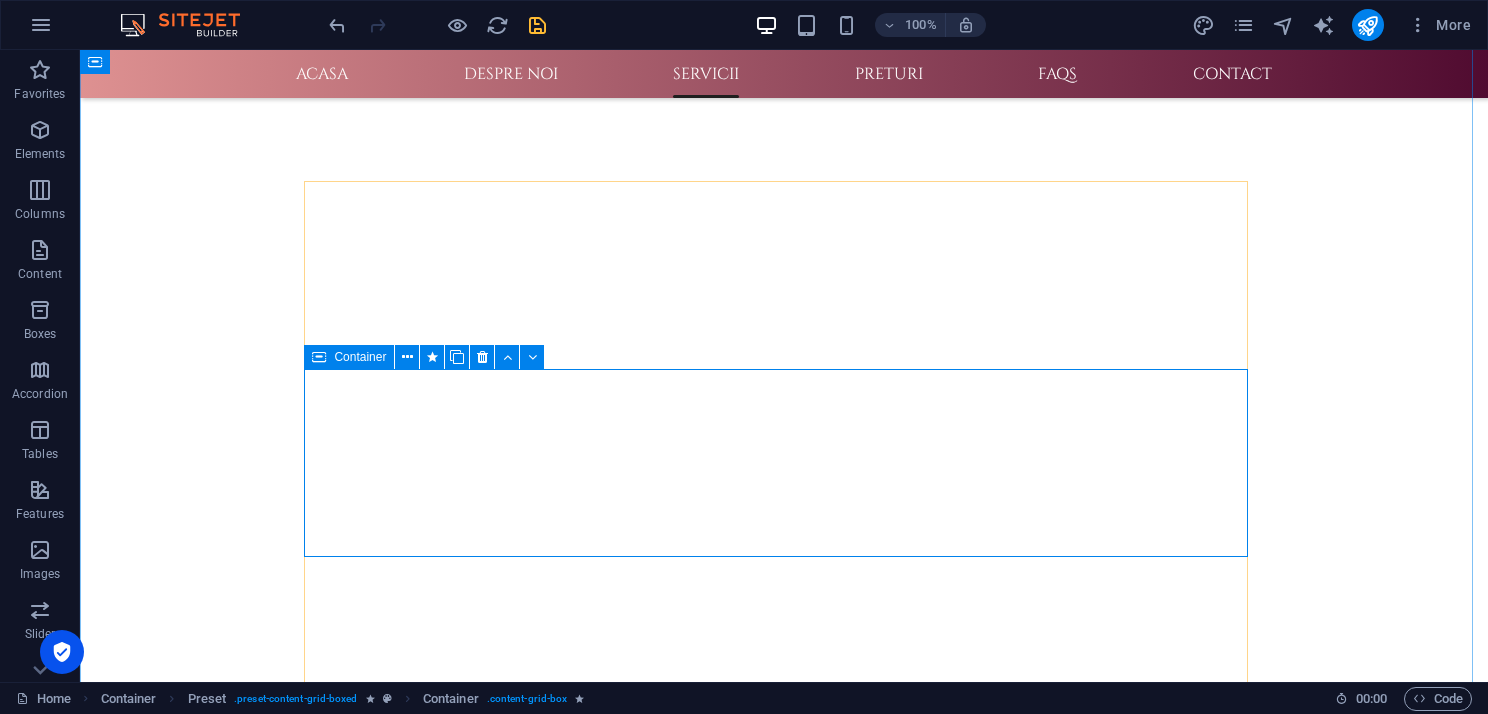 scroll, scrollTop: 1000, scrollLeft: 0, axis: vertical 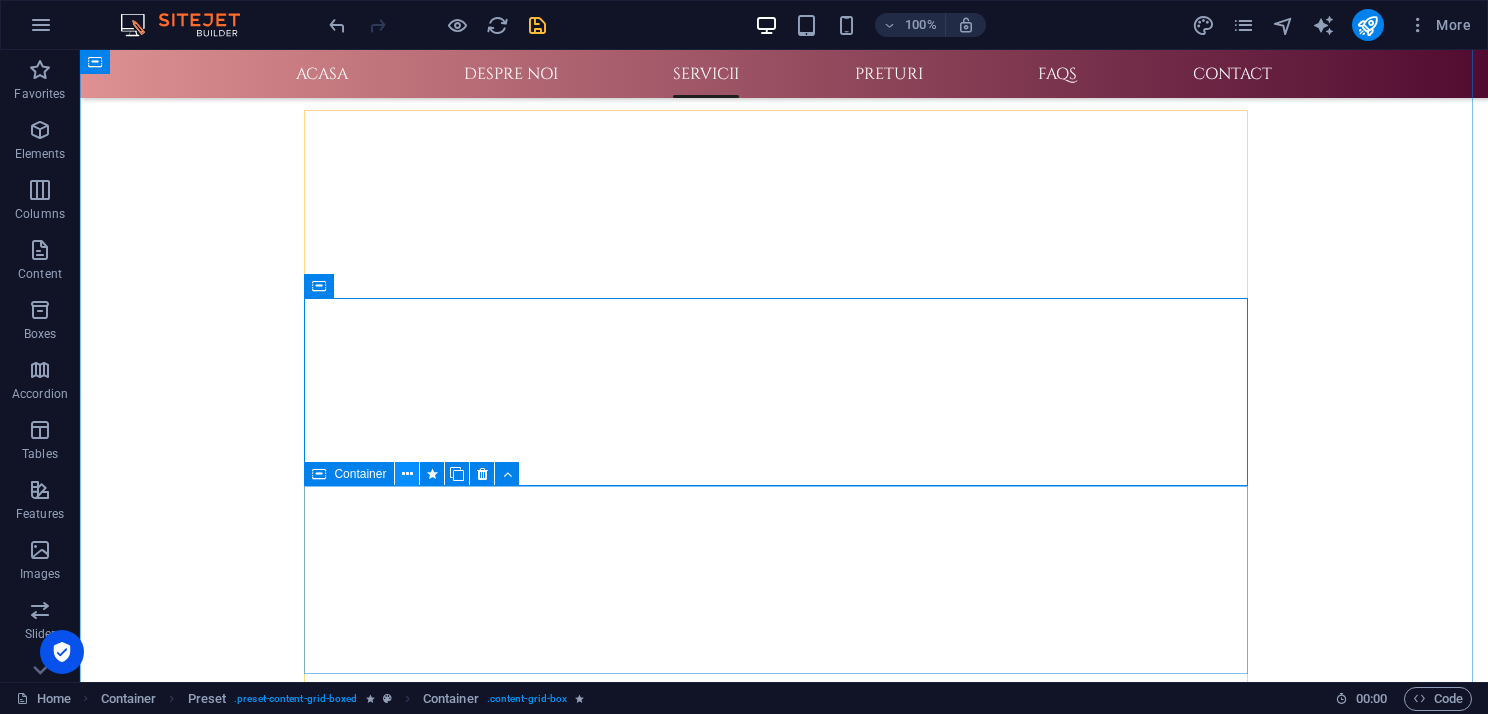 click at bounding box center (407, 474) 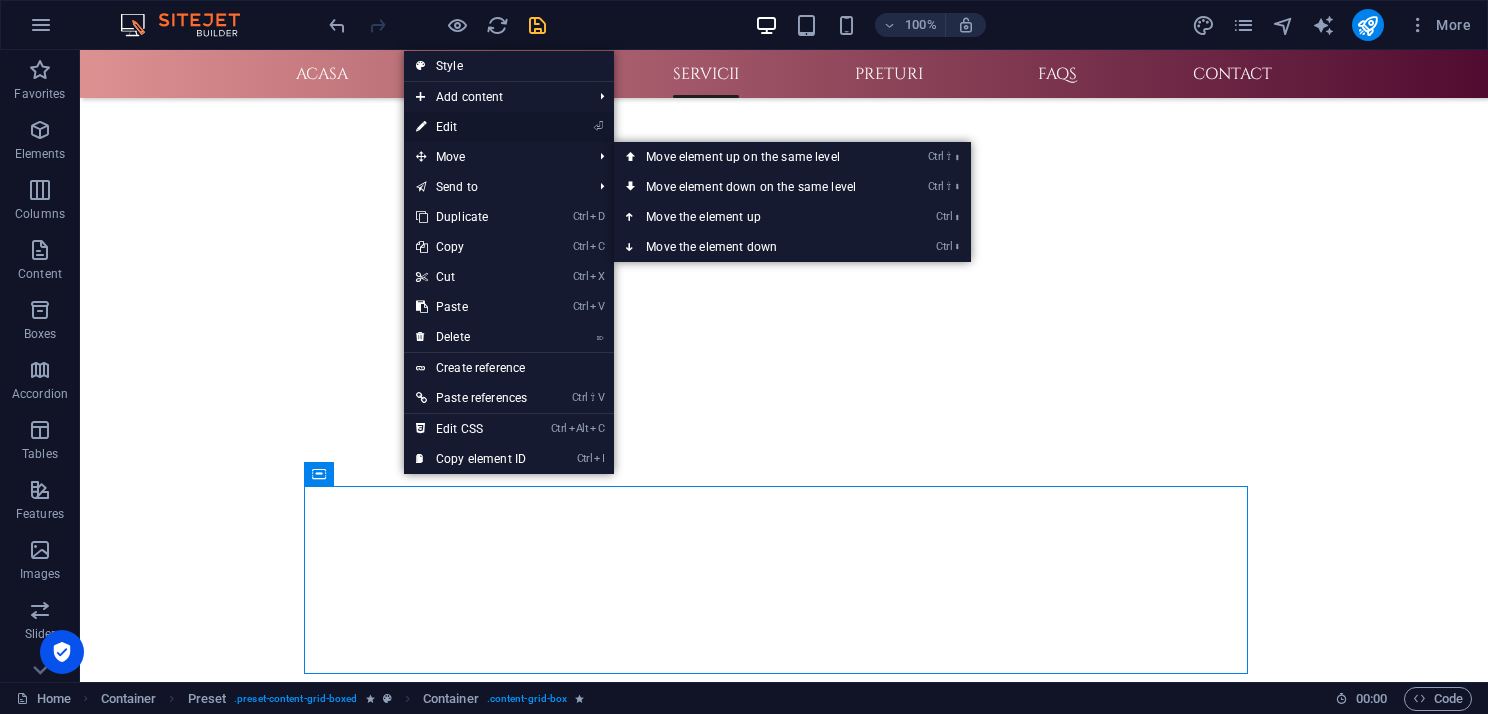 click on "⏎  Edit" at bounding box center [471, 127] 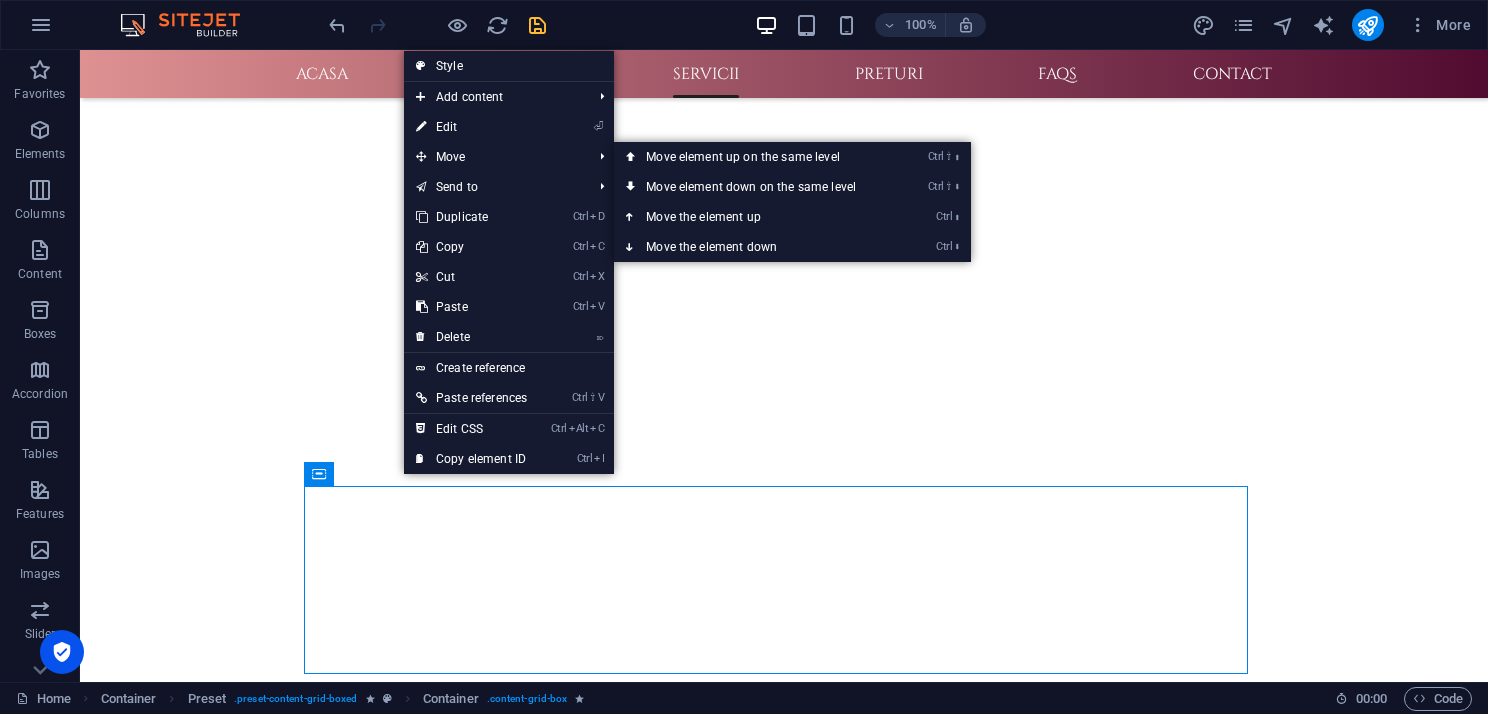 select on "move-right-to-left" 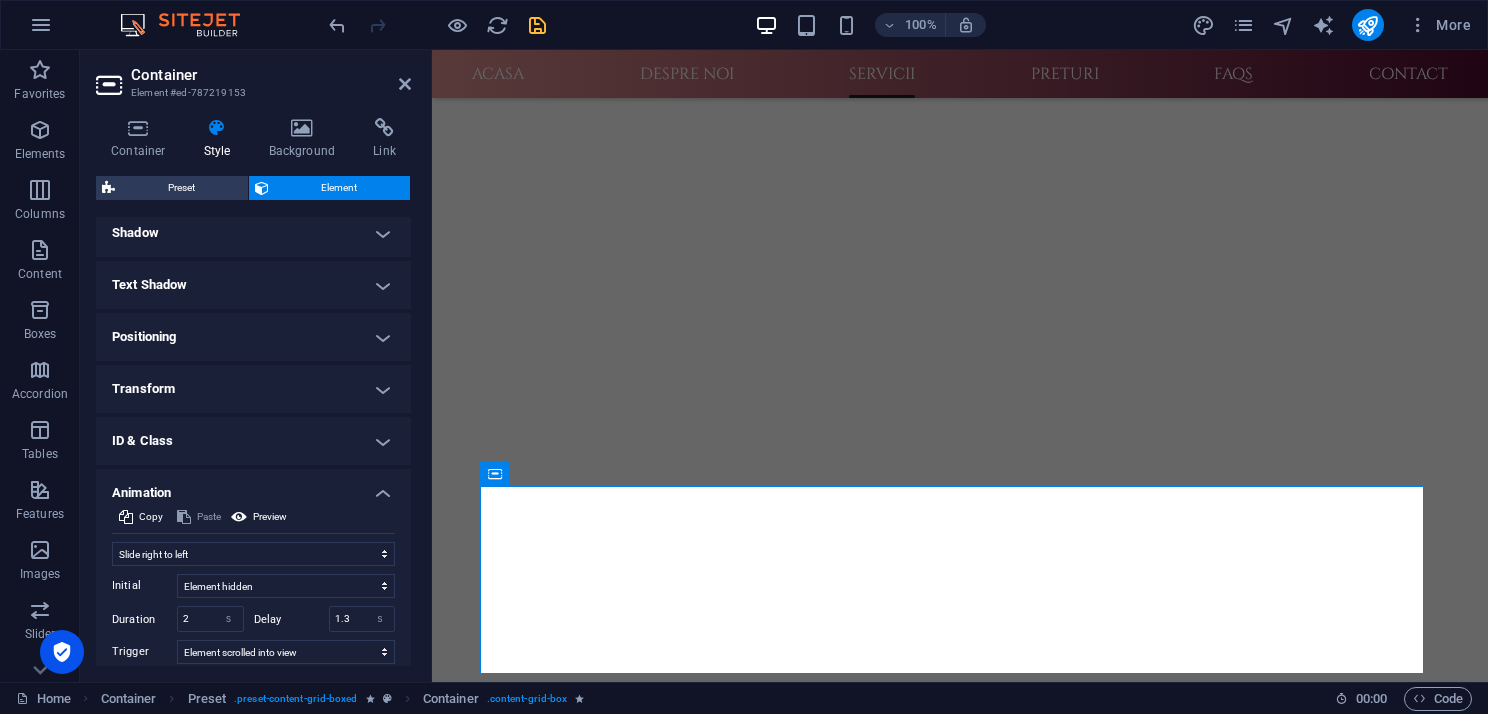scroll, scrollTop: 600, scrollLeft: 0, axis: vertical 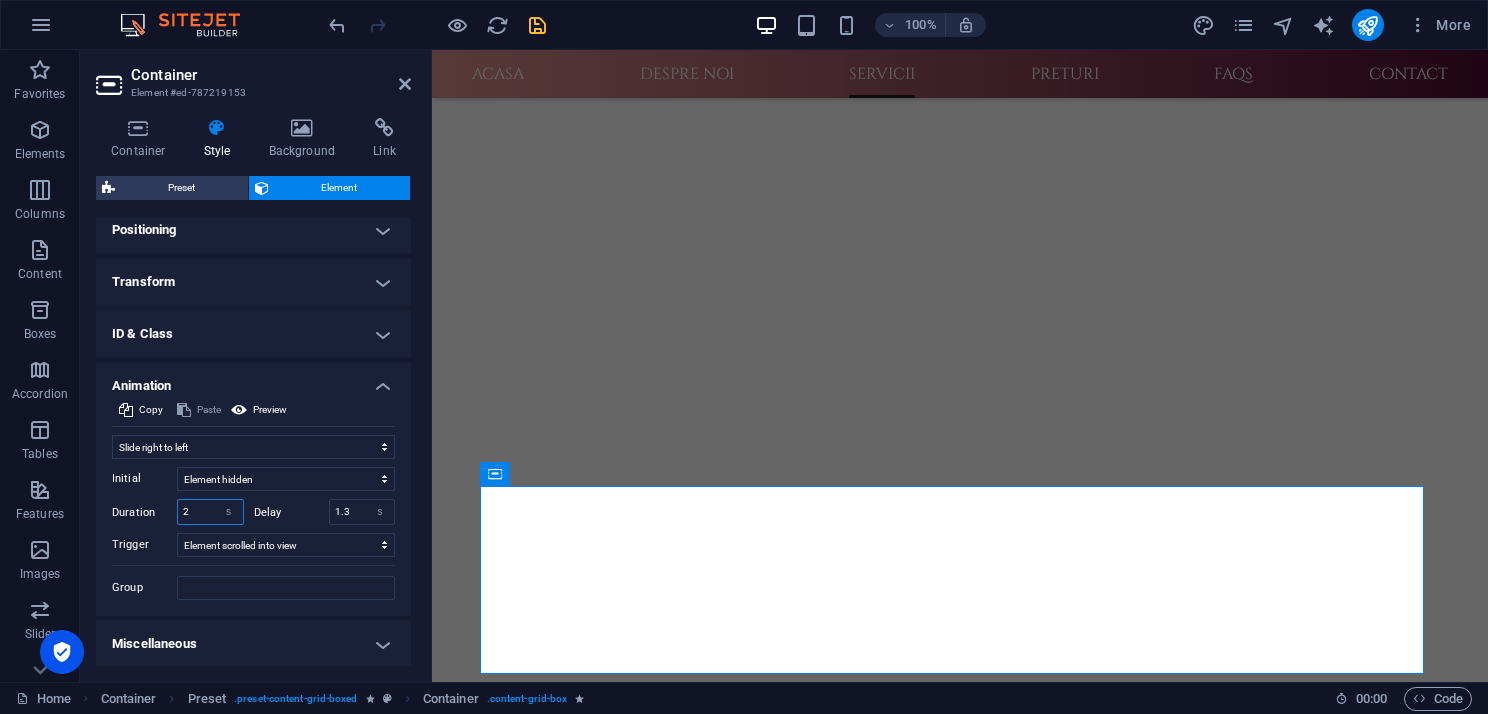 drag, startPoint x: 187, startPoint y: 513, endPoint x: 164, endPoint y: 511, distance: 23.086792 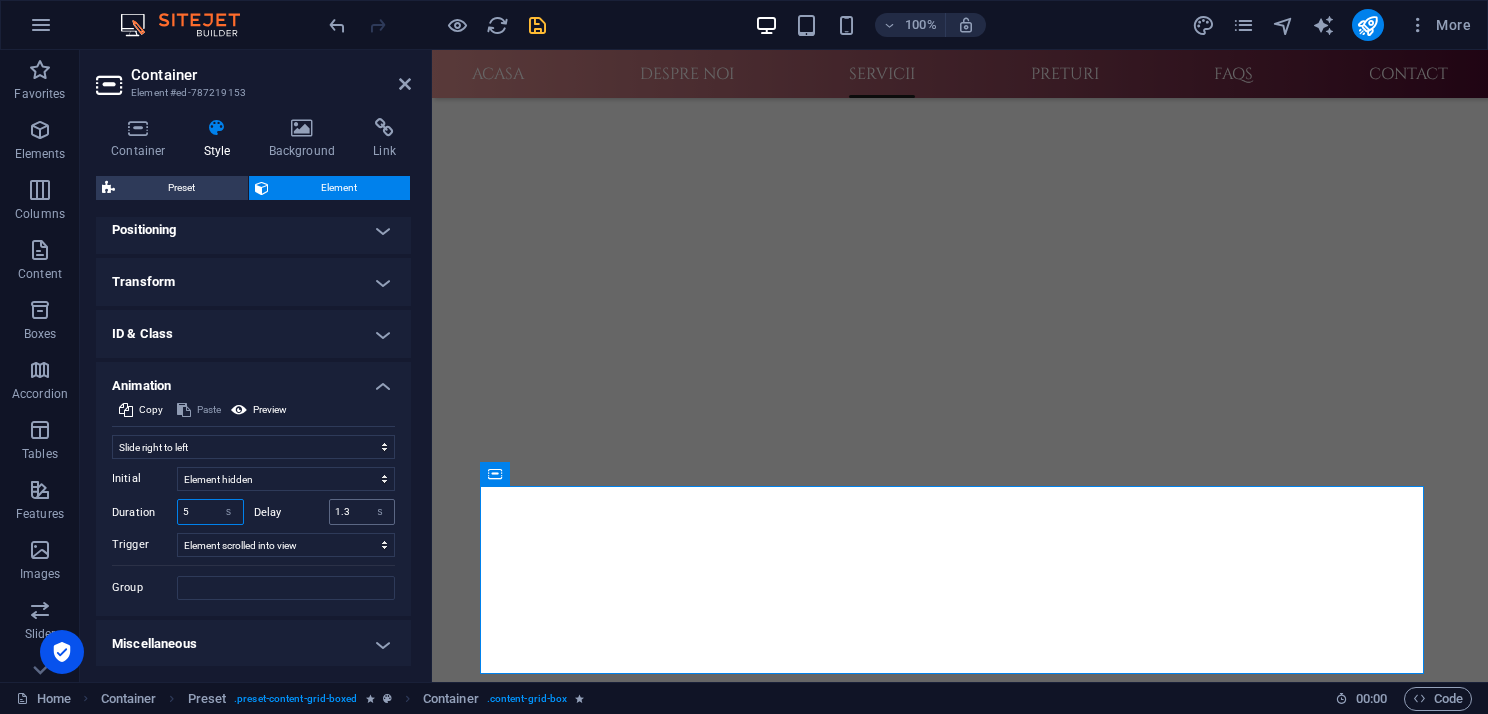 type on "5" 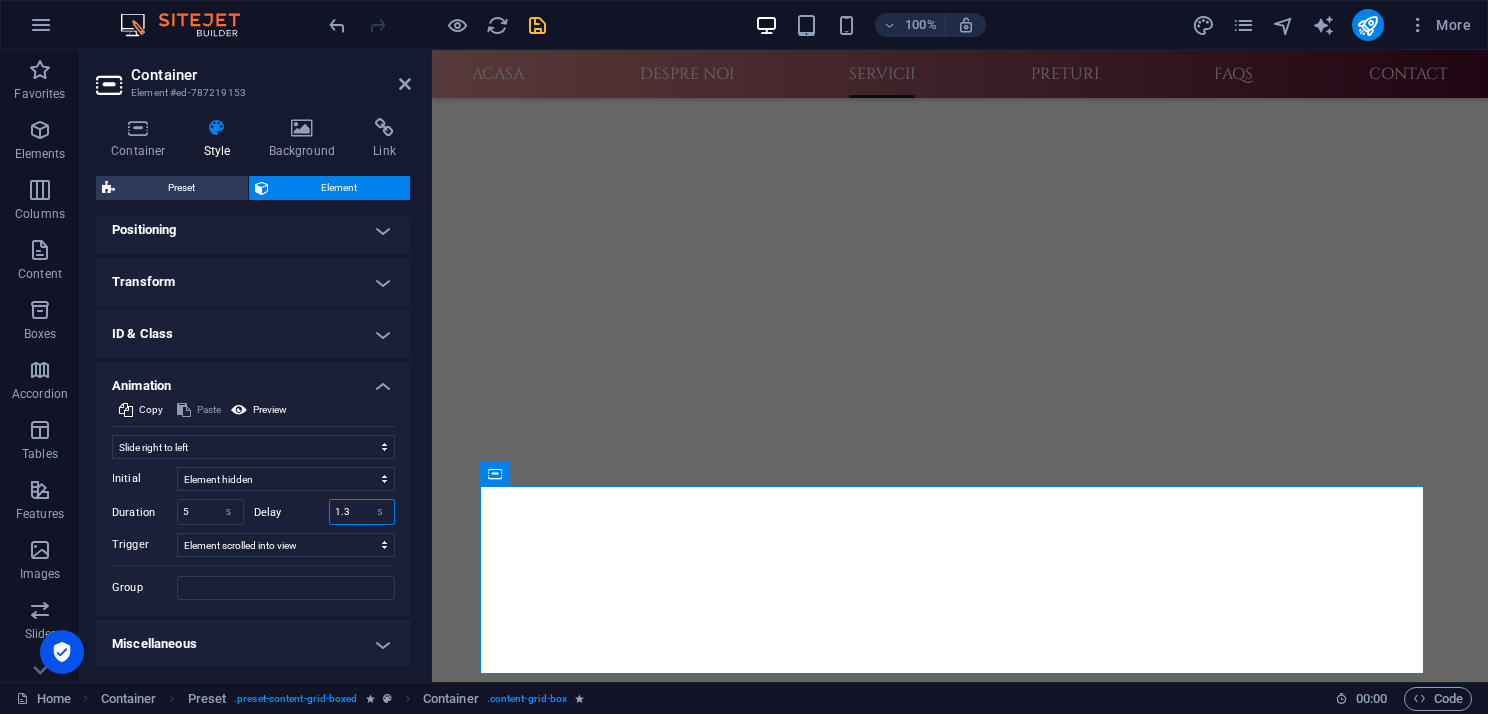 drag, startPoint x: 332, startPoint y: 509, endPoint x: 358, endPoint y: 509, distance: 26 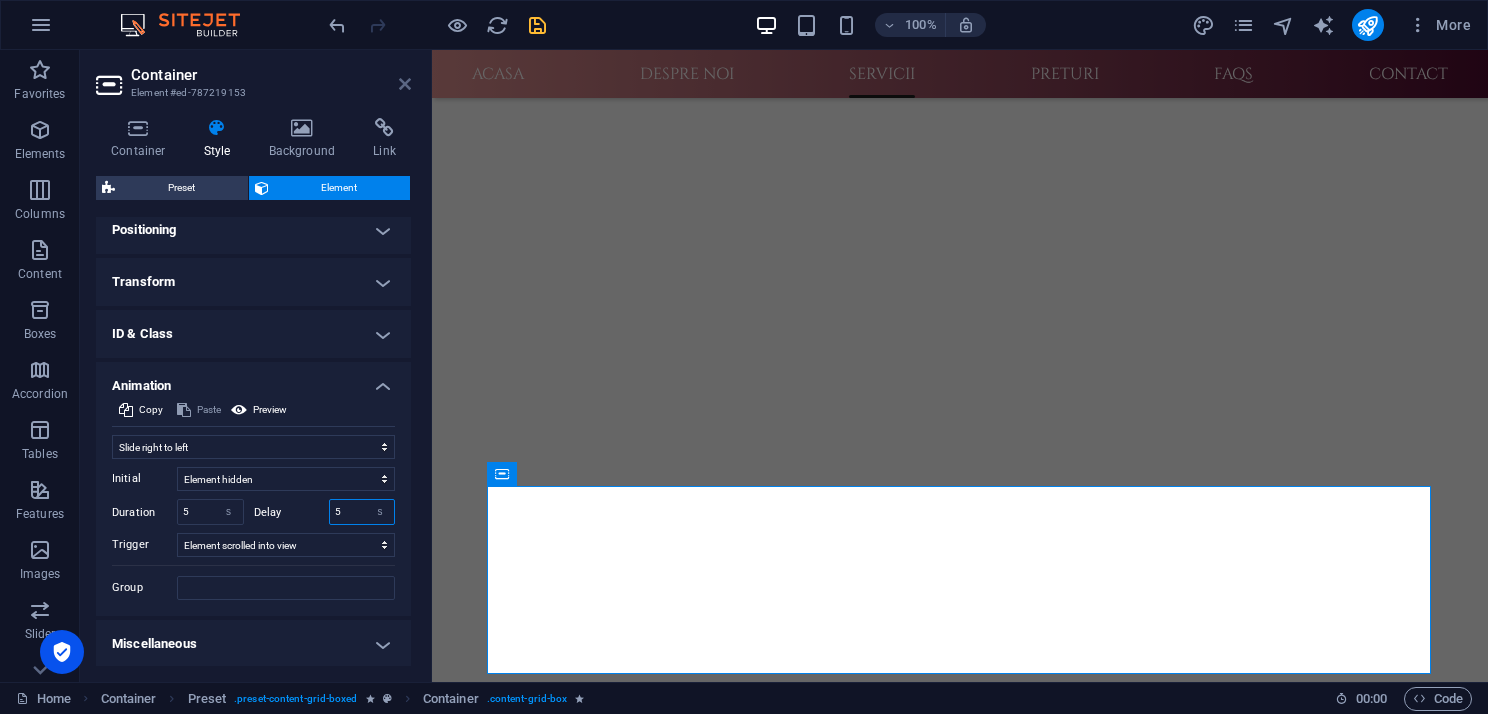 type on "5" 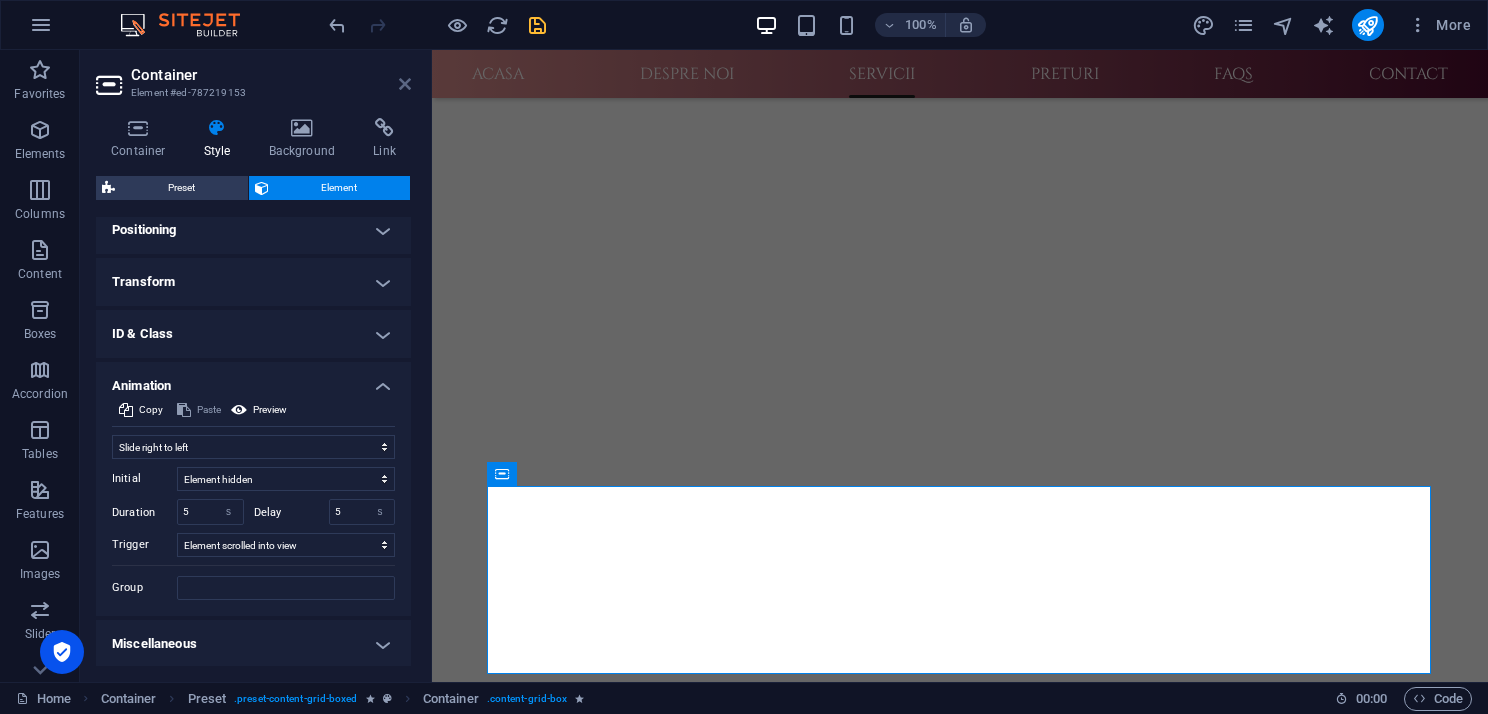 click at bounding box center (405, 84) 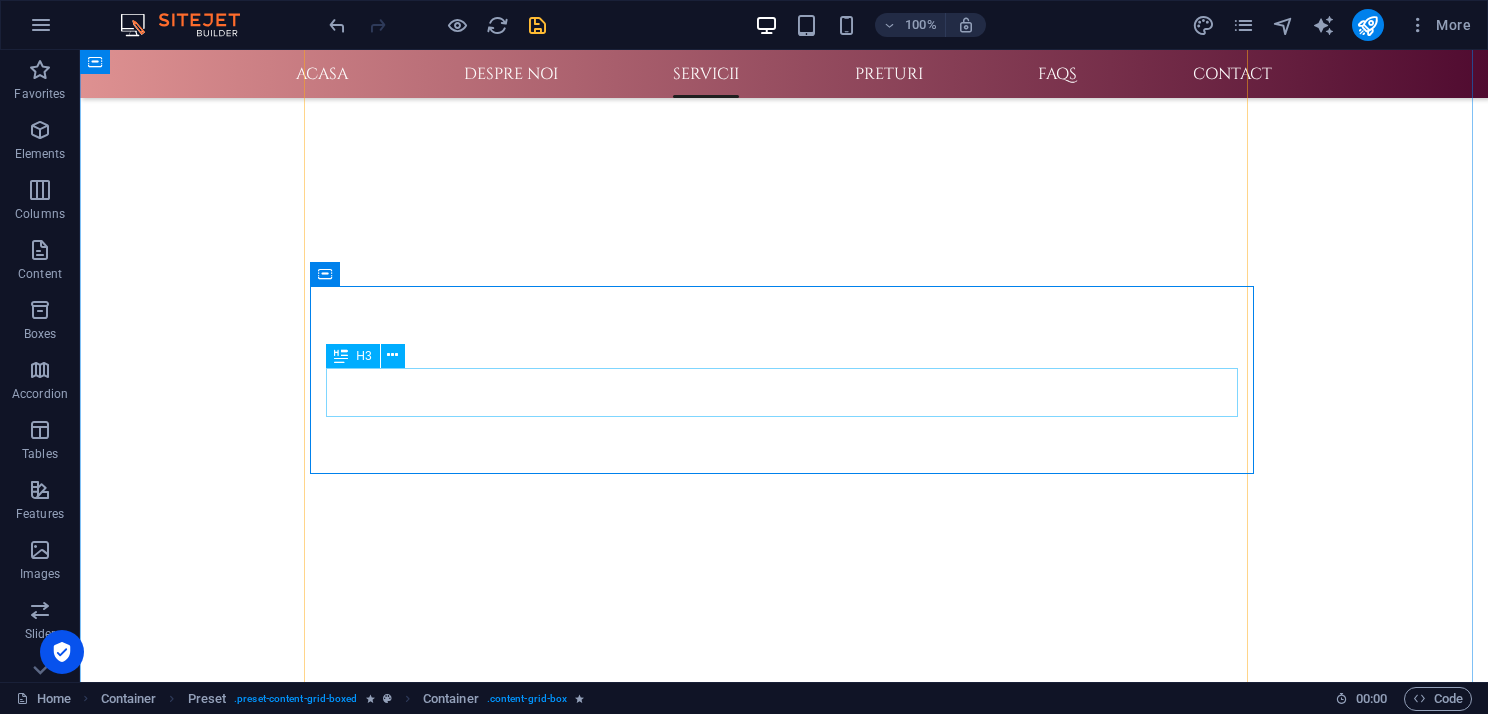 scroll, scrollTop: 1000, scrollLeft: 0, axis: vertical 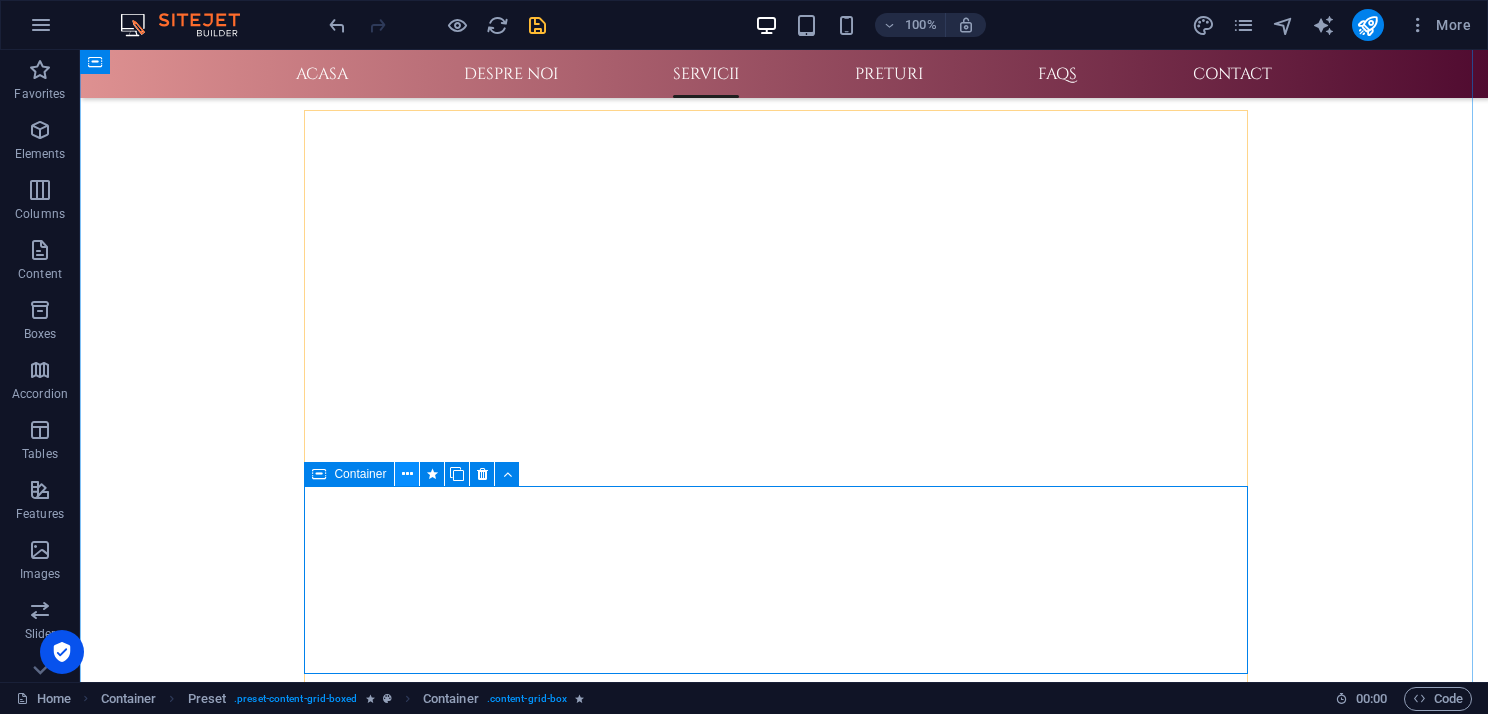 click at bounding box center [407, 474] 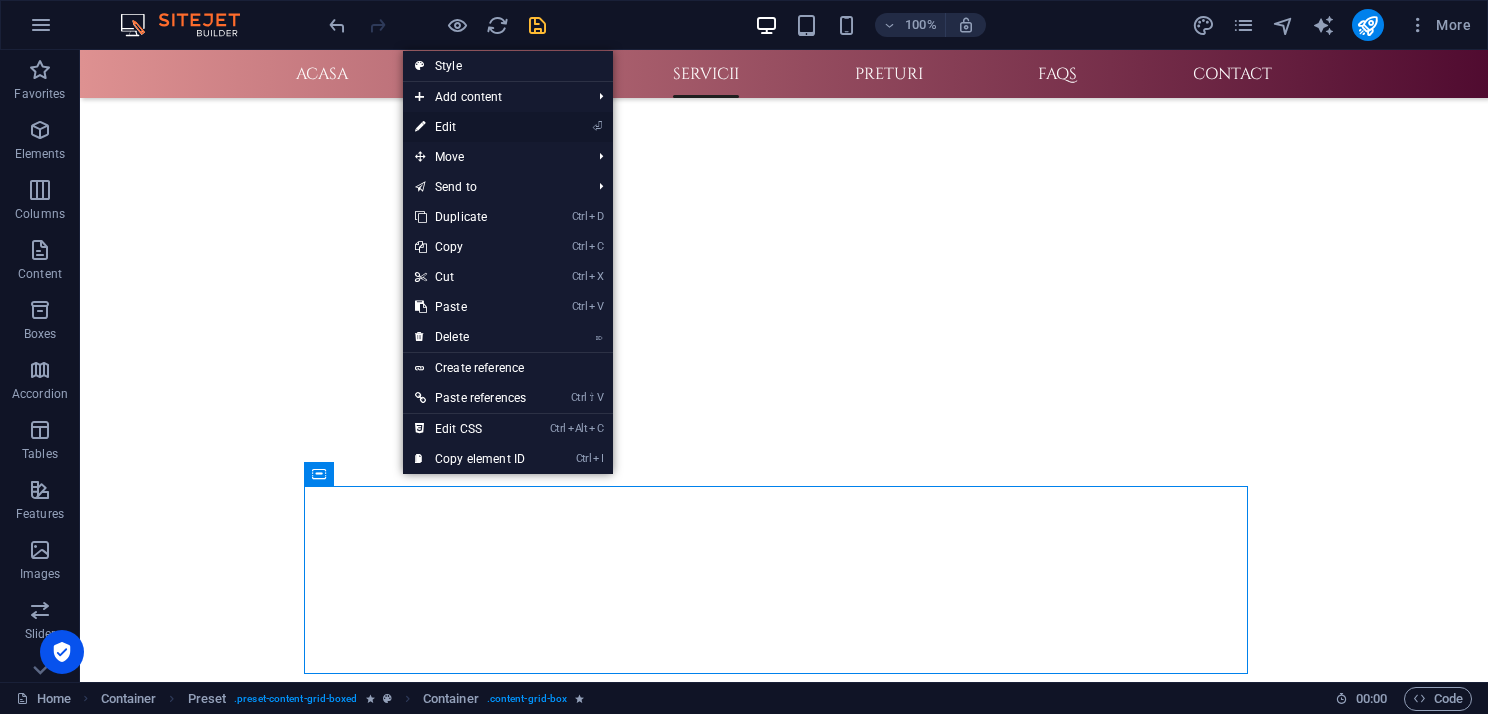 click on "⏎  Edit" at bounding box center (470, 127) 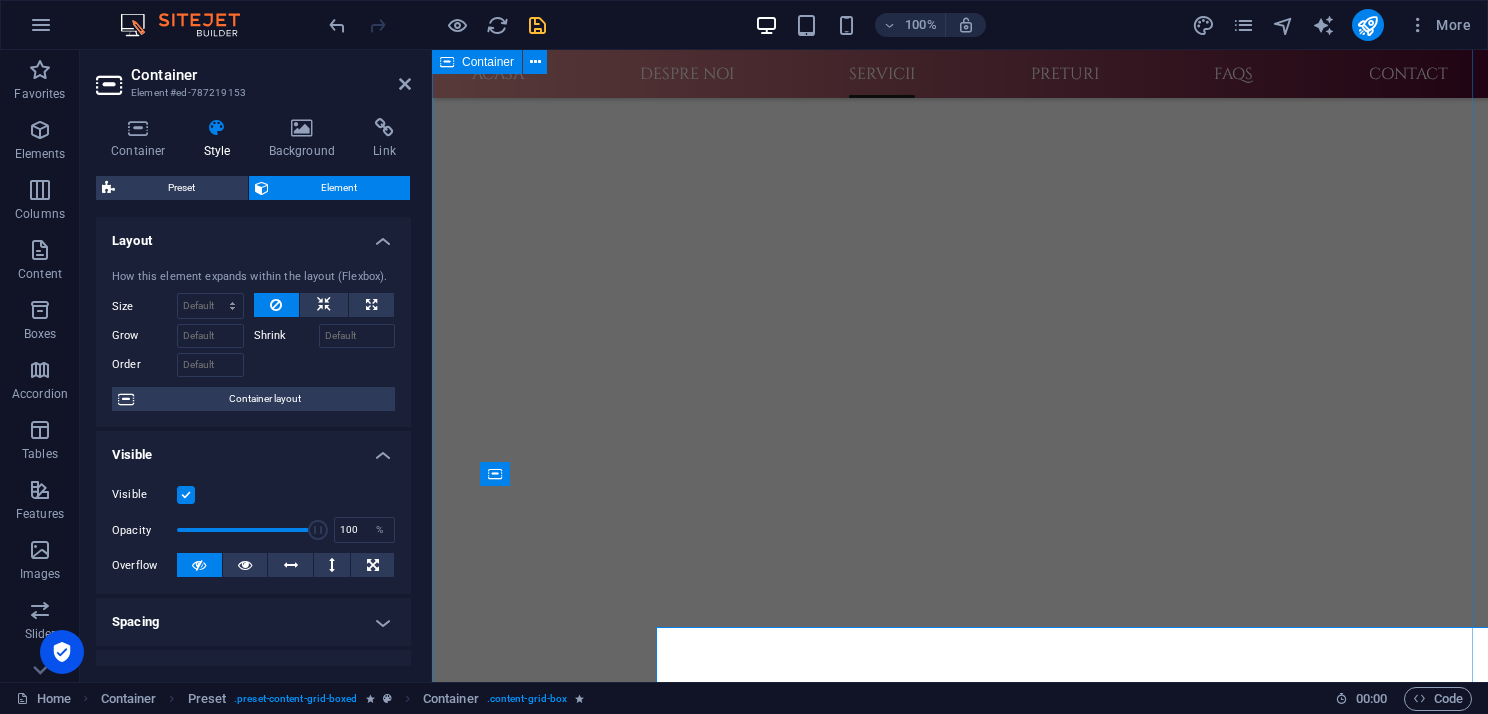 scroll, scrollTop: 859, scrollLeft: 0, axis: vertical 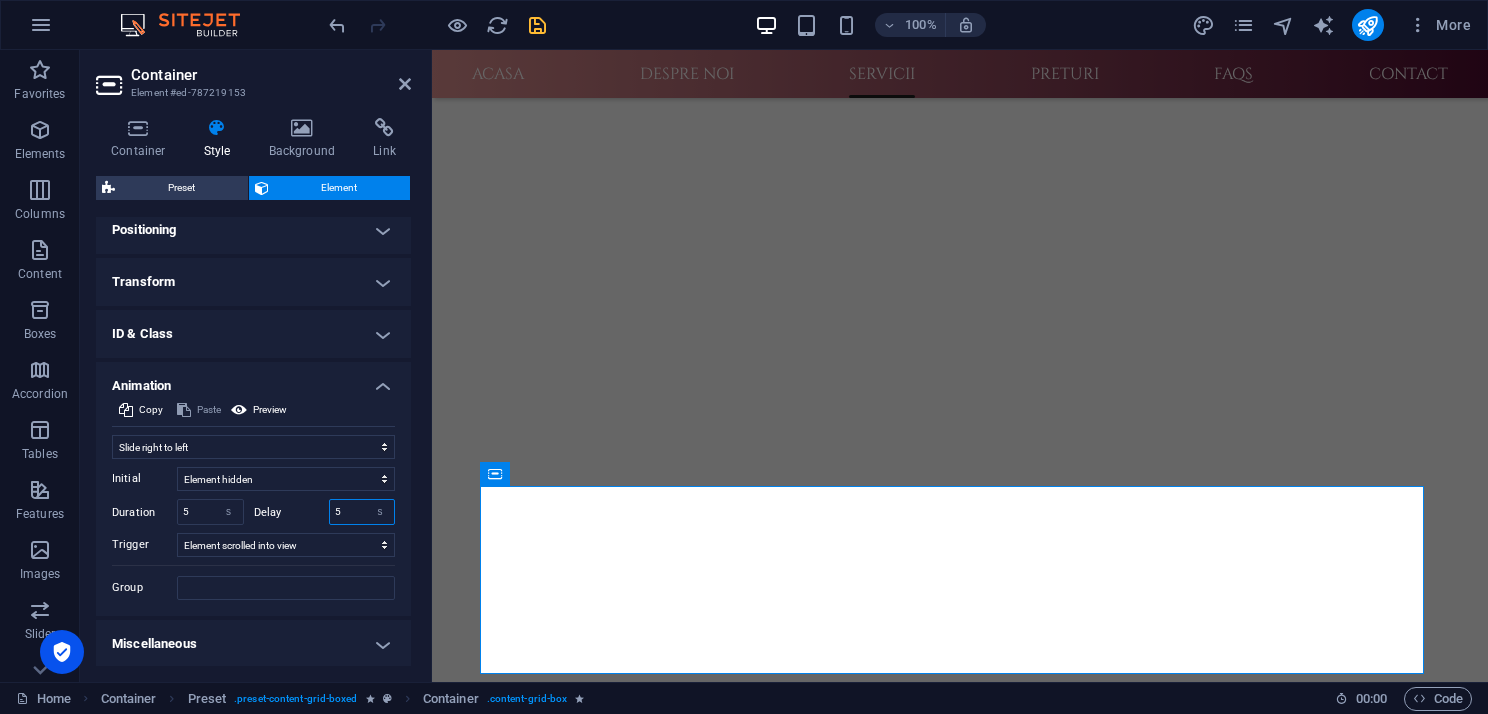 drag, startPoint x: 340, startPoint y: 510, endPoint x: 328, endPoint y: 504, distance: 13.416408 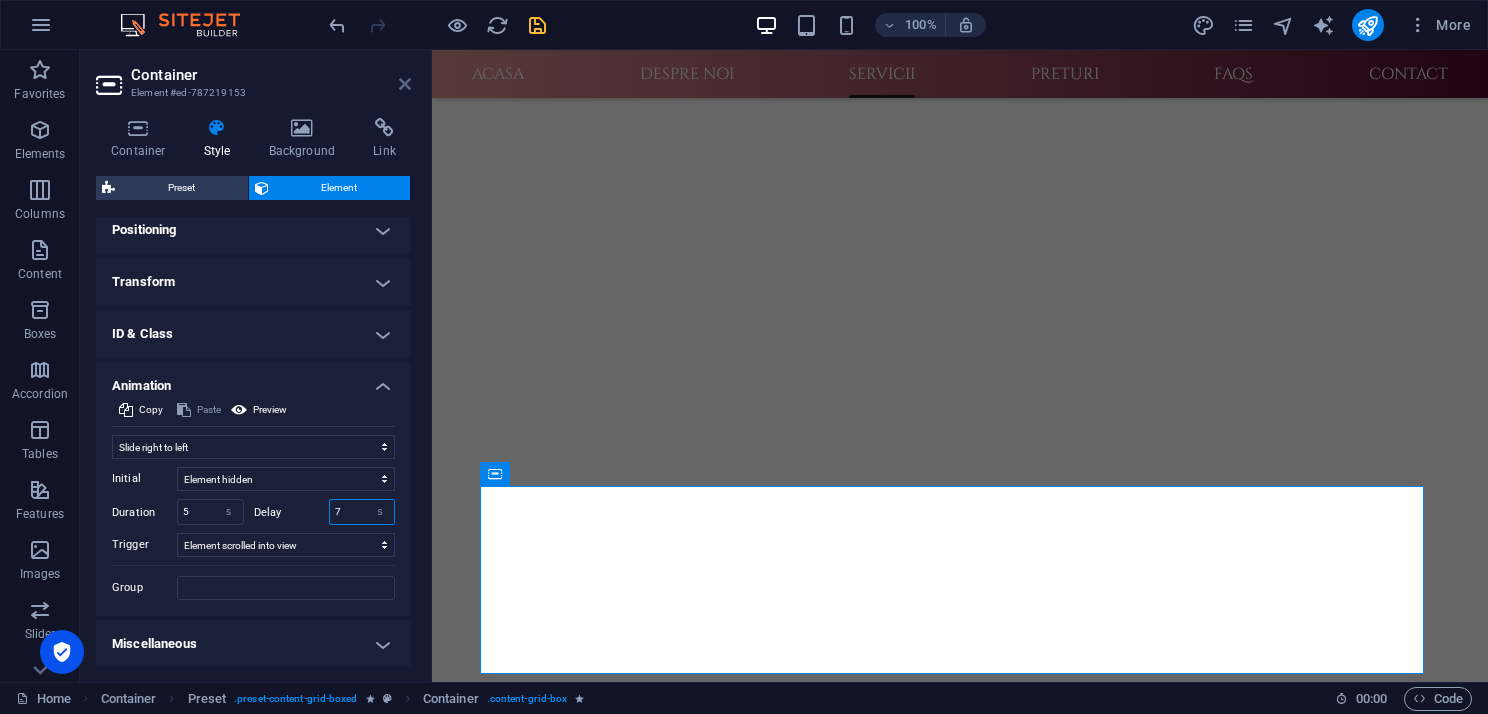 type on "7" 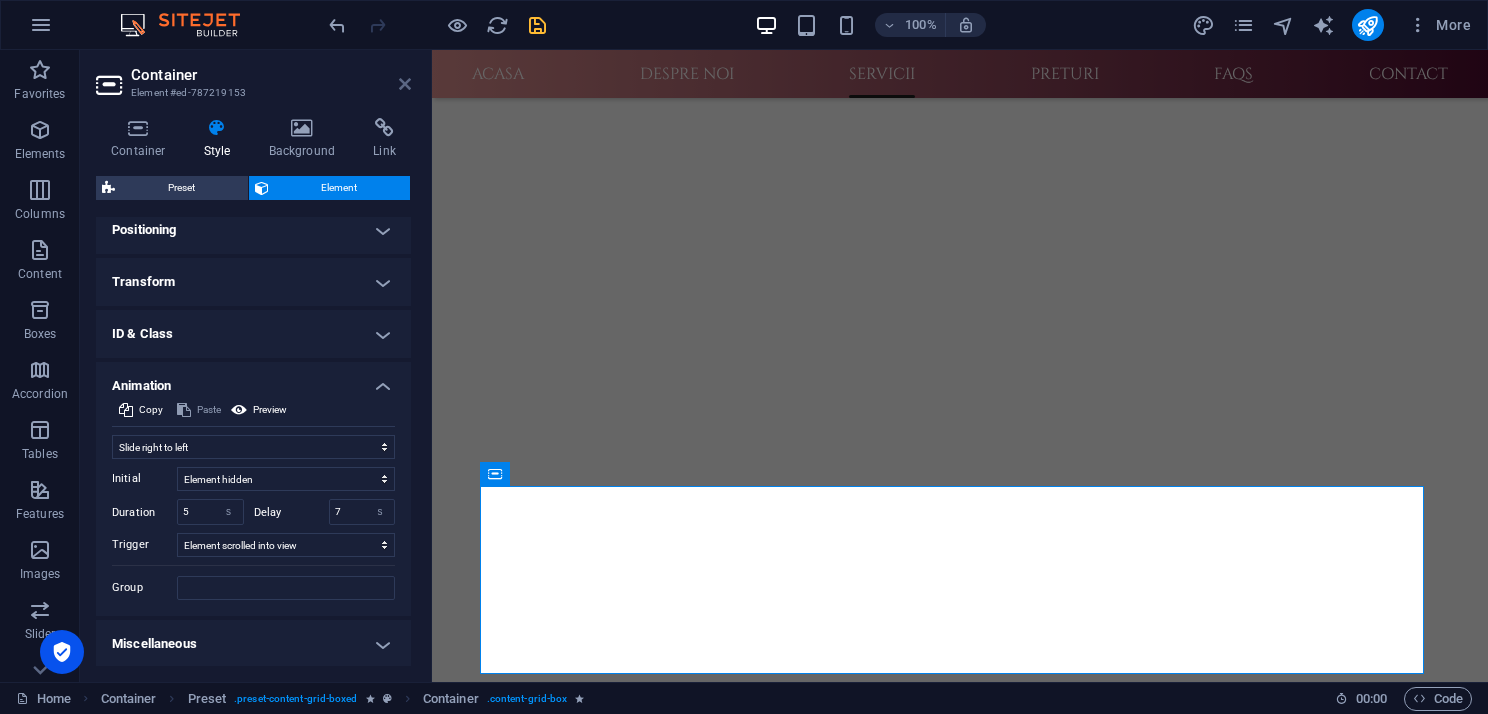 click at bounding box center [405, 84] 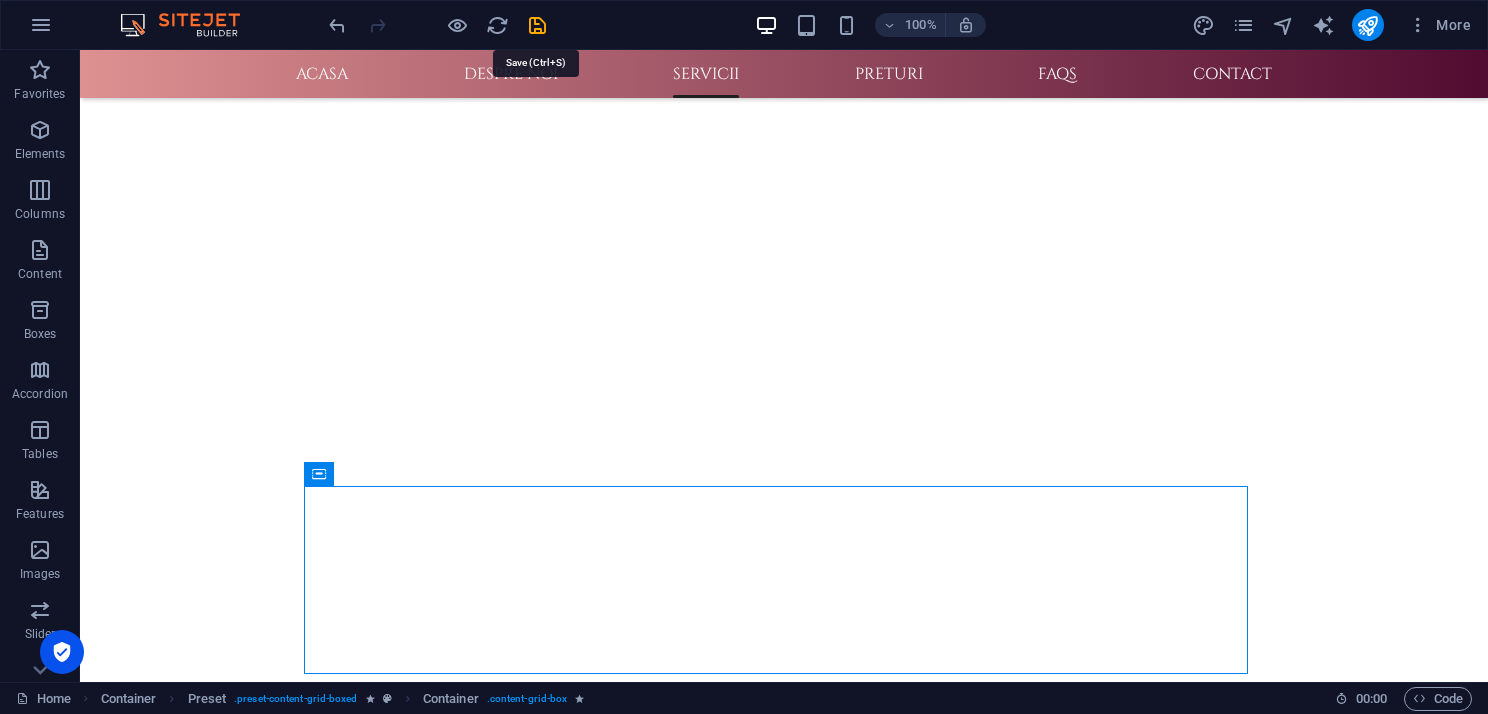 click at bounding box center [537, 25] 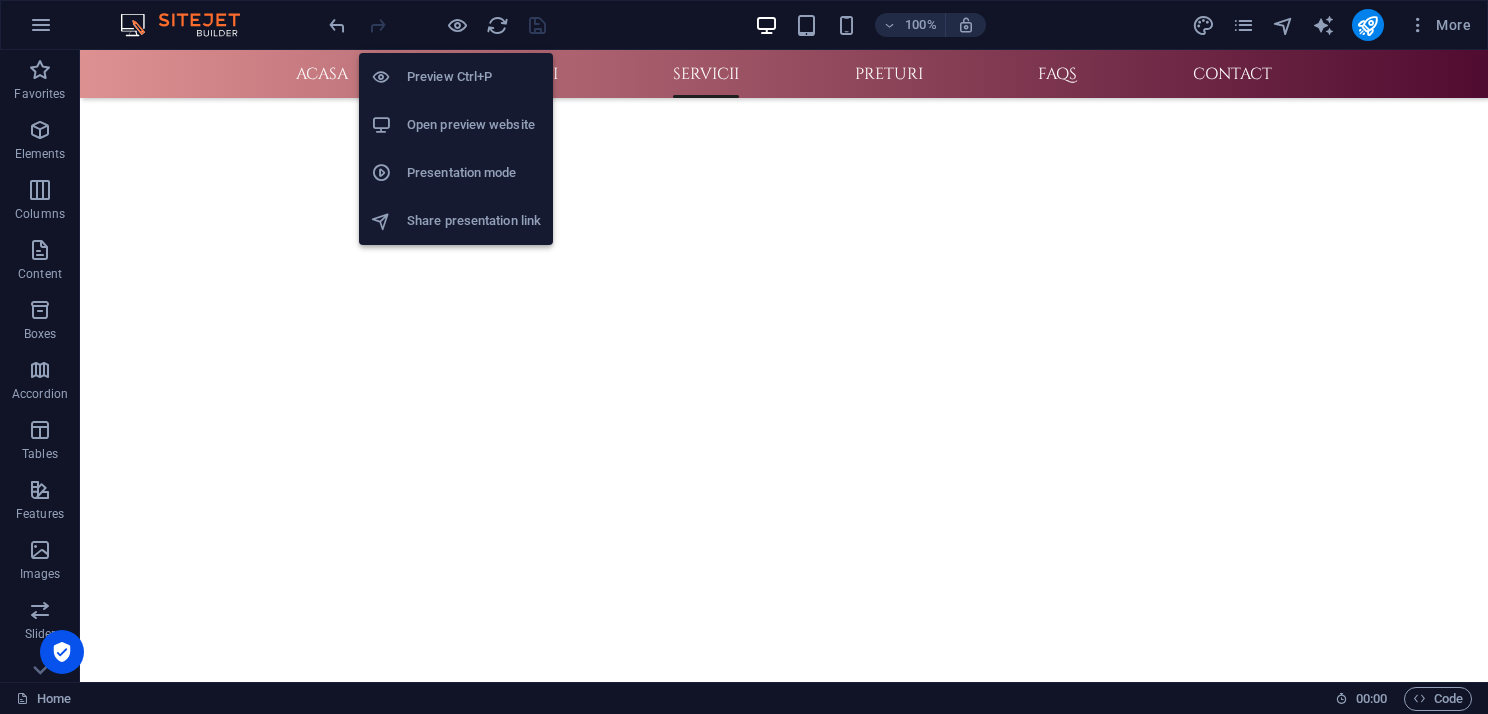 click on "Open preview website" at bounding box center (474, 125) 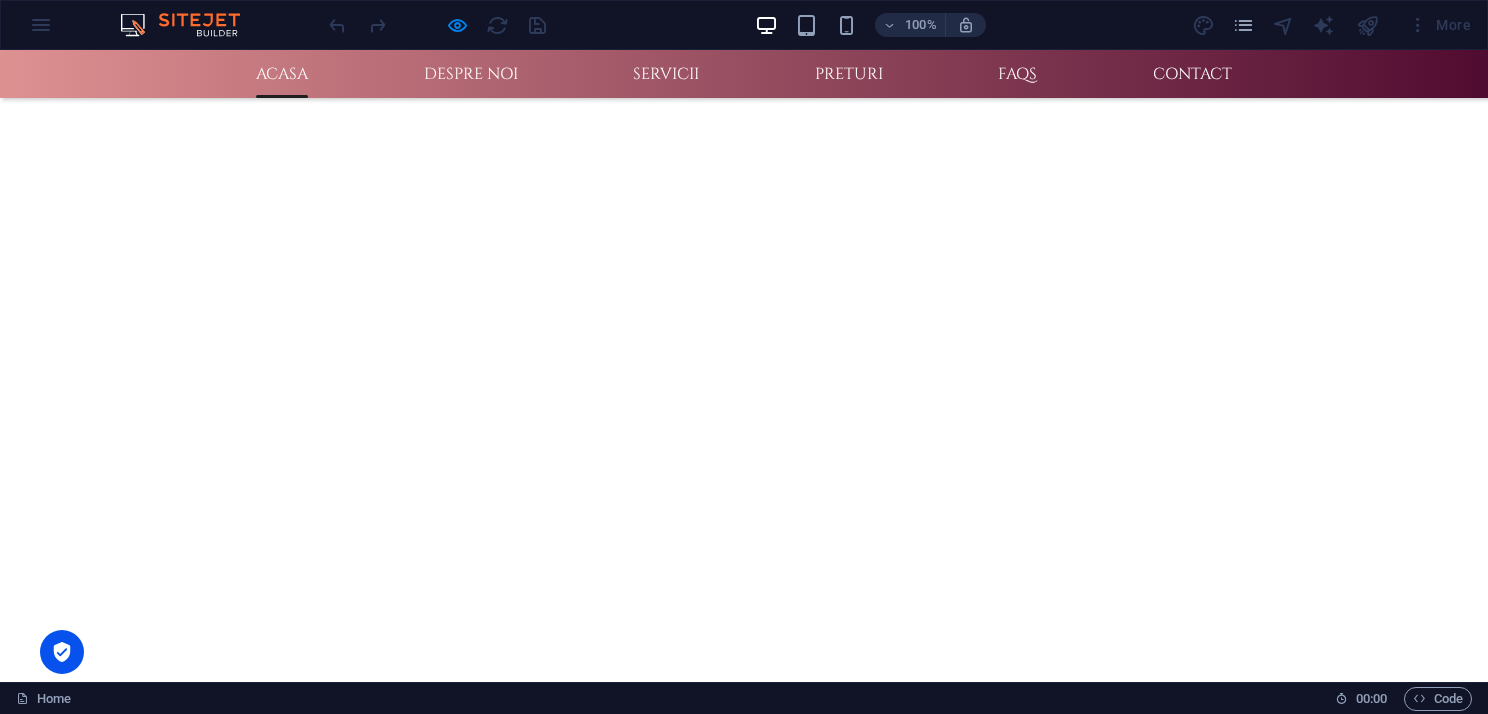 scroll, scrollTop: 732, scrollLeft: 0, axis: vertical 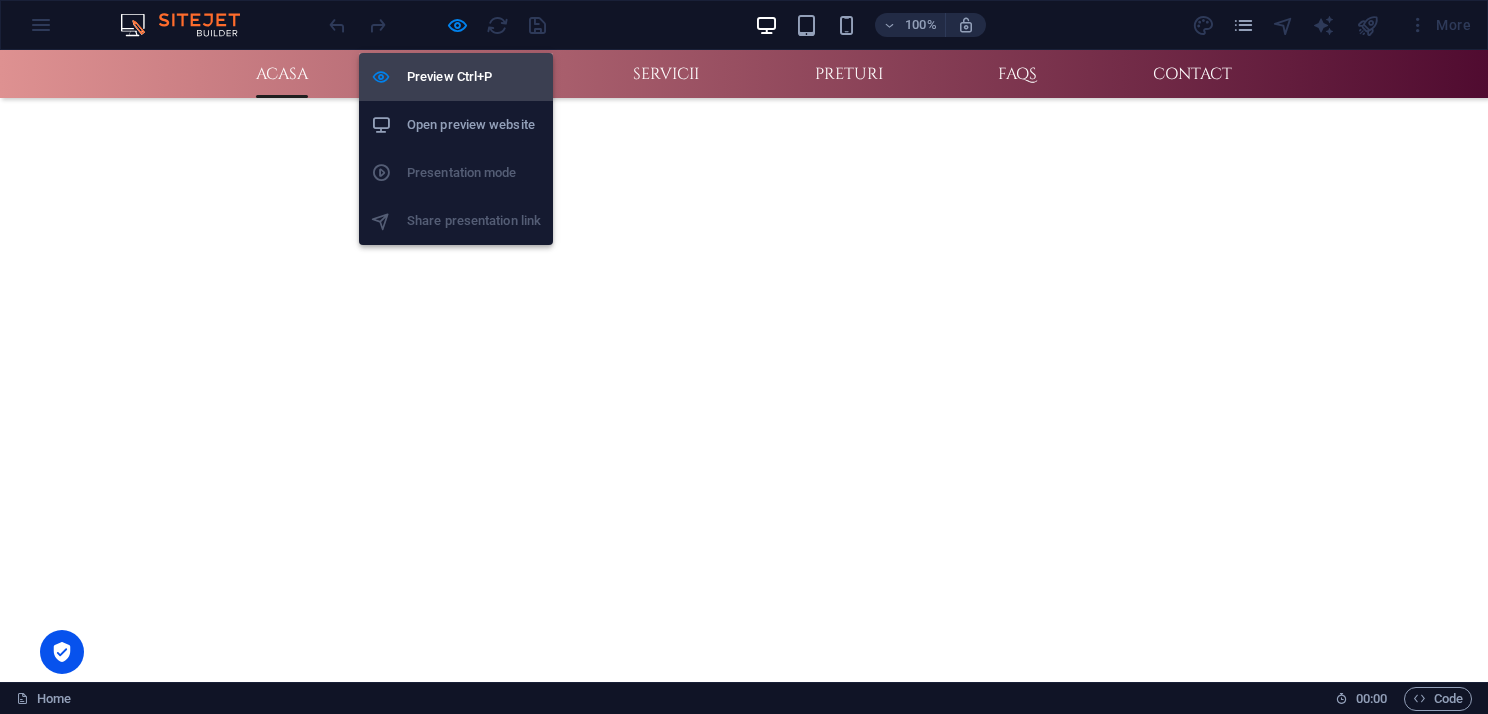 click on "Preview Ctrl+P" at bounding box center (474, 77) 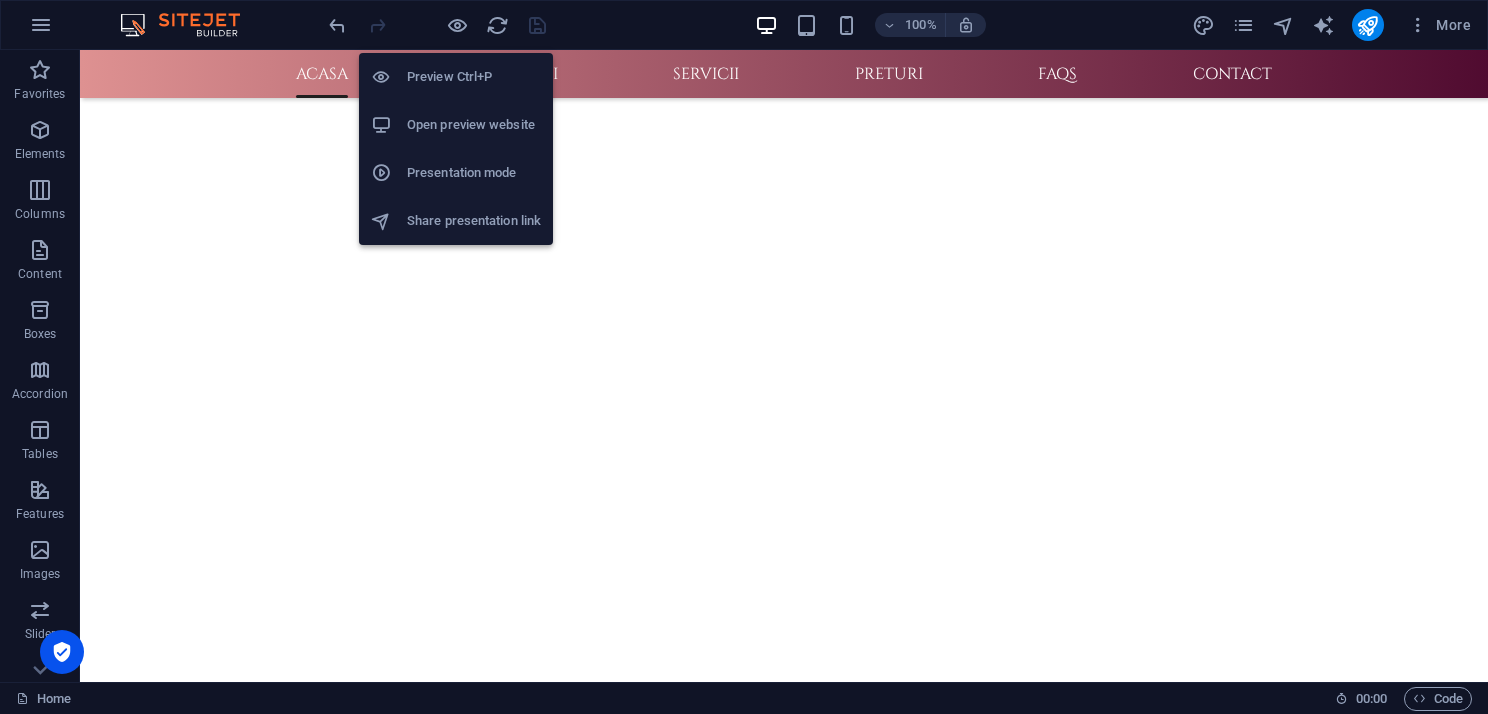 scroll, scrollTop: 700, scrollLeft: 0, axis: vertical 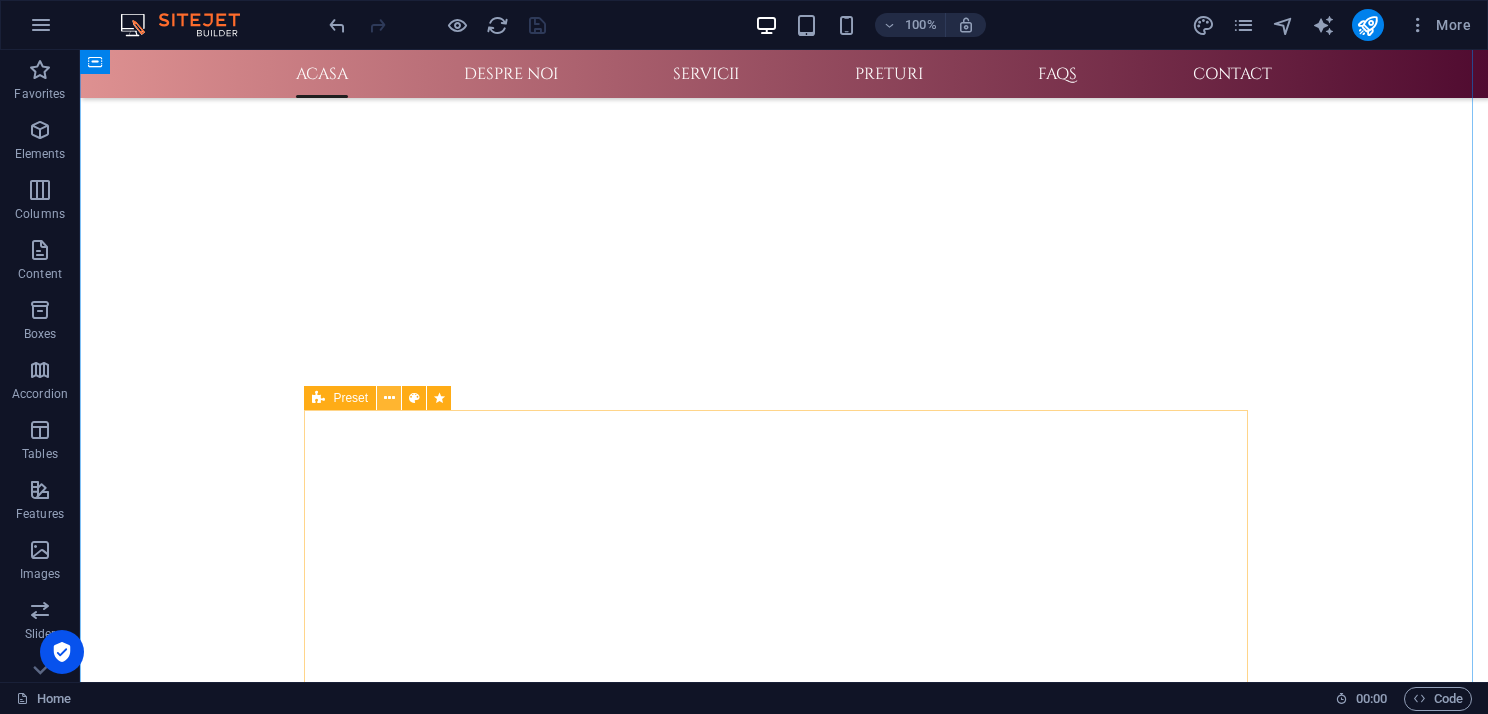 click at bounding box center [389, 398] 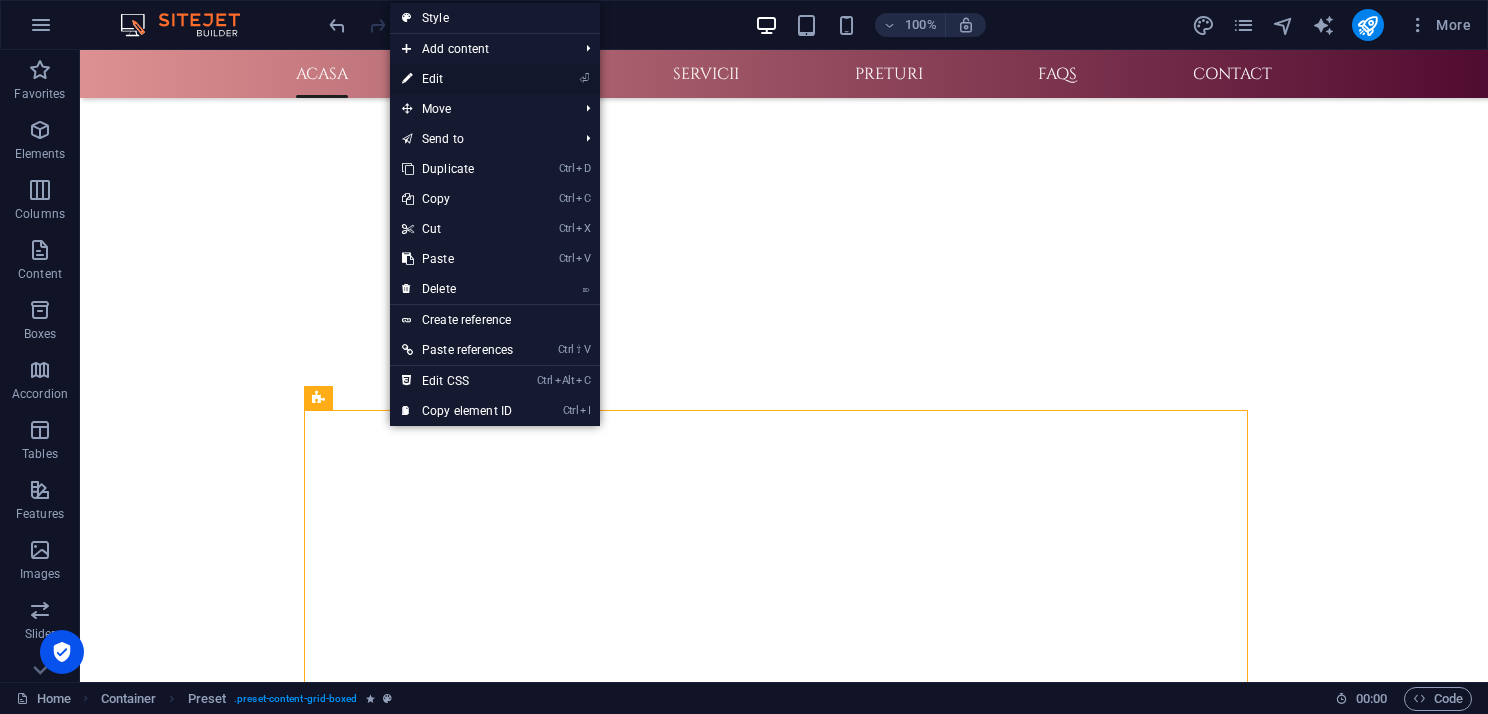 click on "⏎  Edit" at bounding box center (457, 79) 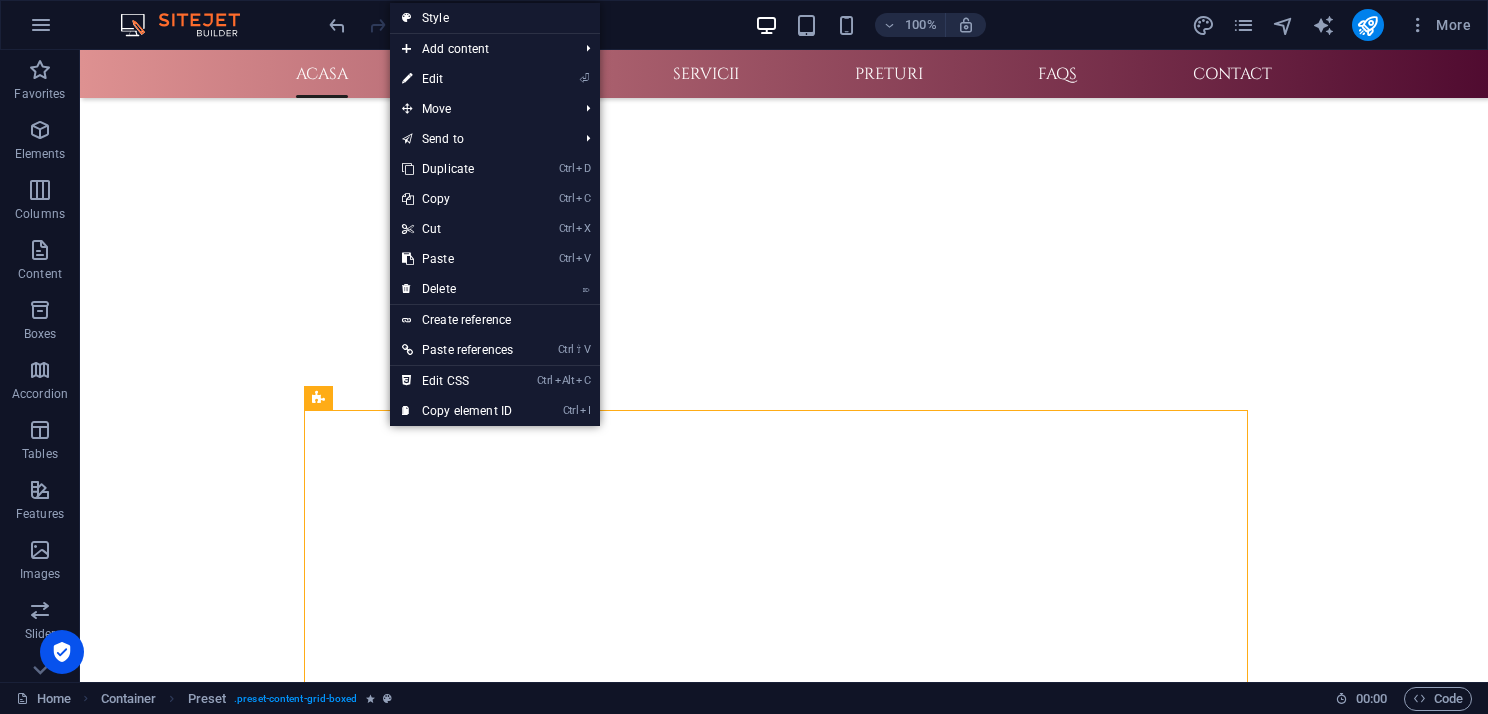 select on "move-top-to-bottom" 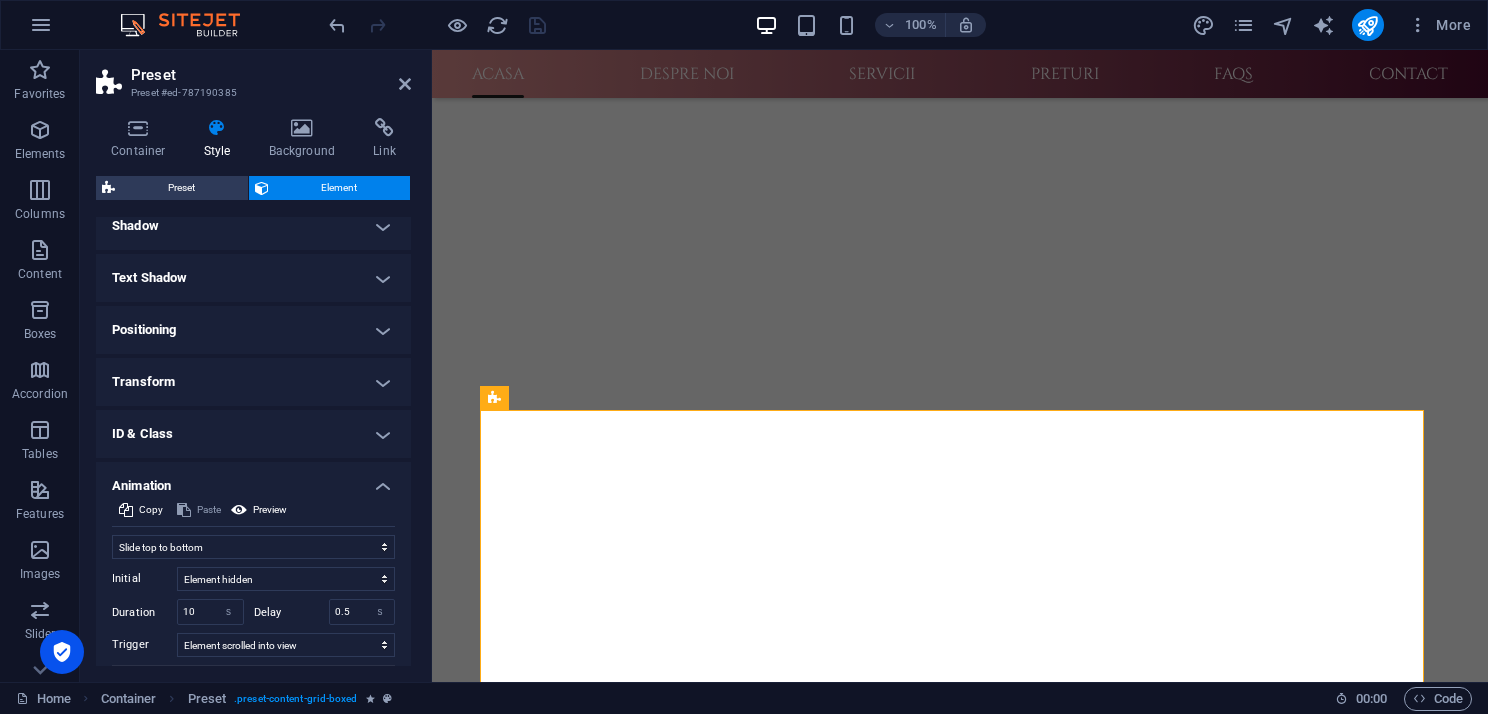 scroll, scrollTop: 600, scrollLeft: 0, axis: vertical 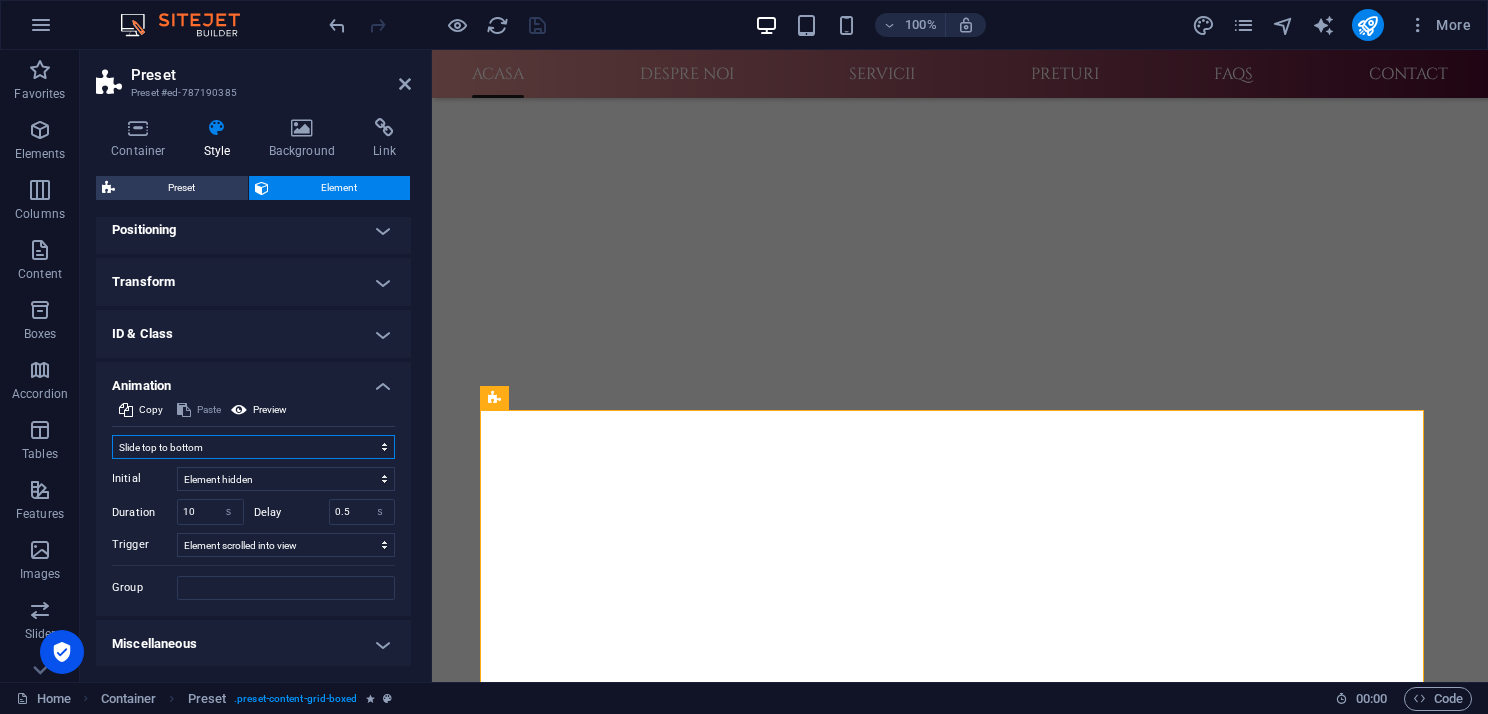 click on "Don't animate Show / Hide Slide up/down Zoom in/out Slide left to right Slide right to left Slide top to bottom Slide bottom to top Pulse Blink Open as overlay" at bounding box center (253, 447) 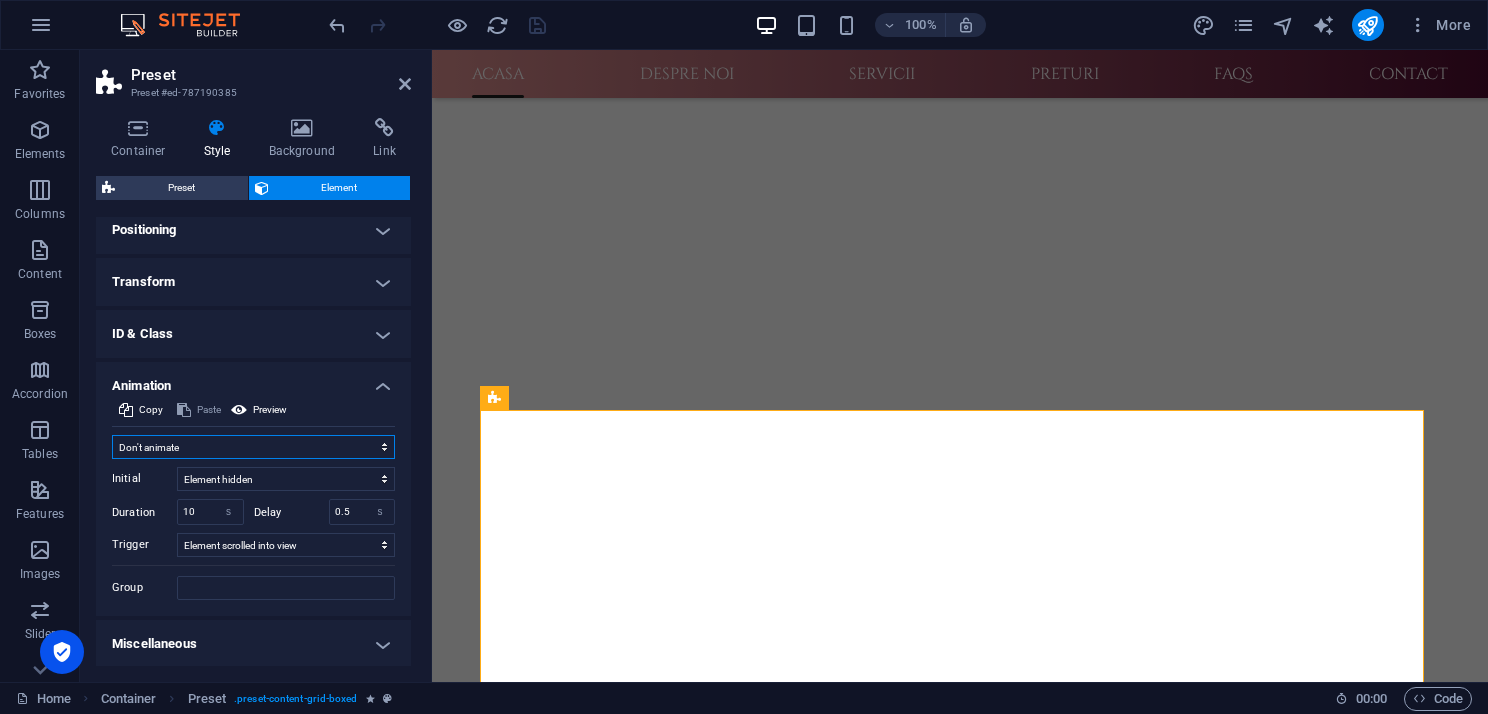 click on "Don't animate Show / Hide Slide up/down Zoom in/out Slide left to right Slide right to left Slide top to bottom Slide bottom to top Pulse Blink Open as overlay" at bounding box center (253, 447) 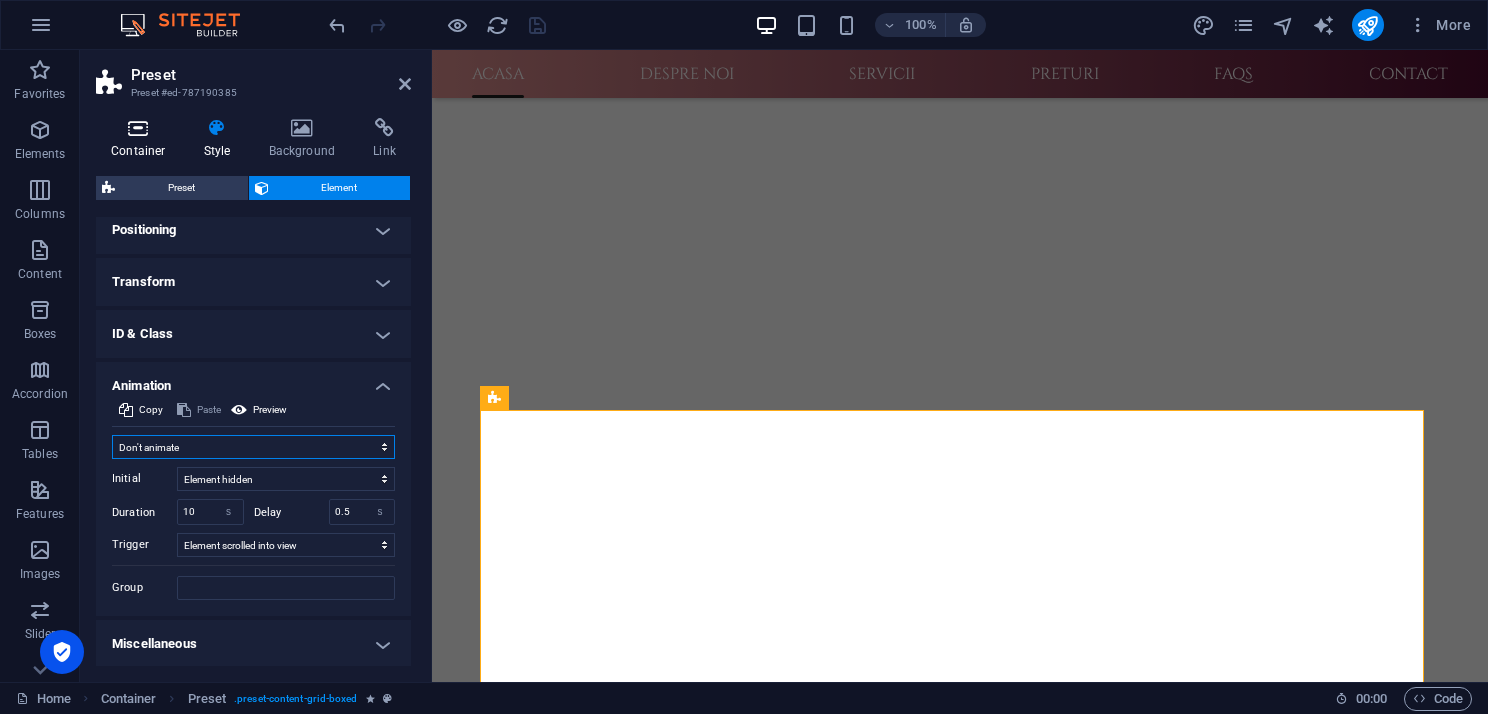 scroll, scrollTop: 460, scrollLeft: 0, axis: vertical 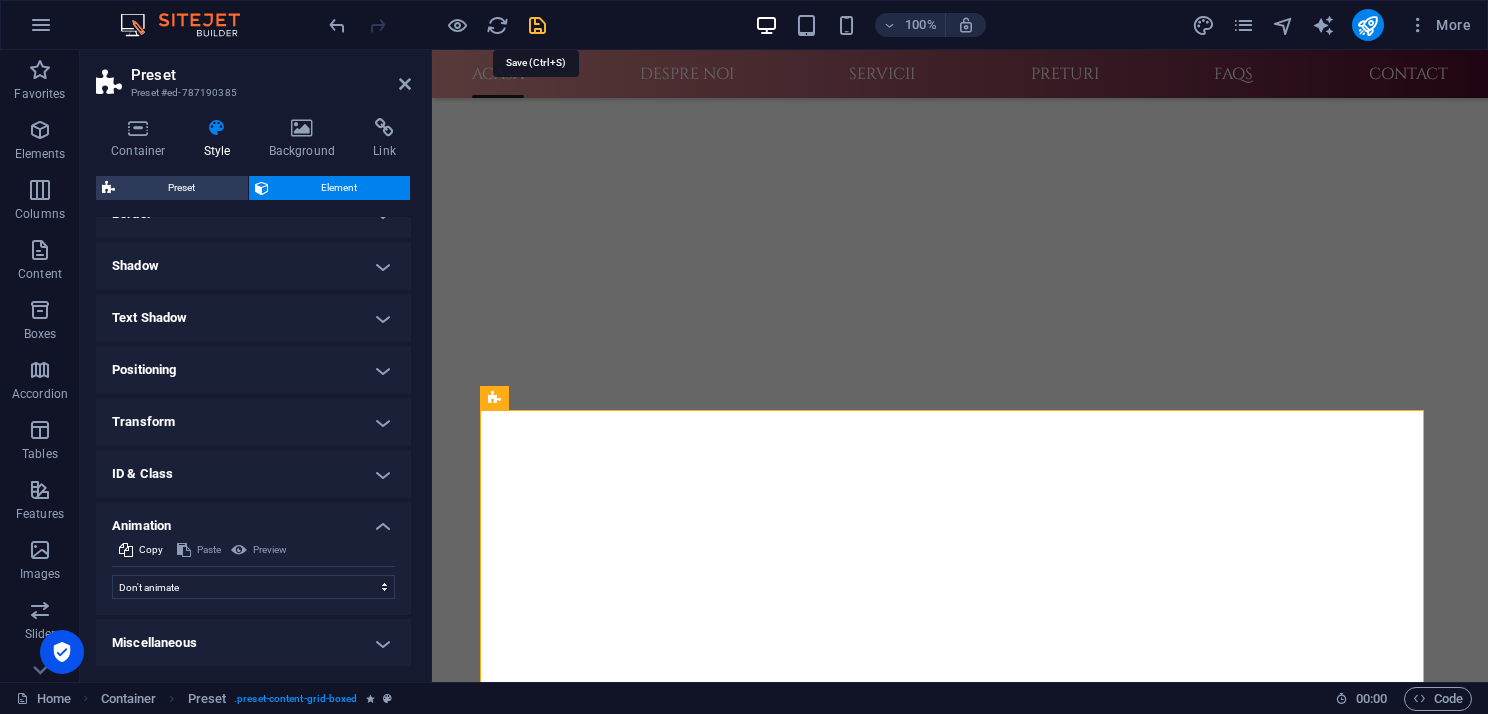 click at bounding box center (537, 25) 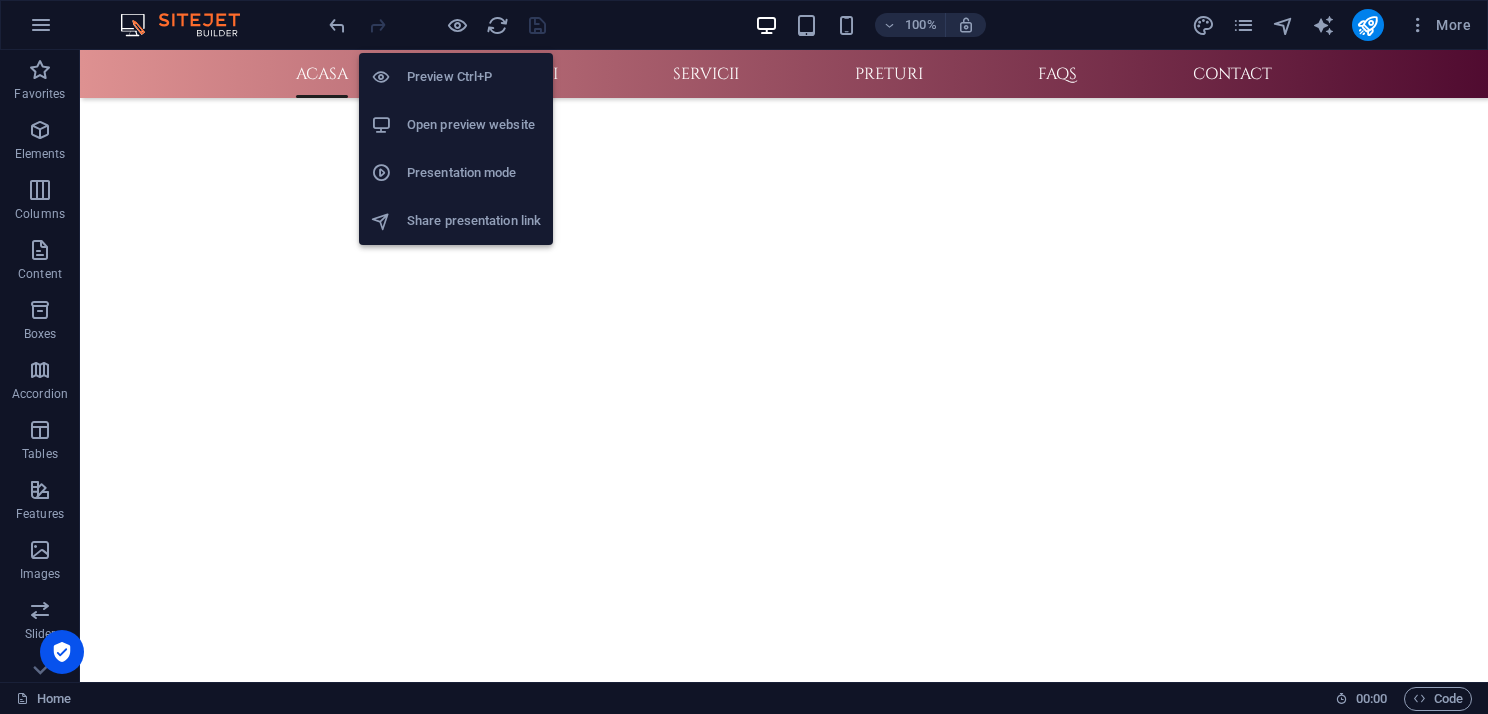 click on "Open preview website" at bounding box center [474, 125] 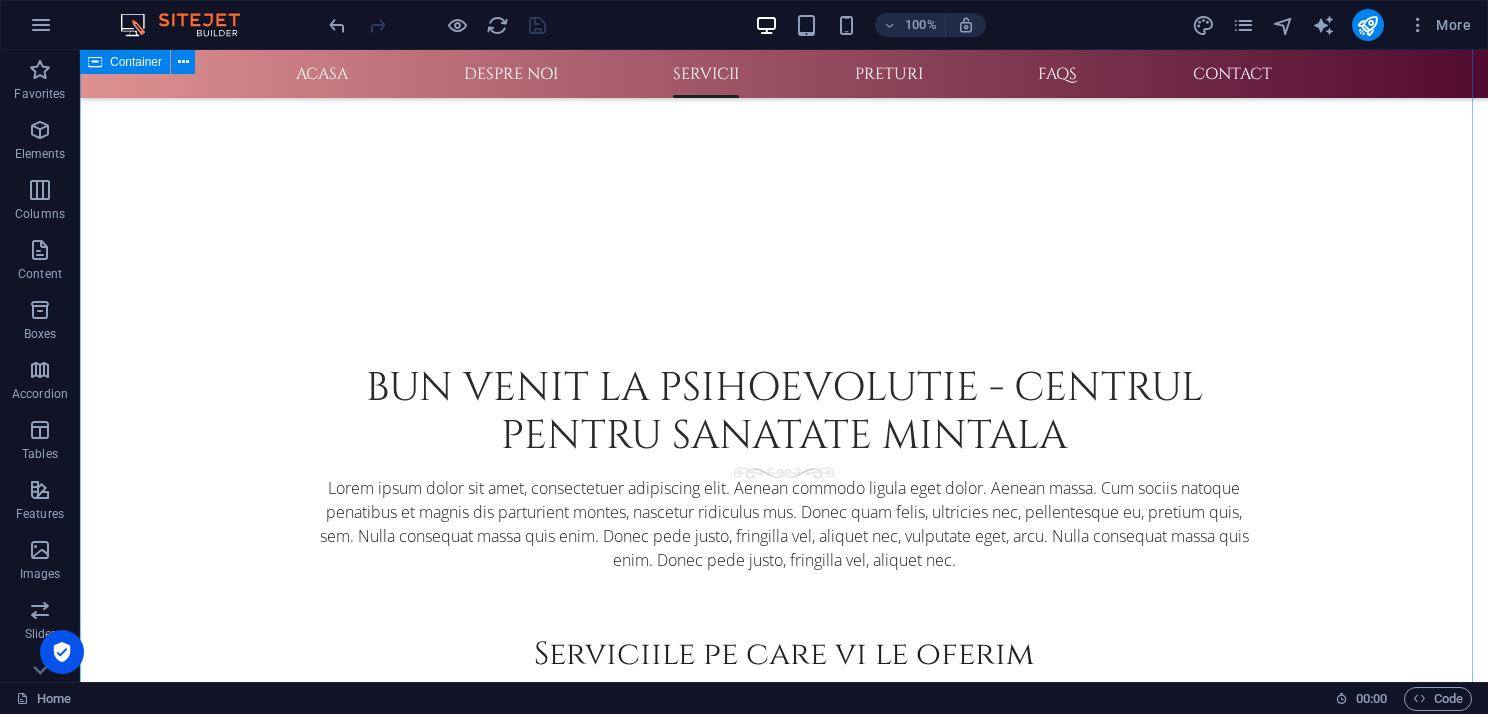 scroll, scrollTop: 1800, scrollLeft: 0, axis: vertical 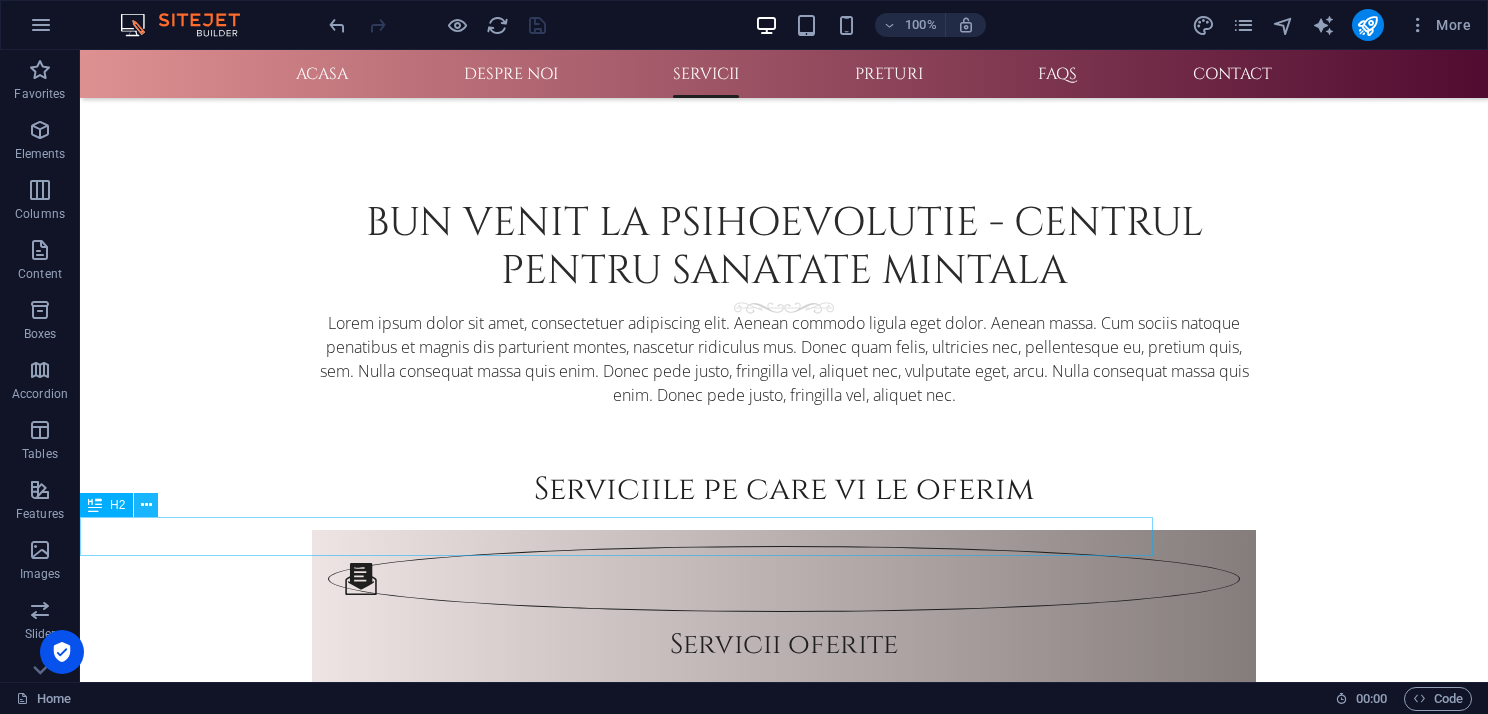 click at bounding box center [146, 505] 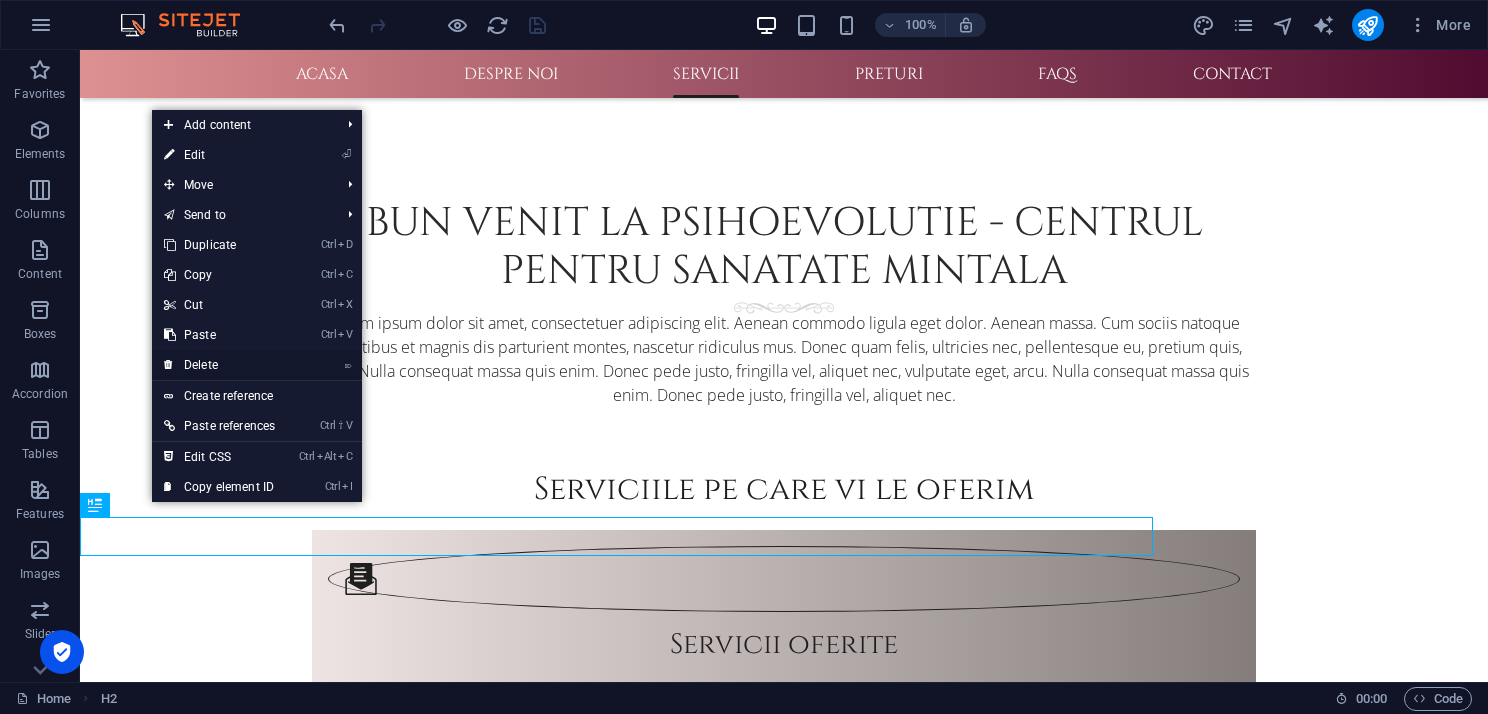 click on "⌦  Delete" at bounding box center (219, 365) 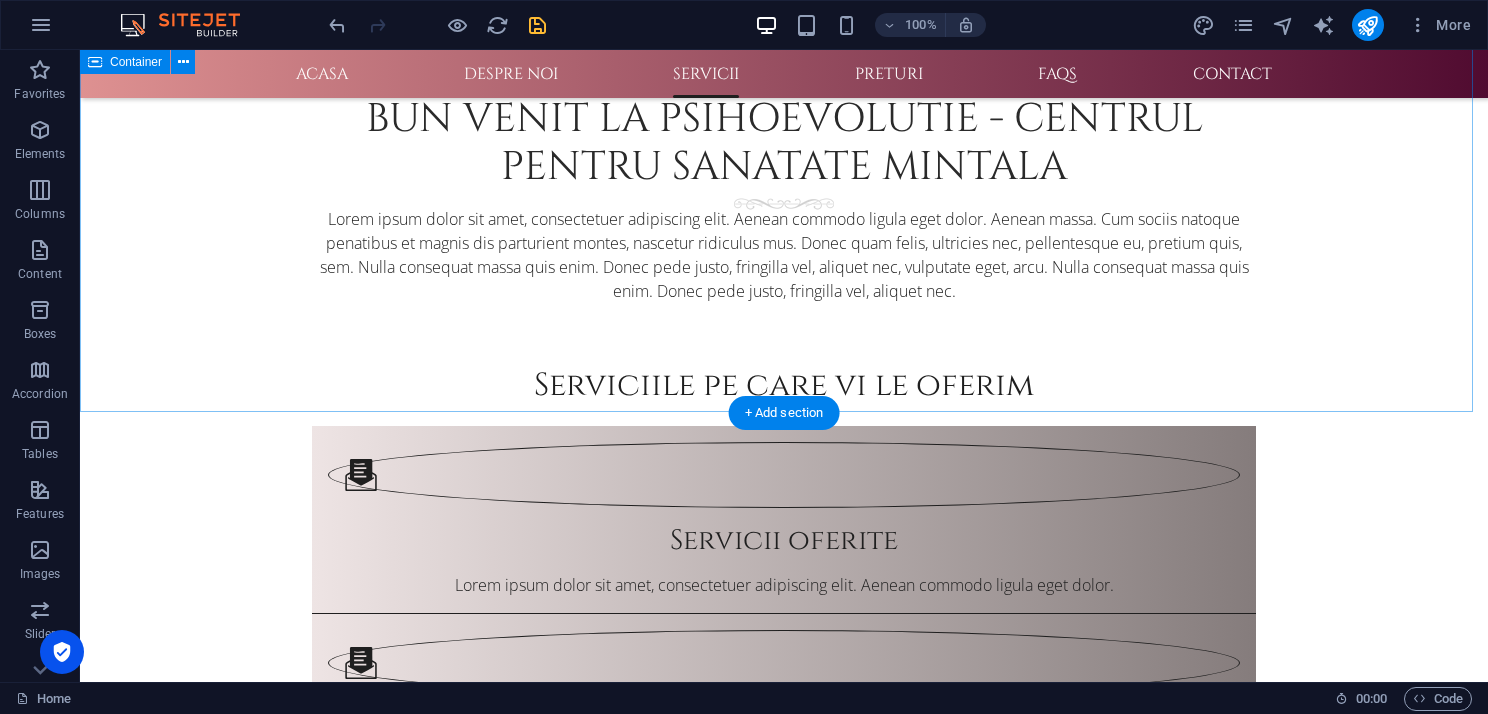scroll, scrollTop: 2100, scrollLeft: 0, axis: vertical 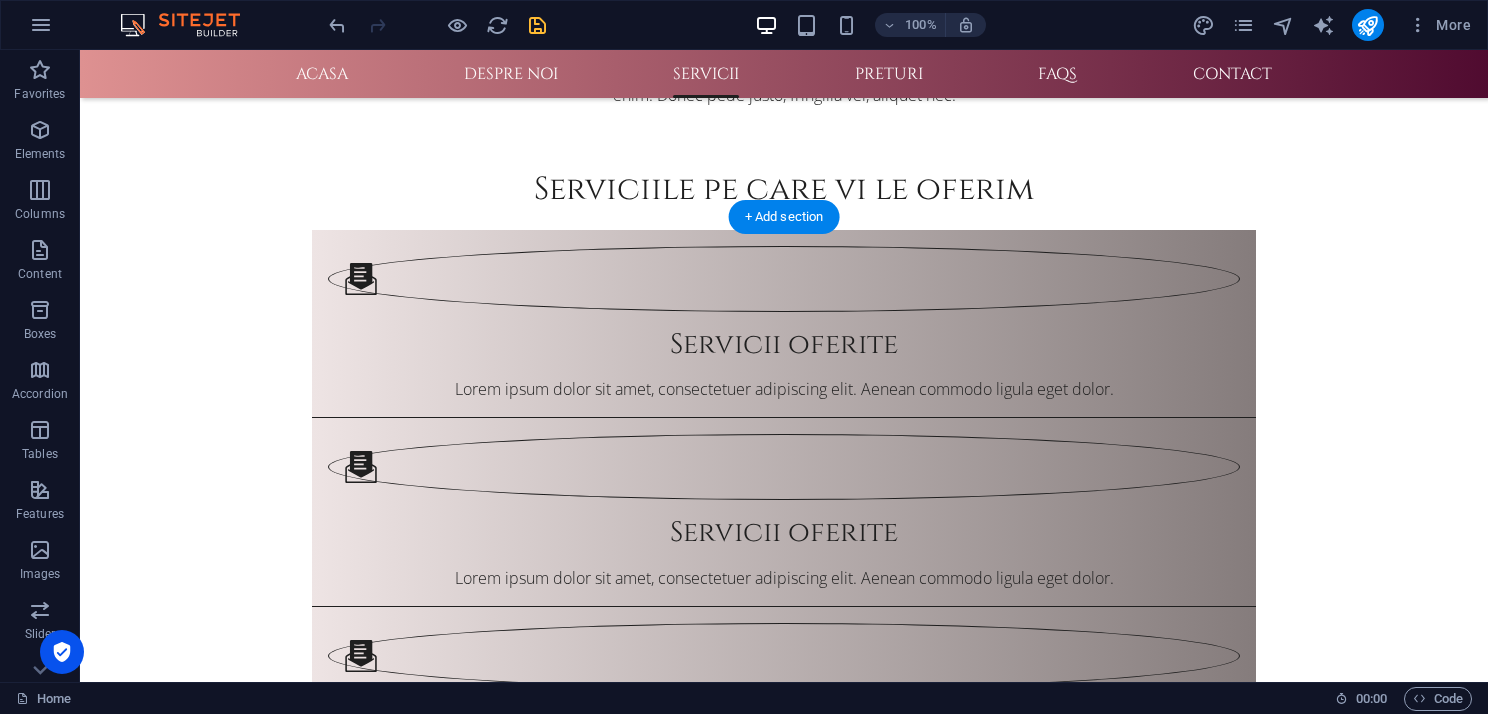 click at bounding box center (784, 2181) 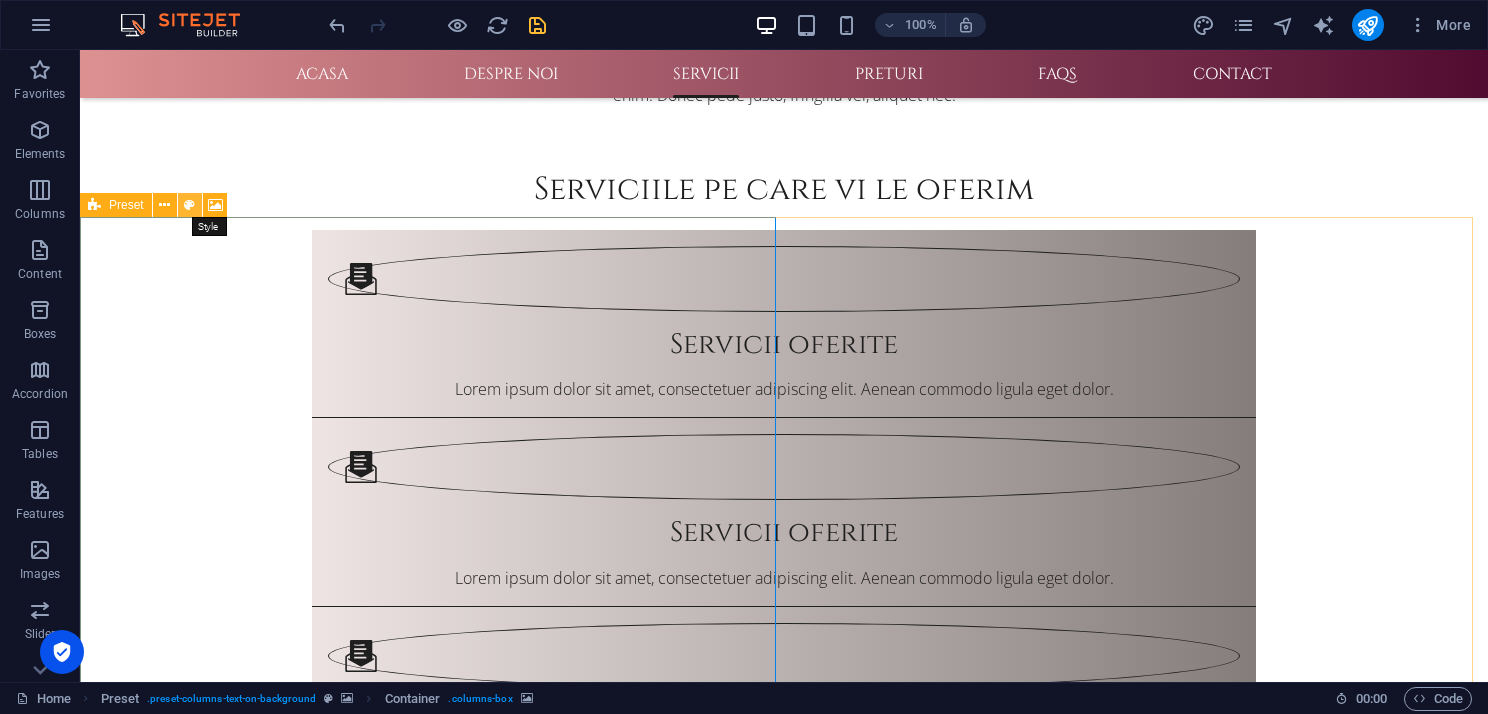 click at bounding box center [189, 205] 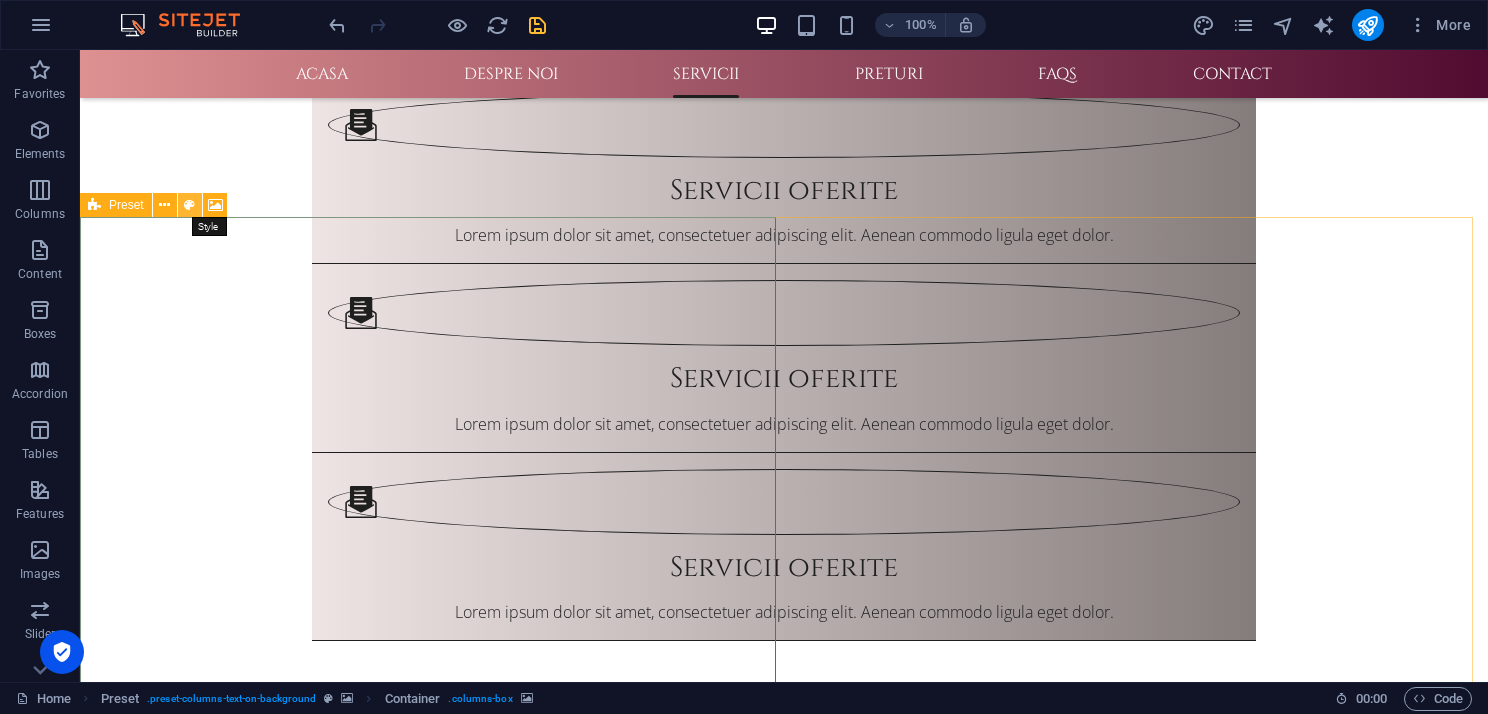 scroll, scrollTop: 1959, scrollLeft: 0, axis: vertical 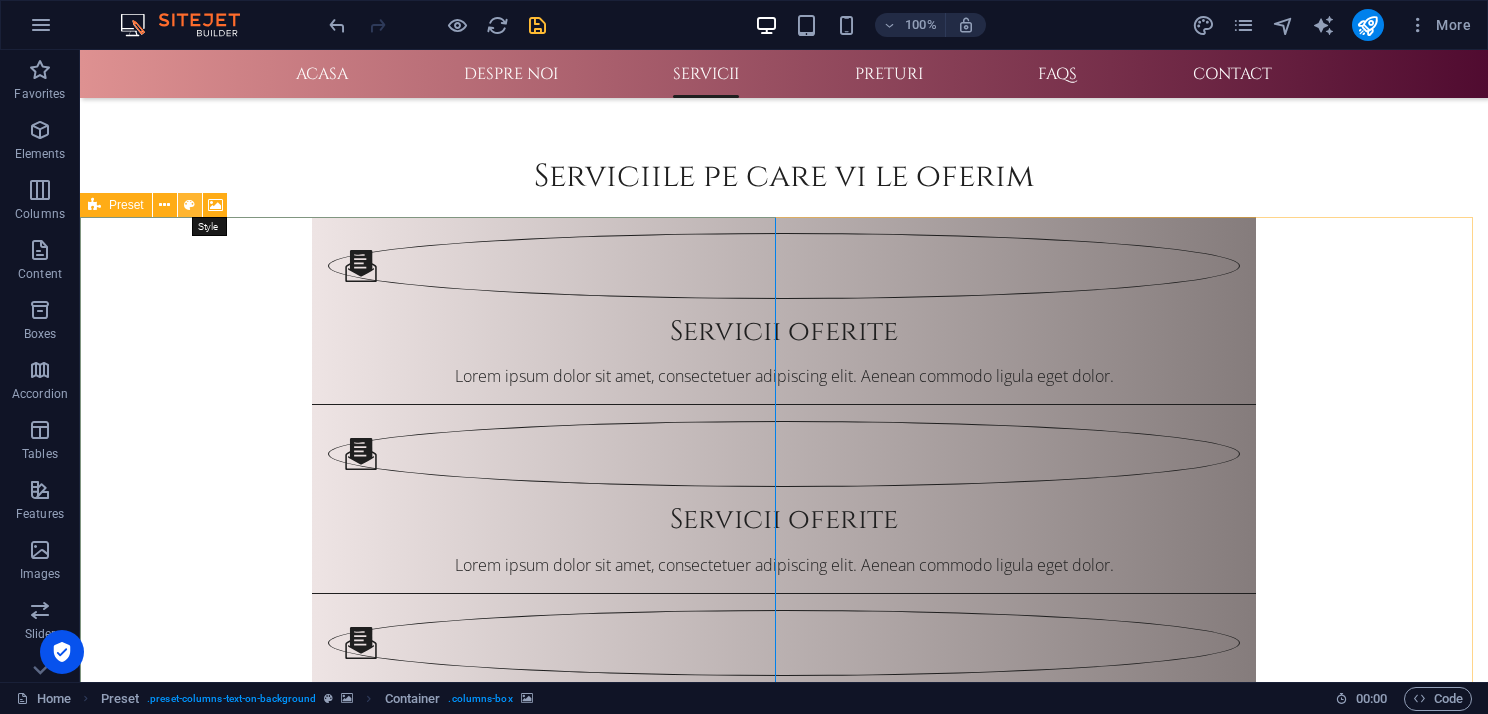 select on "px" 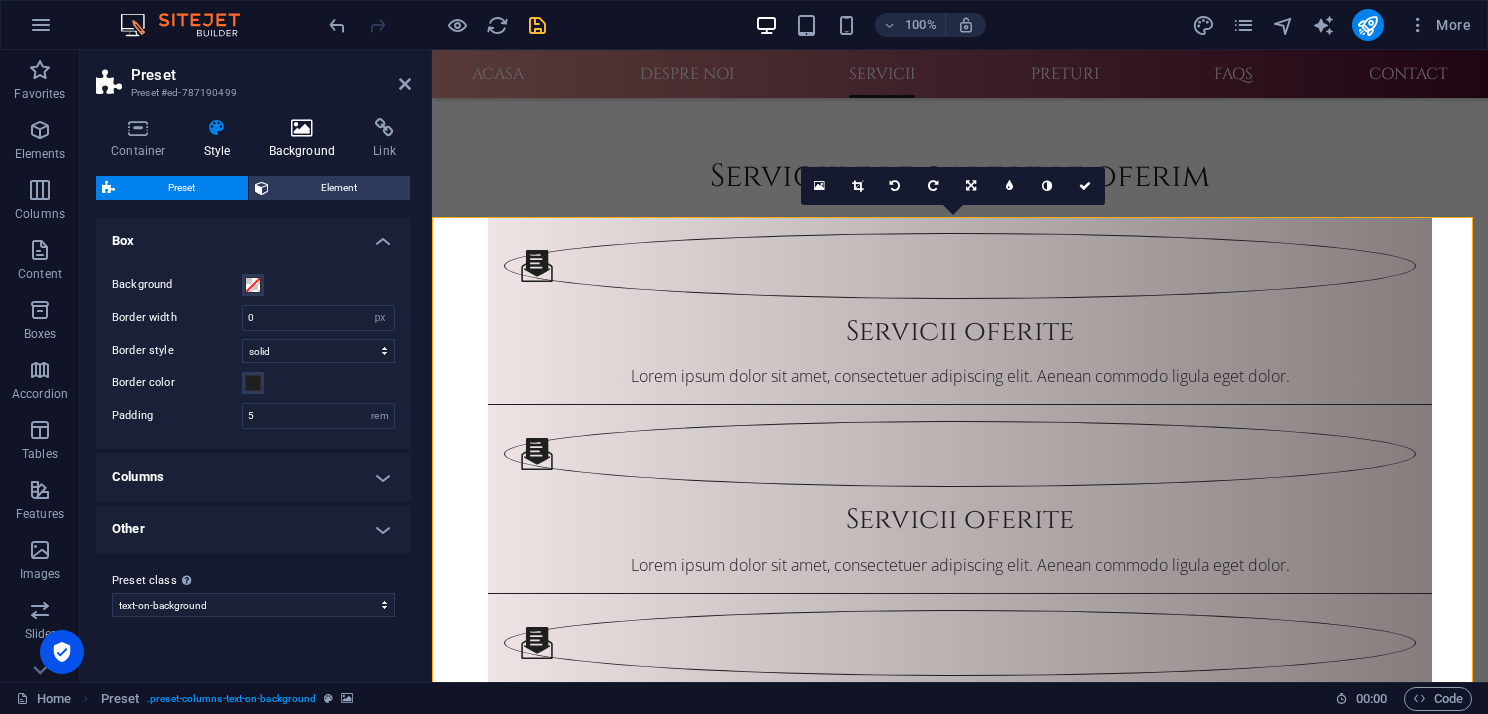 click at bounding box center [302, 128] 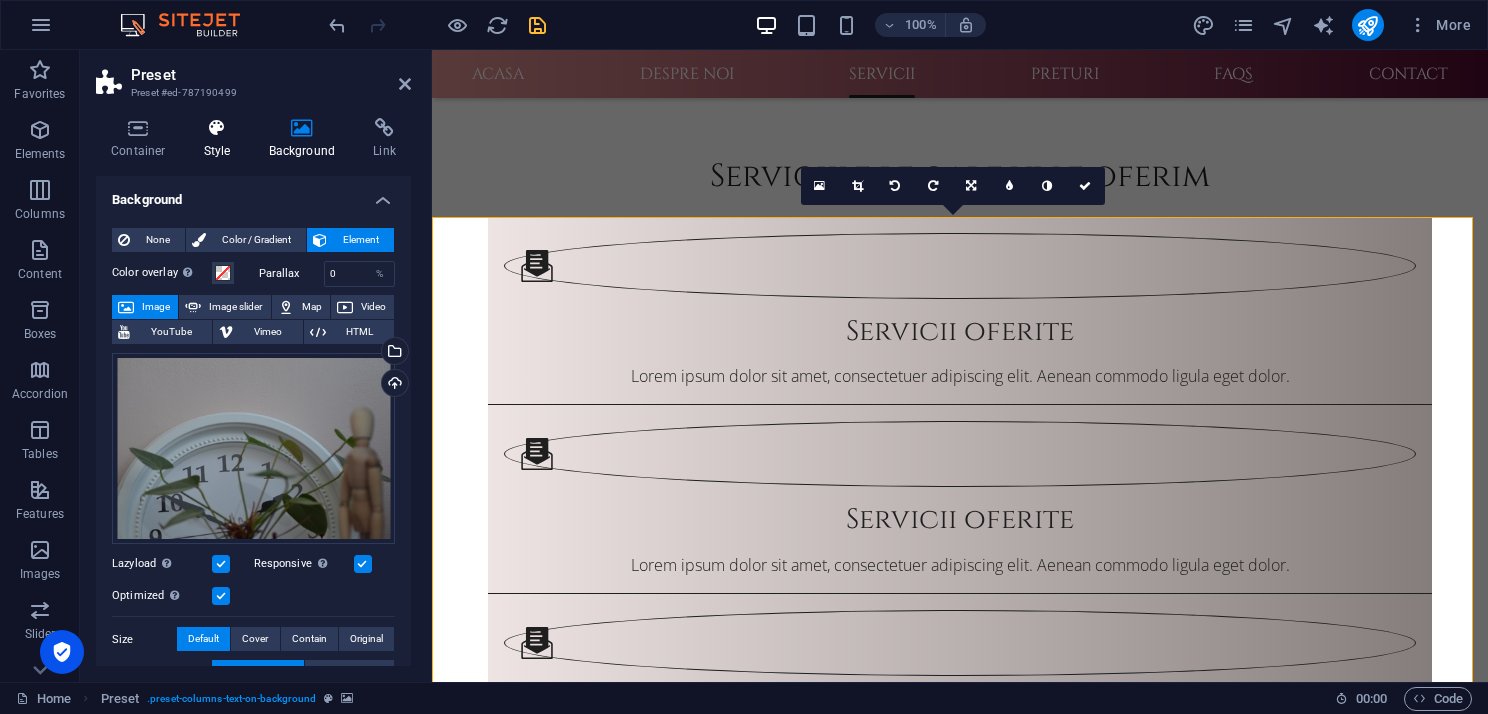 click at bounding box center (217, 128) 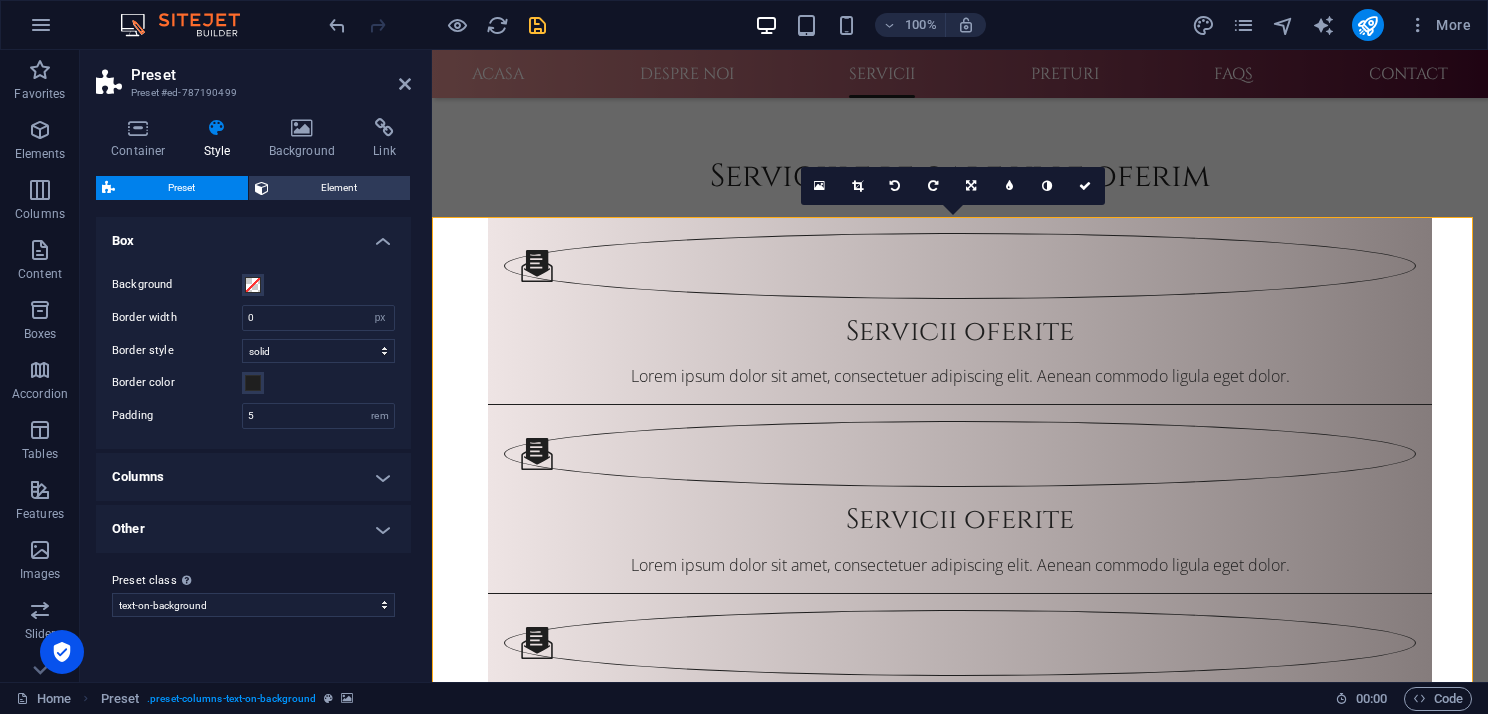 click on "Other" at bounding box center [253, 529] 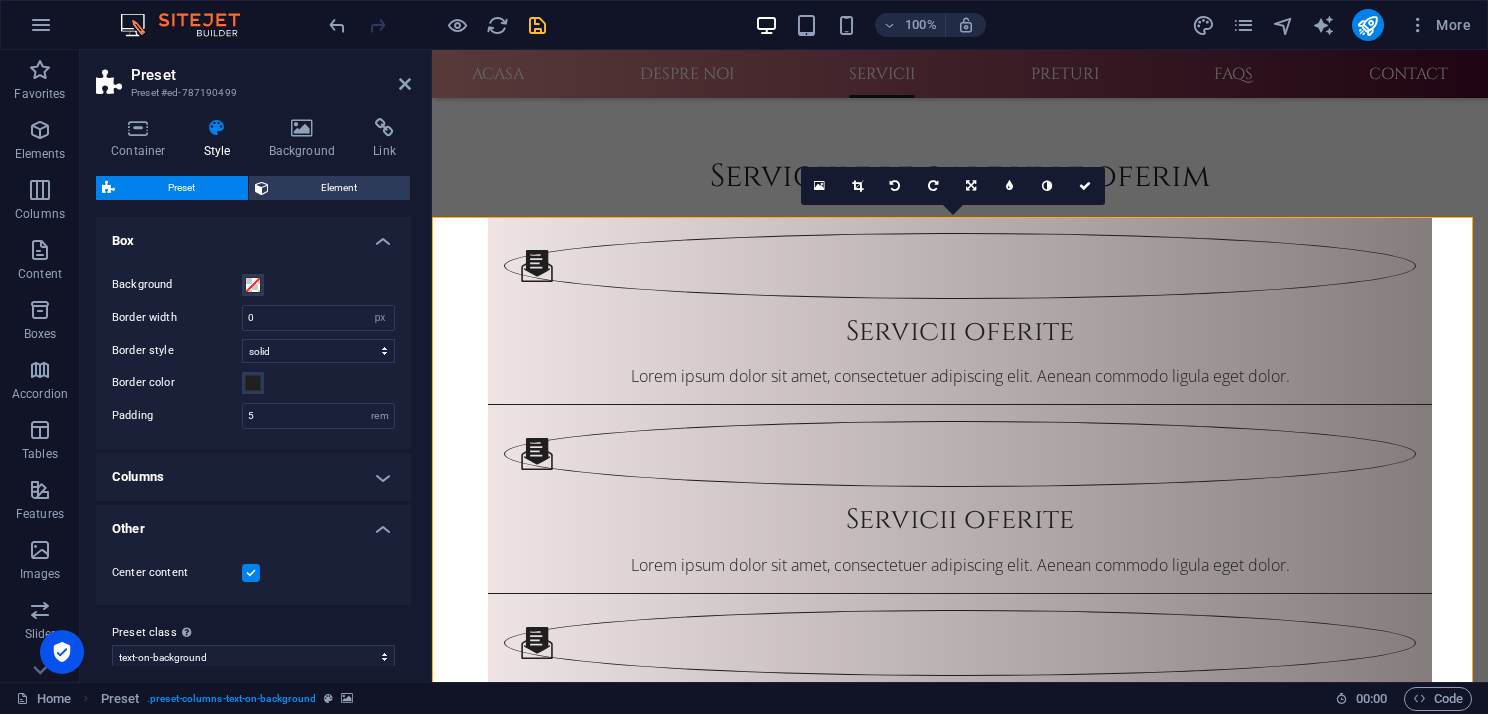 click on "Columns" at bounding box center [253, 477] 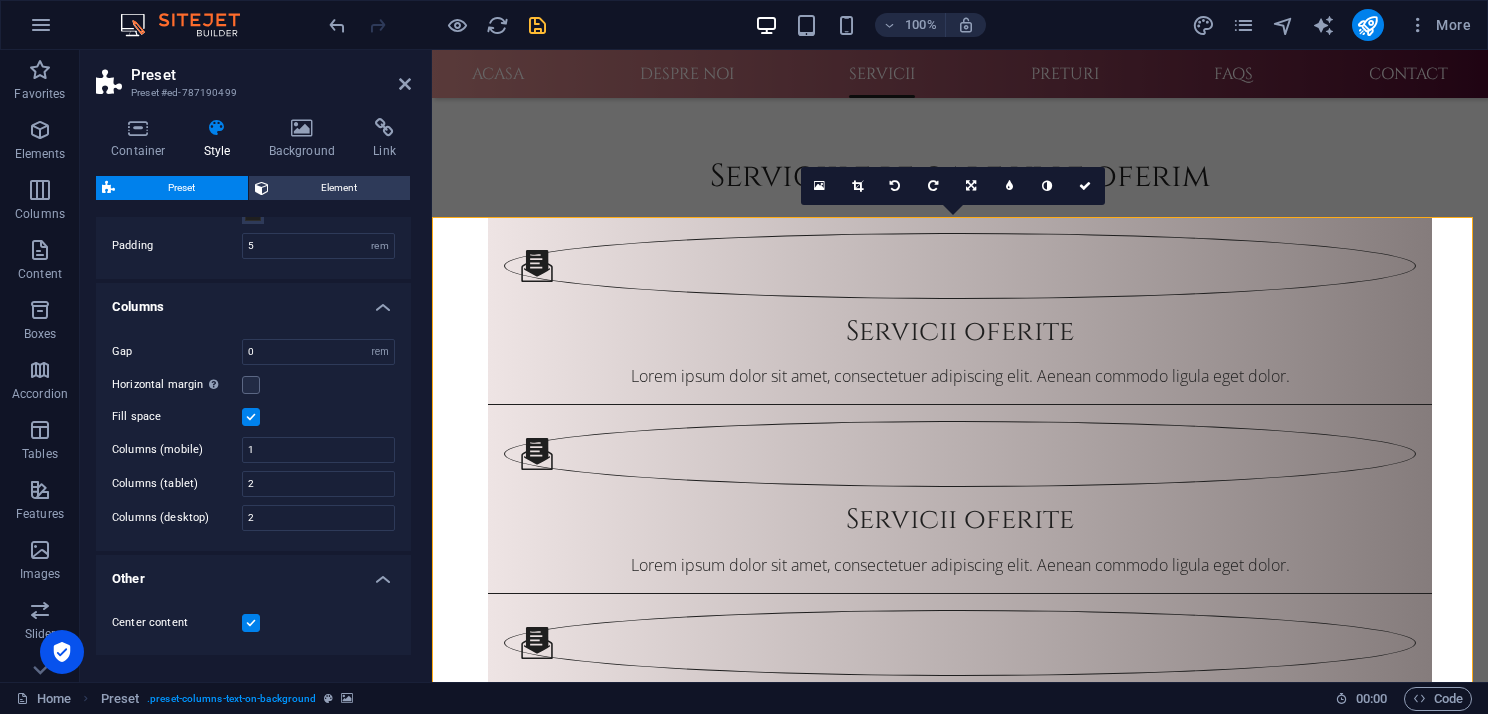 scroll, scrollTop: 236, scrollLeft: 0, axis: vertical 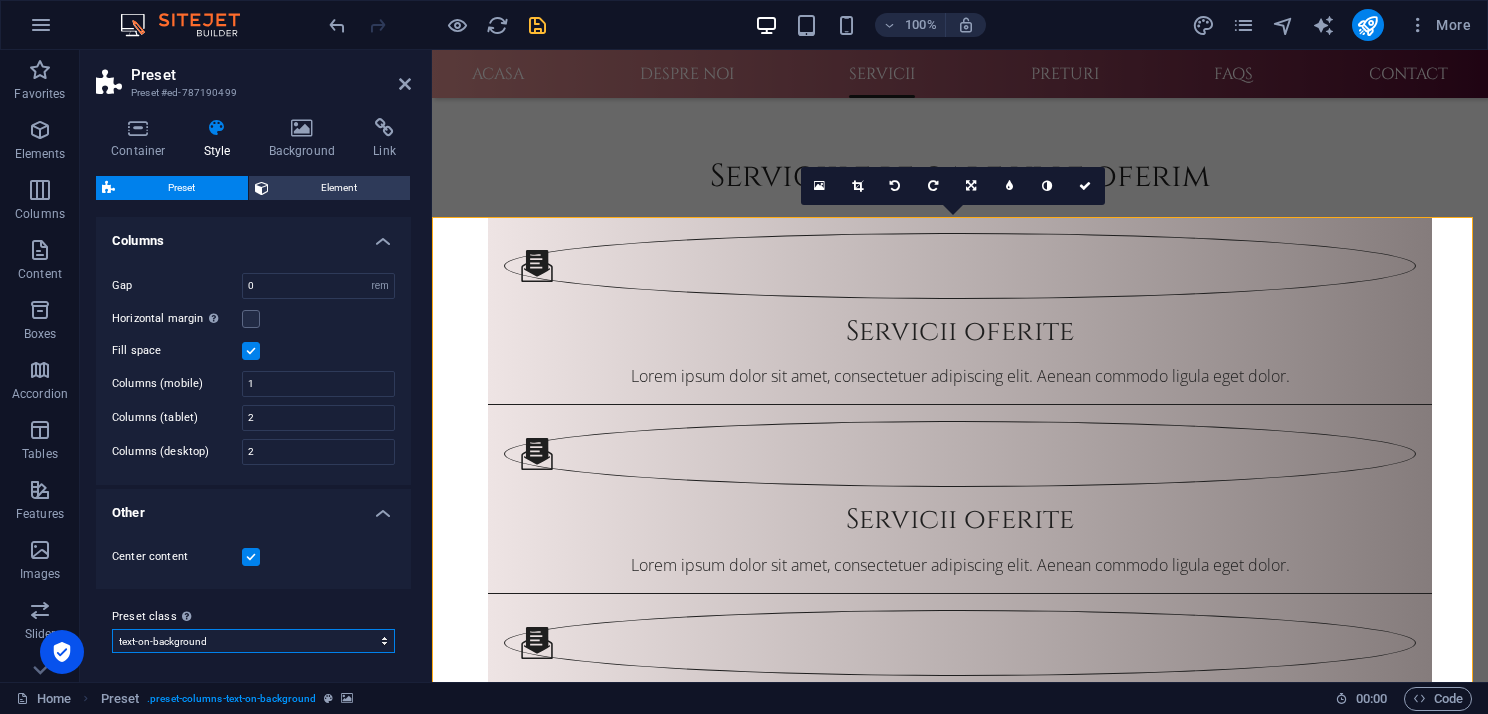 click on "three-v2-default header text-on-background default Add preset class" at bounding box center [253, 641] 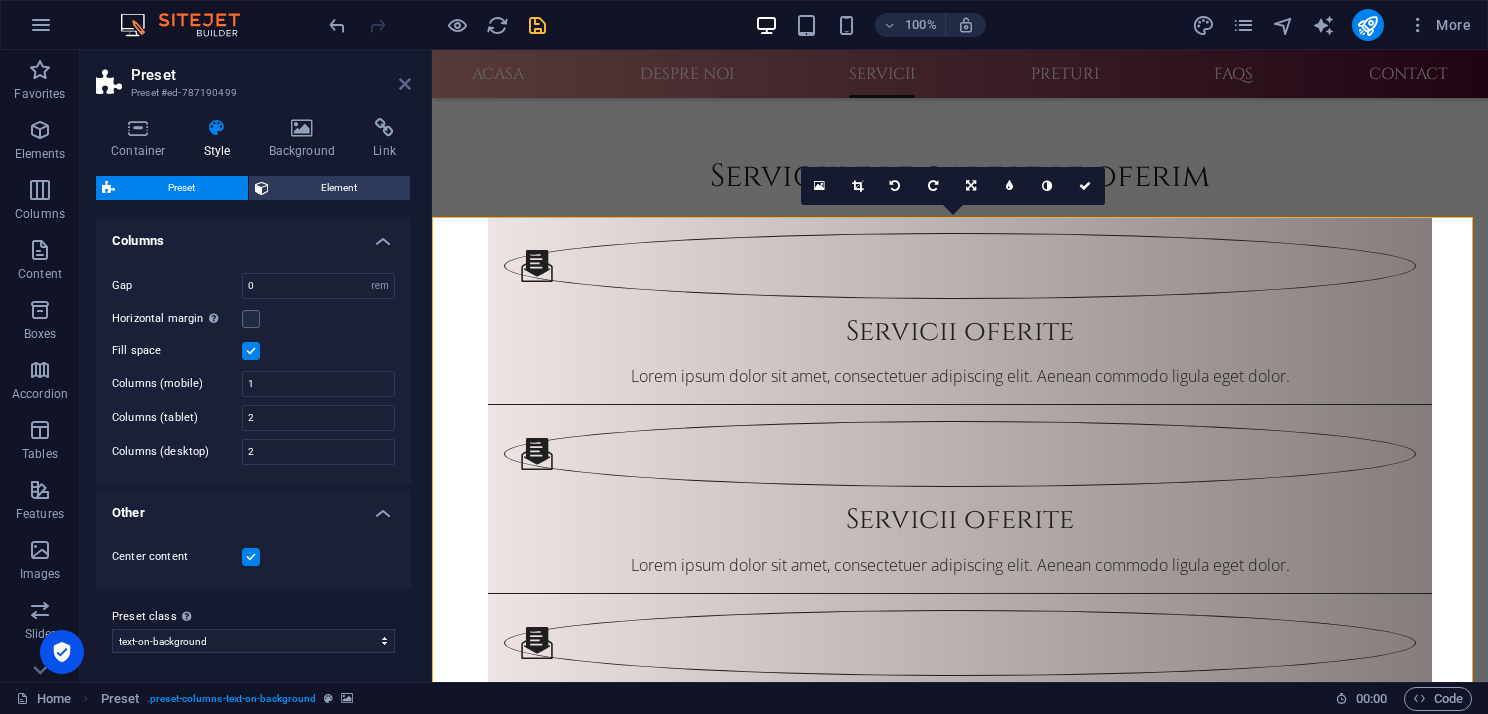 click at bounding box center [405, 84] 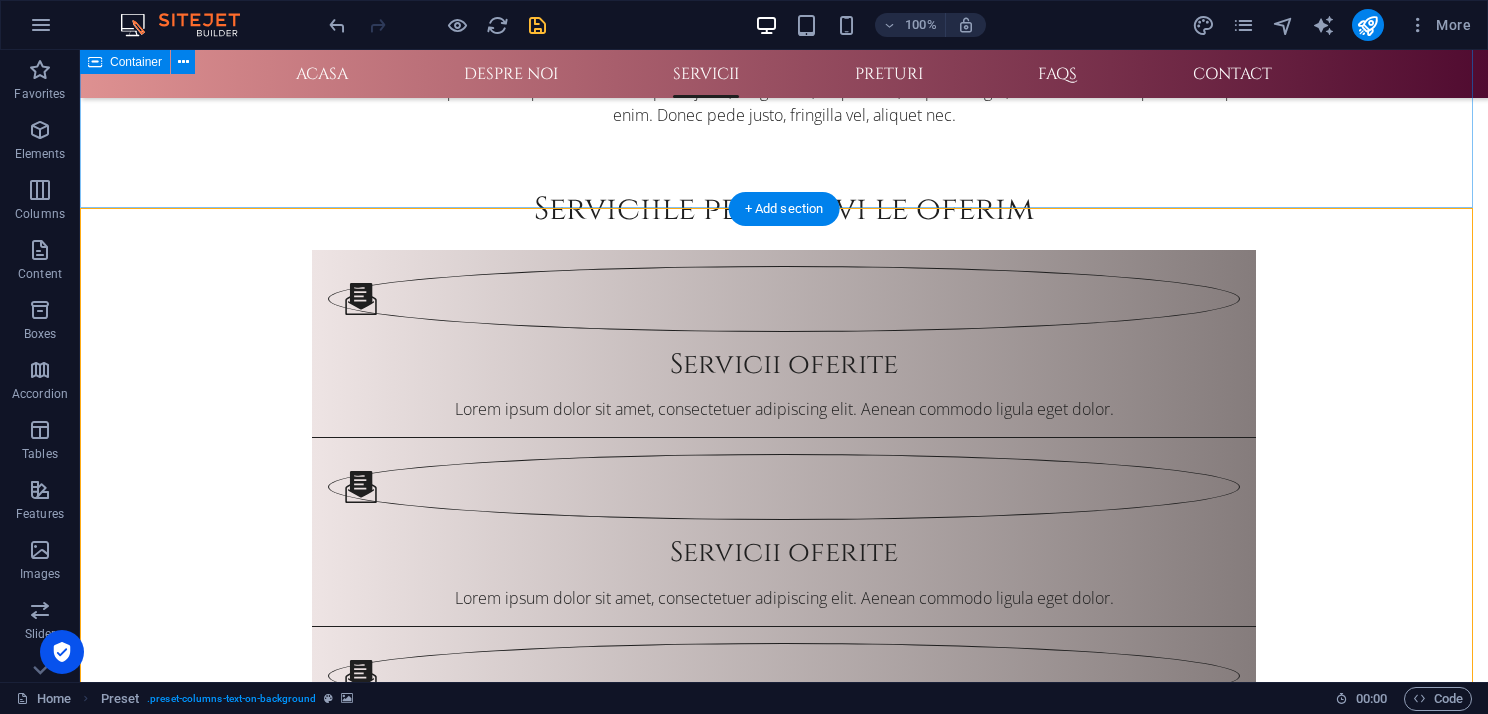 scroll, scrollTop: 2000, scrollLeft: 0, axis: vertical 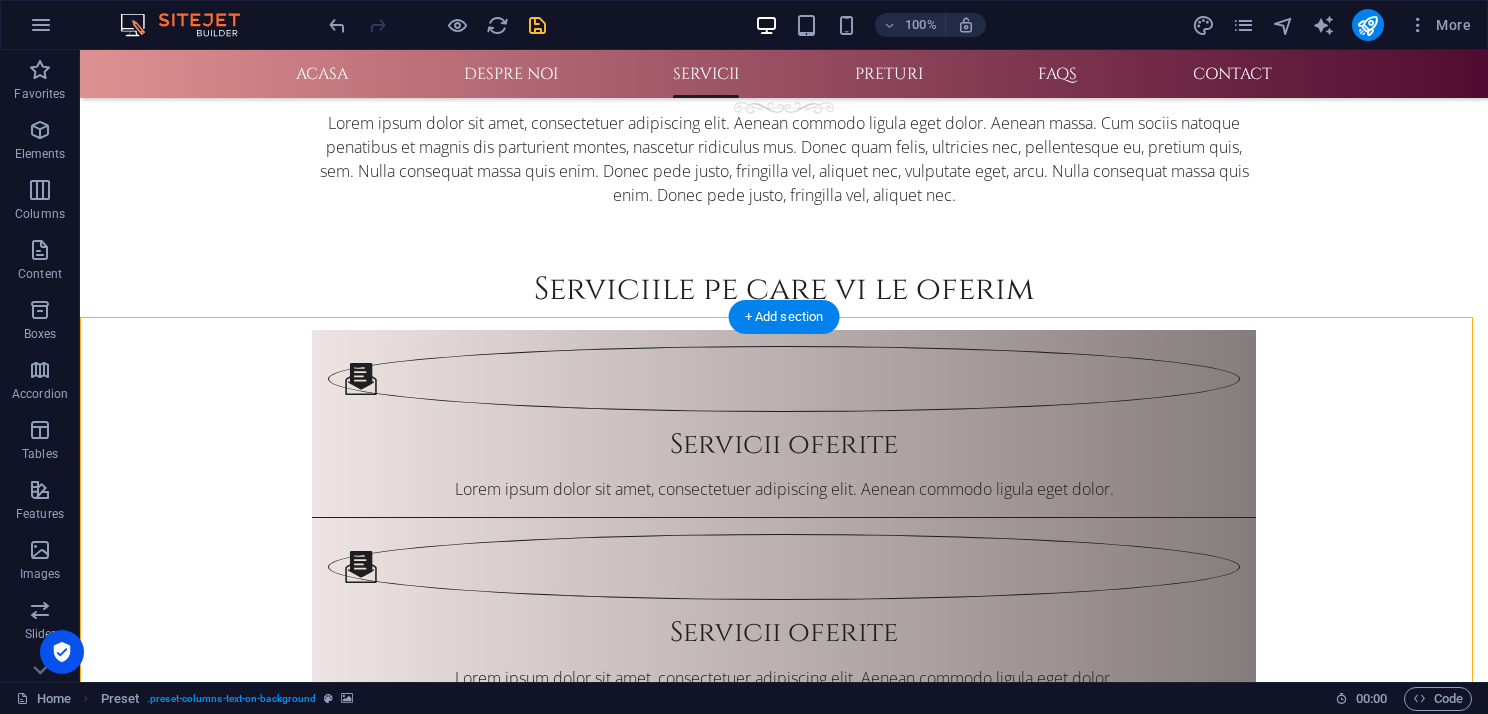 click at bounding box center (784, 2281) 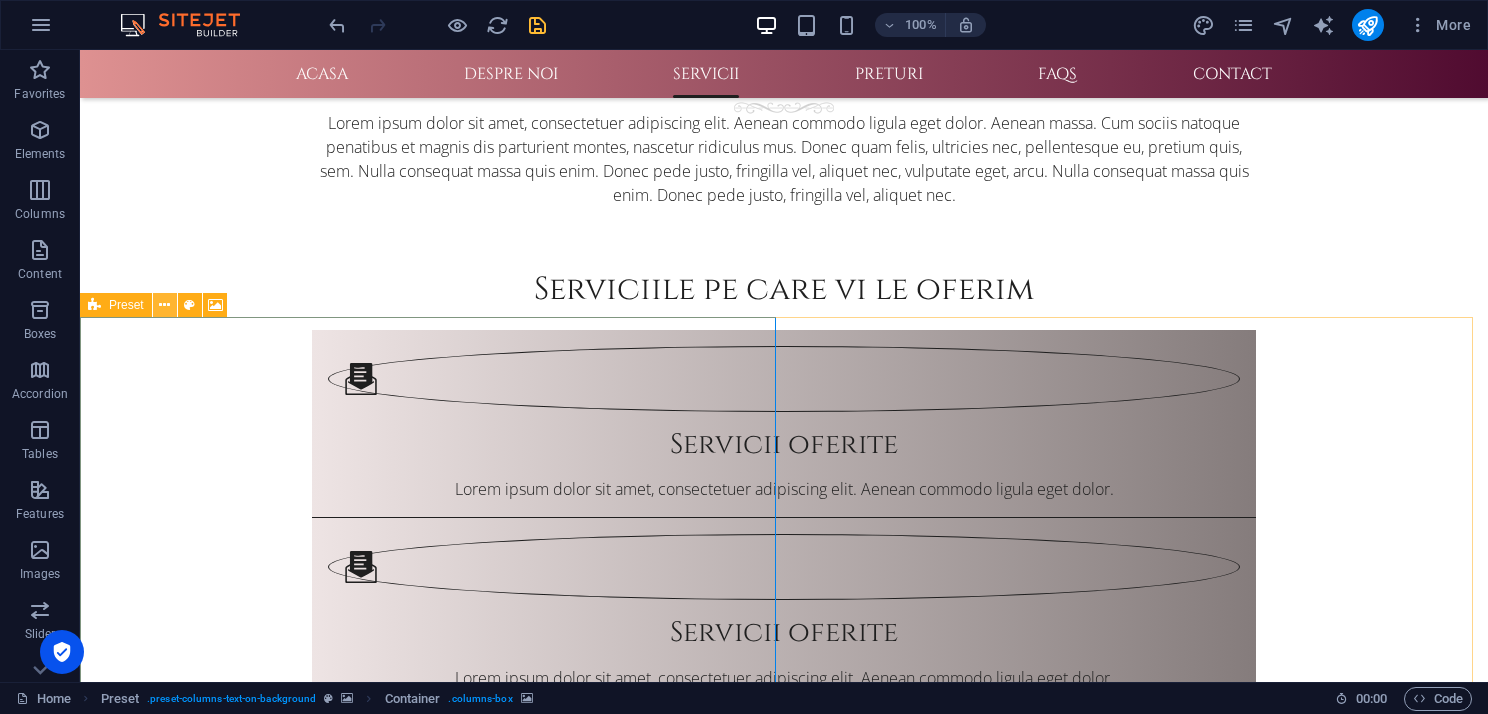 click at bounding box center (164, 305) 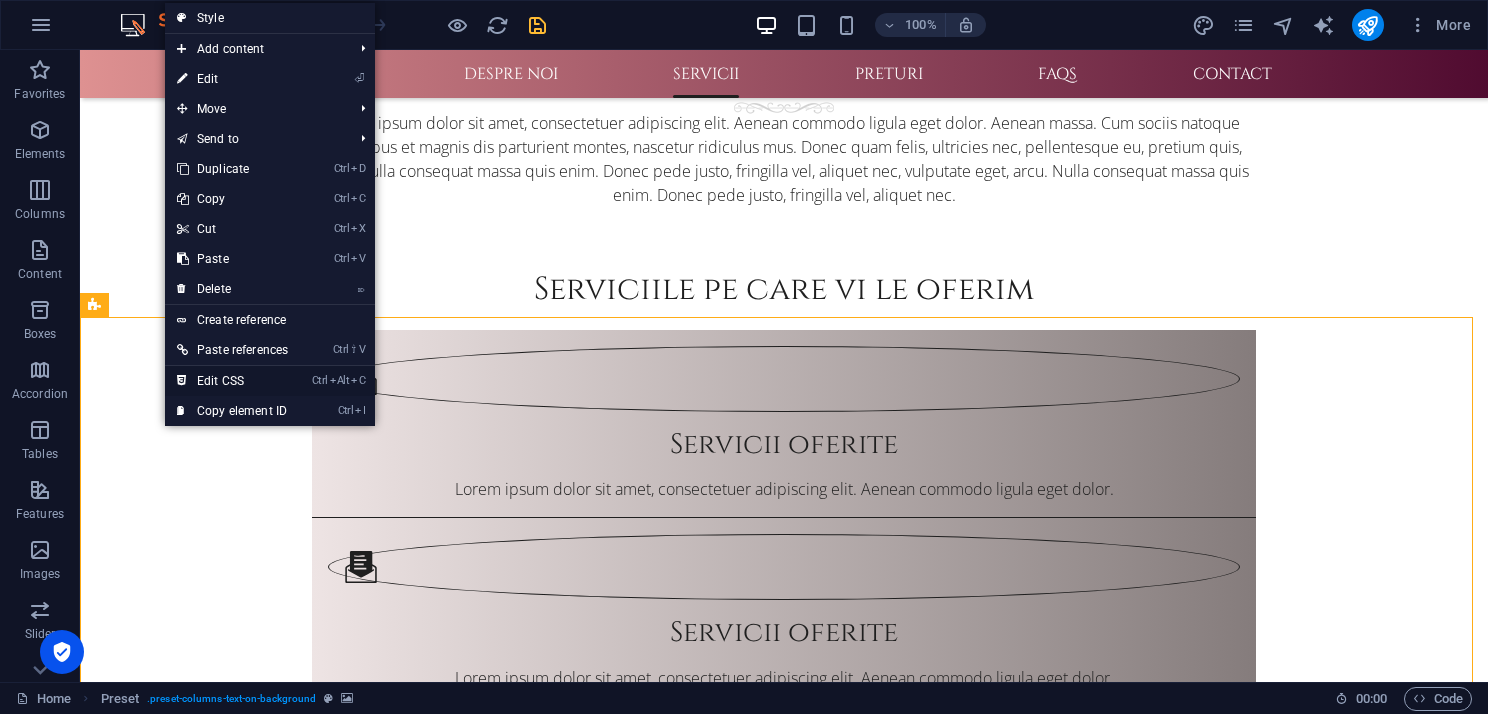click on "Ctrl Alt C  Edit CSS" at bounding box center (232, 381) 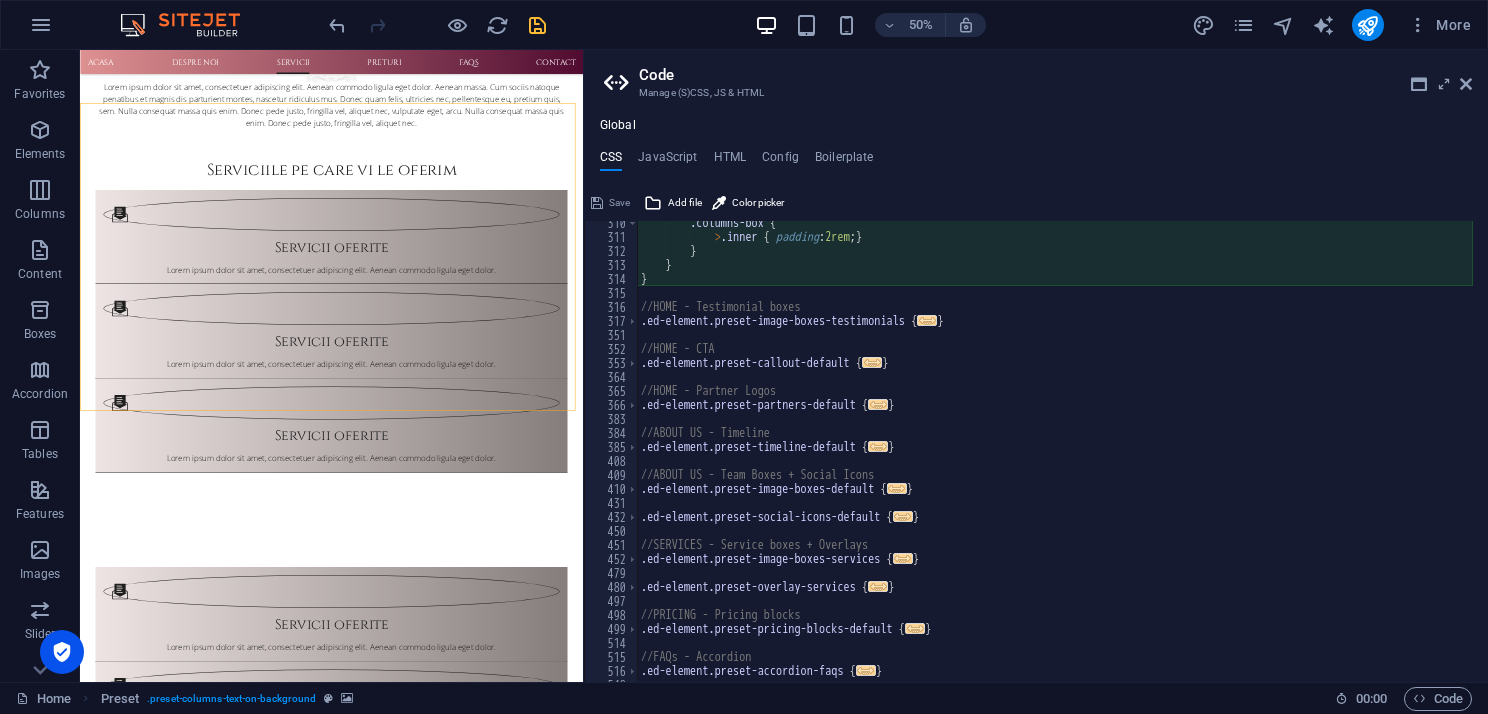 scroll, scrollTop: 1312, scrollLeft: 0, axis: vertical 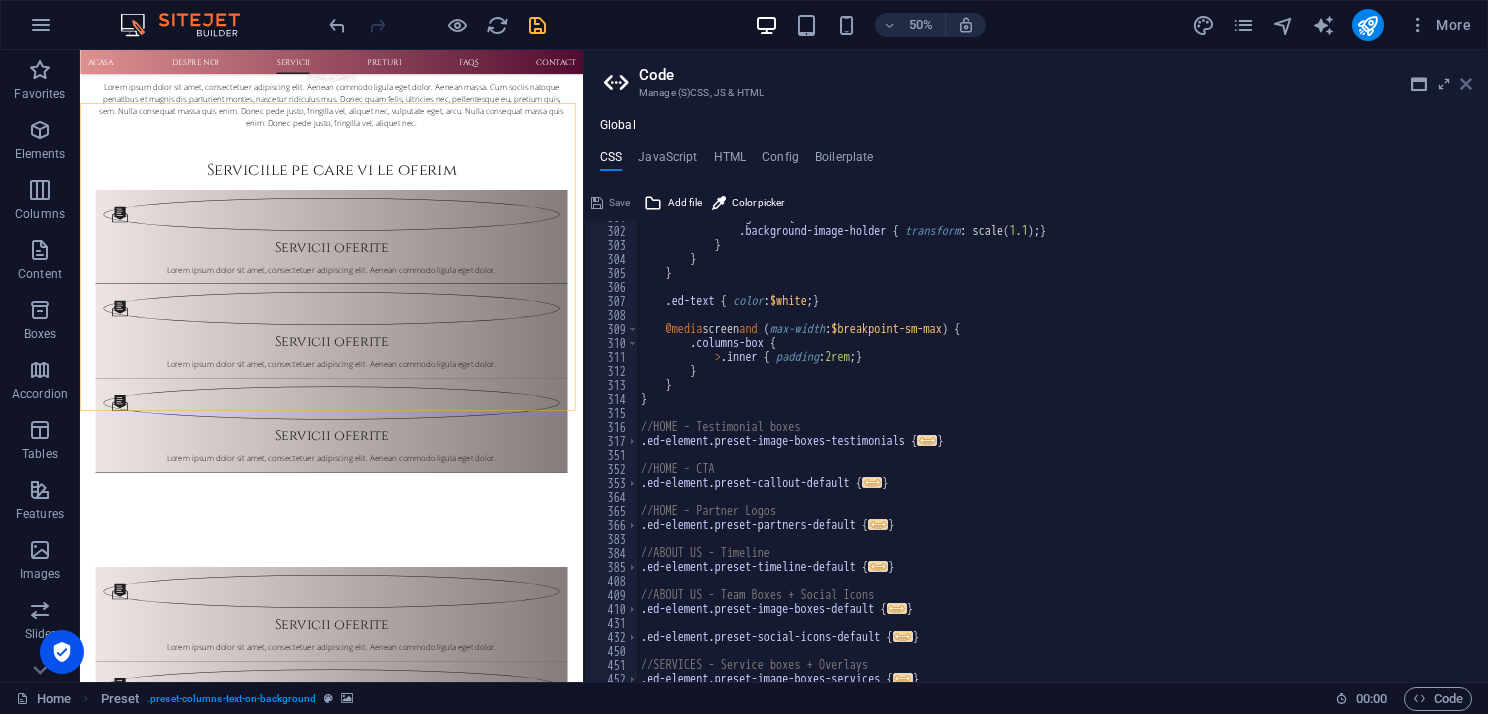 click at bounding box center [1466, 84] 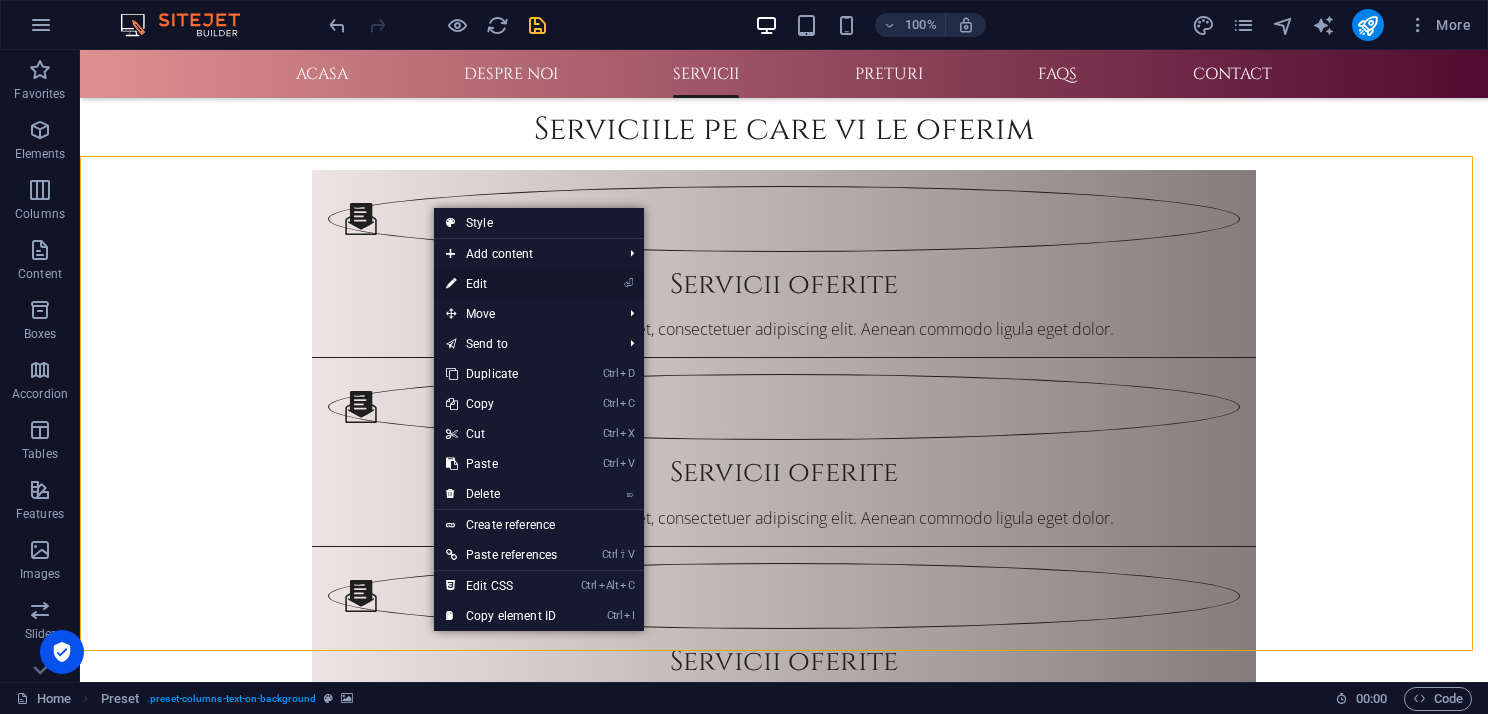 click on "⏎  Edit" at bounding box center (501, 284) 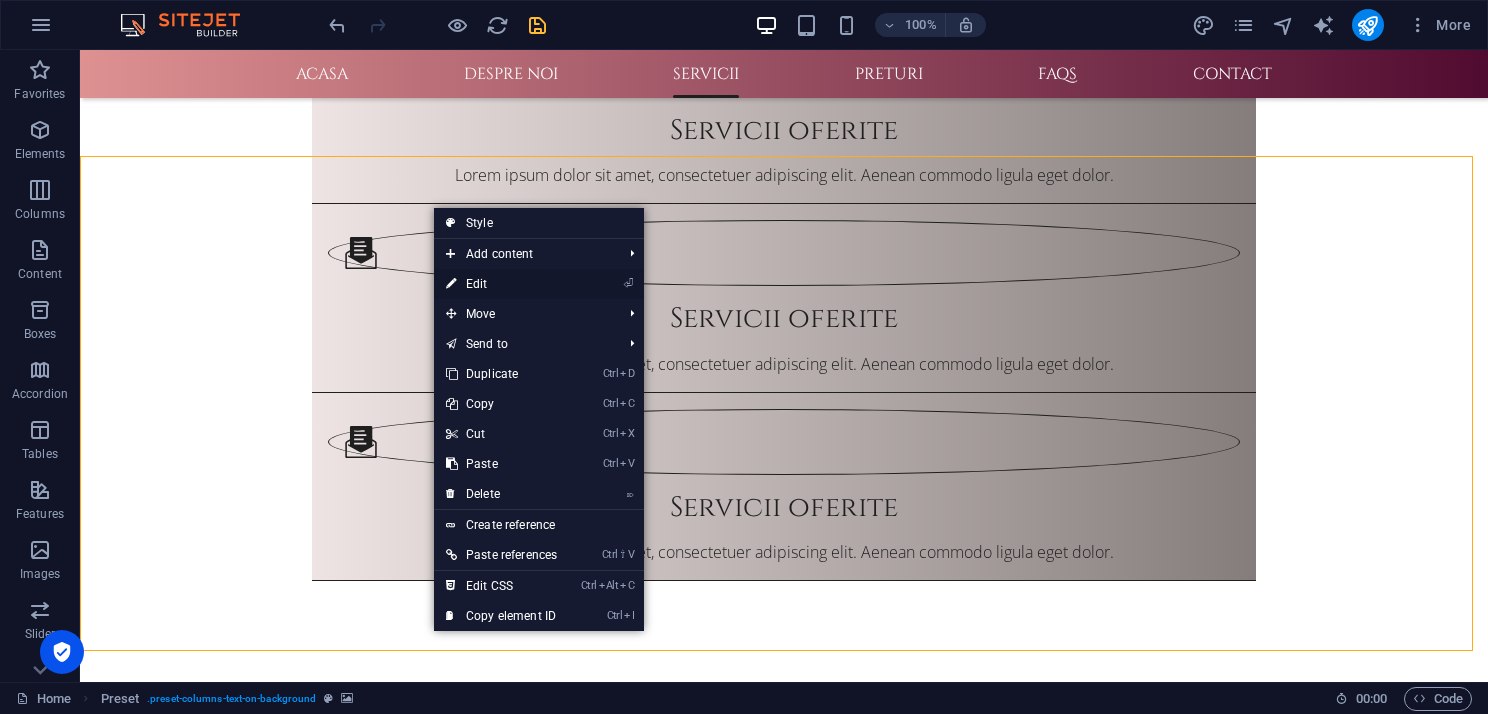 scroll, scrollTop: 2020, scrollLeft: 0, axis: vertical 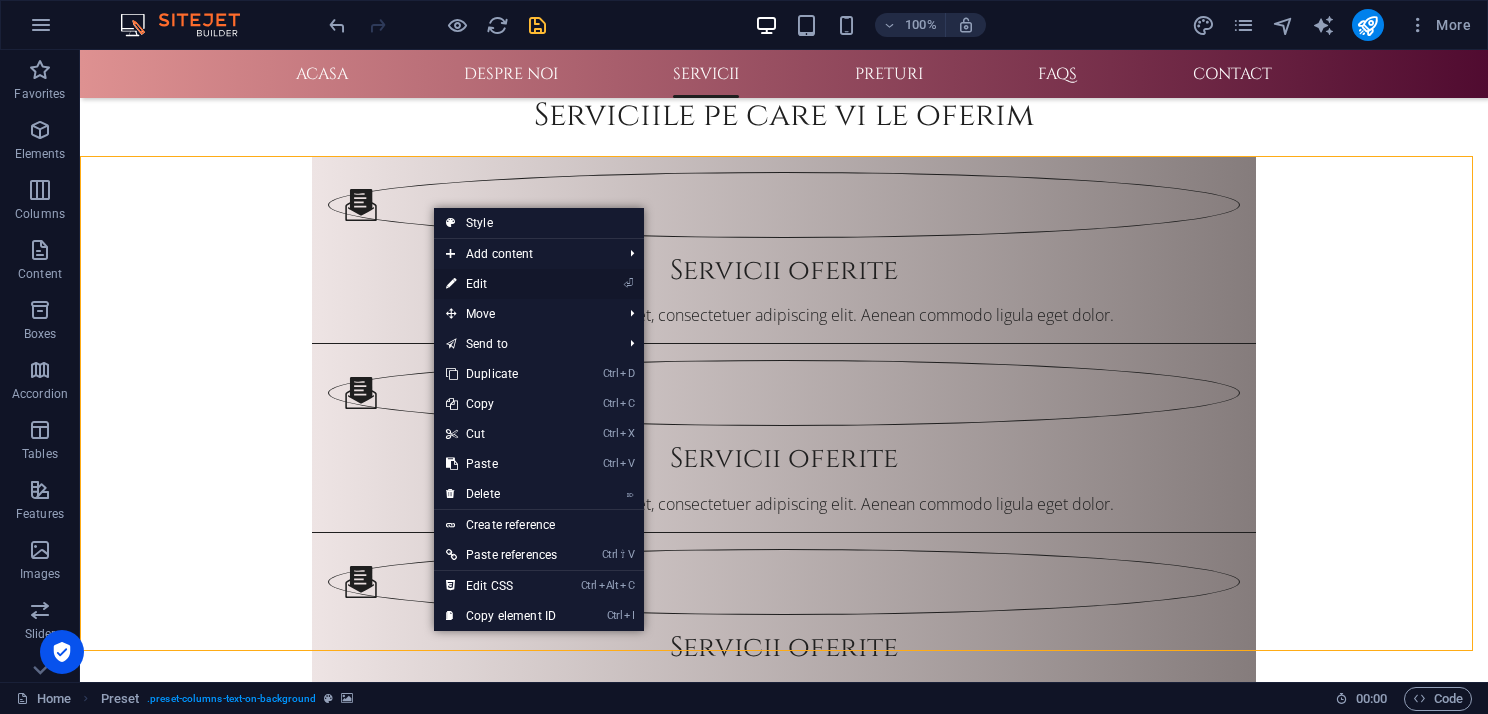 select on "px" 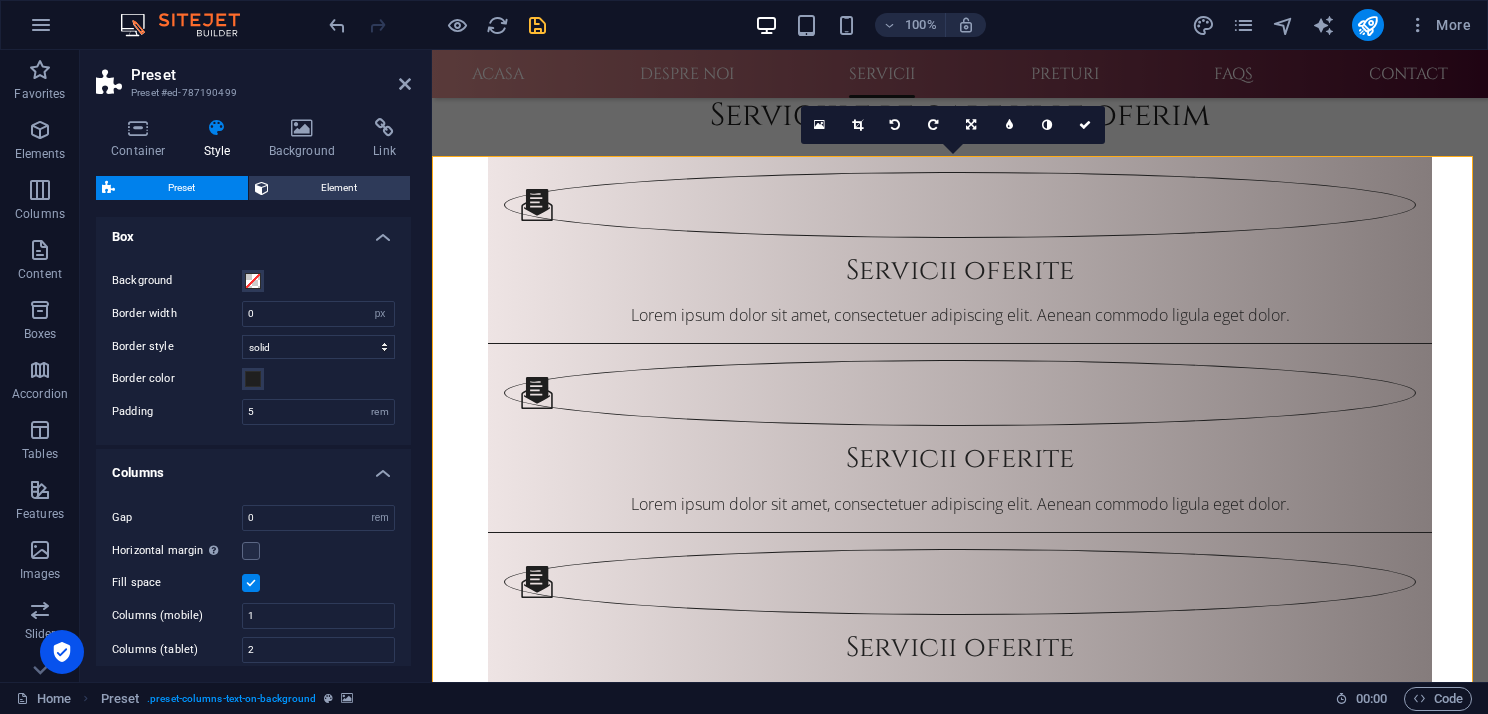 scroll, scrollTop: 0, scrollLeft: 0, axis: both 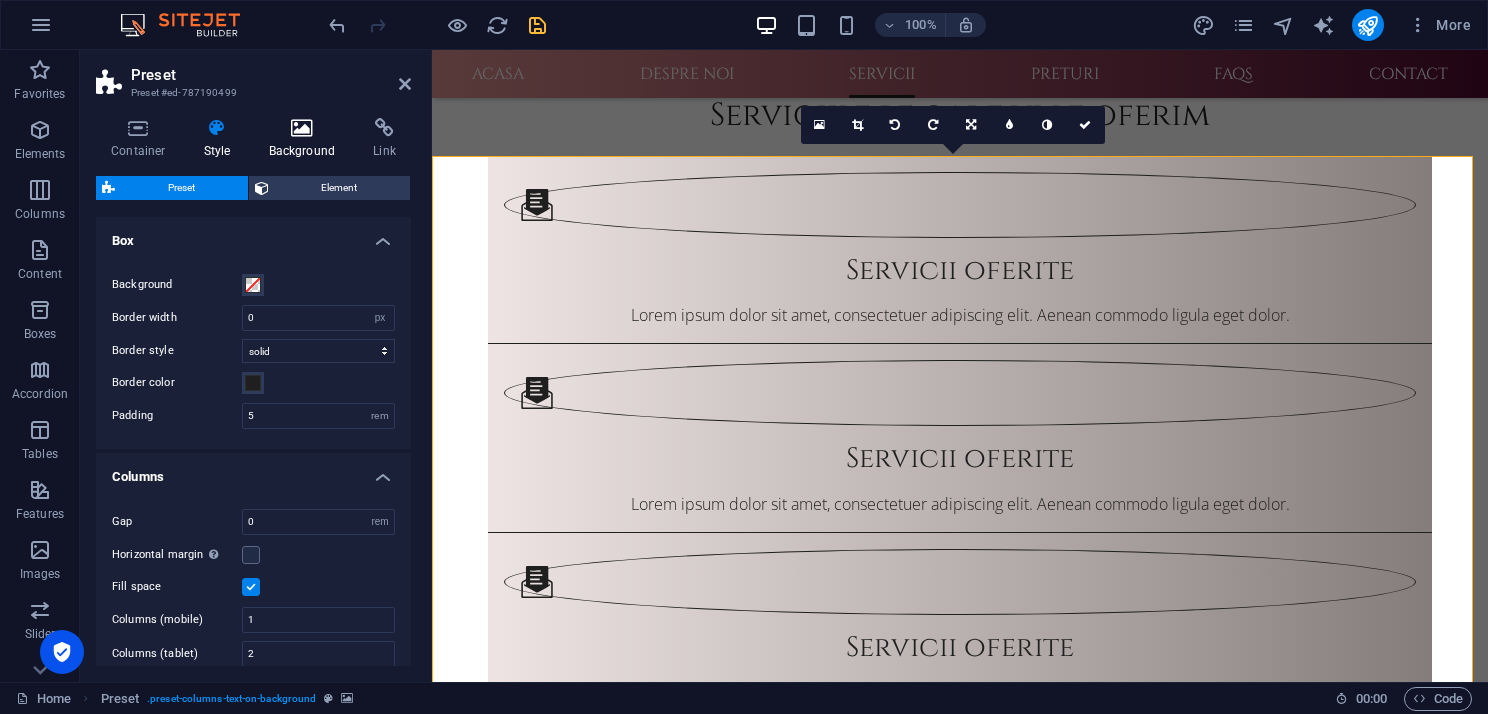 click on "Background" at bounding box center [306, 139] 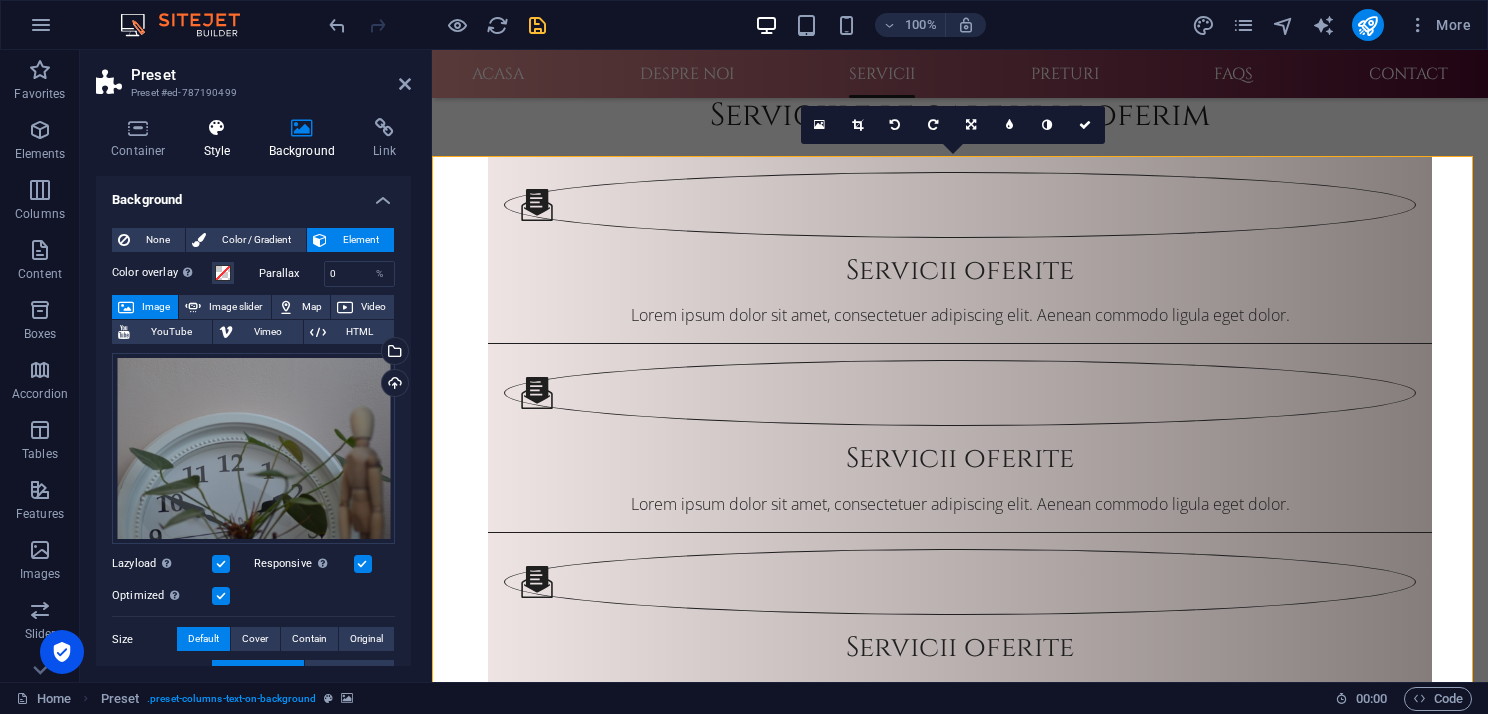 click at bounding box center (217, 128) 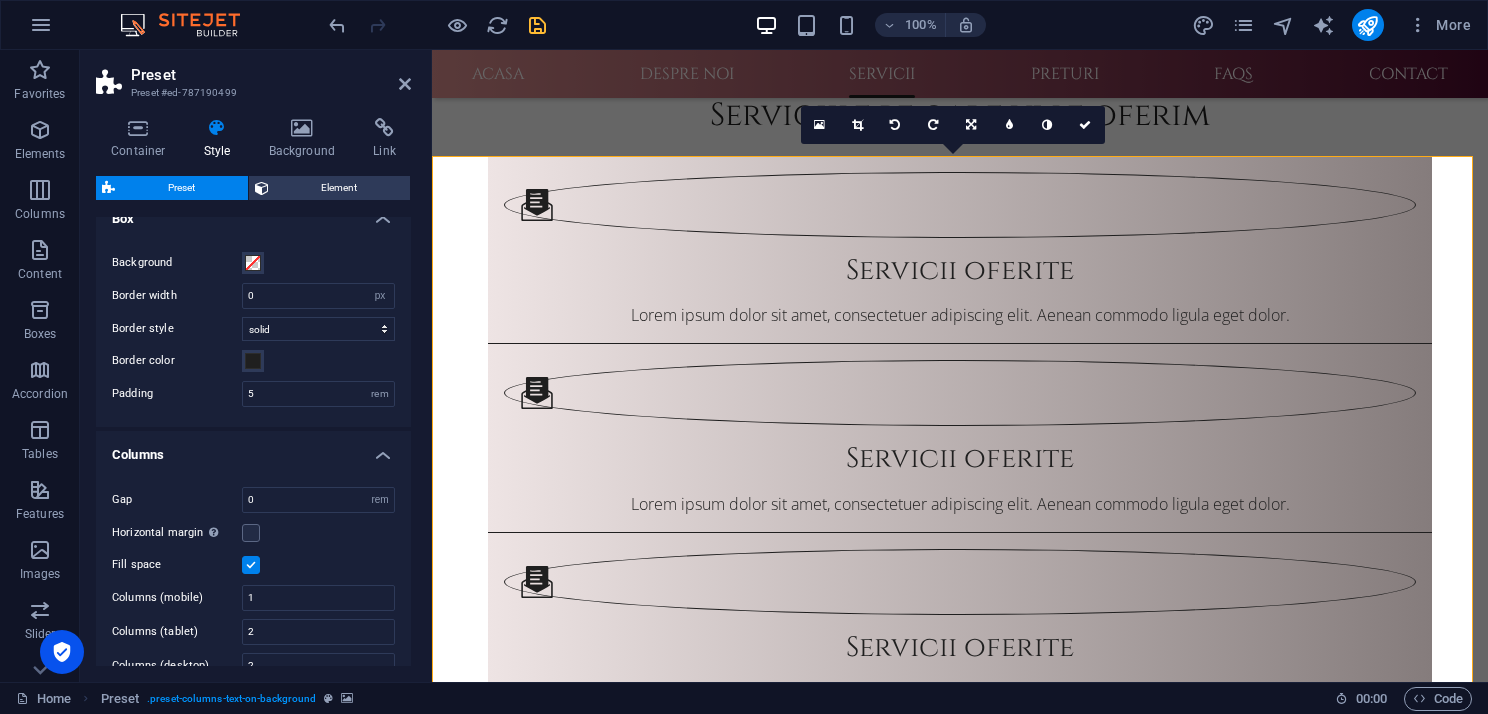 scroll, scrollTop: 0, scrollLeft: 0, axis: both 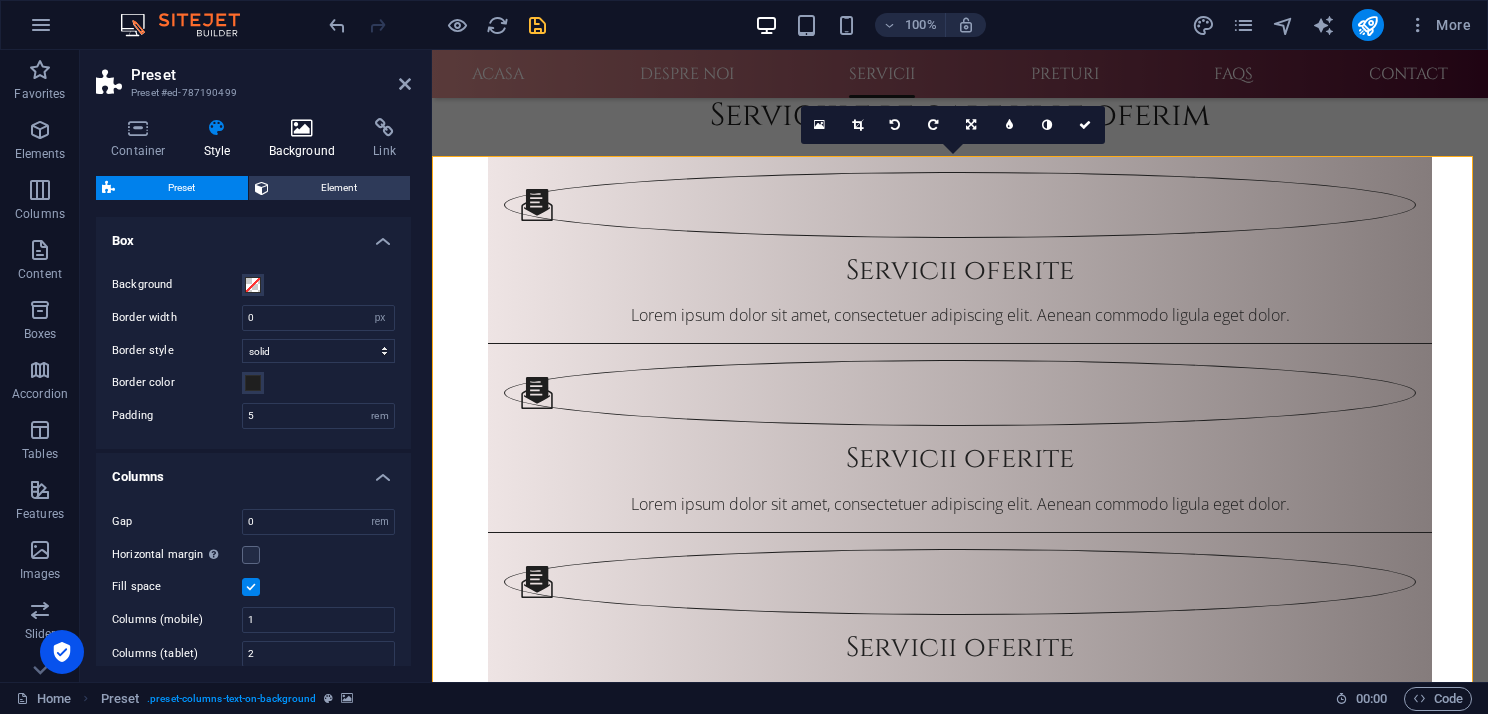 click on "Background" at bounding box center [306, 139] 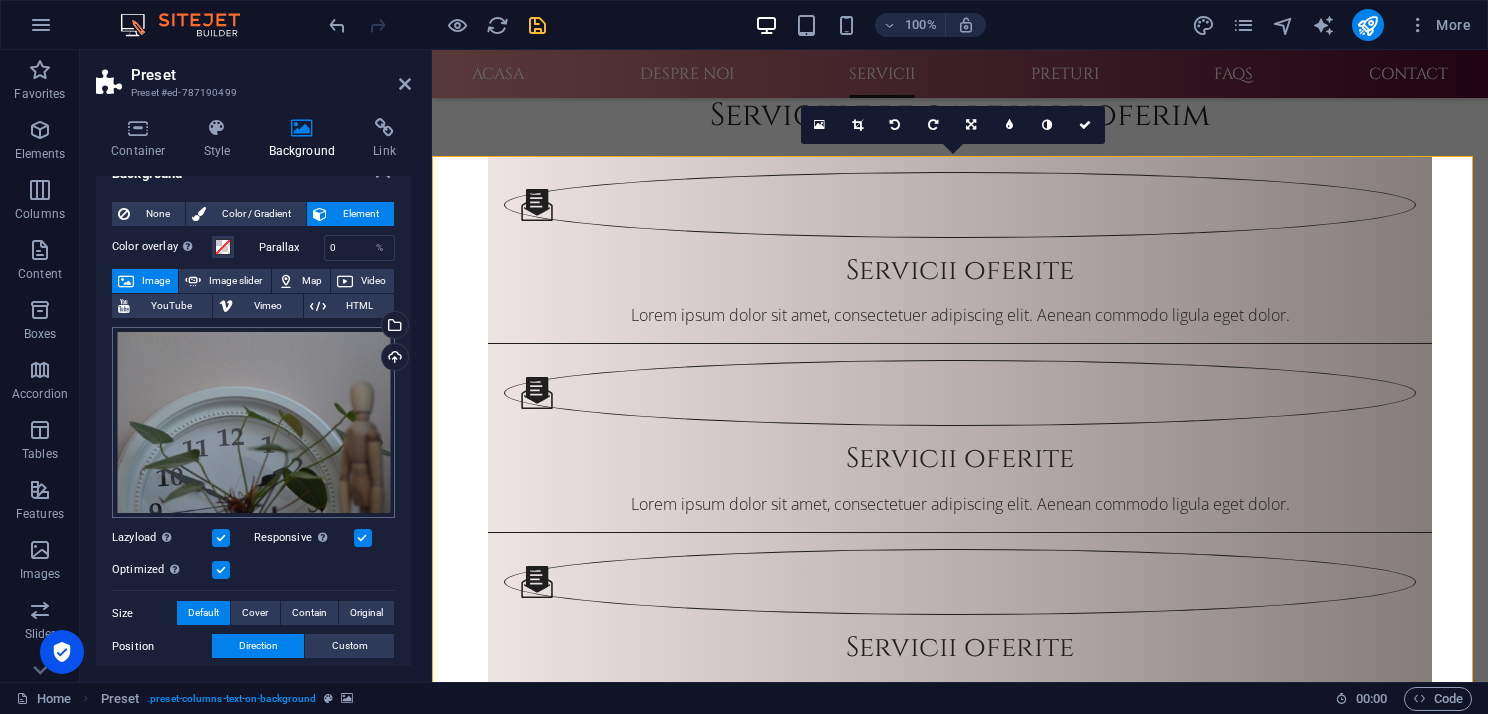 scroll, scrollTop: 0, scrollLeft: 0, axis: both 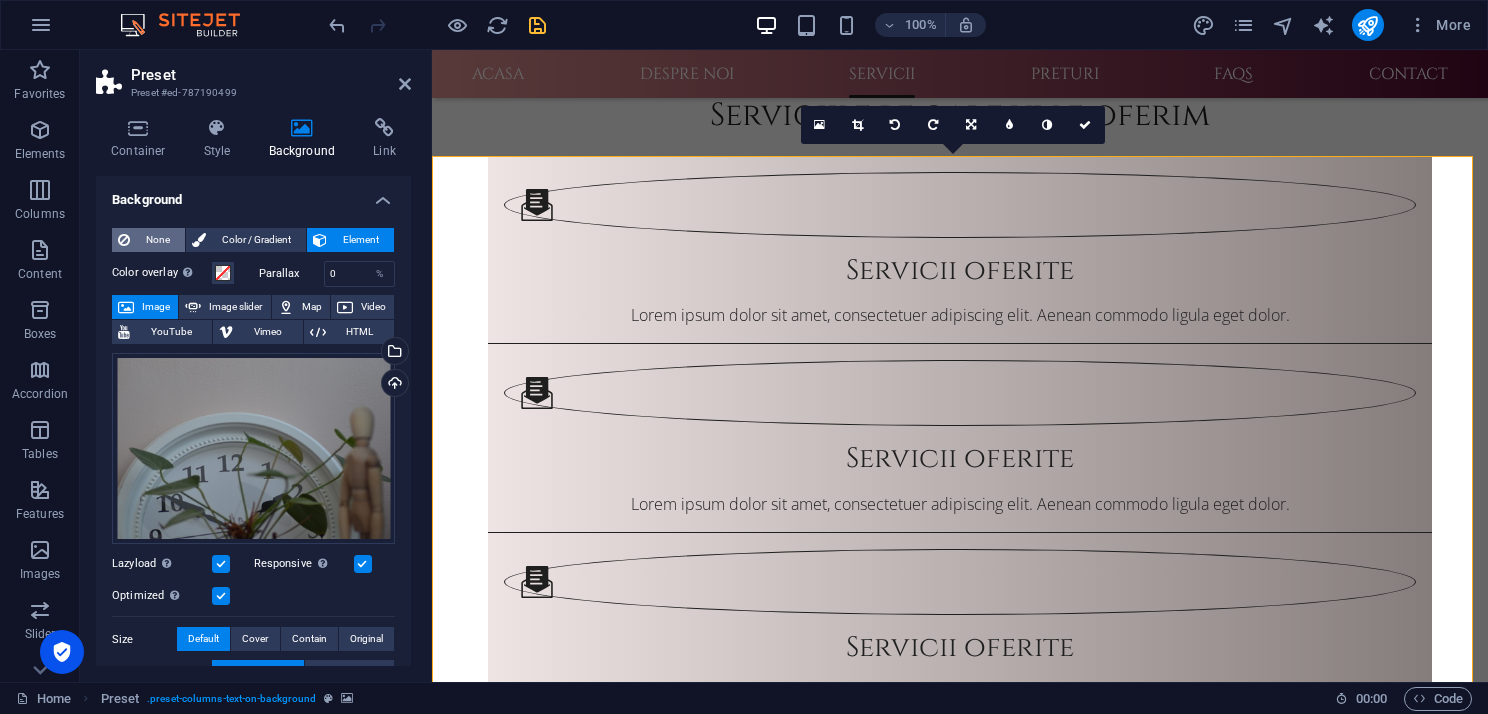 click on "None" at bounding box center [157, 240] 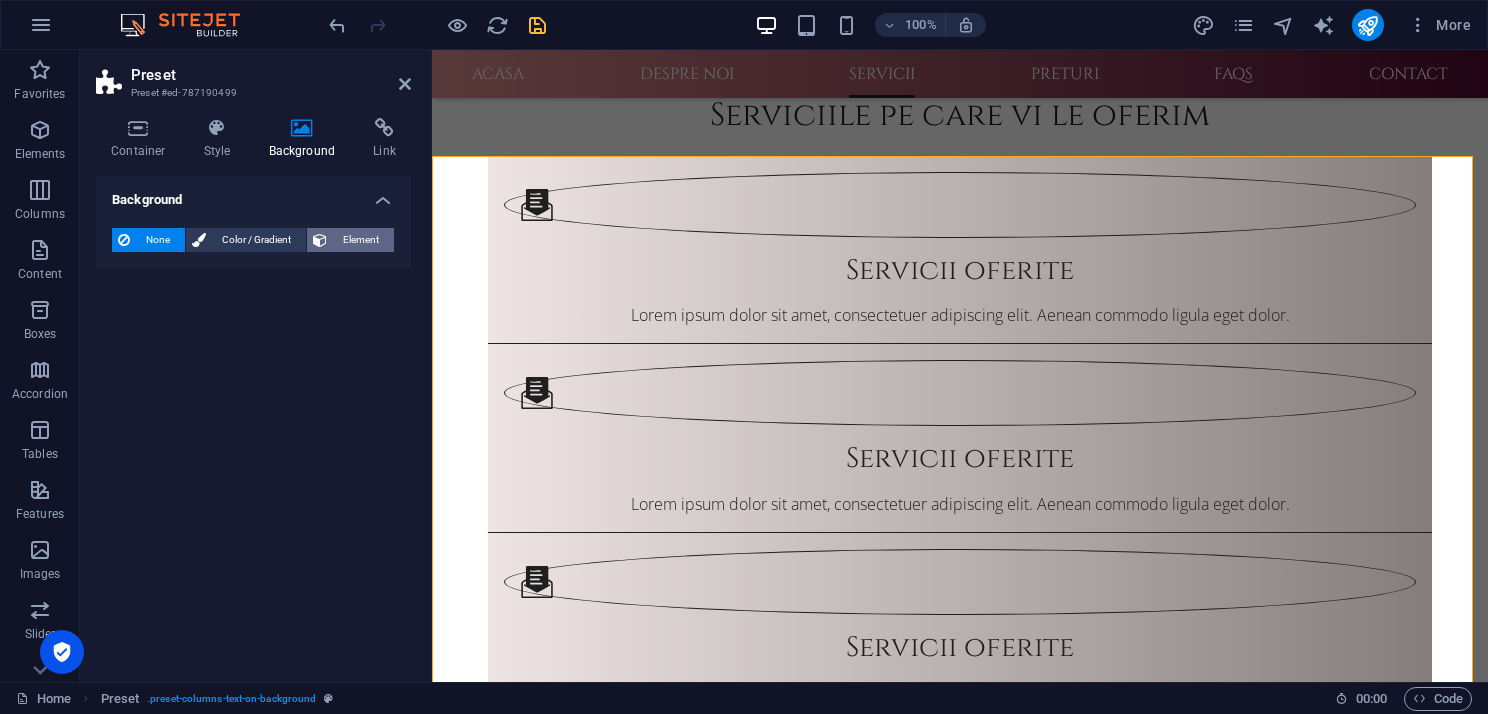 click on "Element" at bounding box center [360, 240] 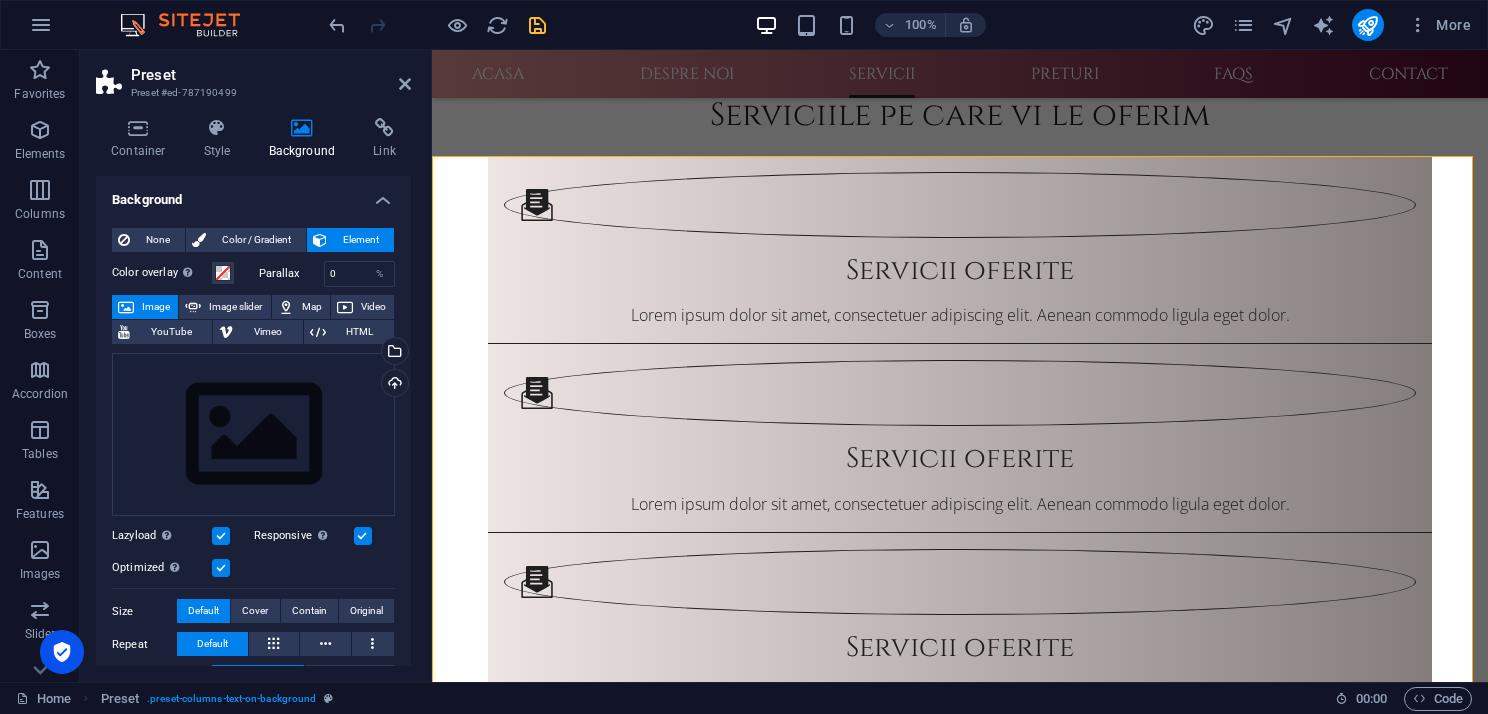click on "Preset Preset #ed-787190499" at bounding box center (253, 76) 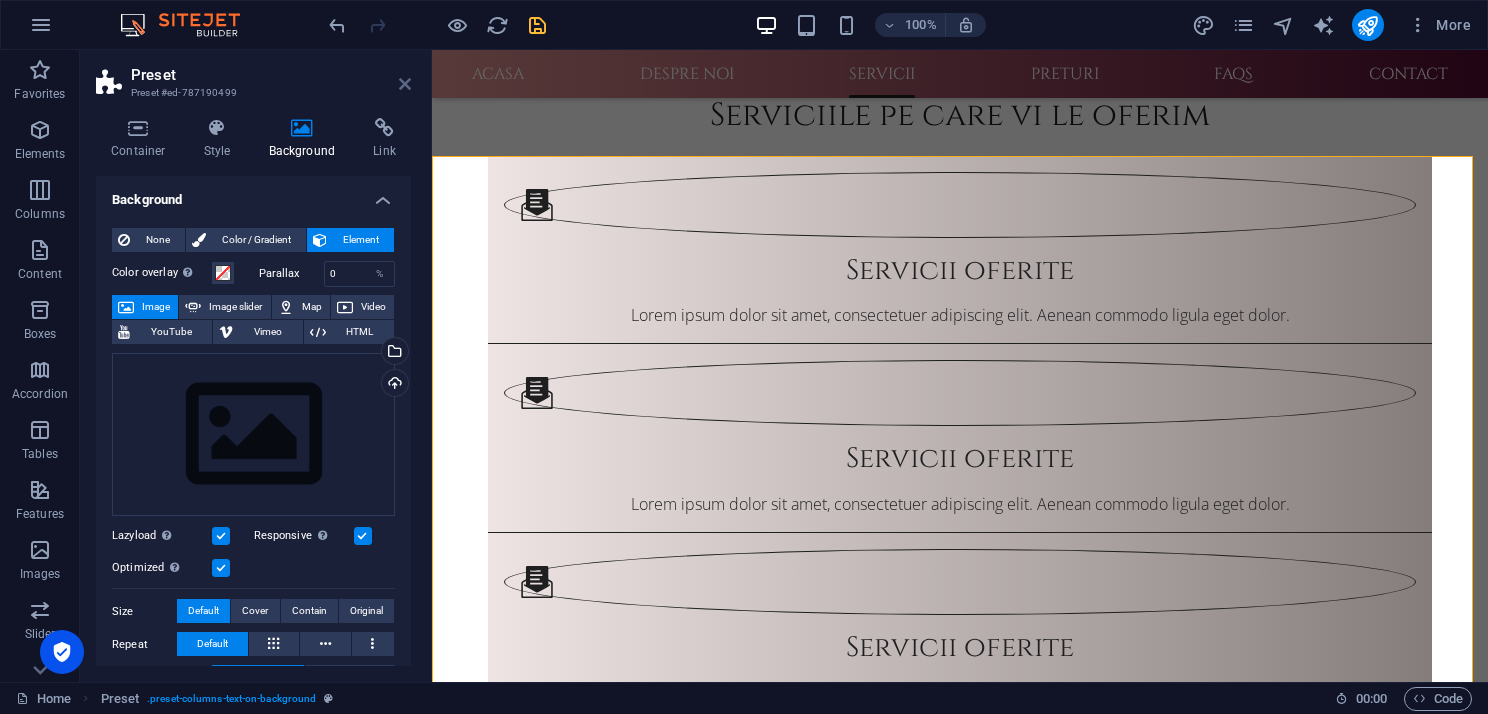 click at bounding box center (405, 84) 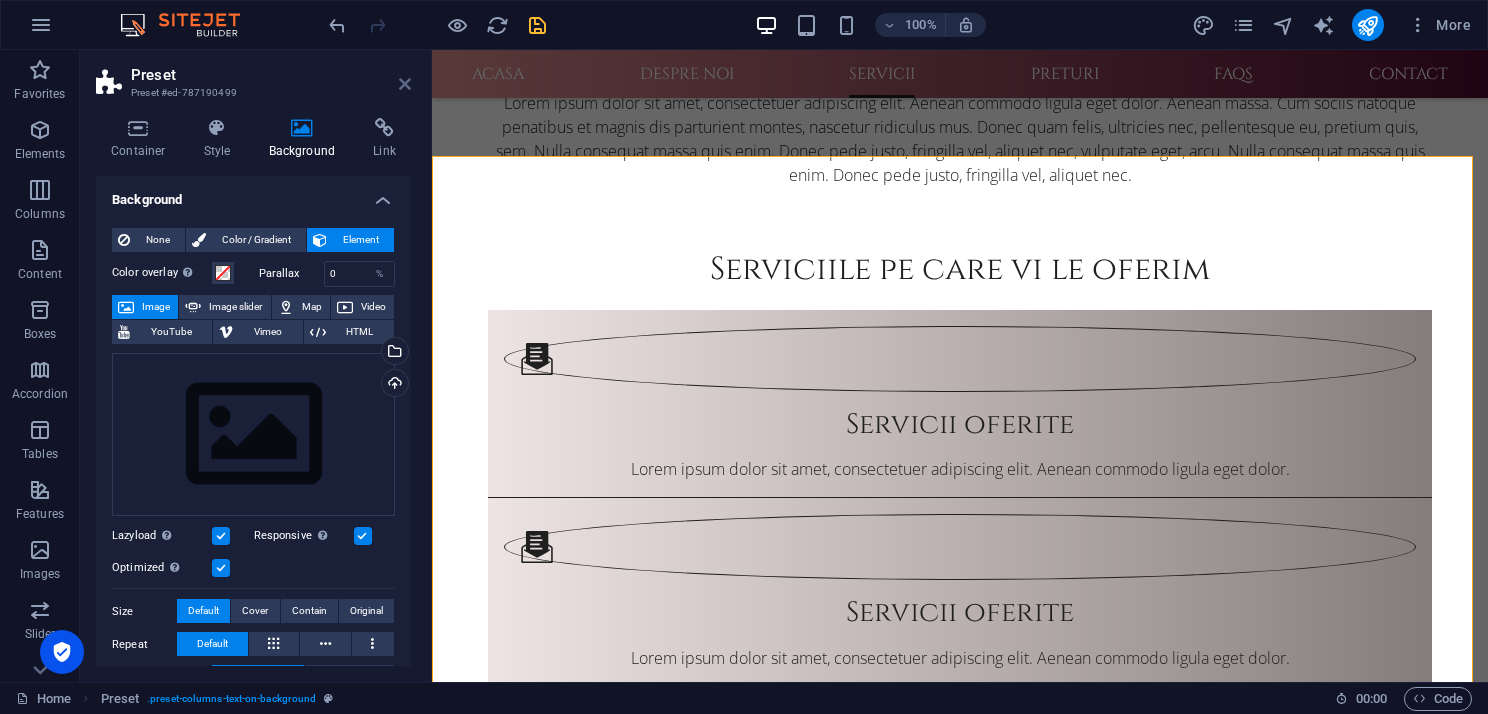 scroll, scrollTop: 2160, scrollLeft: 0, axis: vertical 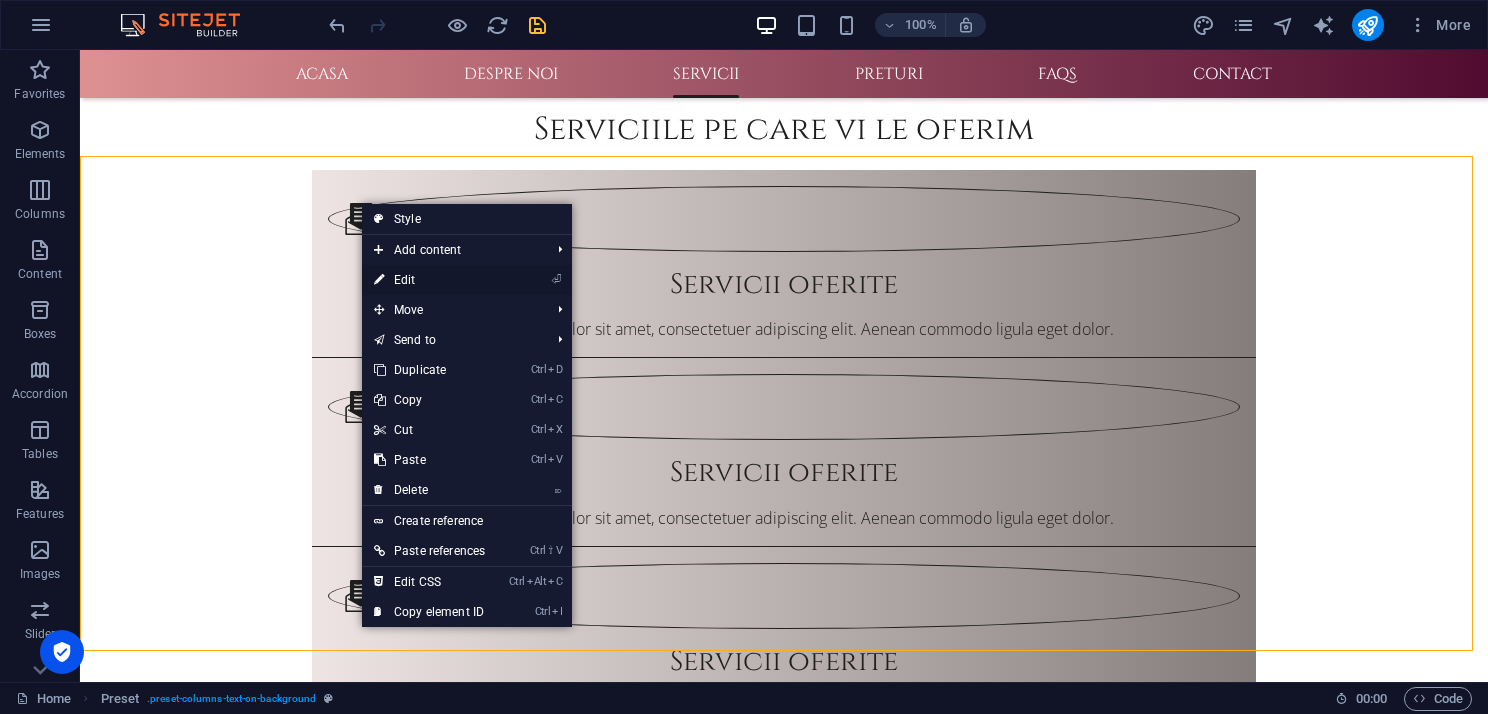 click on "⏎  Edit" at bounding box center [429, 280] 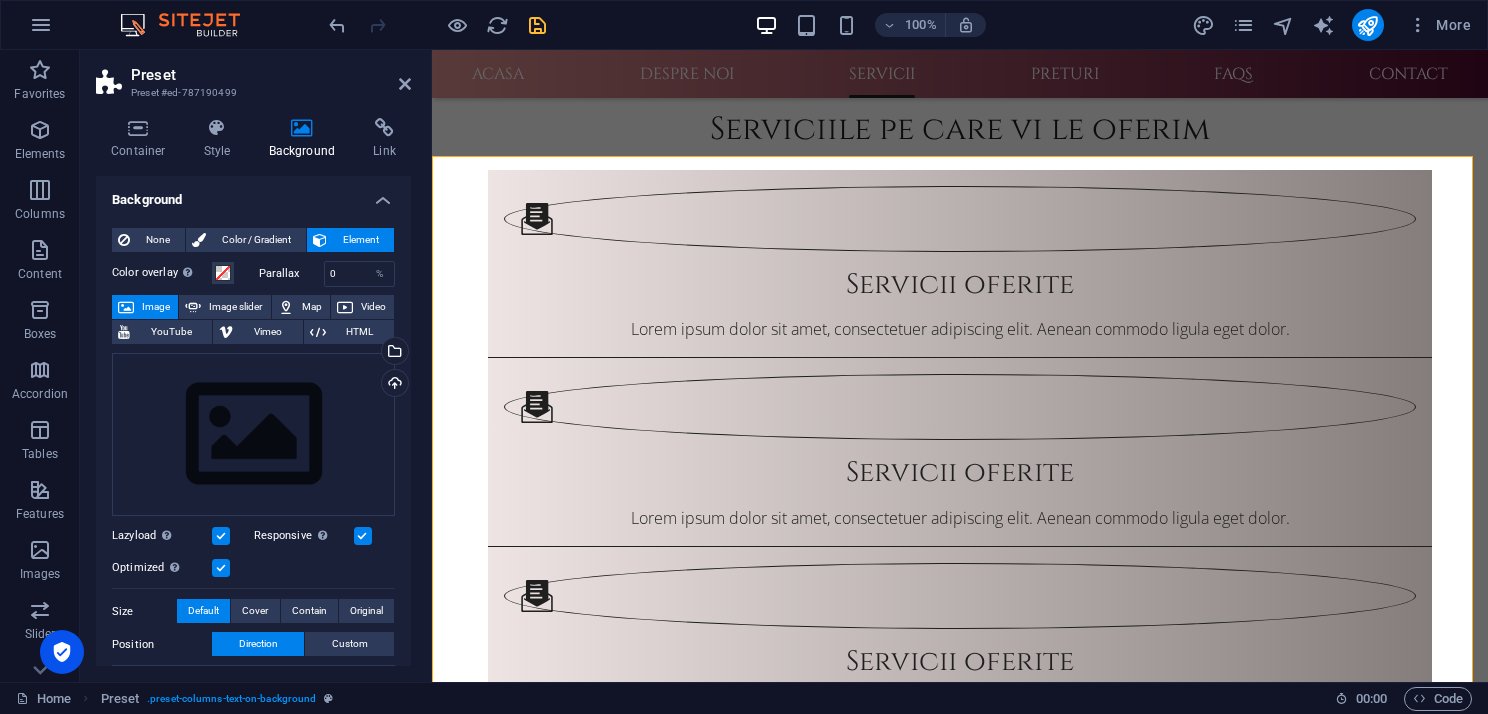 scroll, scrollTop: 2020, scrollLeft: 0, axis: vertical 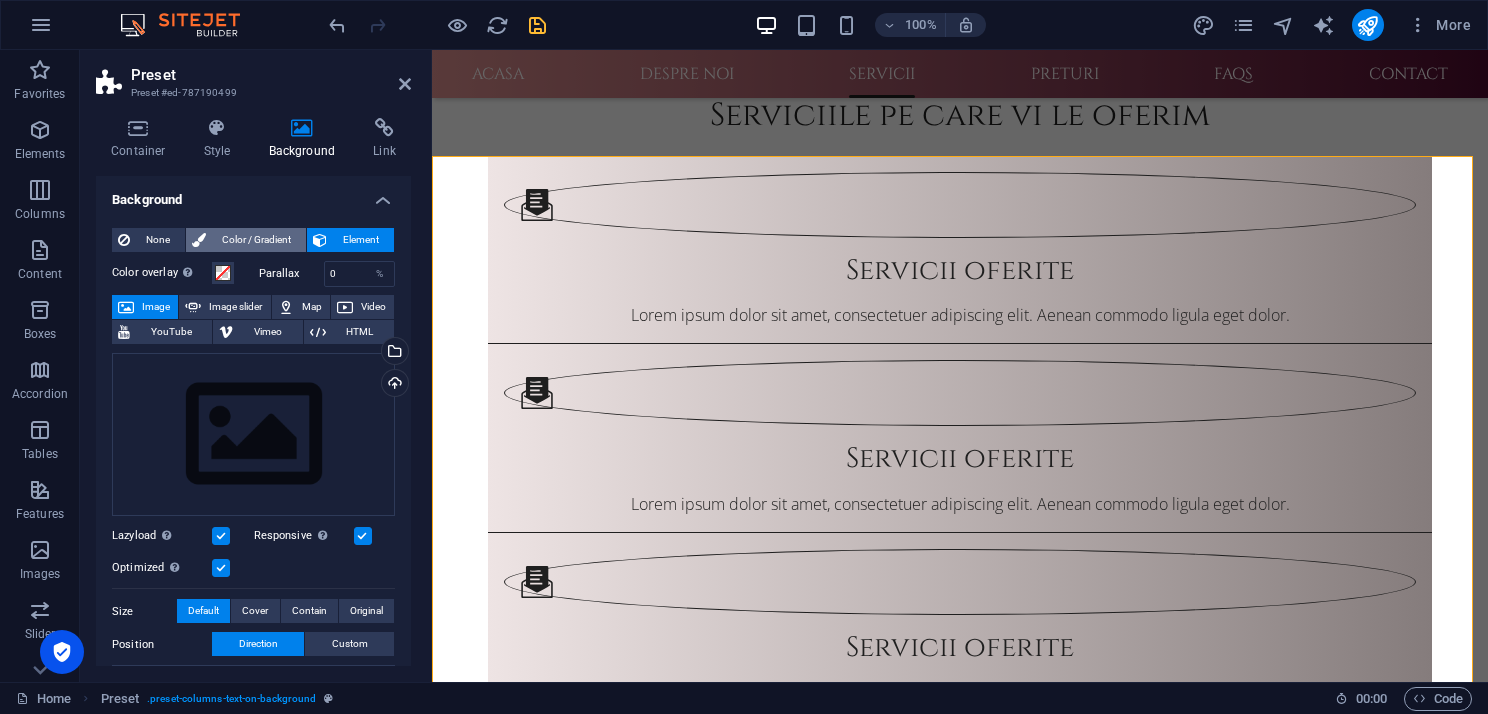 click on "Color / Gradient" at bounding box center (256, 240) 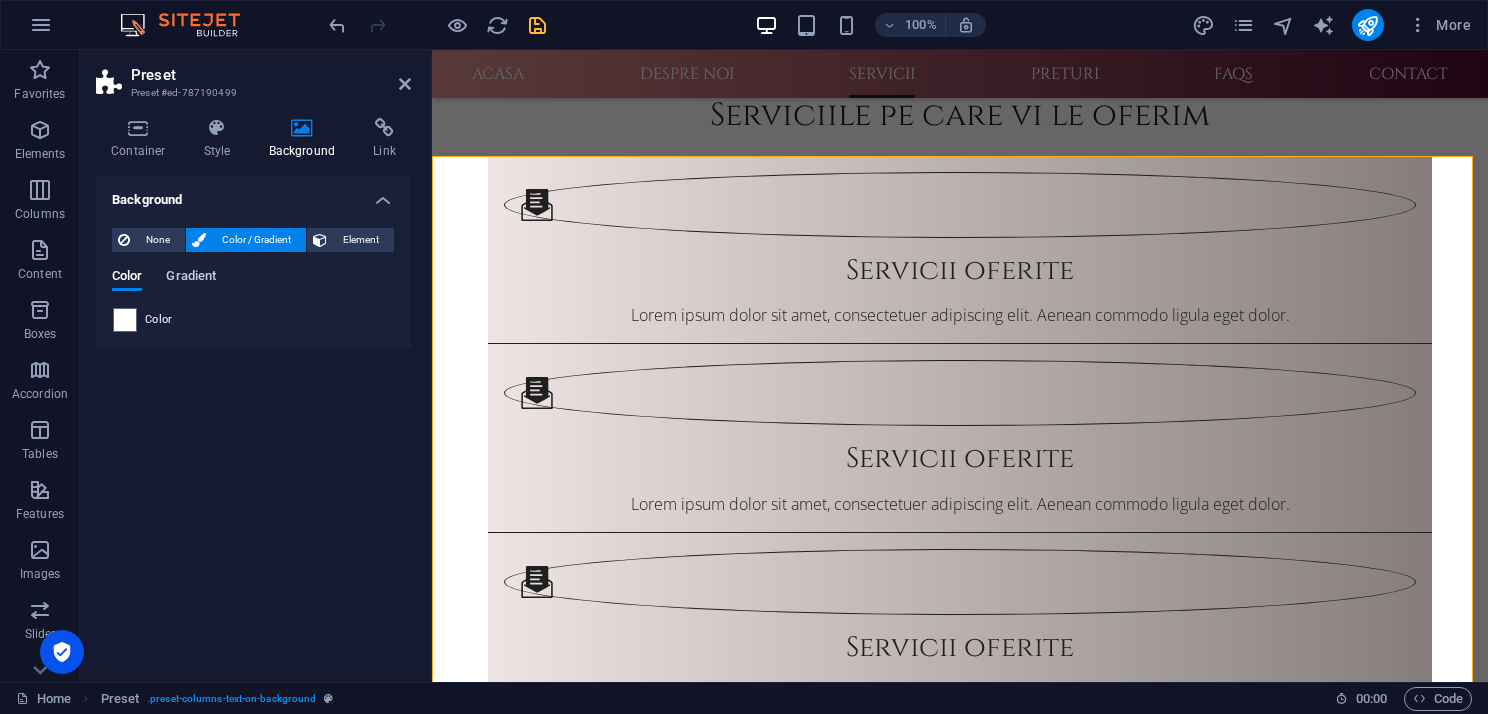 click on "Gradient" at bounding box center (191, 278) 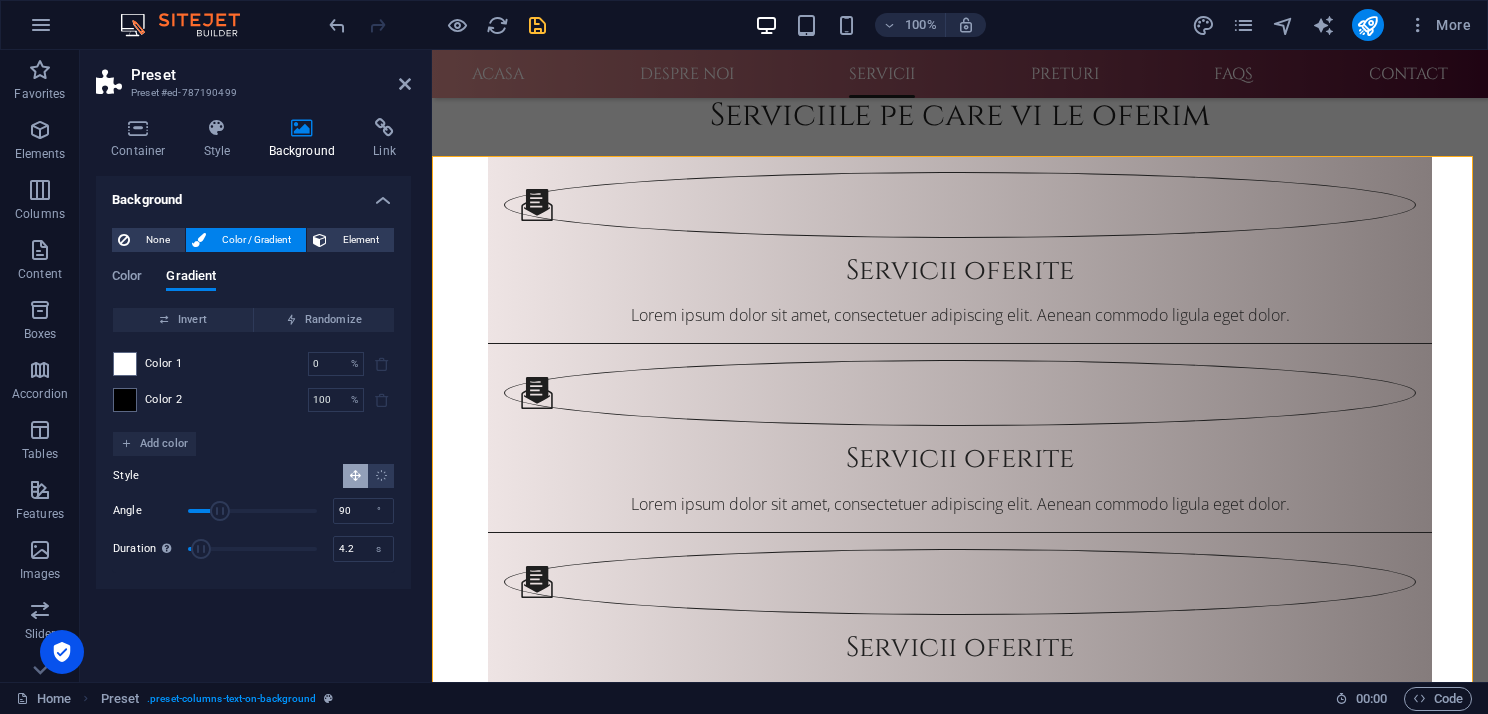 type on "4.4" 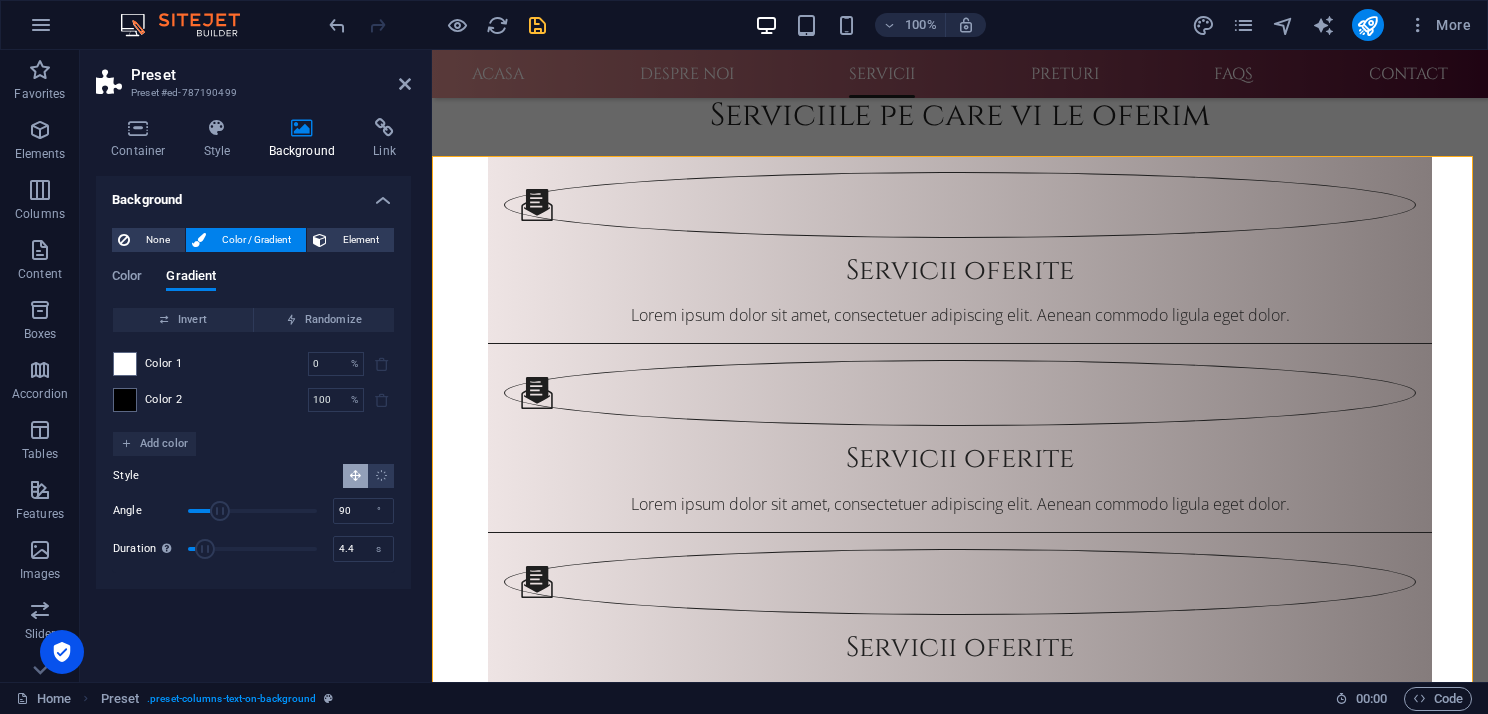 drag, startPoint x: 187, startPoint y: 546, endPoint x: 207, endPoint y: 547, distance: 20.024984 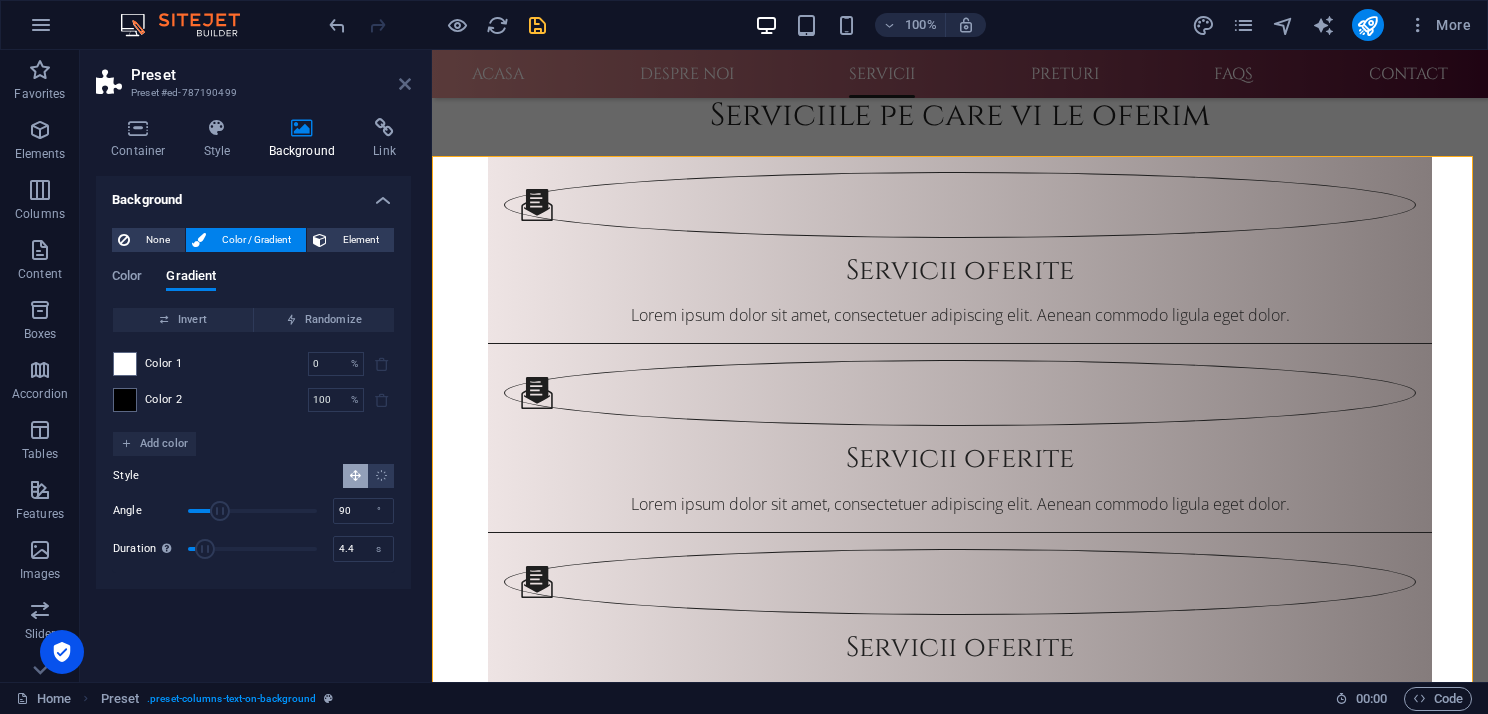 click at bounding box center (405, 84) 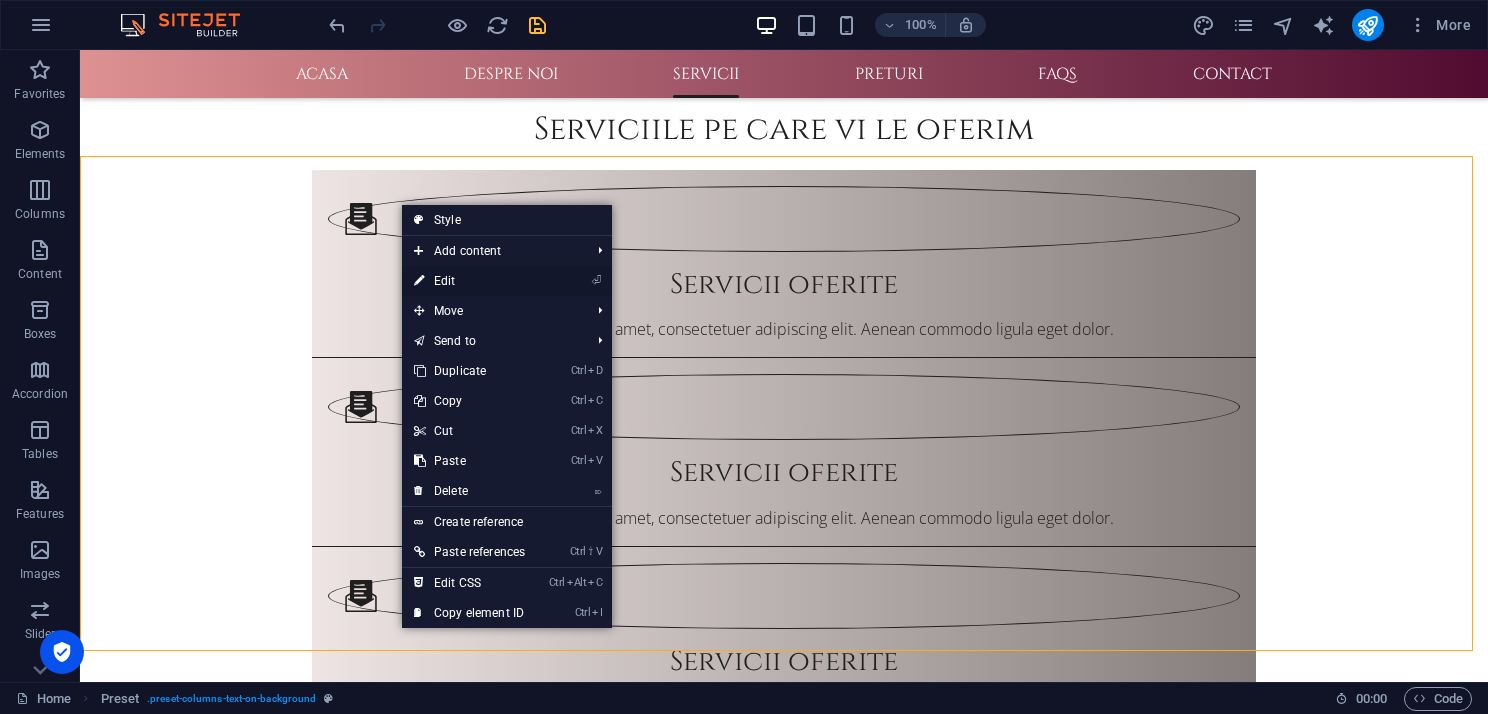 click on "⏎  Edit" at bounding box center [469, 281] 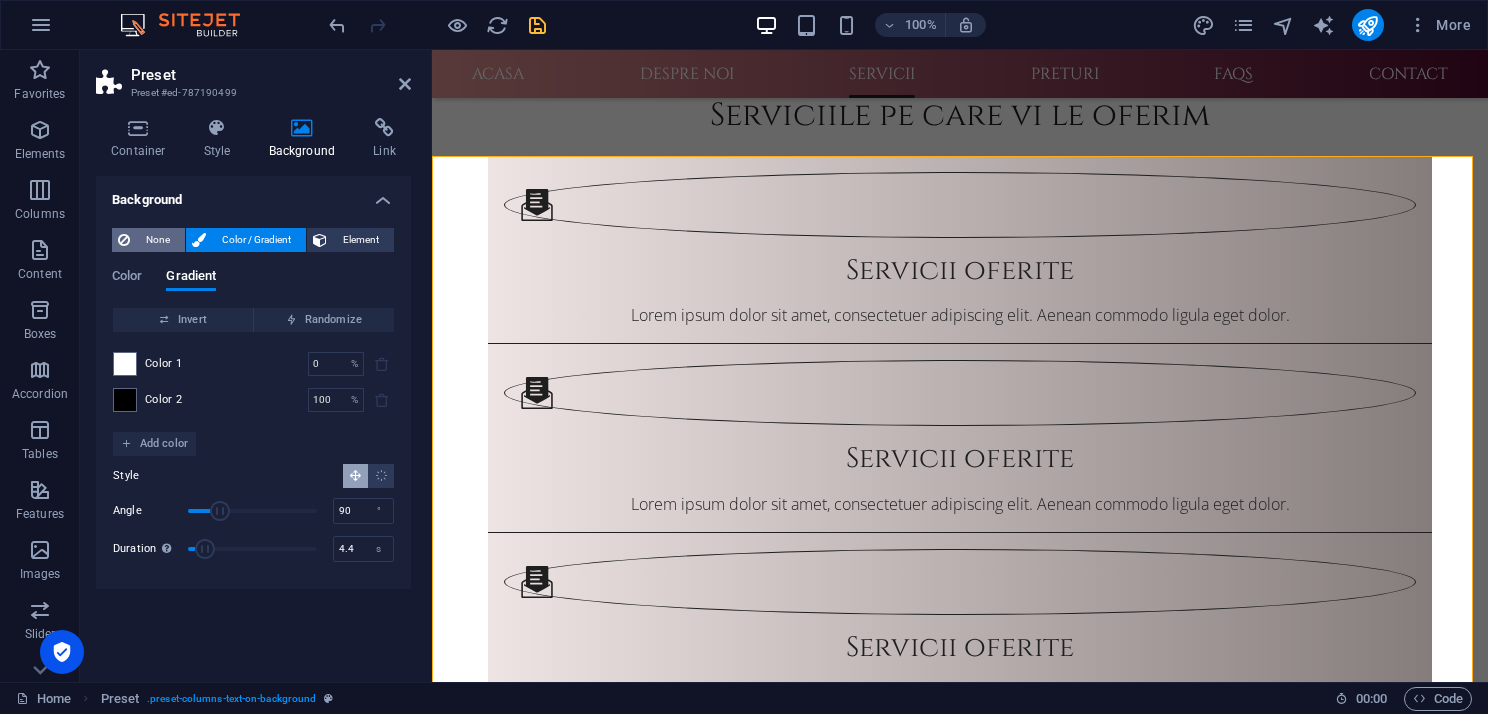 click on "None" at bounding box center [157, 240] 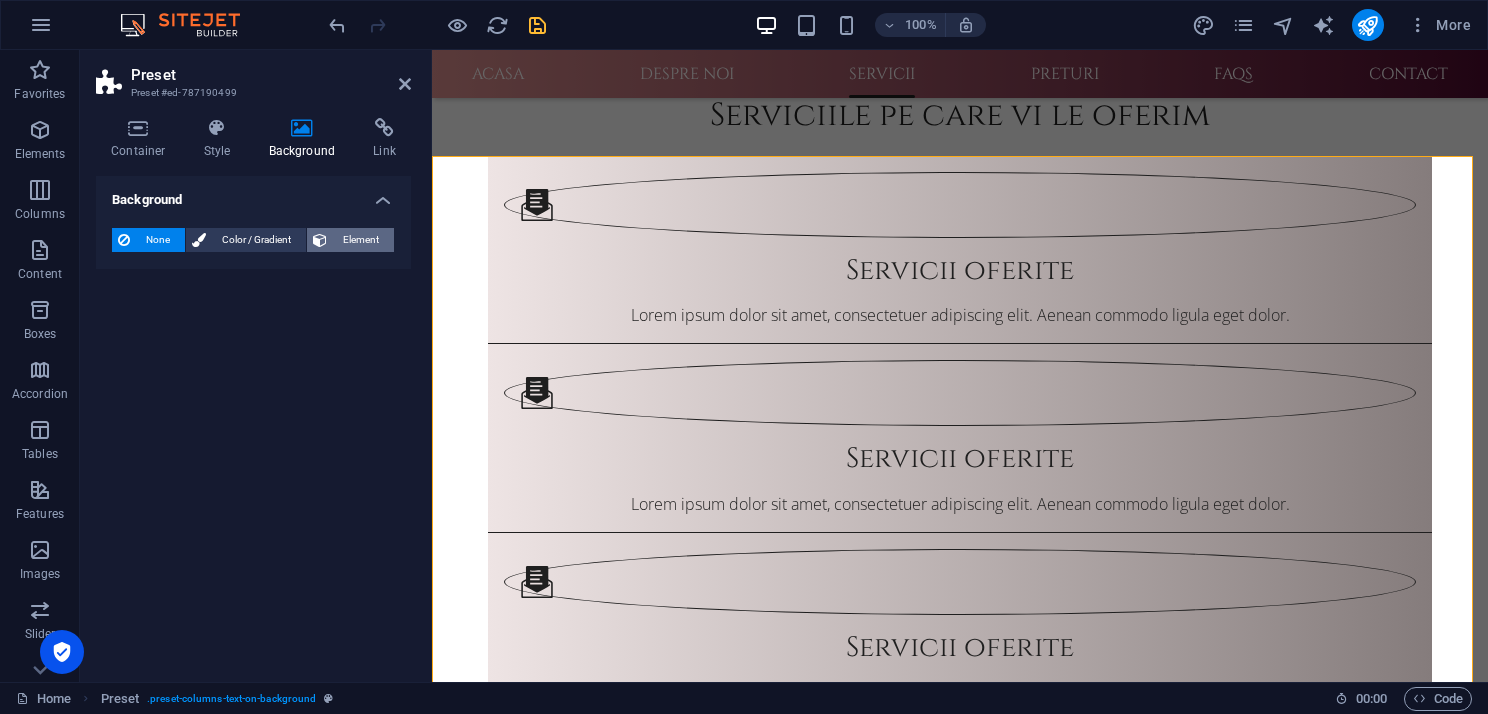 click on "Element" at bounding box center [360, 240] 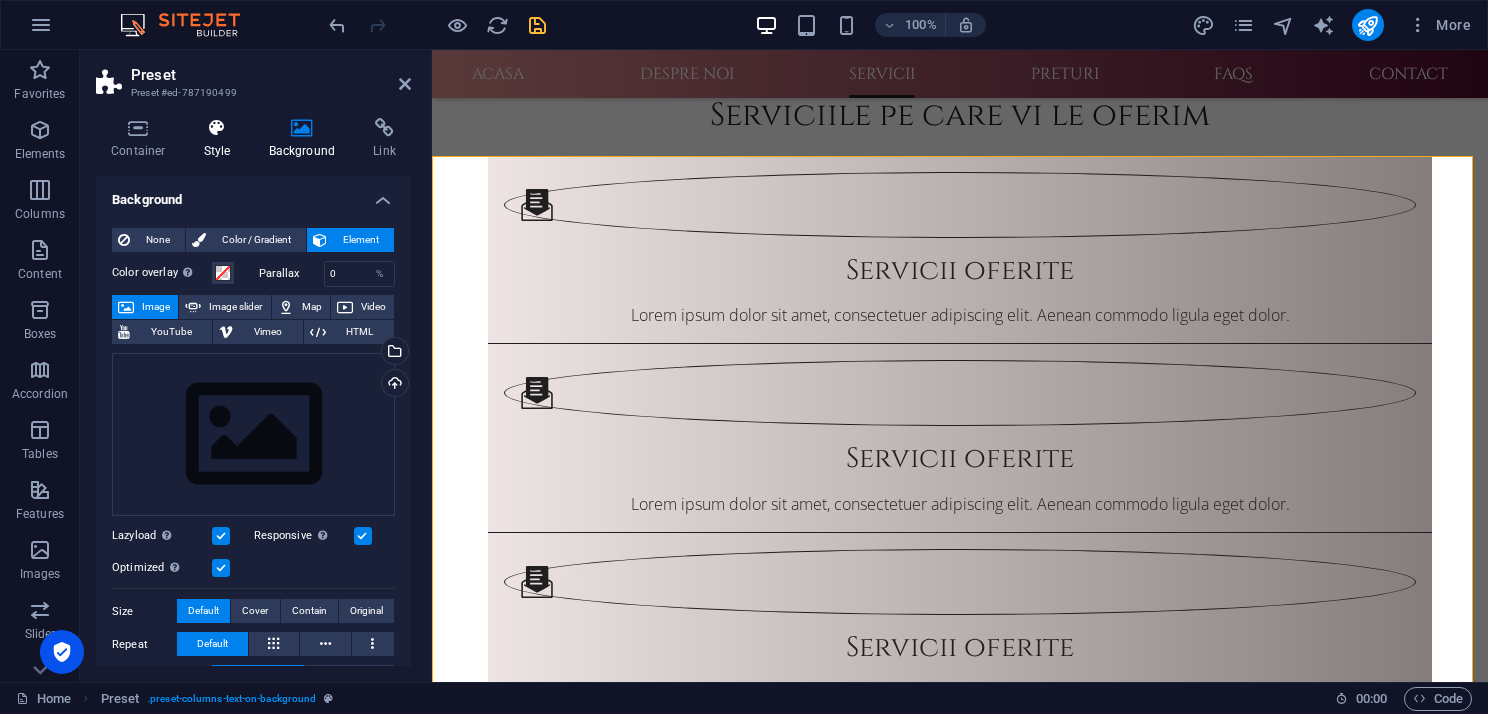 click on "Style" at bounding box center [221, 139] 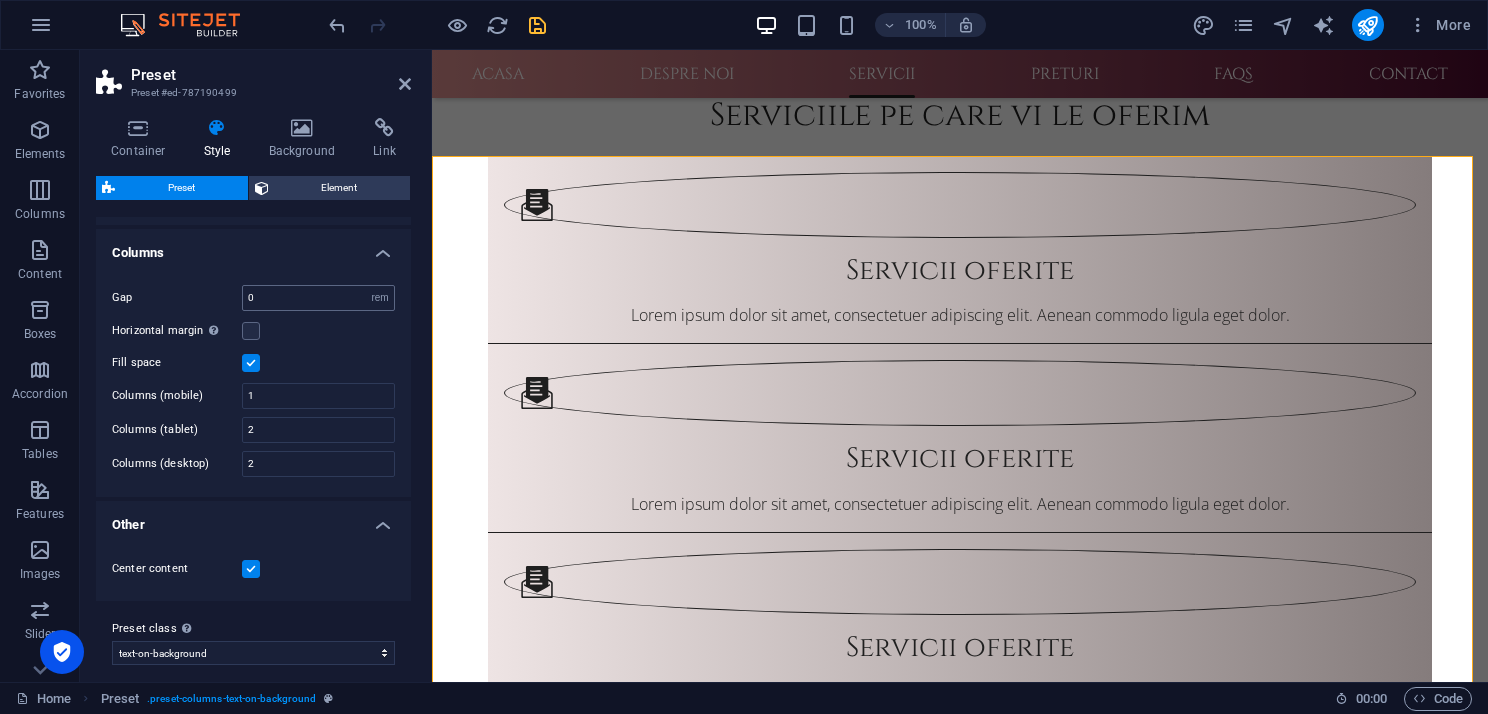scroll, scrollTop: 236, scrollLeft: 0, axis: vertical 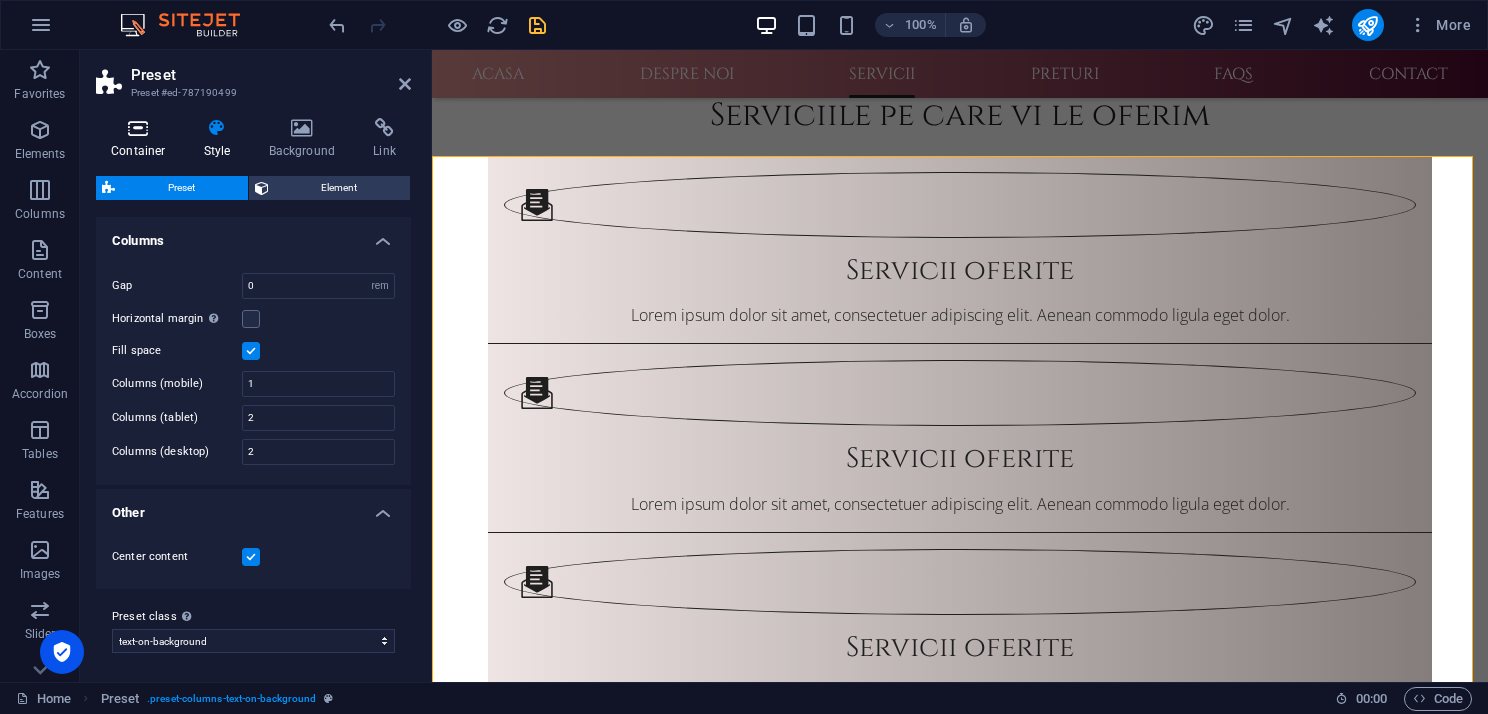 click at bounding box center [138, 128] 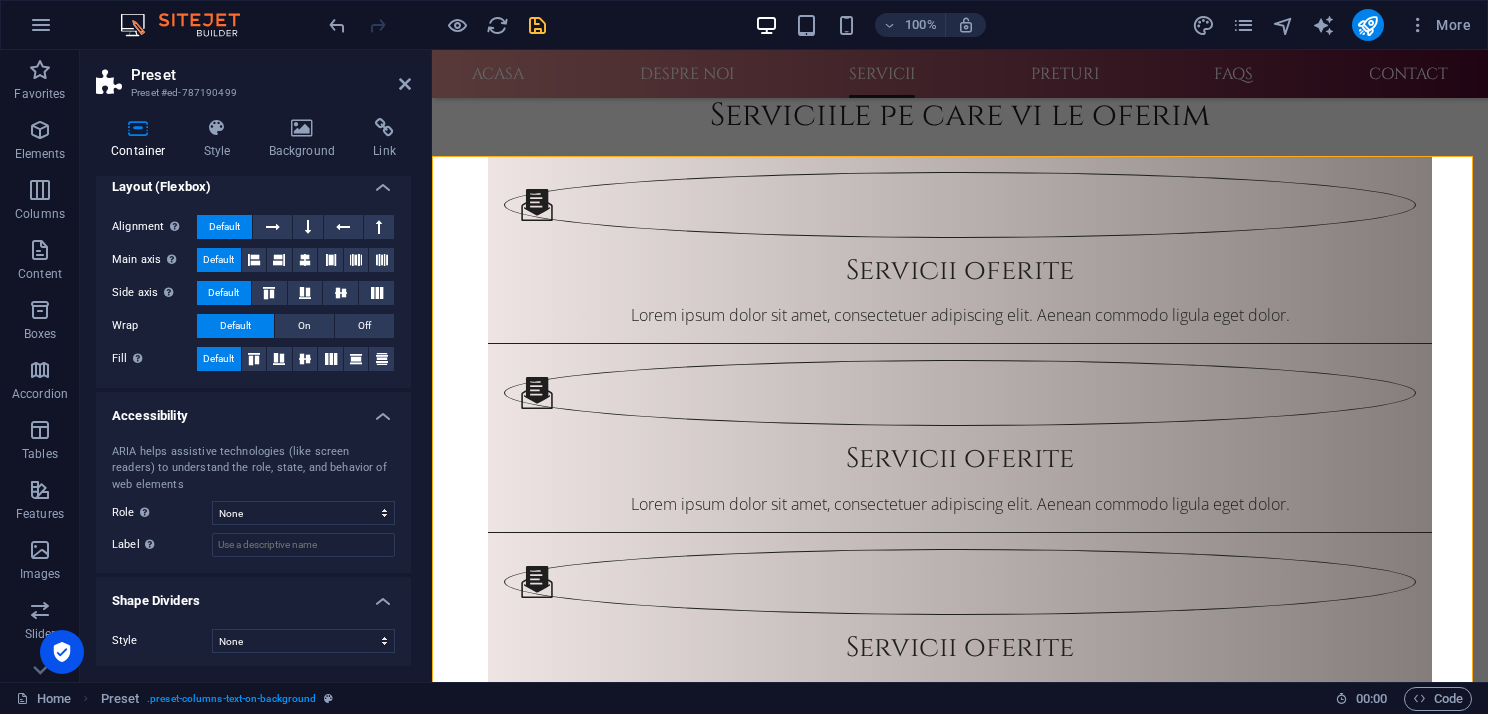 scroll, scrollTop: 117, scrollLeft: 0, axis: vertical 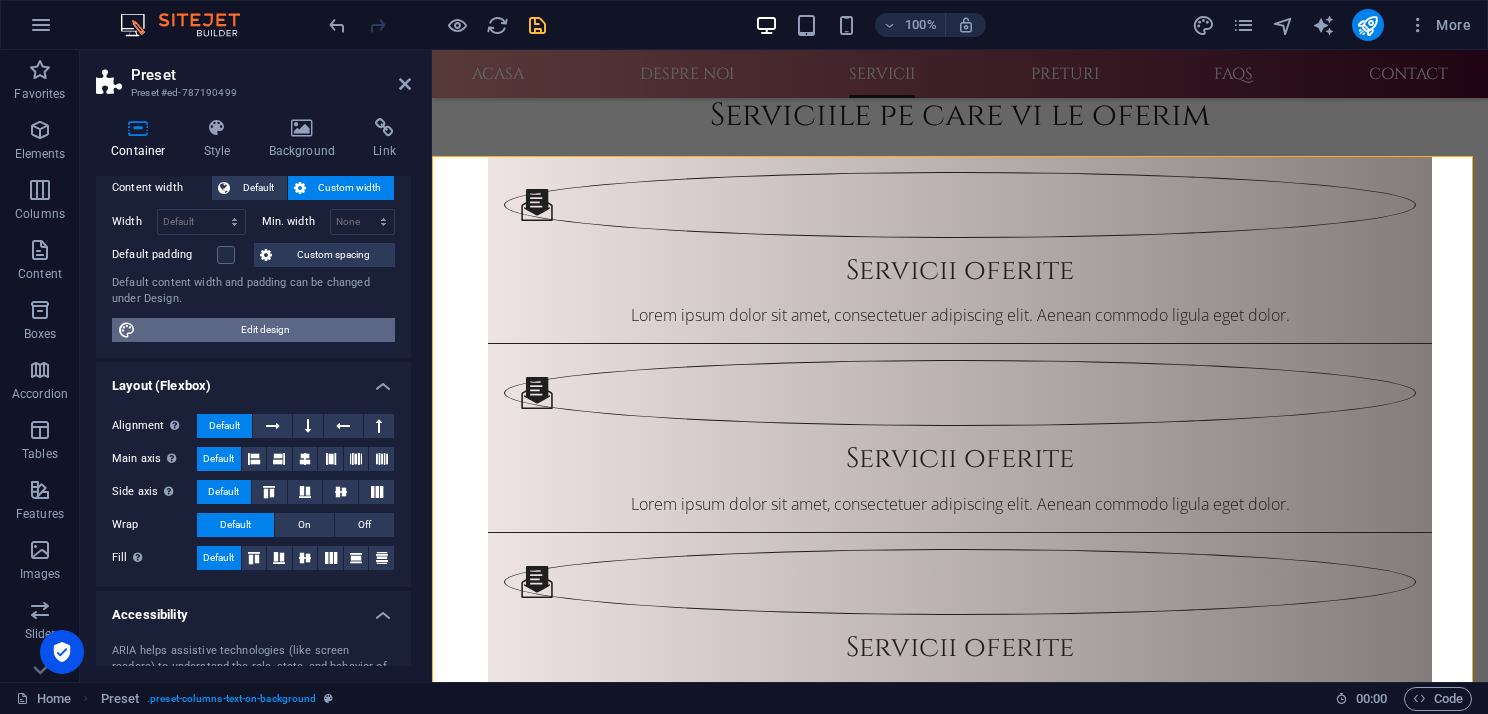 click on "Edit design" at bounding box center (265, 330) 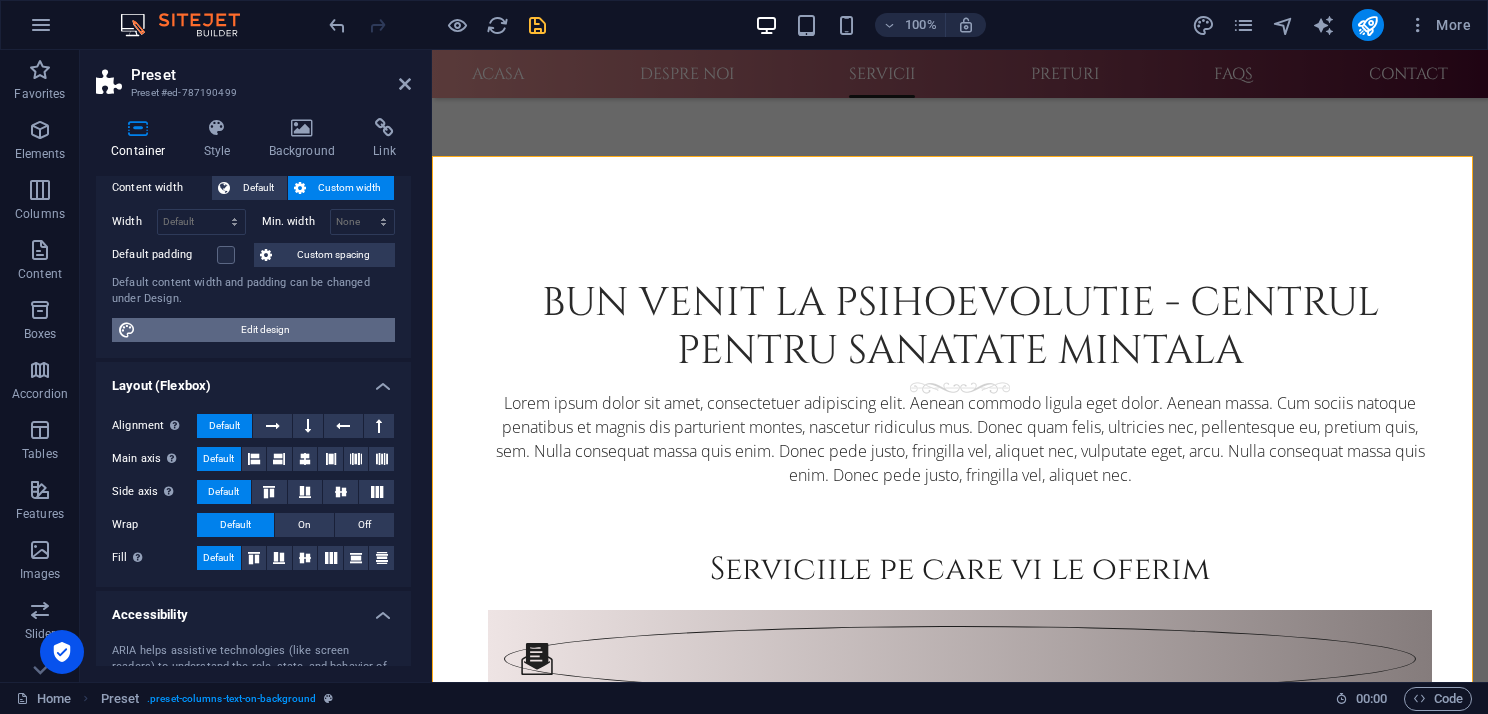 select on "px" 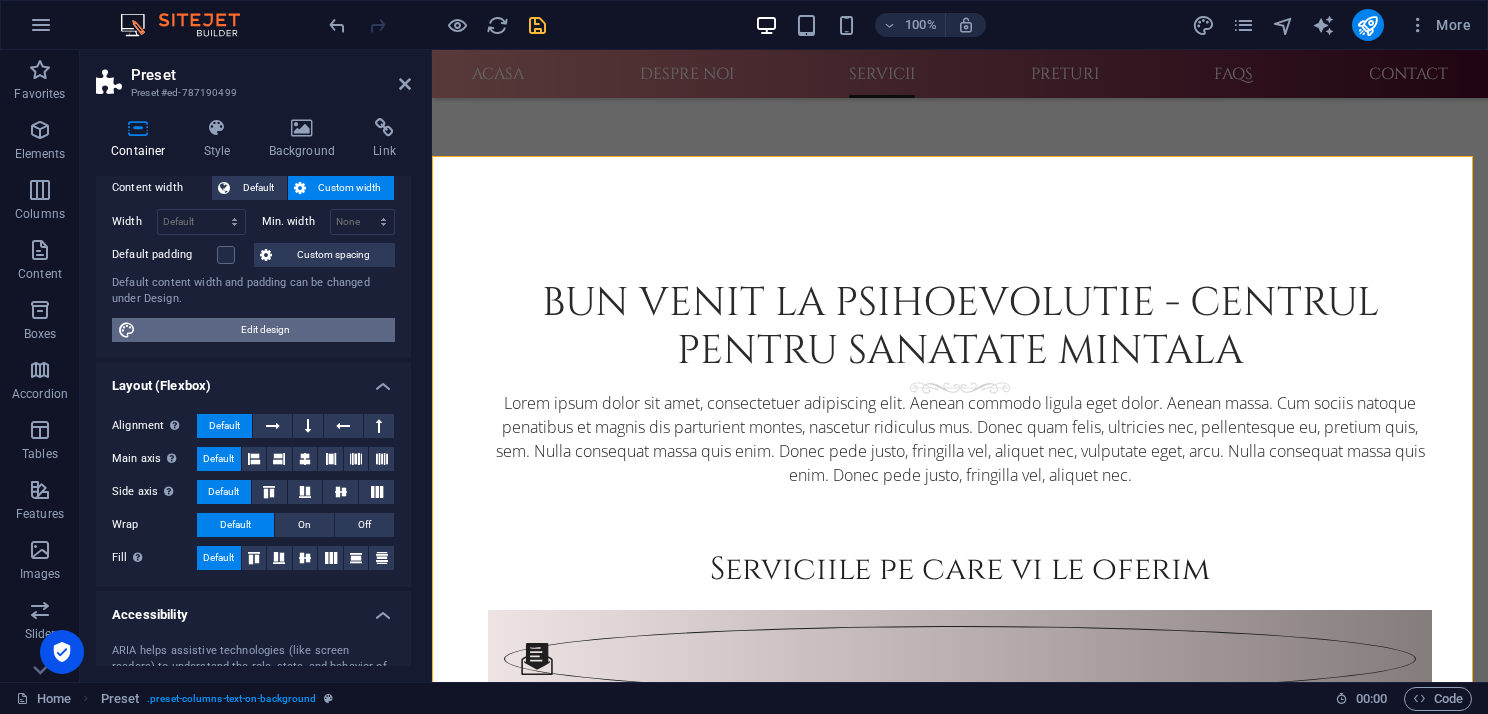 select on "300" 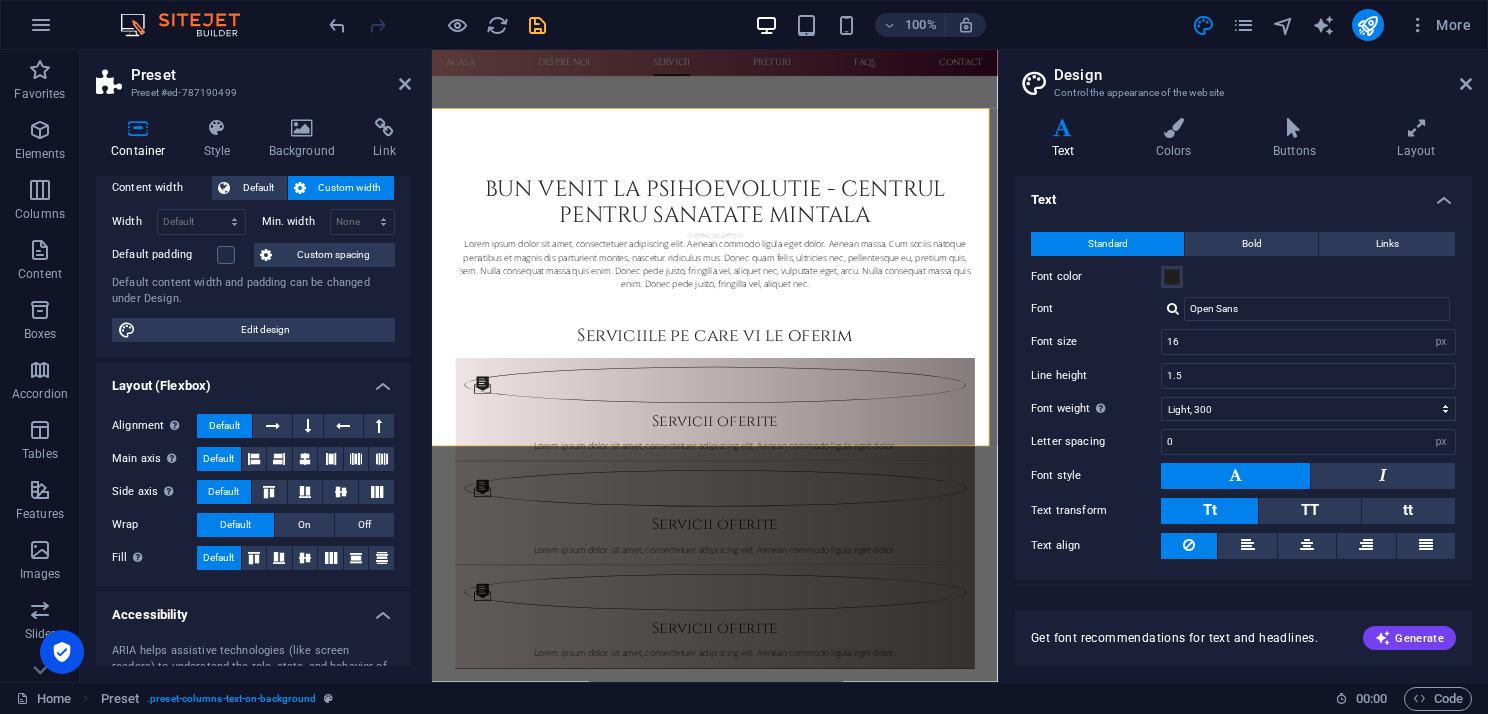 scroll, scrollTop: 2008, scrollLeft: 0, axis: vertical 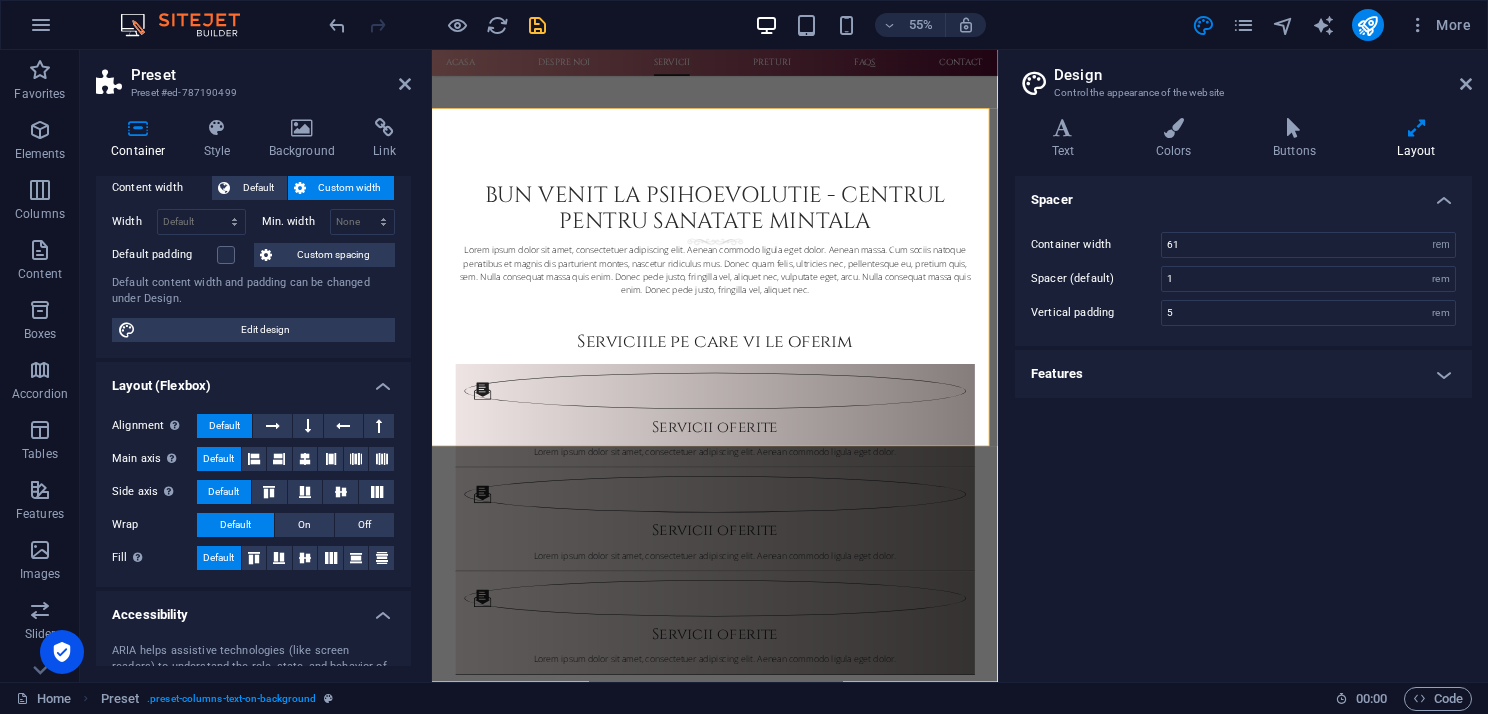 click on "Features" at bounding box center (1243, 374) 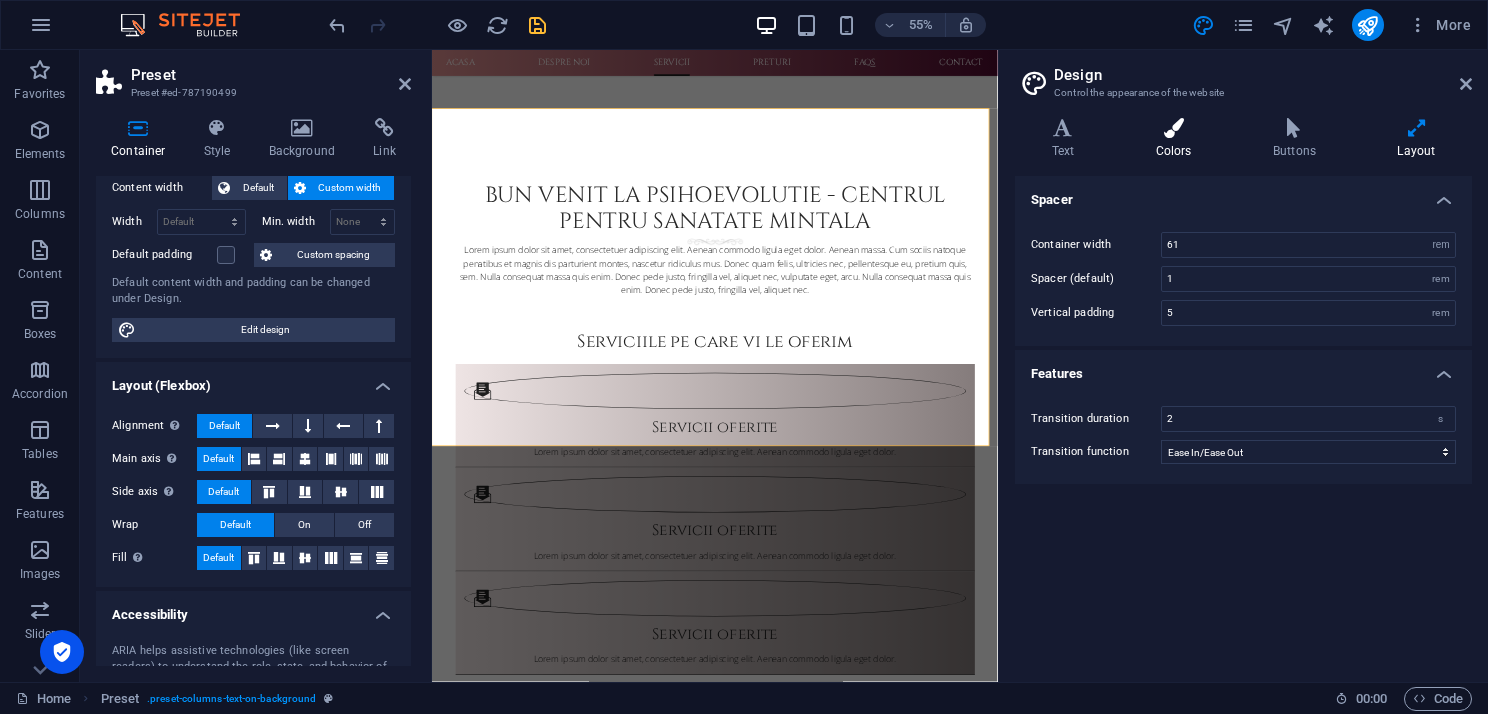 click on "Colors" at bounding box center (1177, 139) 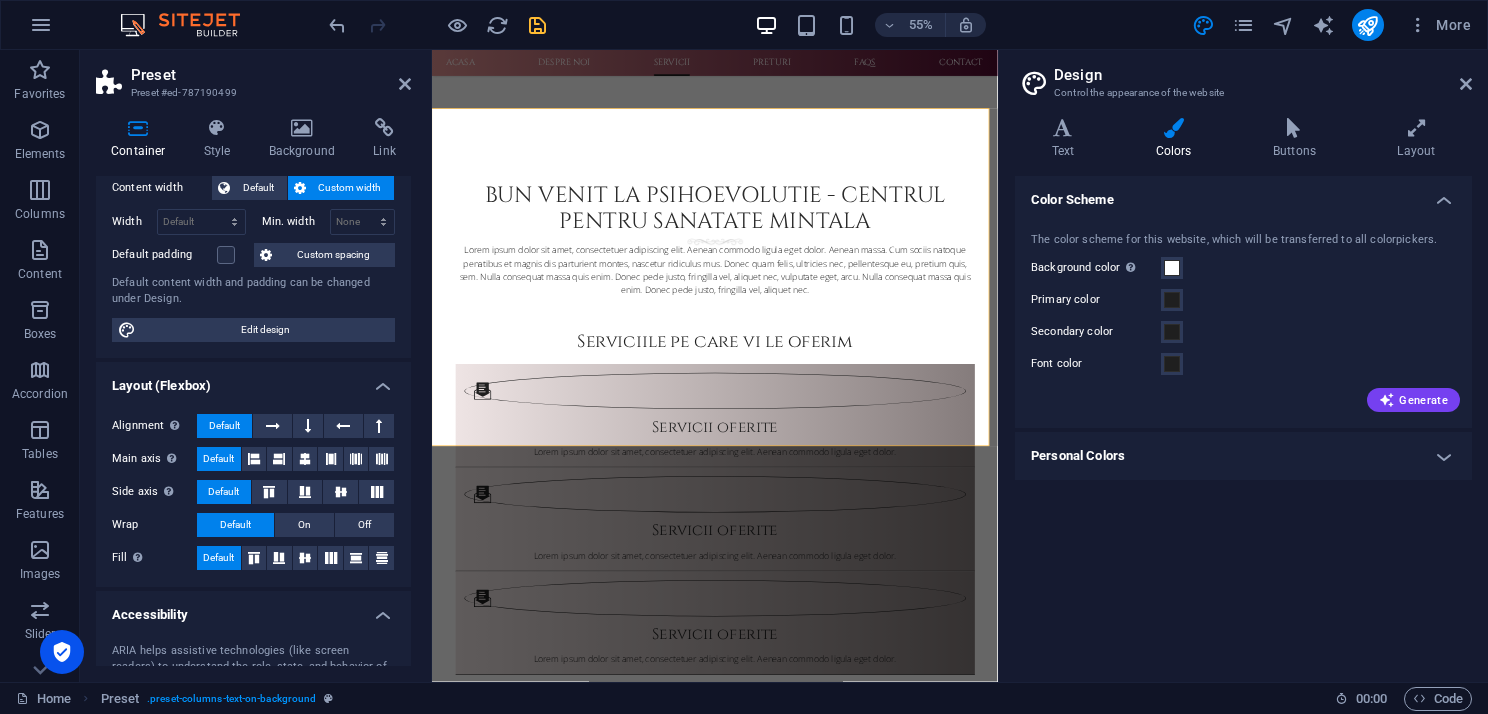 click on "Personal Colors" at bounding box center (1243, 456) 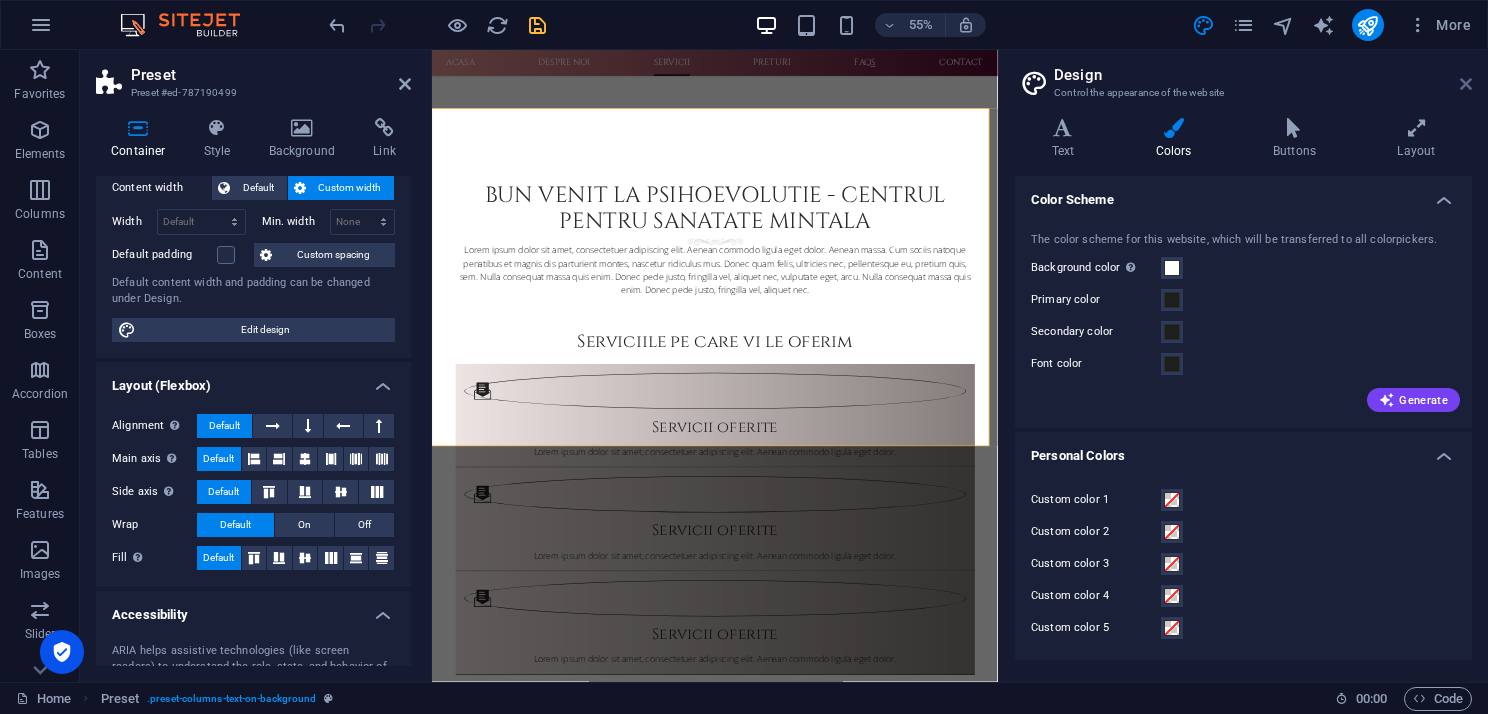 click at bounding box center [1466, 84] 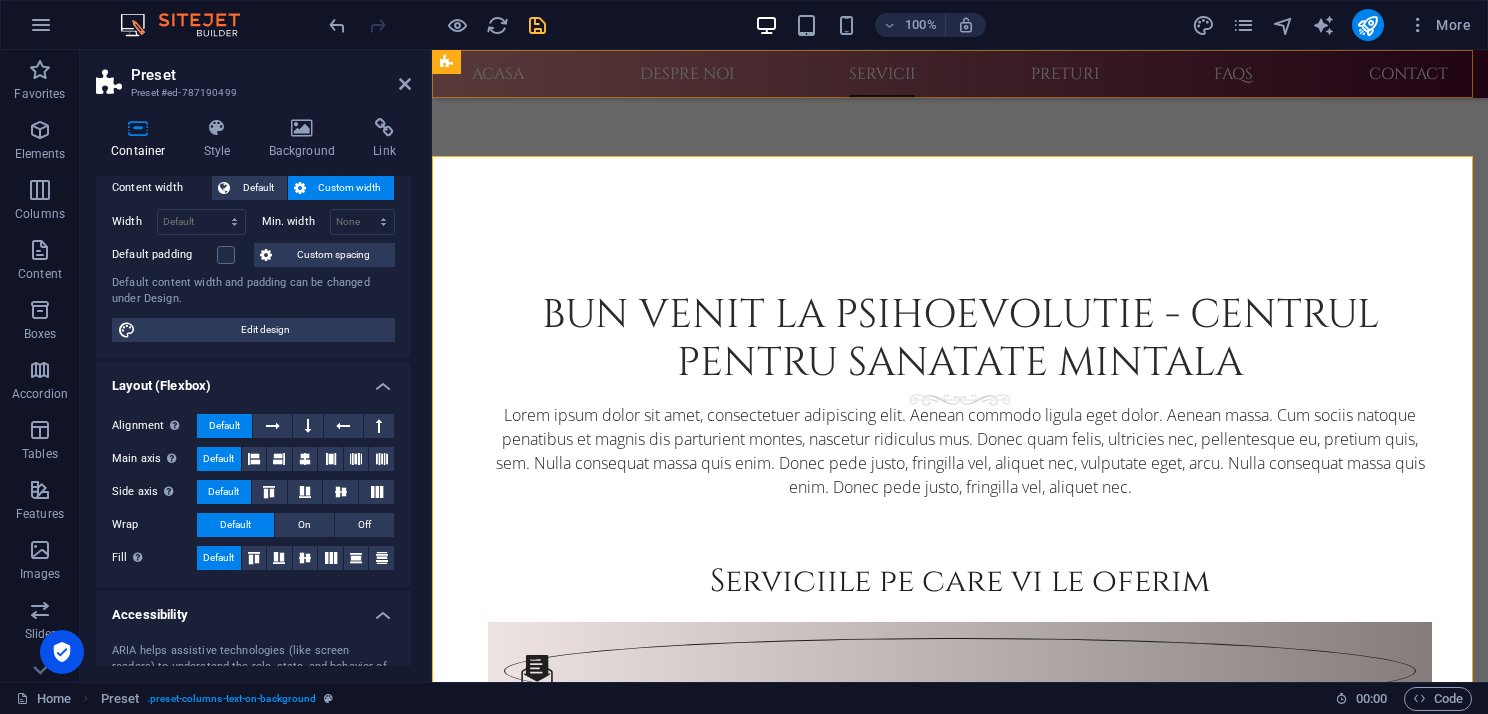 scroll, scrollTop: 2020, scrollLeft: 0, axis: vertical 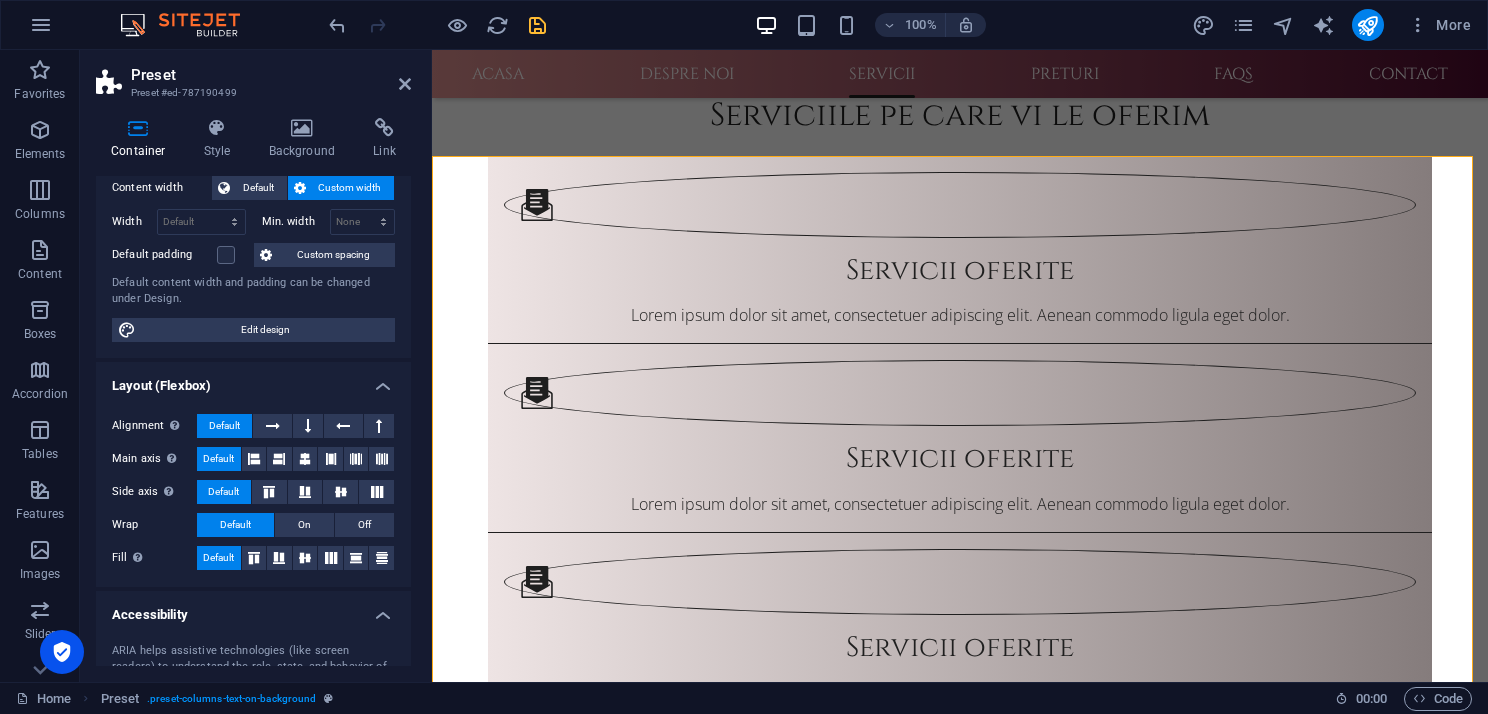 click at bounding box center (960, 2251) 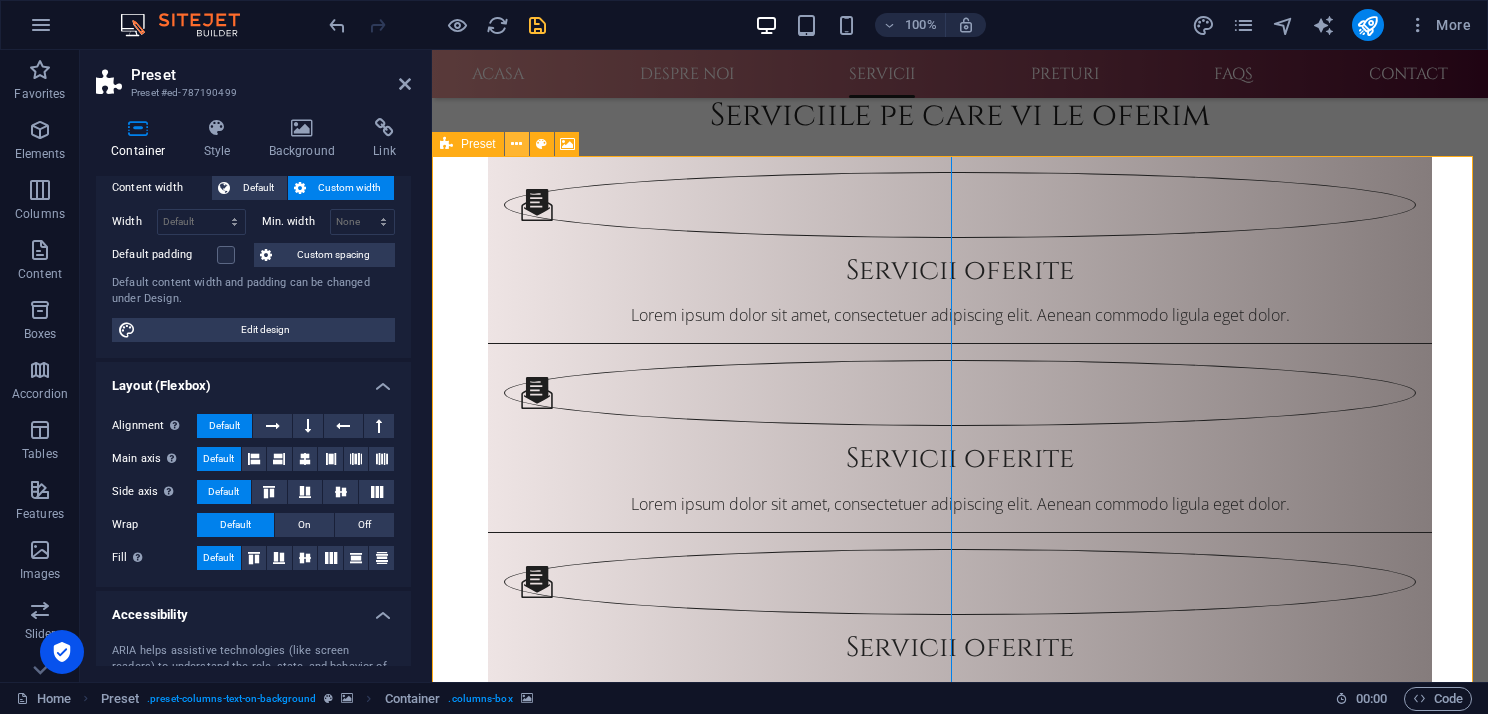 click at bounding box center [516, 144] 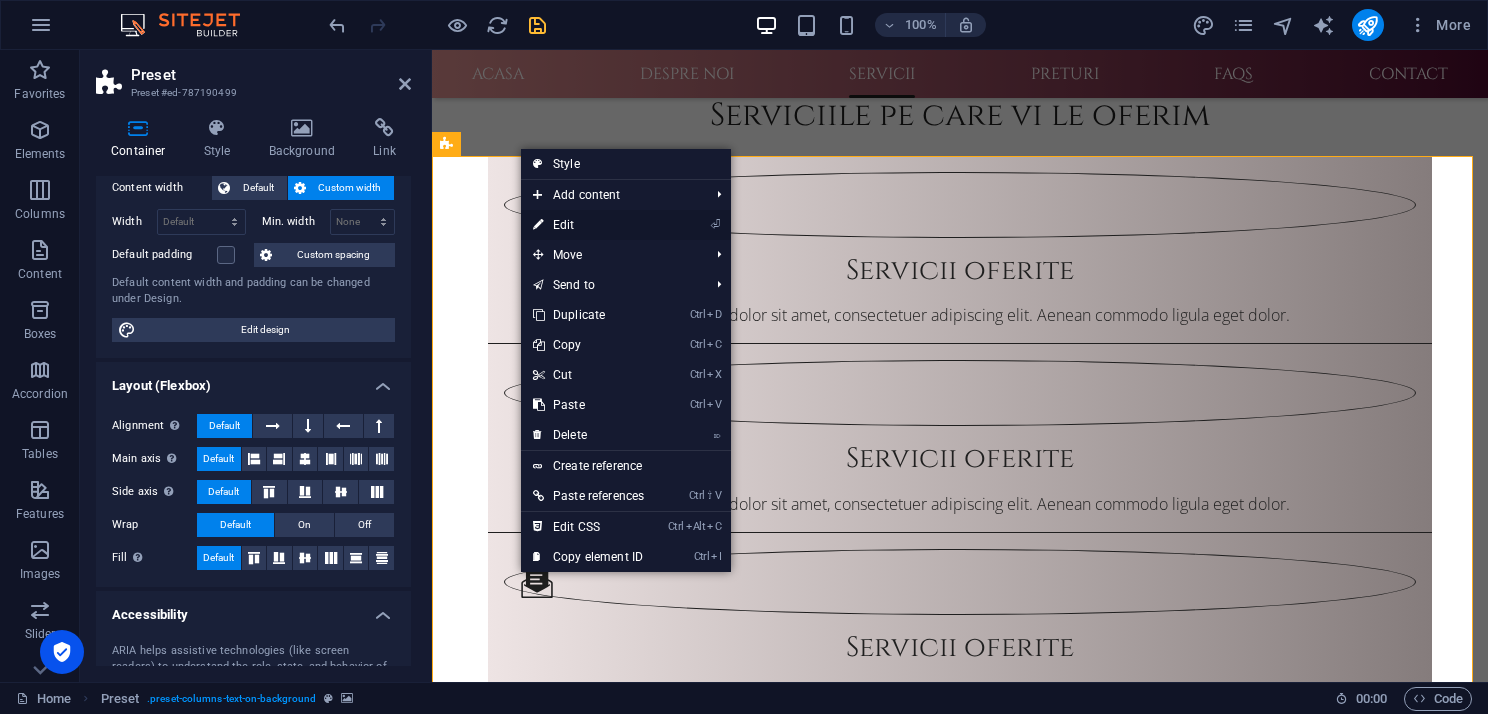 click on "⏎  Edit" at bounding box center (588, 225) 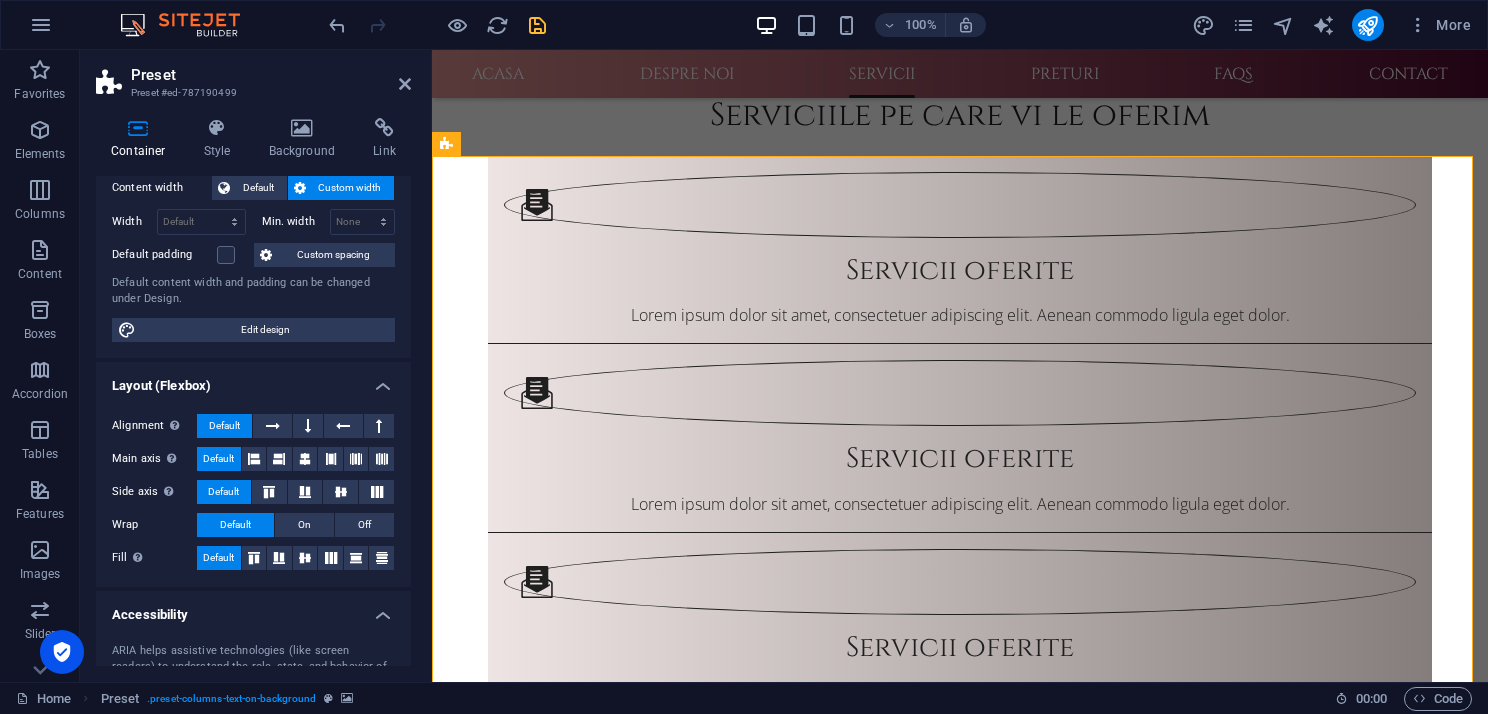 click at bounding box center (960, 2251) 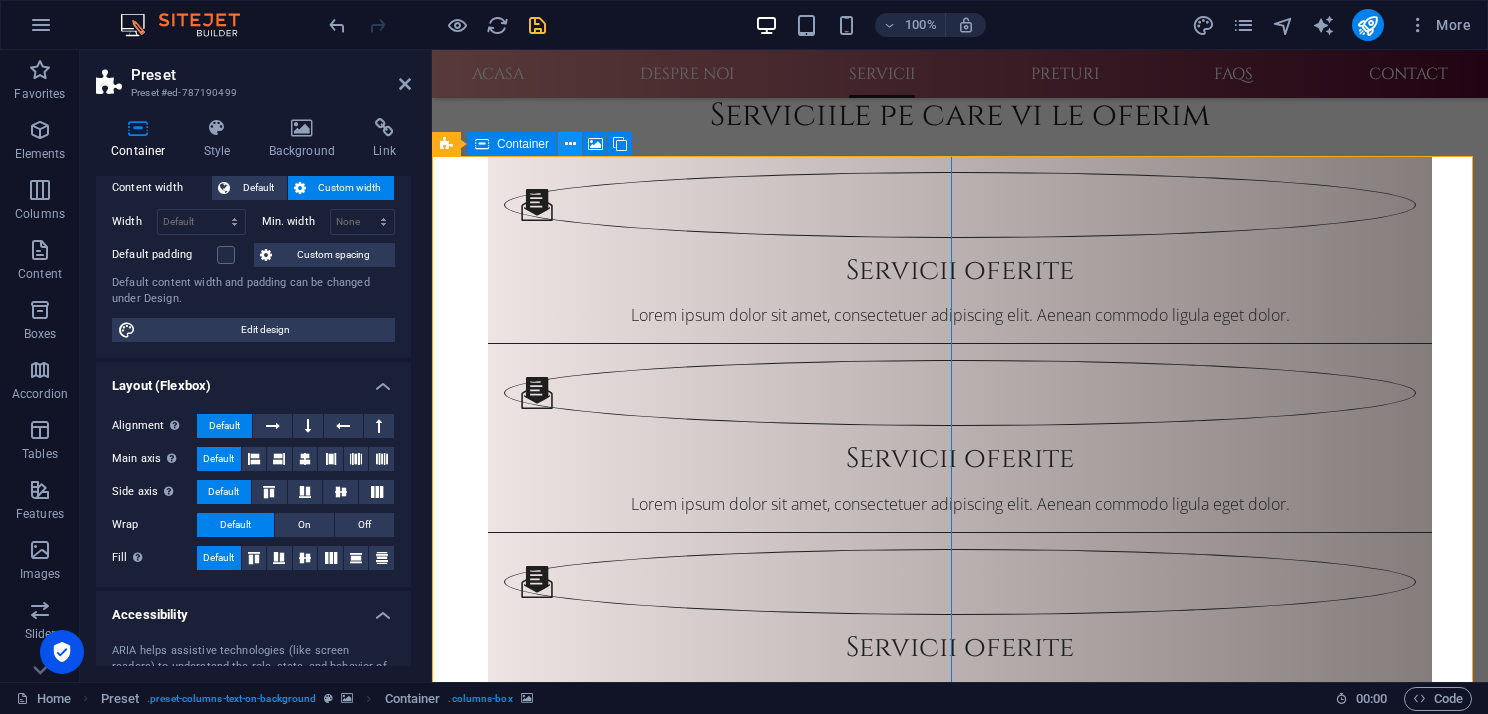 click at bounding box center [570, 144] 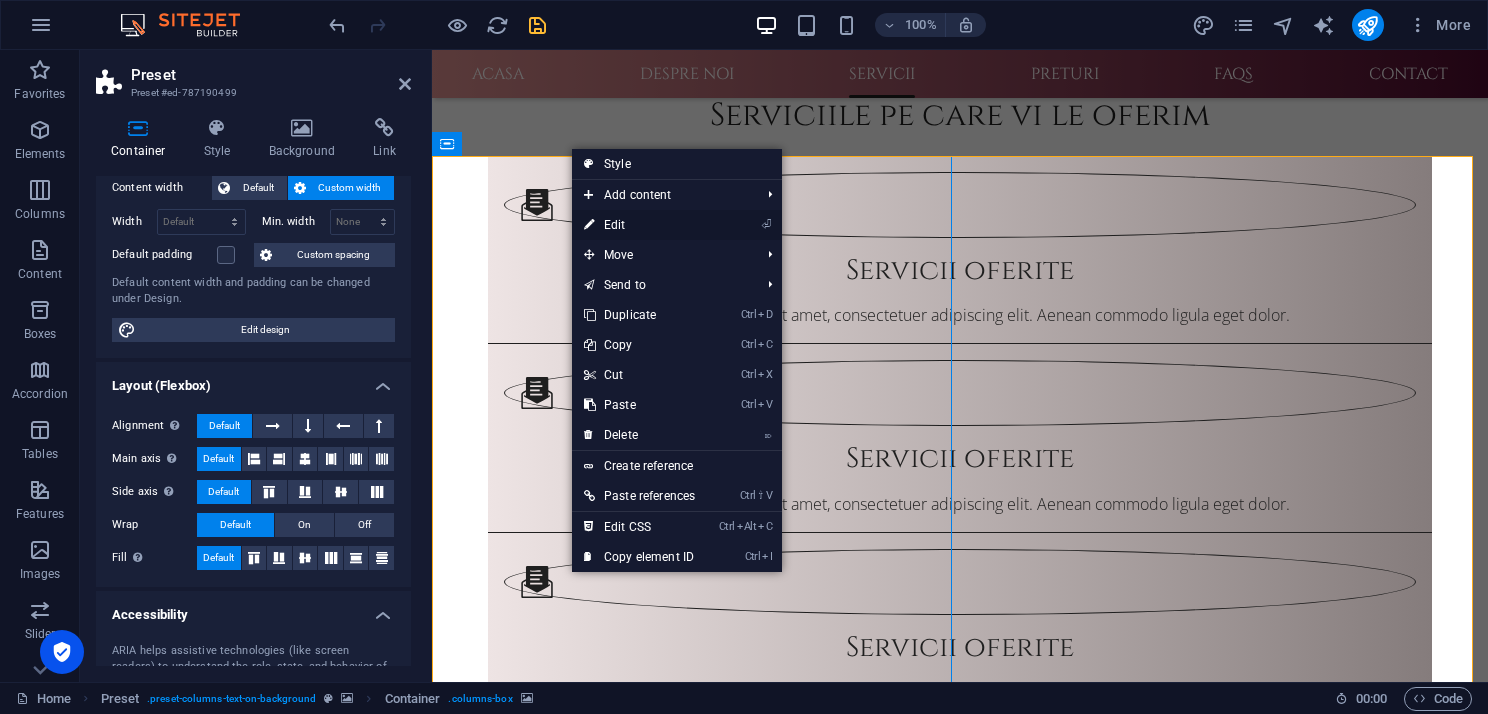 click on "⏎  Edit" at bounding box center [639, 225] 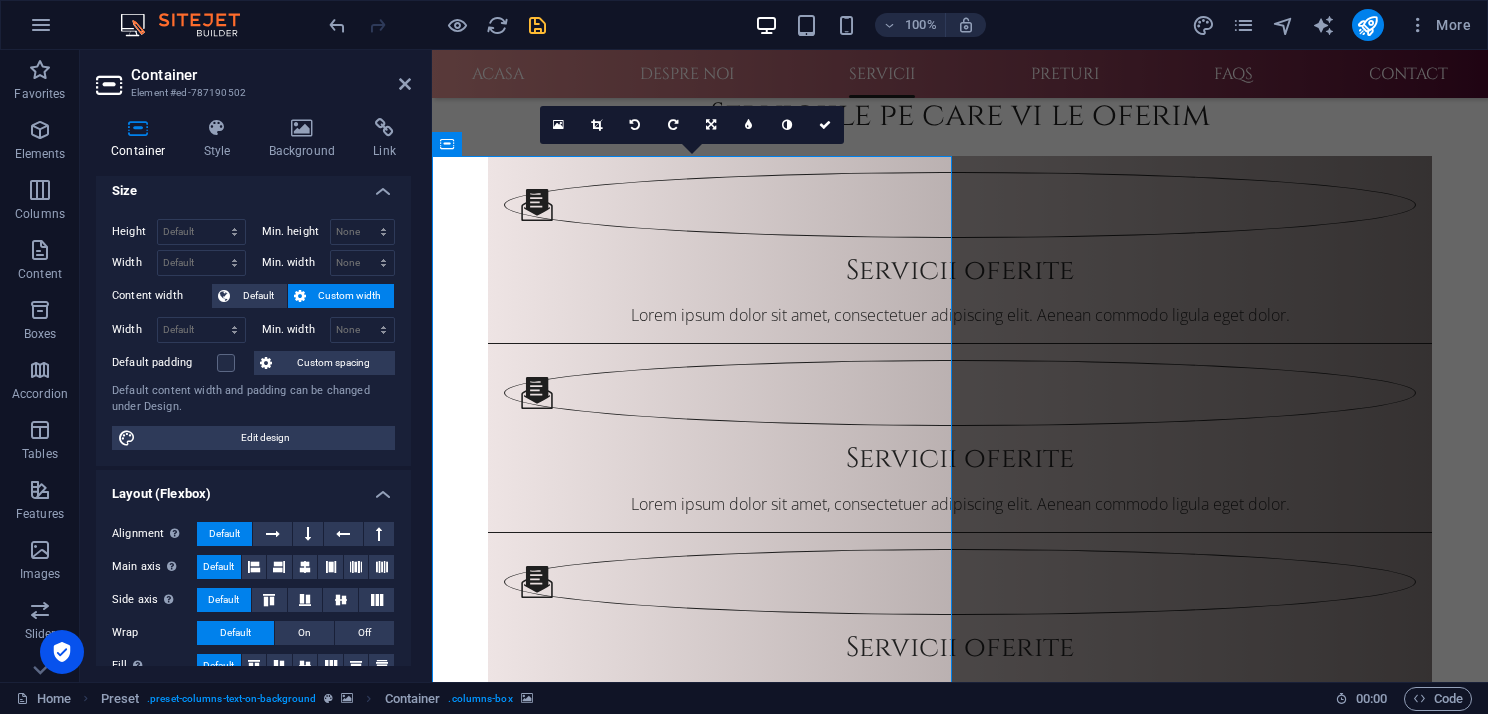 scroll, scrollTop: 0, scrollLeft: 0, axis: both 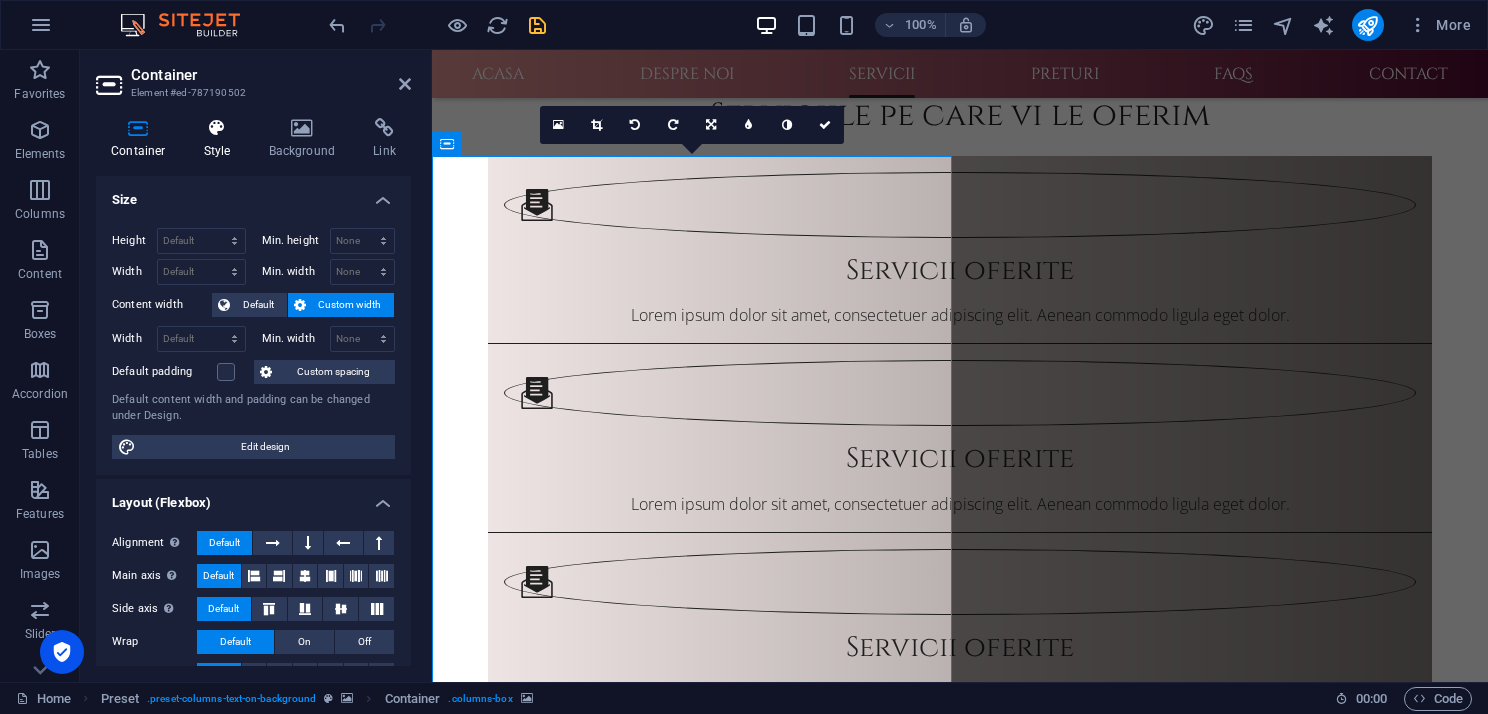 click at bounding box center (217, 128) 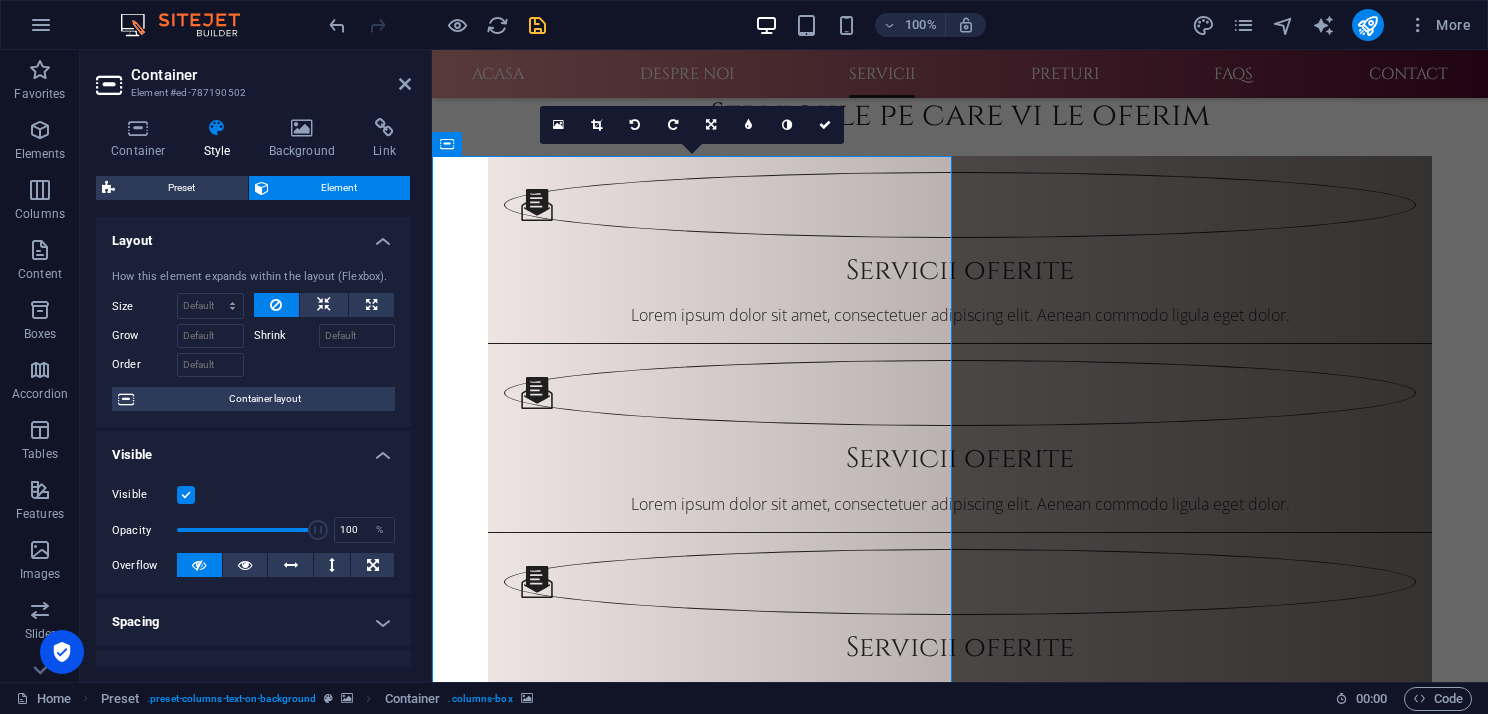 scroll, scrollTop: 100, scrollLeft: 0, axis: vertical 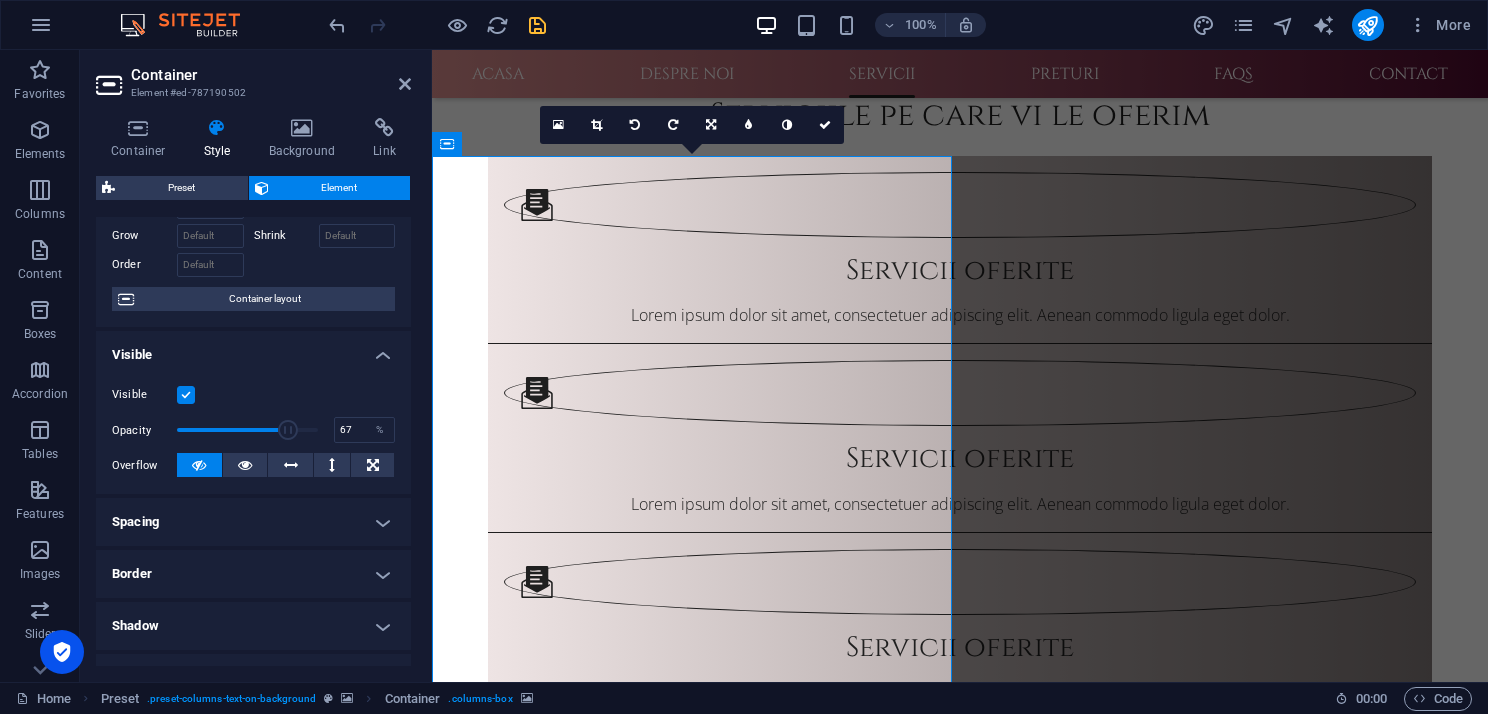 drag, startPoint x: 312, startPoint y: 427, endPoint x: 268, endPoint y: 429, distance: 44.04543 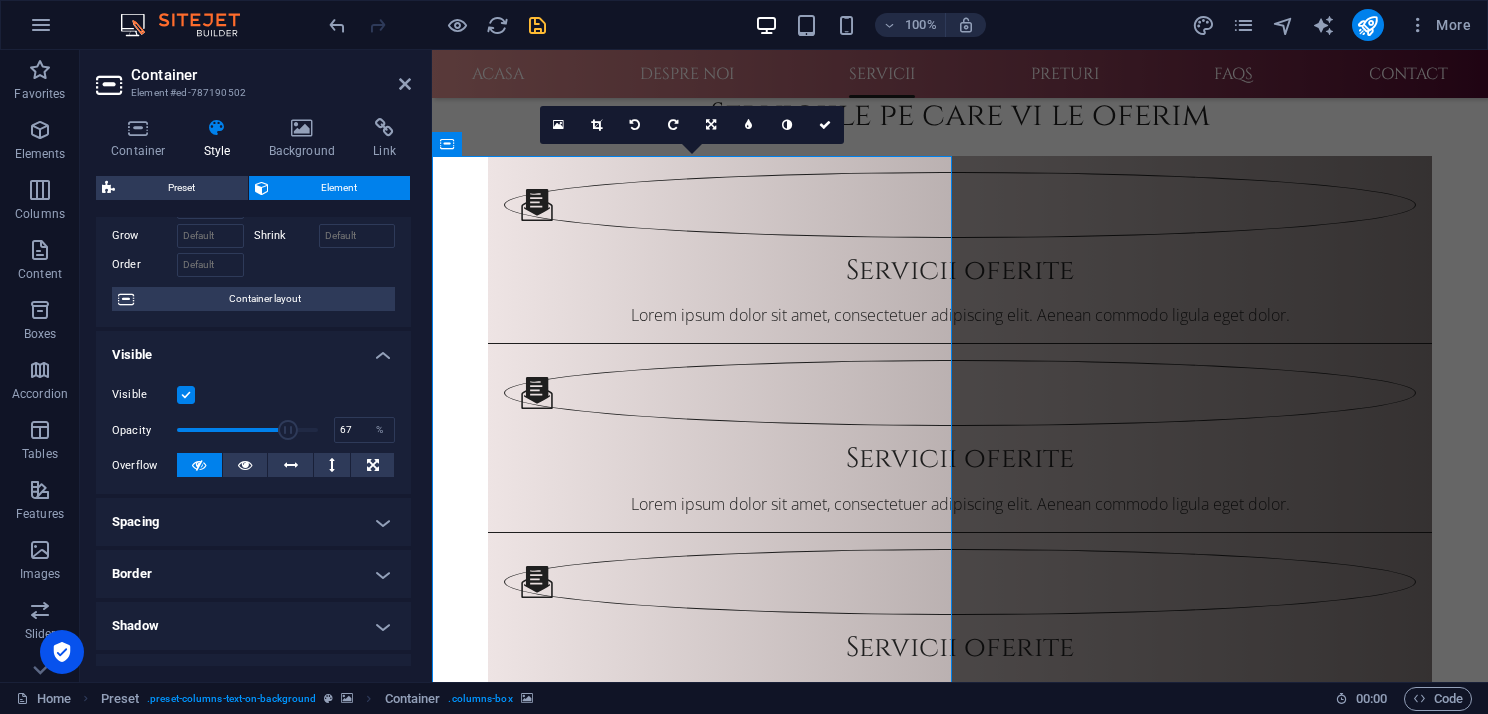 click at bounding box center (288, 430) 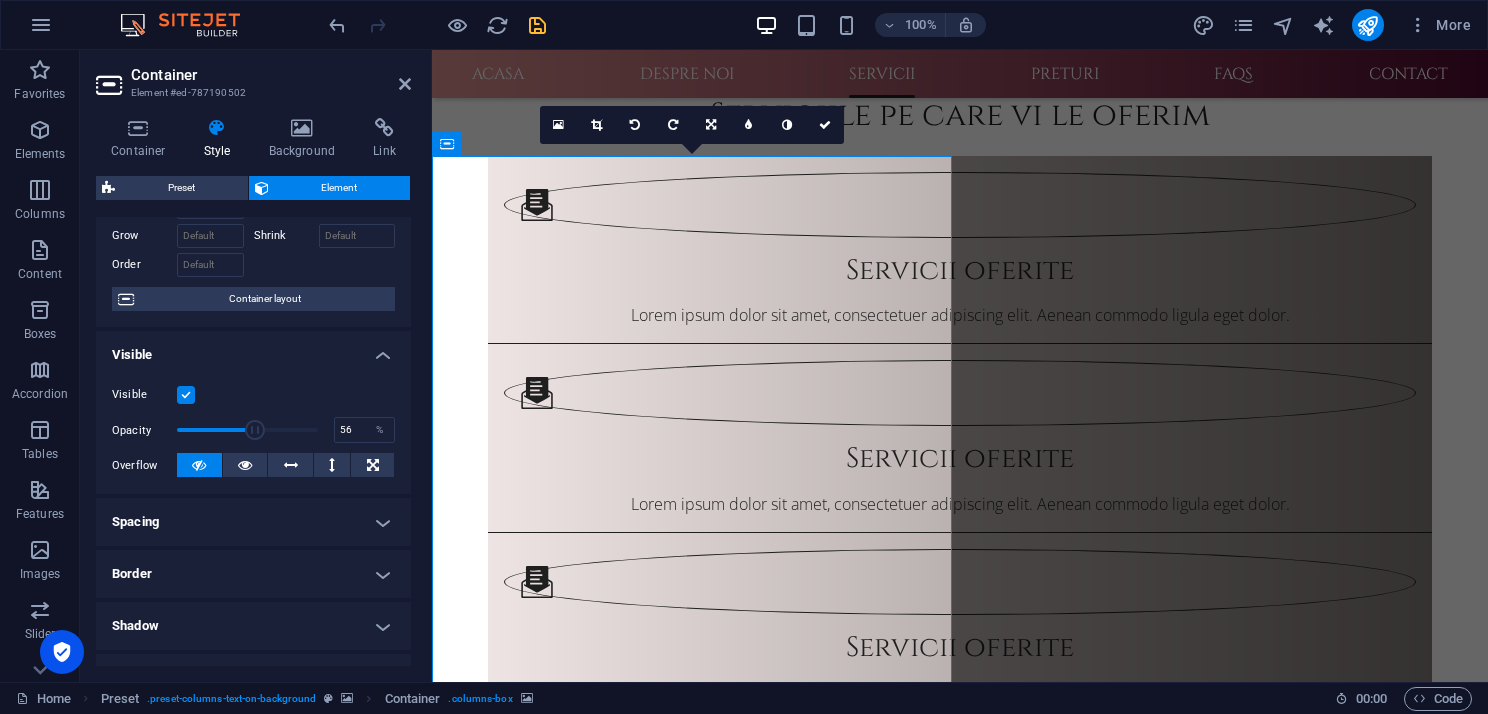 drag, startPoint x: 269, startPoint y: 429, endPoint x: 253, endPoint y: 429, distance: 16 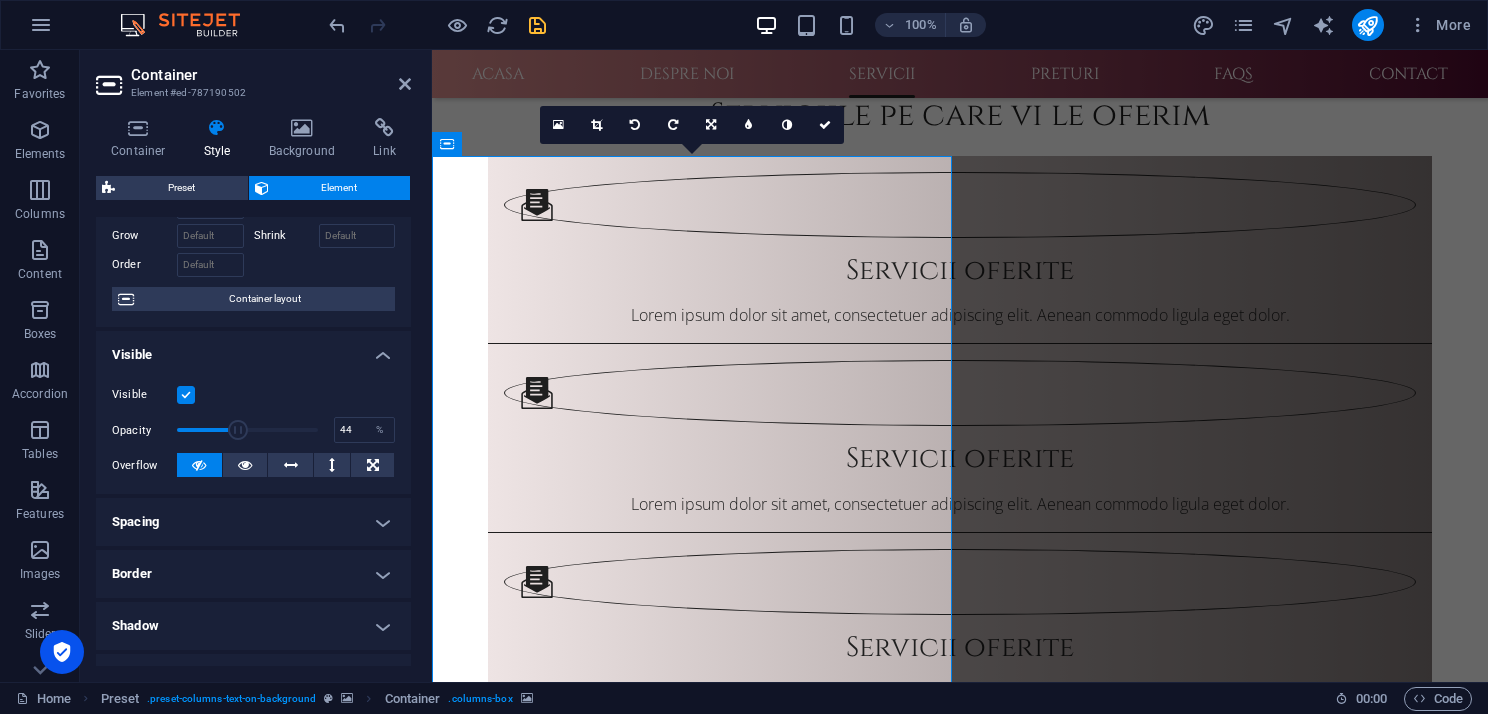 drag, startPoint x: 255, startPoint y: 432, endPoint x: 237, endPoint y: 430, distance: 18.110771 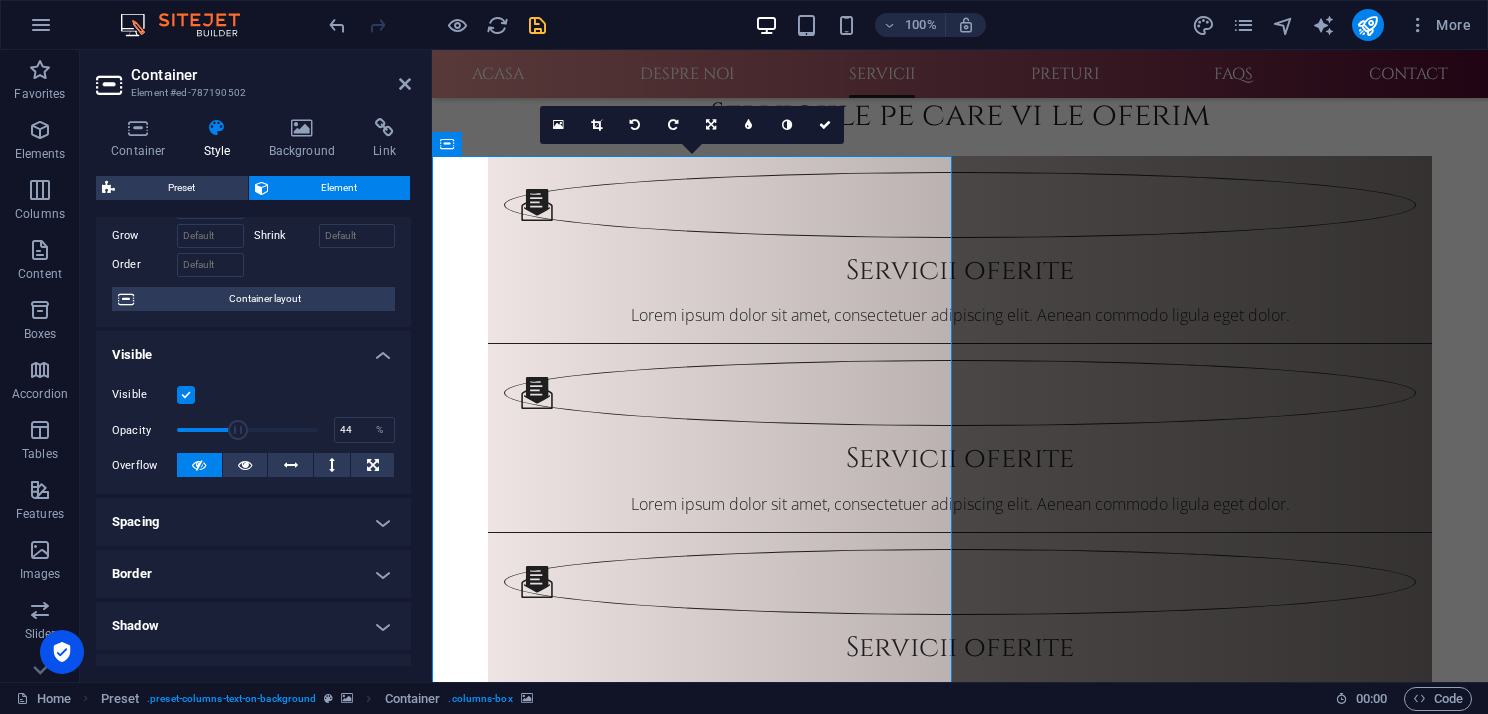 click at bounding box center [238, 430] 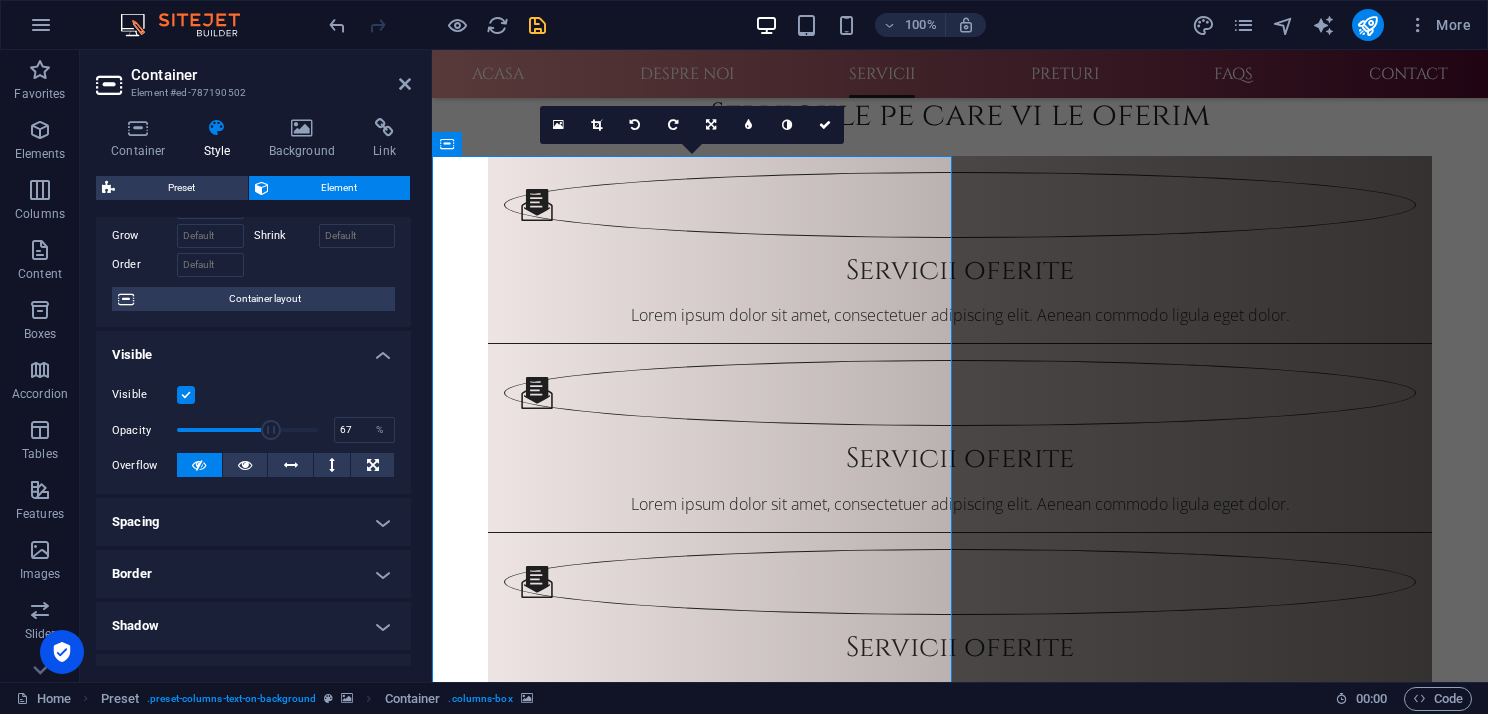 drag, startPoint x: 232, startPoint y: 429, endPoint x: 268, endPoint y: 428, distance: 36.013885 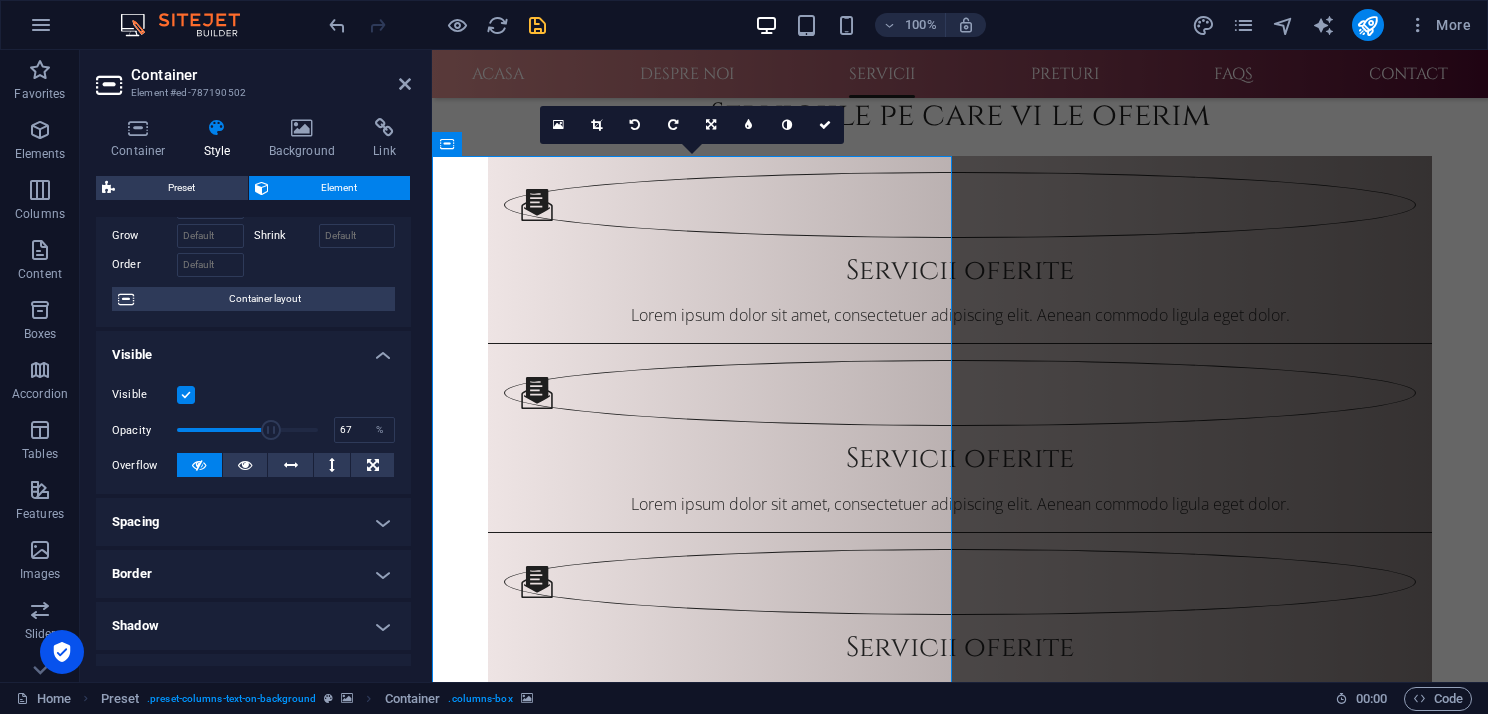 click at bounding box center [271, 430] 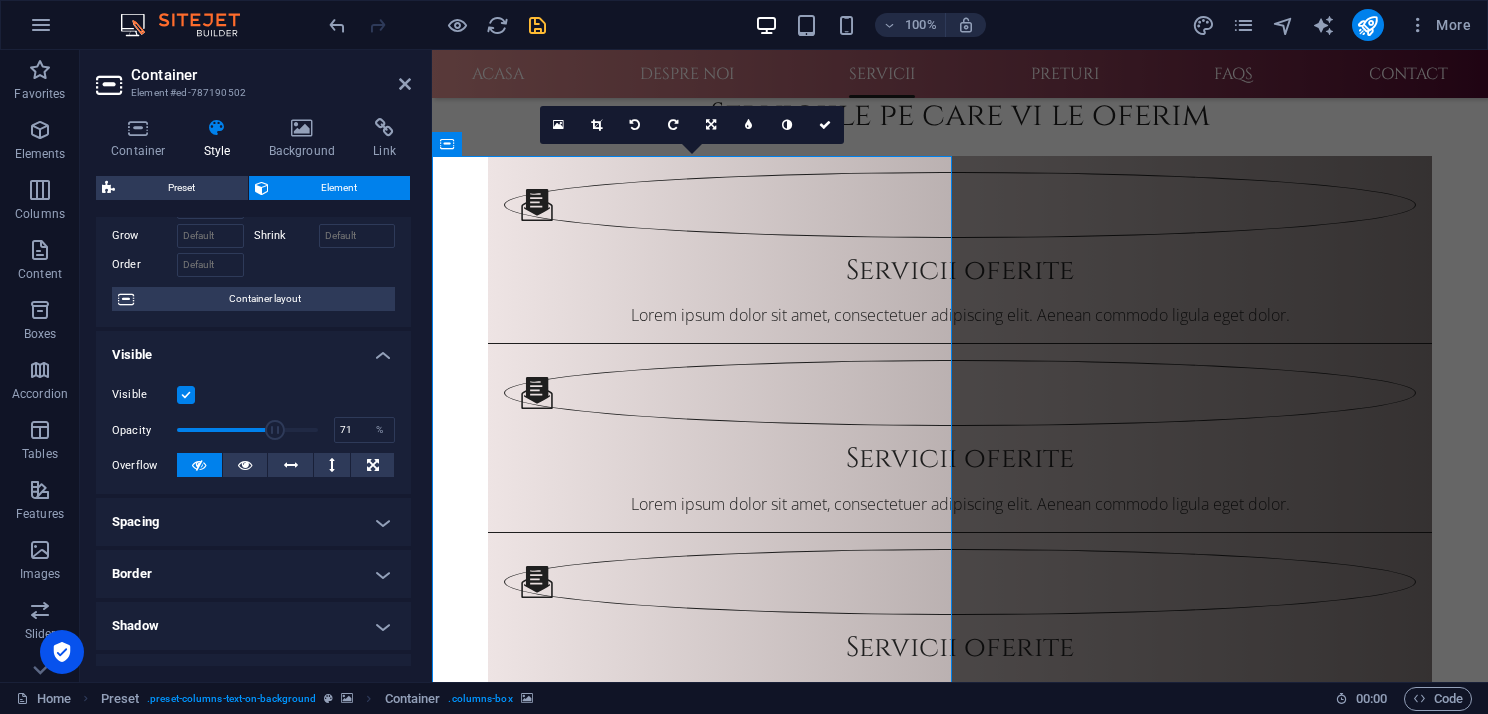 click at bounding box center [275, 430] 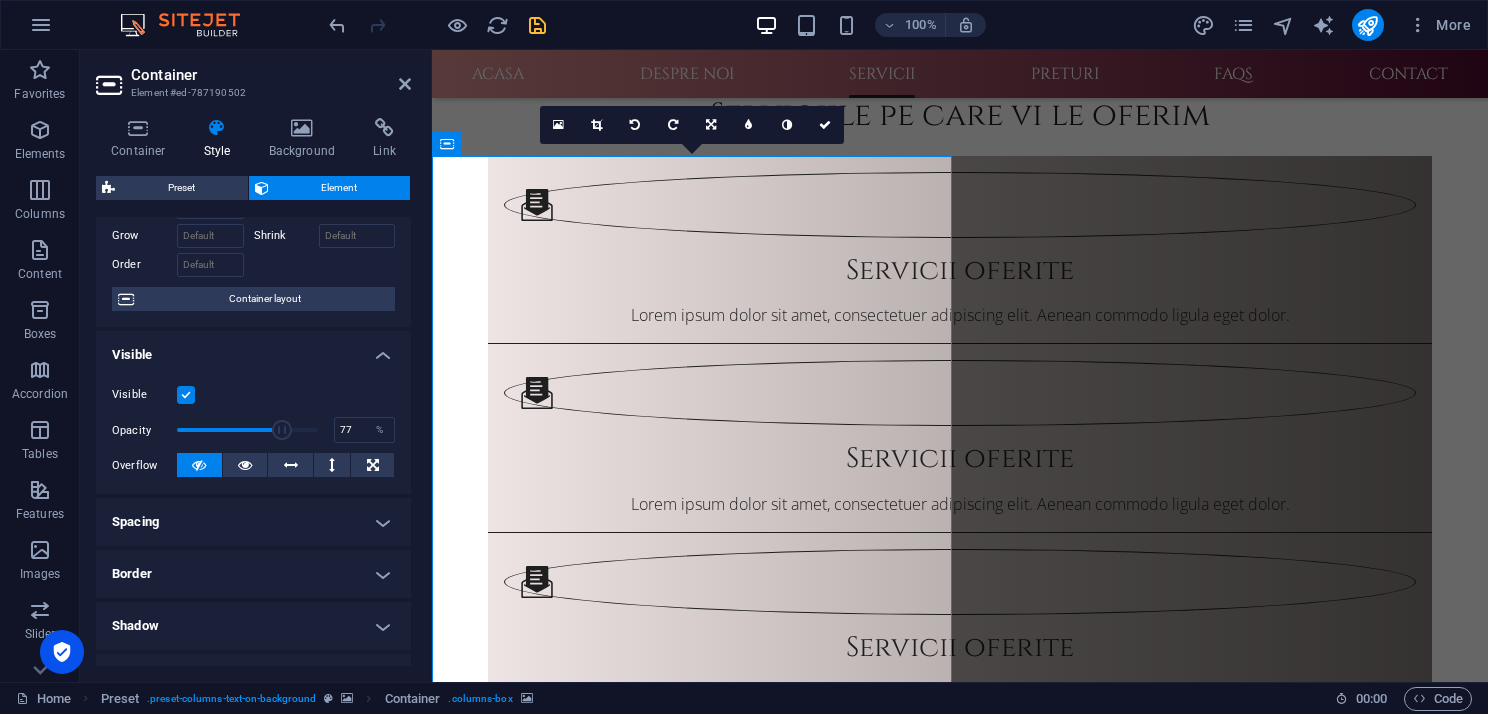 type on "78" 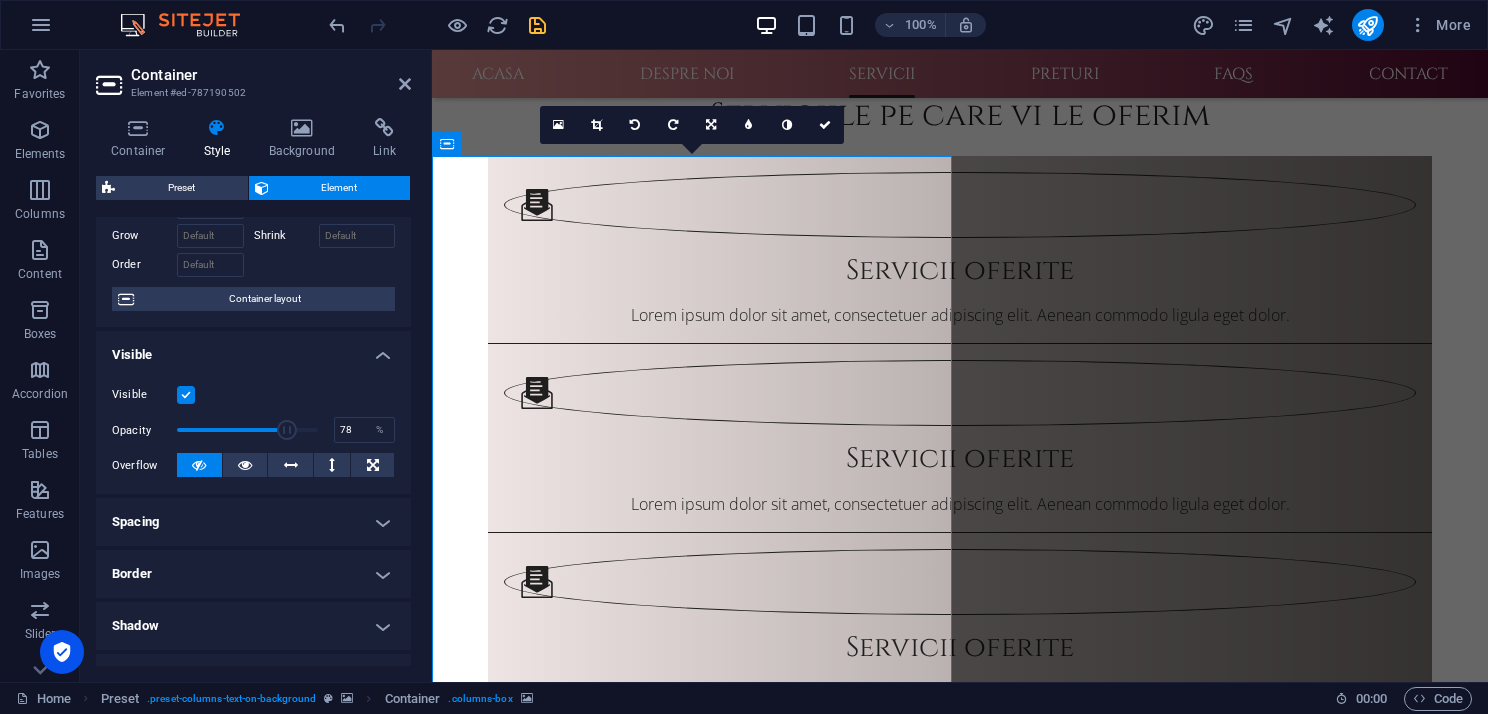 click at bounding box center [287, 430] 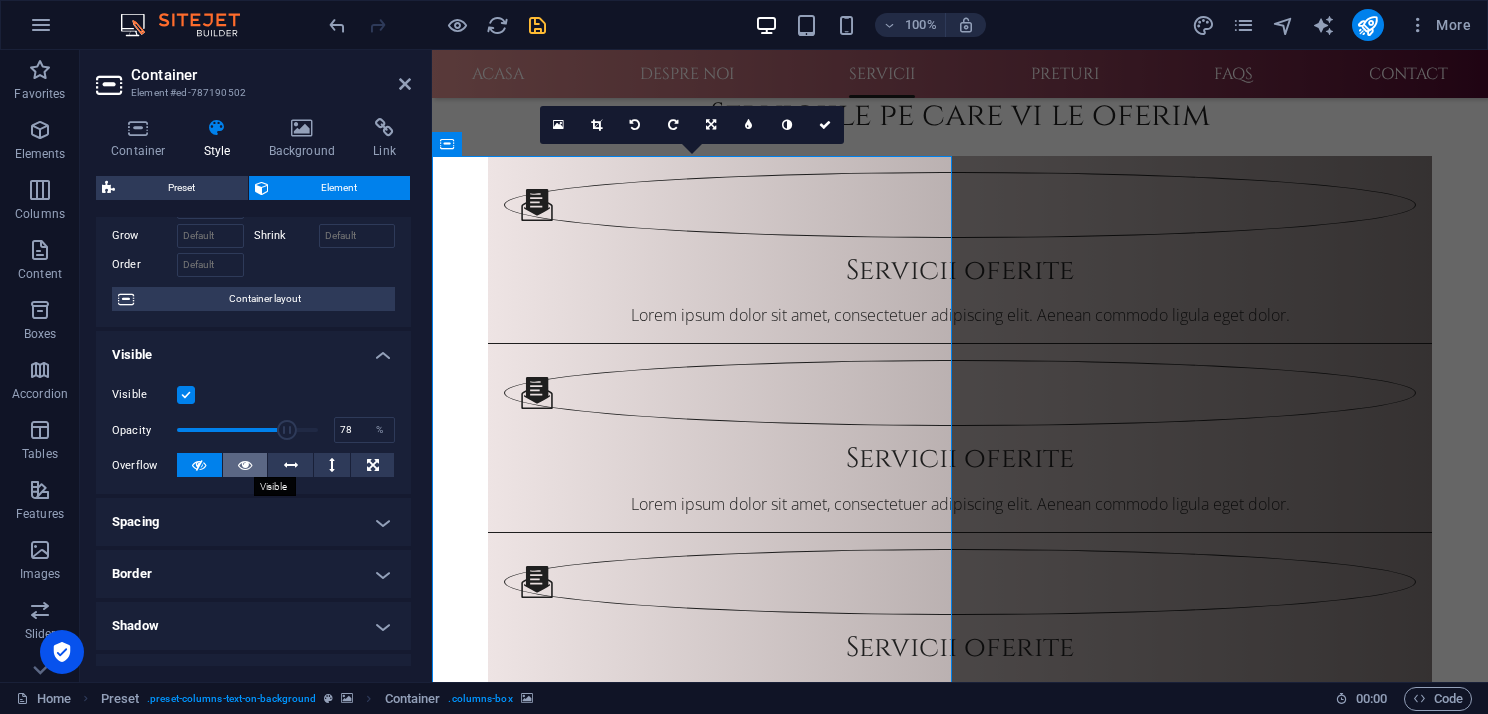 click at bounding box center [245, 465] 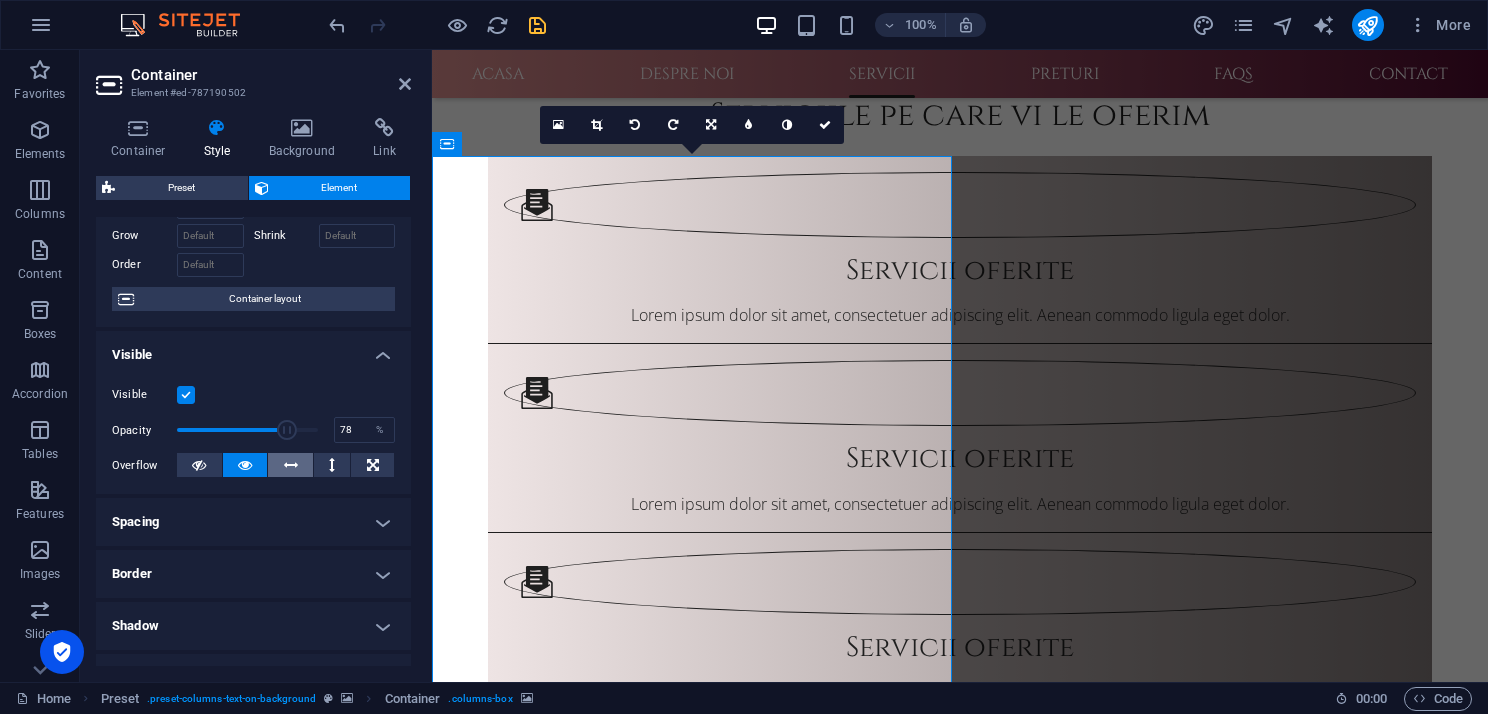click at bounding box center (291, 465) 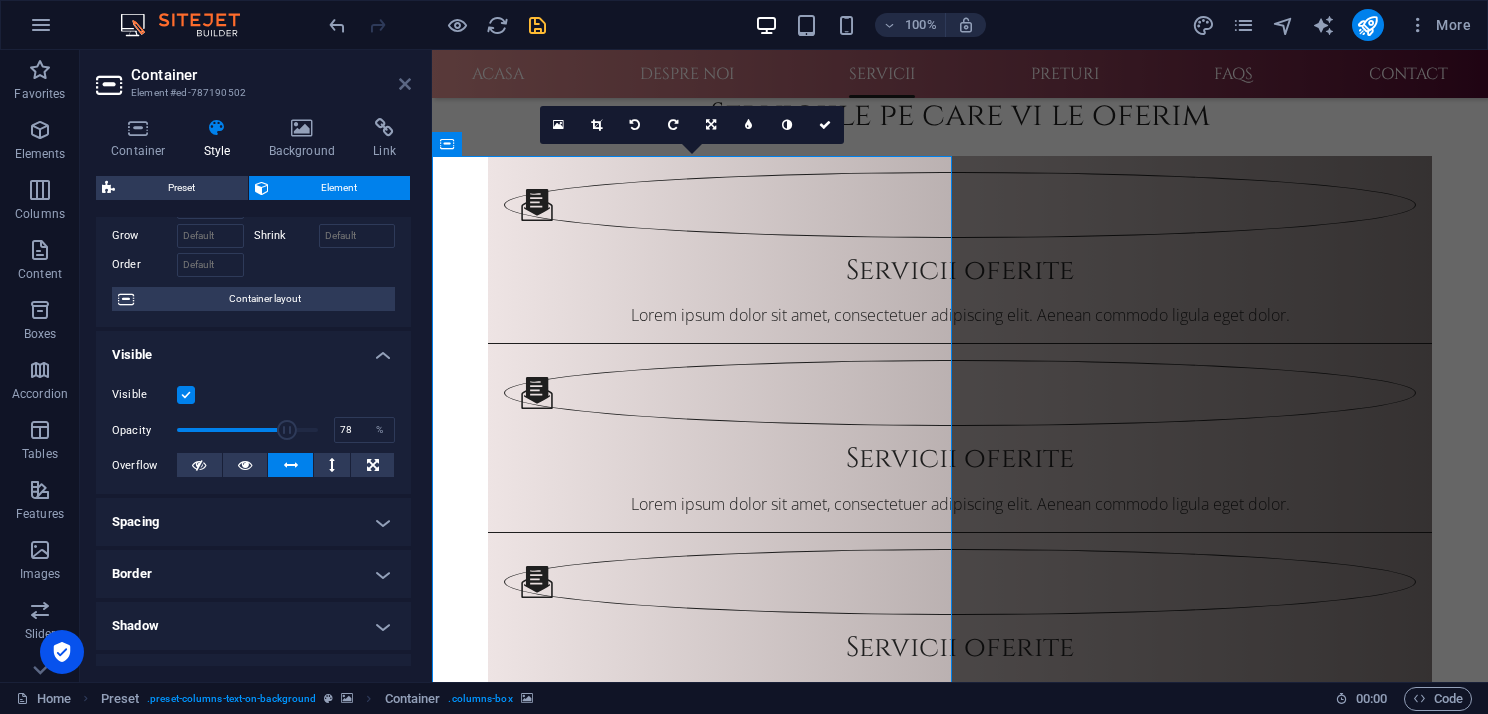 click at bounding box center (405, 84) 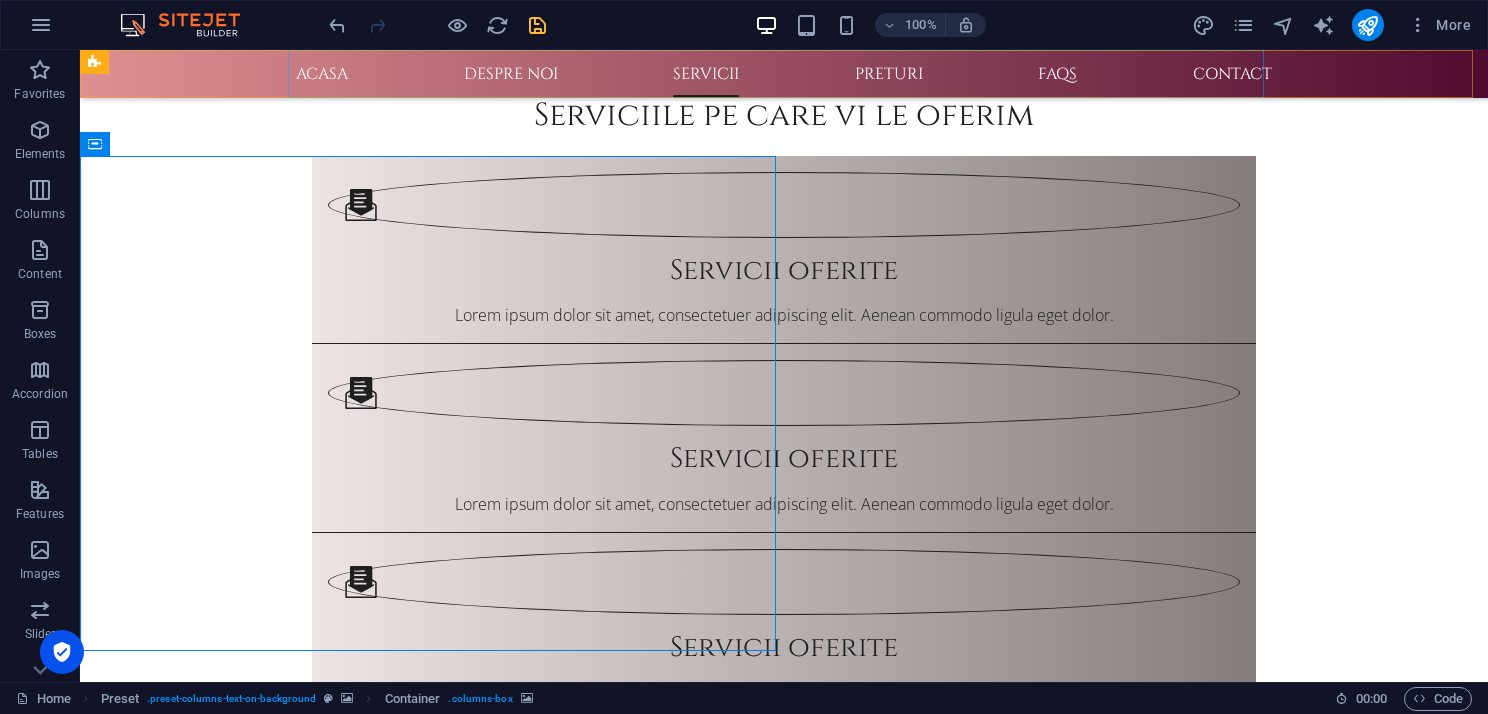 scroll, scrollTop: 2160, scrollLeft: 0, axis: vertical 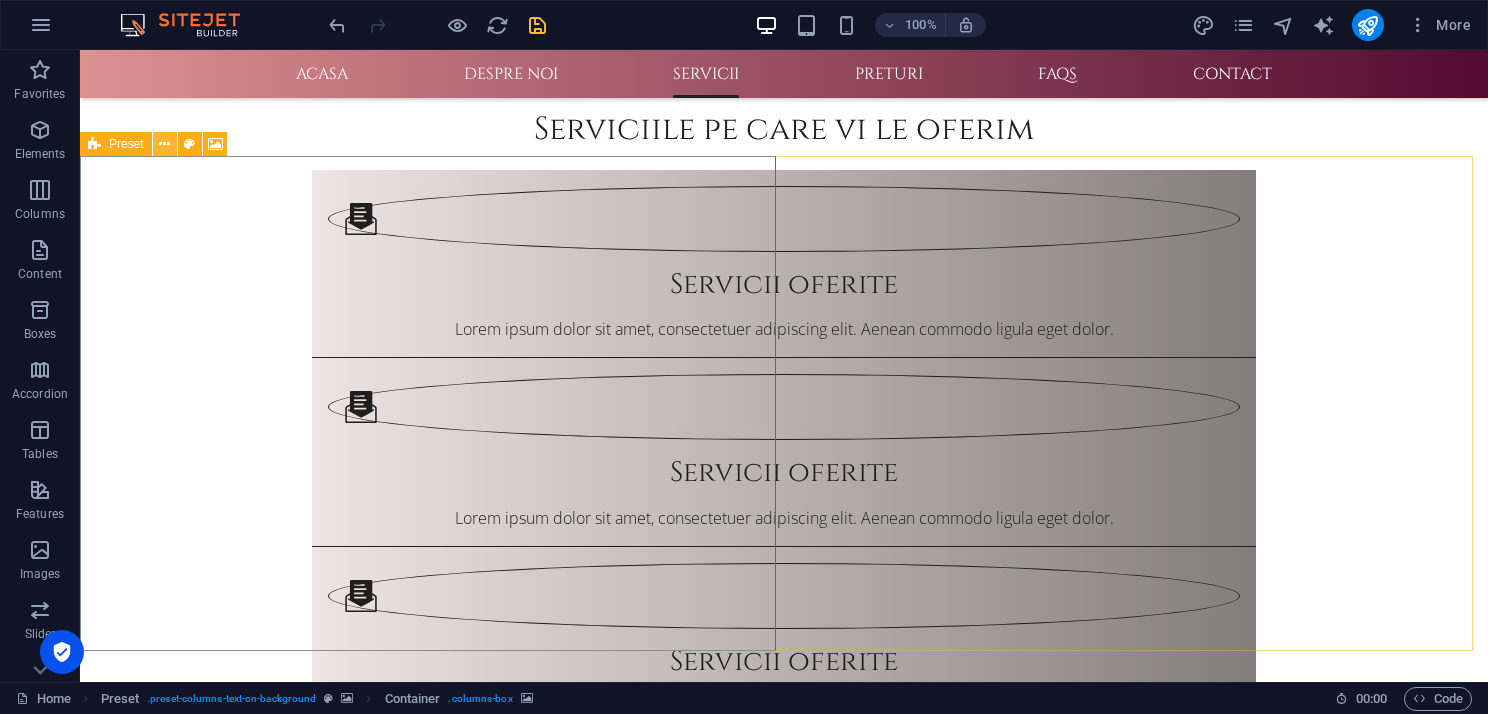 click at bounding box center [164, 144] 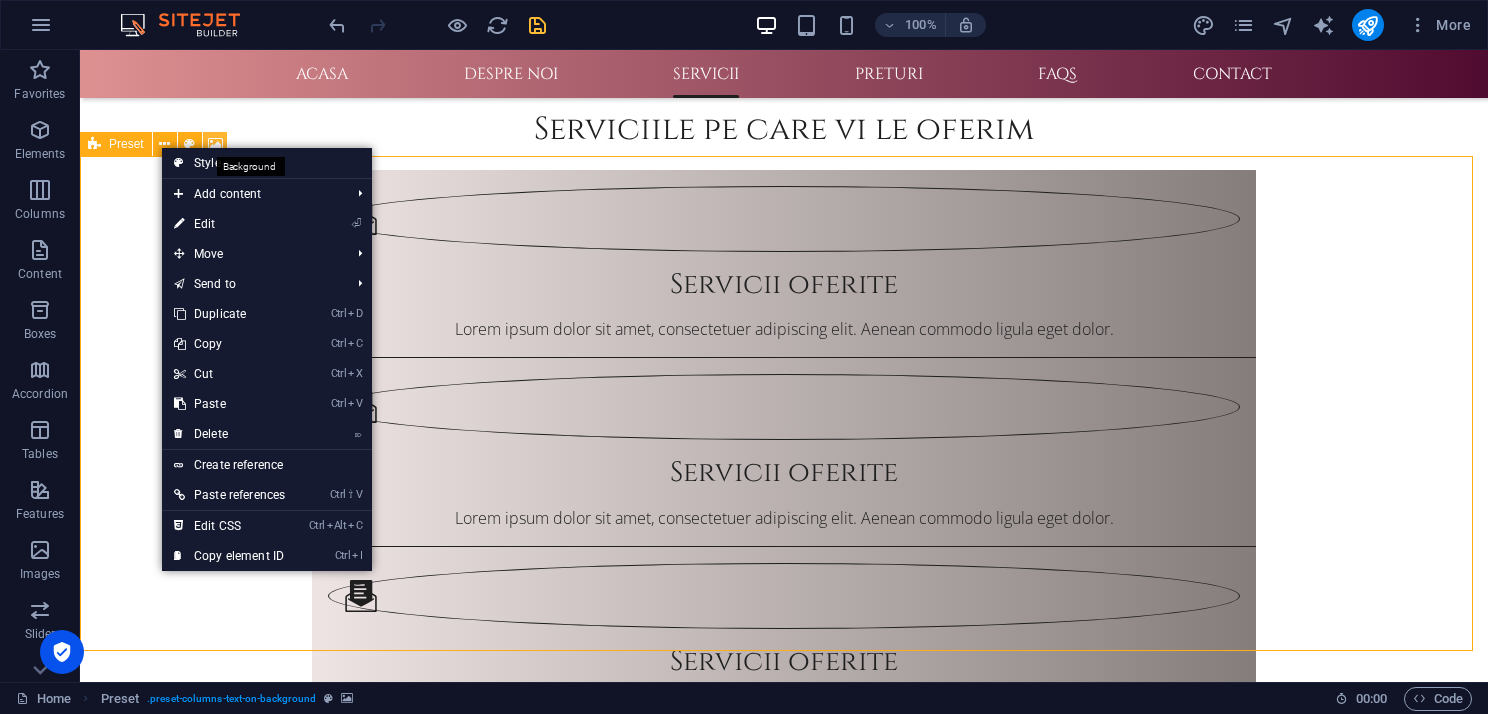 click at bounding box center [215, 144] 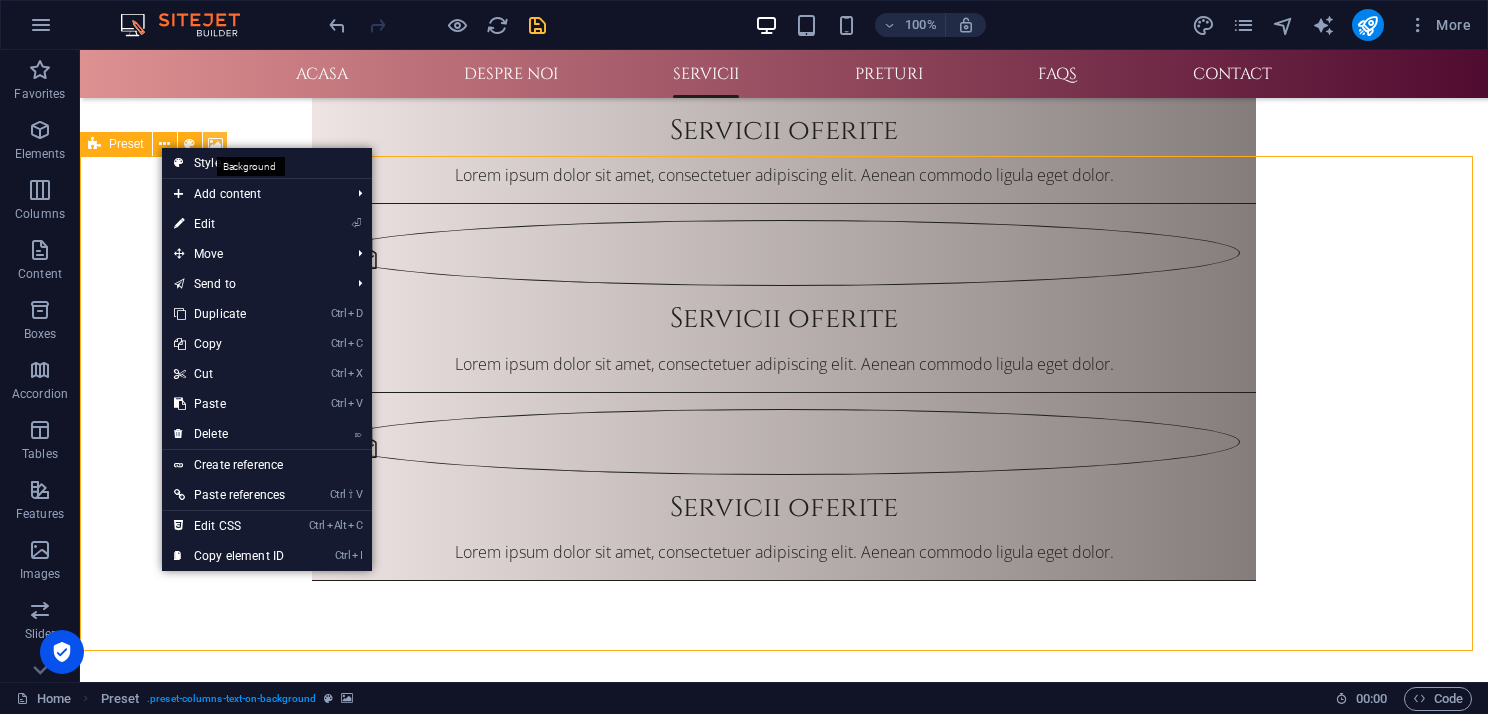 scroll, scrollTop: 2020, scrollLeft: 0, axis: vertical 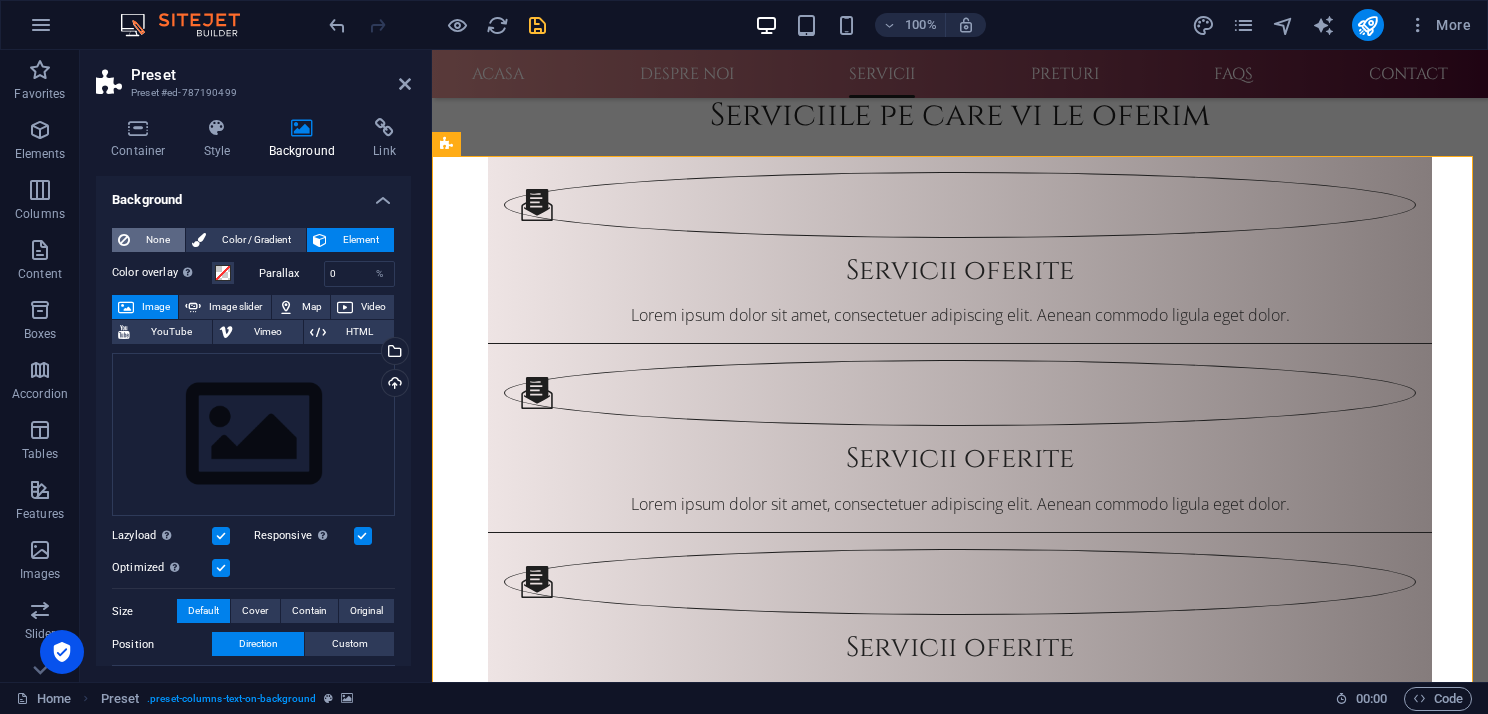 click on "None" at bounding box center [157, 240] 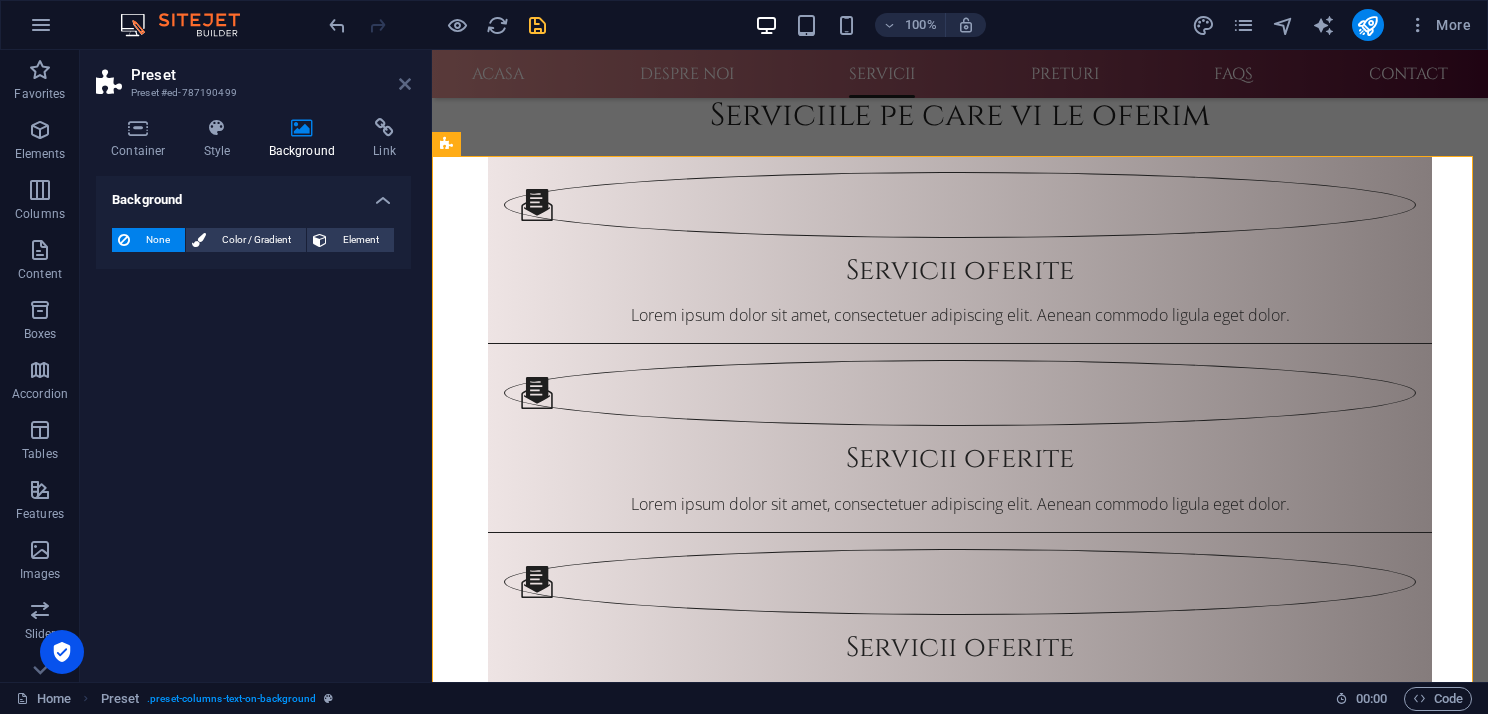 click at bounding box center [405, 84] 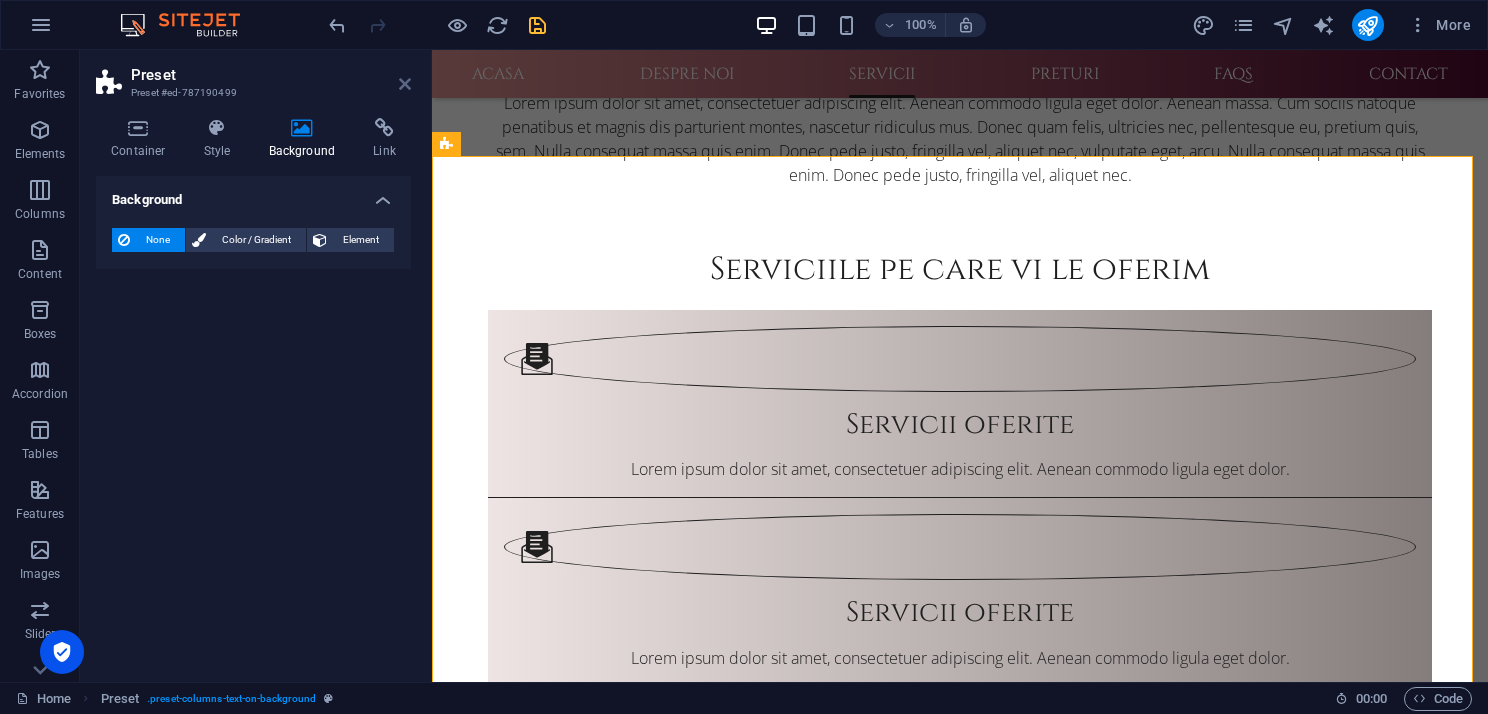 scroll, scrollTop: 2160, scrollLeft: 0, axis: vertical 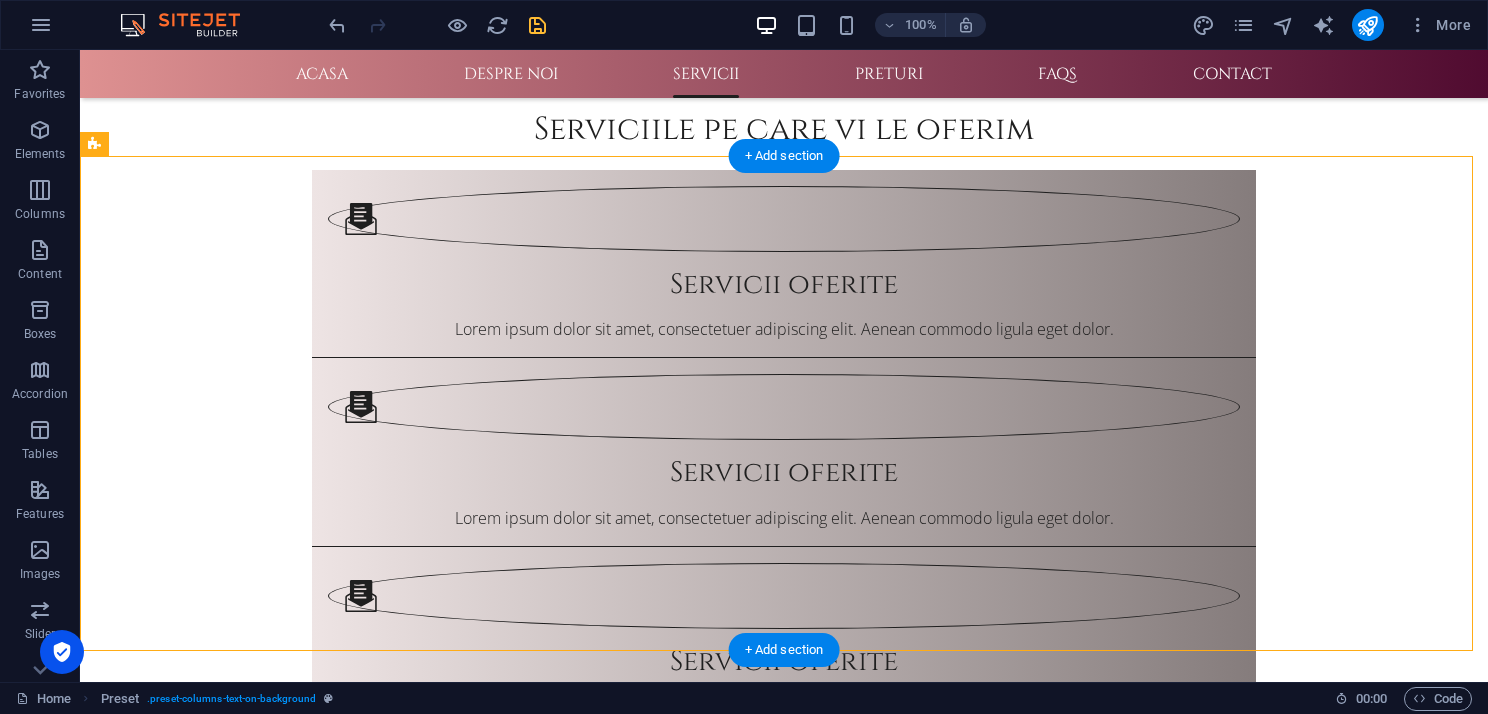 click at bounding box center [784, 1627] 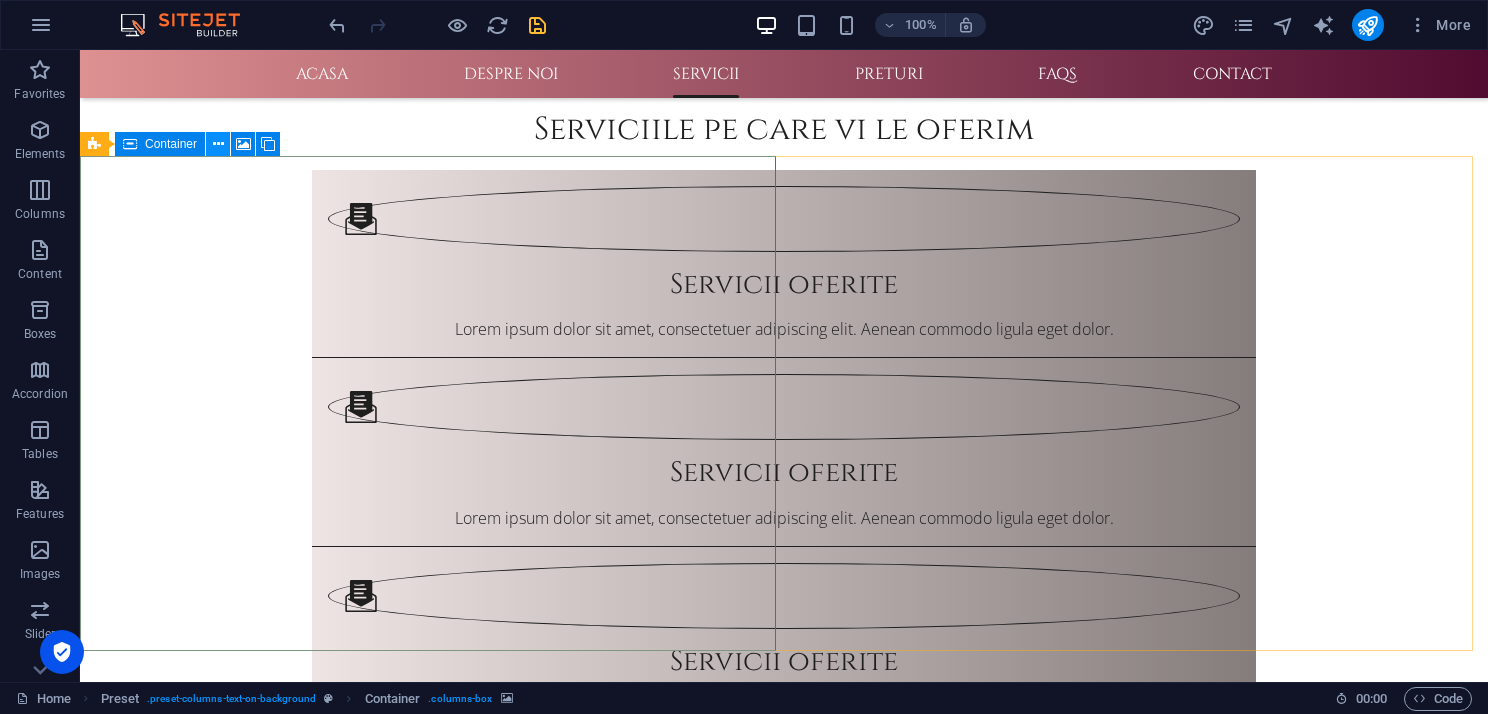 click at bounding box center (218, 144) 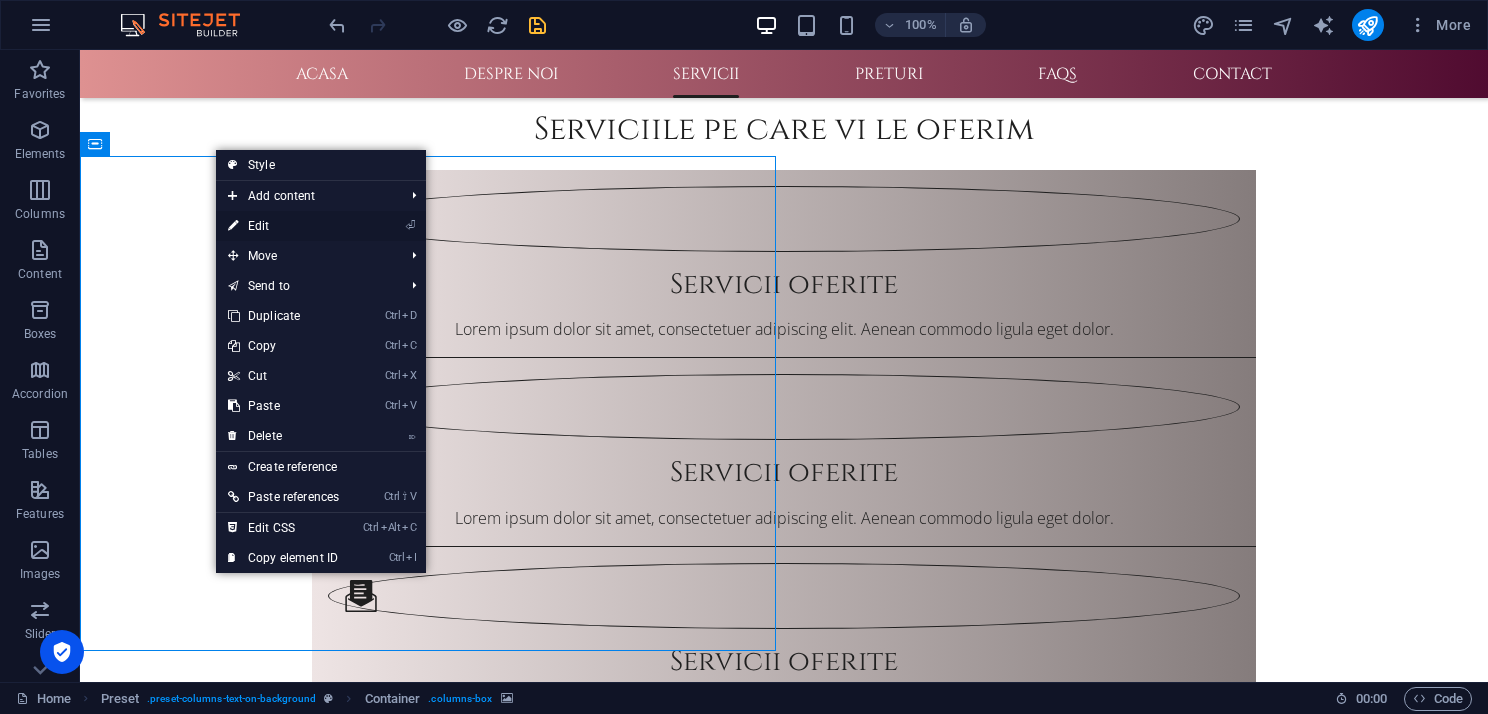 click on "⏎  Edit" at bounding box center [283, 226] 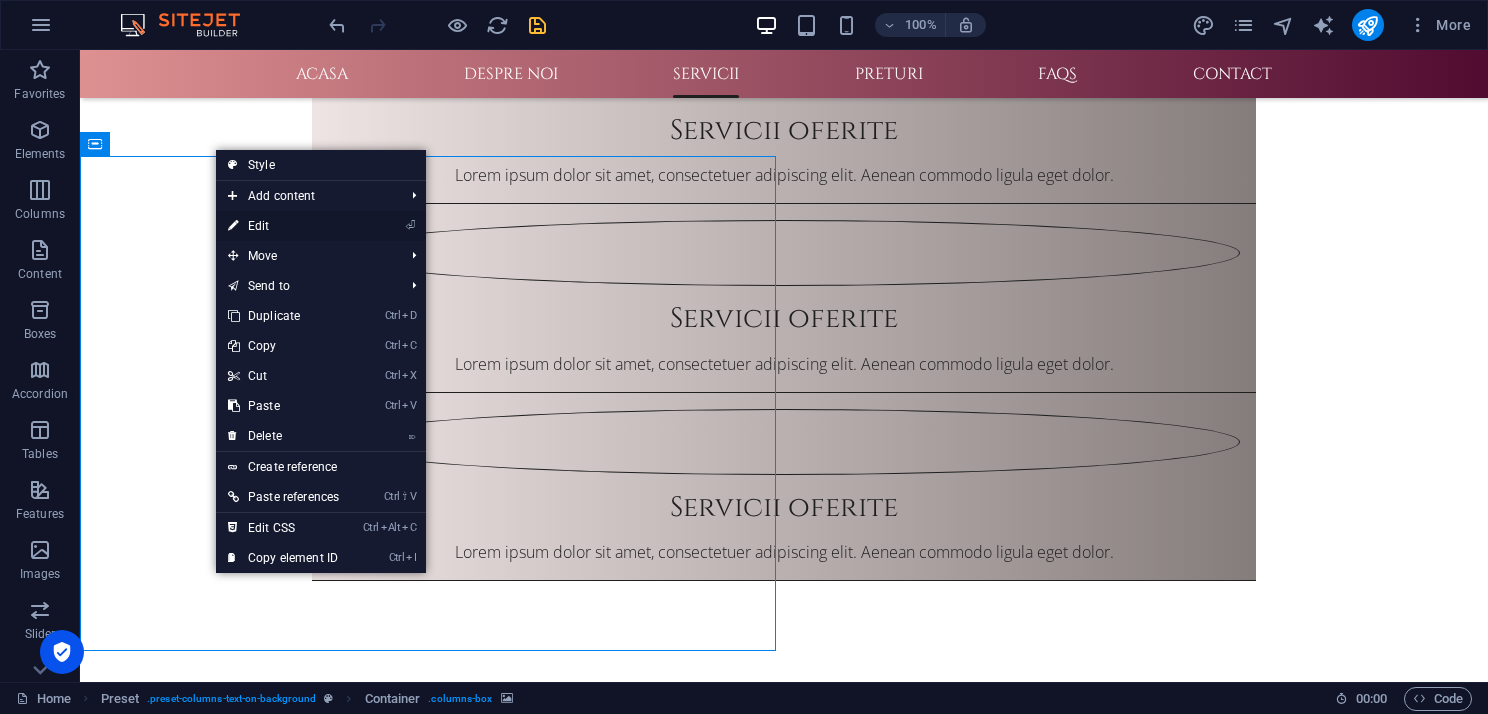 scroll, scrollTop: 2020, scrollLeft: 0, axis: vertical 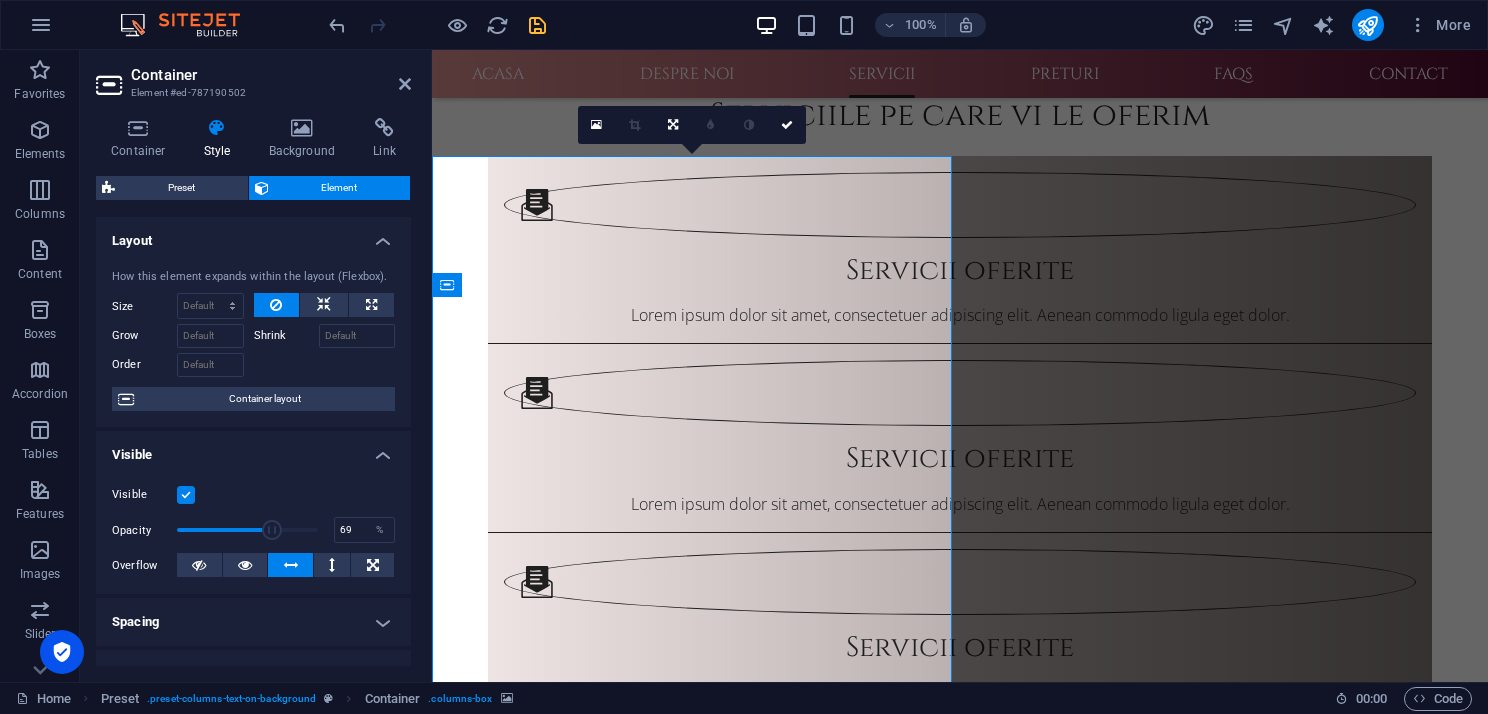 type on "70" 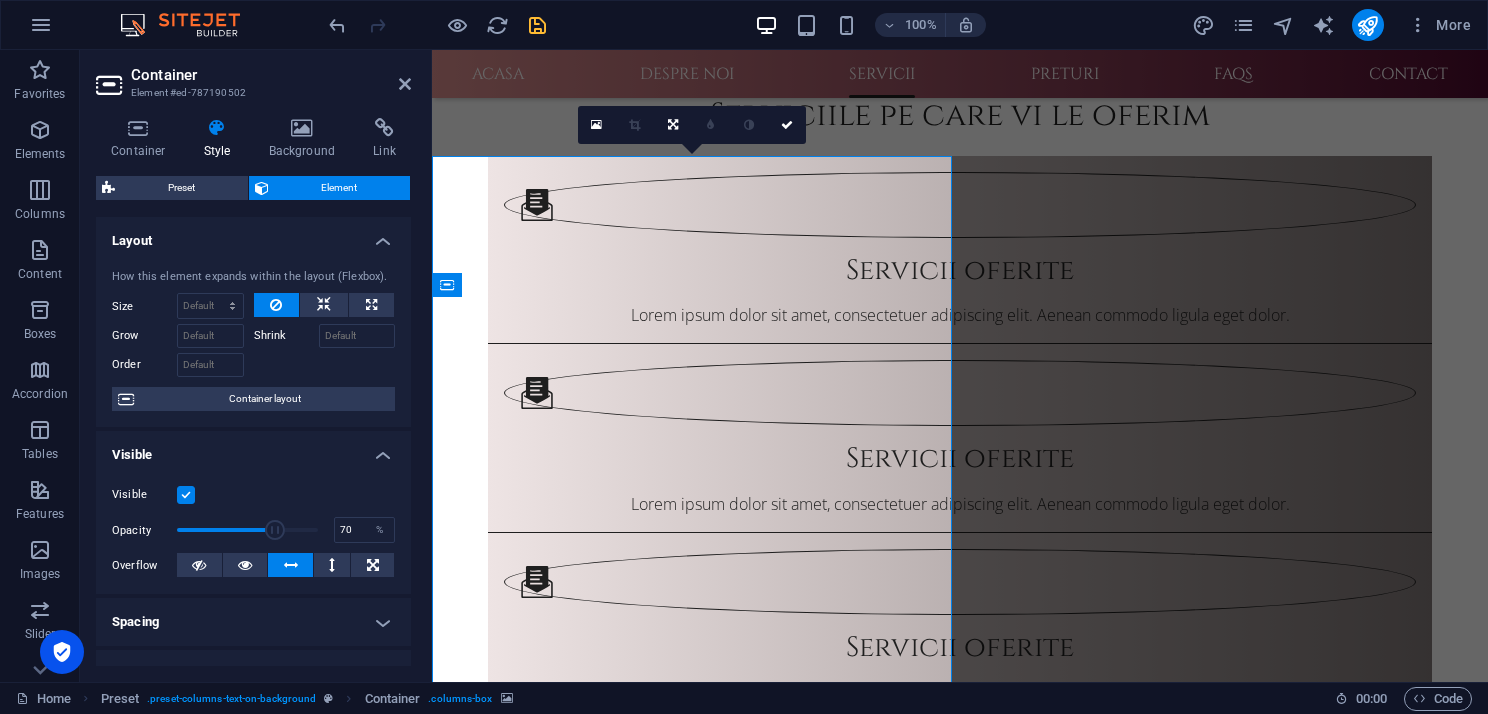 click at bounding box center [275, 530] 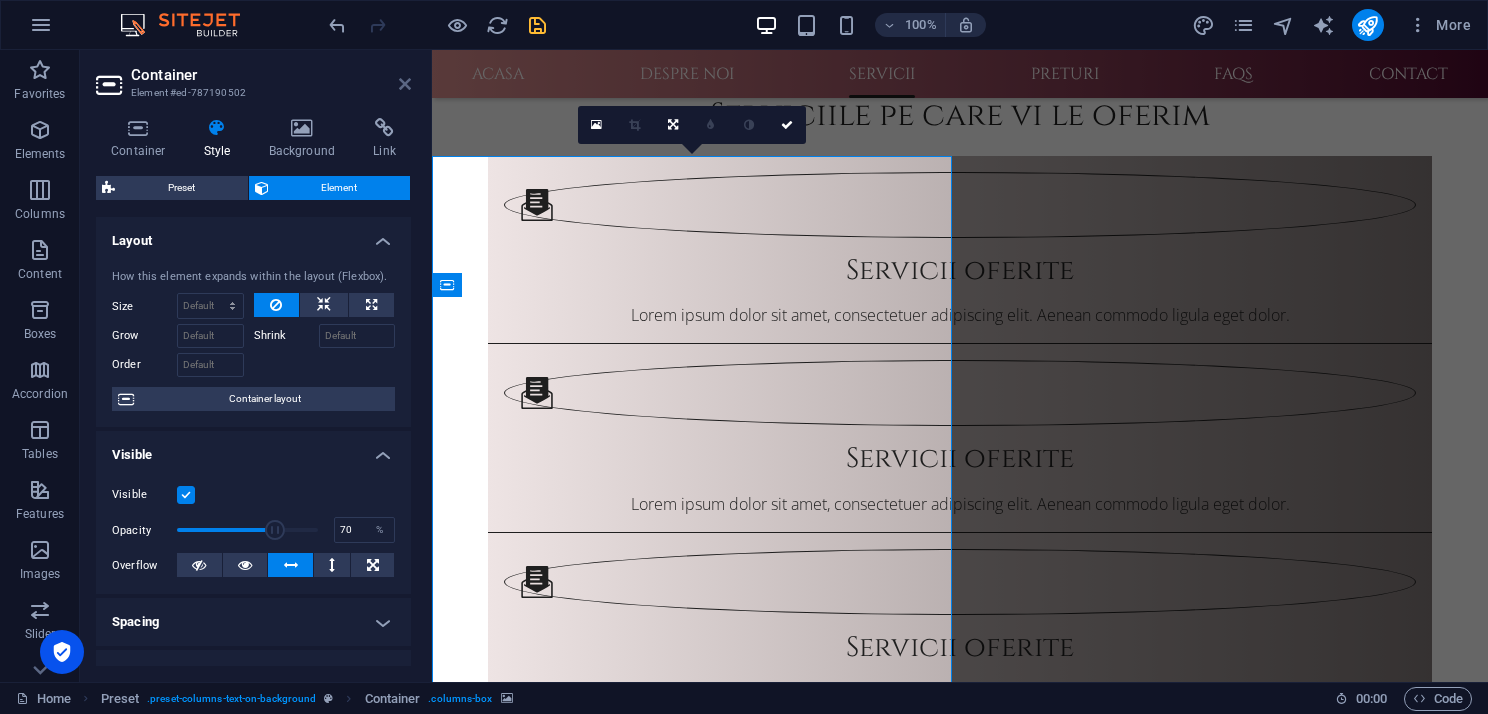 click at bounding box center (405, 84) 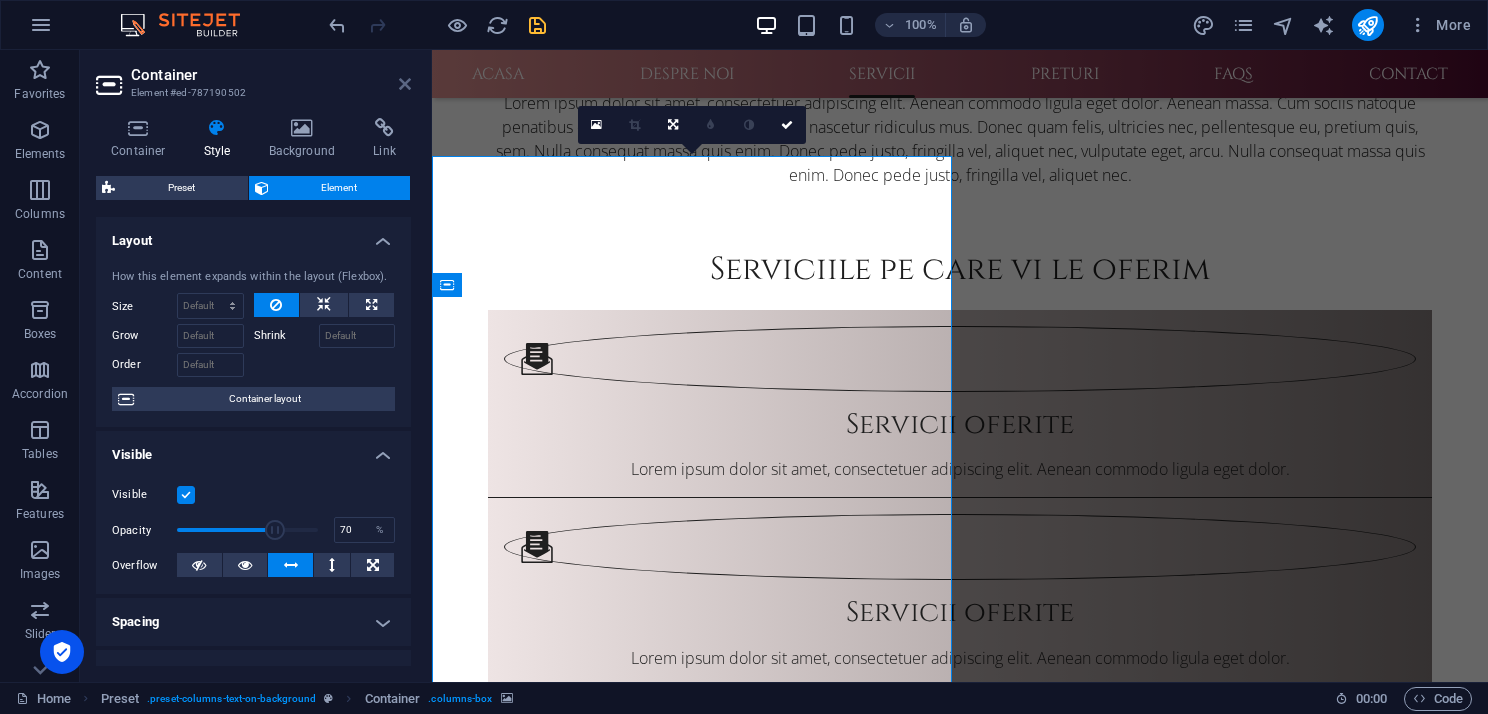 scroll, scrollTop: 2160, scrollLeft: 0, axis: vertical 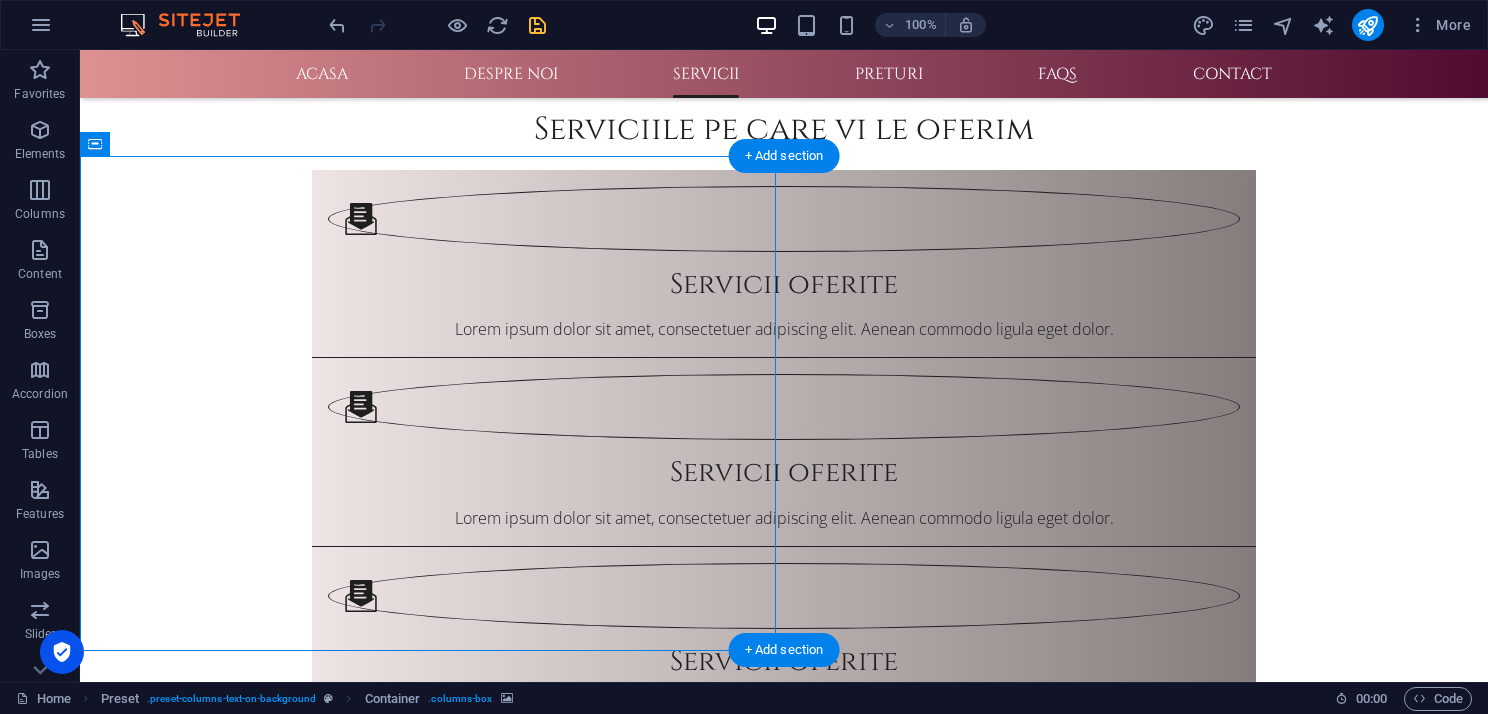 click at bounding box center [784, 2472] 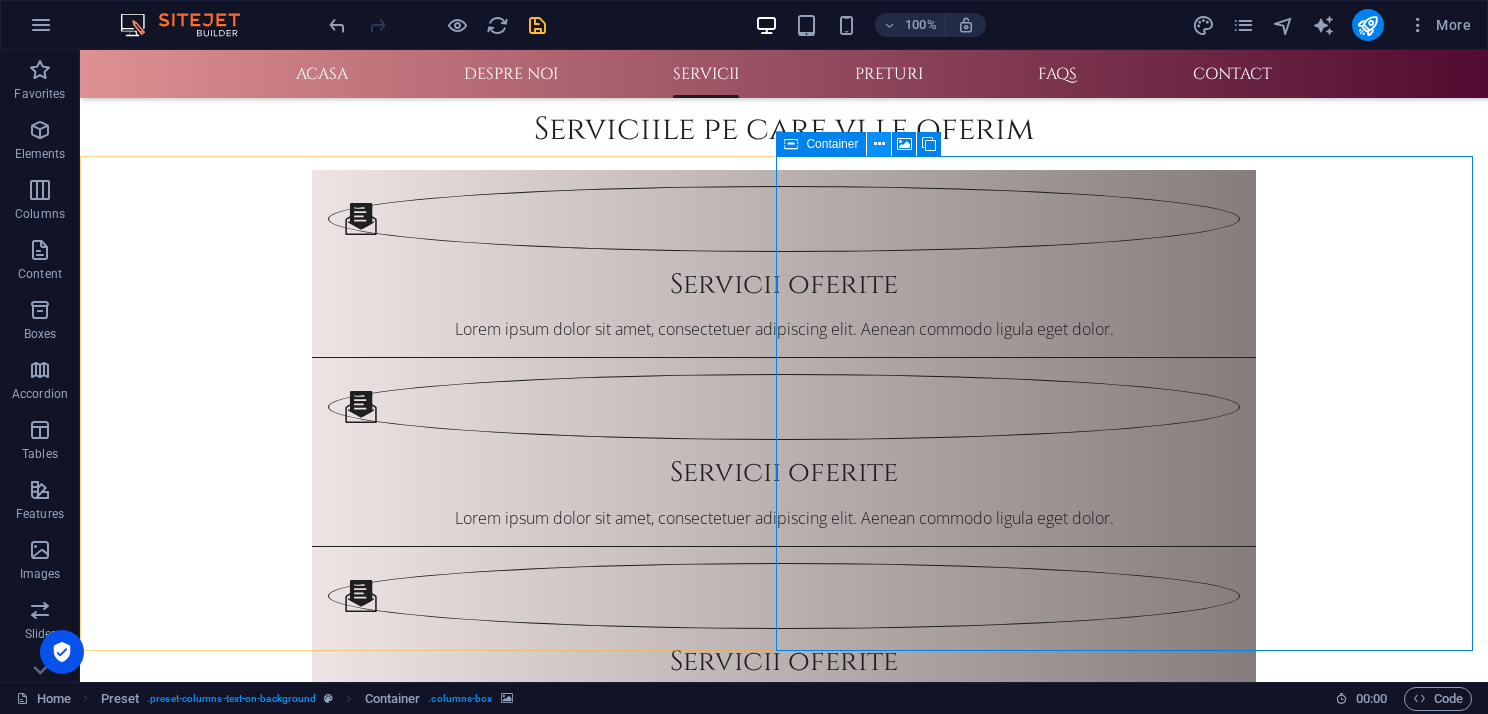 click at bounding box center [879, 144] 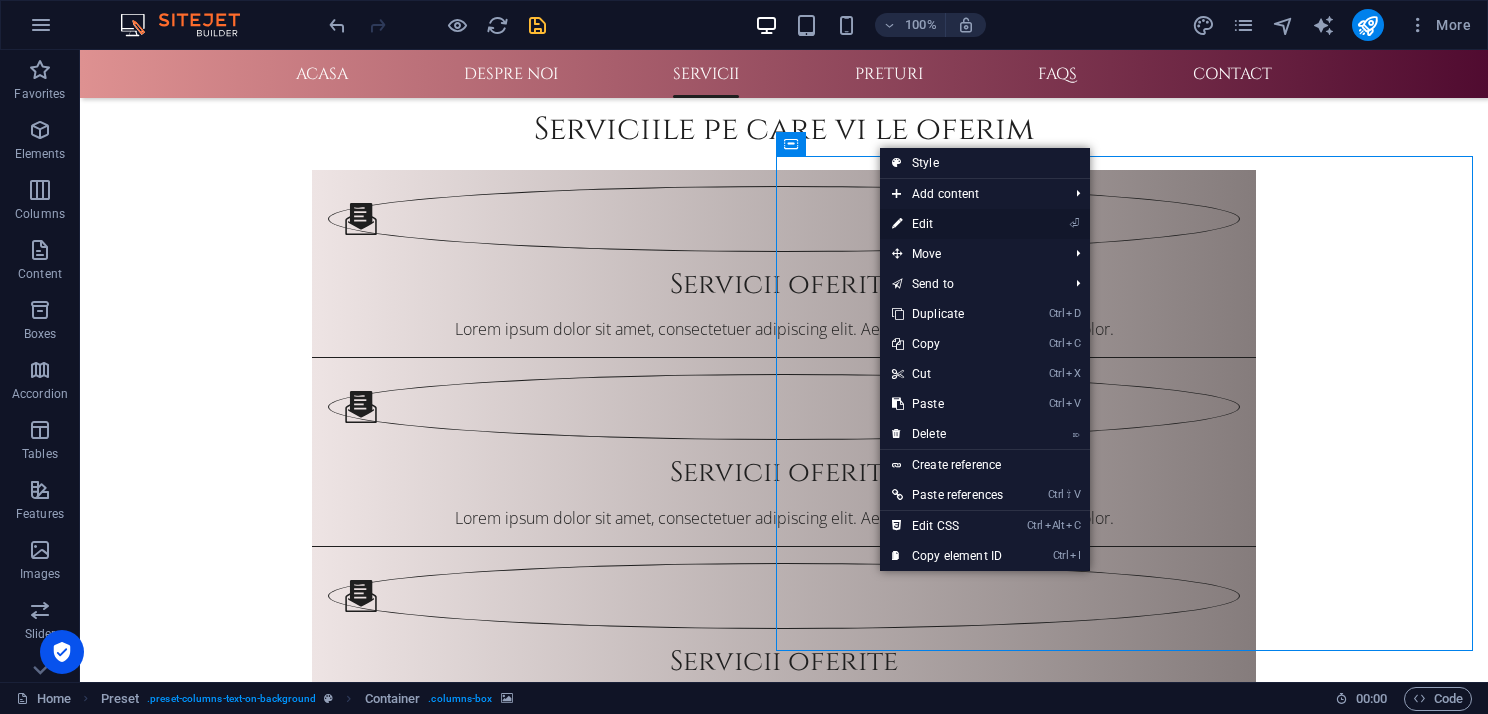 drag, startPoint x: 919, startPoint y: 228, endPoint x: 353, endPoint y: 183, distance: 567.7861 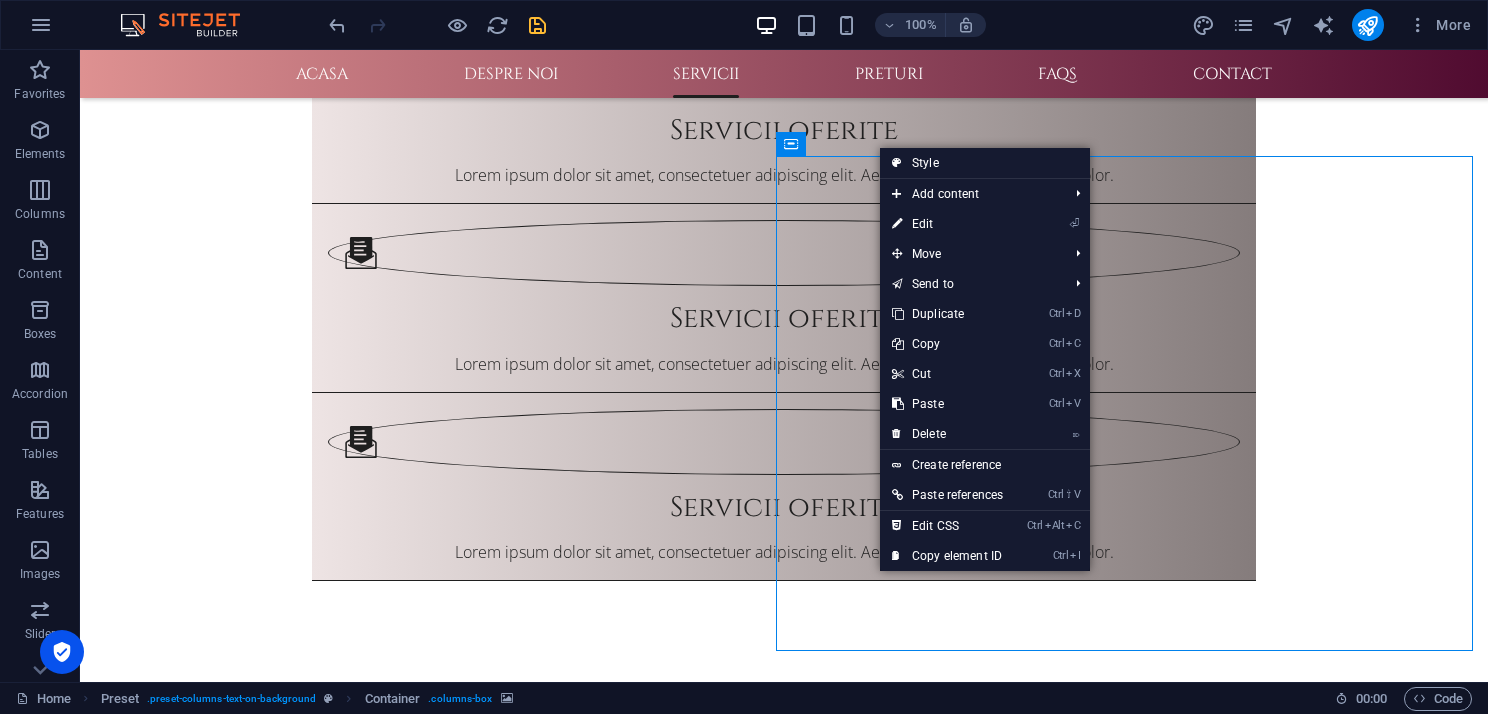 scroll, scrollTop: 2020, scrollLeft: 0, axis: vertical 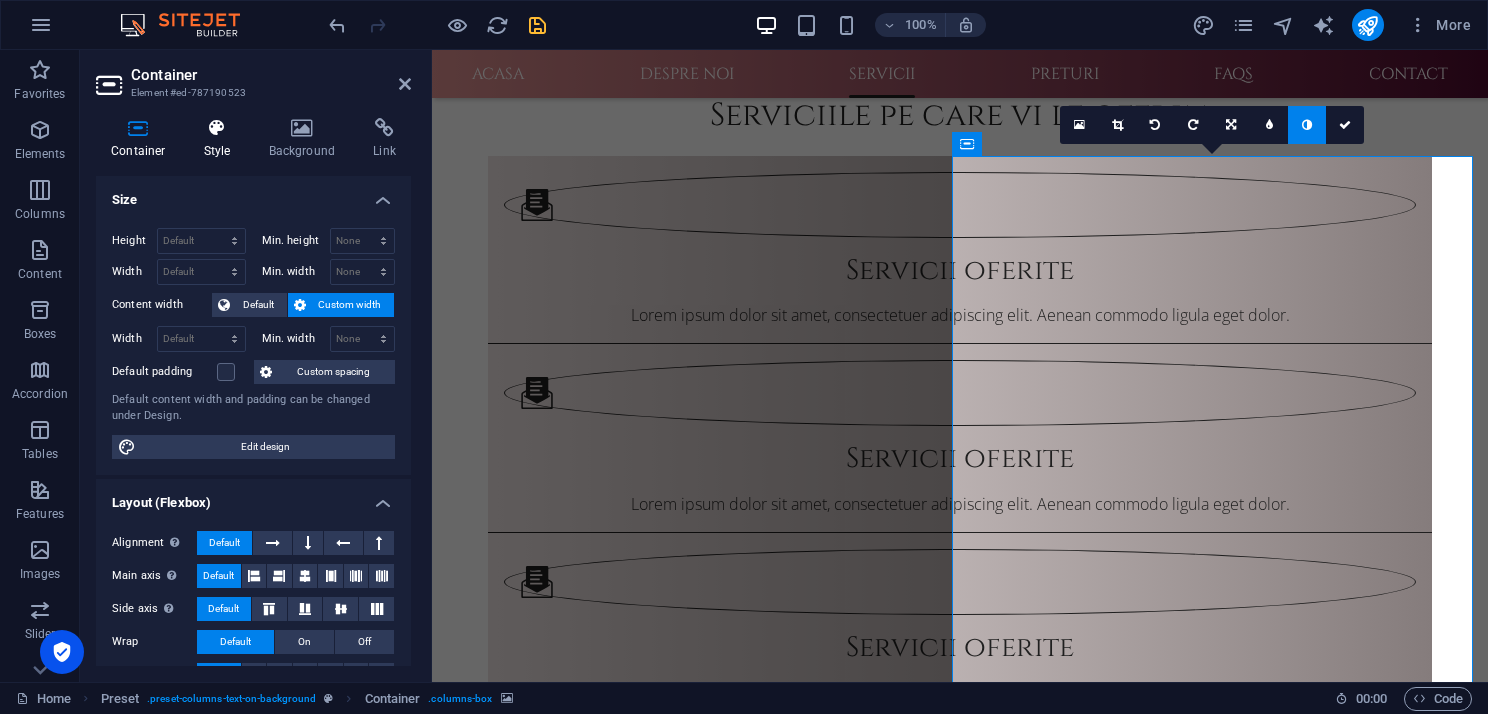 click on "Style" at bounding box center (221, 139) 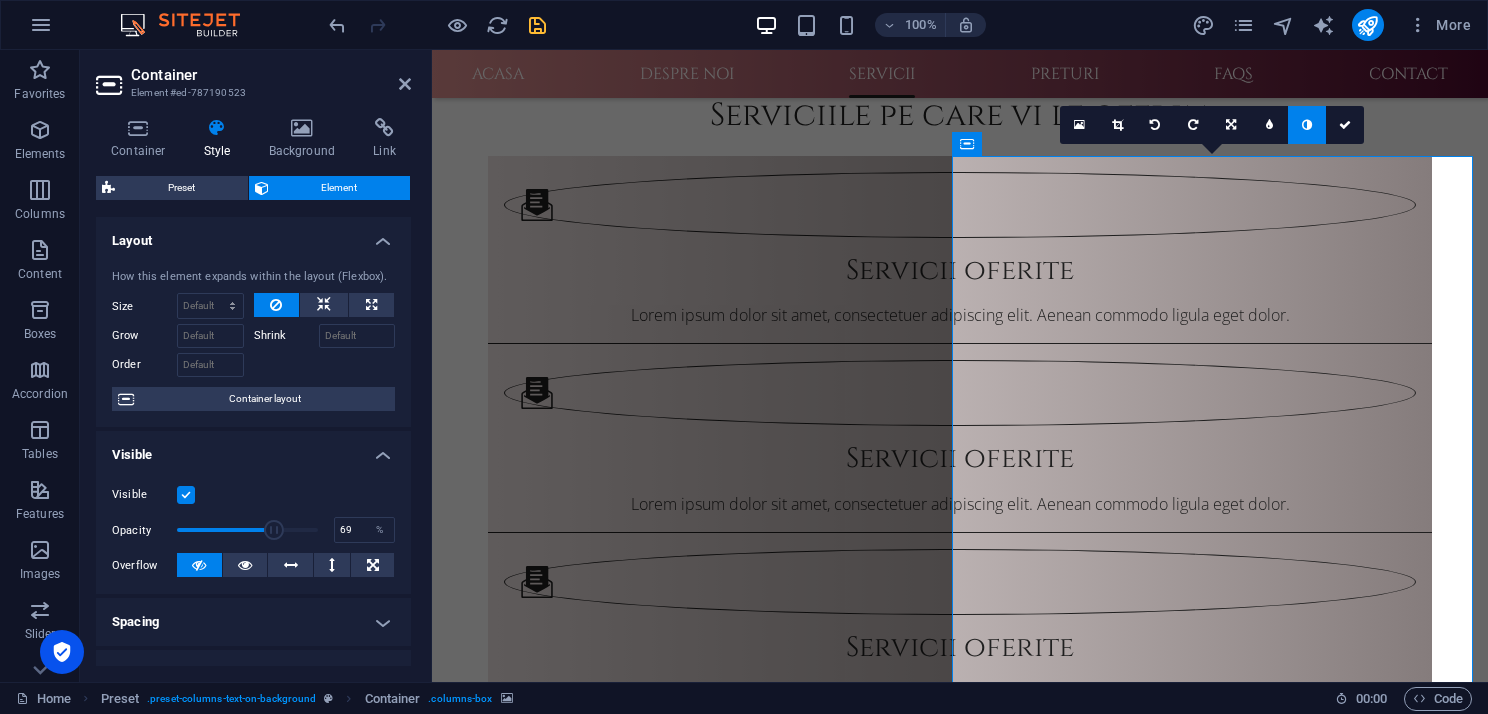 click at bounding box center [247, 530] 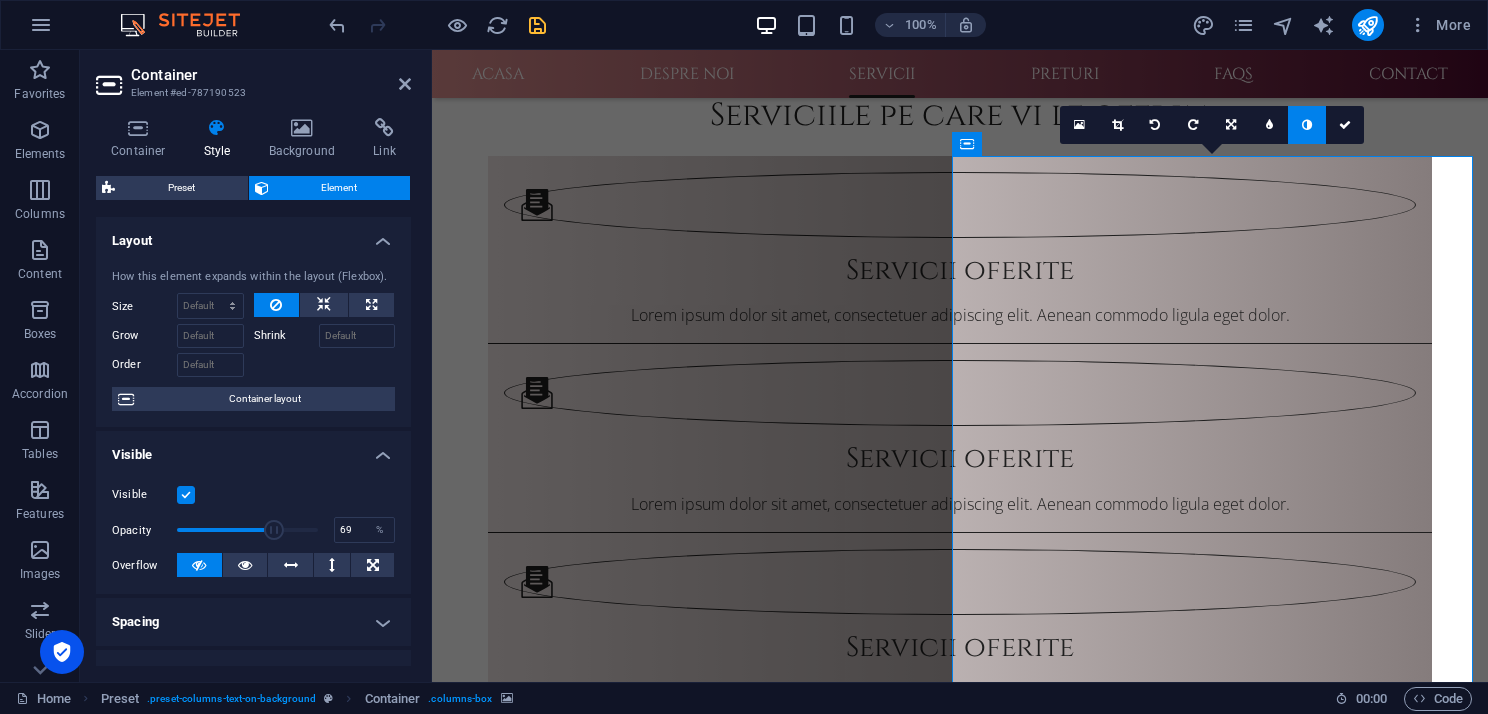 type on "70" 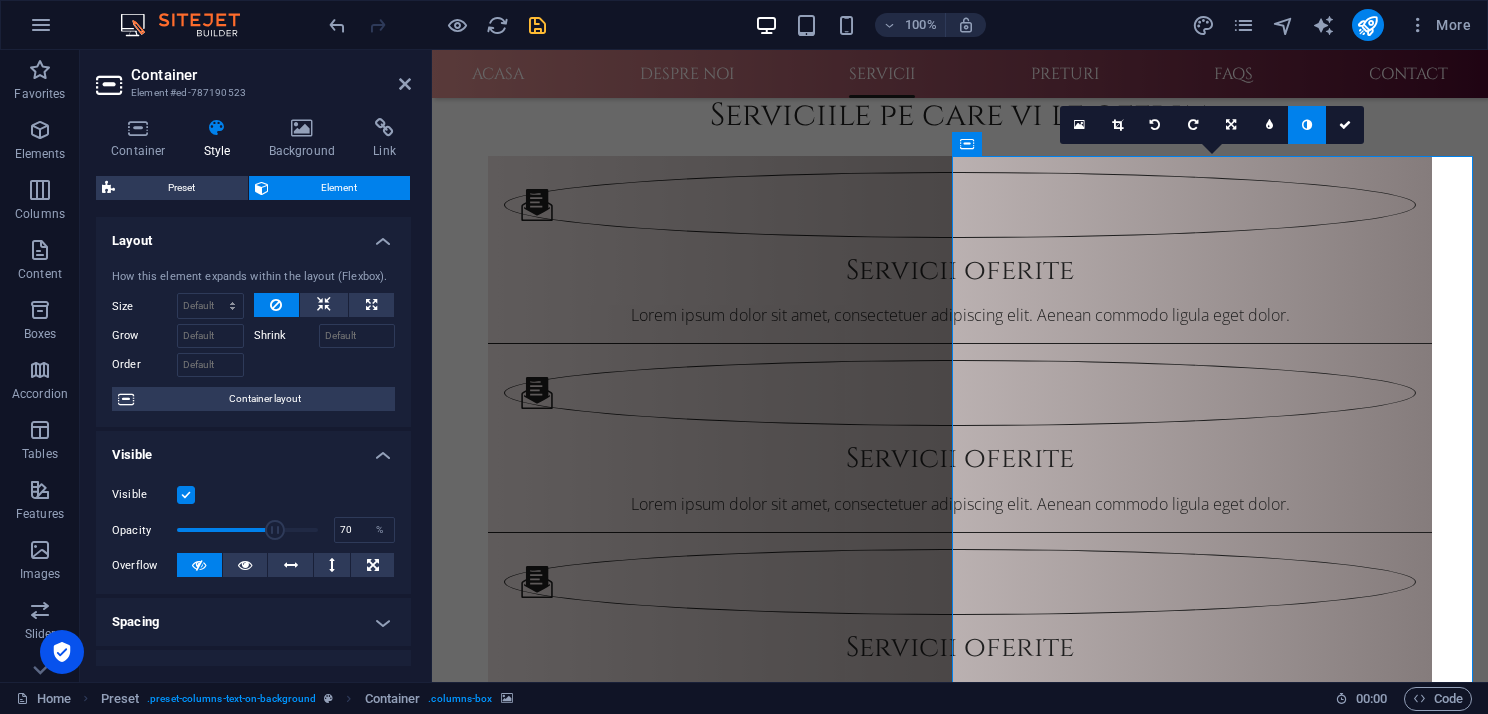 click at bounding box center (275, 530) 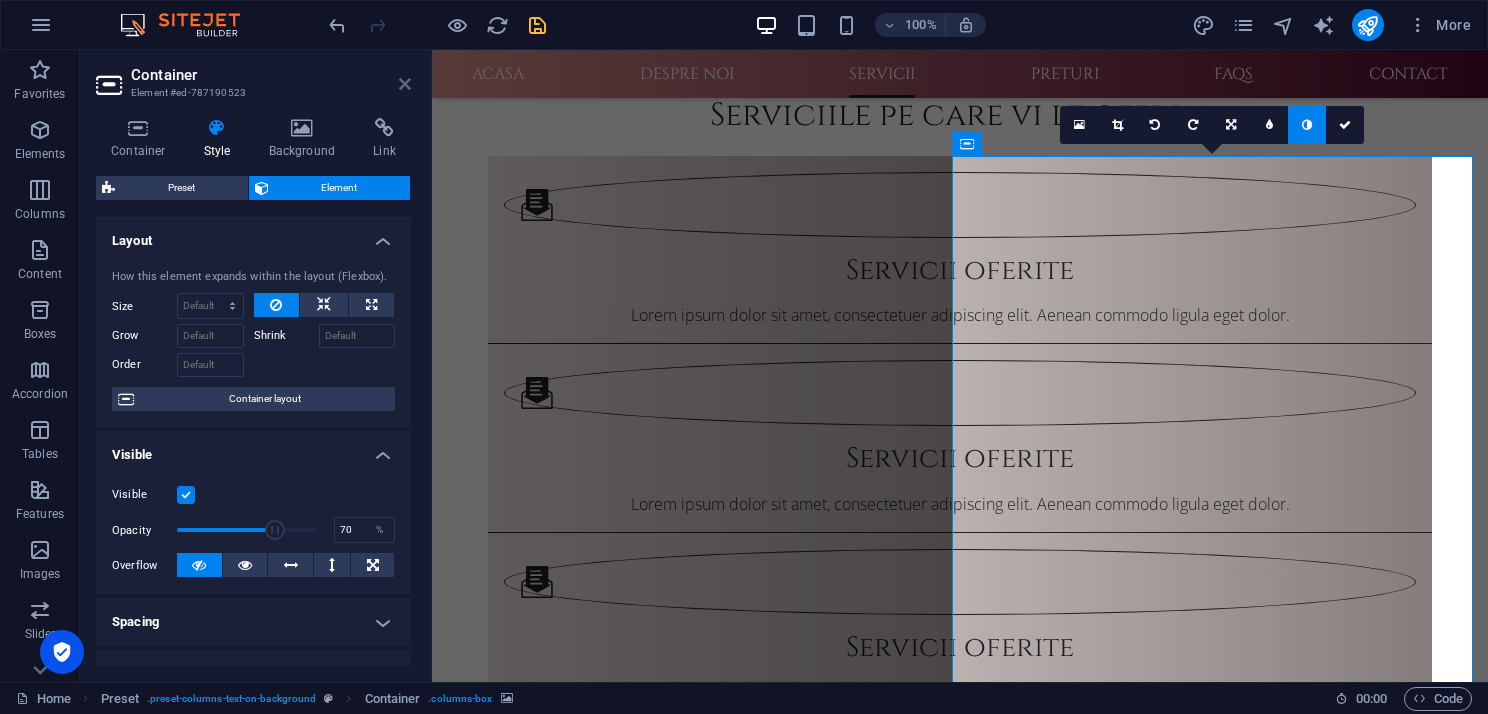click on "Container Element #ed-787190523
Container Style Background Link Size Height Default px rem % vh vw Min. height None px rem % vh vw Width Default px rem % em vh vw Min. width None px rem % vh vw Content width Default Custom width Width Default px rem % em vh vw Min. width None px rem % vh vw Default padding Custom spacing Default content width and padding can be changed under Design. Edit design Layout (Flexbox) Alignment Determines the flex direction. Default Main axis Determine how elements should behave along the main axis inside this container (justify content). Default Side axis Control the vertical direction of the element inside of the container (align items). Default Wrap Default On Off Fill Controls the distances and direction of elements on the y-axis across several lines (align content). Default Accessibility ARIA helps assistive technologies (like screen readers) to understand the role, state, and behavior of web elements Role The ARIA role defines the purpose of an element.  None" at bounding box center (256, 366) 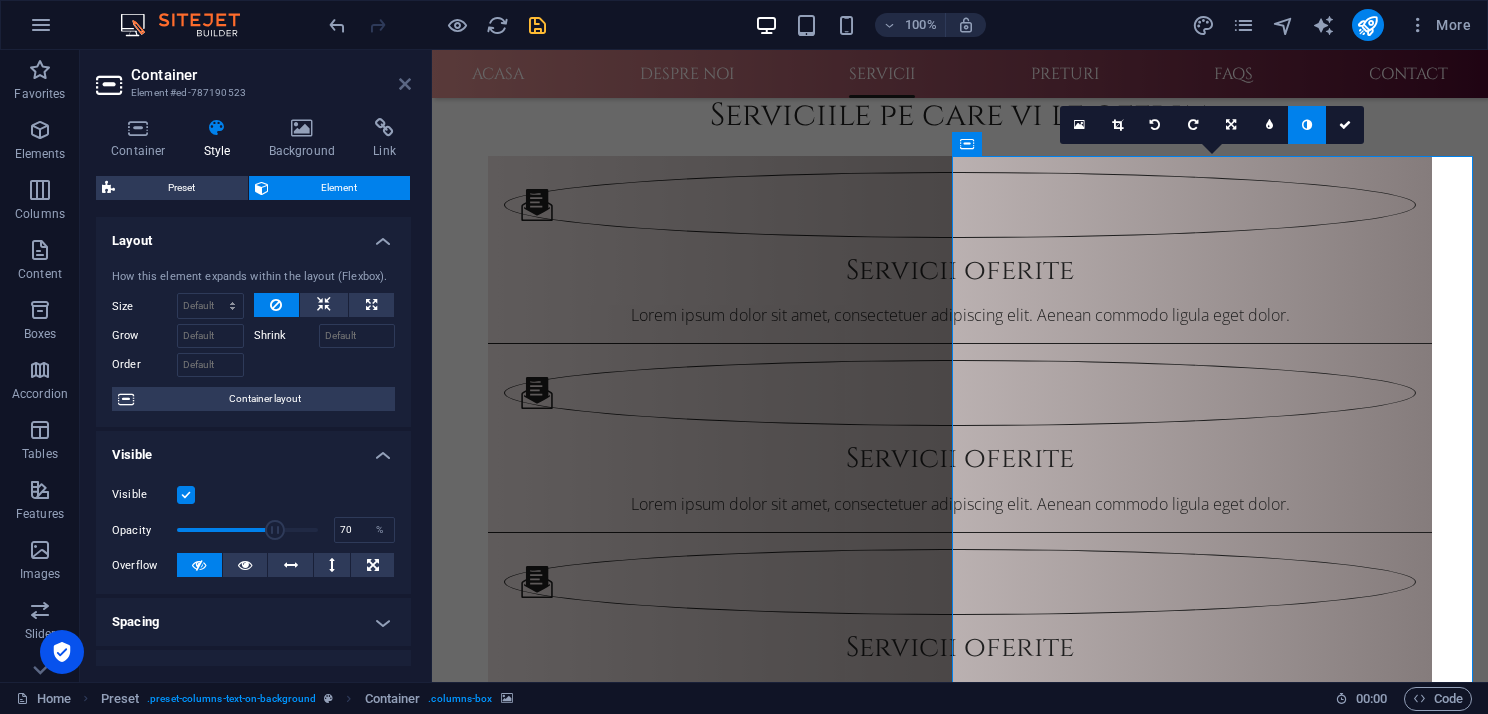 click at bounding box center (405, 84) 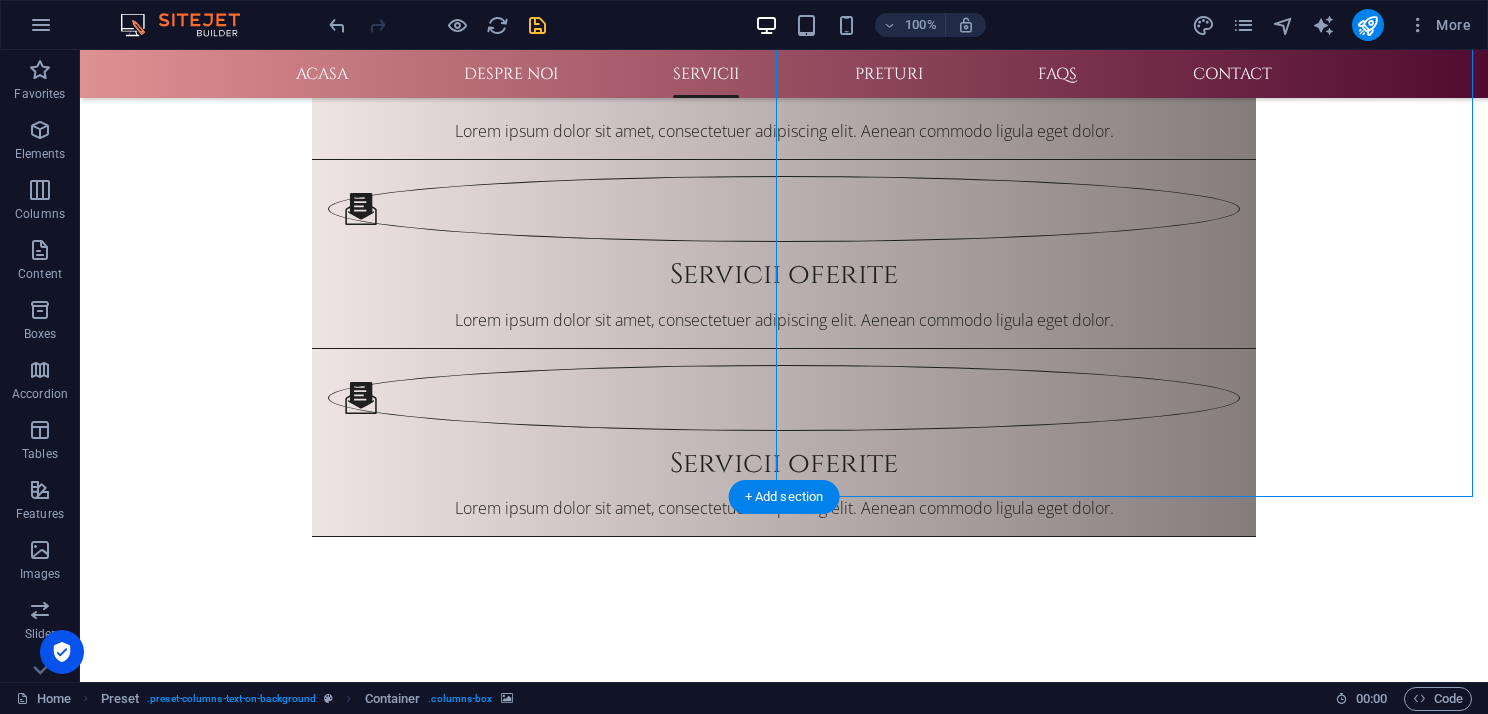 scroll, scrollTop: 2360, scrollLeft: 0, axis: vertical 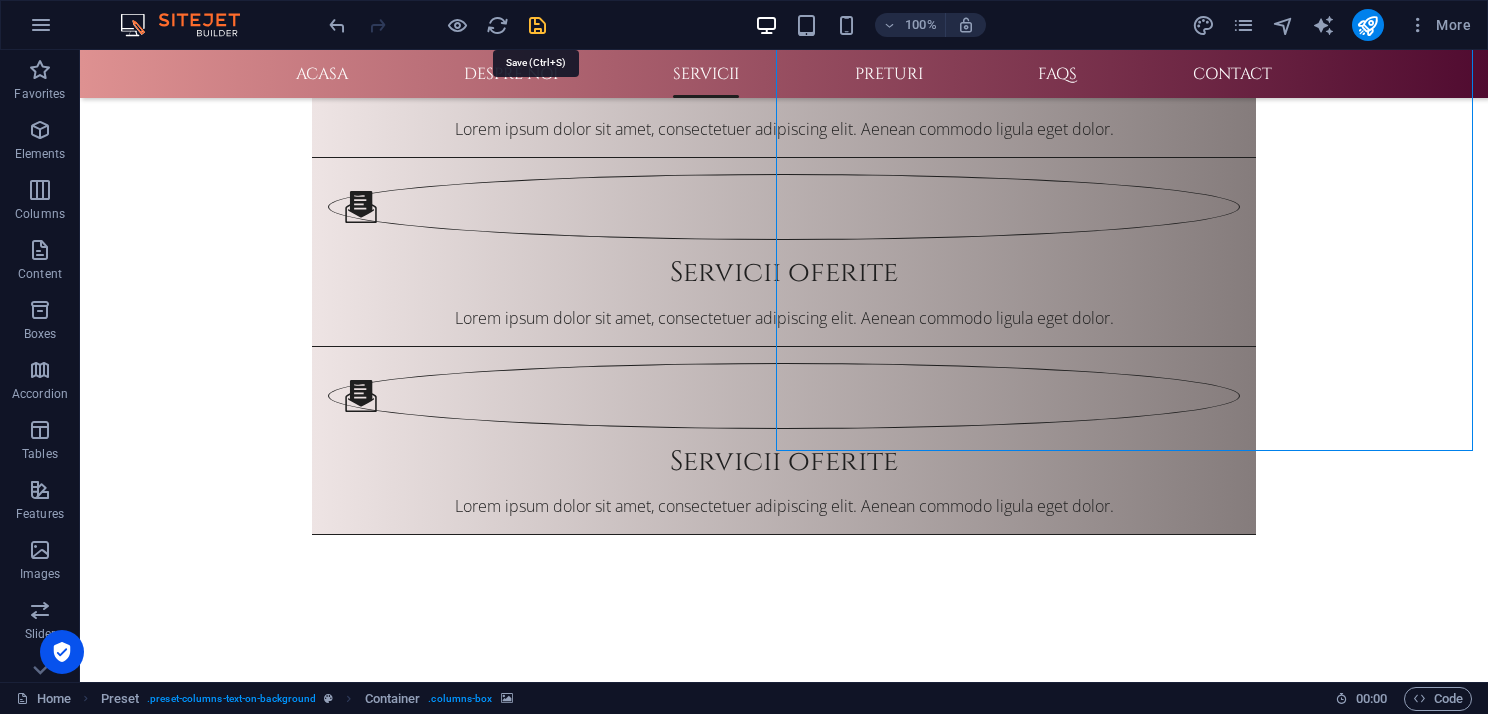 click at bounding box center [537, 25] 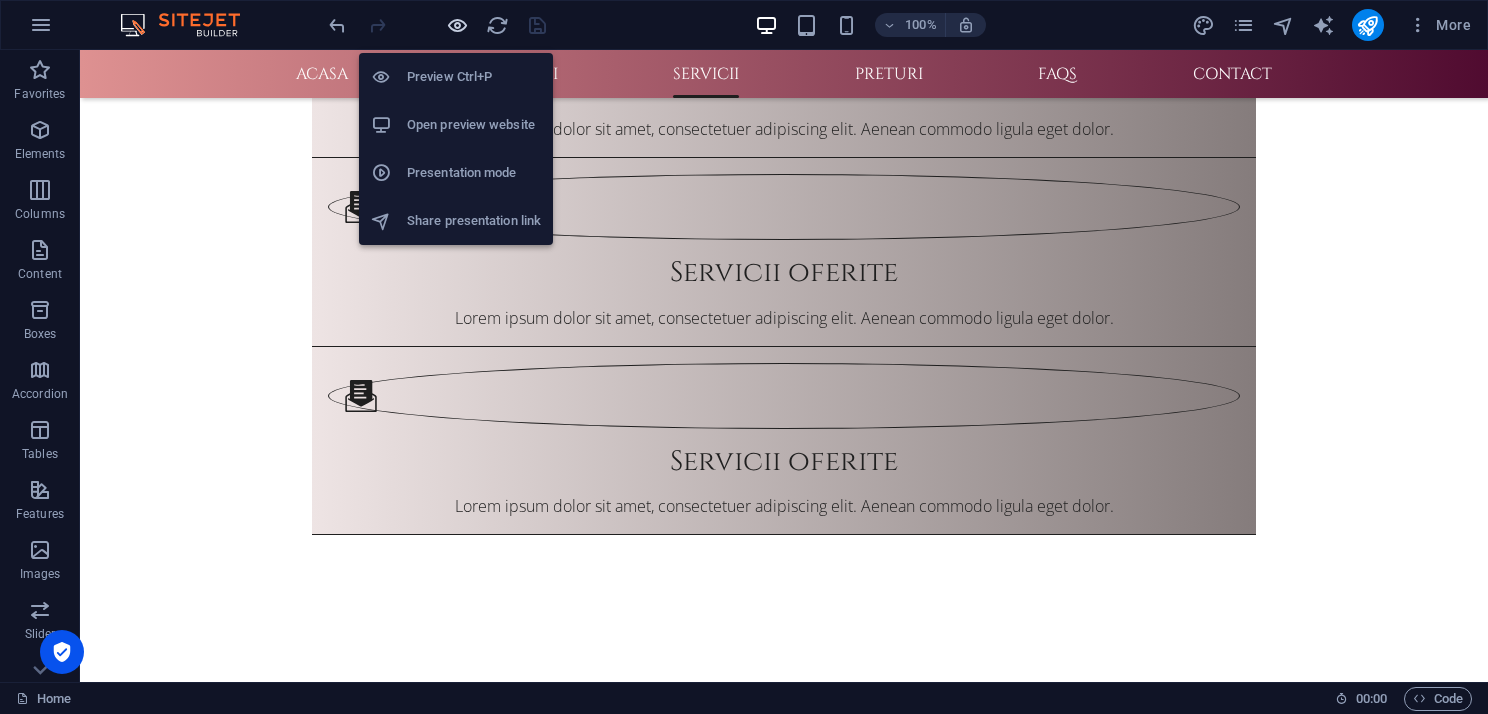 click at bounding box center (457, 25) 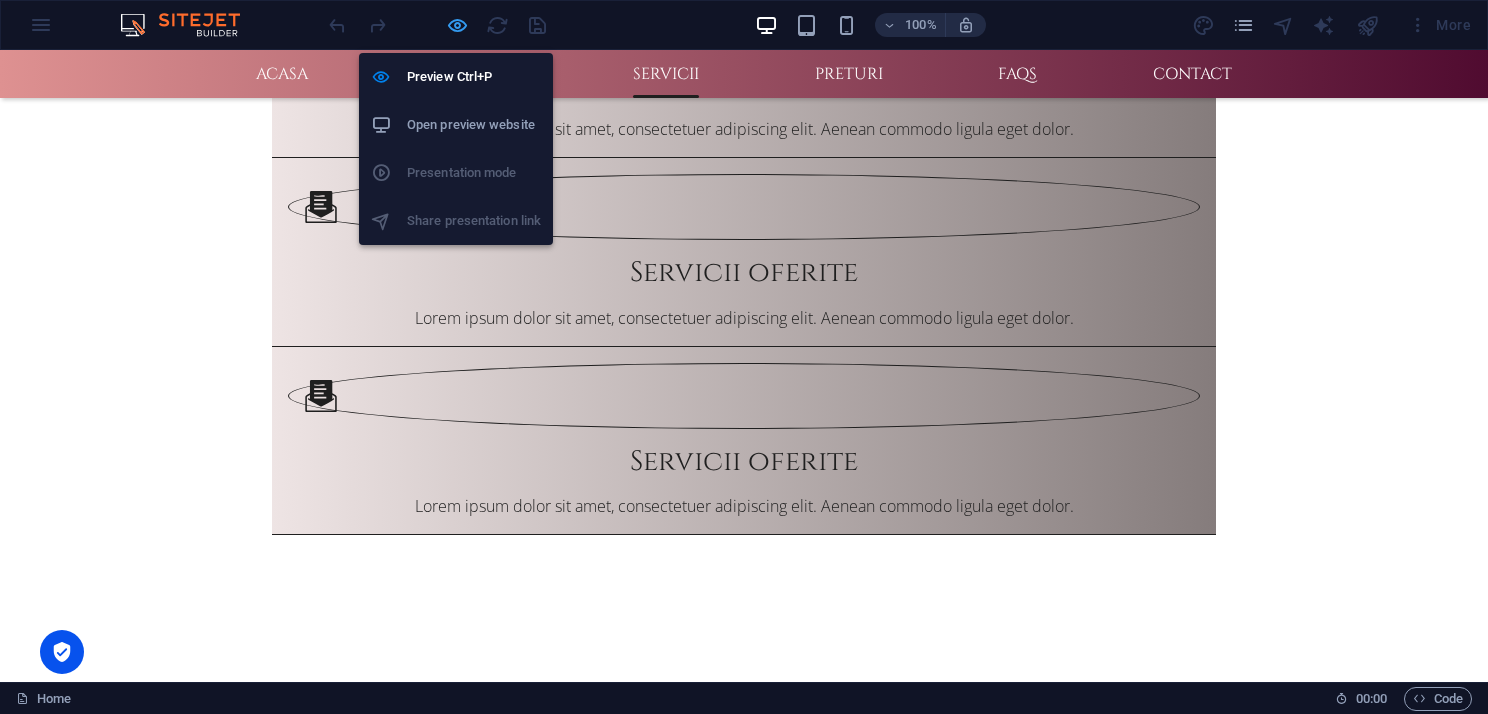 scroll, scrollTop: 2392, scrollLeft: 0, axis: vertical 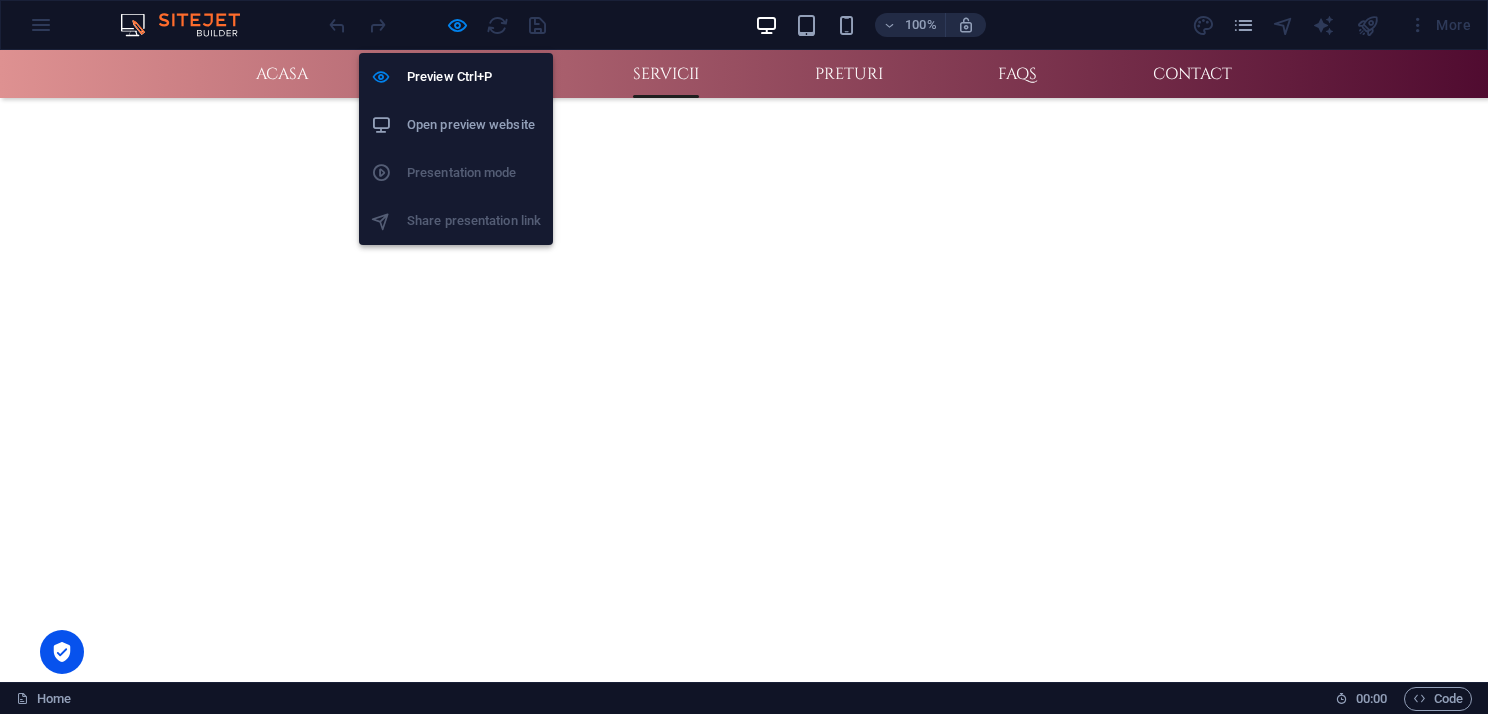 click on "Open preview website" at bounding box center (474, 125) 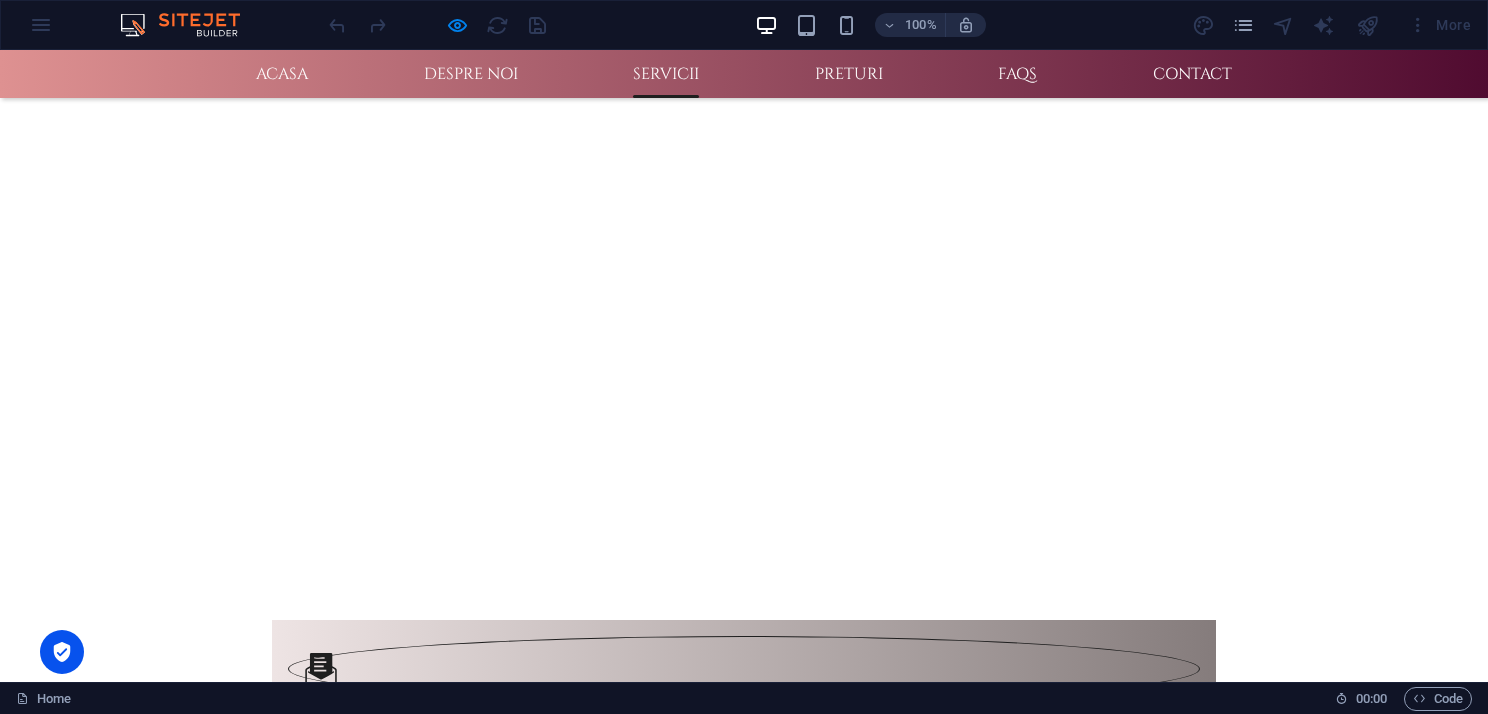scroll, scrollTop: 2192, scrollLeft: 0, axis: vertical 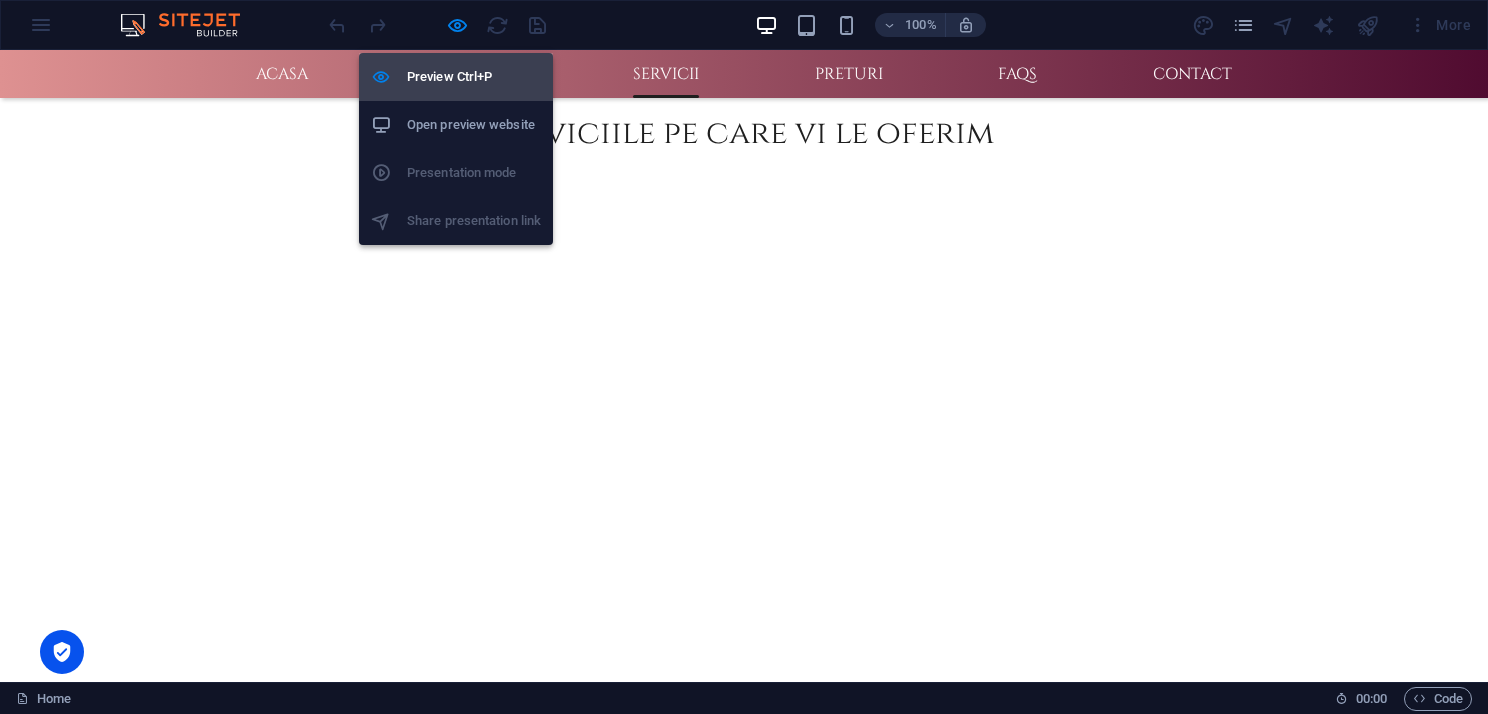 click on "Preview Ctrl+P" at bounding box center (474, 77) 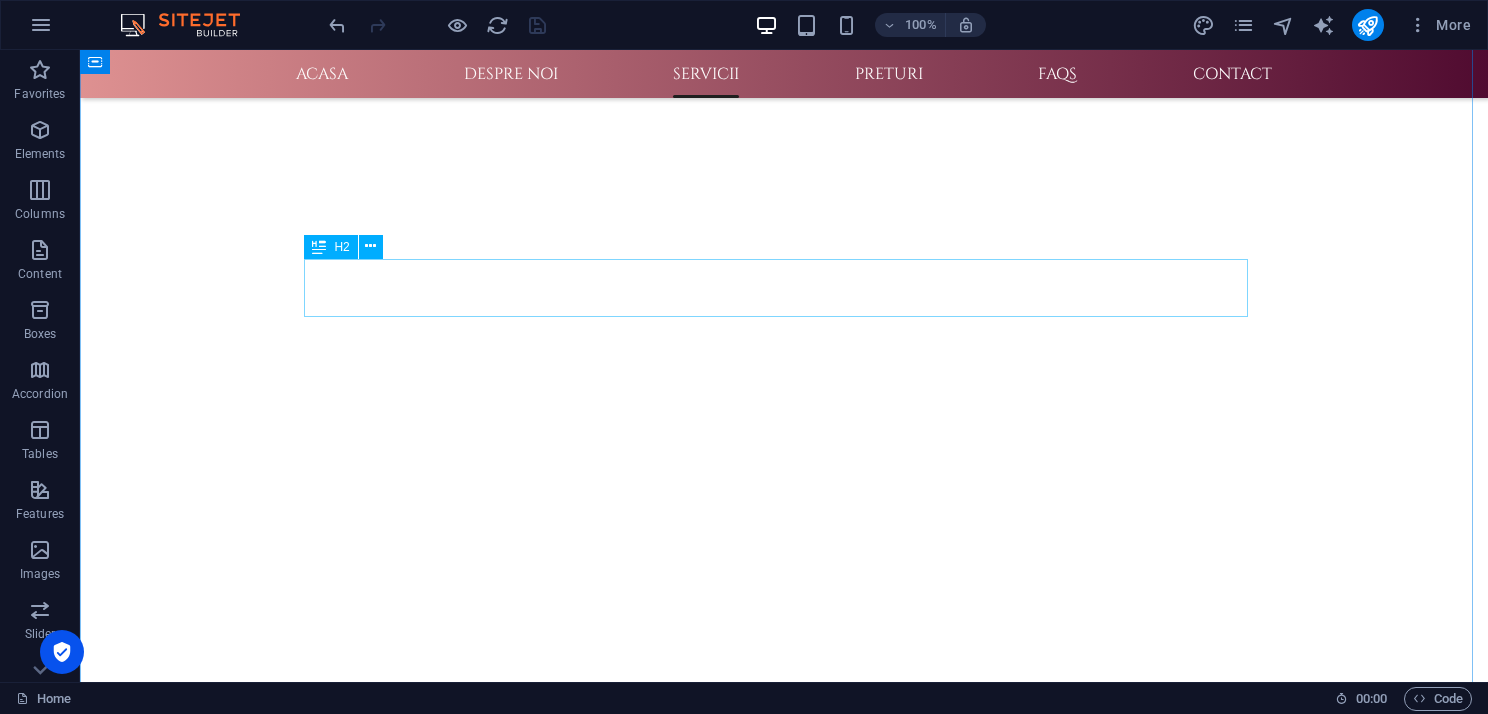 scroll, scrollTop: 792, scrollLeft: 0, axis: vertical 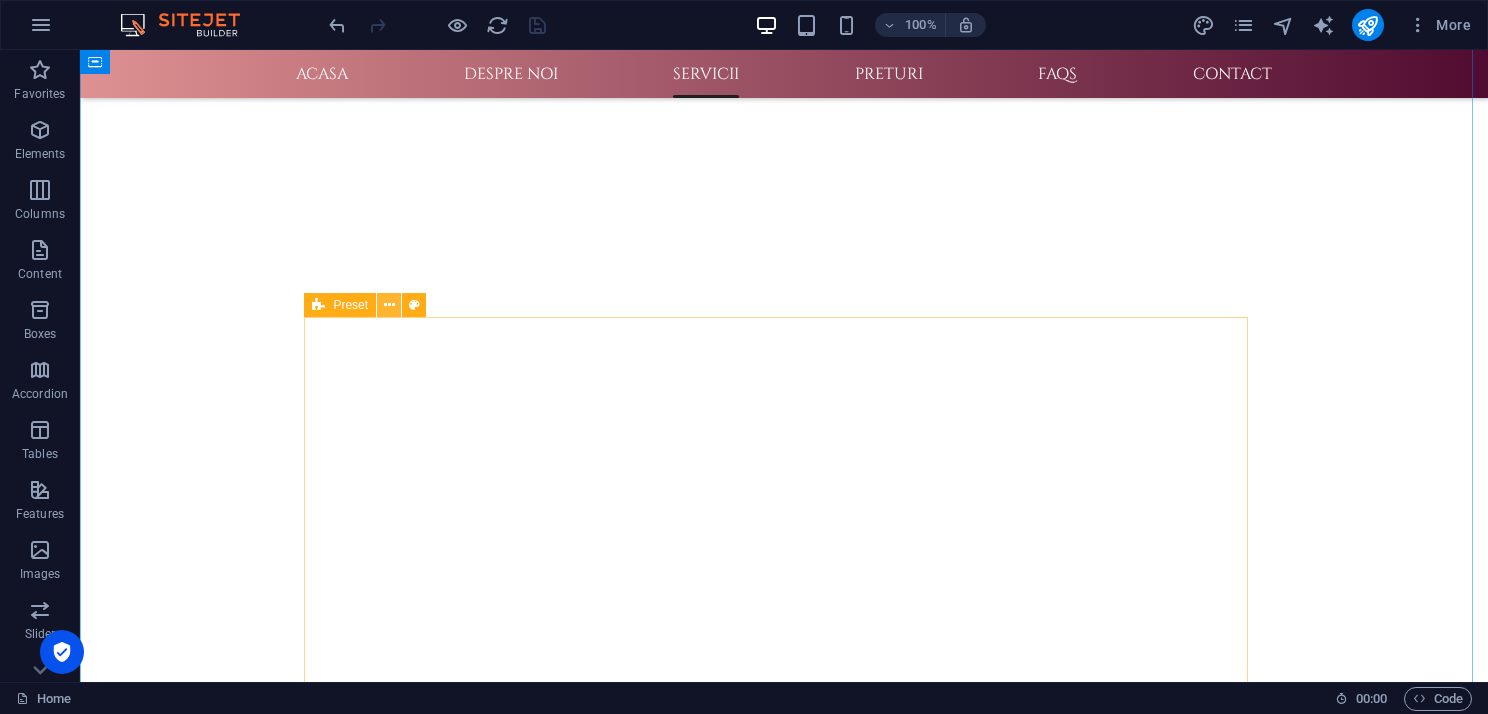 click at bounding box center (389, 305) 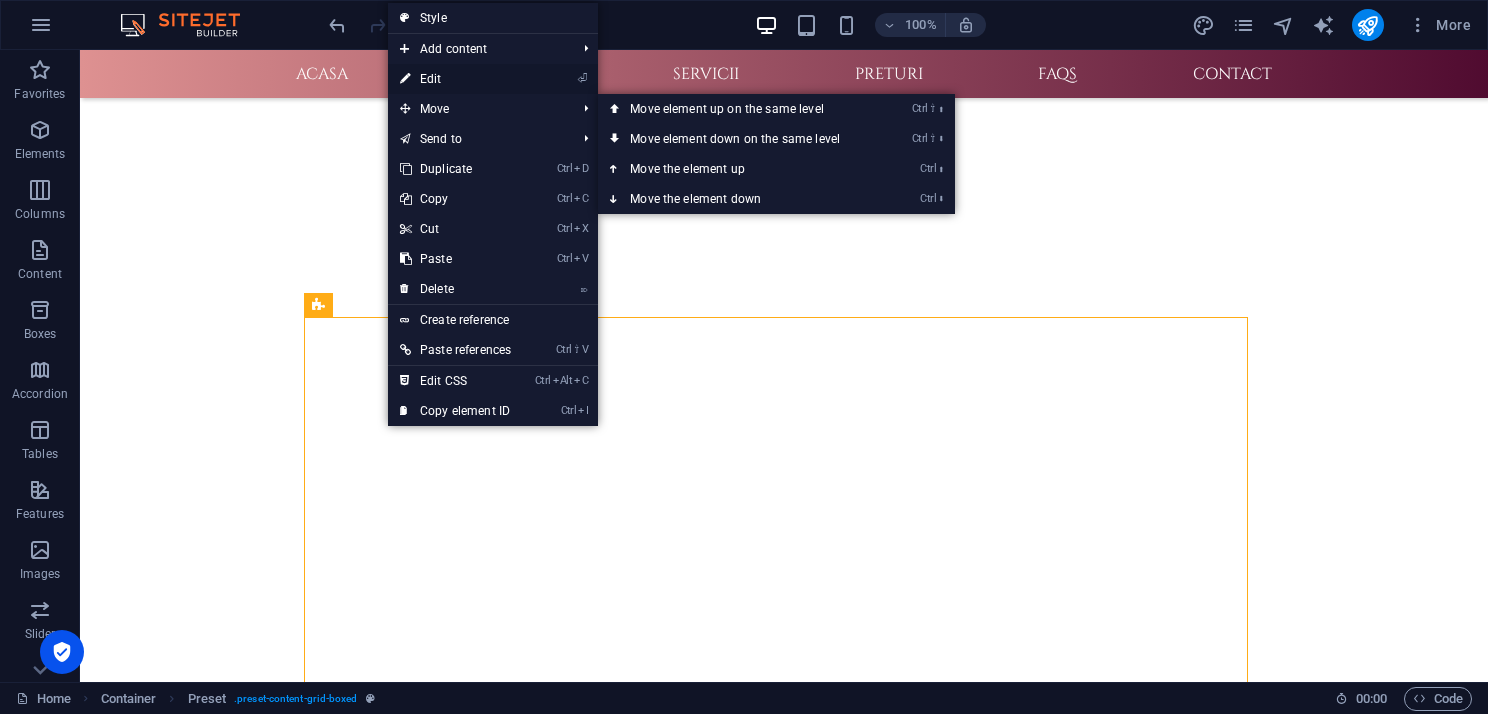 click on "⏎  Edit" at bounding box center [455, 79] 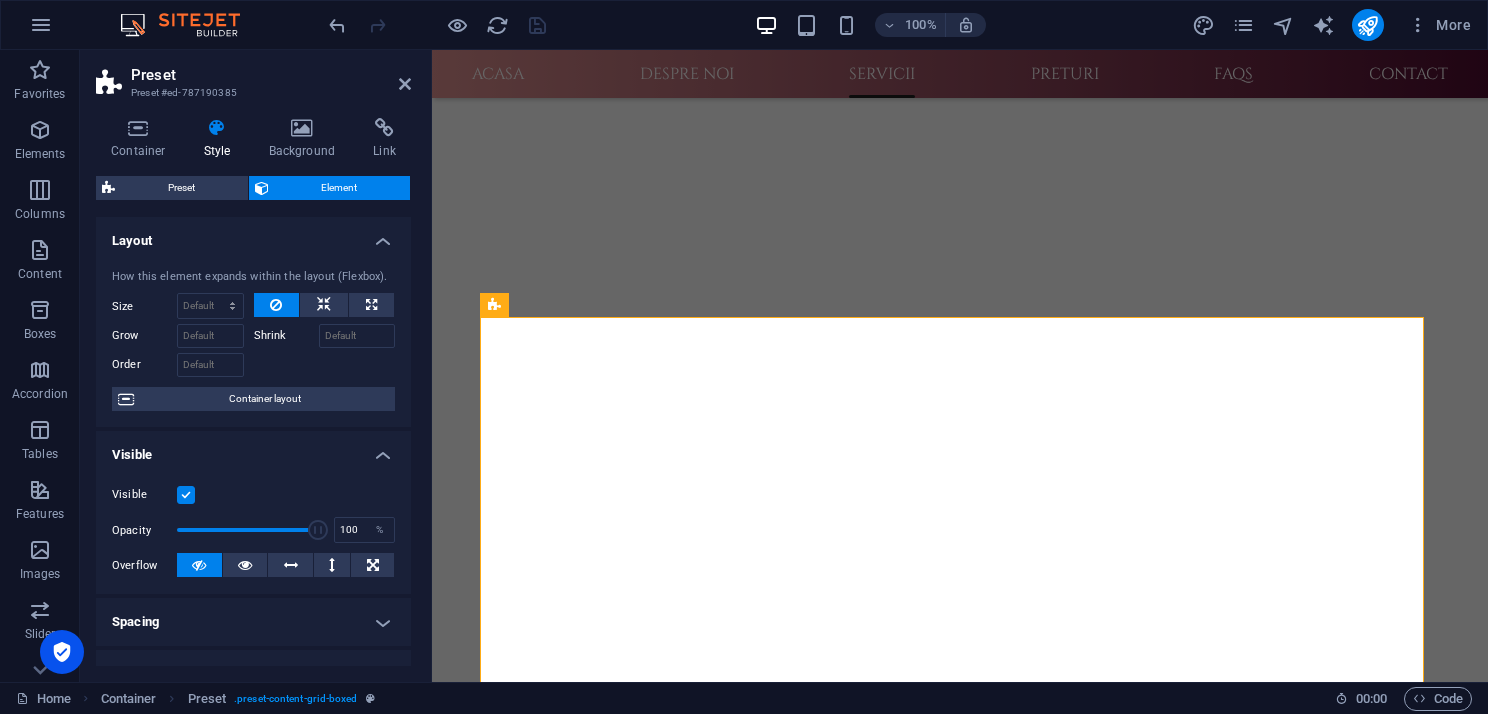 click on "Style" at bounding box center (221, 139) 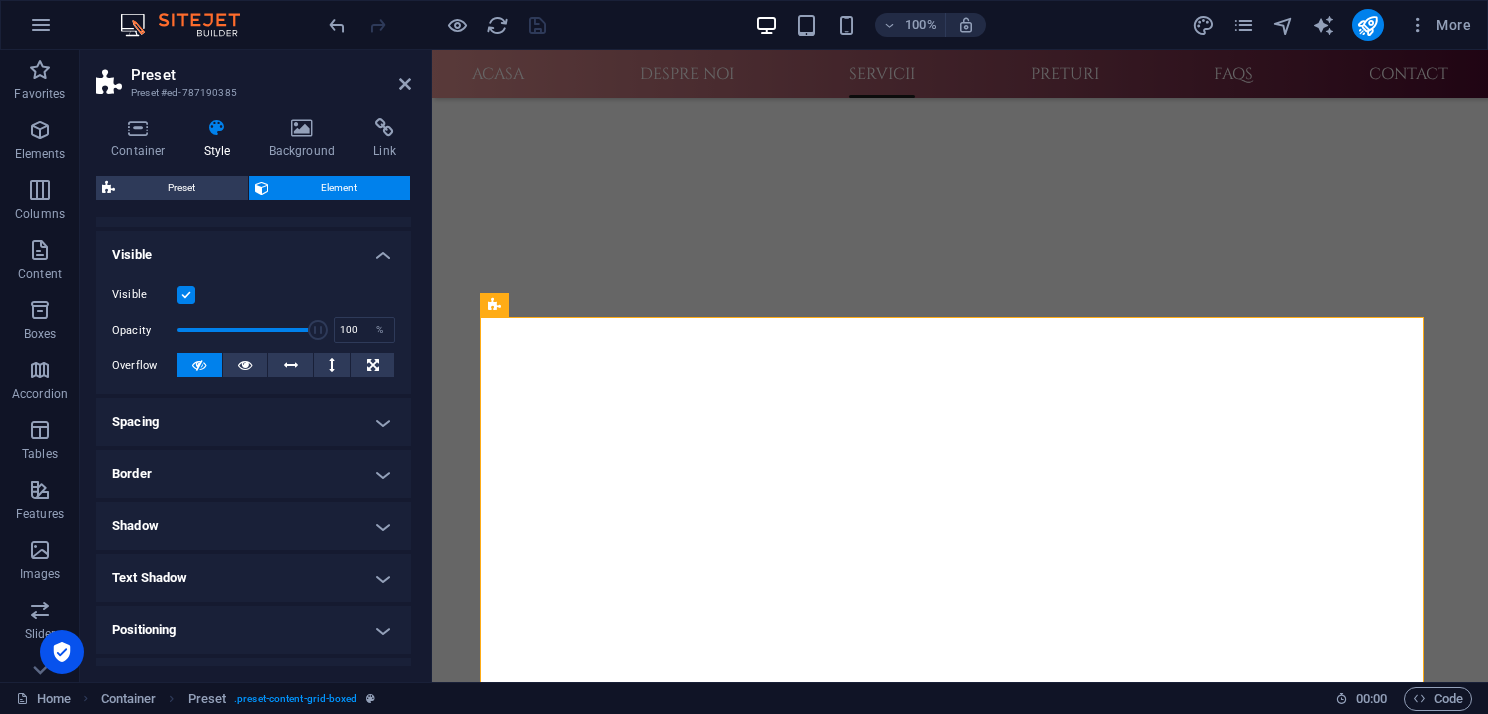 click on "Spacing" at bounding box center [253, 422] 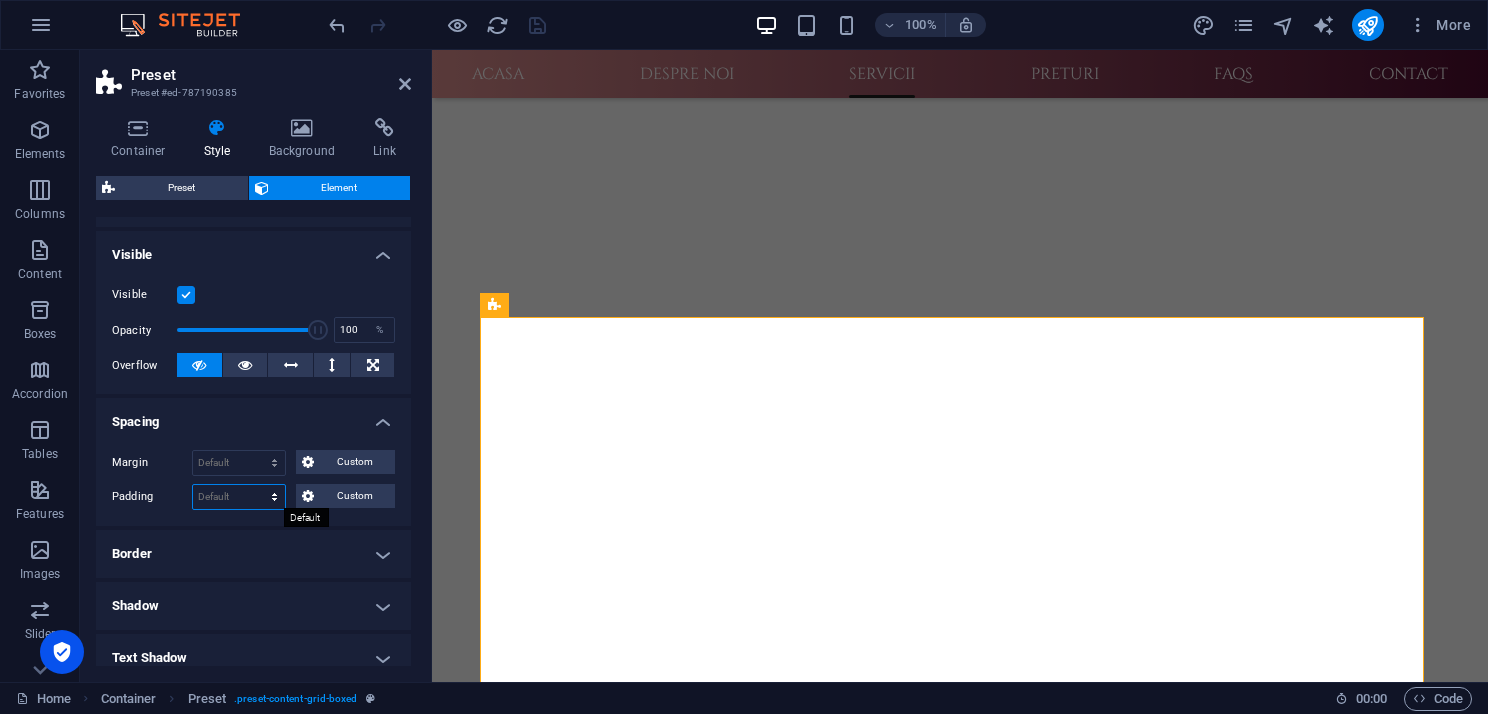 click on "Default px rem % vh vw Custom" at bounding box center (239, 497) 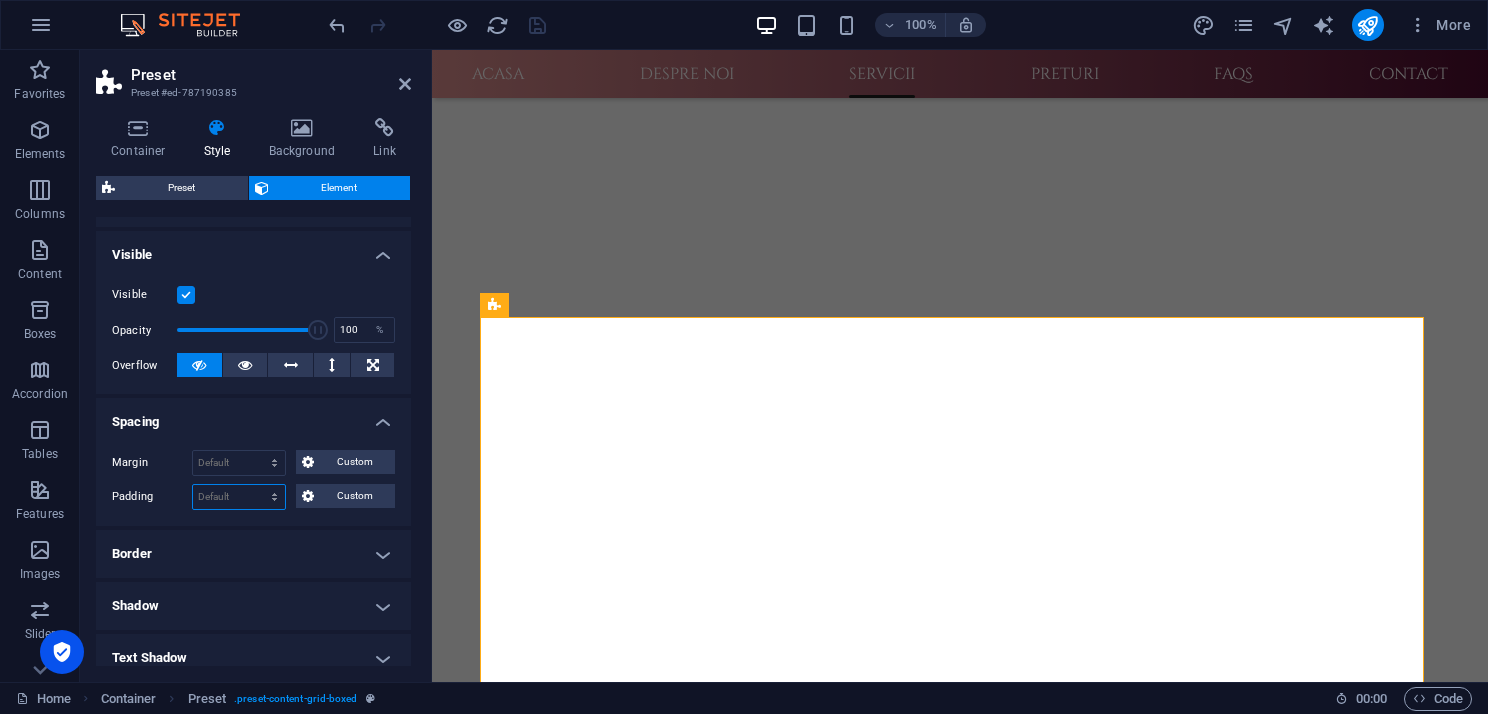 select on "rem" 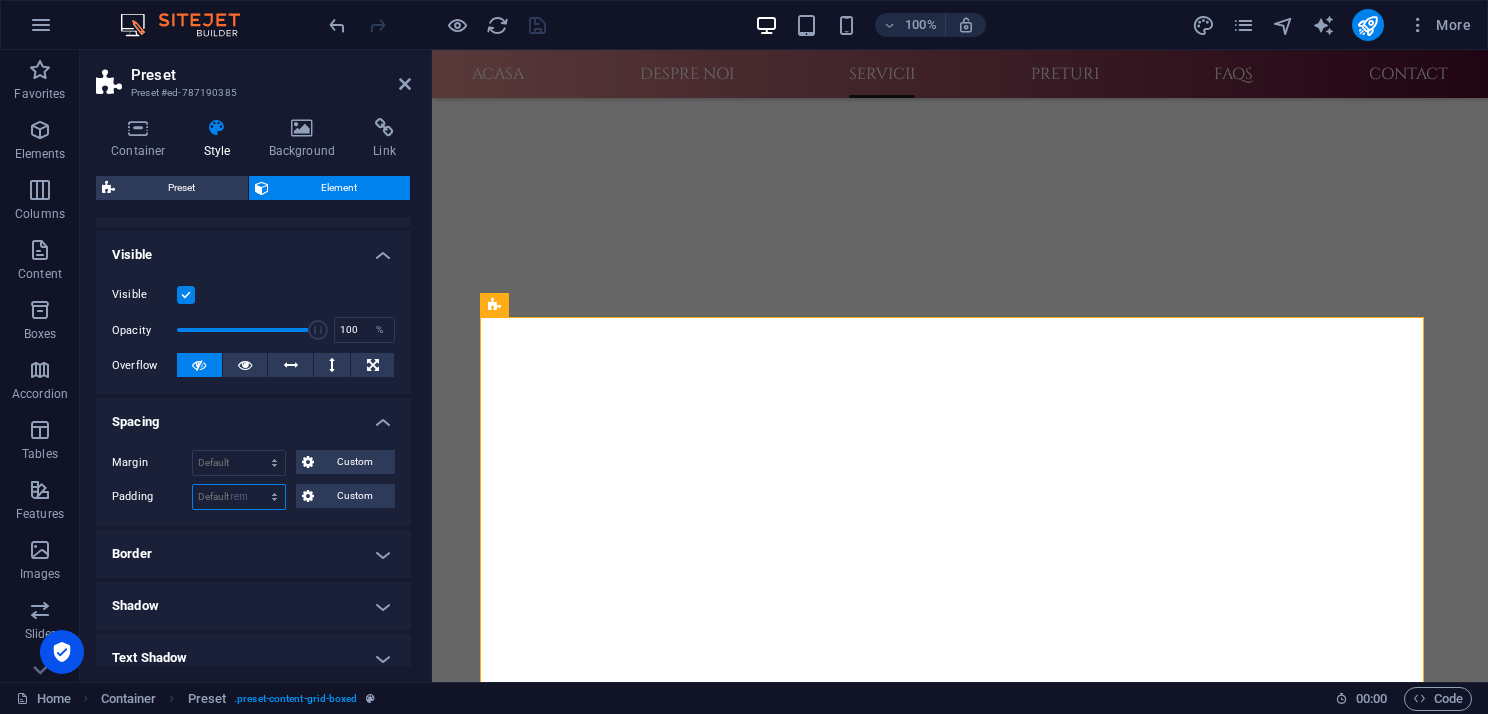 click on "Default px rem % vh vw Custom" at bounding box center (239, 497) 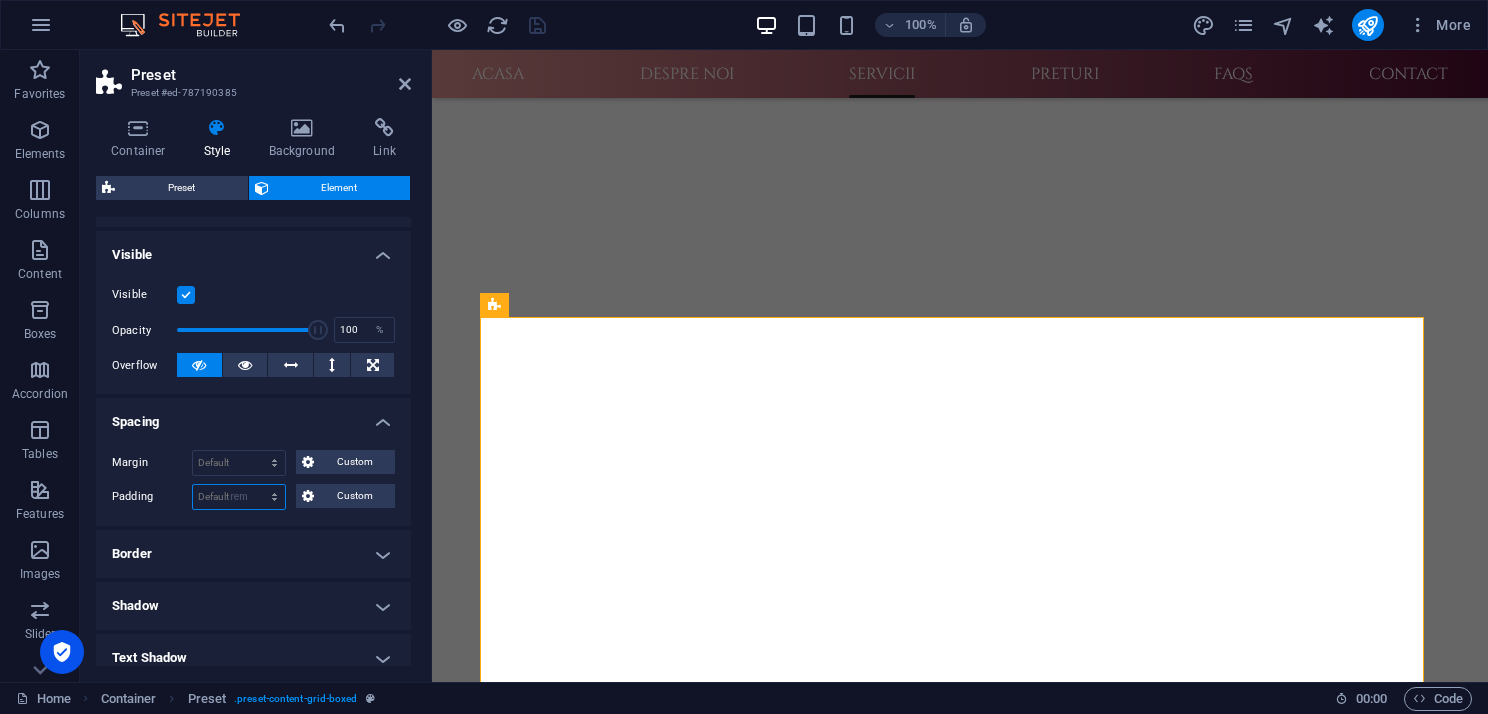type on "0" 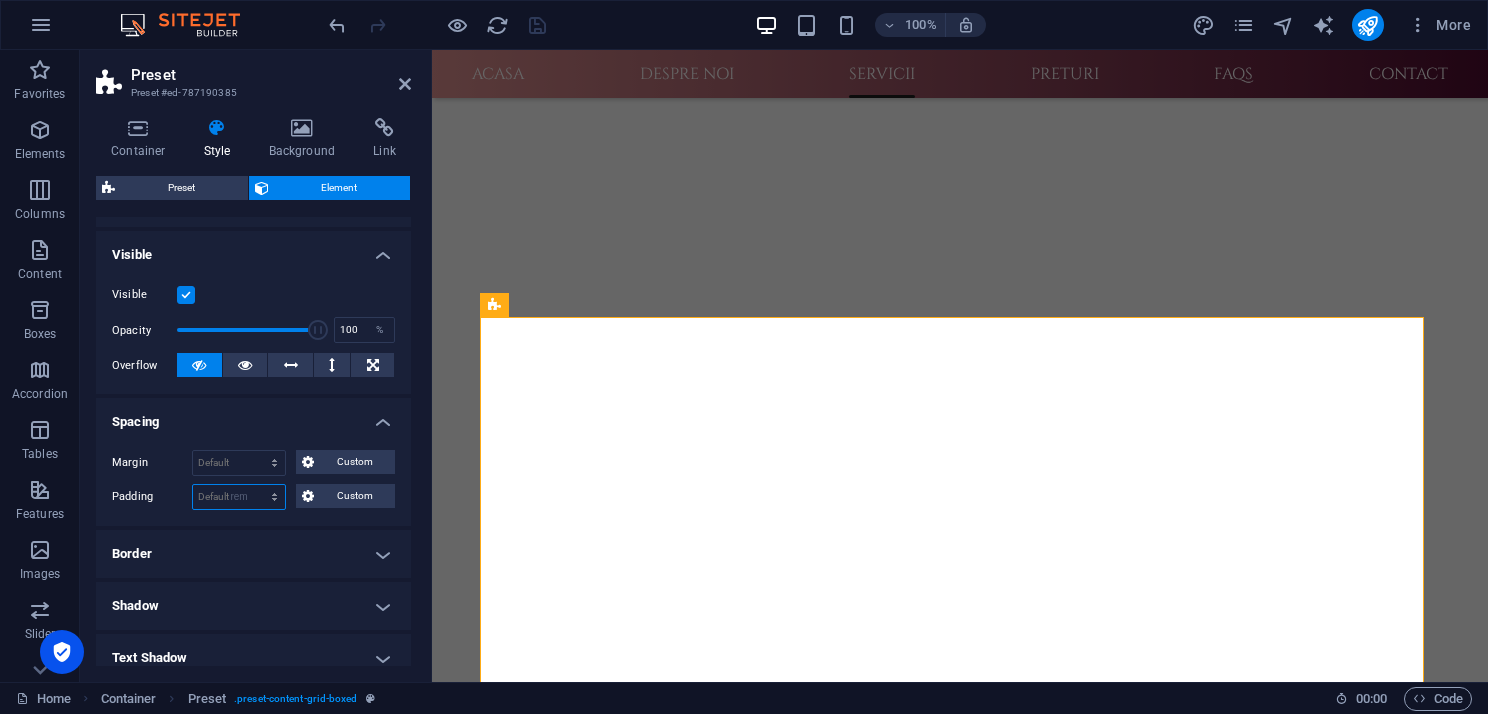 type on "0" 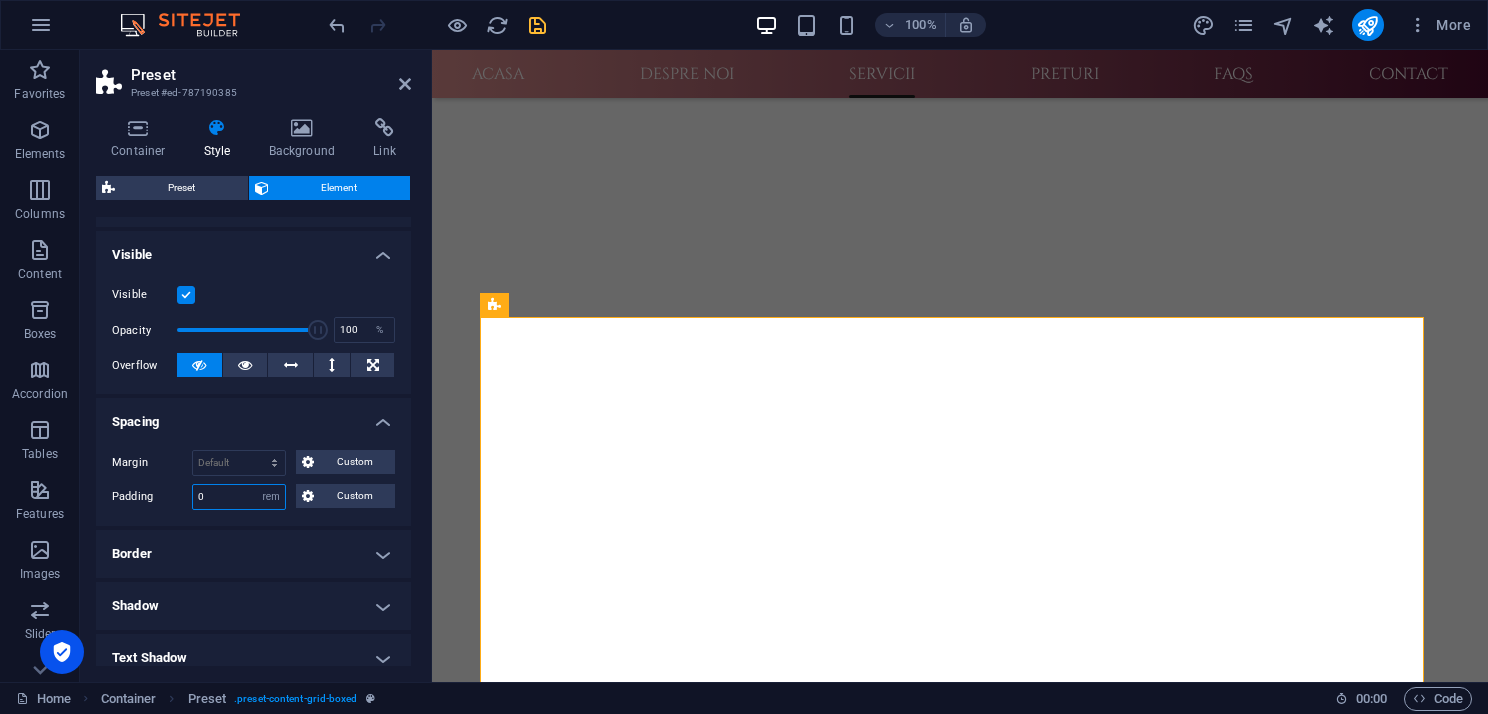 type on "2" 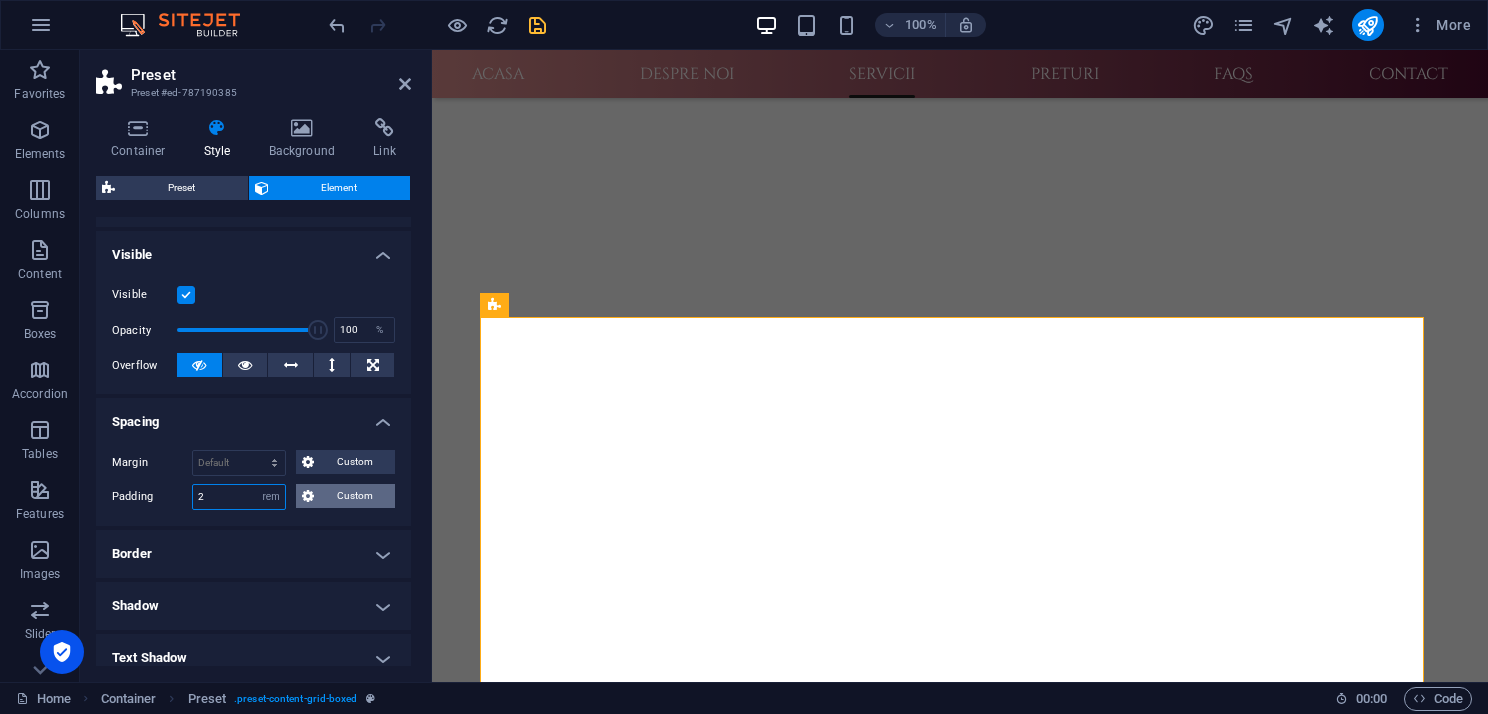 type on "2" 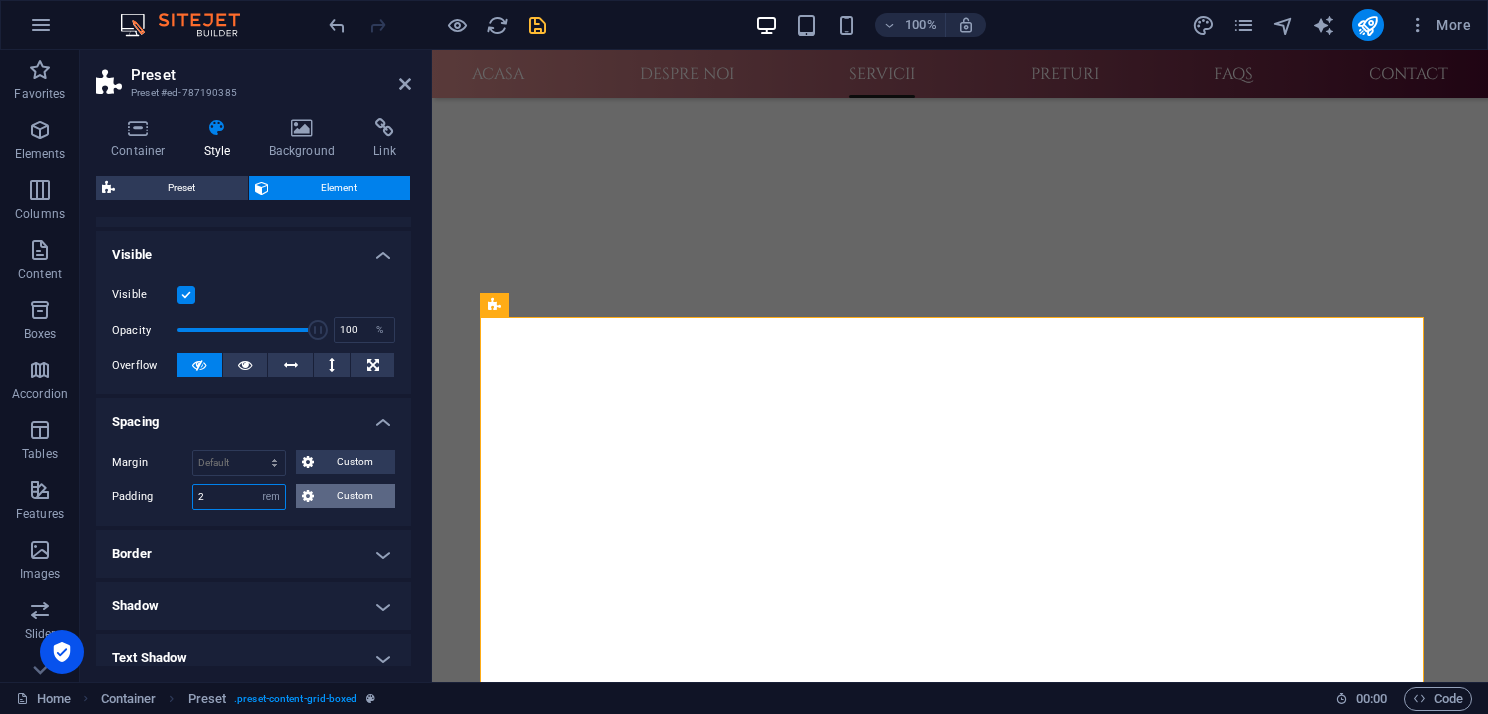 type on "2" 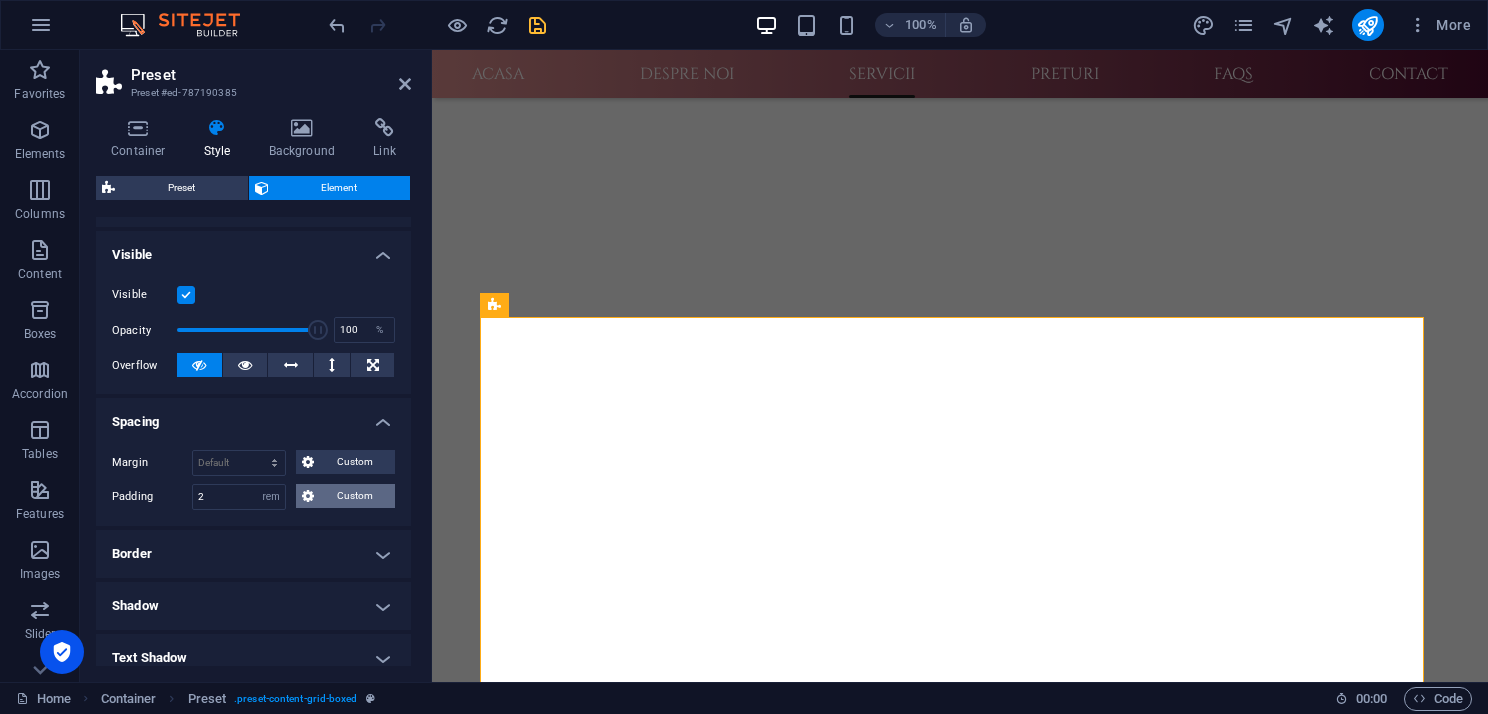 click on "Custom" at bounding box center [354, 496] 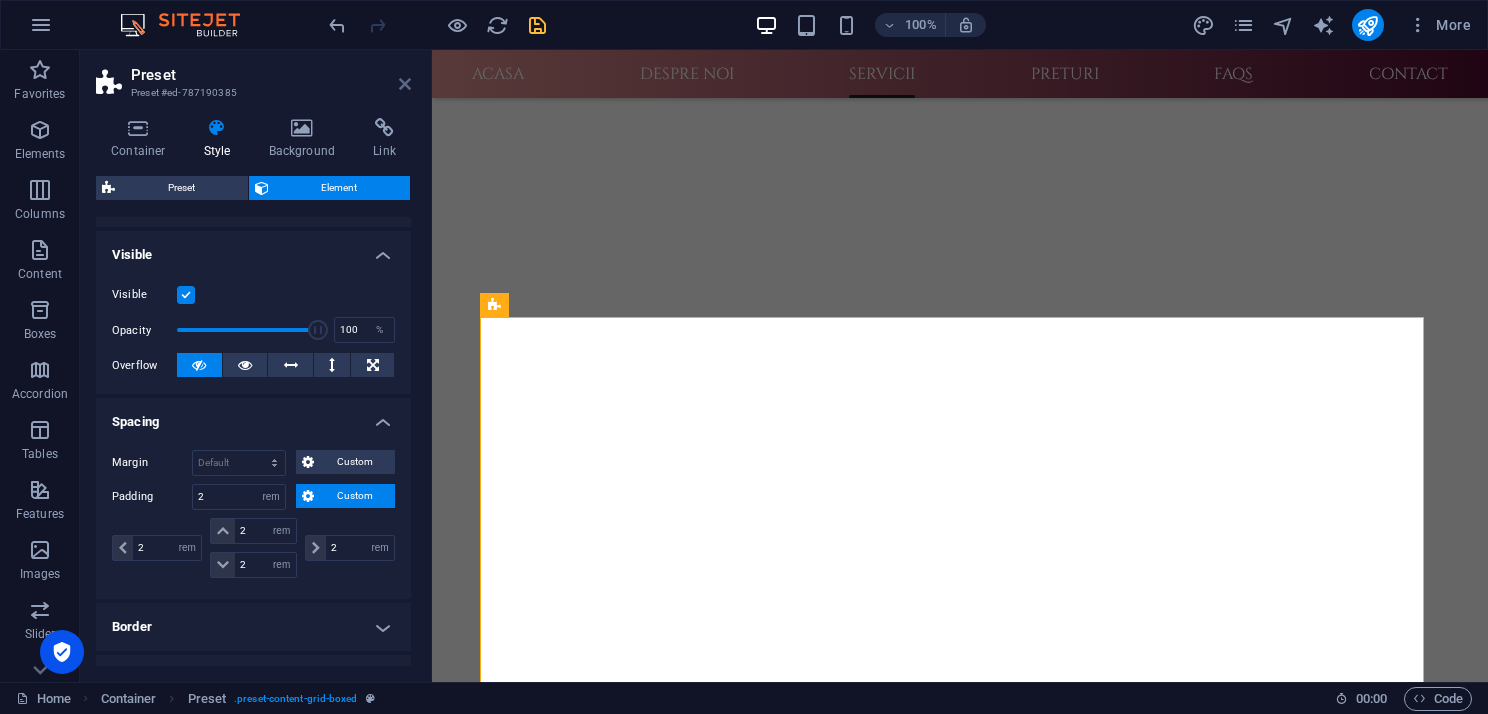 click at bounding box center (405, 84) 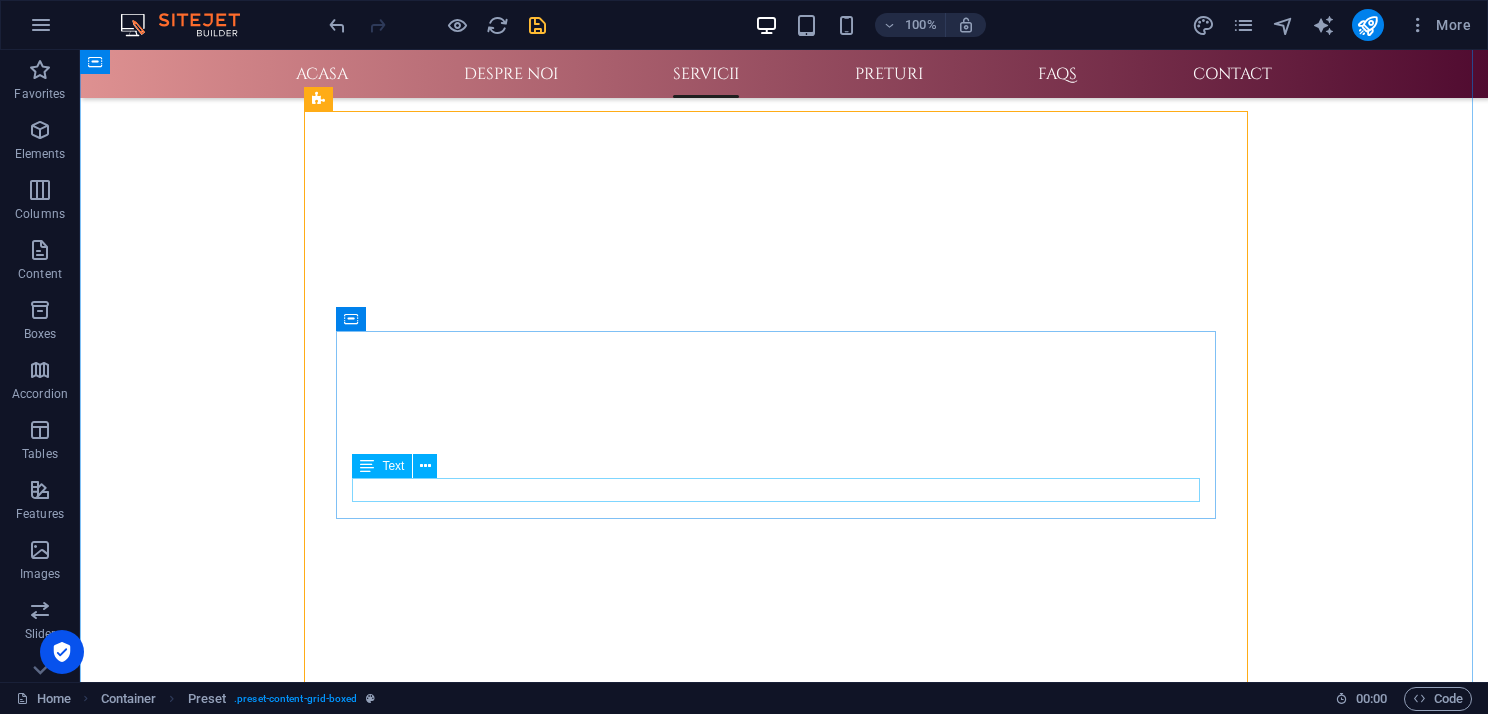 scroll, scrollTop: 1092, scrollLeft: 0, axis: vertical 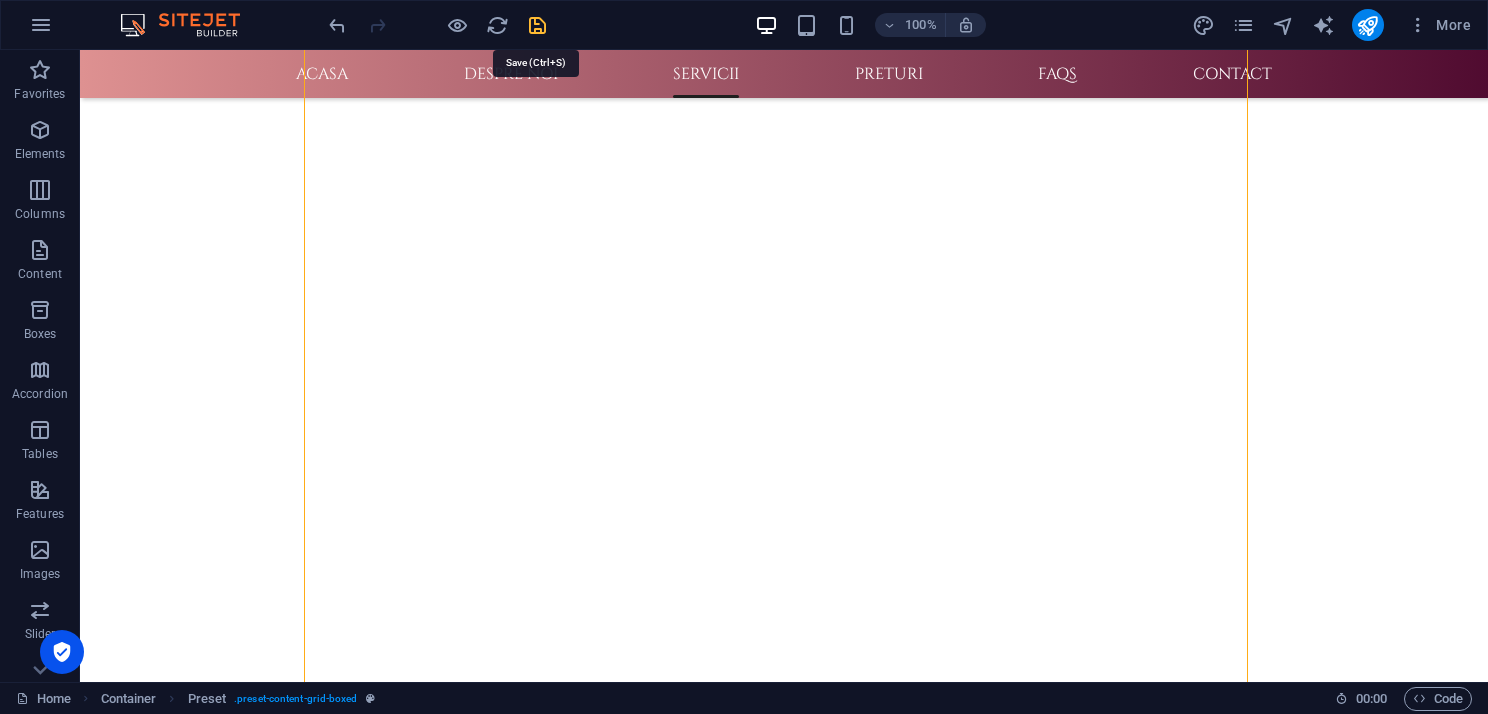 click at bounding box center (537, 25) 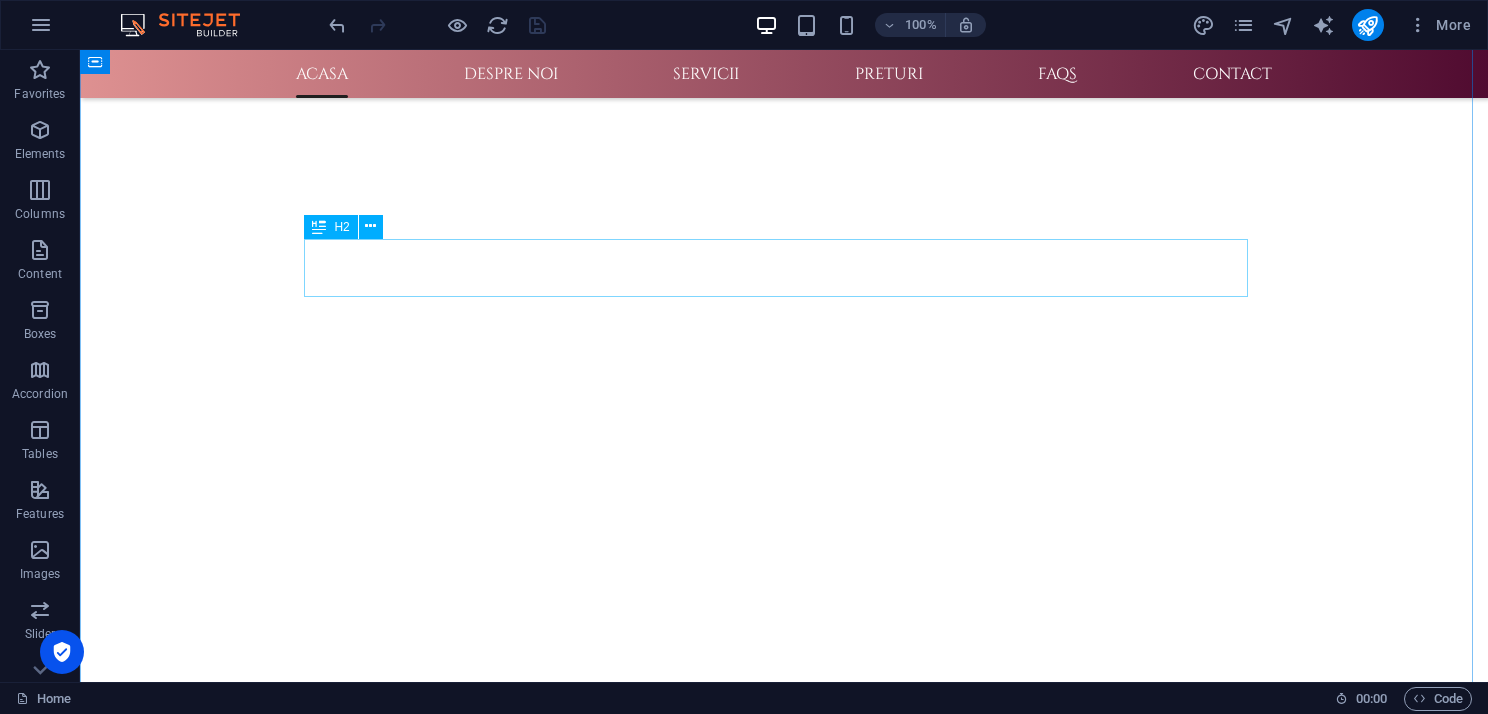 scroll, scrollTop: 692, scrollLeft: 0, axis: vertical 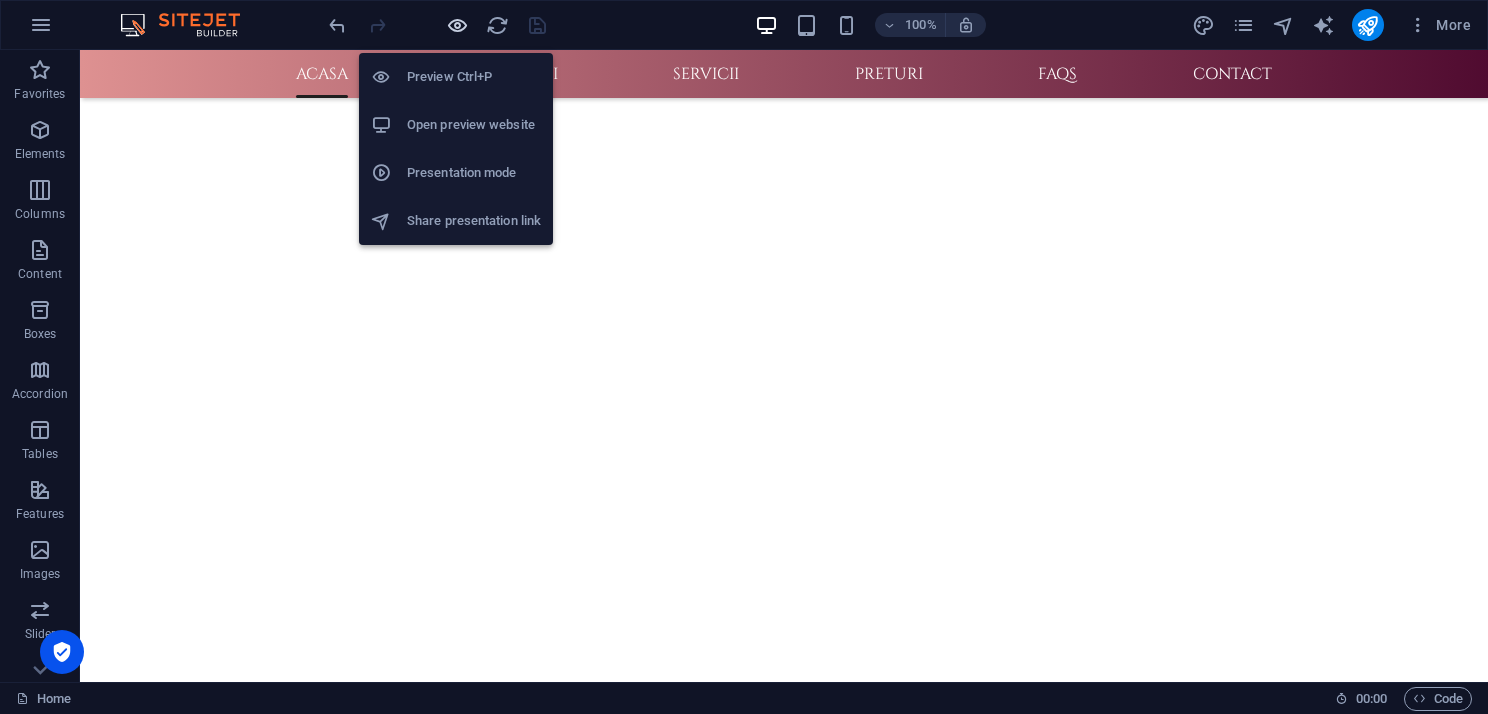click at bounding box center (457, 25) 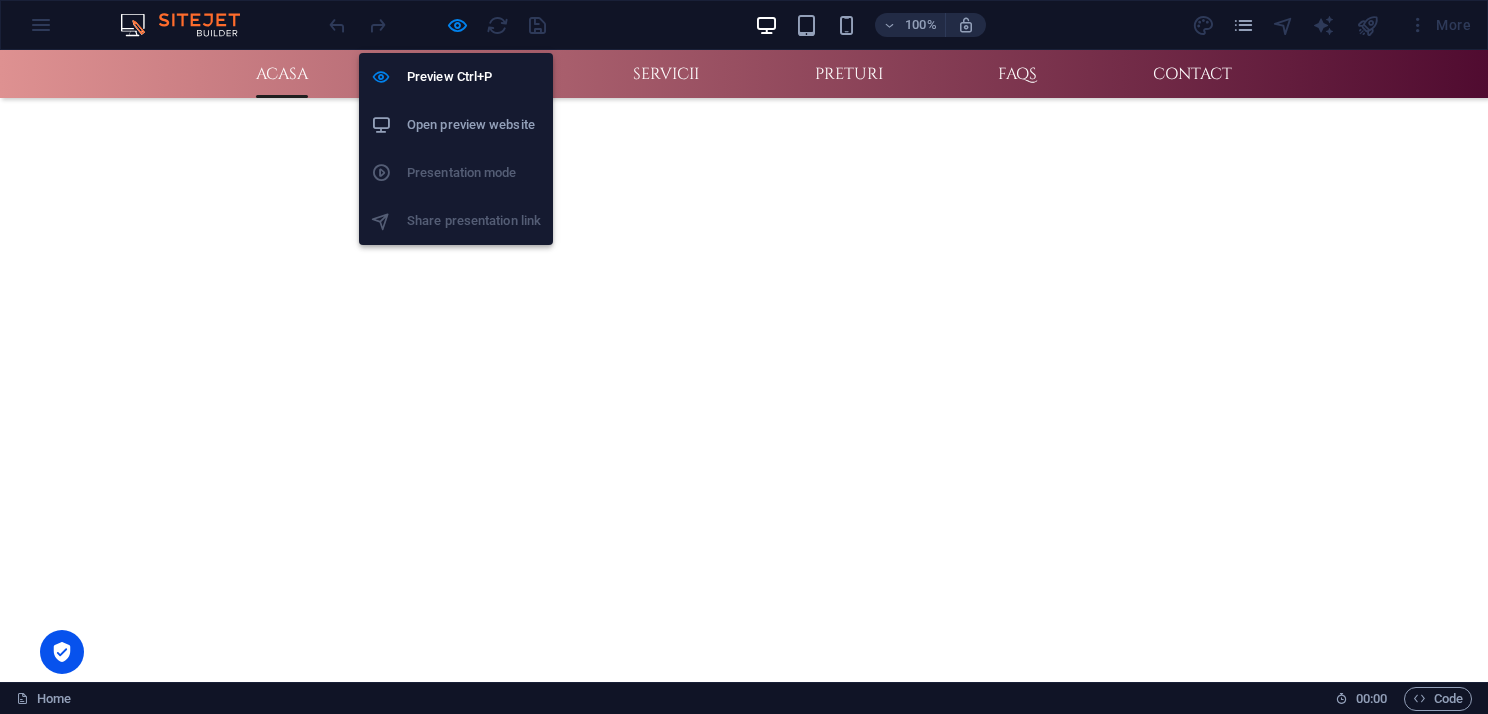 click on "Open preview website" at bounding box center [474, 125] 